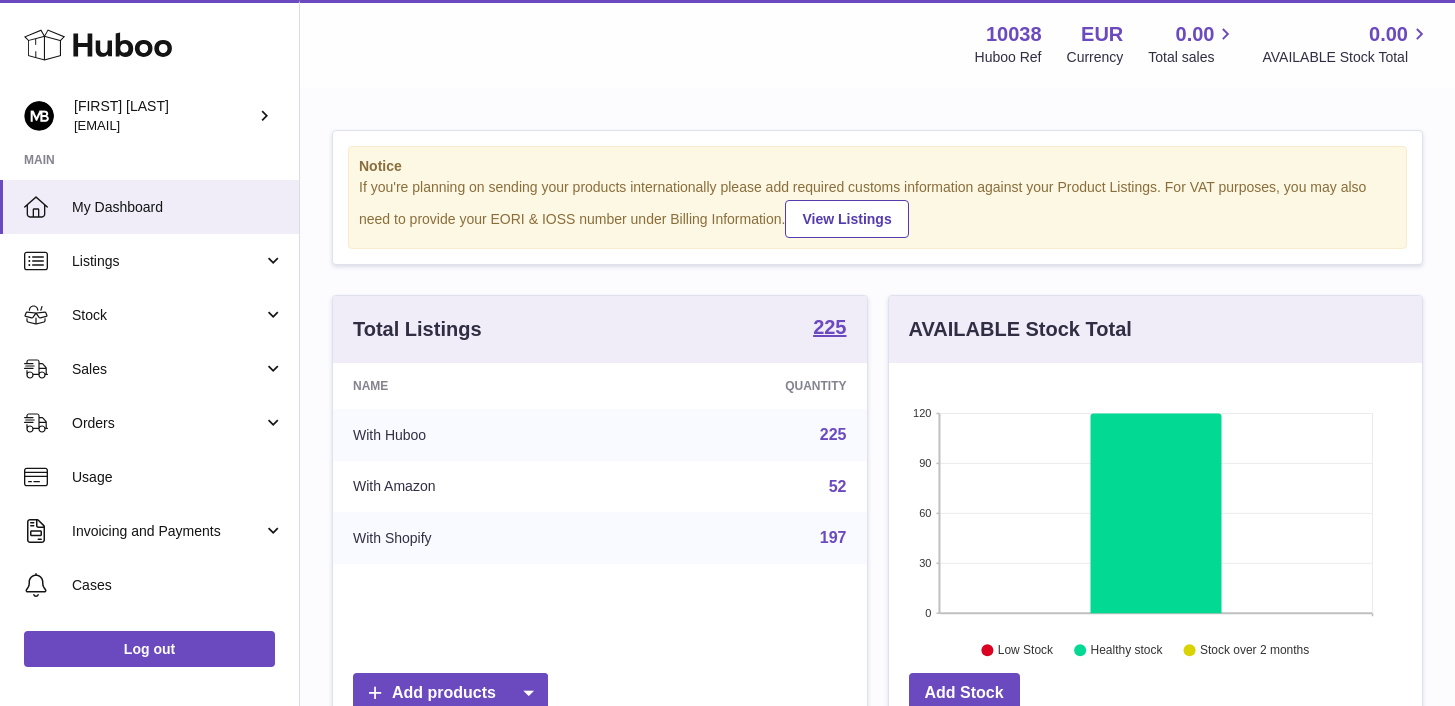 scroll, scrollTop: 0, scrollLeft: 0, axis: both 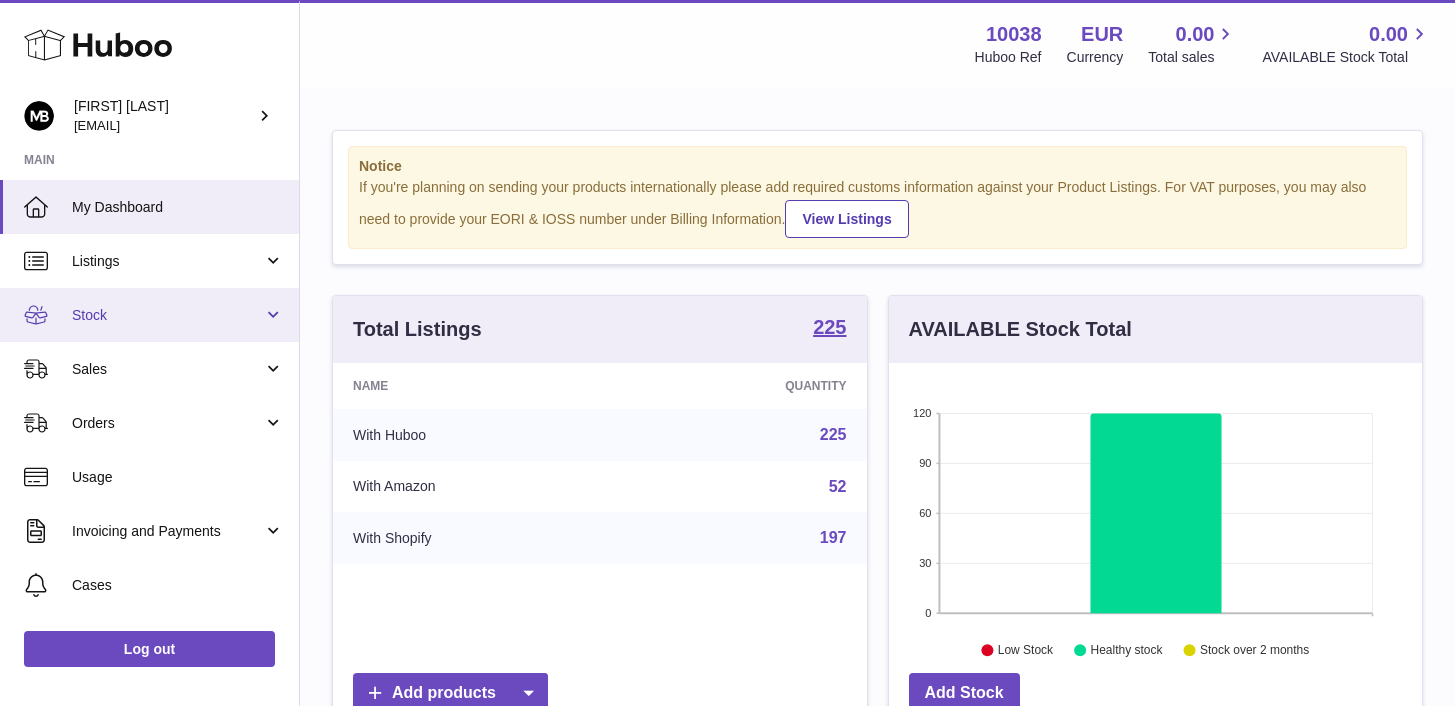 click on "Stock" at bounding box center [149, 315] 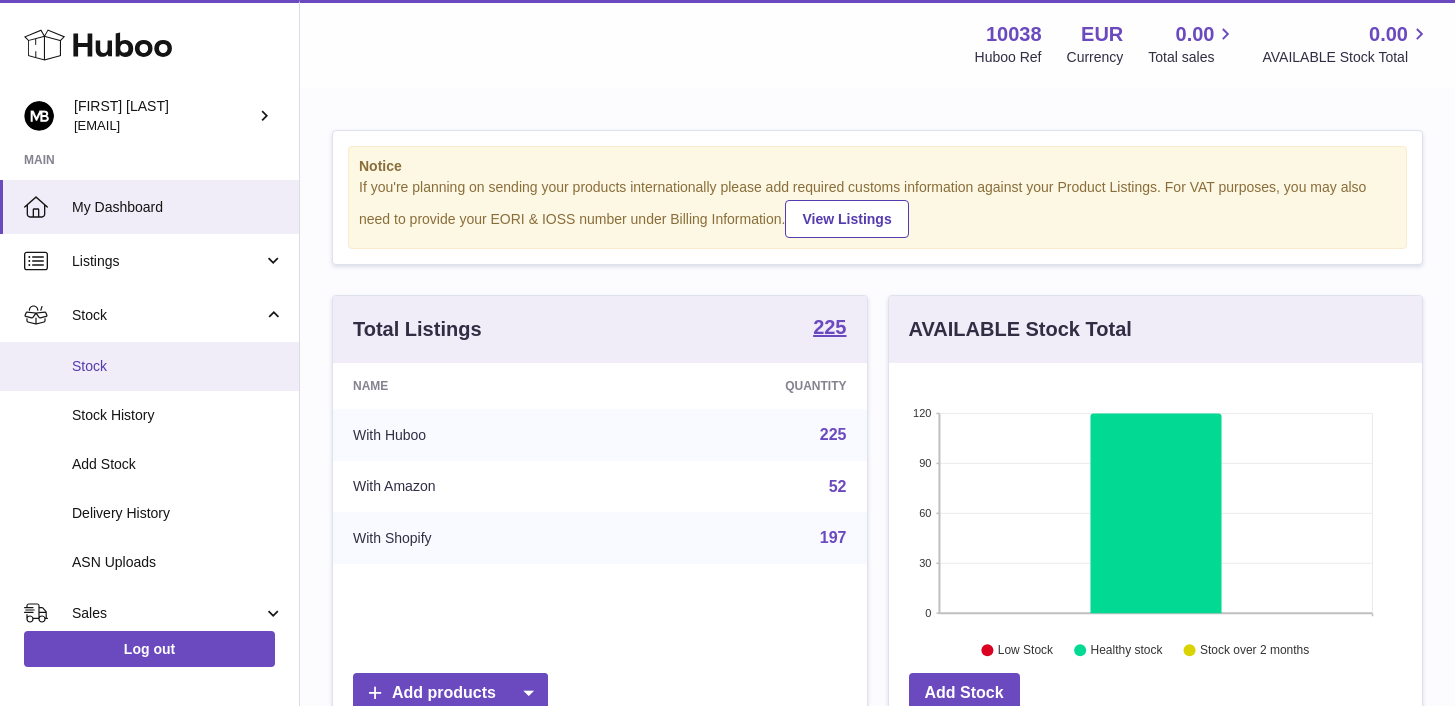 click on "Stock" at bounding box center (178, 366) 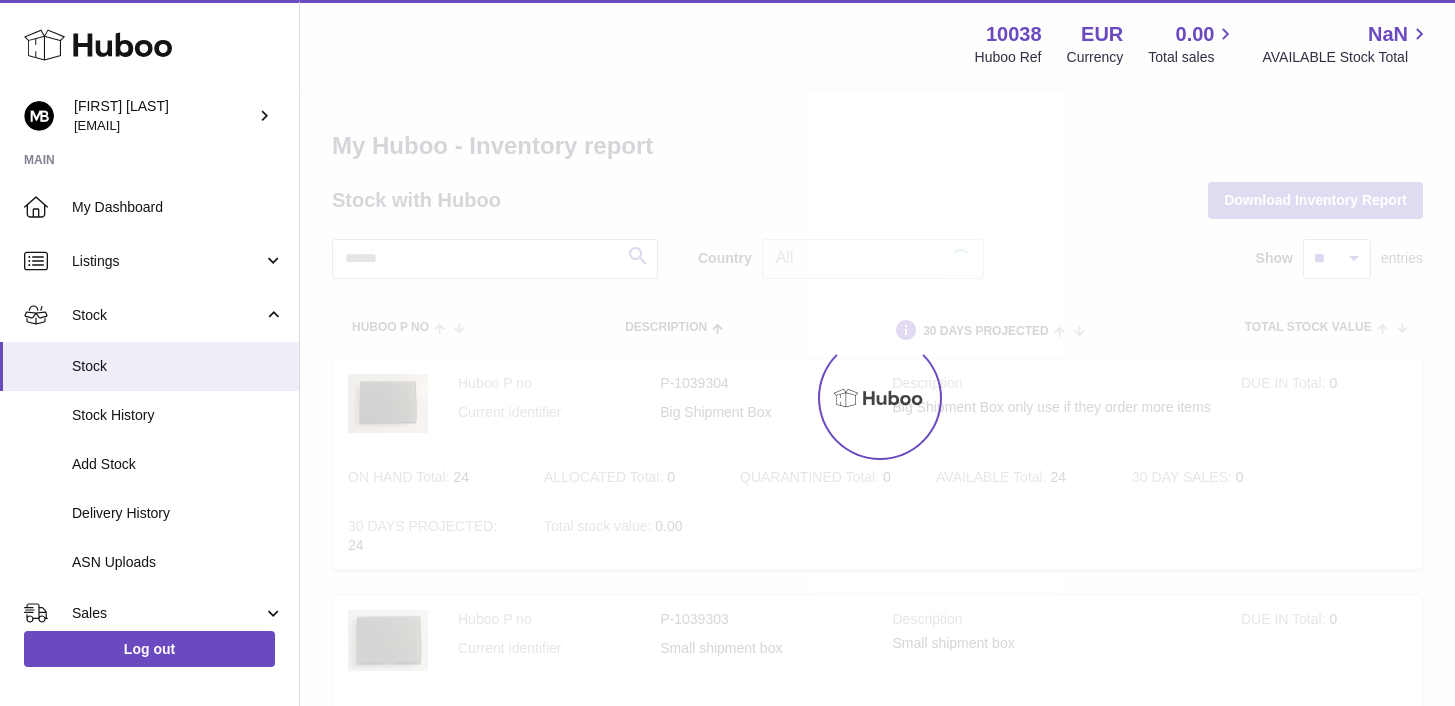 scroll, scrollTop: 0, scrollLeft: 0, axis: both 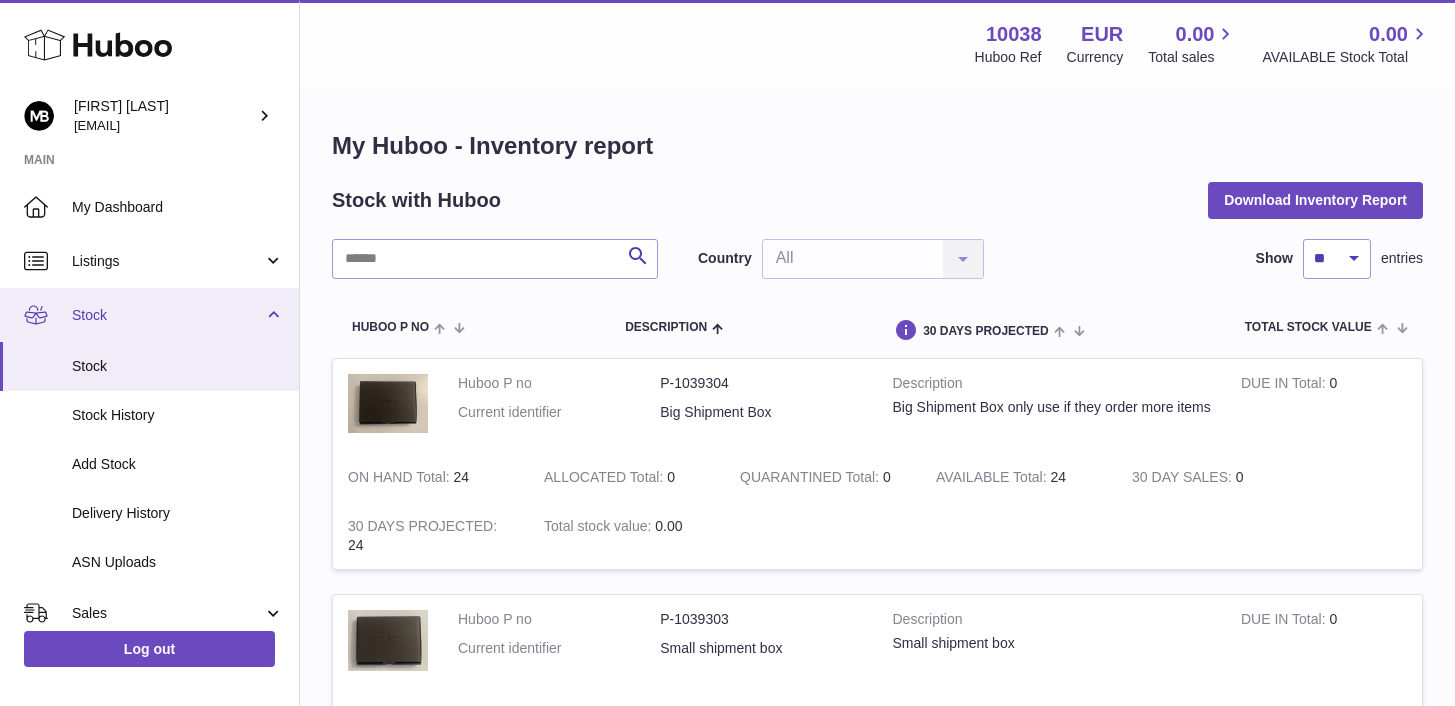 click on "Stock" at bounding box center (149, 315) 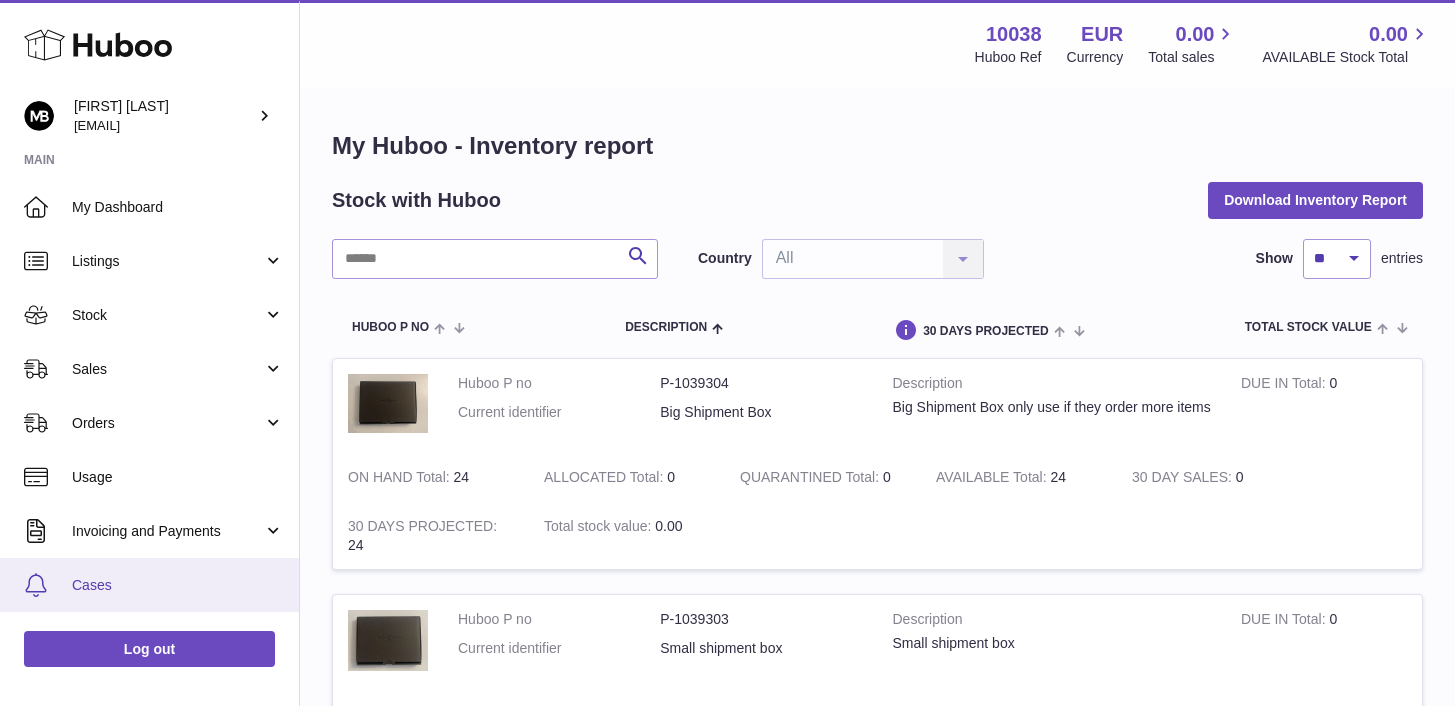 click on "Cases" at bounding box center [178, 585] 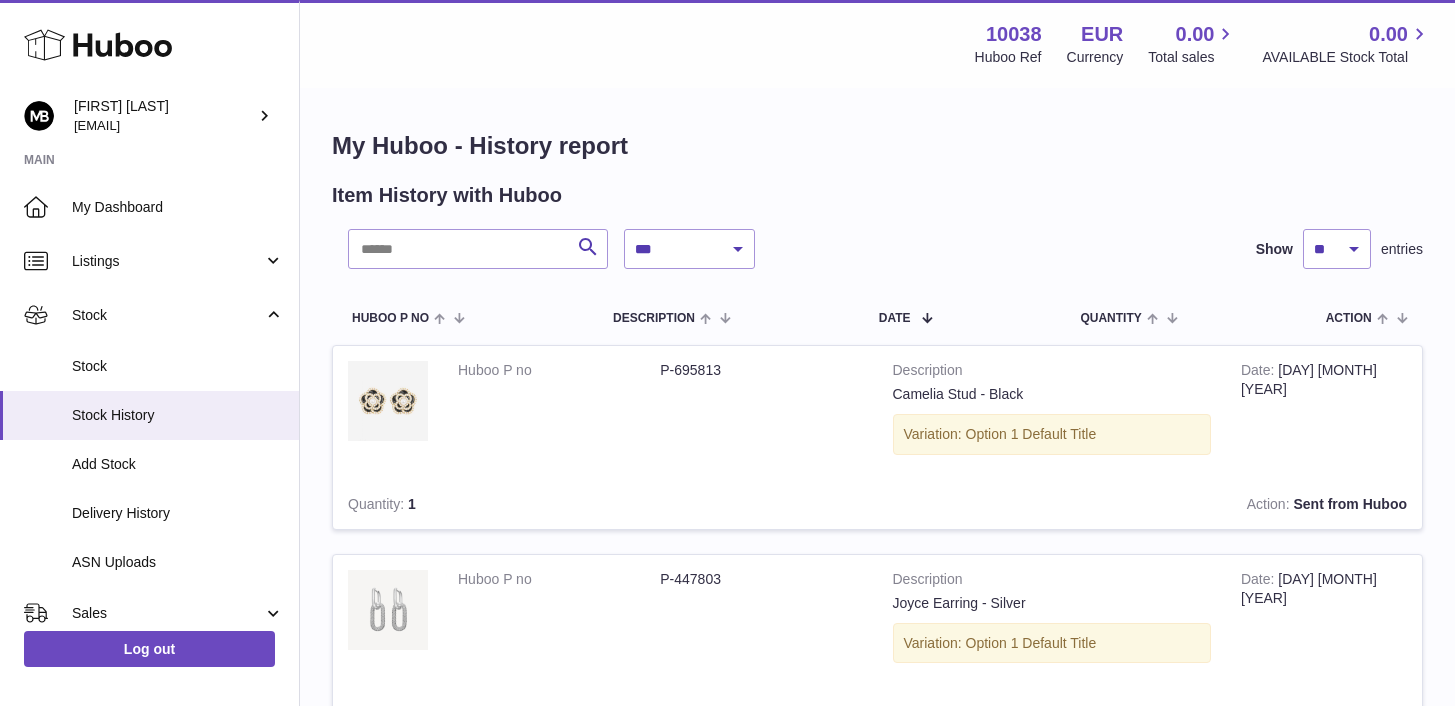 scroll, scrollTop: 0, scrollLeft: 0, axis: both 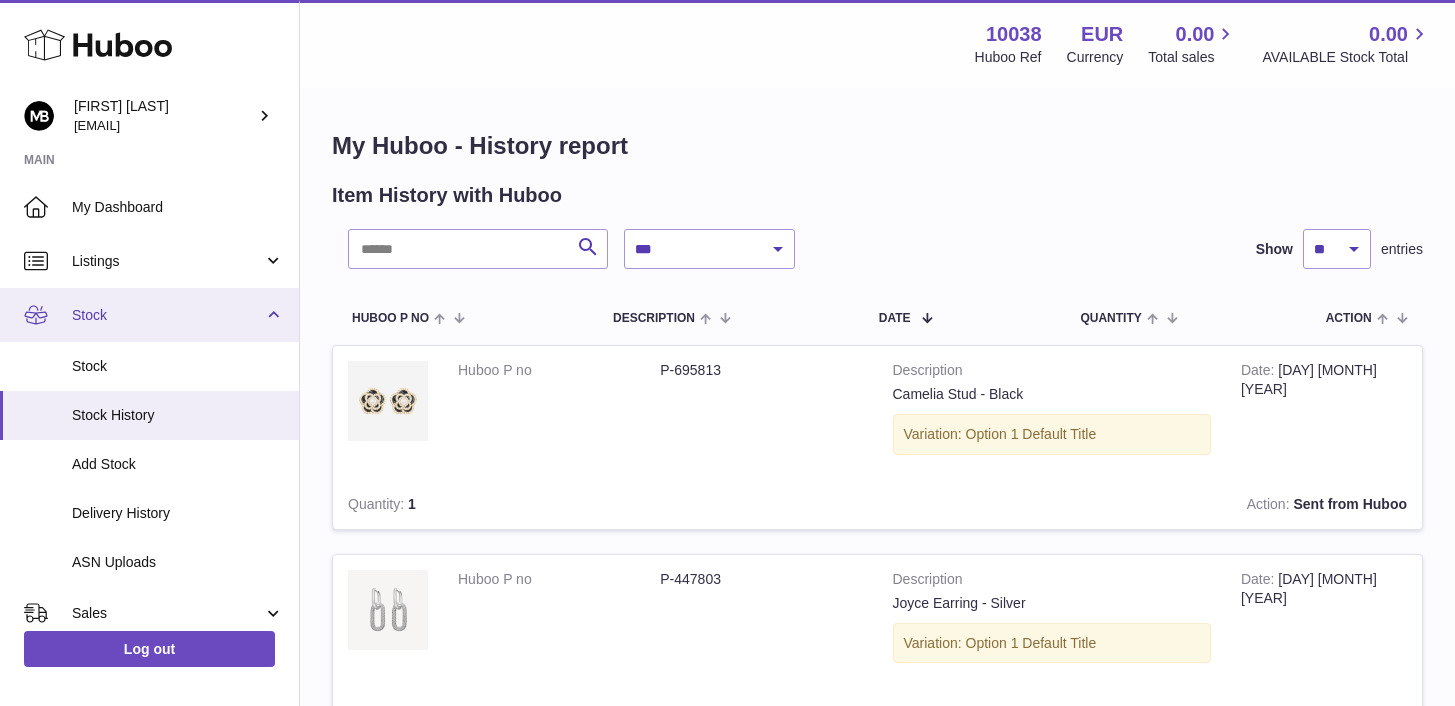 click on "Stock" at bounding box center [149, 315] 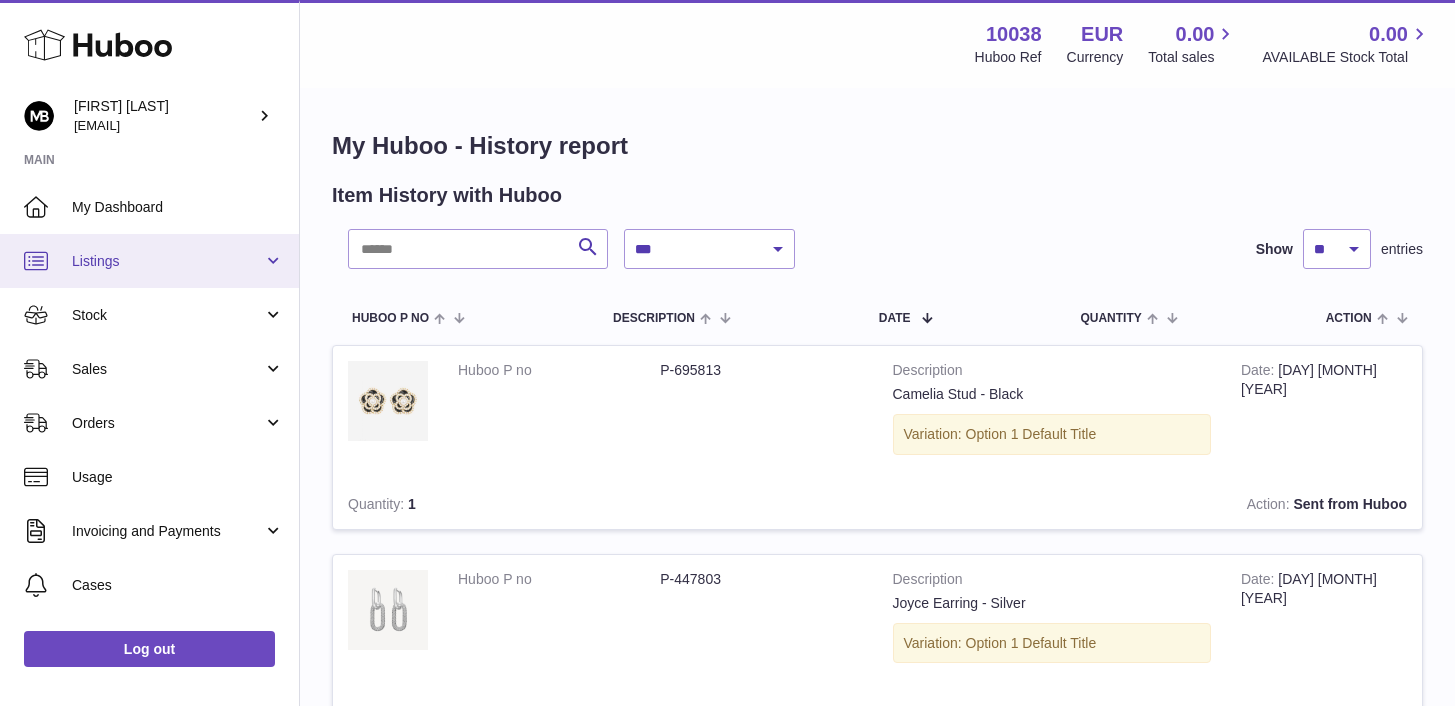 click on "Listings" at bounding box center [167, 261] 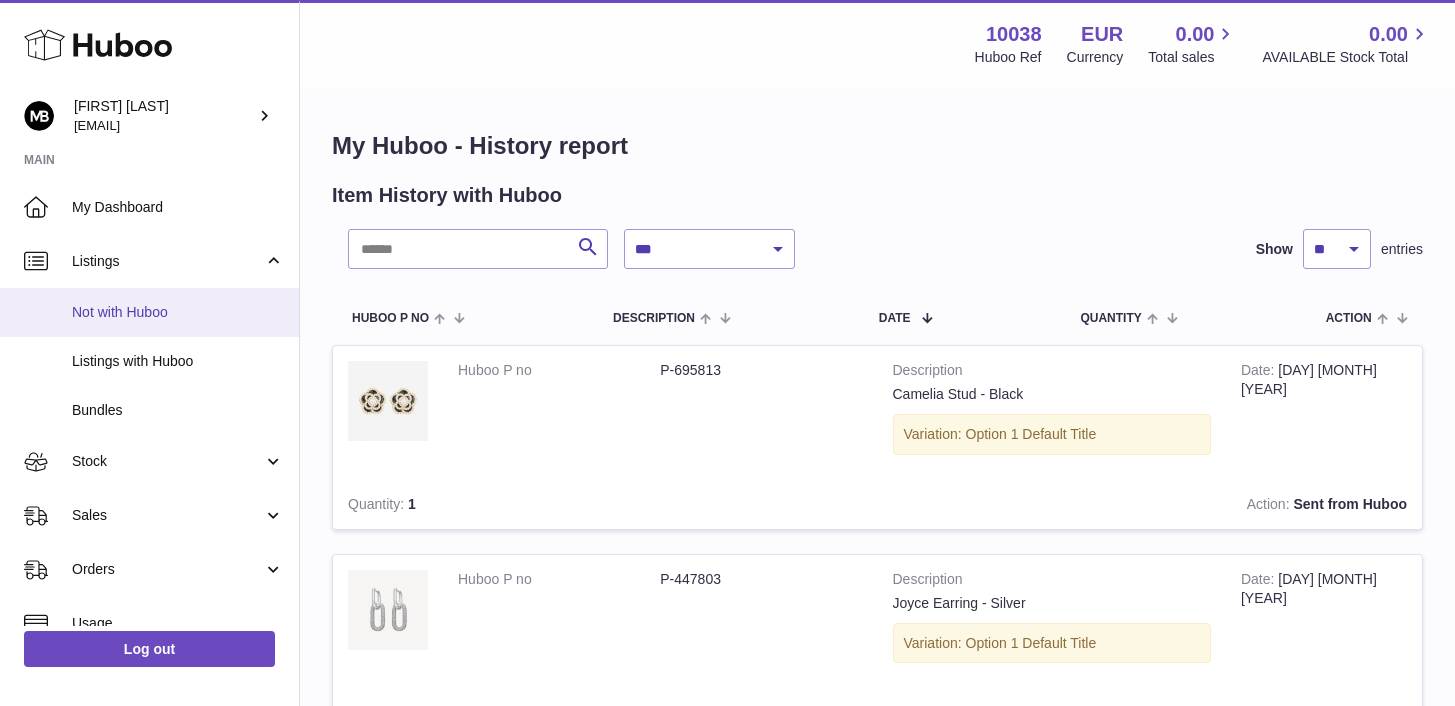 click on "Not with Huboo" at bounding box center [178, 312] 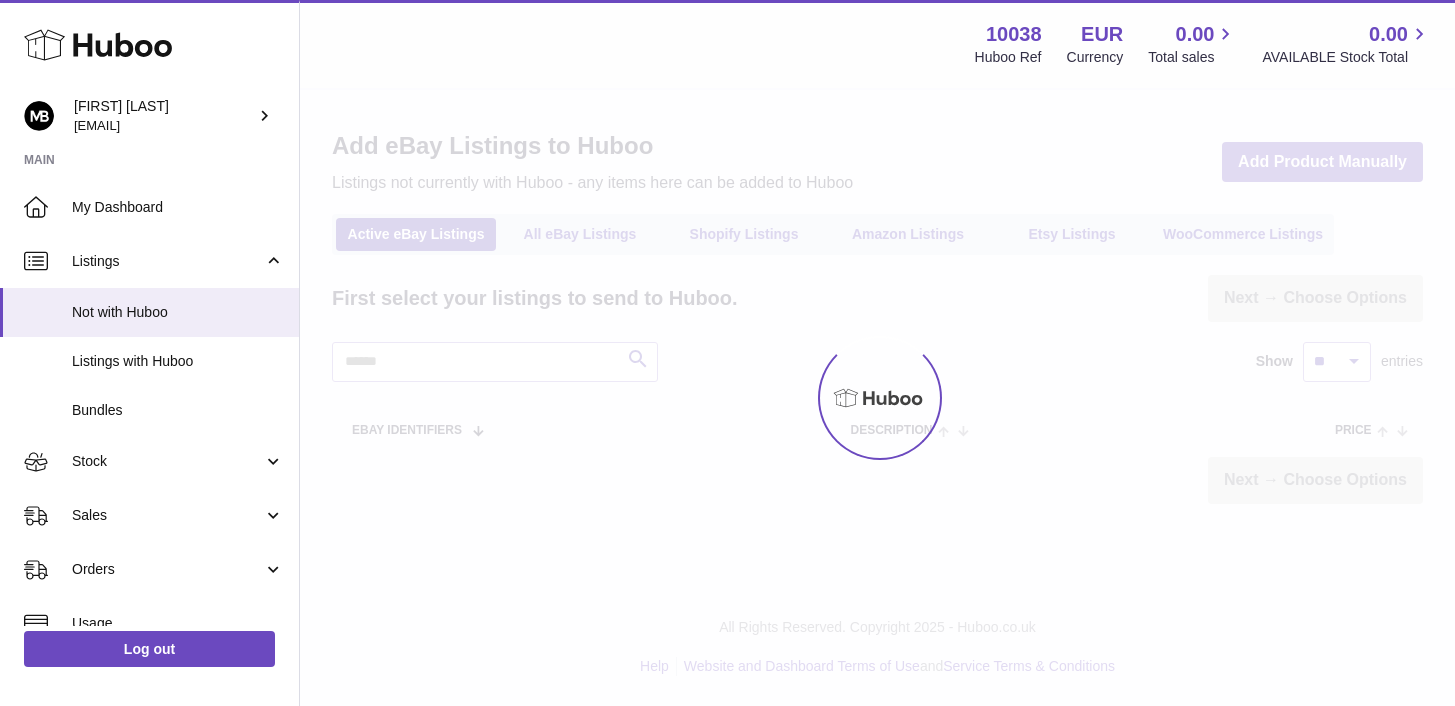 scroll, scrollTop: 0, scrollLeft: 0, axis: both 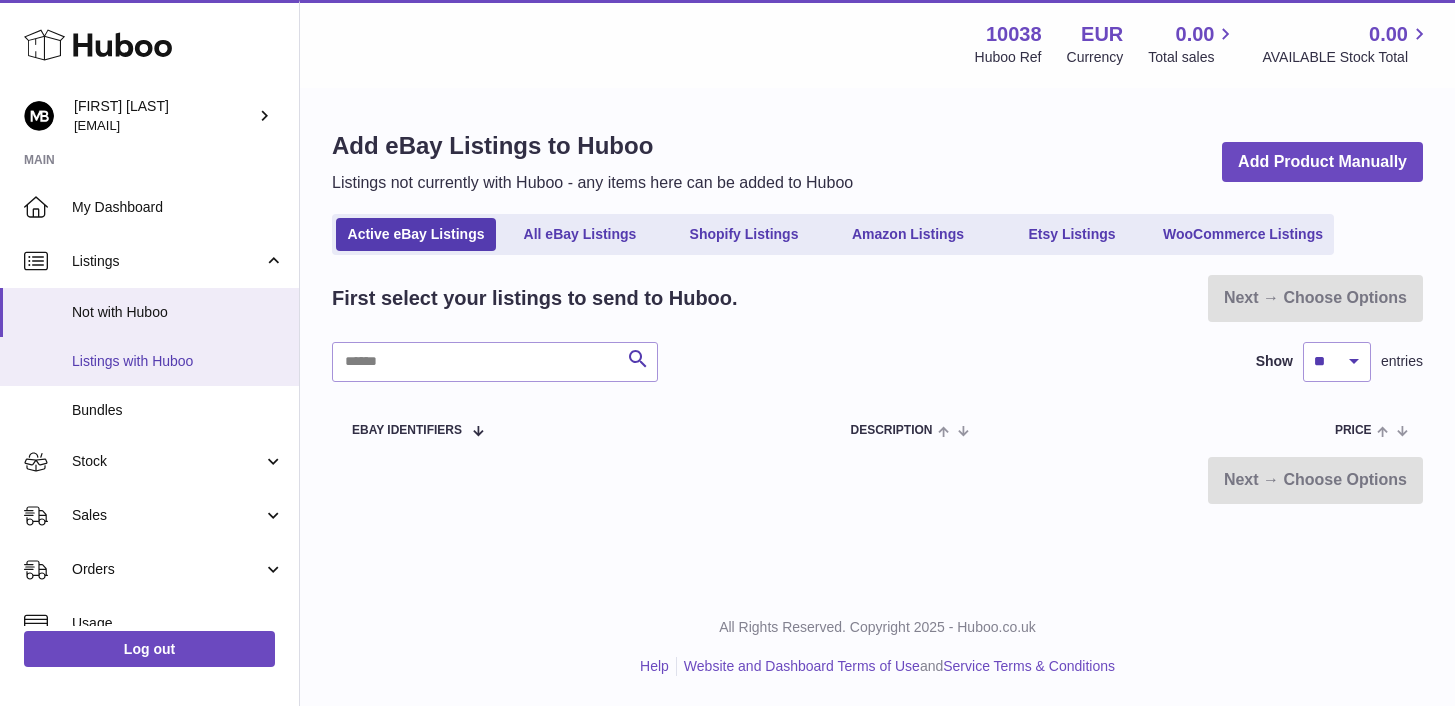 click on "Listings with Huboo" at bounding box center (149, 361) 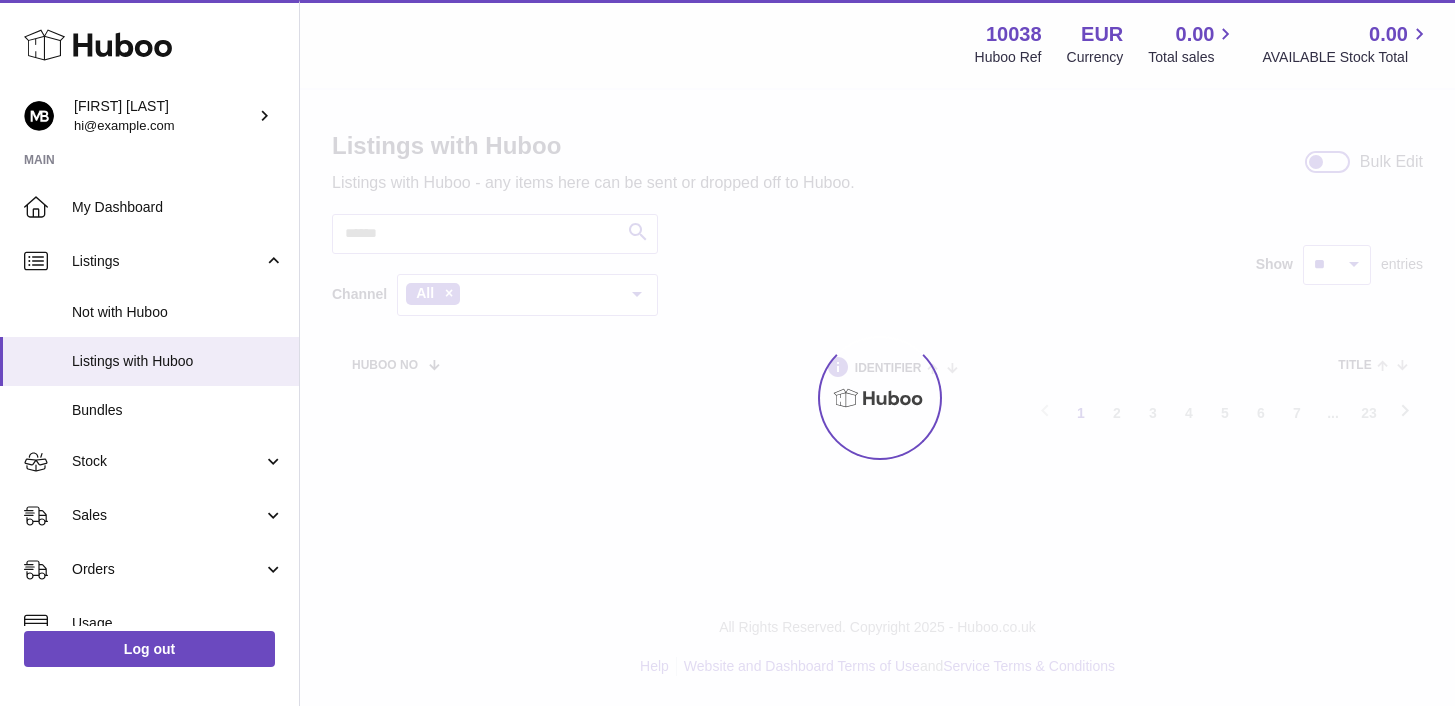 scroll, scrollTop: 0, scrollLeft: 0, axis: both 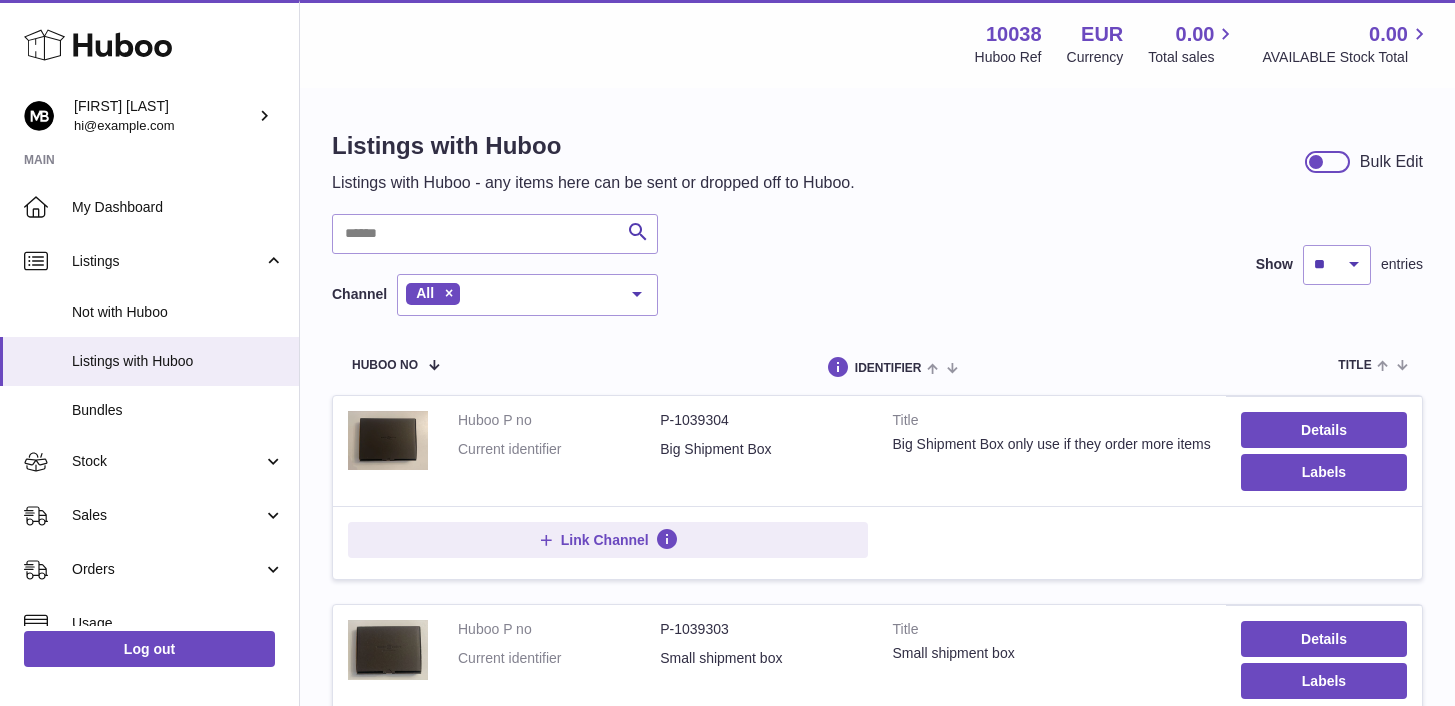 click on "Not with Huboo" at bounding box center (178, 312) 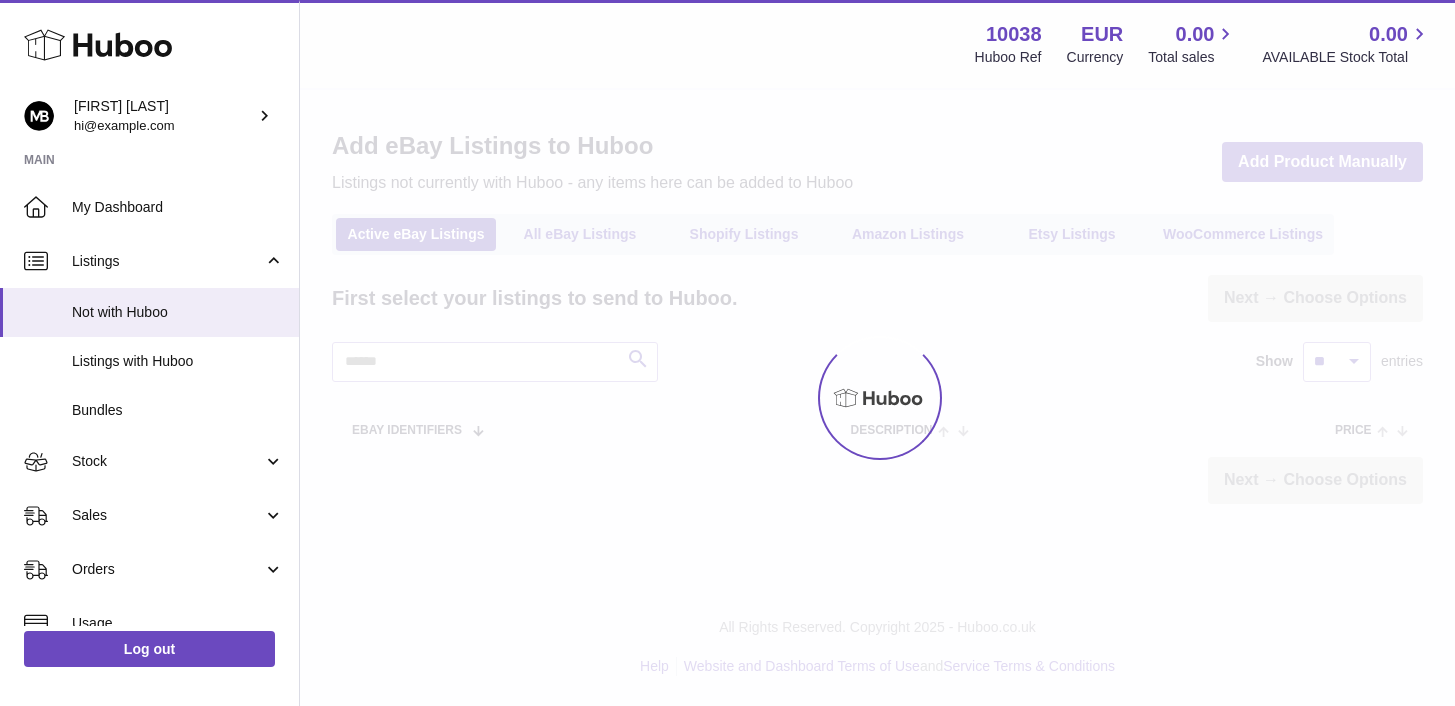 scroll, scrollTop: 0, scrollLeft: 0, axis: both 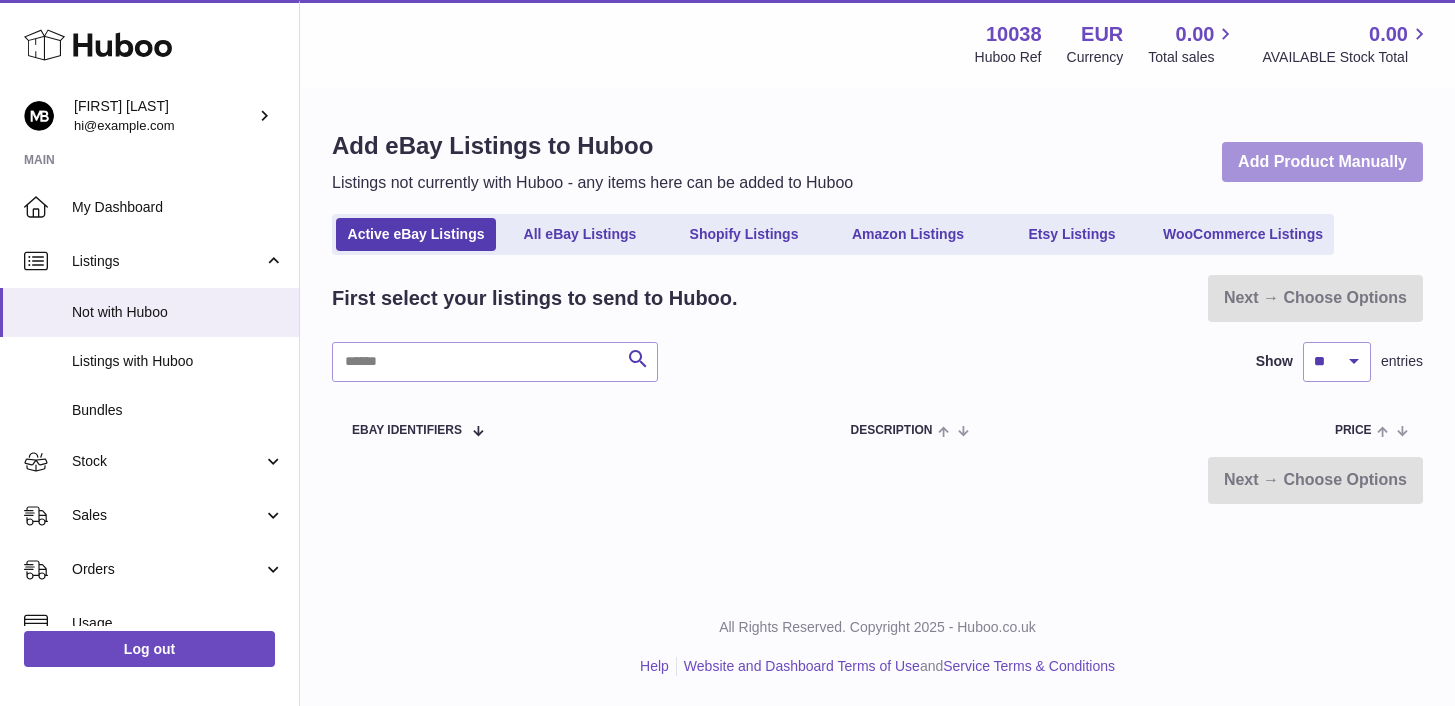 click on "Add Product Manually" at bounding box center [1322, 162] 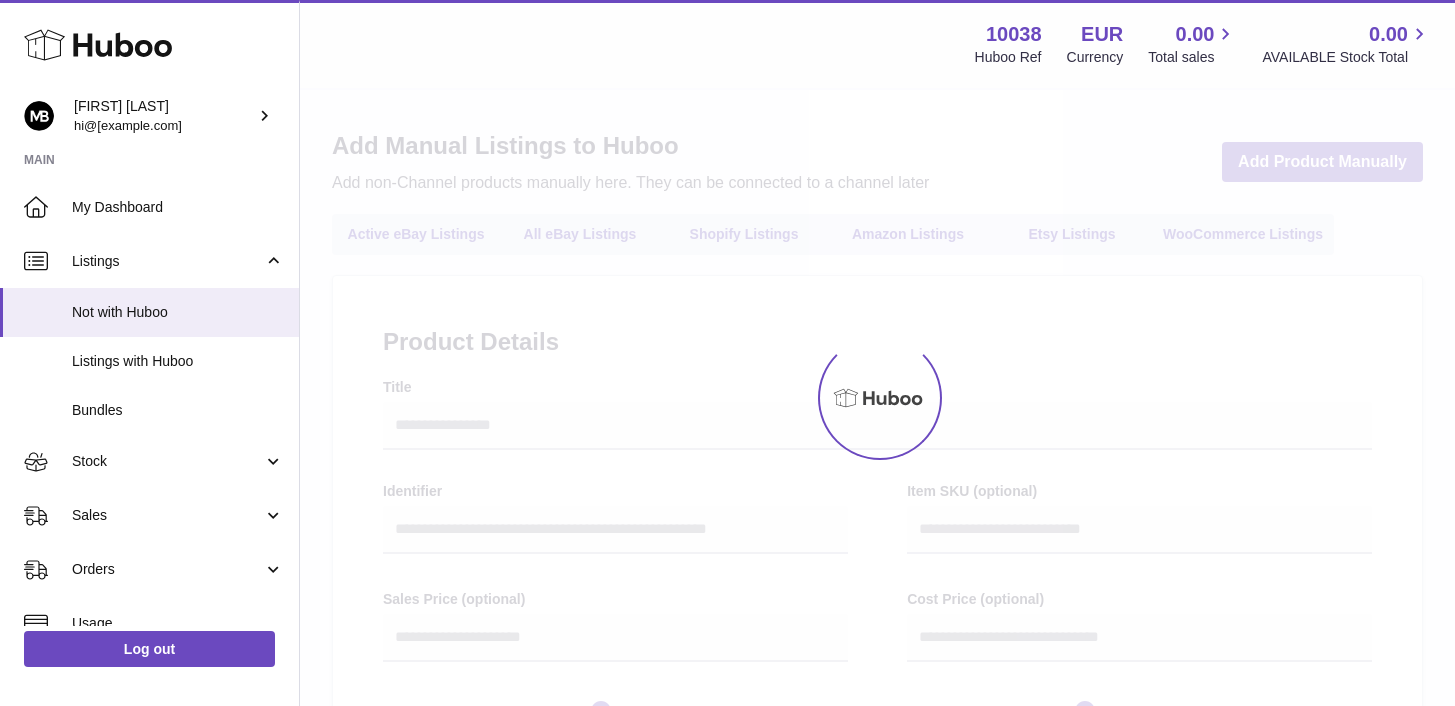 select 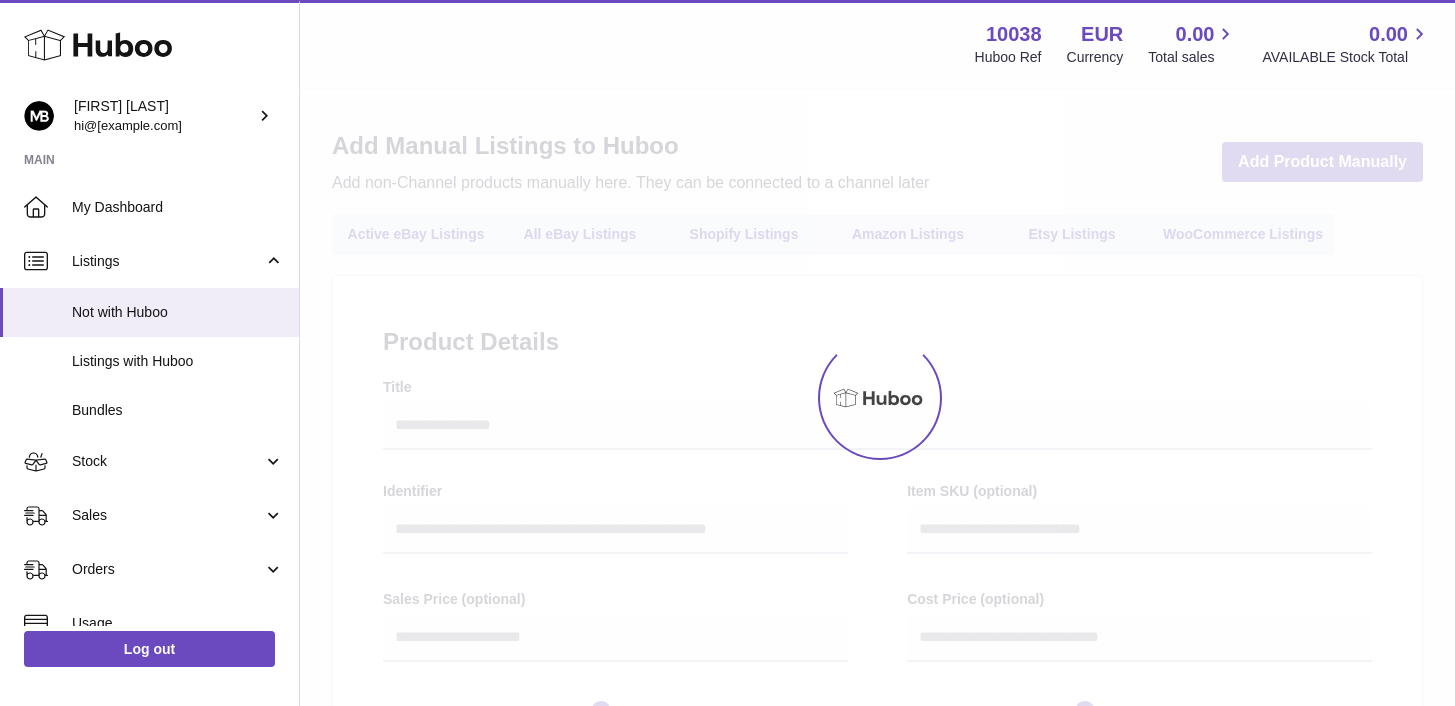 select 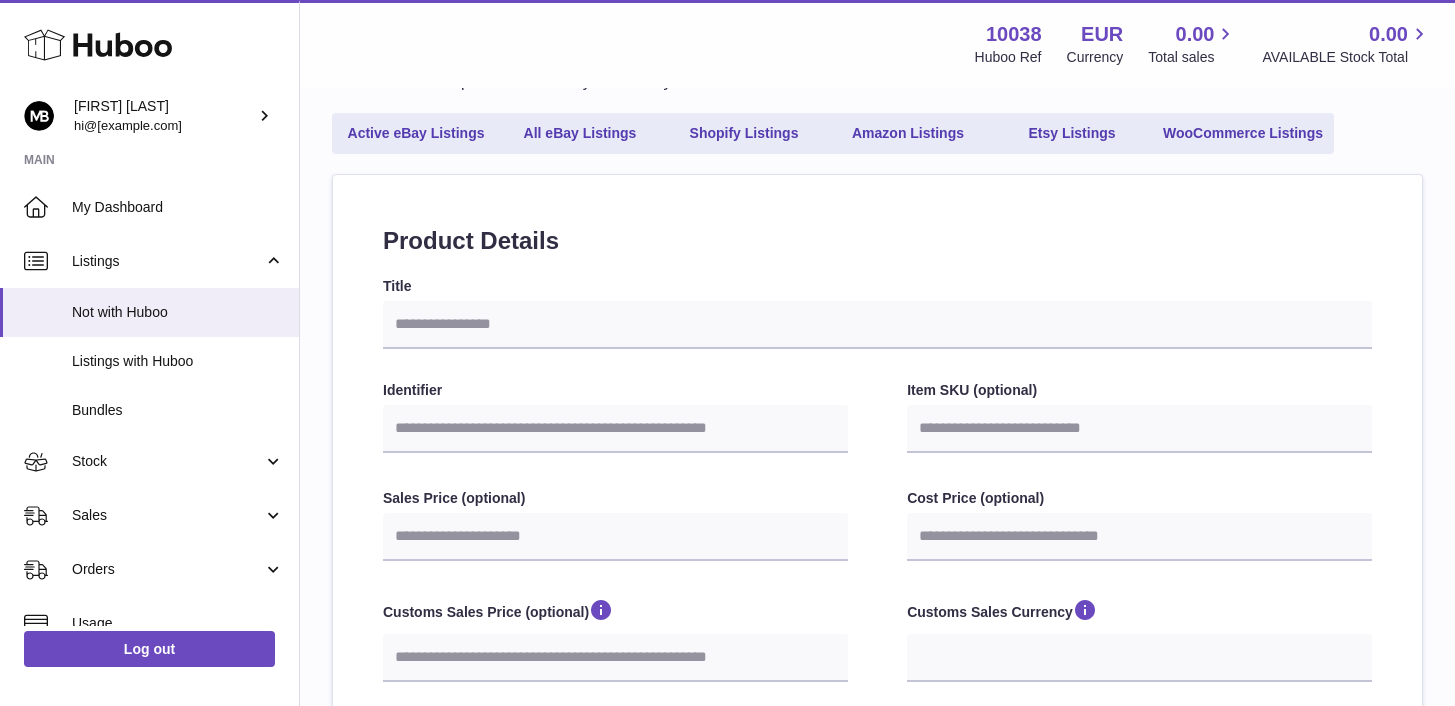 scroll, scrollTop: 102, scrollLeft: 0, axis: vertical 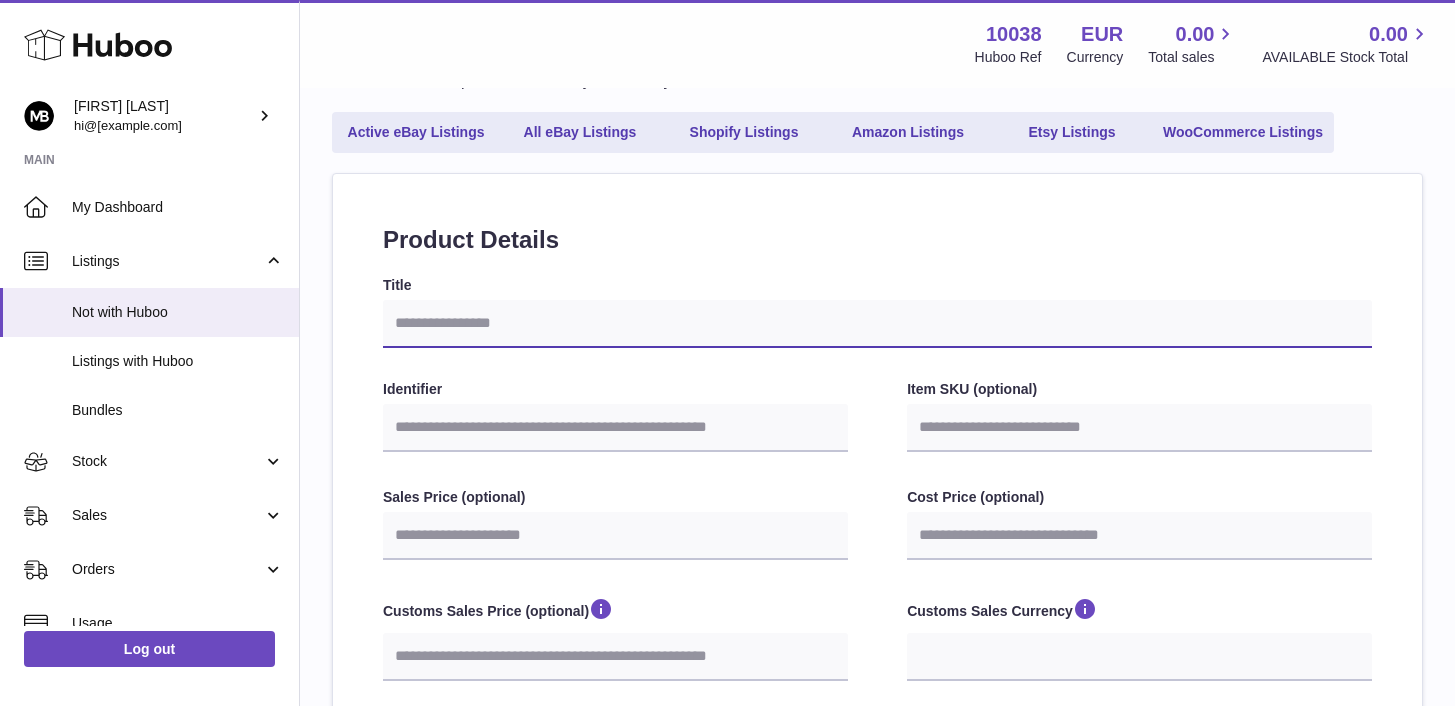 click on "Title" at bounding box center (877, 324) 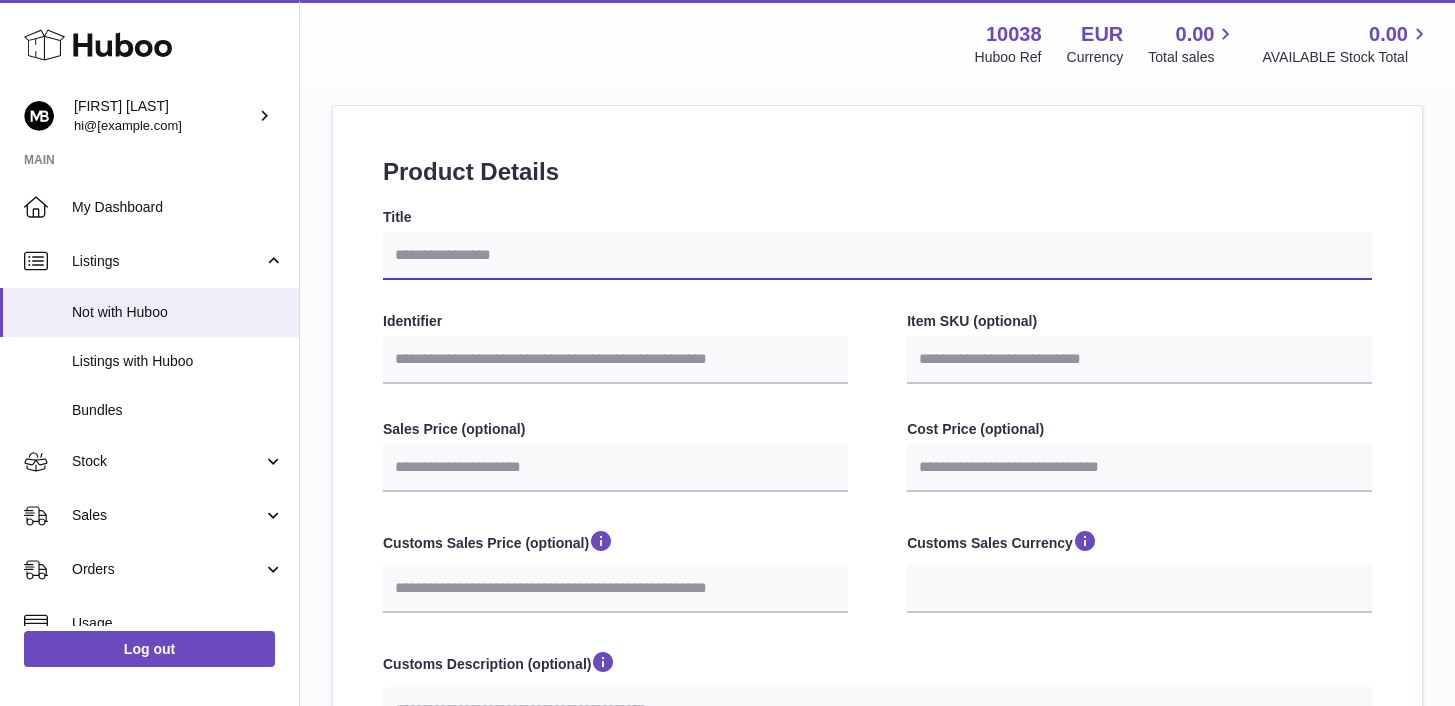 scroll, scrollTop: 175, scrollLeft: 0, axis: vertical 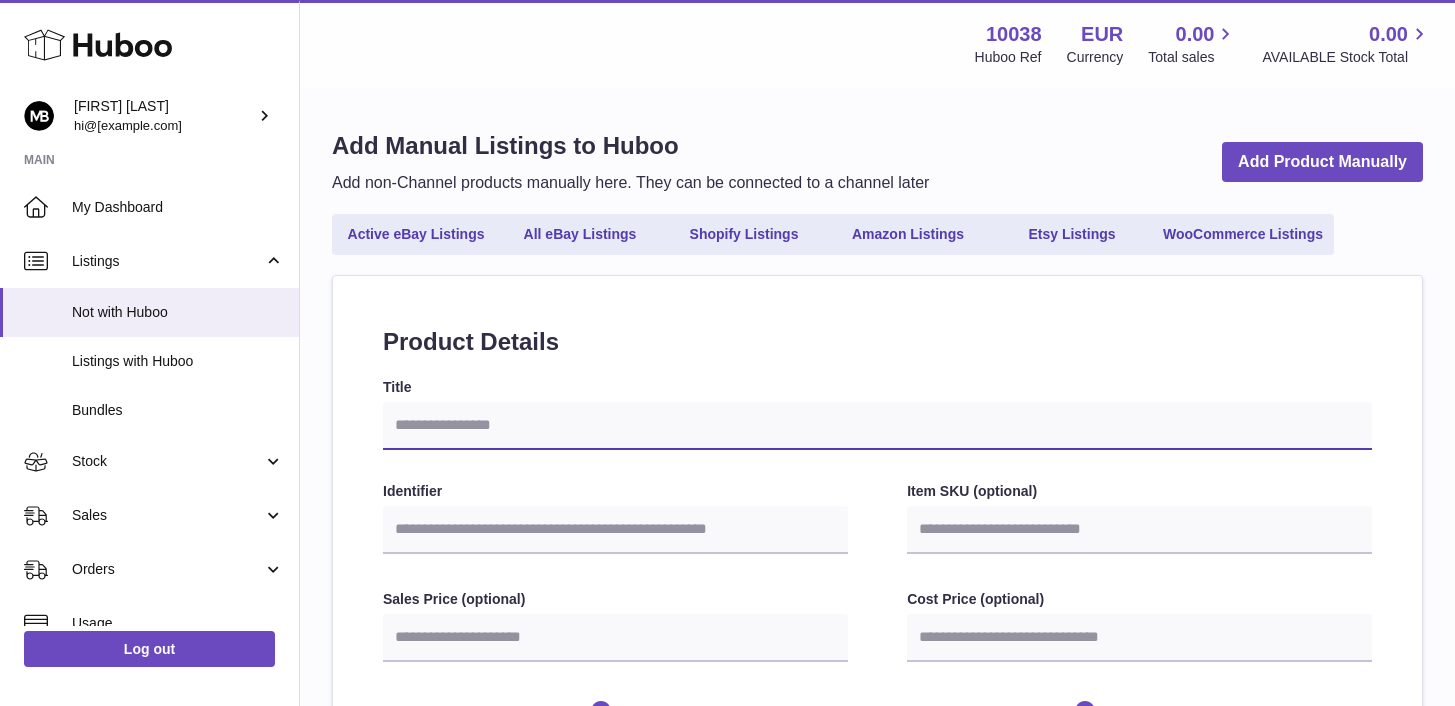 click on "Title" at bounding box center [877, 426] 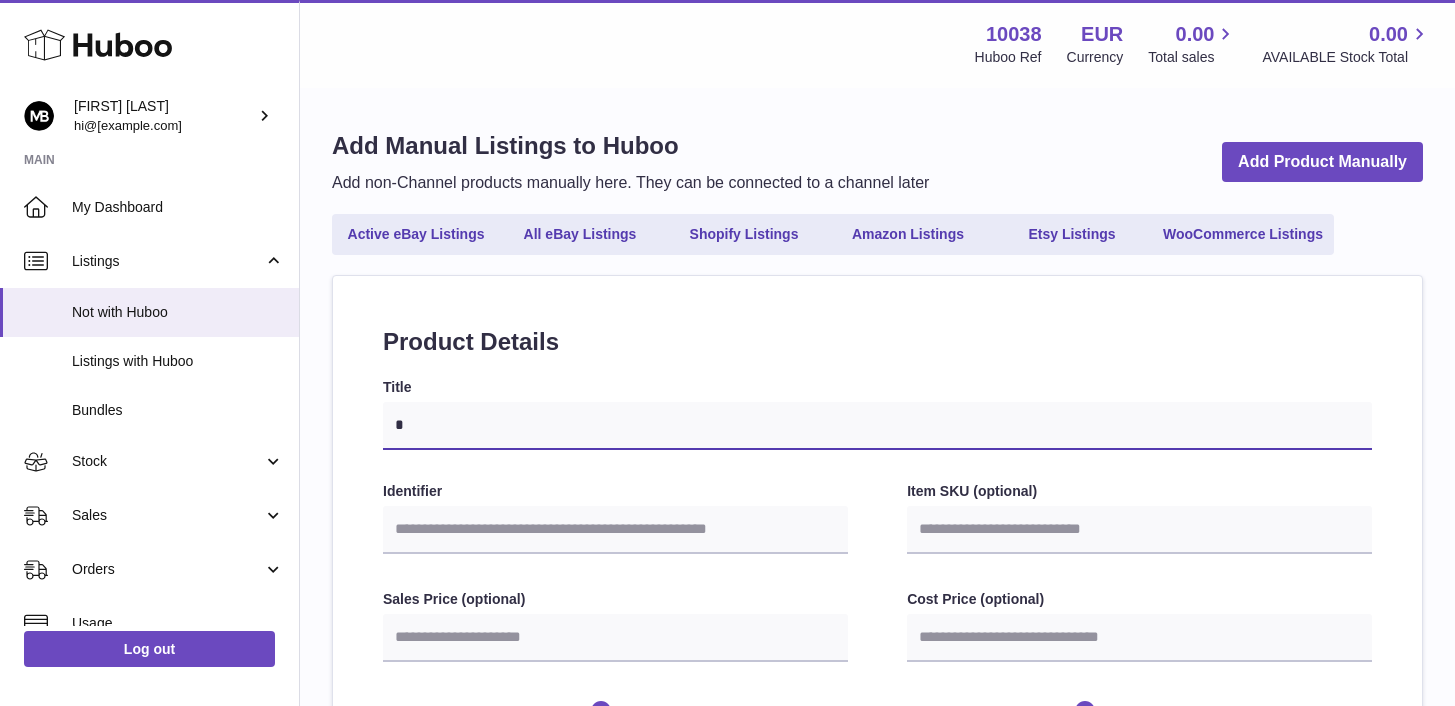 type on "**" 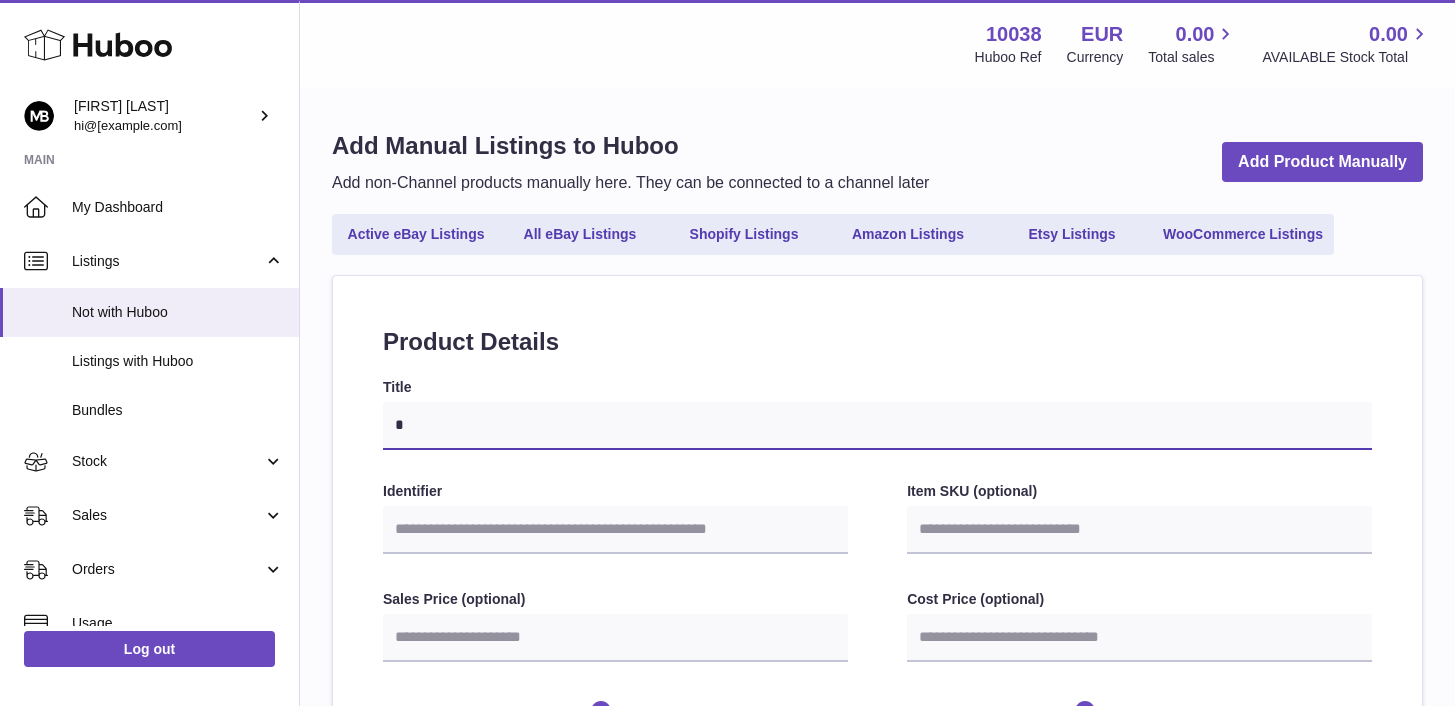 select 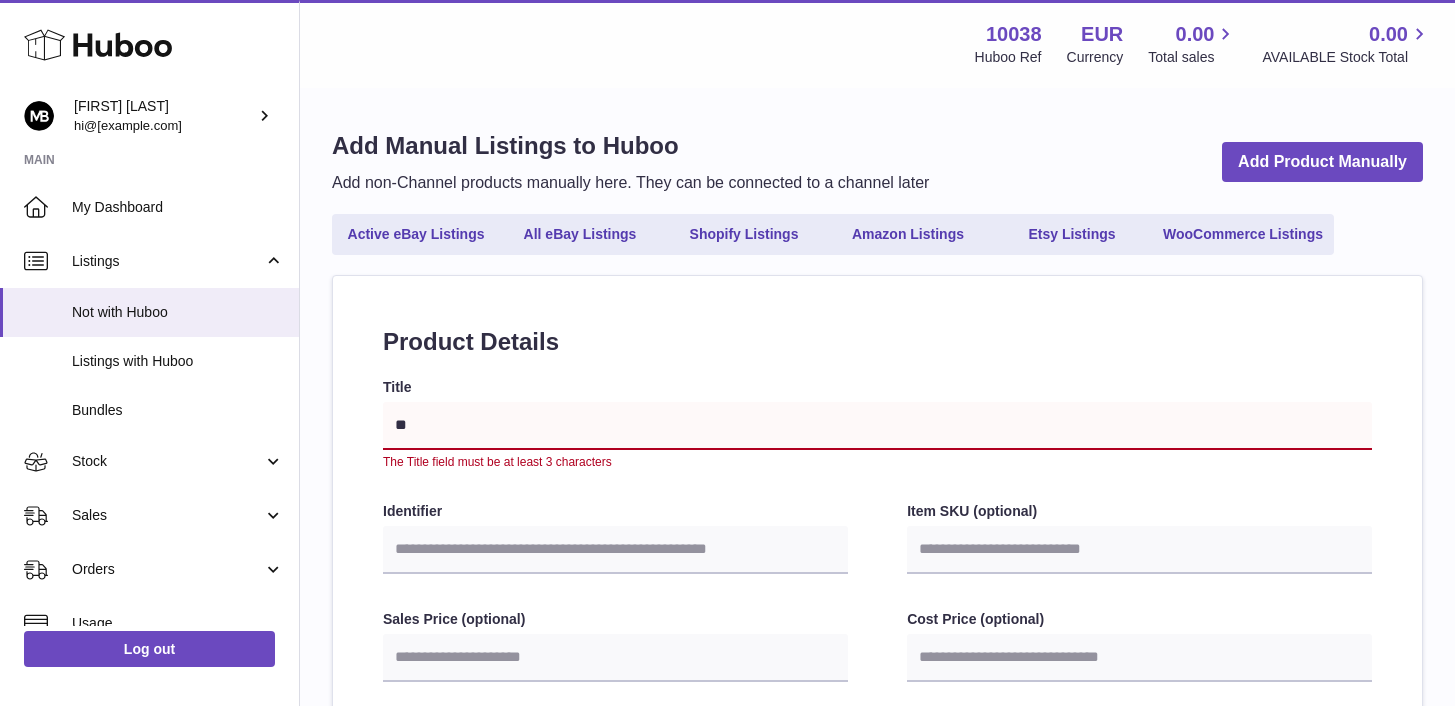 type on "***" 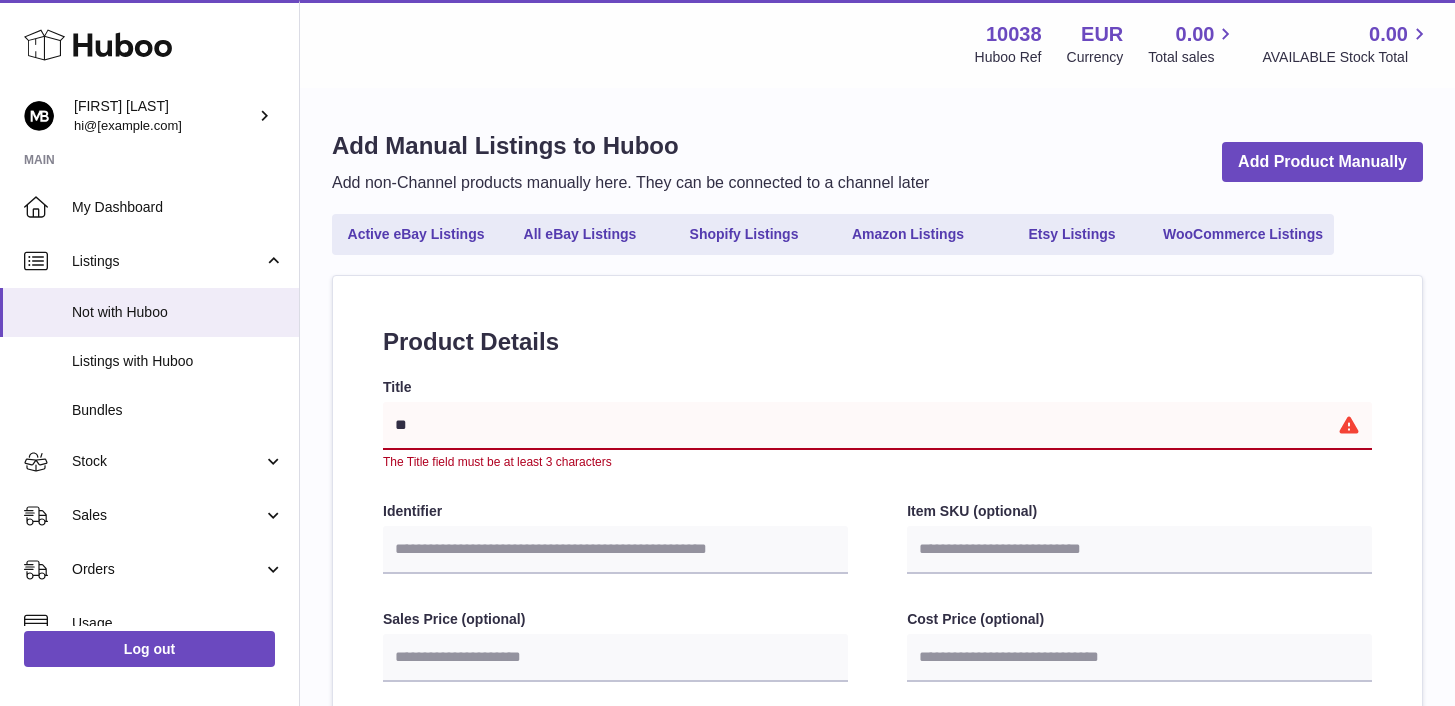 select 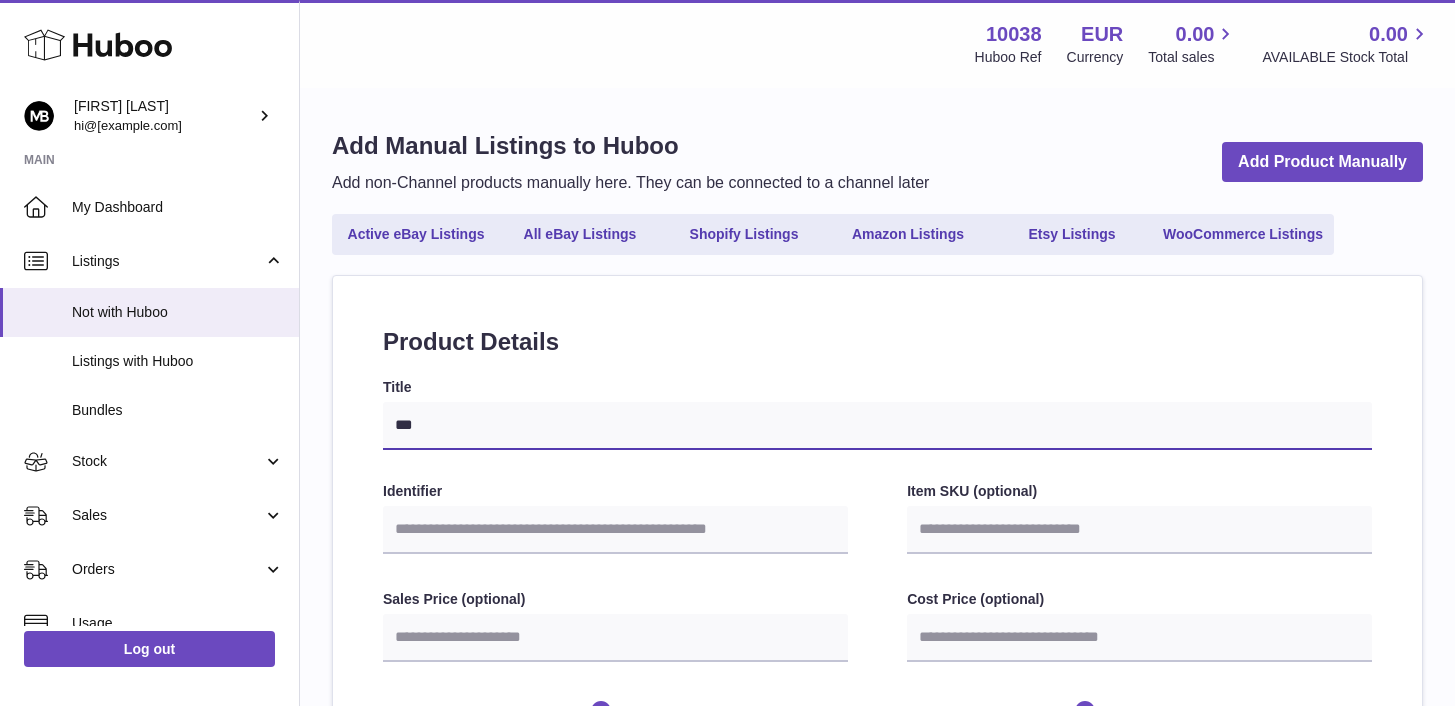 type on "****" 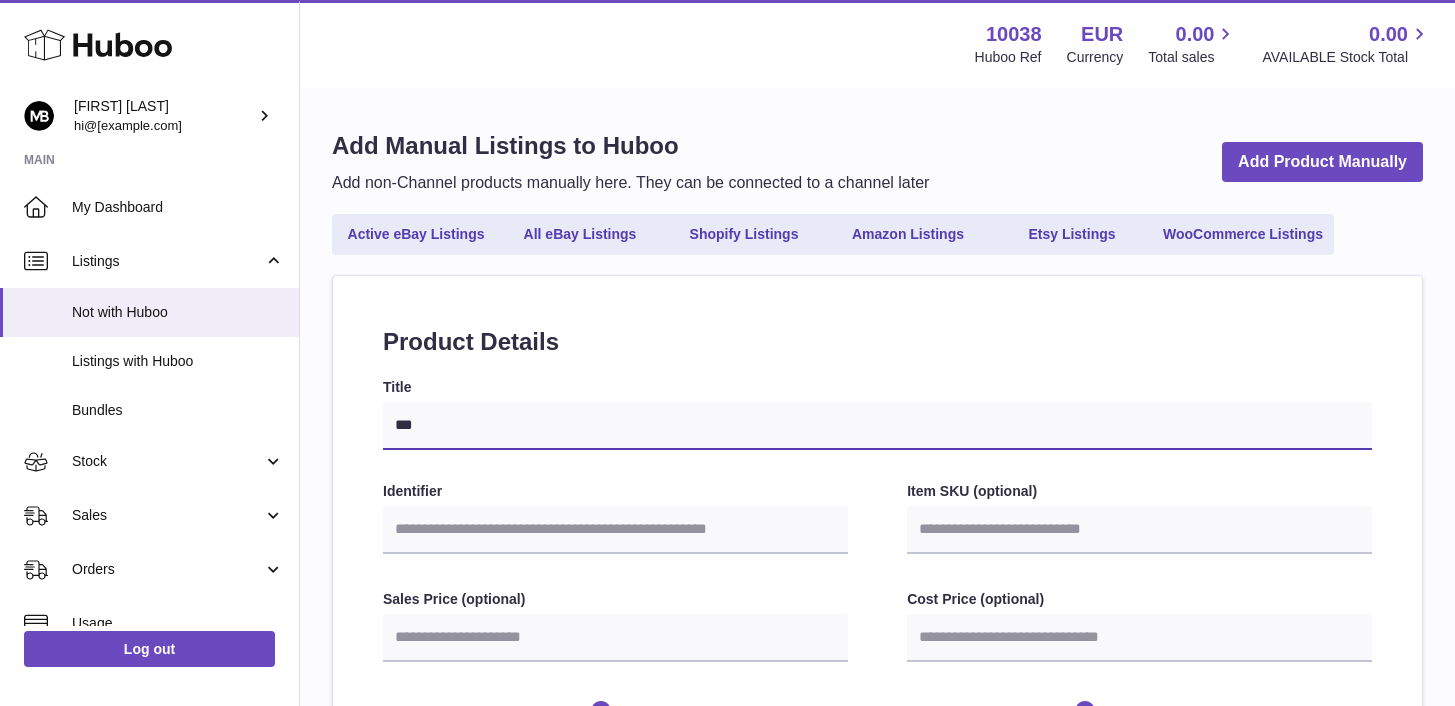 select 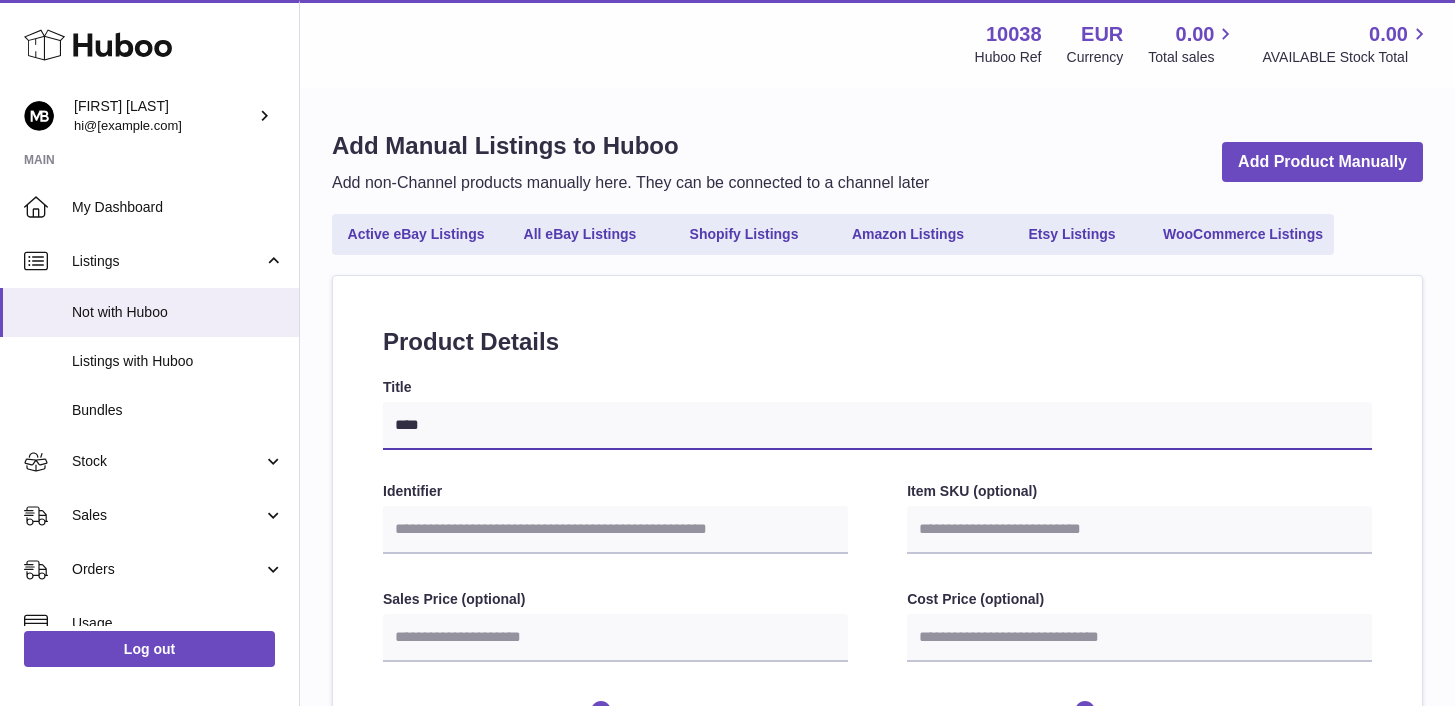 type on "*****" 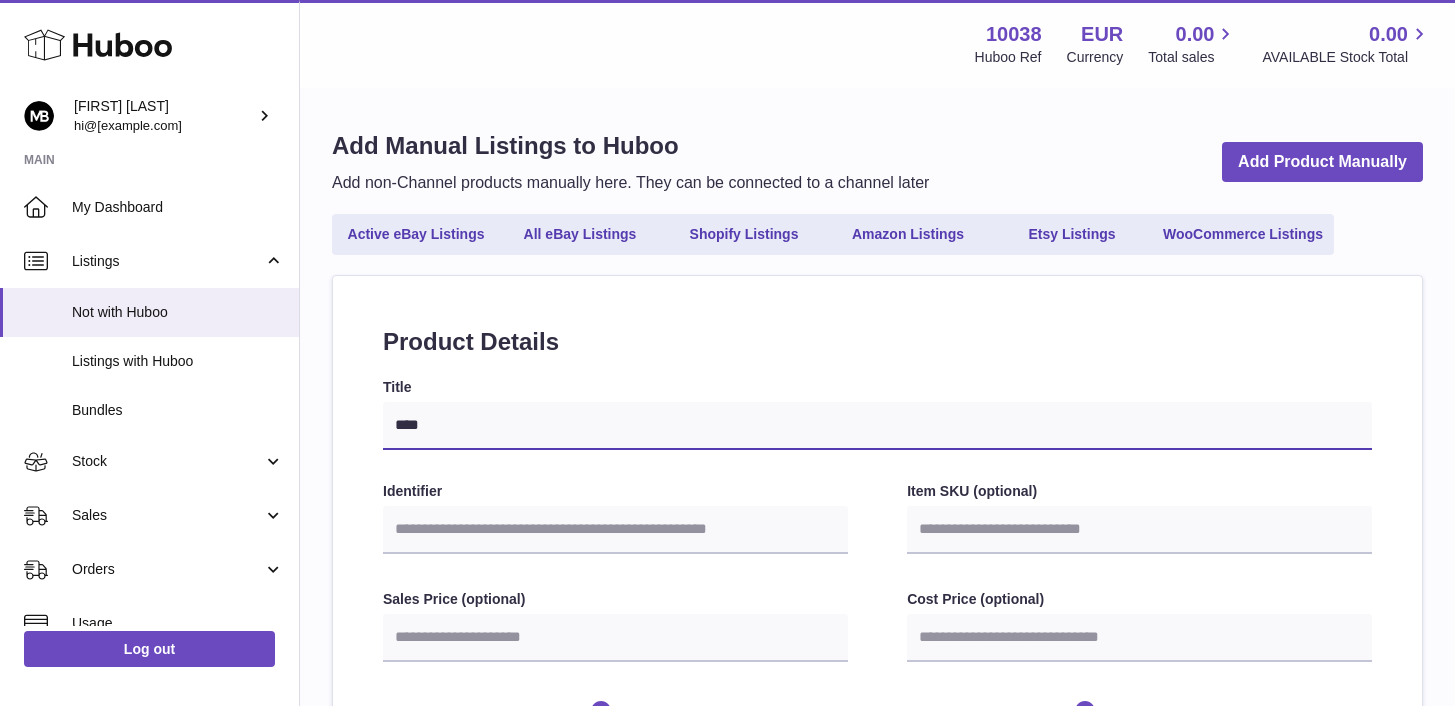 select 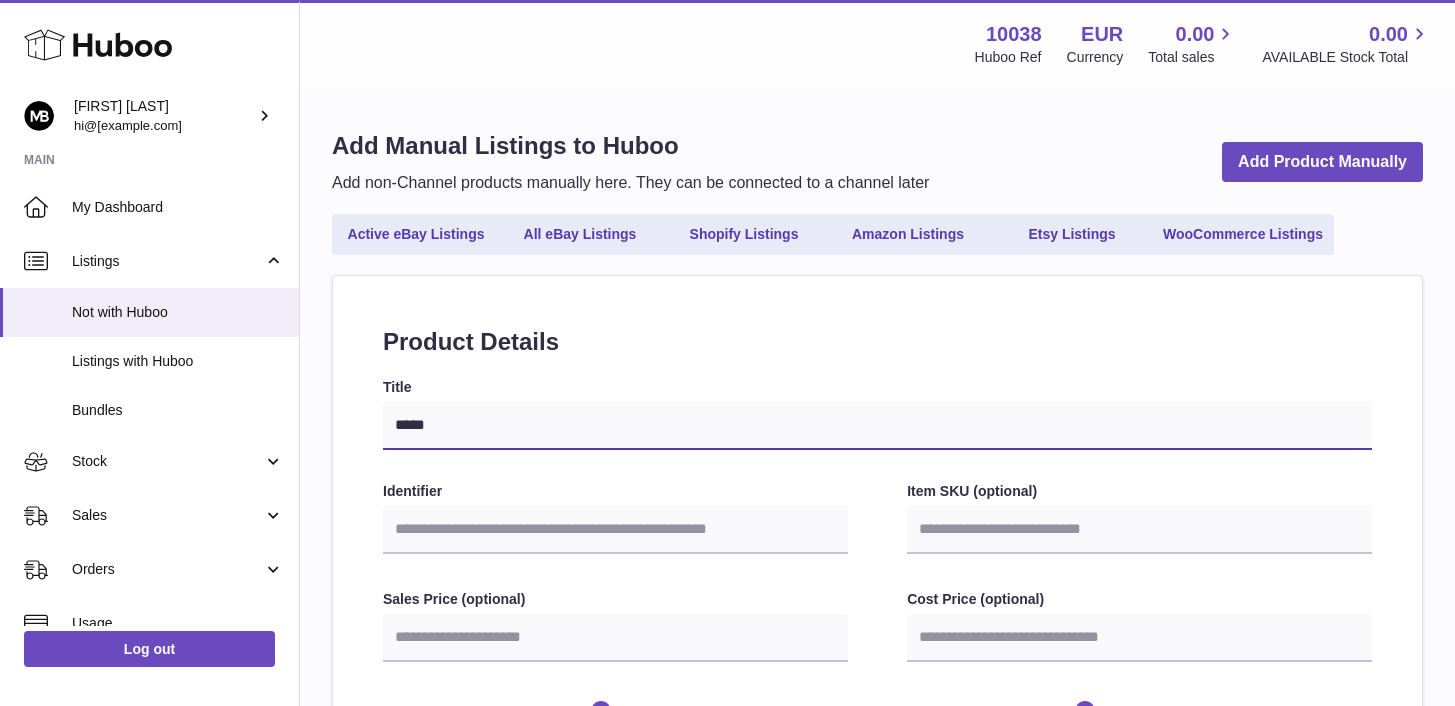 type on "******" 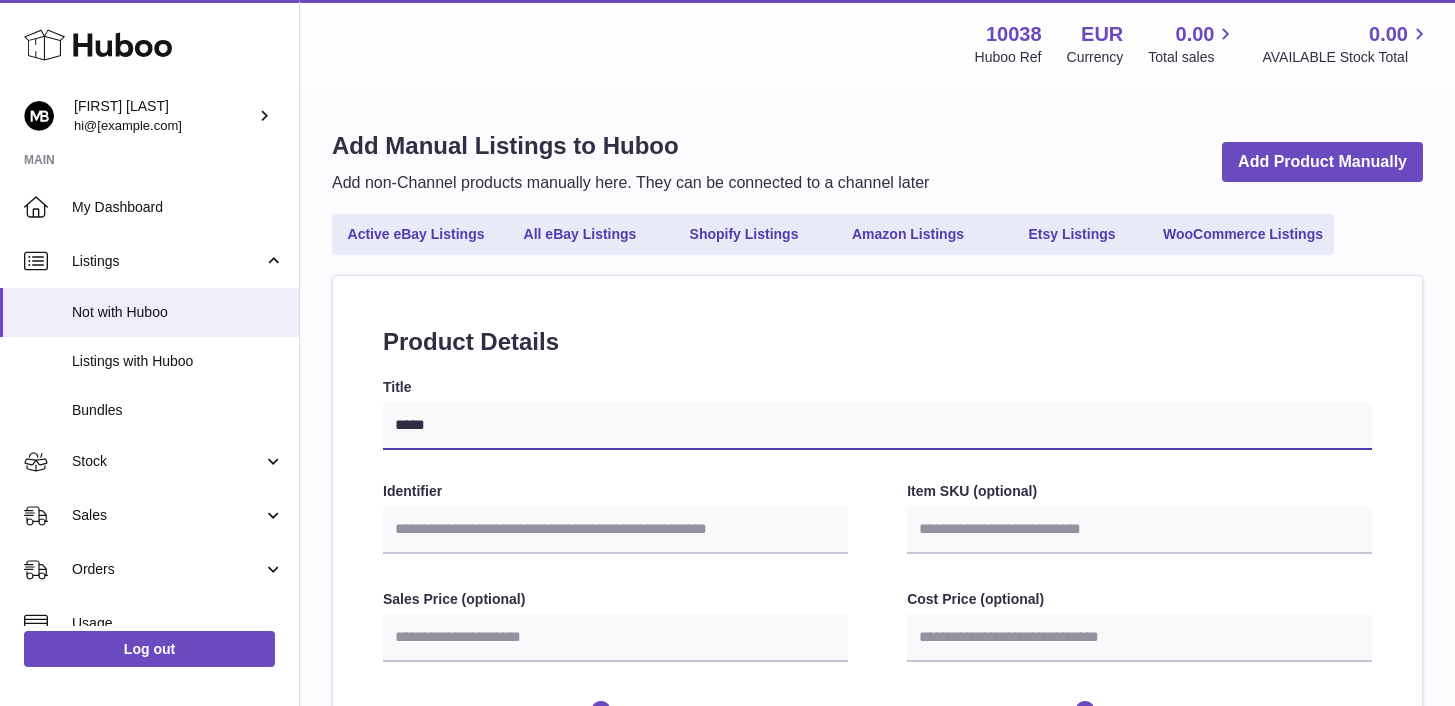 select 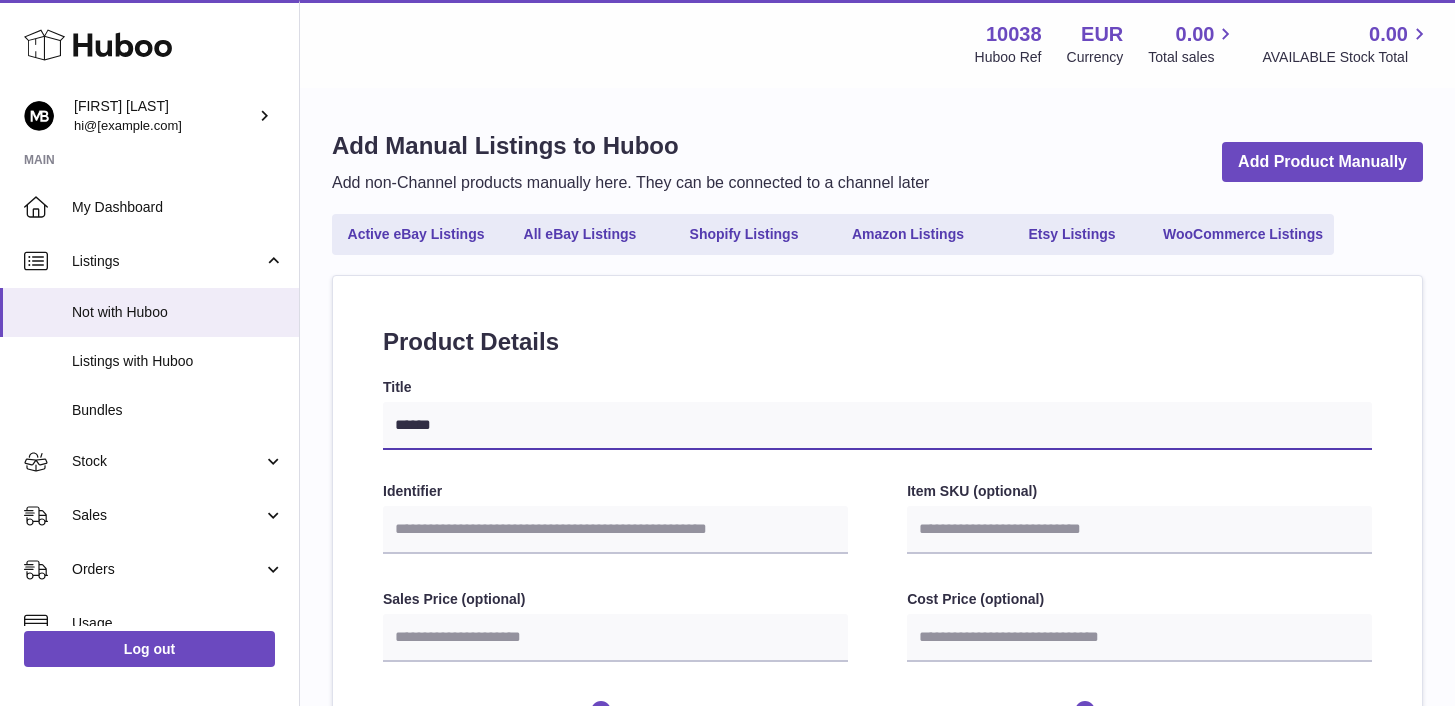 type on "*******" 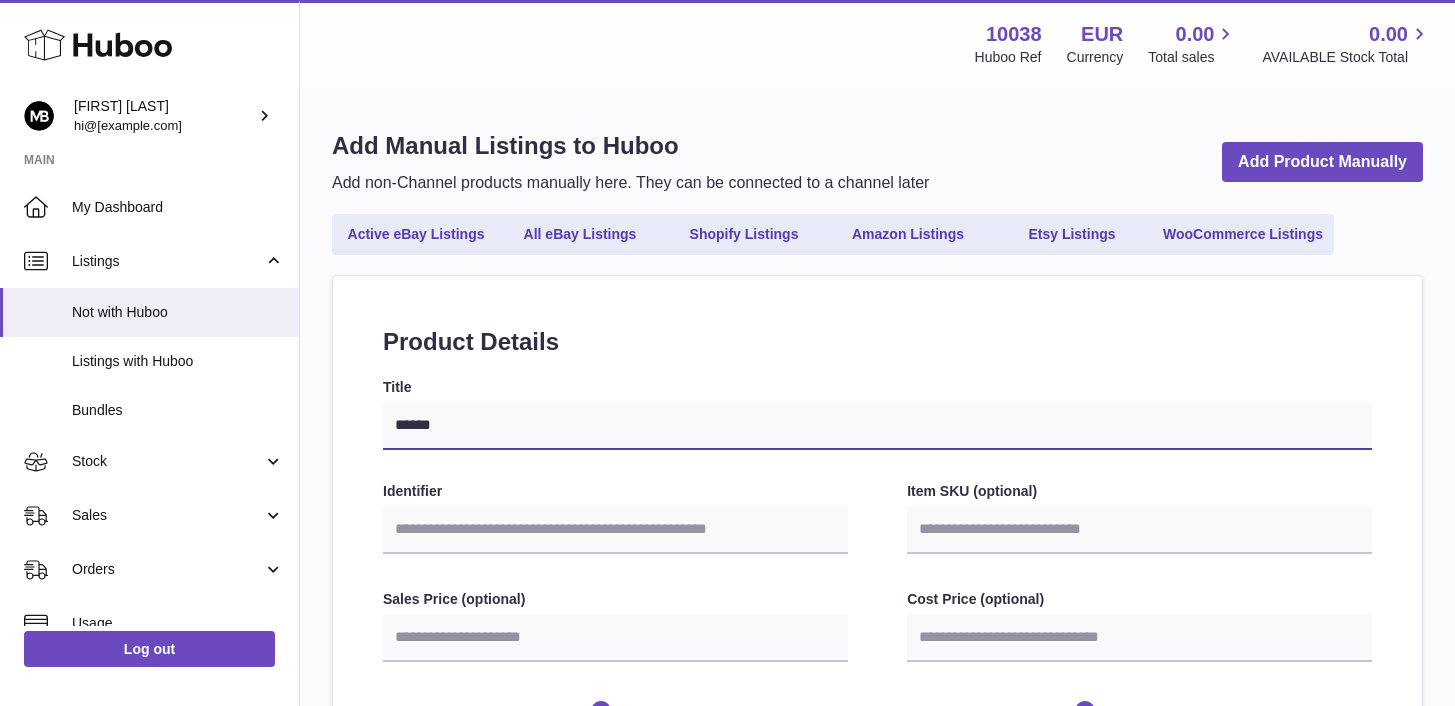 select 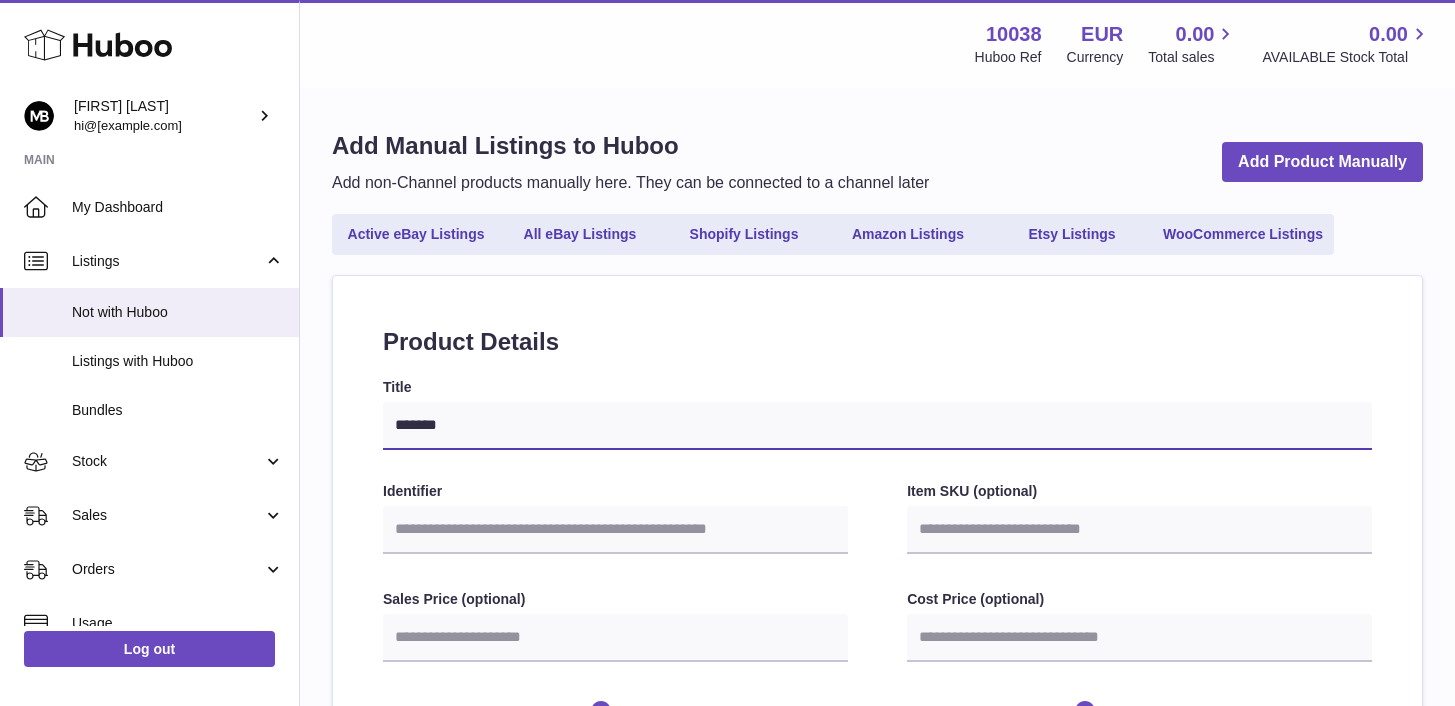 type on "*******" 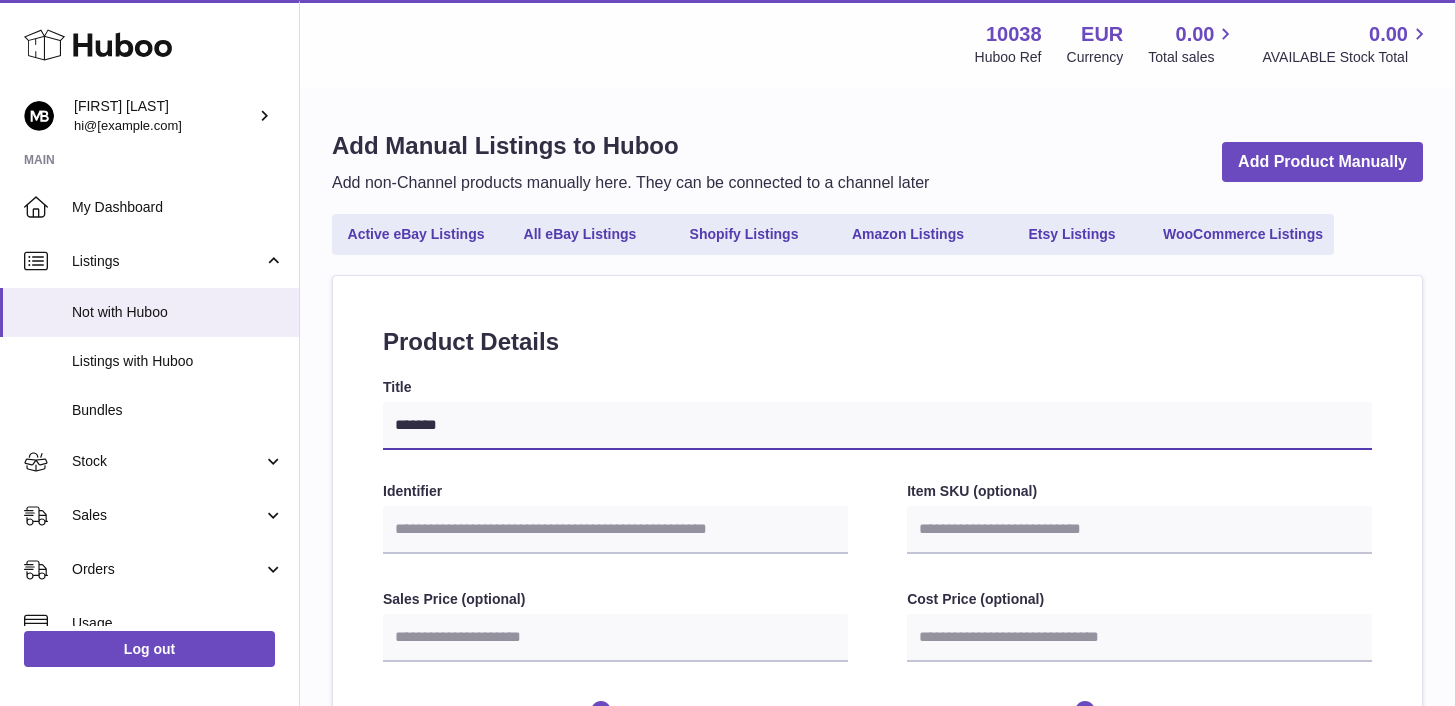 select 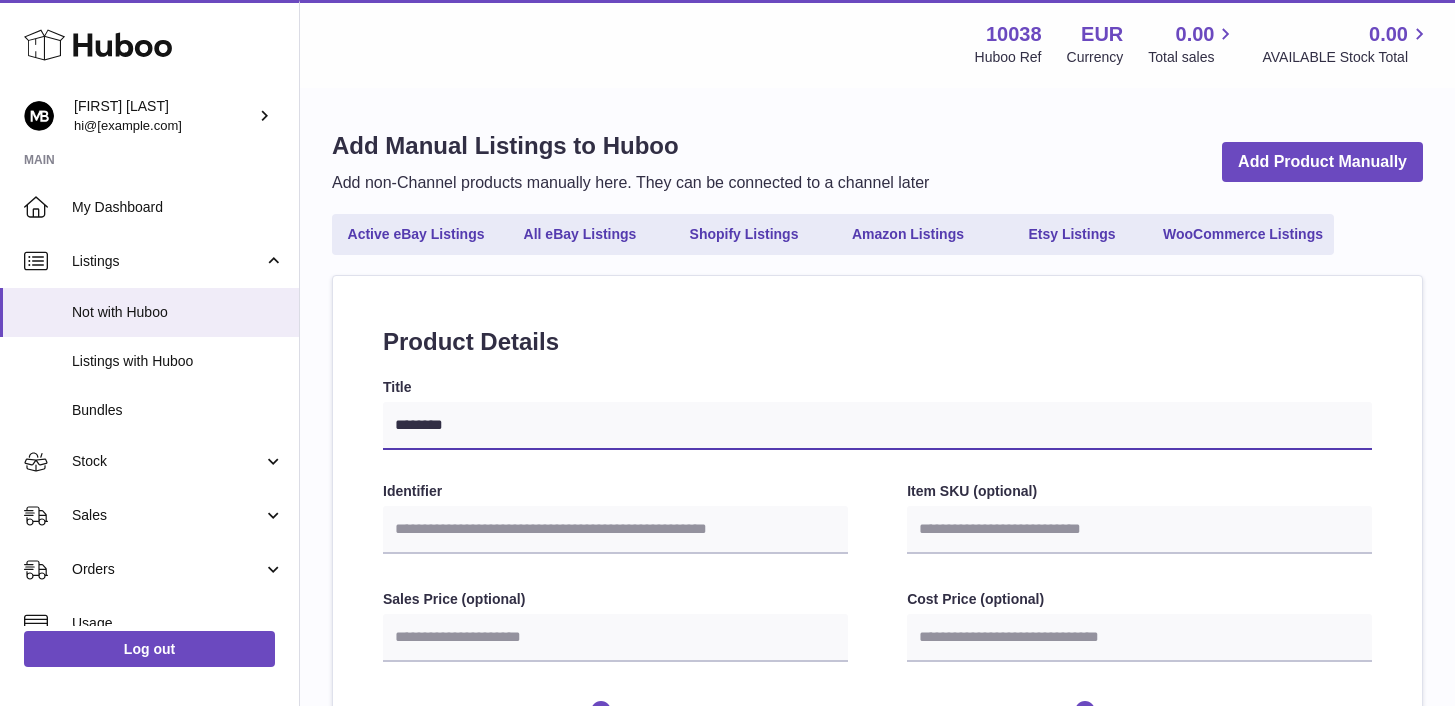 type on "*********" 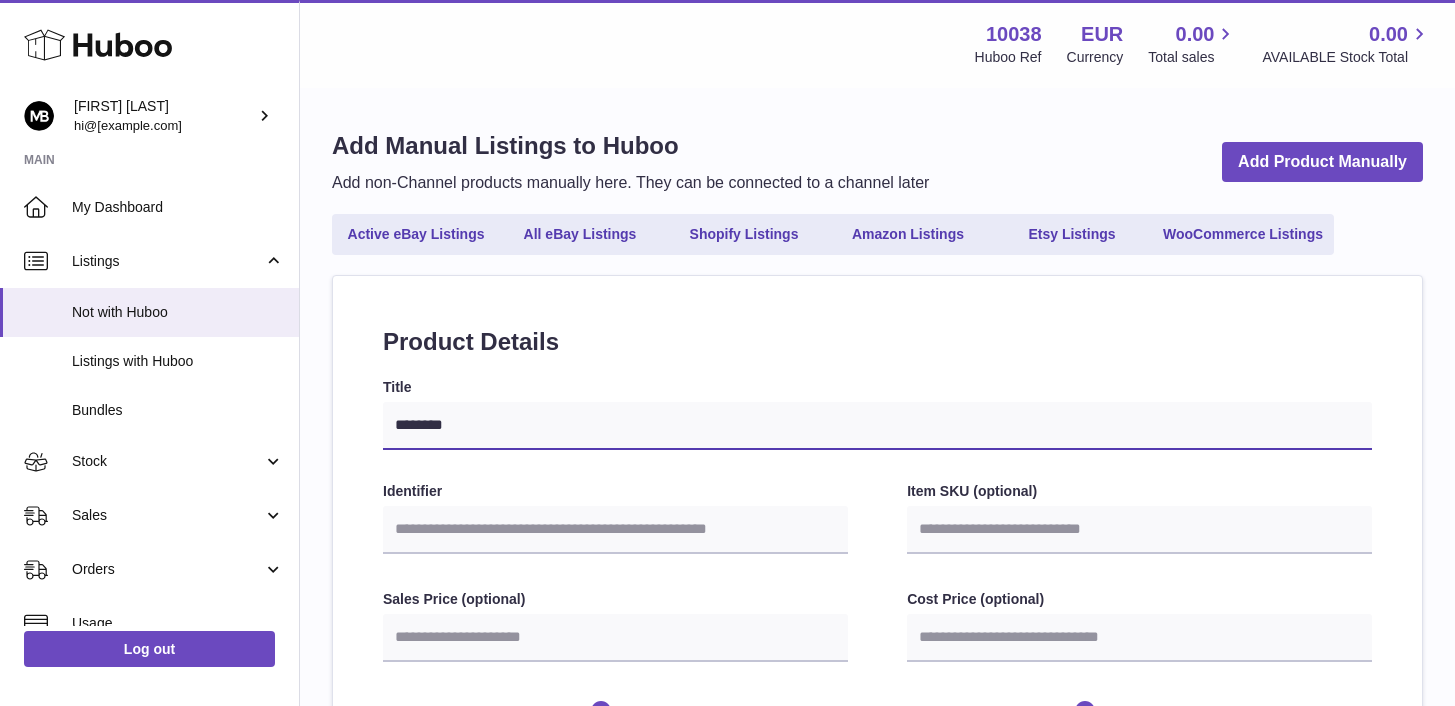 select 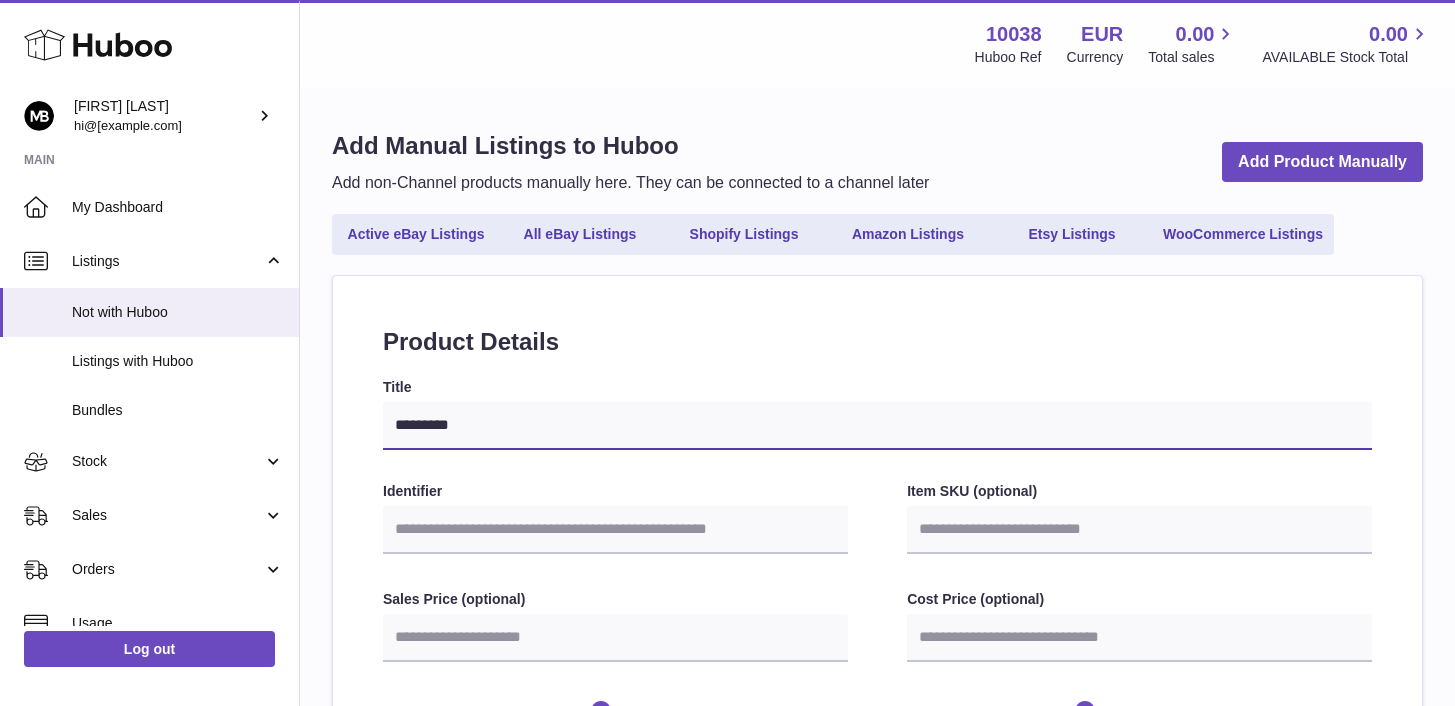 type on "**********" 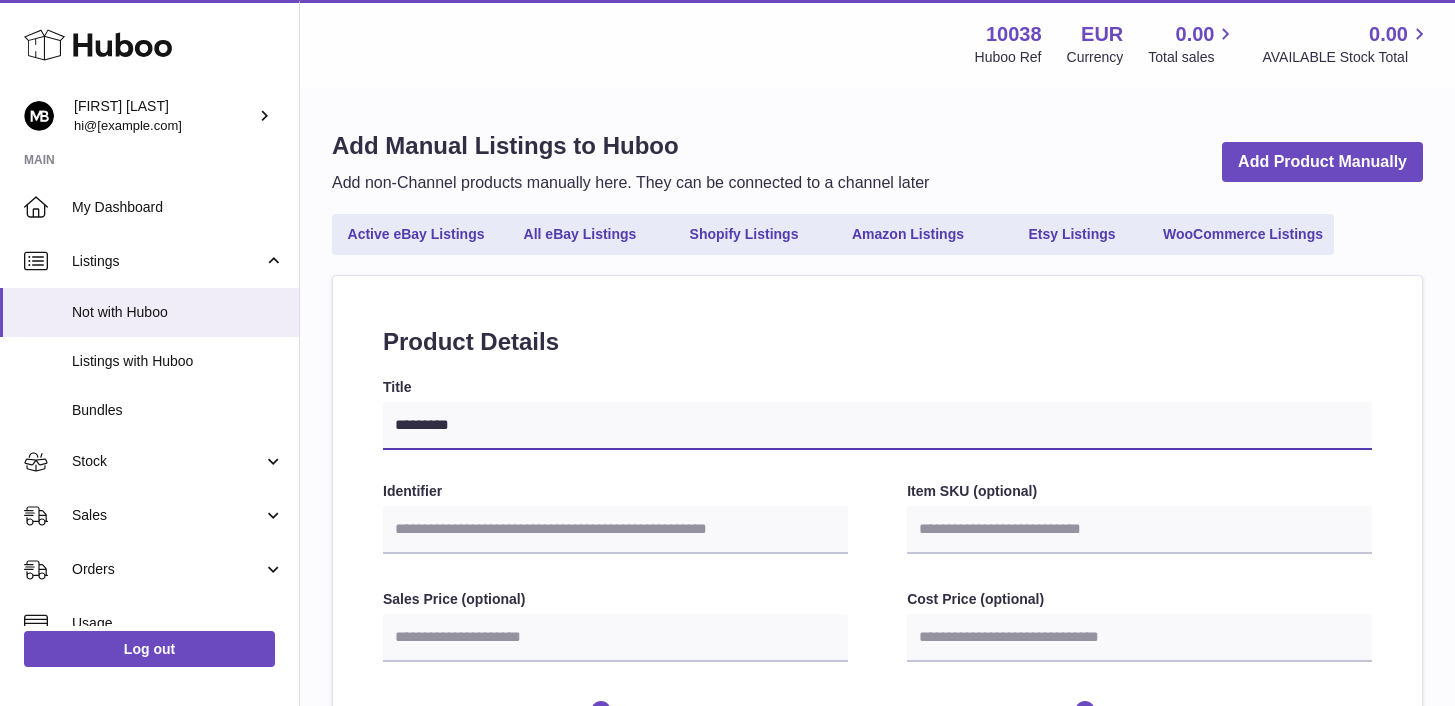 select 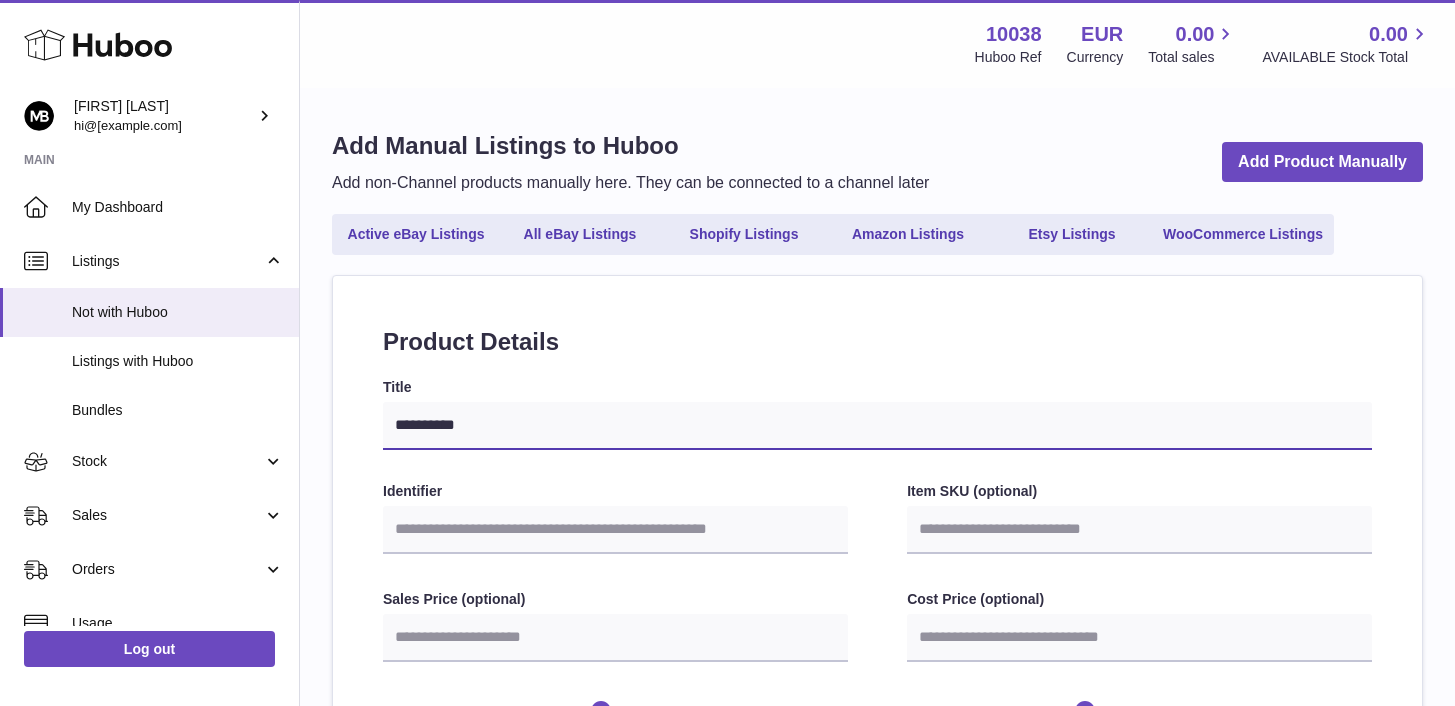 type on "**********" 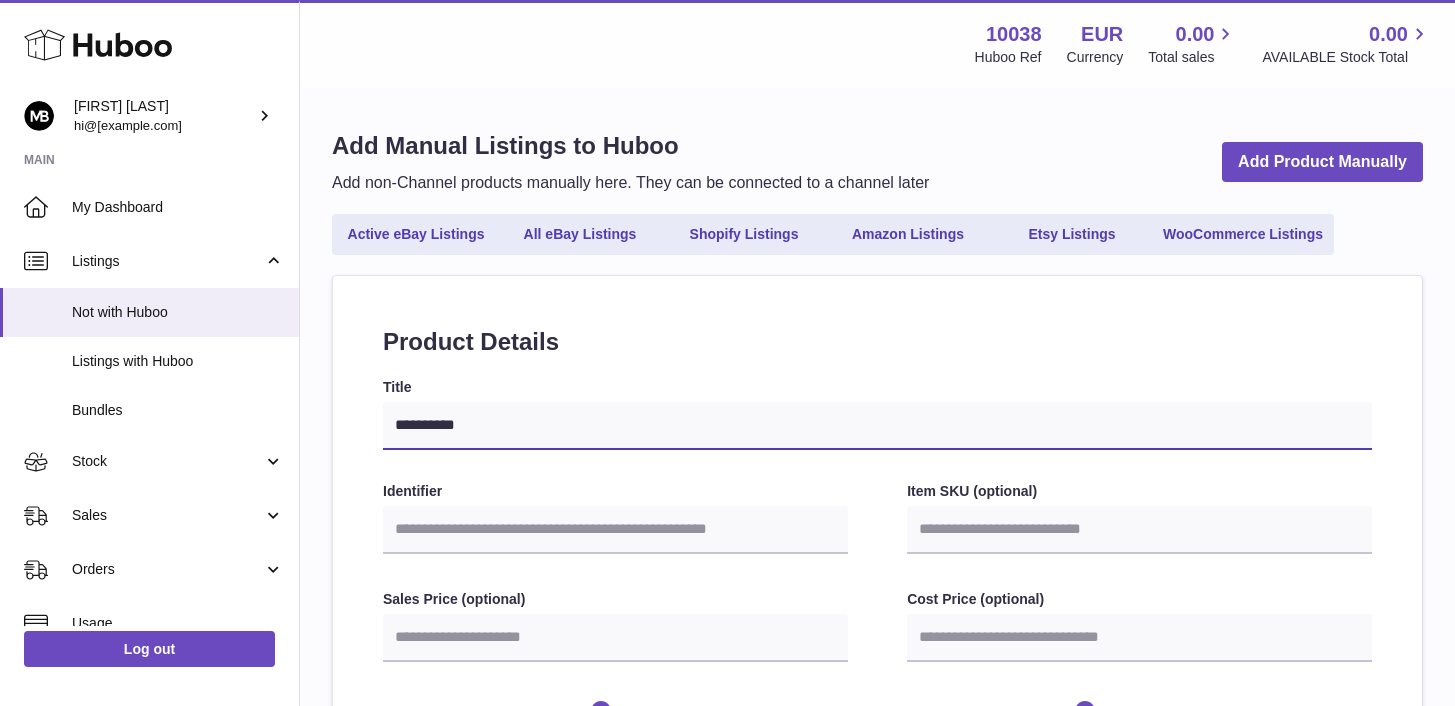 select 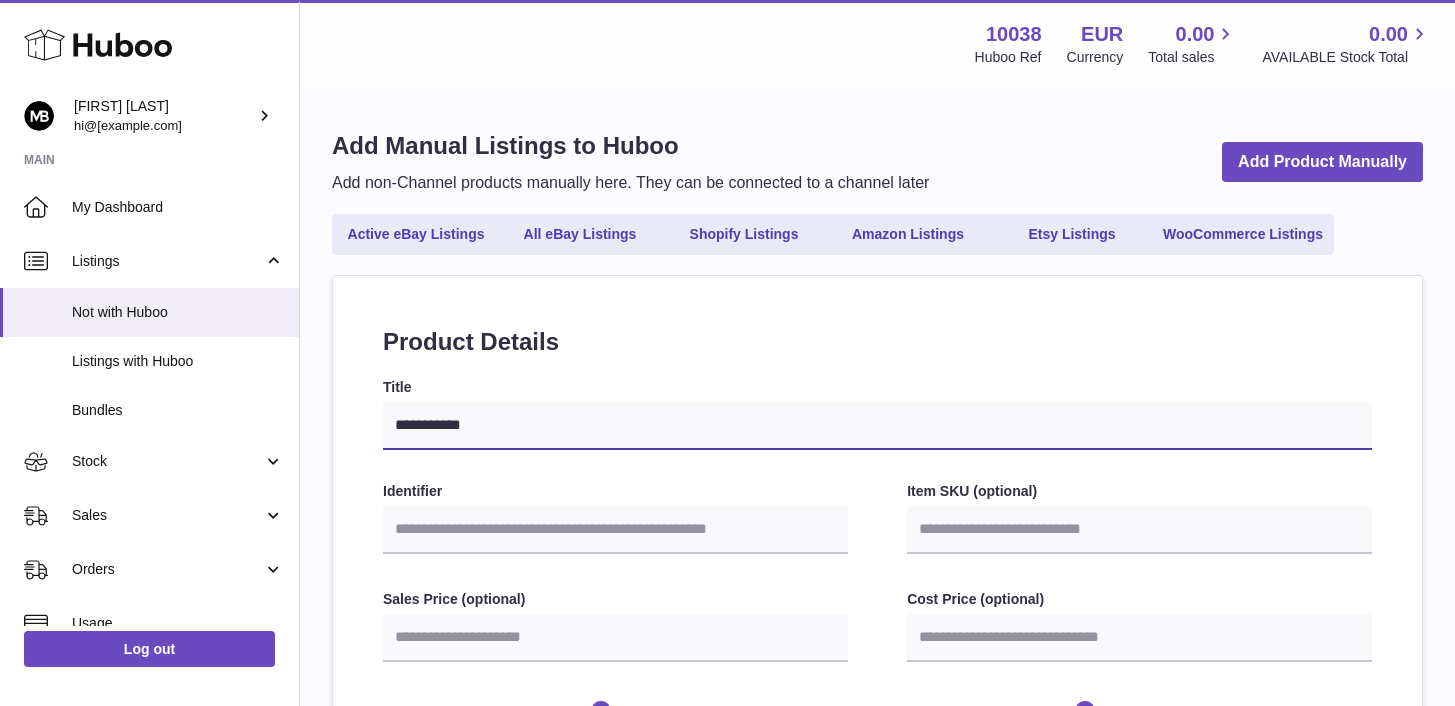 type on "**********" 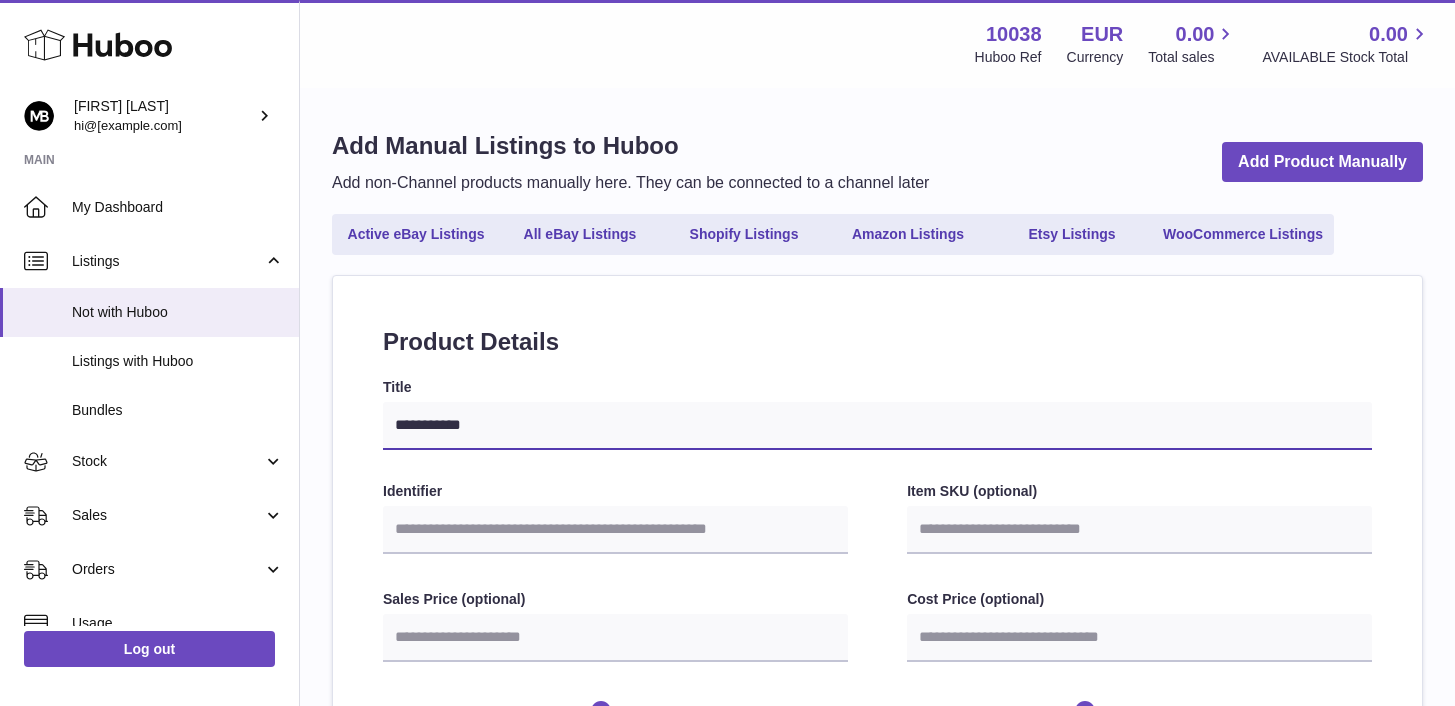select 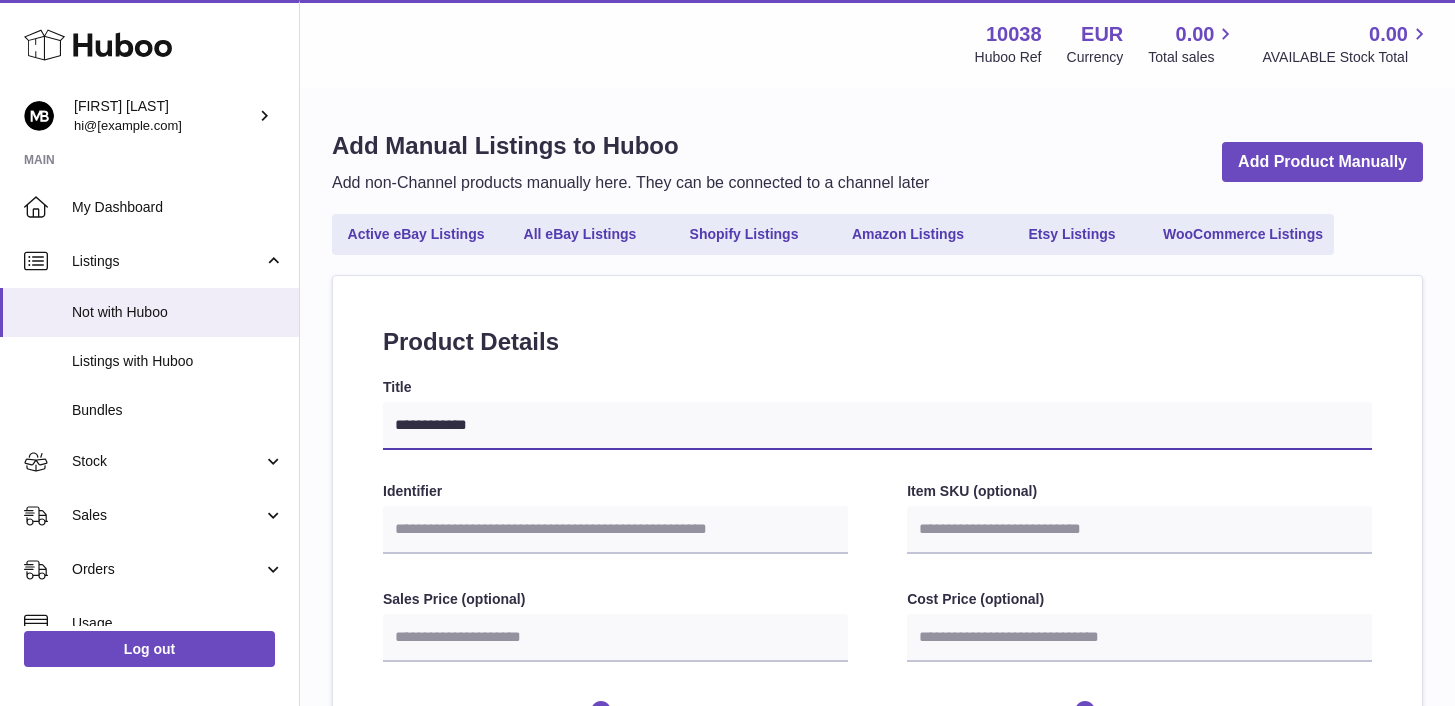 type on "**********" 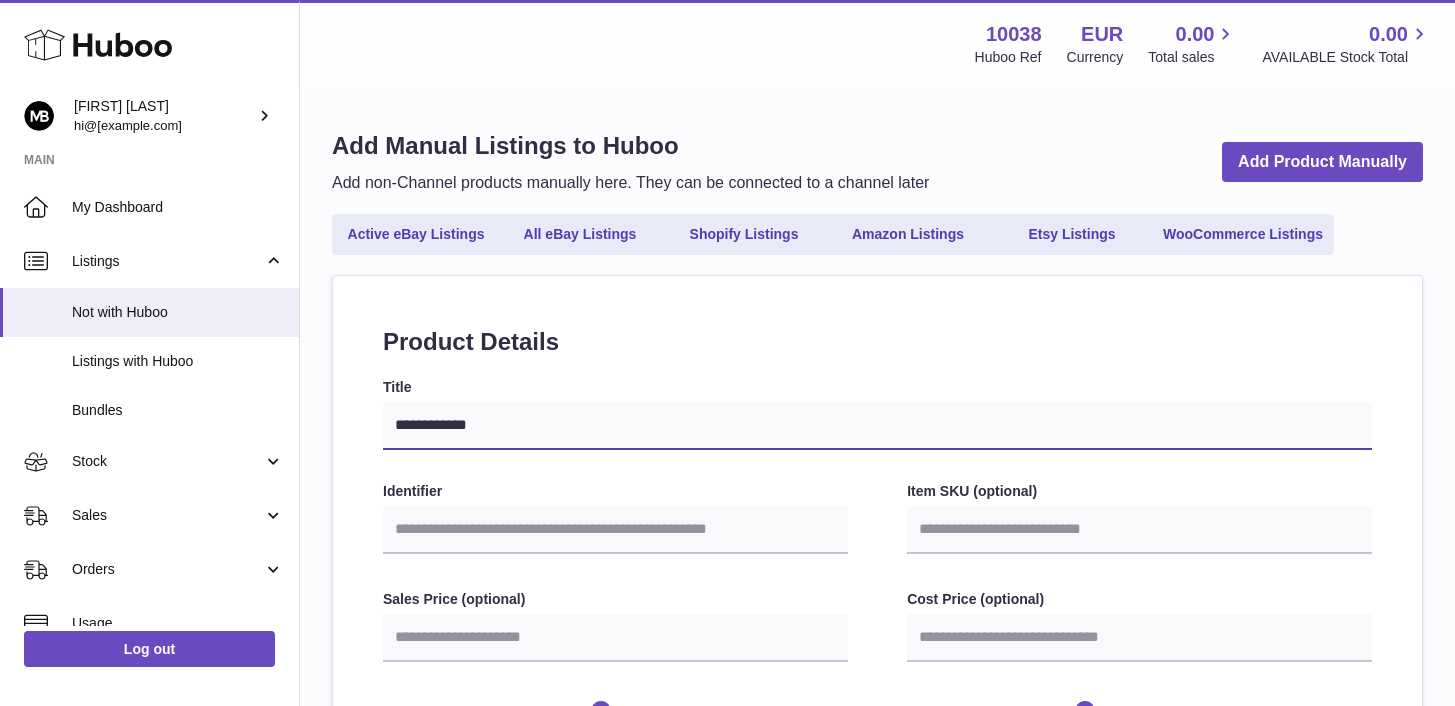 select 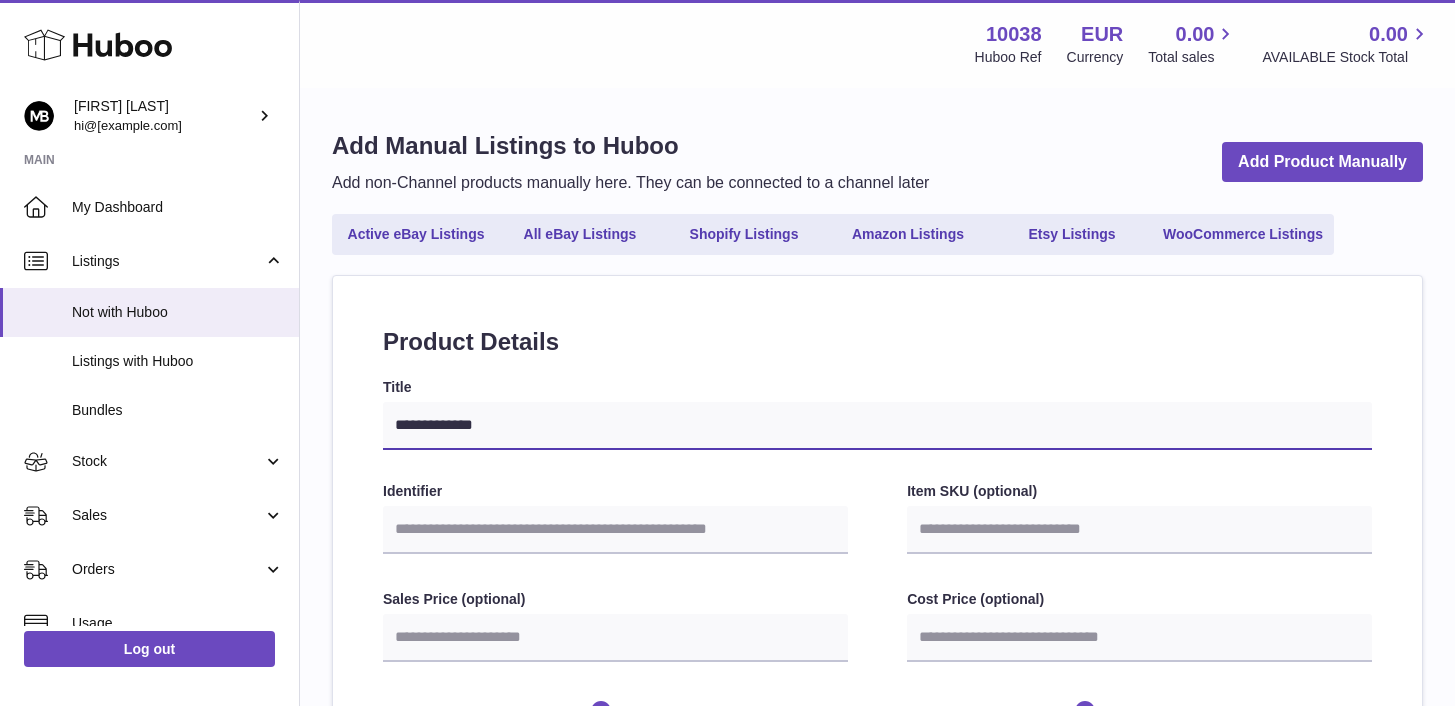 type on "**********" 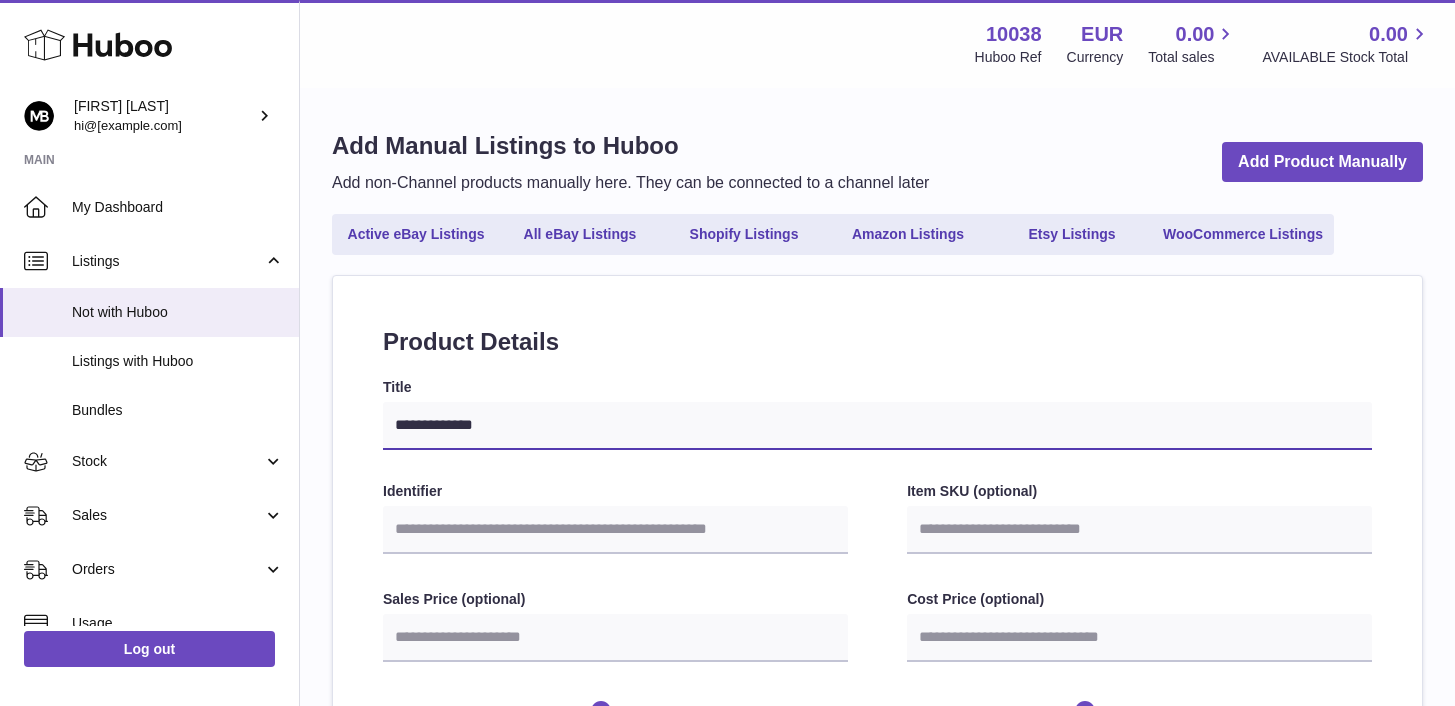 select 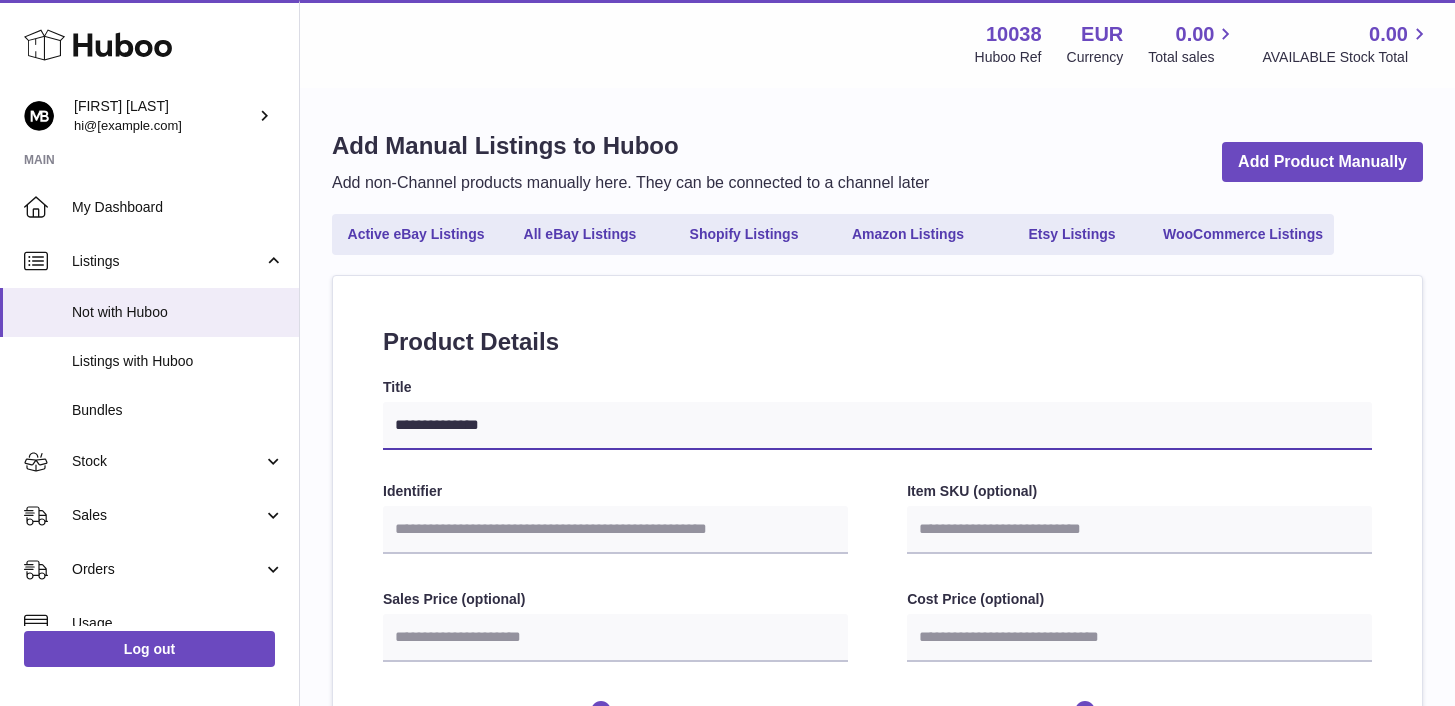 type on "**********" 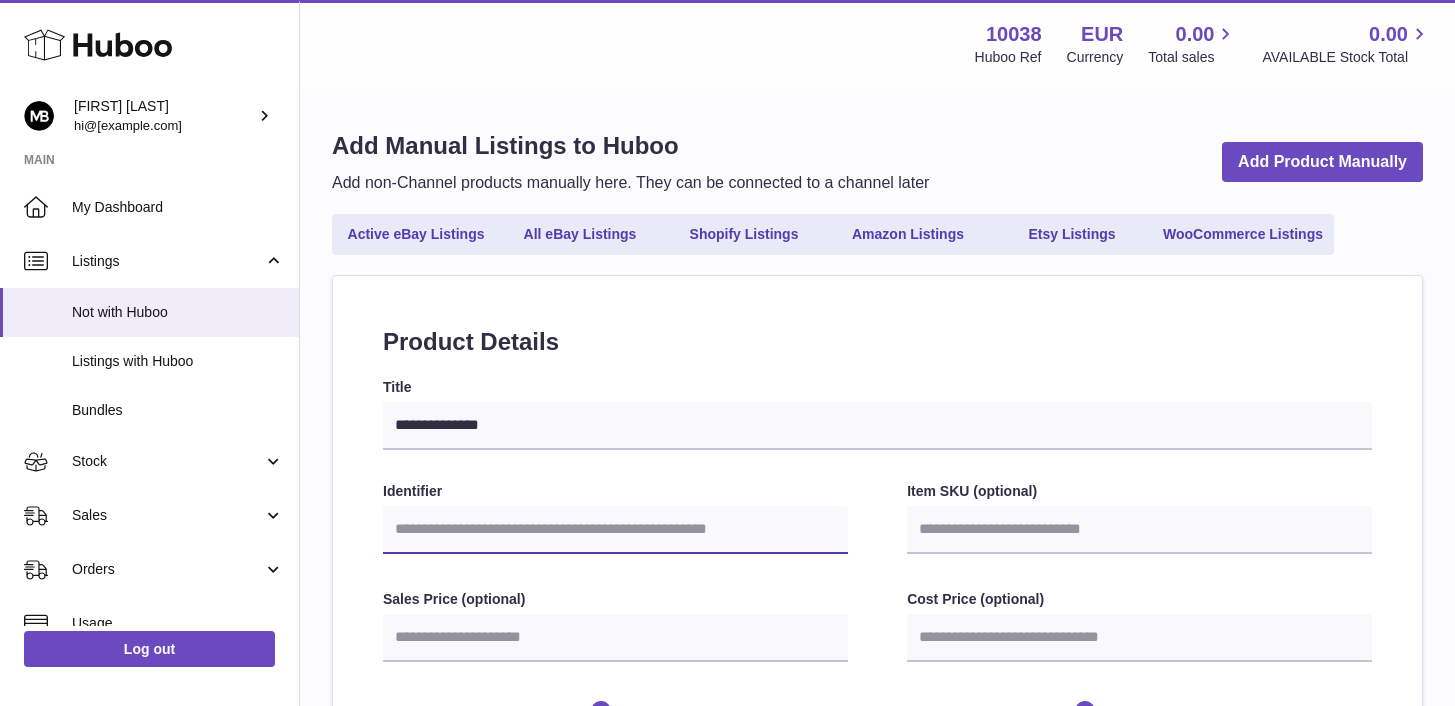 click on "Identifier" at bounding box center [615, 530] 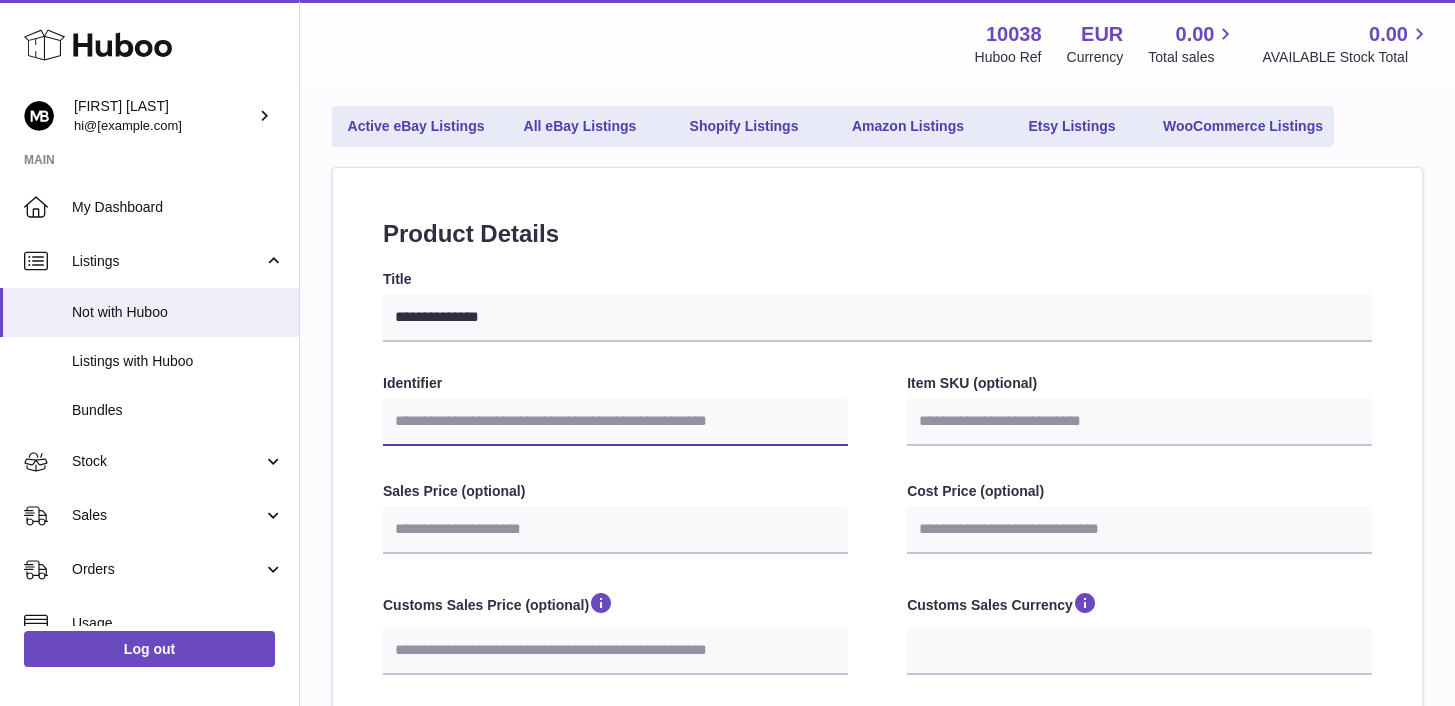 scroll, scrollTop: 110, scrollLeft: 0, axis: vertical 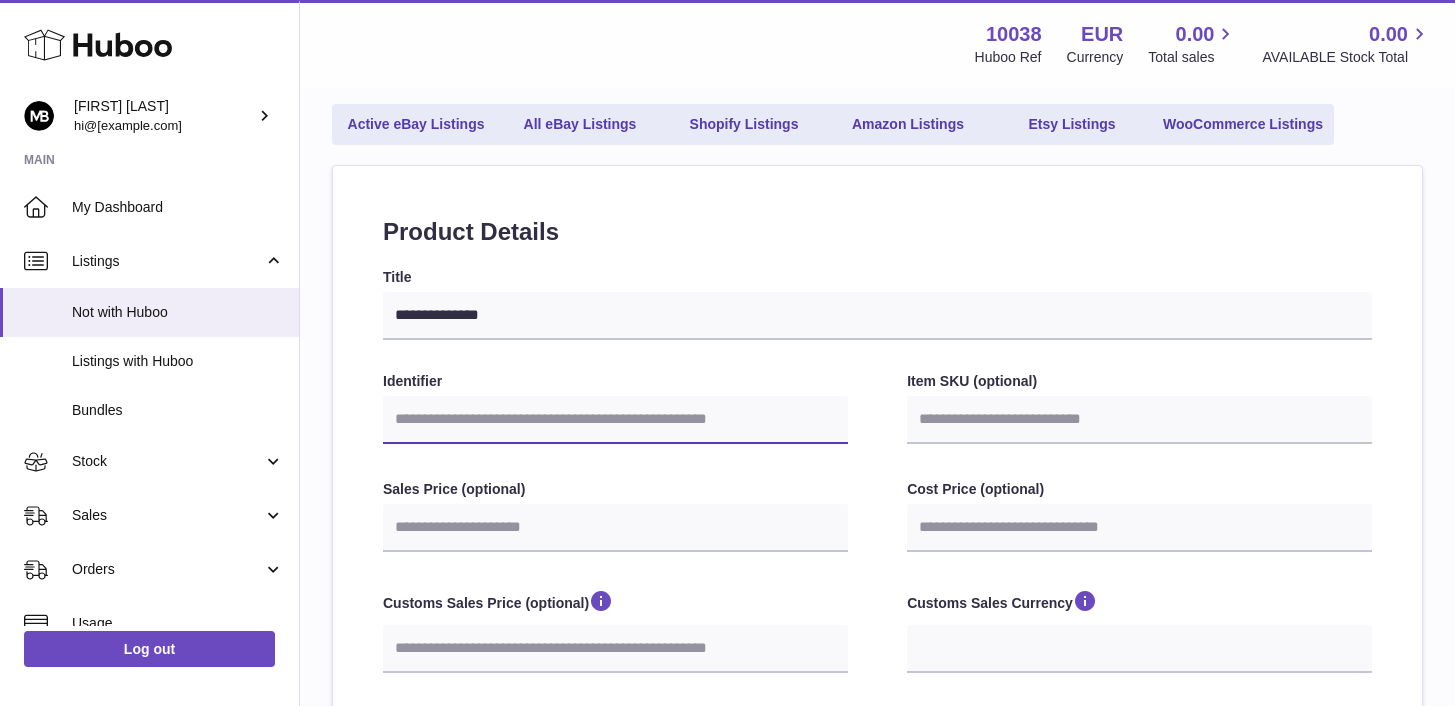 type on "*" 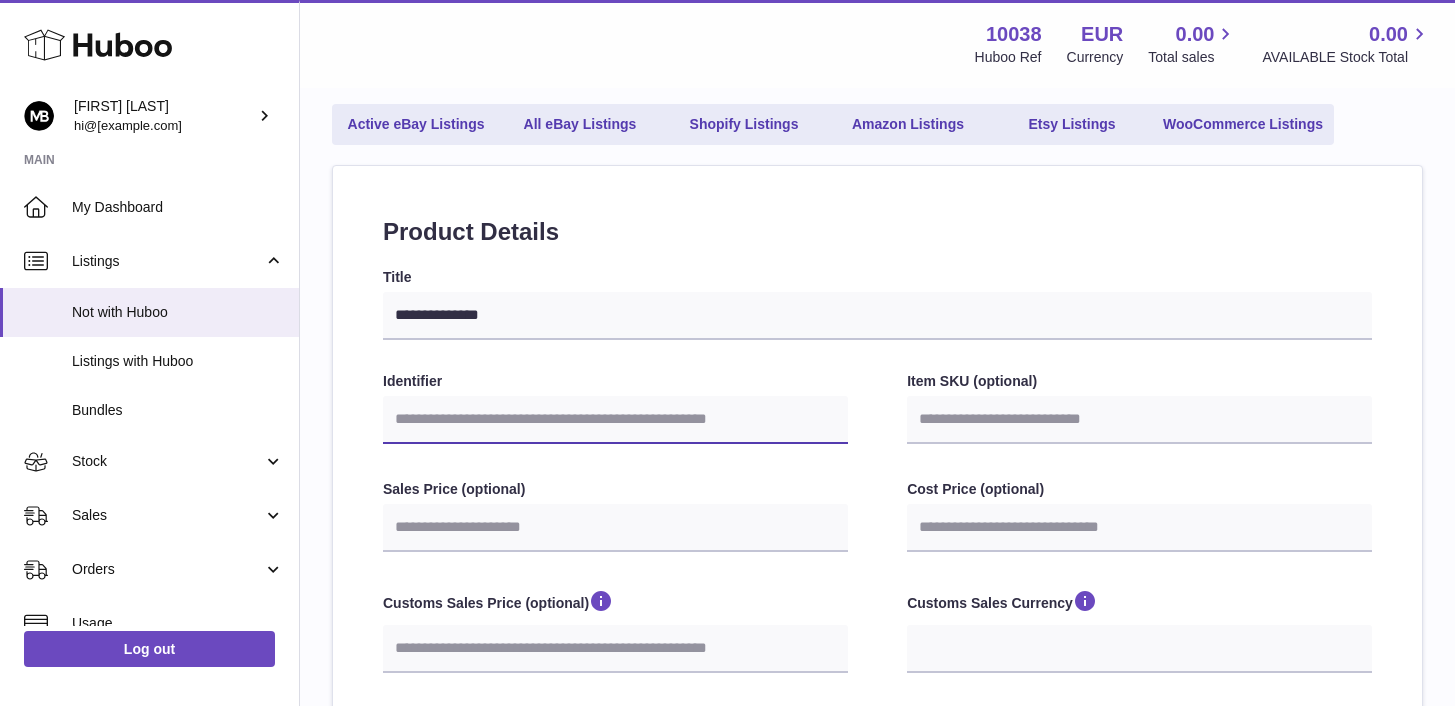 select 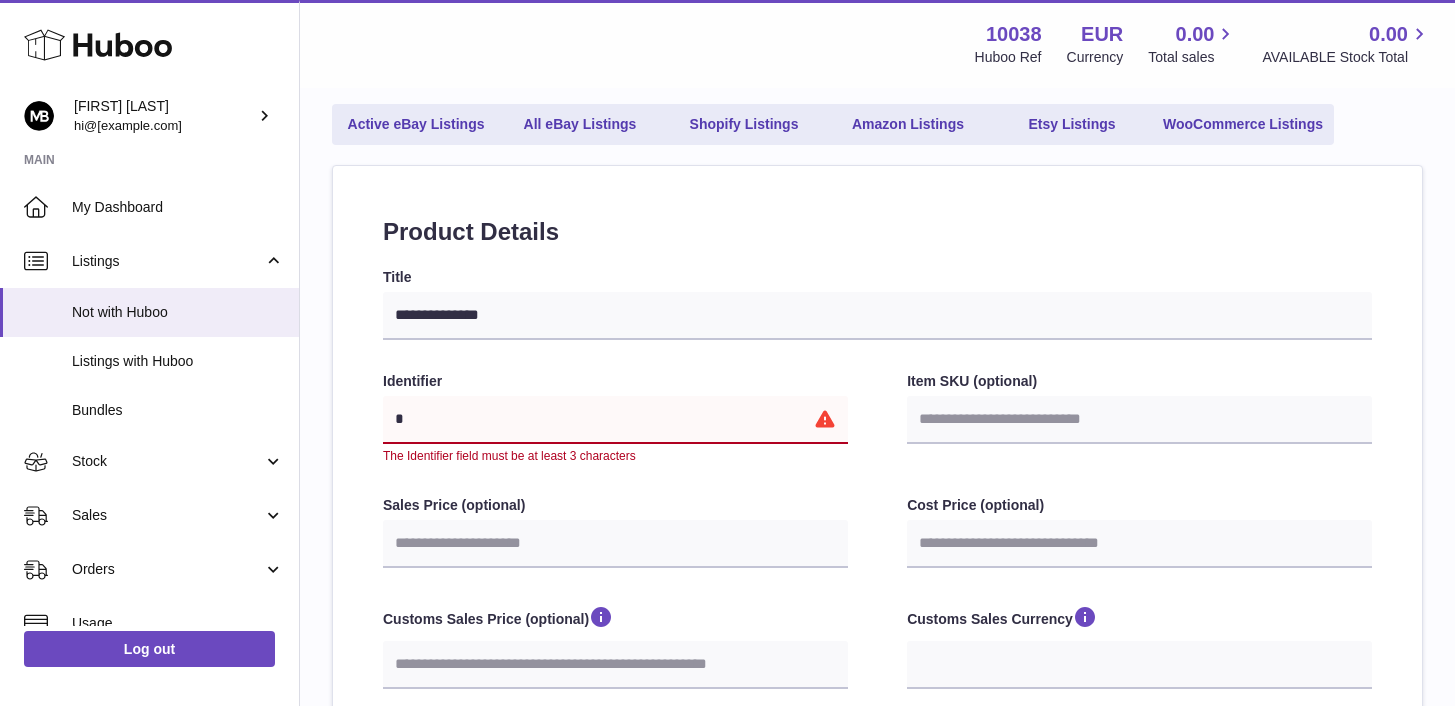 type on "**" 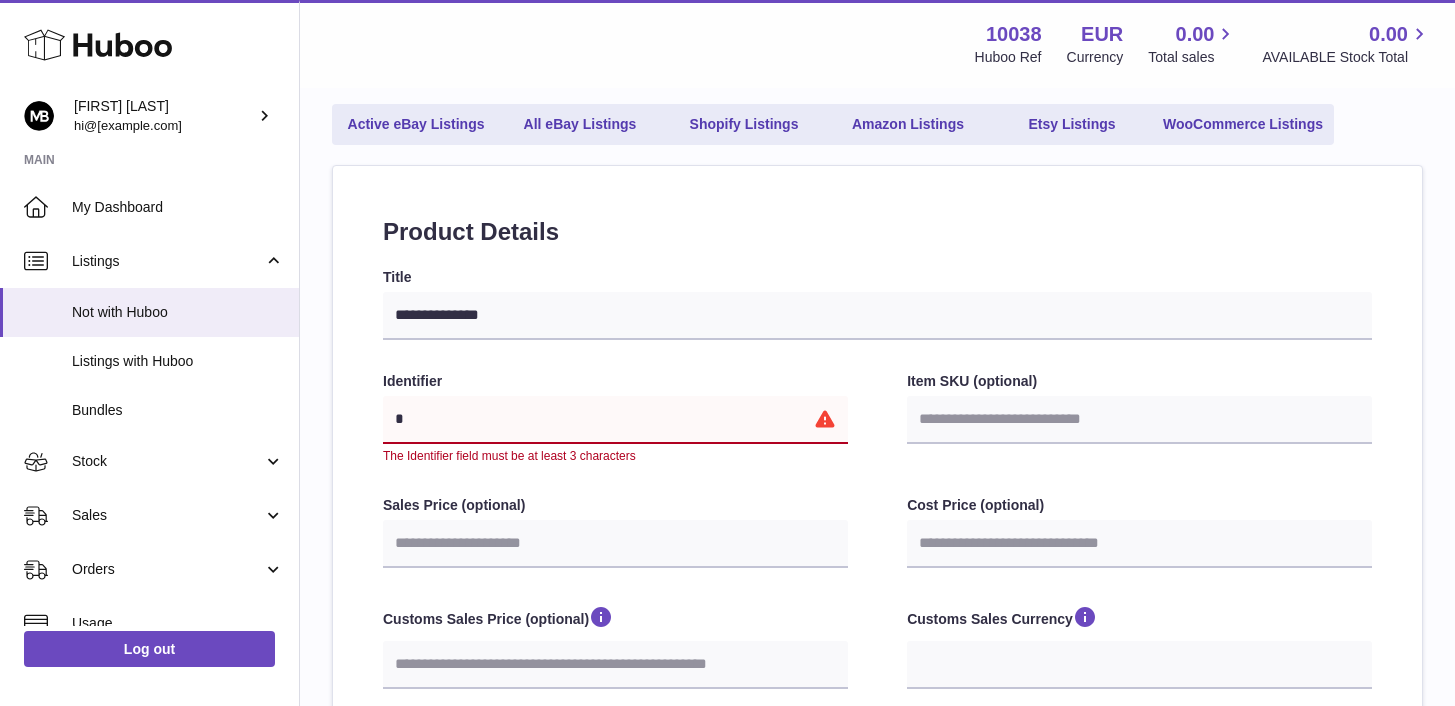 select 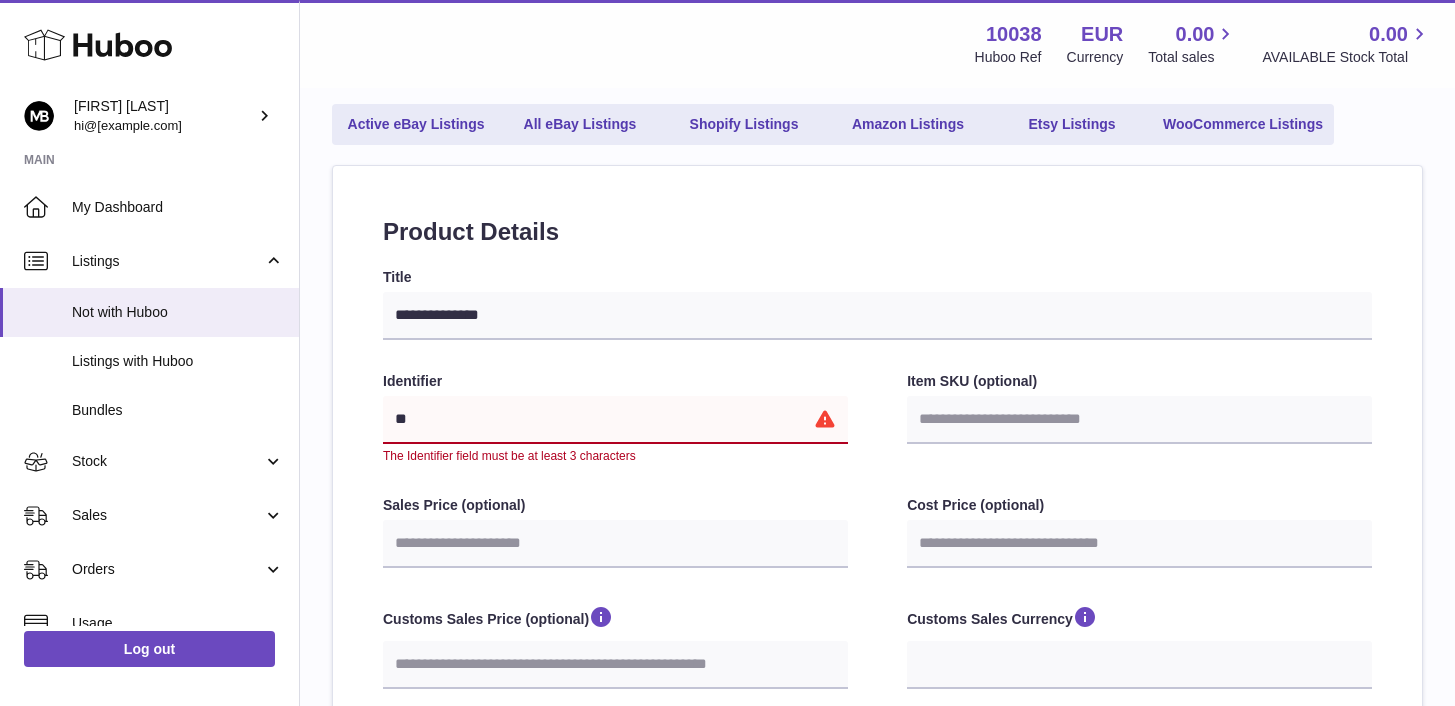 type on "*" 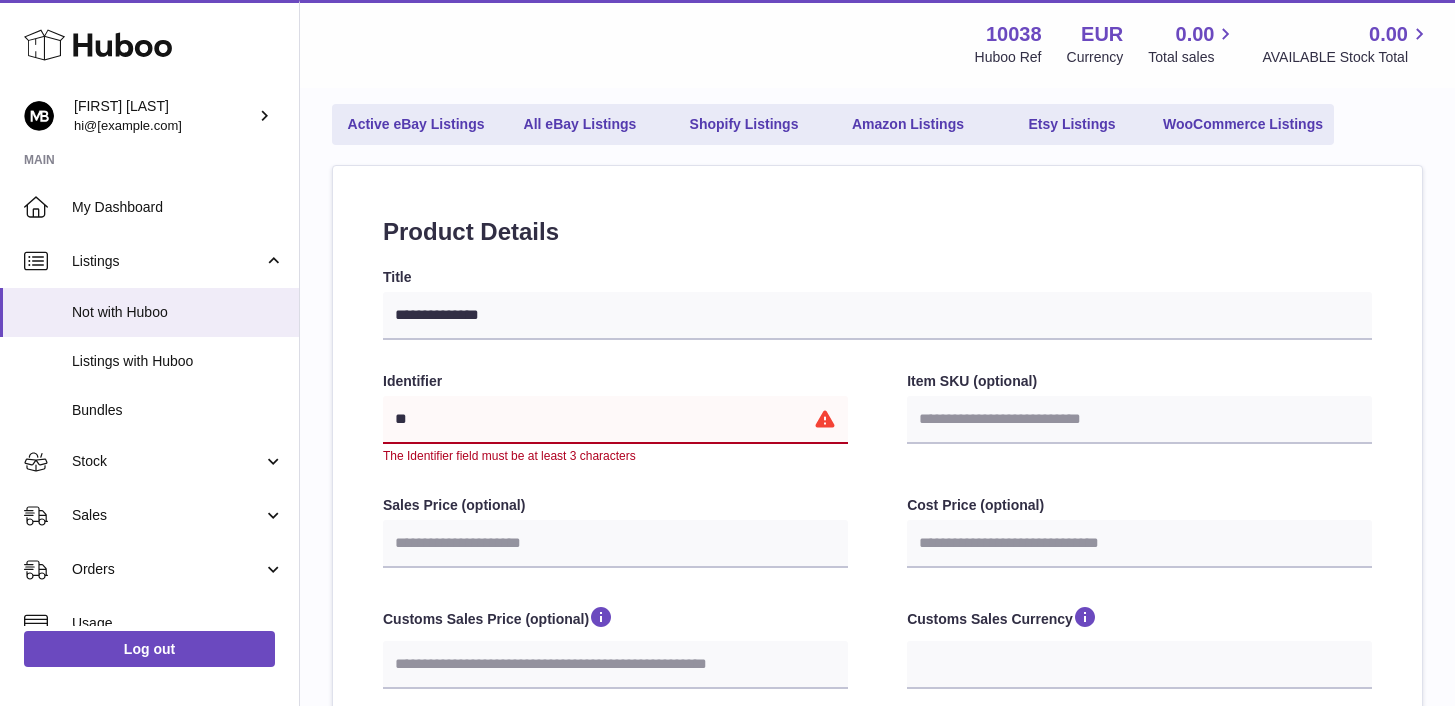 select 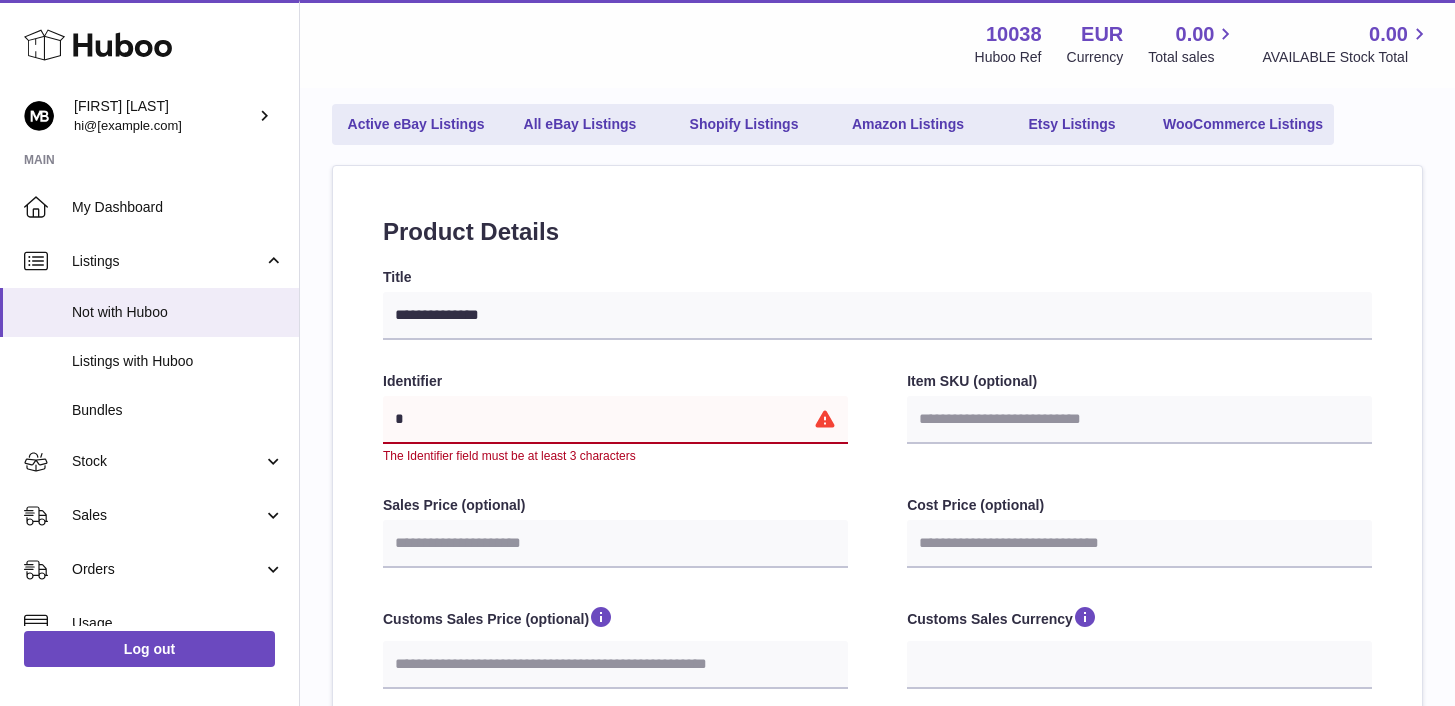 select 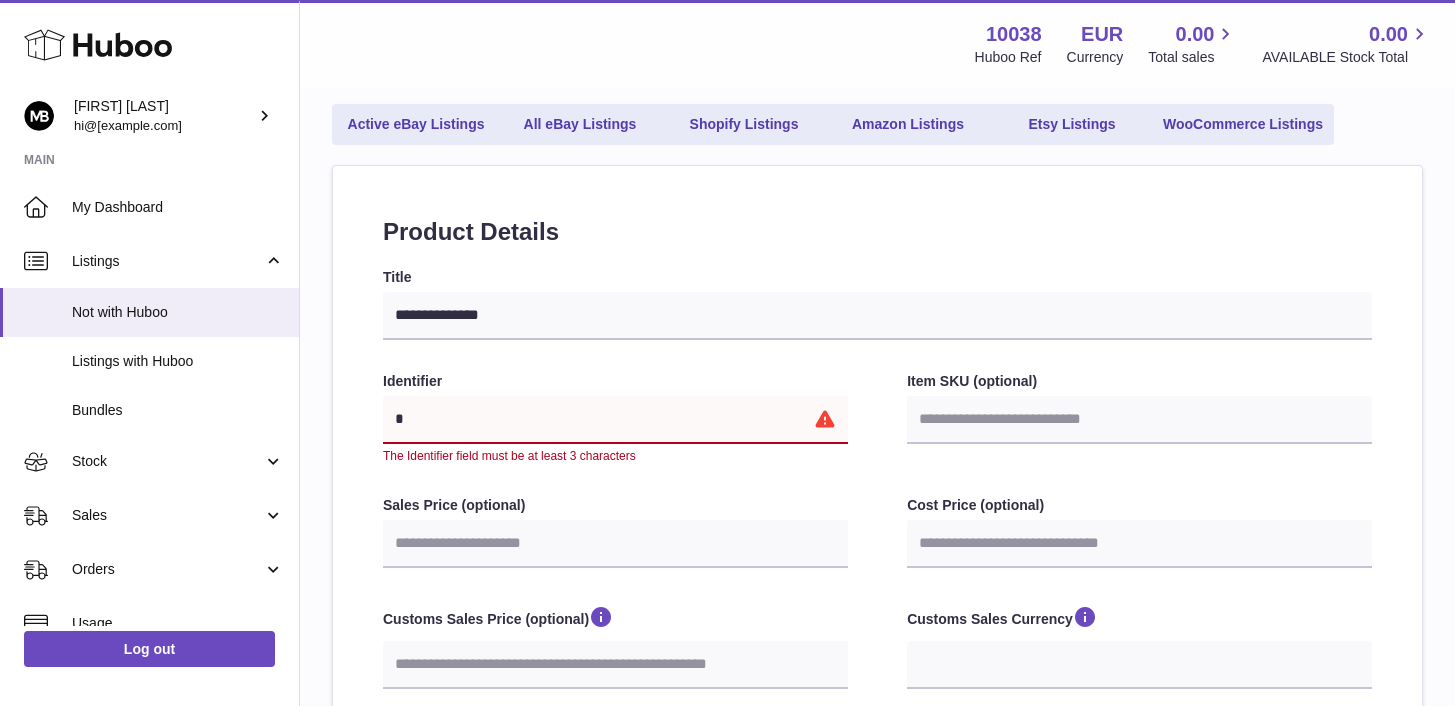 type 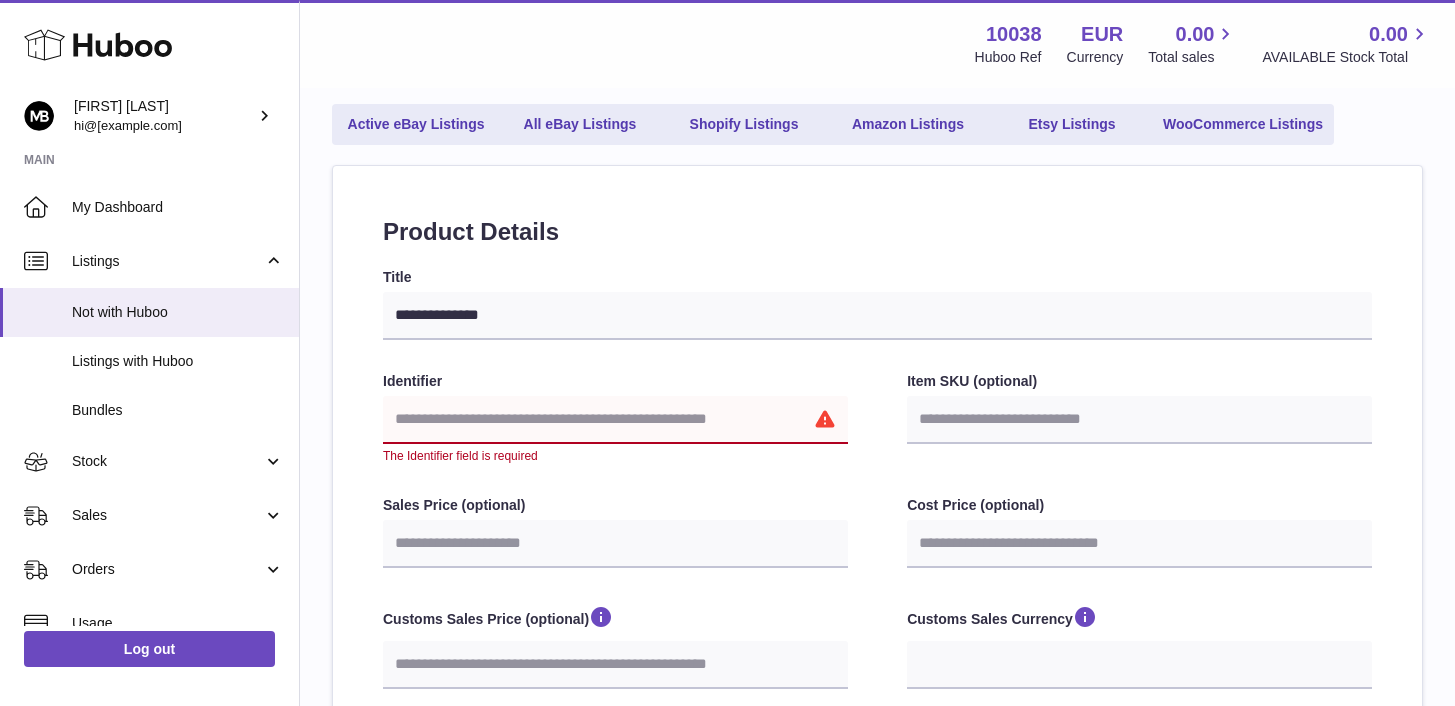 click on "Identifier" at bounding box center (615, 420) 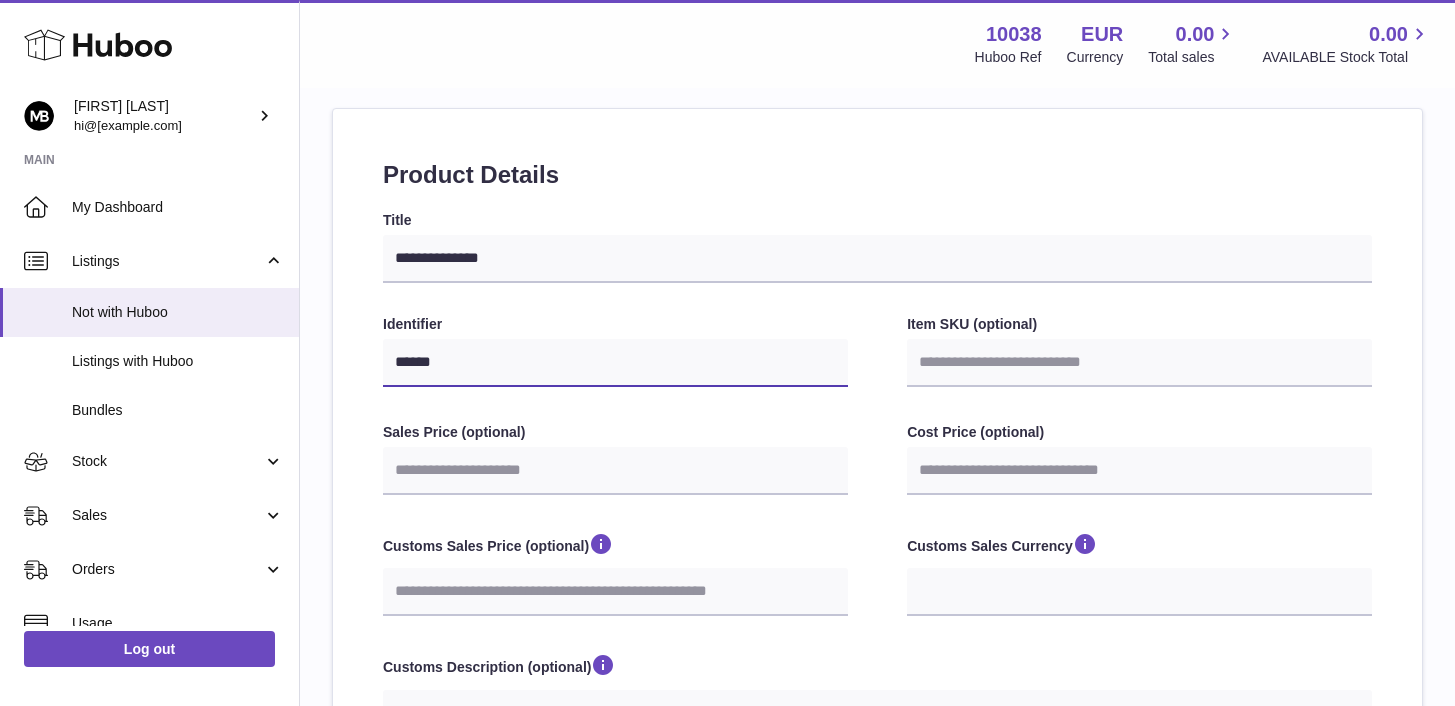 scroll, scrollTop: 173, scrollLeft: 0, axis: vertical 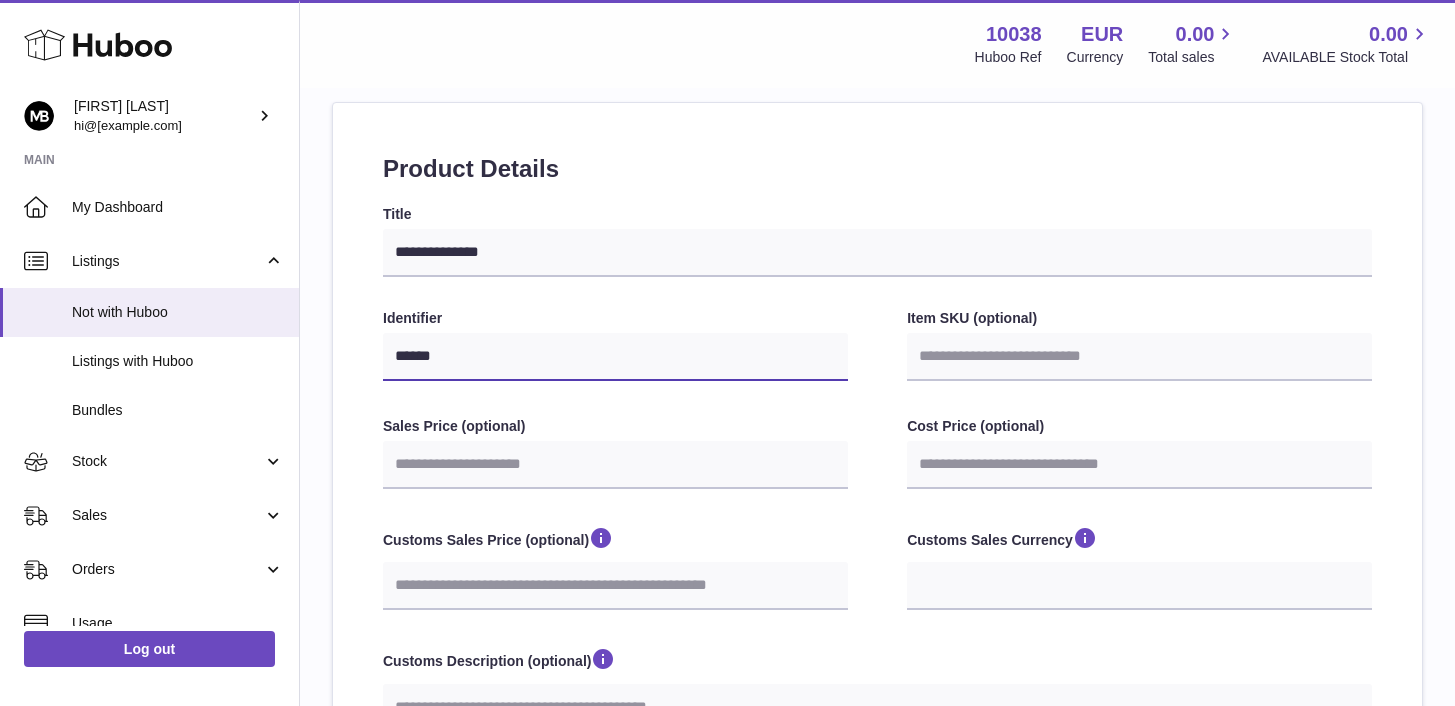 type on "*****" 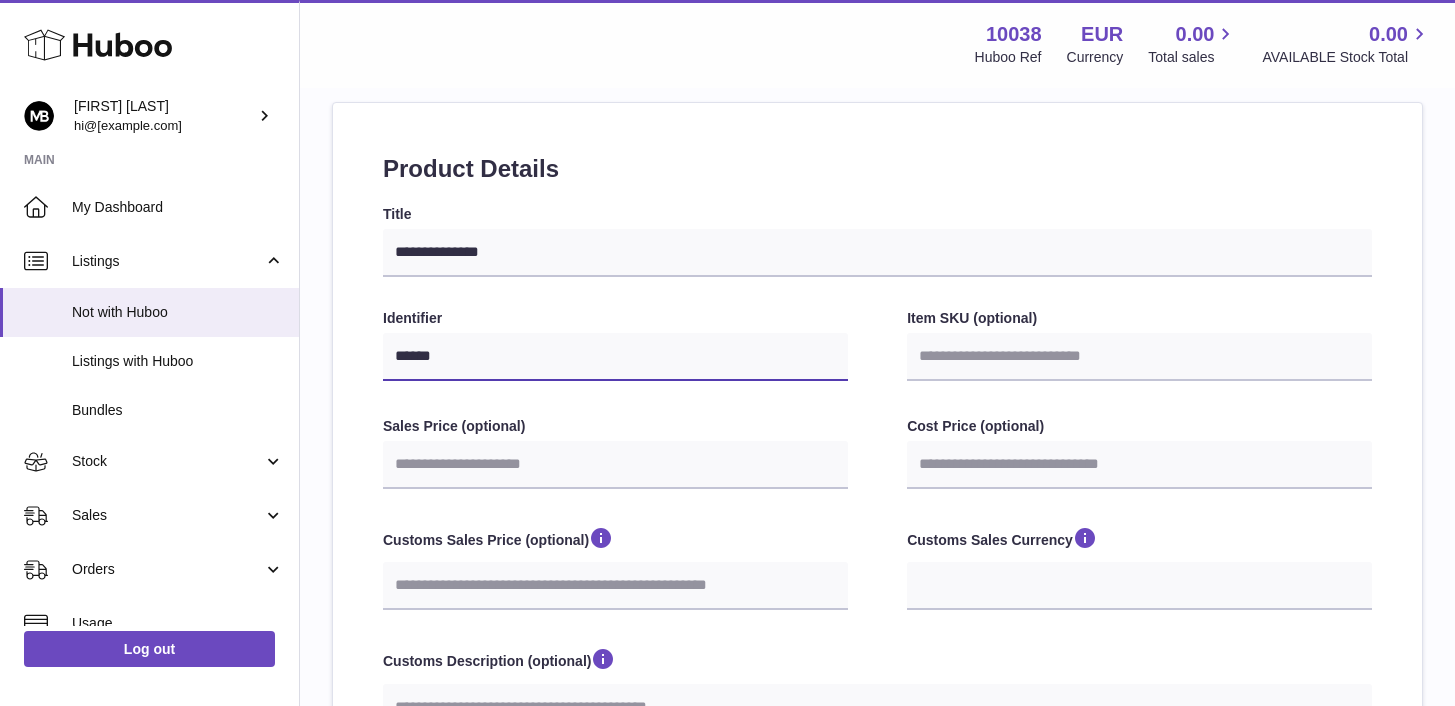 select 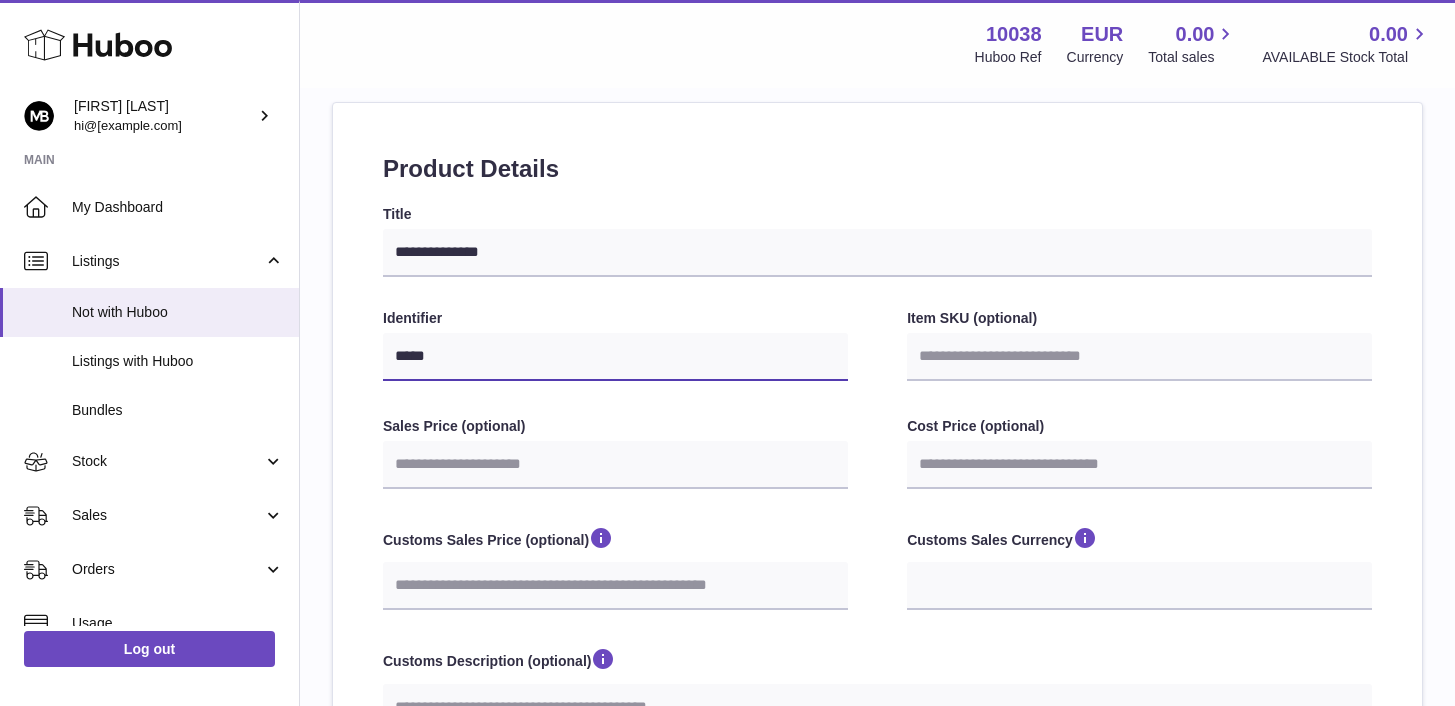 type on "****" 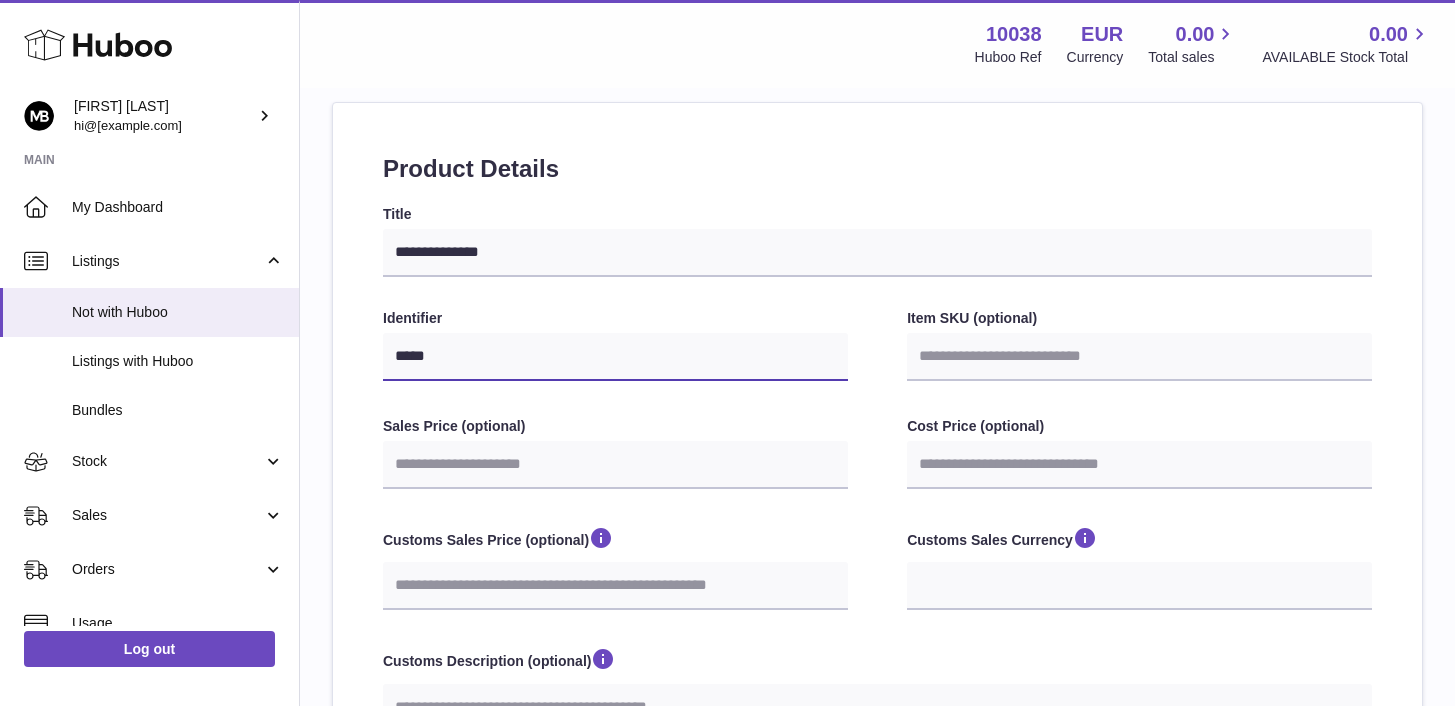select 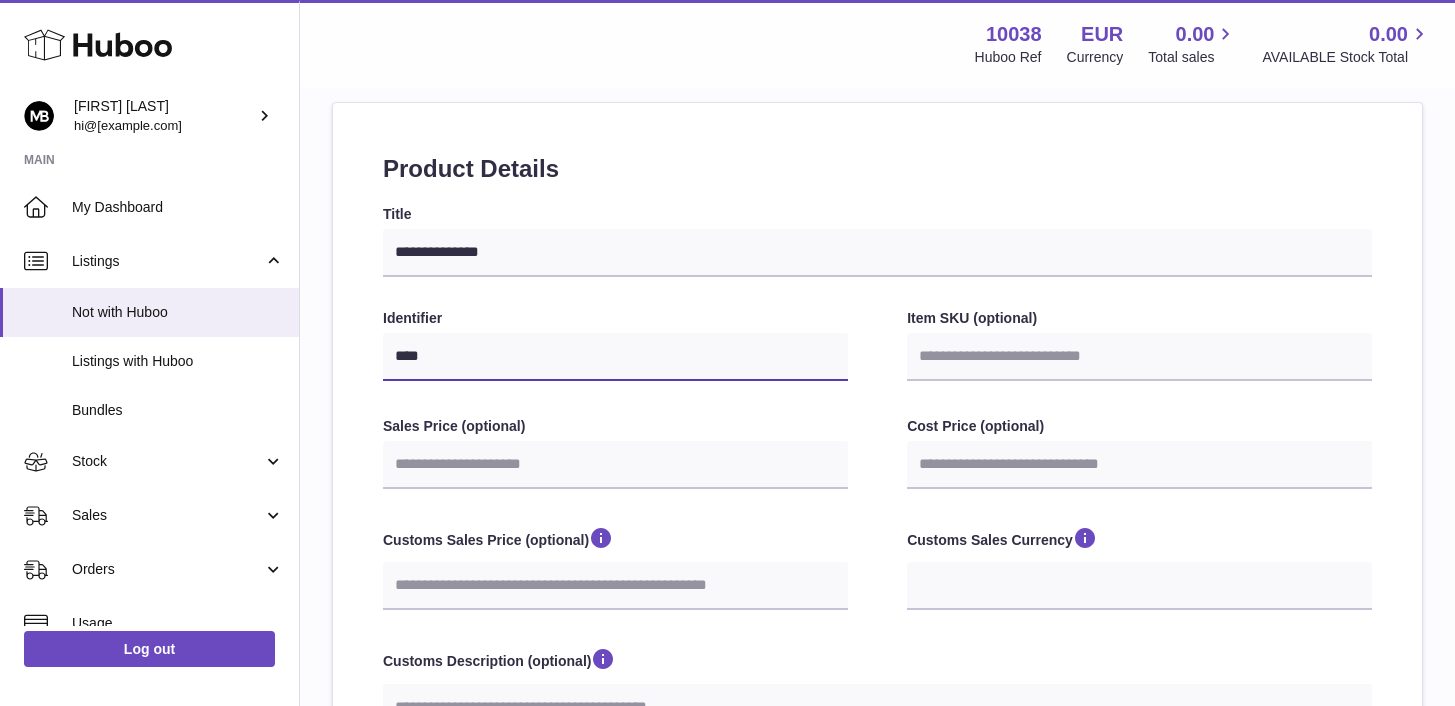 type on "***" 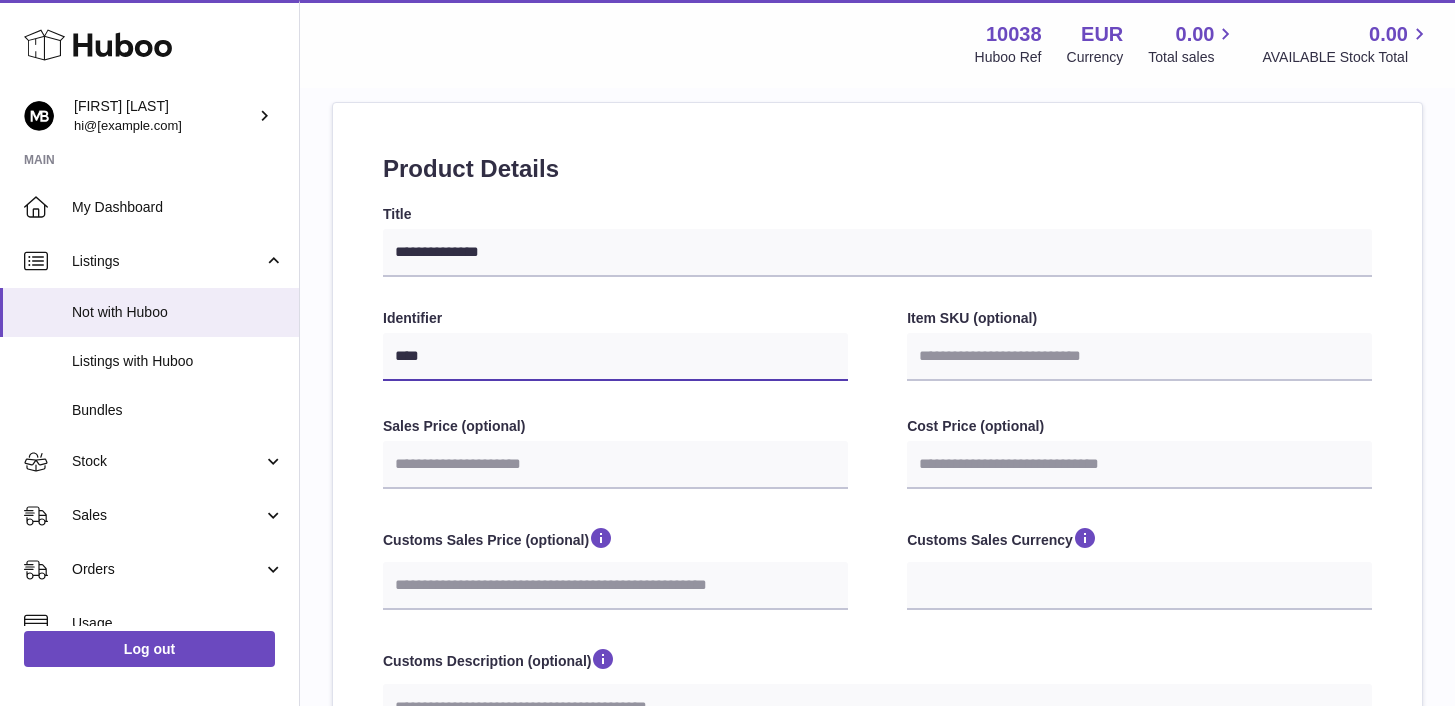 select 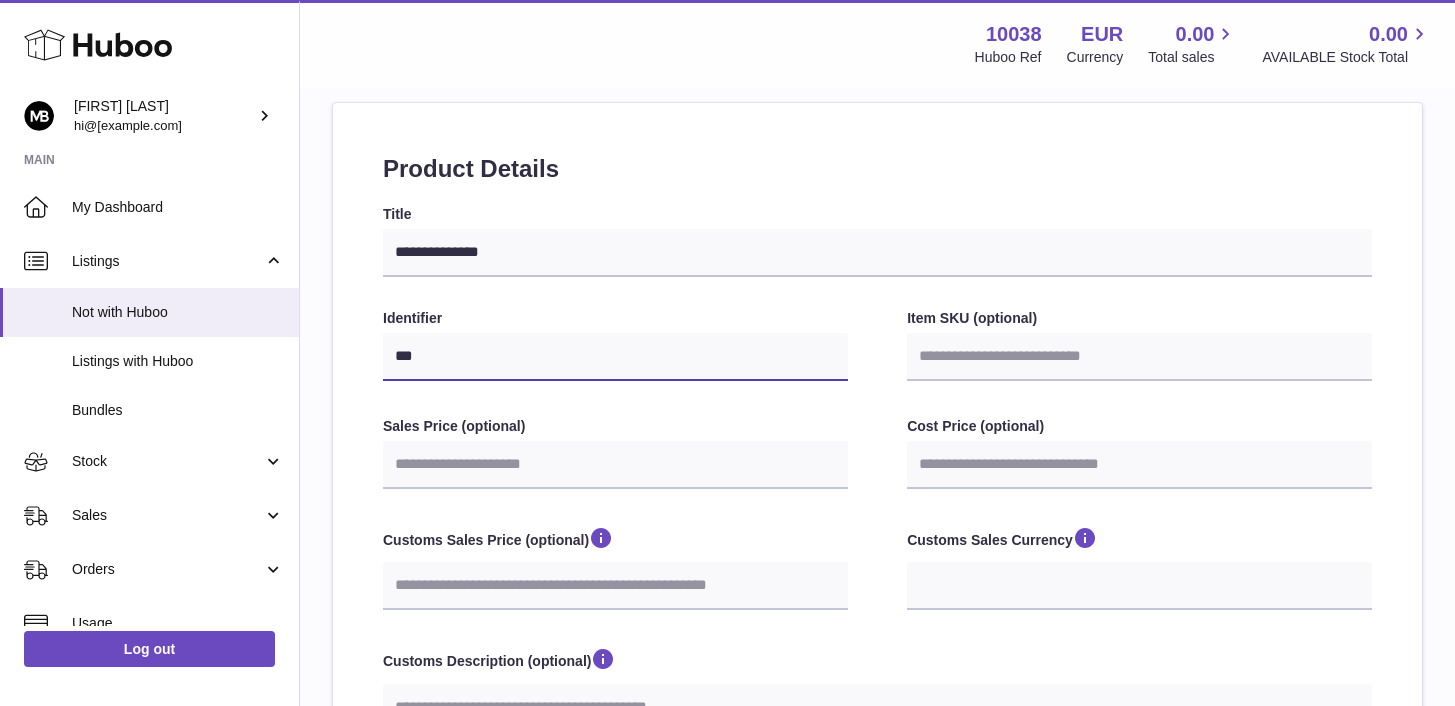 type on "**" 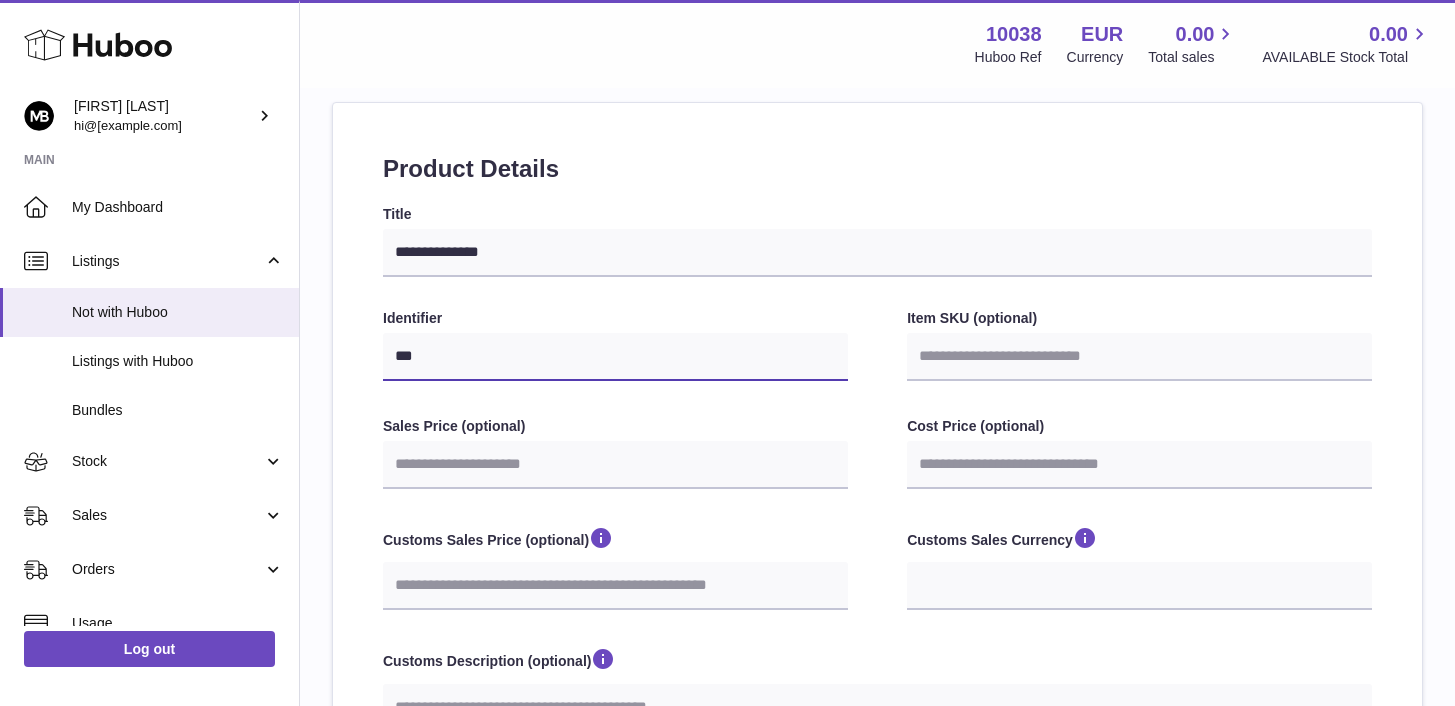 select 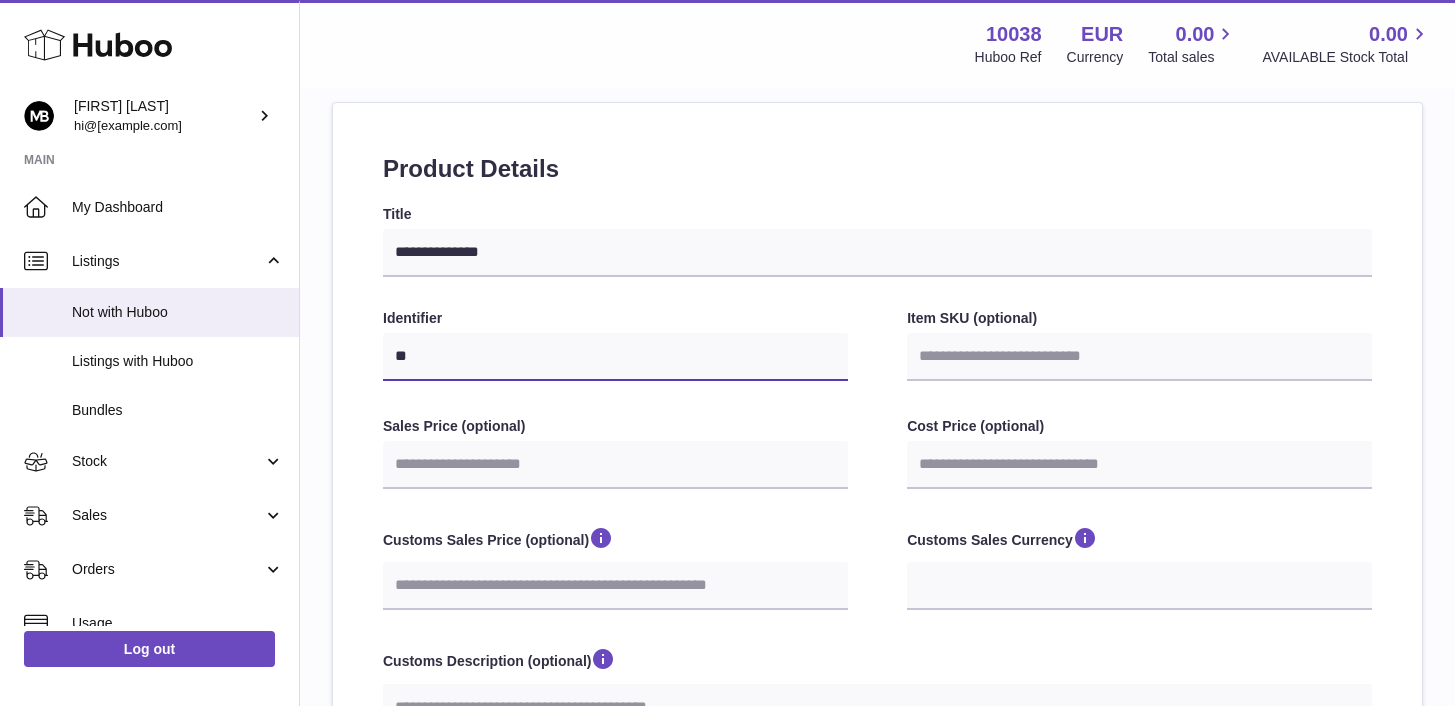 type on "*" 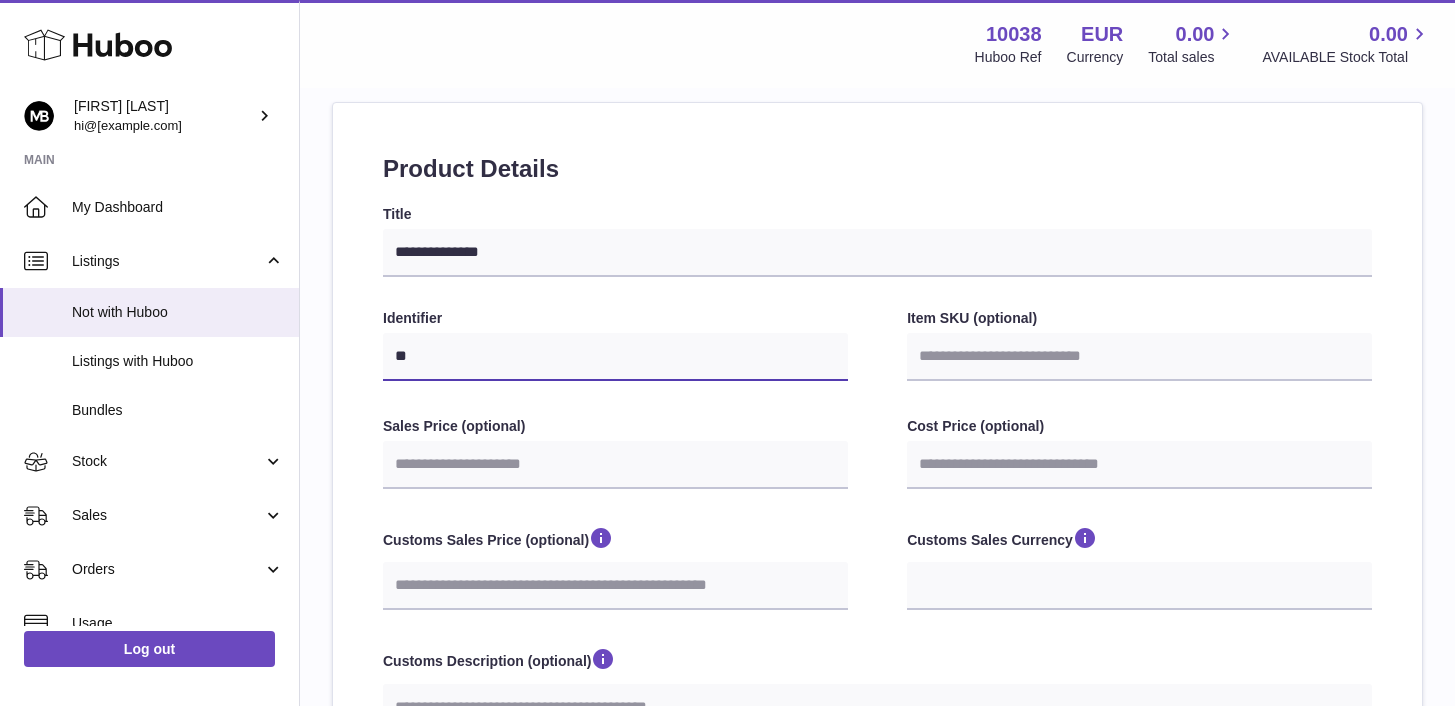 select 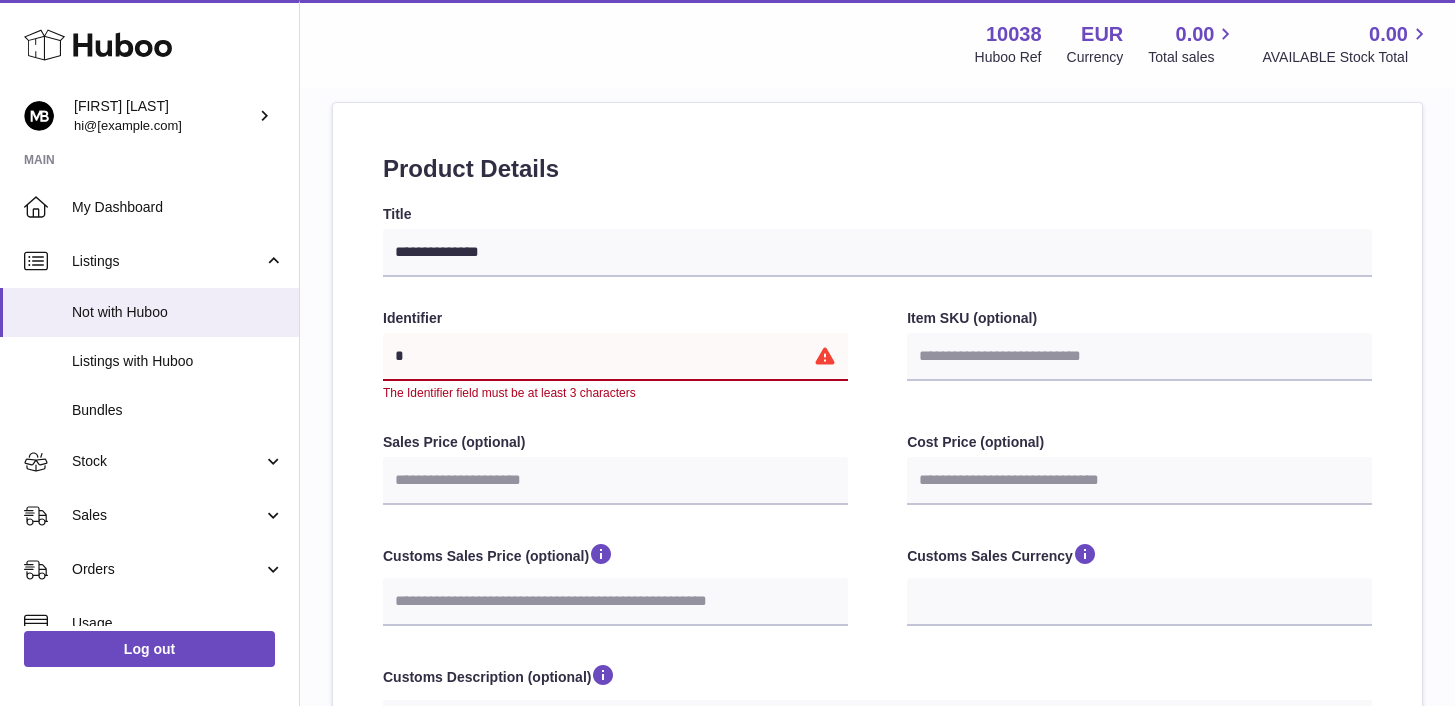 type 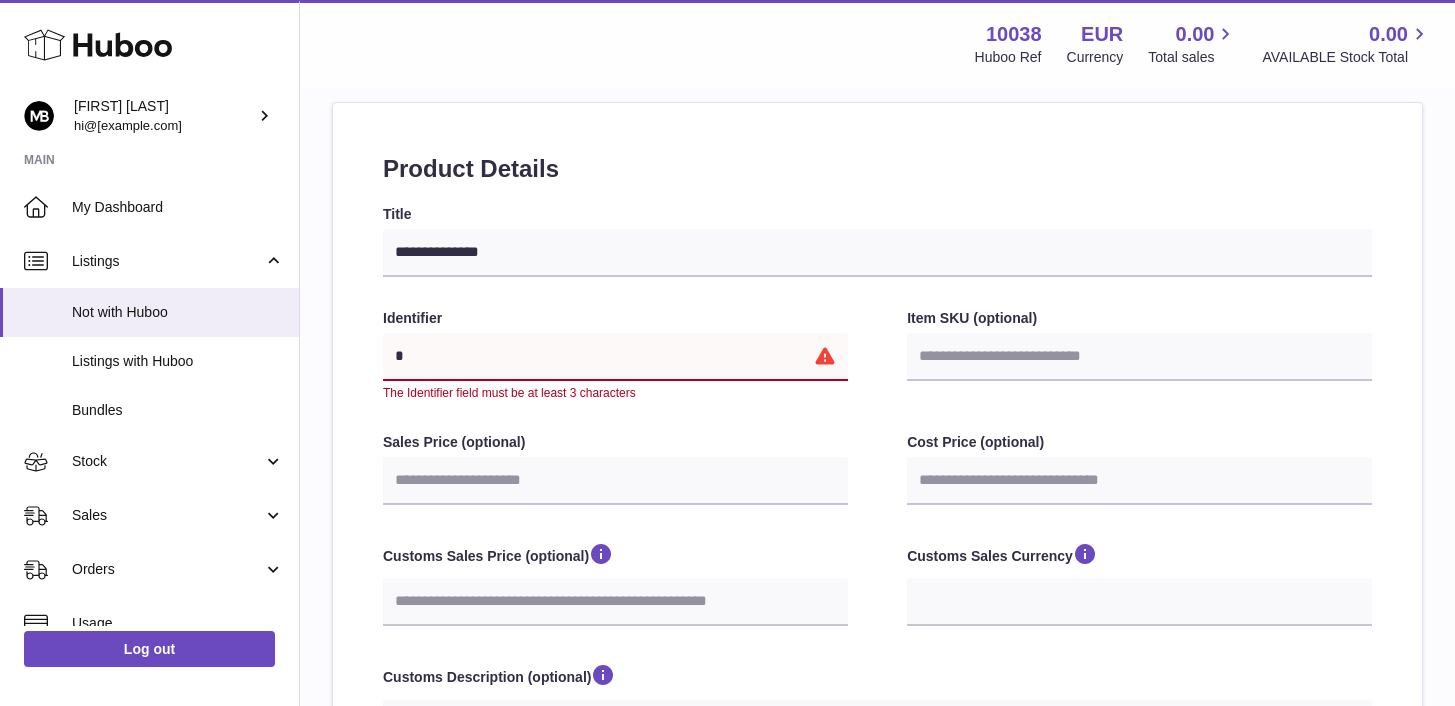 select 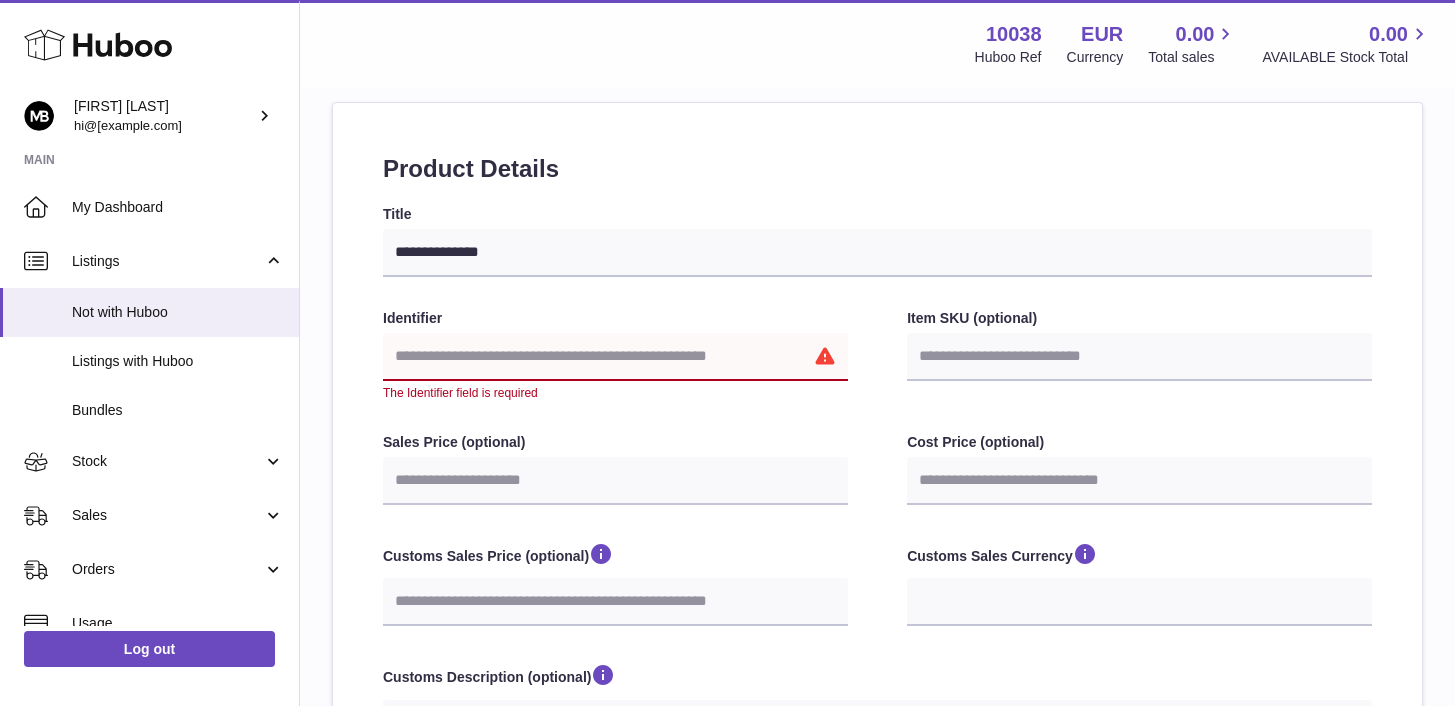 type on "*" 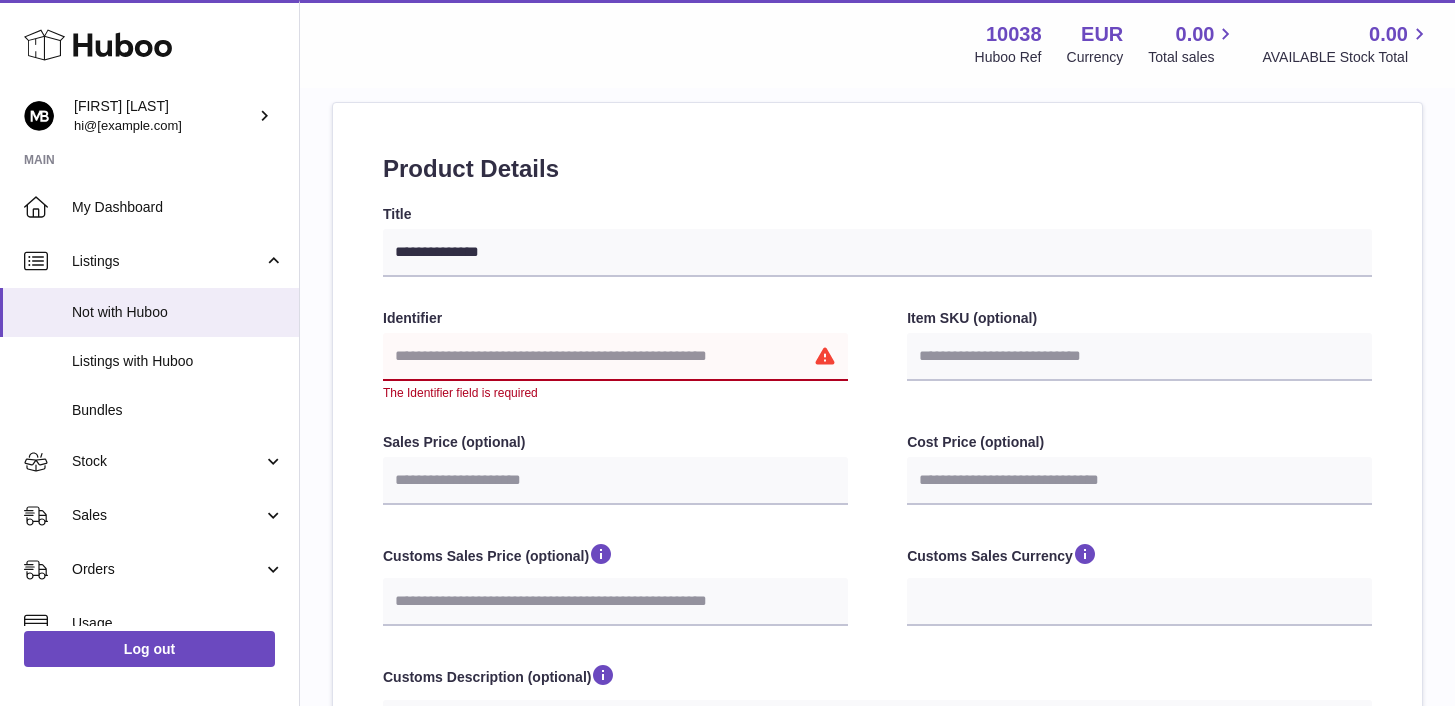 select 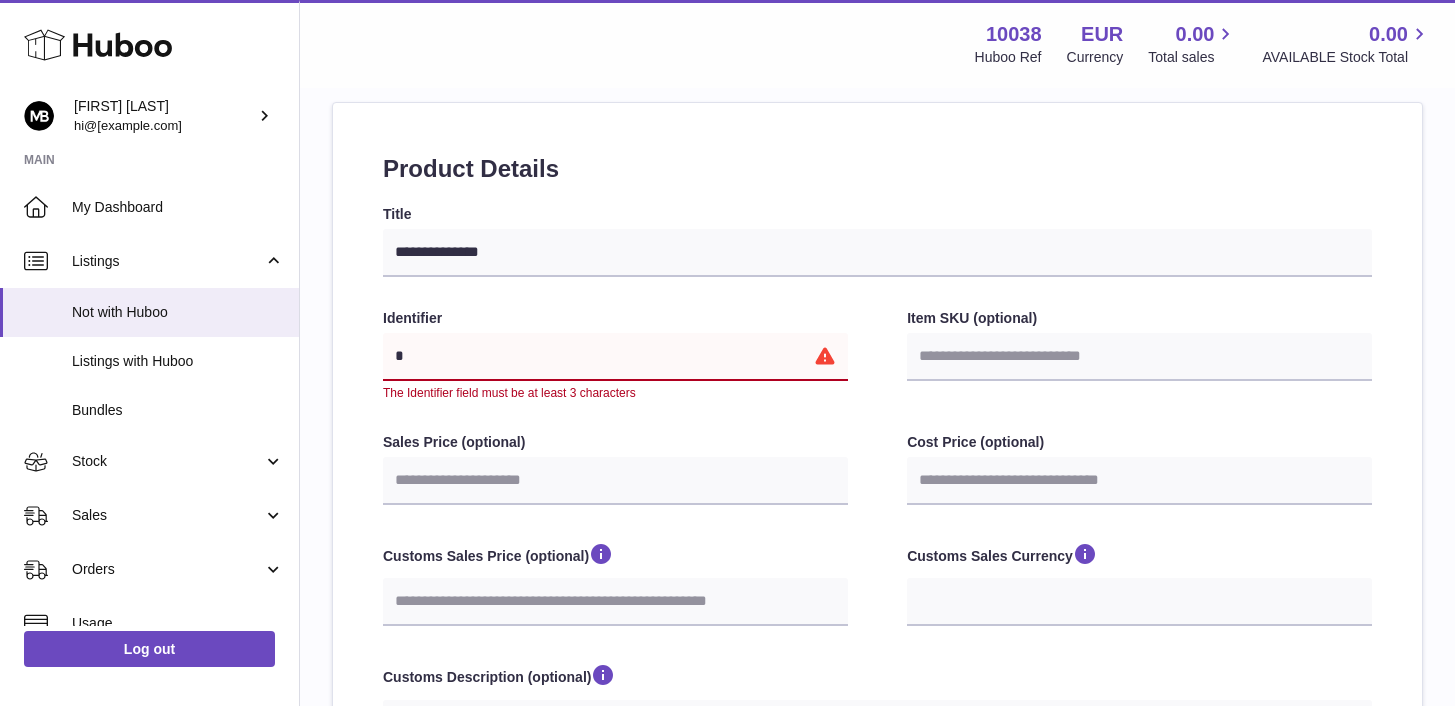 paste on "******" 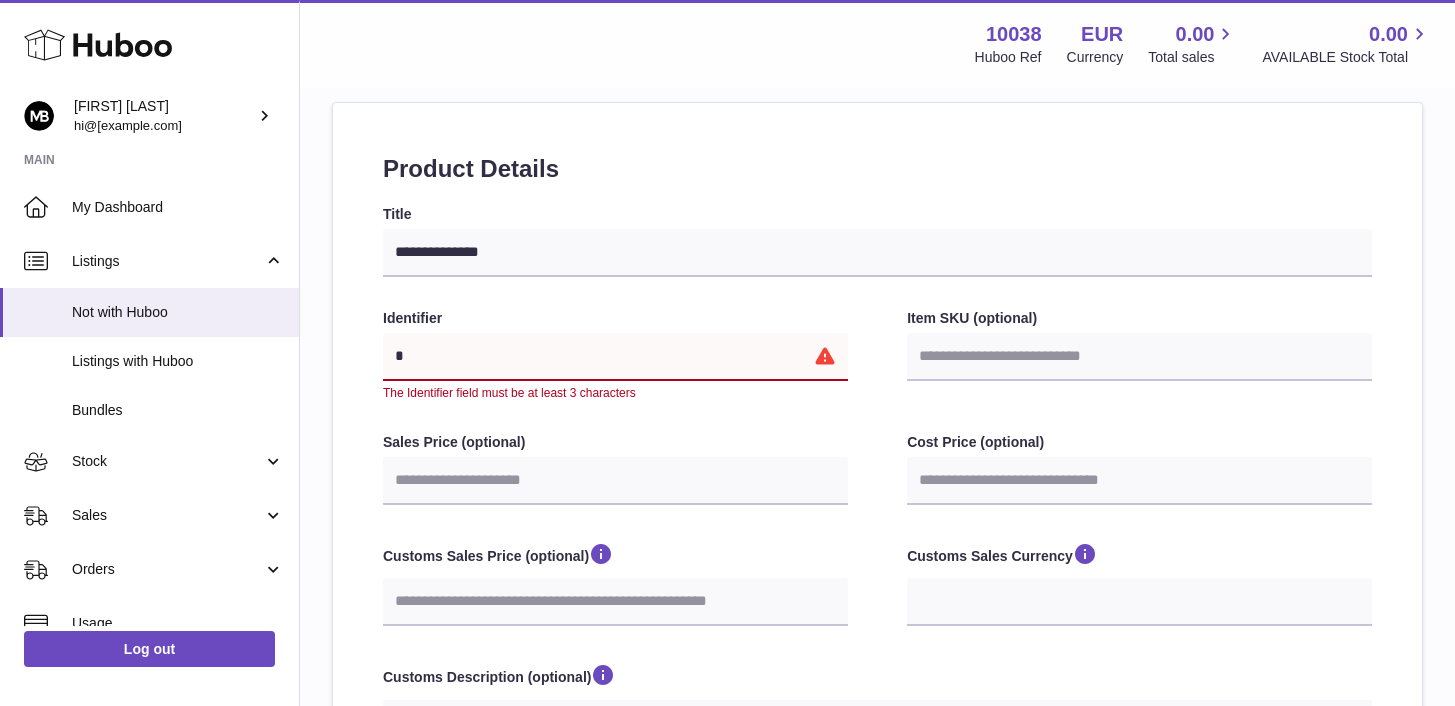 type on "*******" 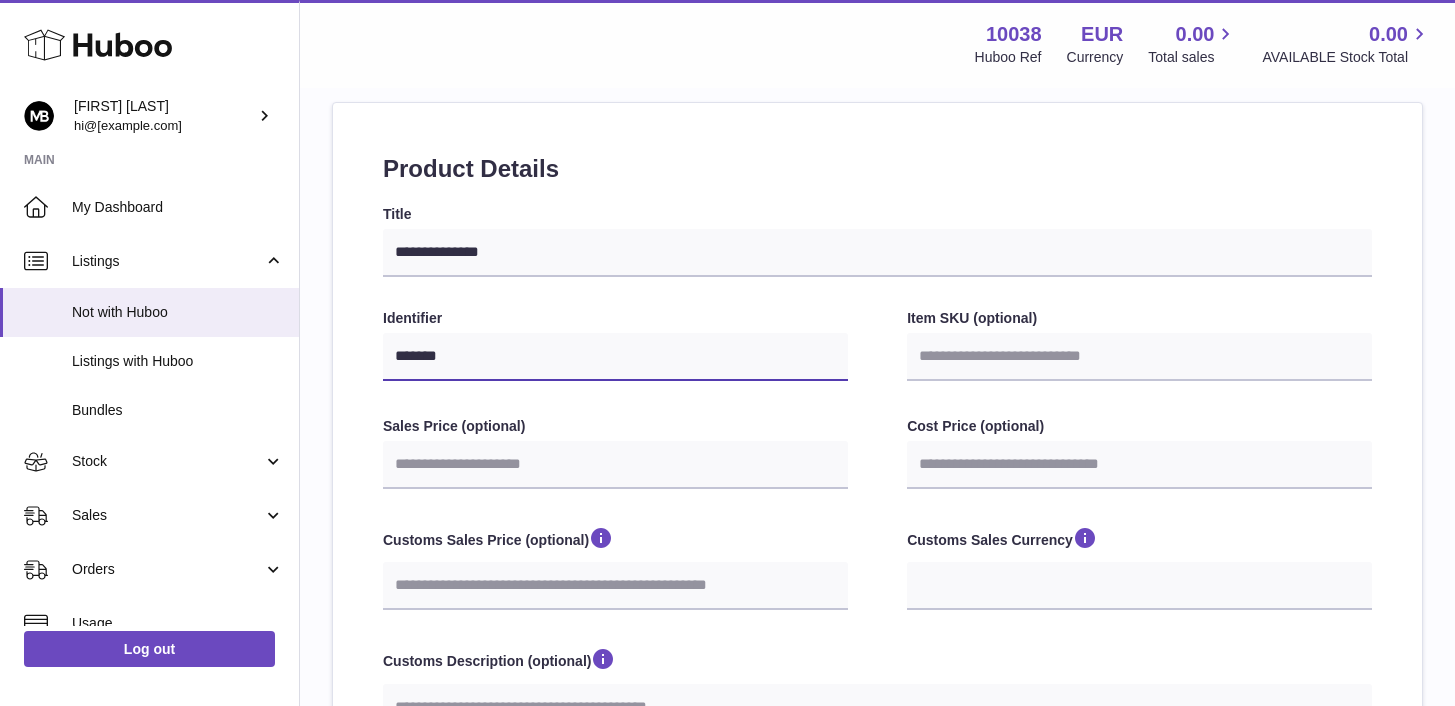 click on "*******" at bounding box center (615, 357) 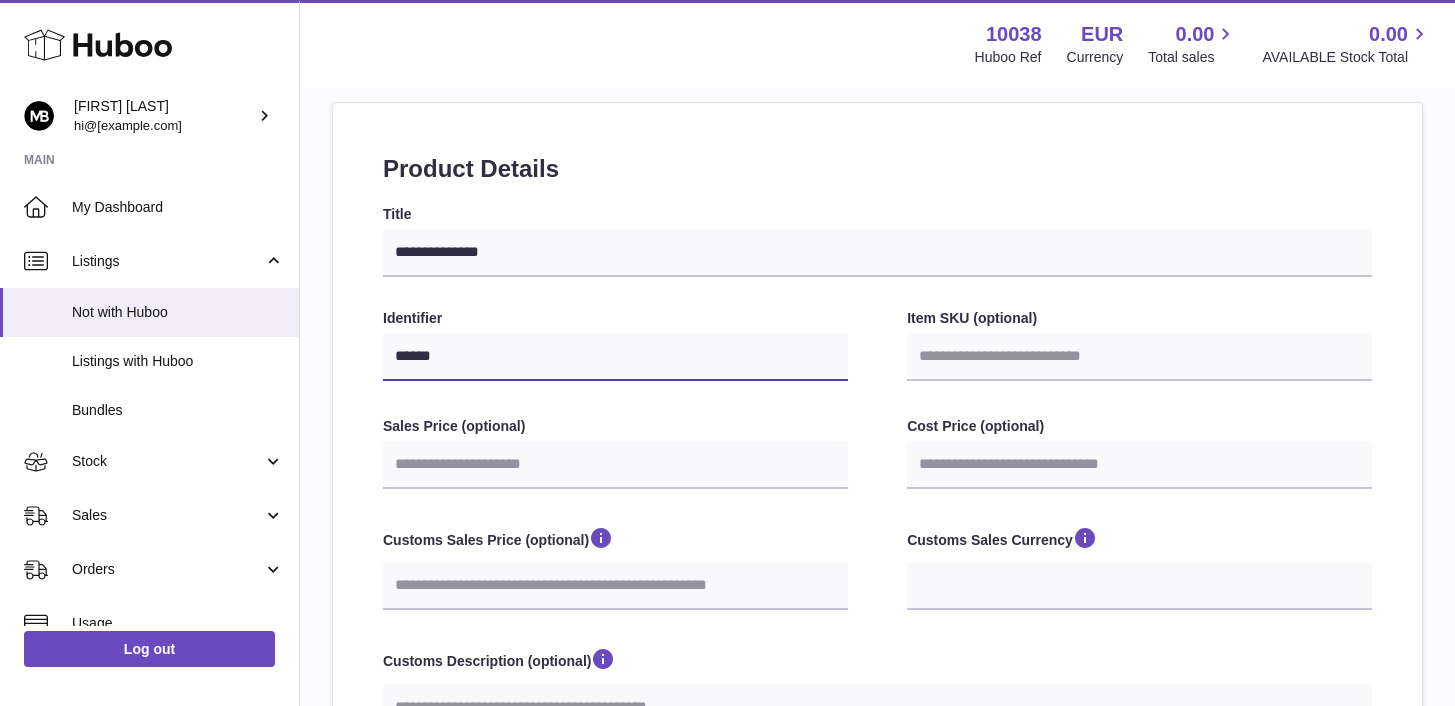 type on "*****" 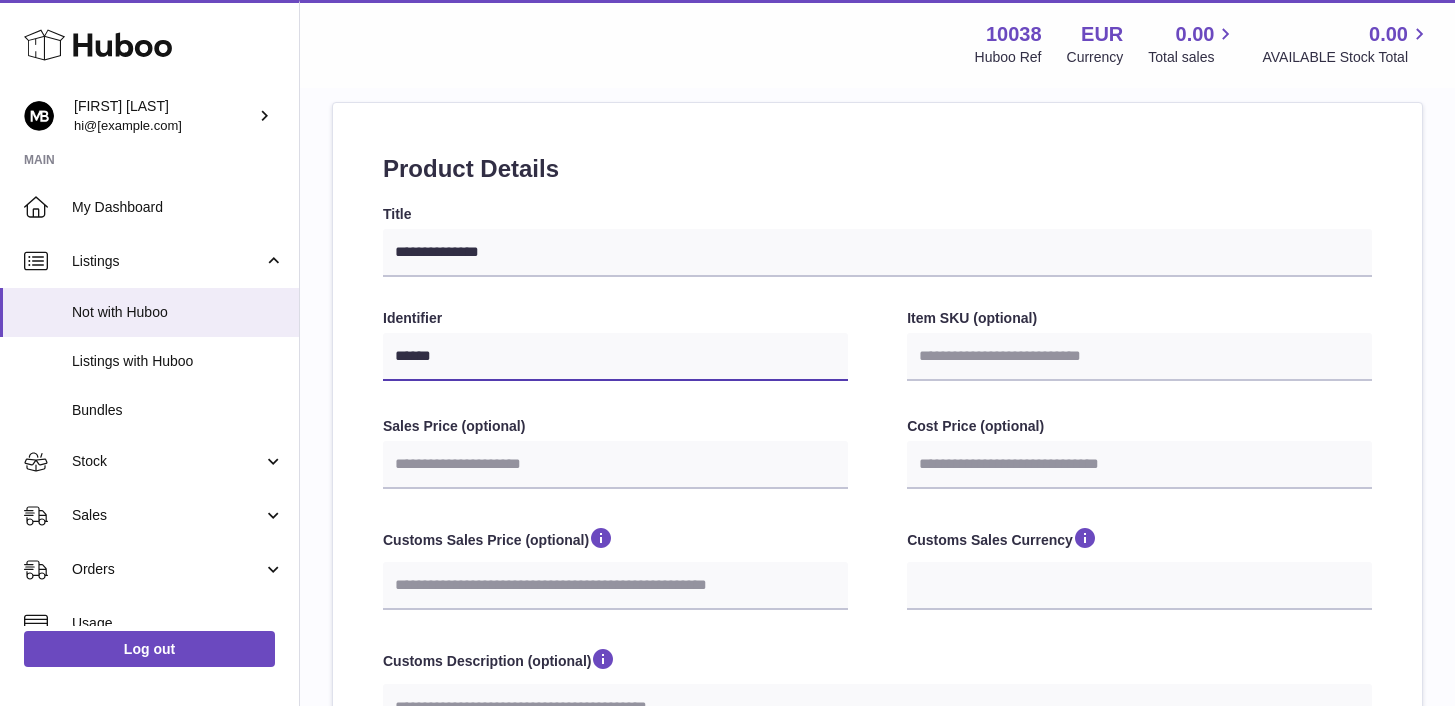 select 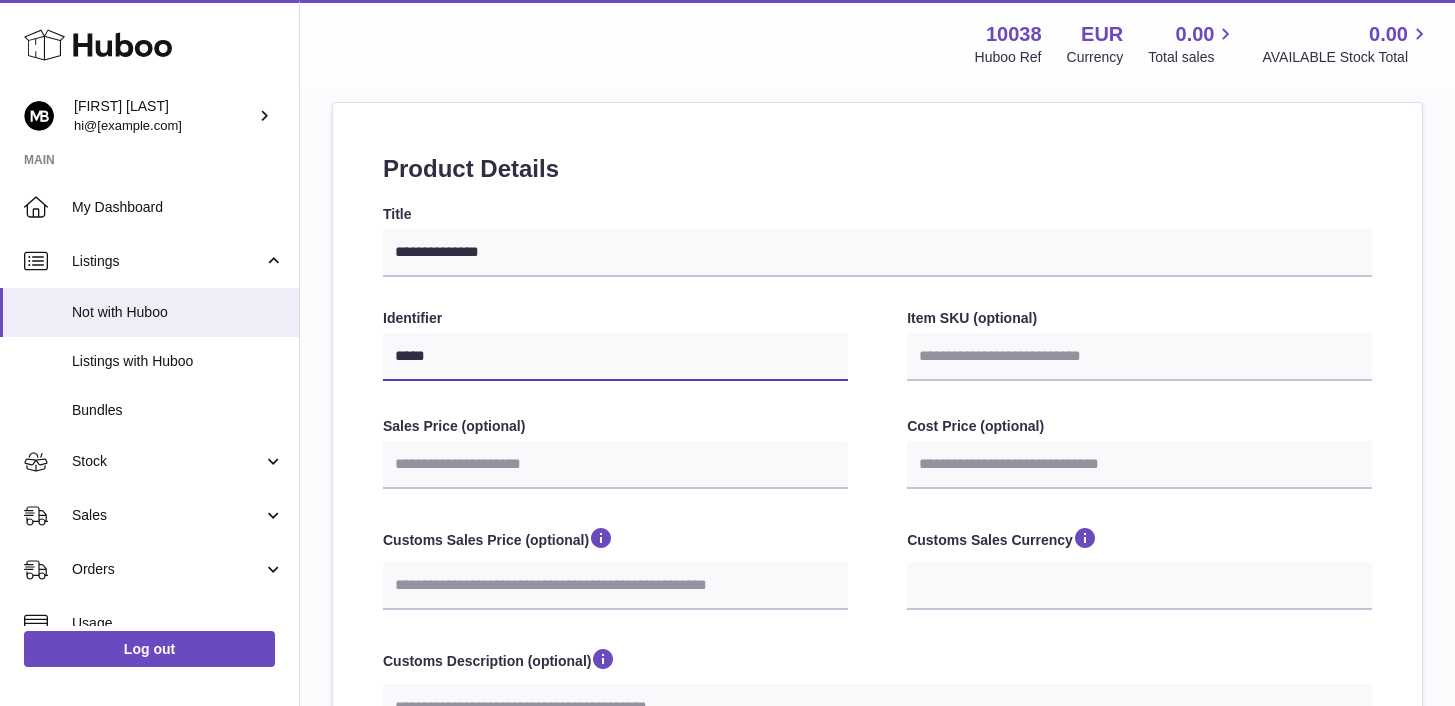 type on "****" 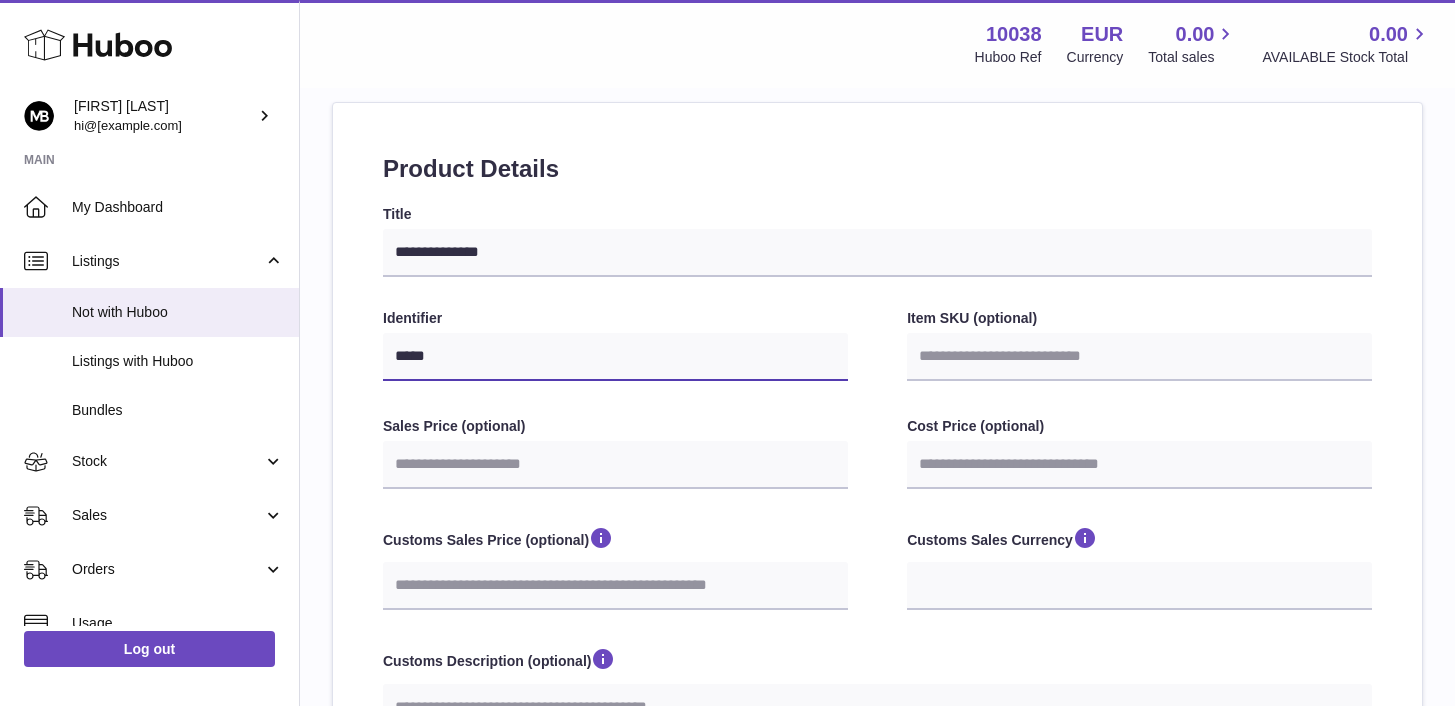 select 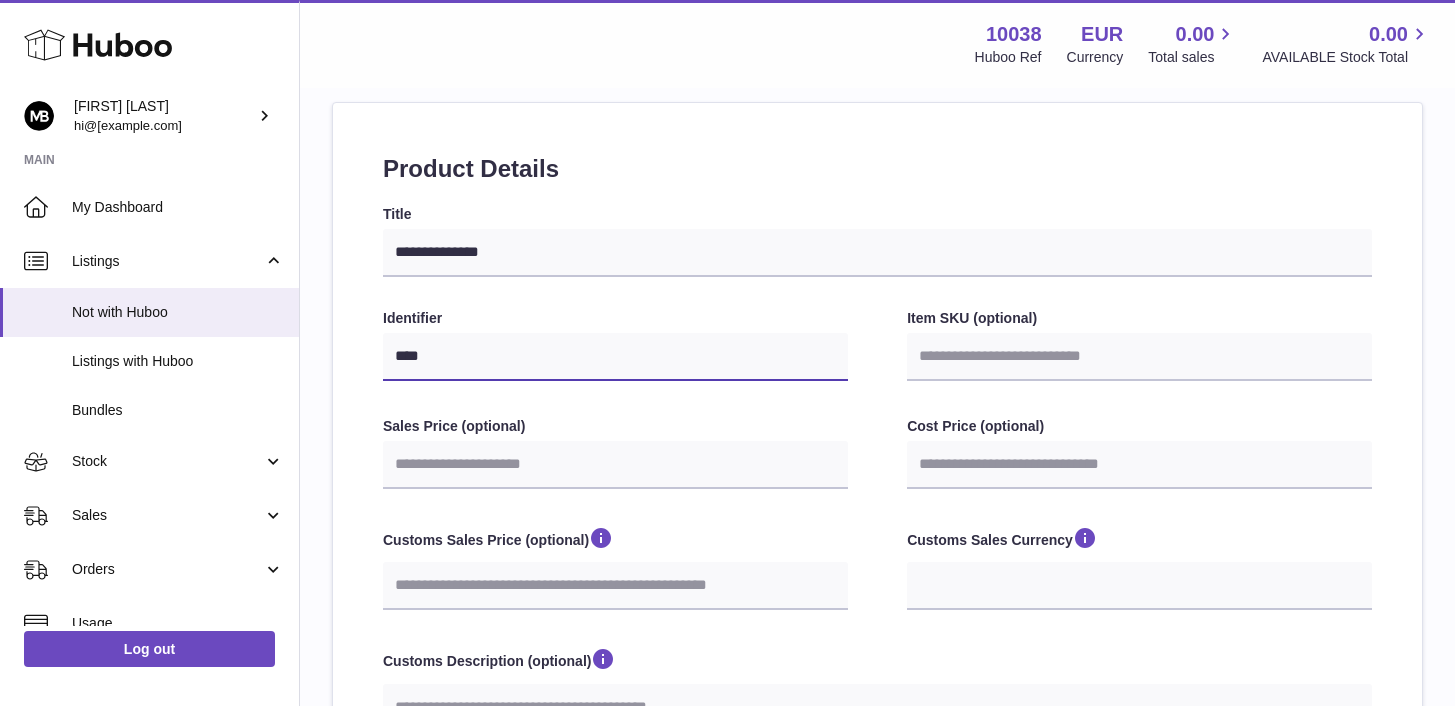 type on "****" 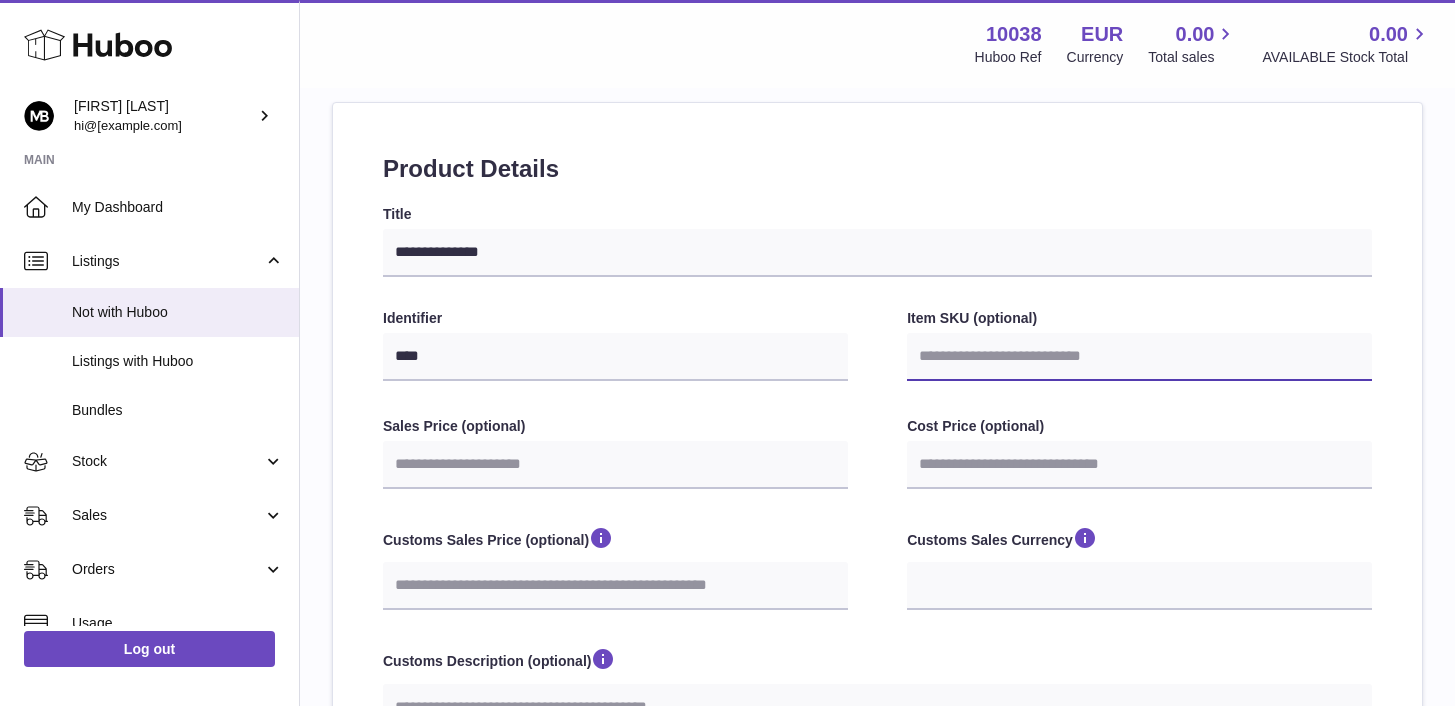 click on "Item SKU (optional)" at bounding box center [1139, 357] 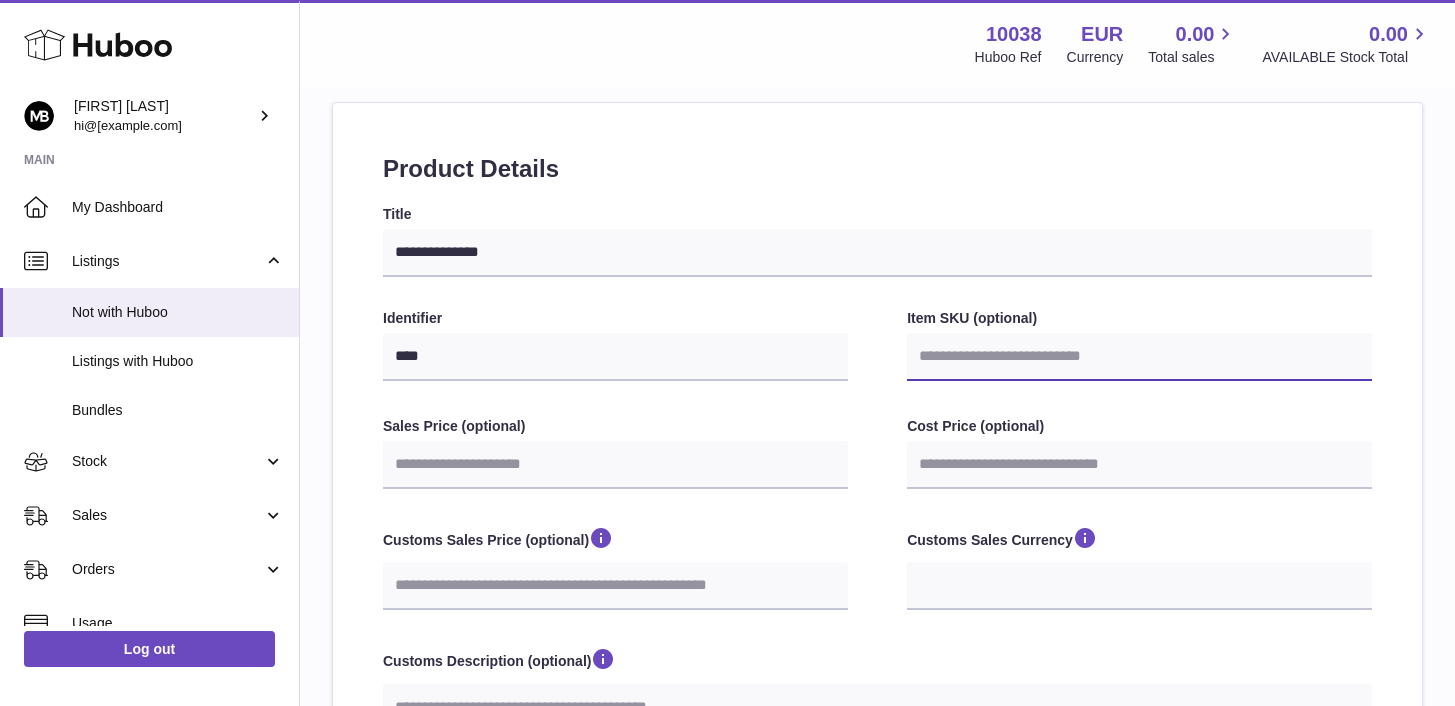 type on "*" 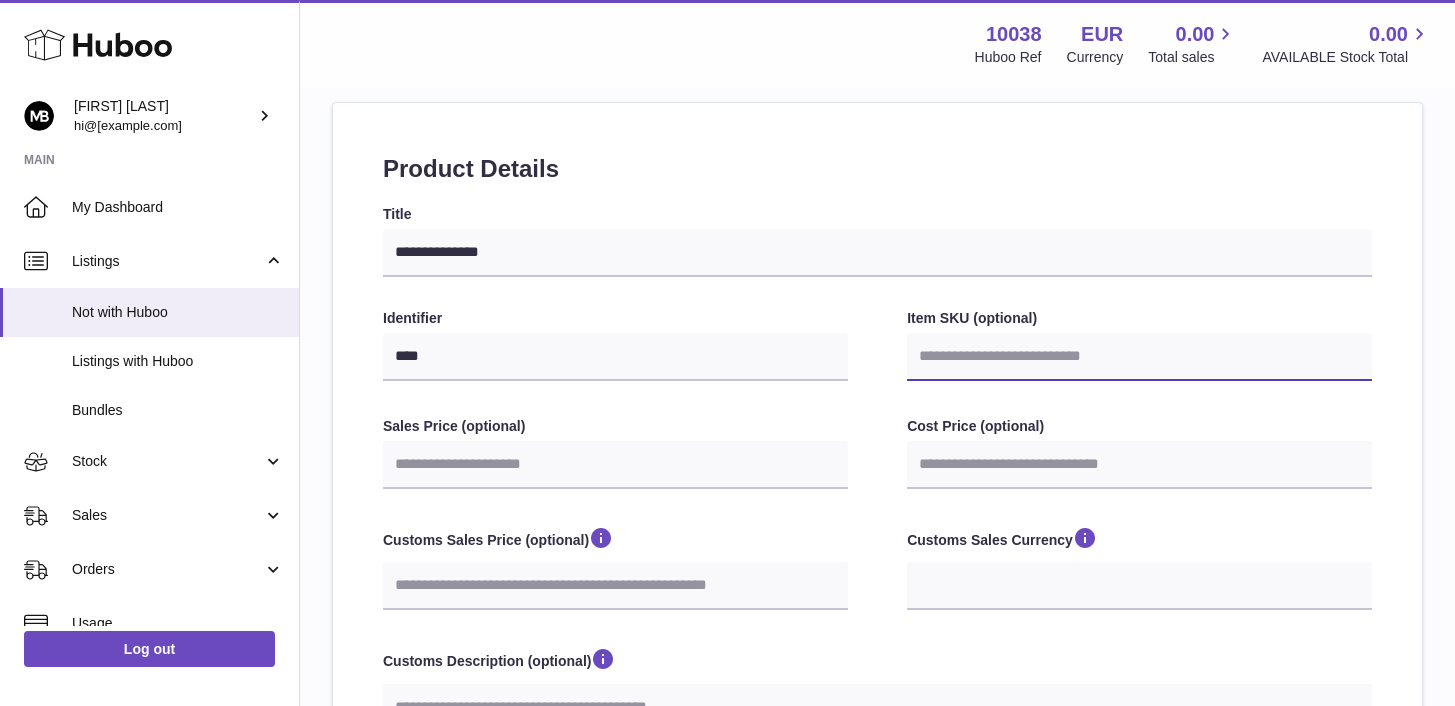 select 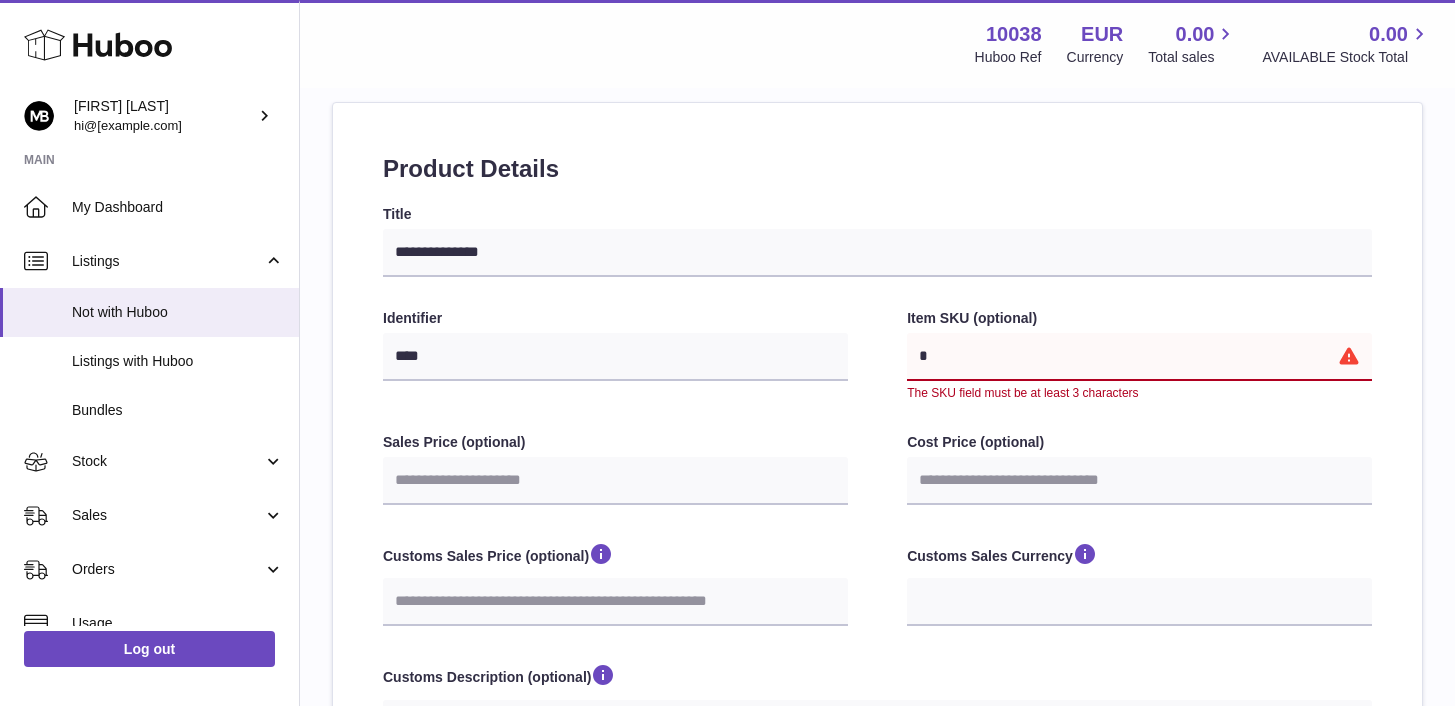 type on "**" 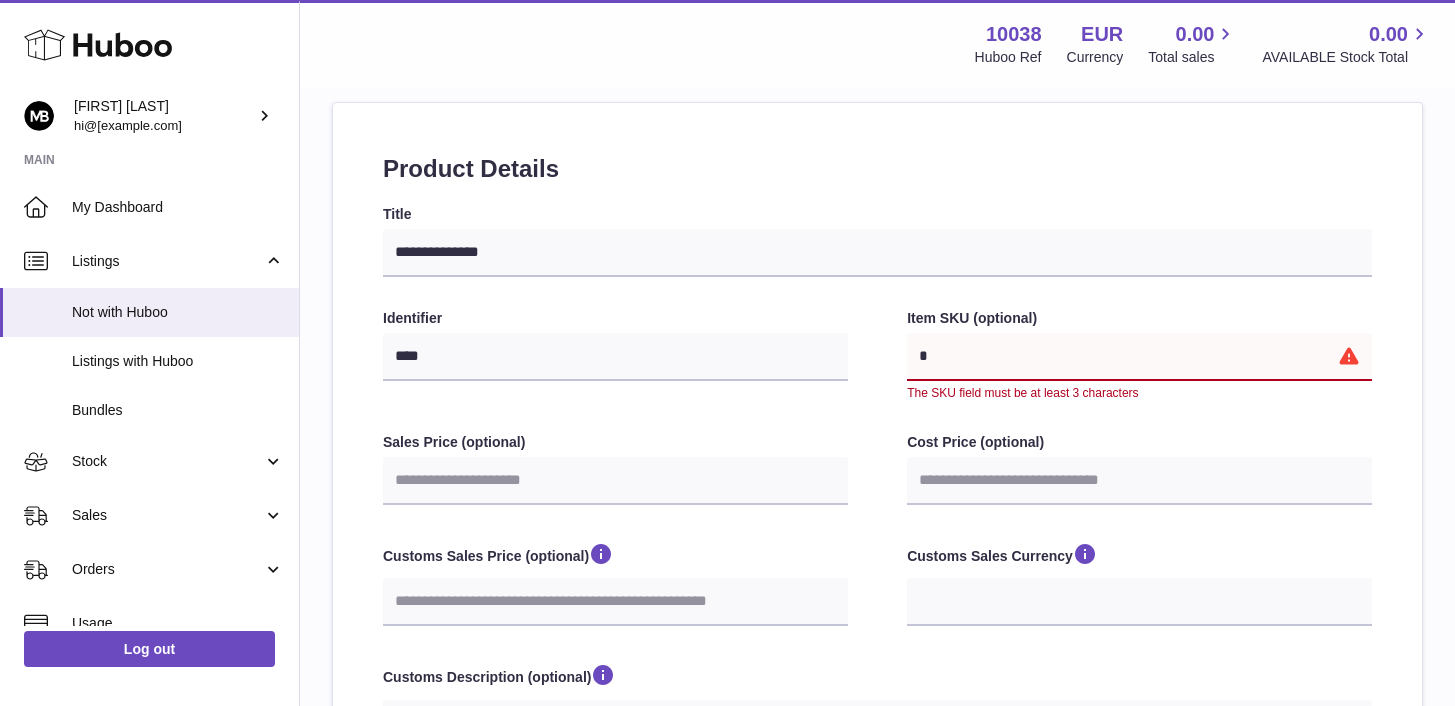 select 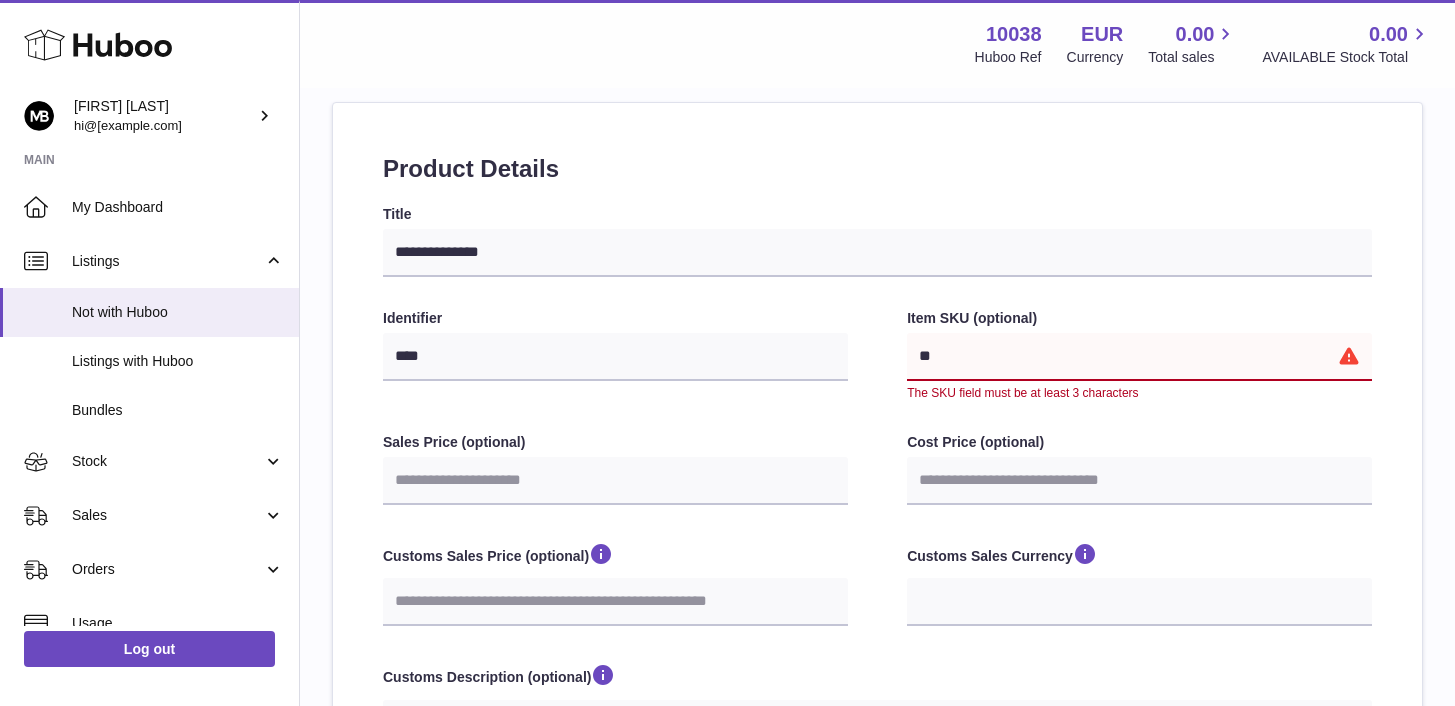 type on "***" 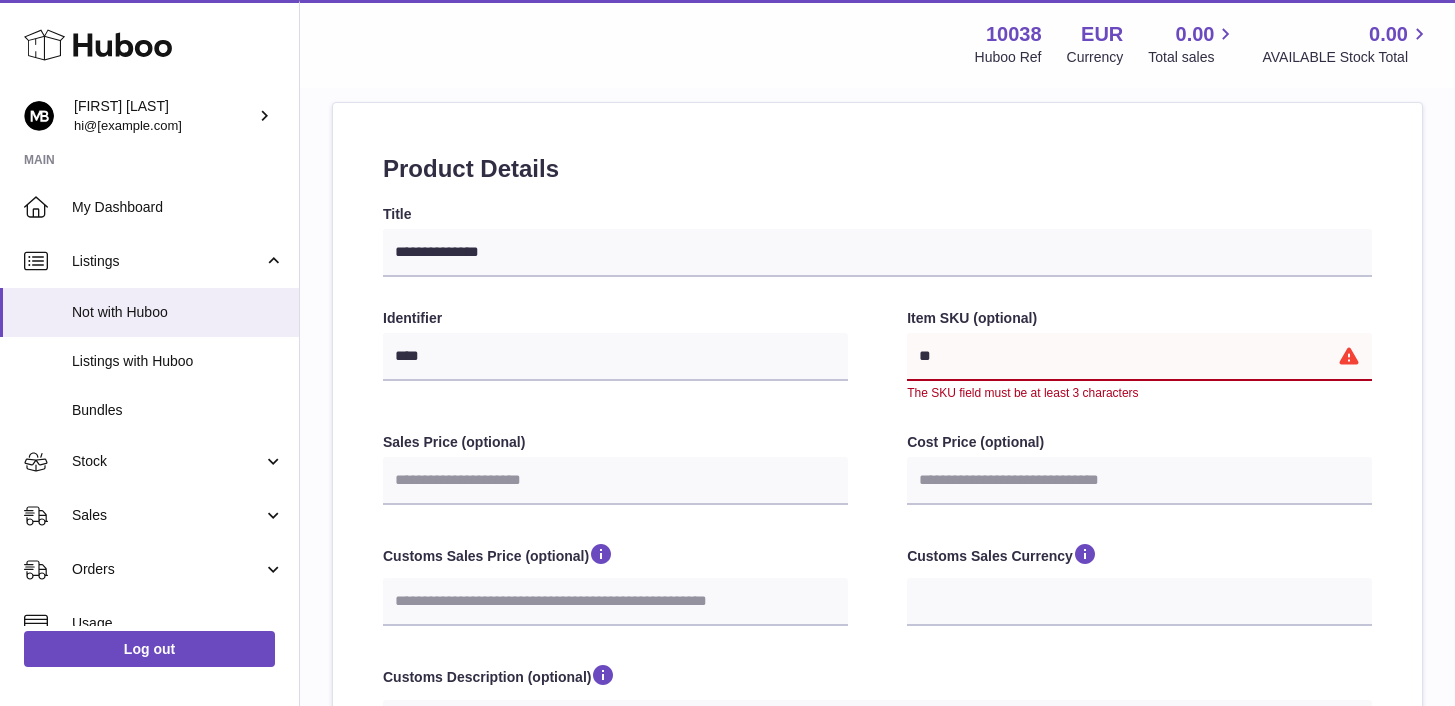 select 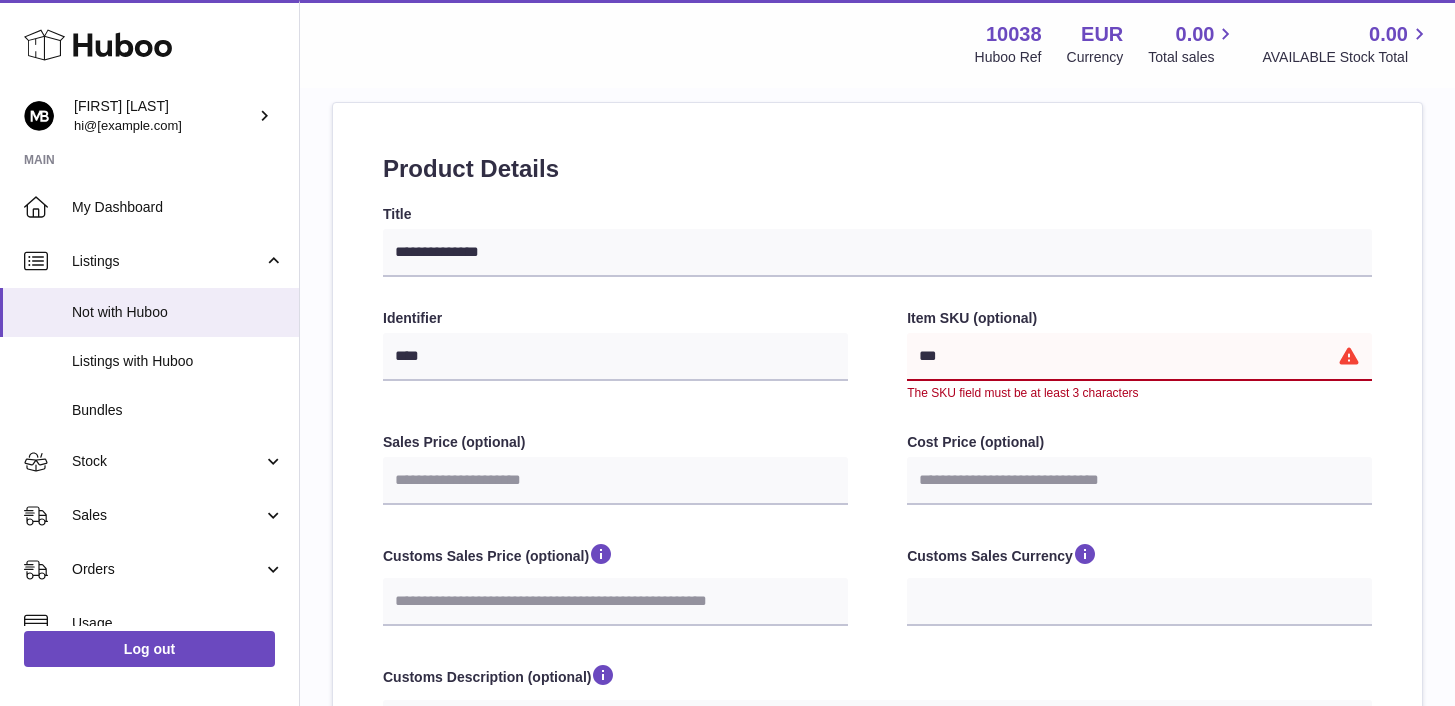 select 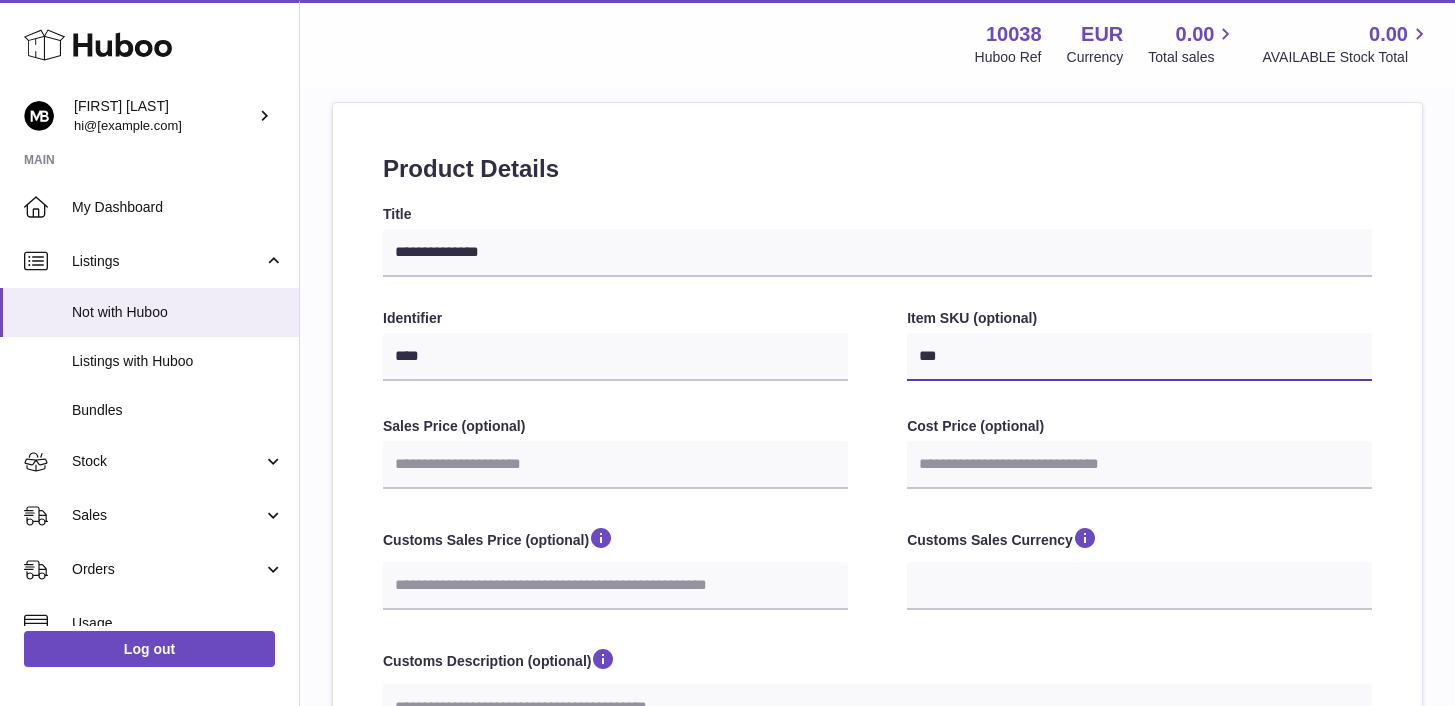 type on "****" 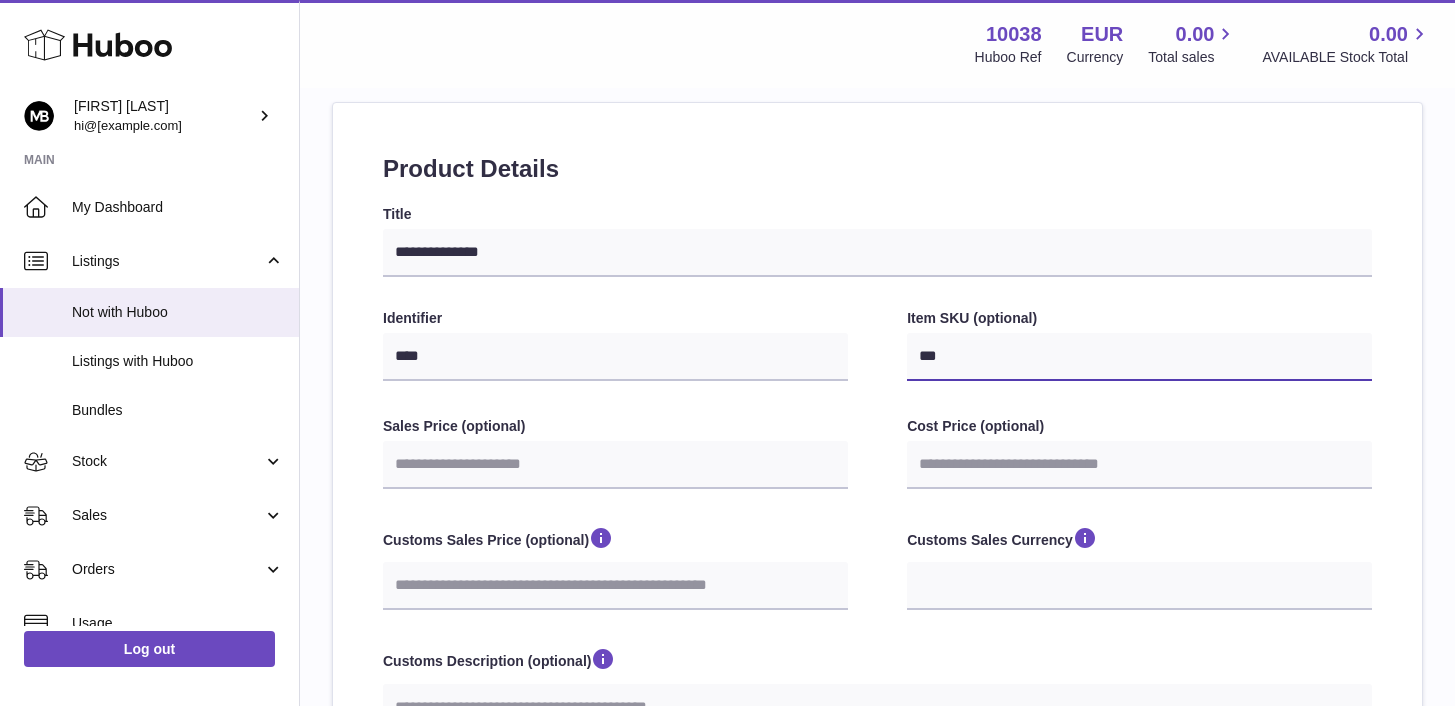 select 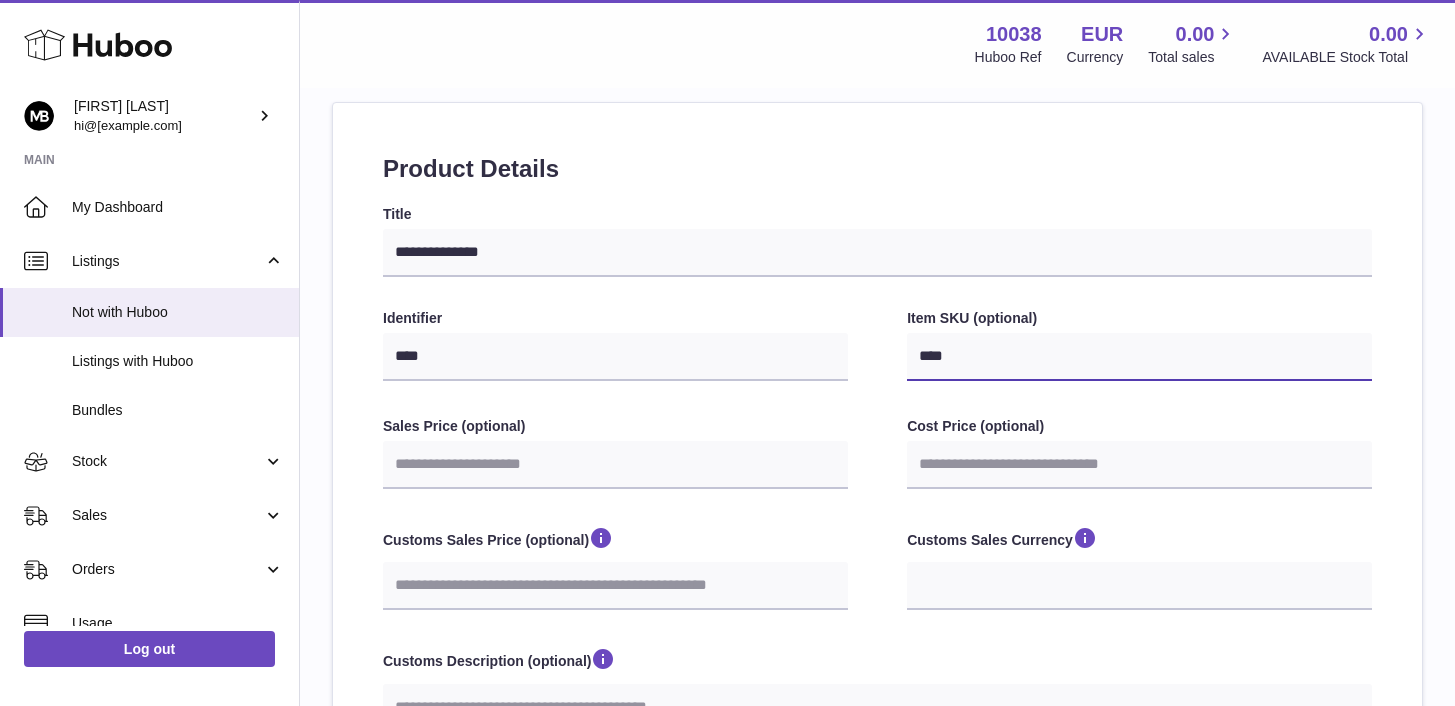type on "*****" 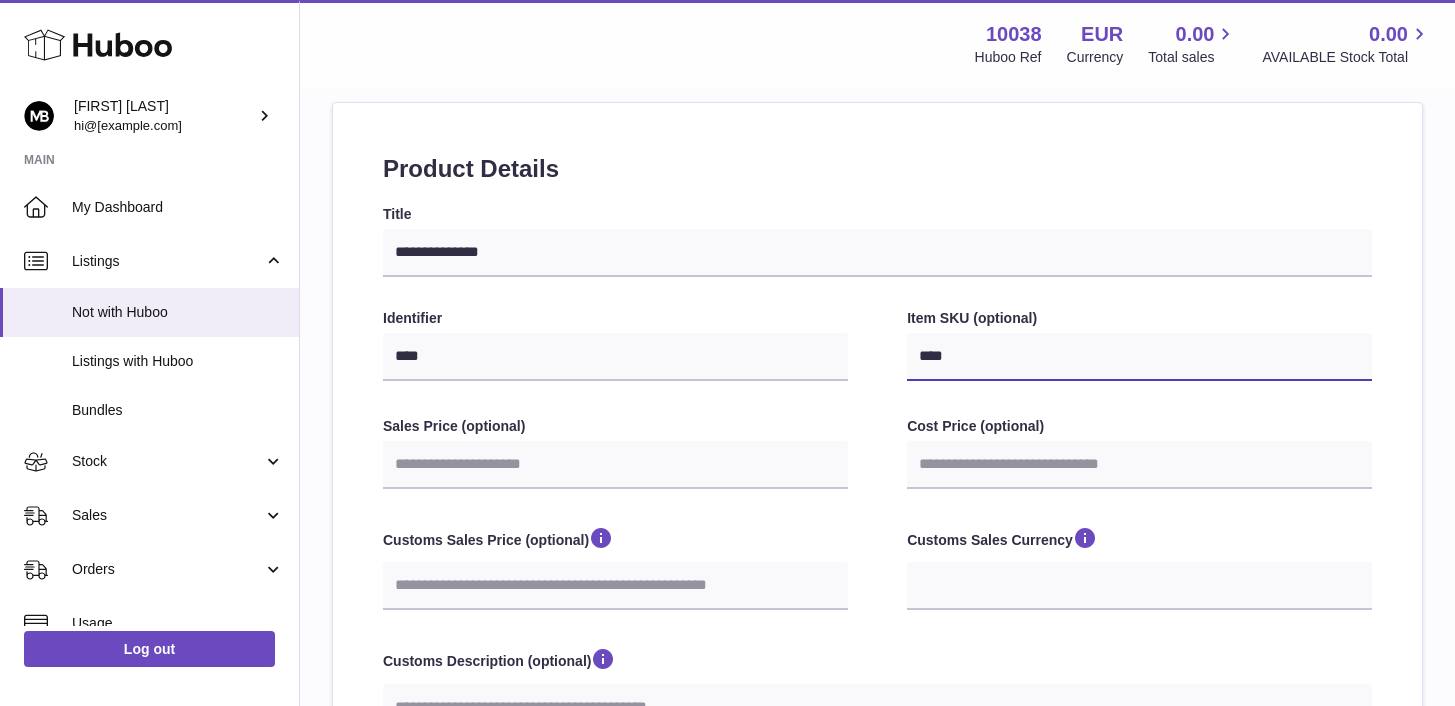 select 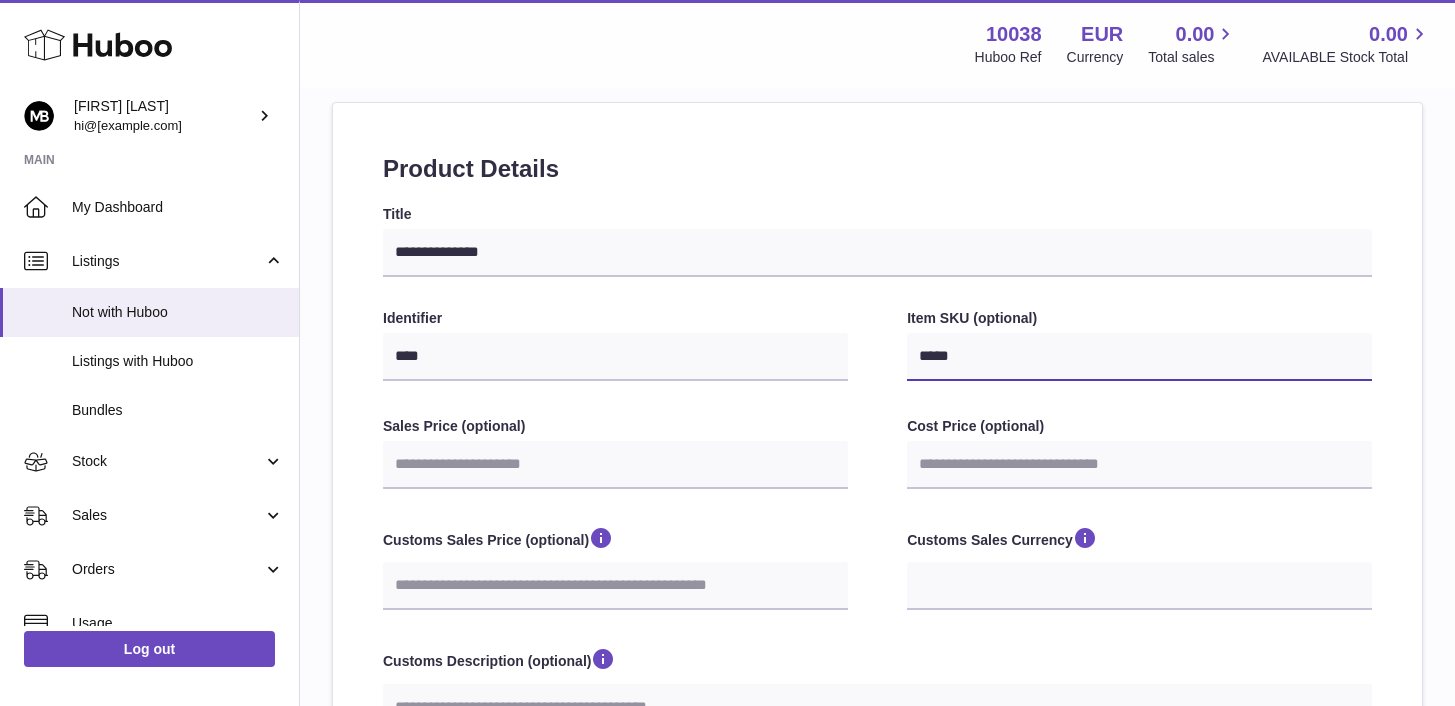 type on "****" 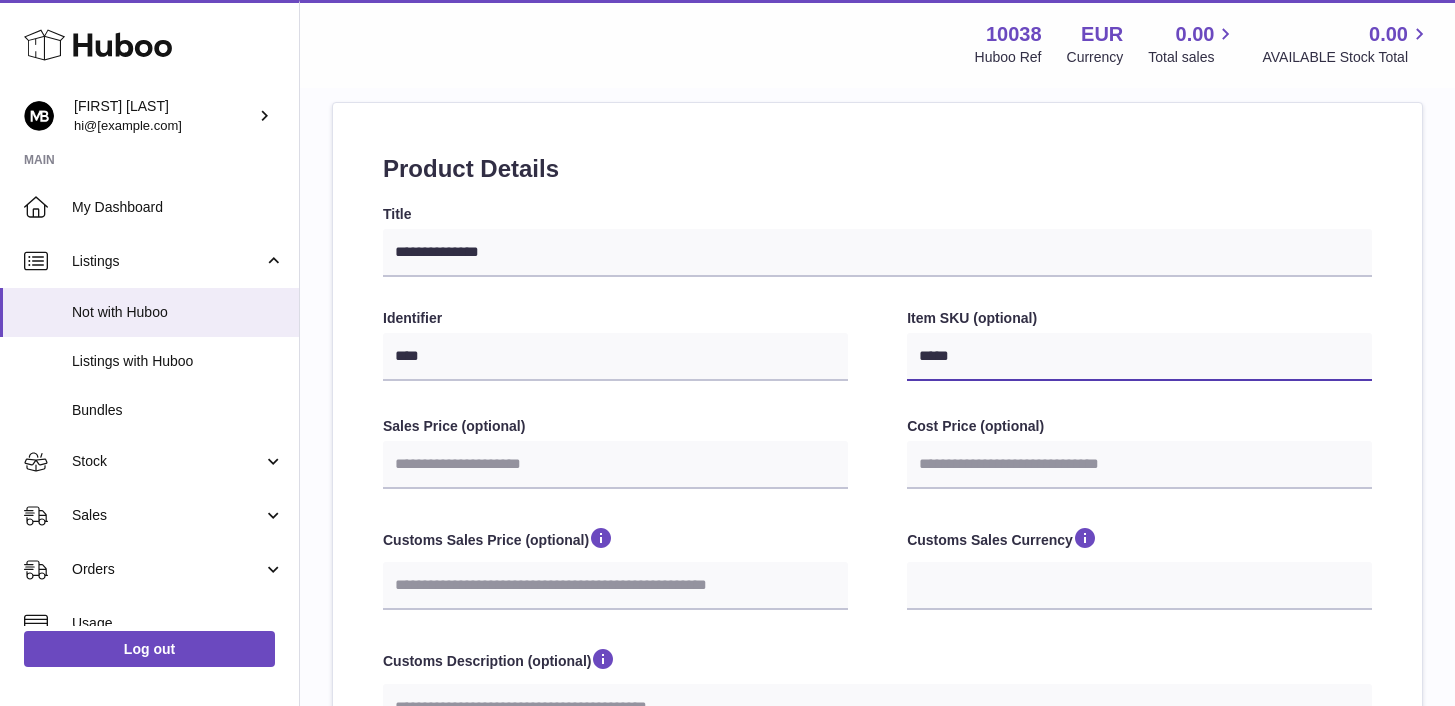 select 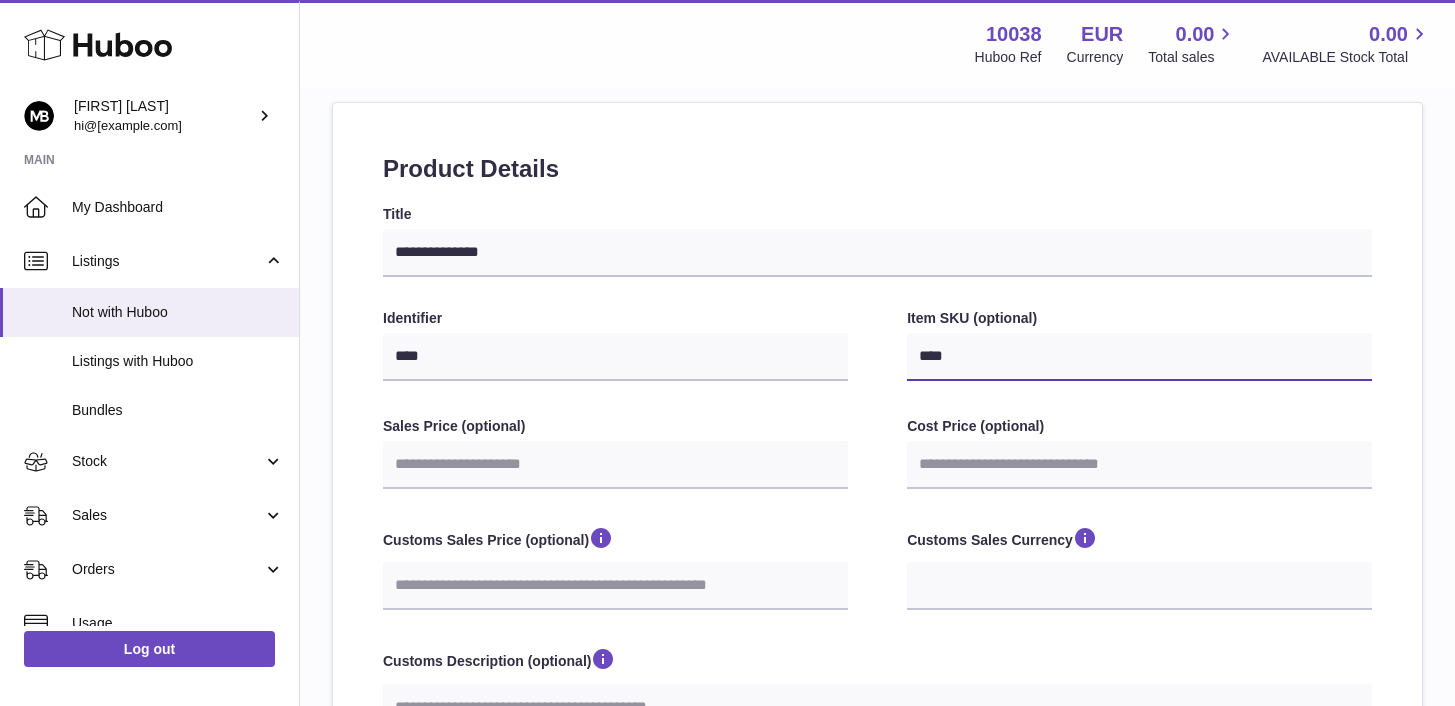 type on "***" 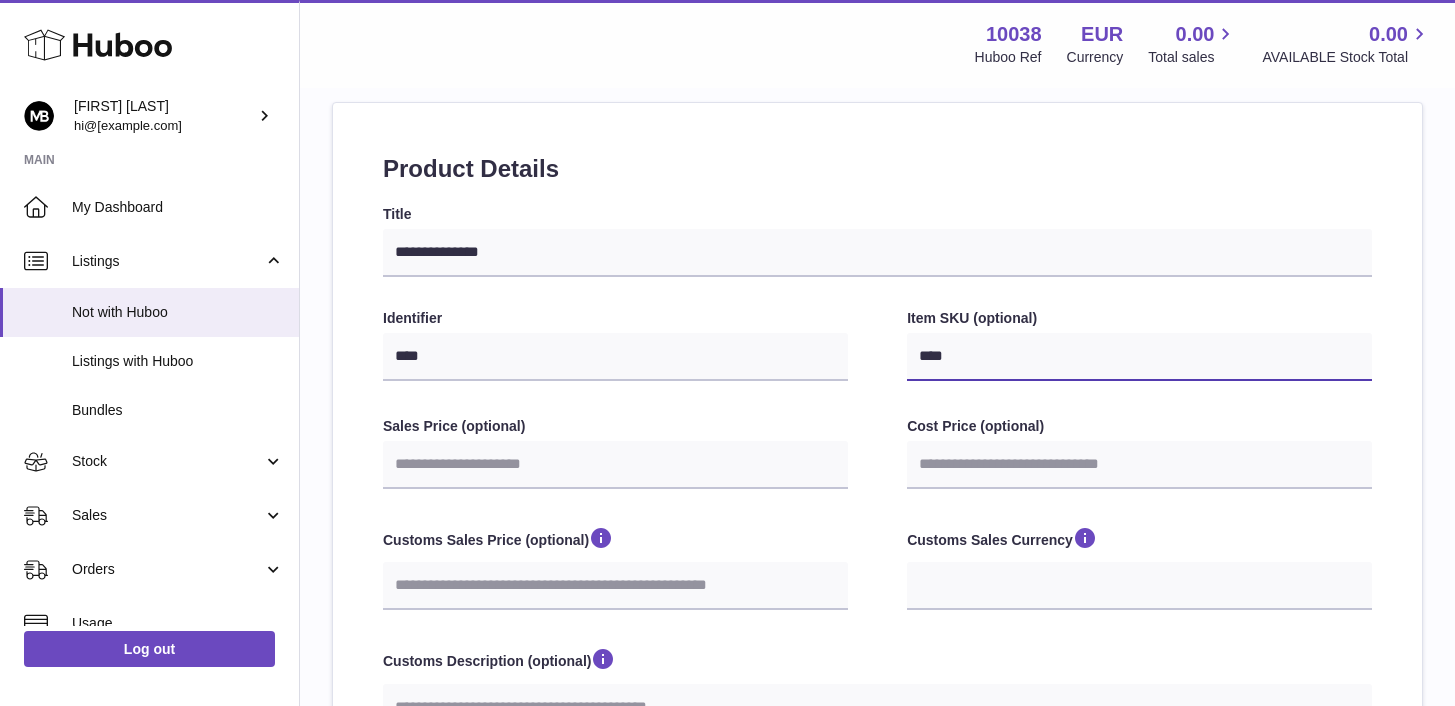 select 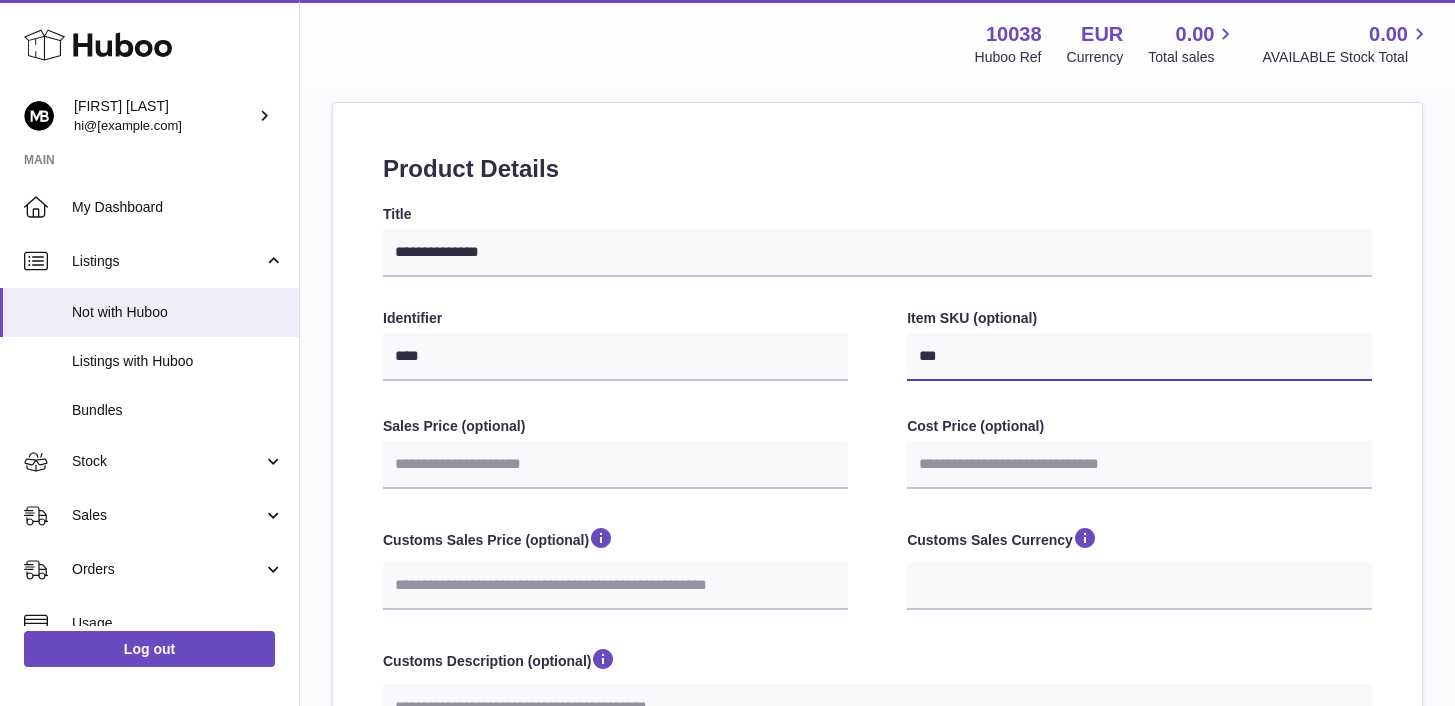 type on "**" 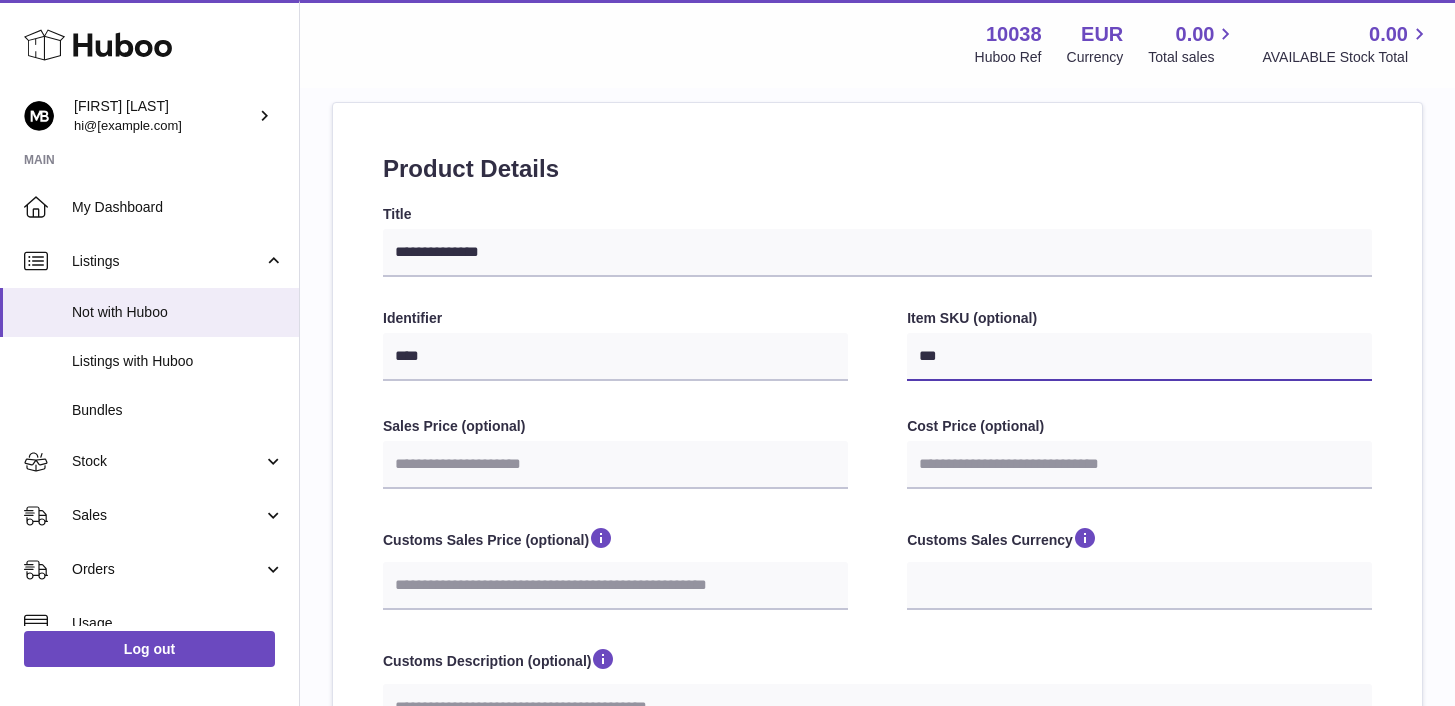 select 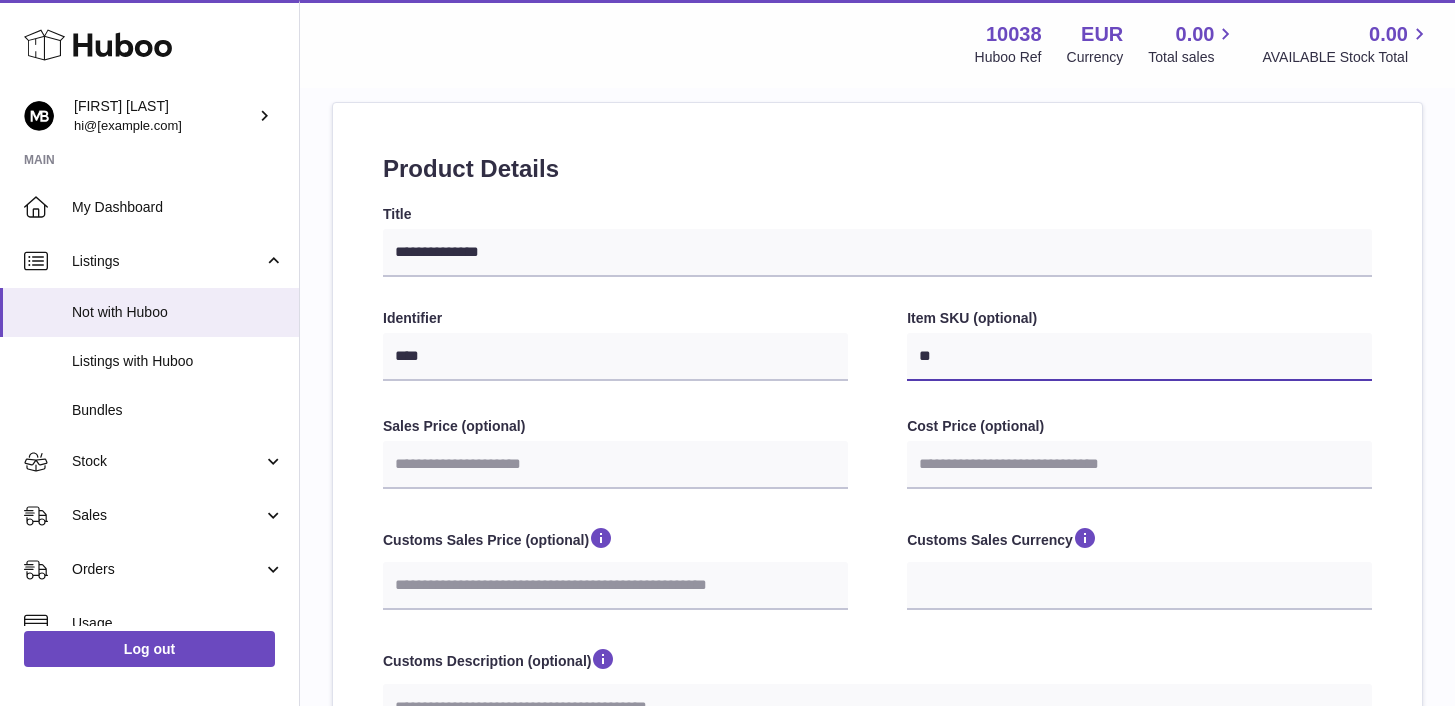 select 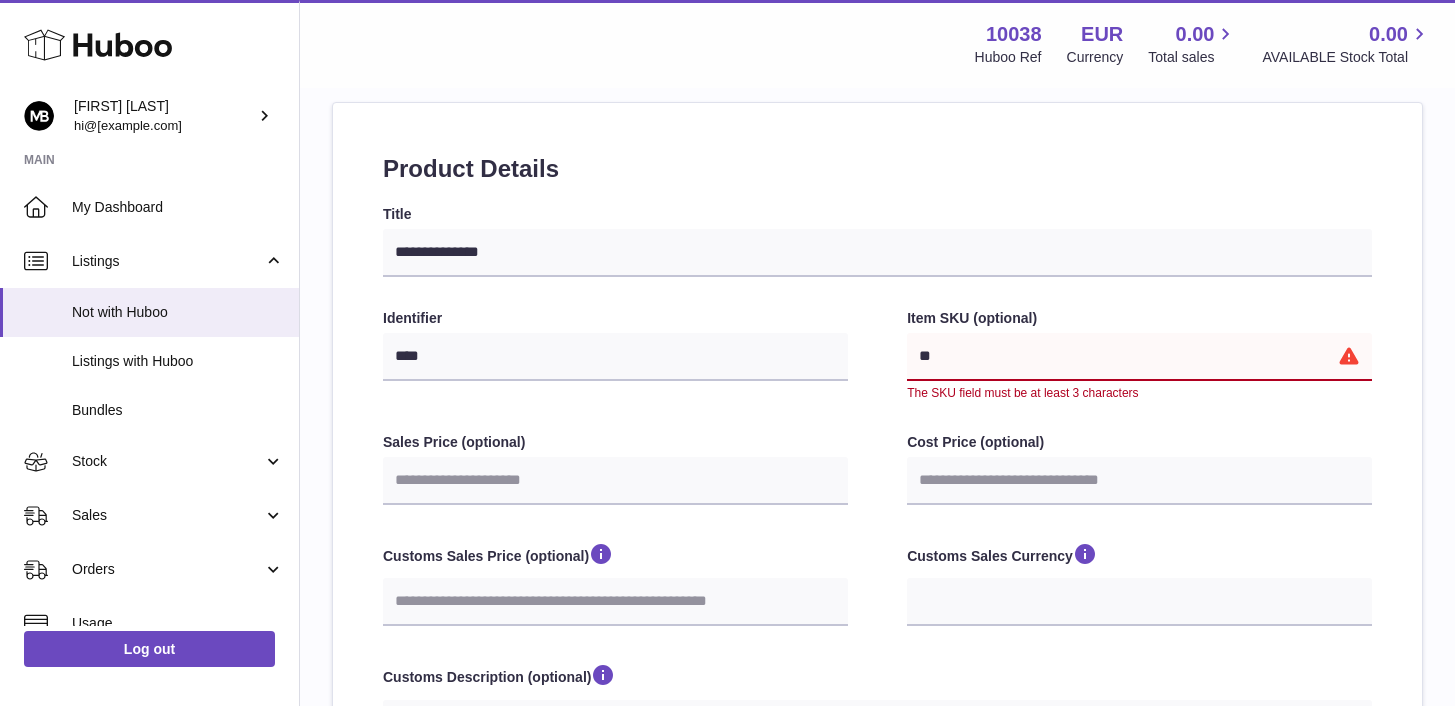 type on "*" 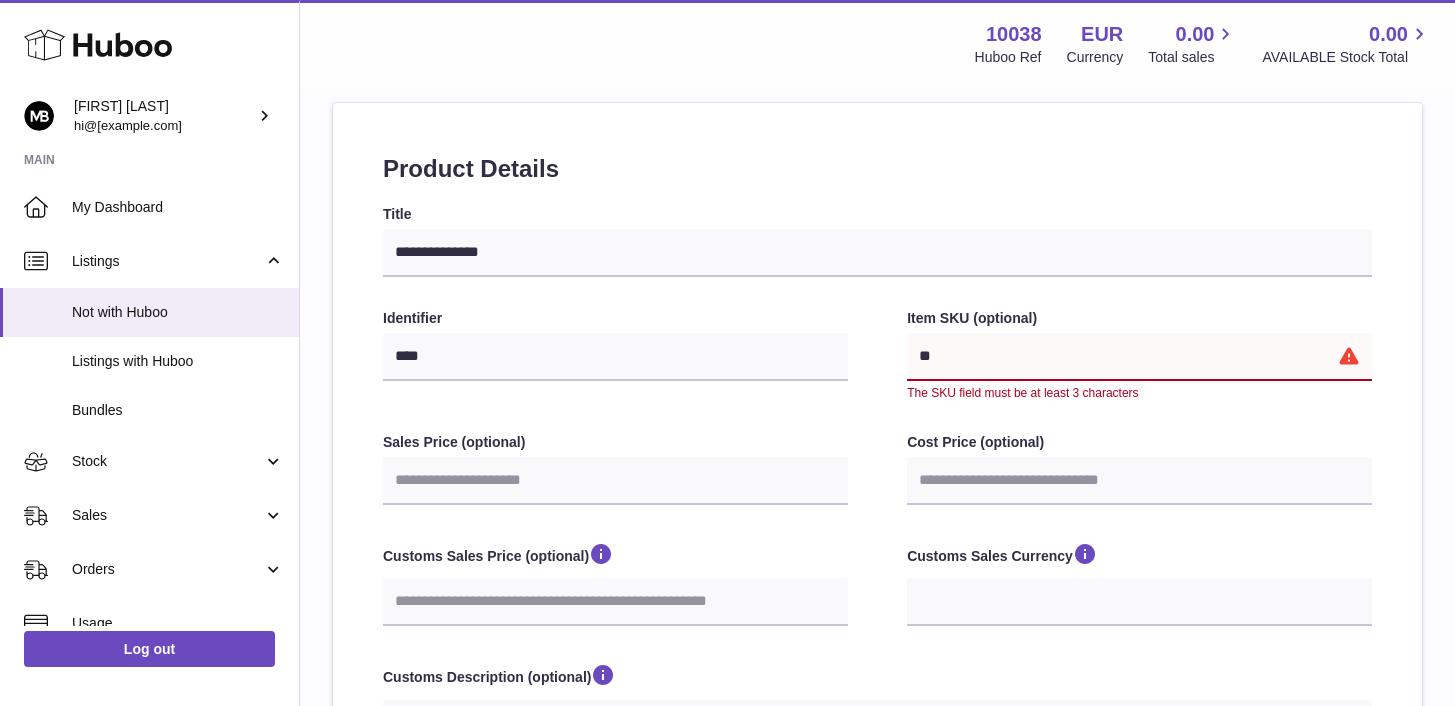 select 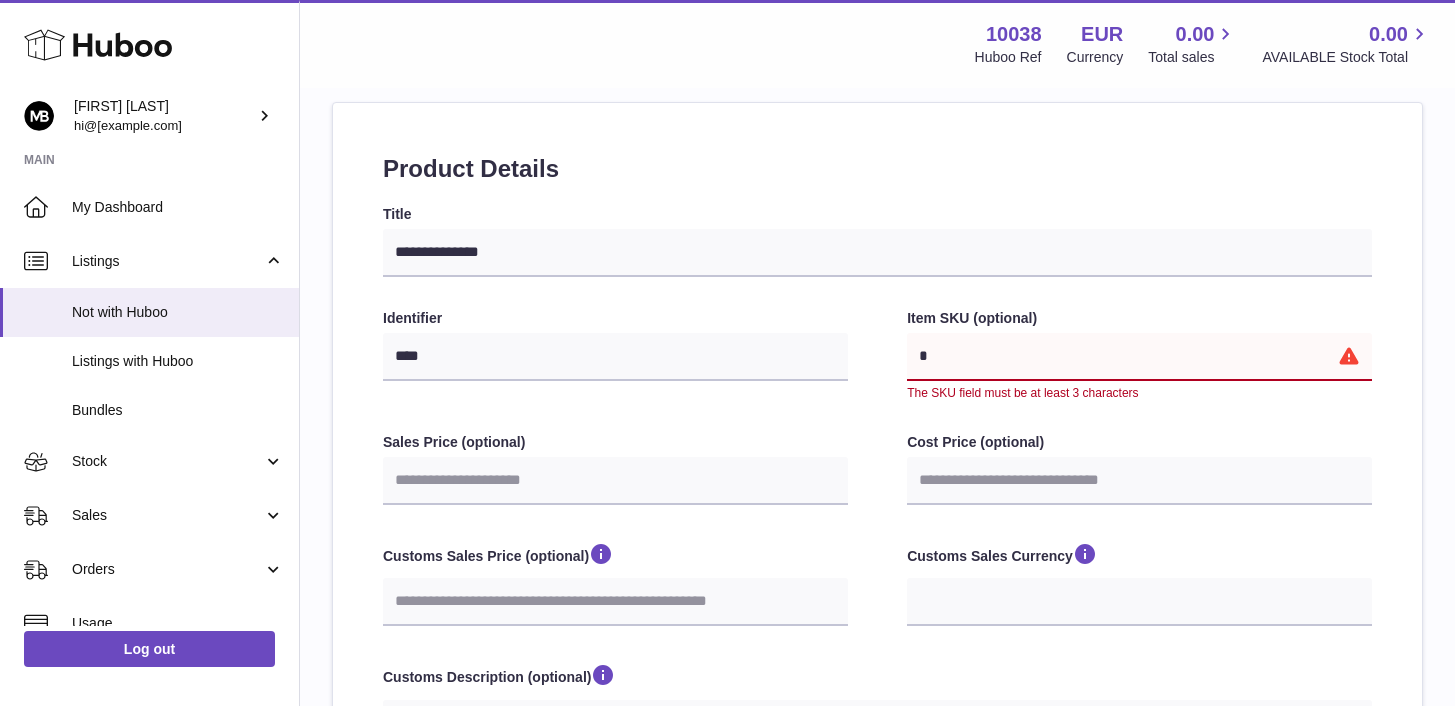type 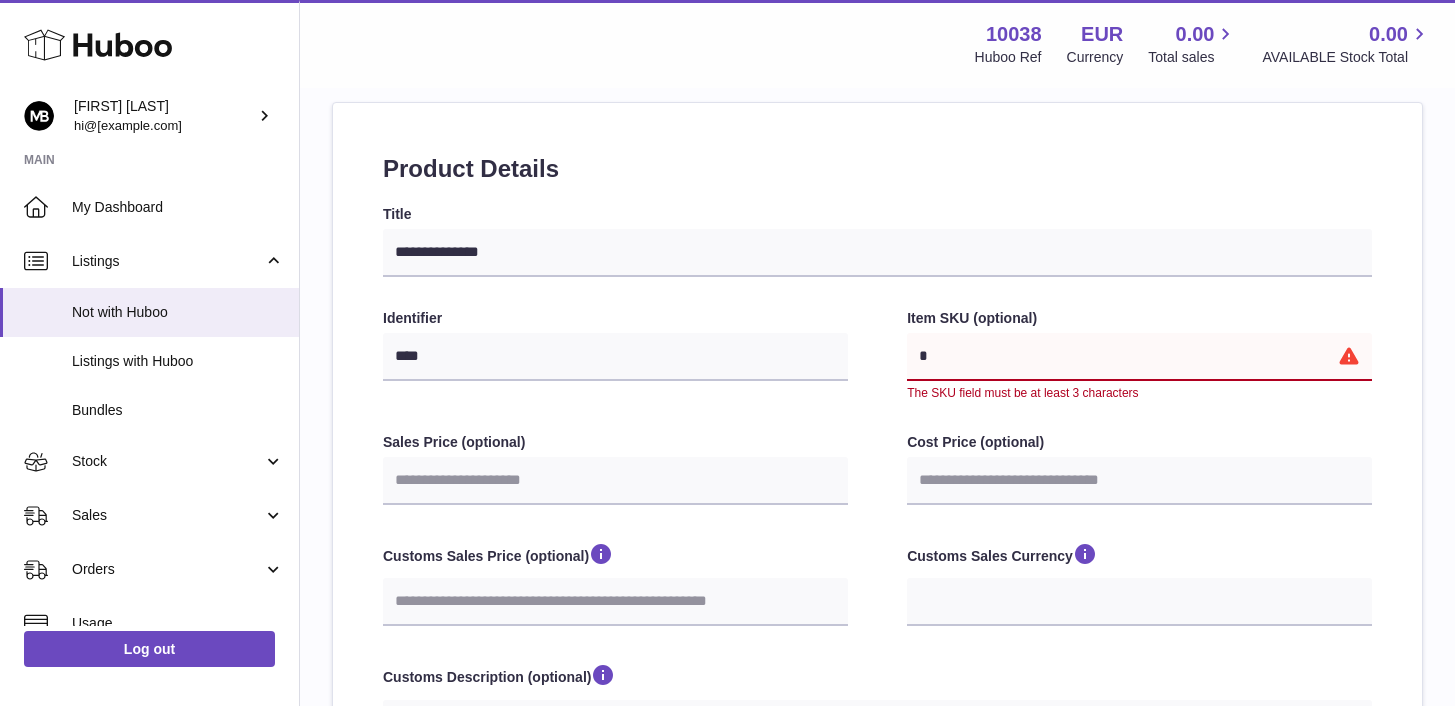 select 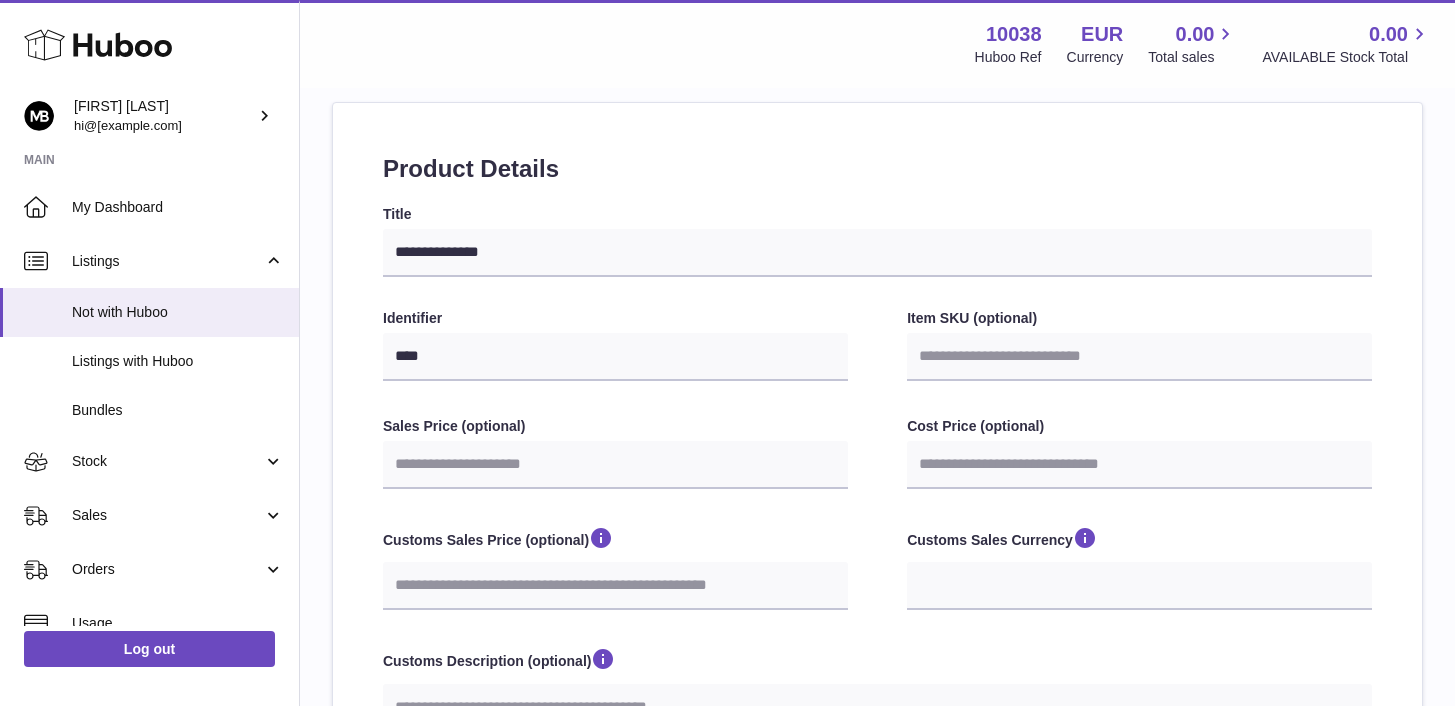 click on "**********" at bounding box center [877, 683] 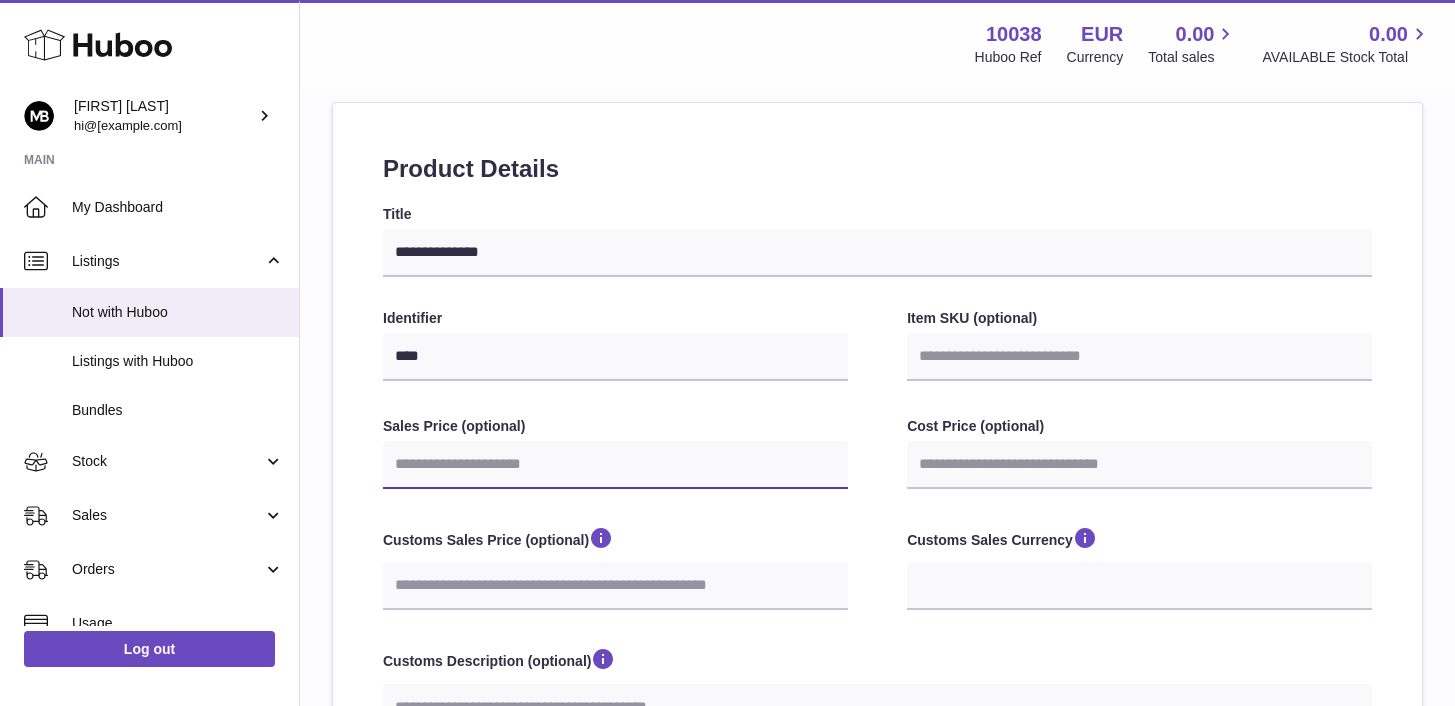 click on "Sales Price (optional)" at bounding box center [615, 465] 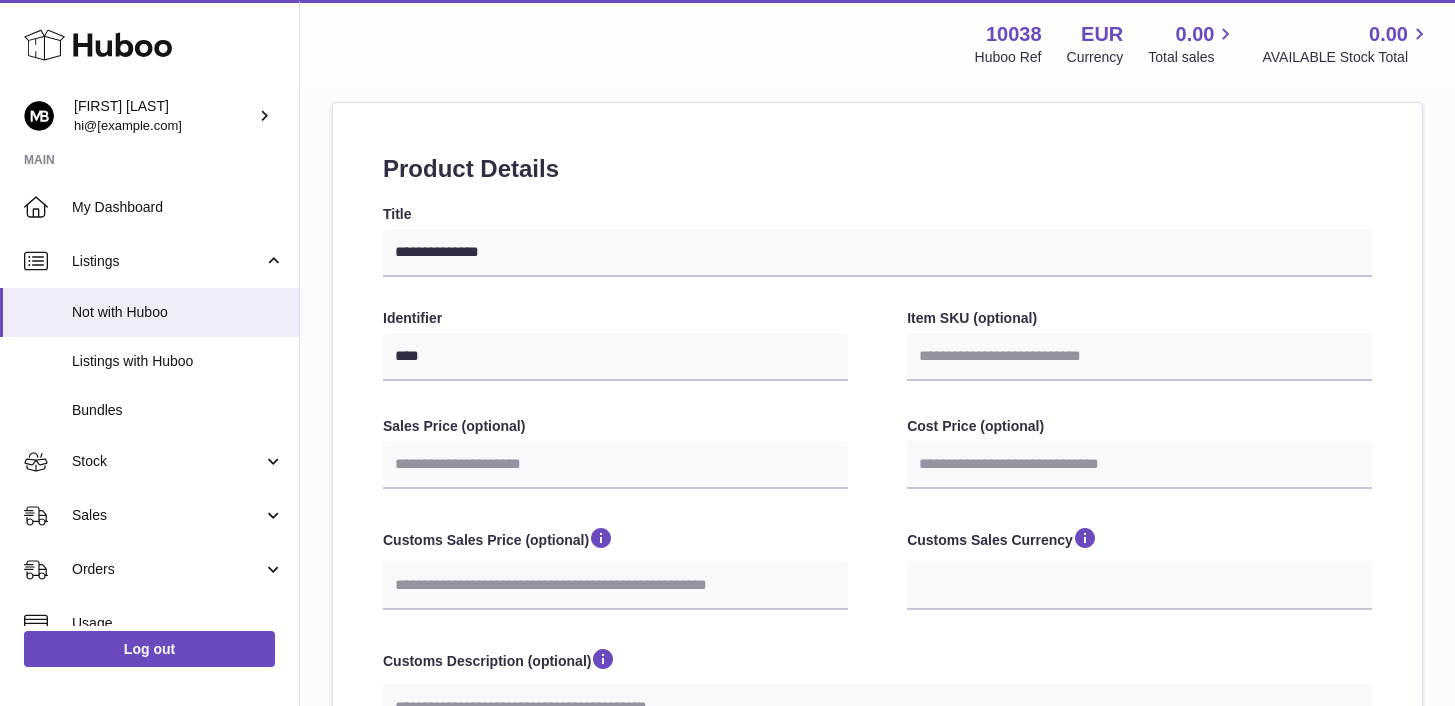 click on "Sales Price (optional)" at bounding box center (615, 426) 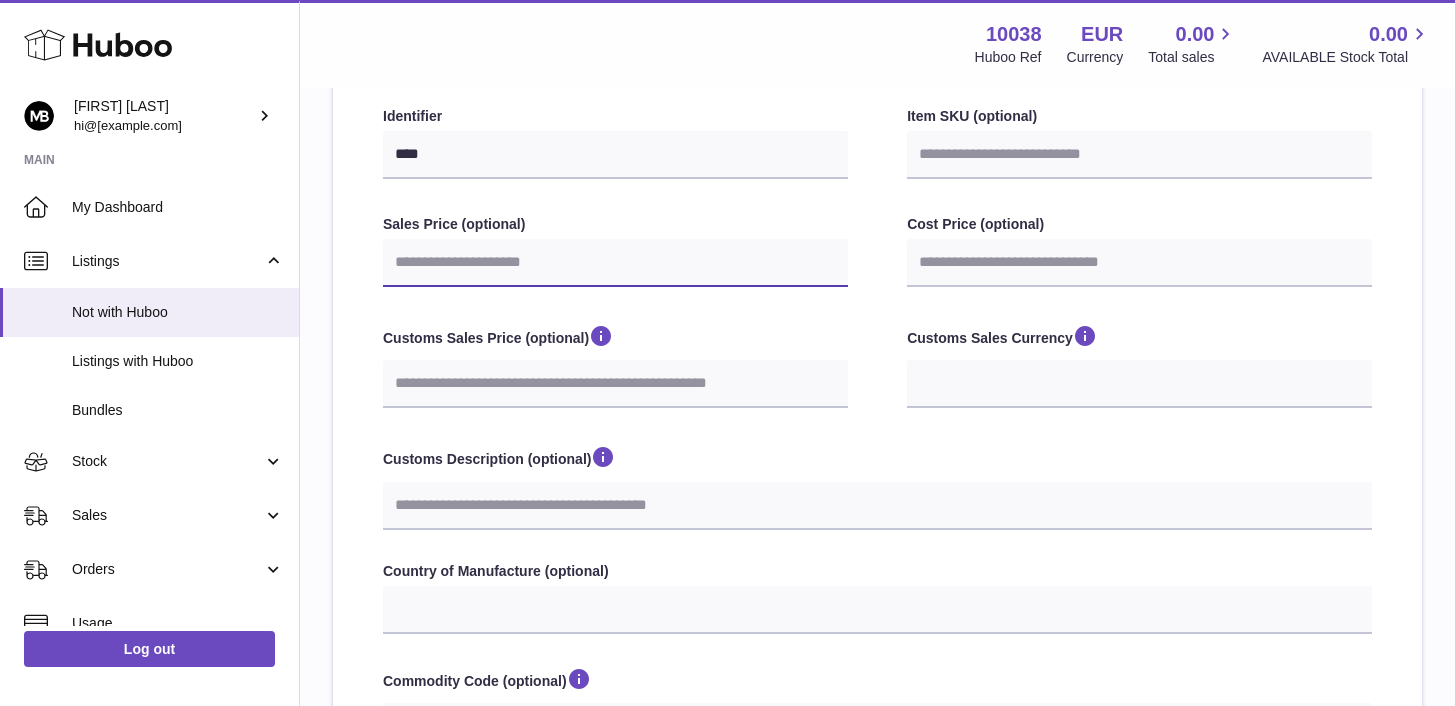 scroll, scrollTop: 378, scrollLeft: 0, axis: vertical 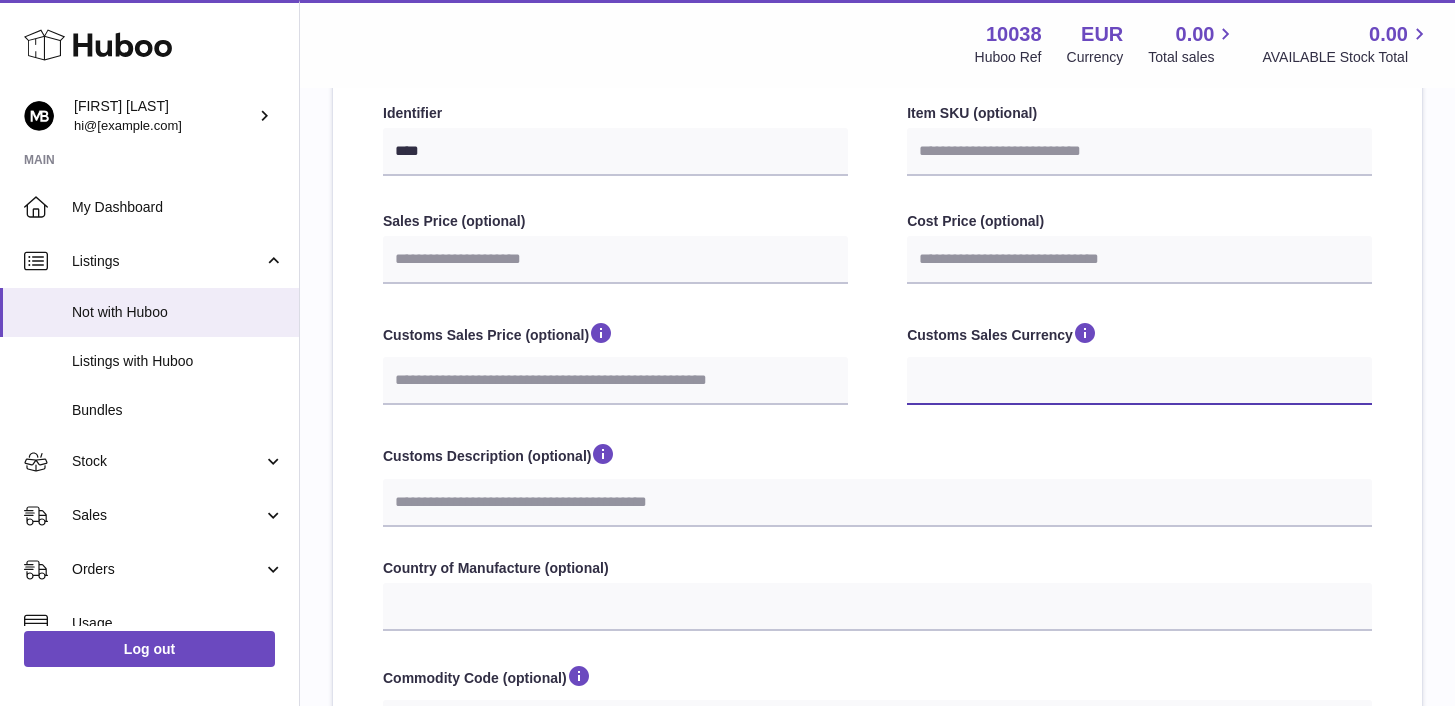 click on "*** ***" at bounding box center (1139, 381) 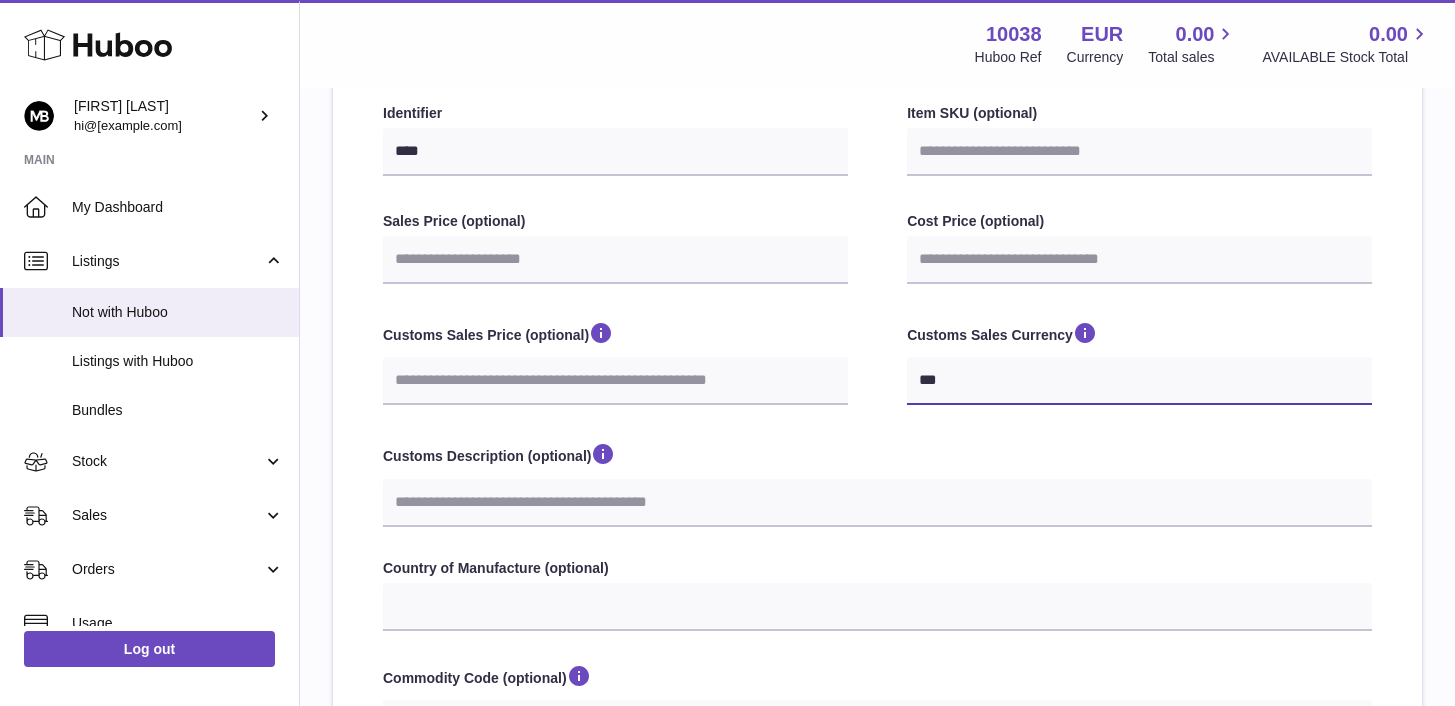 click on "***" at bounding box center (0, 0) 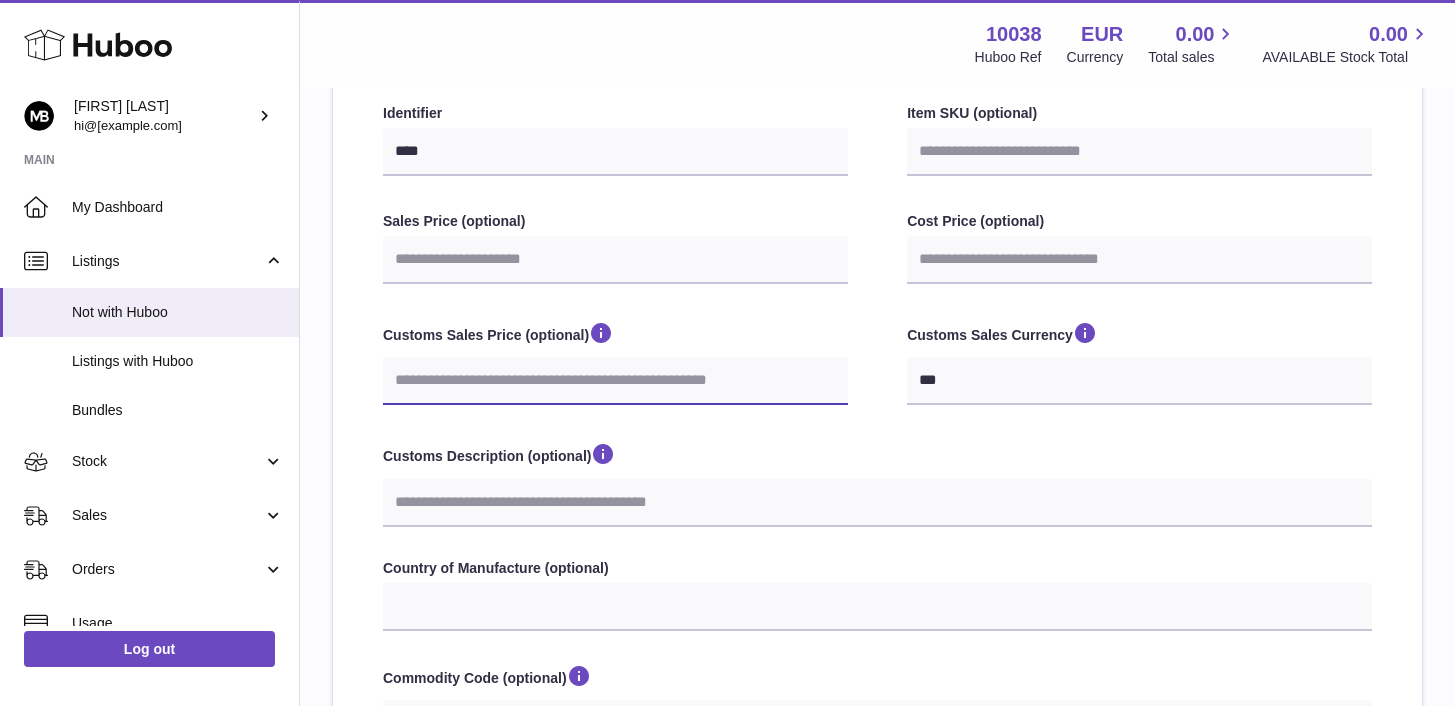 click on "Customs Sales Price (optional)" at bounding box center (615, 381) 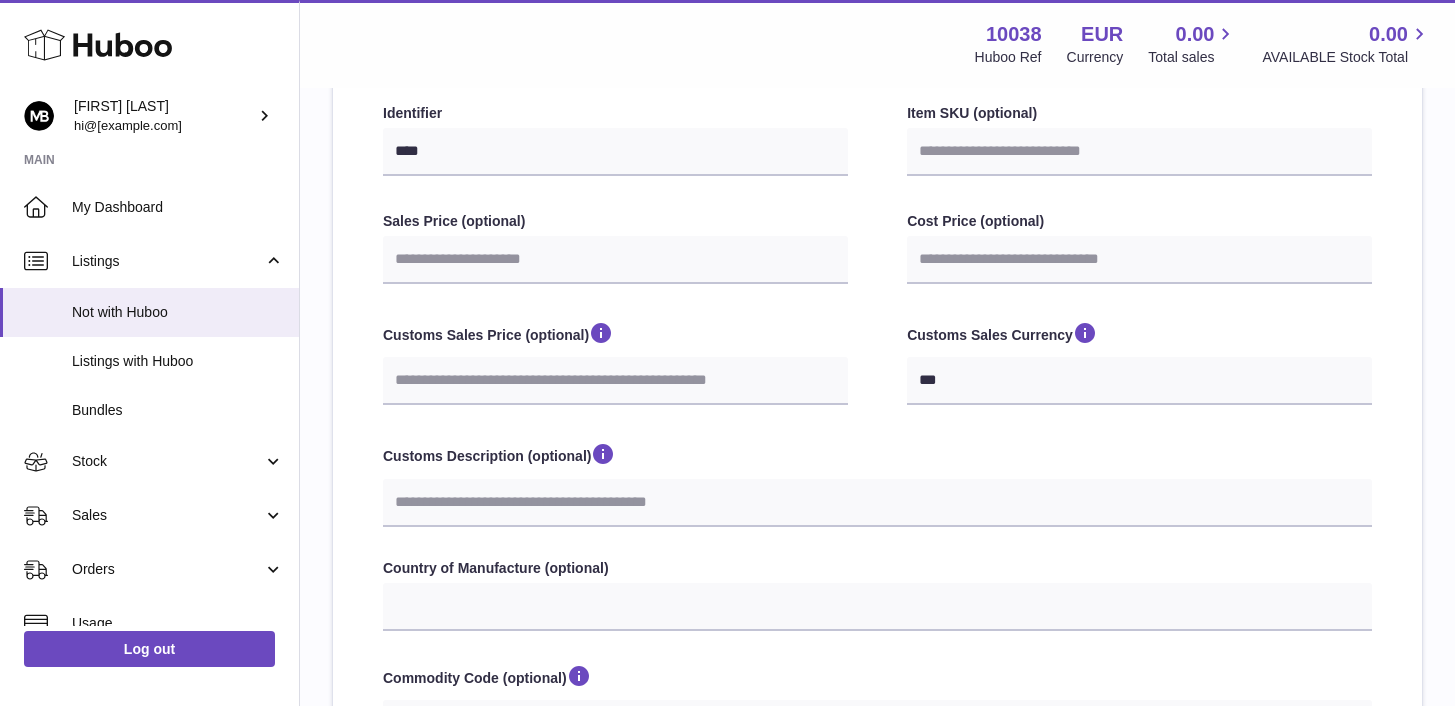click on "Customs Description (optional)" at bounding box center (877, 457) 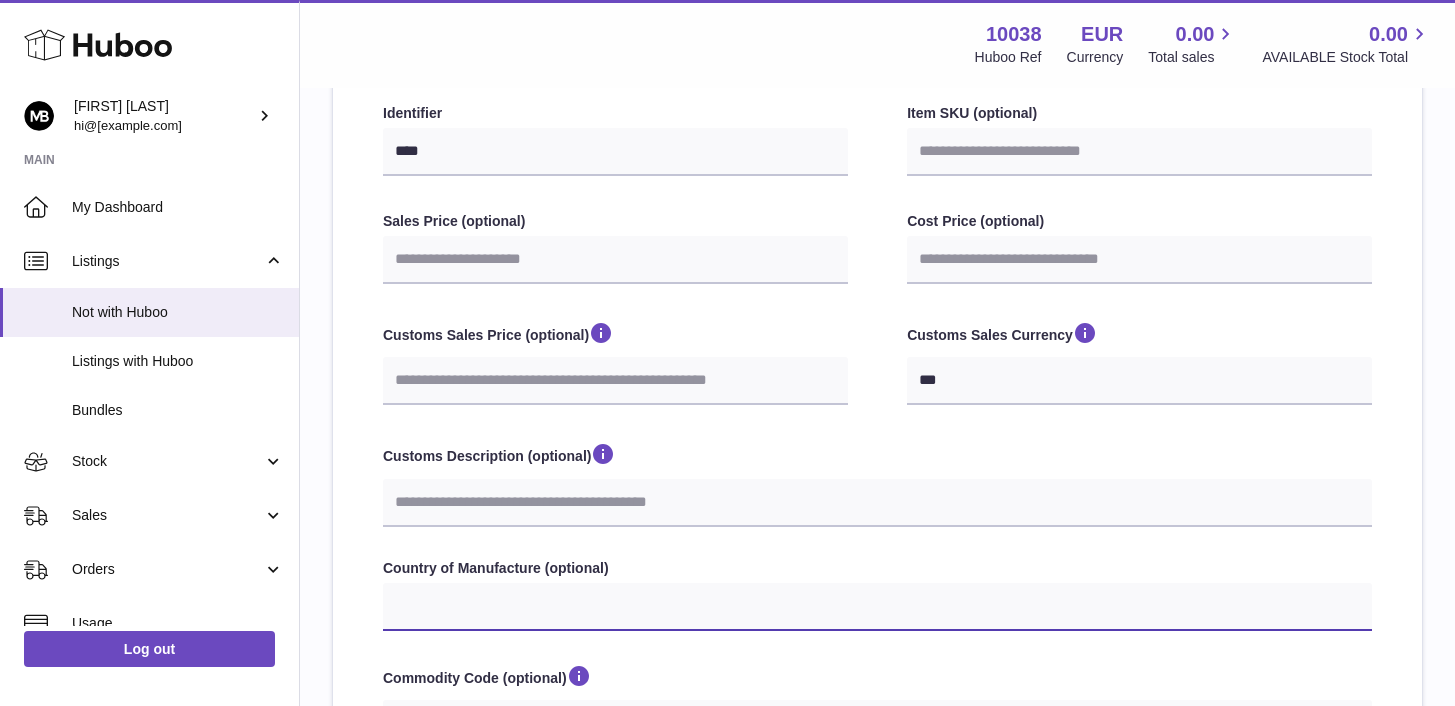 click on "**********" at bounding box center (877, 607) 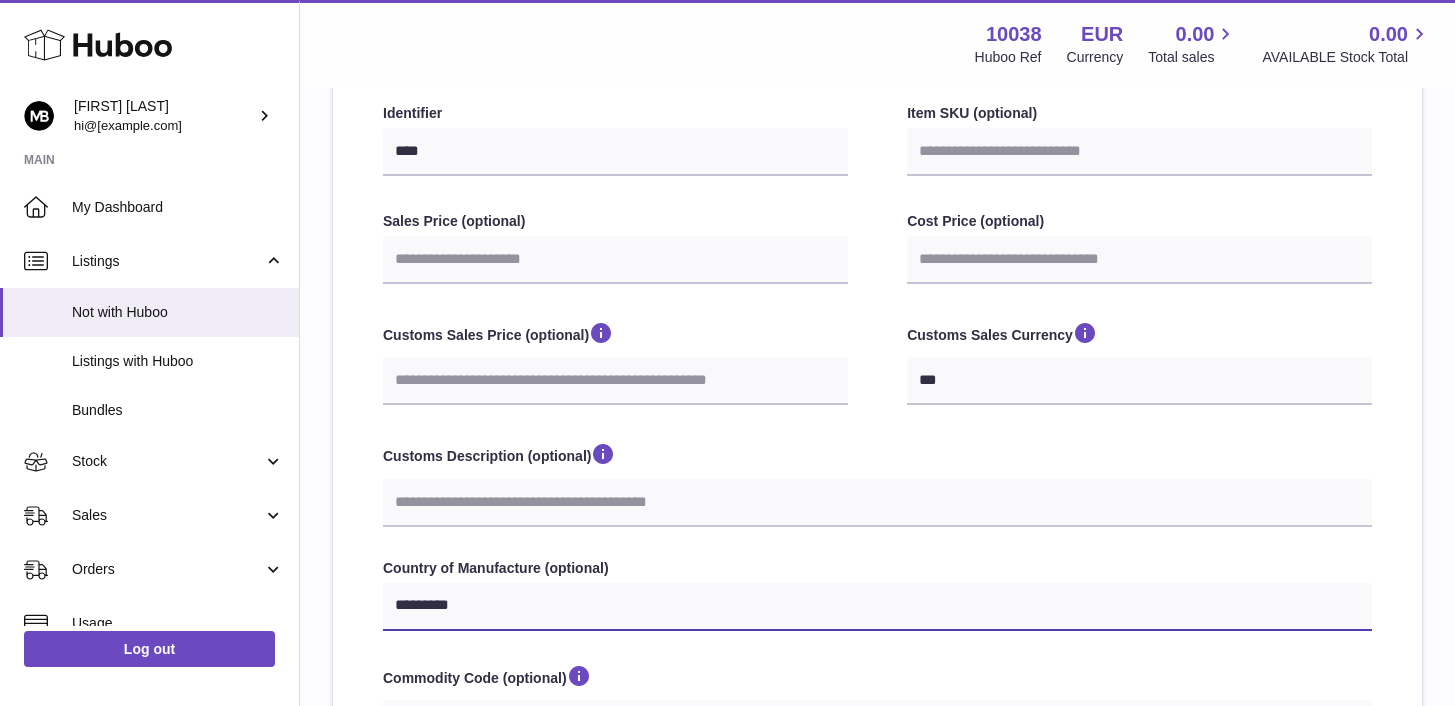 click on "*****" at bounding box center [0, 0] 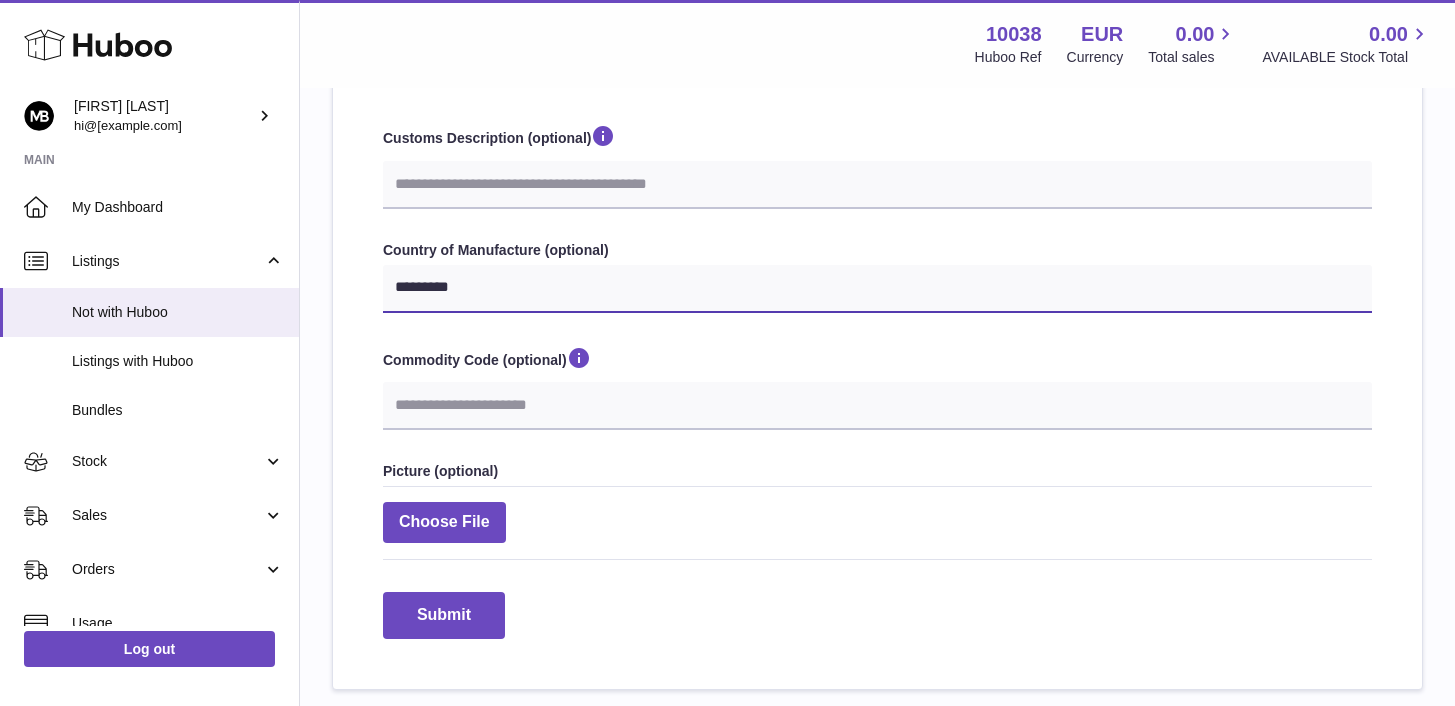scroll, scrollTop: 684, scrollLeft: 0, axis: vertical 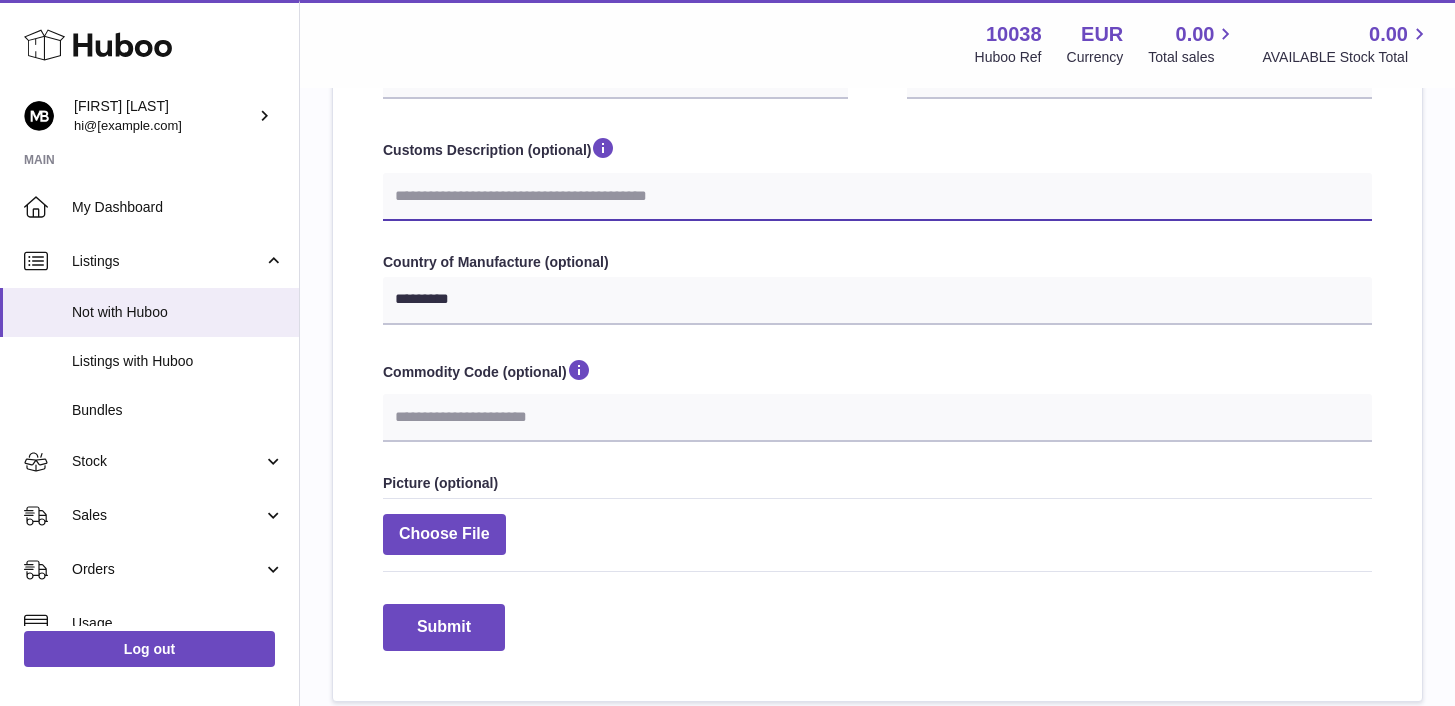 click on "Customs Description (optional)" at bounding box center (877, 197) 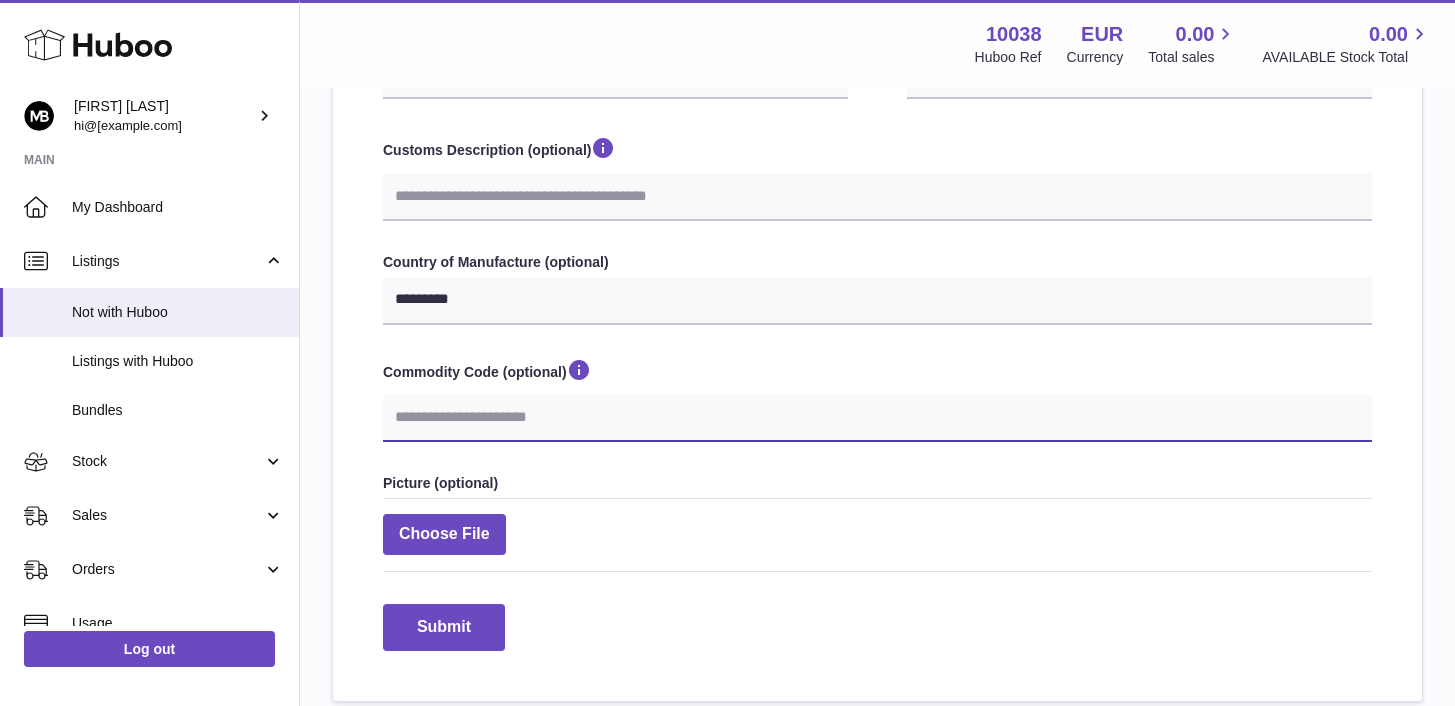 click on "Commodity Code (optional)" at bounding box center [877, 418] 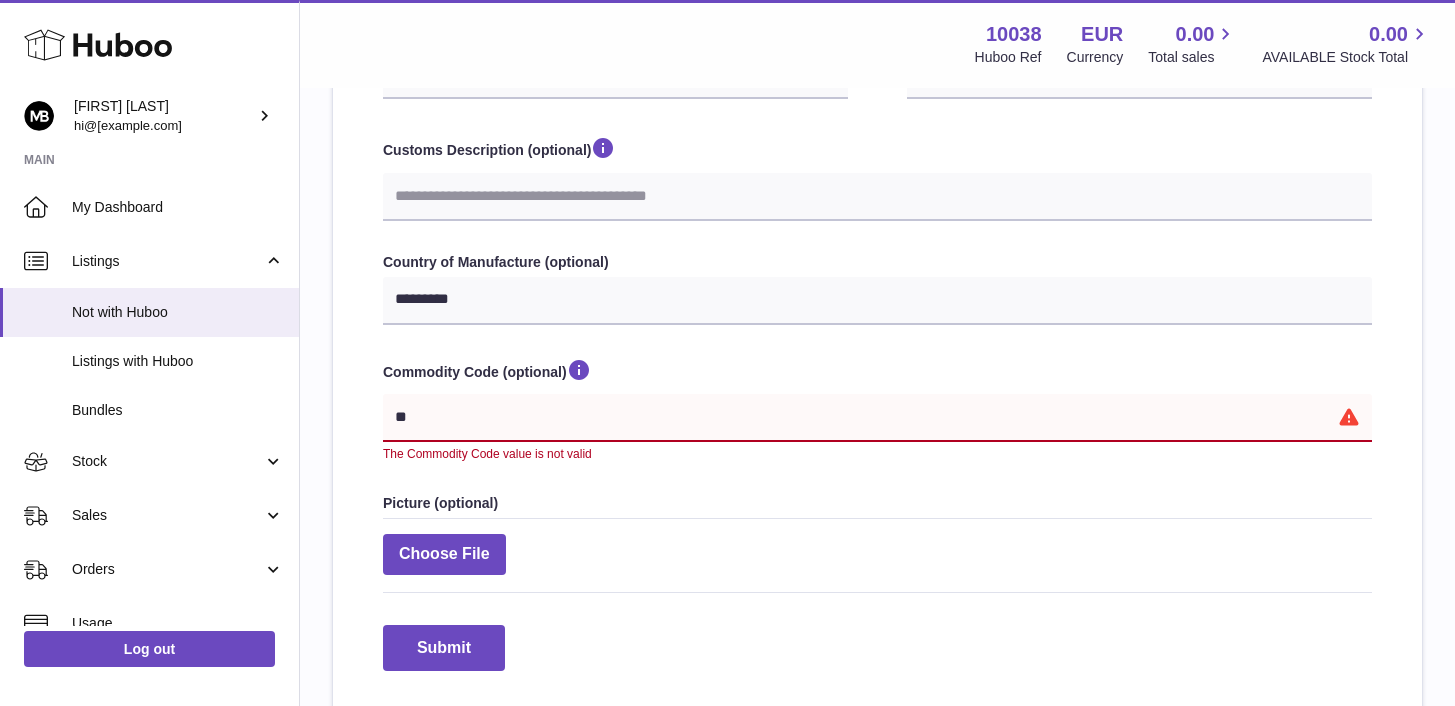 type on "*" 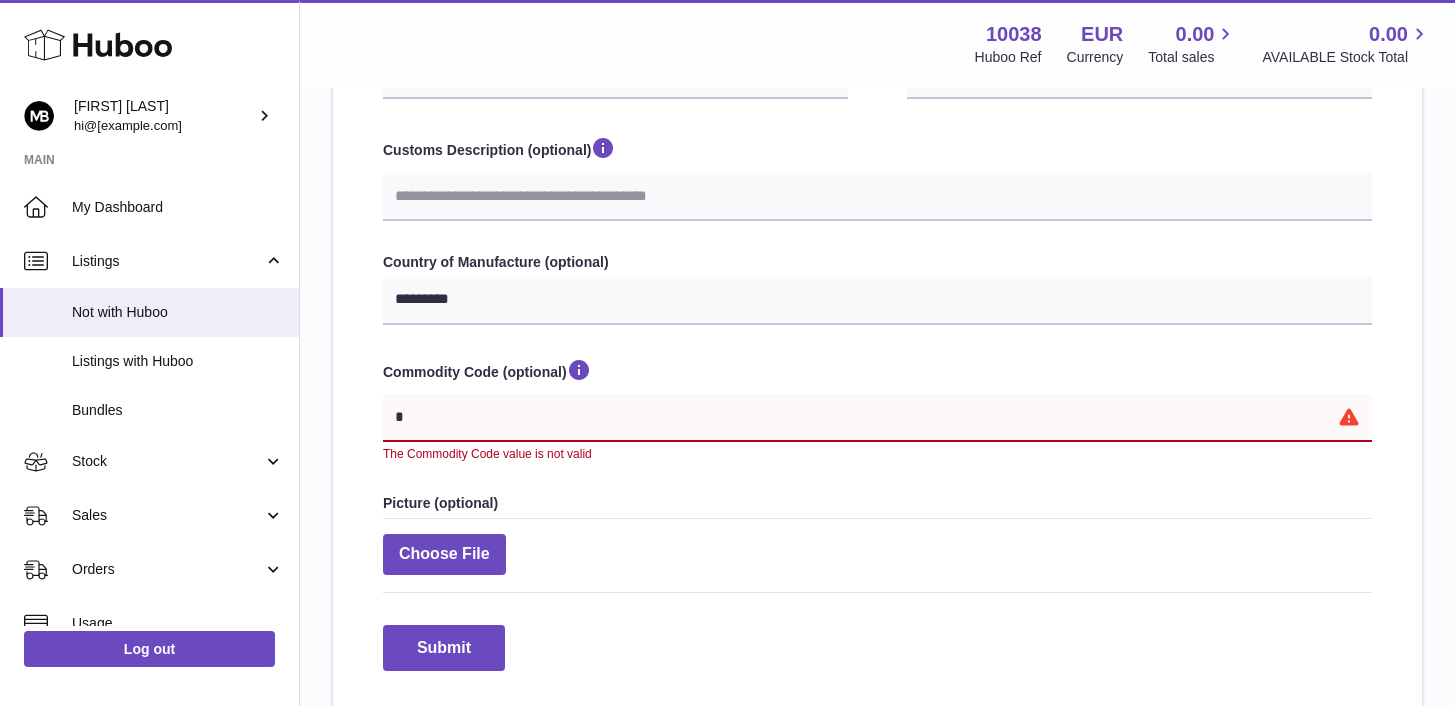 type 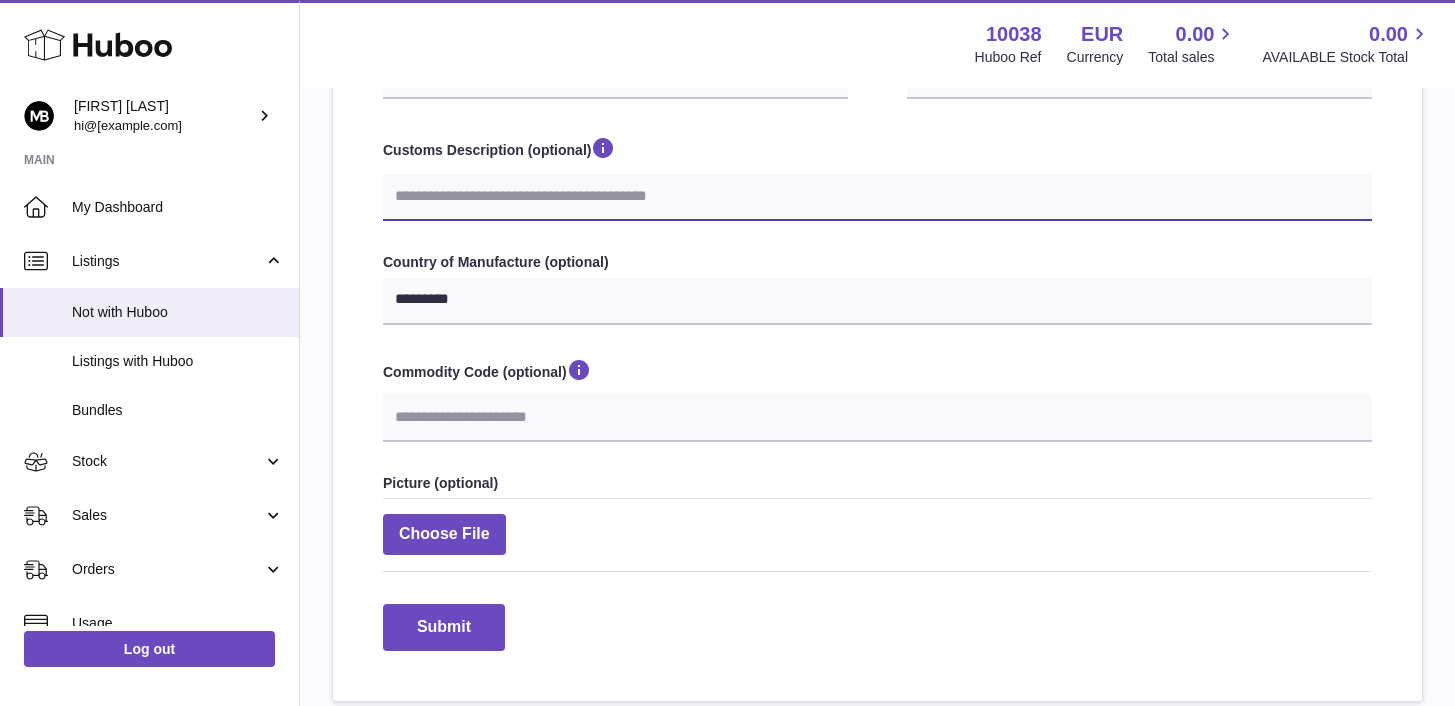 click on "Customs Description (optional)" at bounding box center (877, 197) 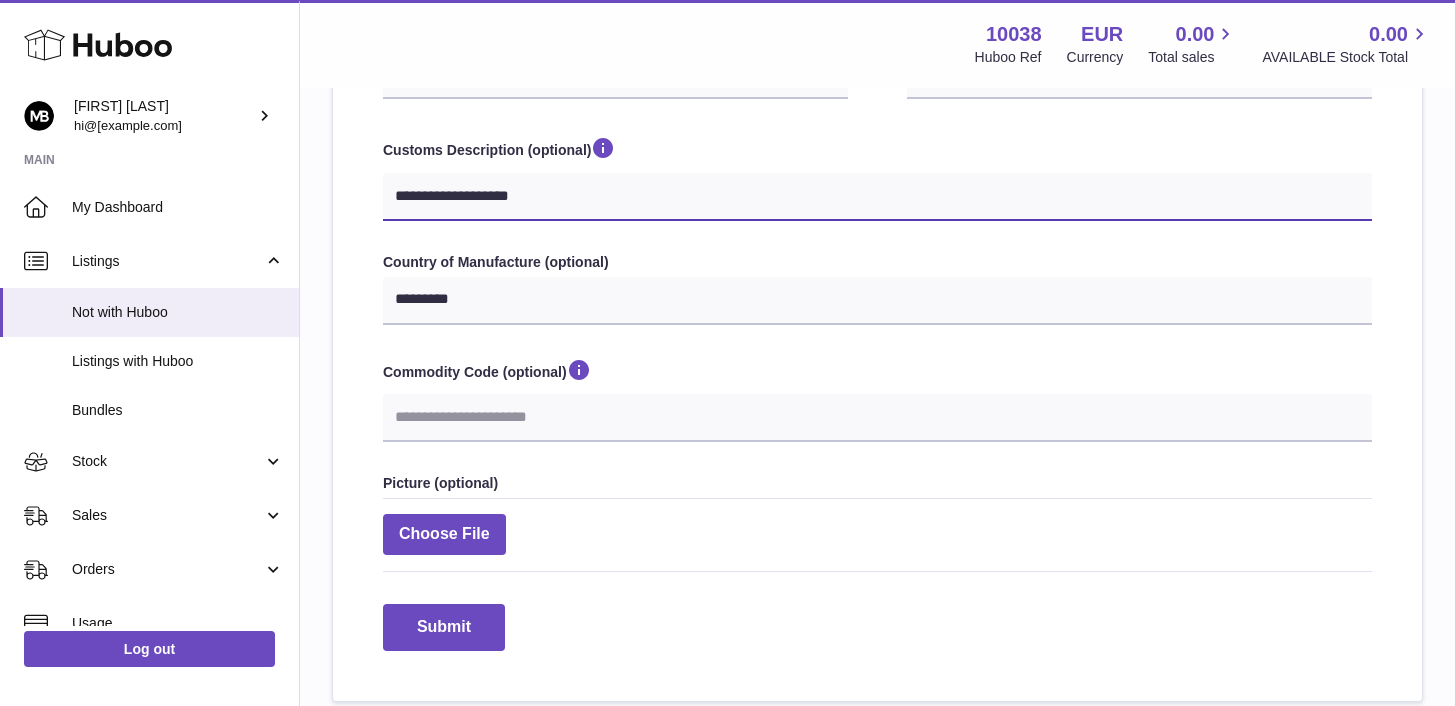type on "**********" 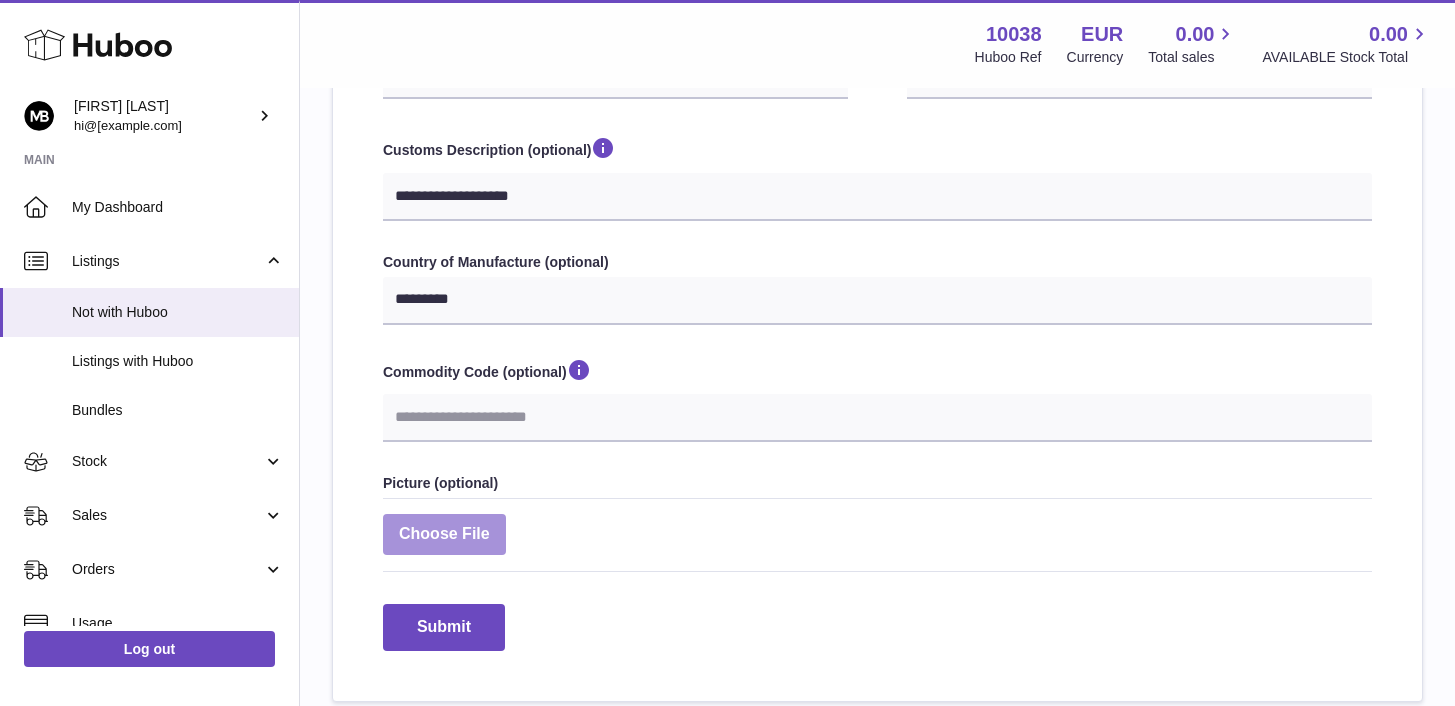 click at bounding box center [444, 534] 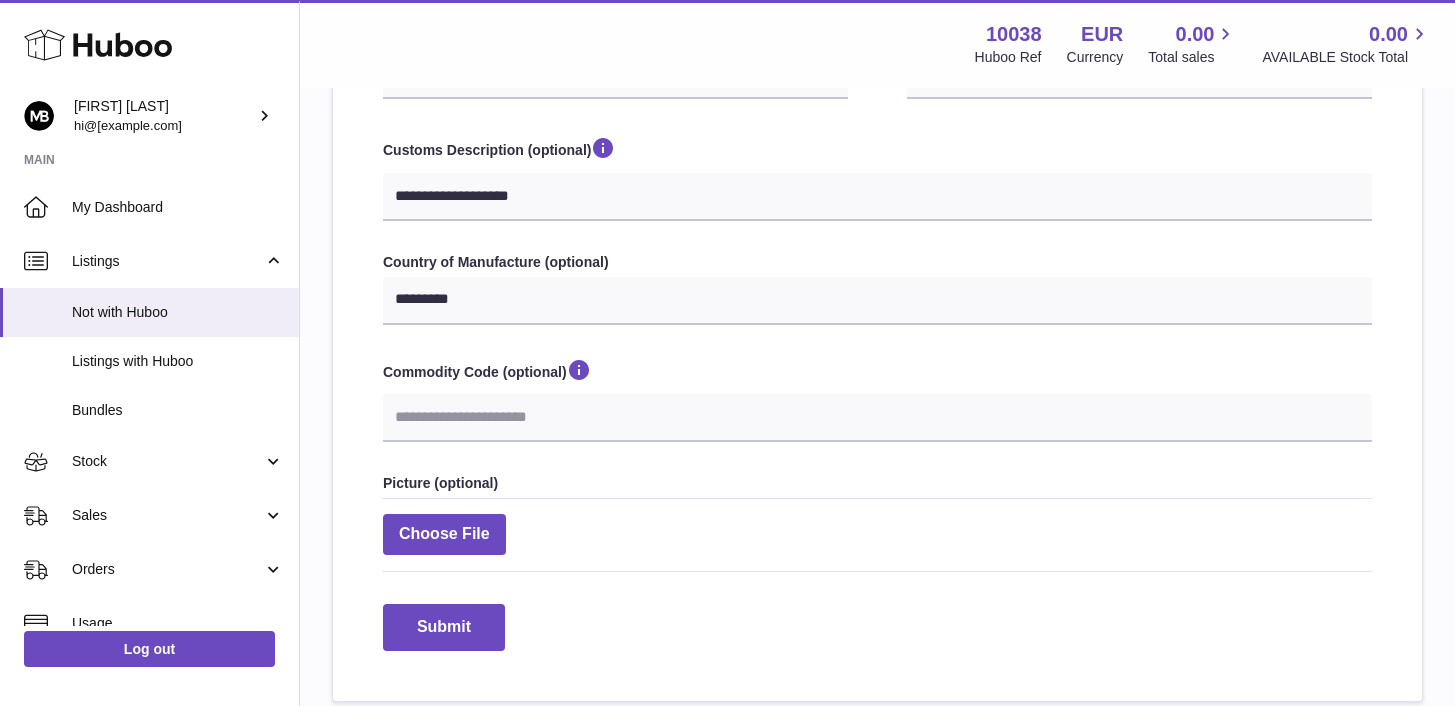 click on "10038   Huboo Ref    EUR   Currency   0.00     Total sales   0.00     AVAILABLE Stock Total" at bounding box center [1190, 44] 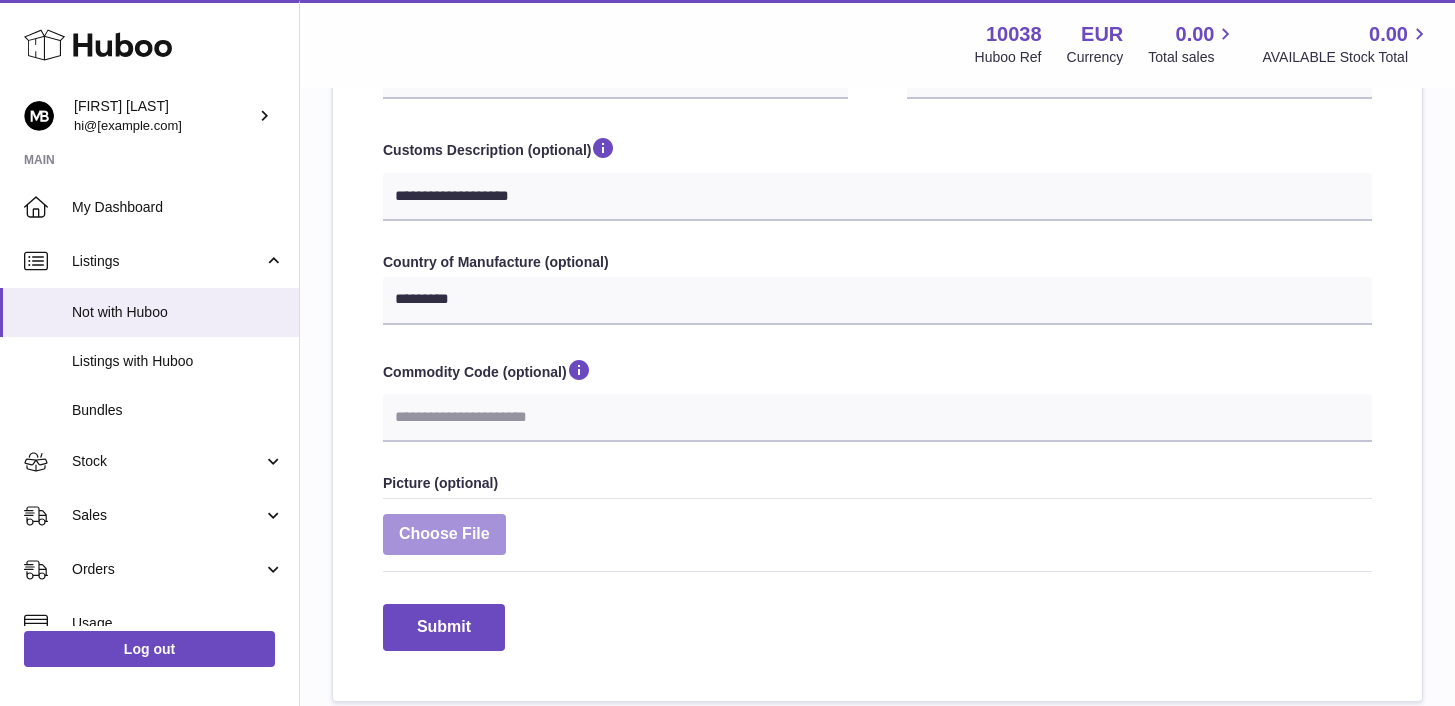 click at bounding box center [444, 534] 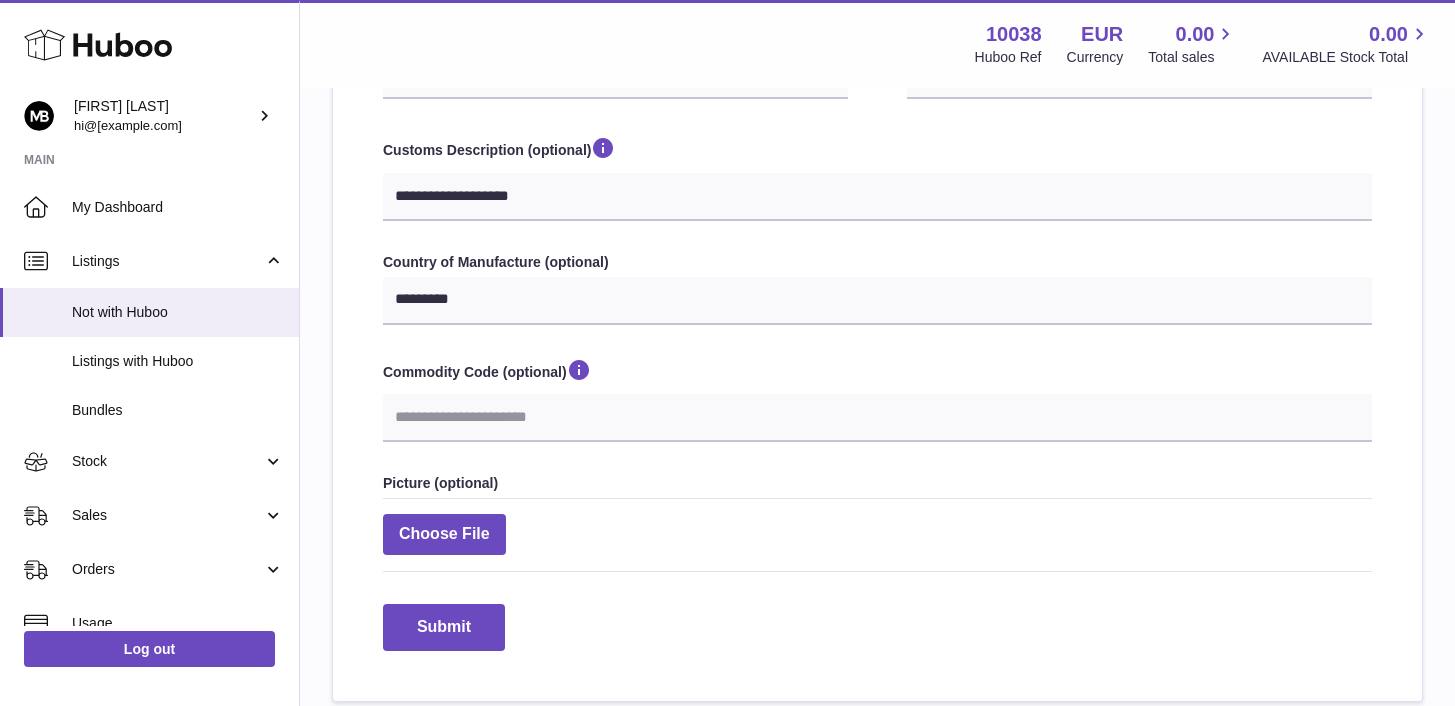 type on "**********" 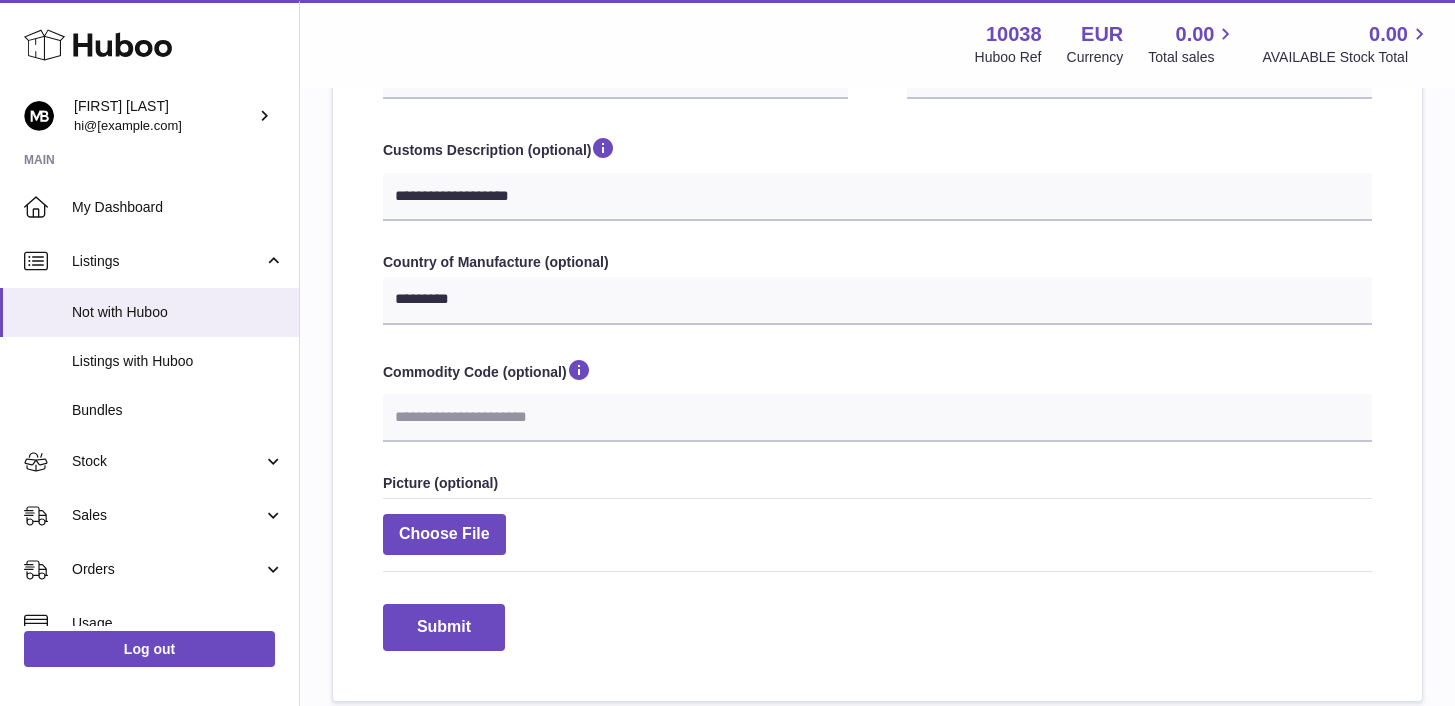 type 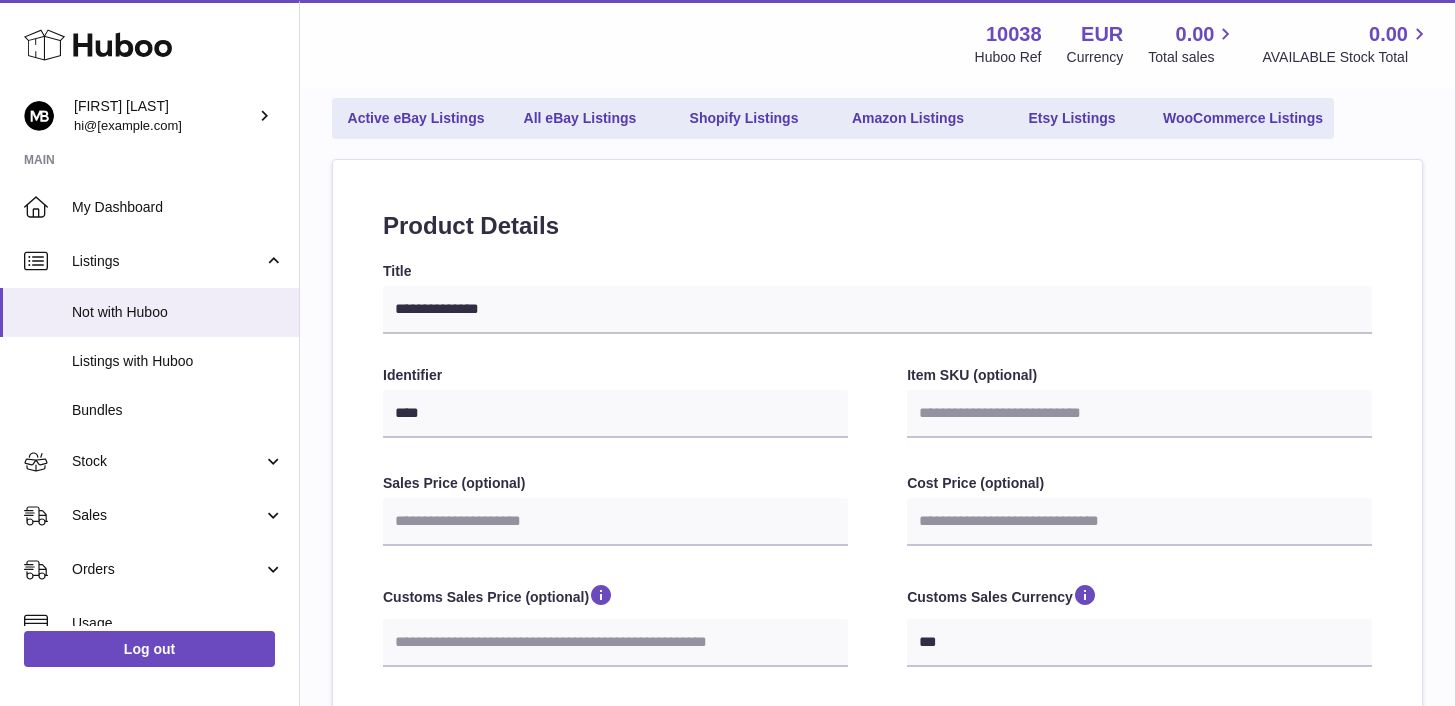 scroll, scrollTop: 0, scrollLeft: 0, axis: both 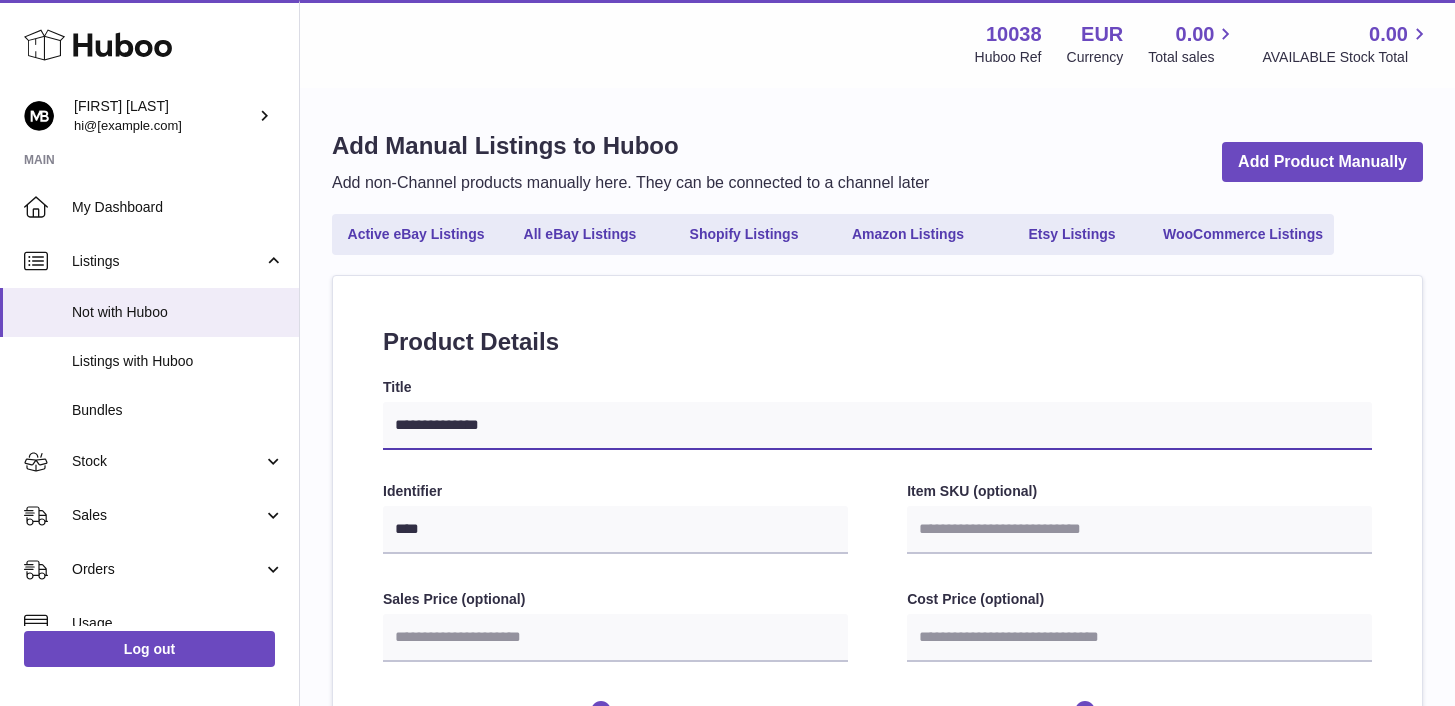 click on "**********" at bounding box center [877, 426] 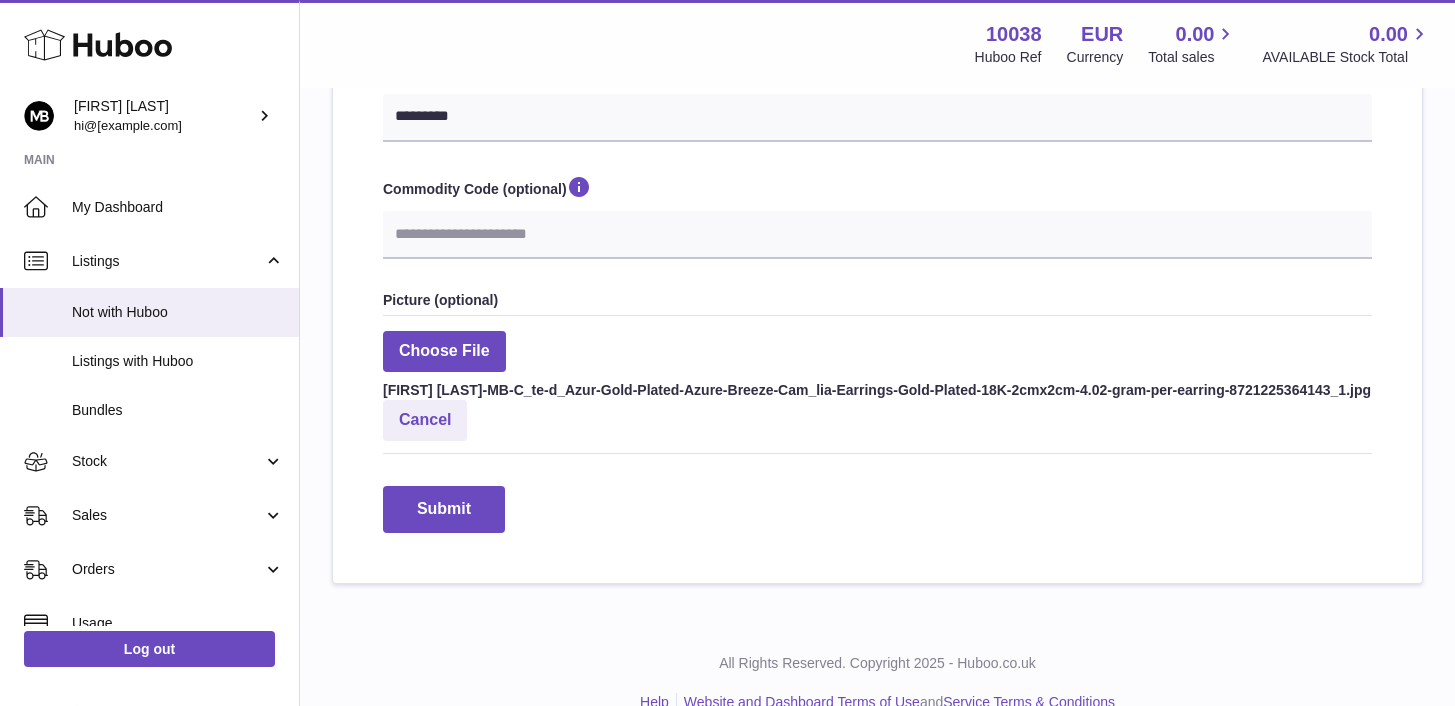 scroll, scrollTop: 904, scrollLeft: 0, axis: vertical 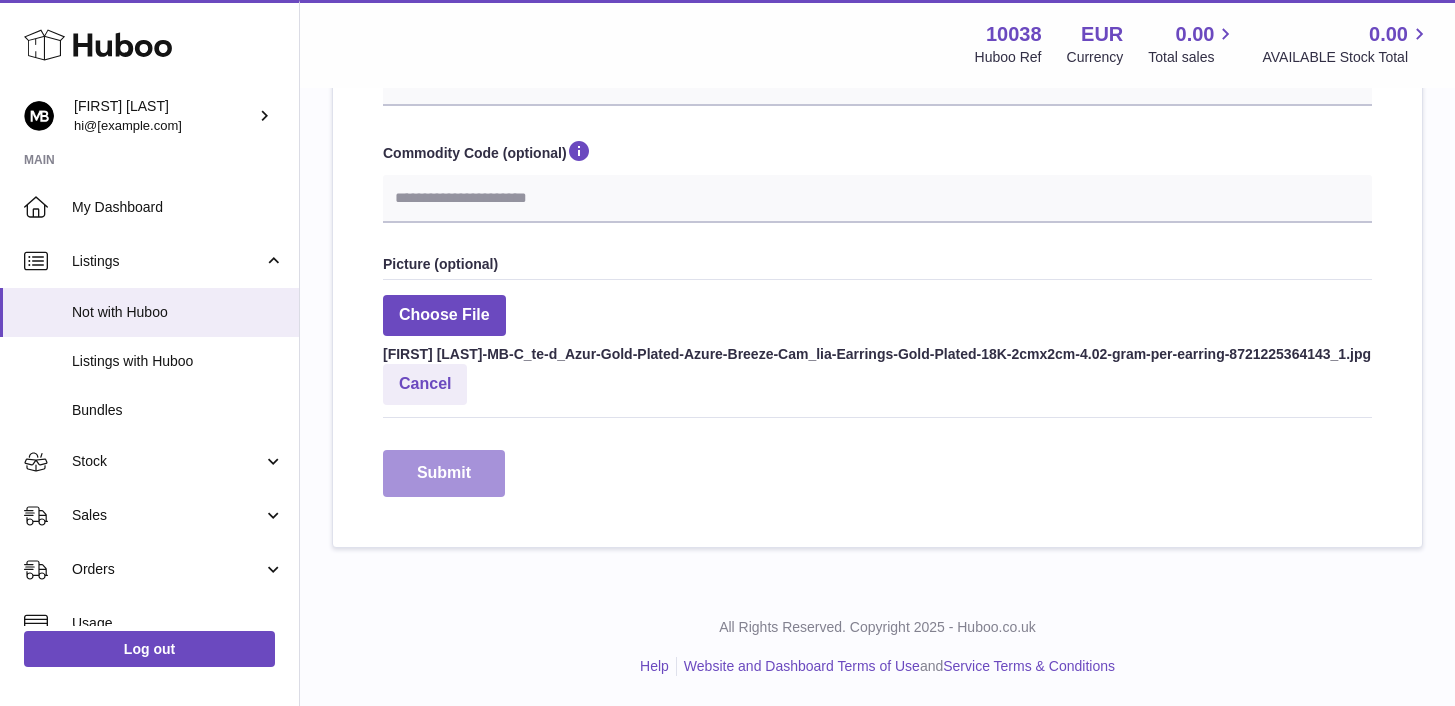 type on "**********" 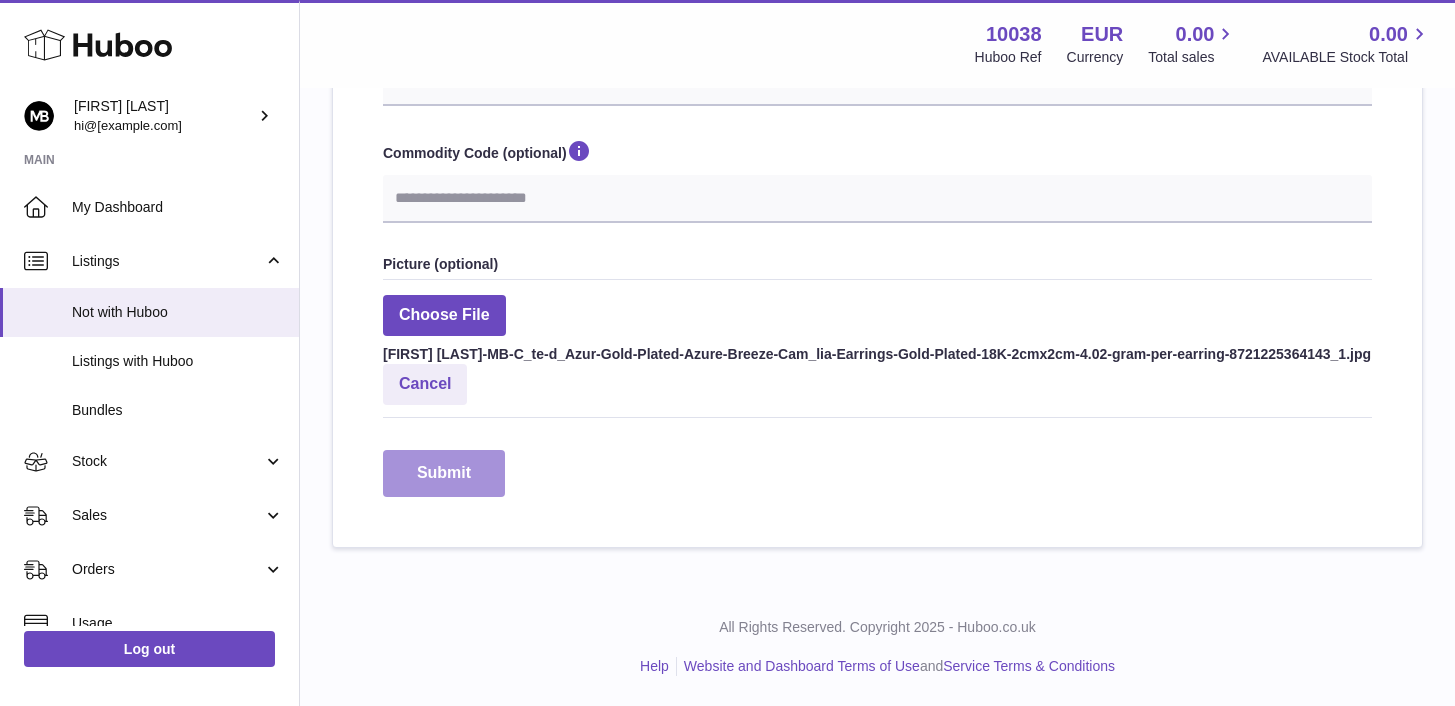 click on "Submit" at bounding box center (444, 473) 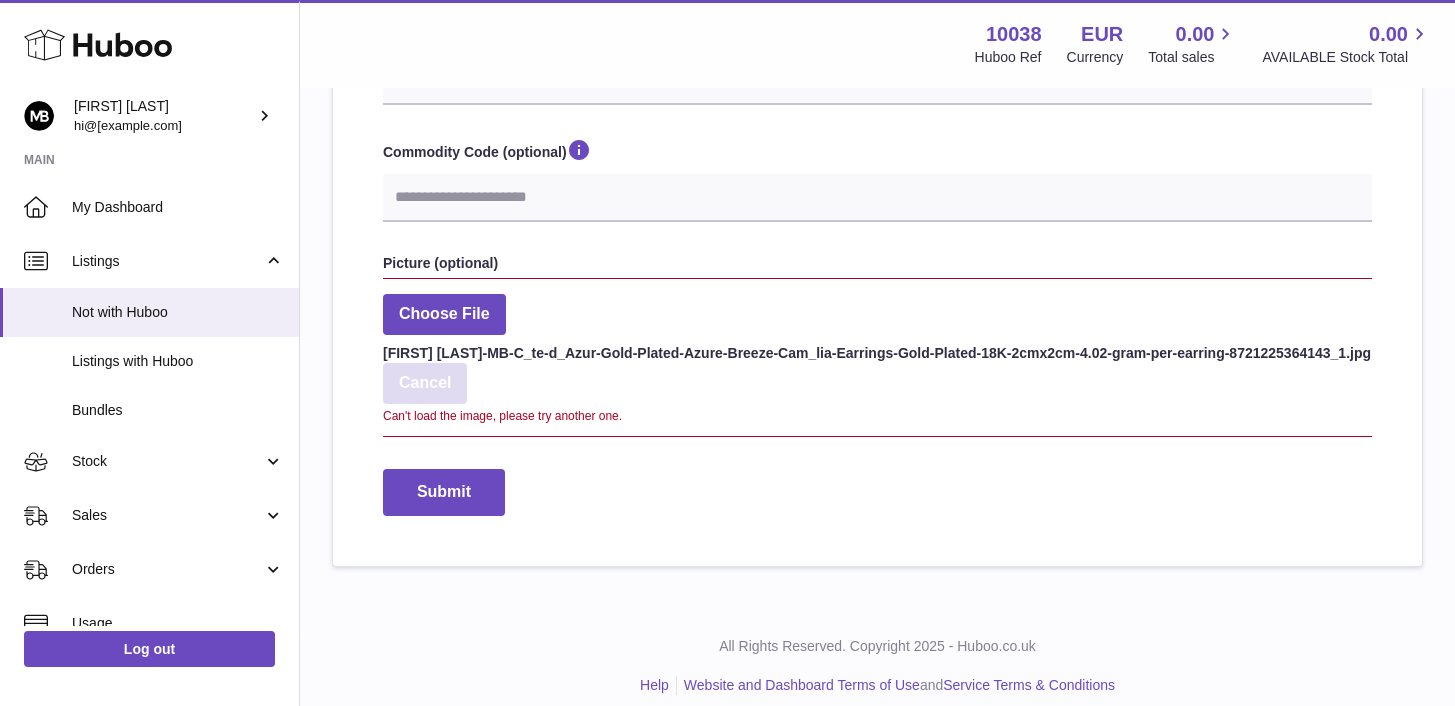click on "Cancel" at bounding box center [425, 383] 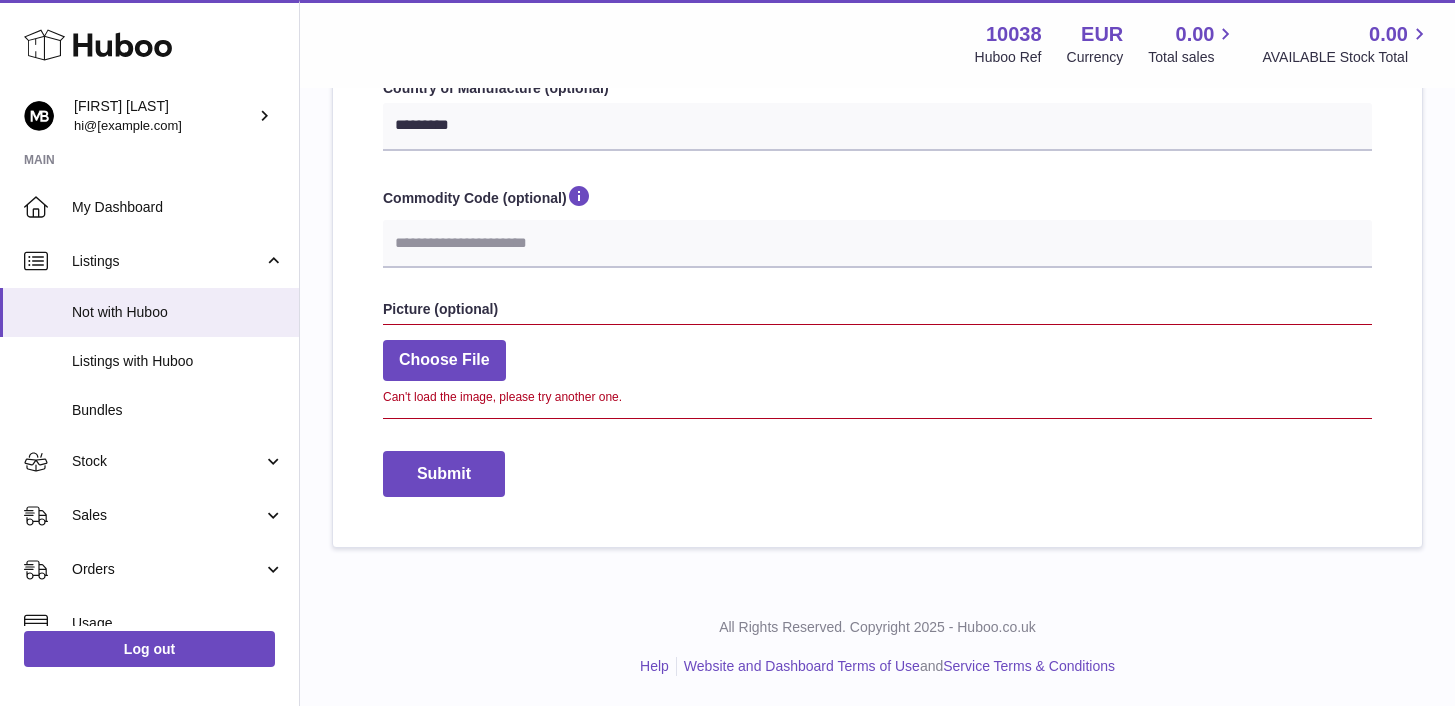 scroll, scrollTop: 860, scrollLeft: 0, axis: vertical 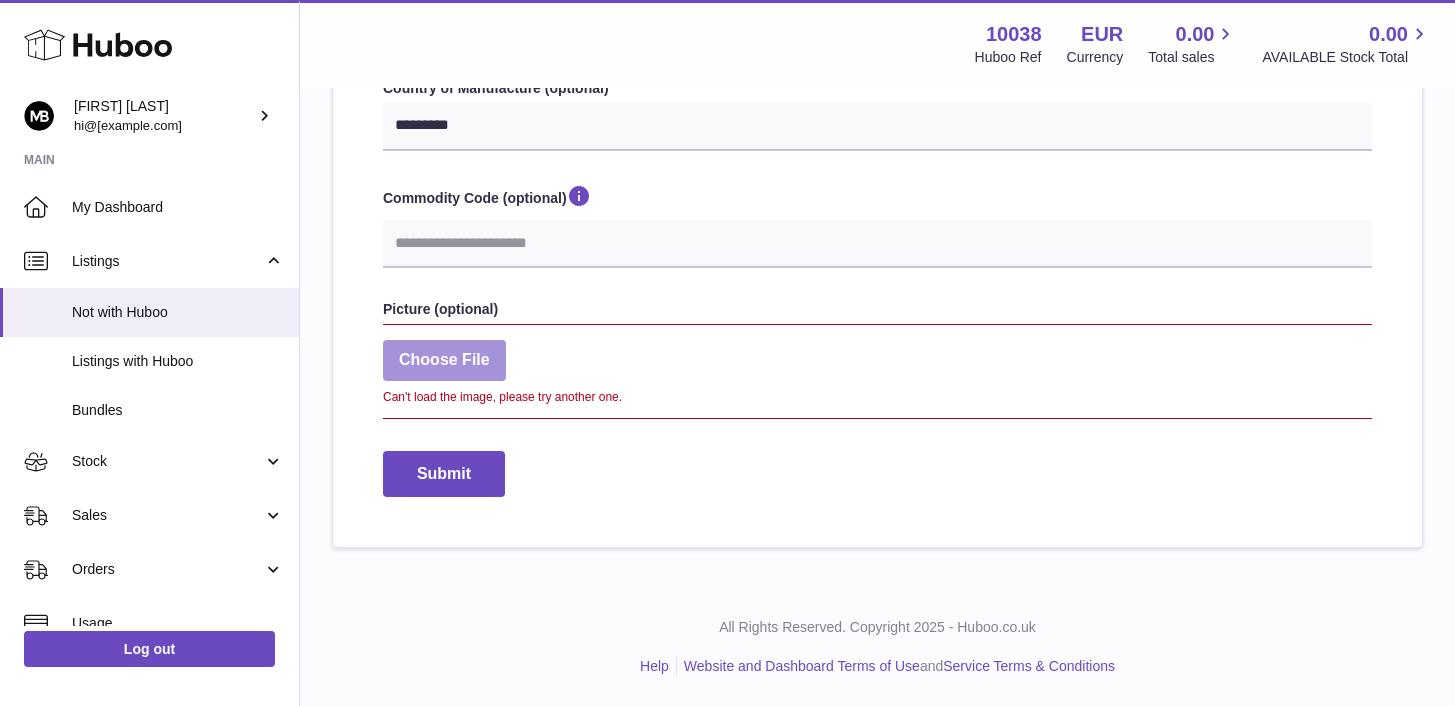 click at bounding box center (444, 360) 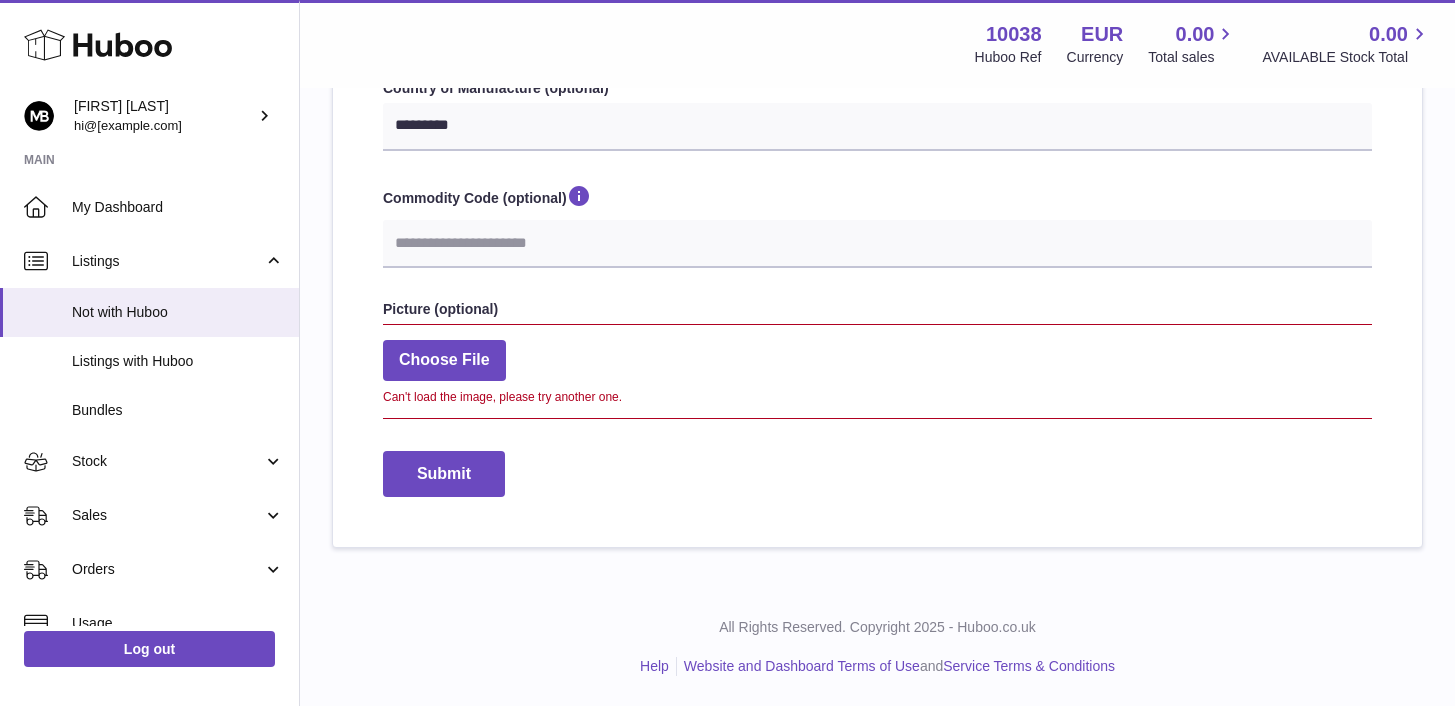 type on "**********" 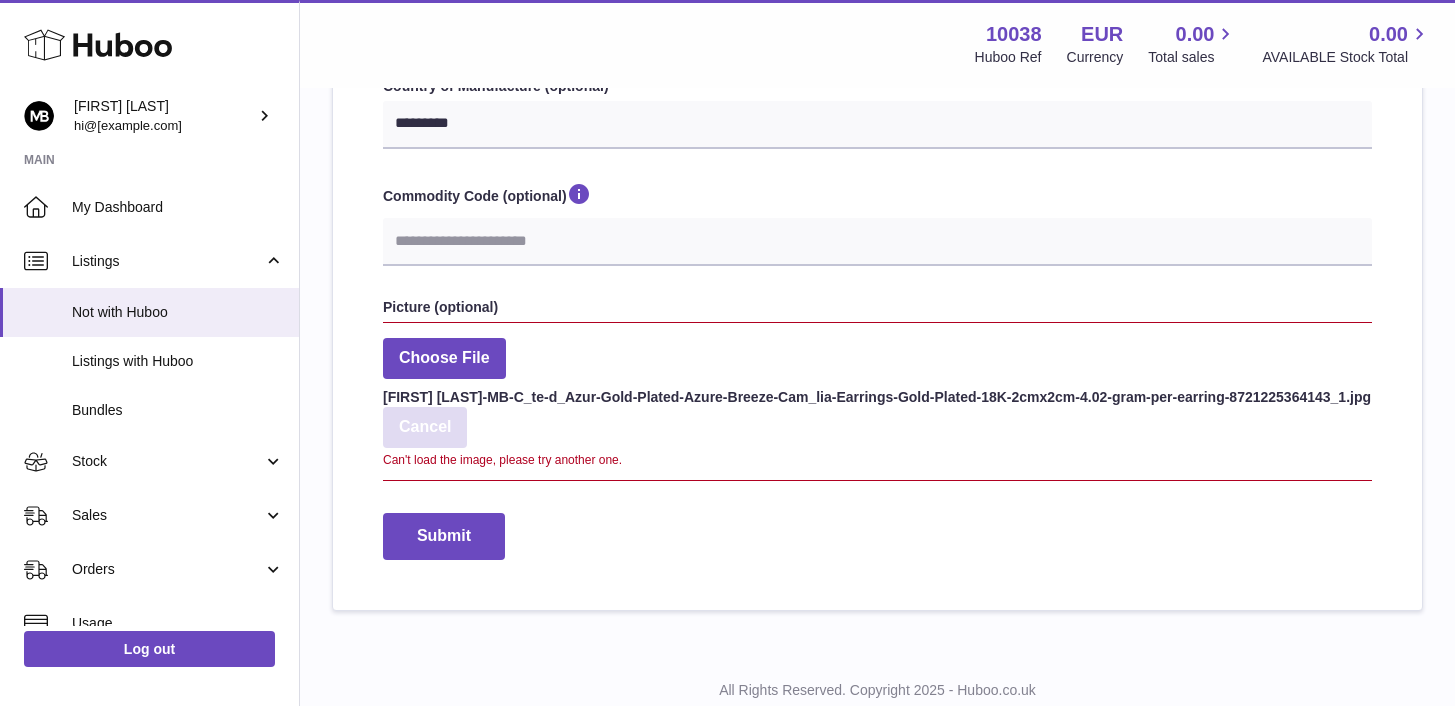 click on "Cancel" at bounding box center [425, 427] 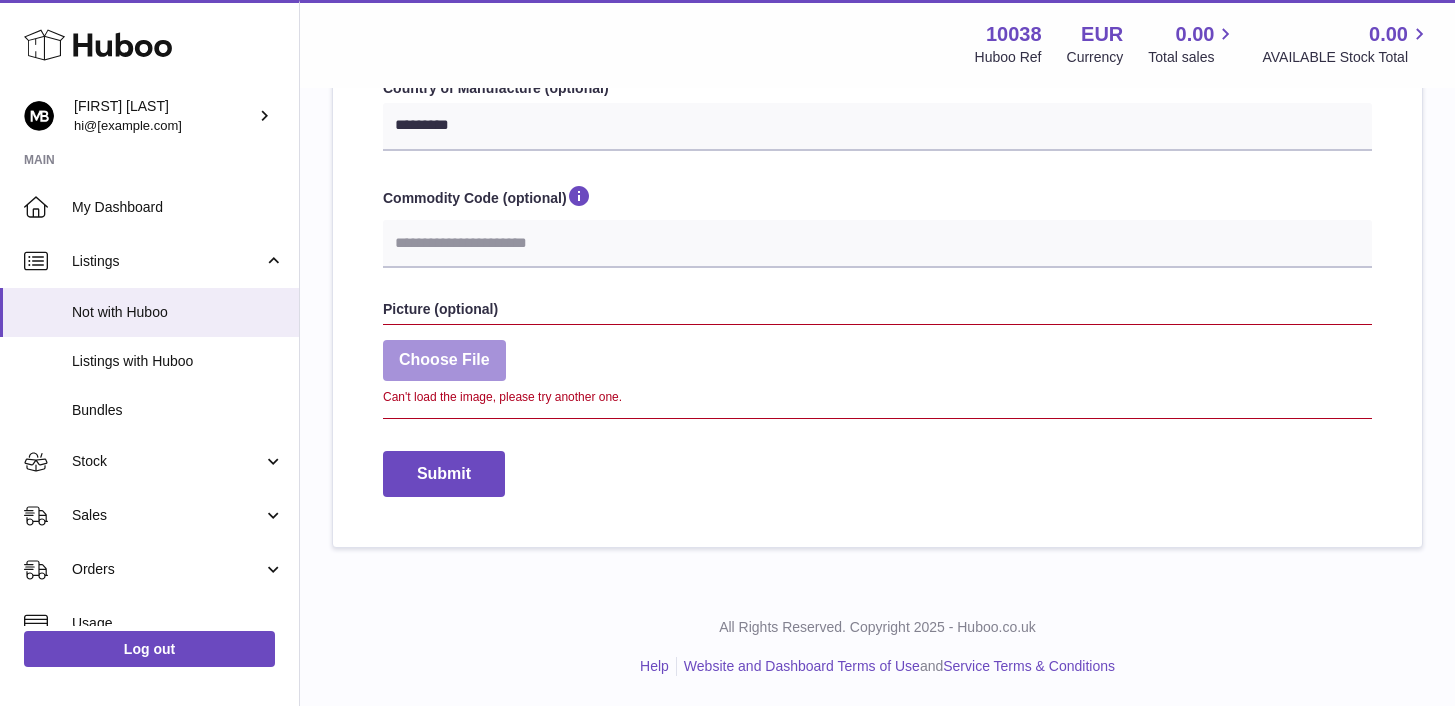 click at bounding box center (444, 360) 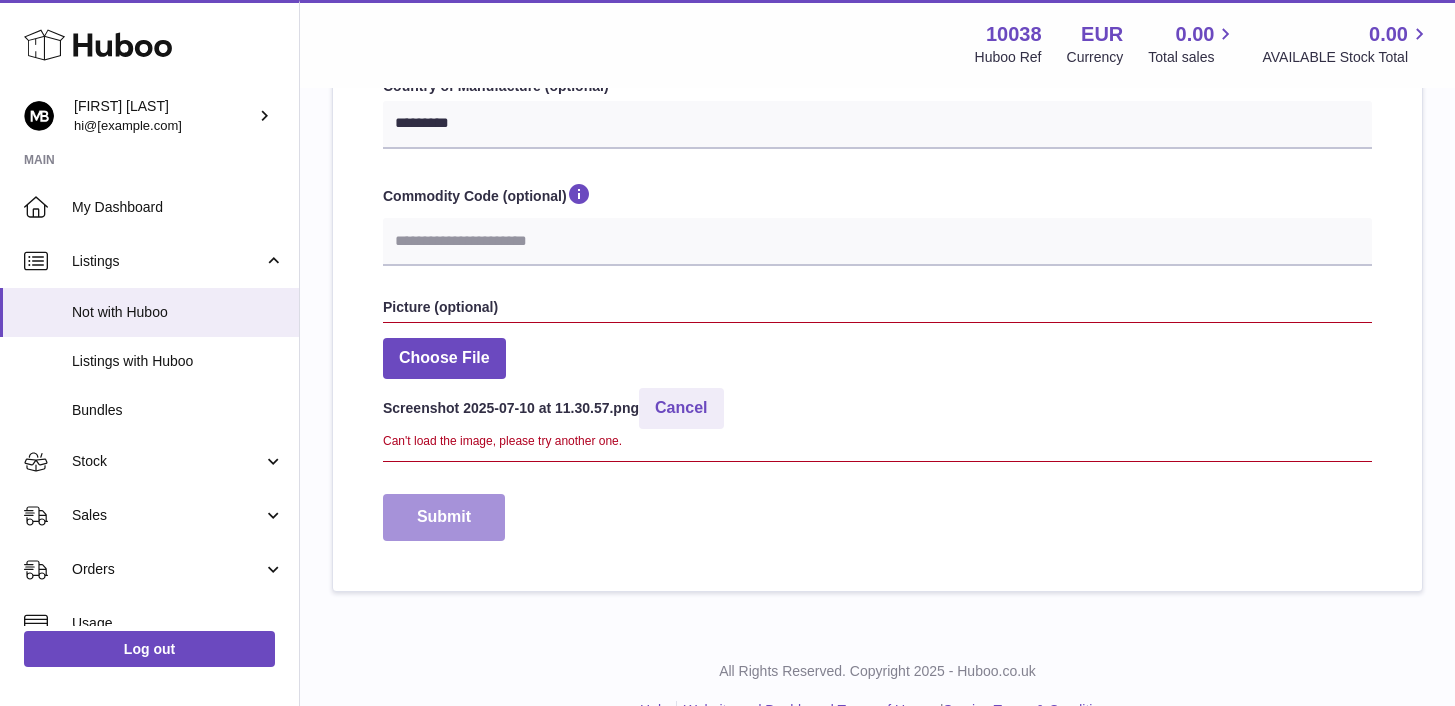 click on "Submit" at bounding box center (444, 517) 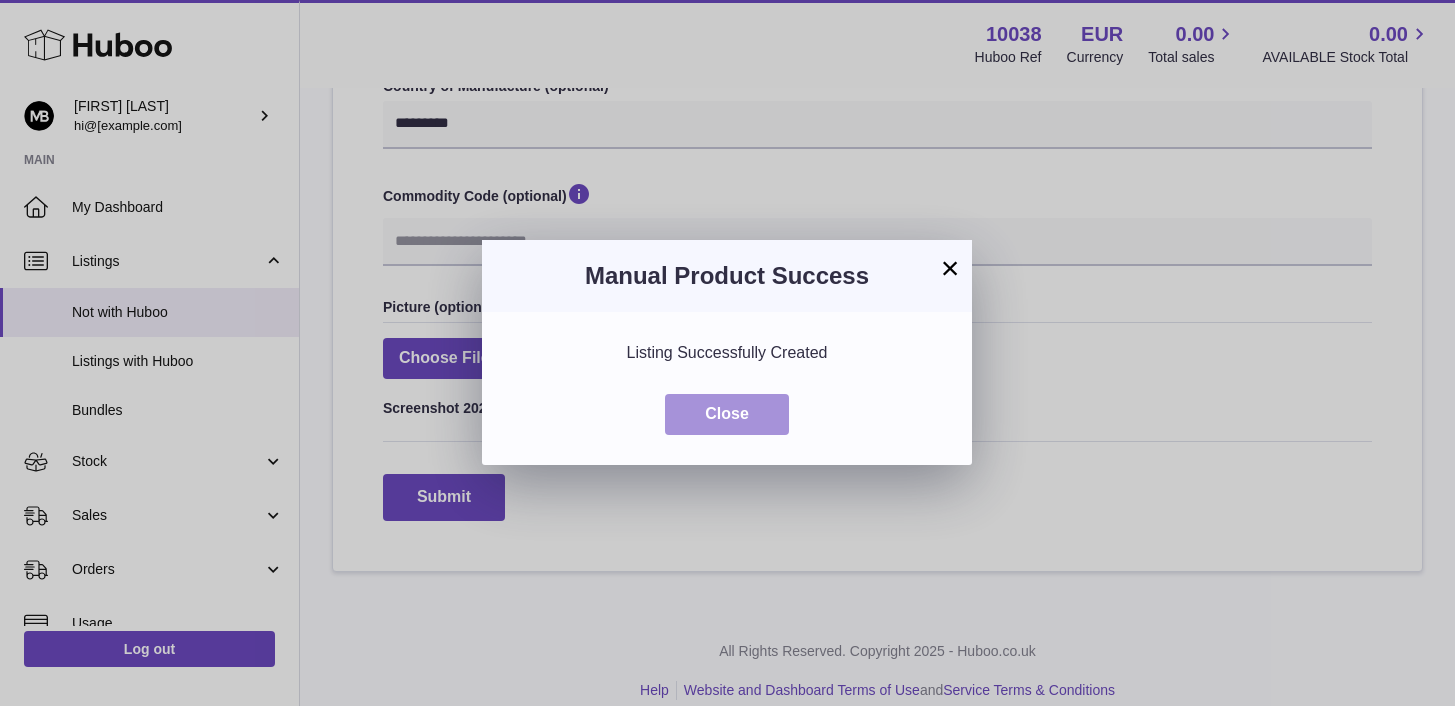 click on "Close" at bounding box center [727, 414] 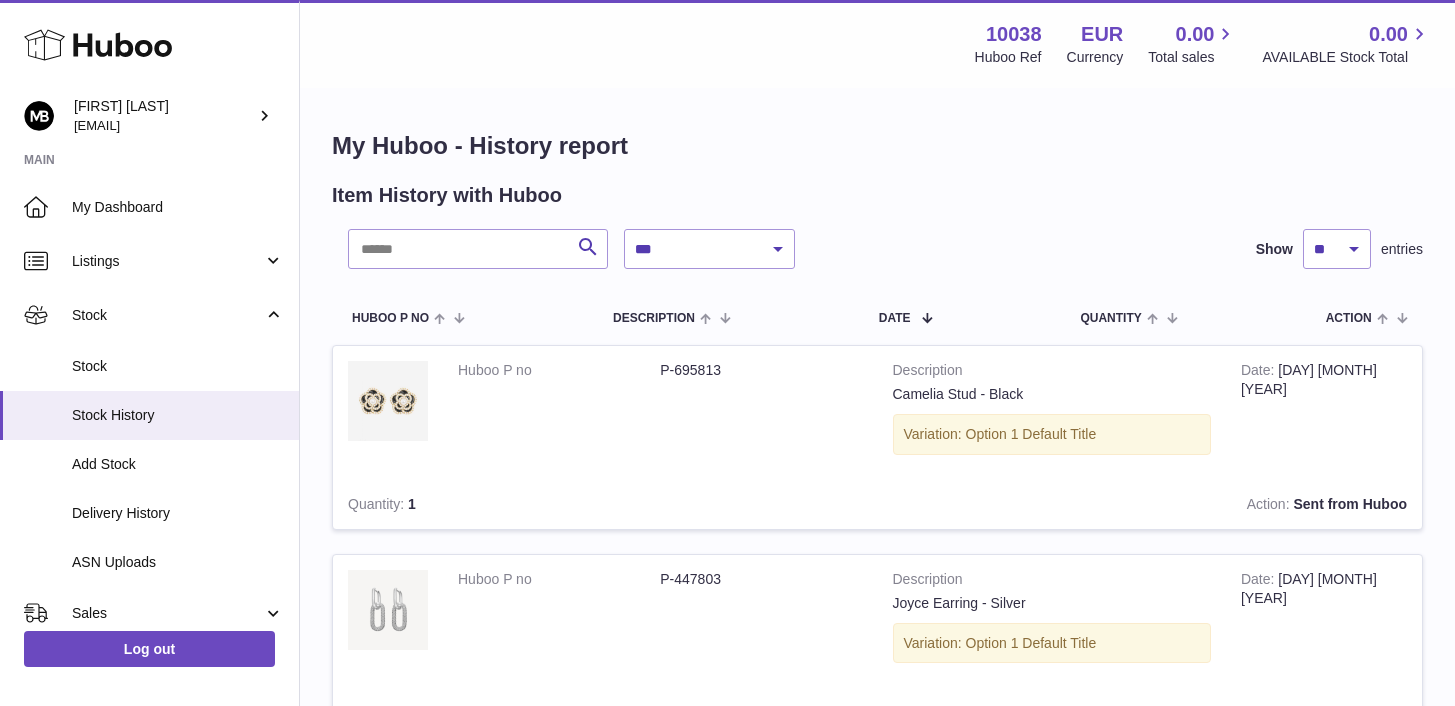 scroll, scrollTop: 0, scrollLeft: 0, axis: both 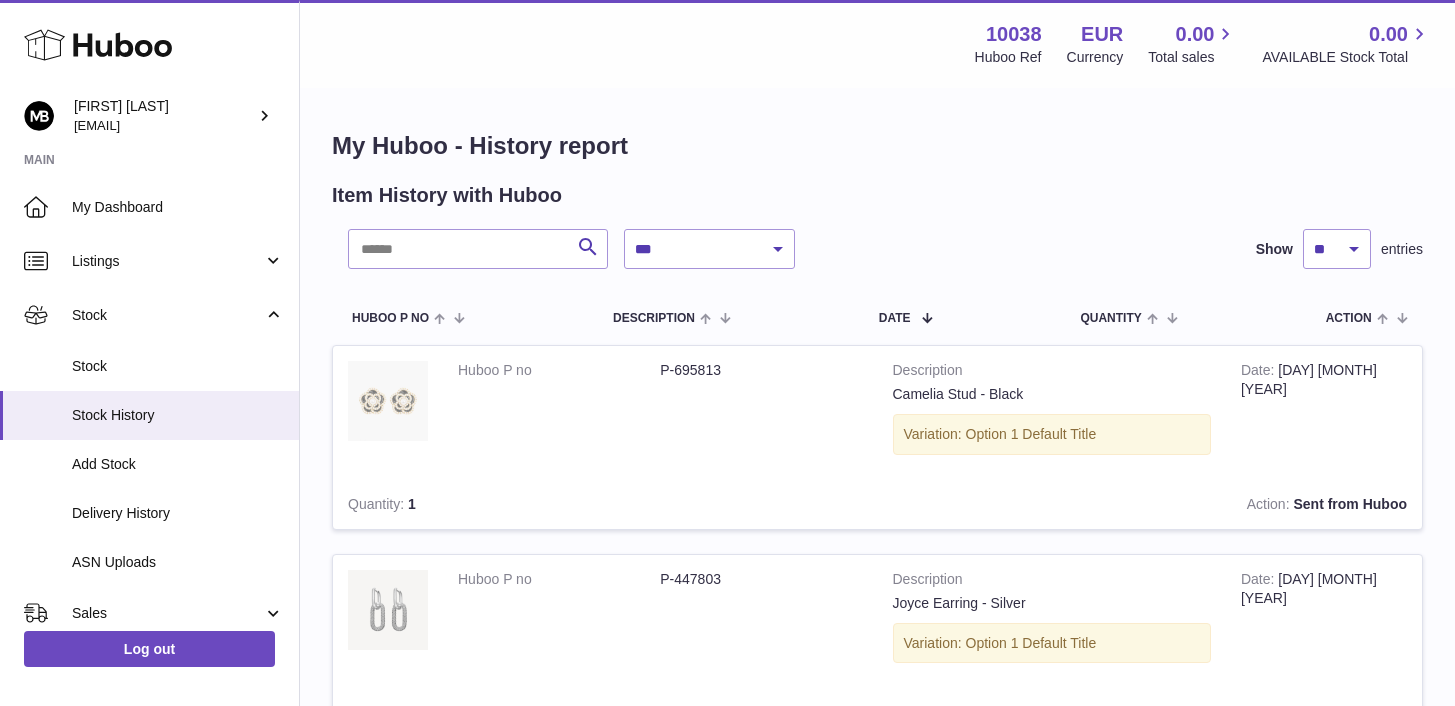 click at bounding box center (388, 401) 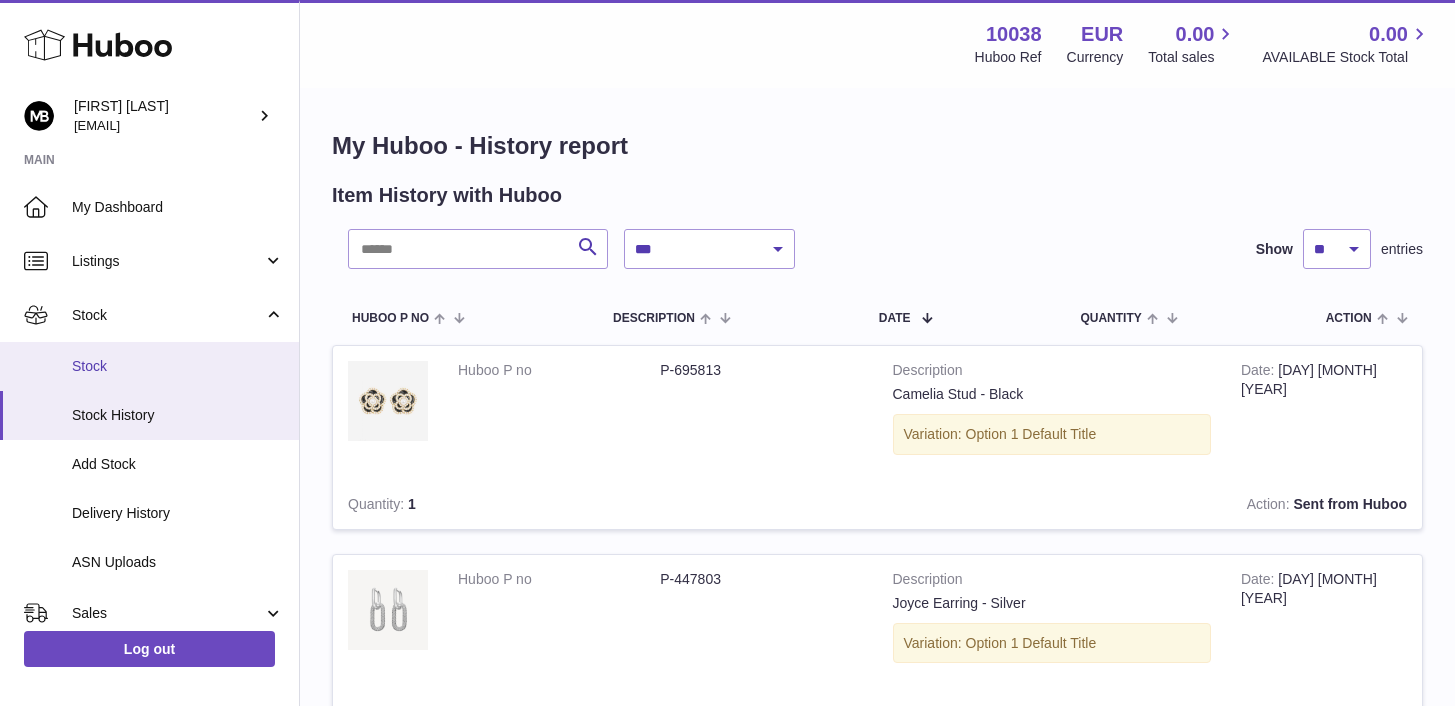 click on "Stock" at bounding box center (178, 366) 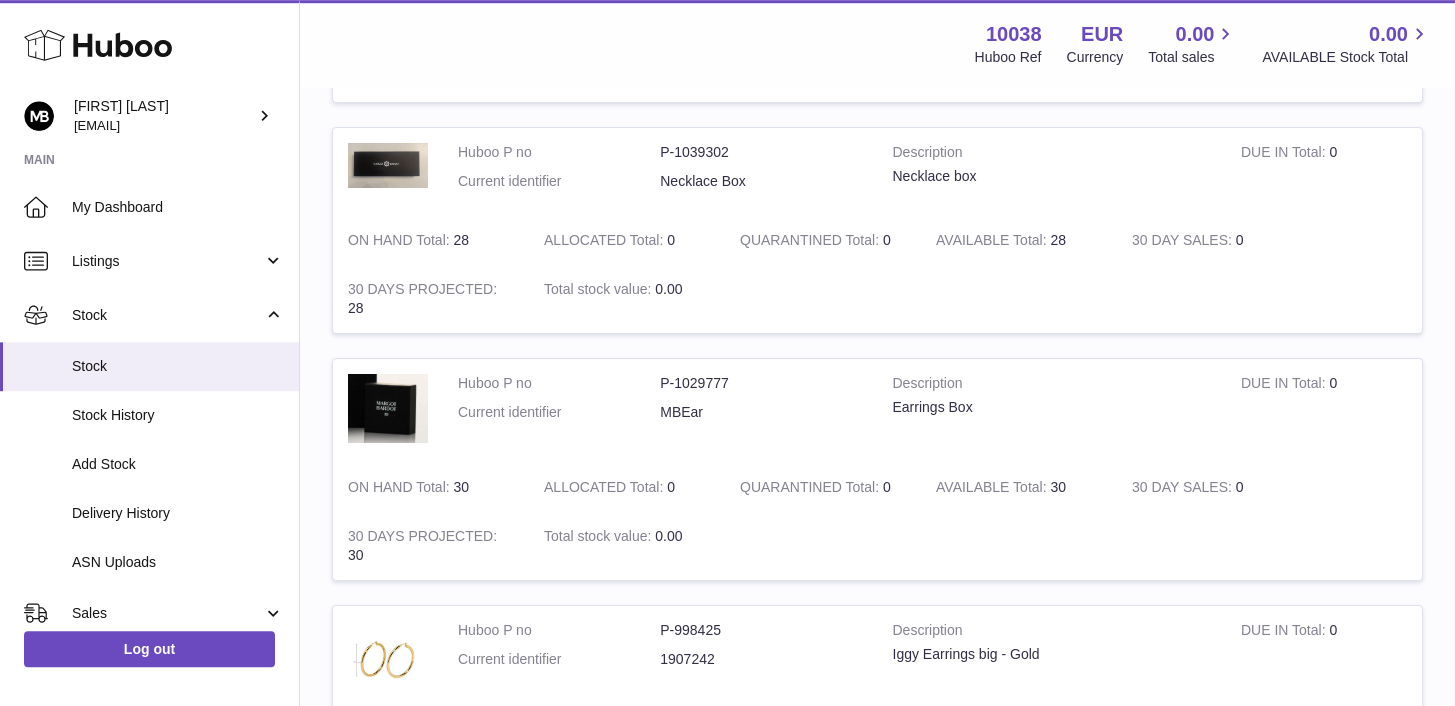 scroll, scrollTop: 151, scrollLeft: 0, axis: vertical 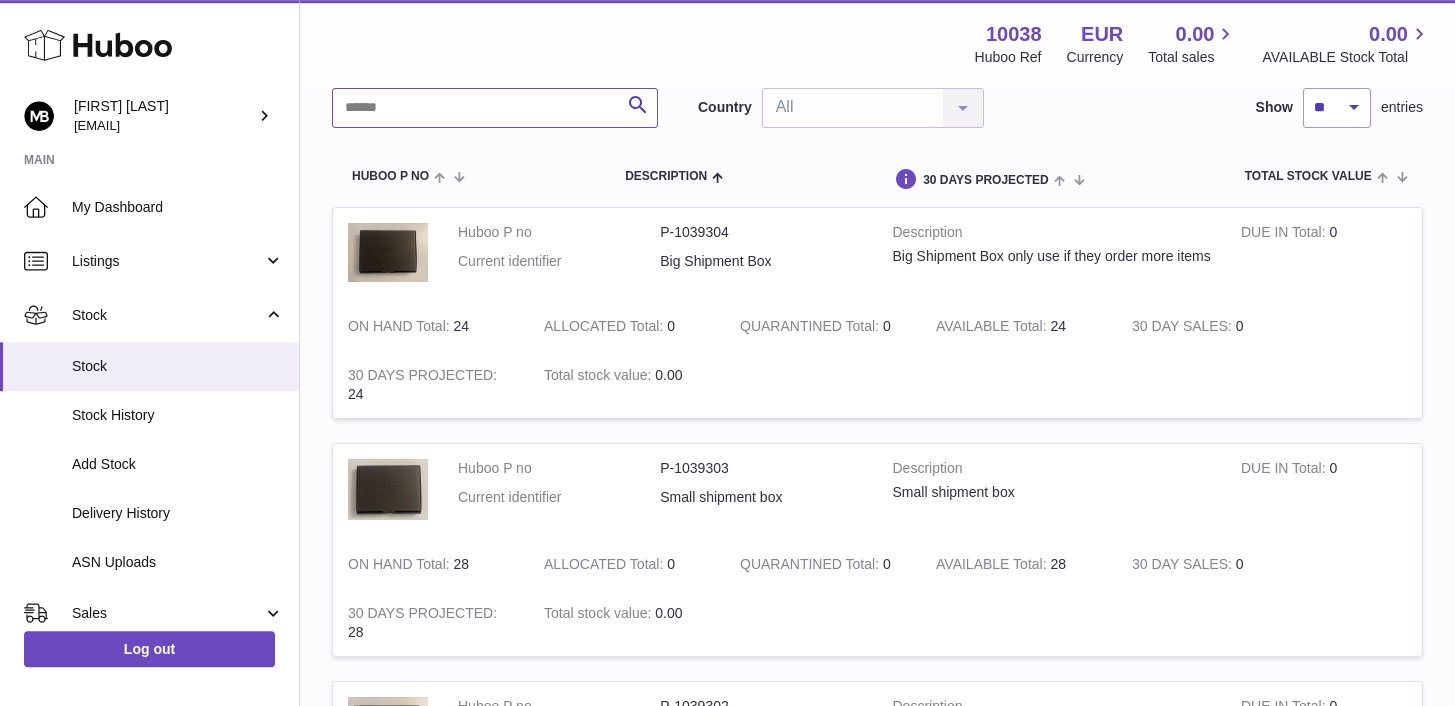 click at bounding box center (495, 108) 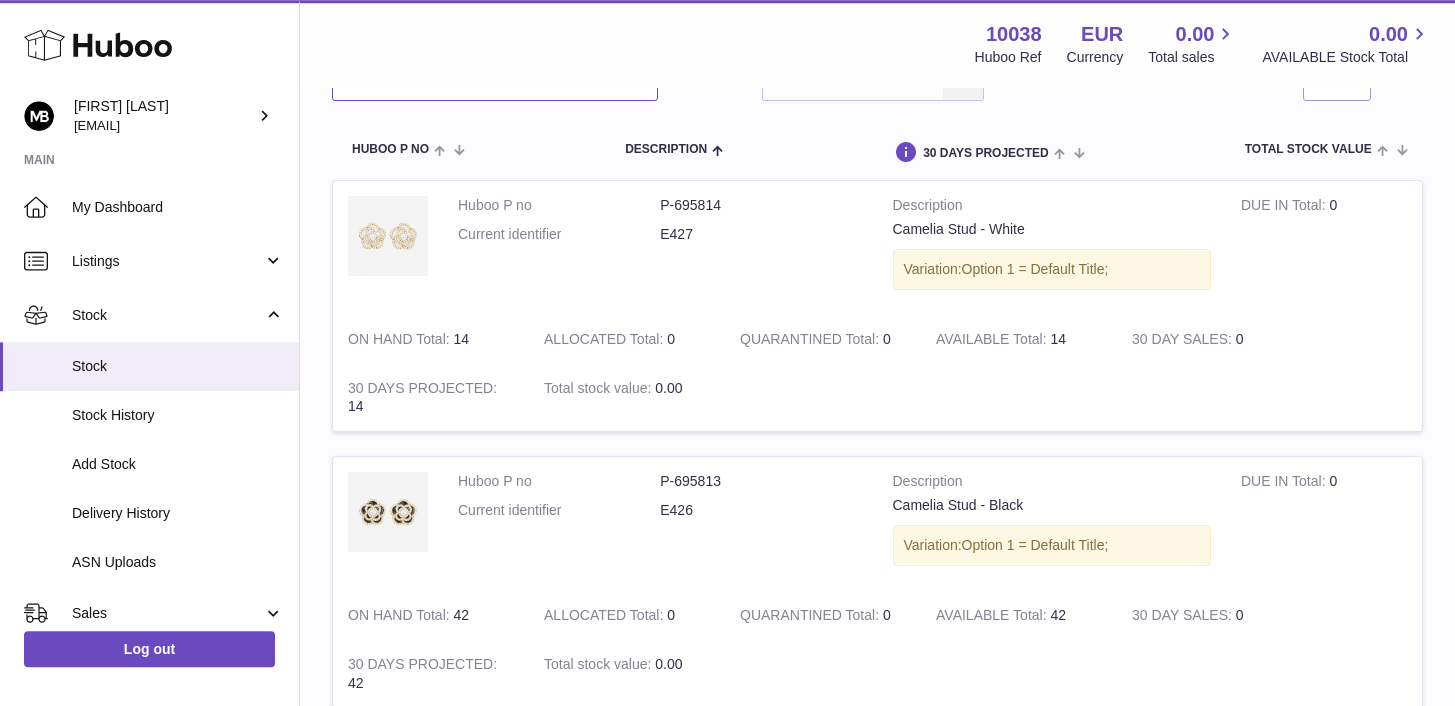 scroll, scrollTop: 170, scrollLeft: 0, axis: vertical 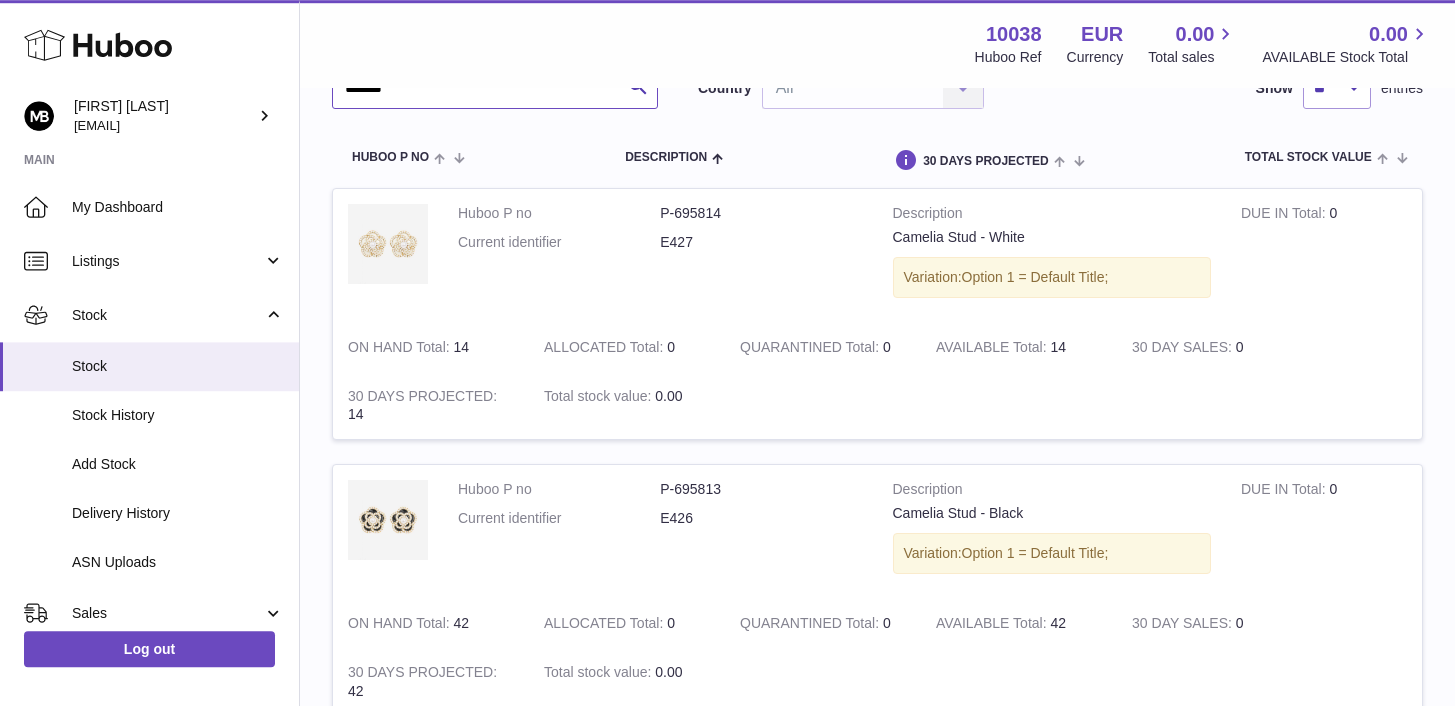 type on "*******" 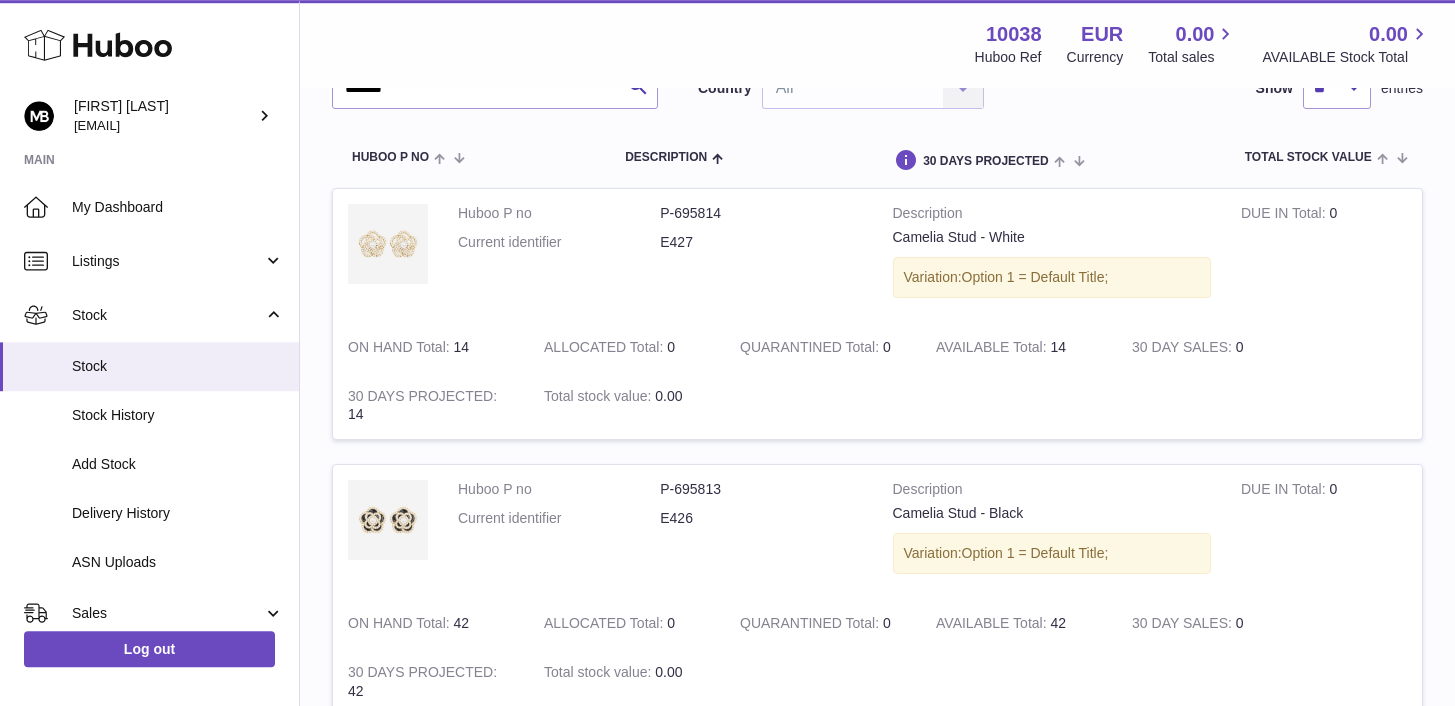 click on "Description" at bounding box center [1052, 492] 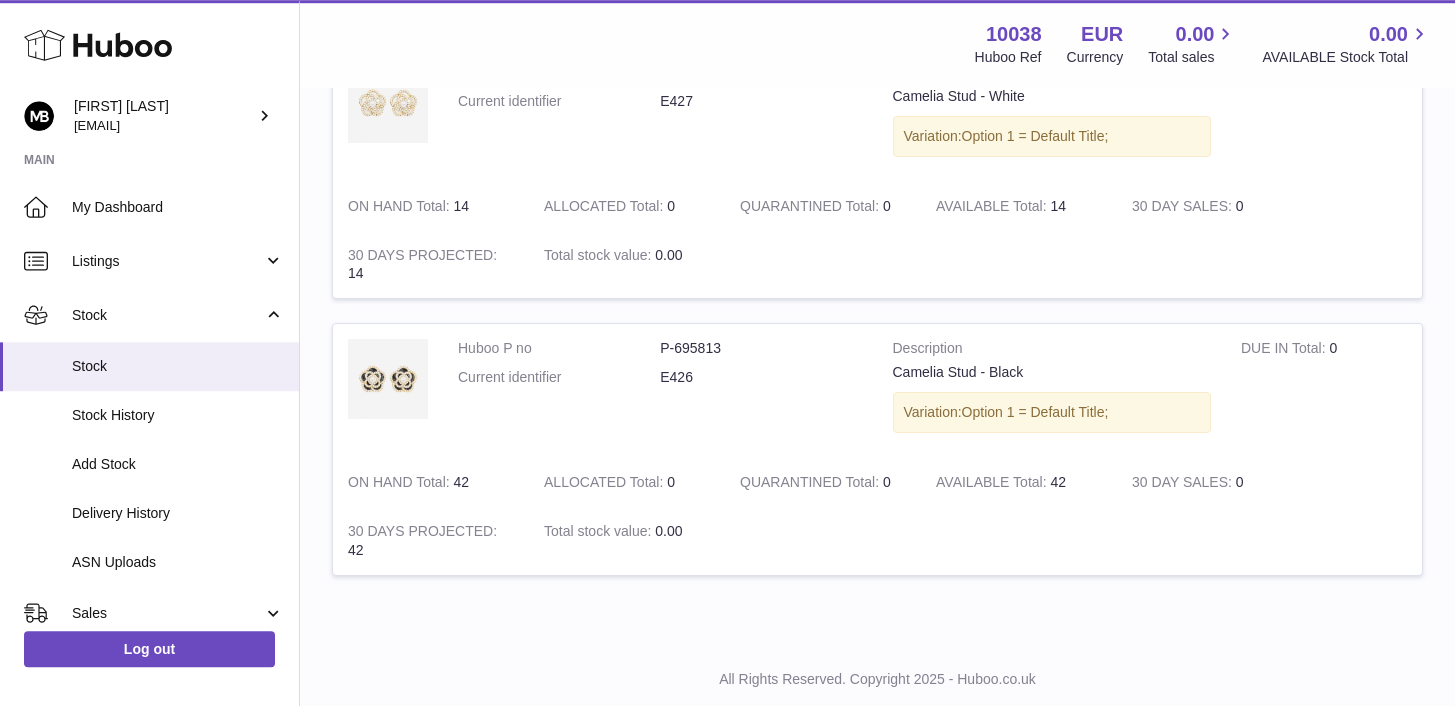 scroll, scrollTop: 329, scrollLeft: 0, axis: vertical 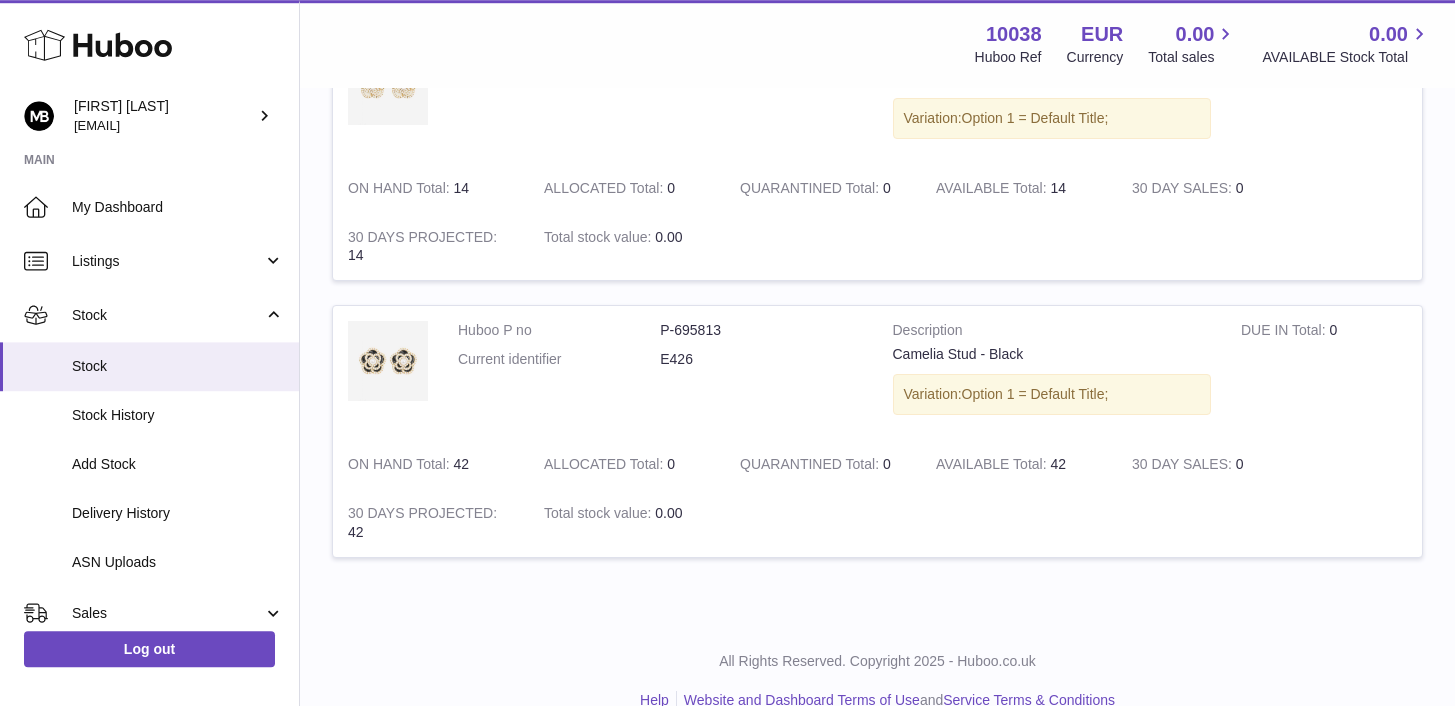click on "30 DAYS PROJECTED
42" at bounding box center (431, 523) 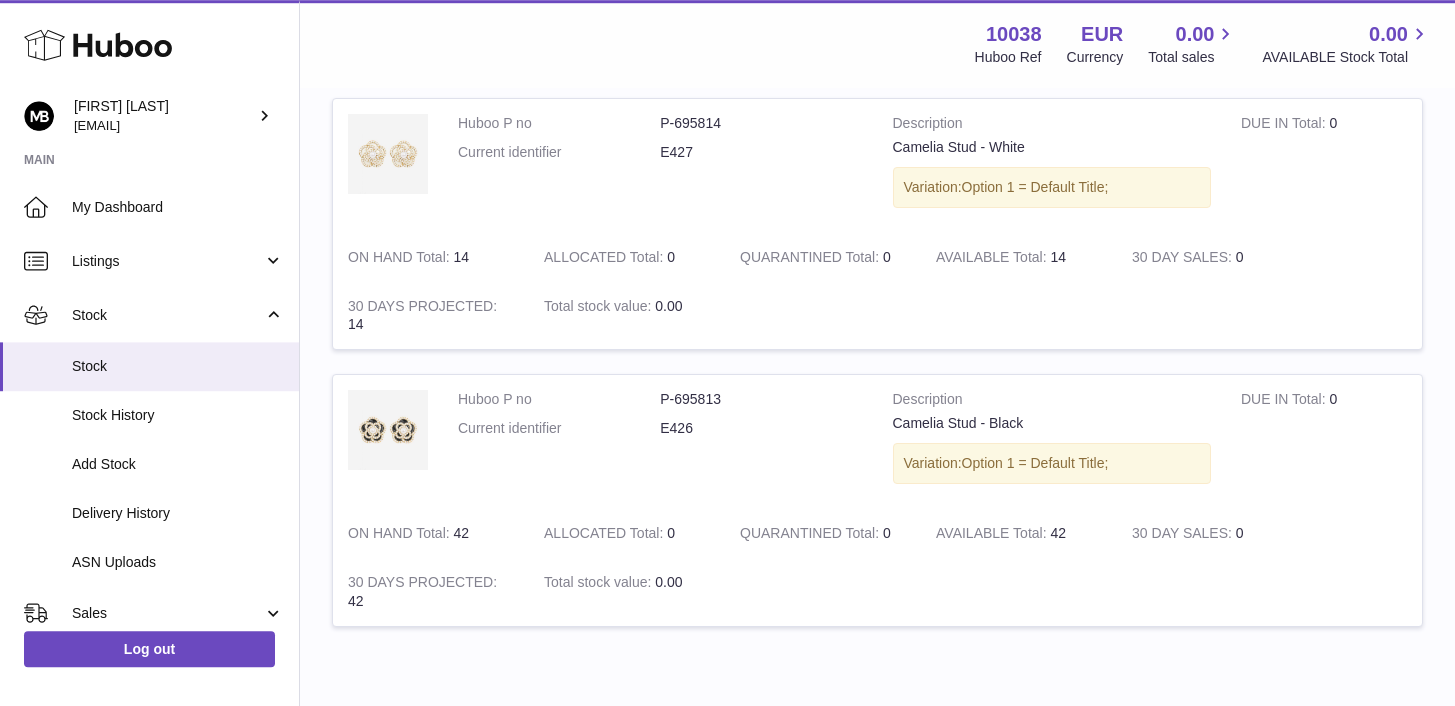 scroll, scrollTop: 264, scrollLeft: 0, axis: vertical 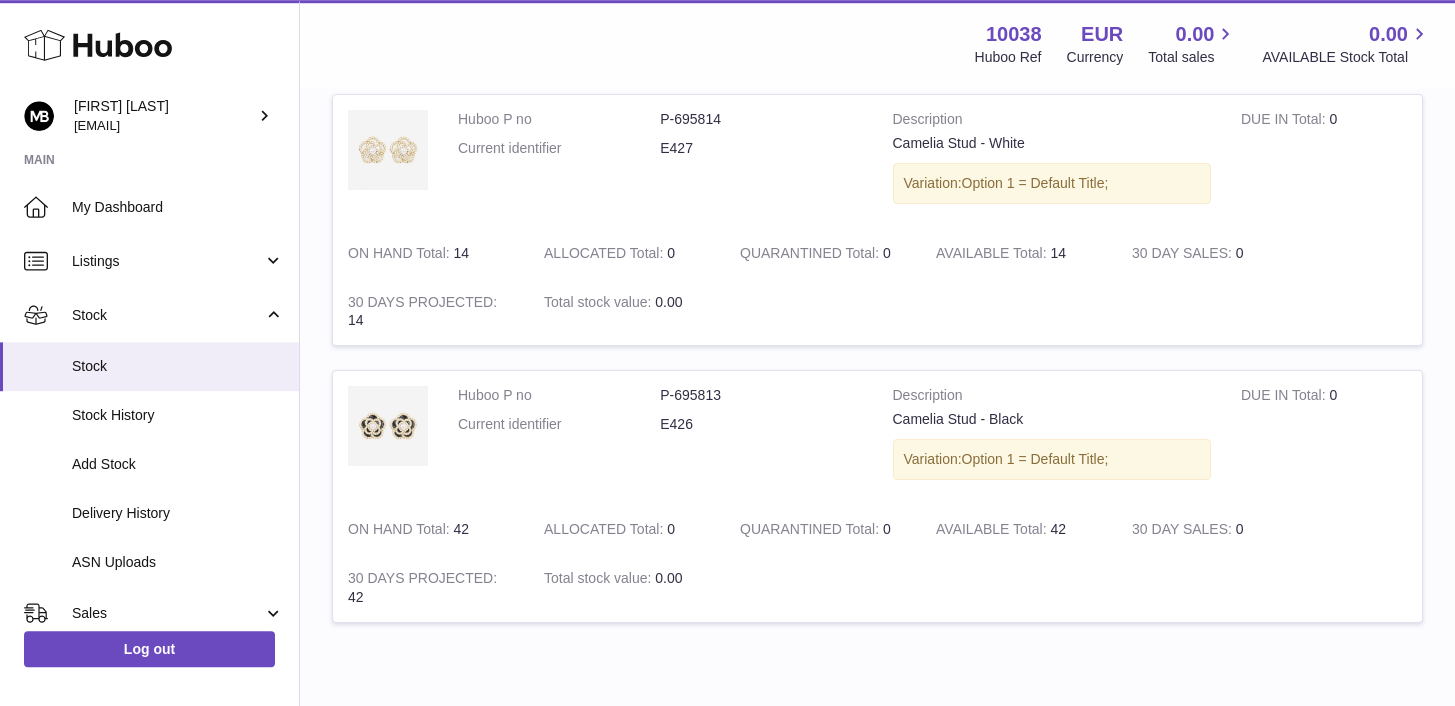 click on "Huboo P no   P-695813   Current identifier   E426" at bounding box center (660, 438) 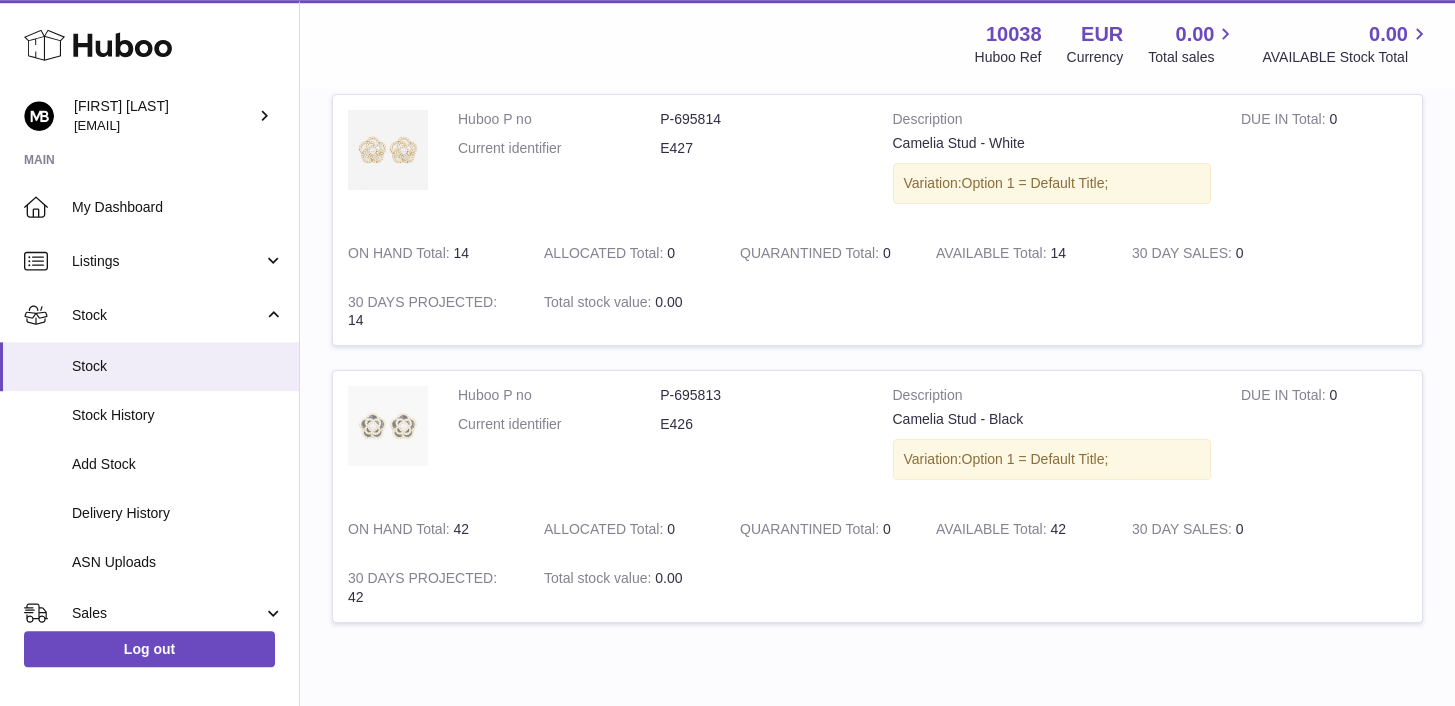 click at bounding box center (388, 426) 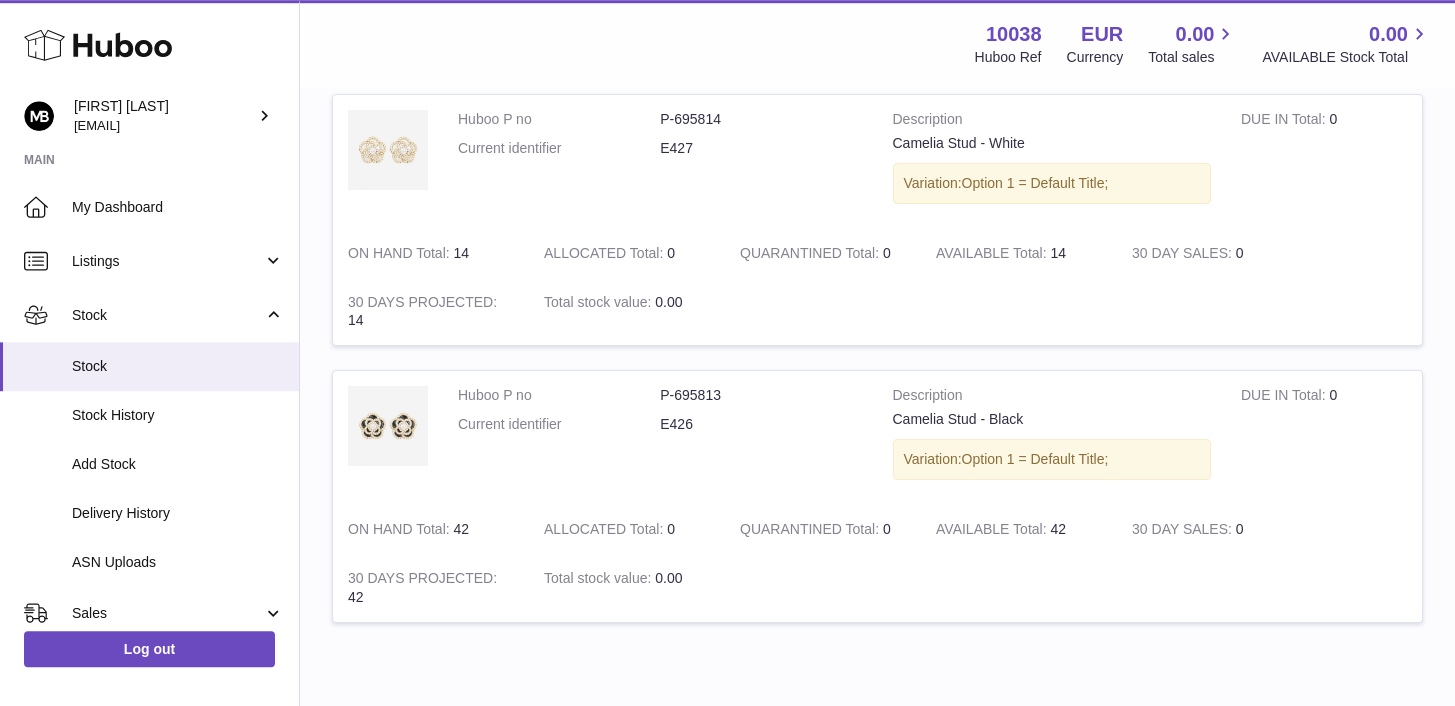 click on "Huboo P no" at bounding box center [559, 395] 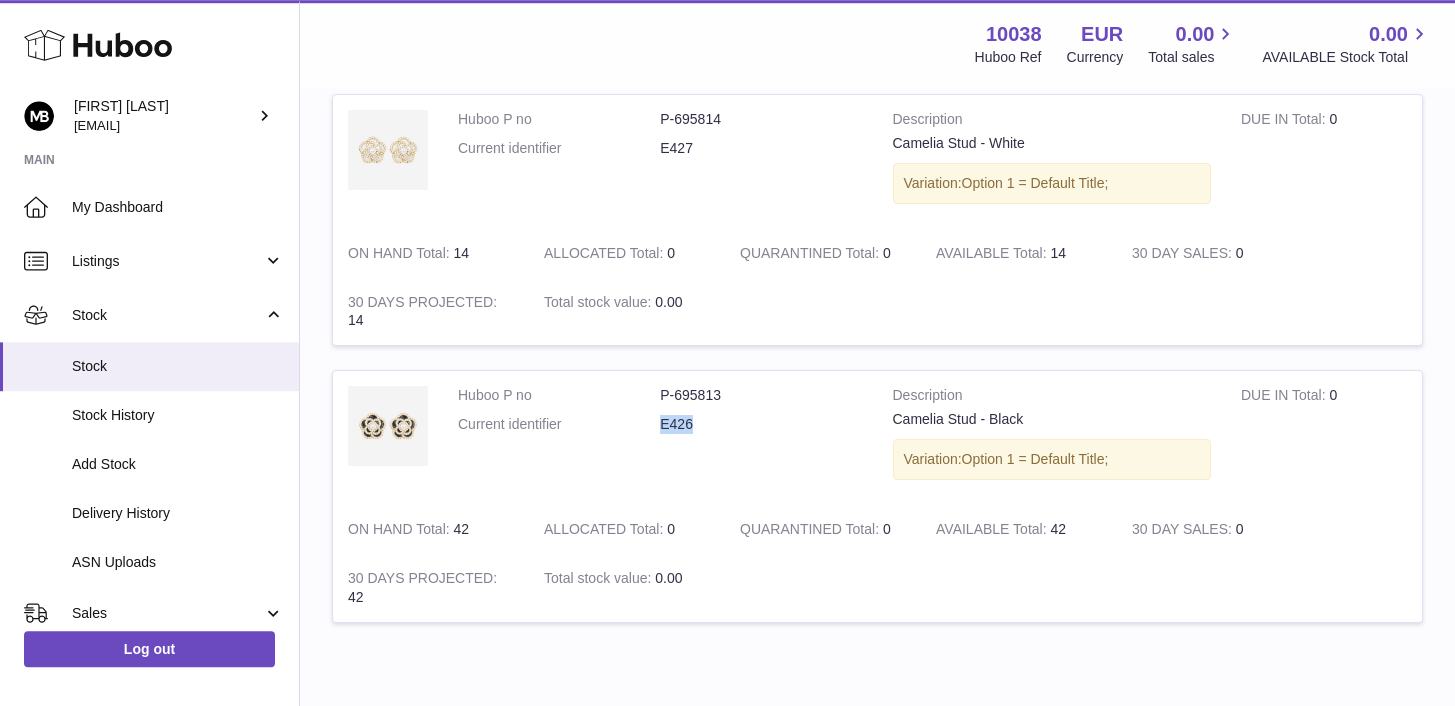click on "Huboo P no   P-695813   Current identifier   E426" at bounding box center (660, 438) 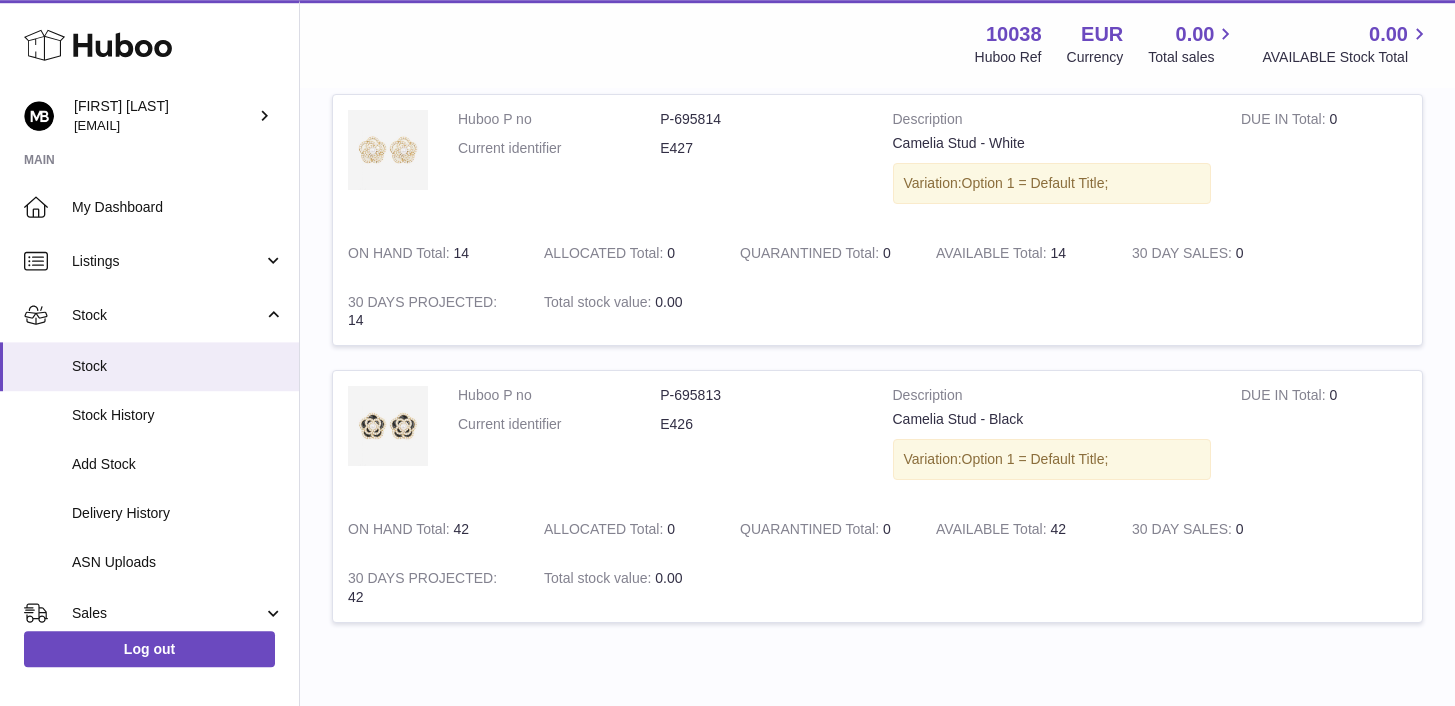 click on "Huboo P no   P-695813   Current identifier   E426" at bounding box center [660, 438] 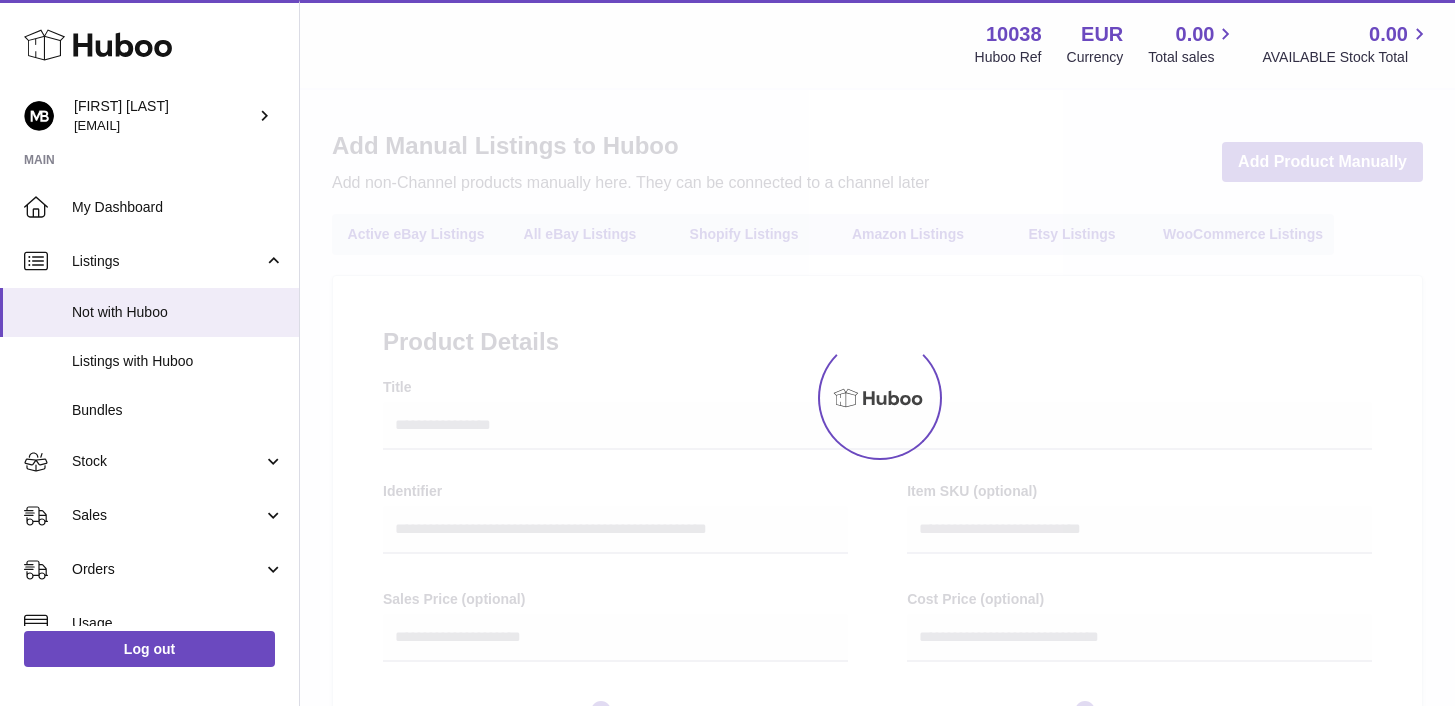 select 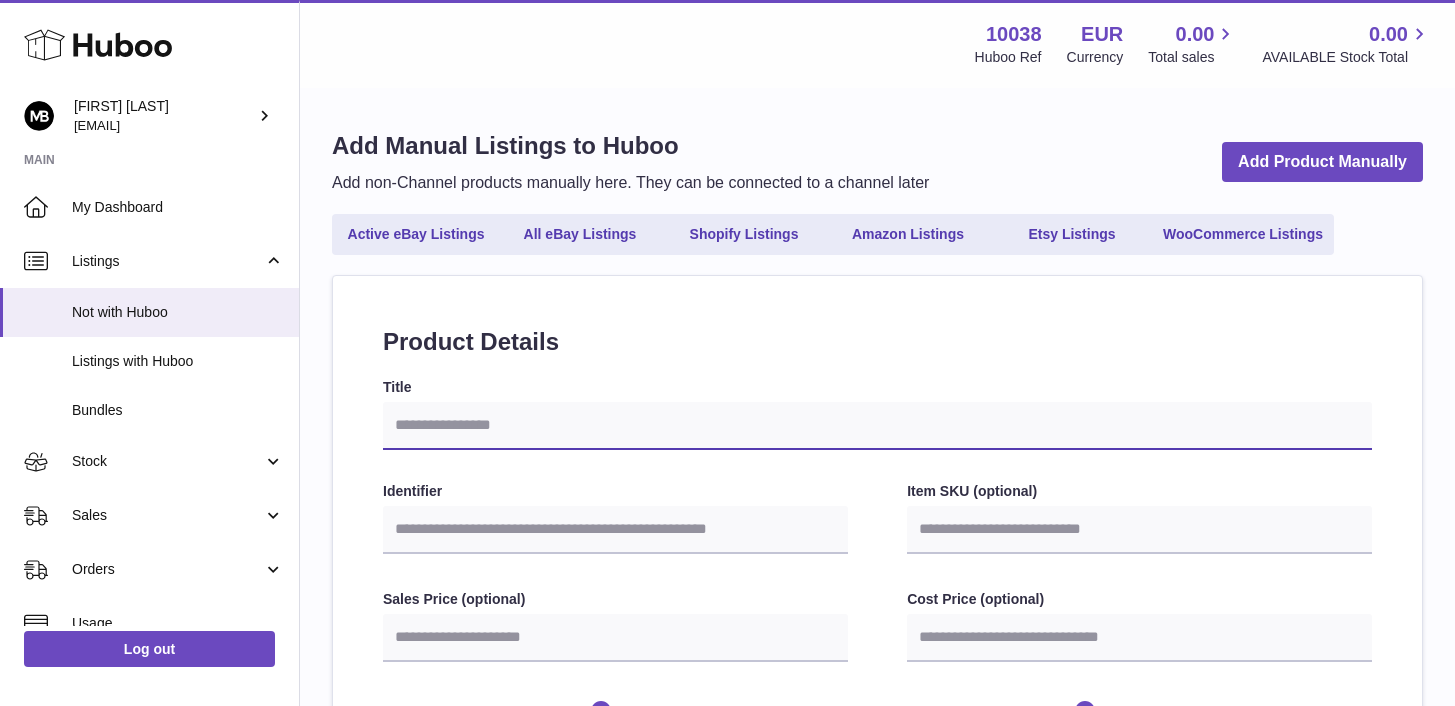 click on "Title" at bounding box center [877, 426] 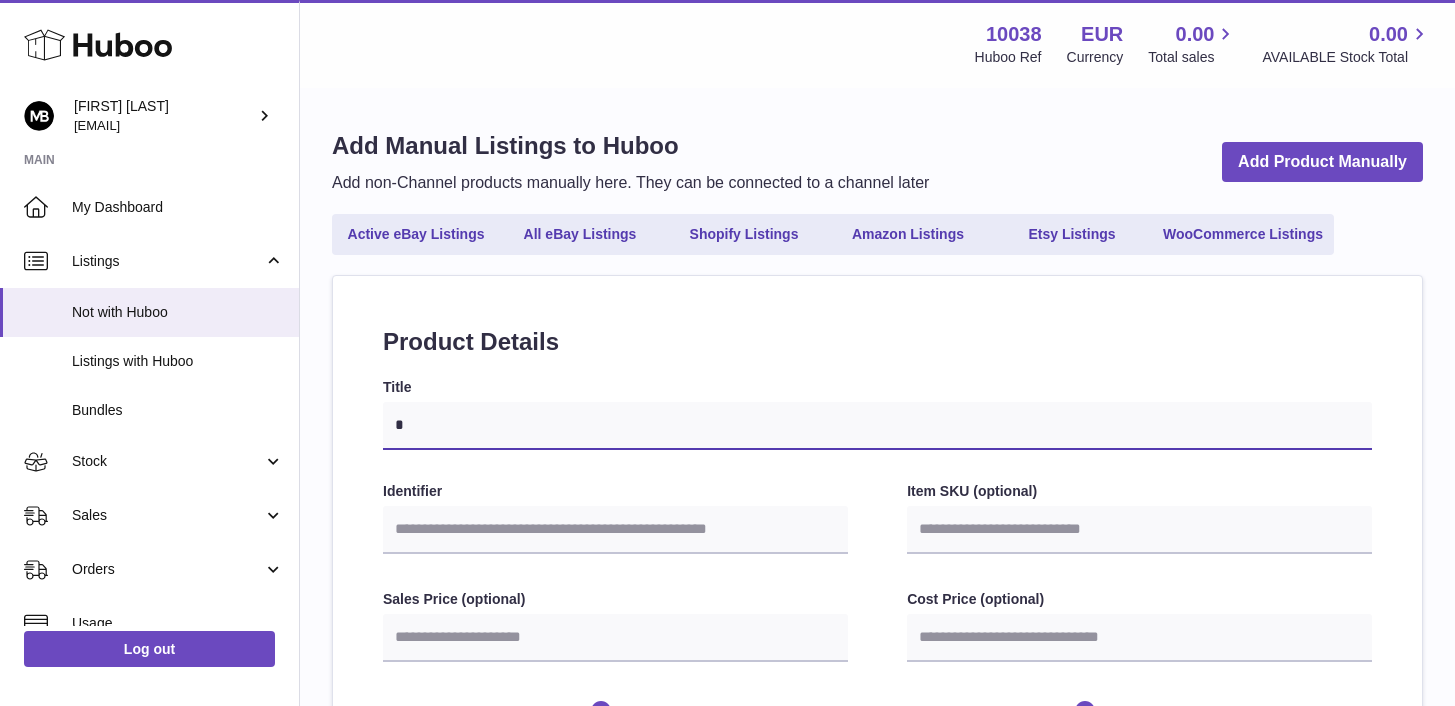 type on "**" 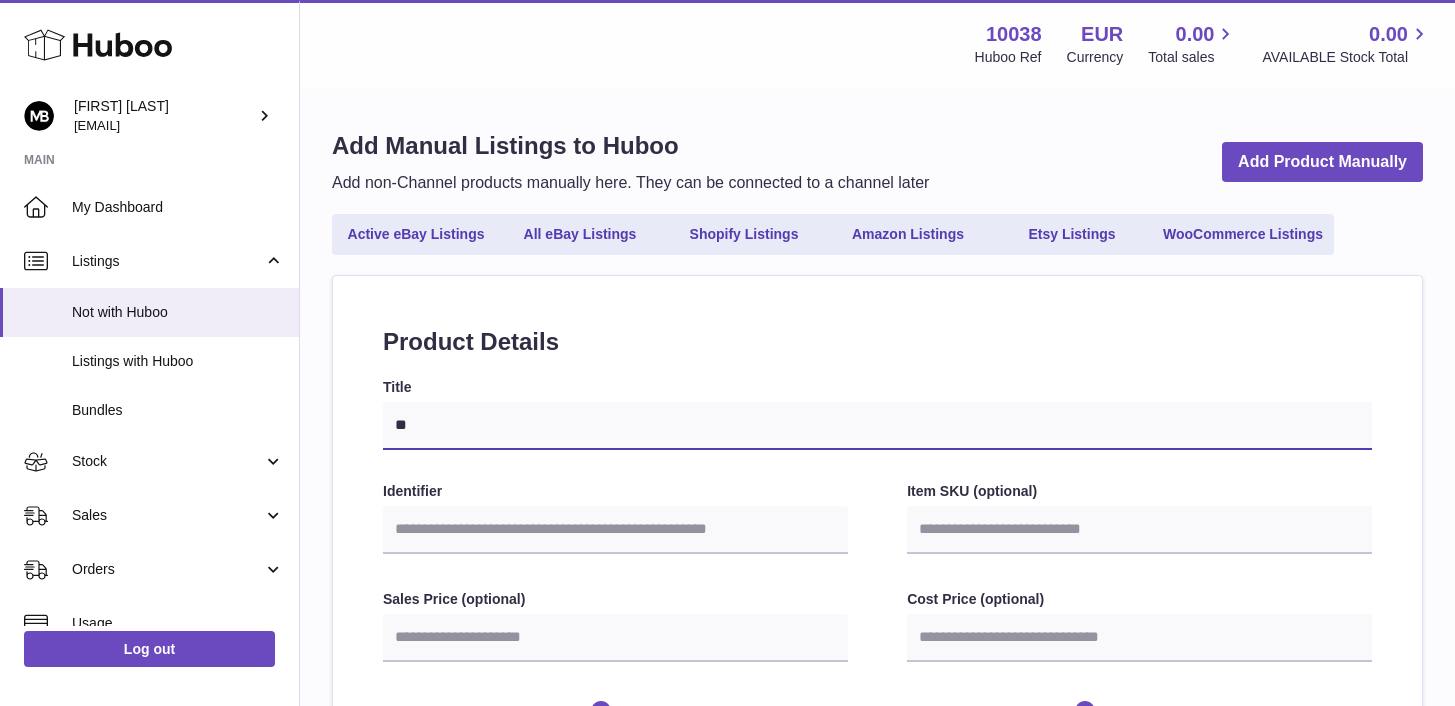 select 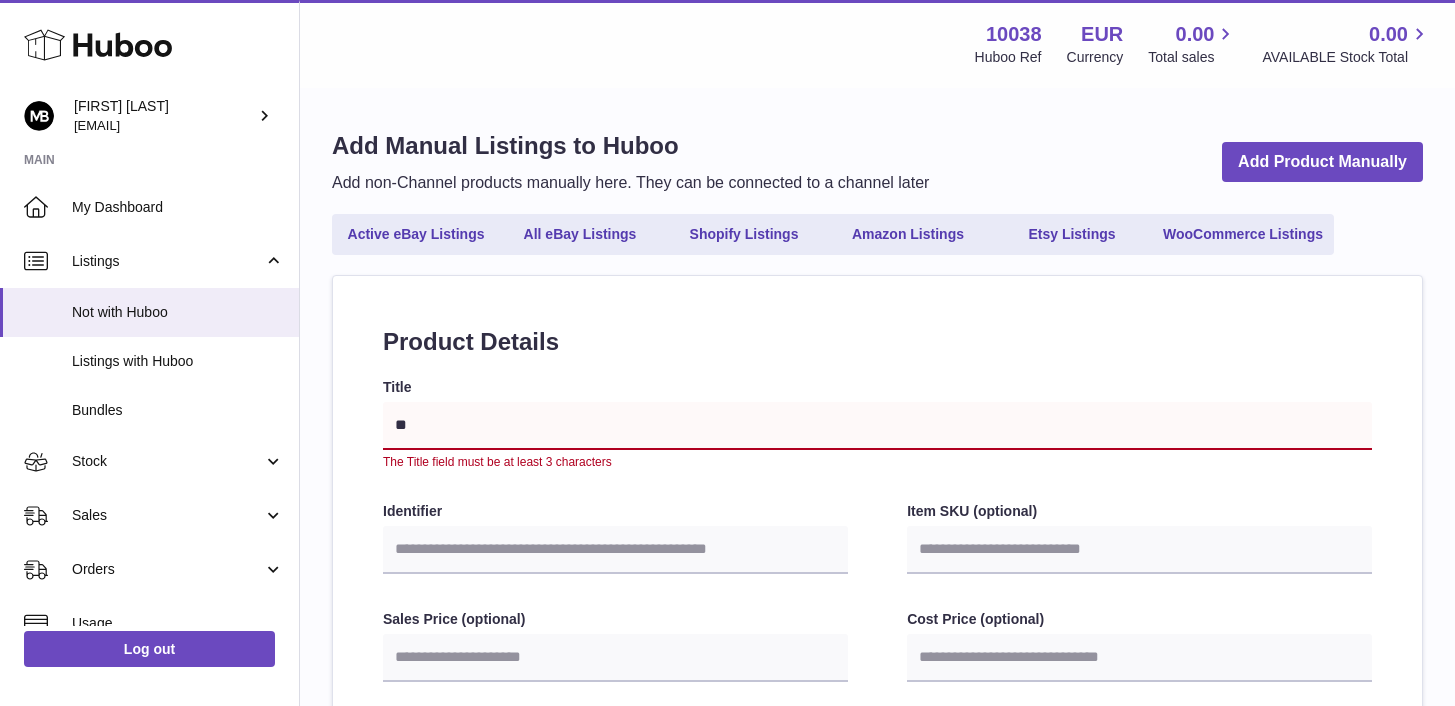 type on "***" 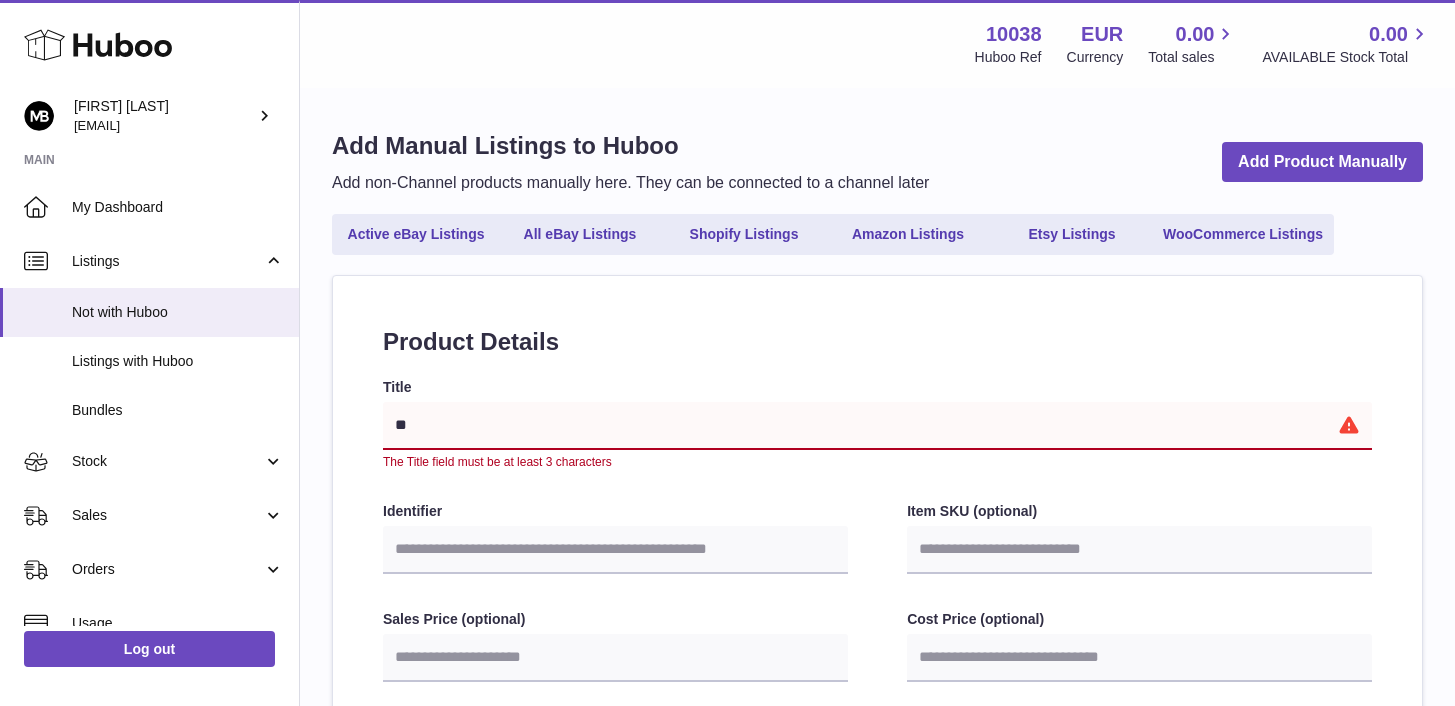 select 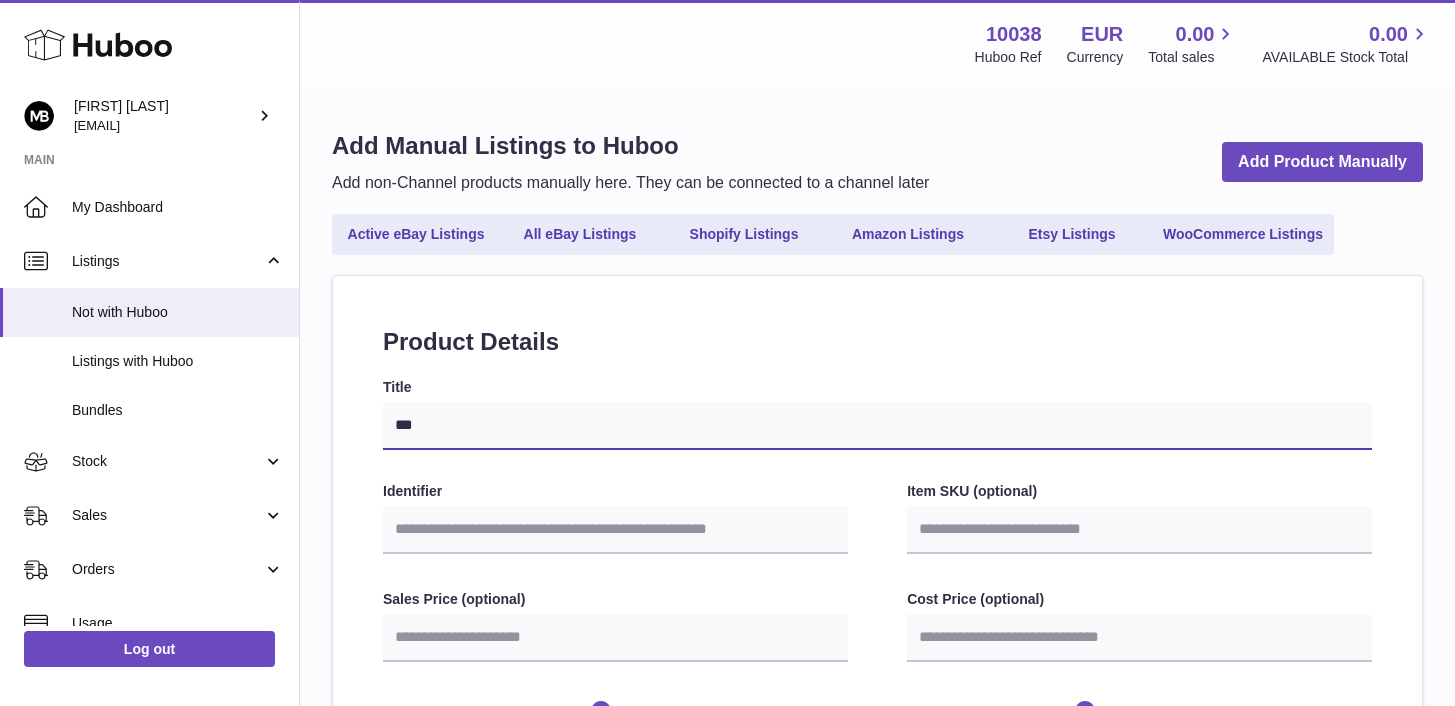 type on "**" 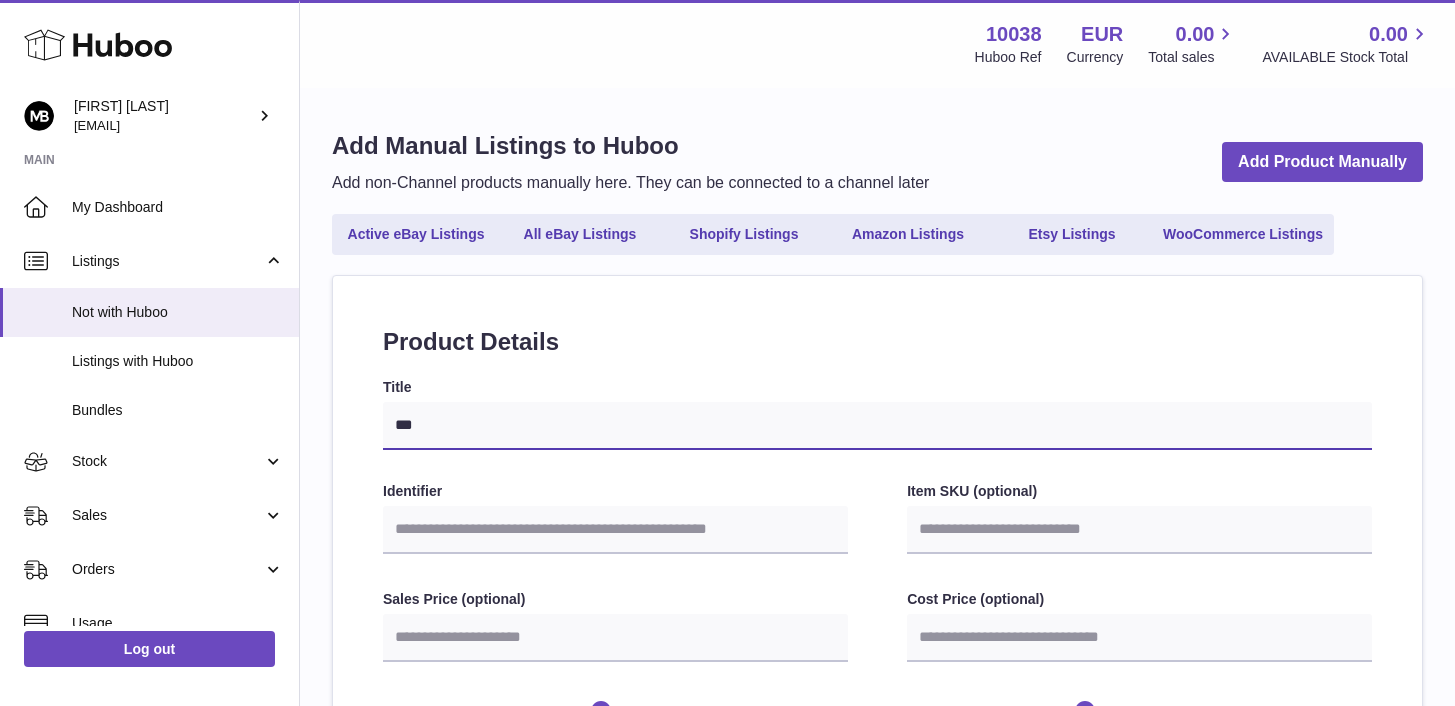 select 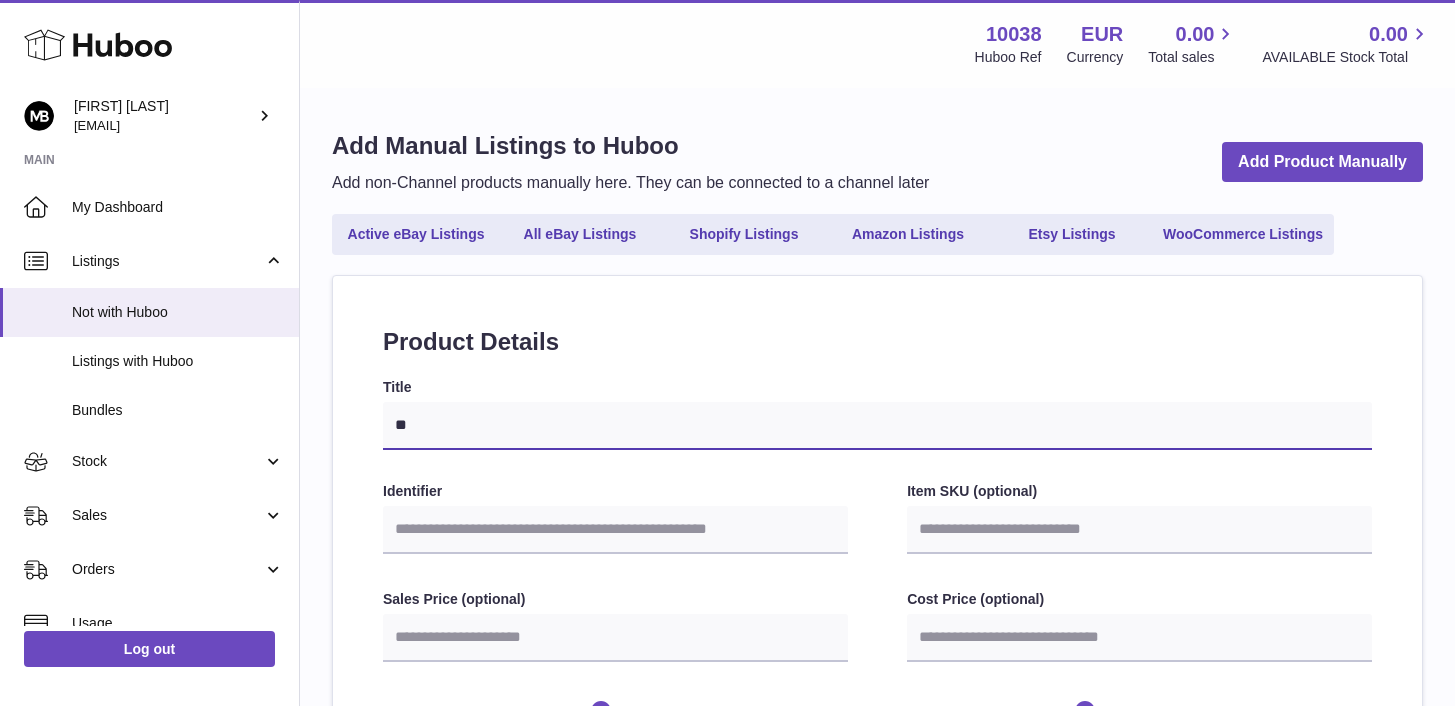 type on "*" 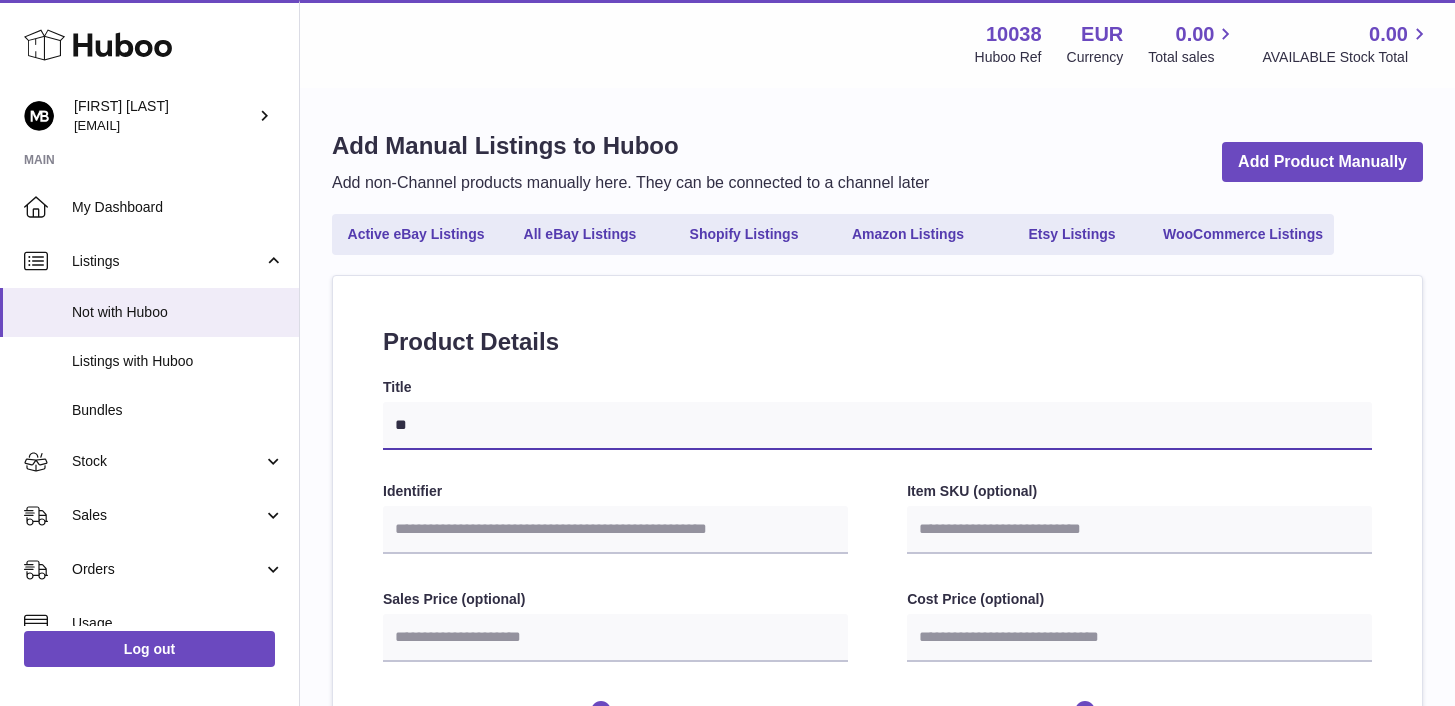select 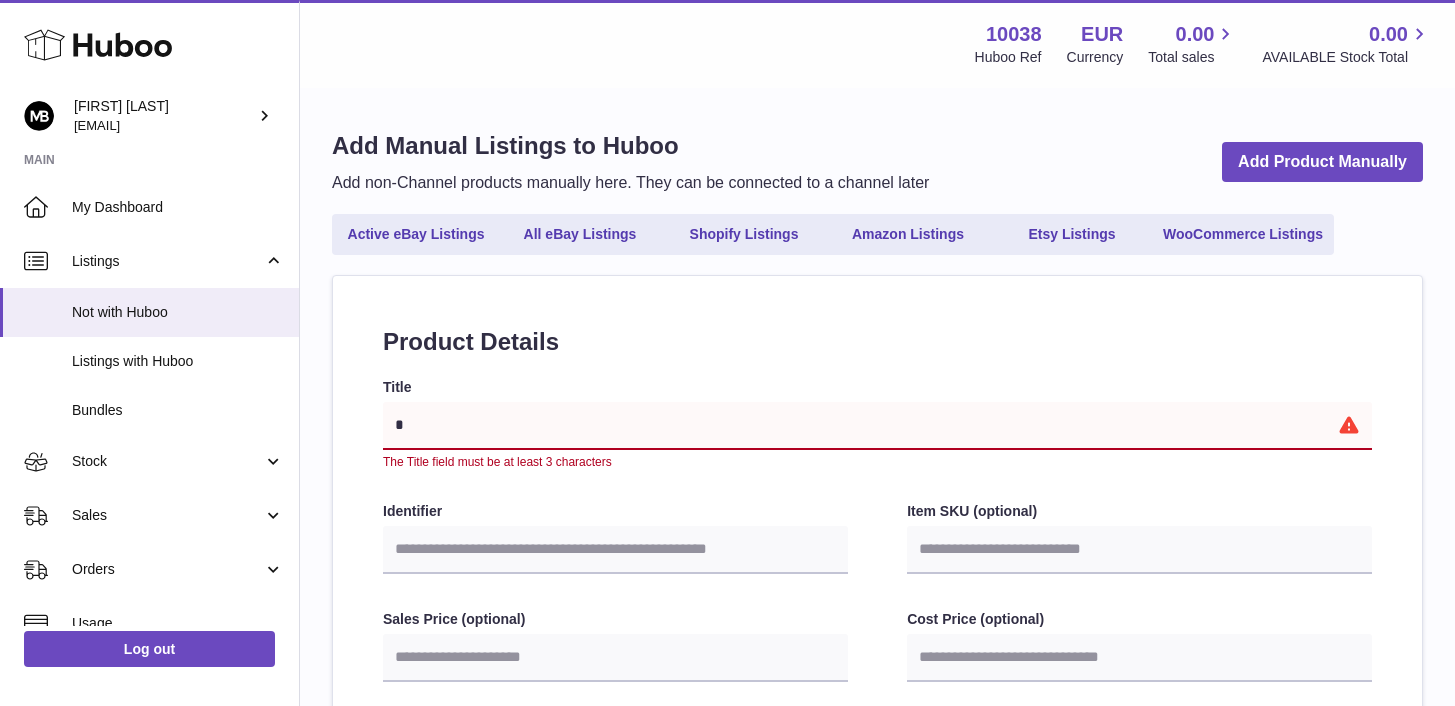type on "**" 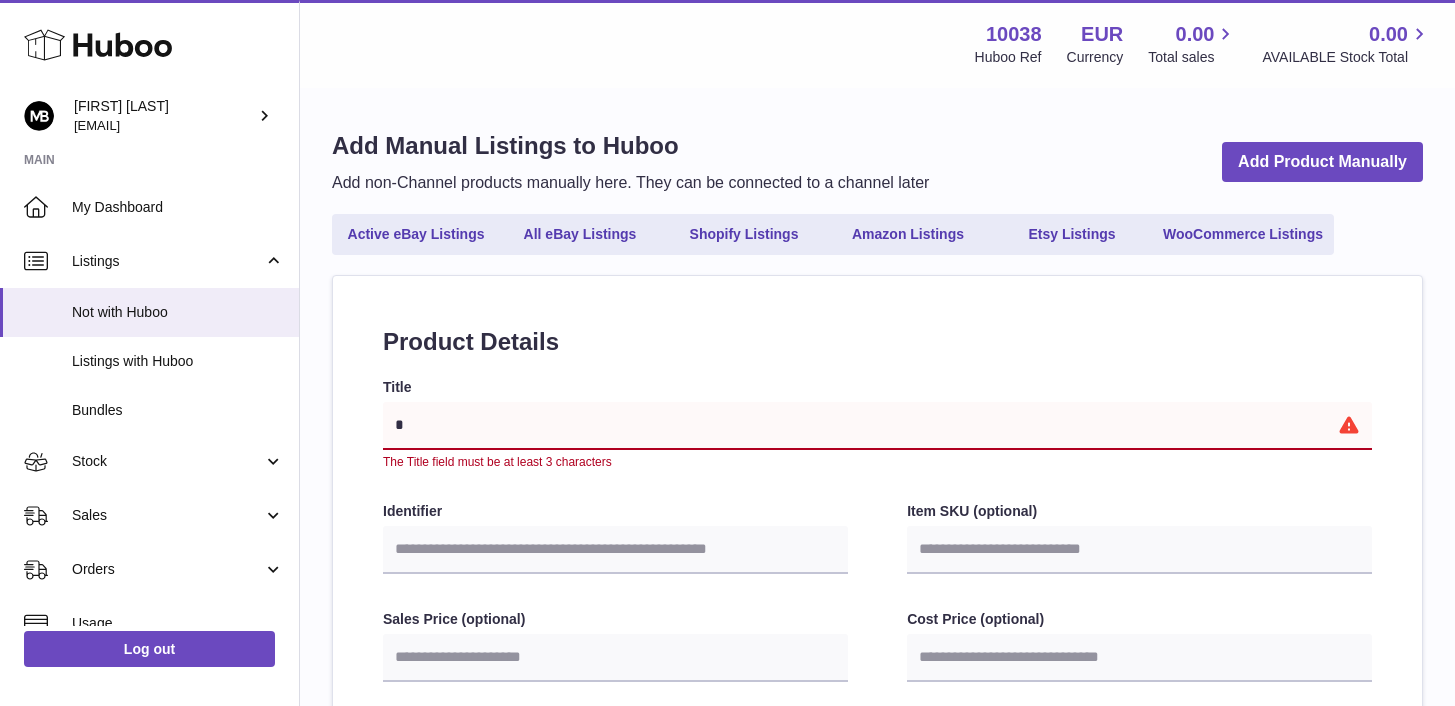 select 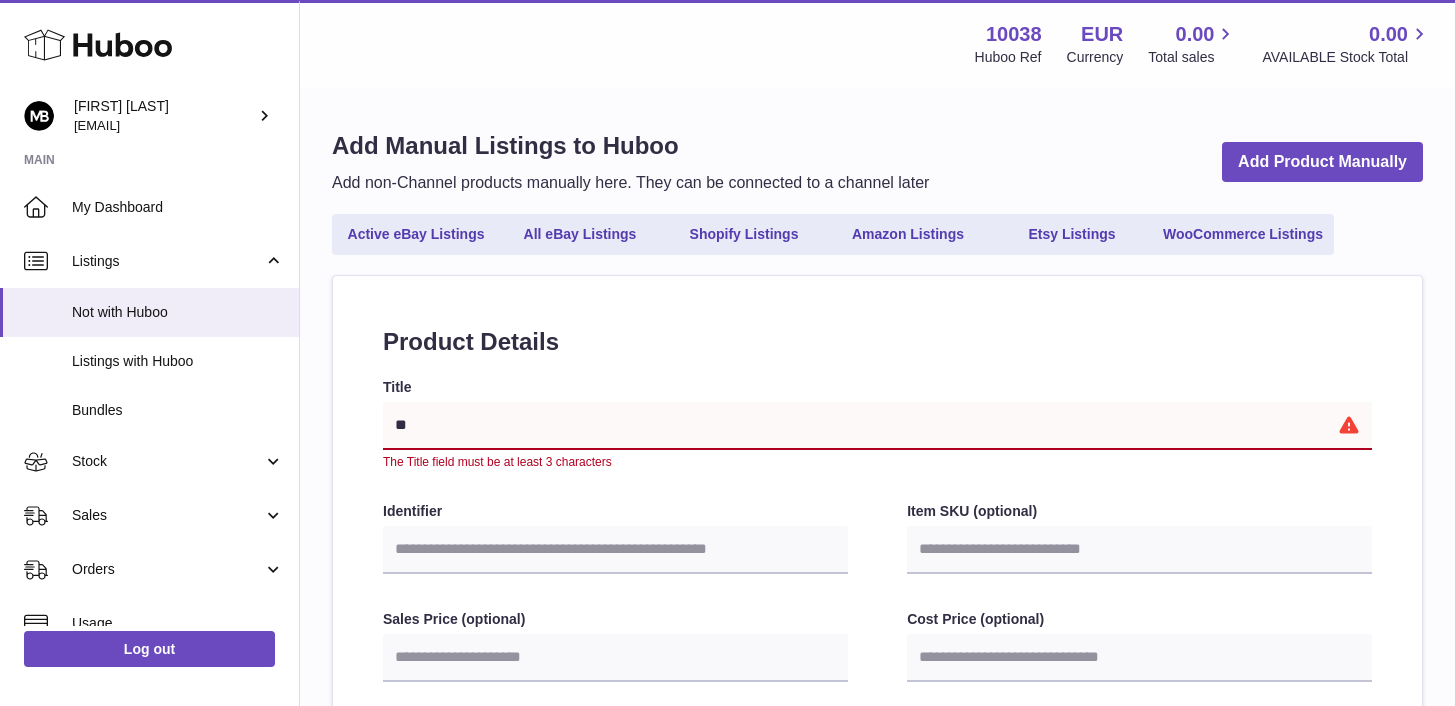 type on "***" 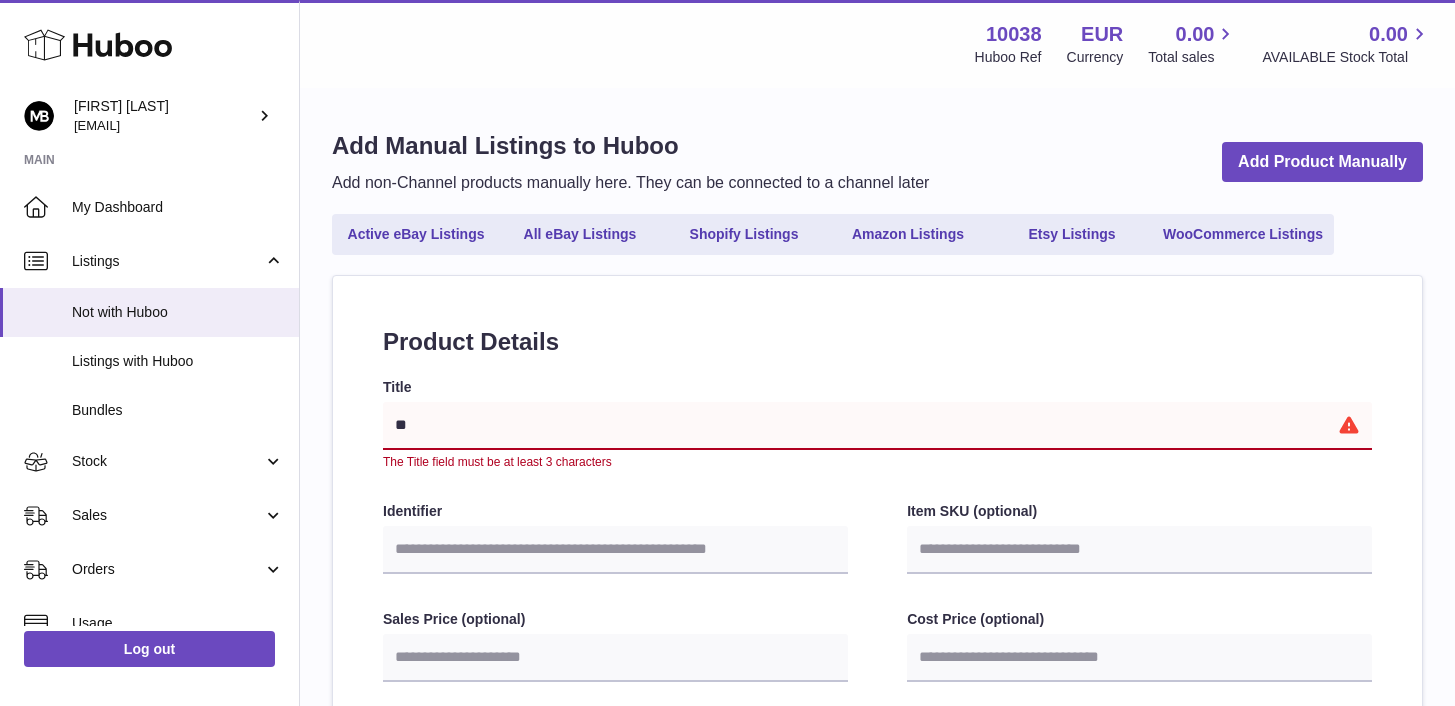 select 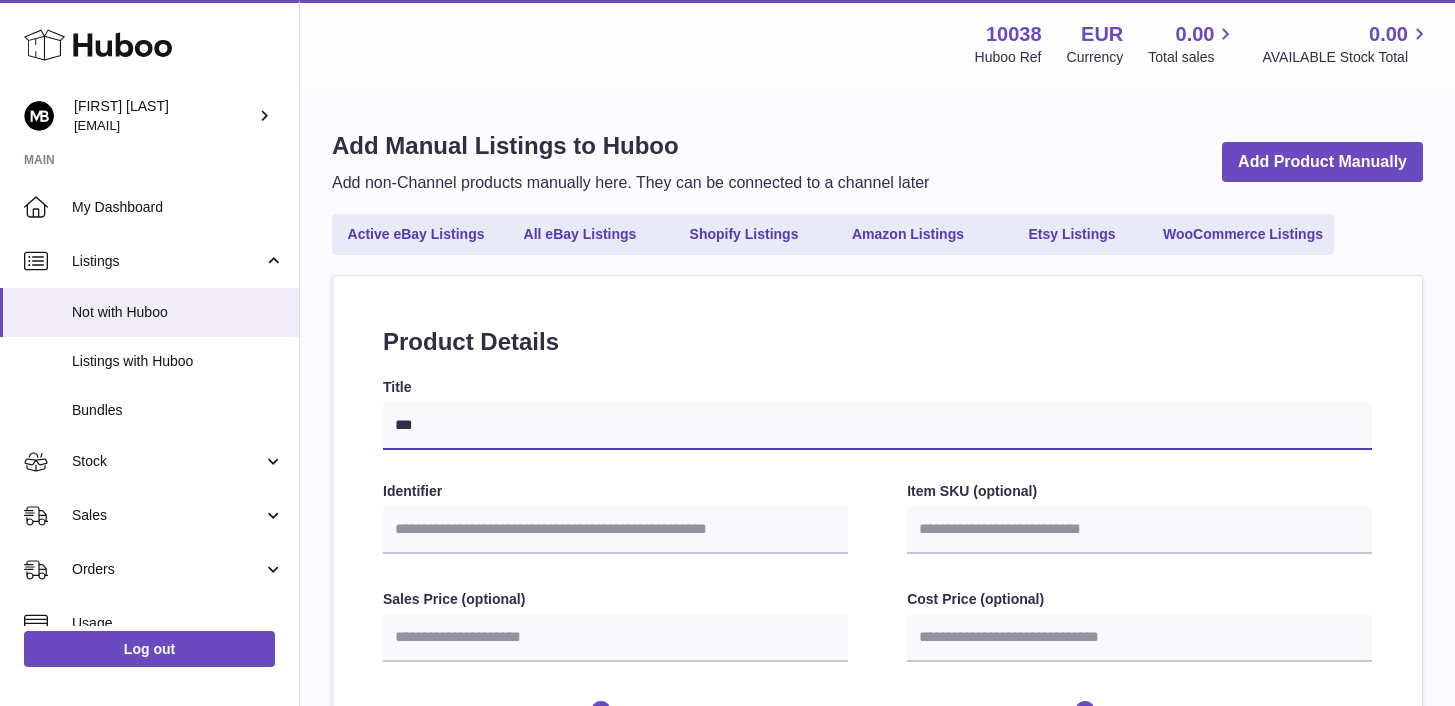 type on "****" 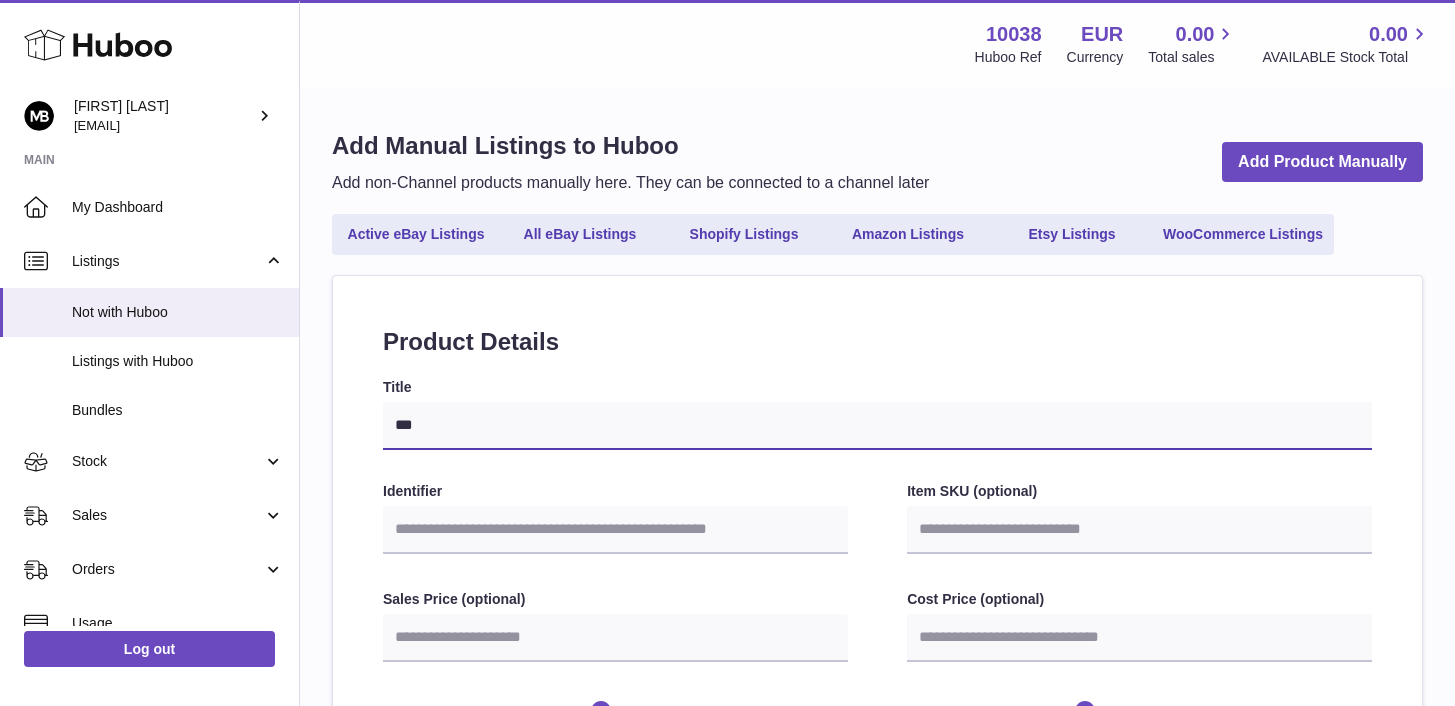 select 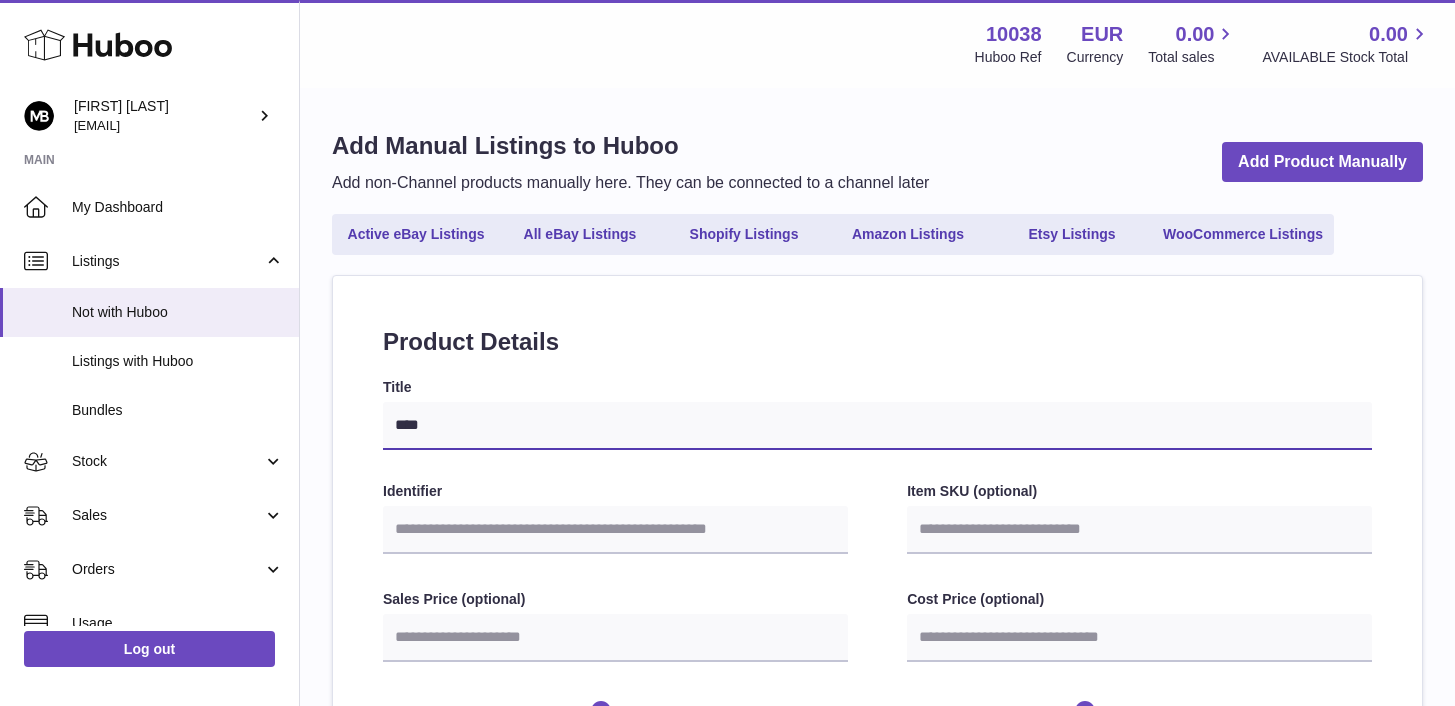 type on "*****" 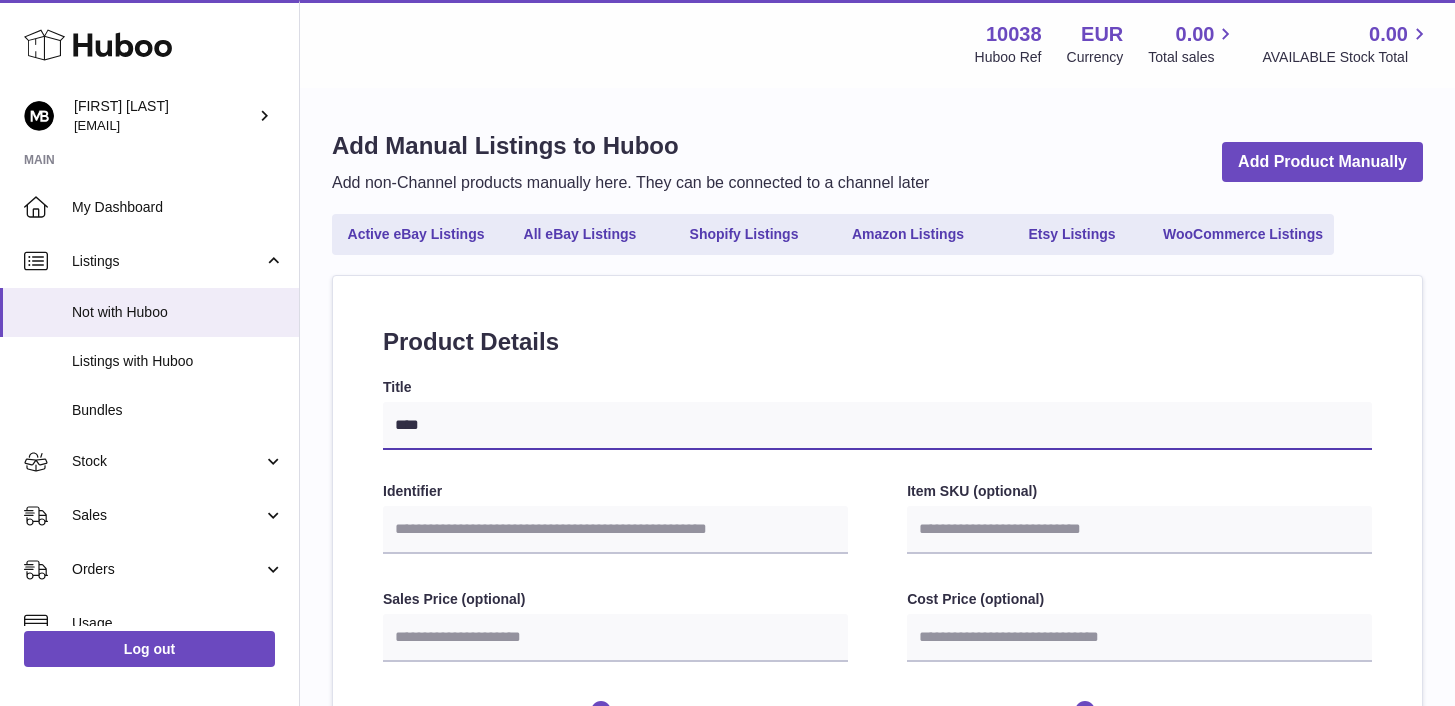 select 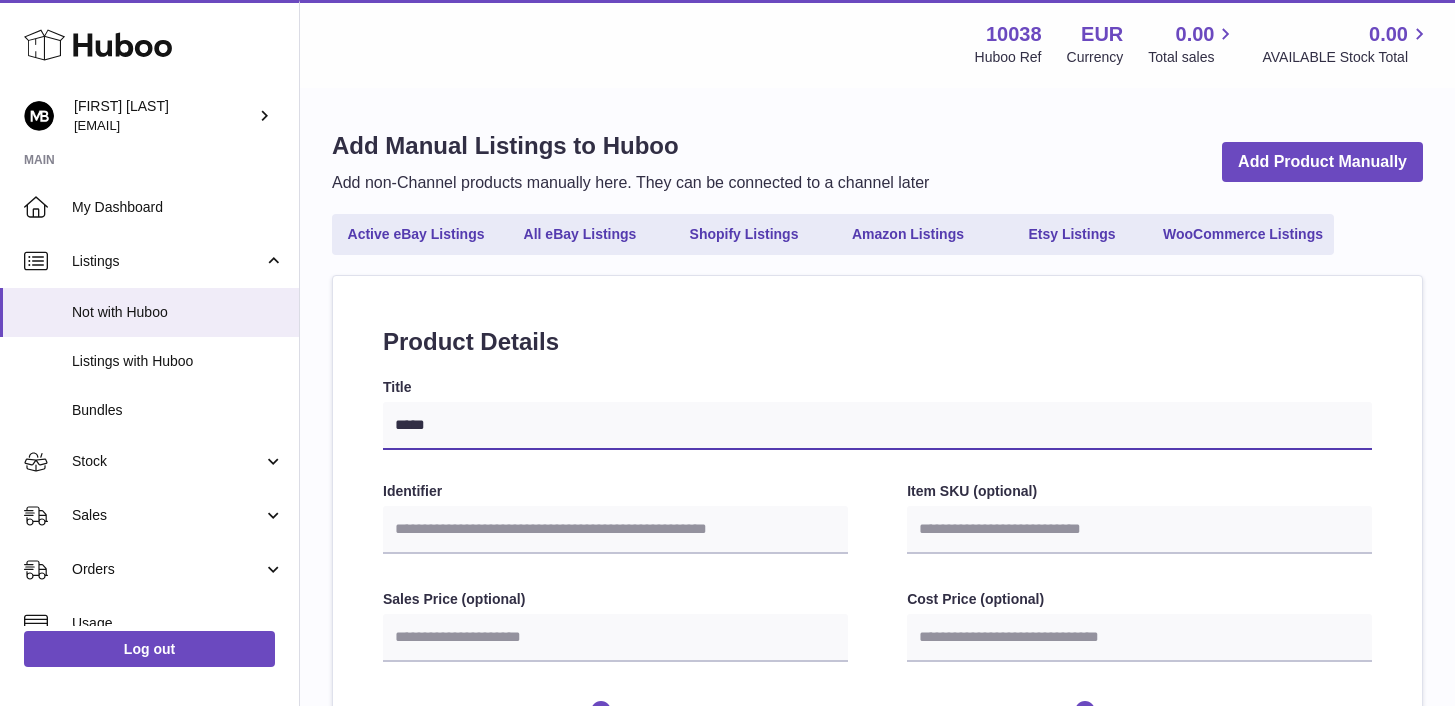 type on "******" 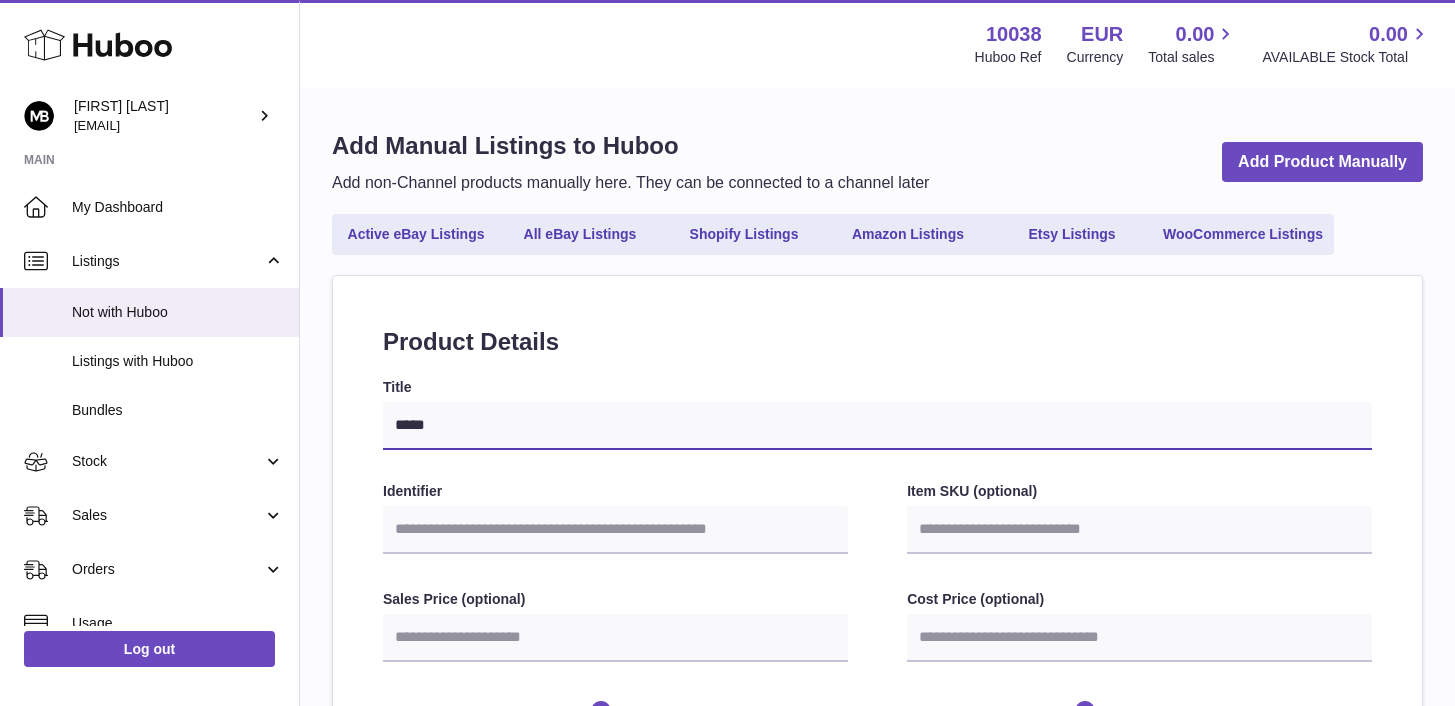 select 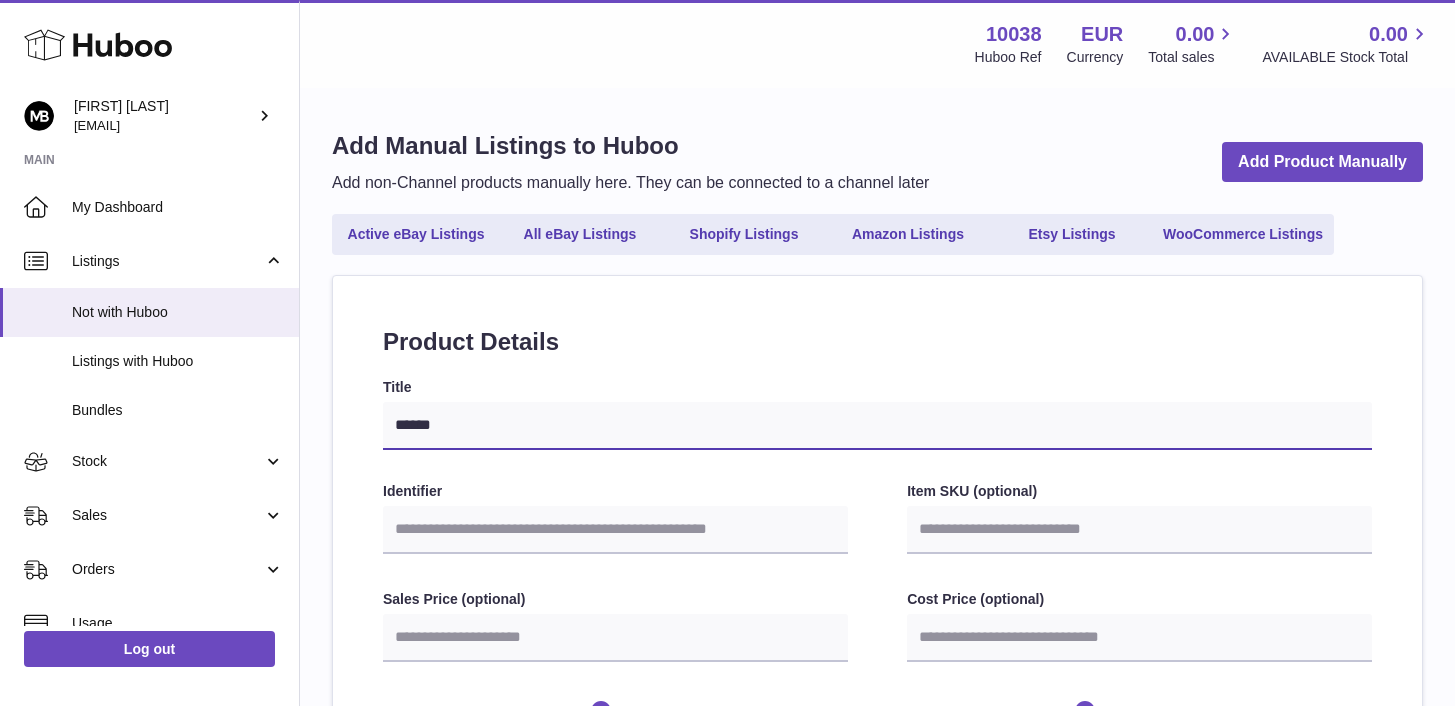 type on "*******" 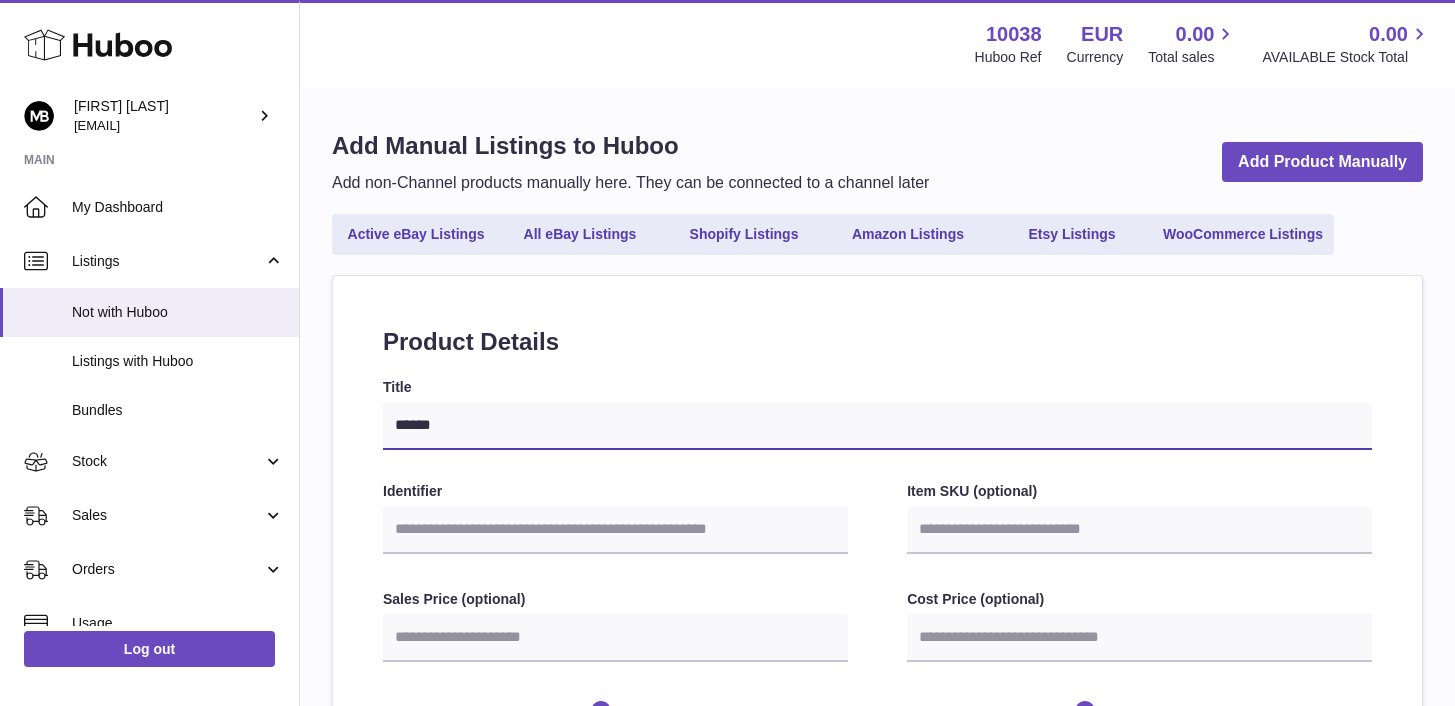 select 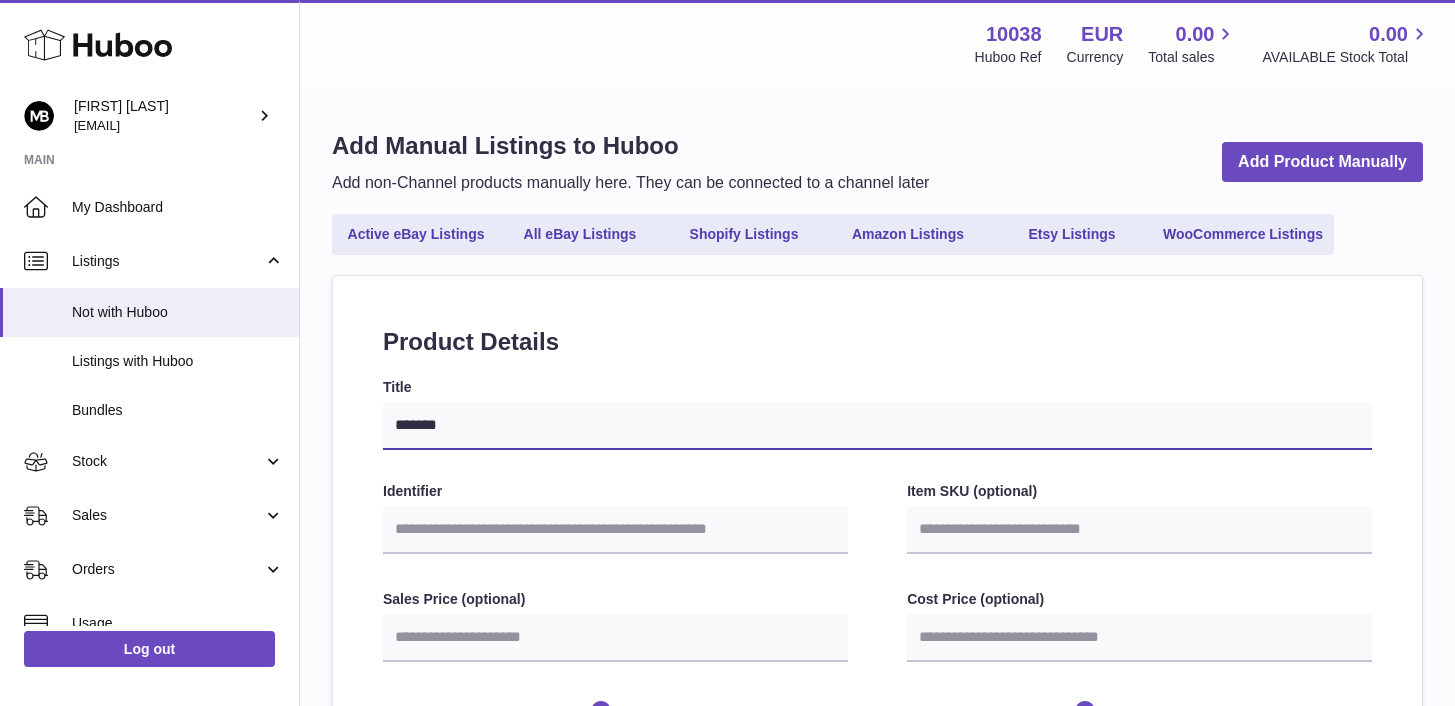 type on "*******" 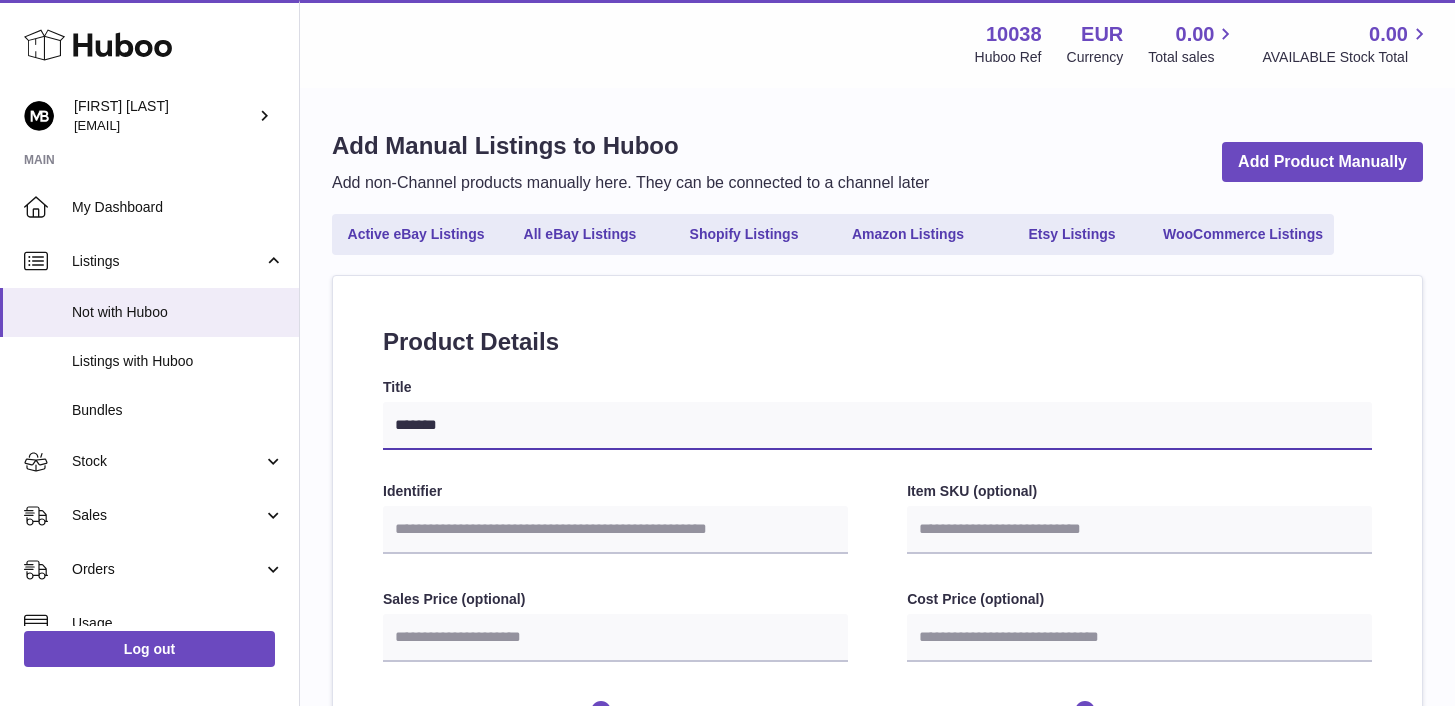 select 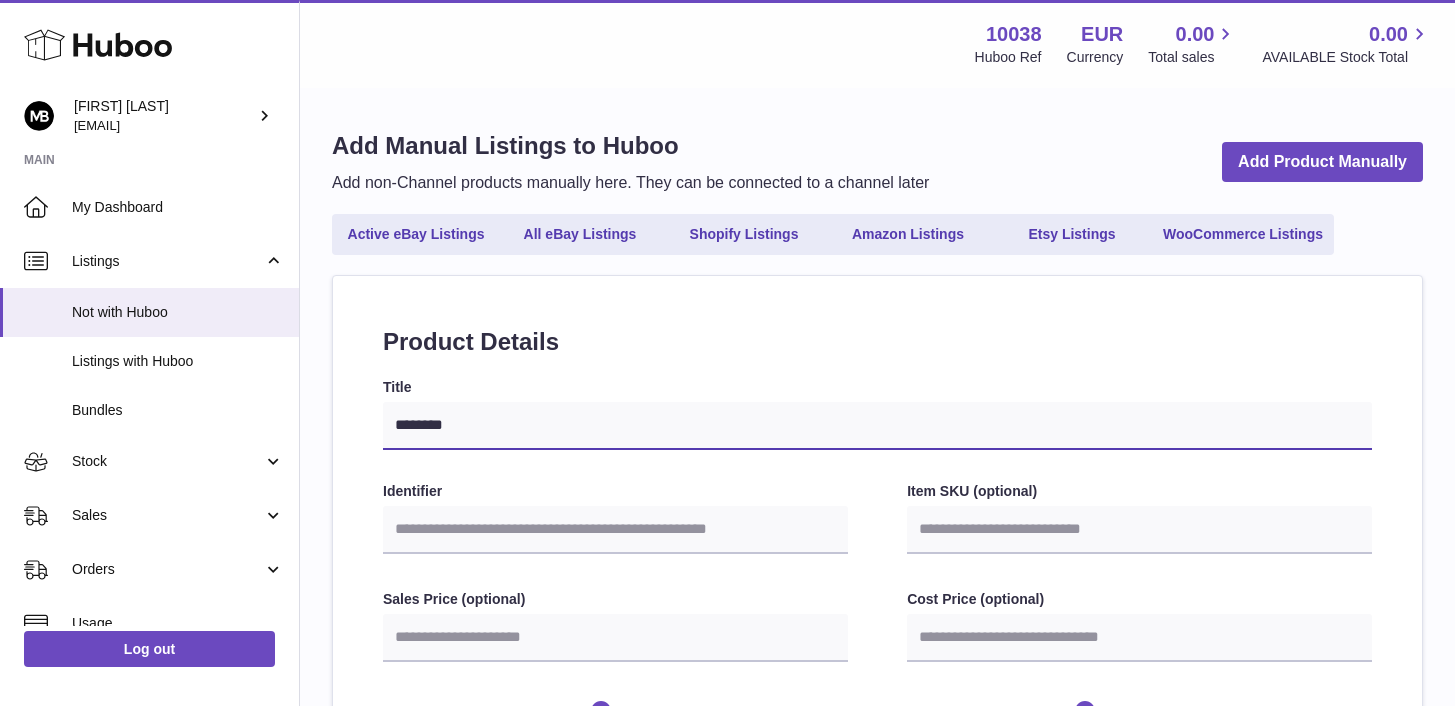 type on "*********" 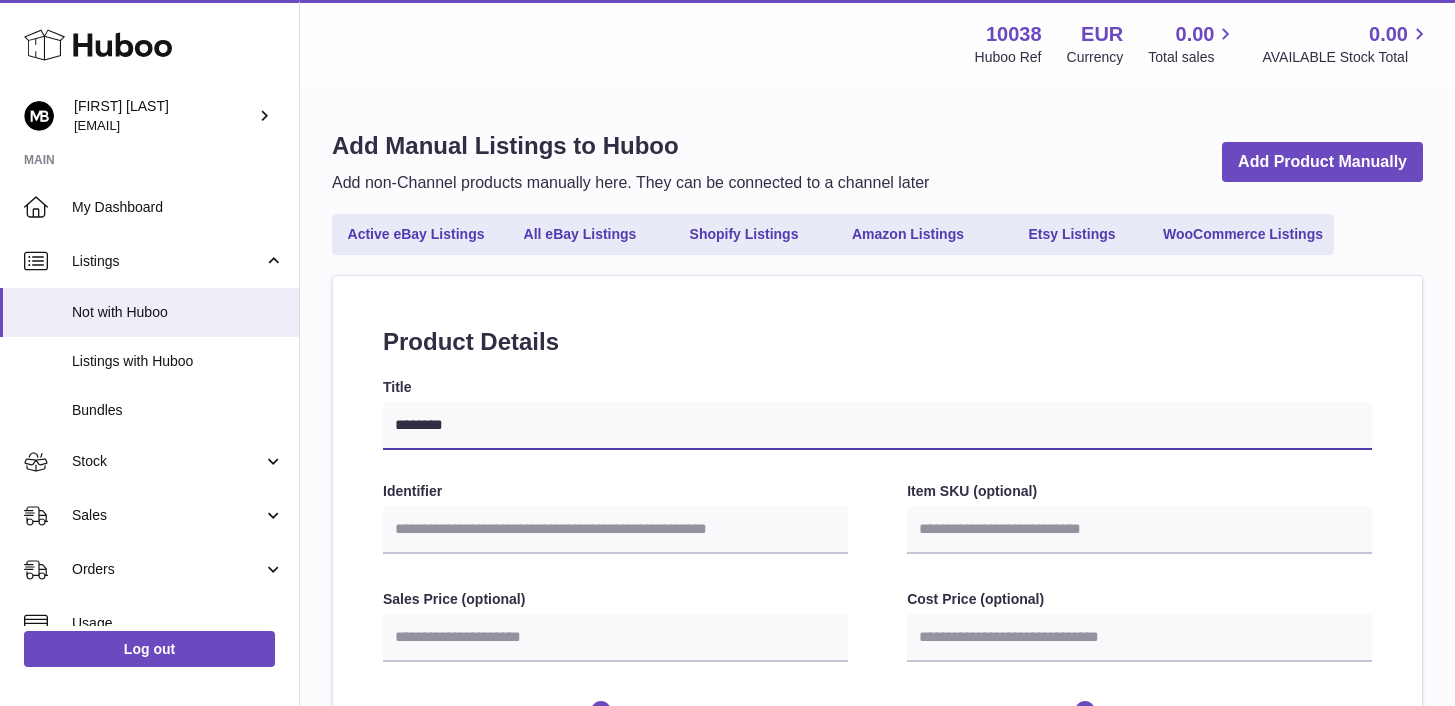 select 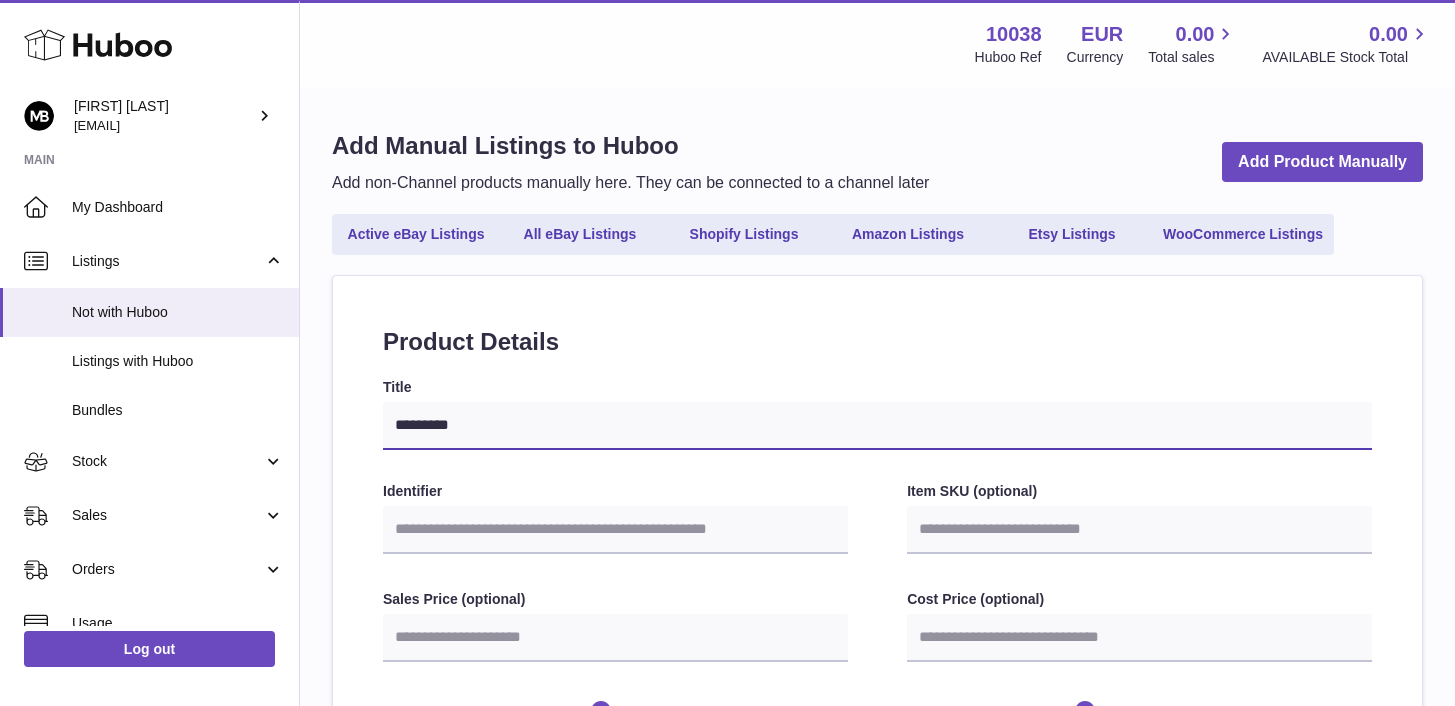 type on "**********" 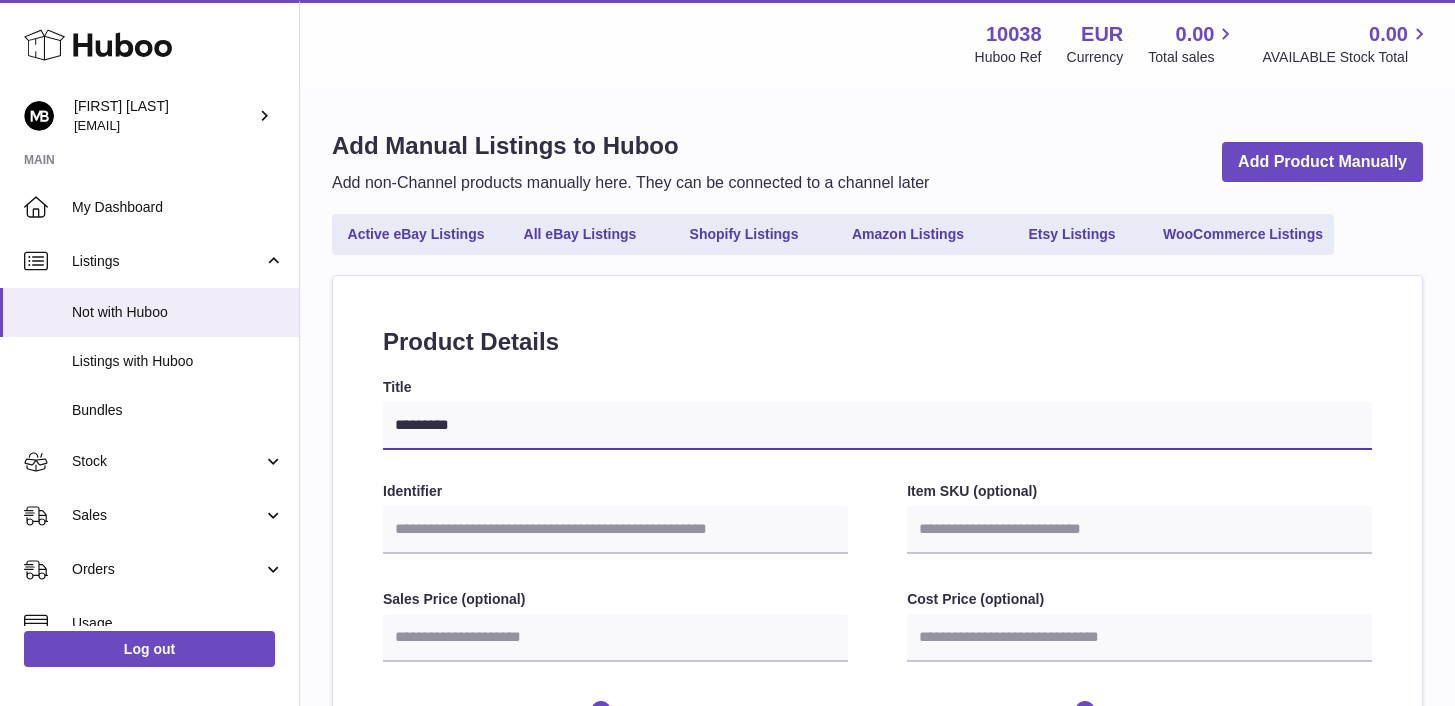 select 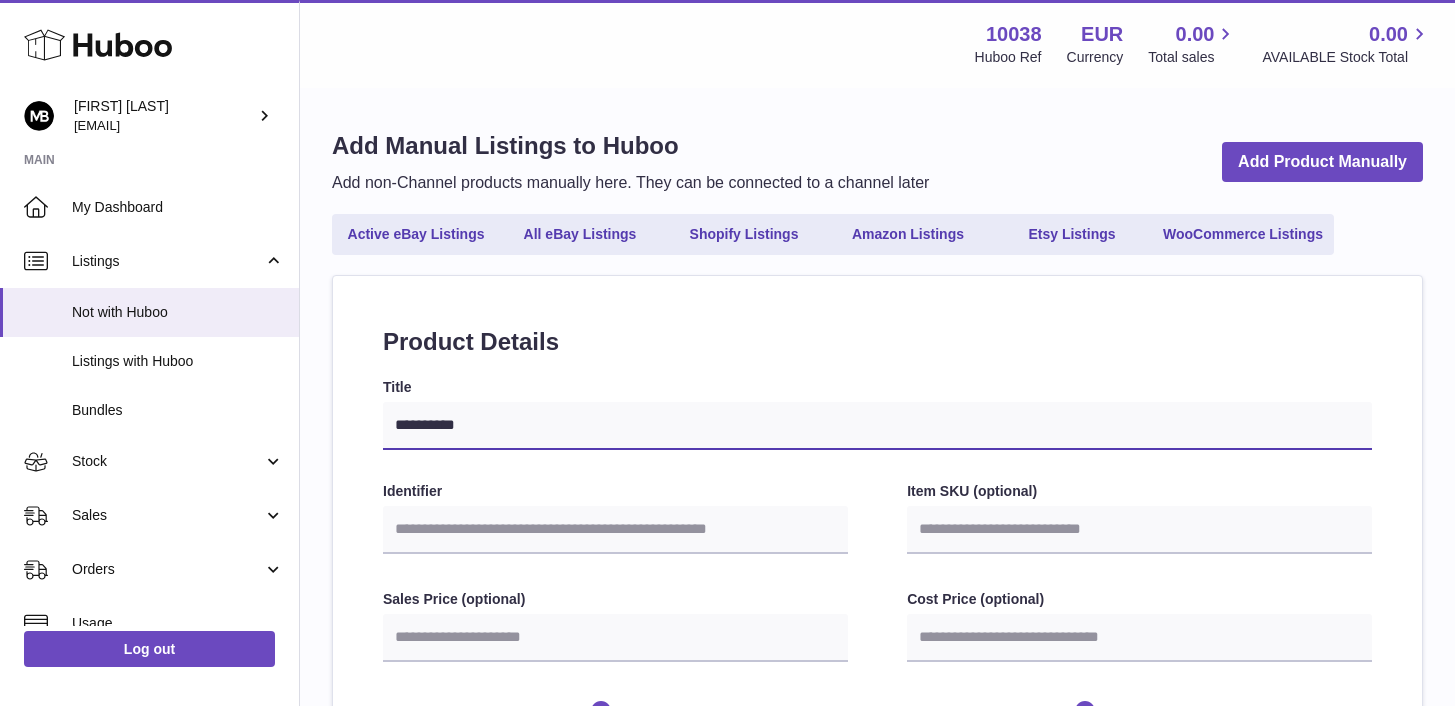 select 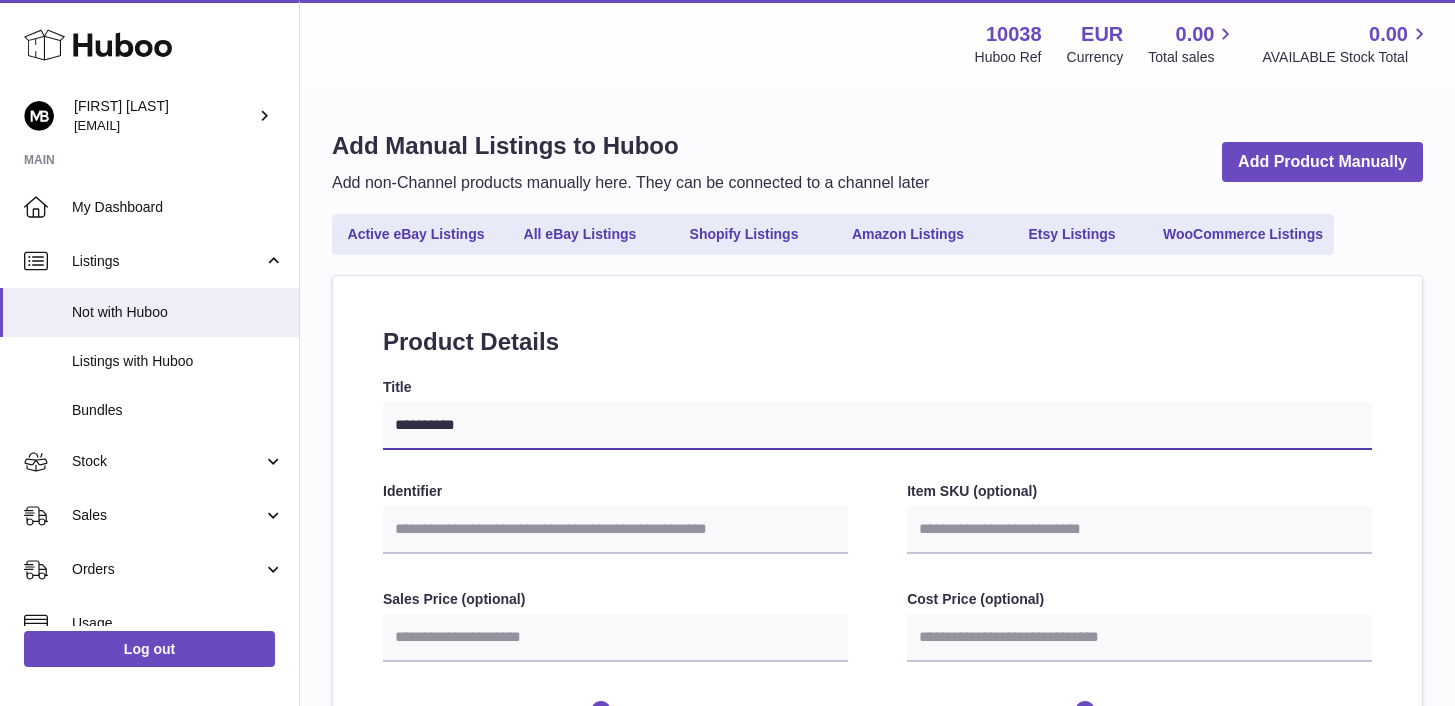 type on "**********" 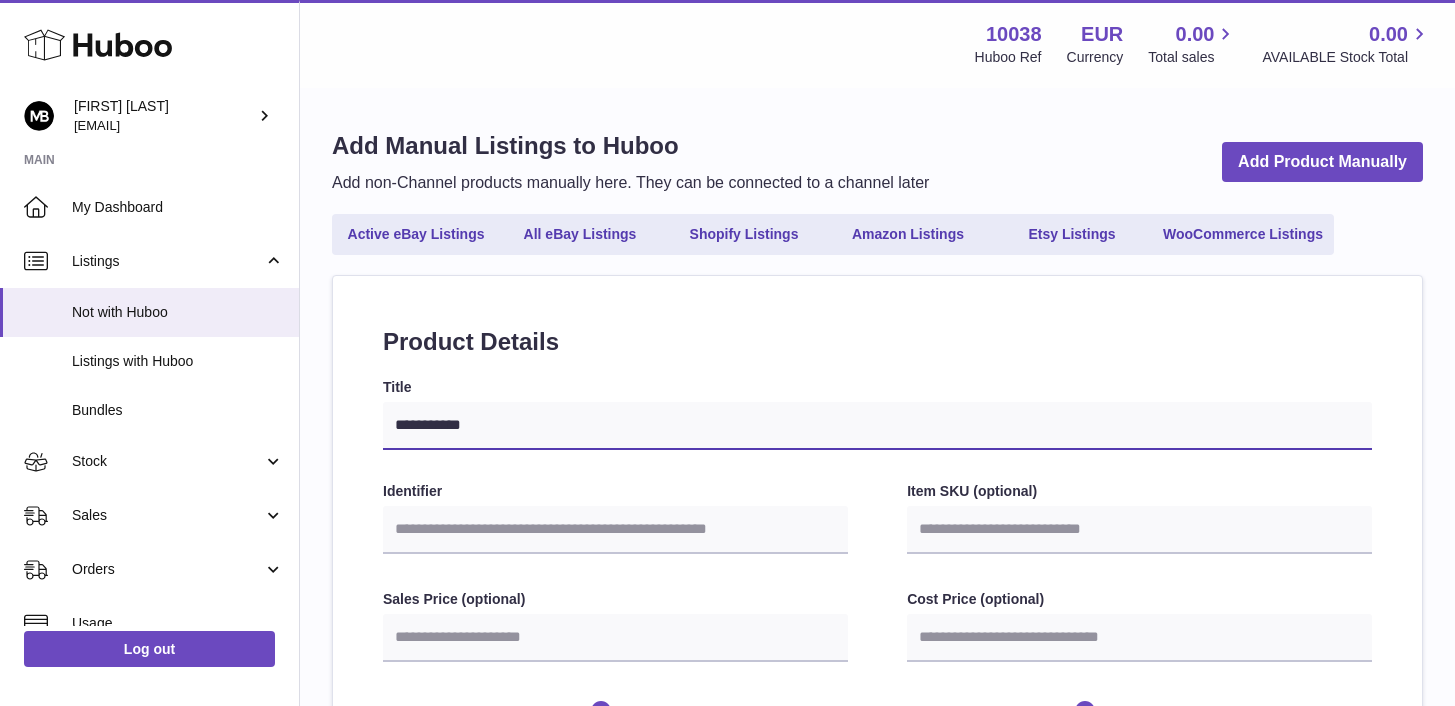 type on "**********" 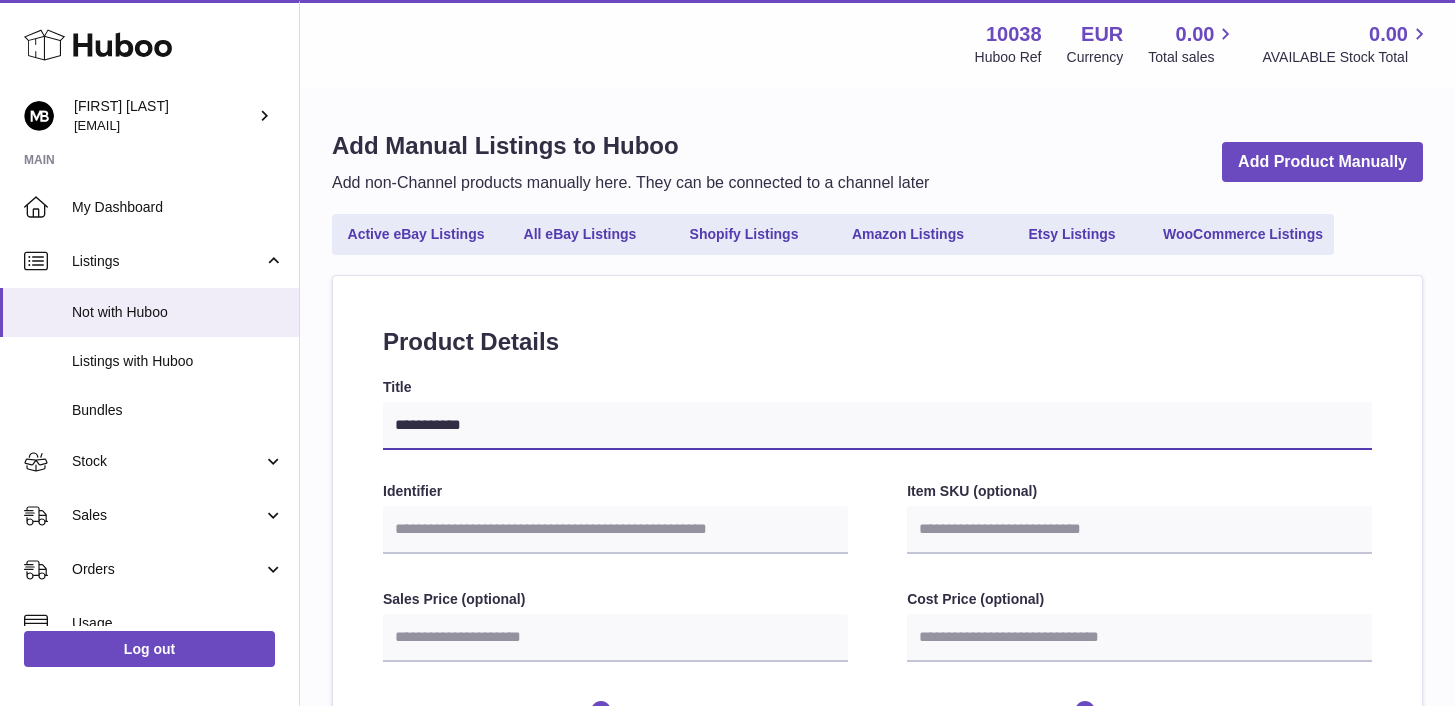 select 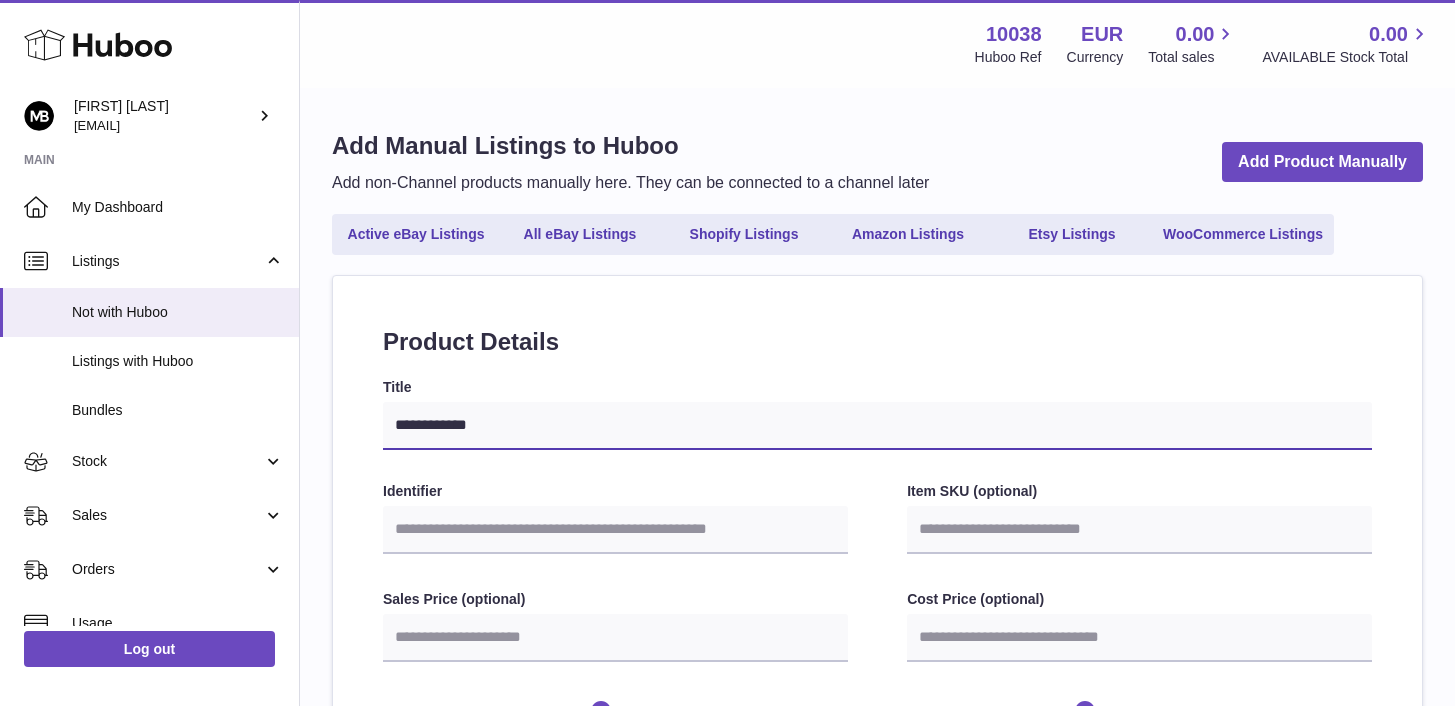 type on "**********" 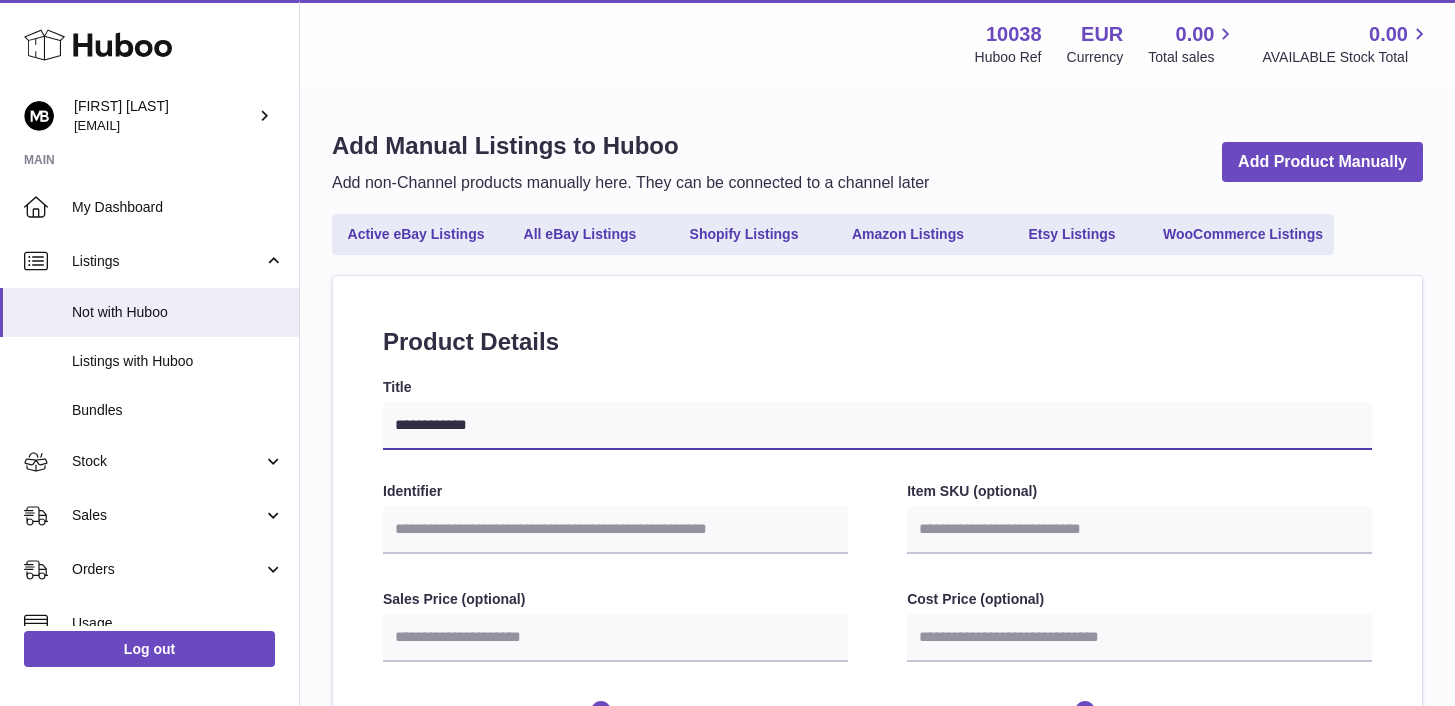 select 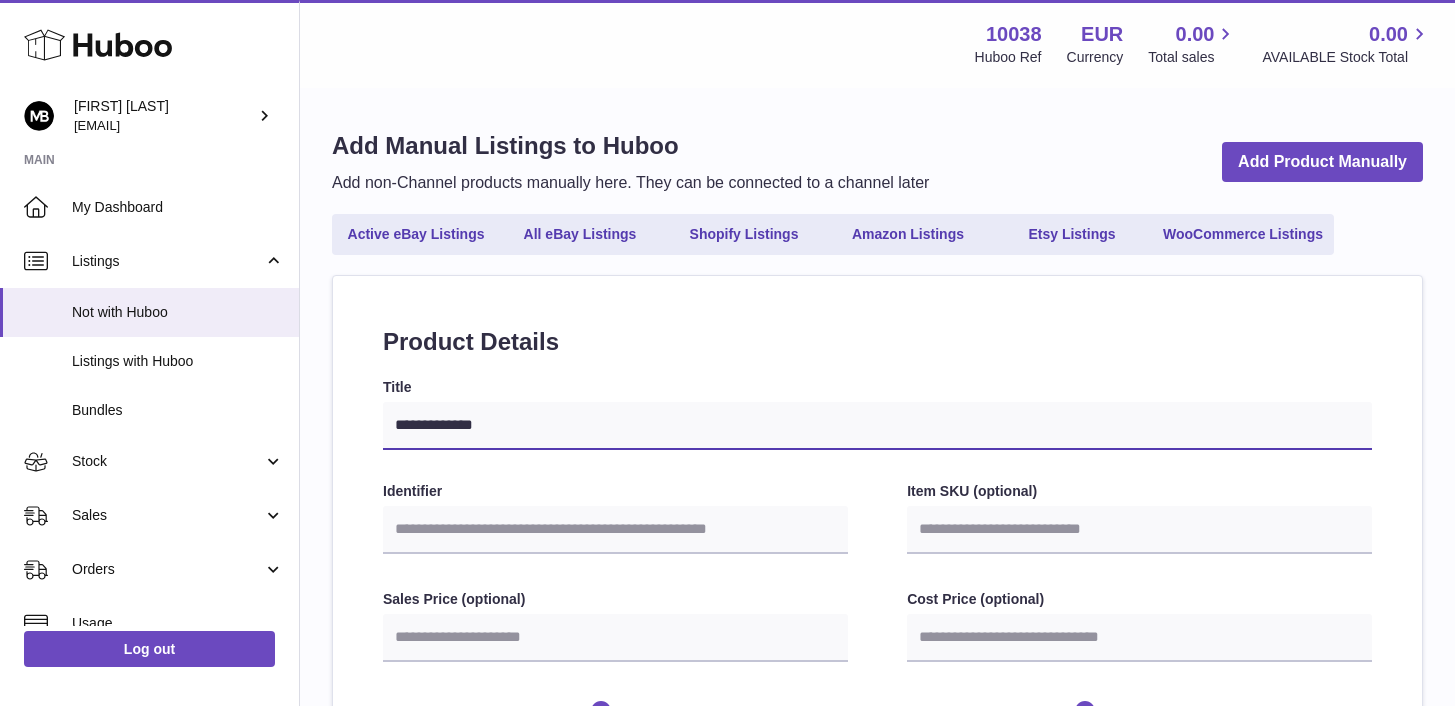 type on "**********" 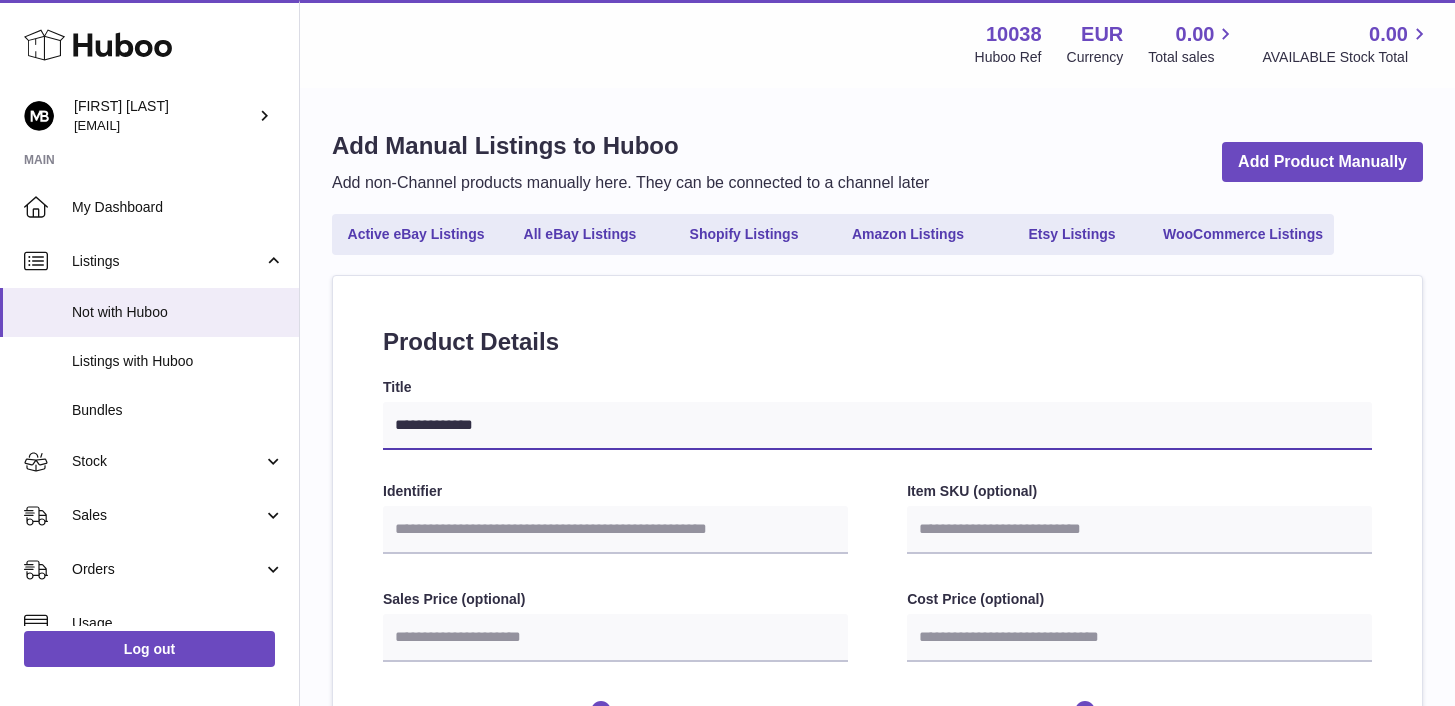 select 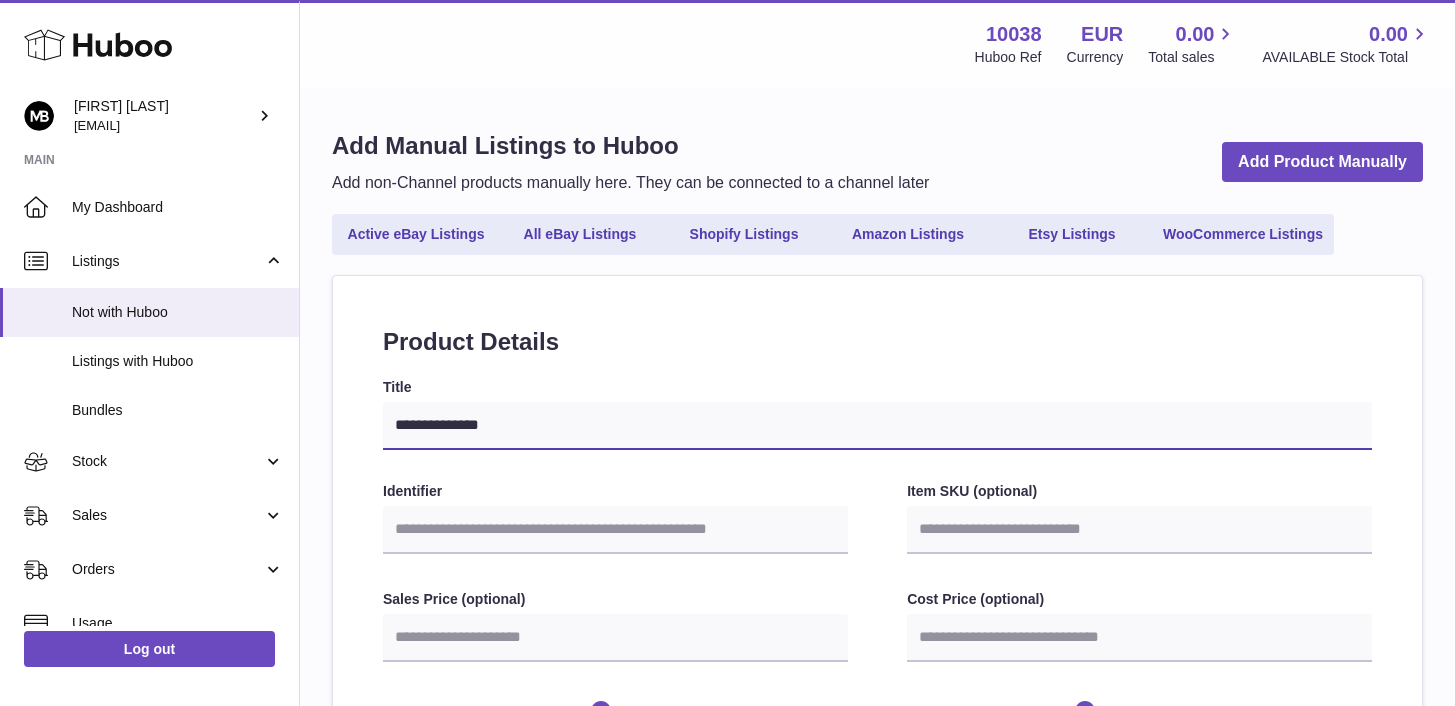 type on "**********" 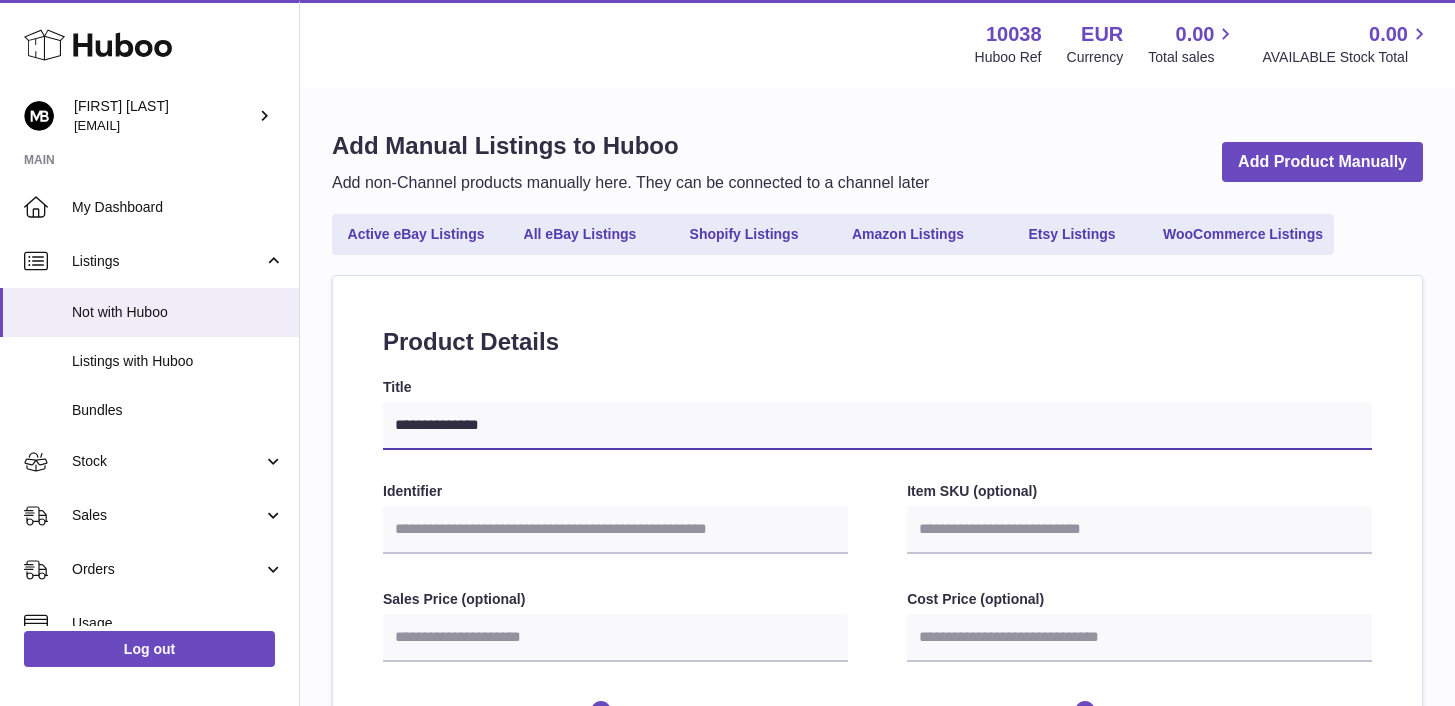 select 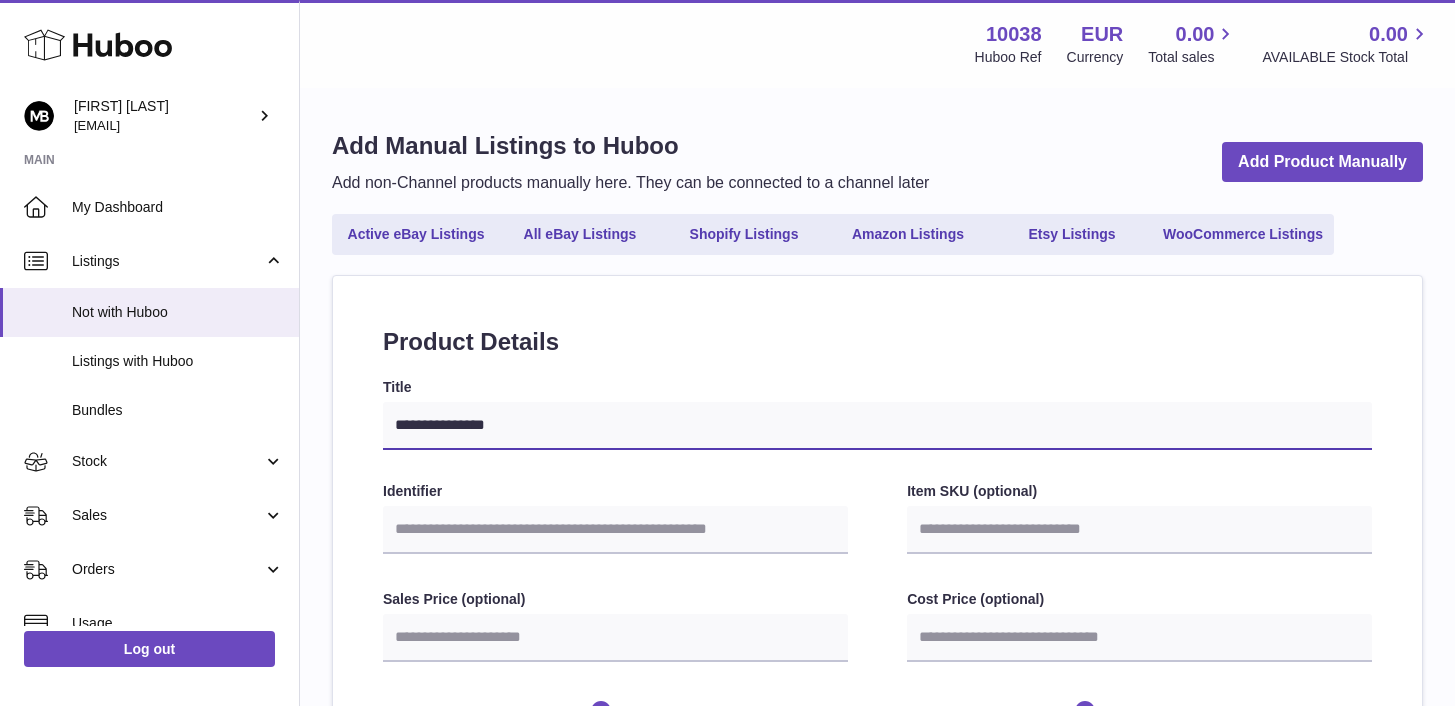 type on "**********" 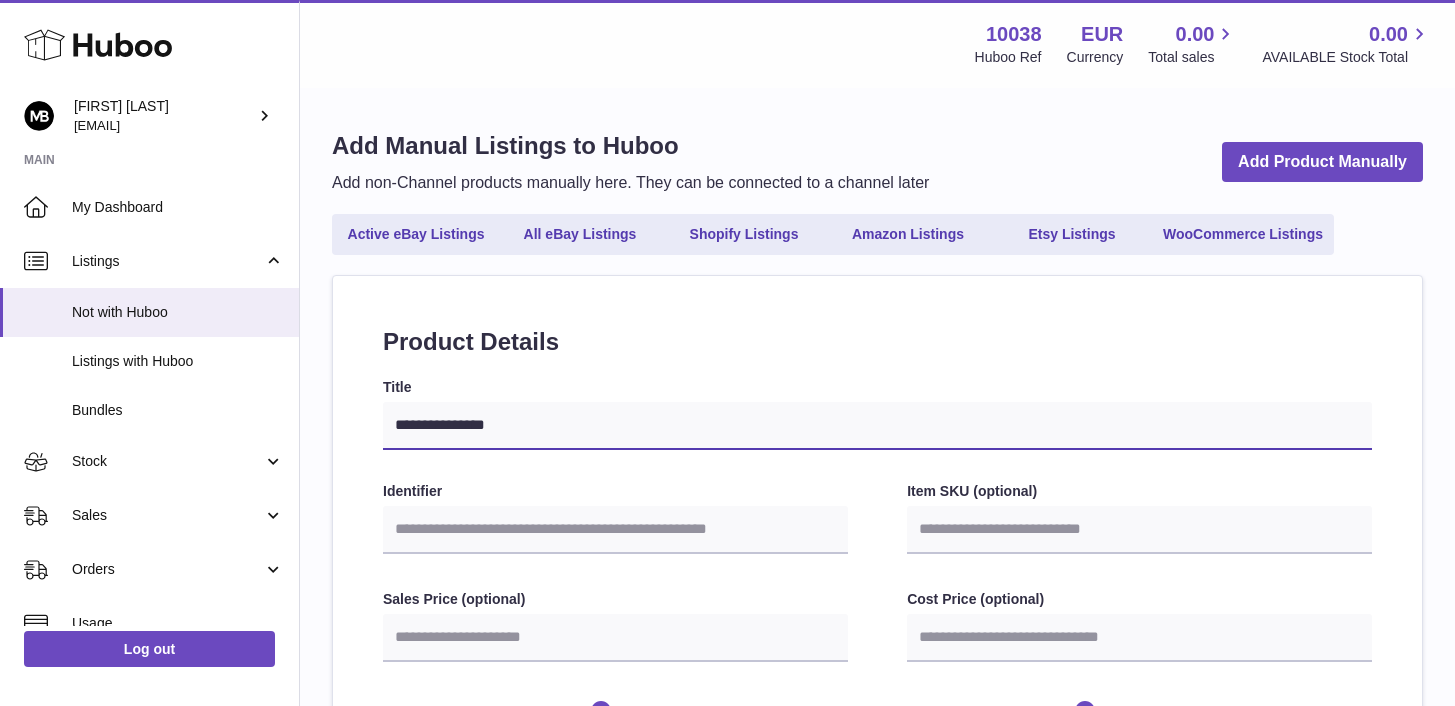 select 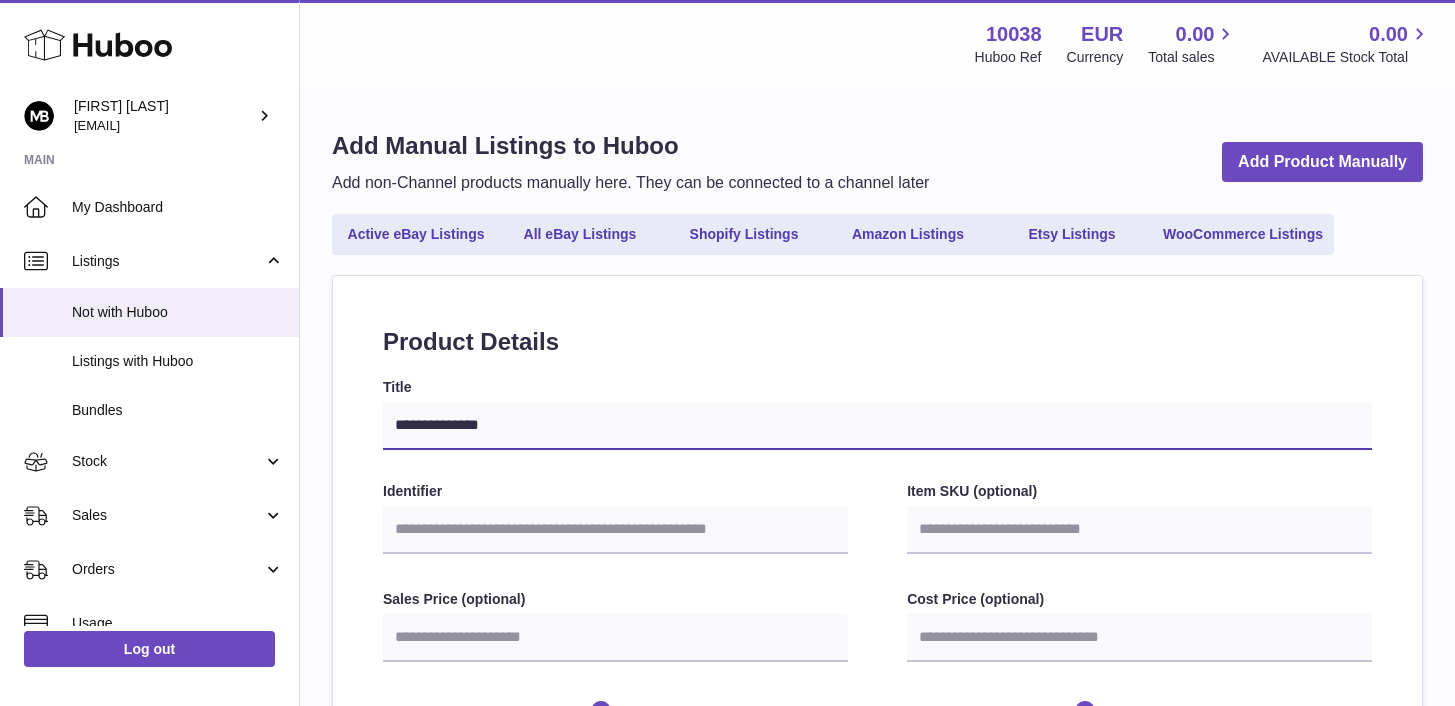 type on "**********" 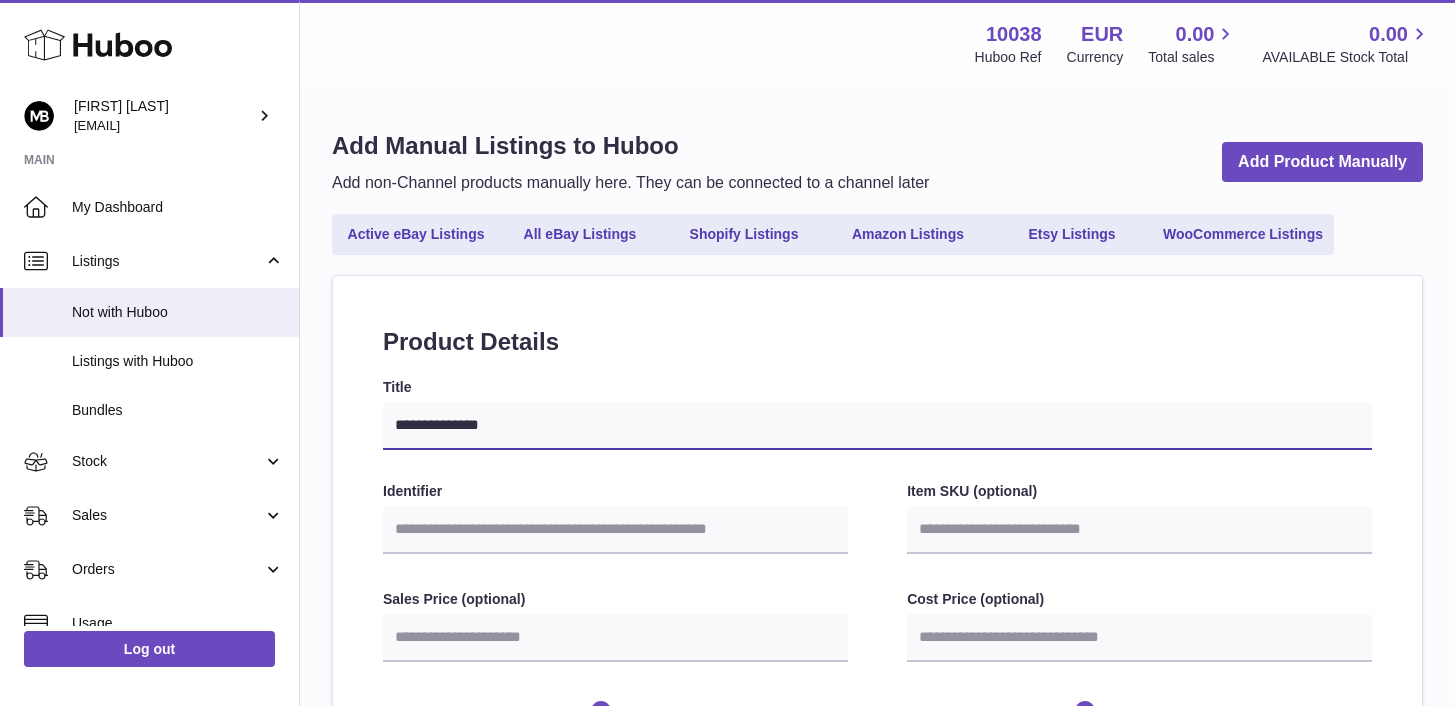 select 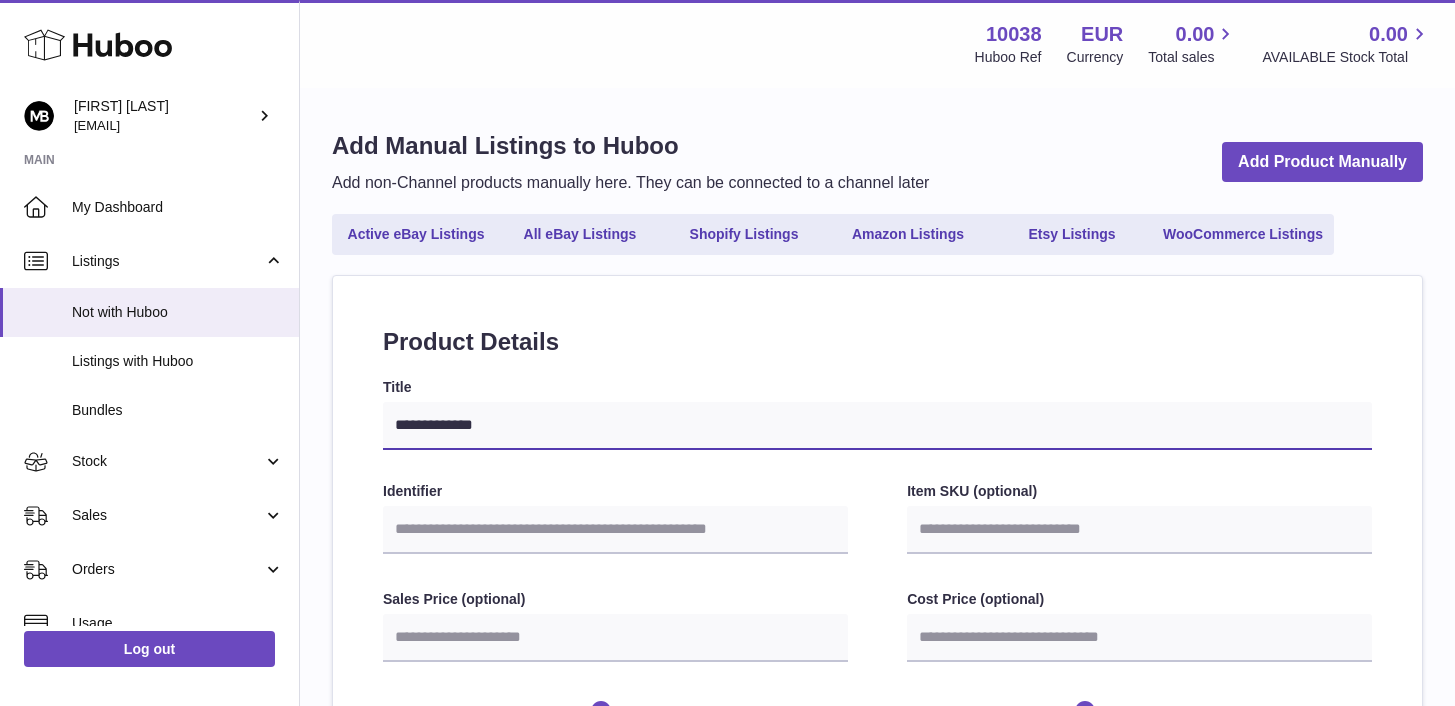 type on "**********" 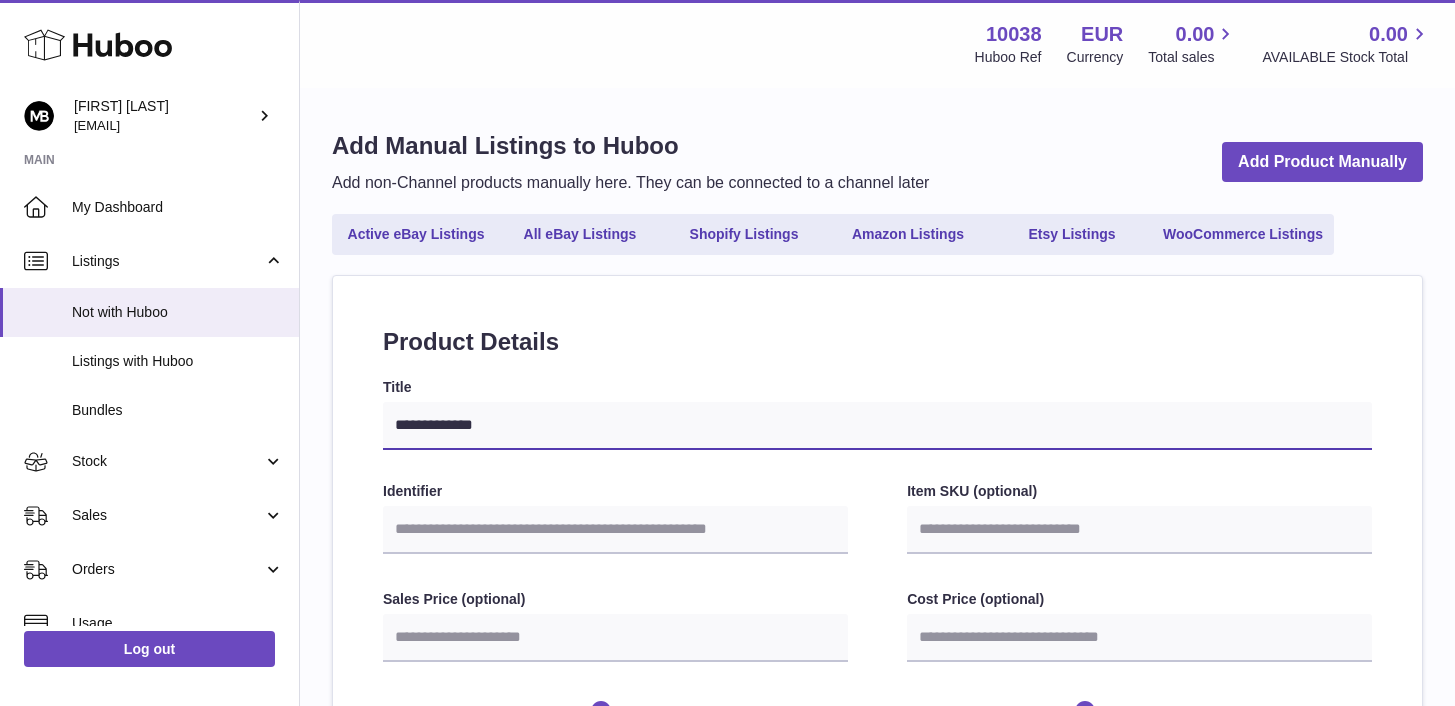 select 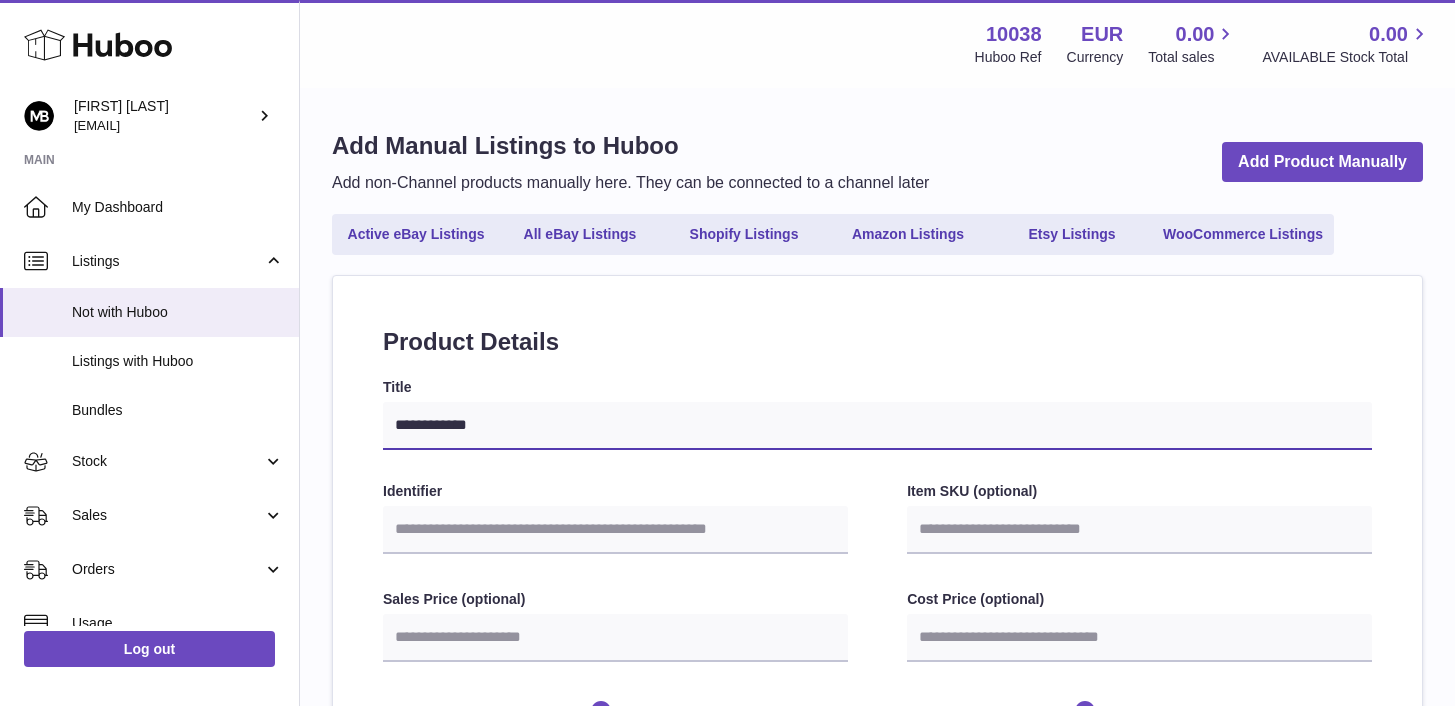 type on "**********" 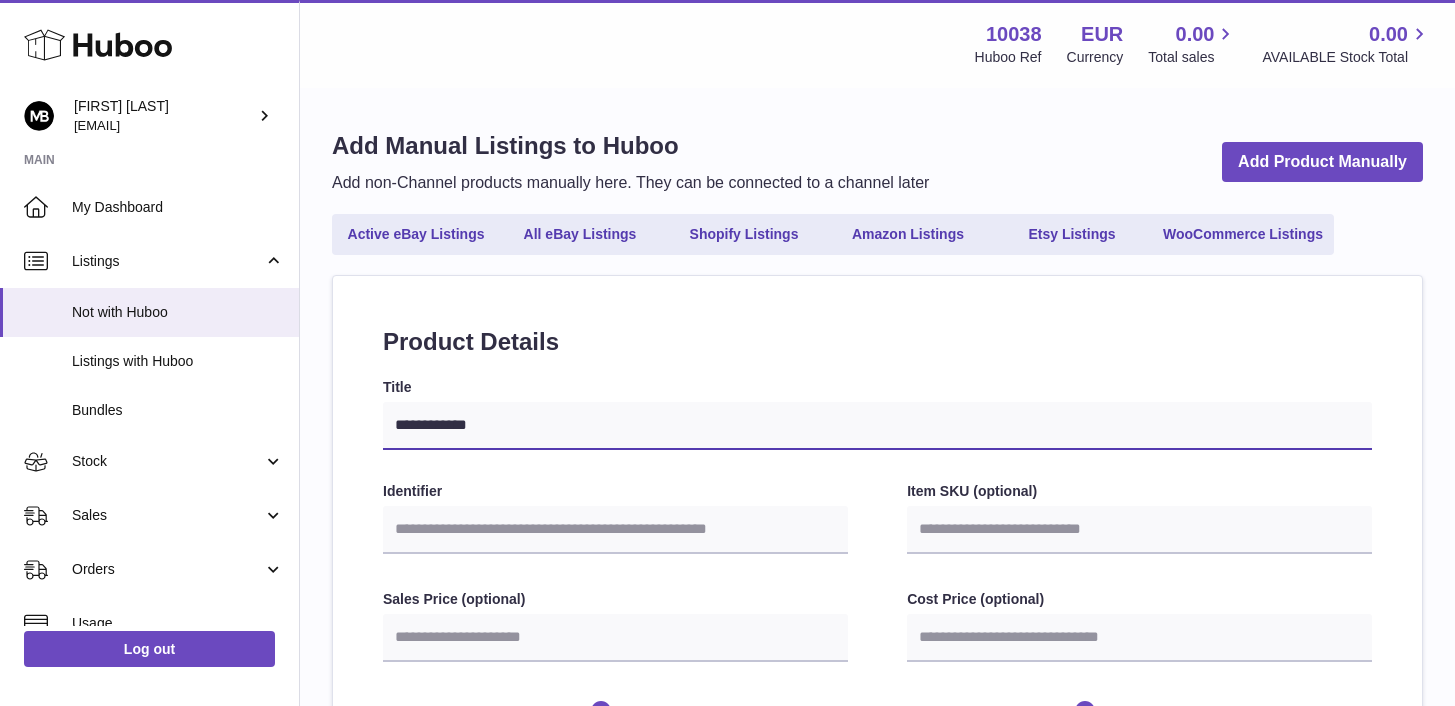 select 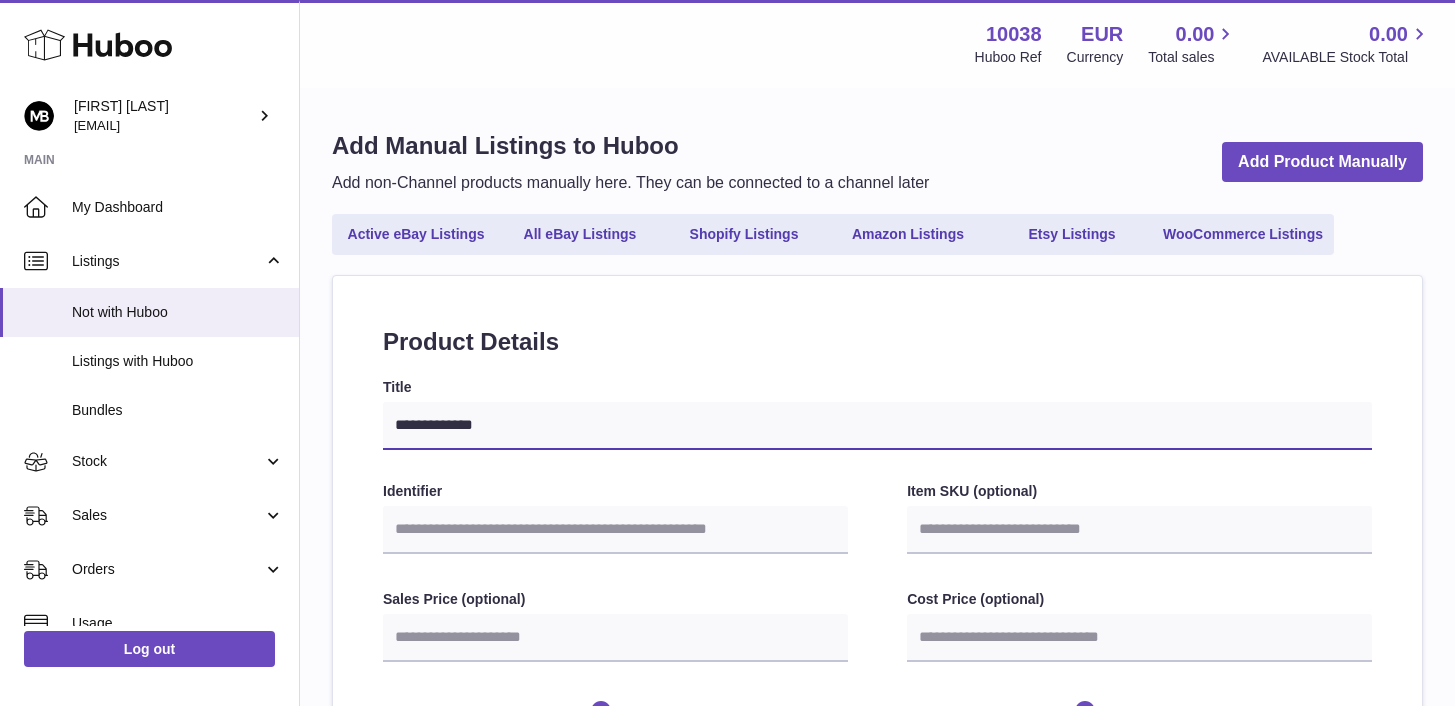 type on "**********" 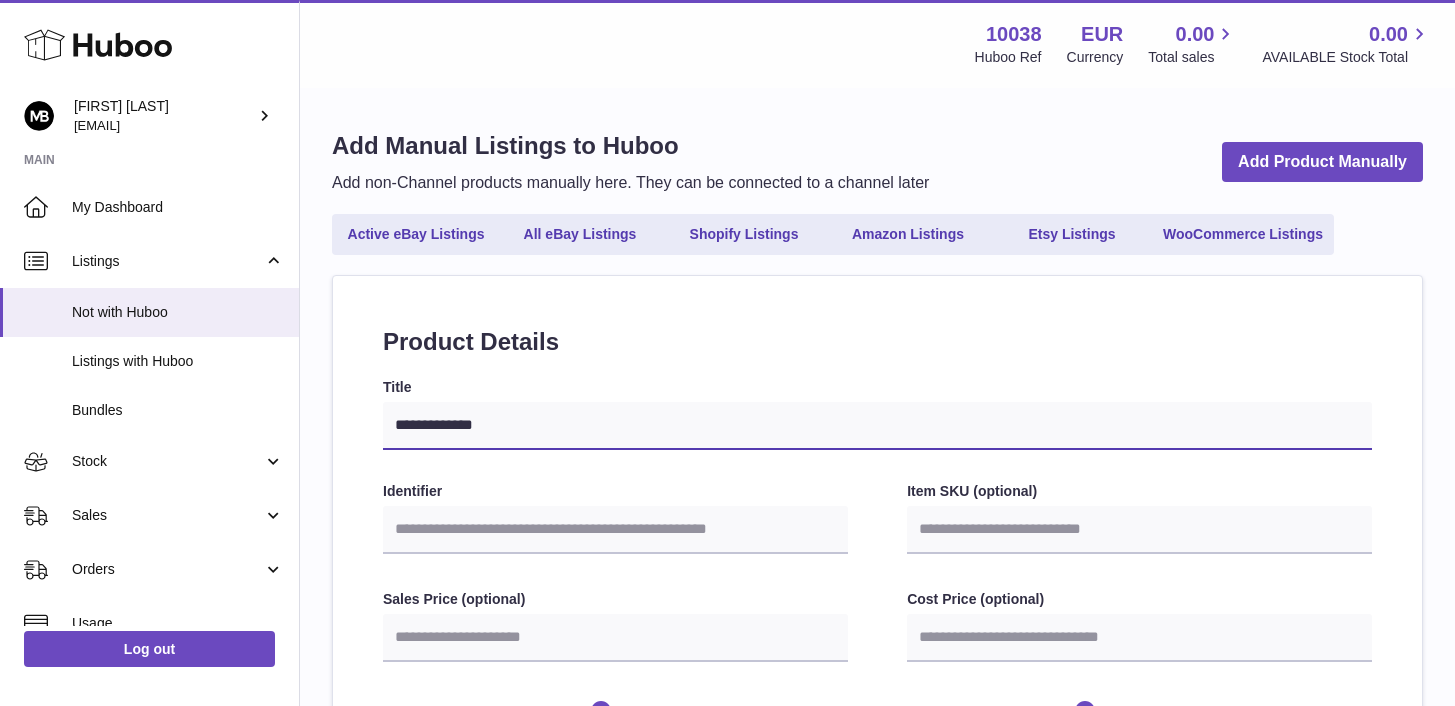 select 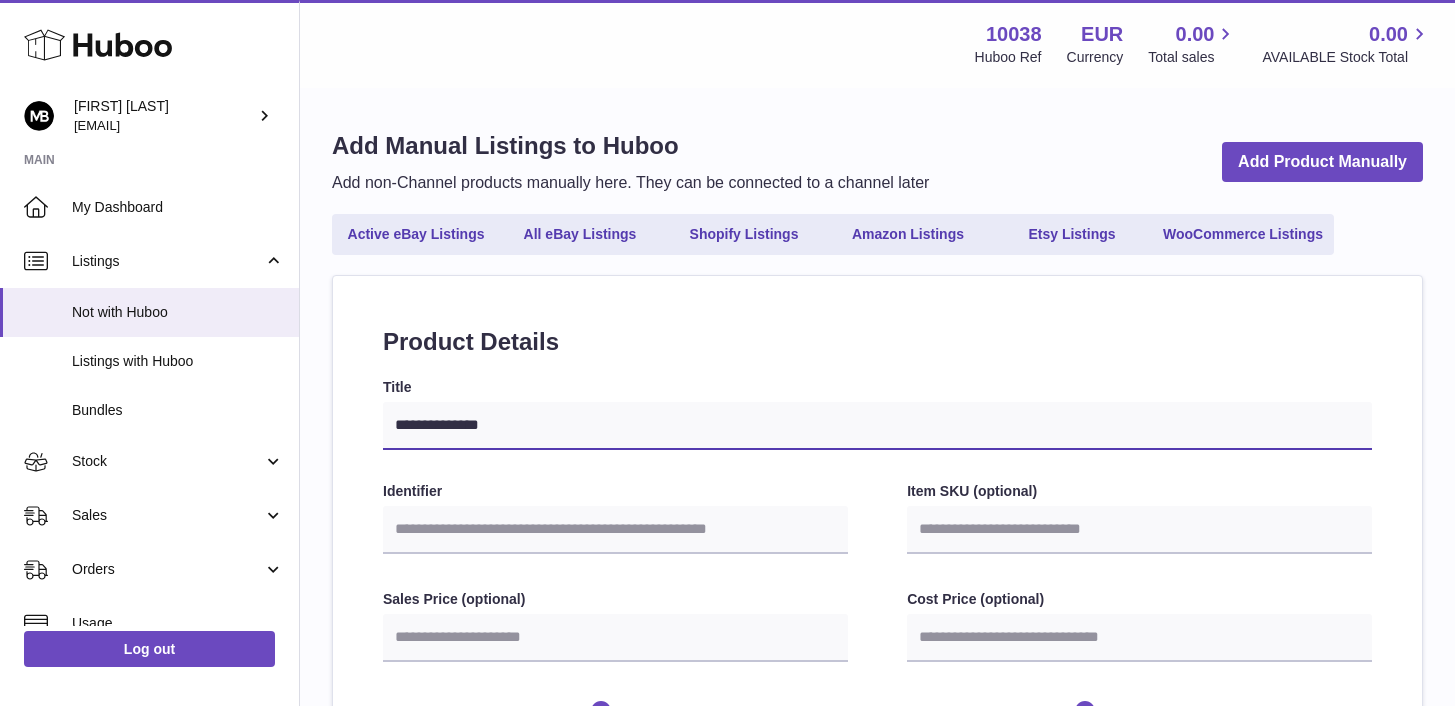 type on "**********" 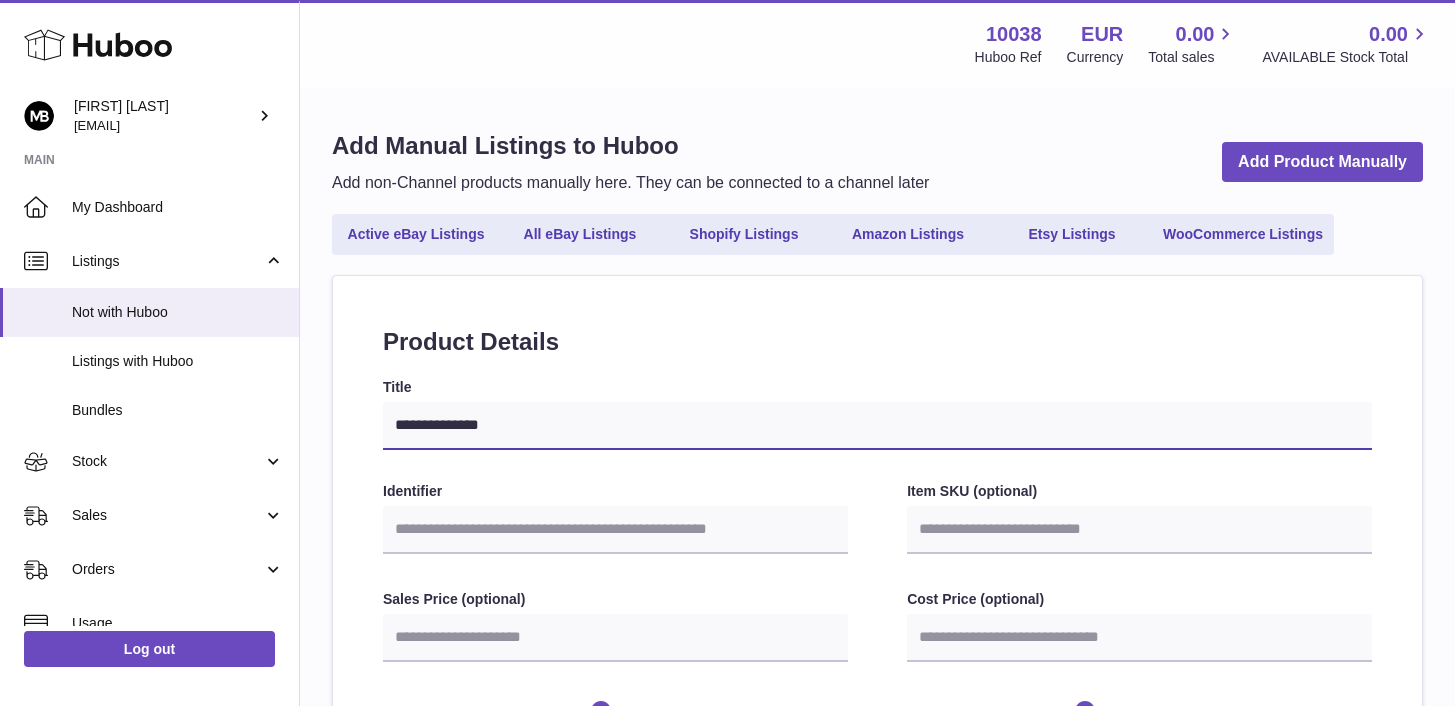 select 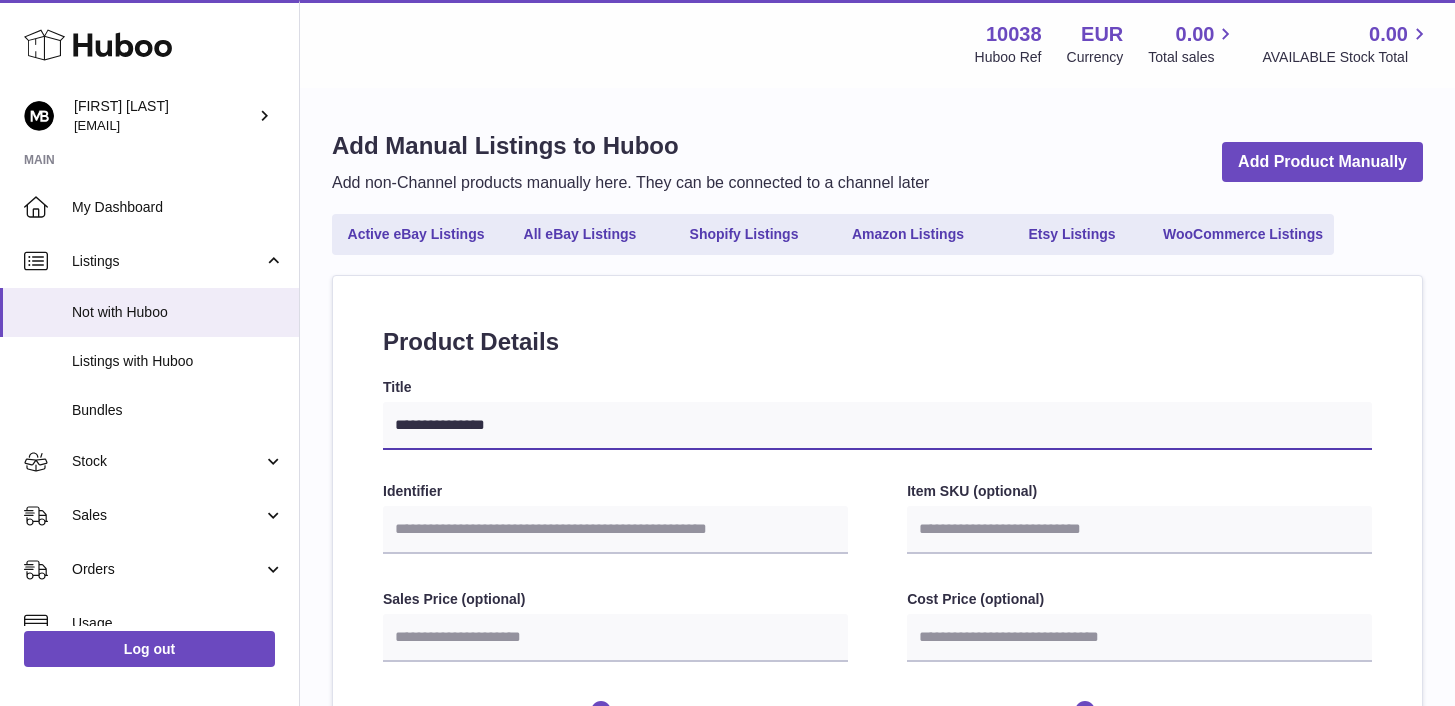 type on "**********" 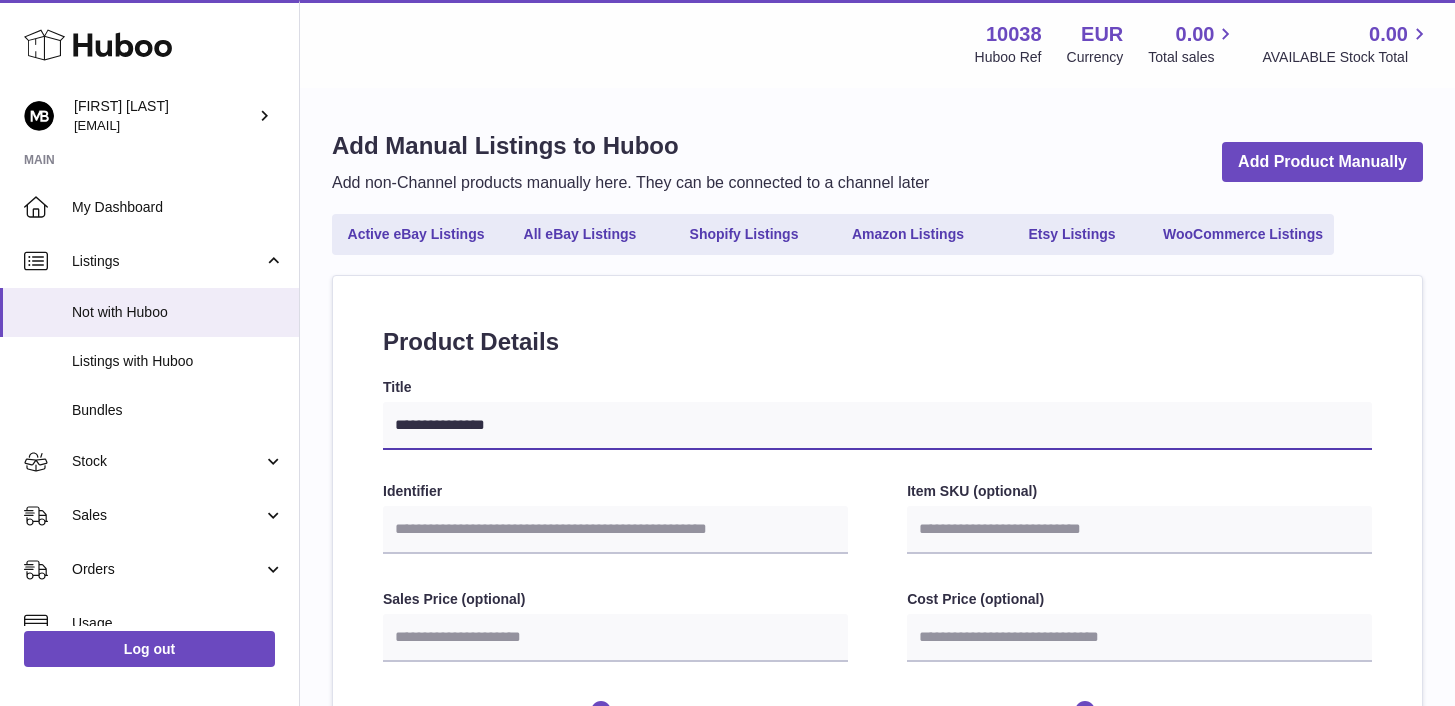 select 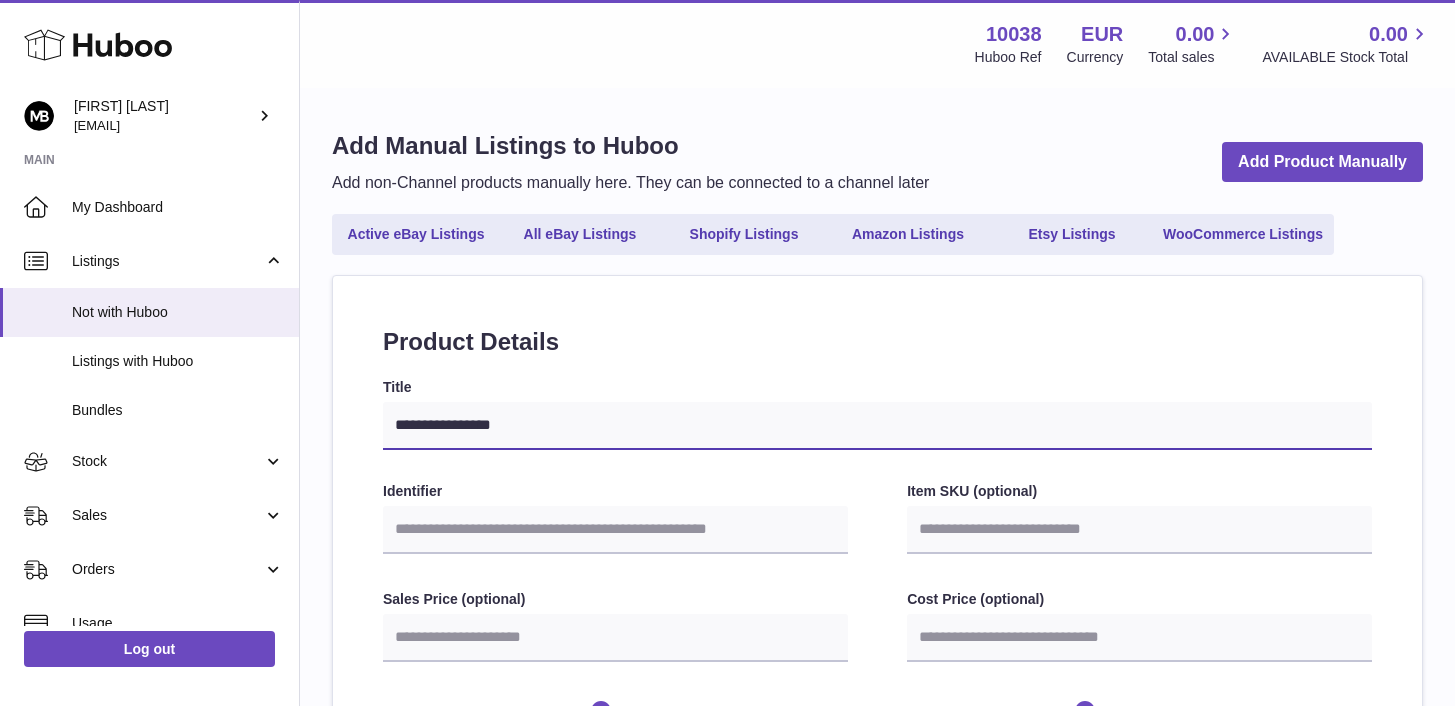 type on "**********" 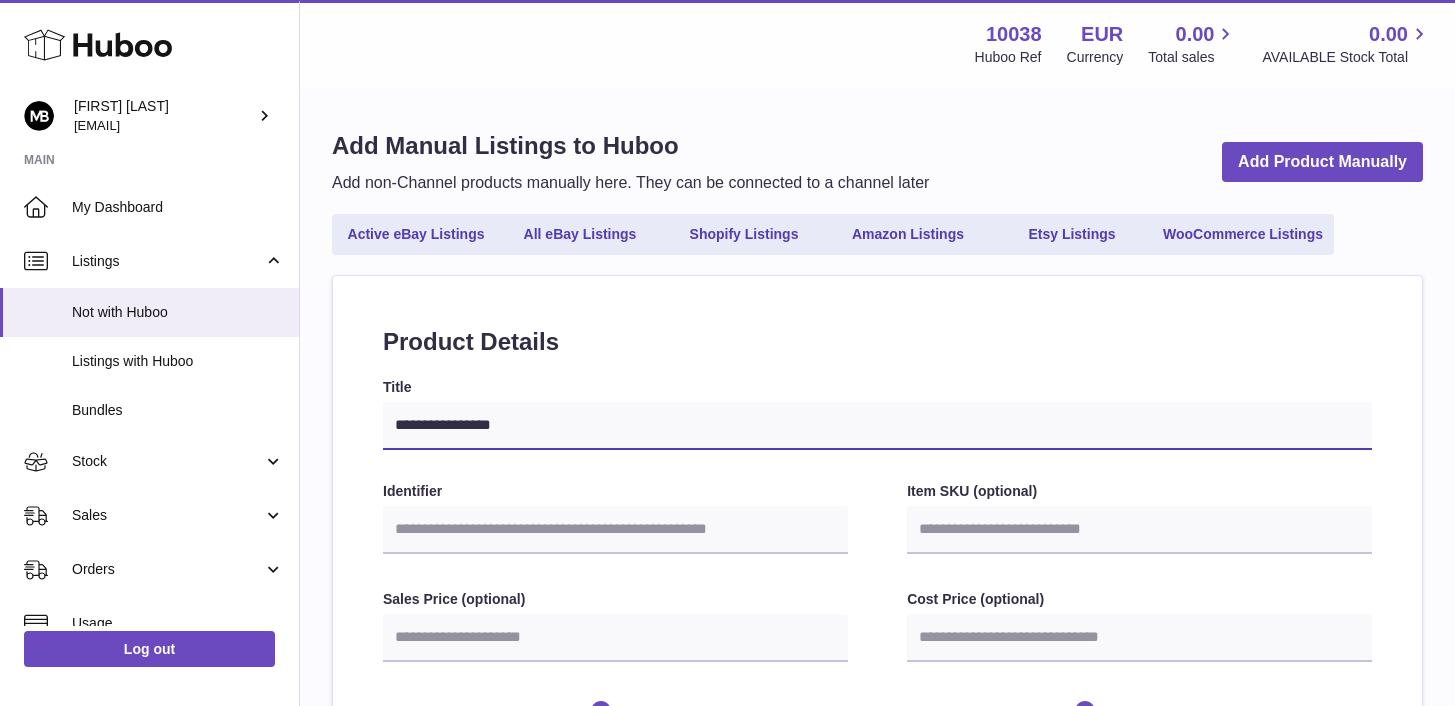 select 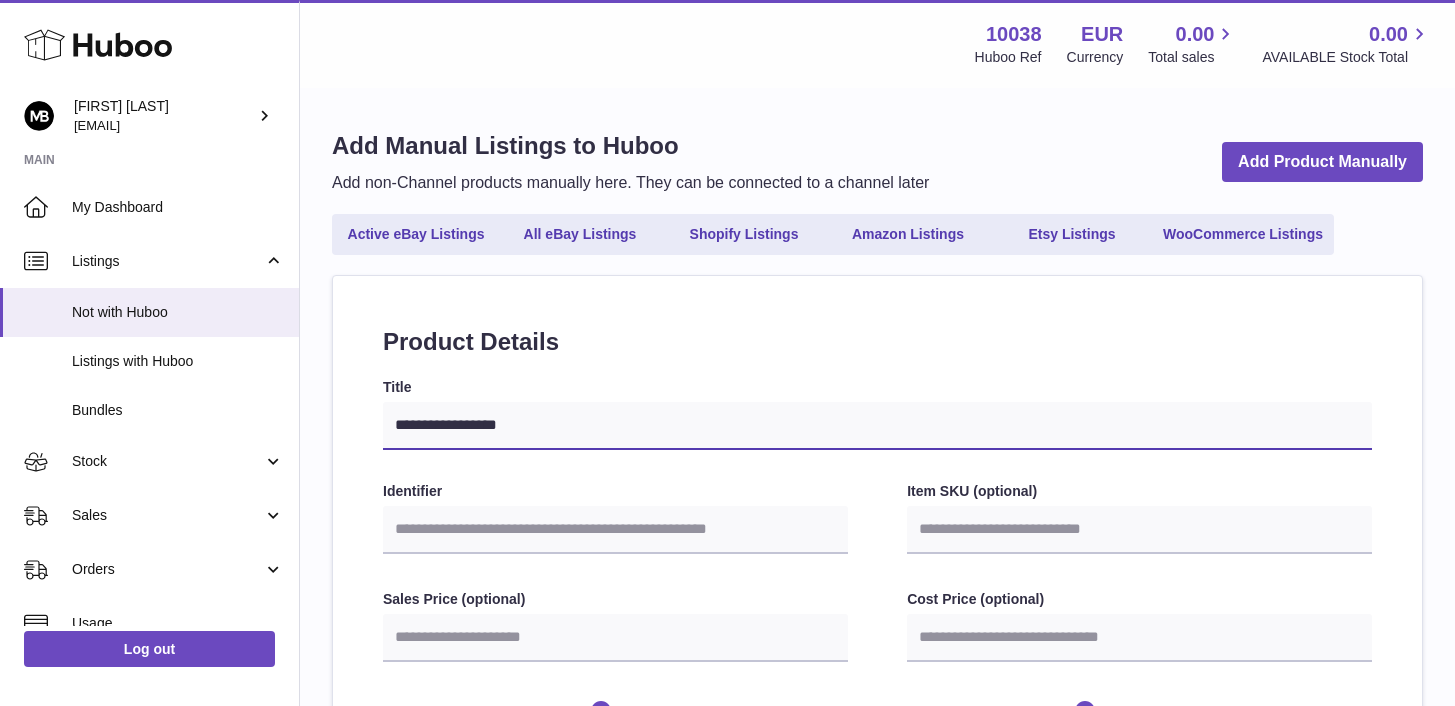 type on "**********" 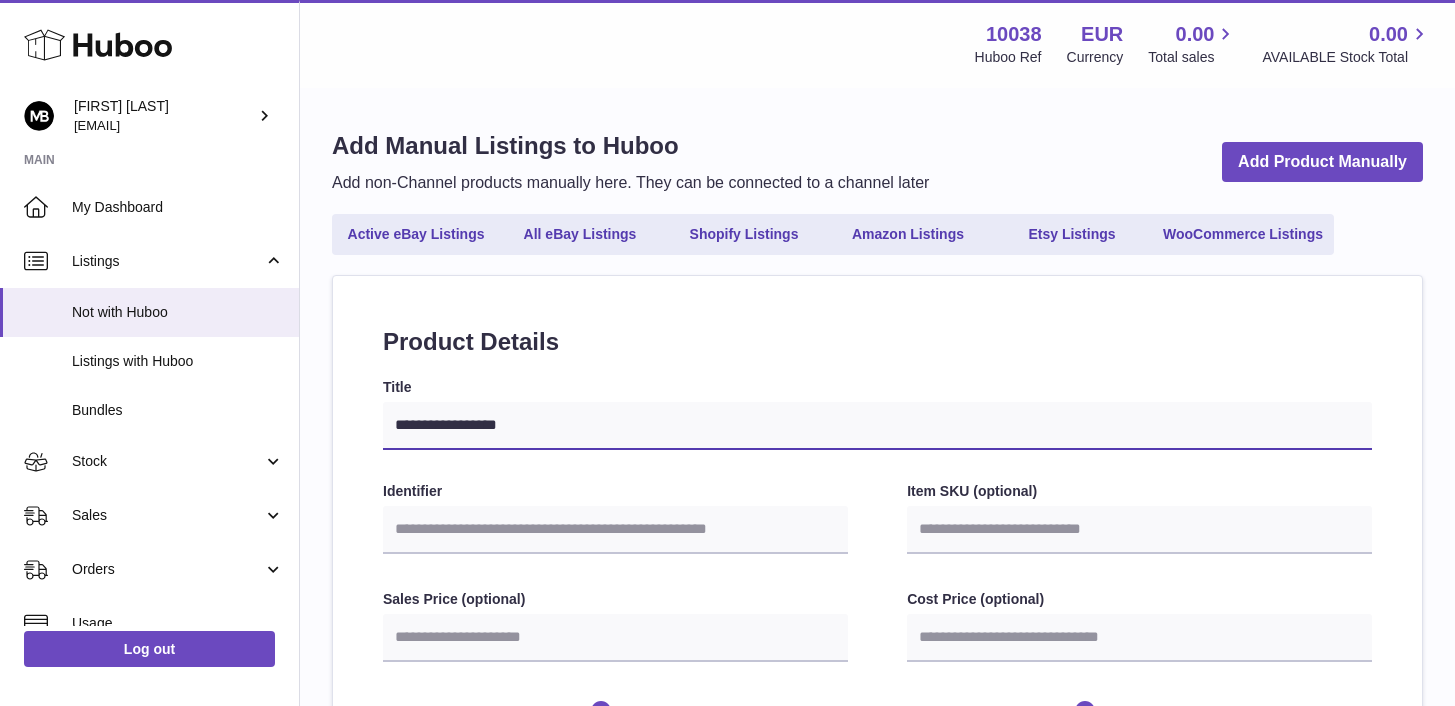 select 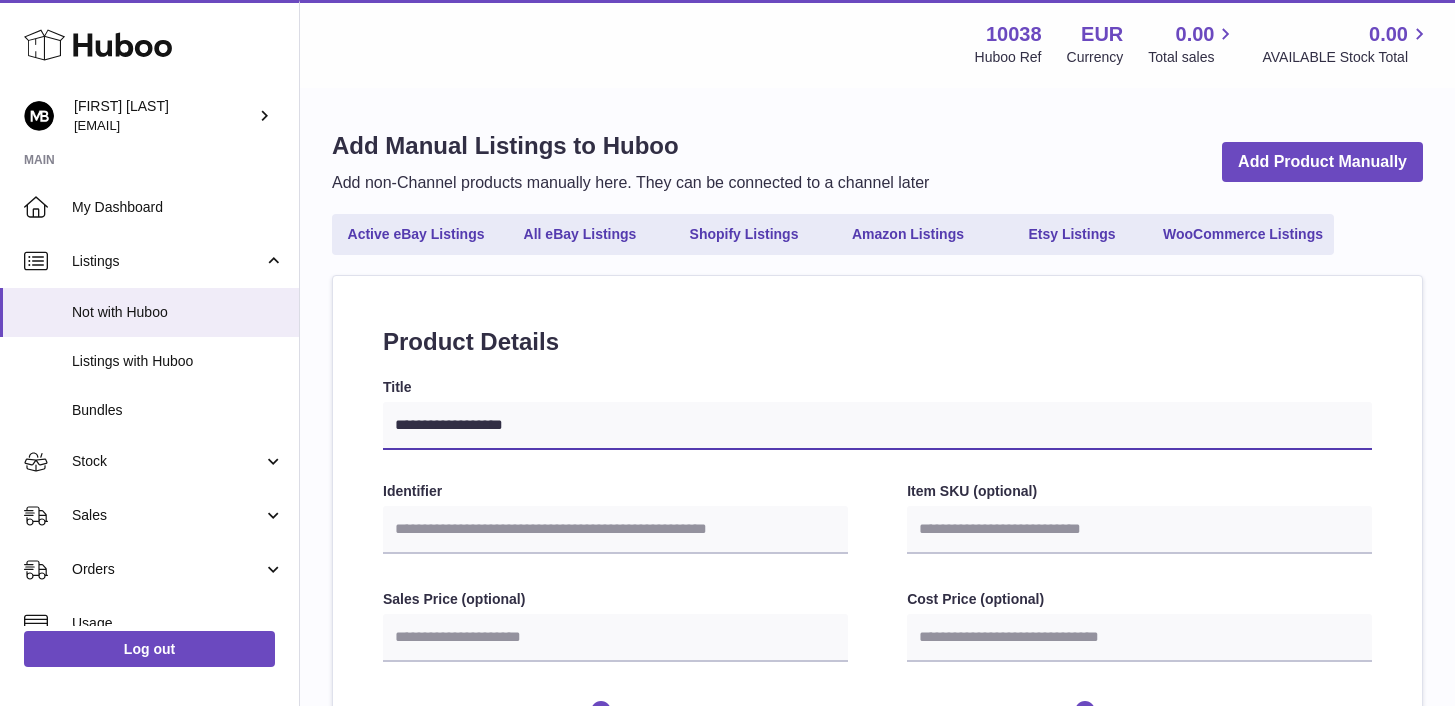 type on "**********" 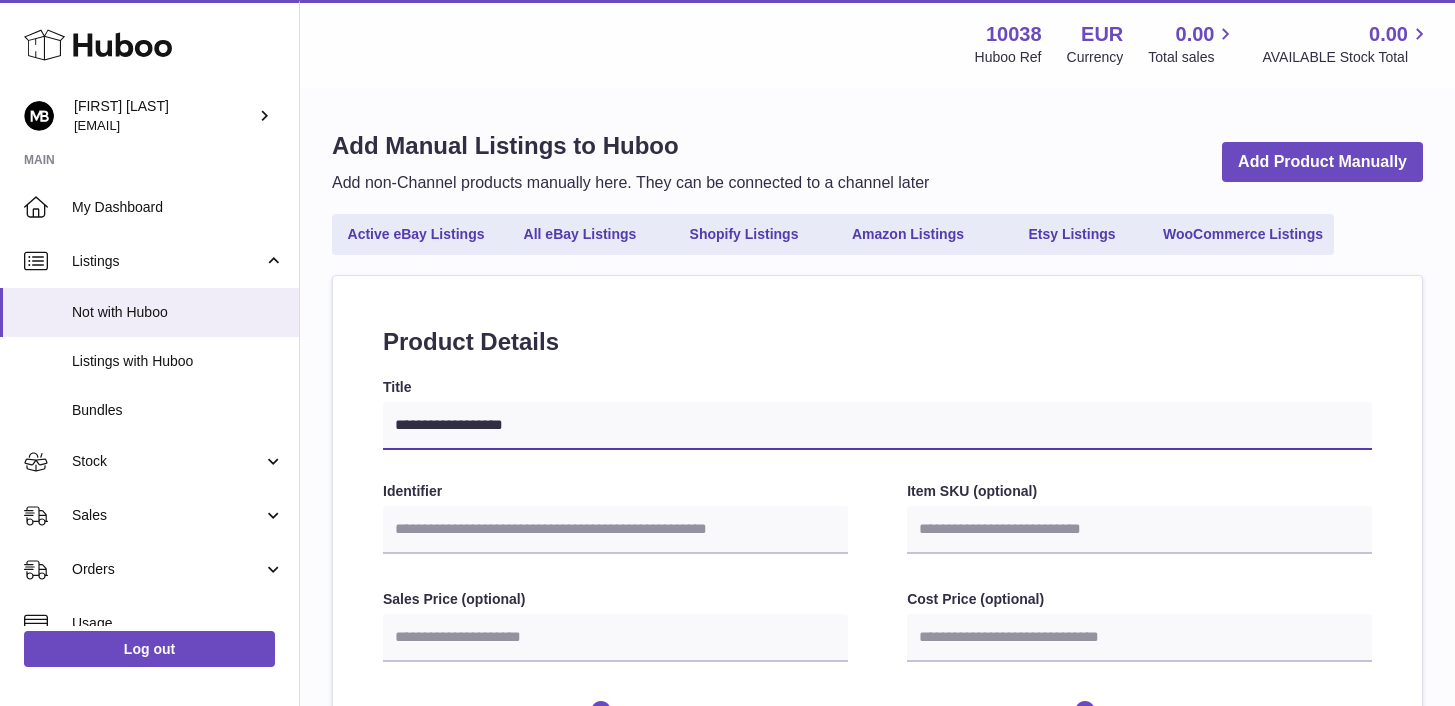 select 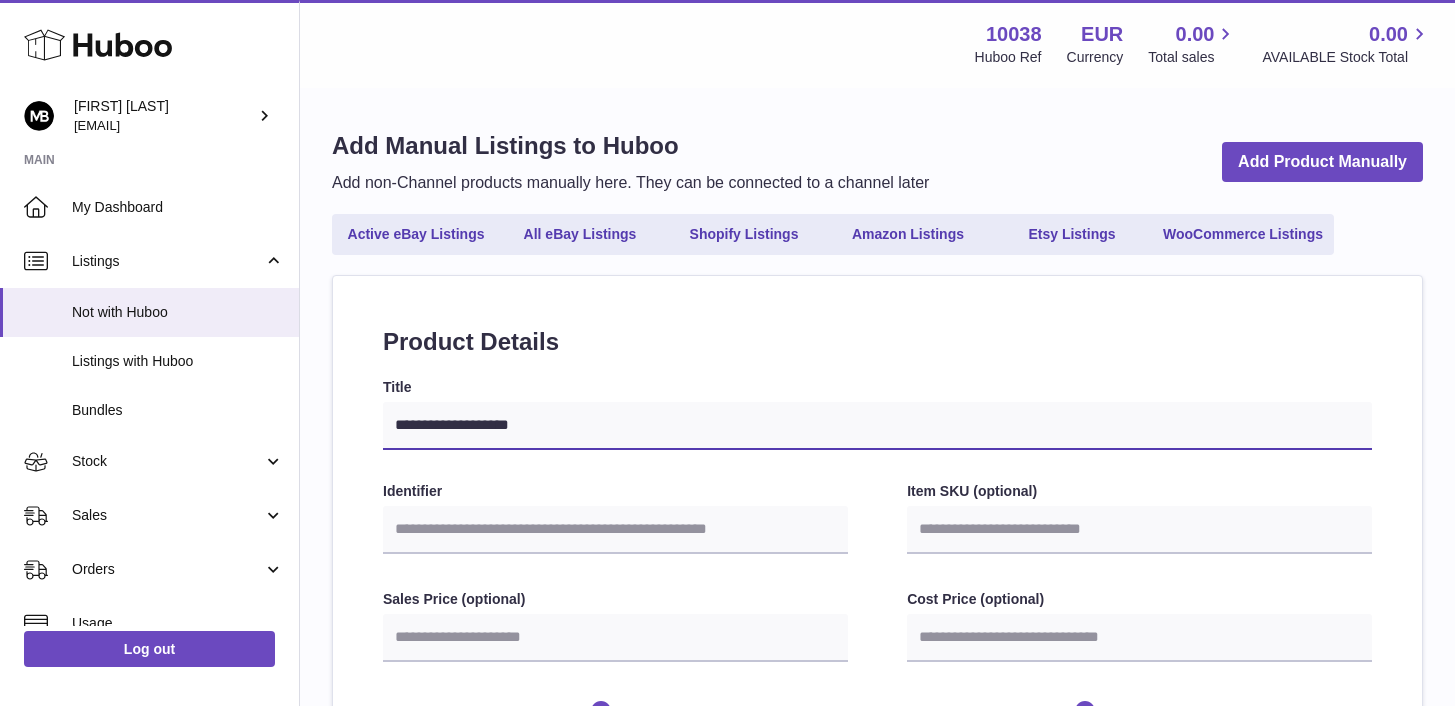 type on "**********" 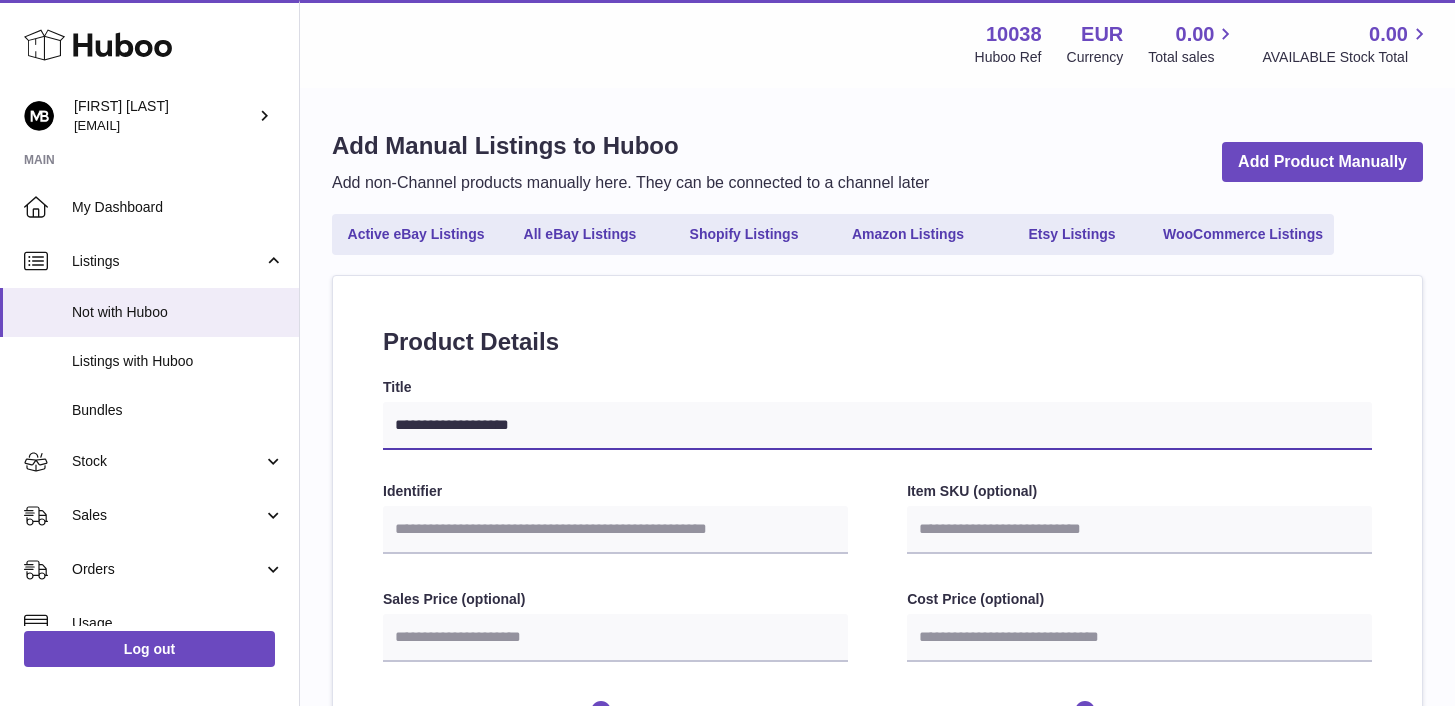 select 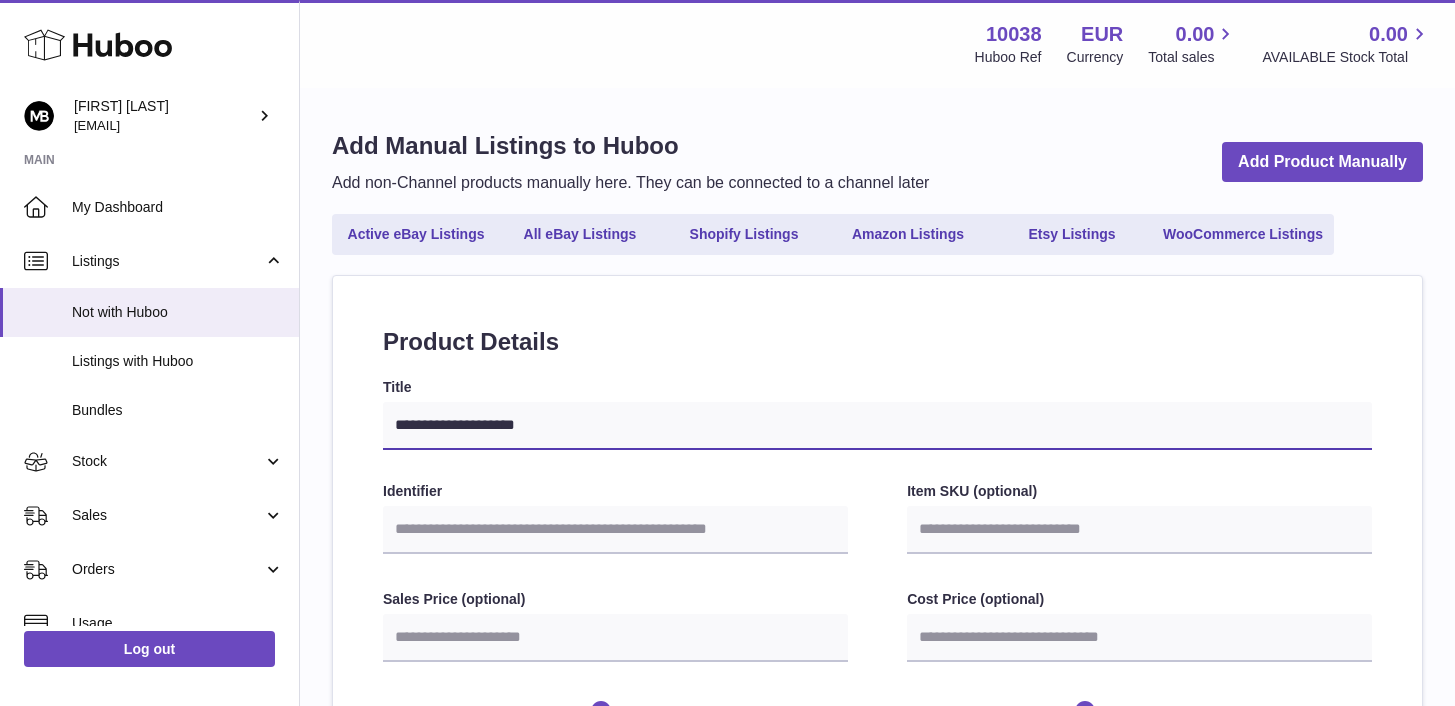 type on "**********" 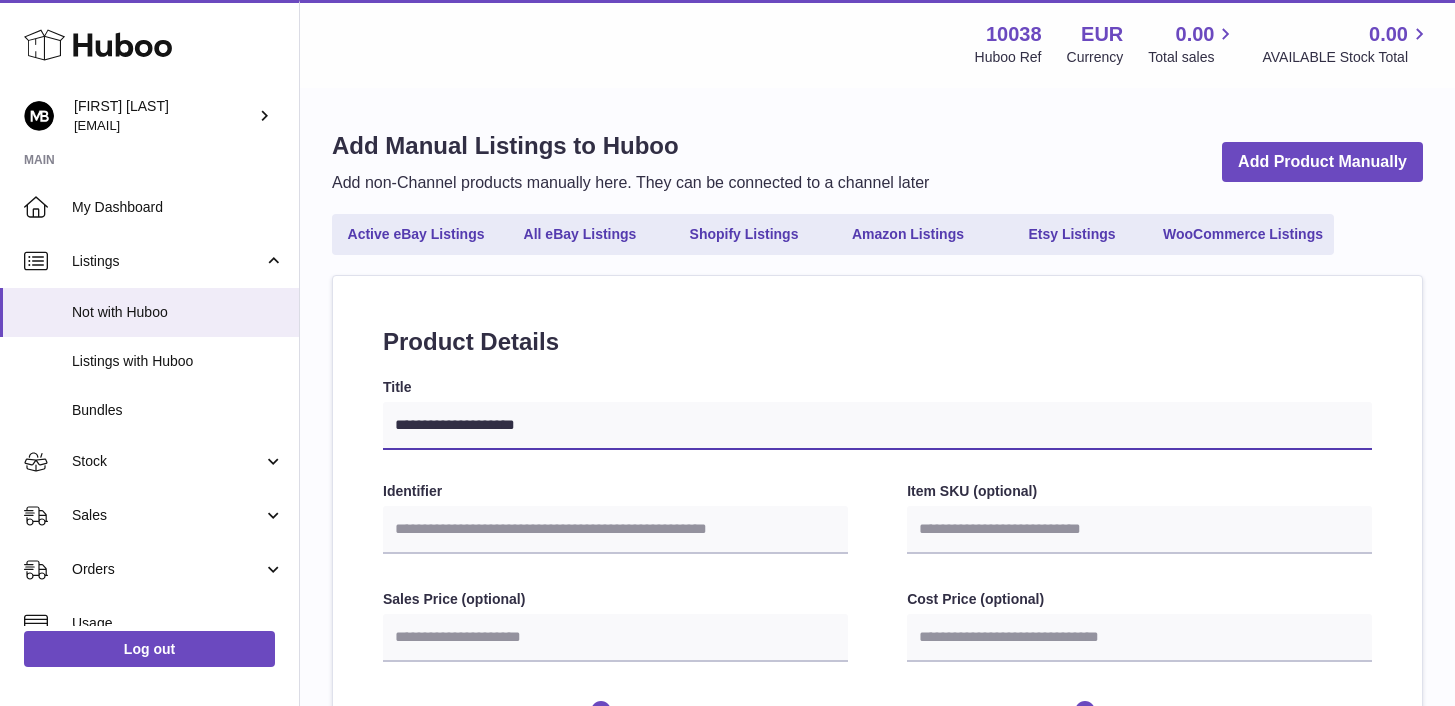 select 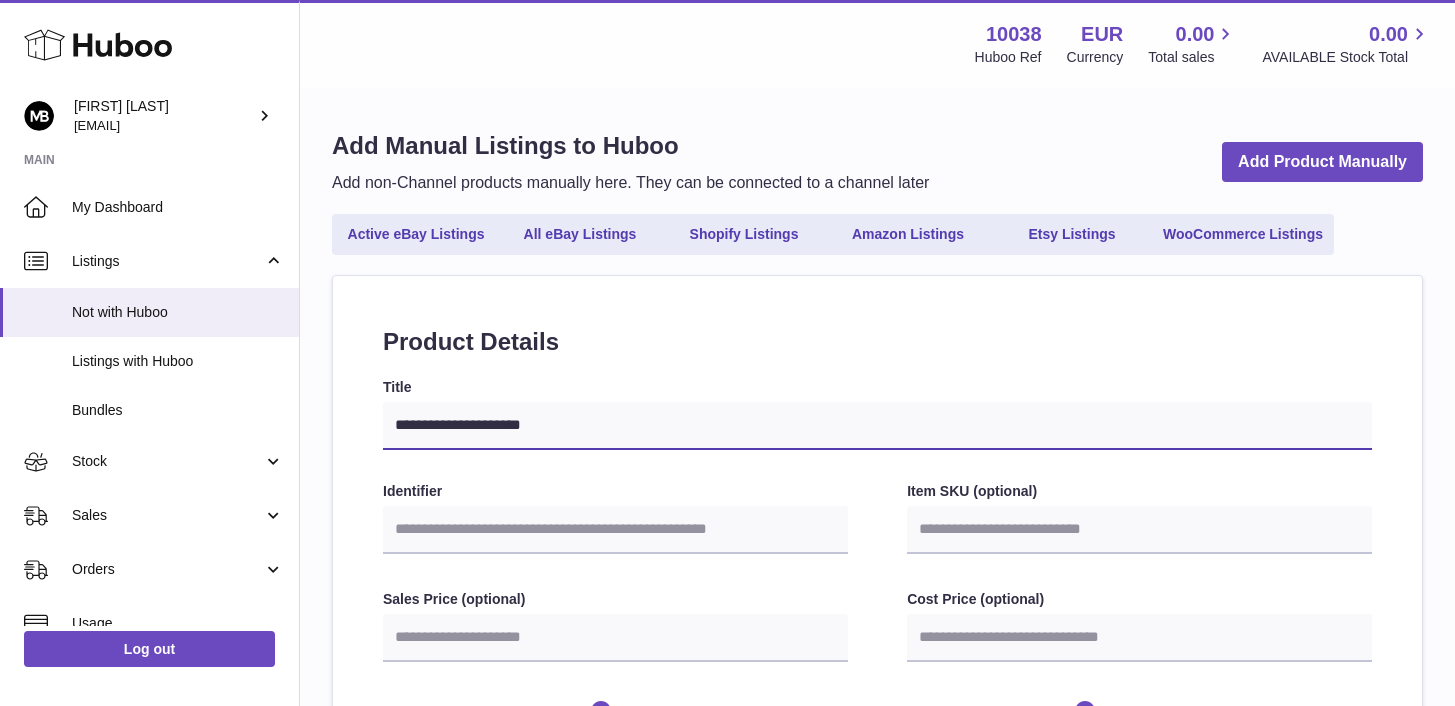 type on "**********" 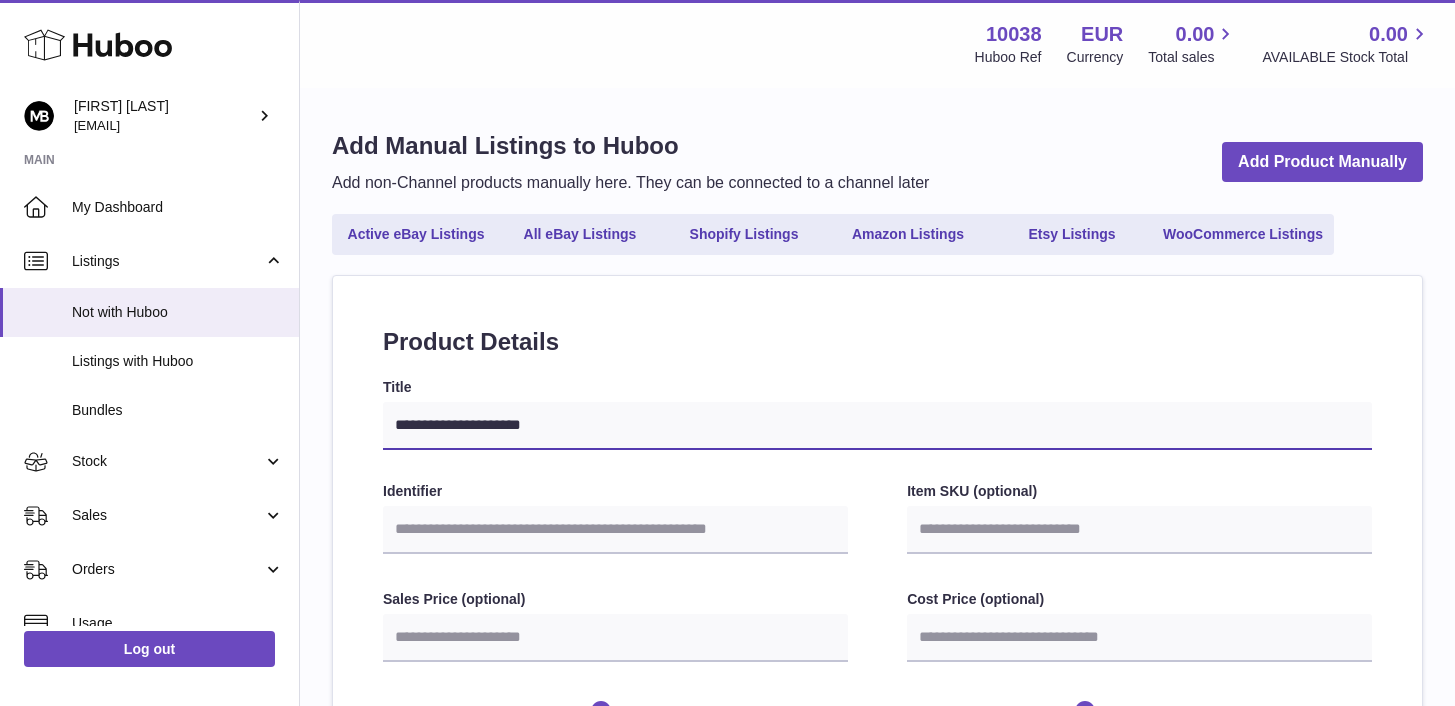 select 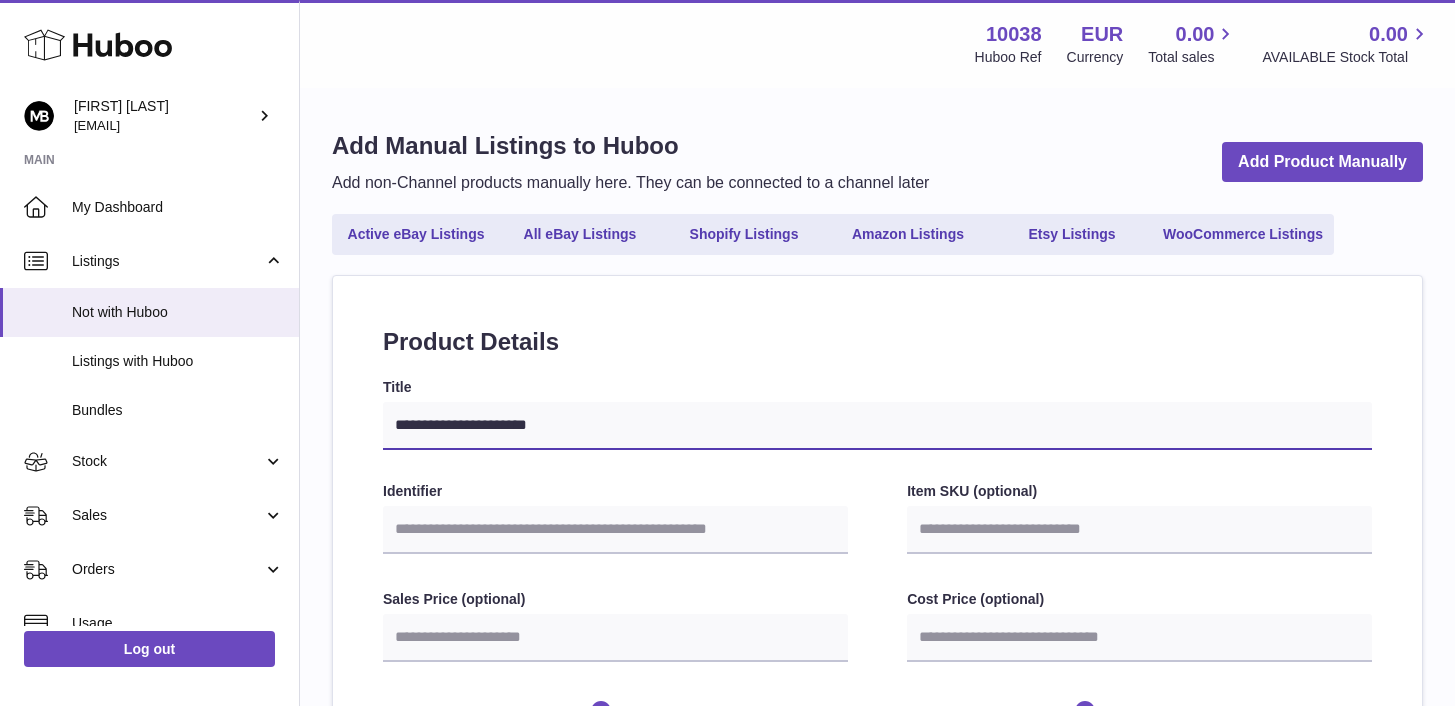 type on "**********" 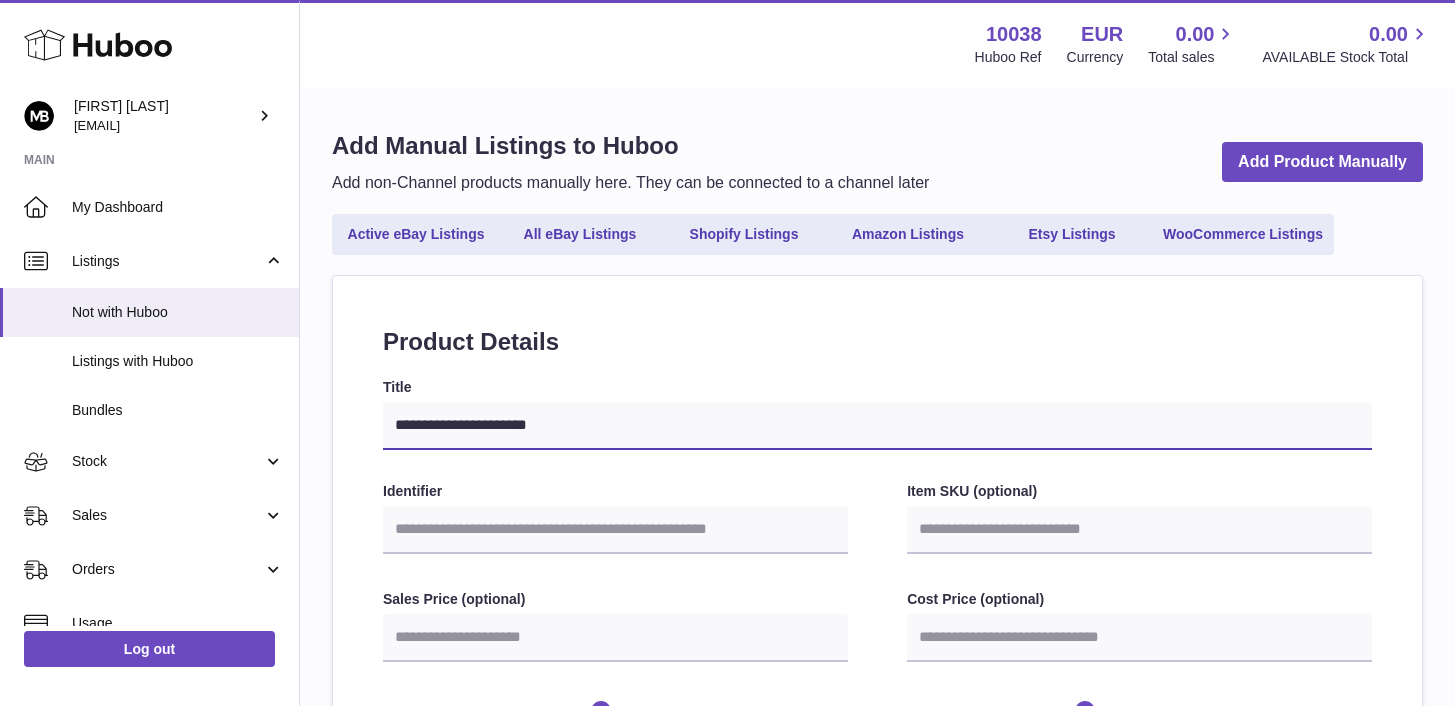 select 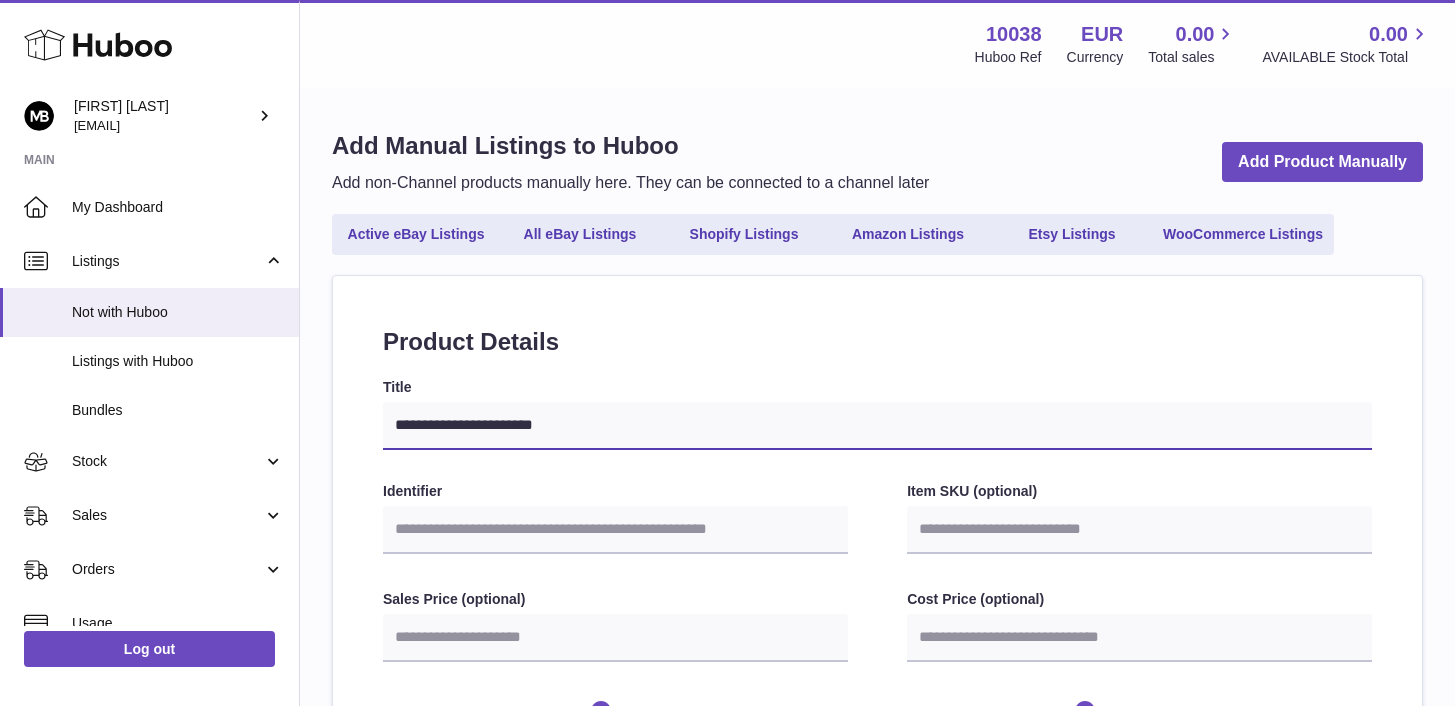 type on "**********" 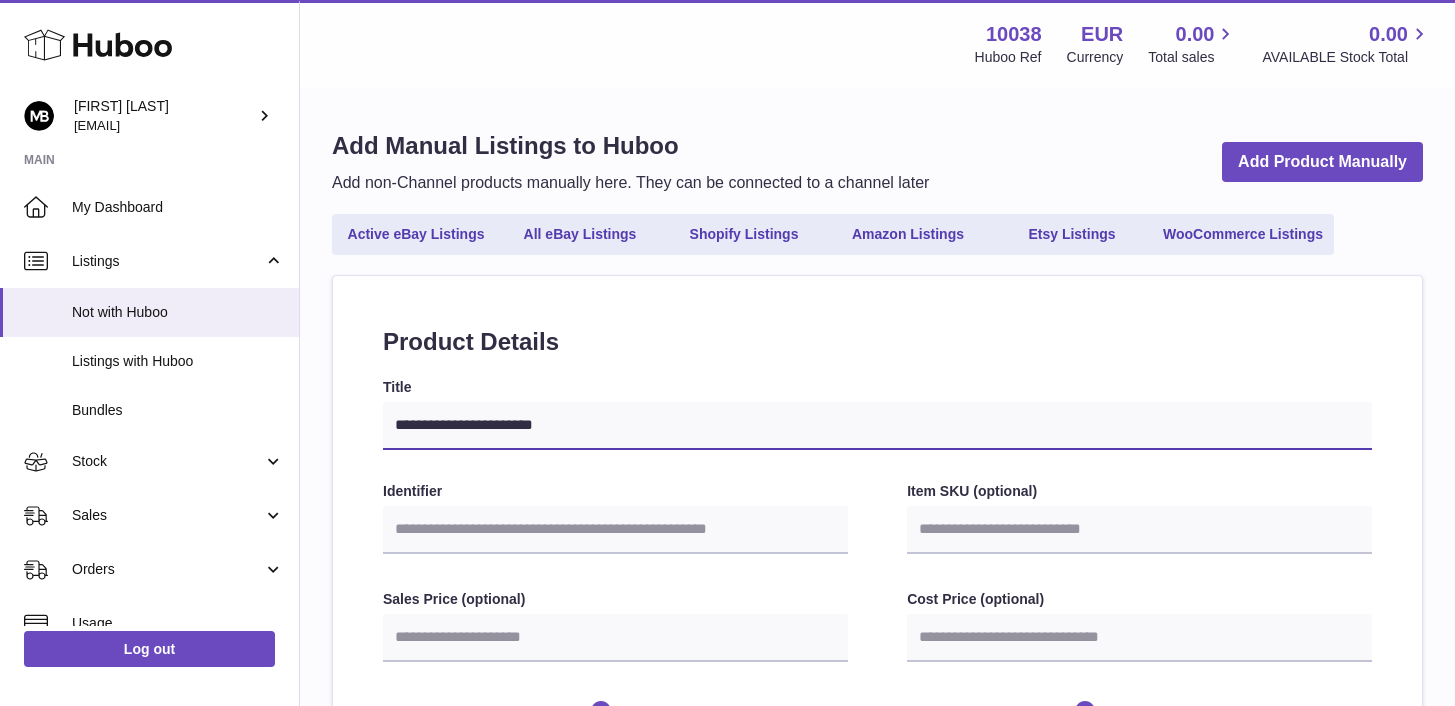 select 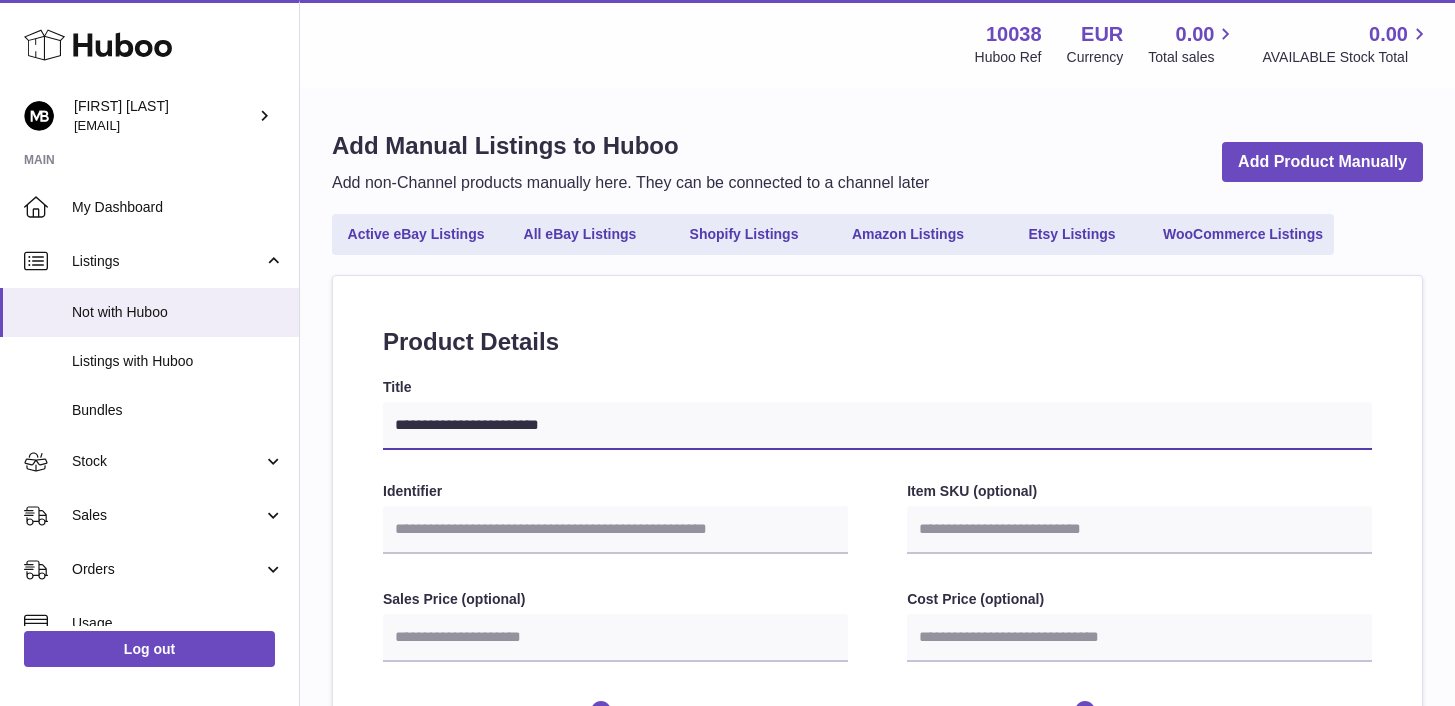 type on "**********" 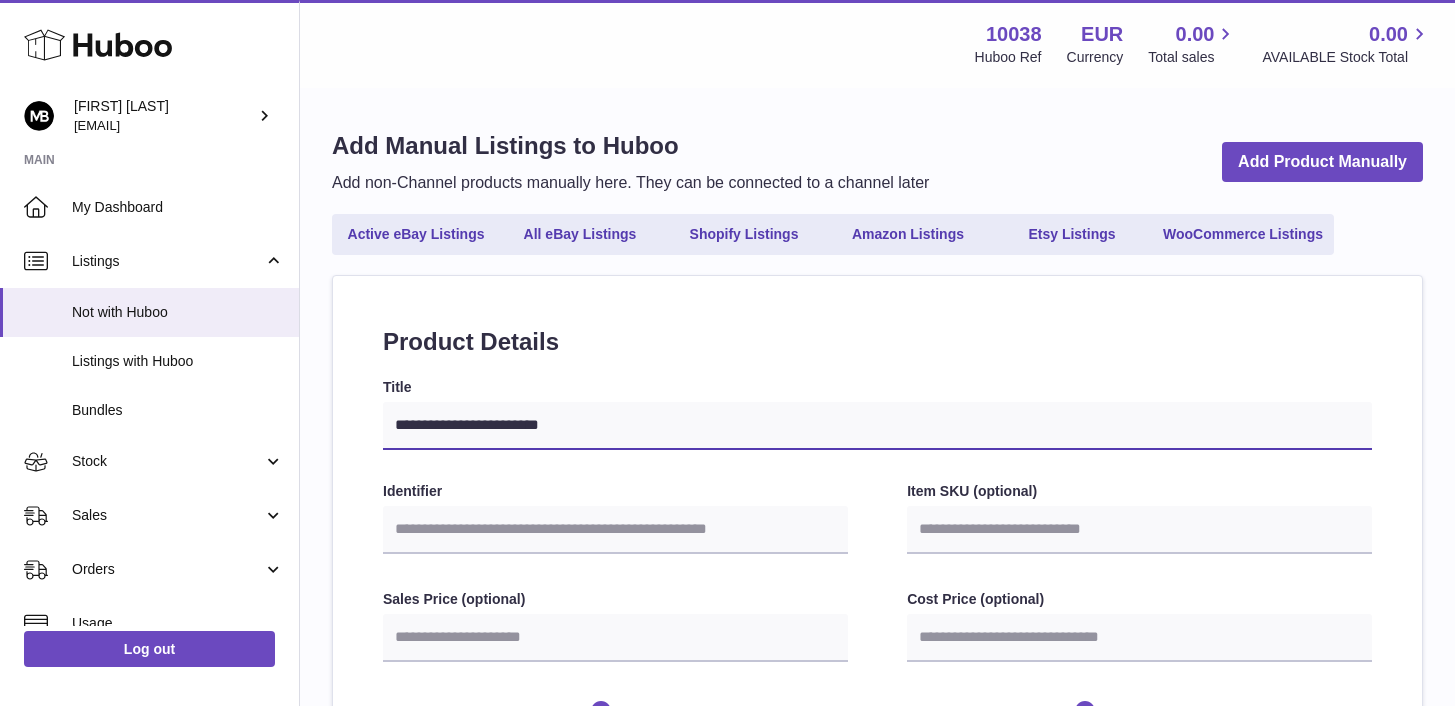 select 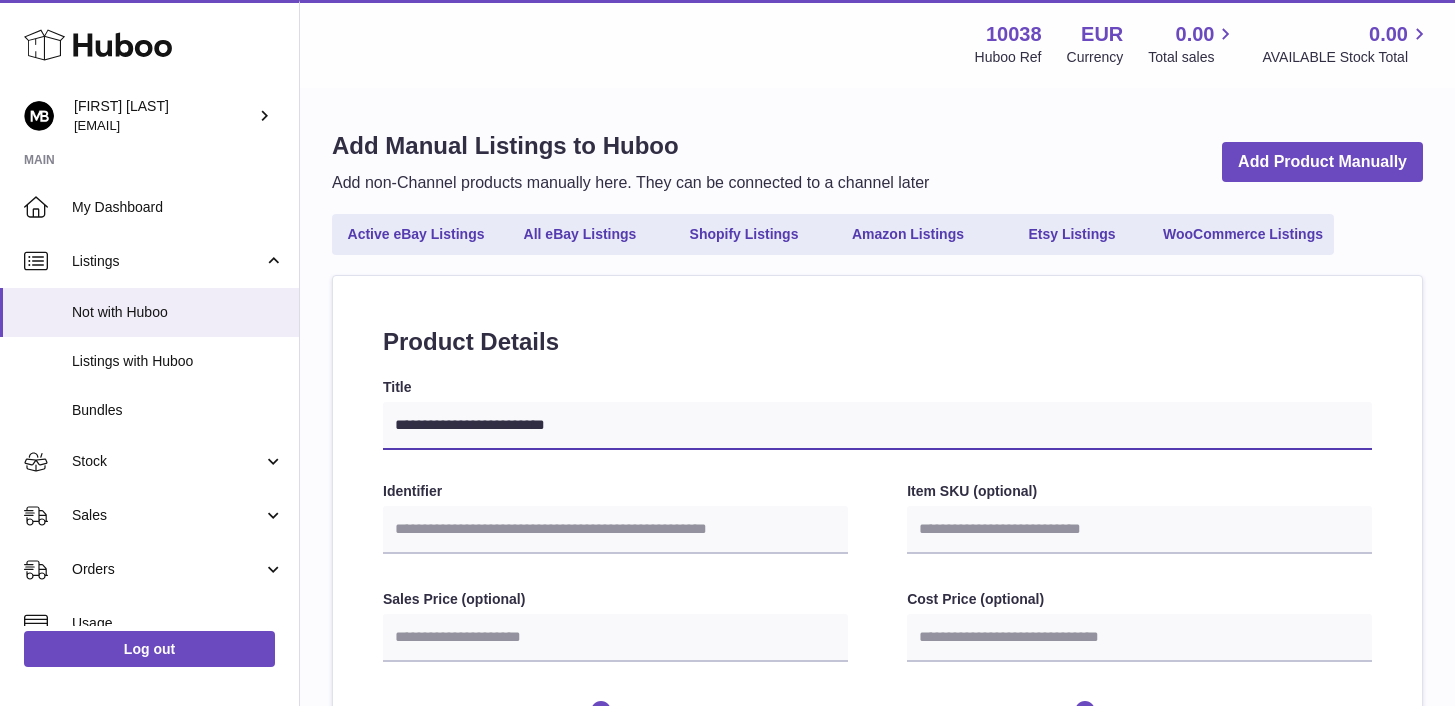 type on "**********" 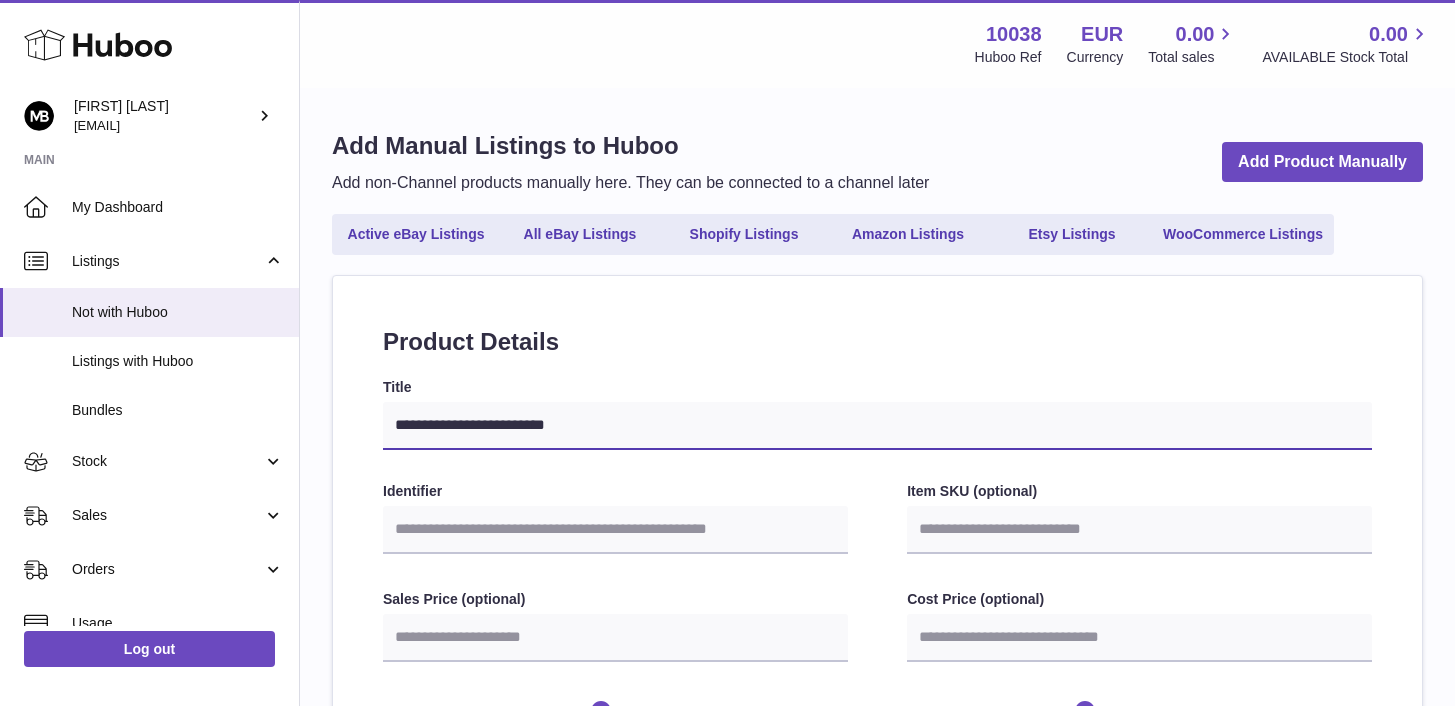 select 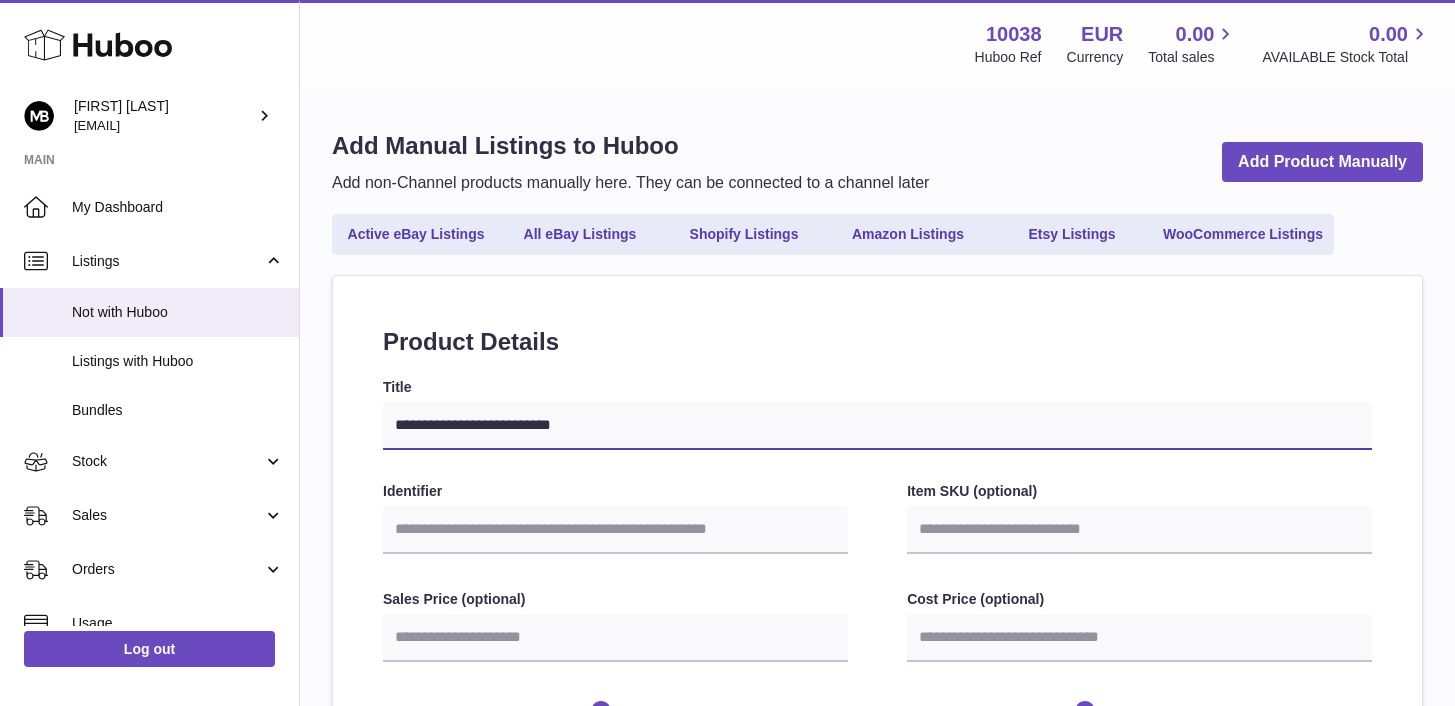 select 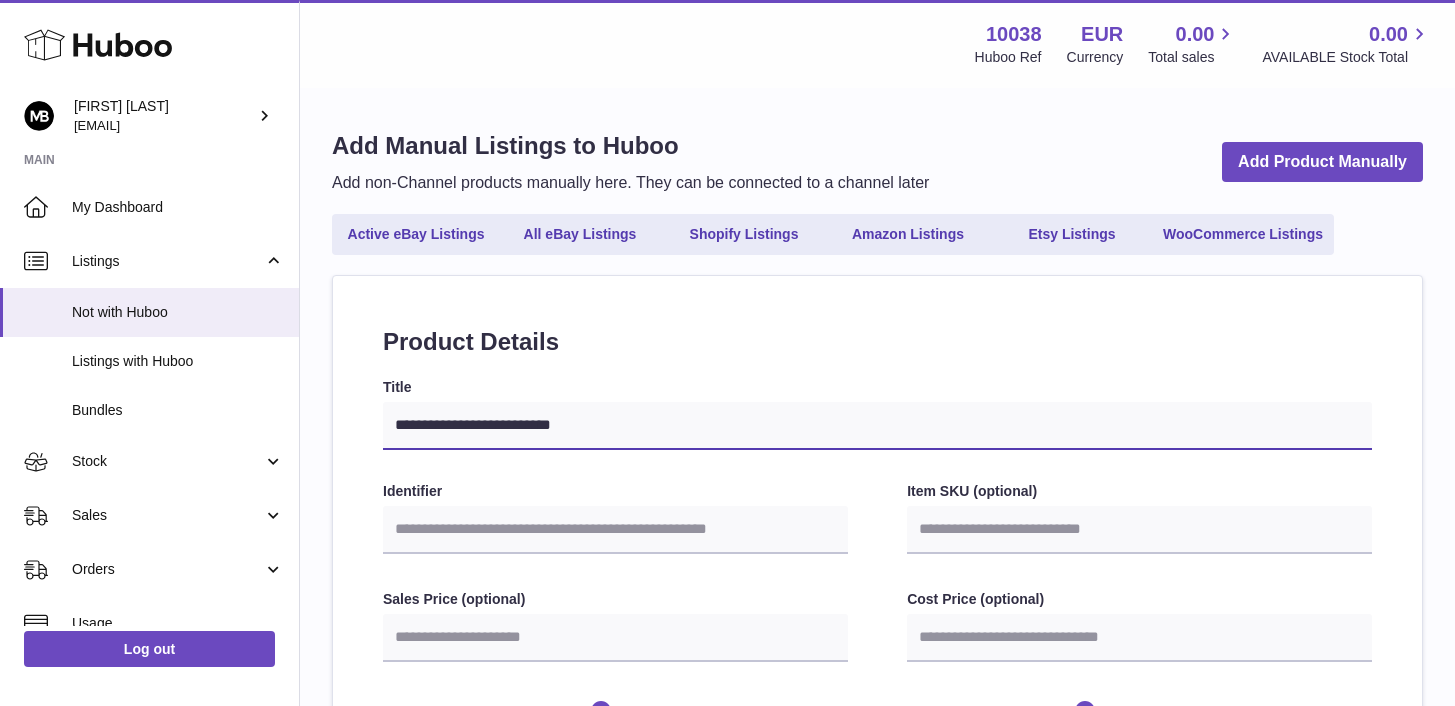 type on "**********" 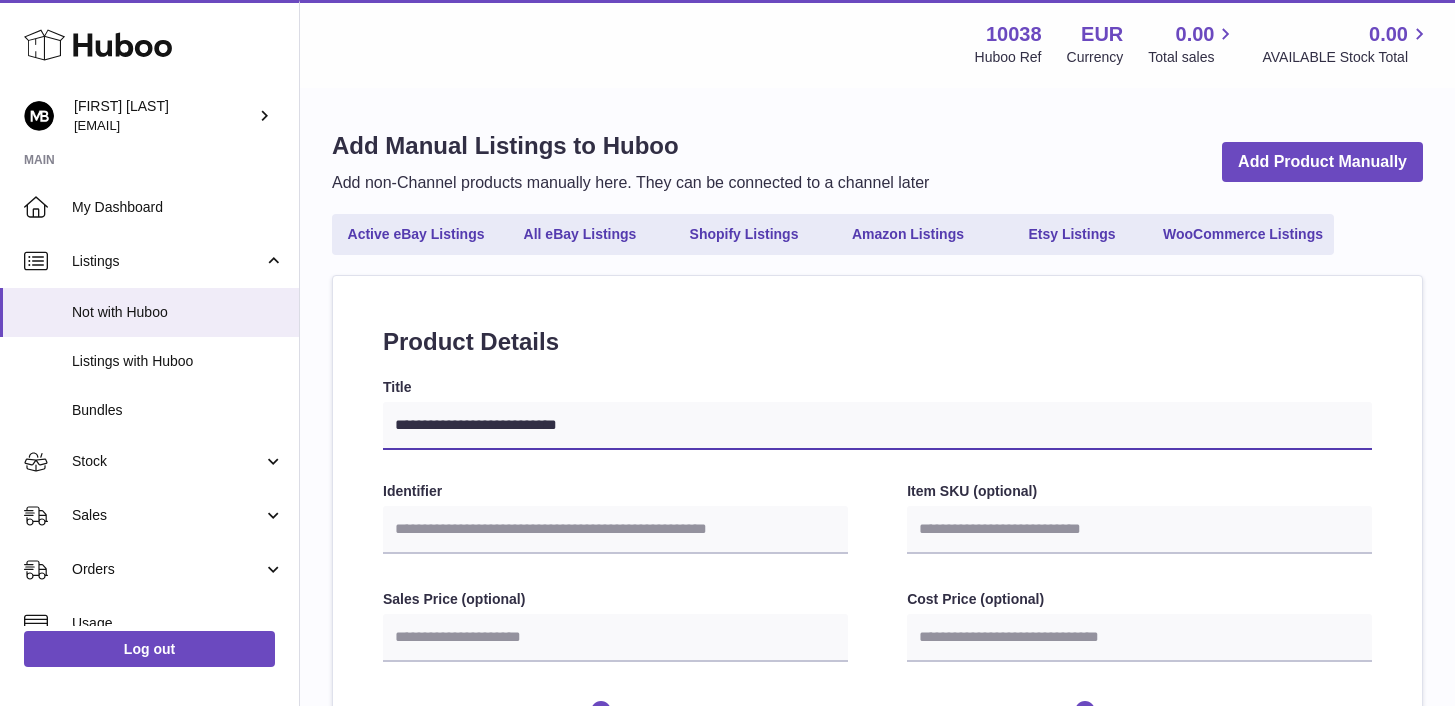 select 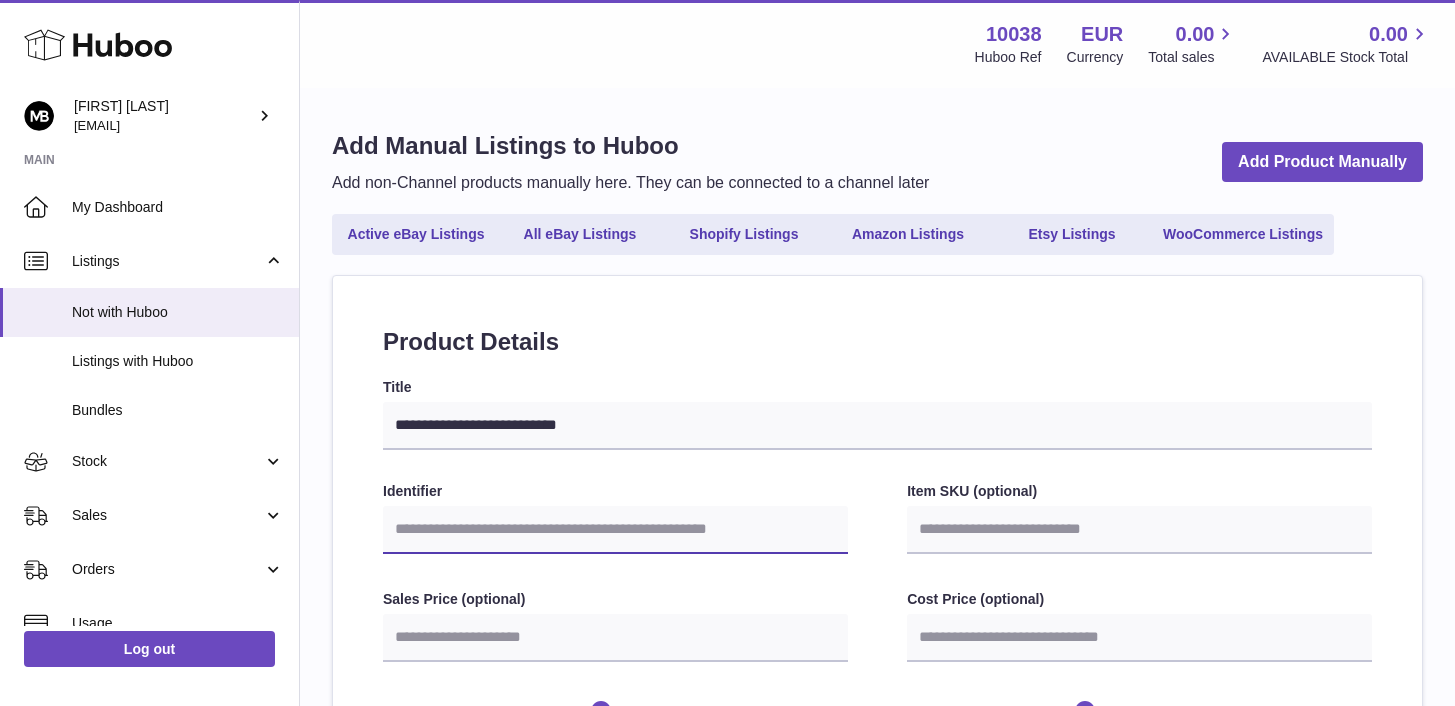 click on "Identifier" at bounding box center (615, 530) 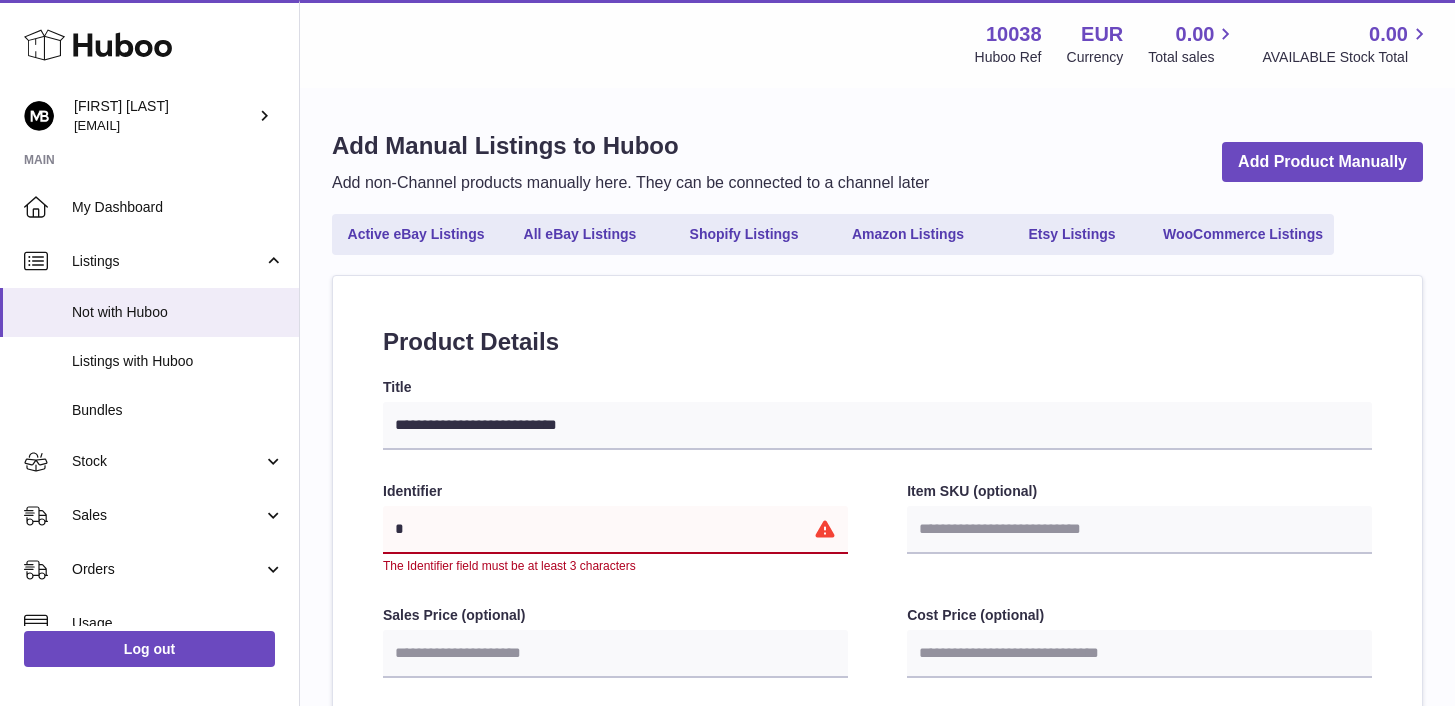 paste on "***" 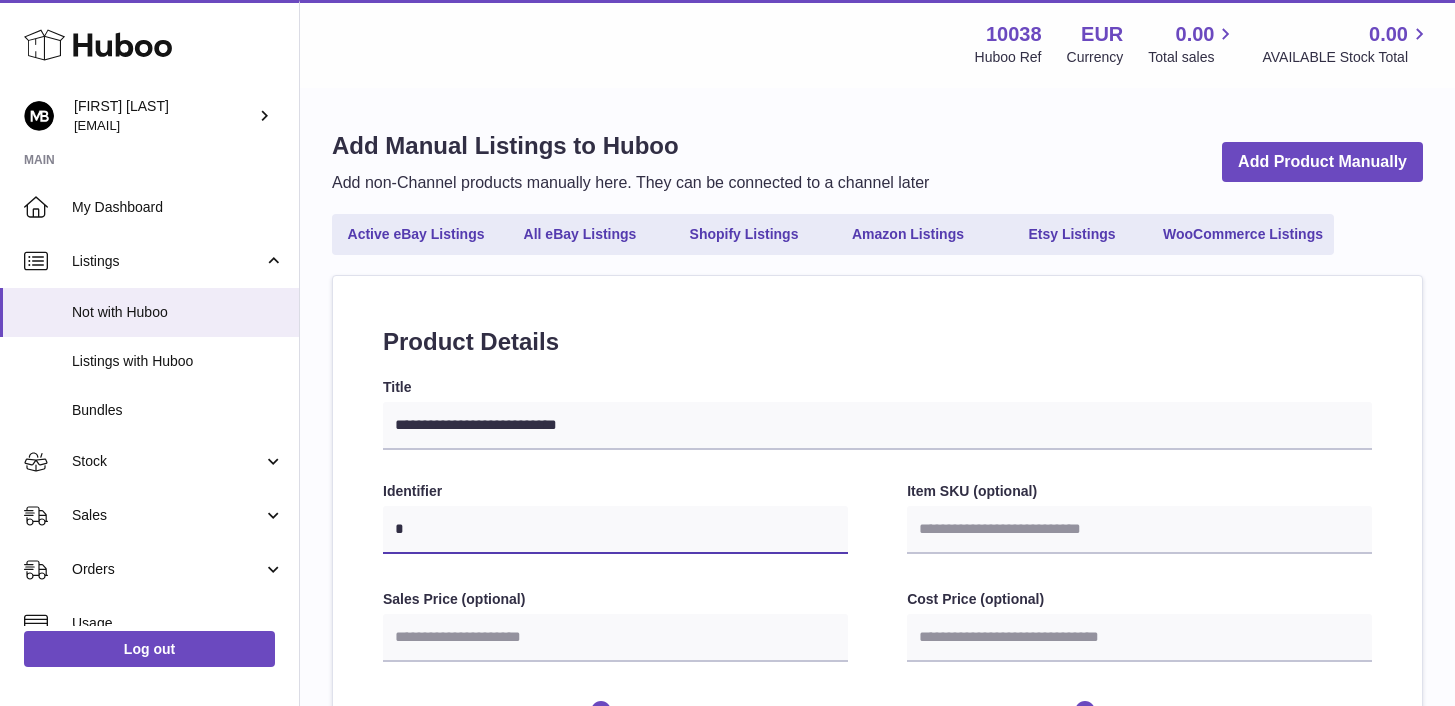 type on "****" 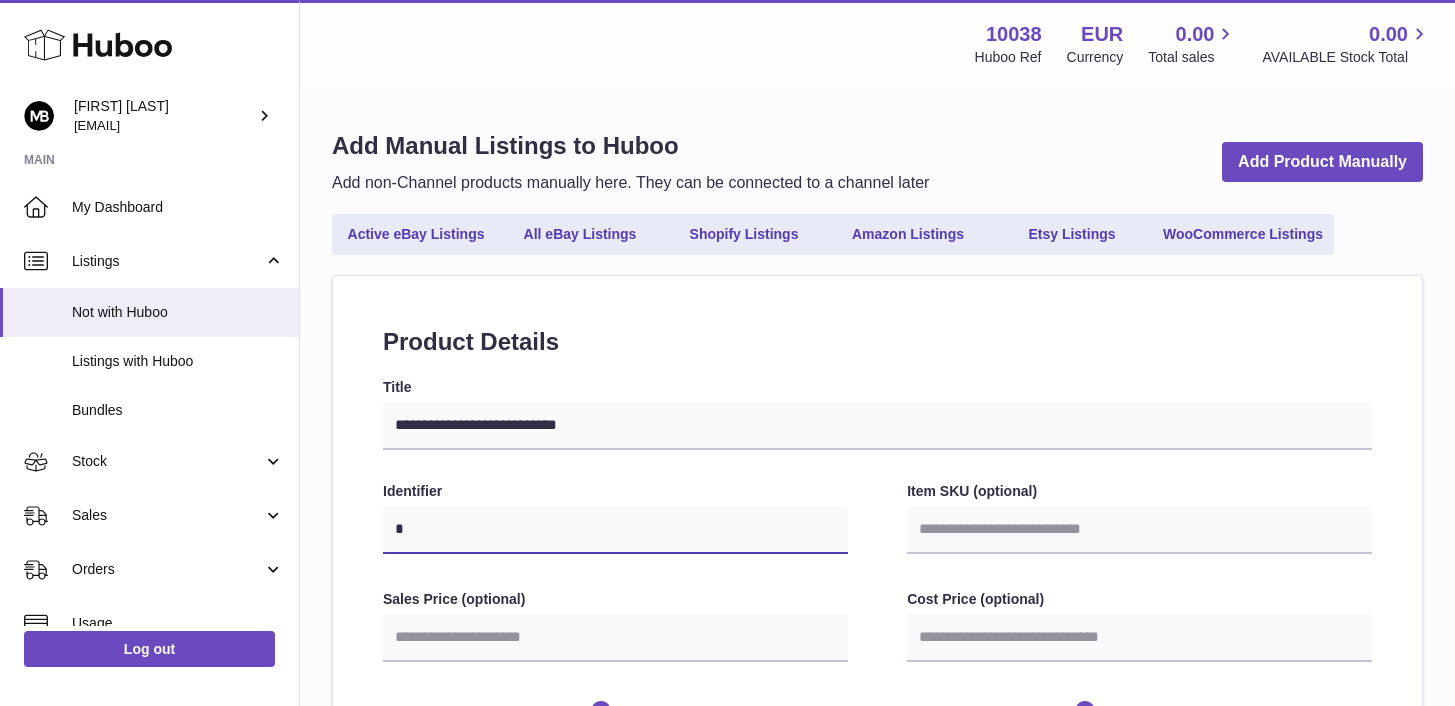 select 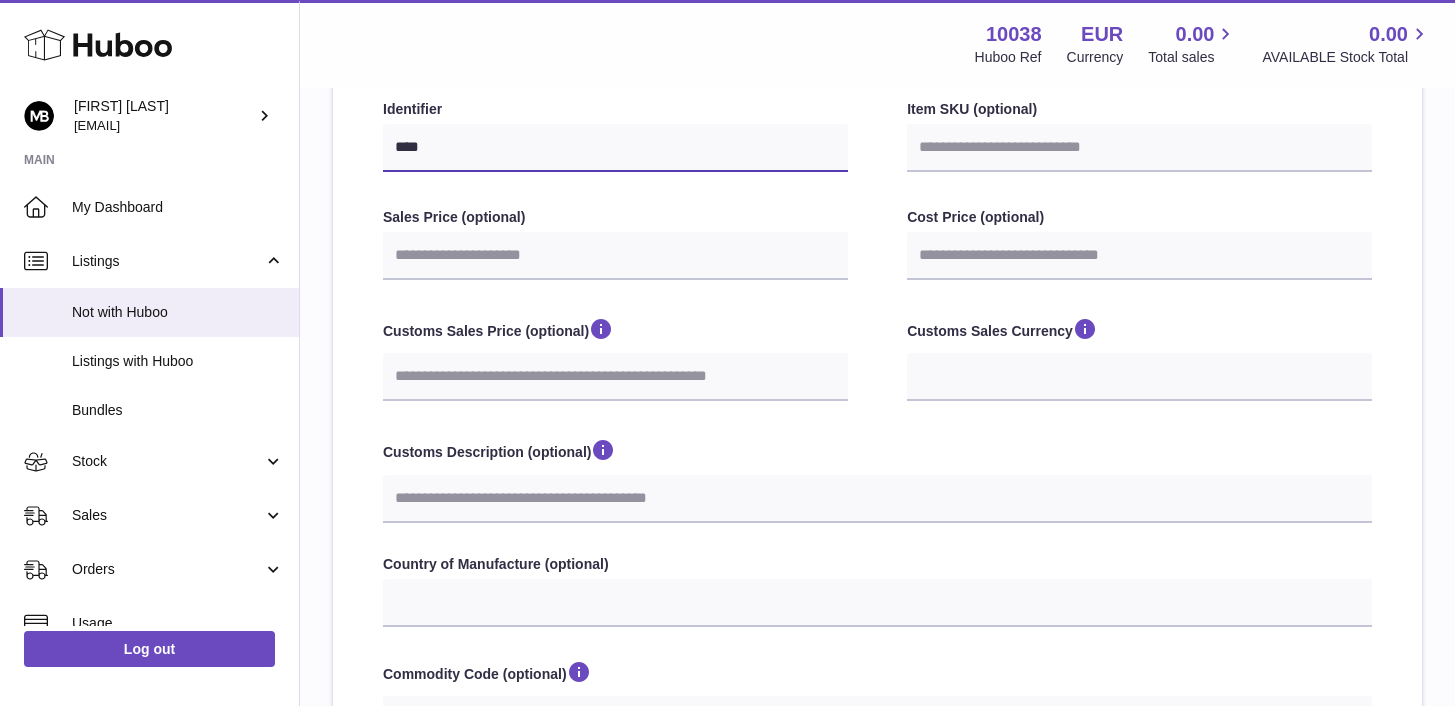 scroll, scrollTop: 409, scrollLeft: 0, axis: vertical 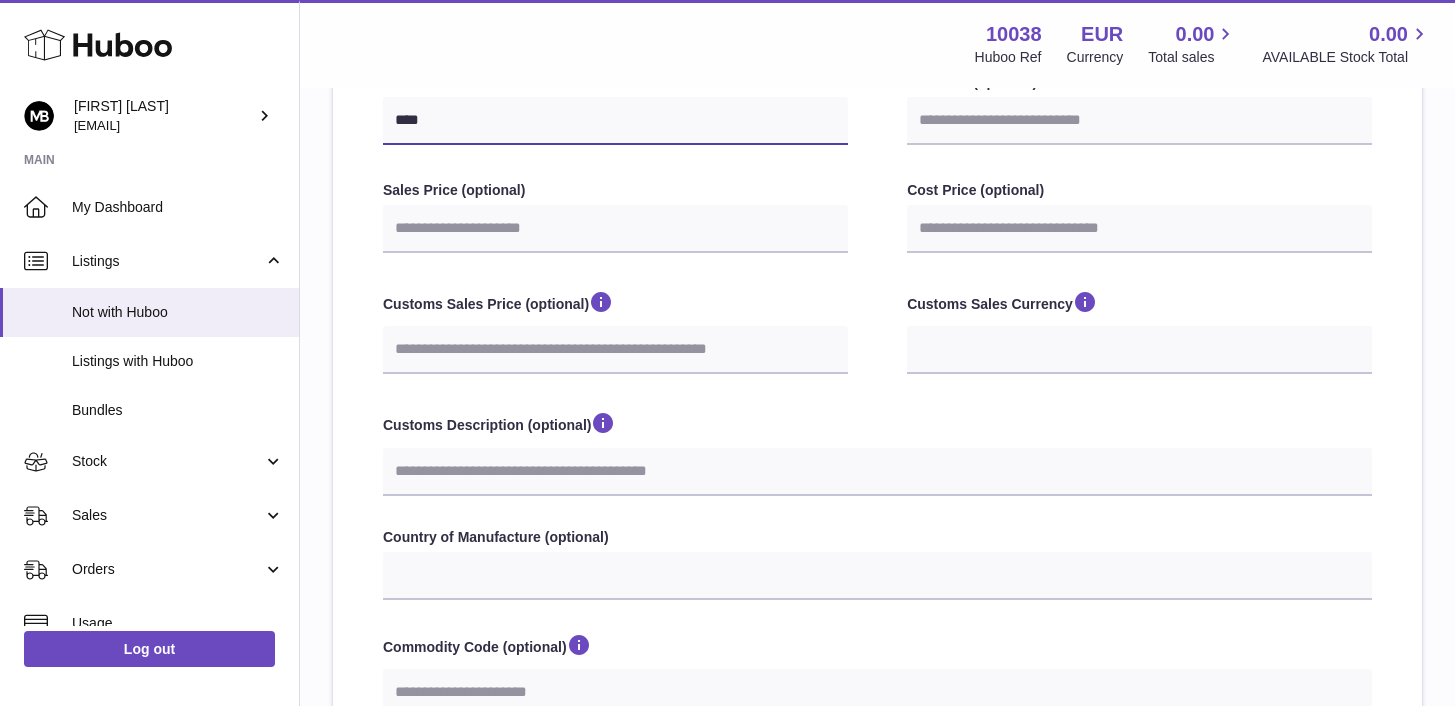 type on "****" 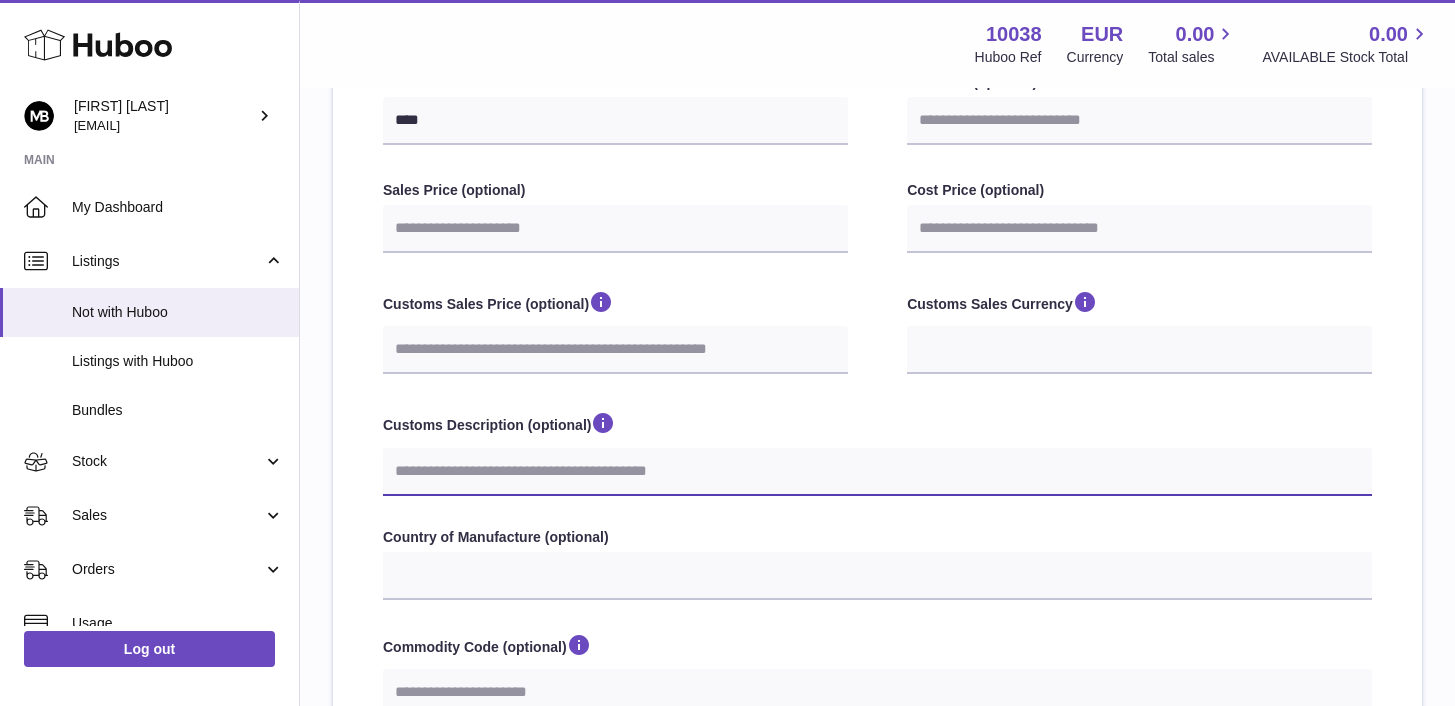click on "Customs Description (optional)" at bounding box center [877, 472] 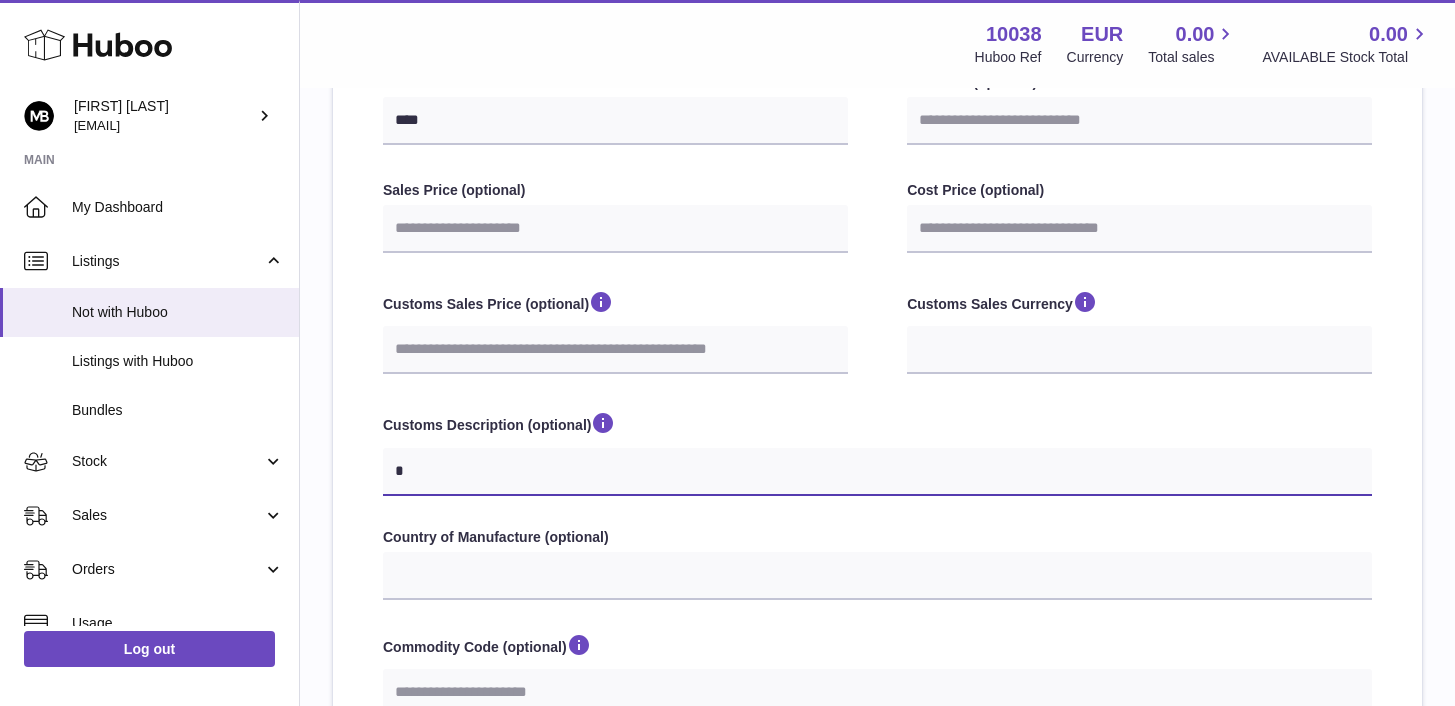 select 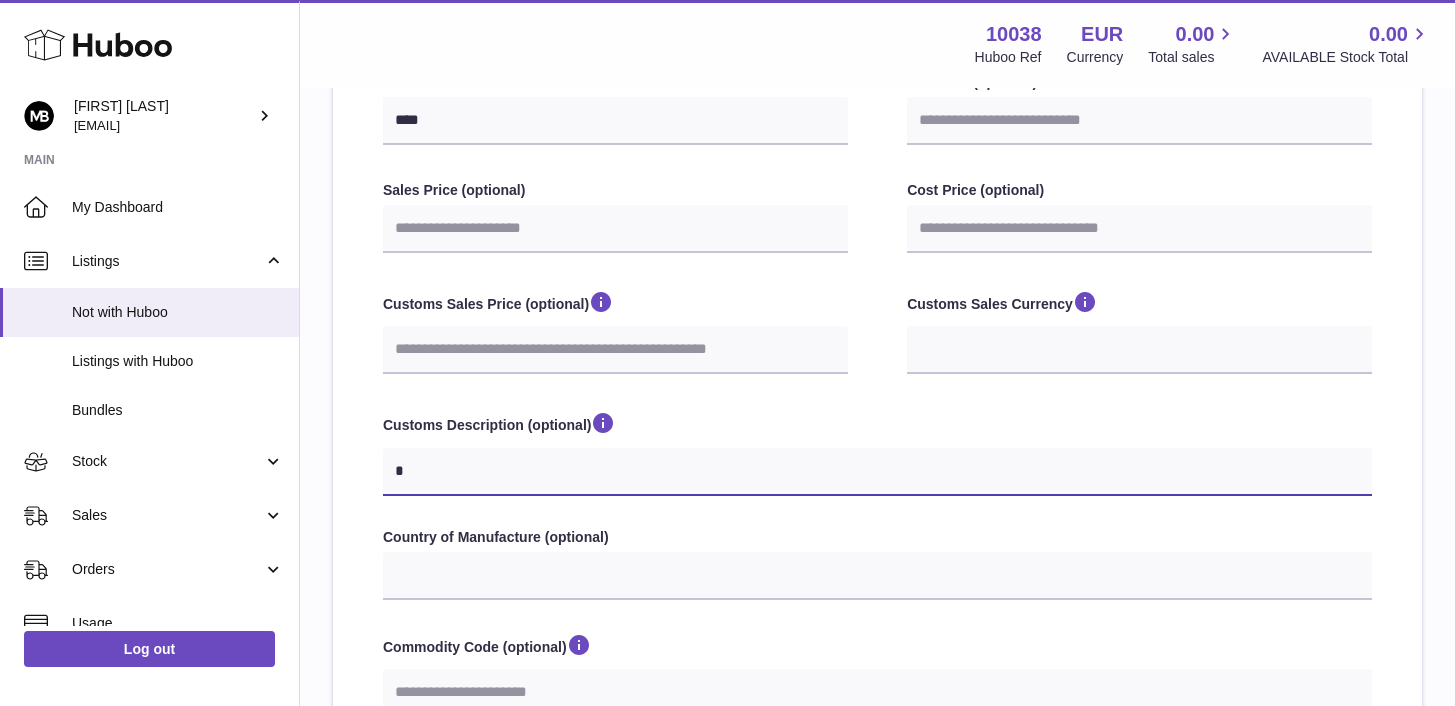 select 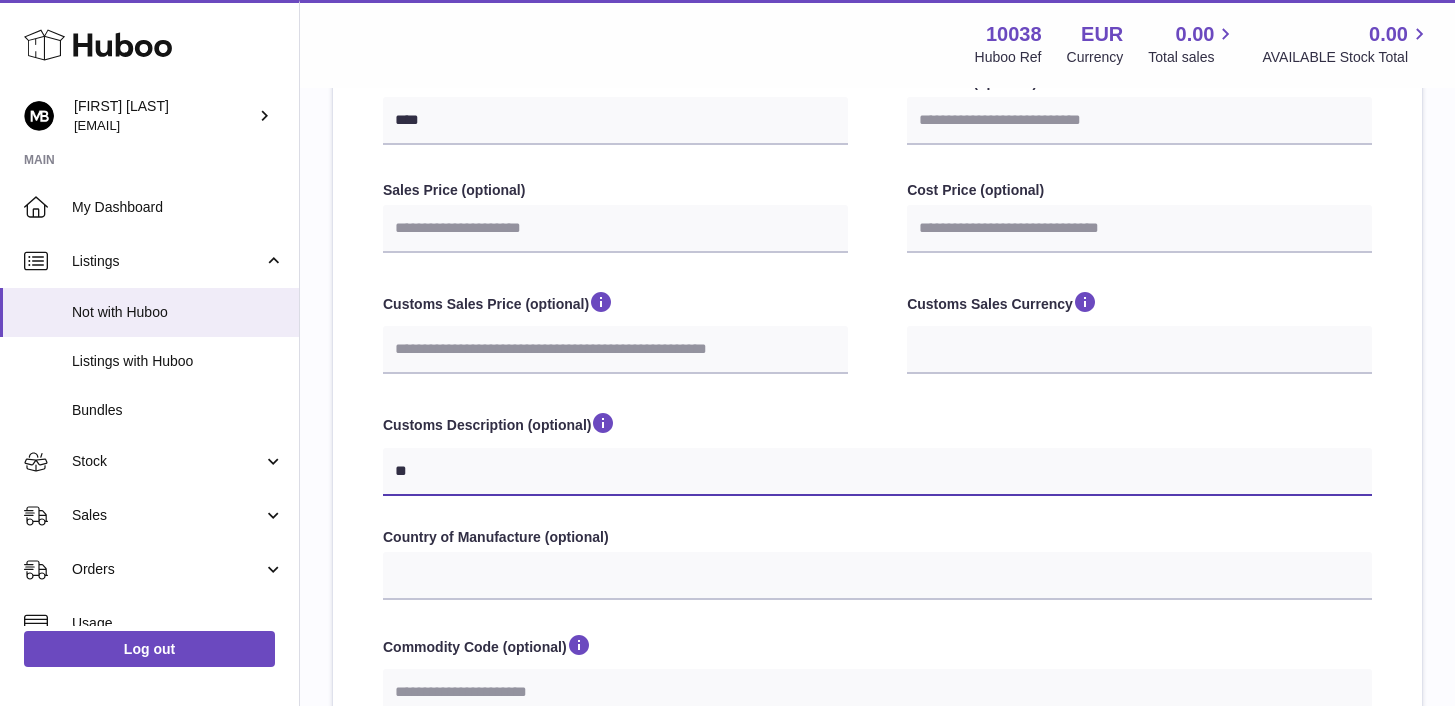 select 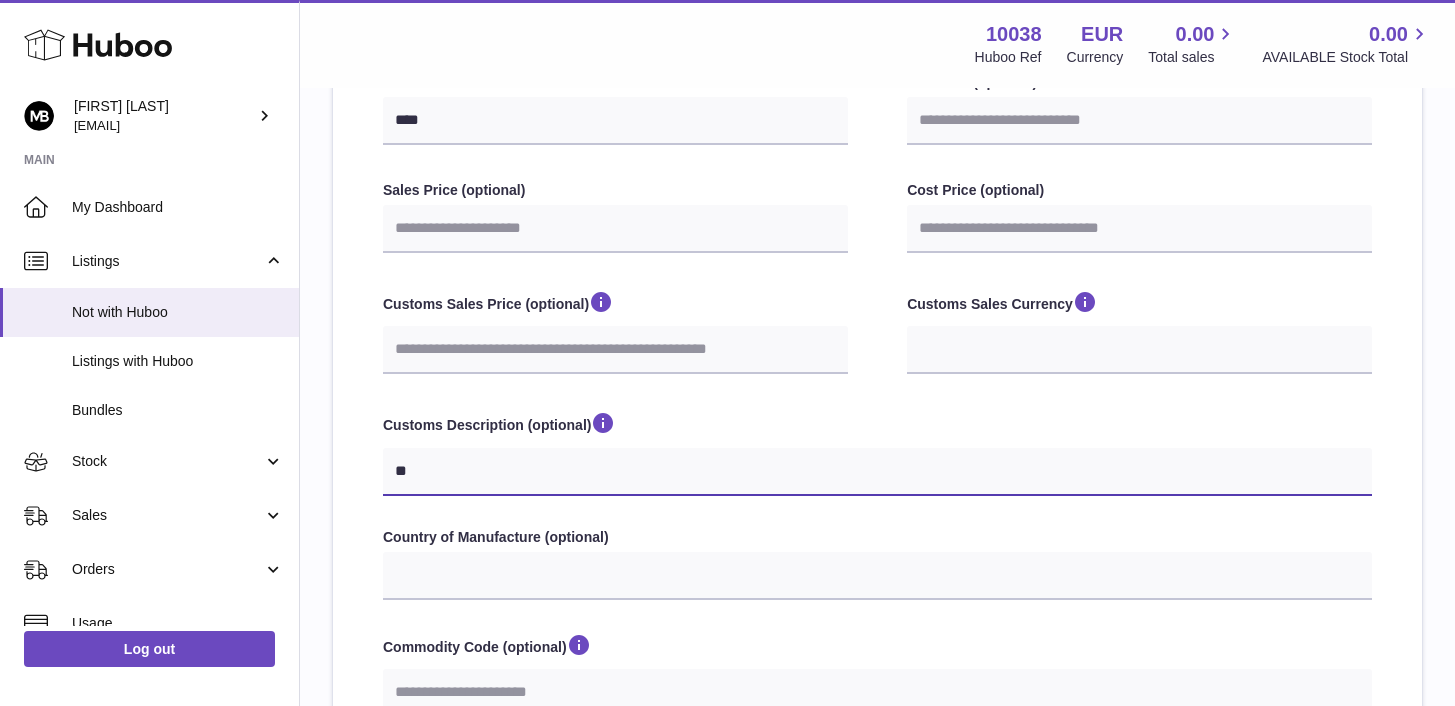 type on "***" 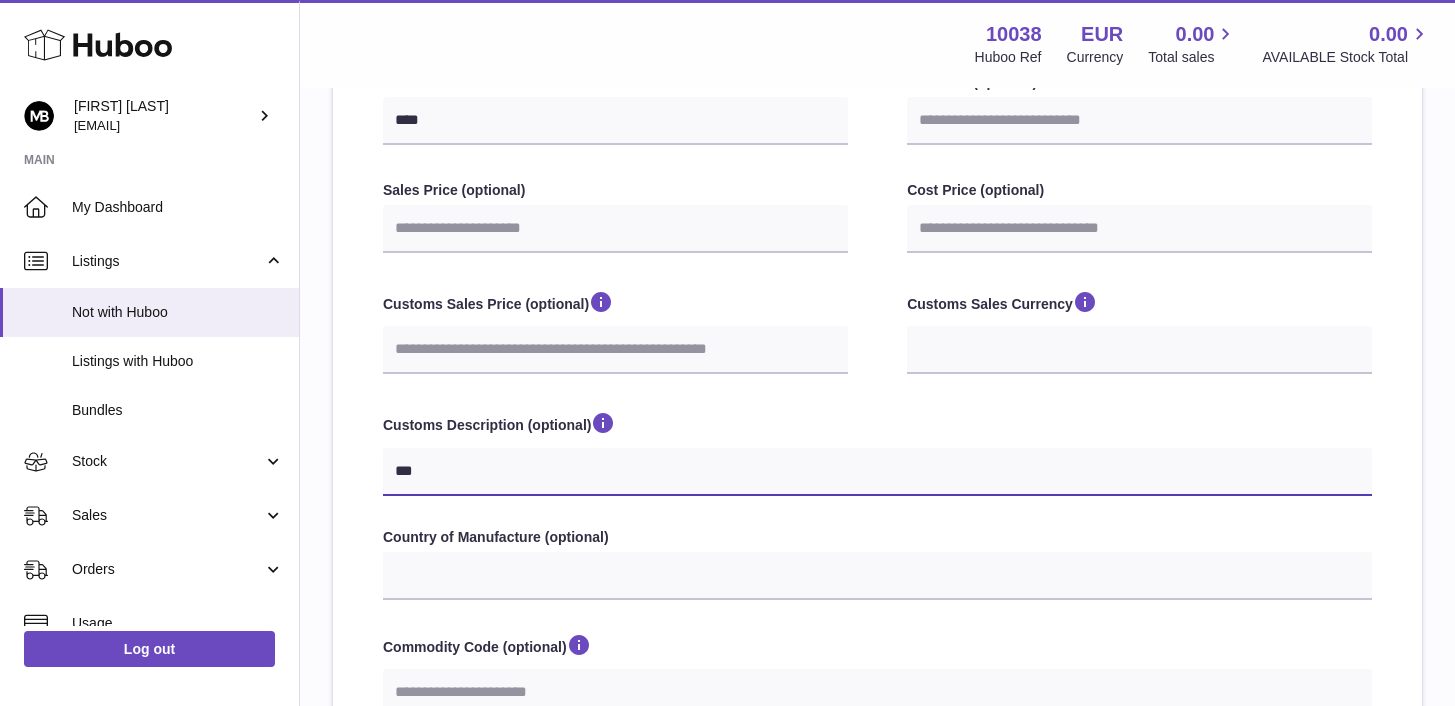 select 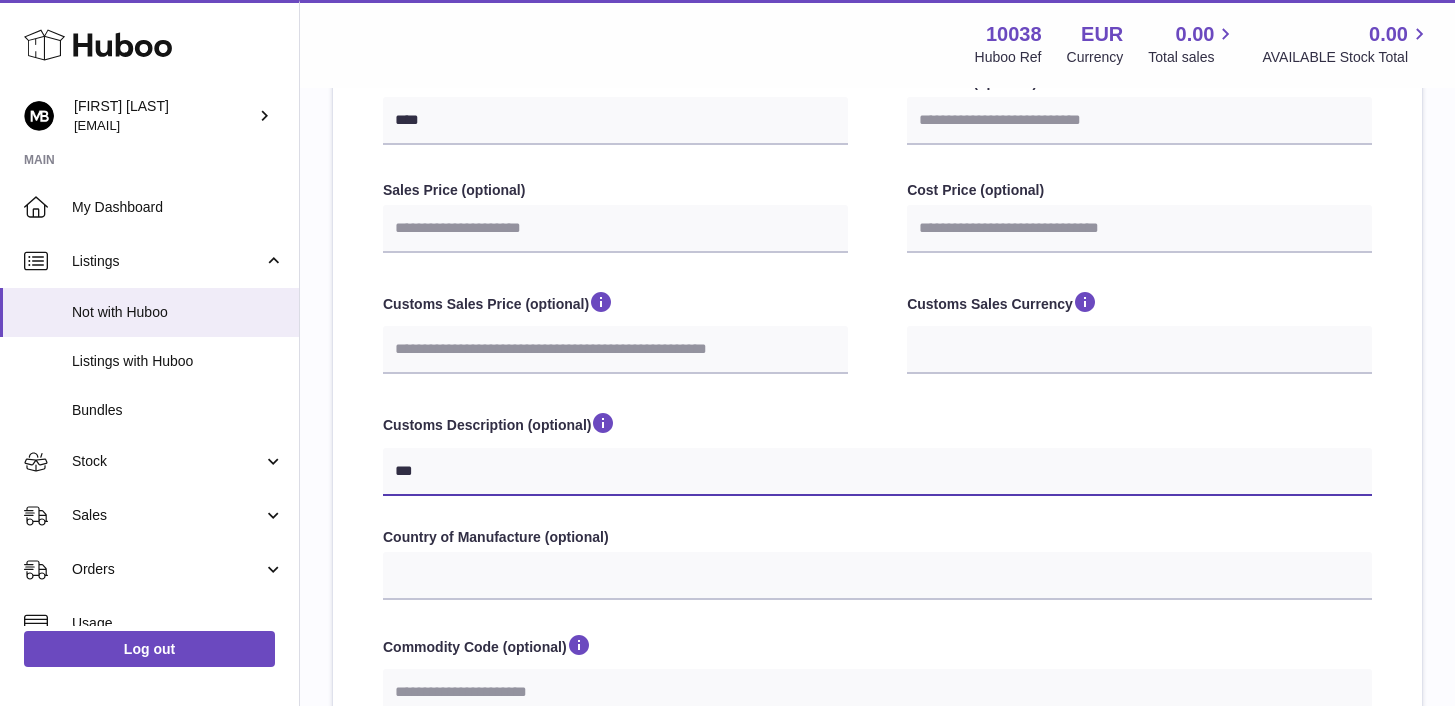 type on "****" 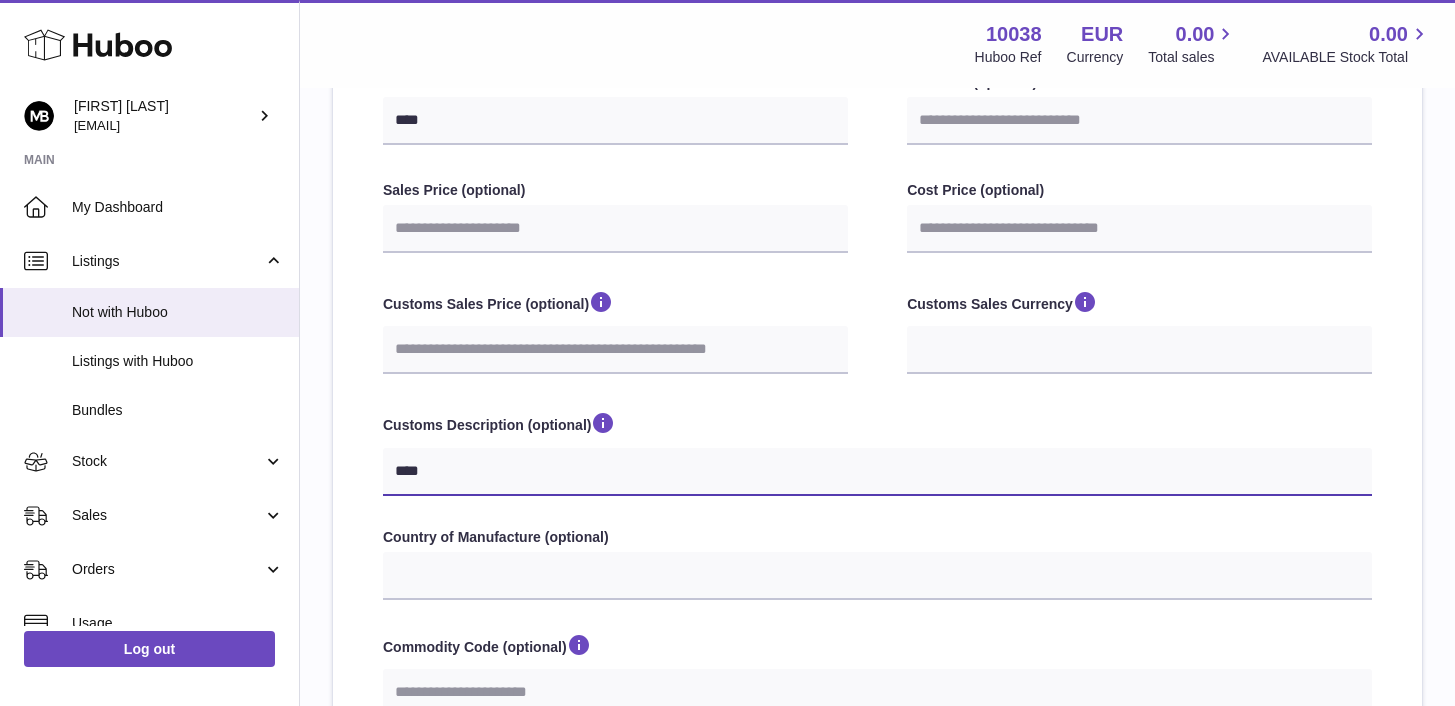 select 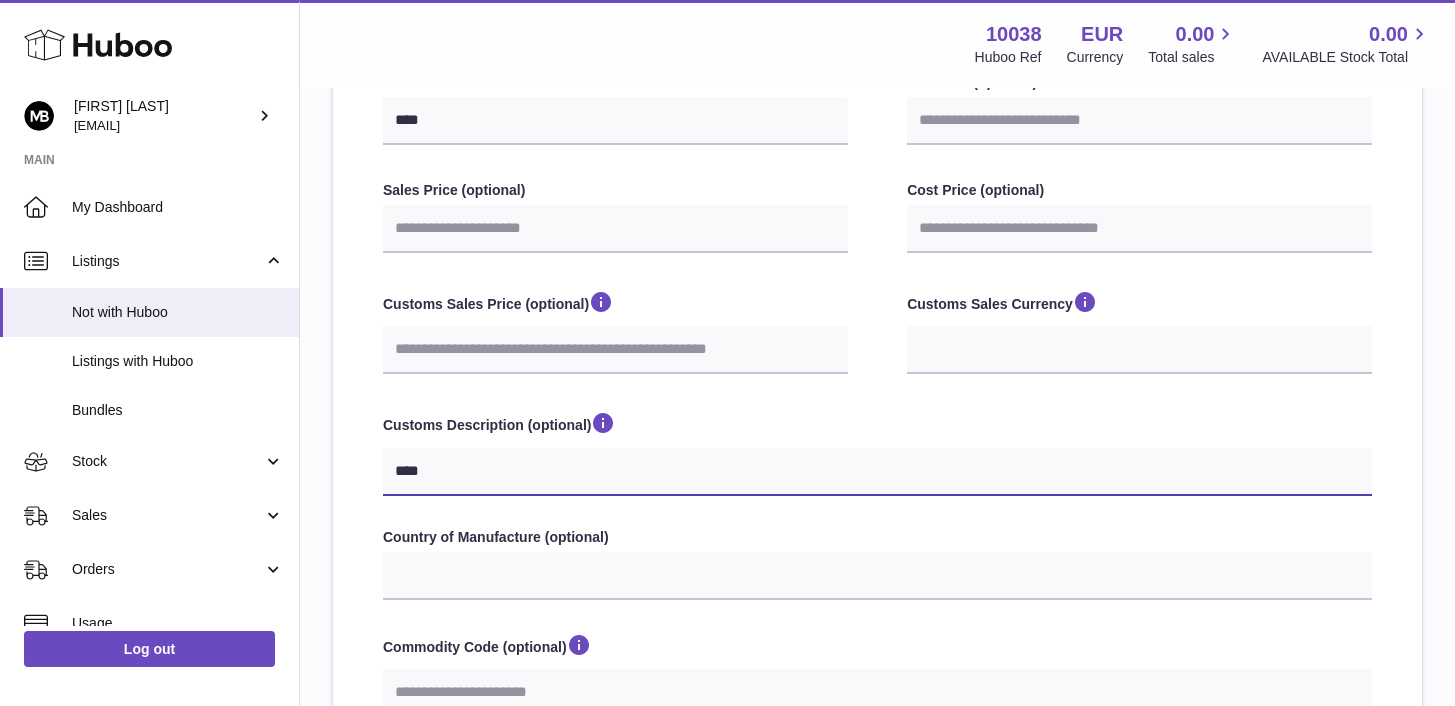 type on "*****" 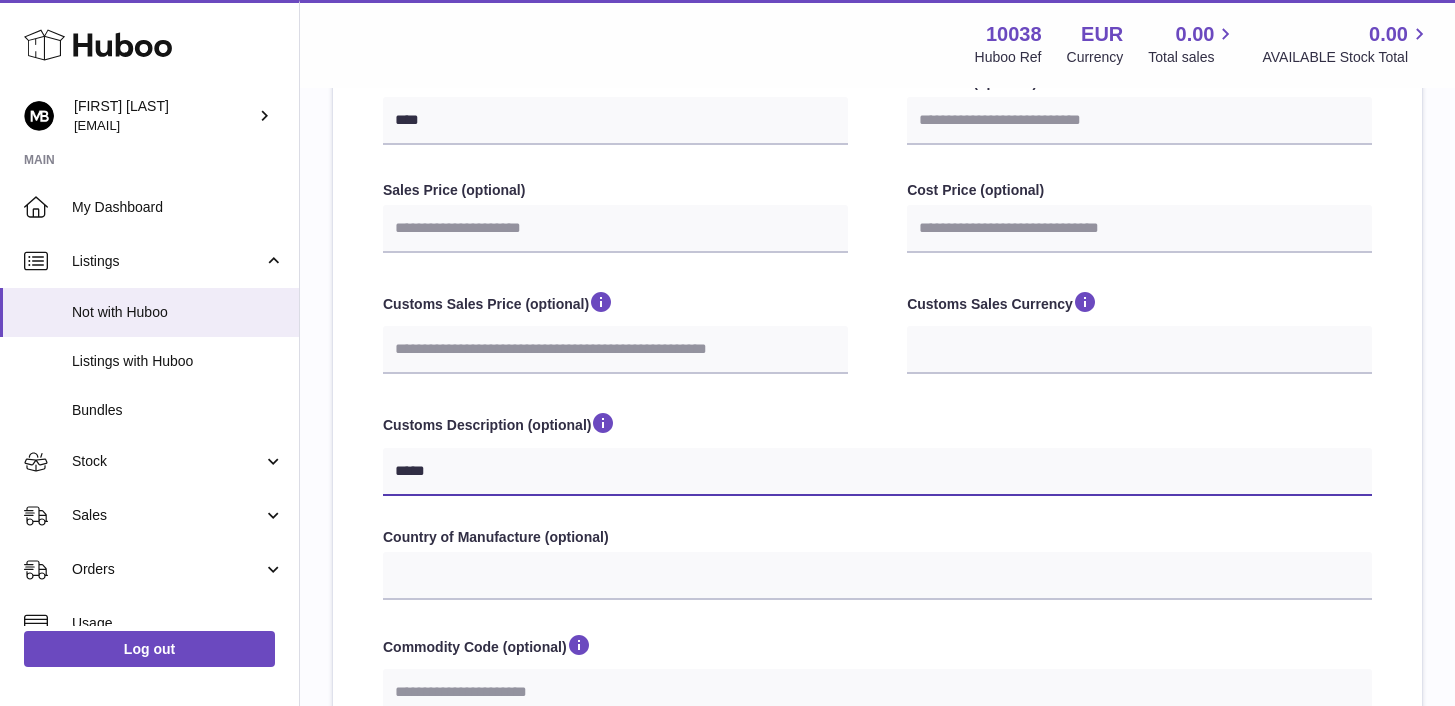 select 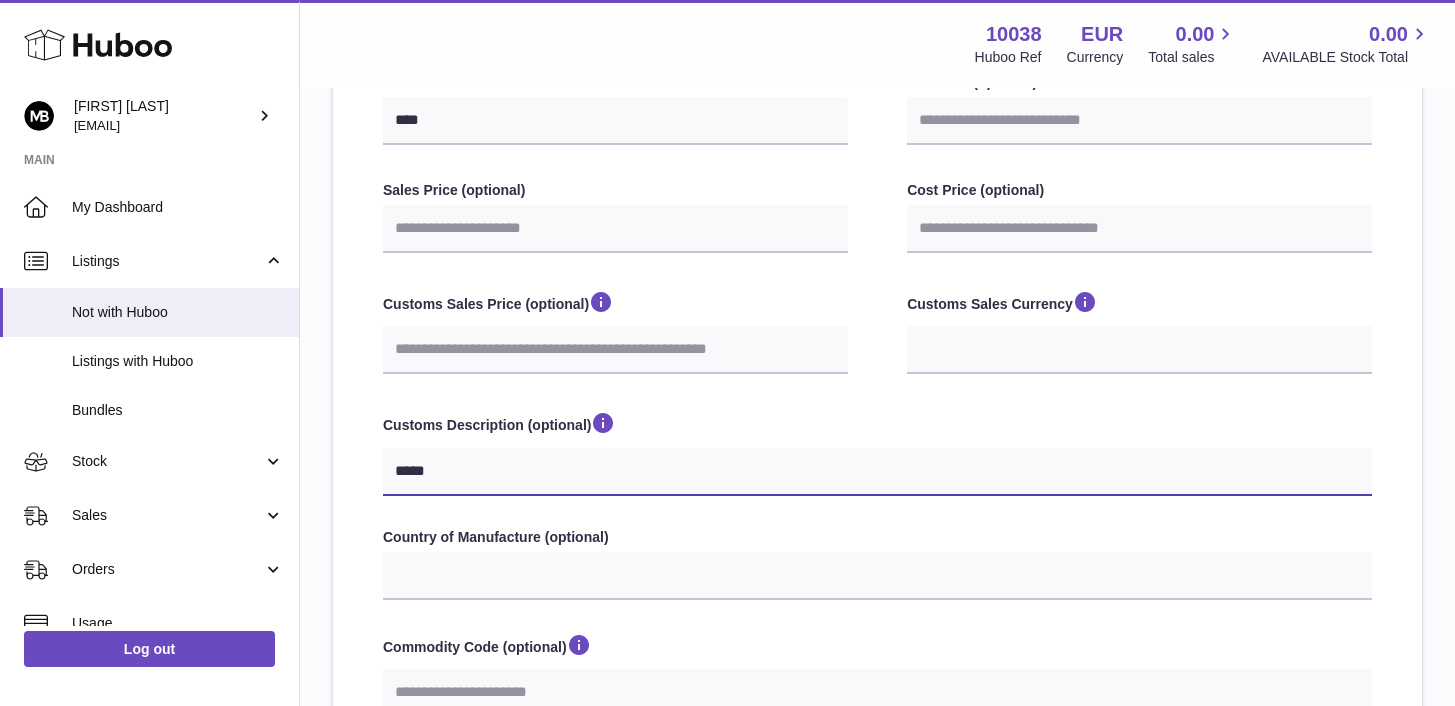 type on "******" 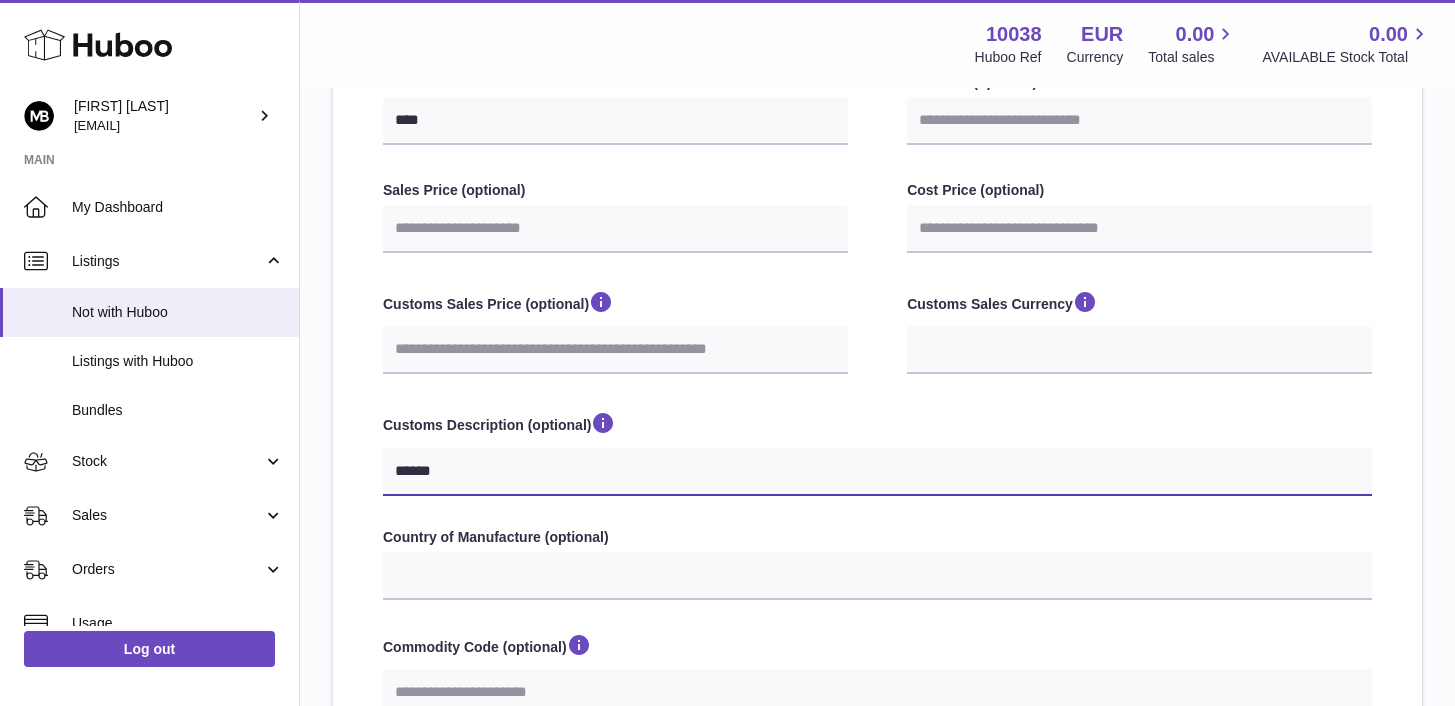 select 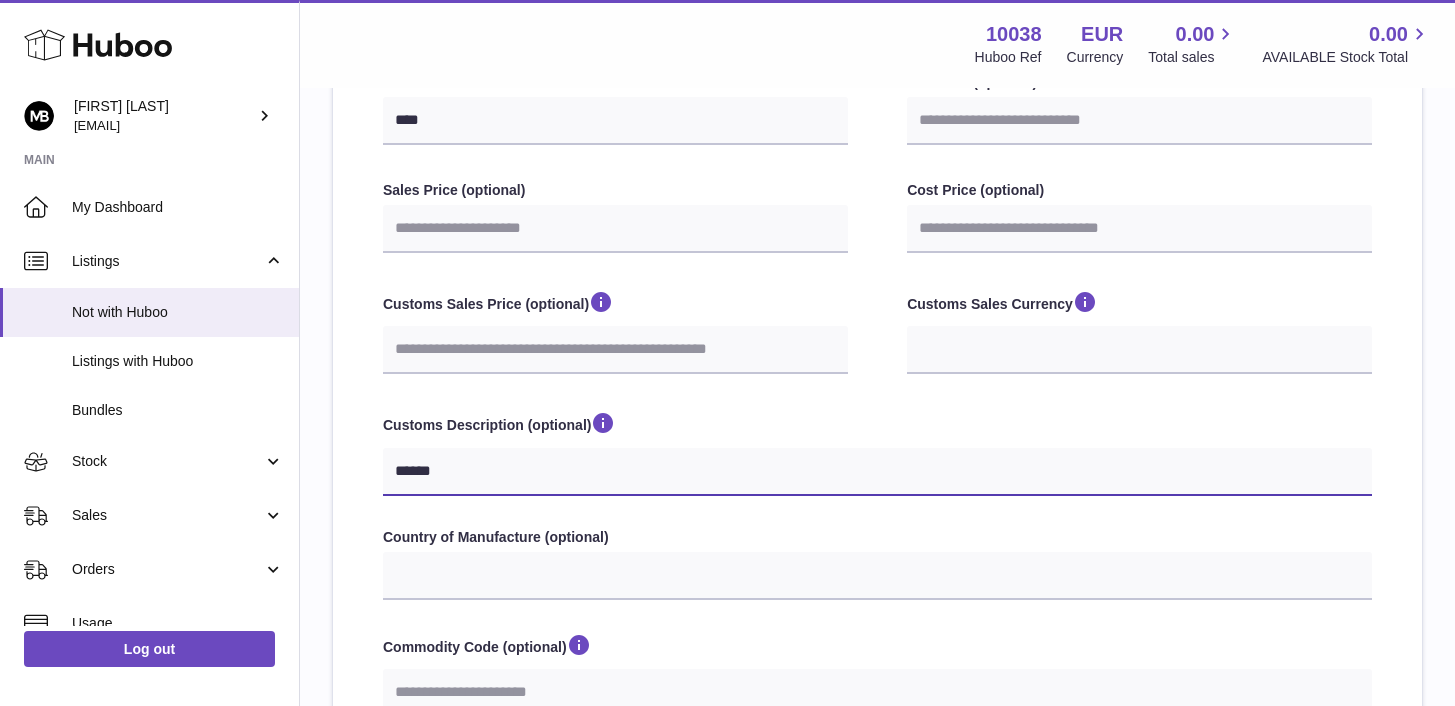 type on "*******" 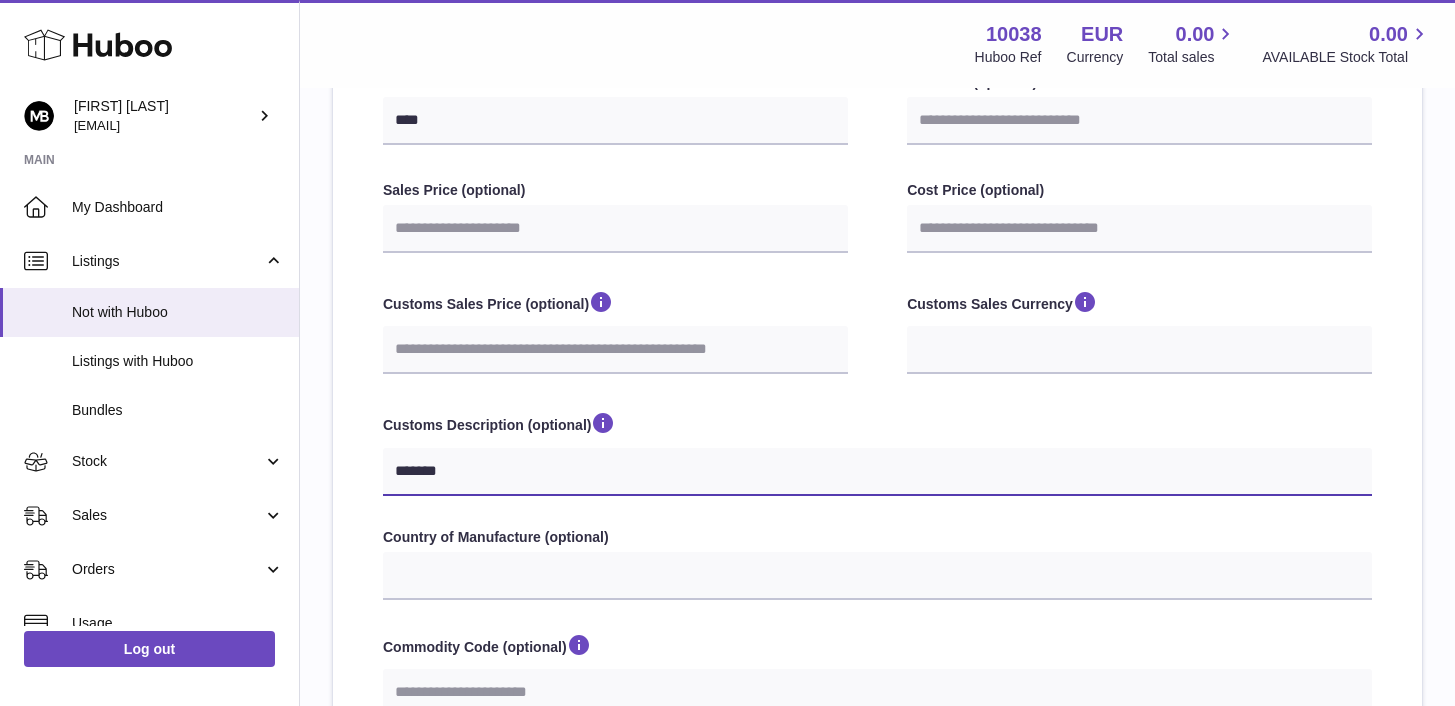 select 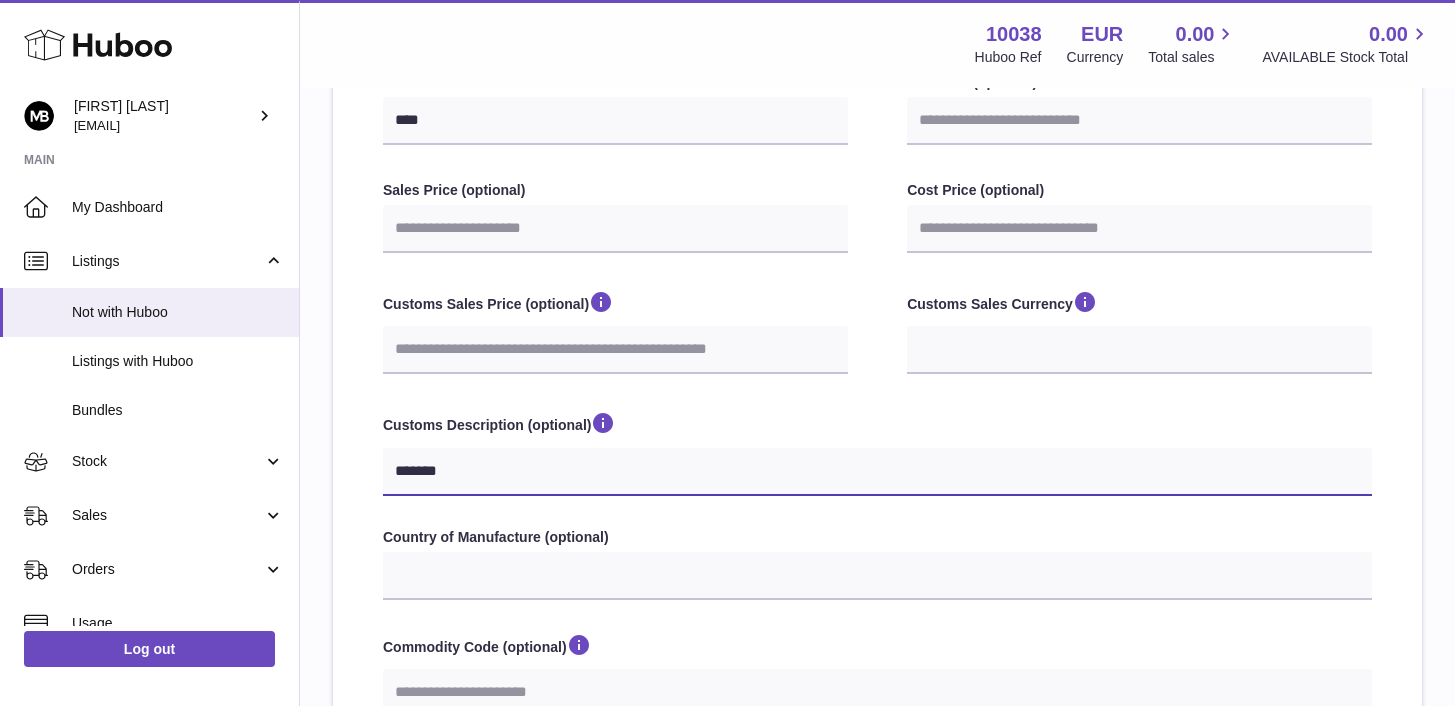 type on "********" 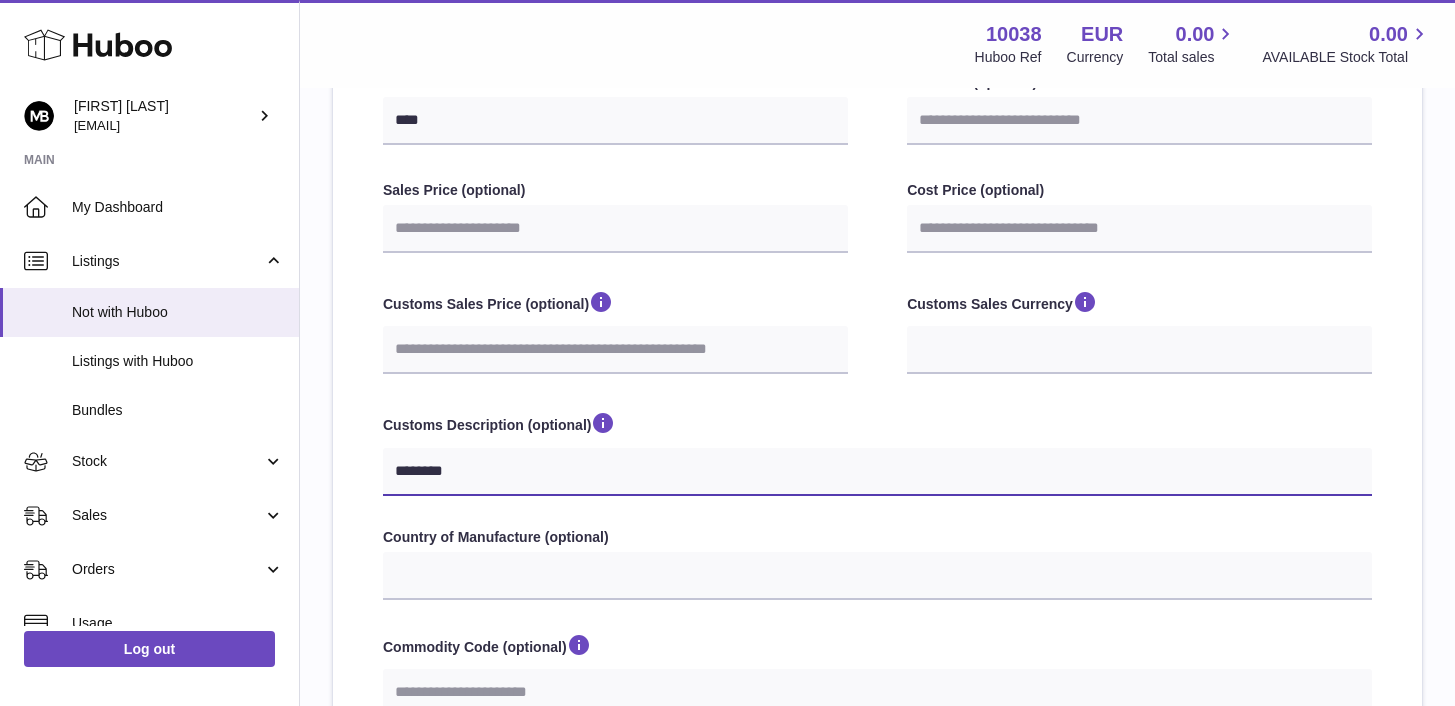 select 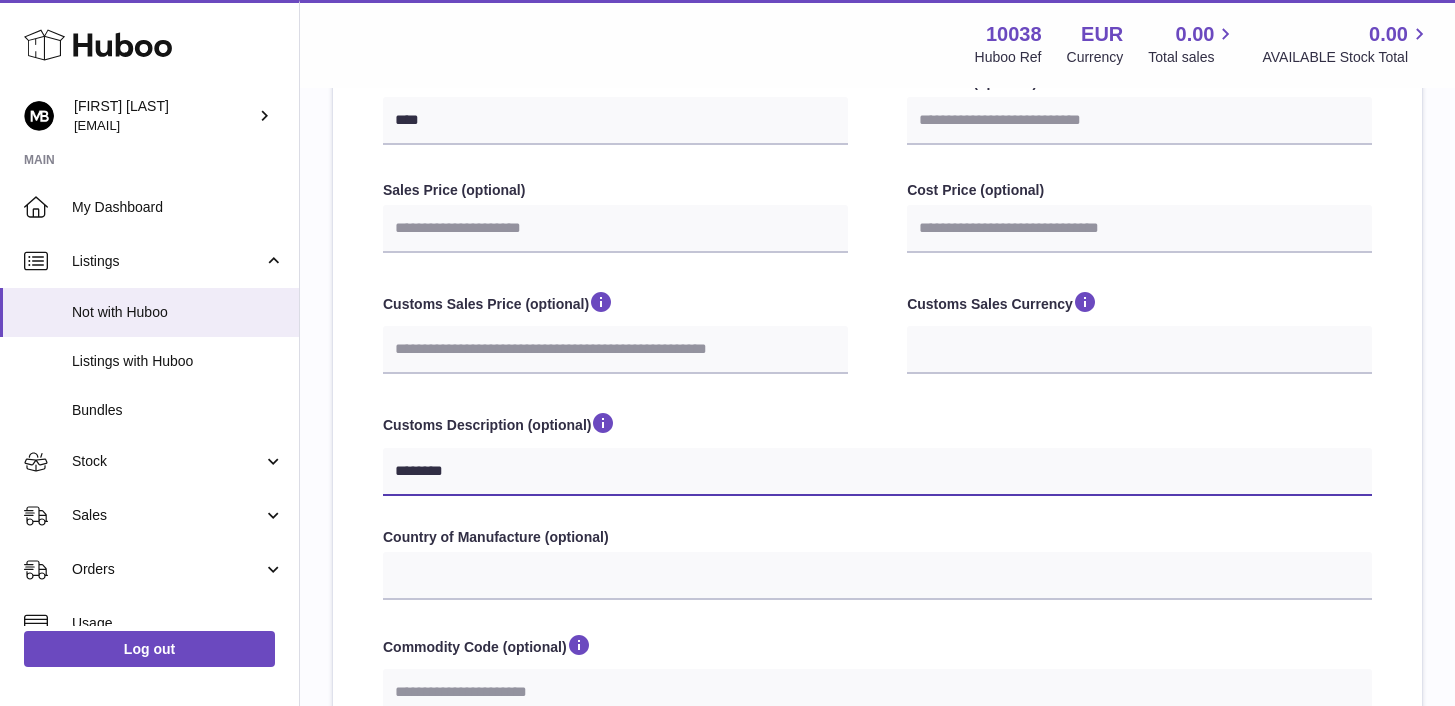 type on "*********" 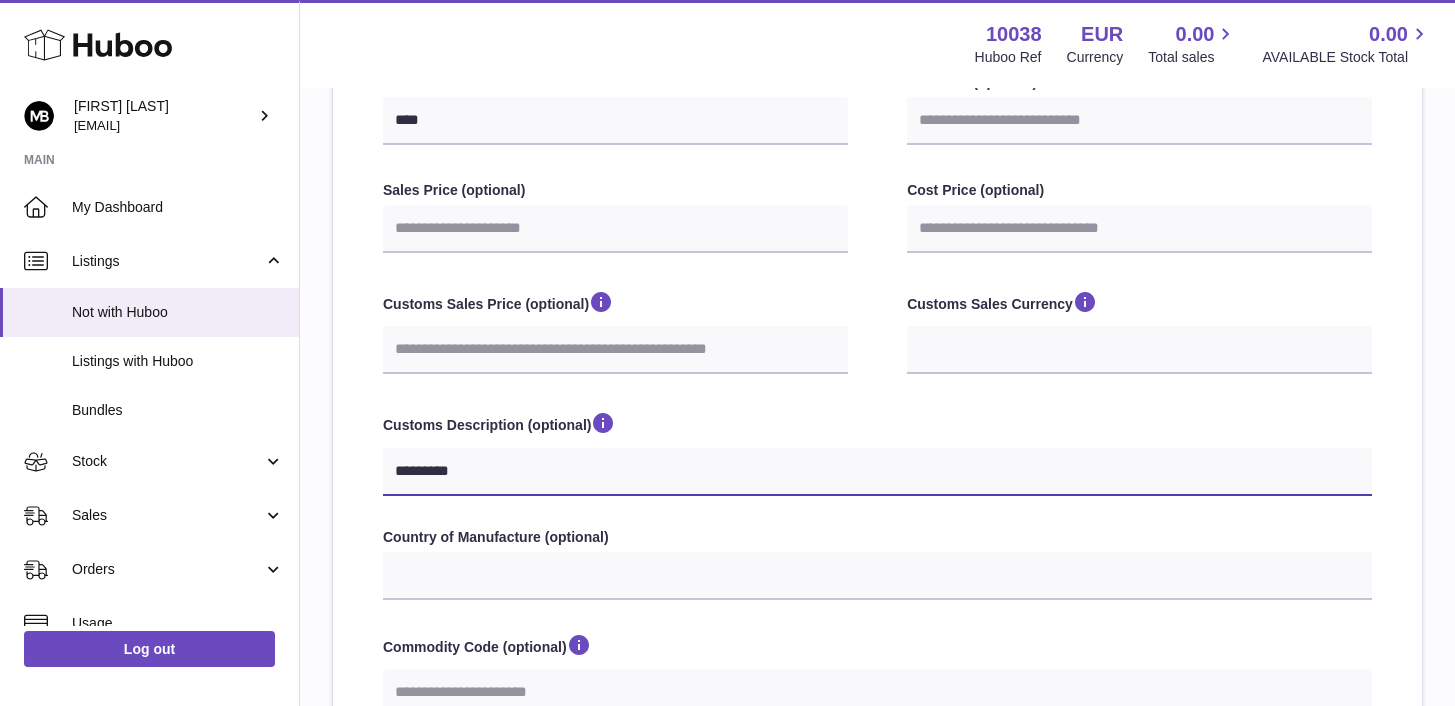 select 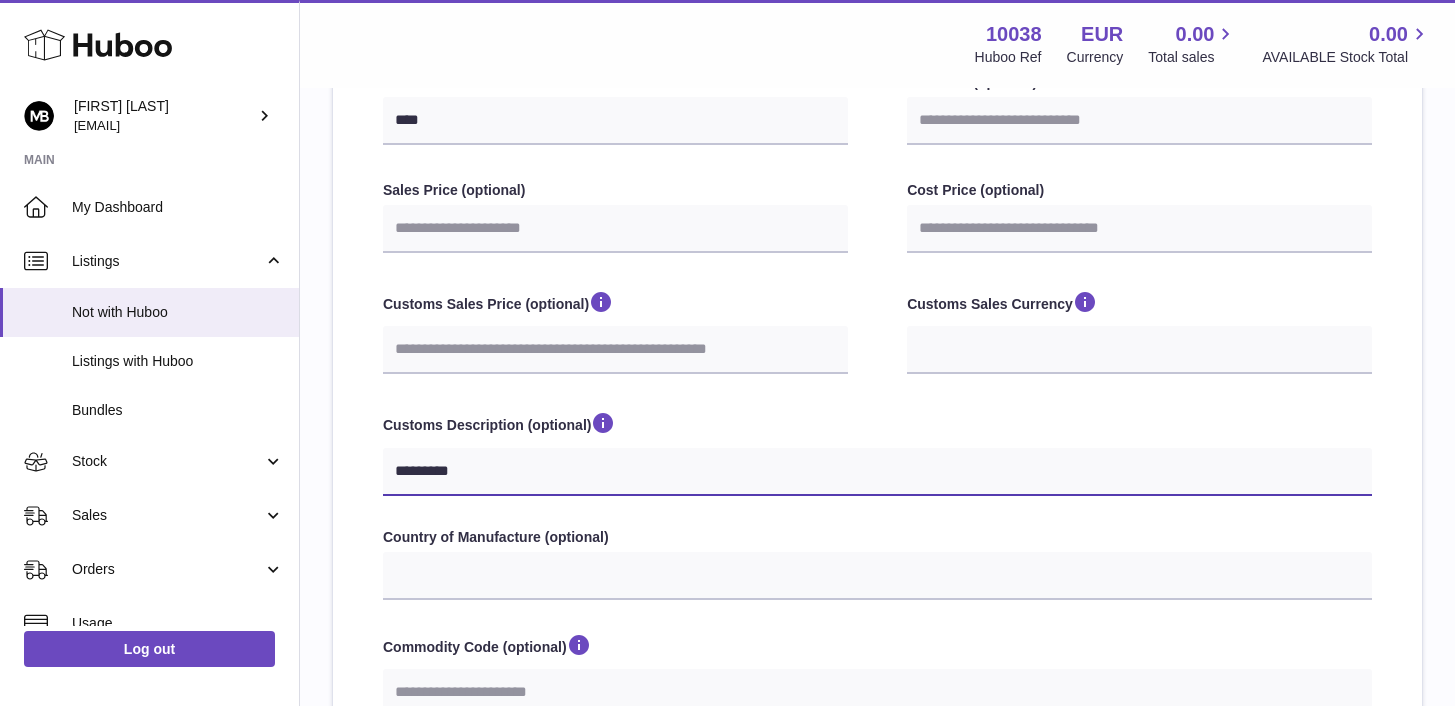 type on "*********" 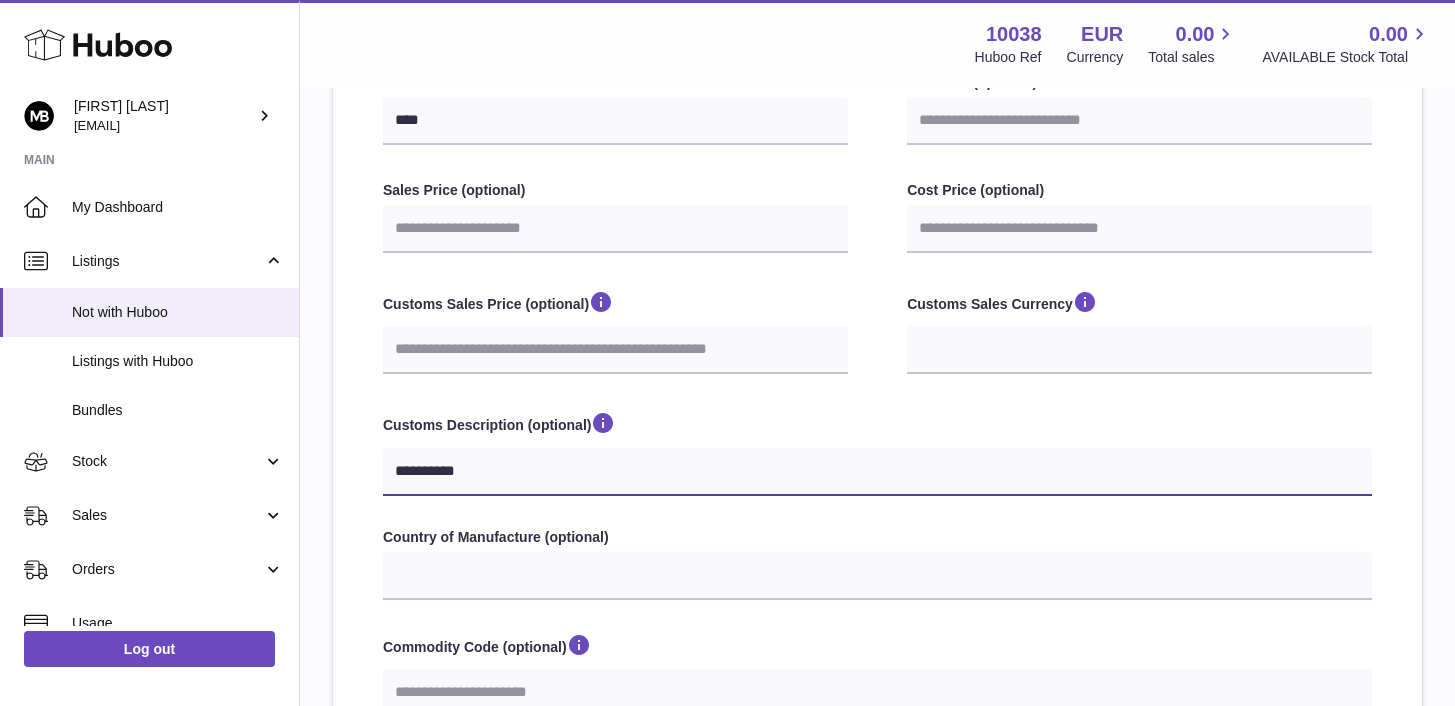 select 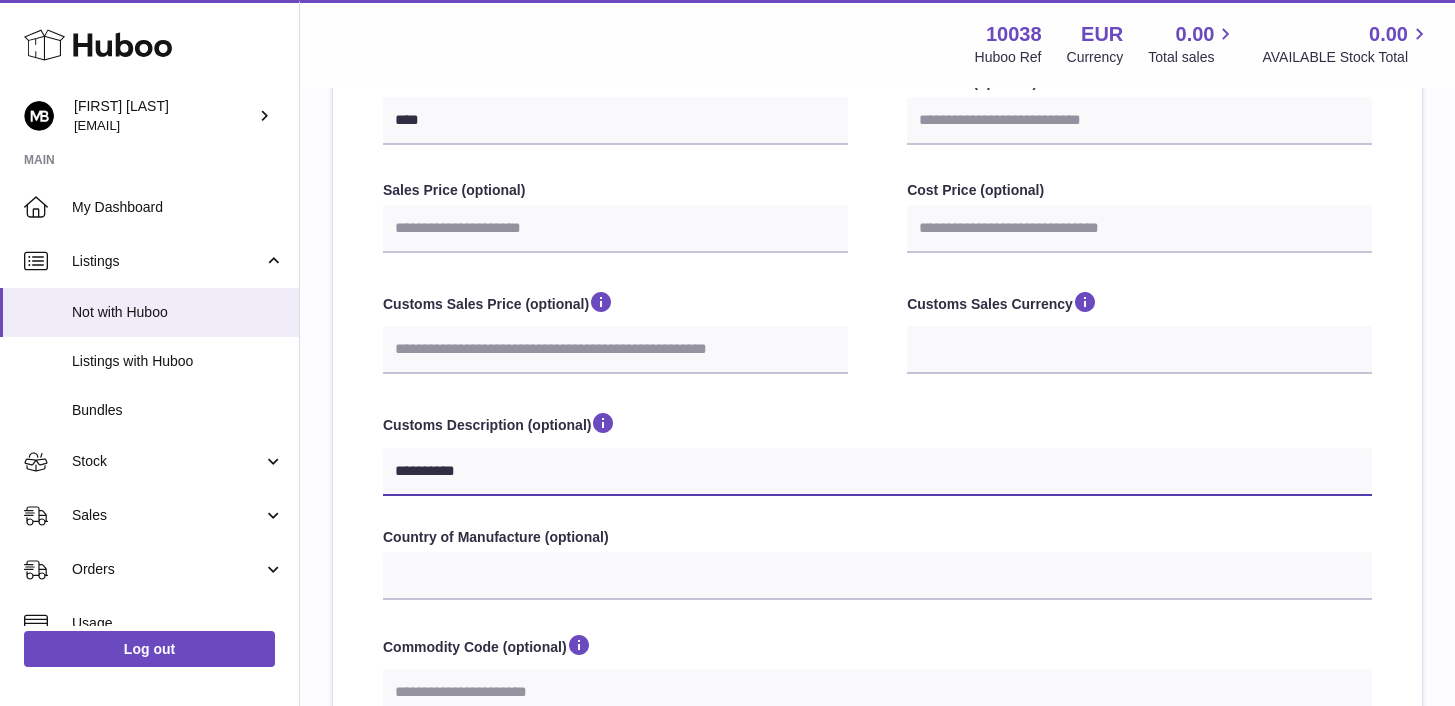 type on "**********" 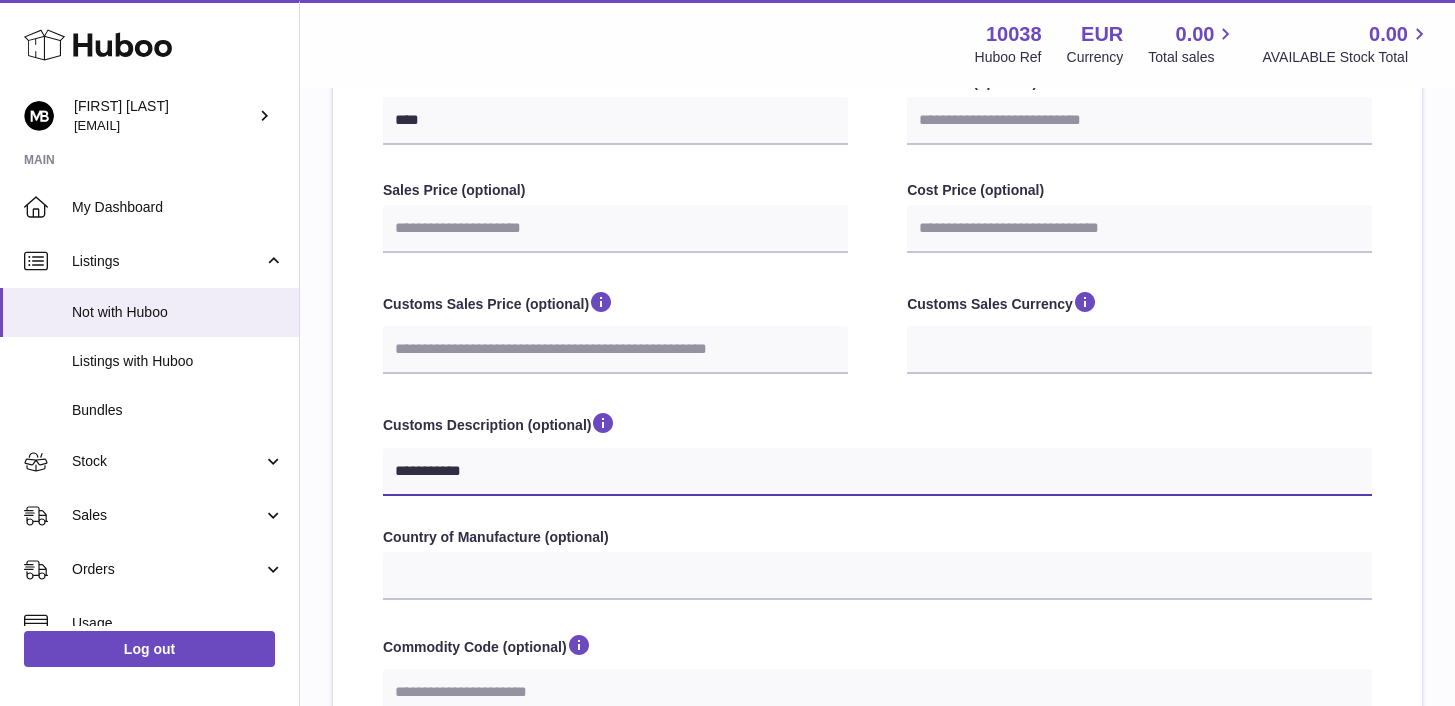 select 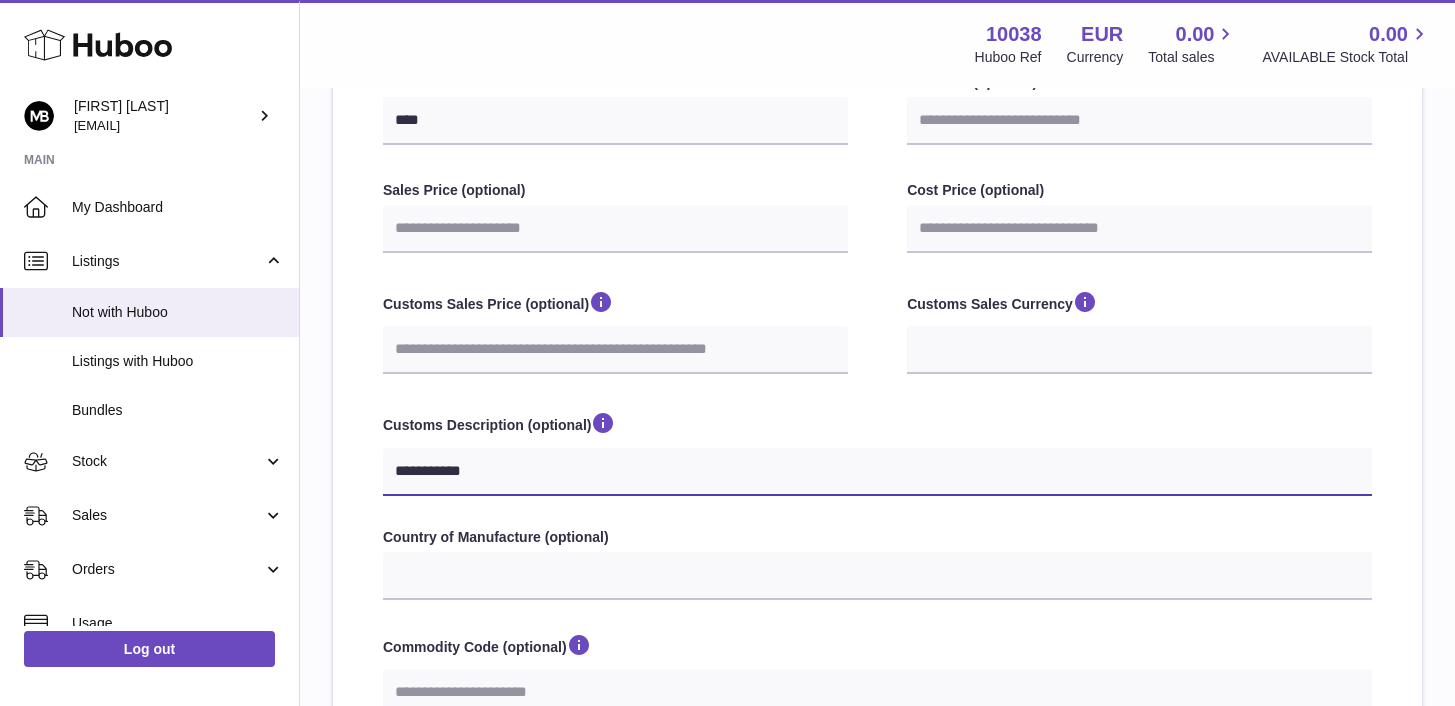 type on "**********" 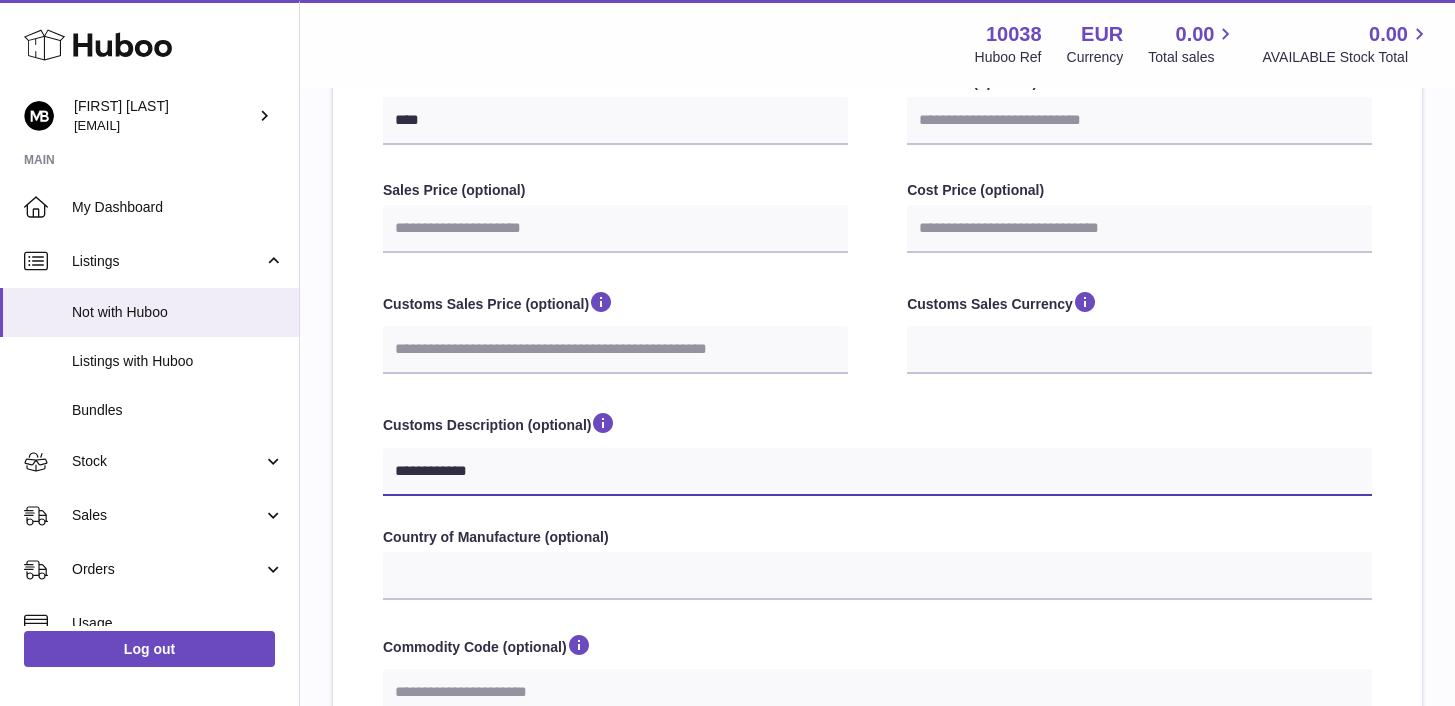 select 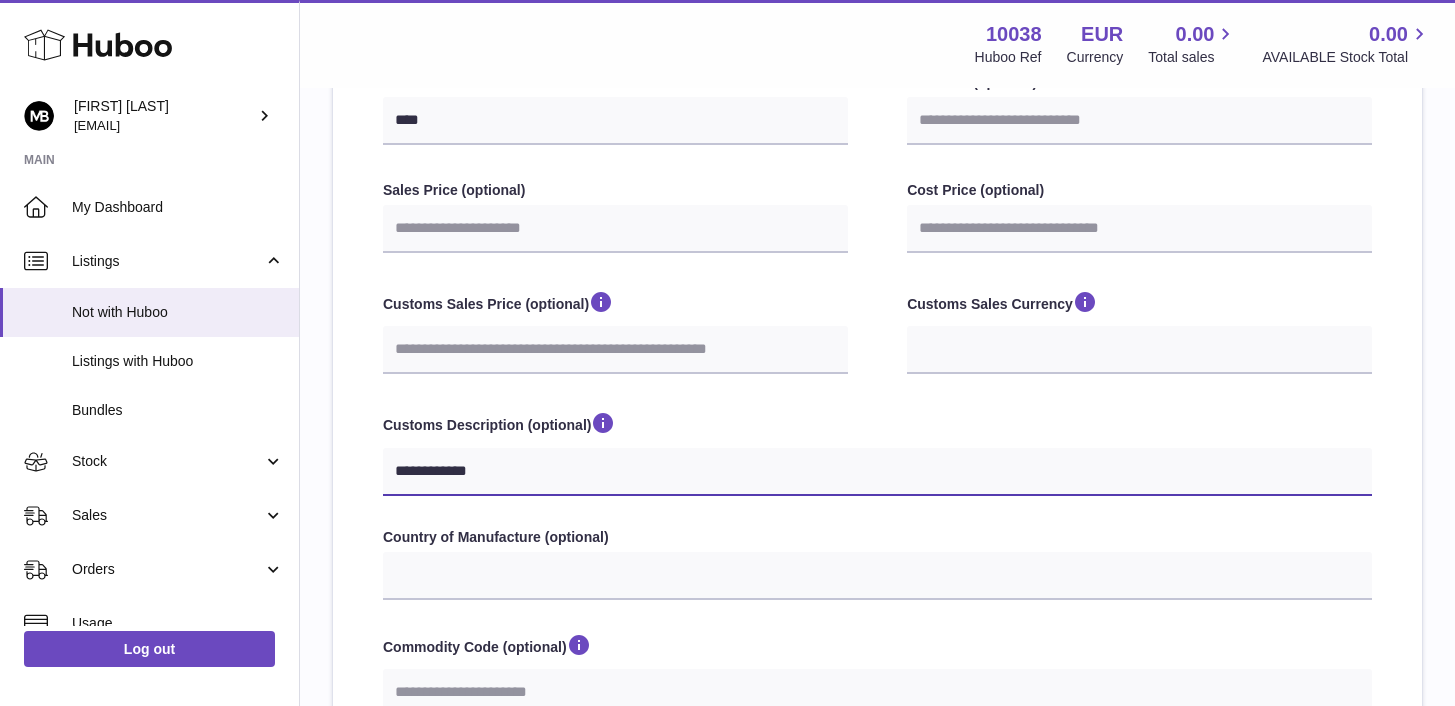 type on "**********" 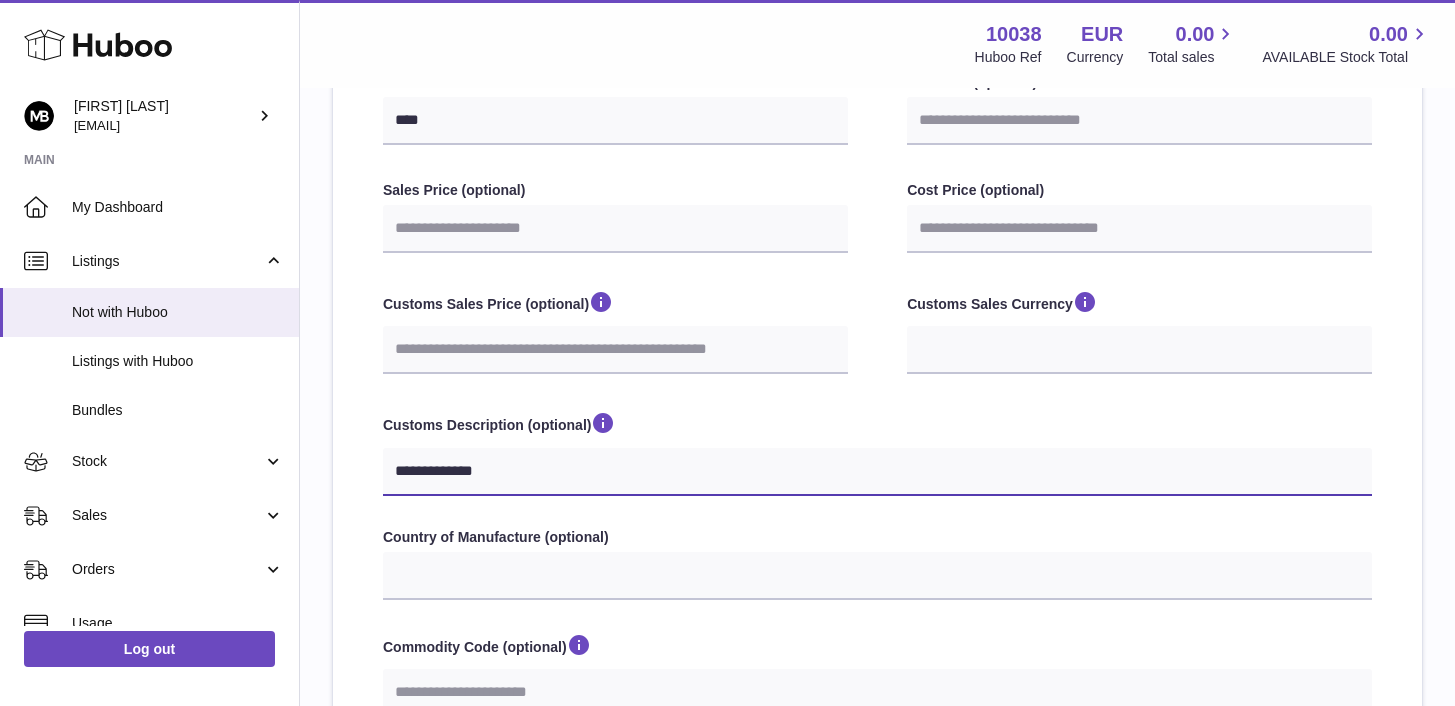 select 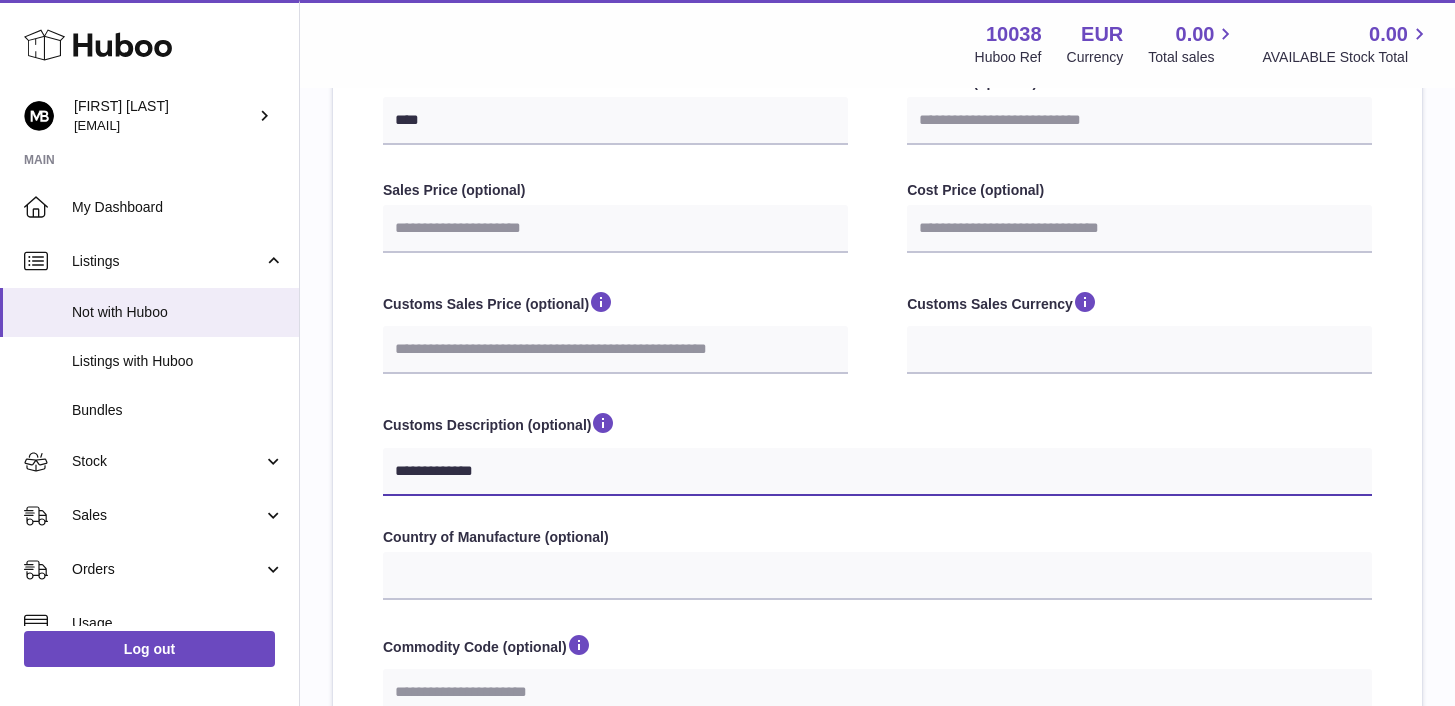 type on "**********" 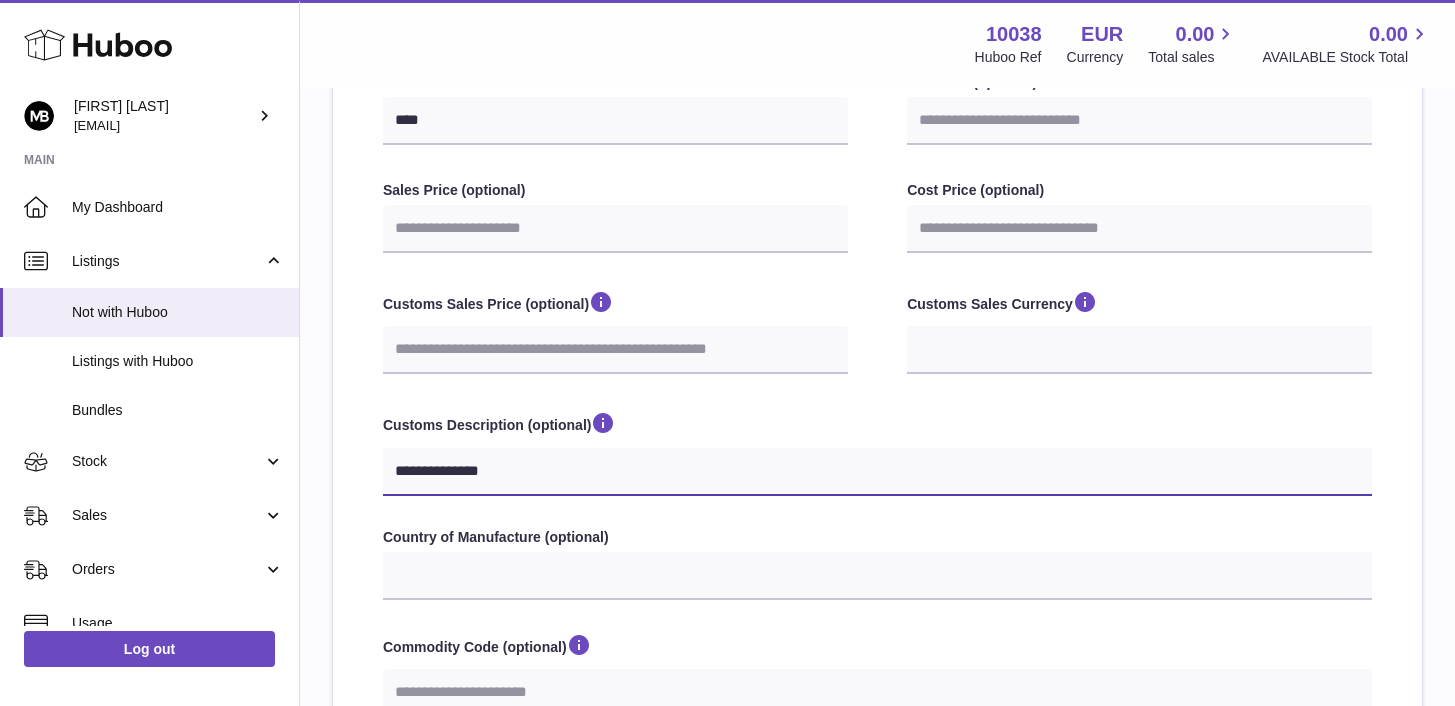 select 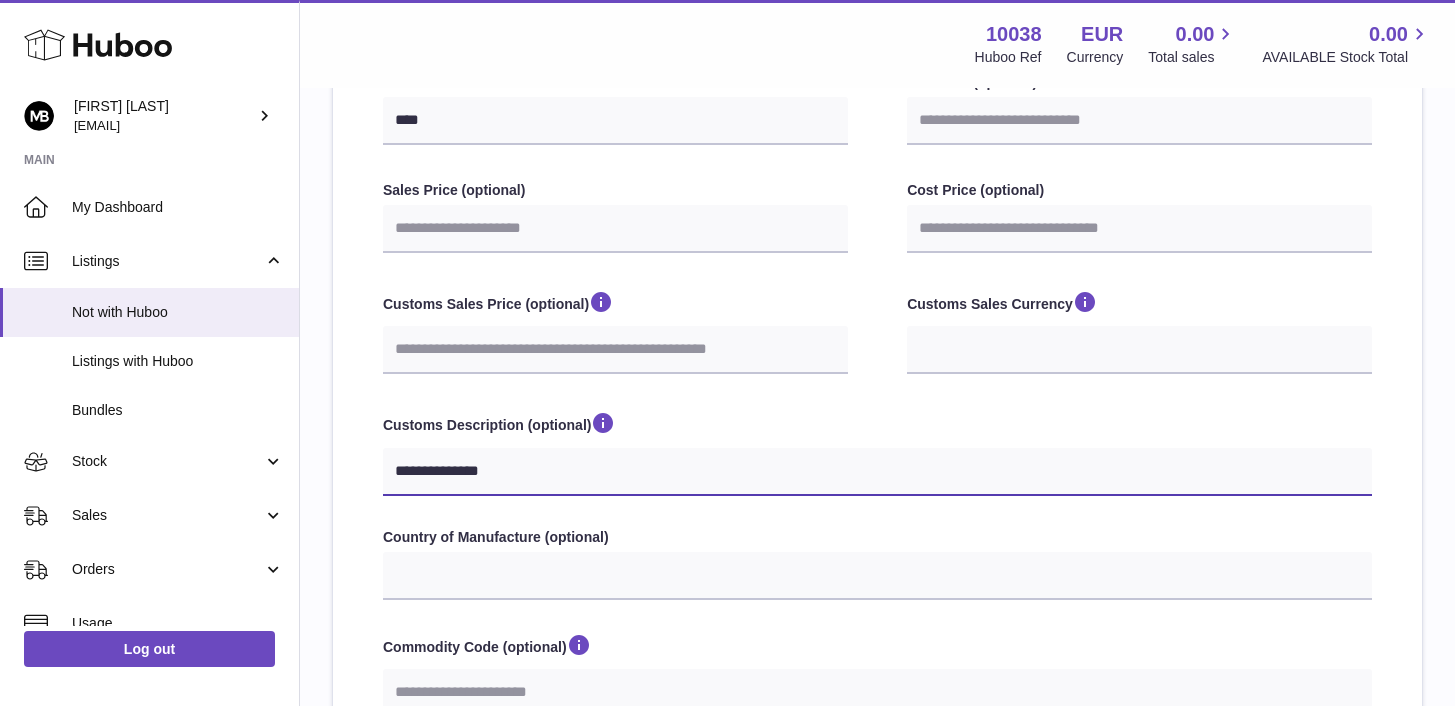 type on "**********" 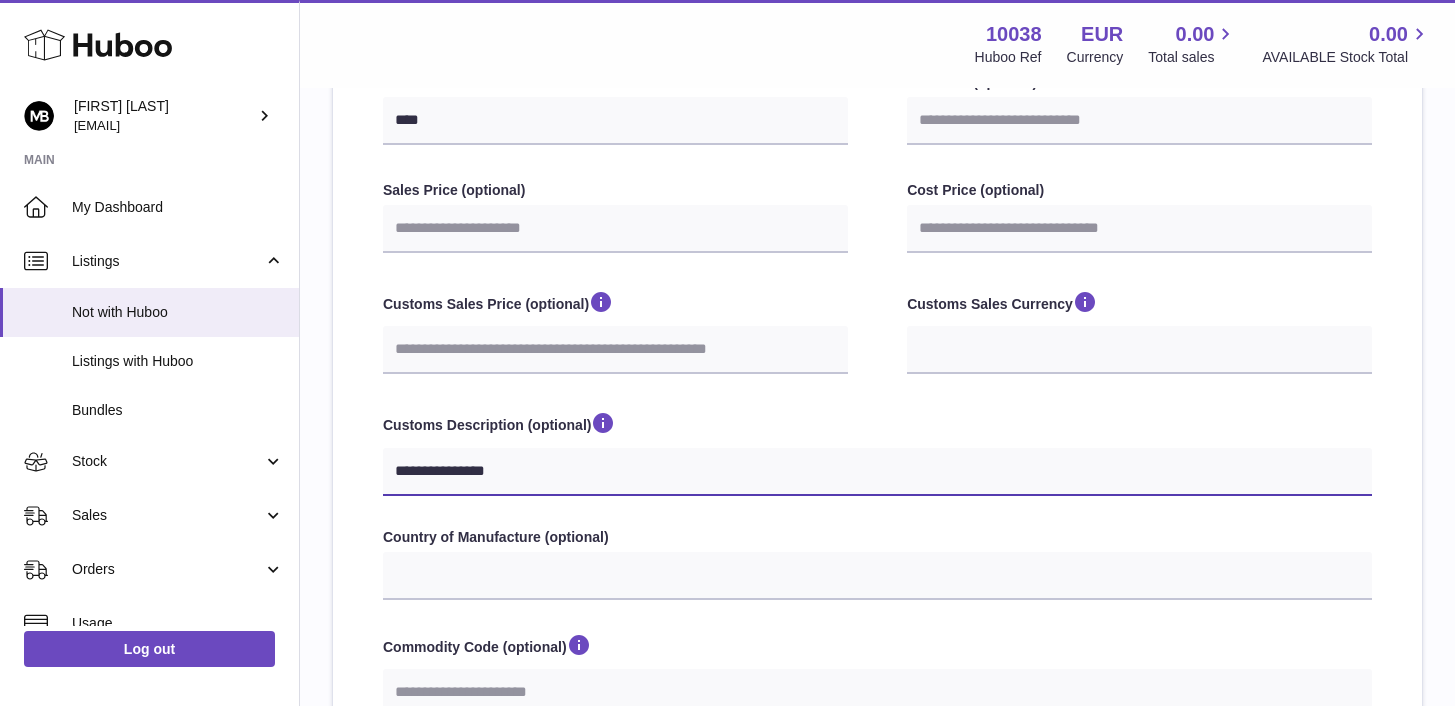 select 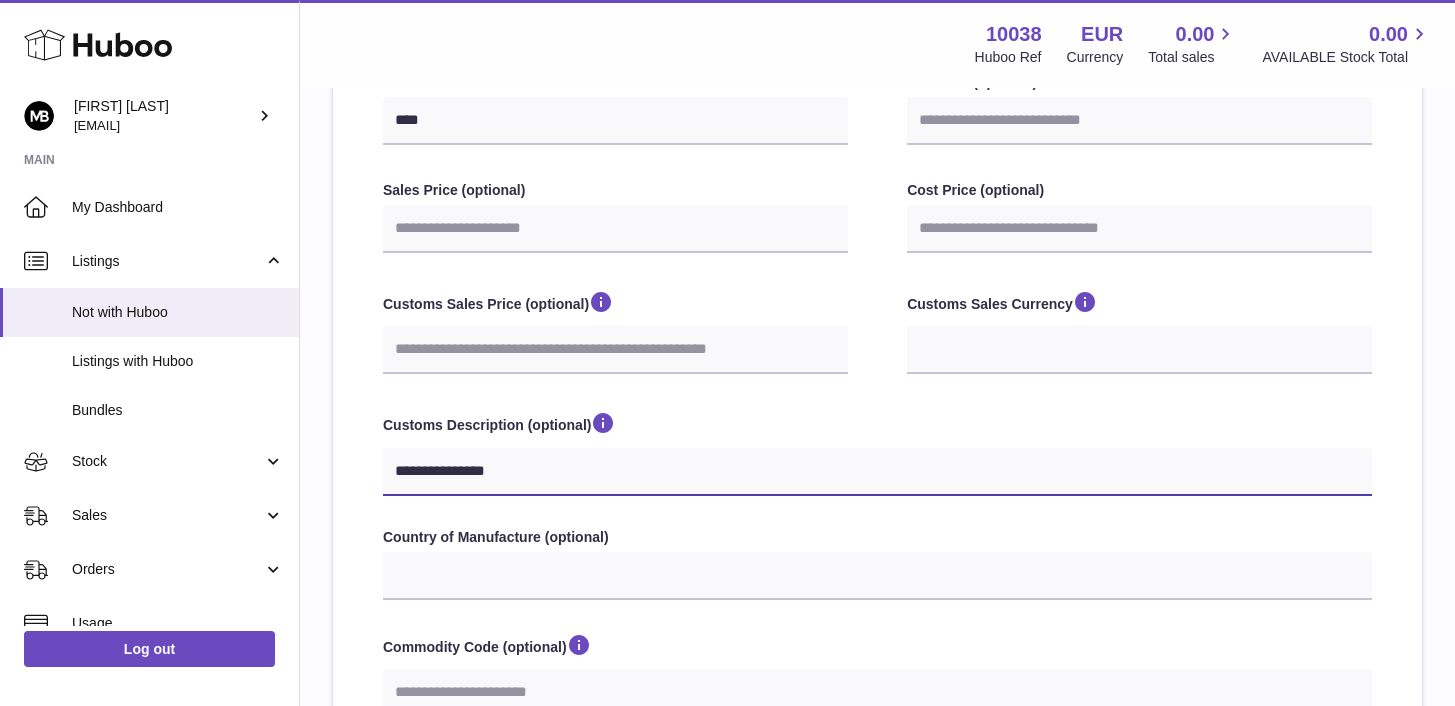 type on "**********" 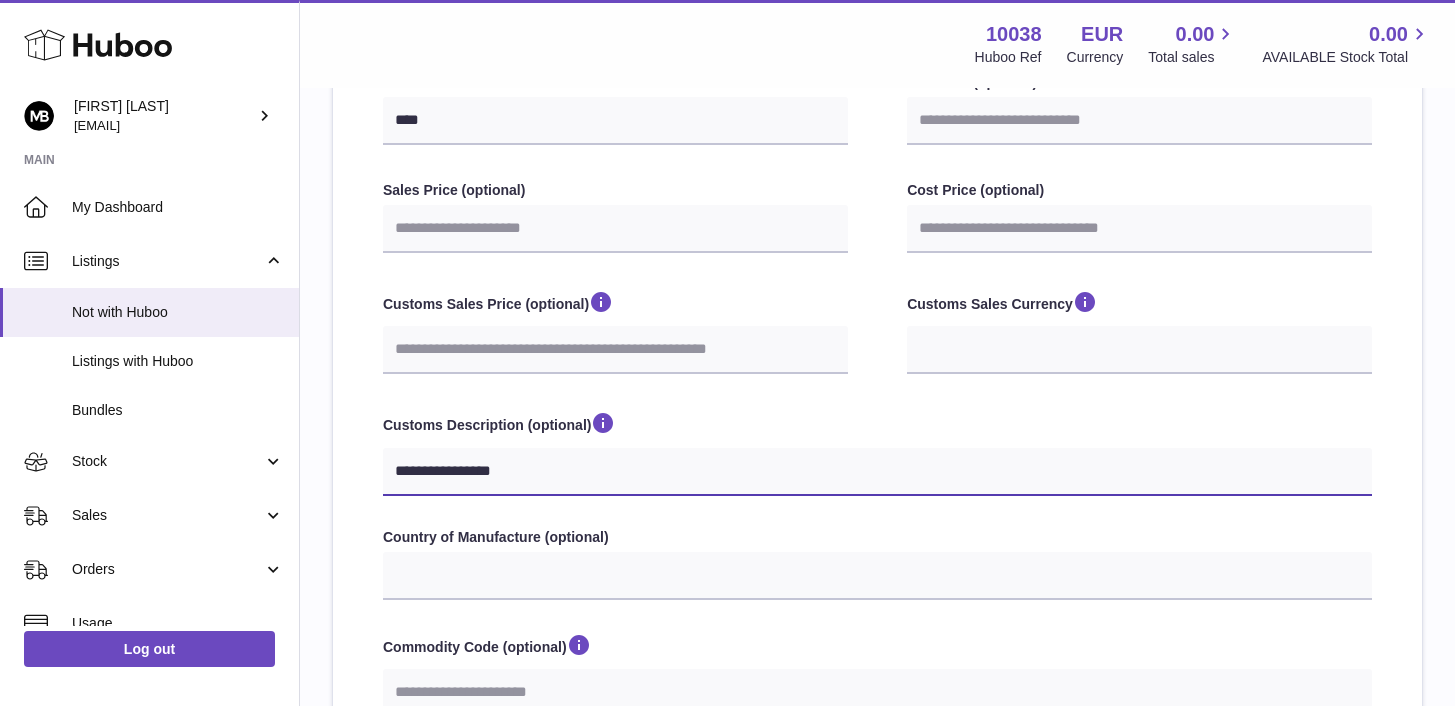 select 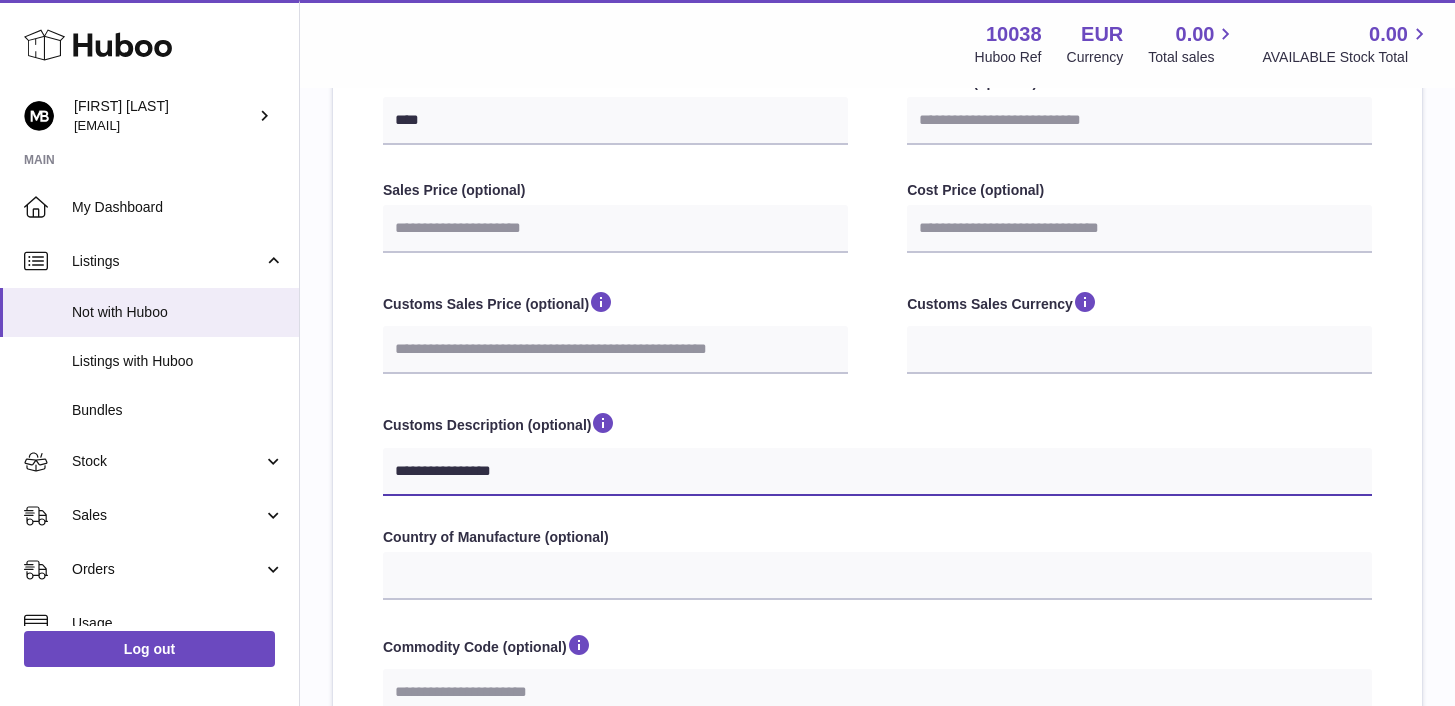 type on "**********" 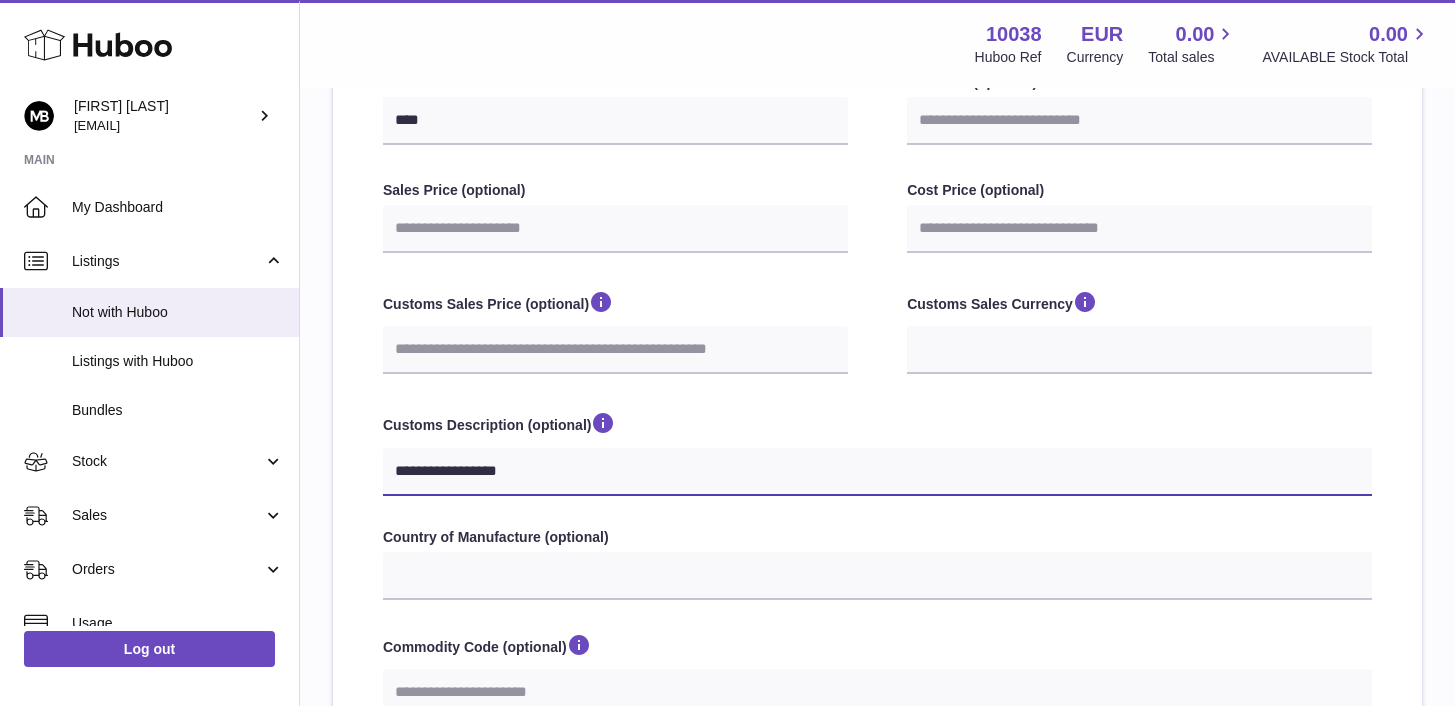 select 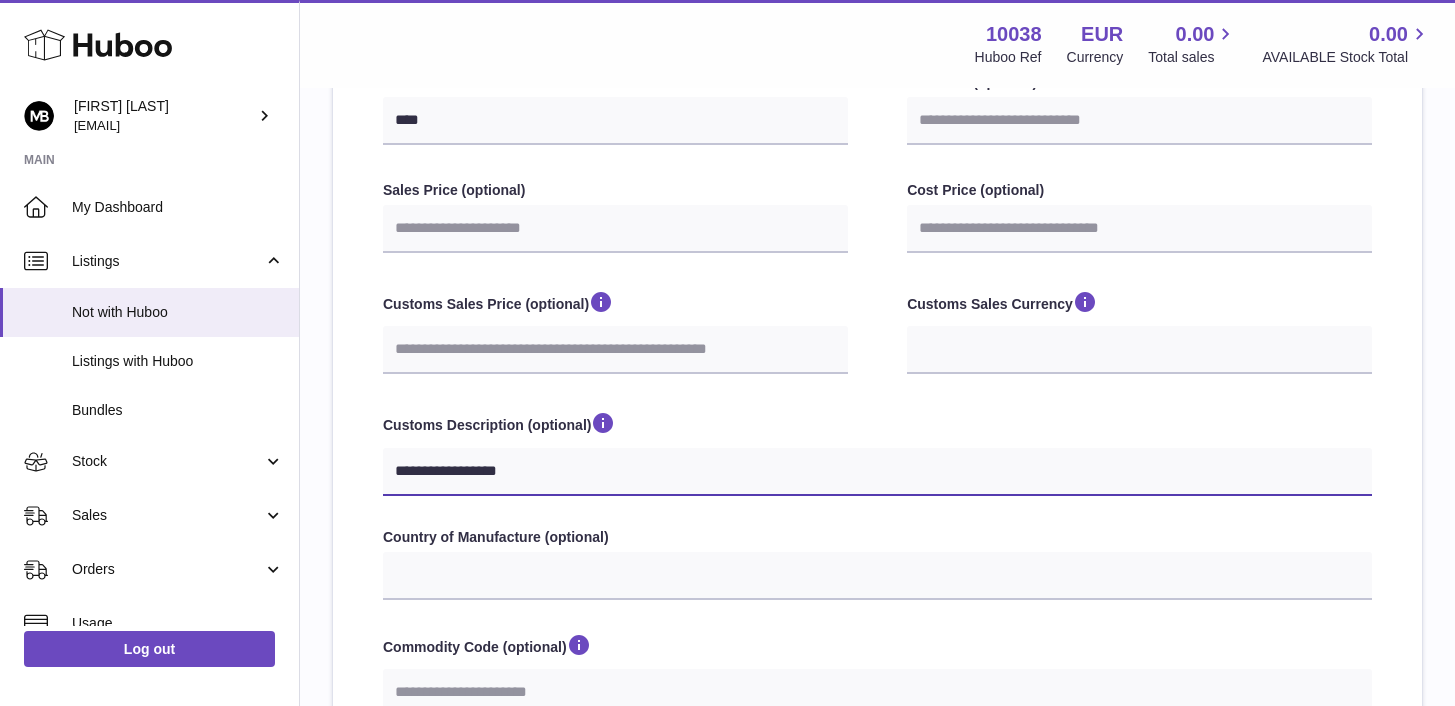 type on "**********" 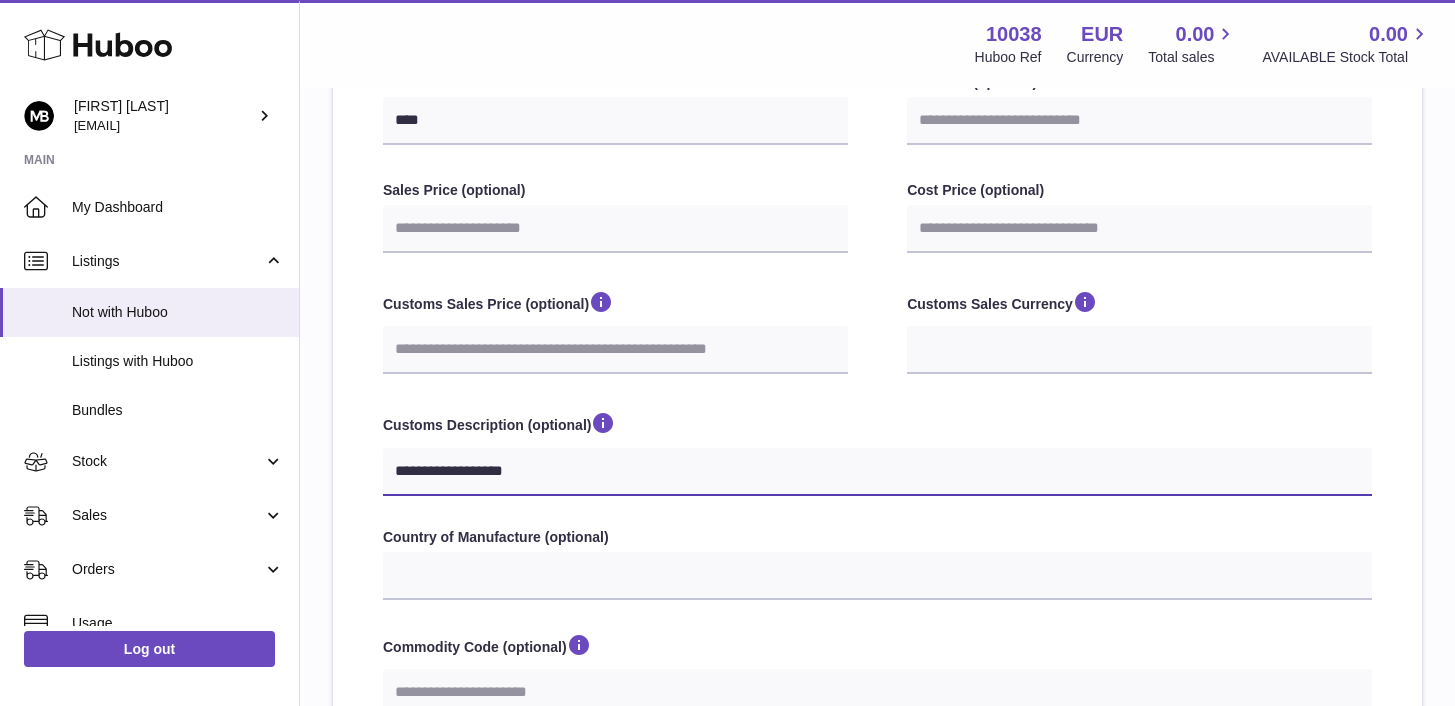 select 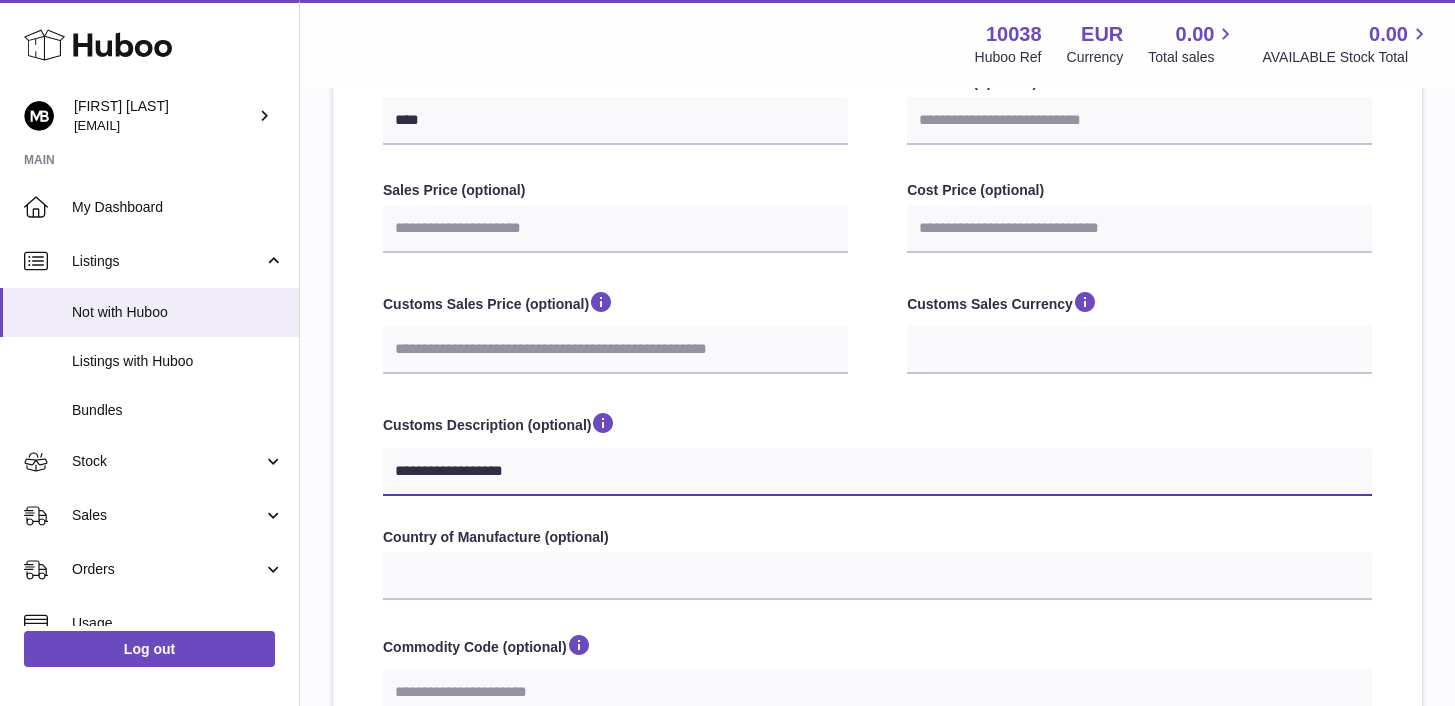 type on "**********" 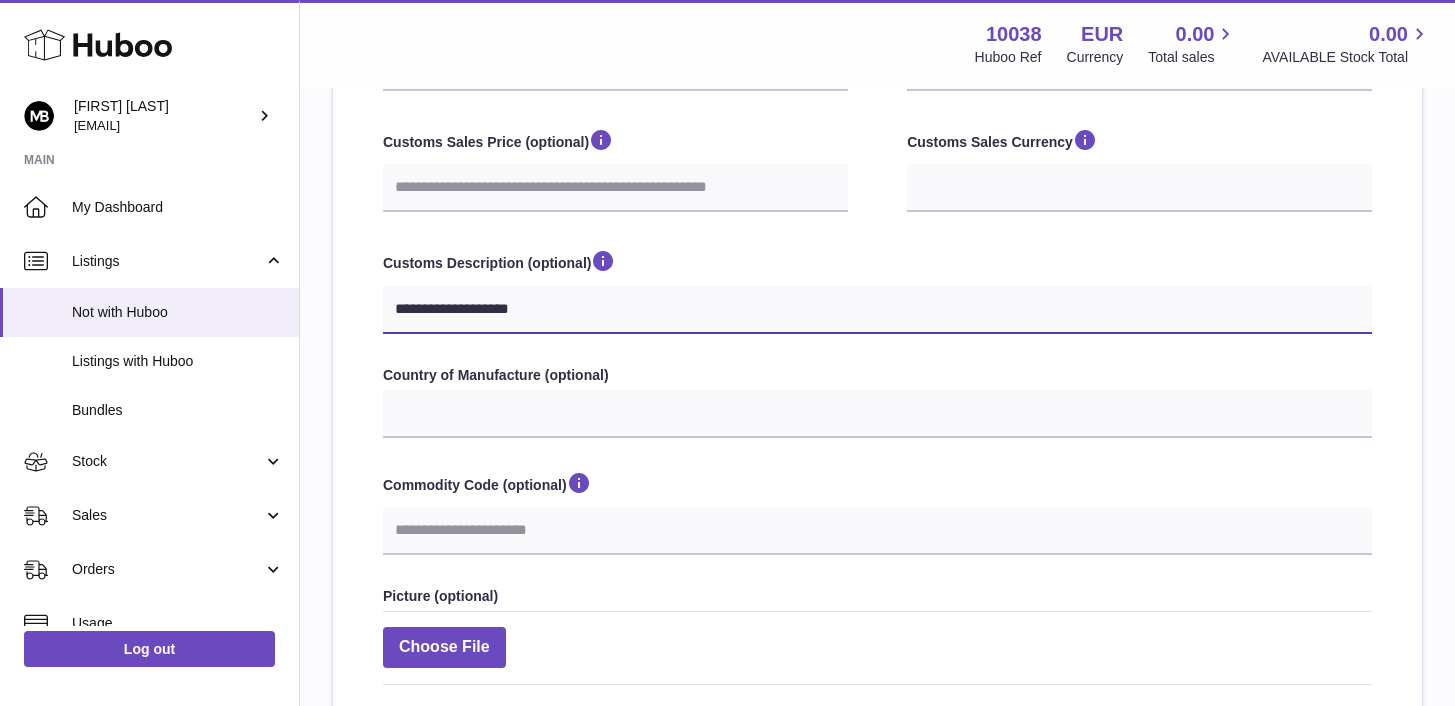scroll, scrollTop: 585, scrollLeft: 0, axis: vertical 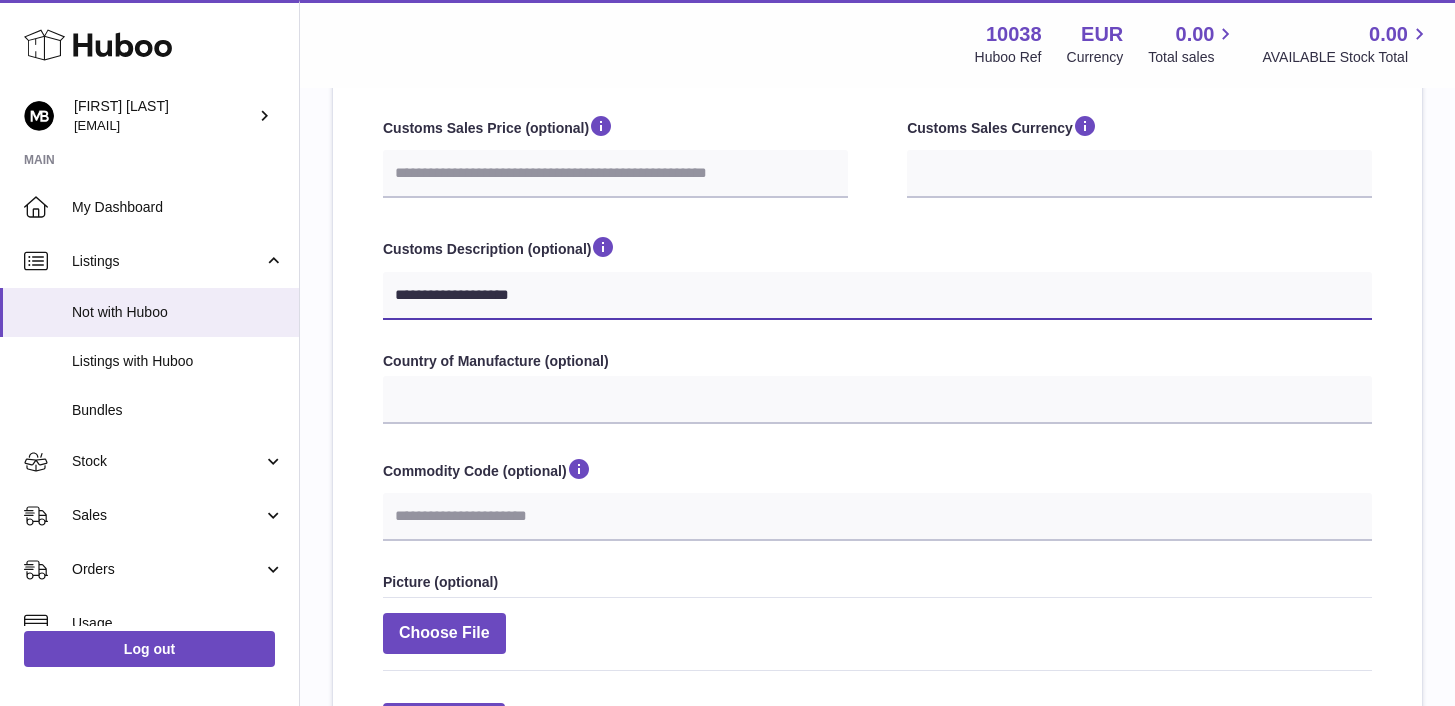 type on "**********" 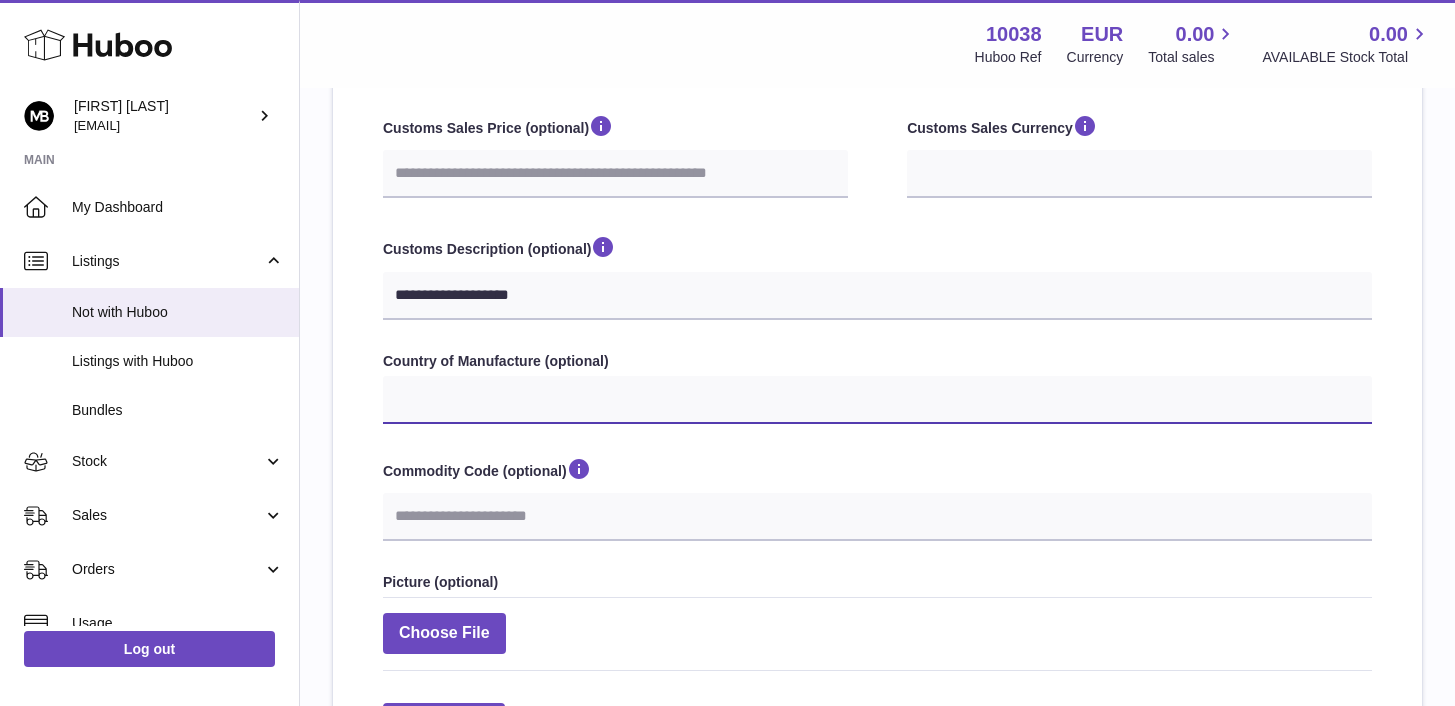 click on "**********" at bounding box center [877, 400] 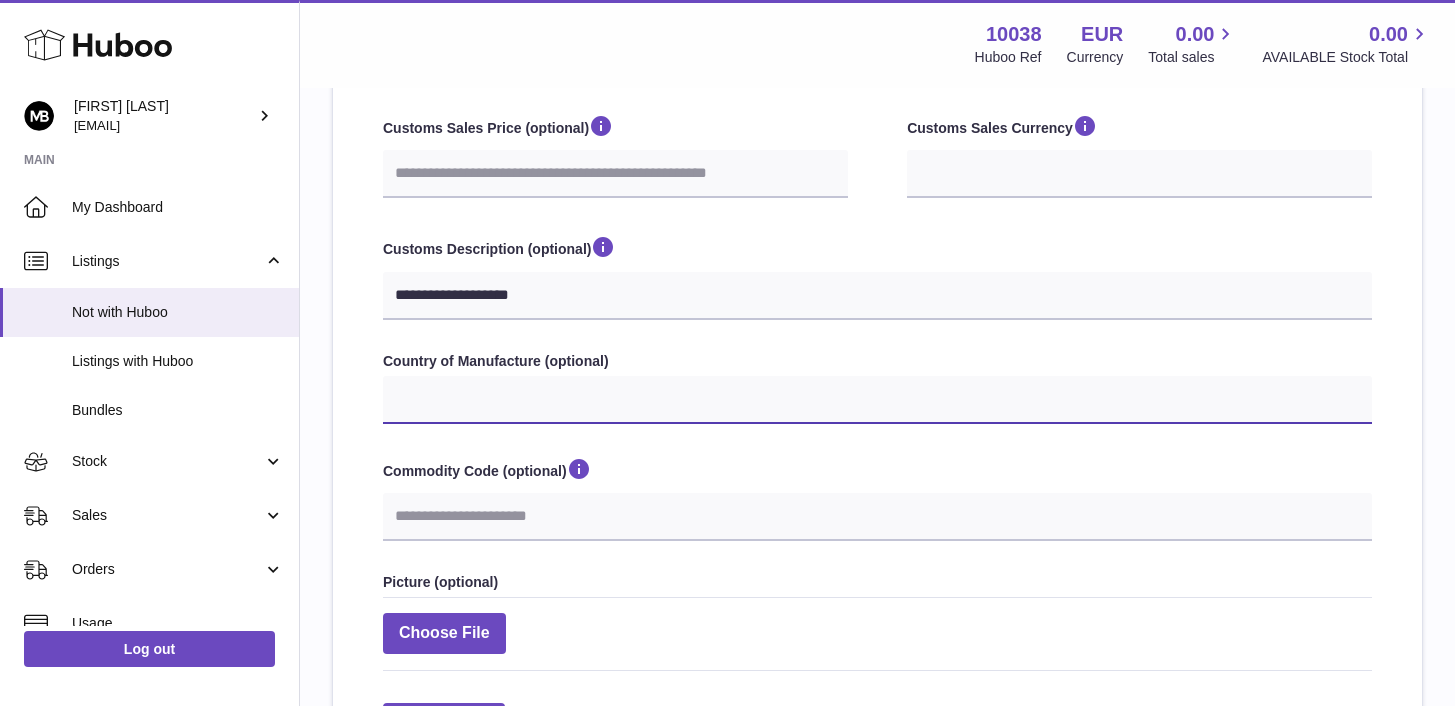 select on "**" 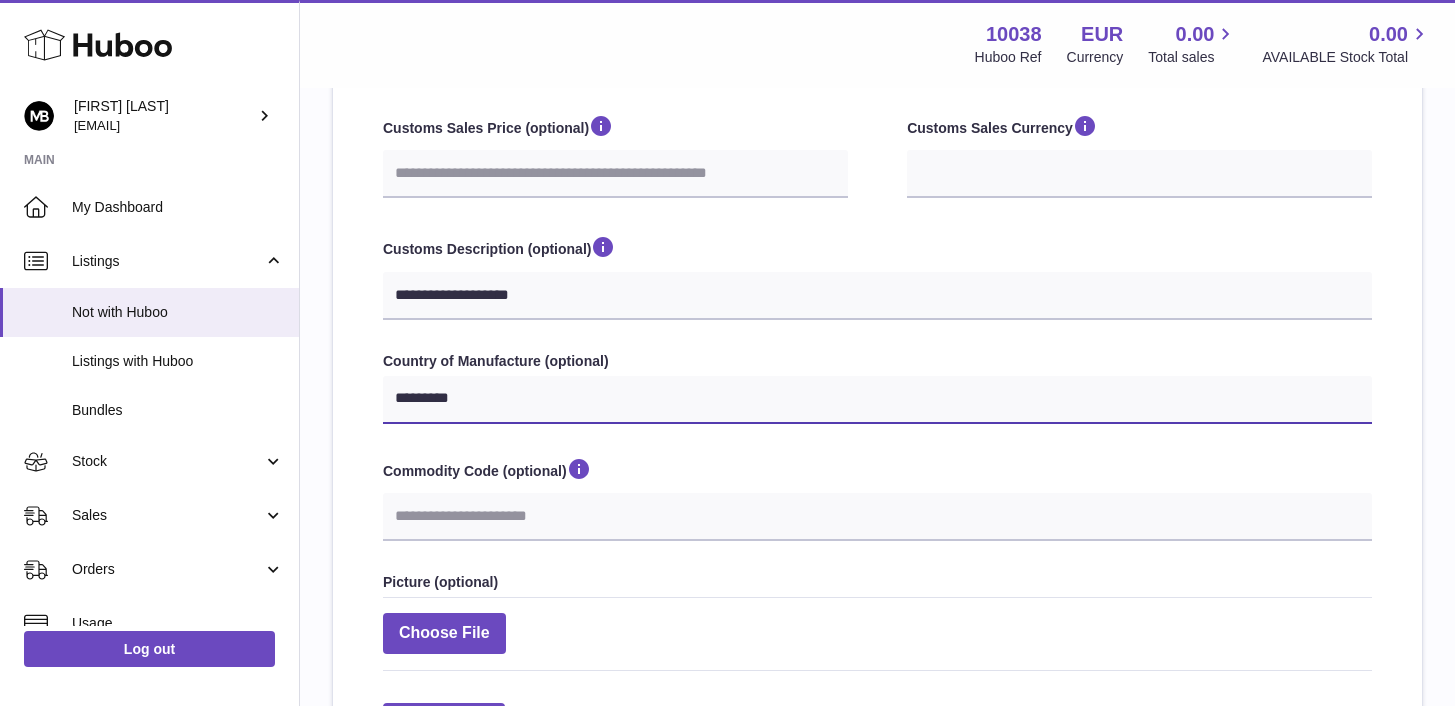 select 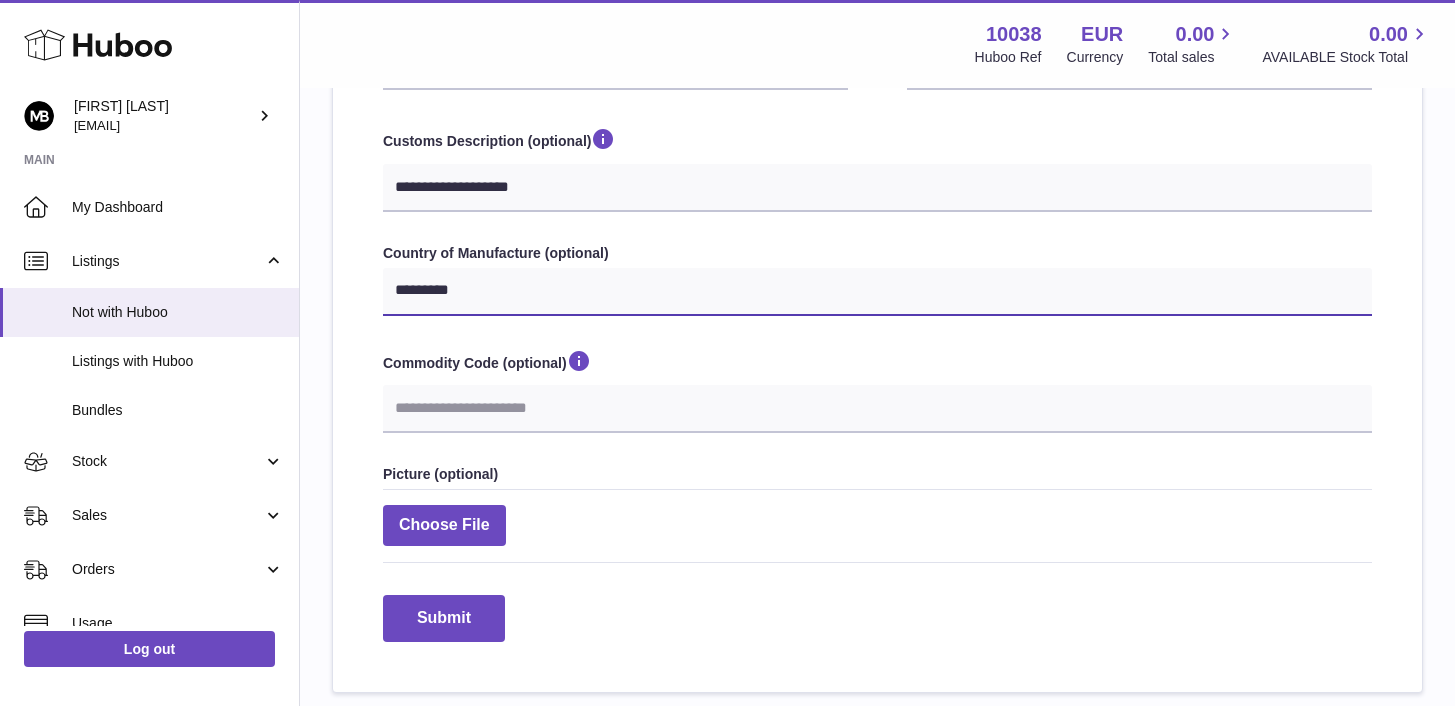 scroll, scrollTop: 728, scrollLeft: 0, axis: vertical 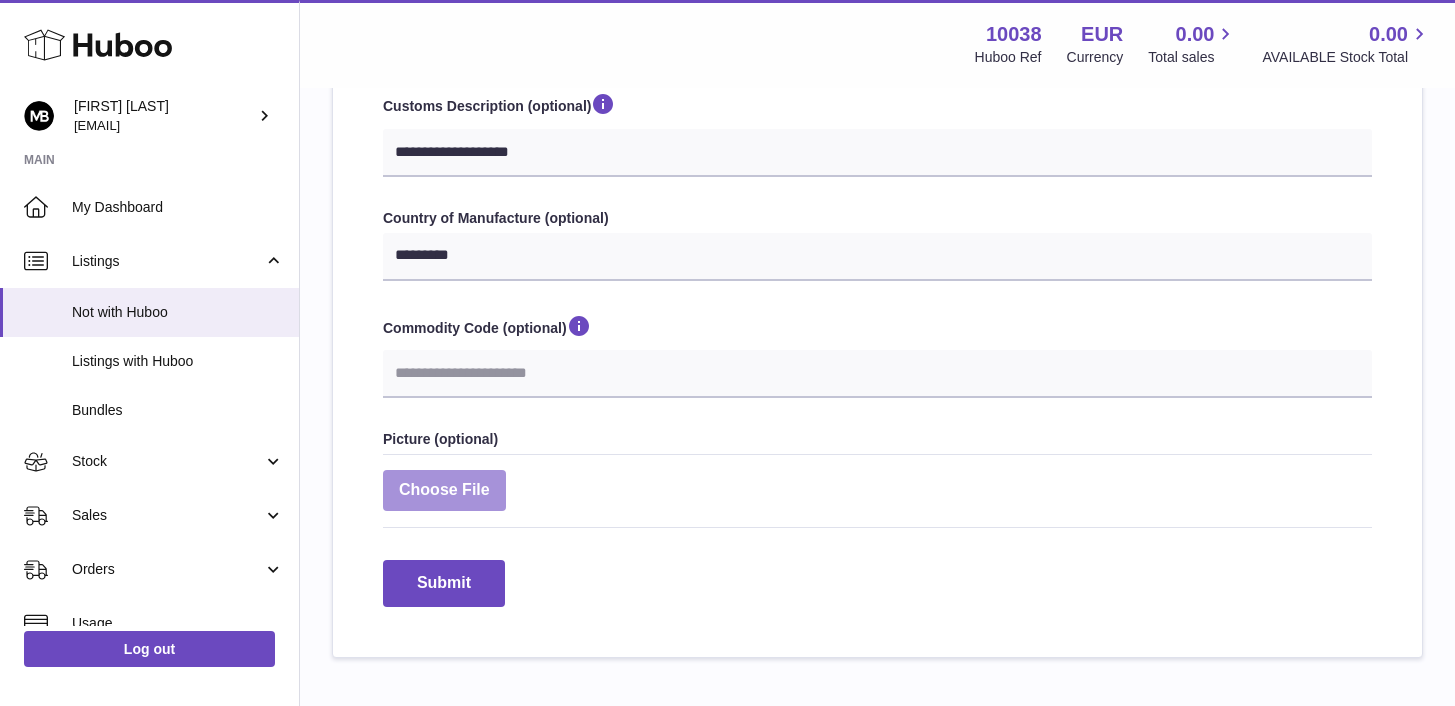 click at bounding box center [444, 490] 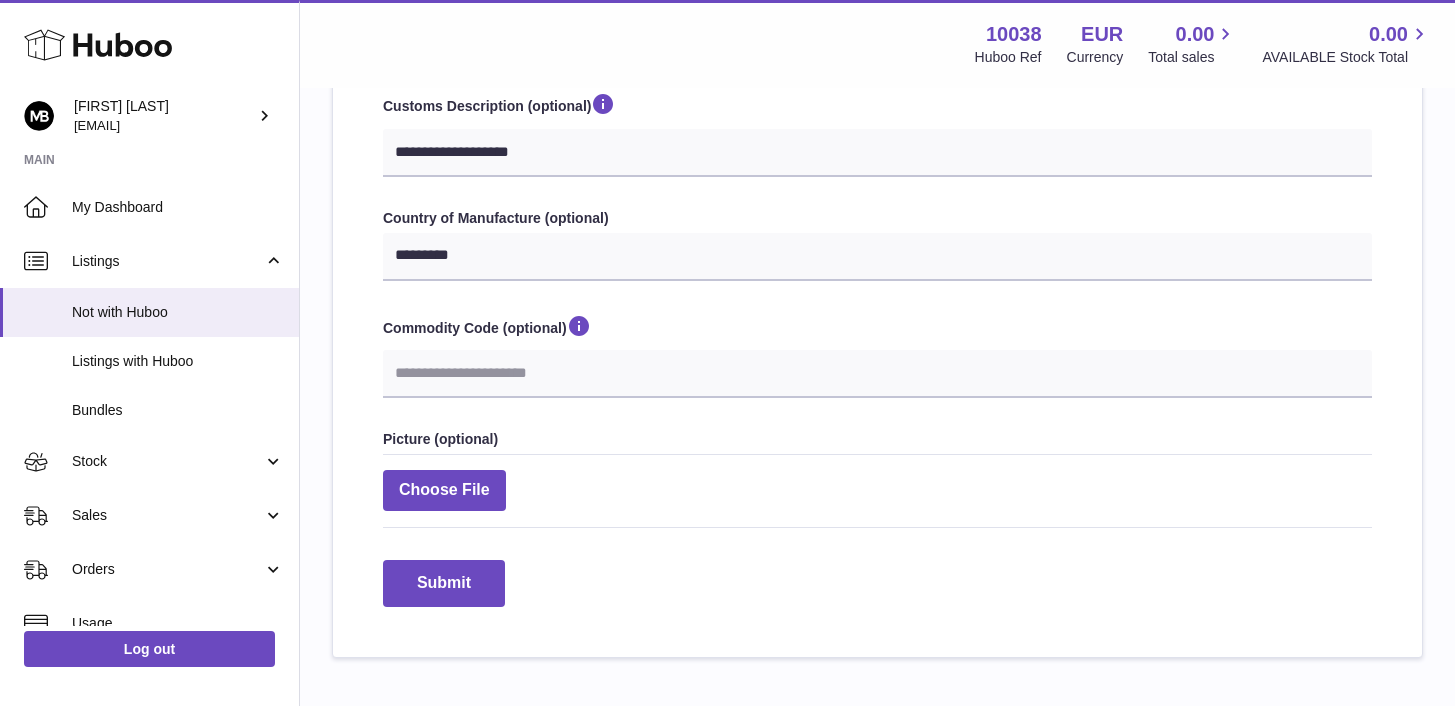 type on "**********" 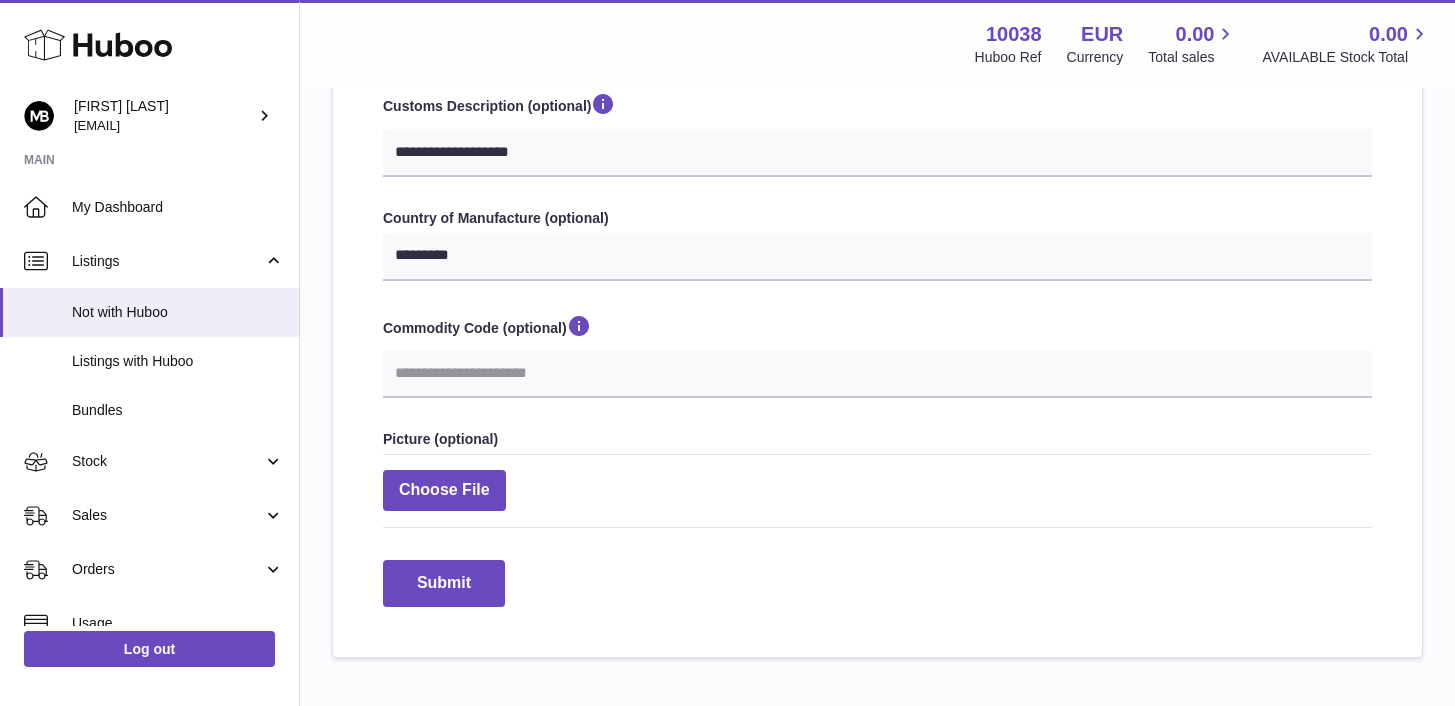 select 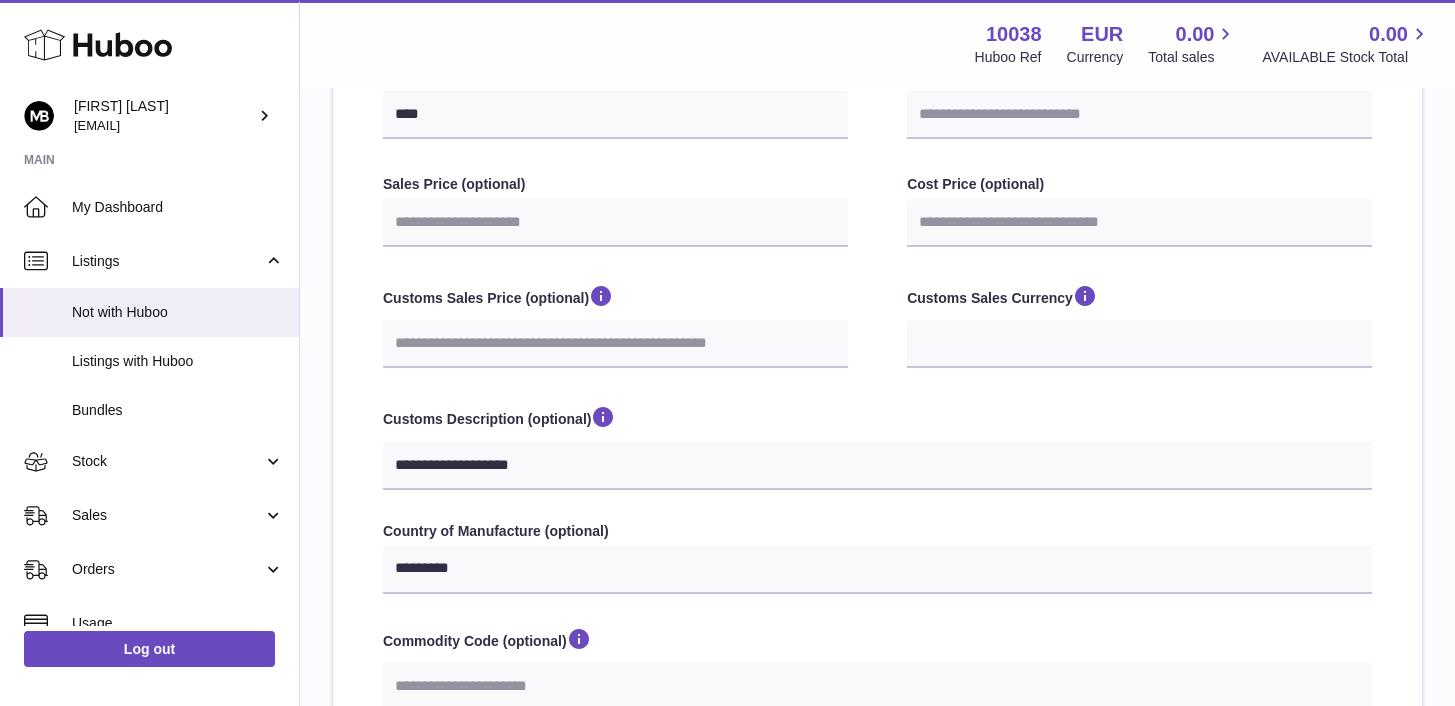 scroll, scrollTop: 431, scrollLeft: 0, axis: vertical 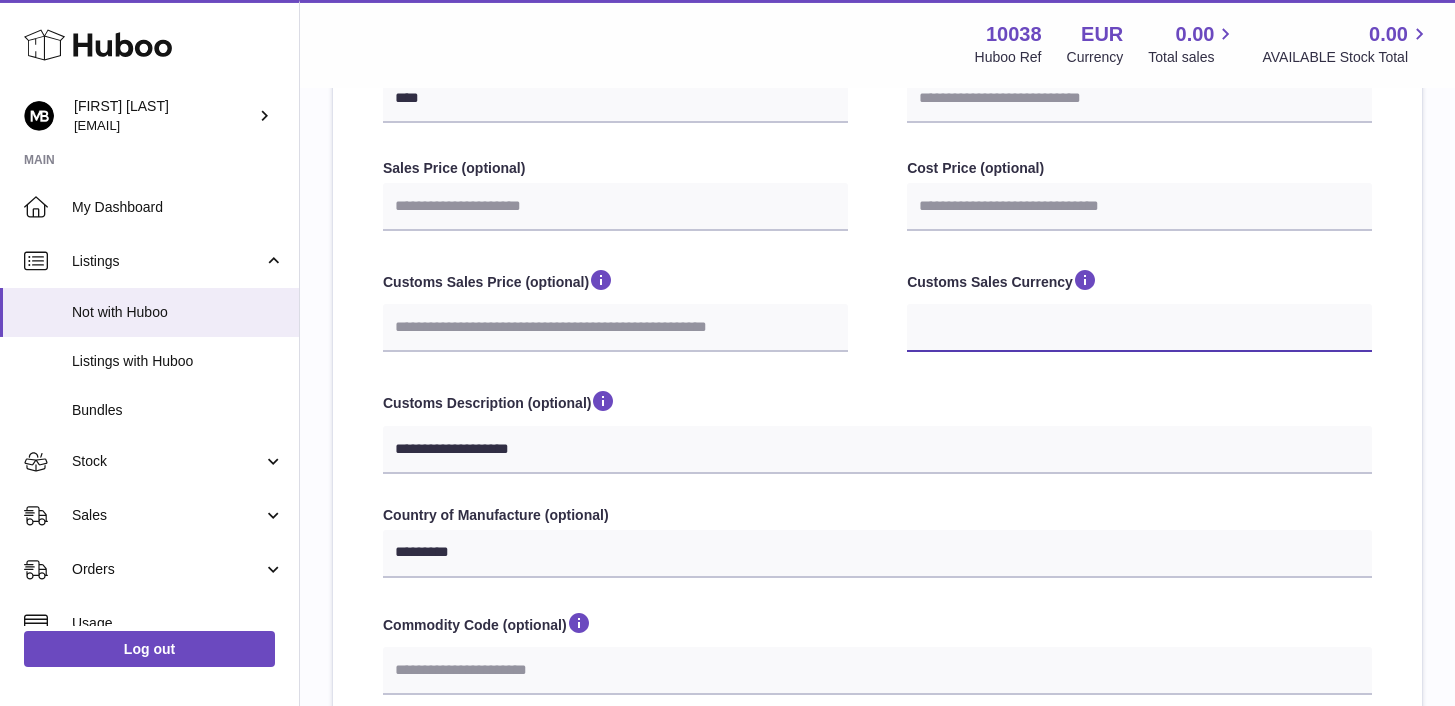click on "*** ***" at bounding box center (1139, 328) 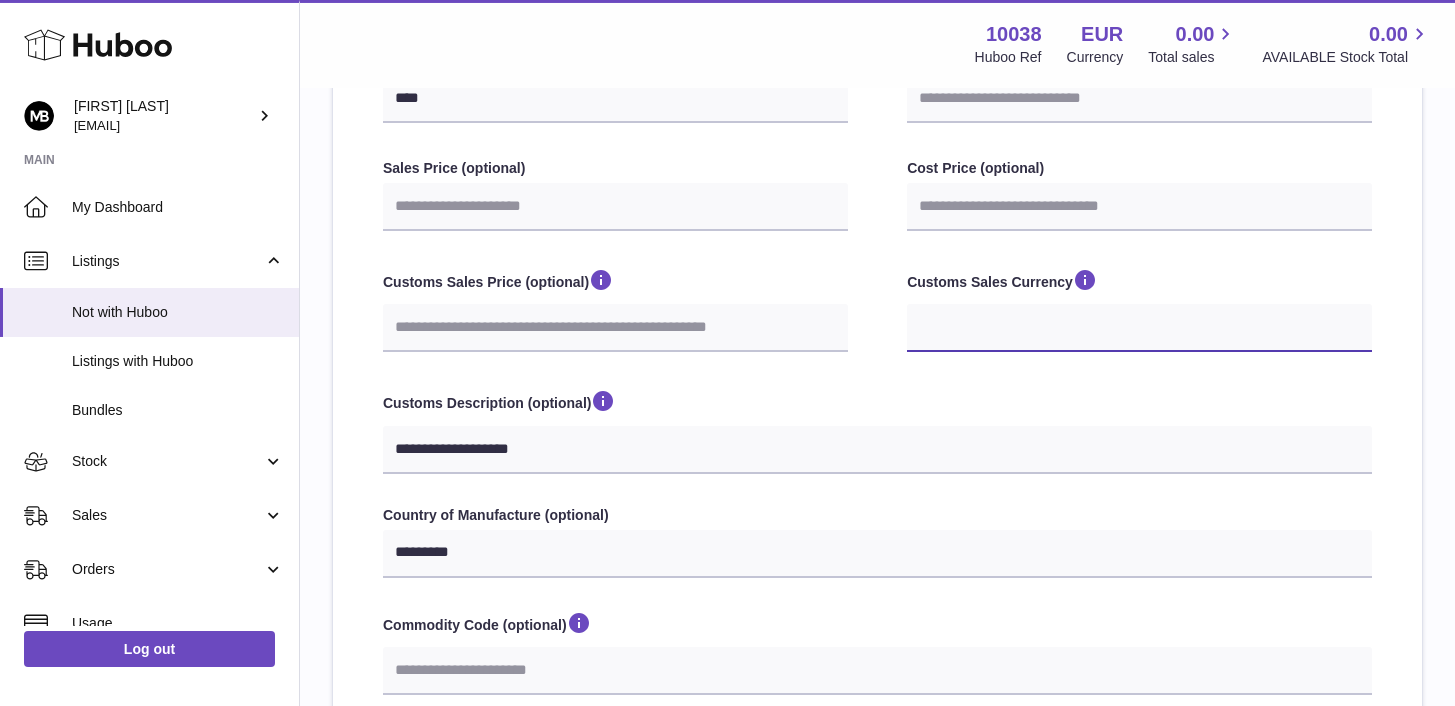 select on "***" 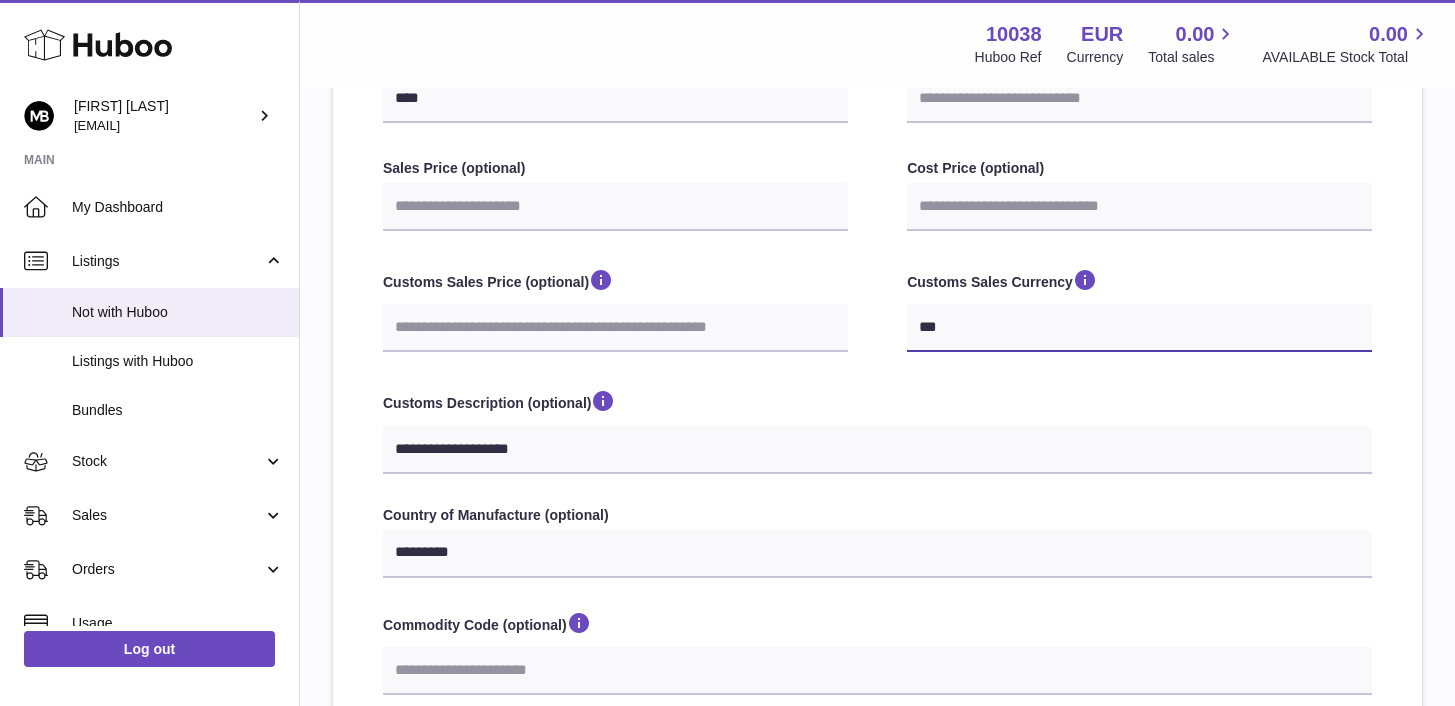 click on "***" at bounding box center [0, 0] 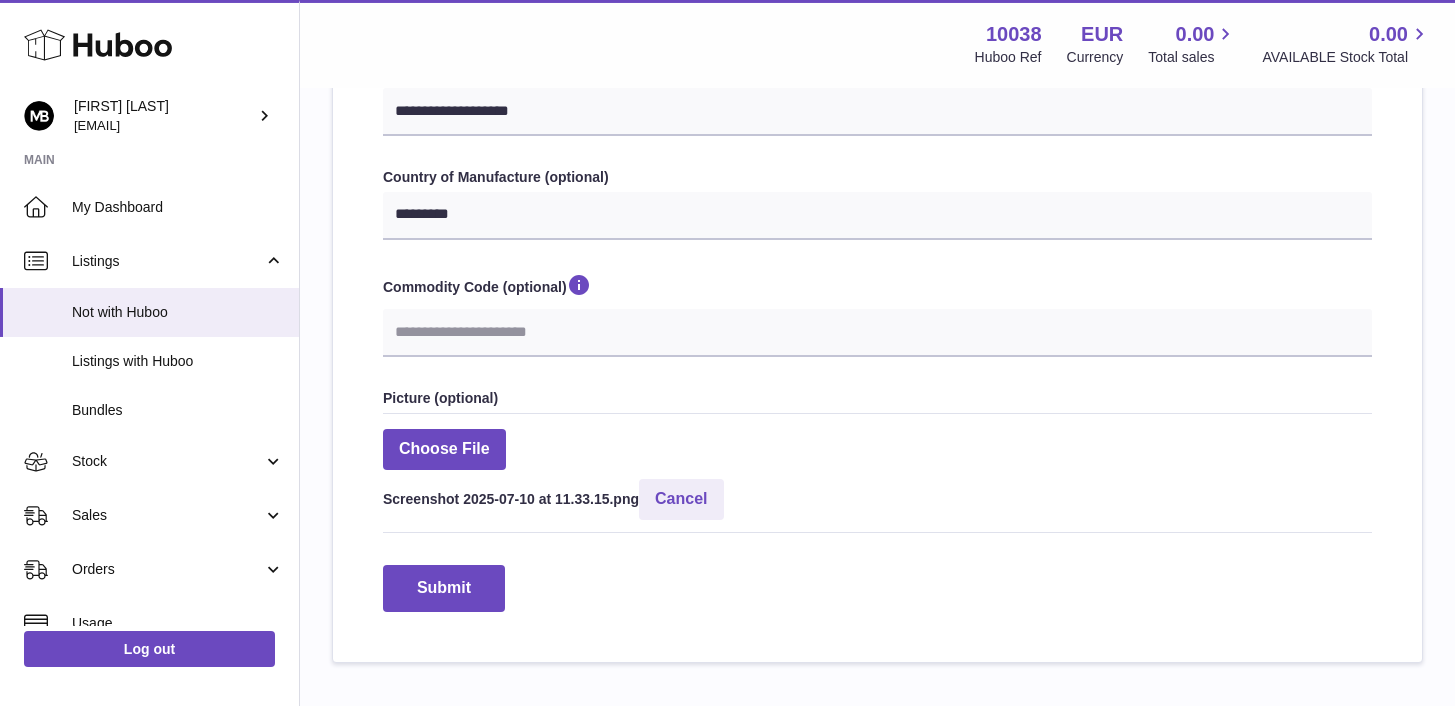 scroll, scrollTop: 785, scrollLeft: 0, axis: vertical 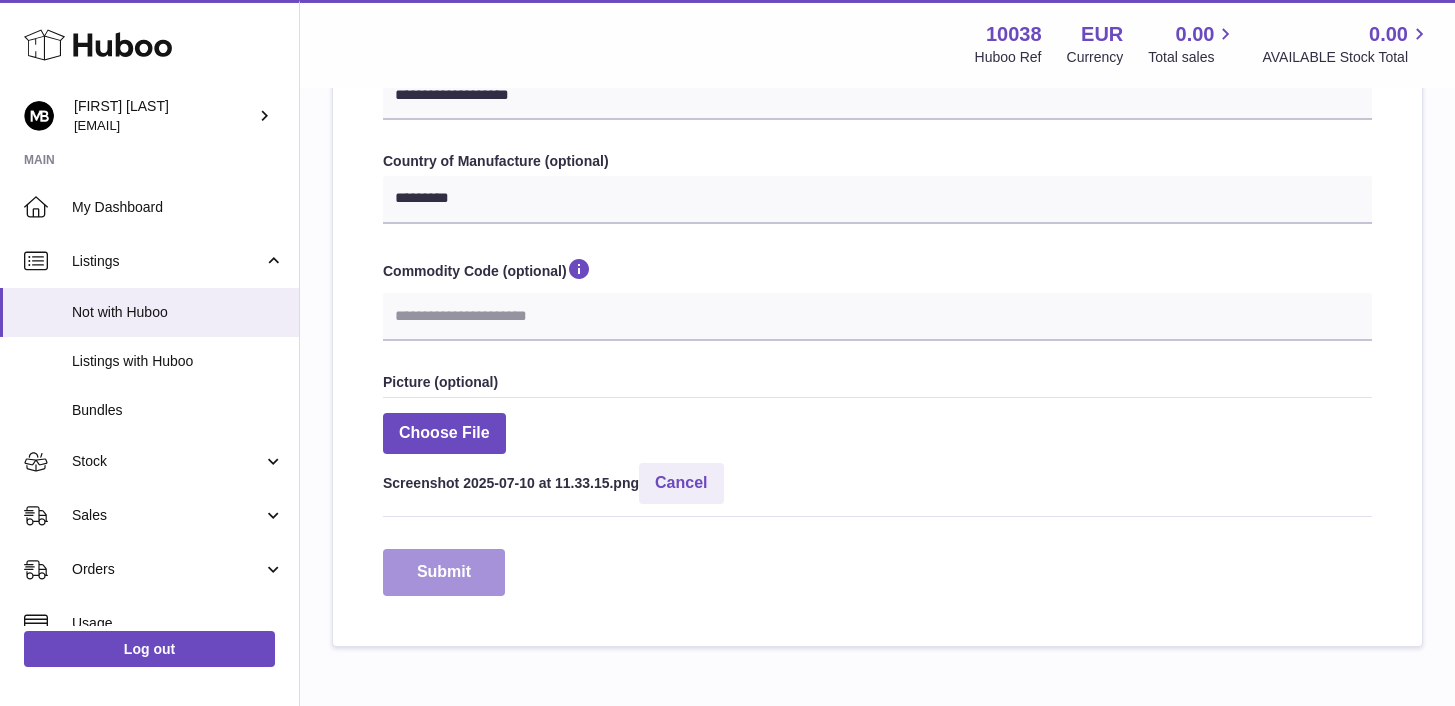 click on "Submit" at bounding box center [444, 572] 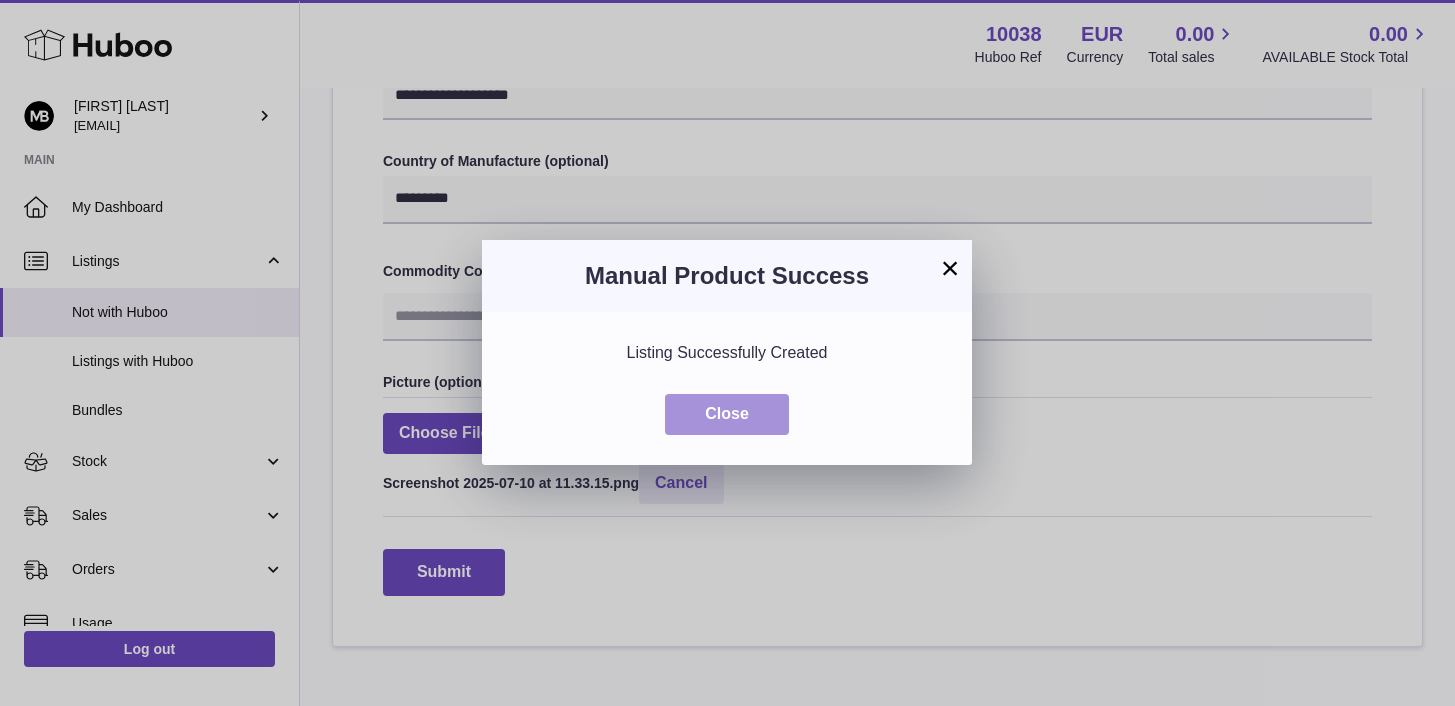 click on "Close" at bounding box center (727, 414) 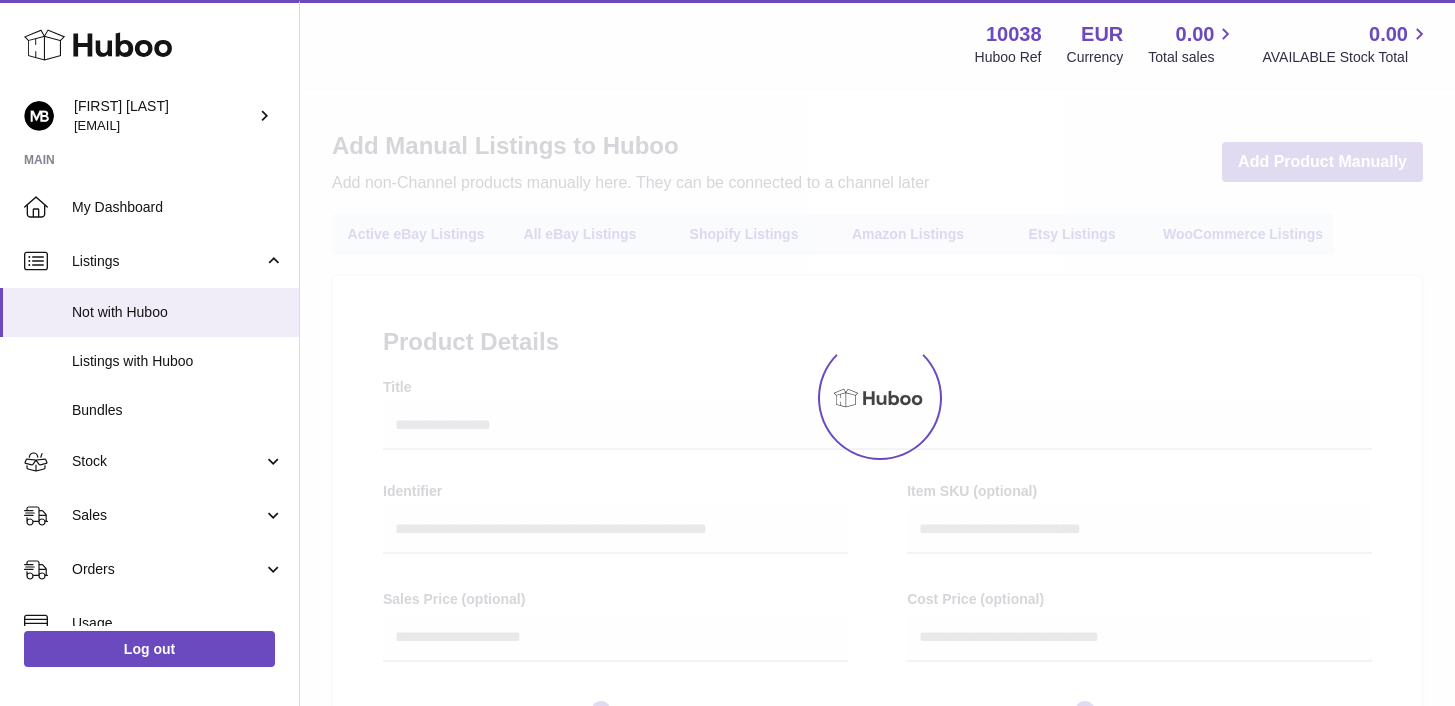 select 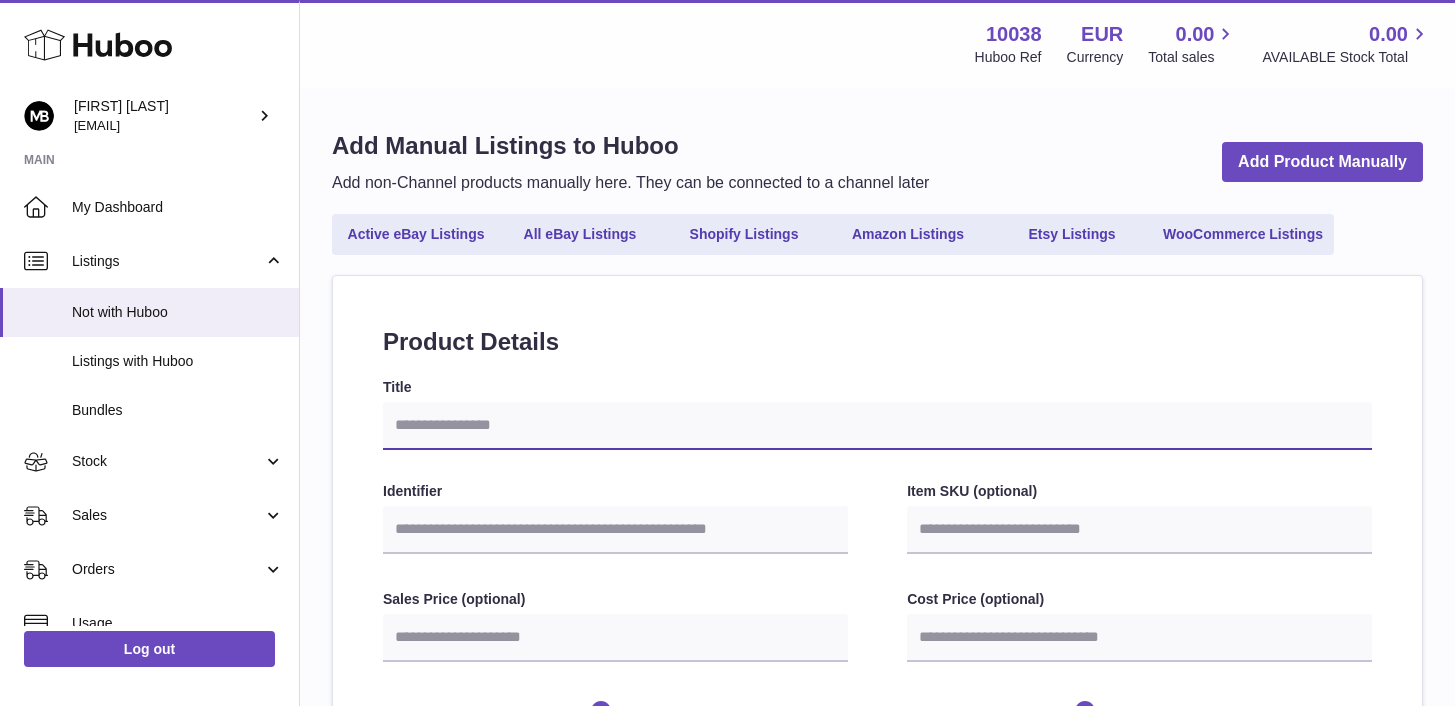 click on "Title" at bounding box center [877, 426] 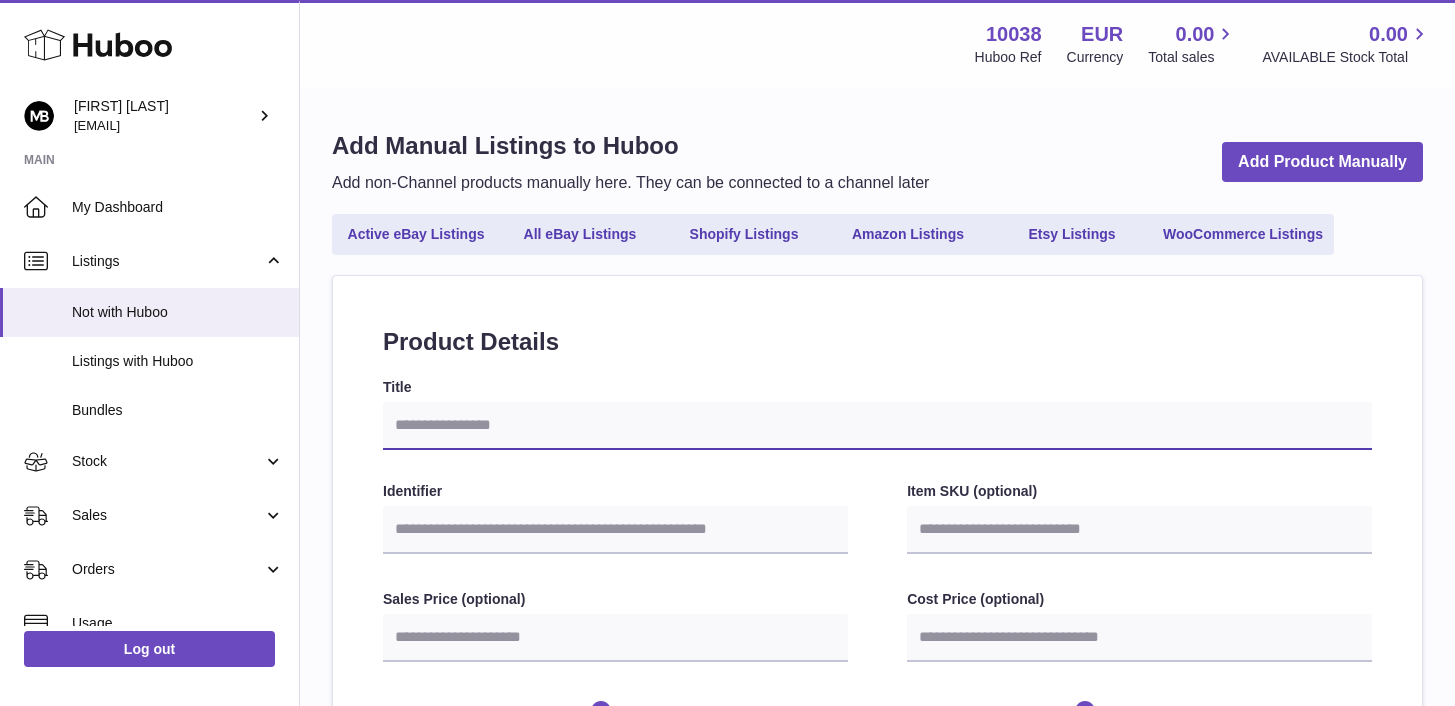 type on "*" 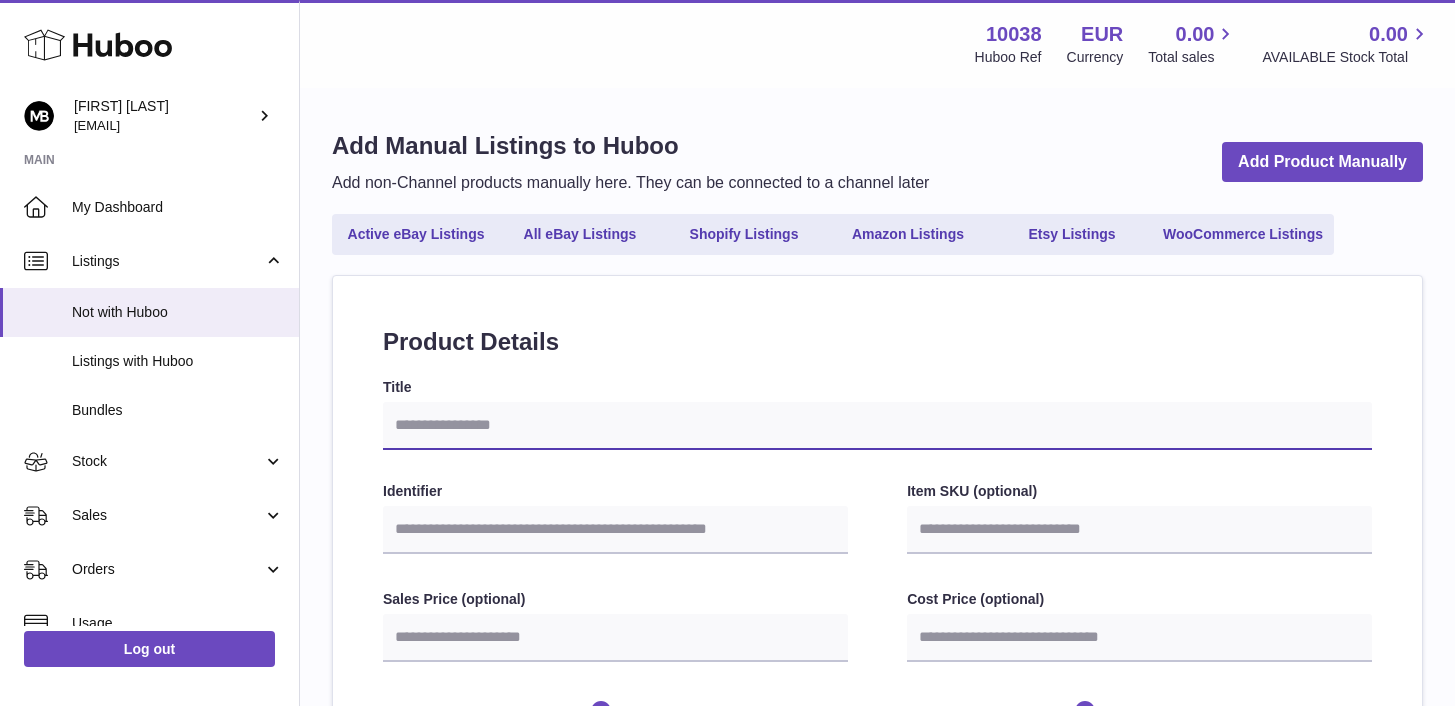 select 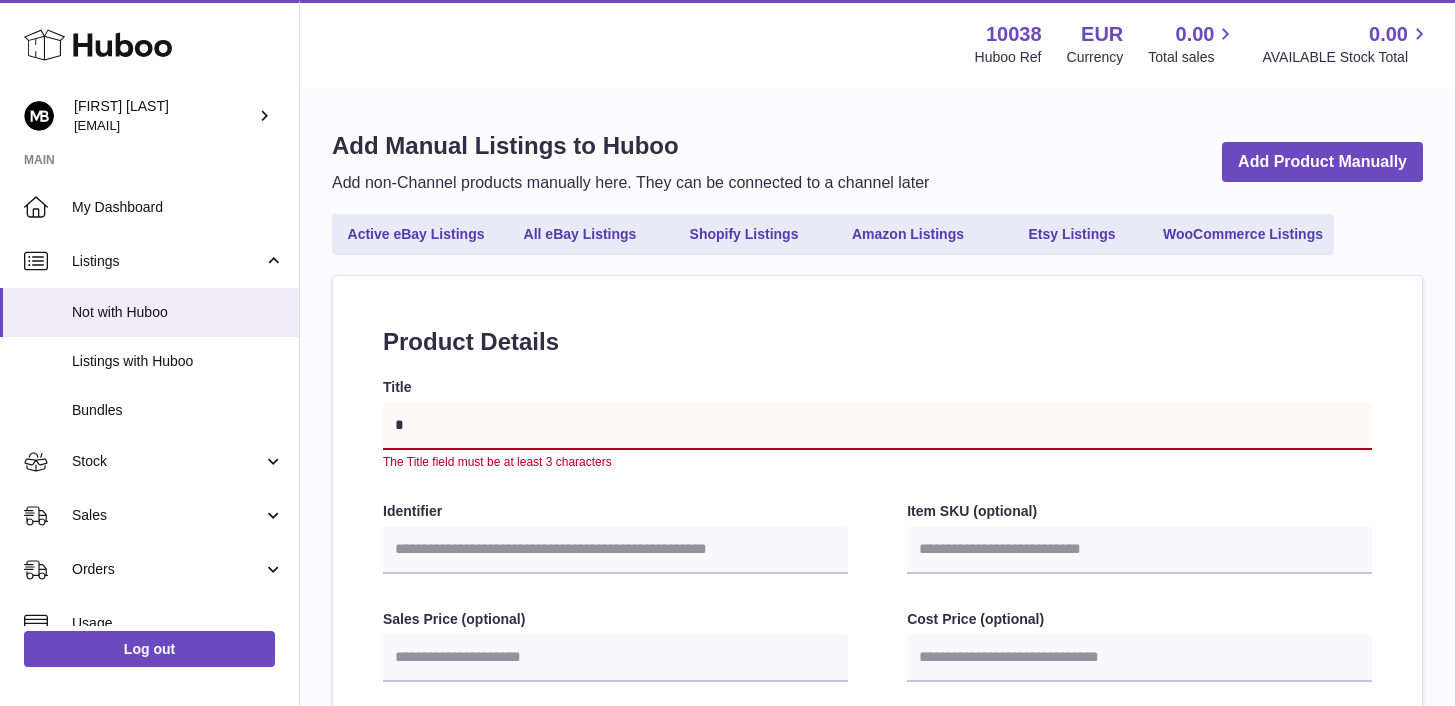 type on "**" 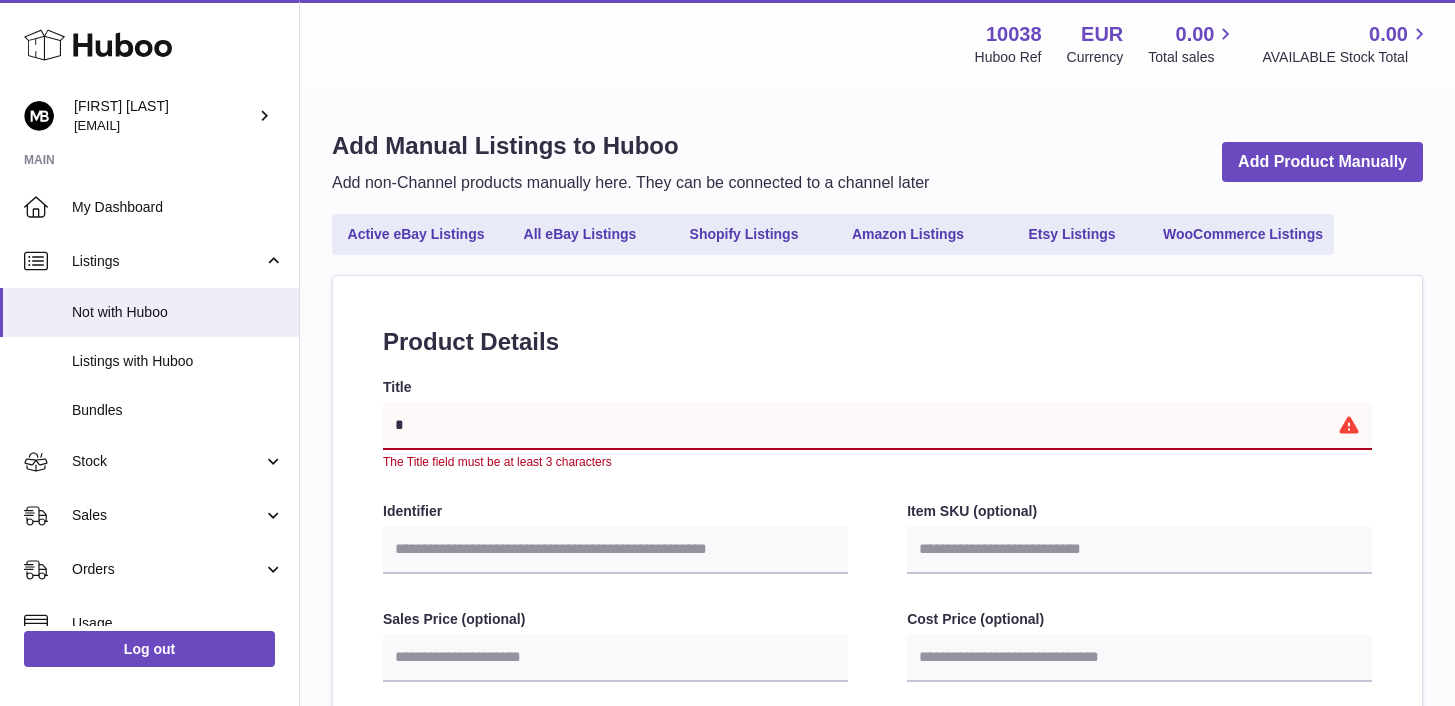 select 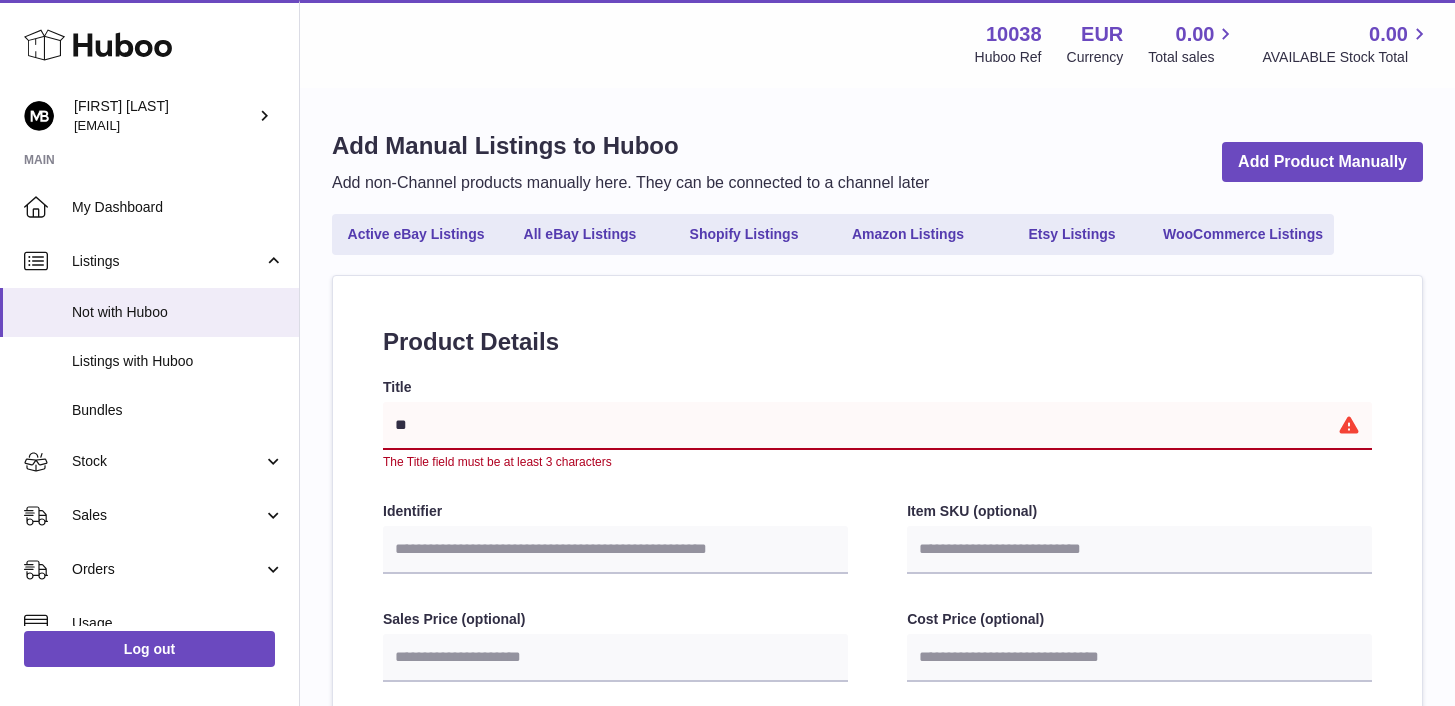 type on "***" 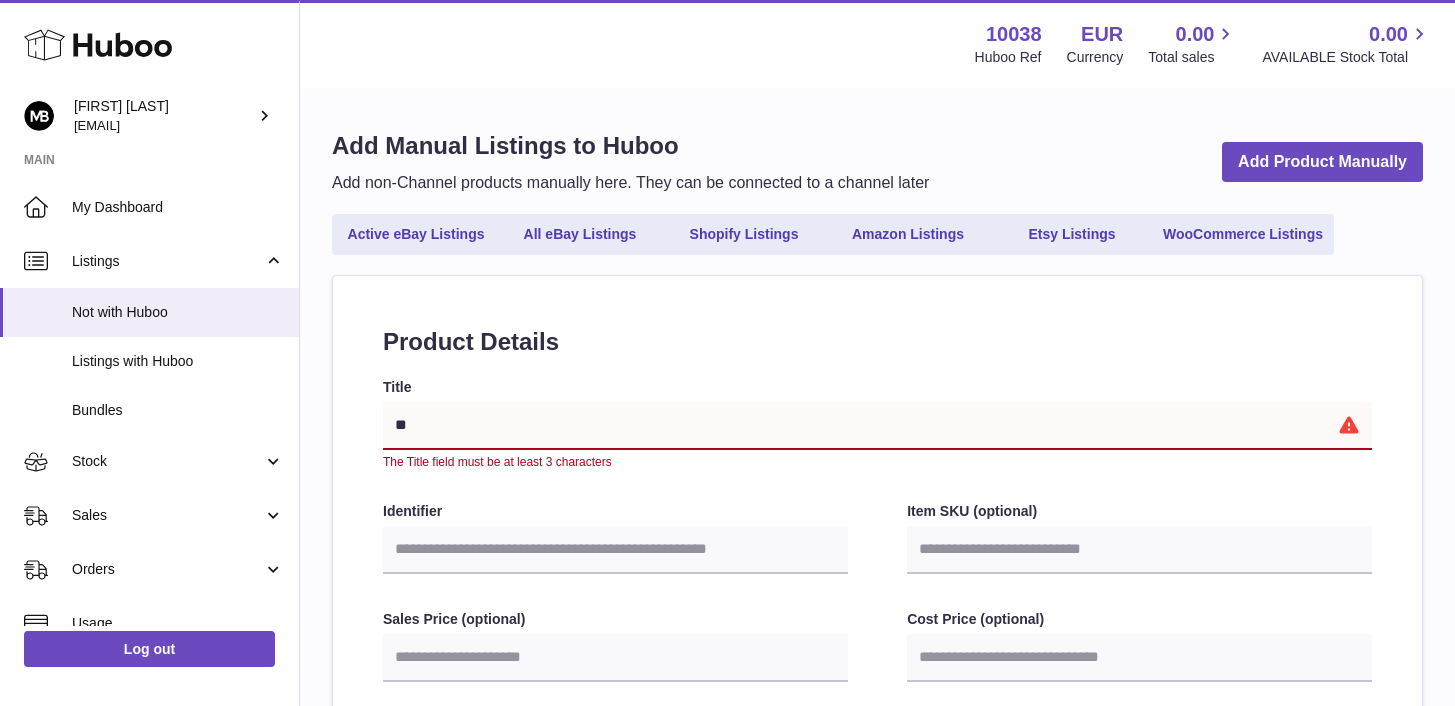 select 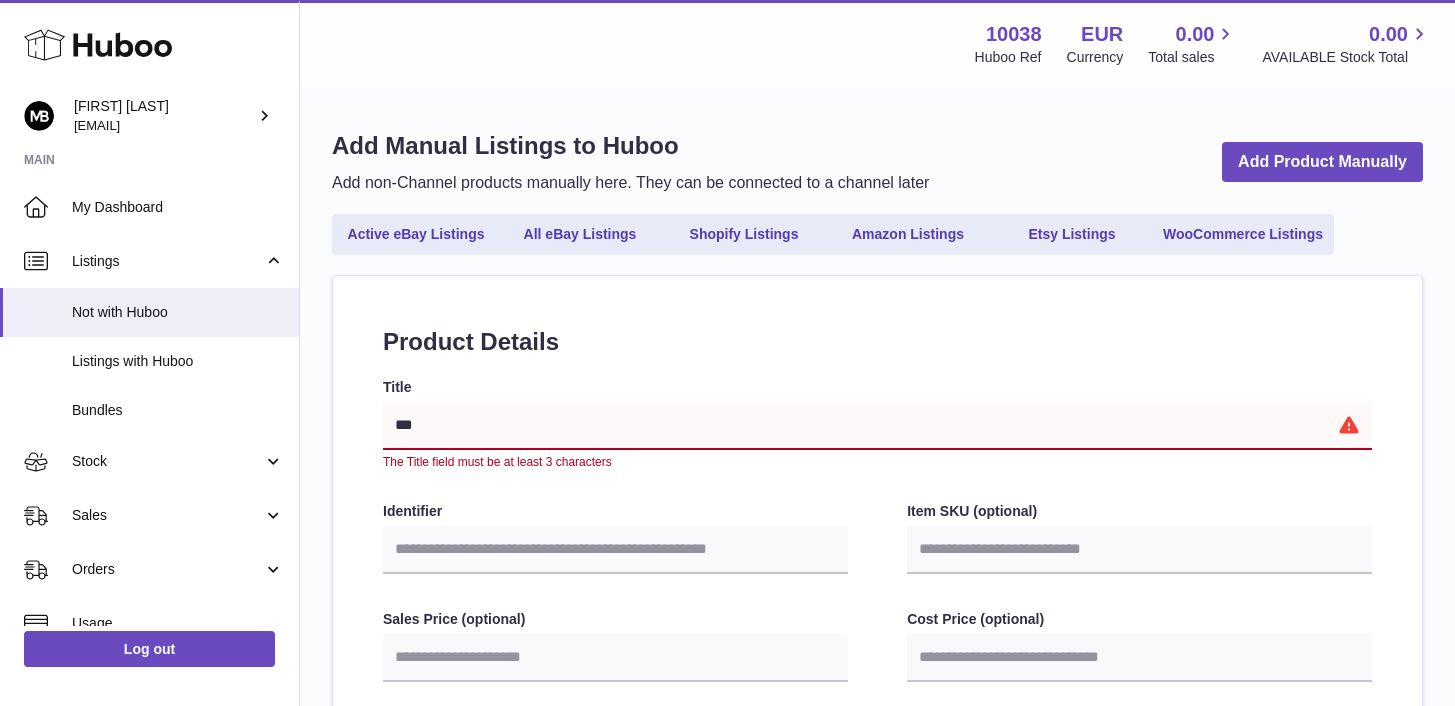type on "****" 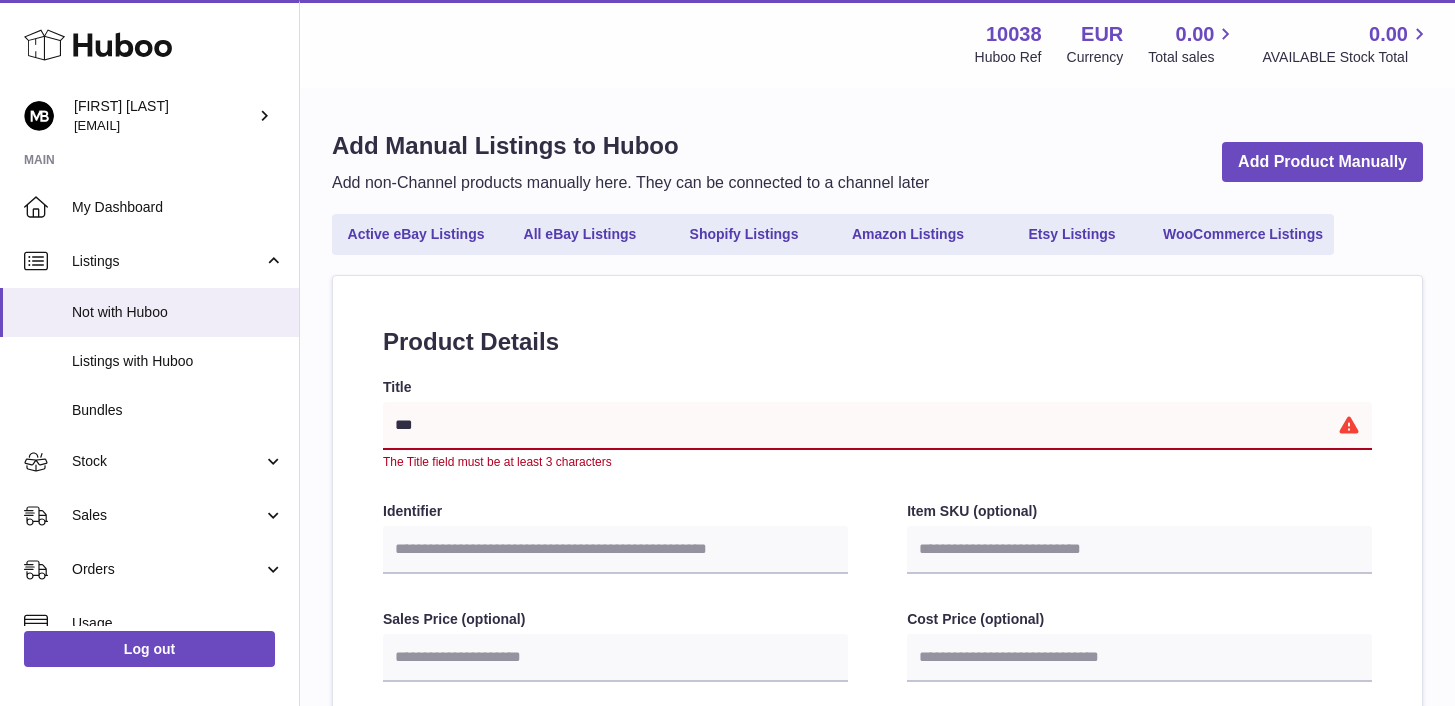 select 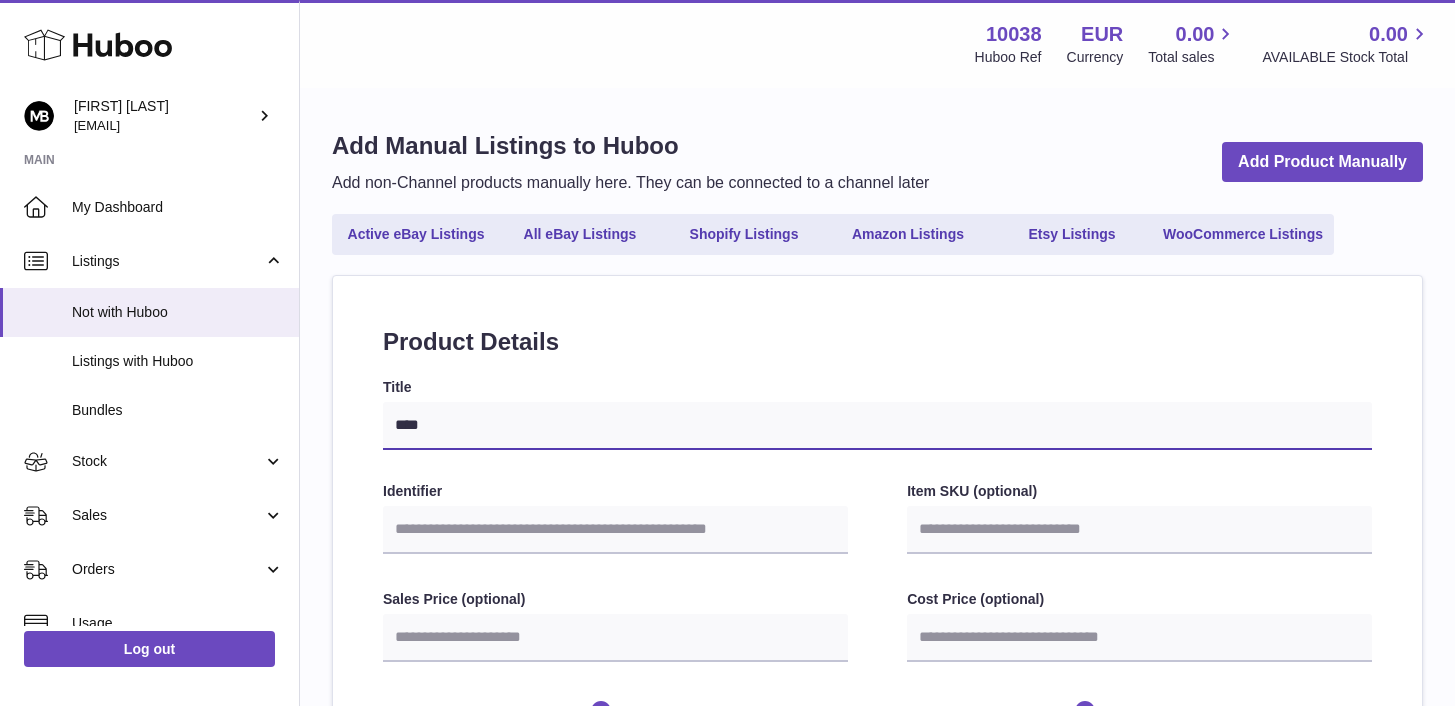 type on "*****" 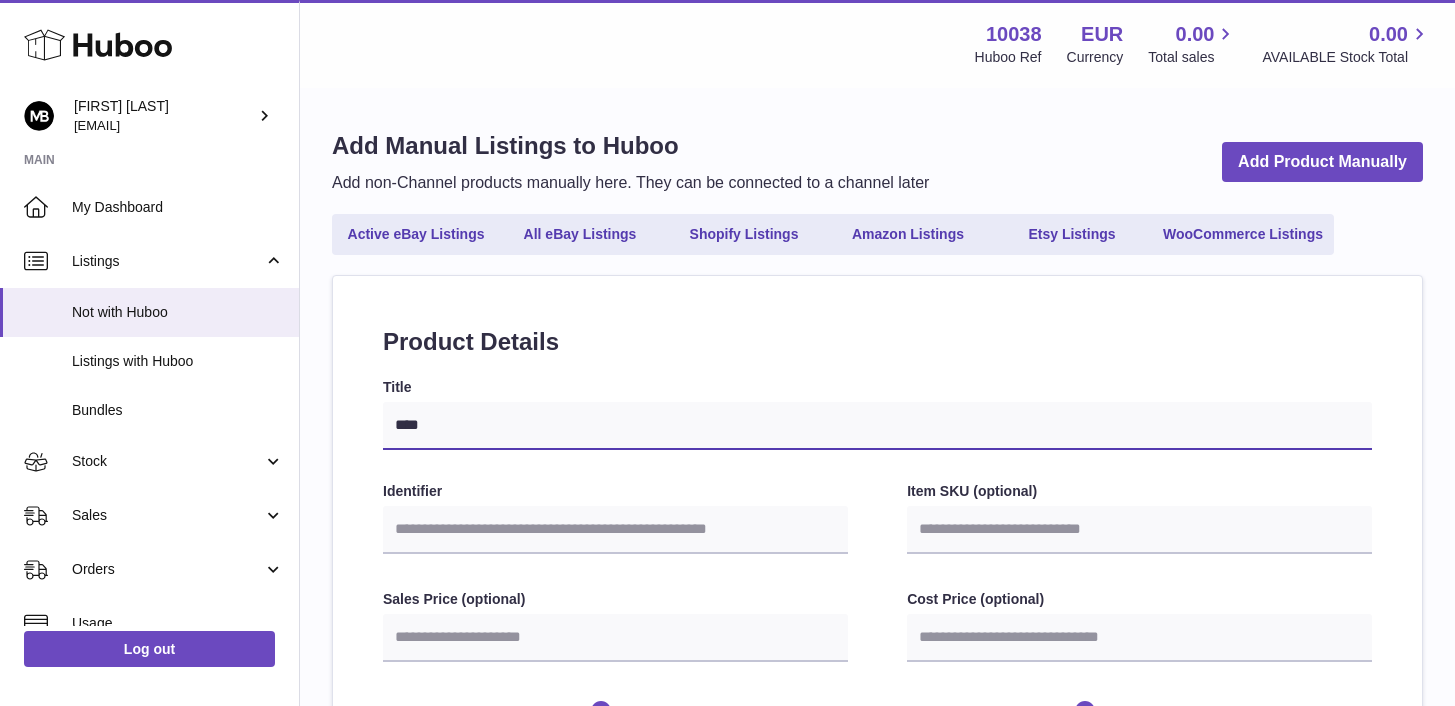 select 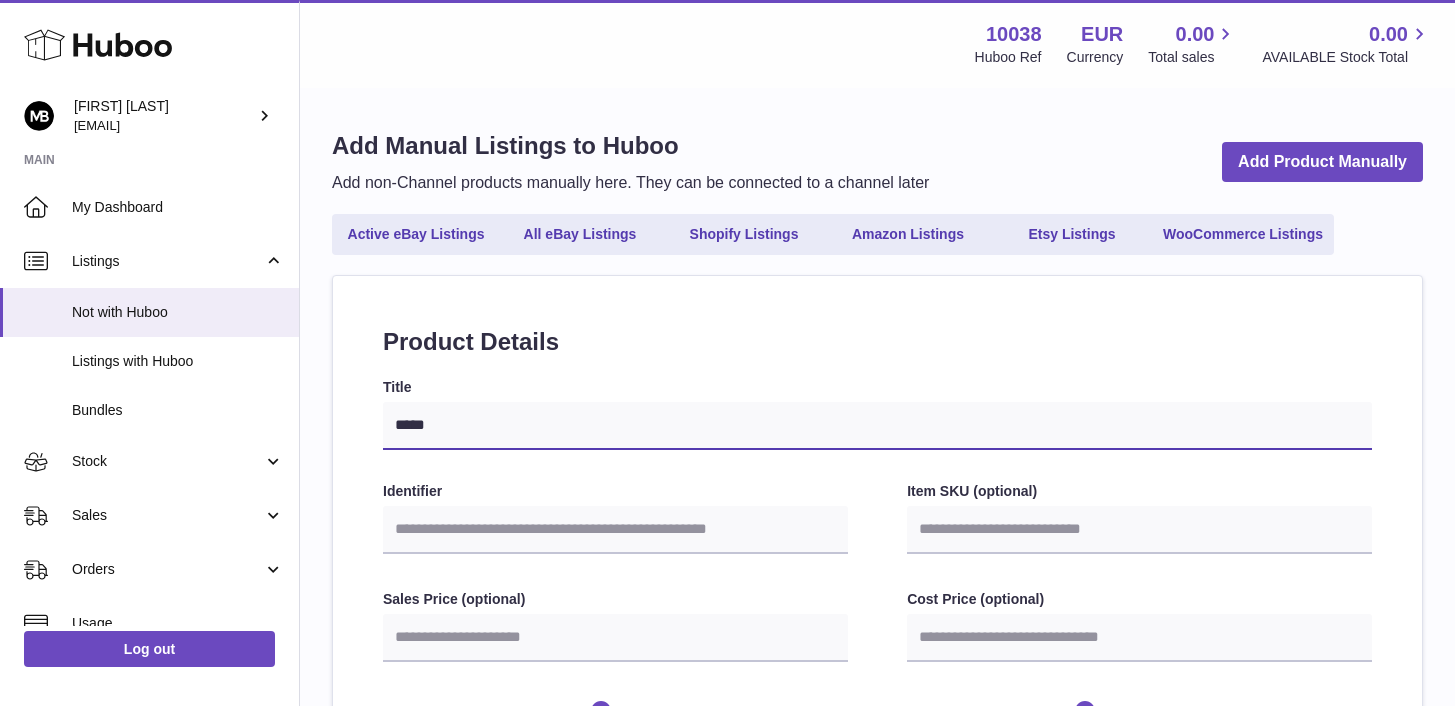 type on "******" 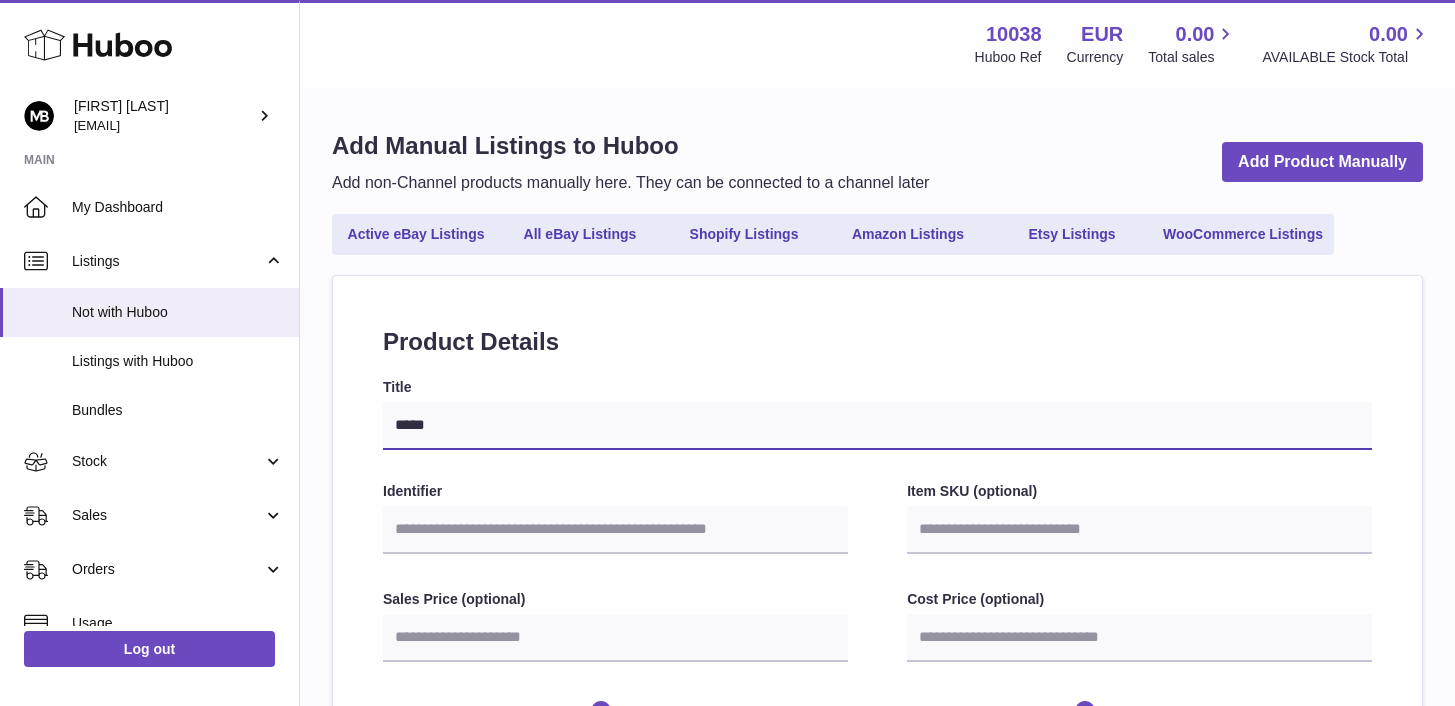 select 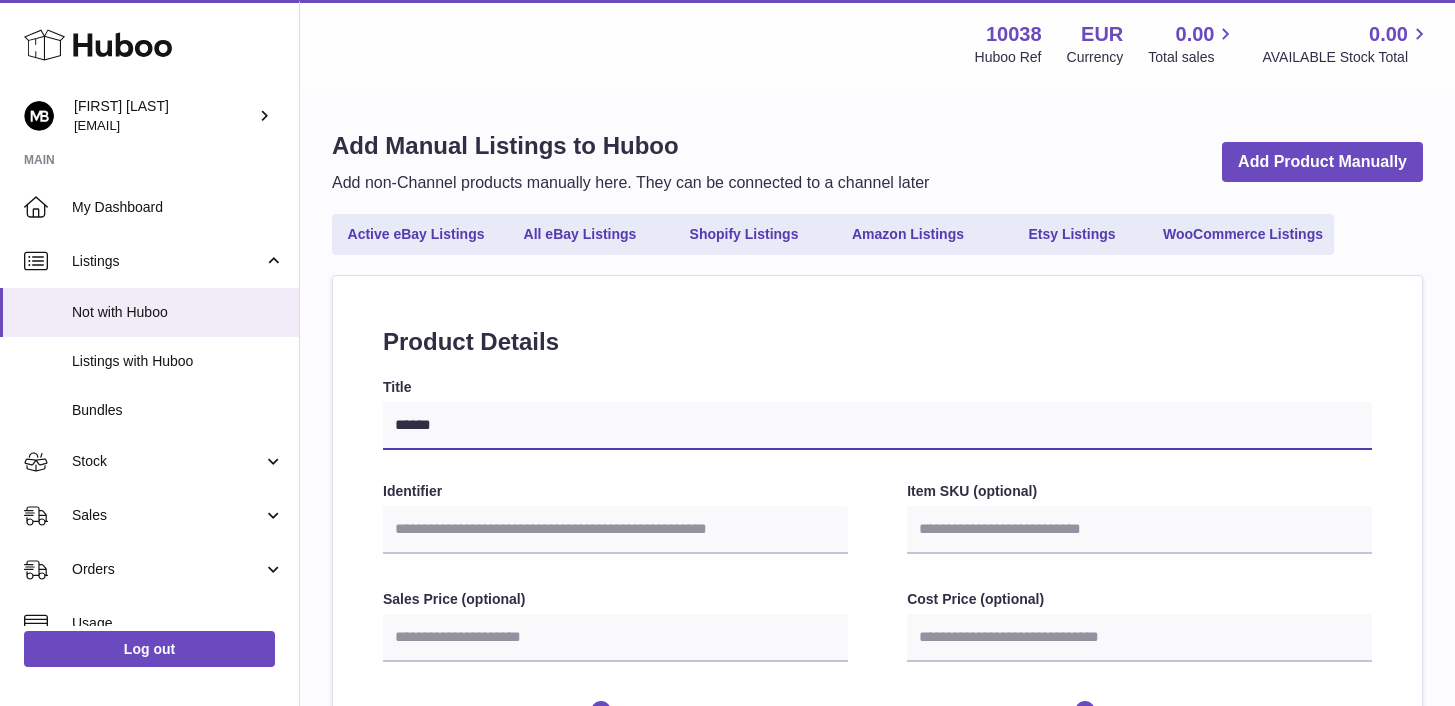 select 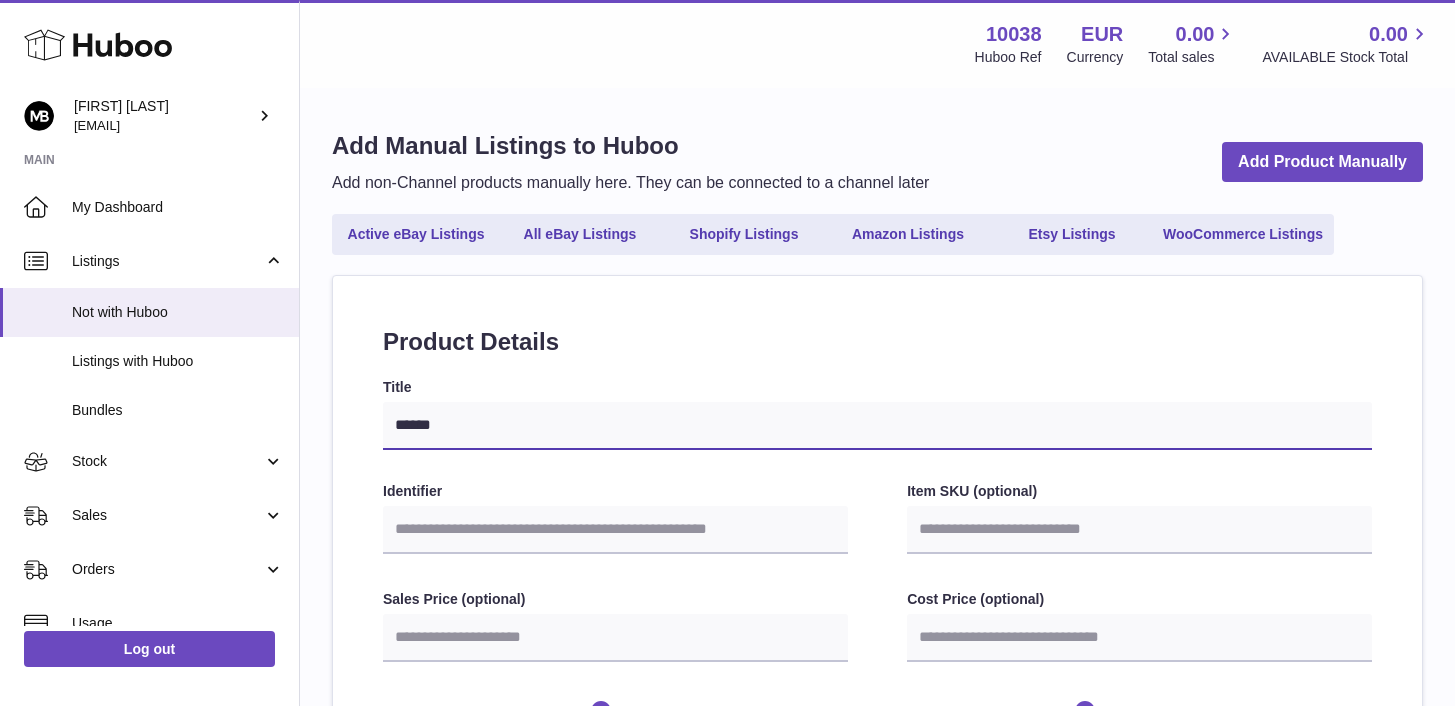 type on "*******" 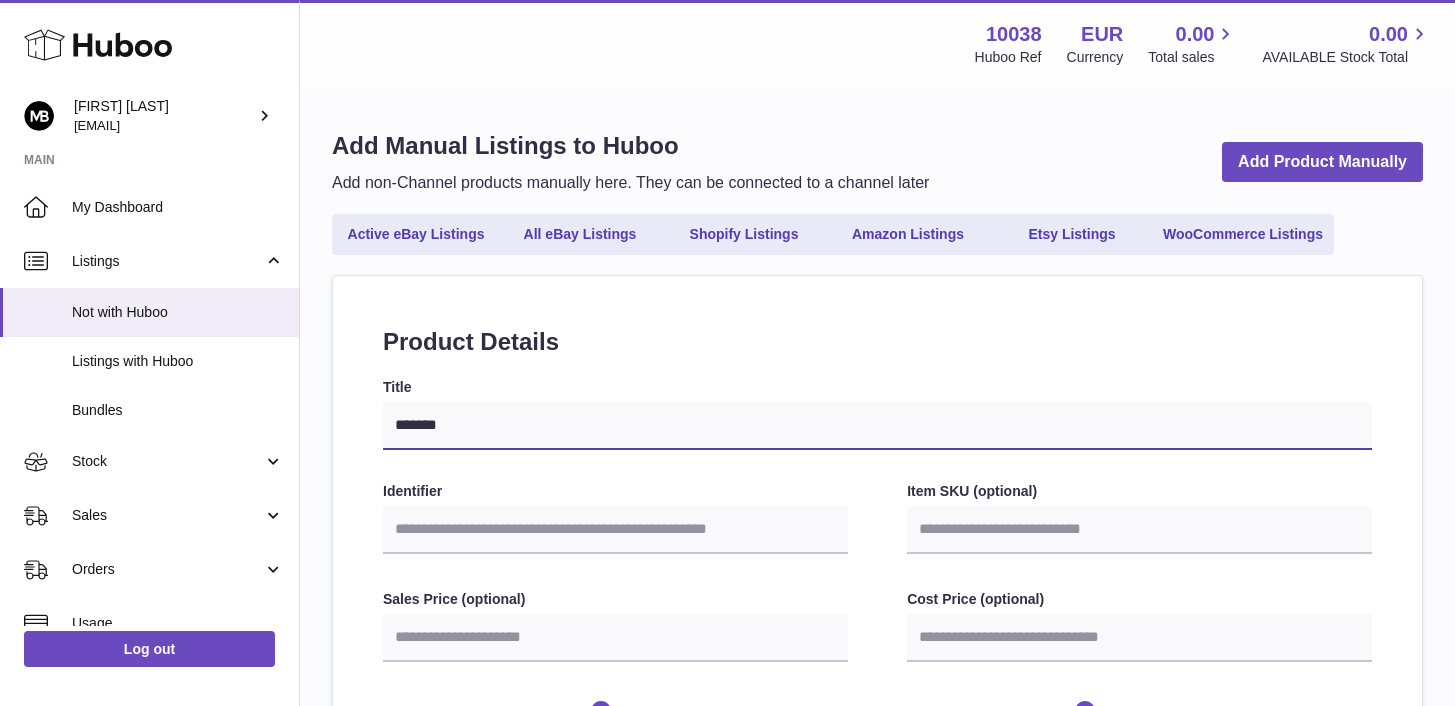 type on "*******" 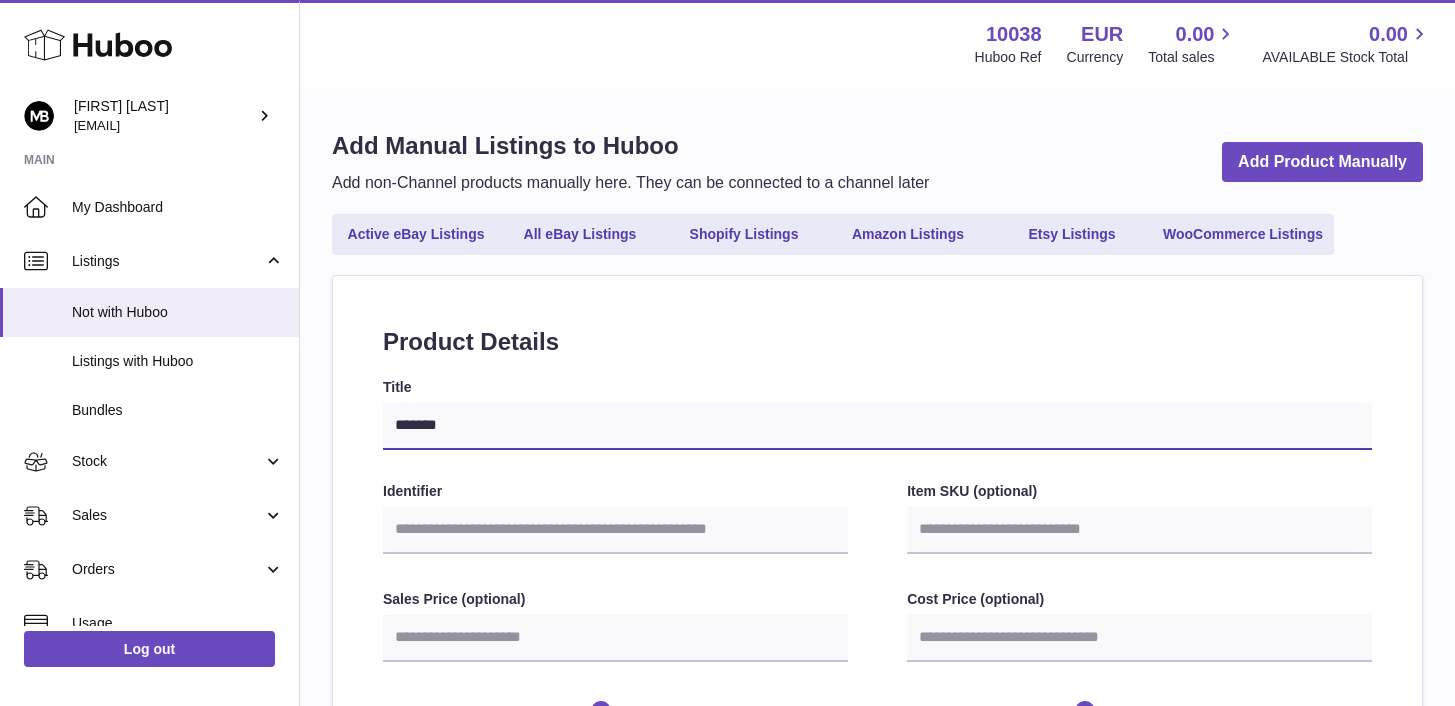 select 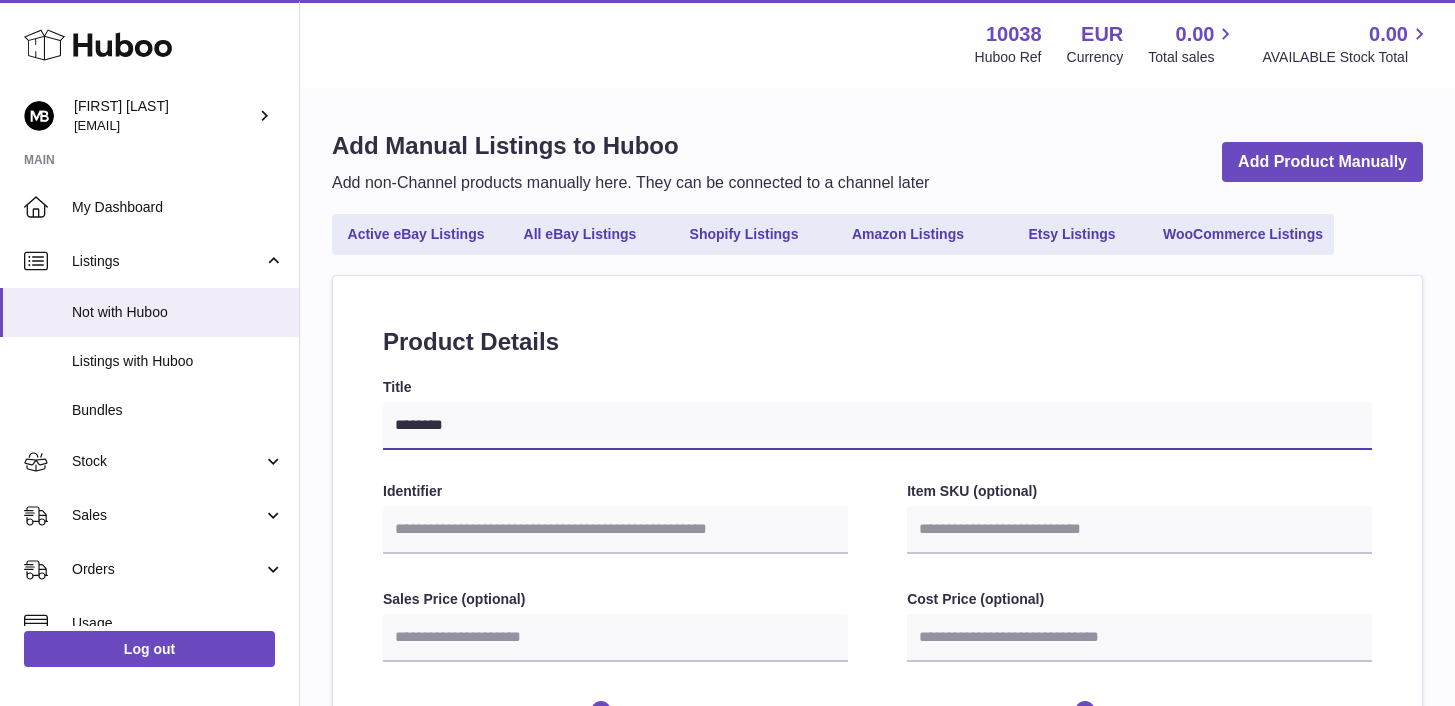 type on "*********" 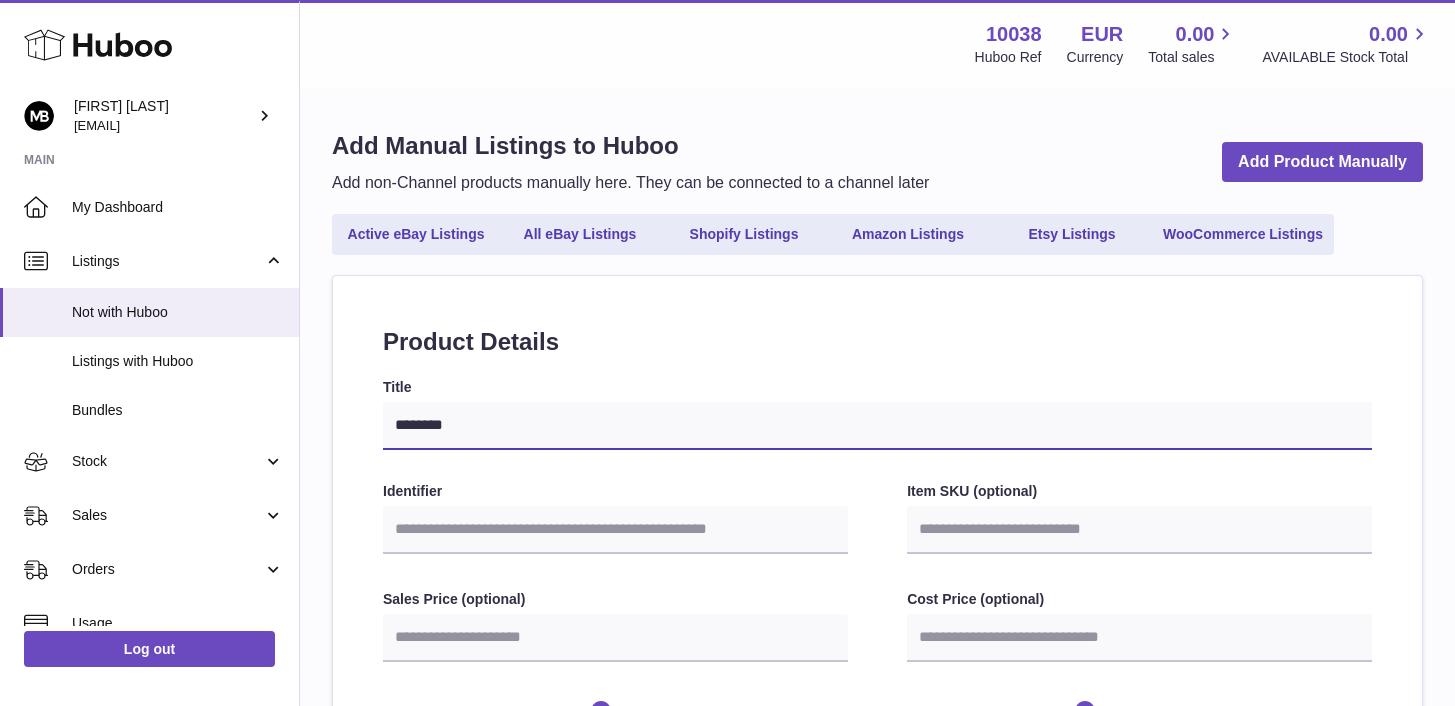 select 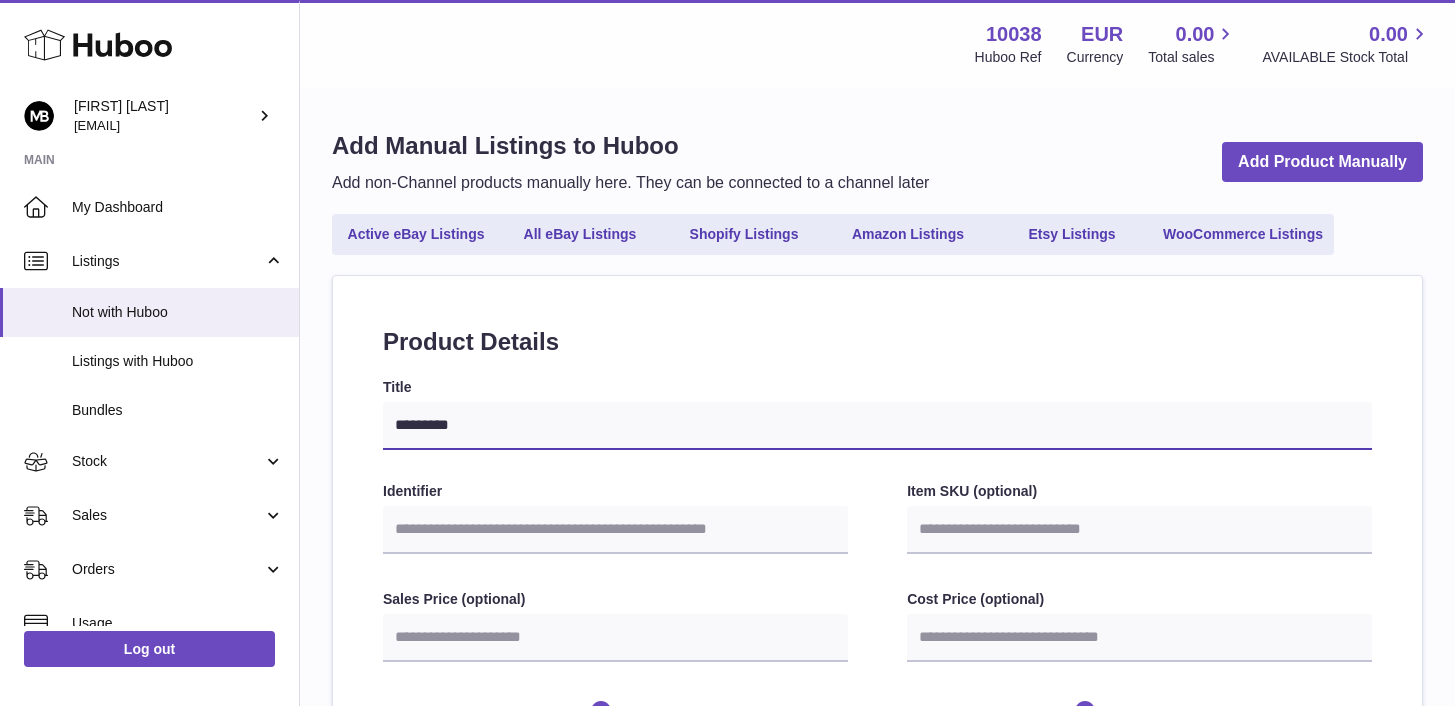 type on "**********" 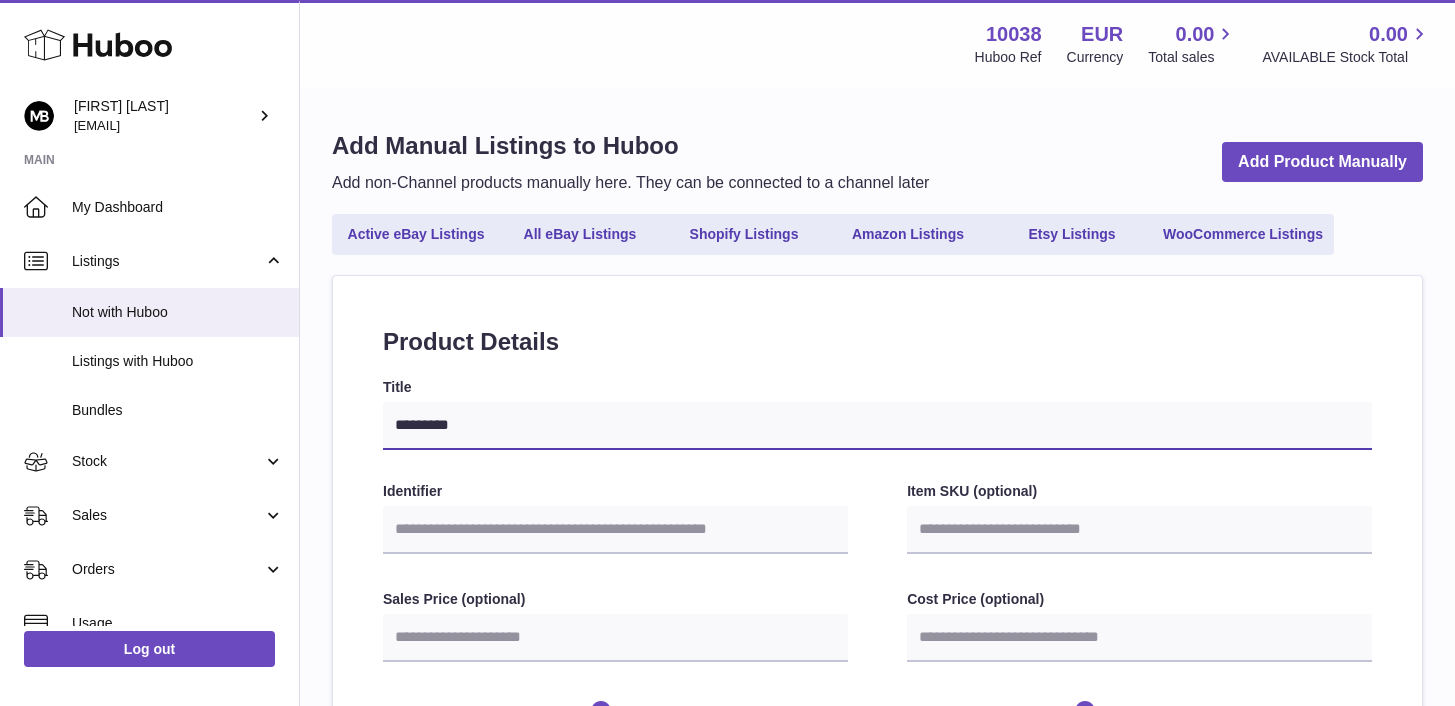 select 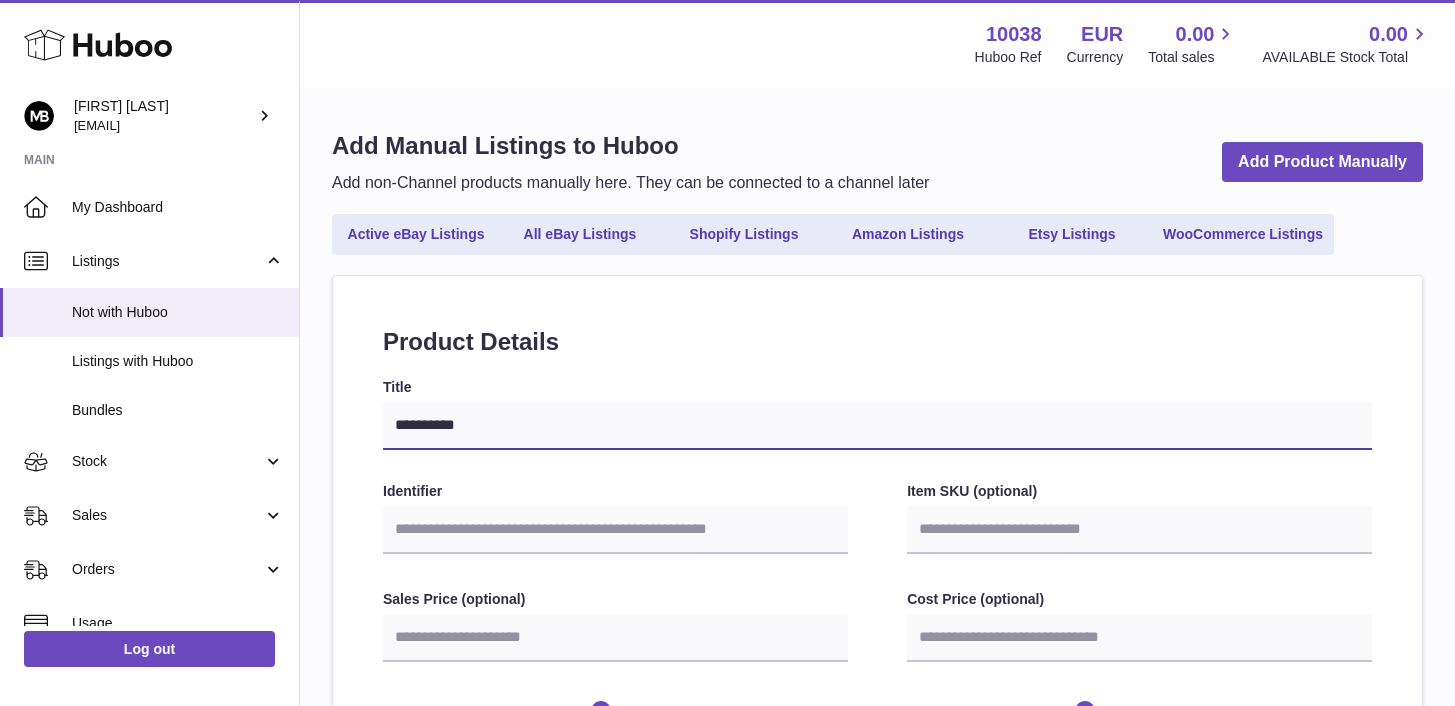 type on "**********" 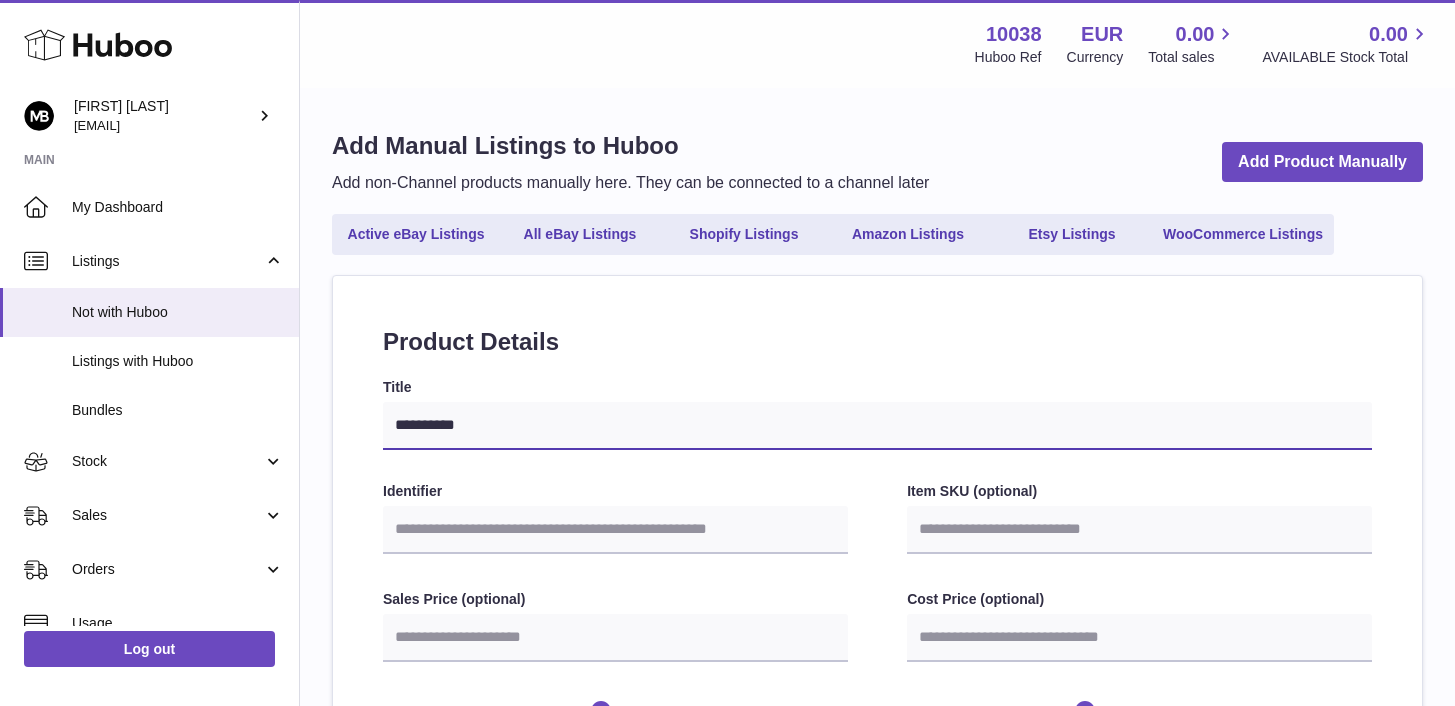 select 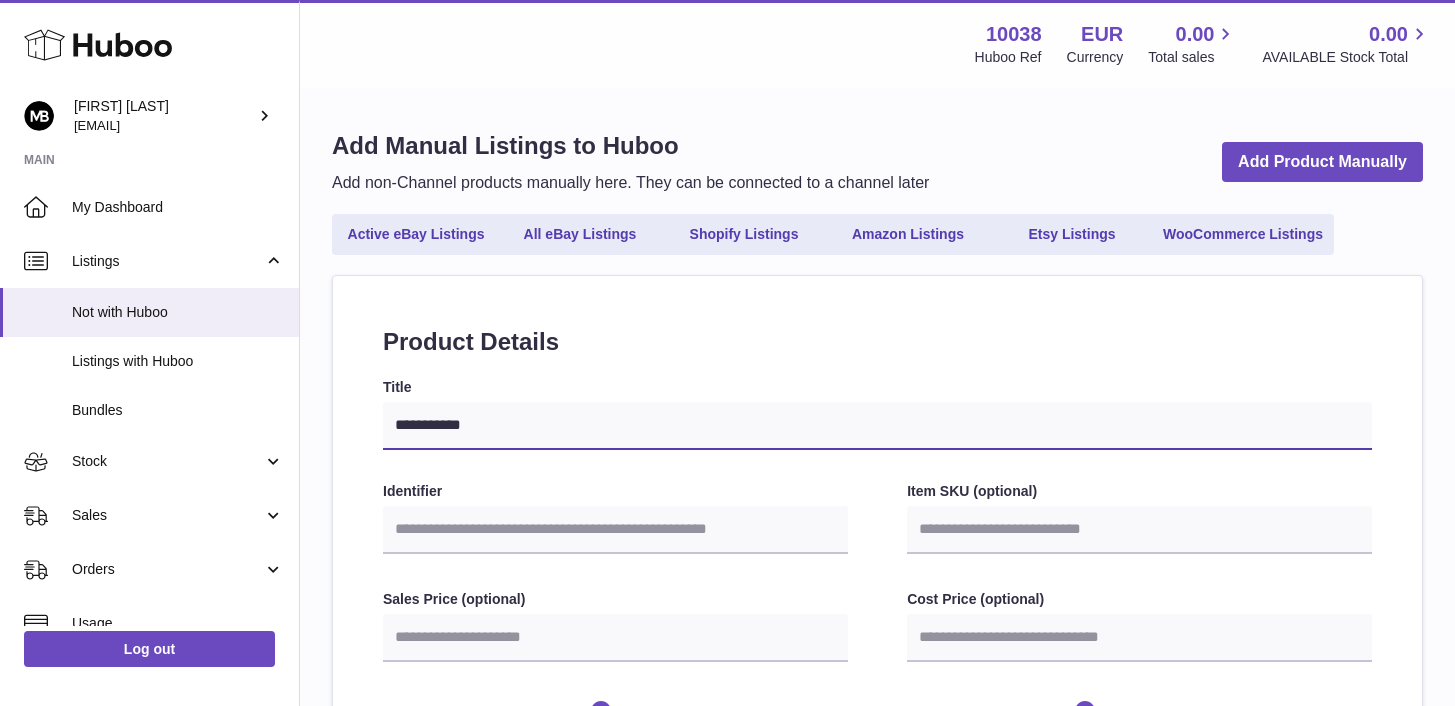 type on "**********" 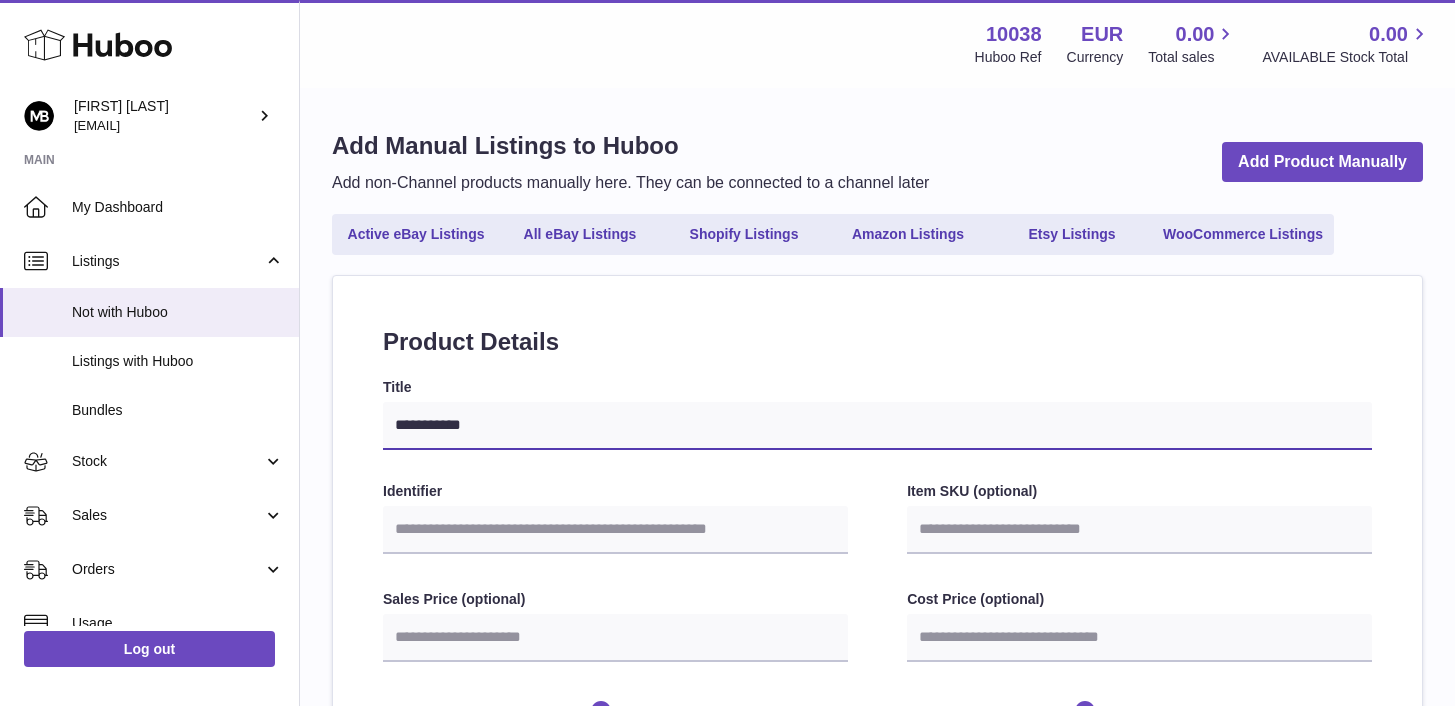 select 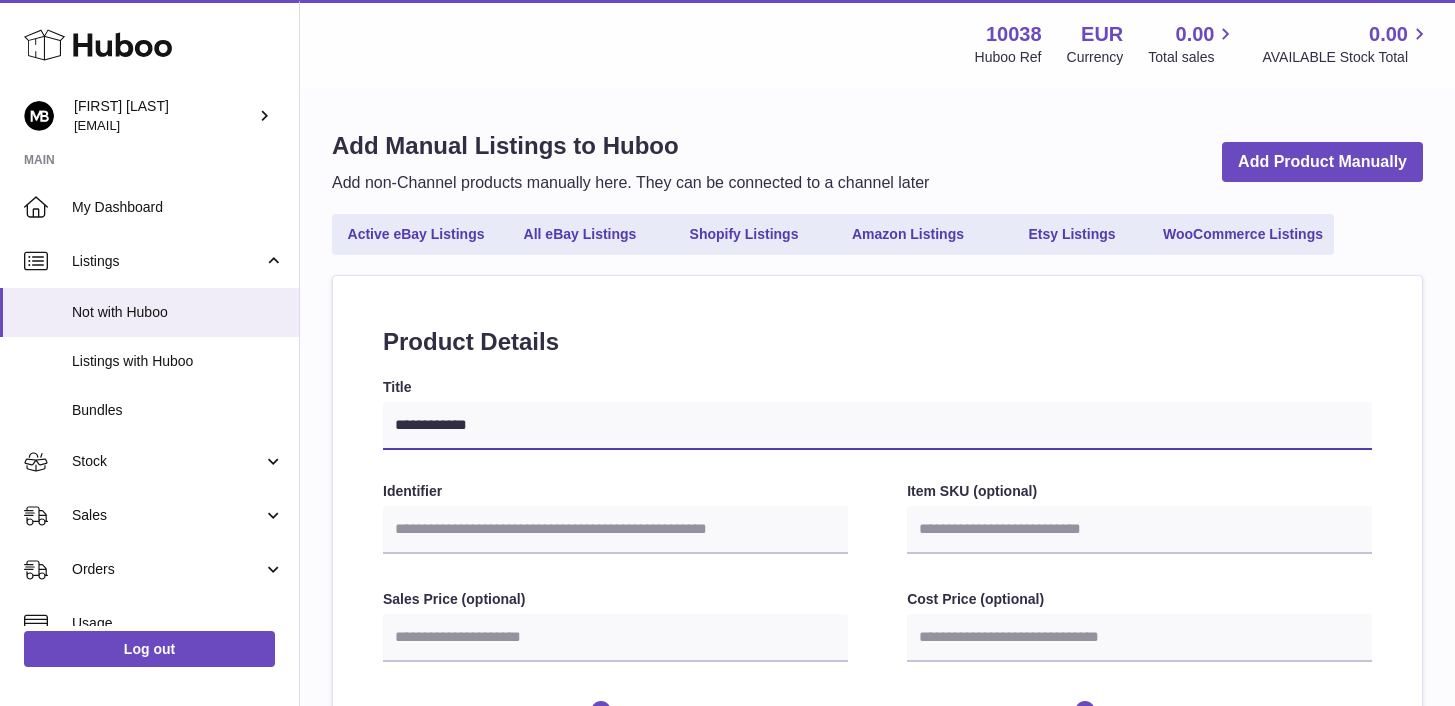 type on "**********" 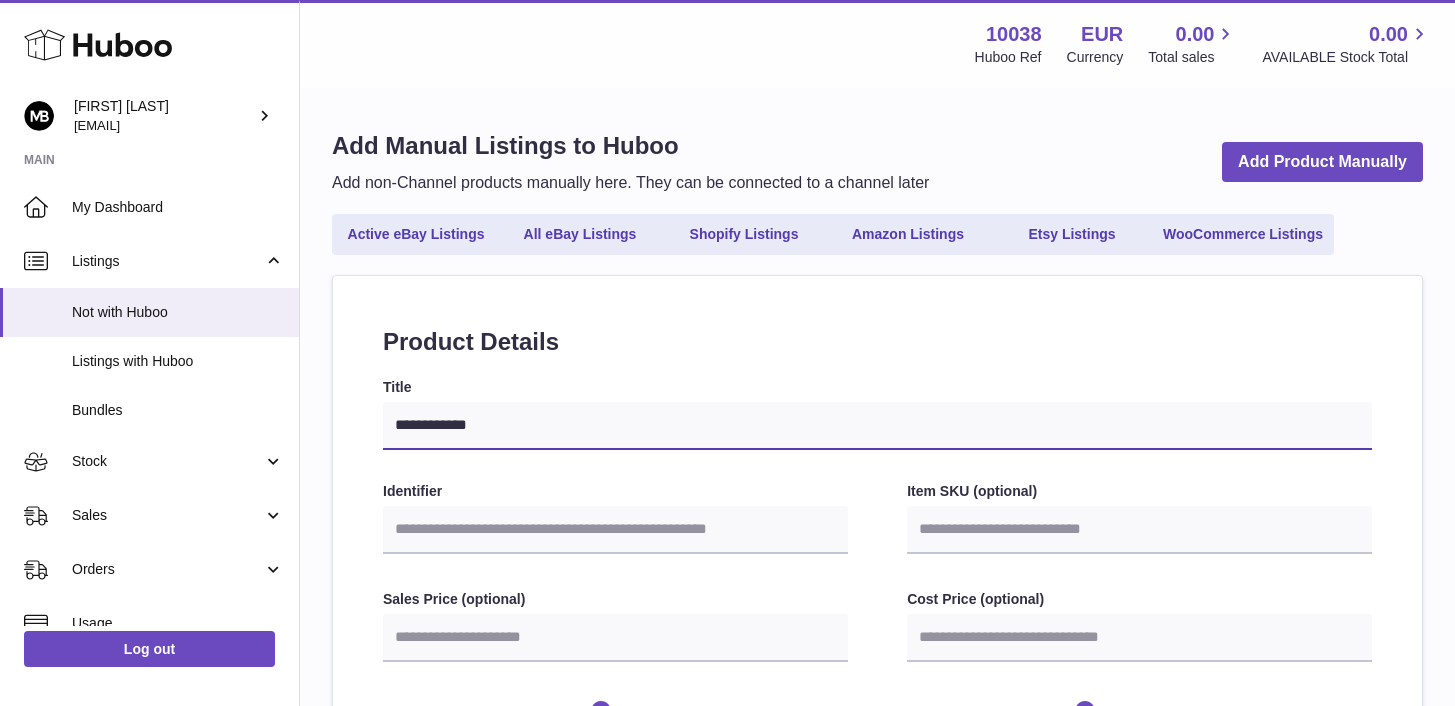 select 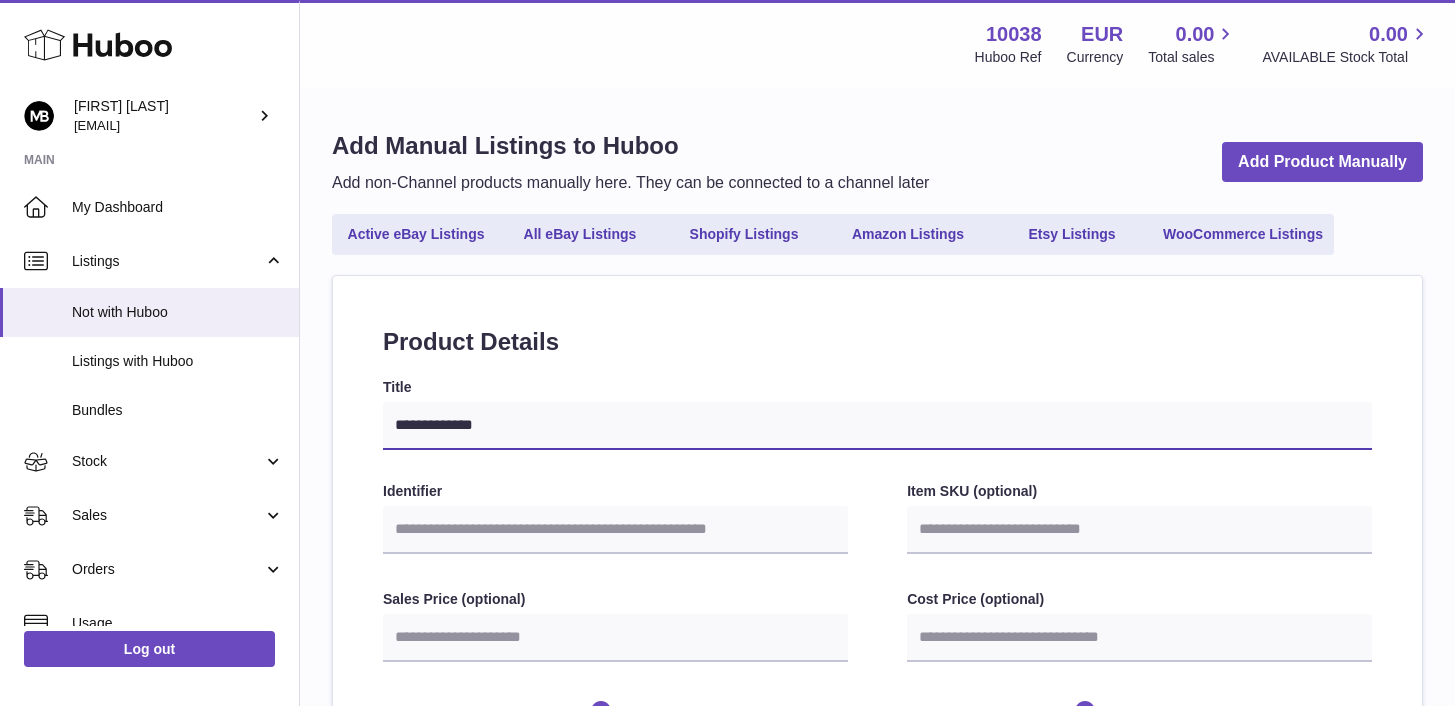 select 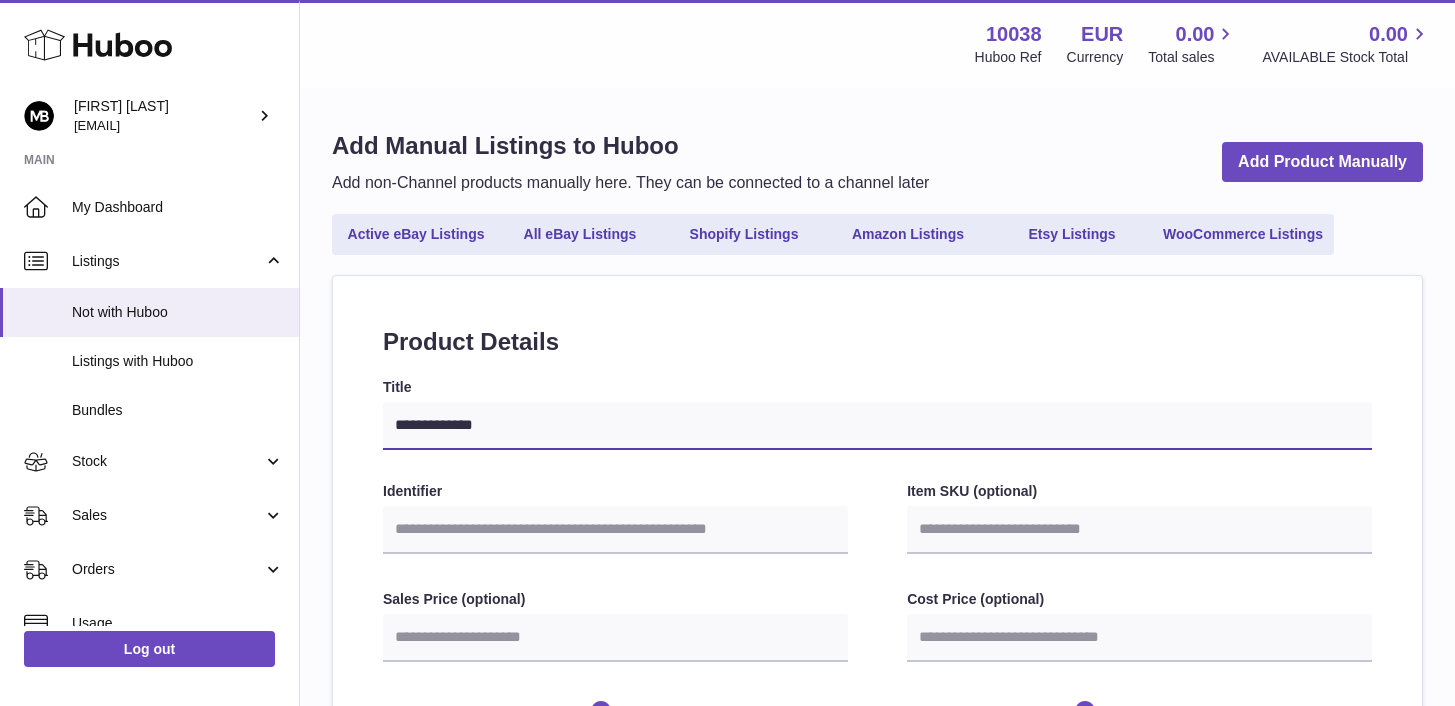 select 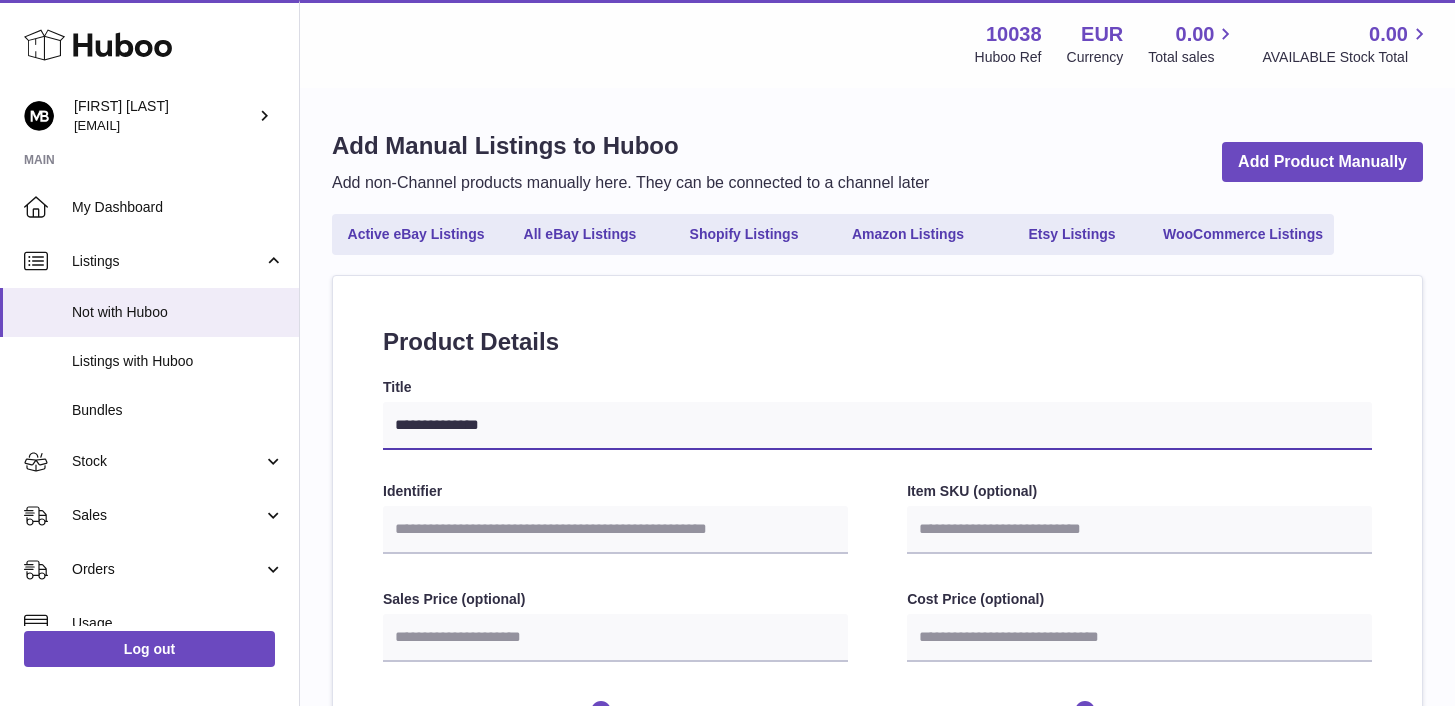type on "**********" 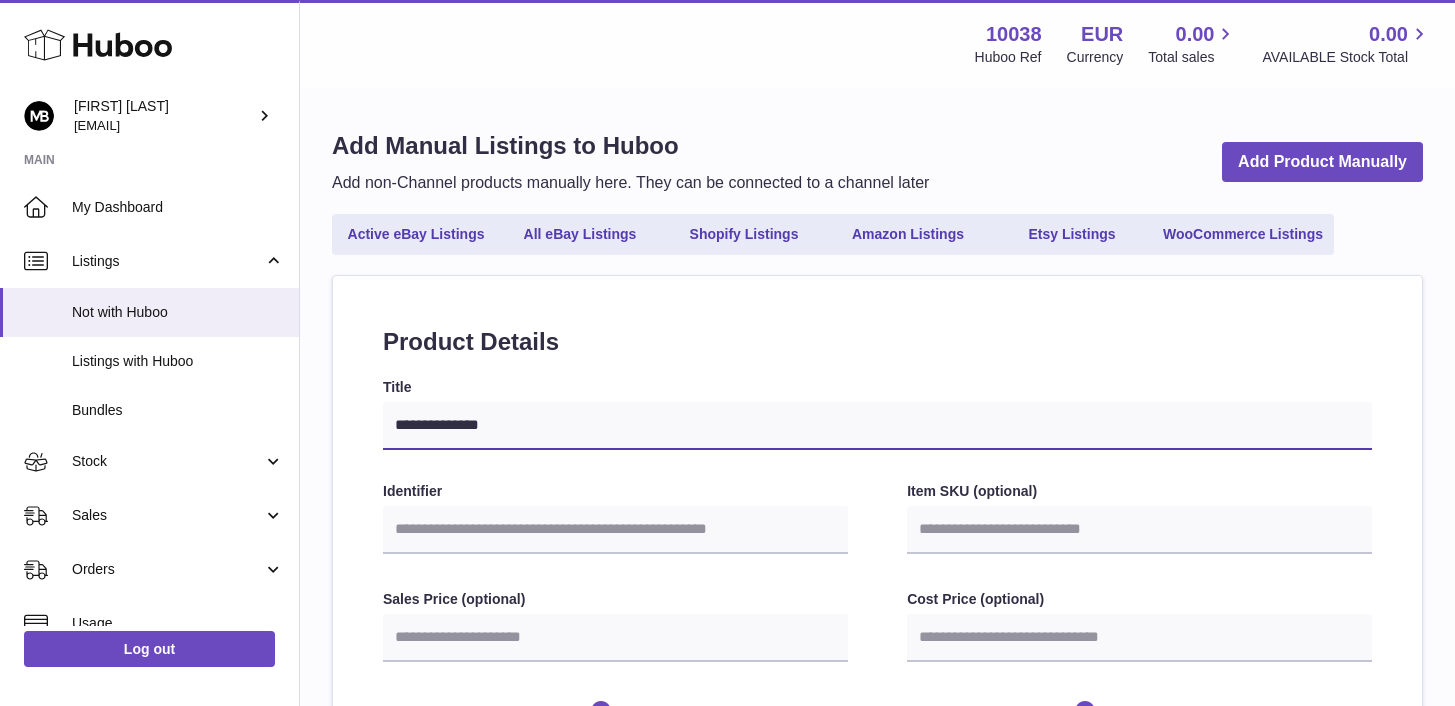 select 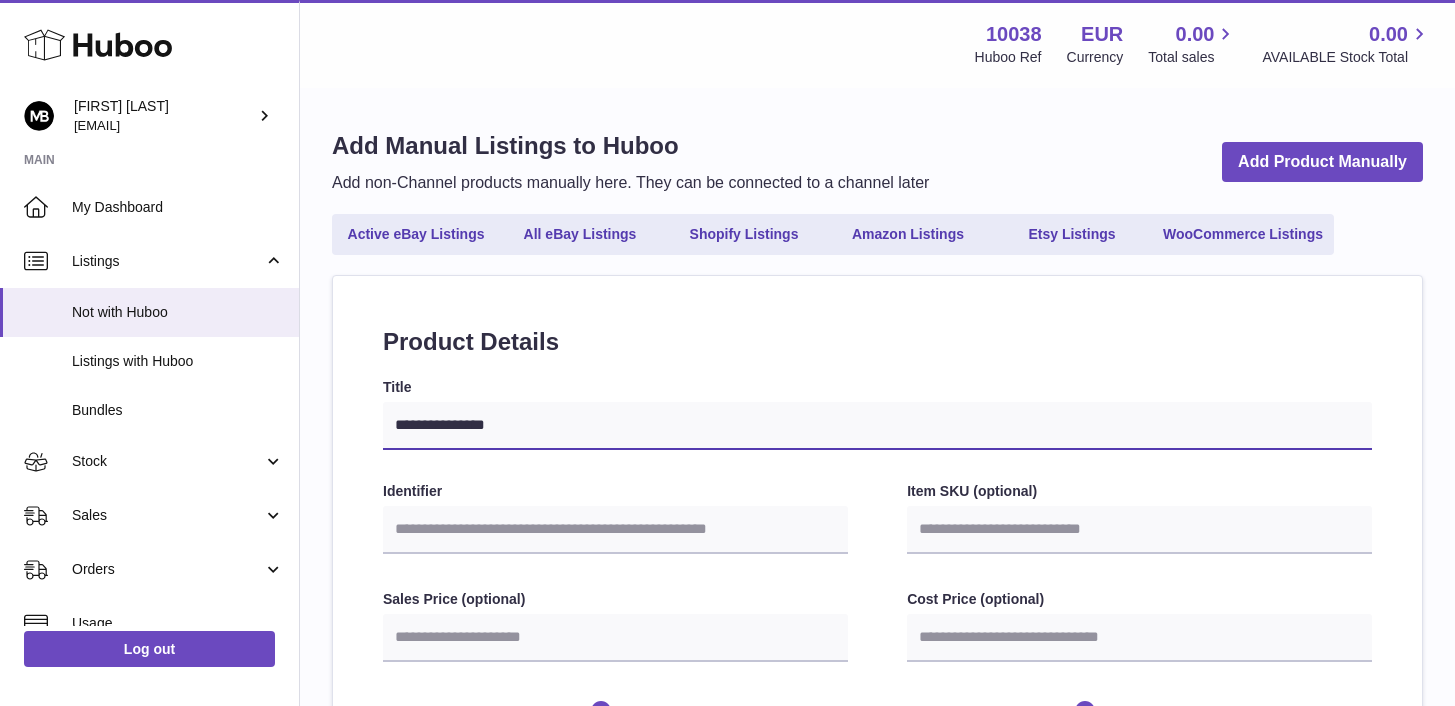 type on "**********" 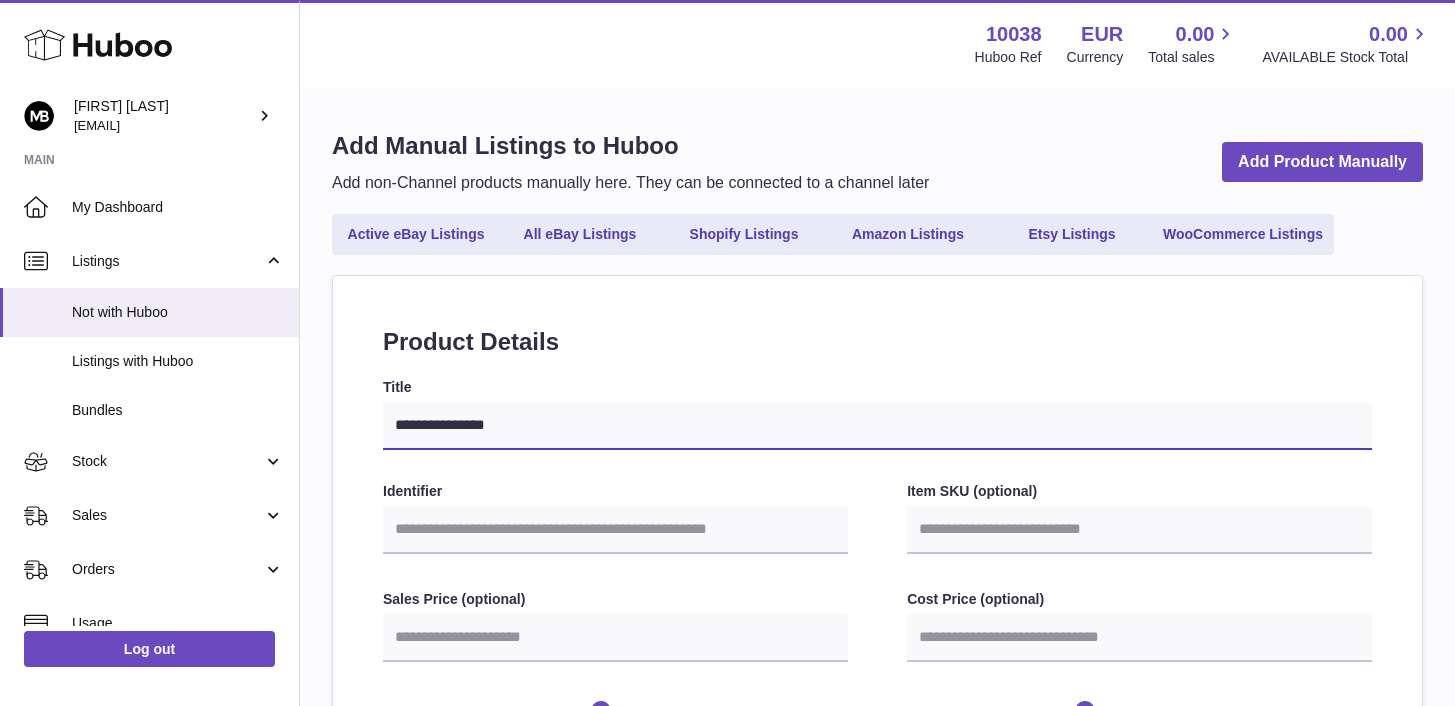 select 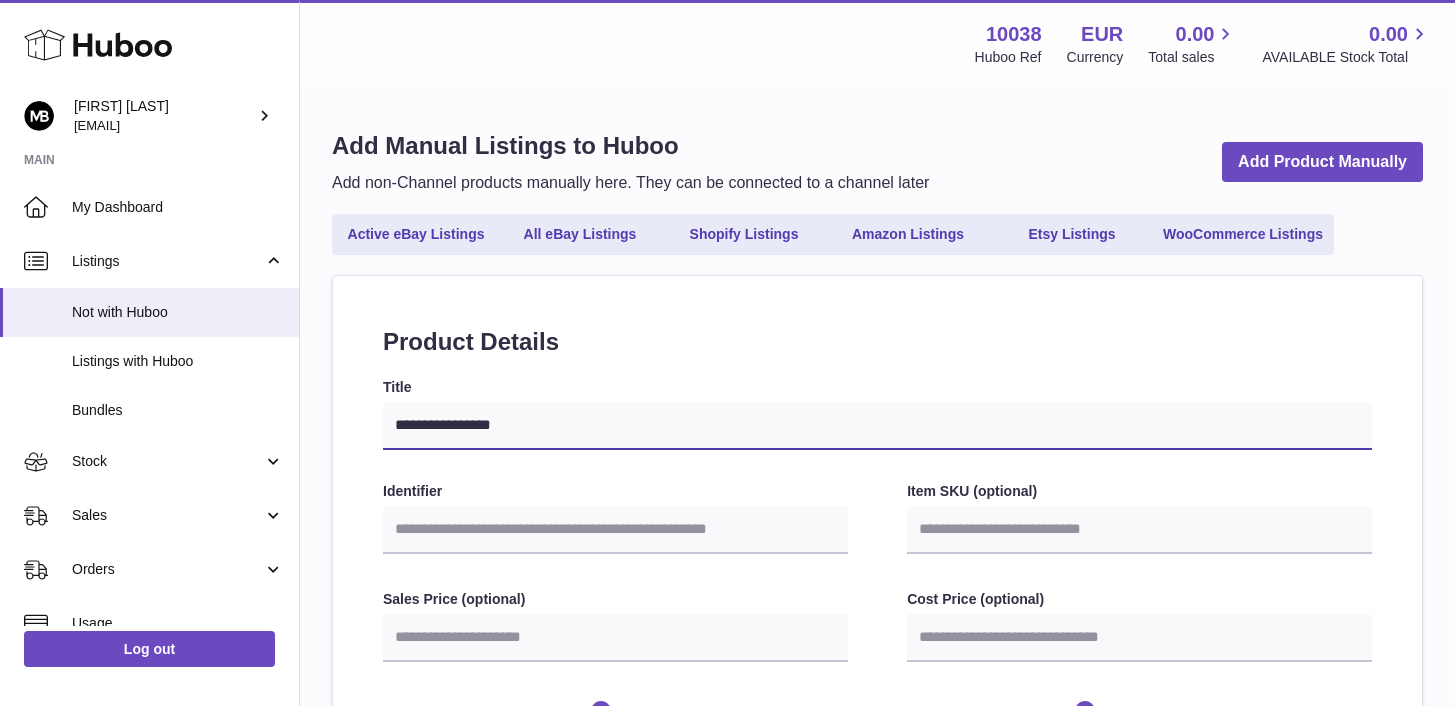 type on "**********" 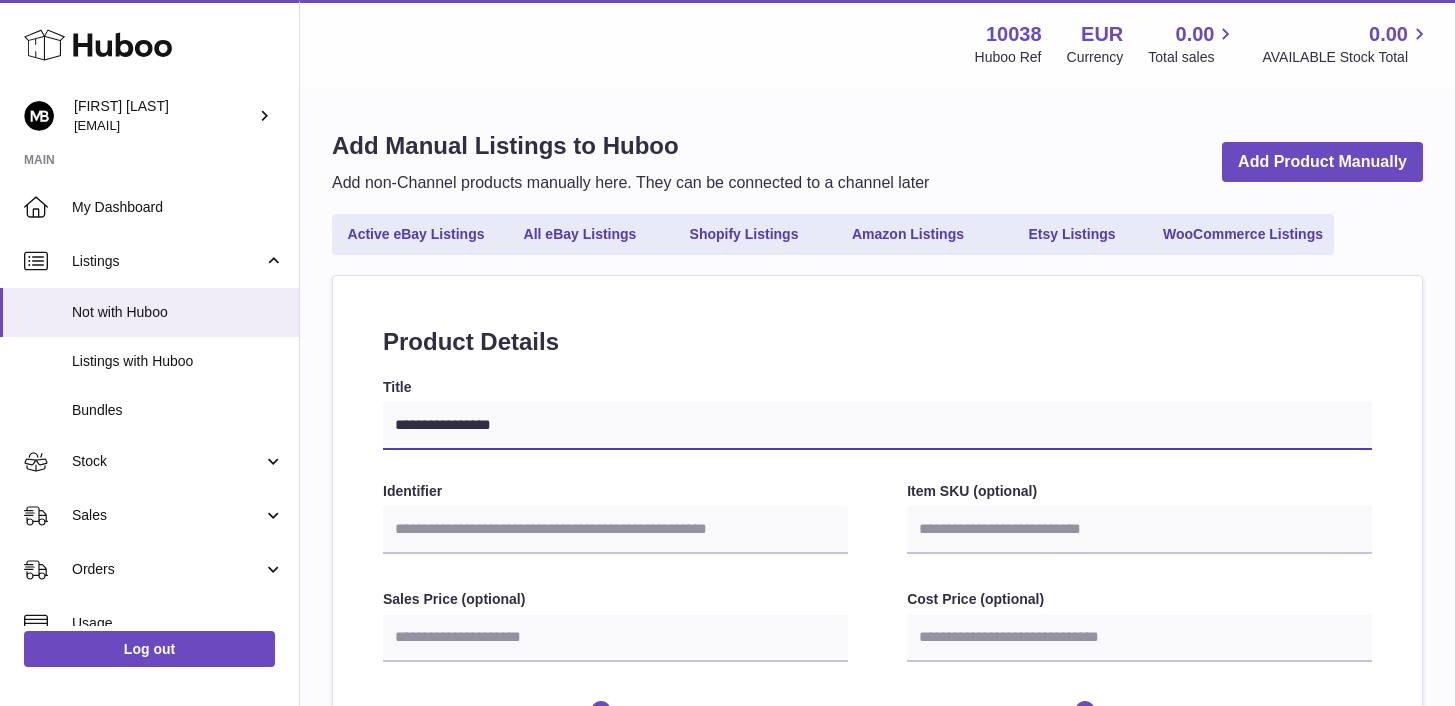 select 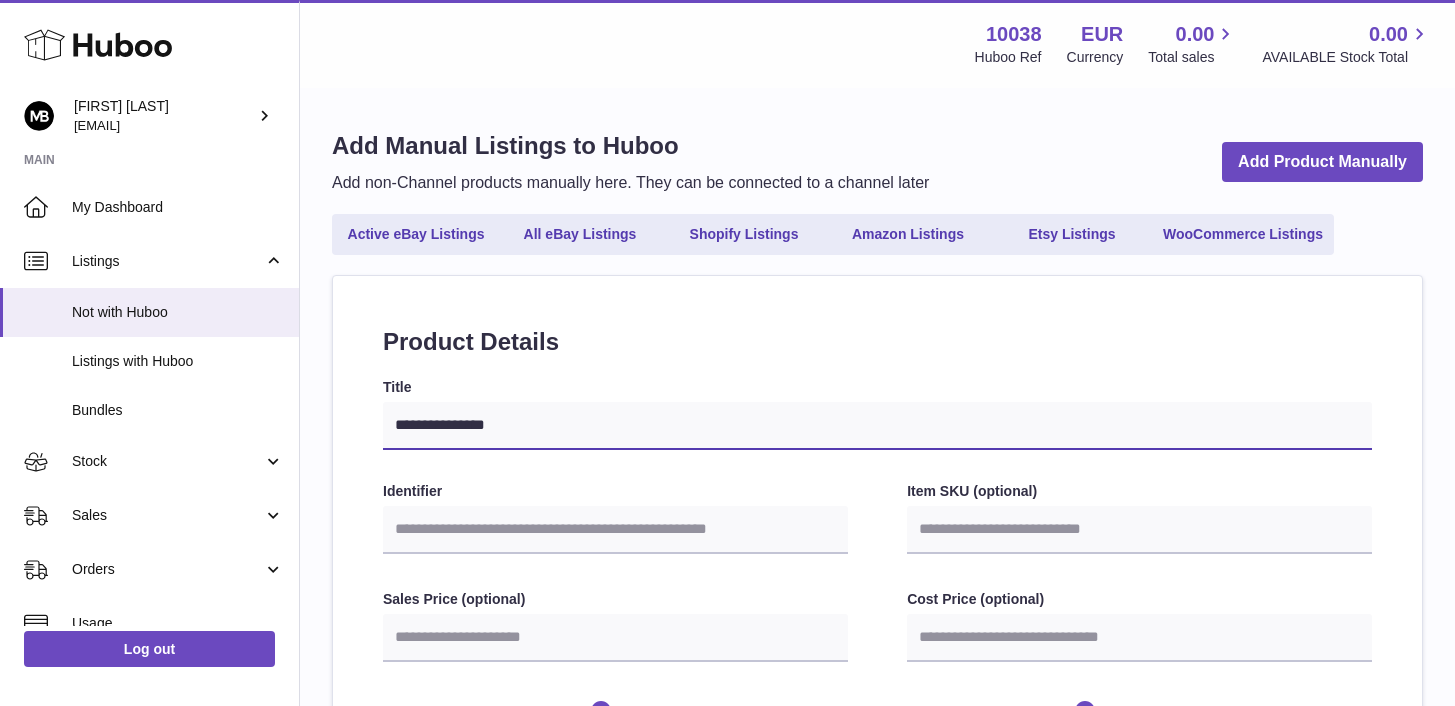 type on "**********" 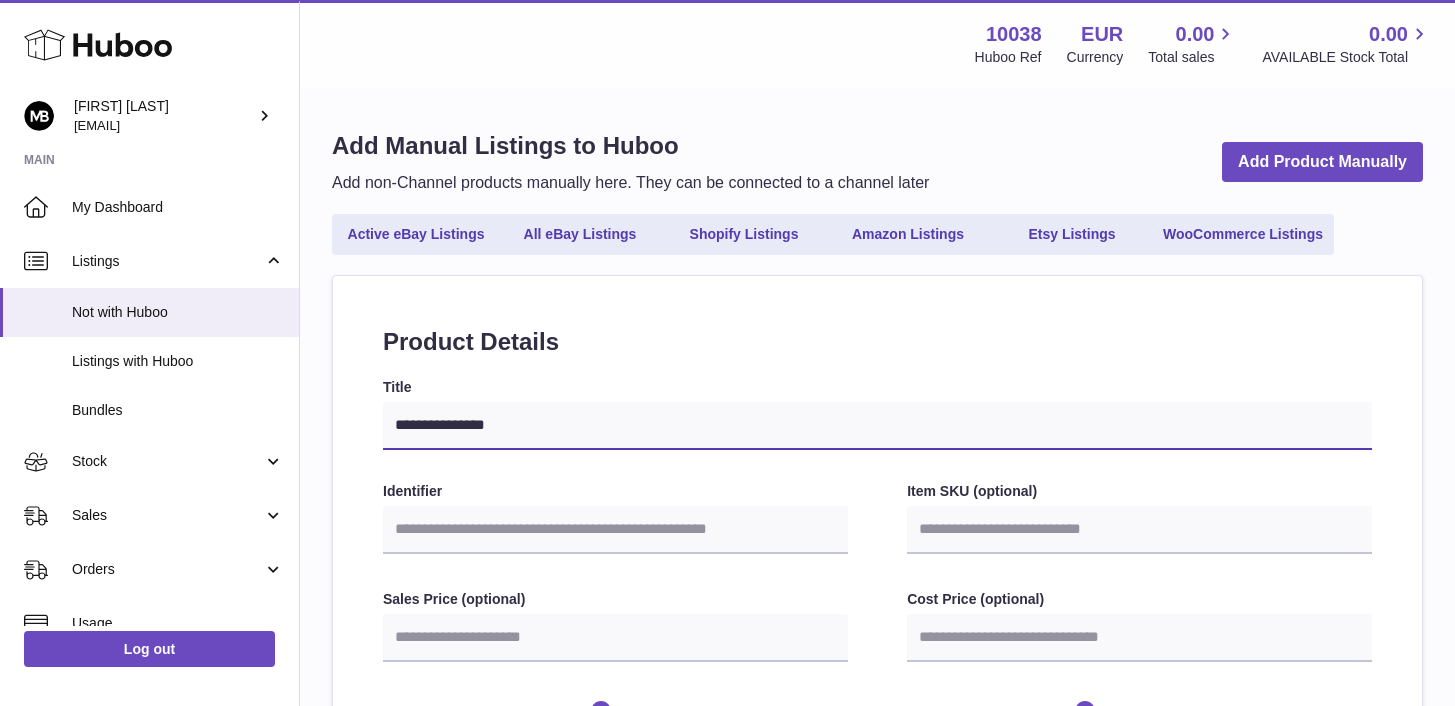 select 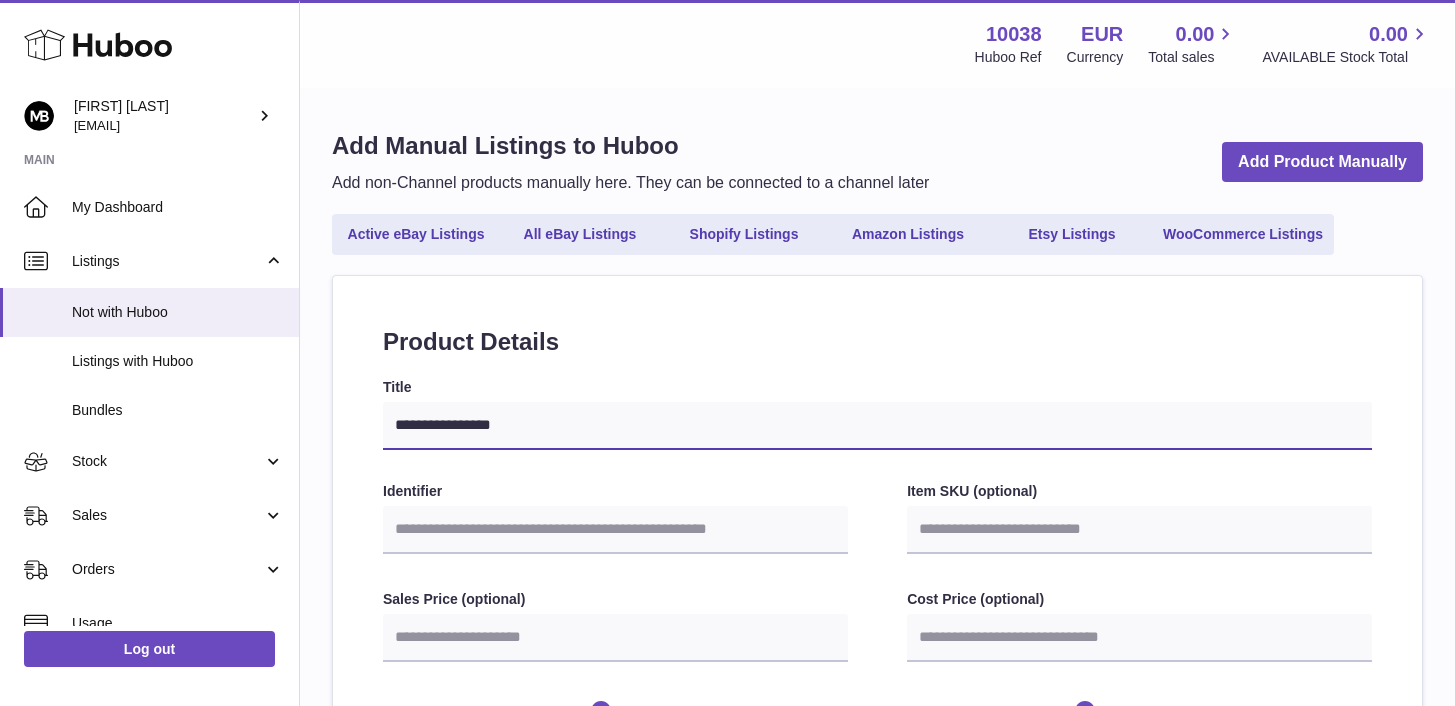 type on "**********" 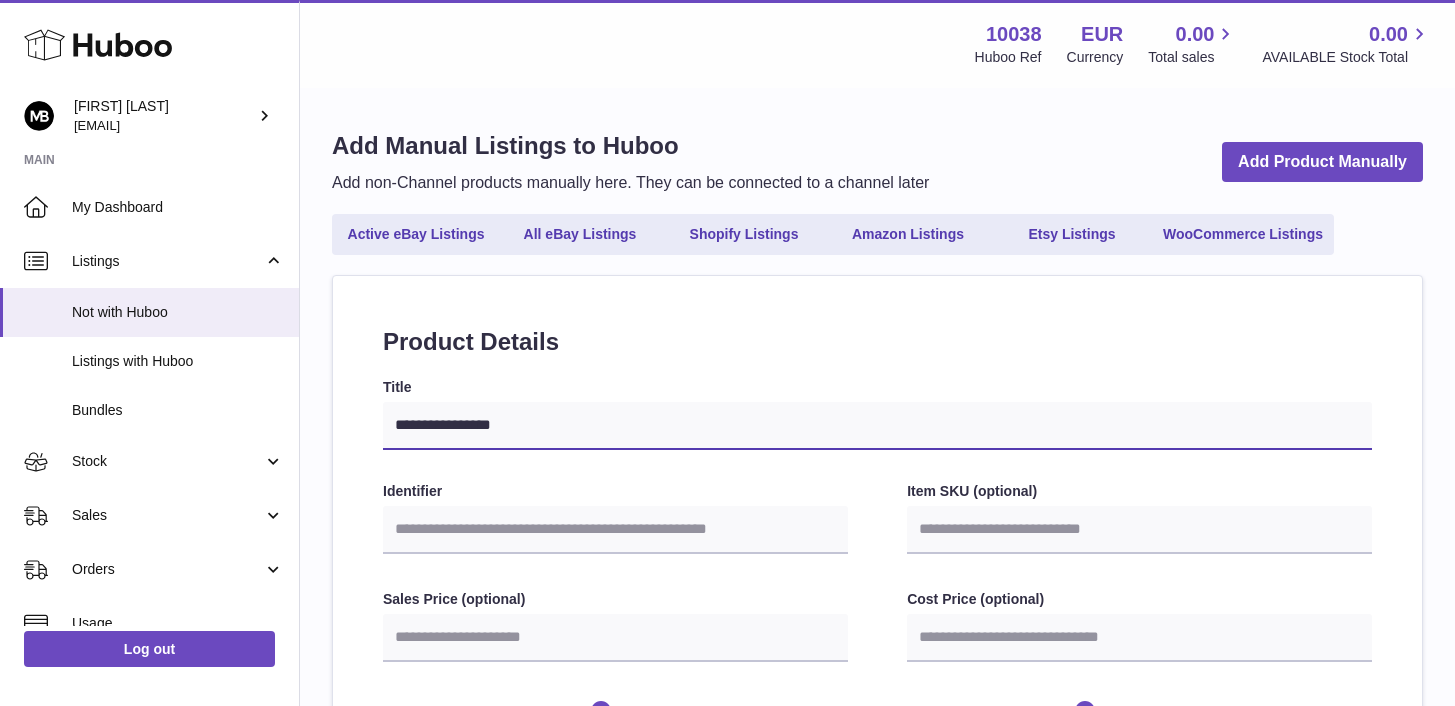 select 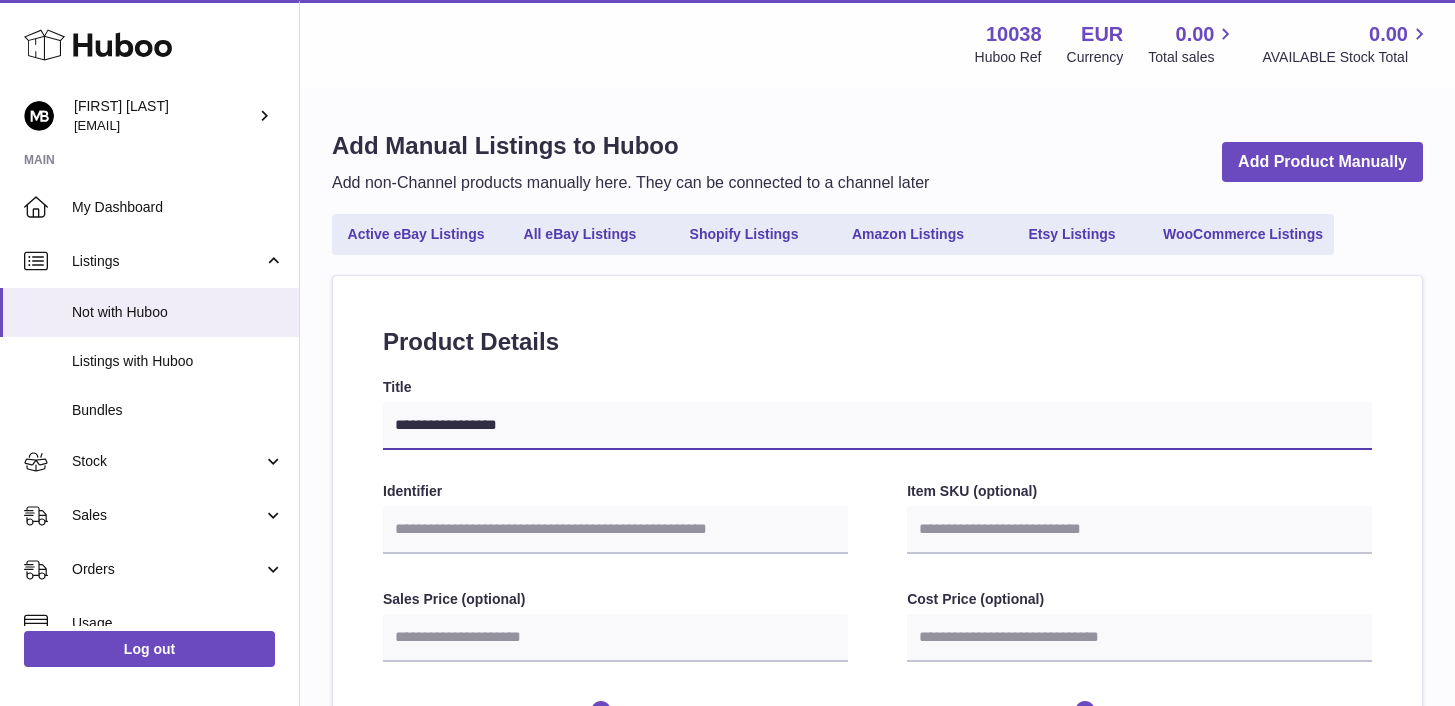 type on "**********" 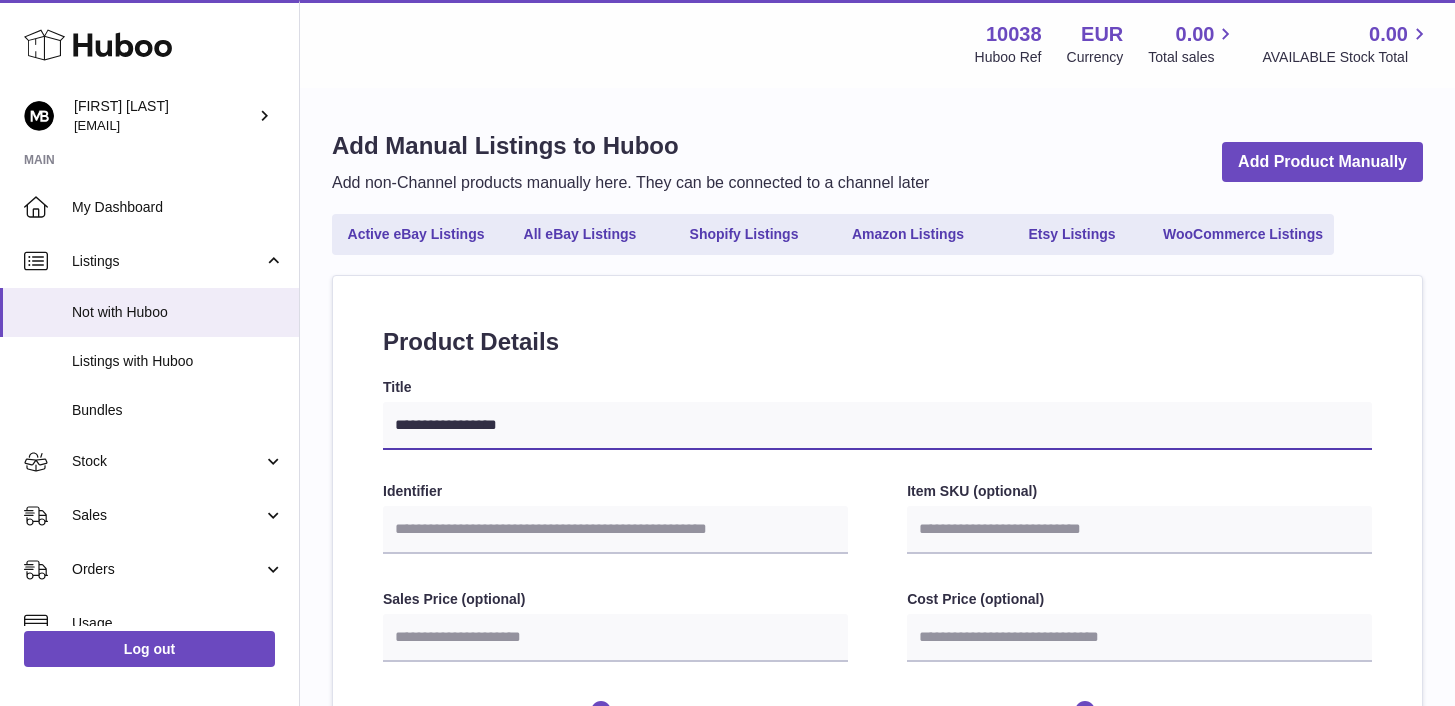 select 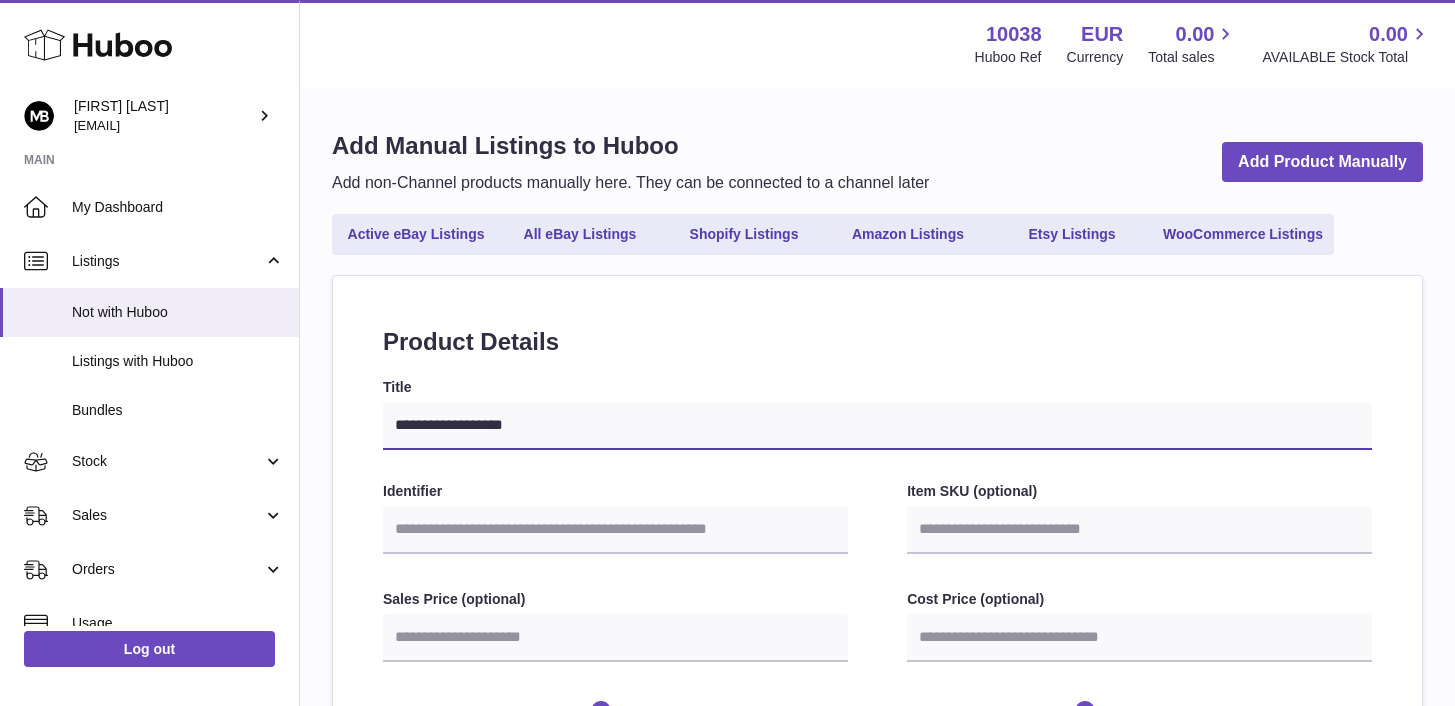 type on "**********" 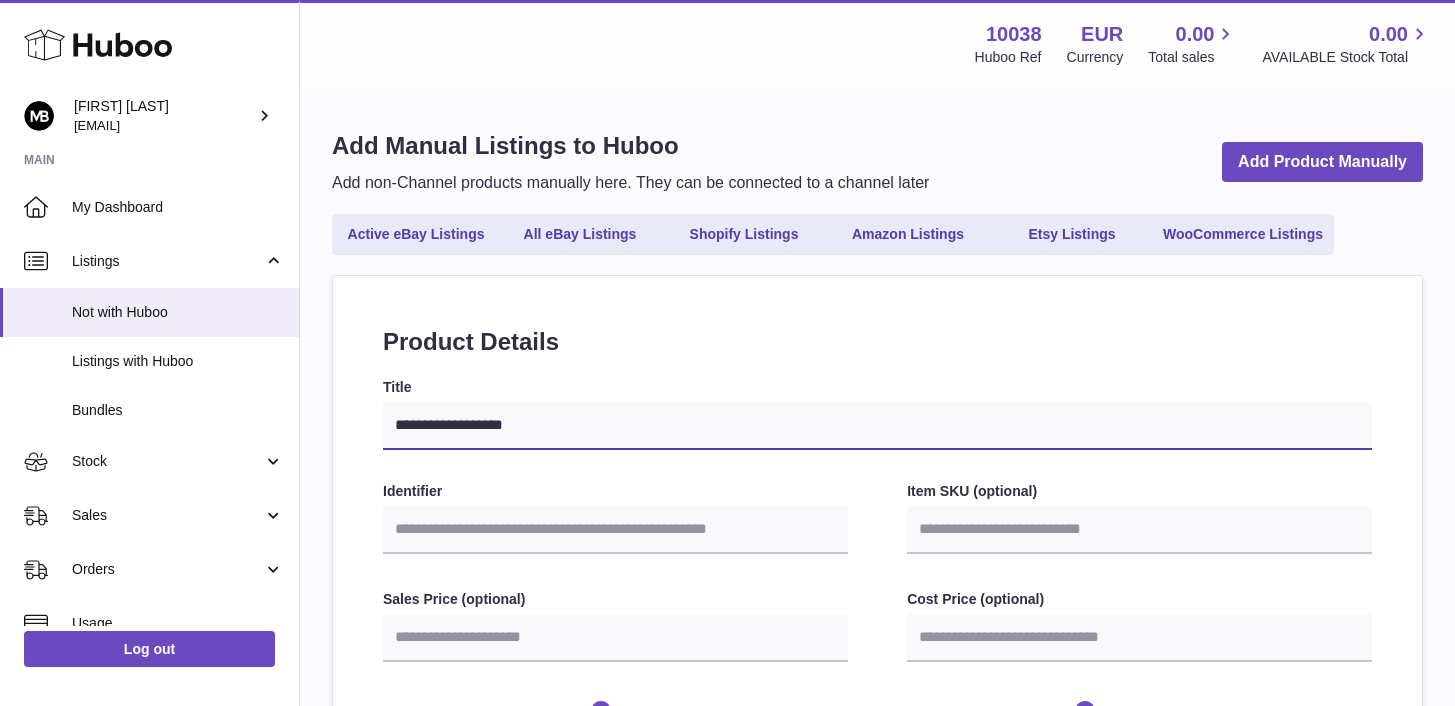 select 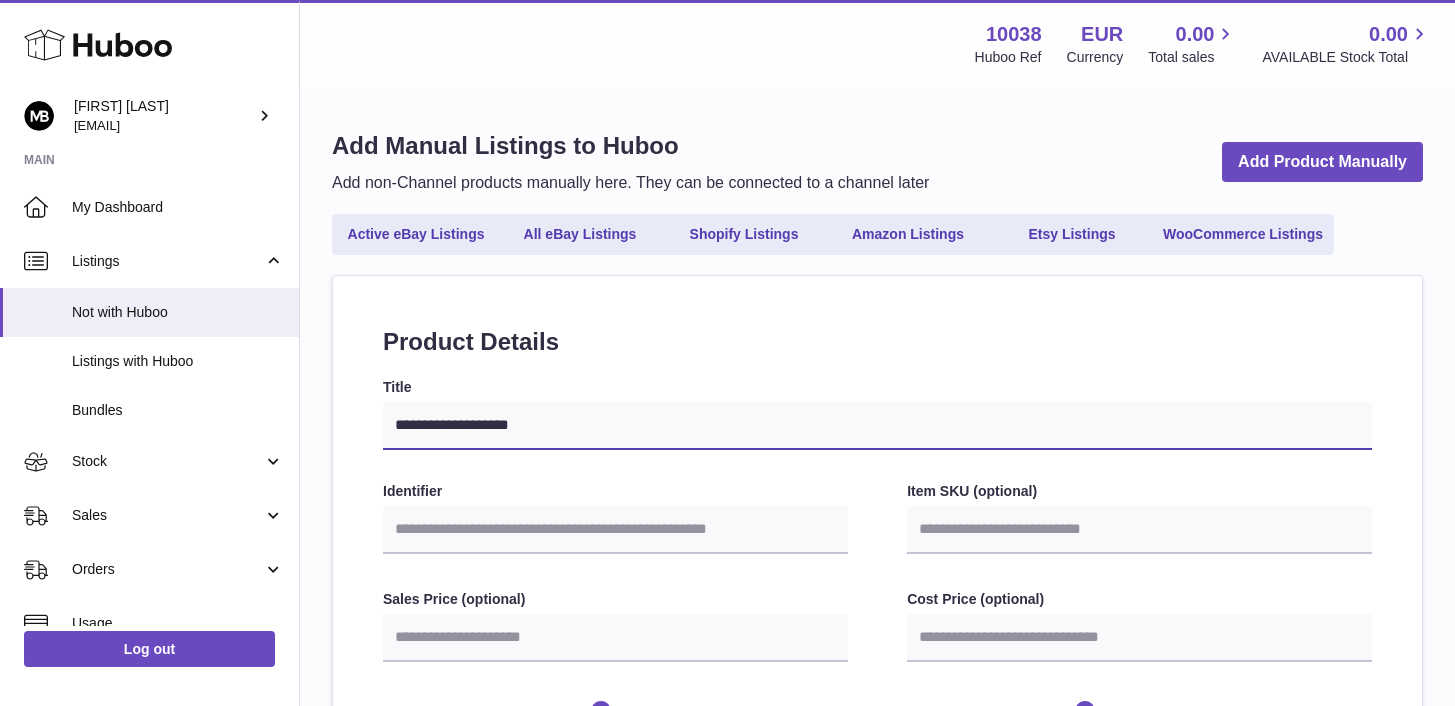type on "**********" 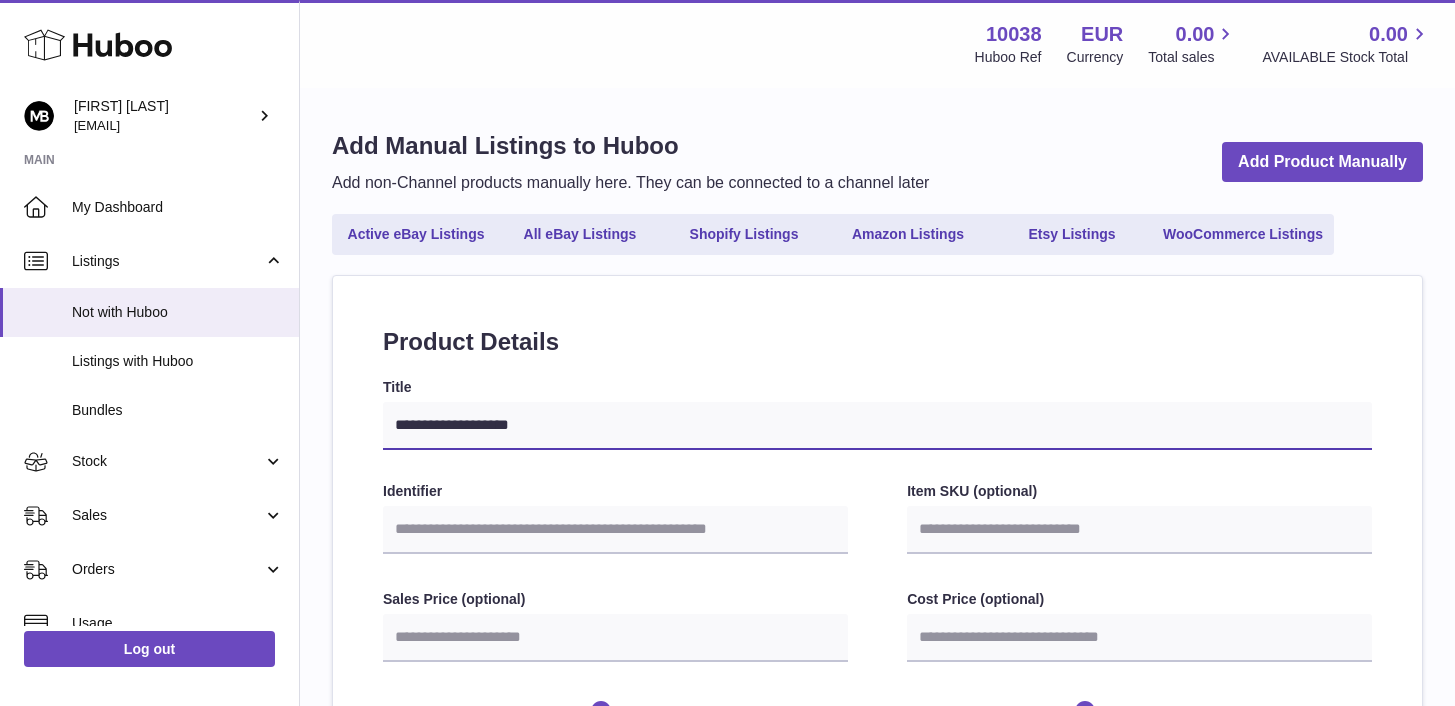 select 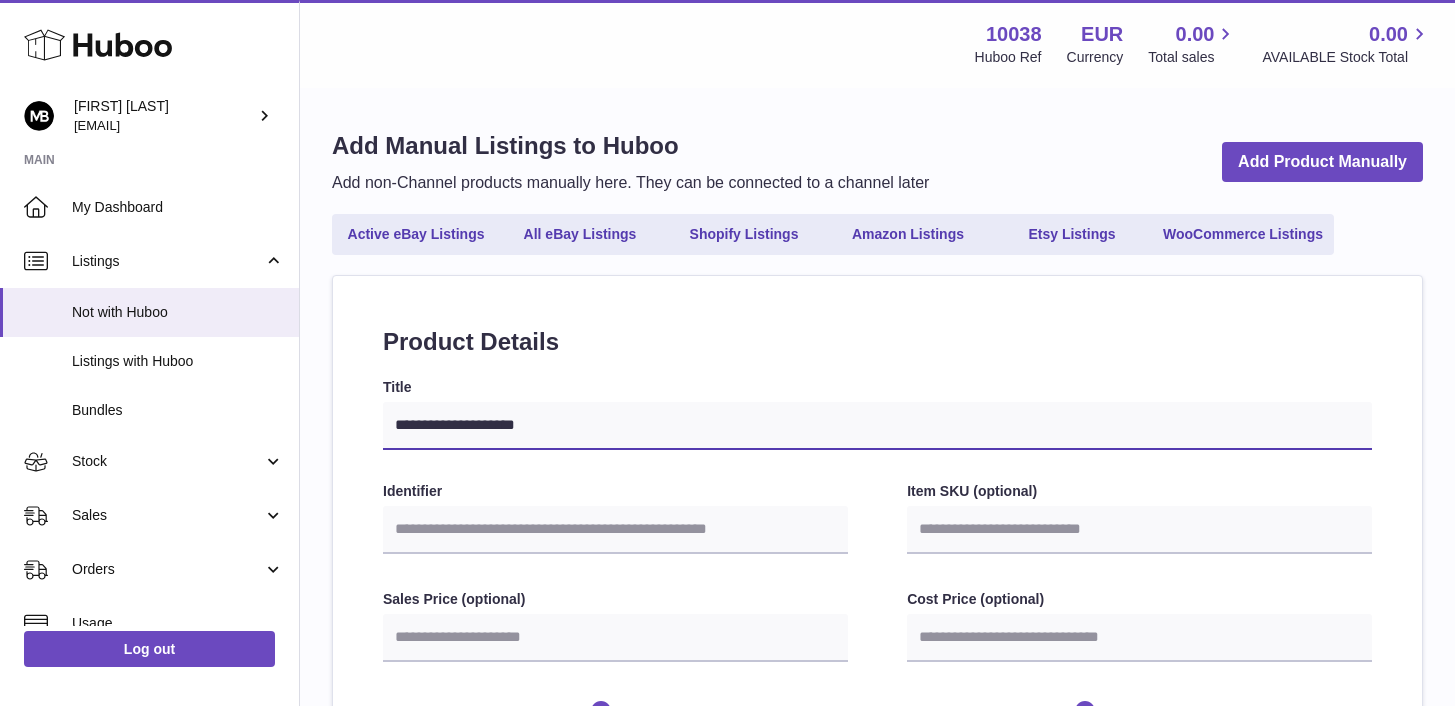 type on "**********" 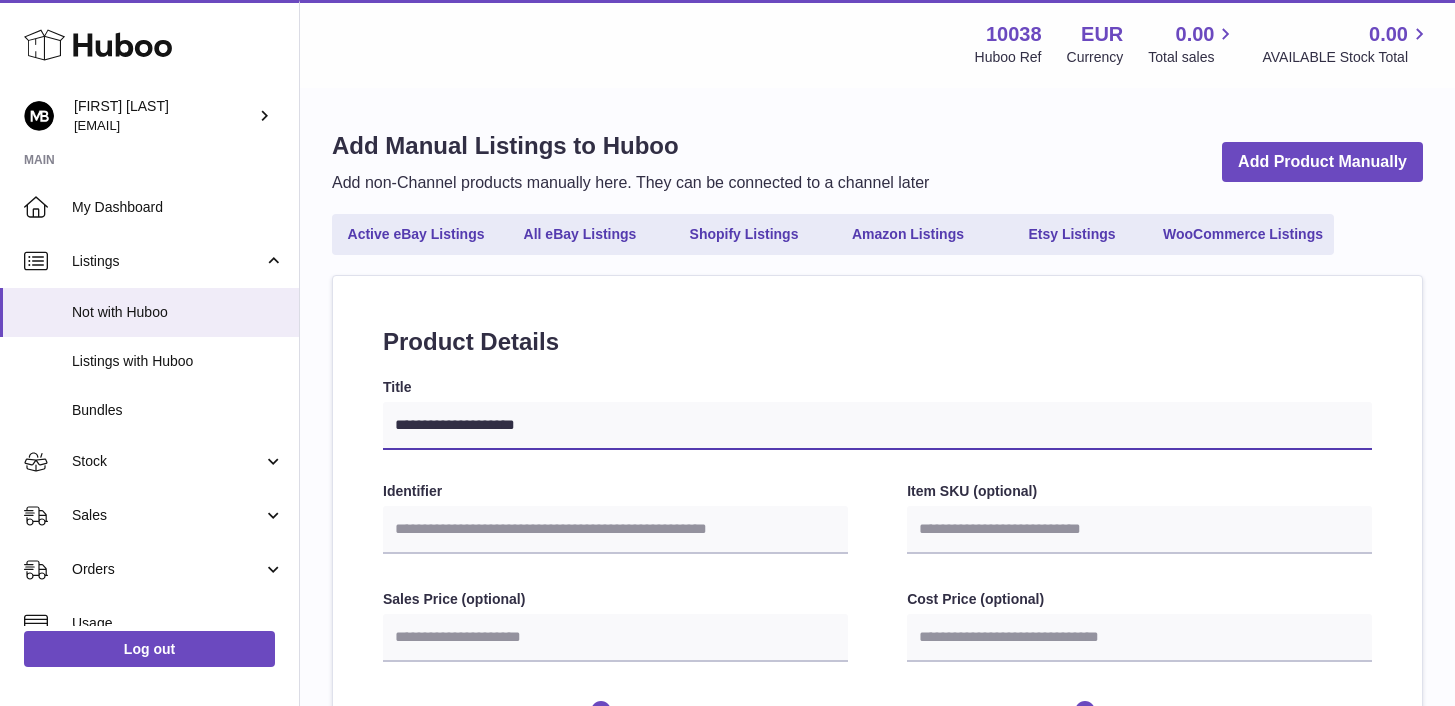 select 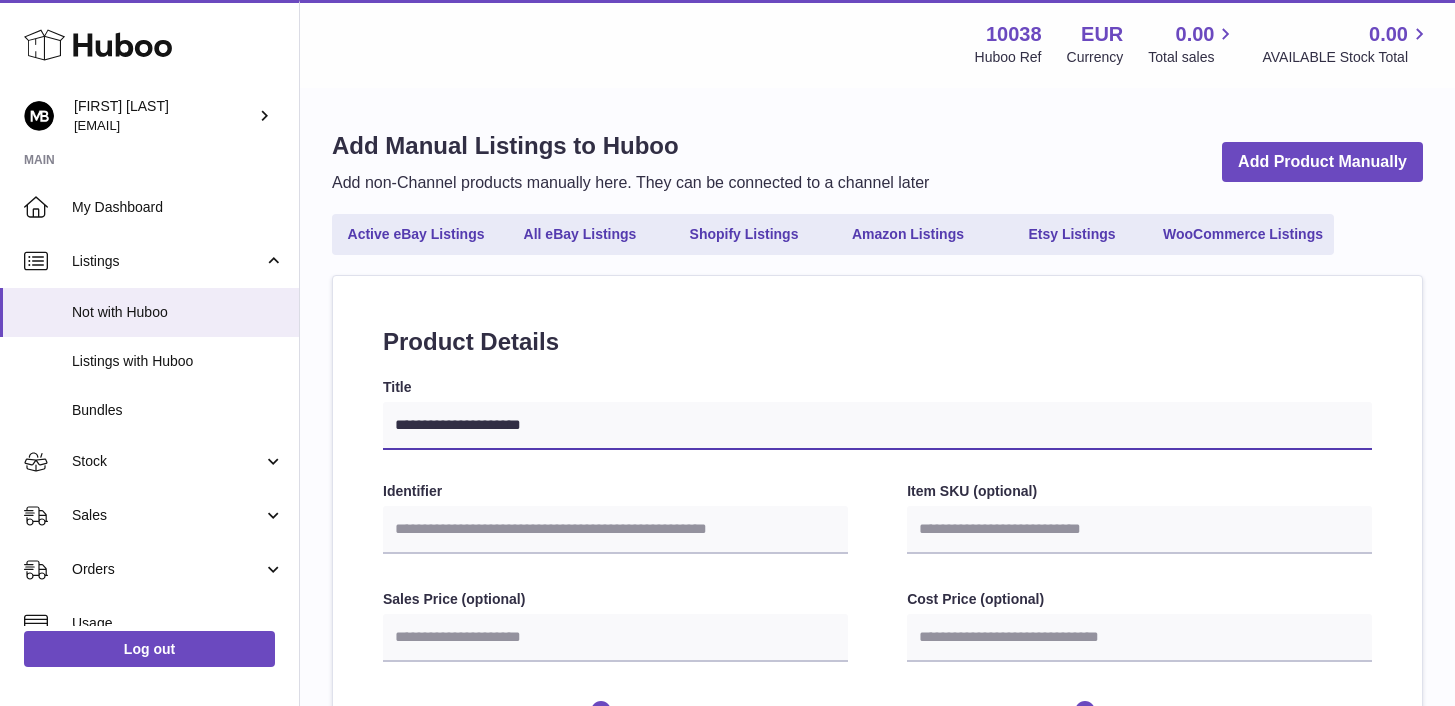 select 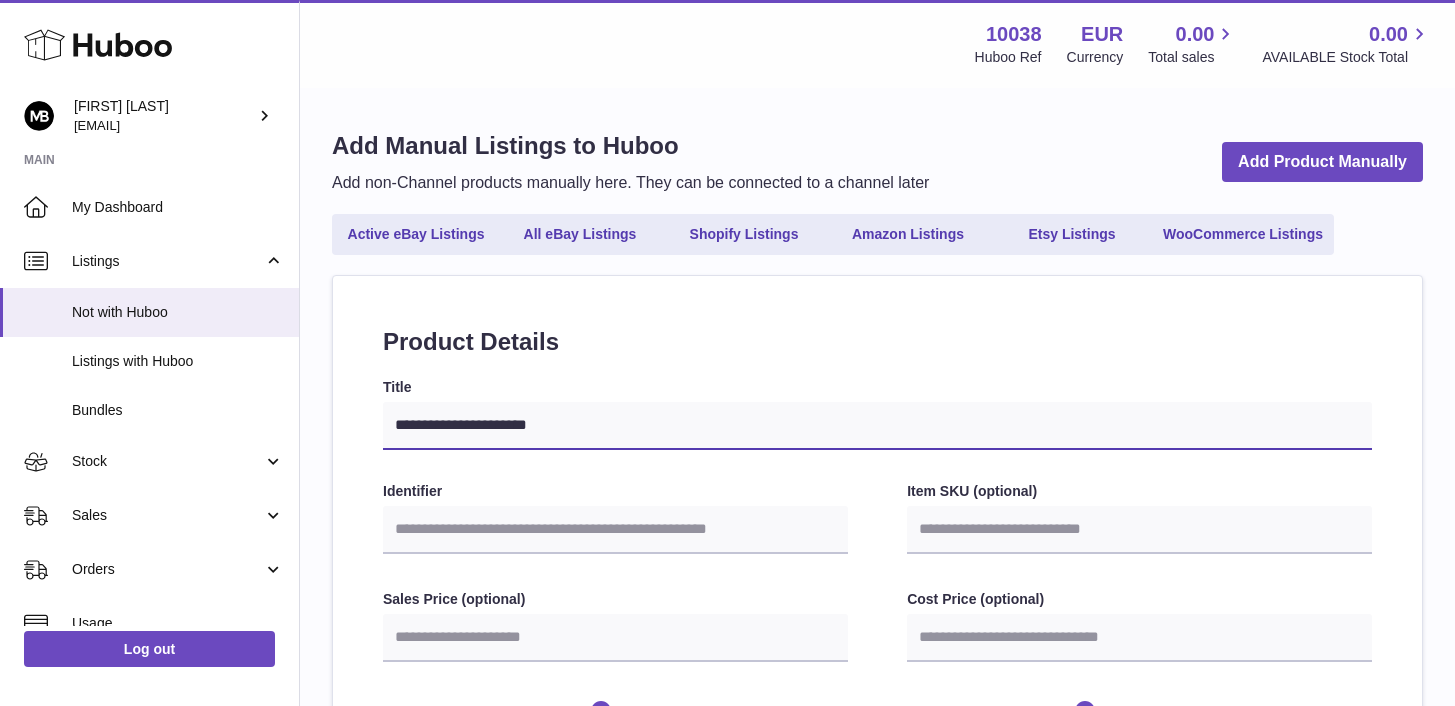 select 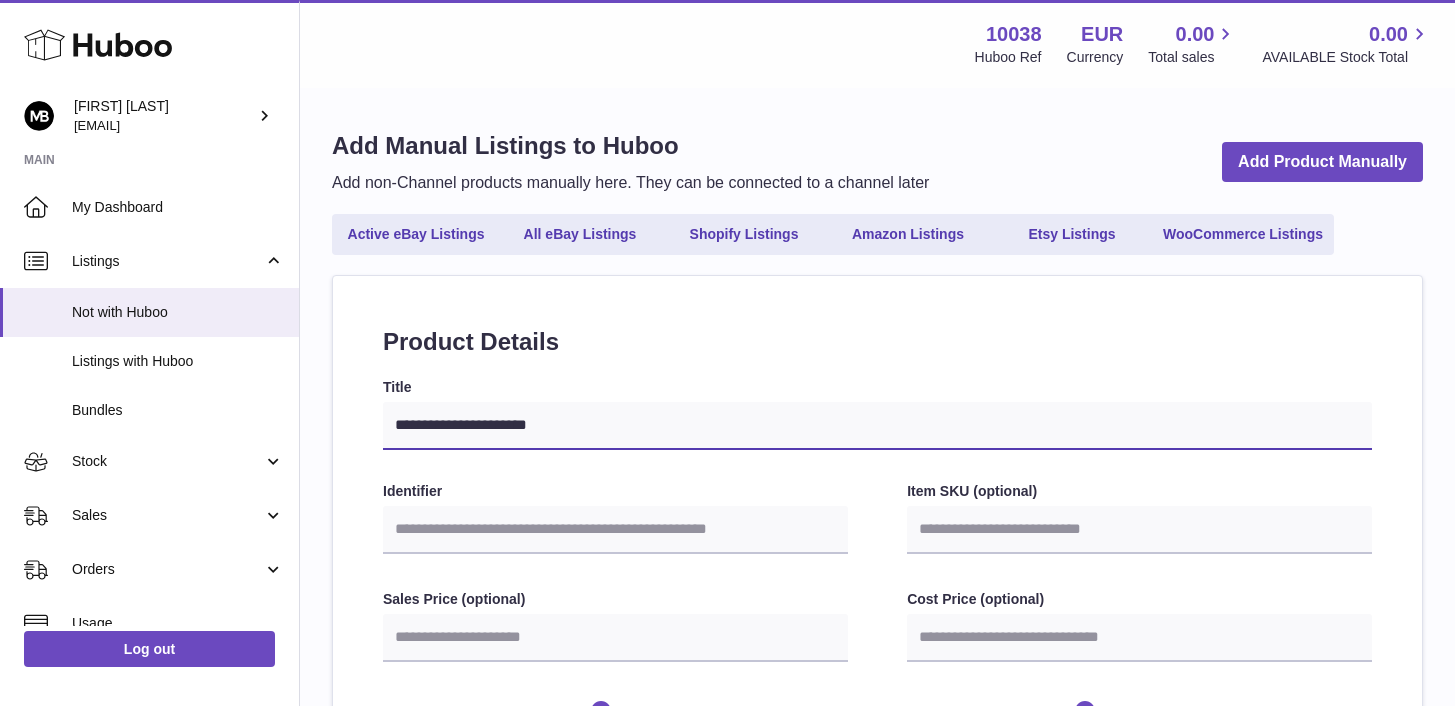 type on "**********" 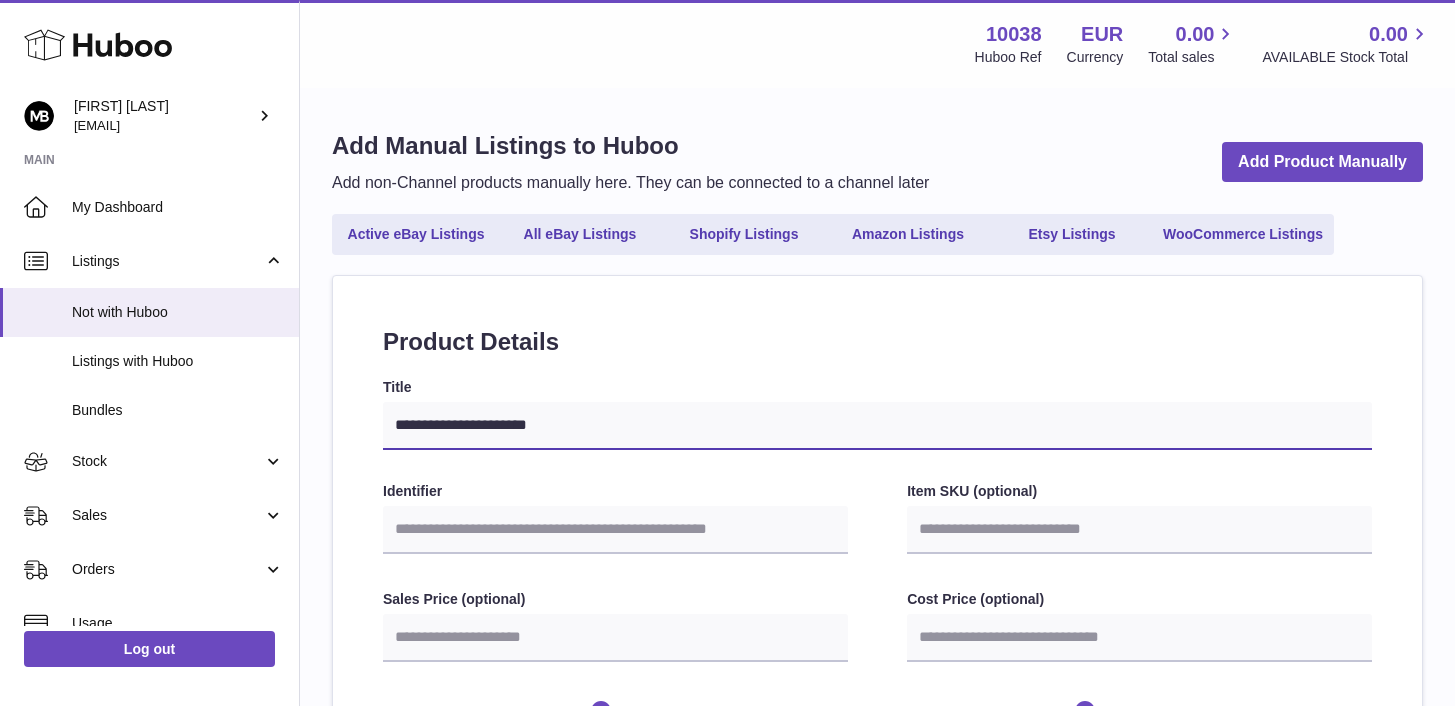 select 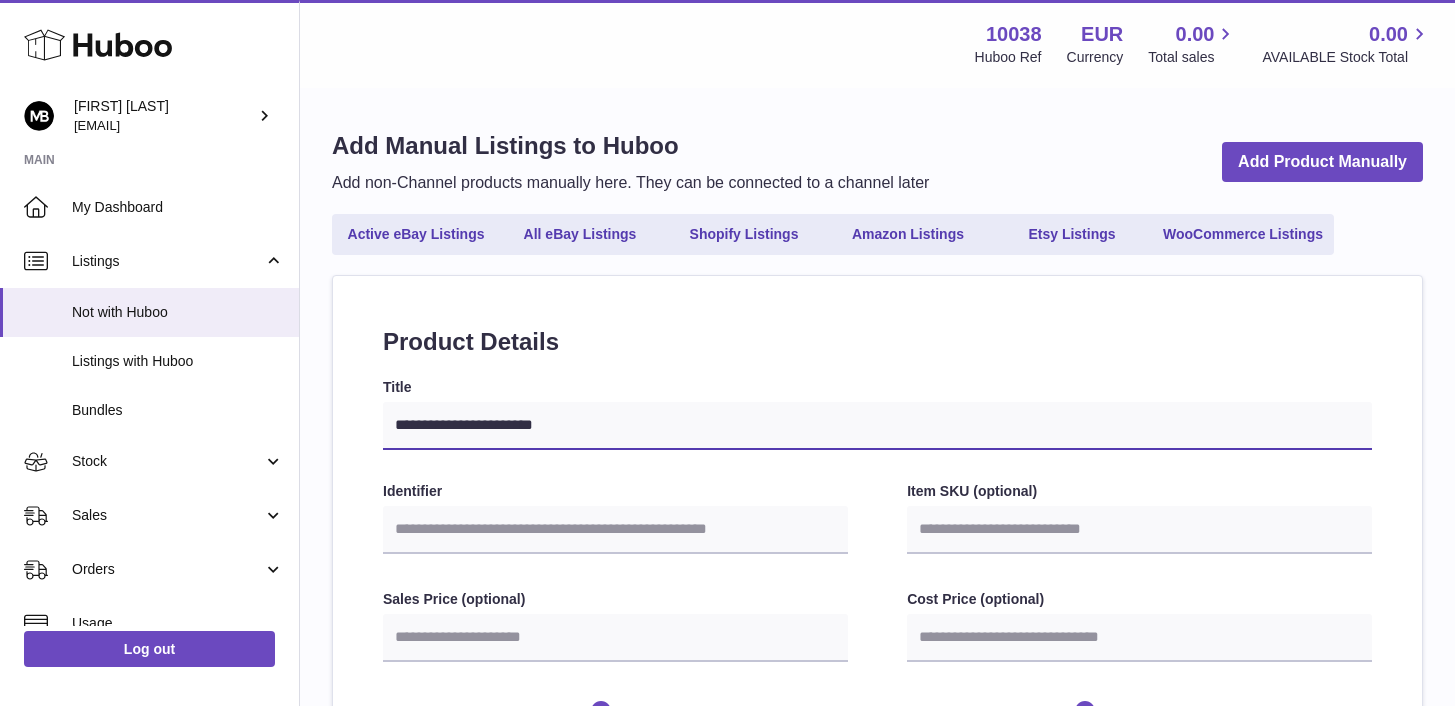 type on "**********" 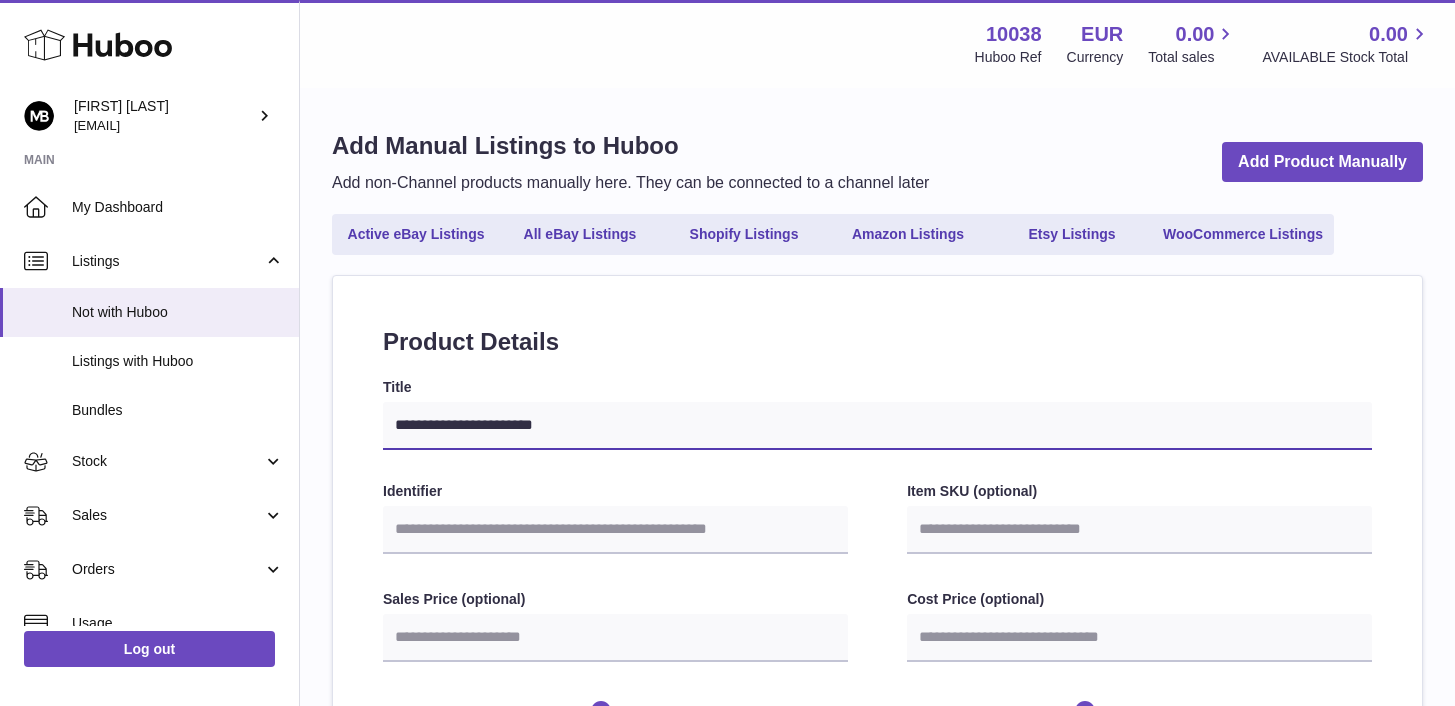 select 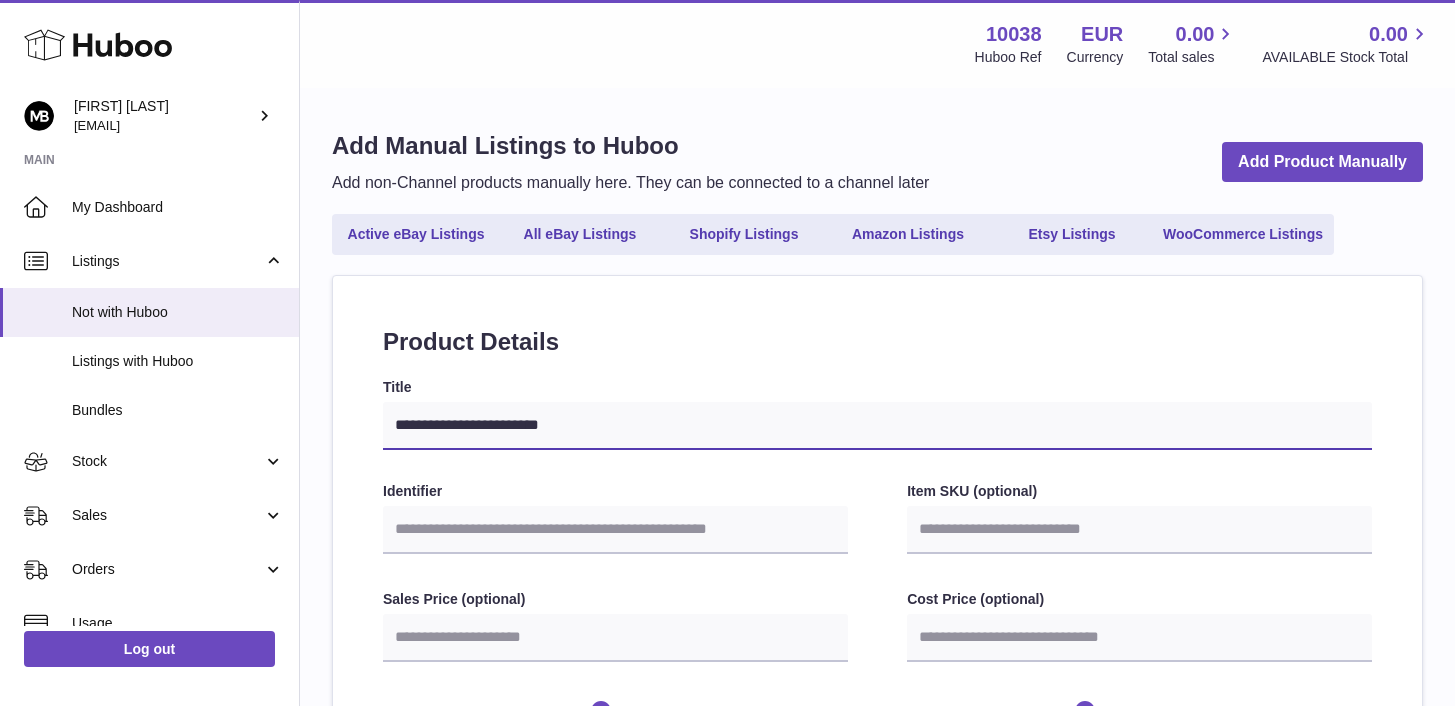 type on "**********" 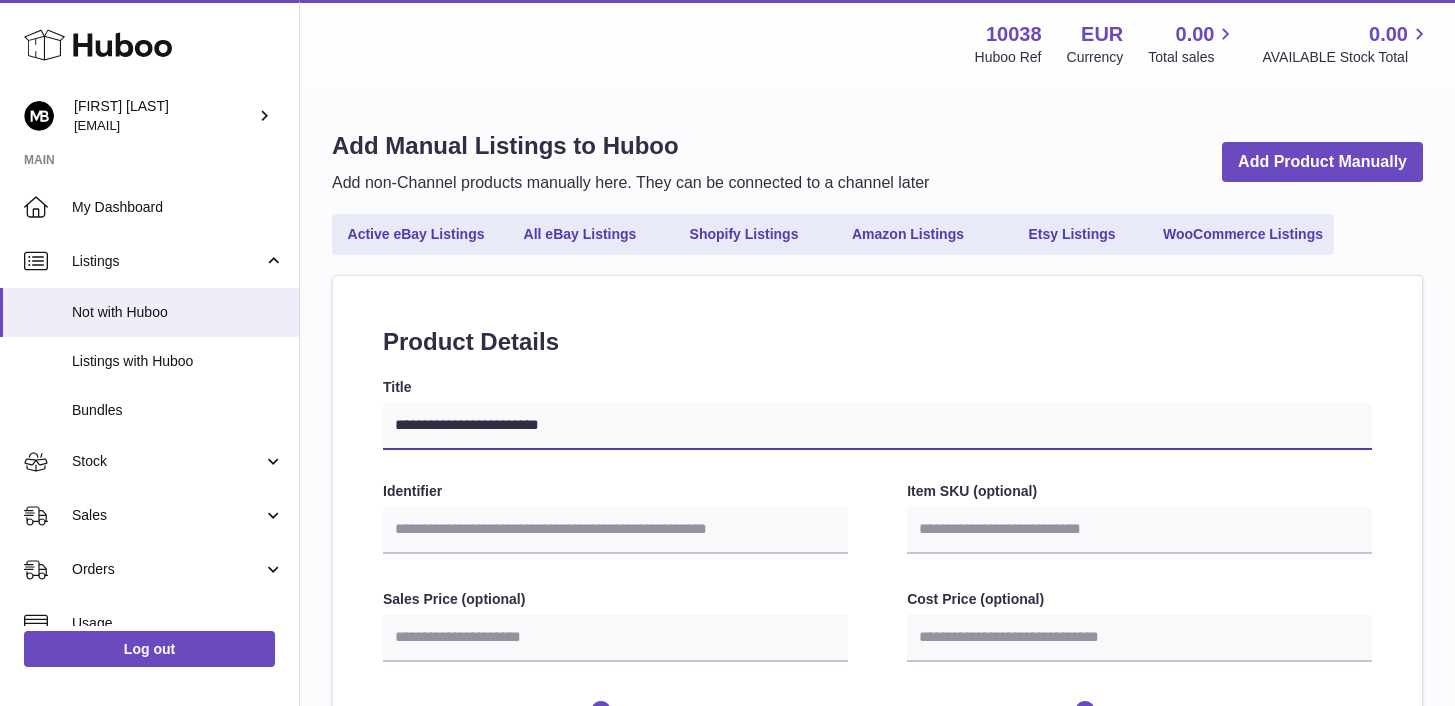 select 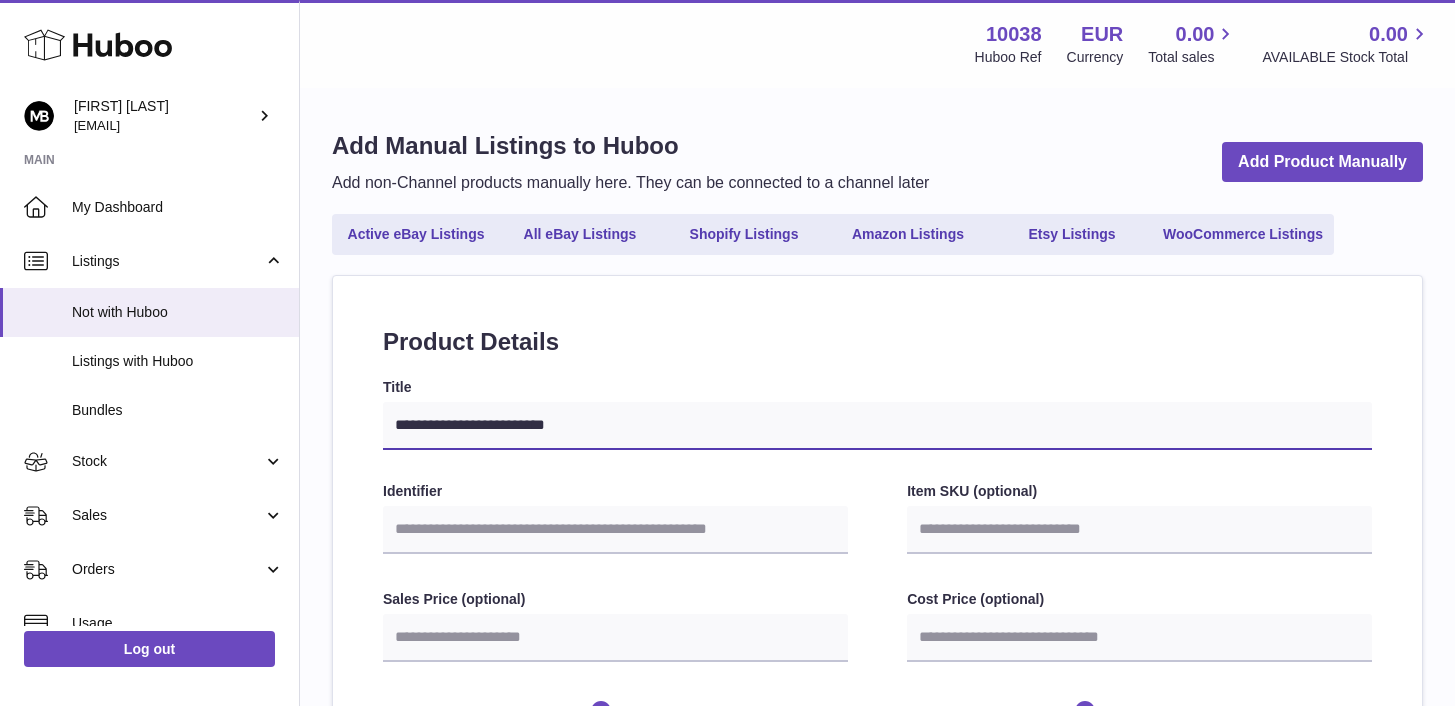type on "**********" 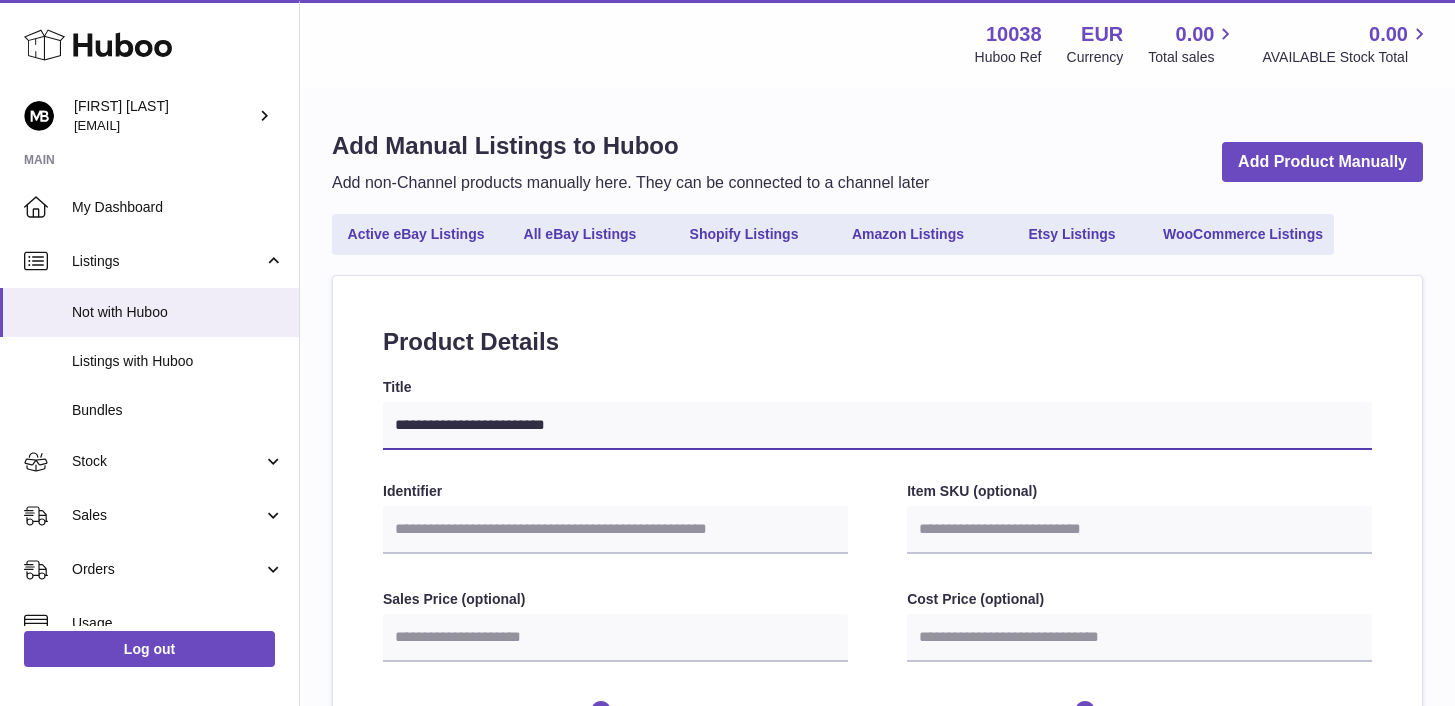 select 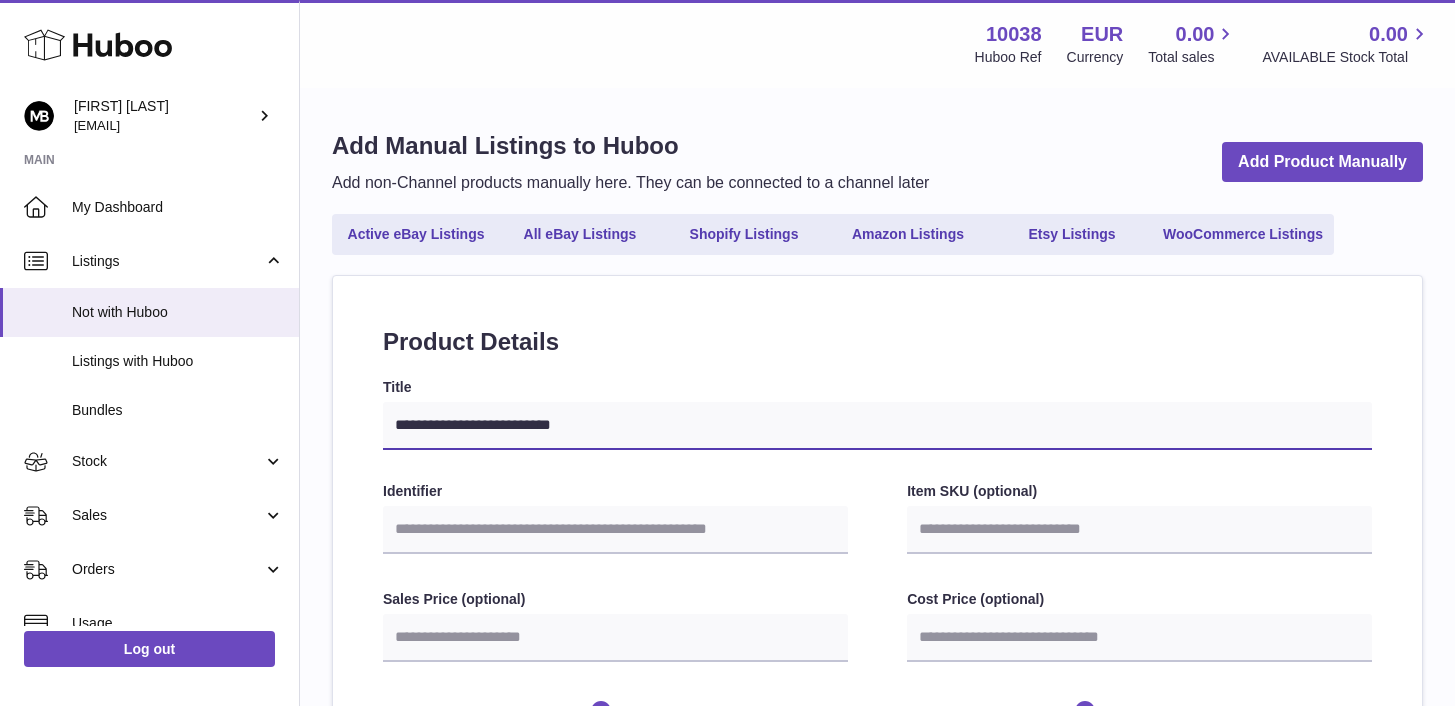 click on "**********" at bounding box center [877, 426] 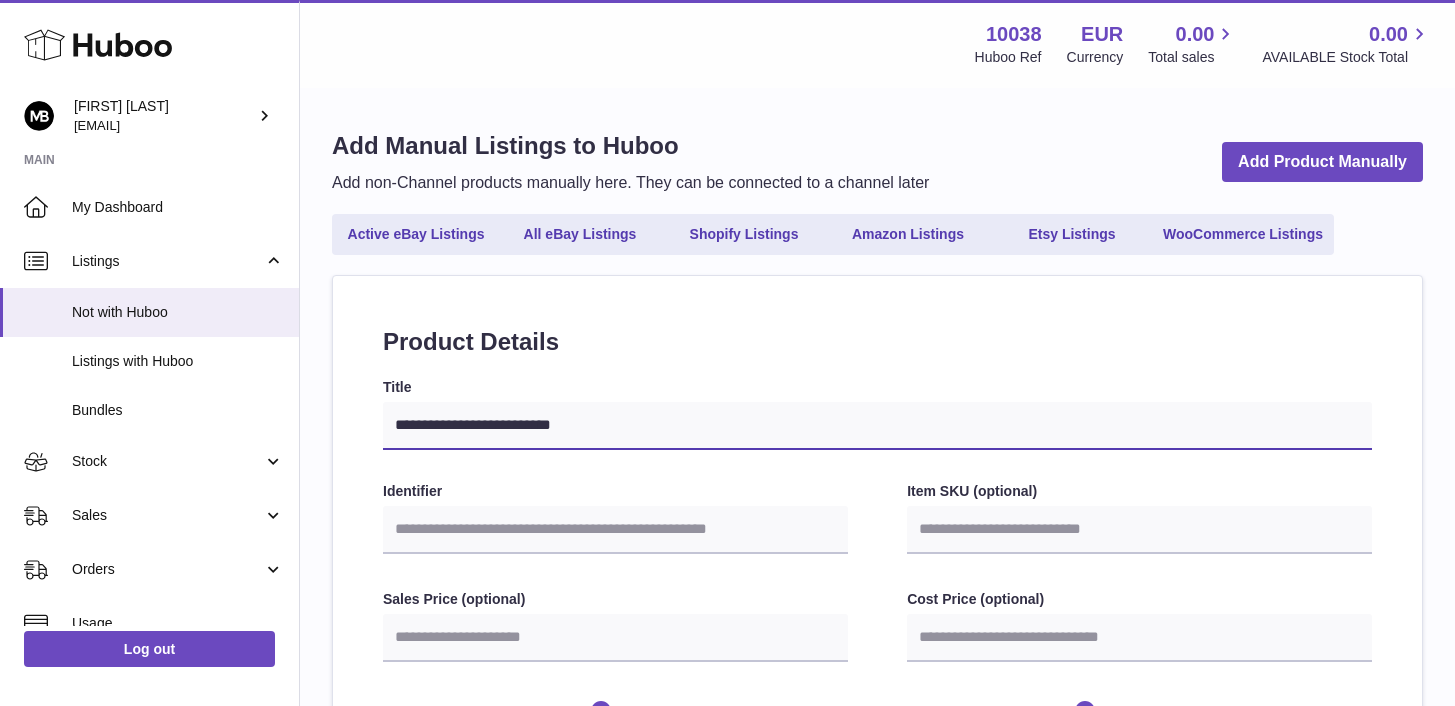 type on "**********" 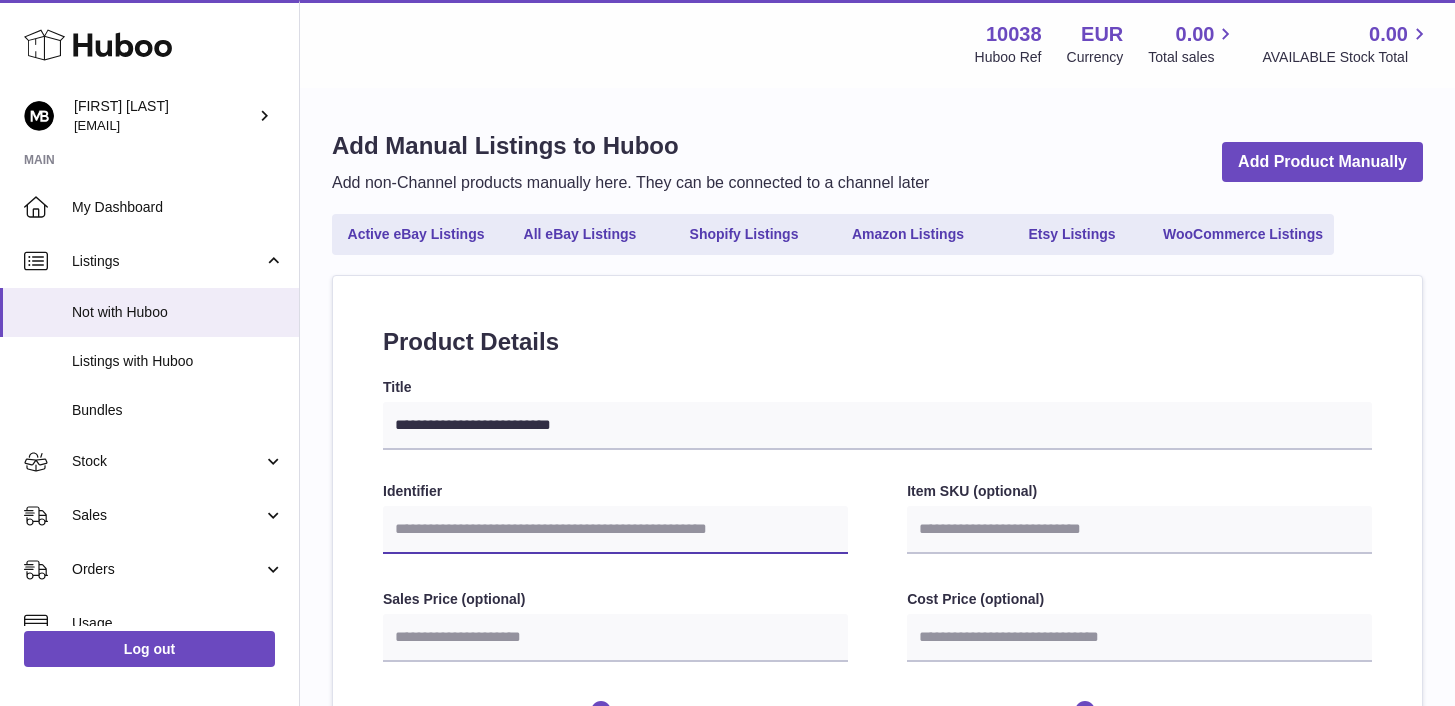 click on "Identifier" at bounding box center (615, 530) 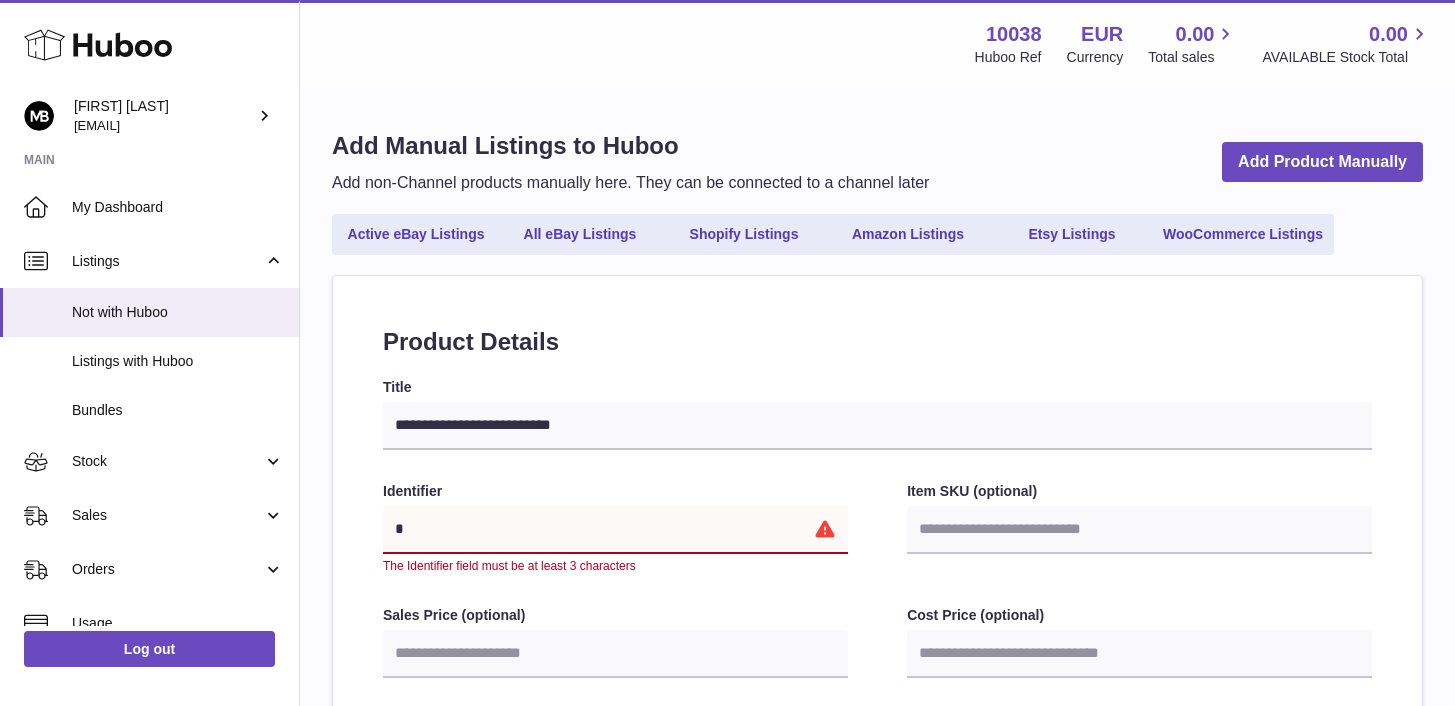 paste on "***" 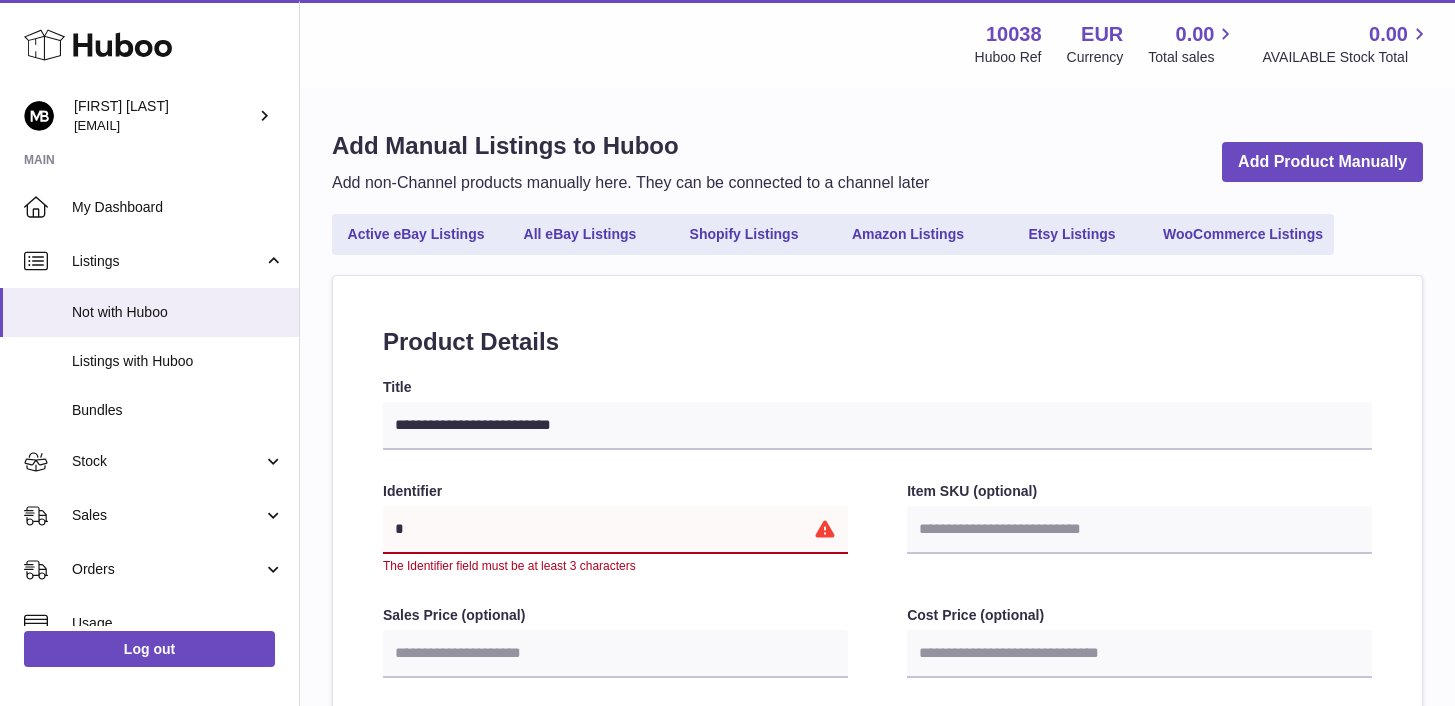 type on "****" 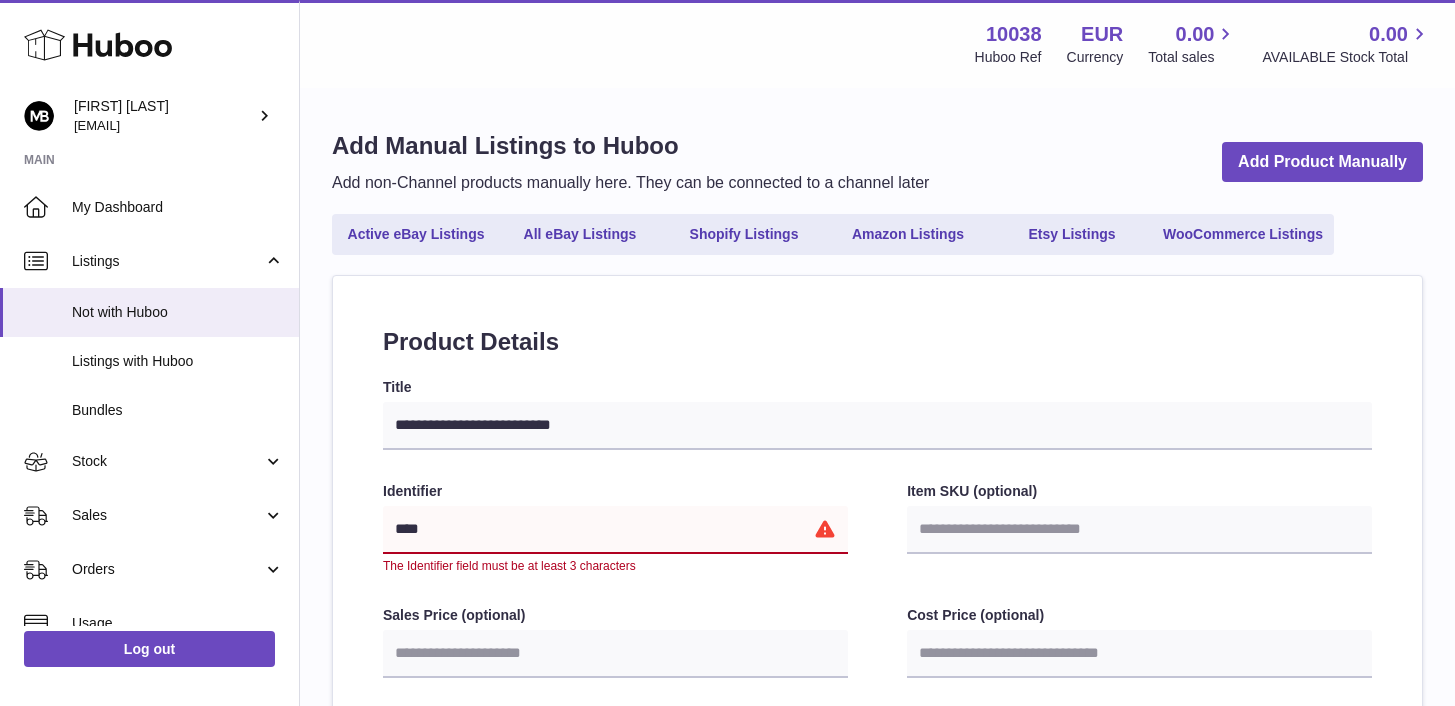 select 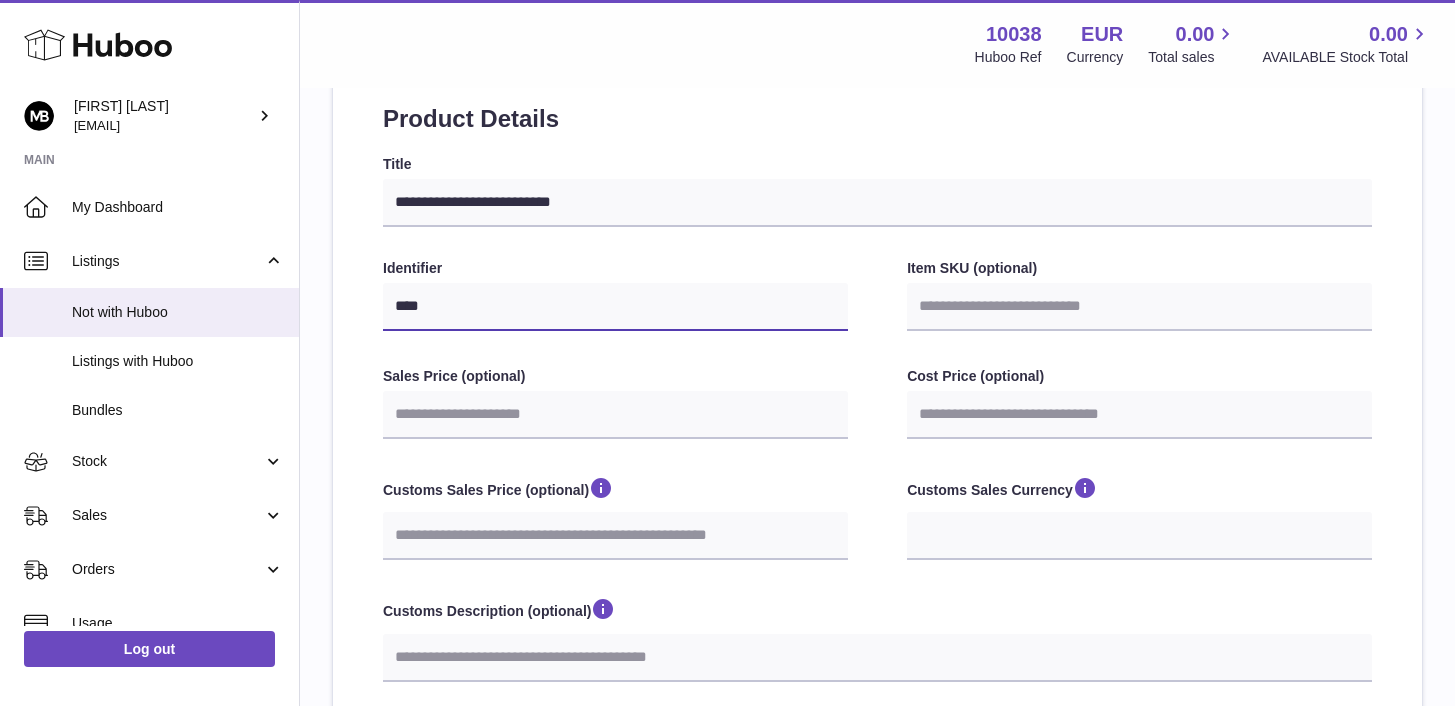 scroll, scrollTop: 331, scrollLeft: 0, axis: vertical 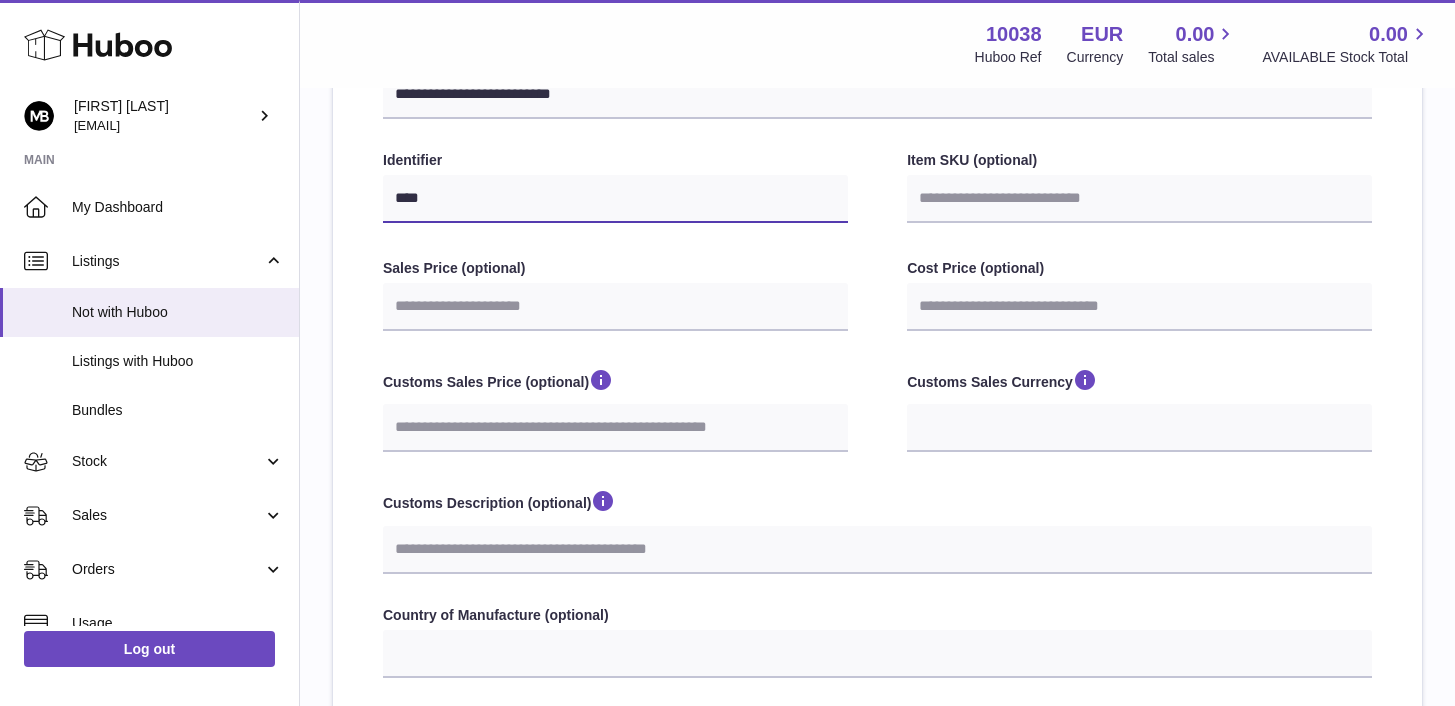 type on "****" 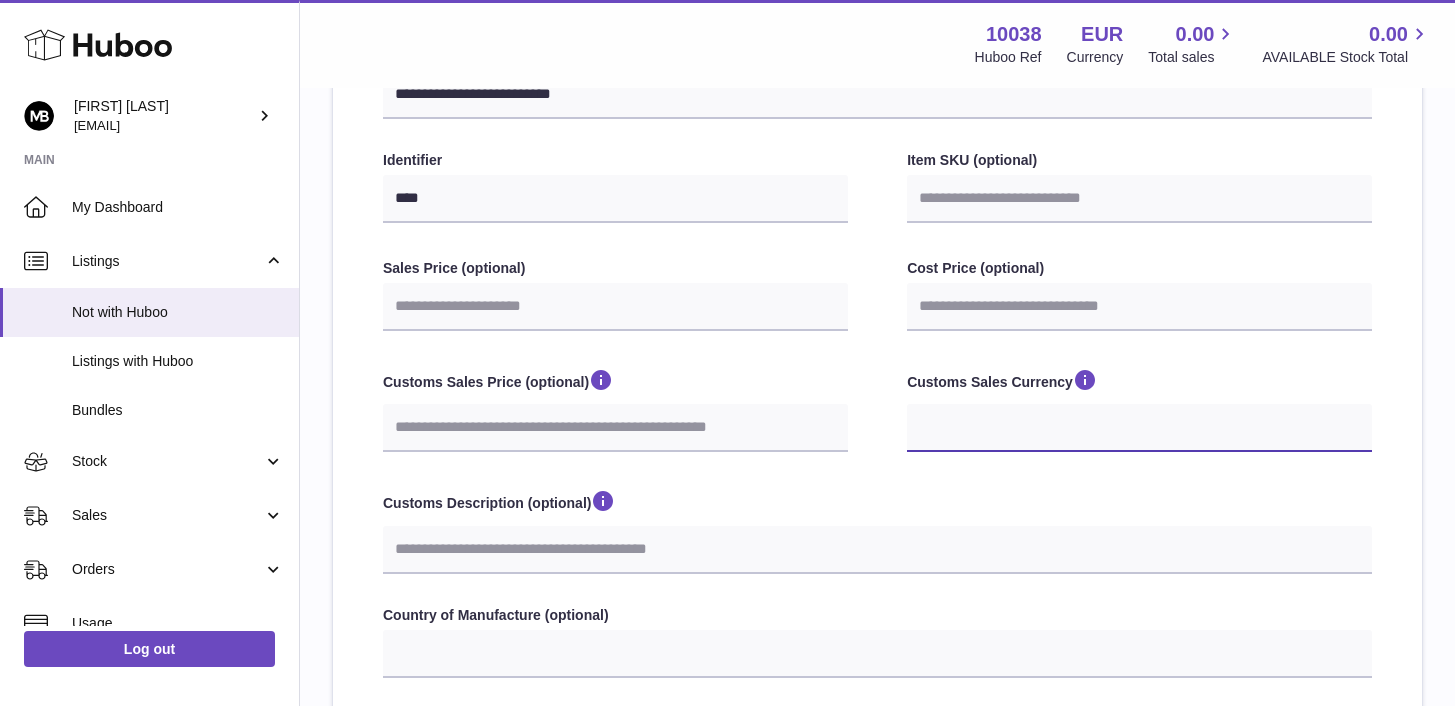click on "*** ***" at bounding box center [1139, 428] 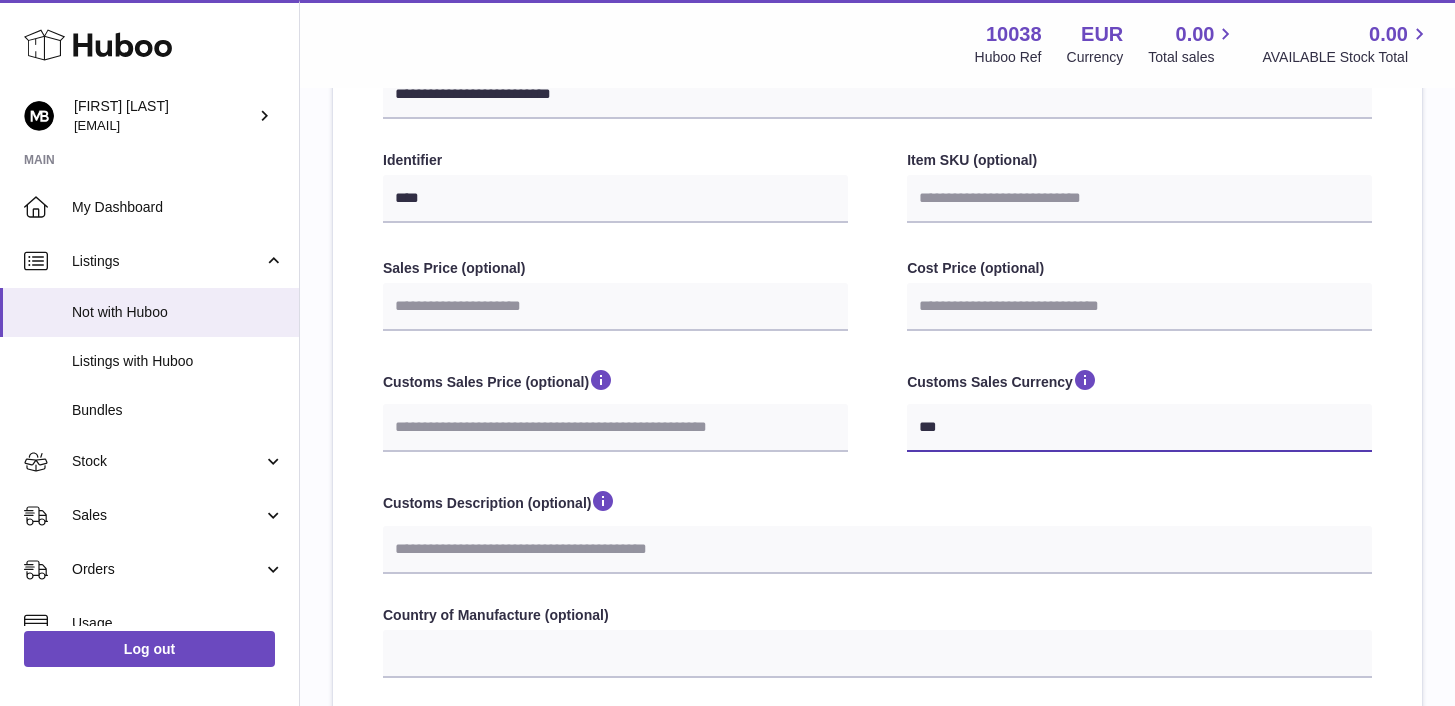 select 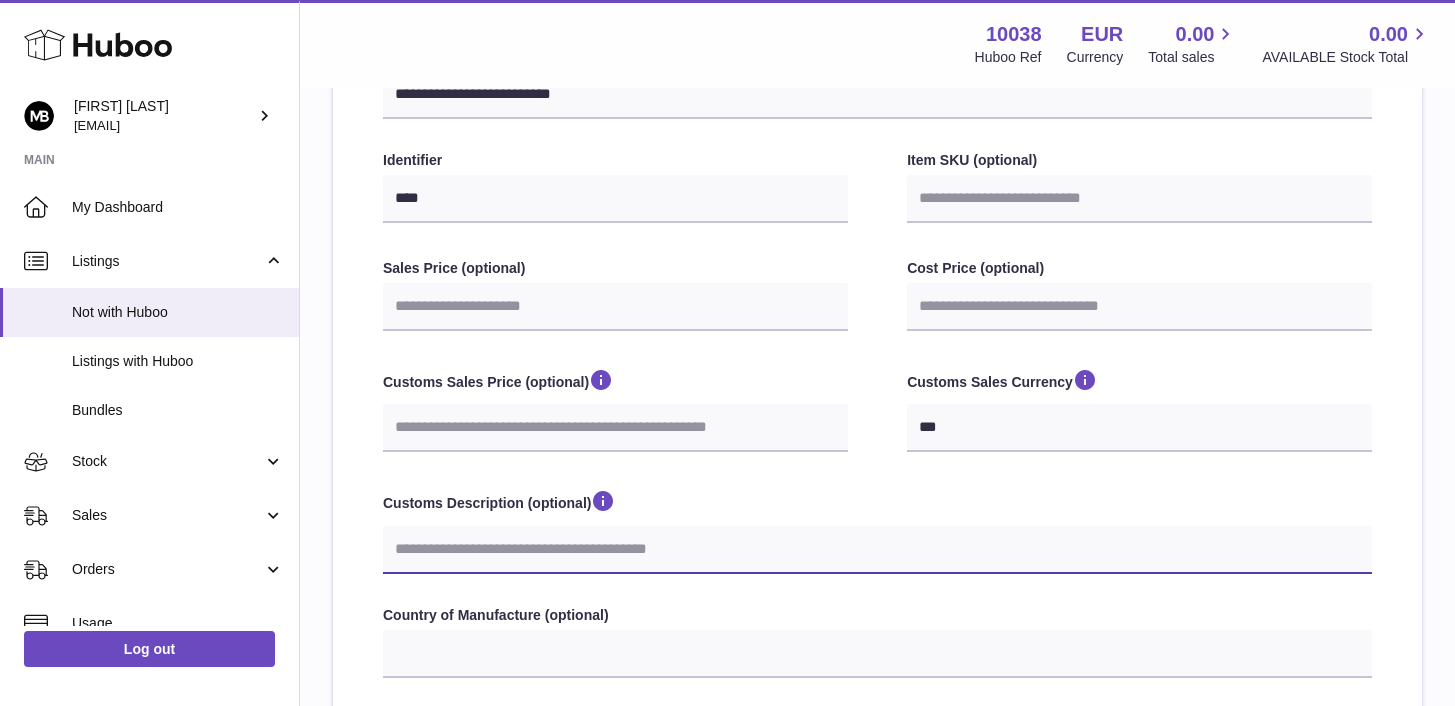 click on "Customs Description (optional)" at bounding box center [877, 550] 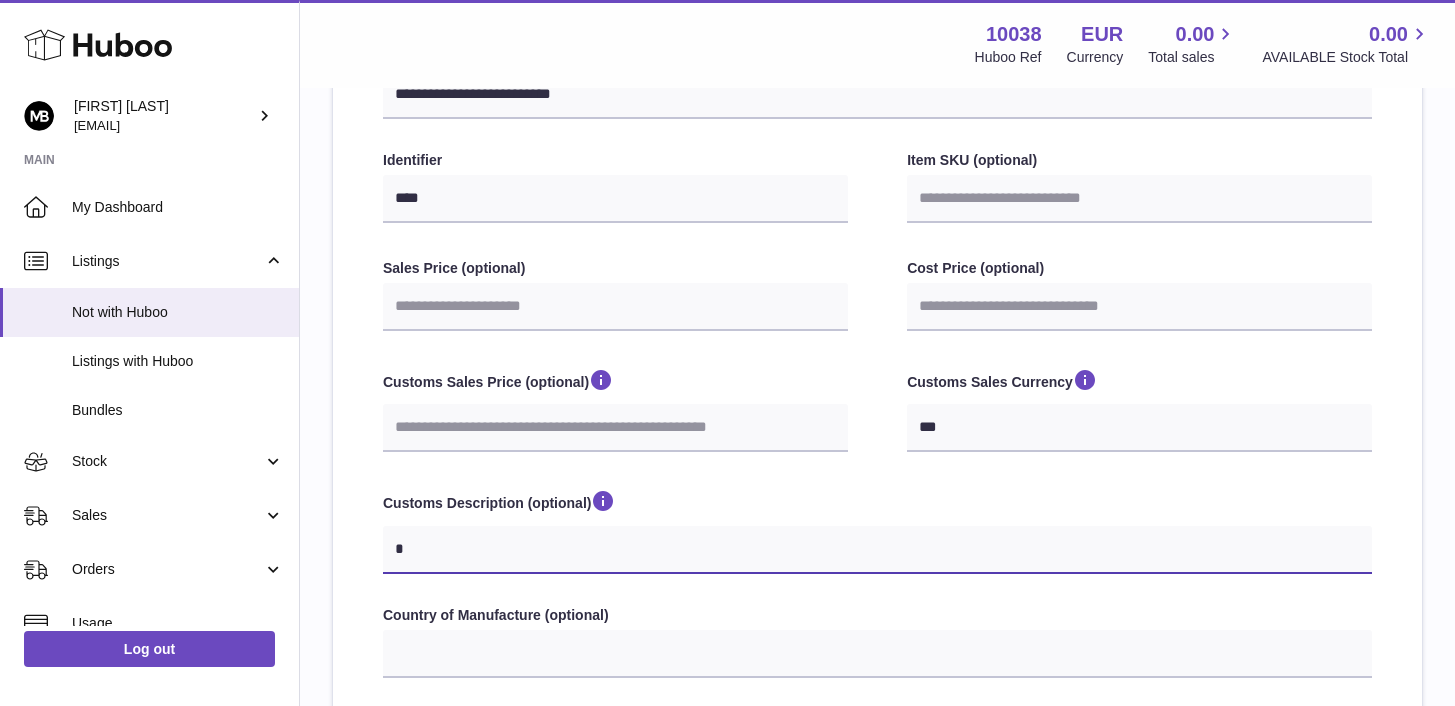 type on "**" 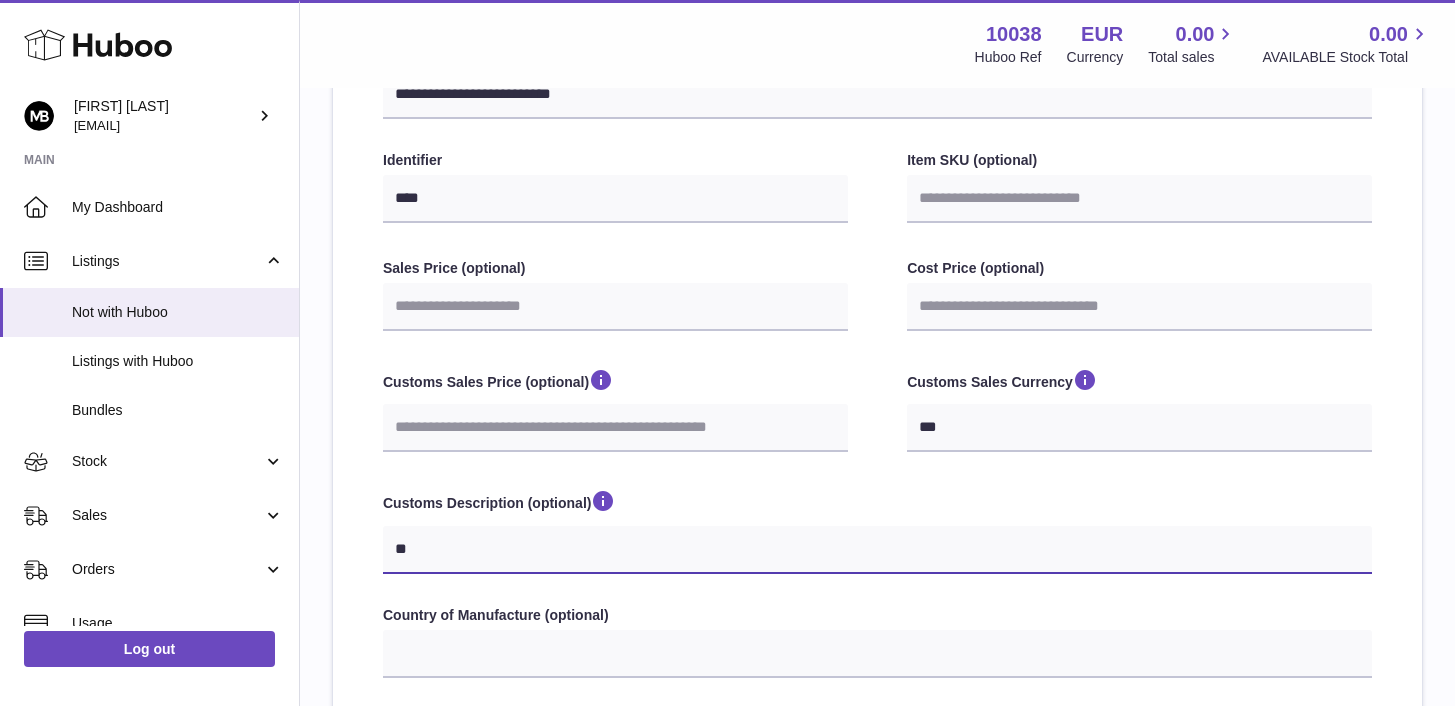 type on "***" 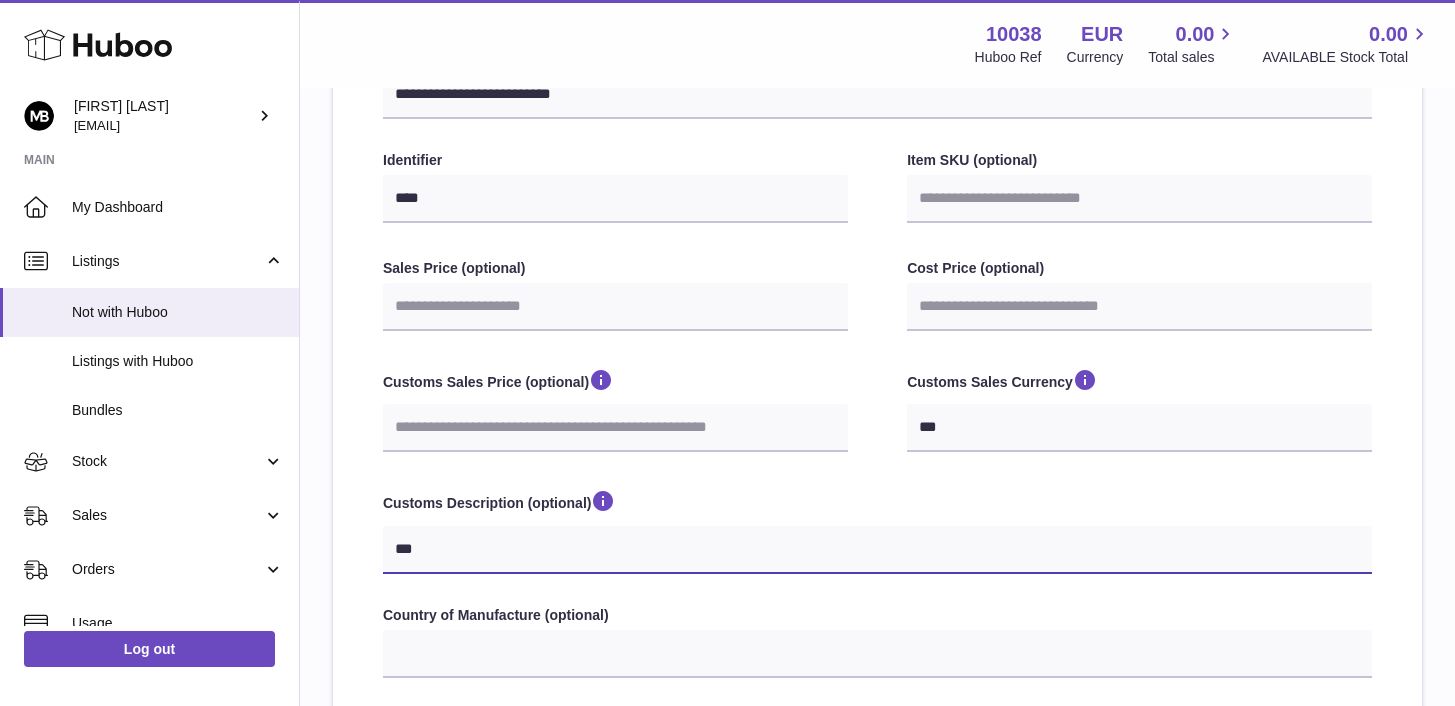 select 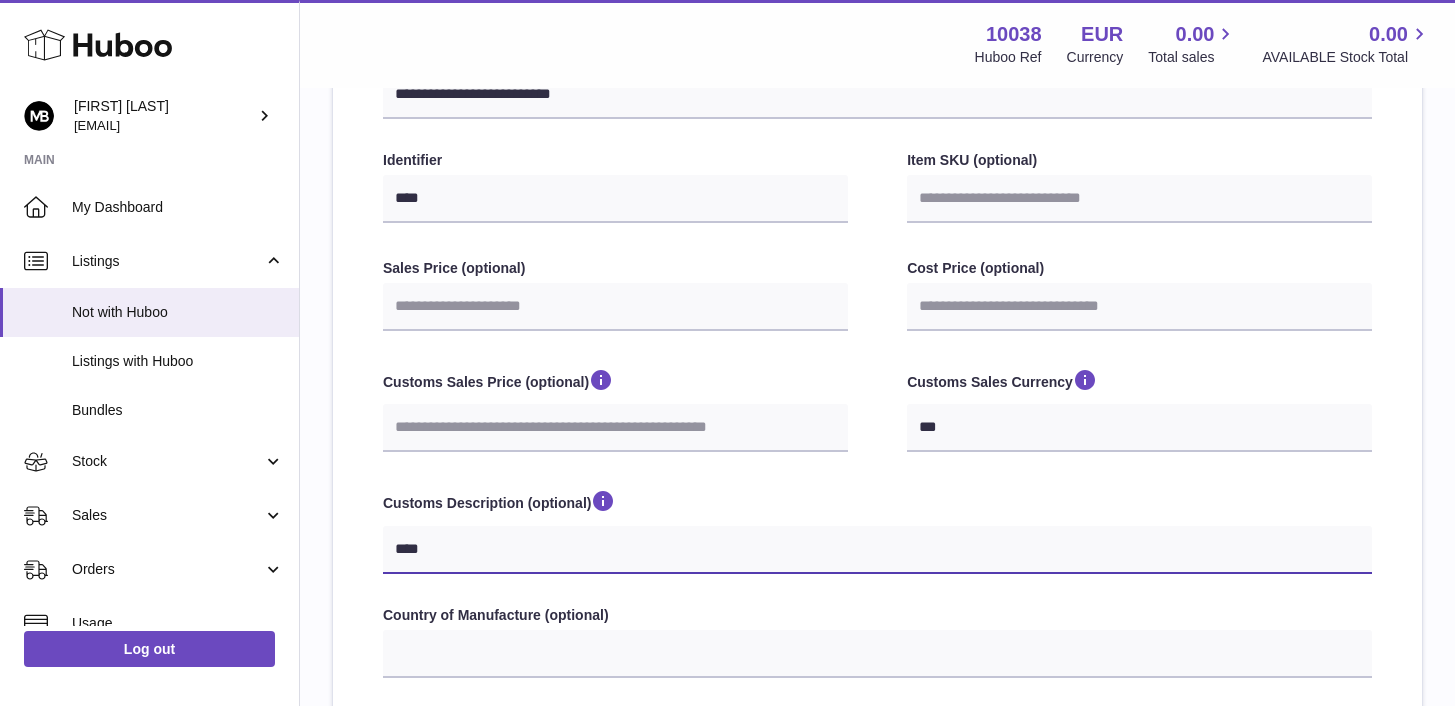 type on "*****" 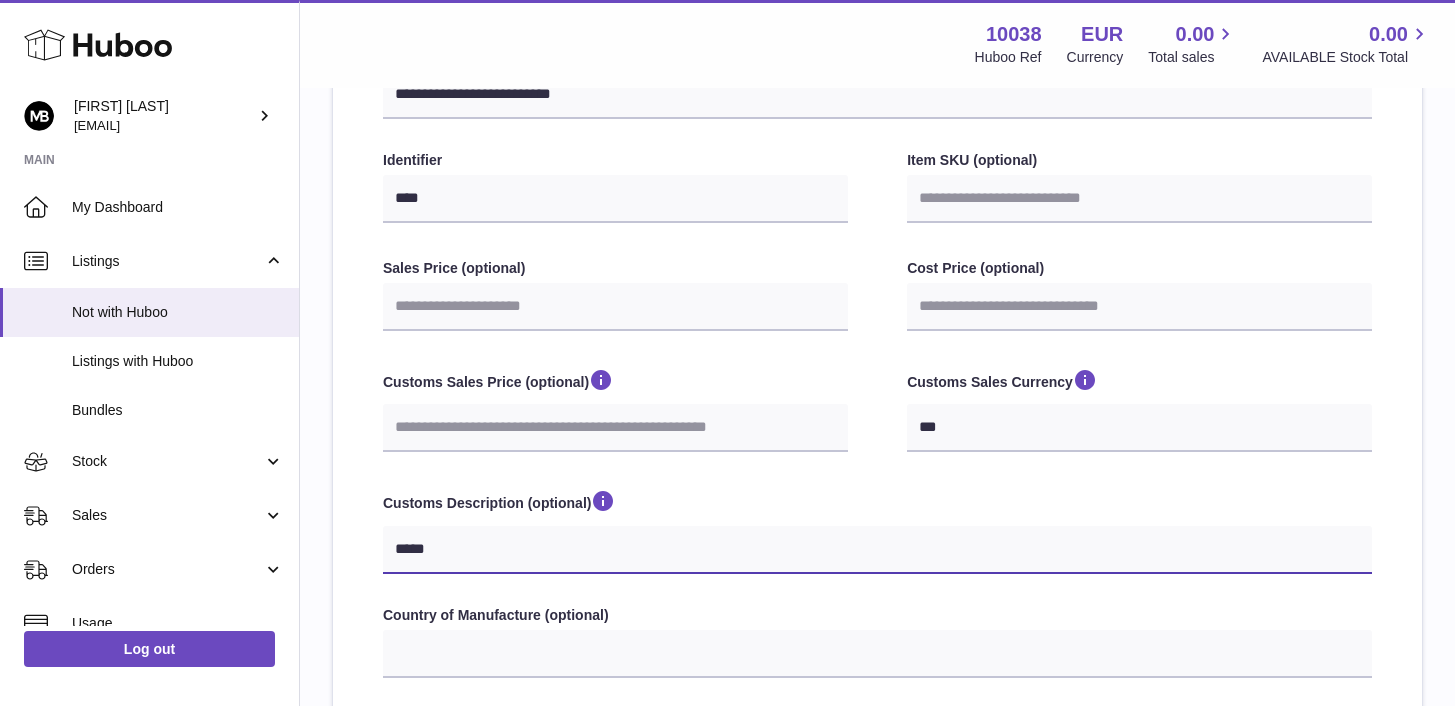 type on "******" 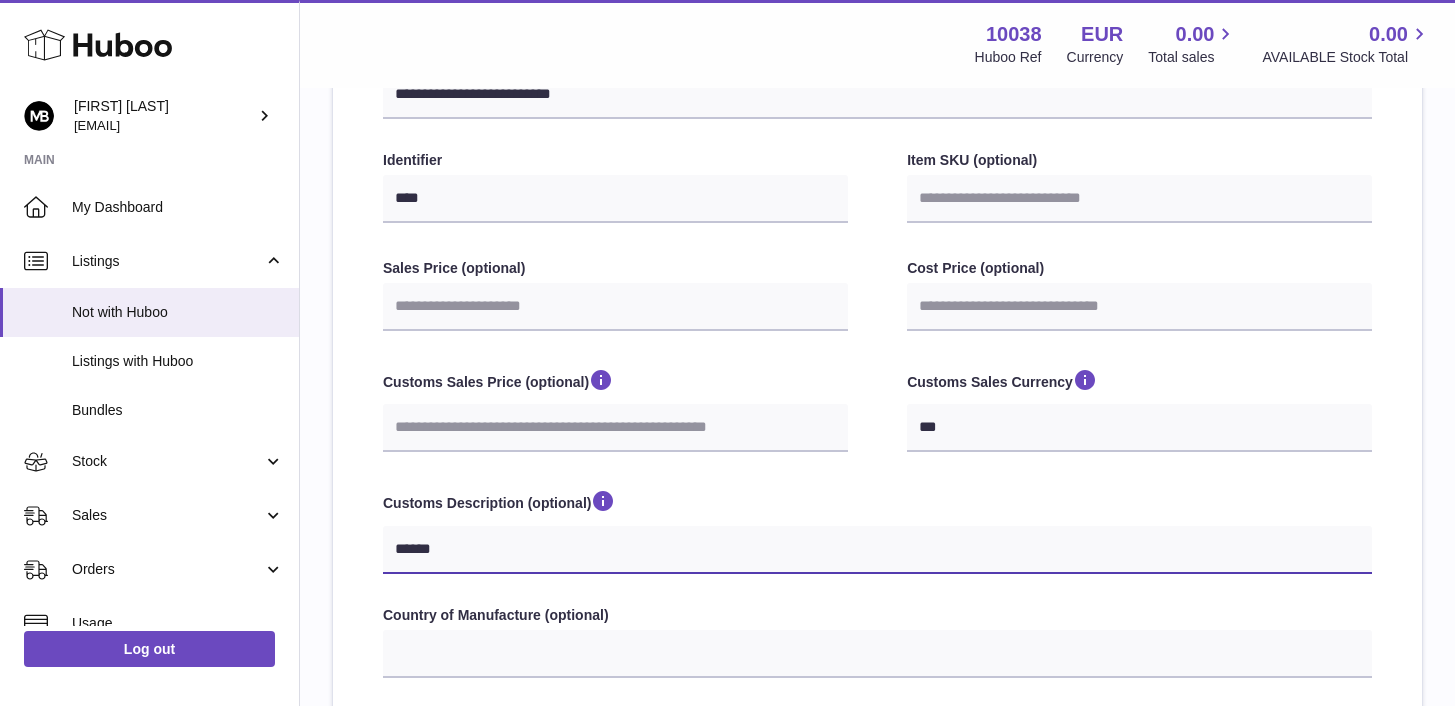 type on "*******" 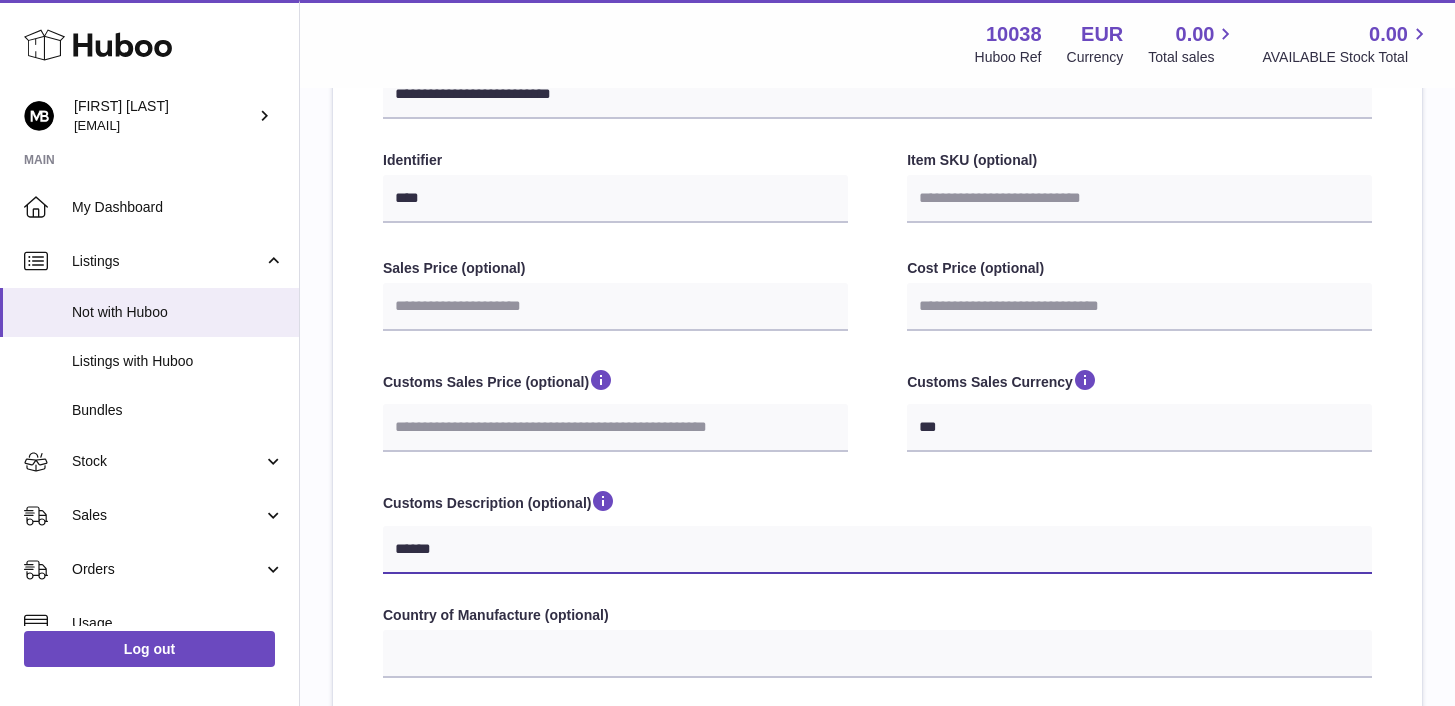 select 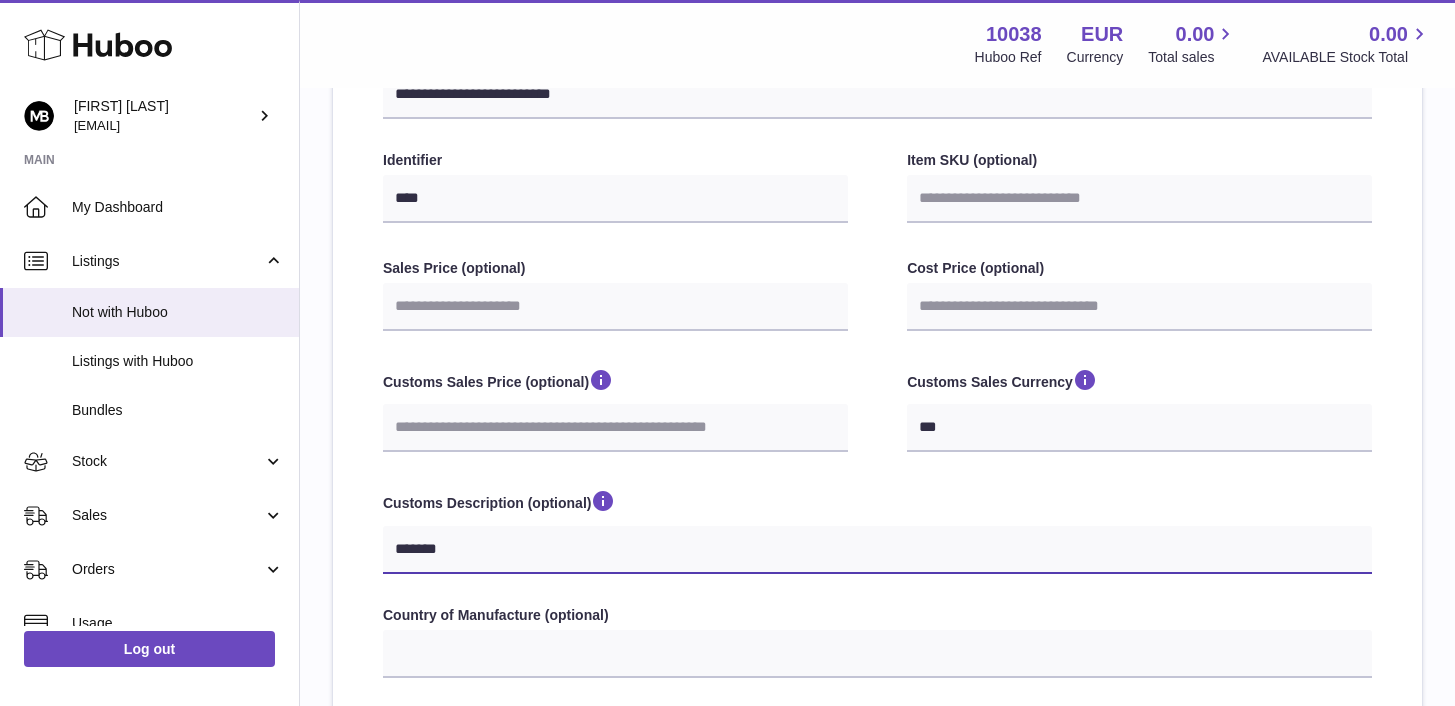 type on "********" 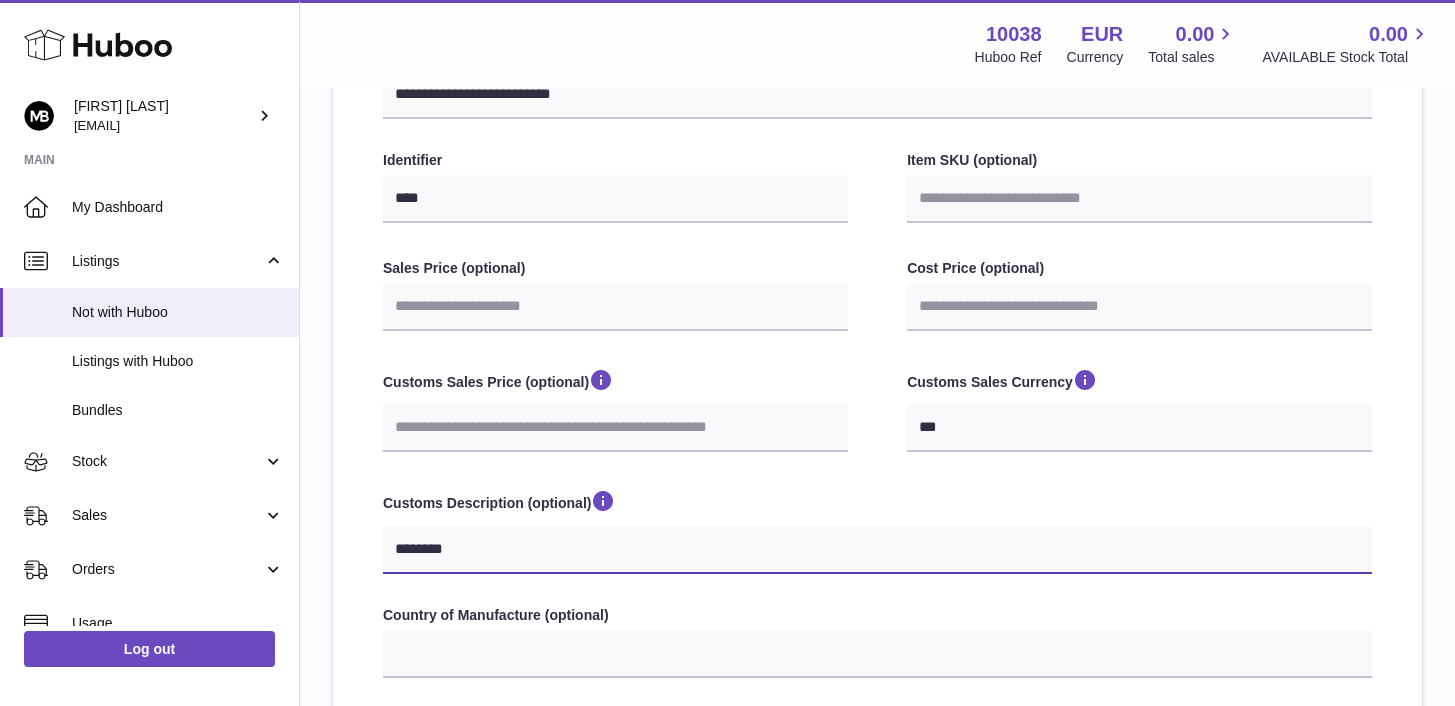 select 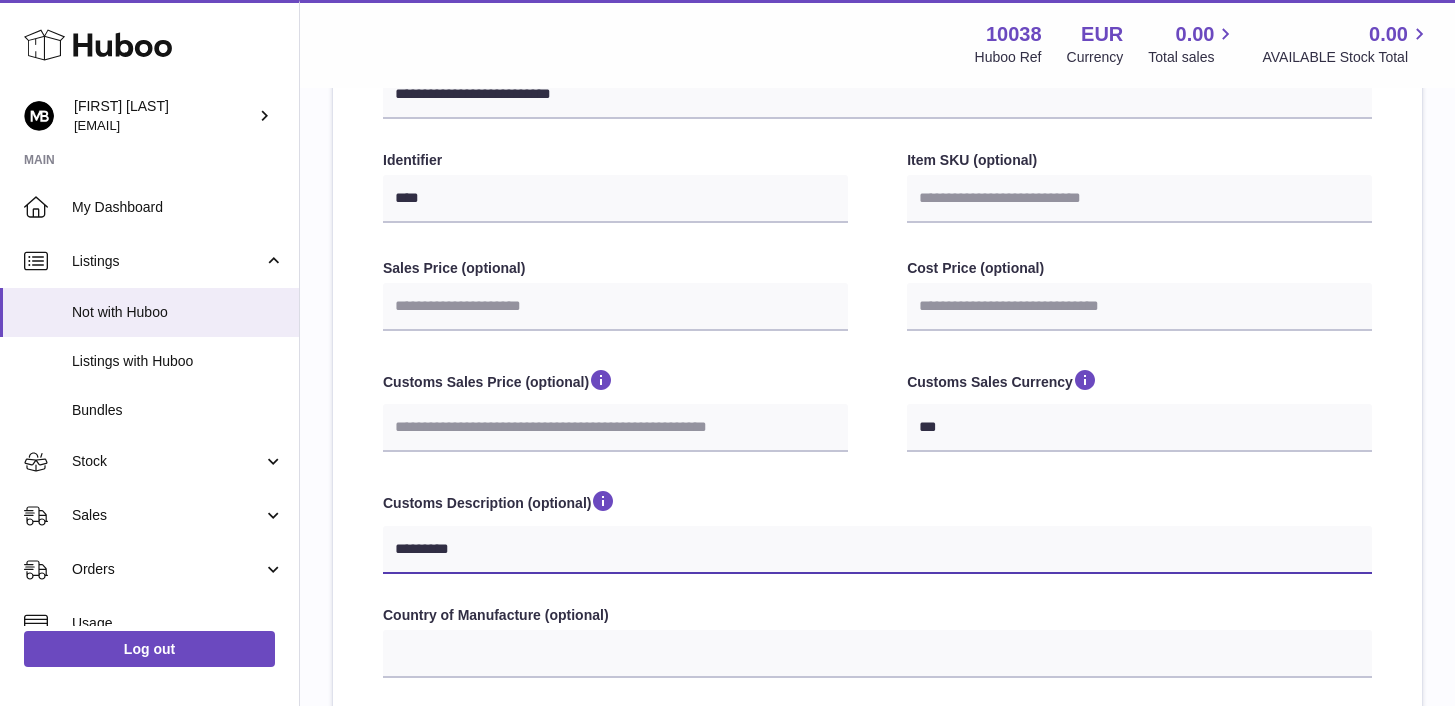 type on "*********" 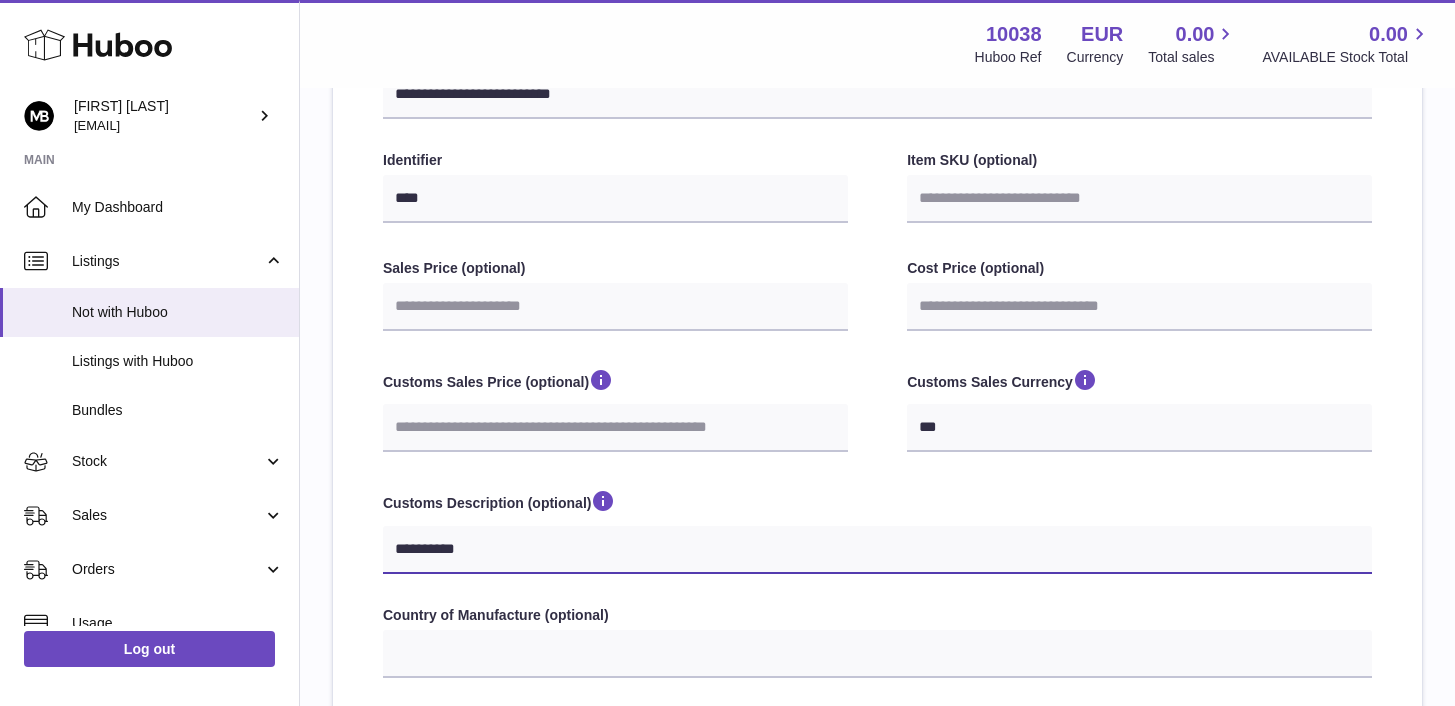 type on "**********" 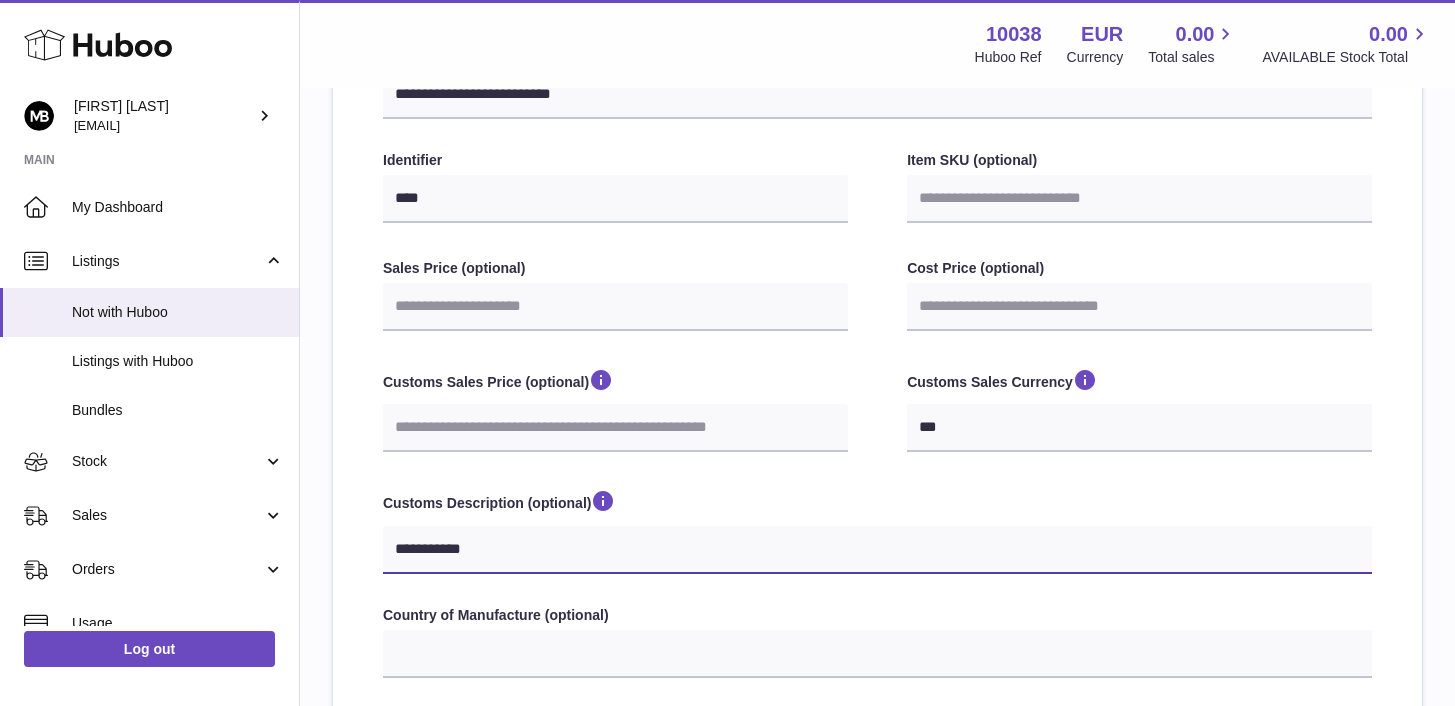 type on "**********" 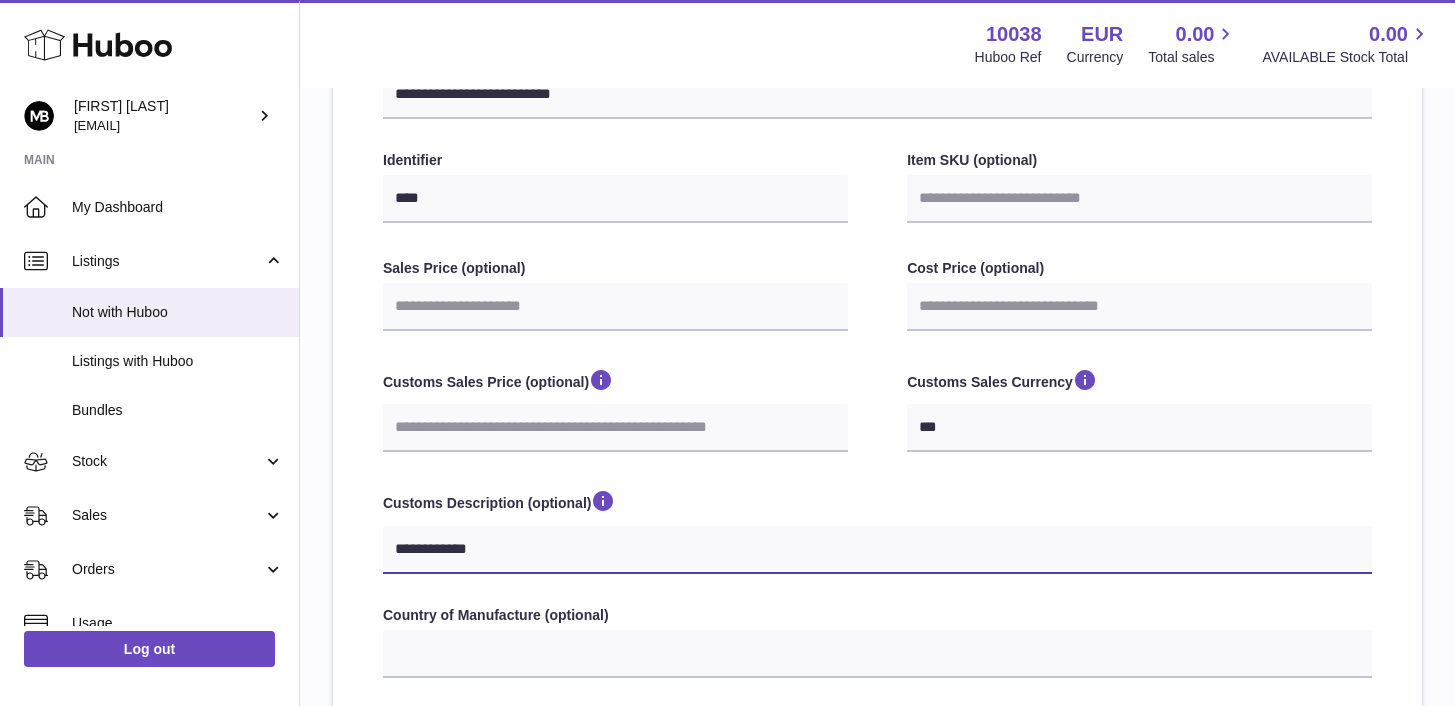 type on "**********" 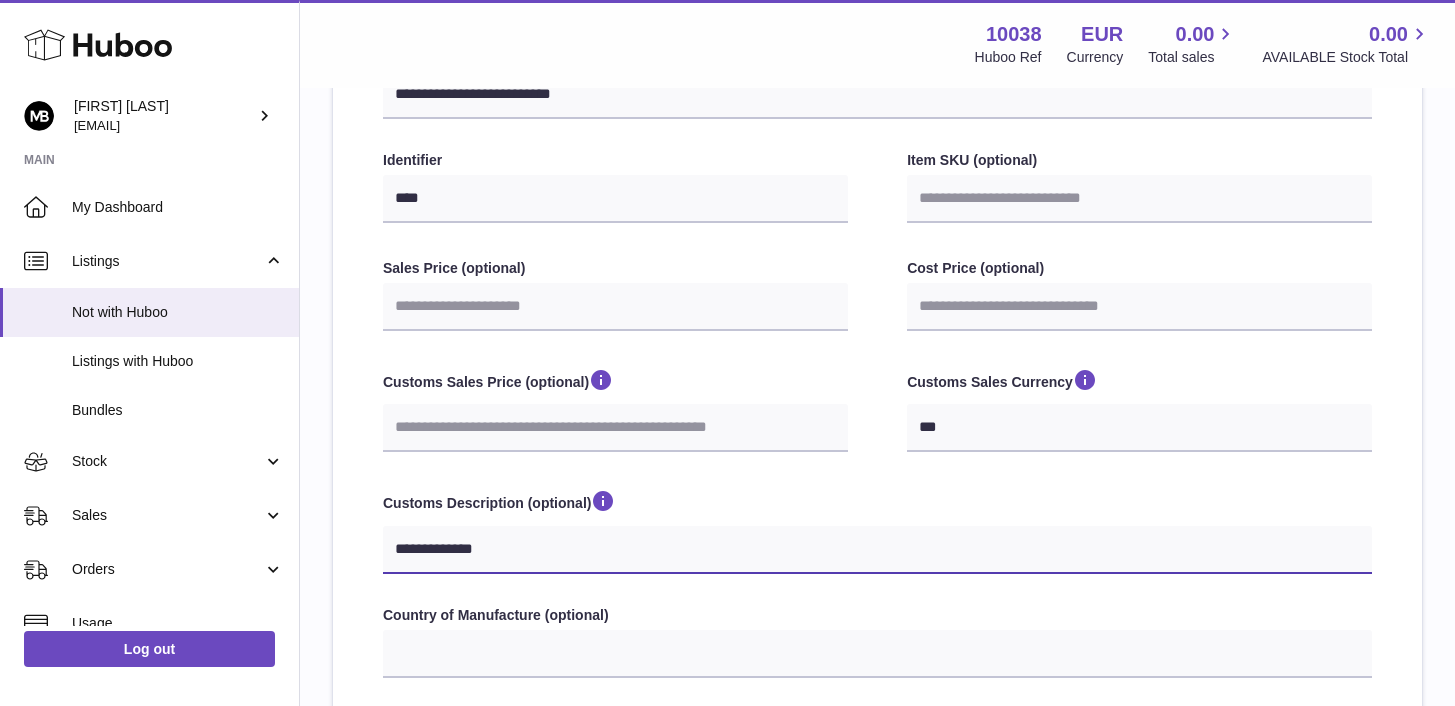 type on "**********" 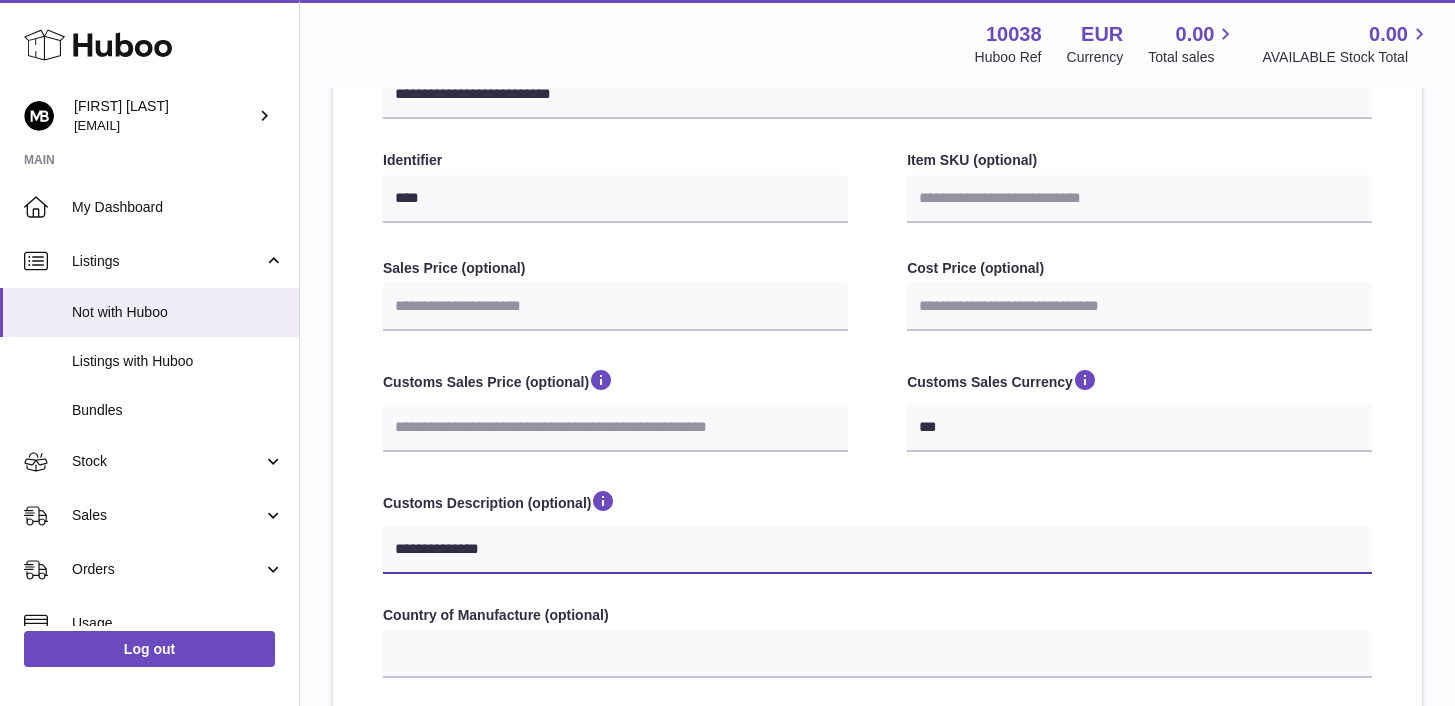 select 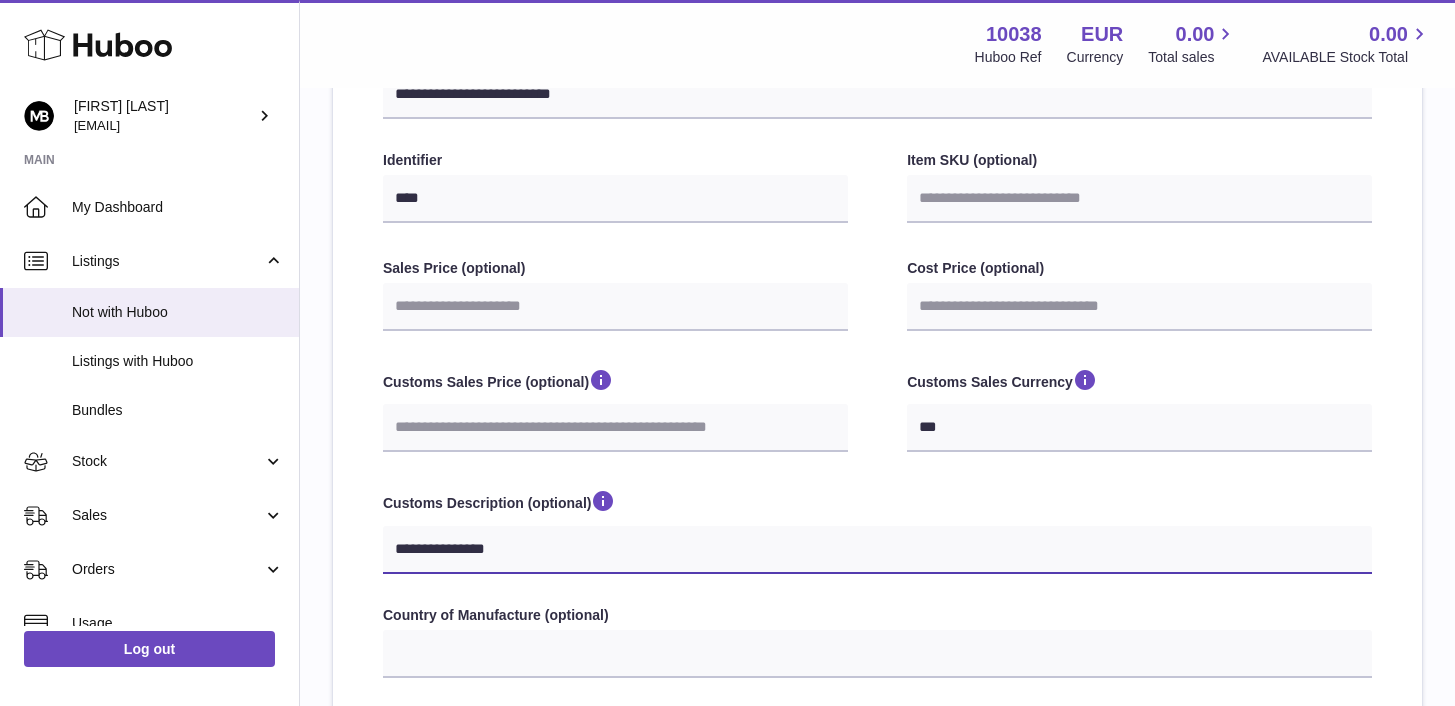 type on "**********" 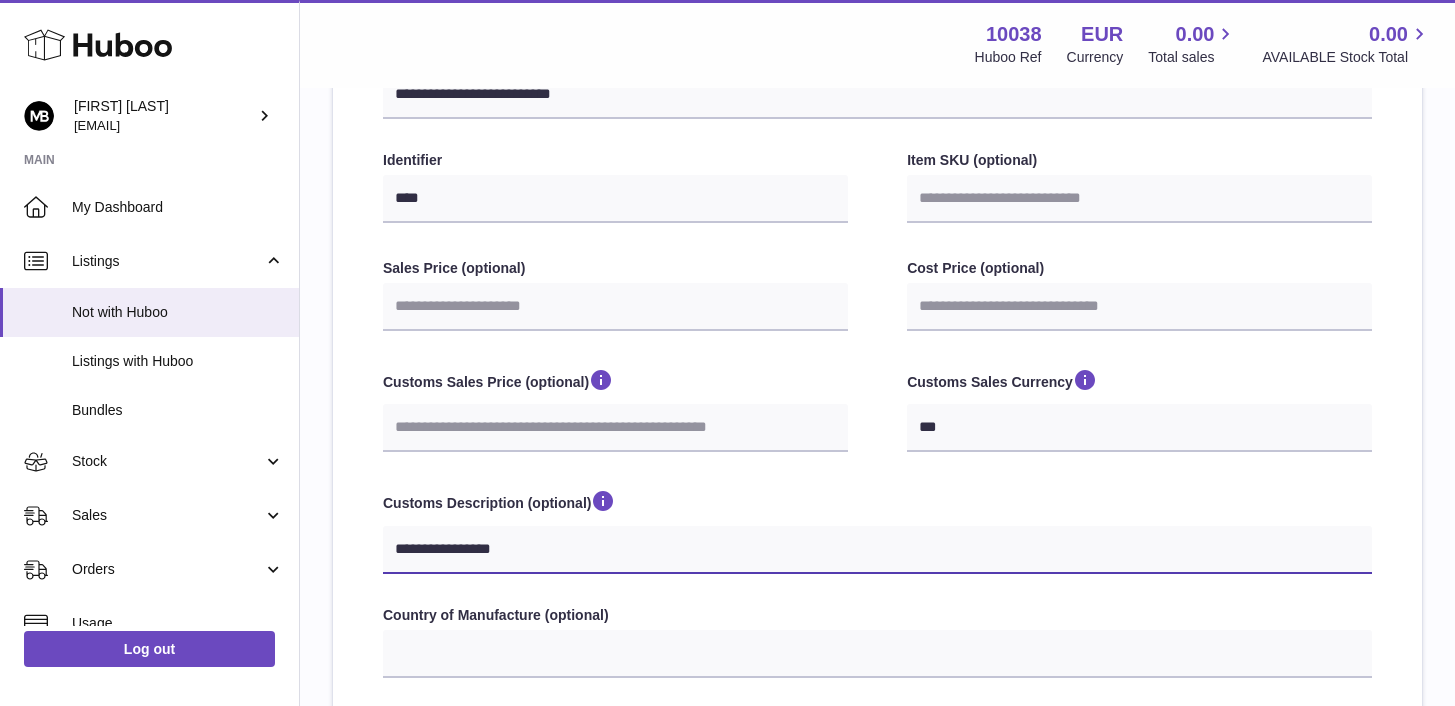 type on "**********" 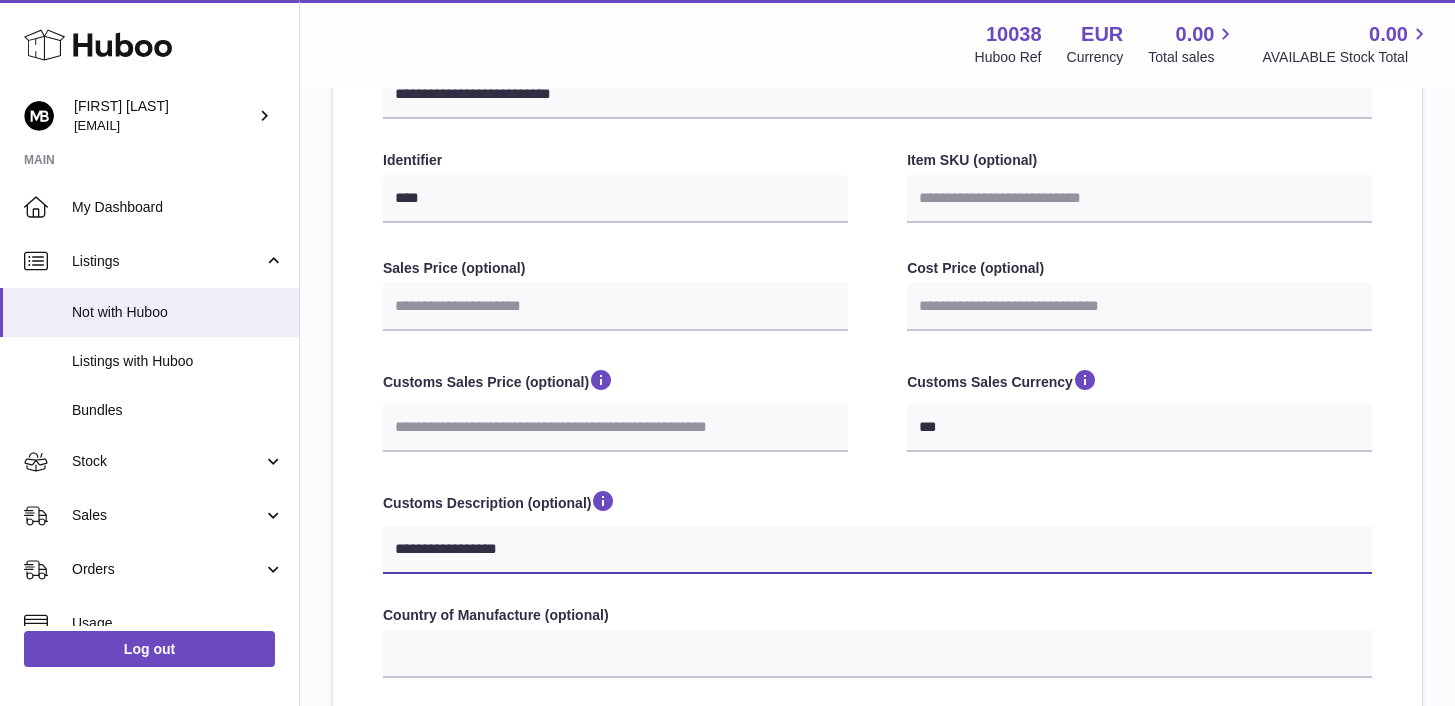 select 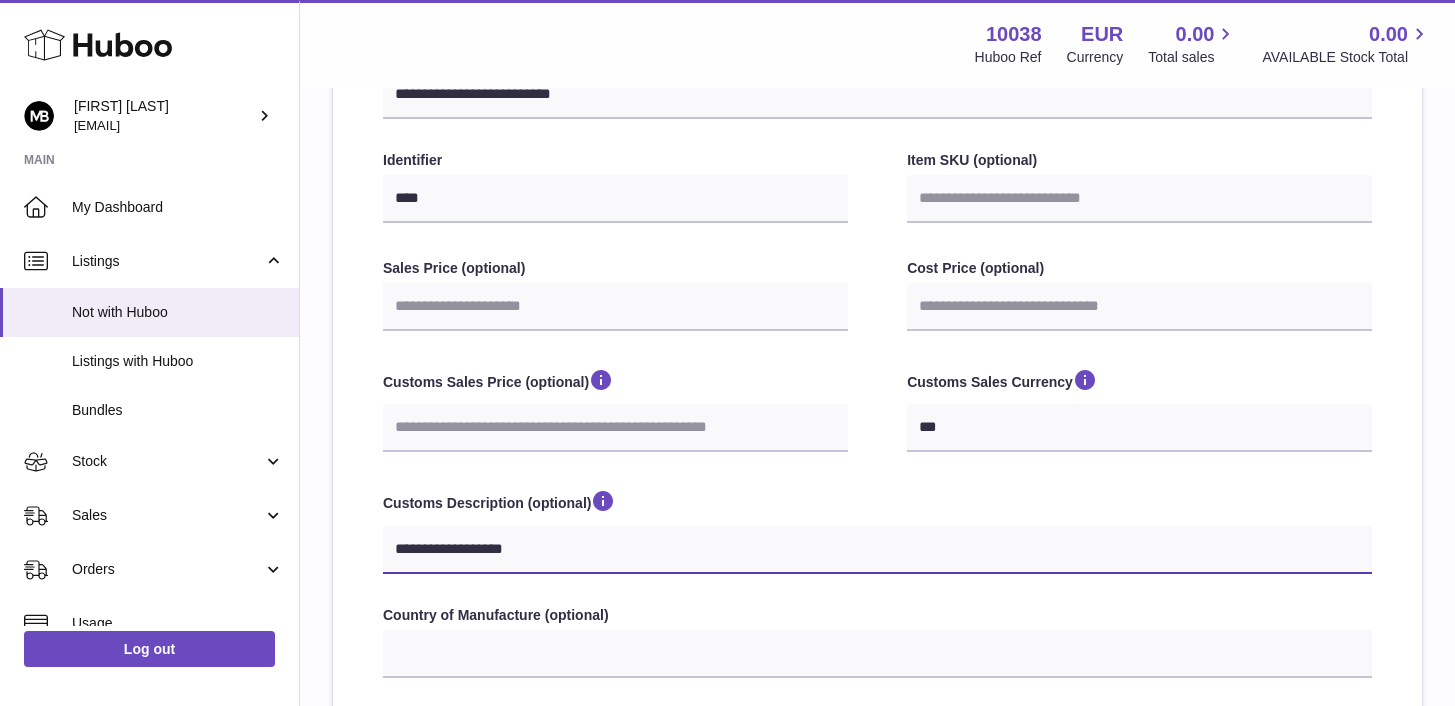 type on "**********" 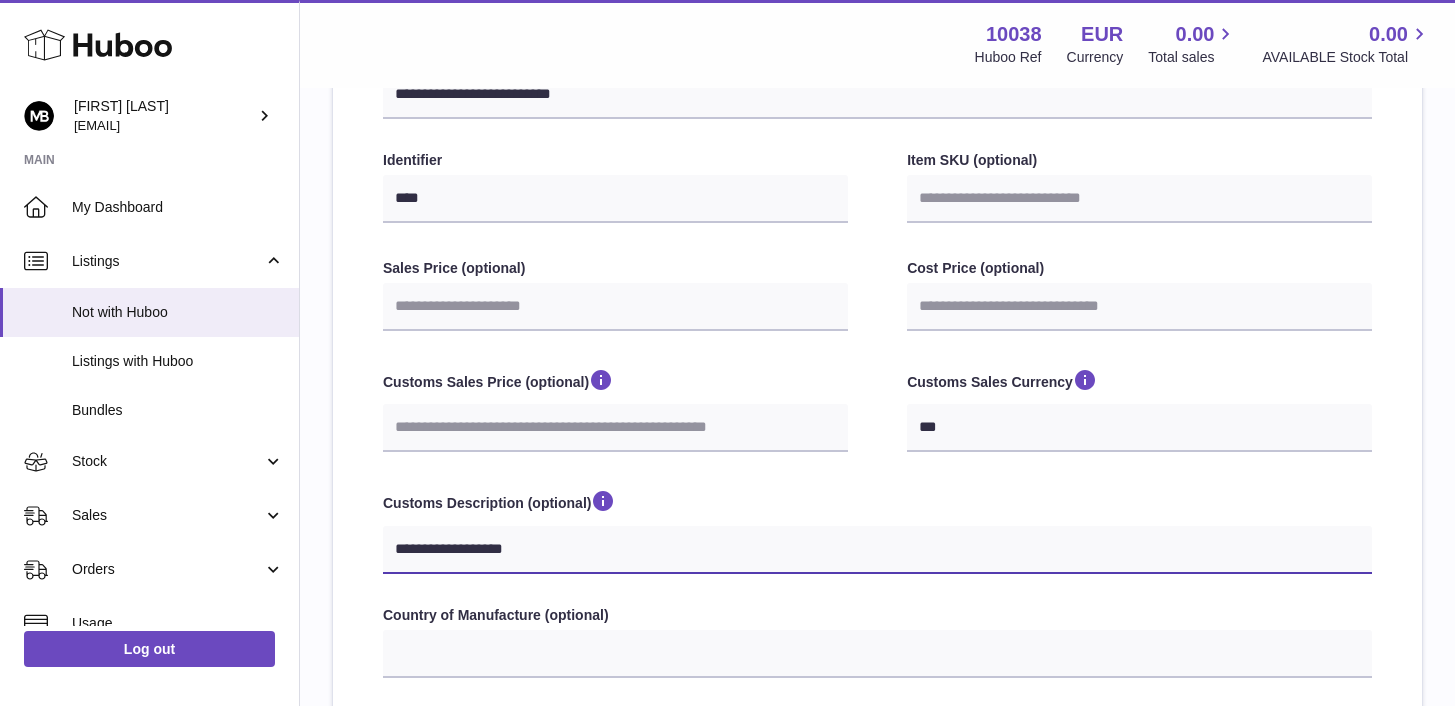 select 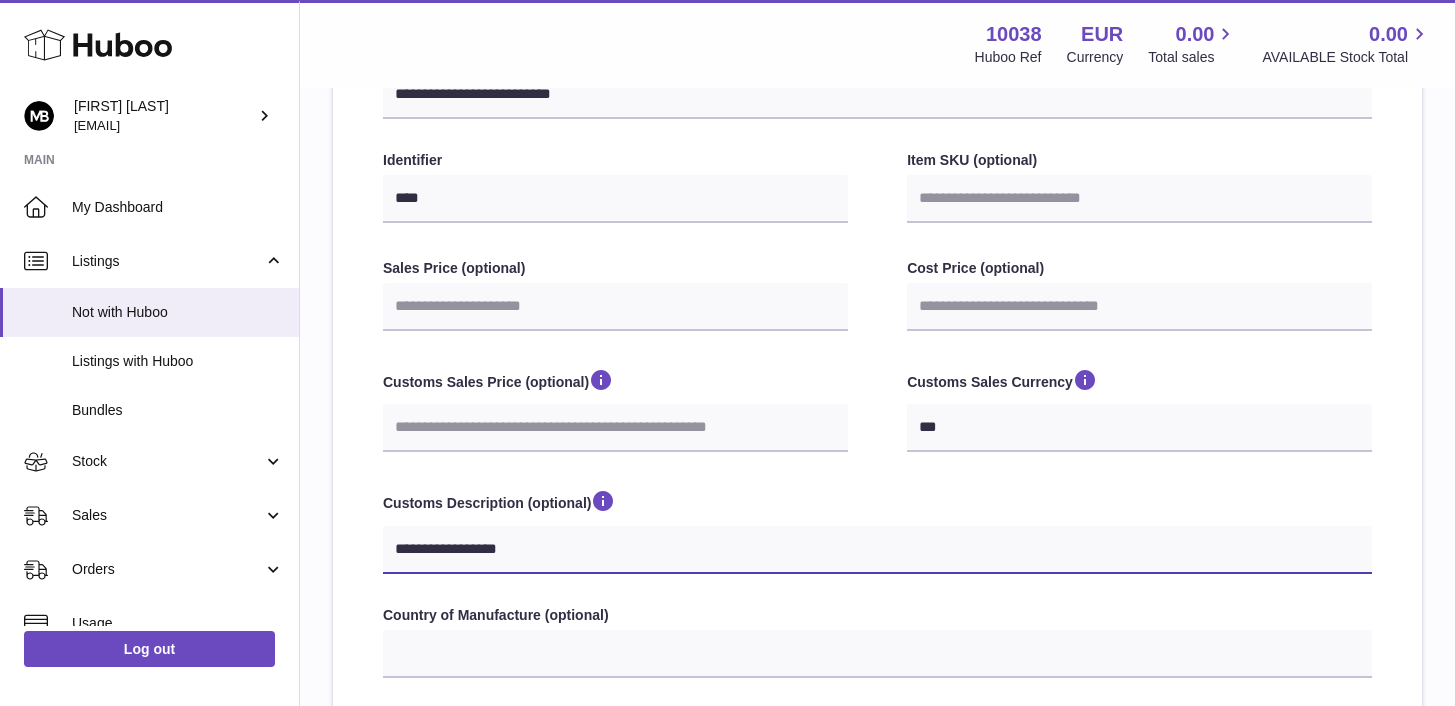 type on "**********" 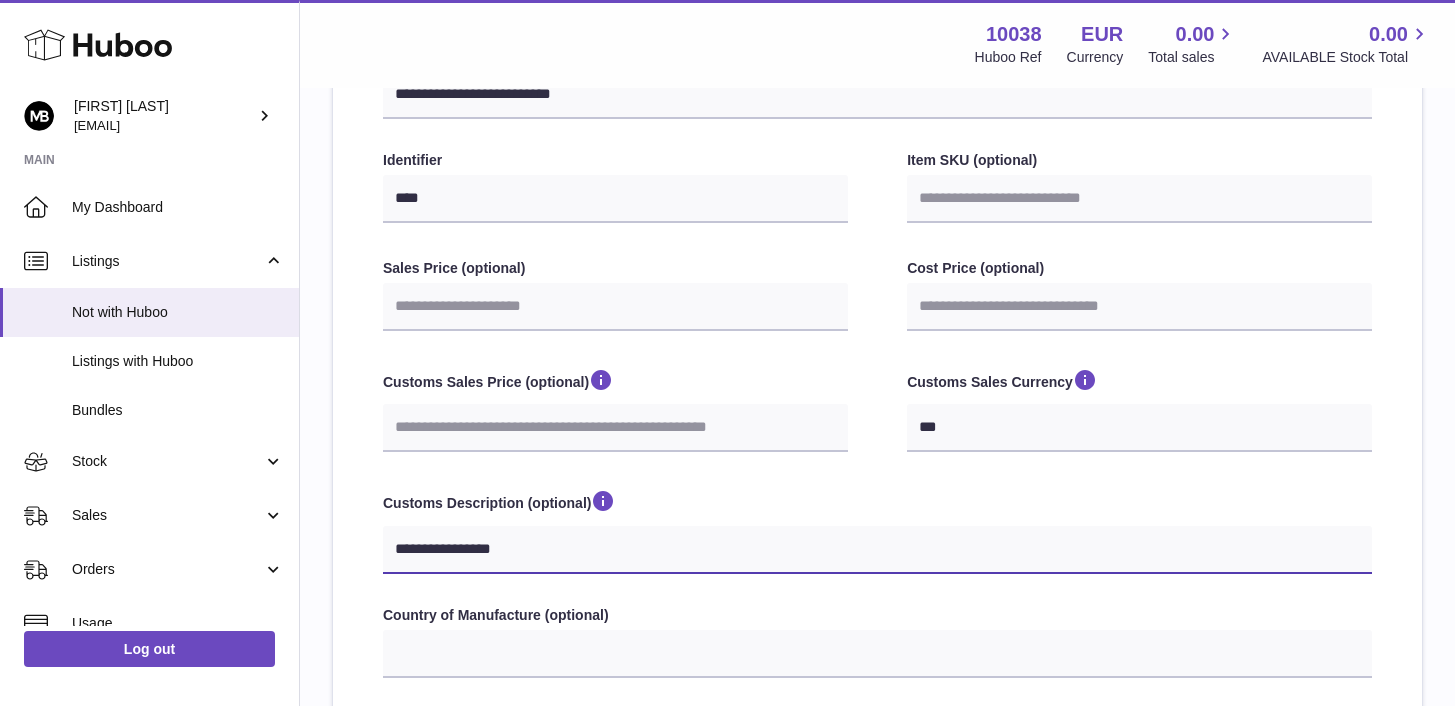 type on "**********" 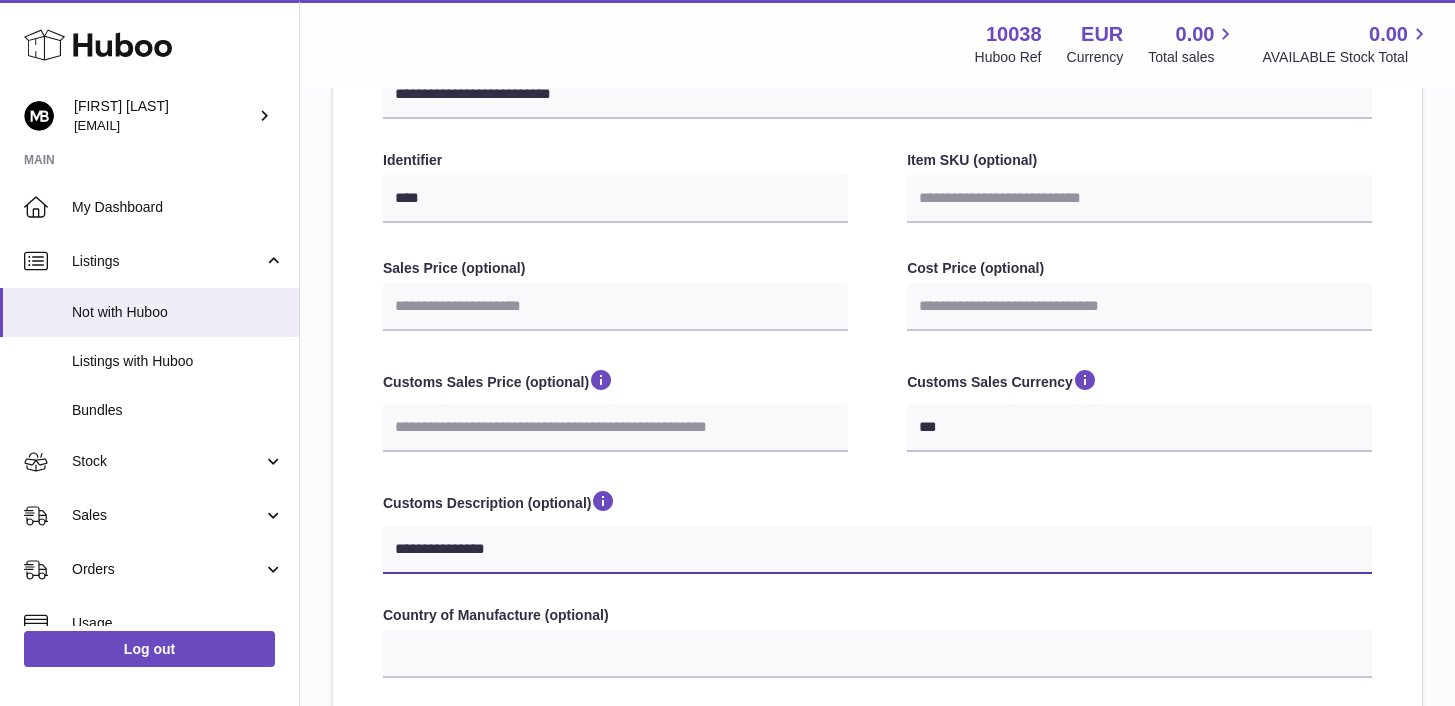 type on "**********" 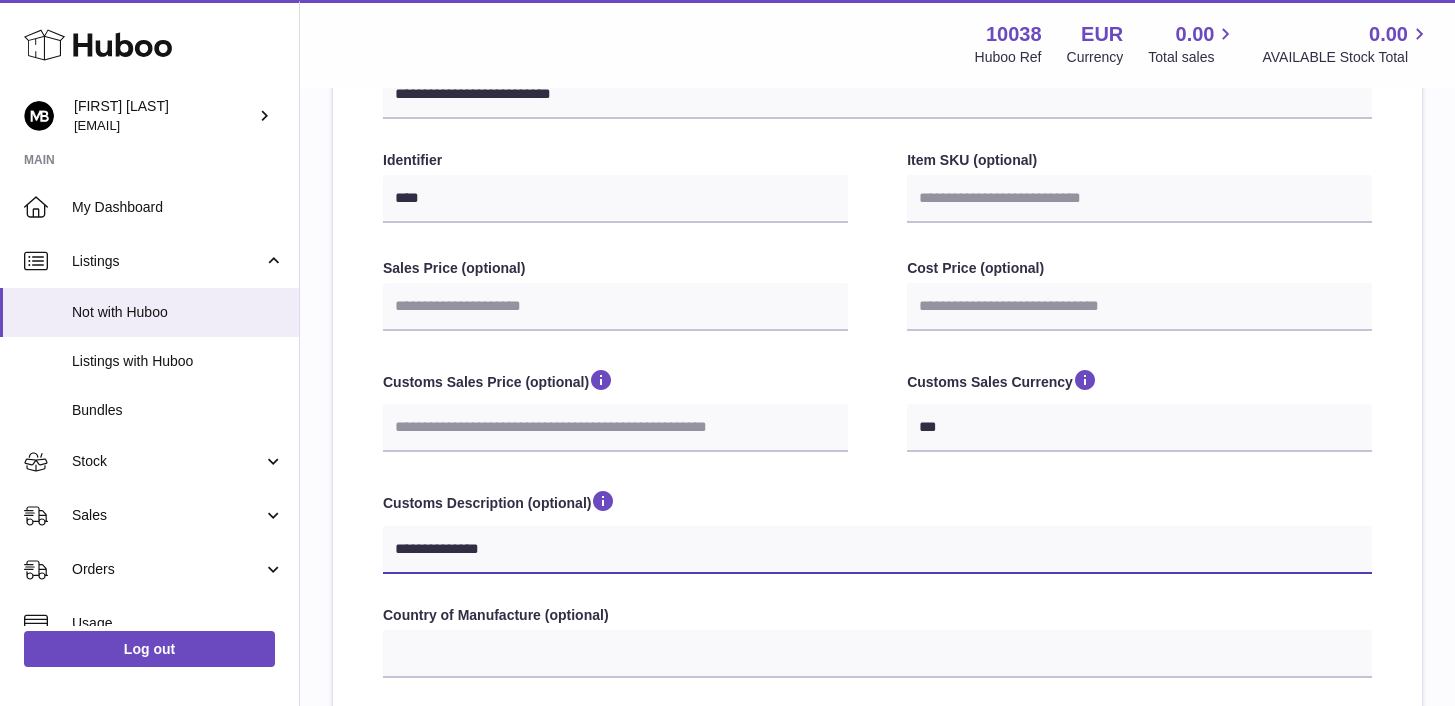 type on "**********" 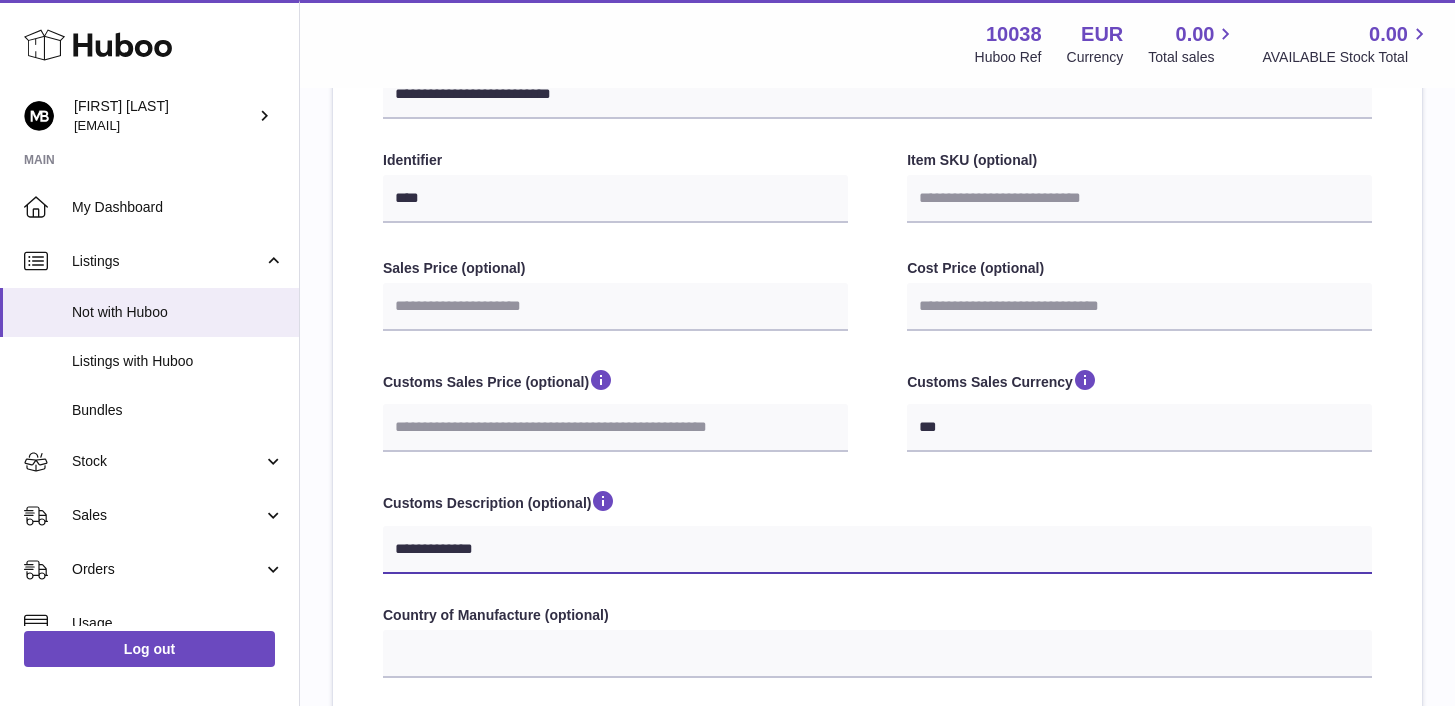 type on "**********" 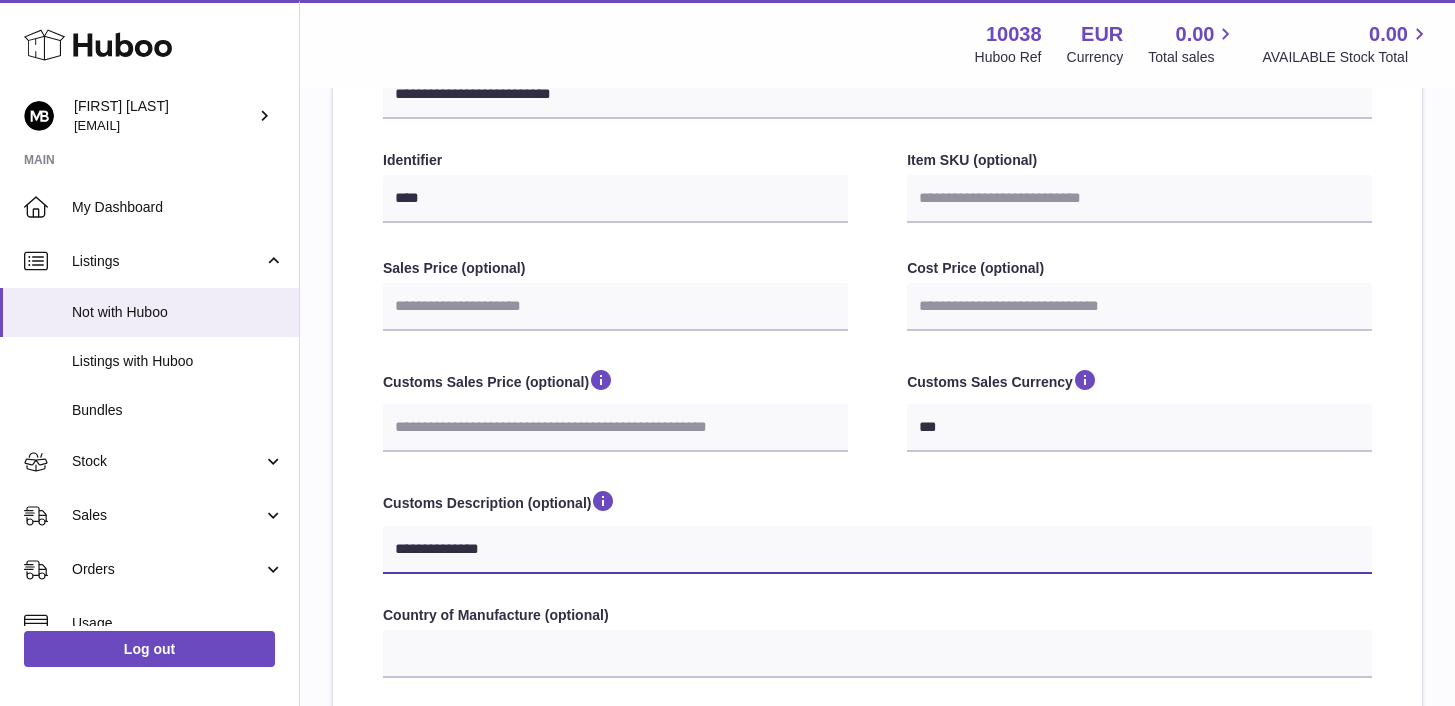 type on "**********" 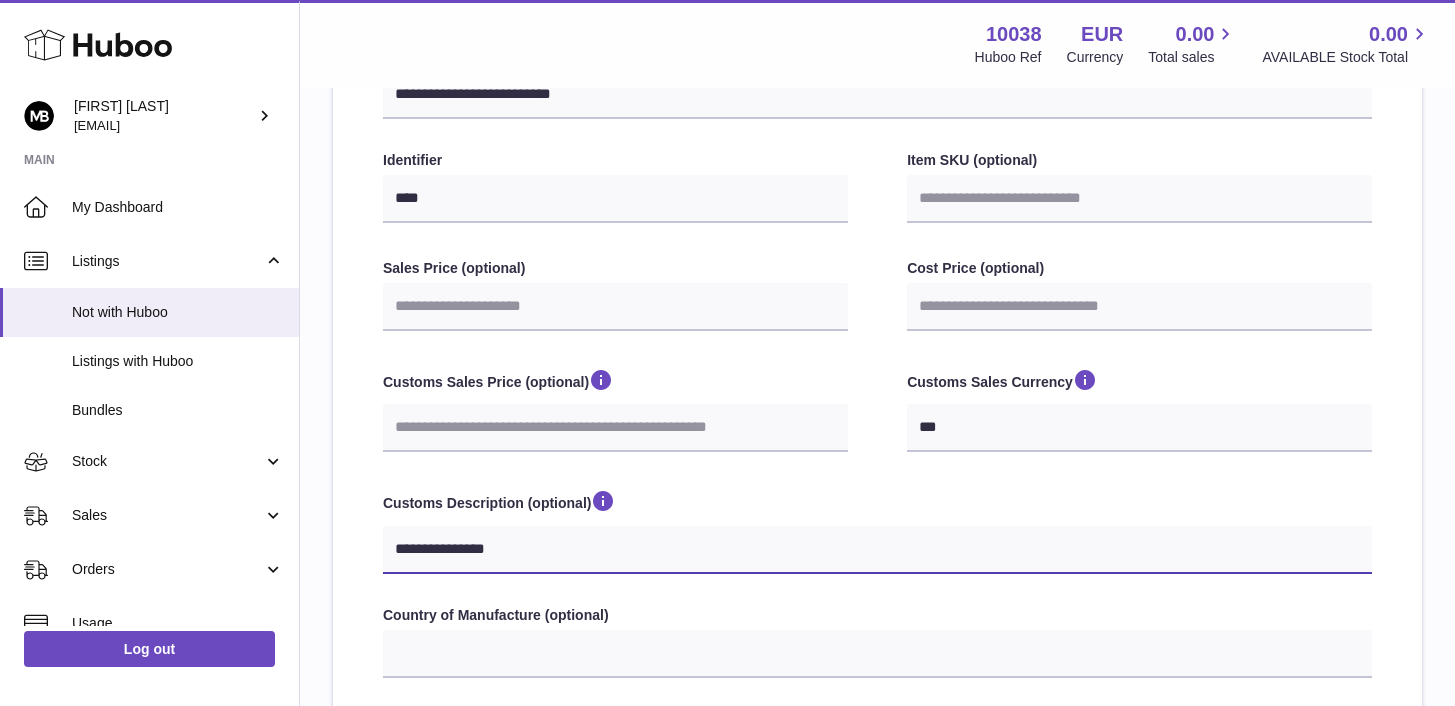 type on "**********" 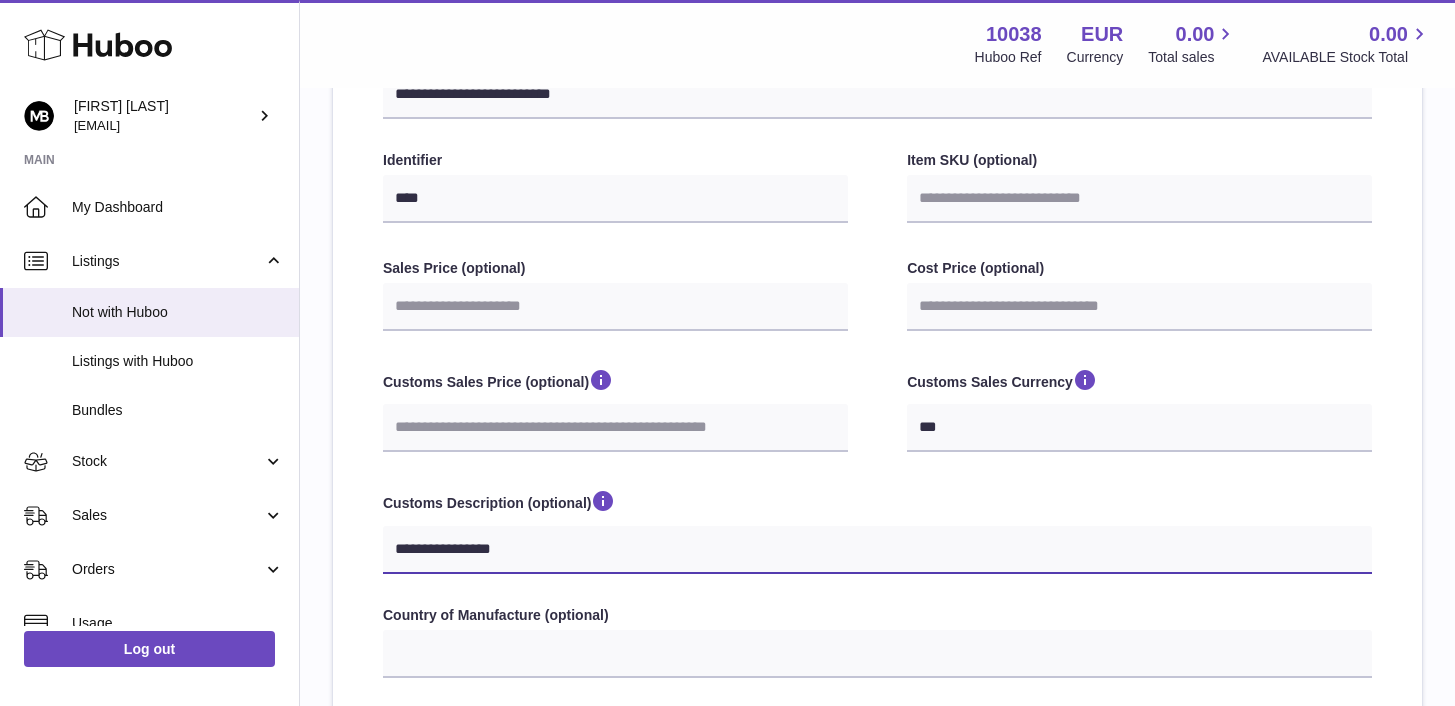 type on "**********" 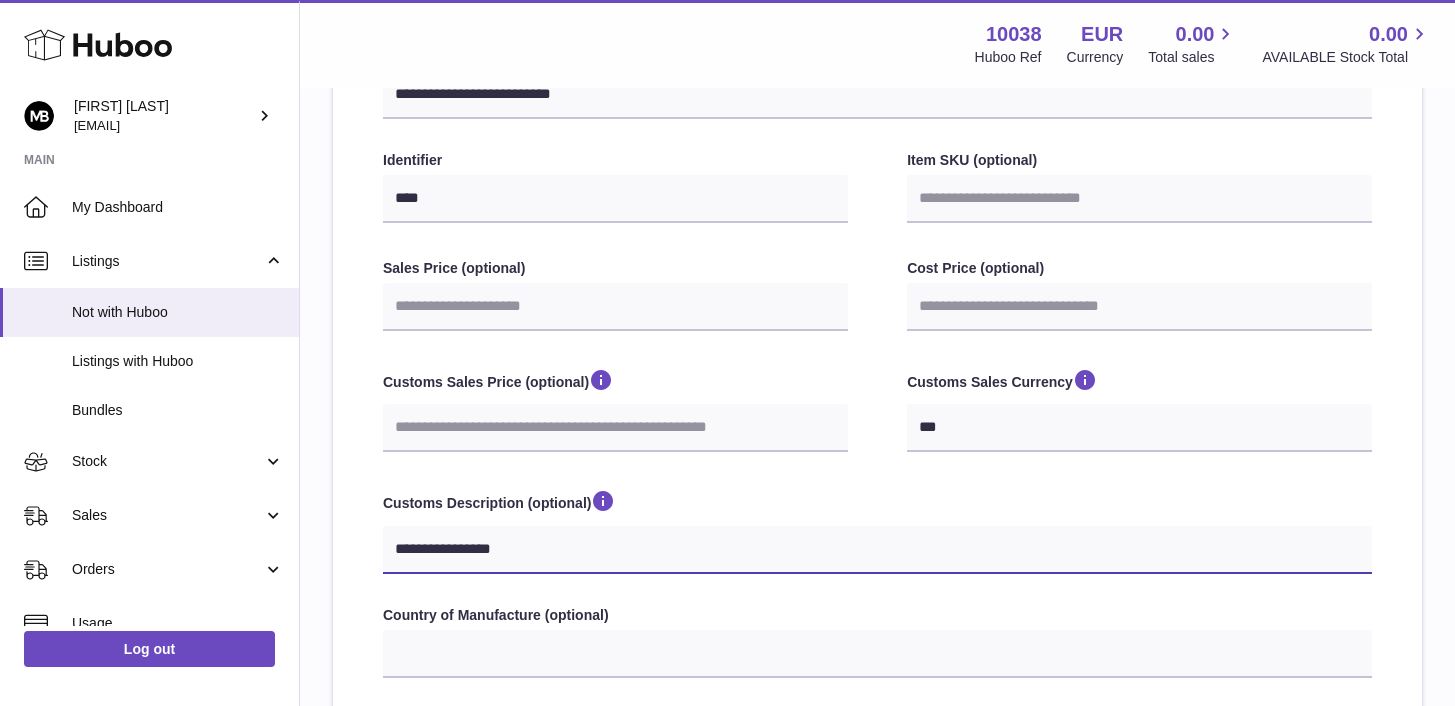 select 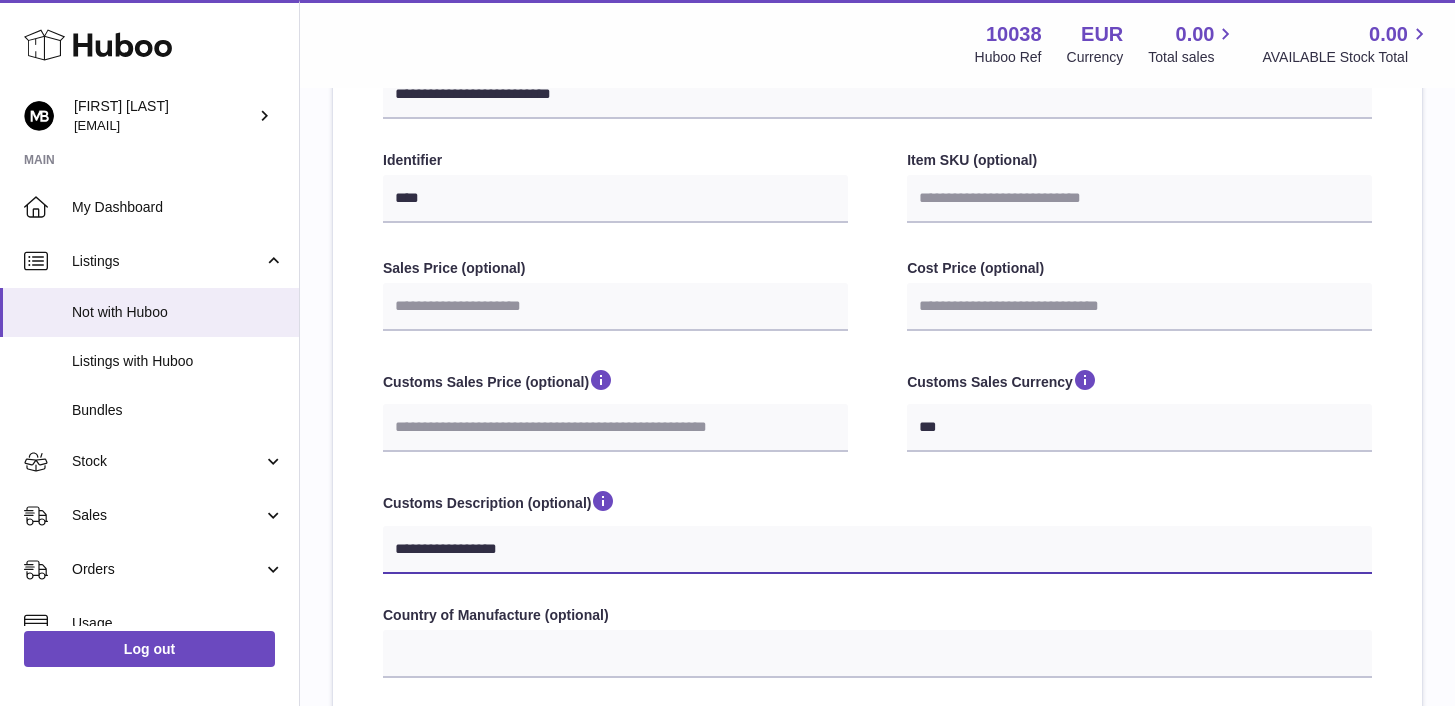 type on "**********" 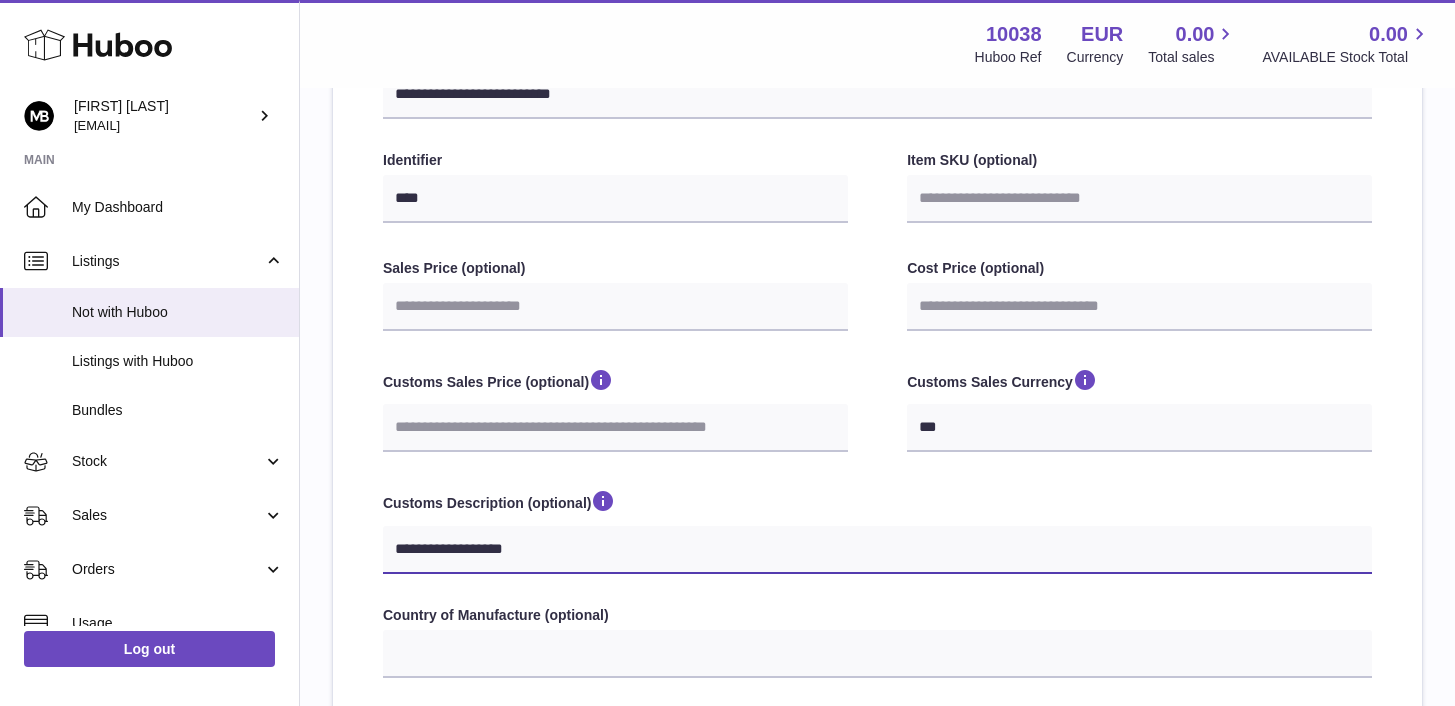 type on "**********" 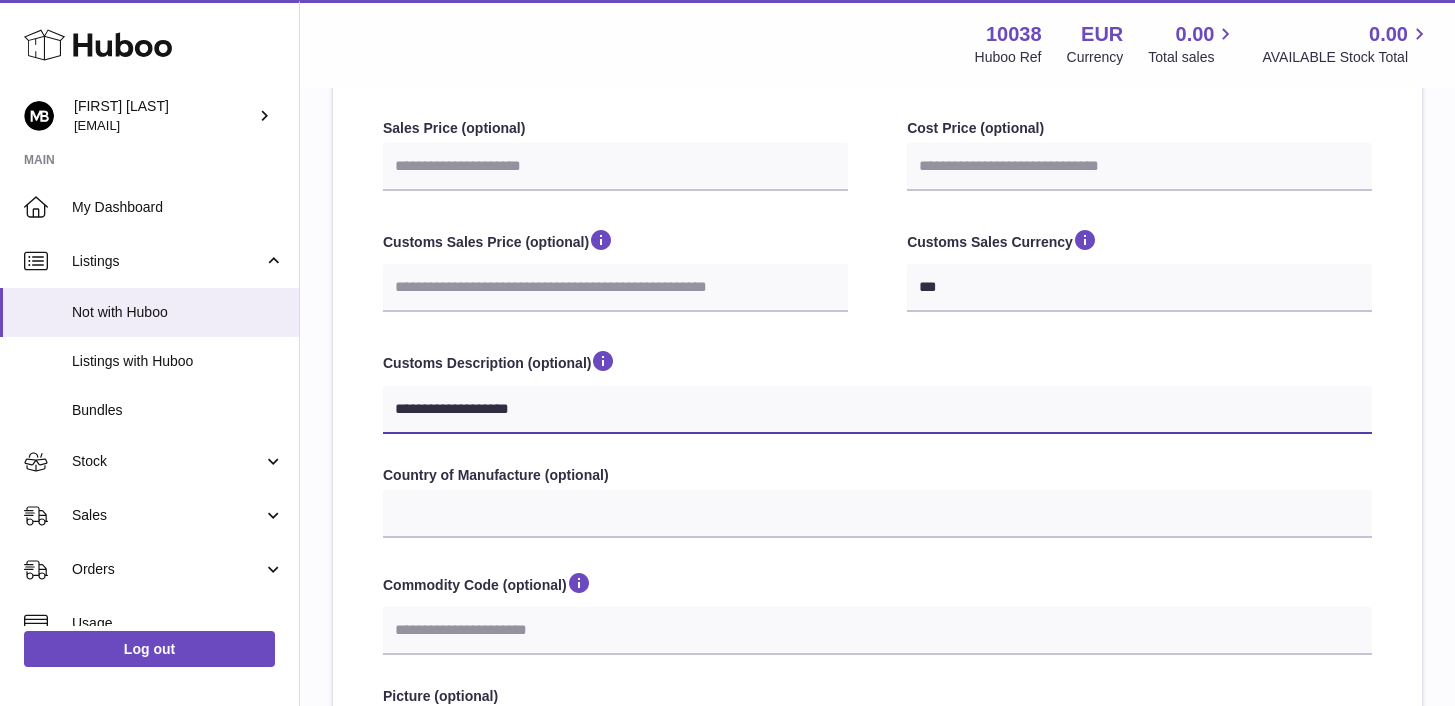 scroll, scrollTop: 522, scrollLeft: 0, axis: vertical 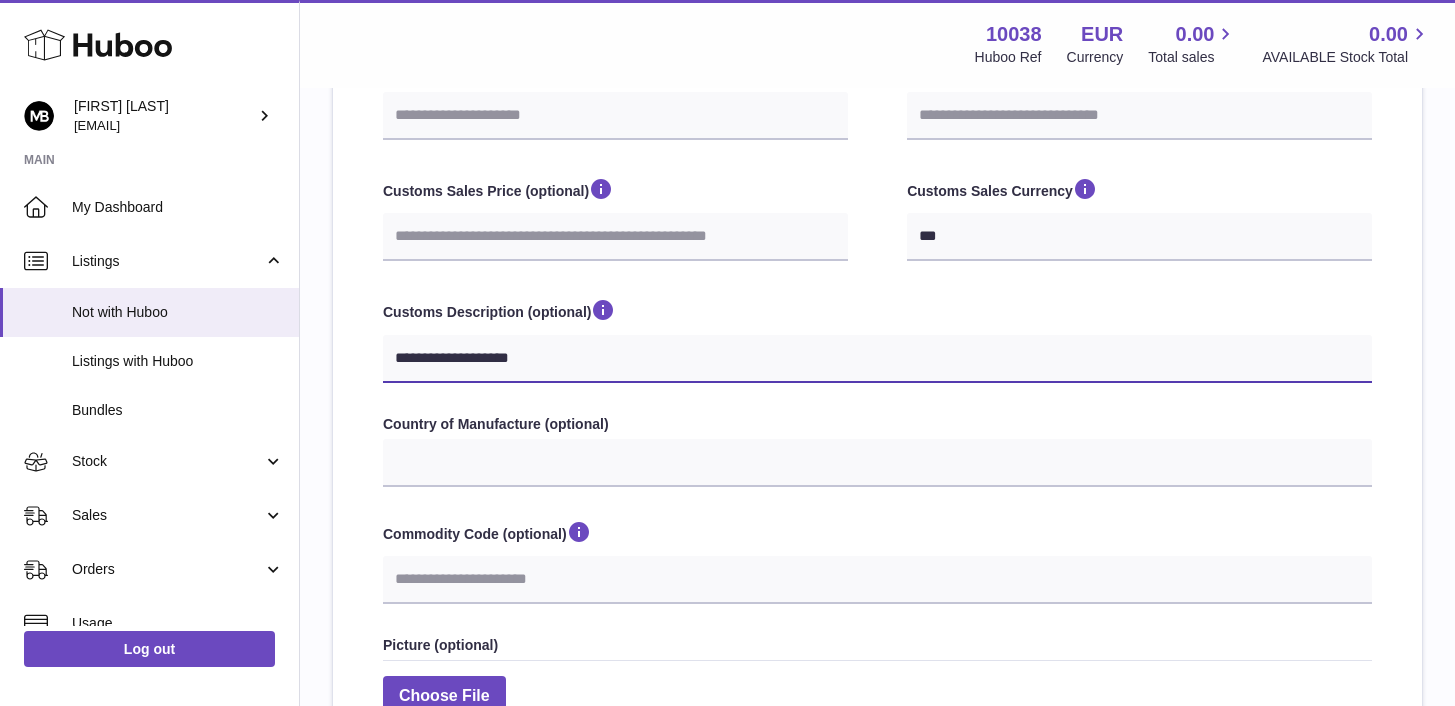 type on "**********" 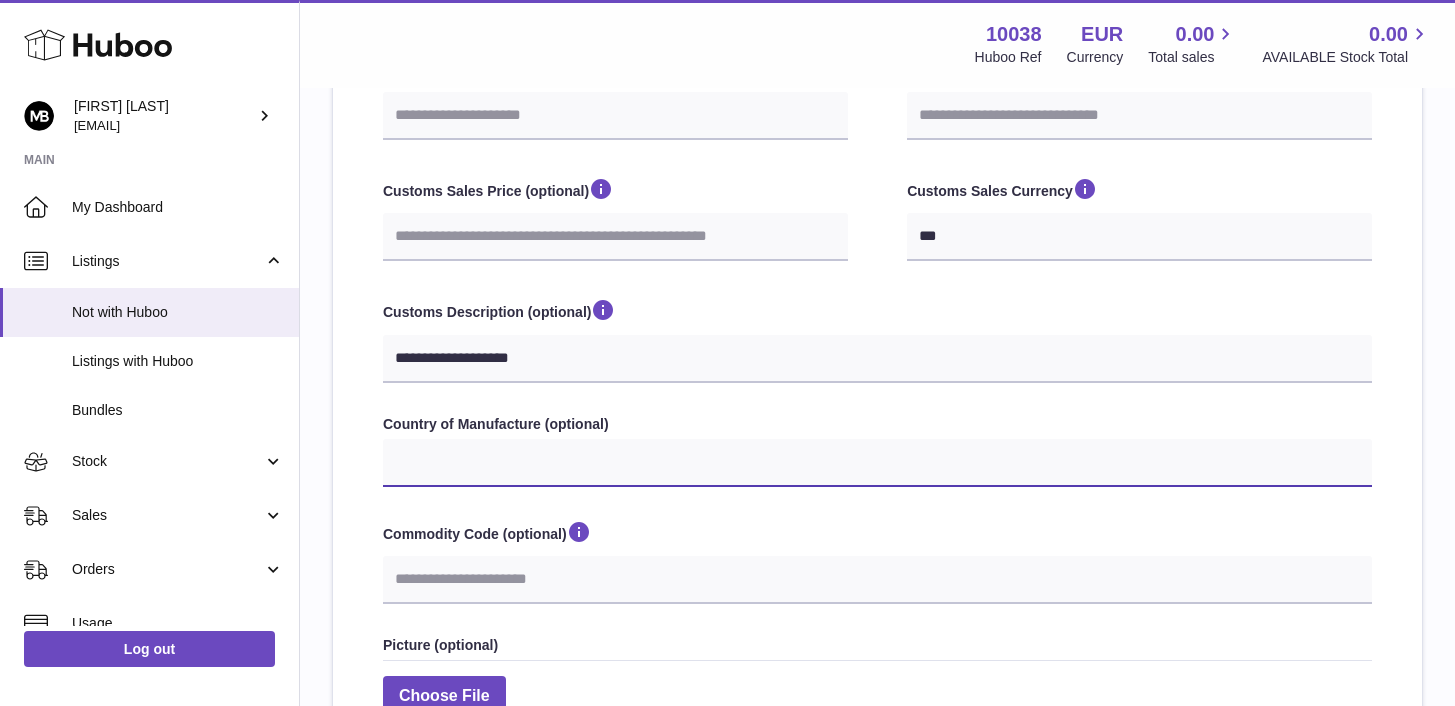 click on "**********" at bounding box center [877, 463] 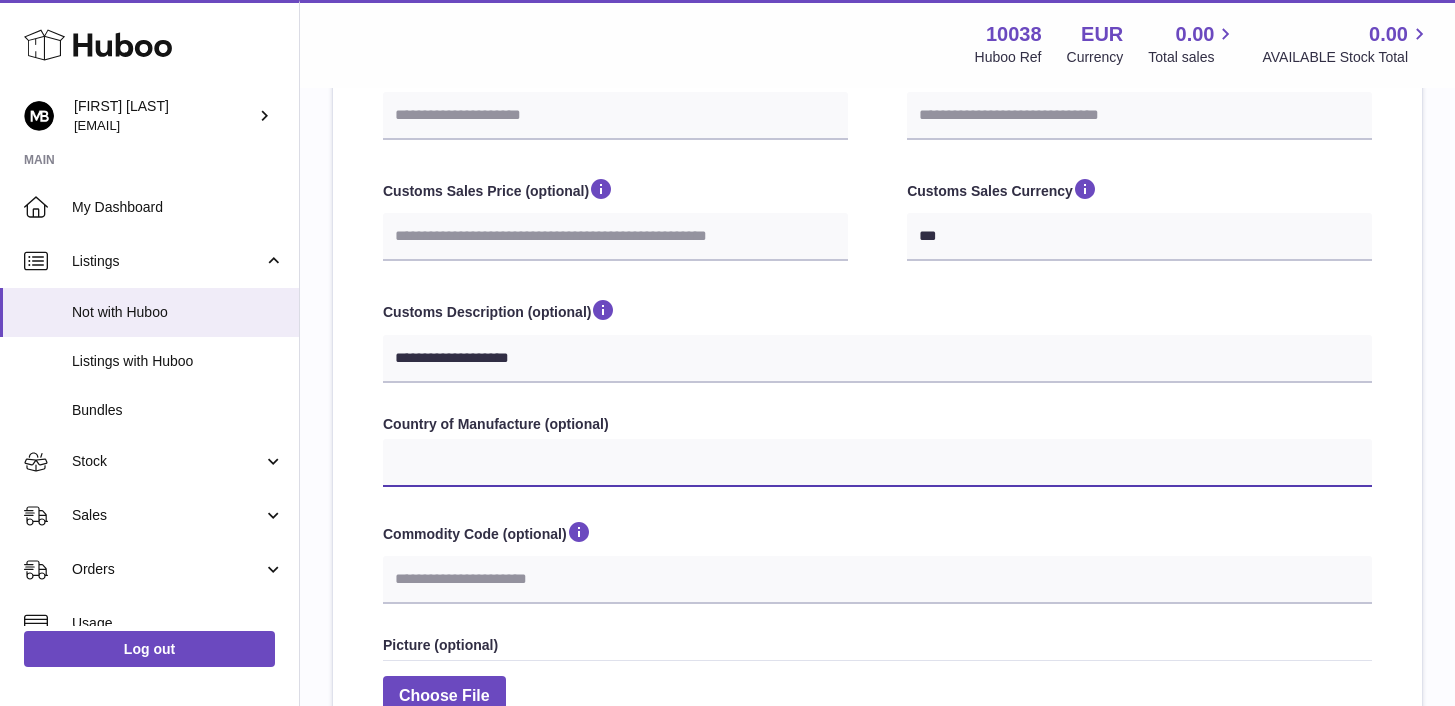 select on "**" 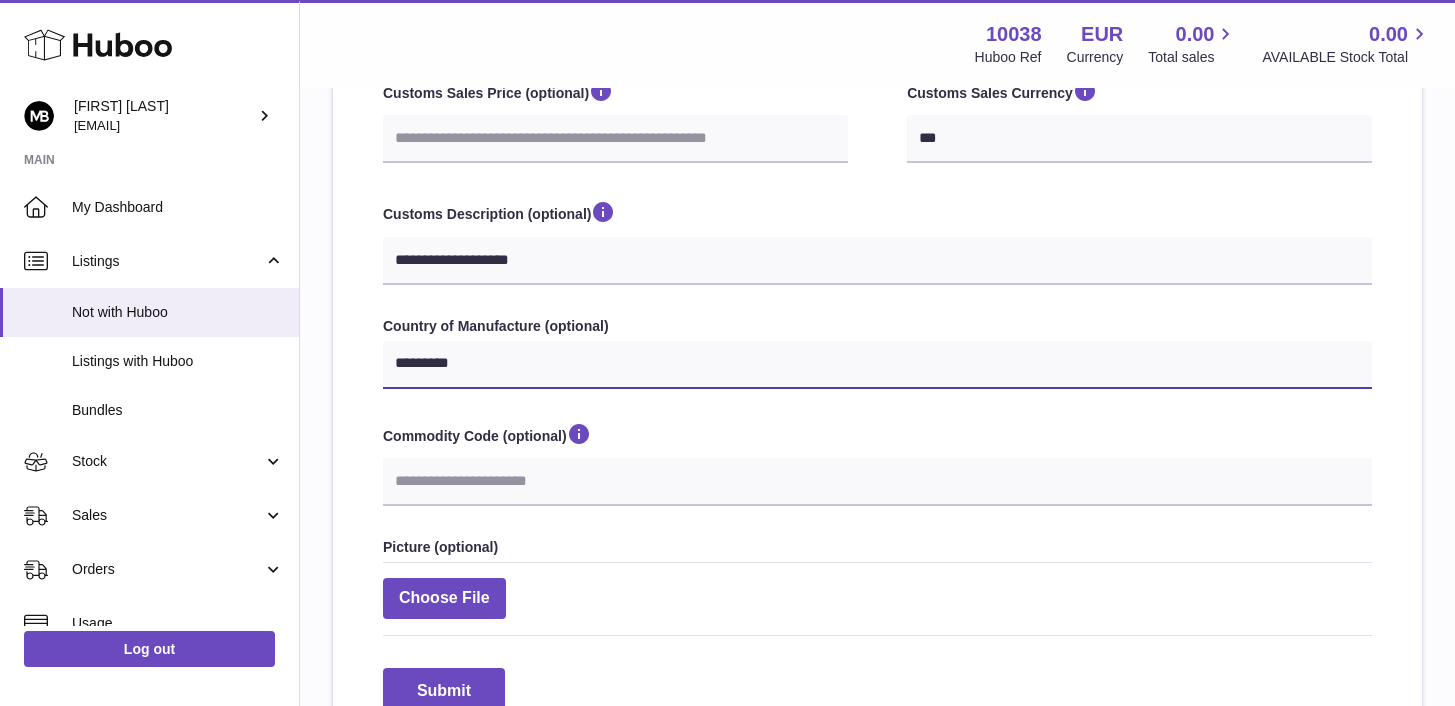 scroll, scrollTop: 706, scrollLeft: 0, axis: vertical 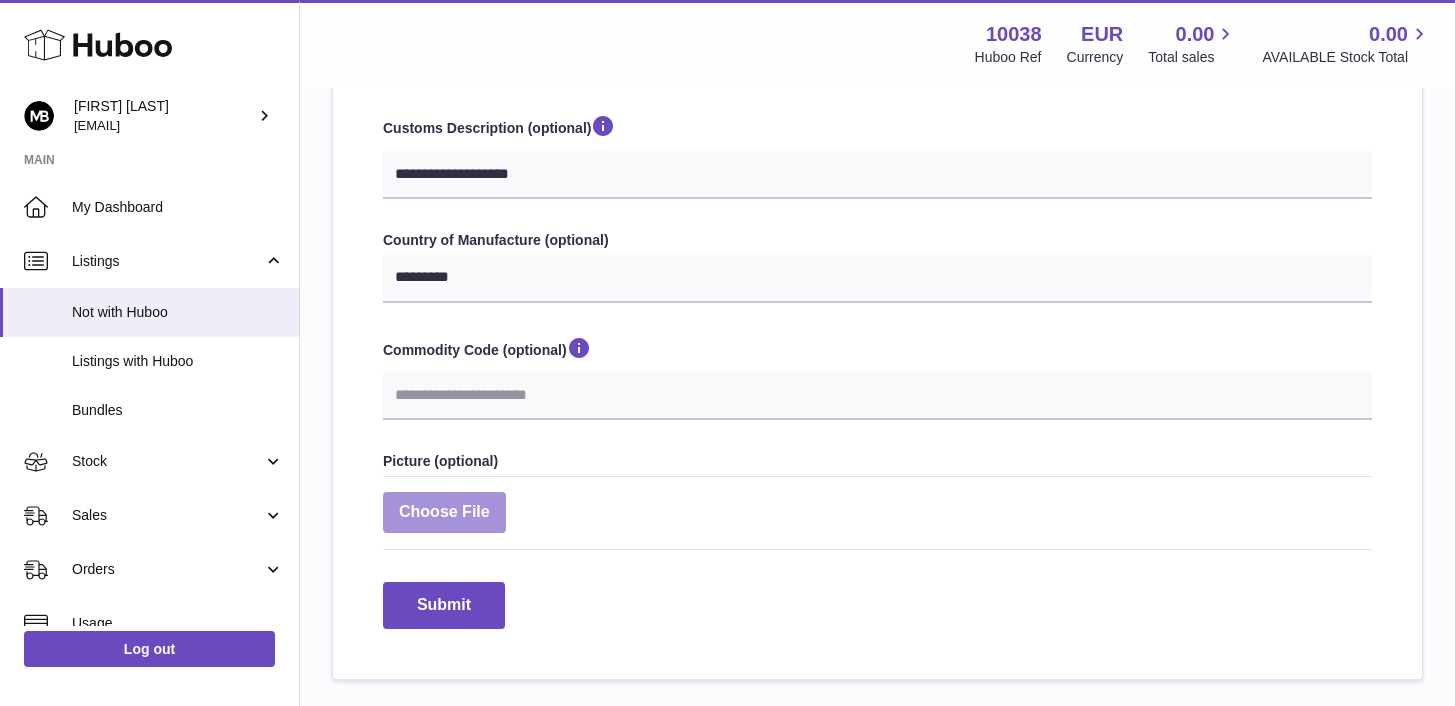 click at bounding box center [444, 512] 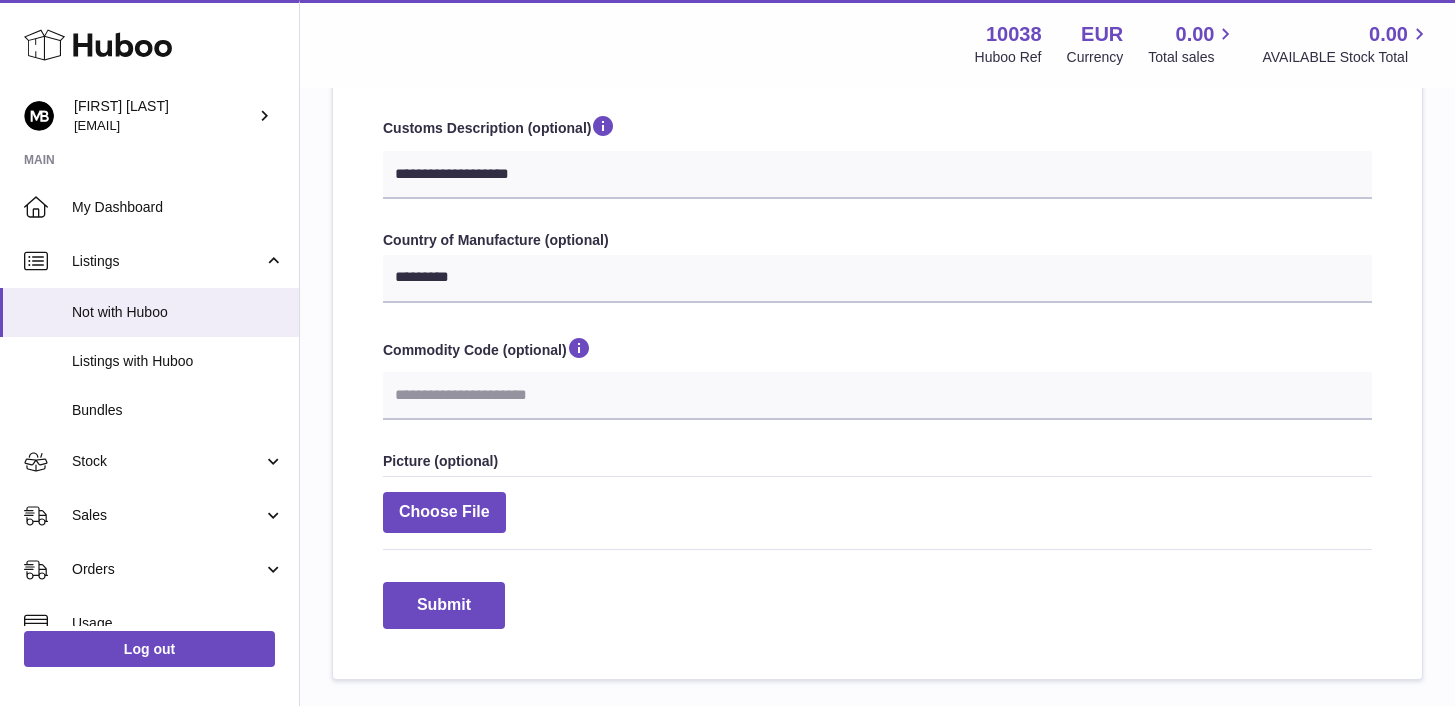 type on "**********" 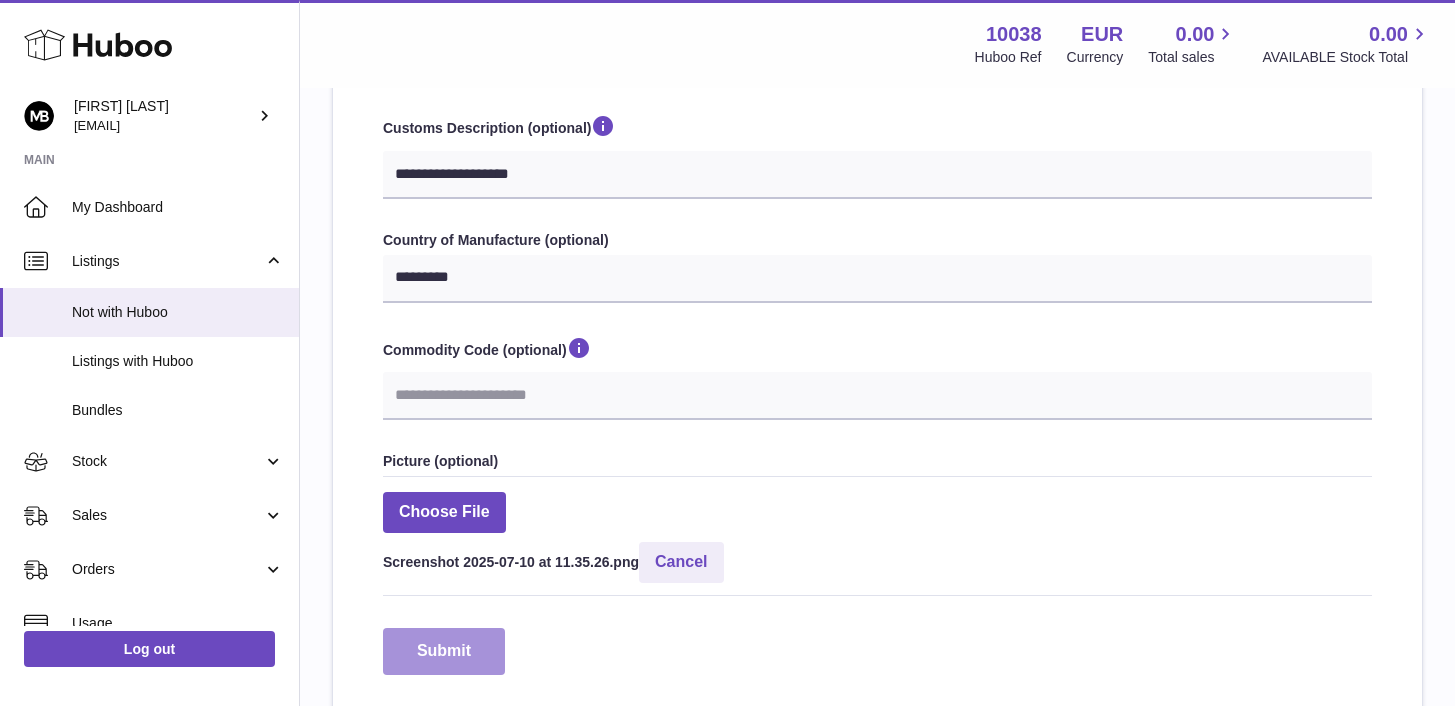 click on "Submit" at bounding box center [444, 651] 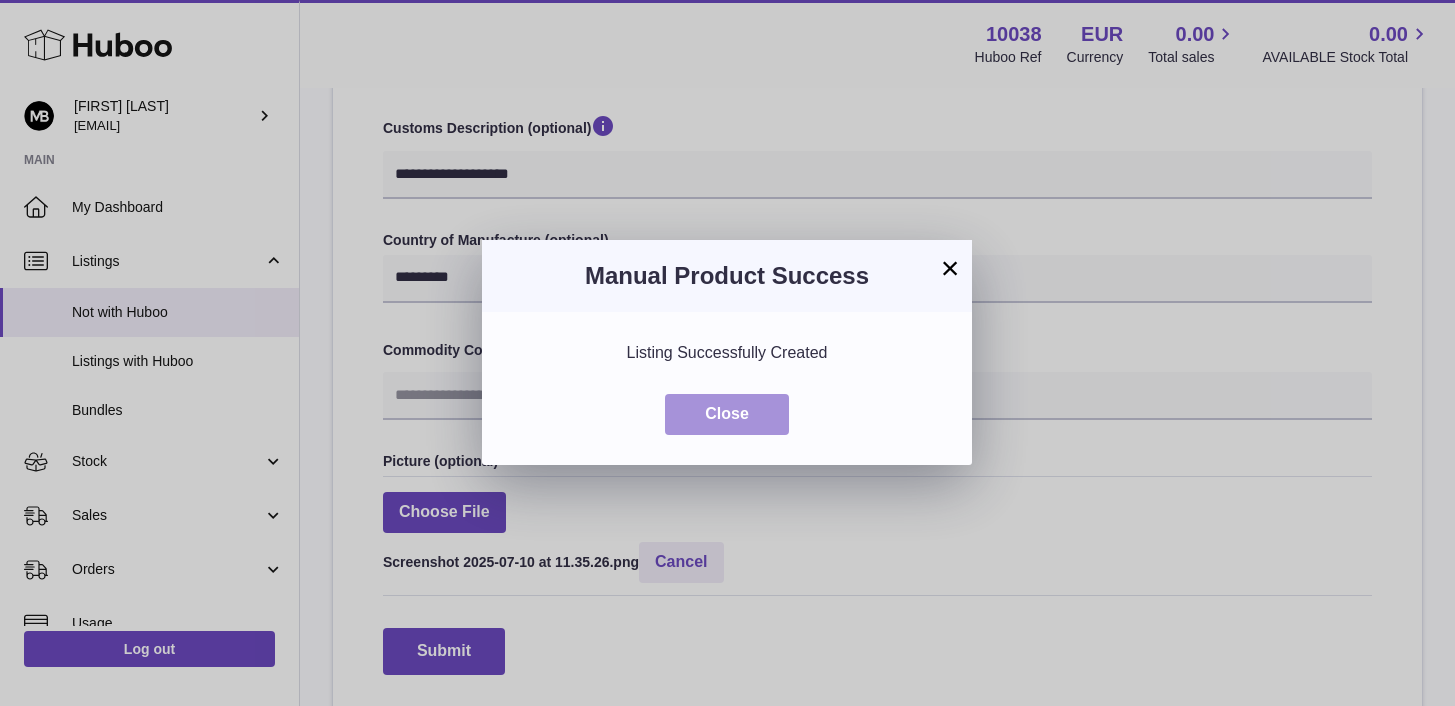 click on "Close" at bounding box center [727, 414] 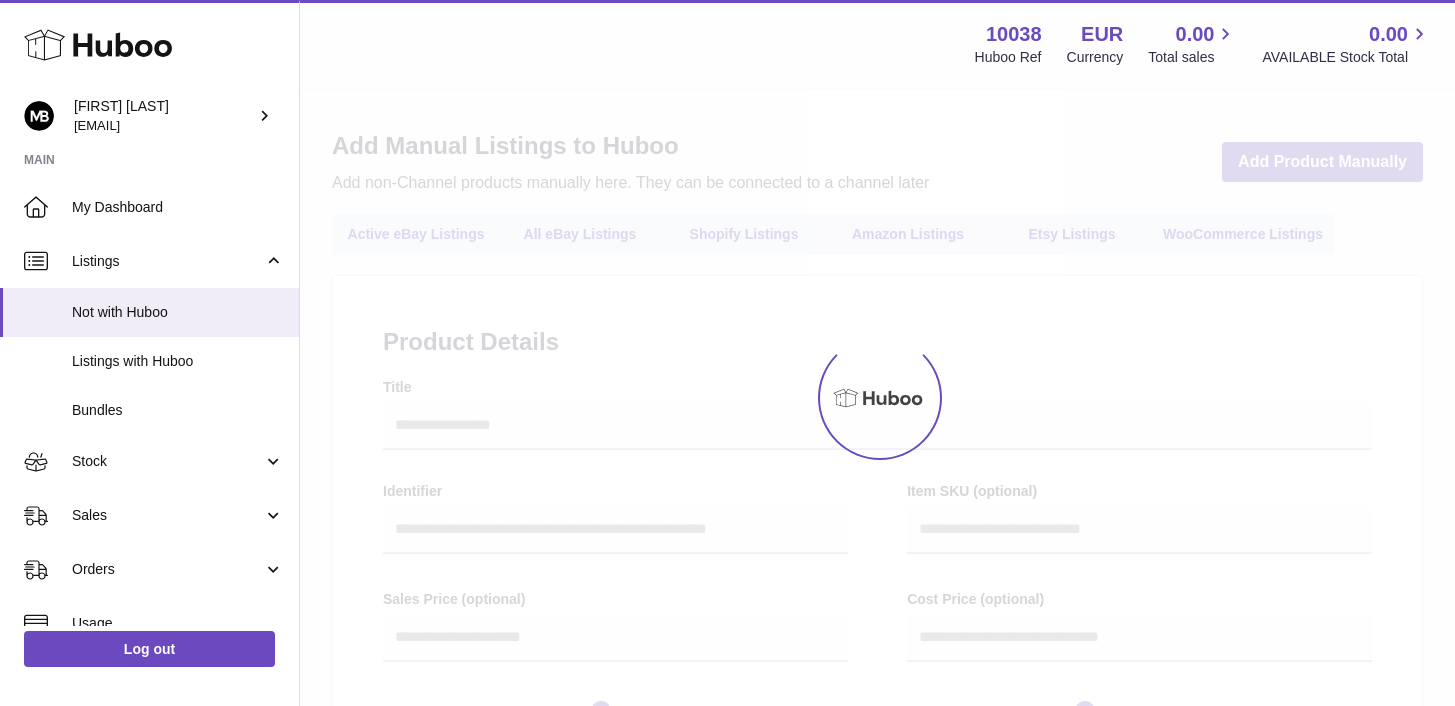 select 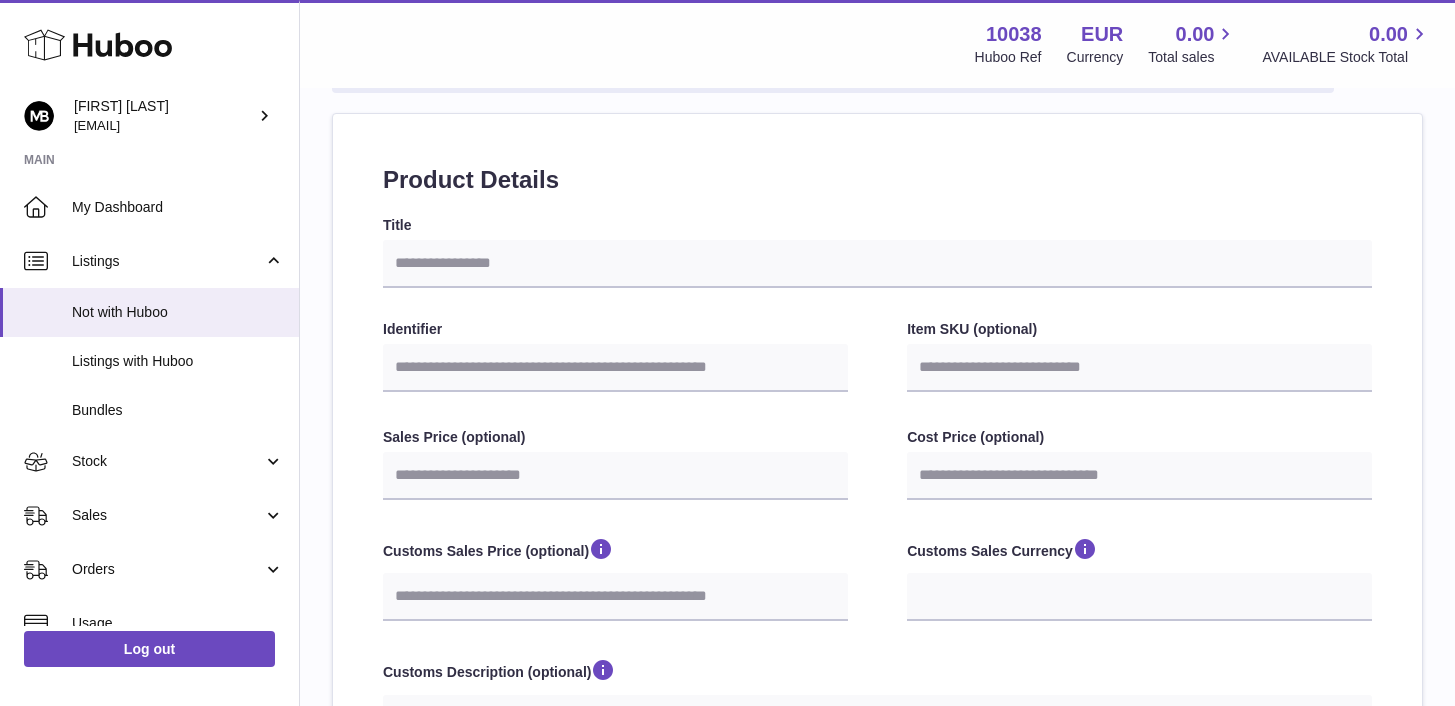 scroll, scrollTop: 183, scrollLeft: 0, axis: vertical 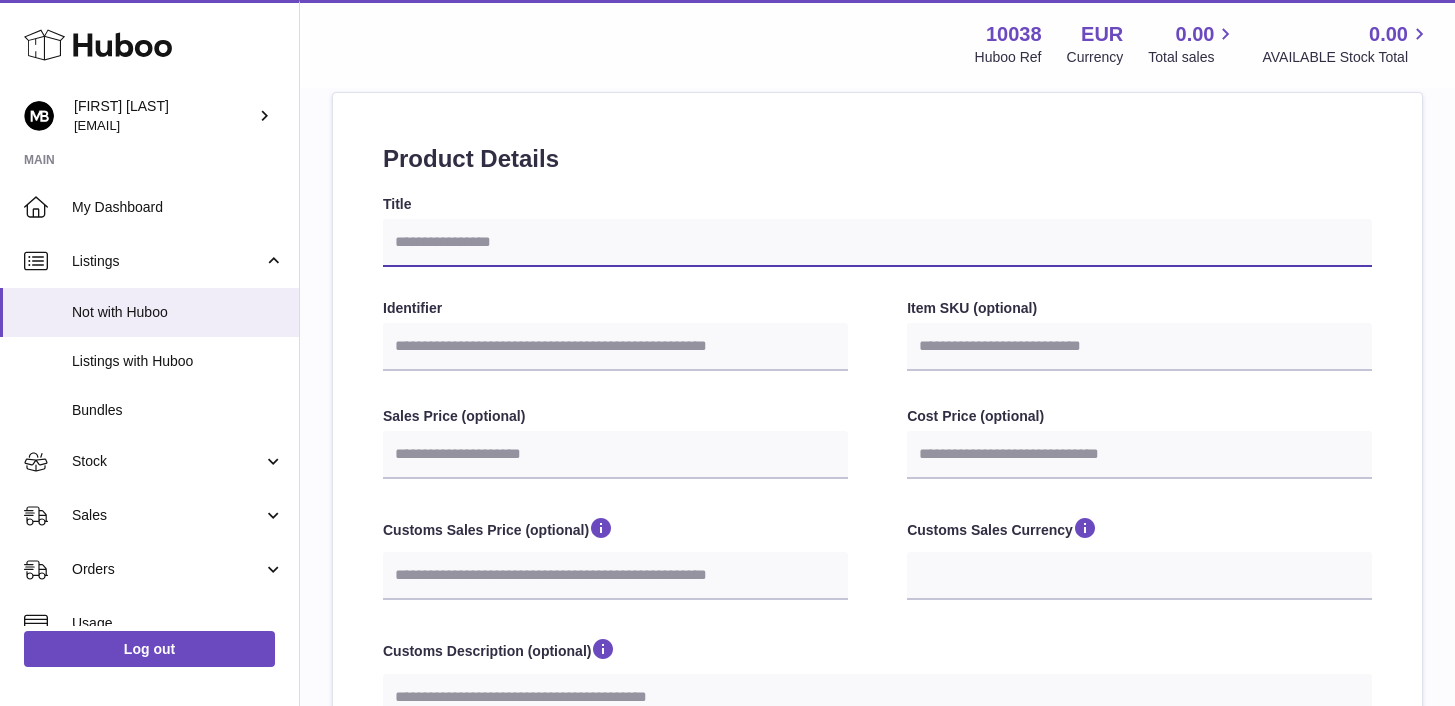 click on "Title" at bounding box center [877, 243] 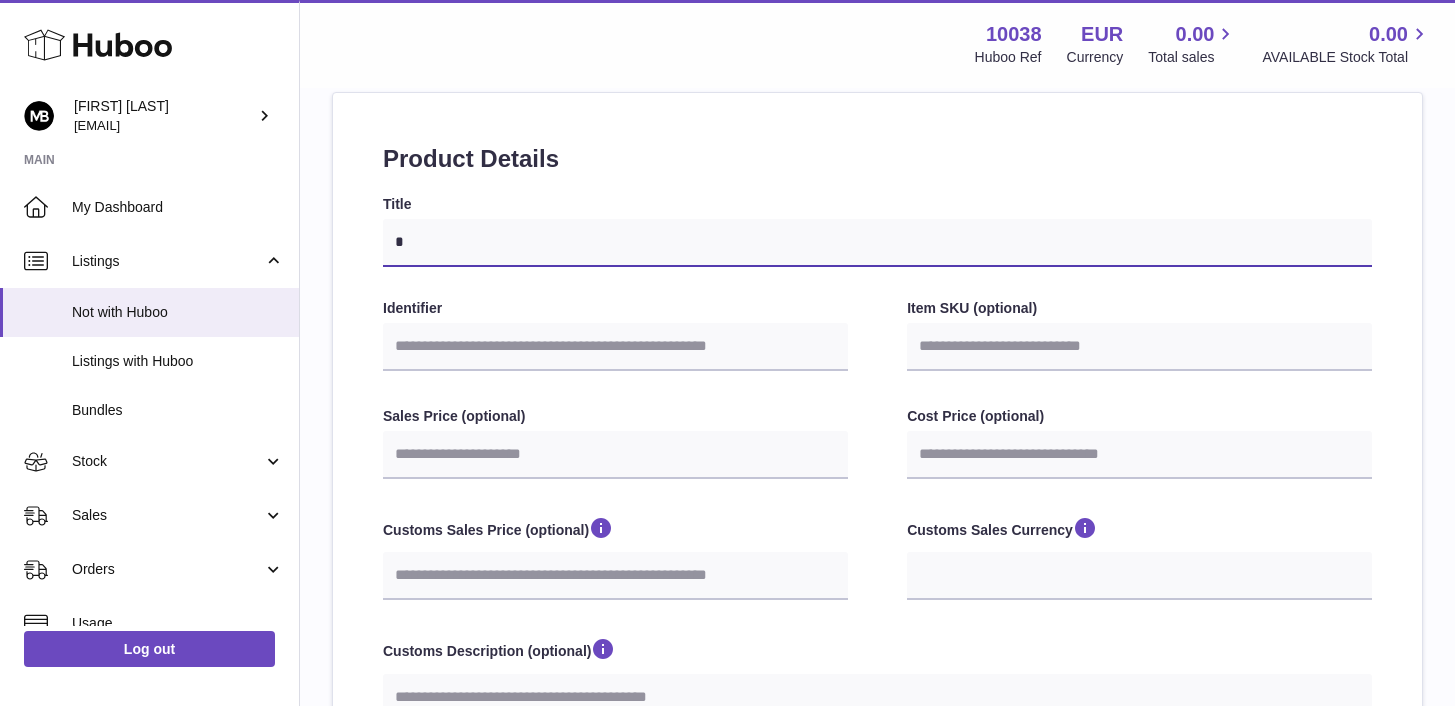type on "**" 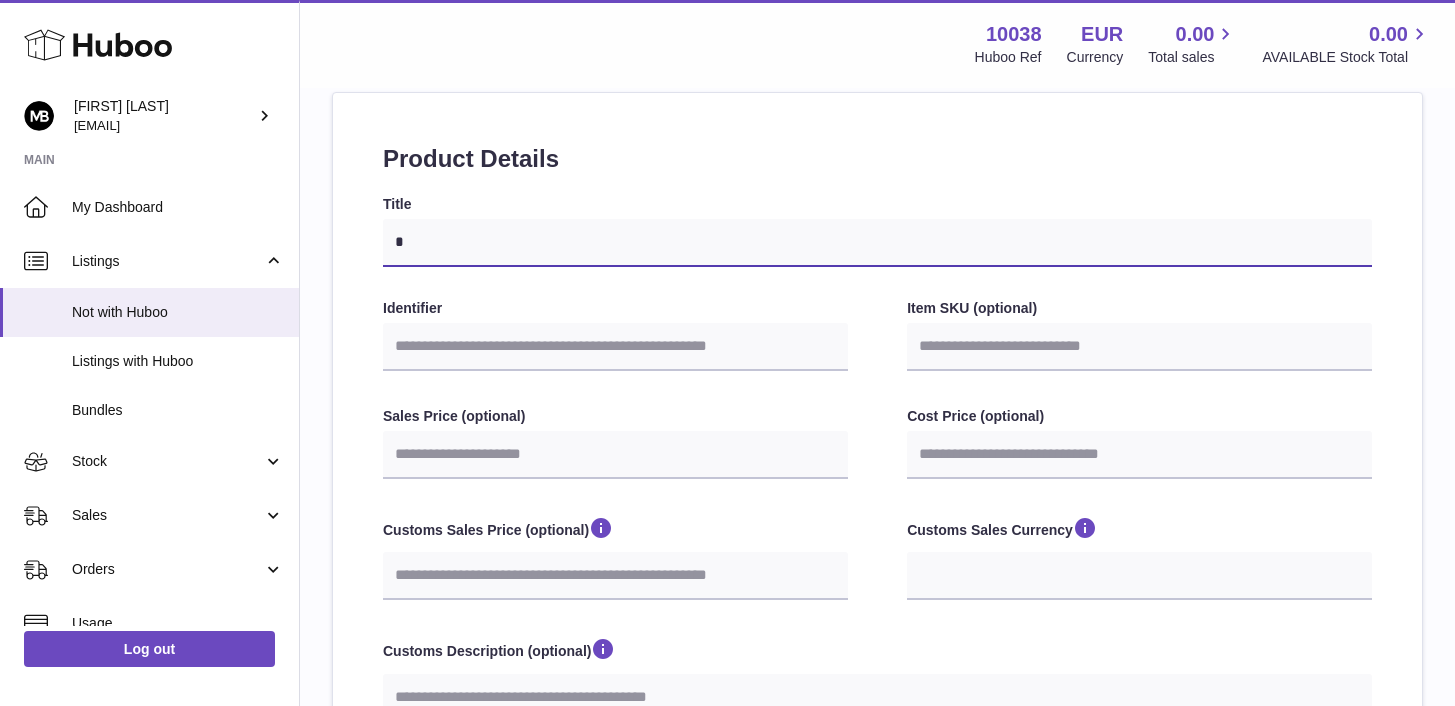 select 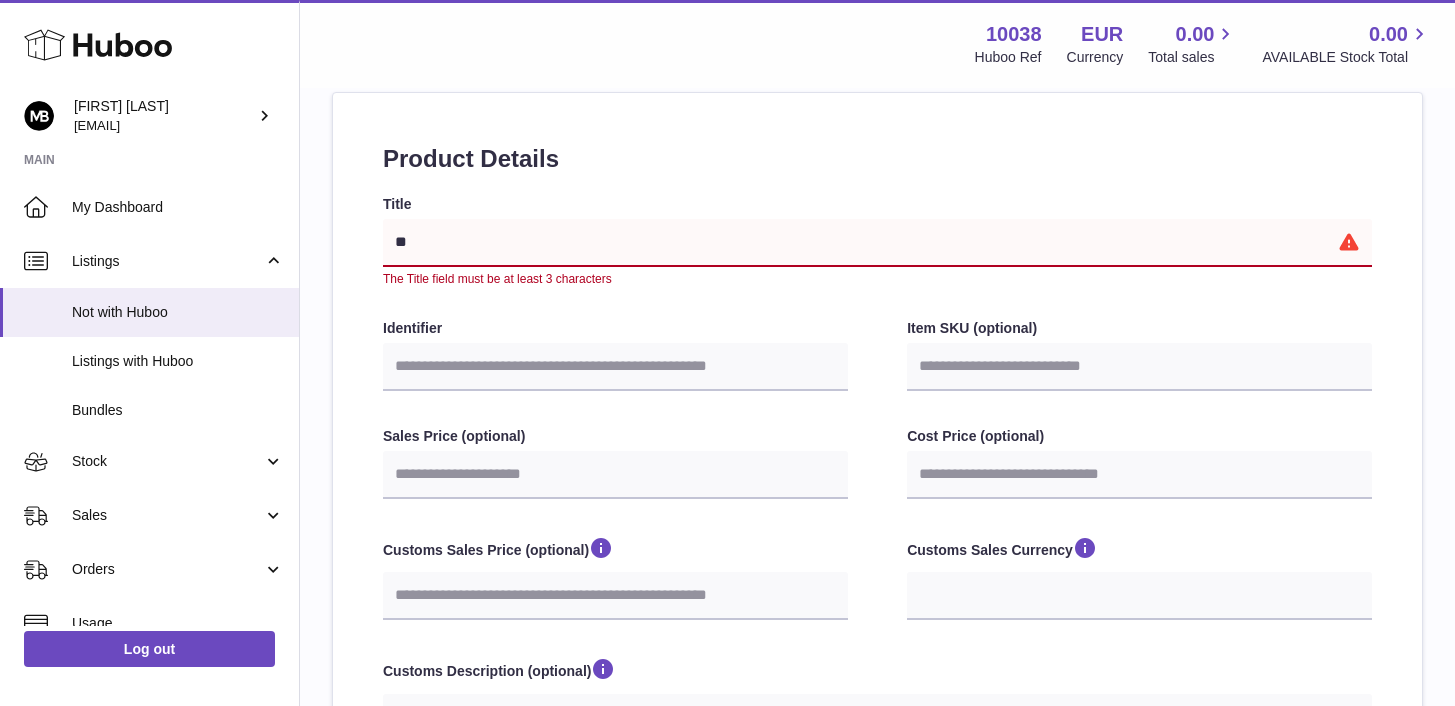 type on "***" 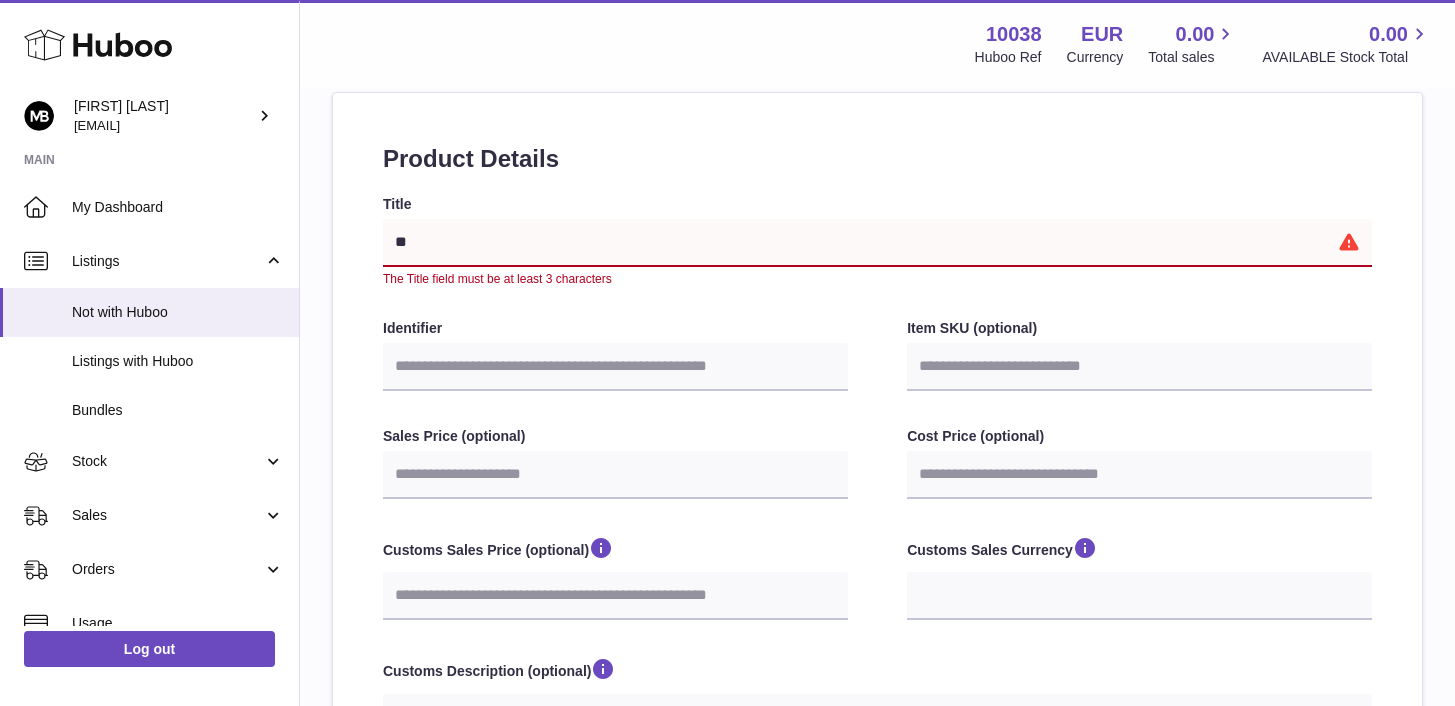 select 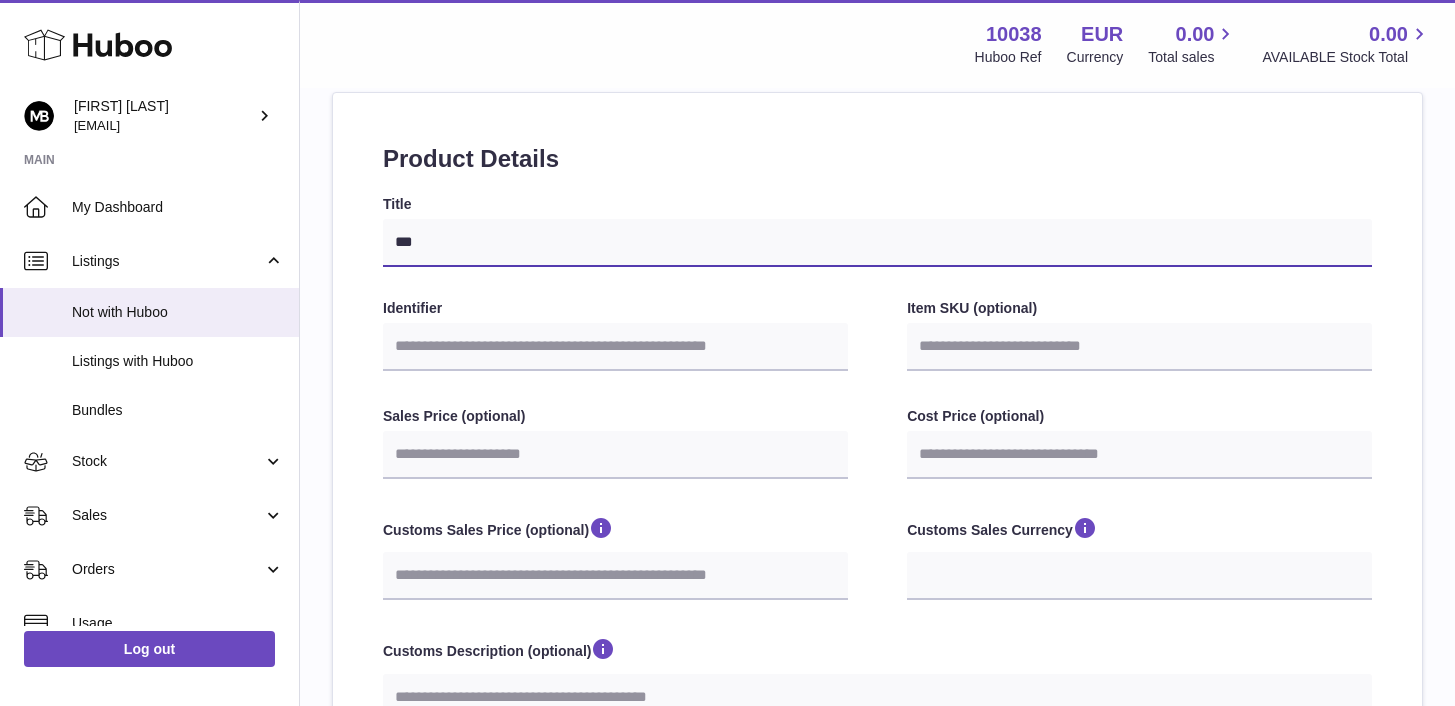 type on "****" 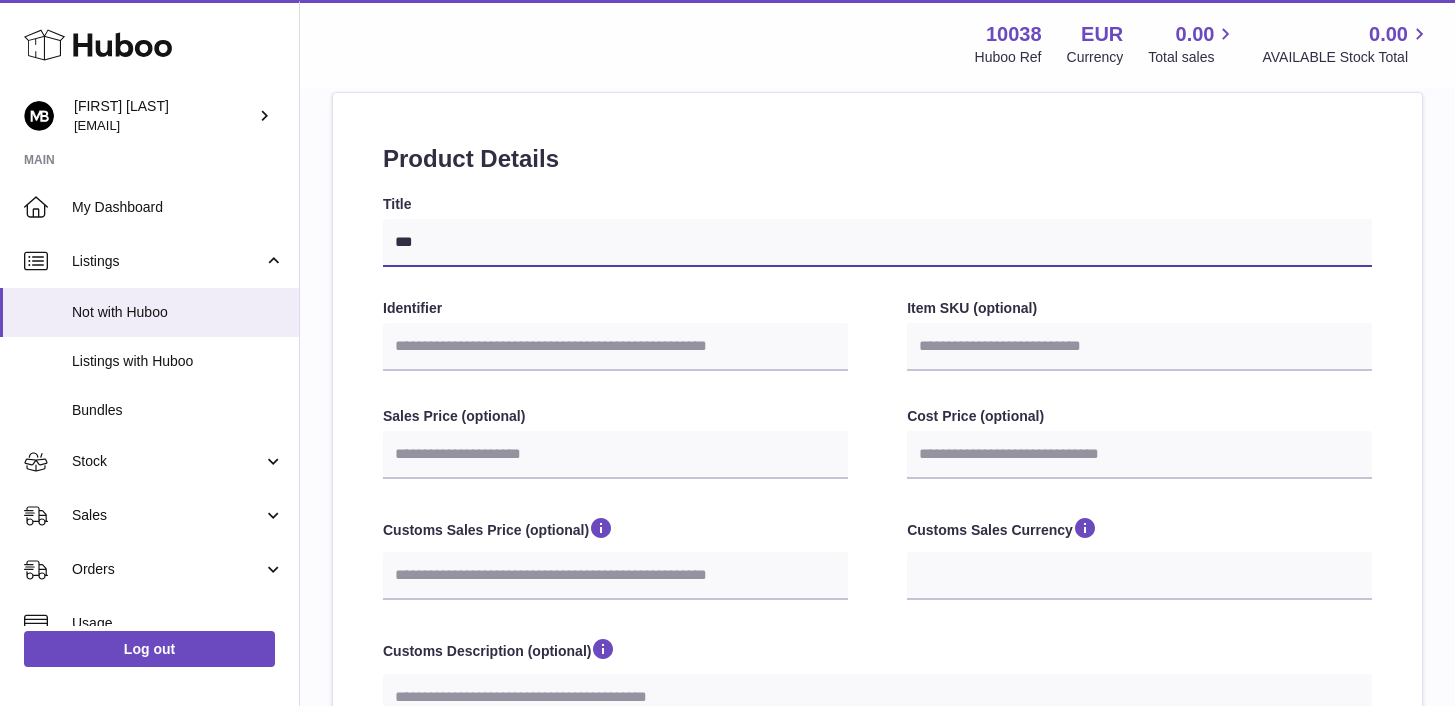 select 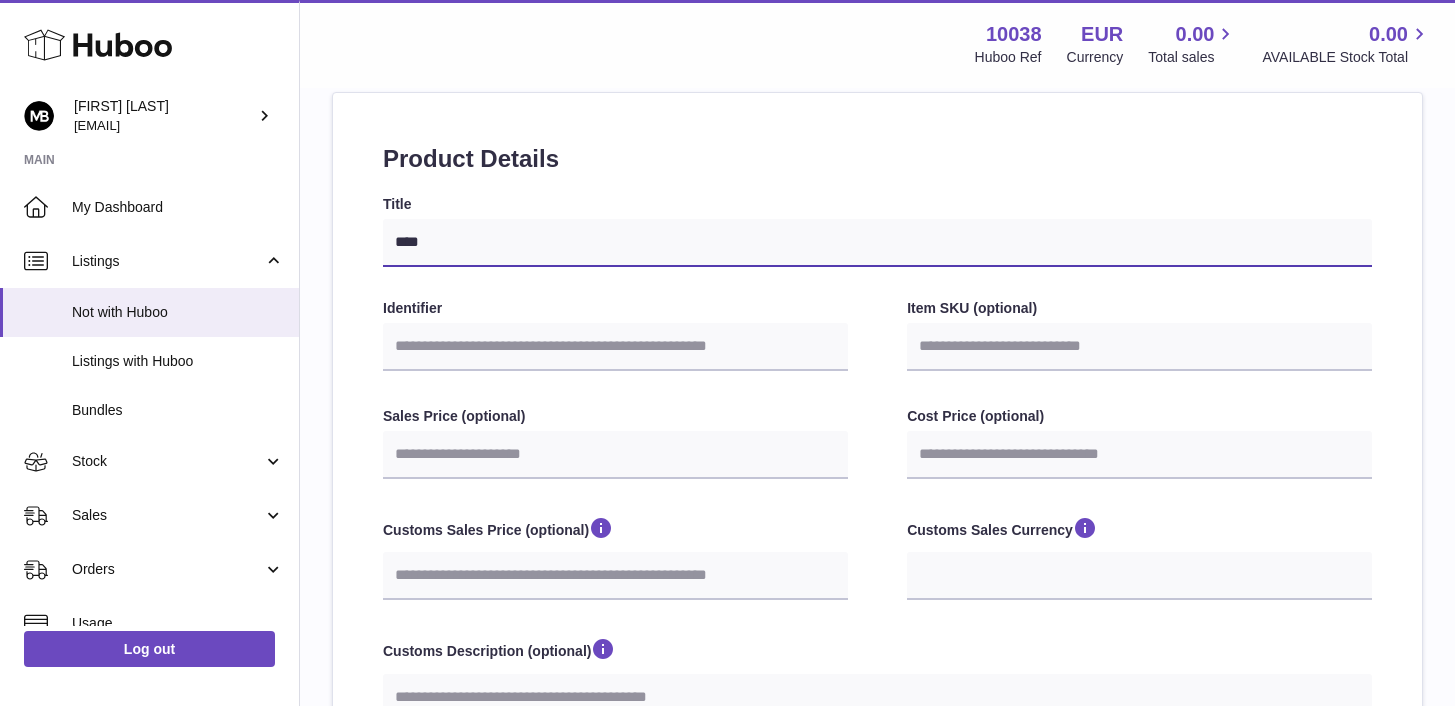 type on "*****" 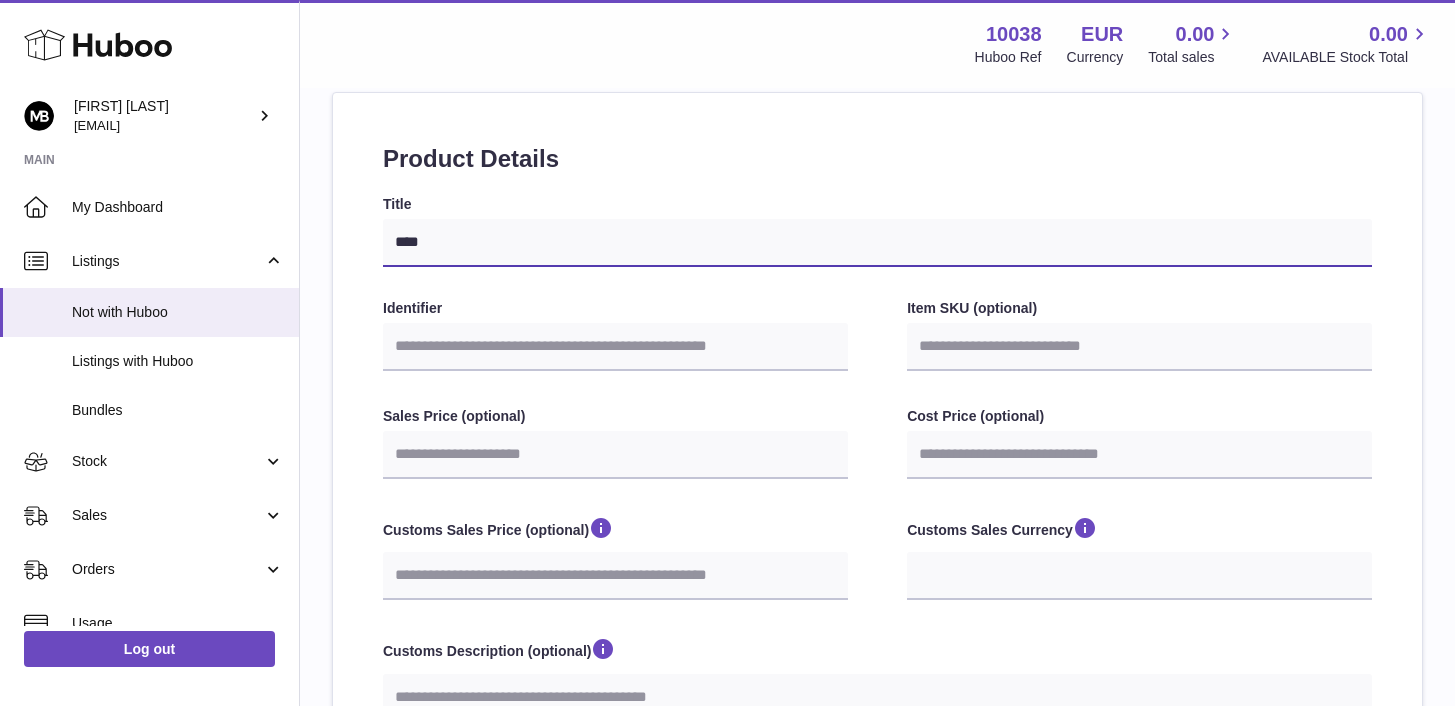 select 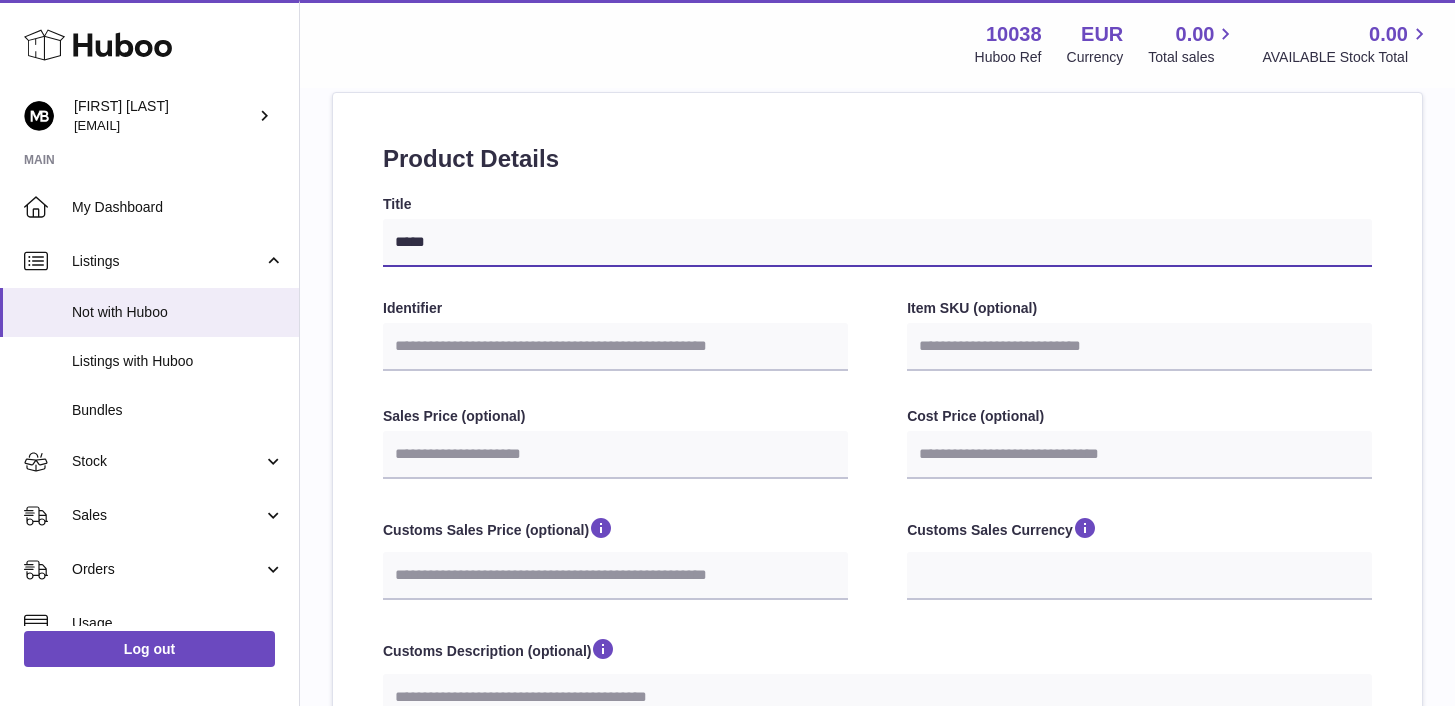 type on "******" 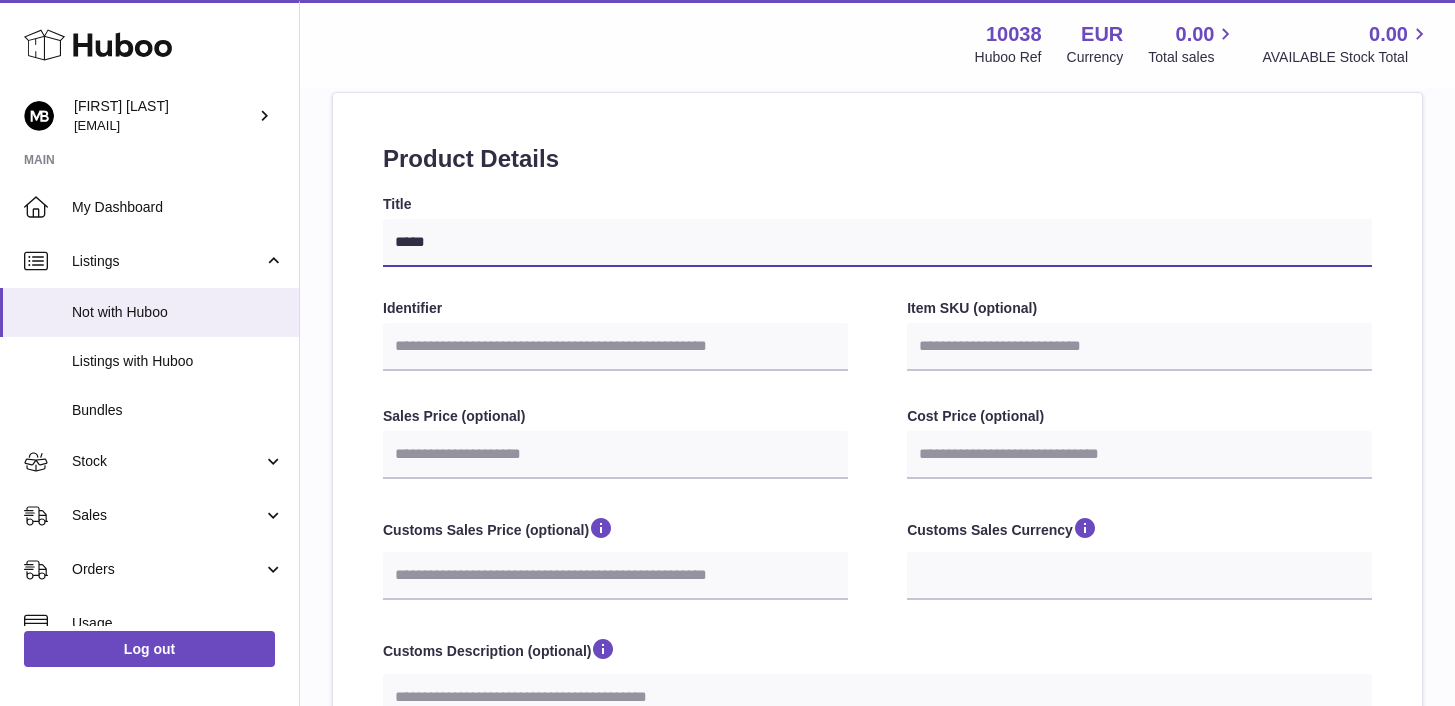 select 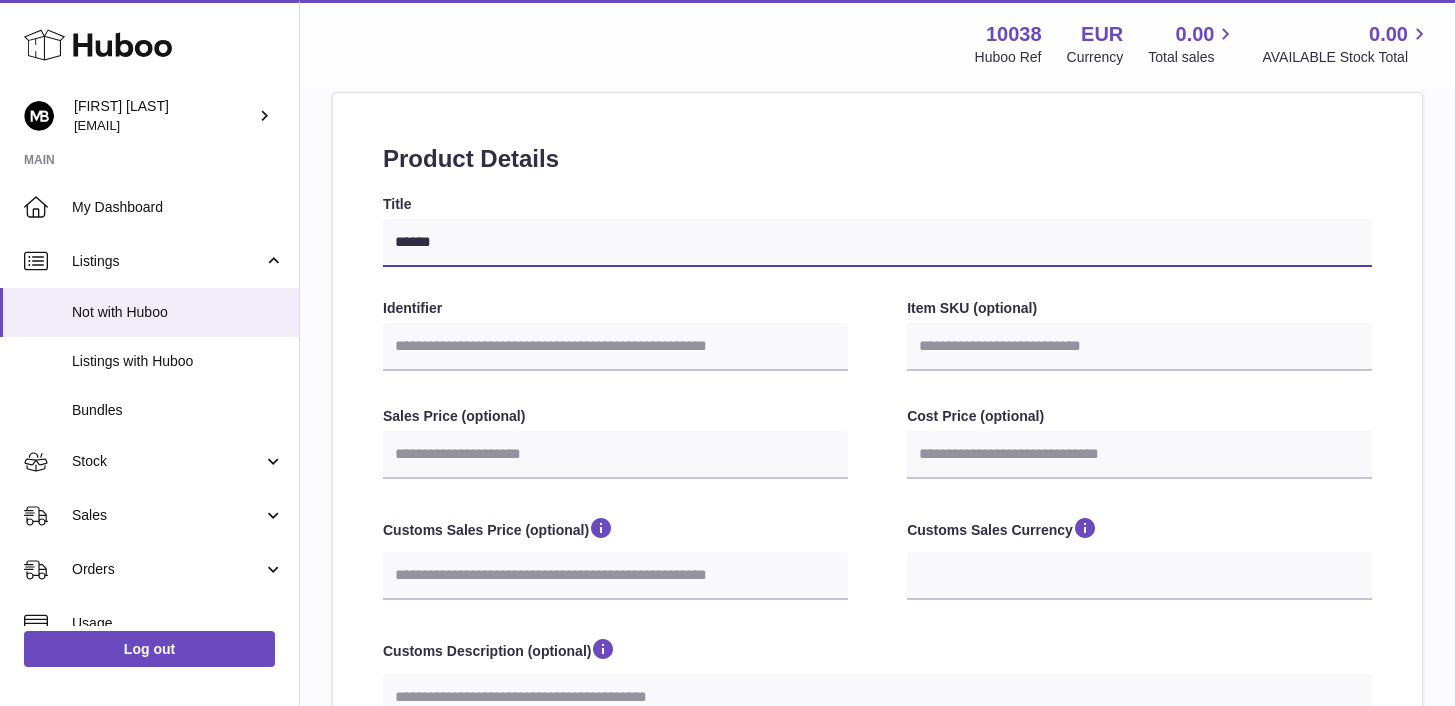 select 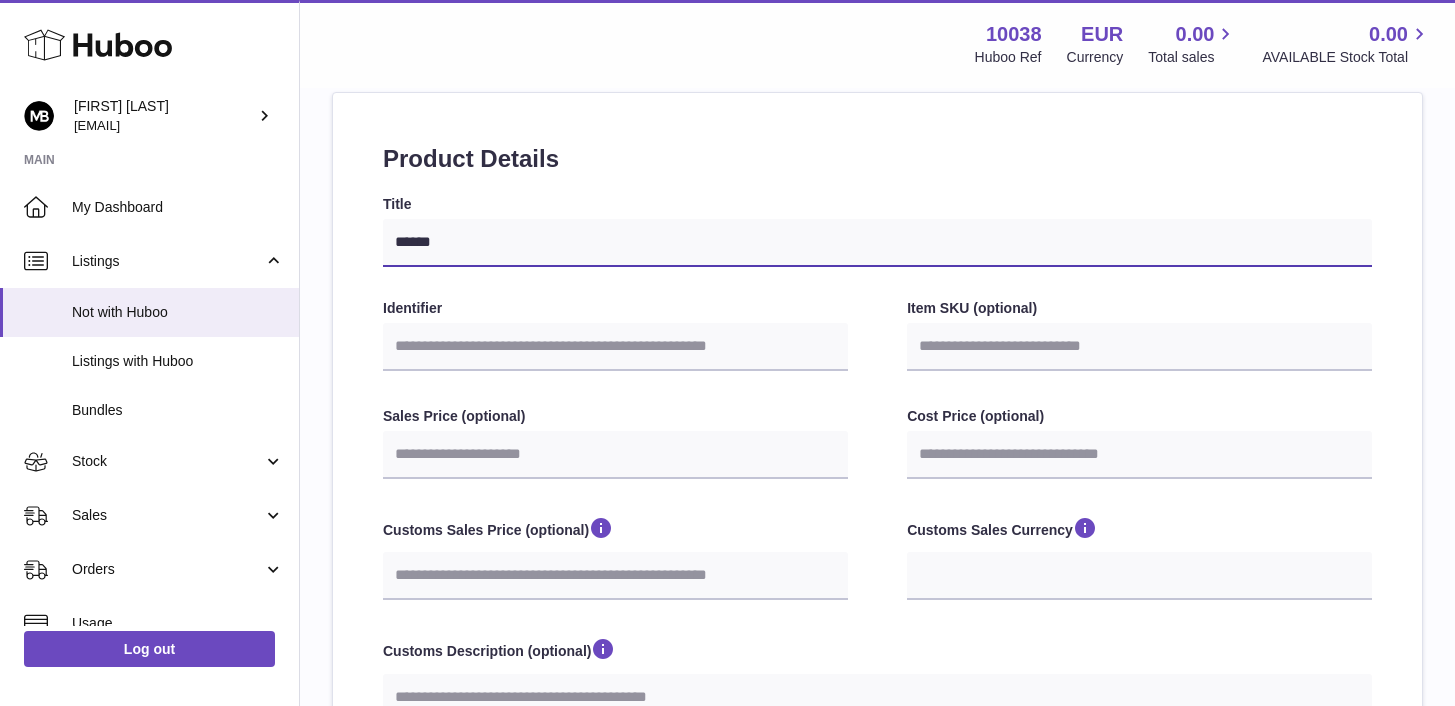 type on "*******" 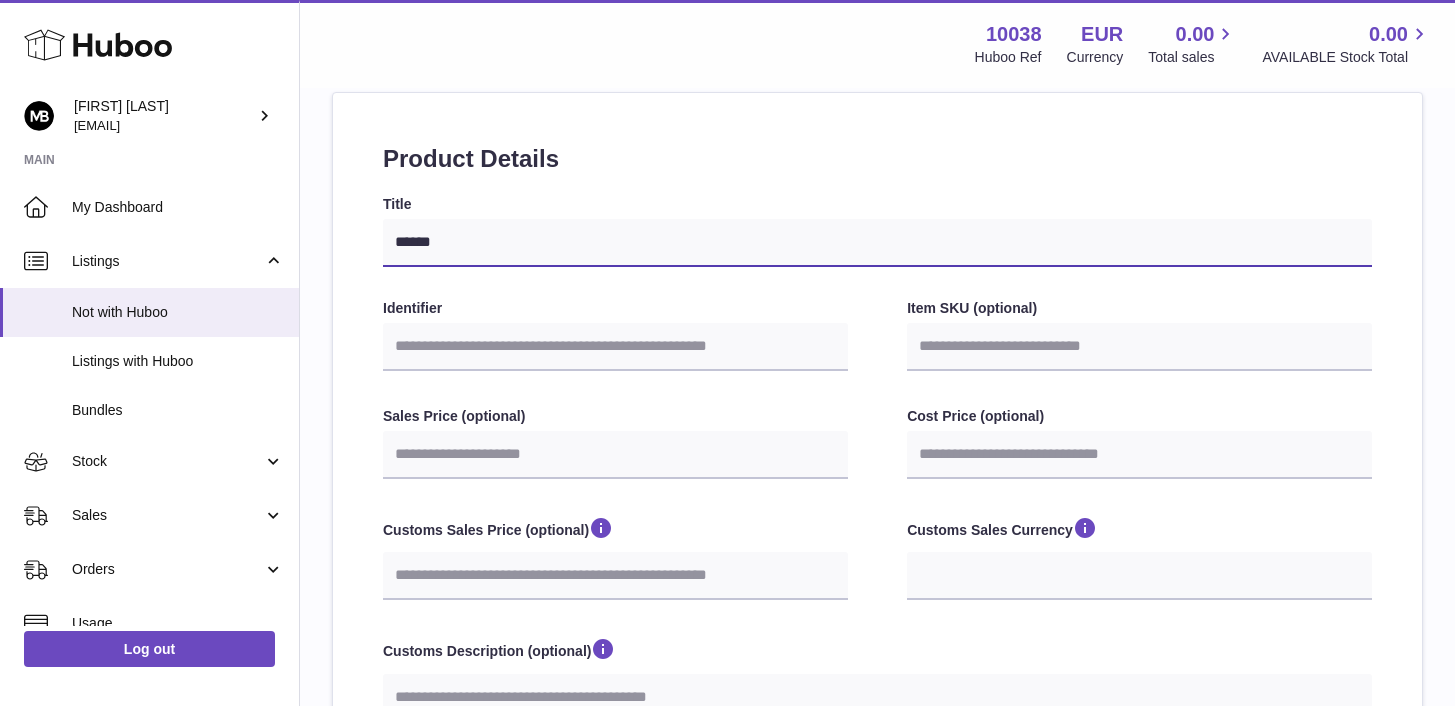 select 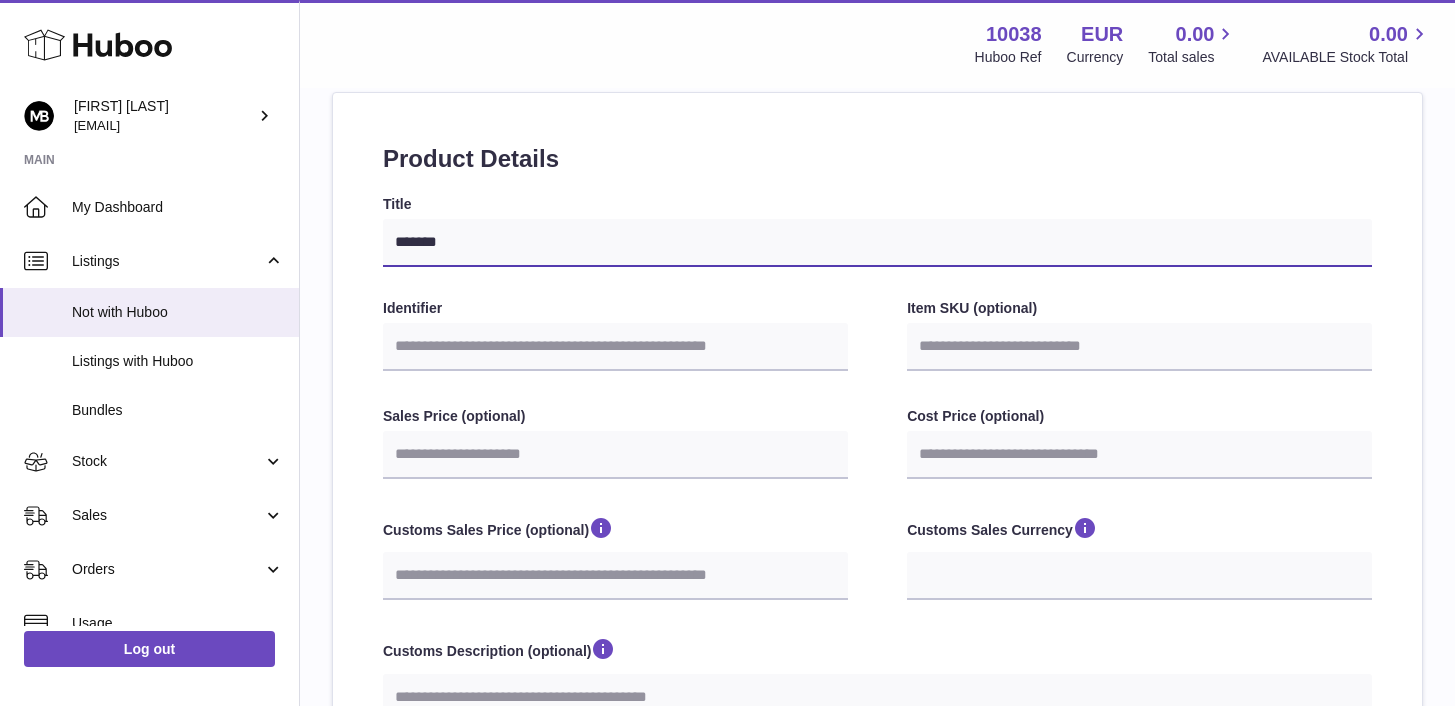 type on "*******" 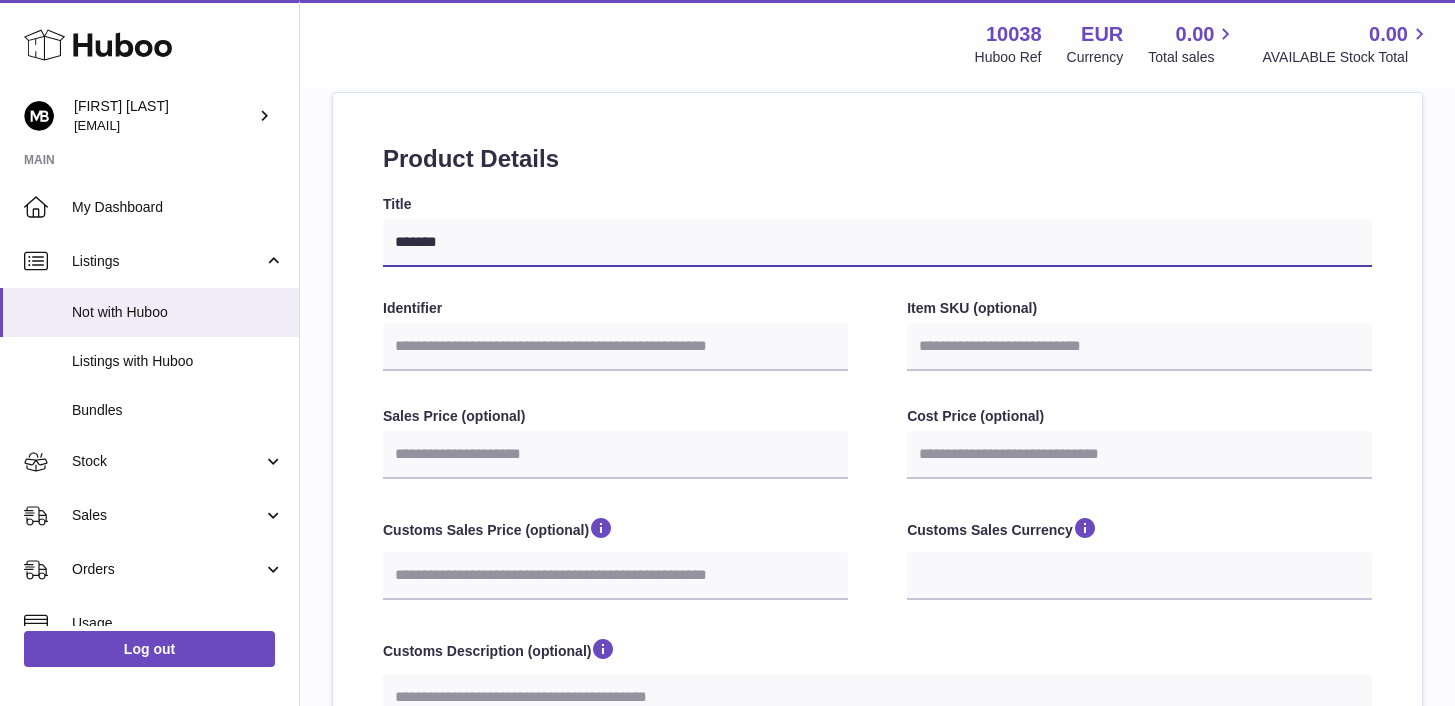 select 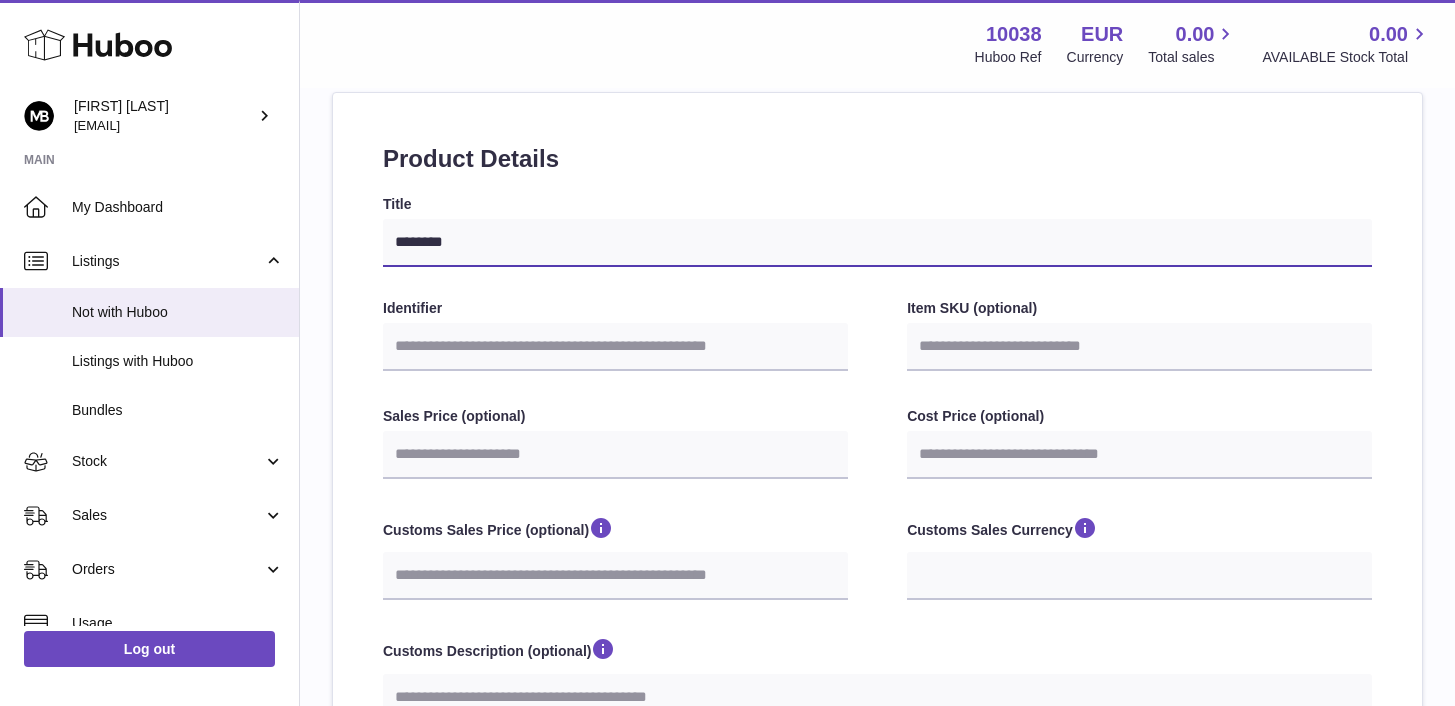 type on "*********" 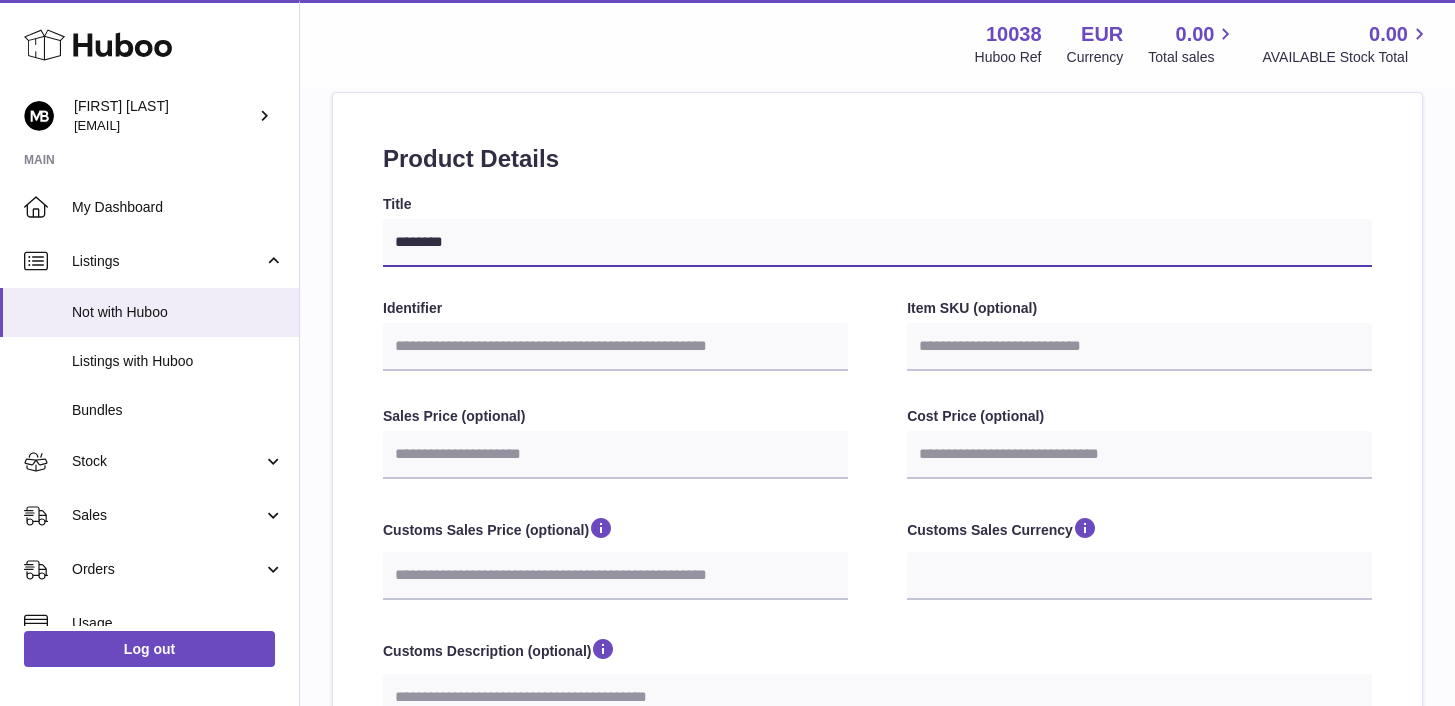 select 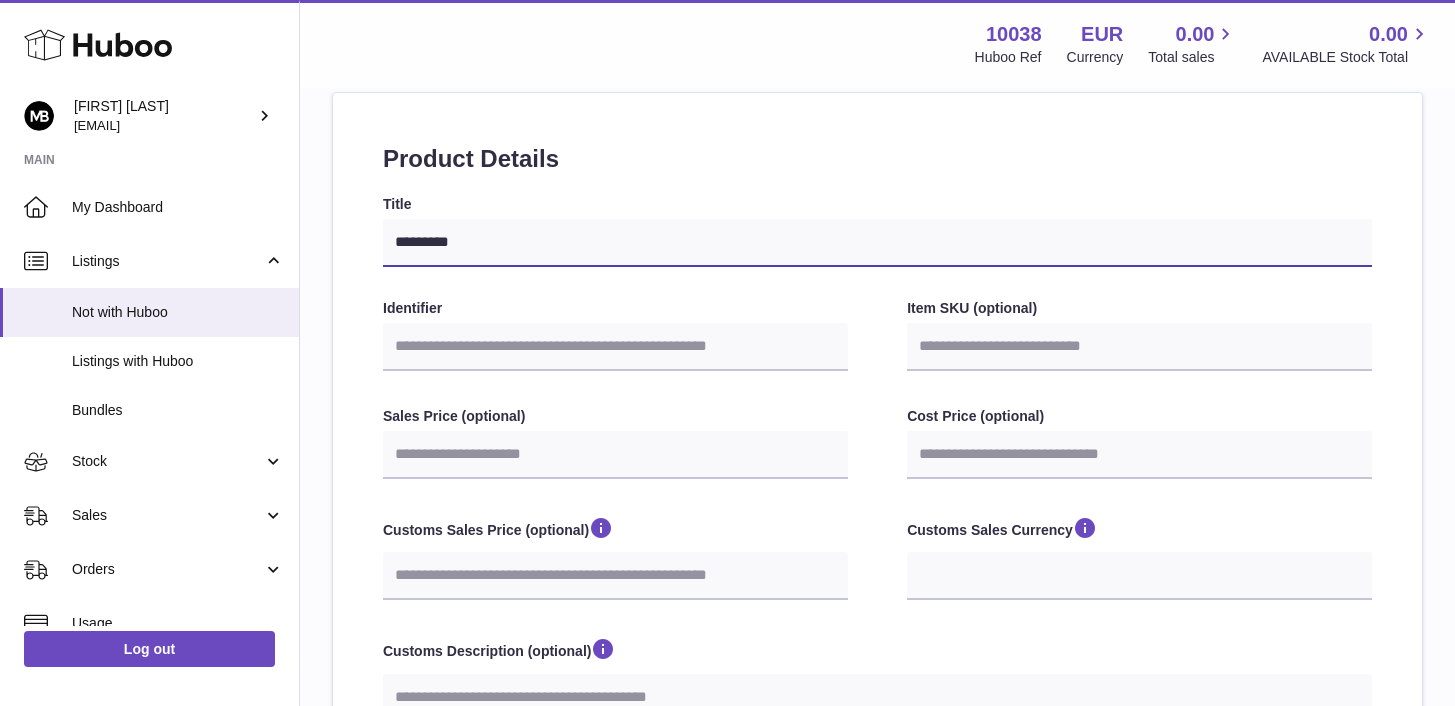 type on "**********" 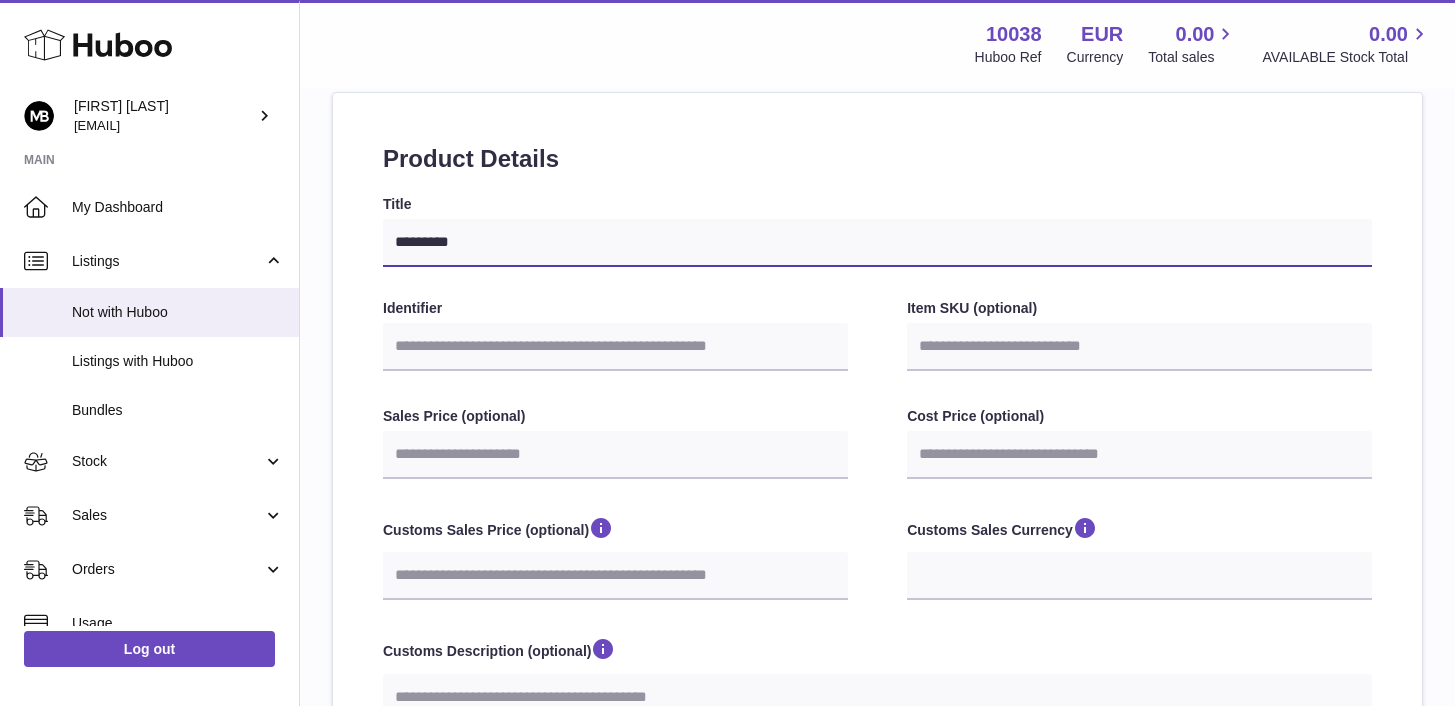 select 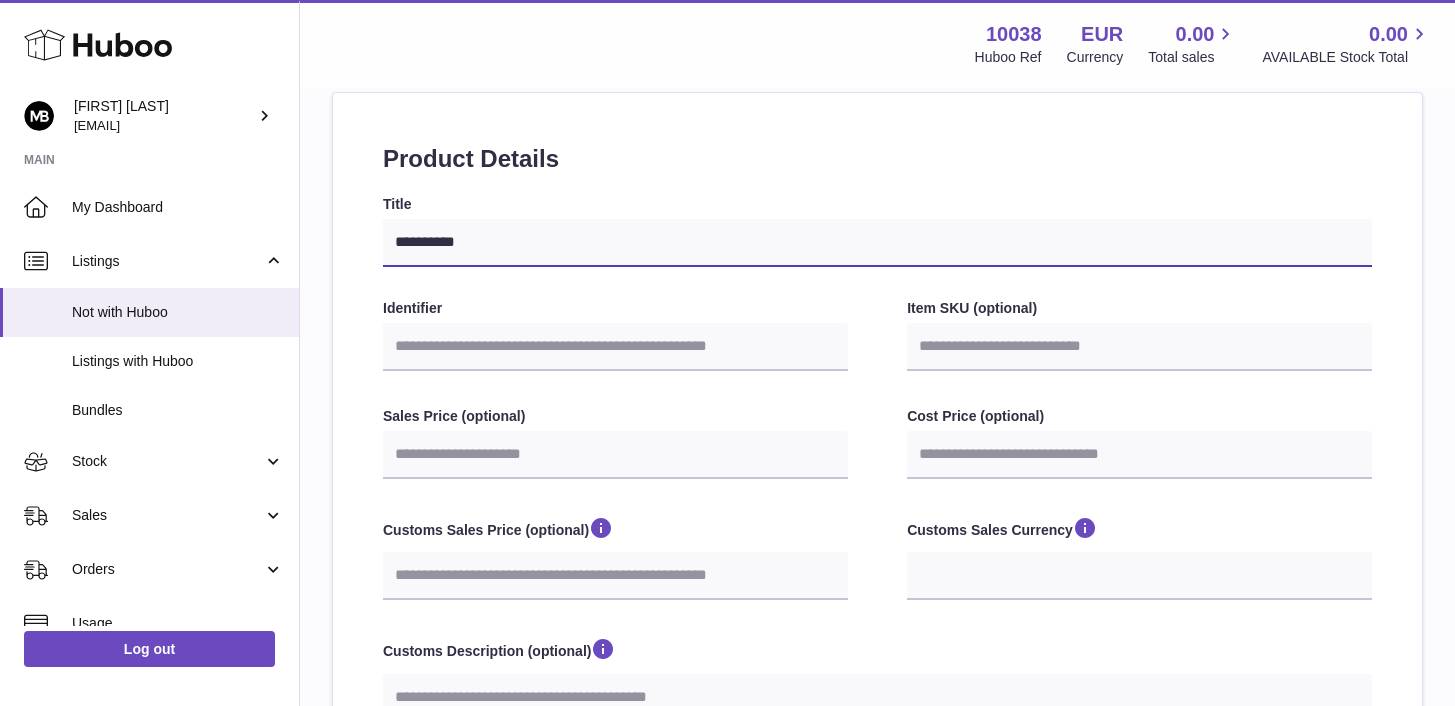 type on "**********" 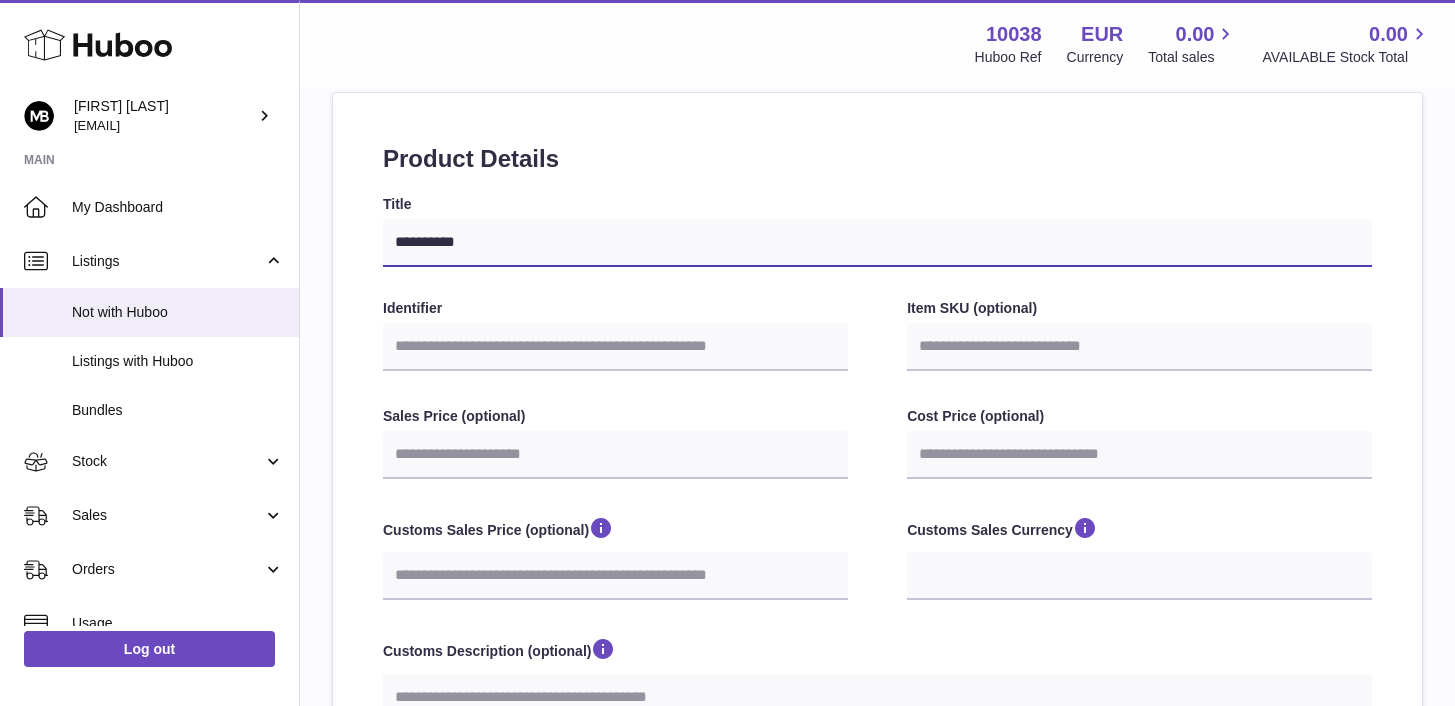 select 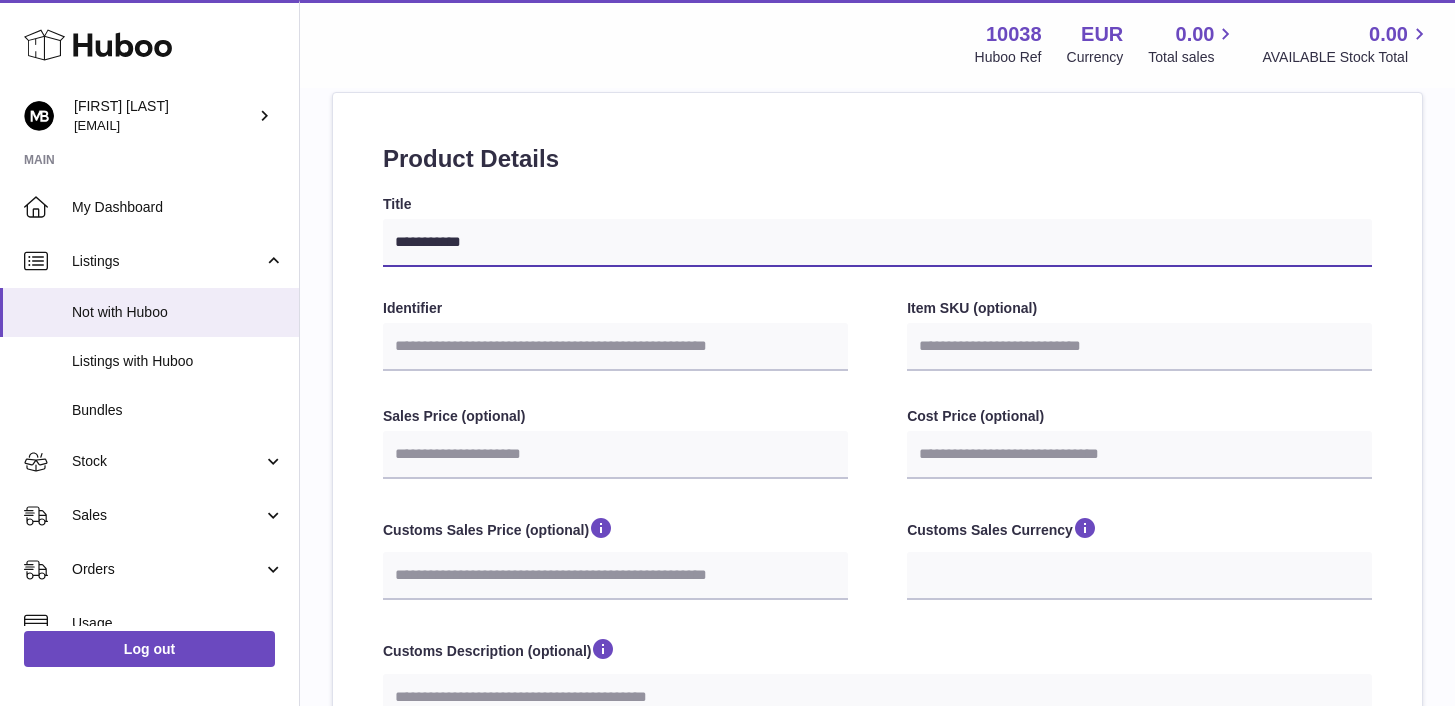 type on "**********" 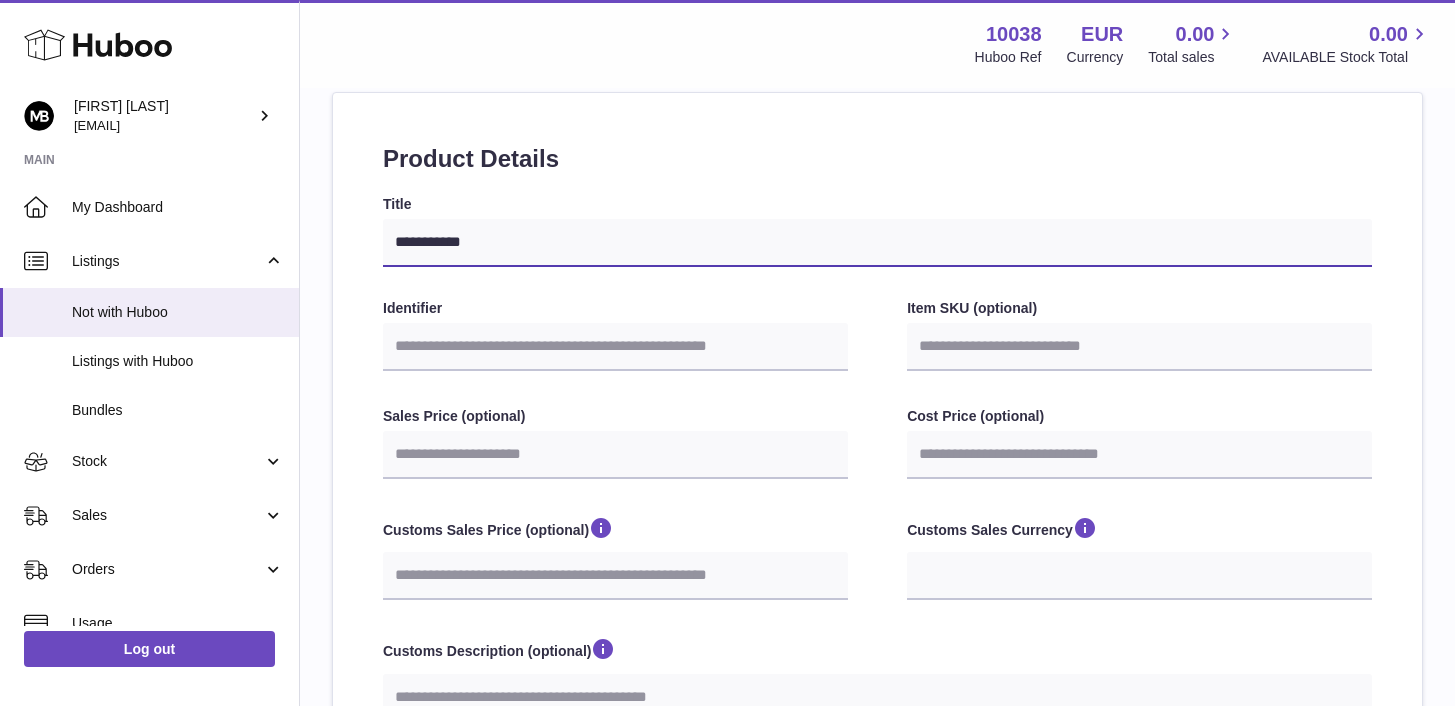 select 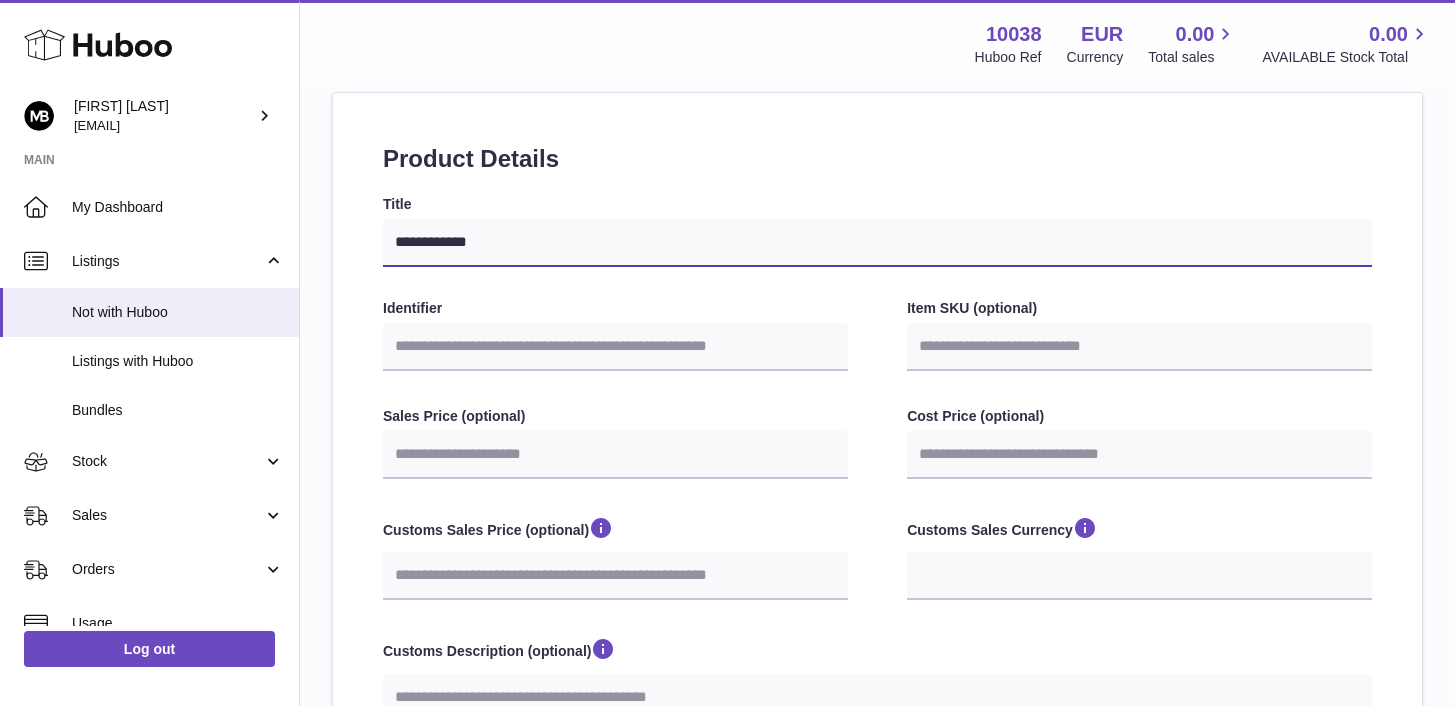 select 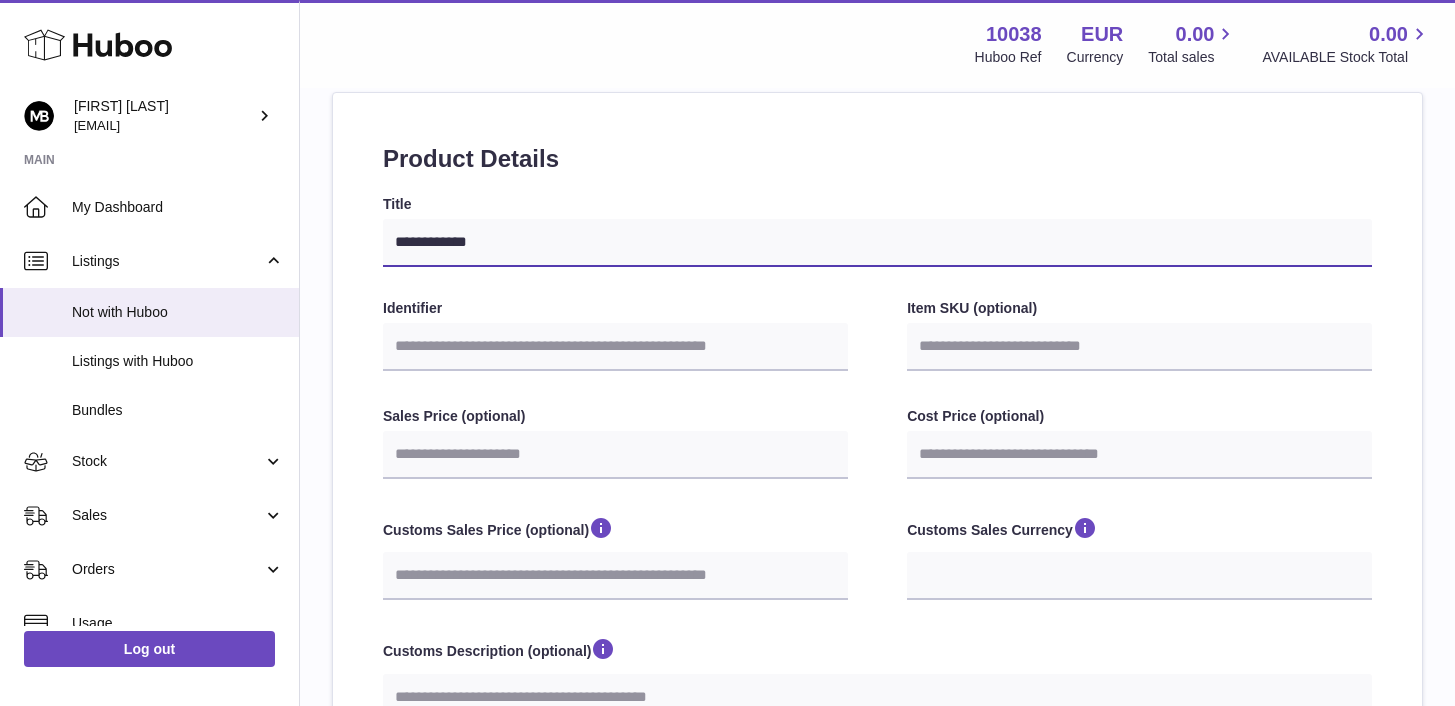 type on "**********" 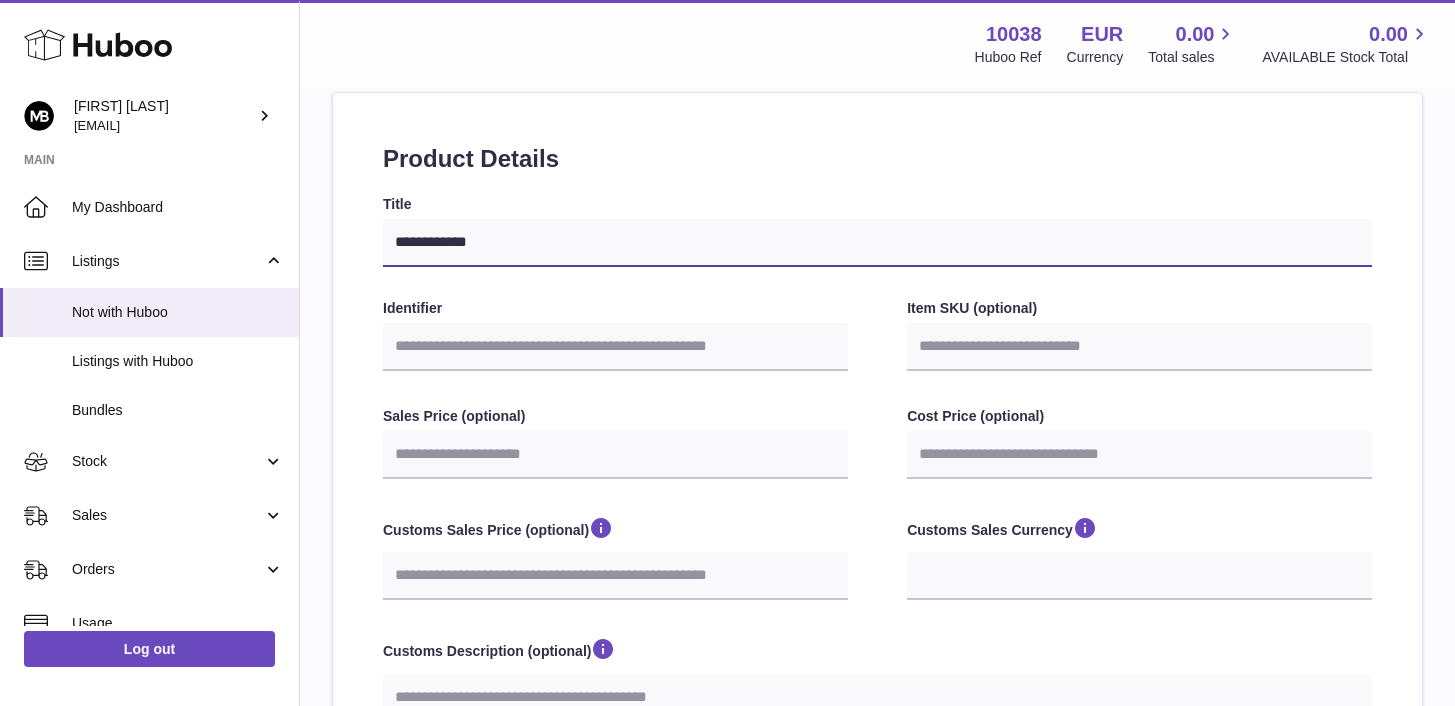select 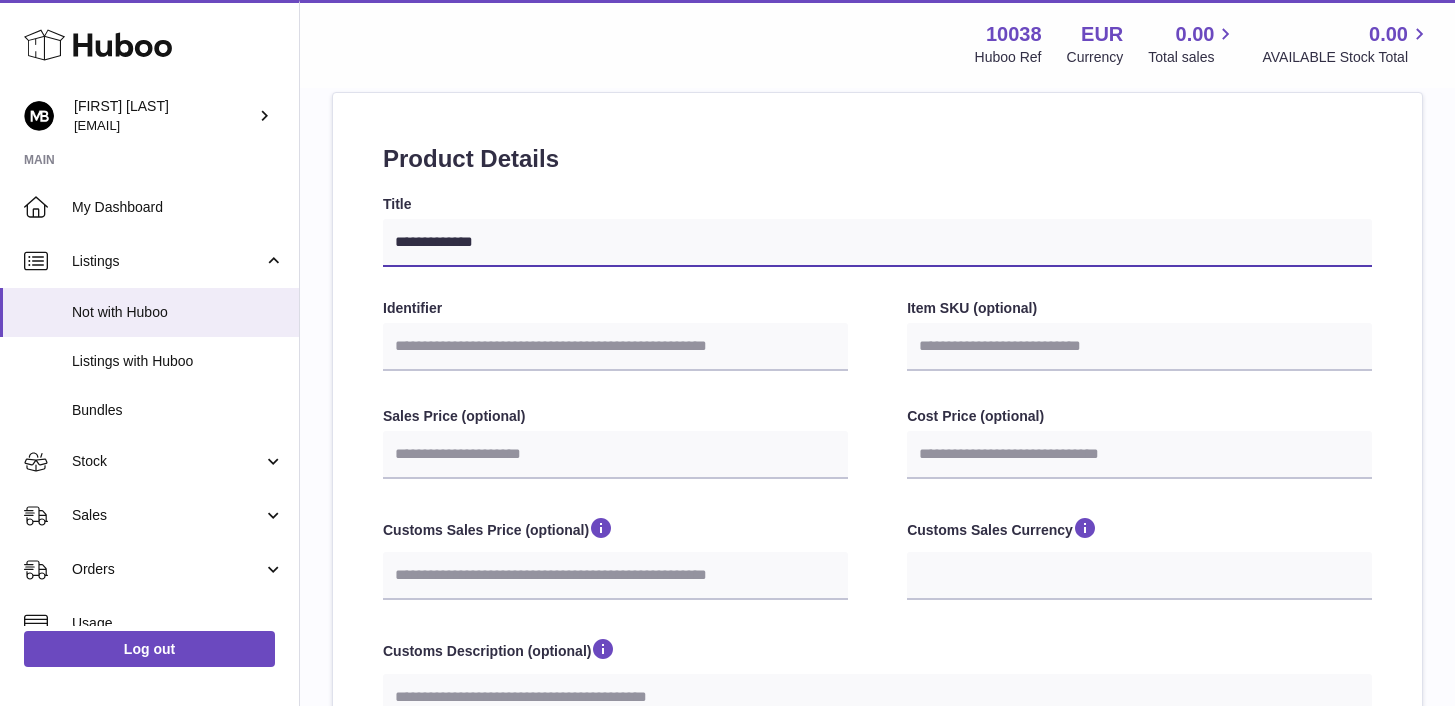 select 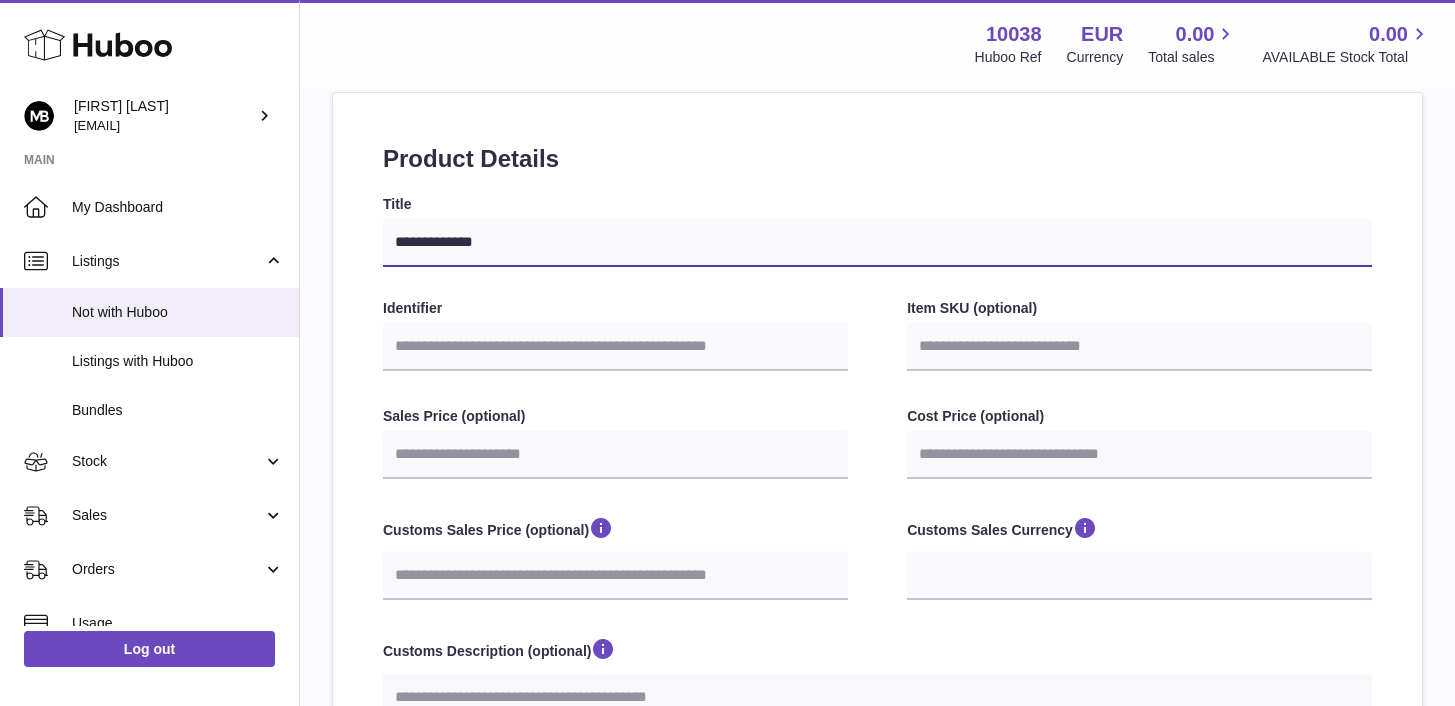 type on "**********" 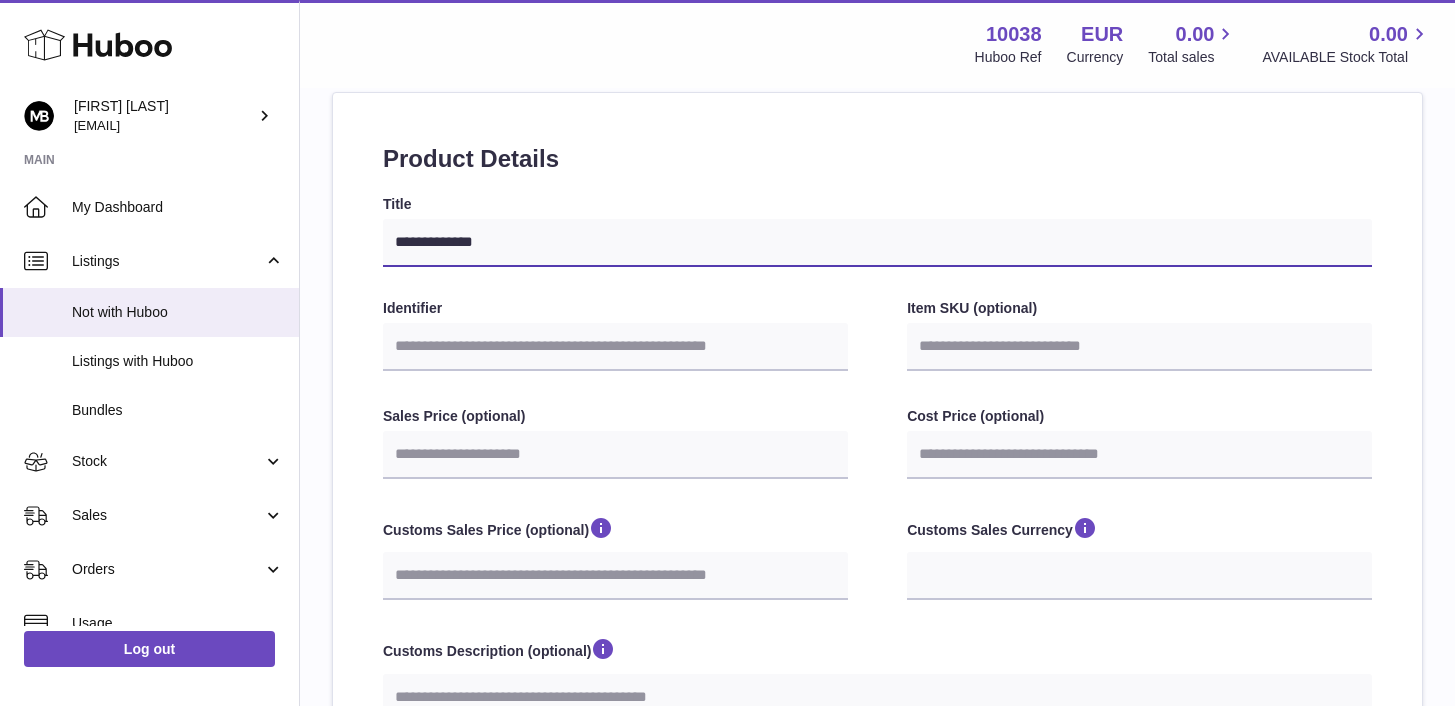 select 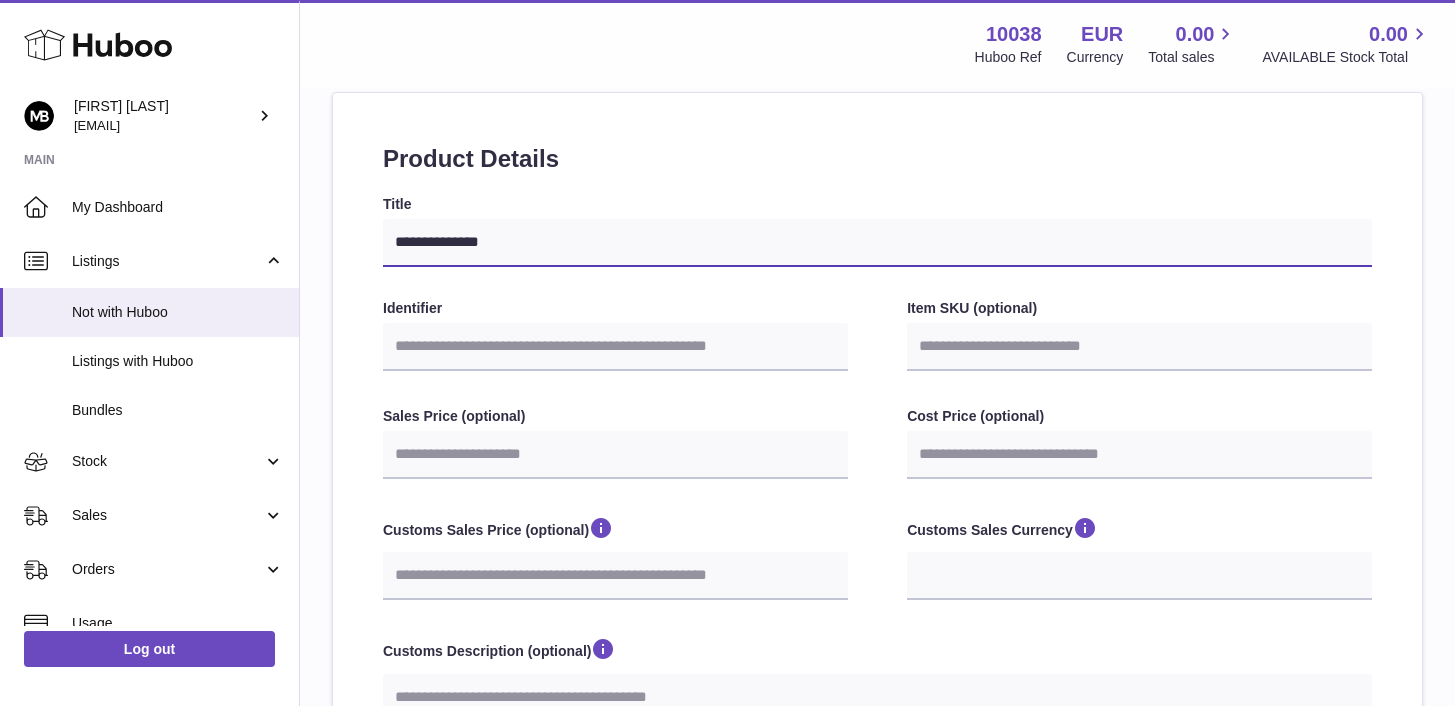 type on "**********" 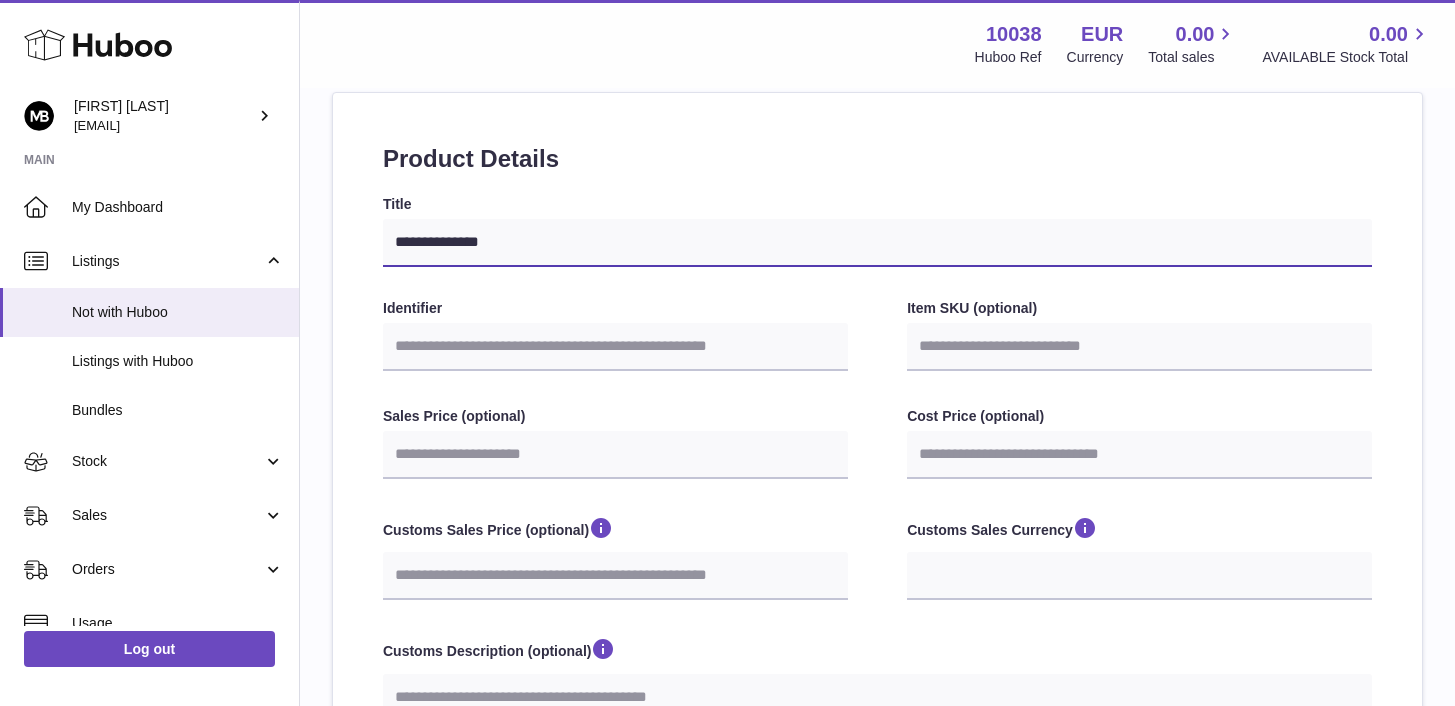 select 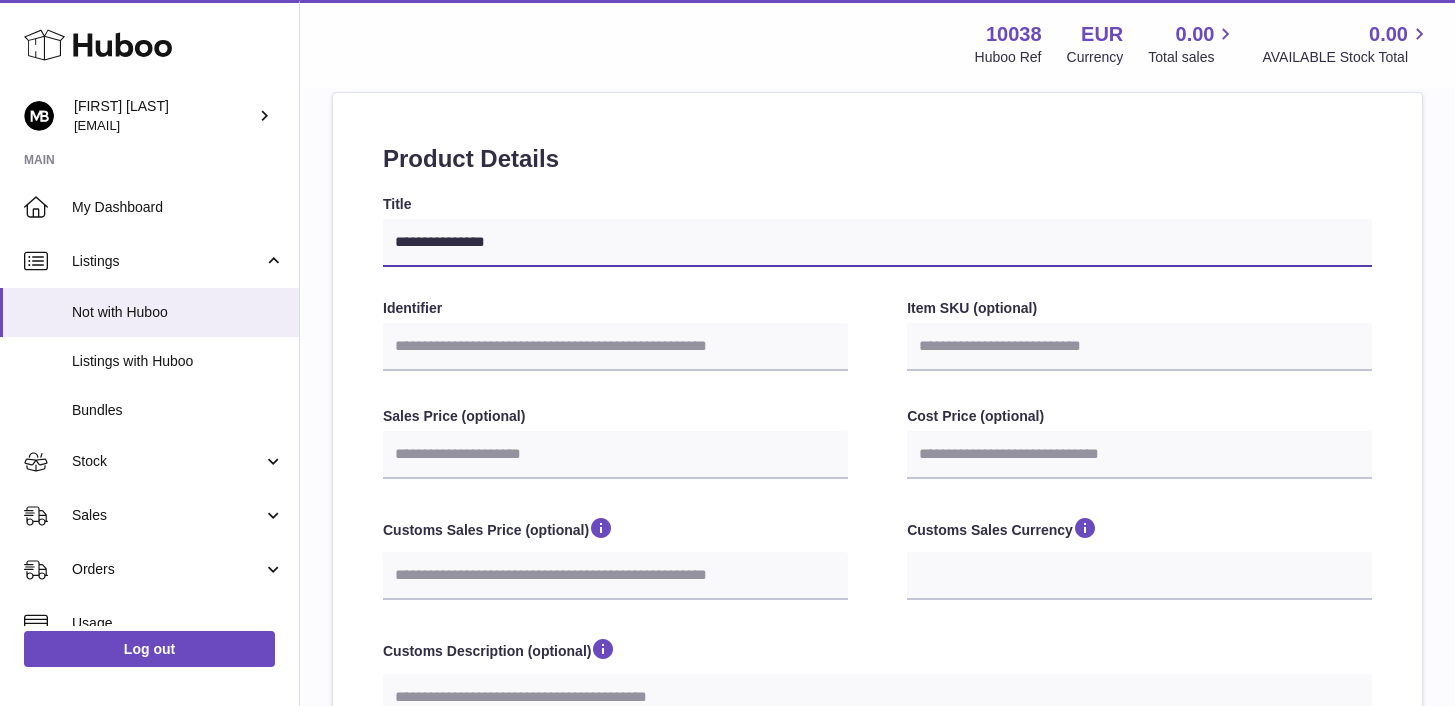 type on "**********" 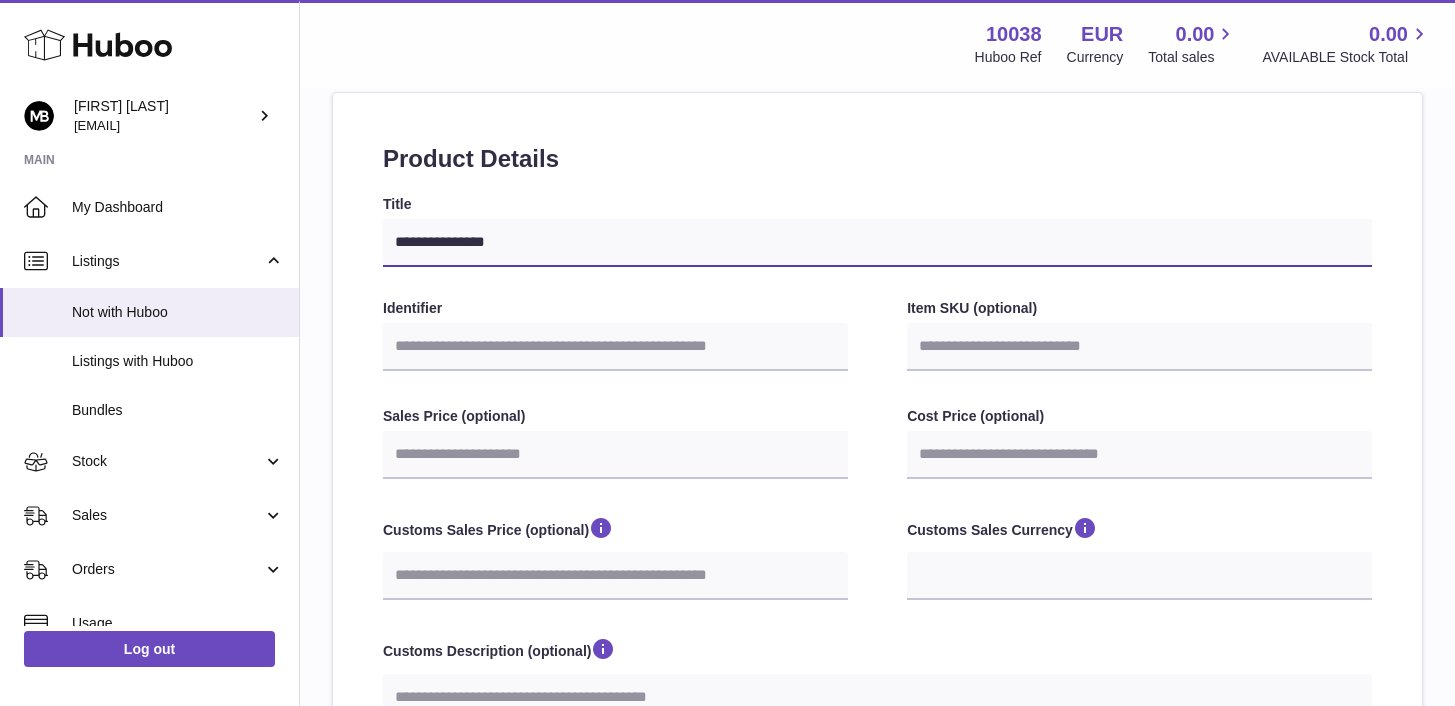 select 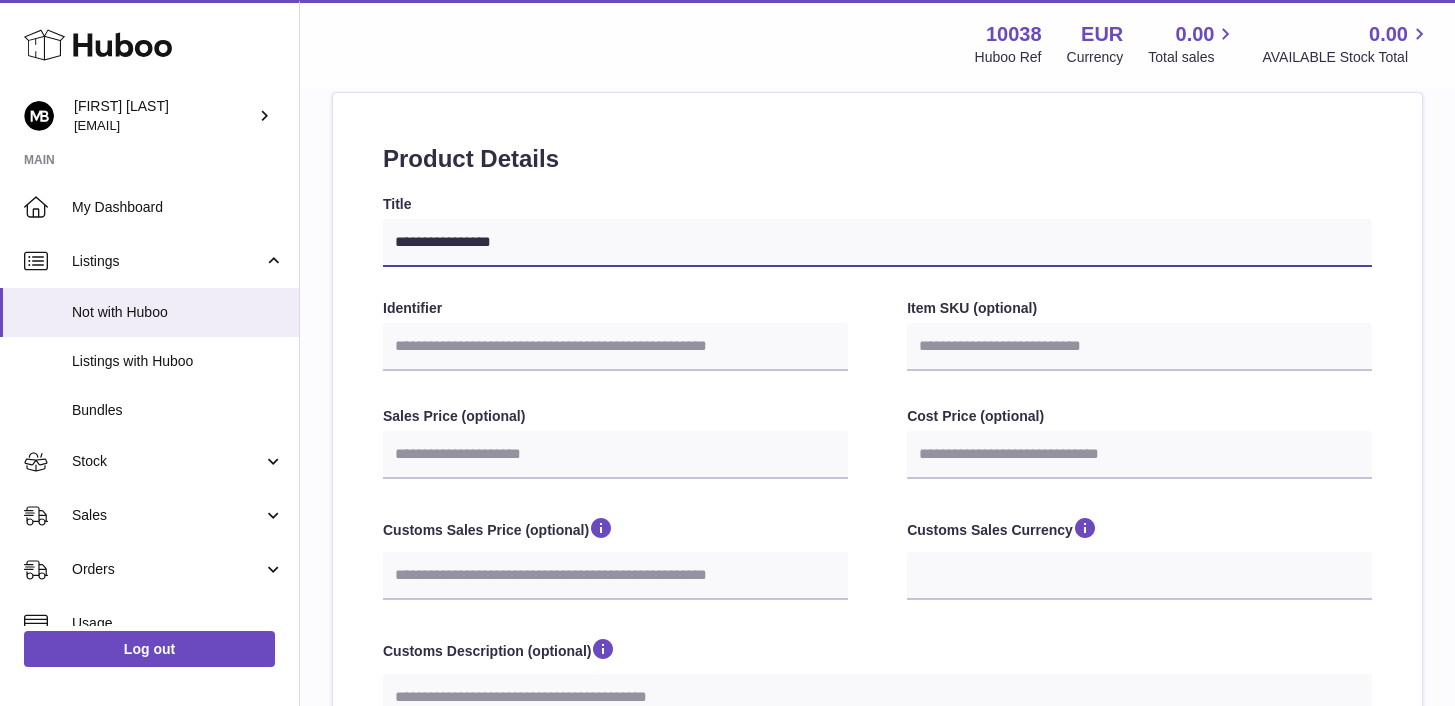 type on "**********" 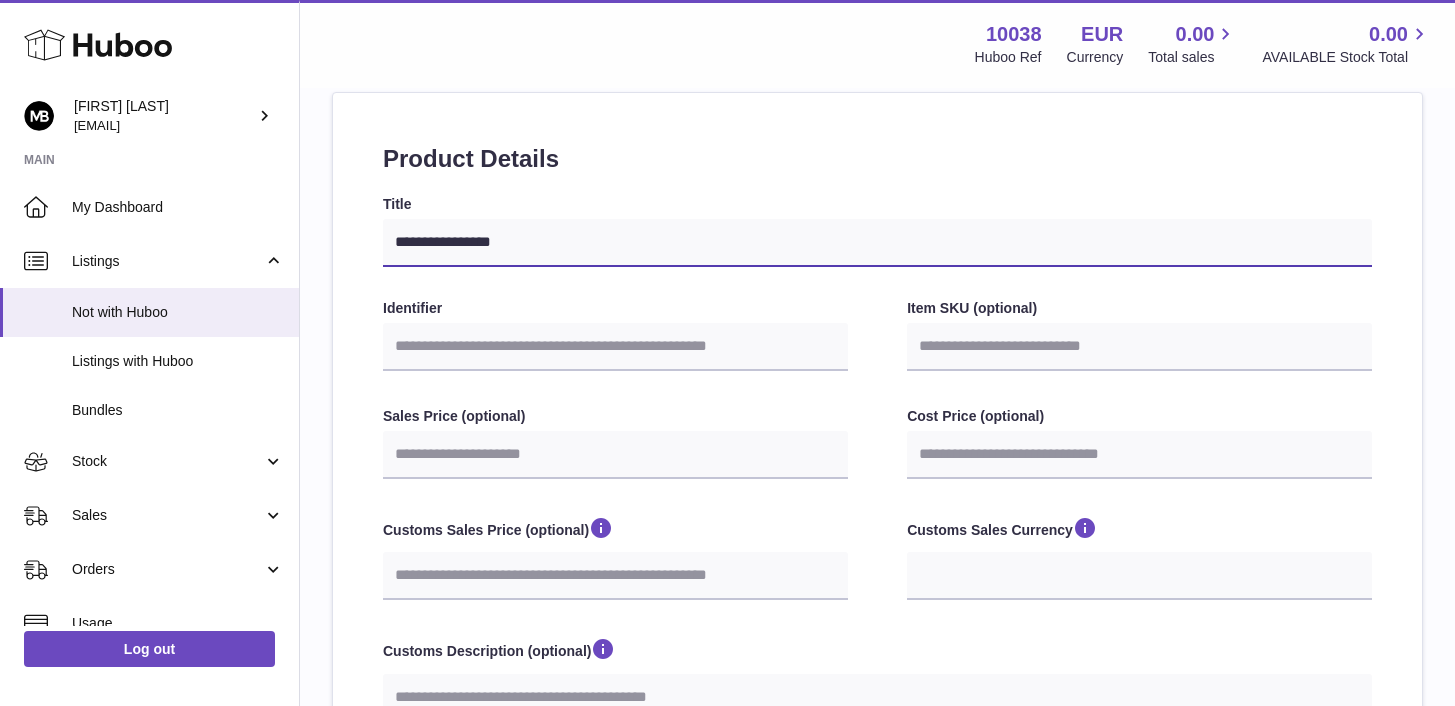 select 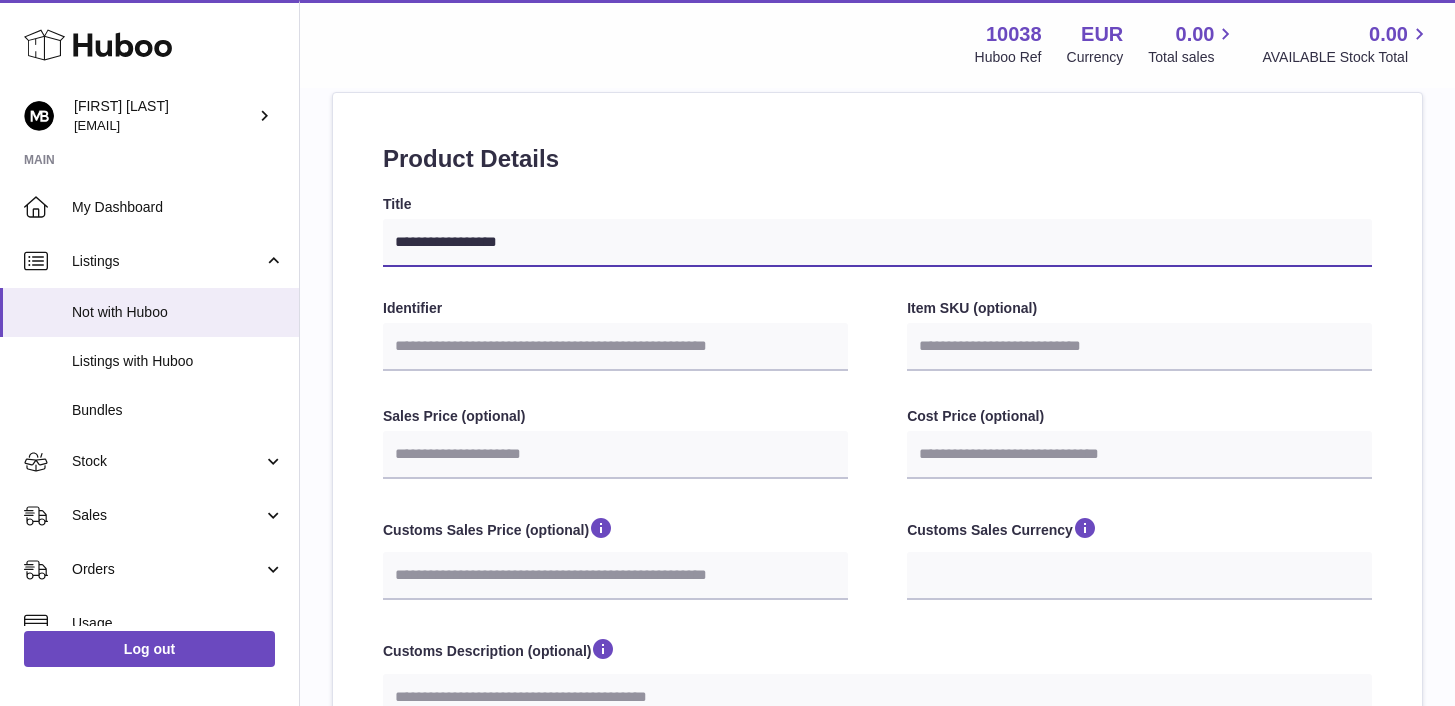 type on "**********" 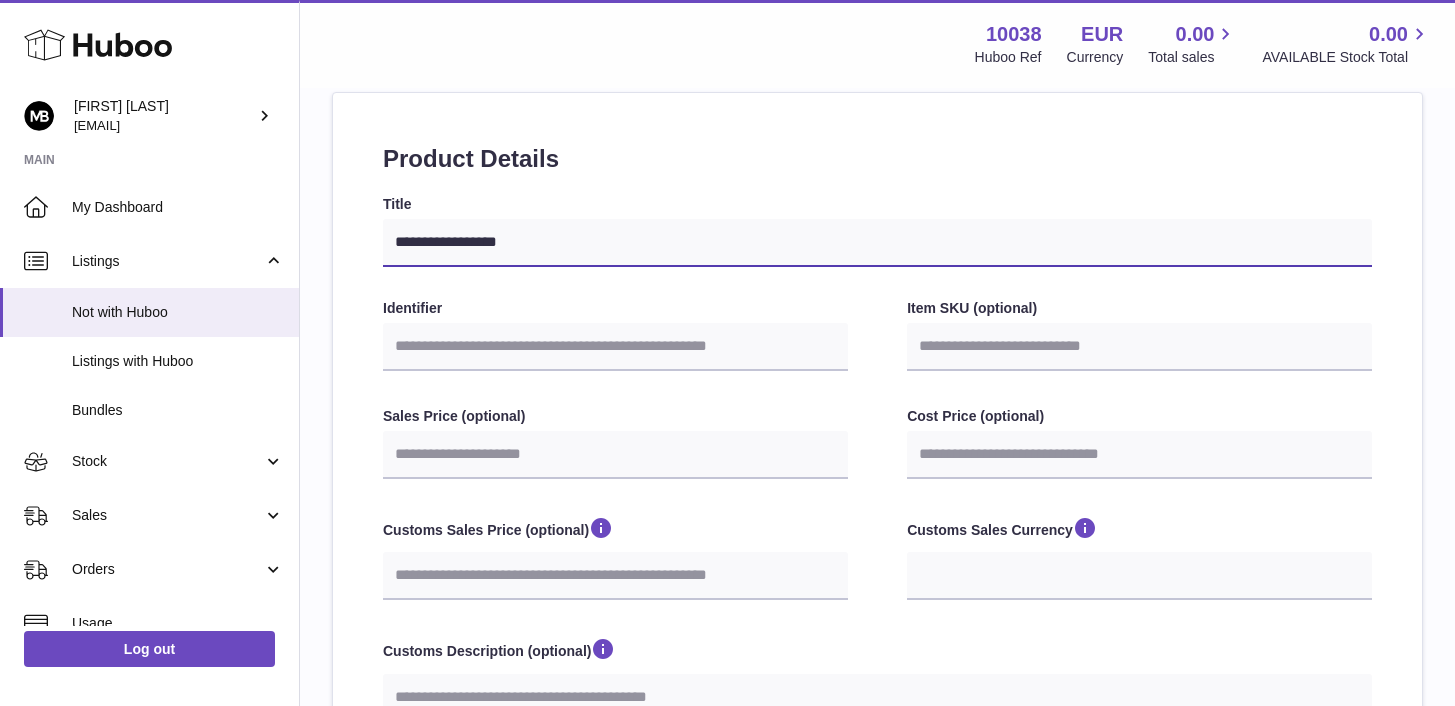 select 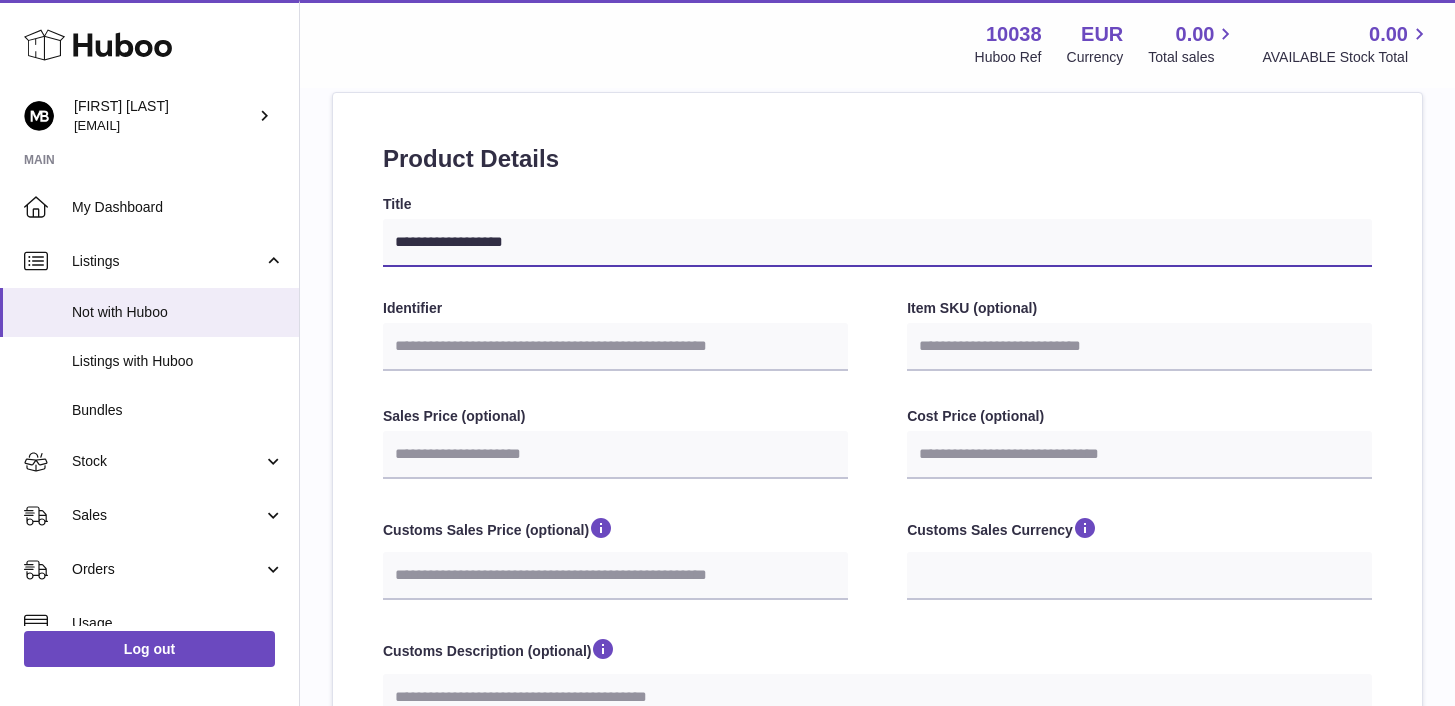 type on "**********" 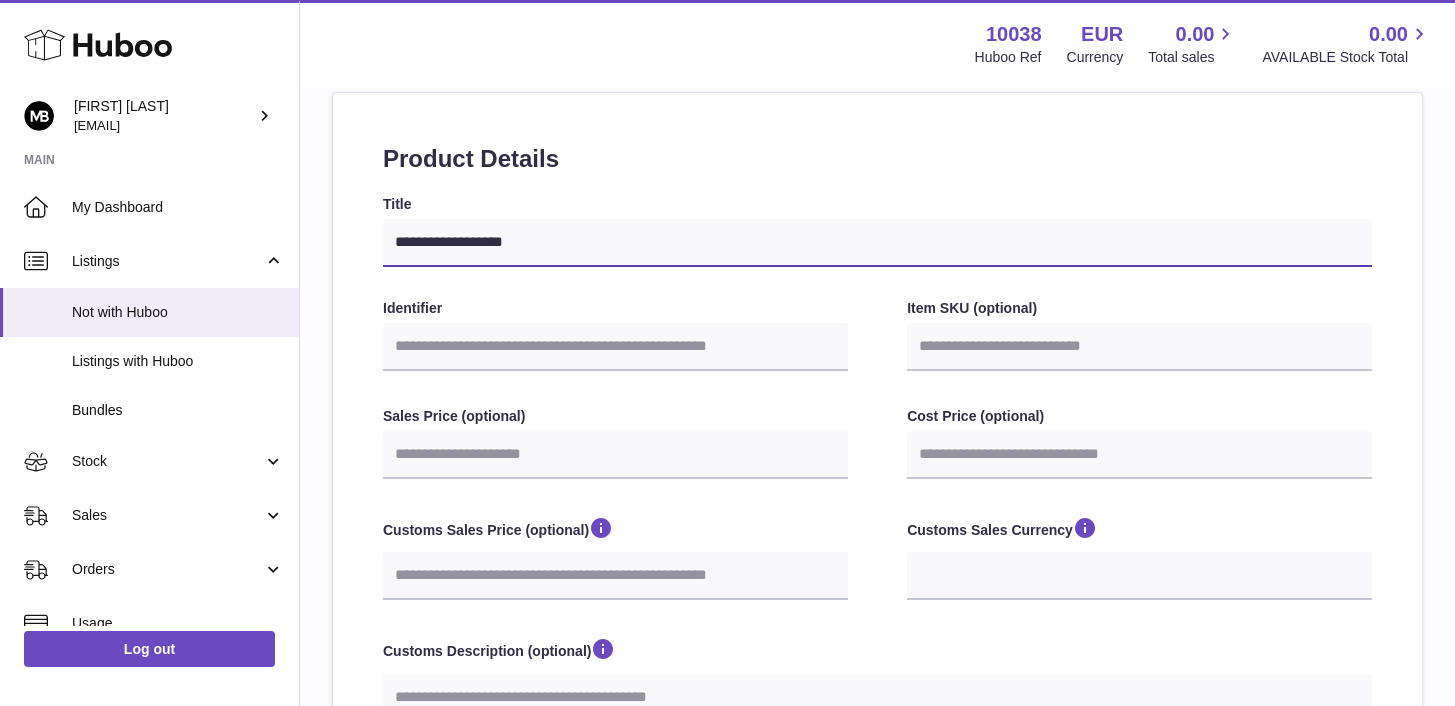 select 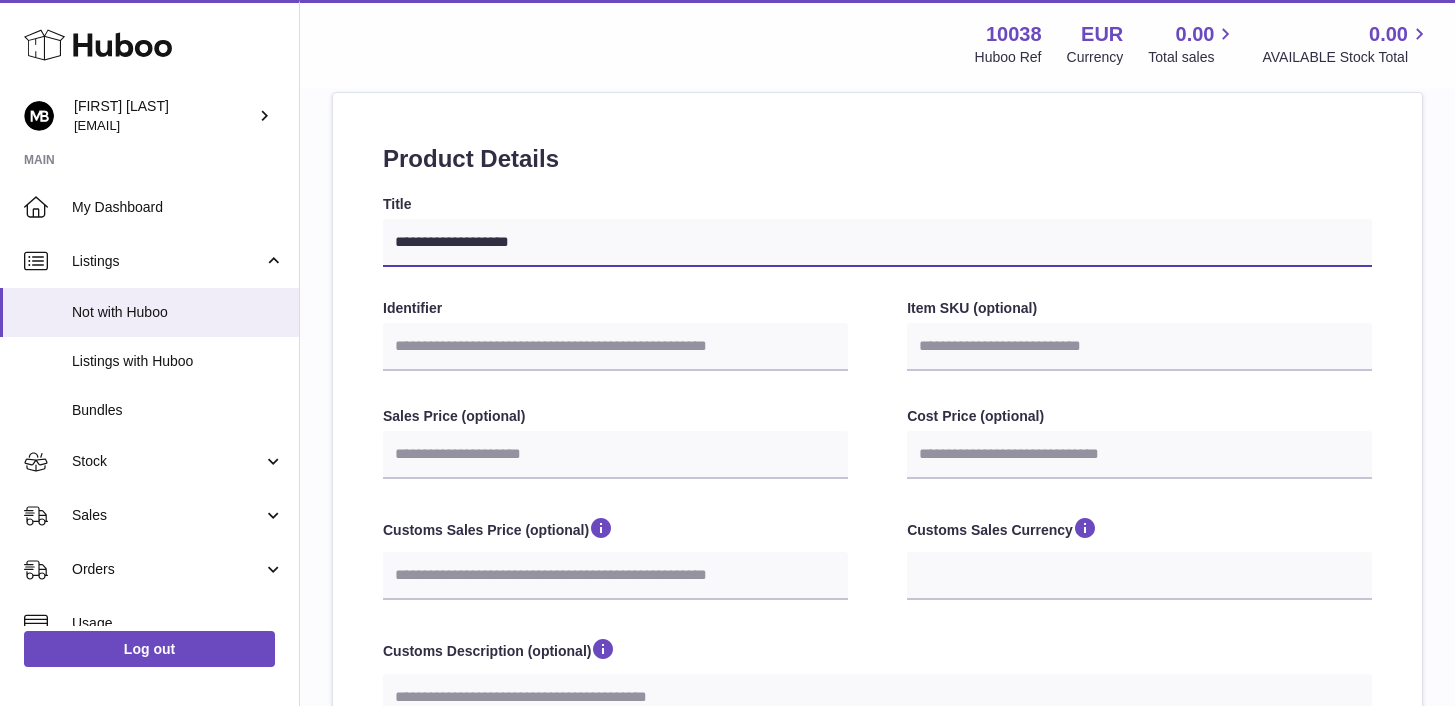 type on "**********" 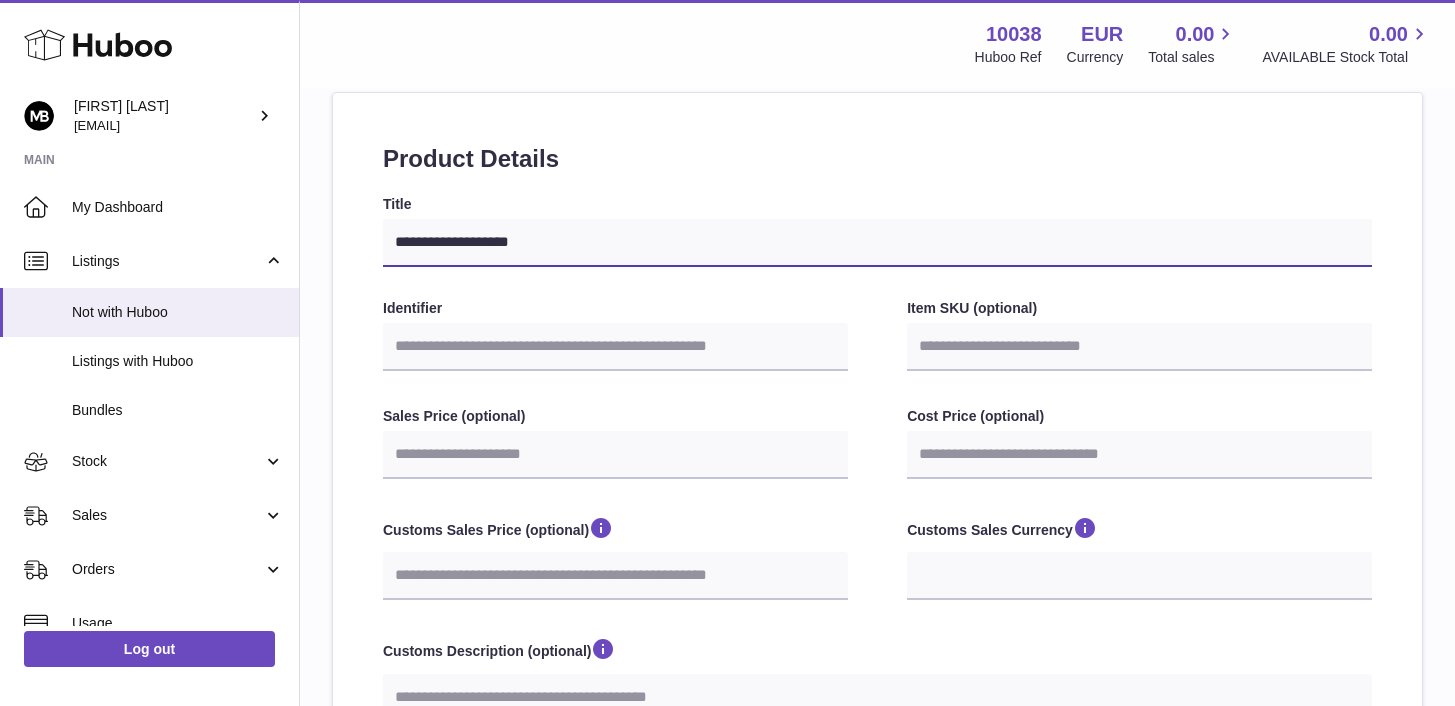 select 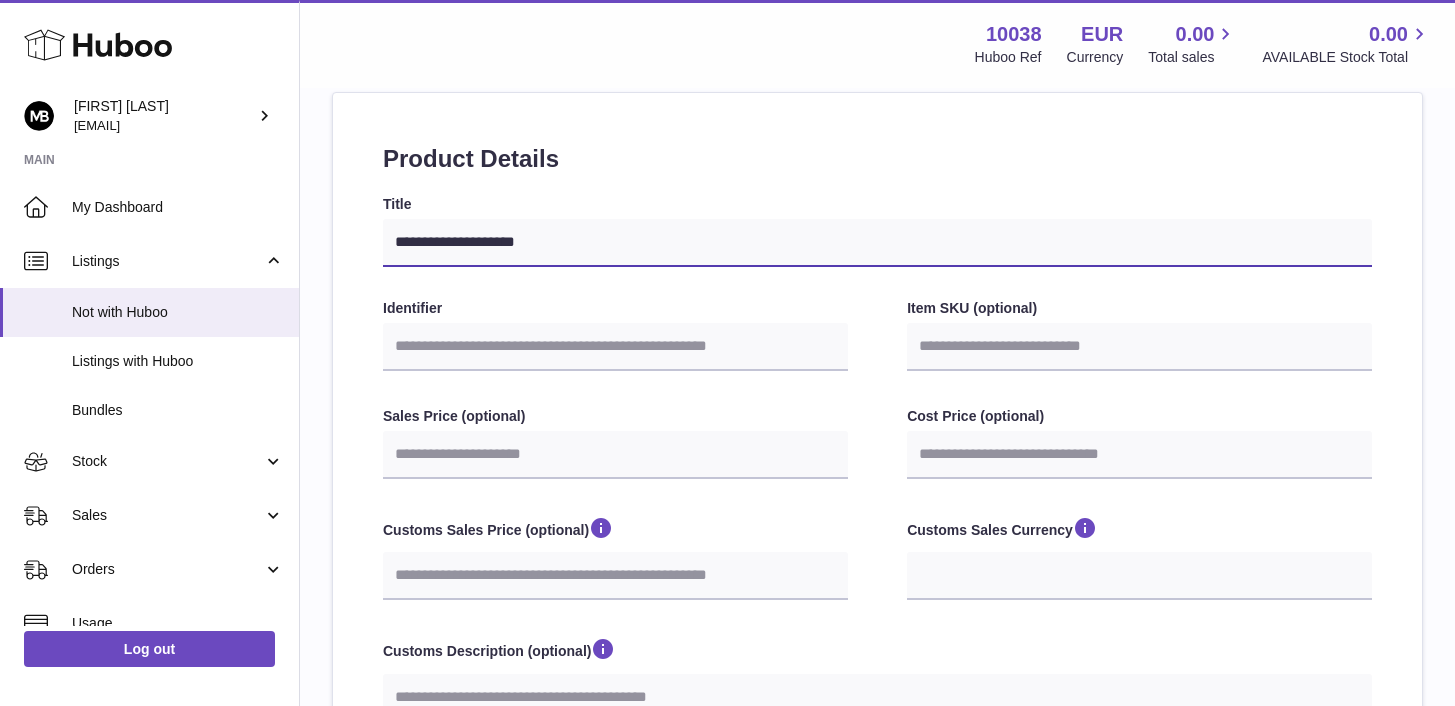 type on "**********" 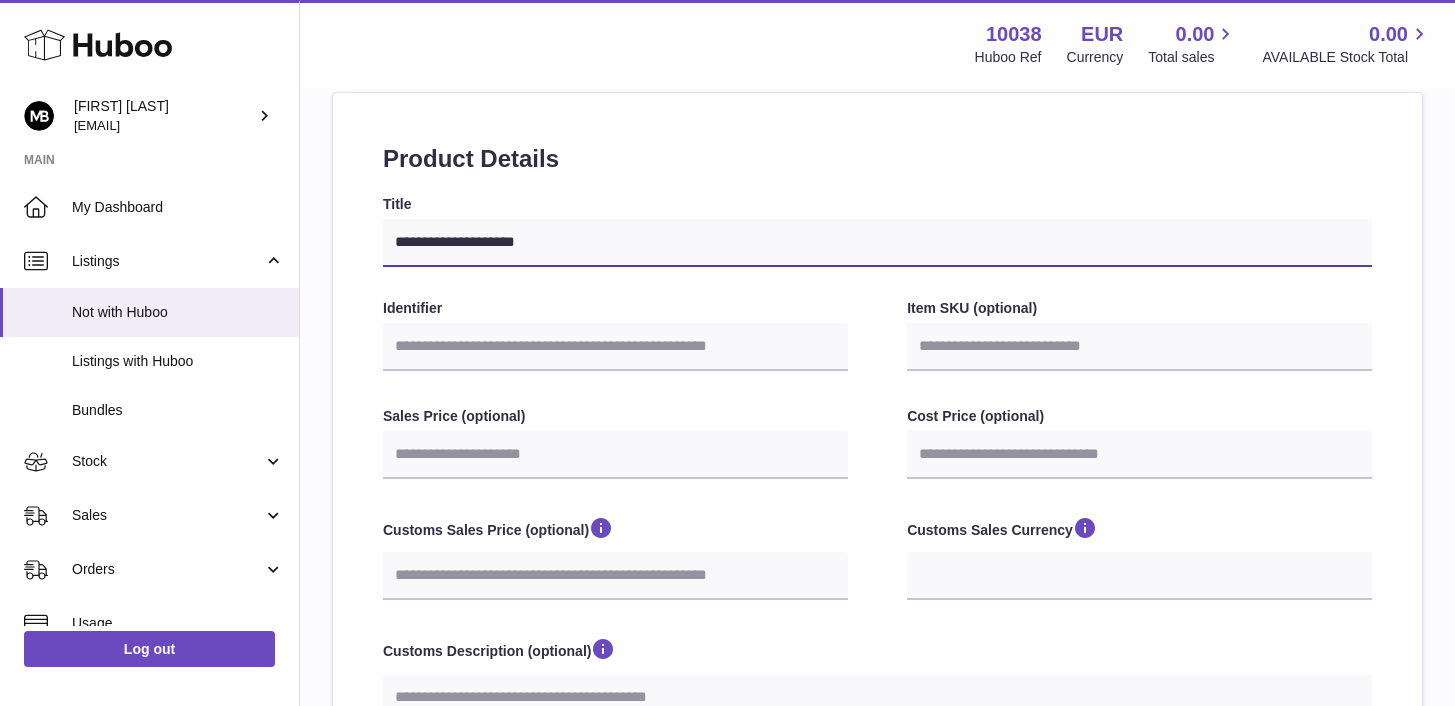 select 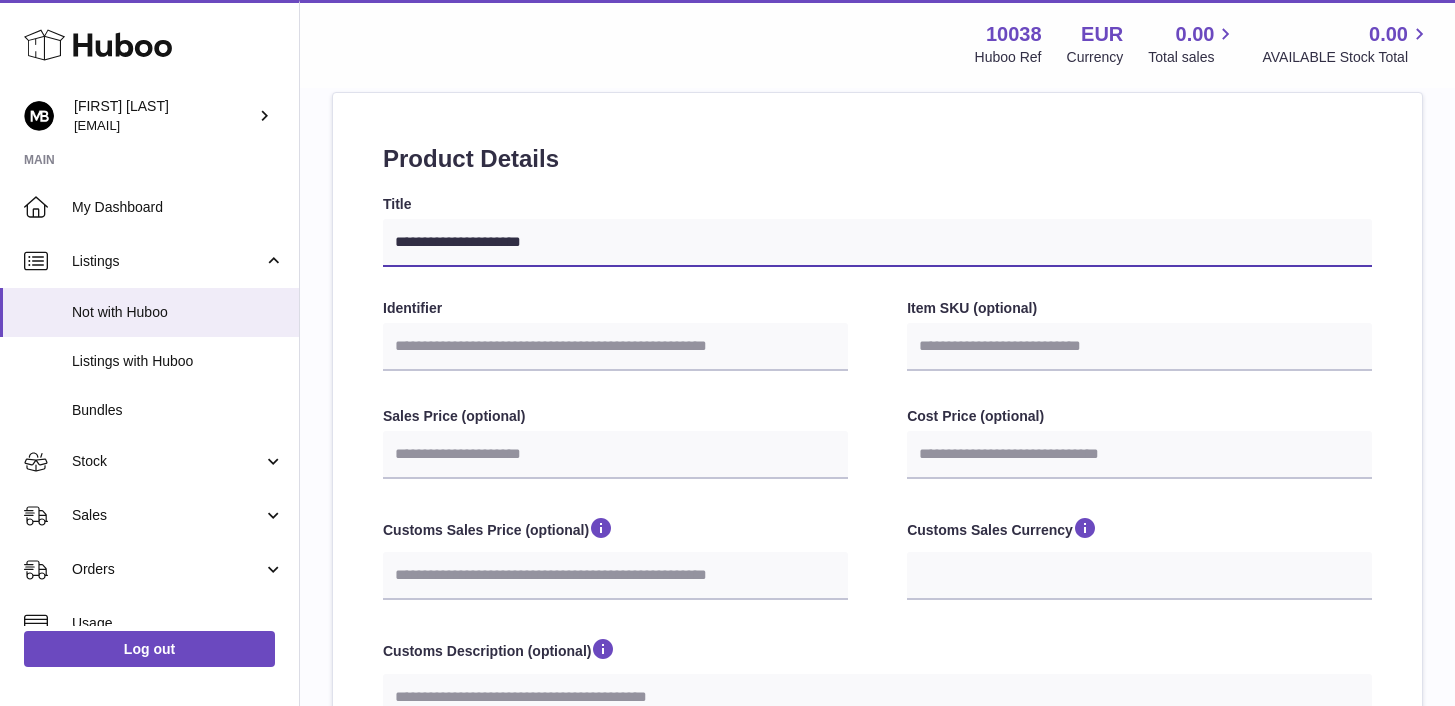 type on "**********" 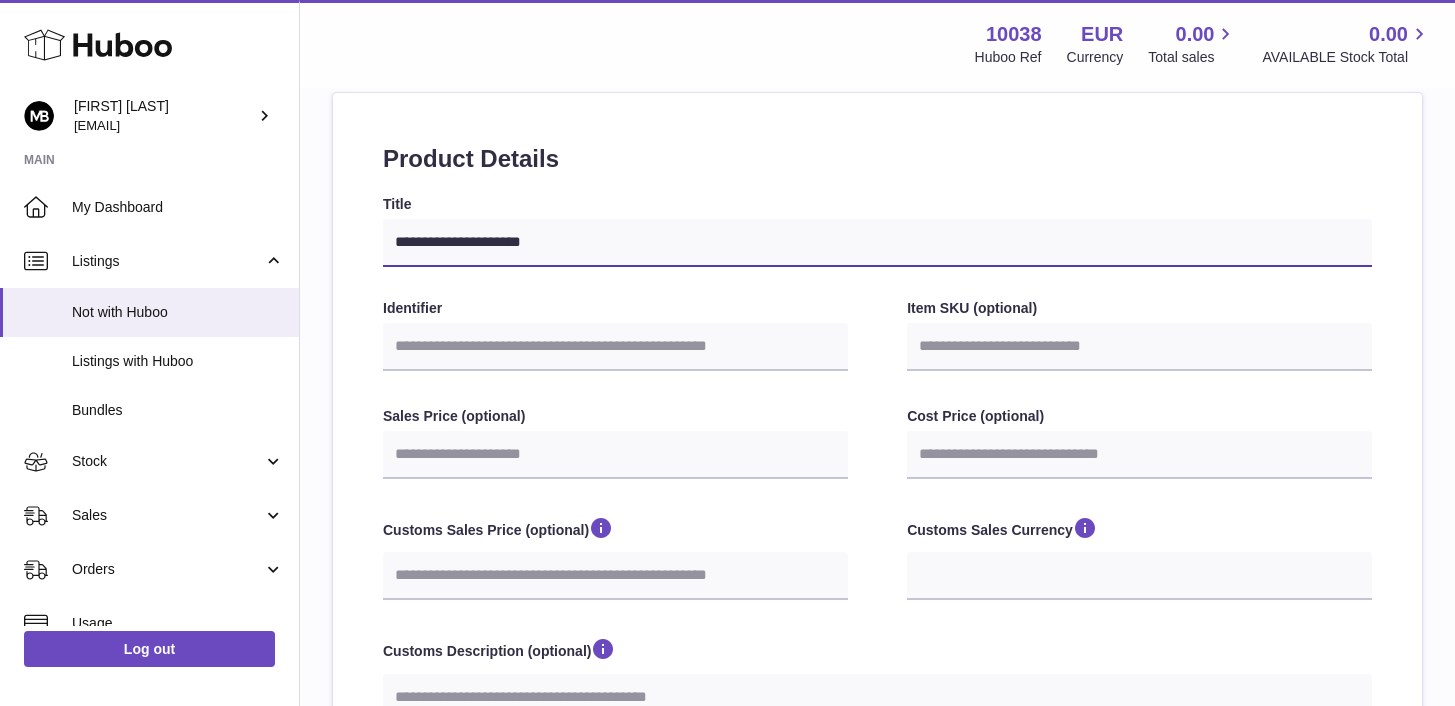 select 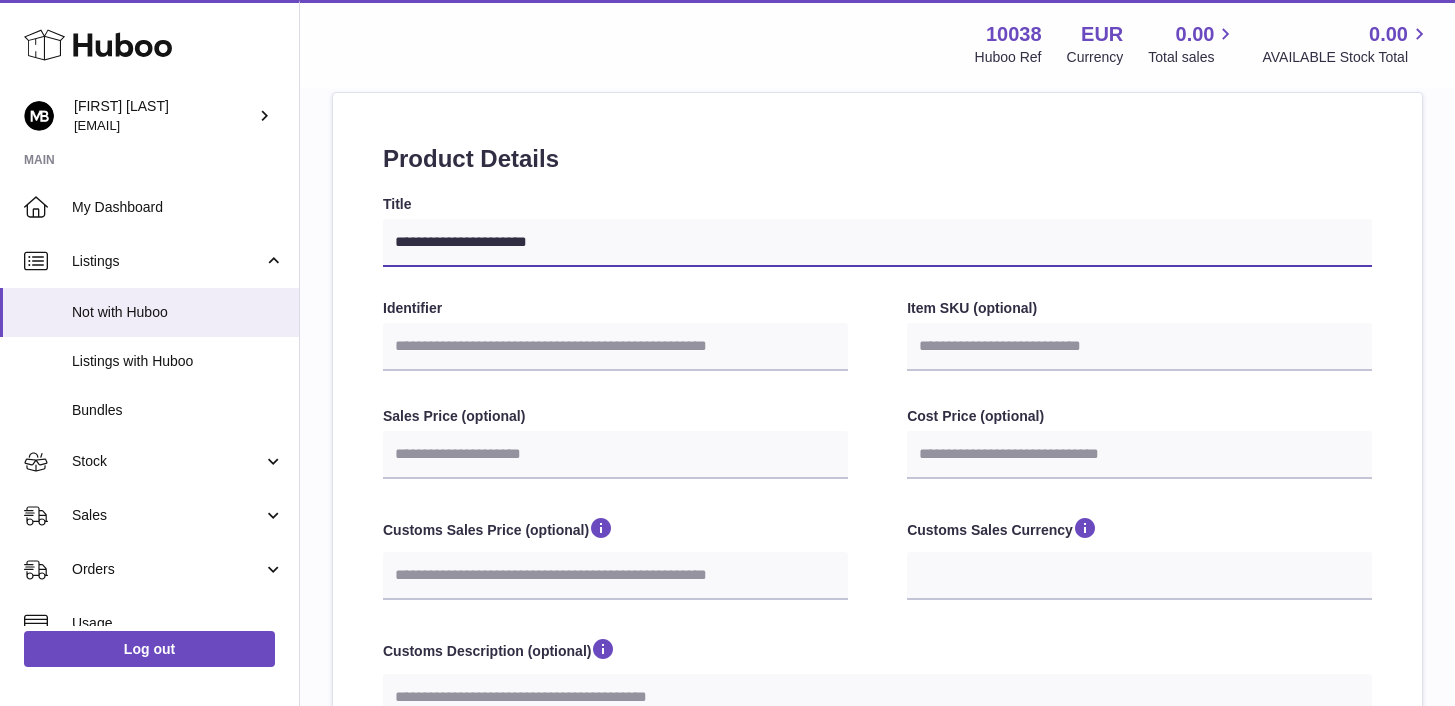 type on "**********" 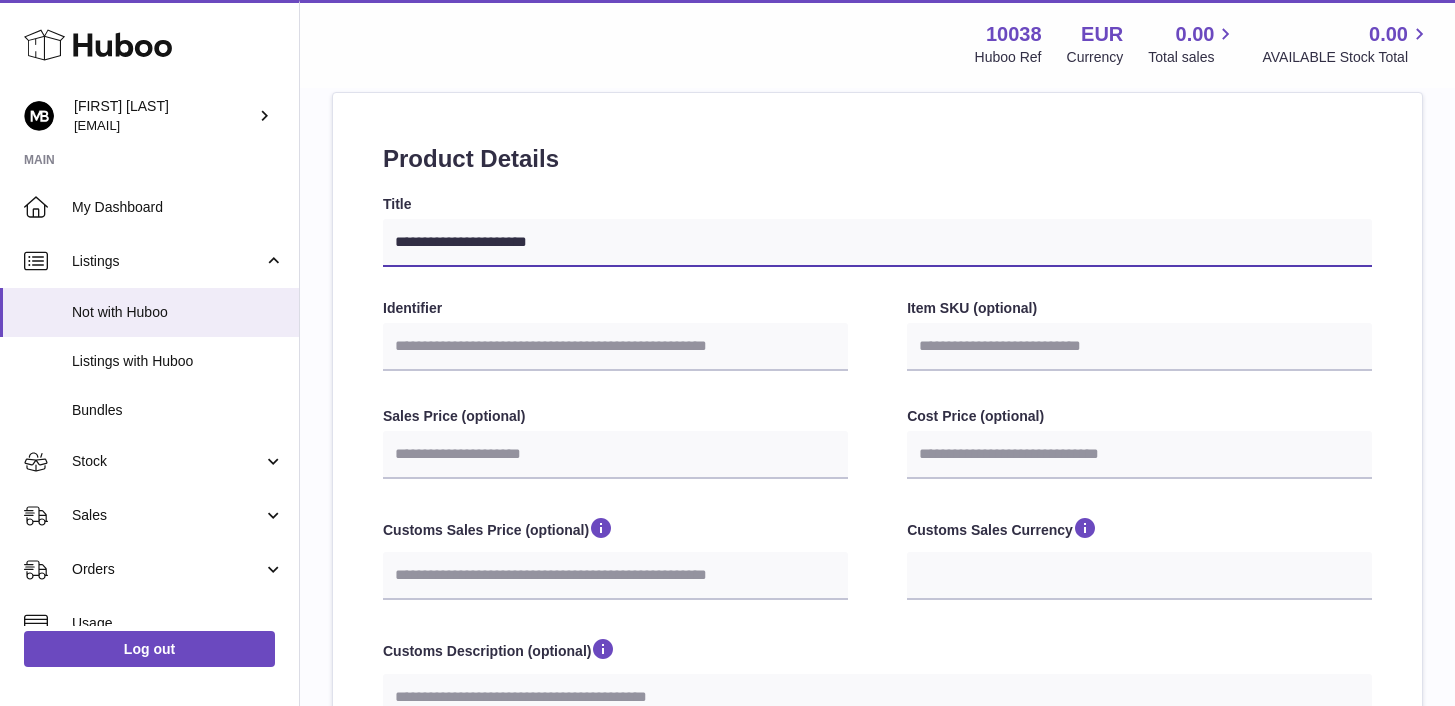 select 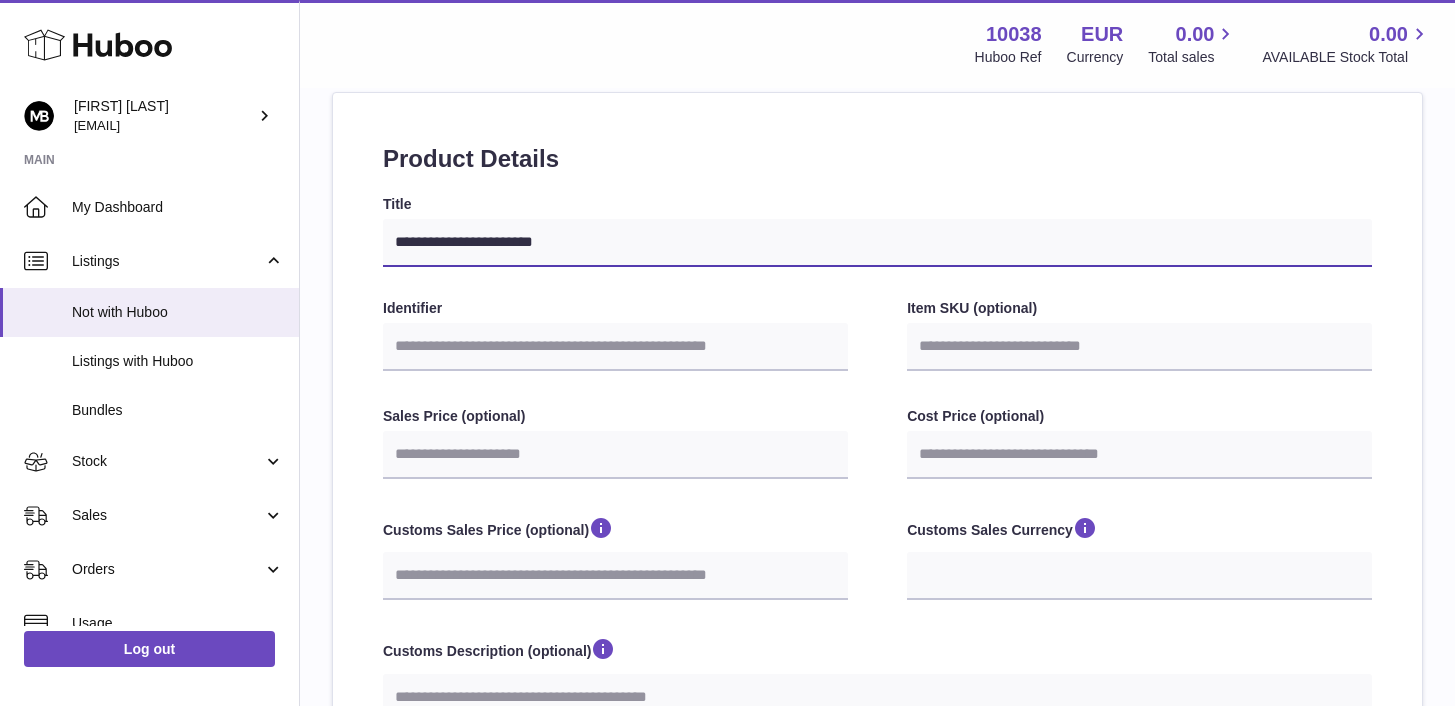 type on "**********" 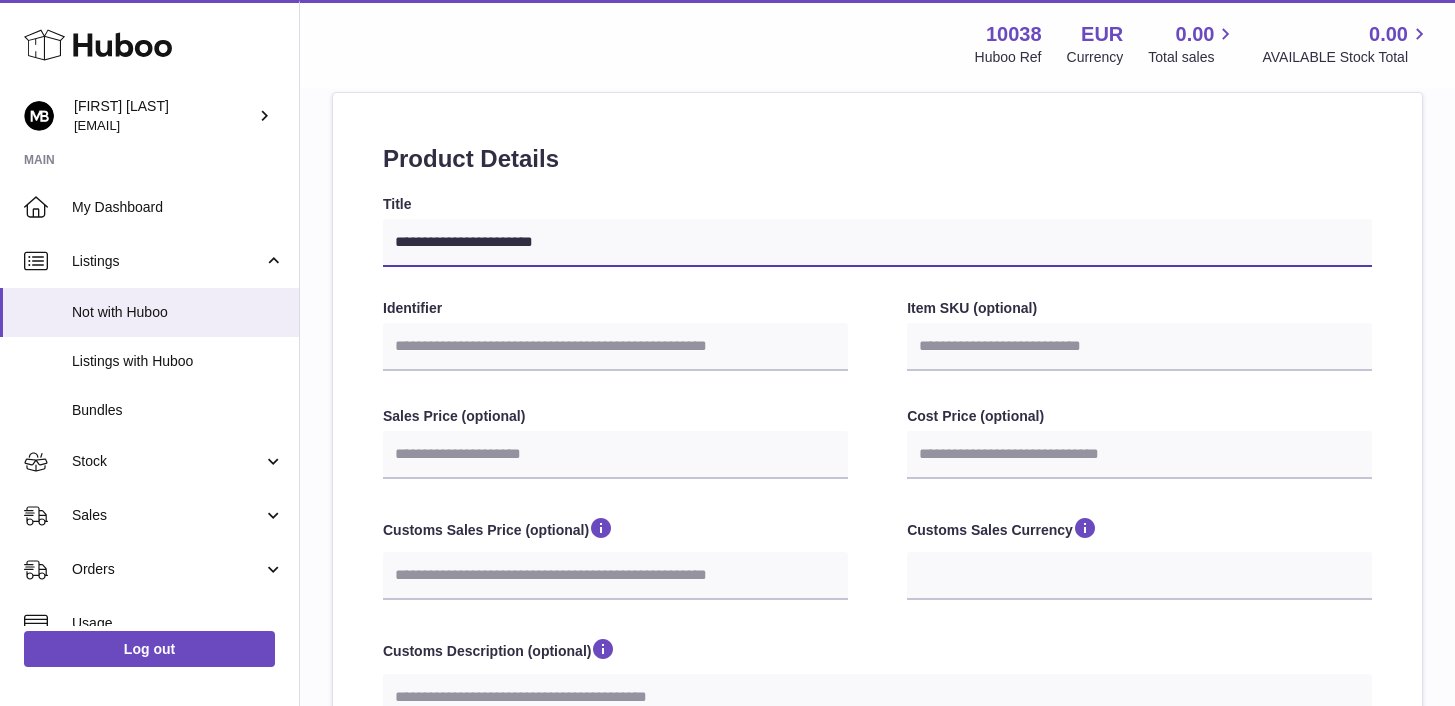 select 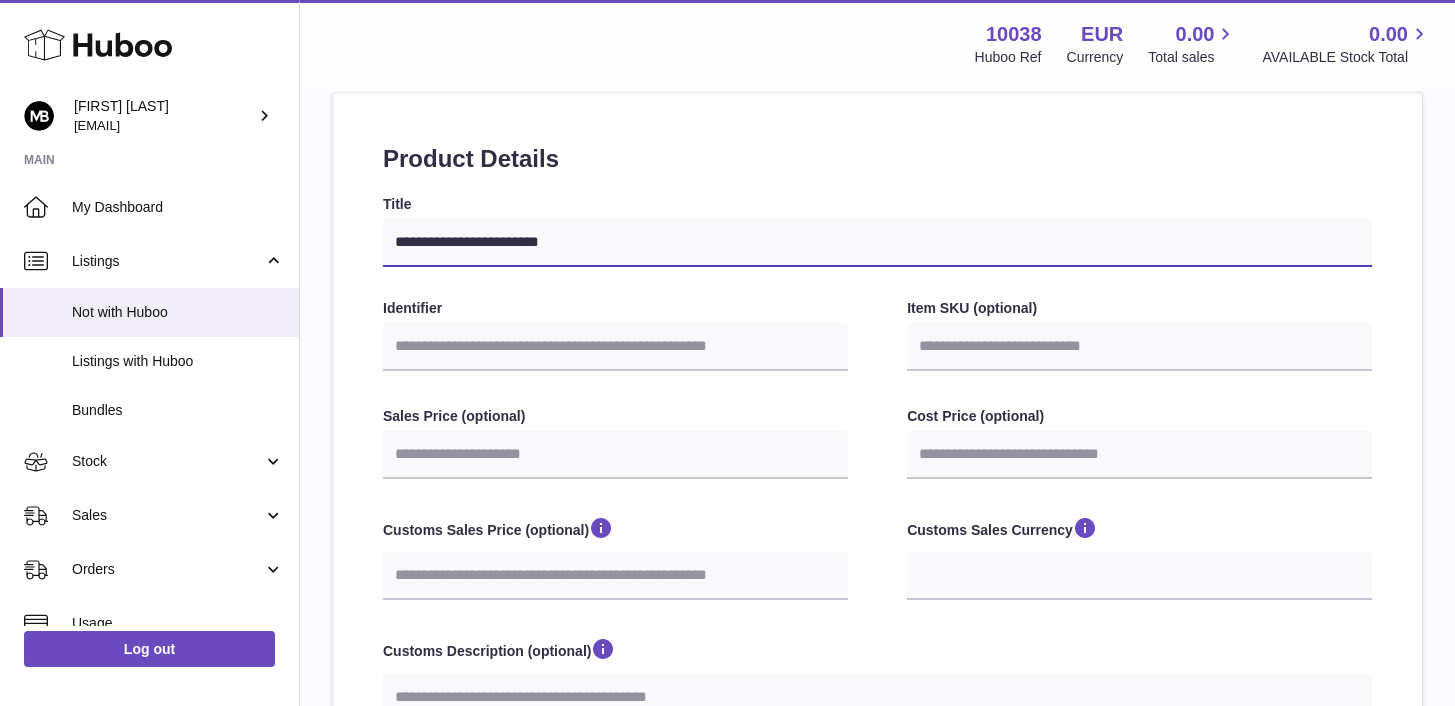 type on "**********" 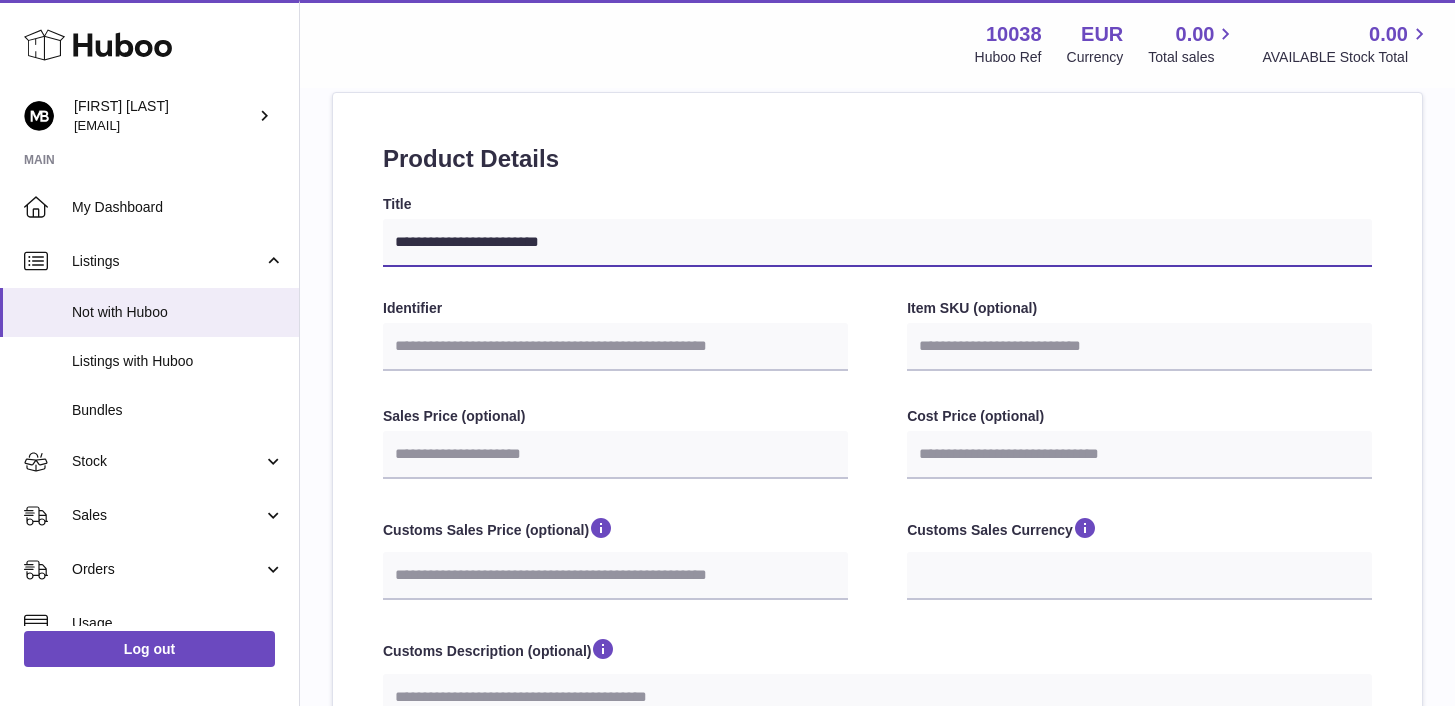 select 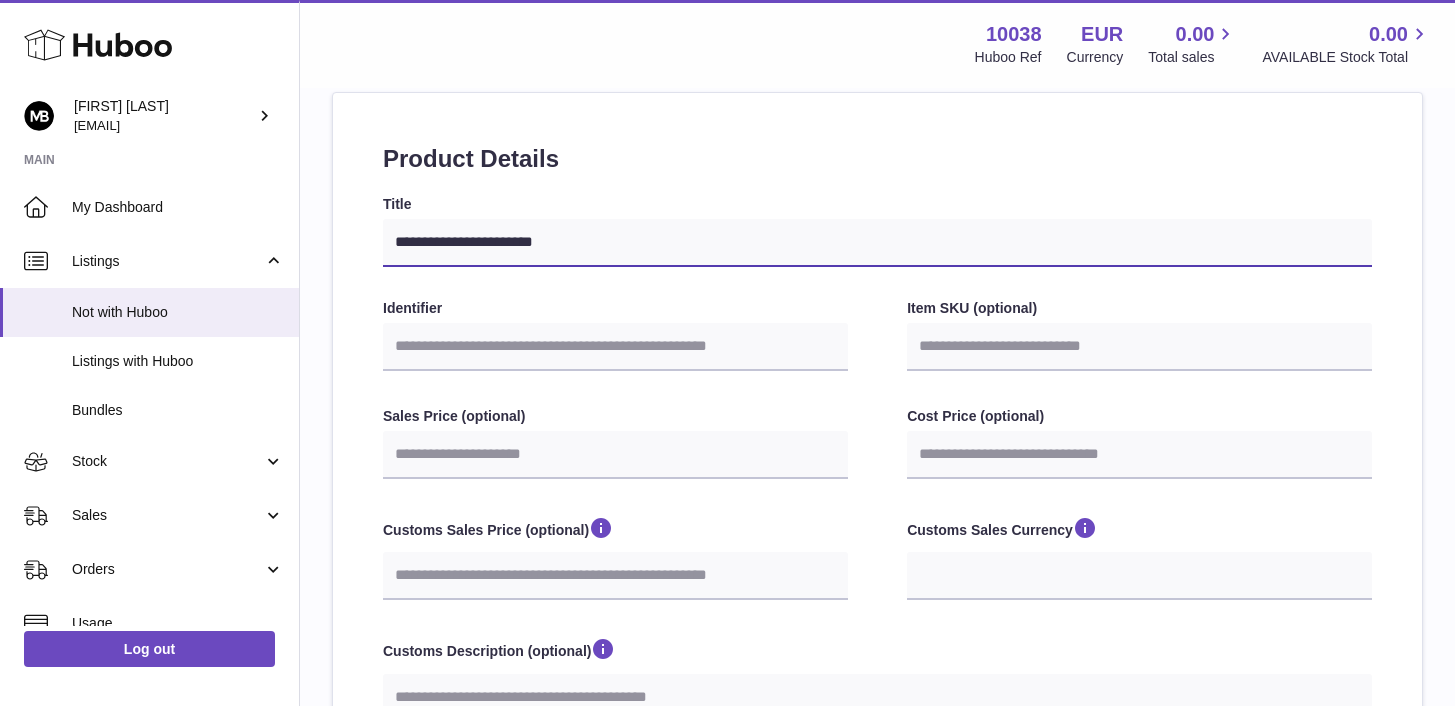 type on "**********" 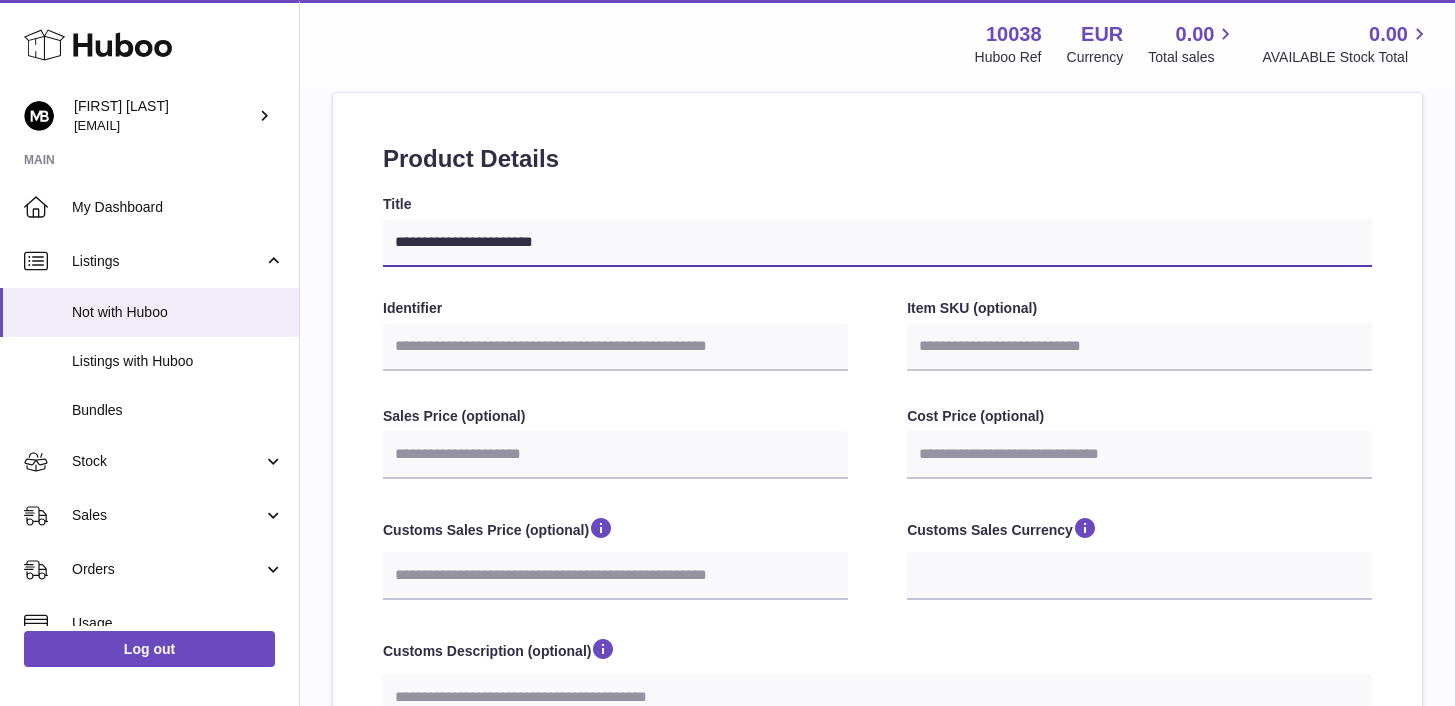 select 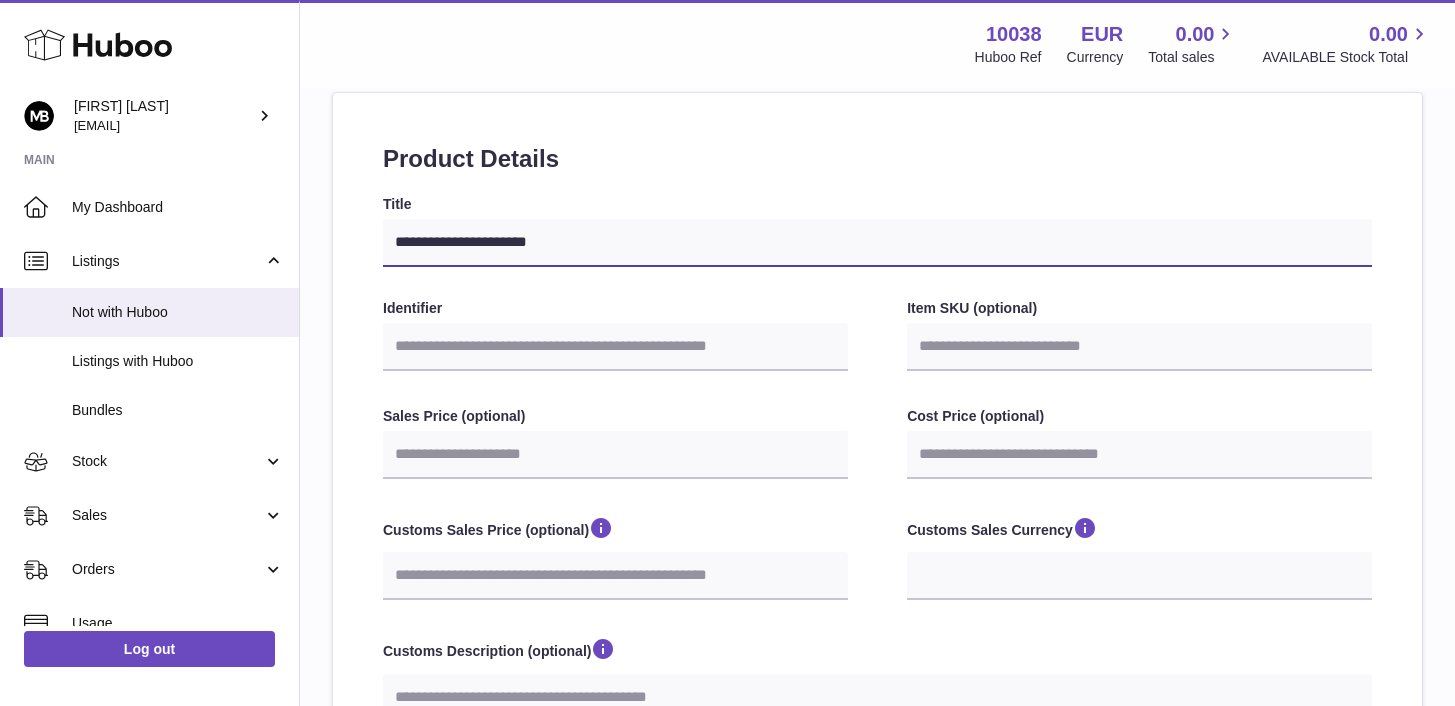 type on "**********" 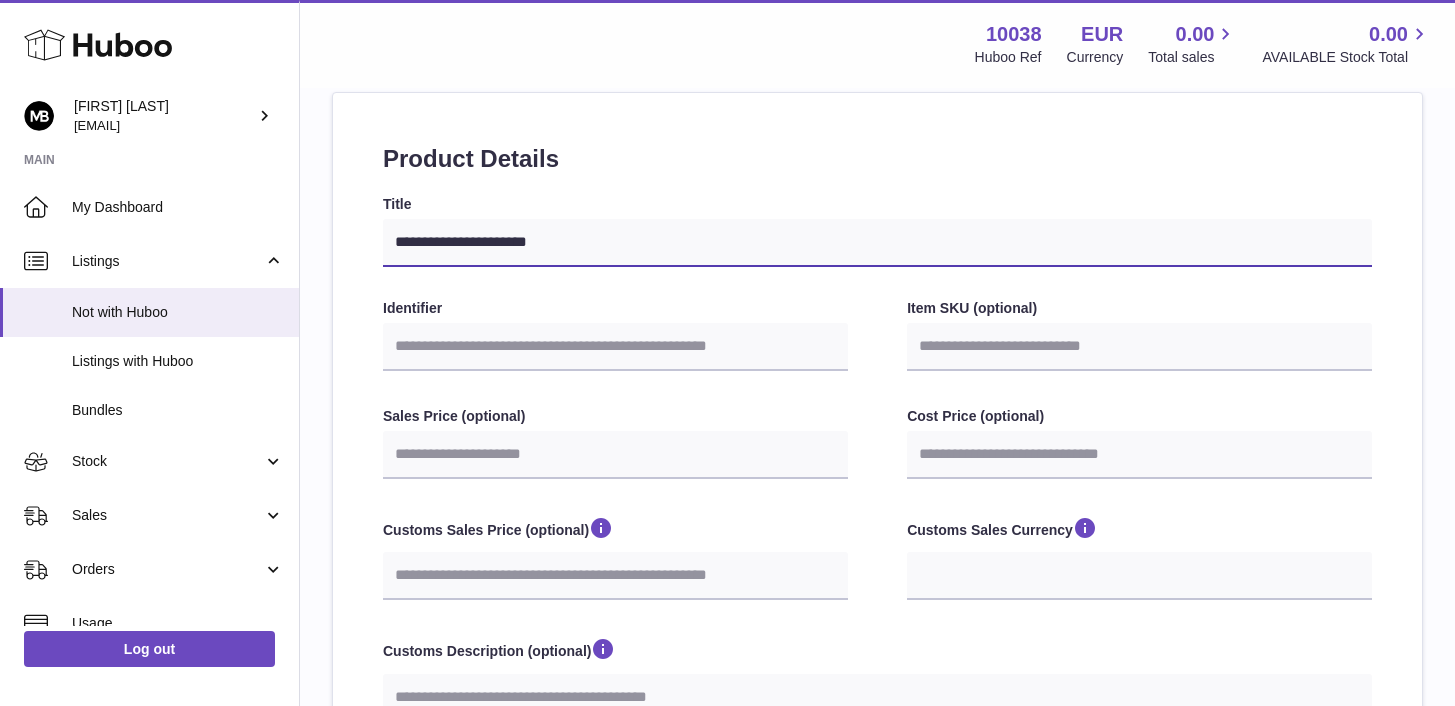 select 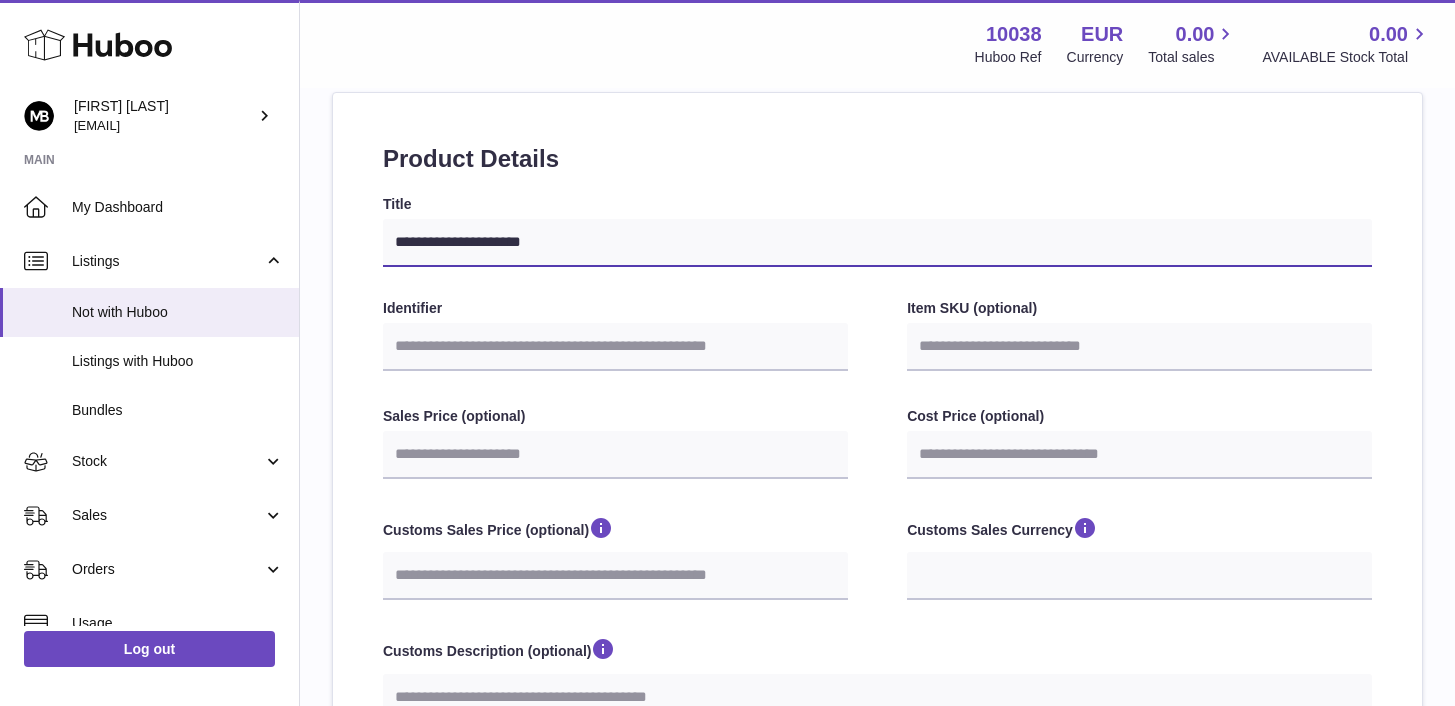 type on "**********" 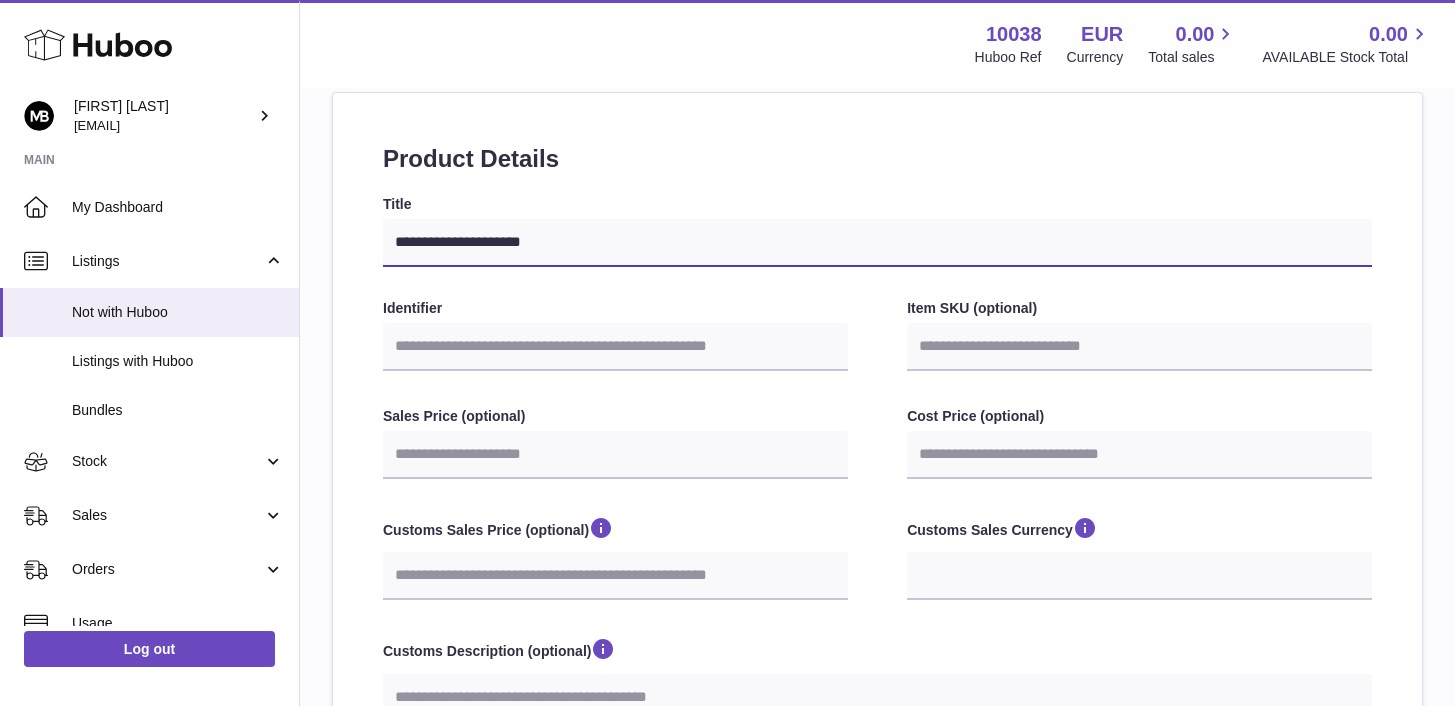 select 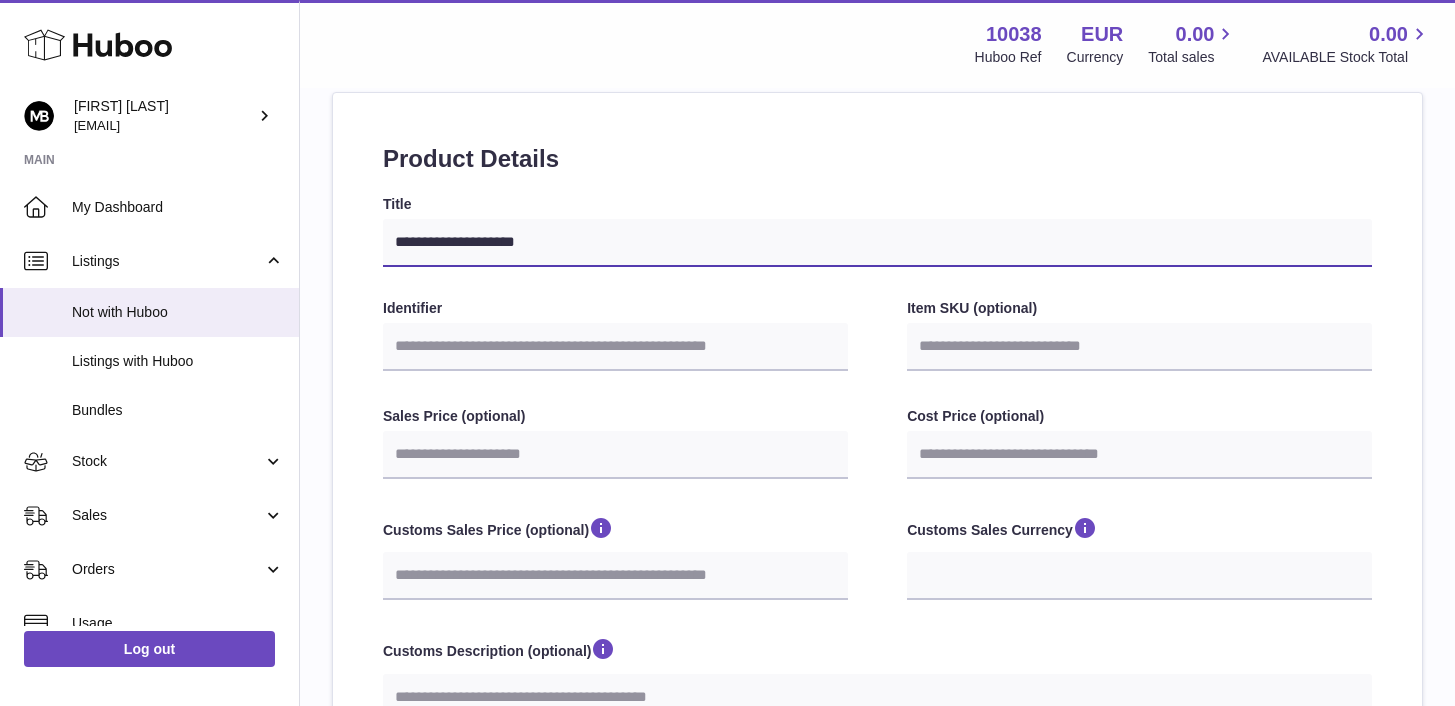 type on "**********" 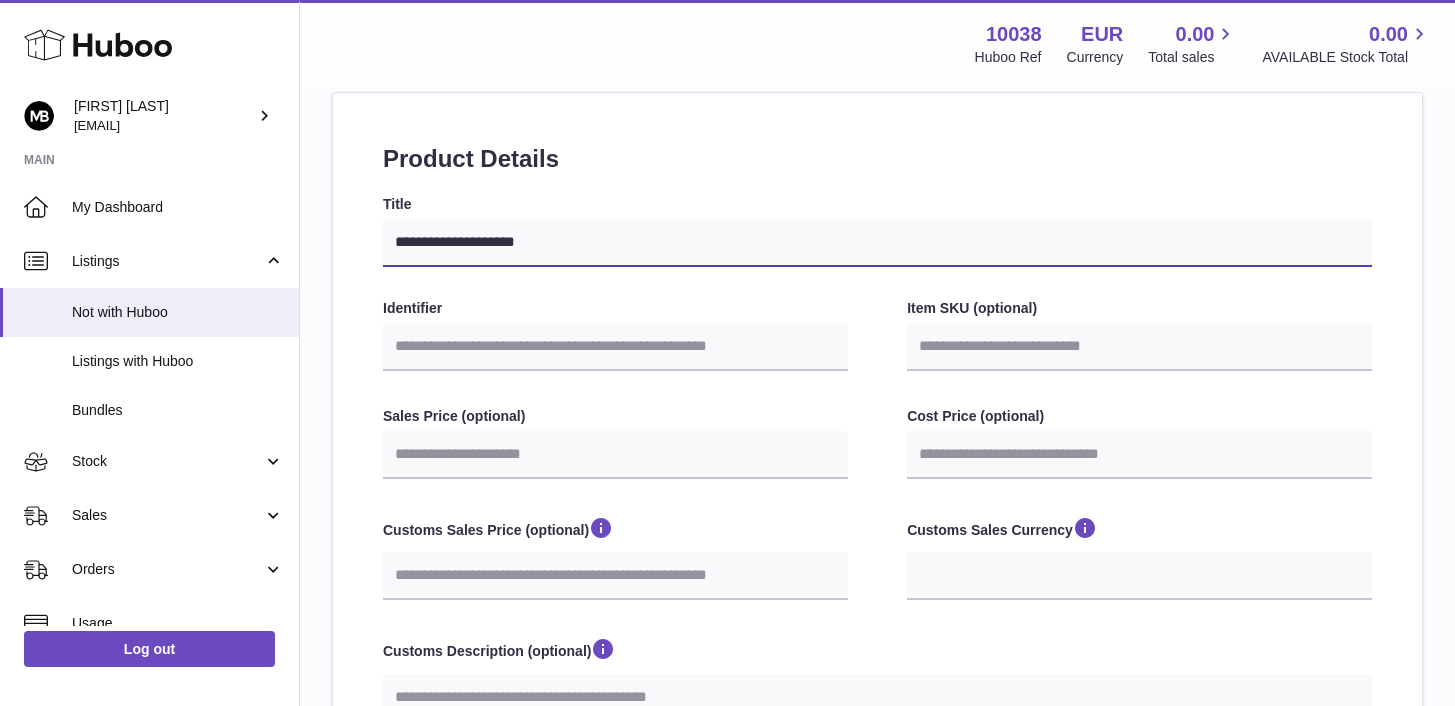 select 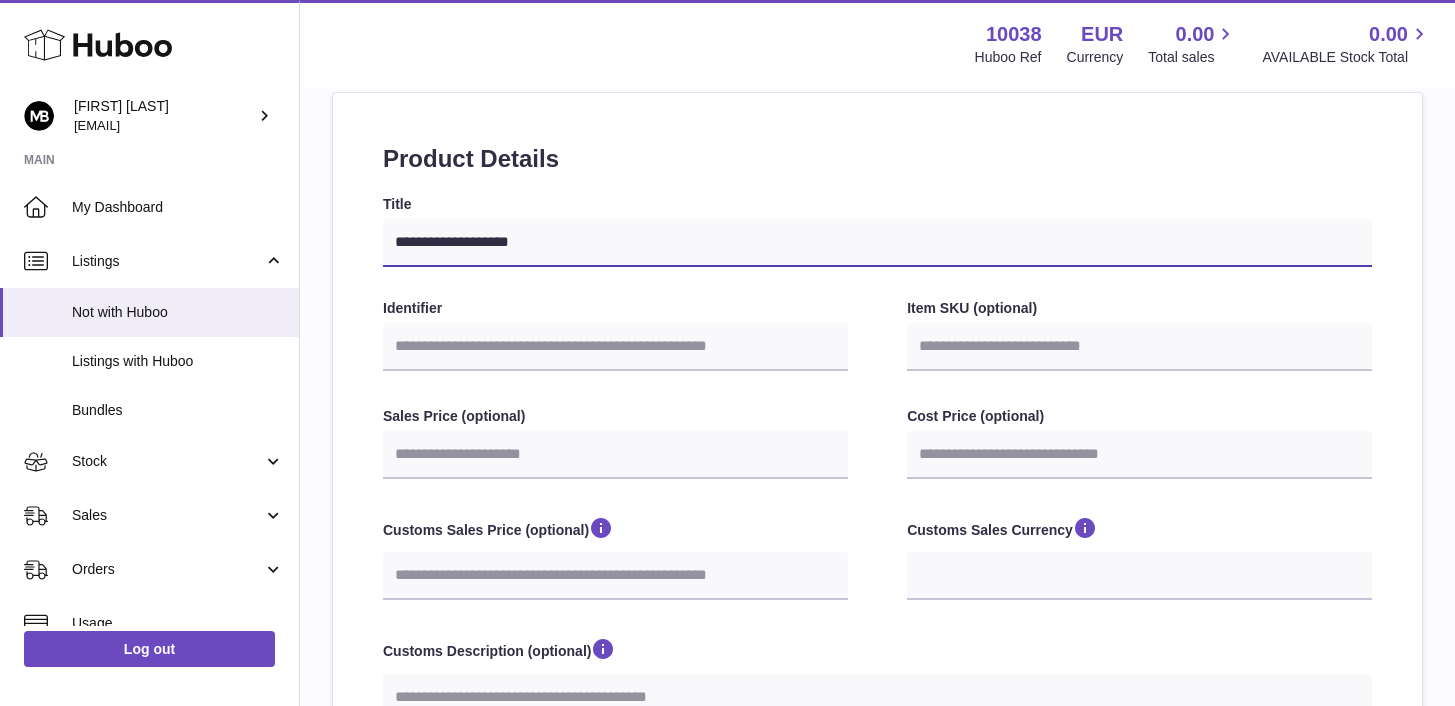 type on "**********" 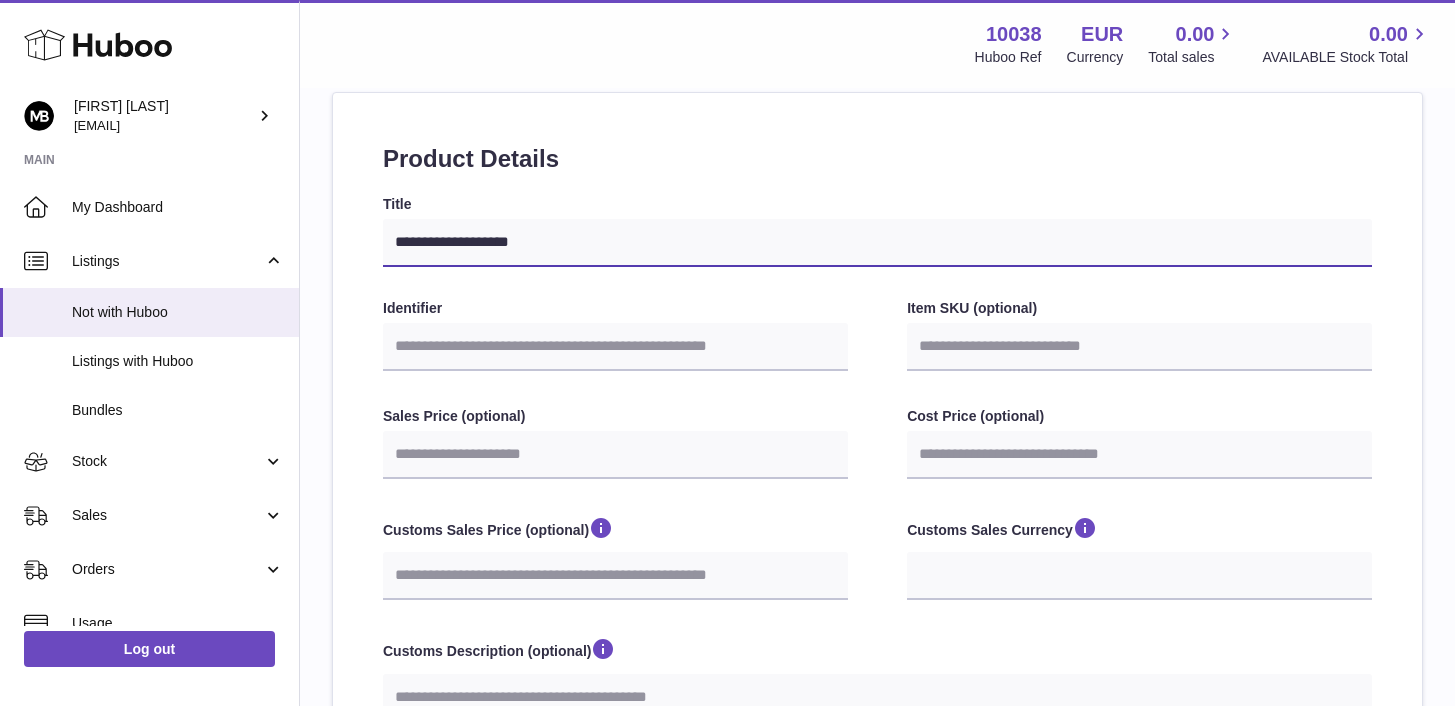 select 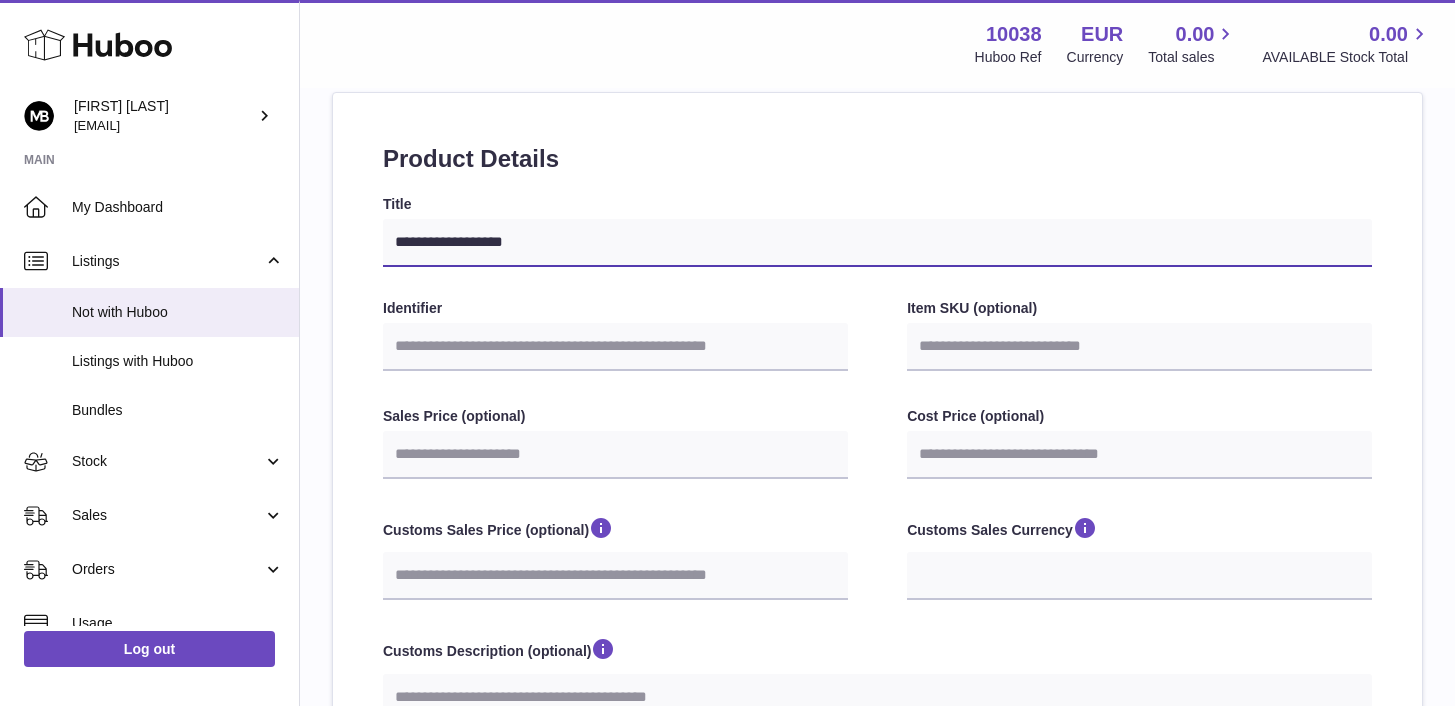 type on "**********" 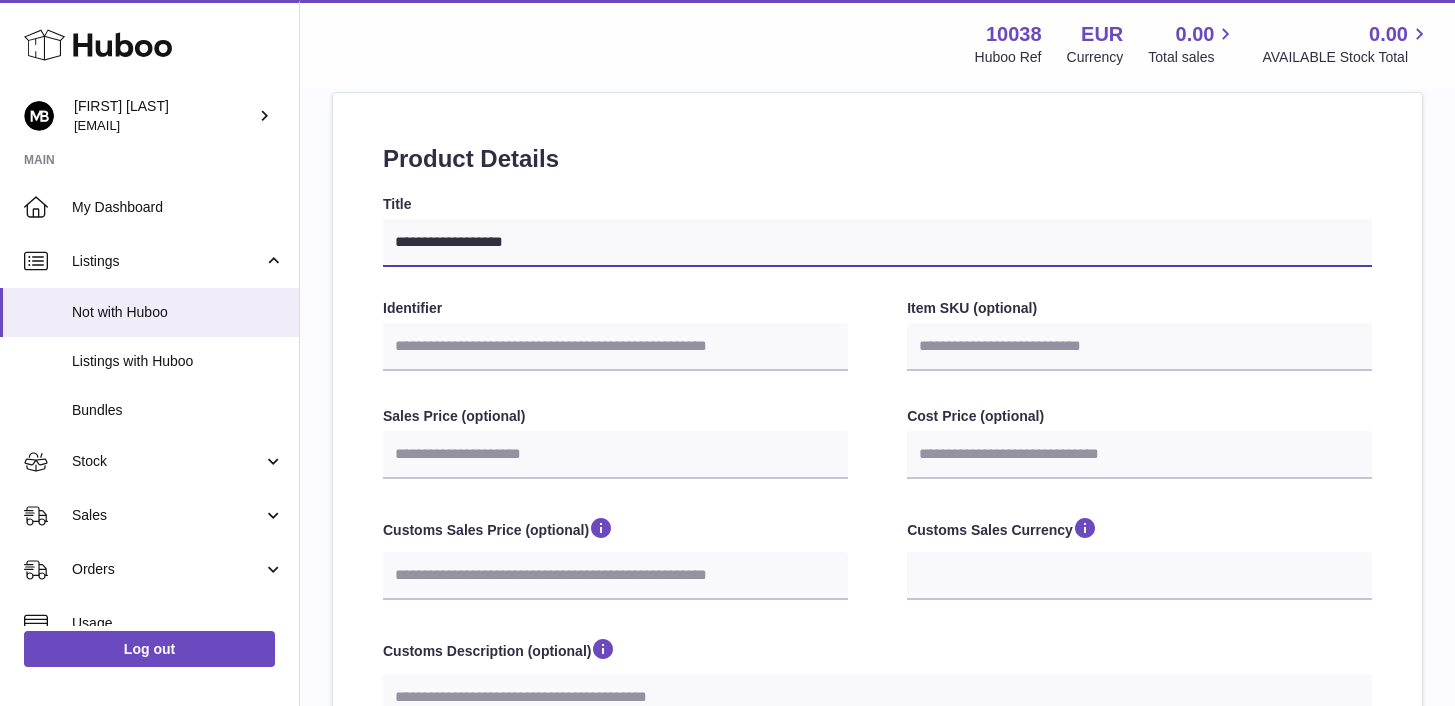 select 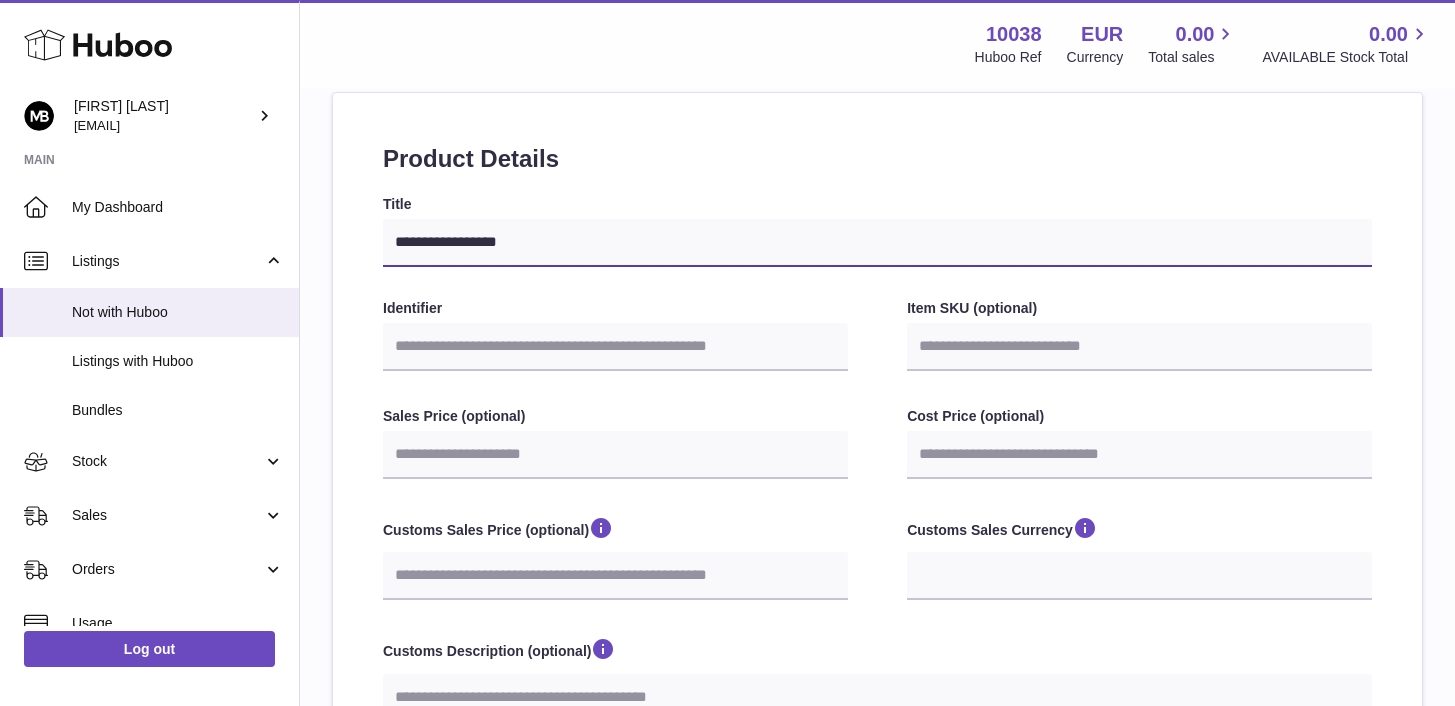 type on "**********" 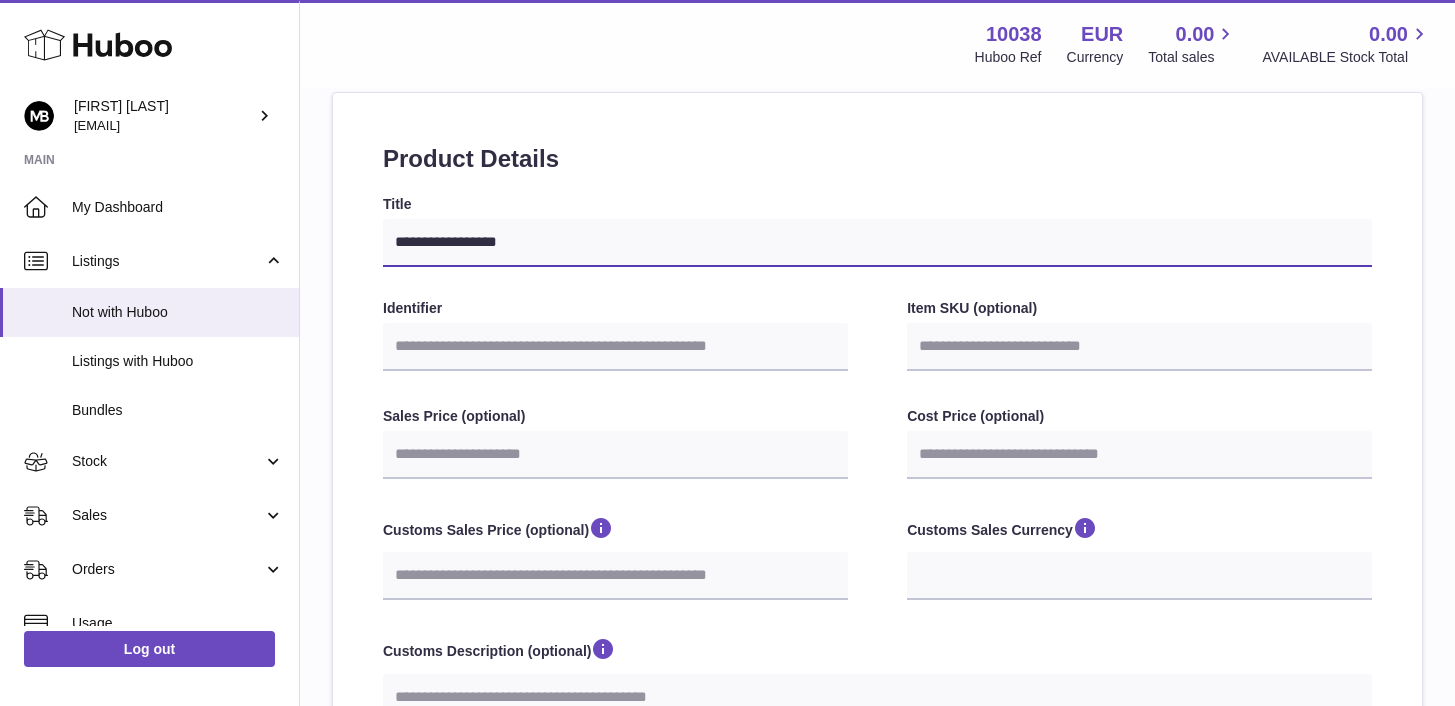 select 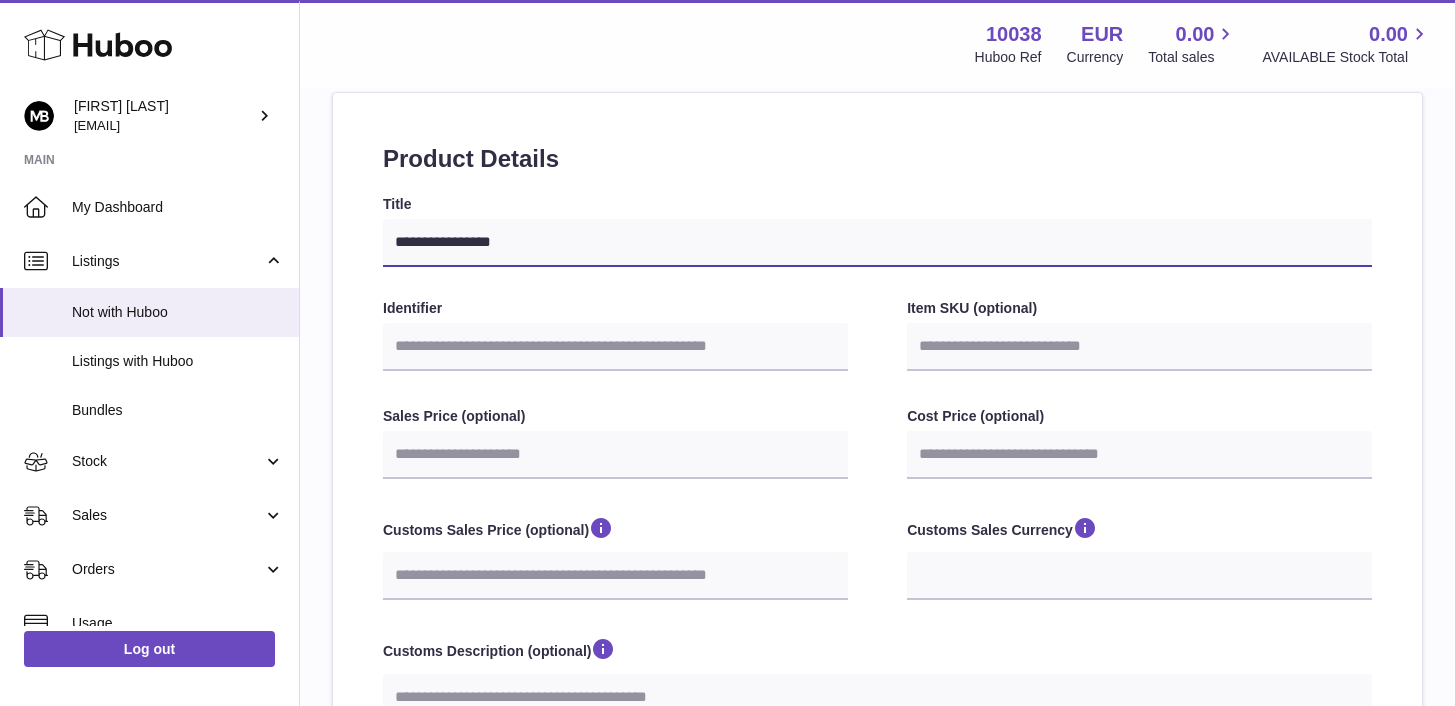 type on "**********" 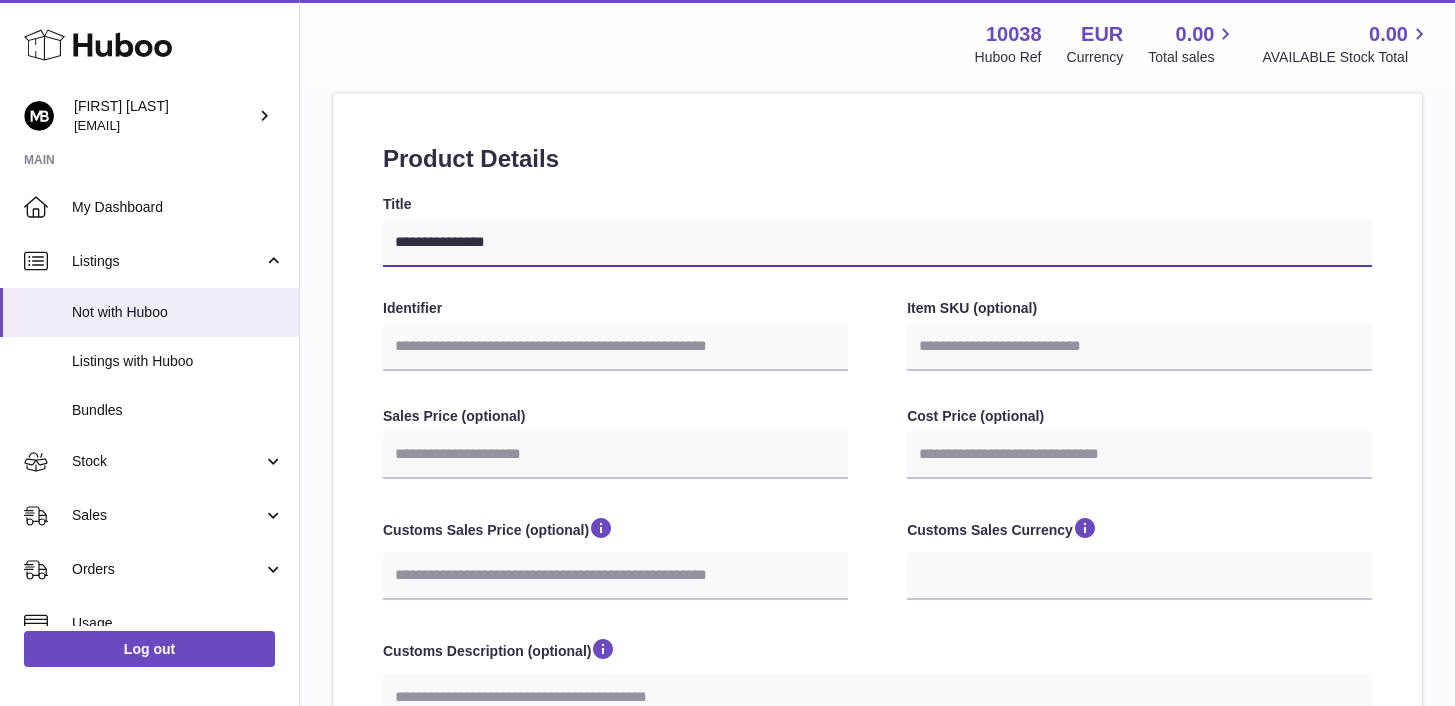 select 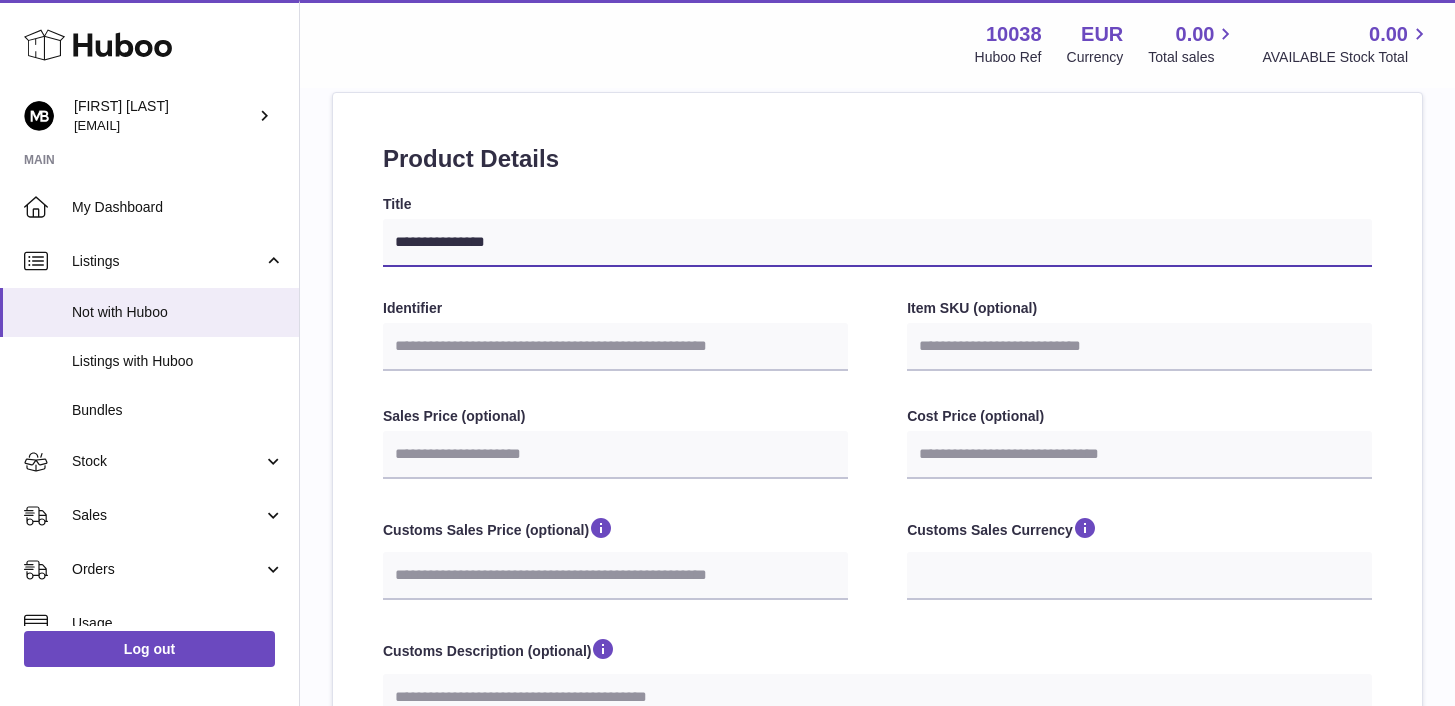 type on "**********" 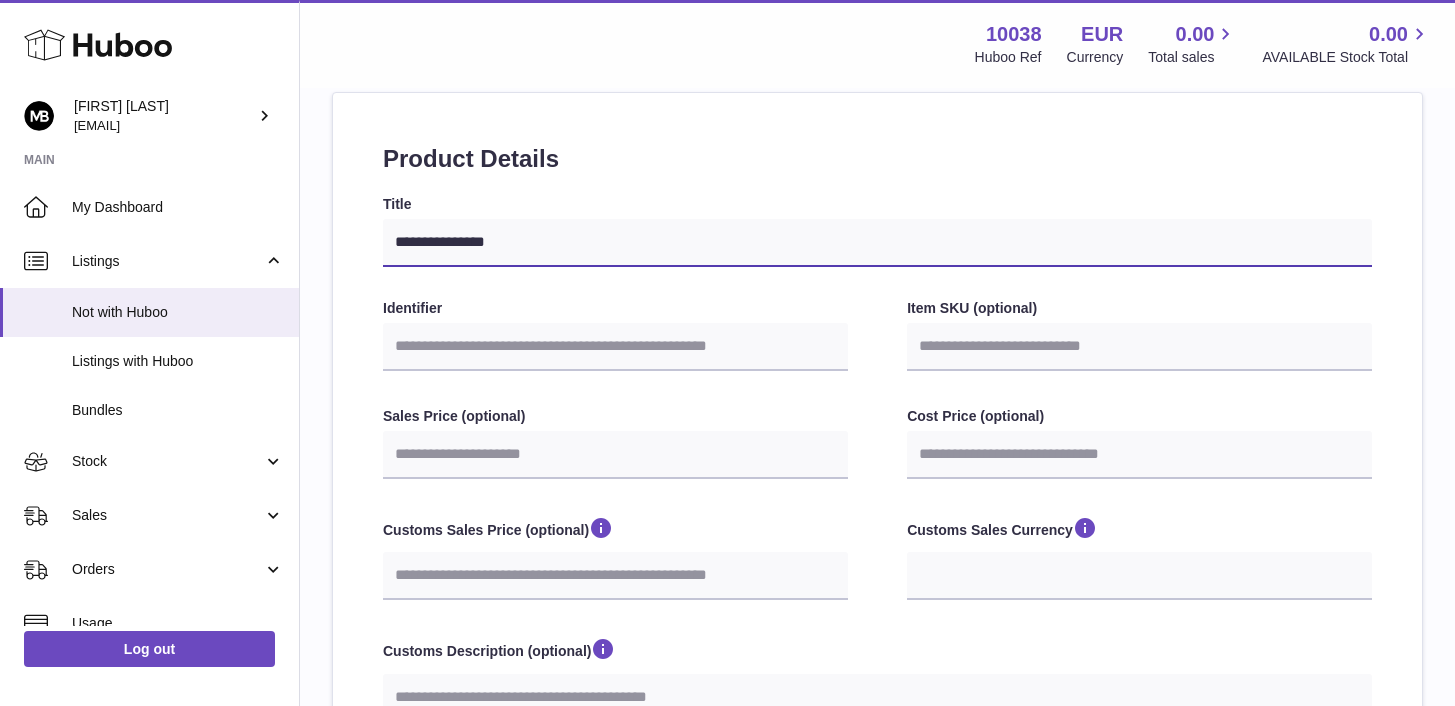 select 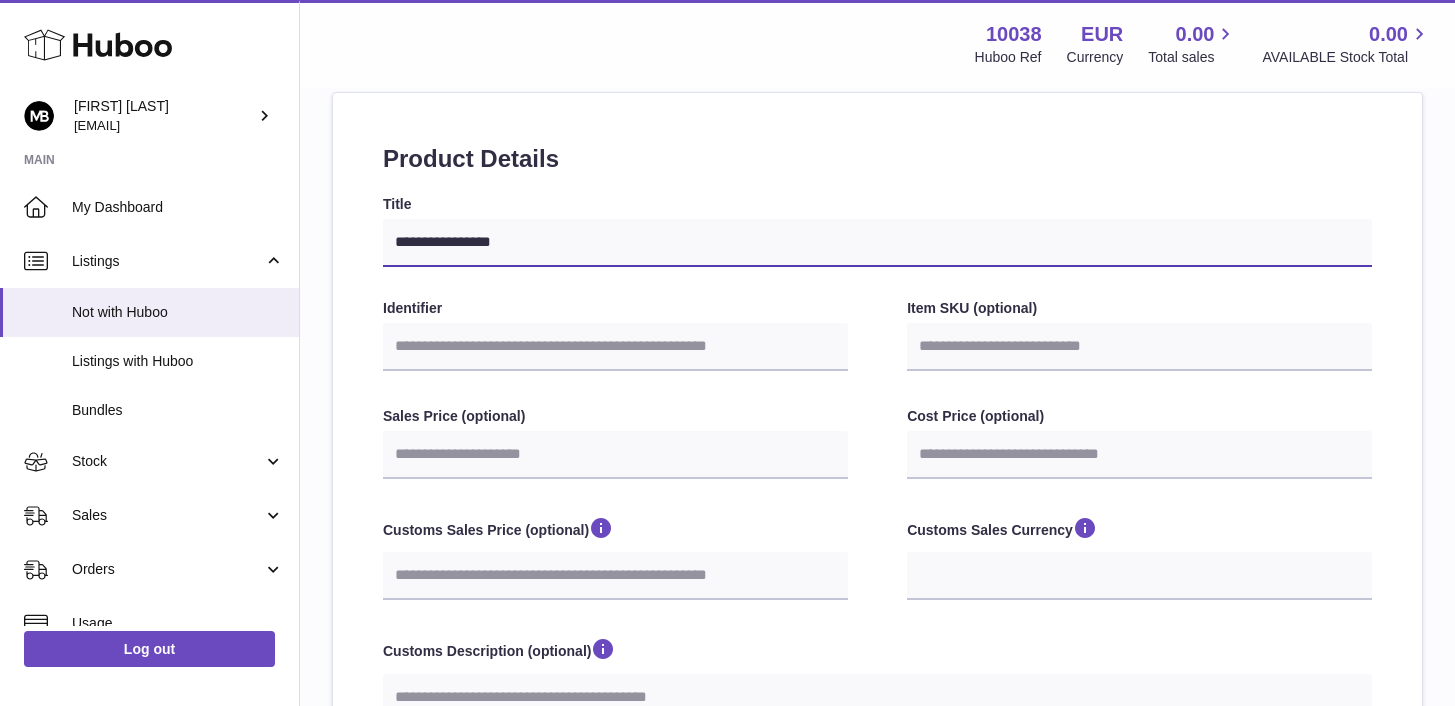 type on "**********" 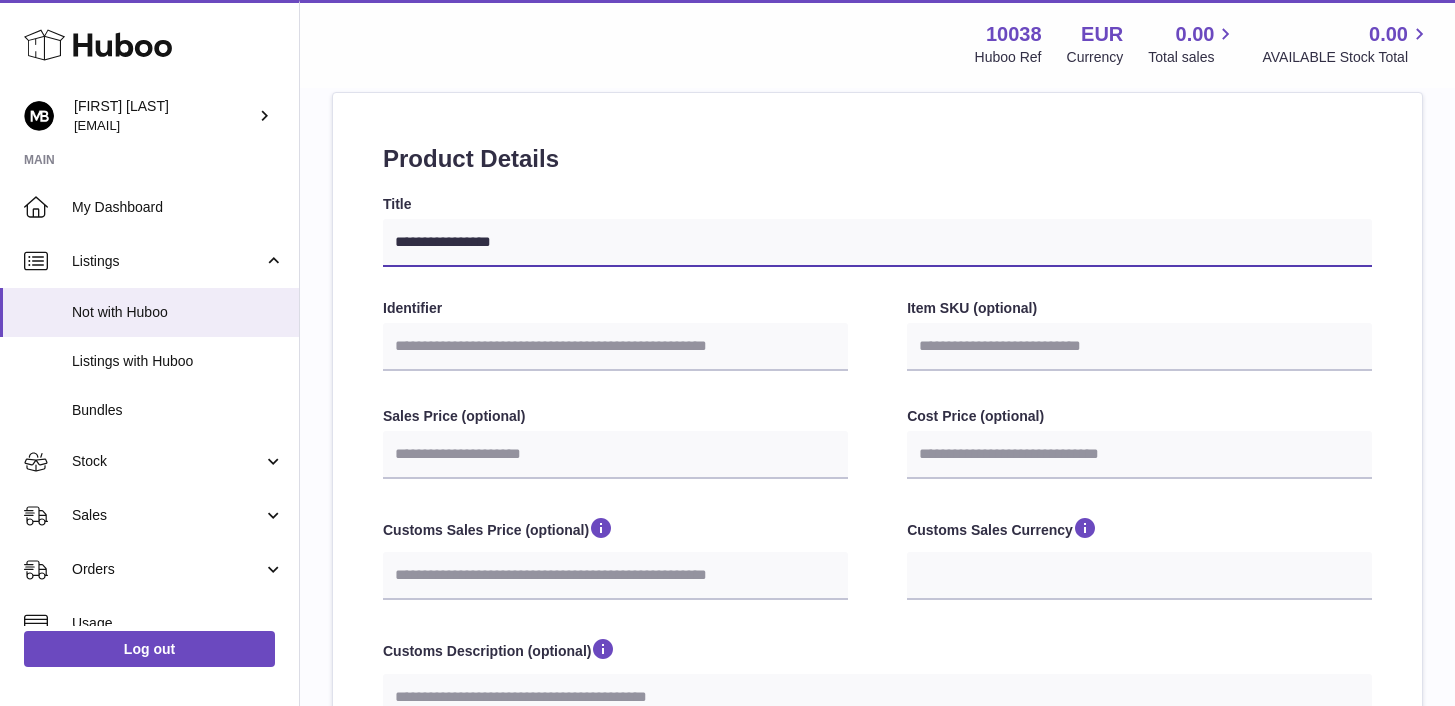 select 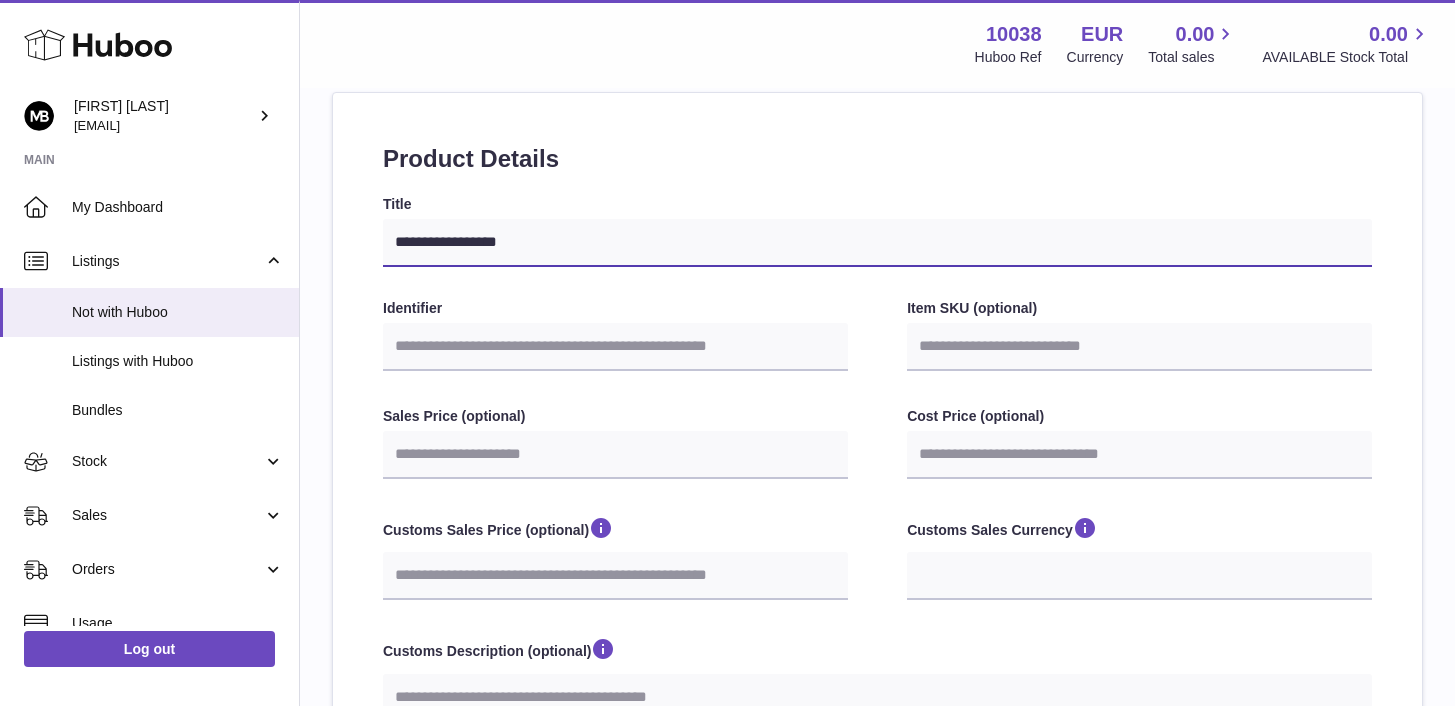 type on "**********" 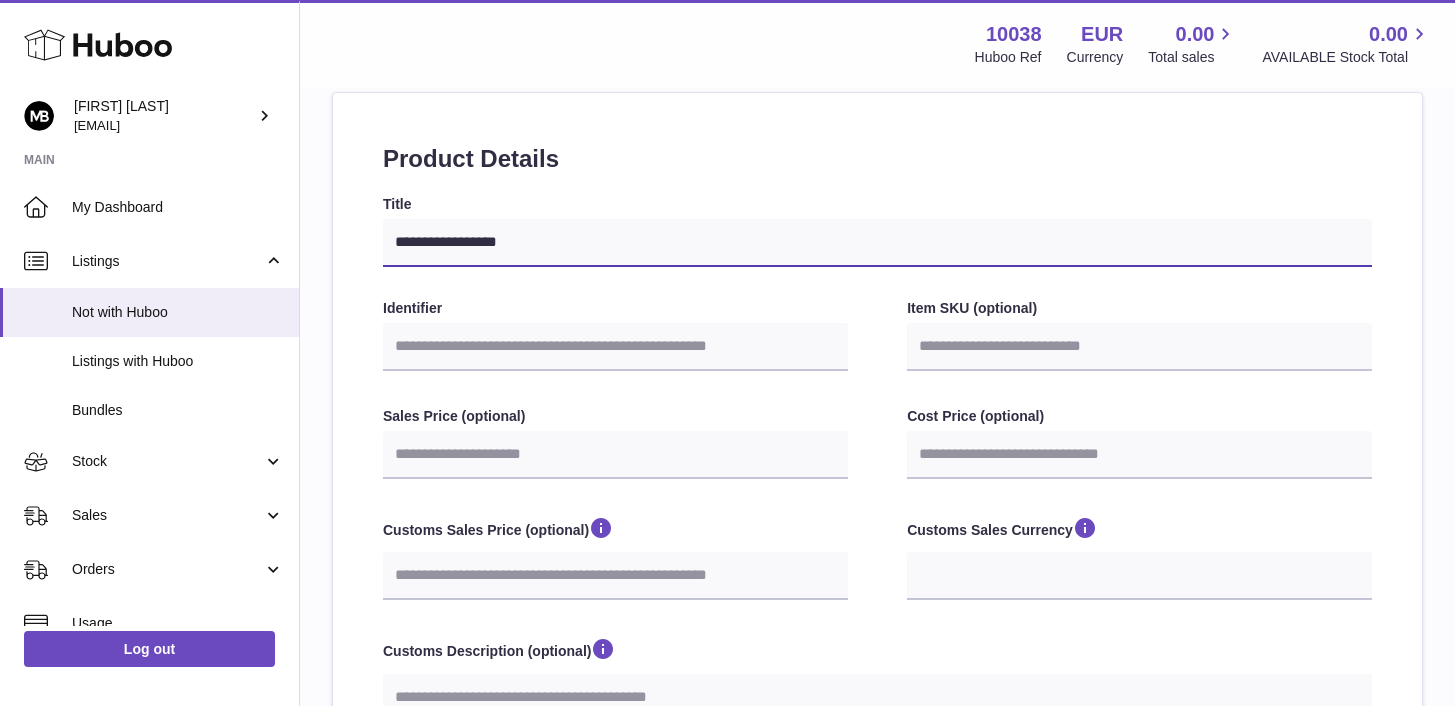select 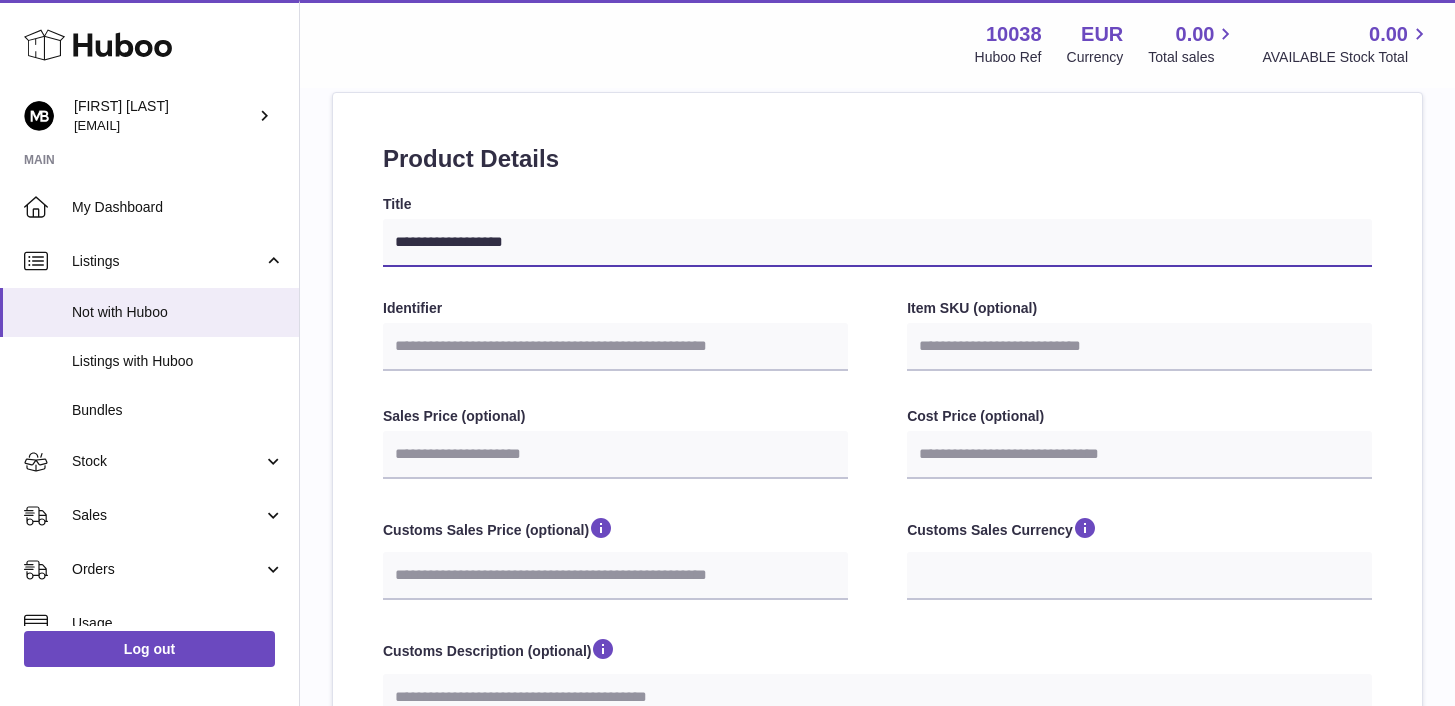 select 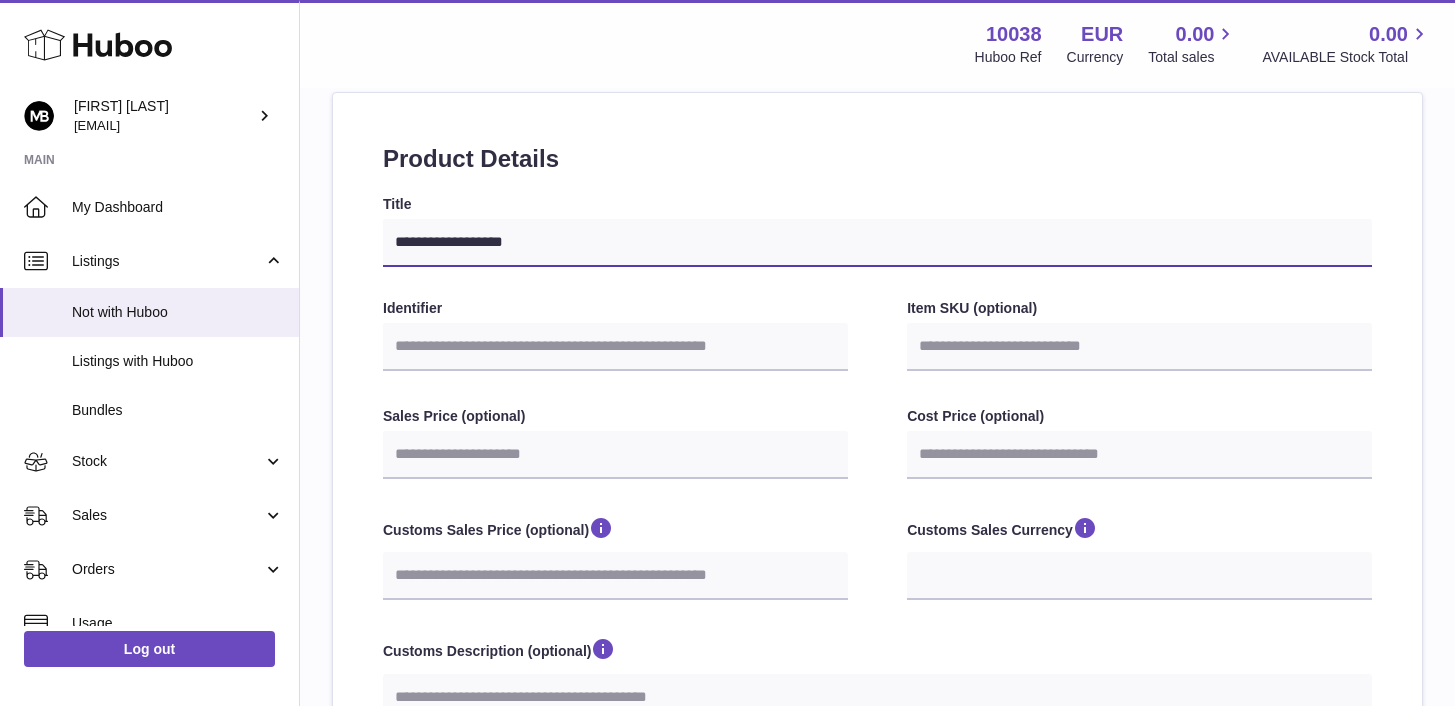type on "**********" 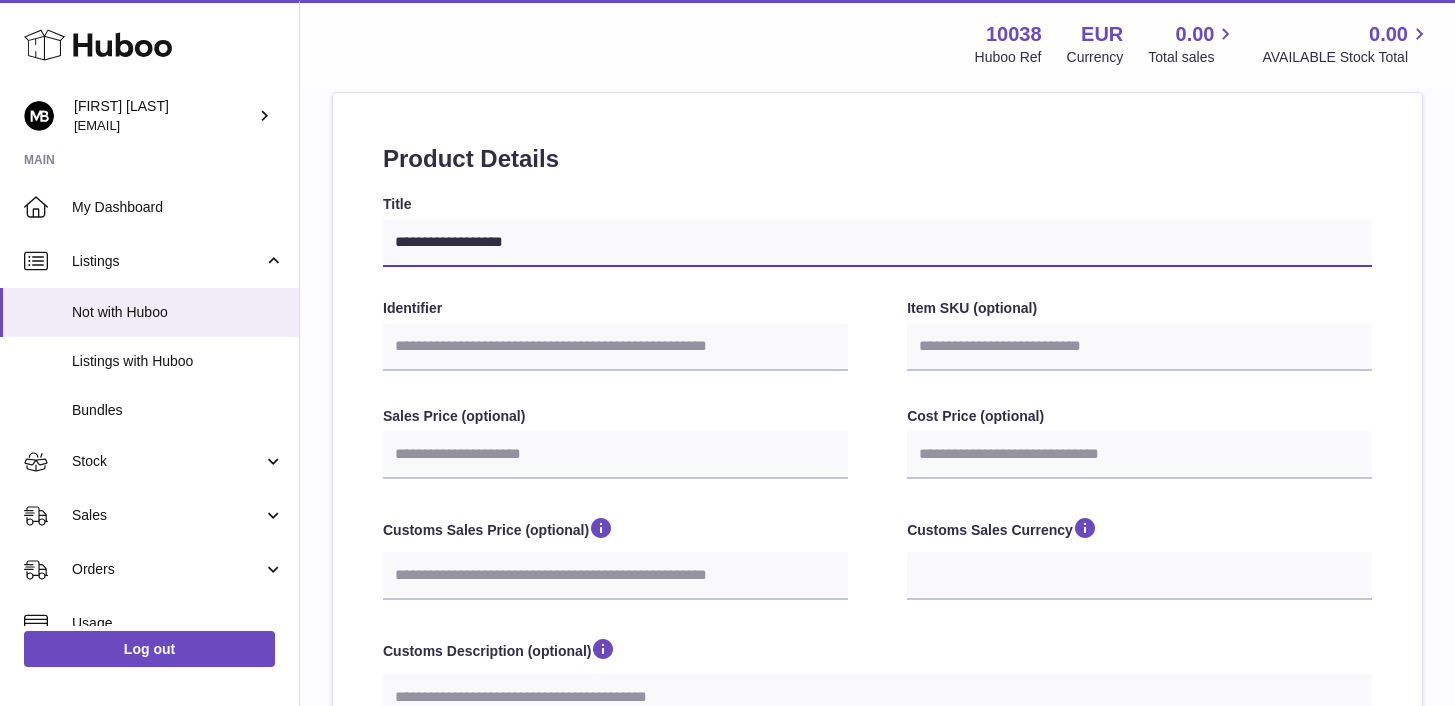 select 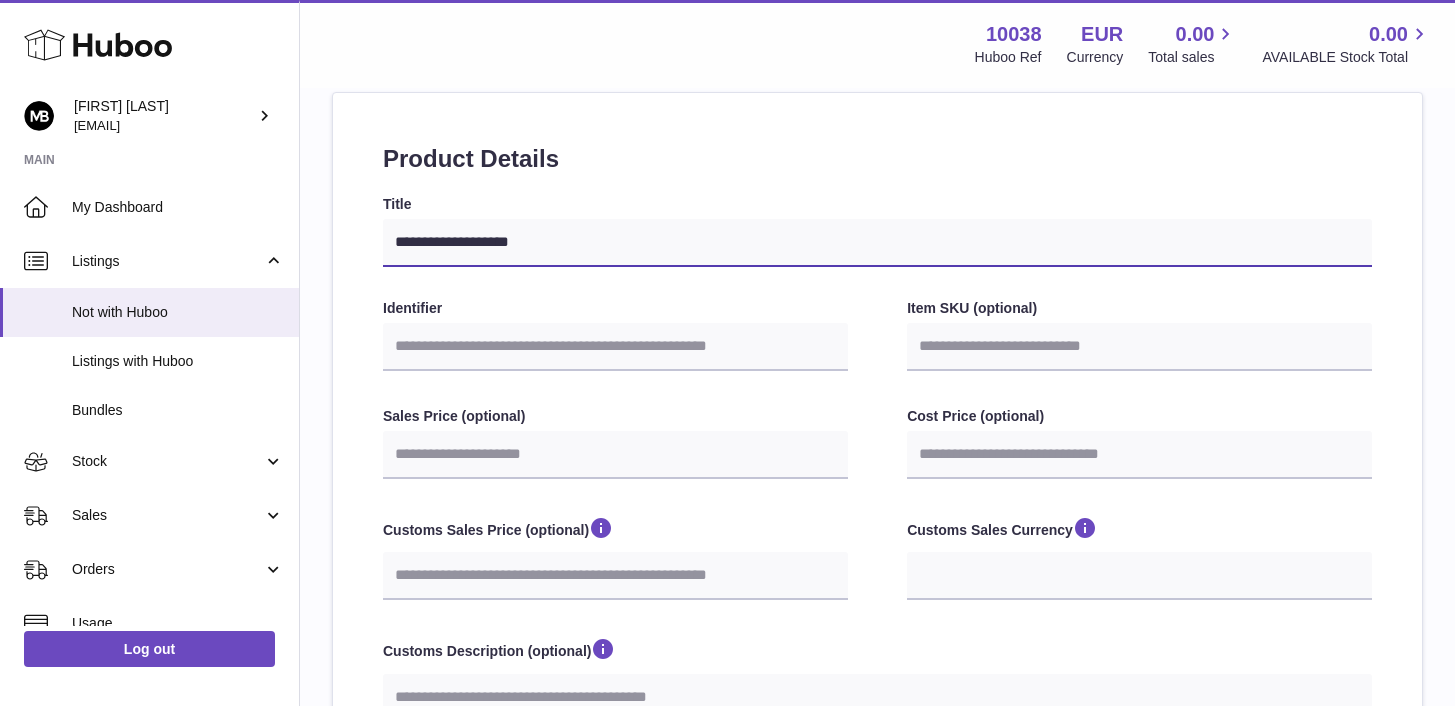 type on "**********" 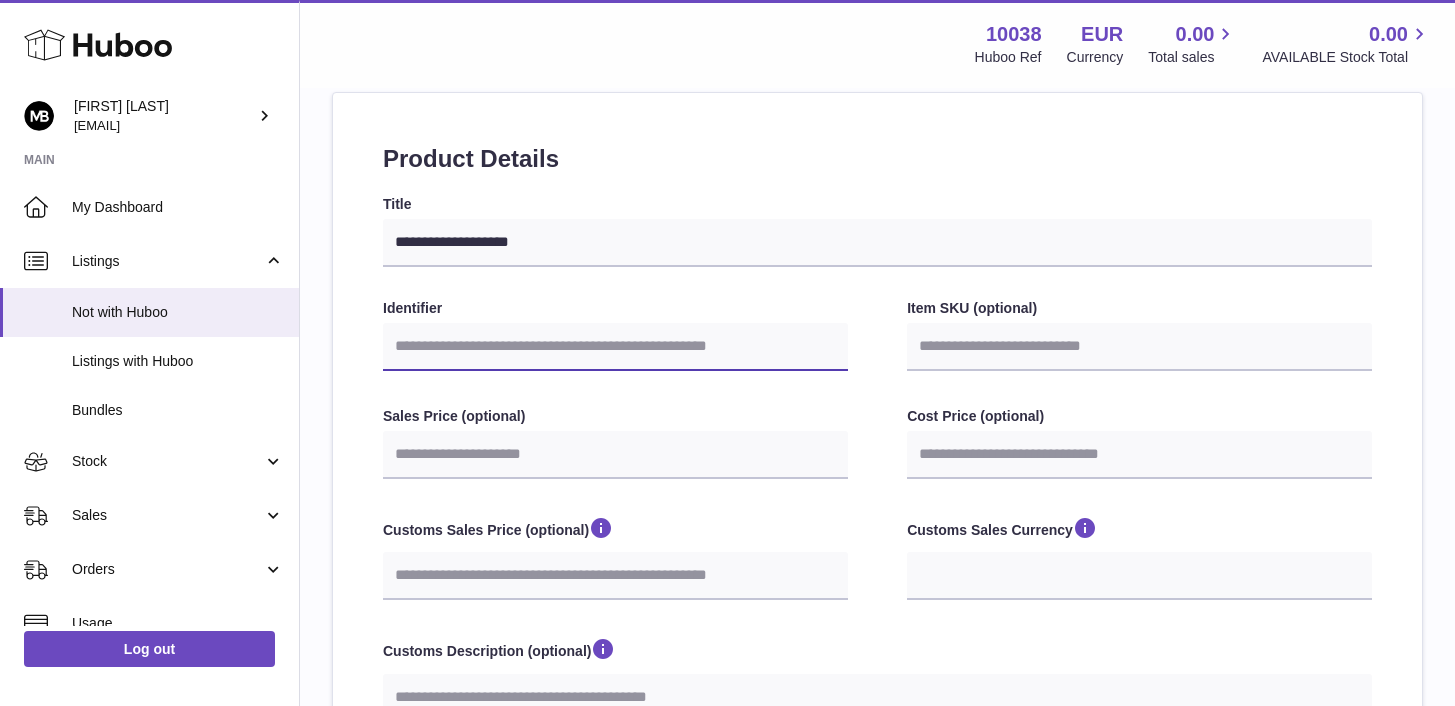 click on "Identifier" at bounding box center [615, 347] 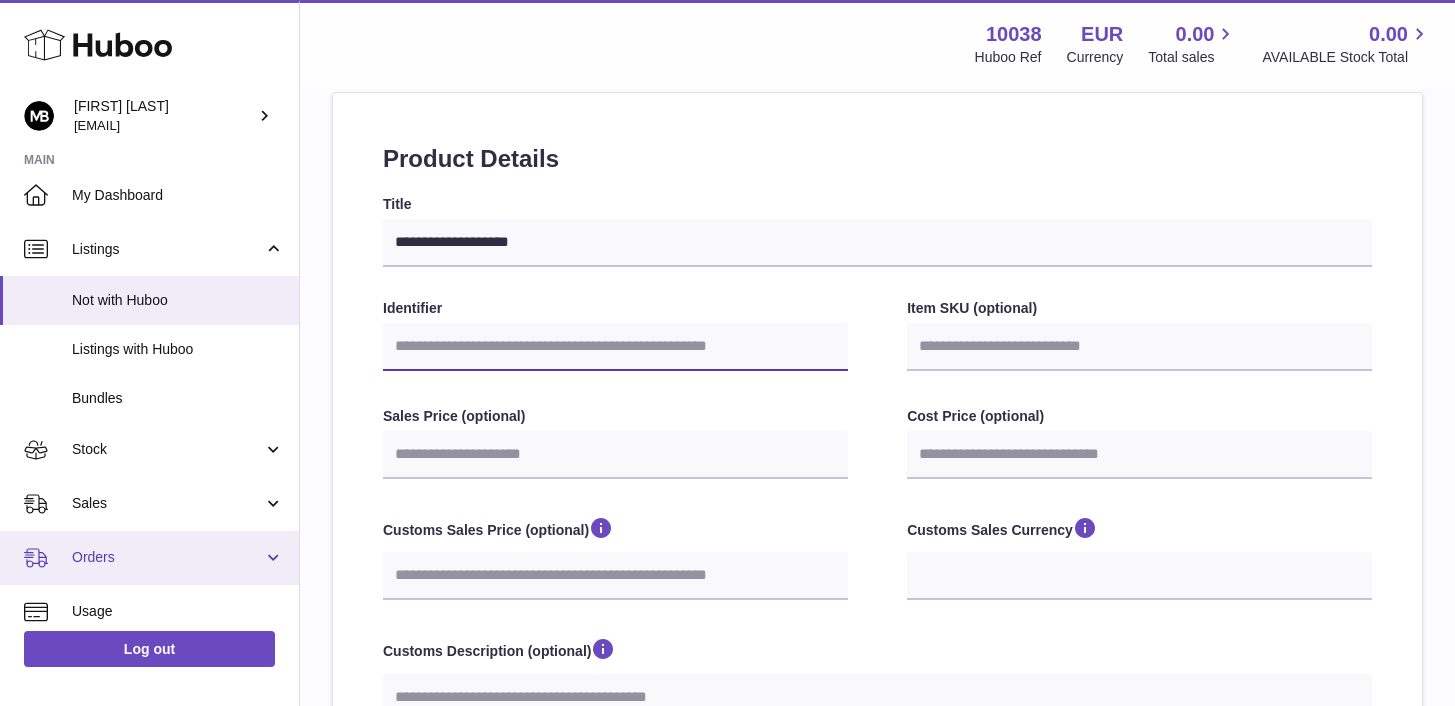 scroll, scrollTop: 0, scrollLeft: 0, axis: both 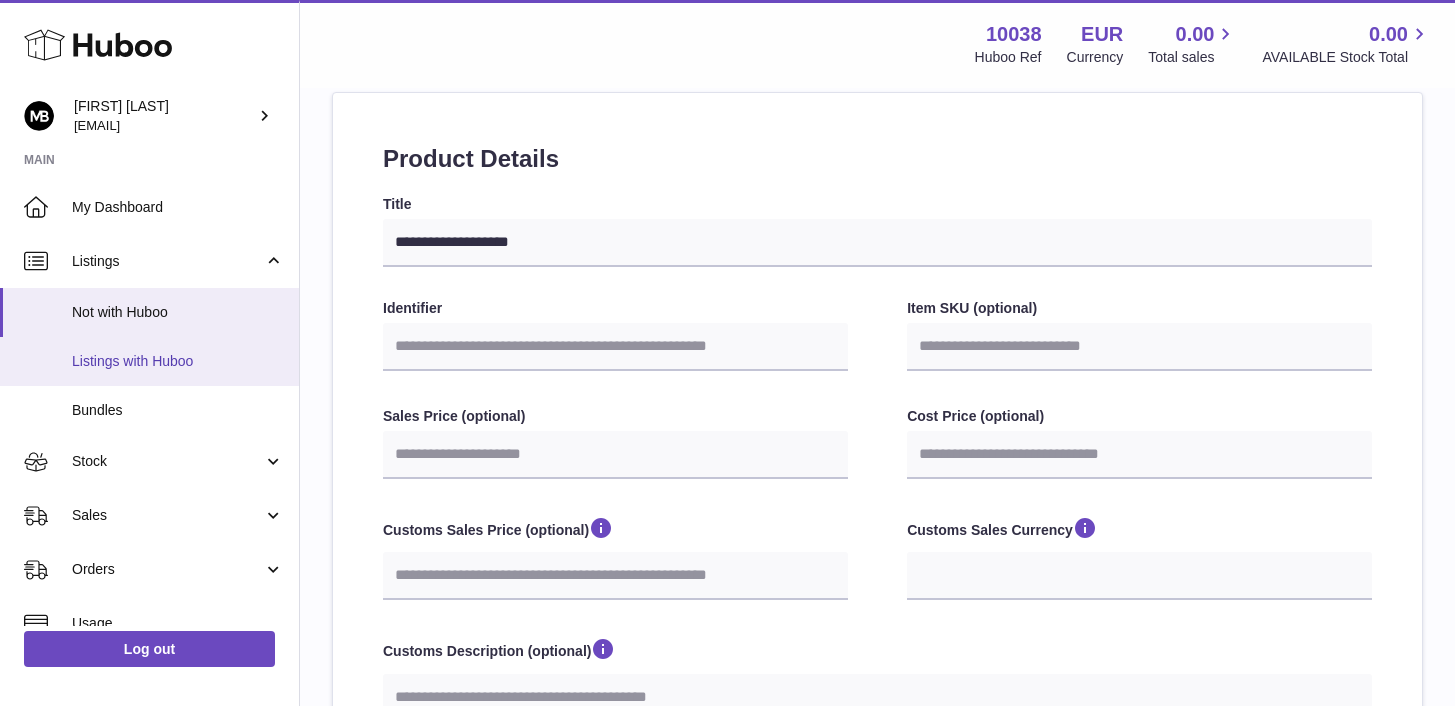 click on "Listings with Huboo" at bounding box center (178, 361) 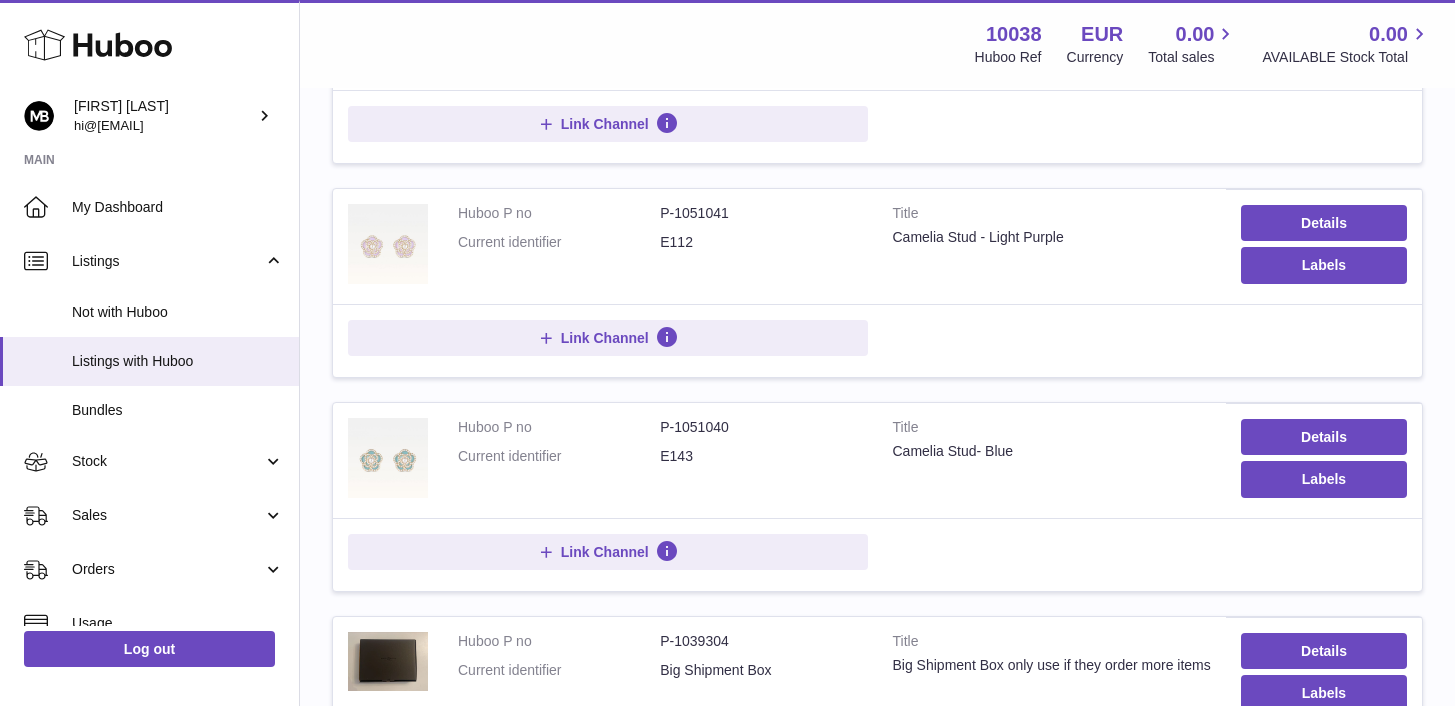 scroll, scrollTop: 423, scrollLeft: 0, axis: vertical 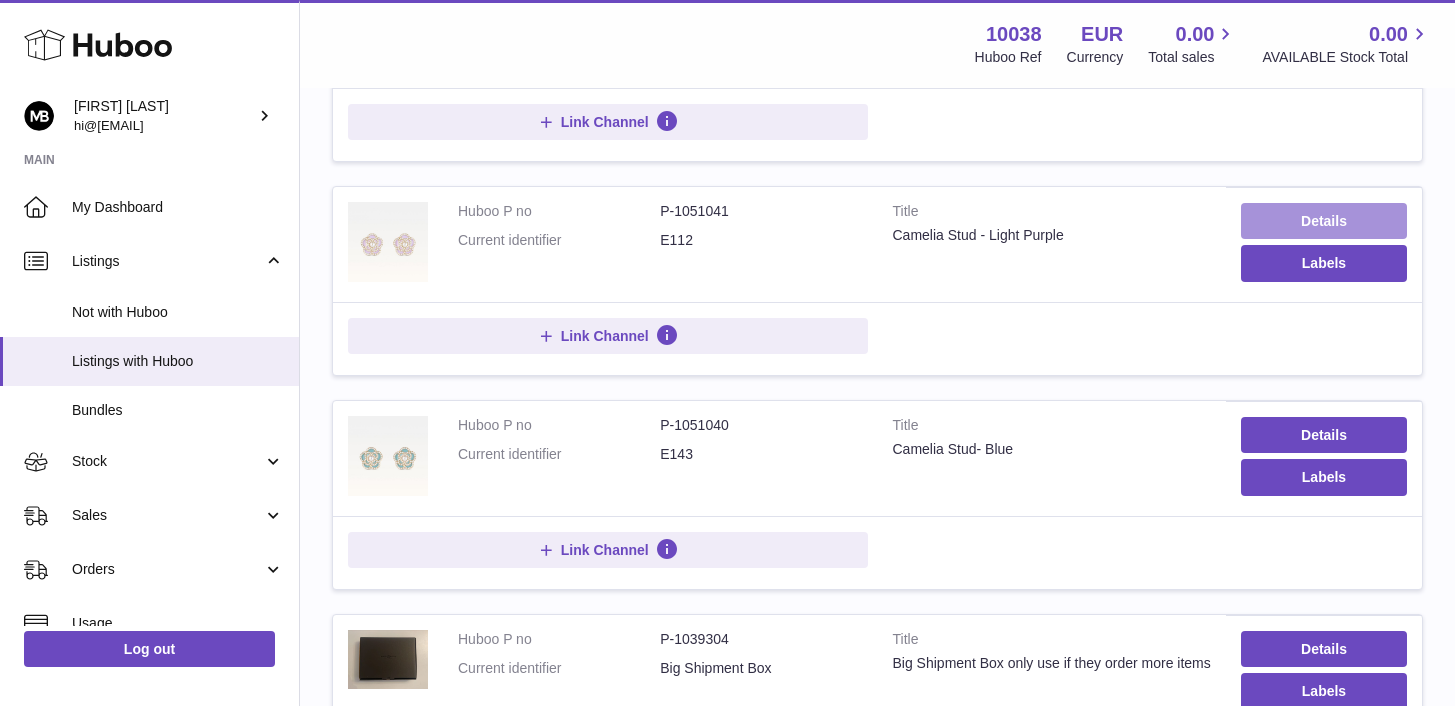 click on "Details" at bounding box center (1324, 221) 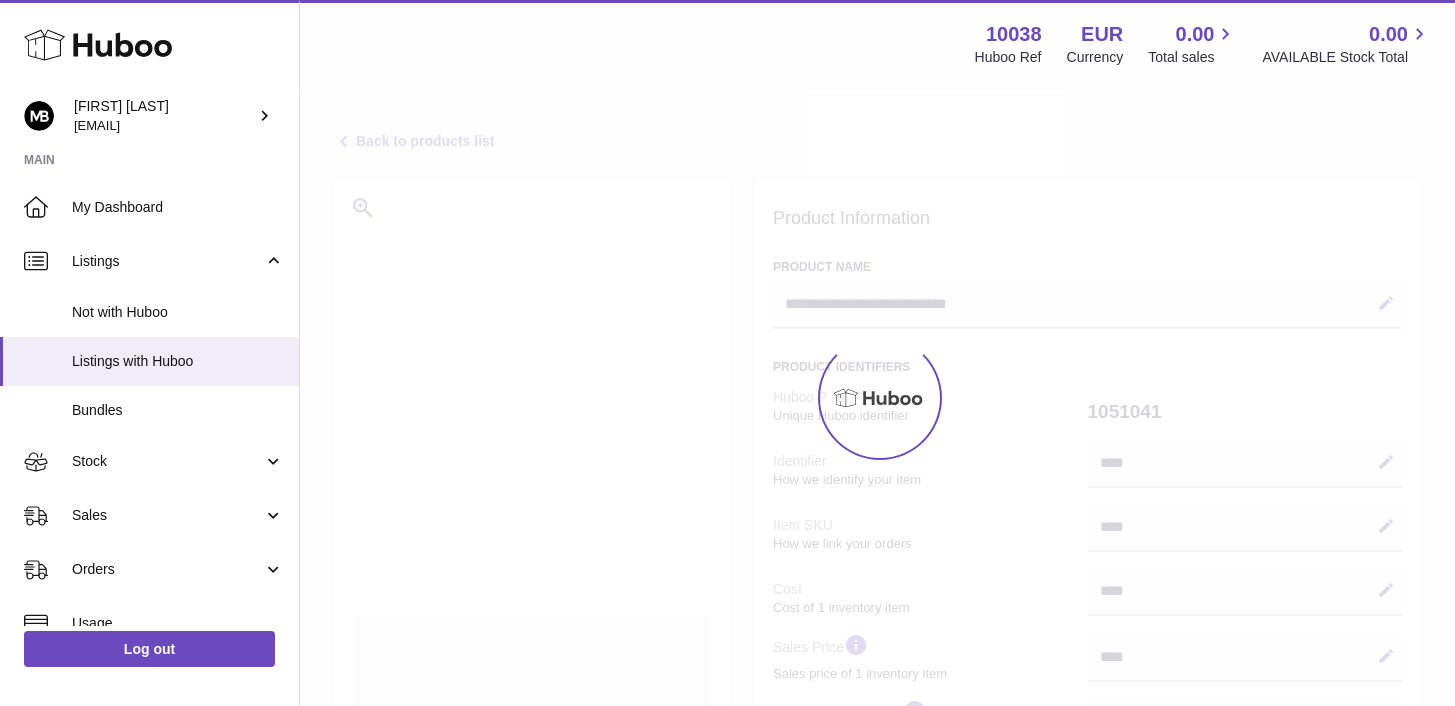 select on "**" 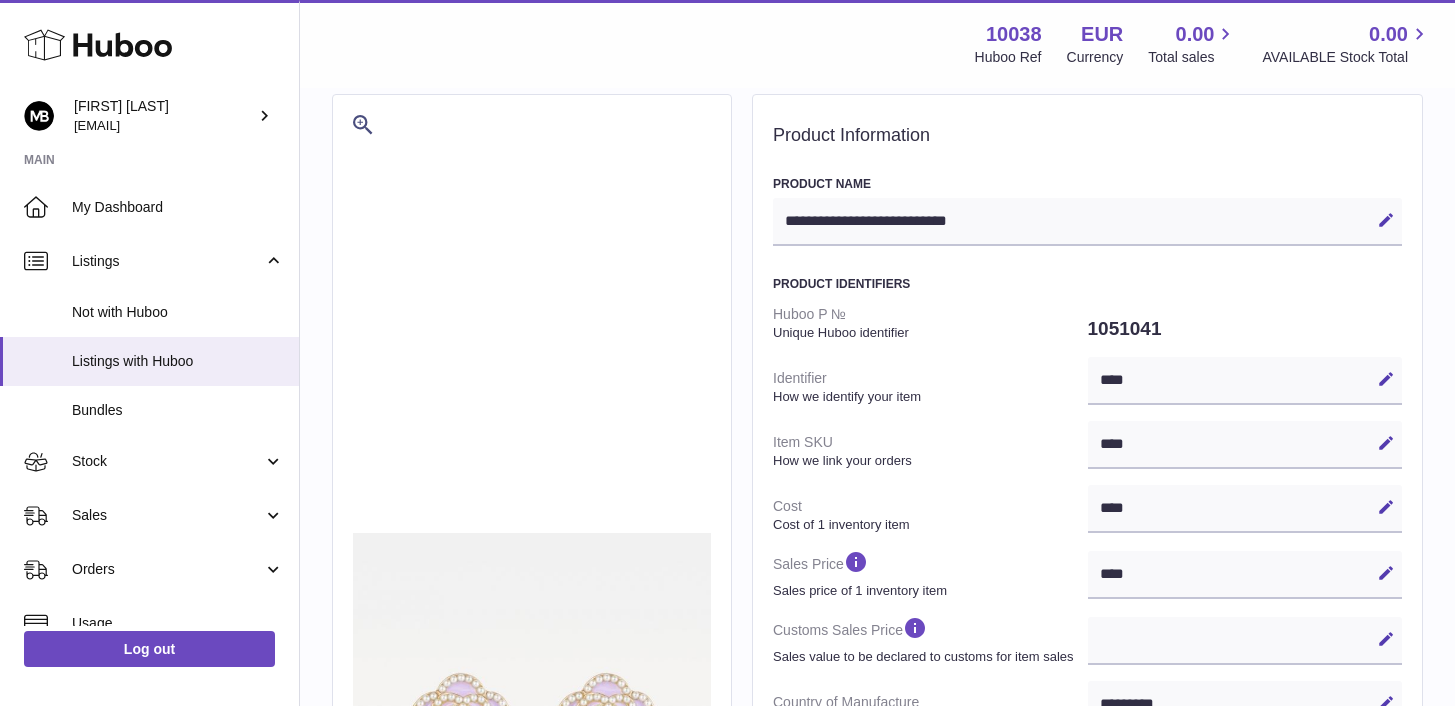 scroll, scrollTop: 103, scrollLeft: 0, axis: vertical 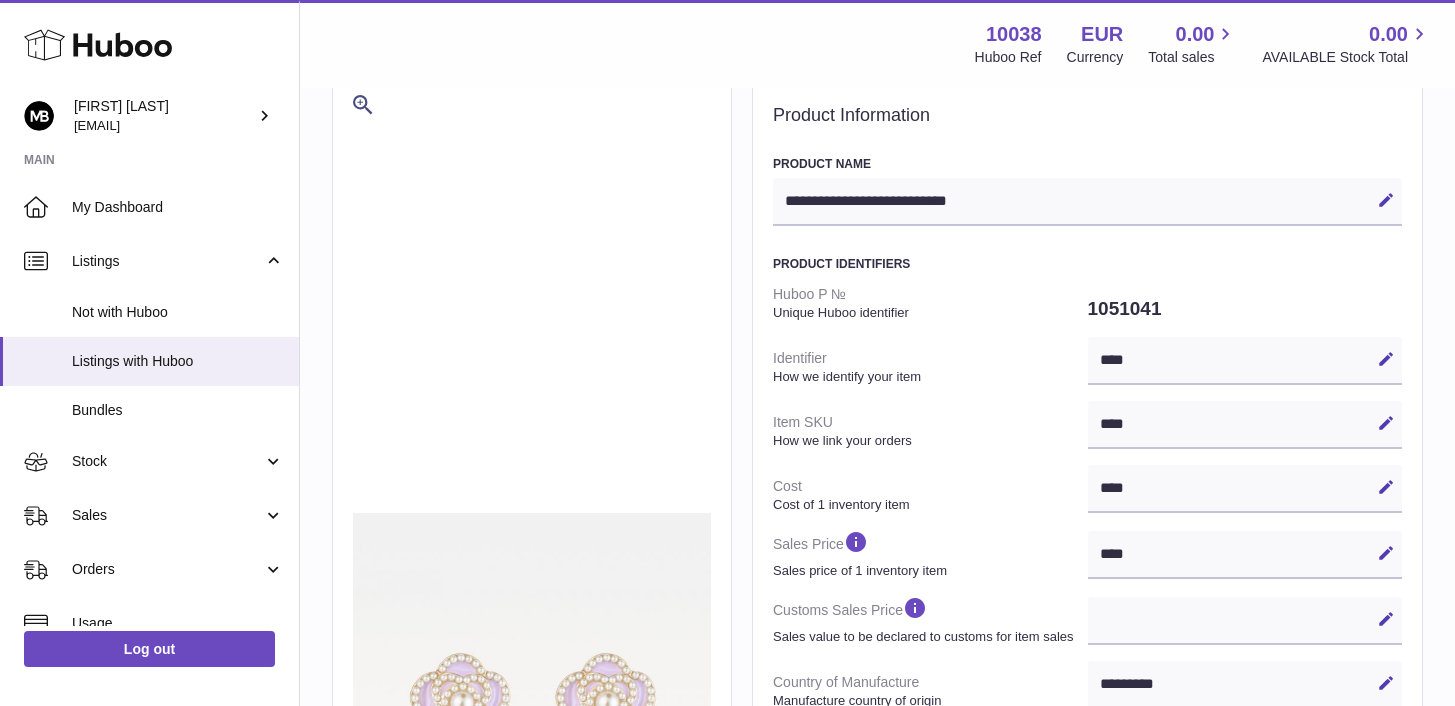 click on "**********" at bounding box center [1087, 202] 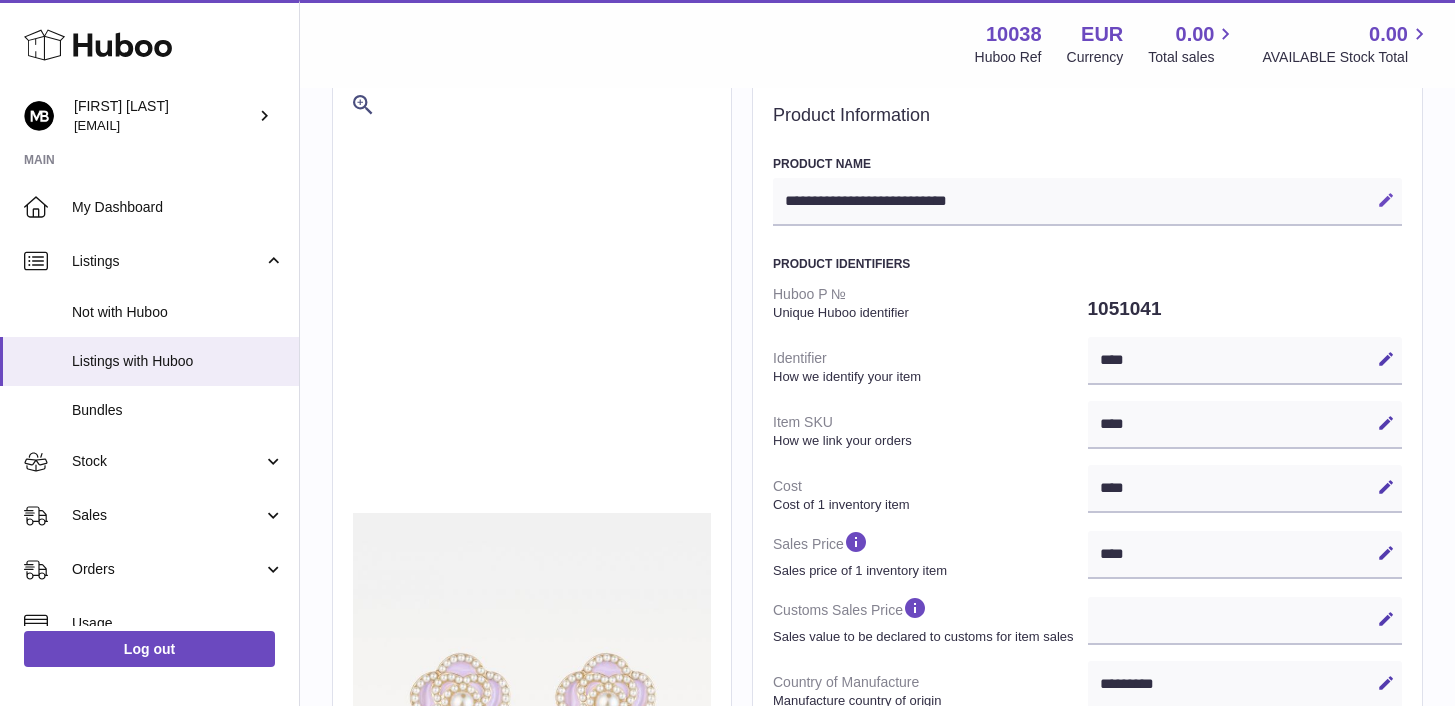 click at bounding box center [1386, 200] 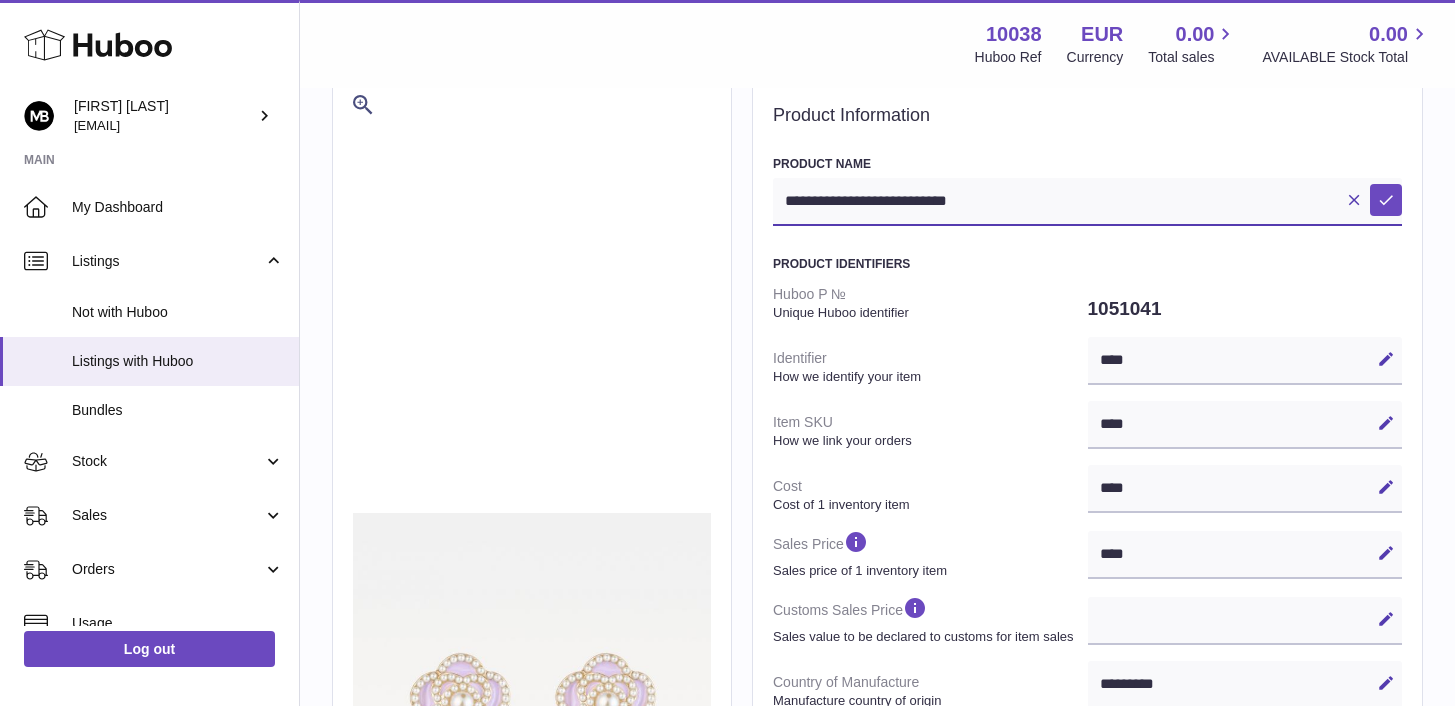 click on "**********" at bounding box center (1087, 202) 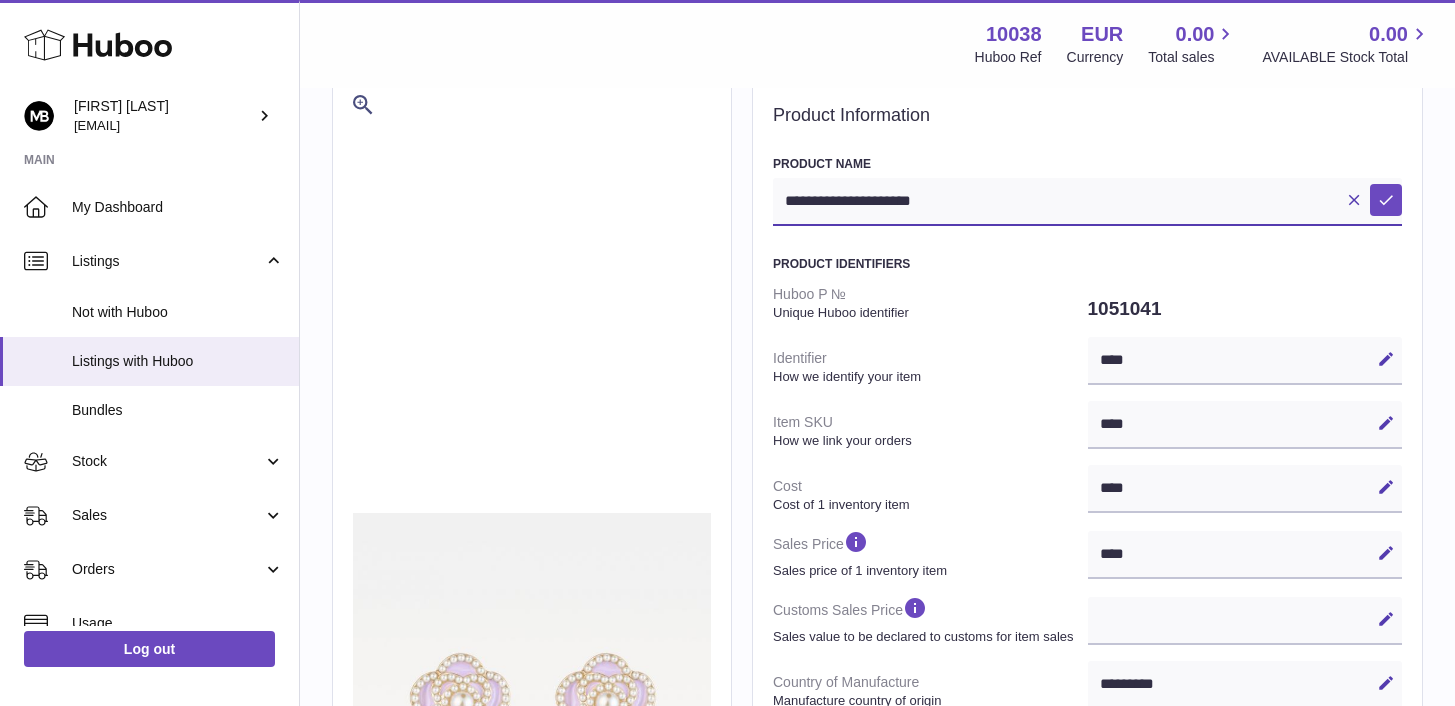 type on "**********" 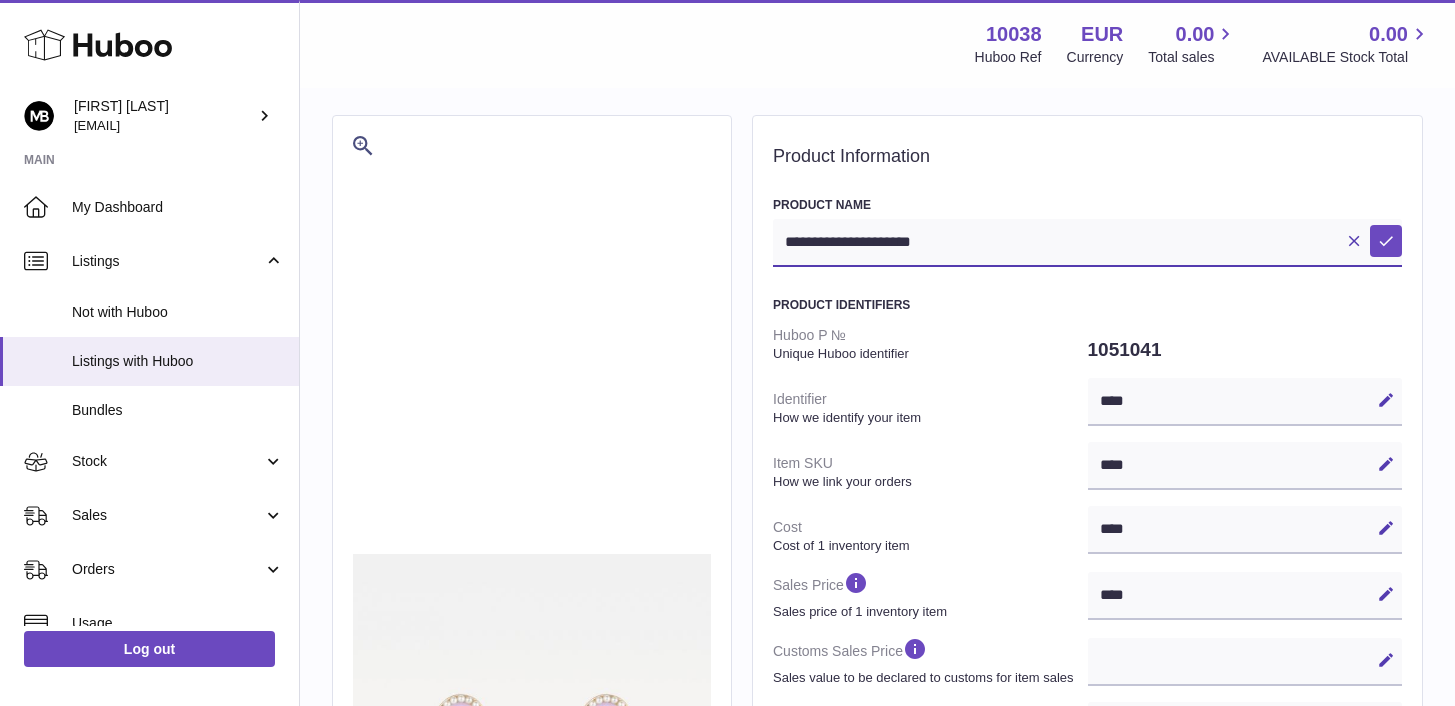 scroll, scrollTop: 0, scrollLeft: 0, axis: both 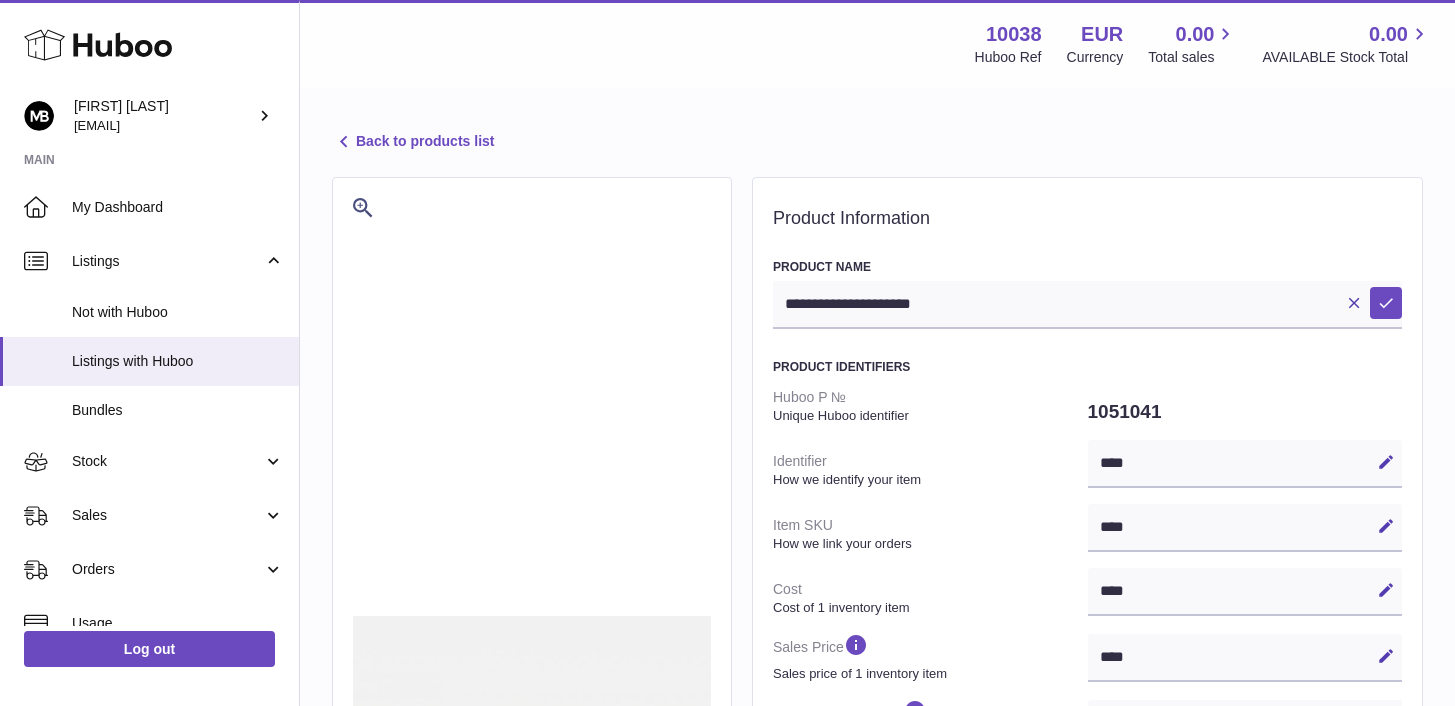 click on "**********" at bounding box center [877, 792] 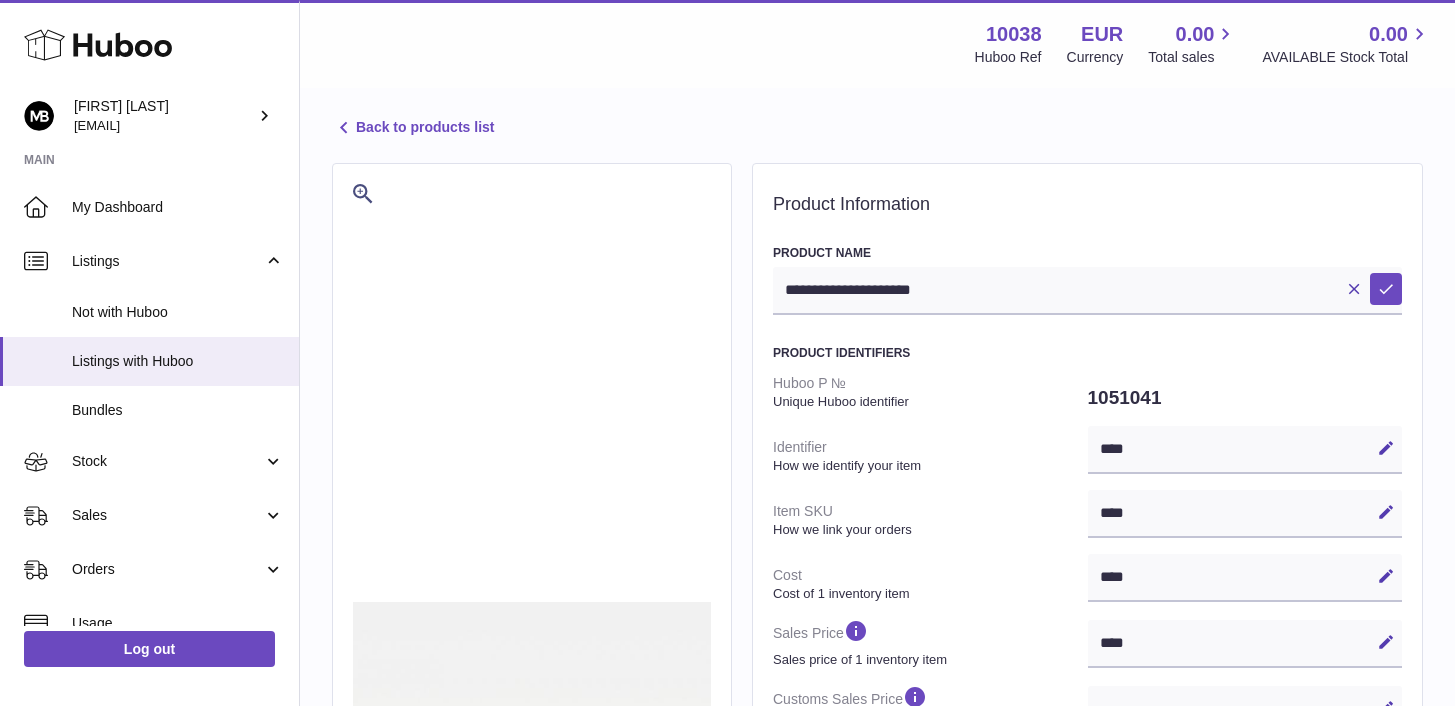 scroll, scrollTop: 0, scrollLeft: 0, axis: both 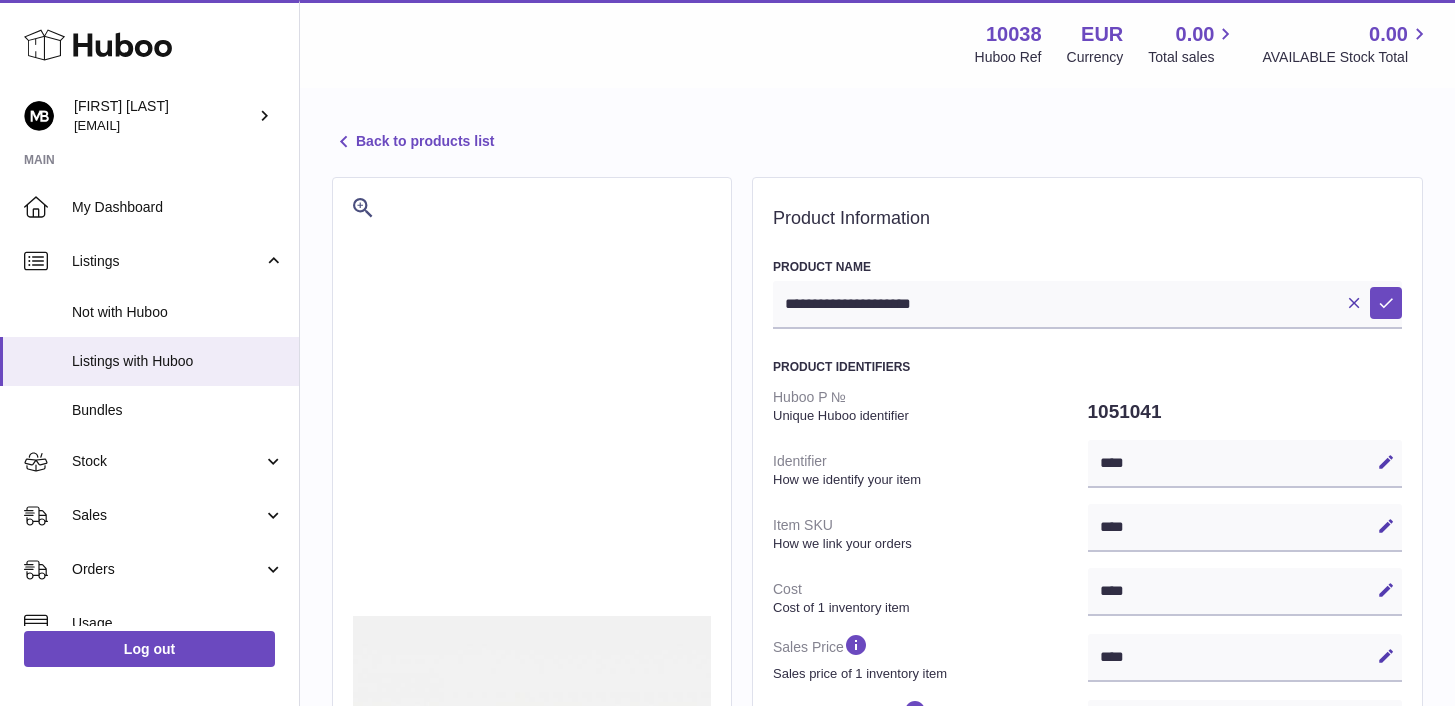 click on "Back to products list" at bounding box center [413, 142] 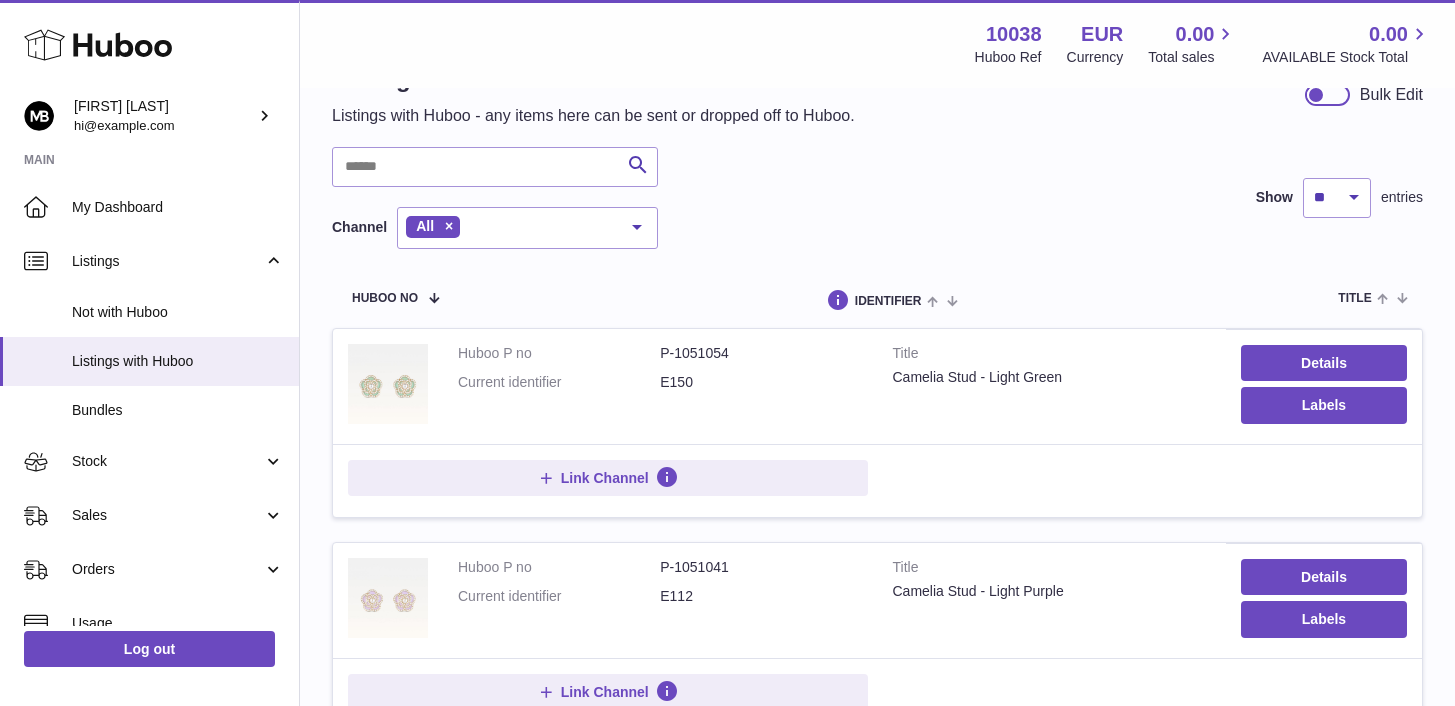 scroll, scrollTop: 168, scrollLeft: 0, axis: vertical 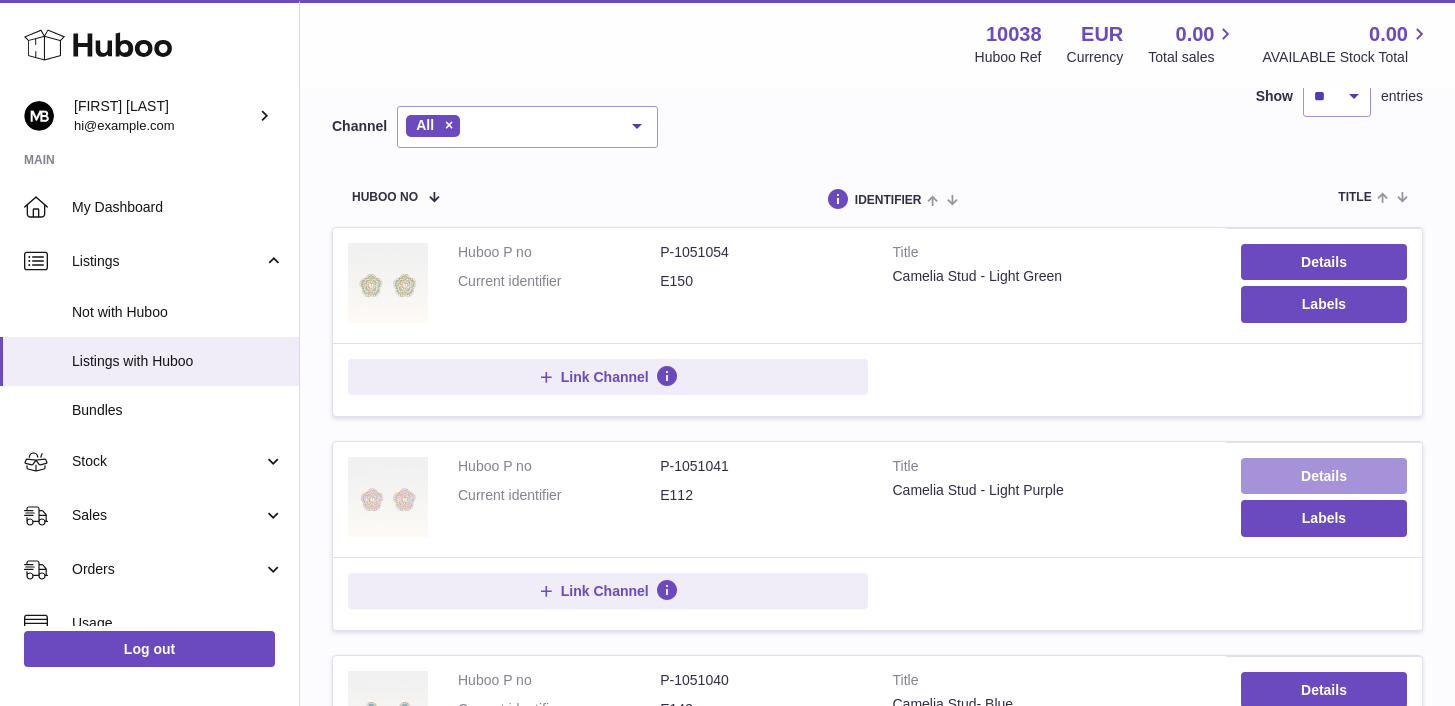 click on "Details" at bounding box center [1324, 476] 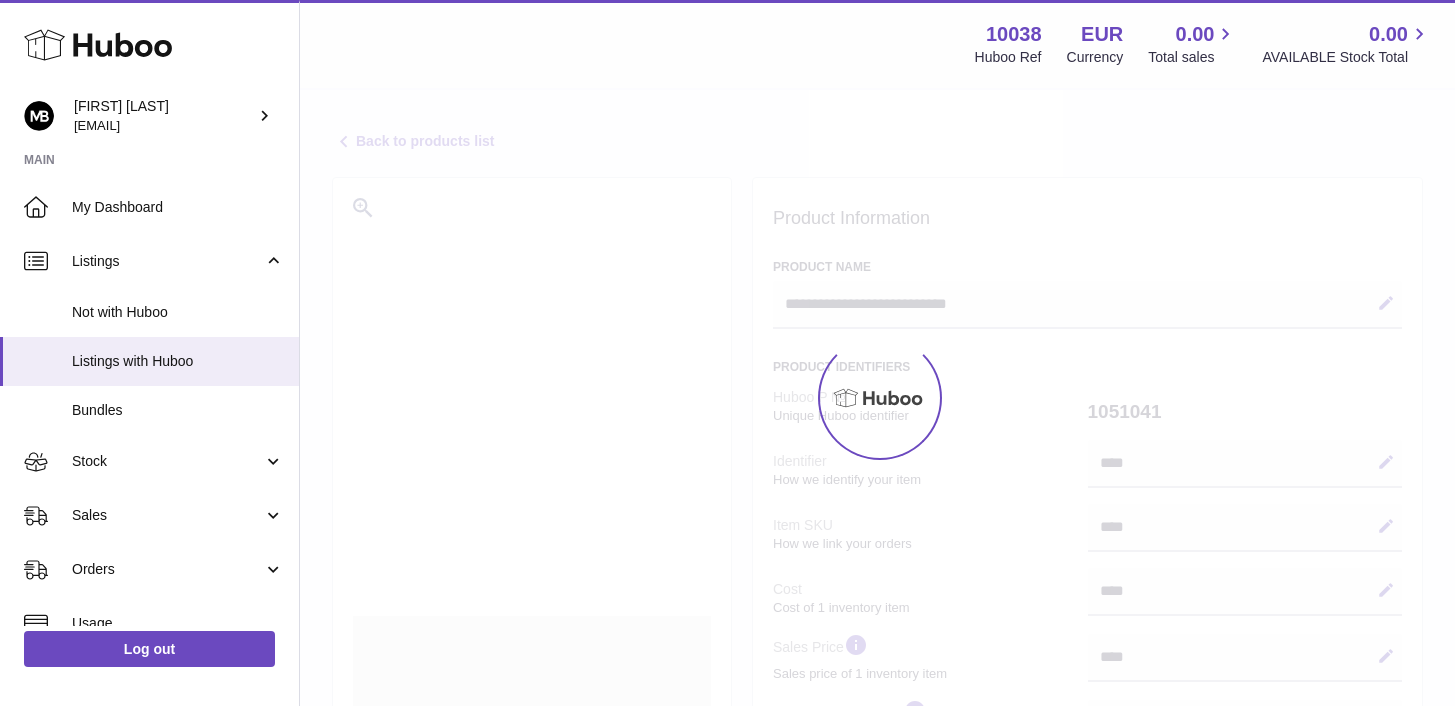 select on "**" 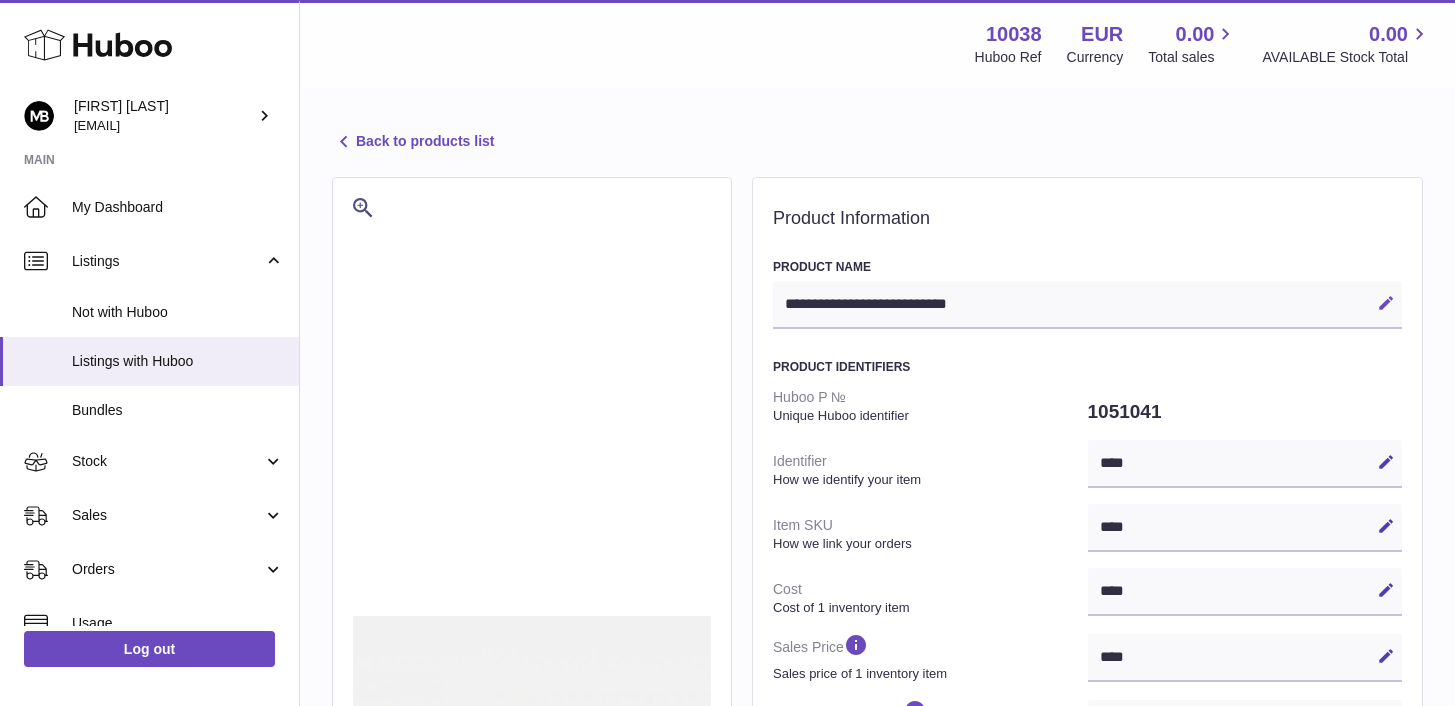 click at bounding box center [1386, 303] 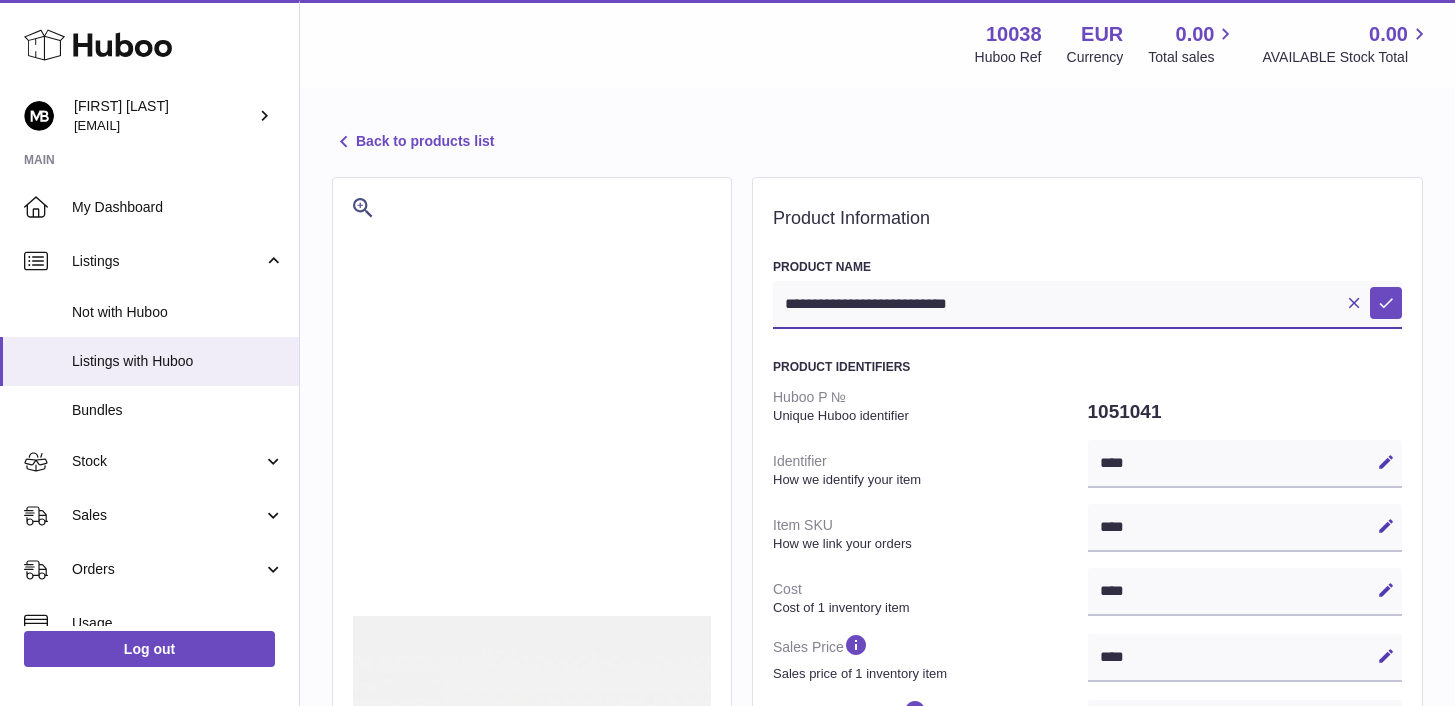 click on "**********" at bounding box center [1087, 305] 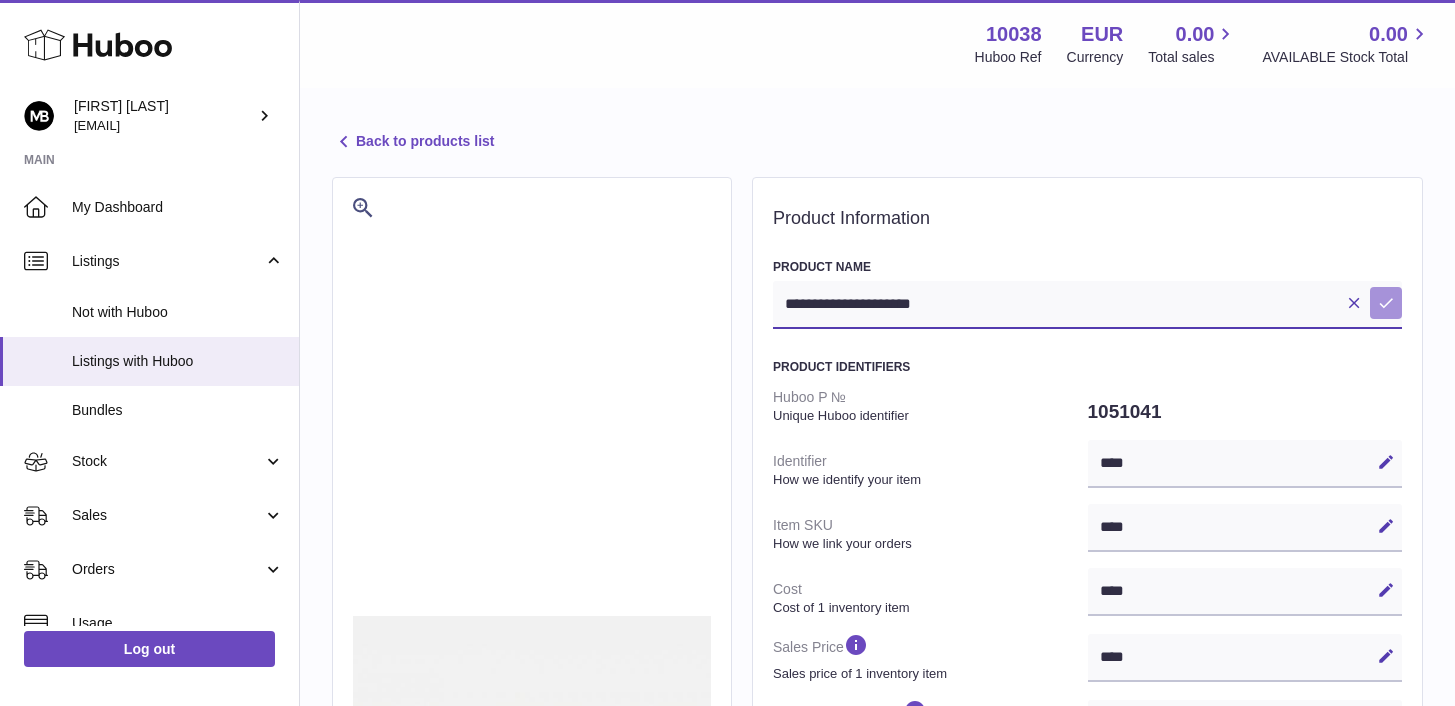 type on "**********" 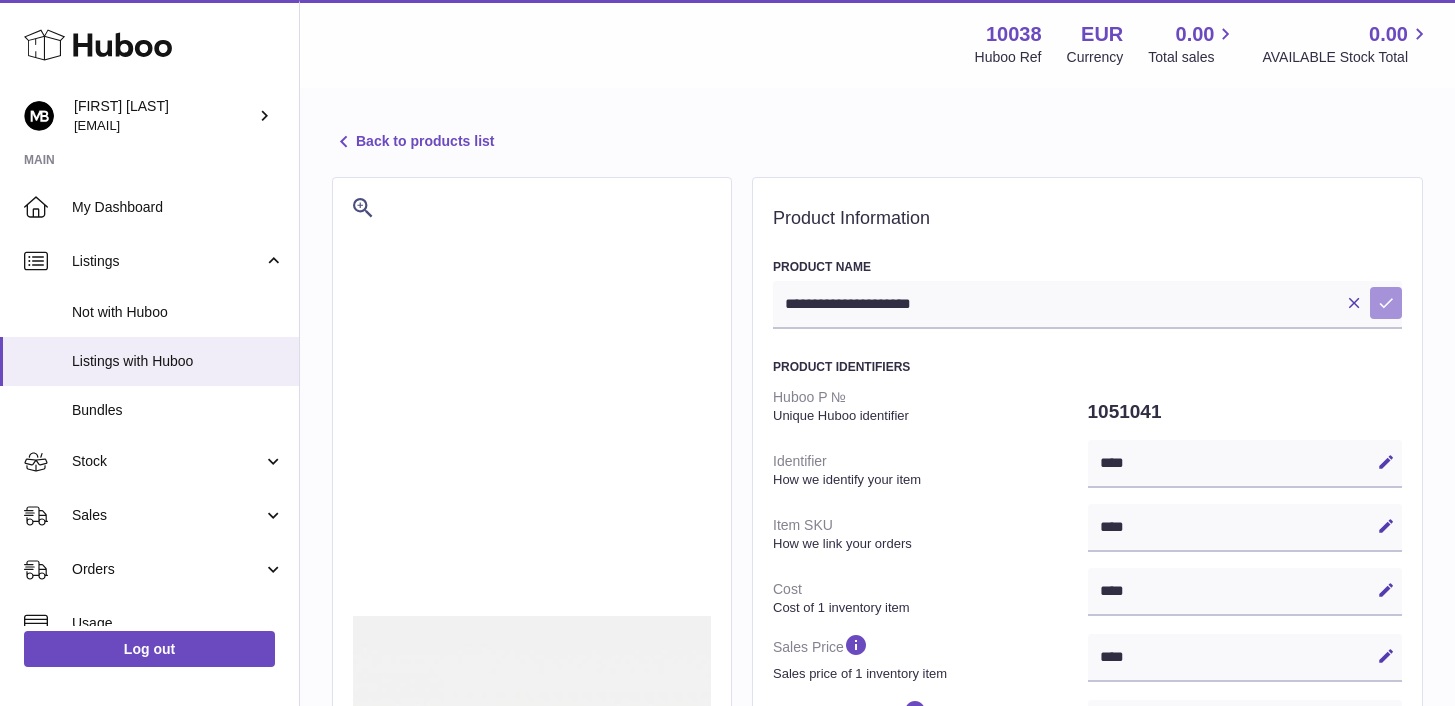 click on "Save" at bounding box center (1386, 303) 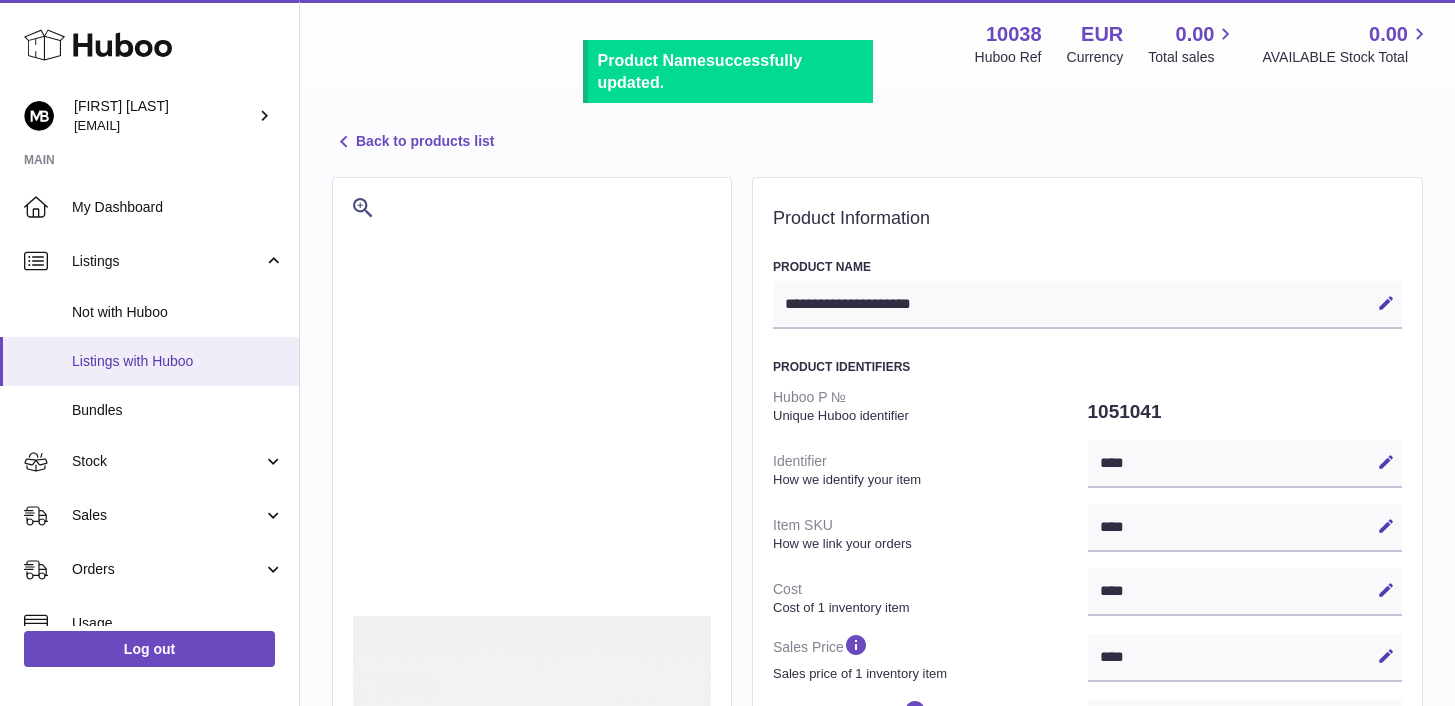click on "Listings with Huboo" at bounding box center [149, 361] 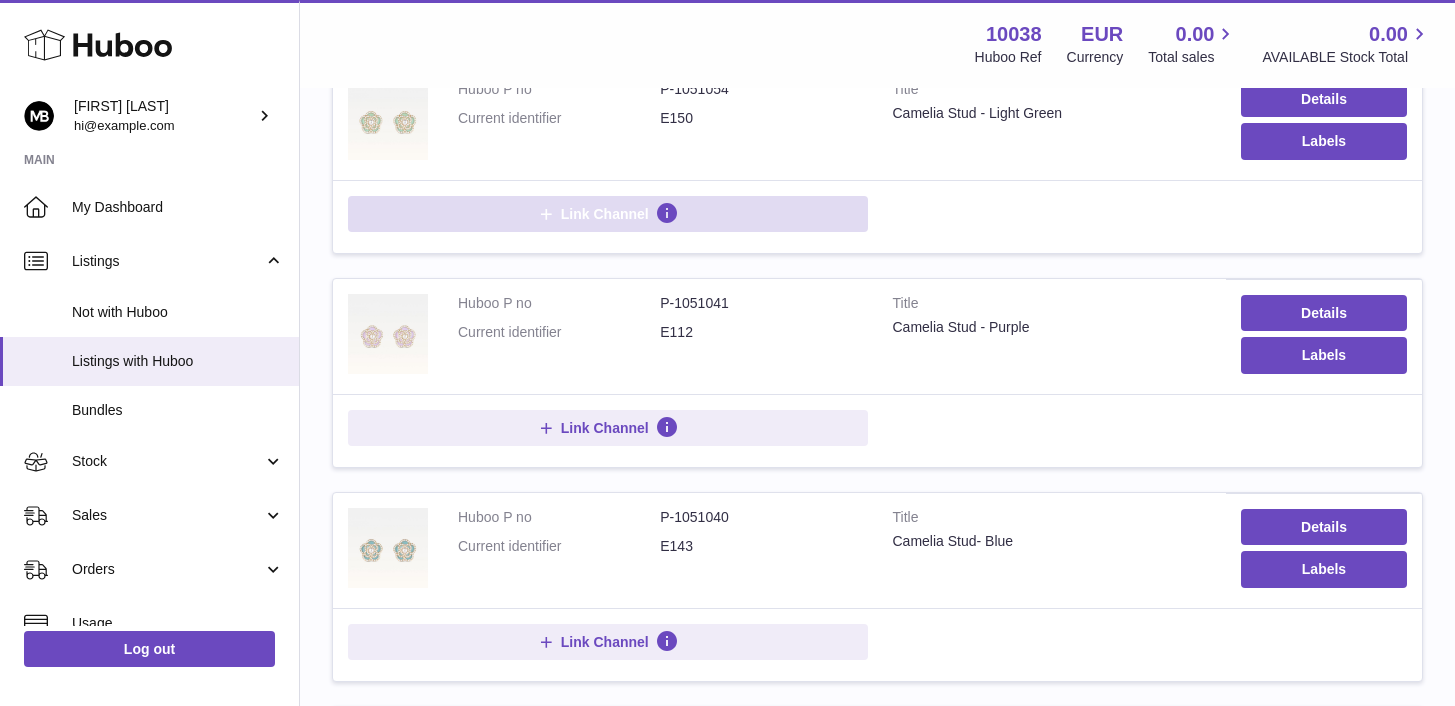 scroll, scrollTop: 195, scrollLeft: 0, axis: vertical 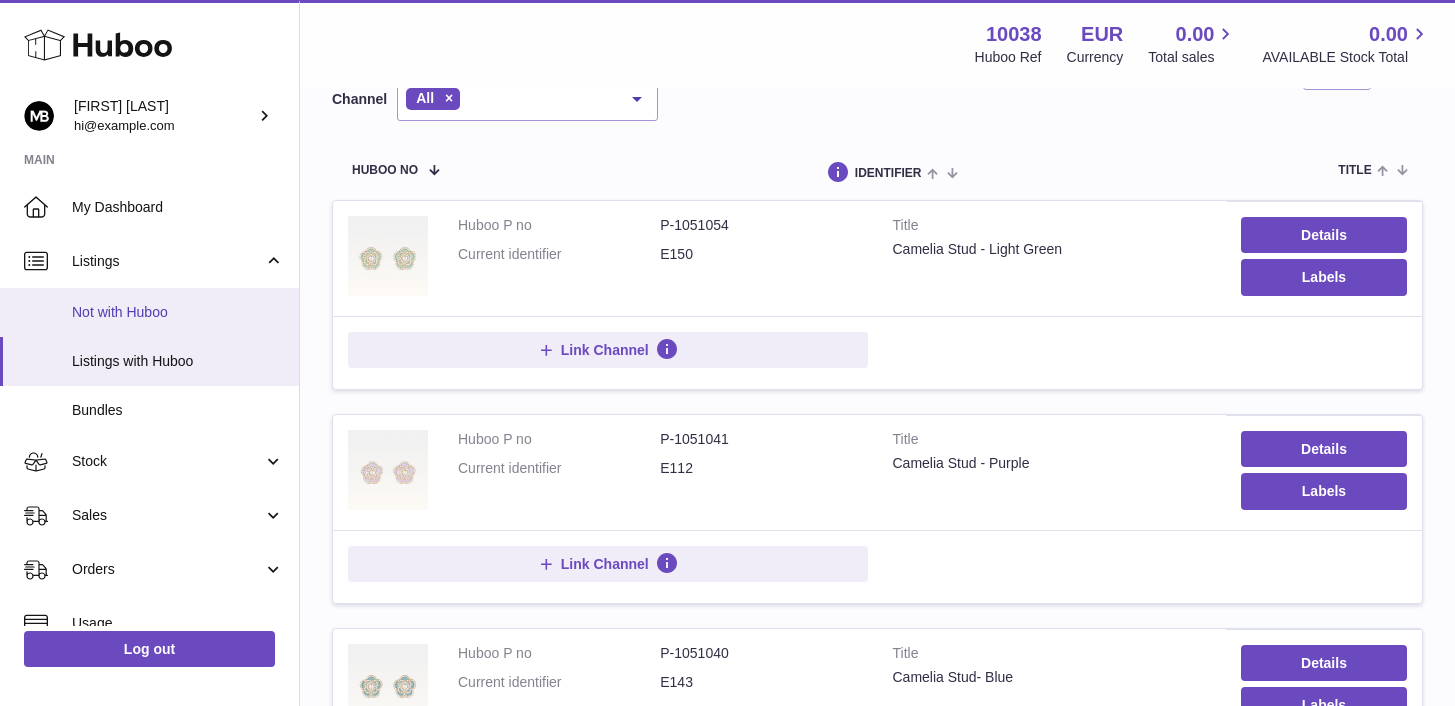 click on "Not with Huboo" at bounding box center (149, 312) 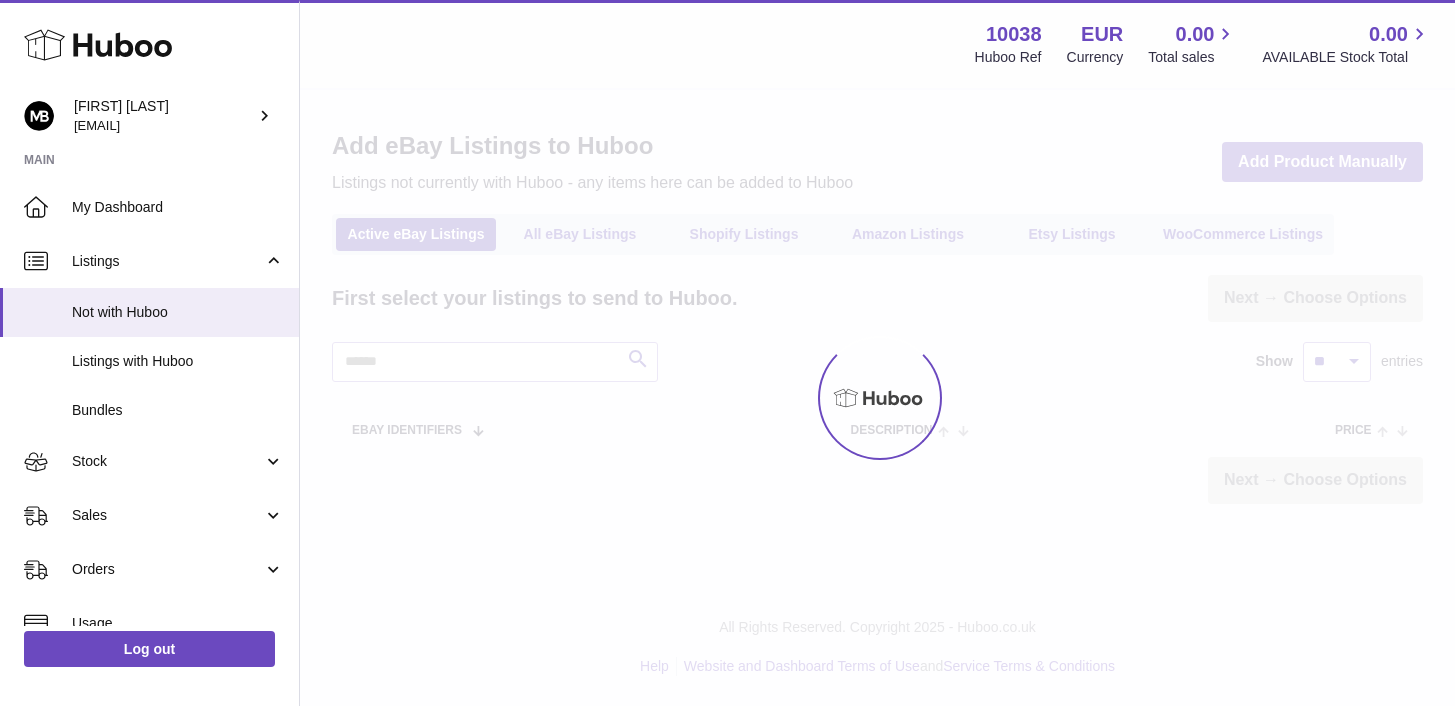 scroll, scrollTop: 0, scrollLeft: 0, axis: both 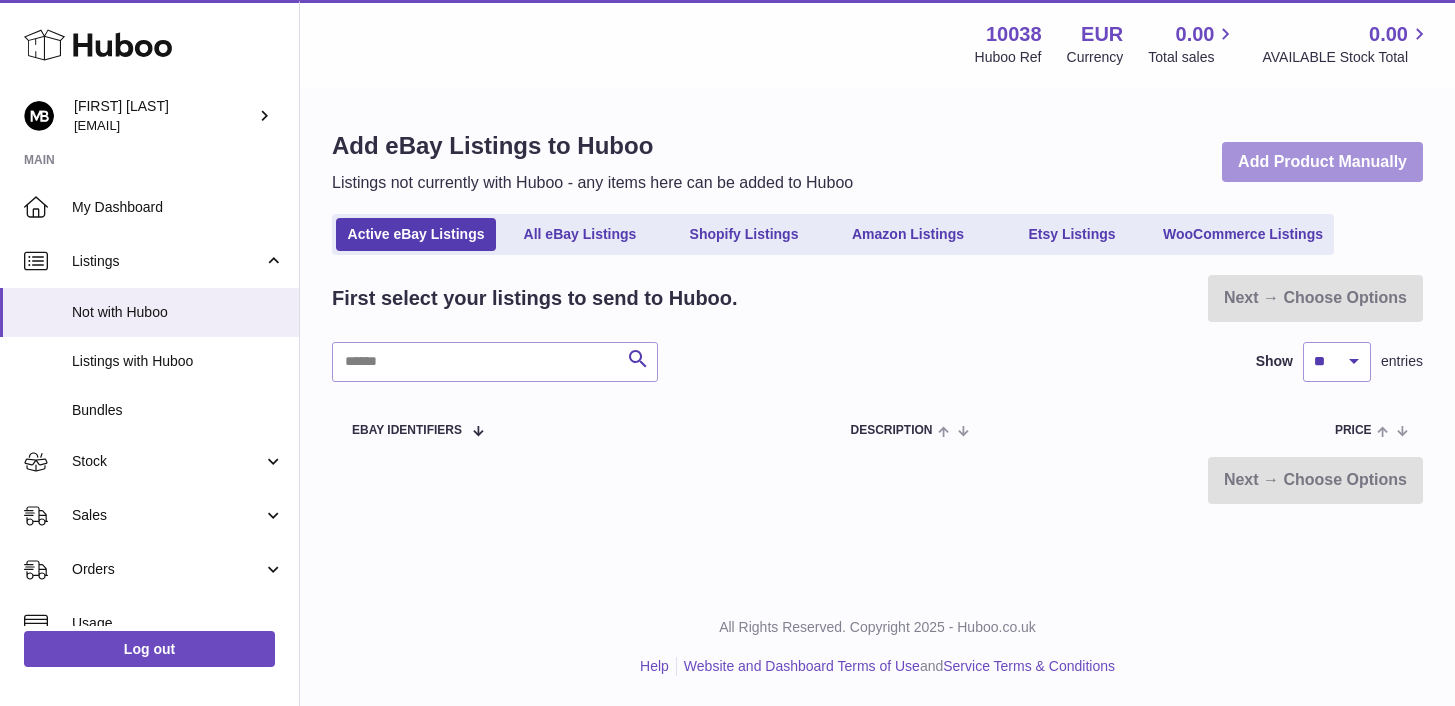click on "Add Product Manually" at bounding box center [1322, 162] 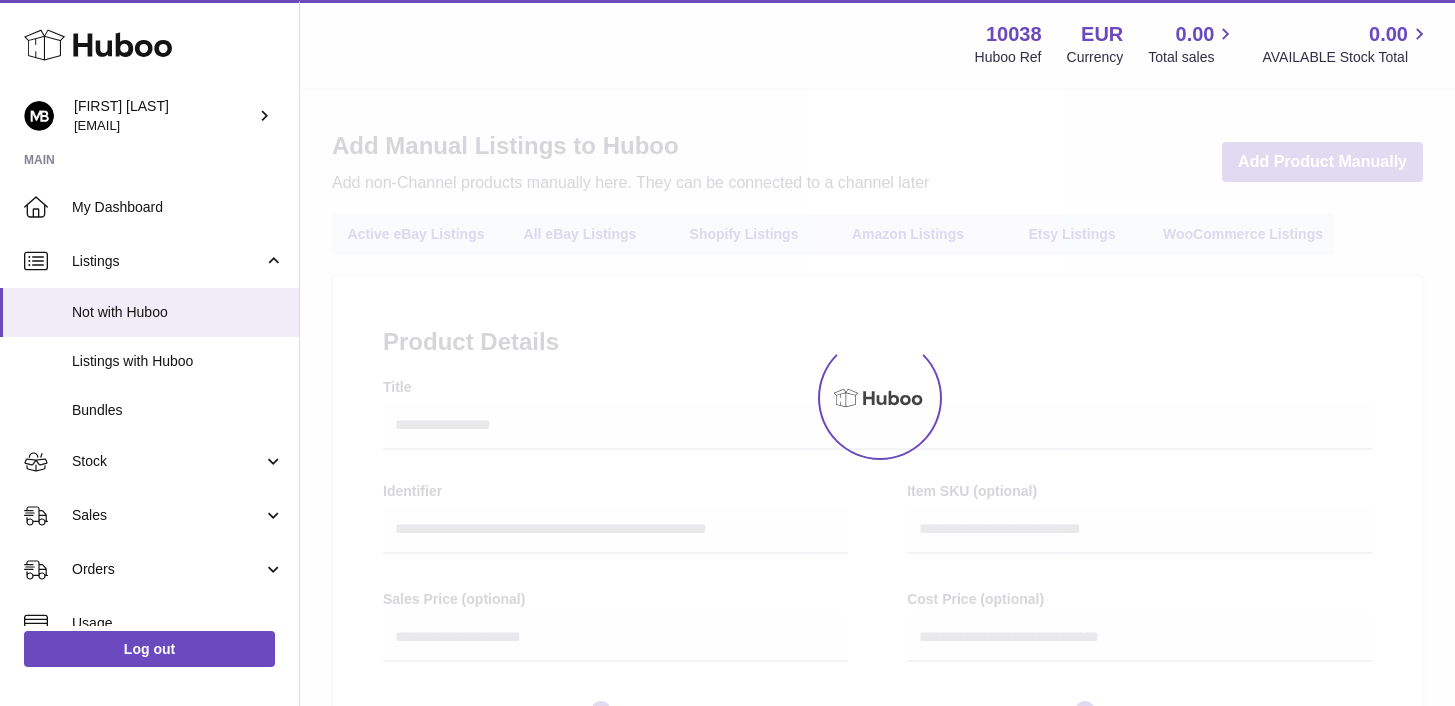 select 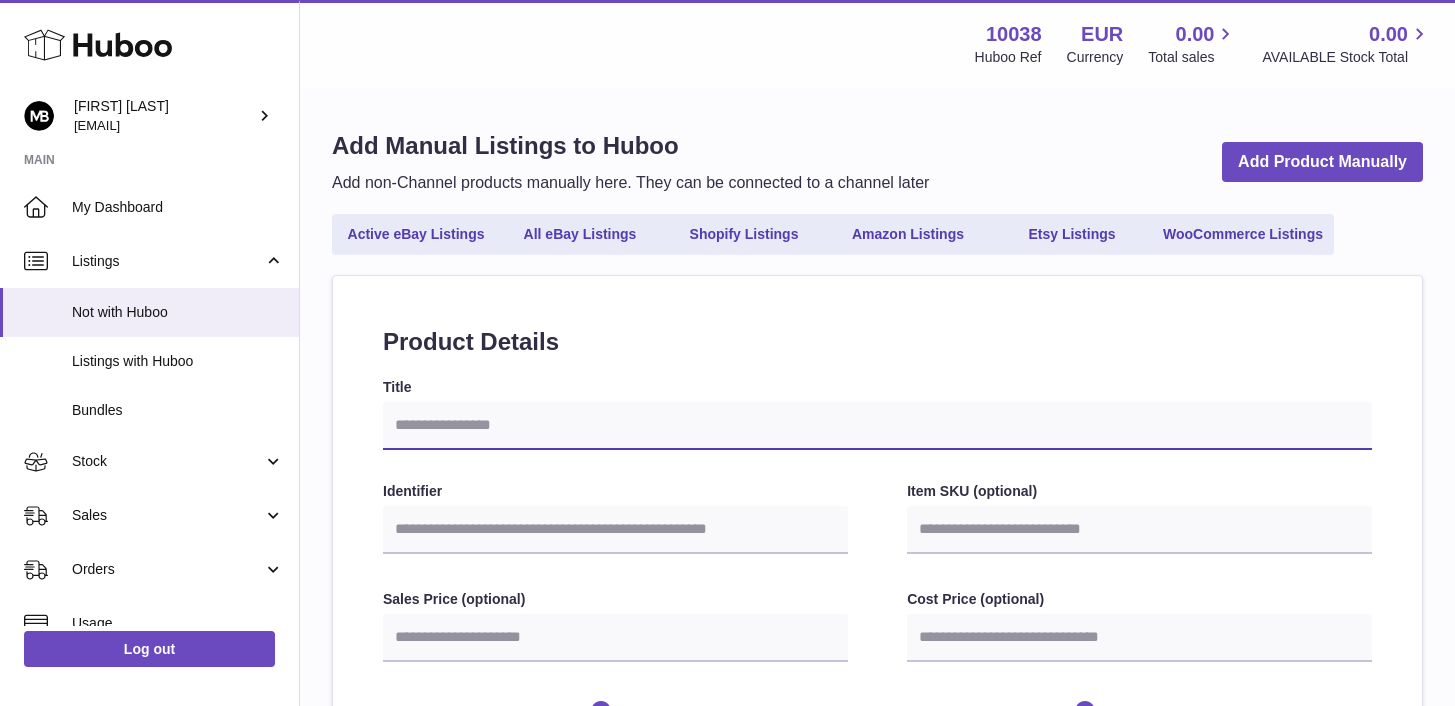 click on "Title" at bounding box center [877, 426] 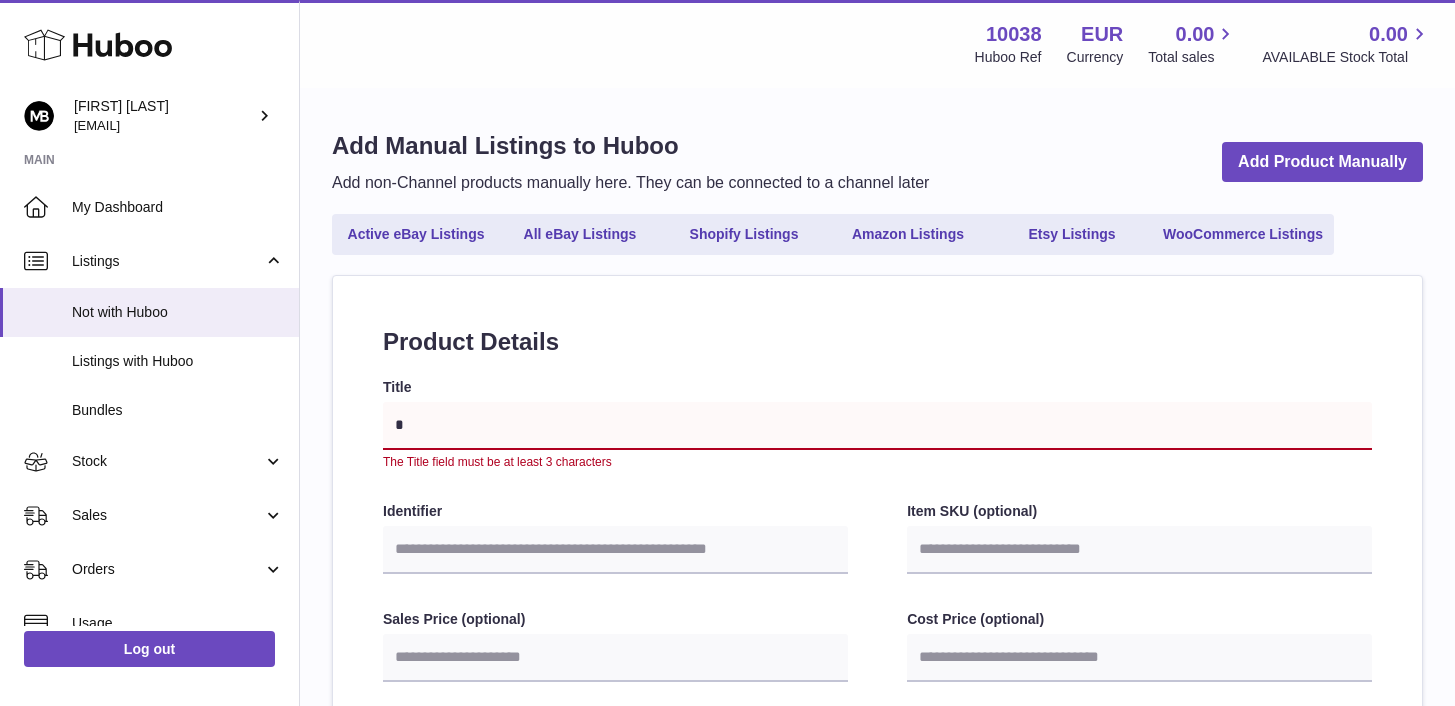 type on "**" 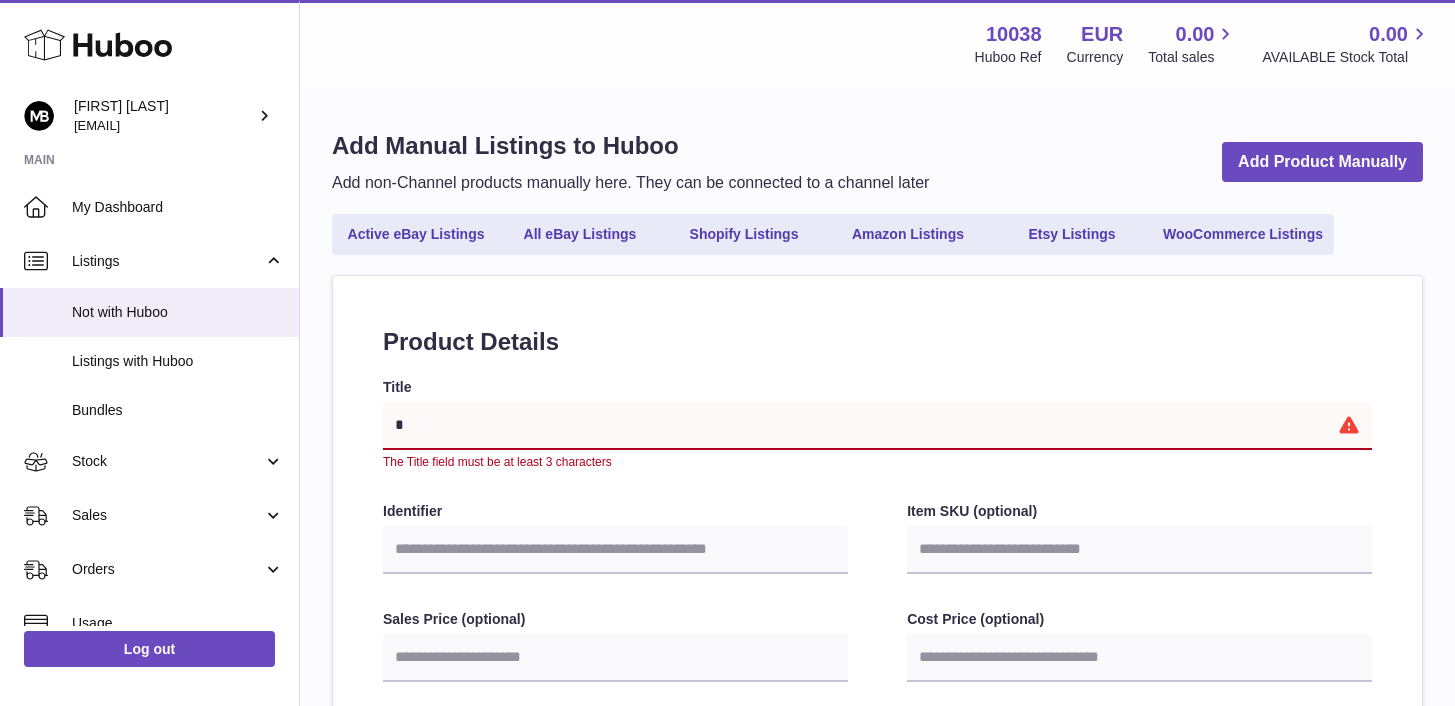 select 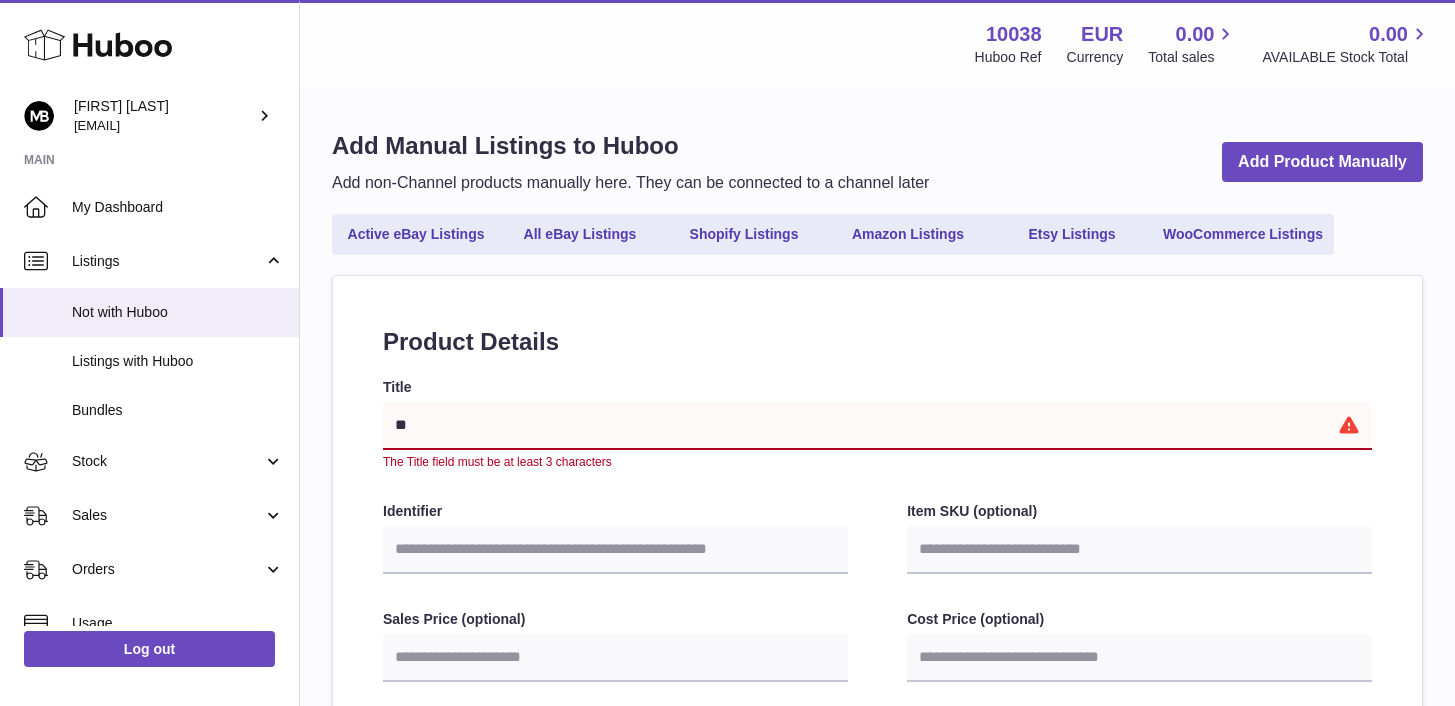 type on "***" 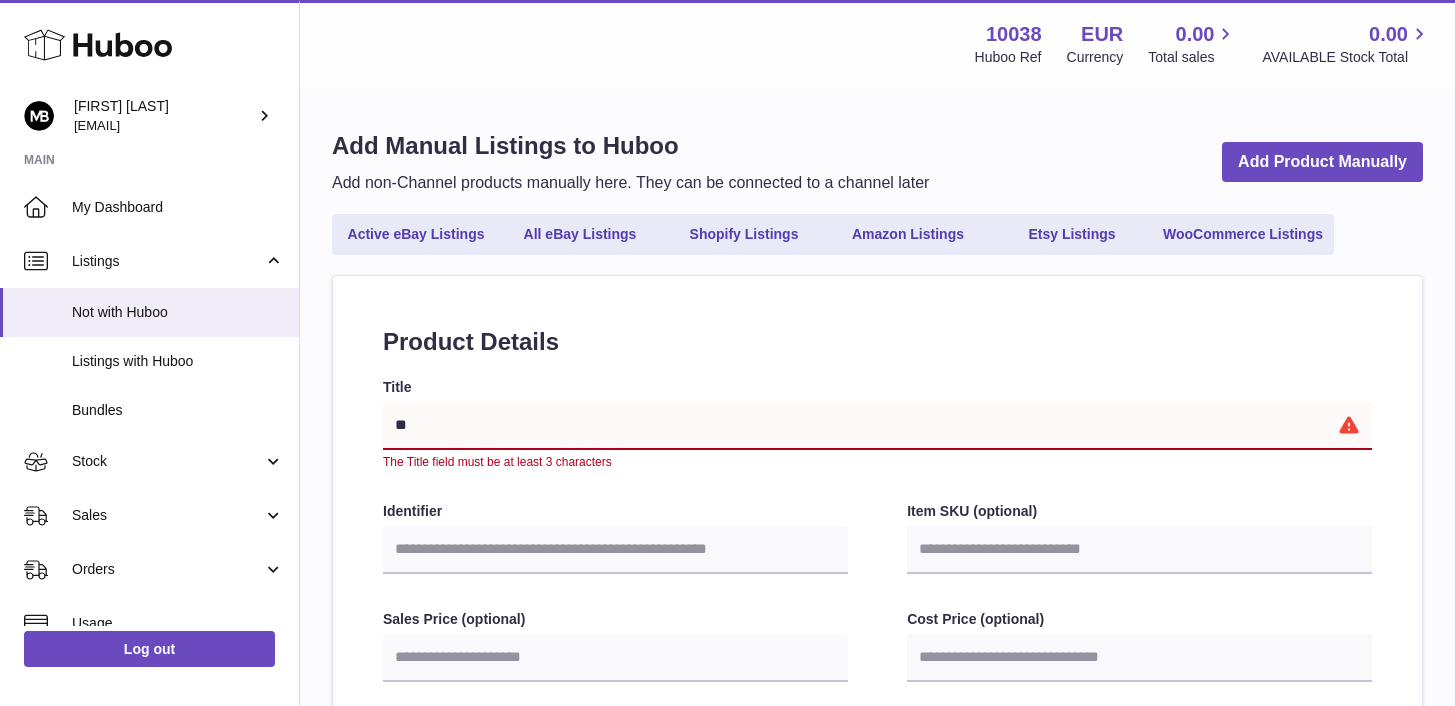 select 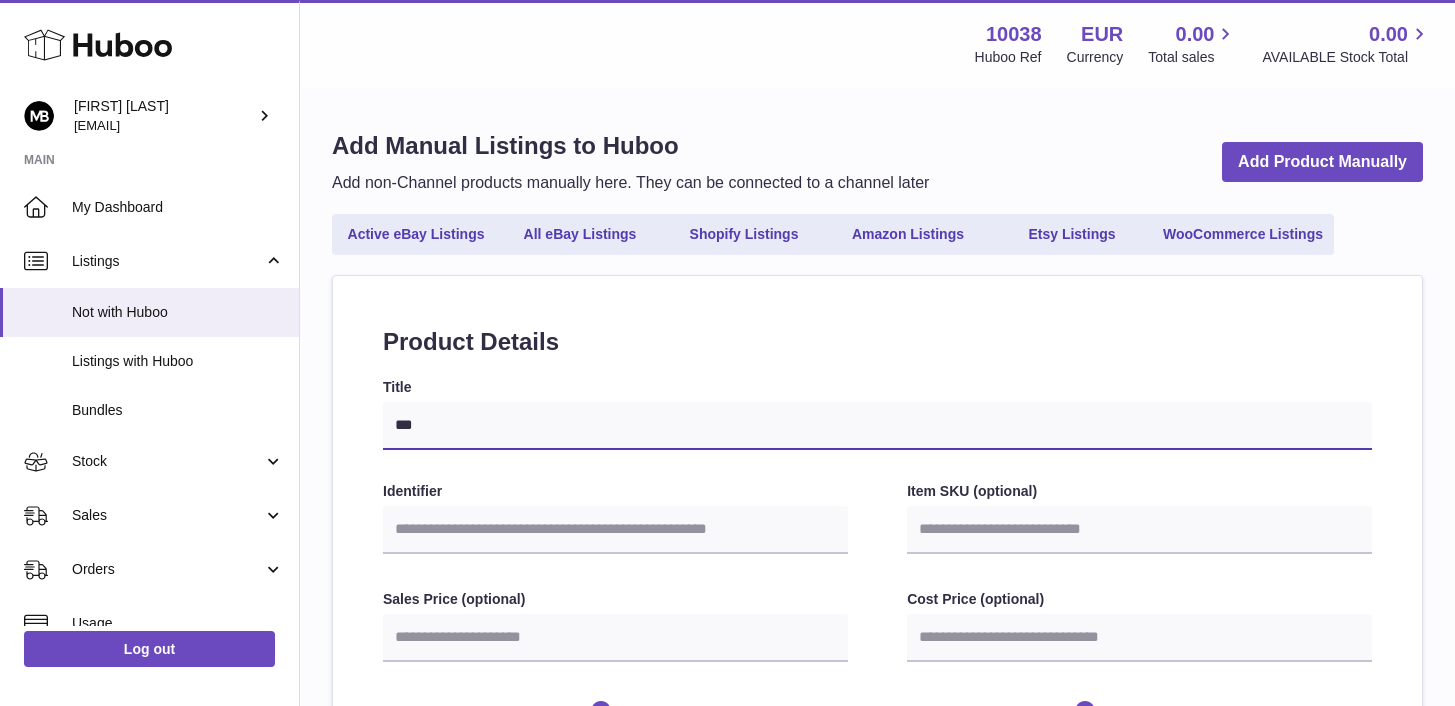 type on "****" 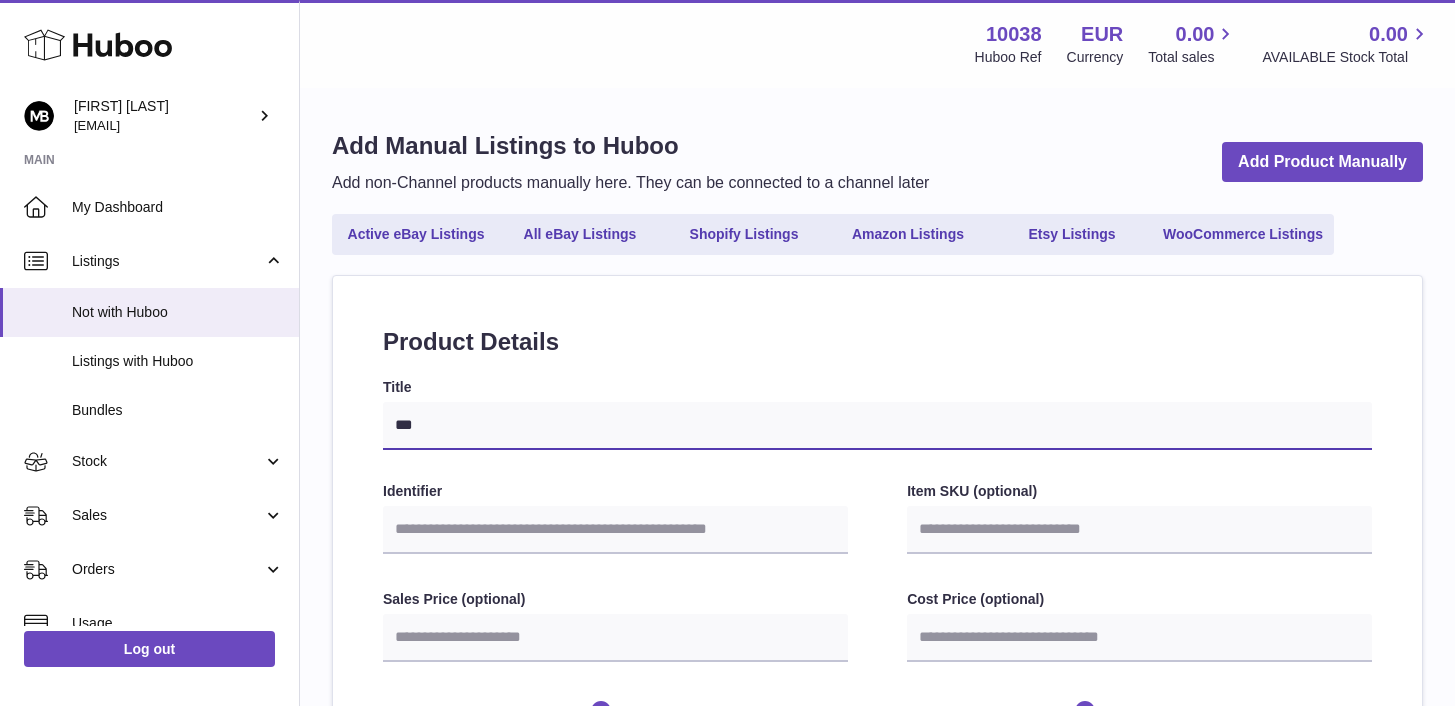 select 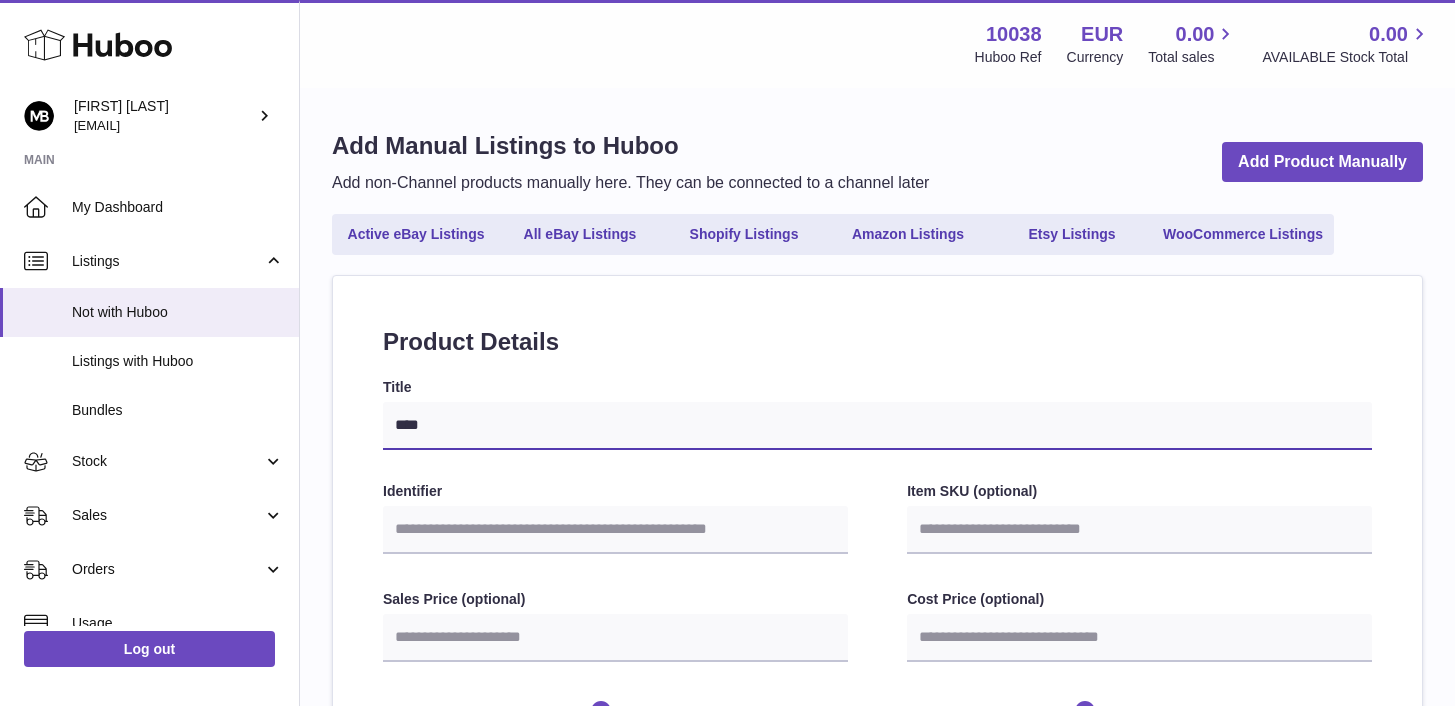 type on "*****" 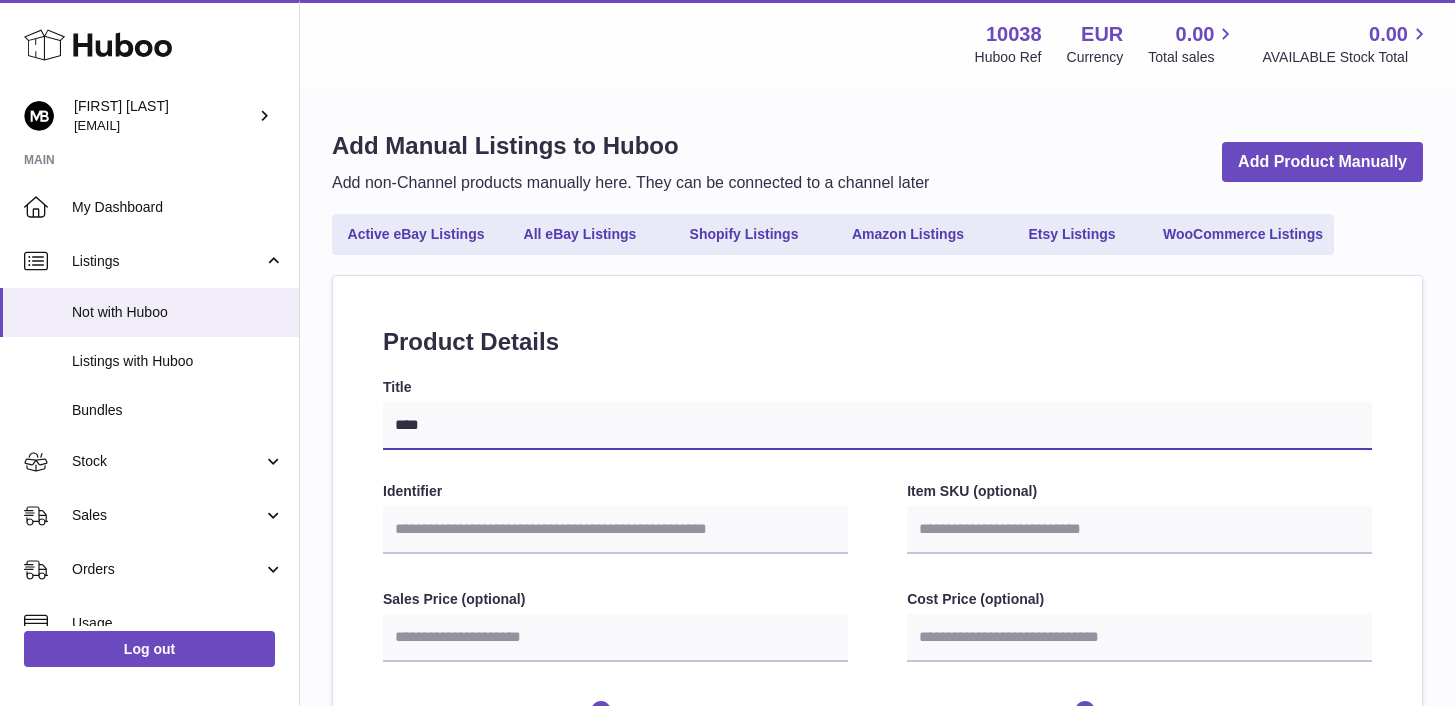 select 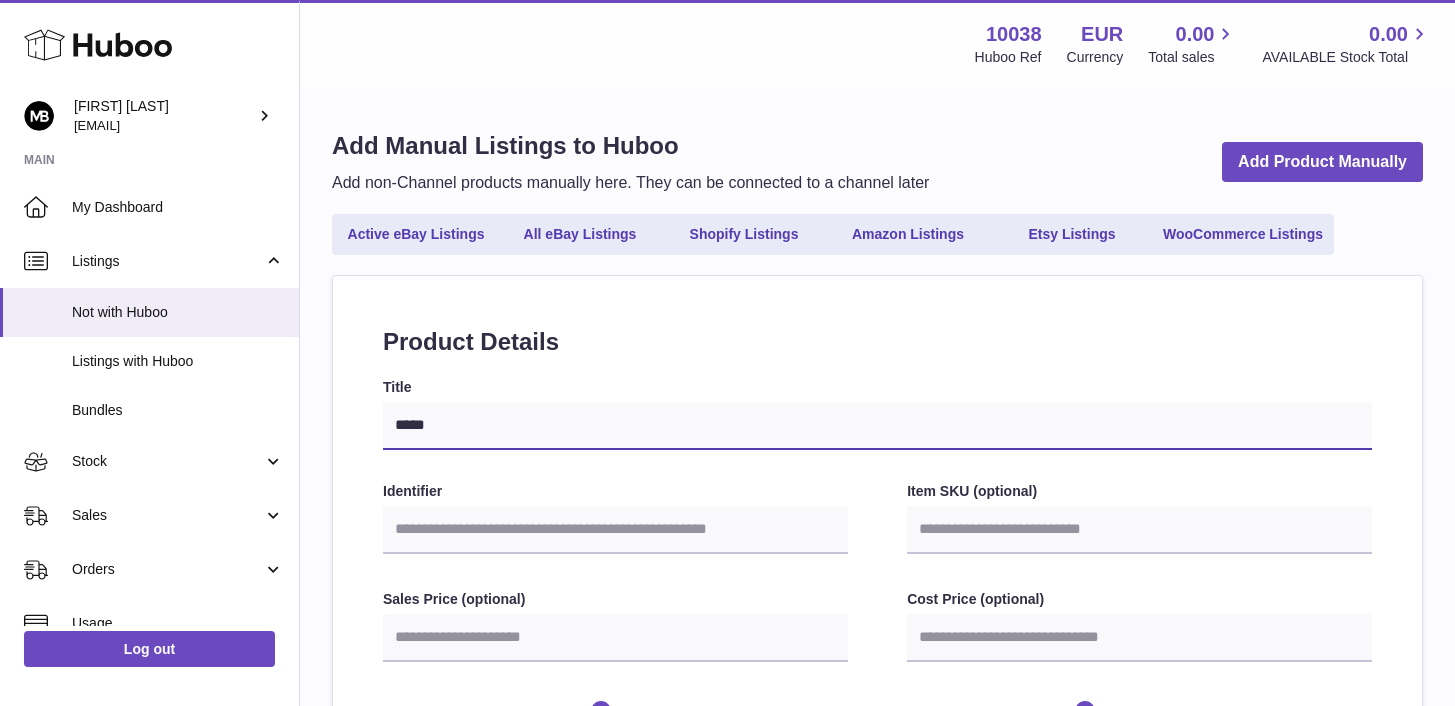 type on "******" 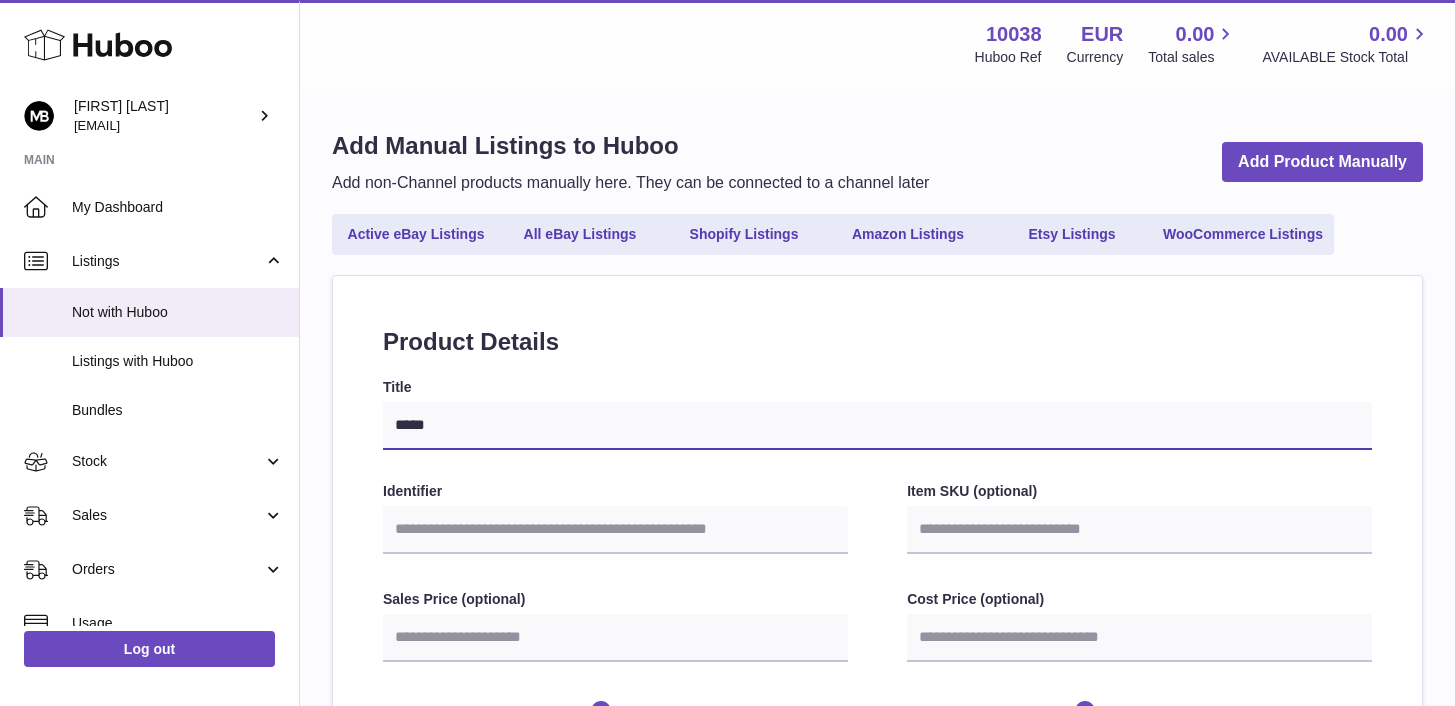 select 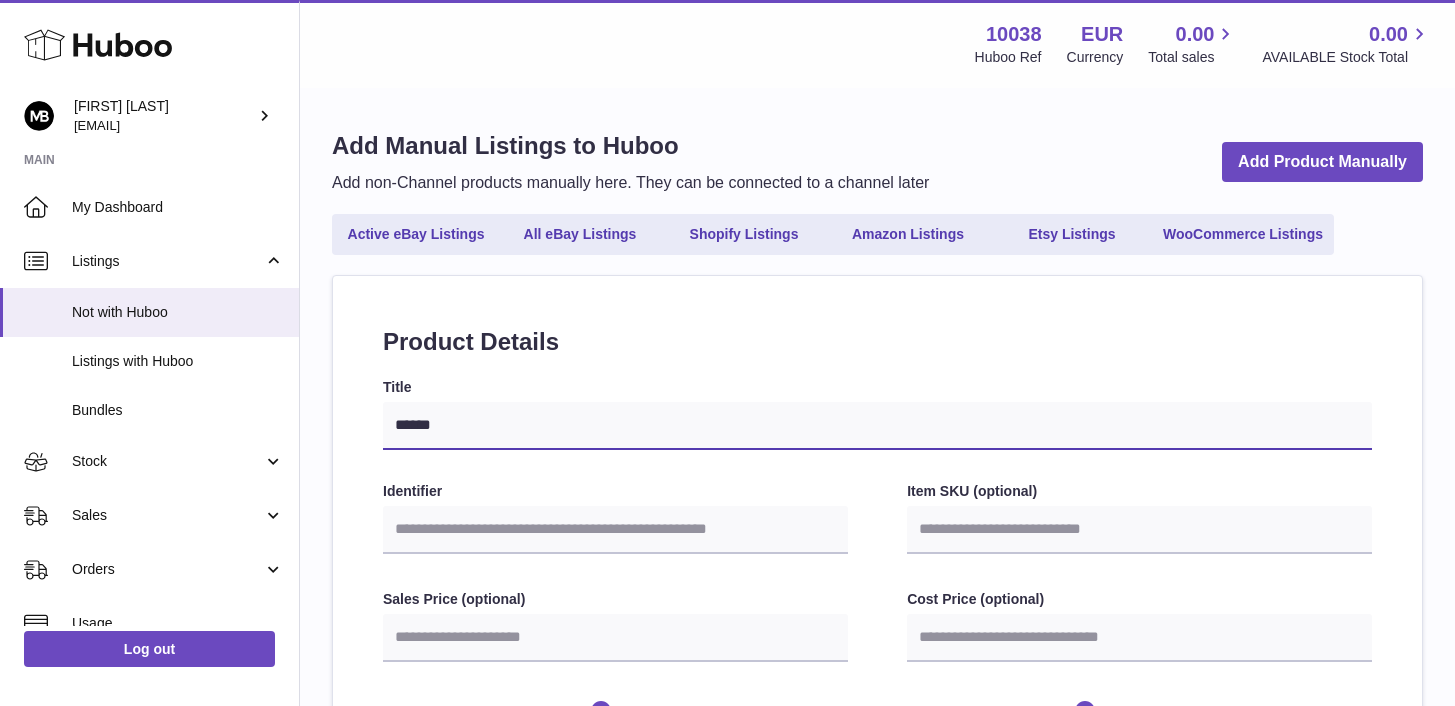 type on "*******" 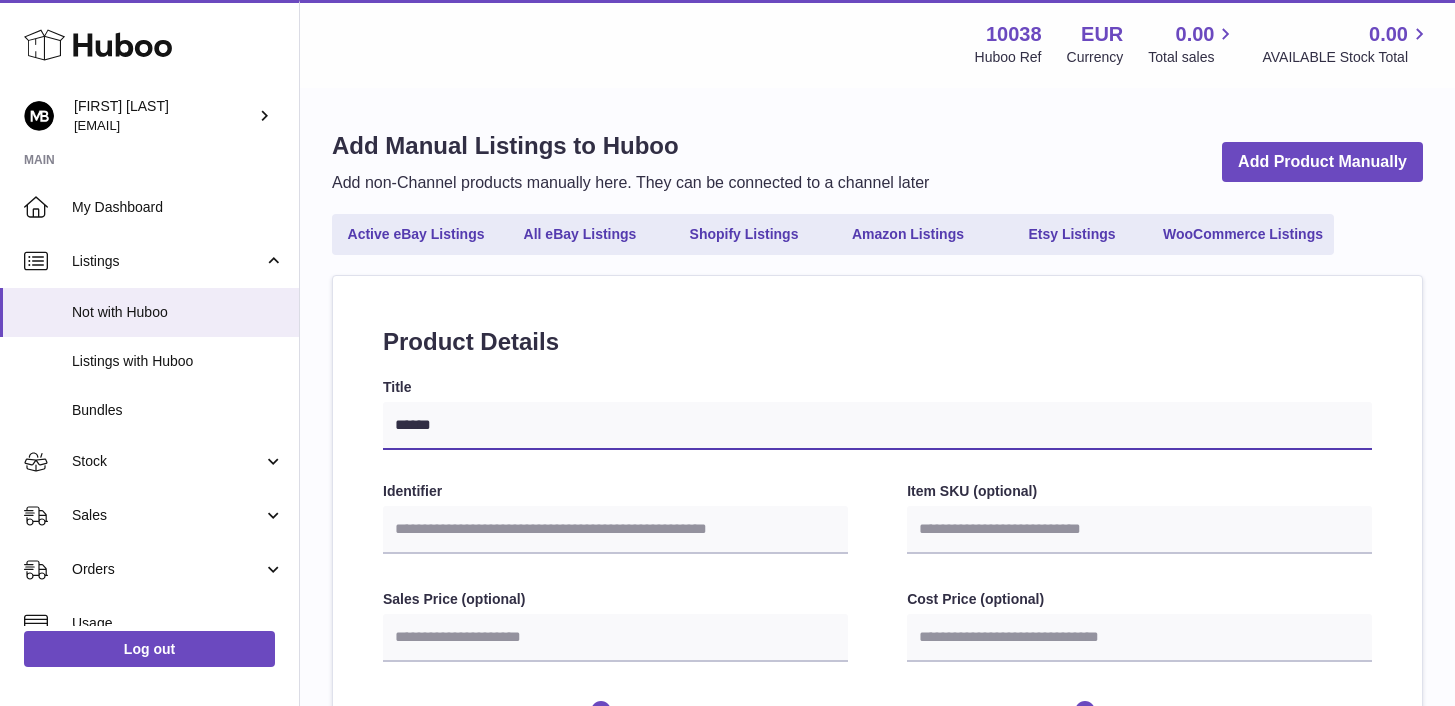 select 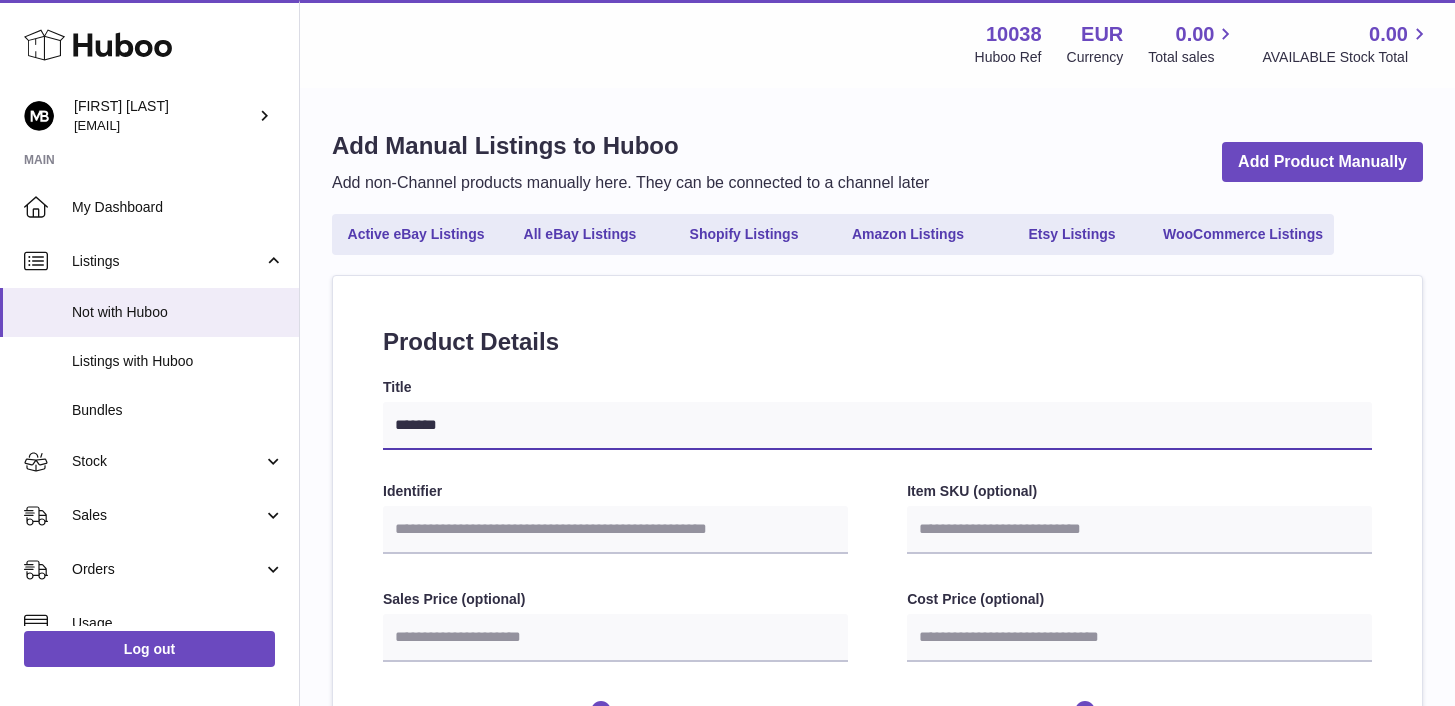 type on "*******" 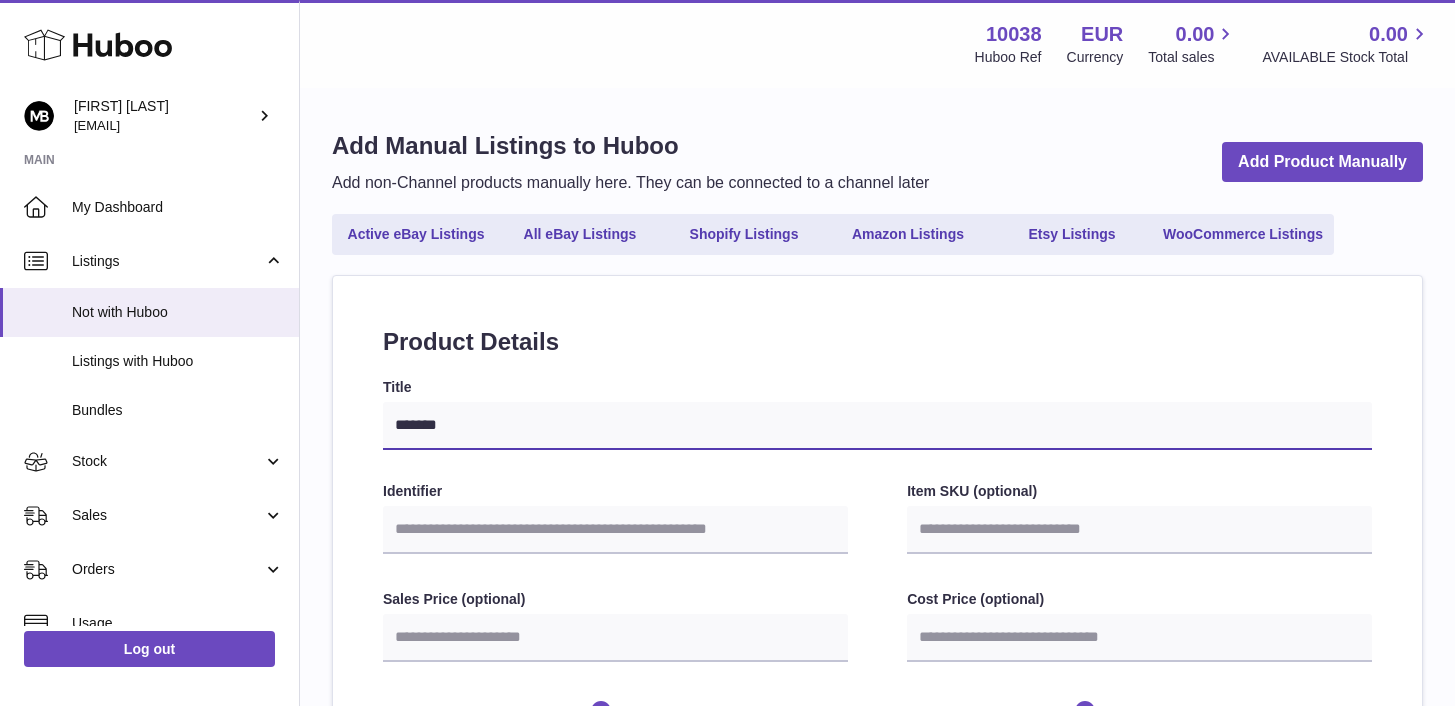 select 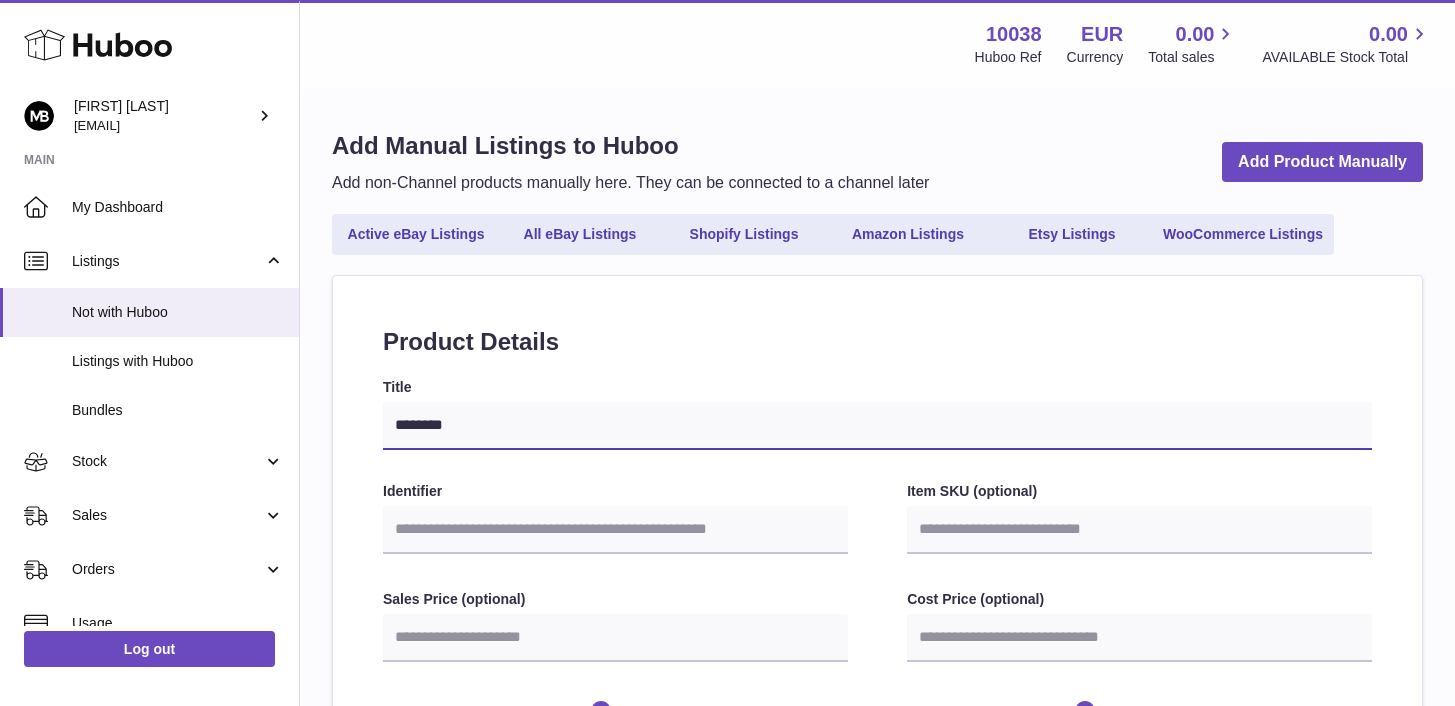 type on "*********" 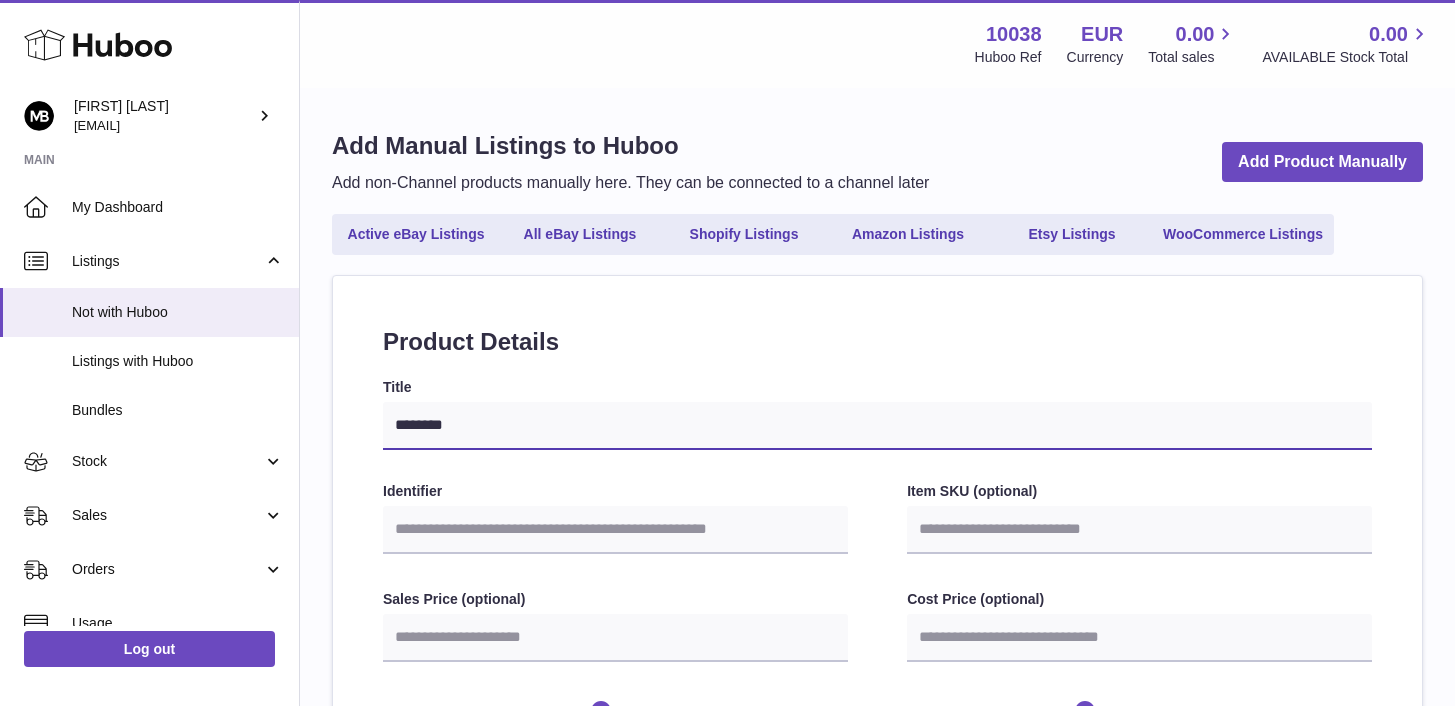 select 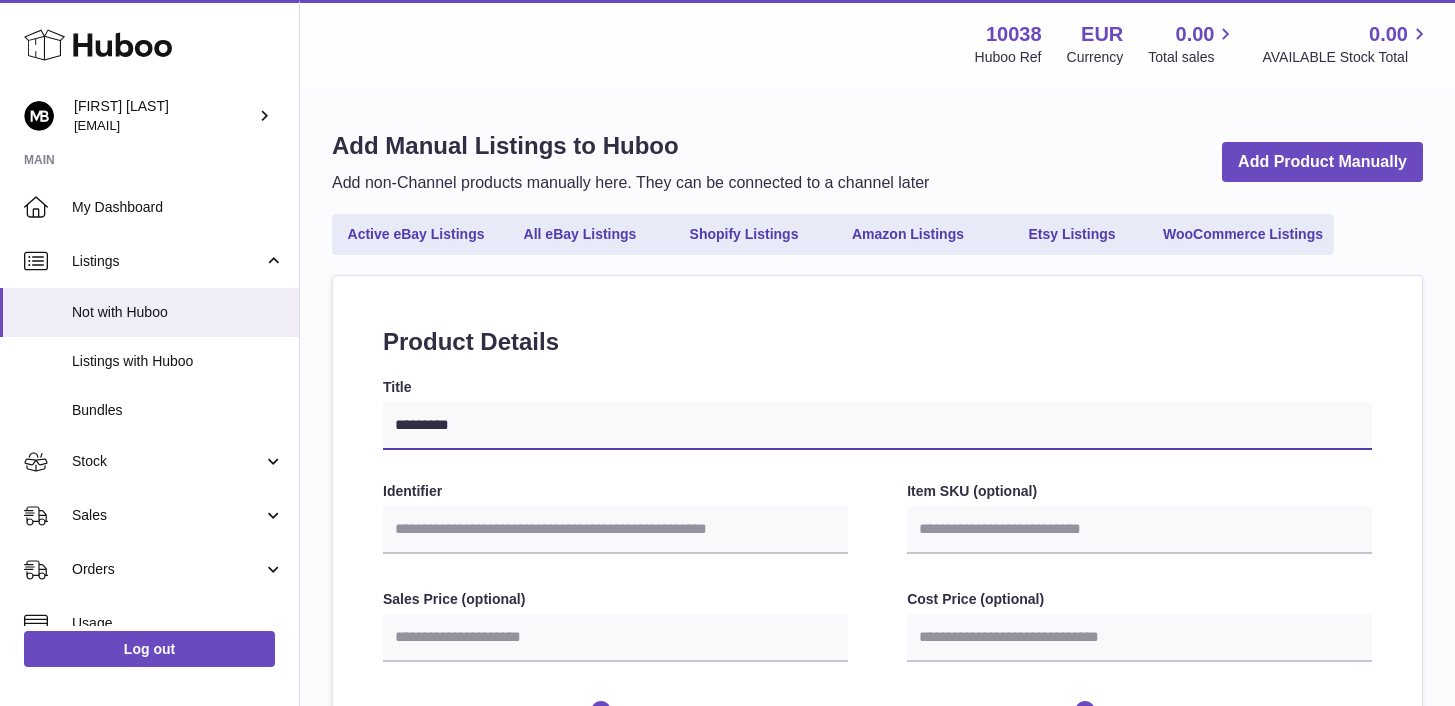 type on "**********" 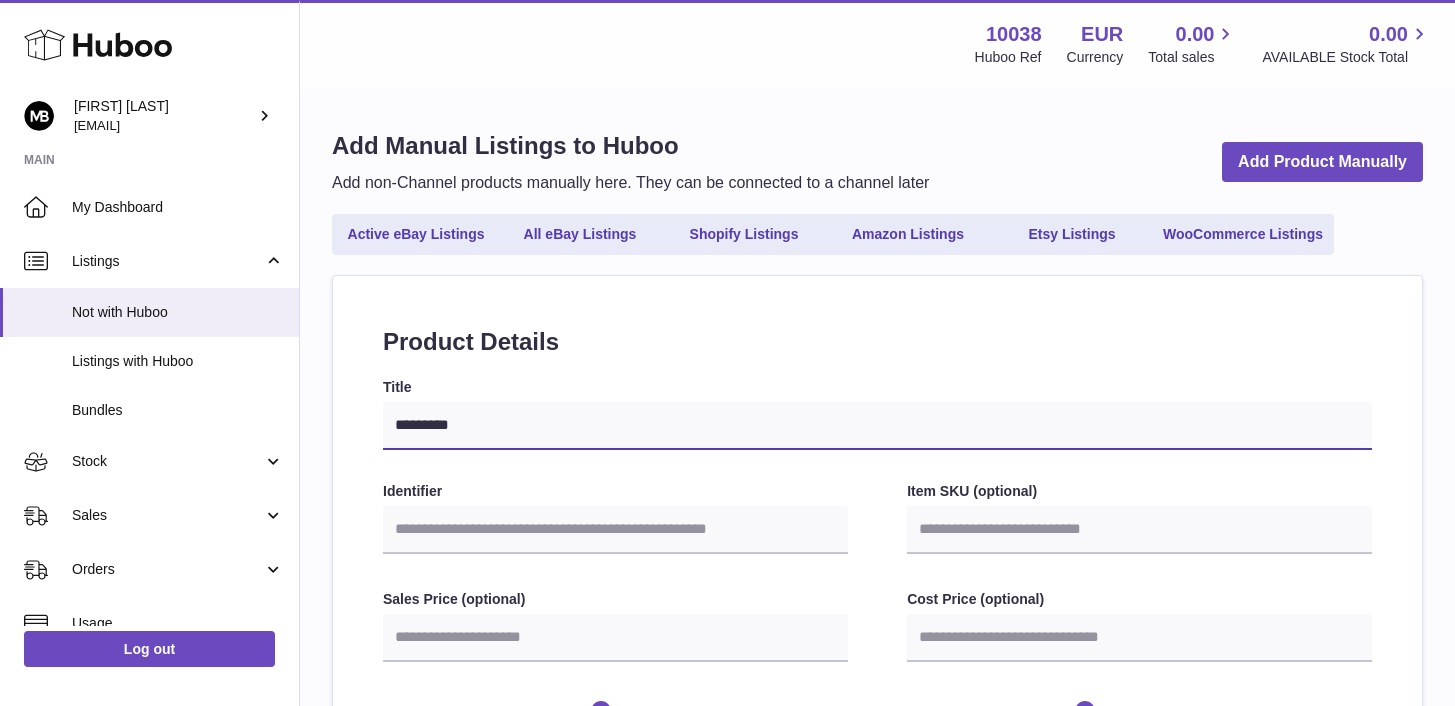 select 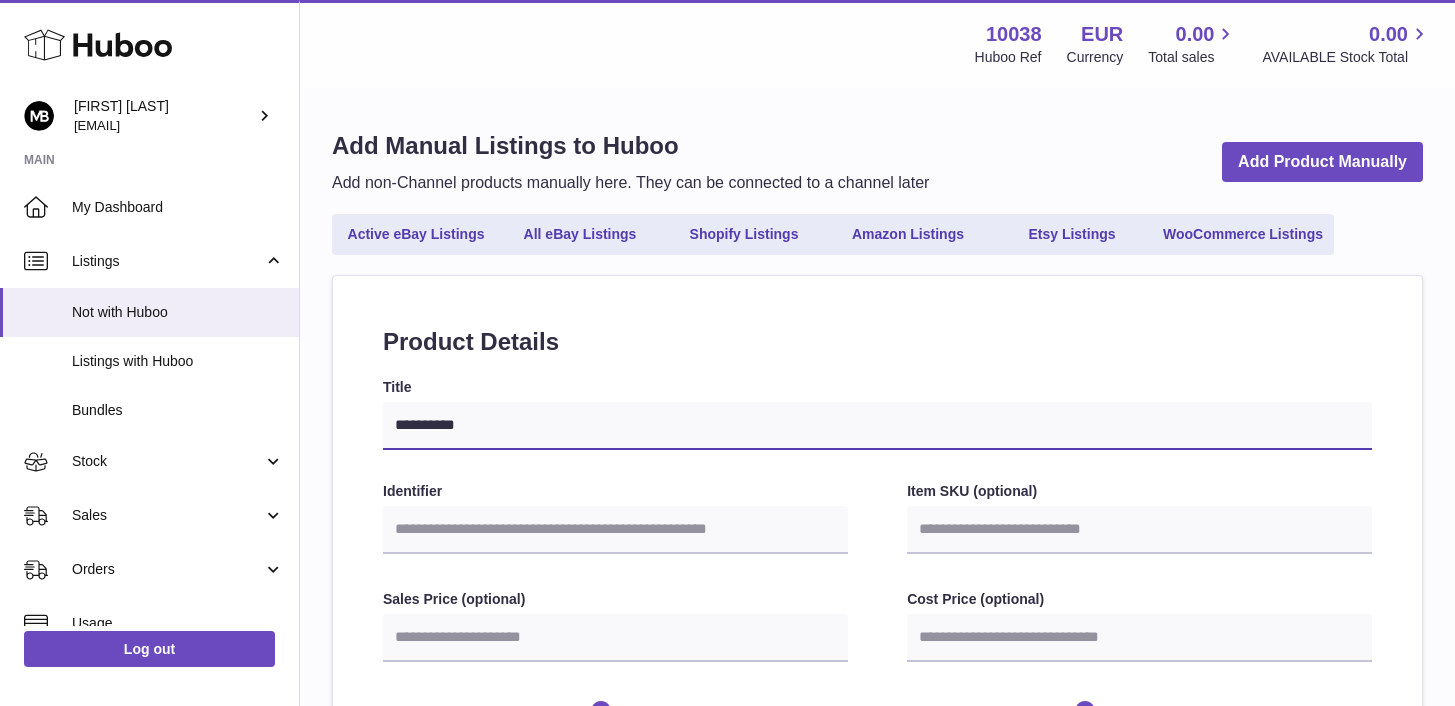 type on "**********" 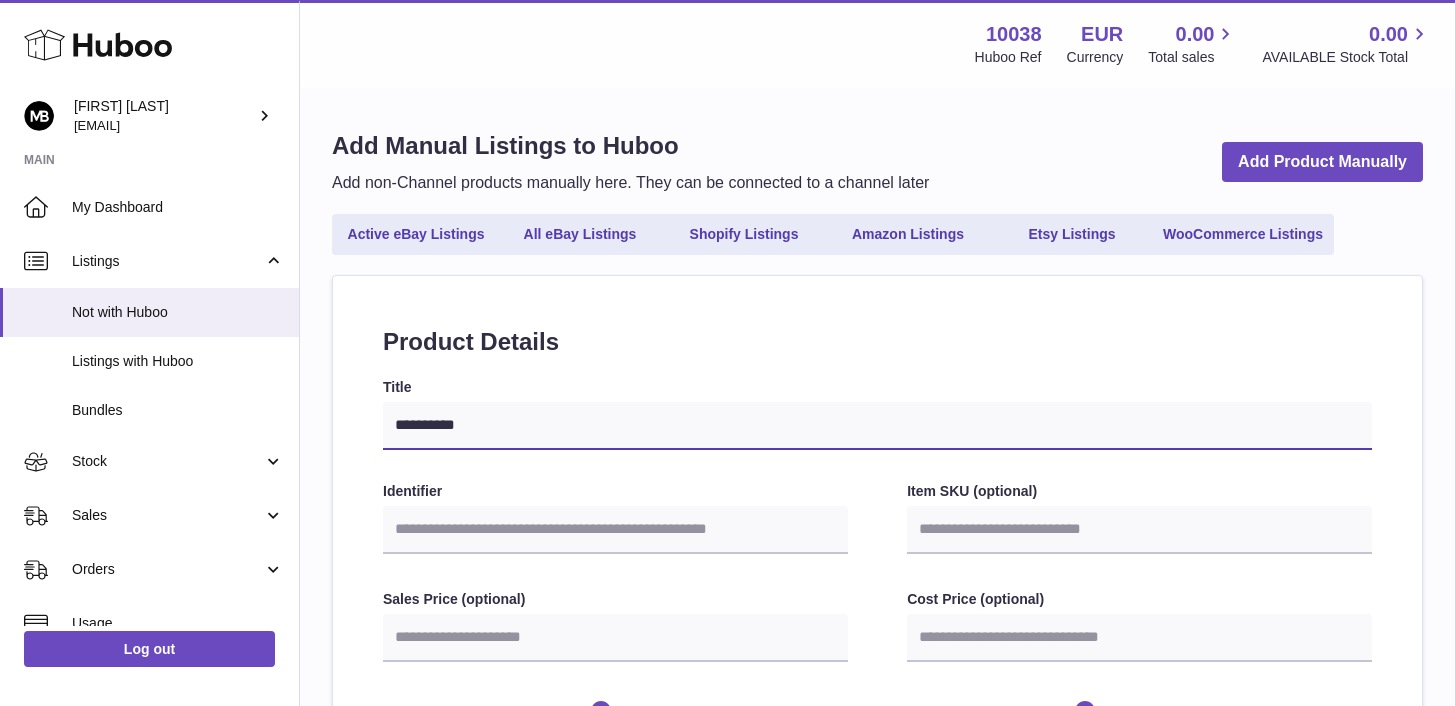 select 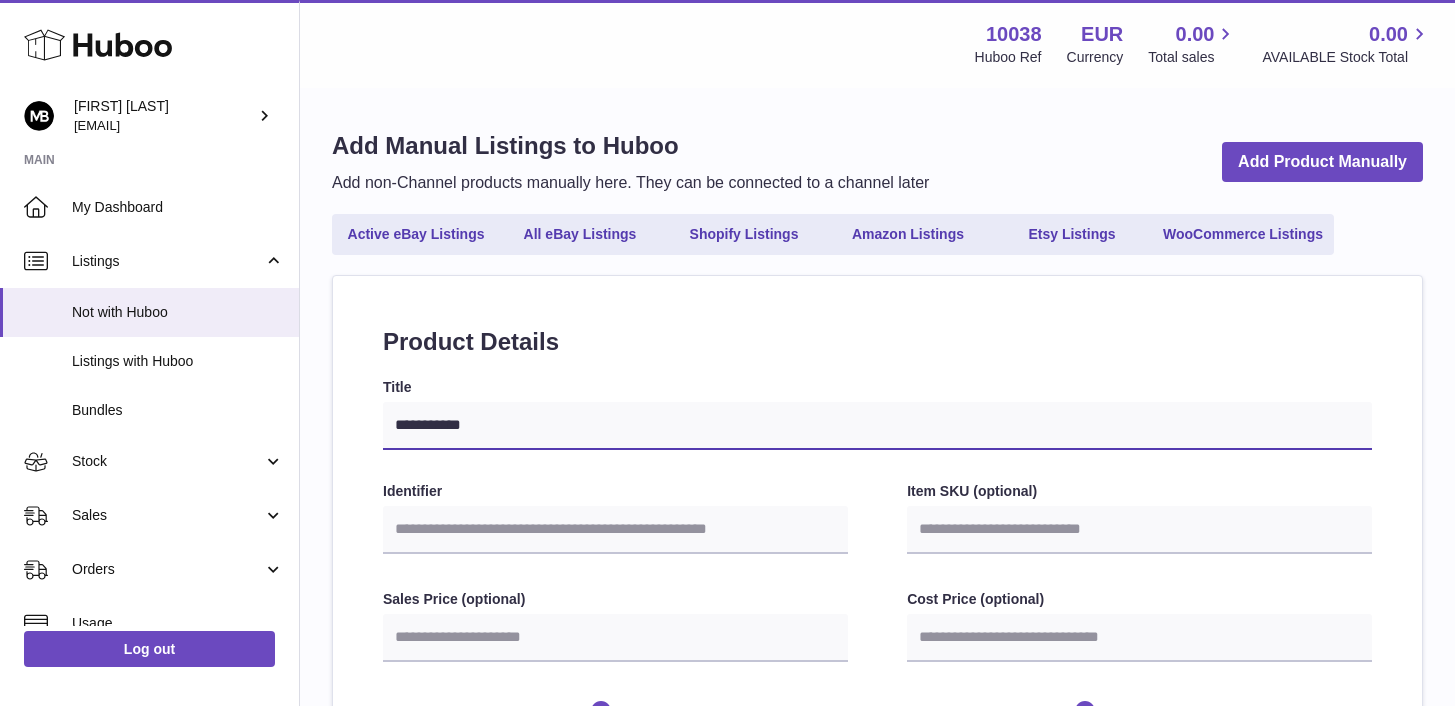 type on "**********" 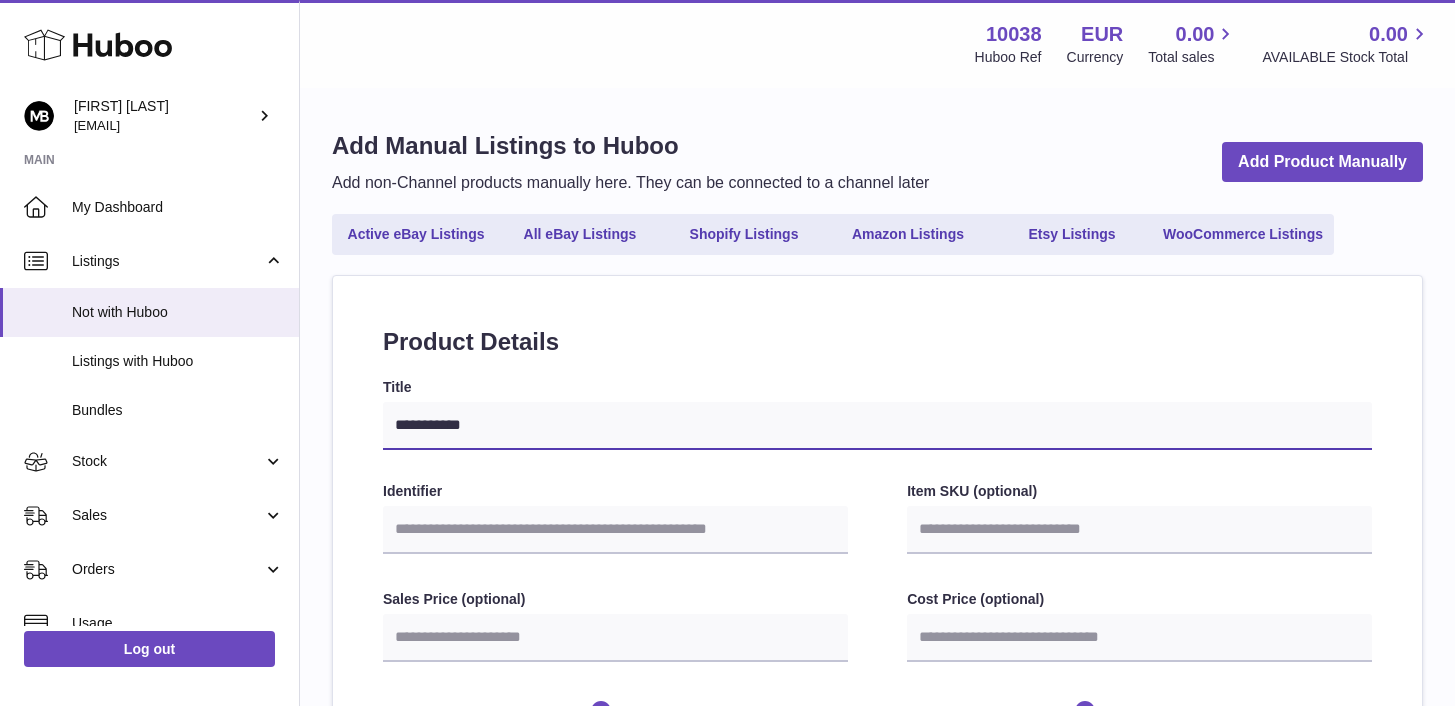 select 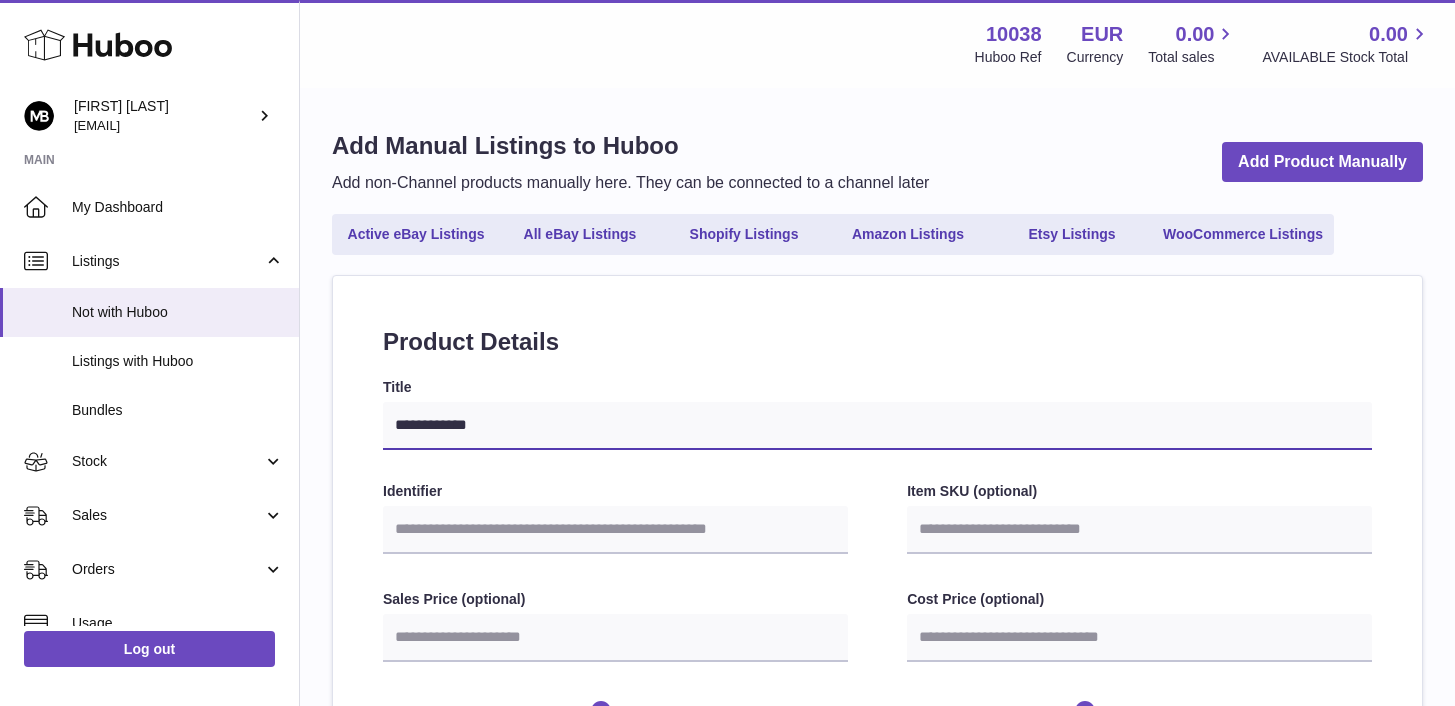 type on "**********" 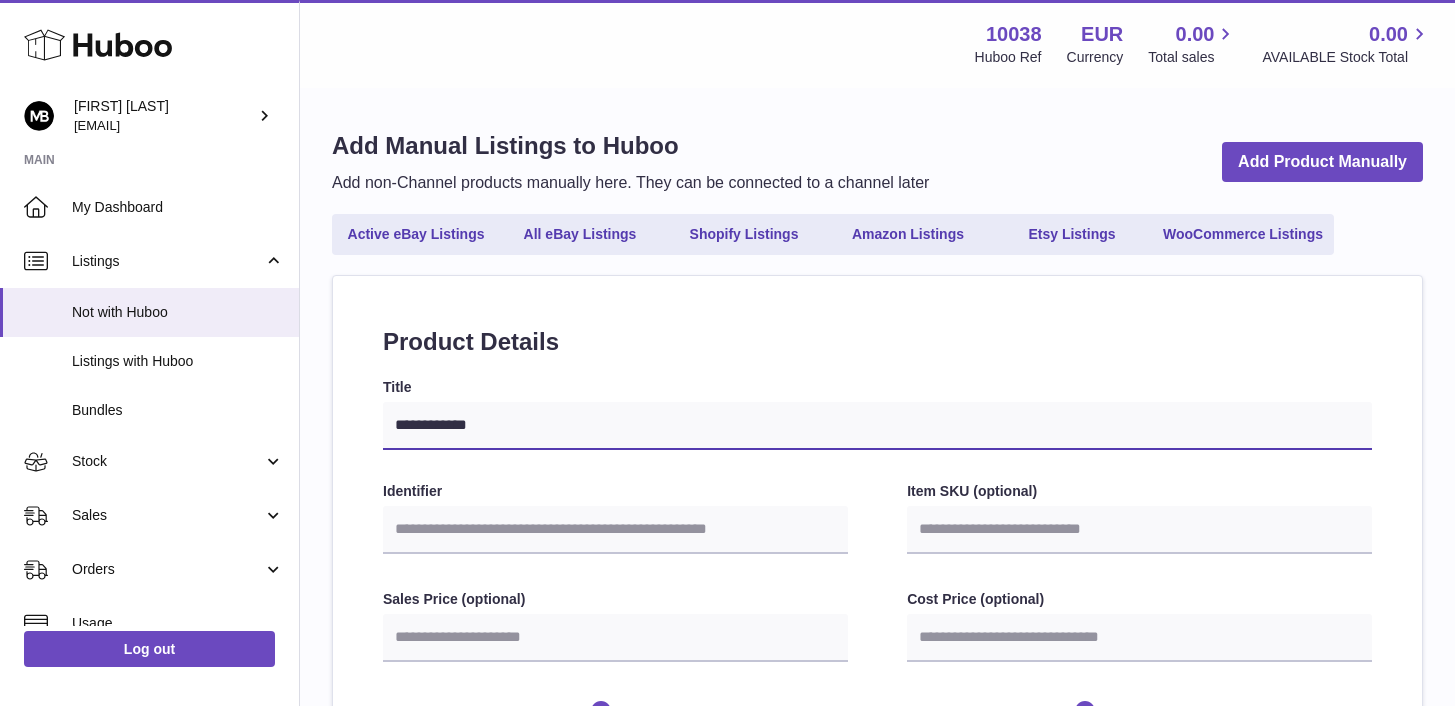 select 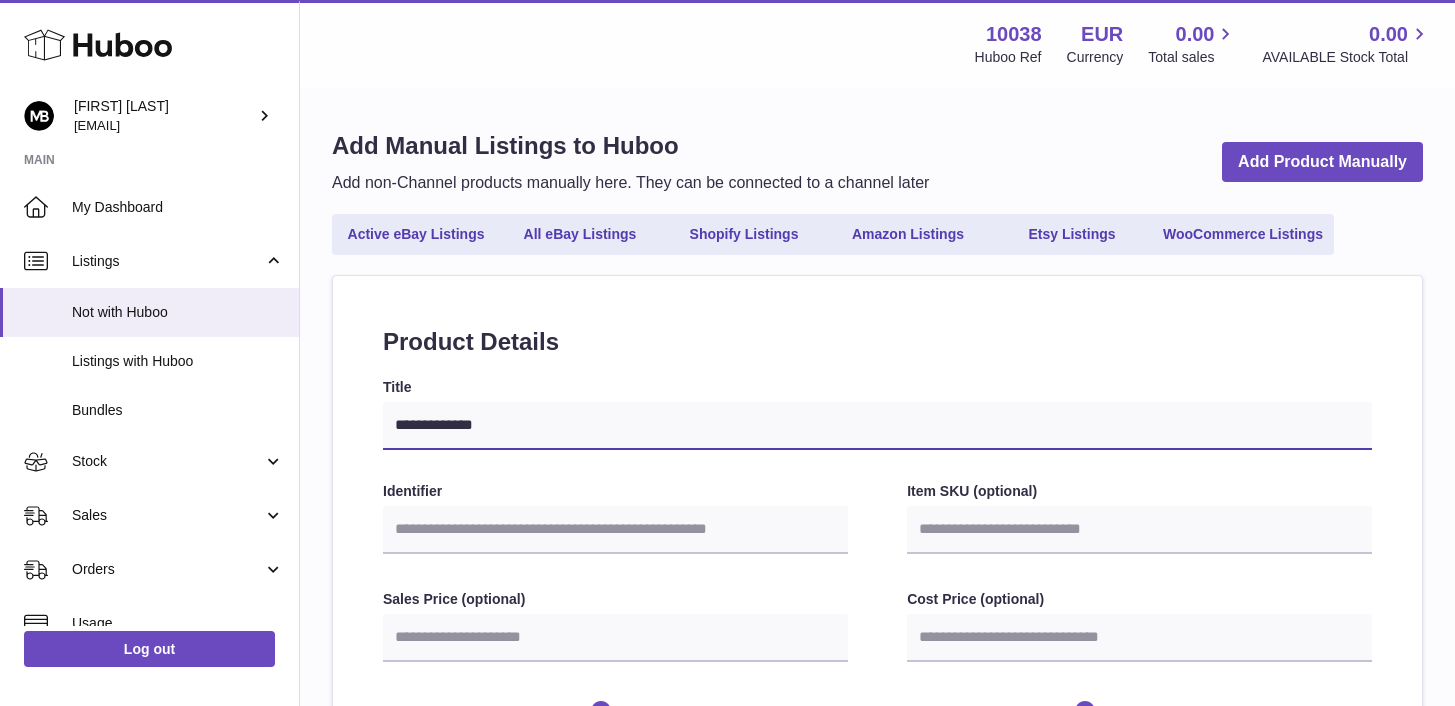 type on "**********" 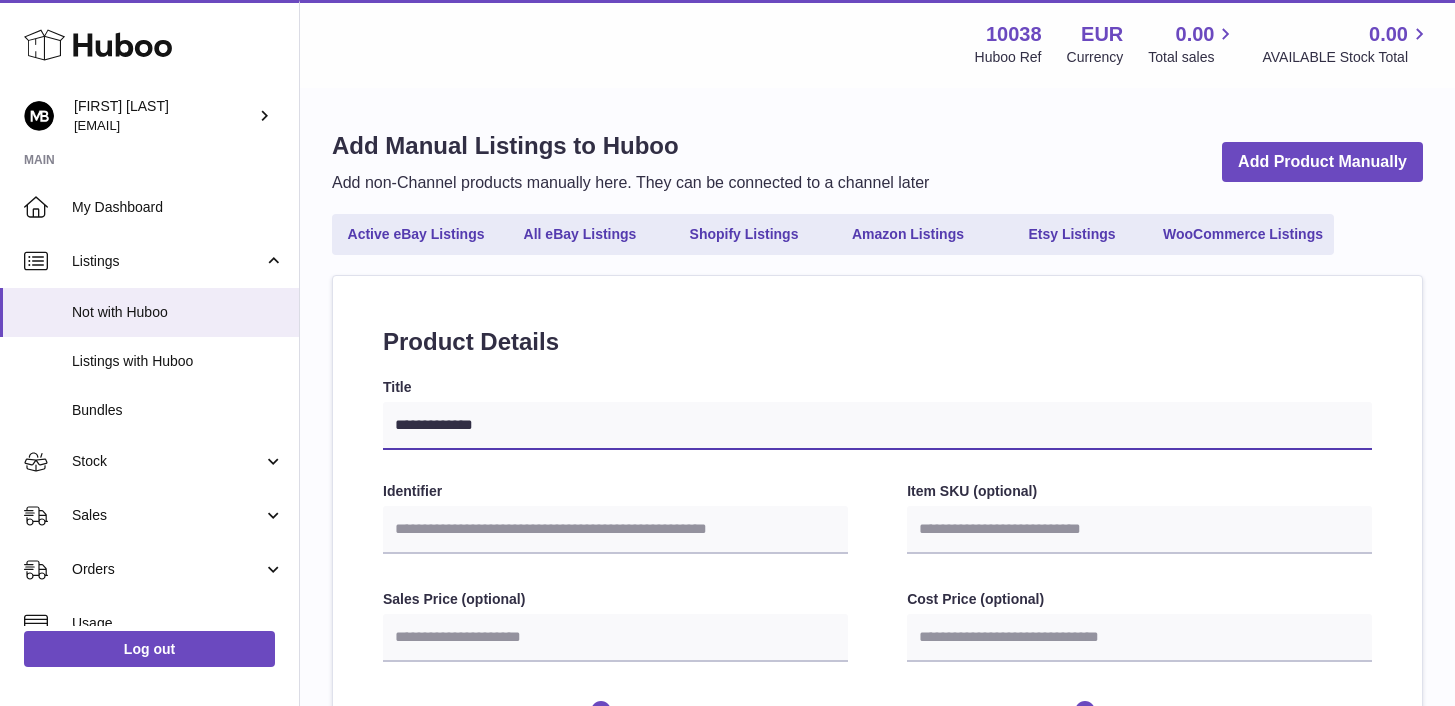 select 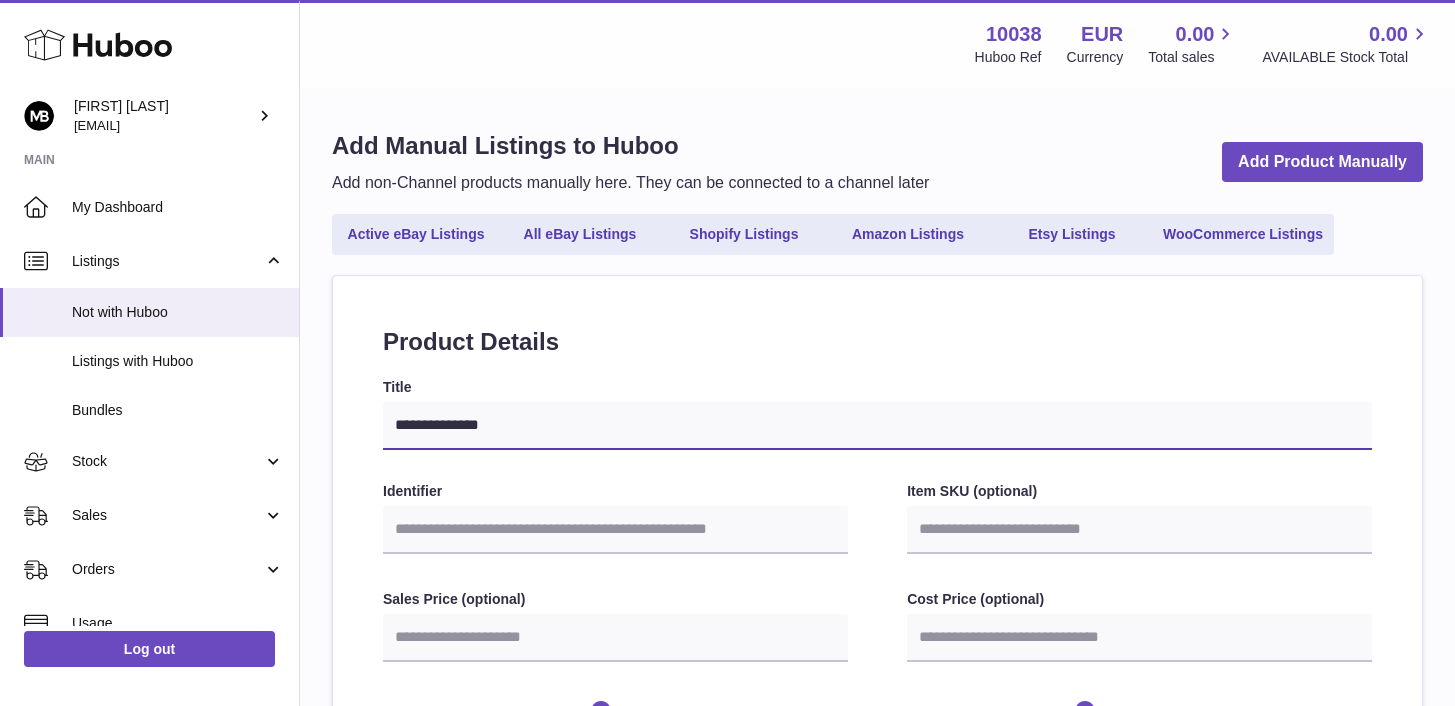 type on "**********" 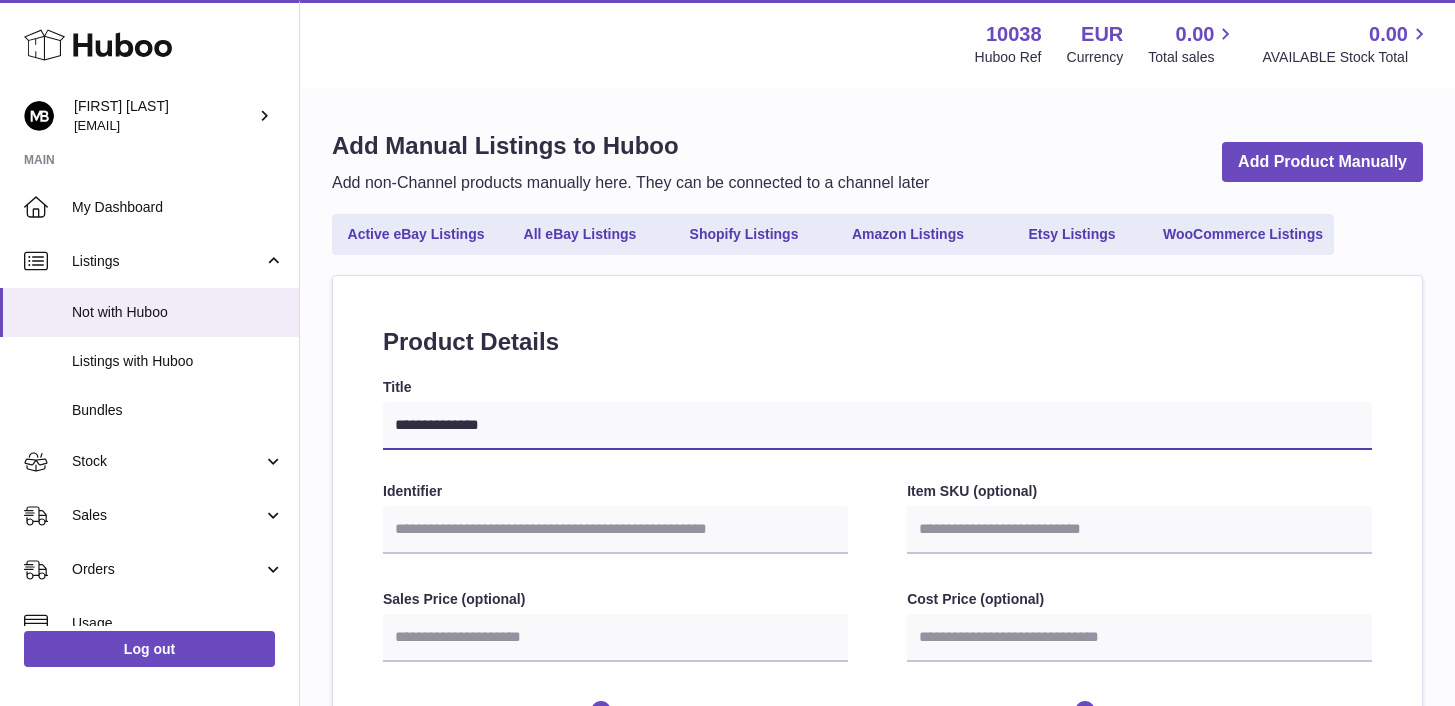 select 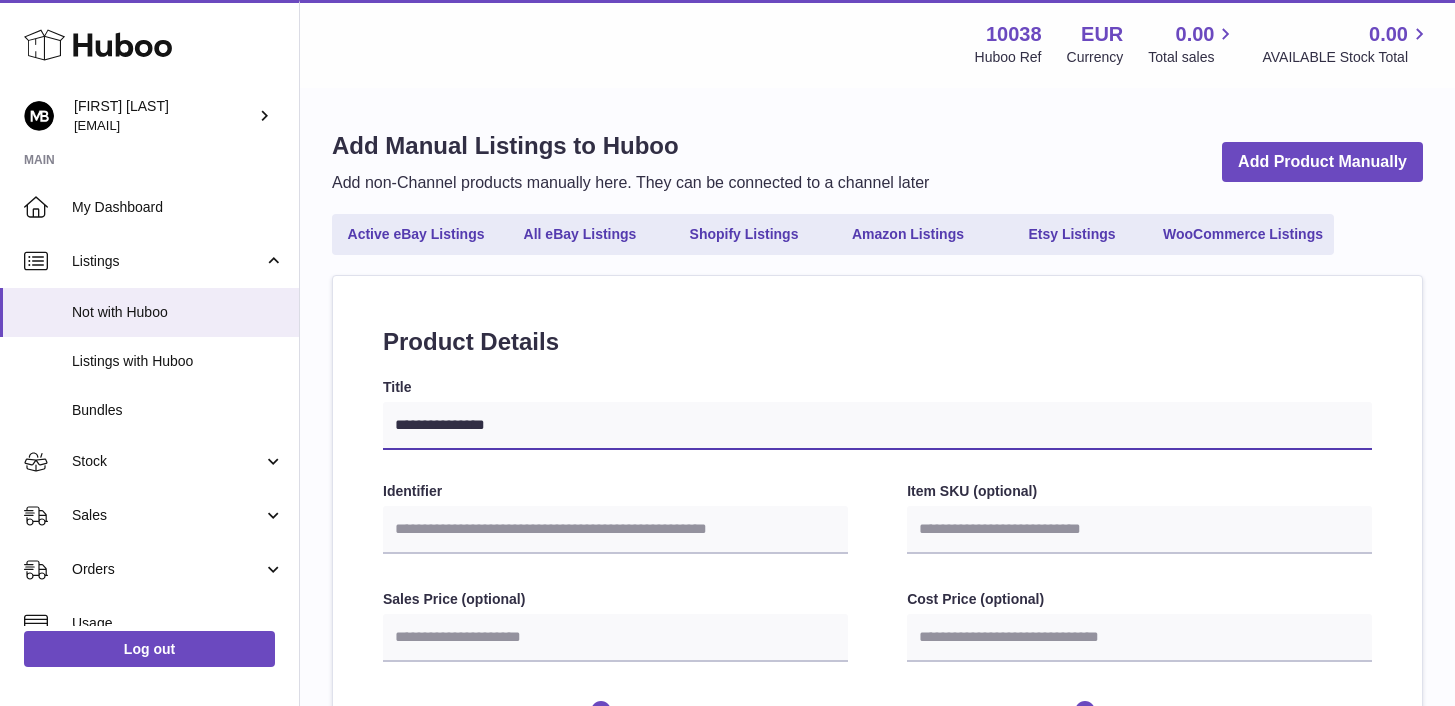 type on "**********" 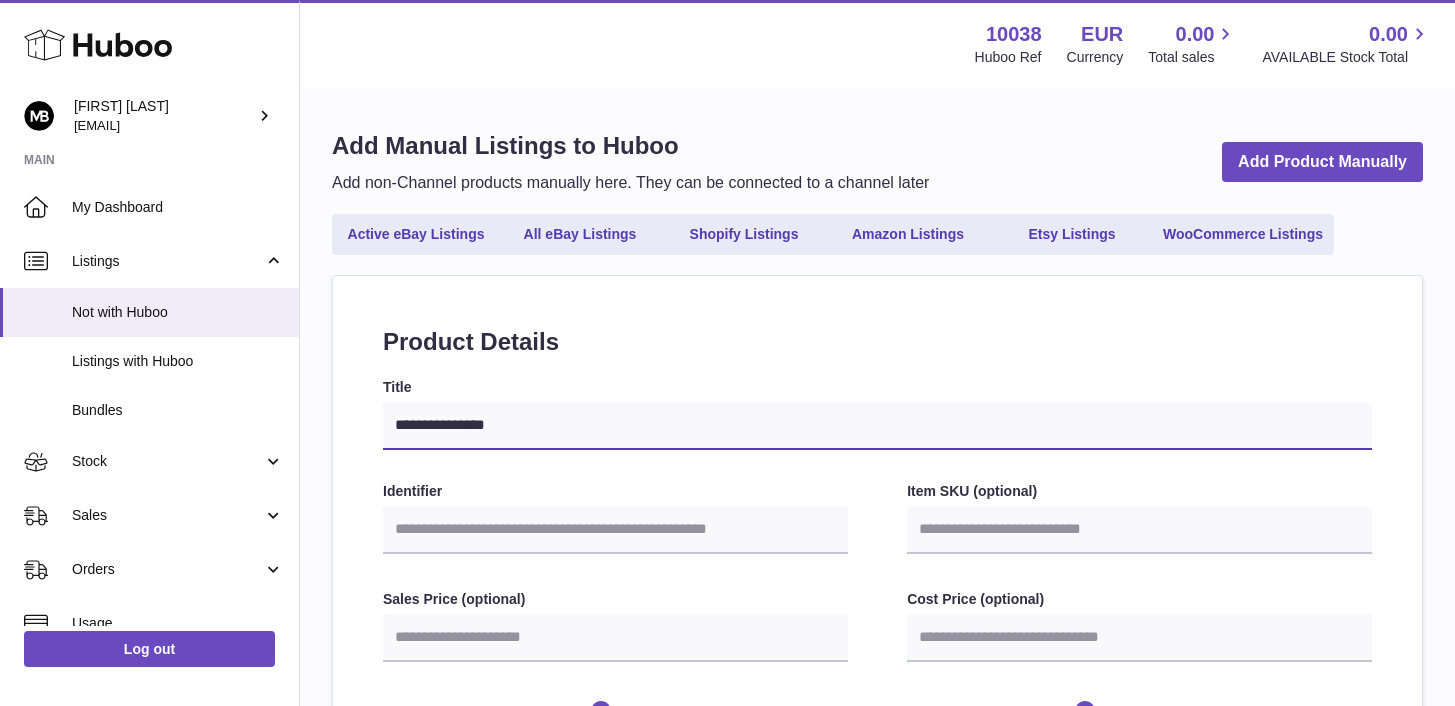 select 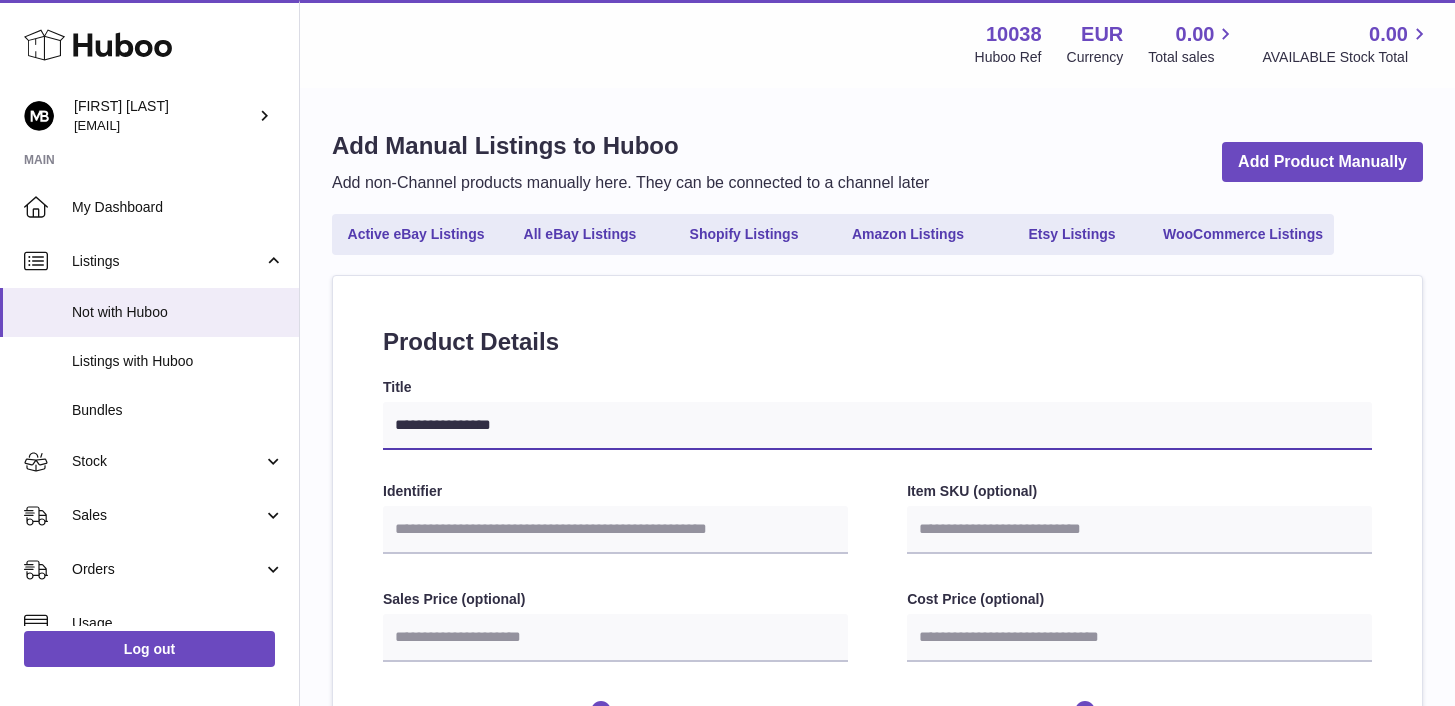 type on "**********" 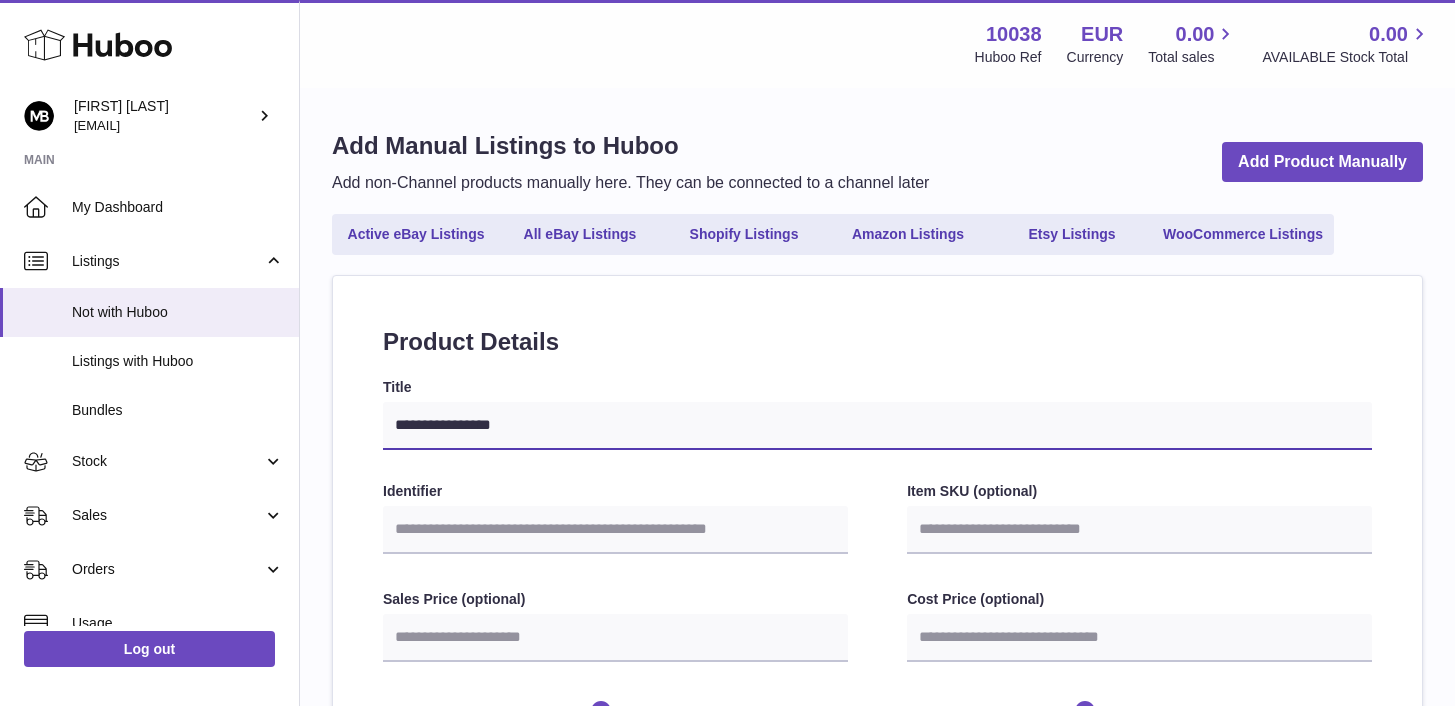 select 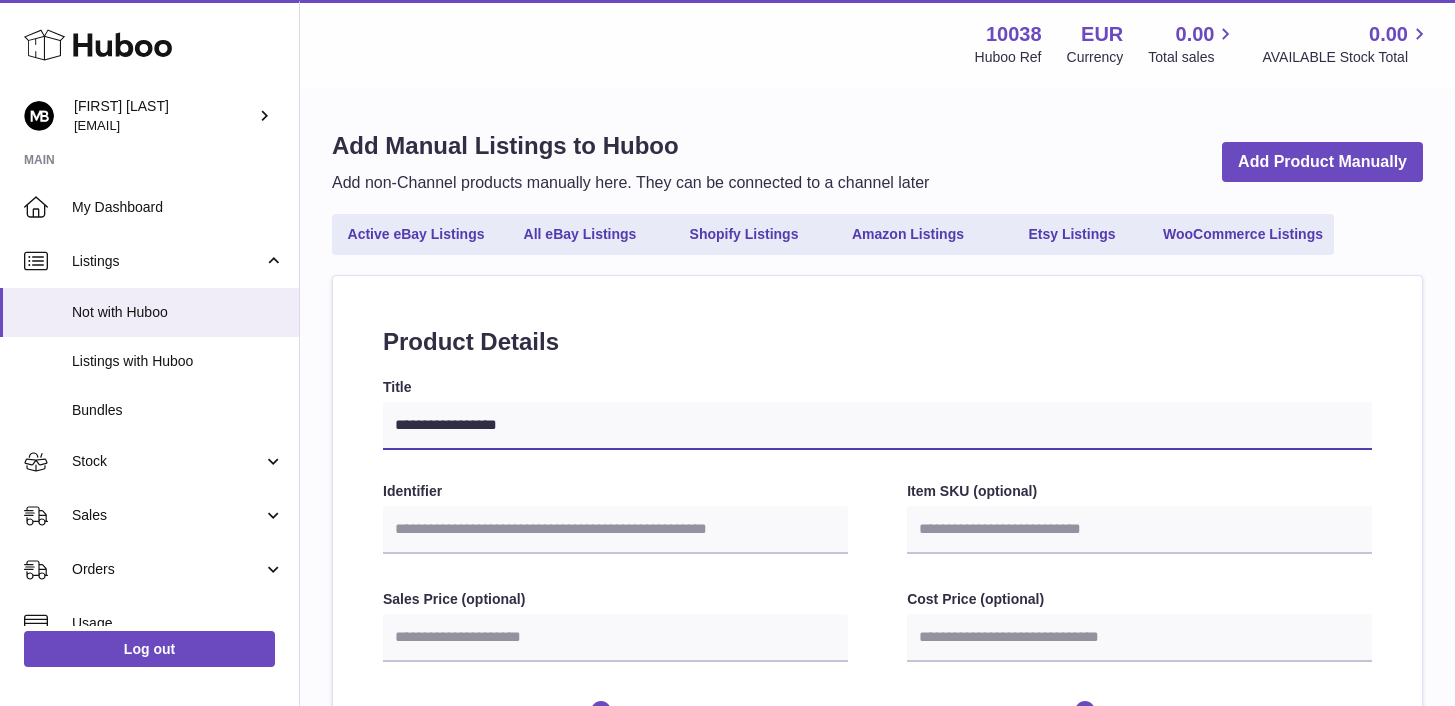 type on "**********" 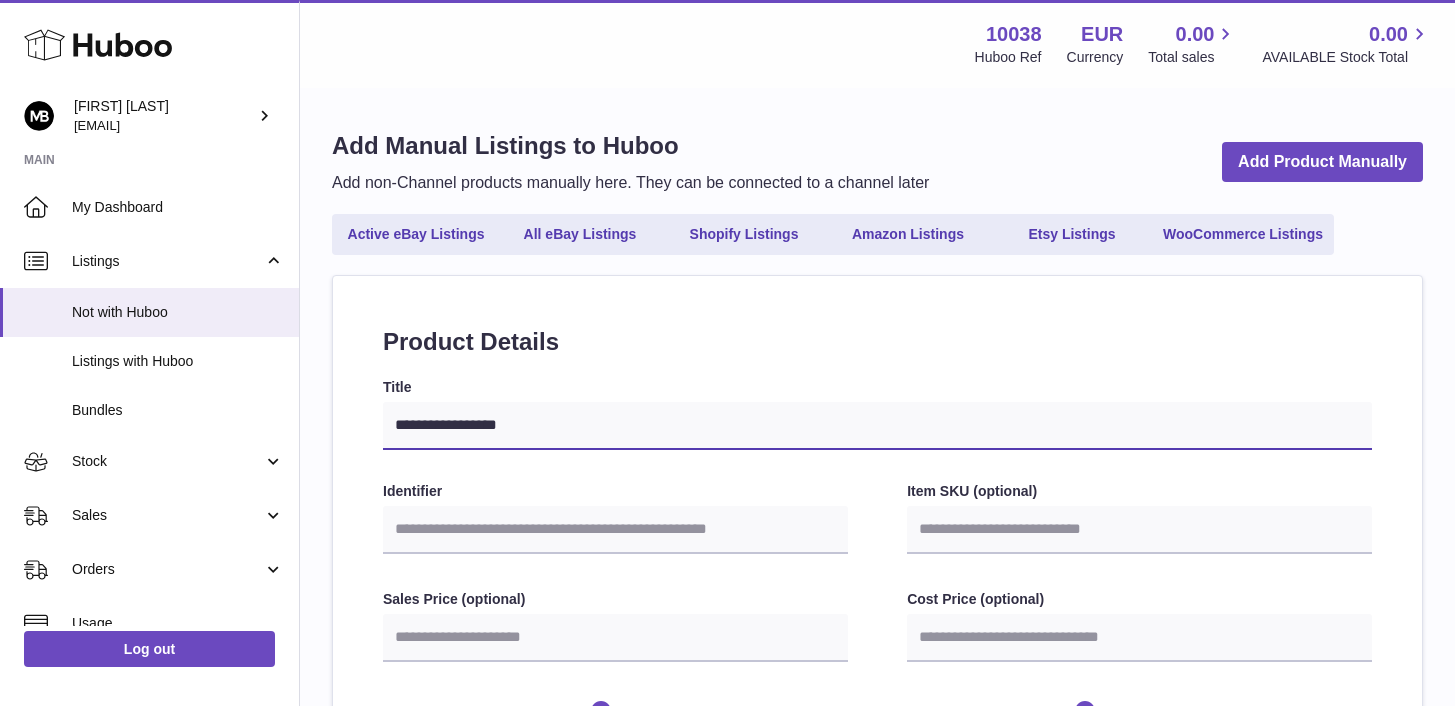 select 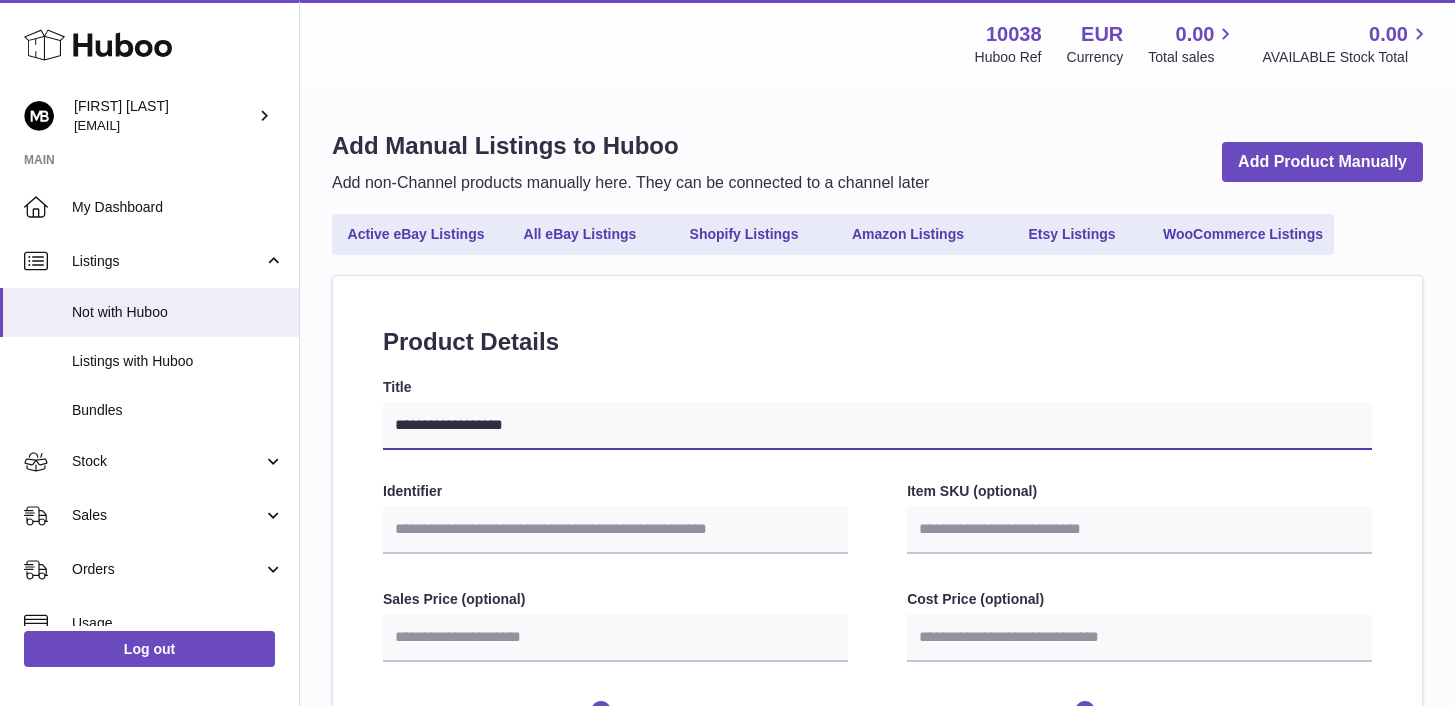 select 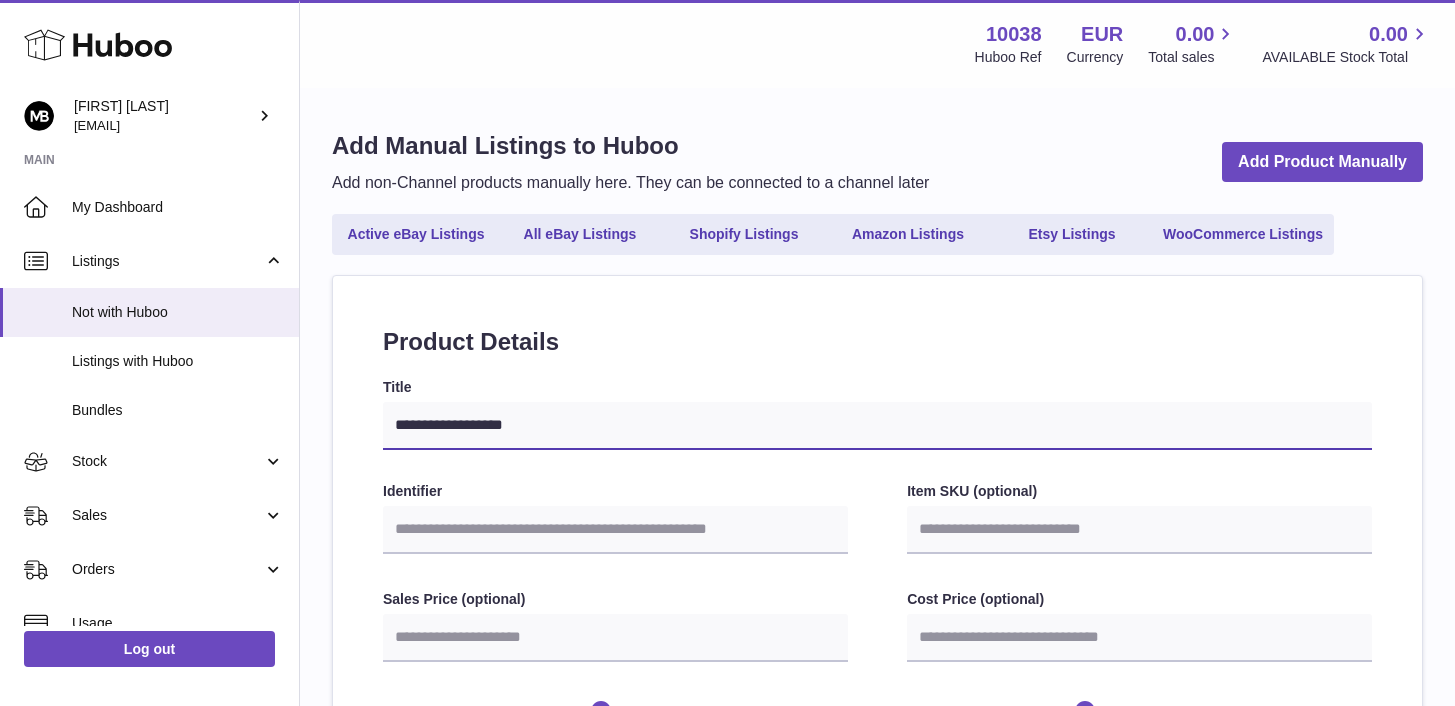 type on "**********" 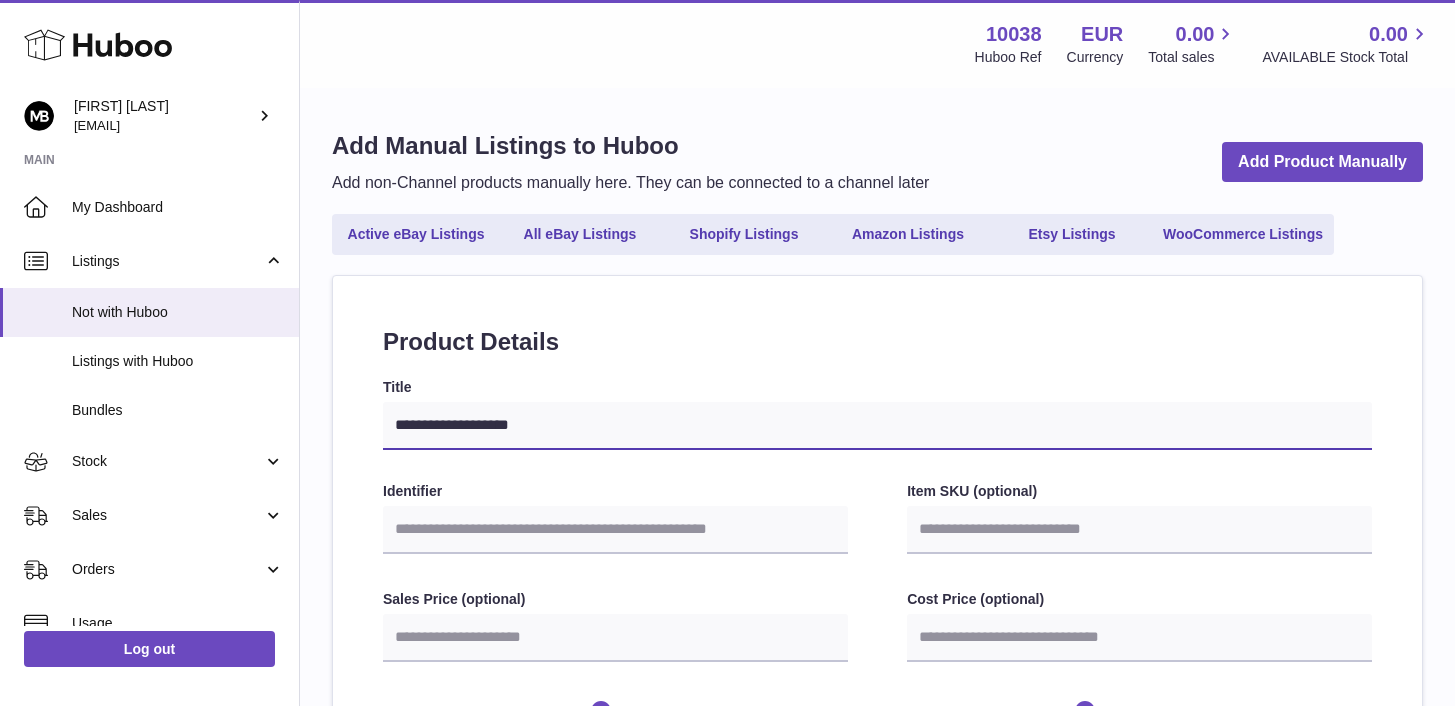 type on "**********" 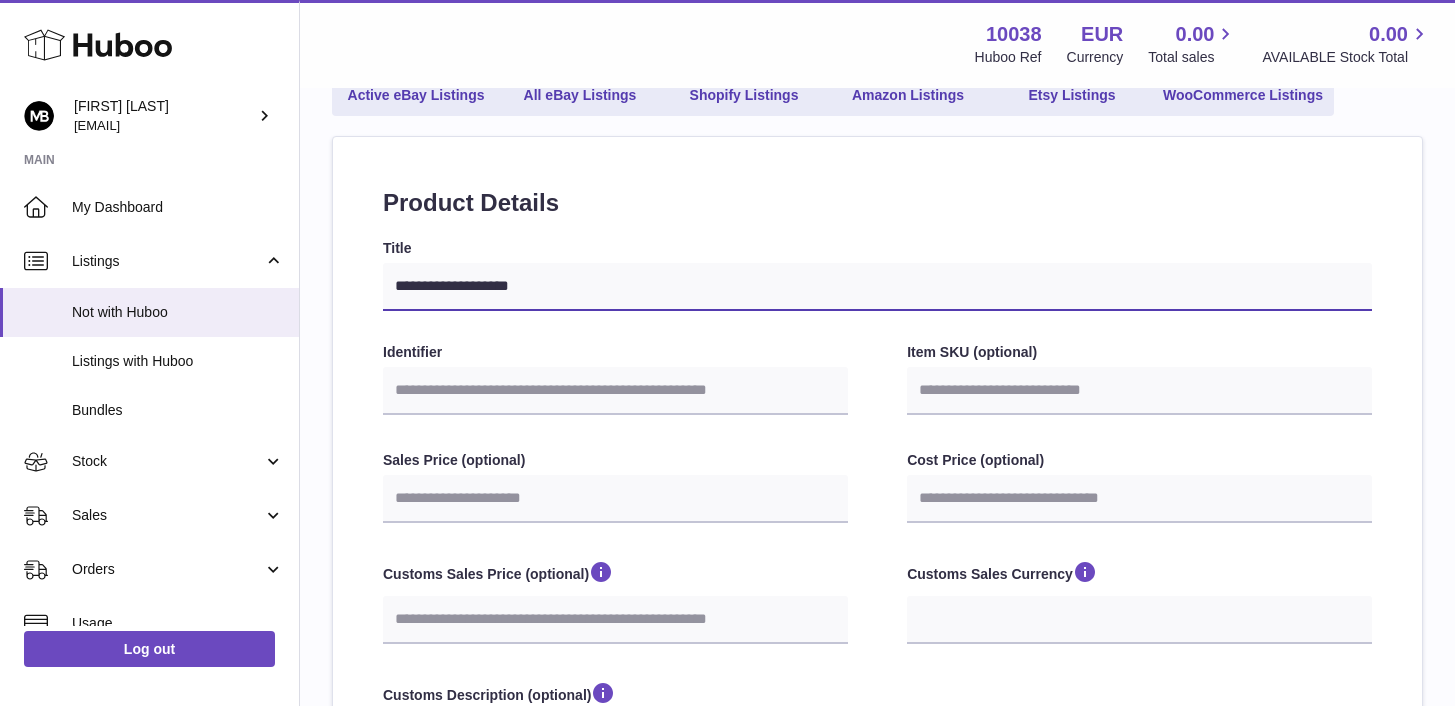 scroll, scrollTop: 177, scrollLeft: 0, axis: vertical 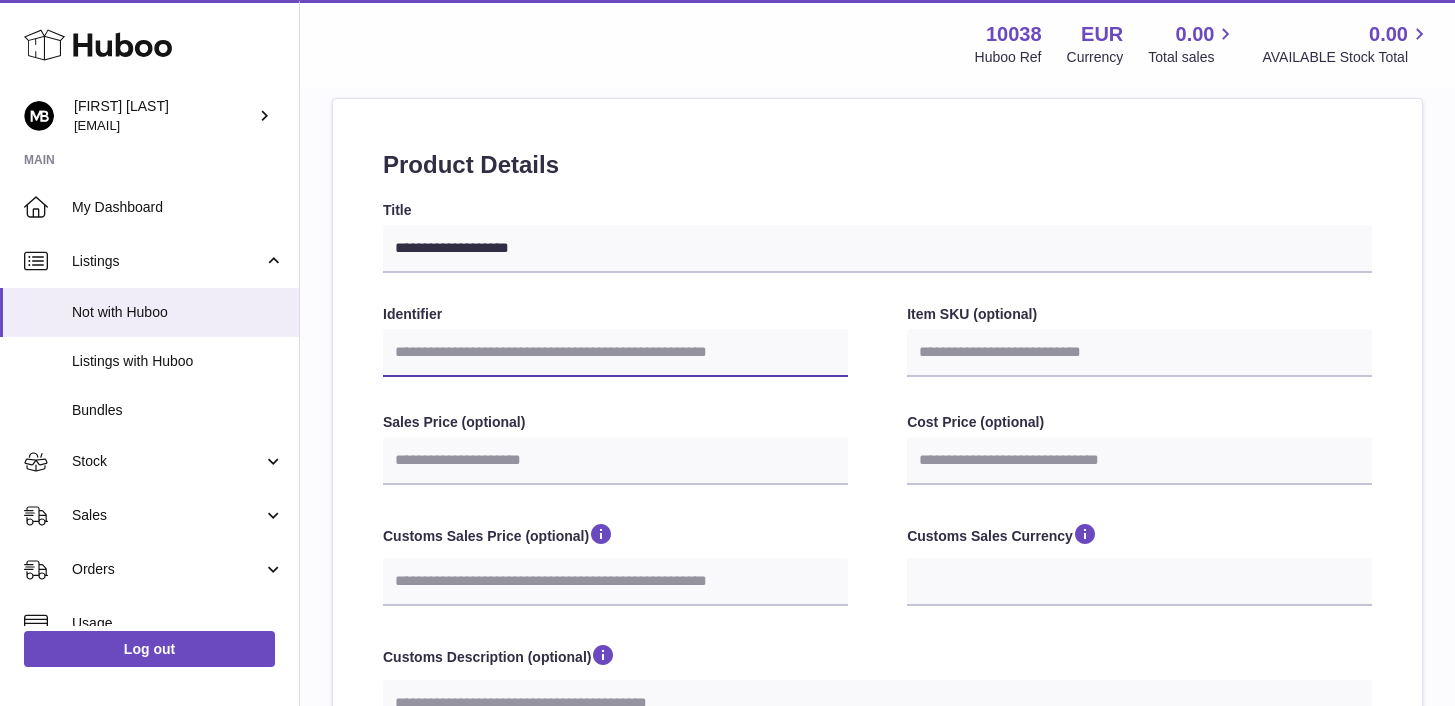 click on "Identifier" at bounding box center [615, 353] 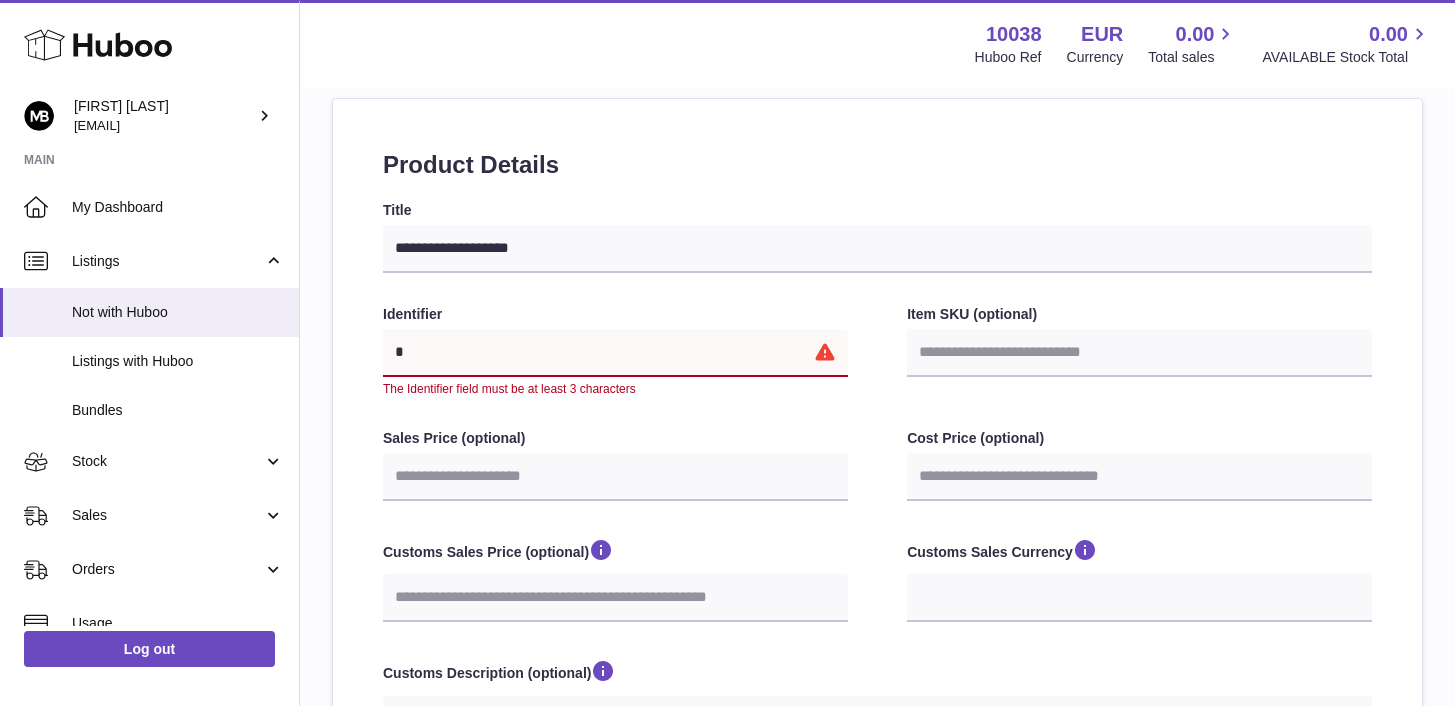 type 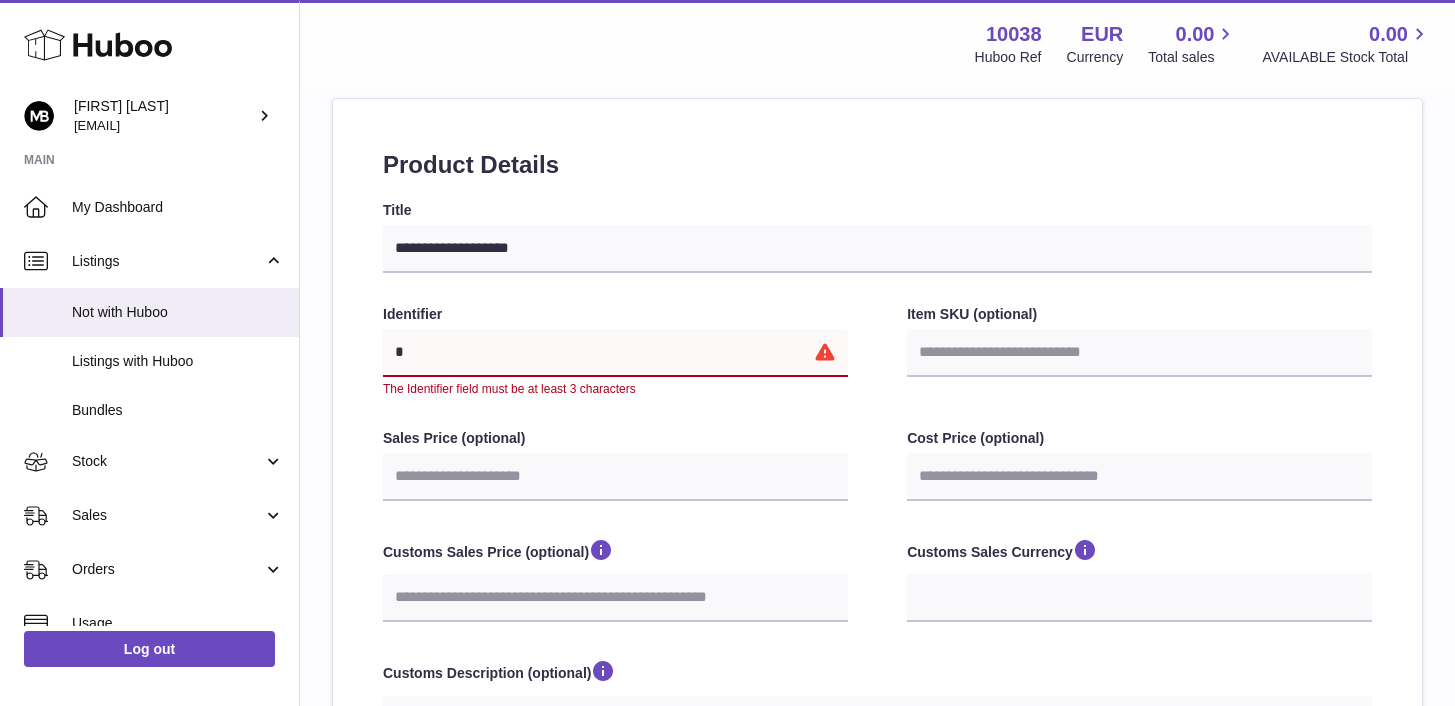 select 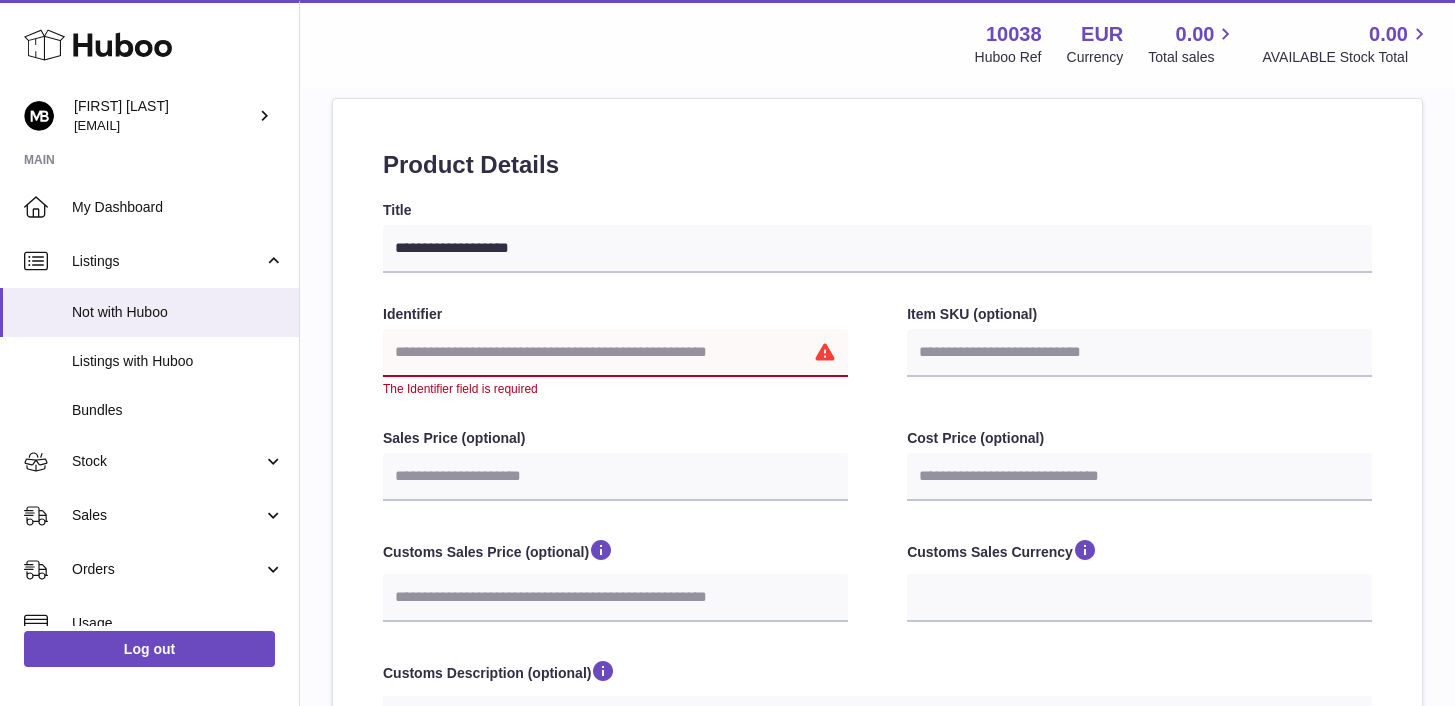 type on "*" 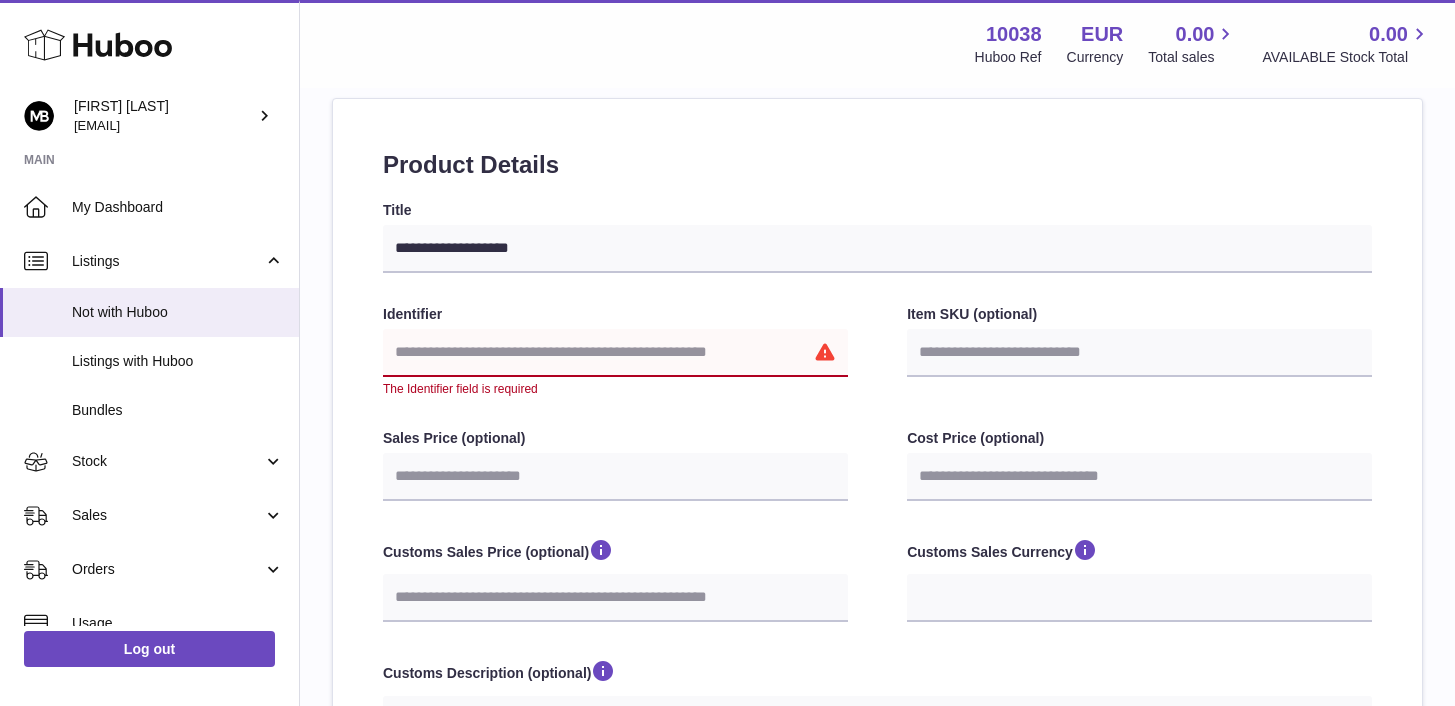select 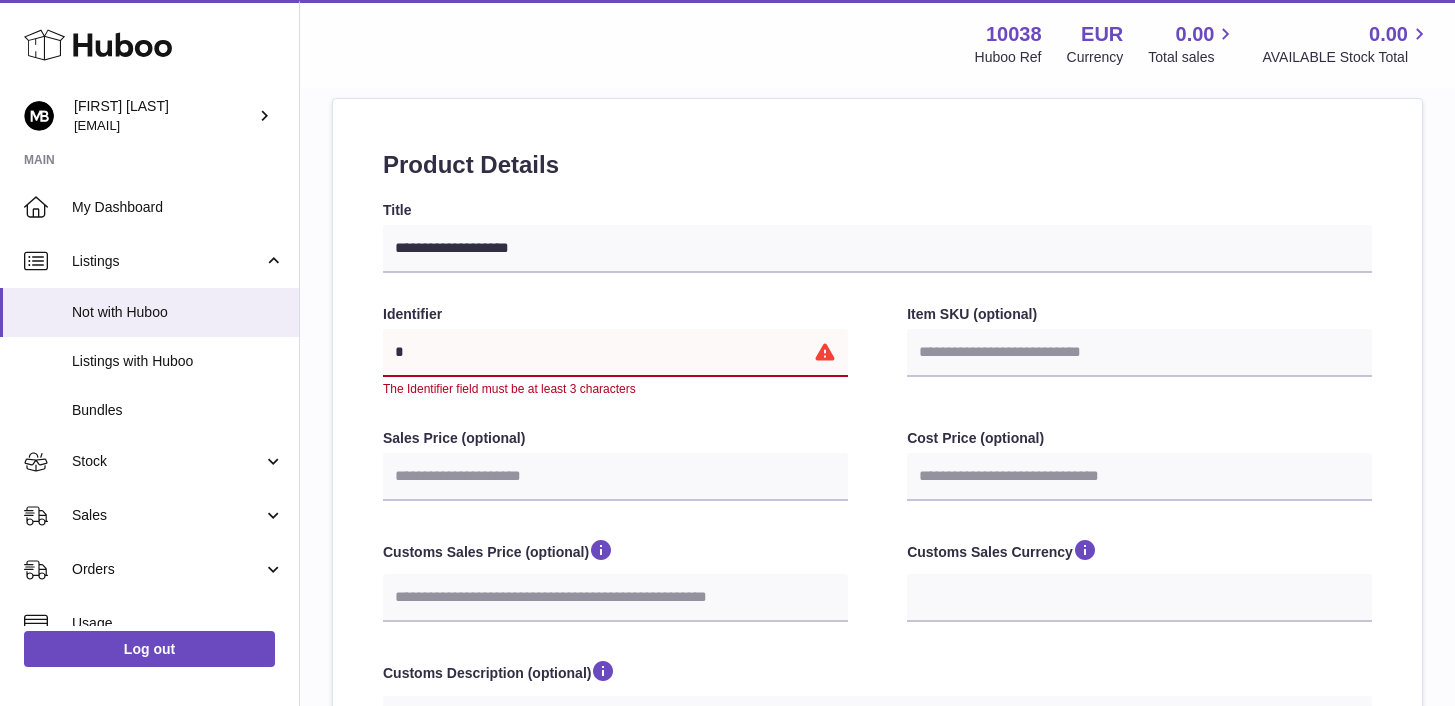 paste on "***" 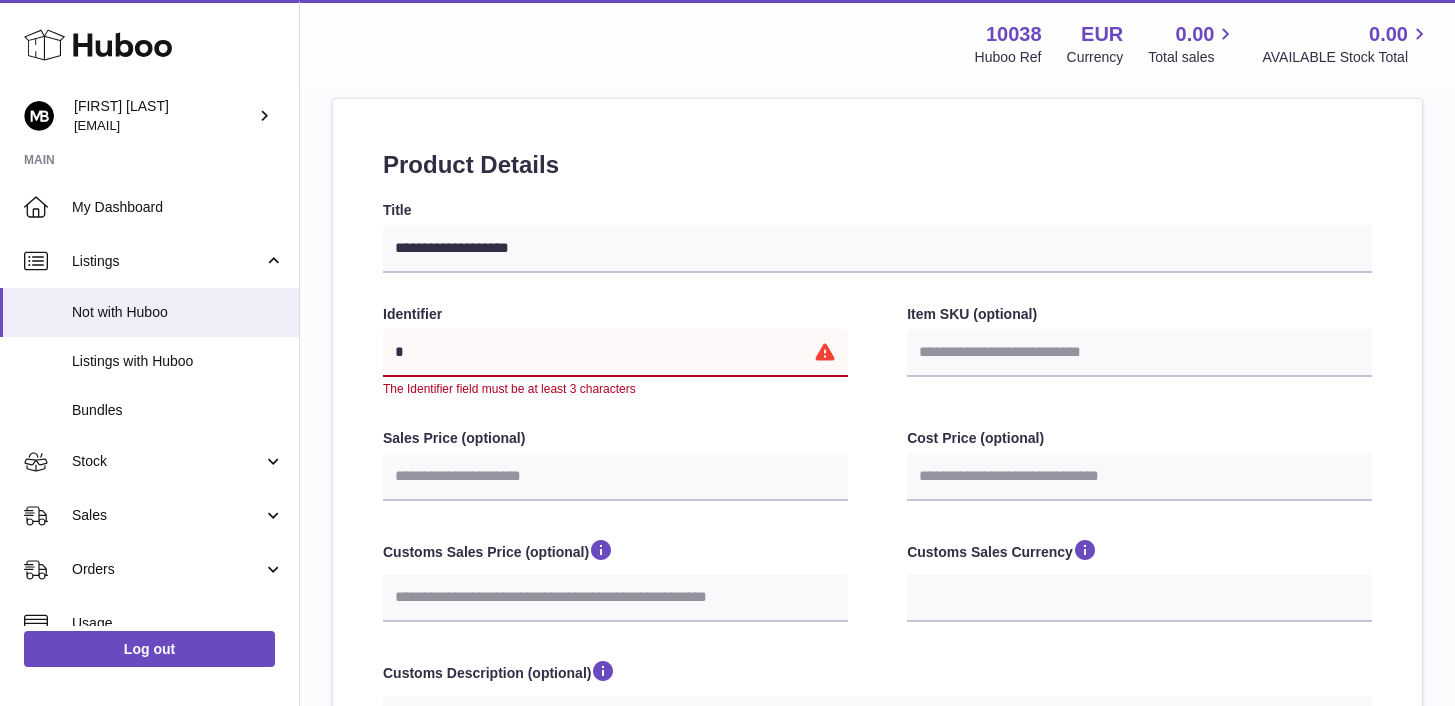 type on "****" 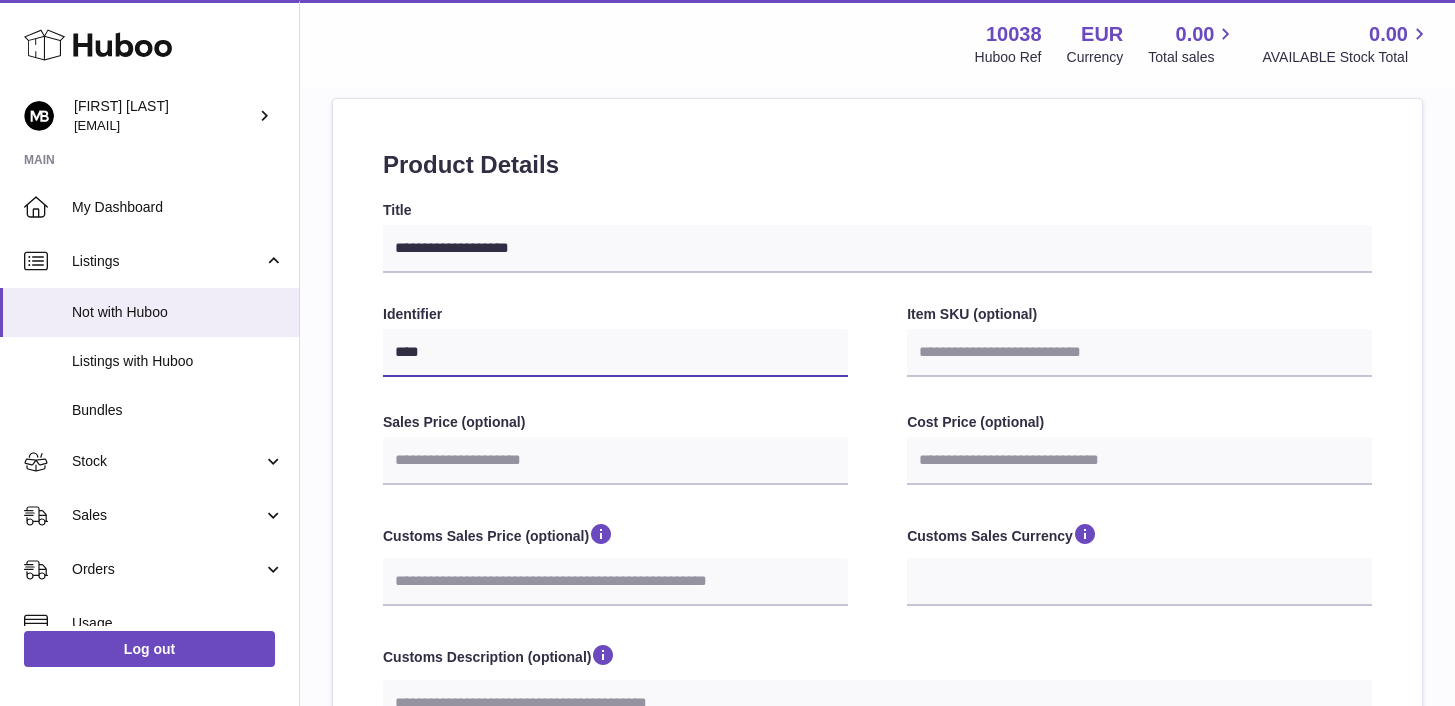 type on "****" 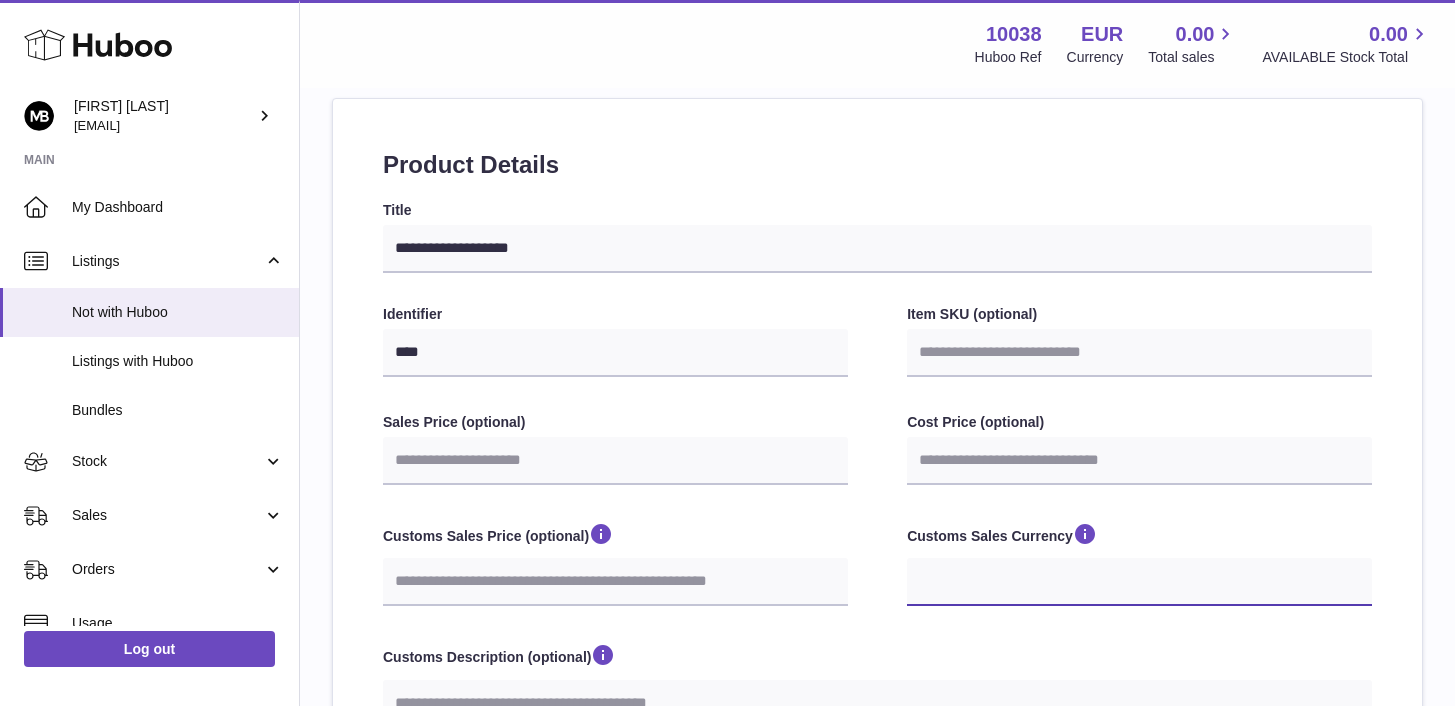 click on "*** ***" at bounding box center (1139, 582) 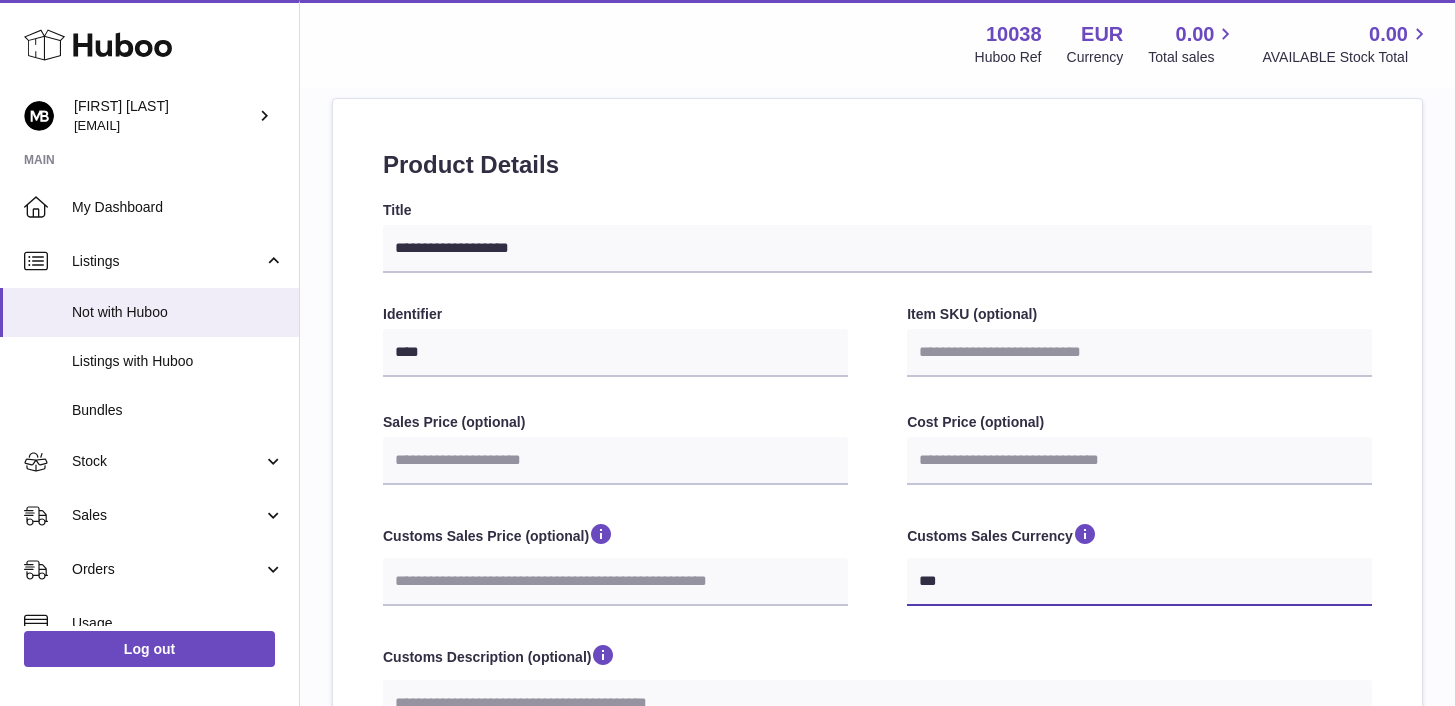 select 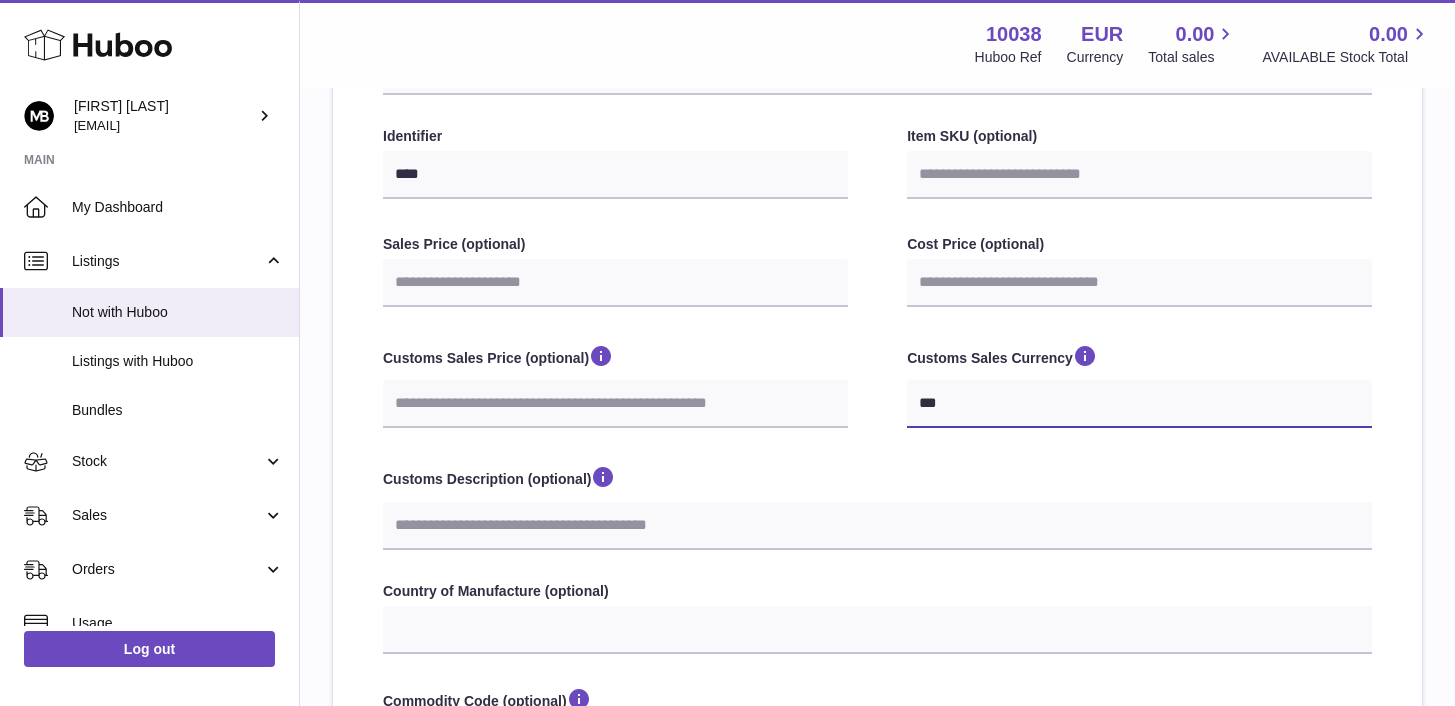 scroll, scrollTop: 357, scrollLeft: 0, axis: vertical 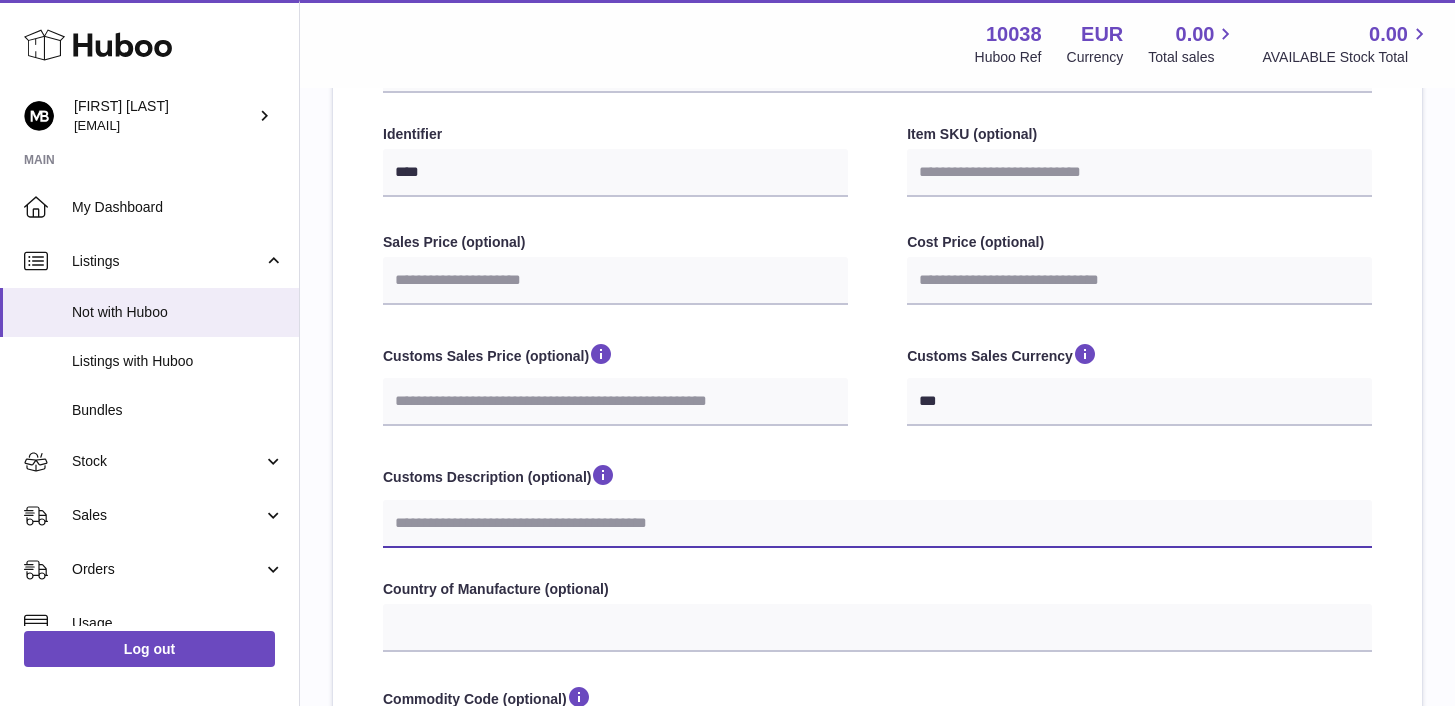 click on "Customs Description (optional)" at bounding box center (877, 524) 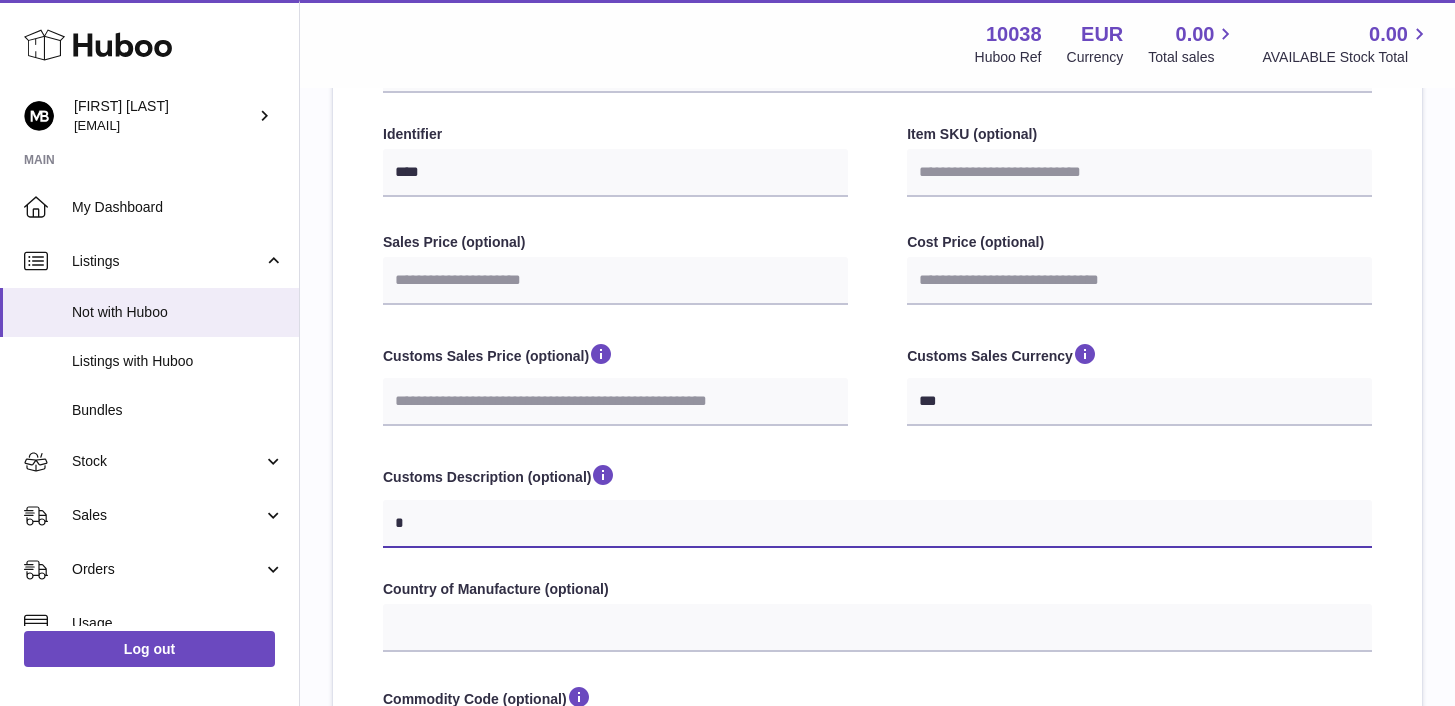 type on "**" 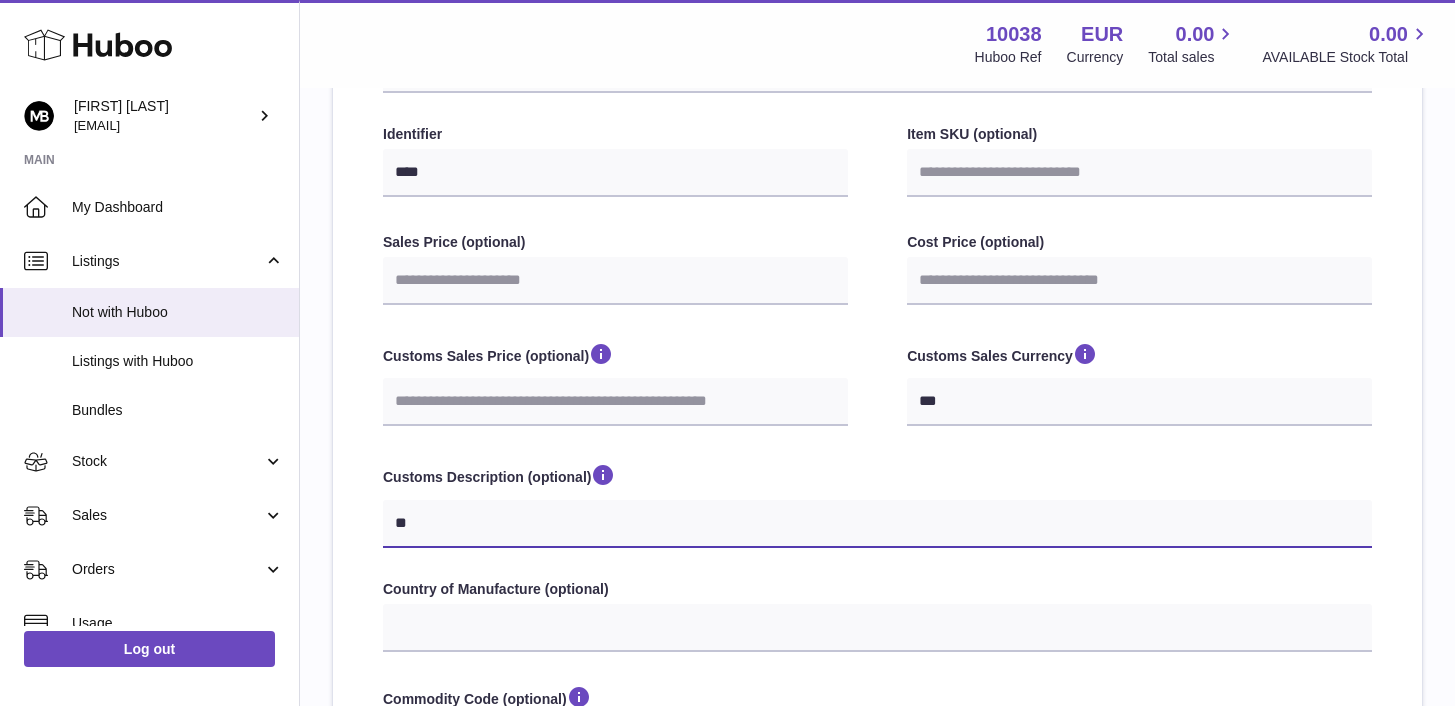 type on "***" 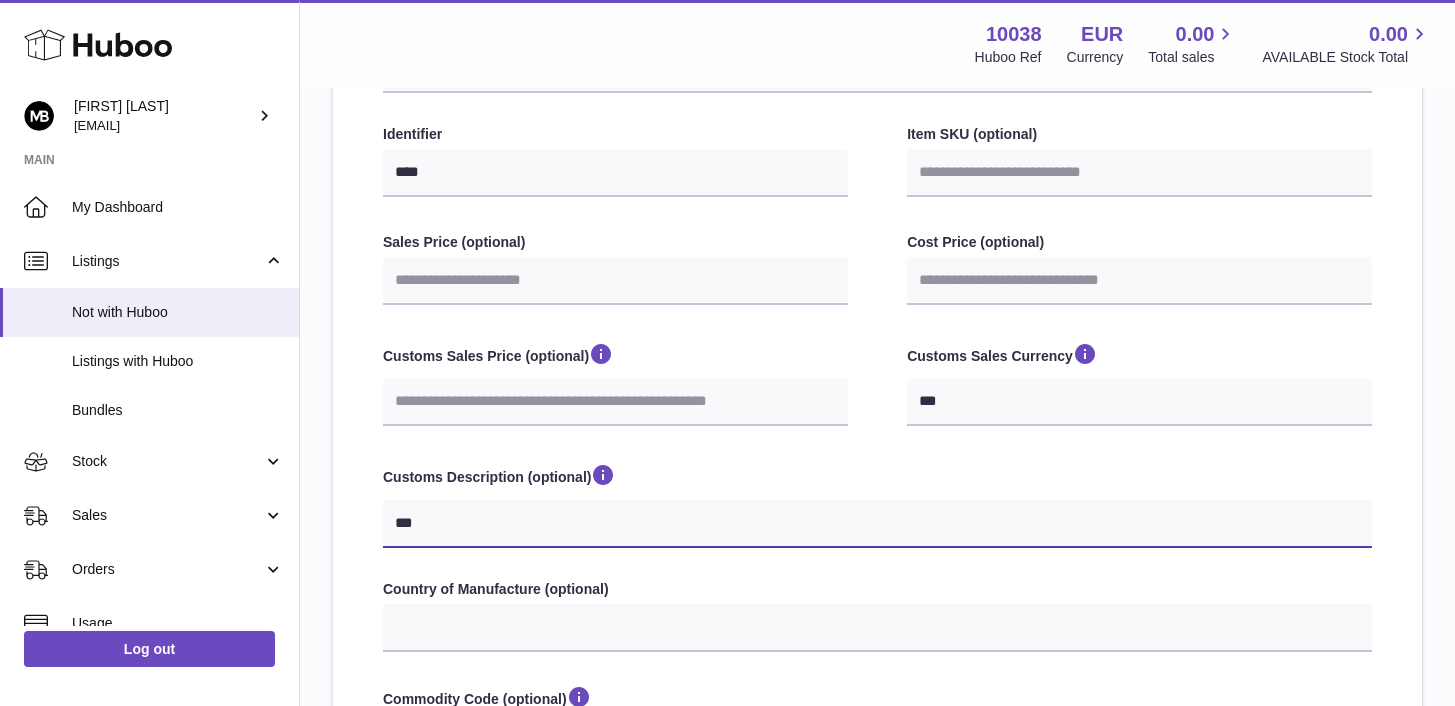 select 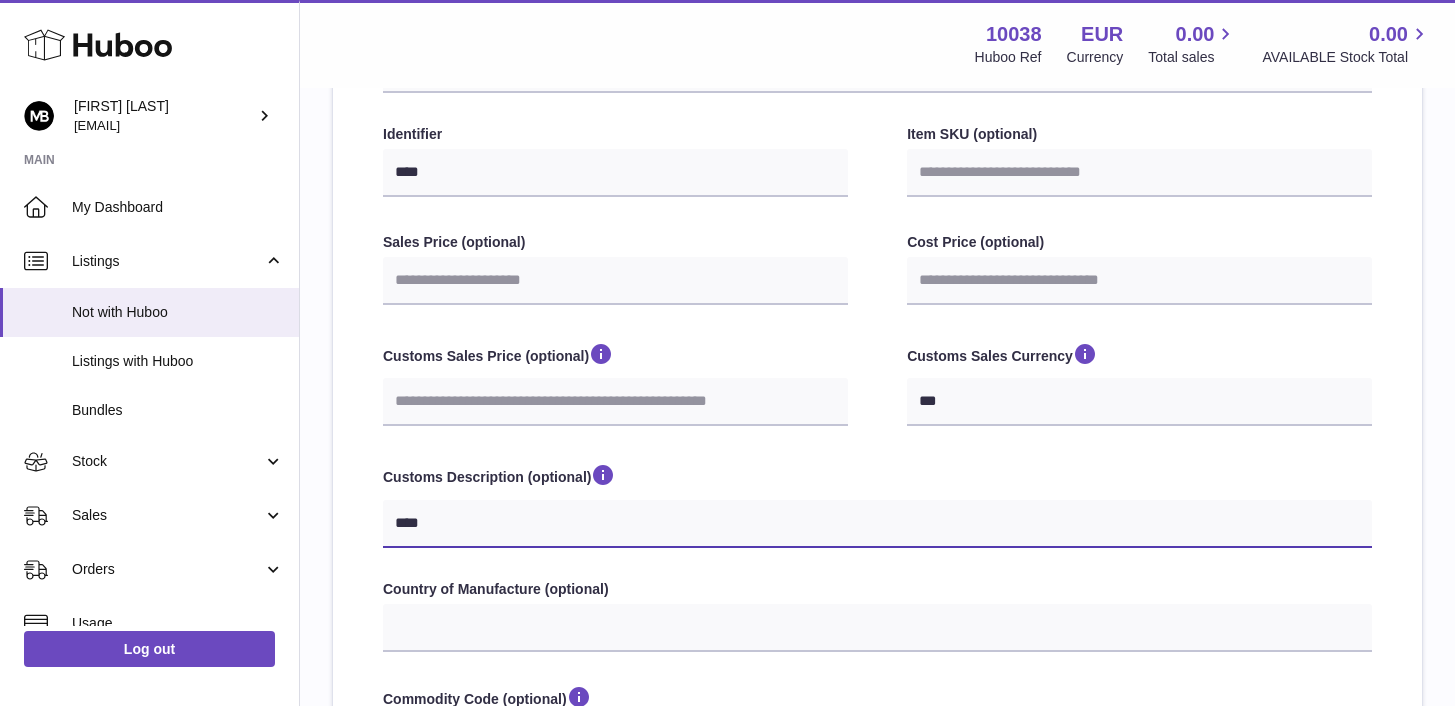 type on "***" 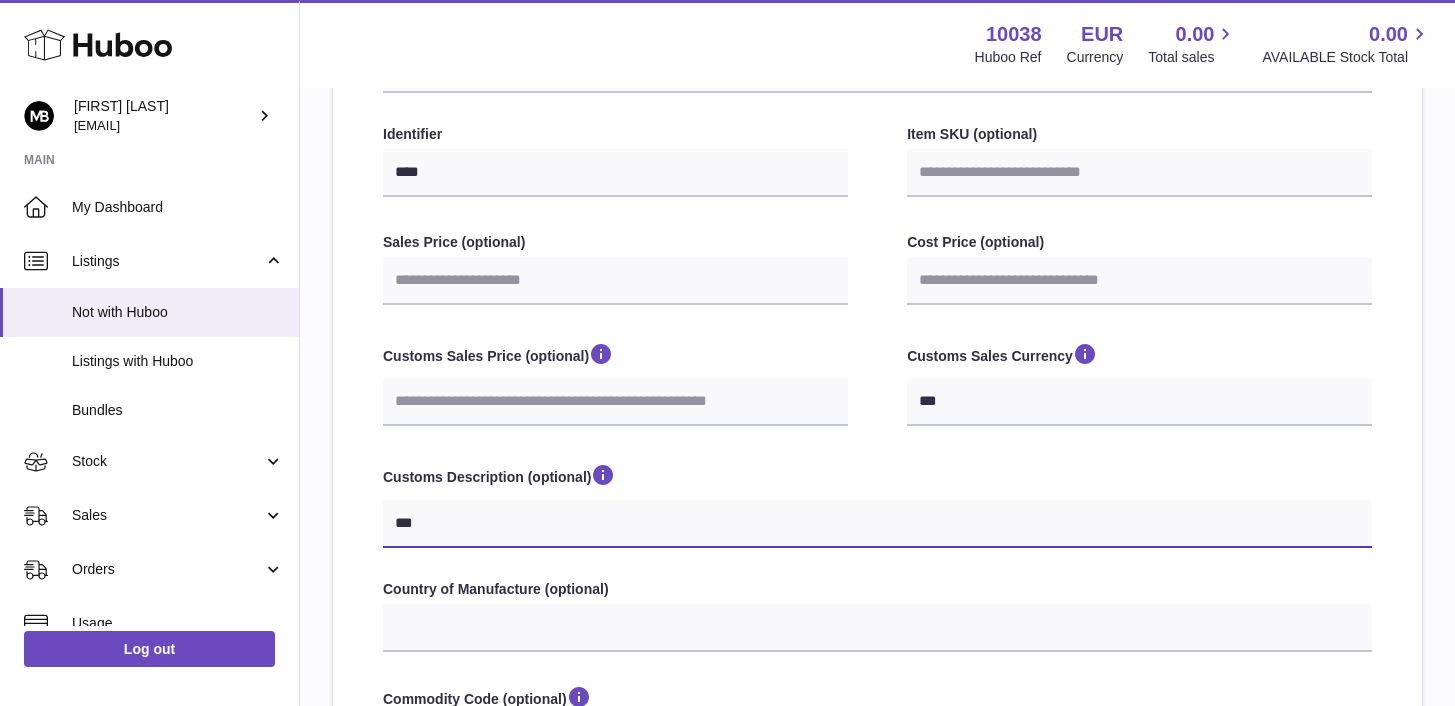 type on "****" 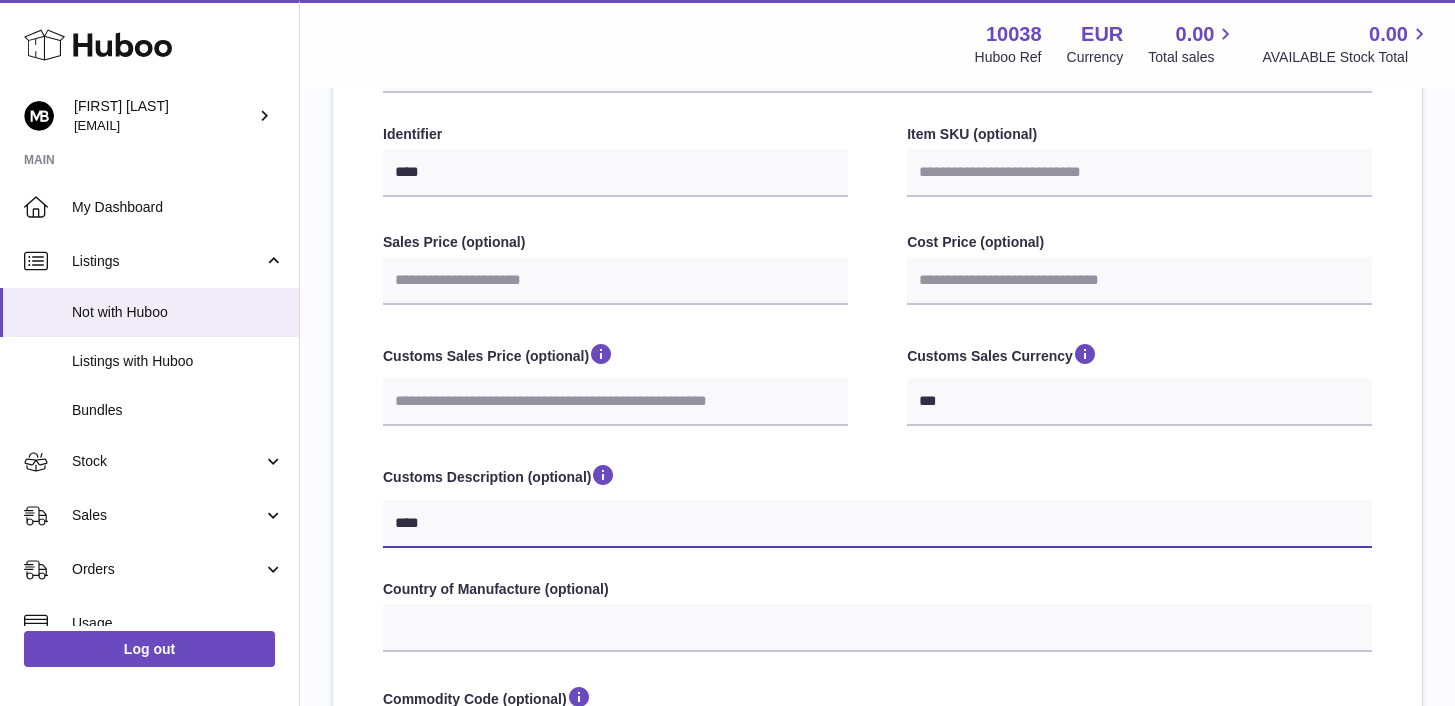 select 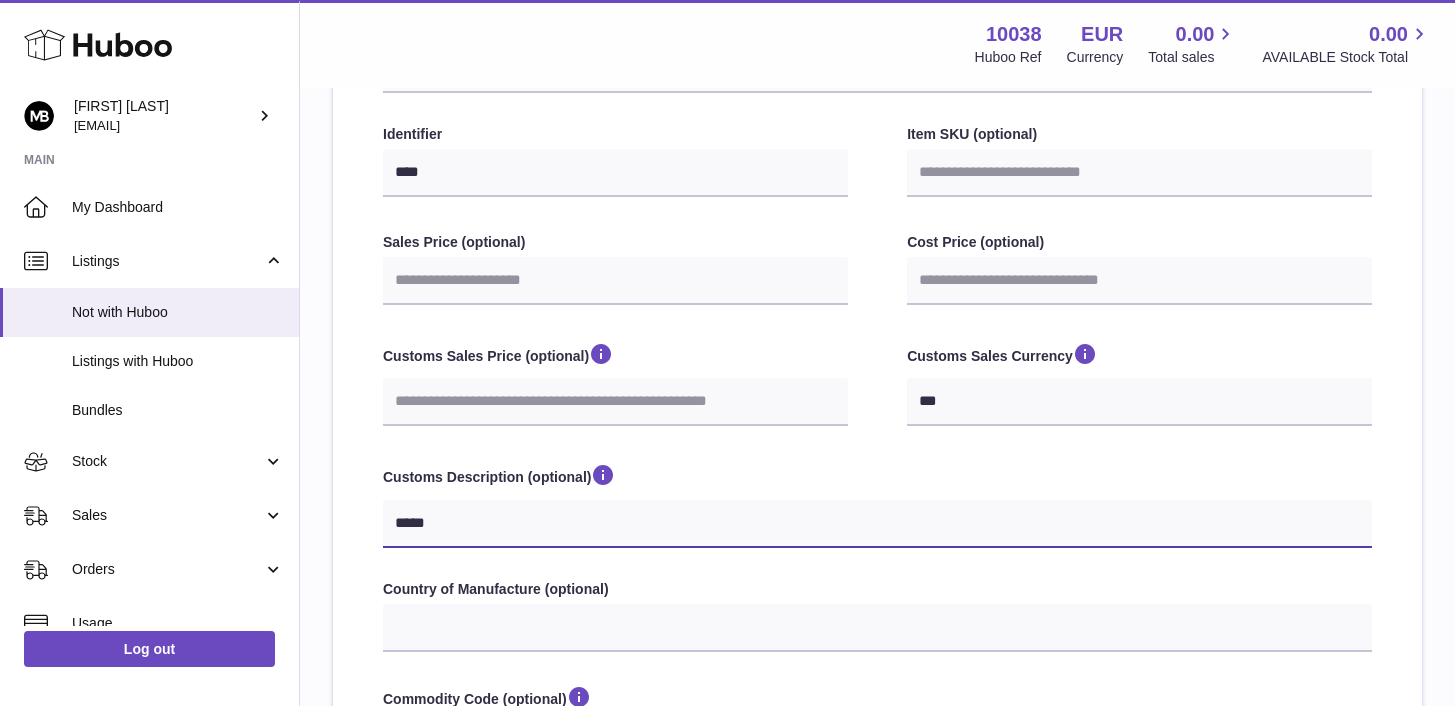 type on "******" 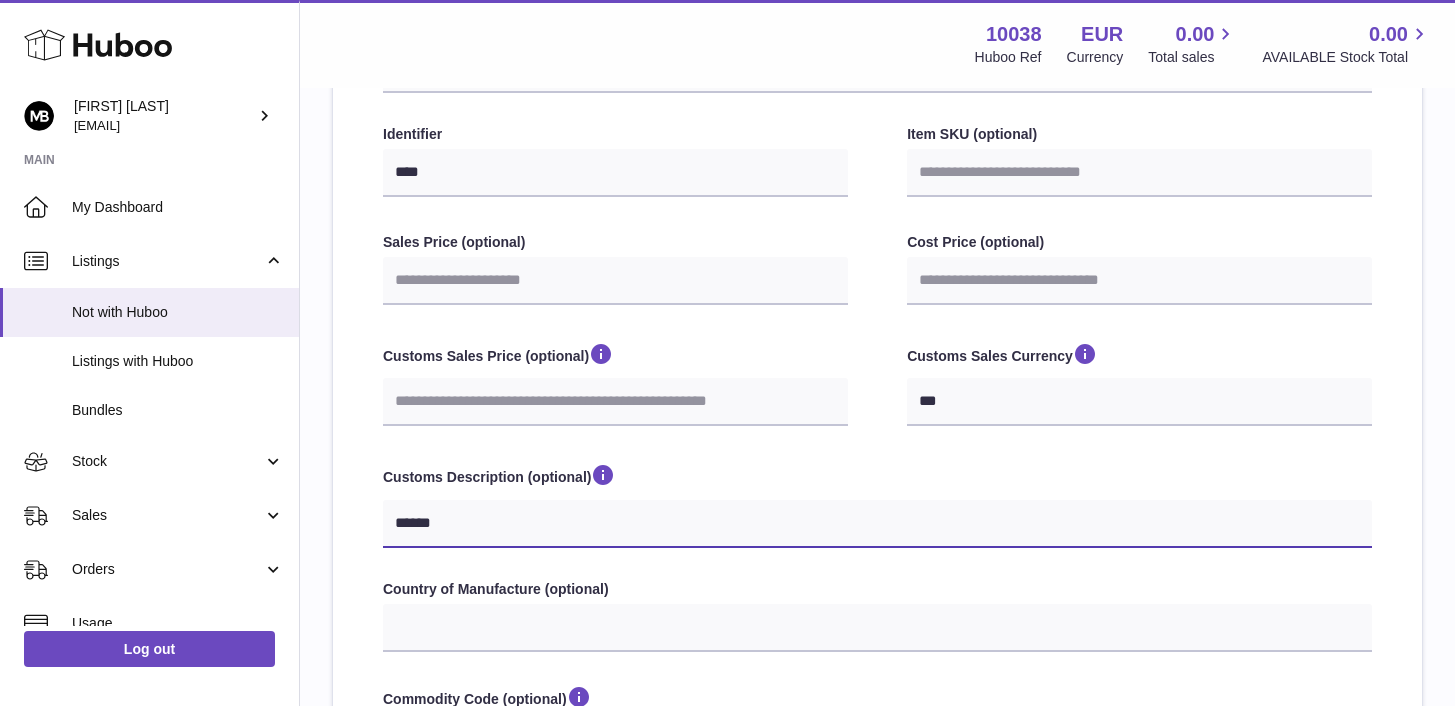 type on "*******" 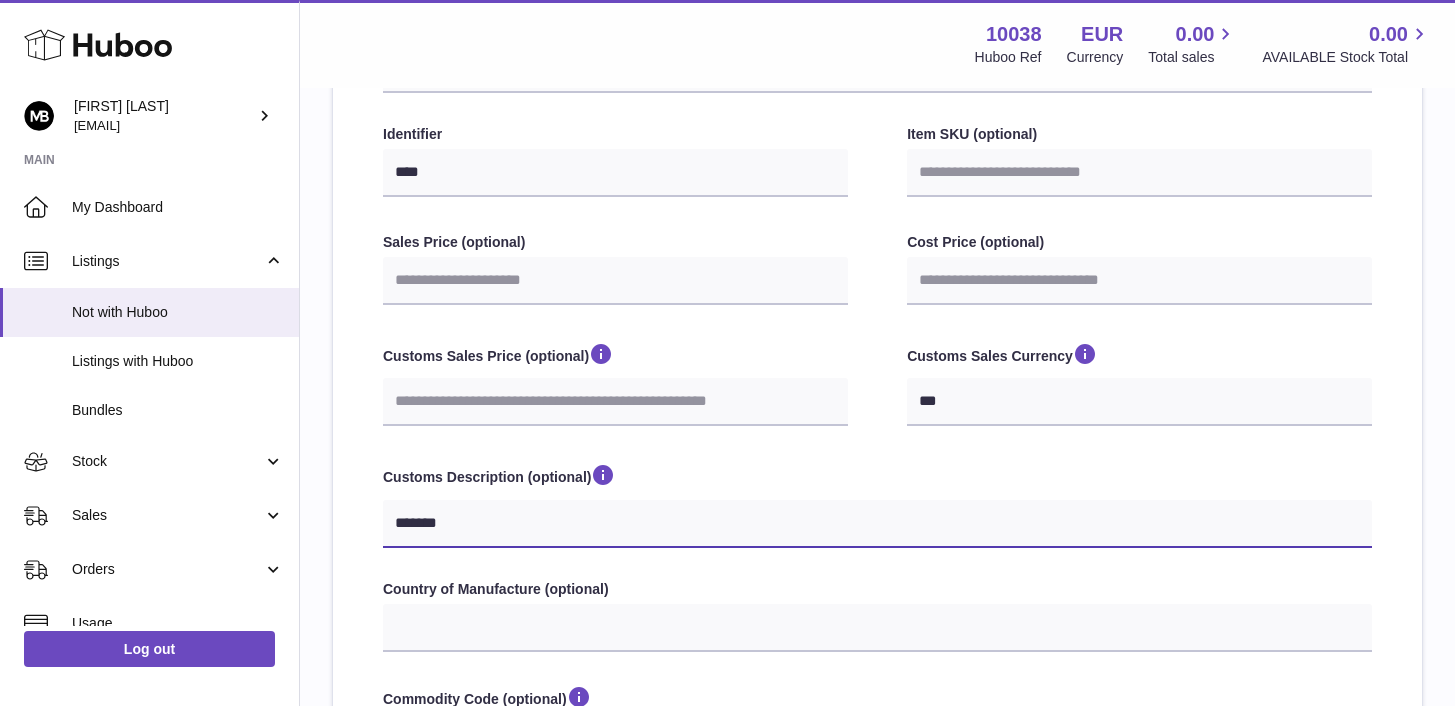 type on "********" 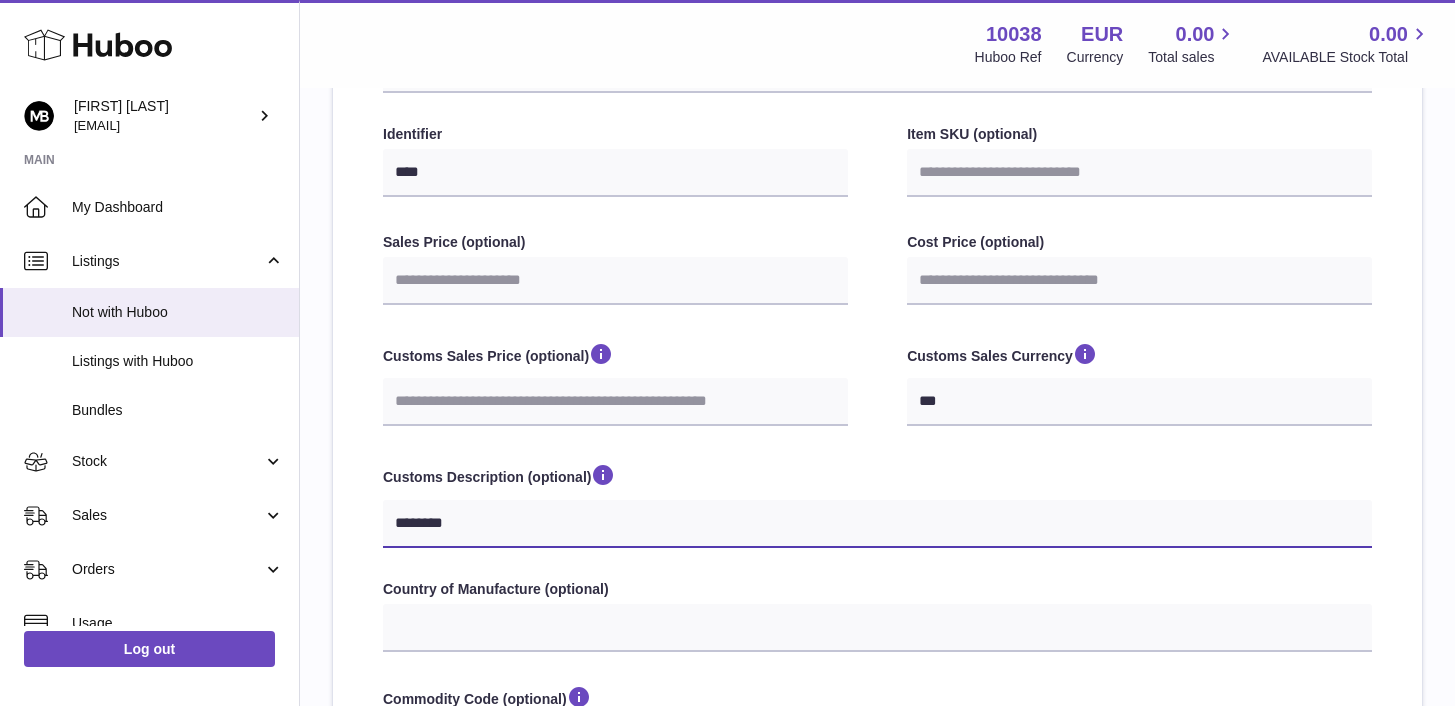 type on "*********" 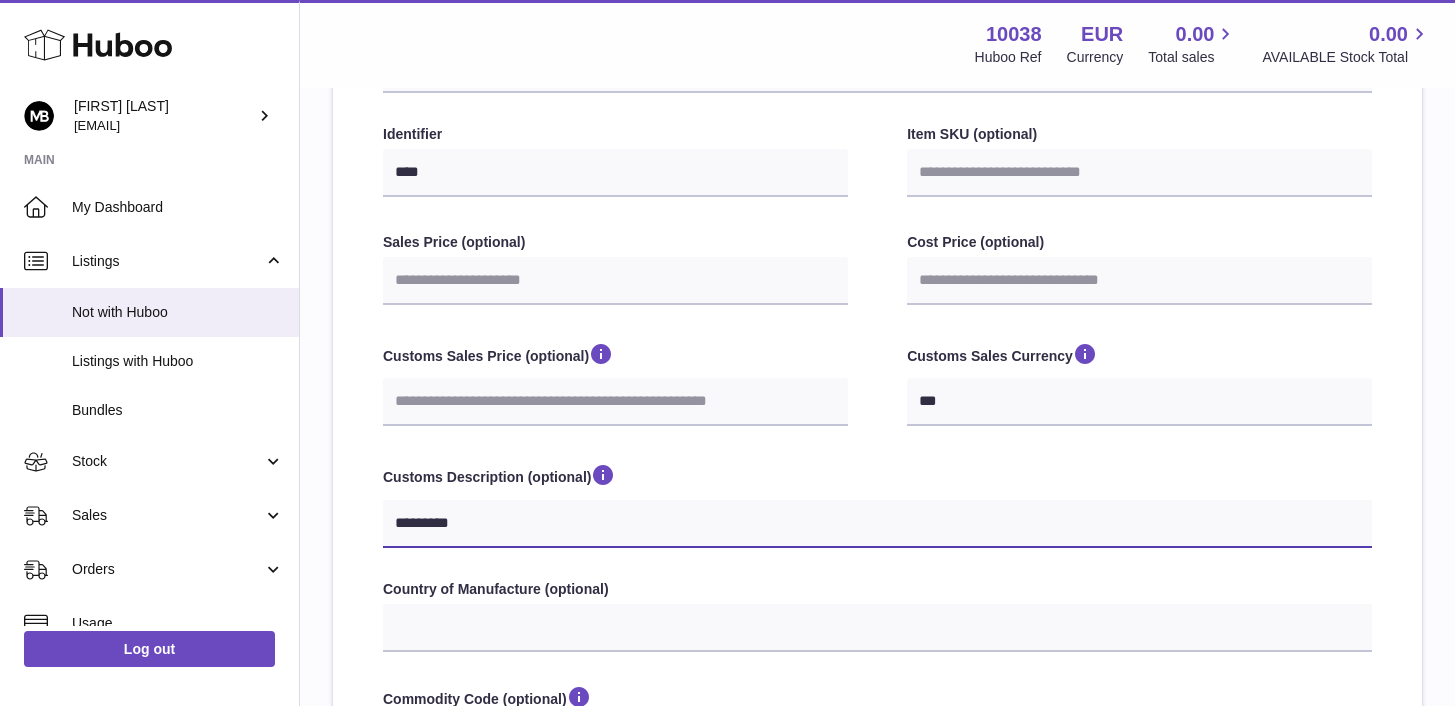type on "*********" 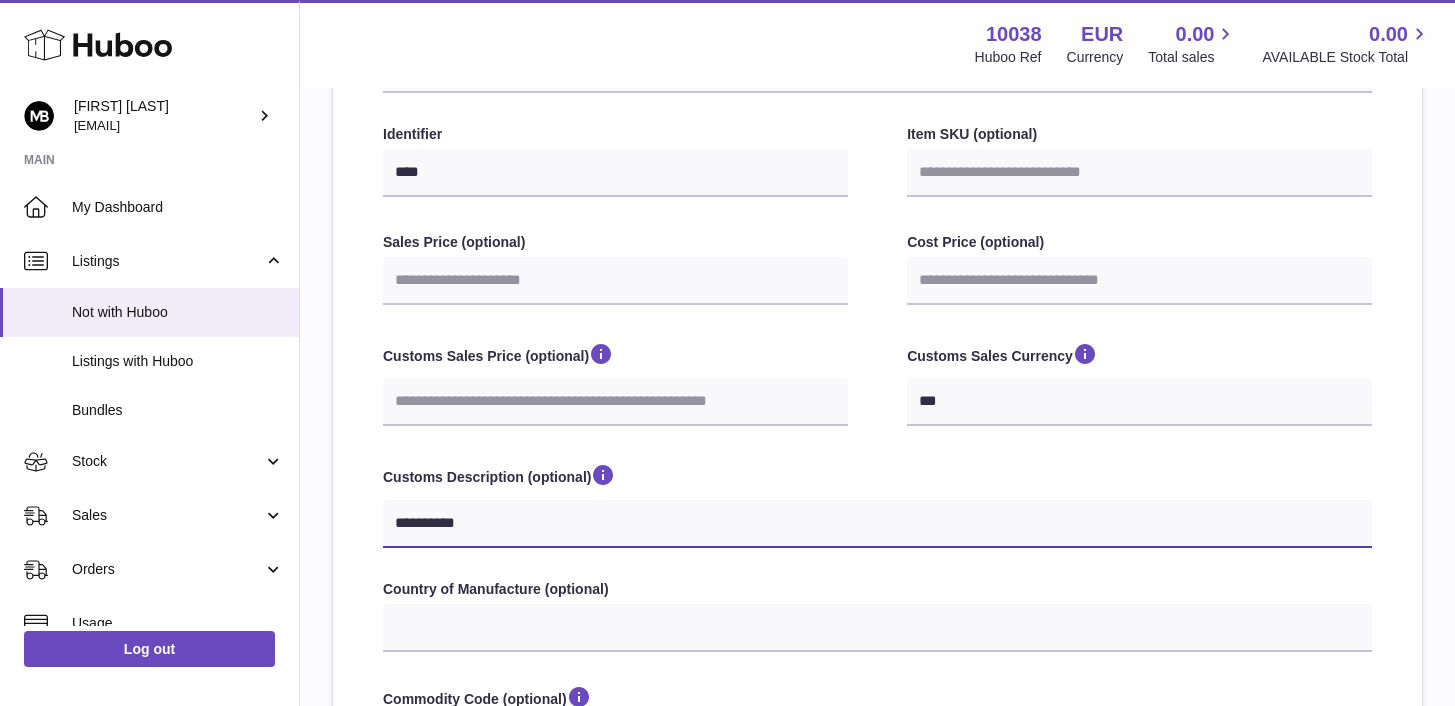 type on "**********" 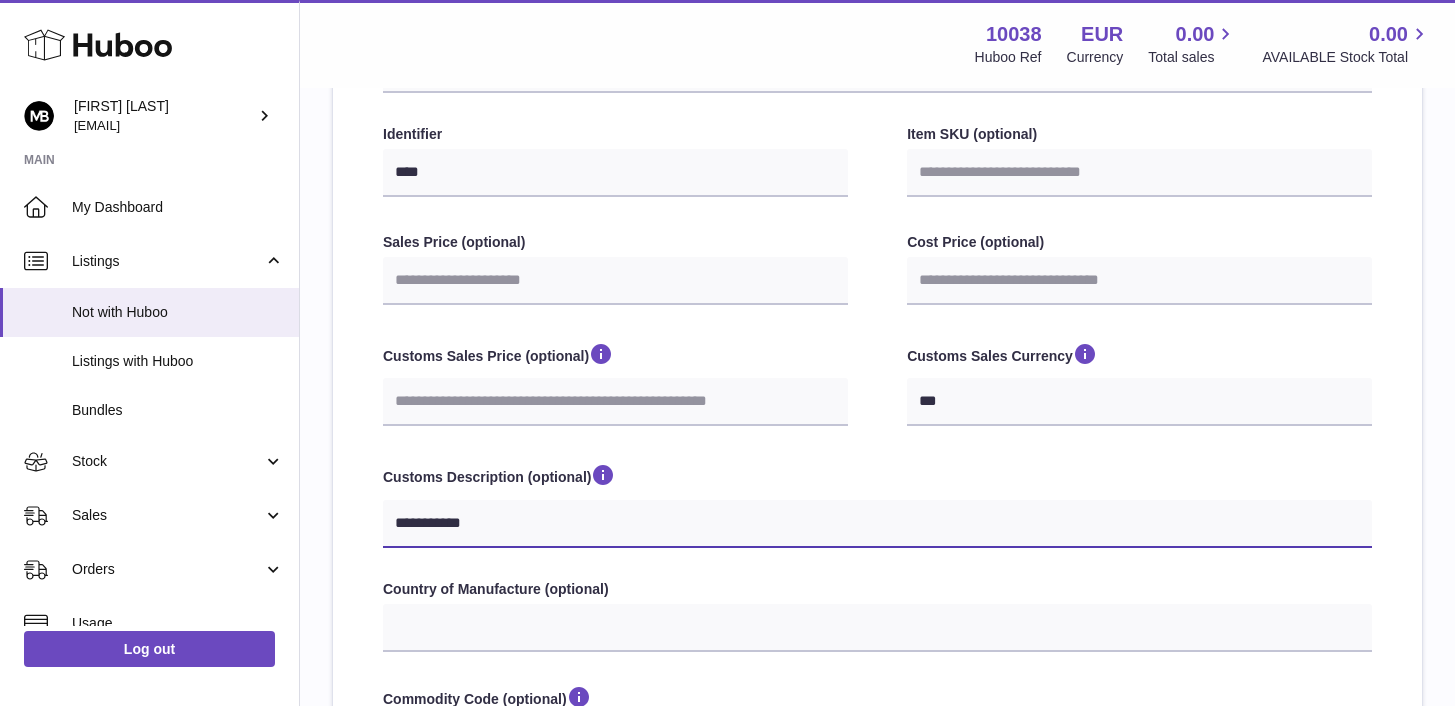 select 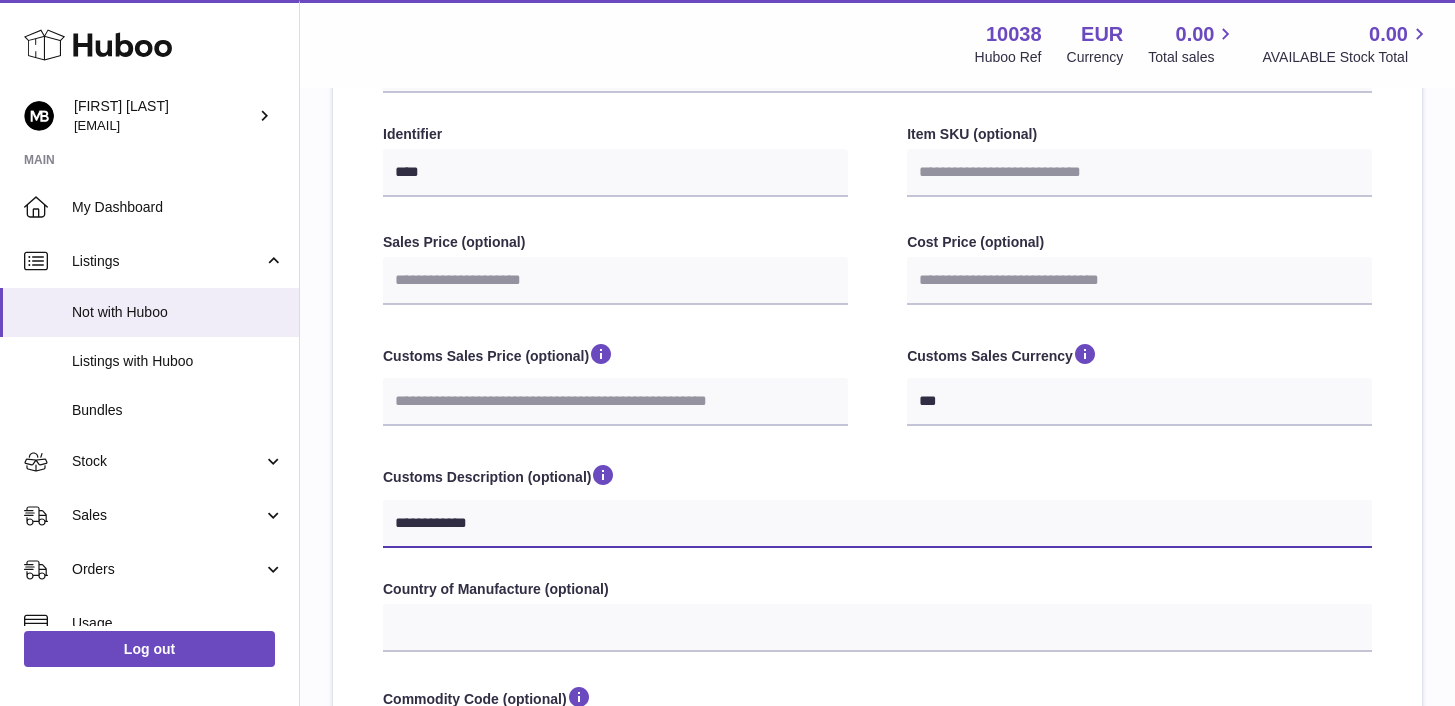 type on "**********" 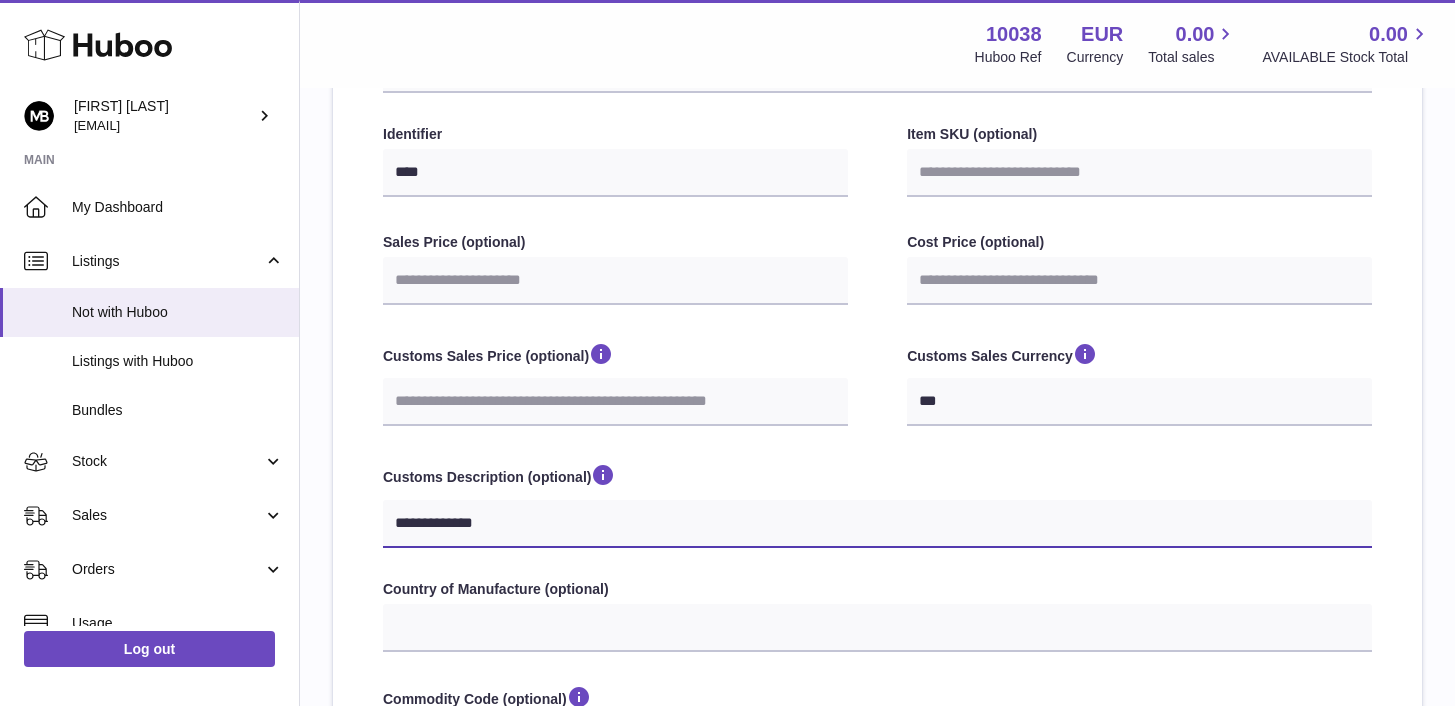 type on "**********" 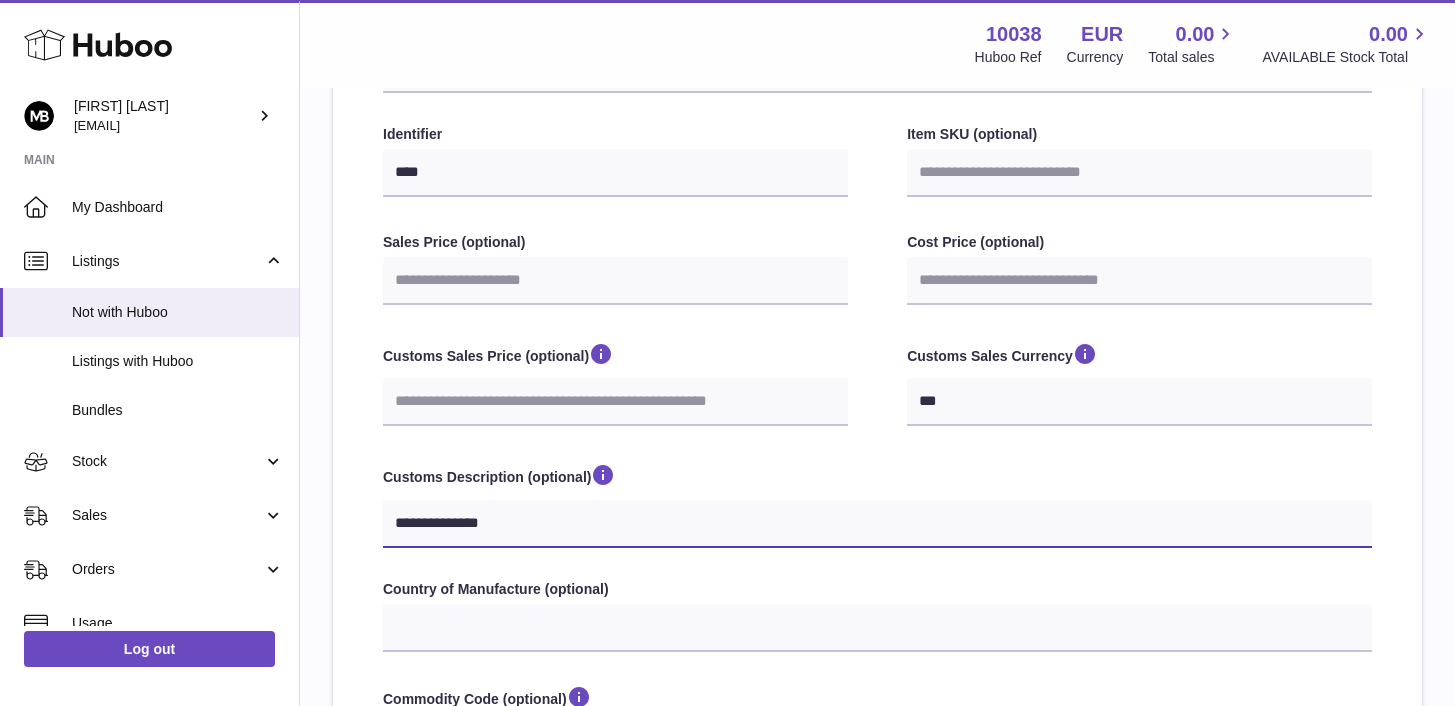 type on "**********" 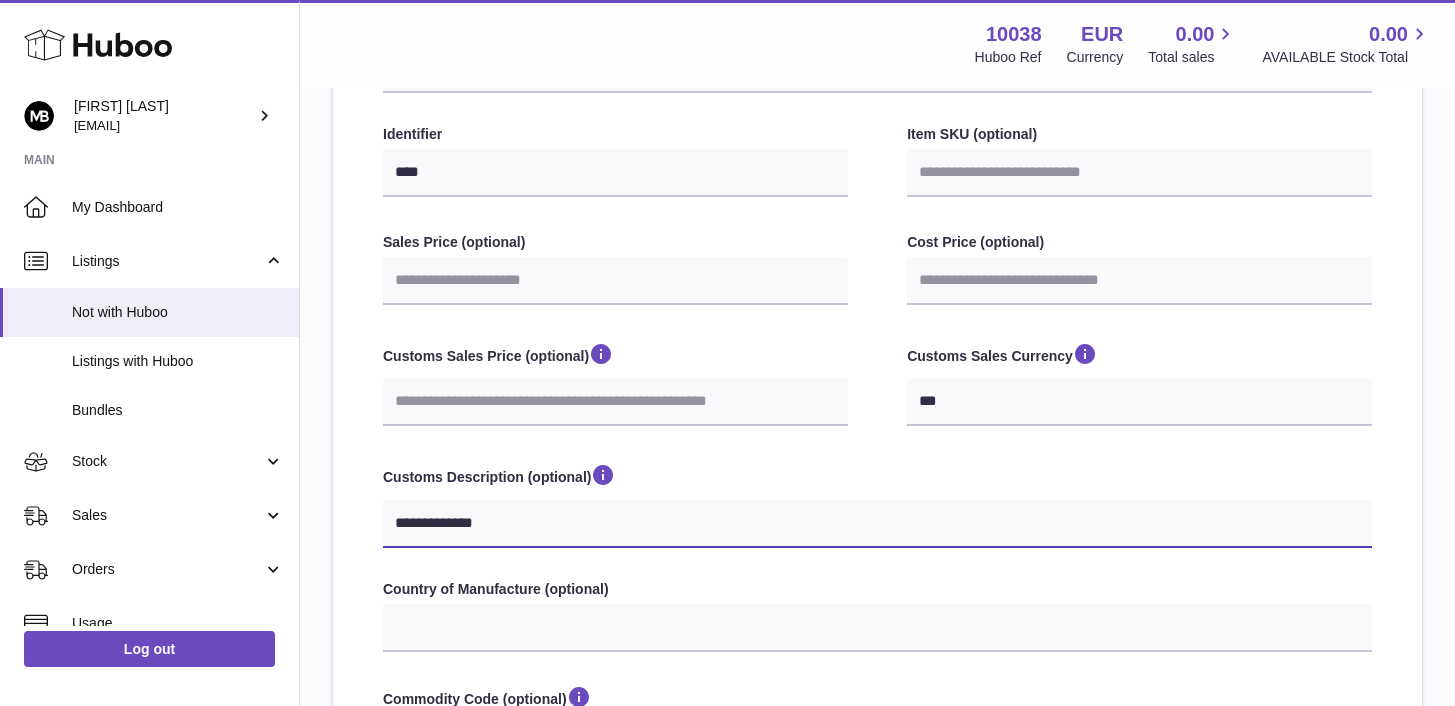type on "**********" 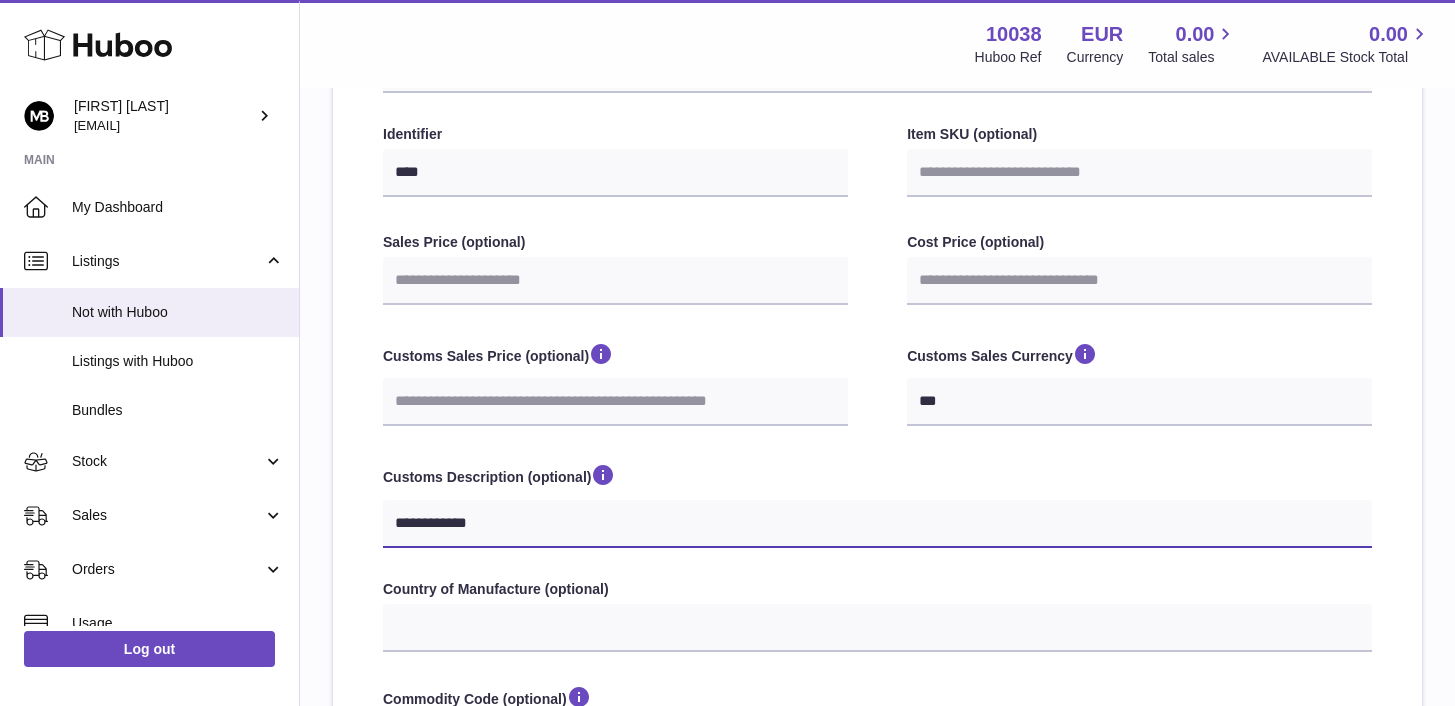 type on "**********" 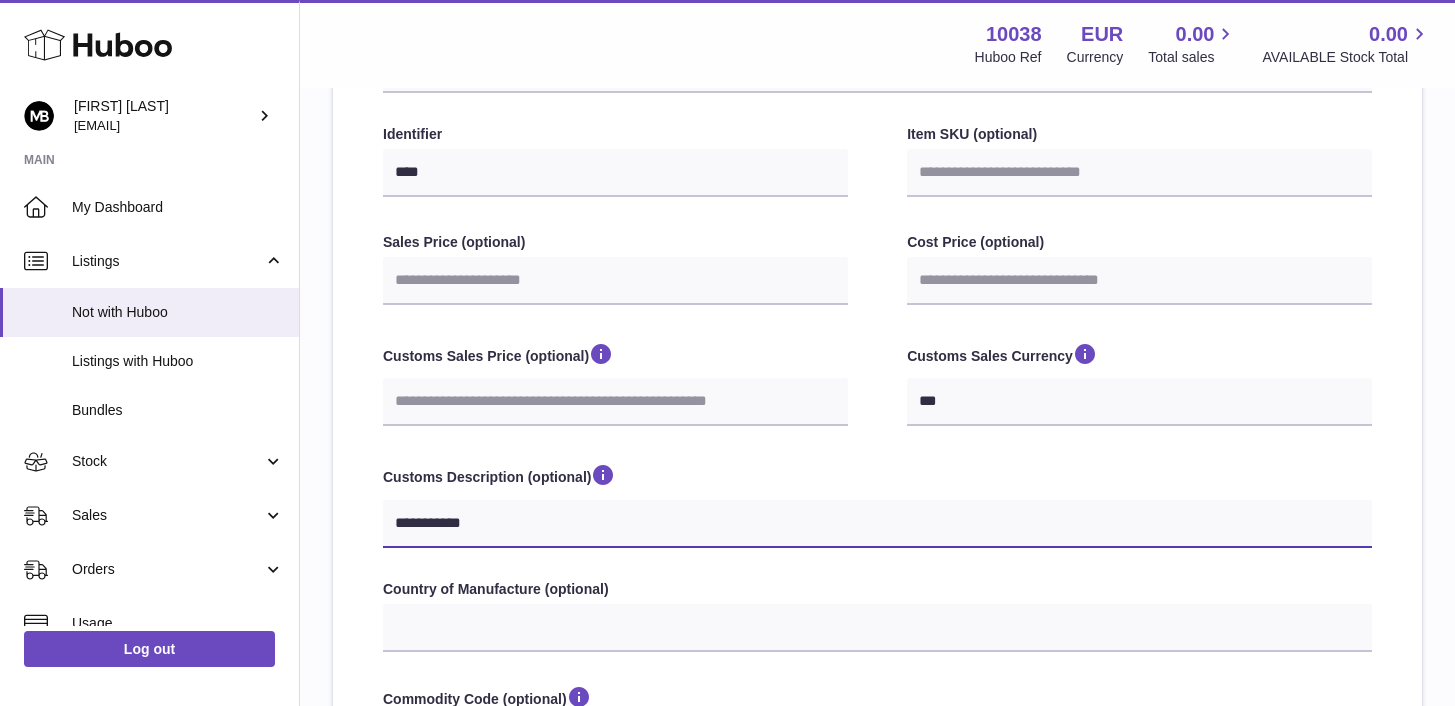 type on "*********" 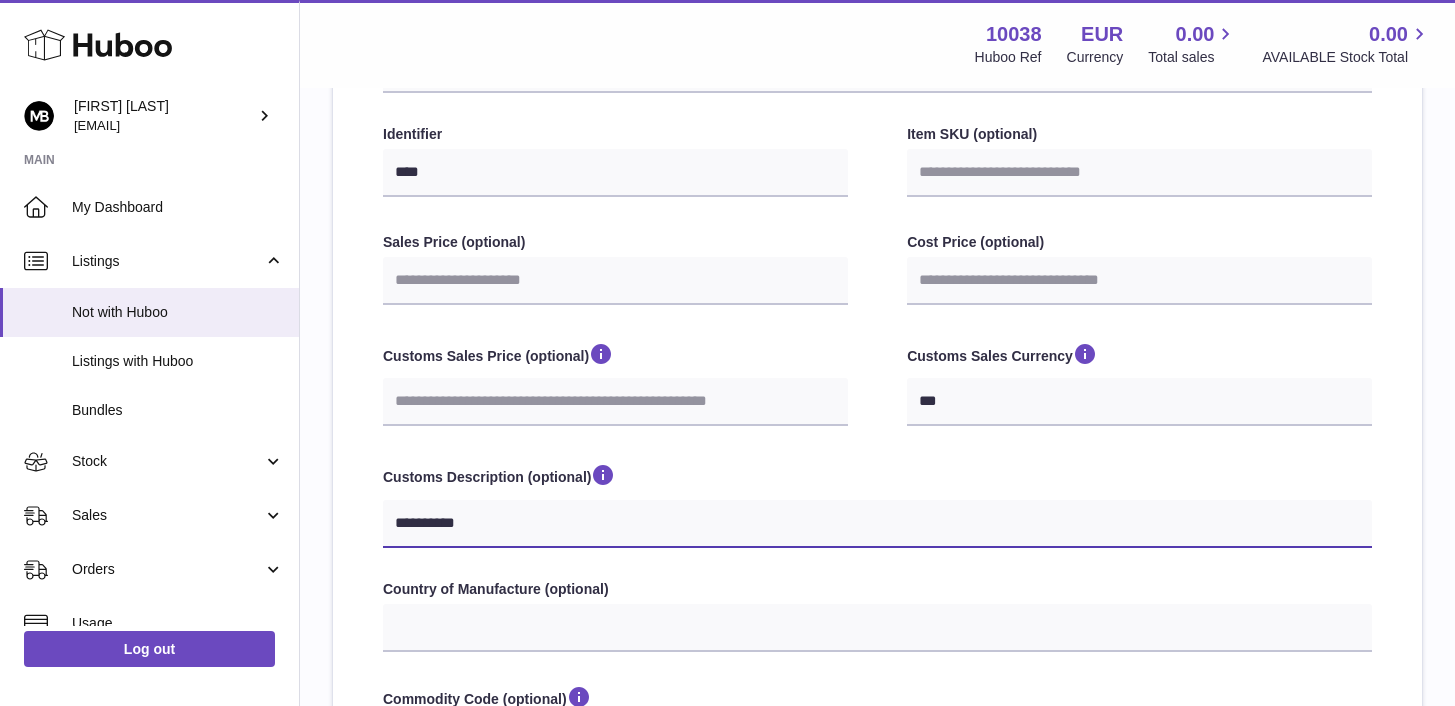 type on "**********" 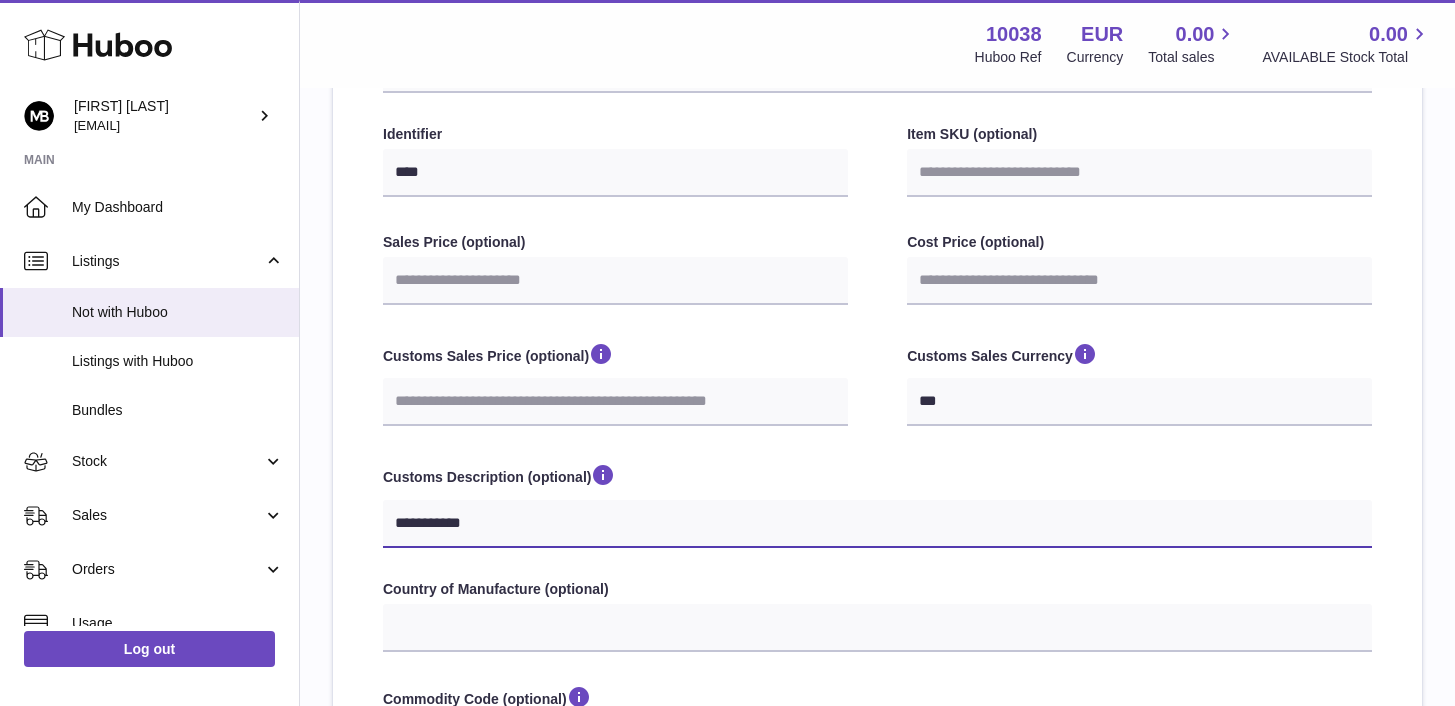type on "**********" 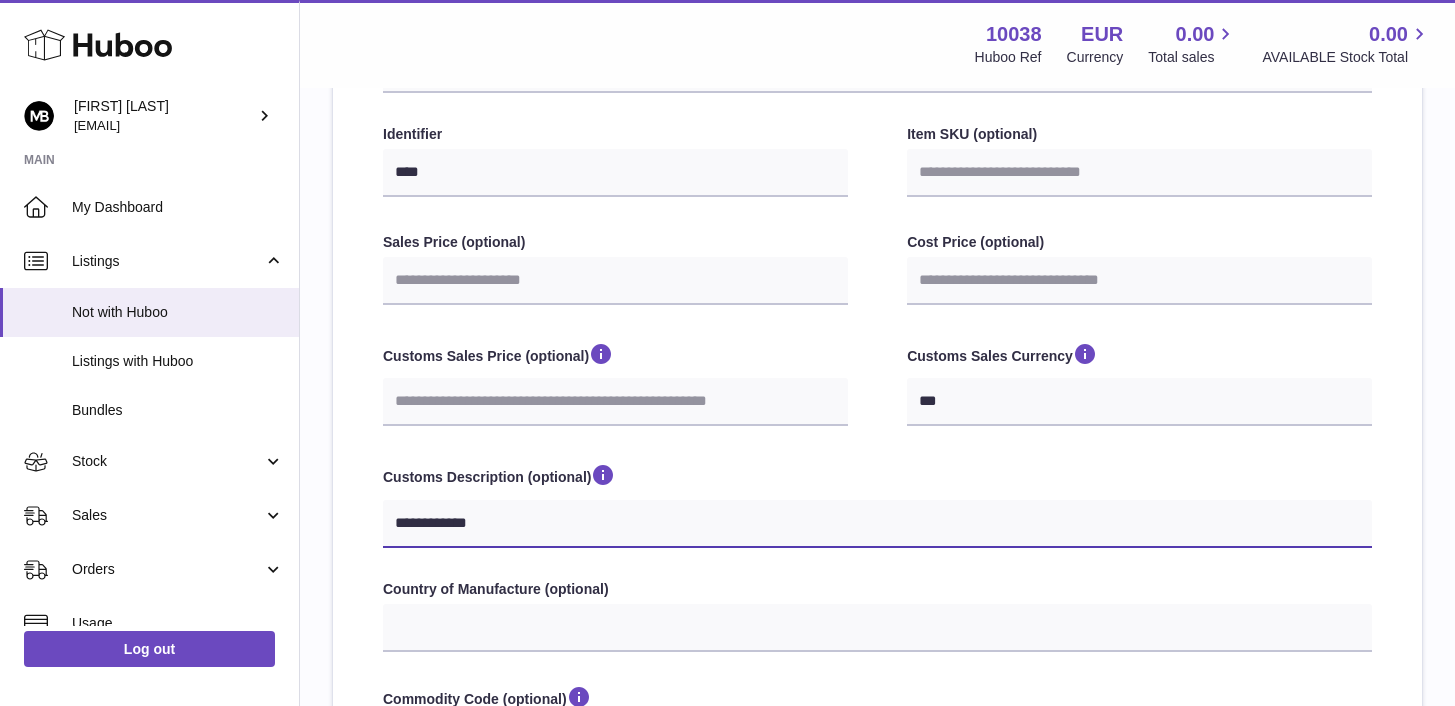 type on "**********" 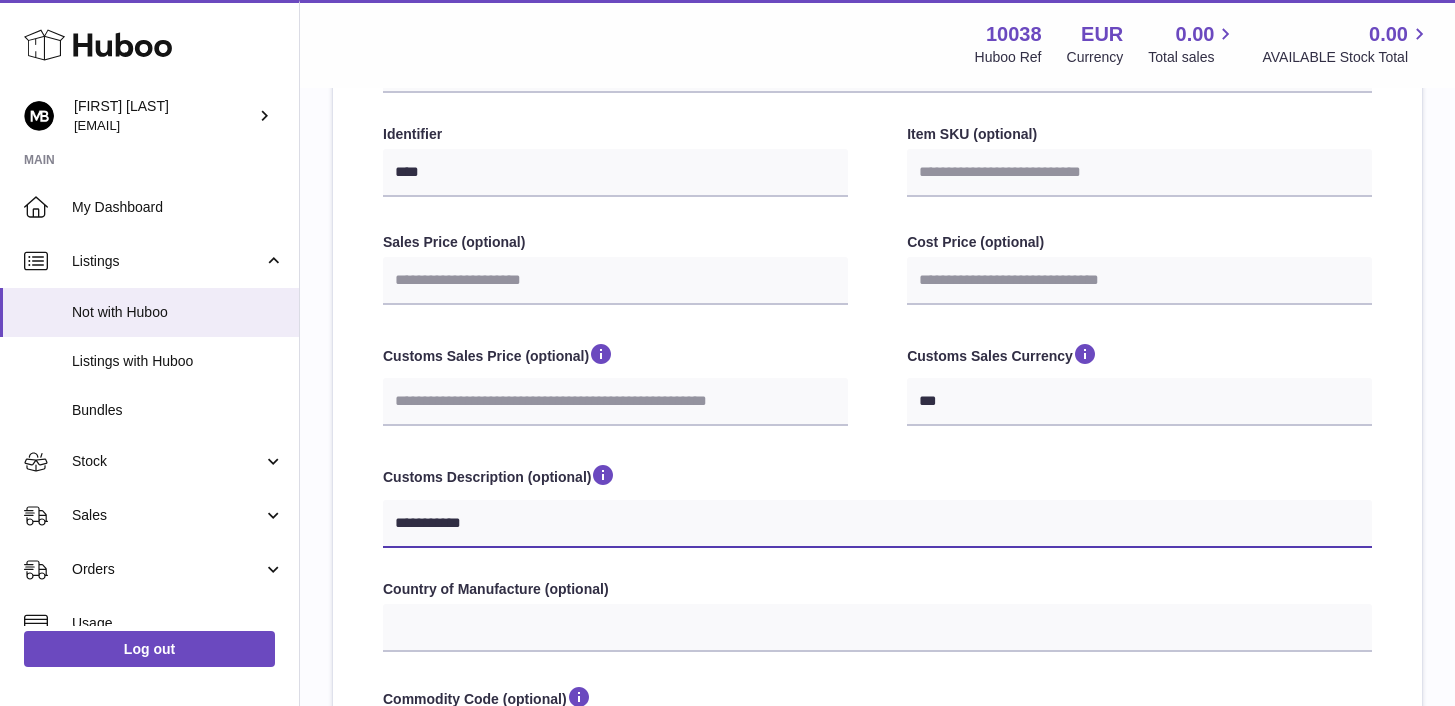 type on "**********" 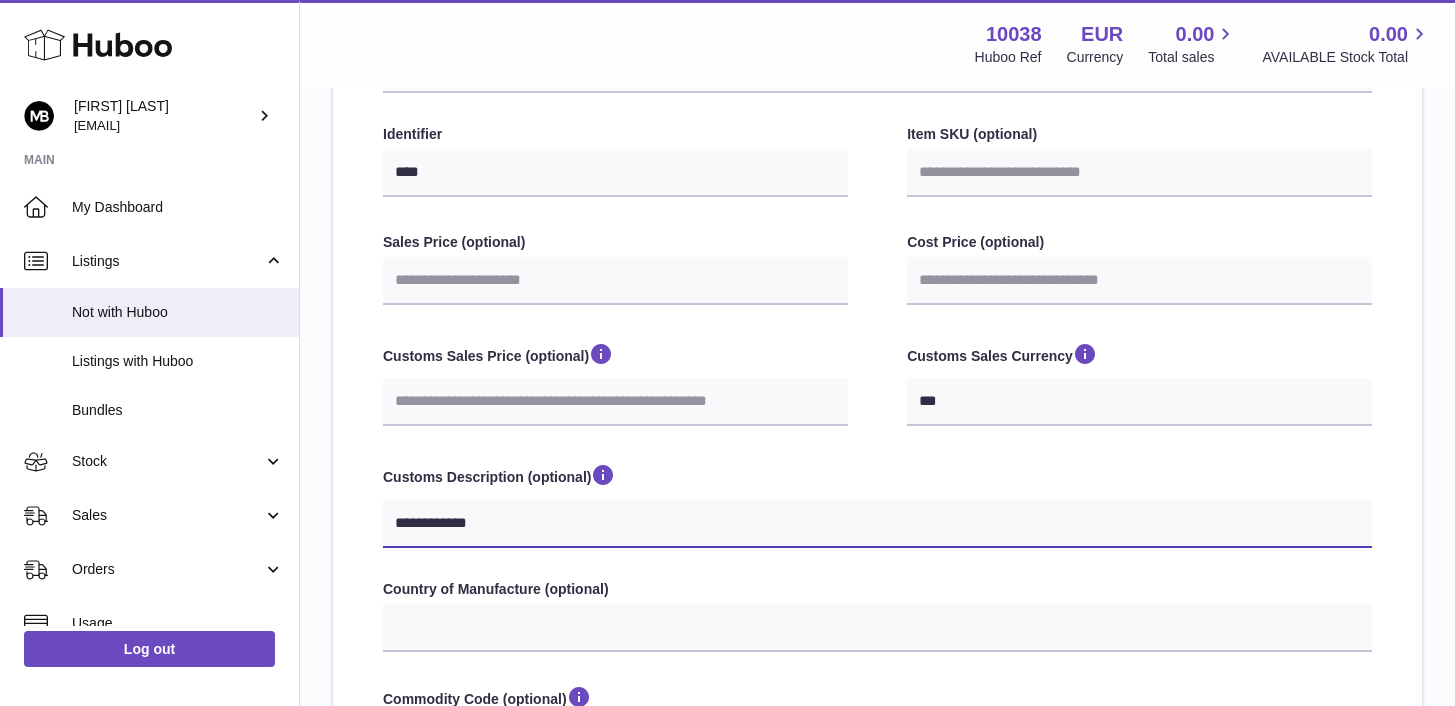 type on "**********" 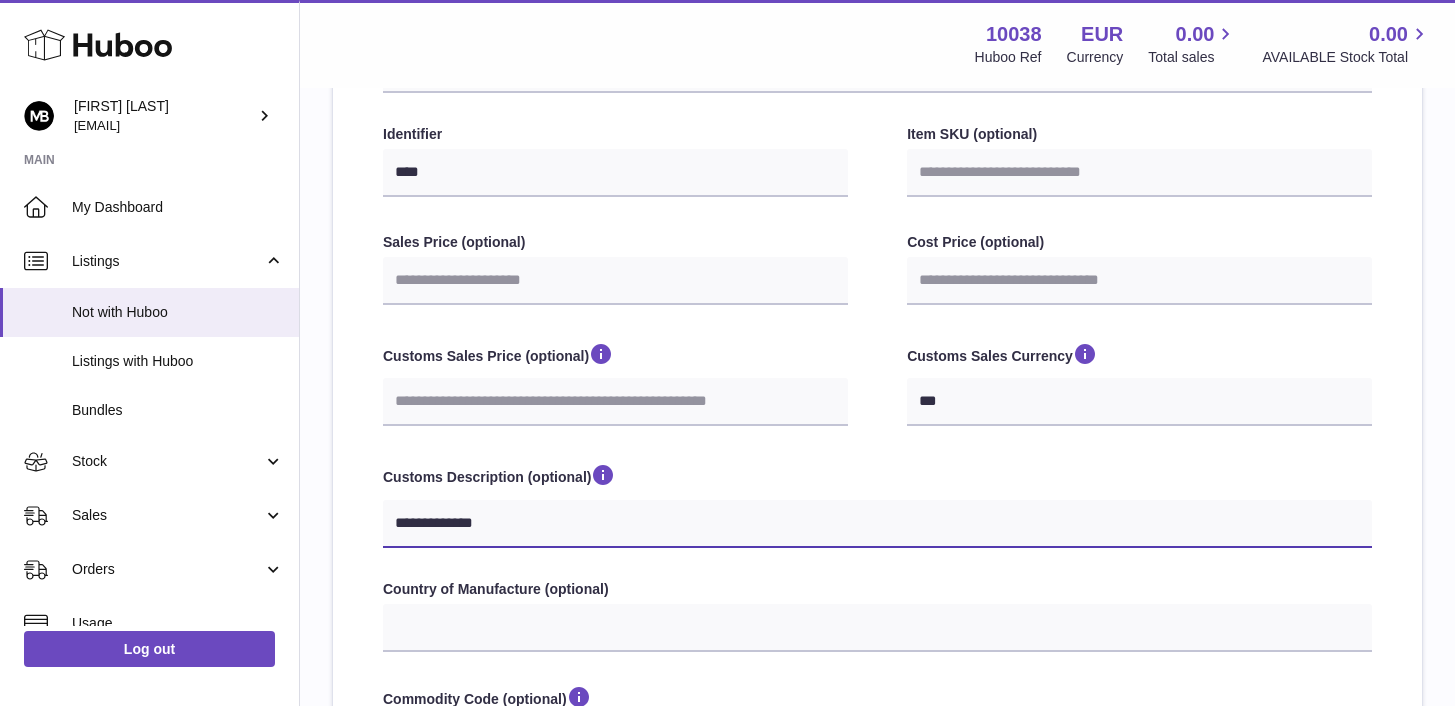 type on "**********" 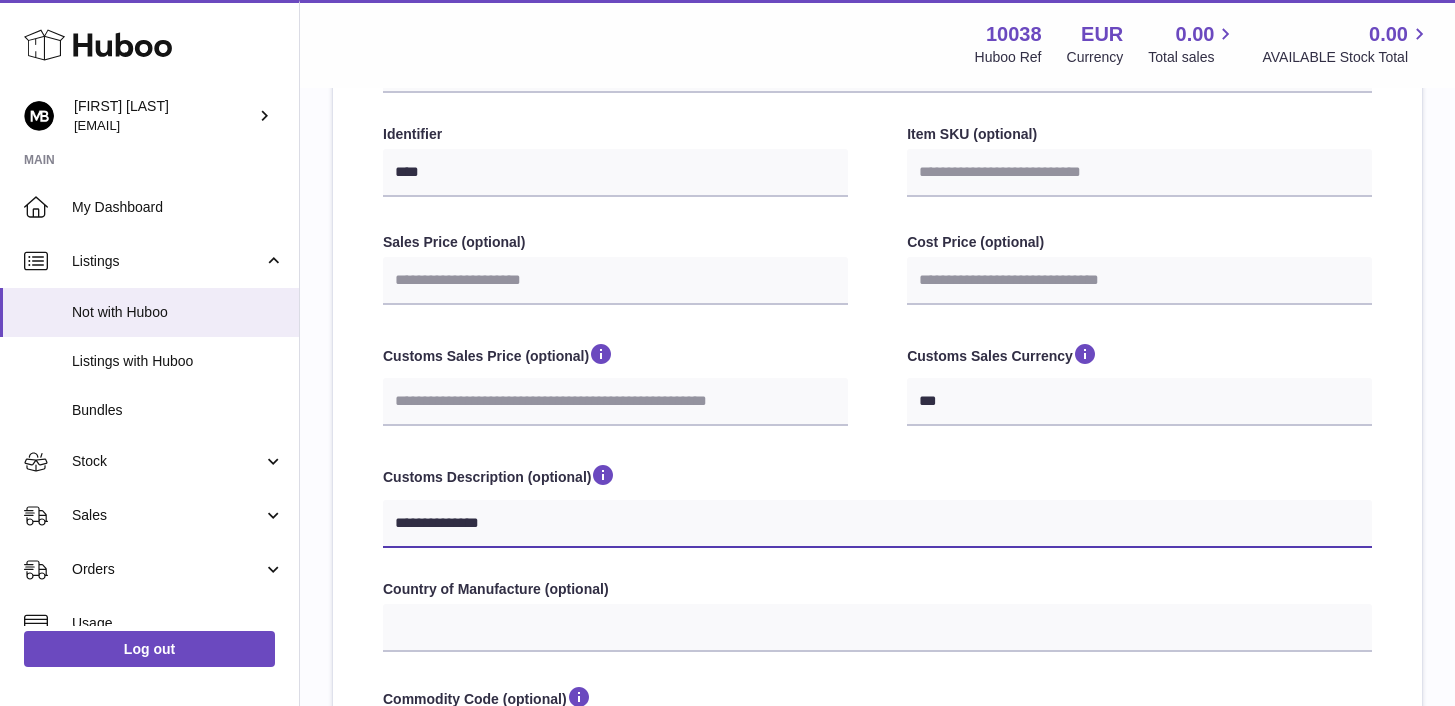 type on "**********" 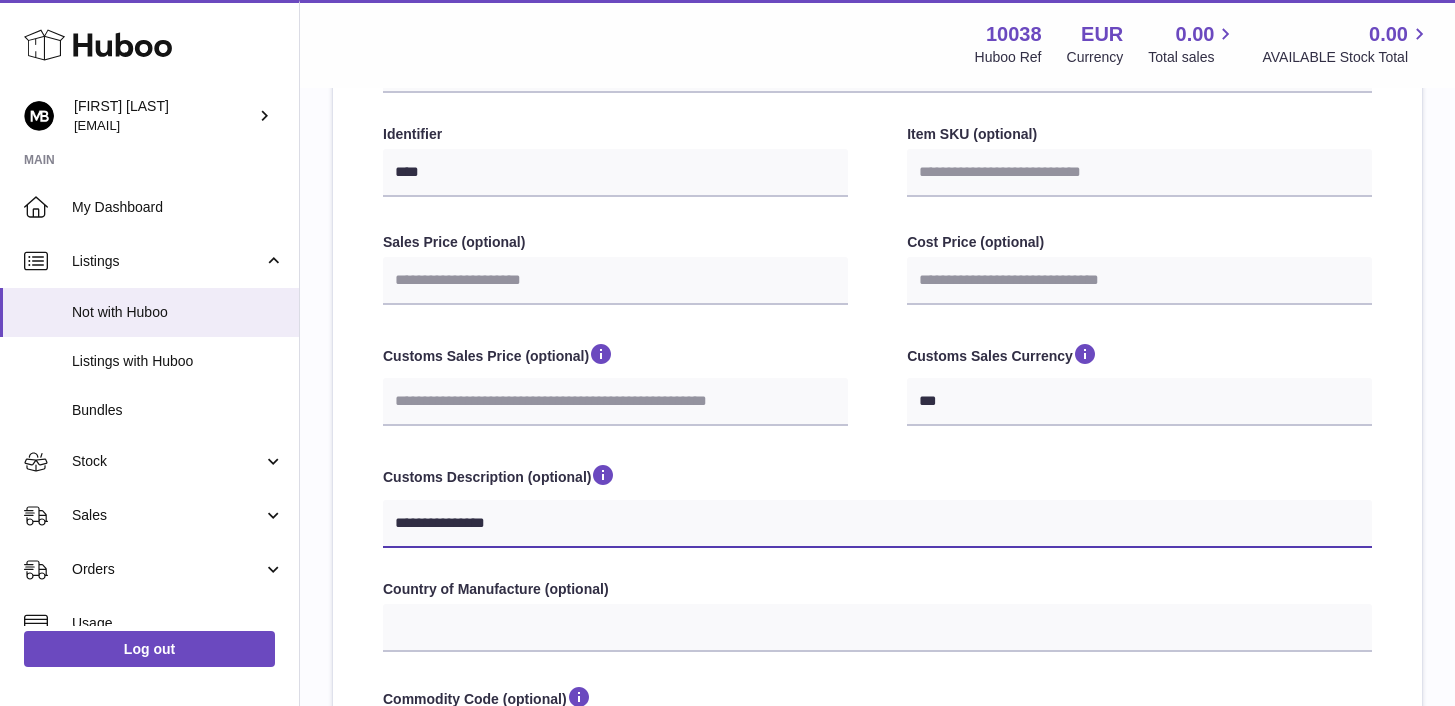 type on "**********" 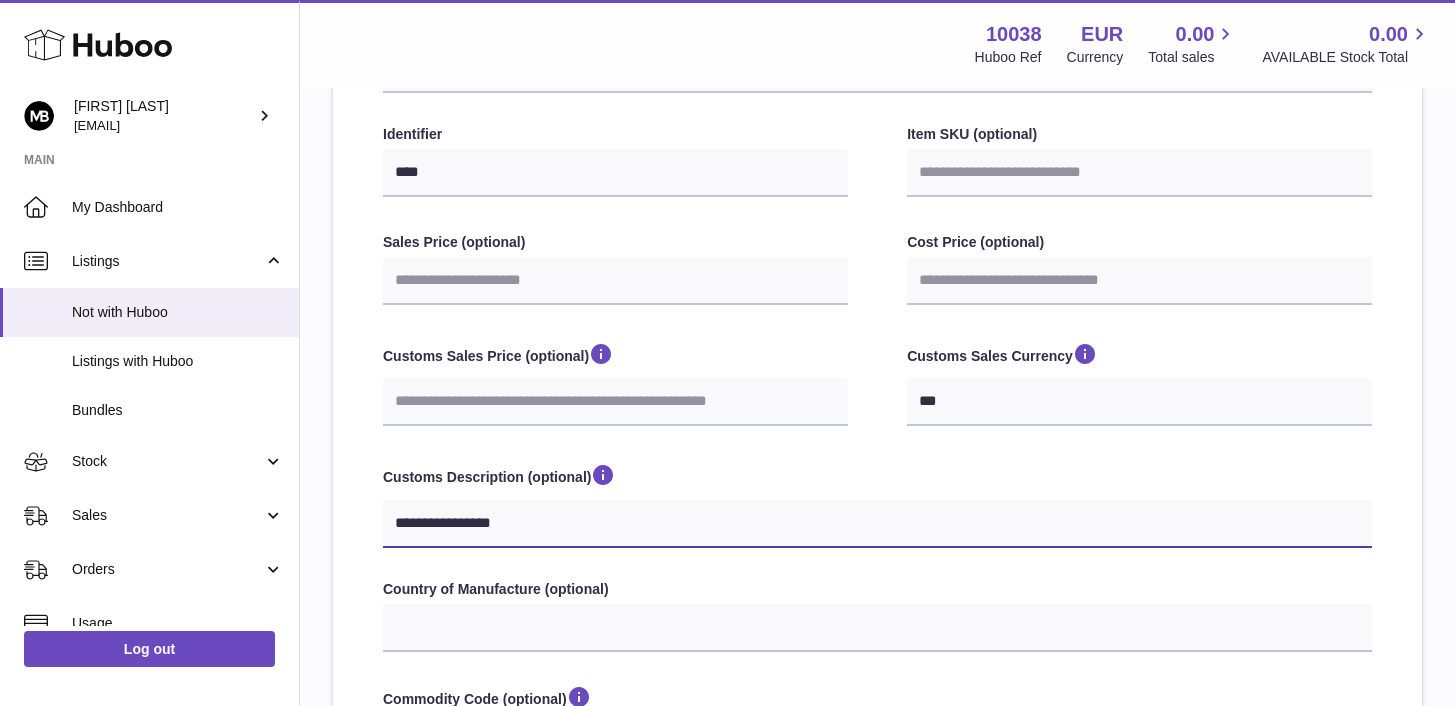 type on "**********" 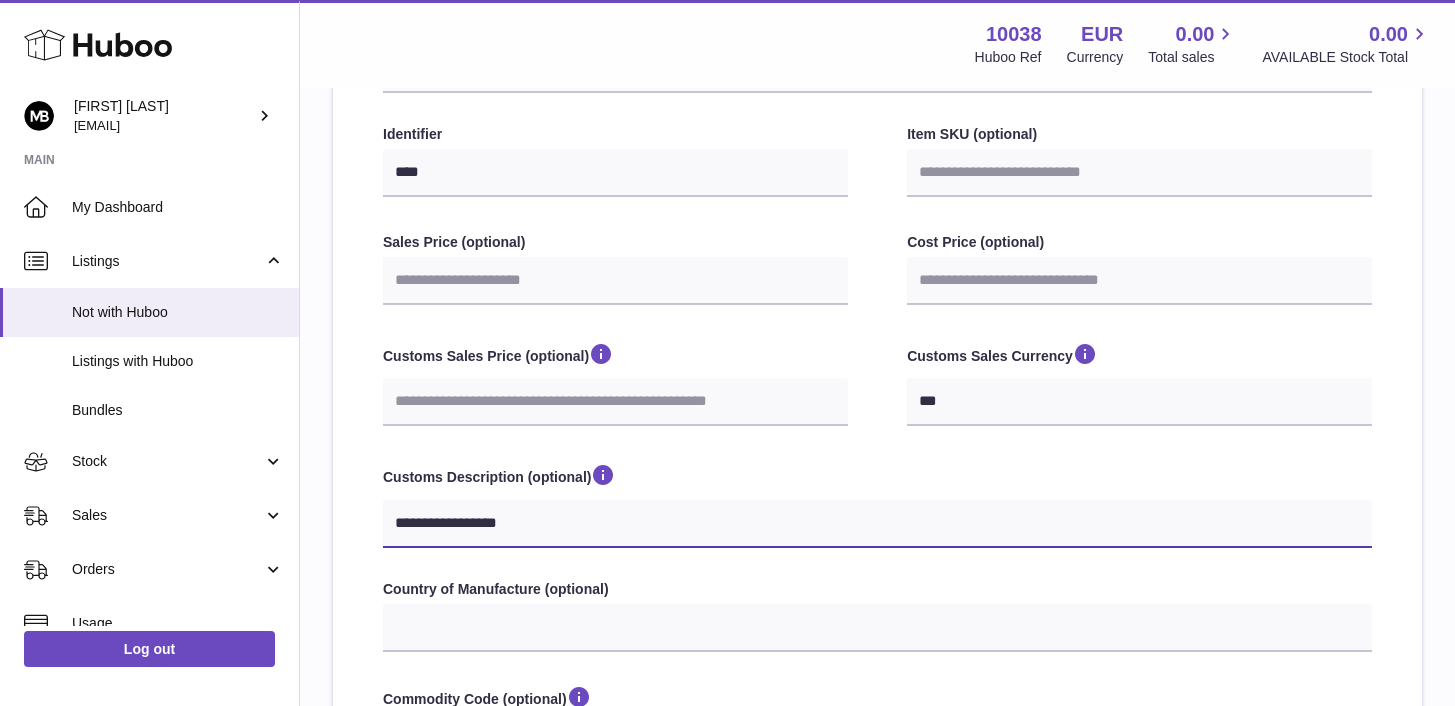 type on "**********" 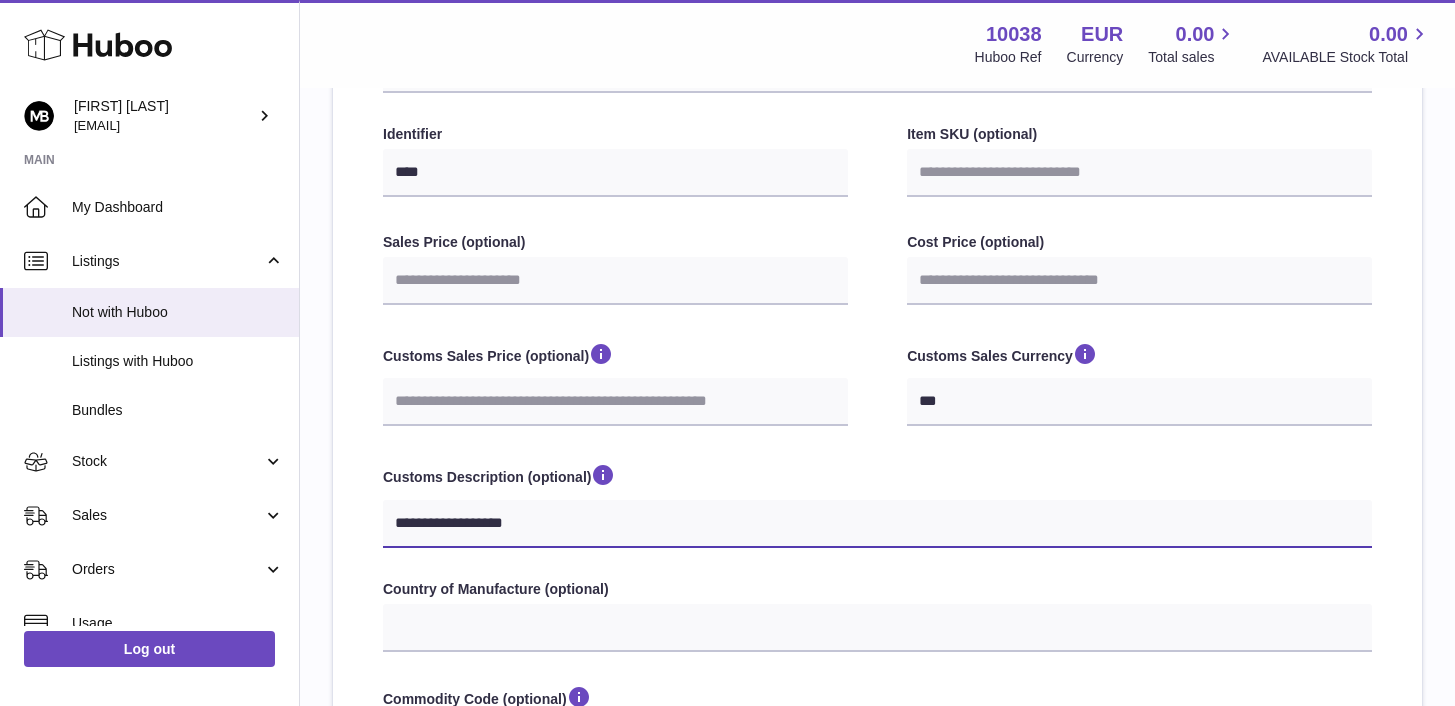 type on "**********" 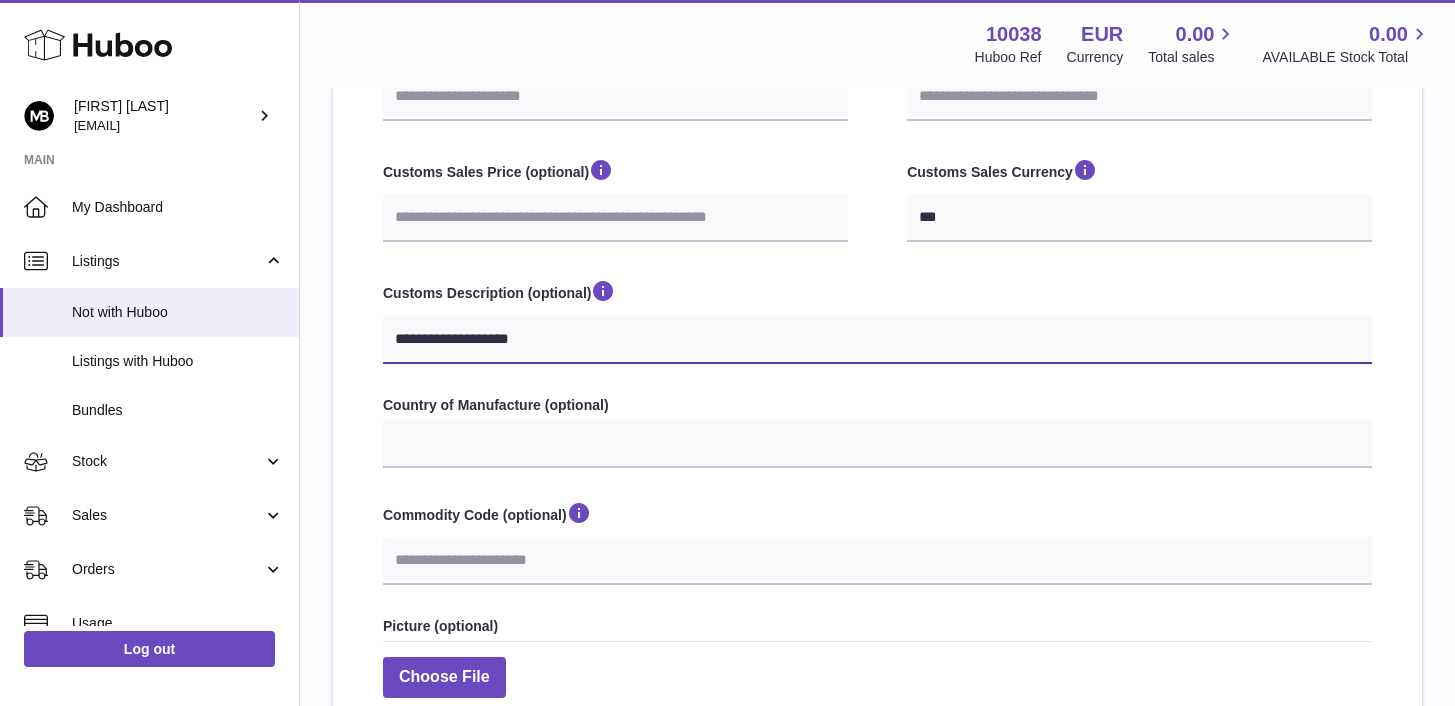 scroll, scrollTop: 552, scrollLeft: 0, axis: vertical 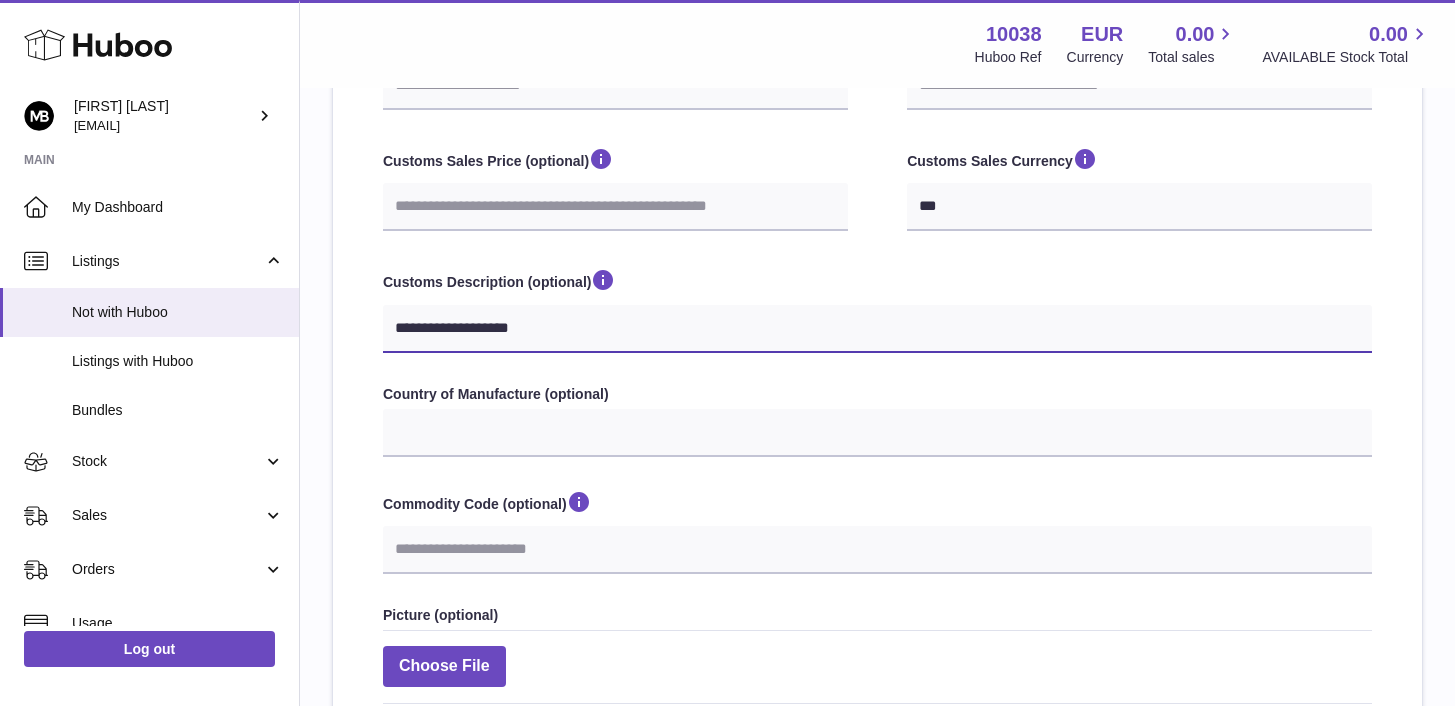 type on "**********" 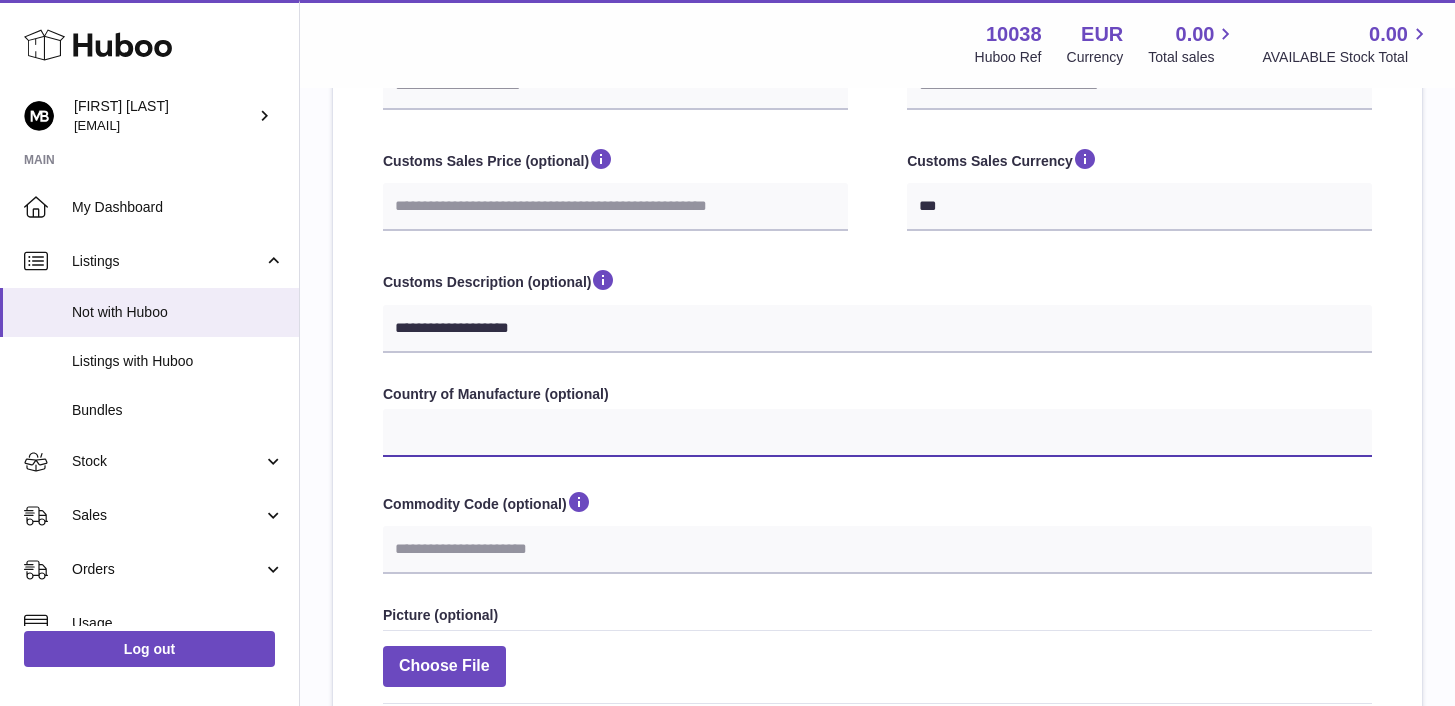 click on "**********" at bounding box center (877, 433) 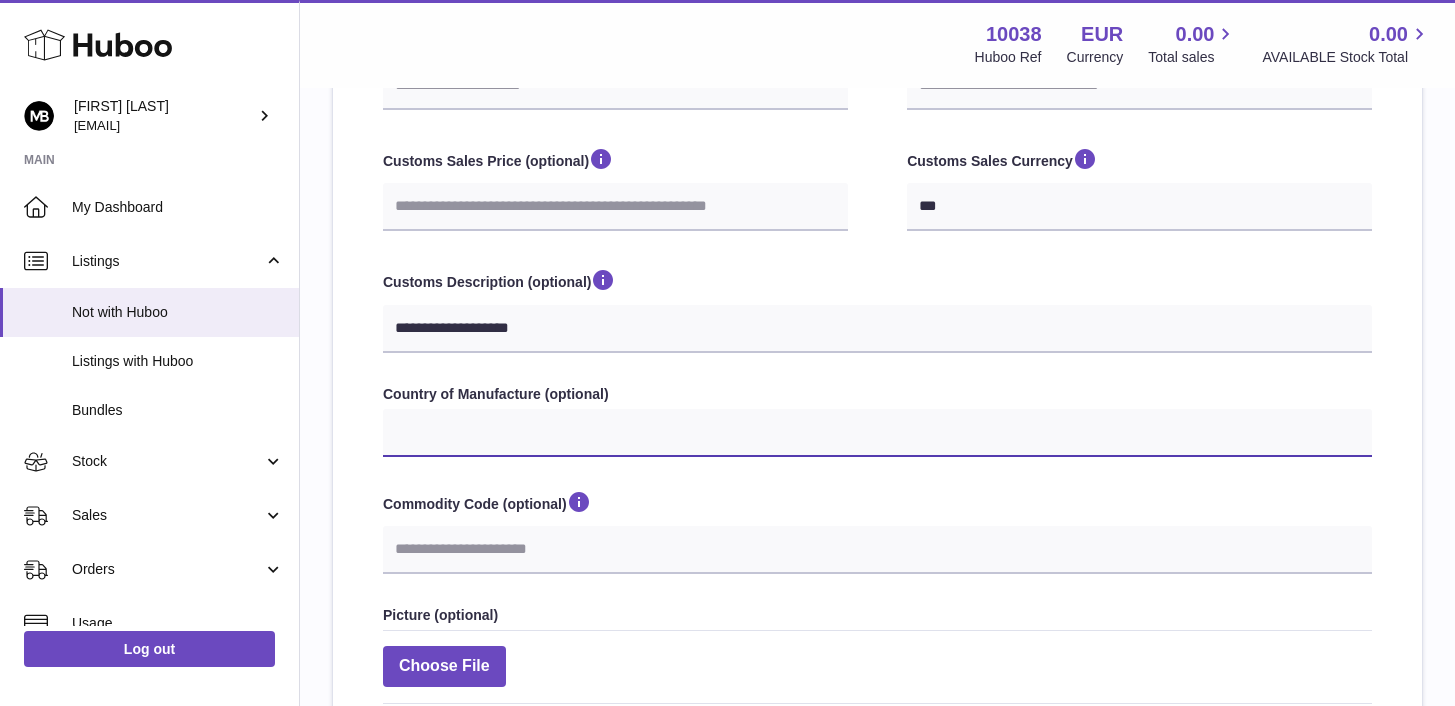 select on "**" 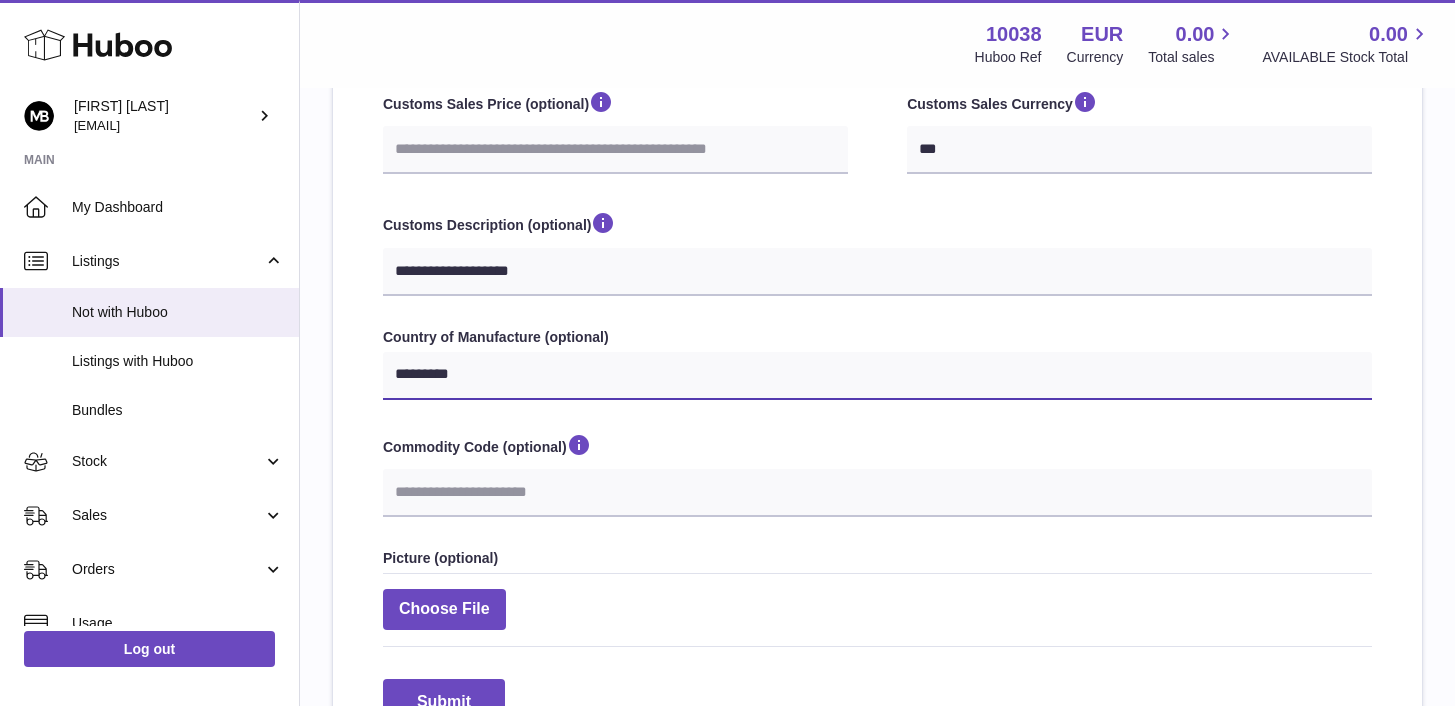 scroll, scrollTop: 621, scrollLeft: 0, axis: vertical 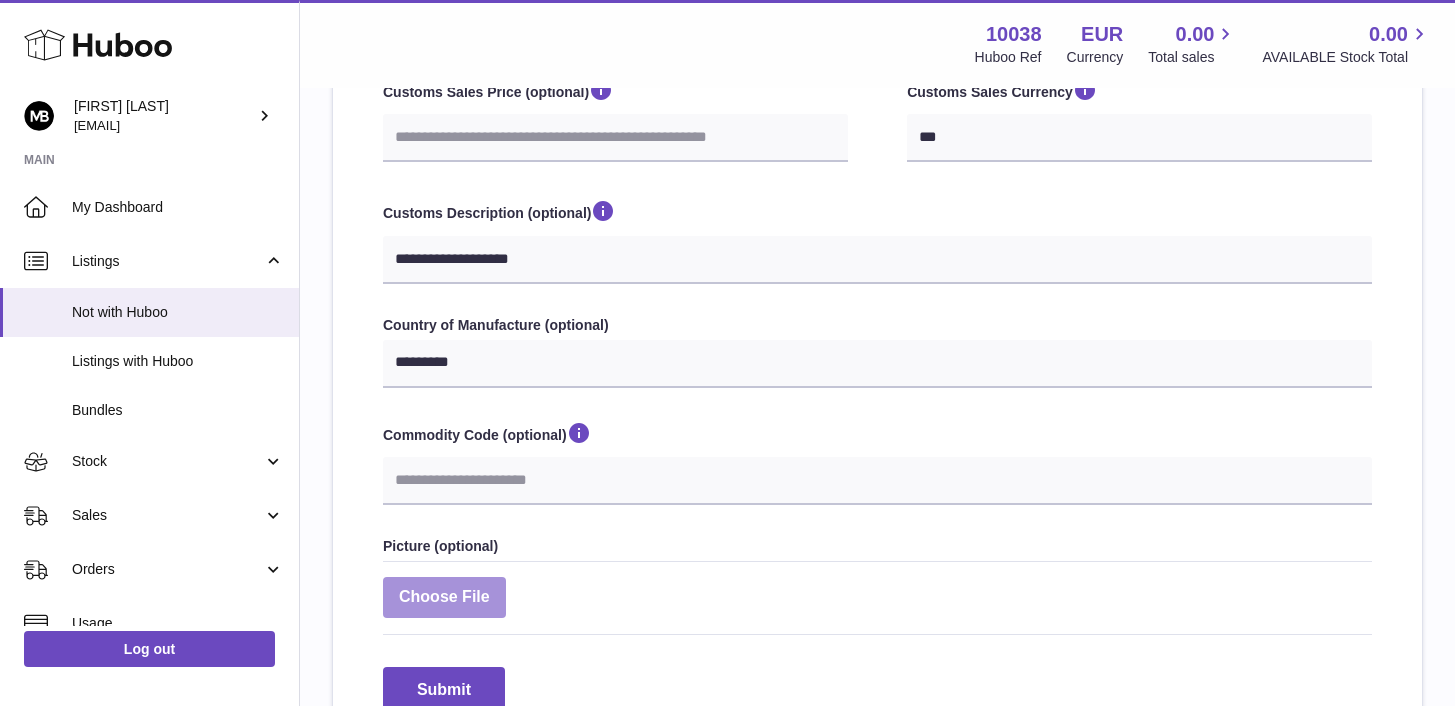 click at bounding box center [444, 597] 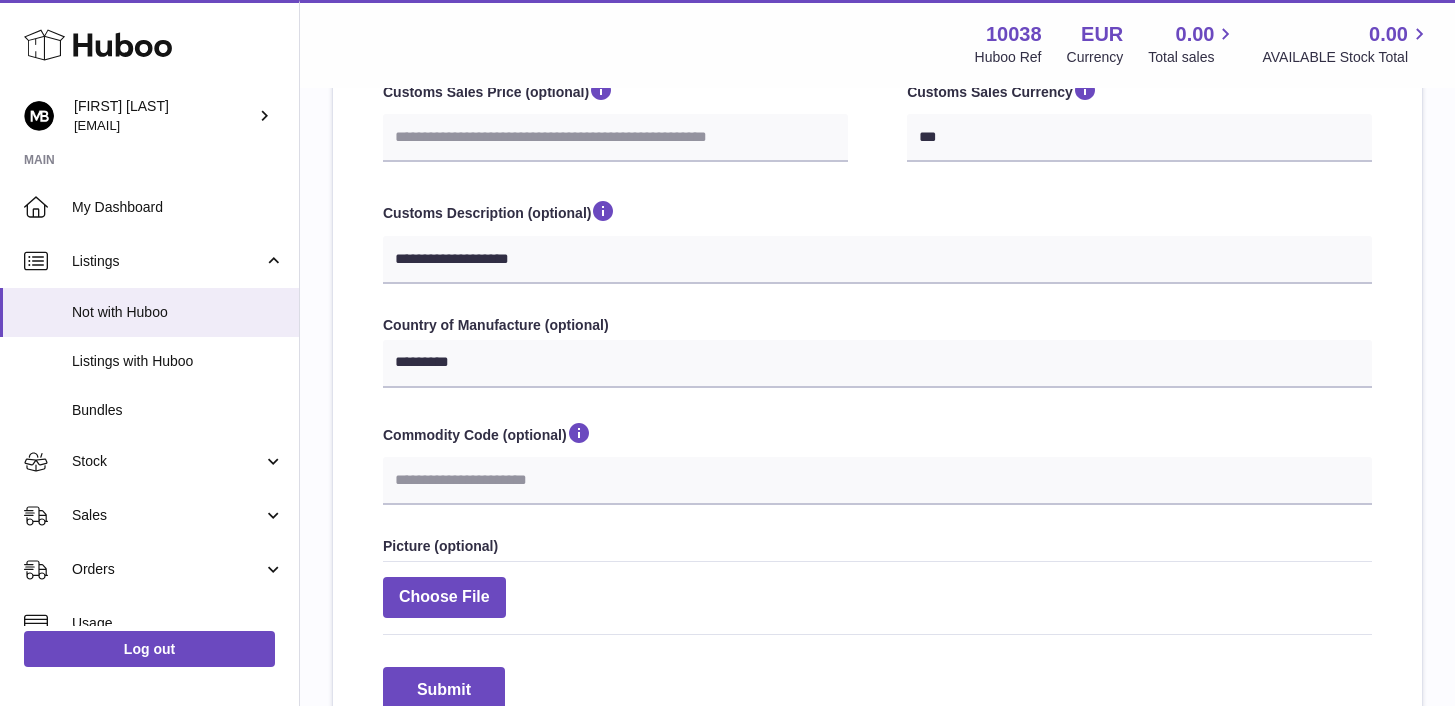 type on "**********" 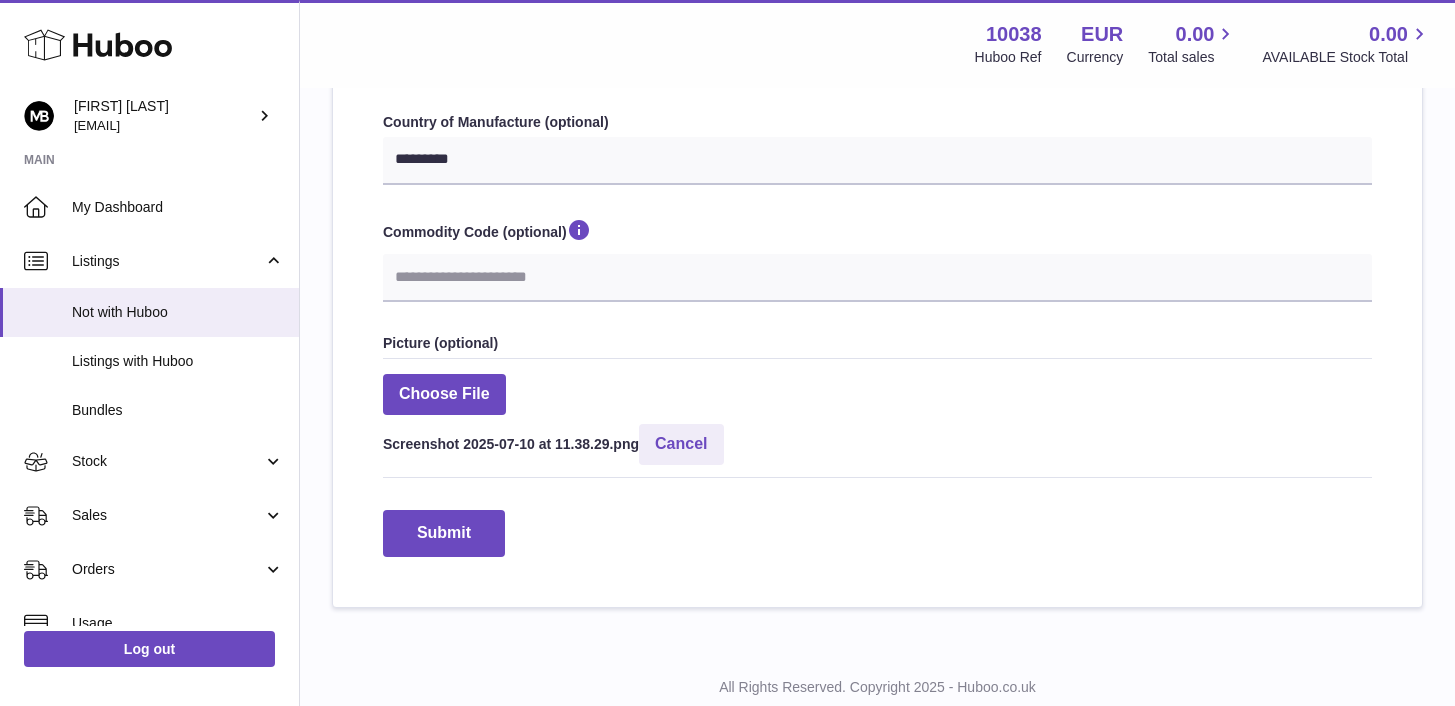scroll, scrollTop: 885, scrollLeft: 0, axis: vertical 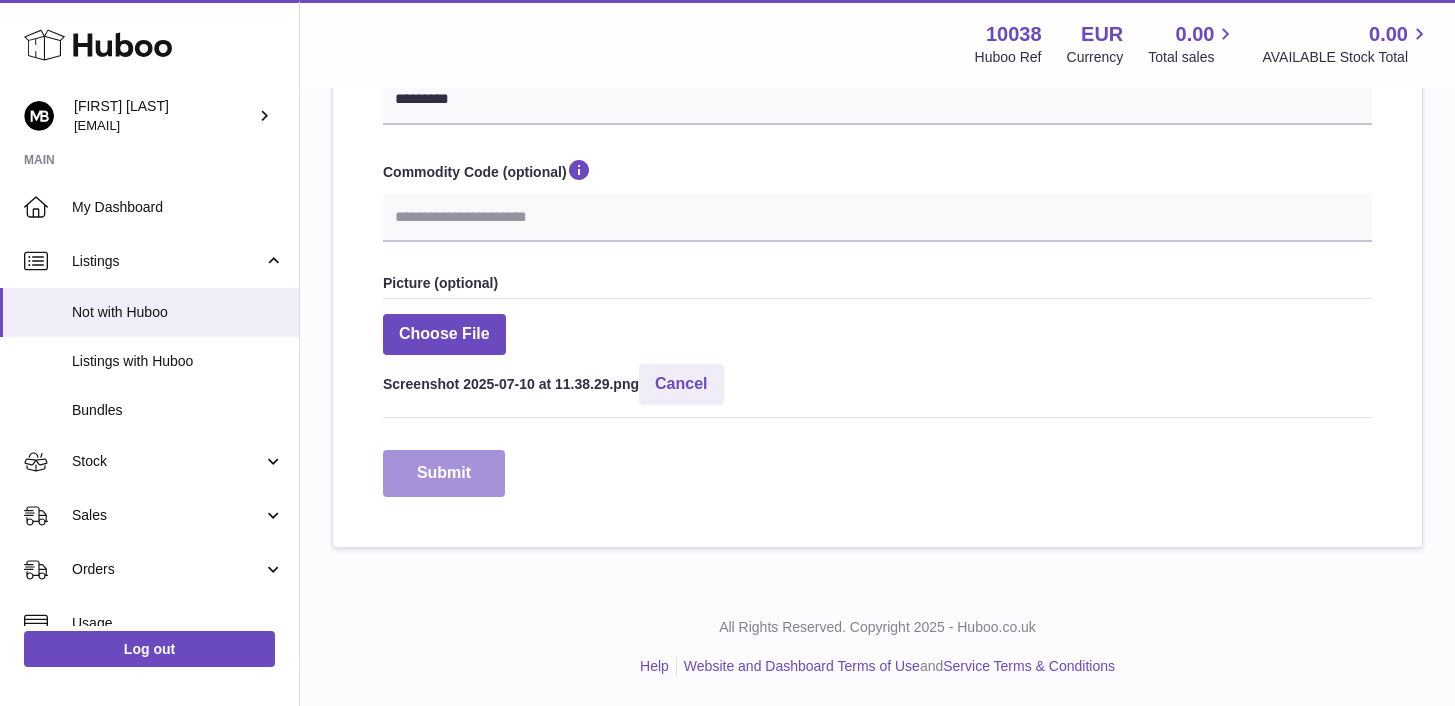 click on "Submit" at bounding box center [444, 473] 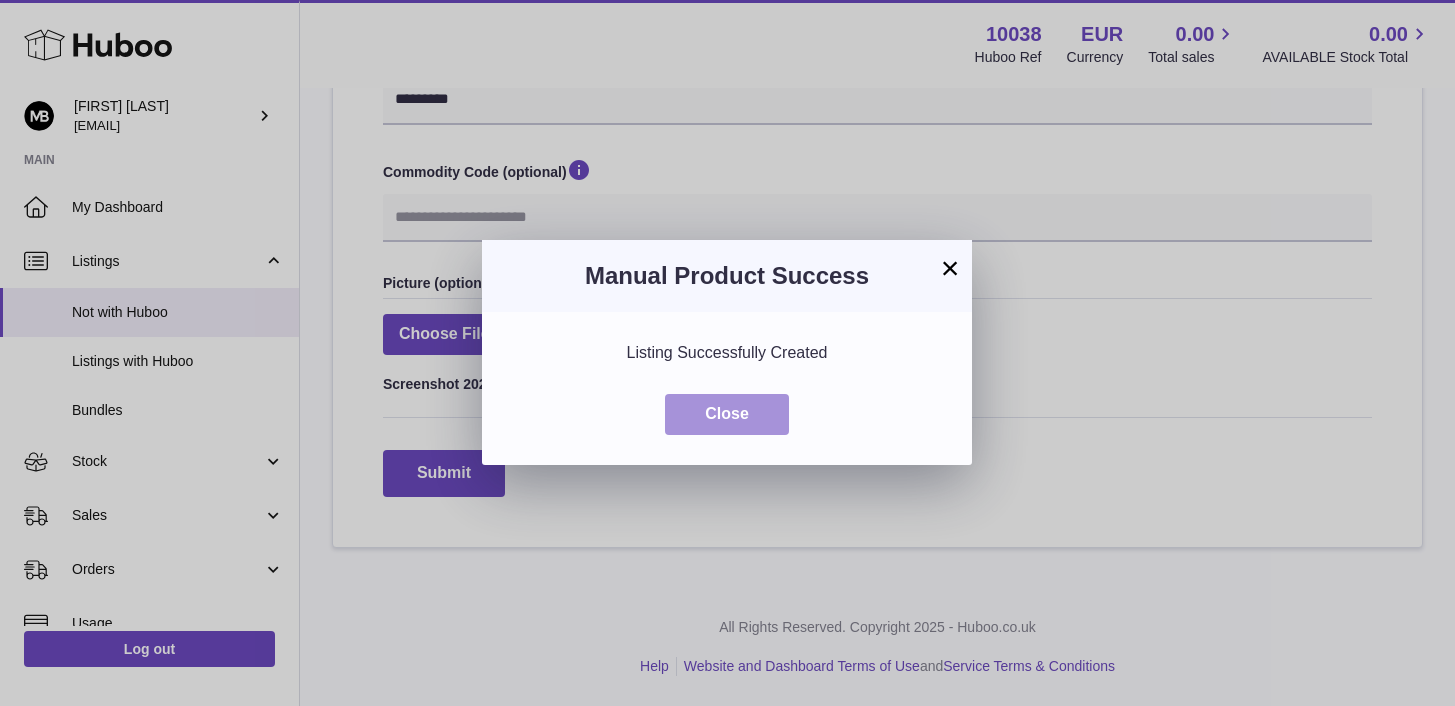 click on "Close" at bounding box center (727, 414) 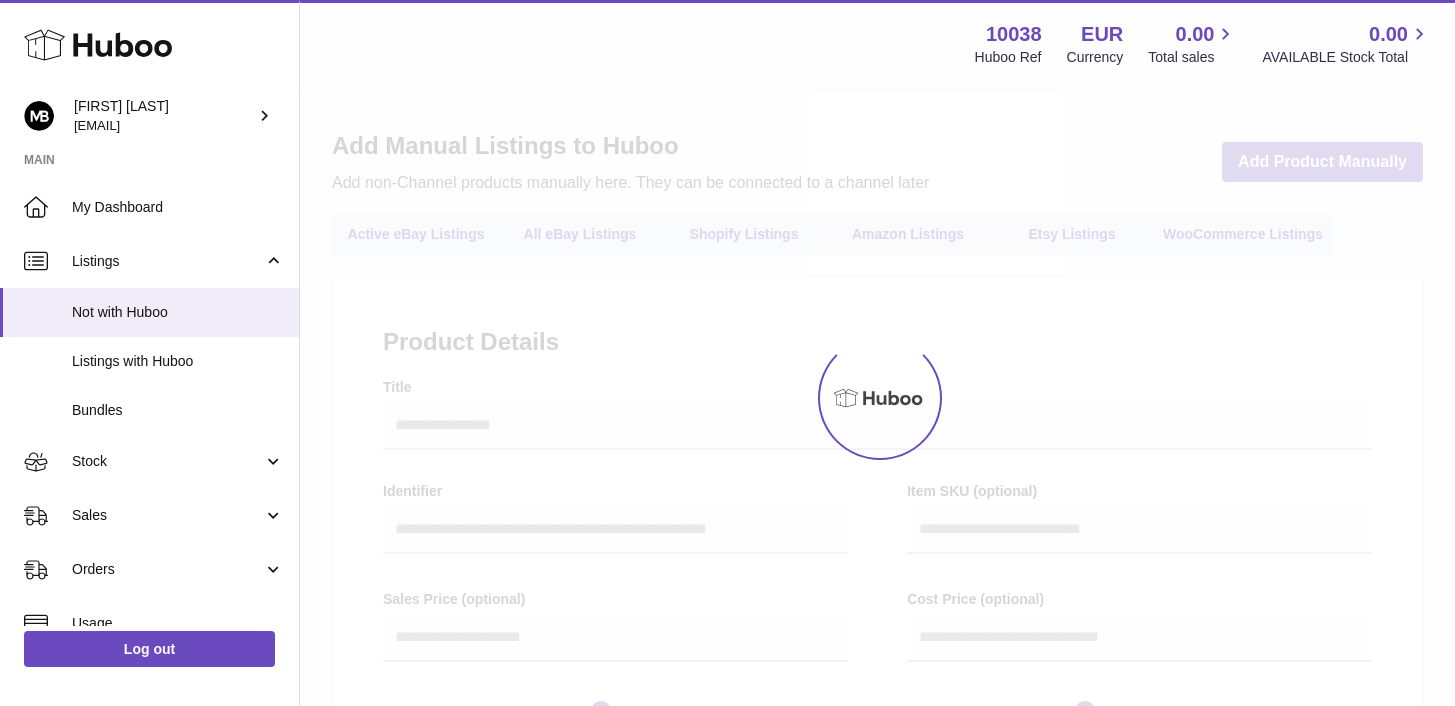 select 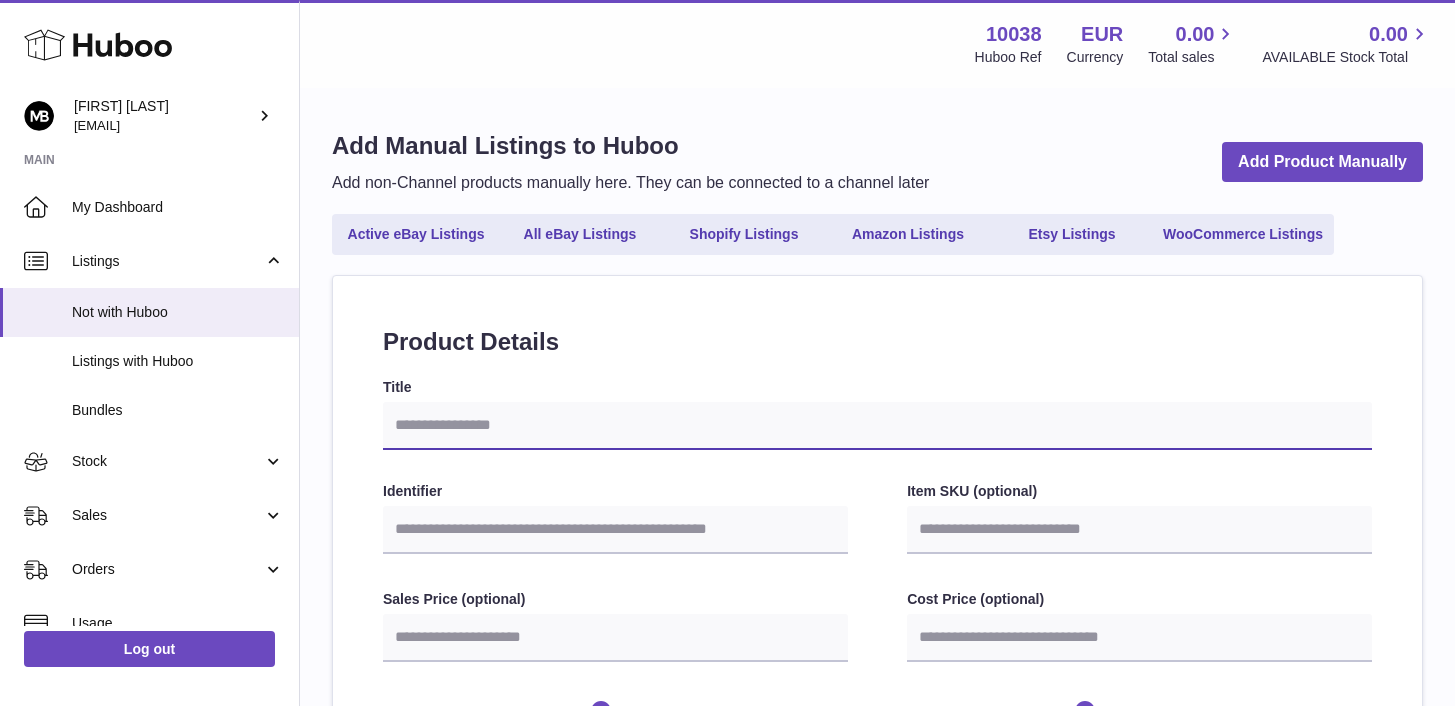 click on "Title" at bounding box center (877, 426) 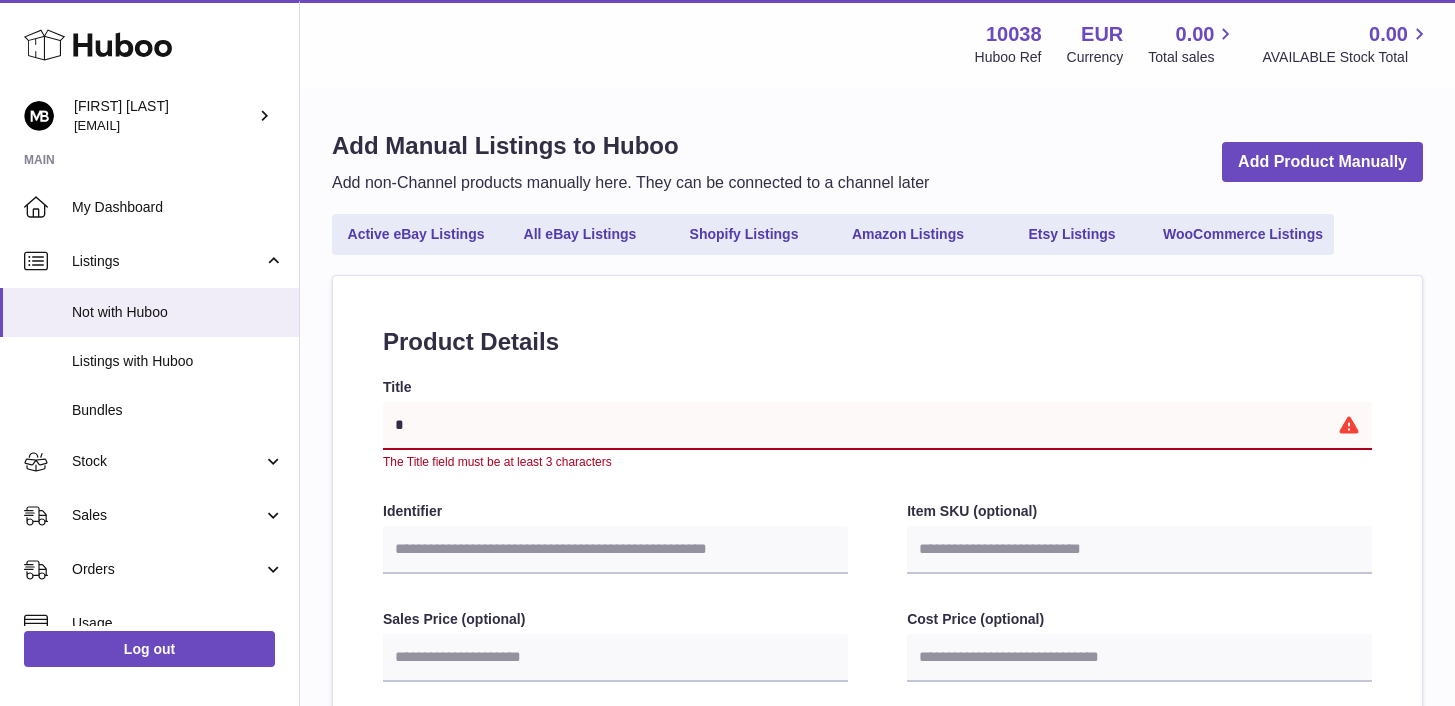 type on "**" 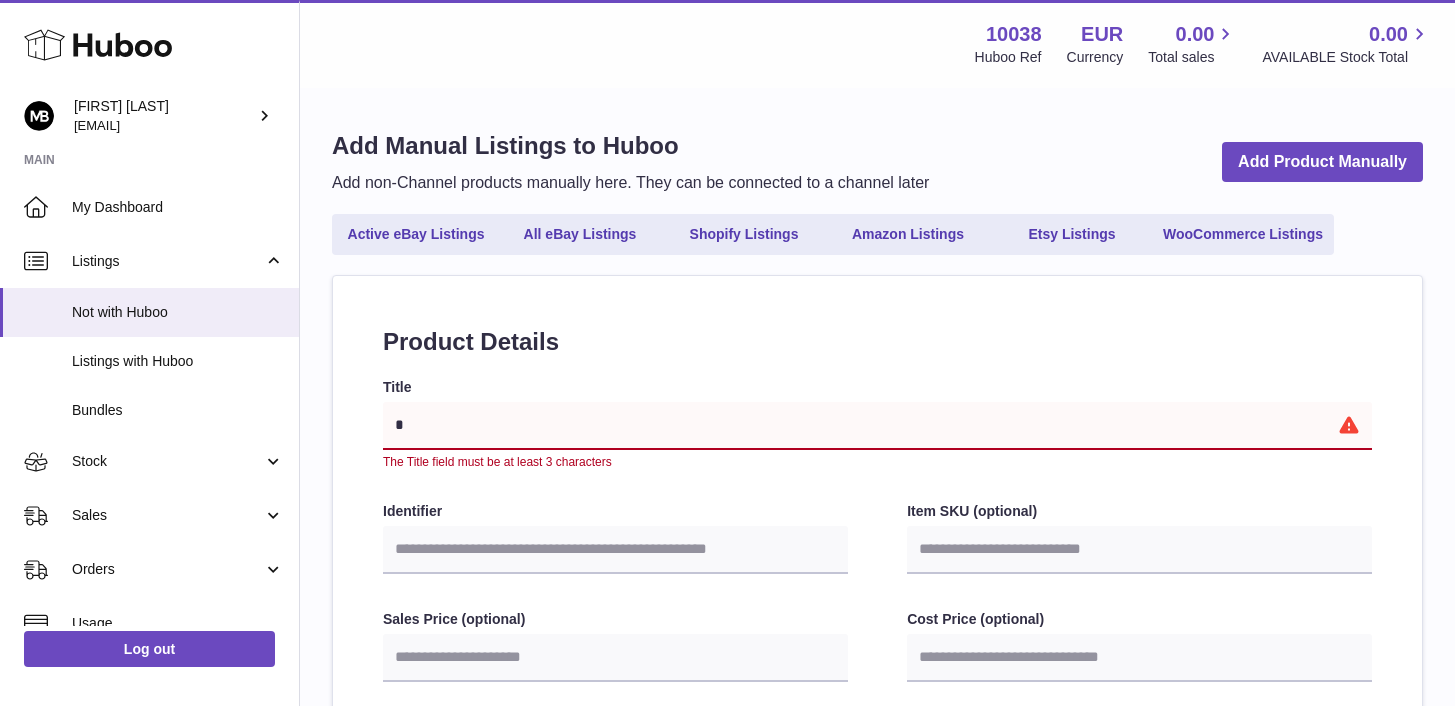 select 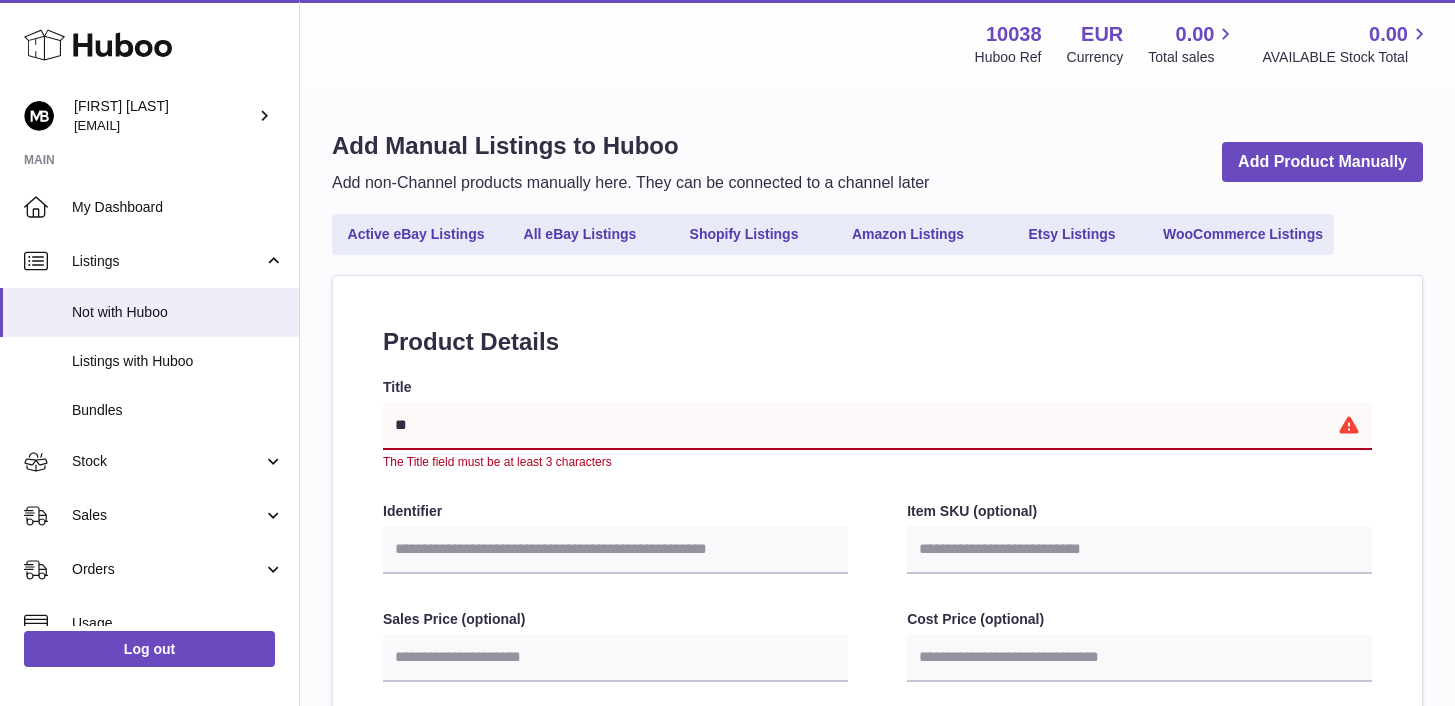 type on "***" 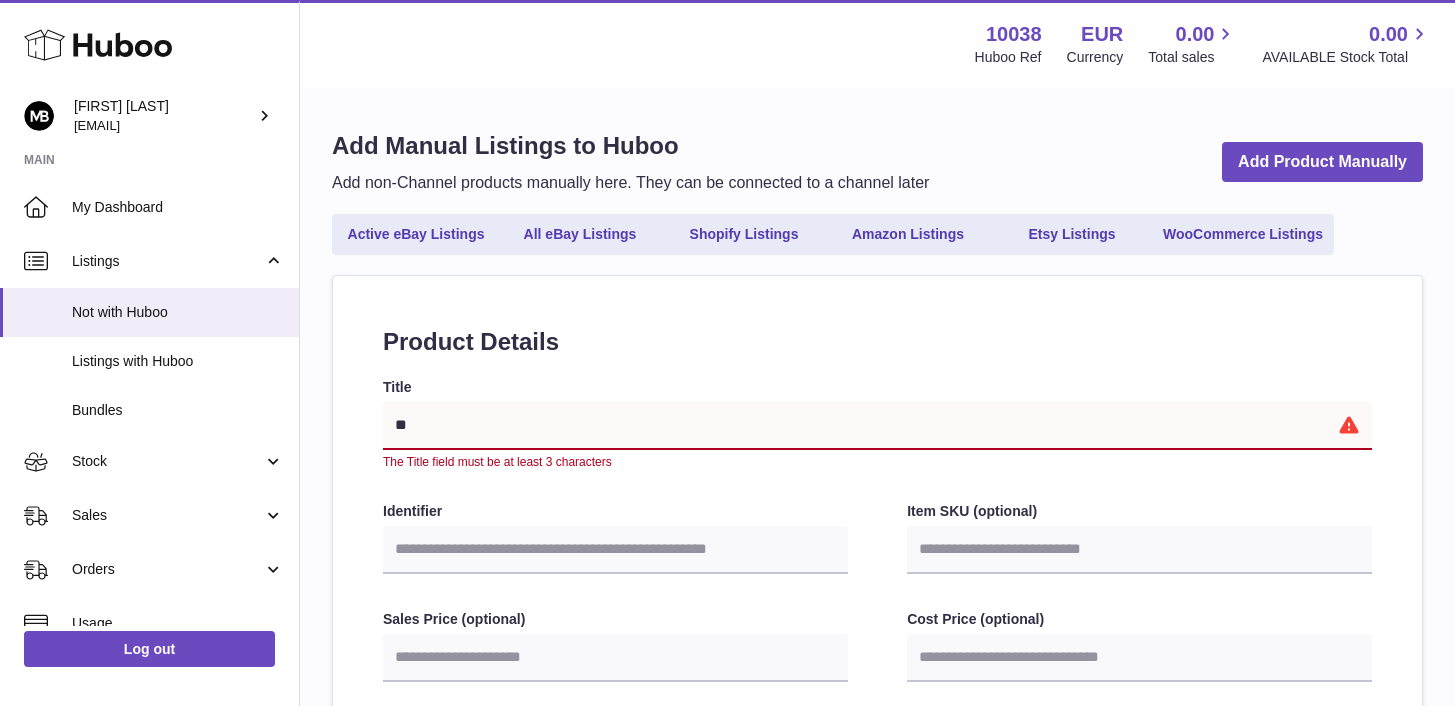 select 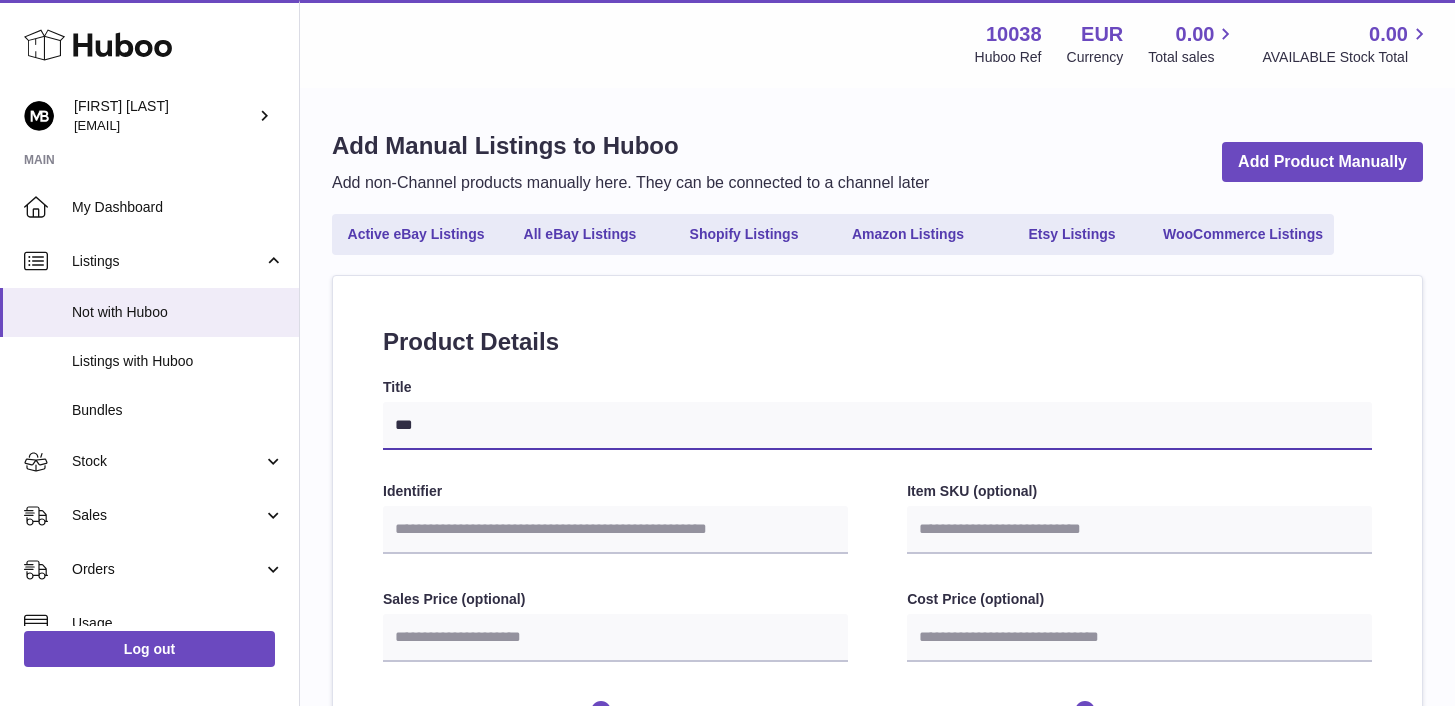type on "****" 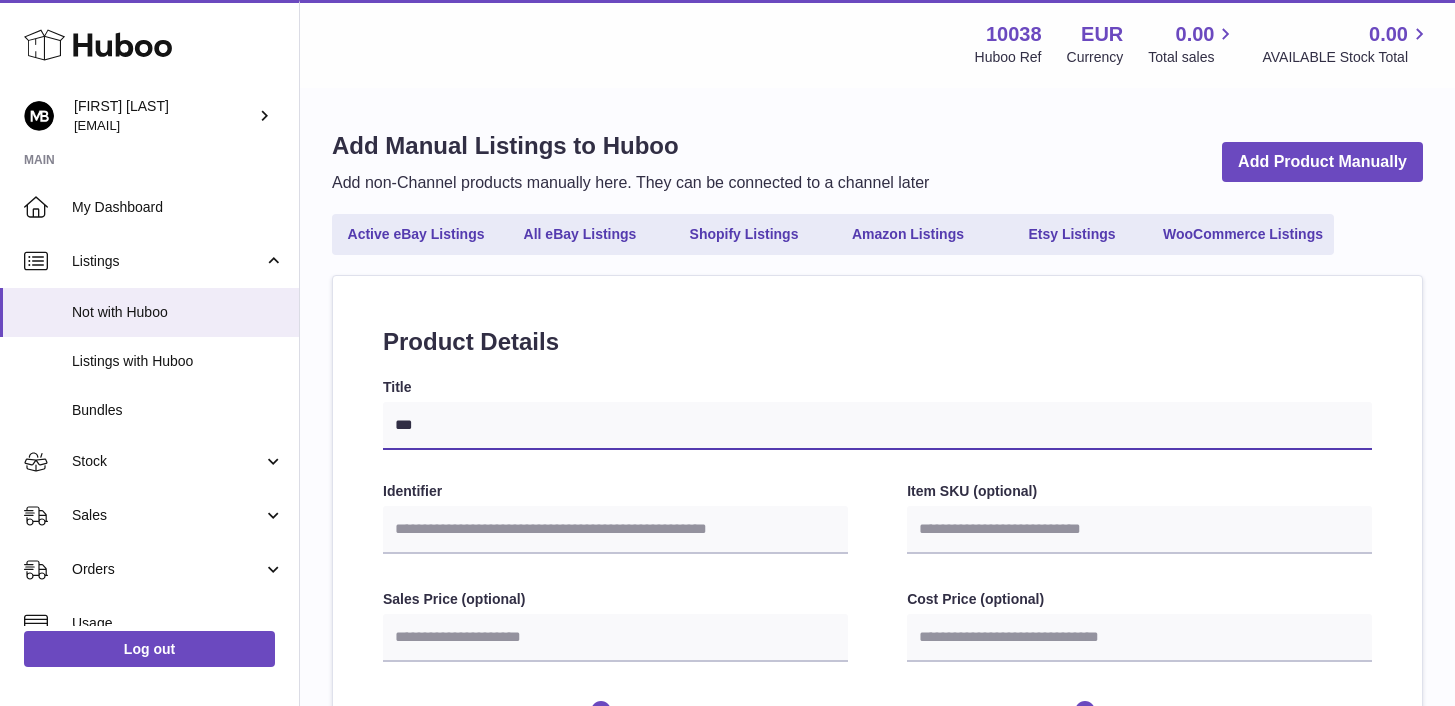 select 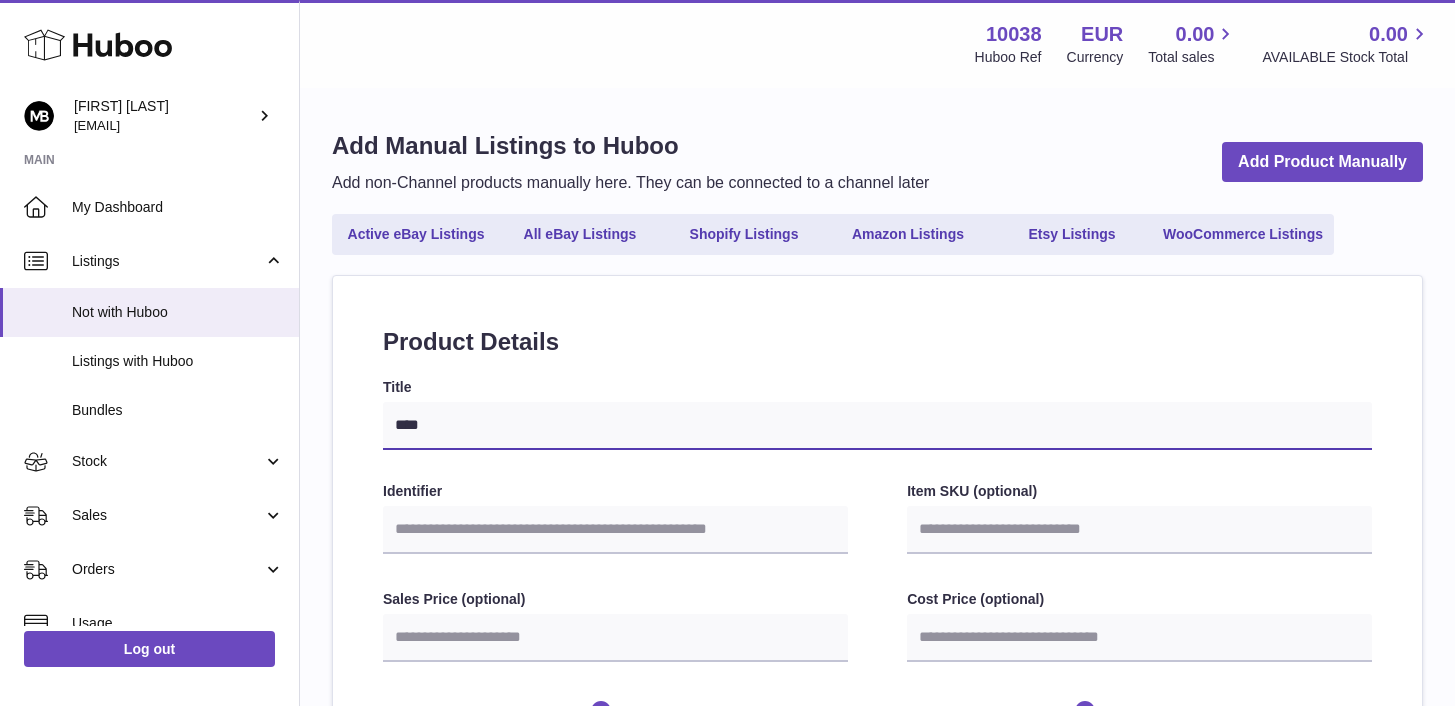 type on "*****" 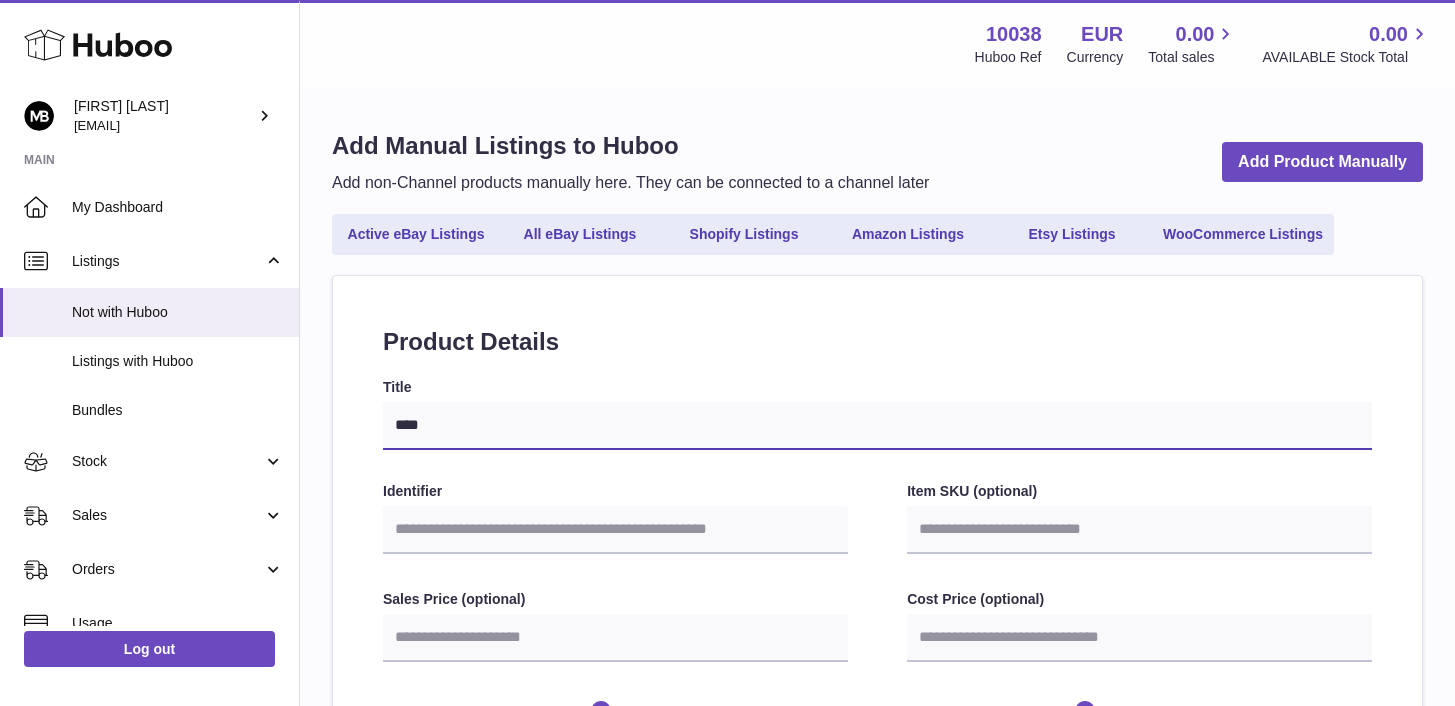 select 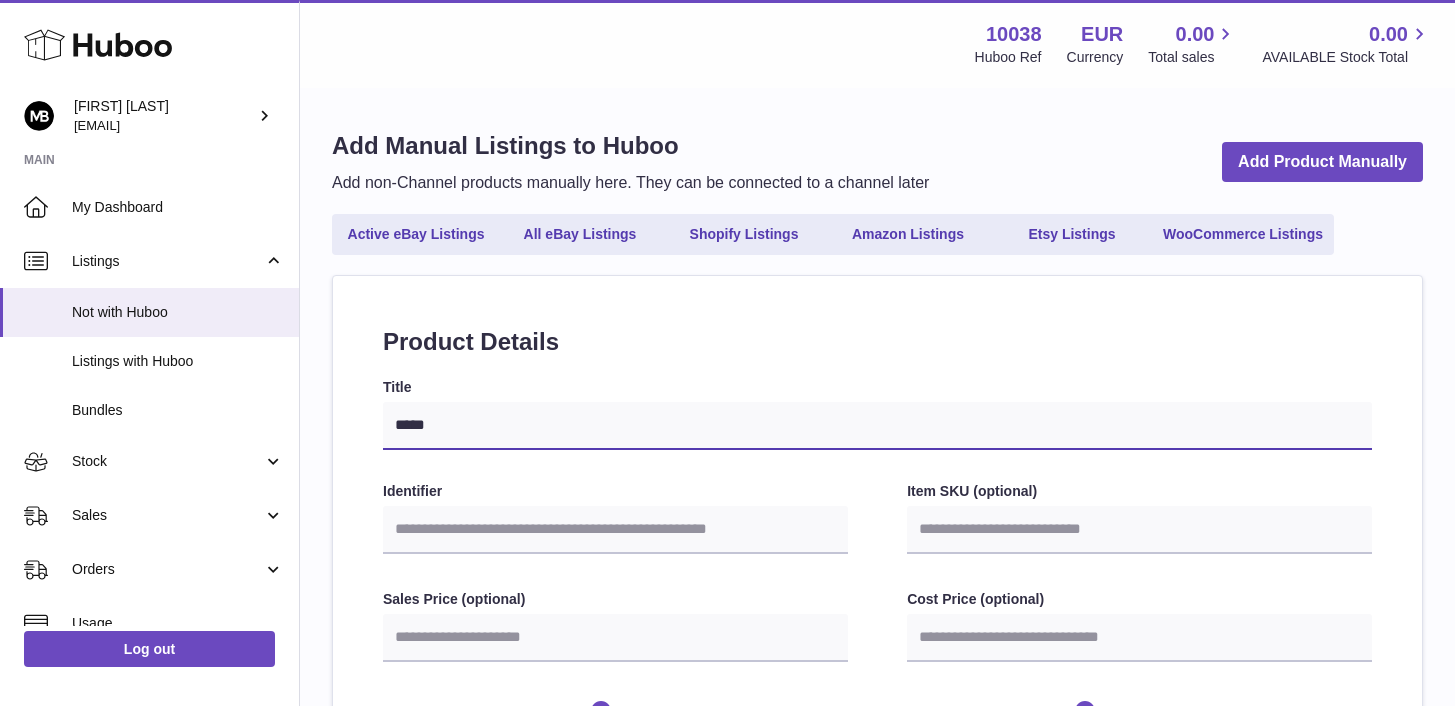 select 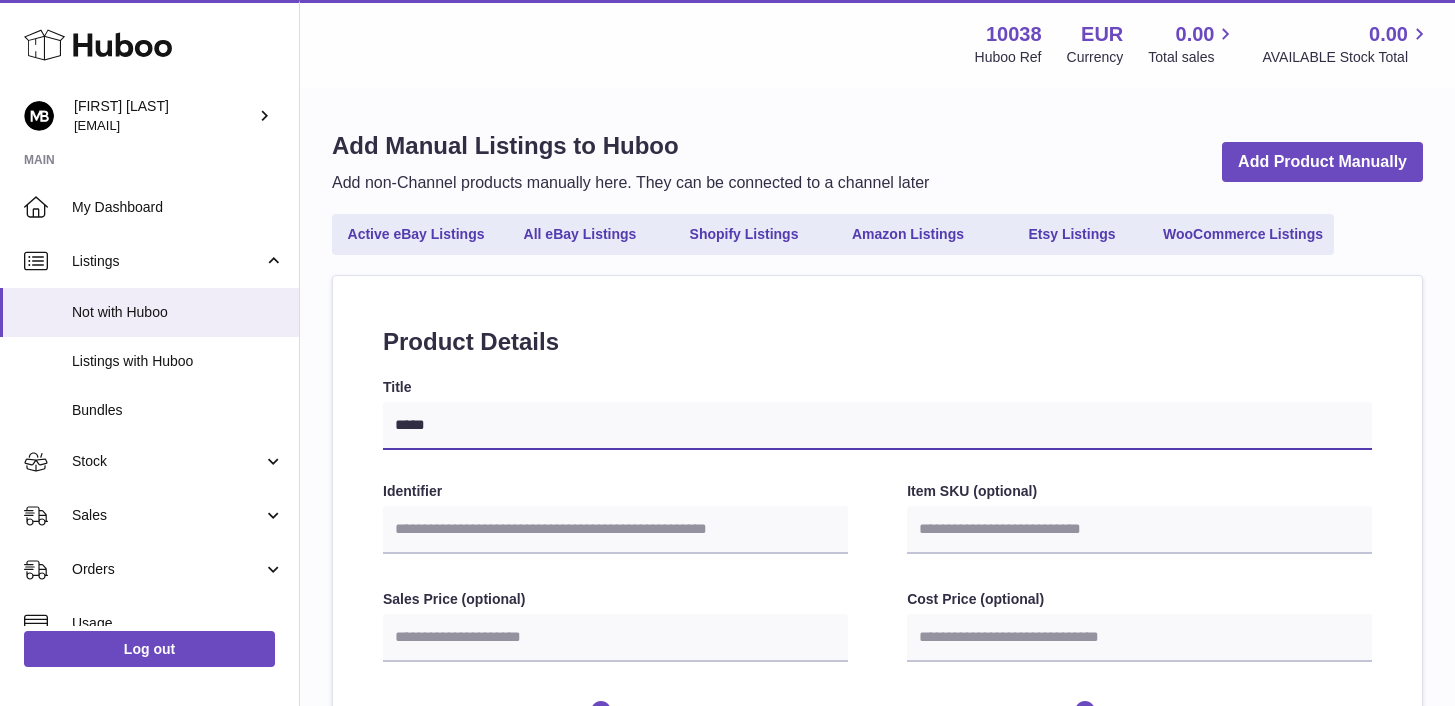 type on "******" 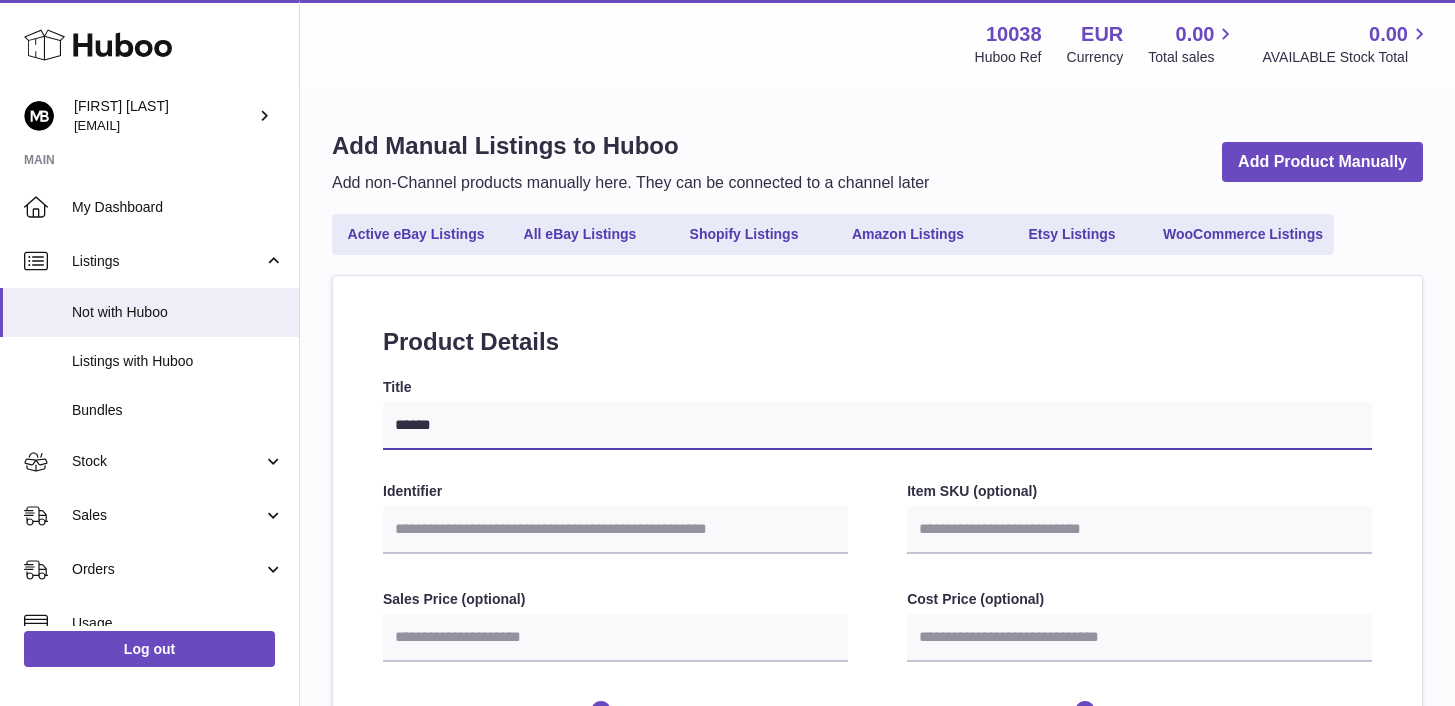 select 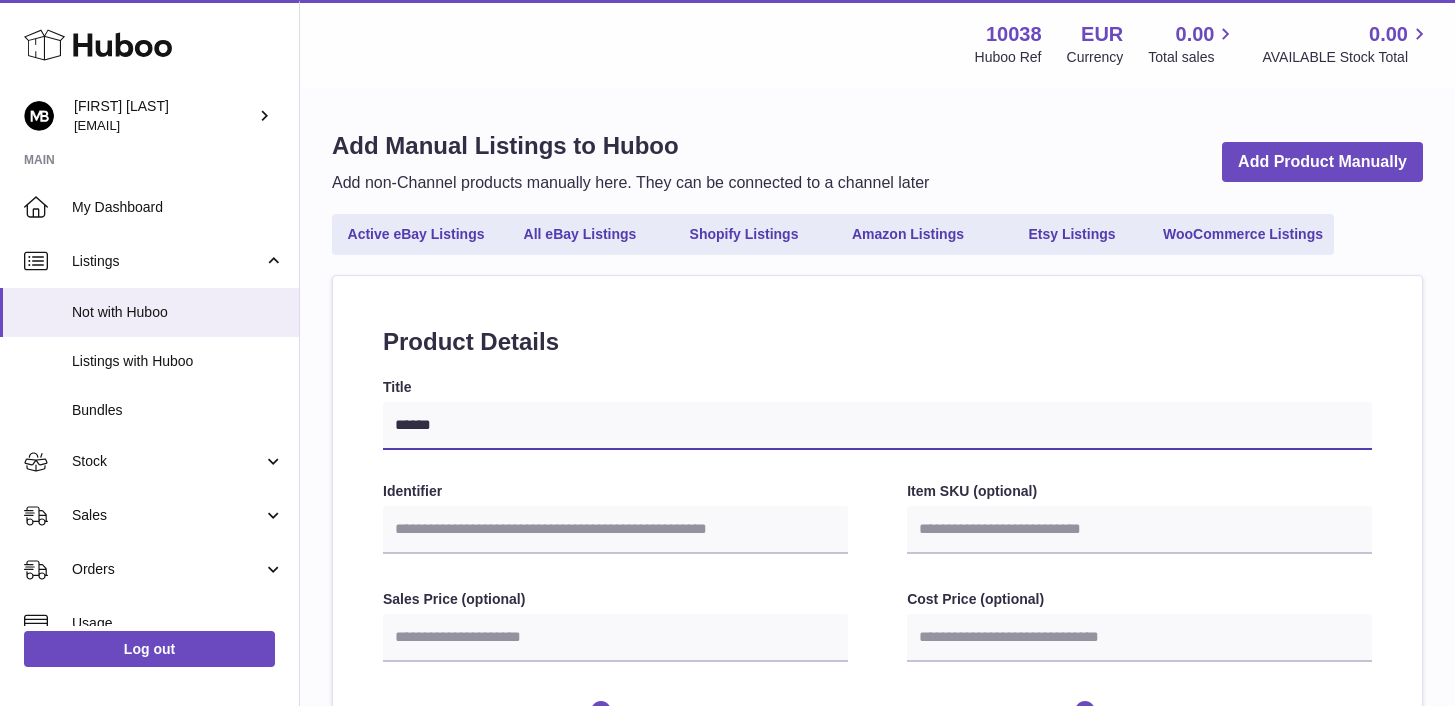 type on "*******" 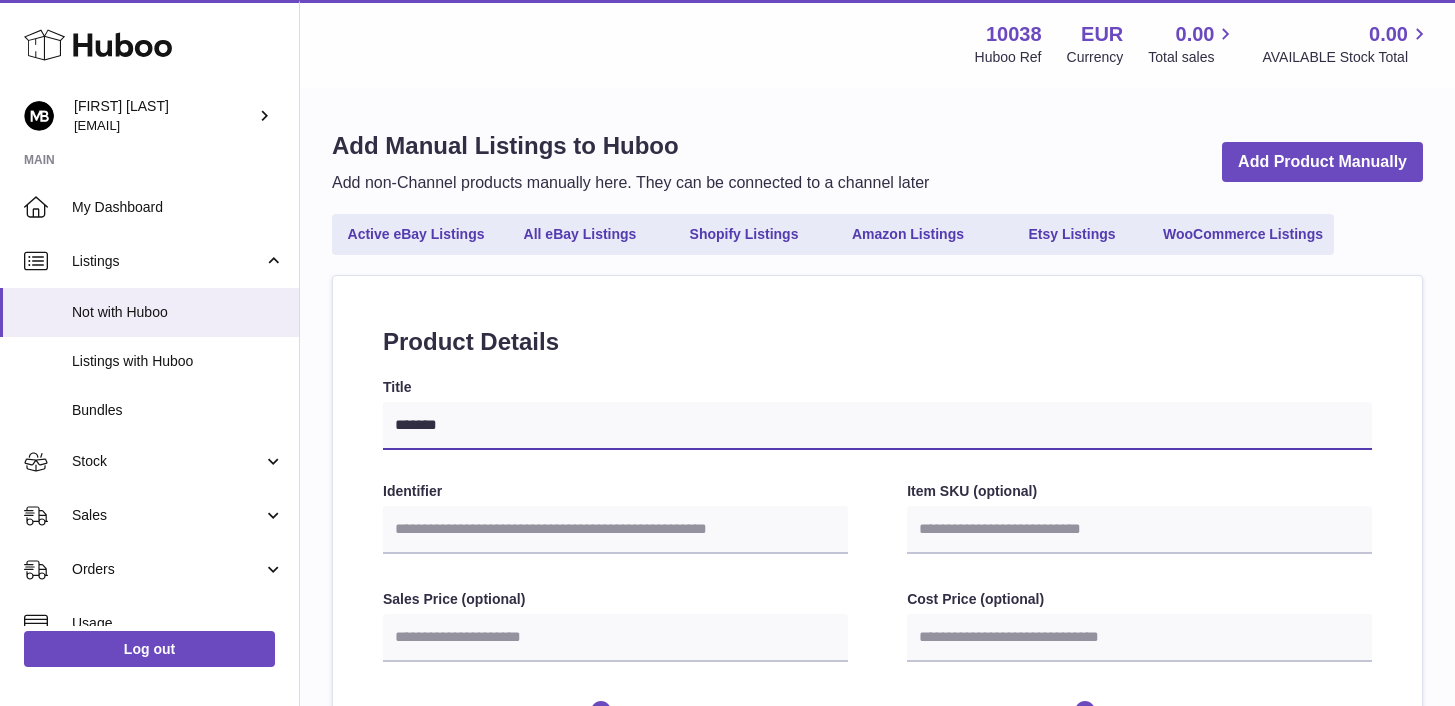 type on "*******" 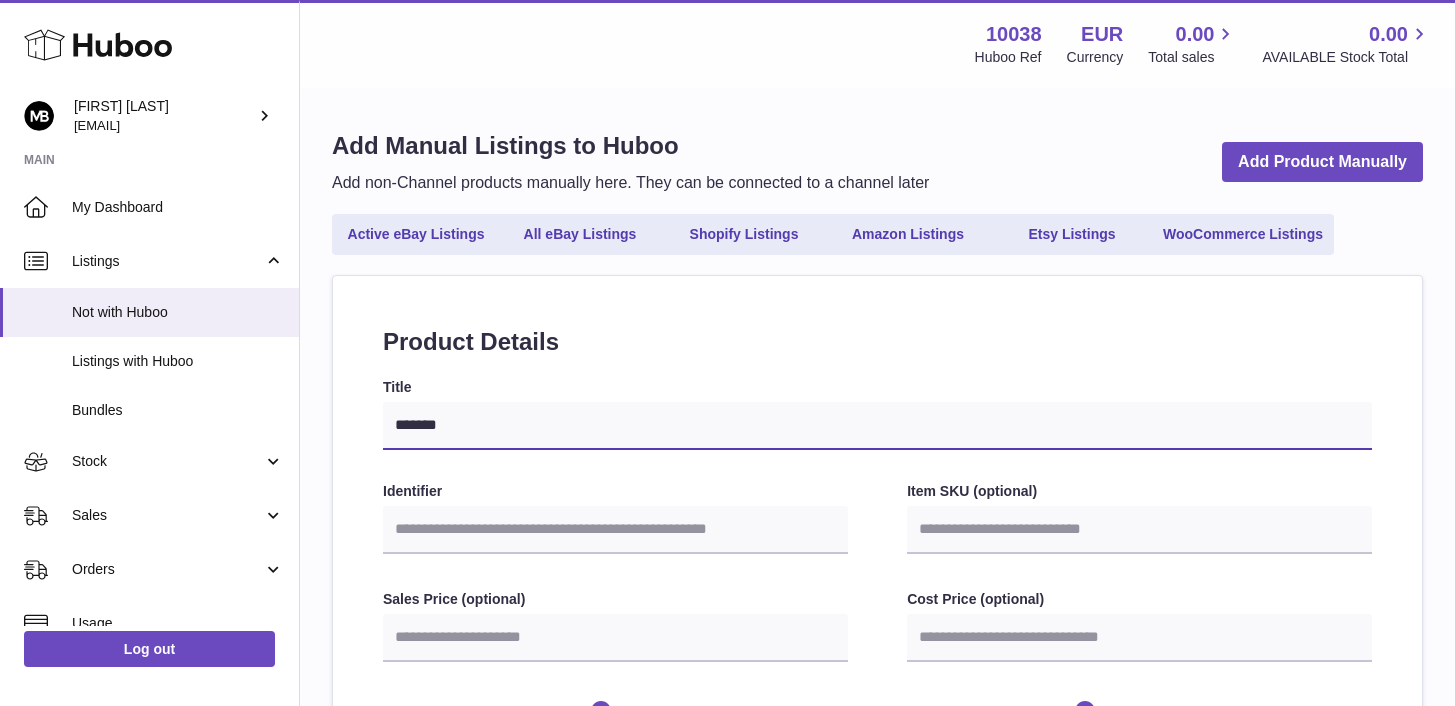 select 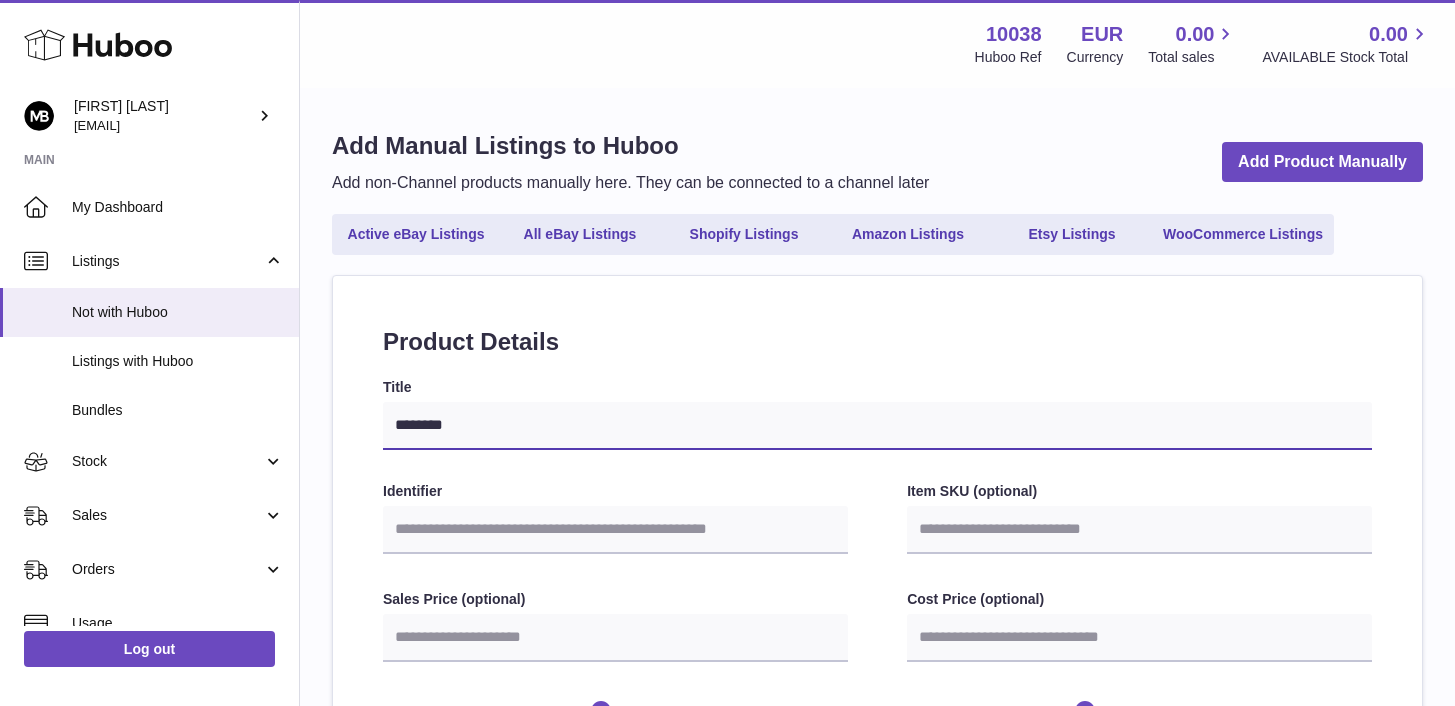 type on "*********" 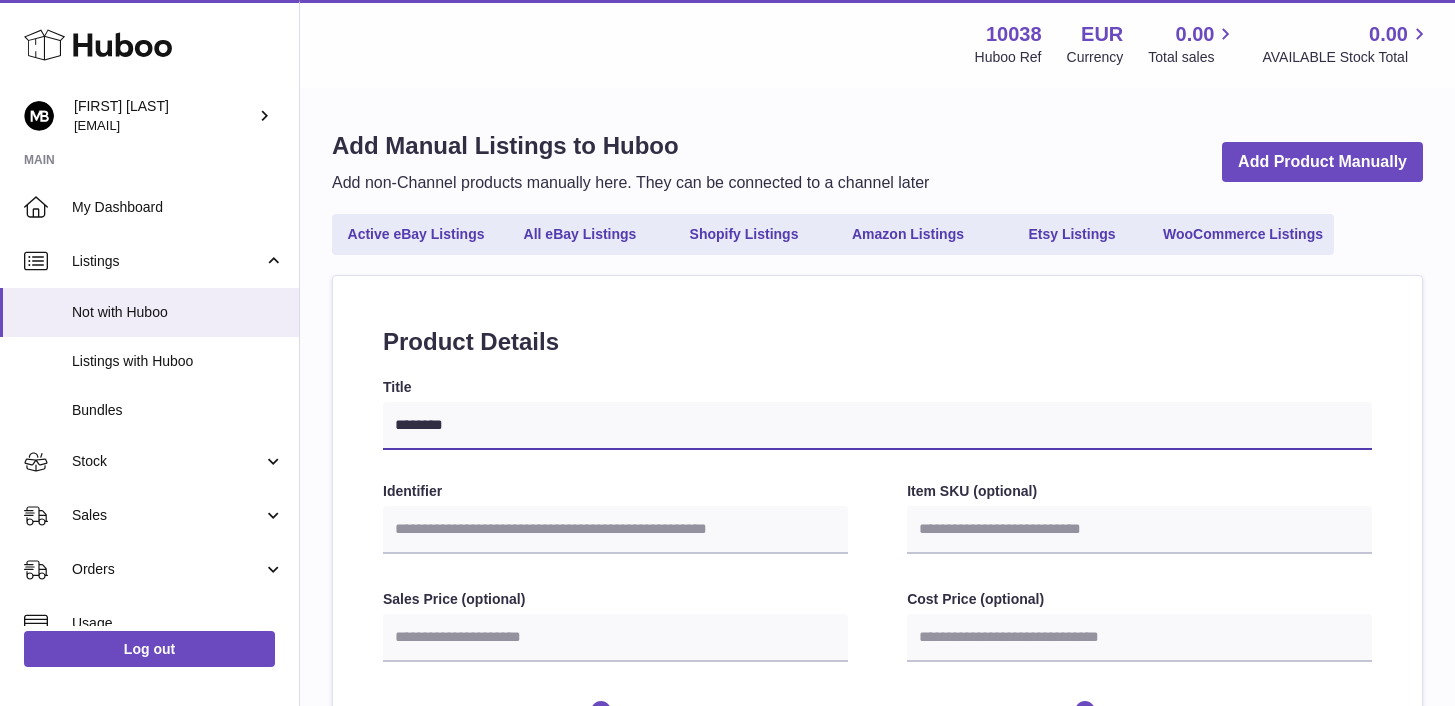 select 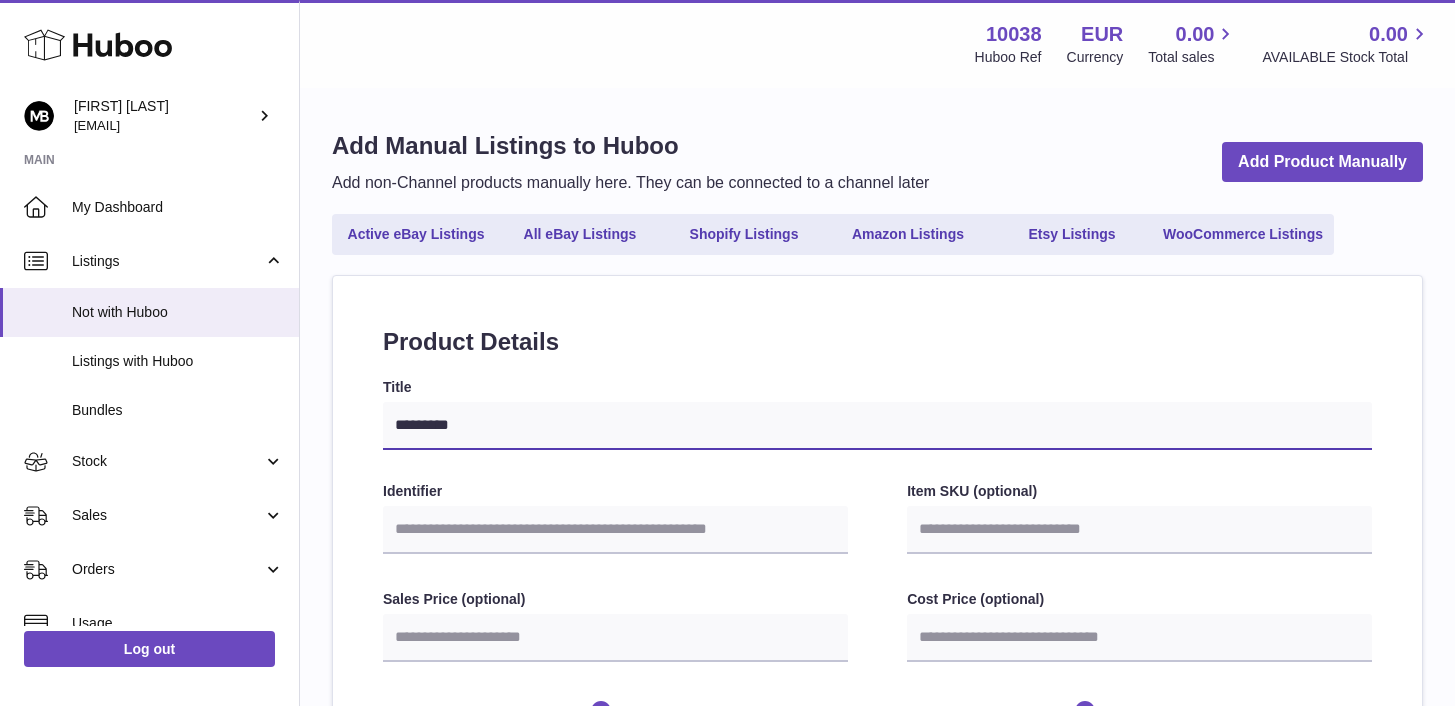 type on "**********" 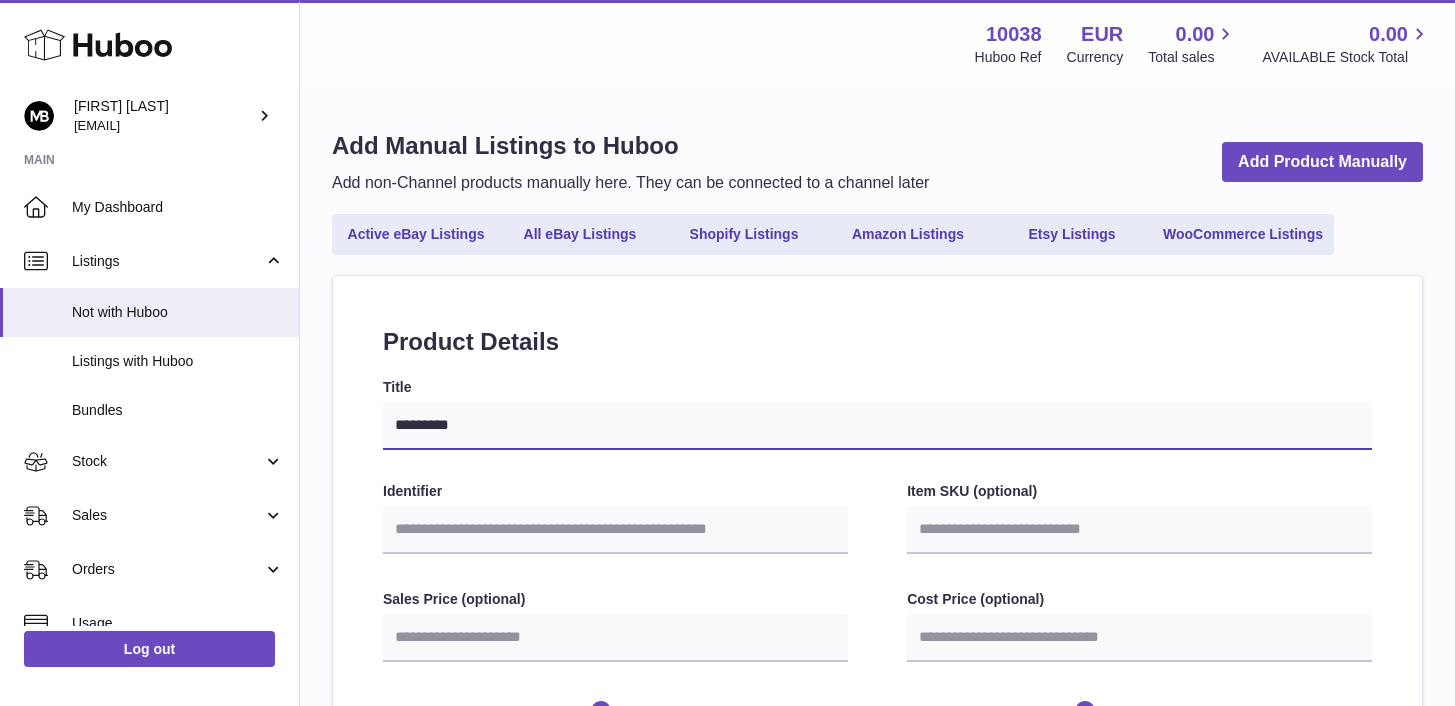 select 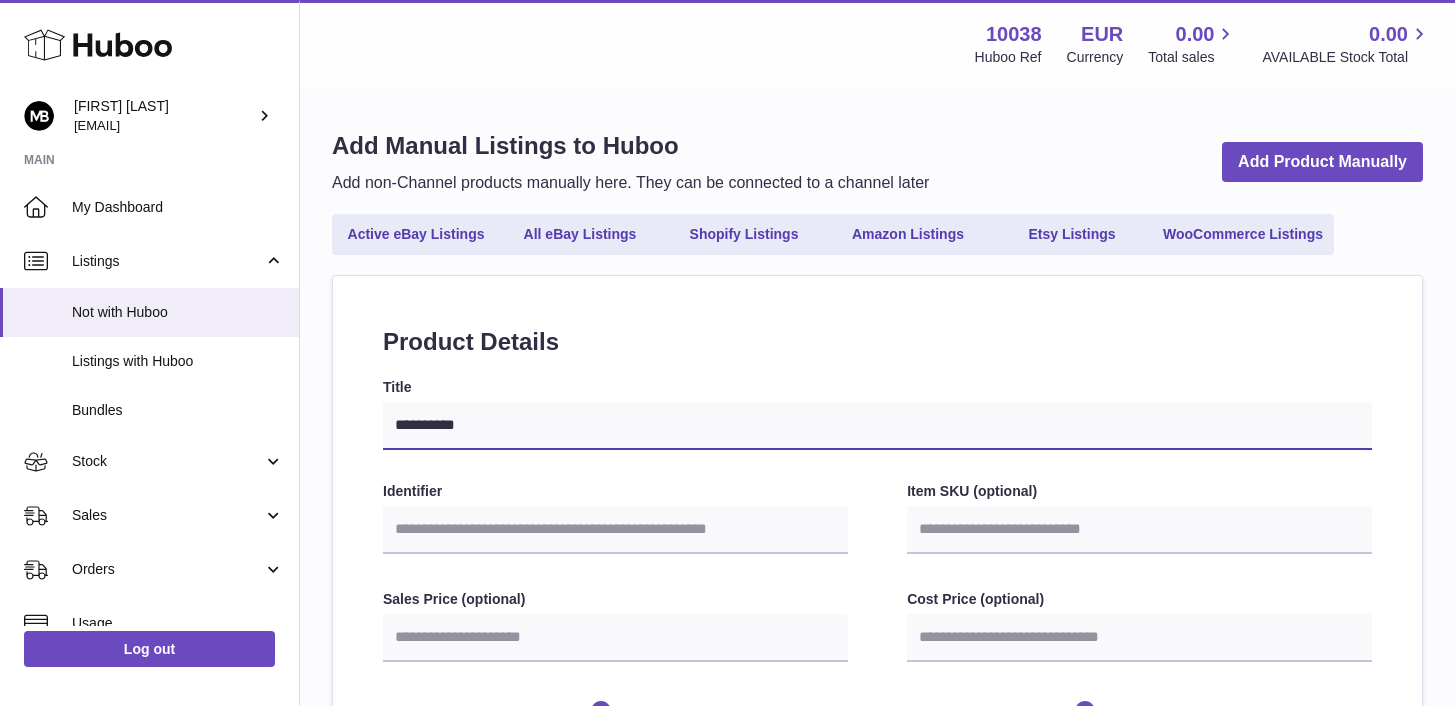 type on "**********" 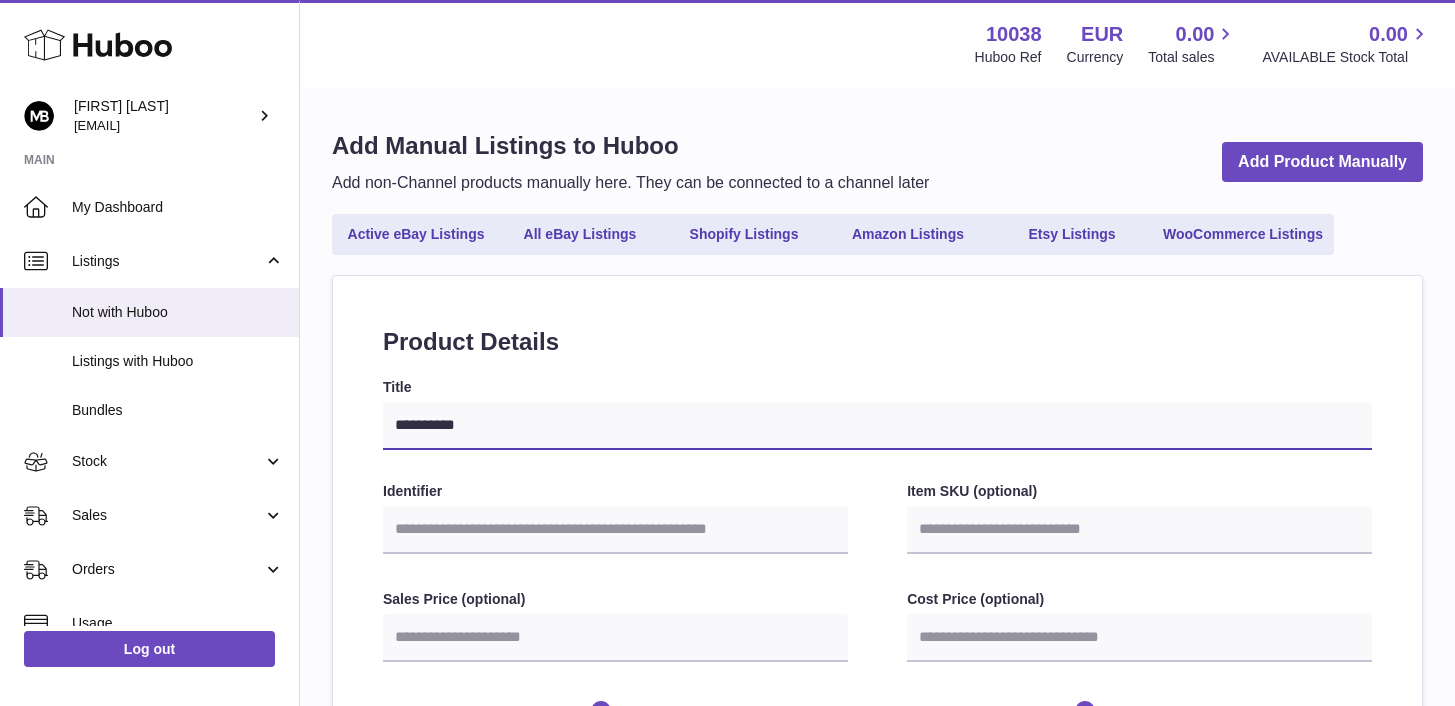 select 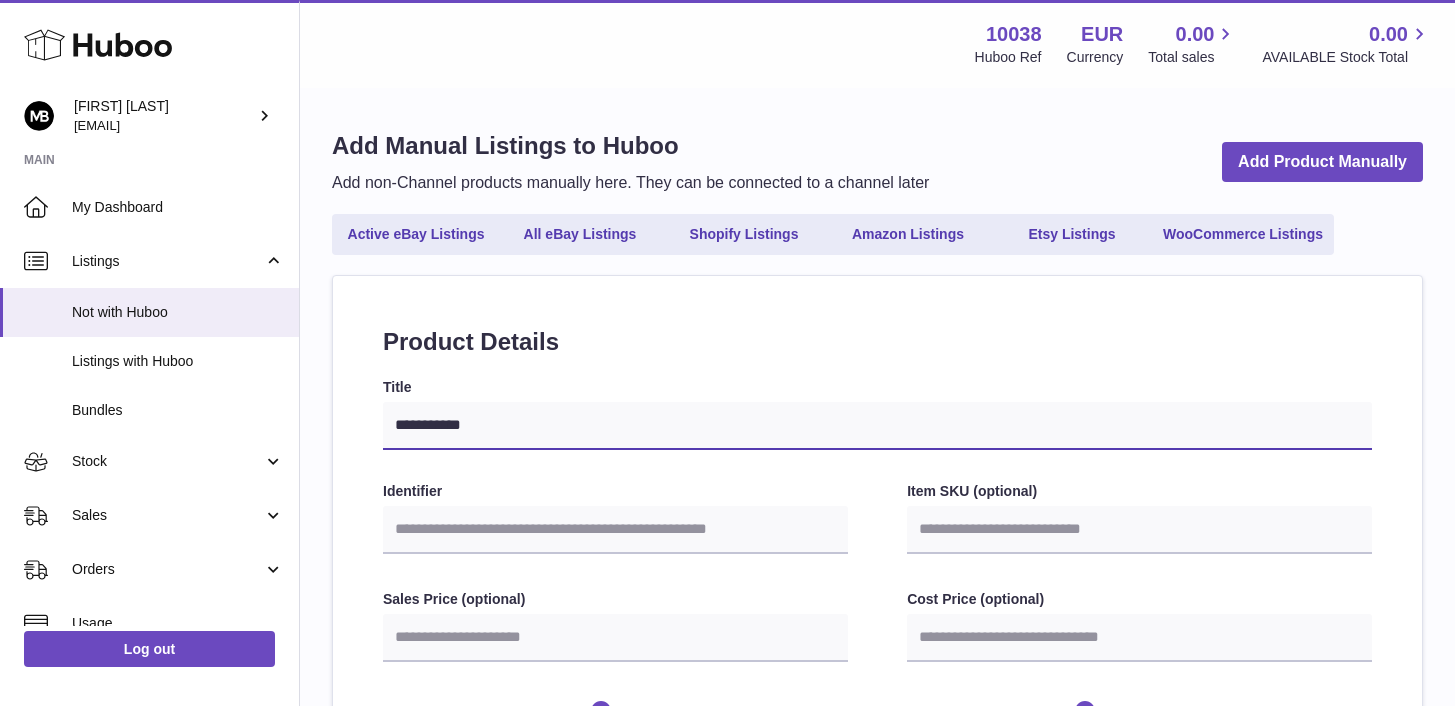 type on "**********" 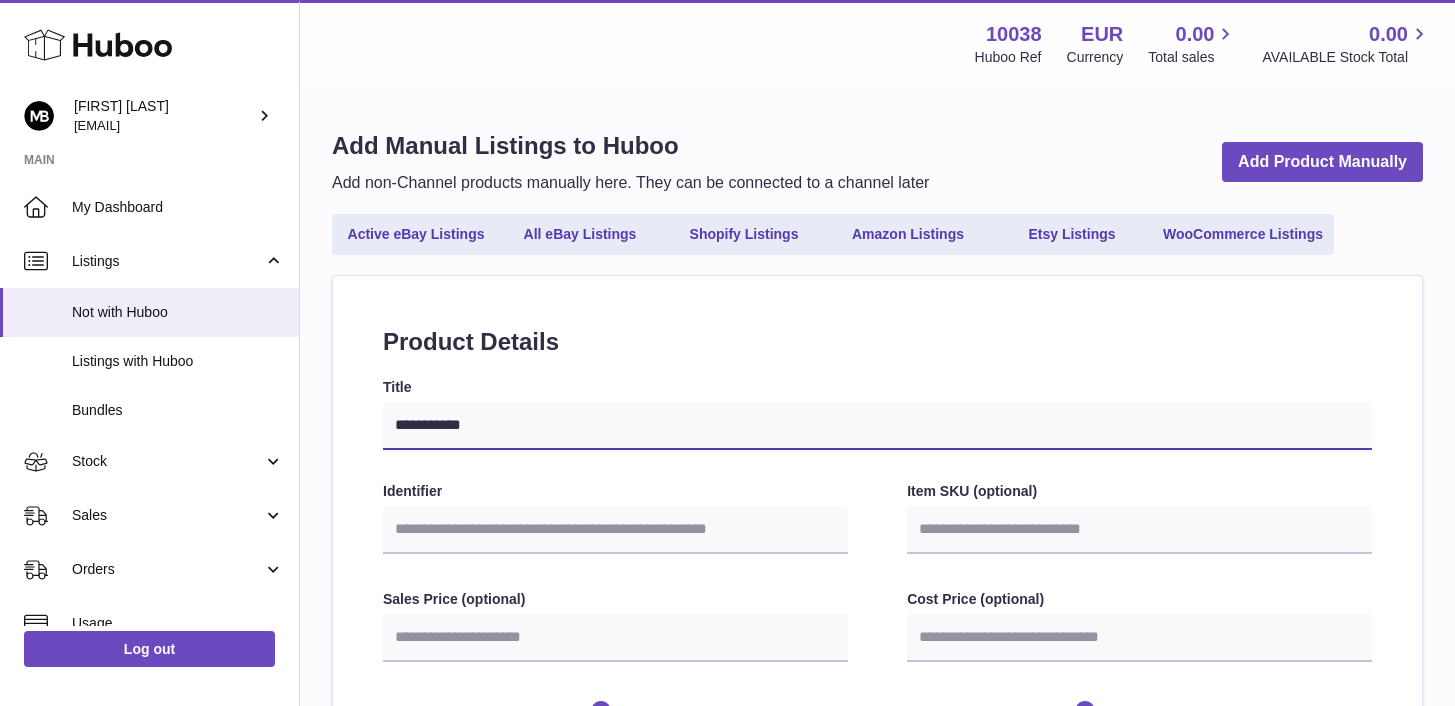 select 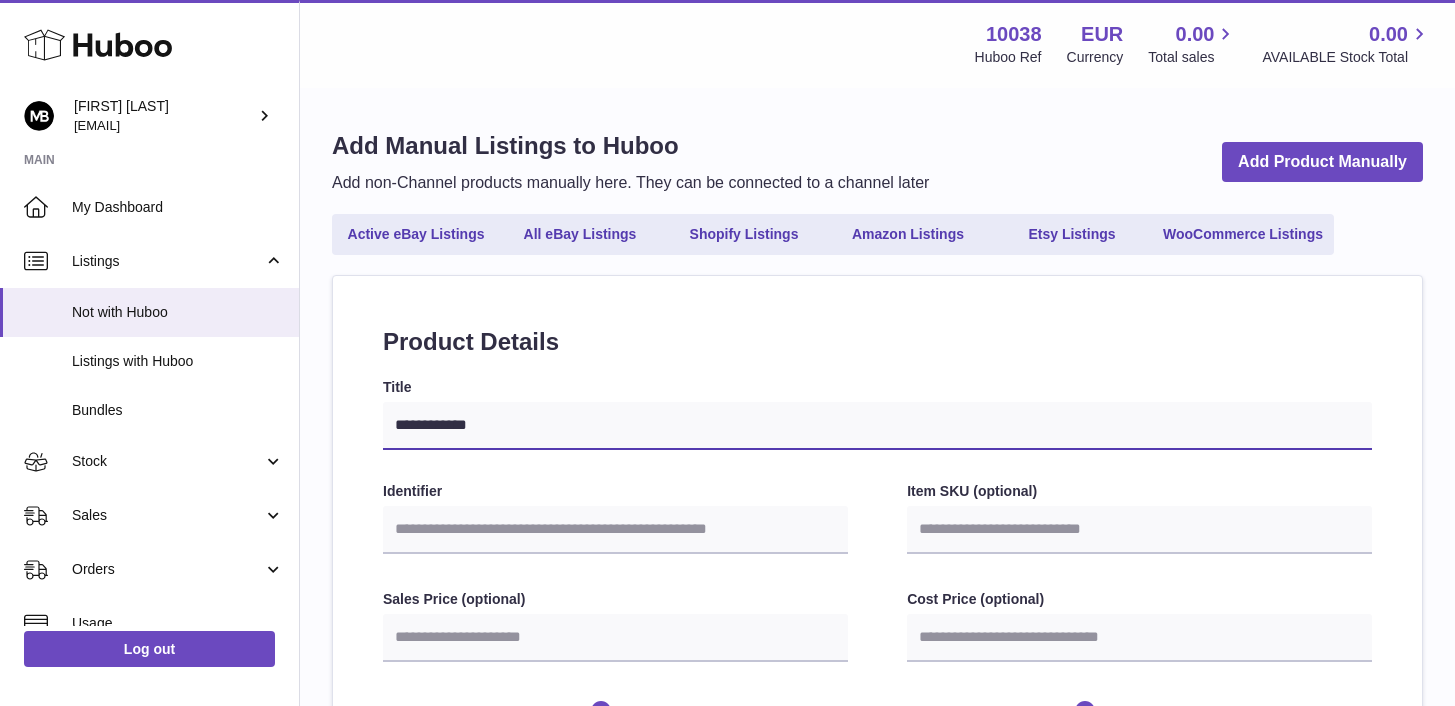 type on "**********" 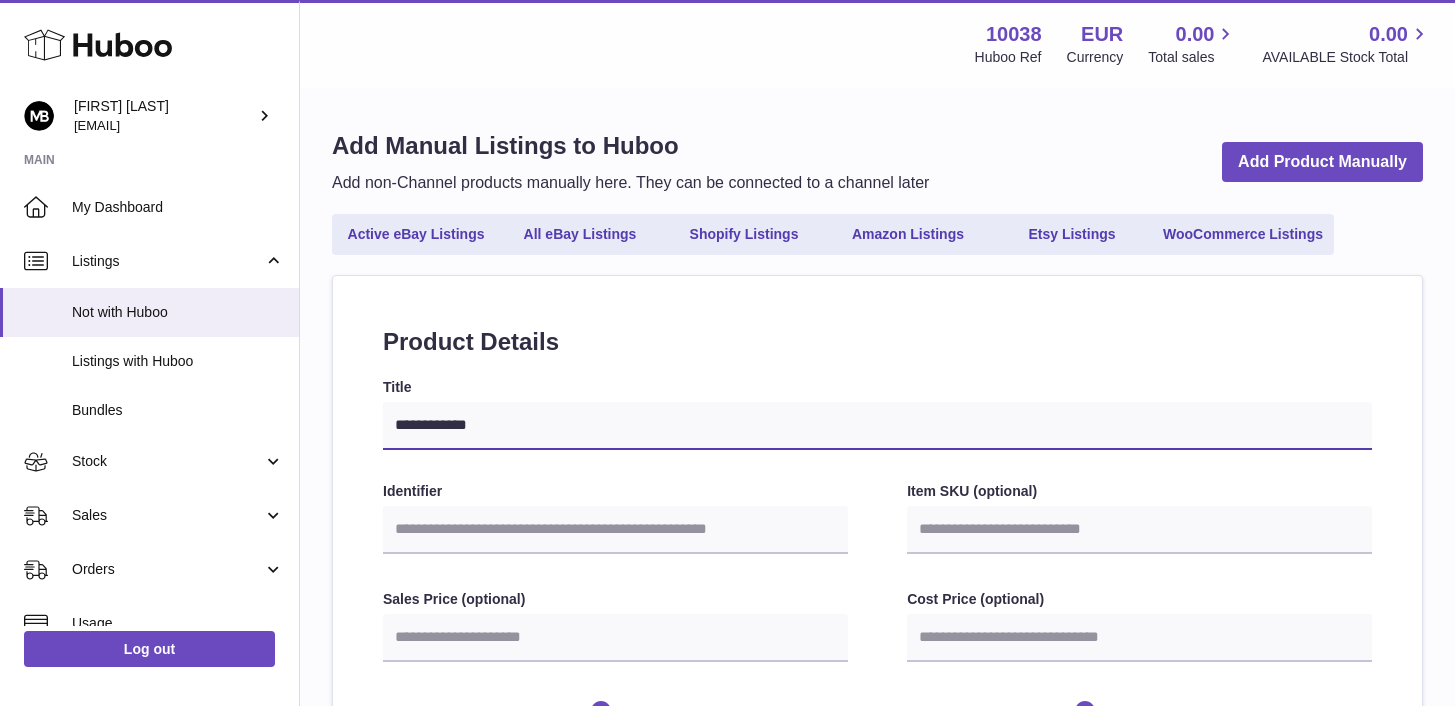 select 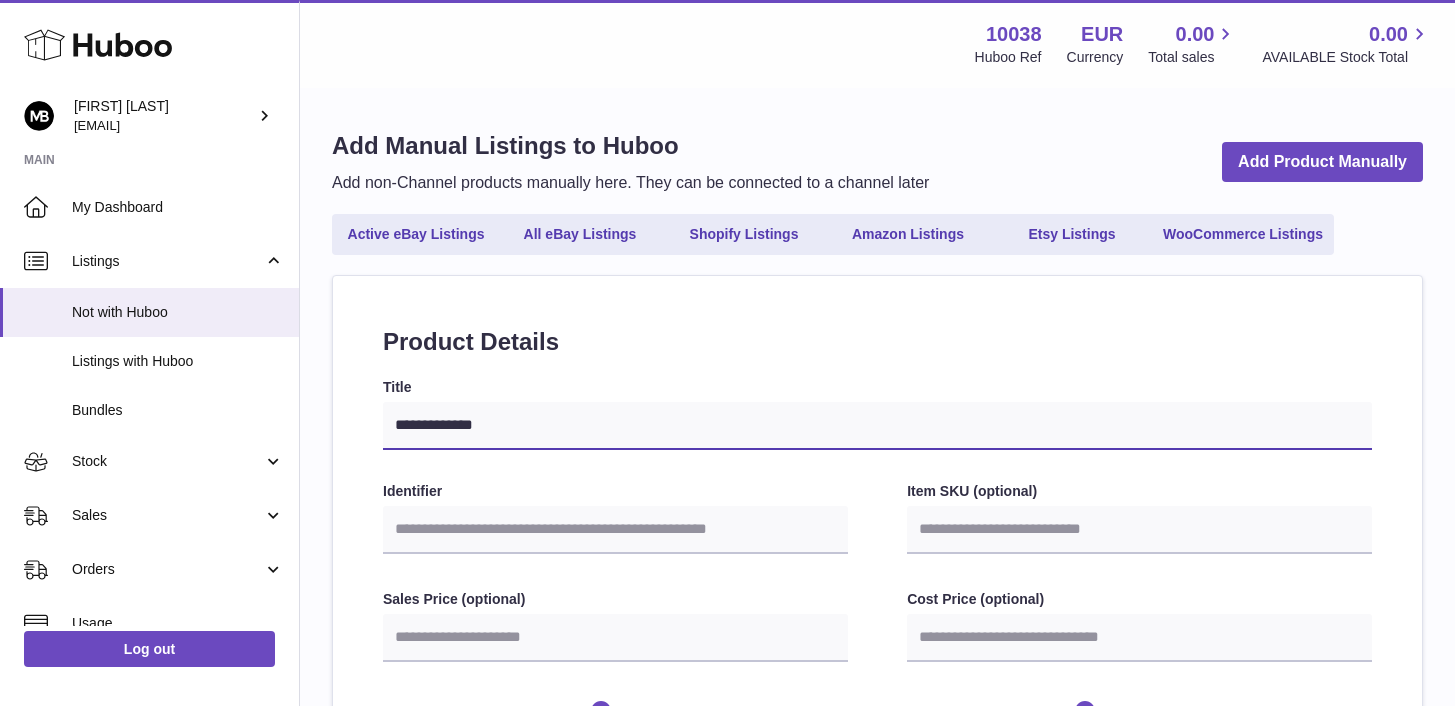 type on "**********" 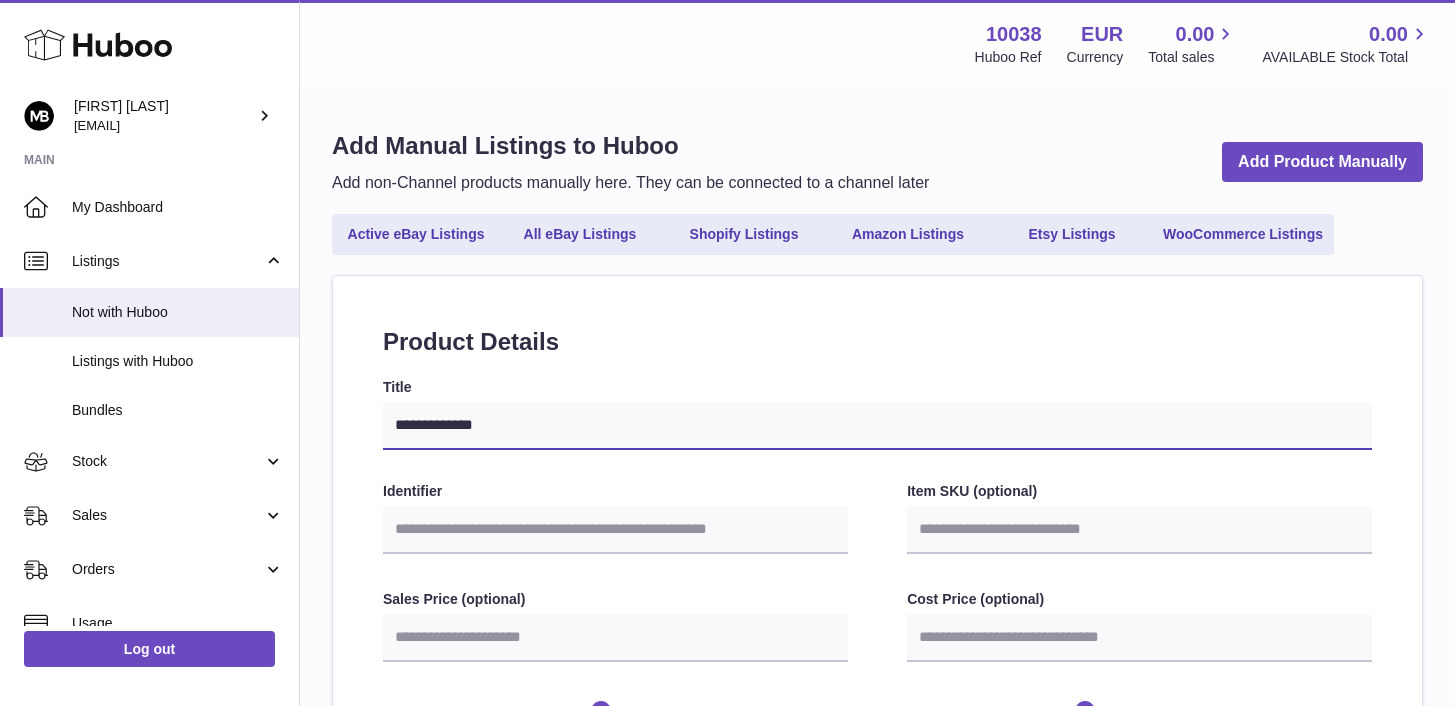 select 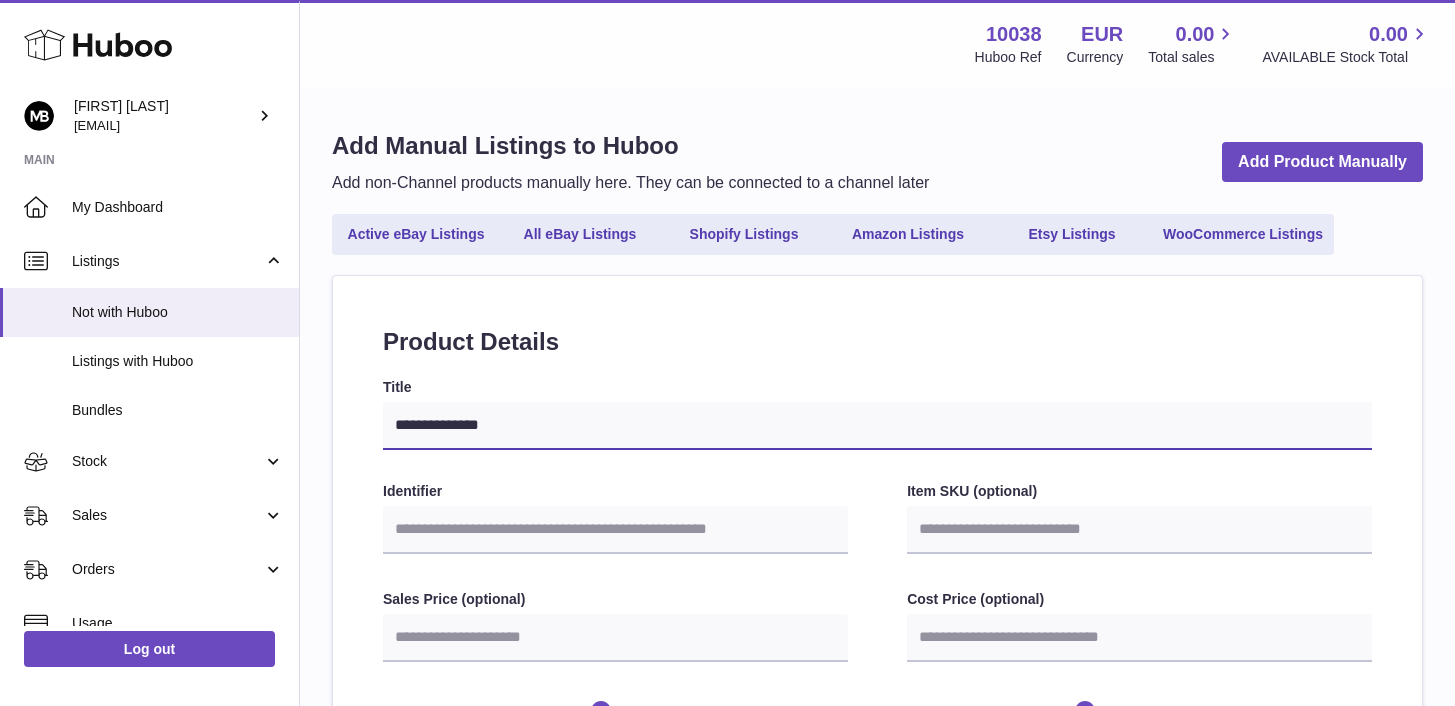 type on "**********" 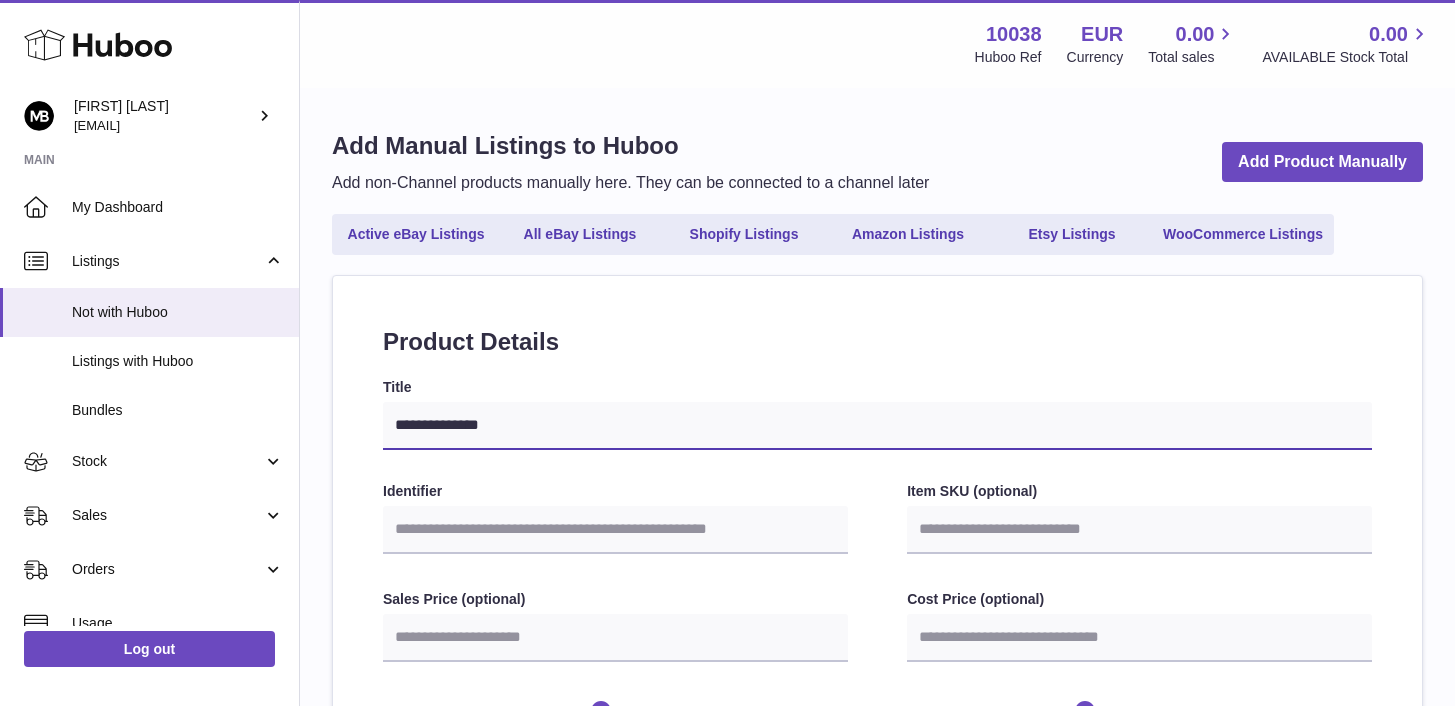 select 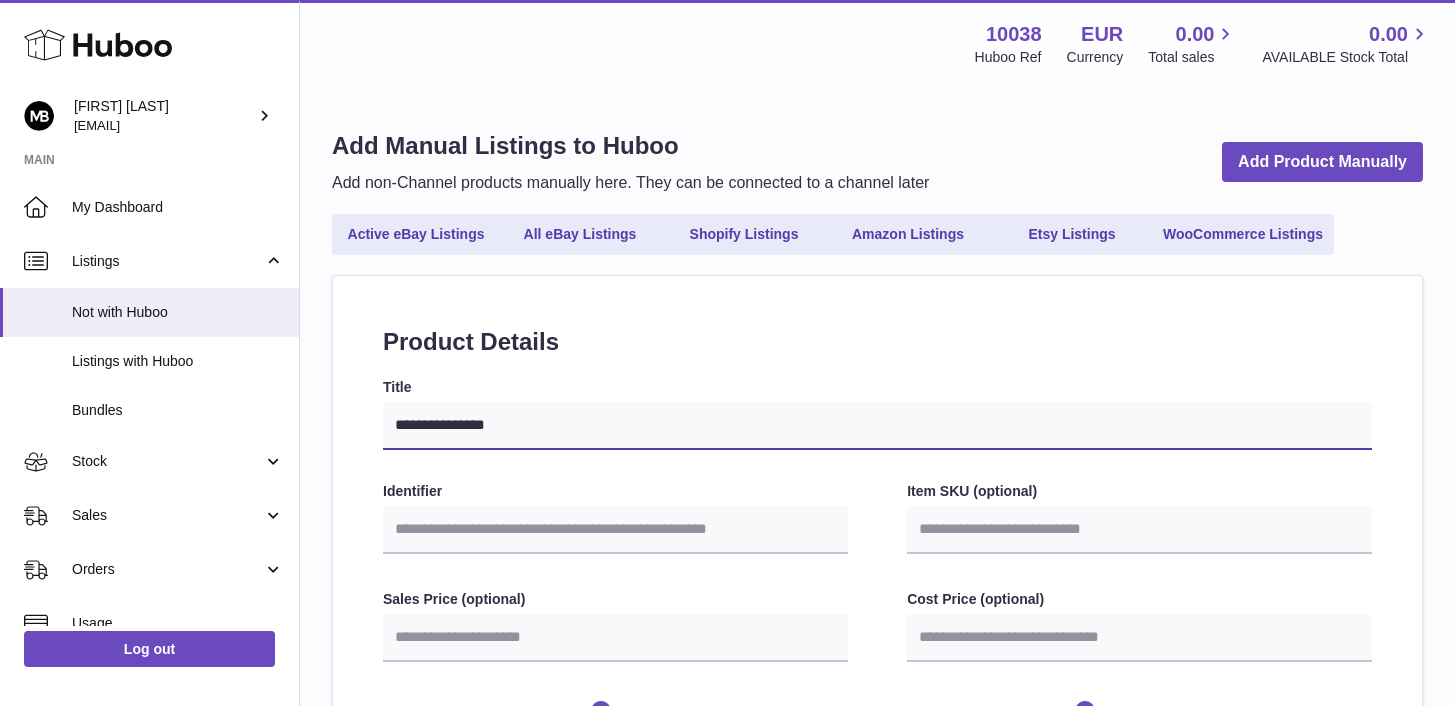 type on "**********" 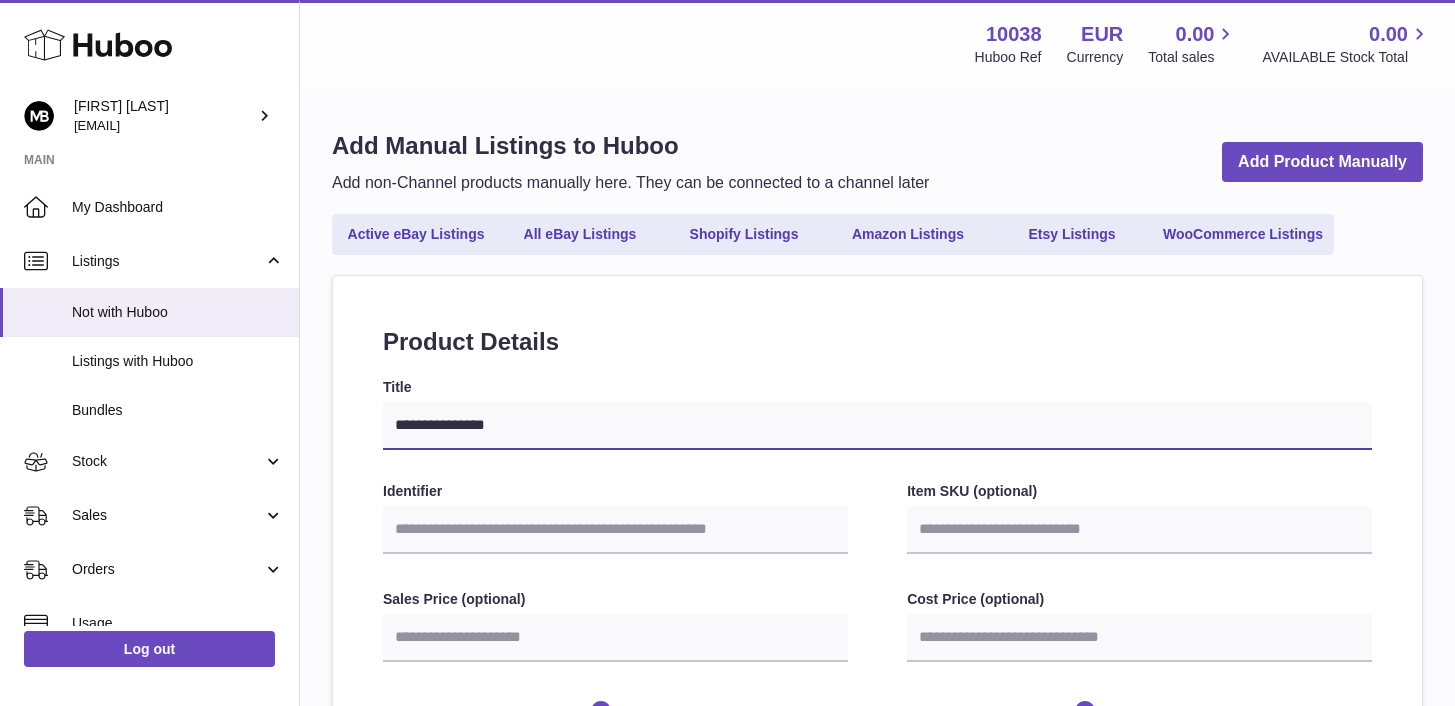 select 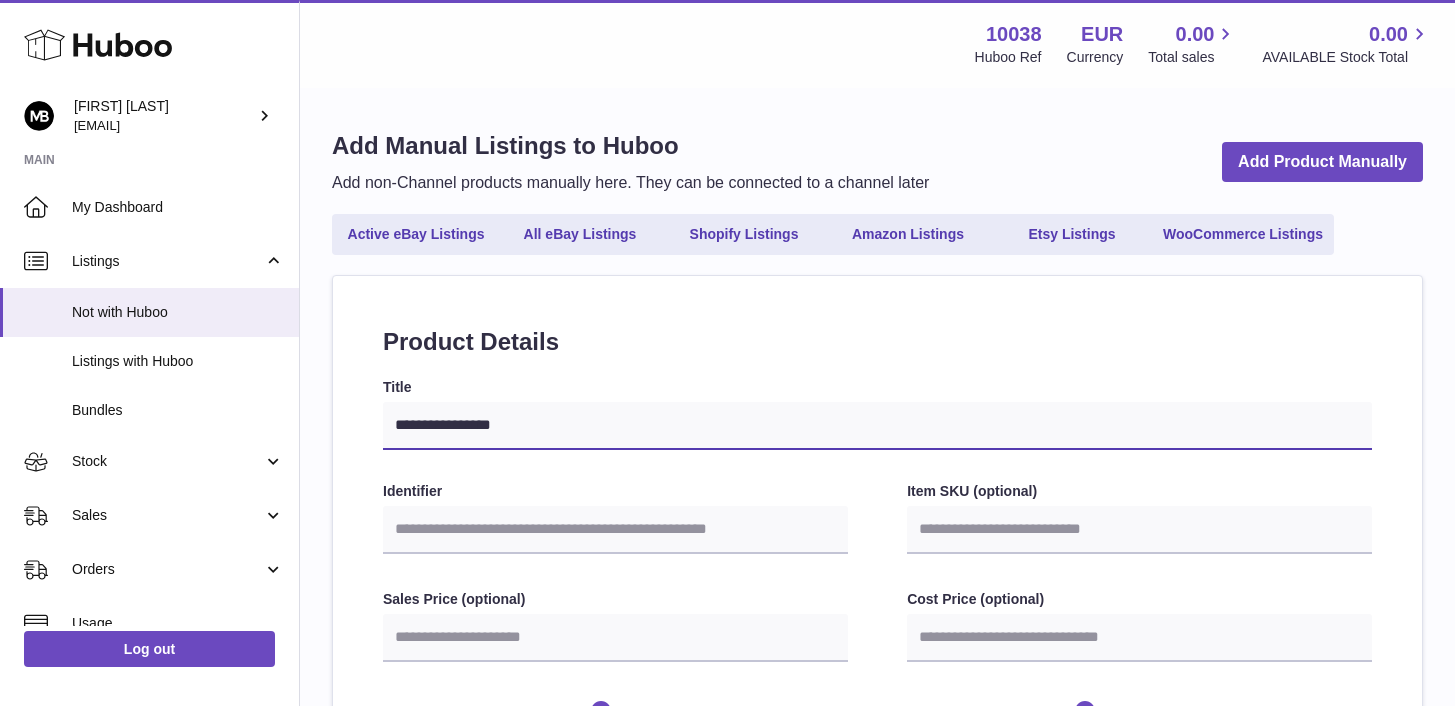 type on "**********" 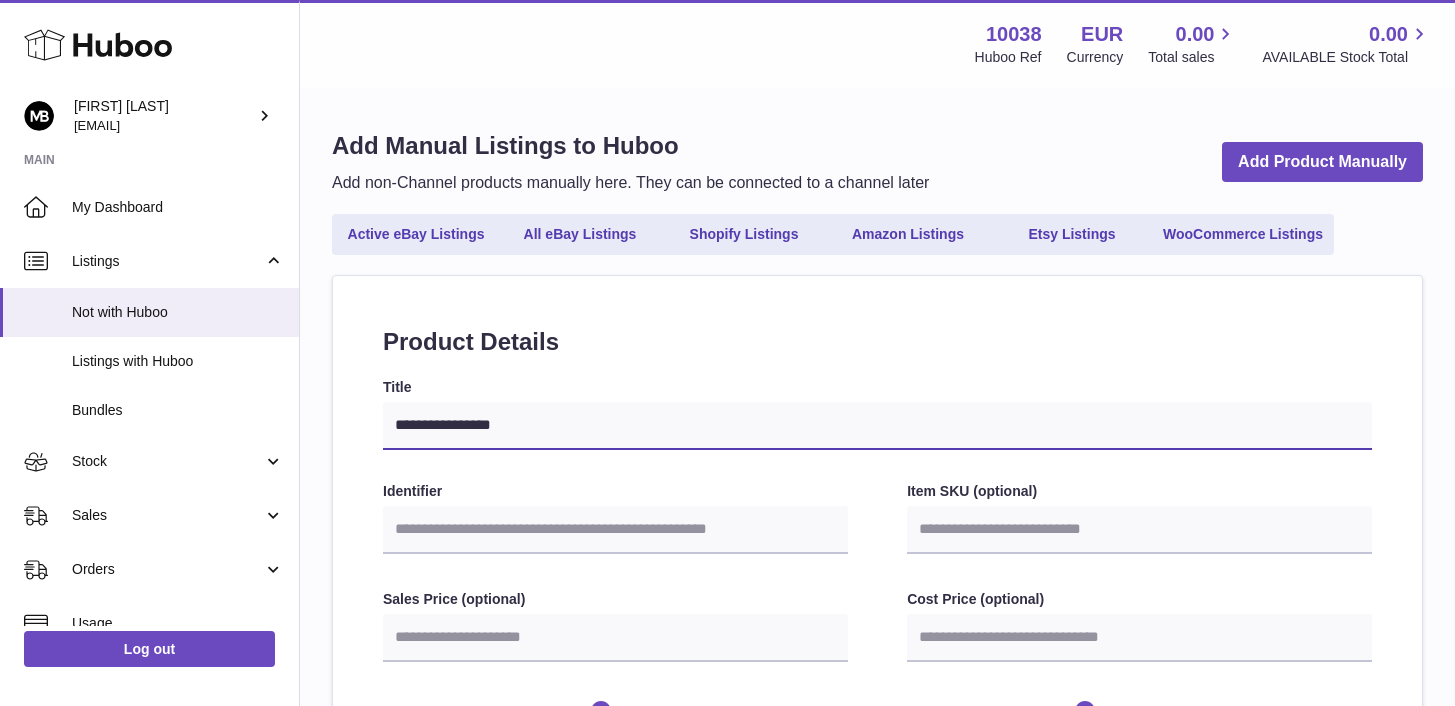 select 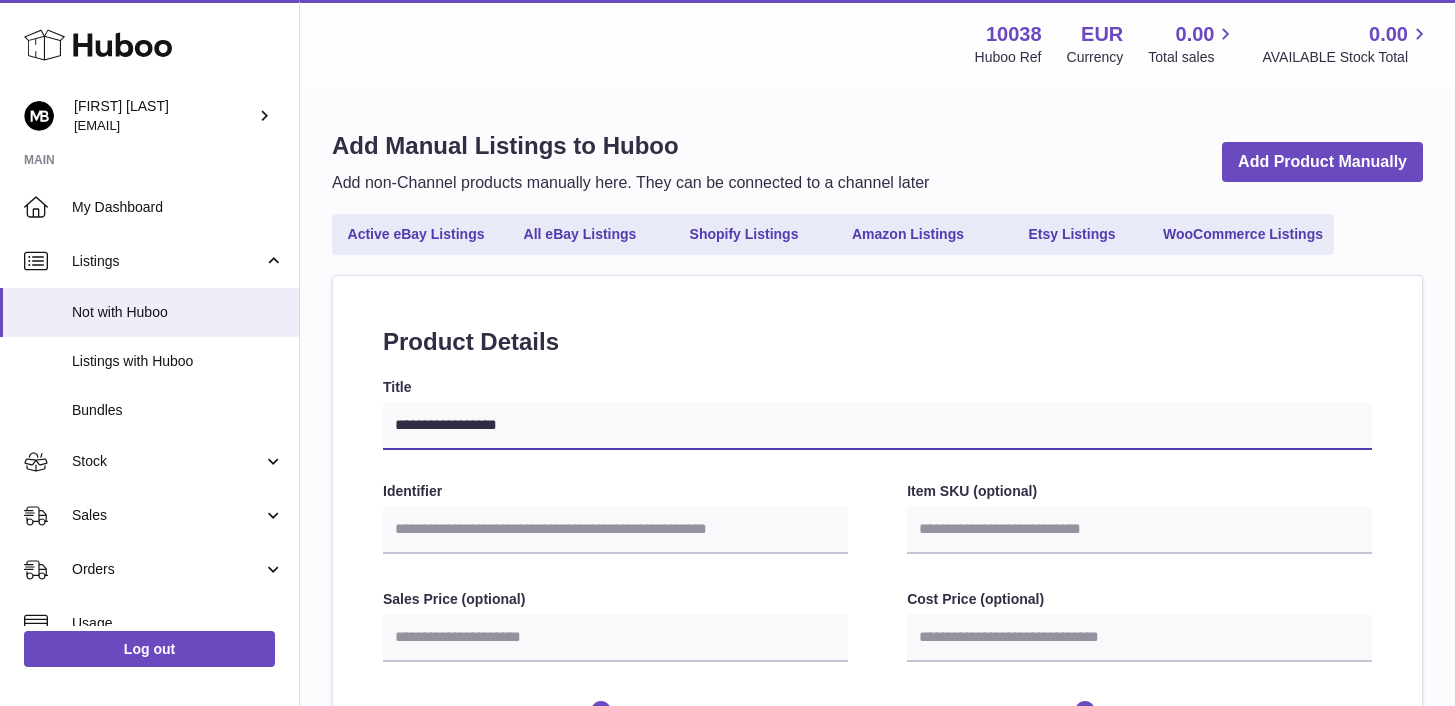 type on "**********" 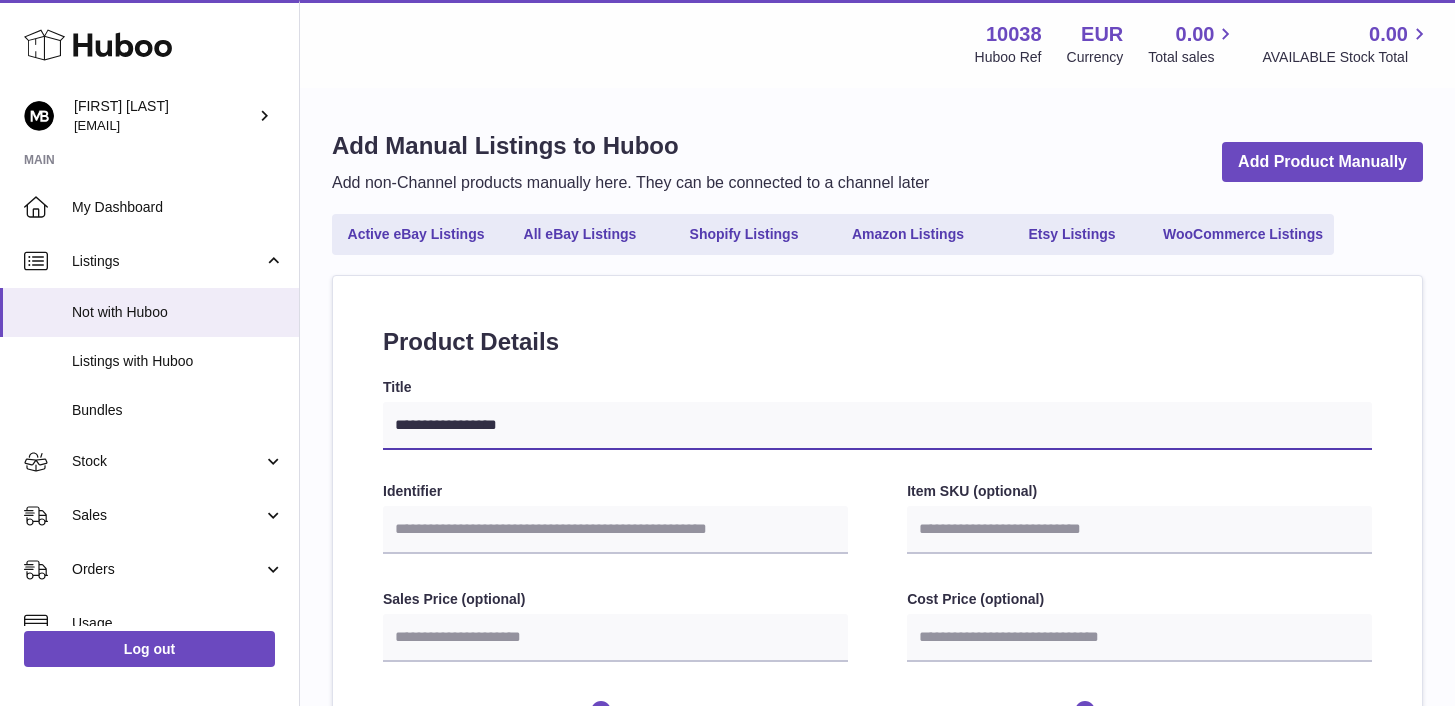 select 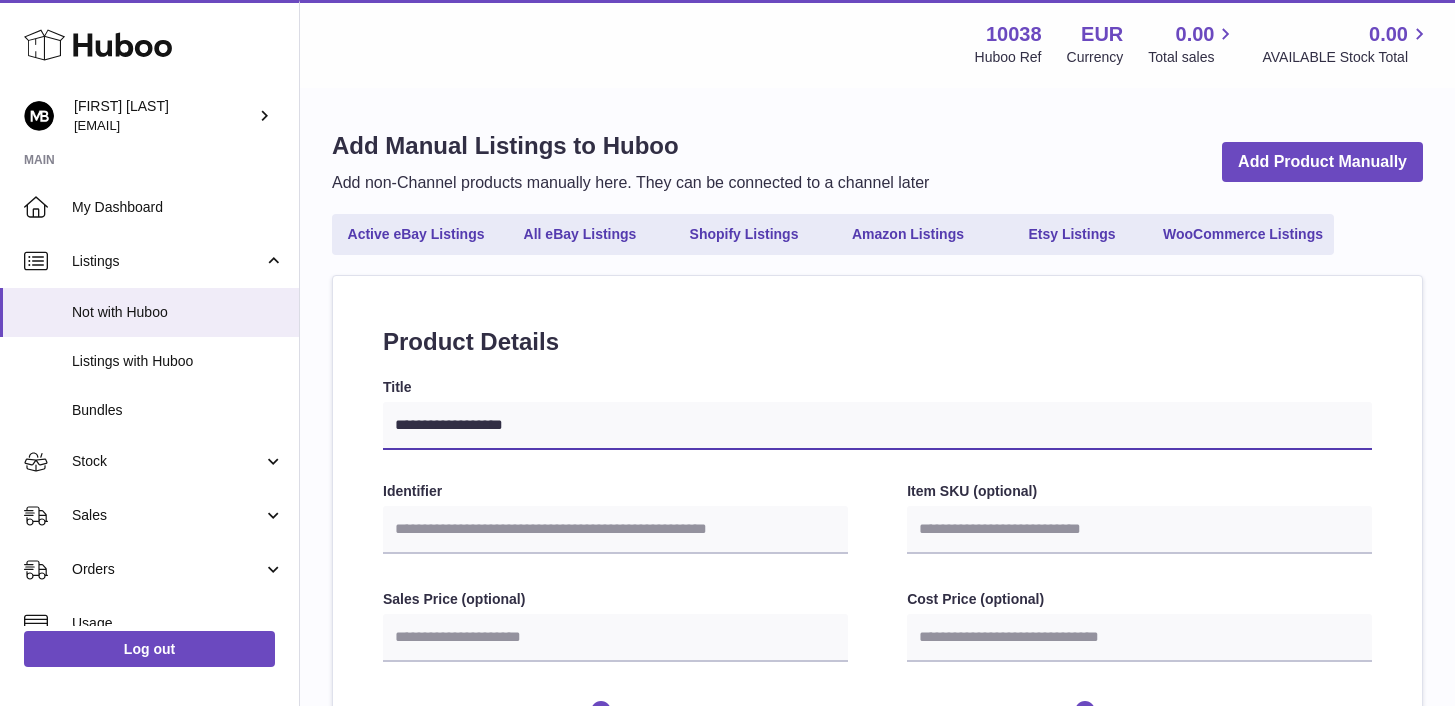 type on "**********" 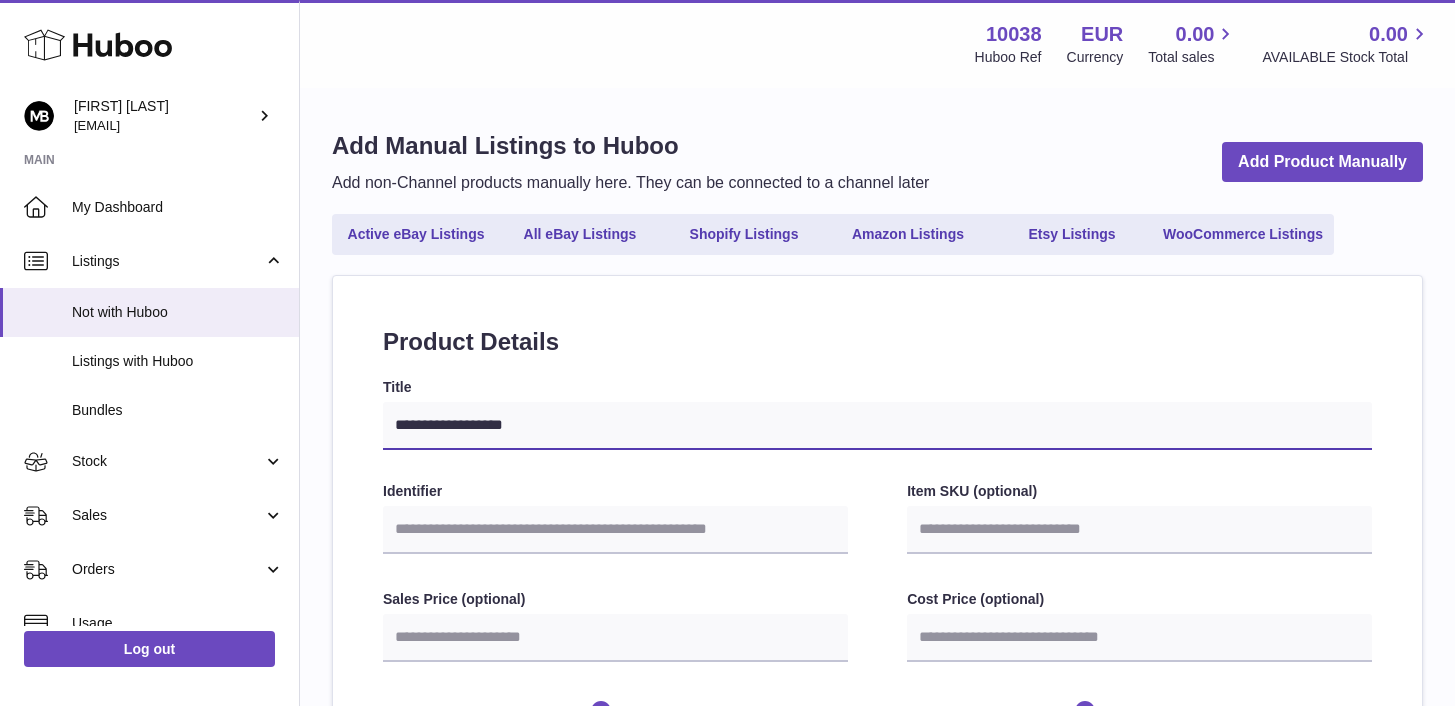 select 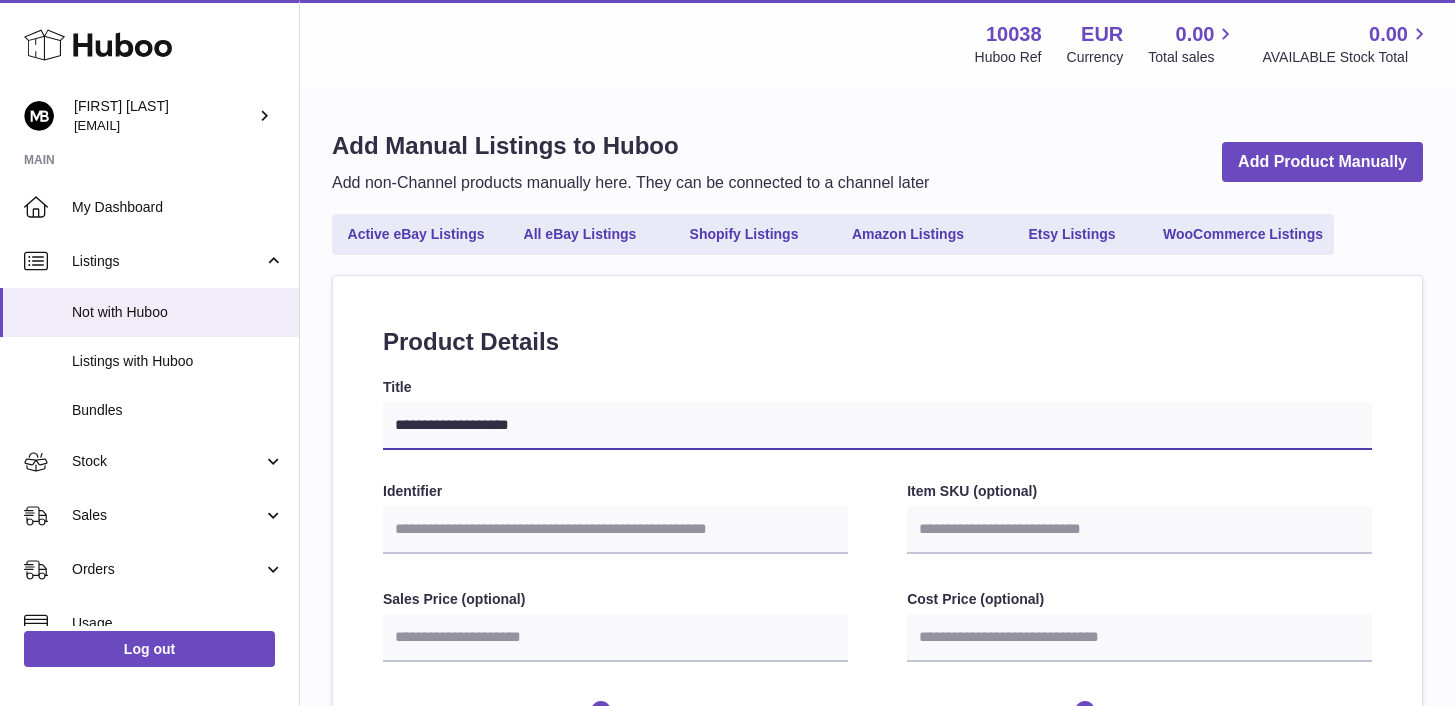 type on "**********" 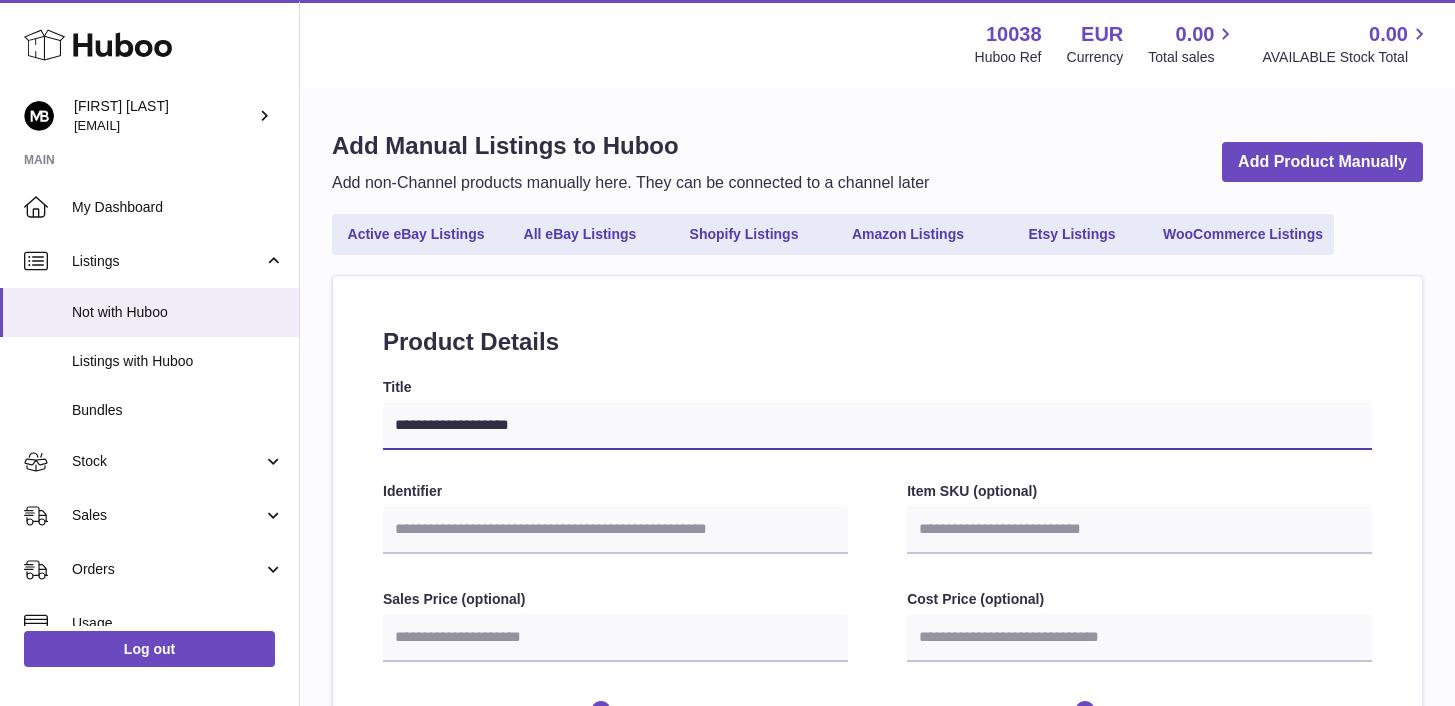 select 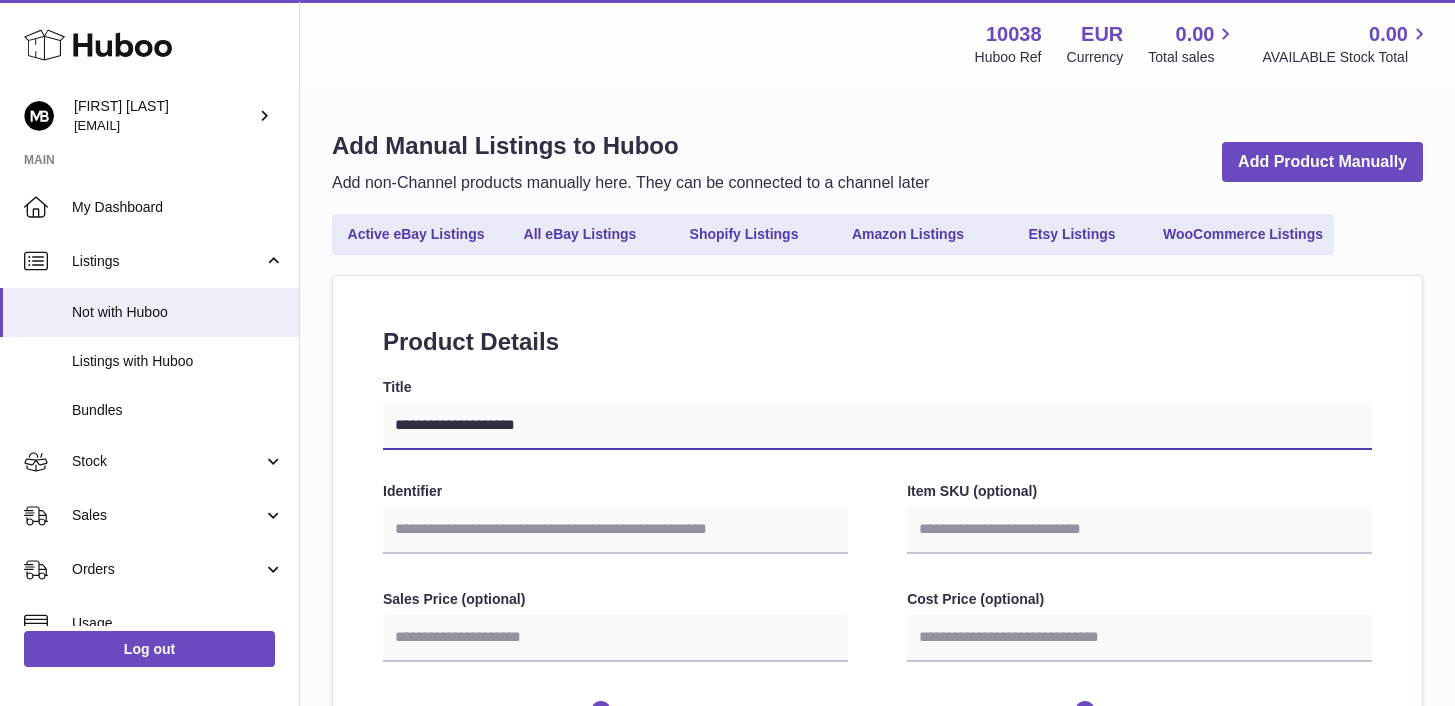 type on "**********" 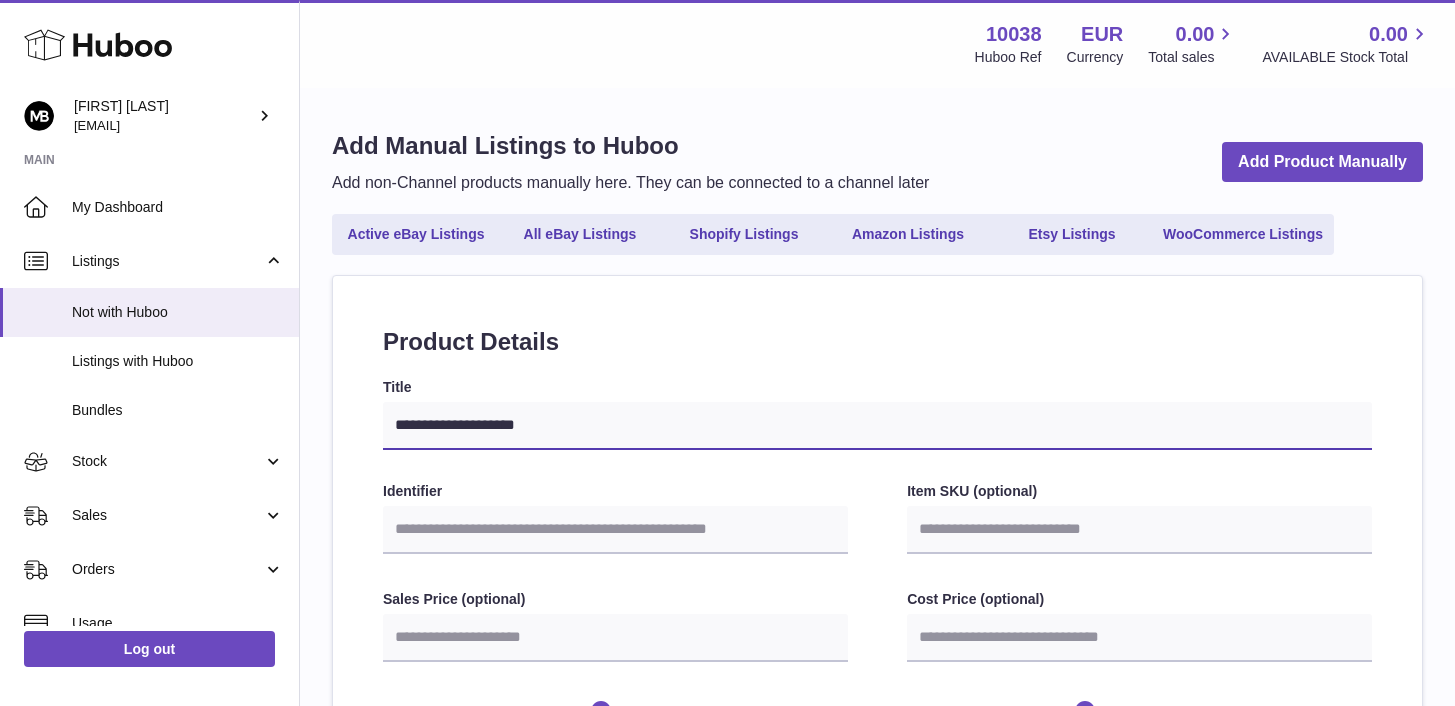 select 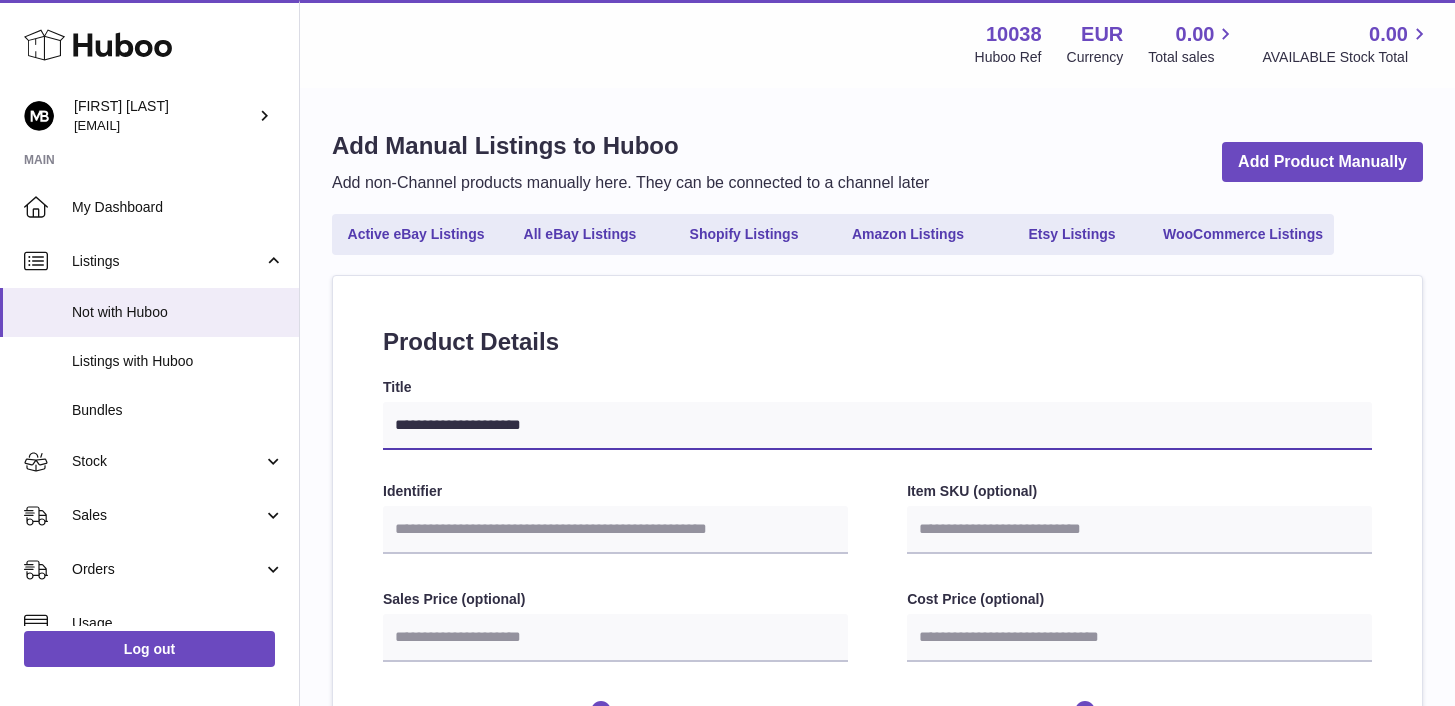 type on "**********" 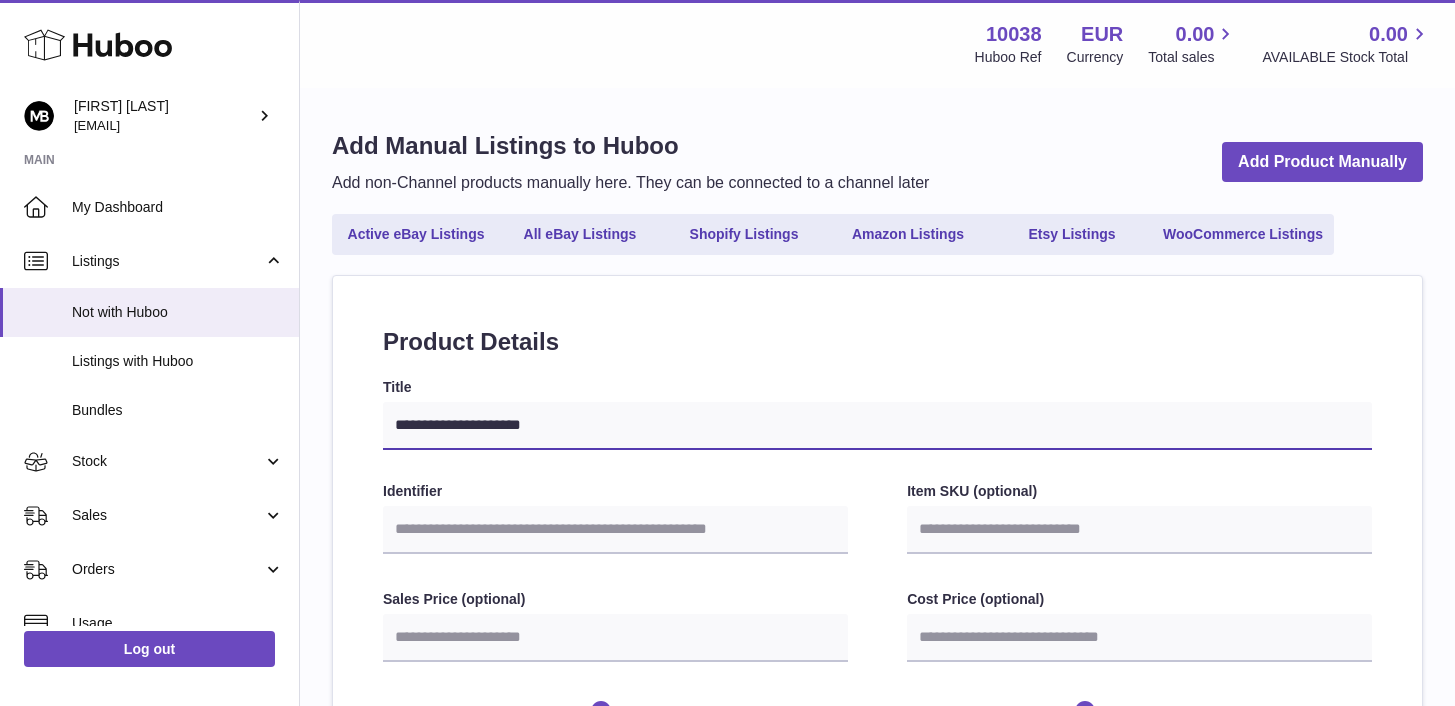 select 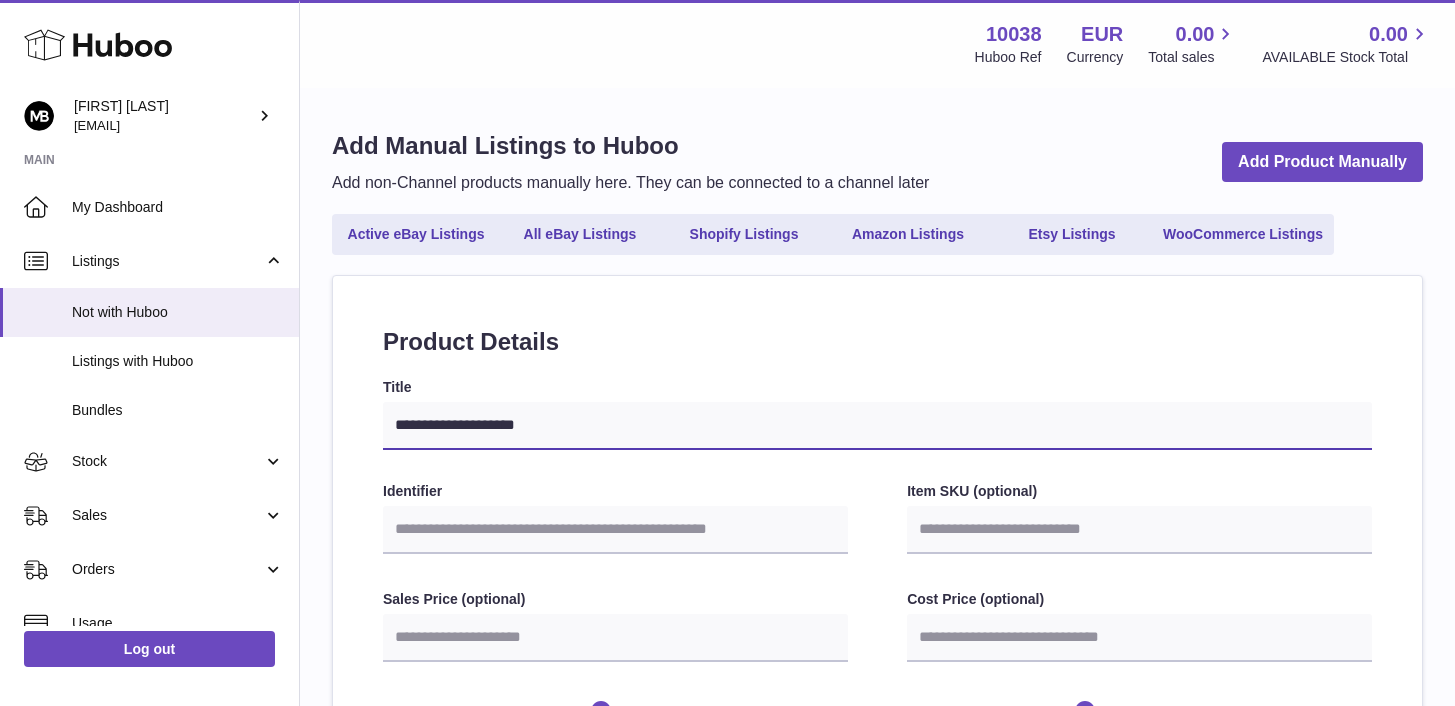 type on "**********" 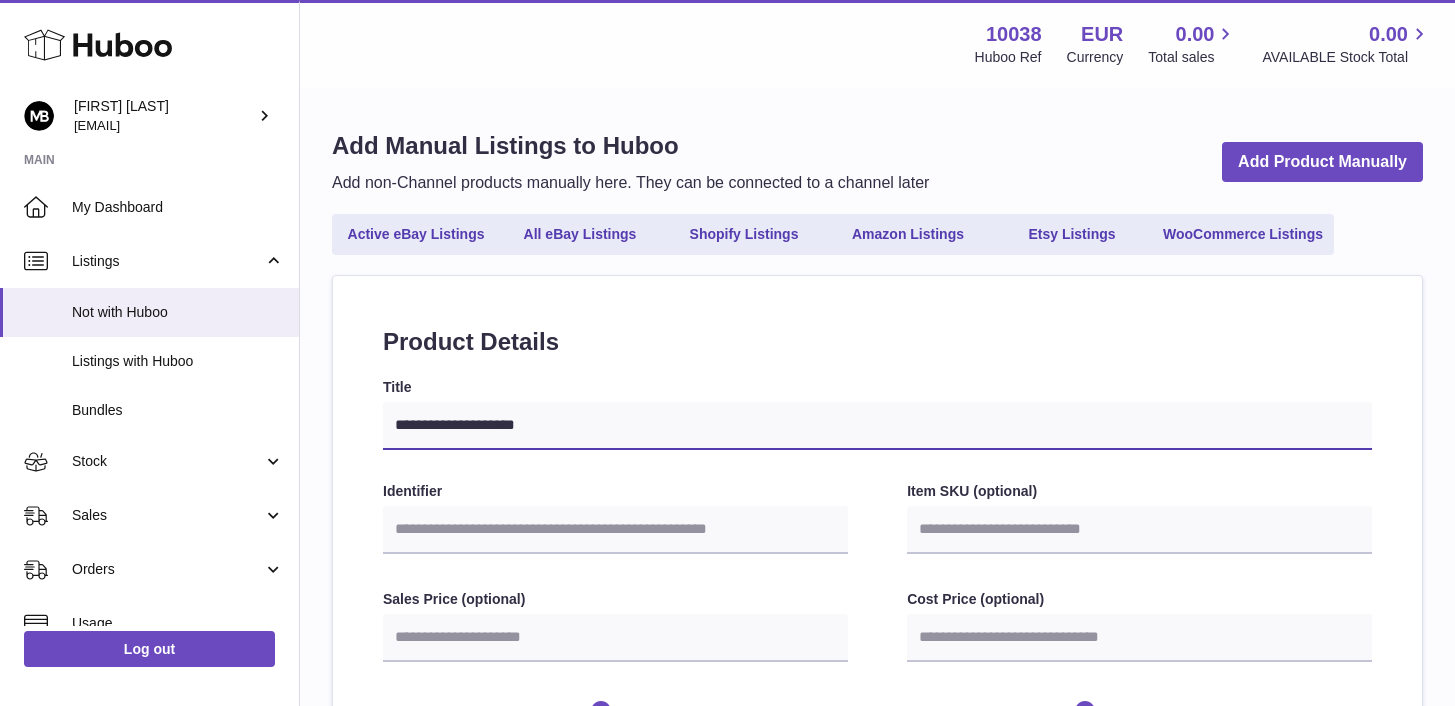 select 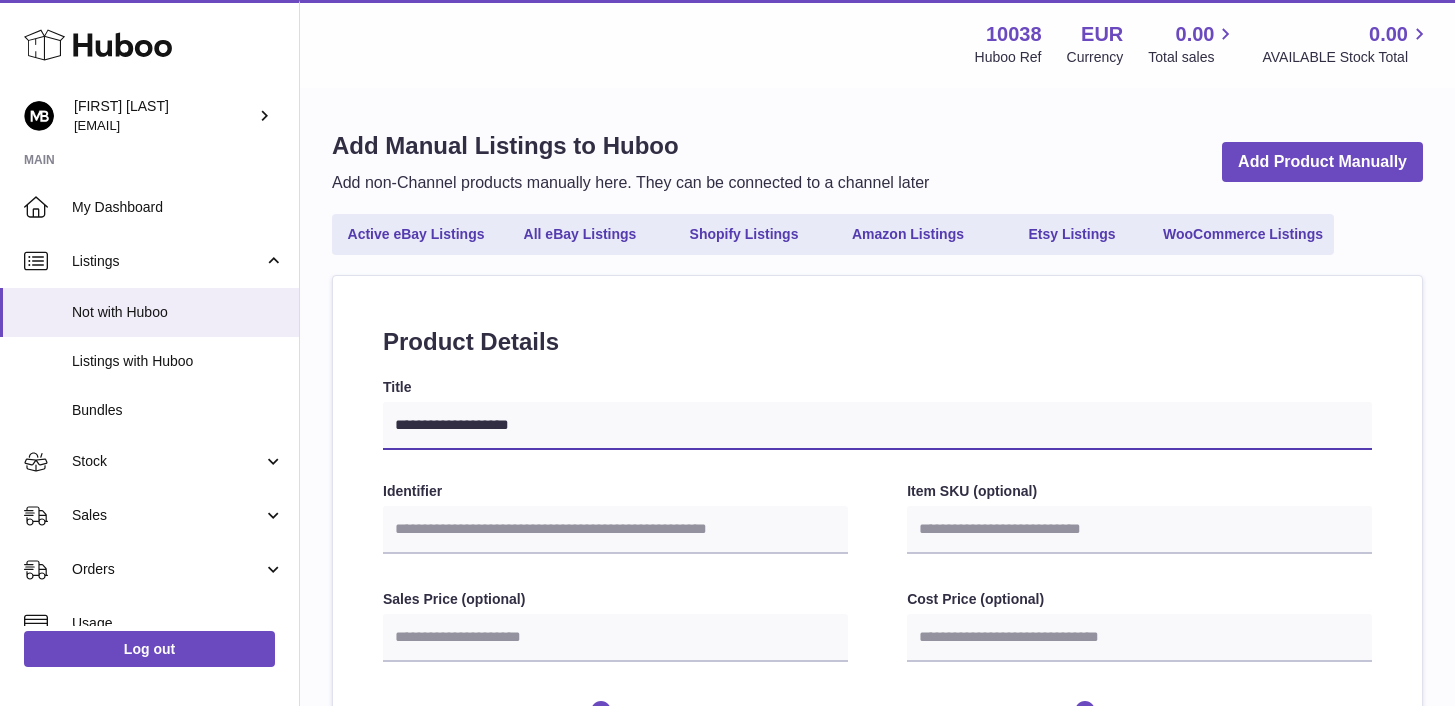 type on "**********" 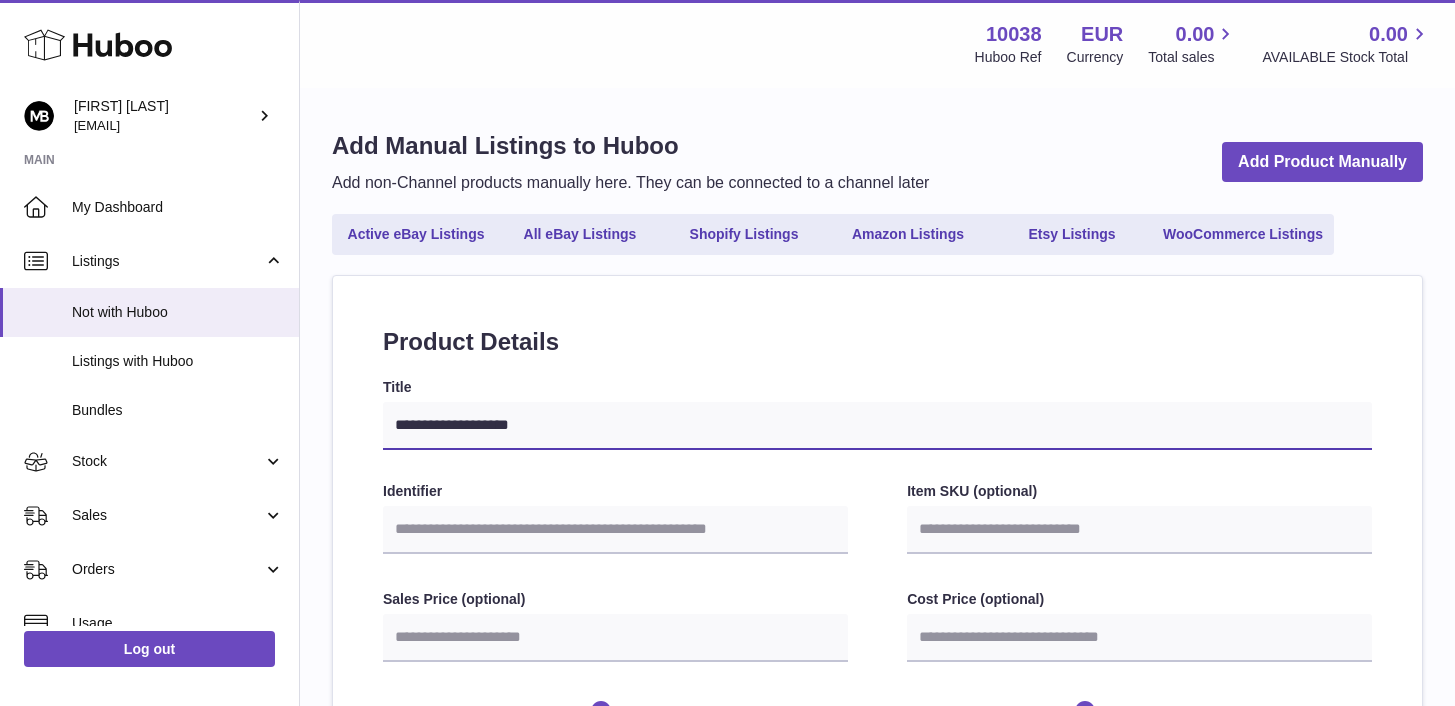 select 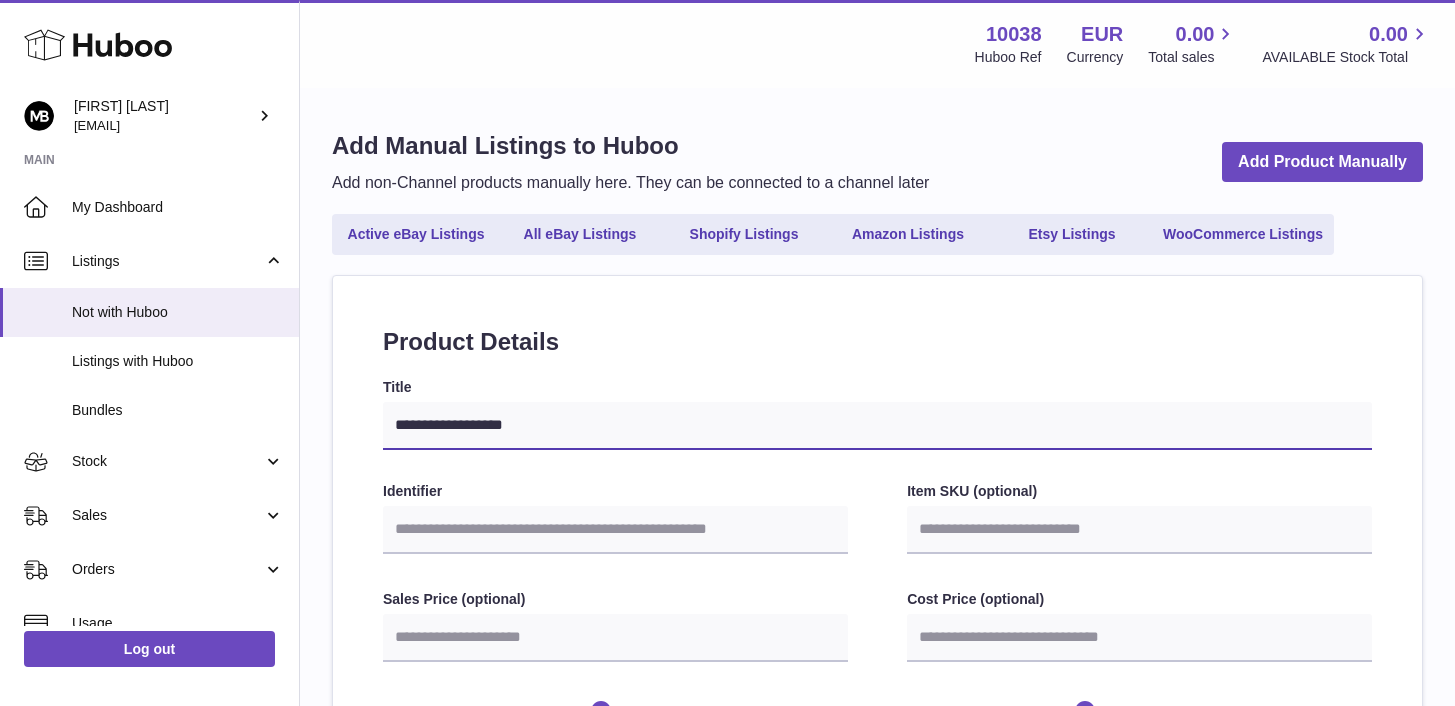 type on "**********" 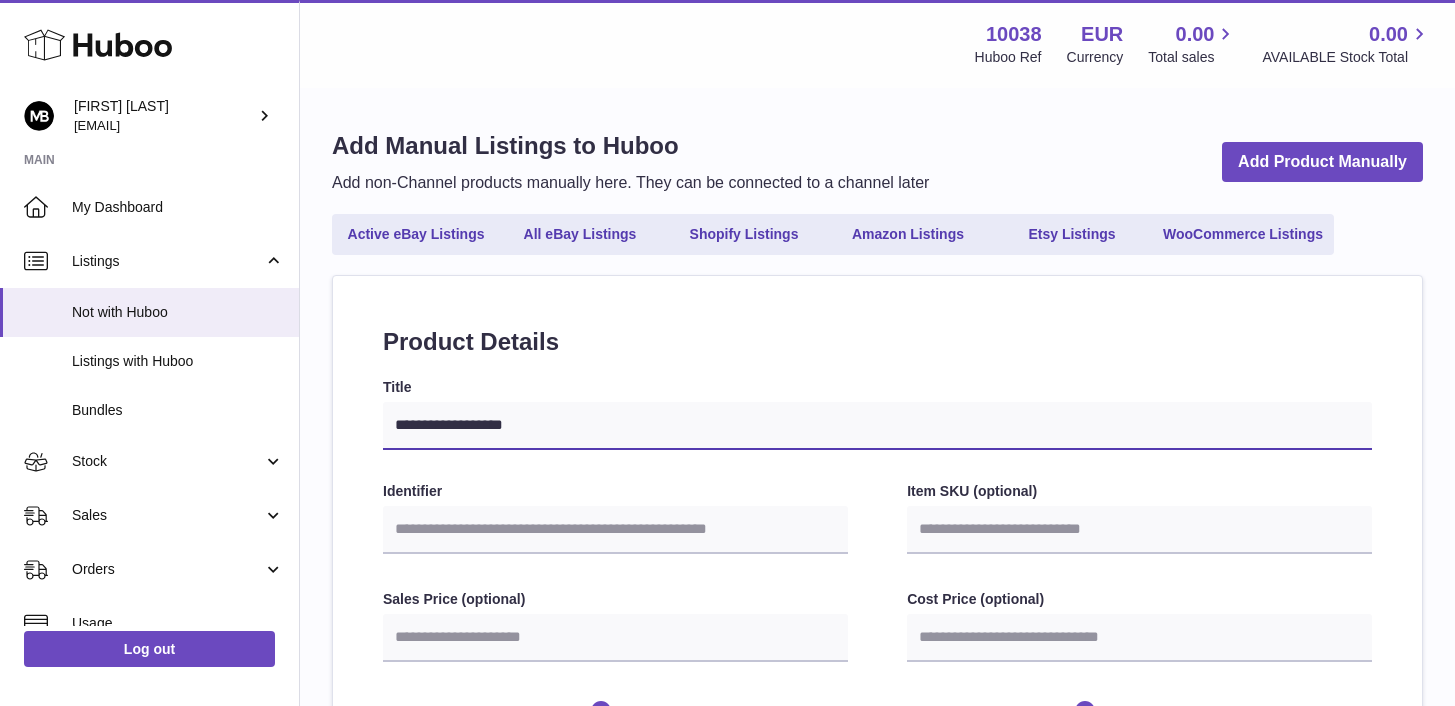 select 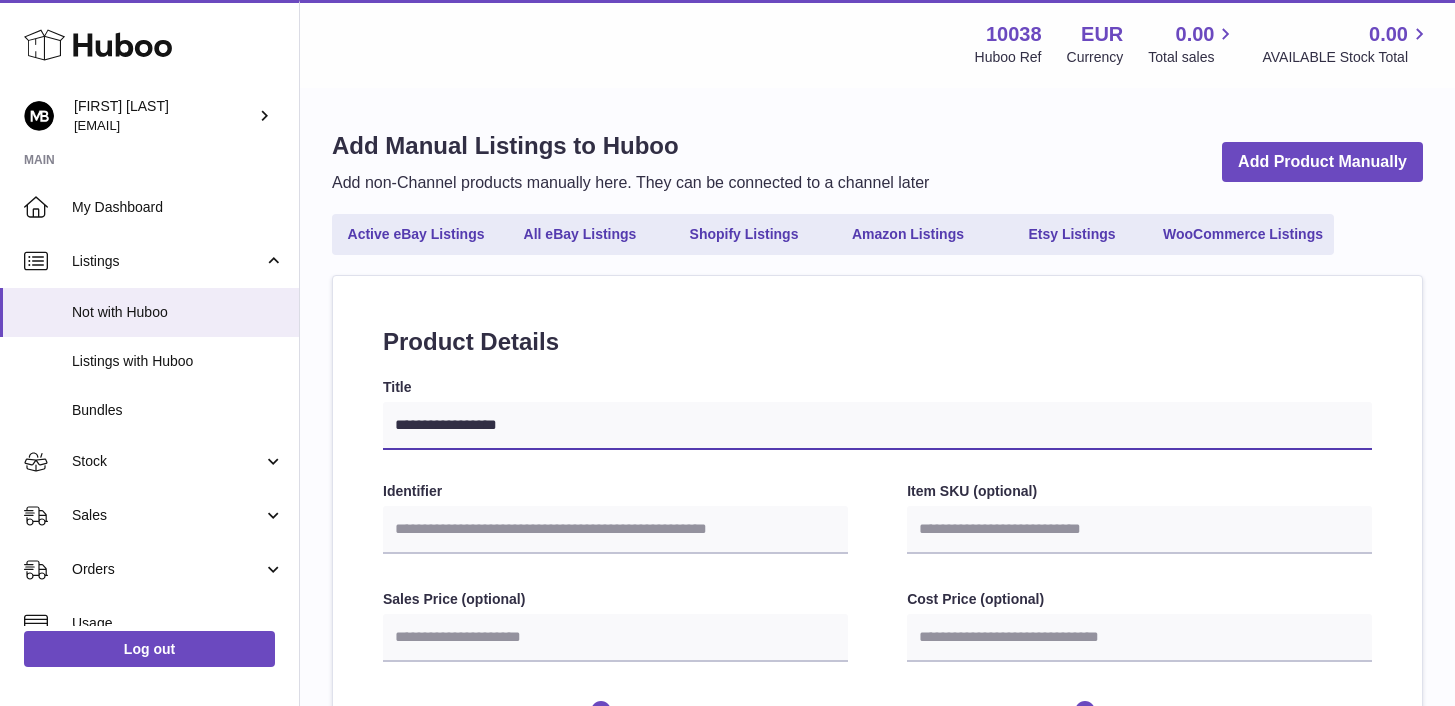 select 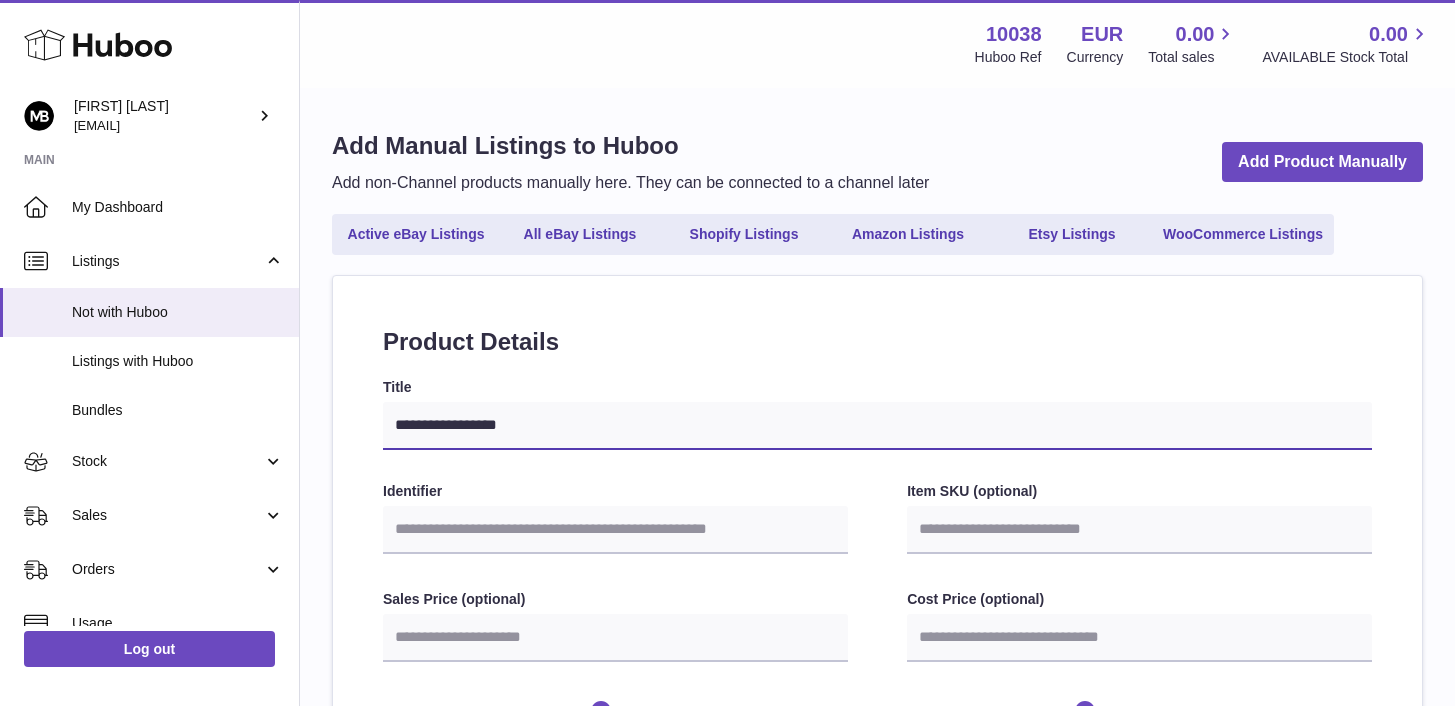 type on "**********" 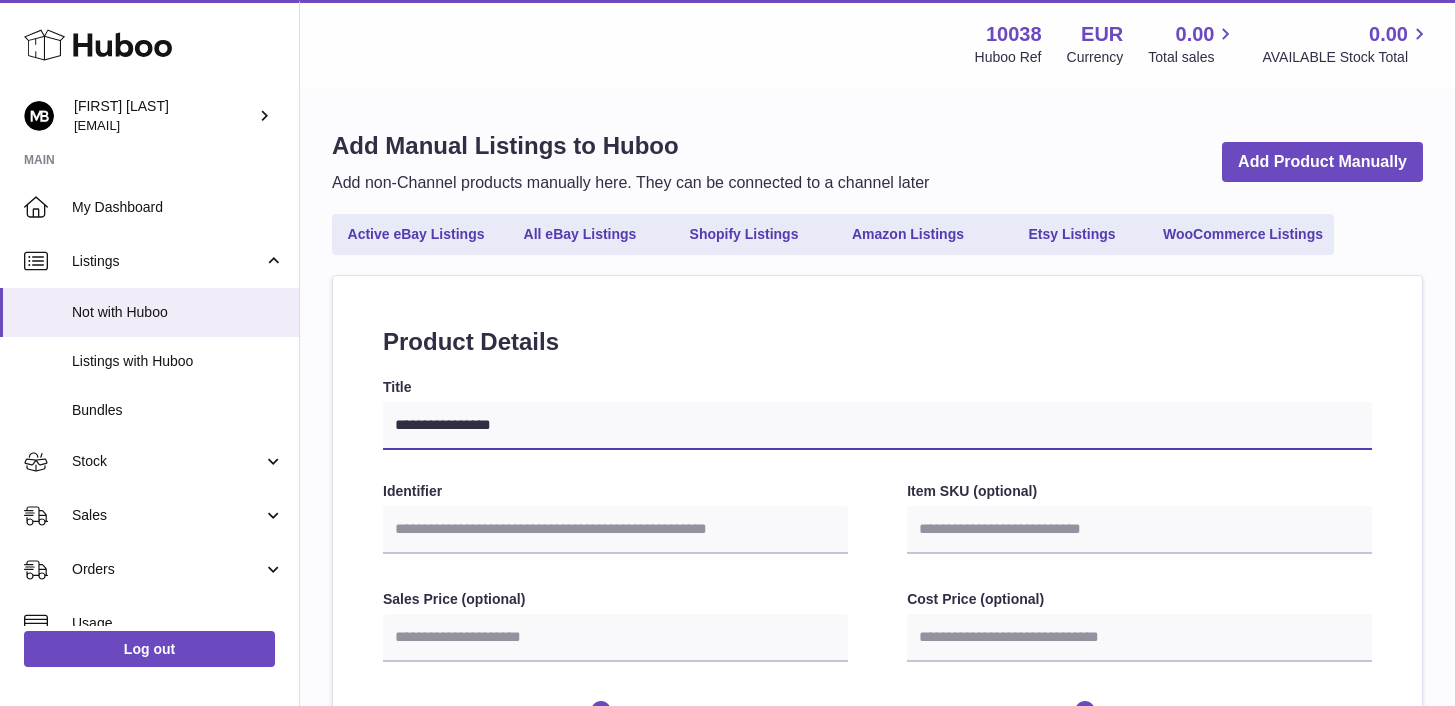 type on "**********" 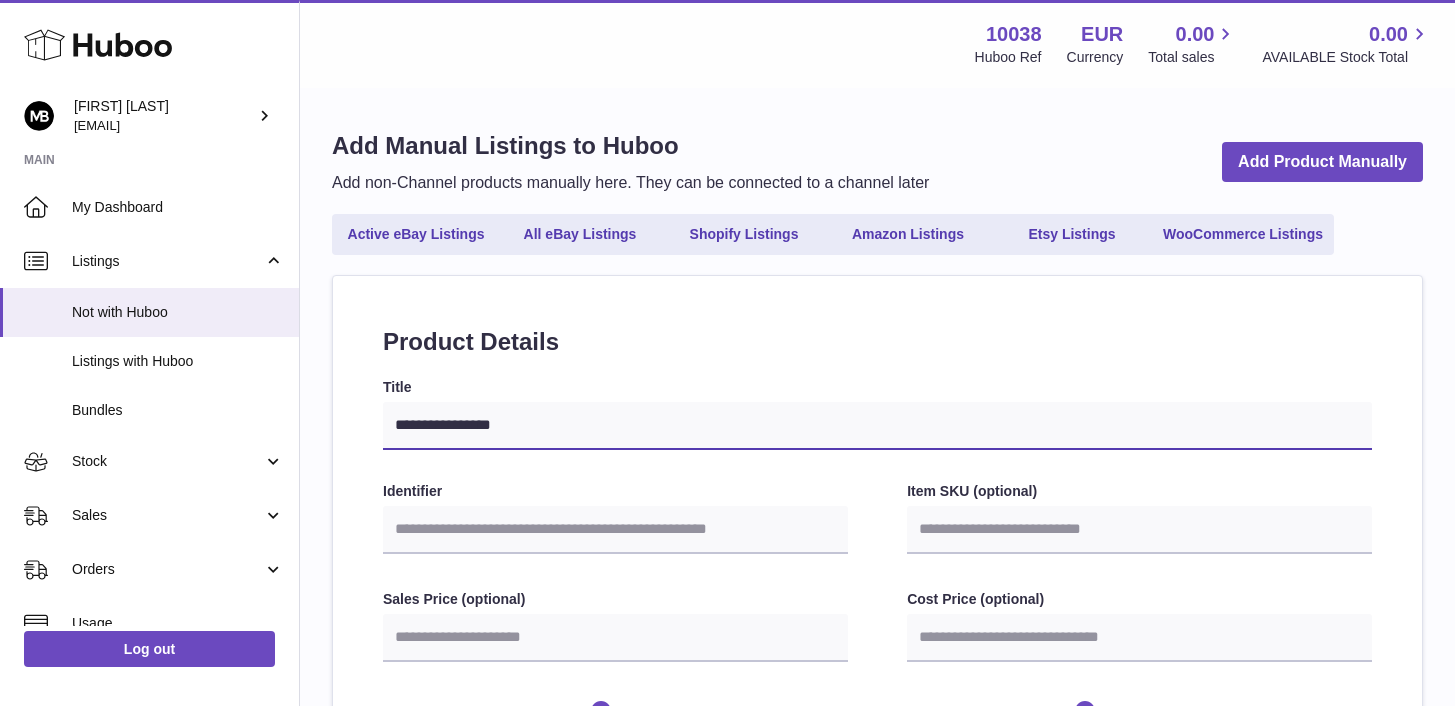 select 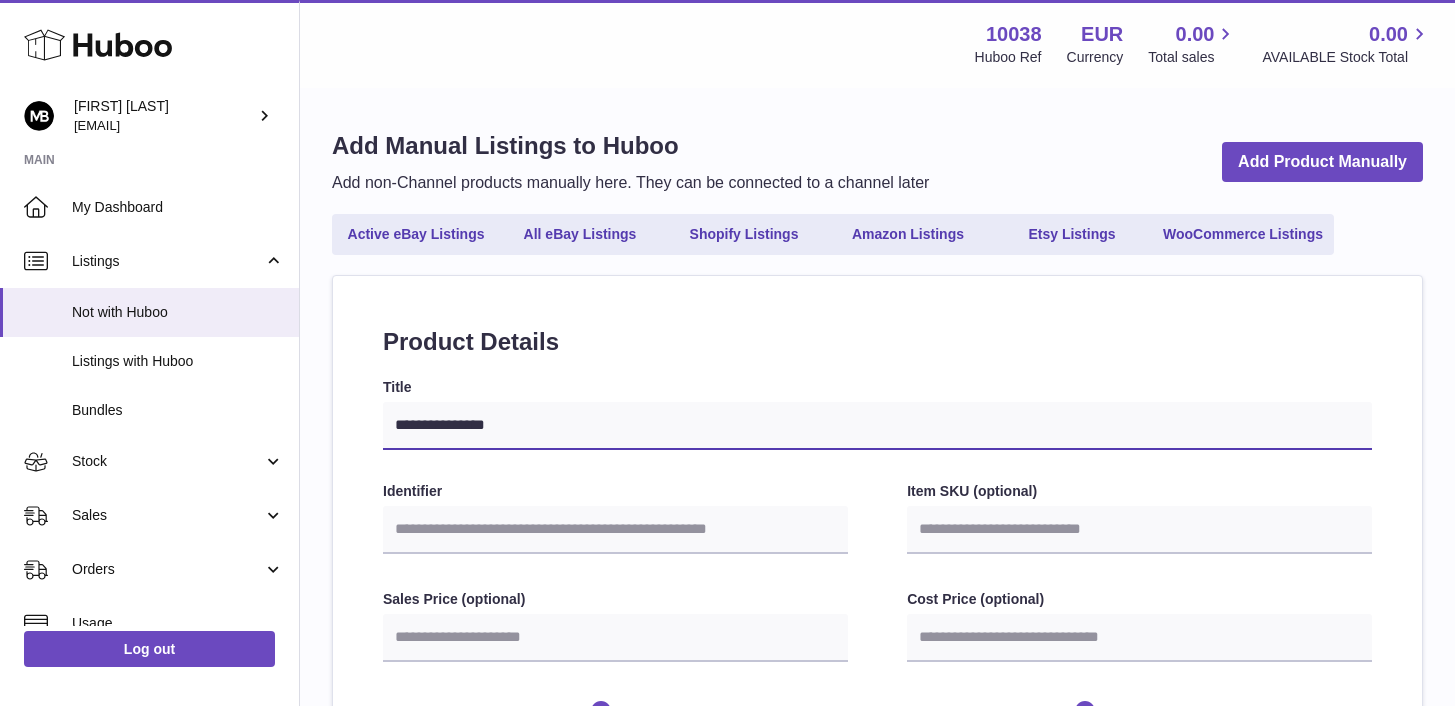 type on "**********" 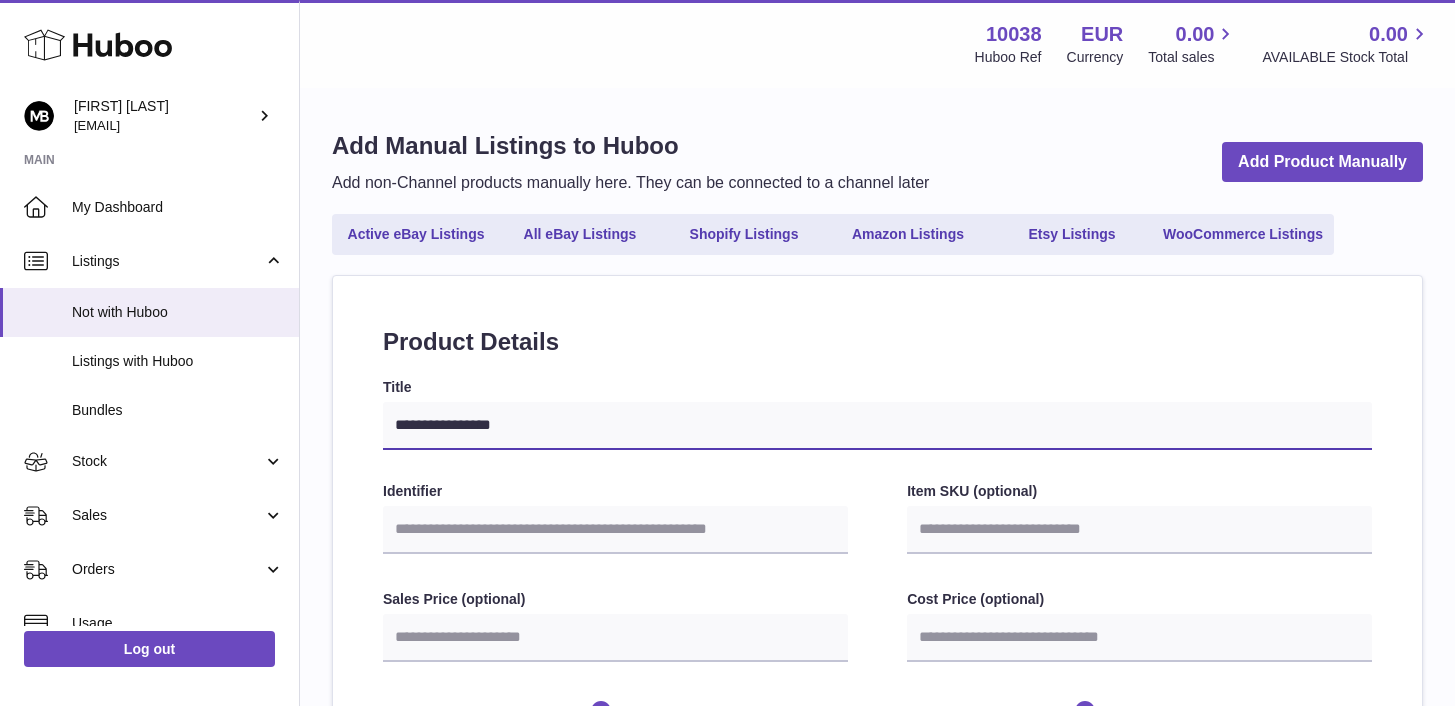 select 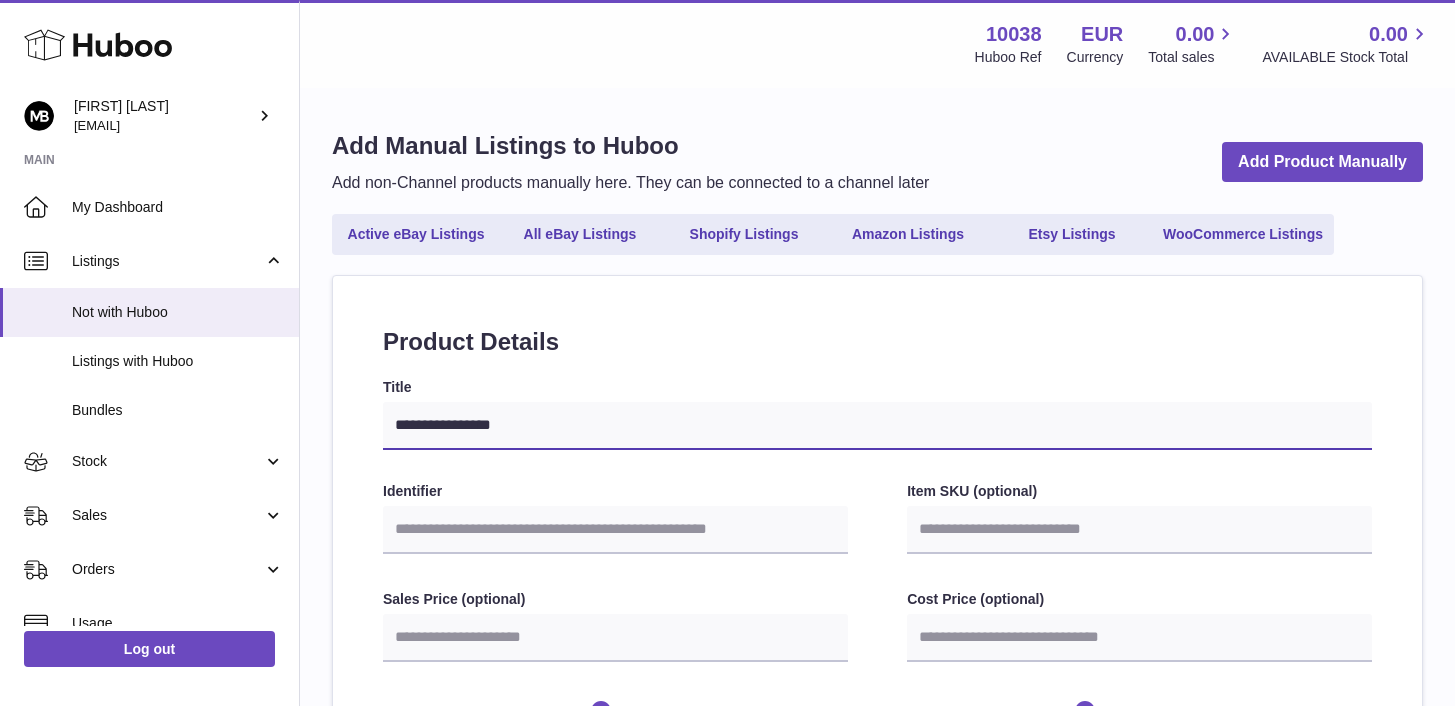 type on "**********" 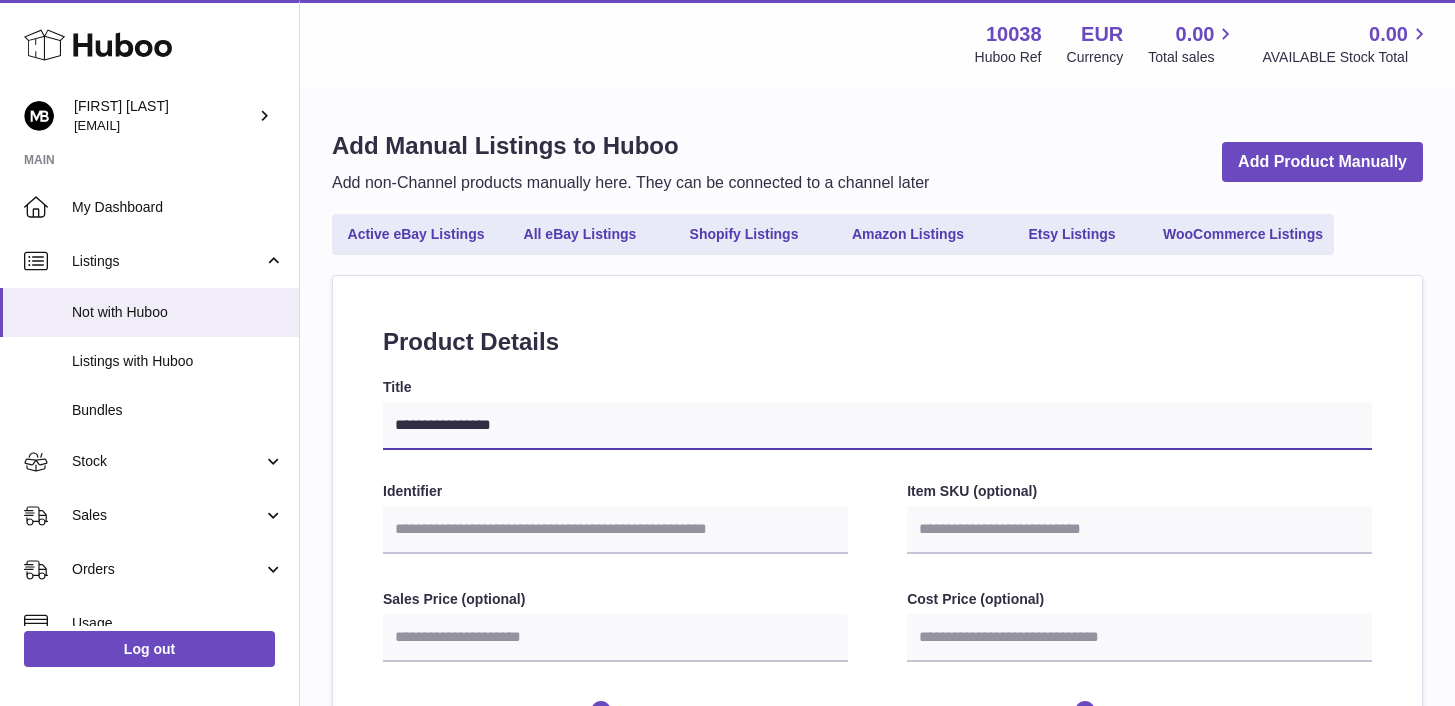 select 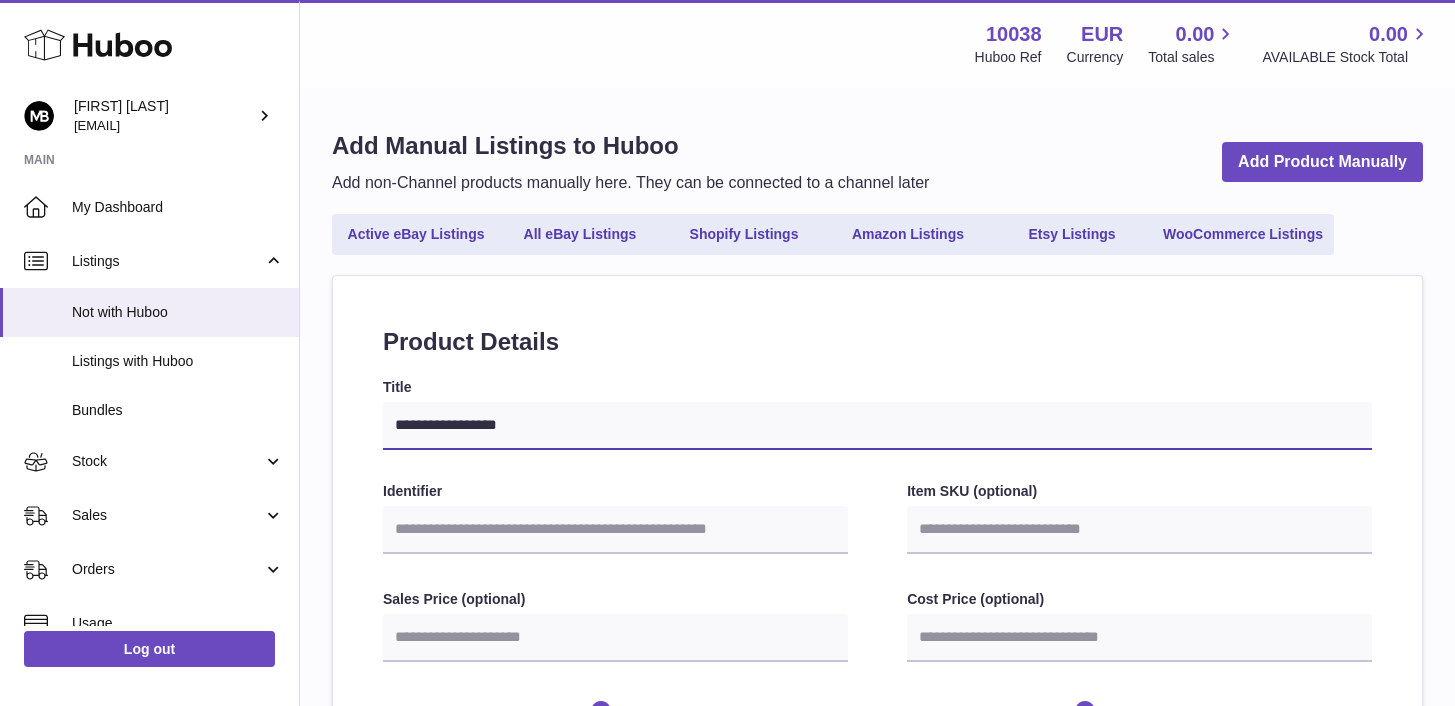 type on "**********" 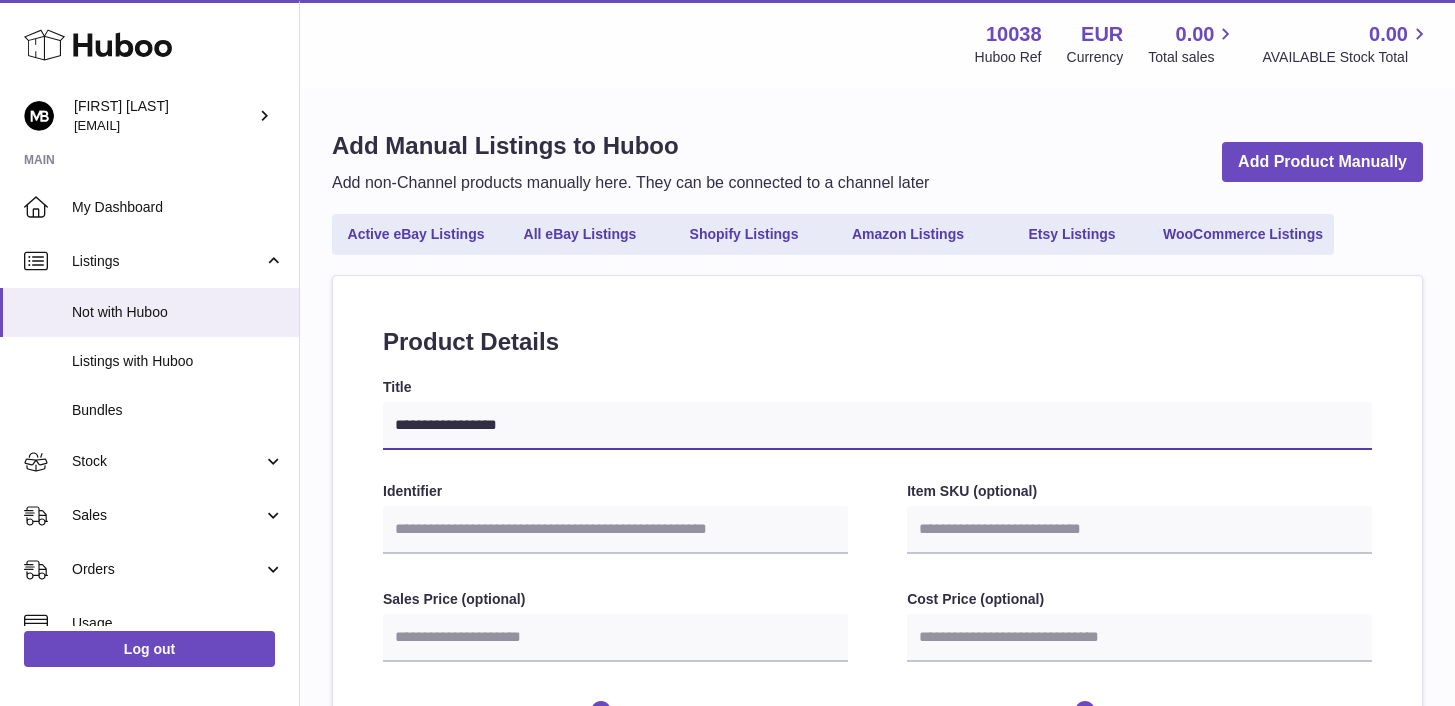 select 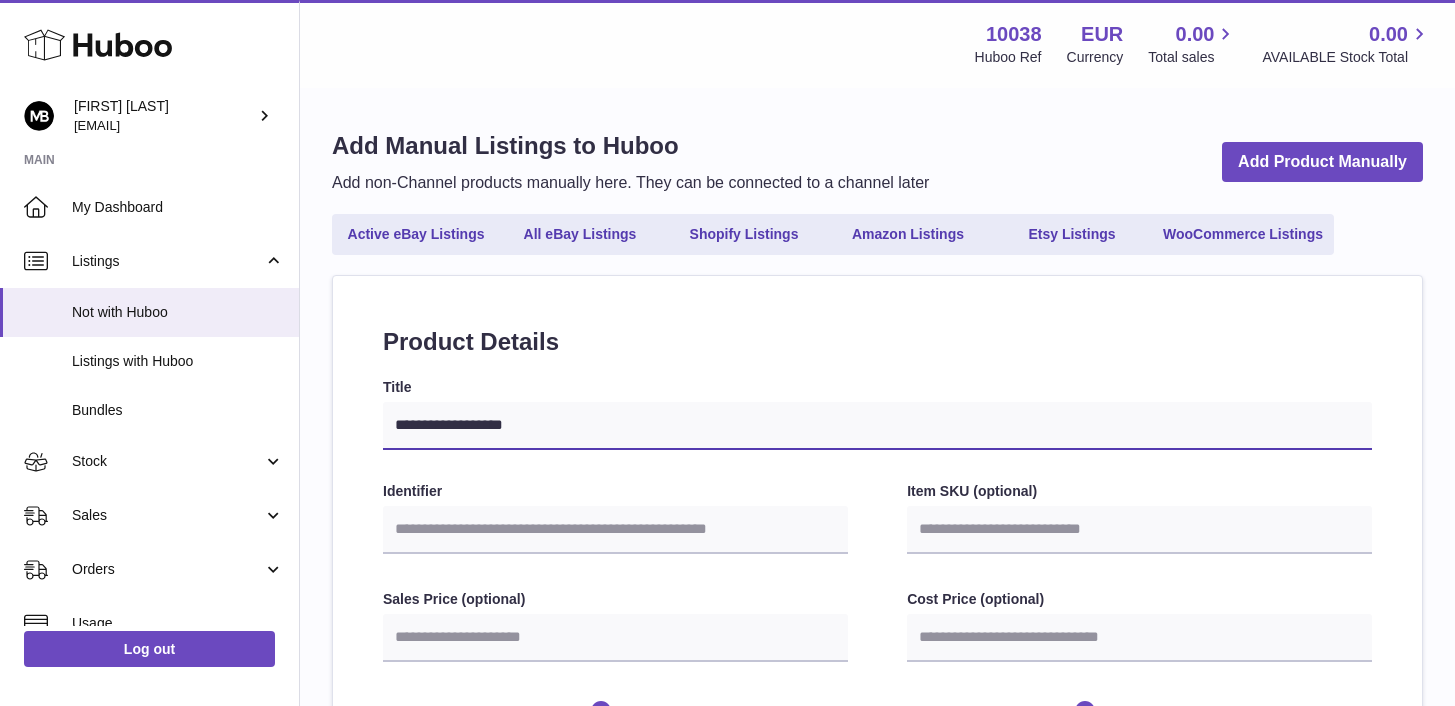 select 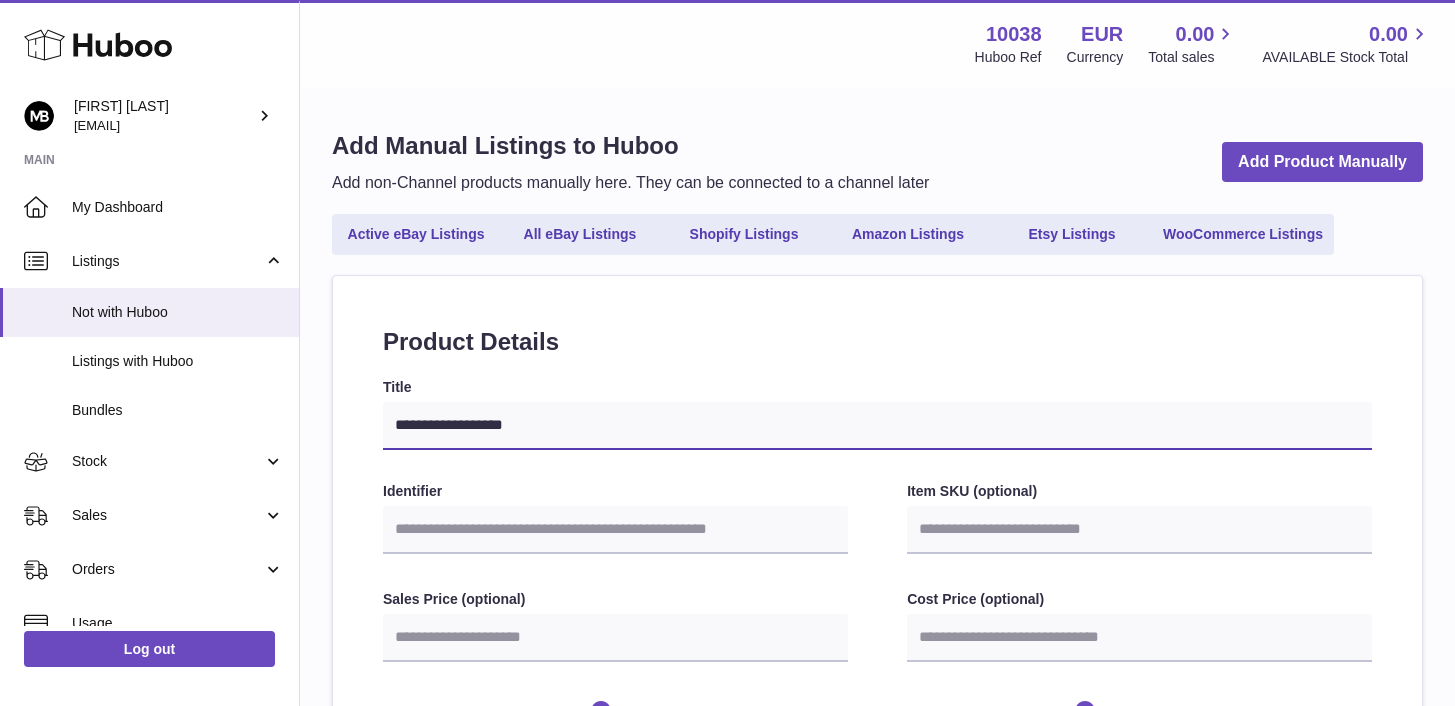 type on "**********" 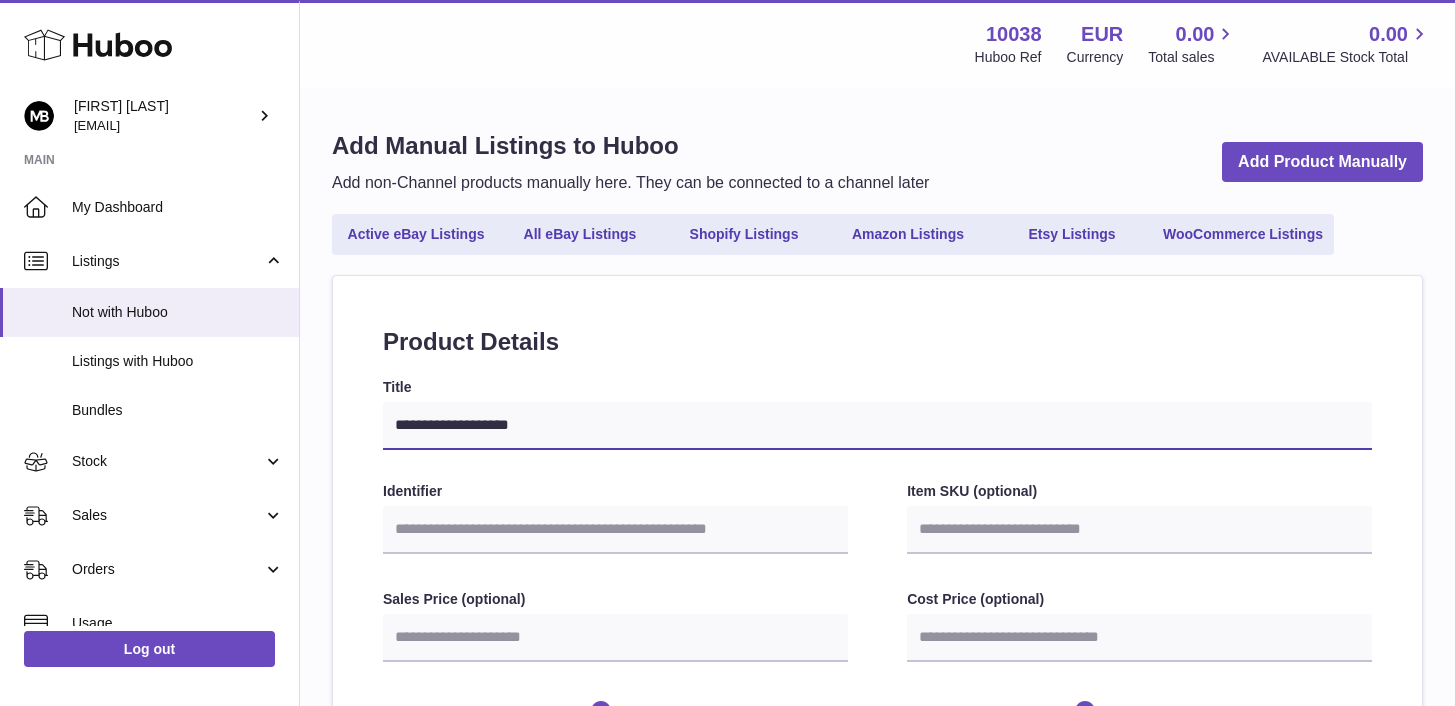 type on "**********" 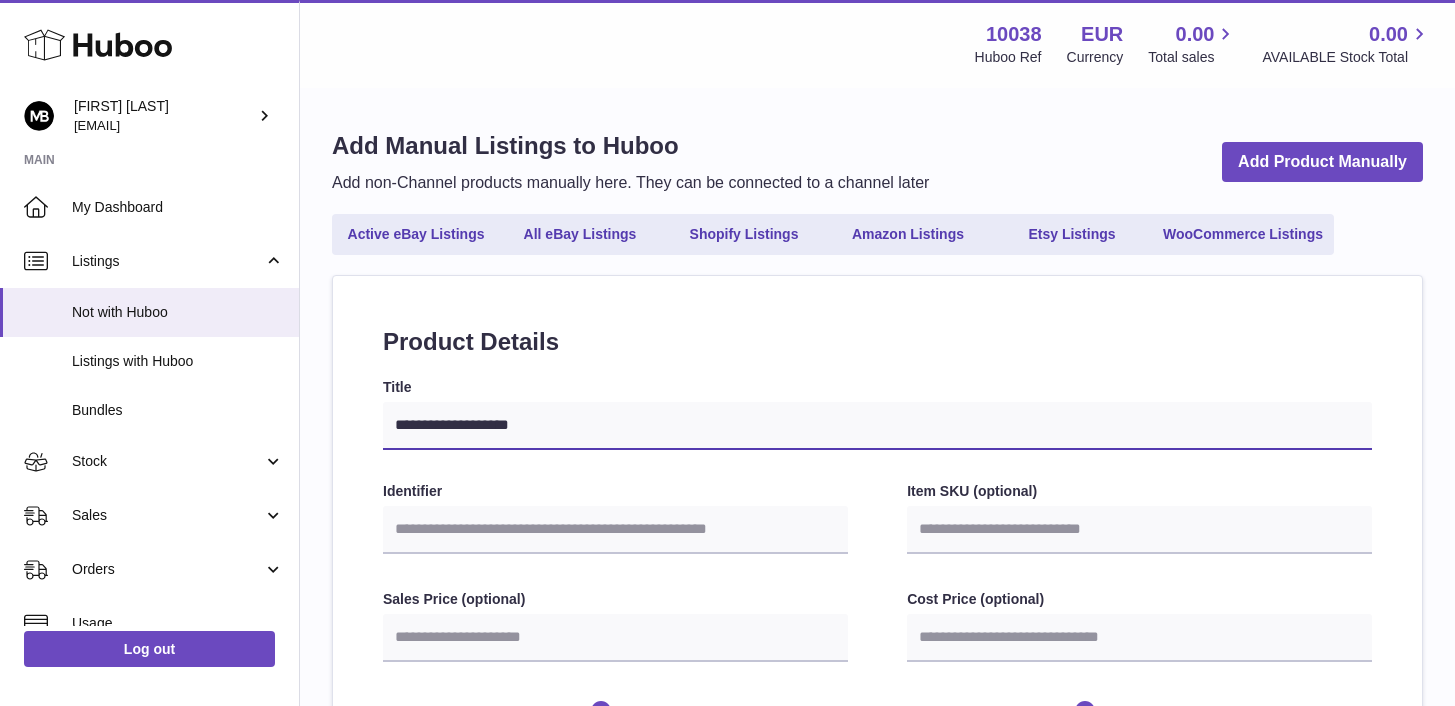 select 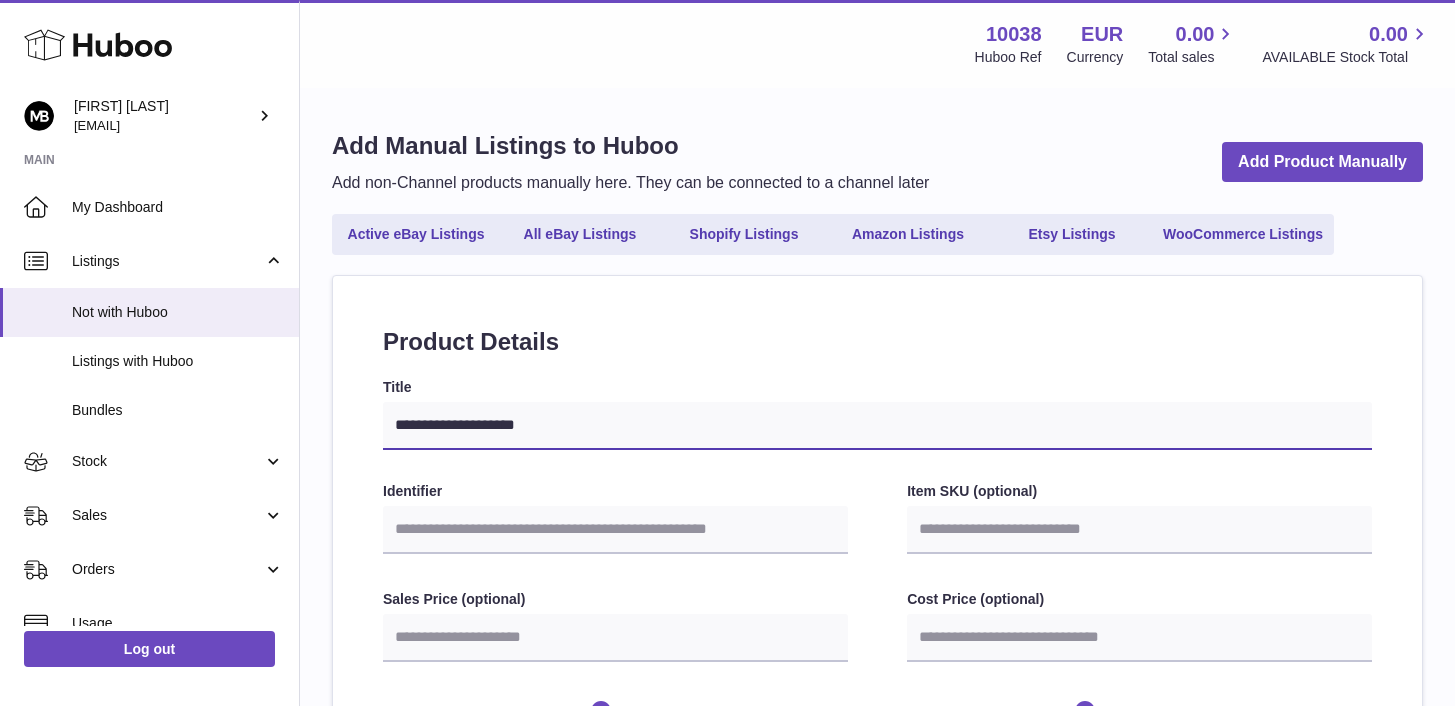 type on "**********" 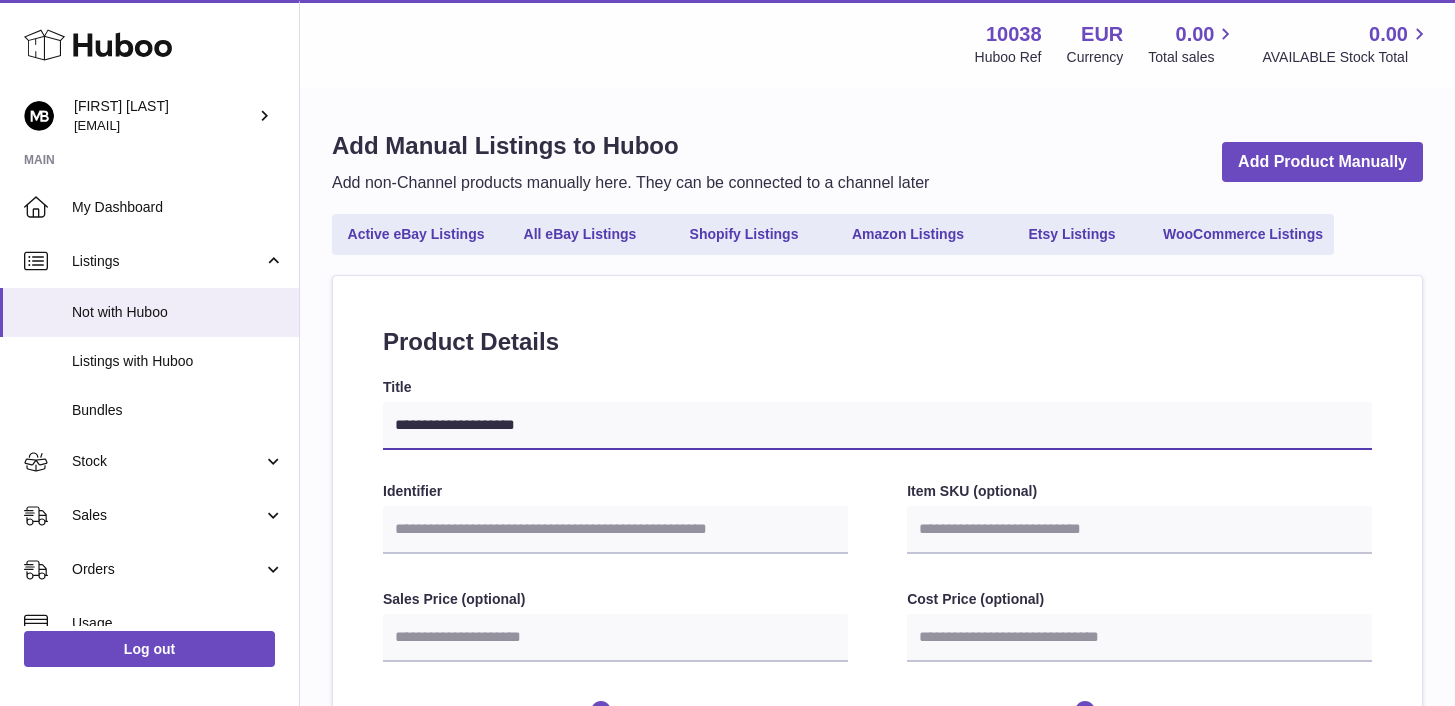 select 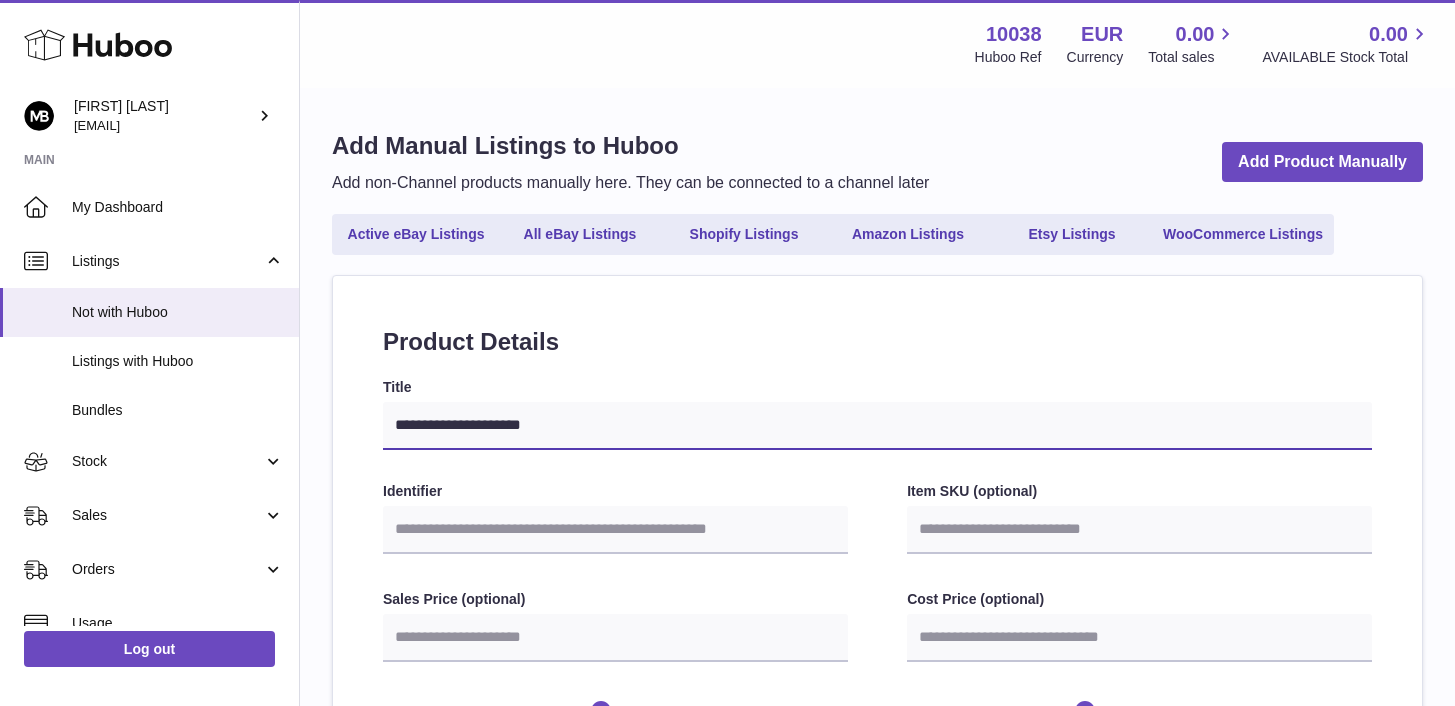 type on "**********" 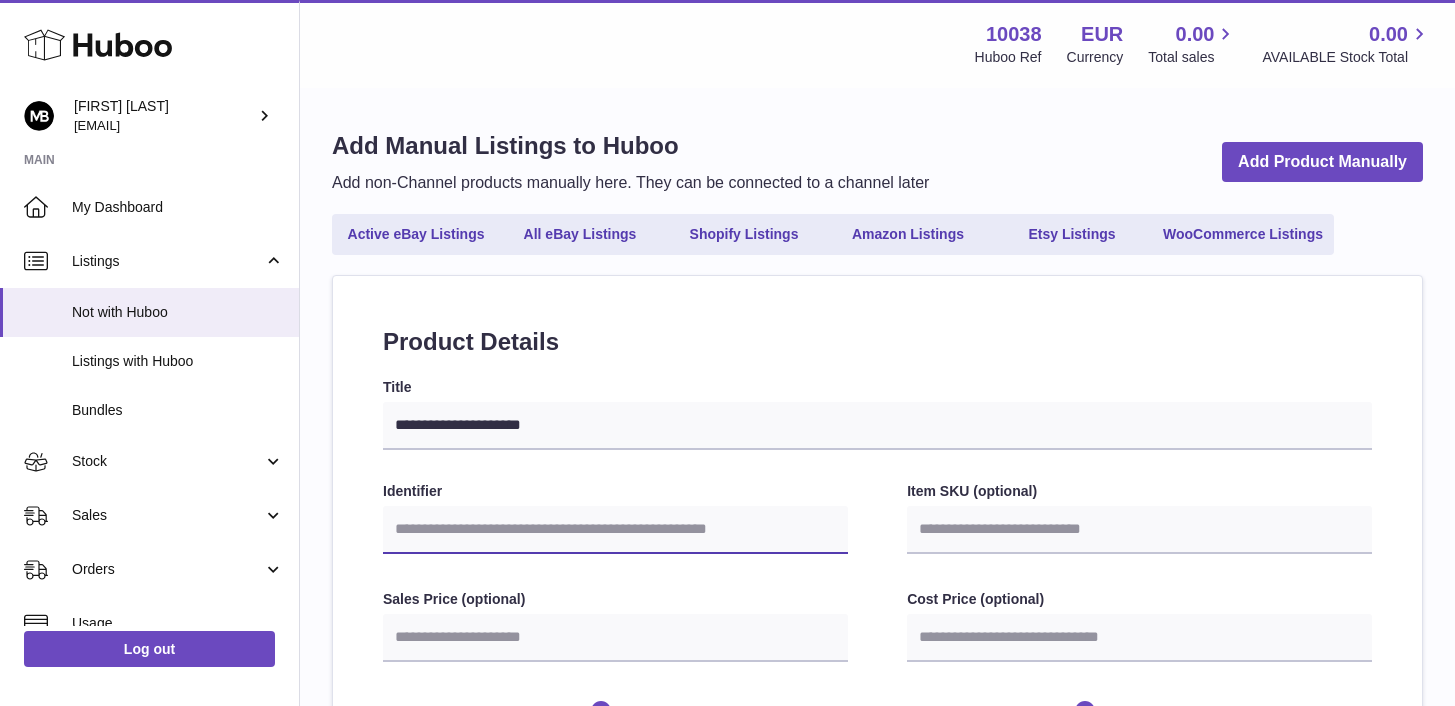 click on "Identifier" at bounding box center (615, 530) 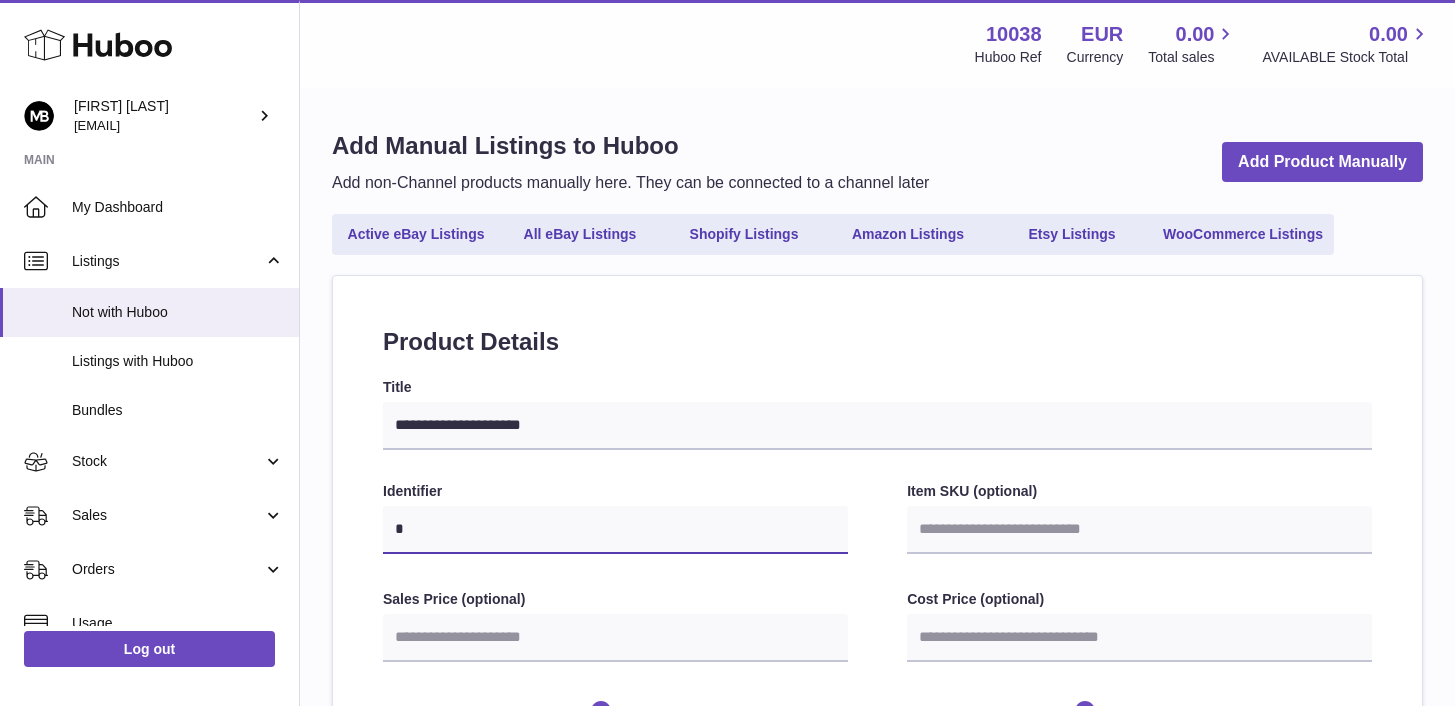 select 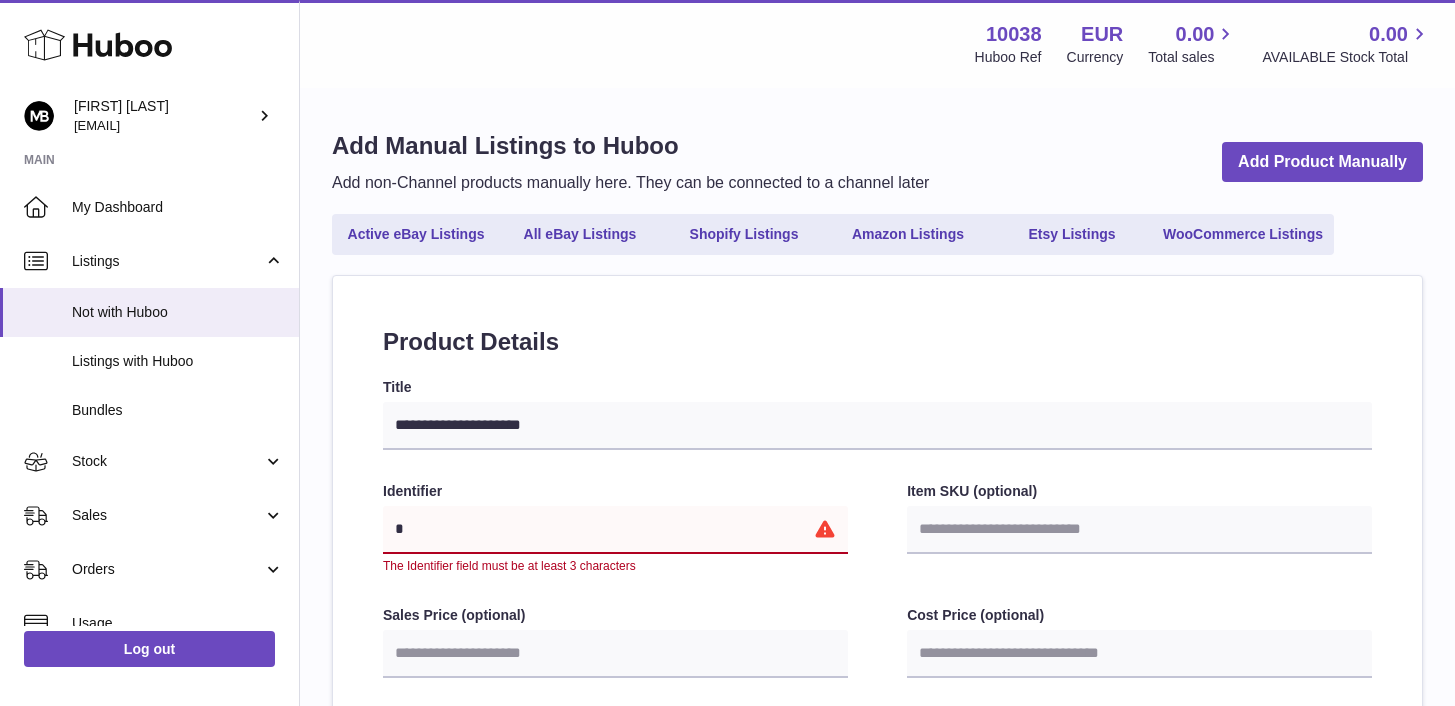 paste on "***" 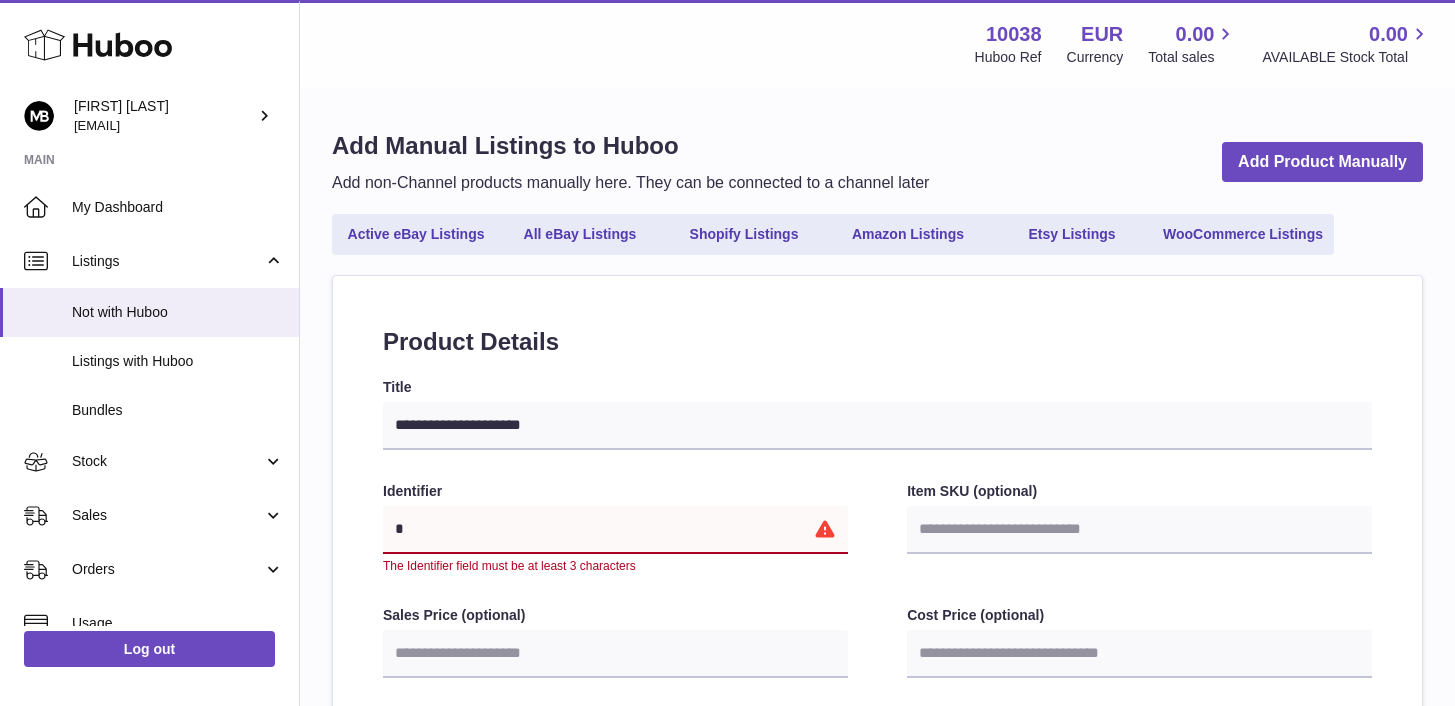 type on "****" 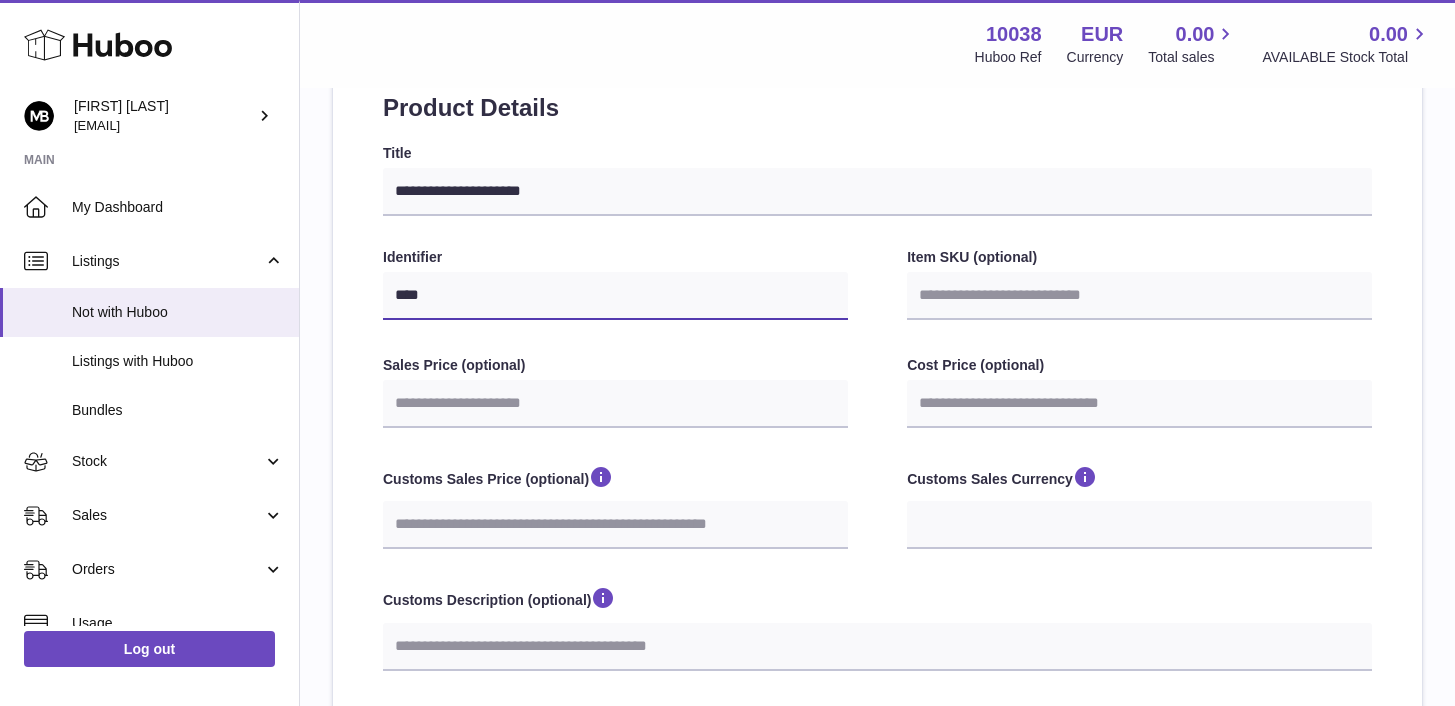 scroll, scrollTop: 243, scrollLeft: 0, axis: vertical 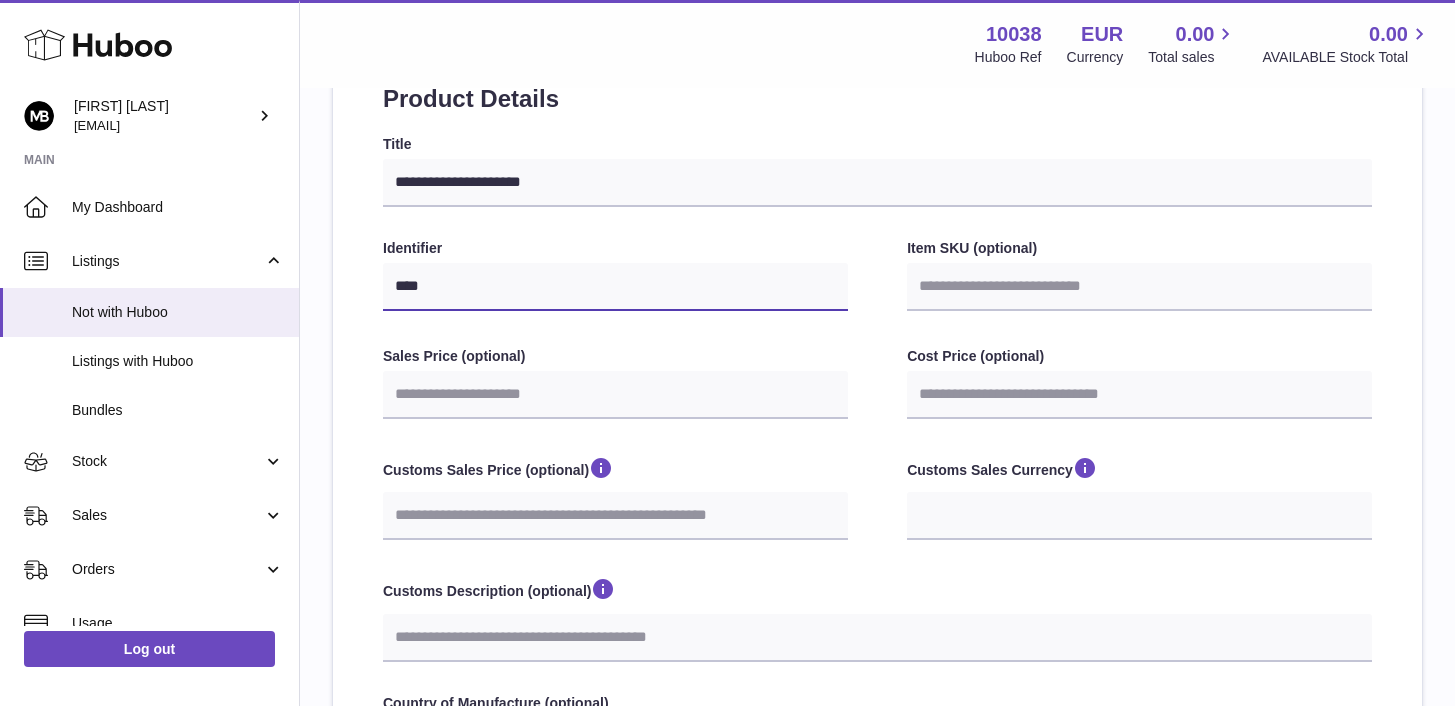 type on "****" 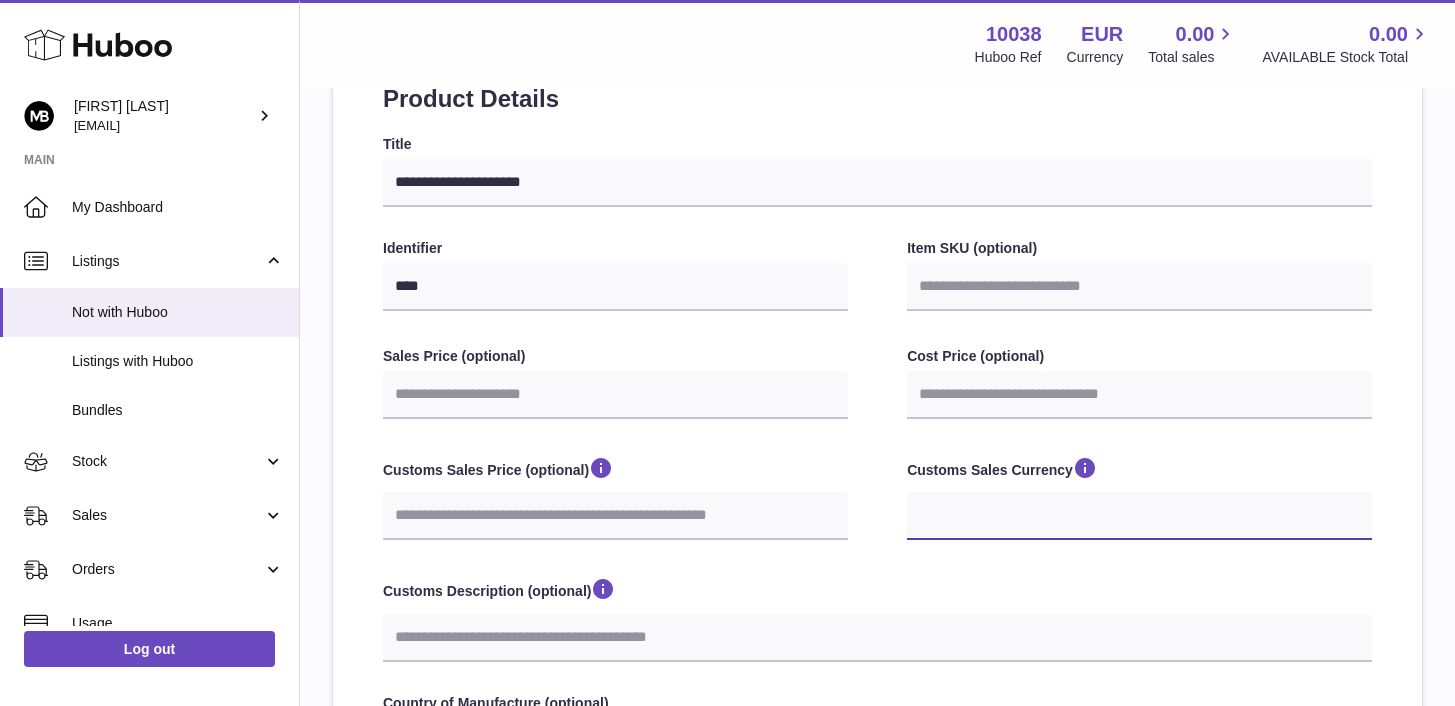 click on "*** ***" at bounding box center [1139, 516] 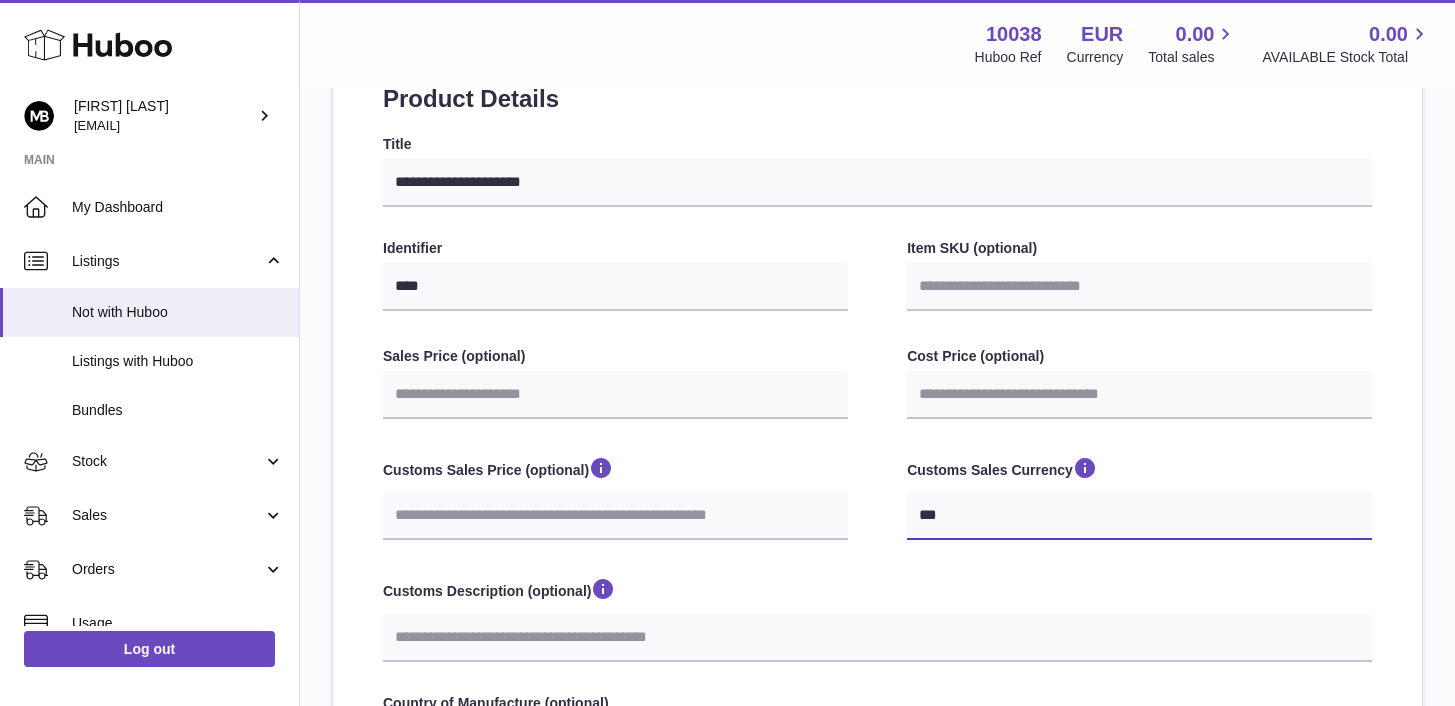 select 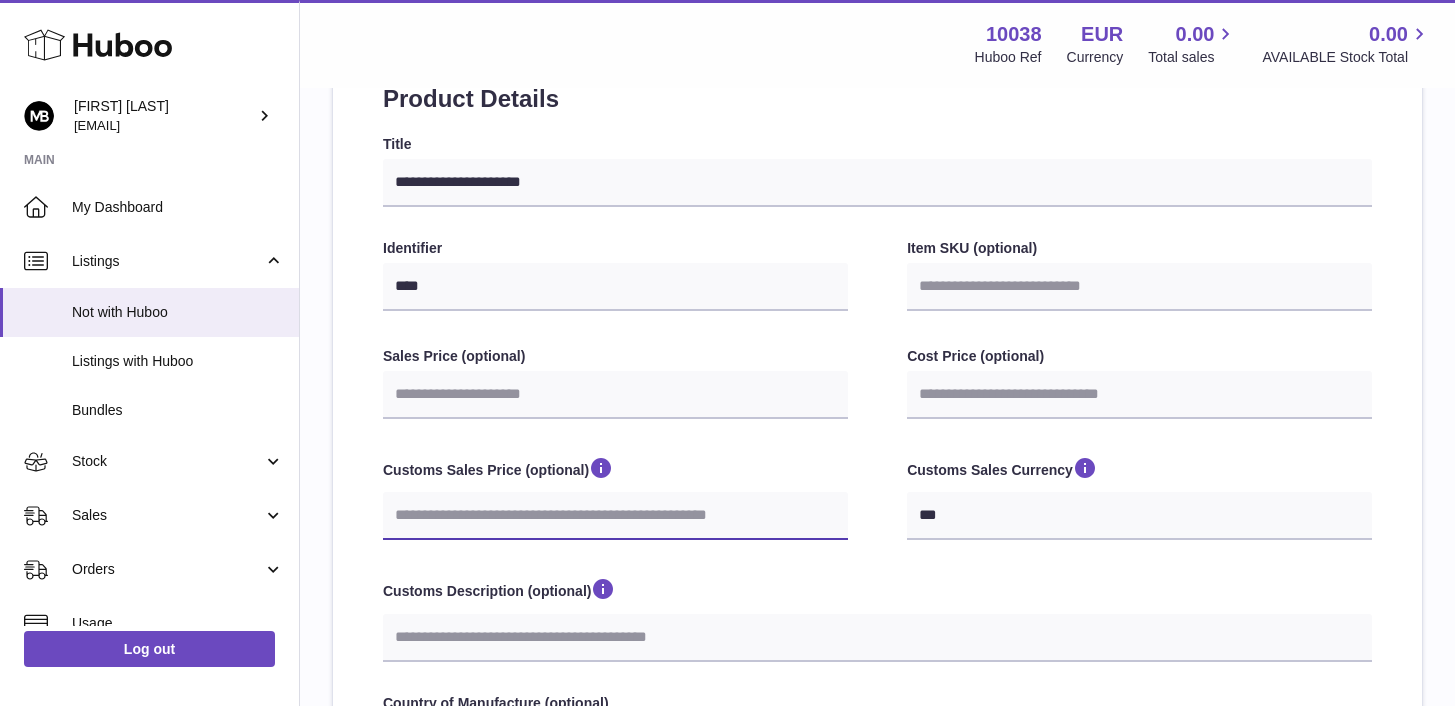 click on "Customs Sales Price (optional)" at bounding box center (615, 516) 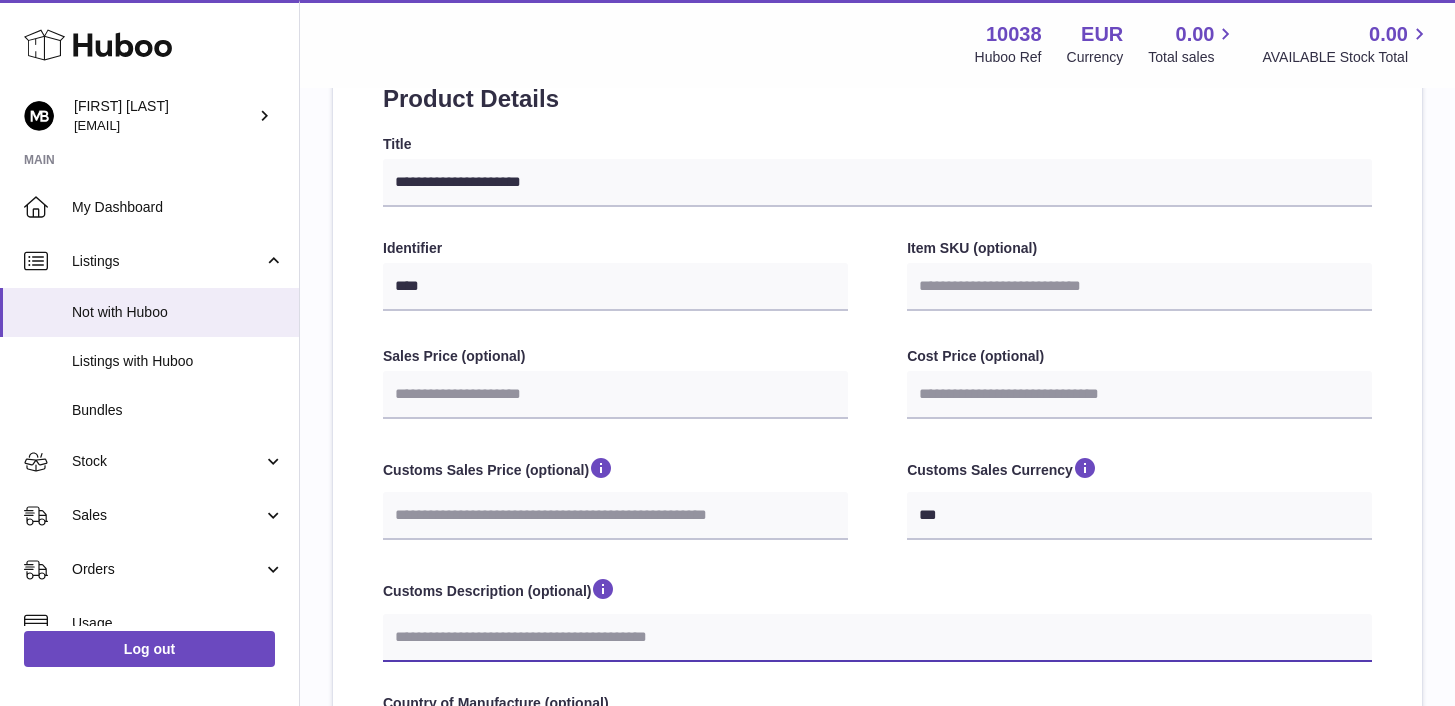 click on "Customs Description (optional)" at bounding box center (877, 638) 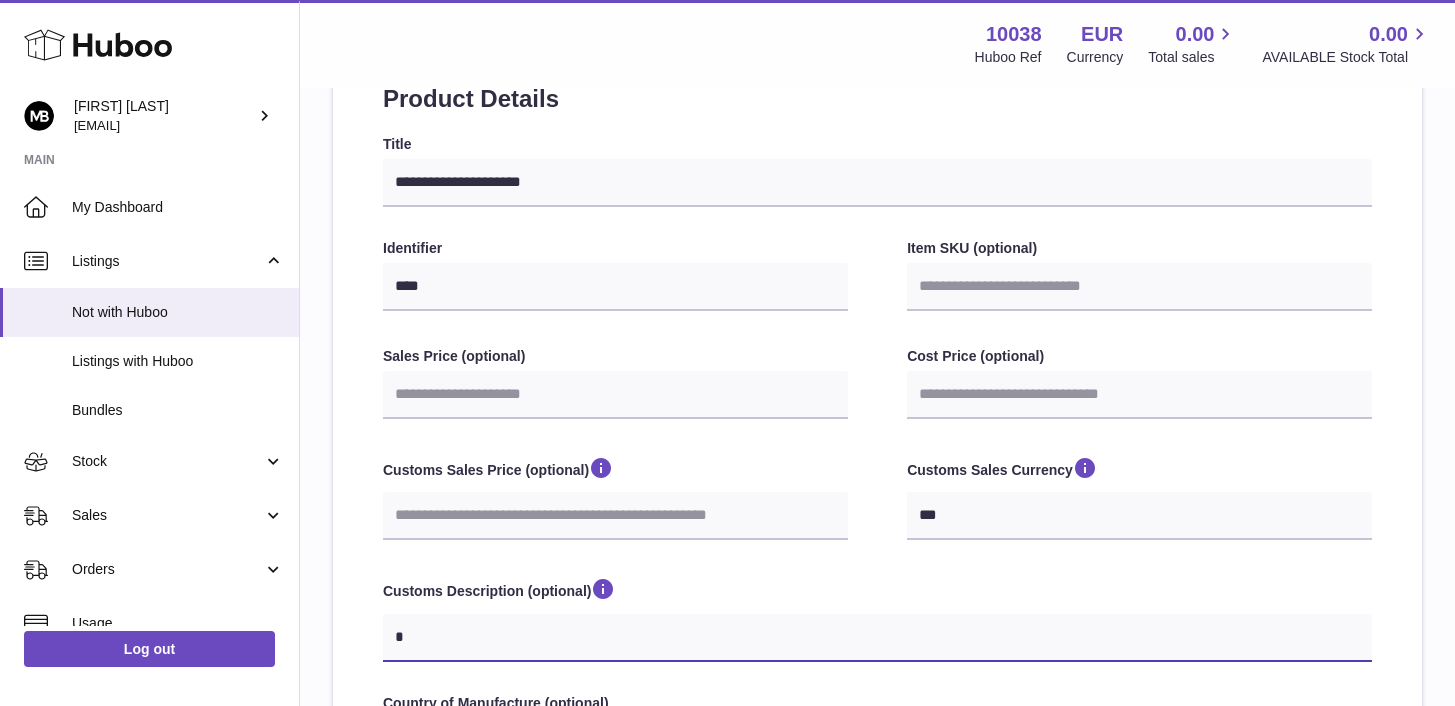 type on "**" 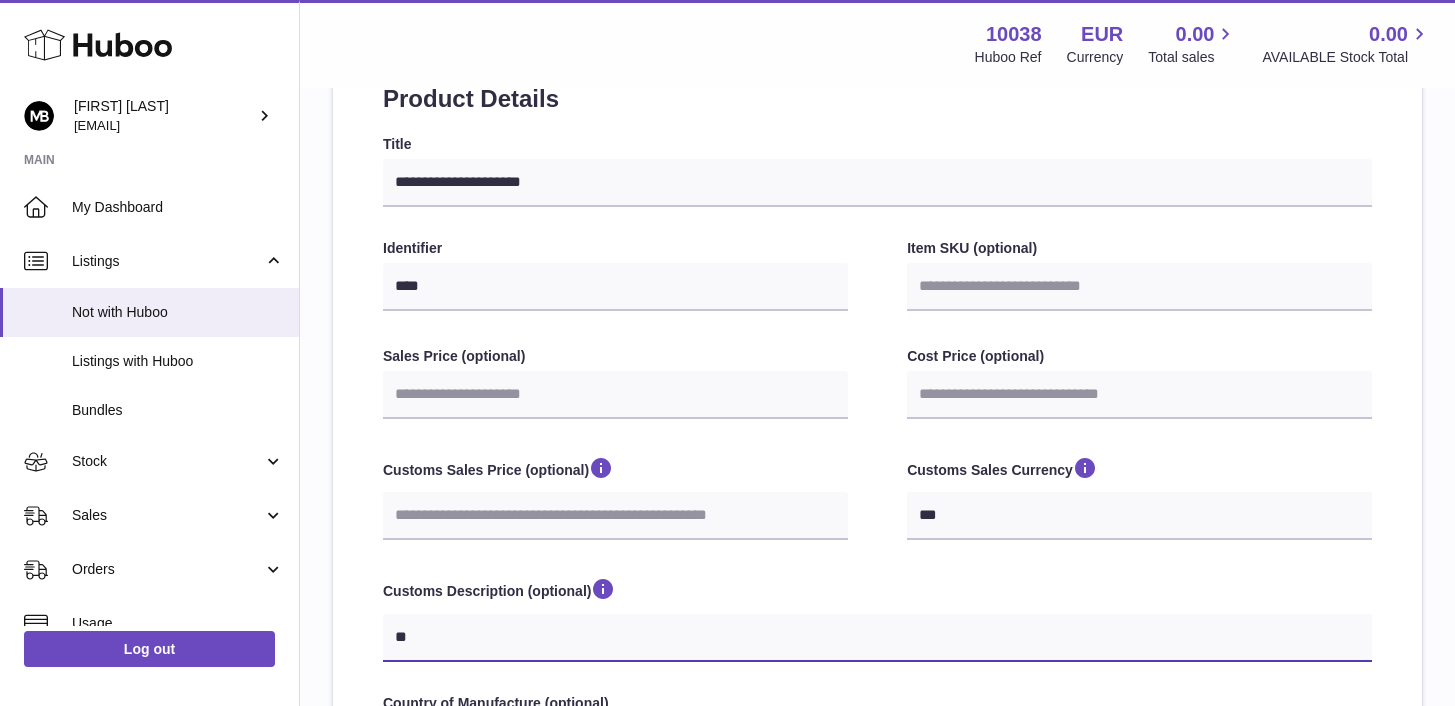 type on "***" 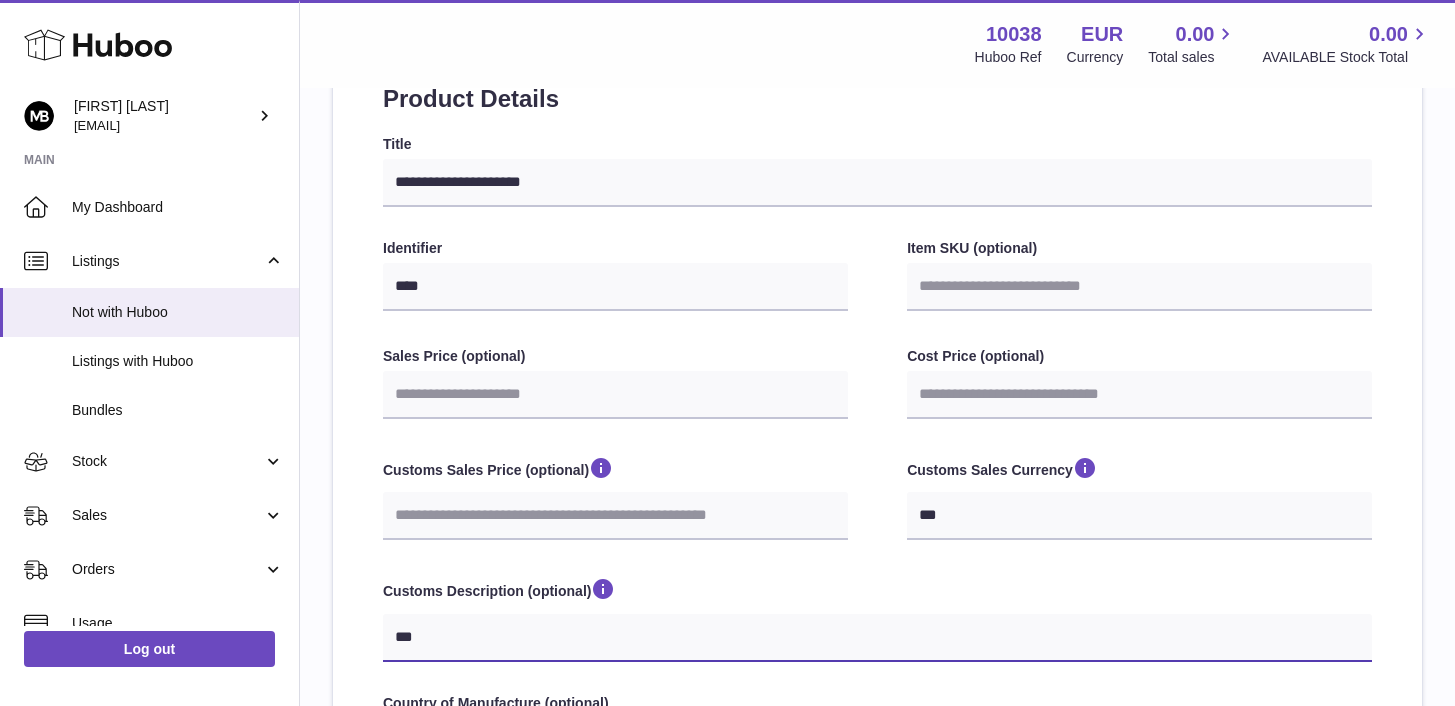 type on "****" 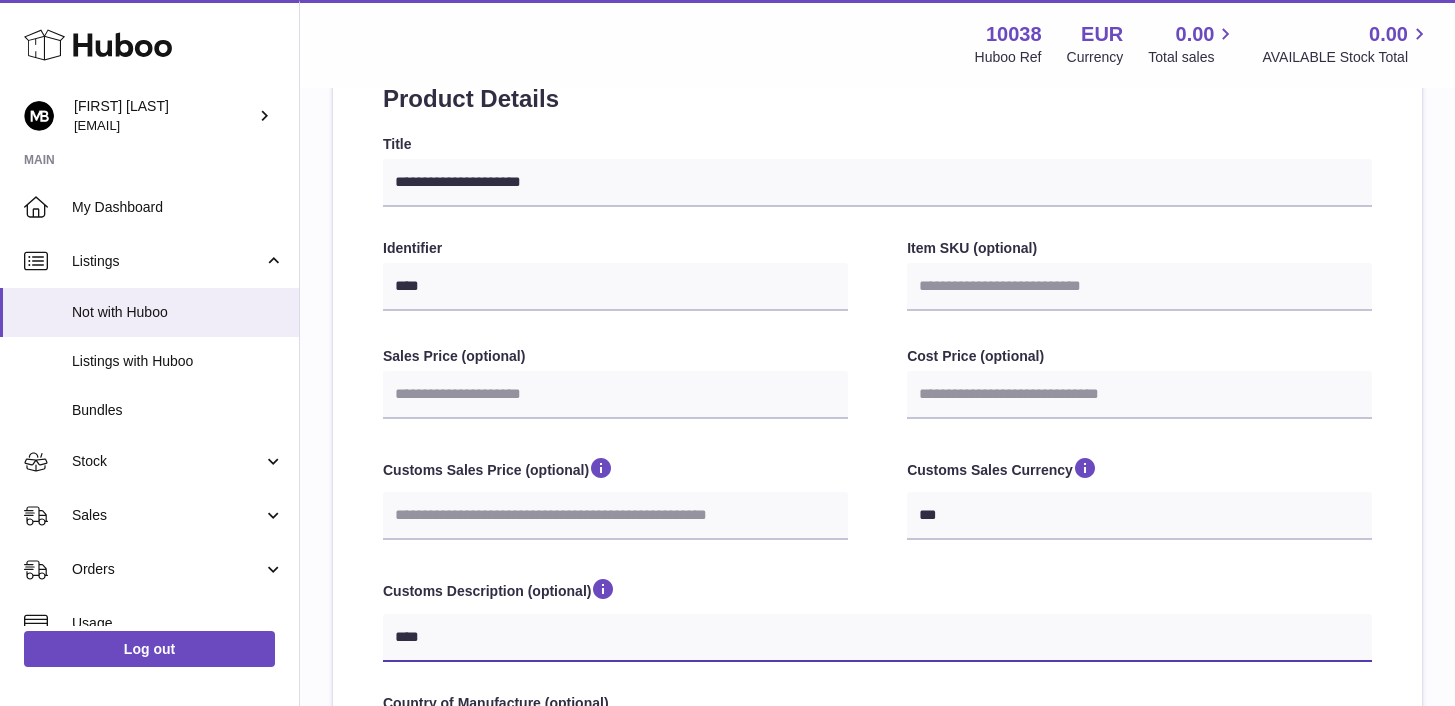 type on "*****" 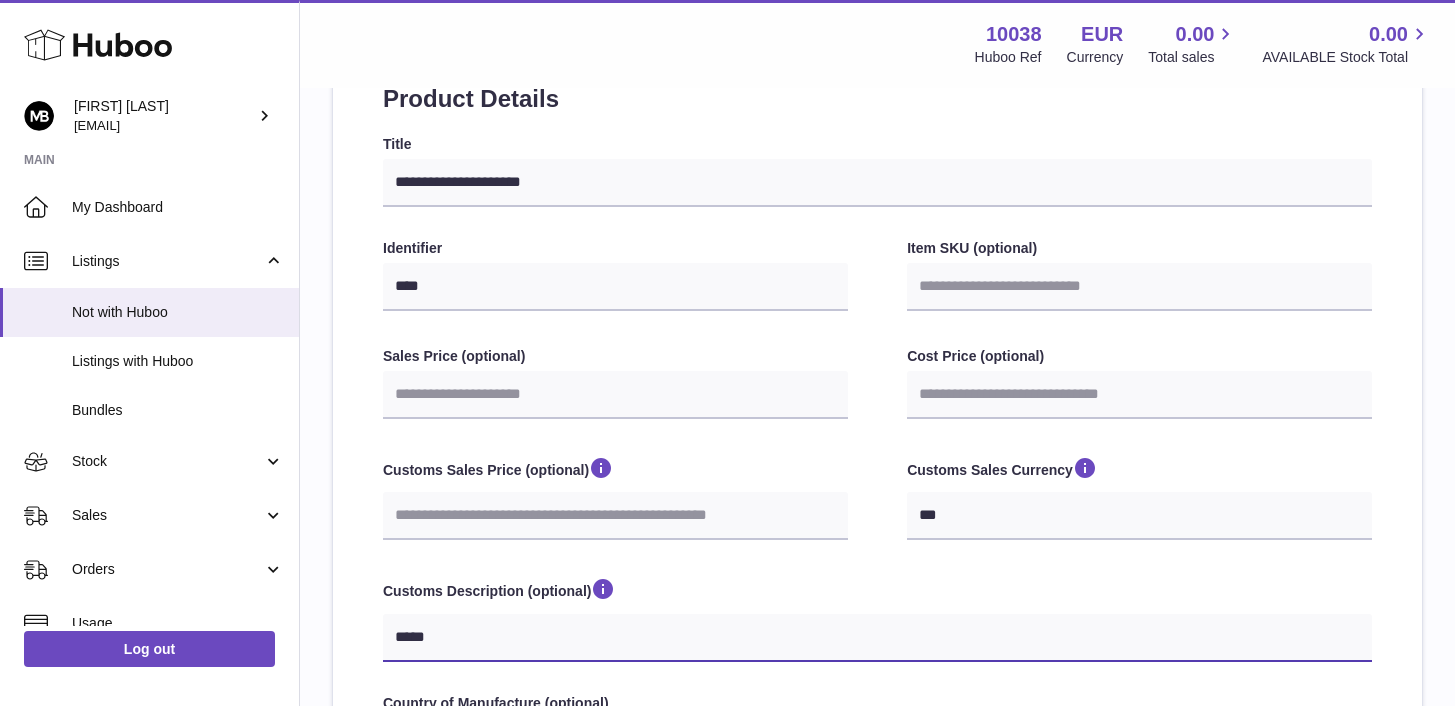 select 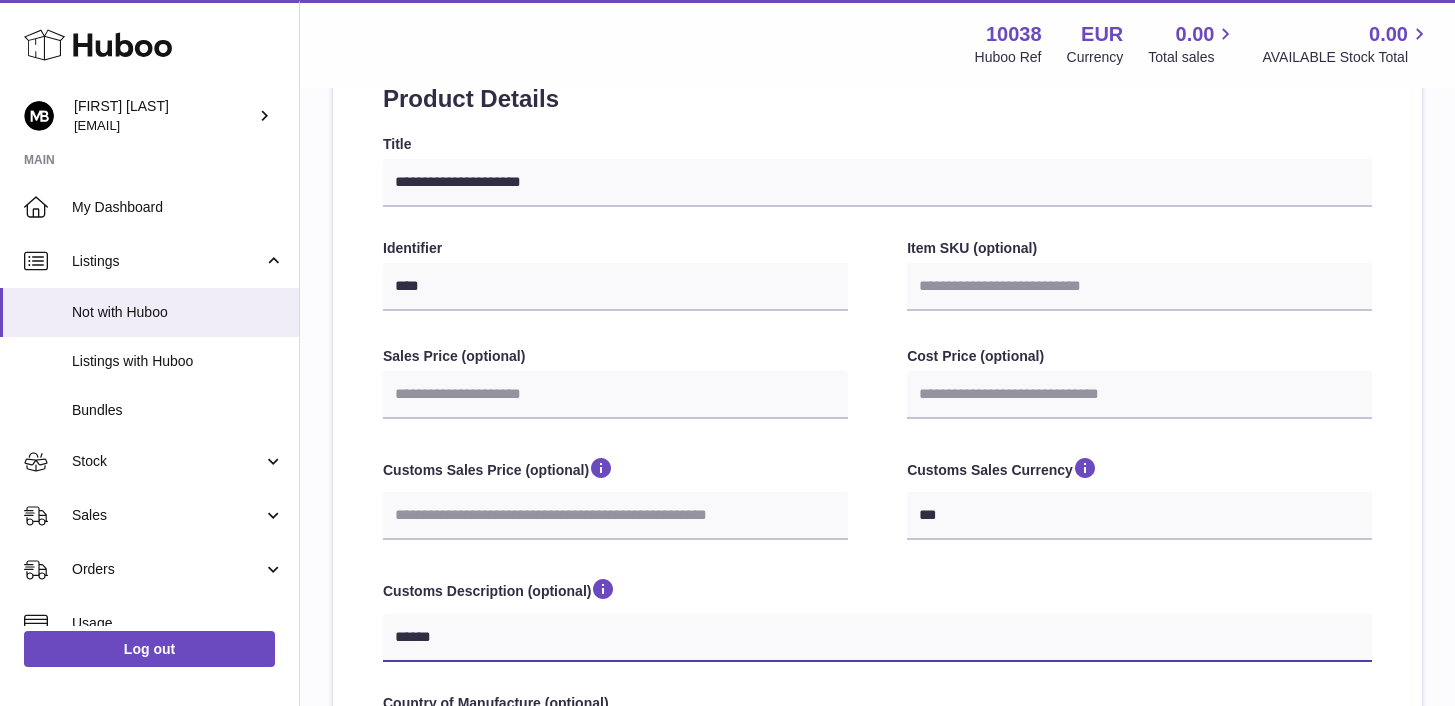 type on "*******" 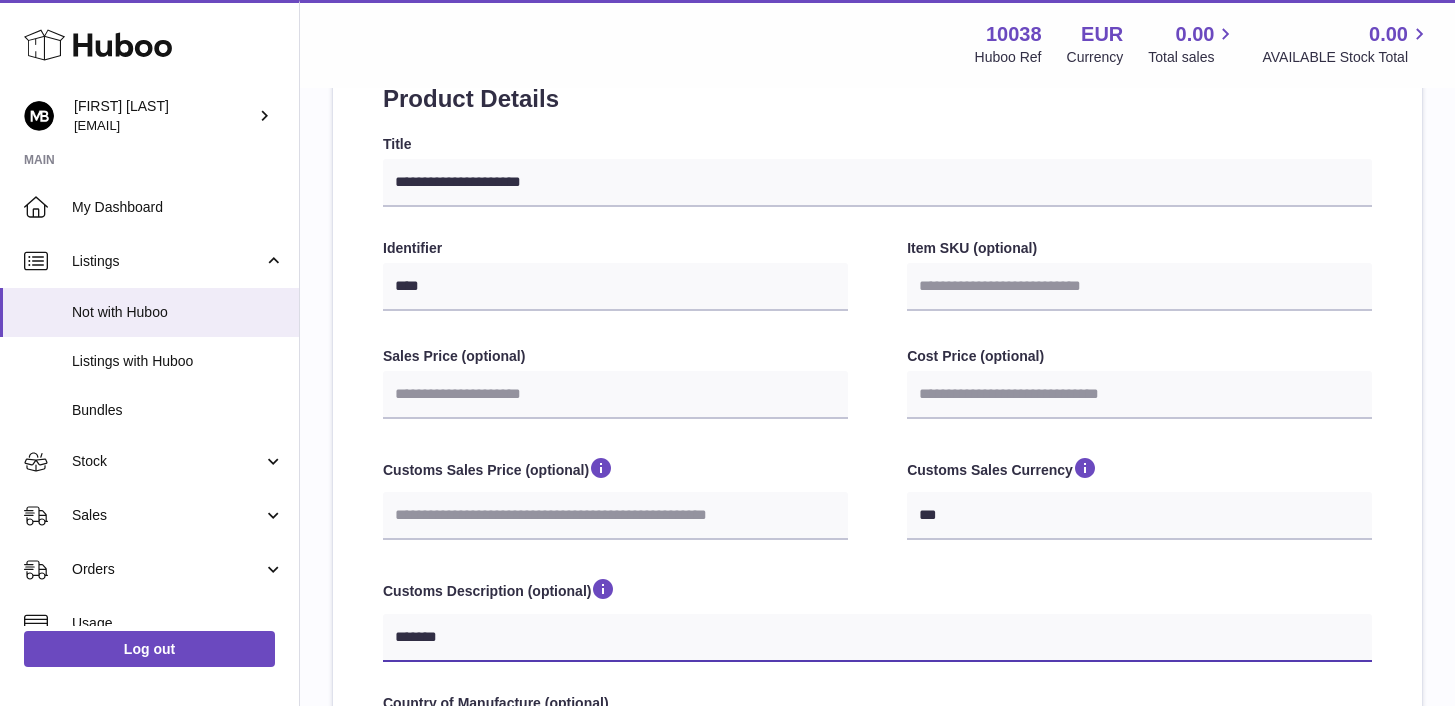 type on "********" 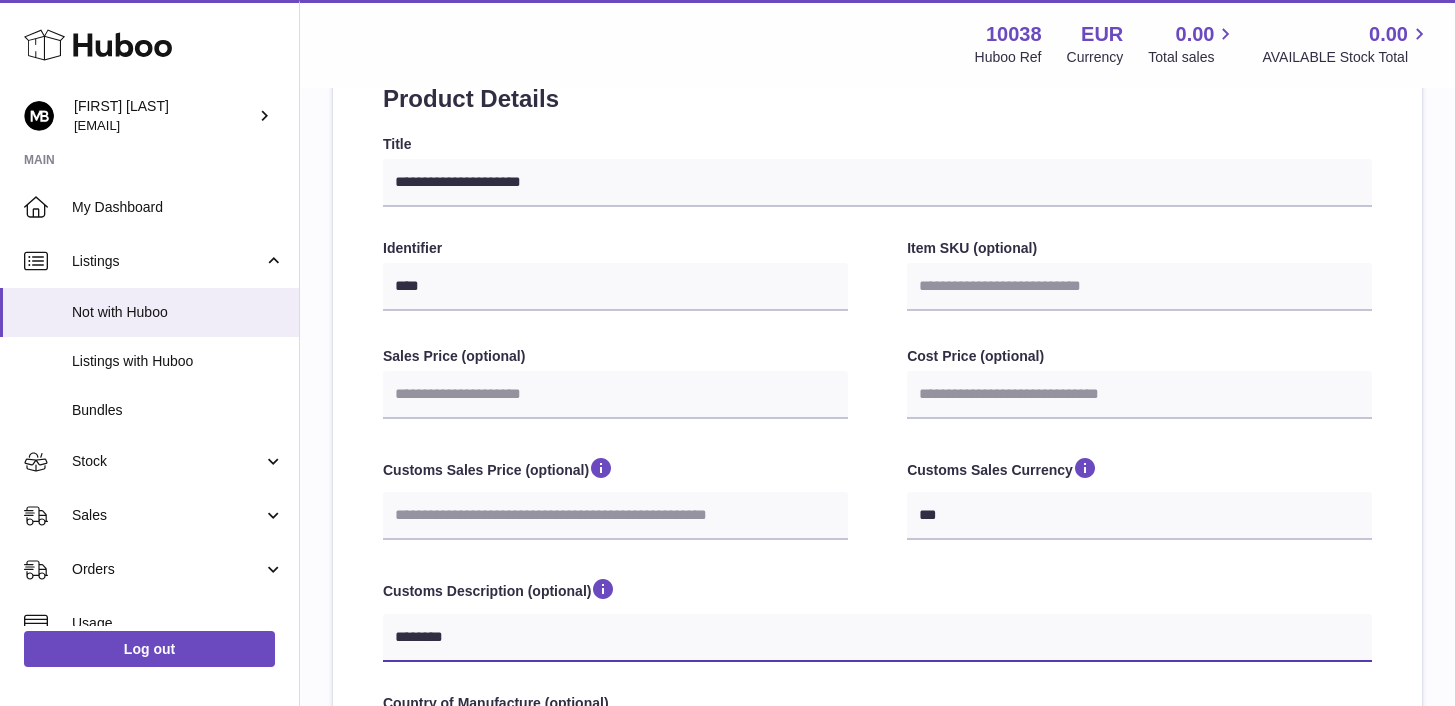 select 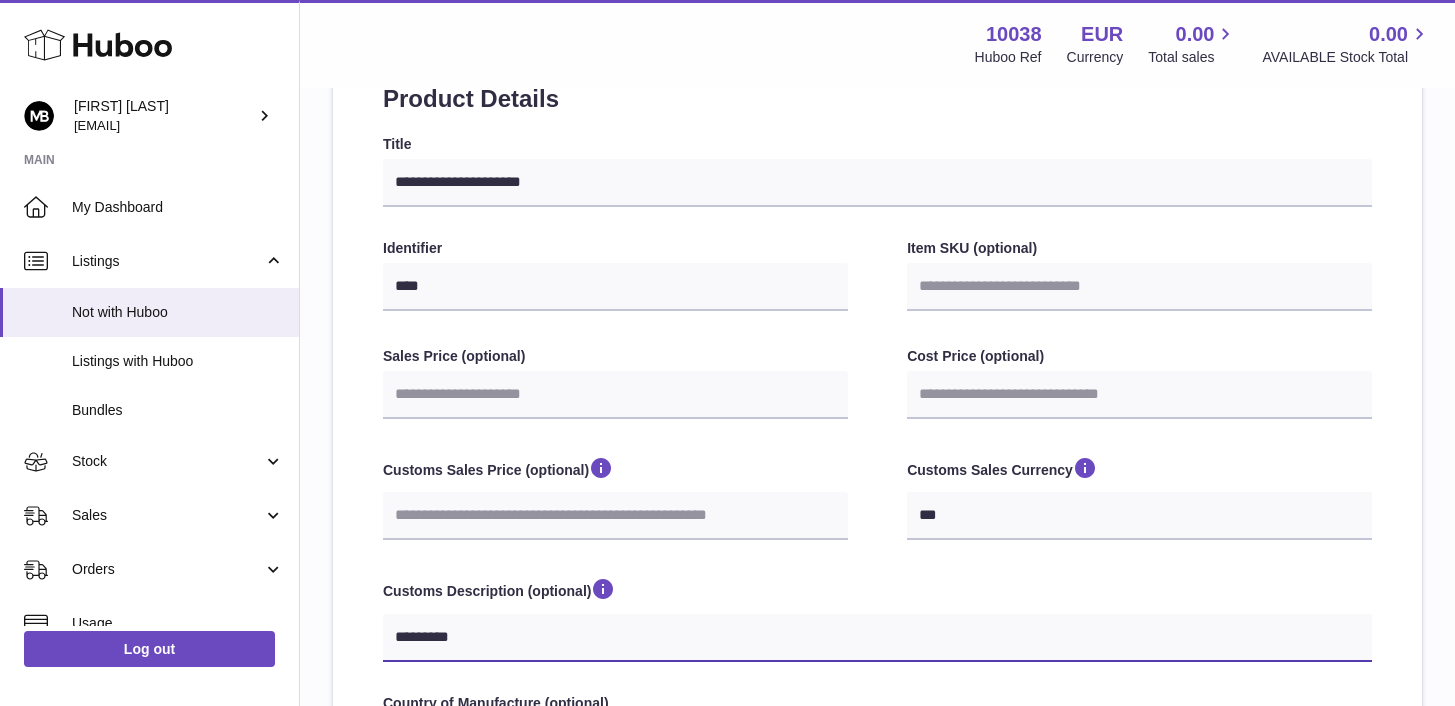 type on "*********" 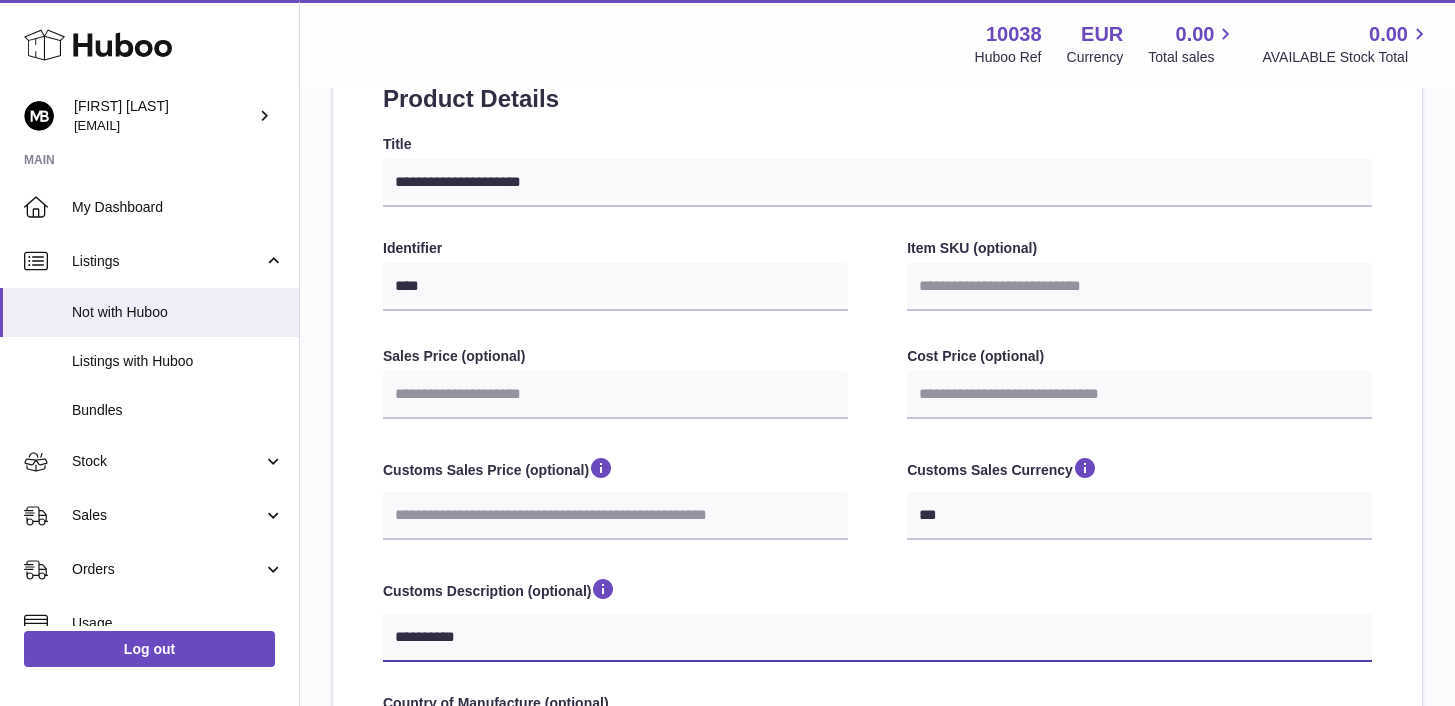 type on "**********" 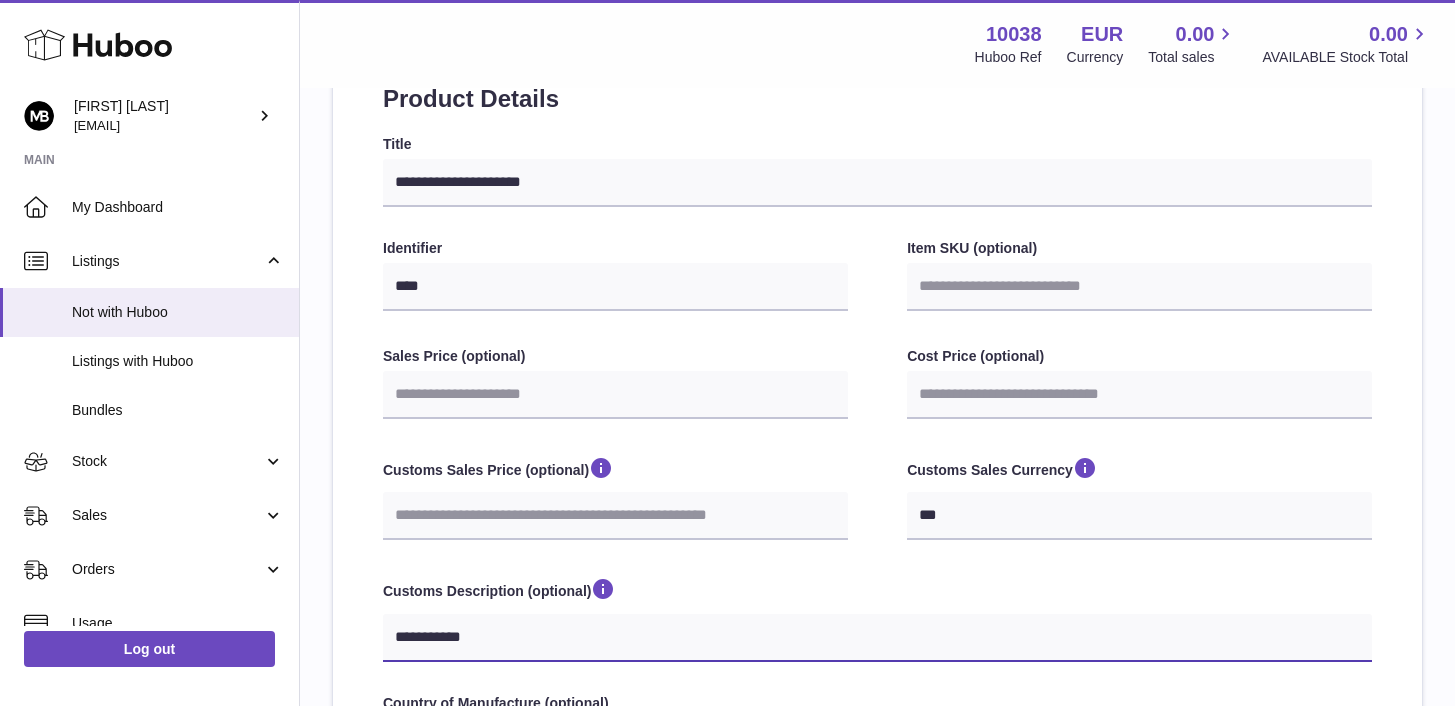select 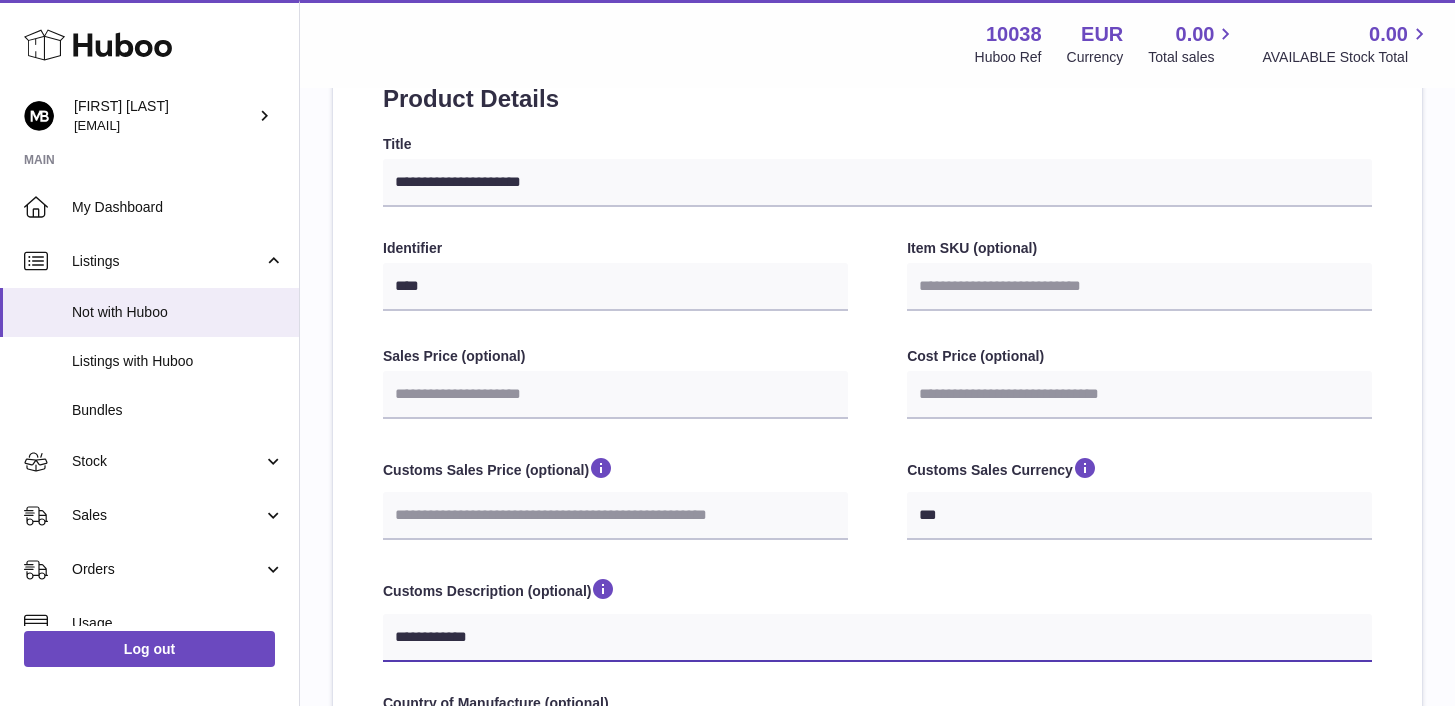 type on "**********" 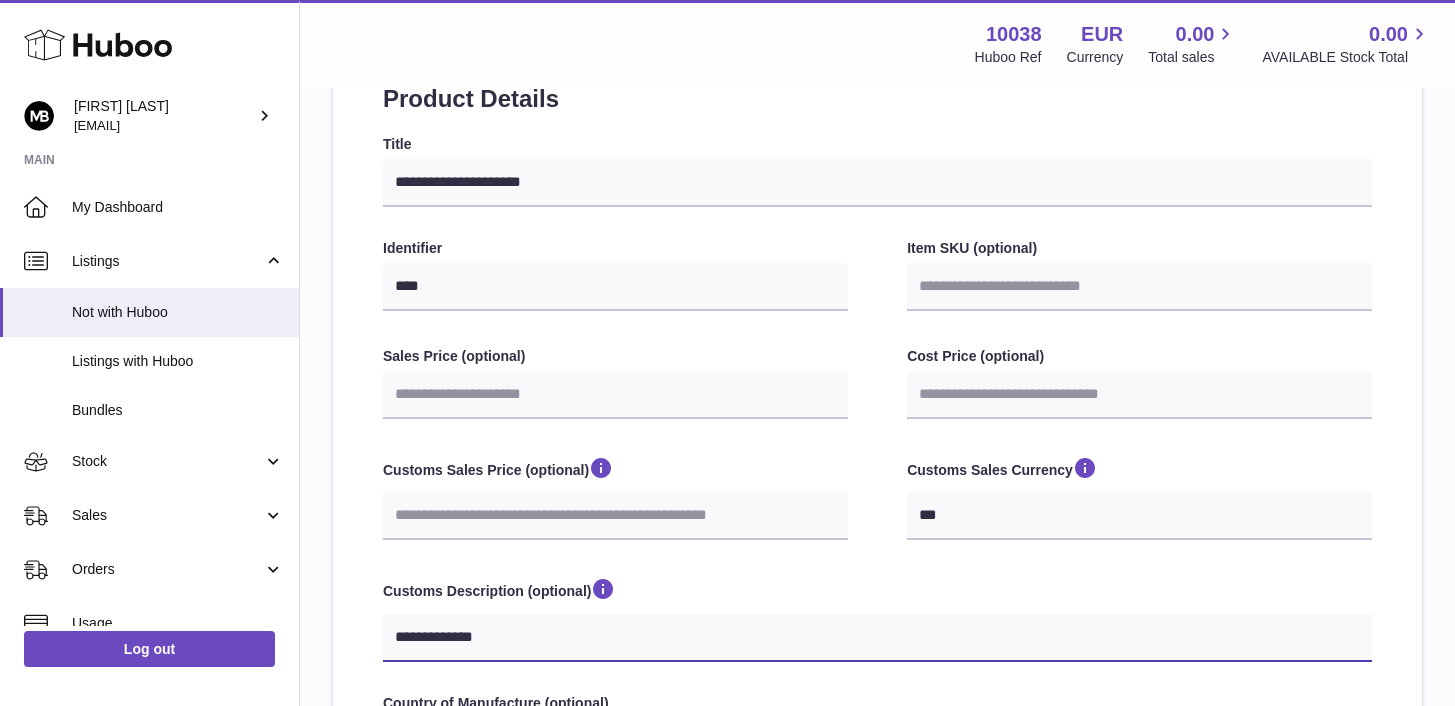 select 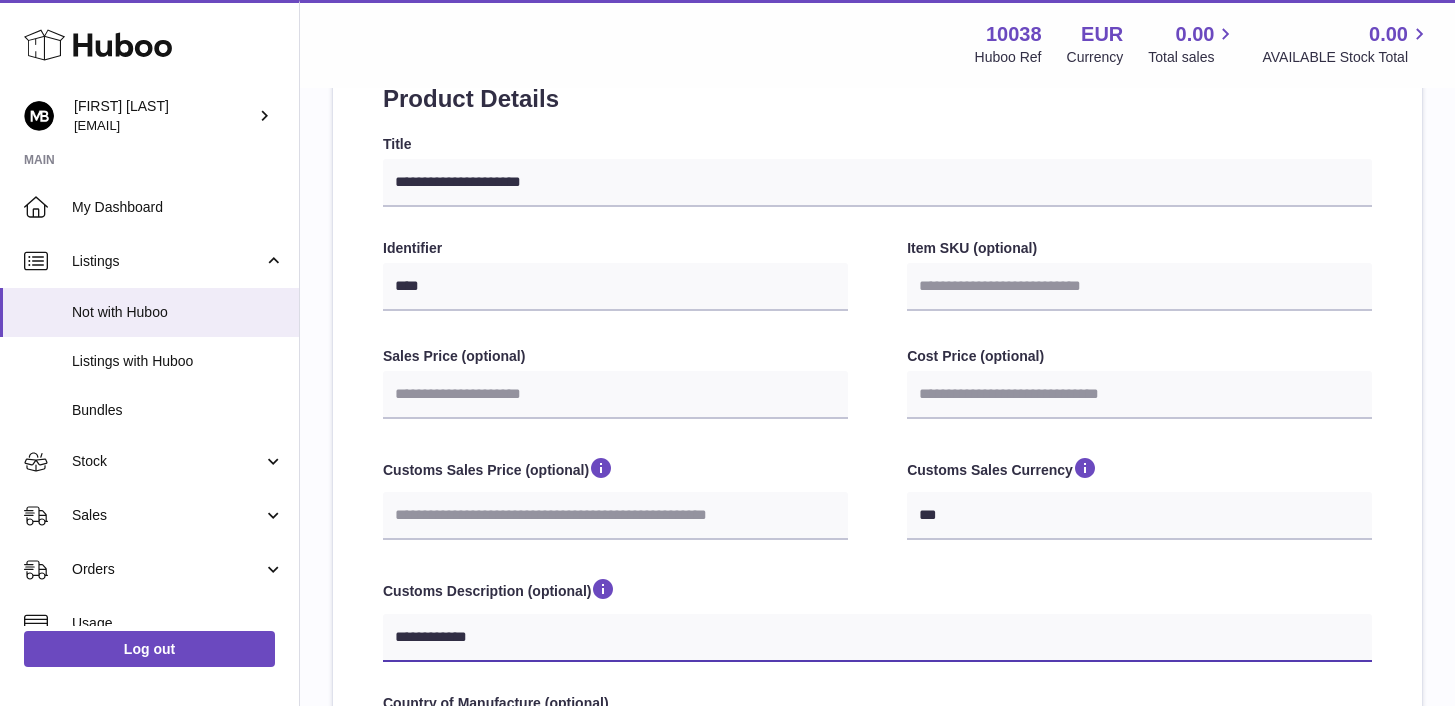 type on "**********" 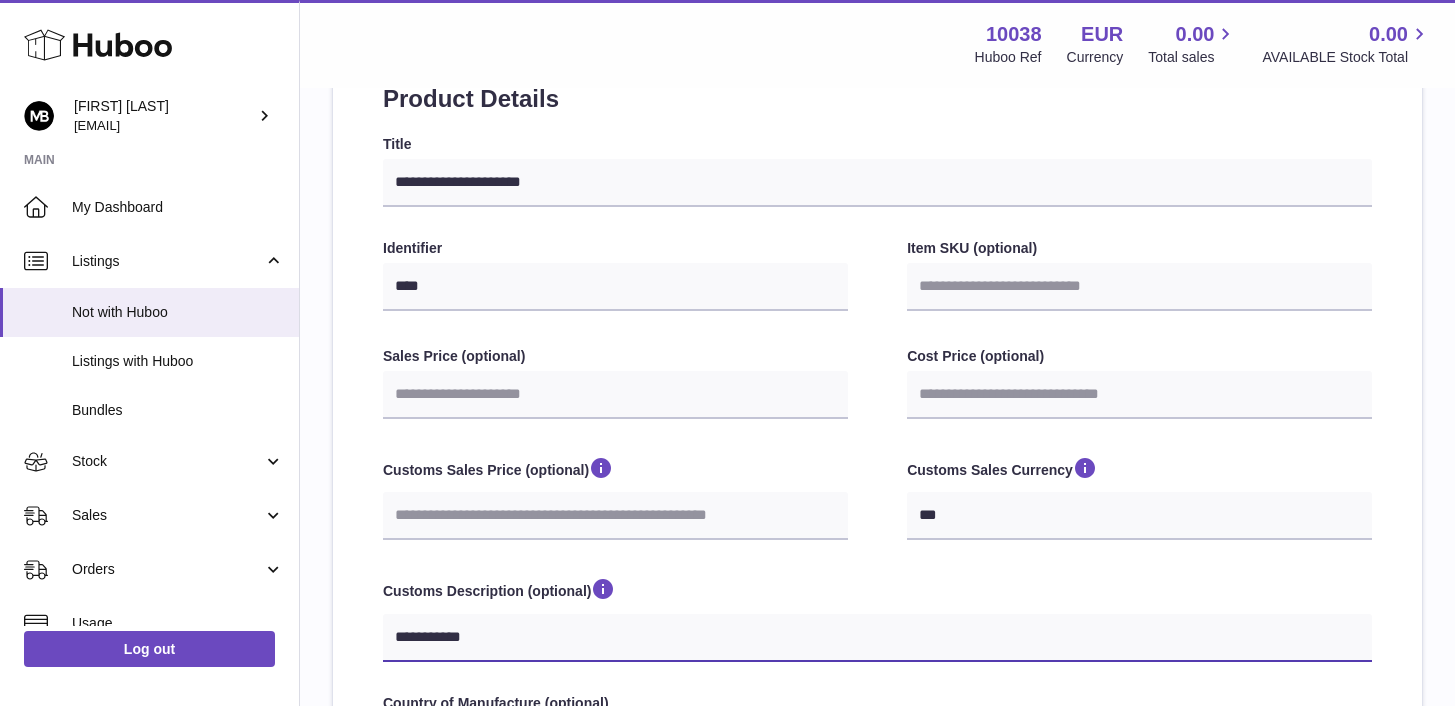 type on "*********" 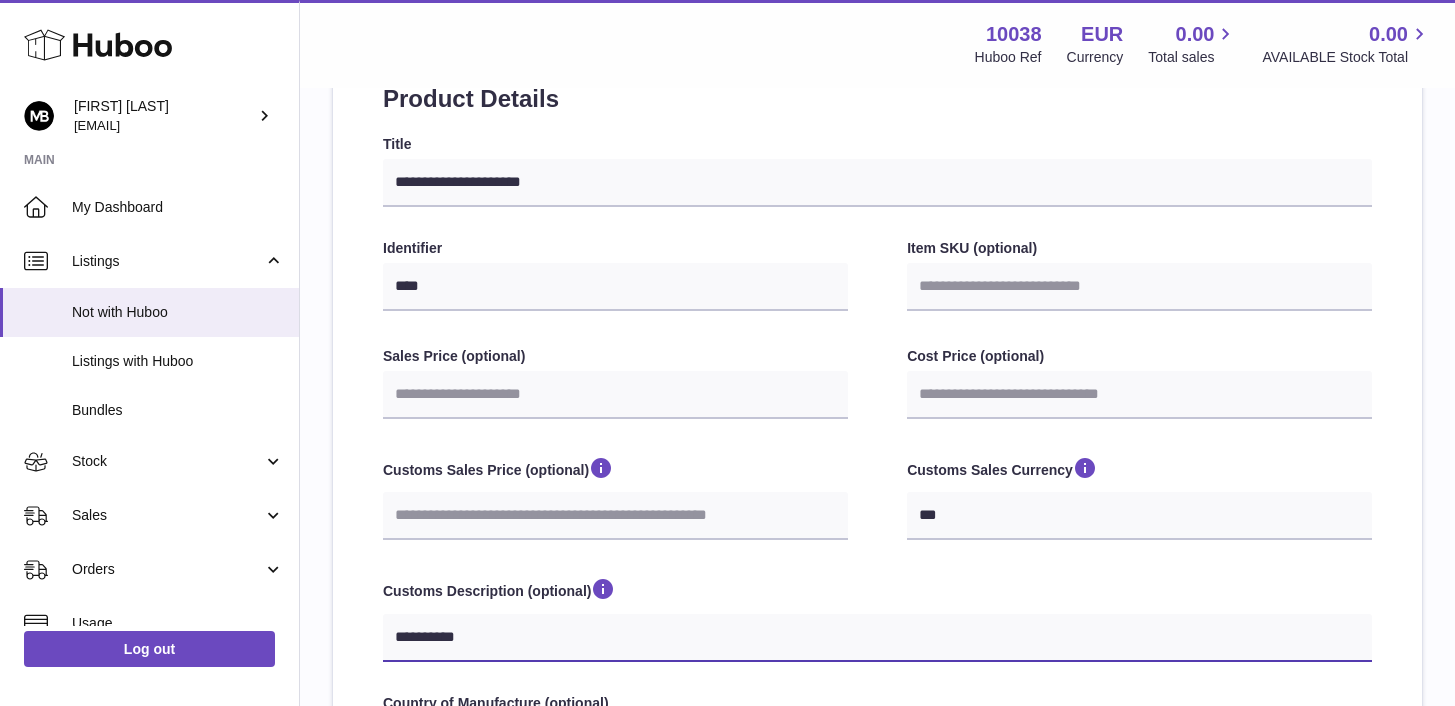 type on "**********" 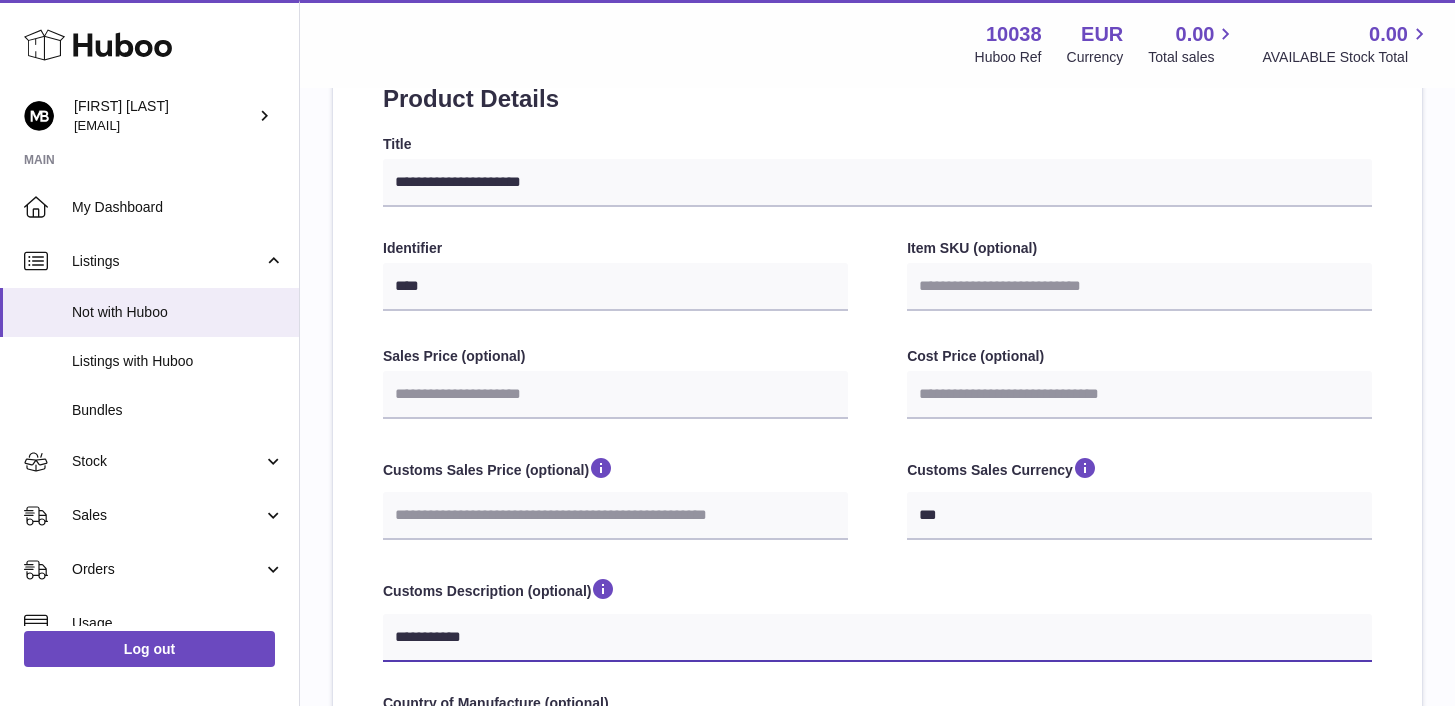 select 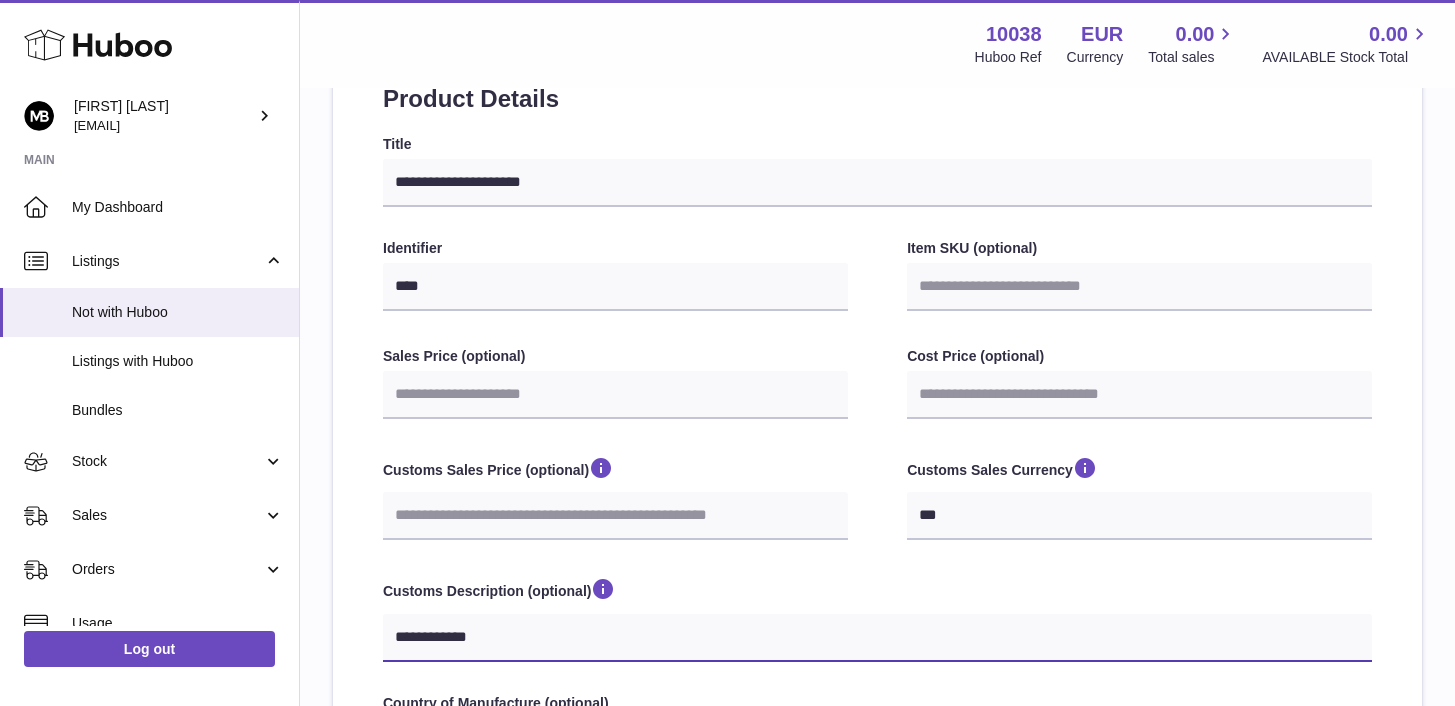 type on "**********" 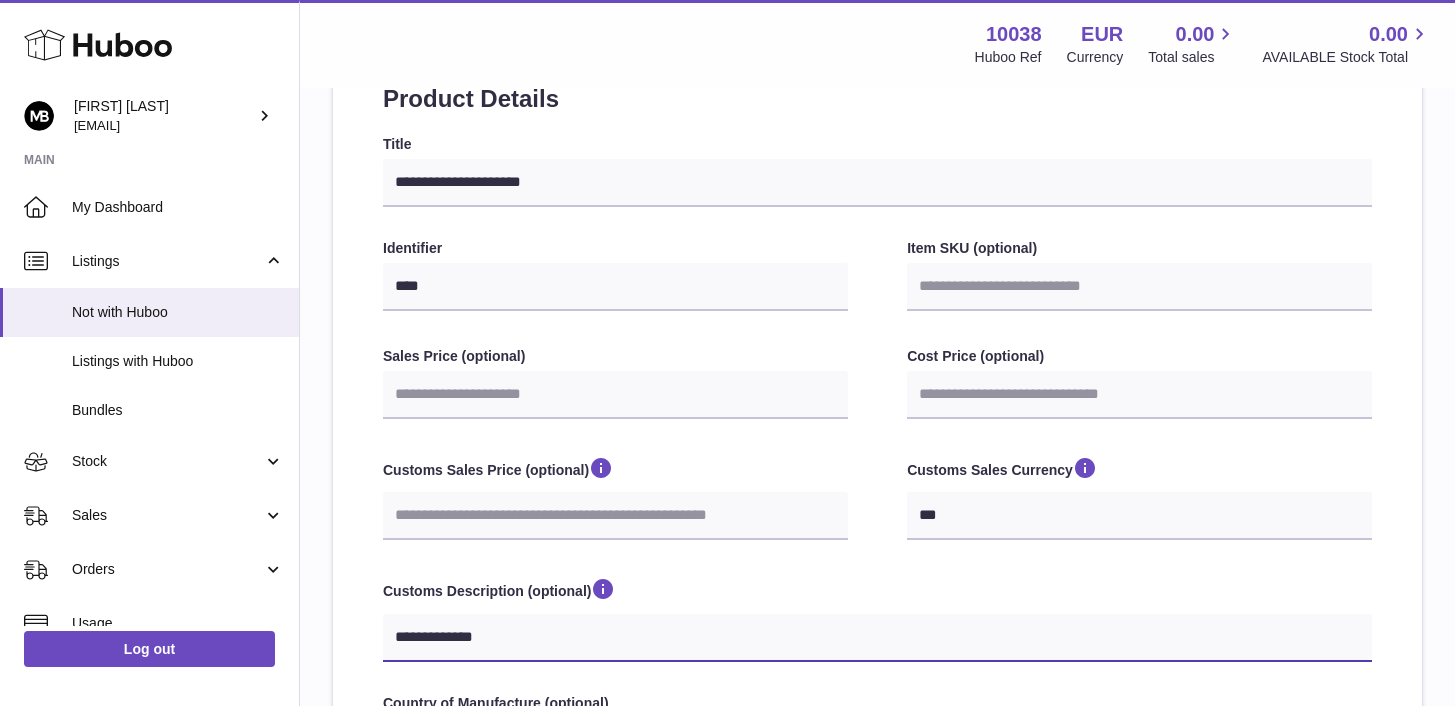 type on "**********" 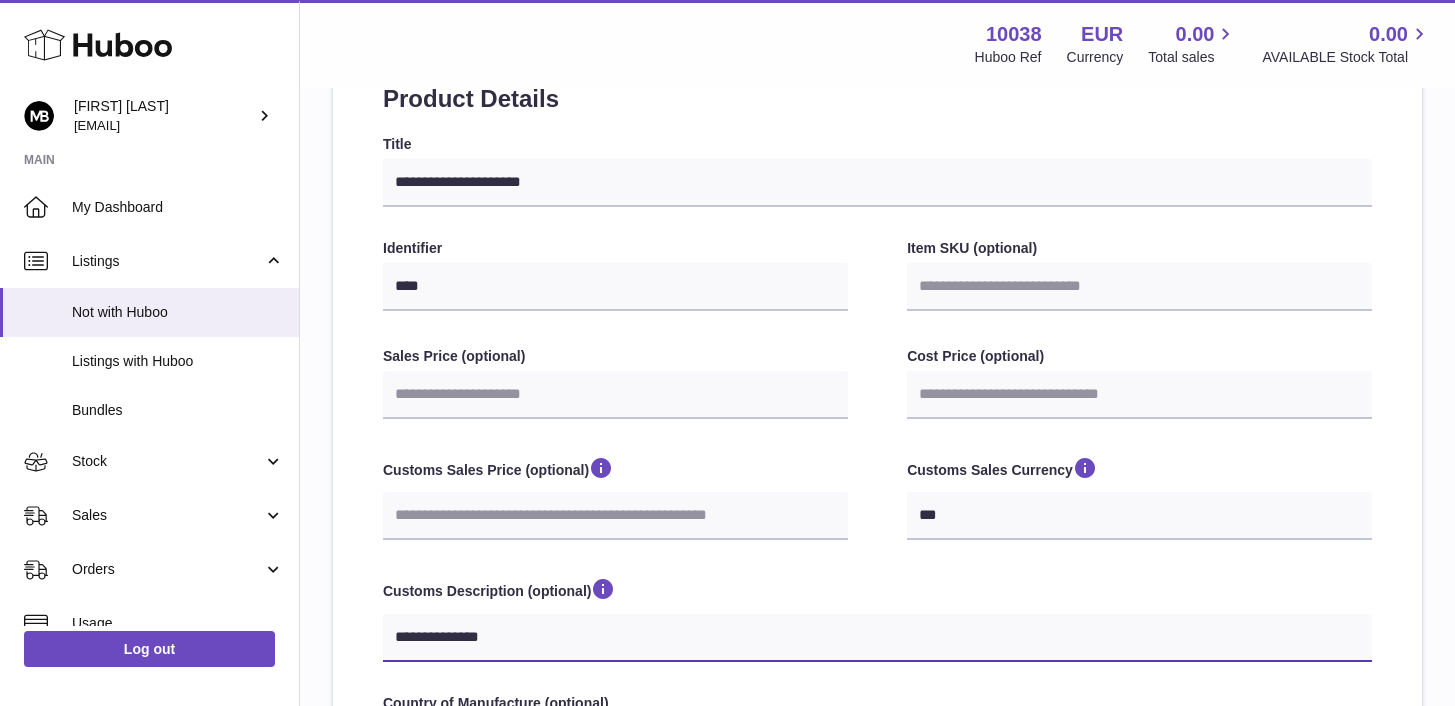 type on "**********" 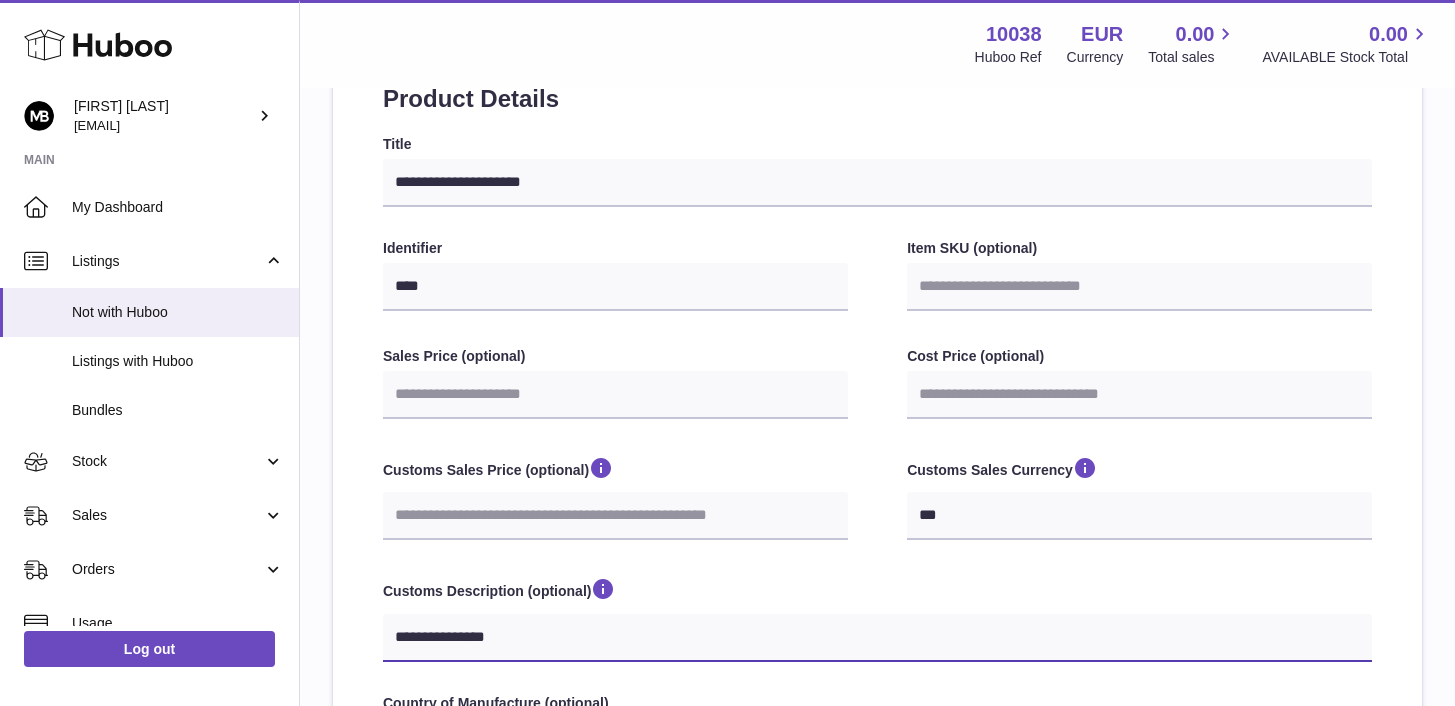 type on "**********" 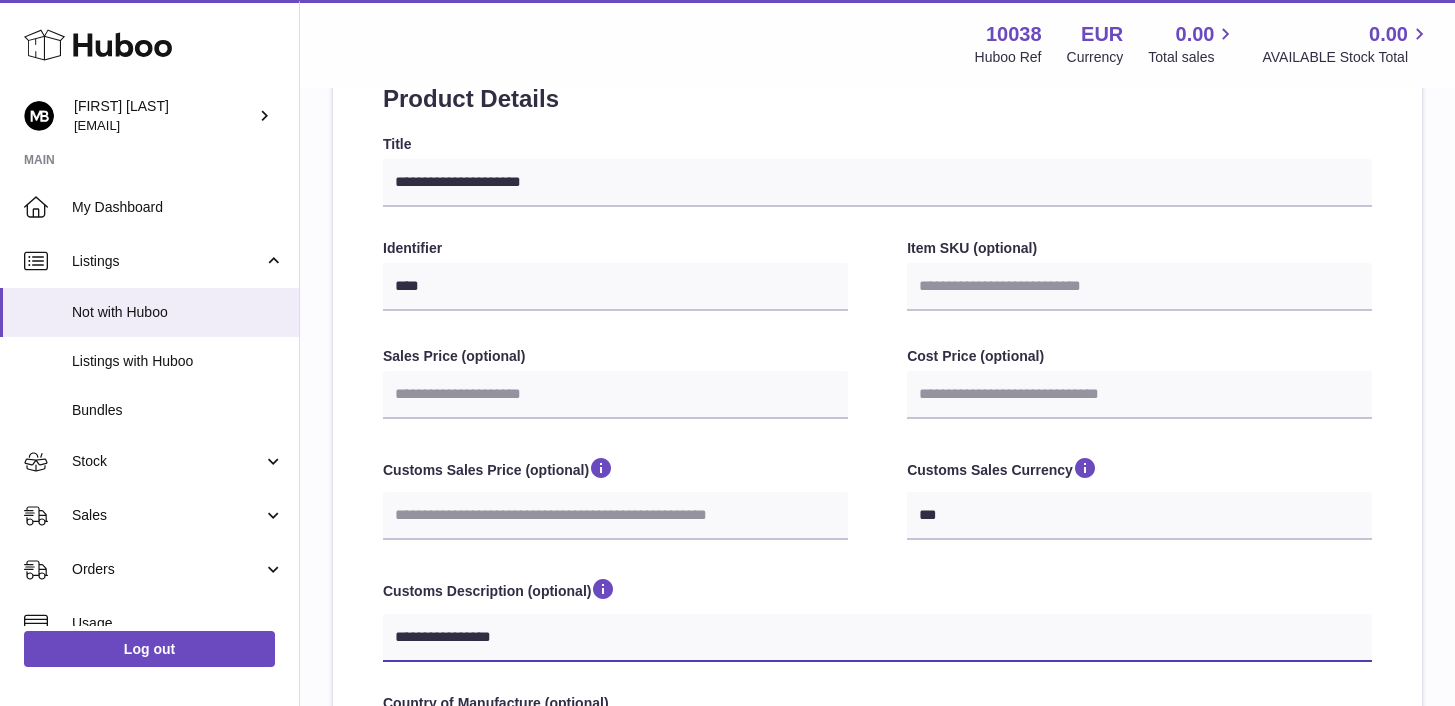 type on "**********" 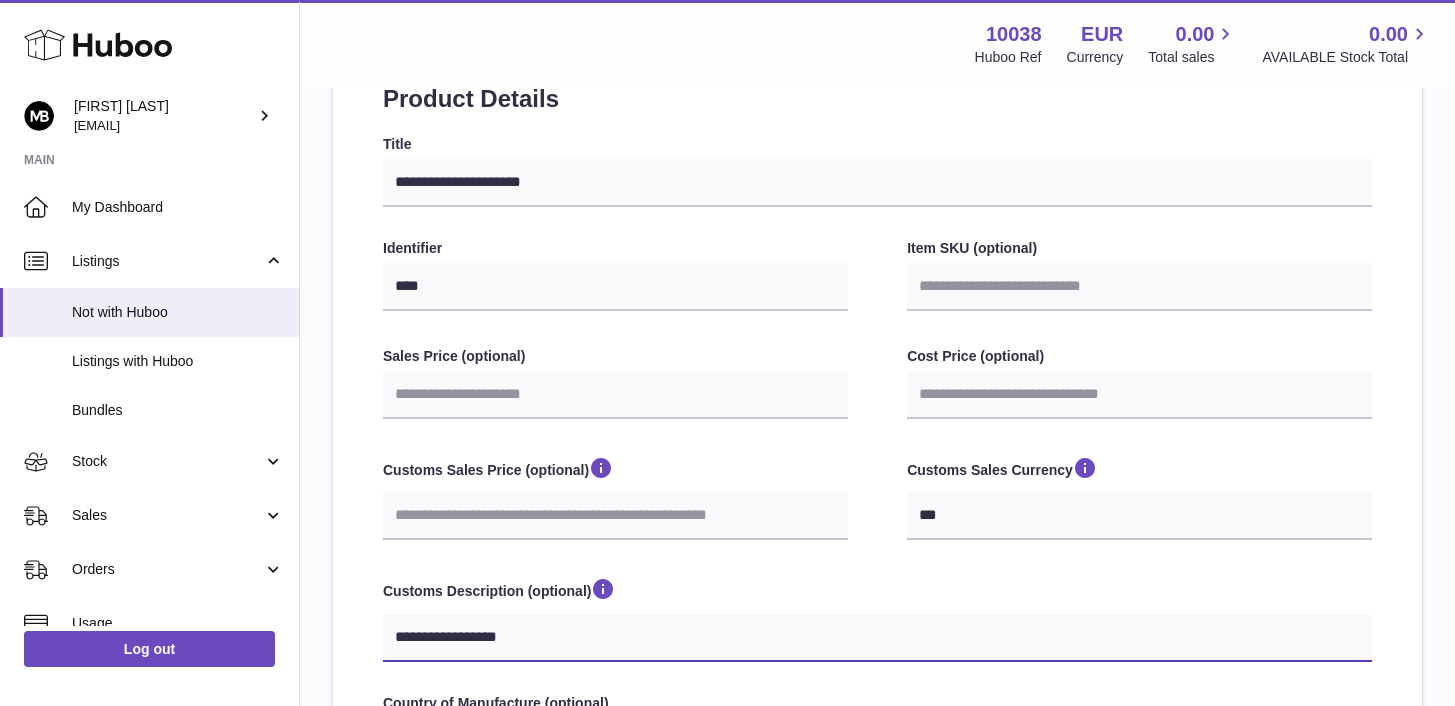 type on "**********" 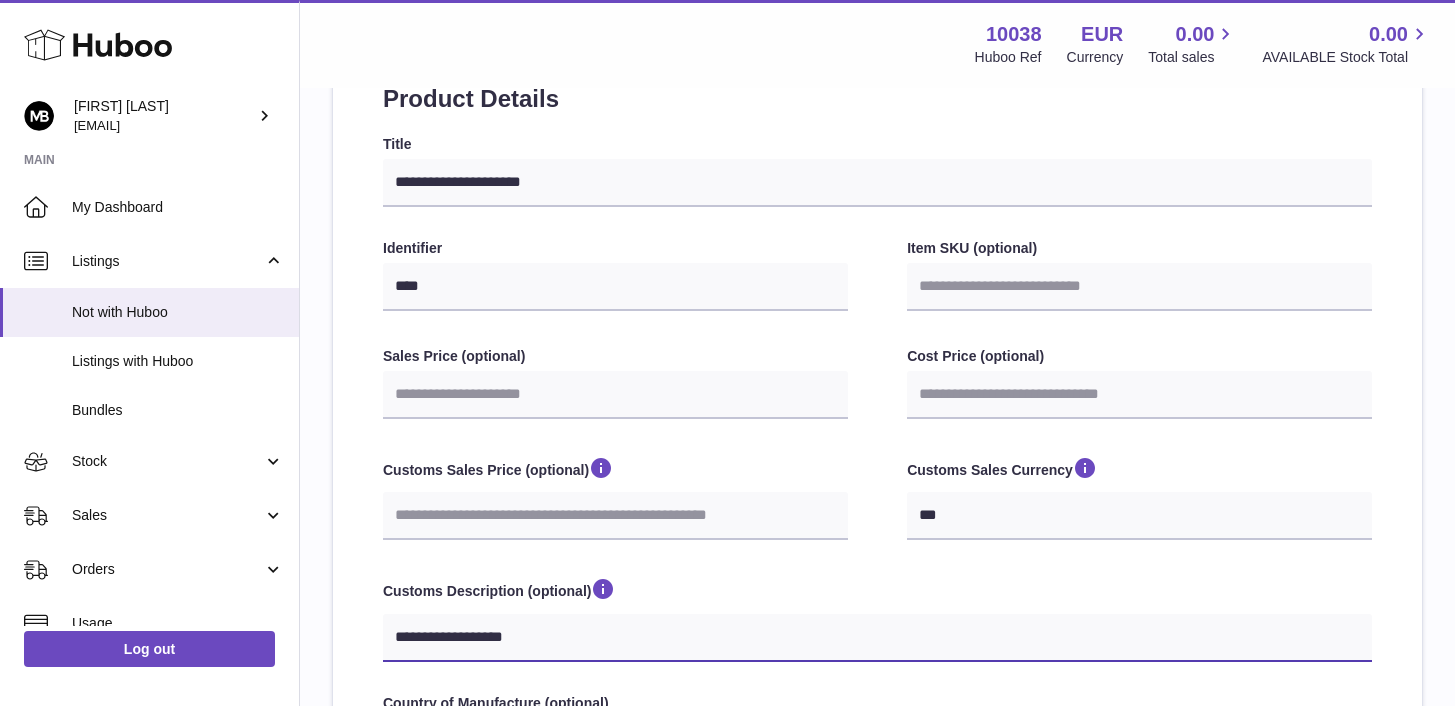 type on "**********" 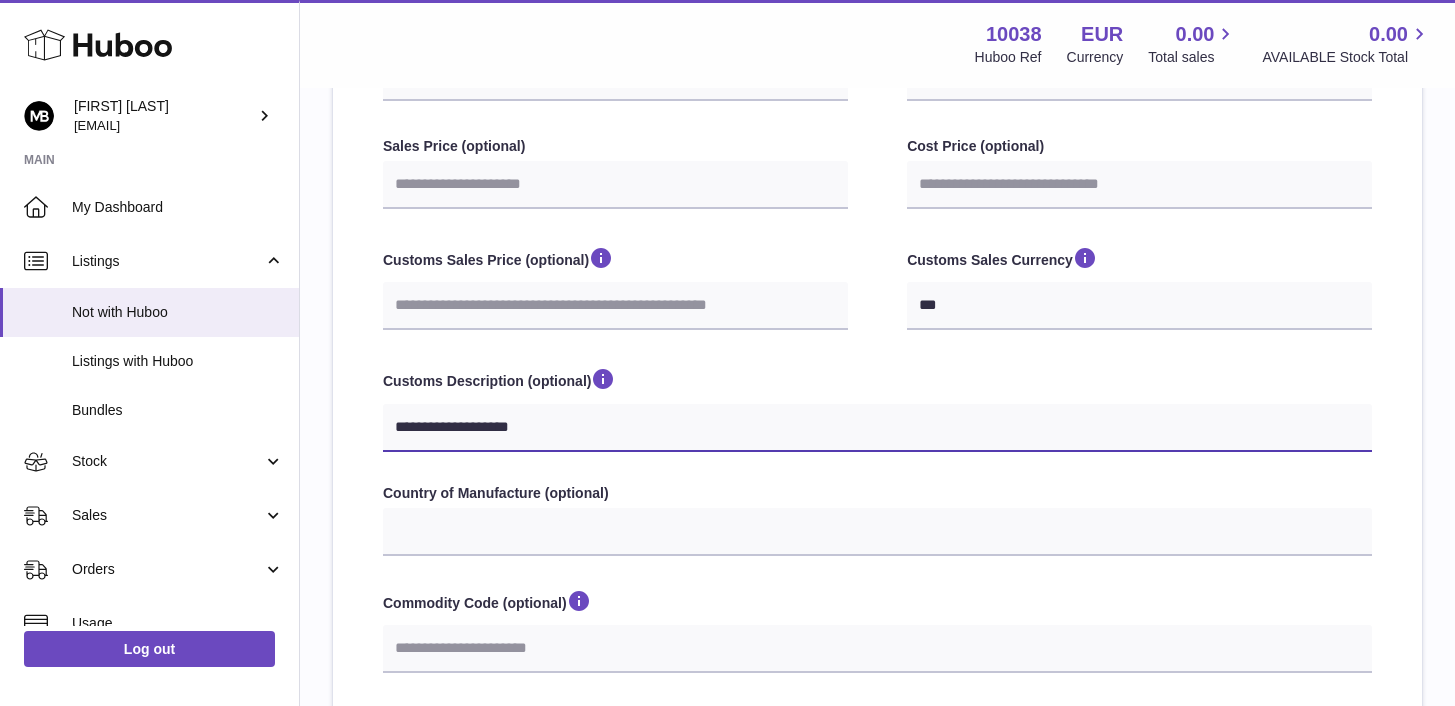scroll, scrollTop: 468, scrollLeft: 0, axis: vertical 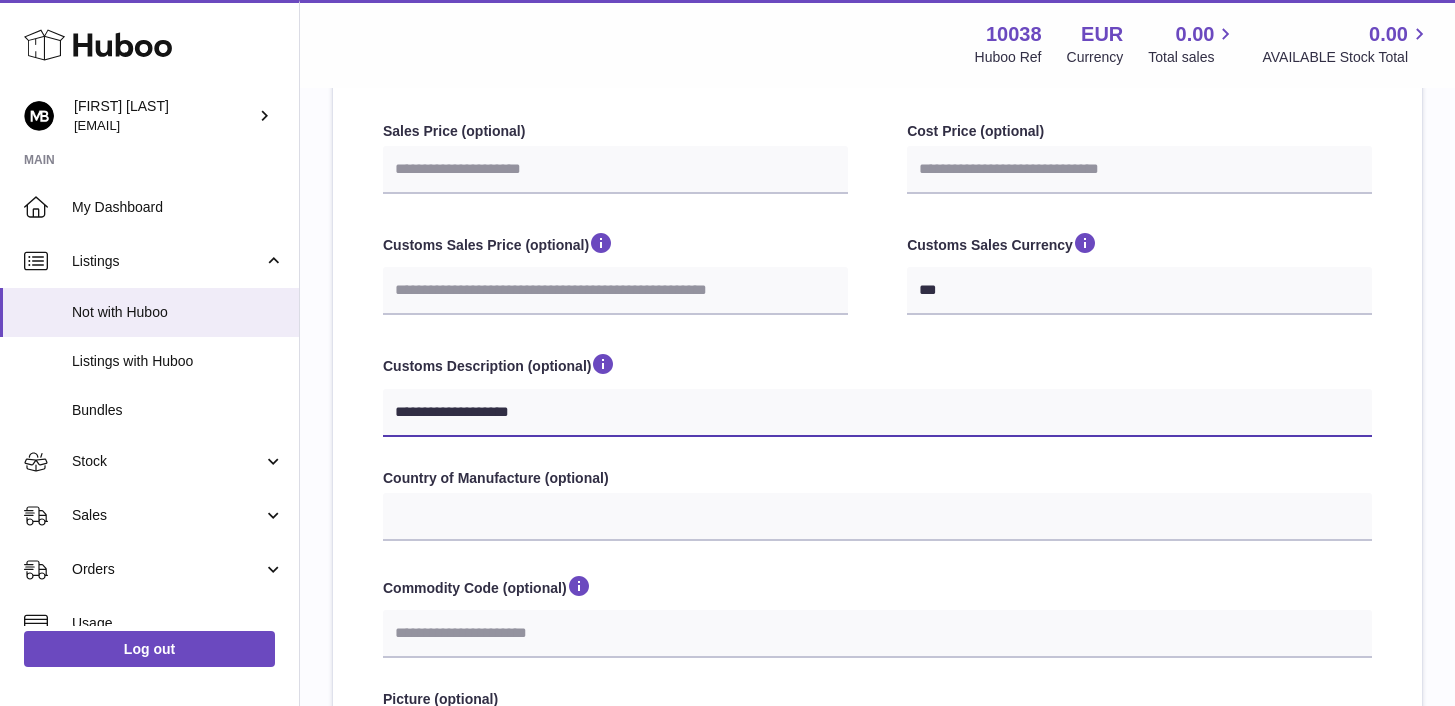 type on "**********" 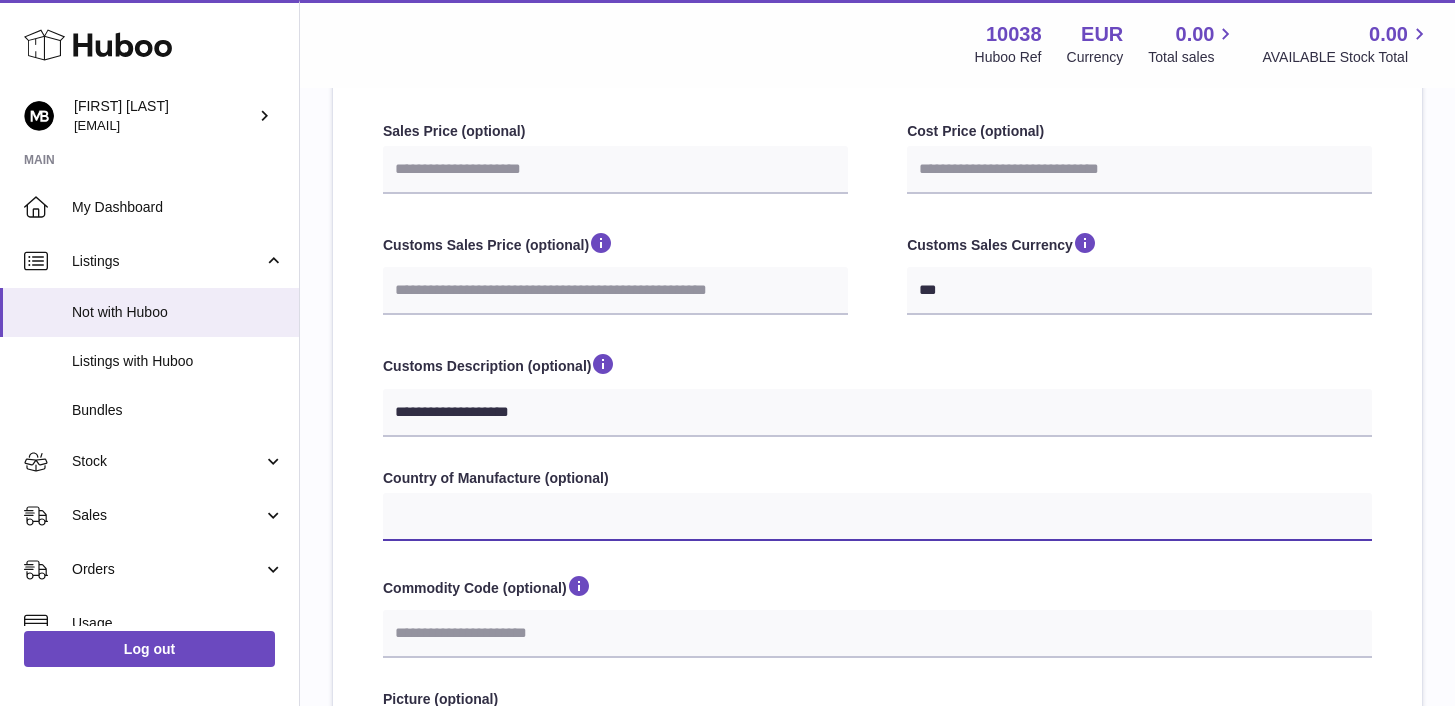 click on "**********" at bounding box center [877, 517] 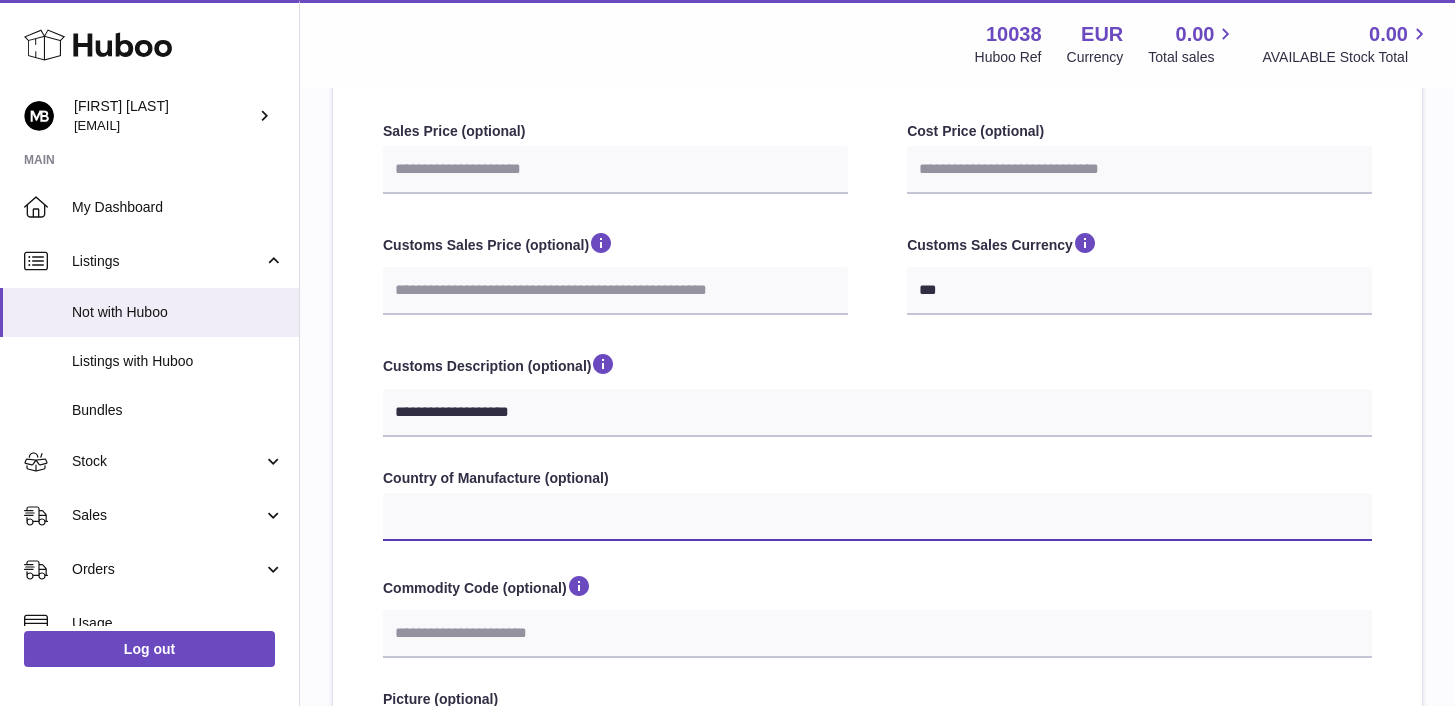 select on "**" 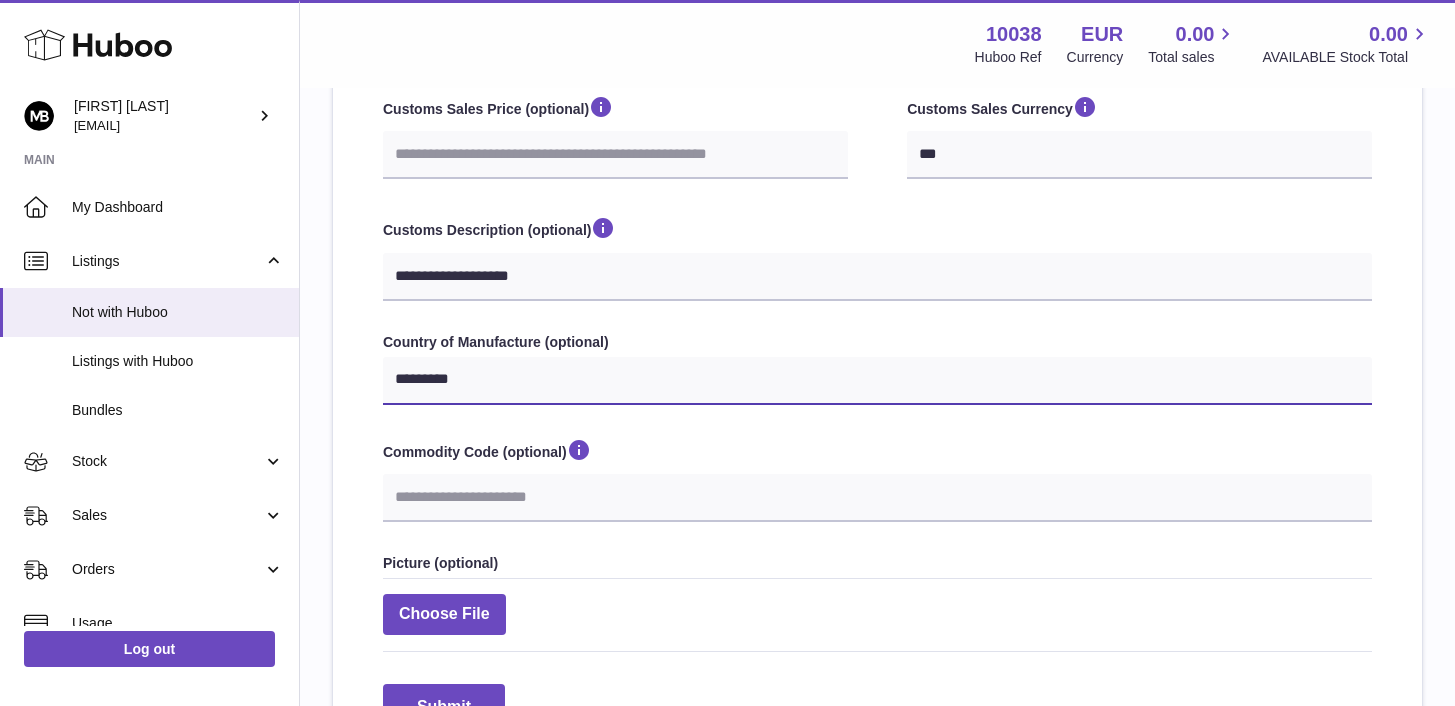 scroll, scrollTop: 839, scrollLeft: 0, axis: vertical 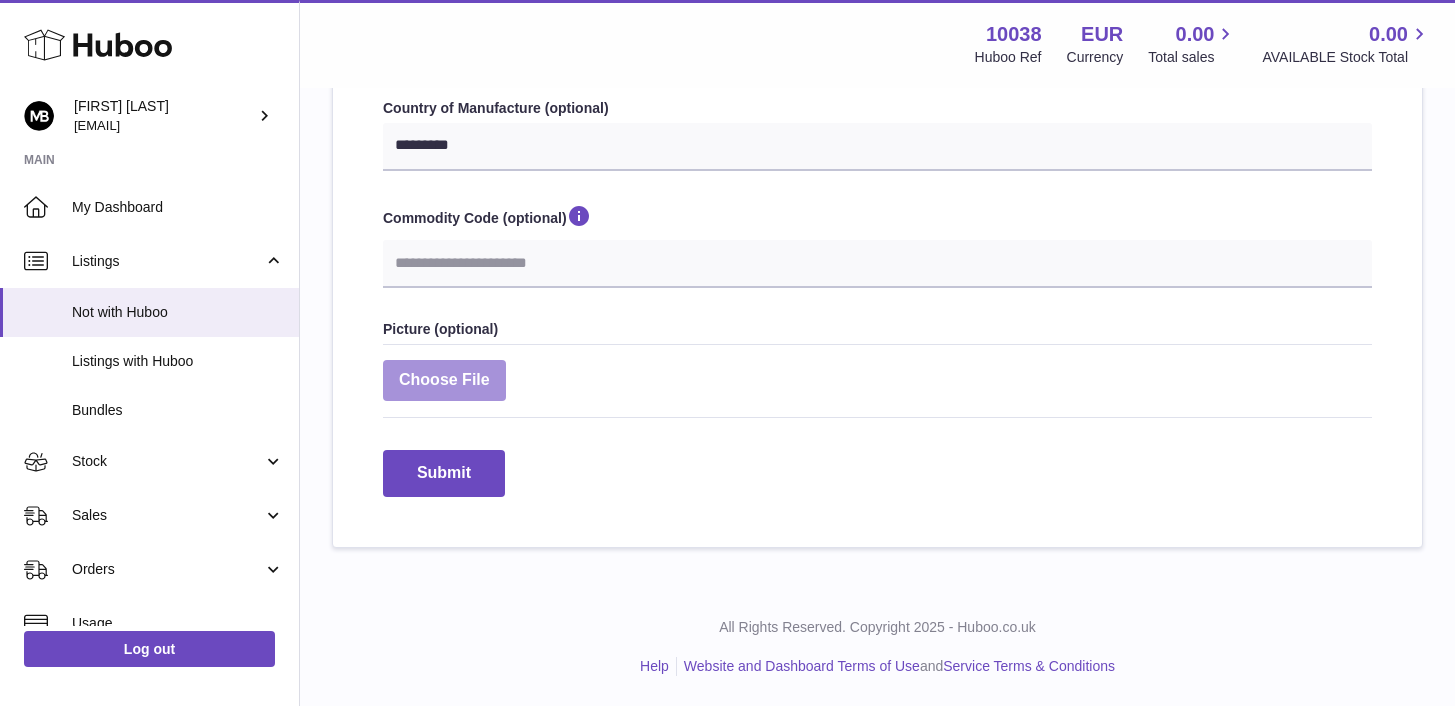 click at bounding box center (444, 380) 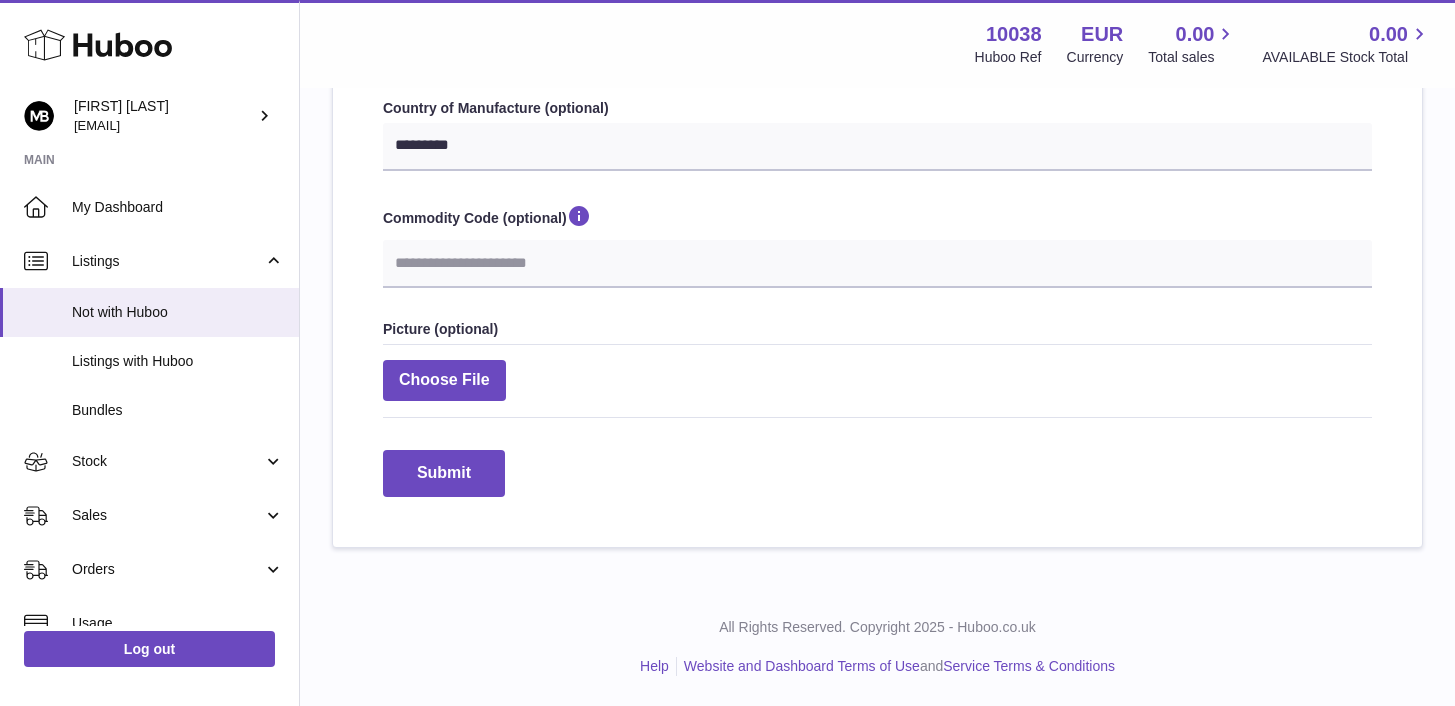 type on "**********" 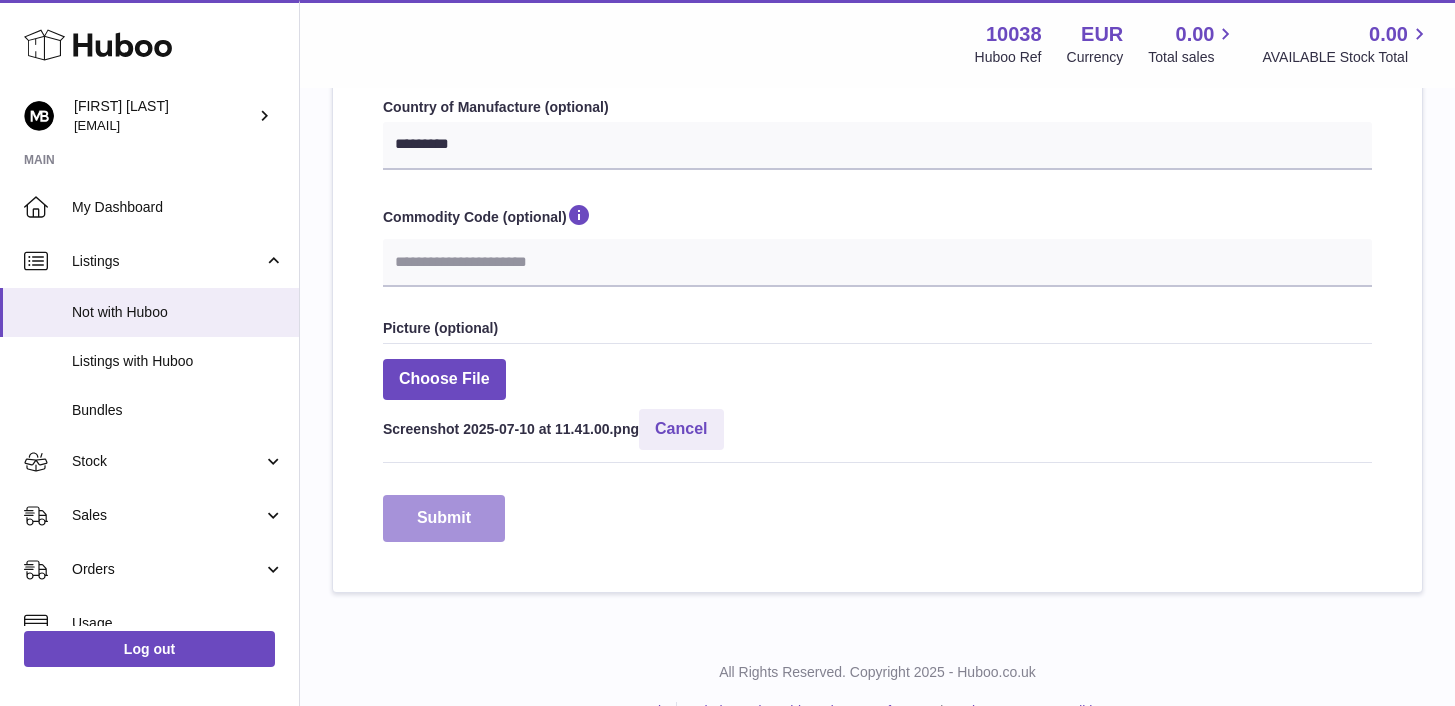 click on "Submit" at bounding box center [444, 518] 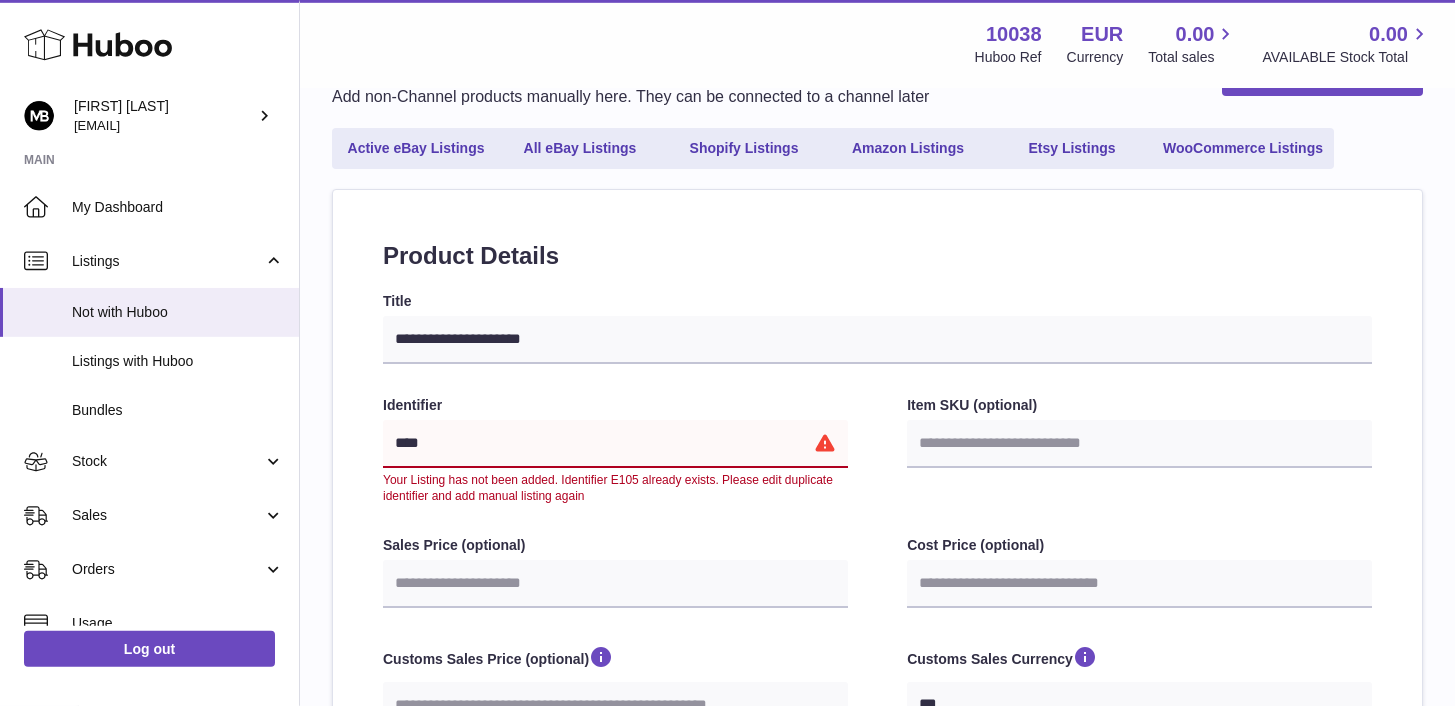 scroll, scrollTop: 87, scrollLeft: 0, axis: vertical 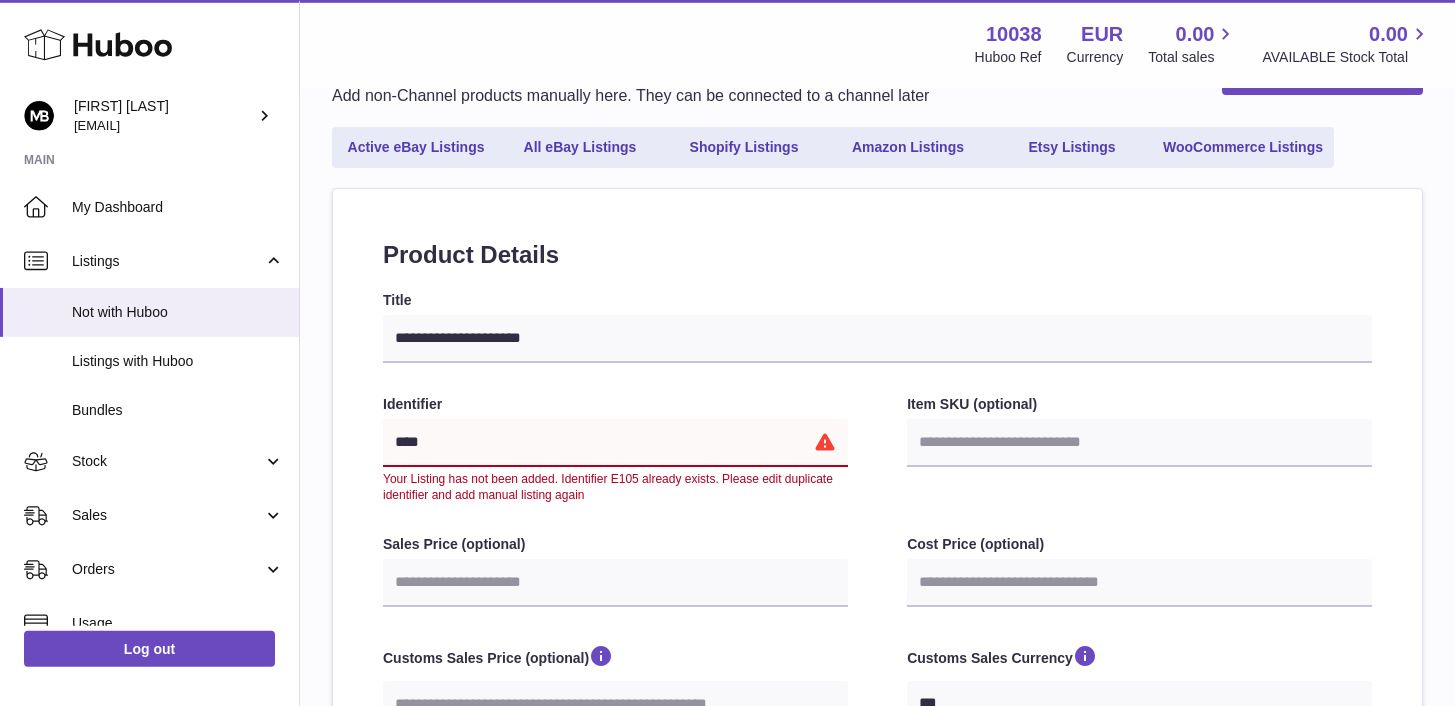 click on "****" at bounding box center [615, 443] 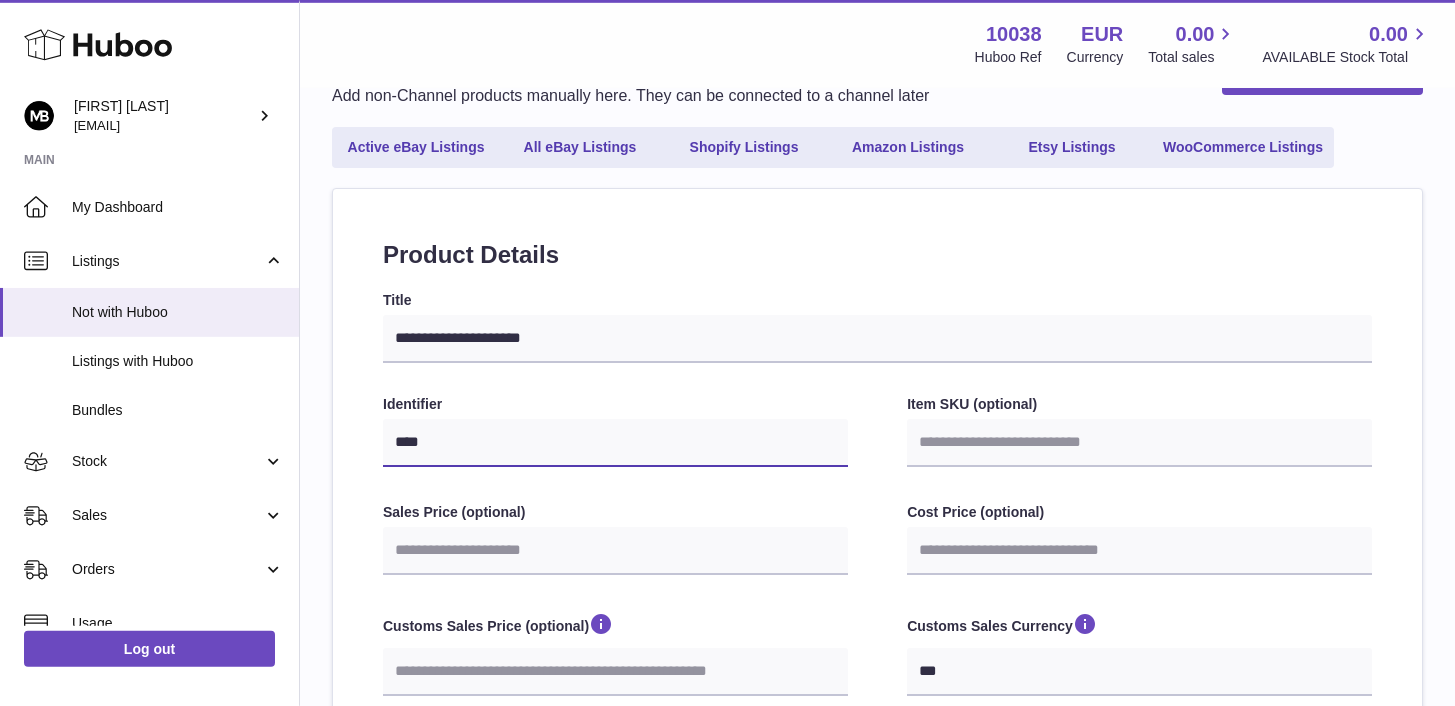 scroll, scrollTop: 885, scrollLeft: 0, axis: vertical 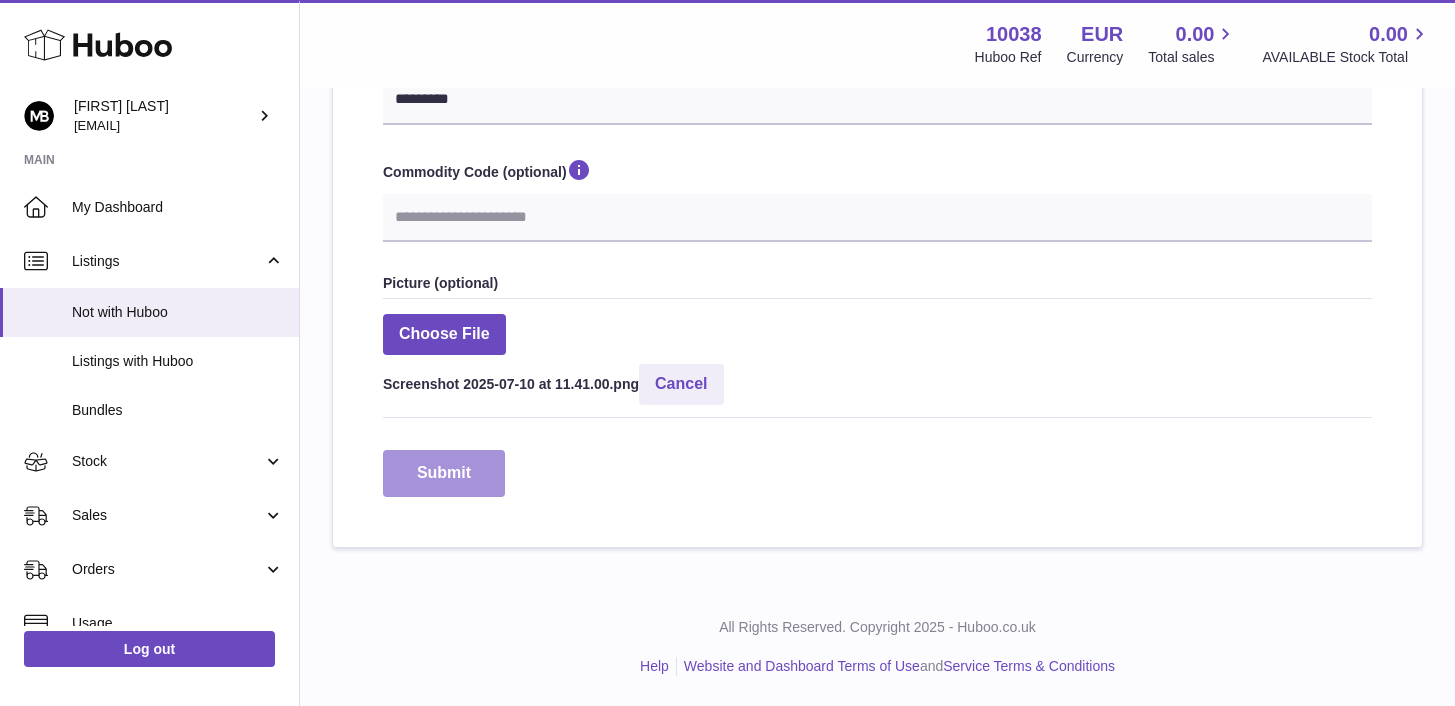 type on "****" 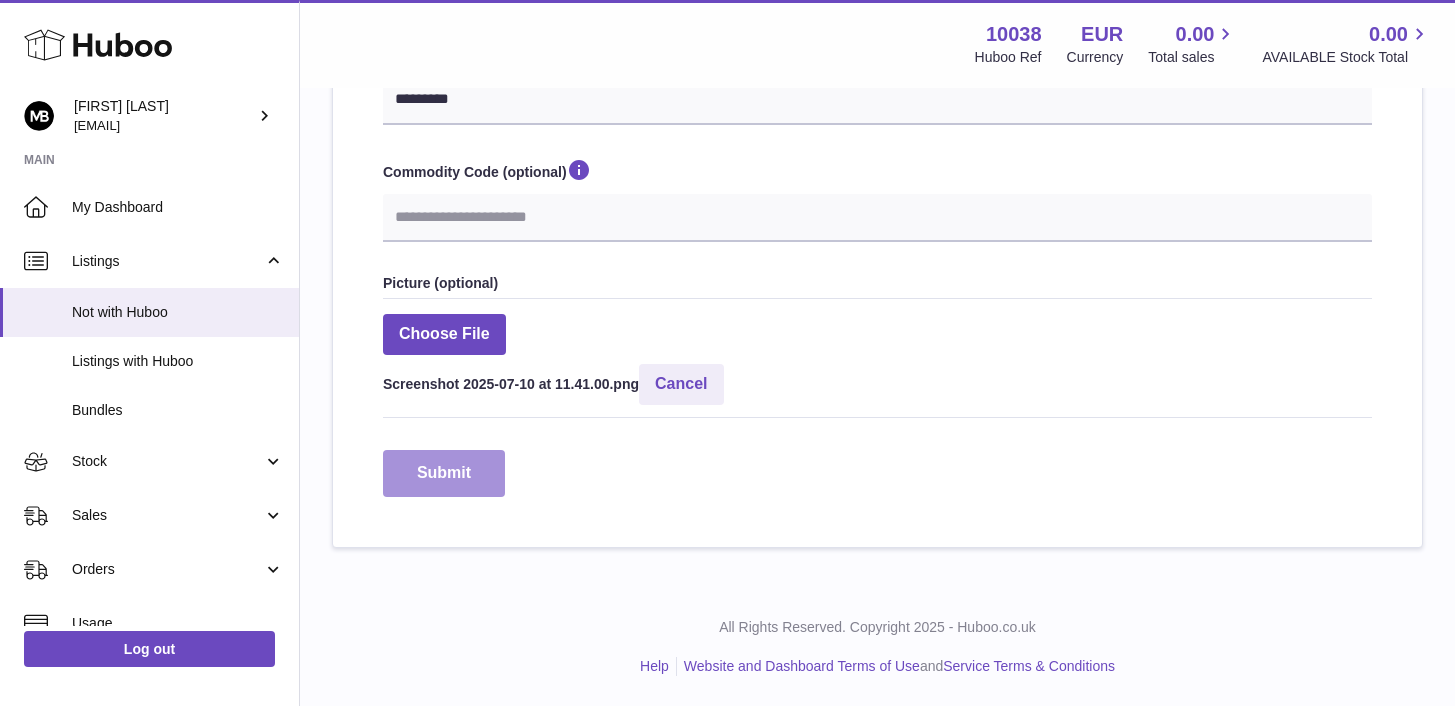 click on "Submit" at bounding box center (444, 473) 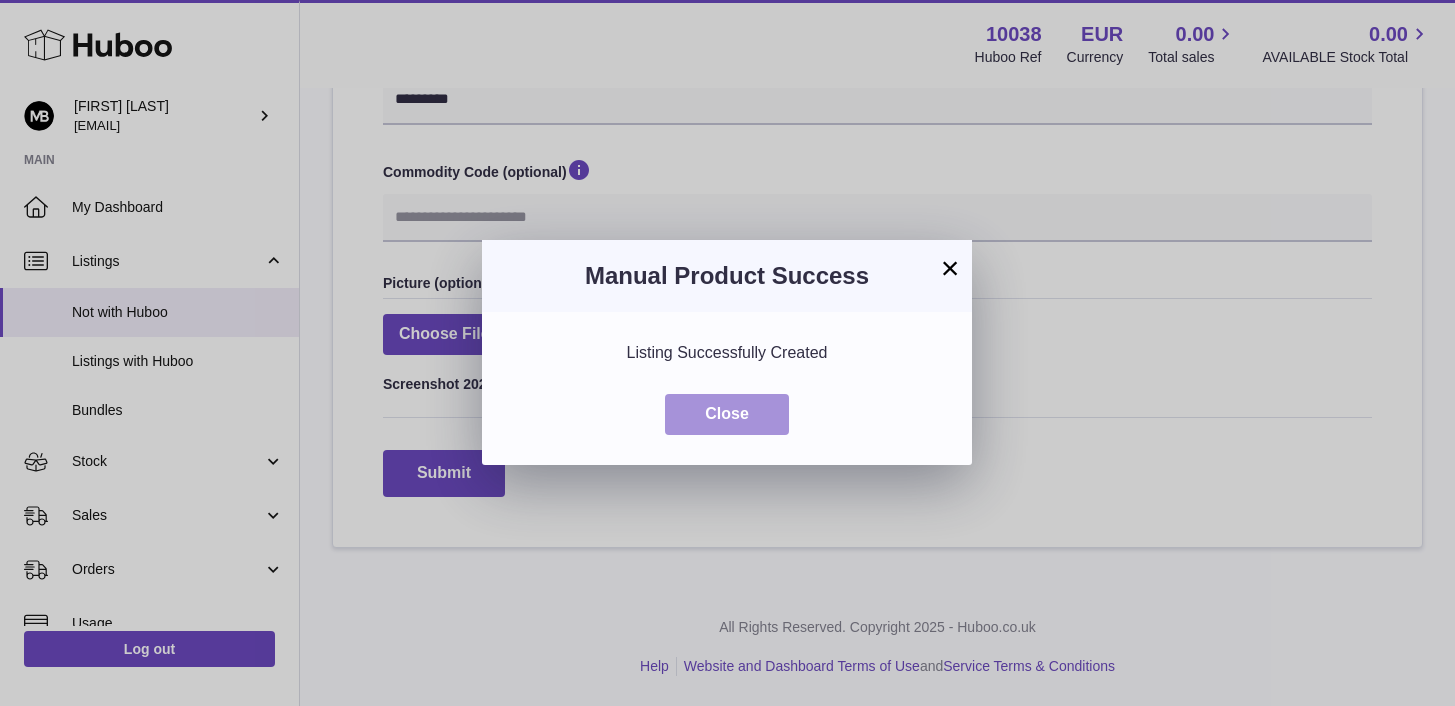 click on "Close" at bounding box center (727, 414) 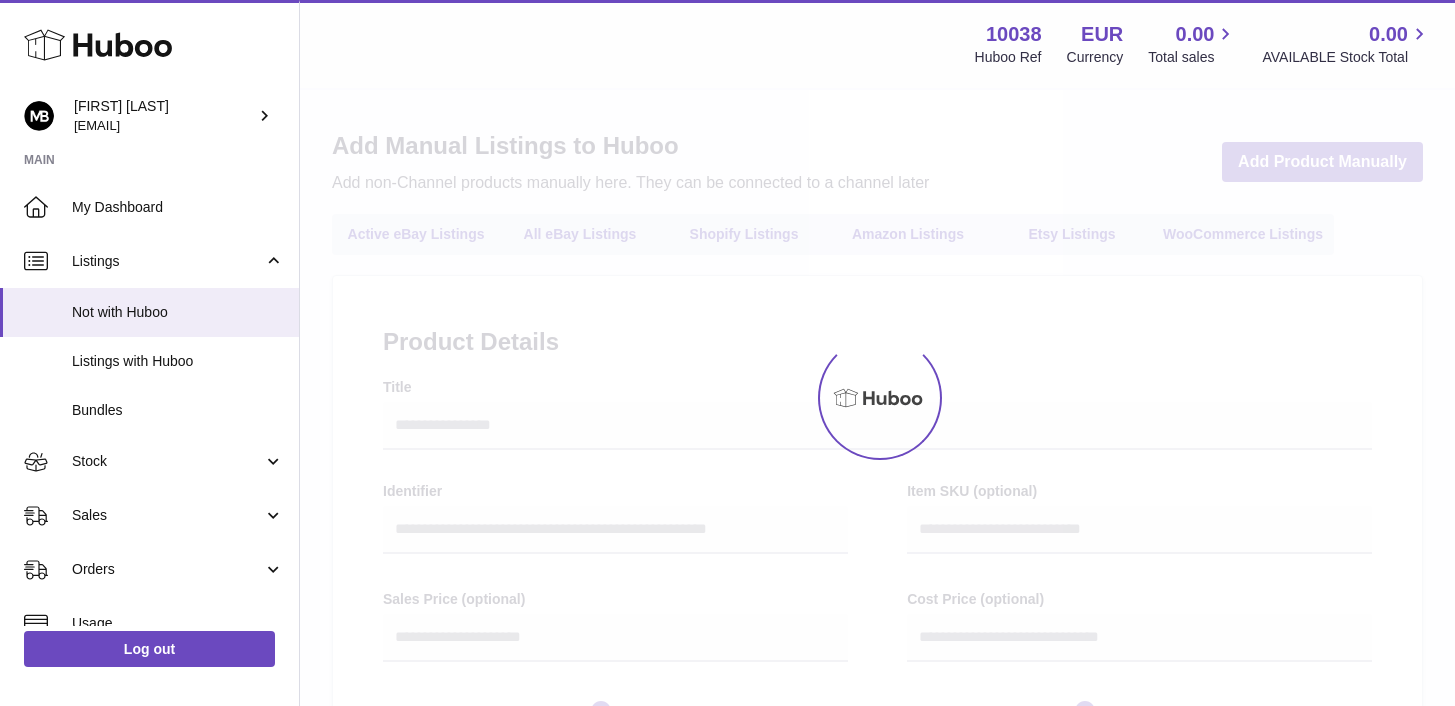 select 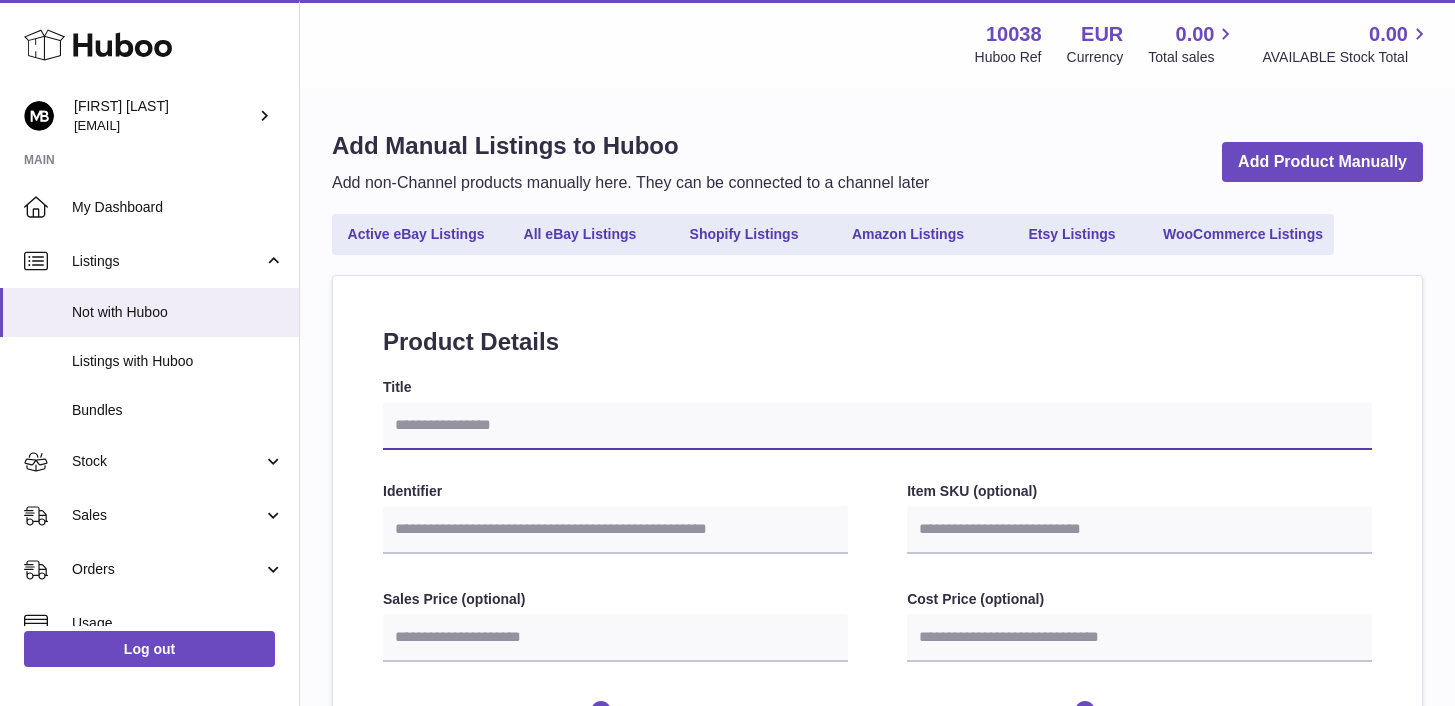 click on "Title" at bounding box center [877, 426] 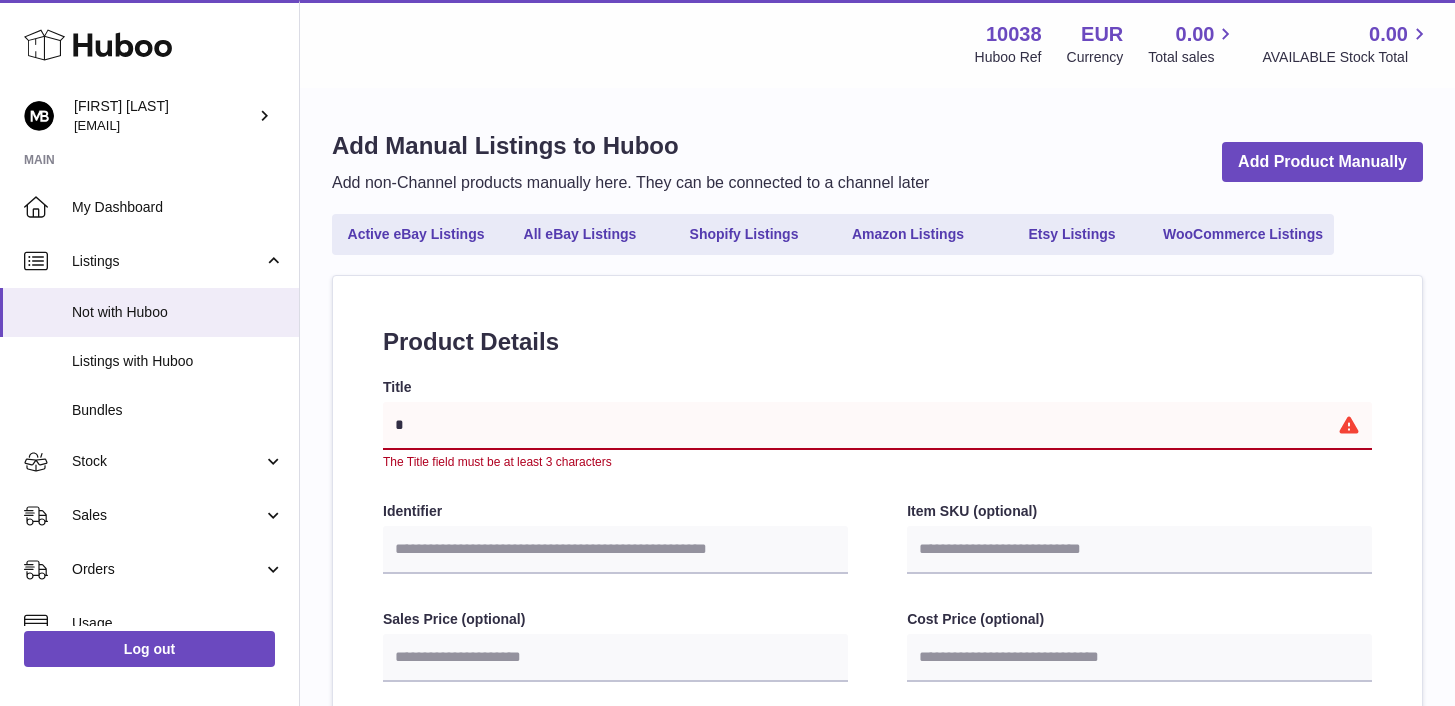 type on "**" 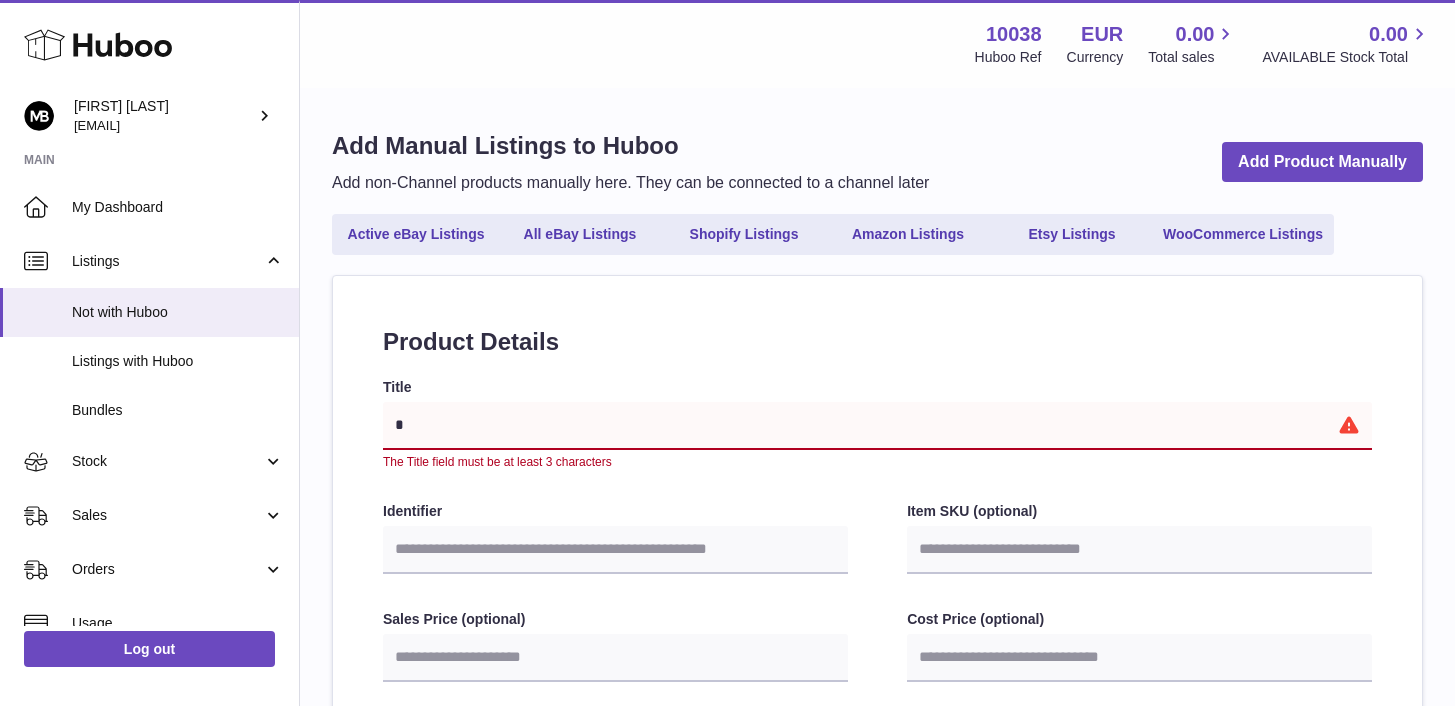 select 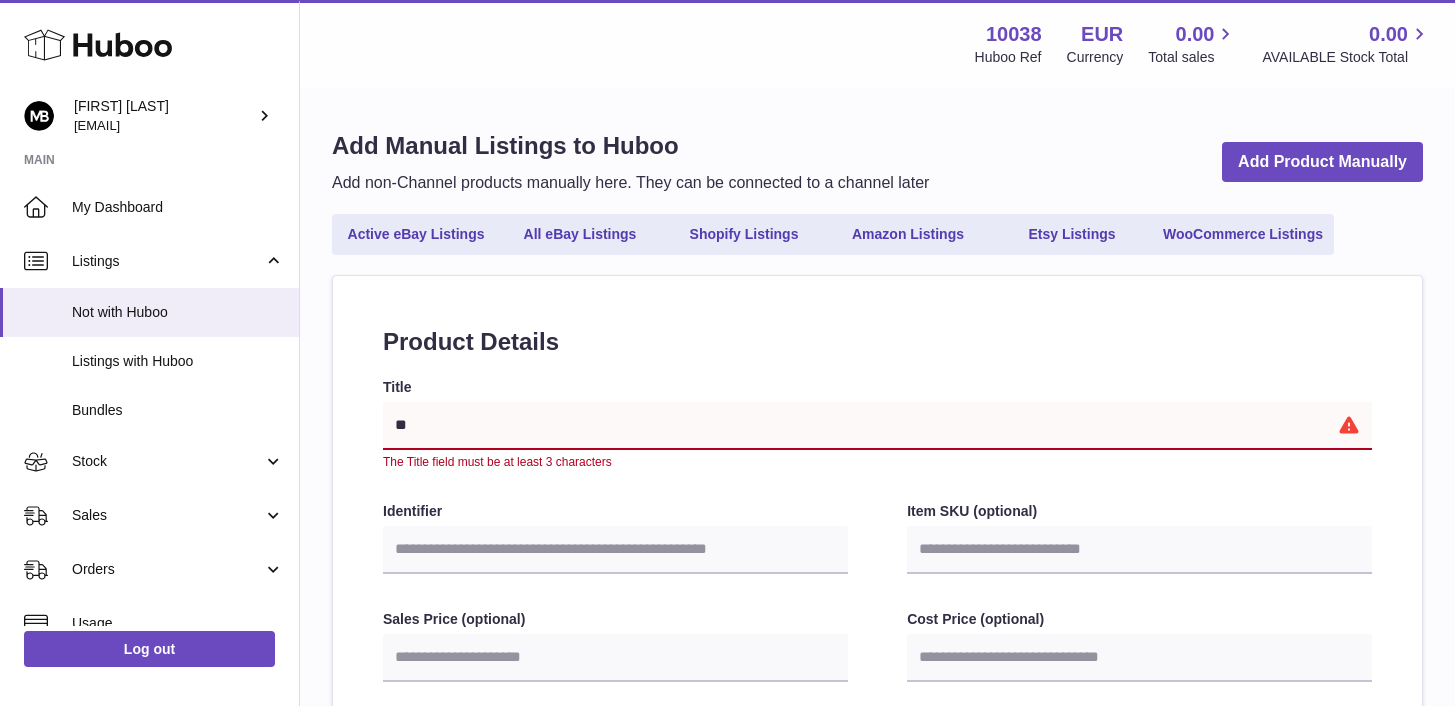 select 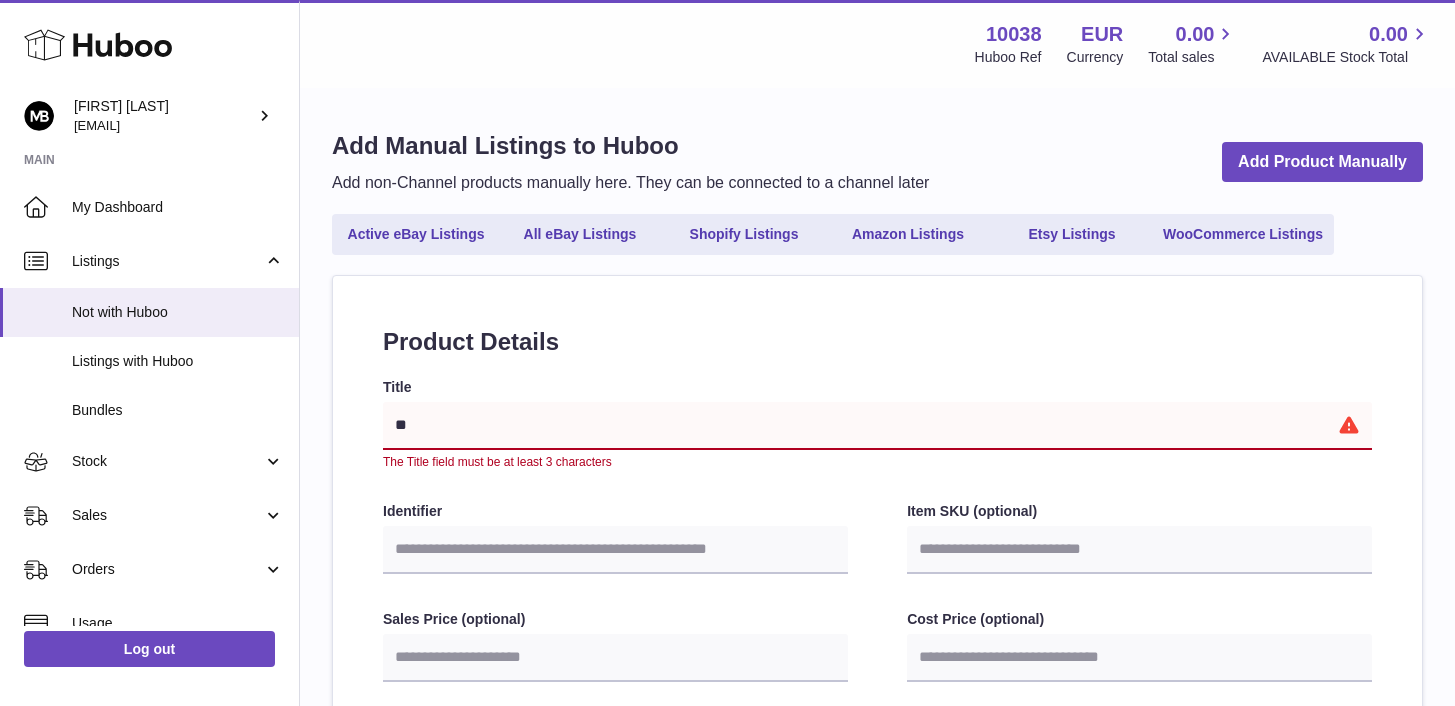 type on "***" 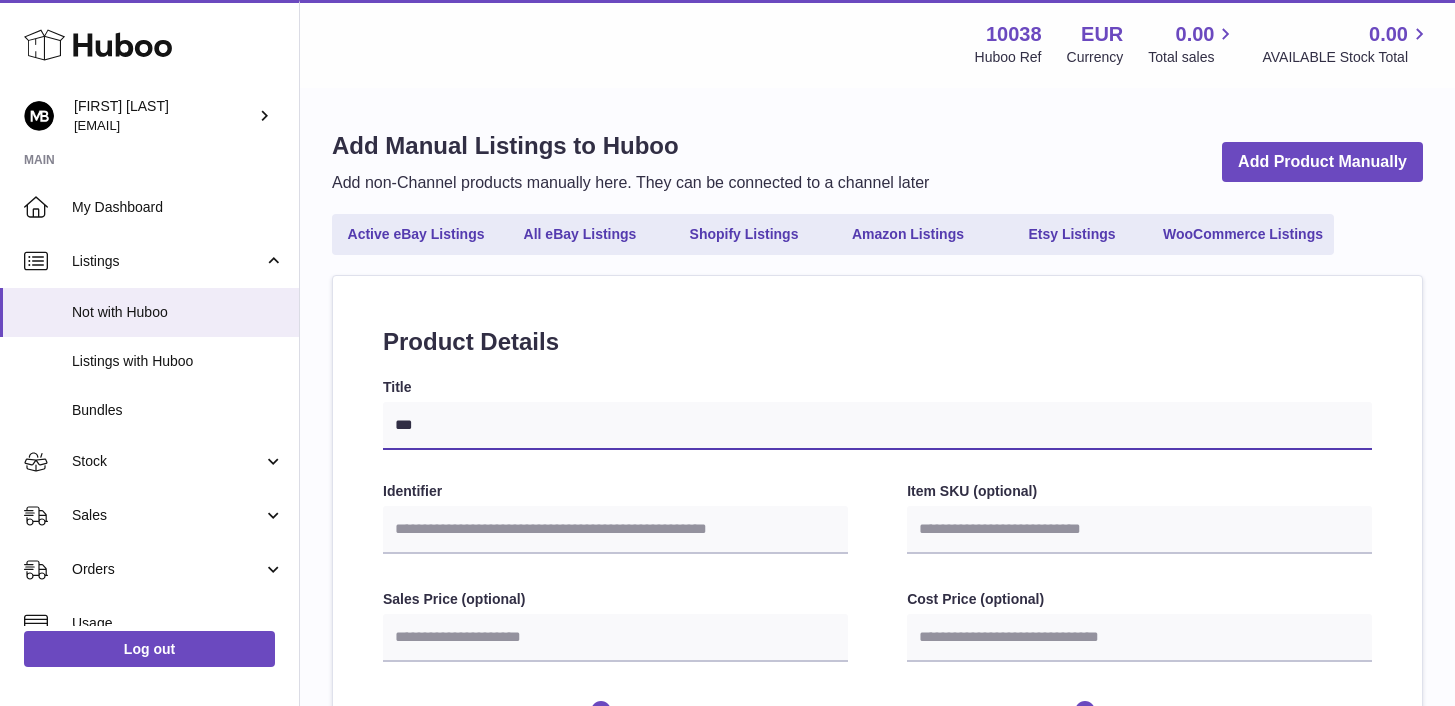 type on "****" 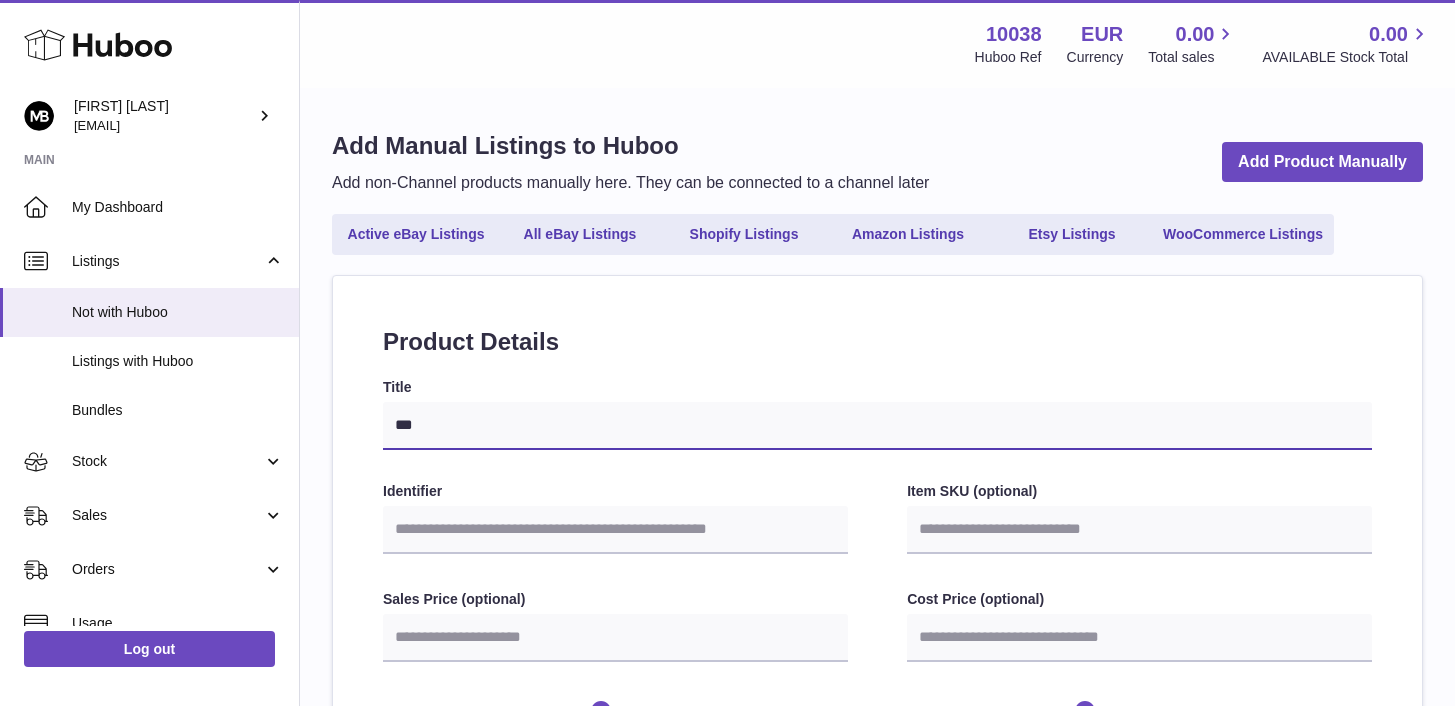 select 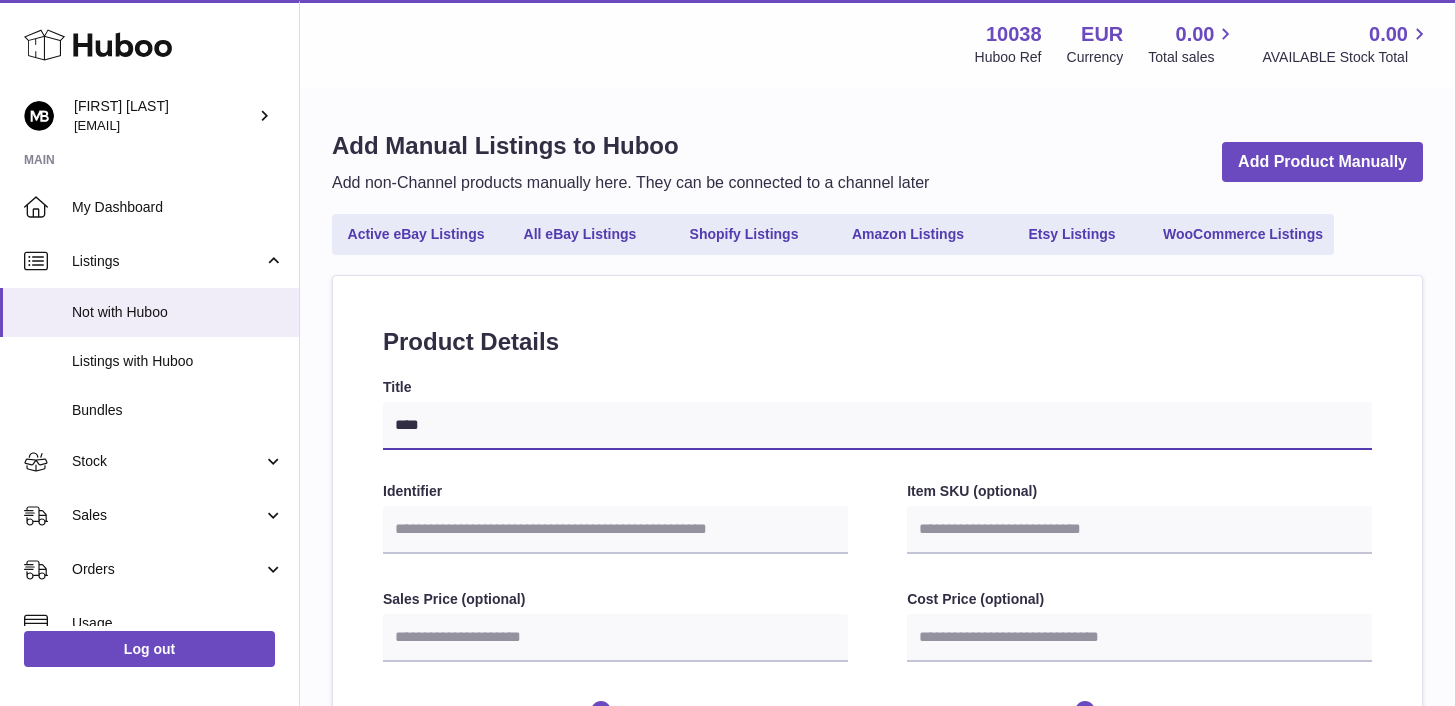 type on "*****" 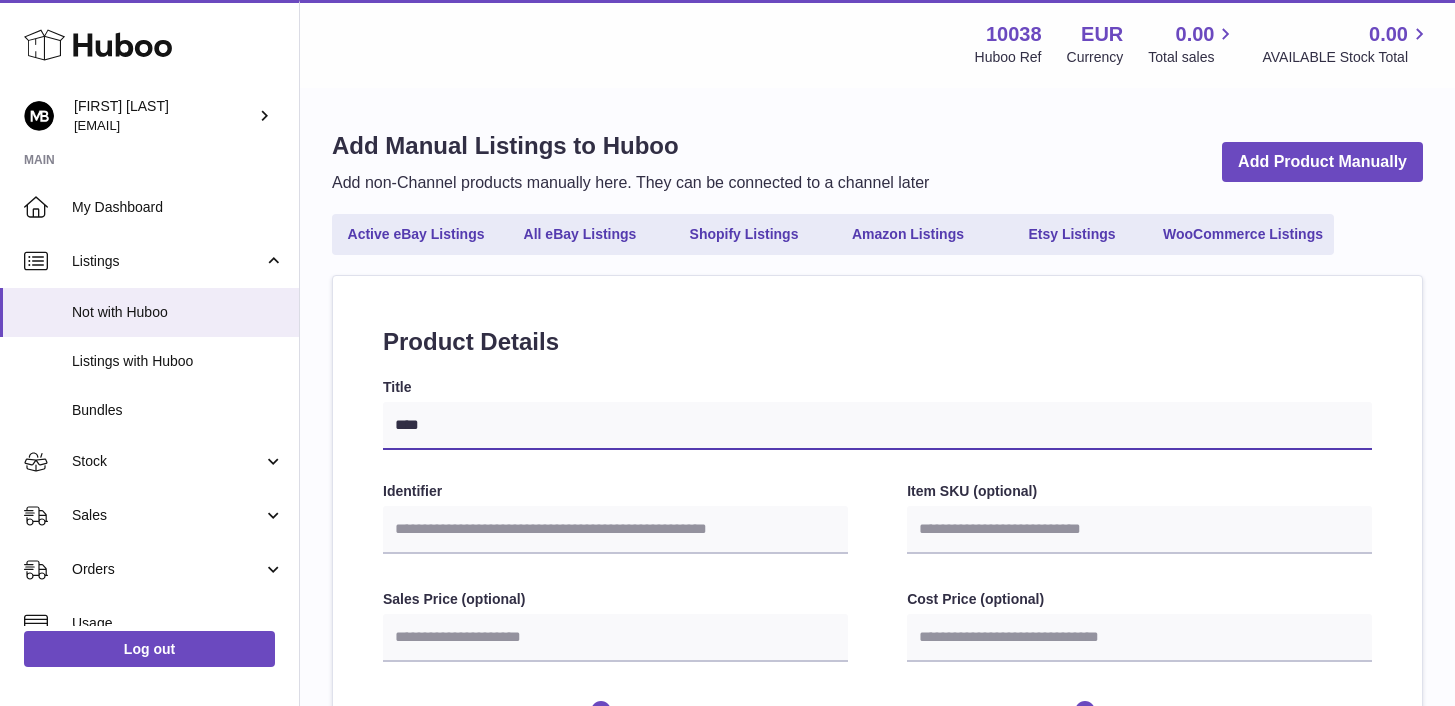 select 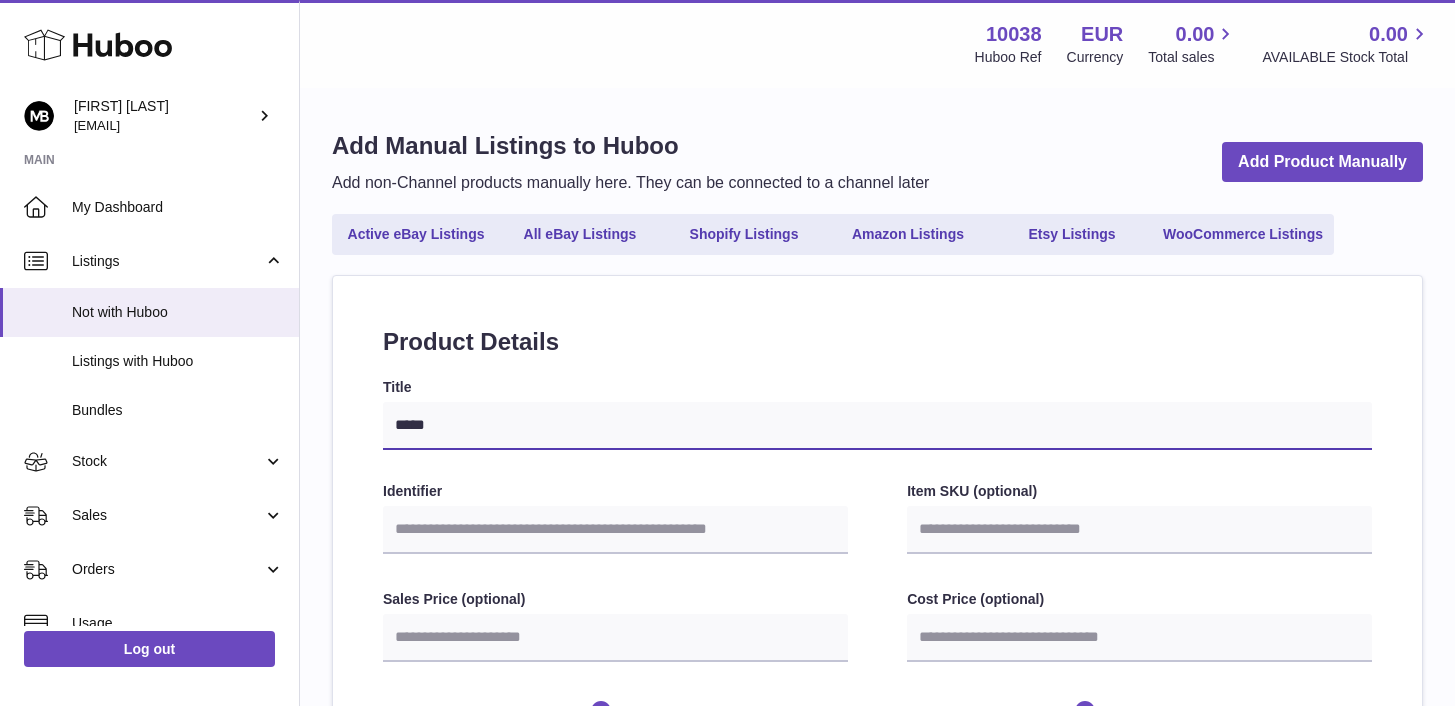 type on "****" 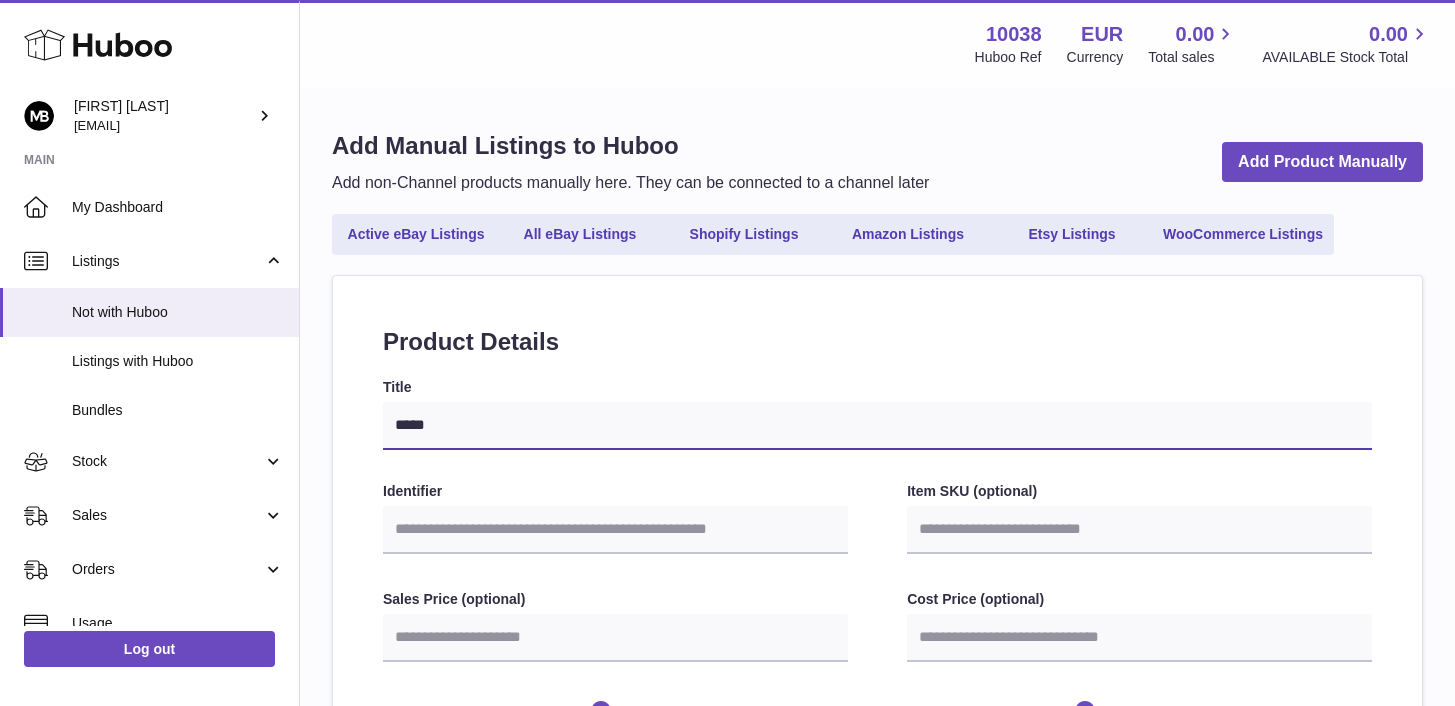 select 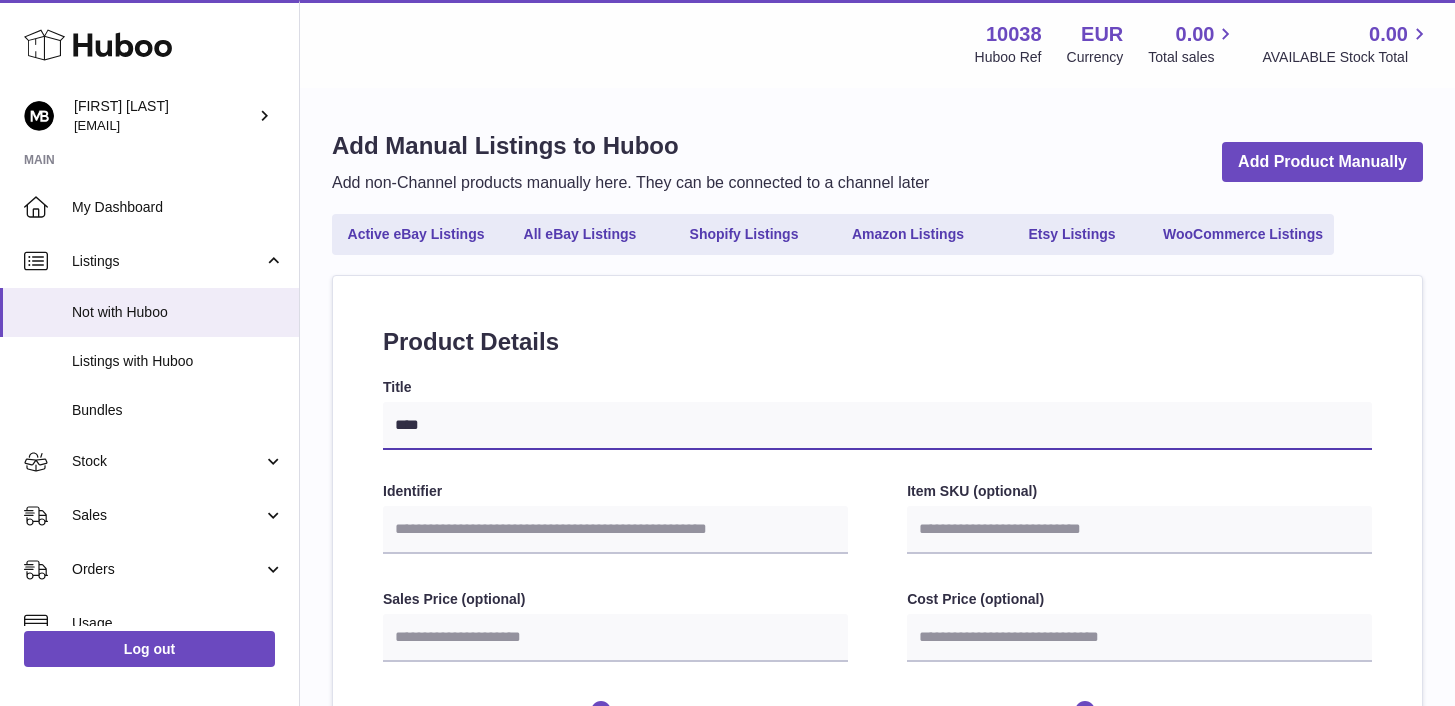 type on "***" 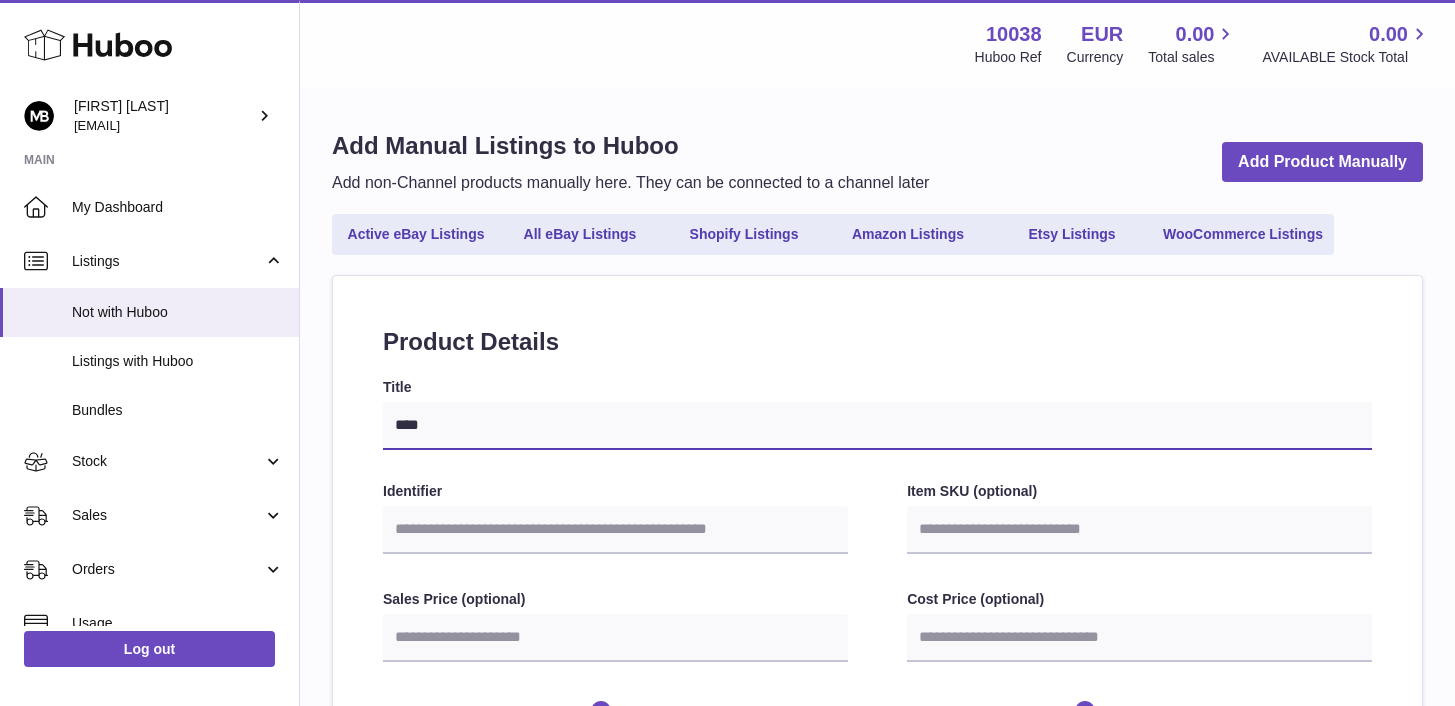 select 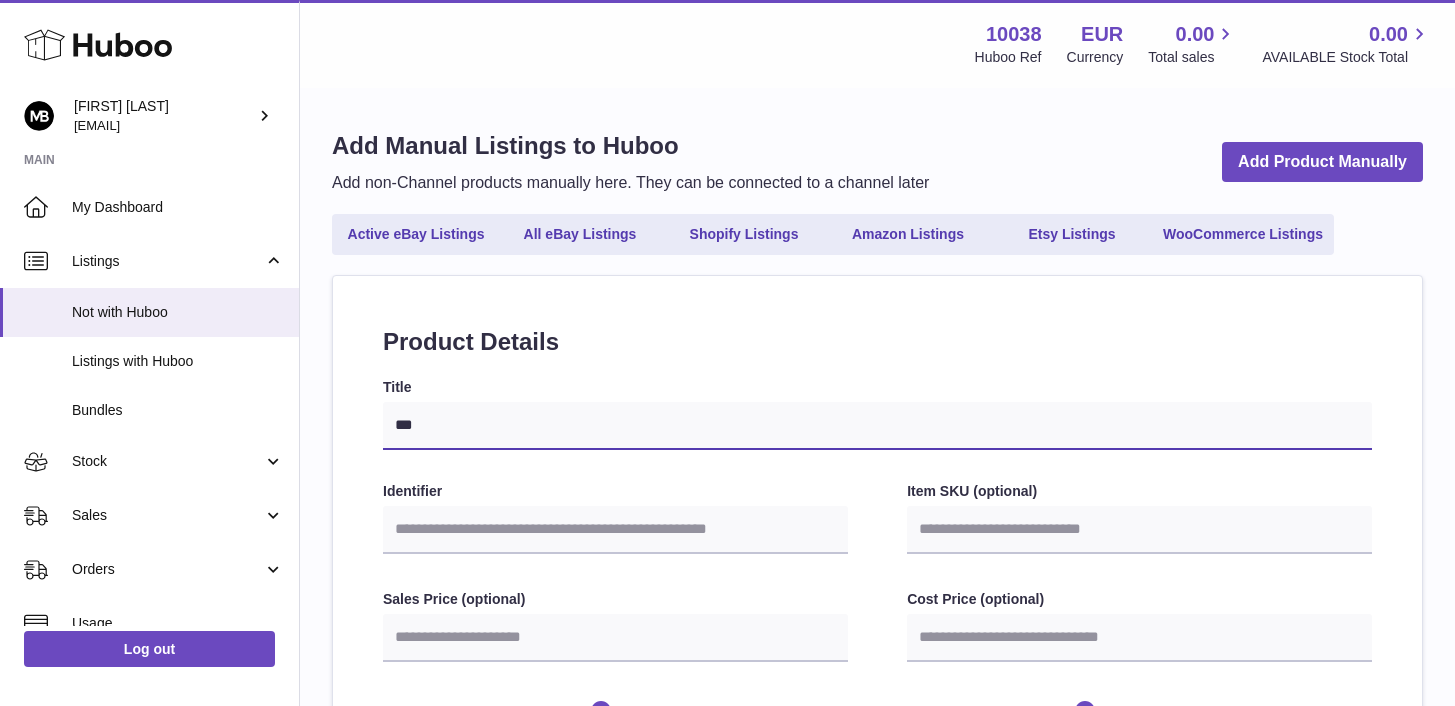 select 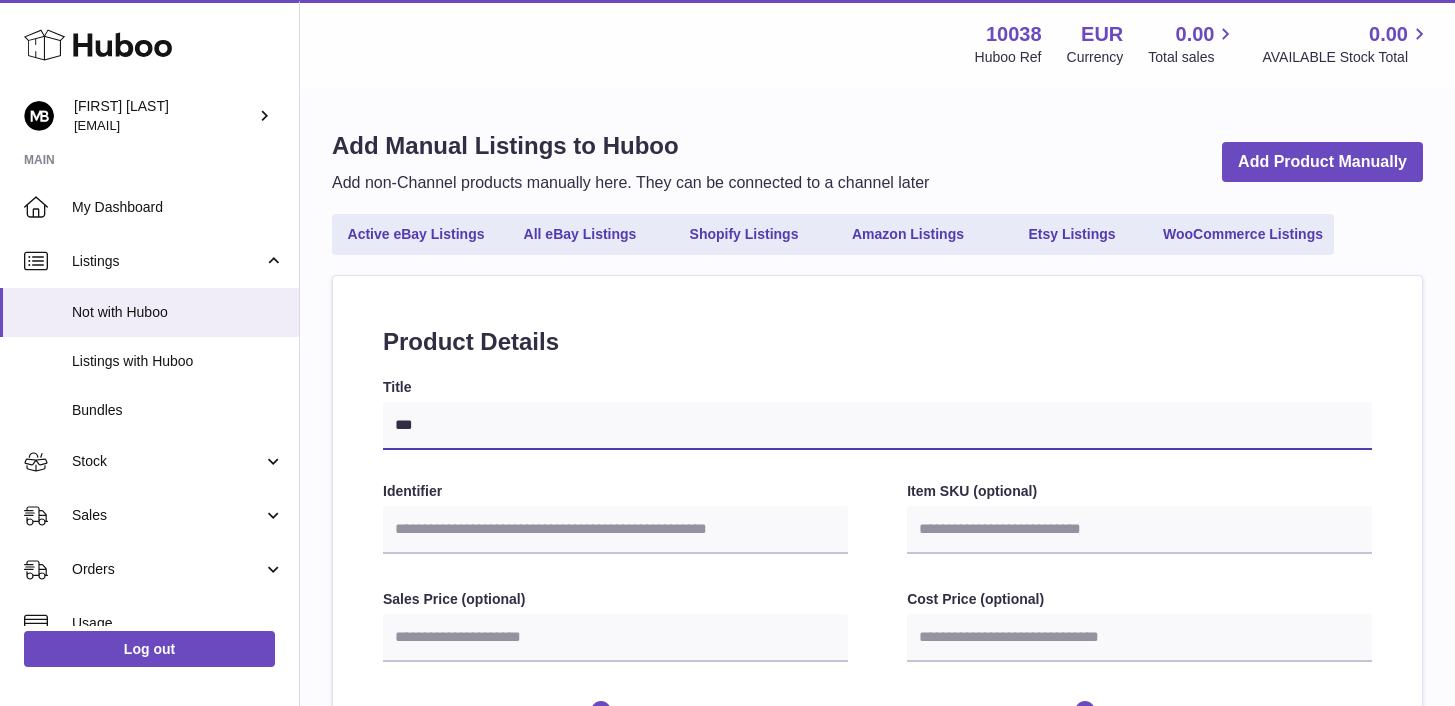type on "**" 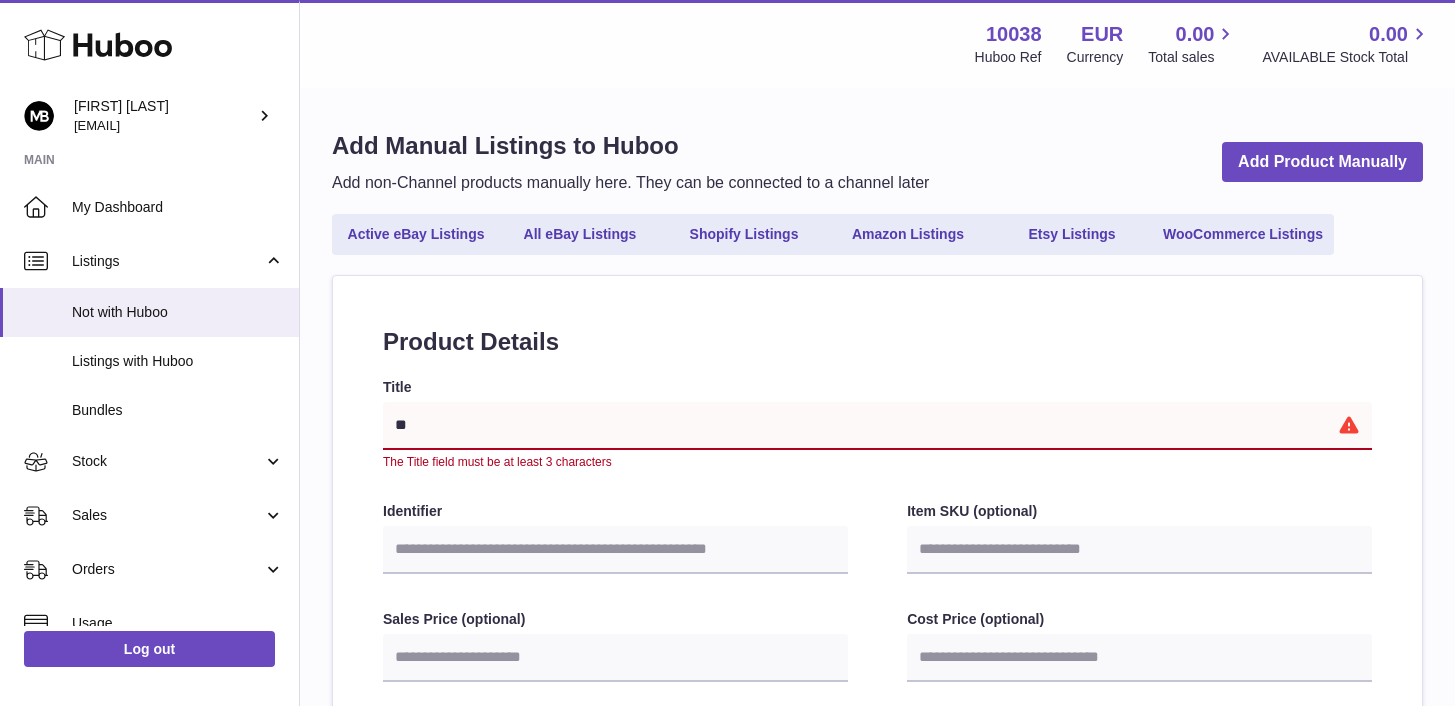 type on "***" 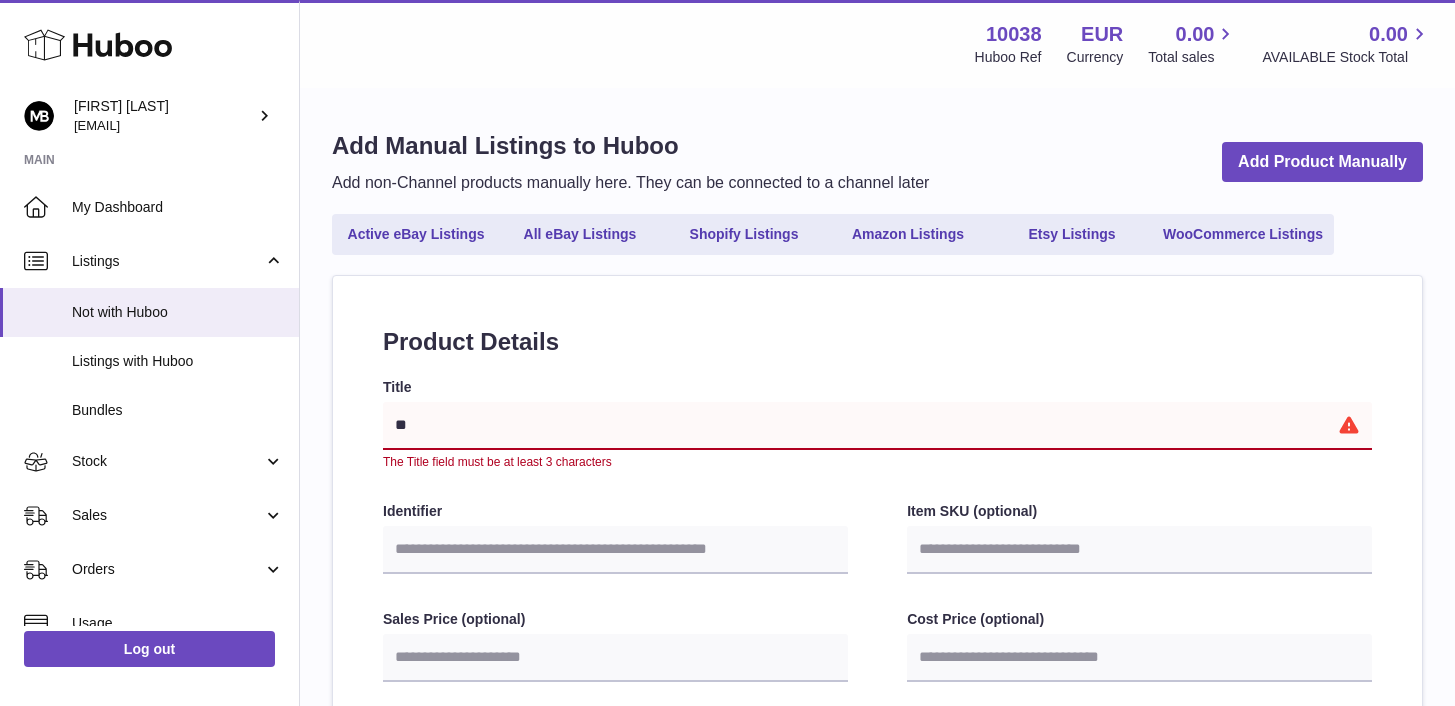 select 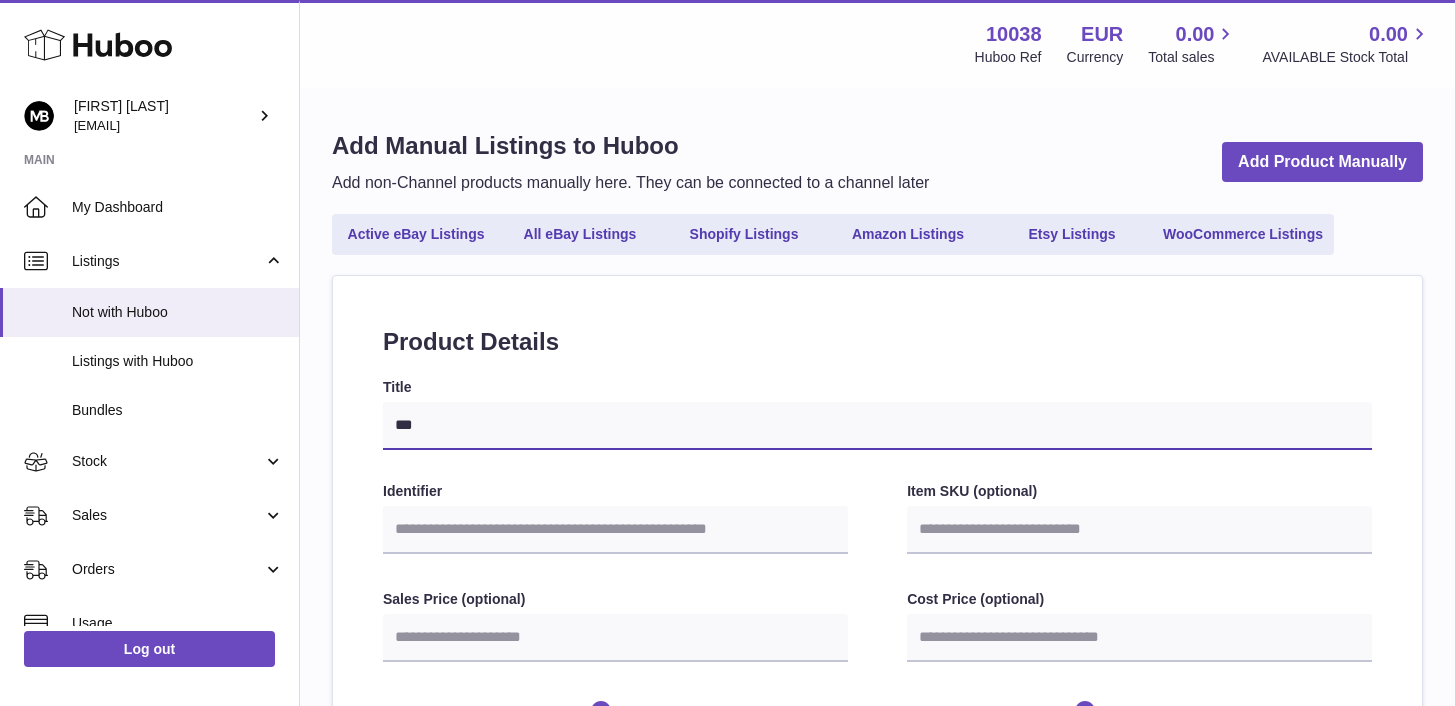 type on "****" 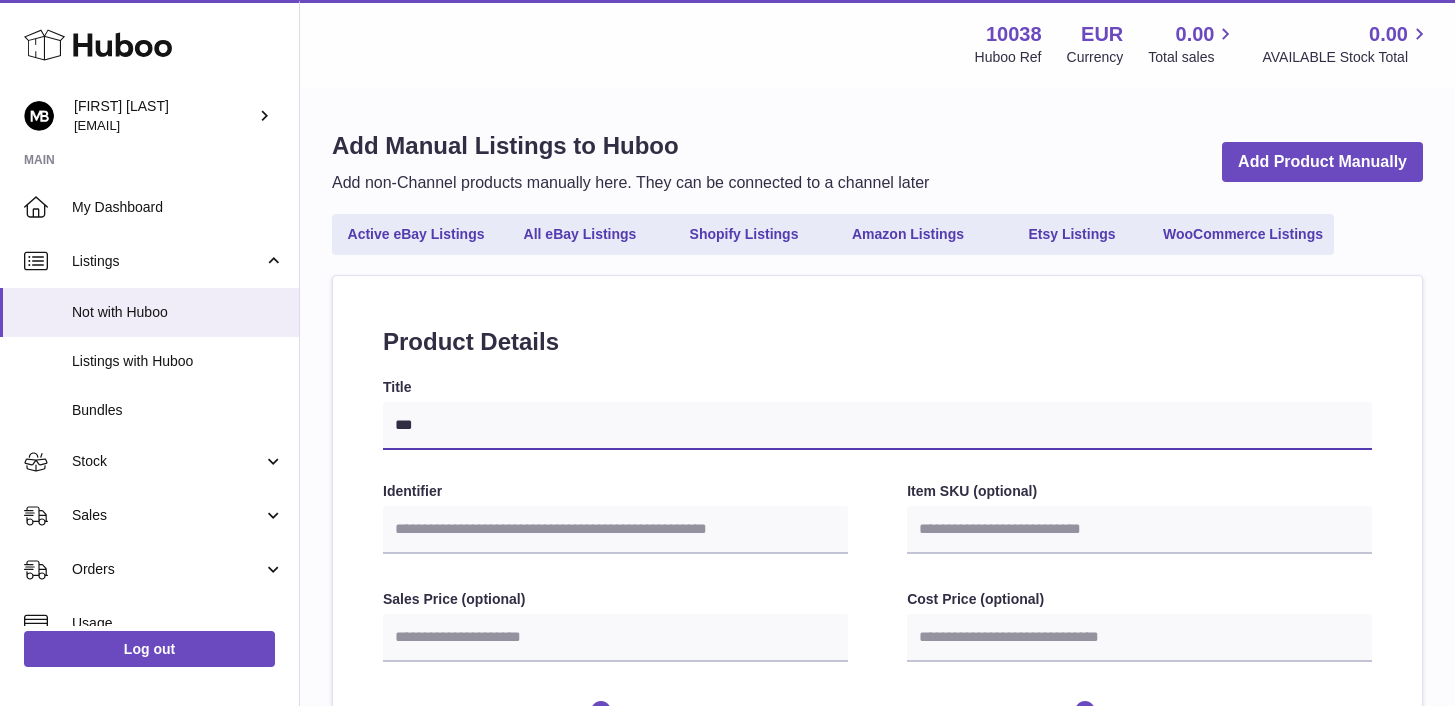 select 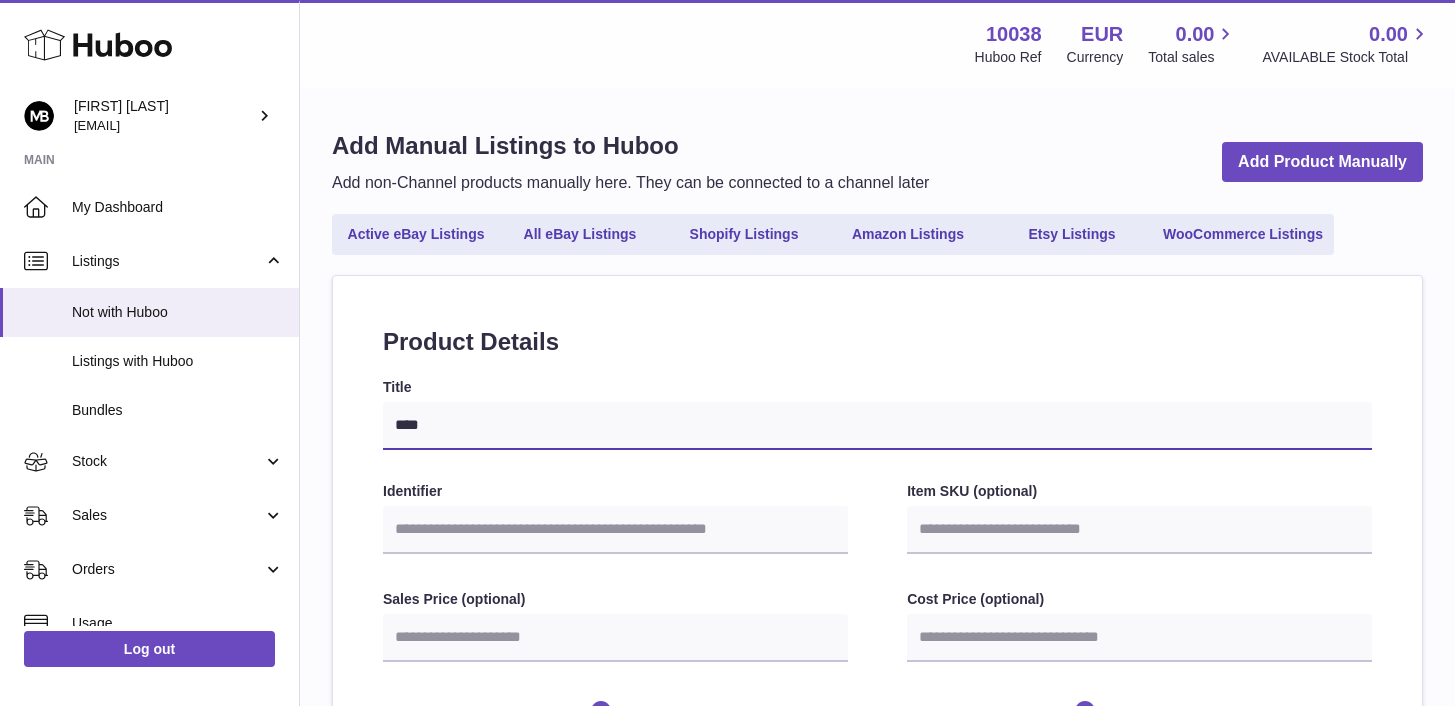 select 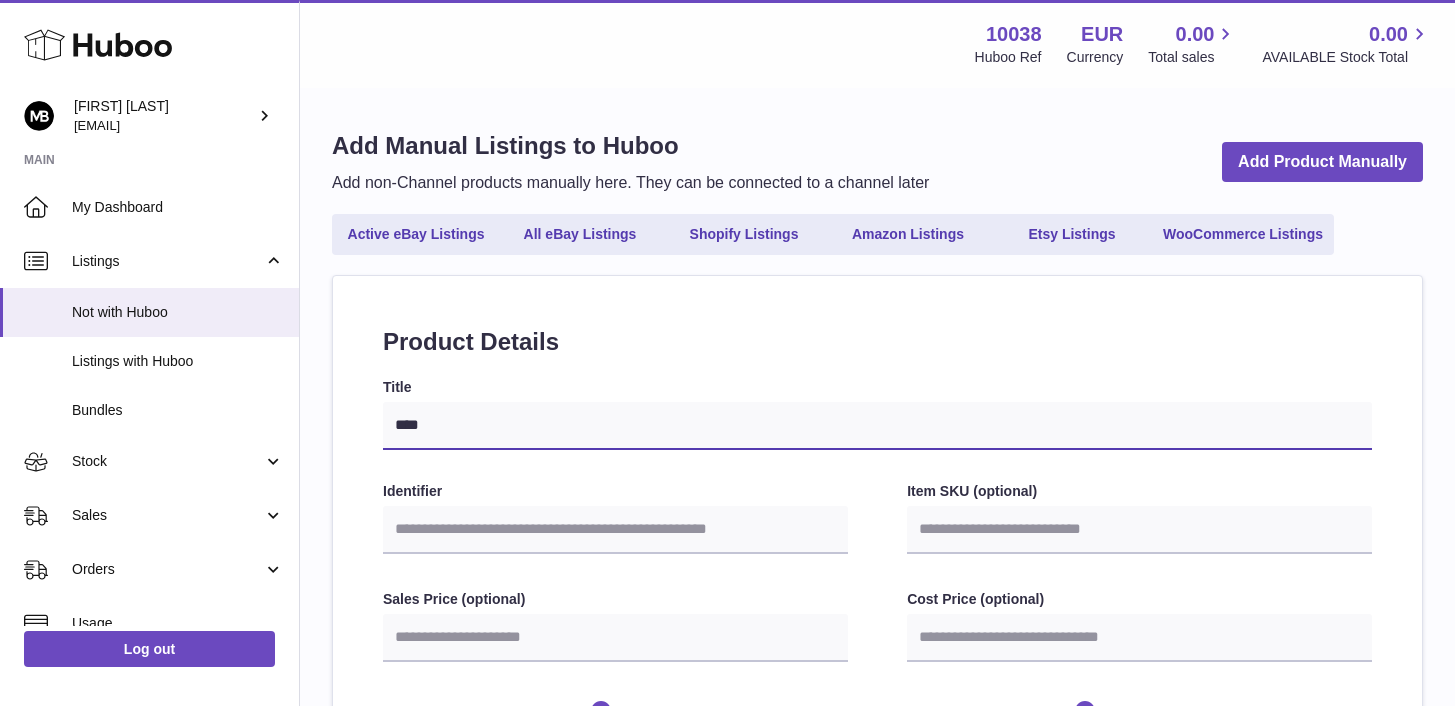 type on "*****" 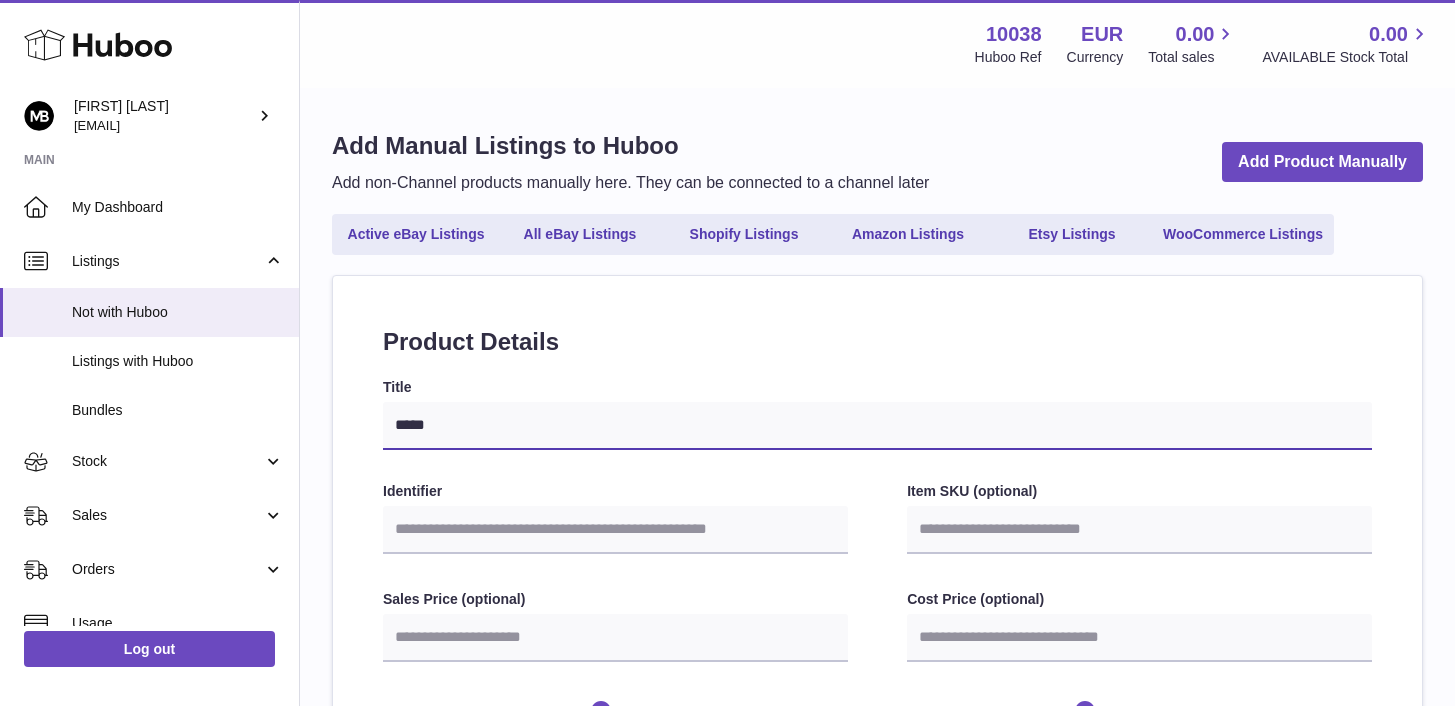 type on "******" 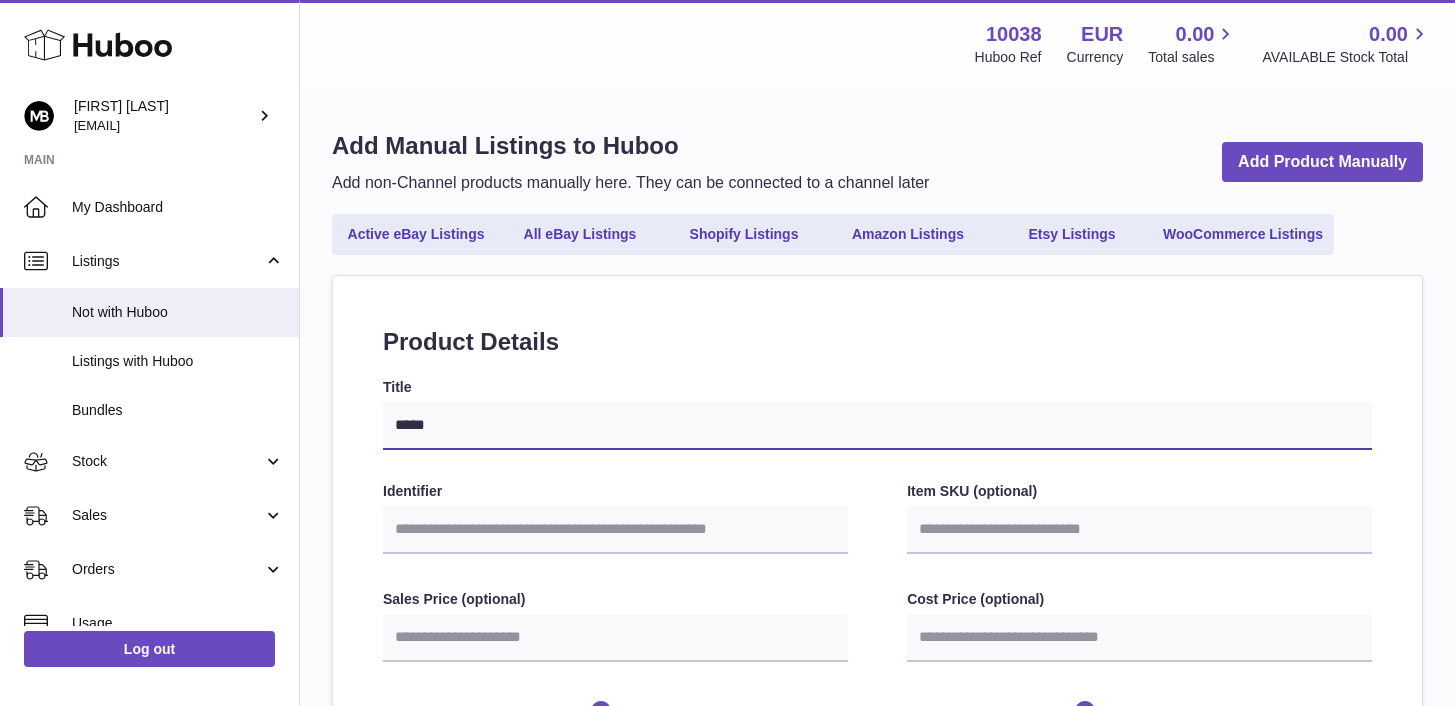 select 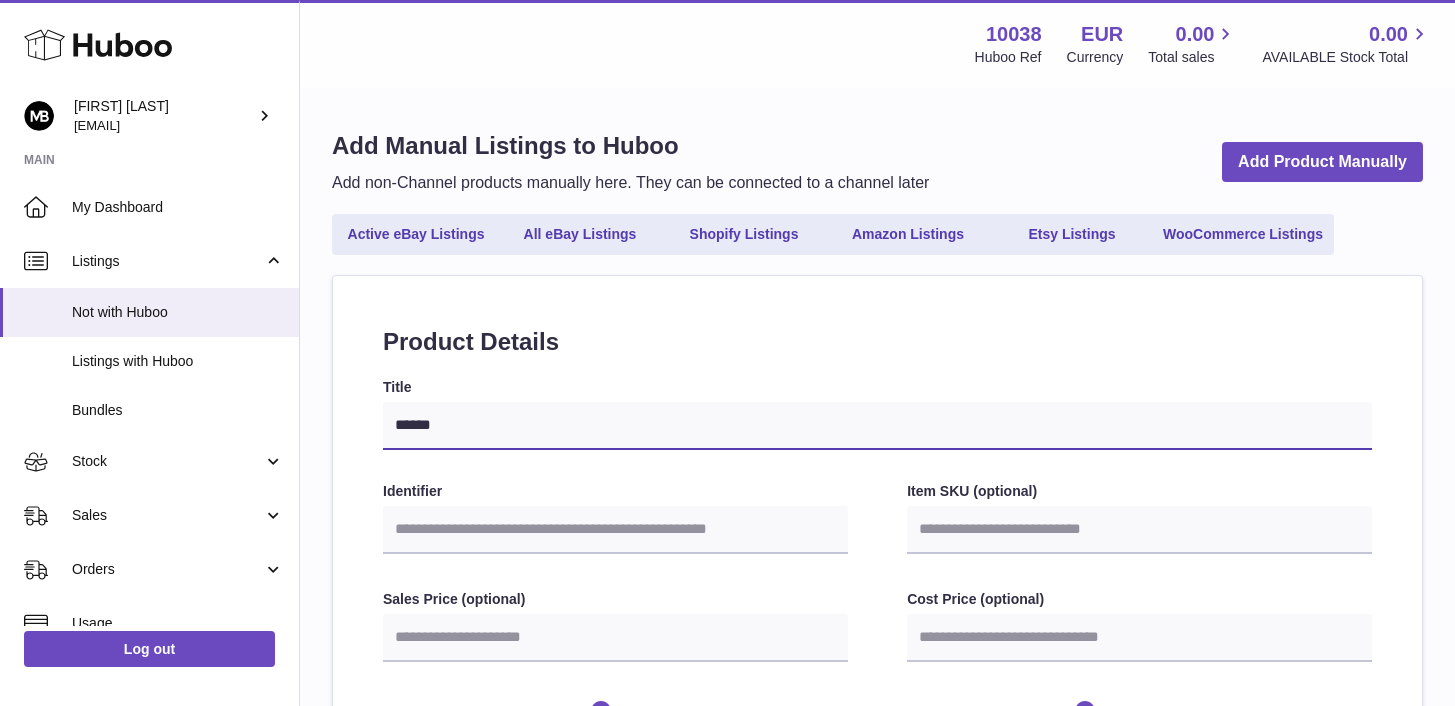 select 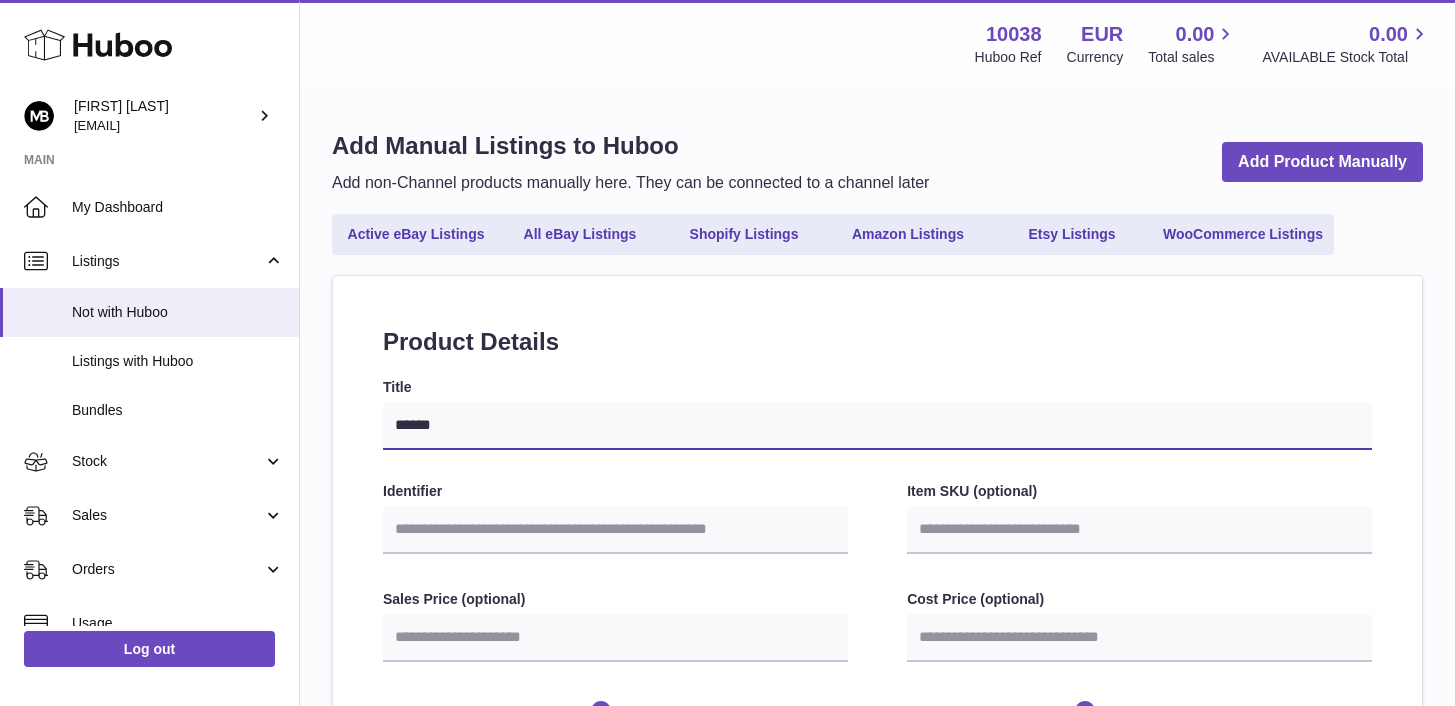type on "*******" 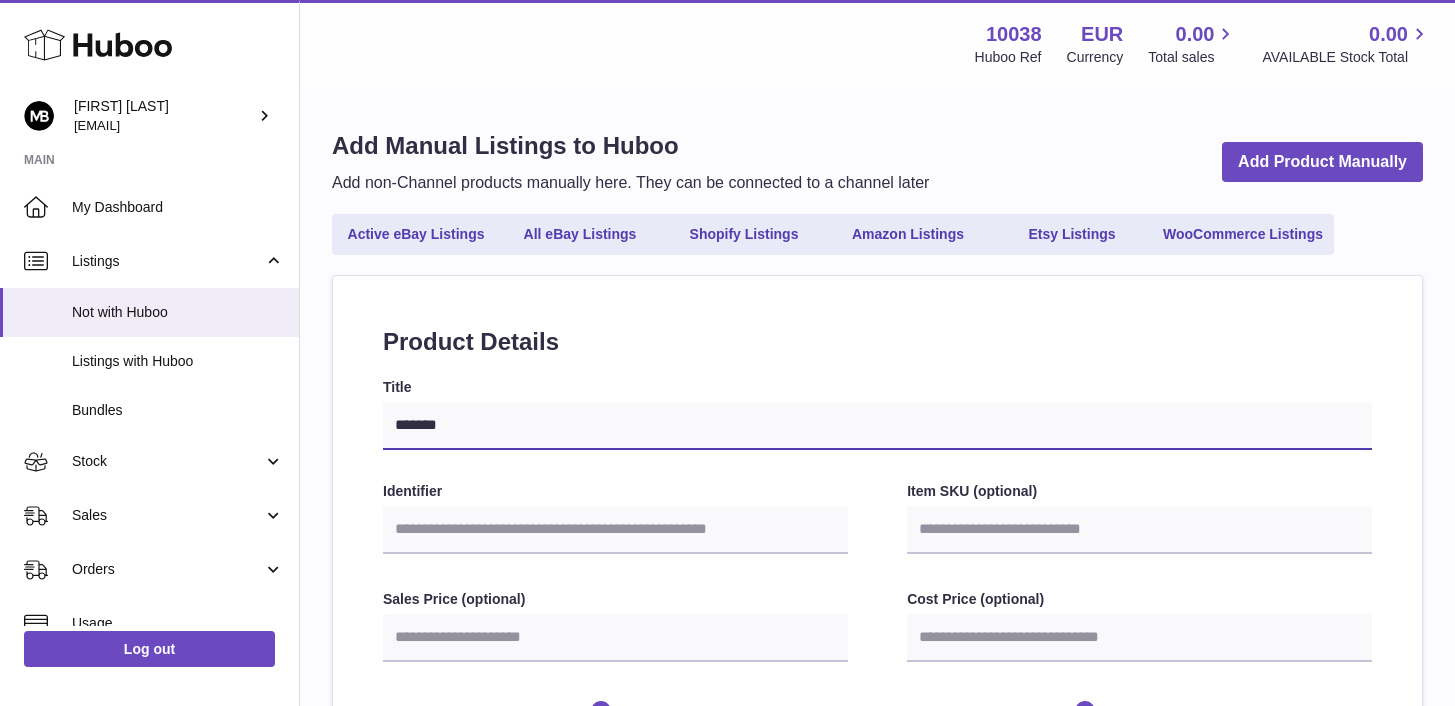 type on "*******" 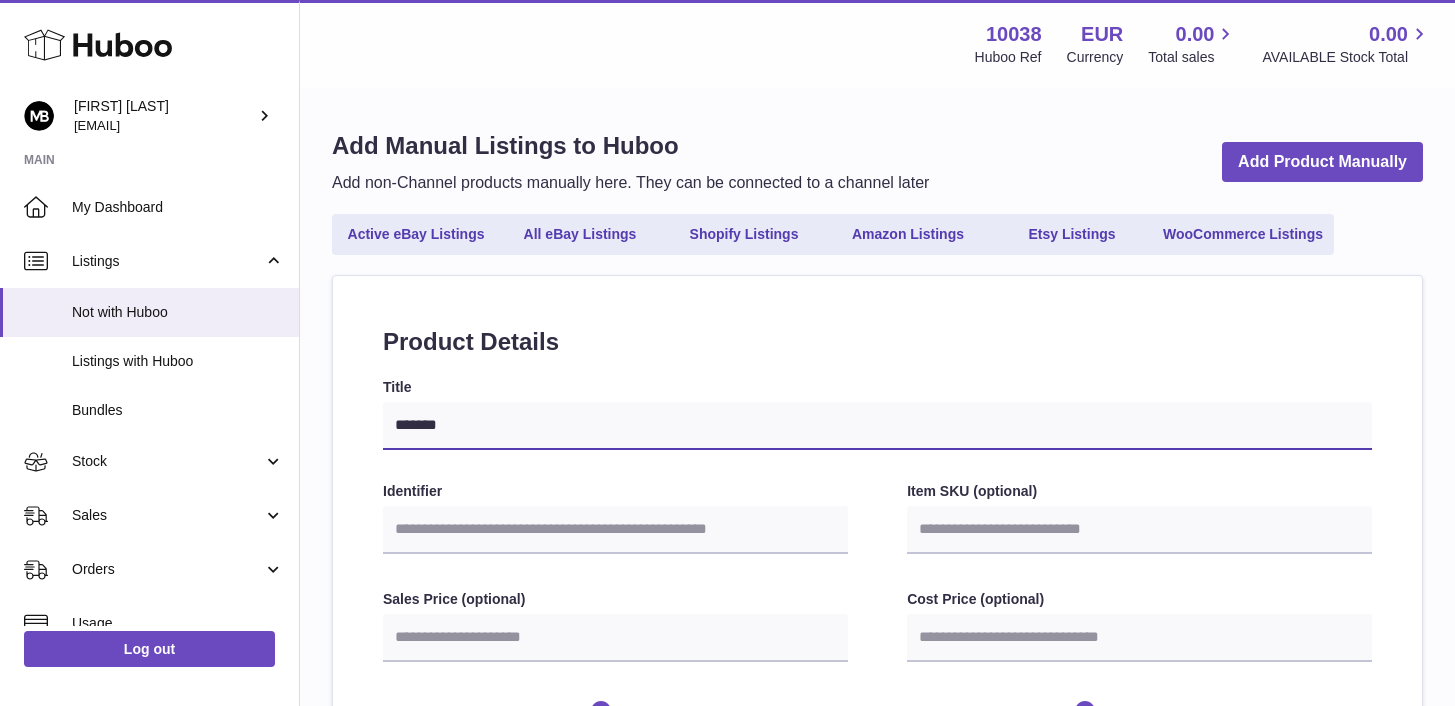 select 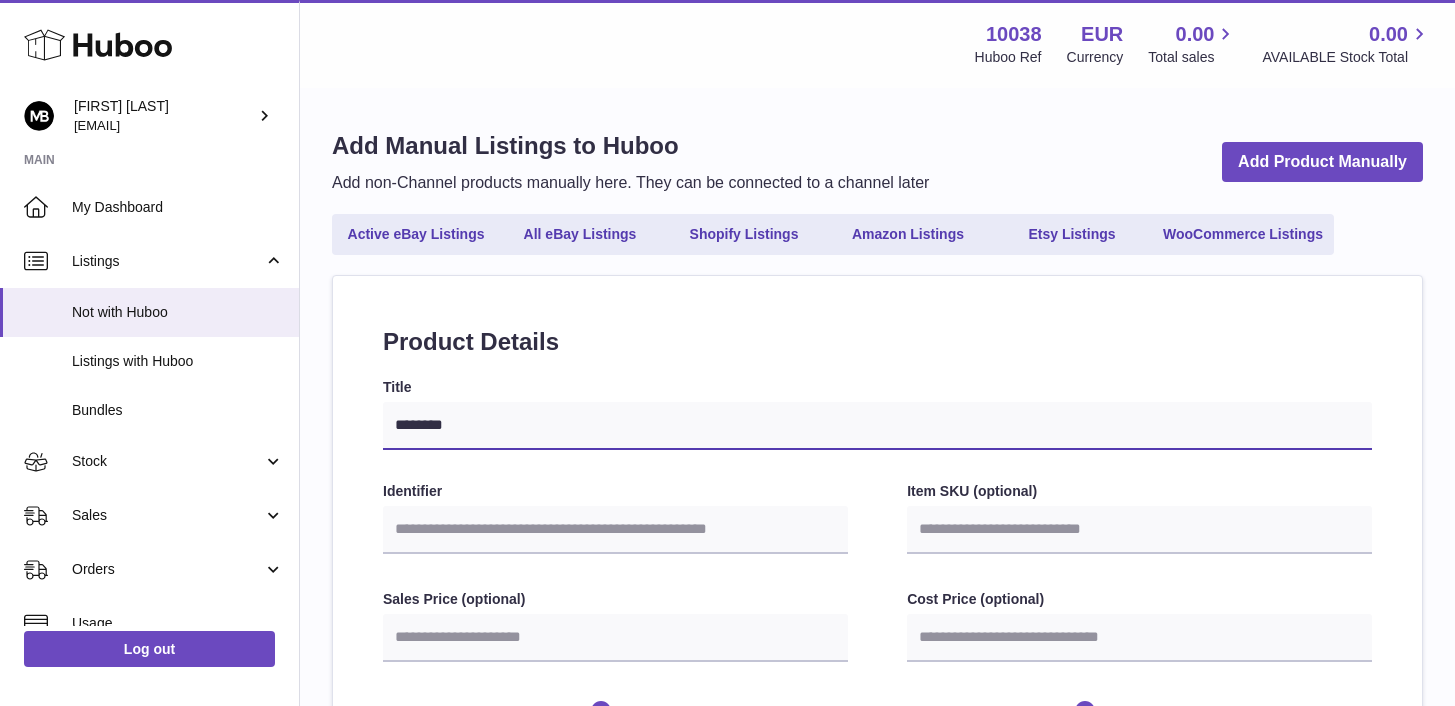 type on "*********" 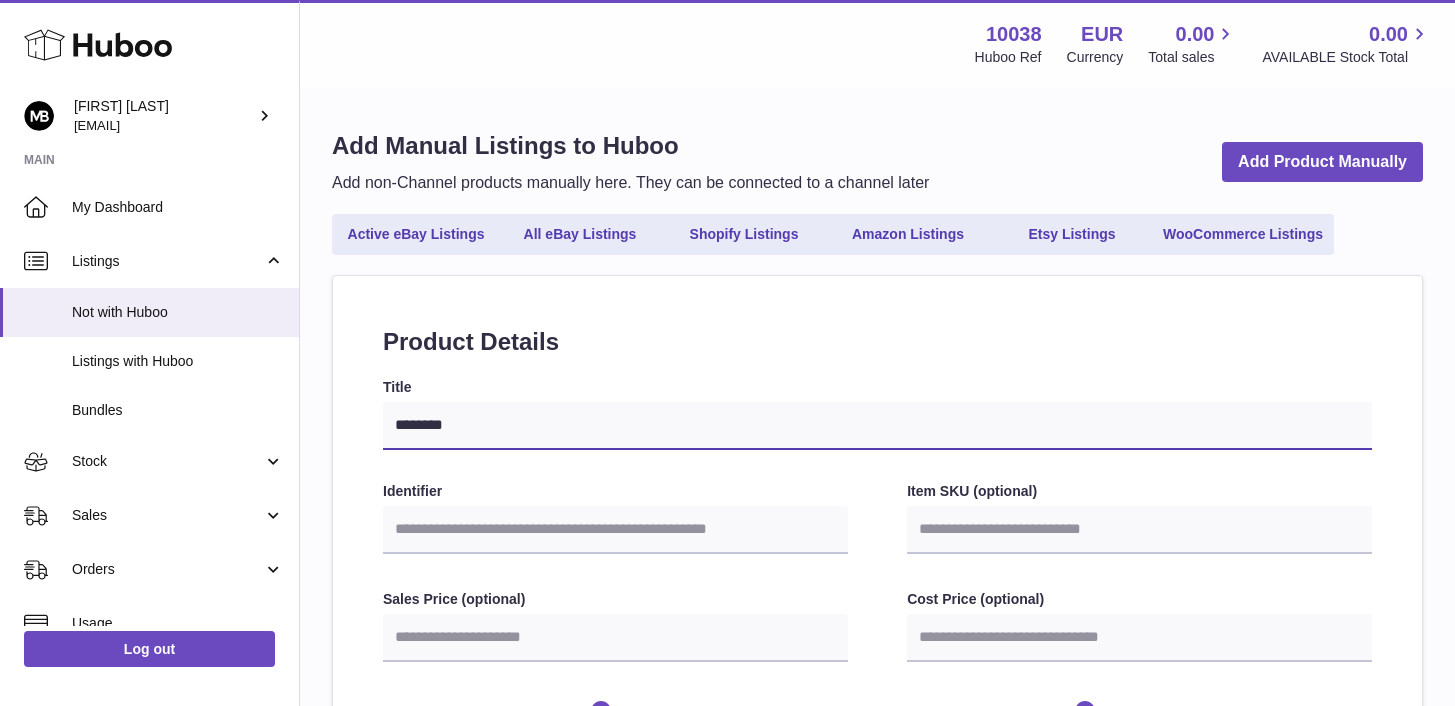 select 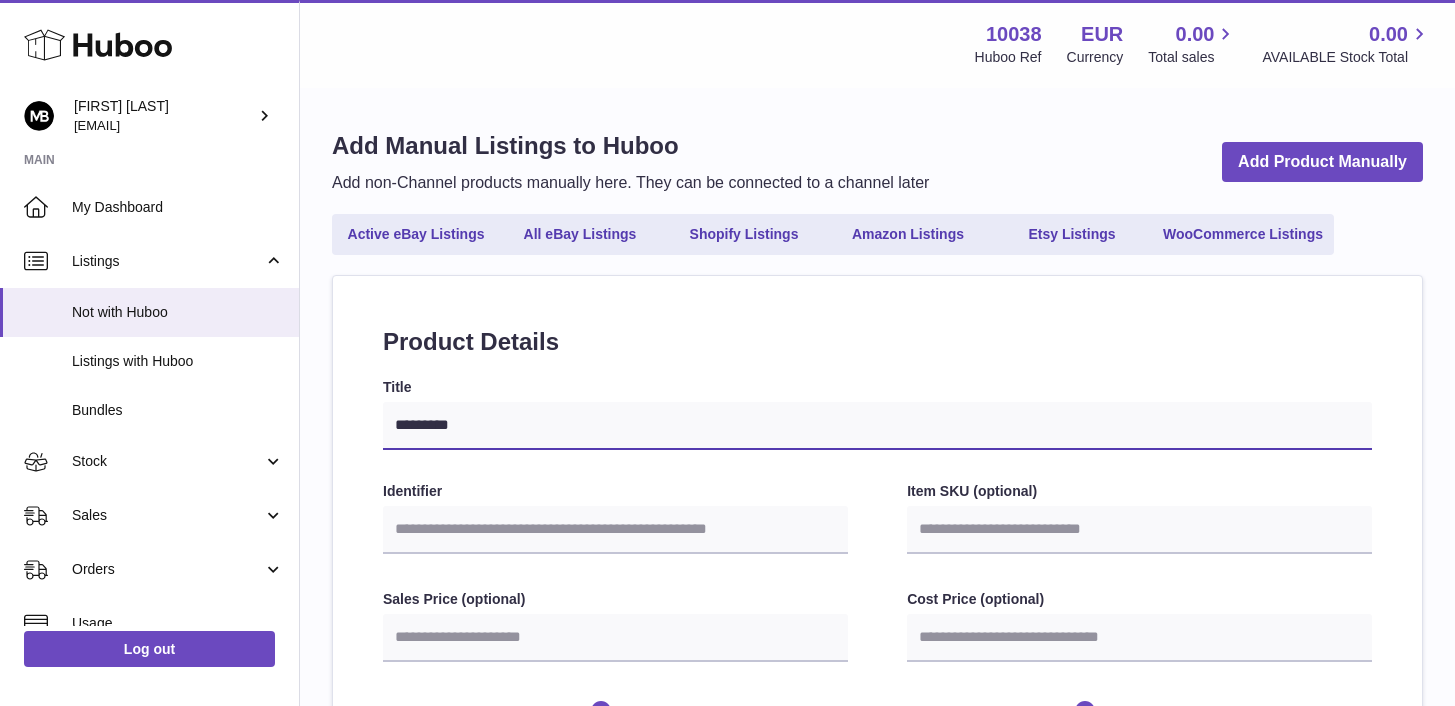 type on "**********" 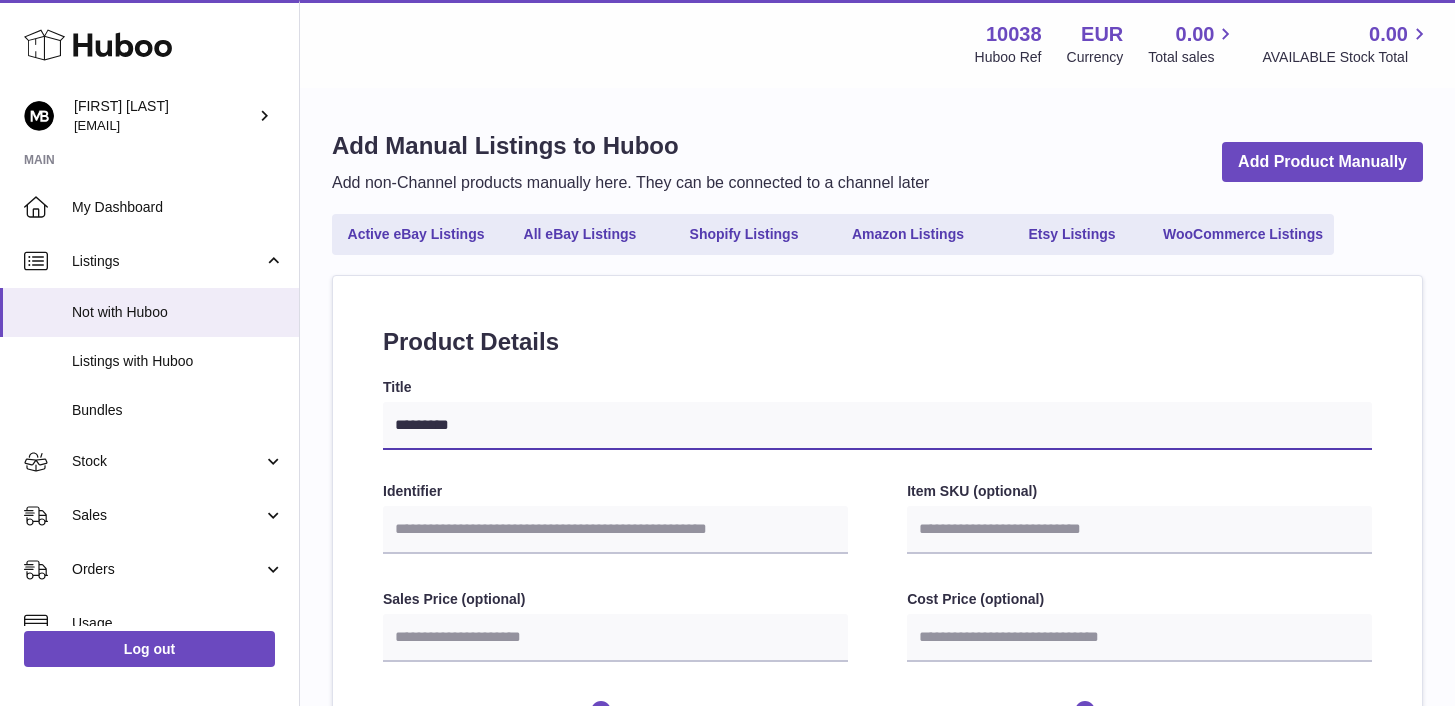 select 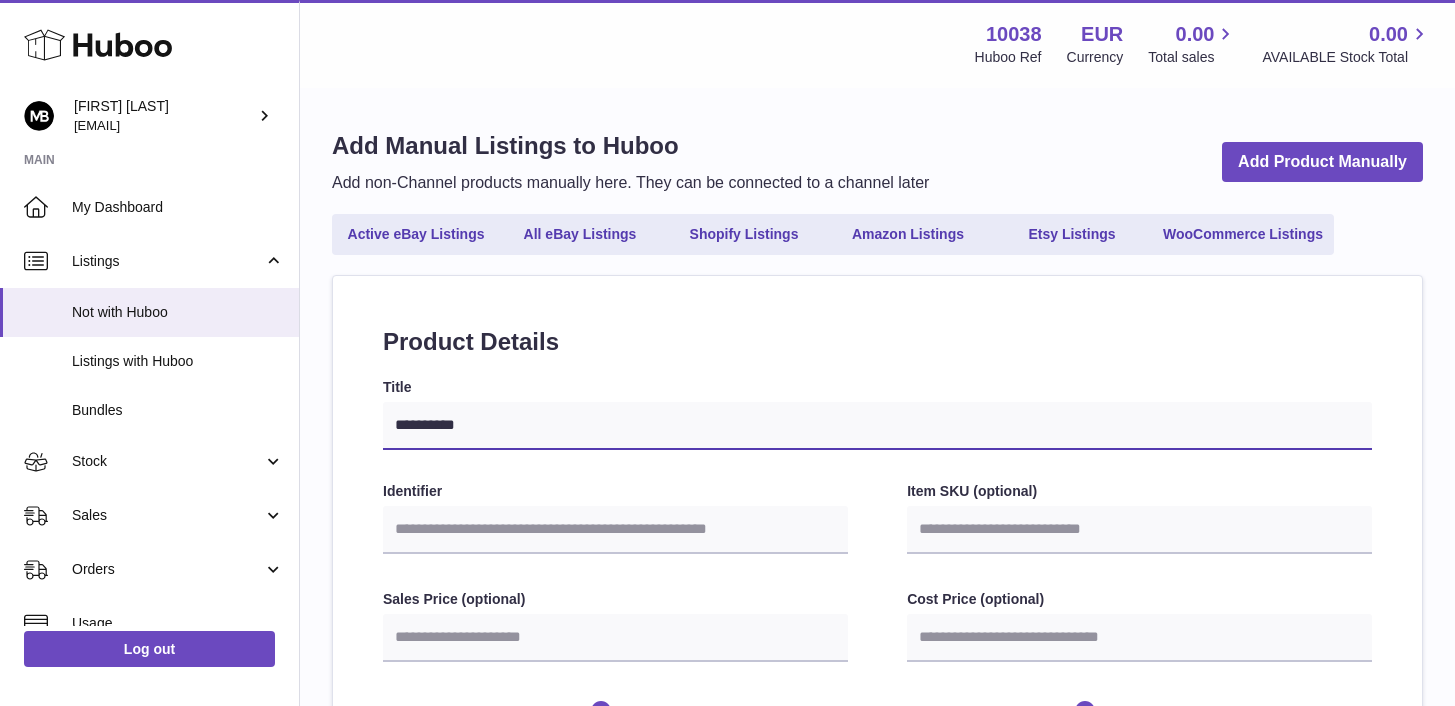 type on "**********" 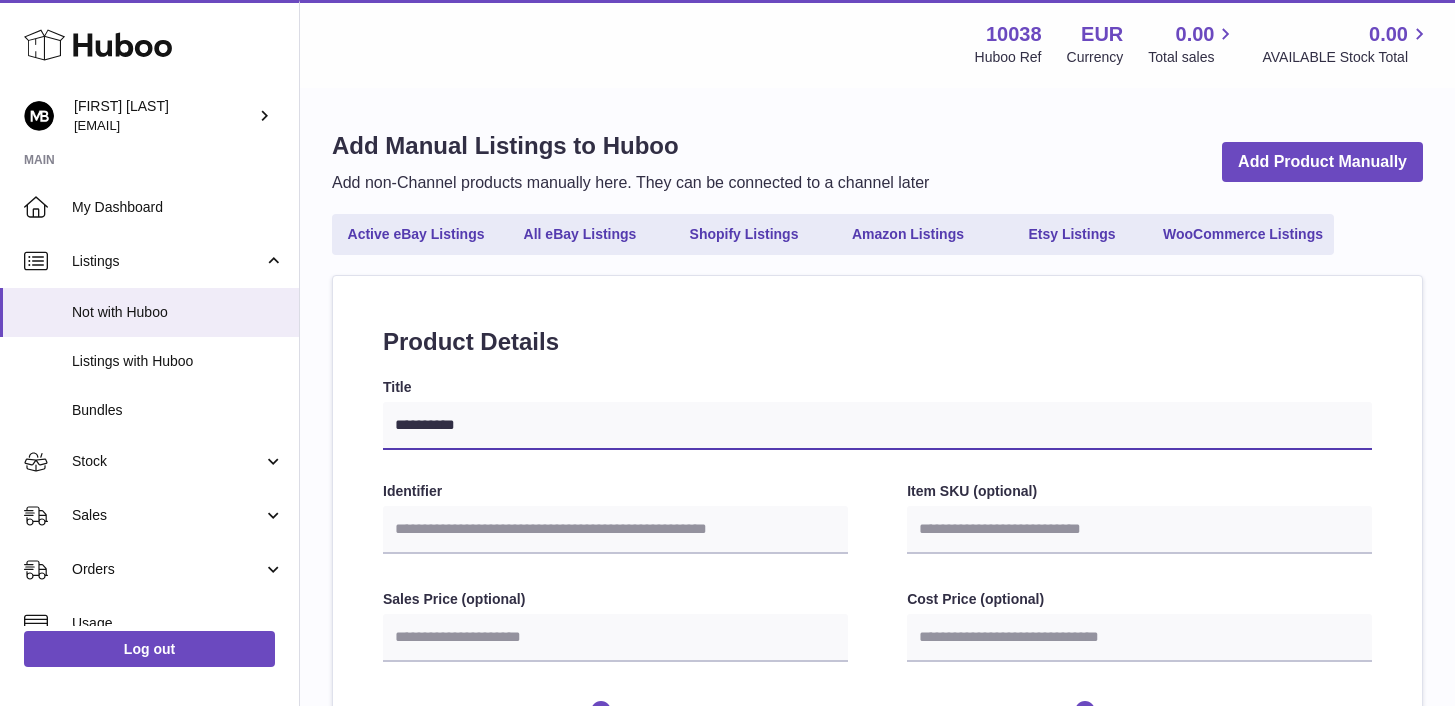 select 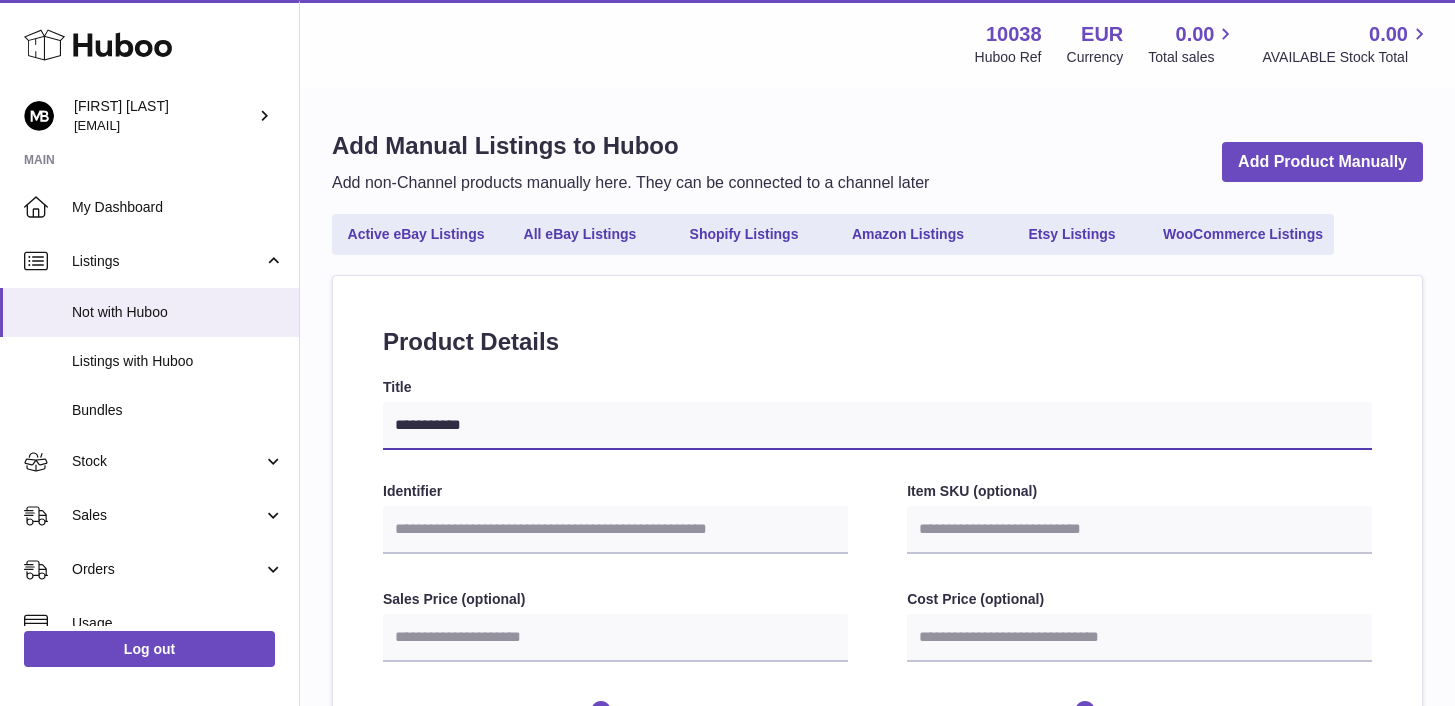 type on "**********" 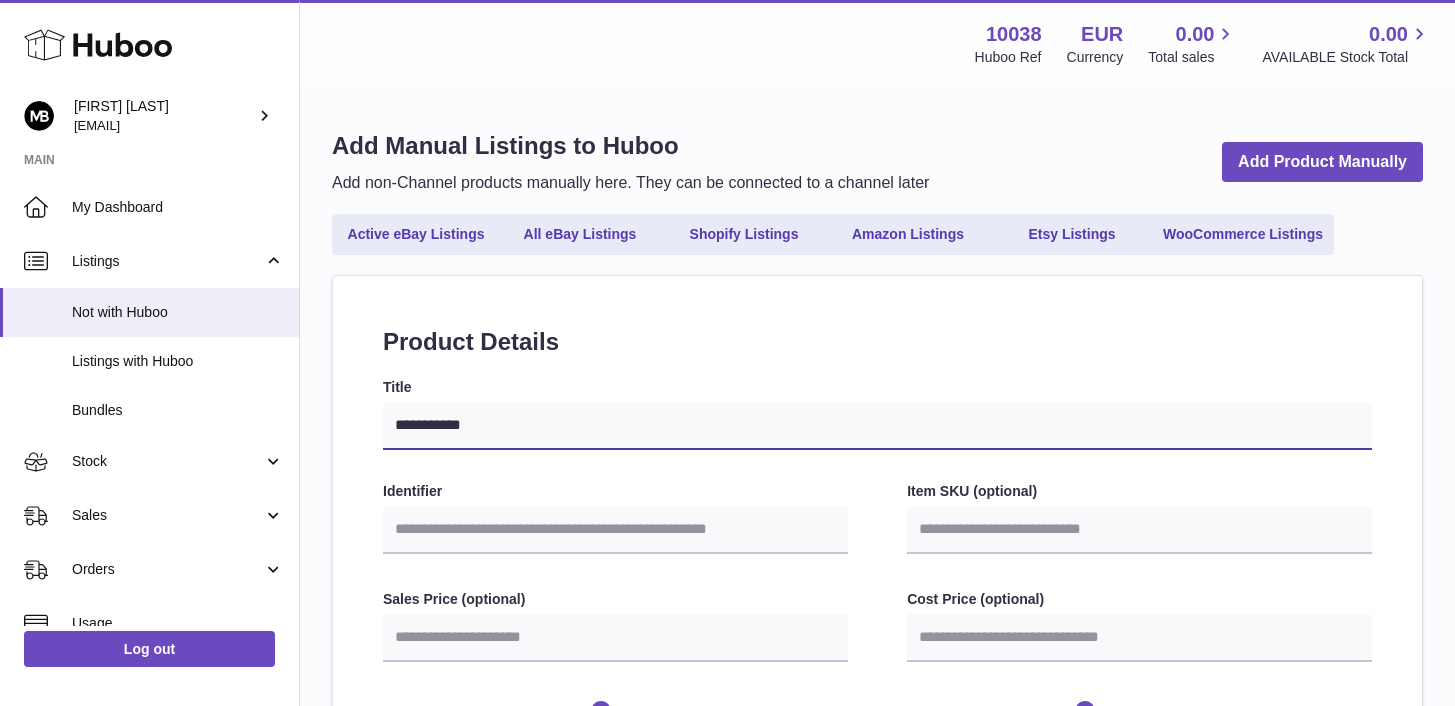 select 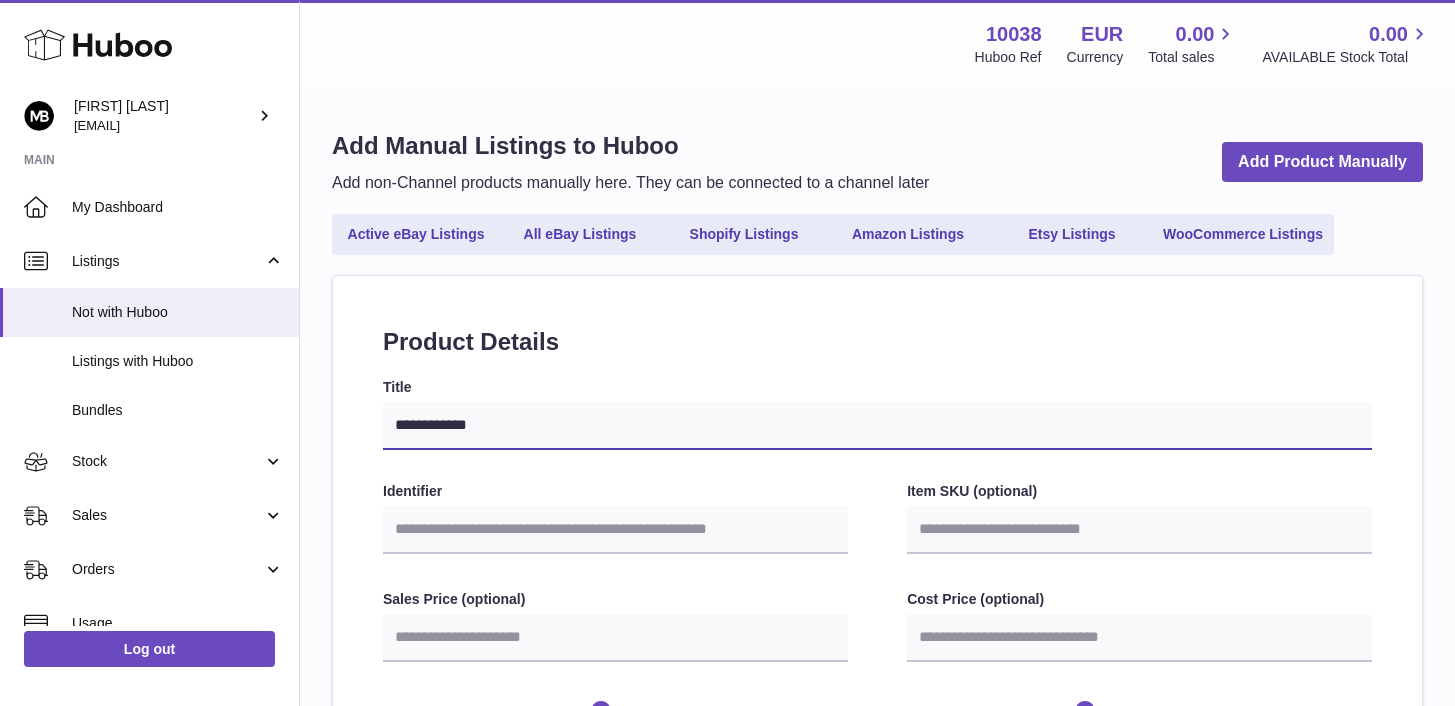 type on "**********" 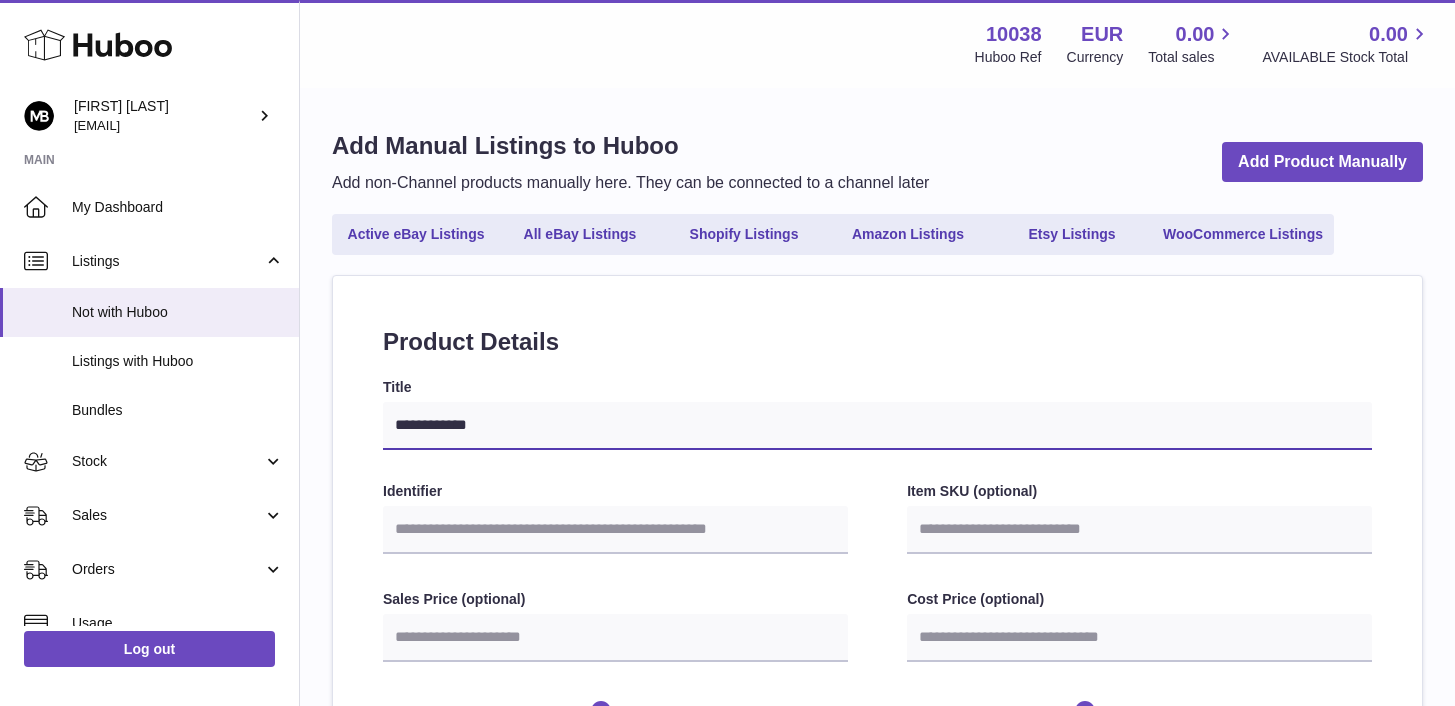 select 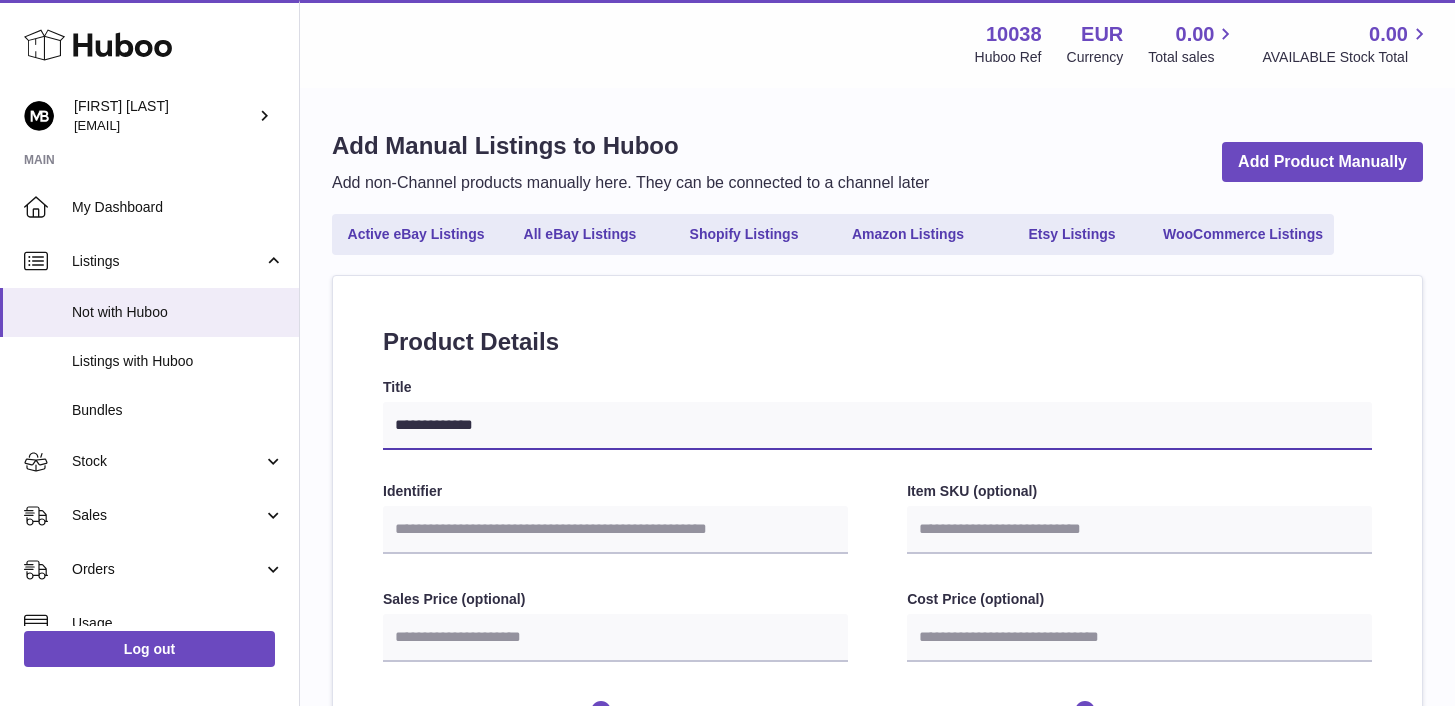 type on "**********" 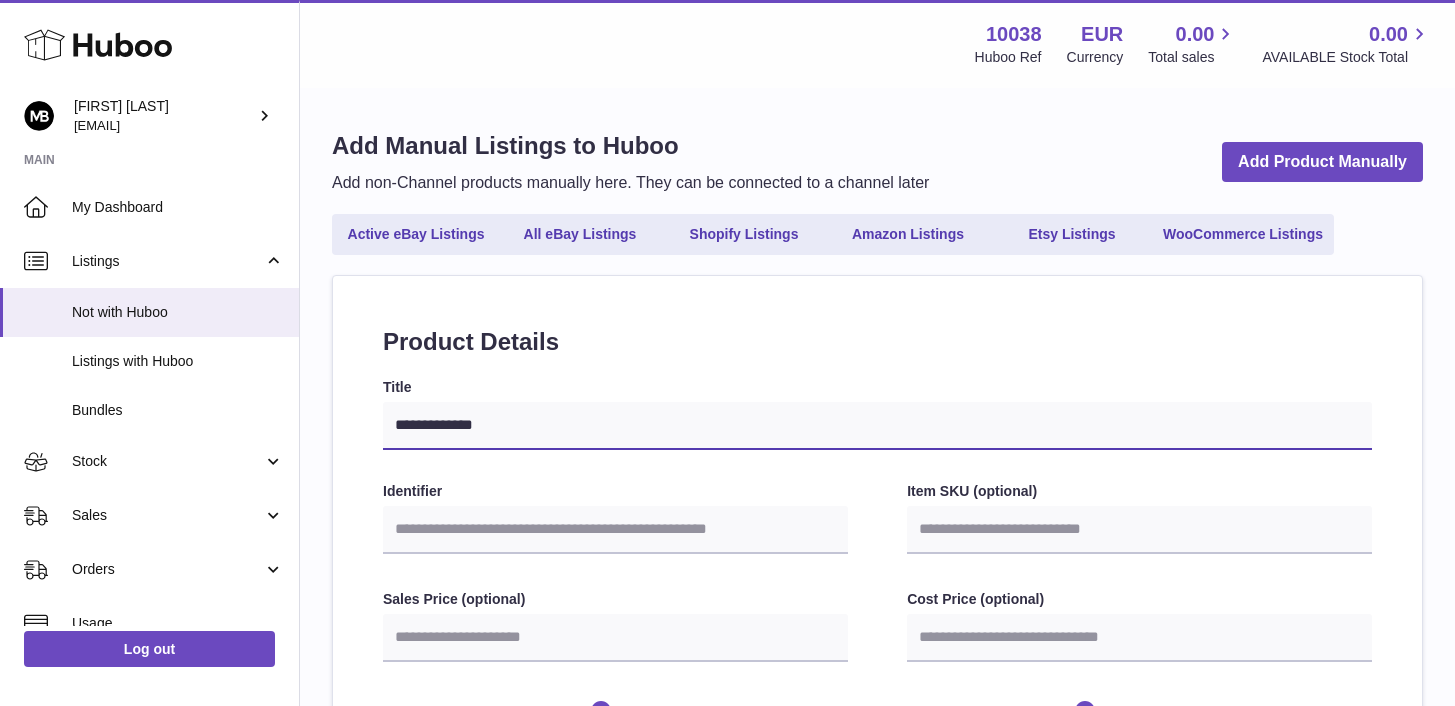 select 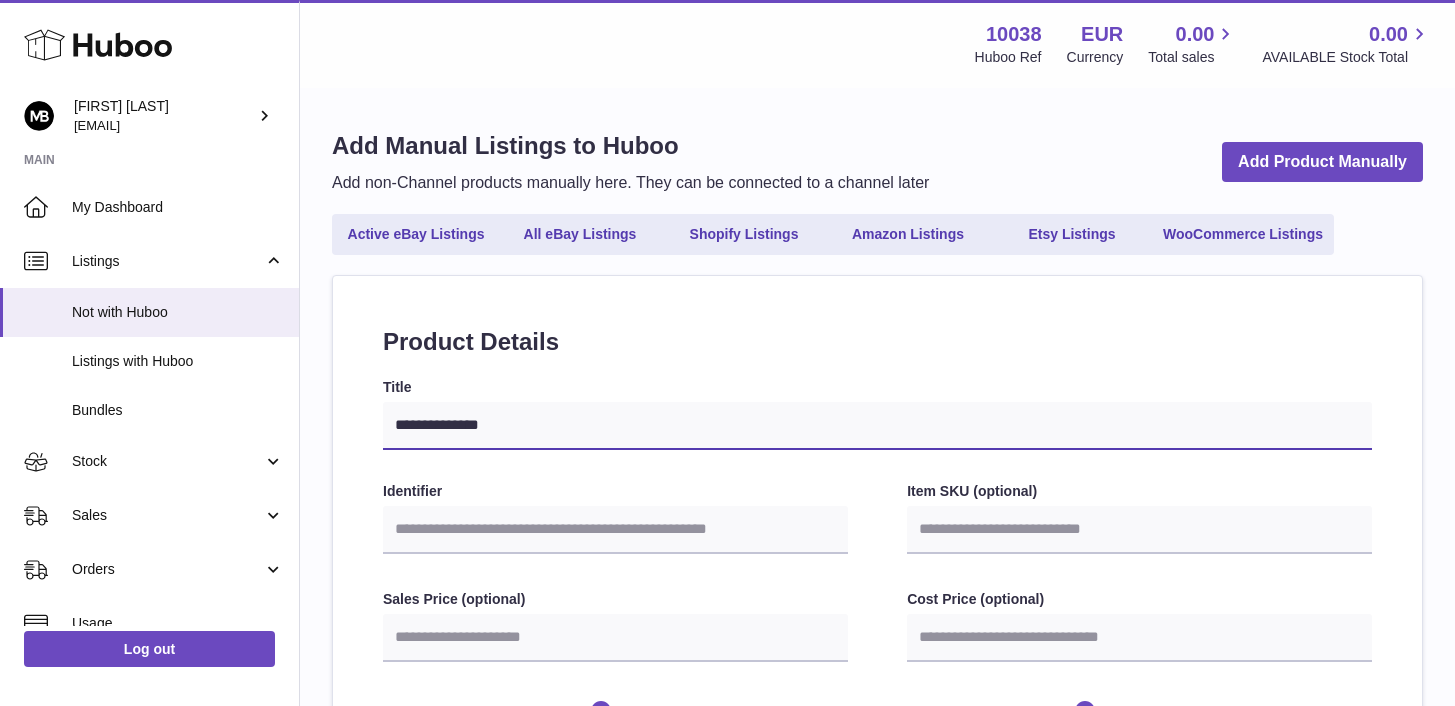 select 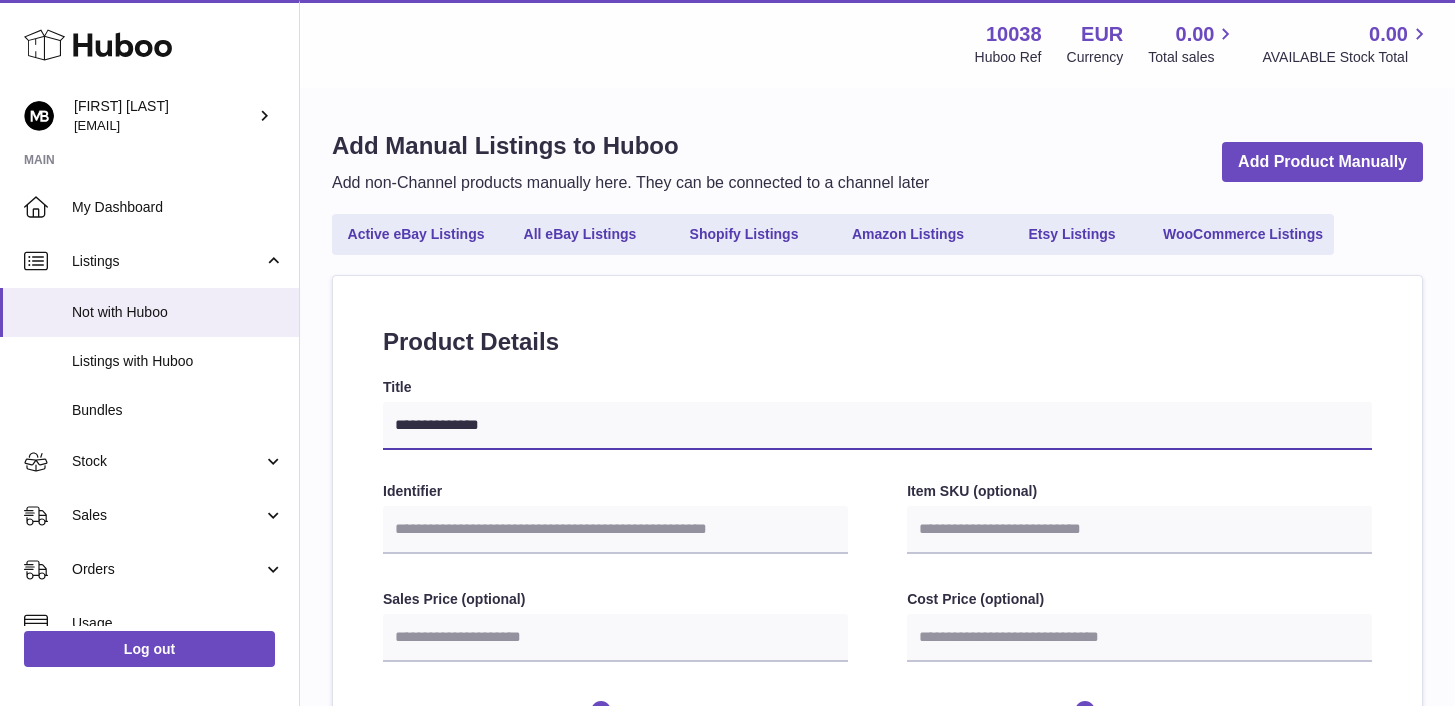 type on "**********" 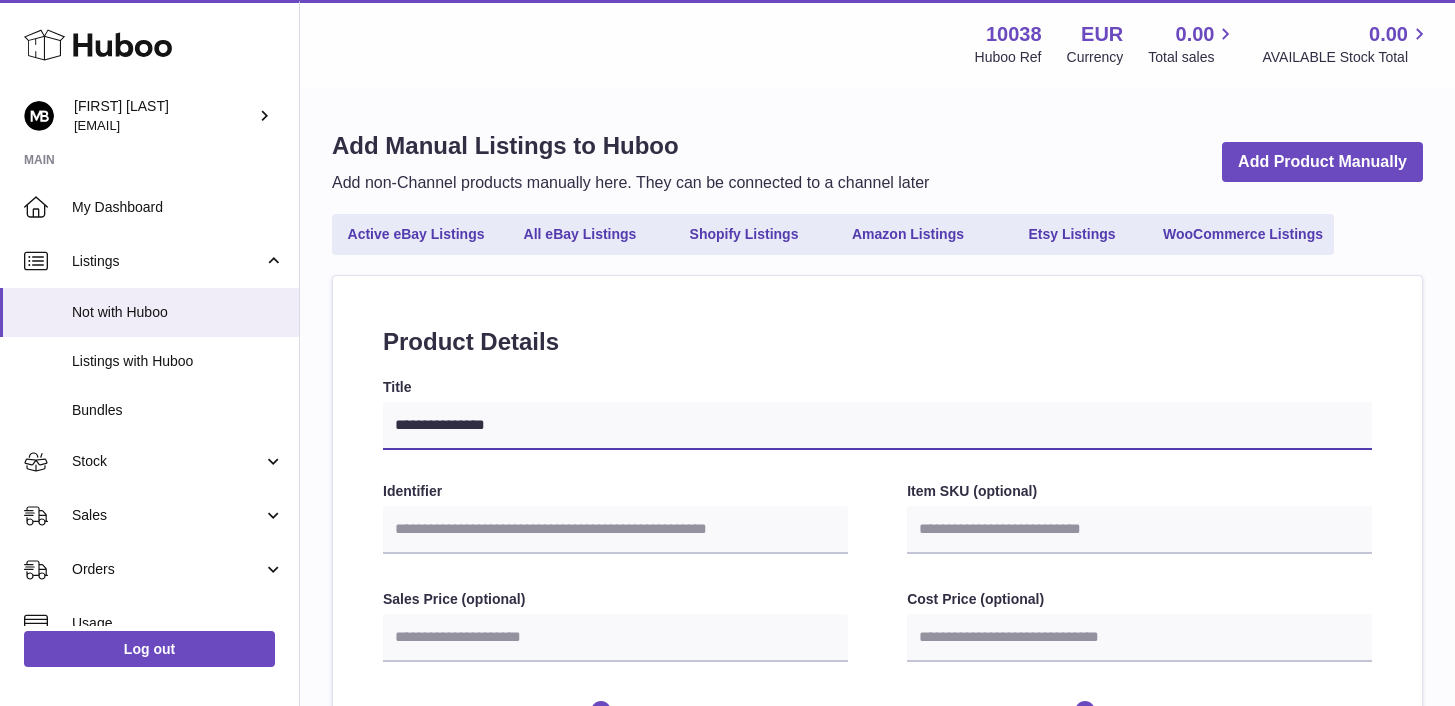 type on "**********" 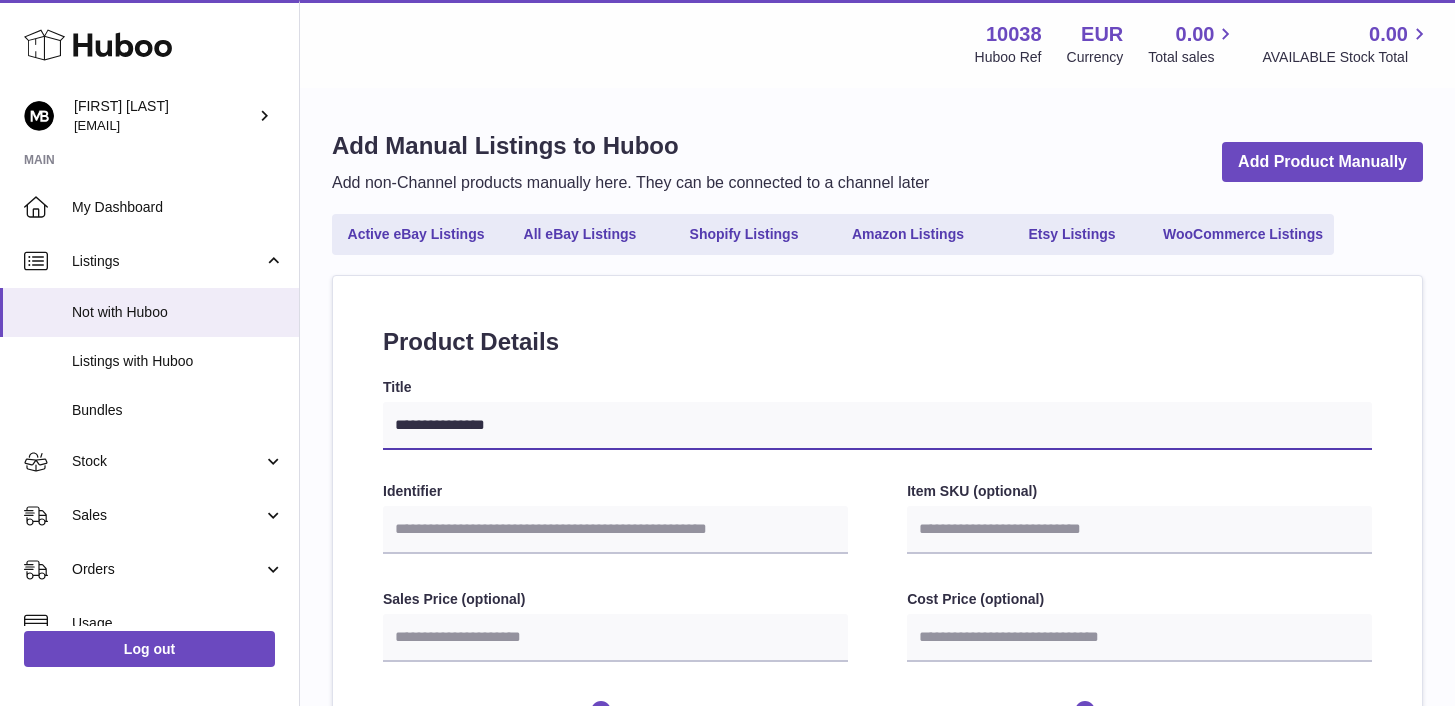 select 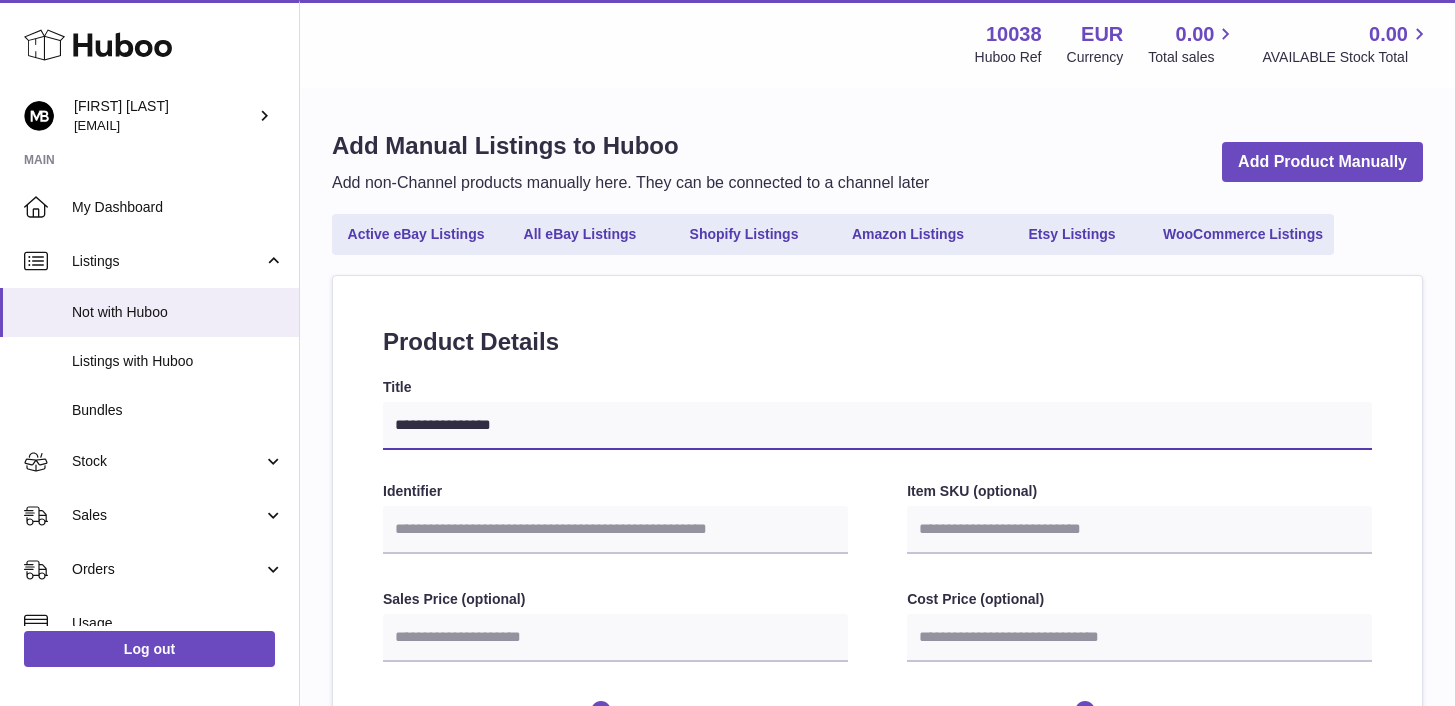 type on "**********" 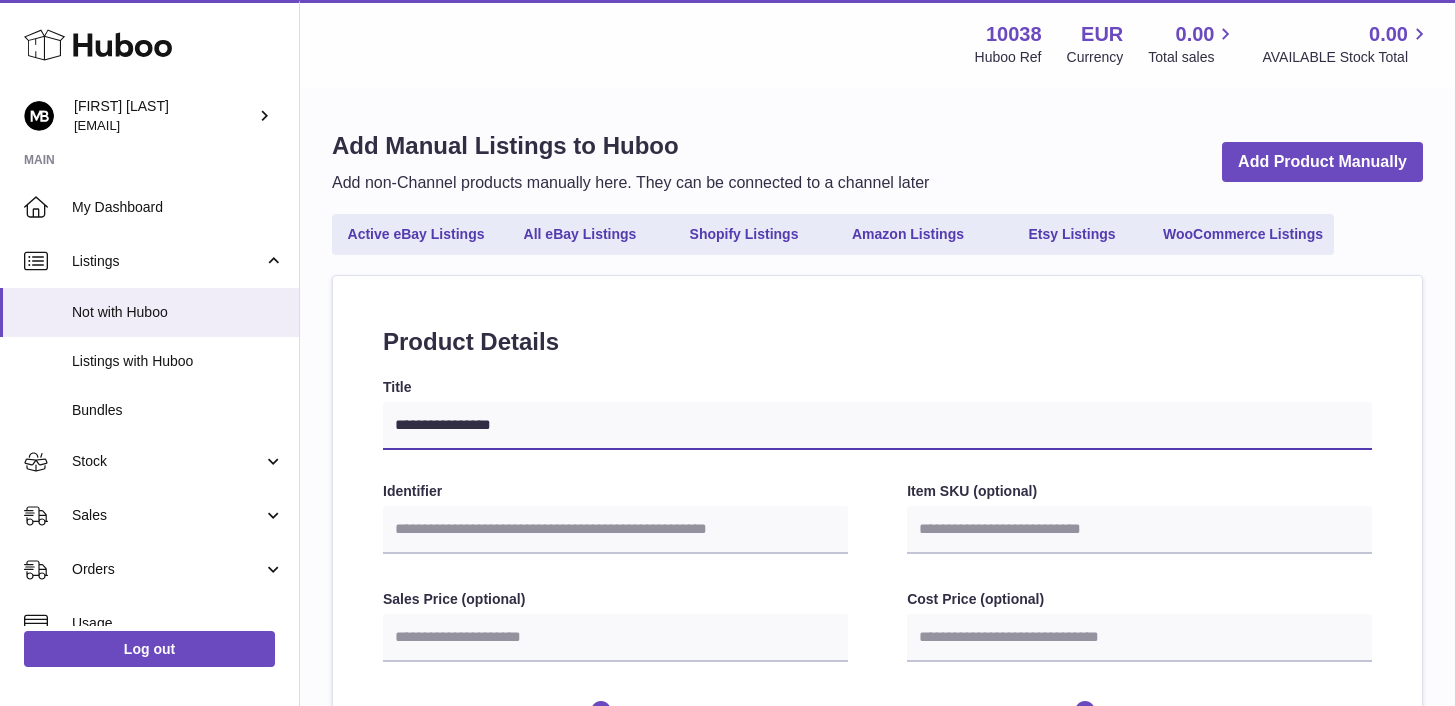 select 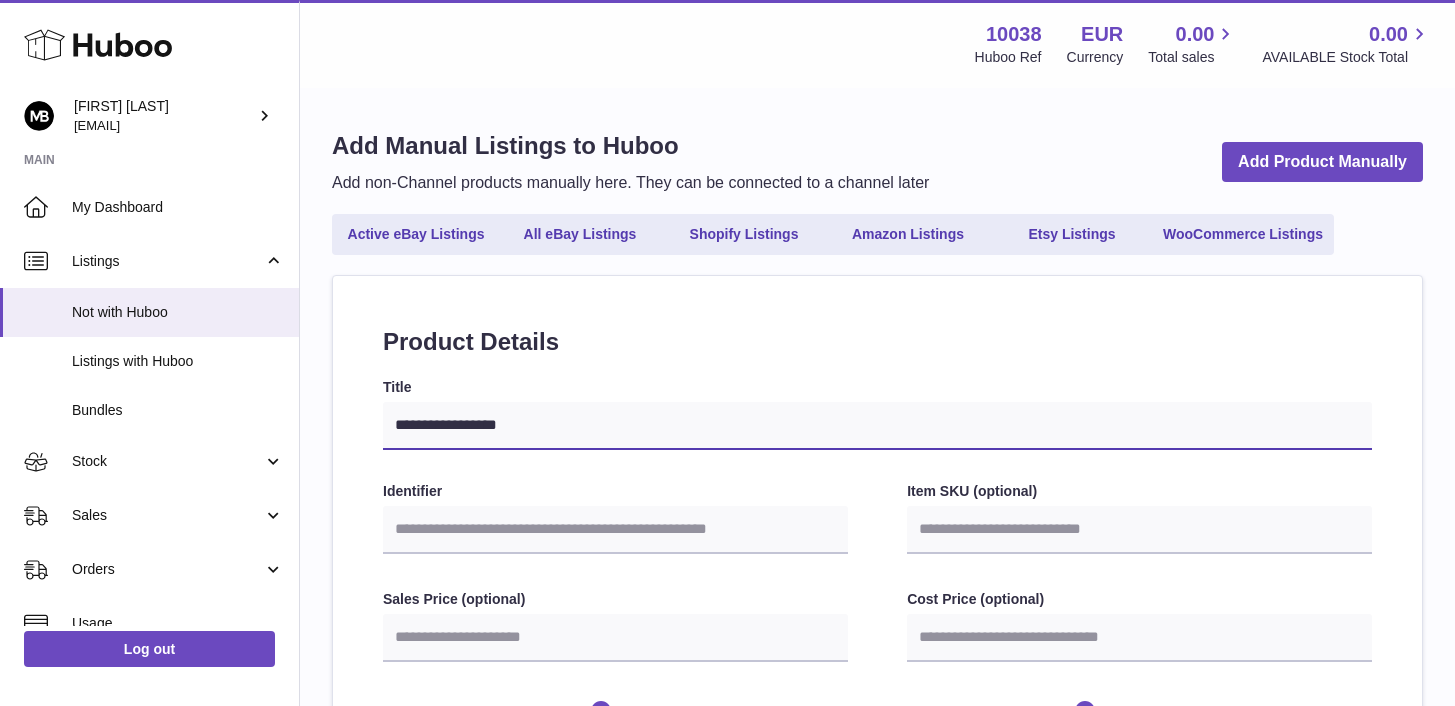 type on "**********" 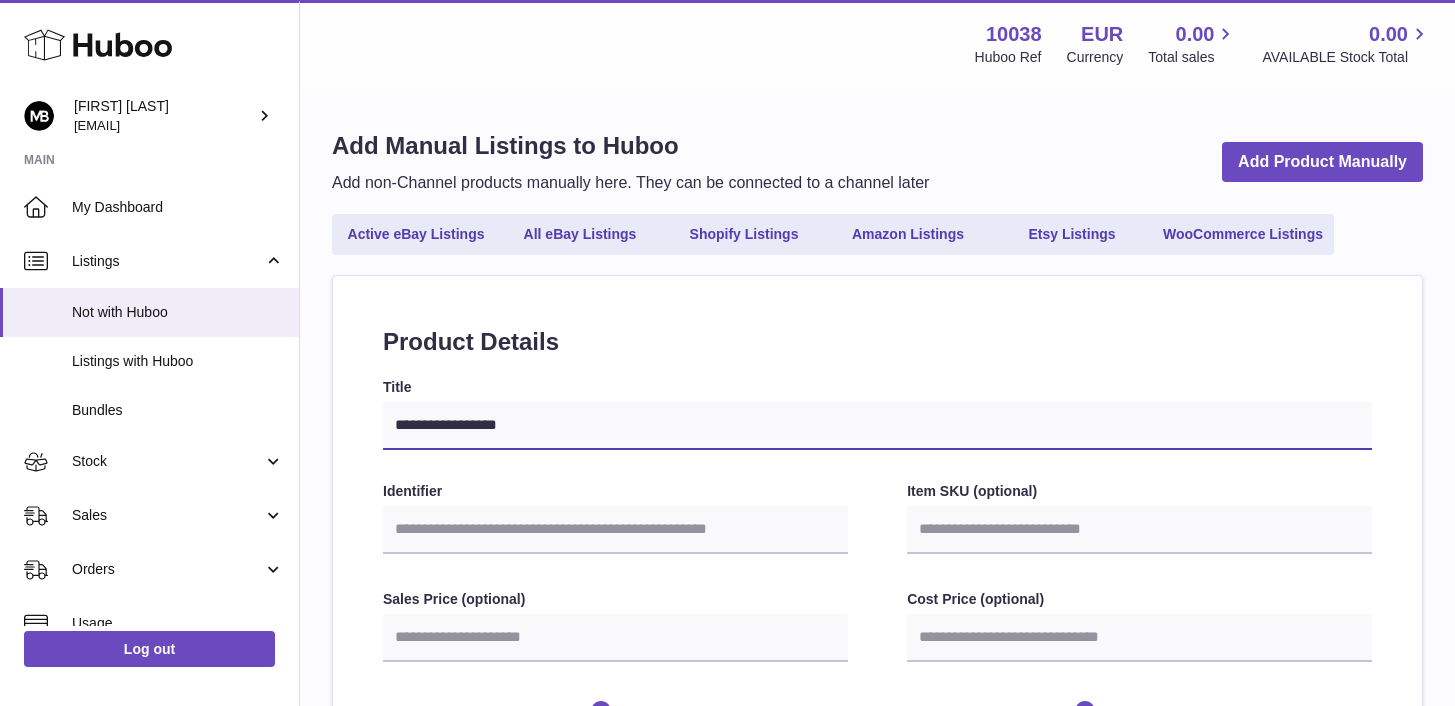 select 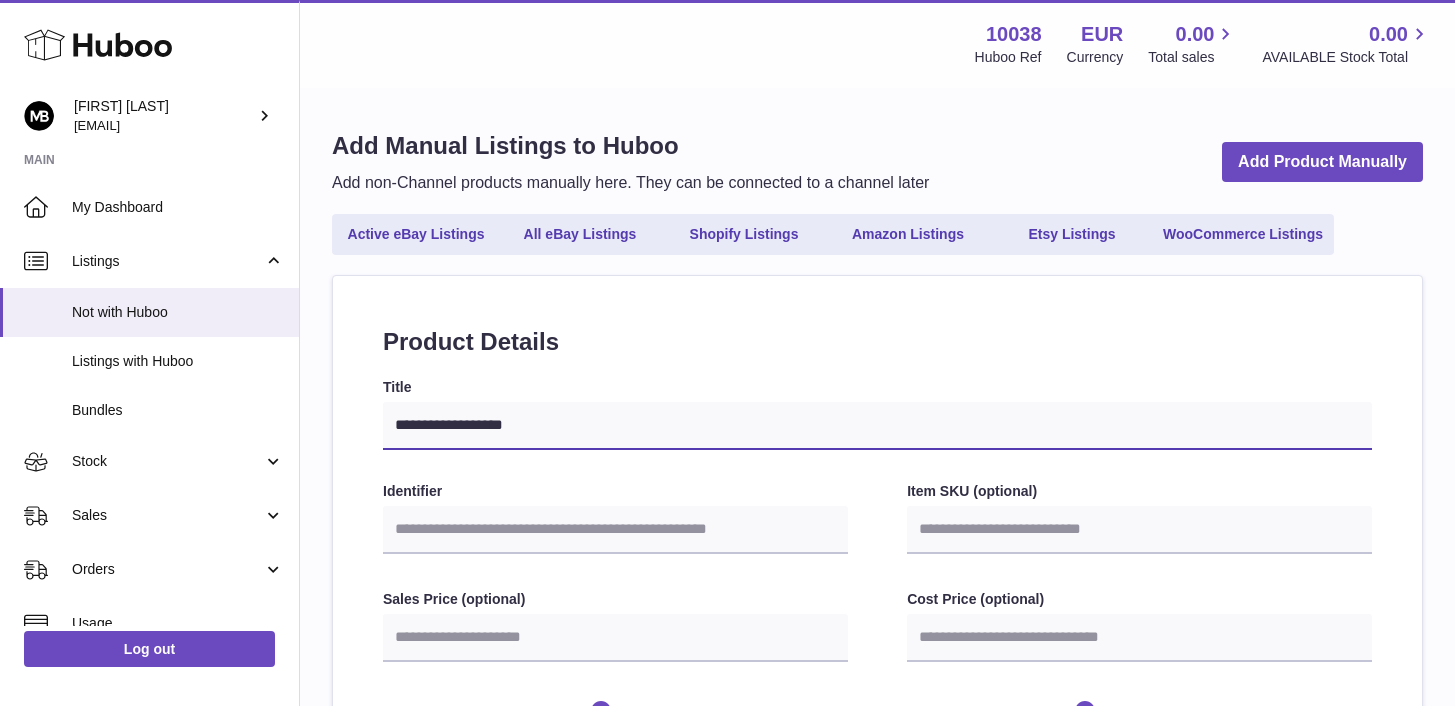 type on "**********" 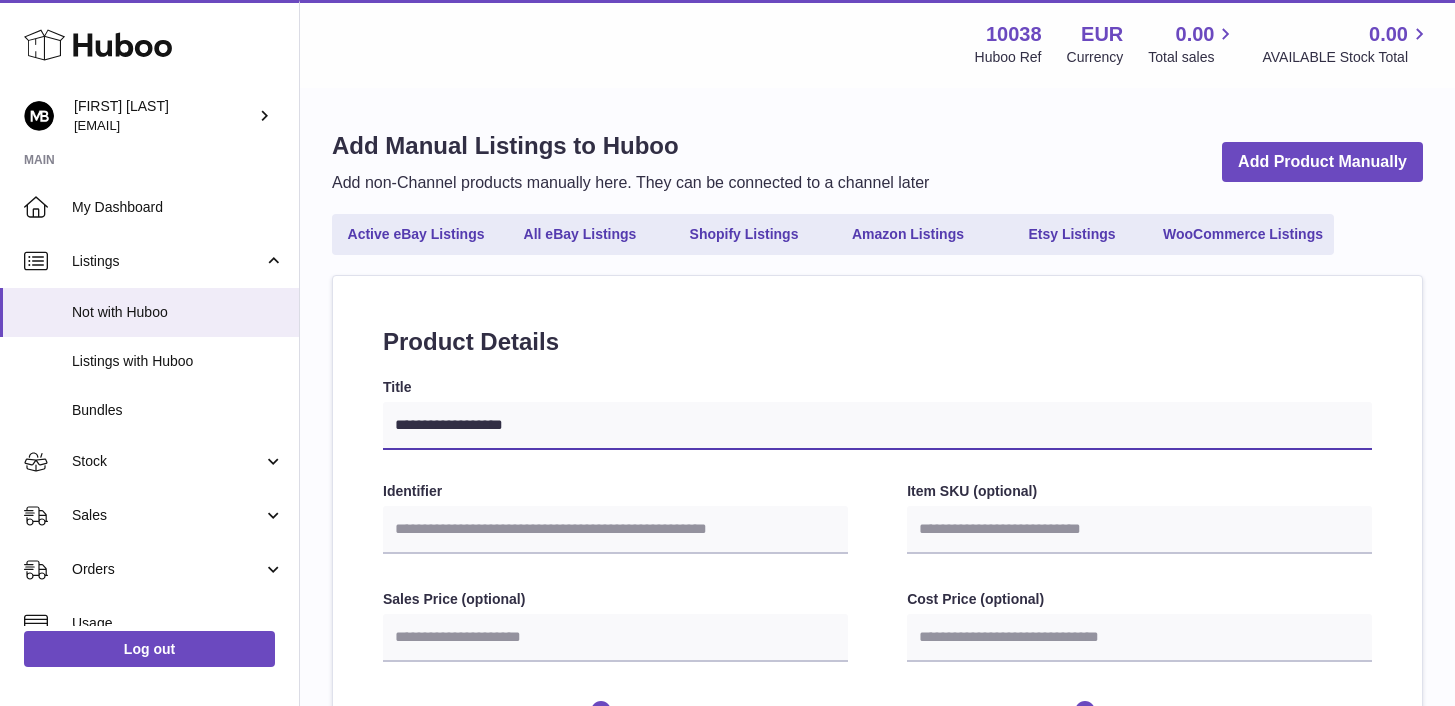 select 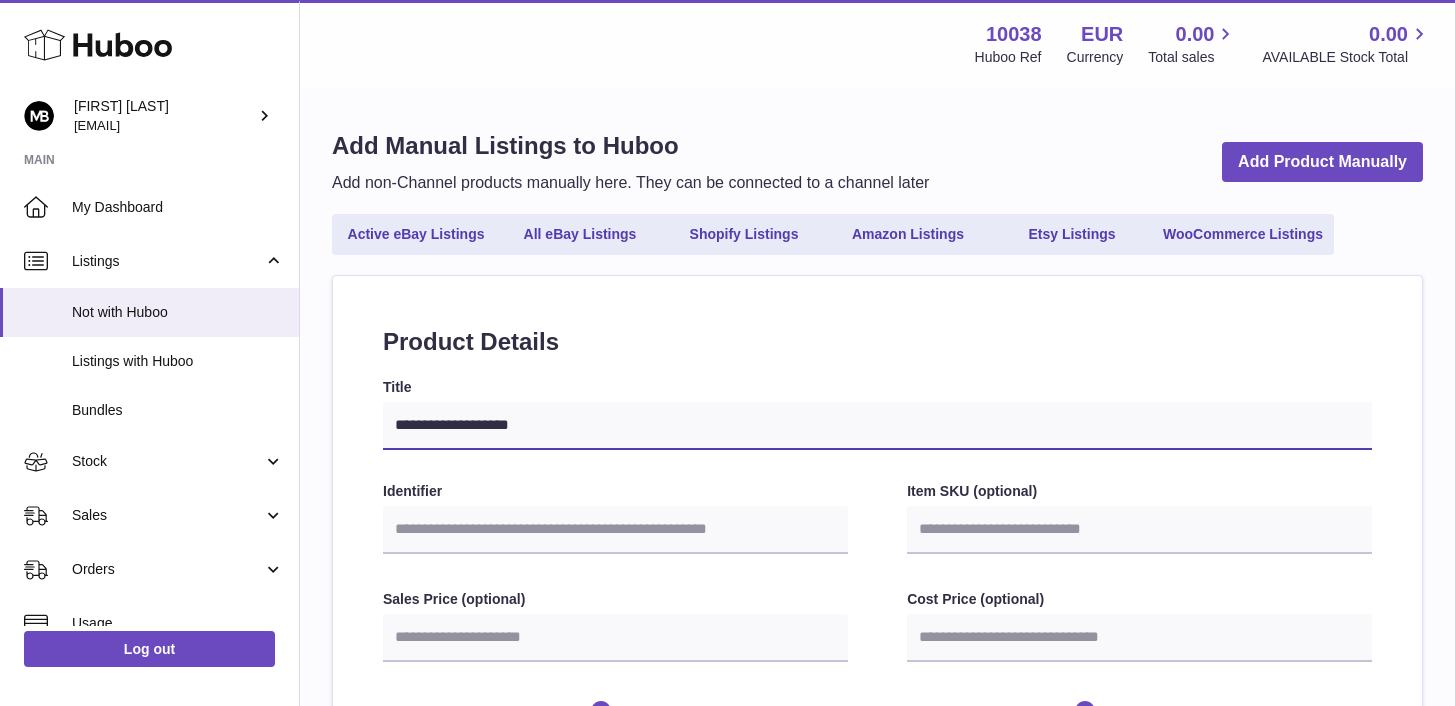 type on "**********" 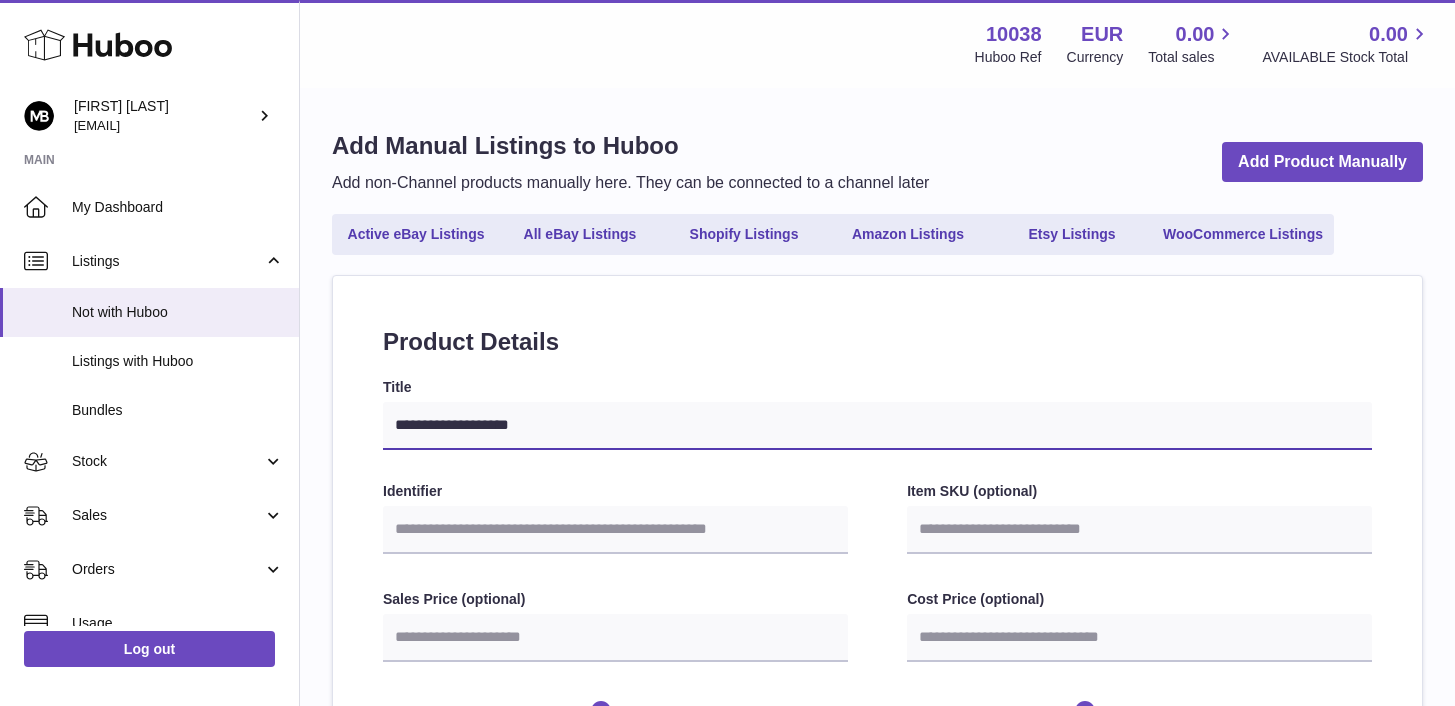 select 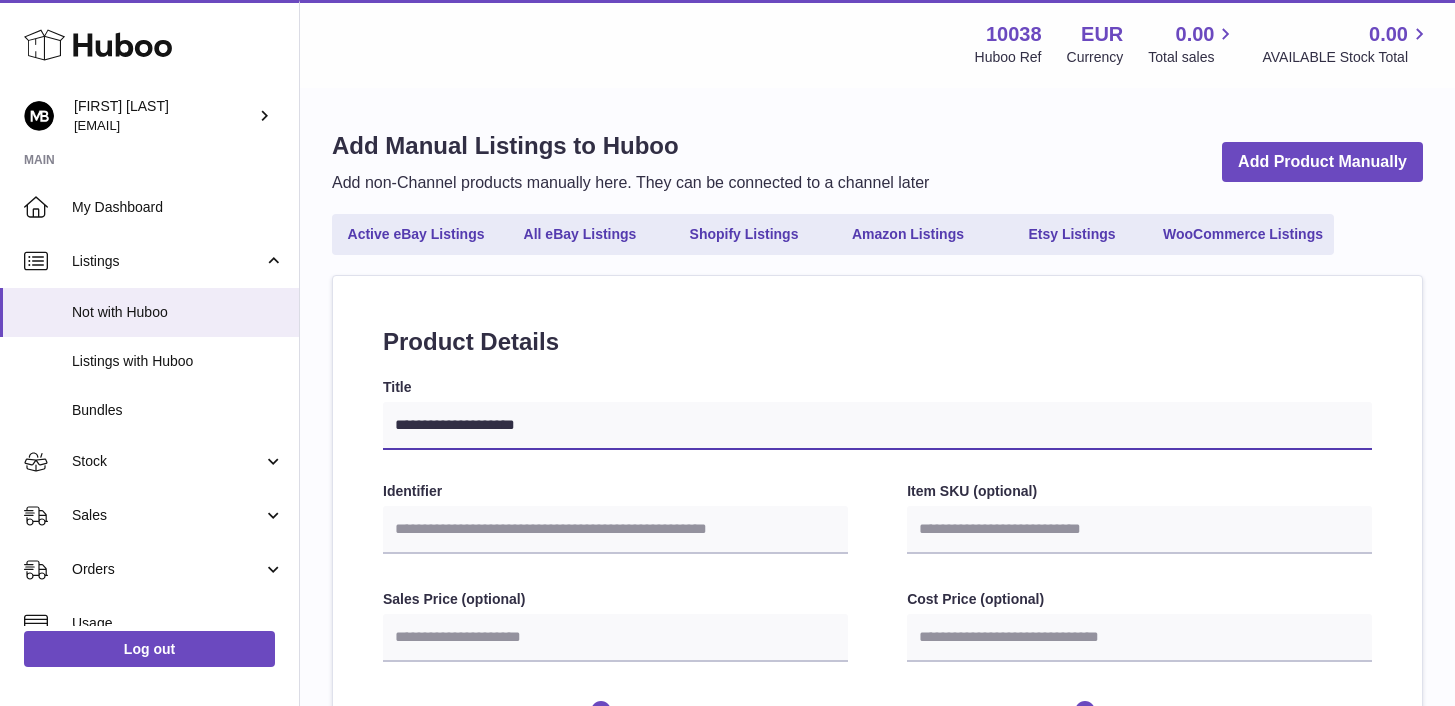 type on "**********" 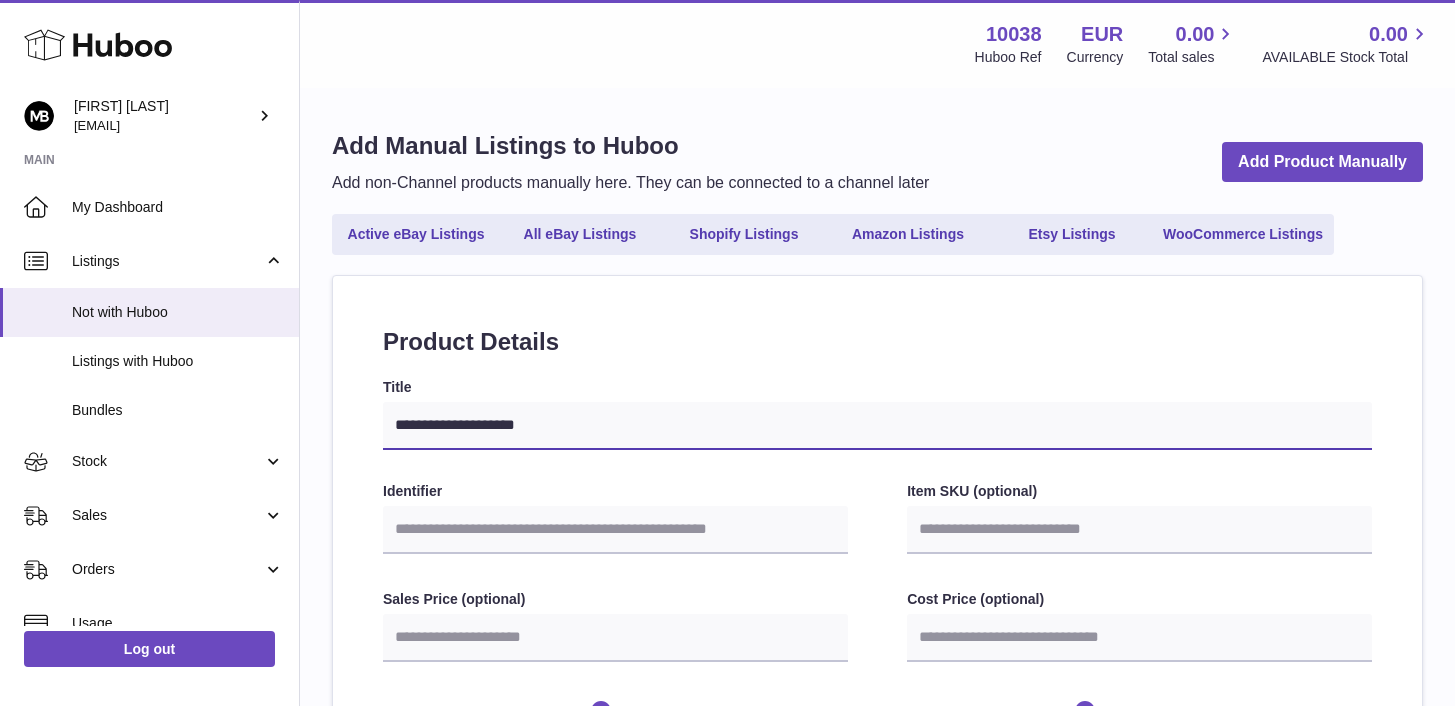 select 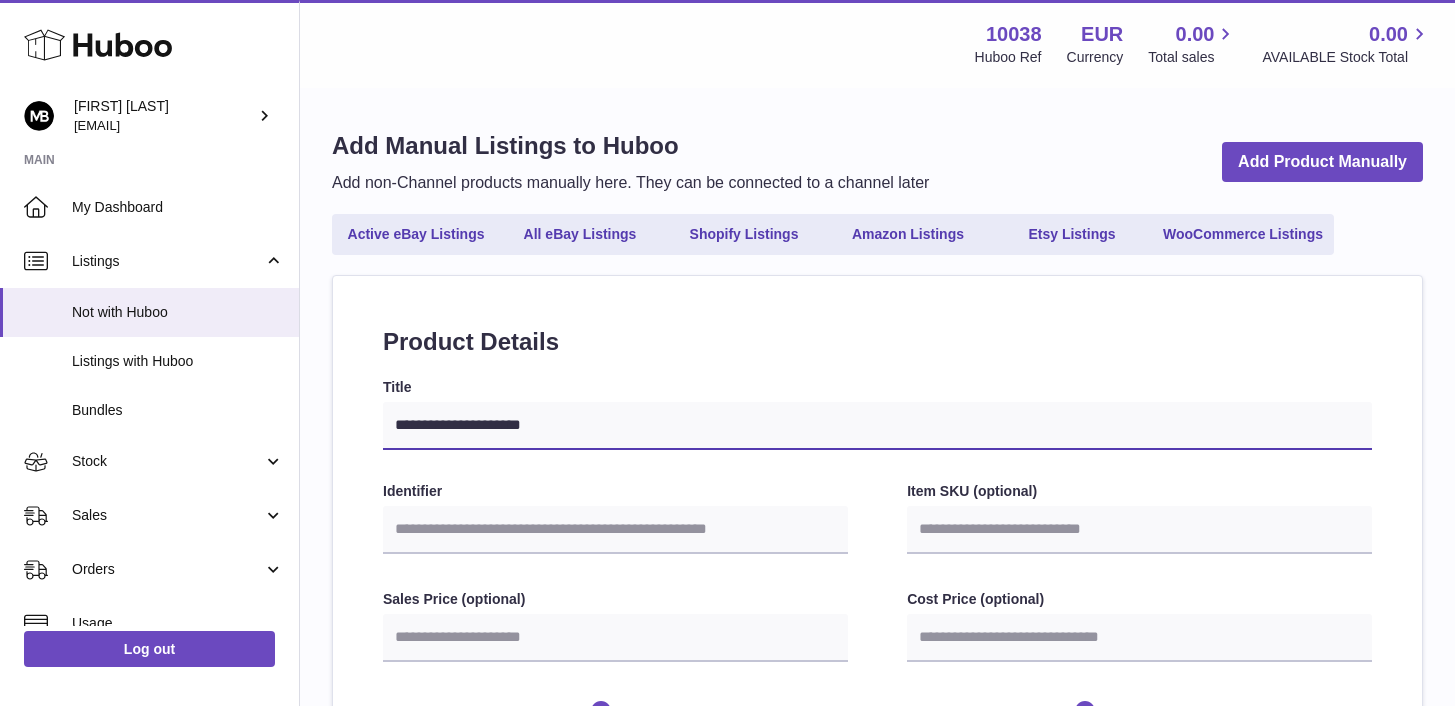 type on "**********" 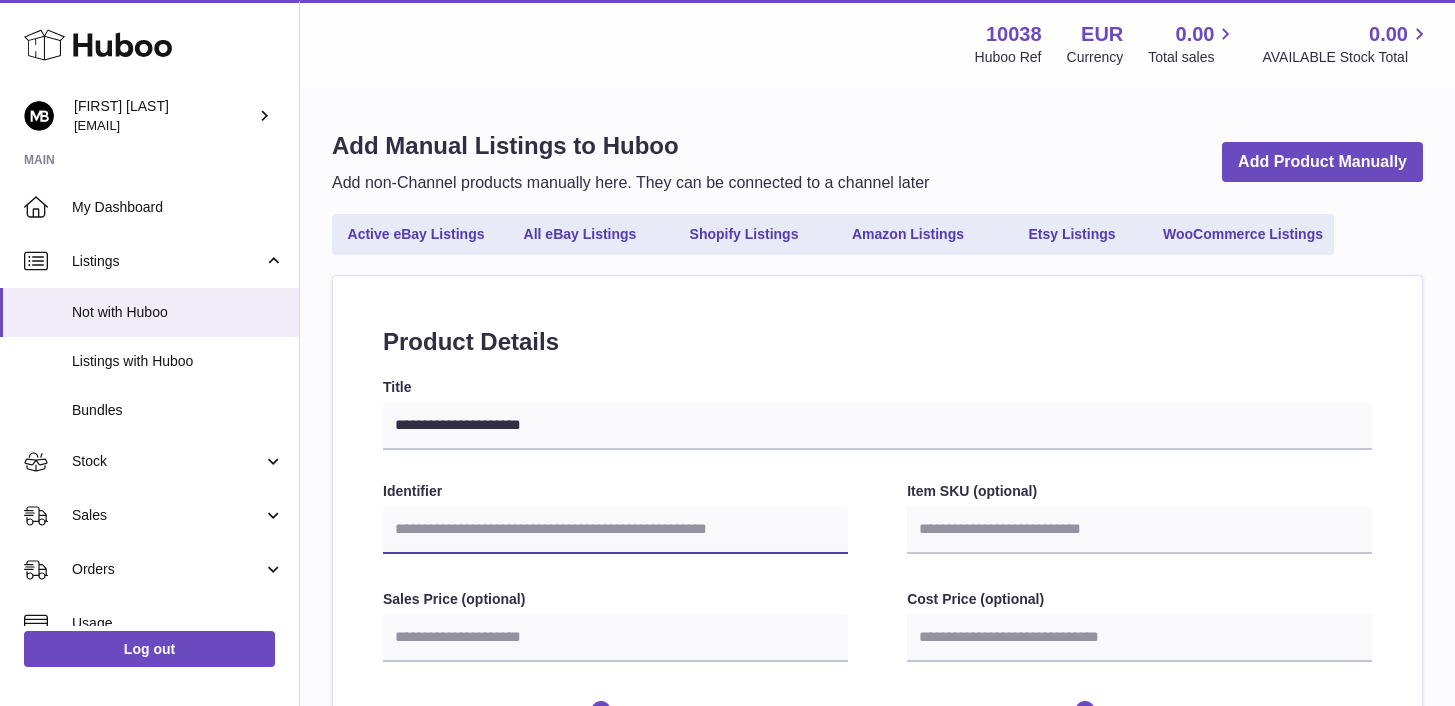 click on "Identifier" at bounding box center [615, 530] 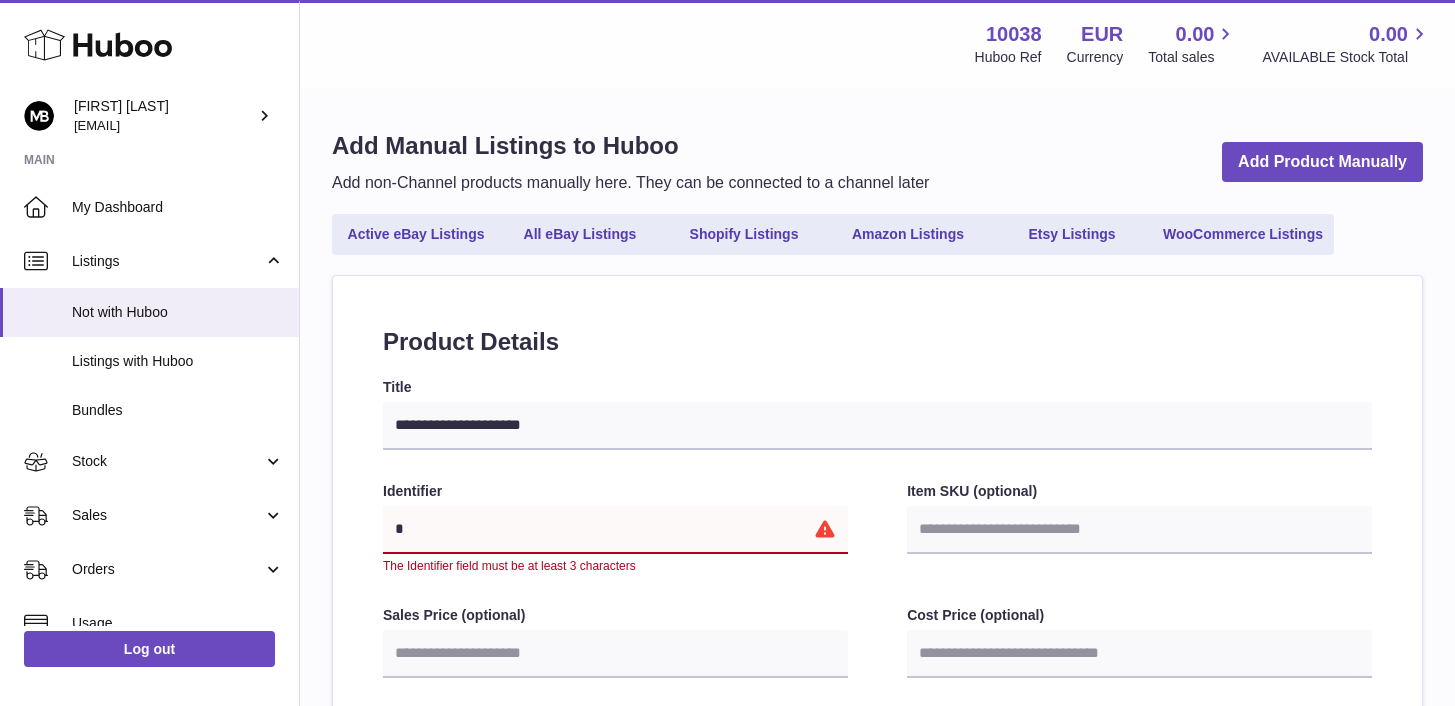 paste on "***" 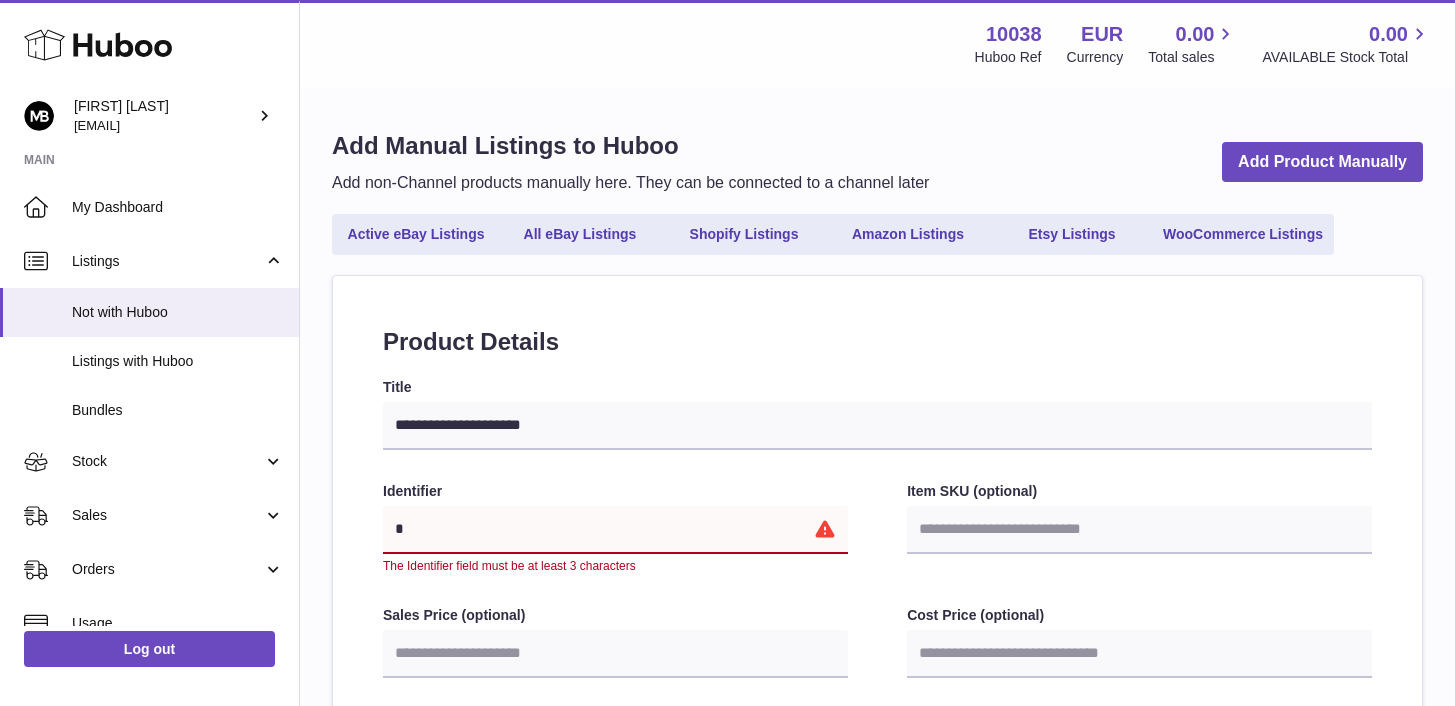 type on "****" 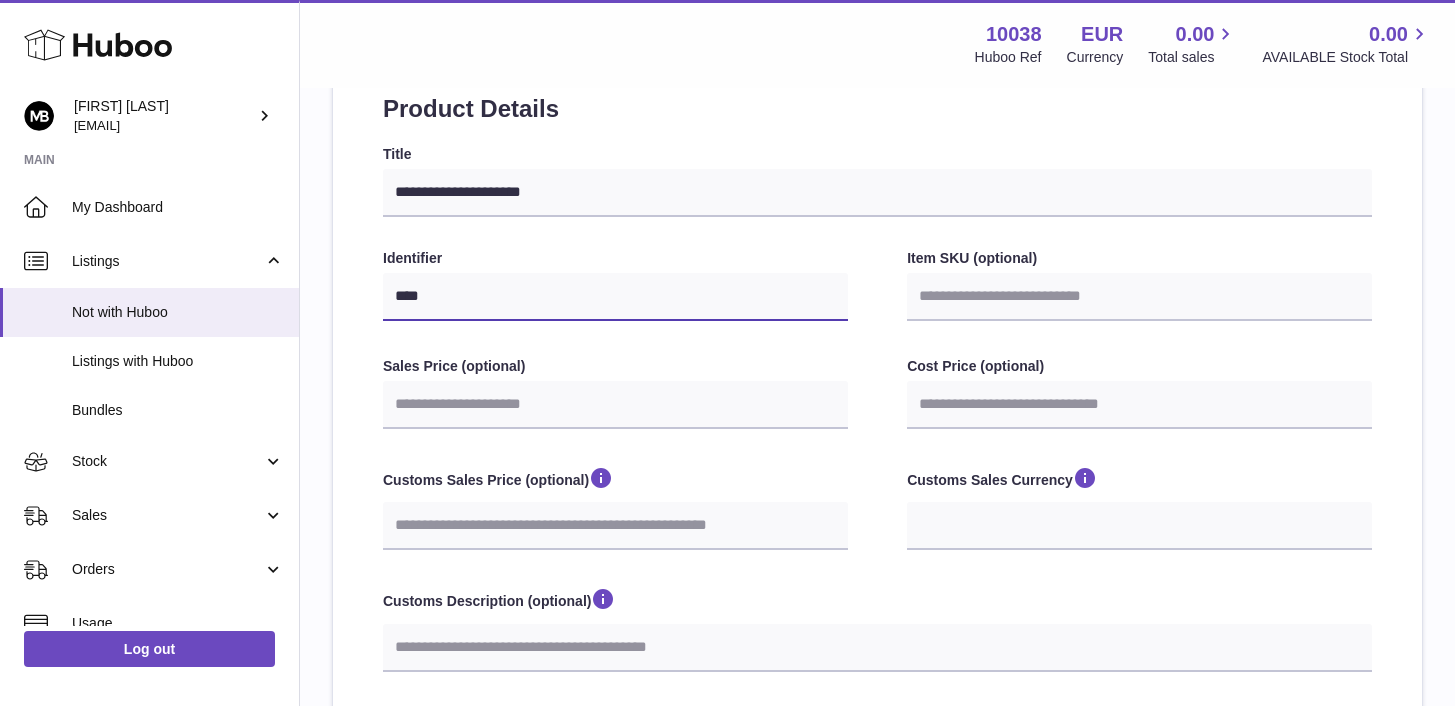 scroll, scrollTop: 252, scrollLeft: 0, axis: vertical 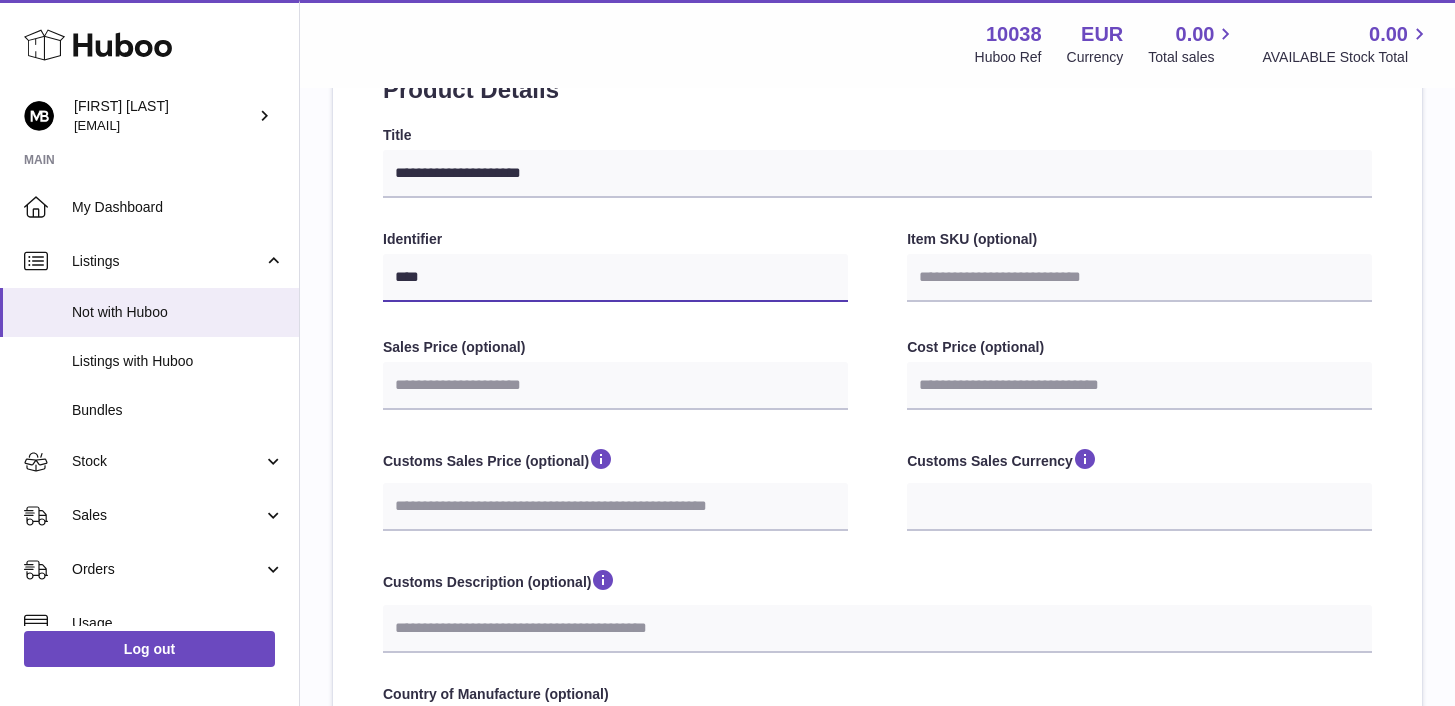 type on "****" 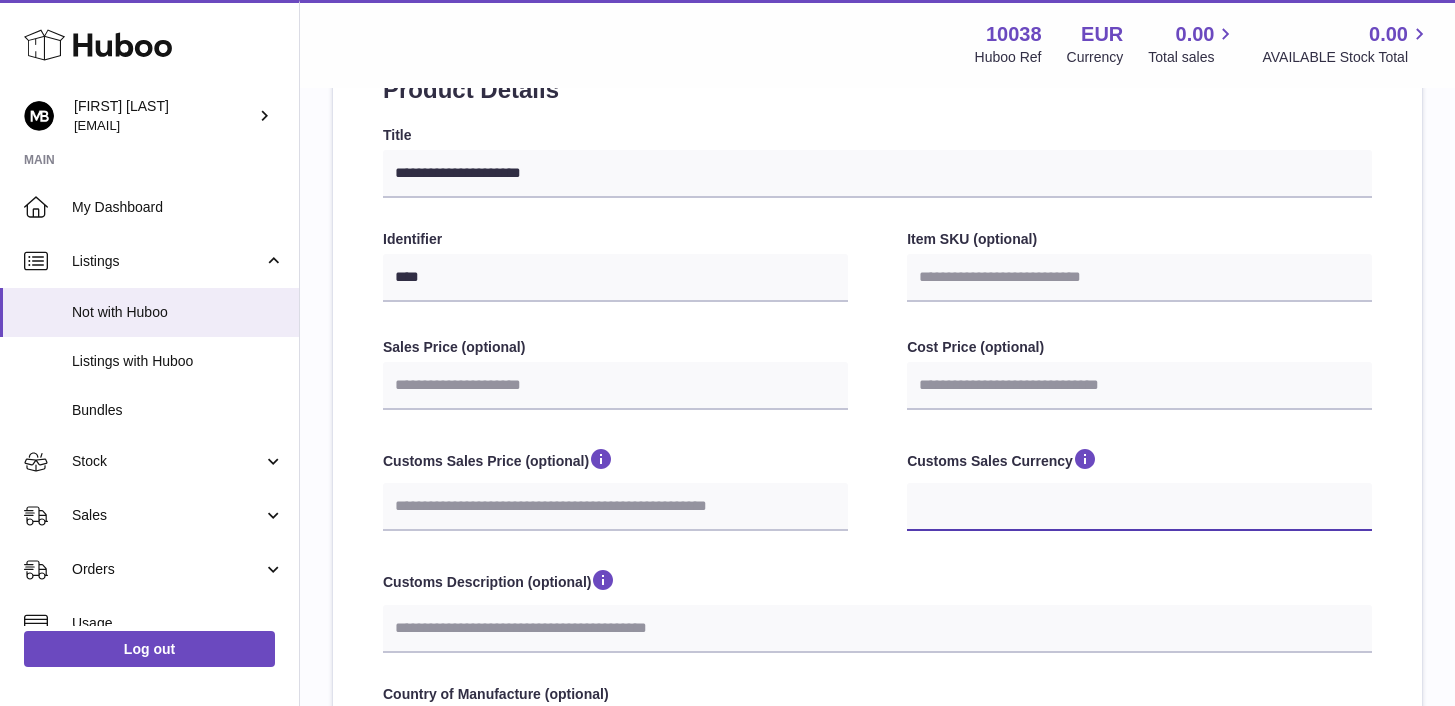 click on "*** ***" at bounding box center [1139, 507] 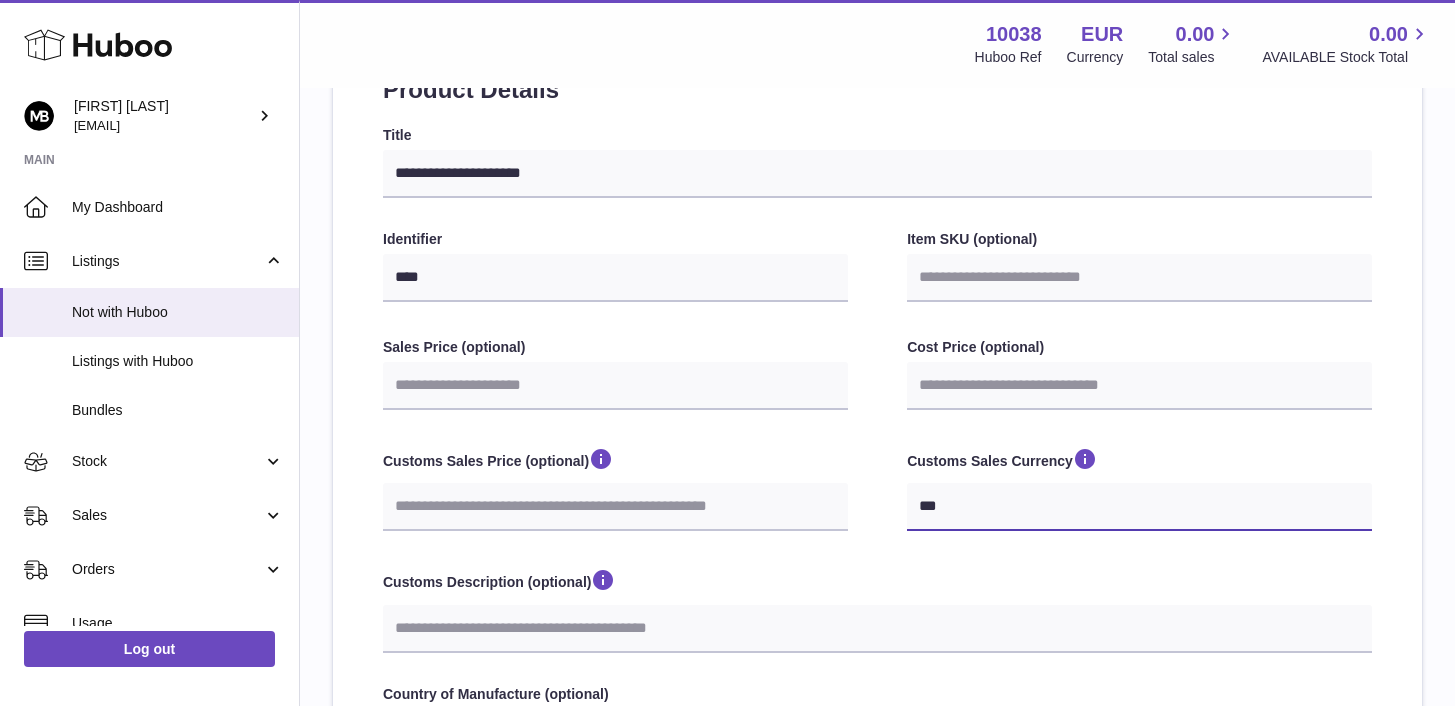 select 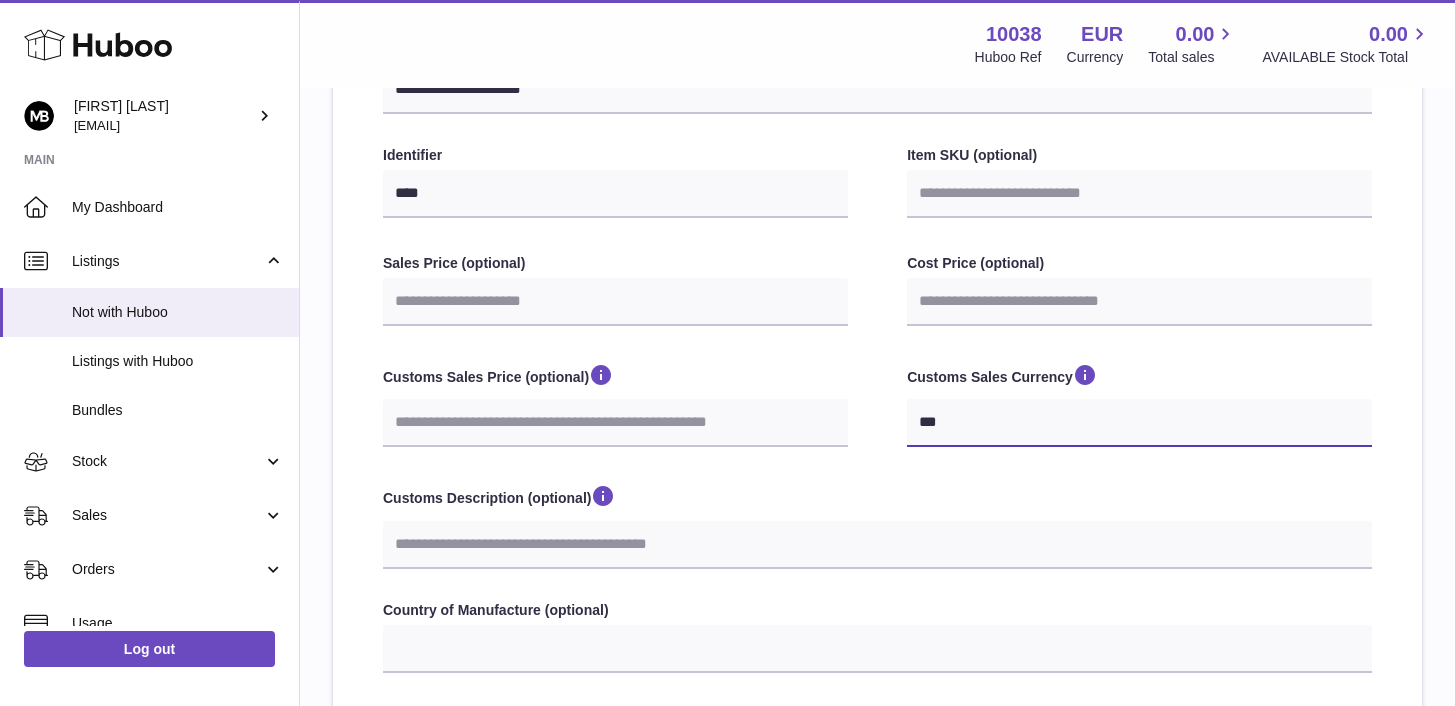 scroll, scrollTop: 339, scrollLeft: 0, axis: vertical 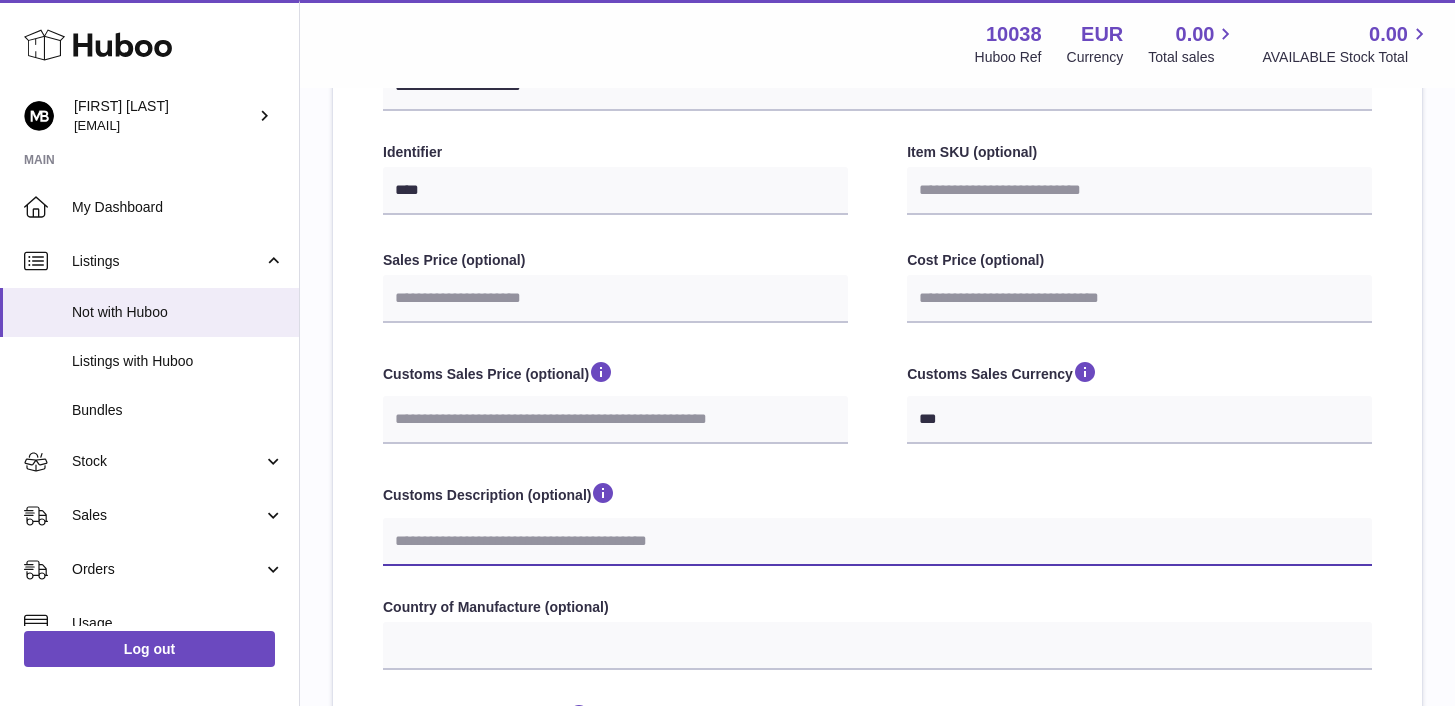 click on "Customs Description (optional)" at bounding box center (877, 542) 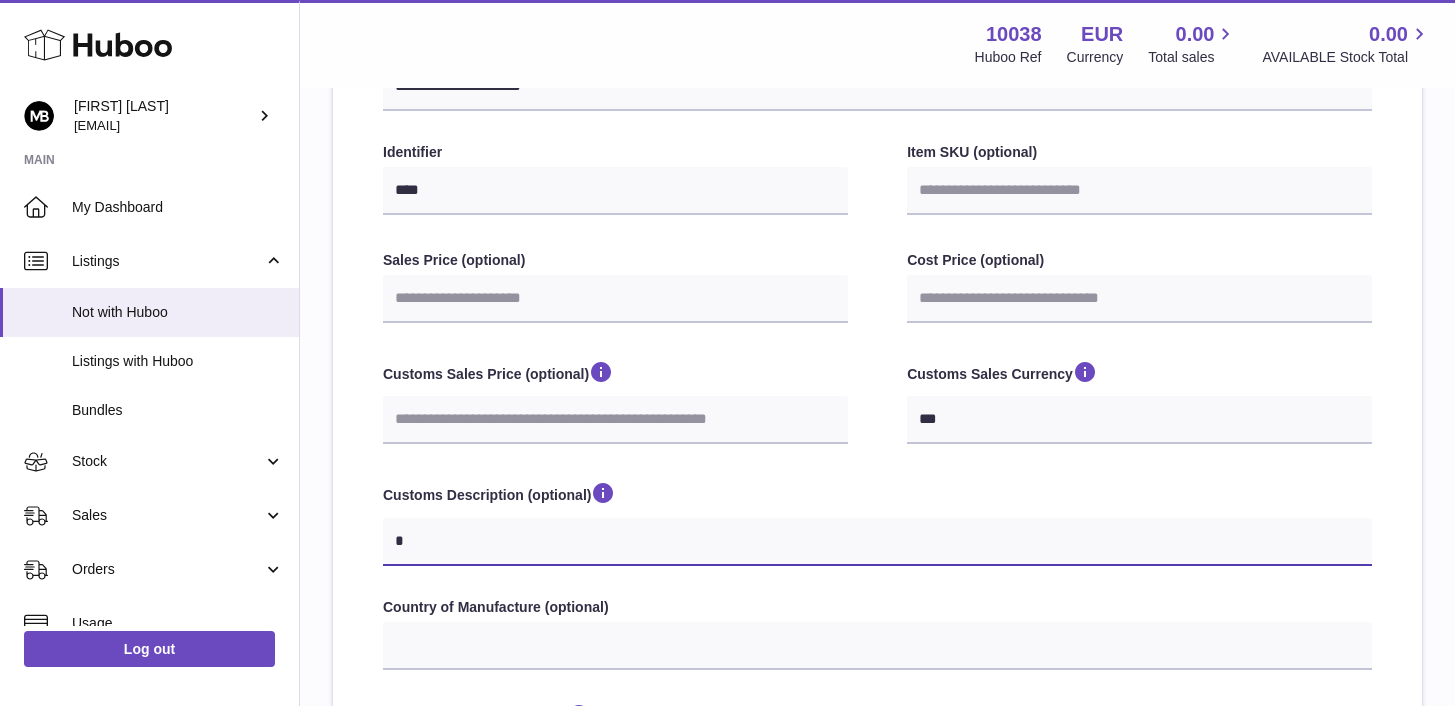 type on "**" 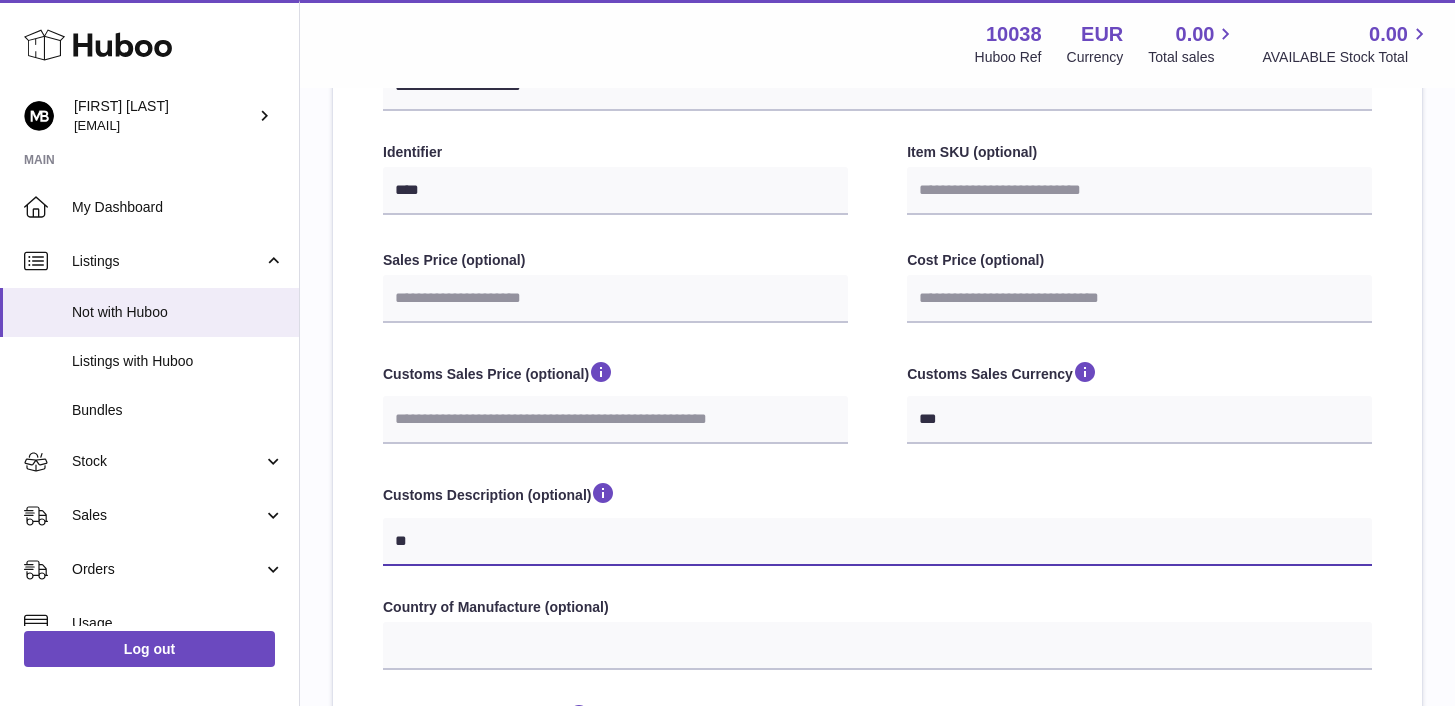 type on "***" 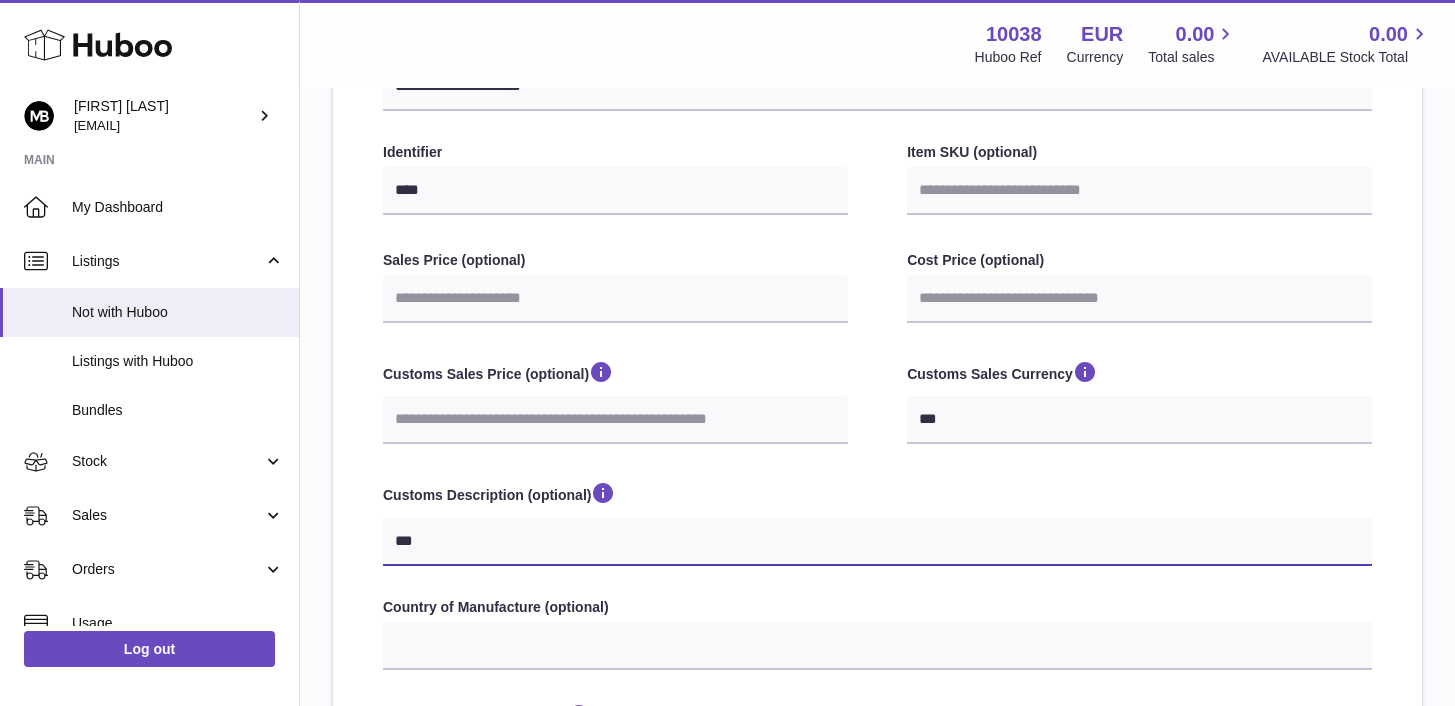 type on "****" 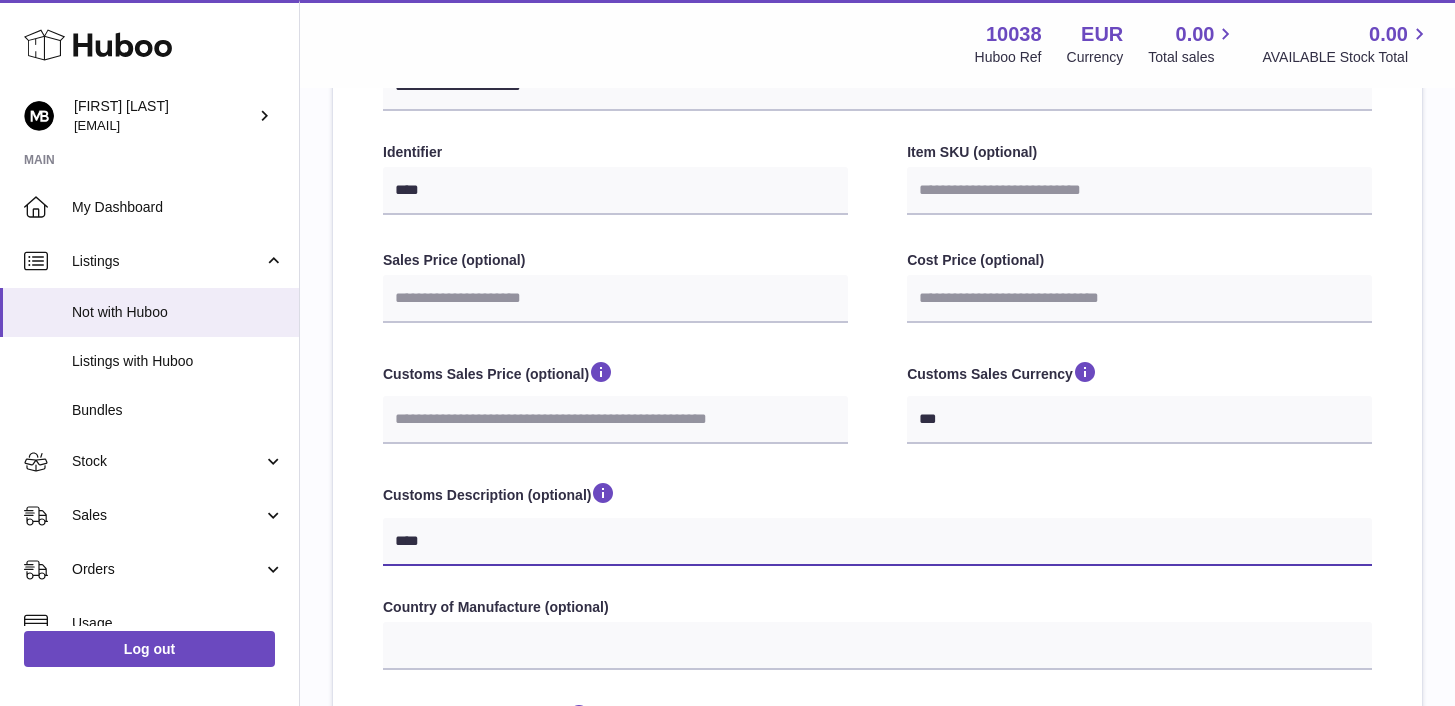 type on "*****" 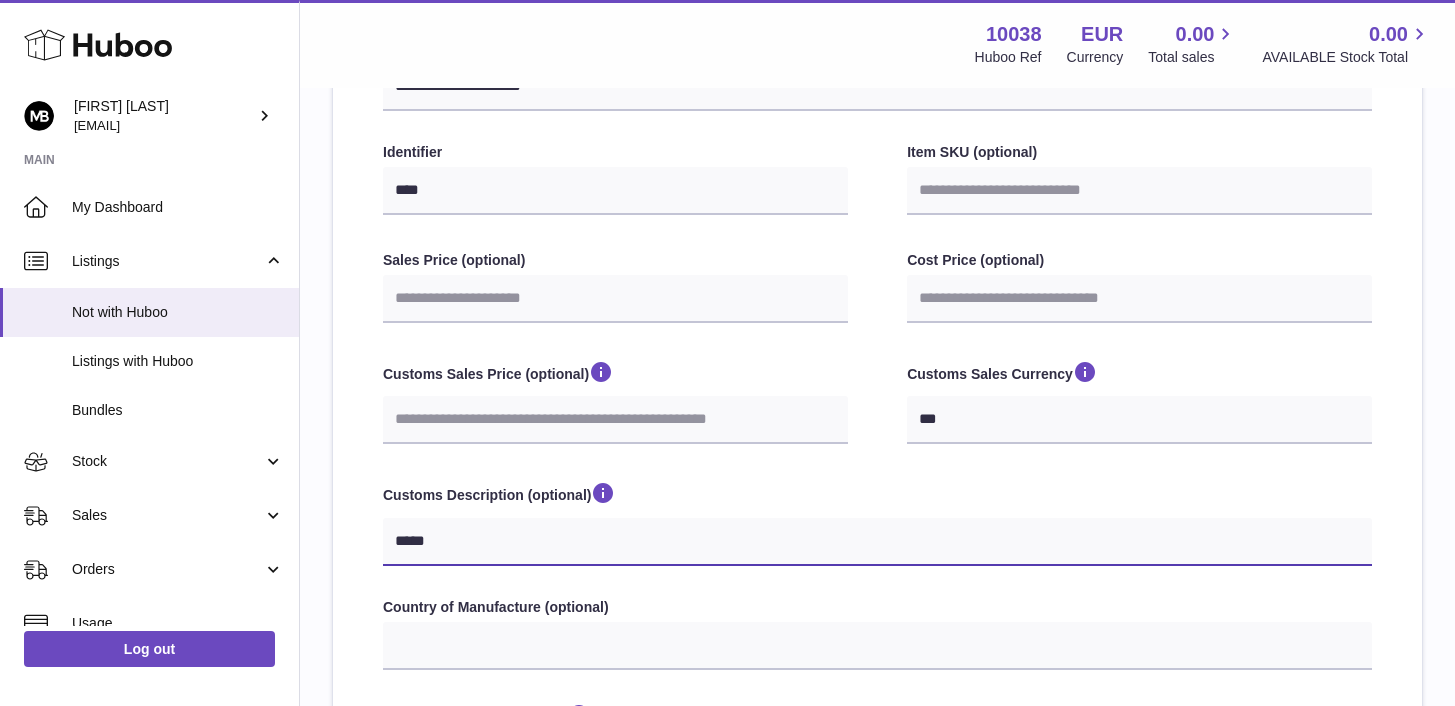 type on "******" 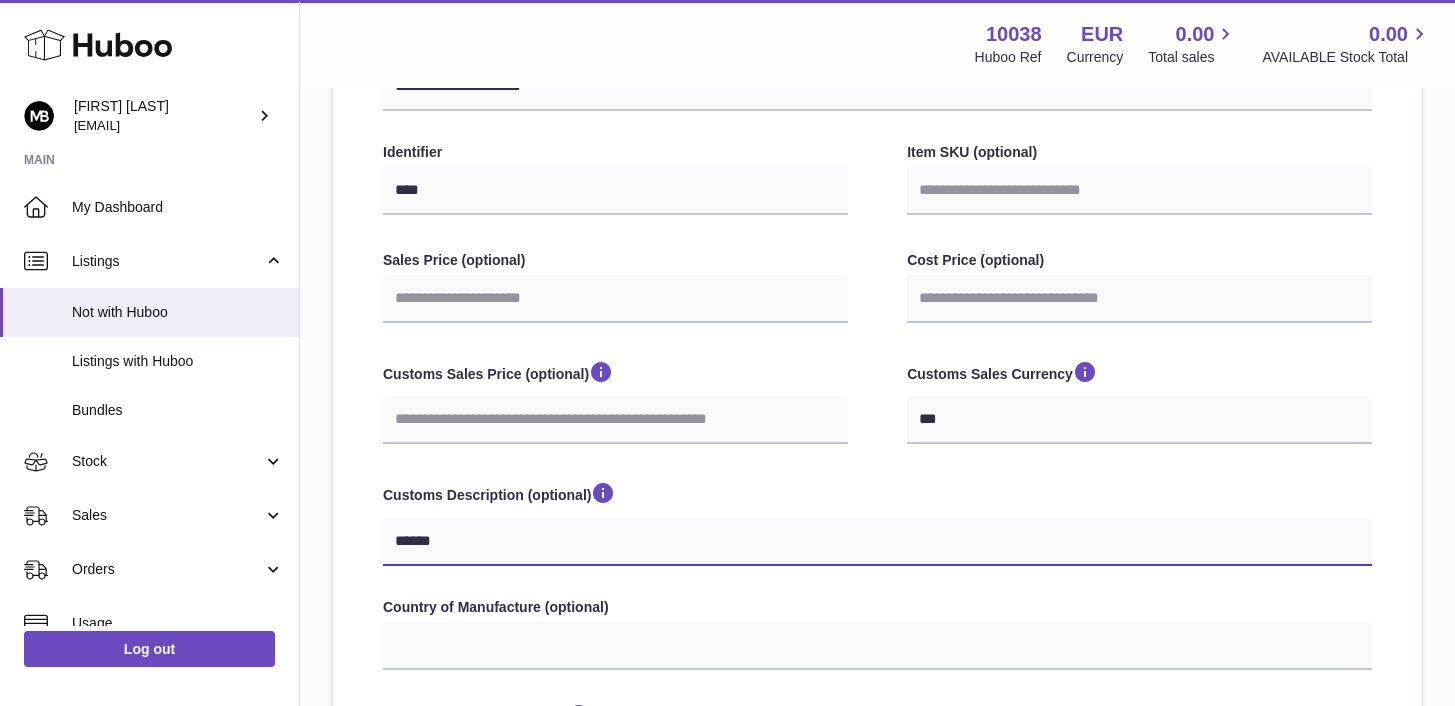 type on "*******" 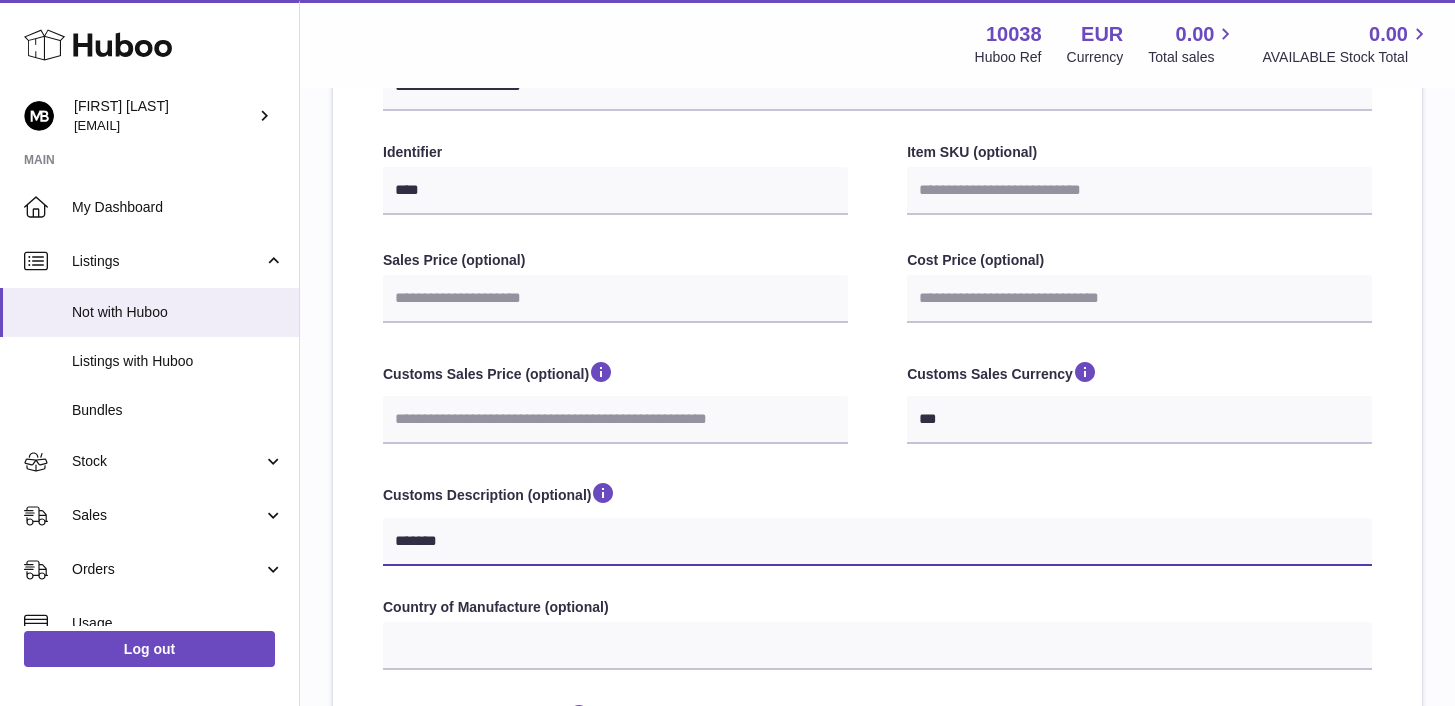 type on "********" 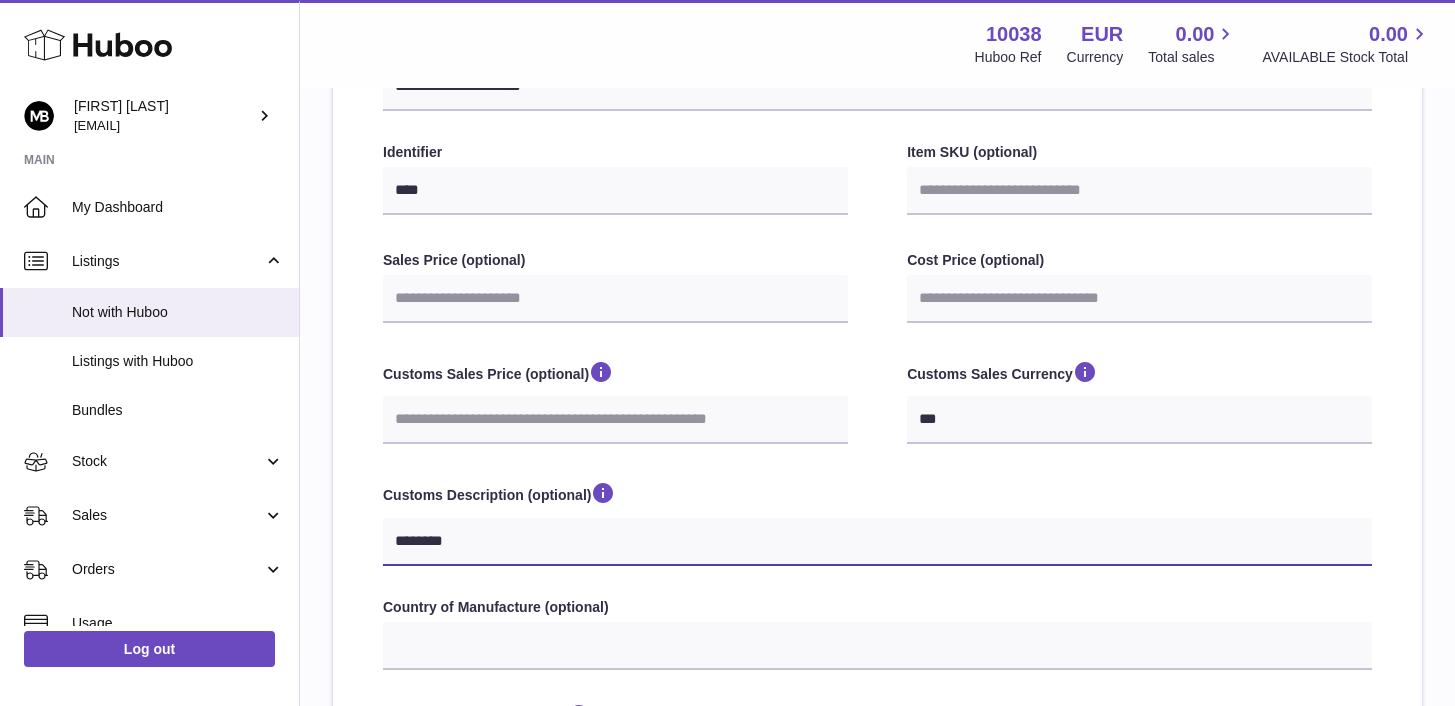 type on "*********" 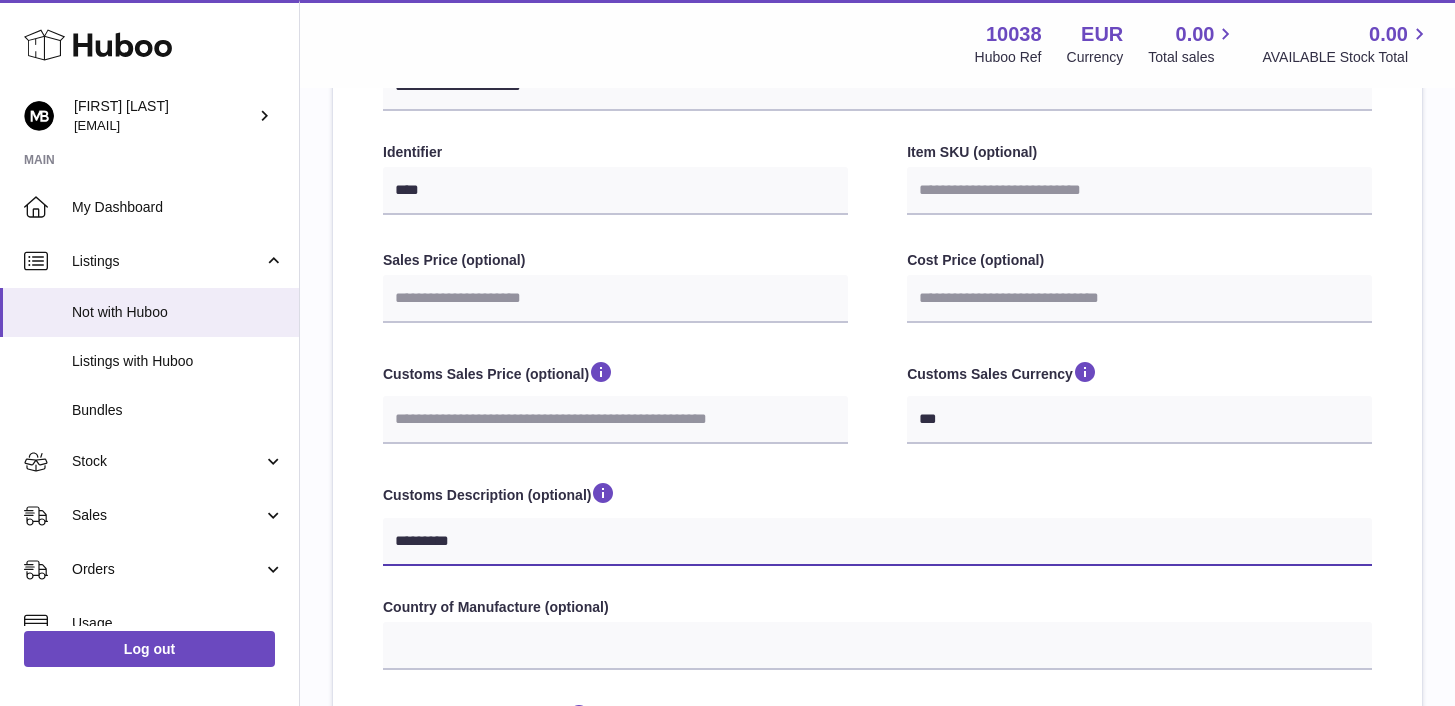 type on "*********" 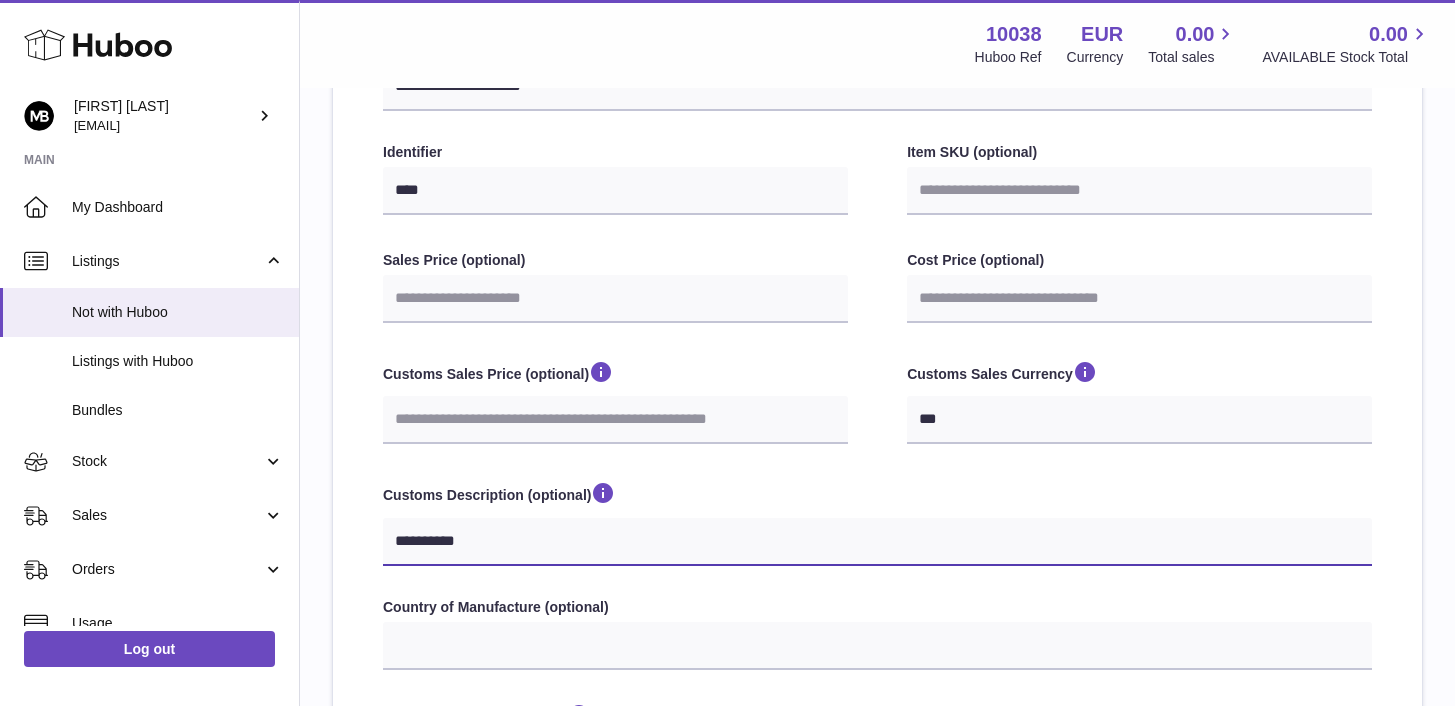 select 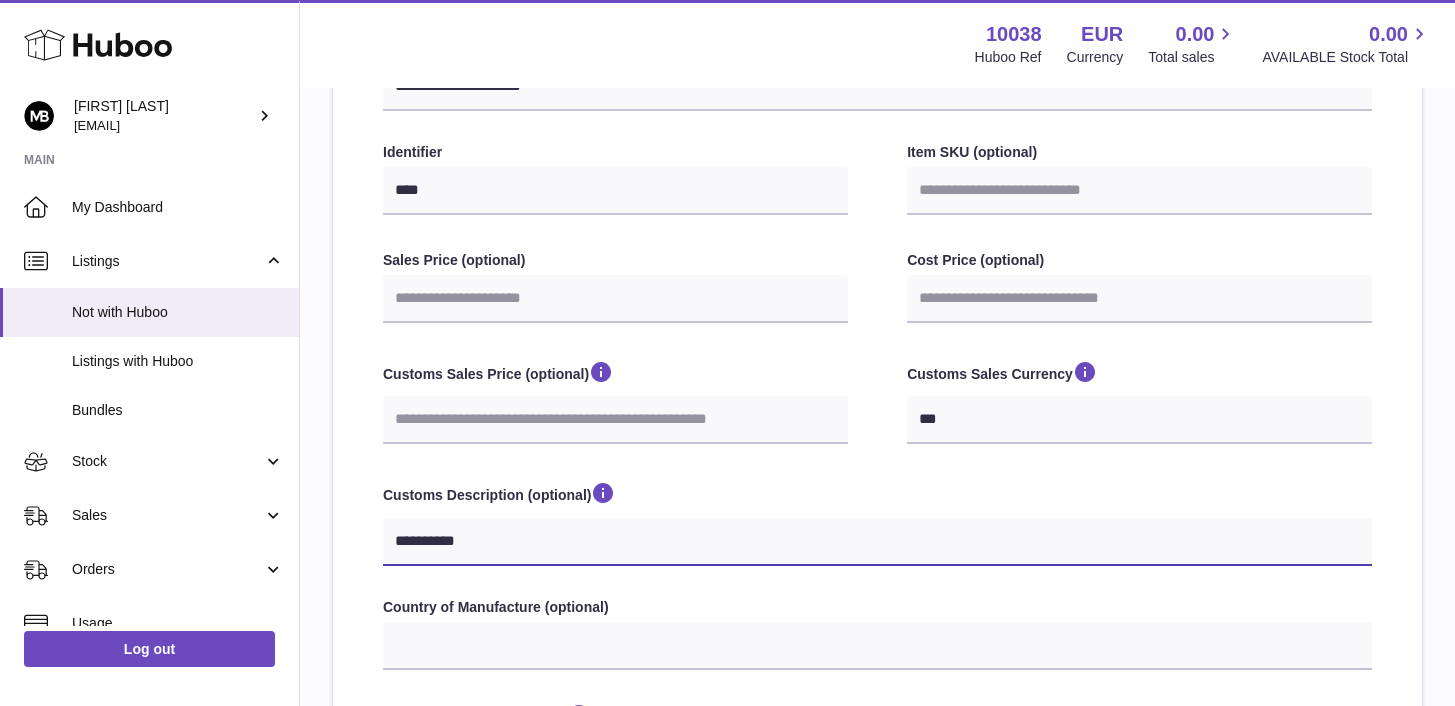 type on "**********" 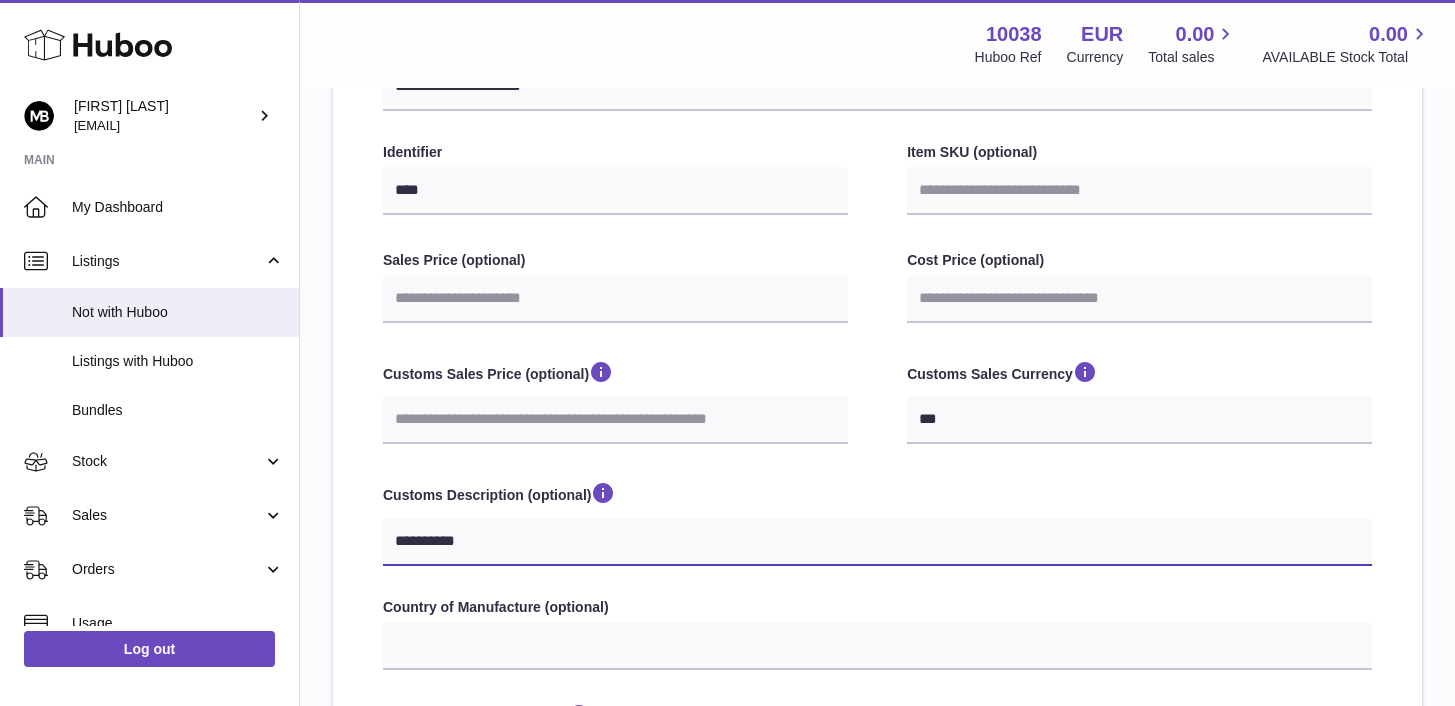 select 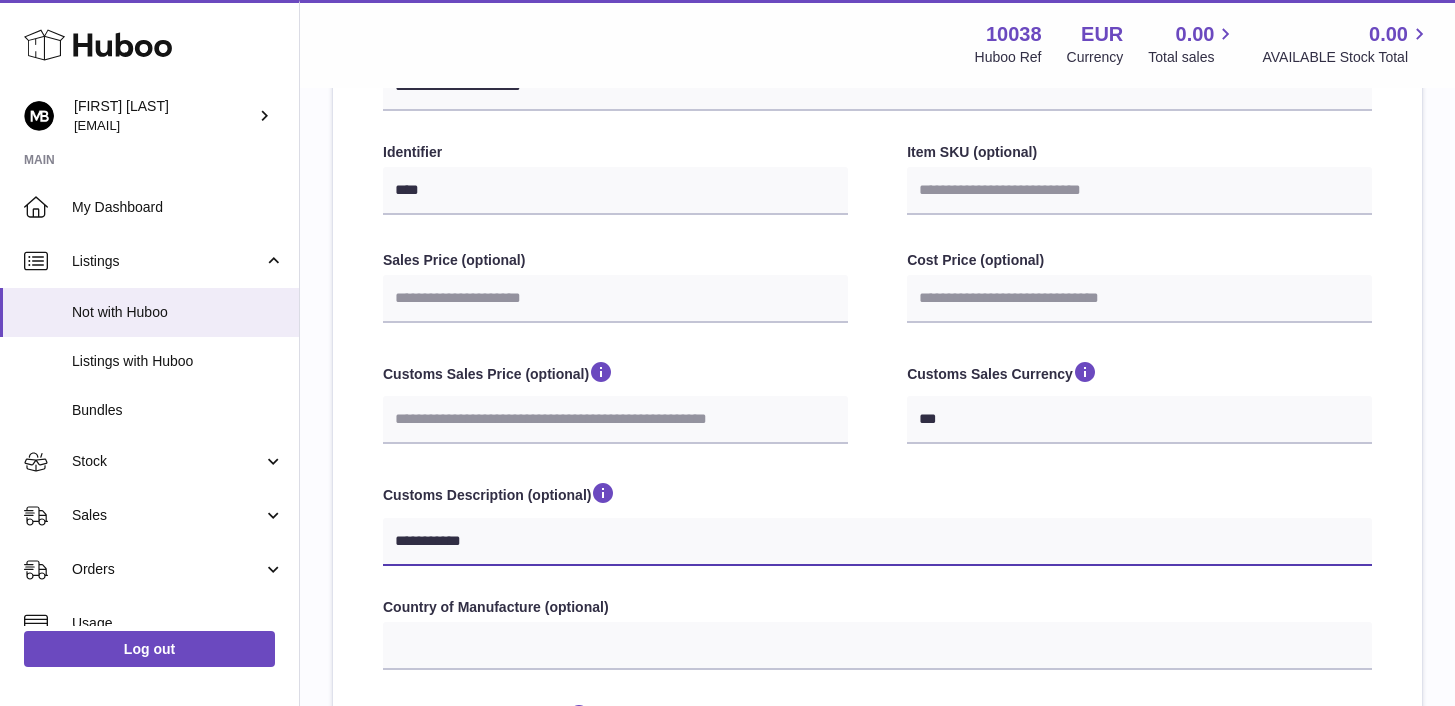 type on "**********" 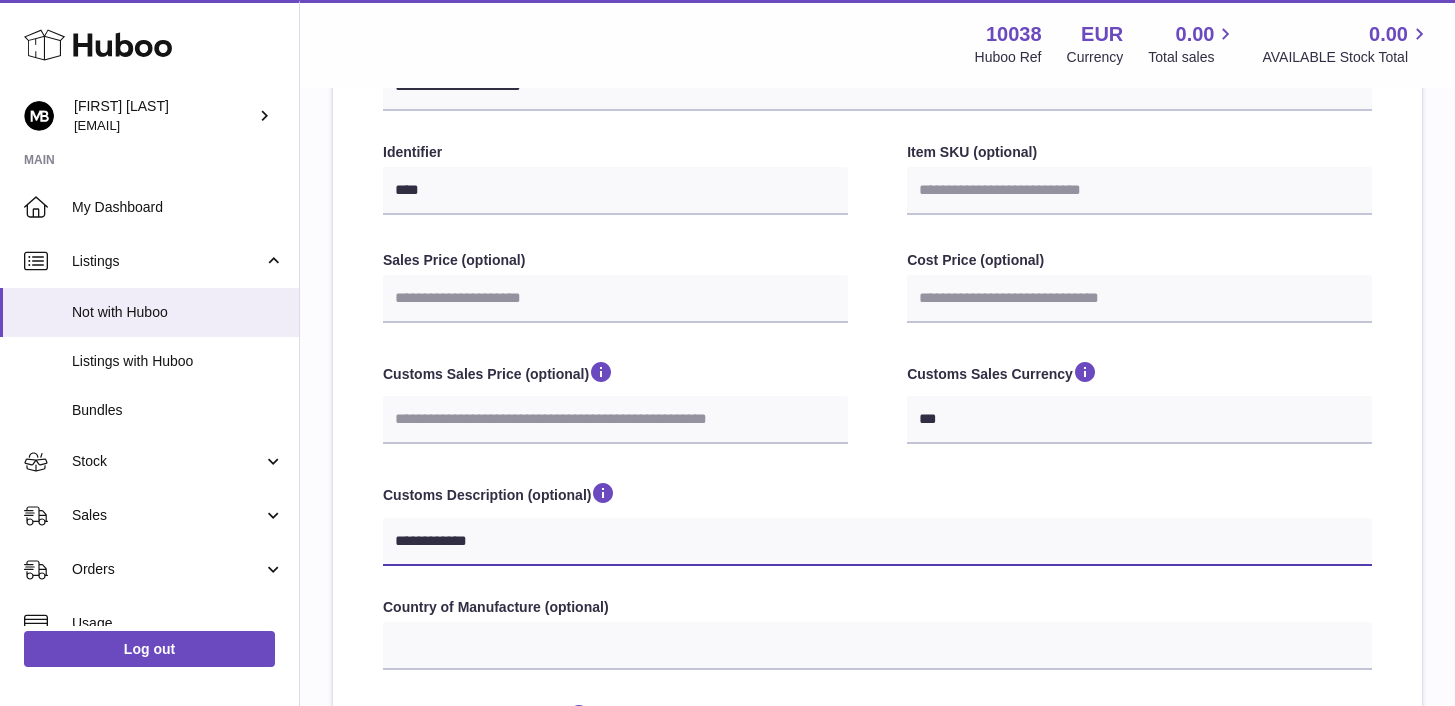 type on "**********" 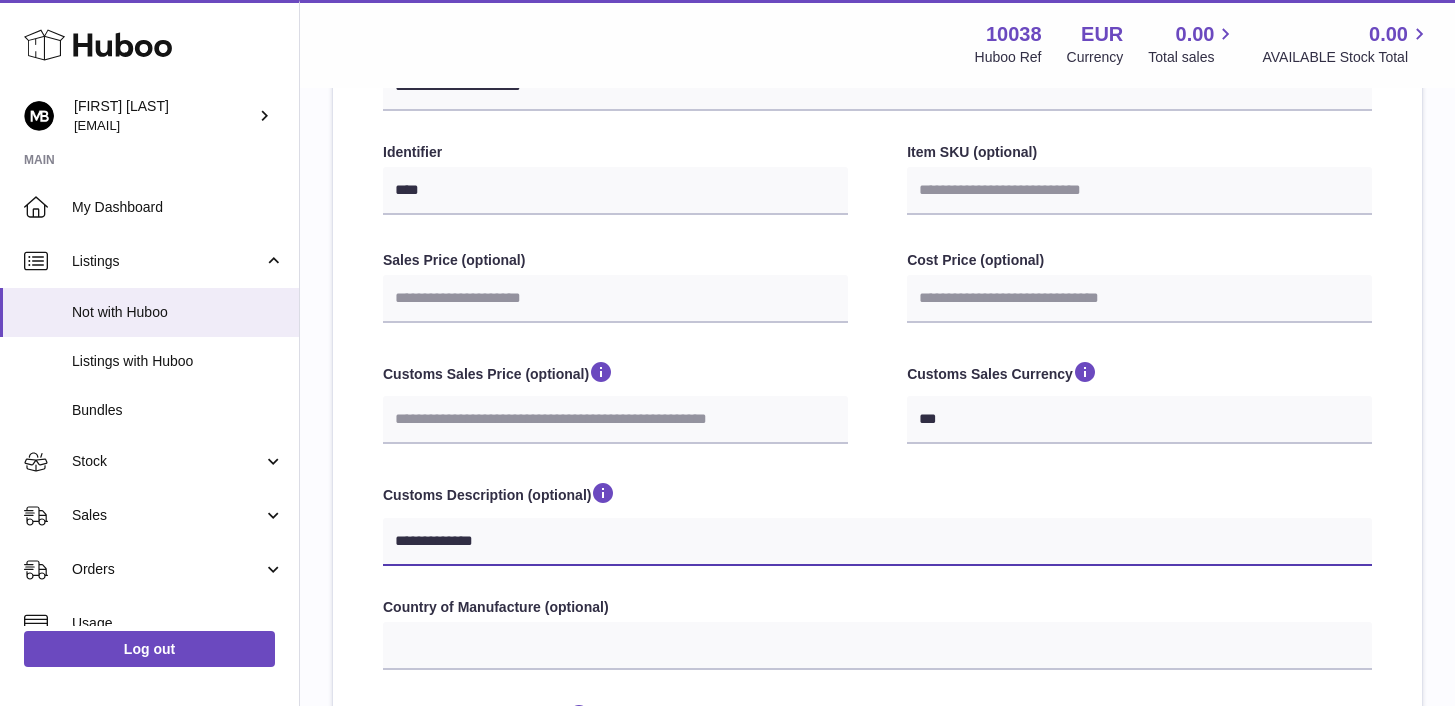 type on "**********" 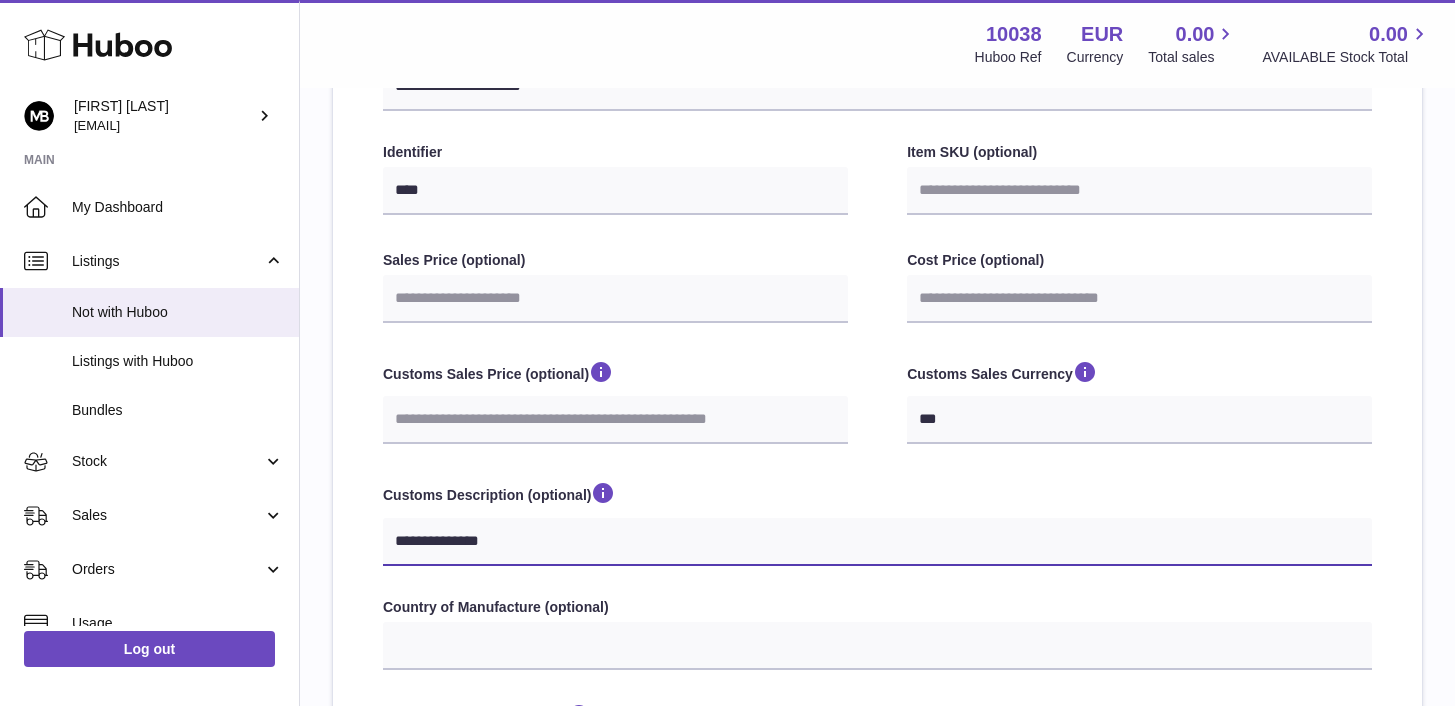 type on "**********" 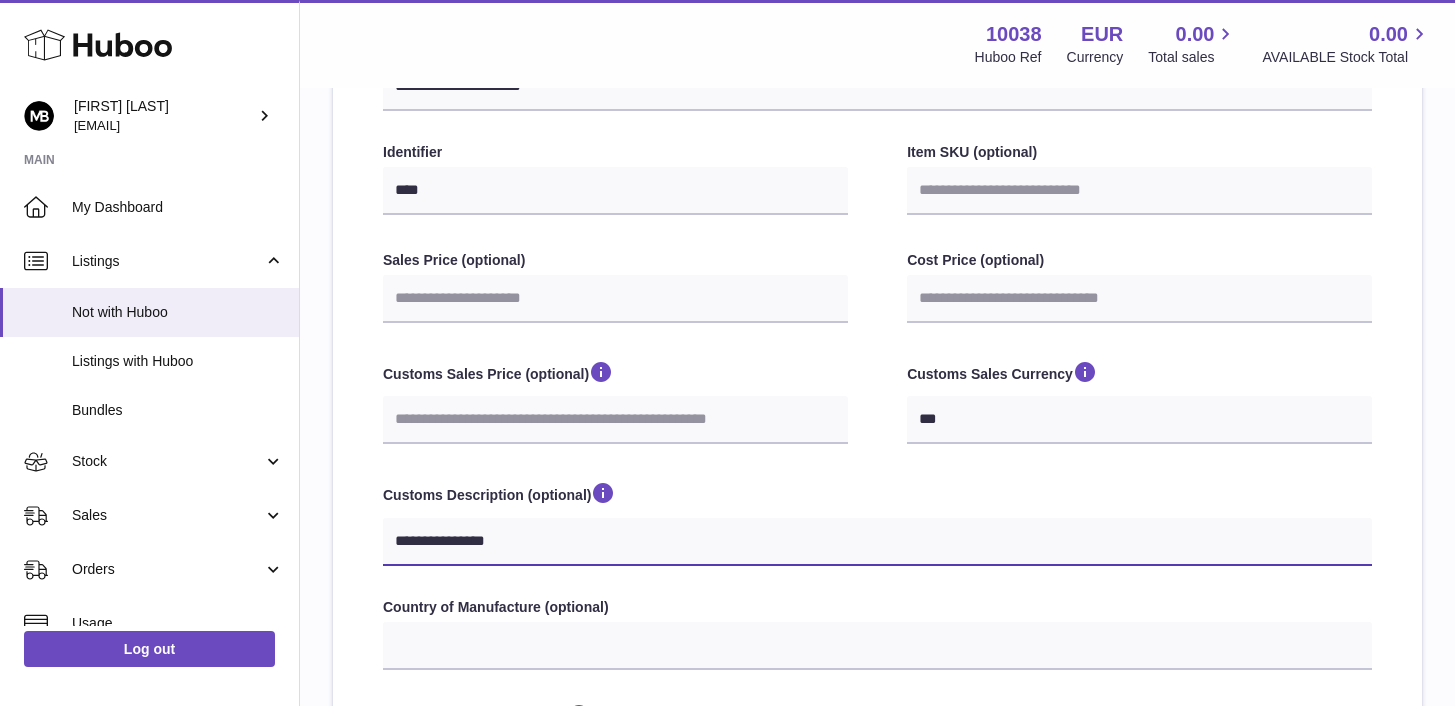 type on "**********" 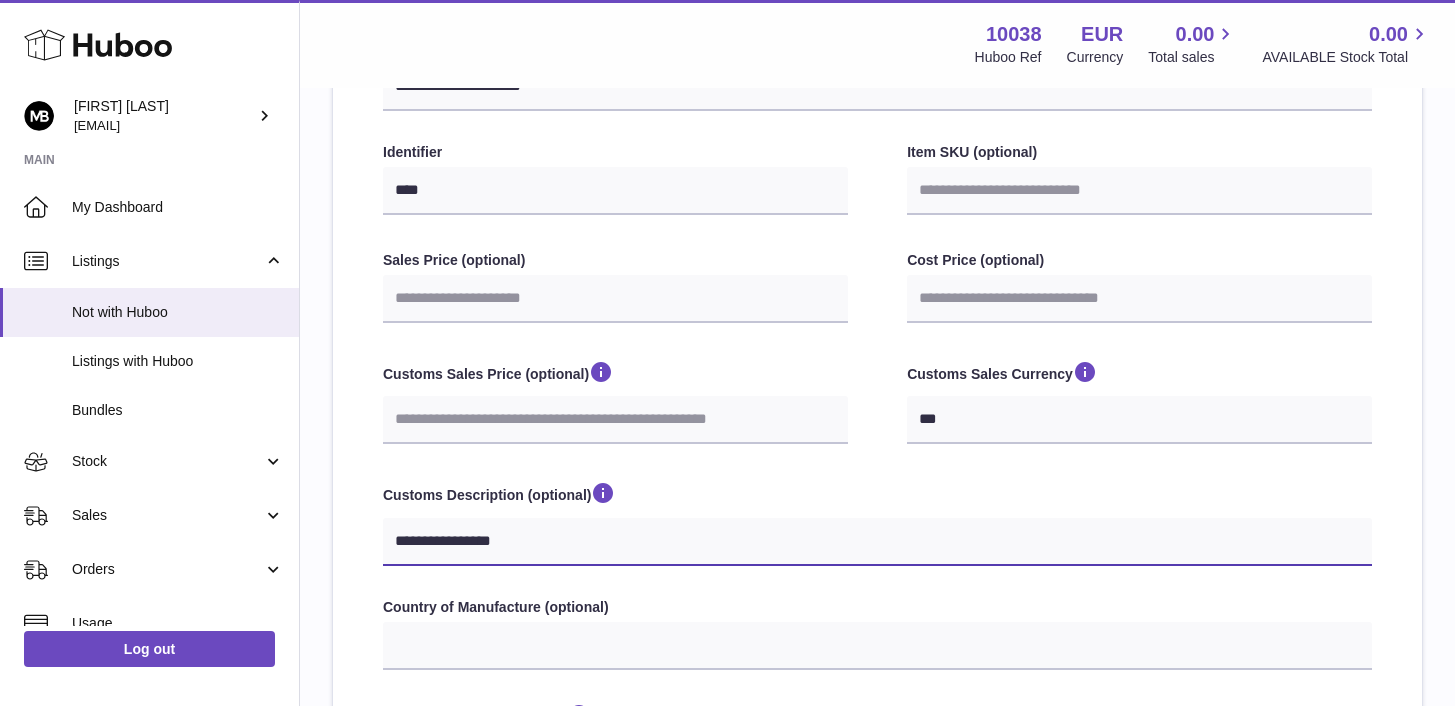 select 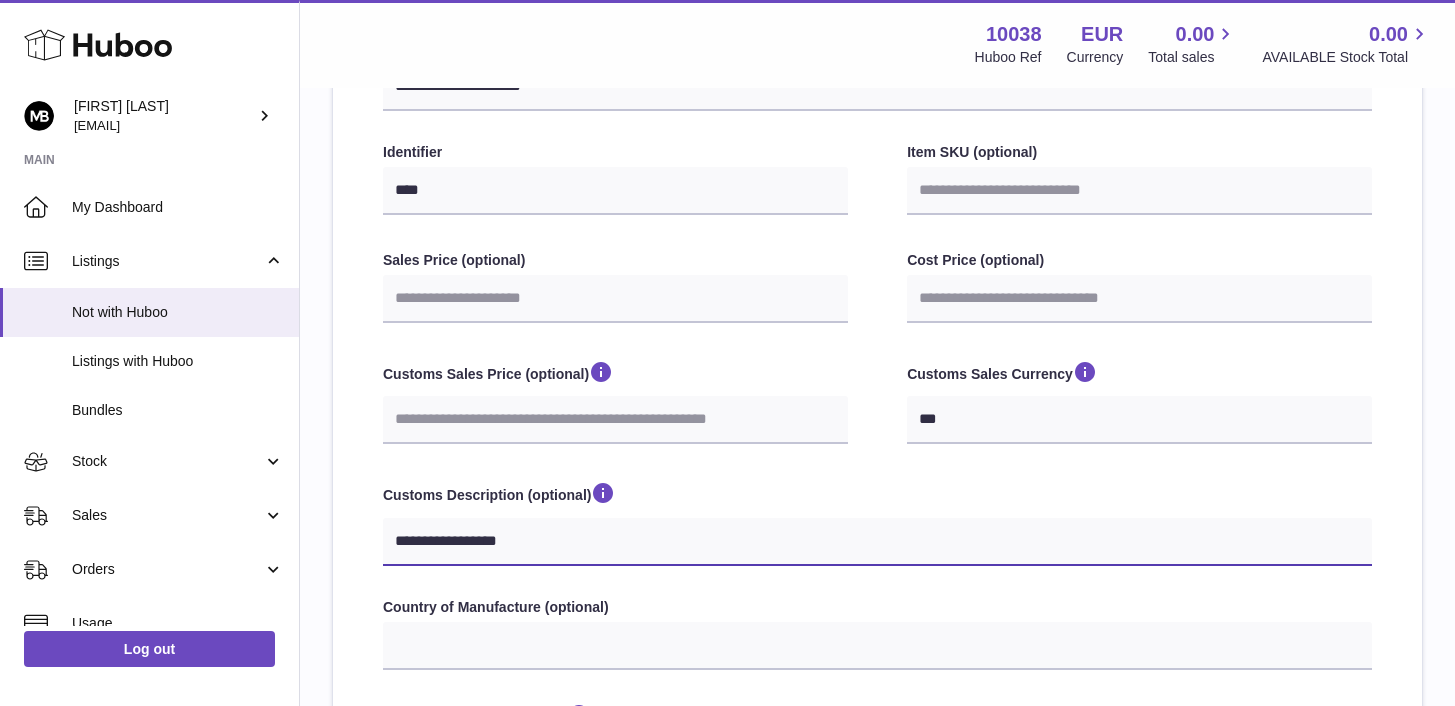 type on "**********" 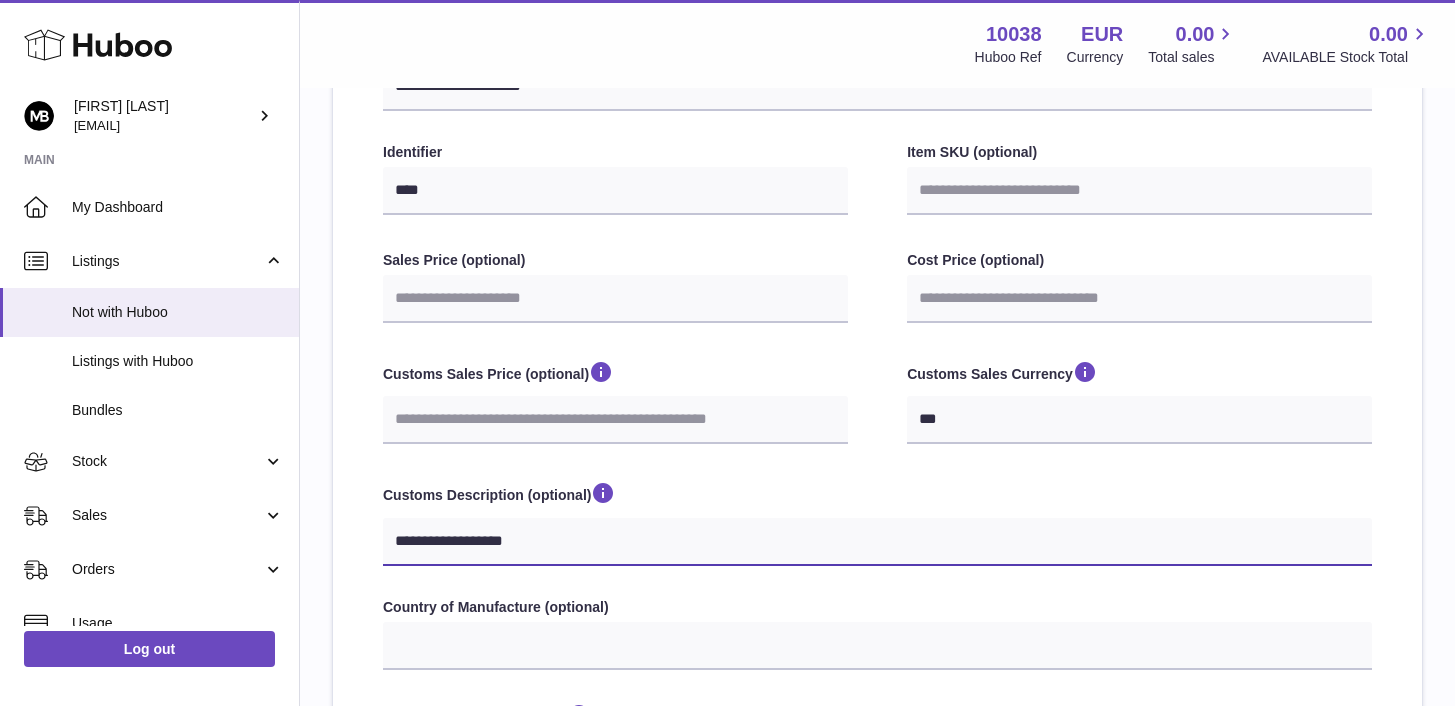 type on "**********" 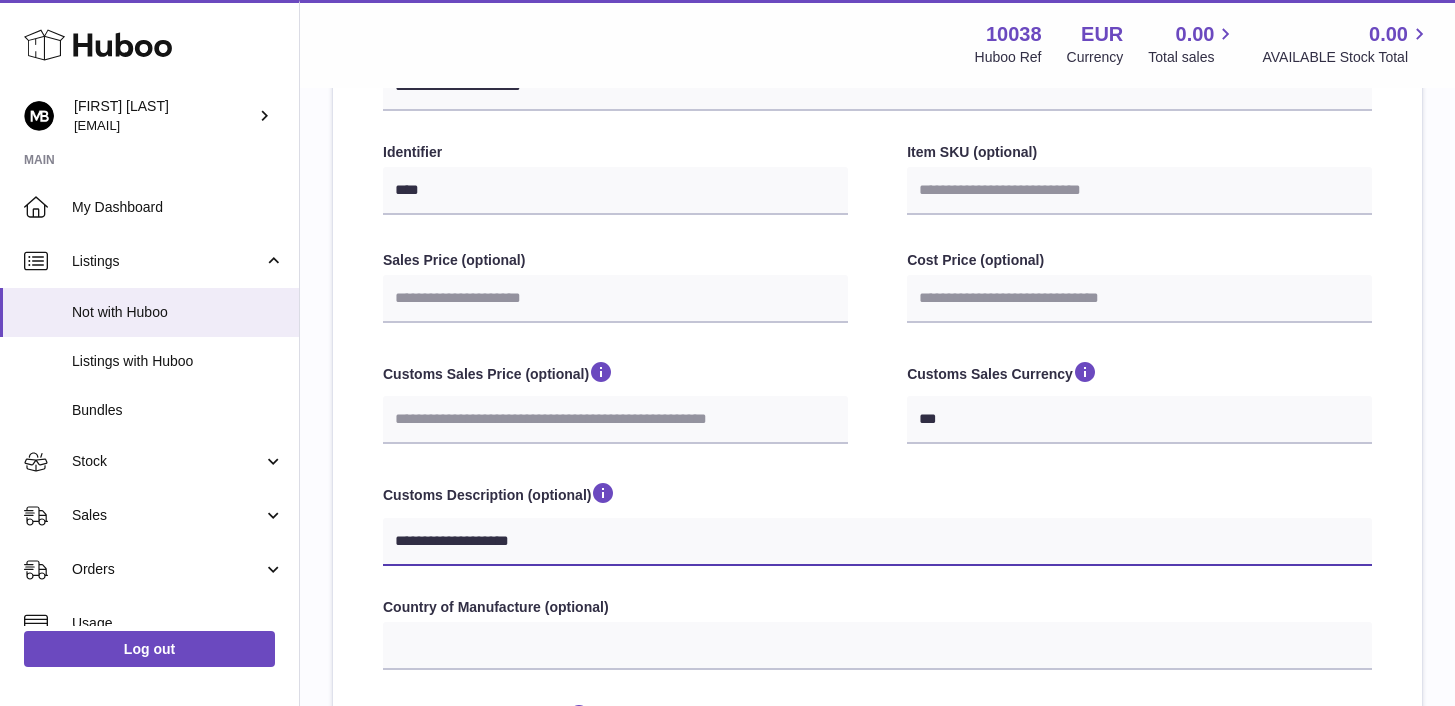 type on "**********" 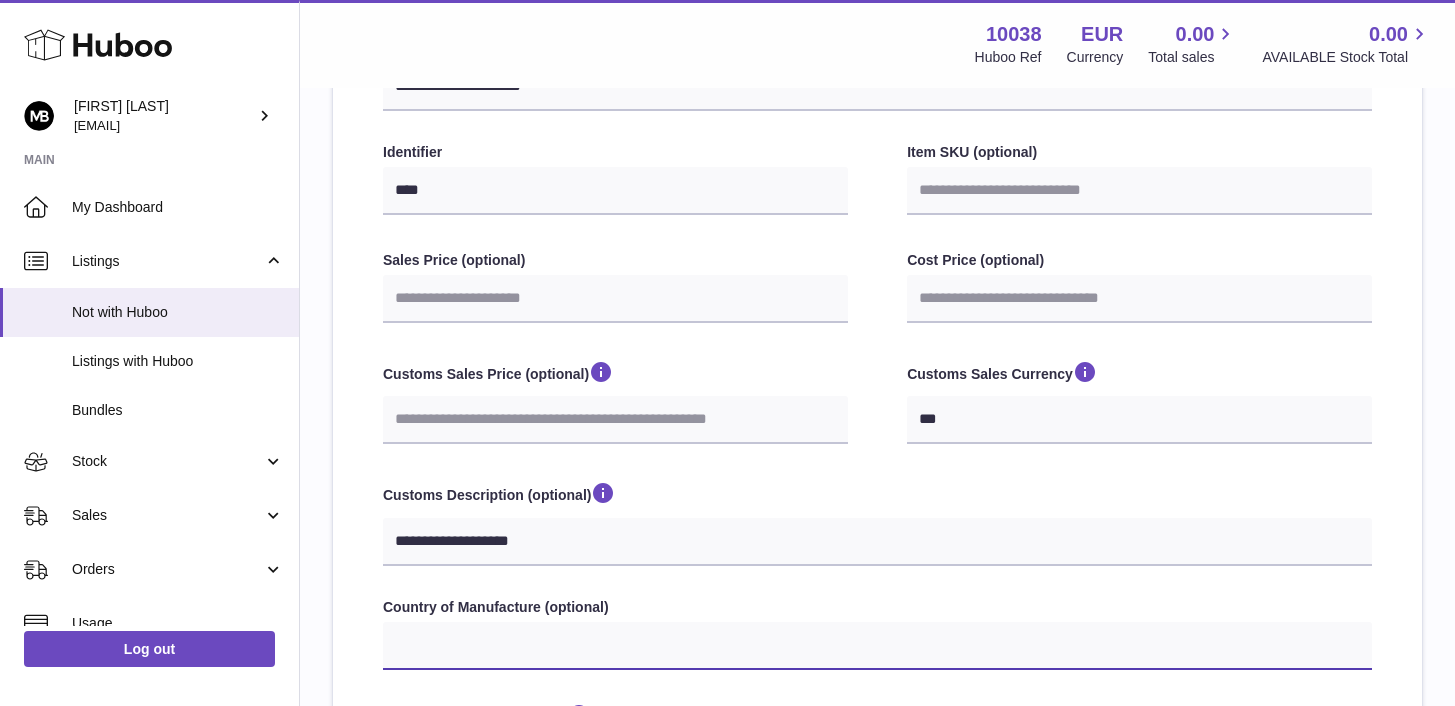 click on "**********" at bounding box center (877, 646) 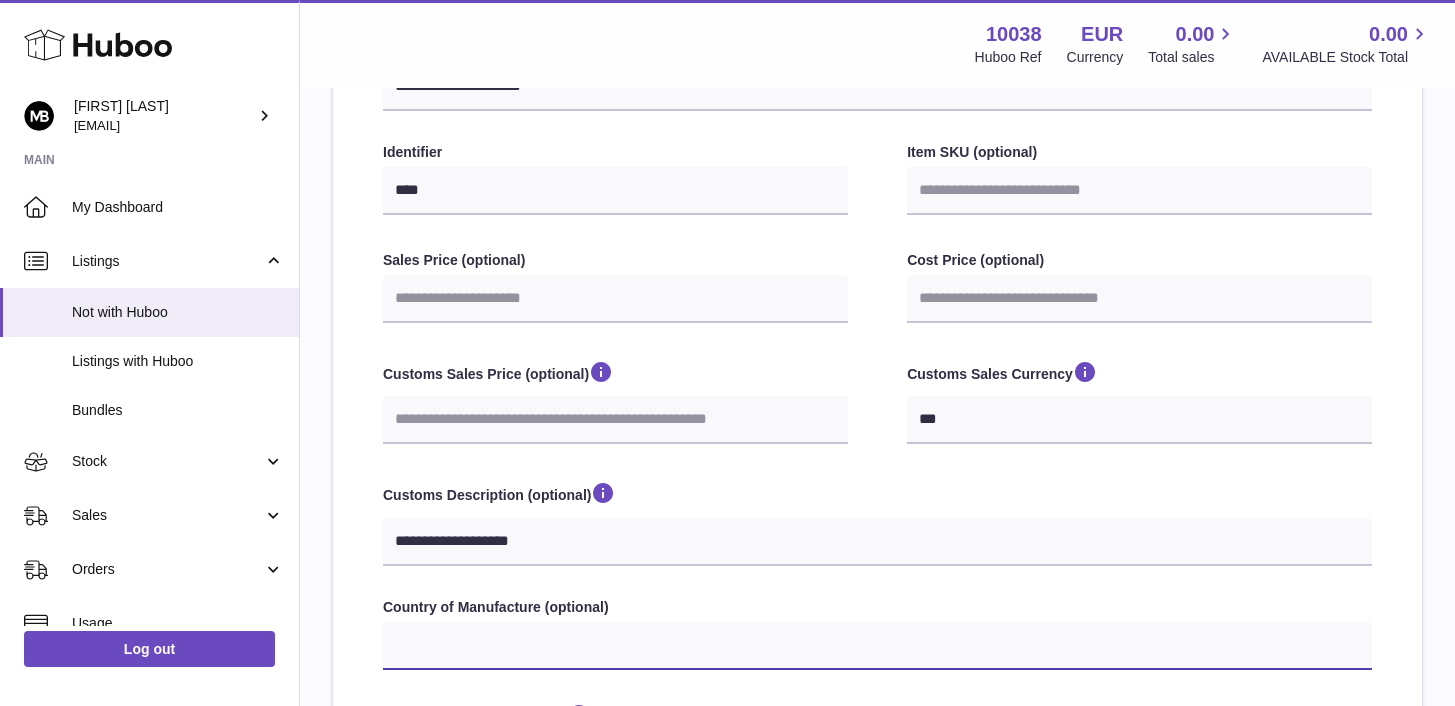 select on "**" 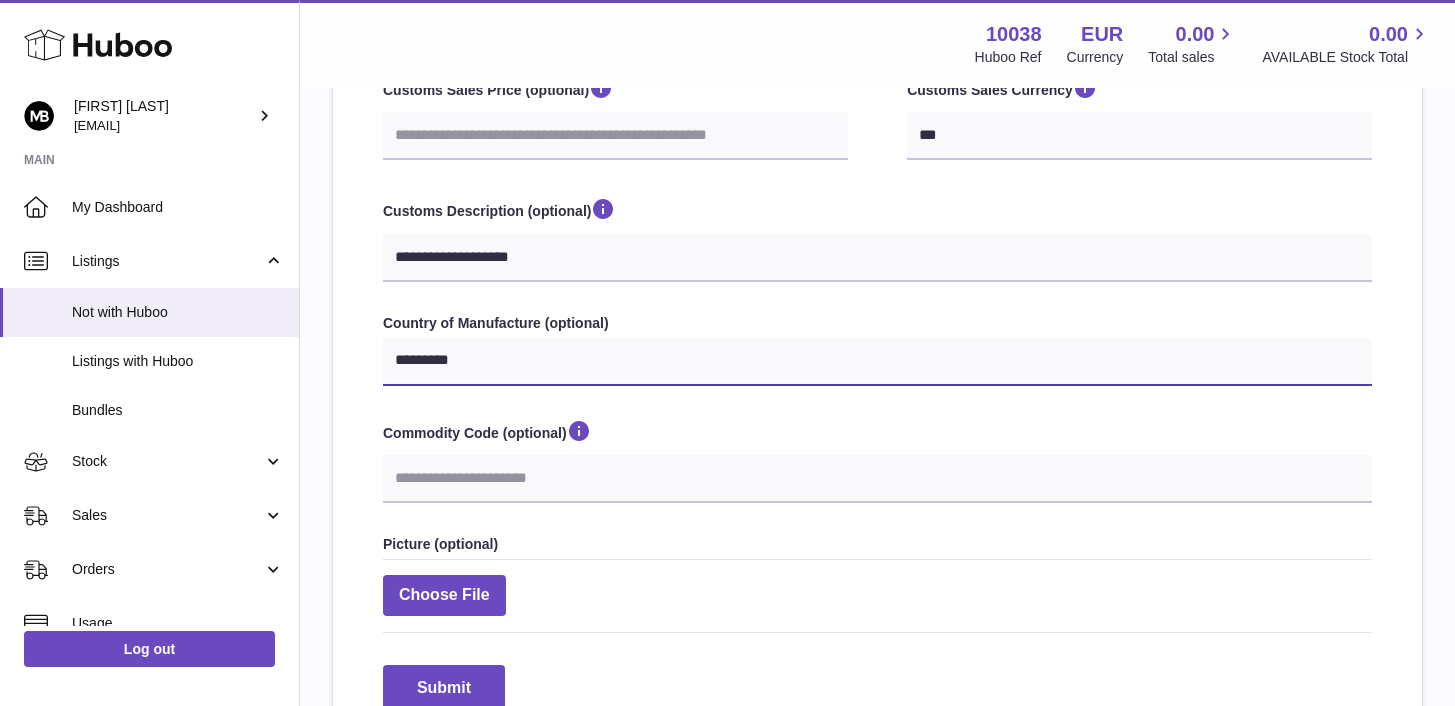 scroll, scrollTop: 674, scrollLeft: 0, axis: vertical 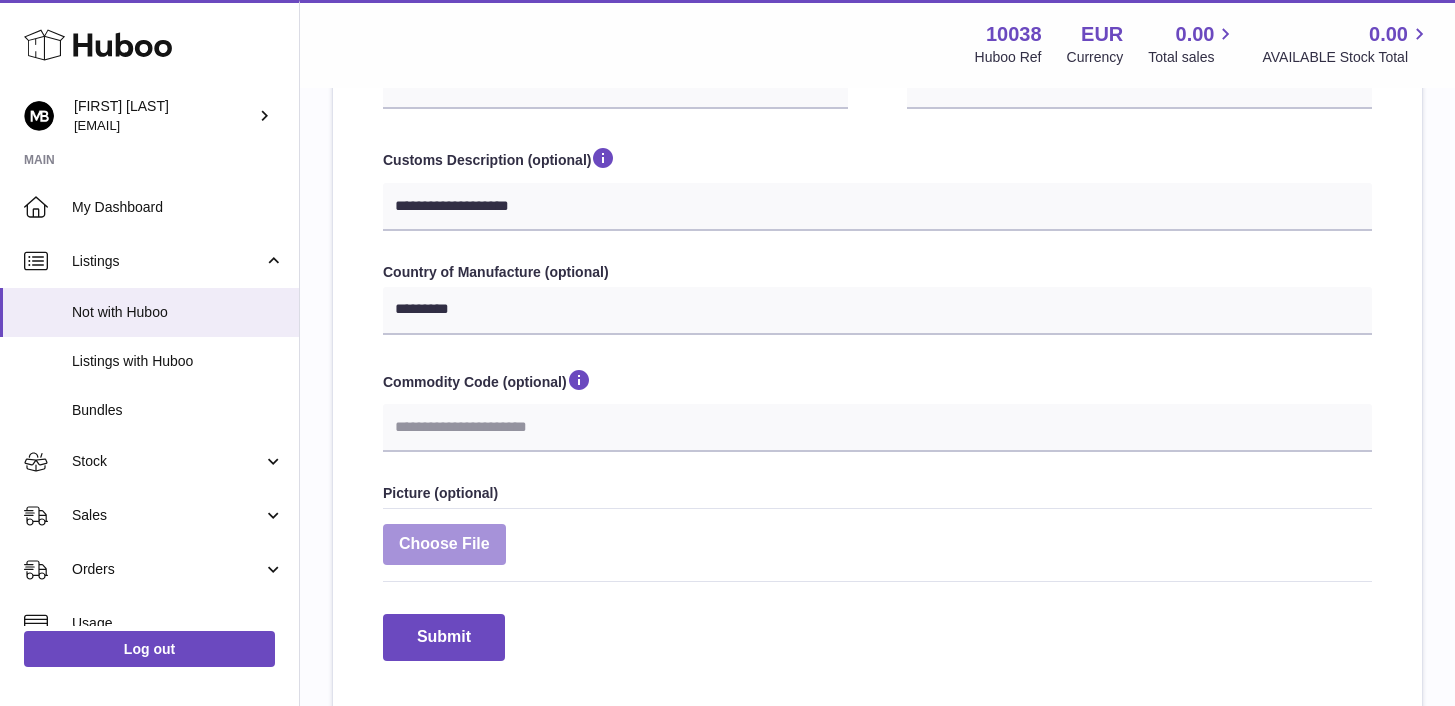 click at bounding box center (444, 544) 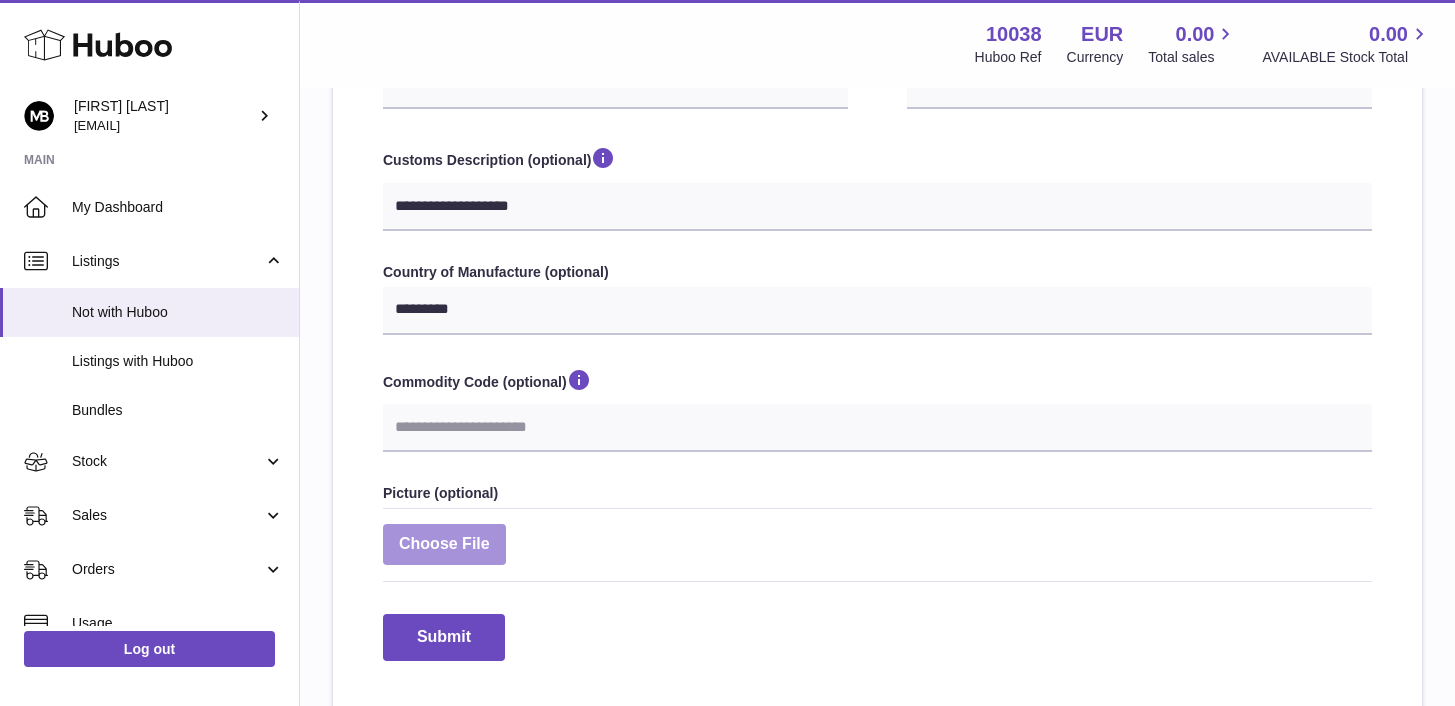 type on "**********" 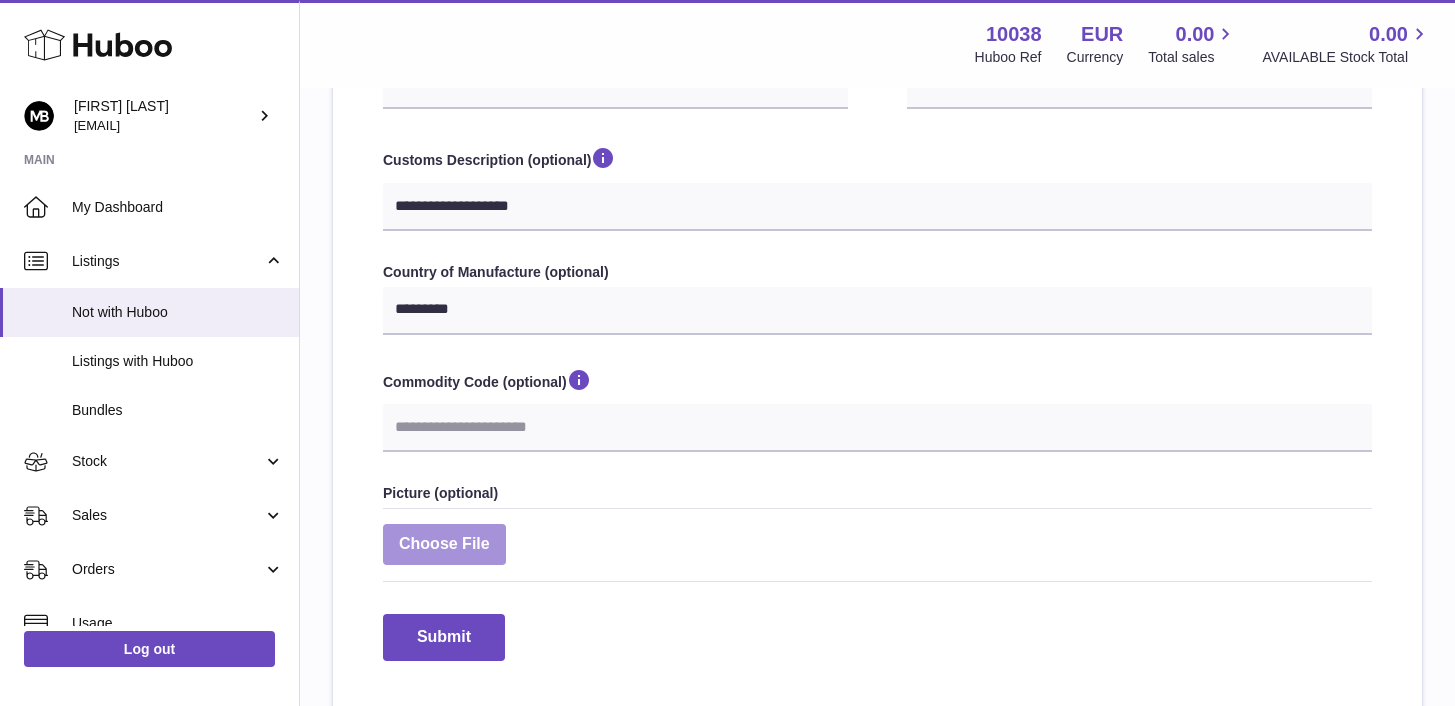 type 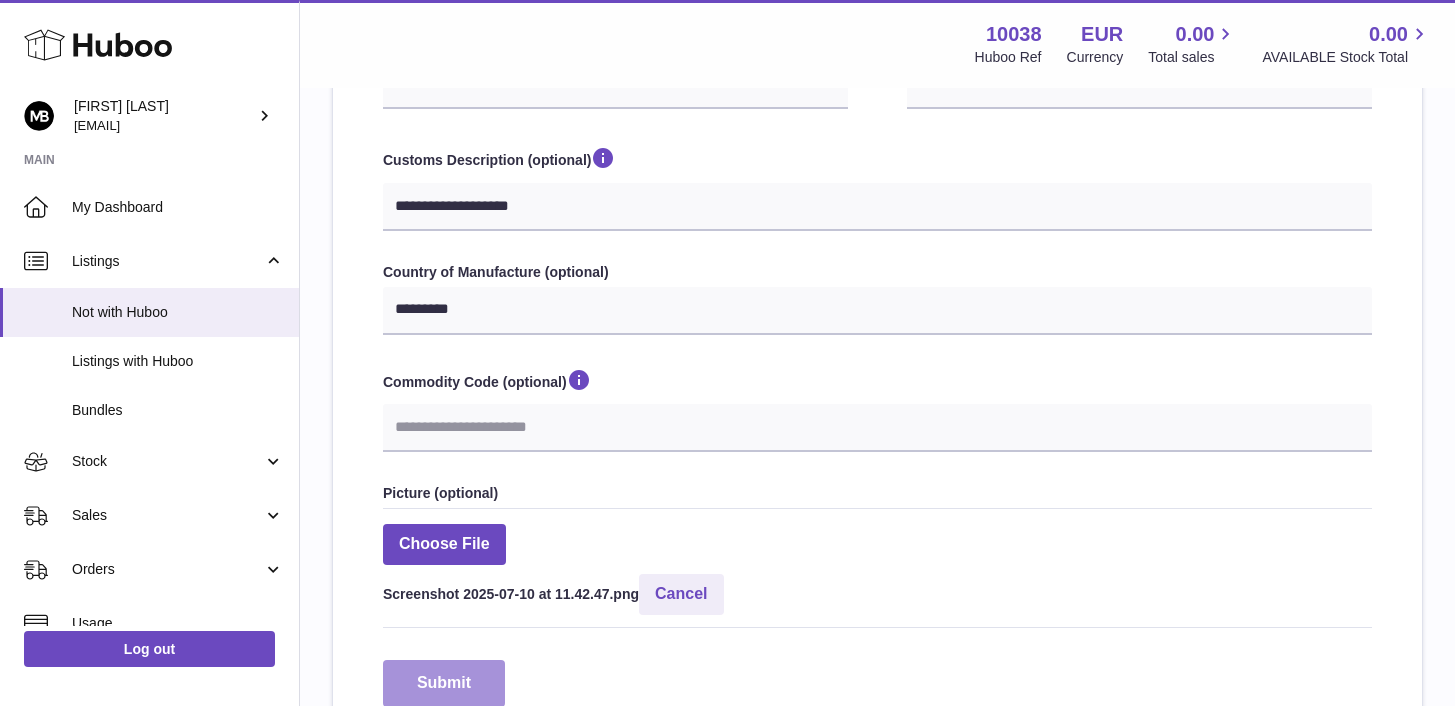 click on "Submit" at bounding box center (444, 683) 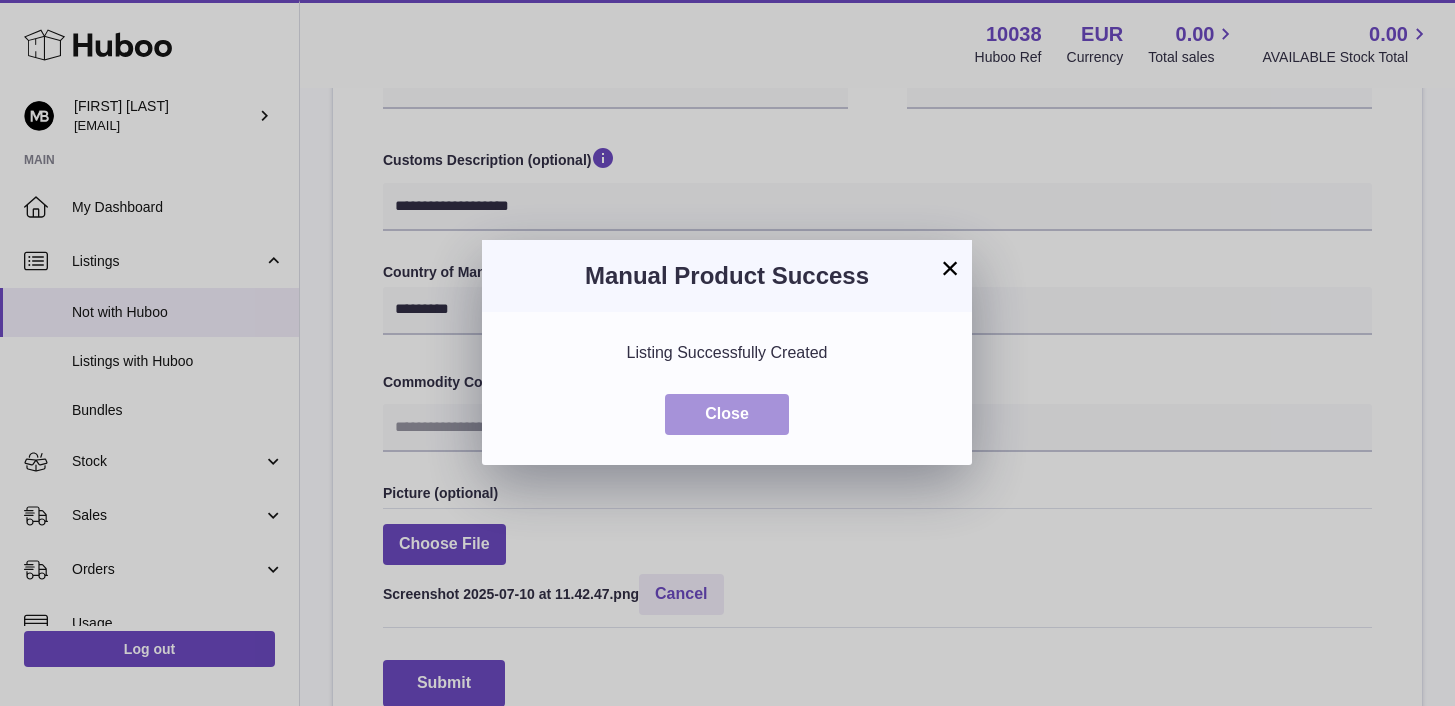 click on "Close" at bounding box center [727, 414] 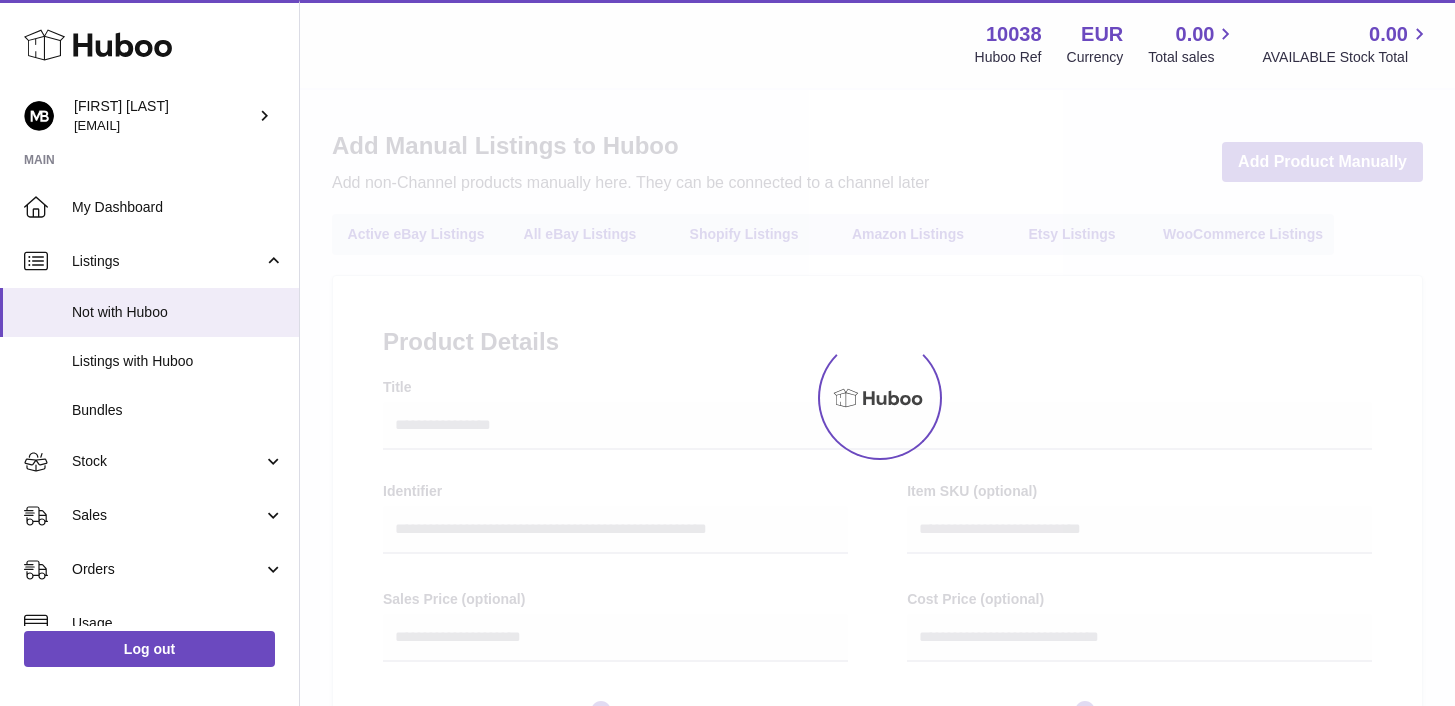 select 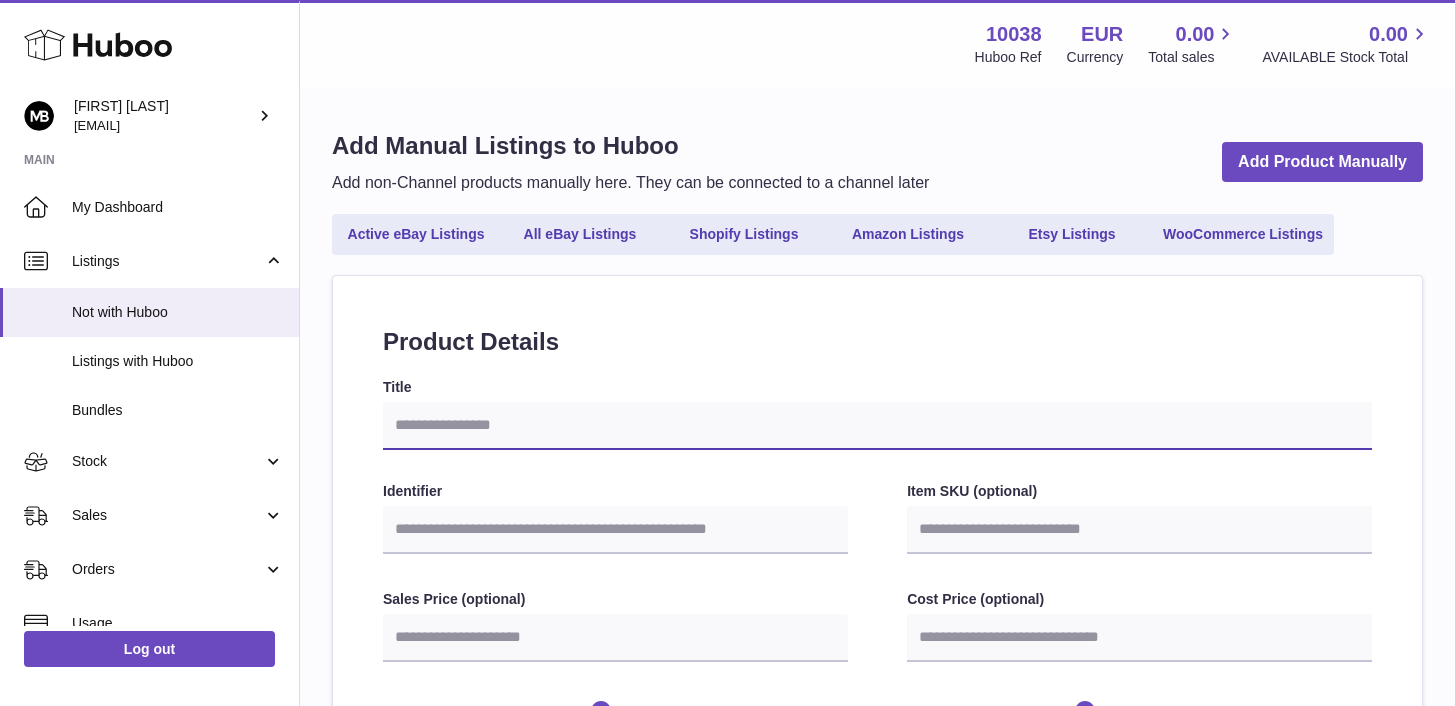 click on "Title" at bounding box center (877, 426) 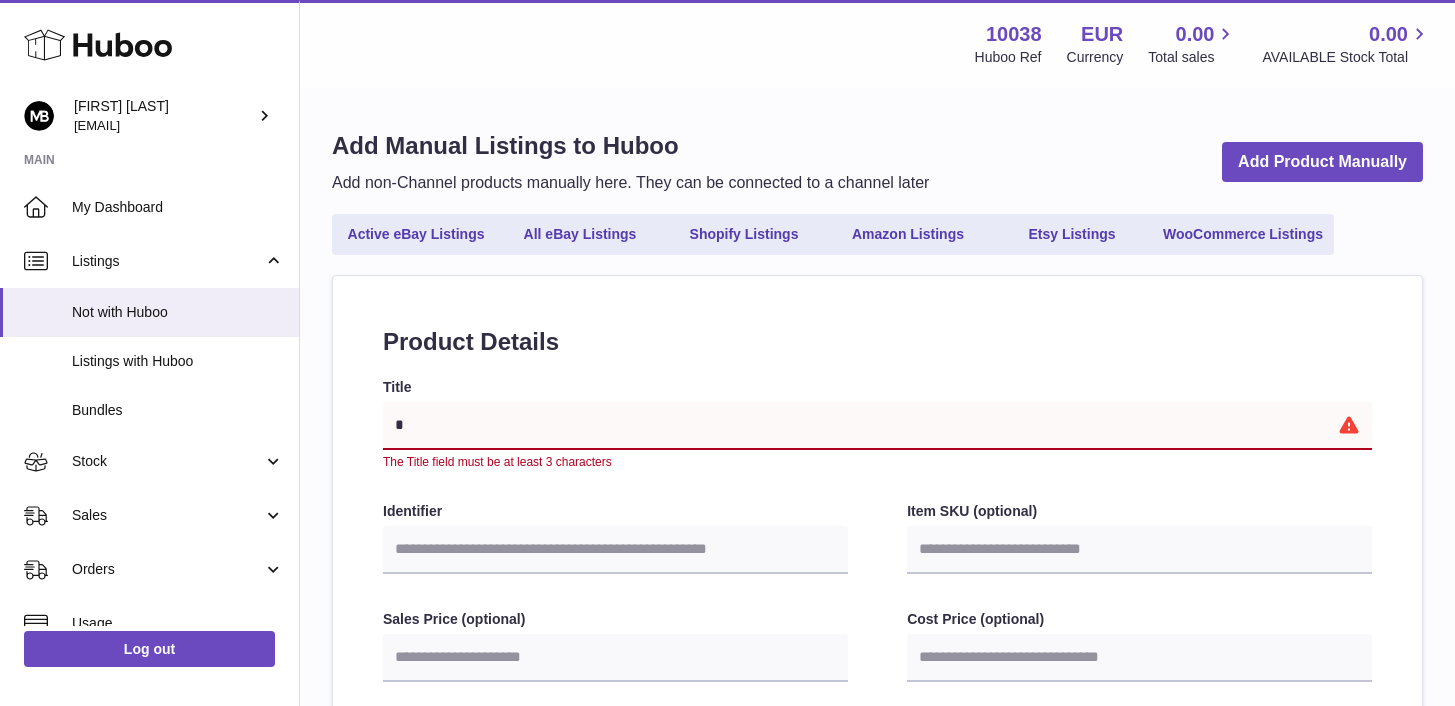 type on "**" 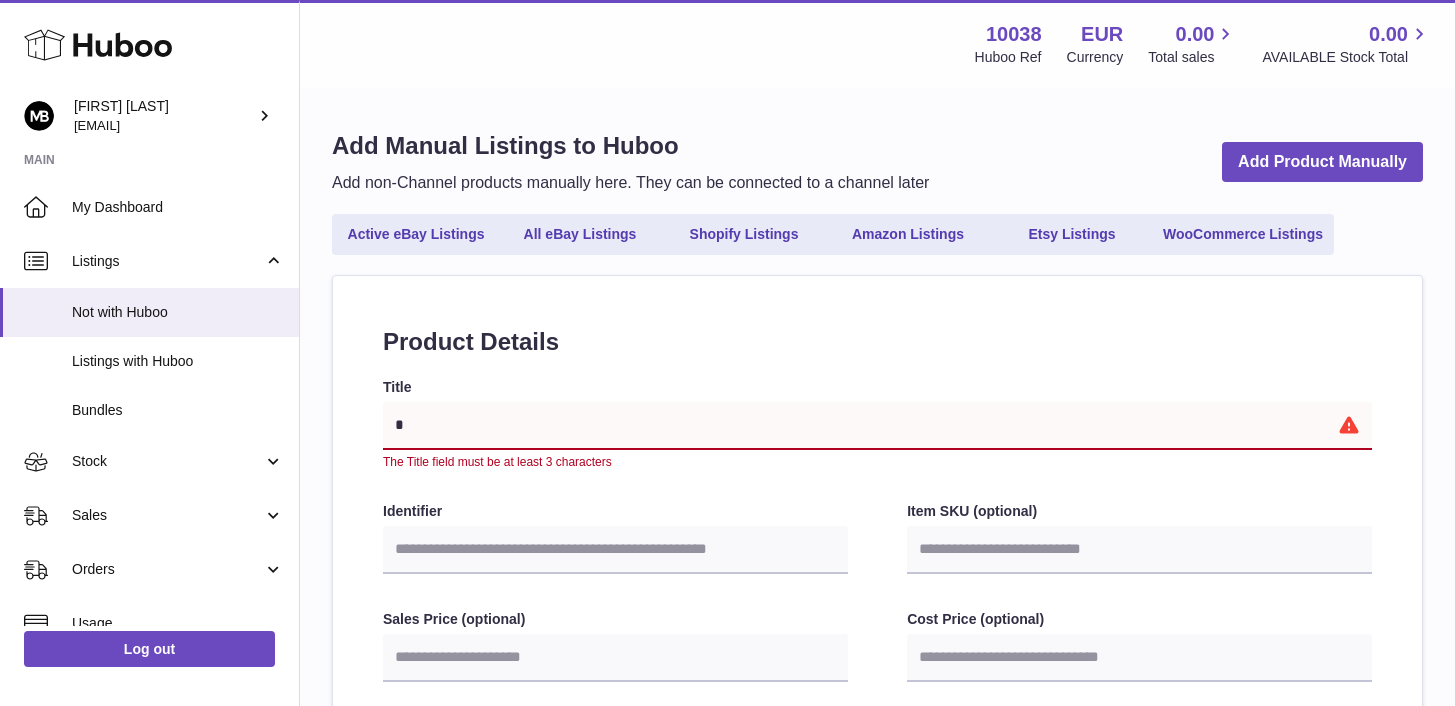 select 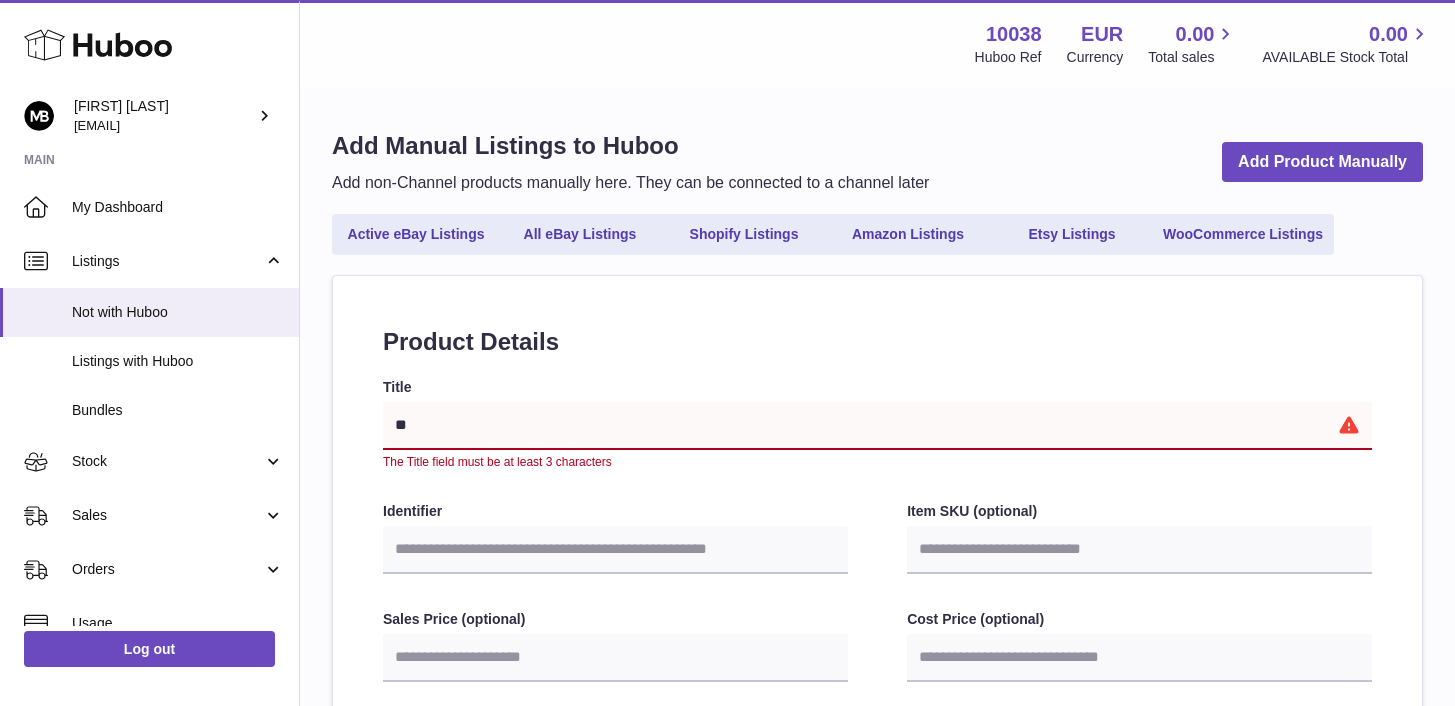 select 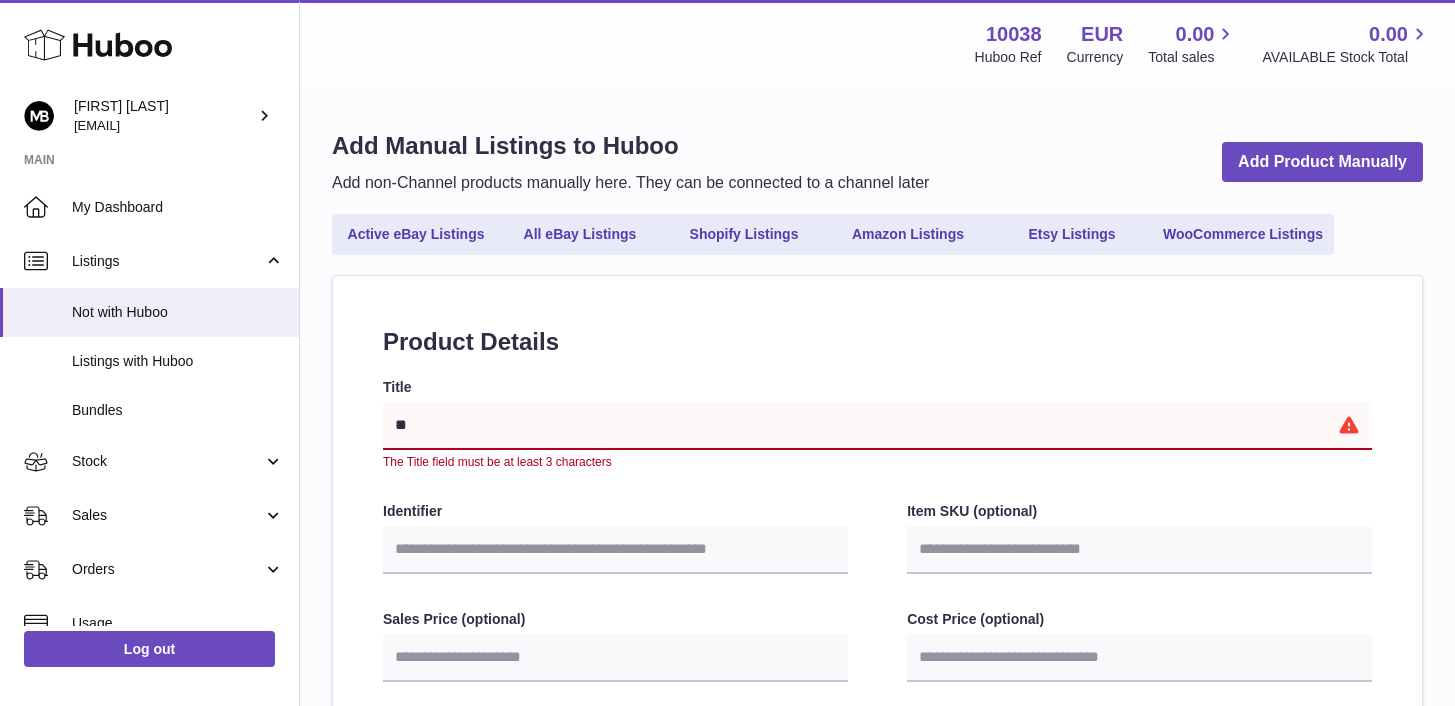 type on "***" 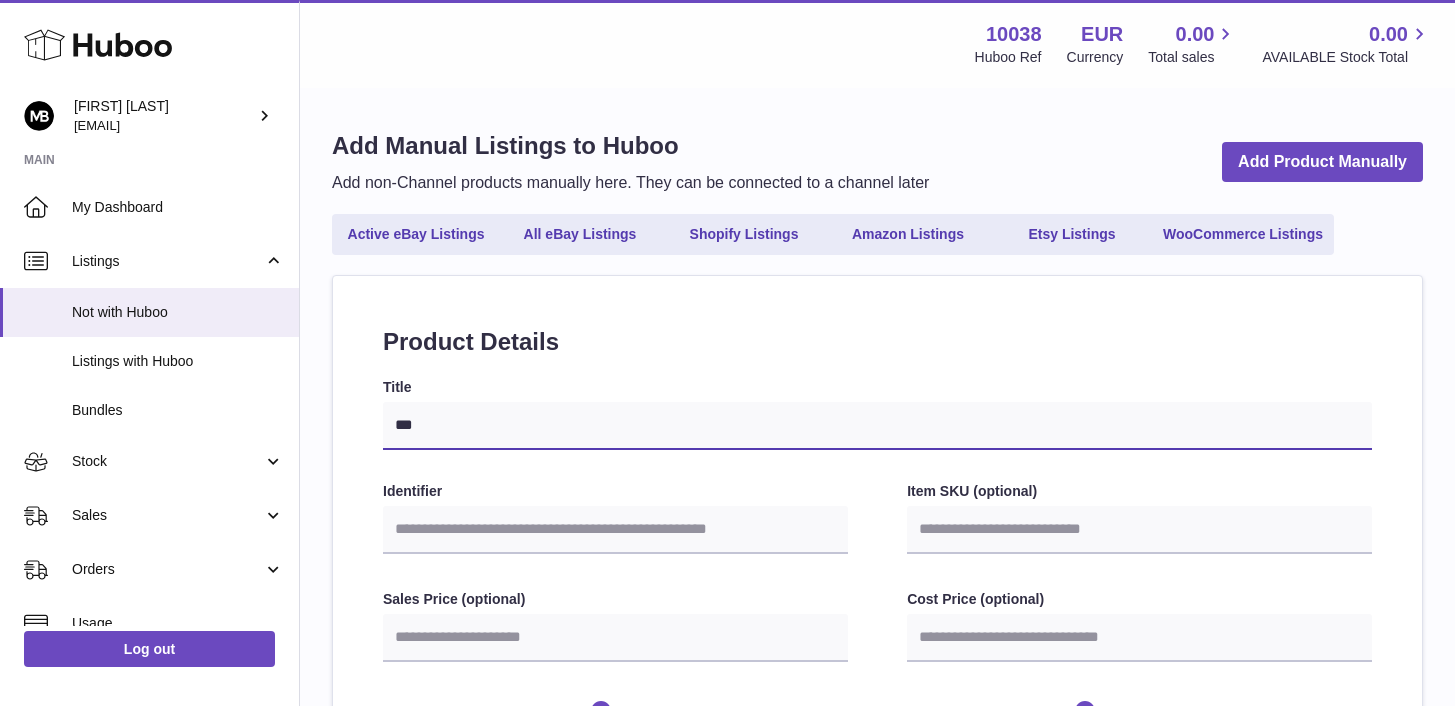 type on "****" 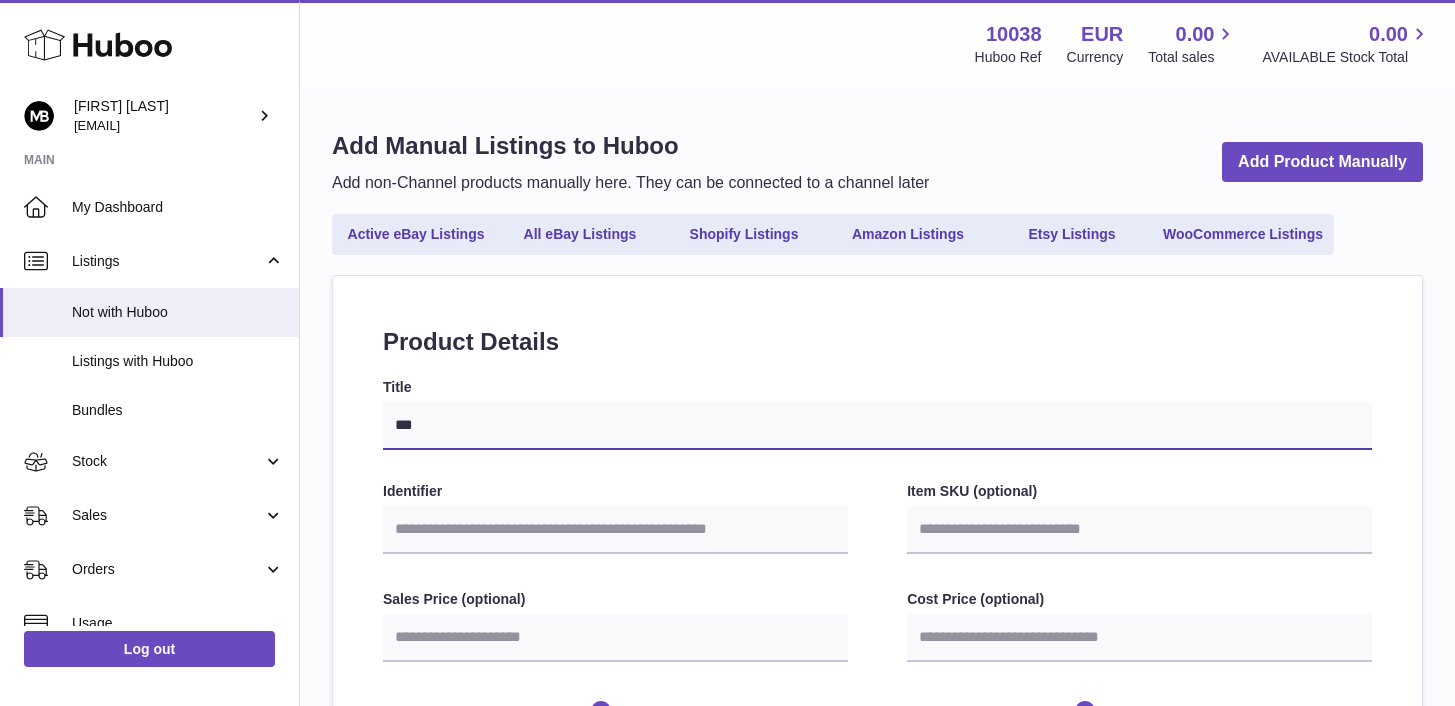 select 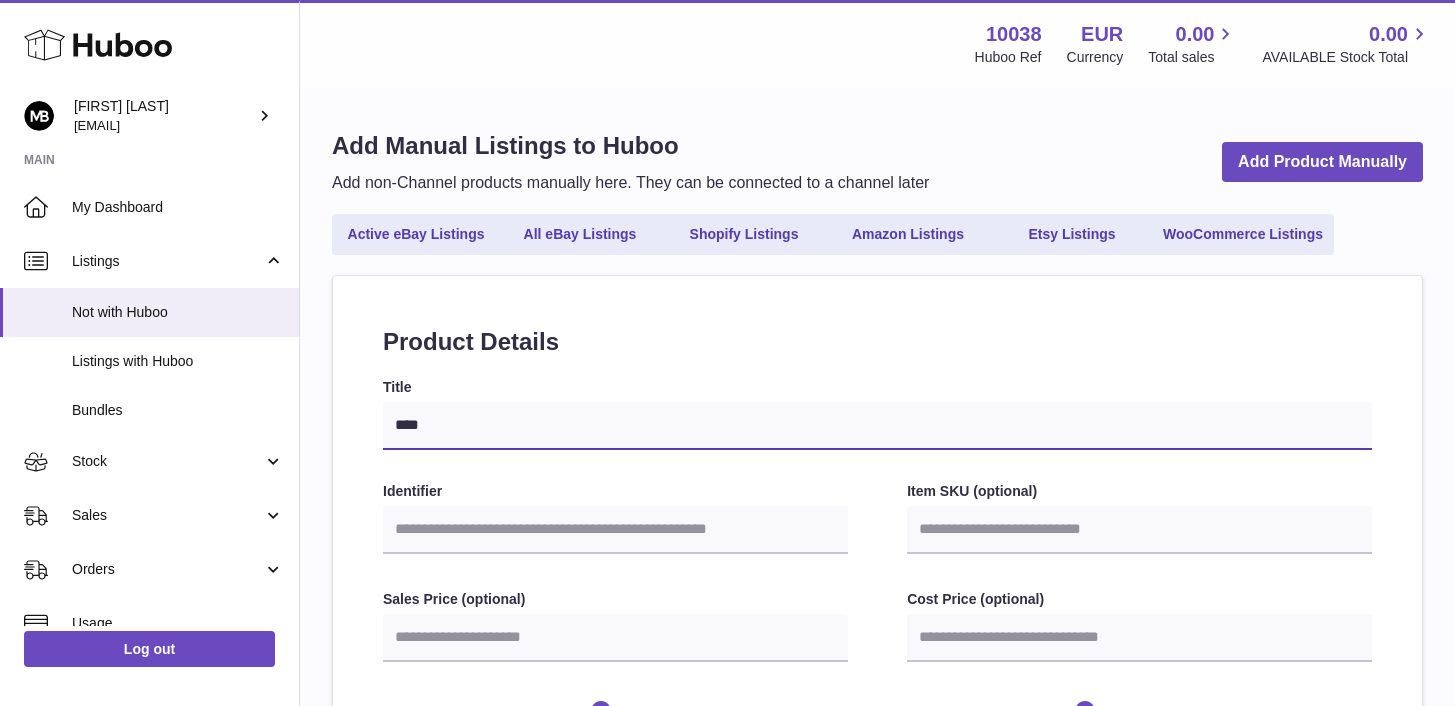 type on "*****" 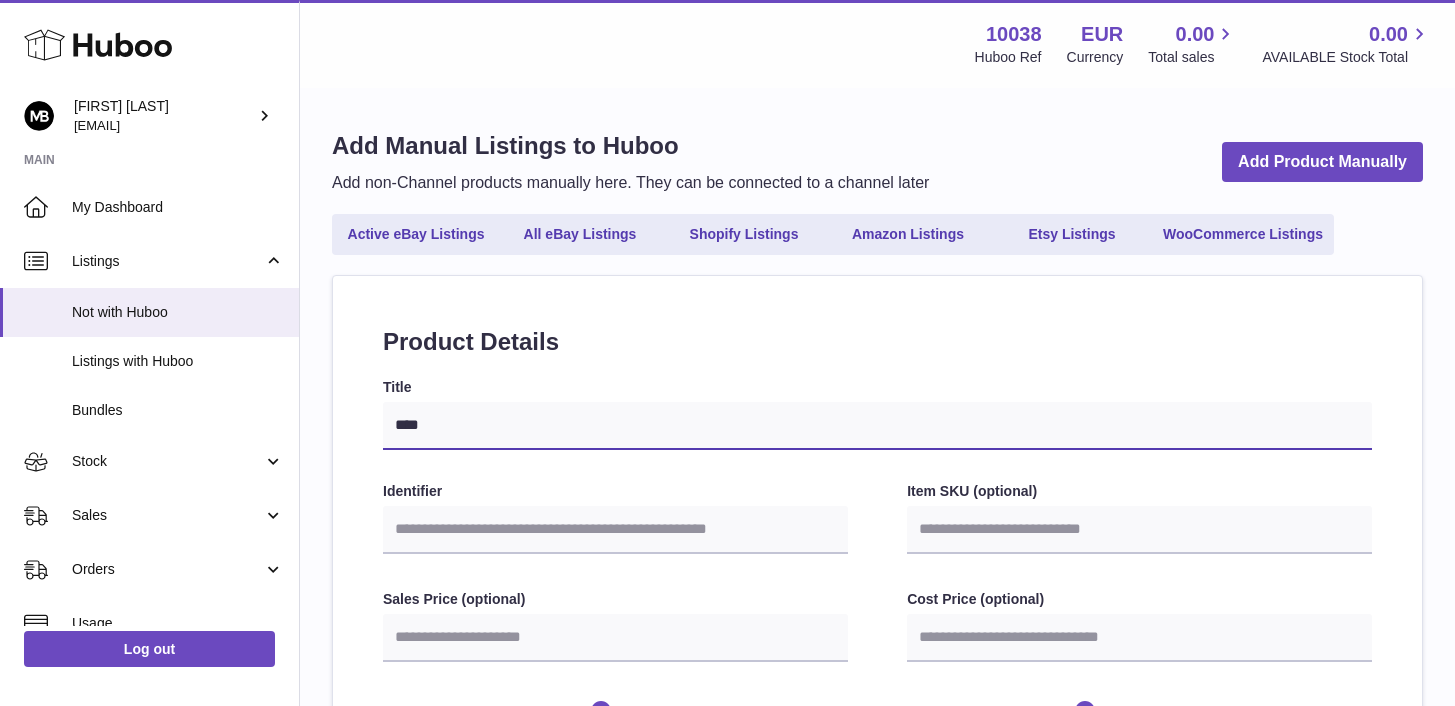 select 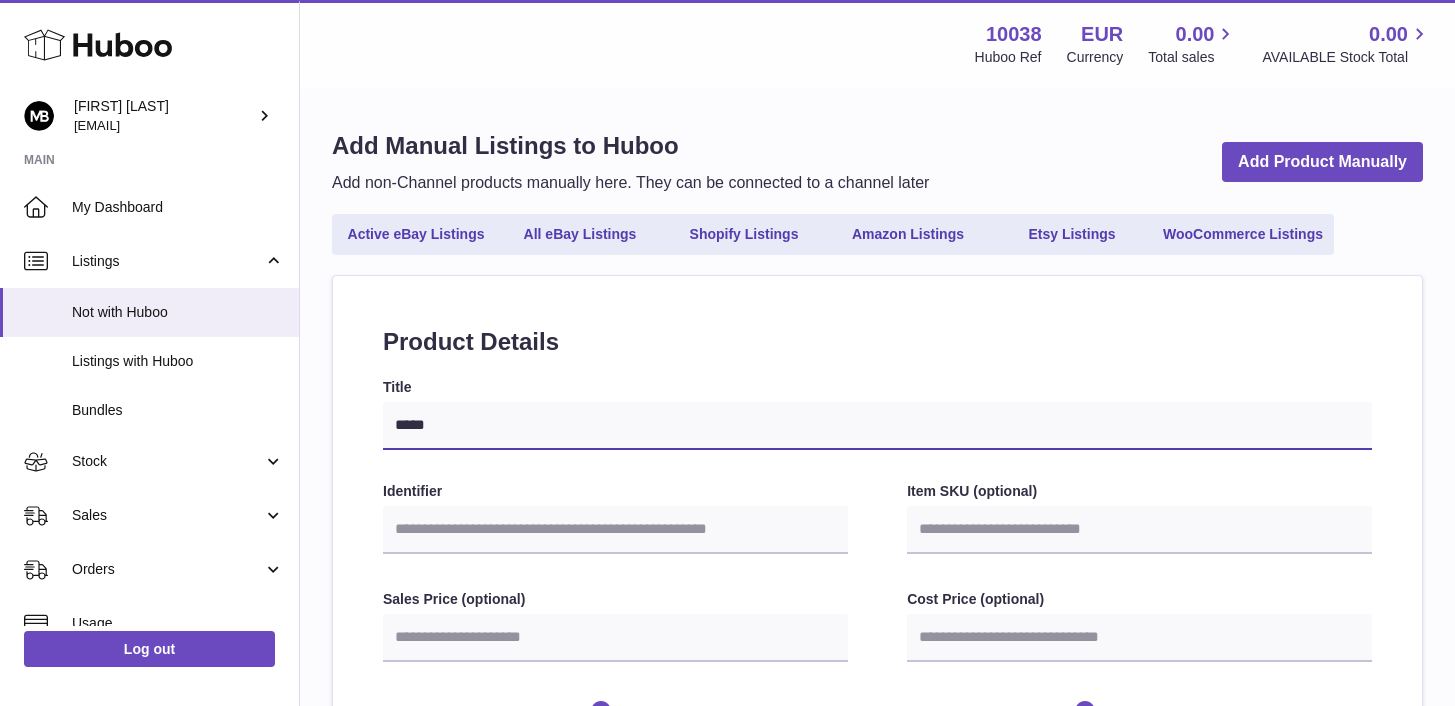 type on "******" 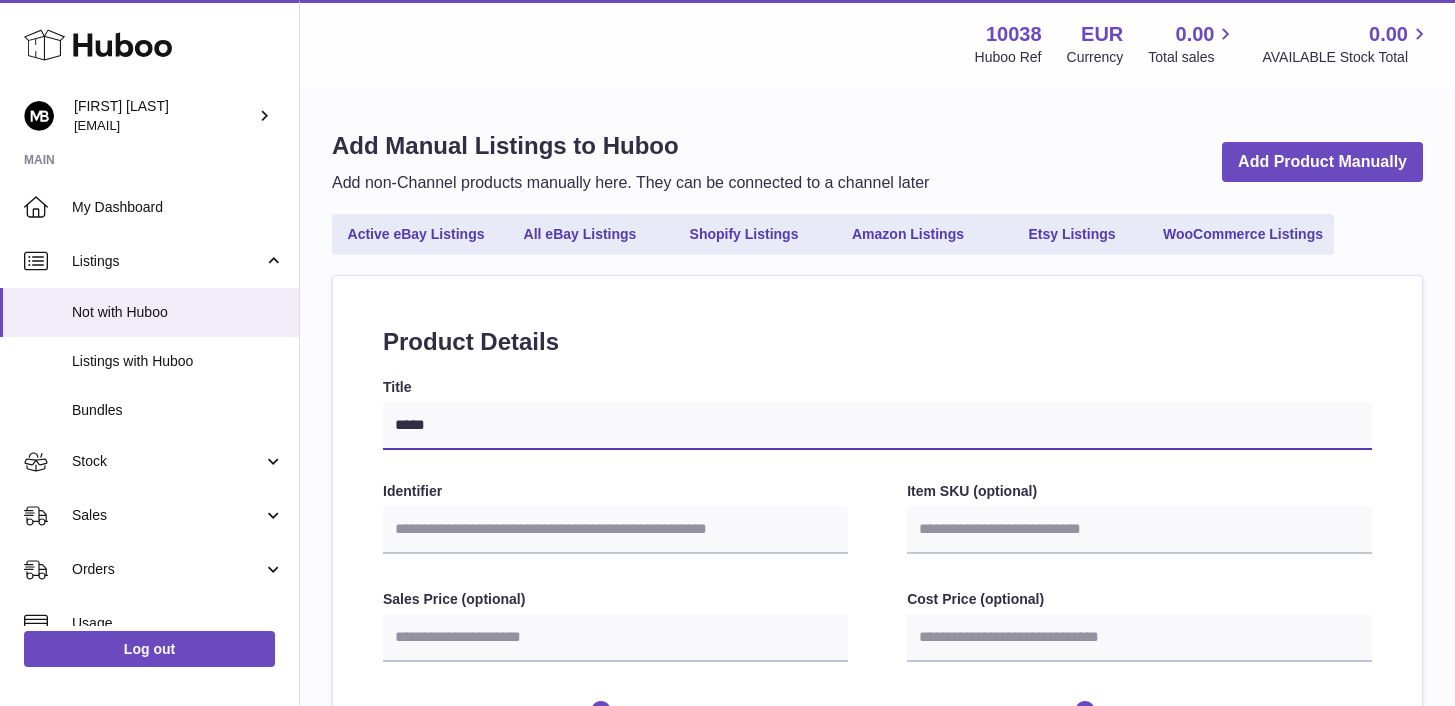 select 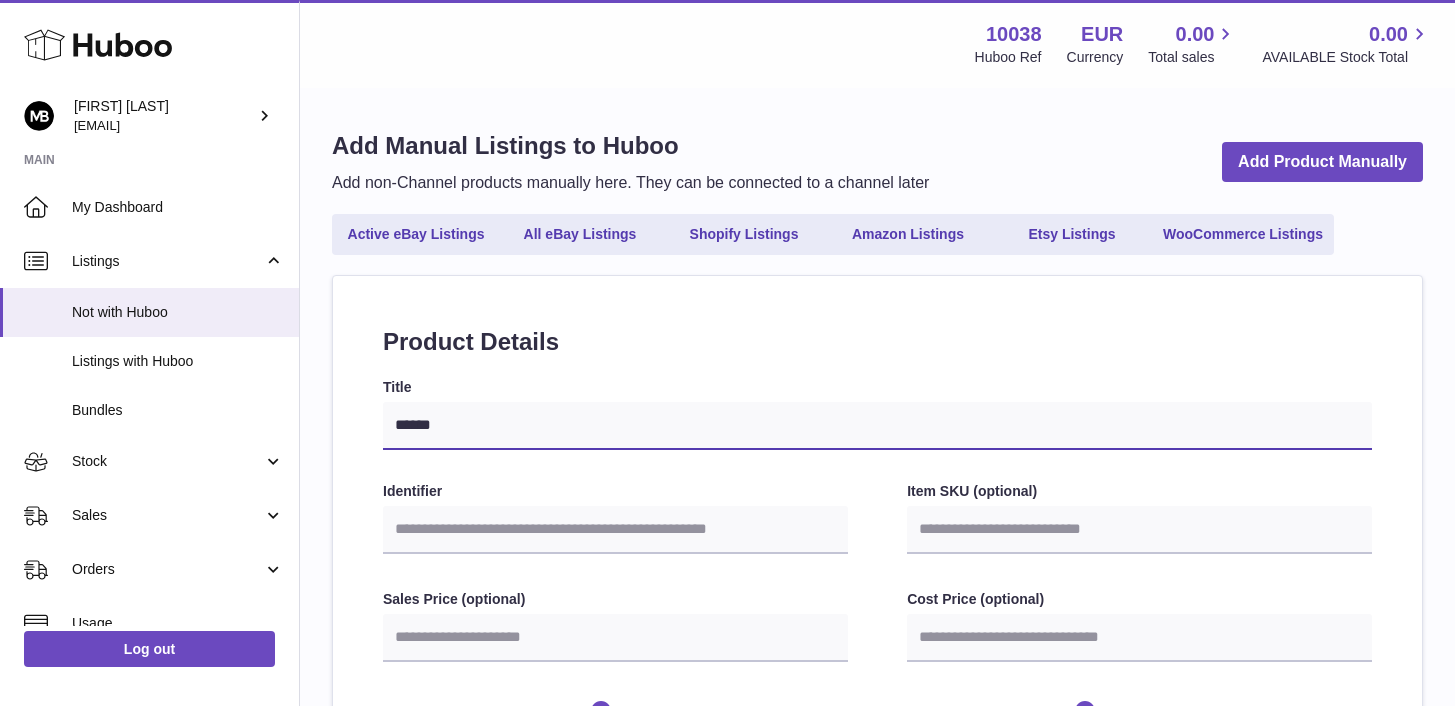 type on "*******" 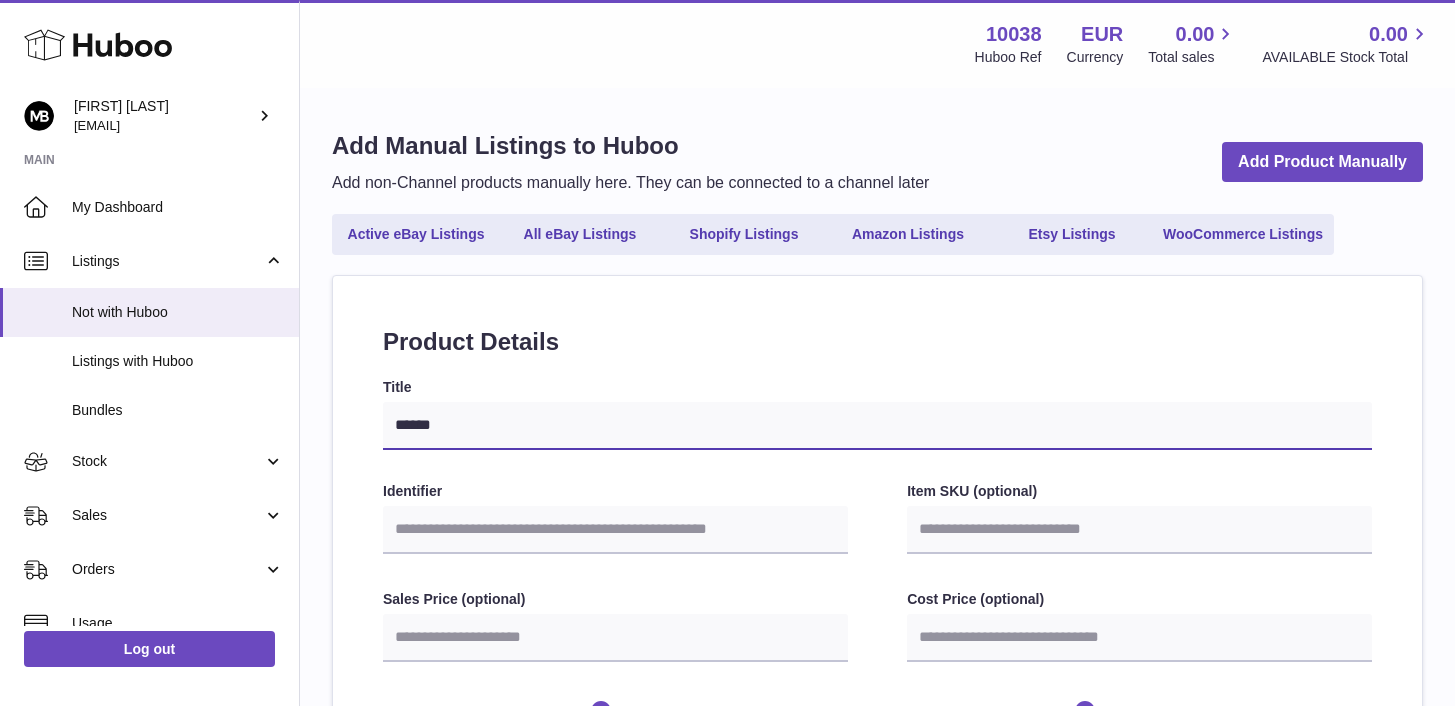 select 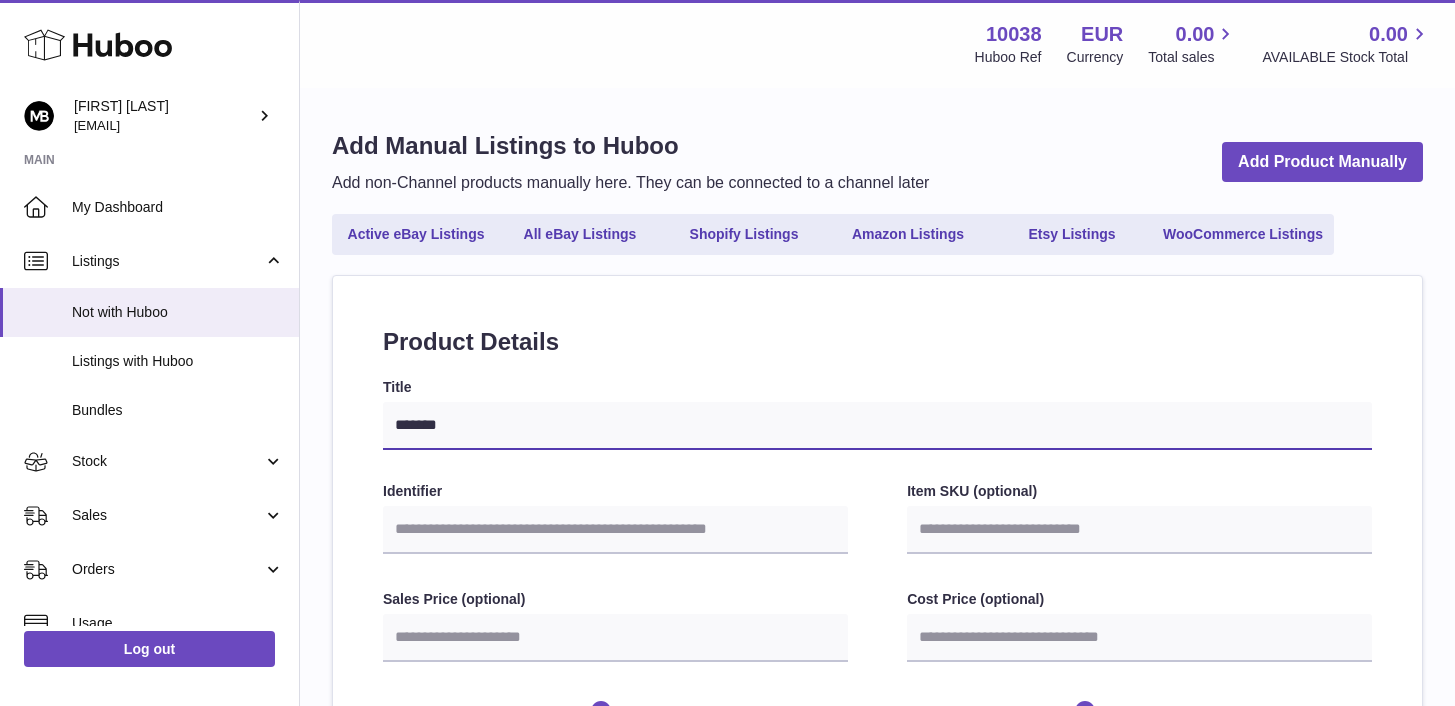 select 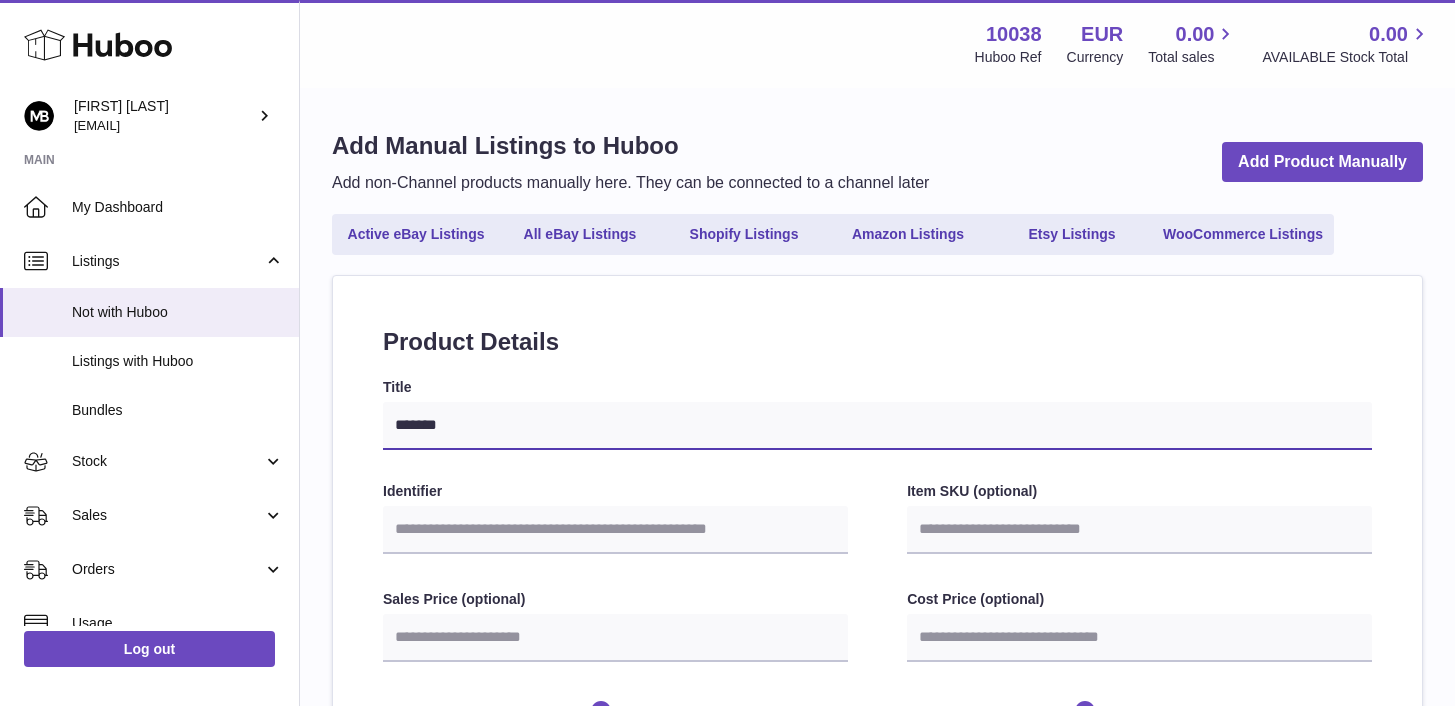 type on "*******" 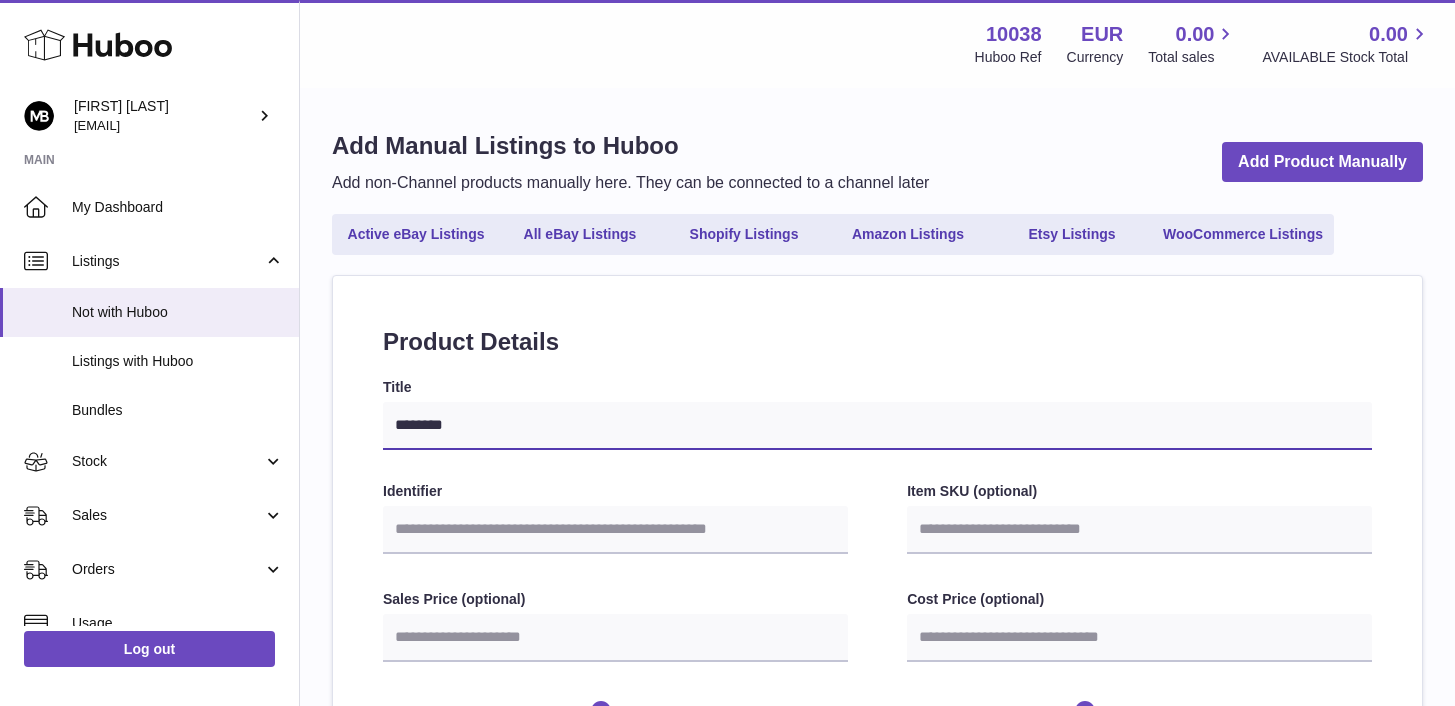 type on "*********" 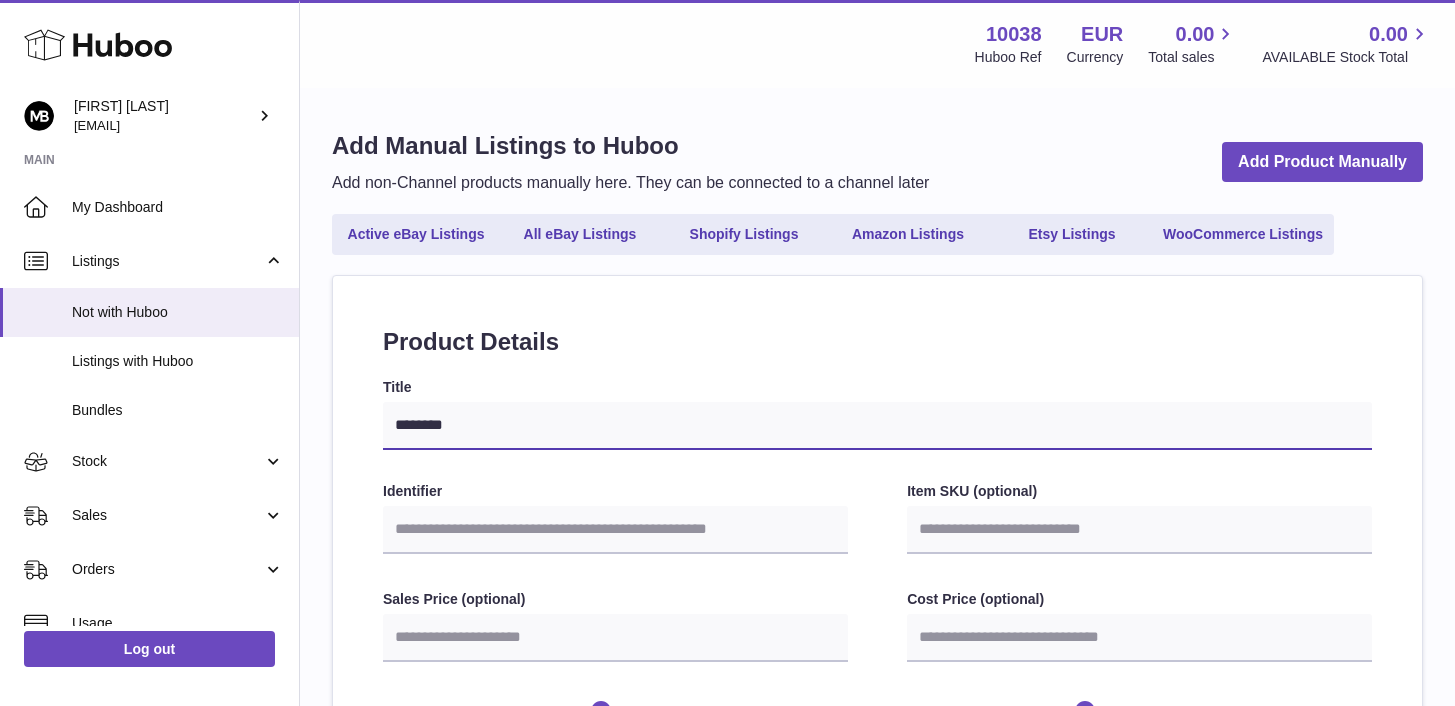 select 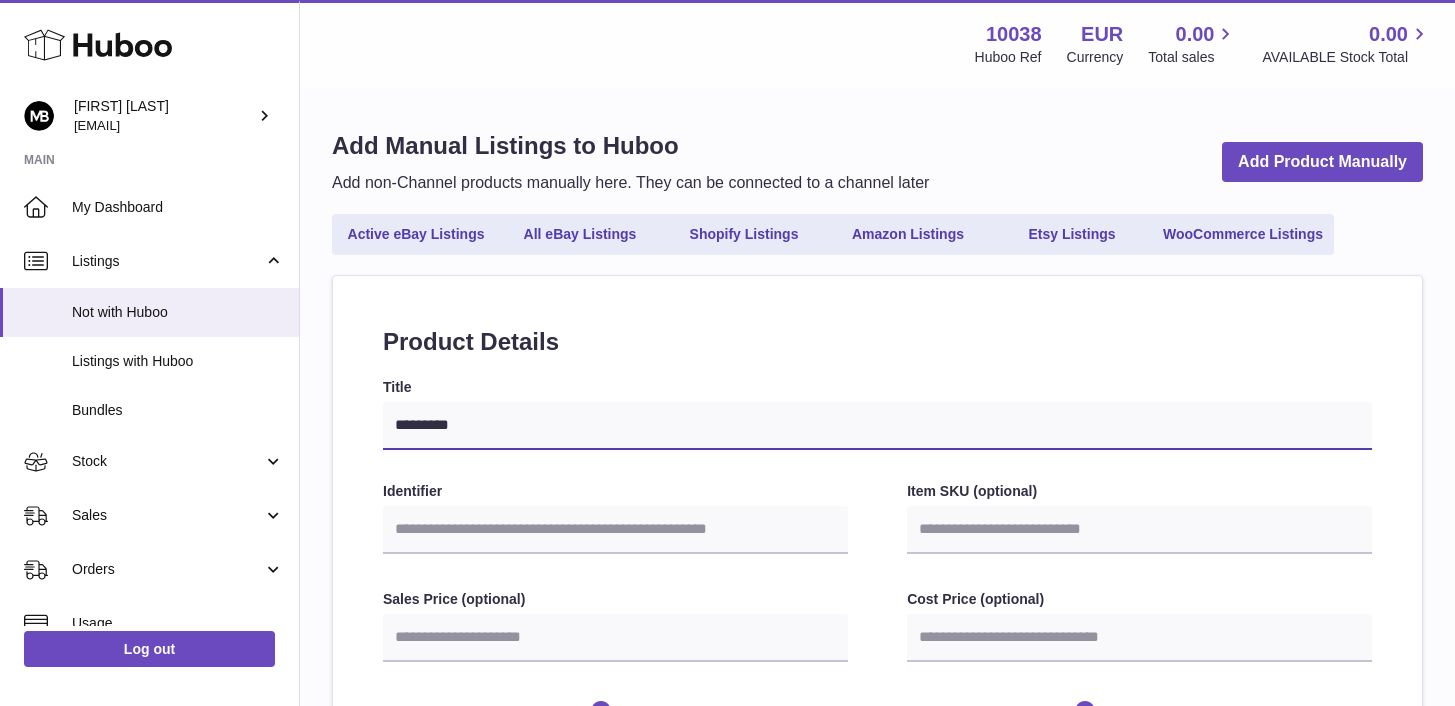 type on "**********" 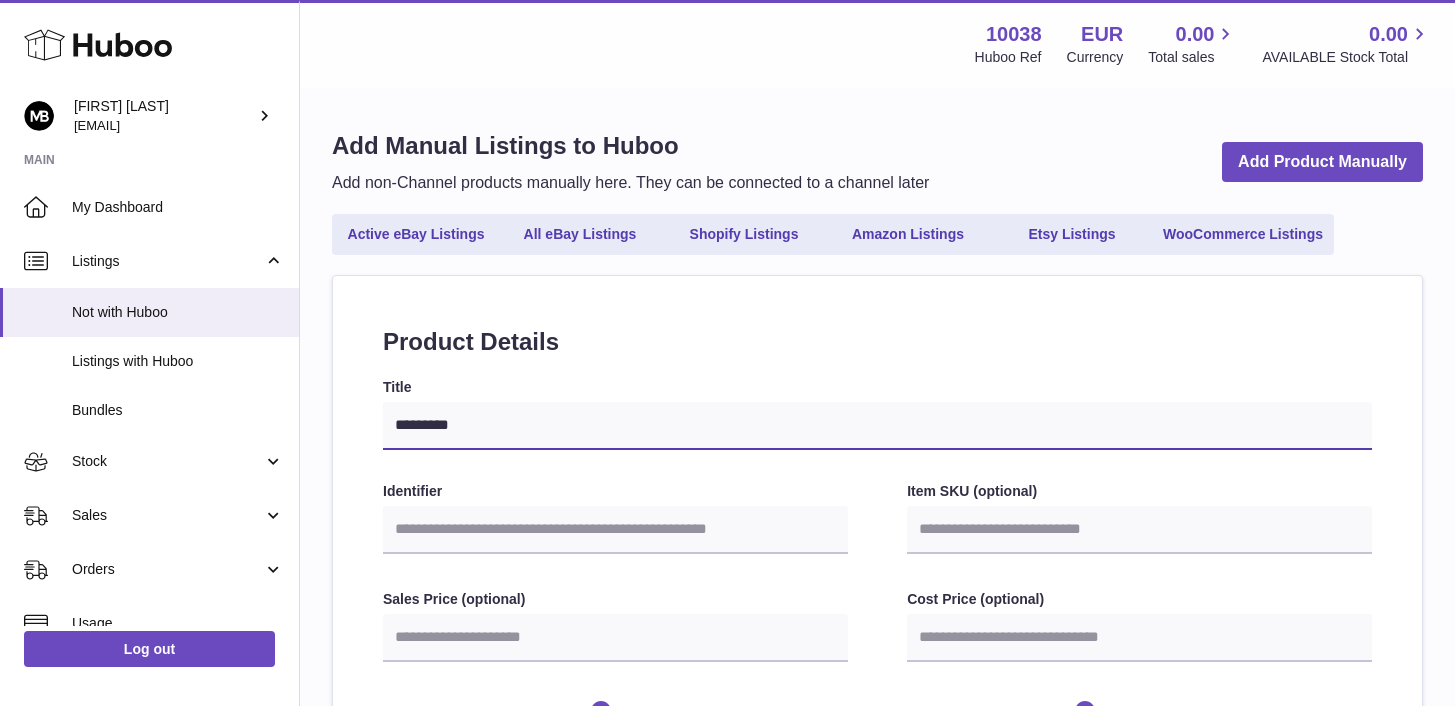 select 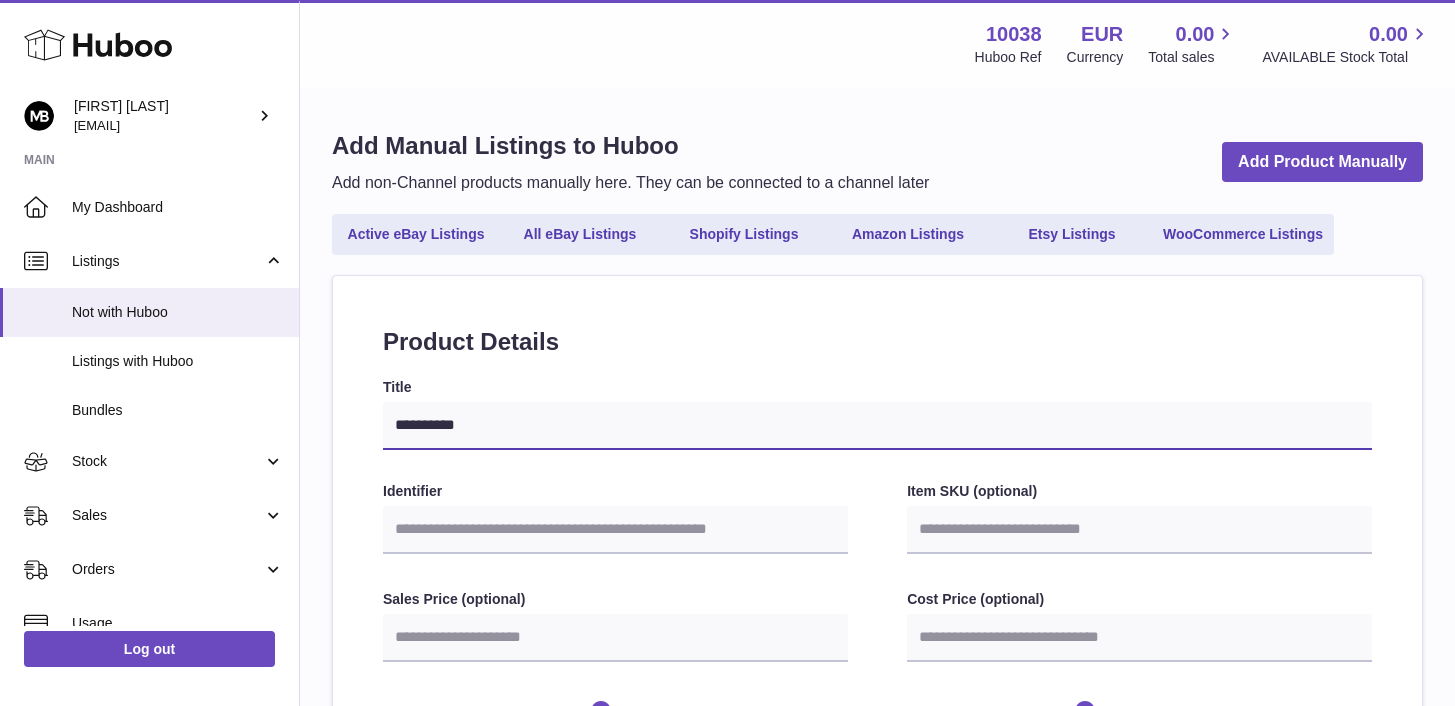 type on "**********" 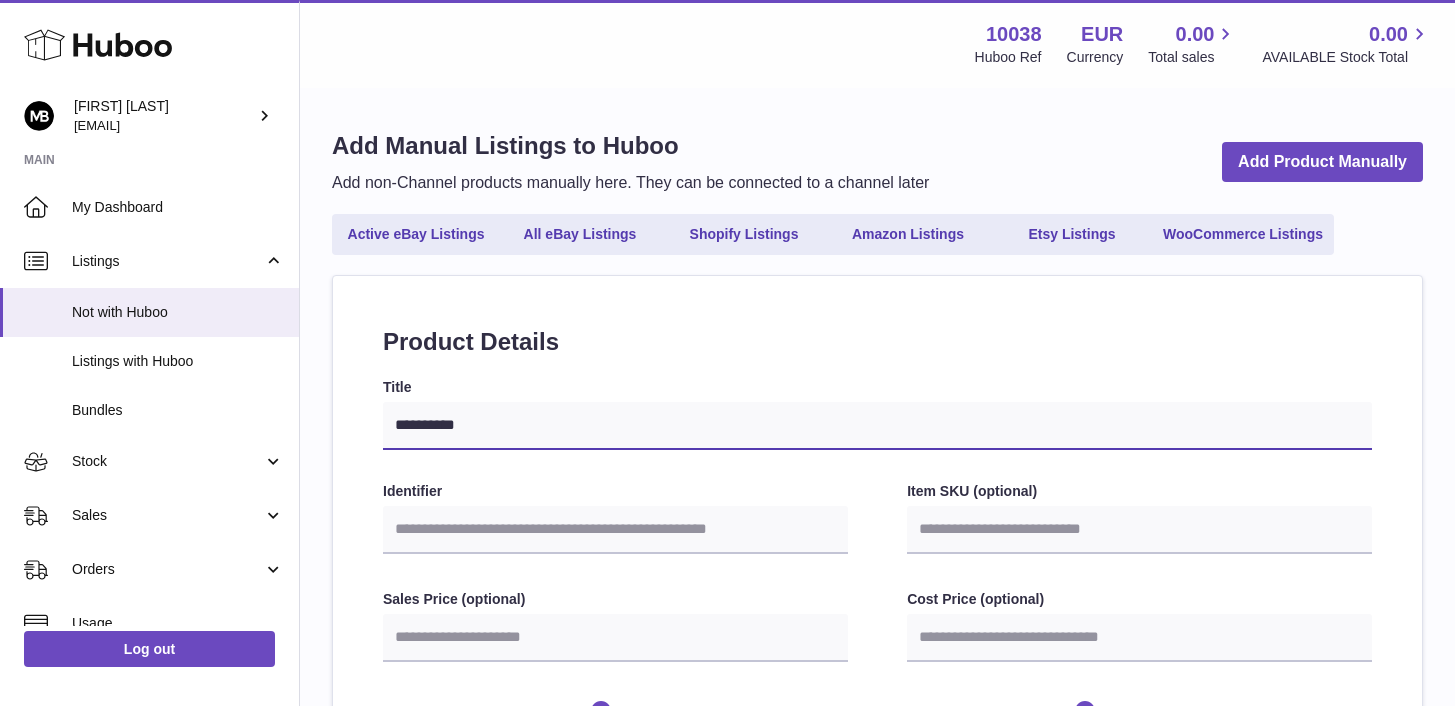 select 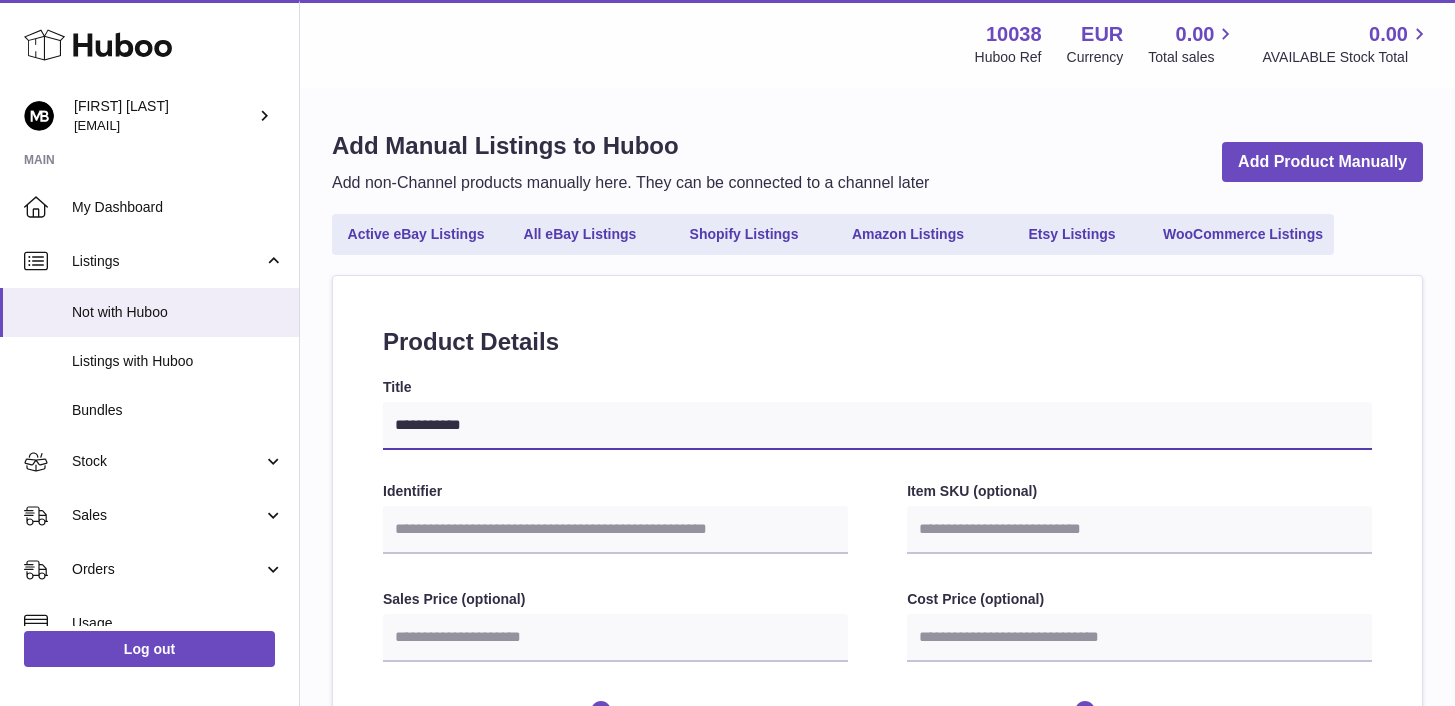 type on "**********" 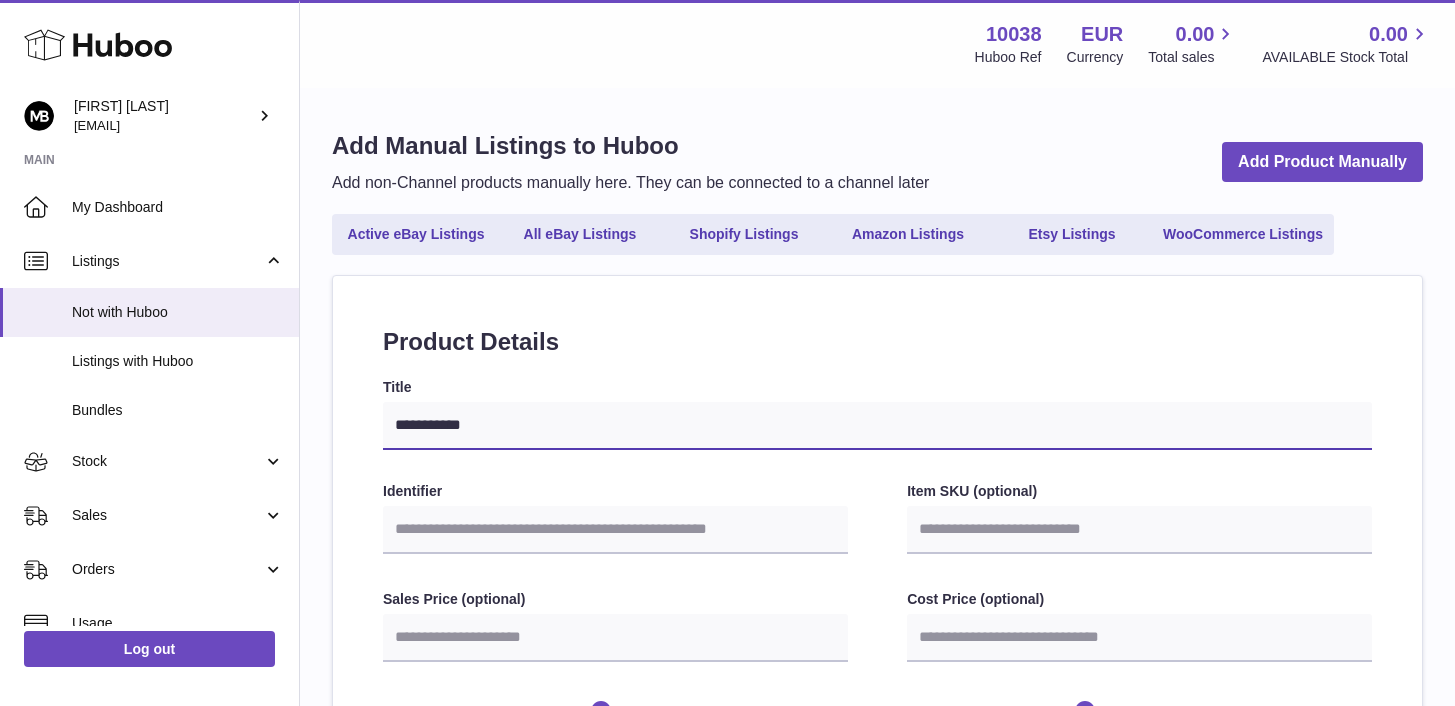 select 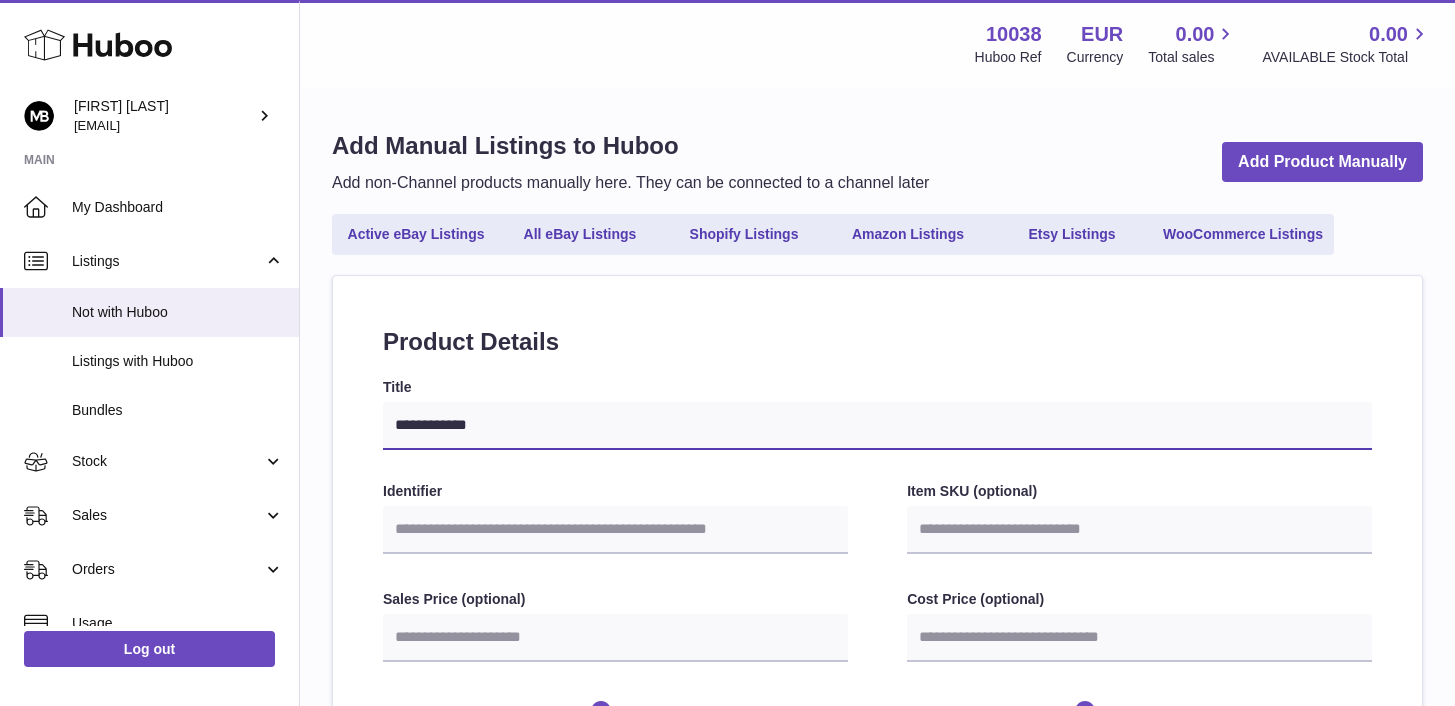 select 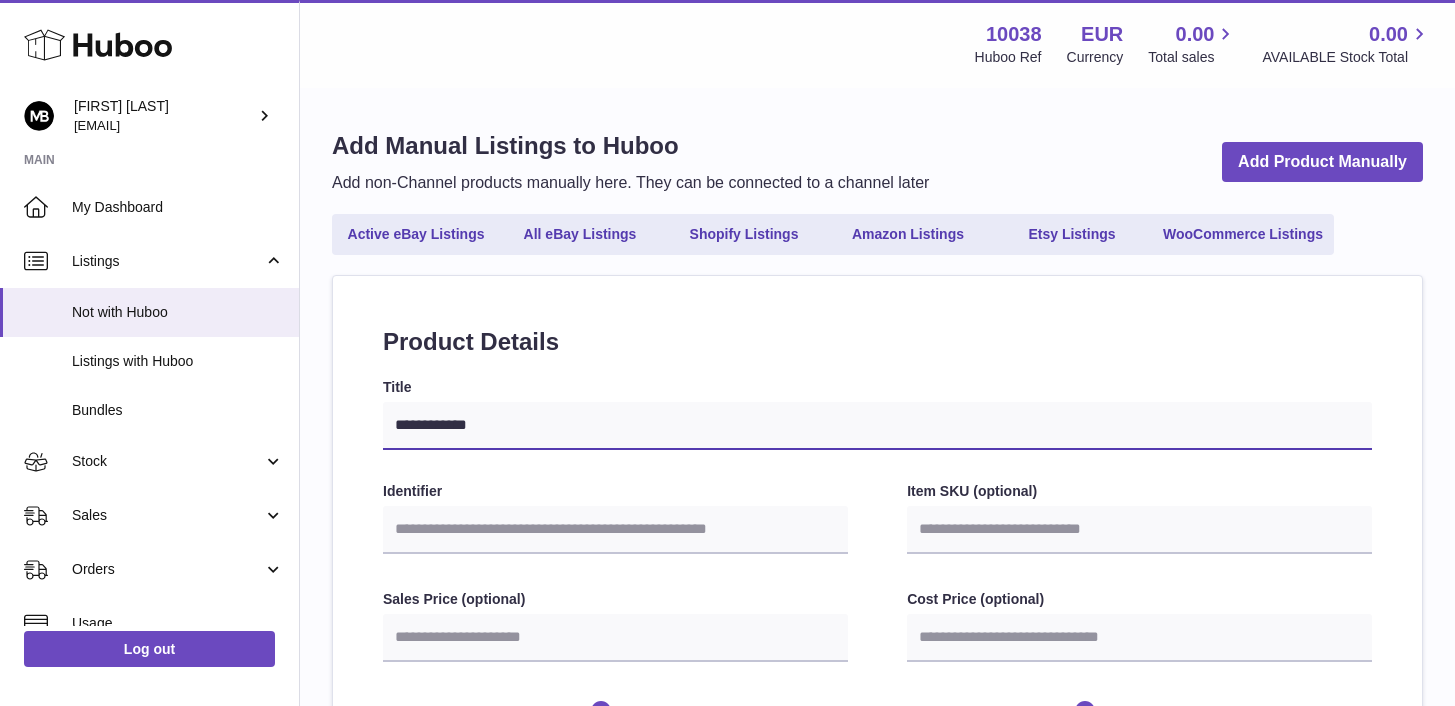 type on "**********" 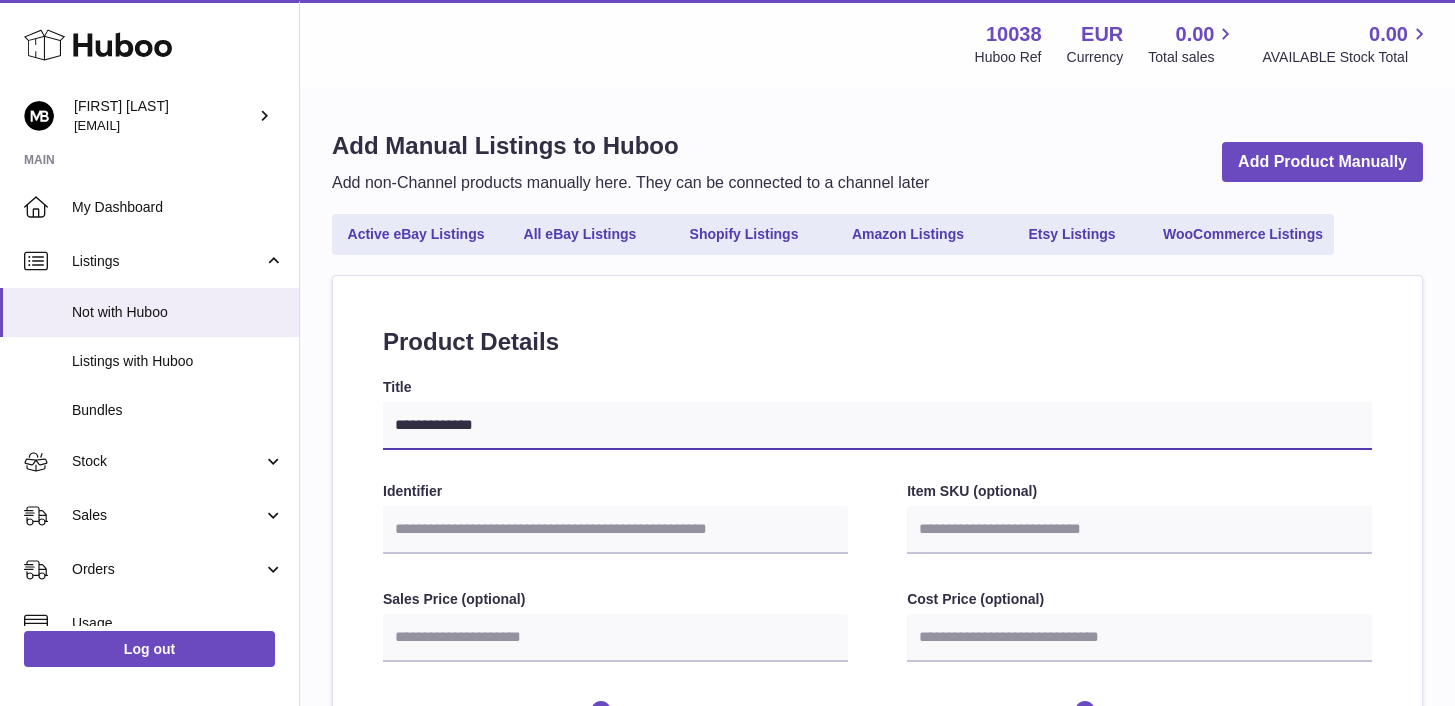 type on "**********" 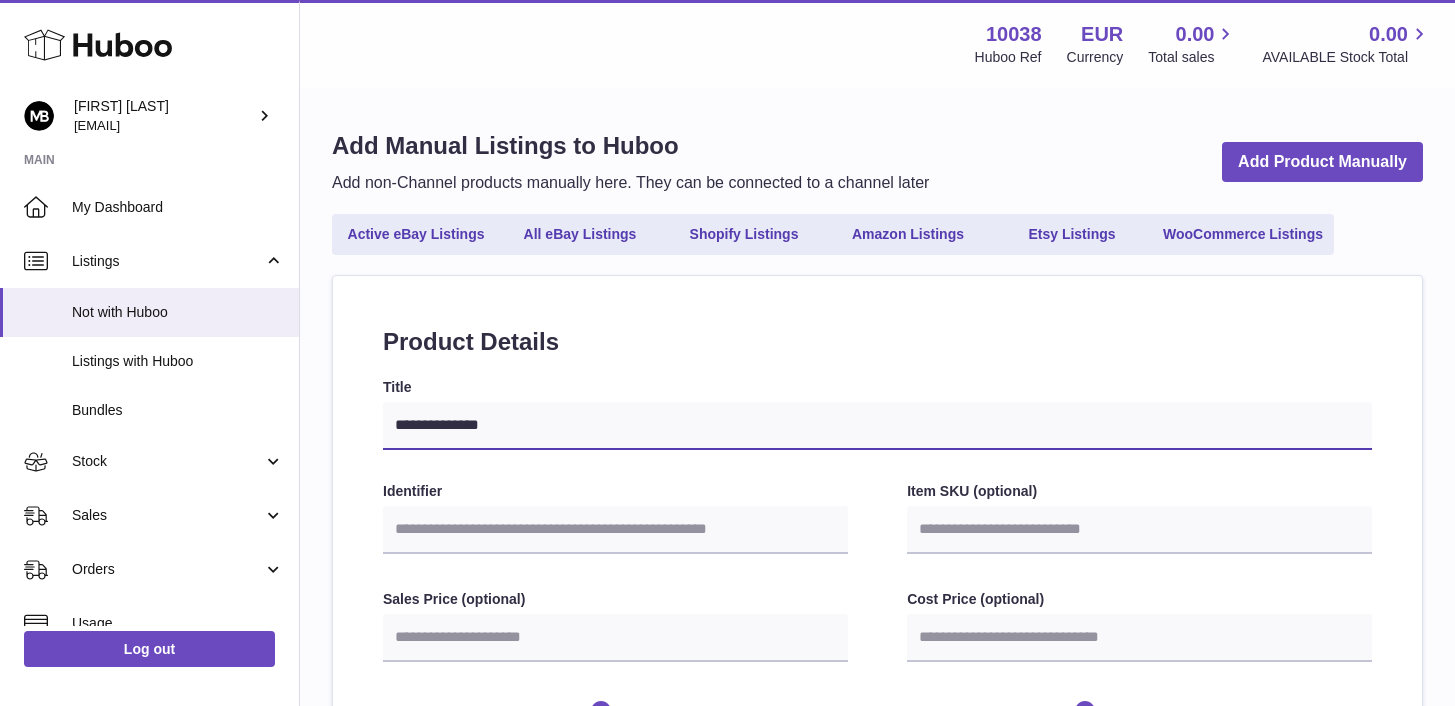 select 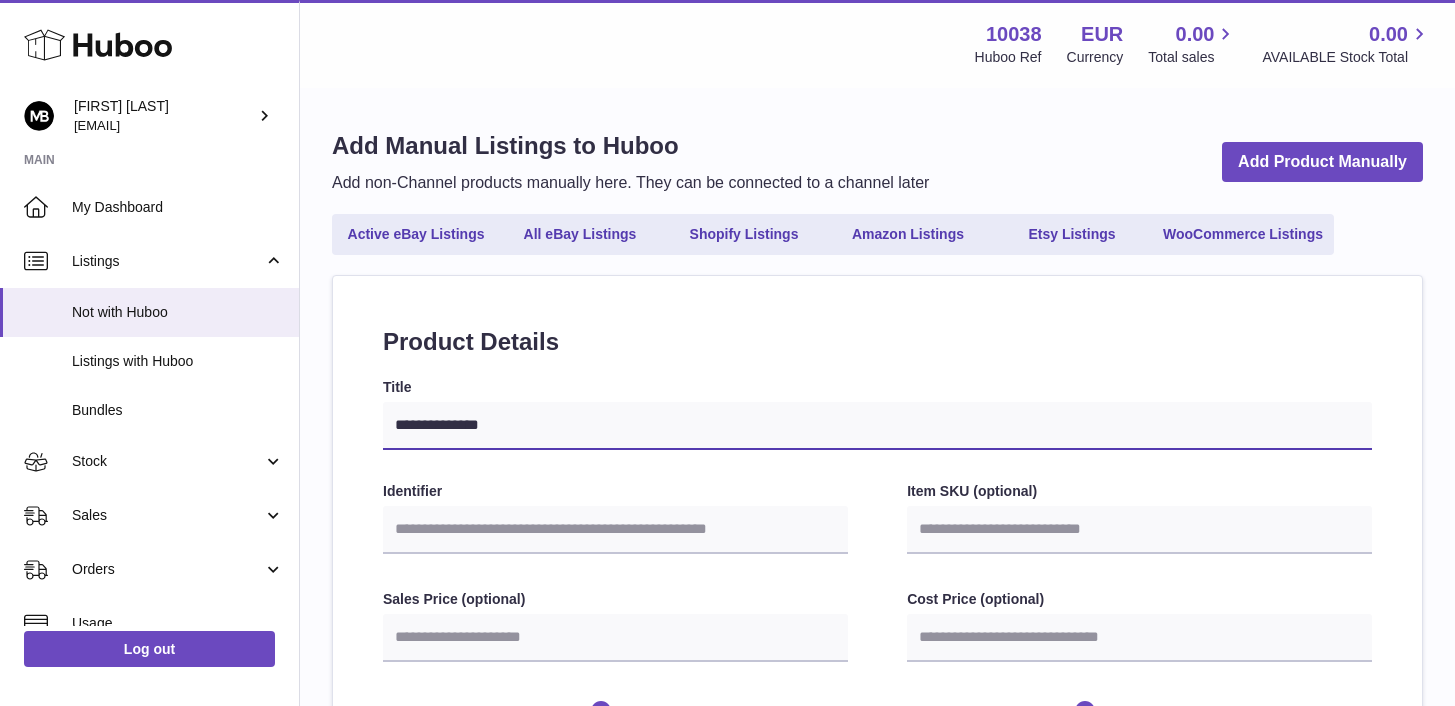 type on "**********" 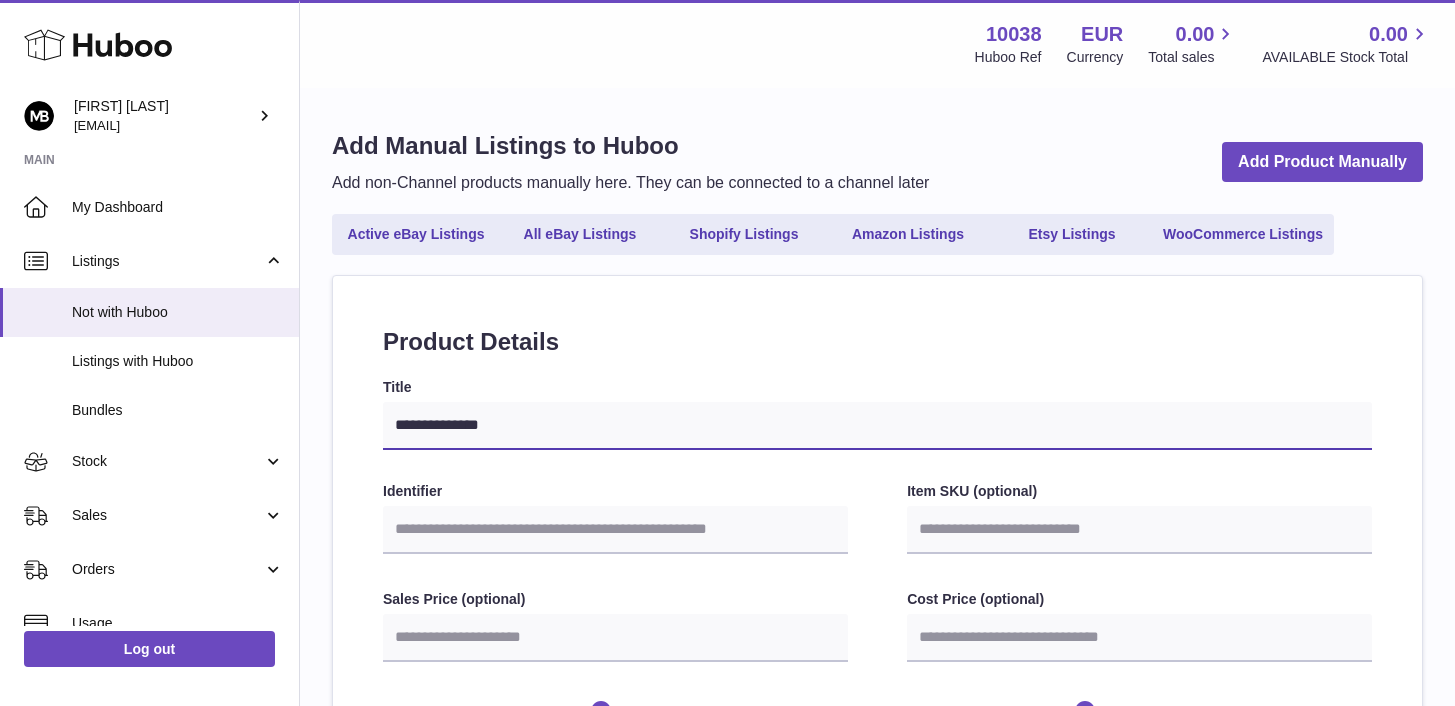 select 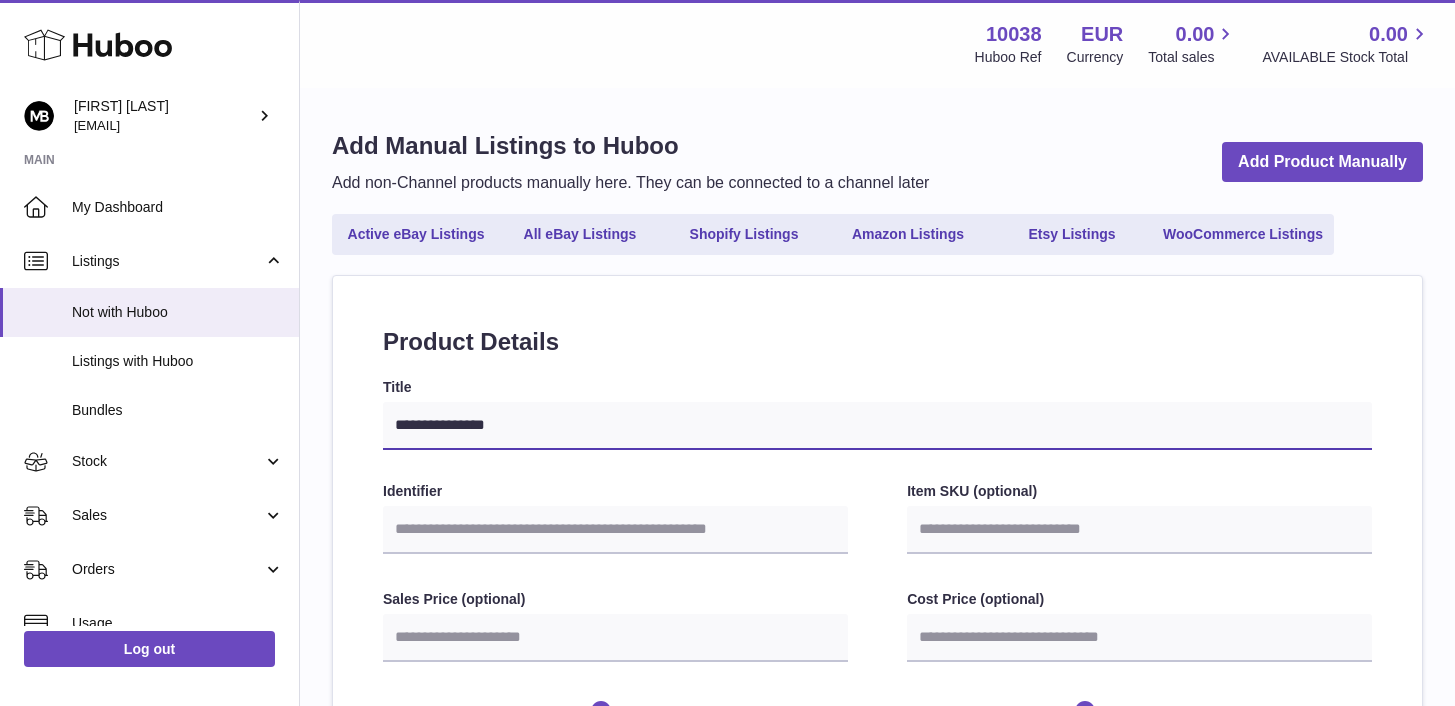 type on "**********" 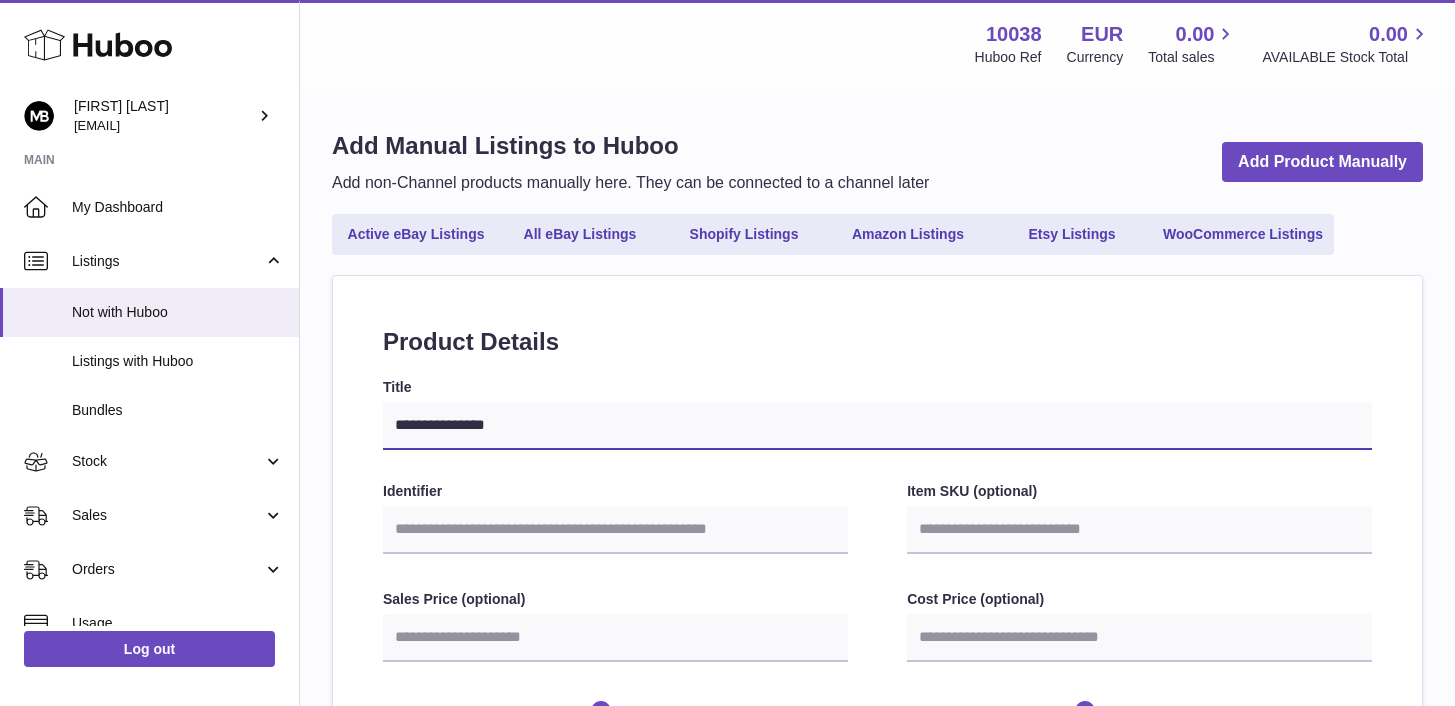 select 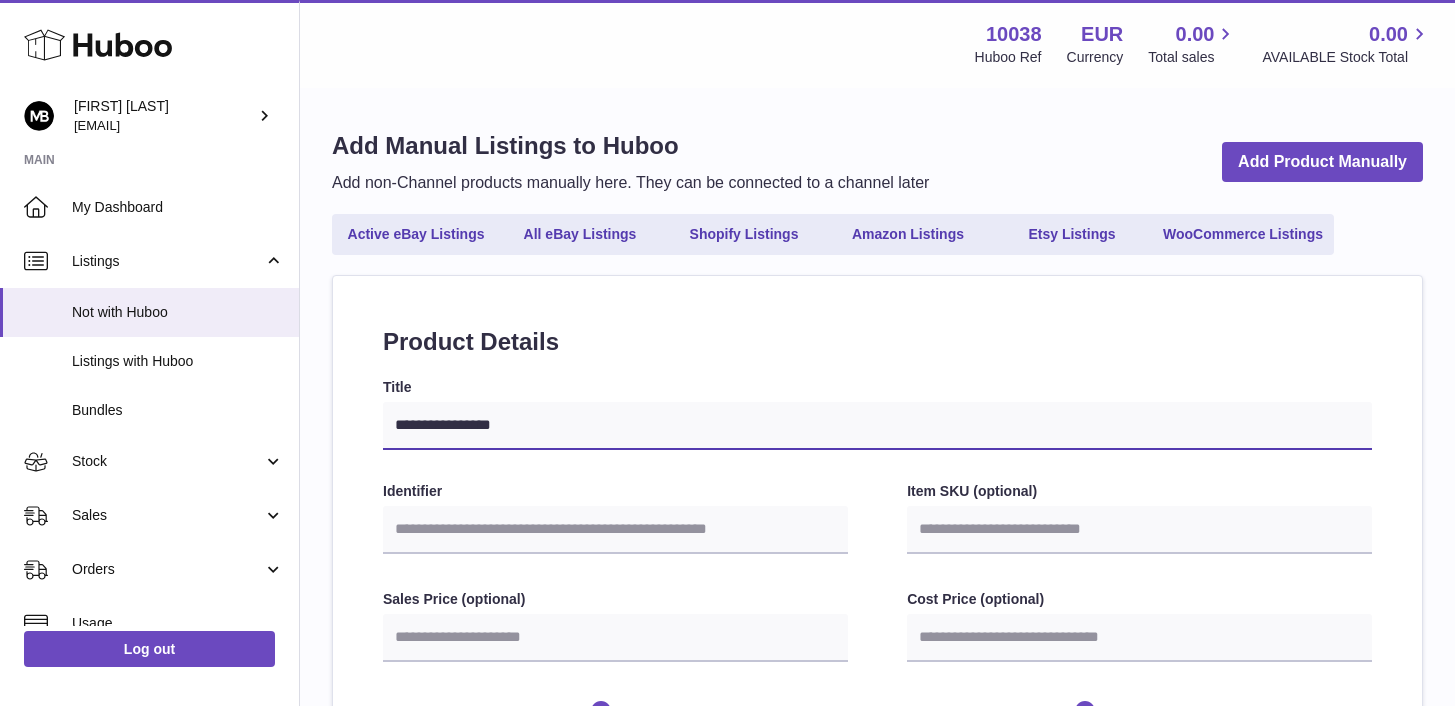 type on "**********" 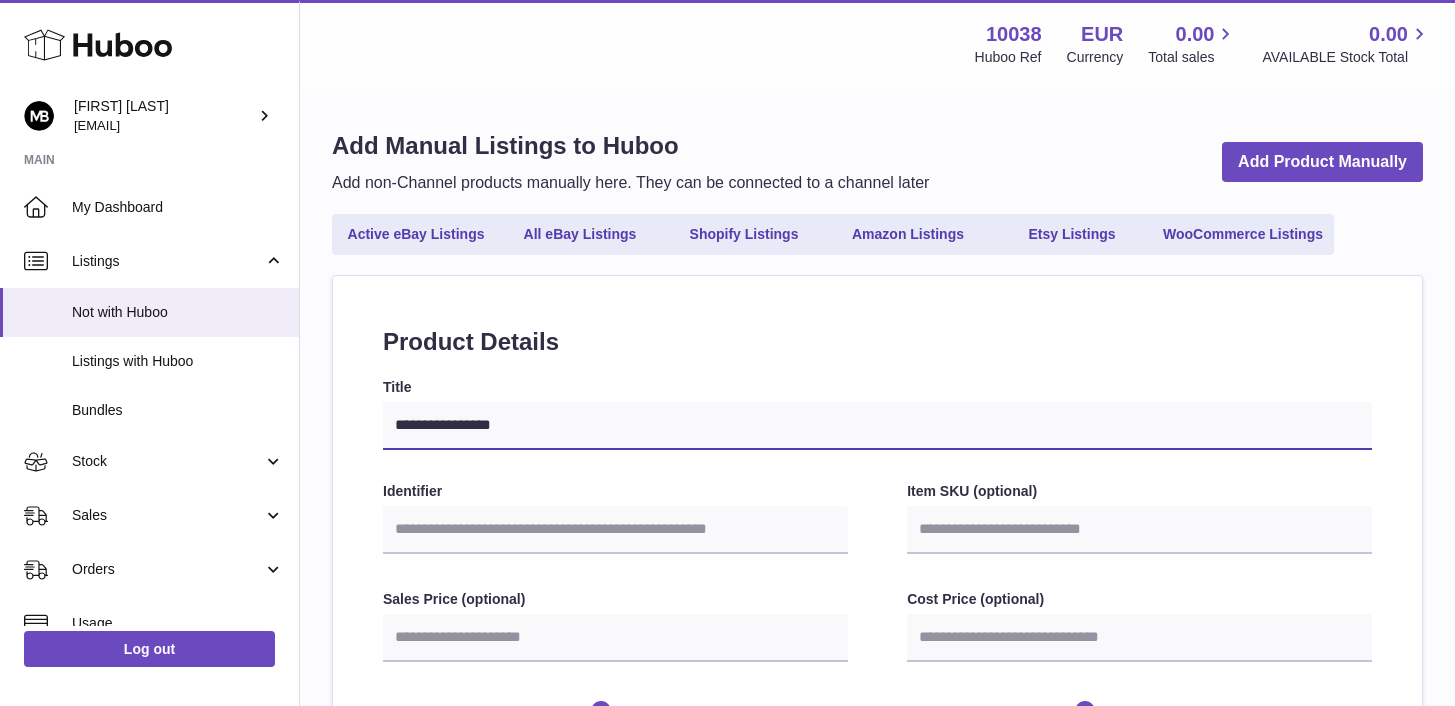 select 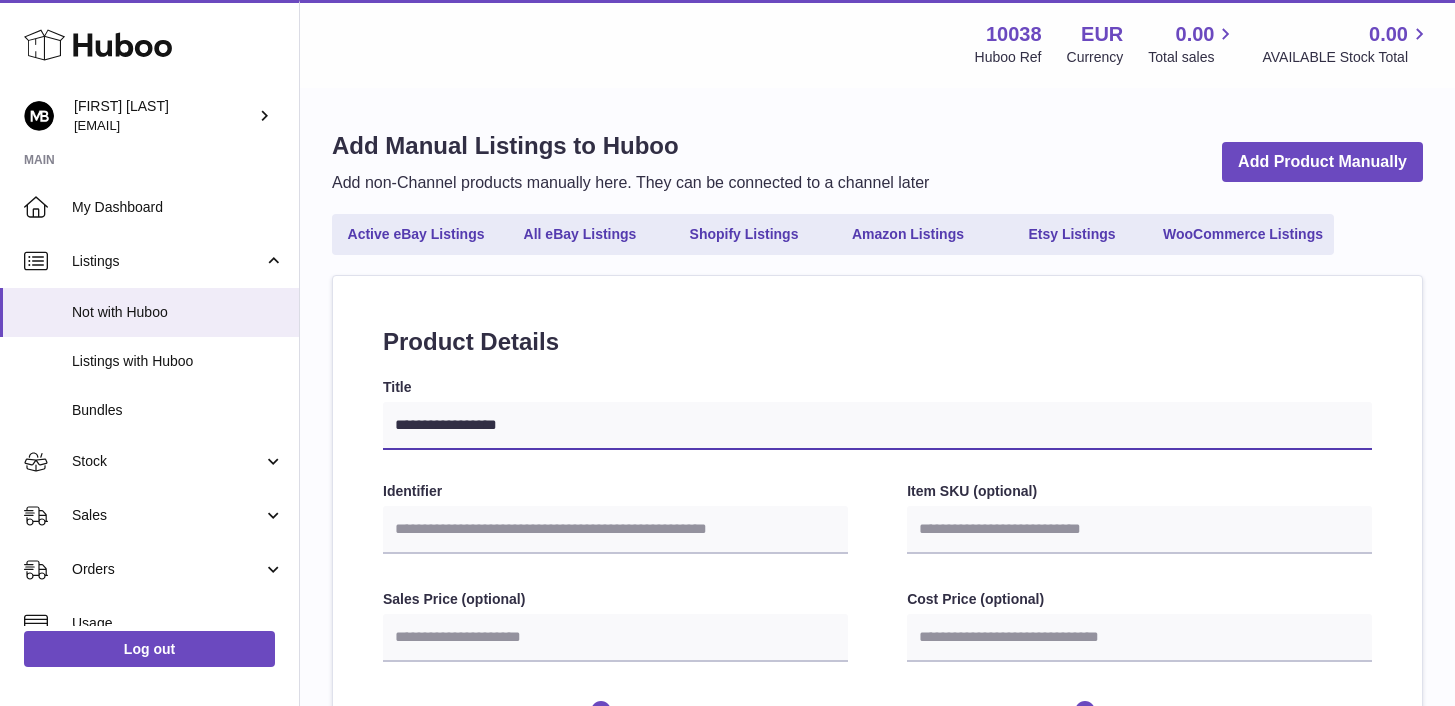 type on "**********" 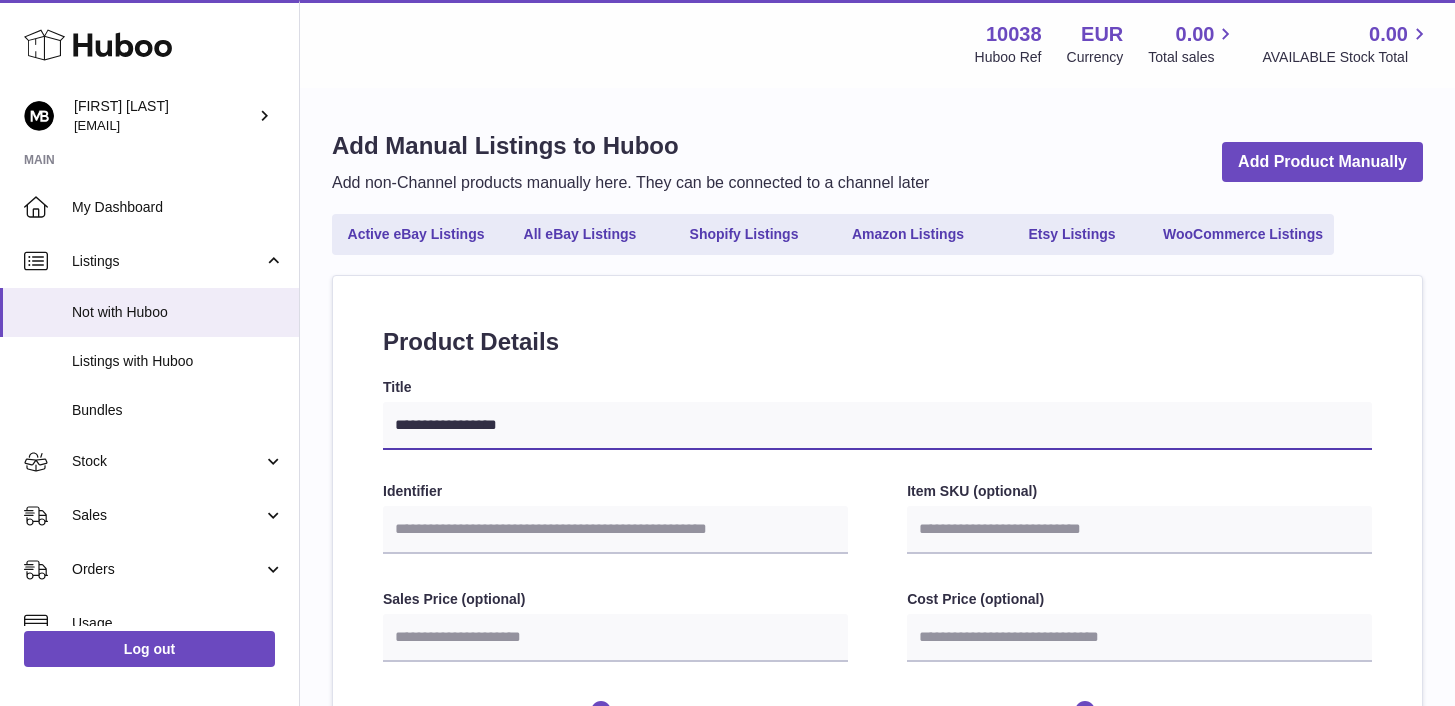 select 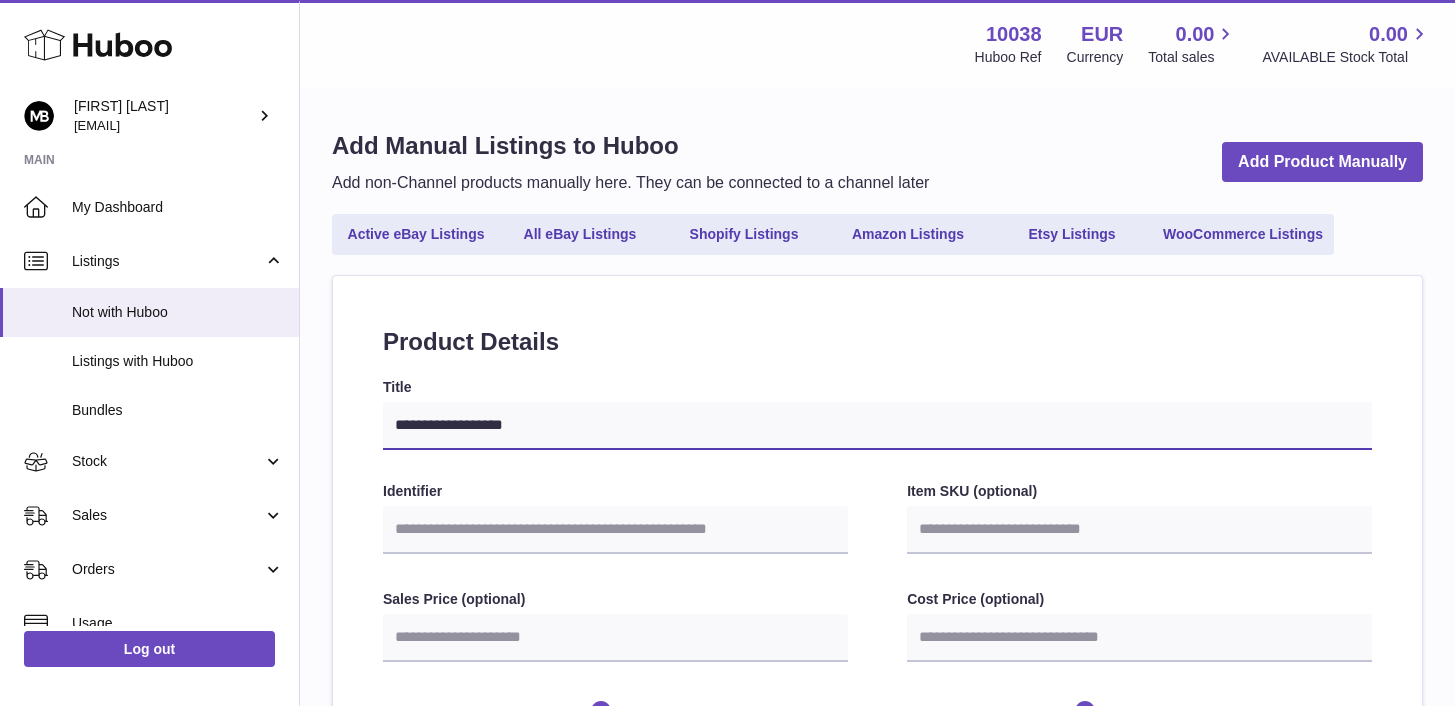type on "**********" 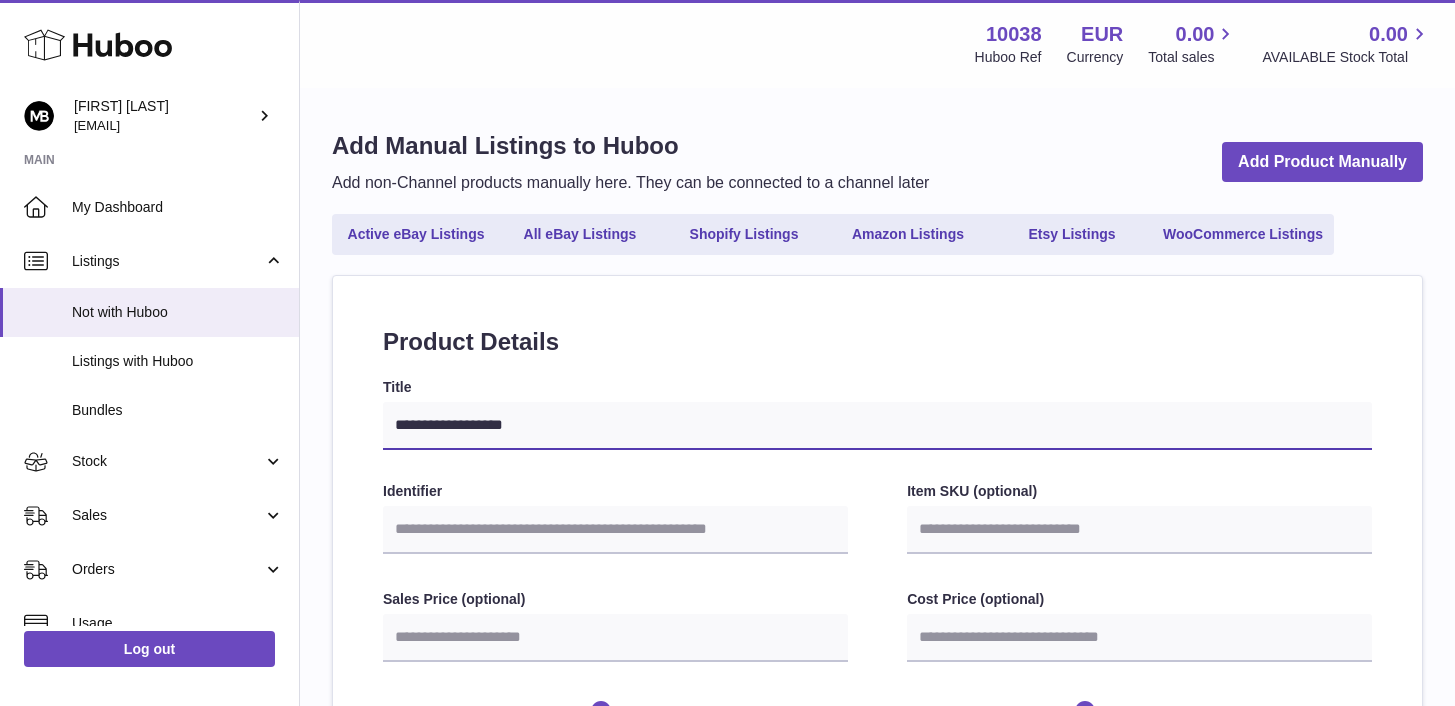select 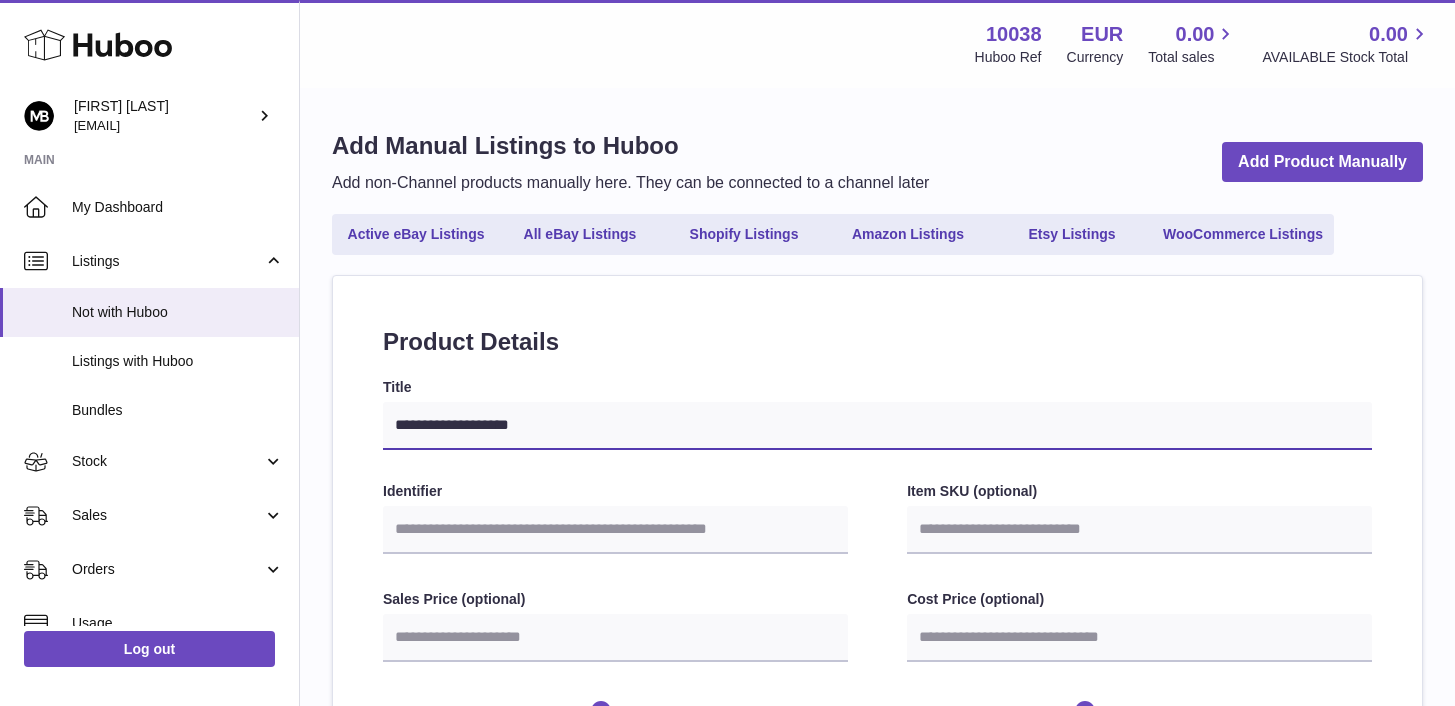 type on "**********" 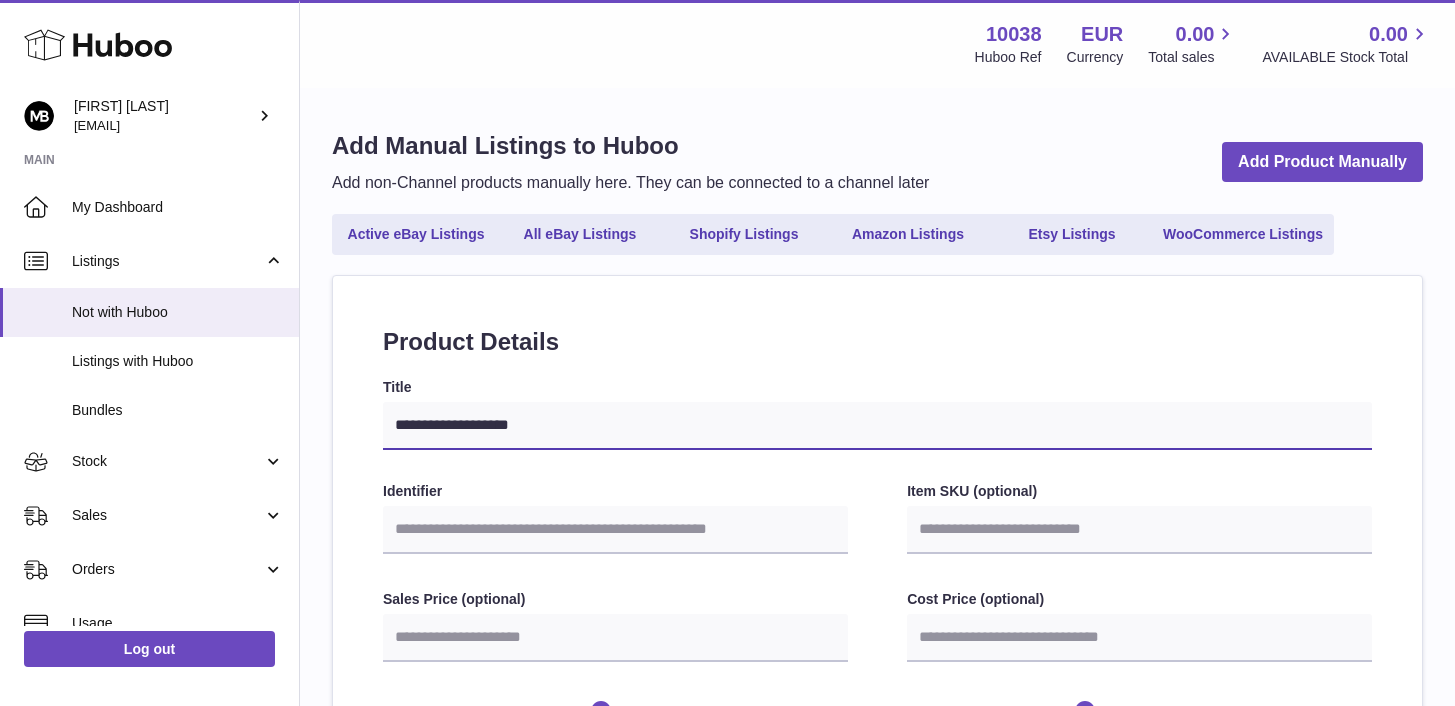 select 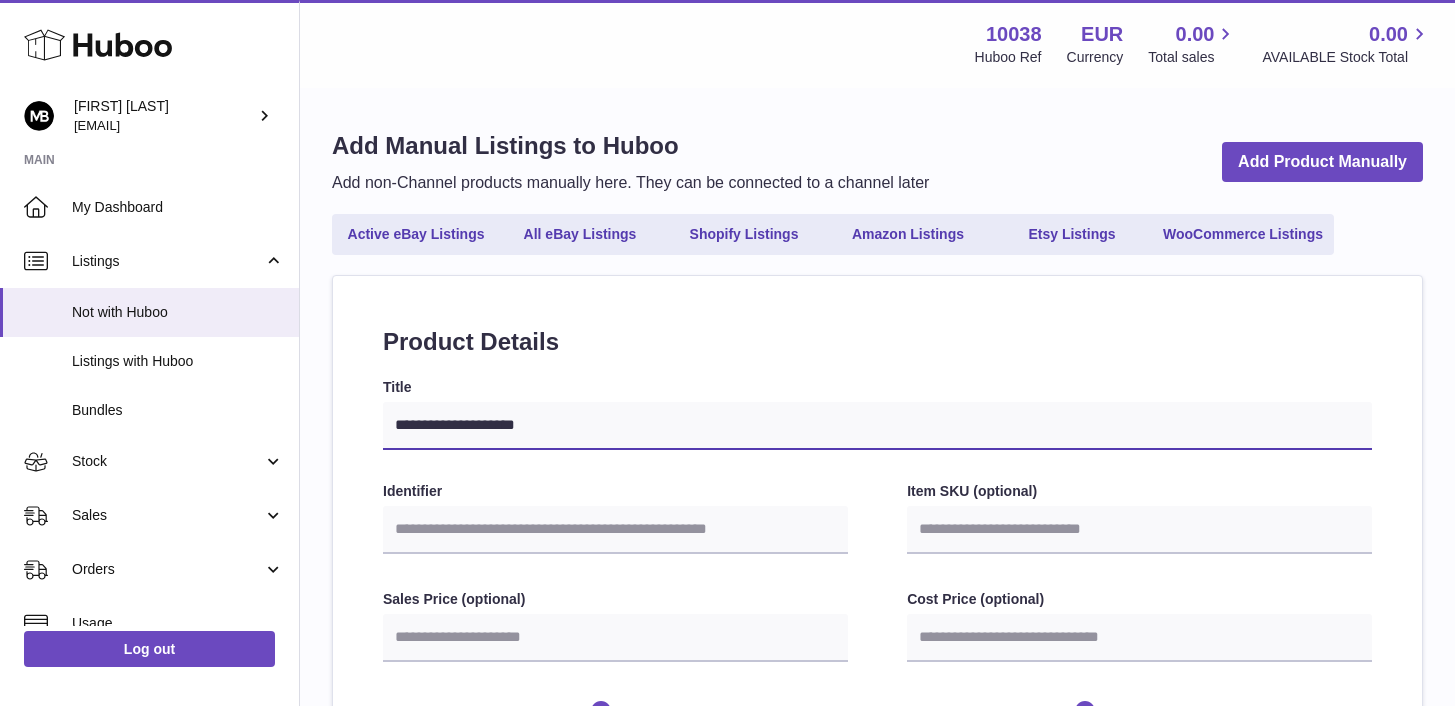 type on "**********" 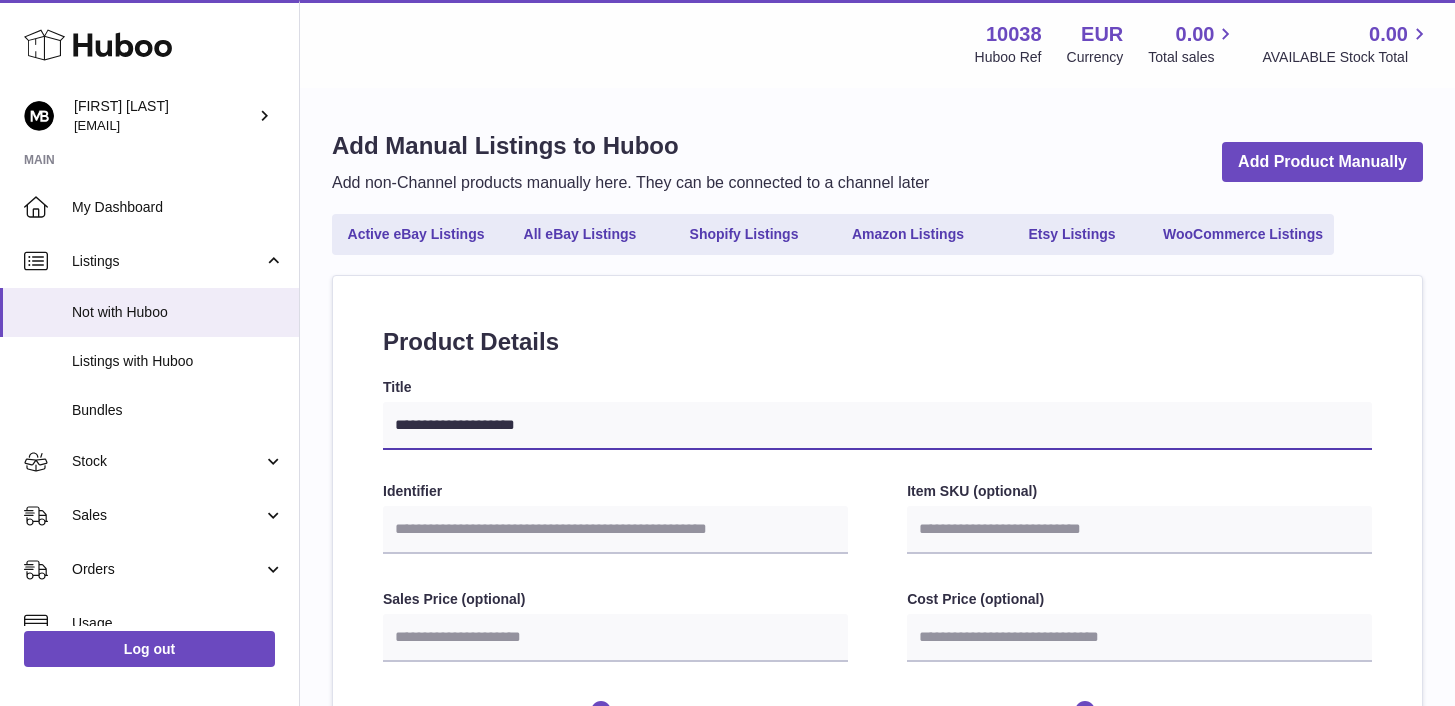 select 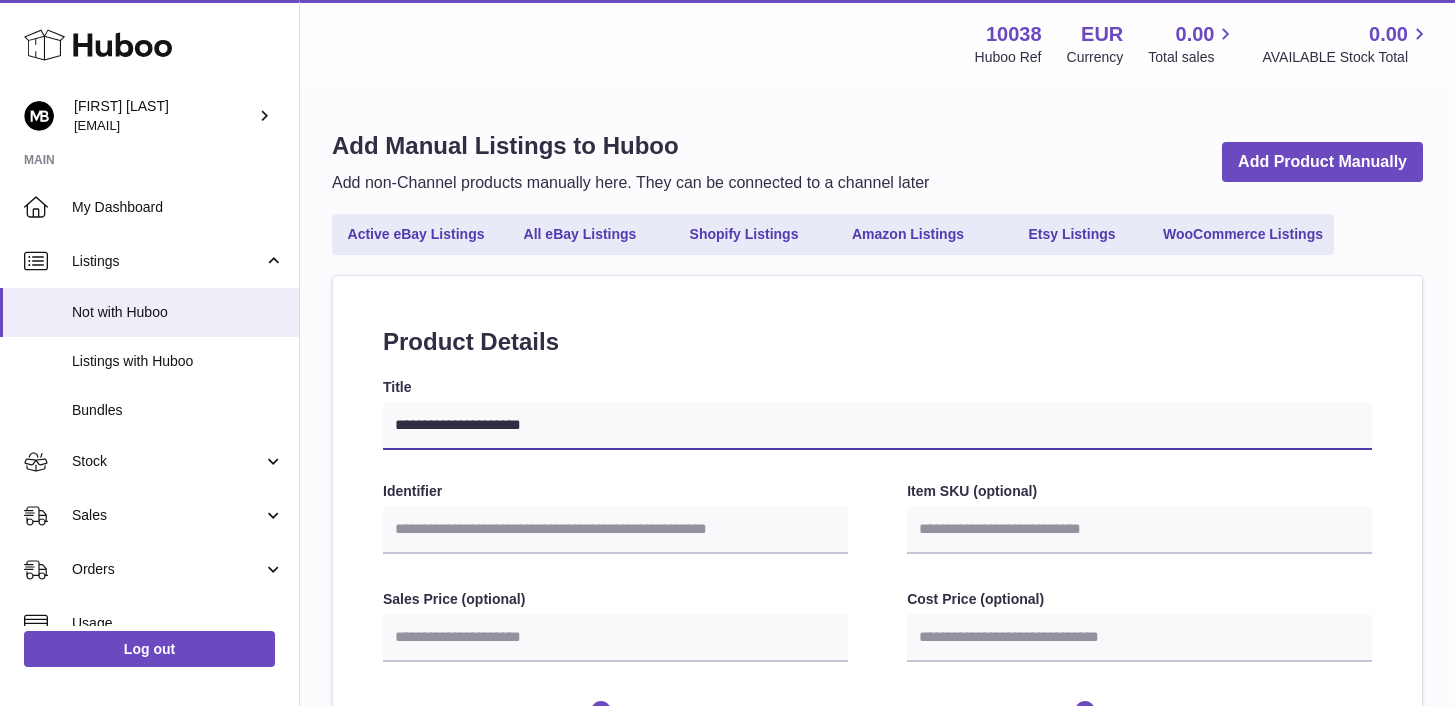 type on "**********" 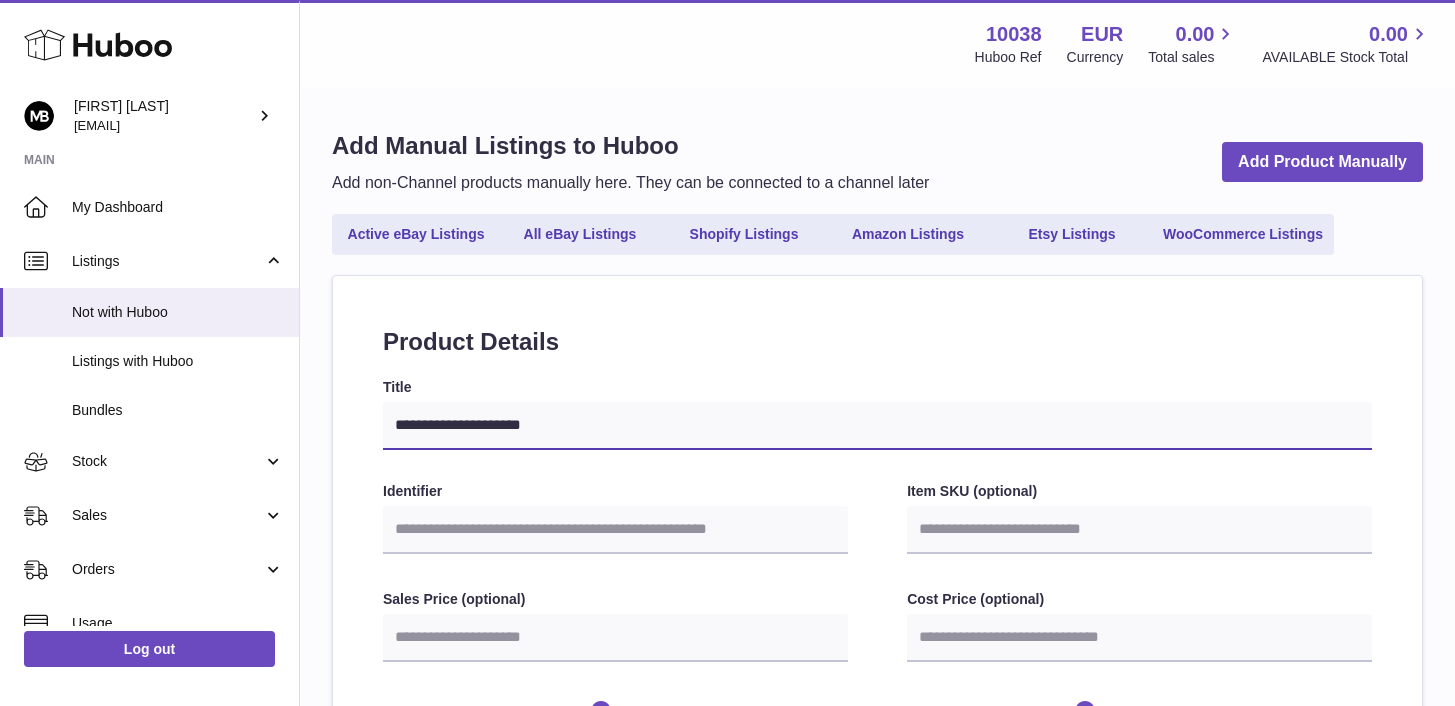 select 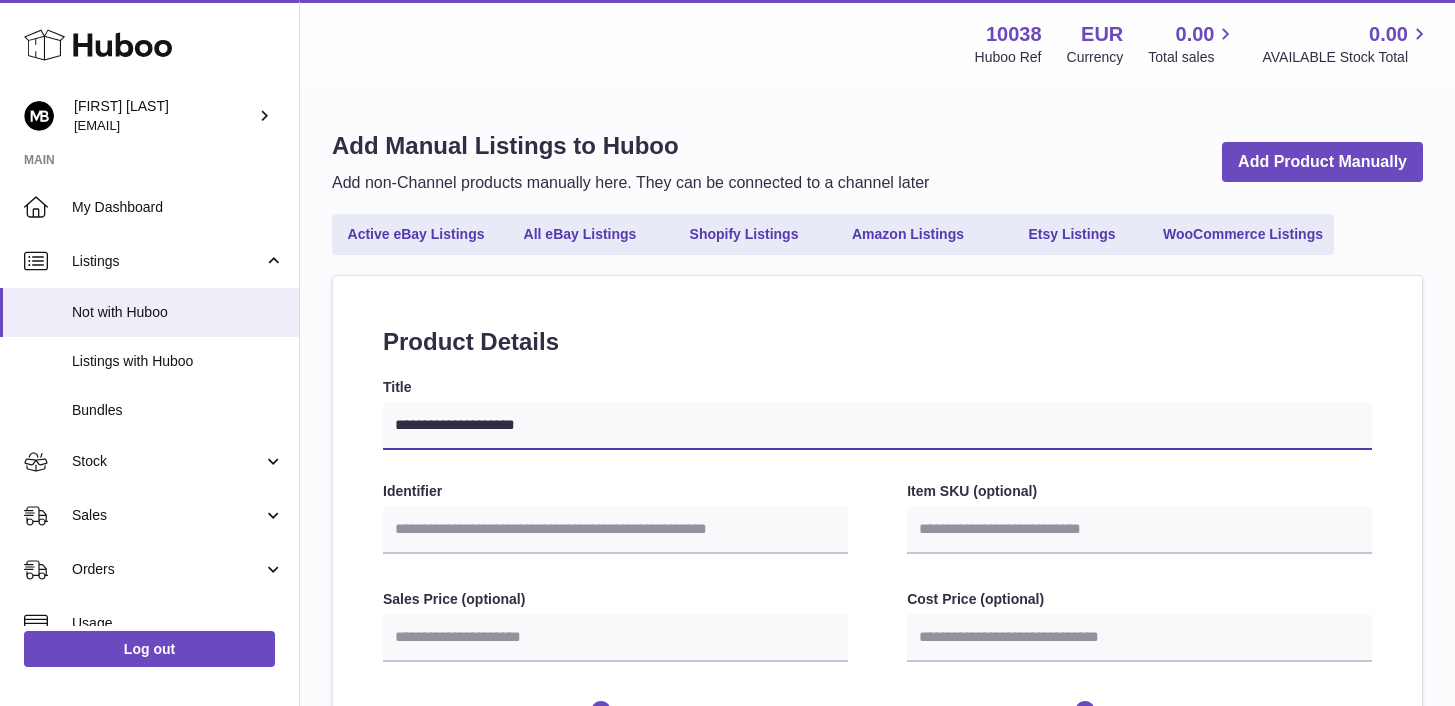 type on "**********" 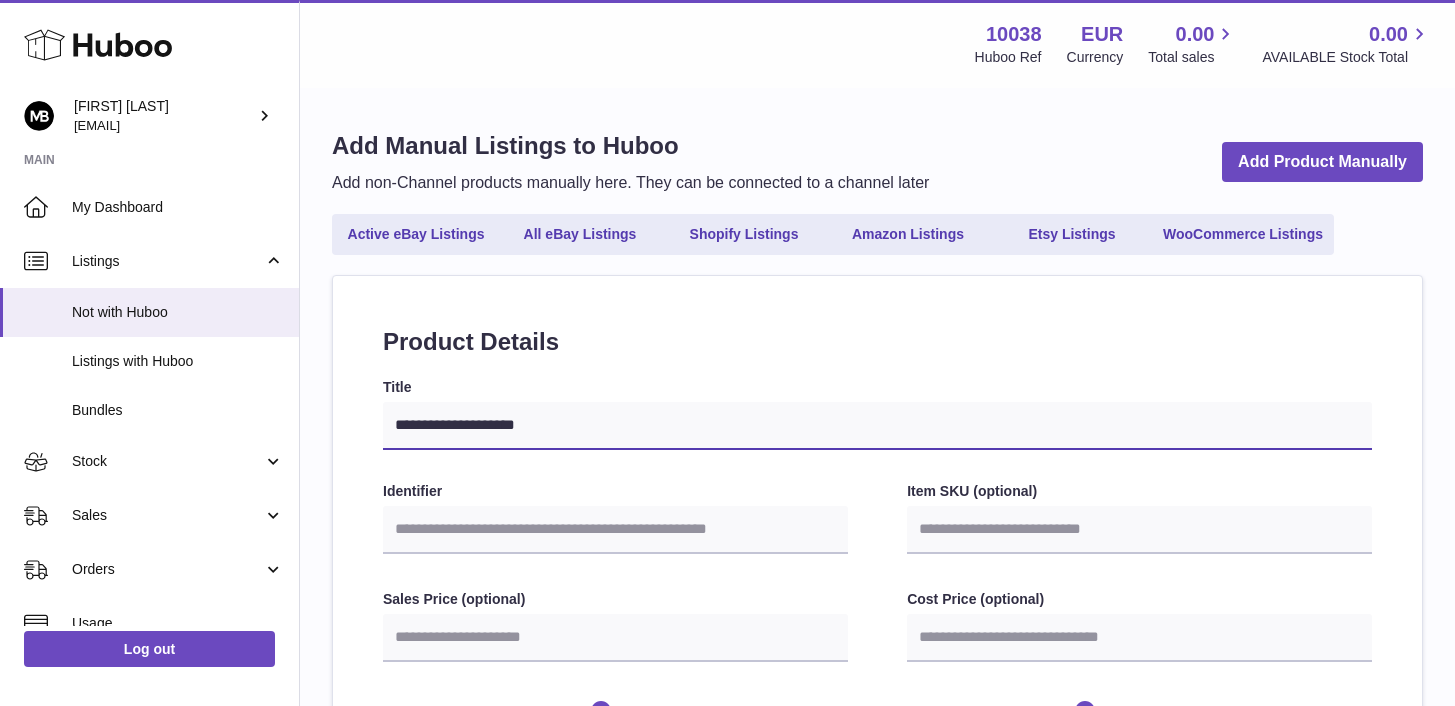 select 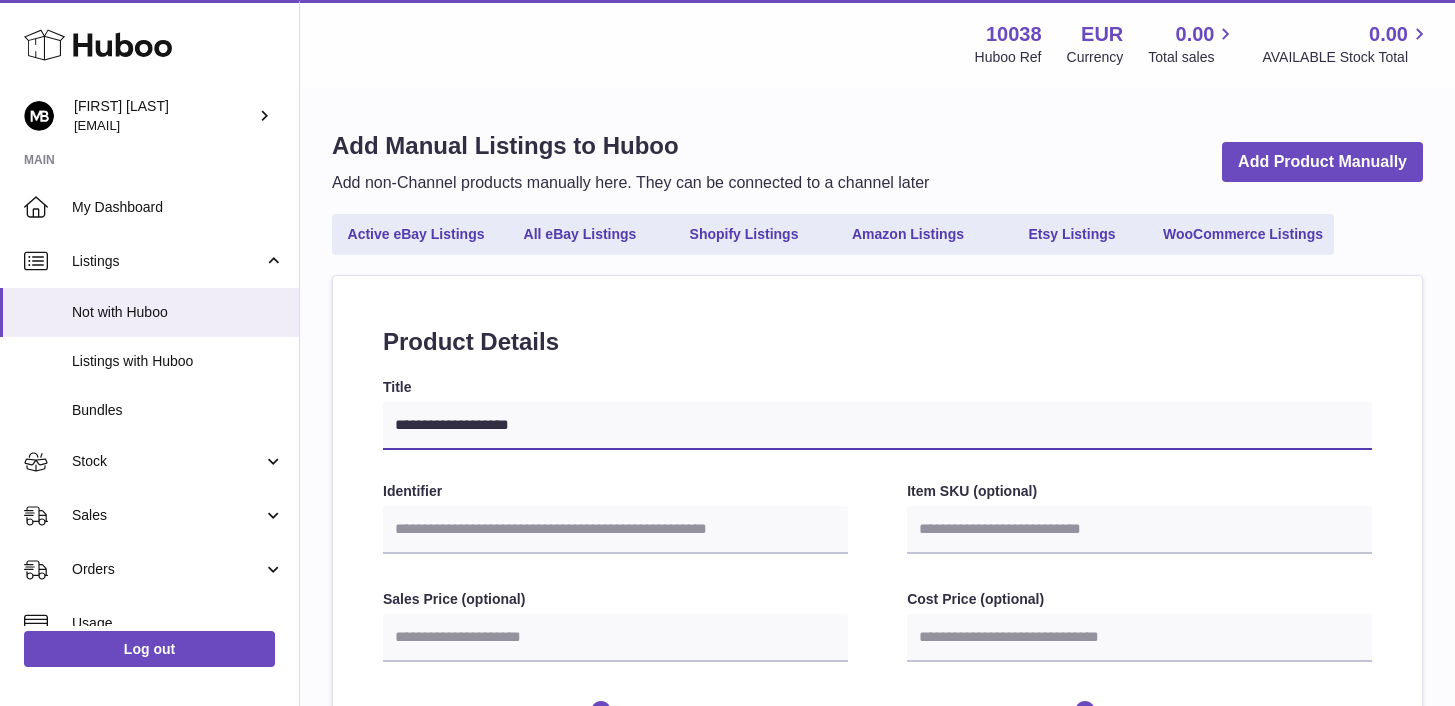 type on "**********" 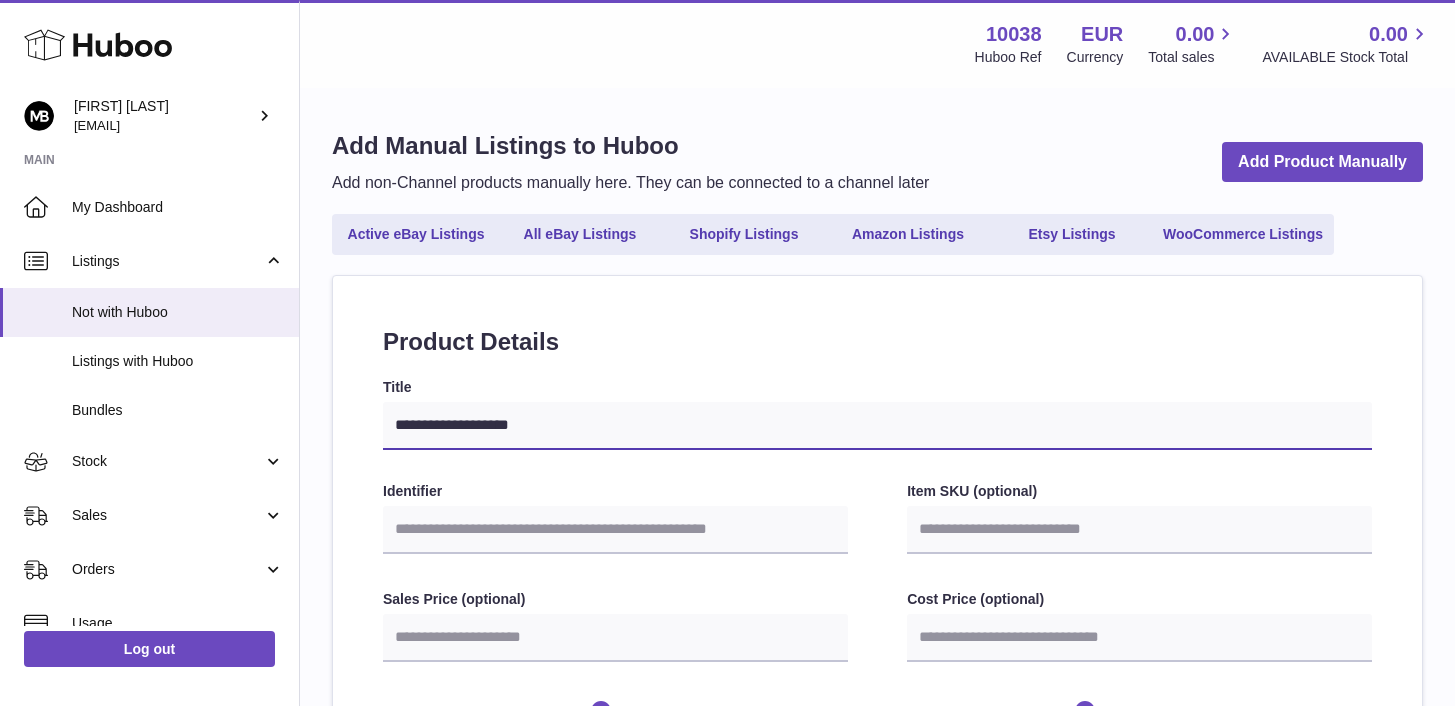 select 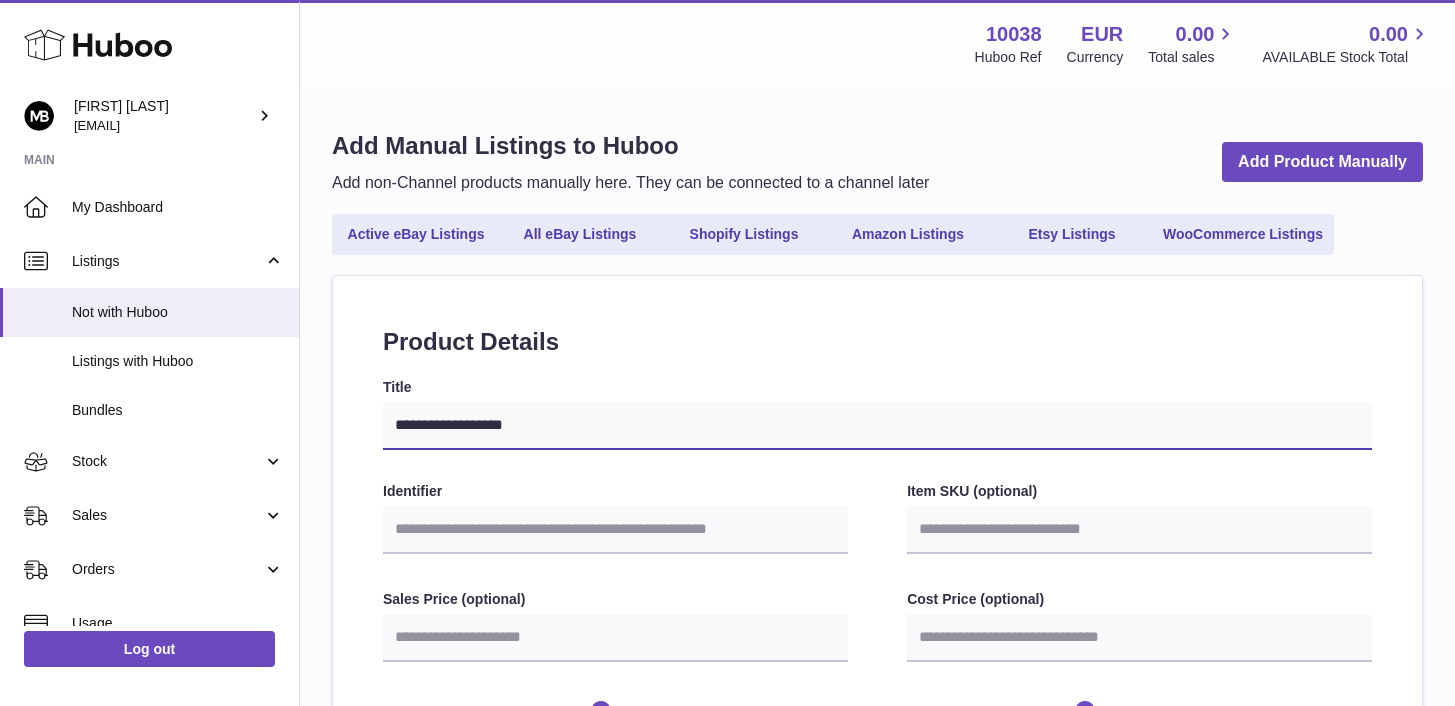 type on "**********" 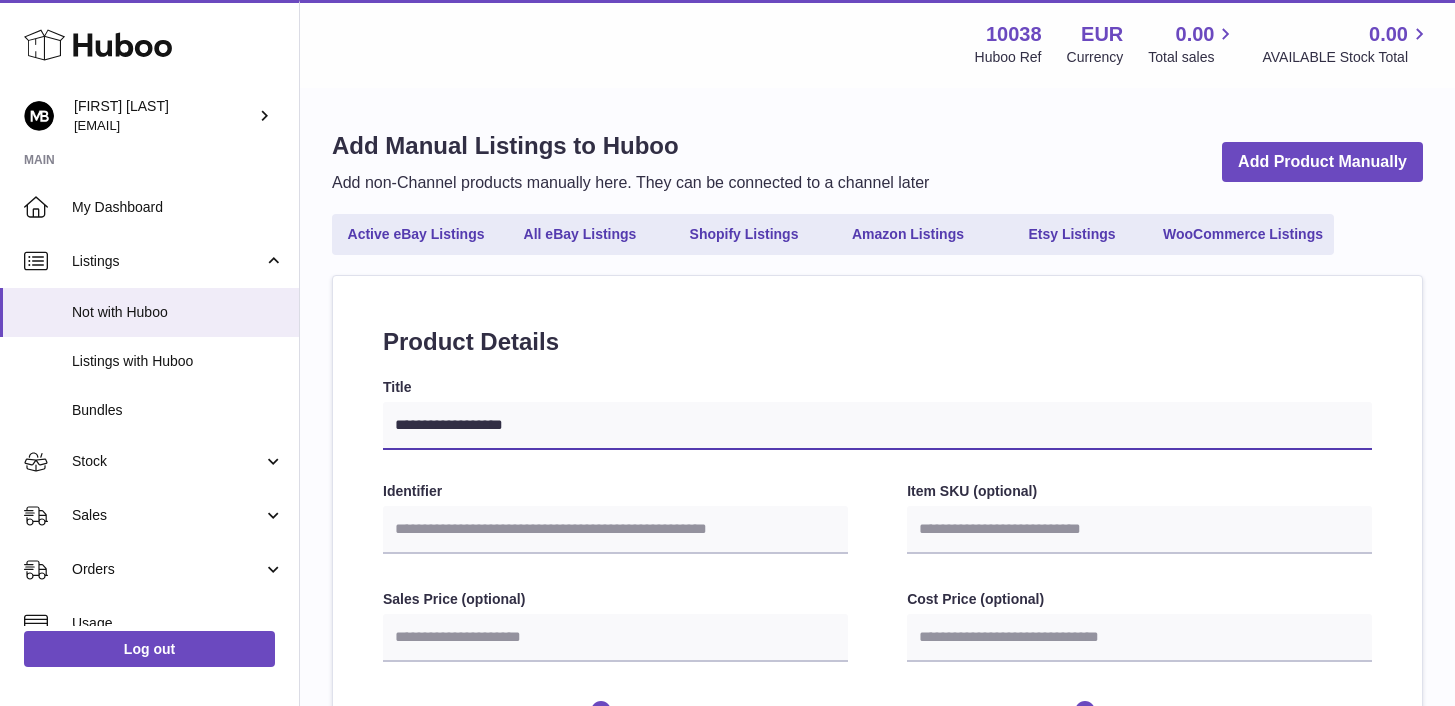 select 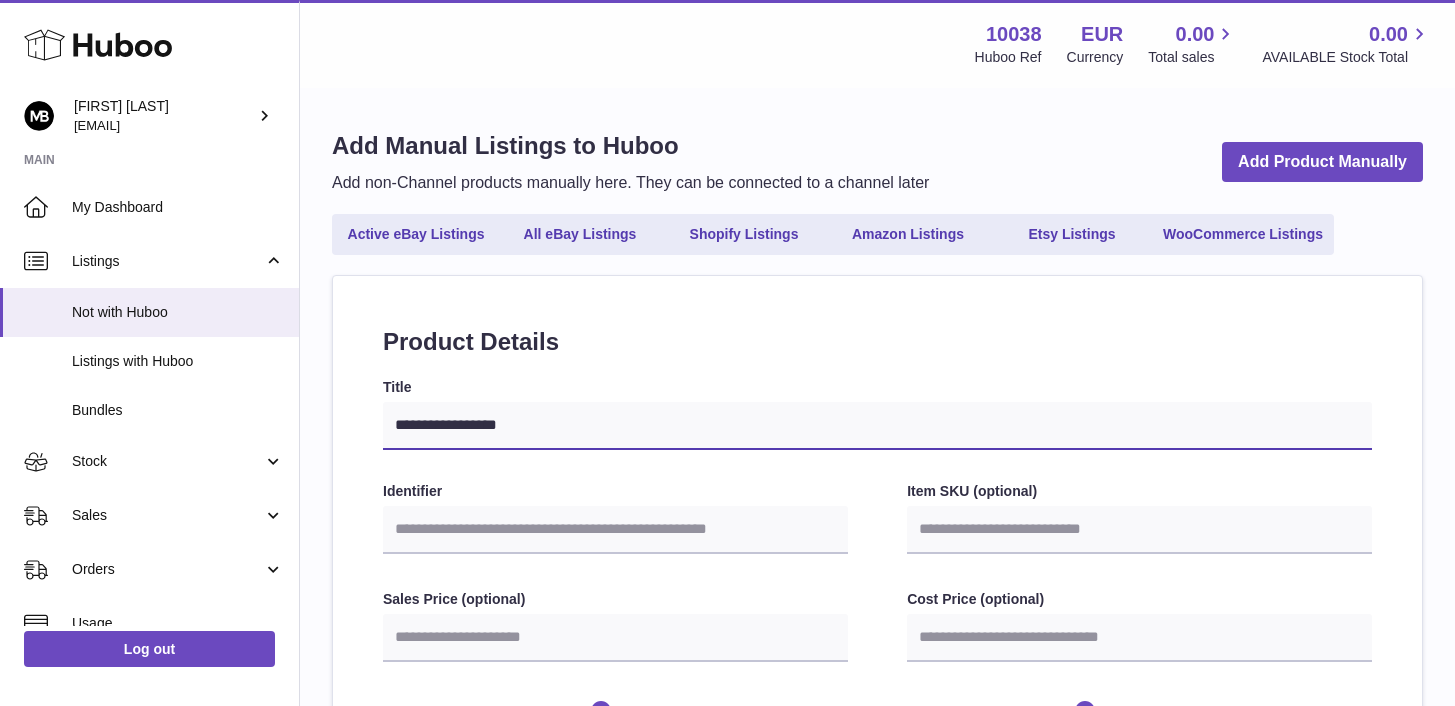 type on "**********" 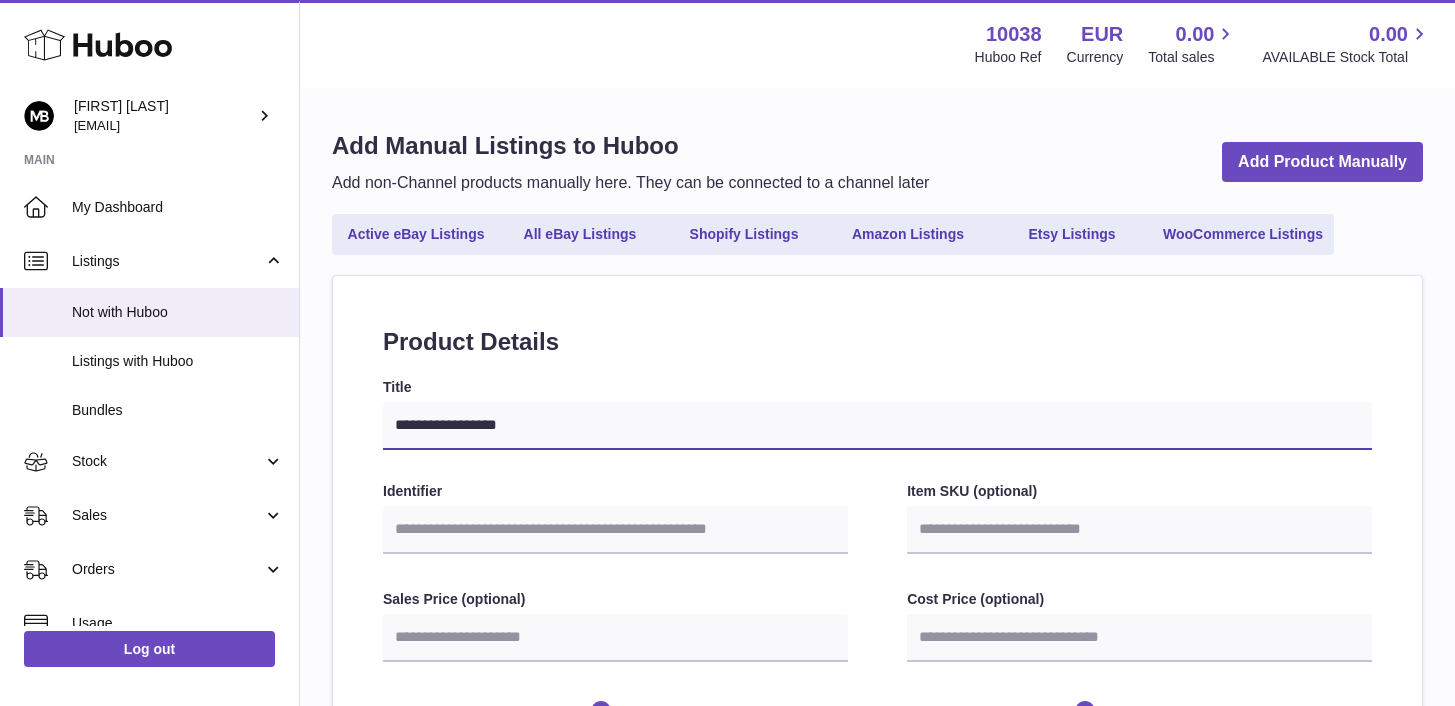 select 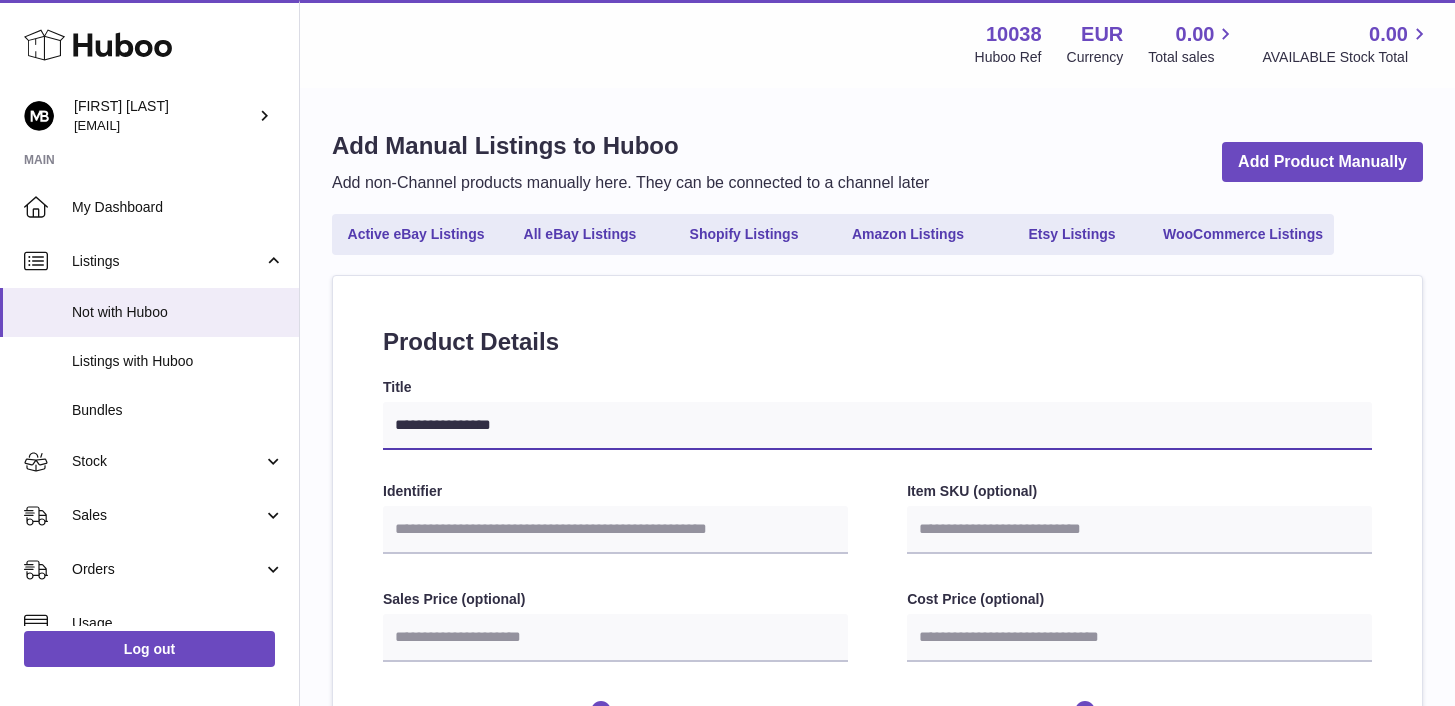 type on "**********" 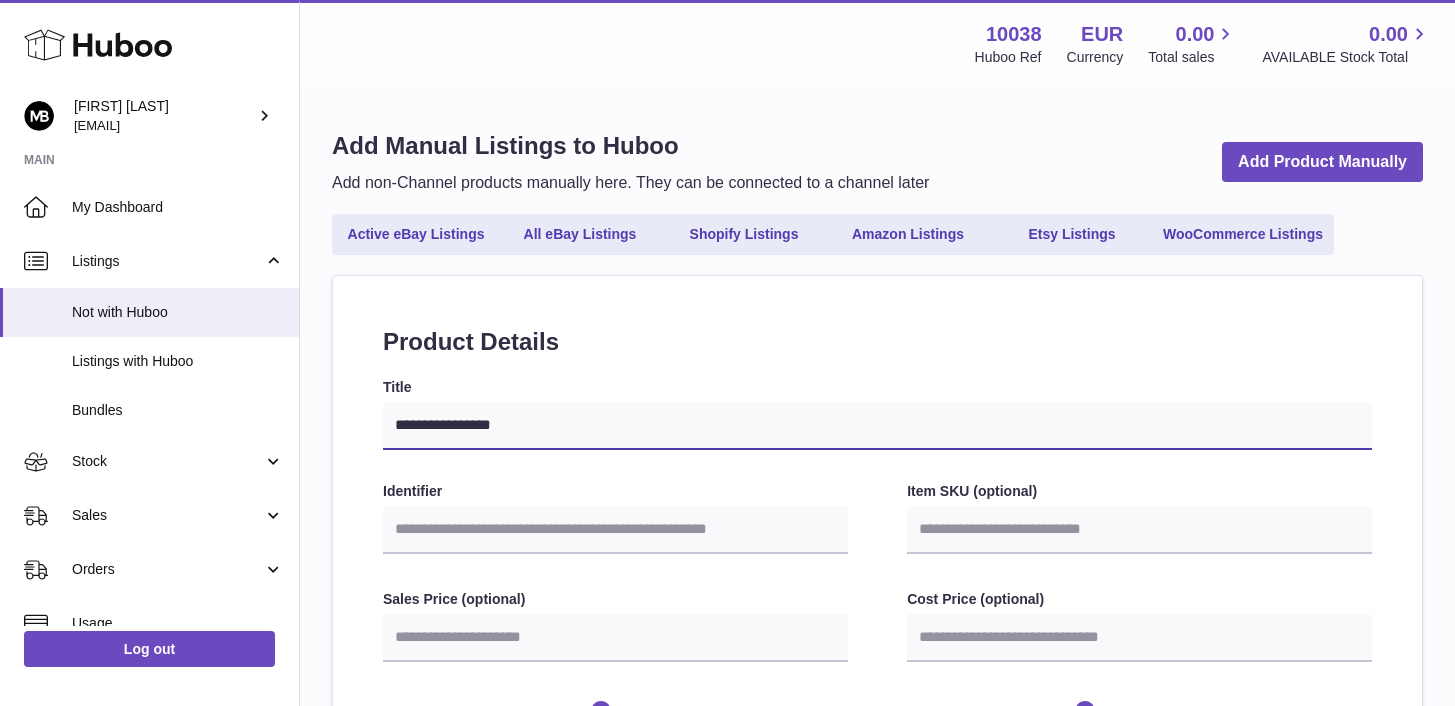 select 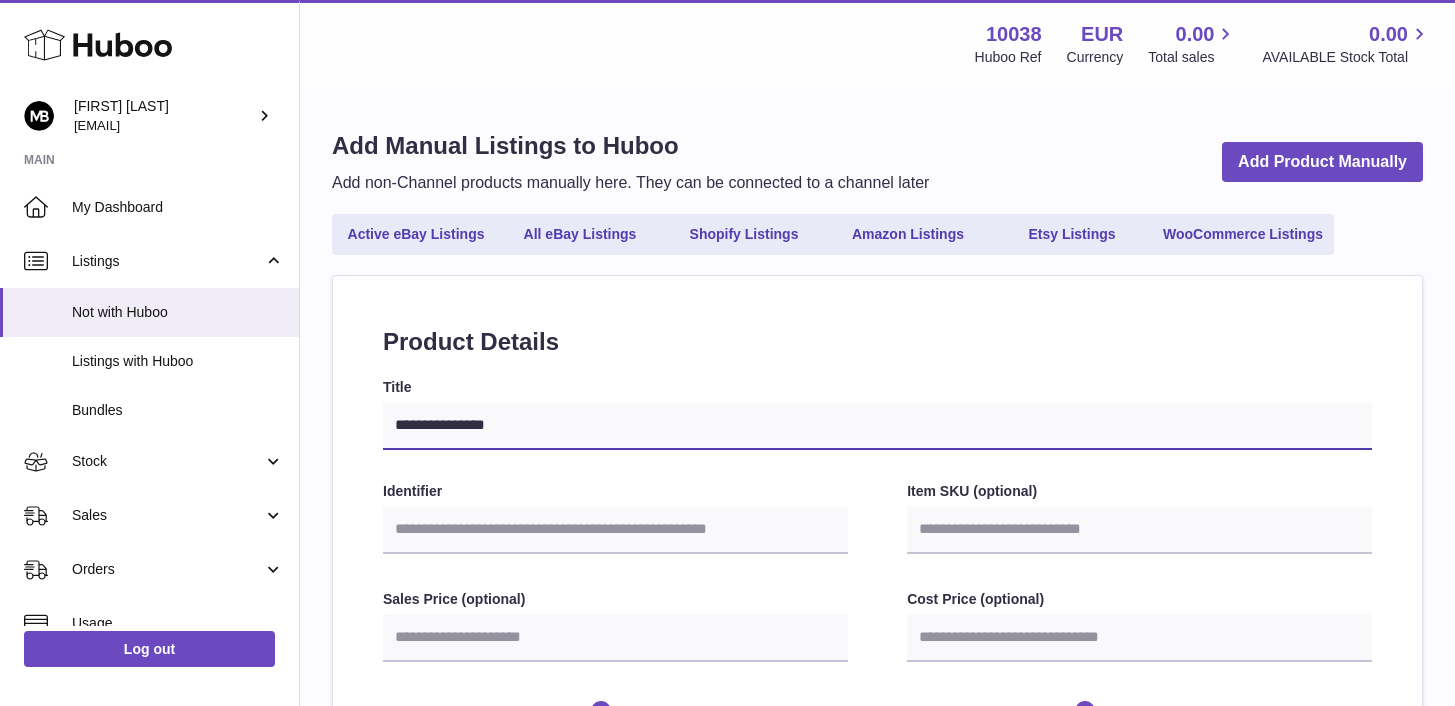 type on "**********" 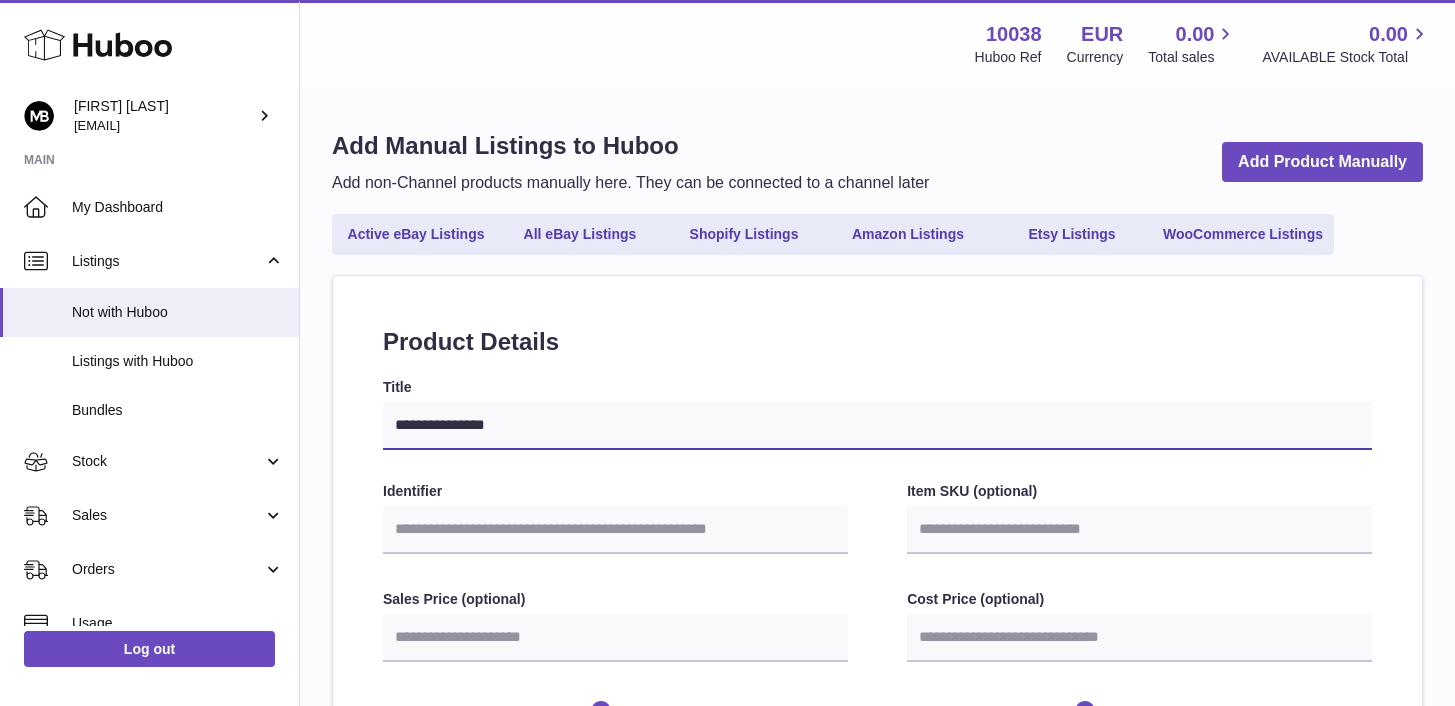 select 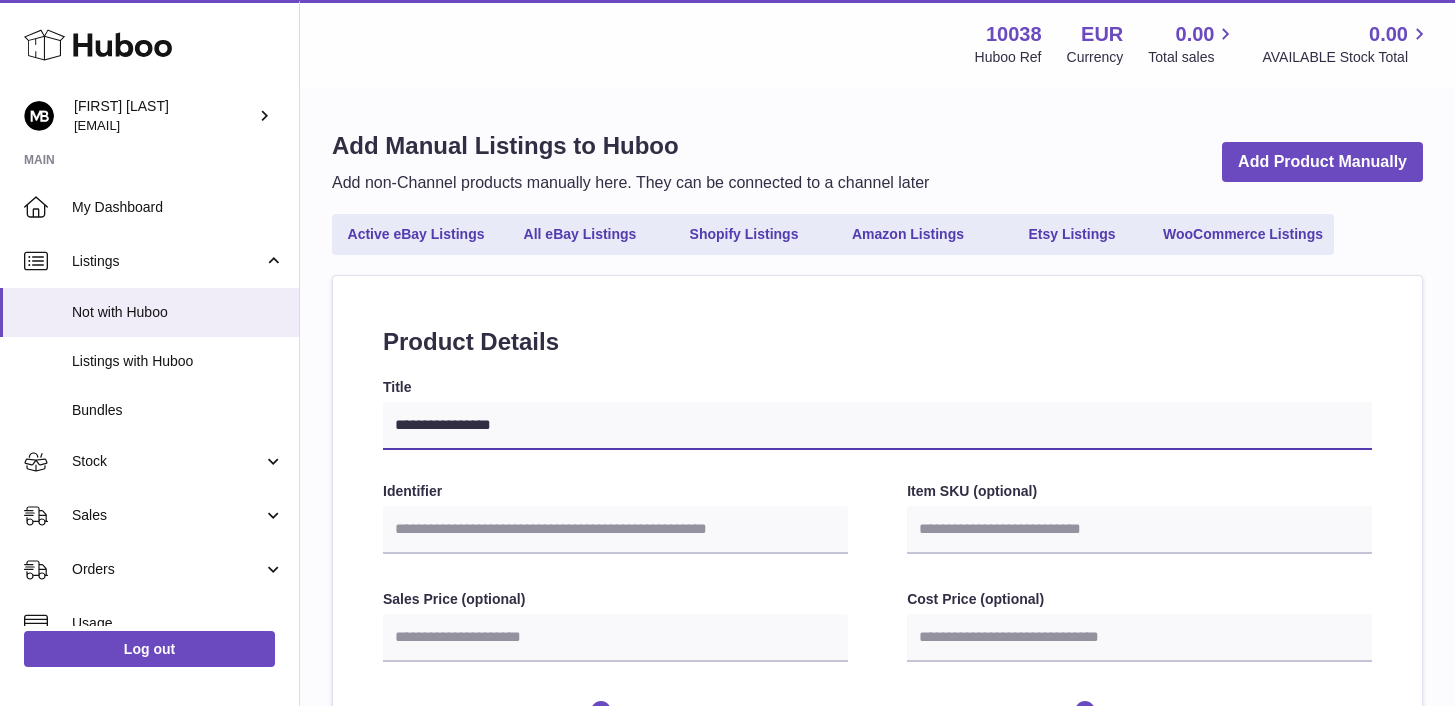 type on "**********" 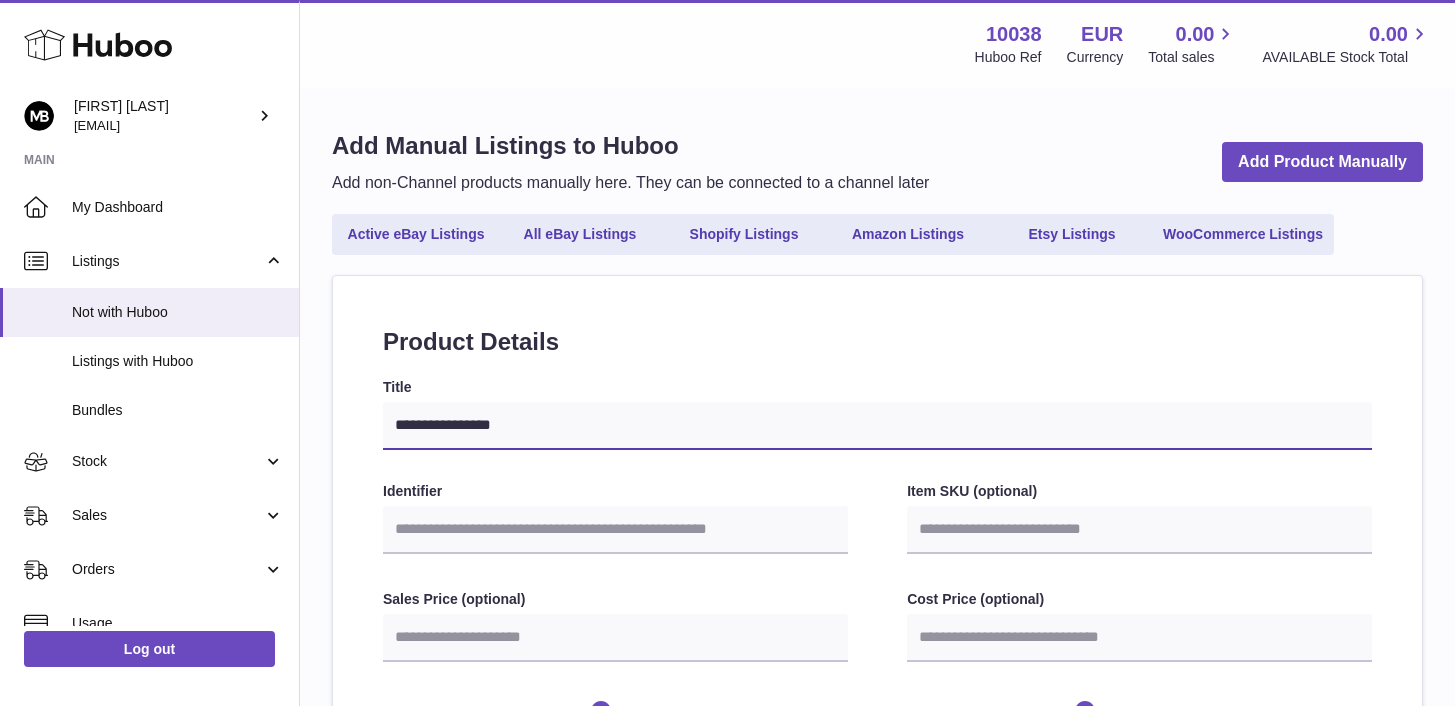 select 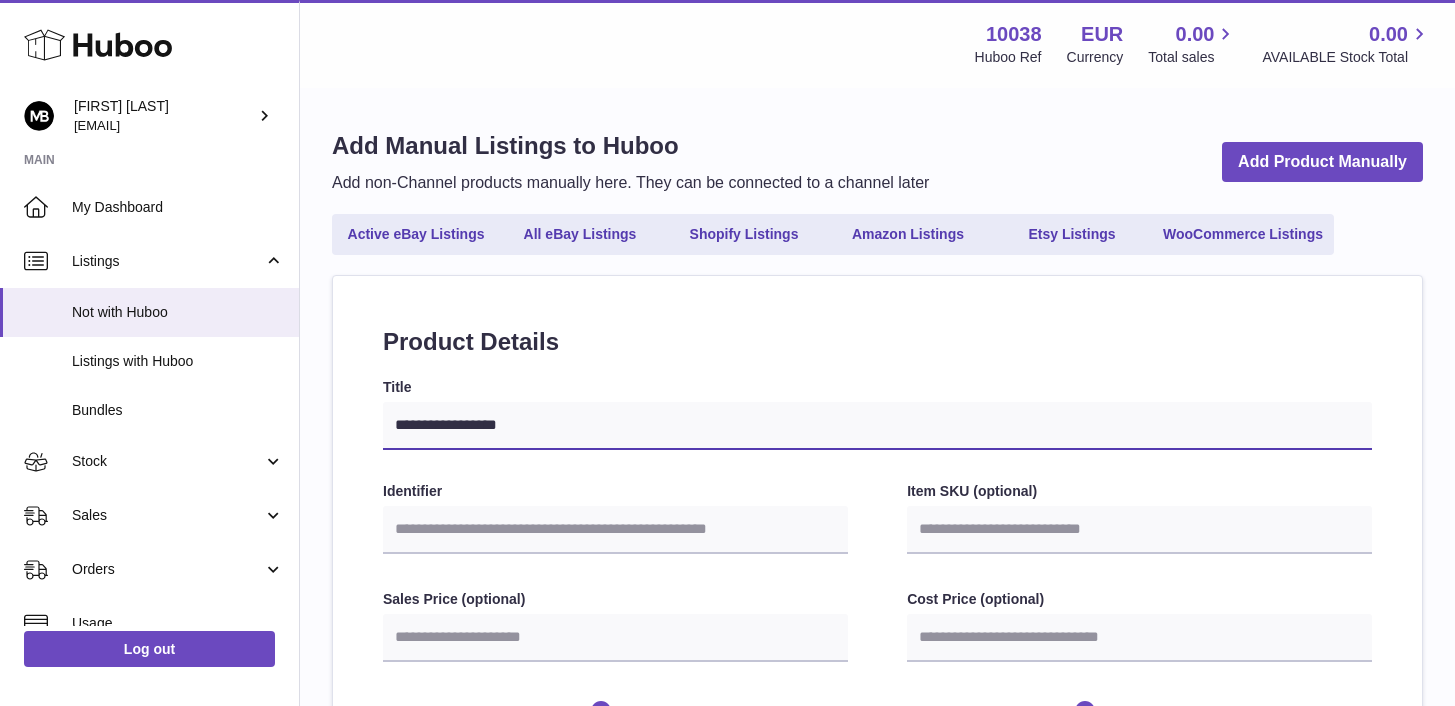 type on "**********" 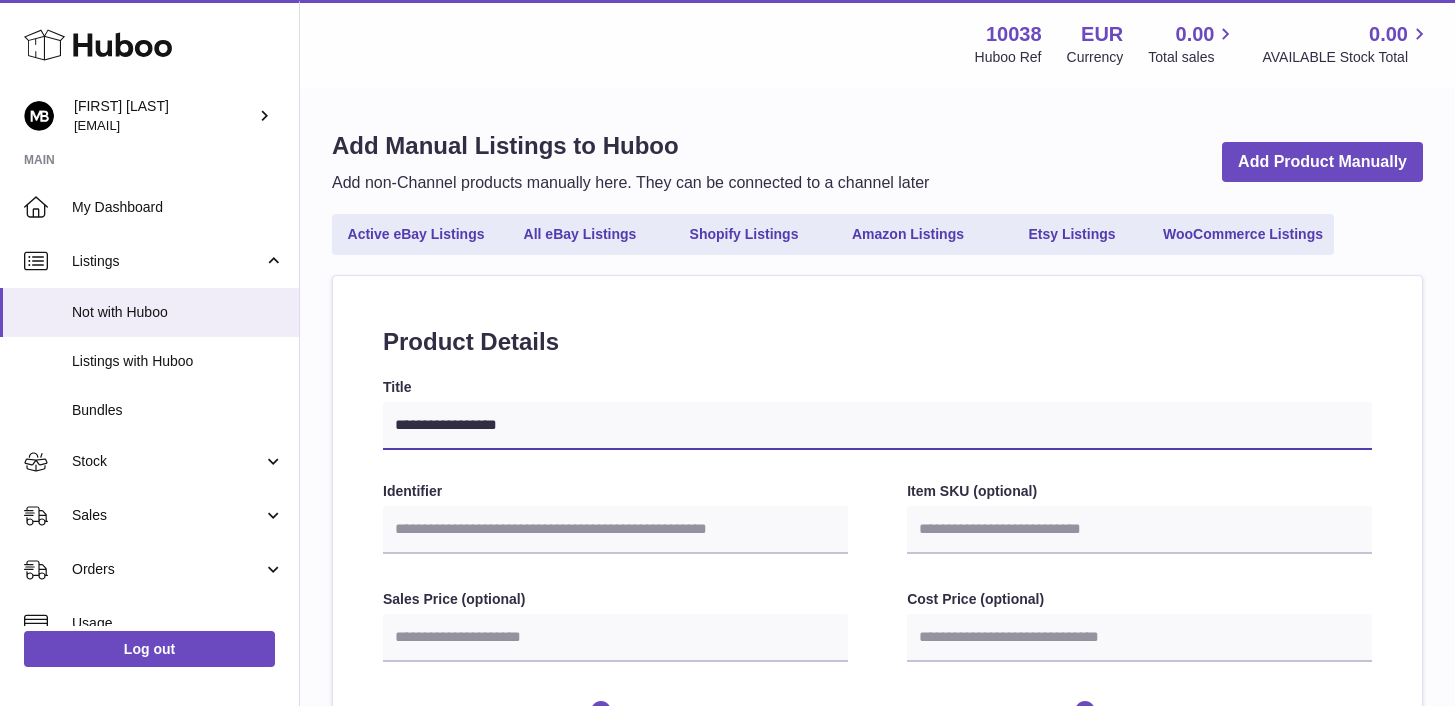 select 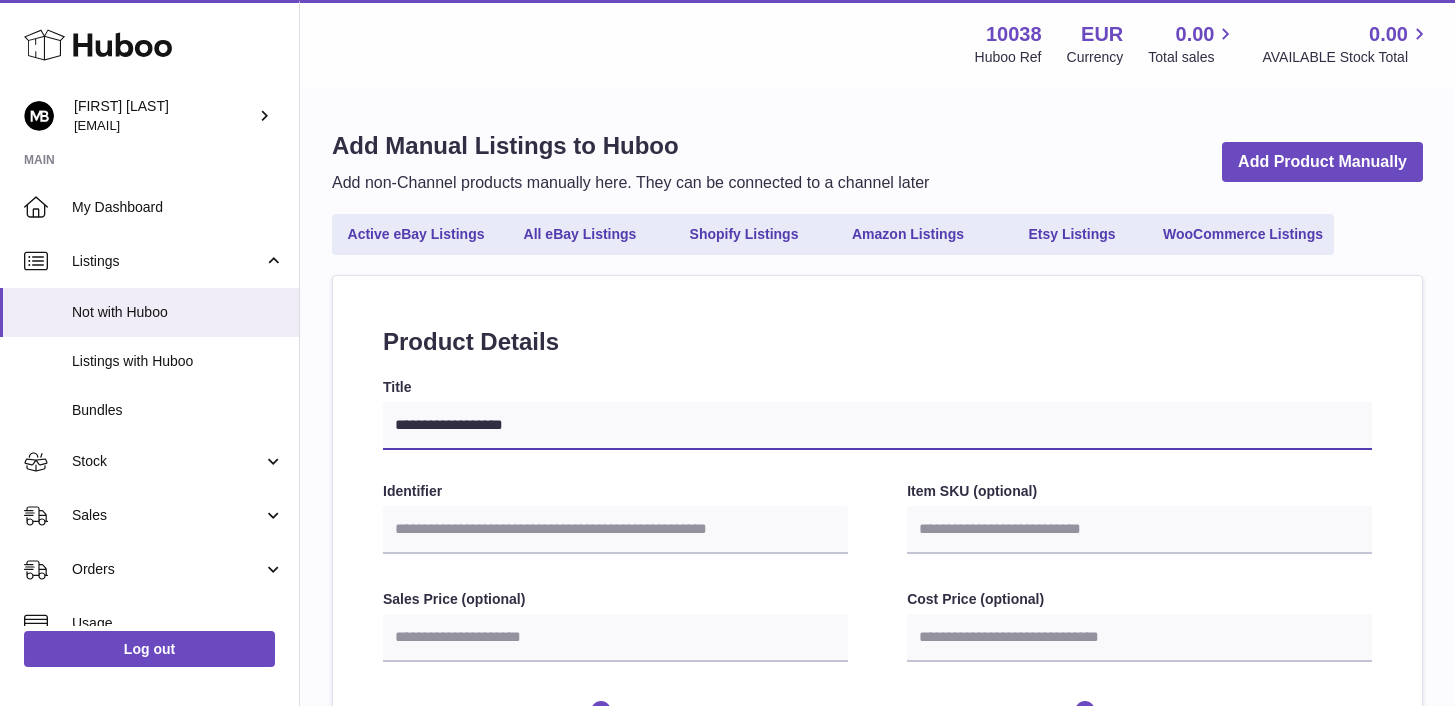 type on "**********" 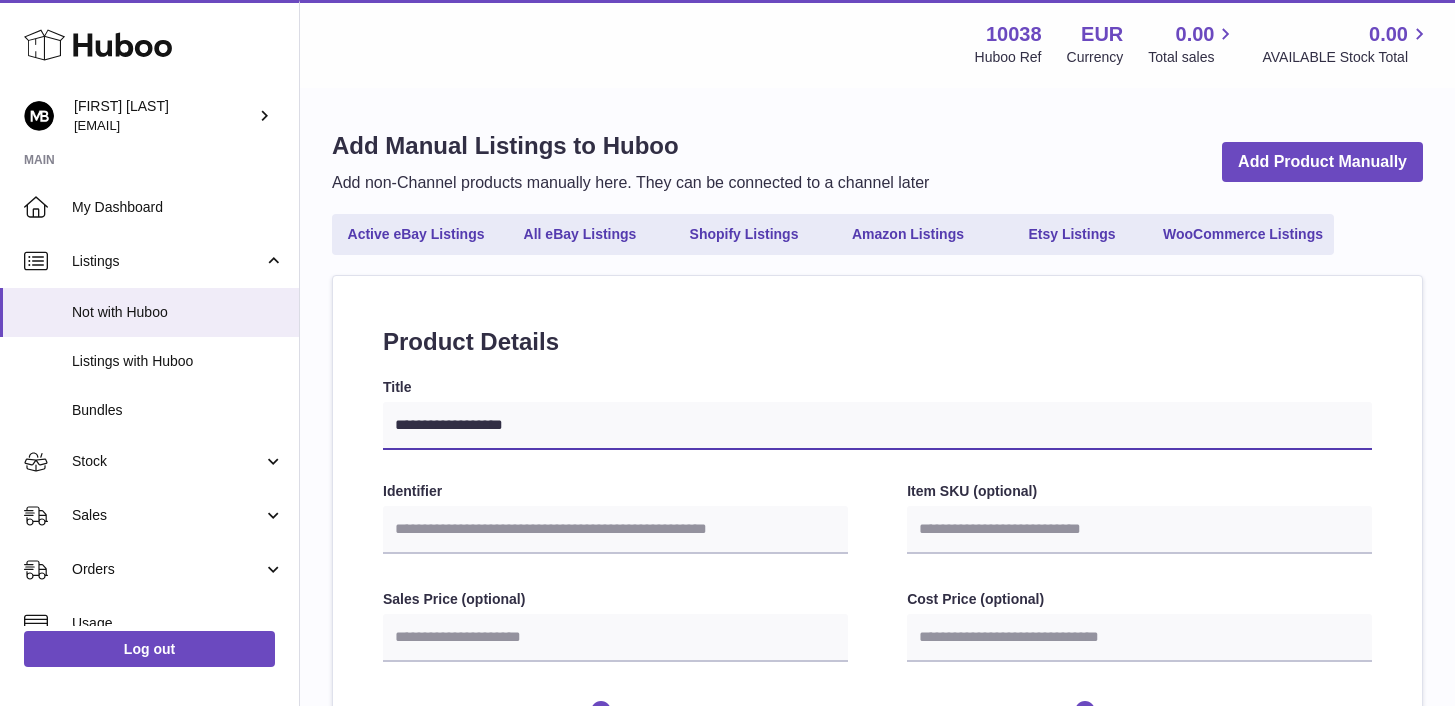 select 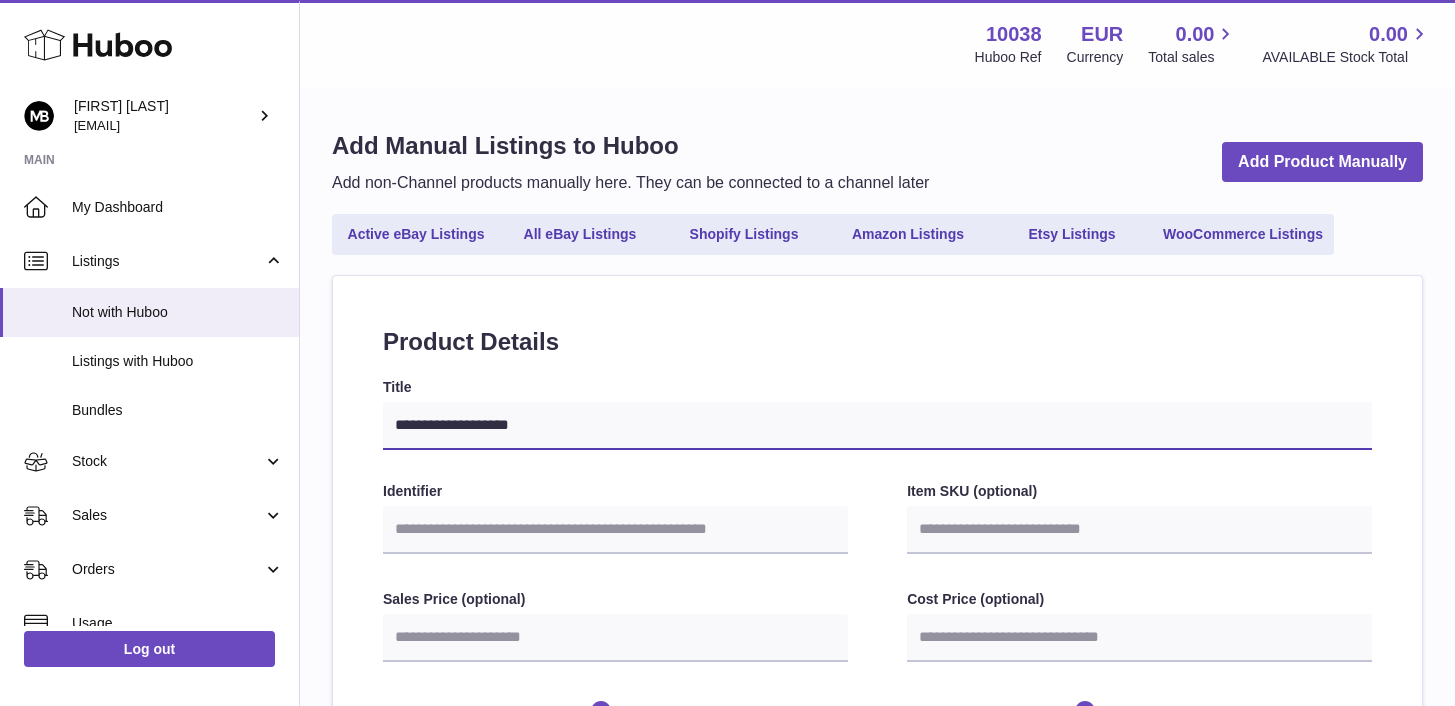 type on "**********" 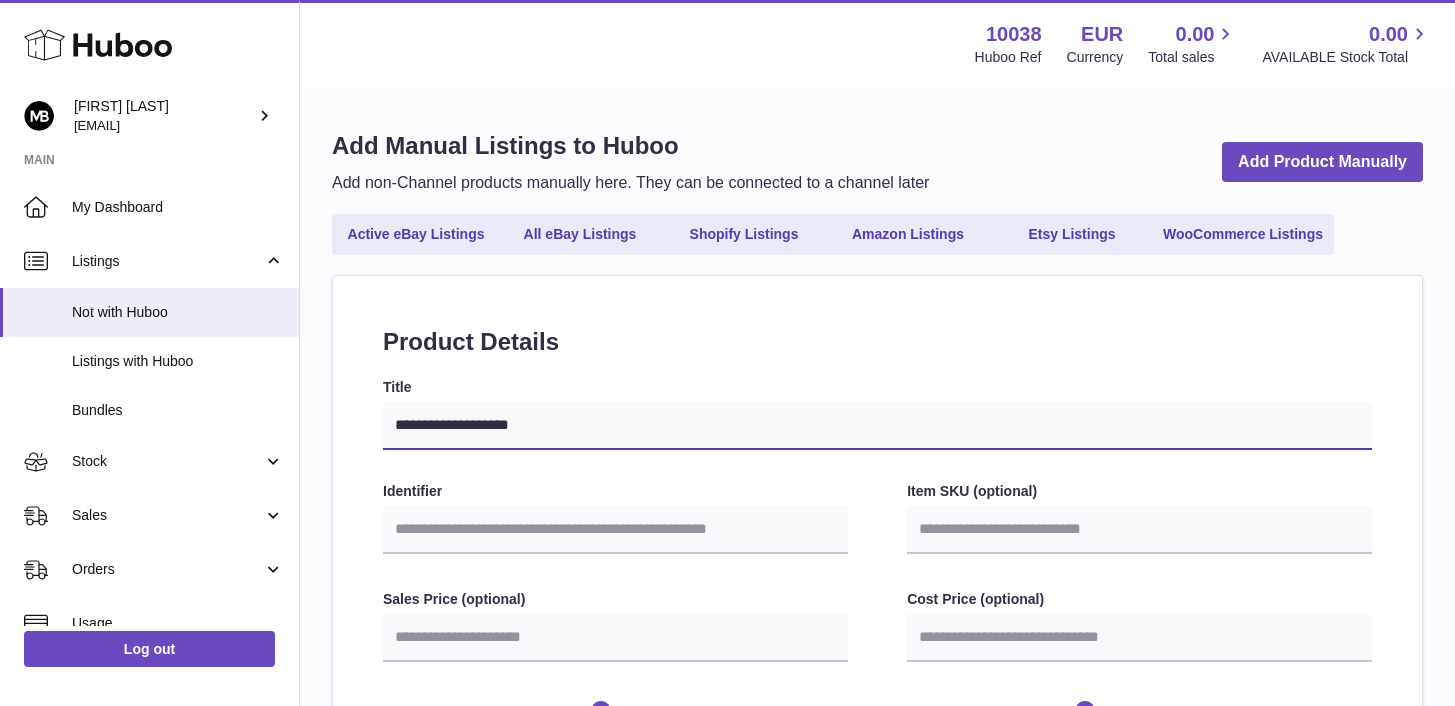 select 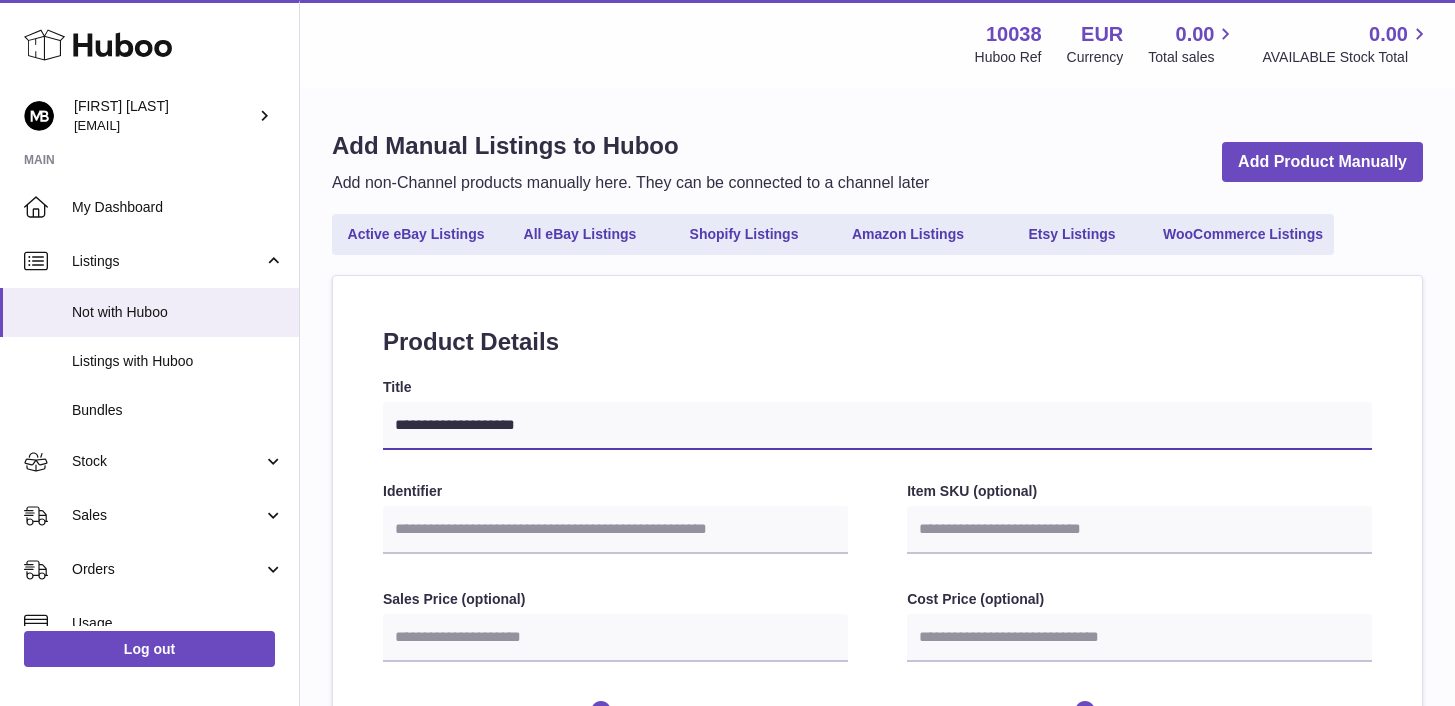 type on "**********" 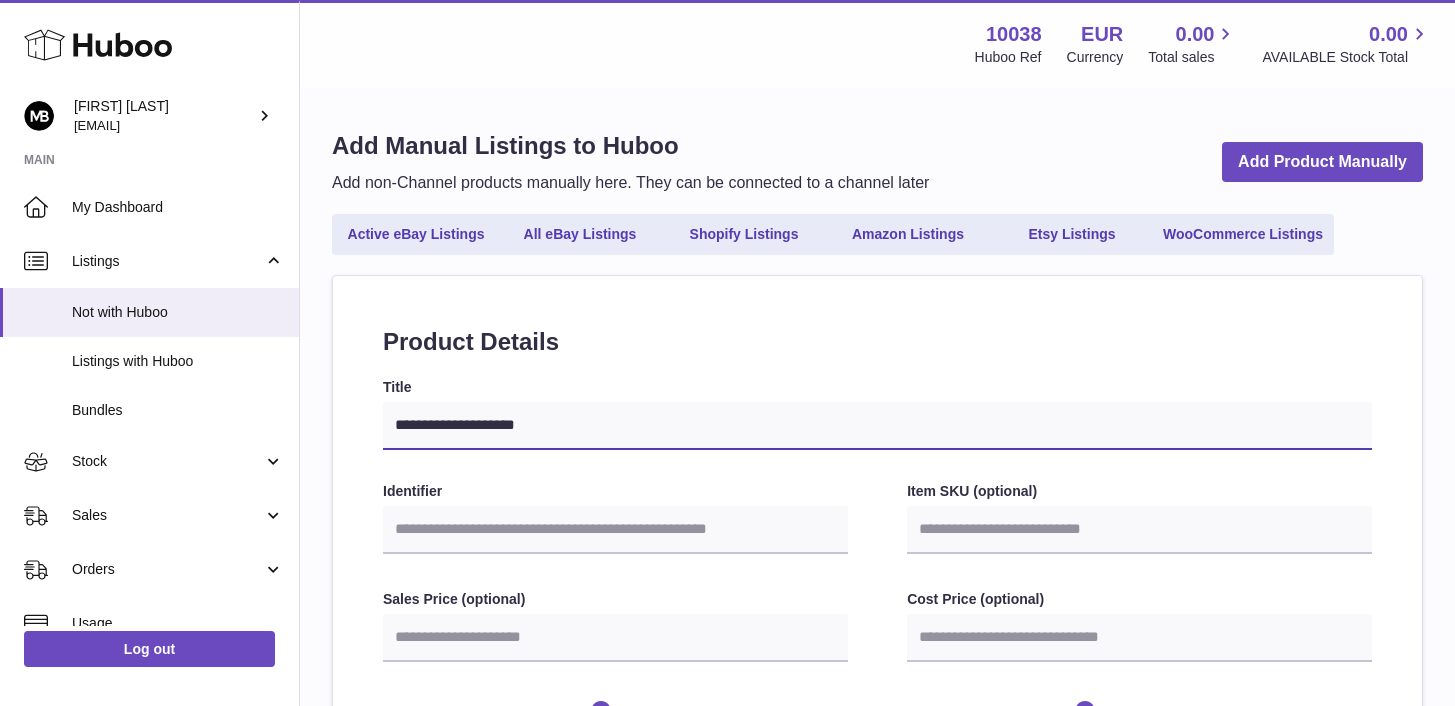 select 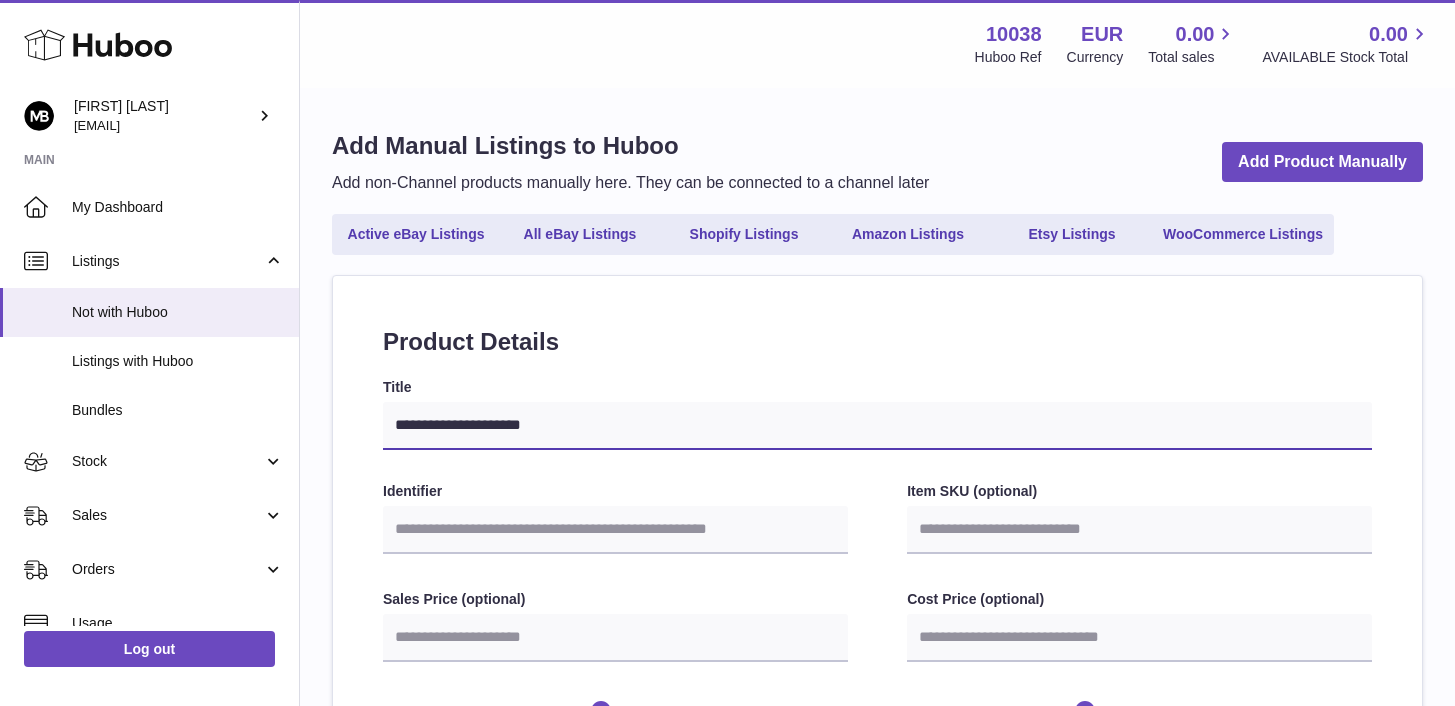 type on "**********" 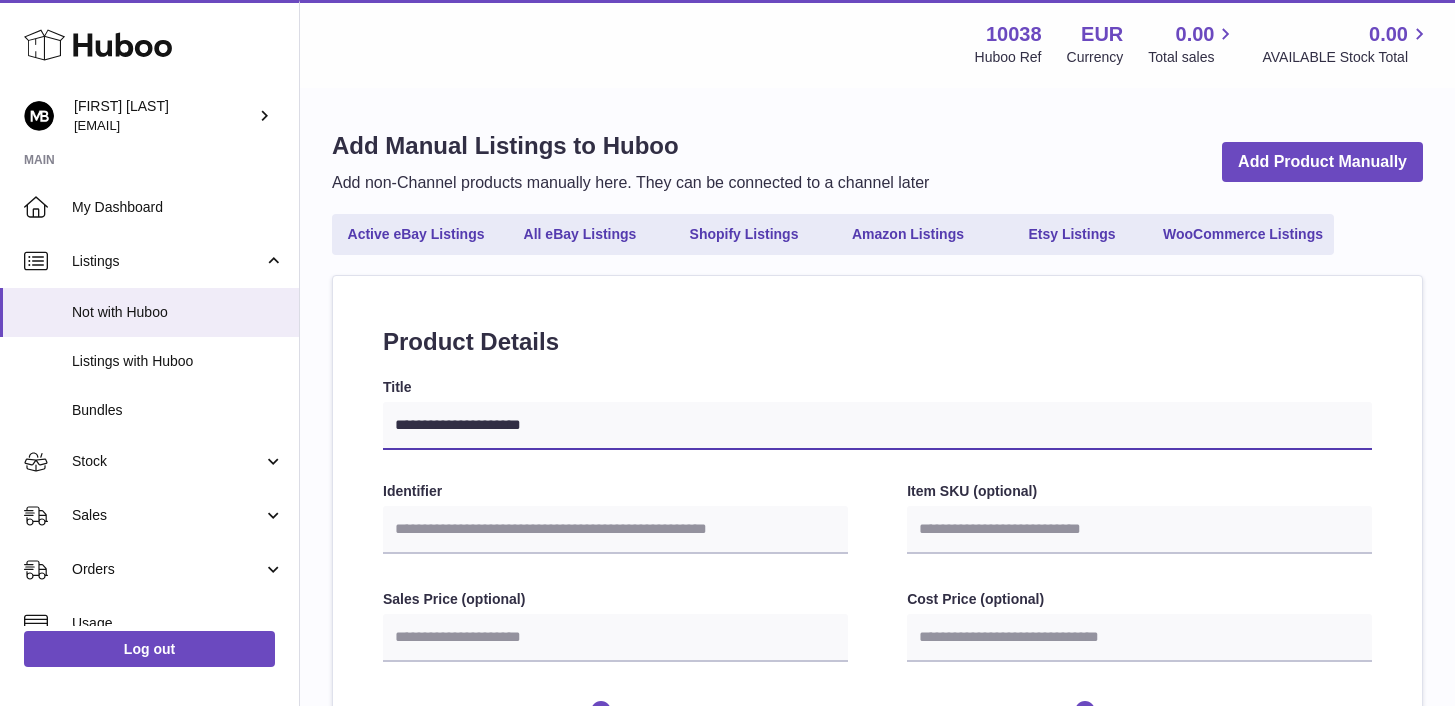 select 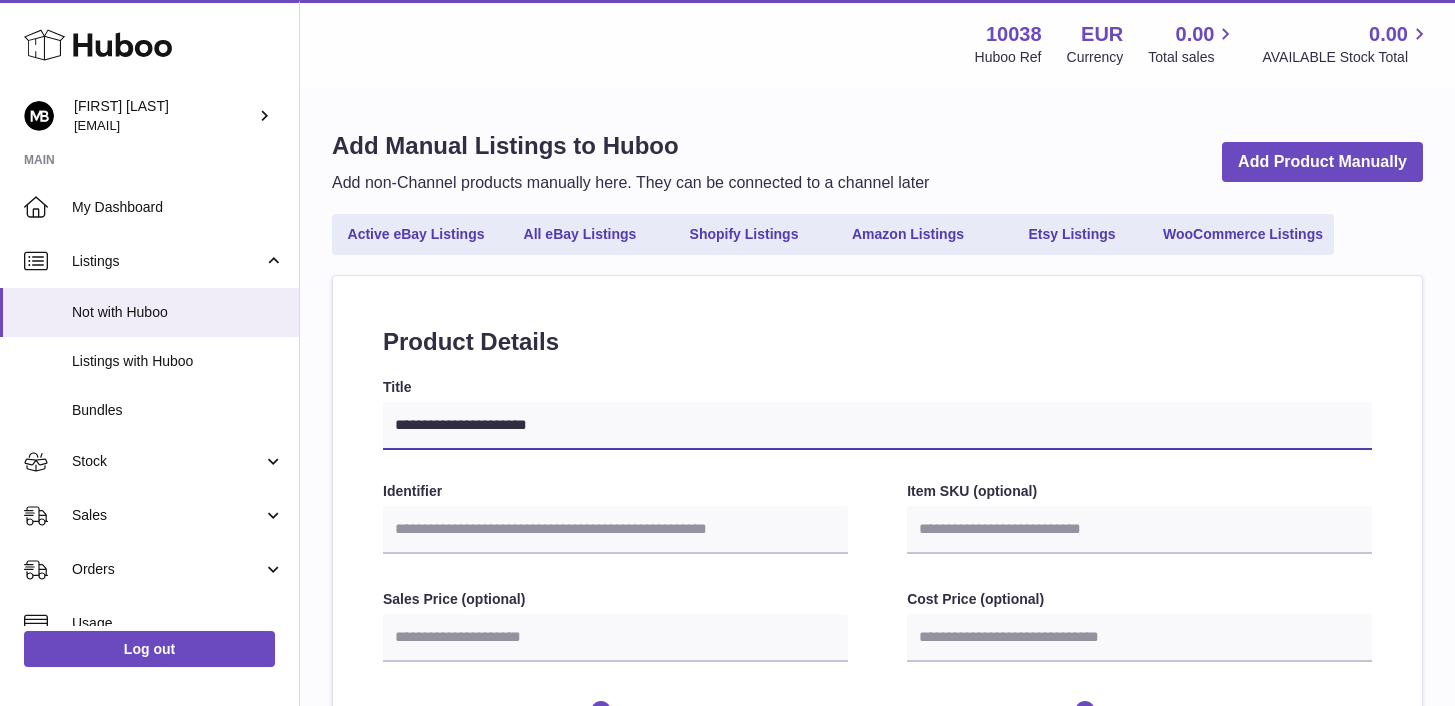 type on "**********" 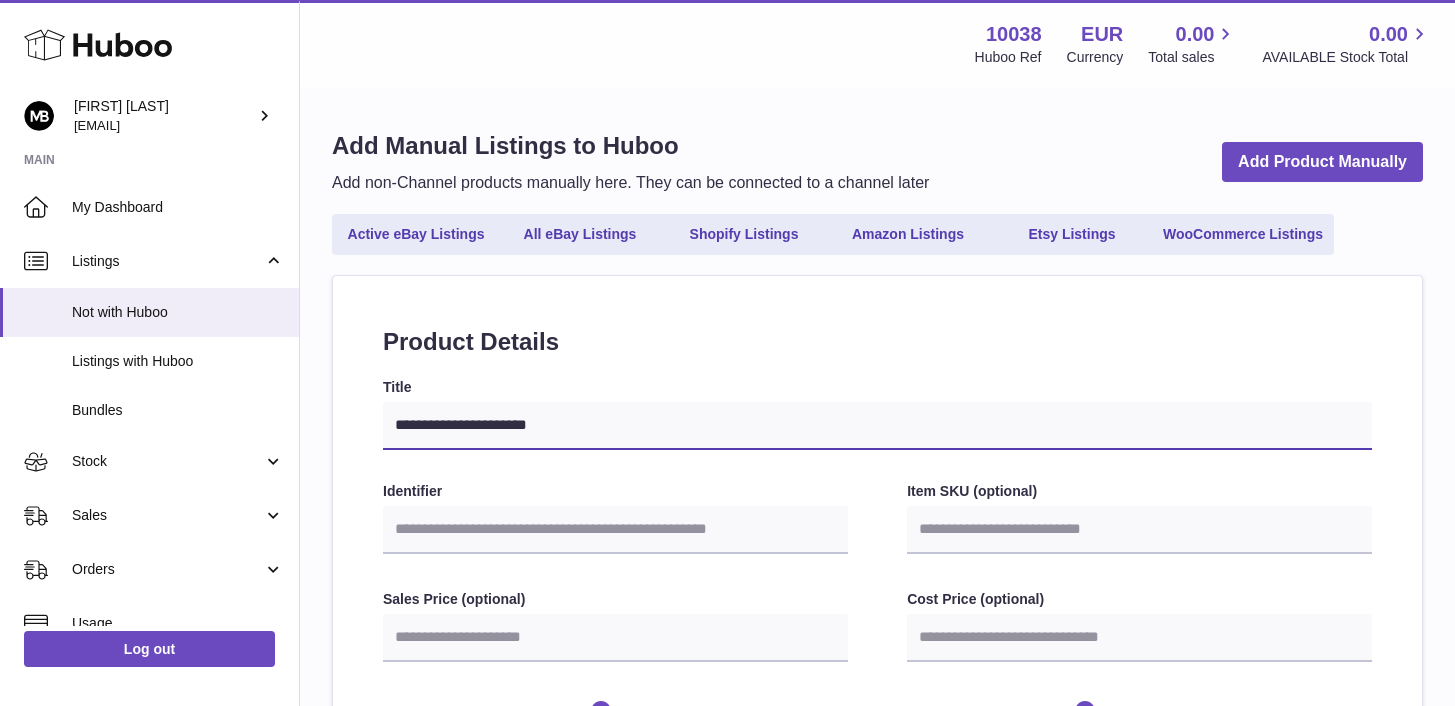 select 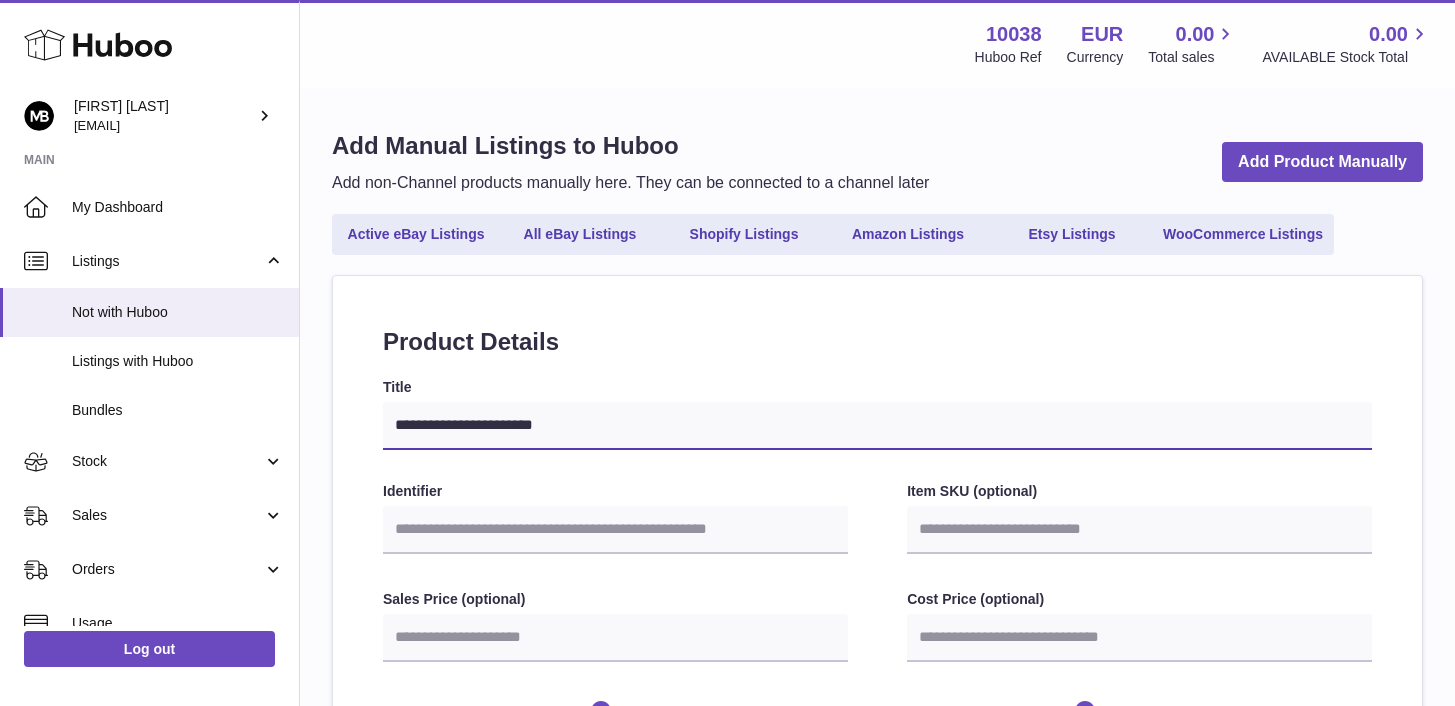 type on "**********" 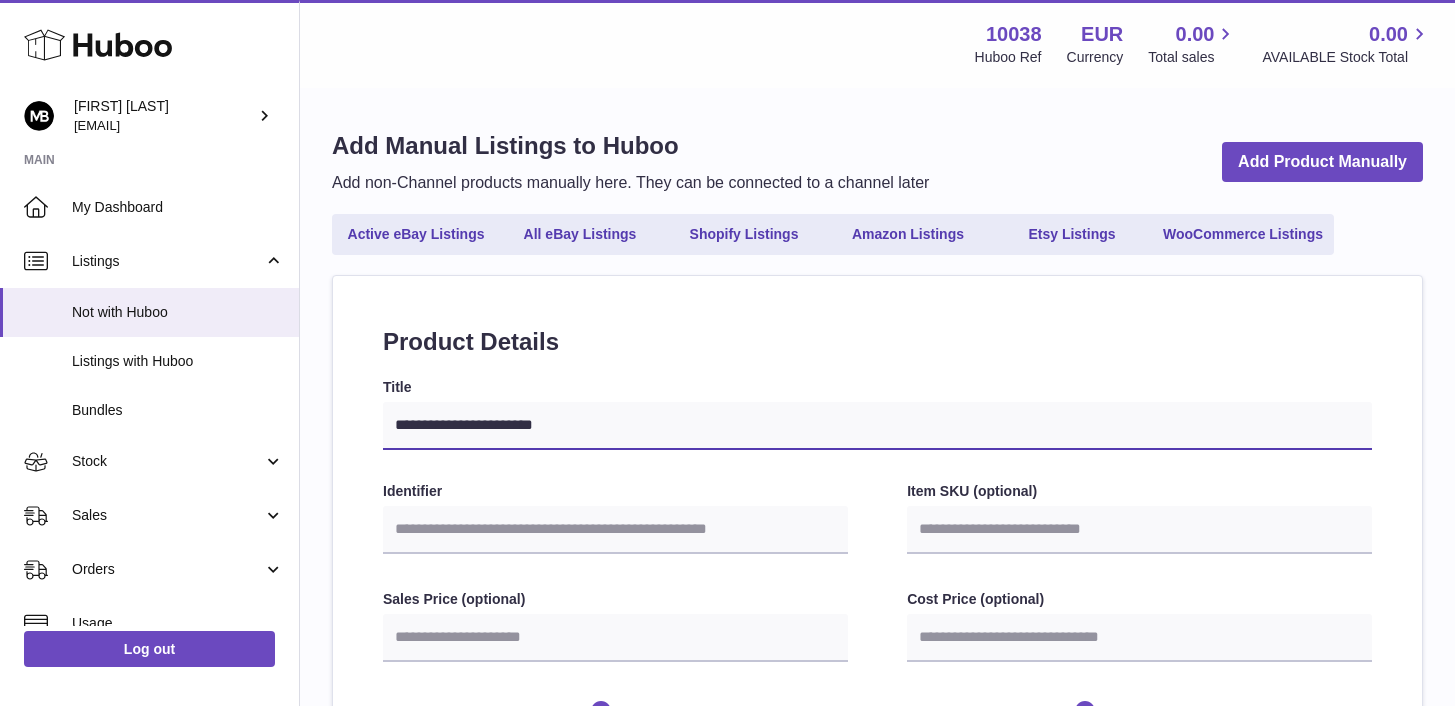 select 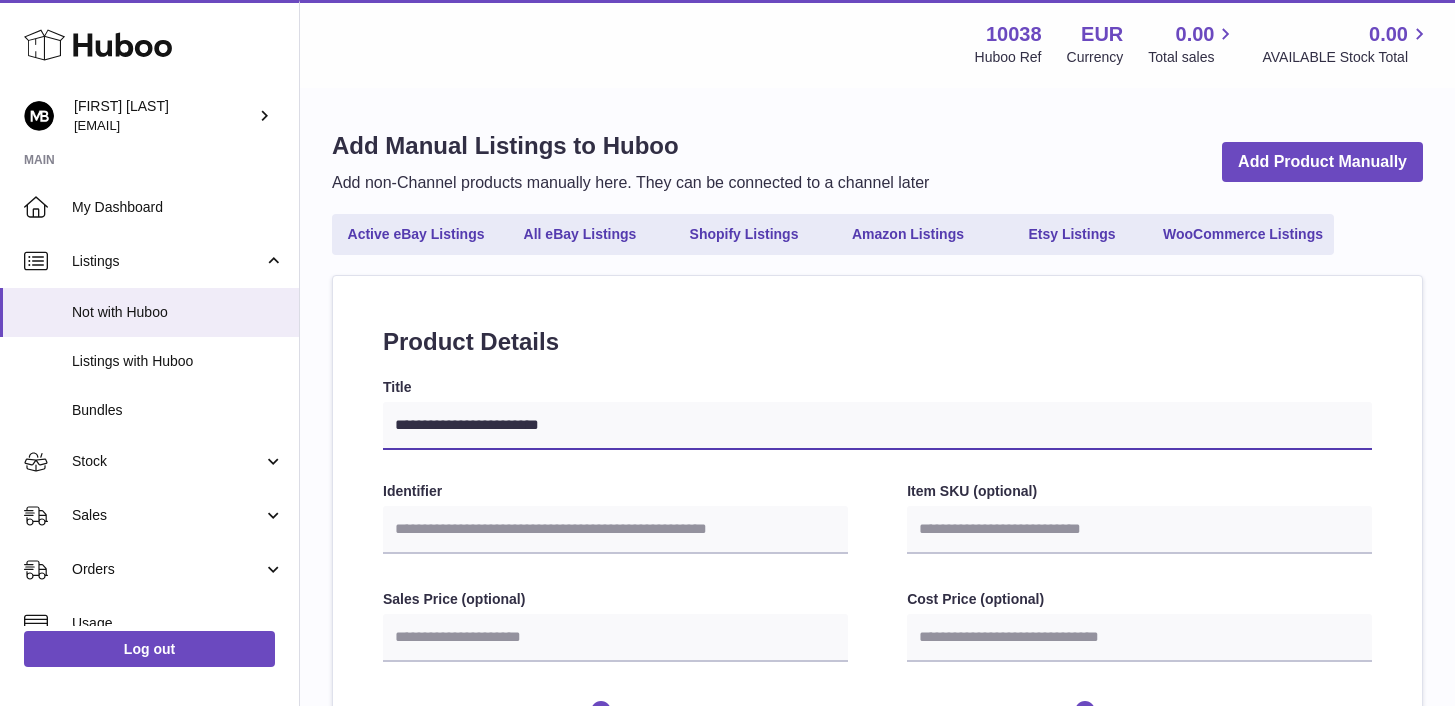 type on "**********" 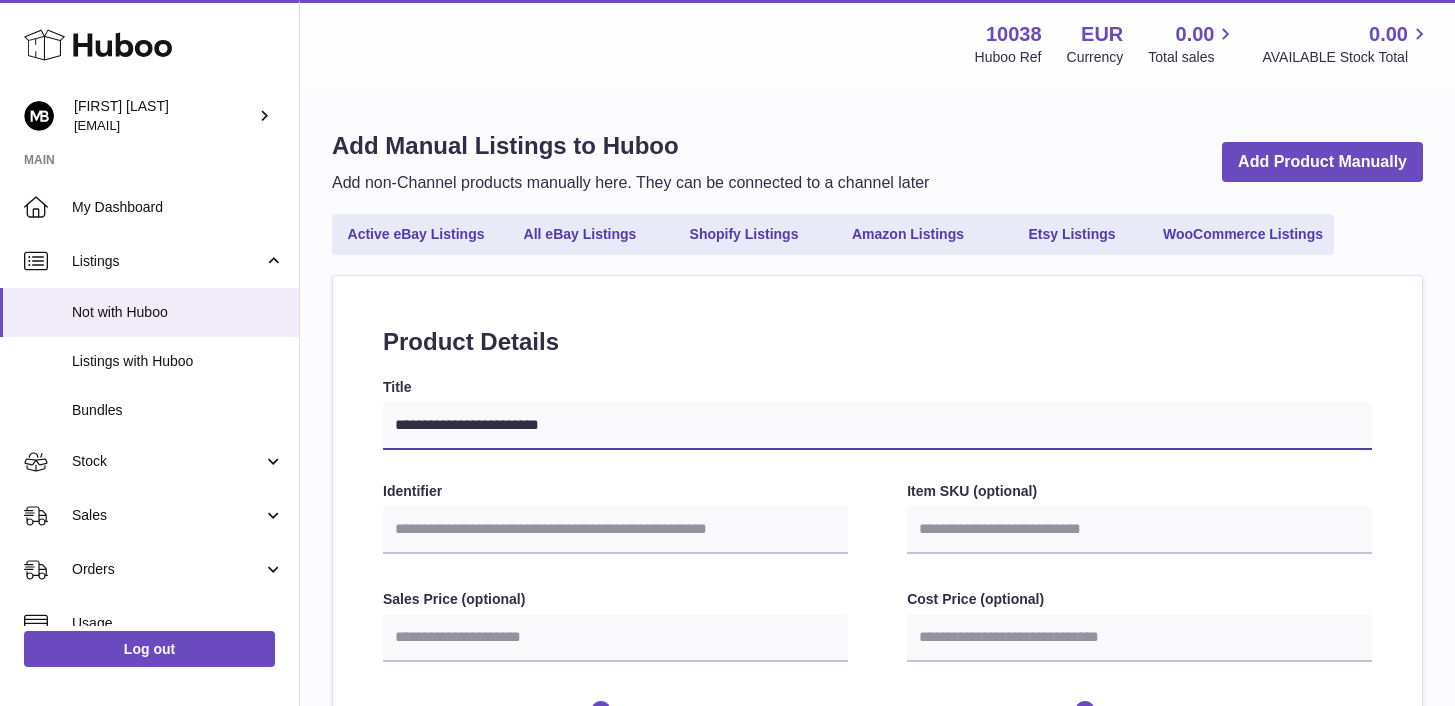 select 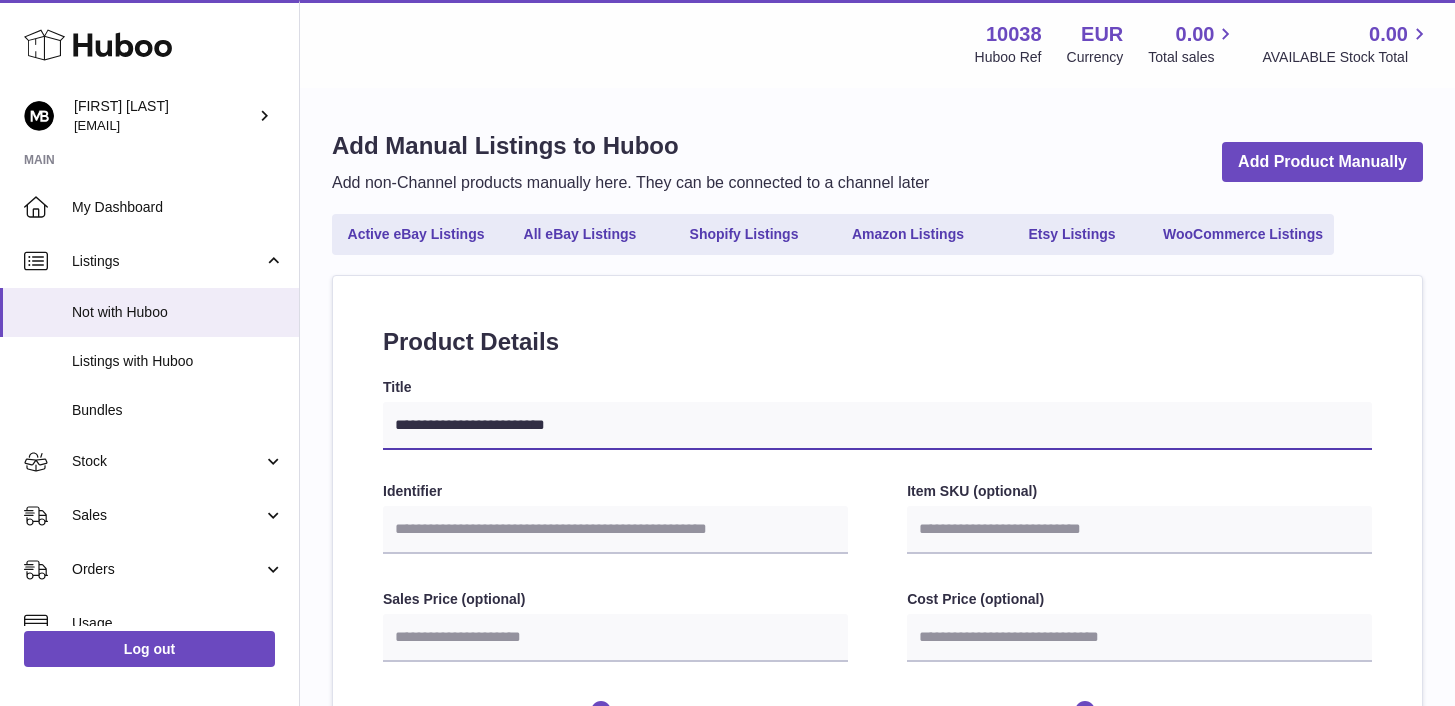 select 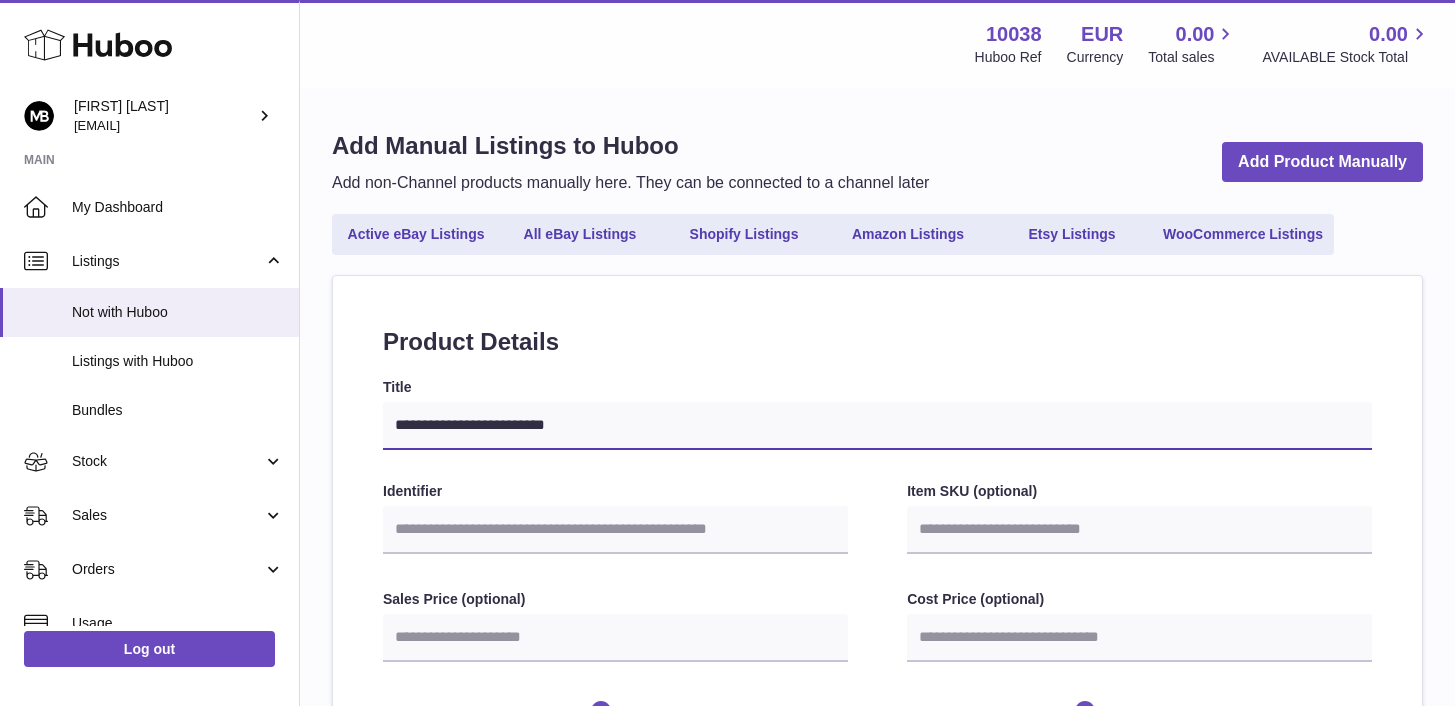 type on "**********" 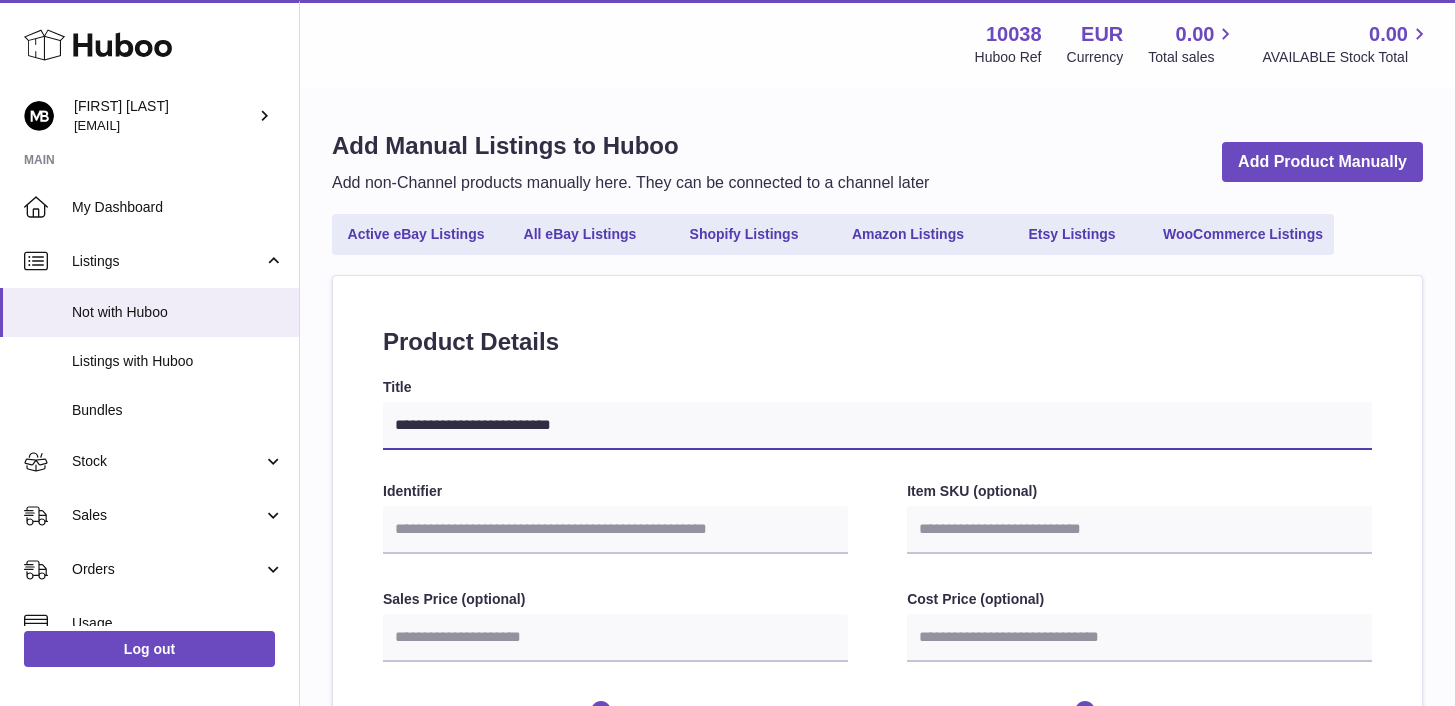 type on "**********" 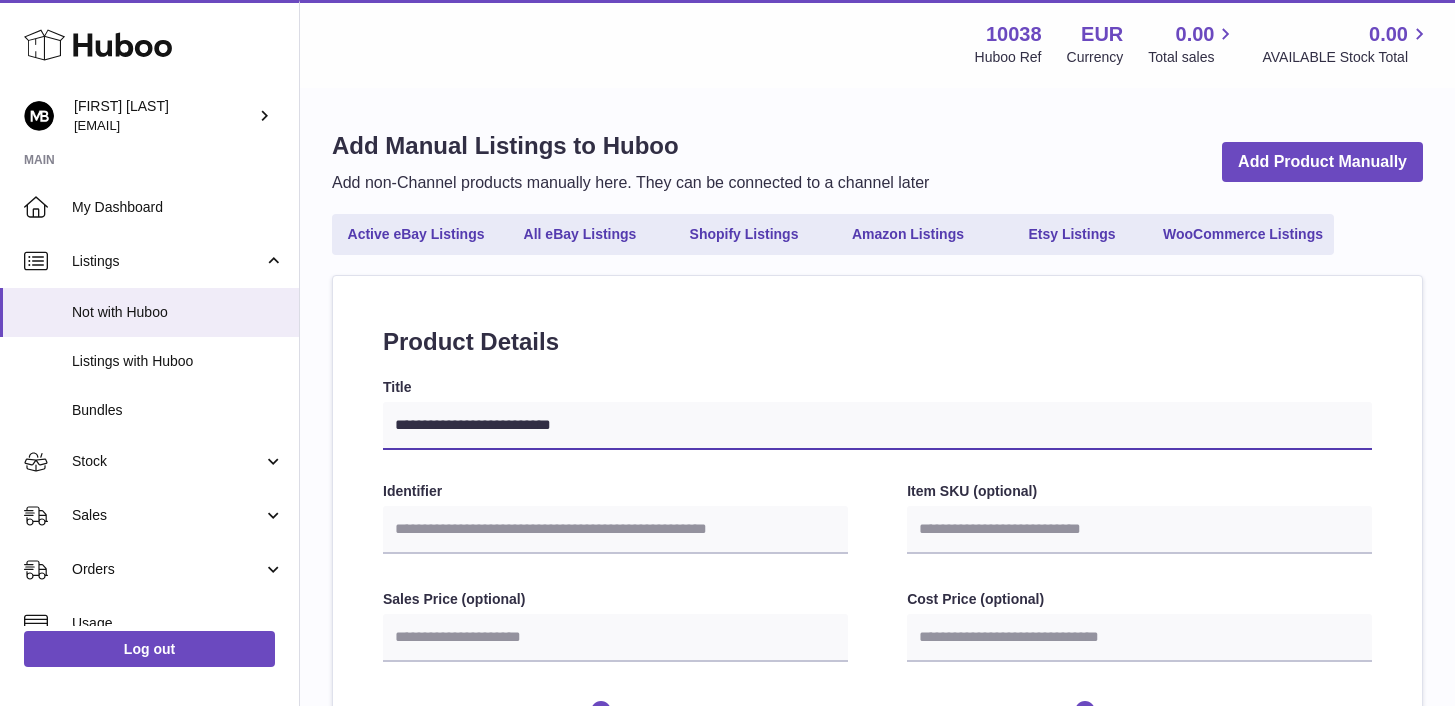 select 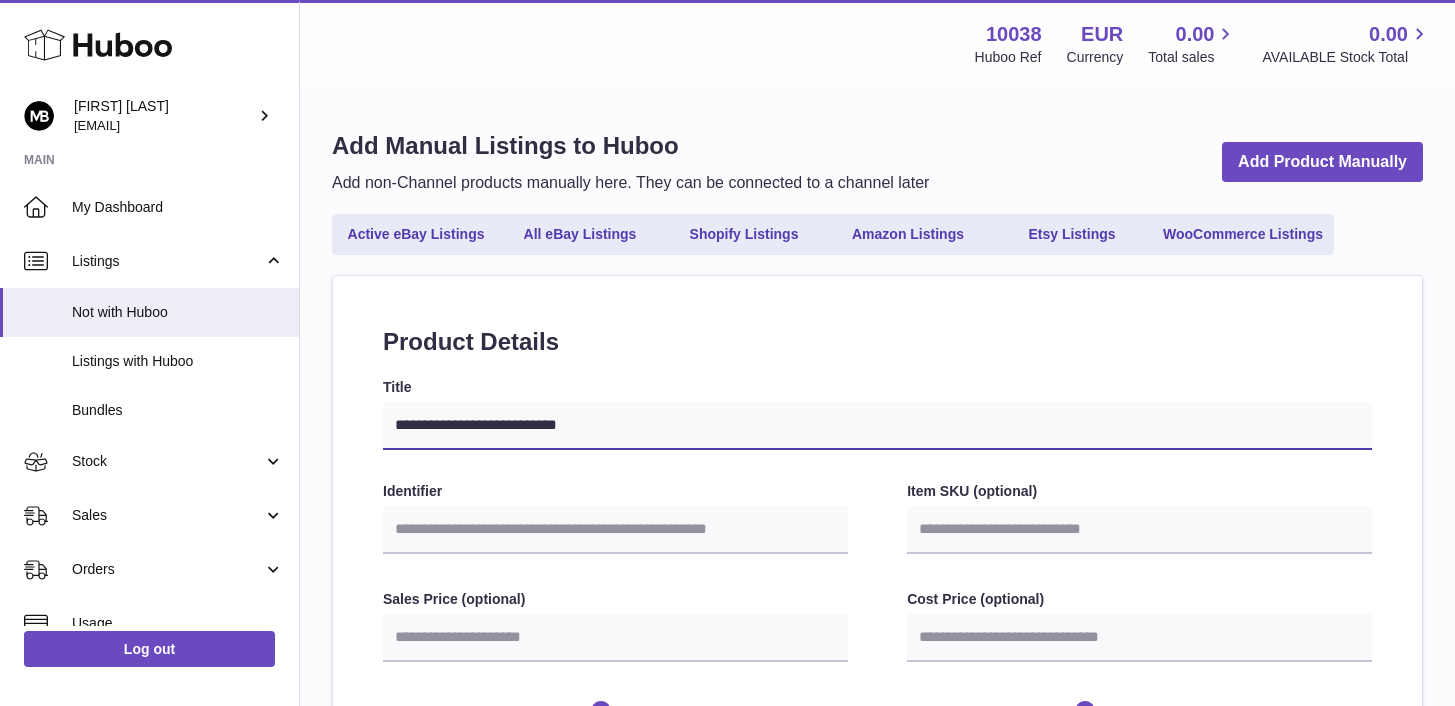 type on "**********" 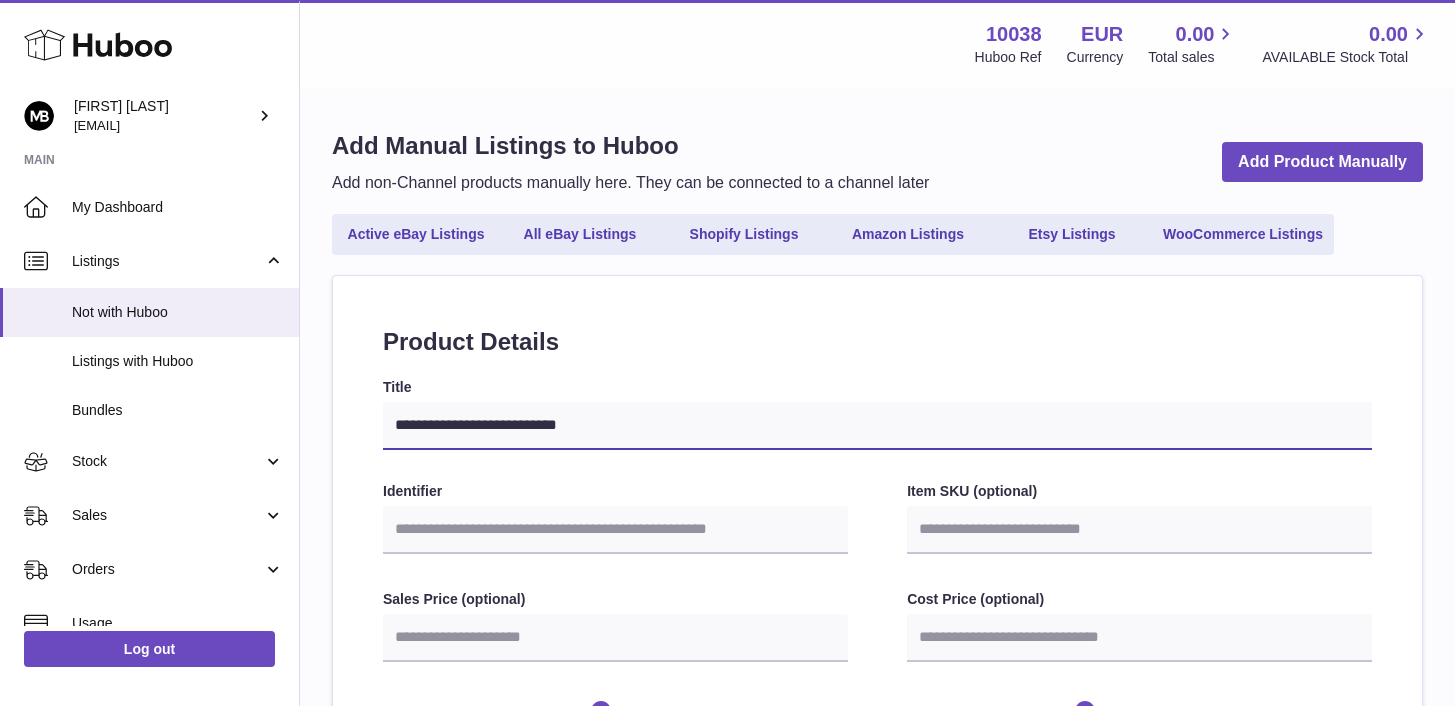 select 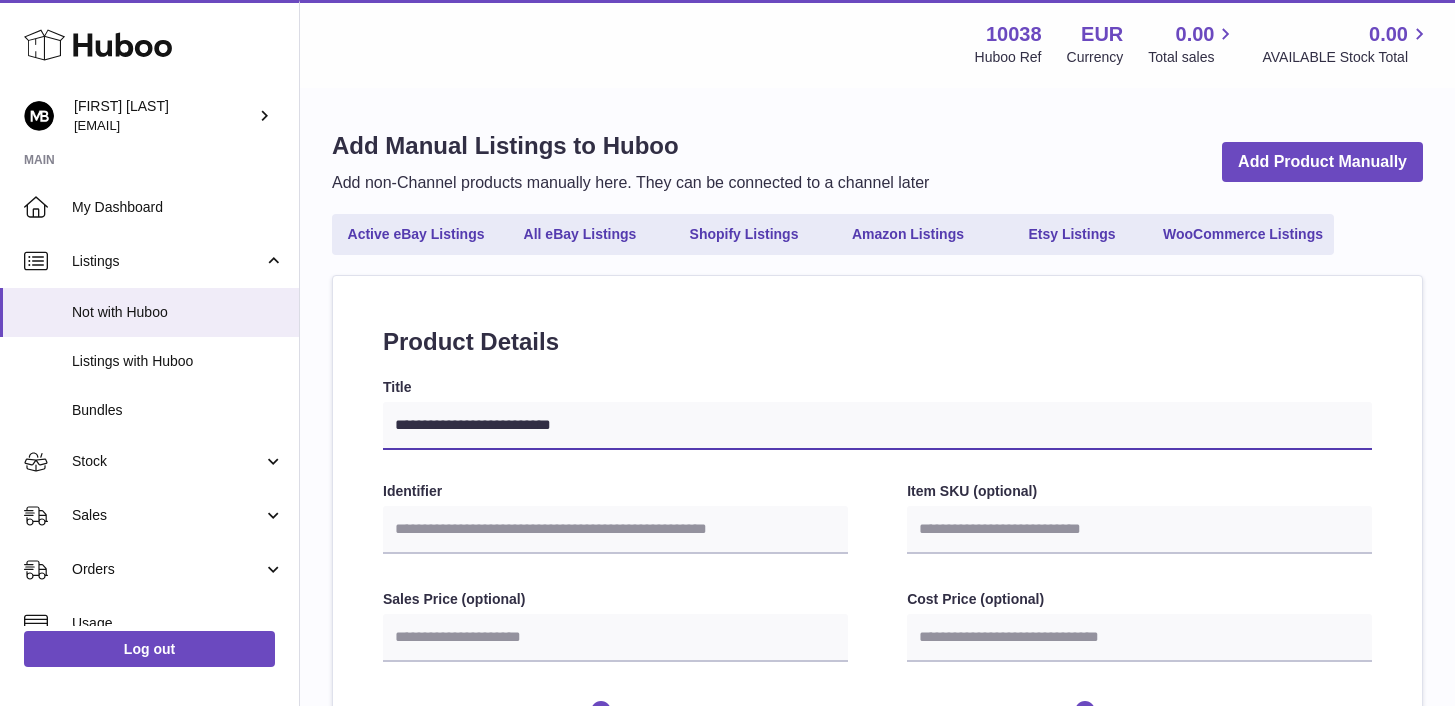 type on "**********" 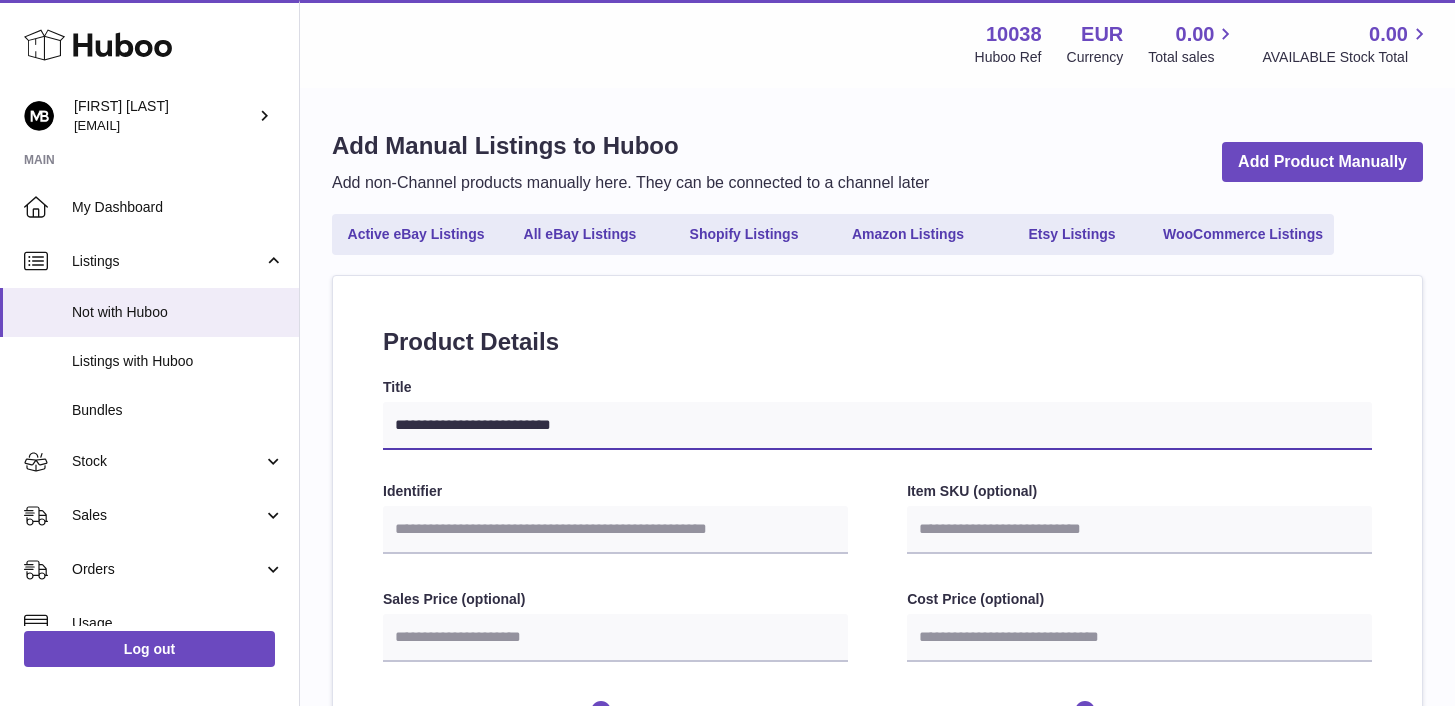 select 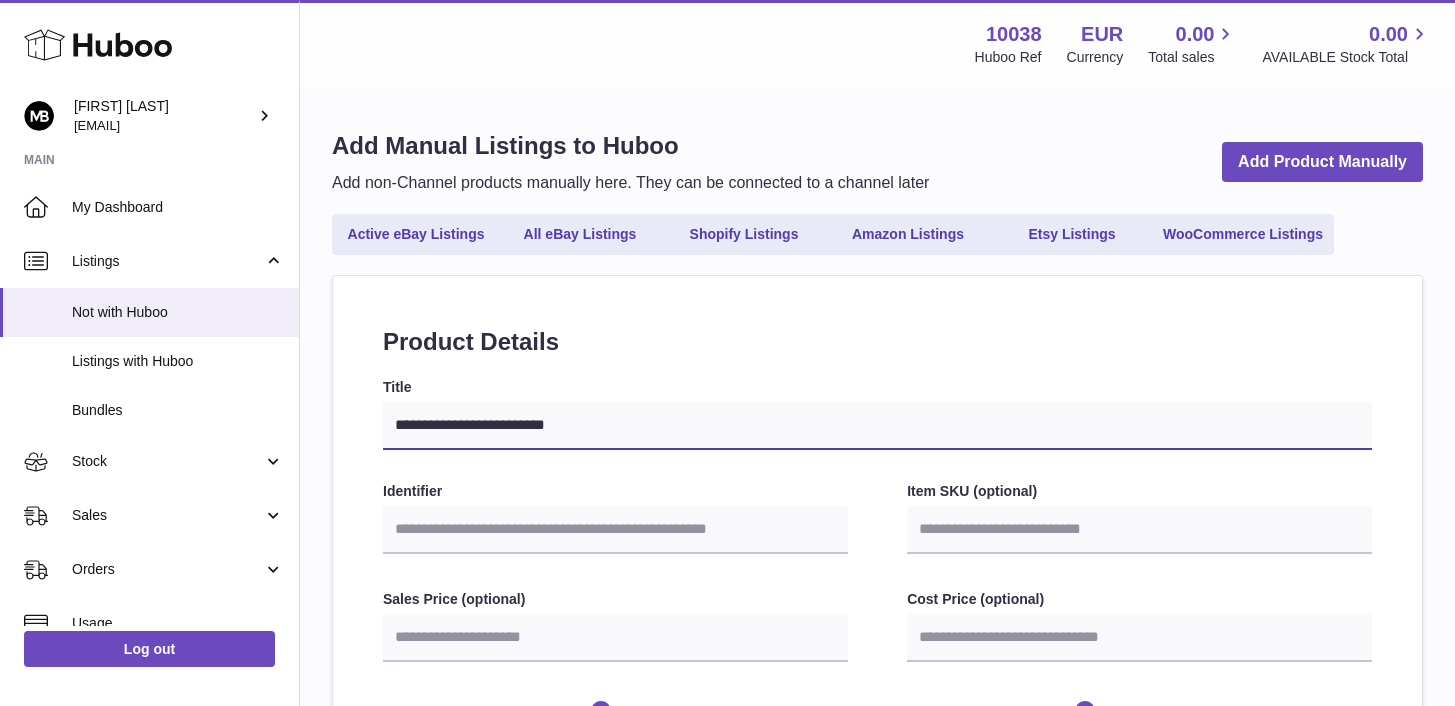 type on "**********" 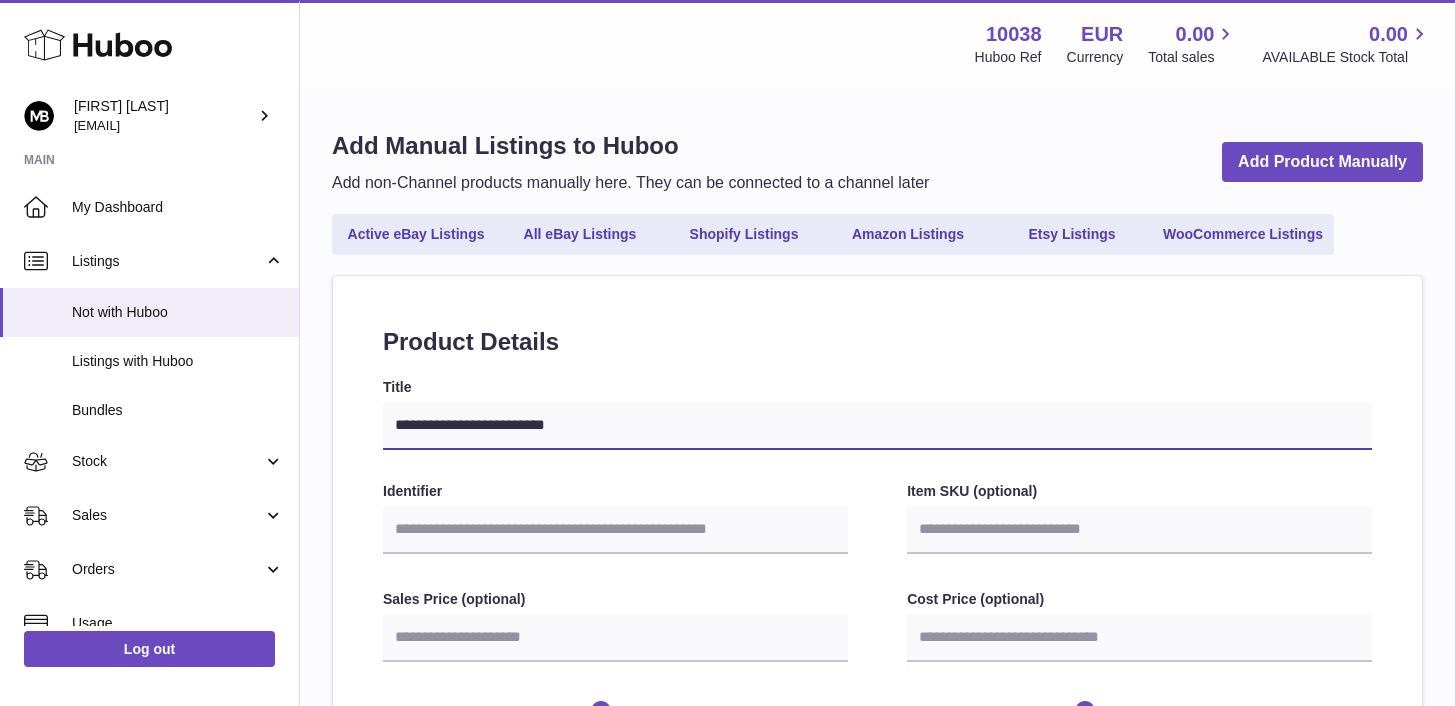 select 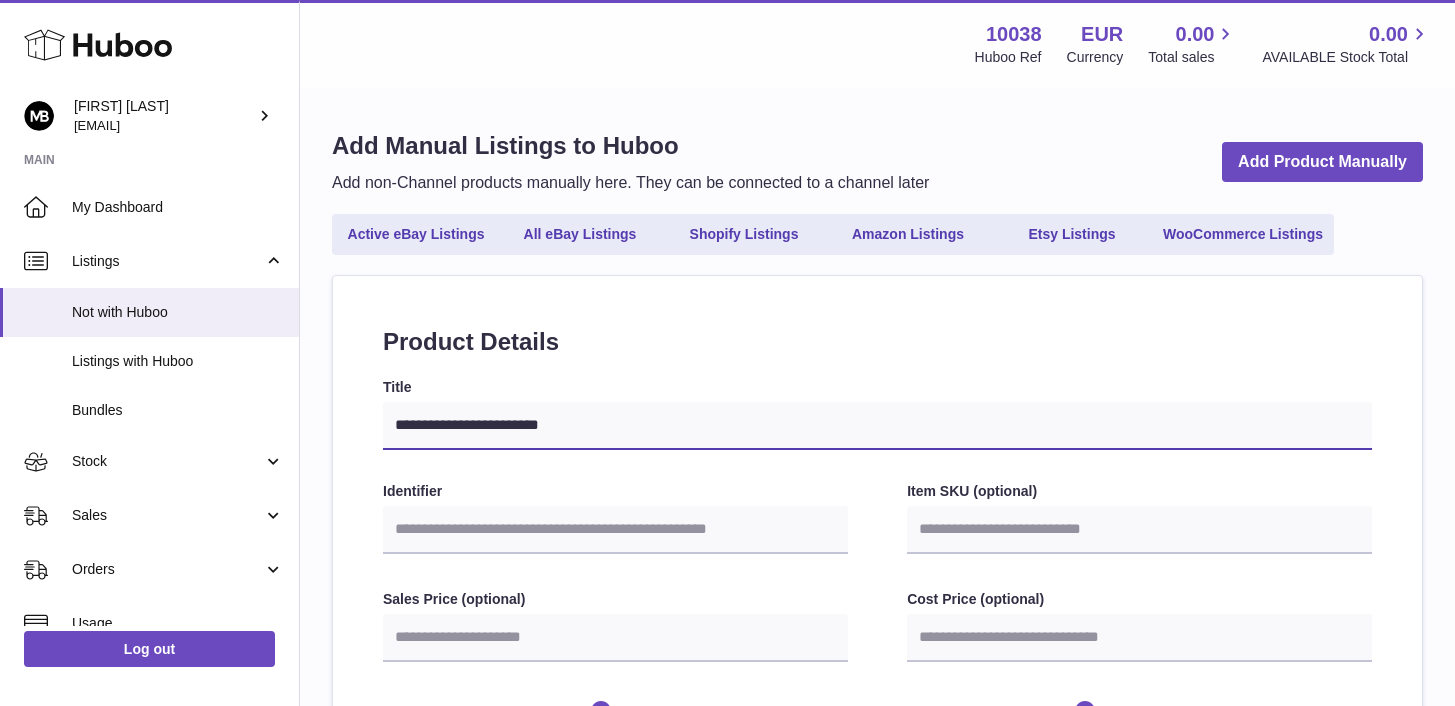 type on "**********" 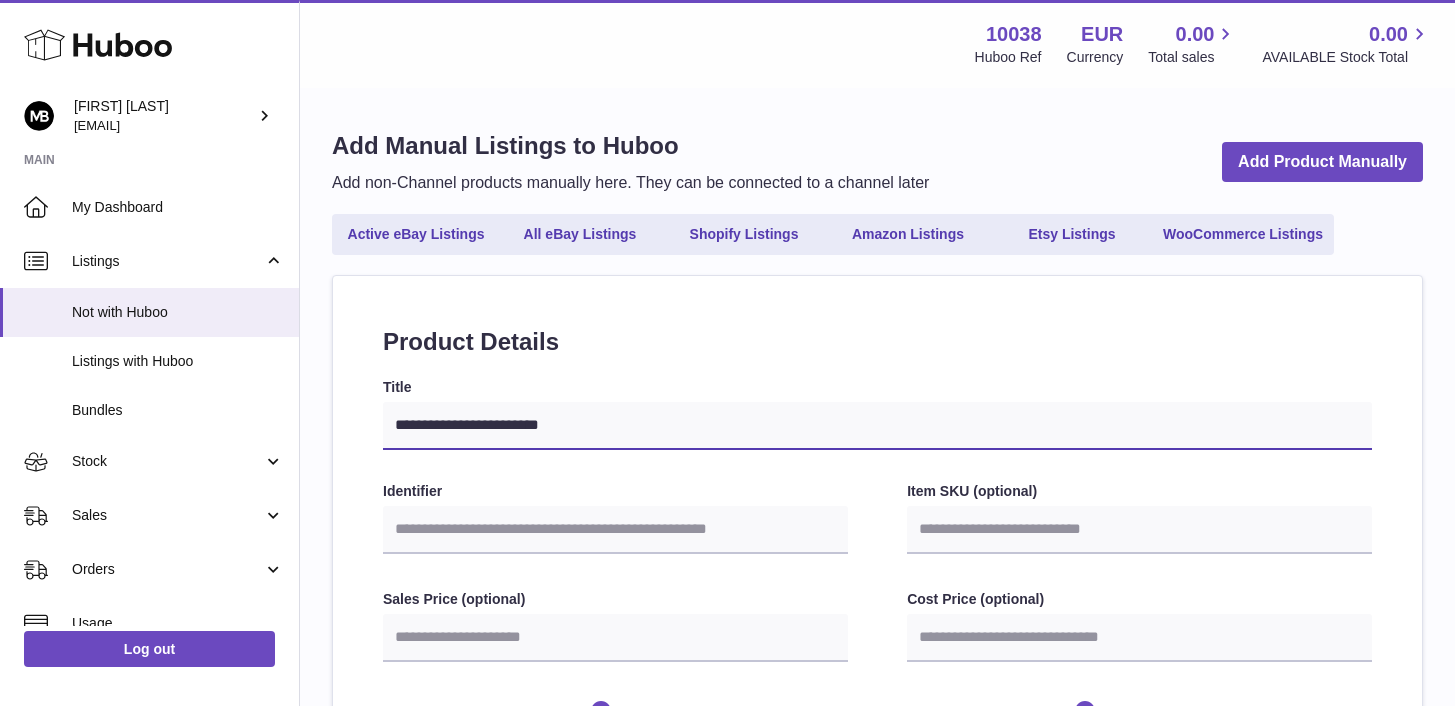 select 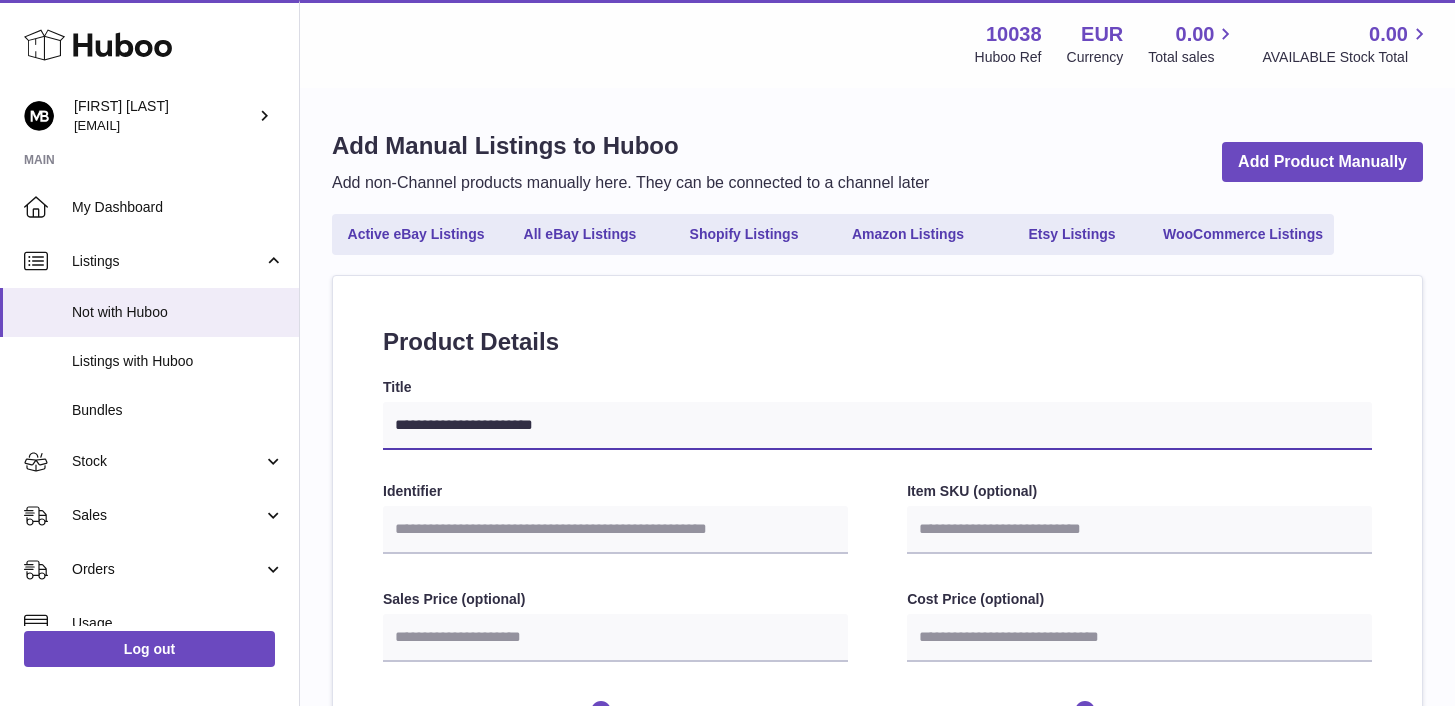 type on "**********" 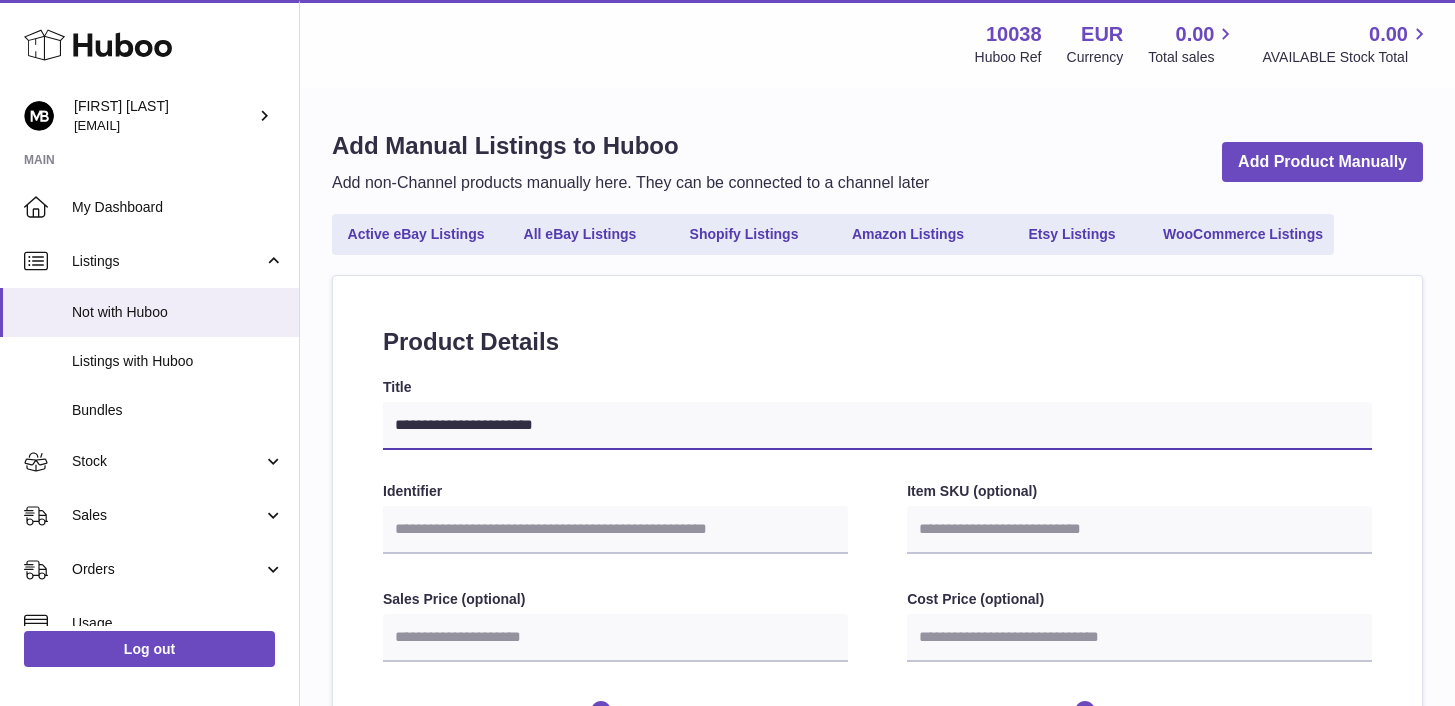 select 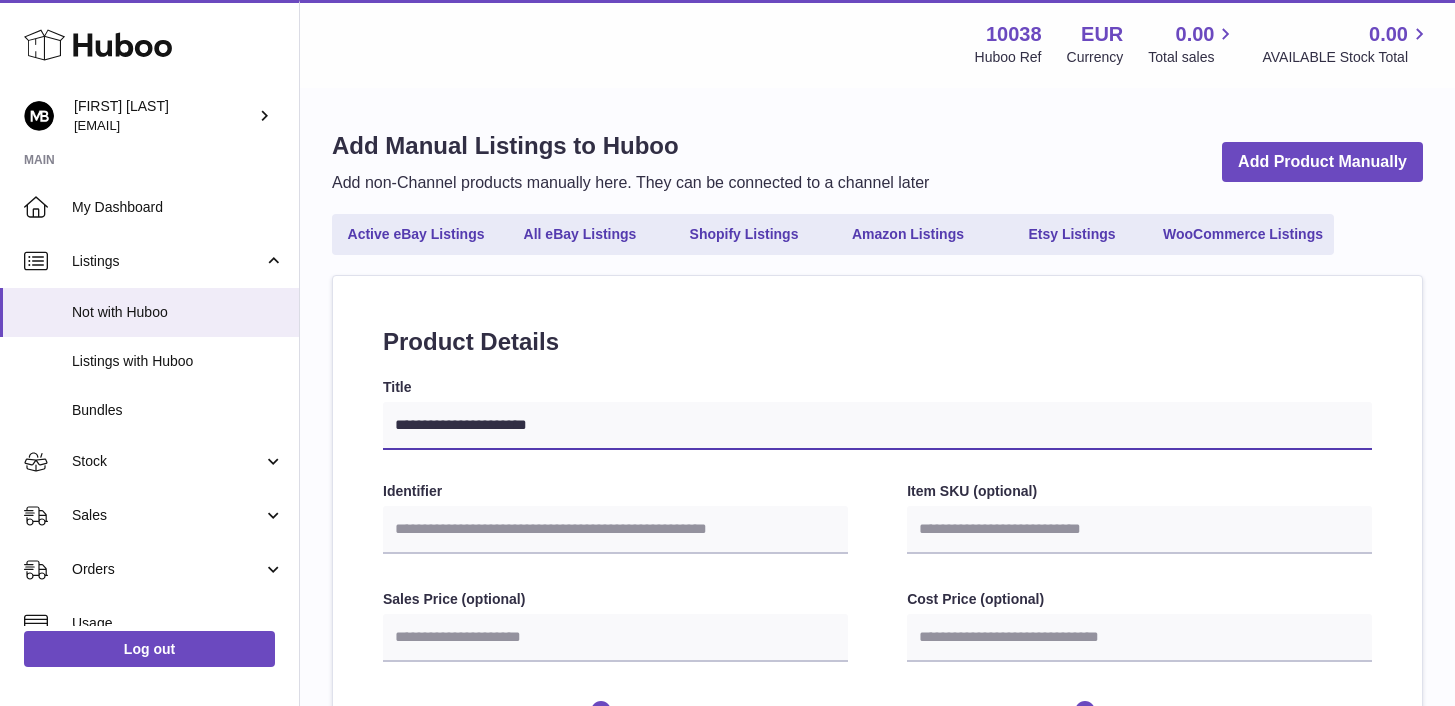 type on "**********" 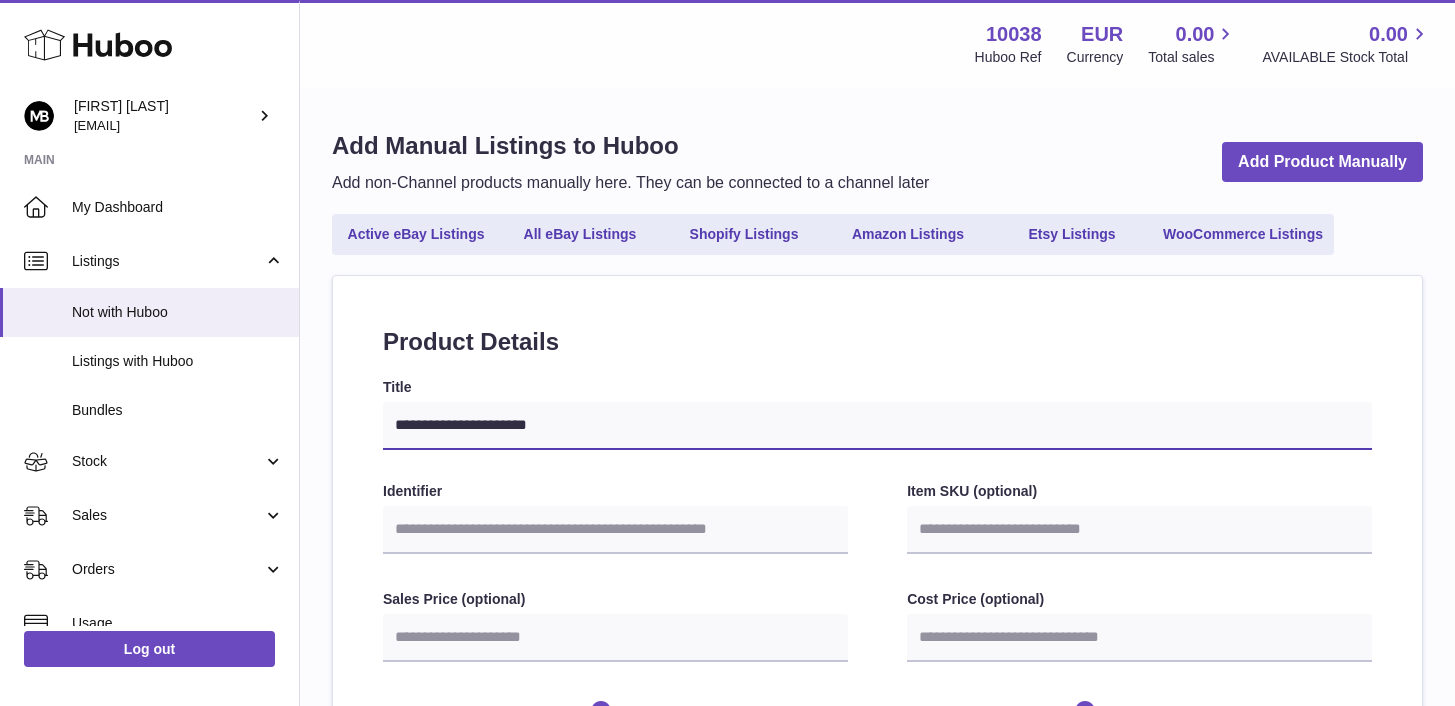select 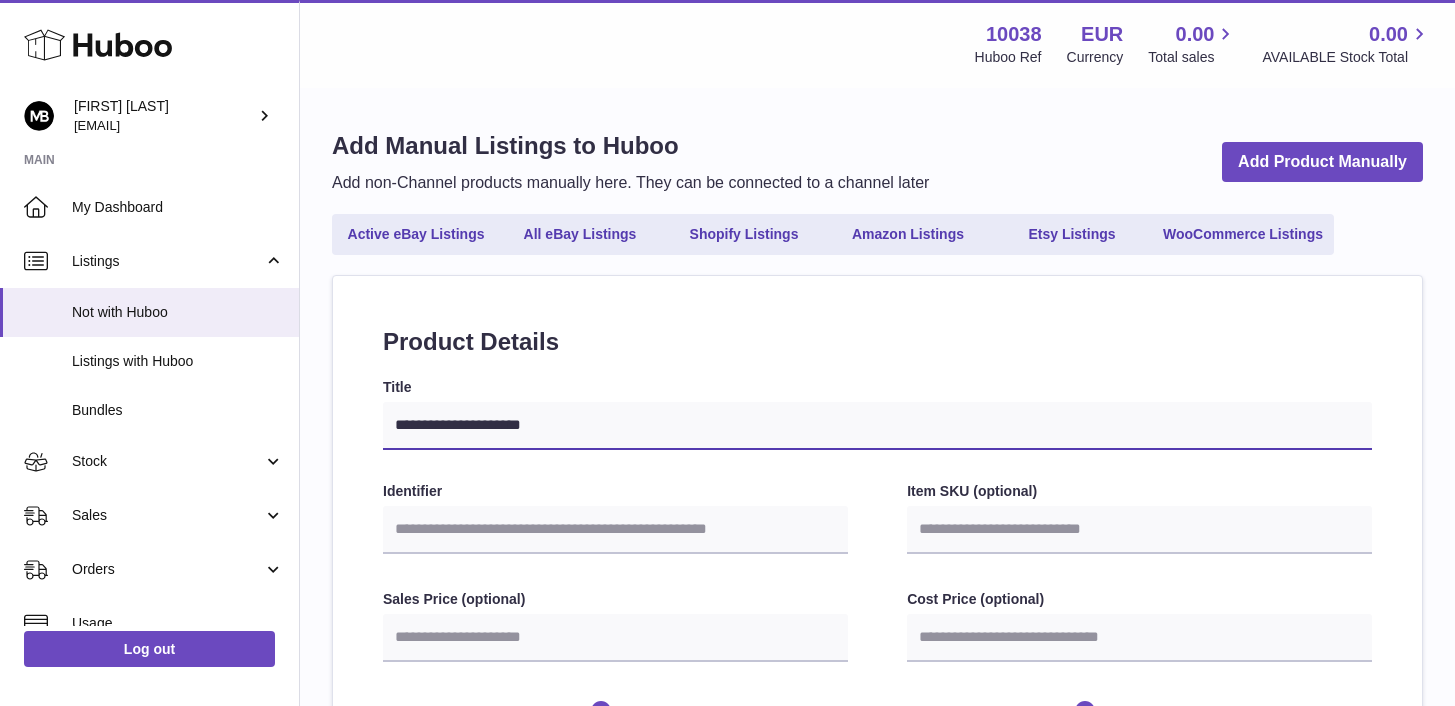 type on "**********" 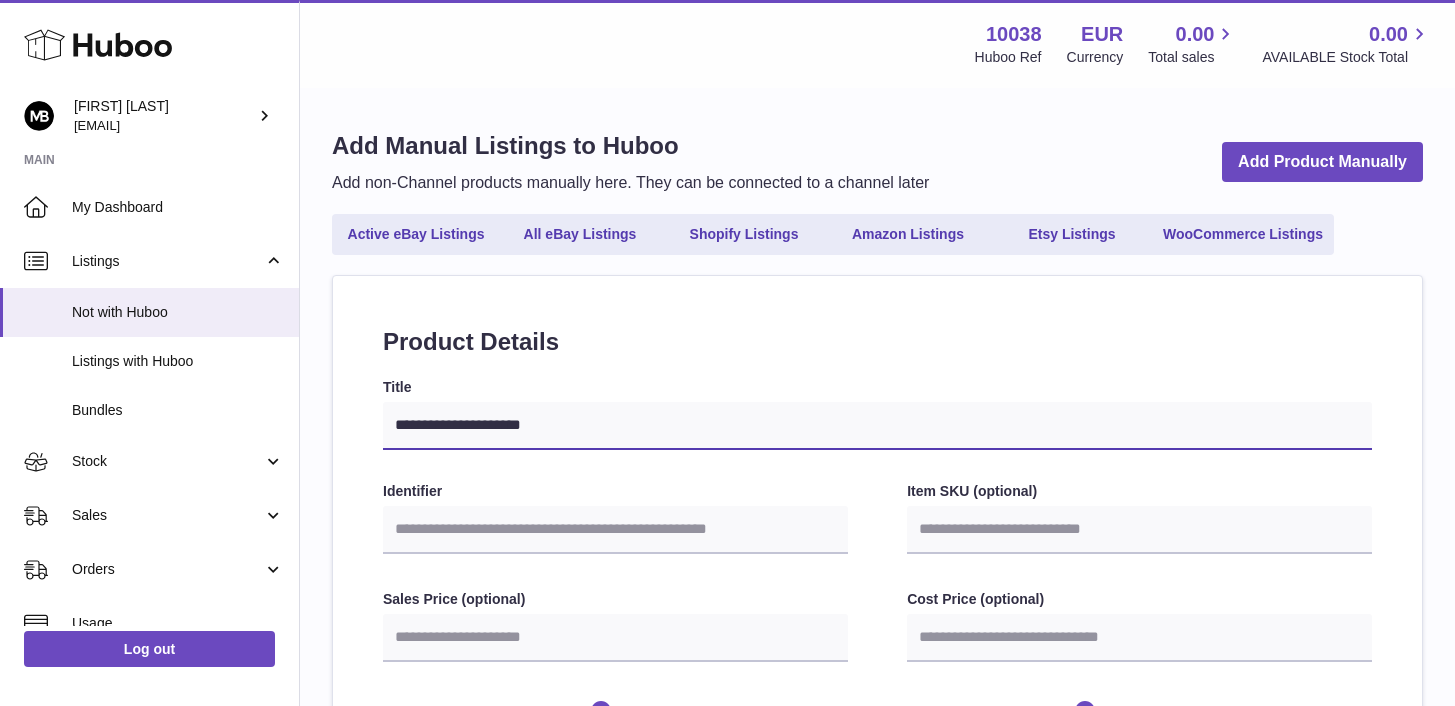 select 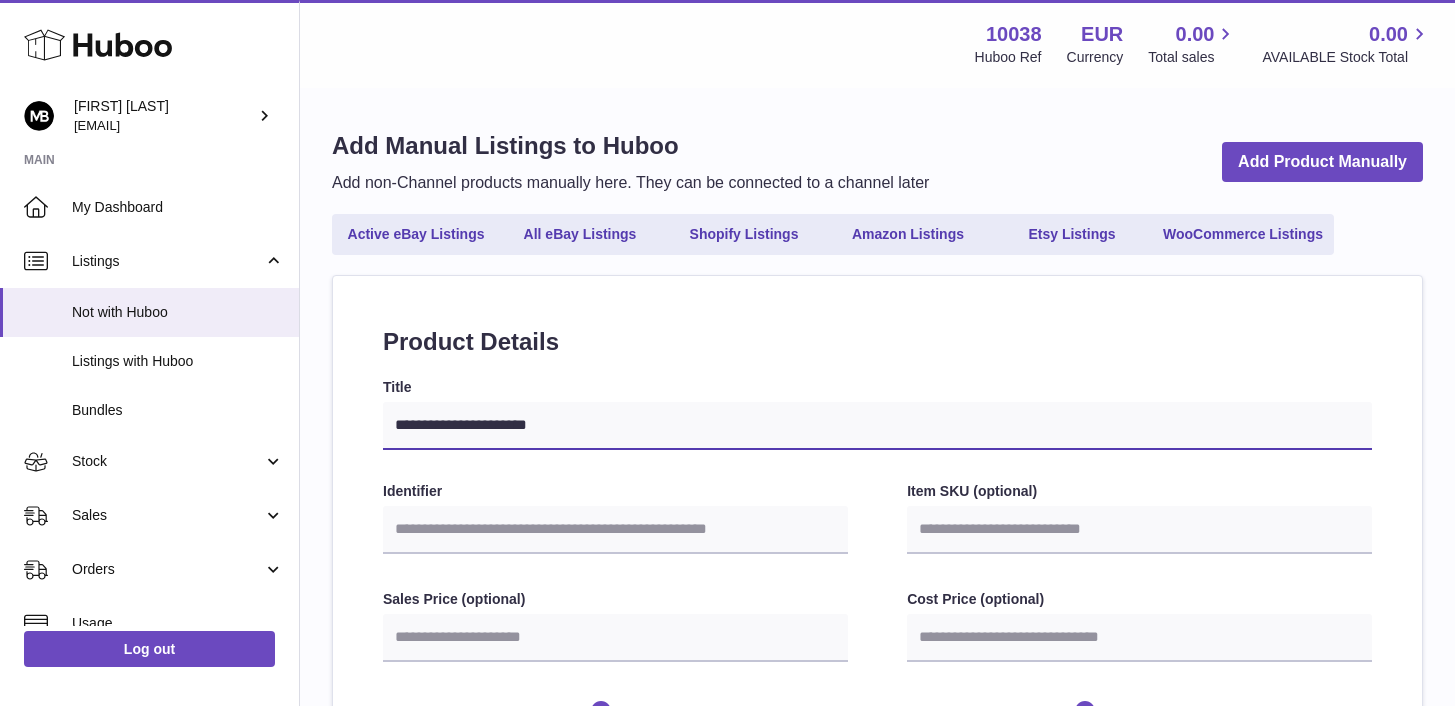 type on "**********" 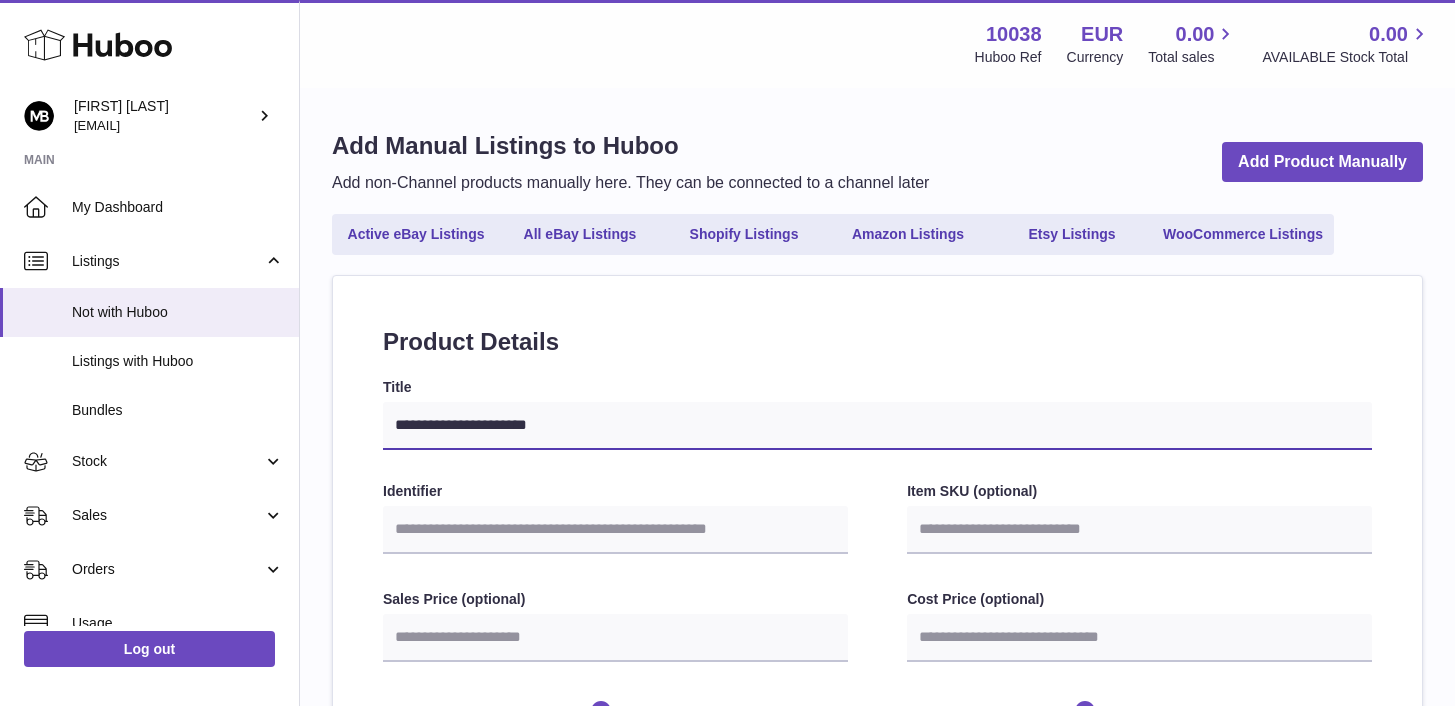 select 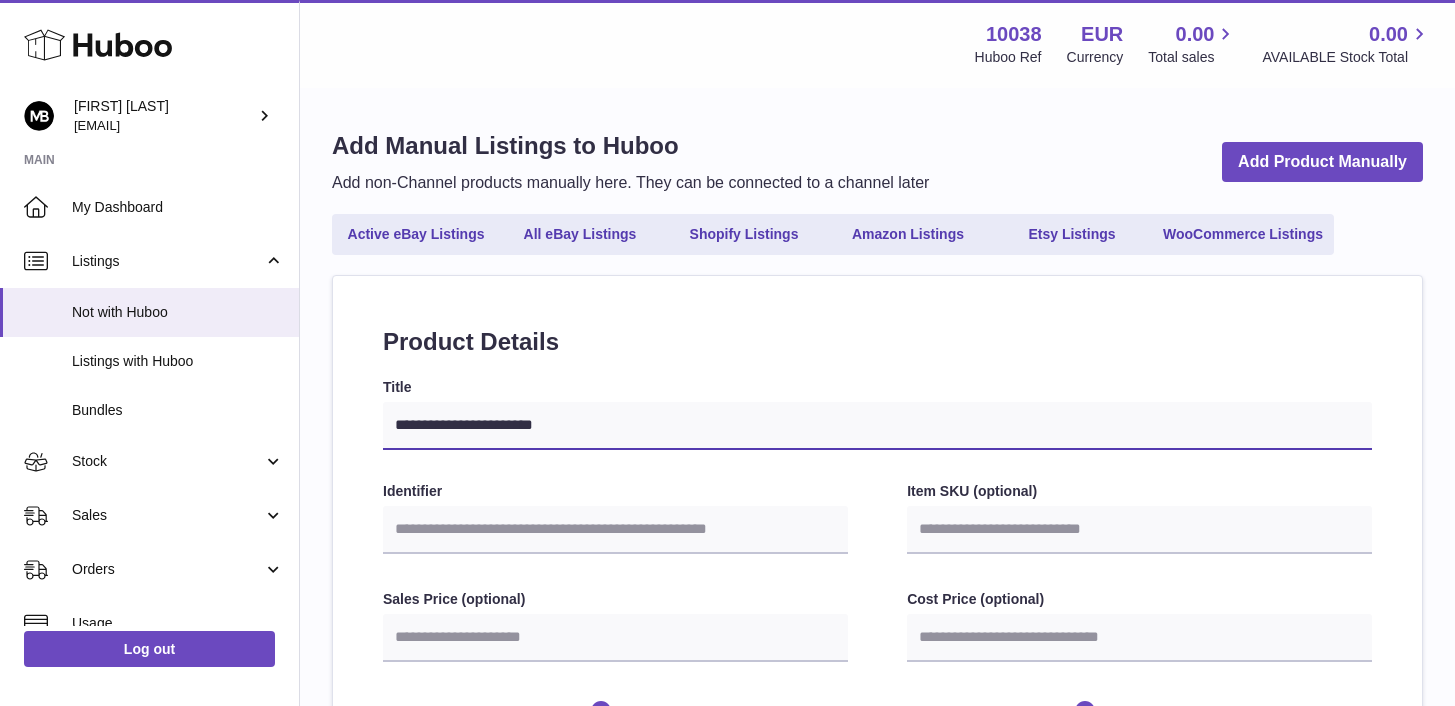 type on "**********" 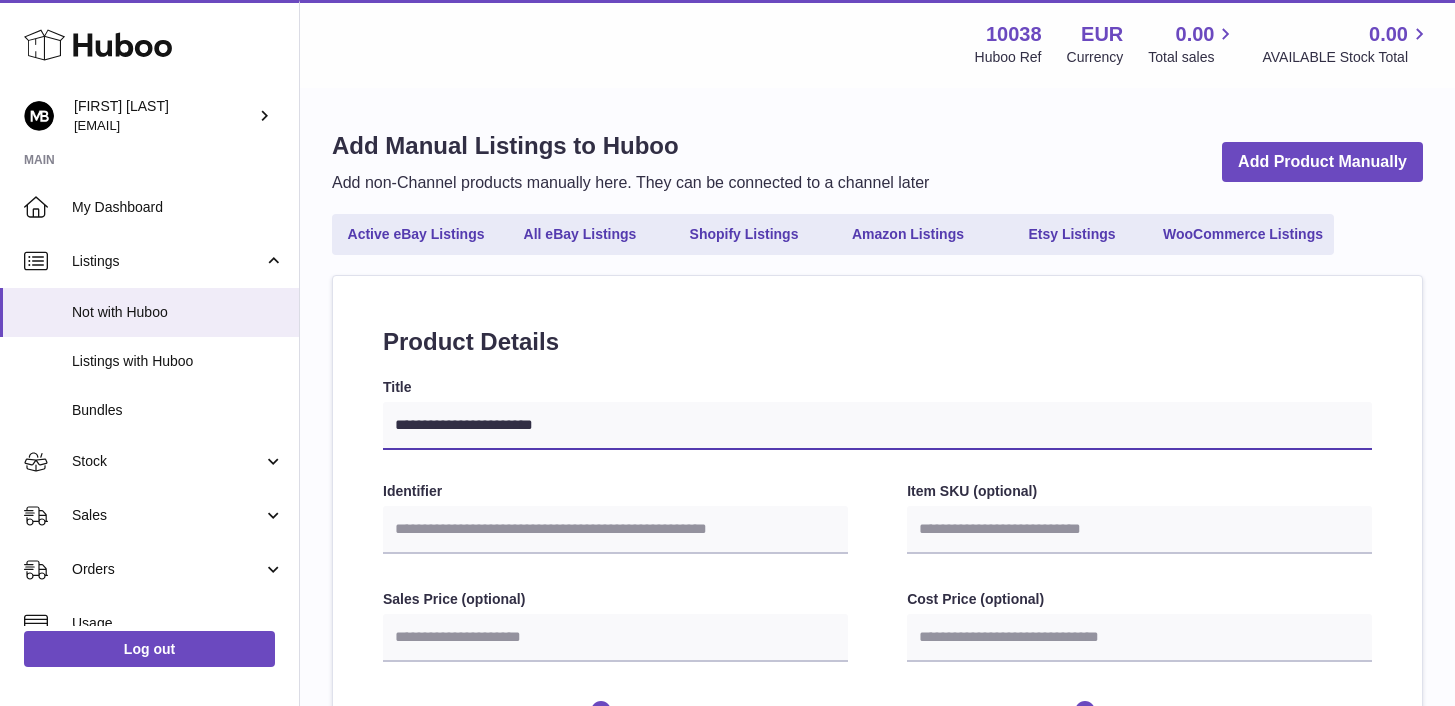 select 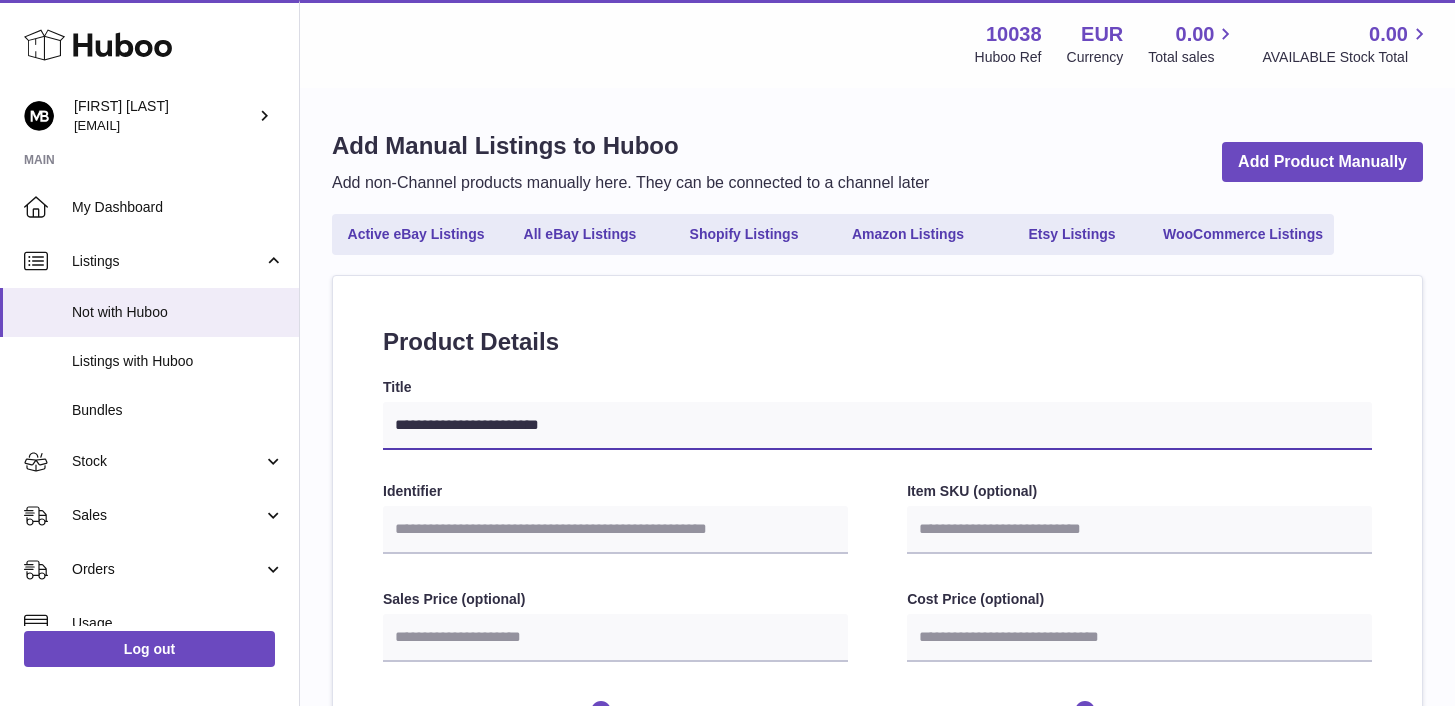 type on "**********" 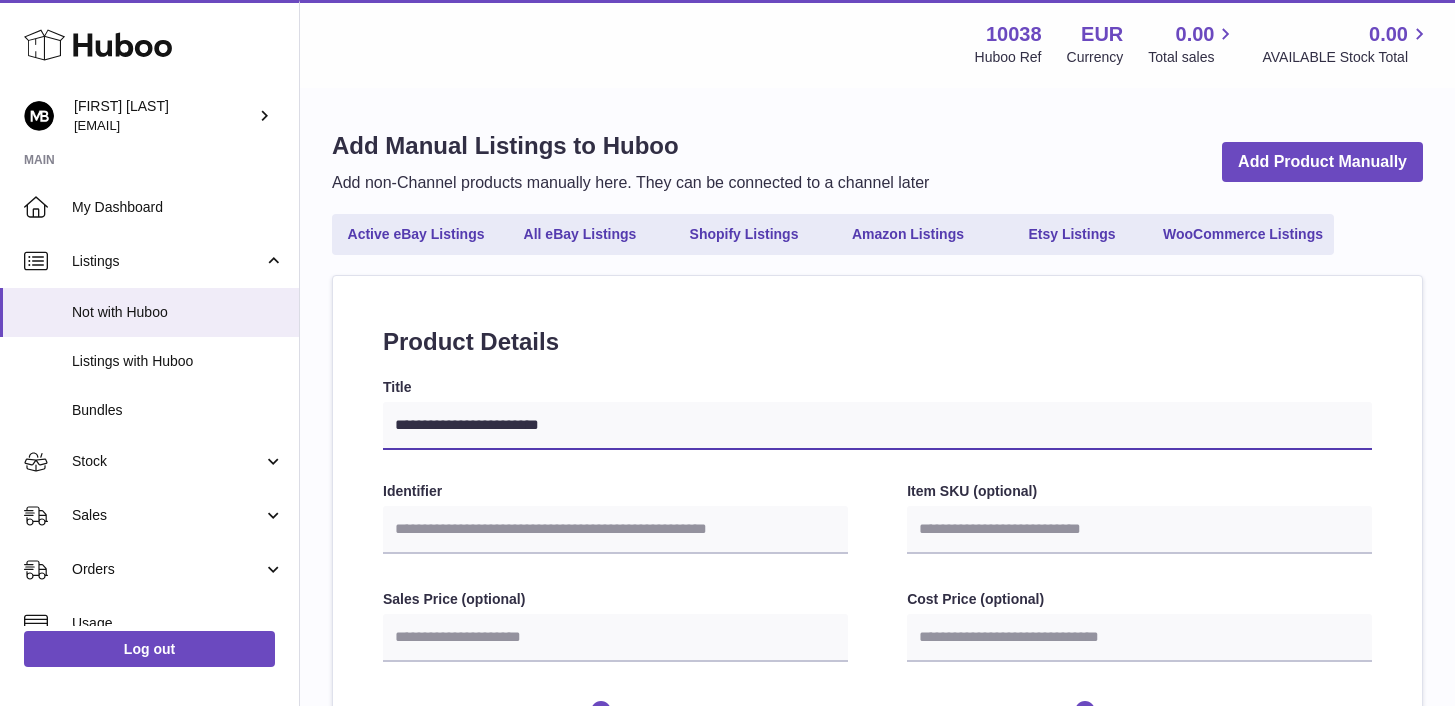 select 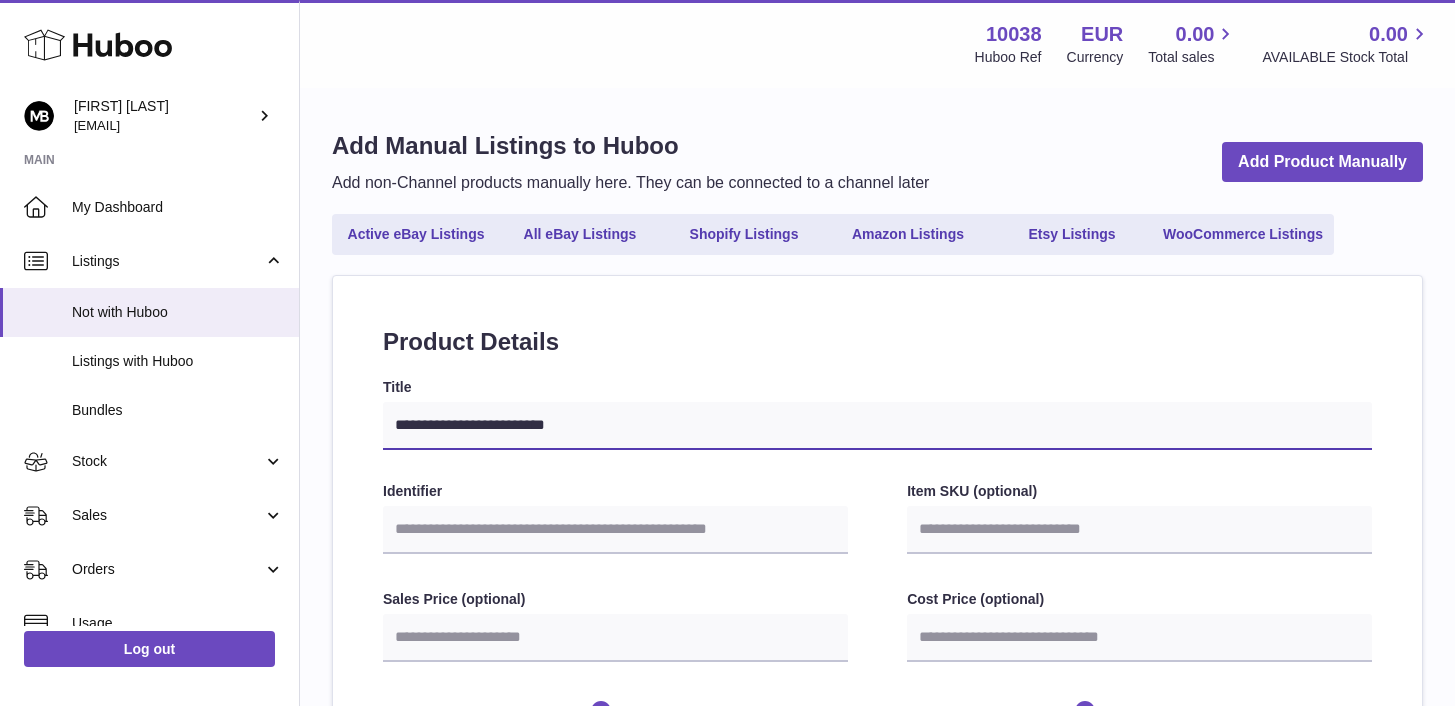 type on "**********" 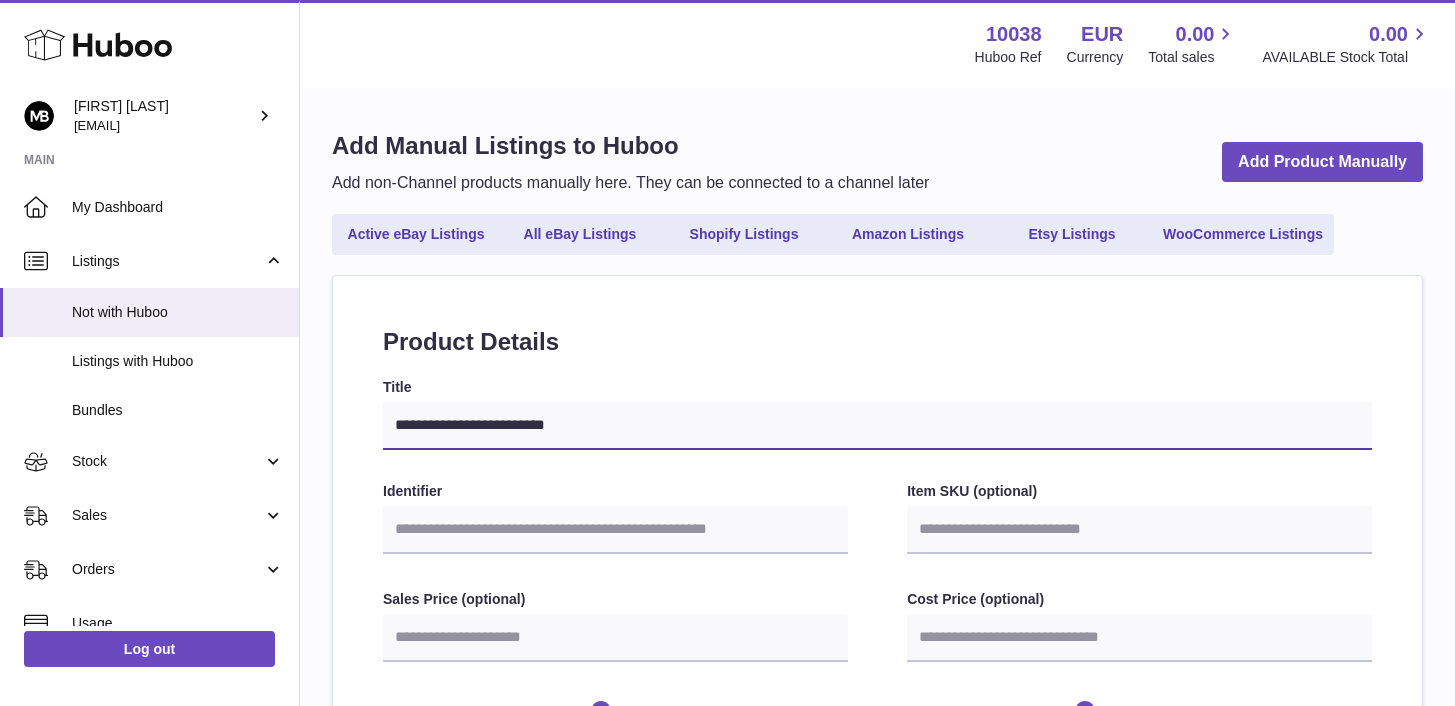 select 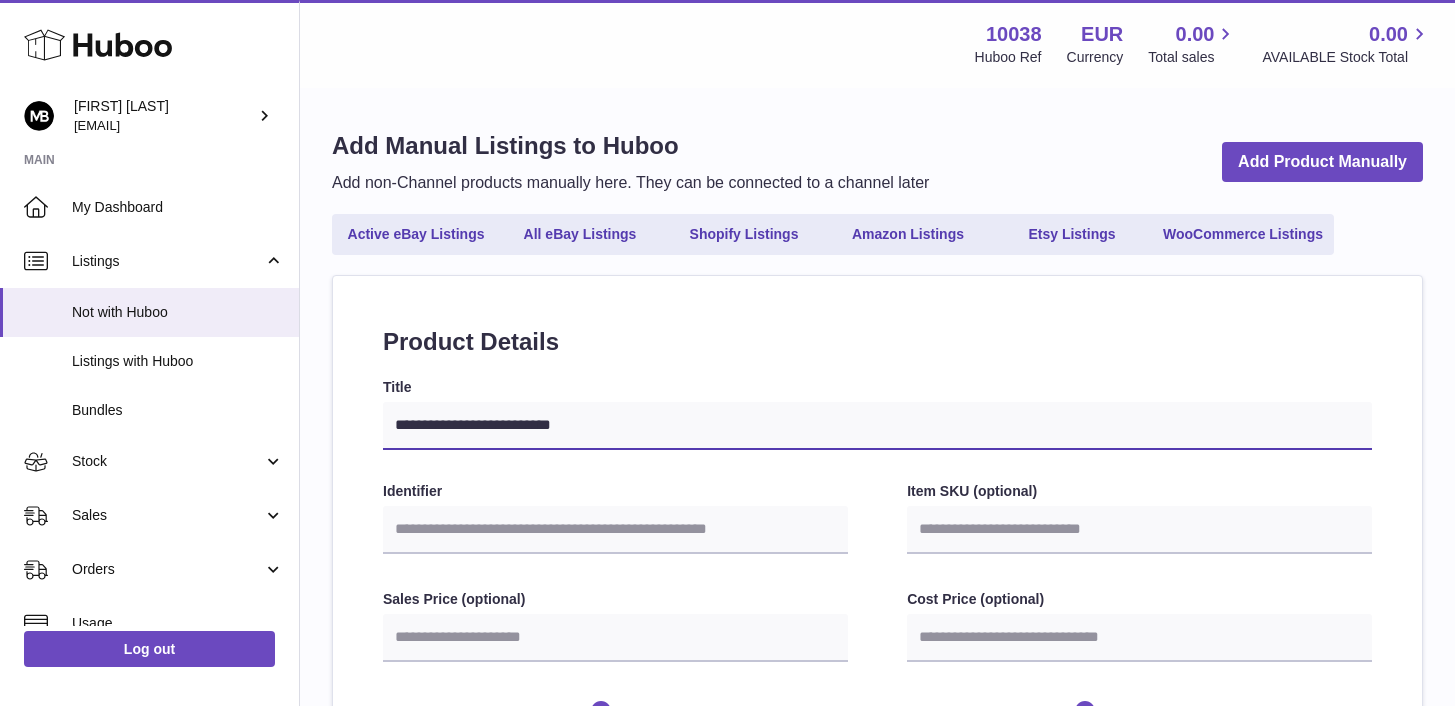 type on "**********" 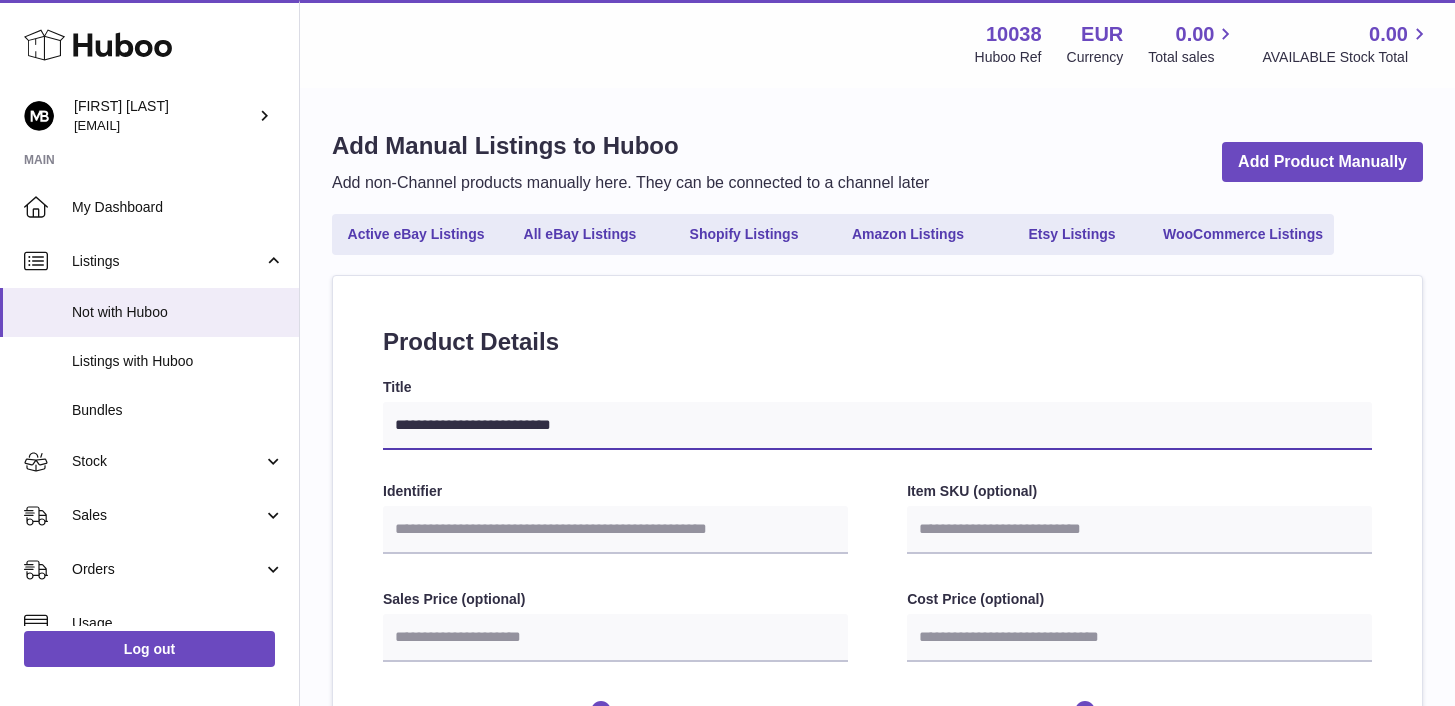 select 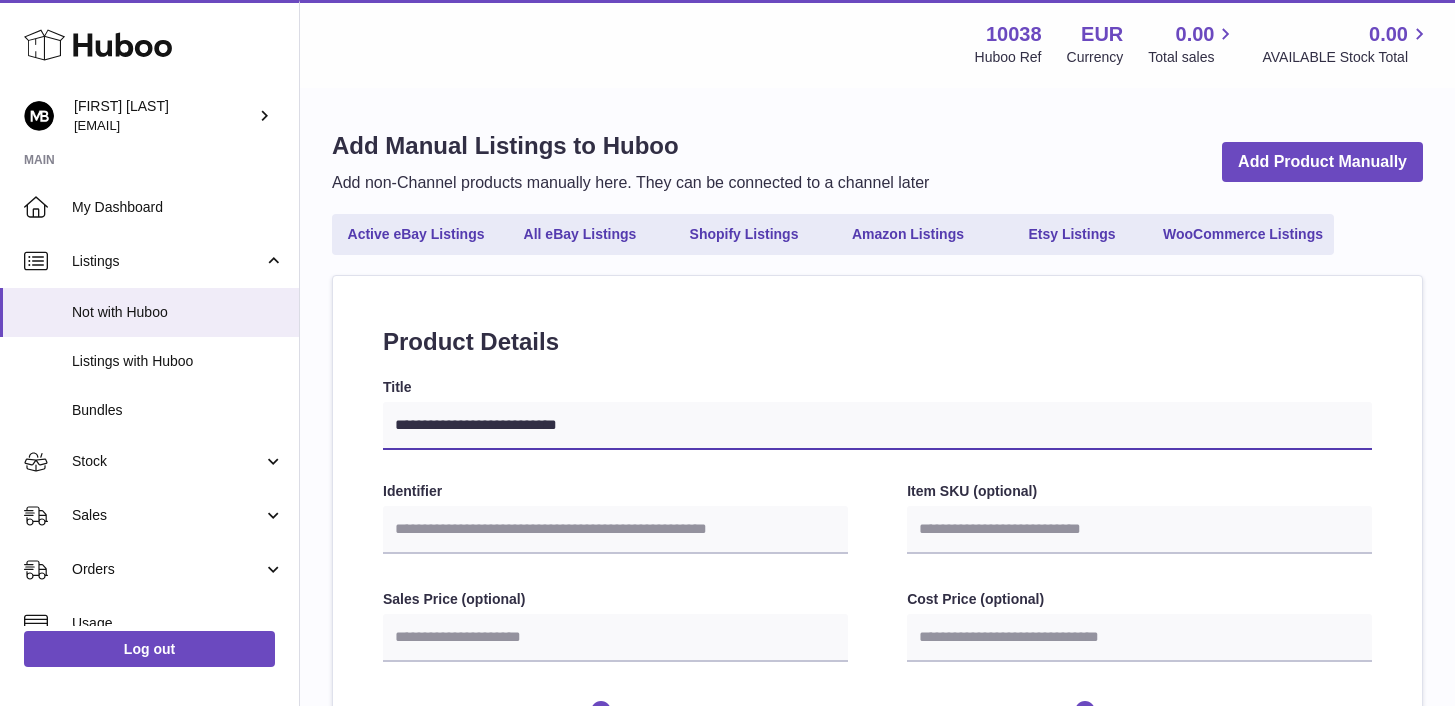 click on "**********" at bounding box center [877, 426] 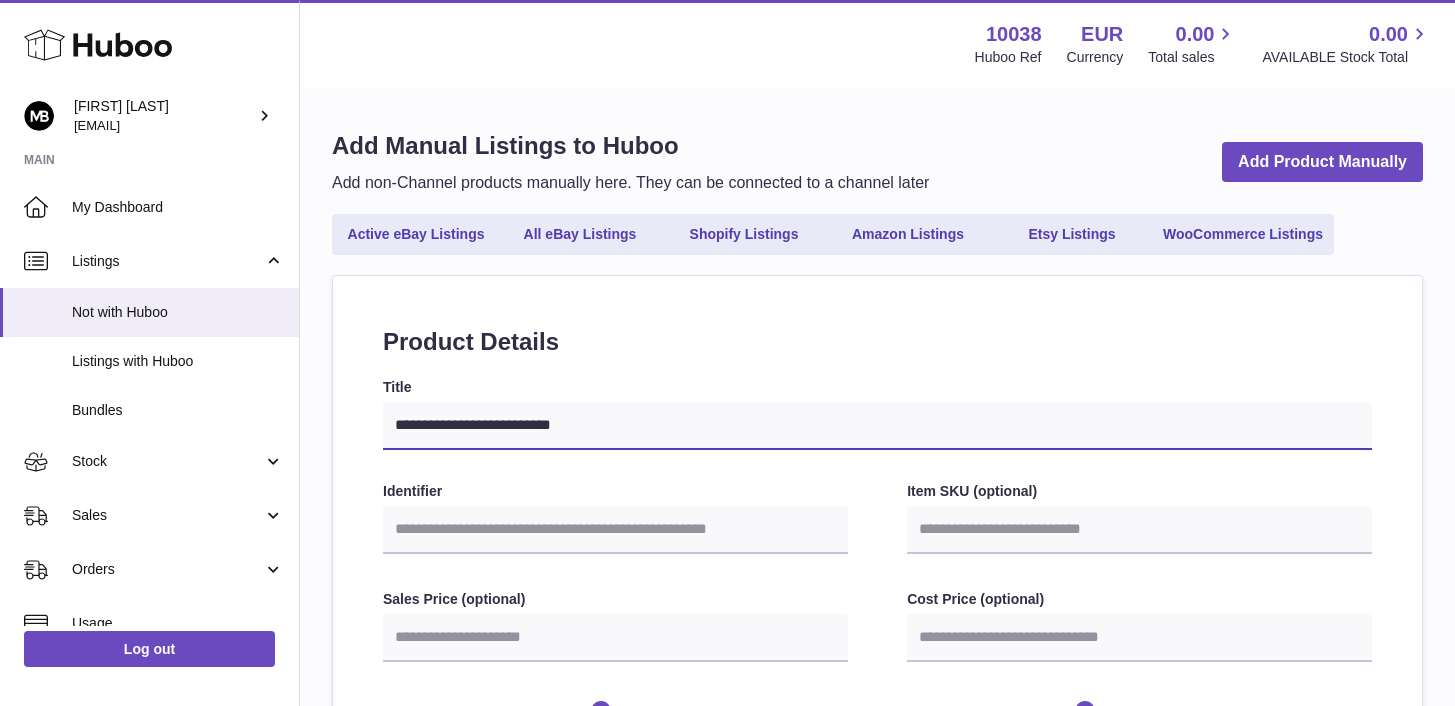 type on "**********" 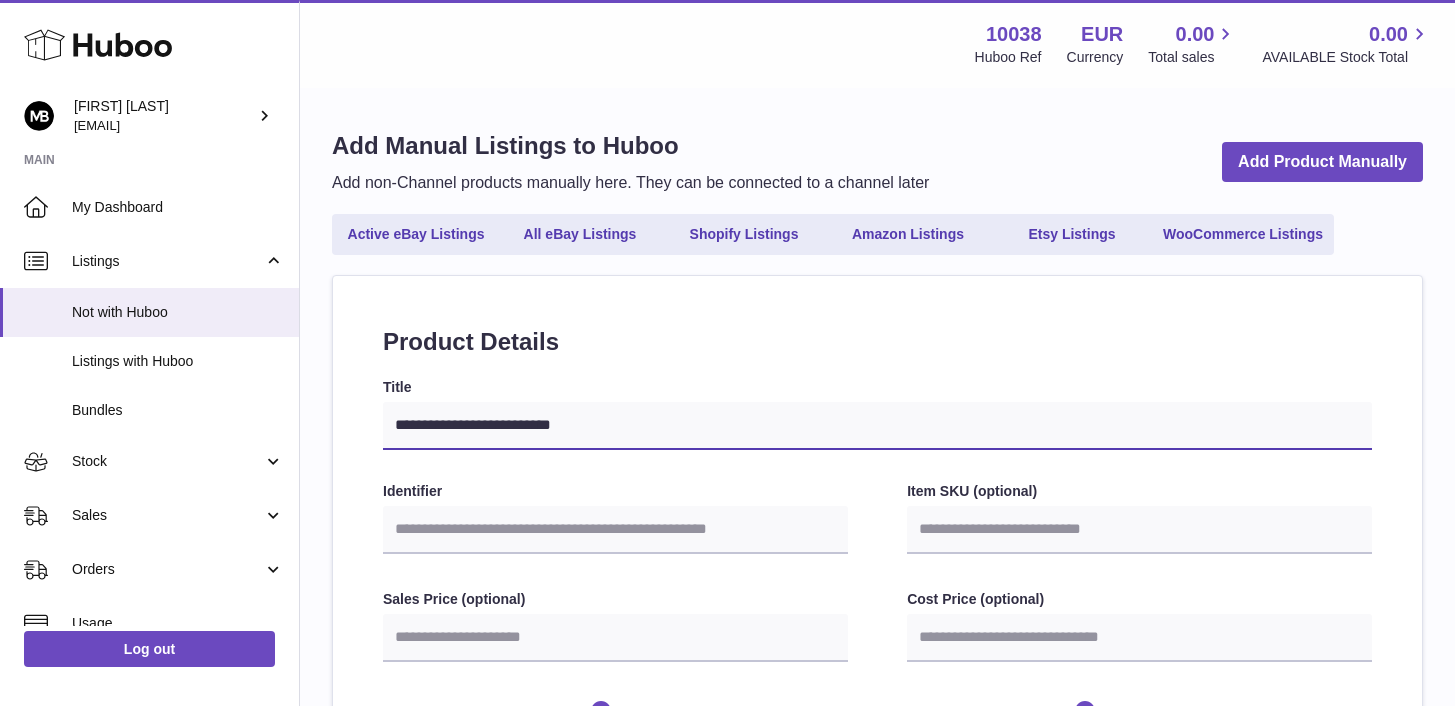 select 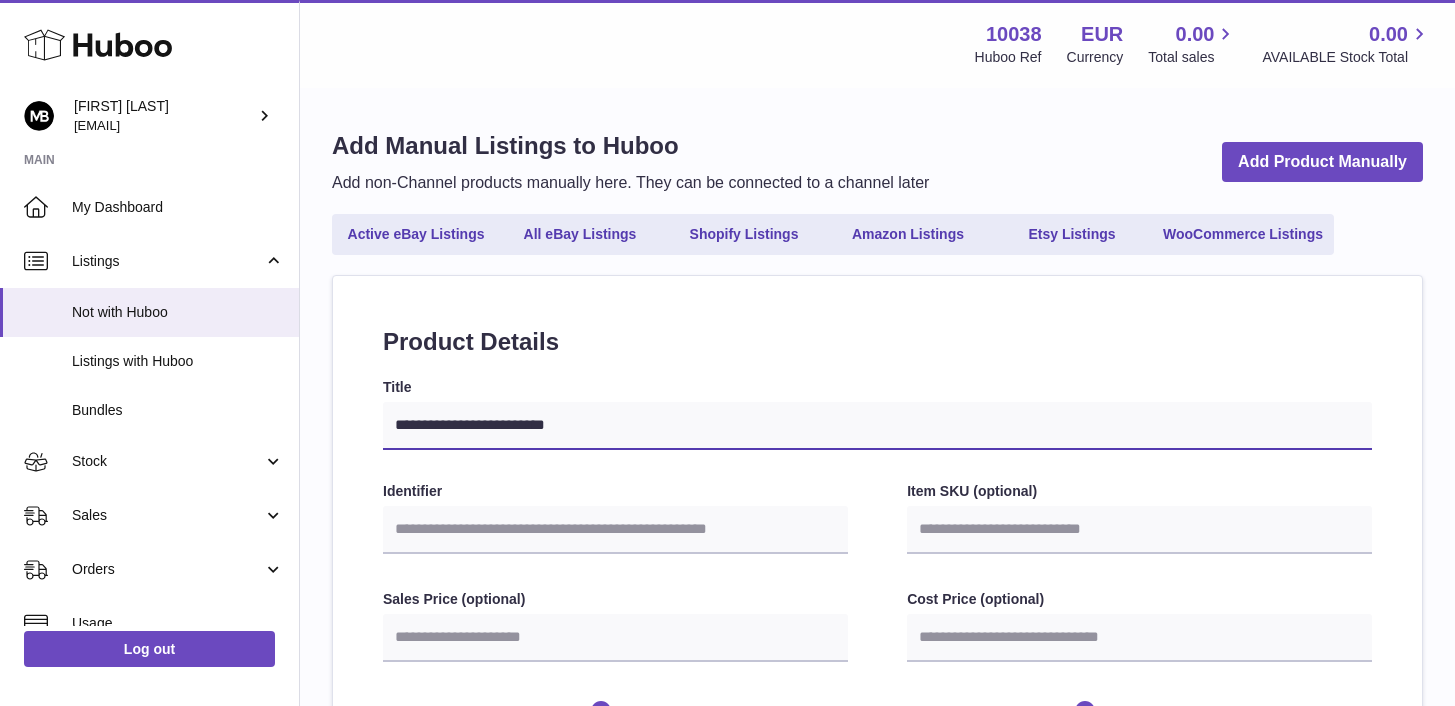 type on "**********" 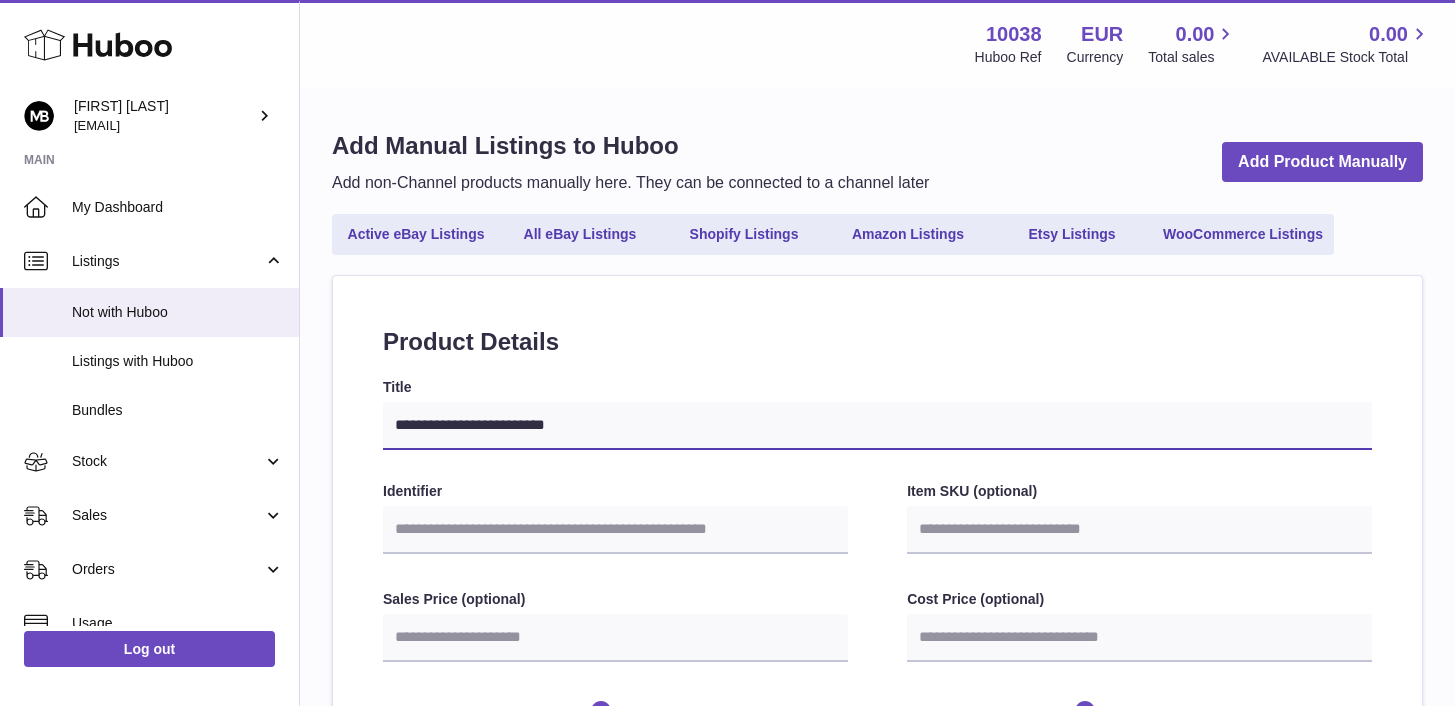 select 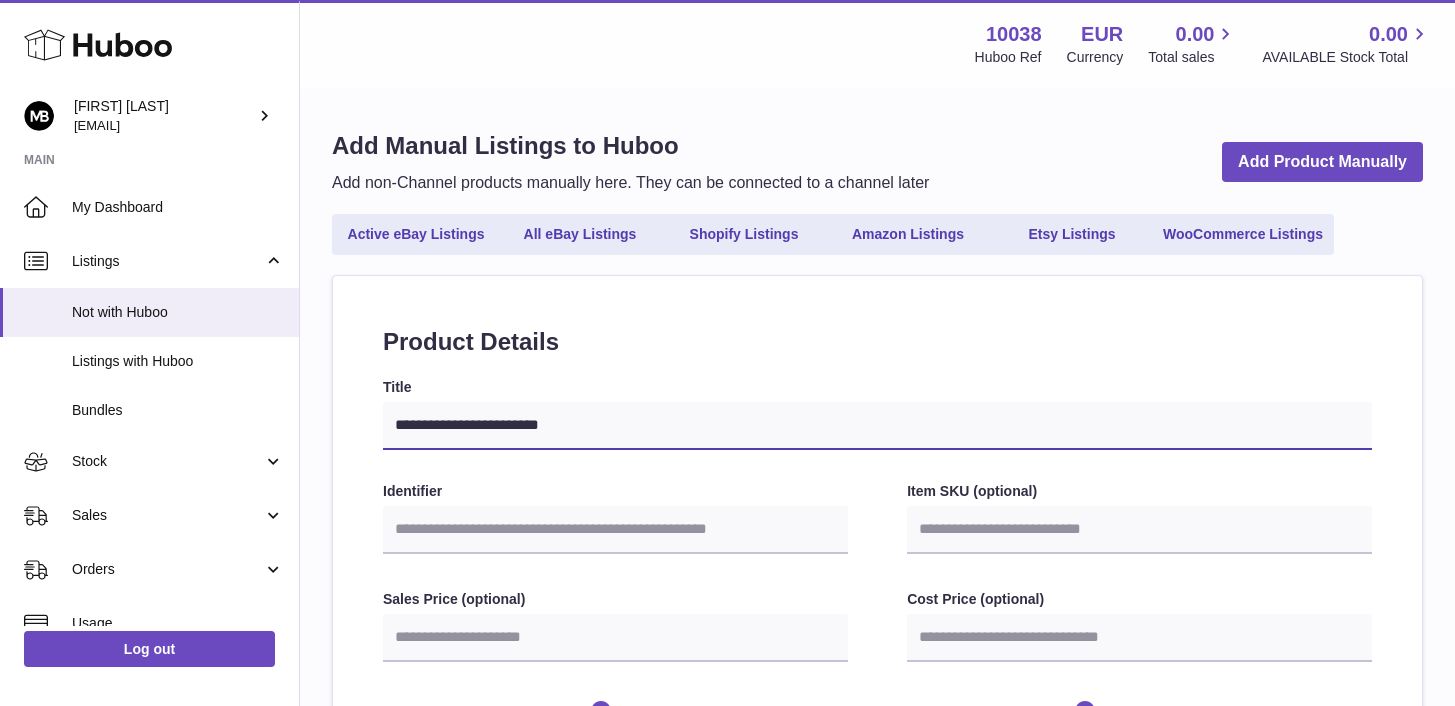 type on "**********" 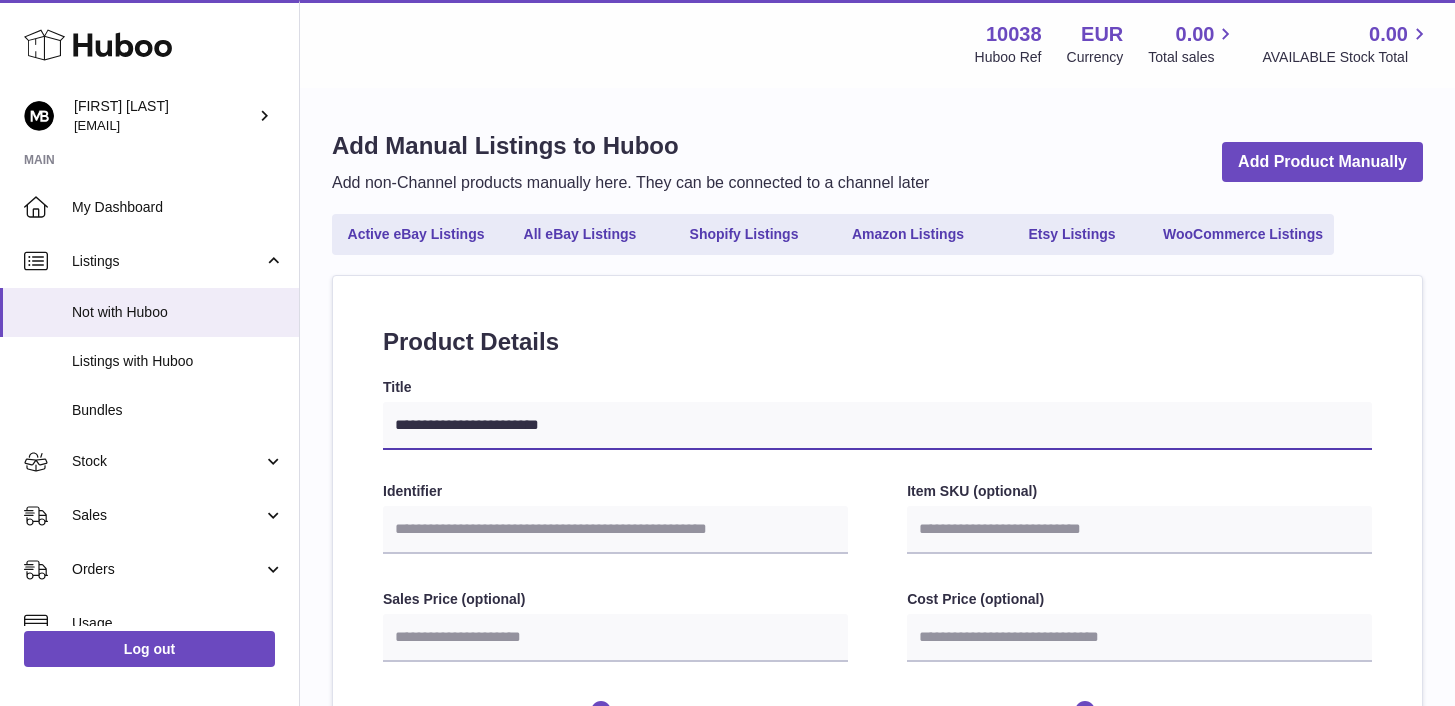 select 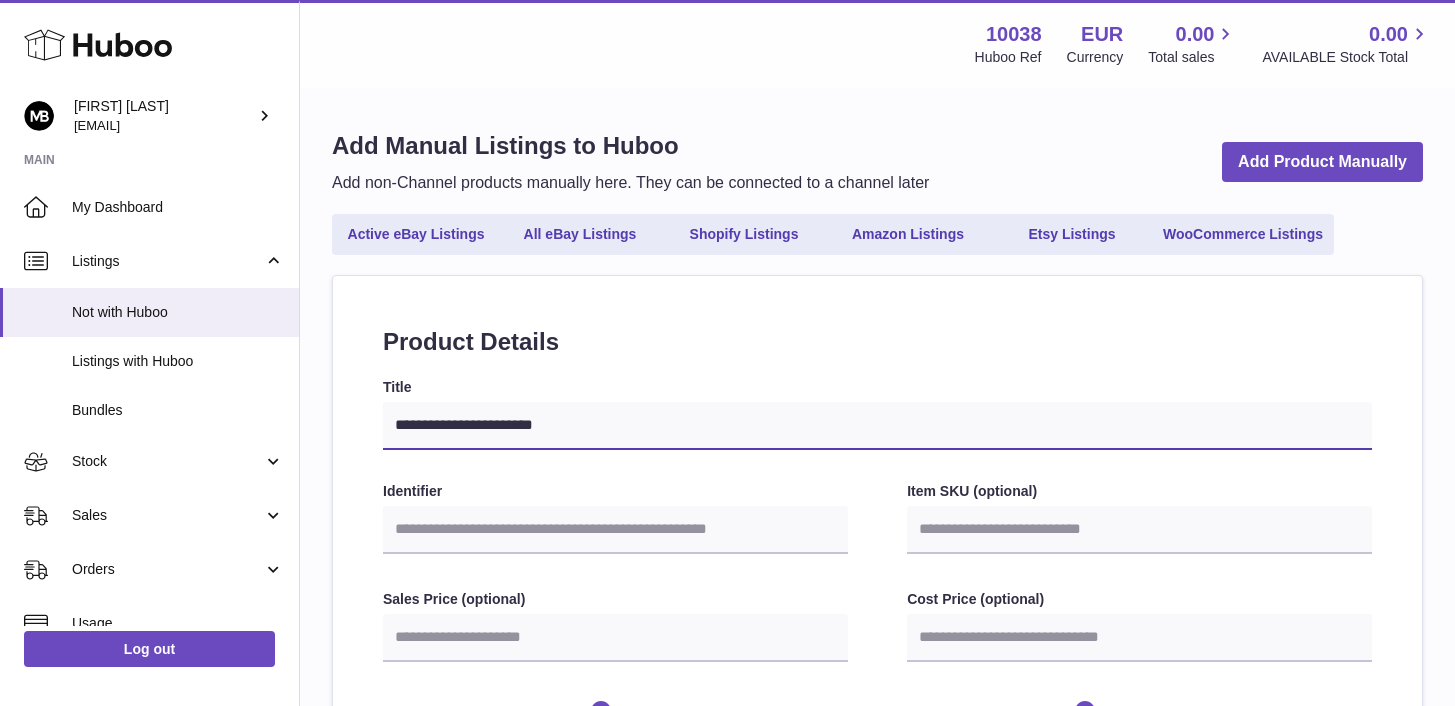 type on "**********" 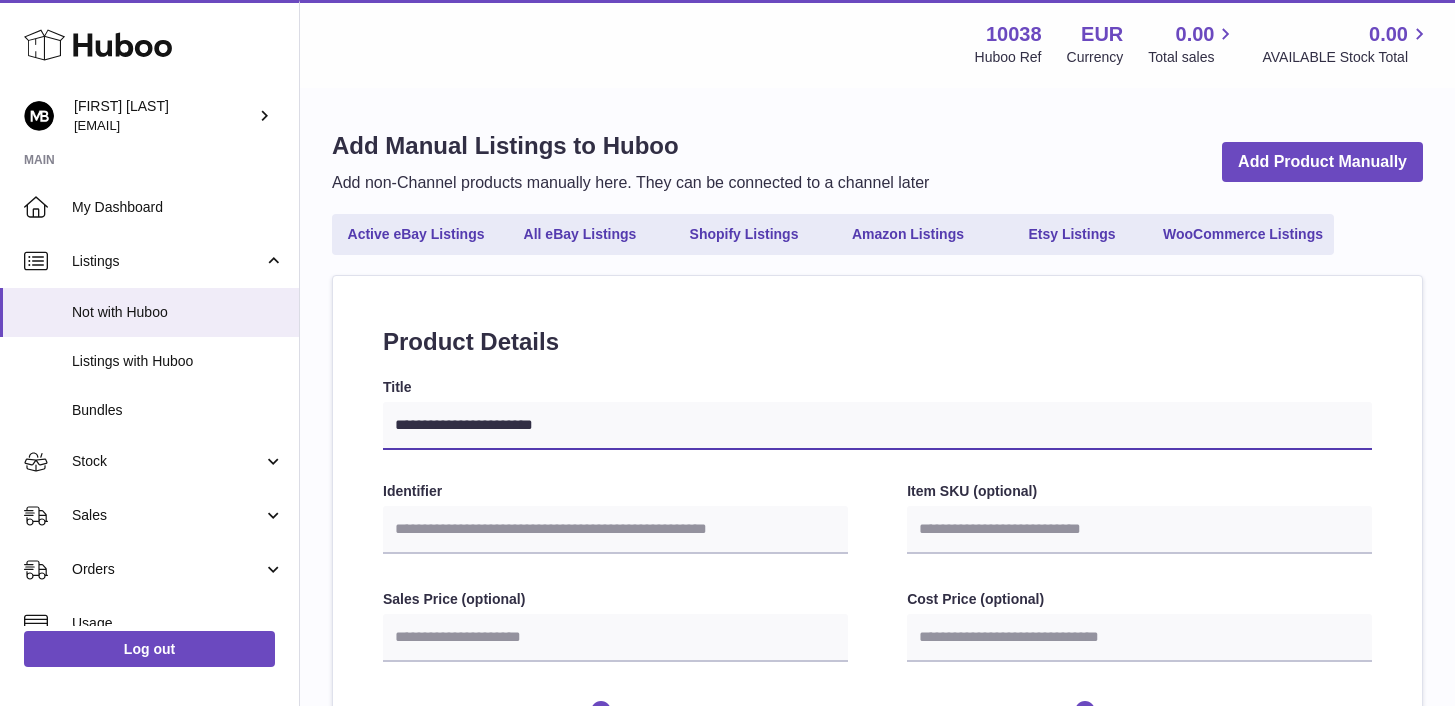 select 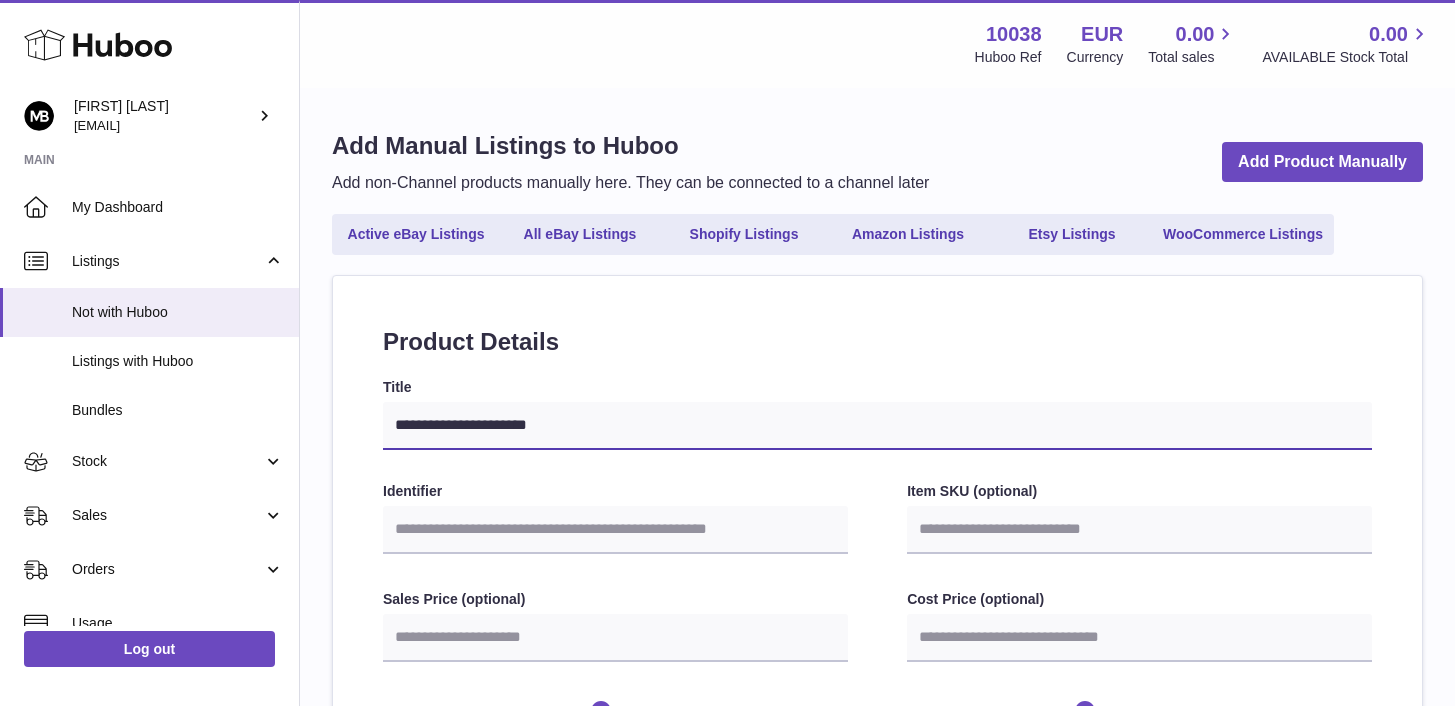 type on "**********" 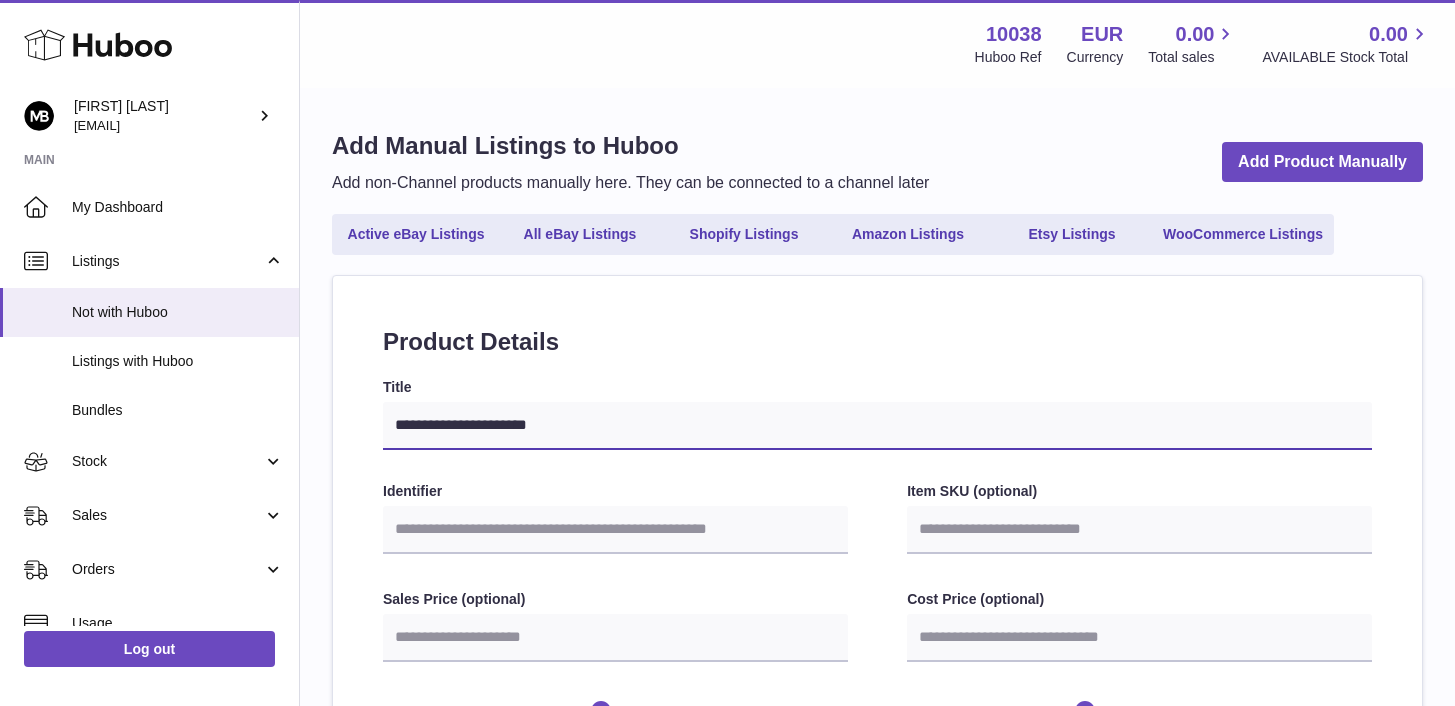 select 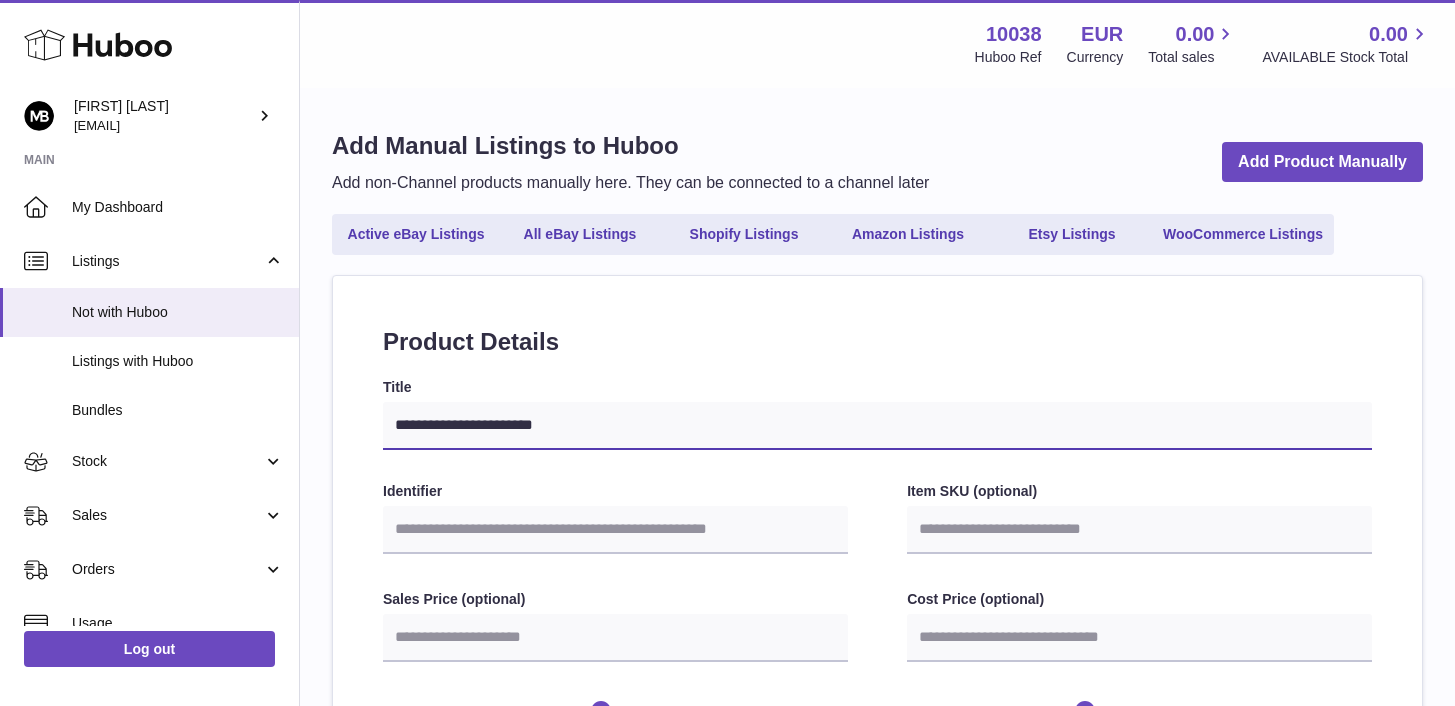 type on "**********" 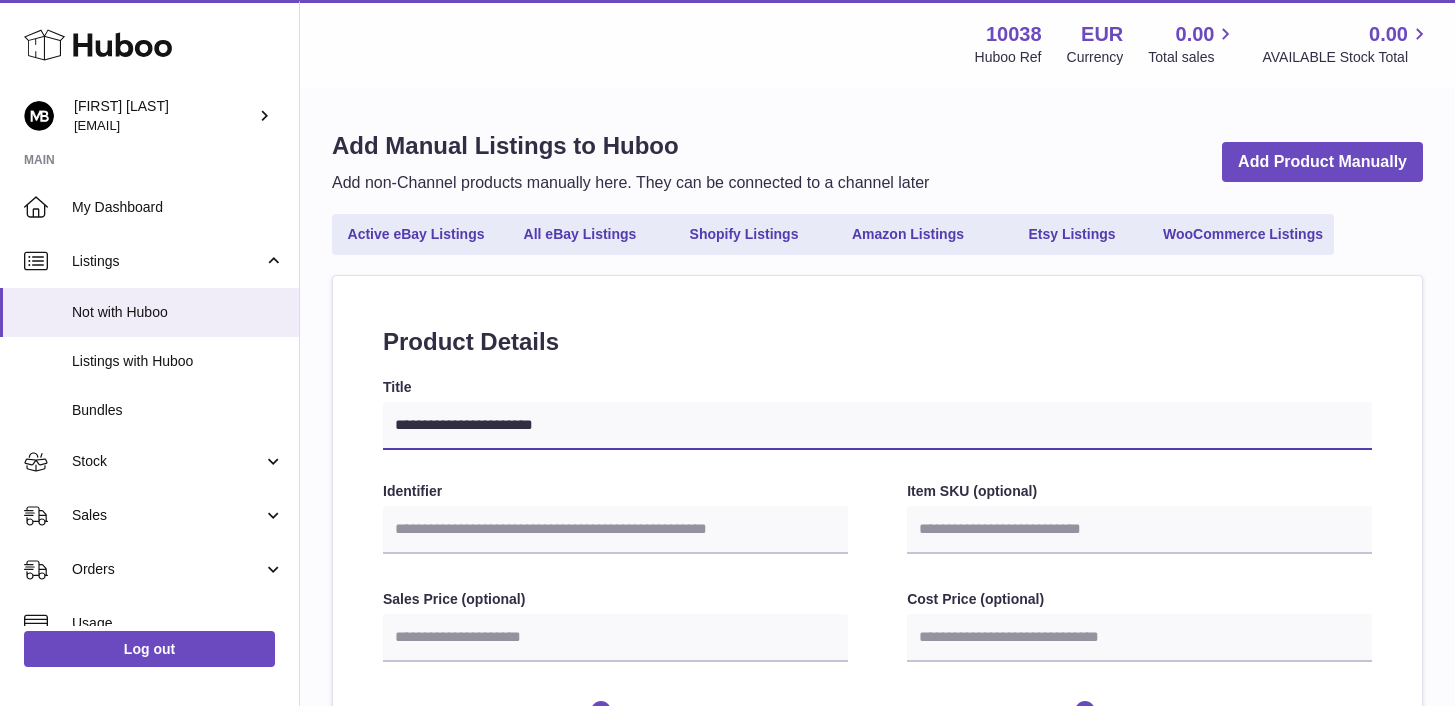 select 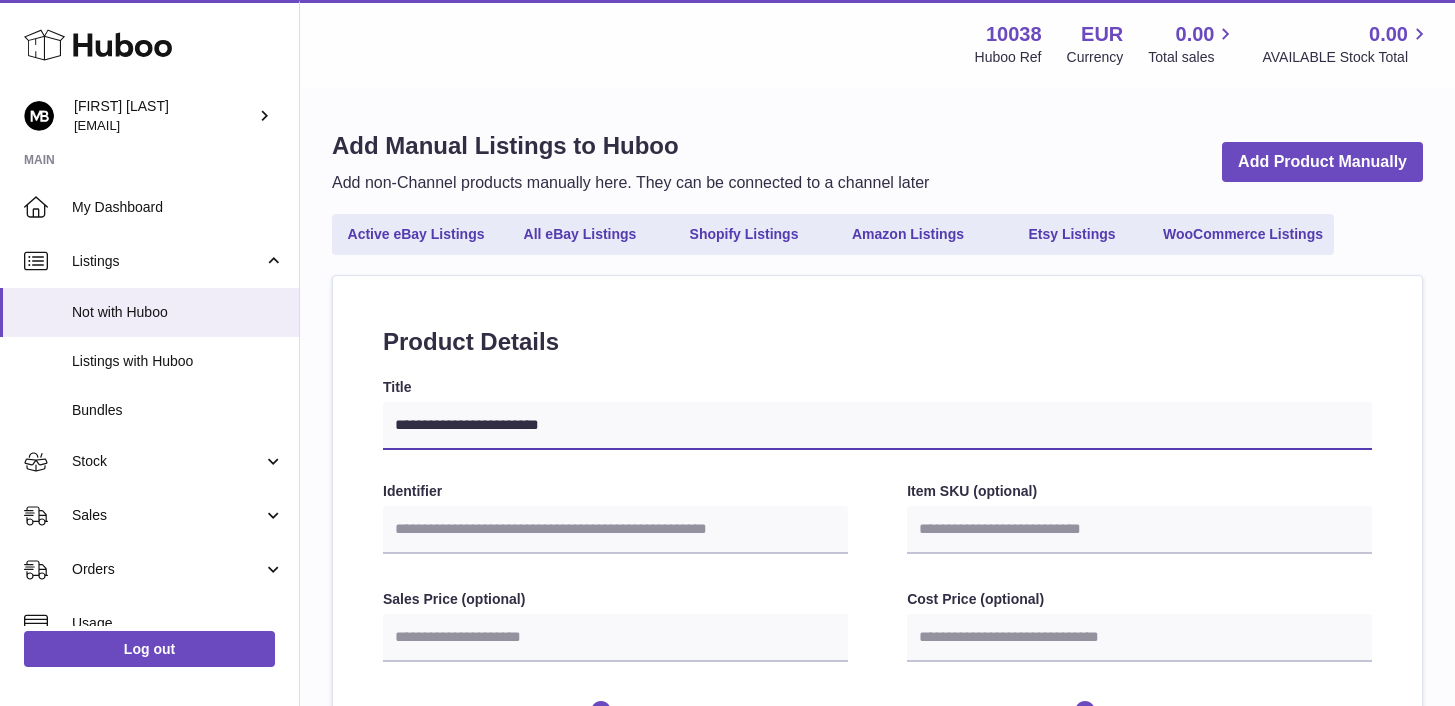 type on "**********" 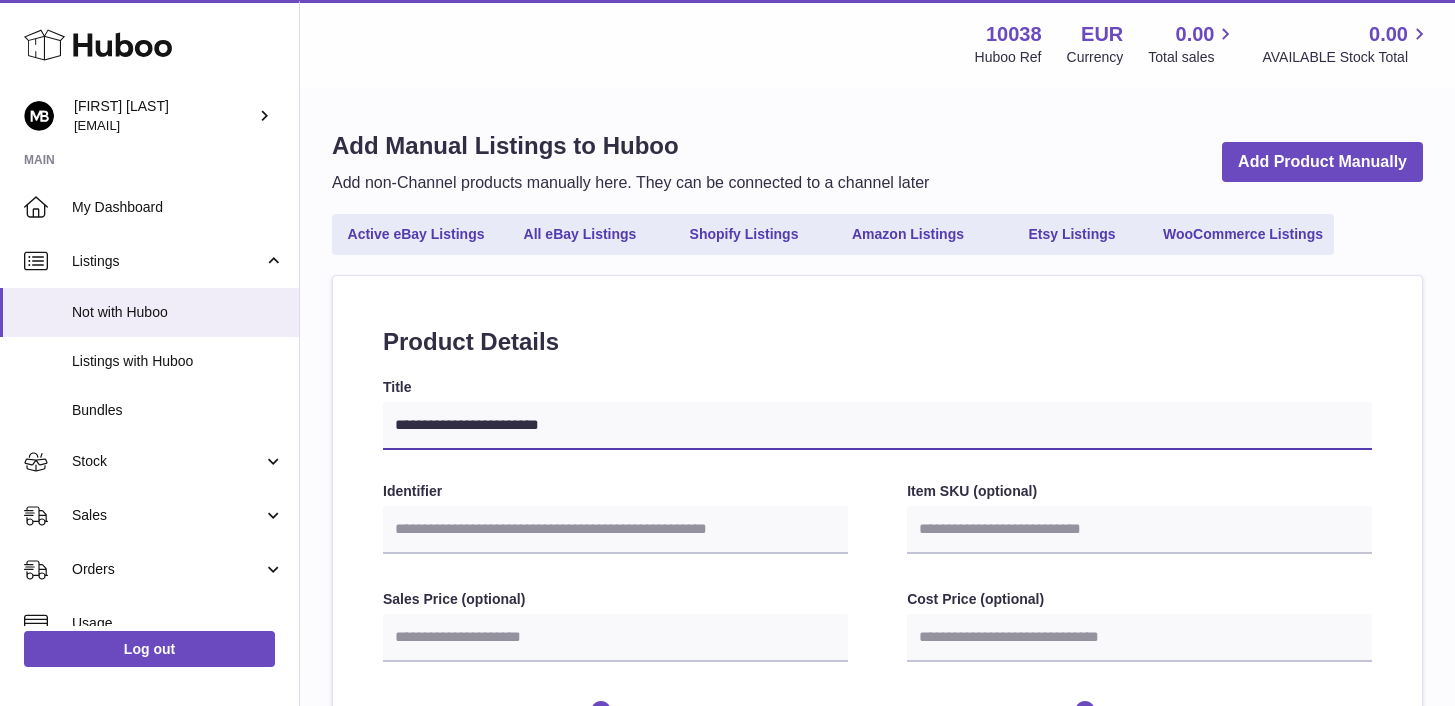 select 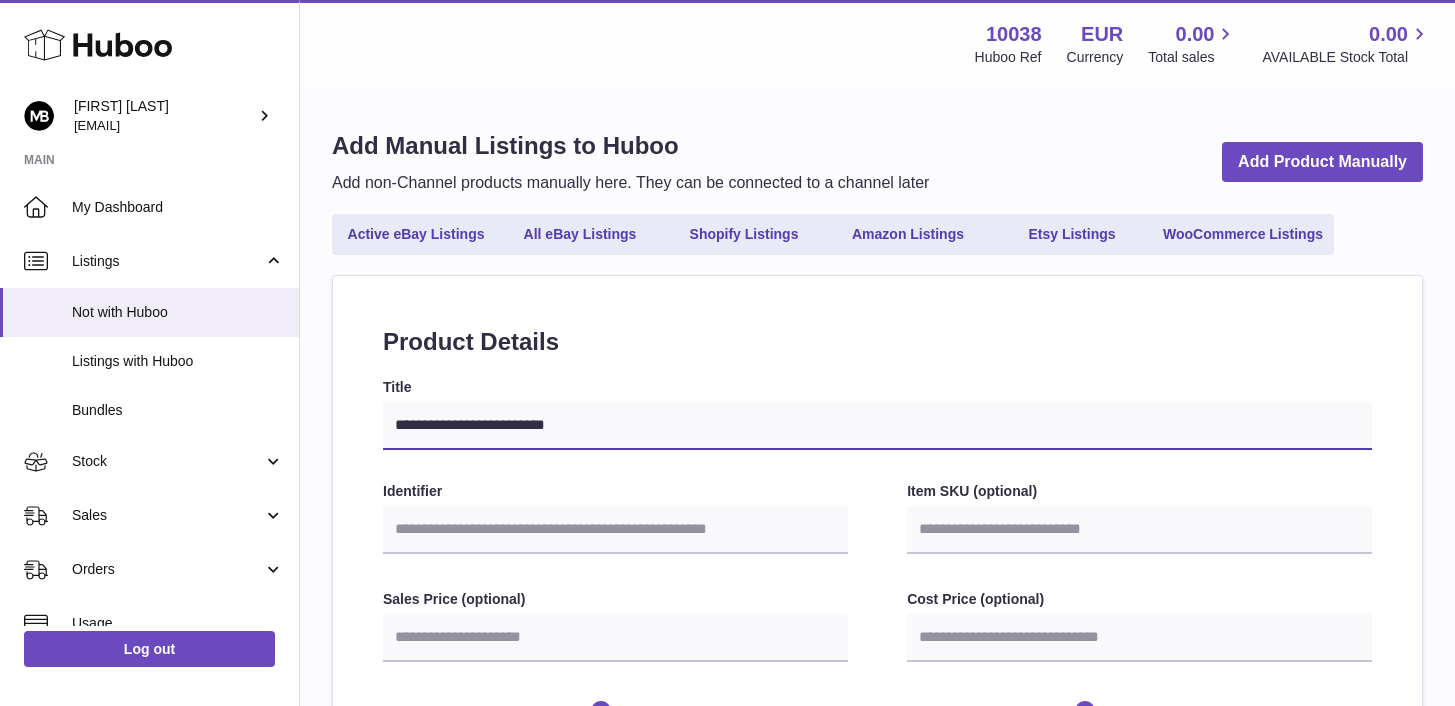 type on "**********" 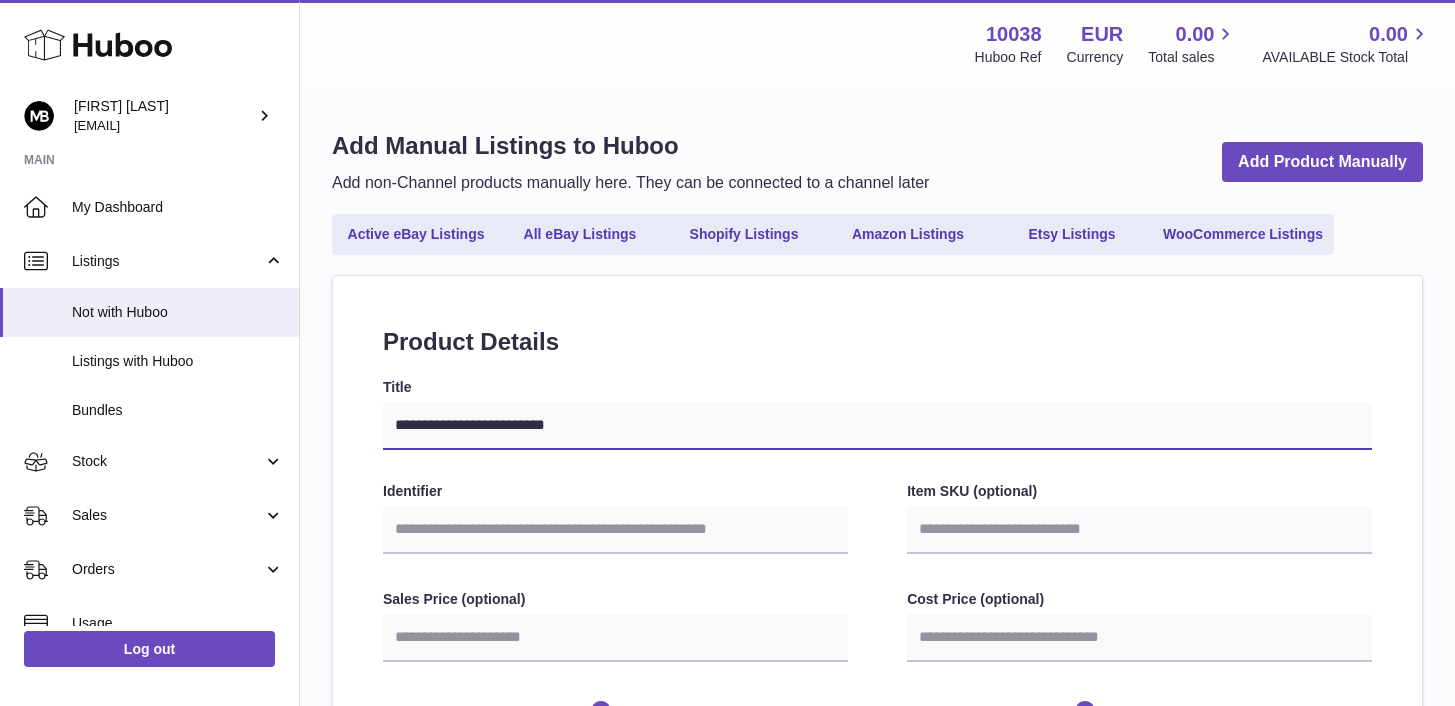 select 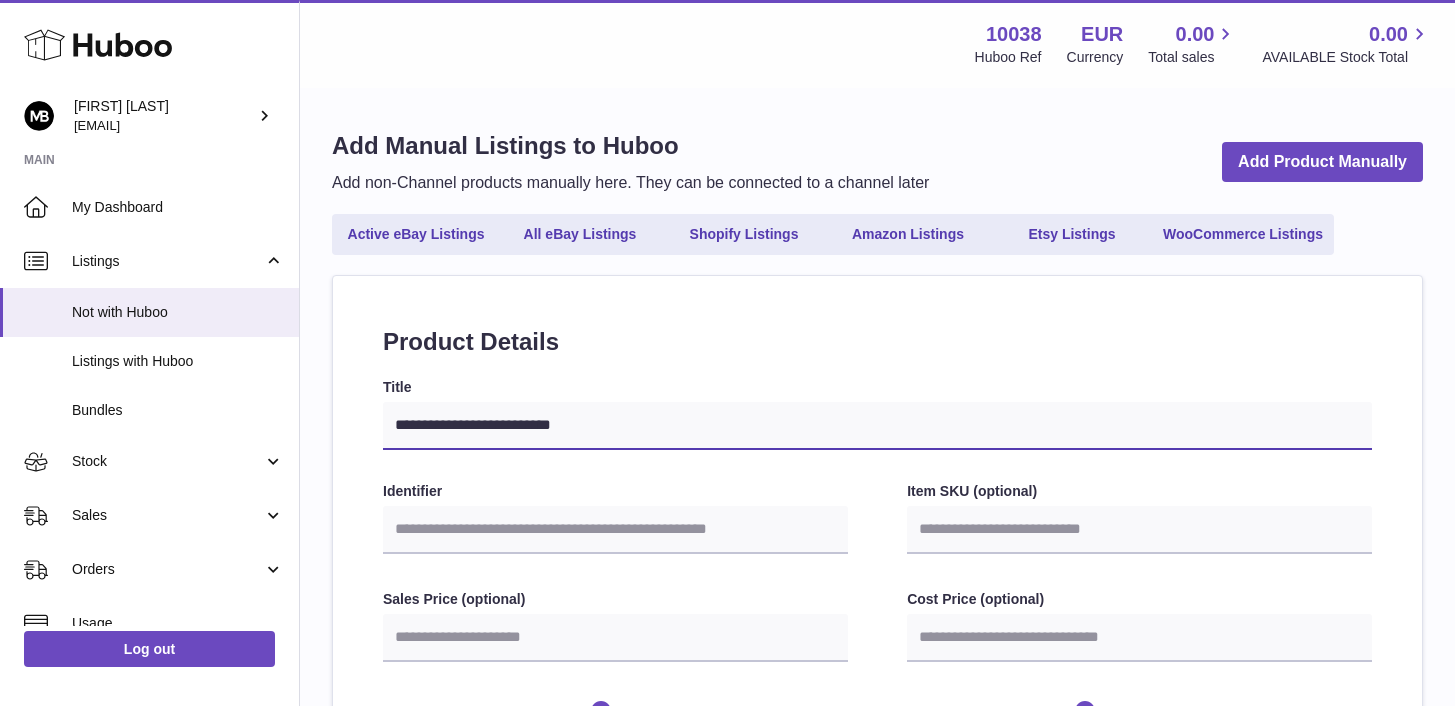 type on "**********" 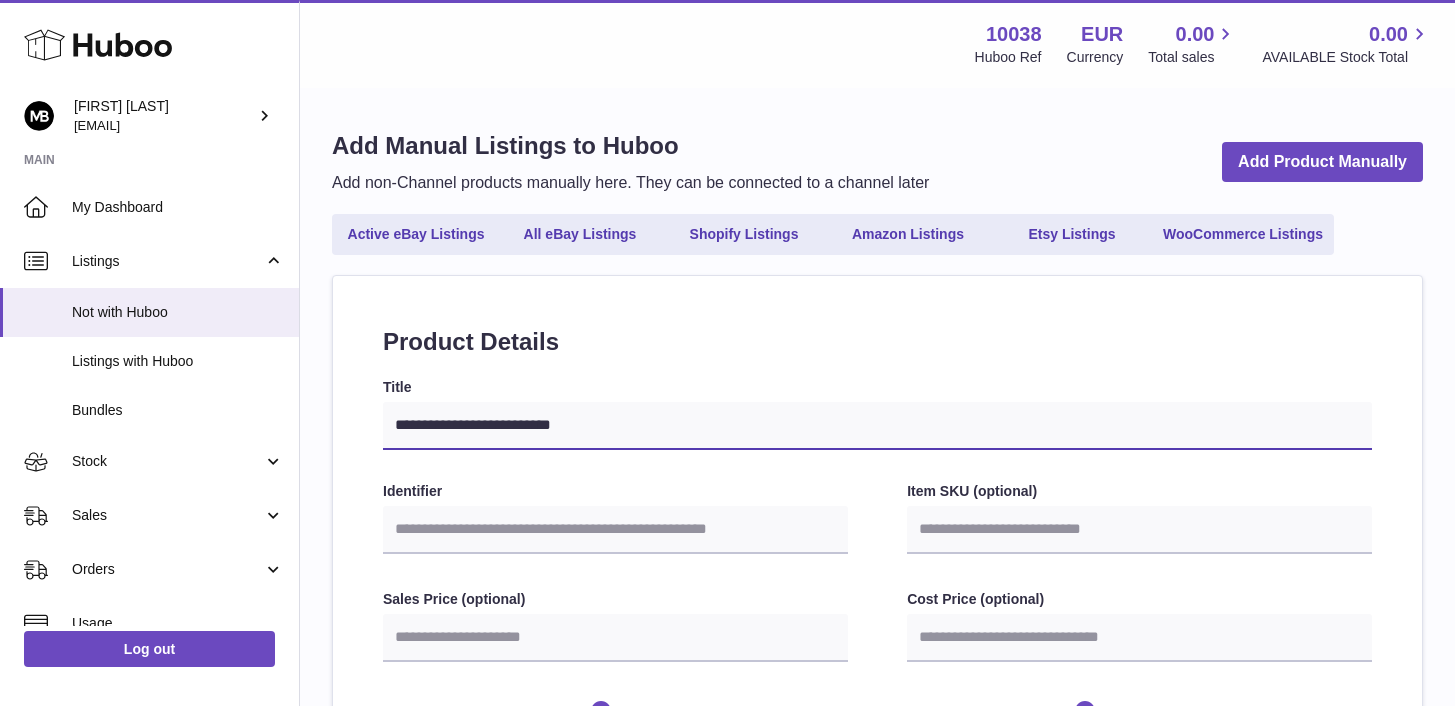 select 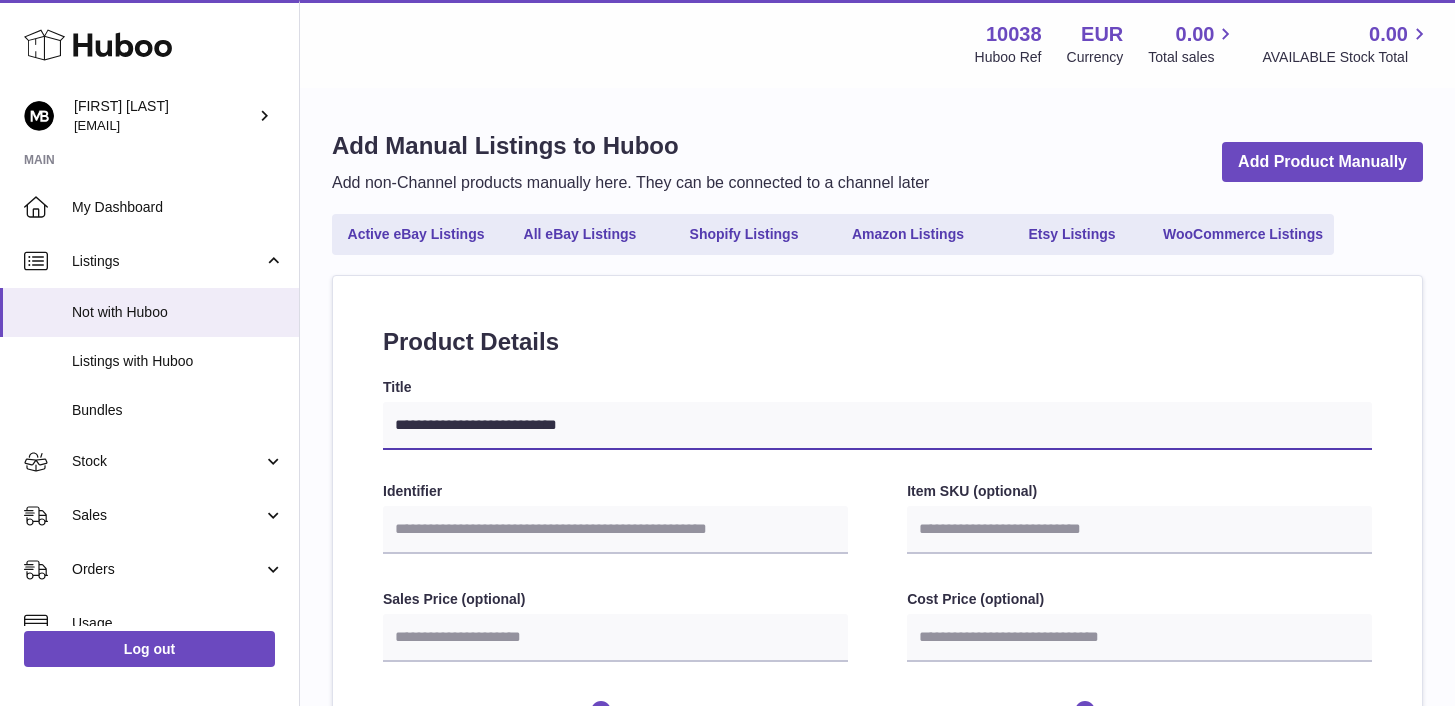 type on "**********" 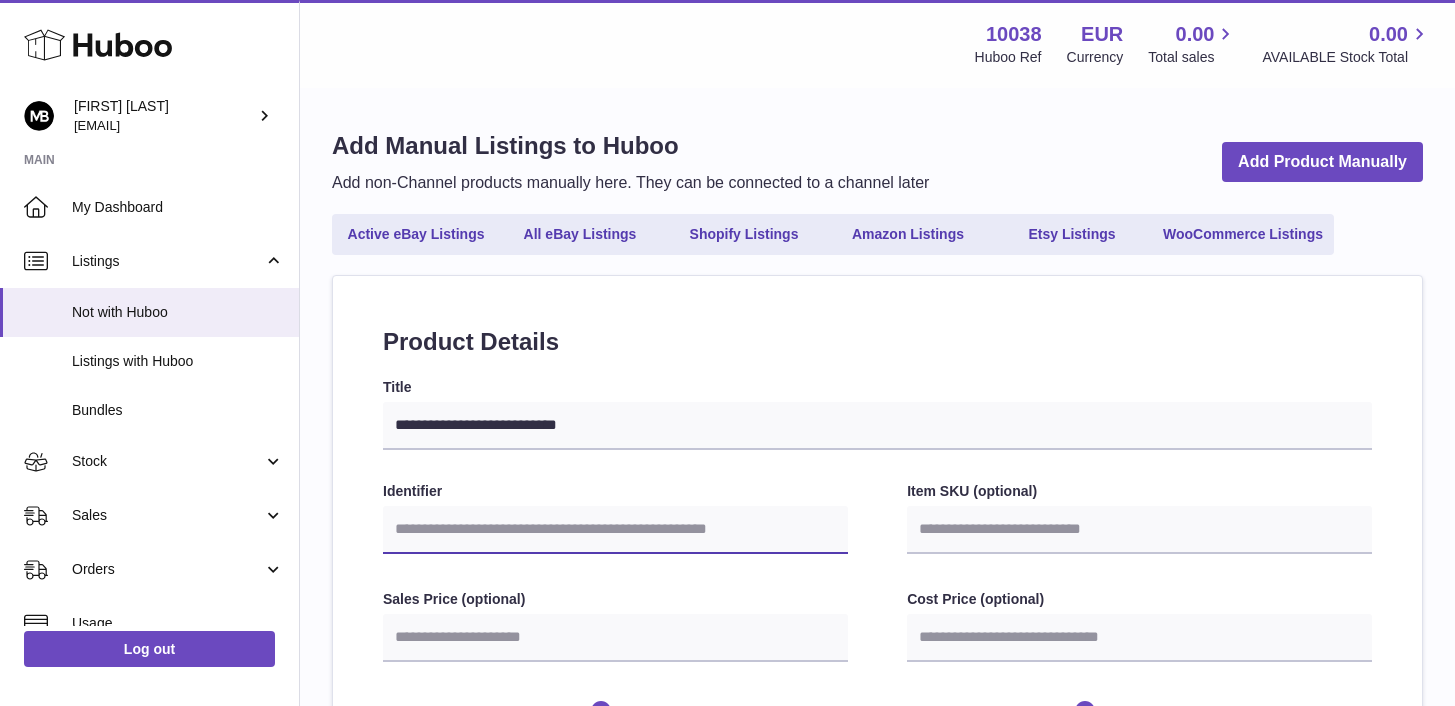 click on "Identifier" at bounding box center [615, 530] 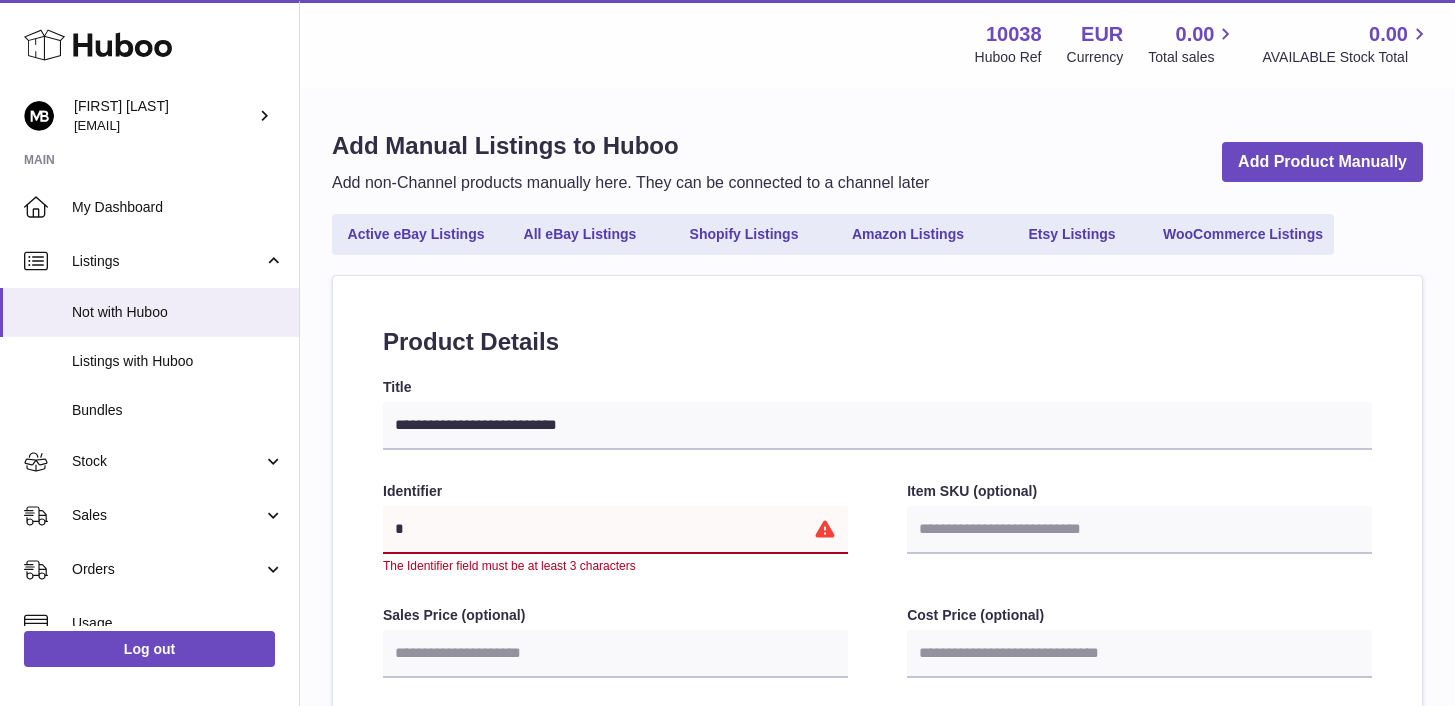 paste on "***" 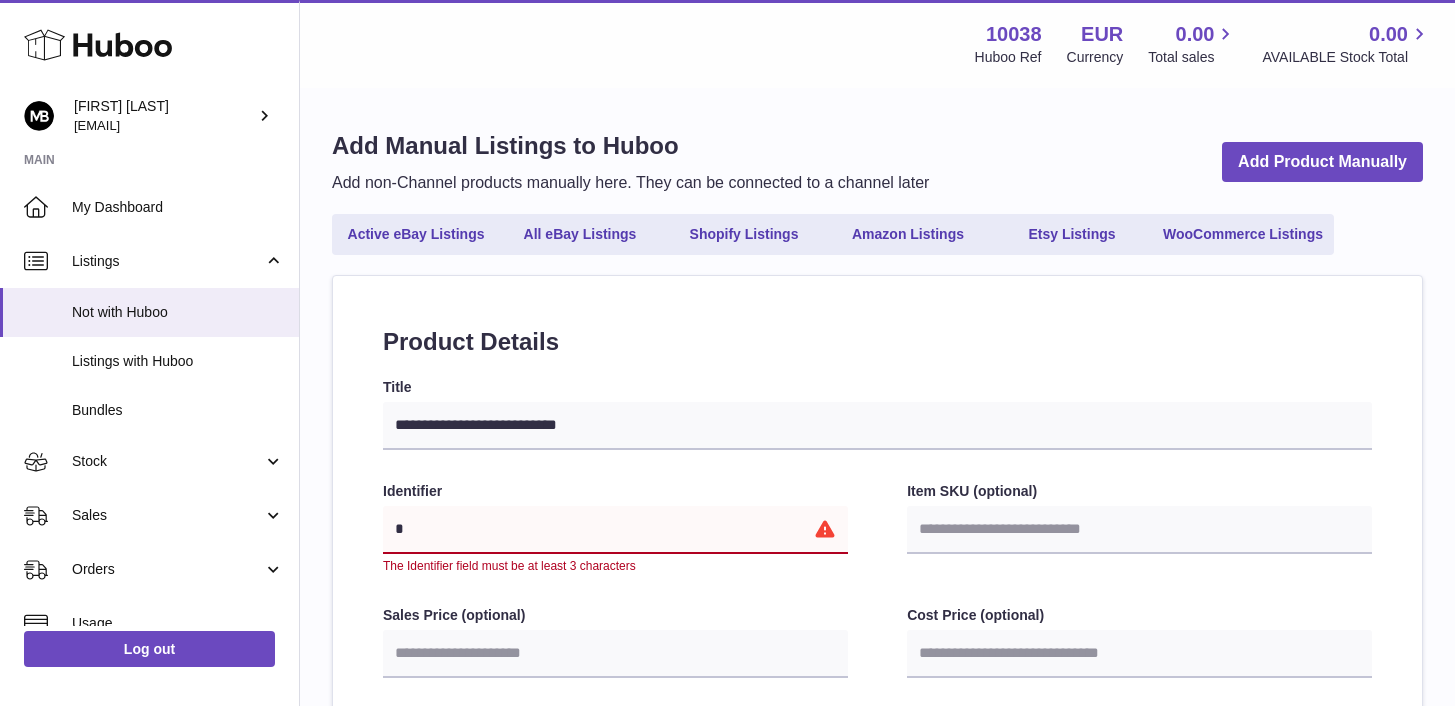 type on "****" 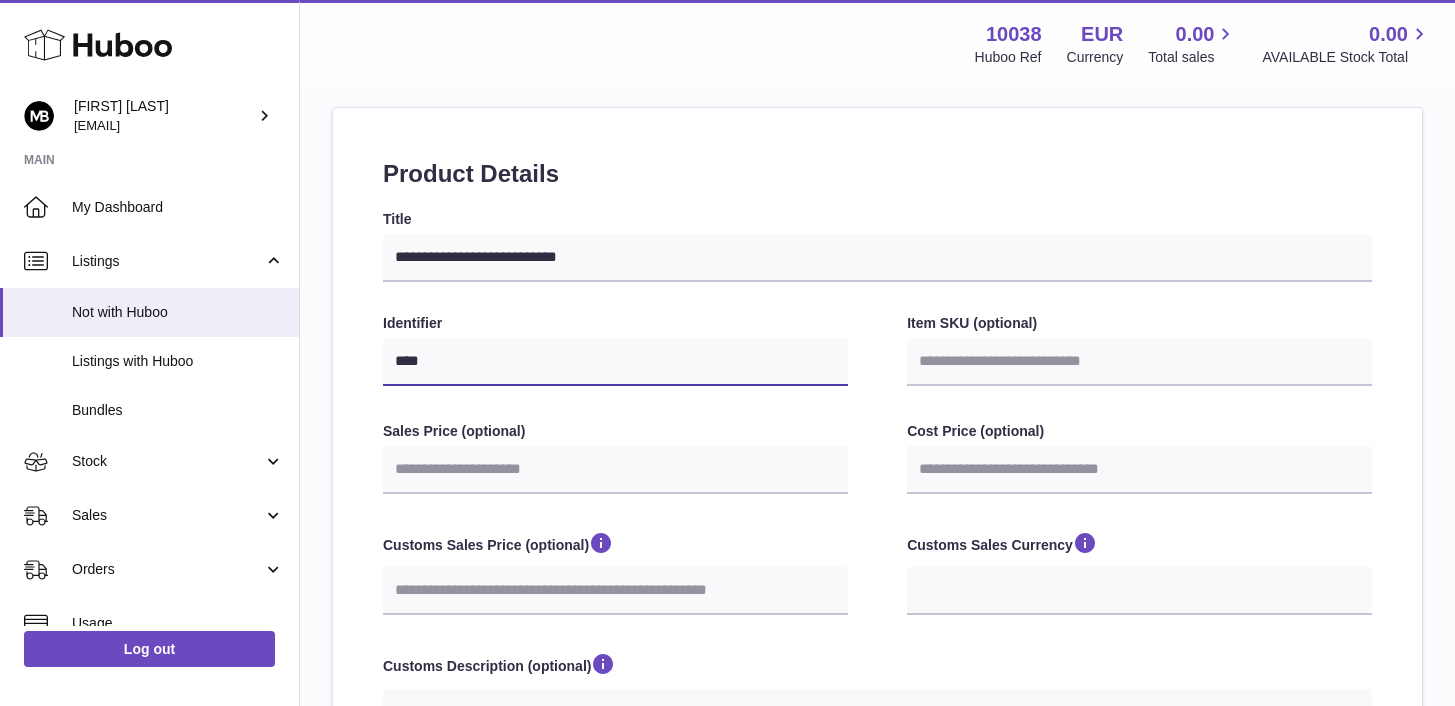 scroll, scrollTop: 171, scrollLeft: 0, axis: vertical 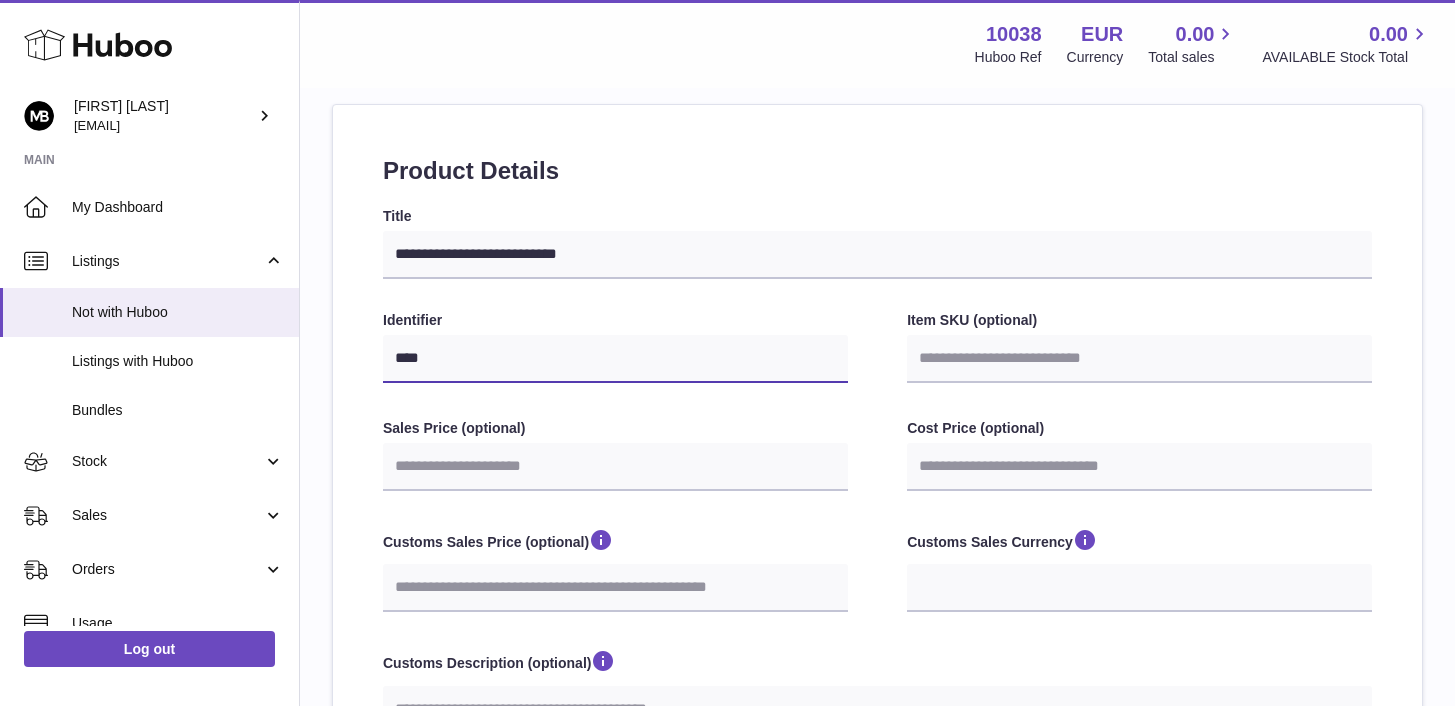 type on "****" 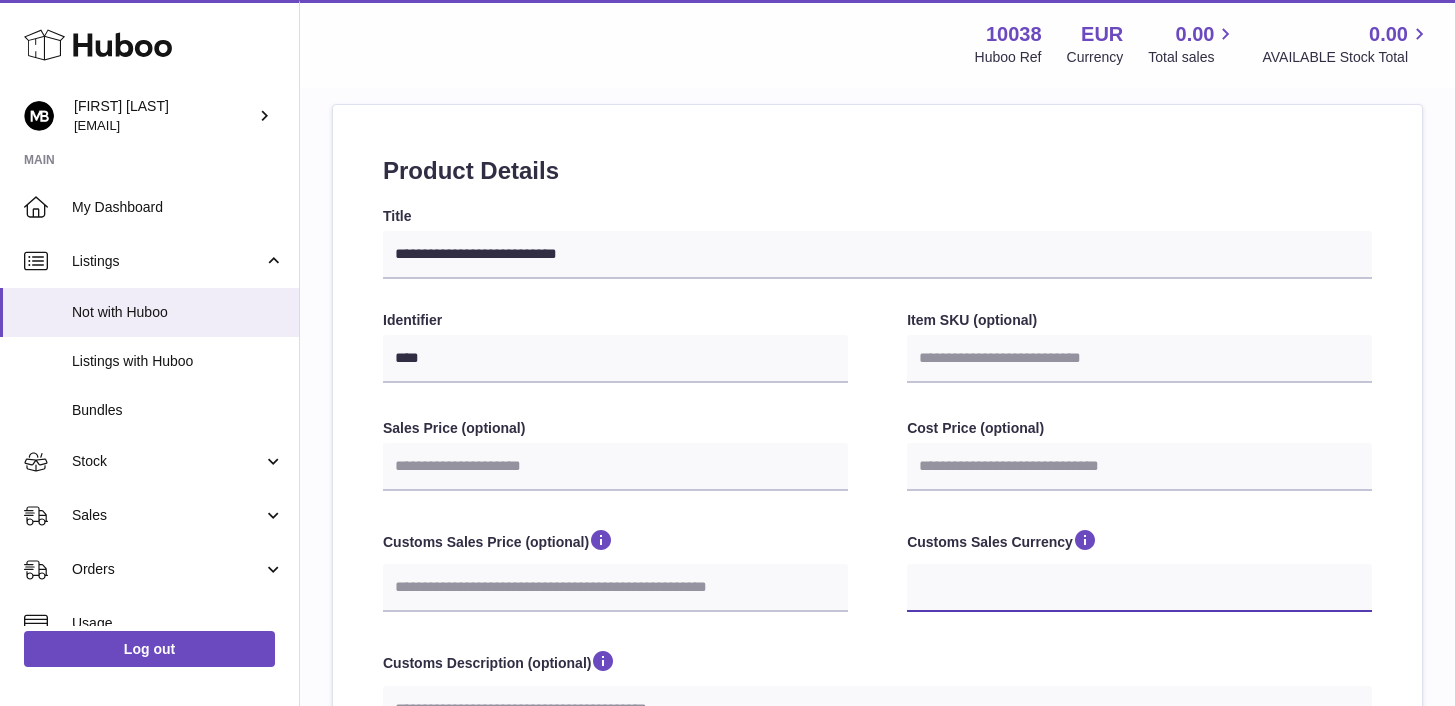 click on "*** ***" at bounding box center [1139, 588] 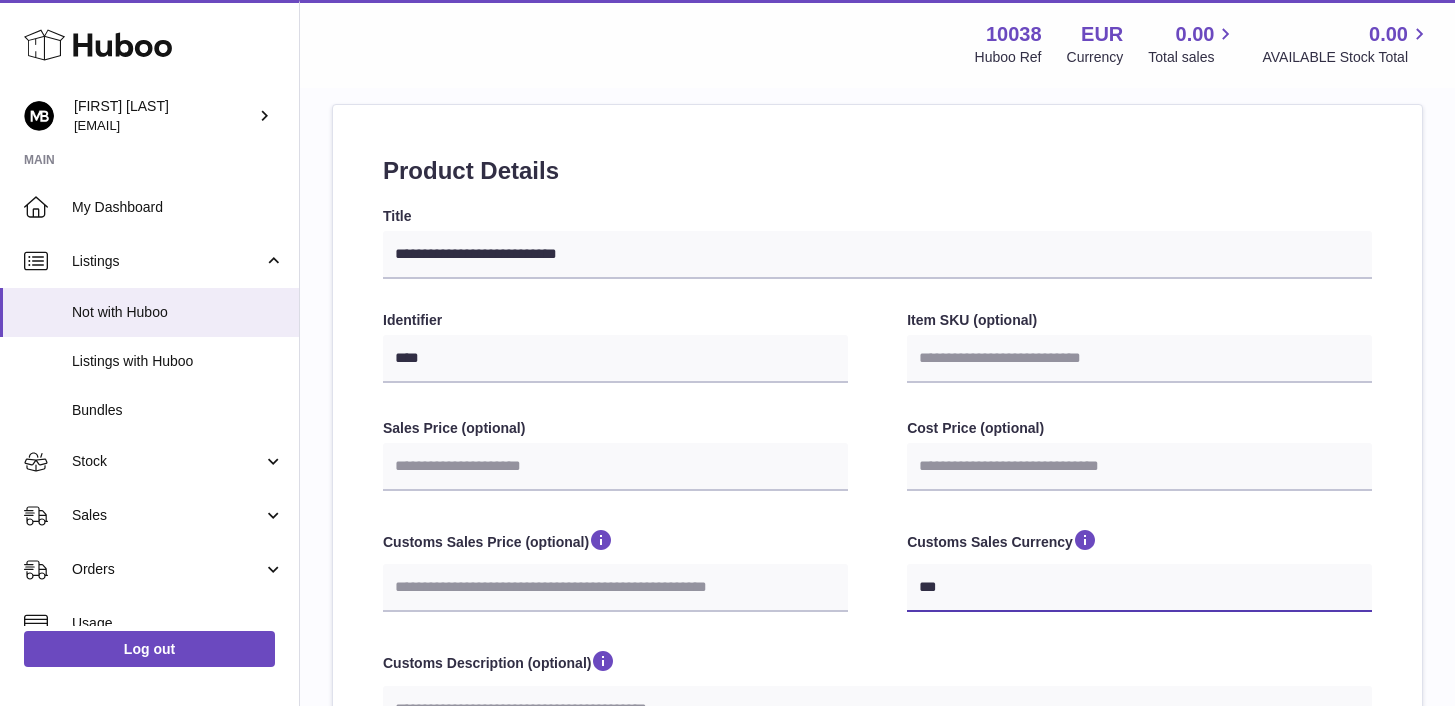 click on "***" at bounding box center [0, 0] 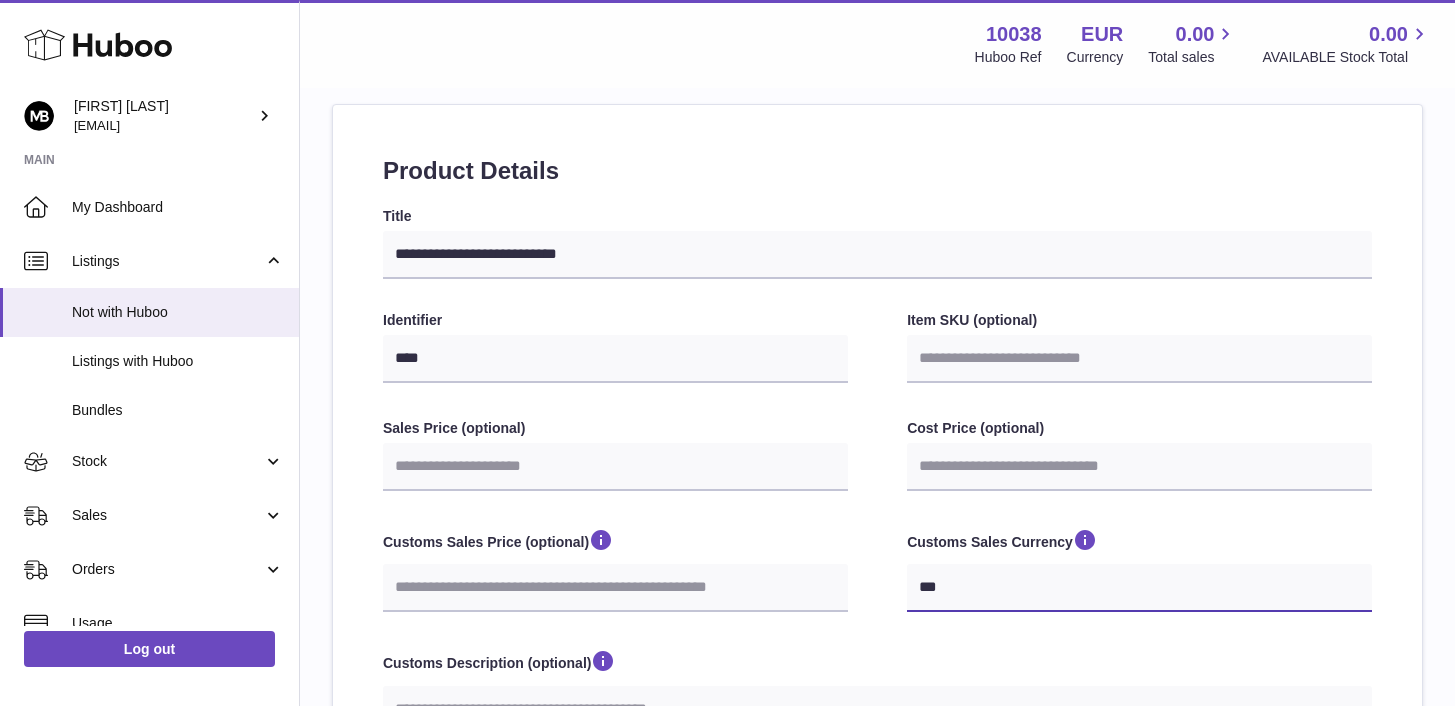 select 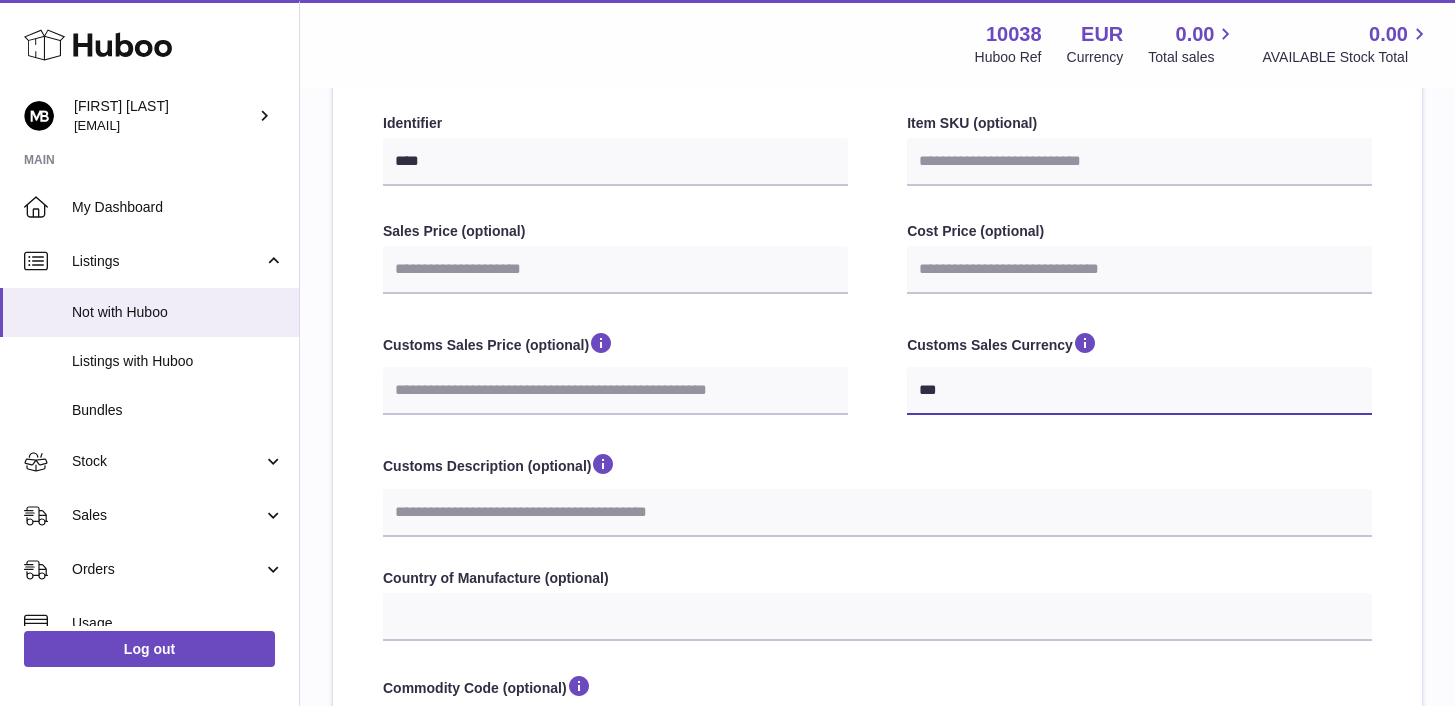 scroll, scrollTop: 408, scrollLeft: 0, axis: vertical 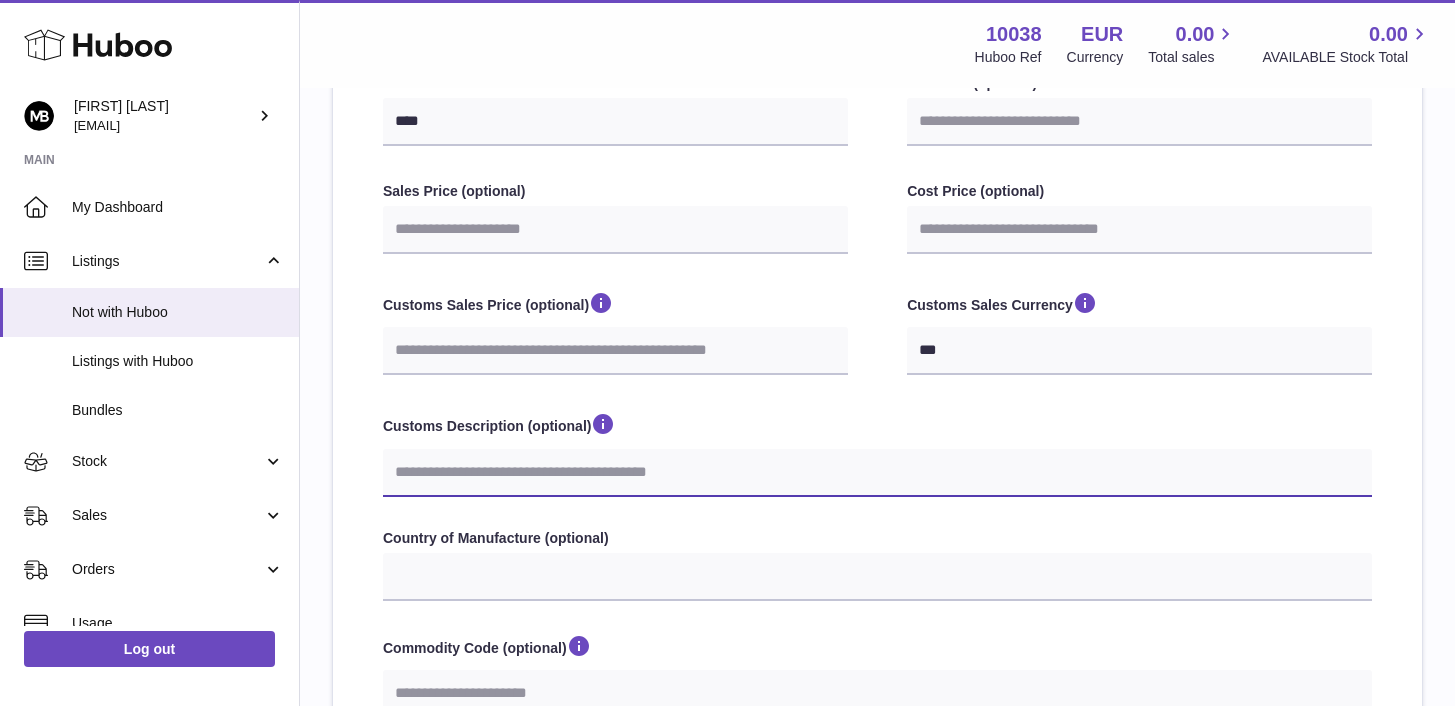 click on "Customs Description (optional)" at bounding box center (877, 473) 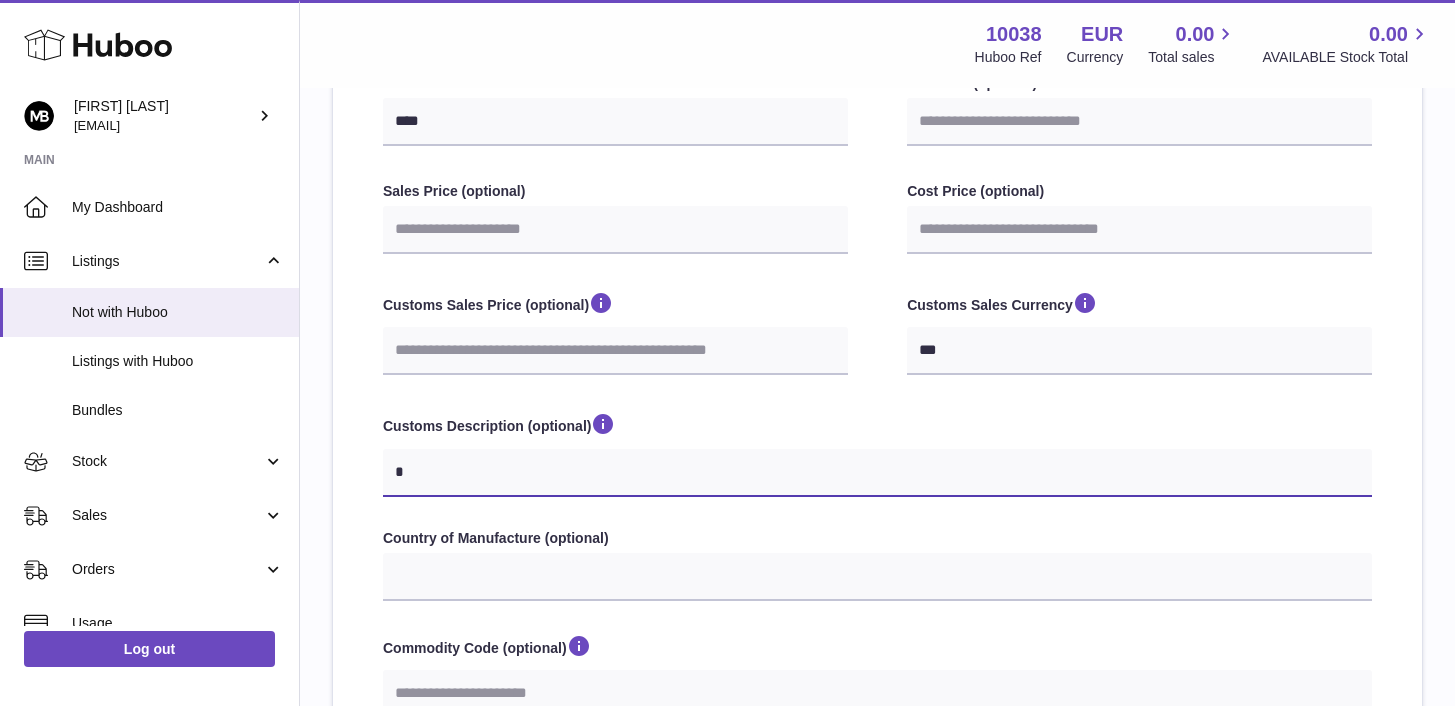 type on "**" 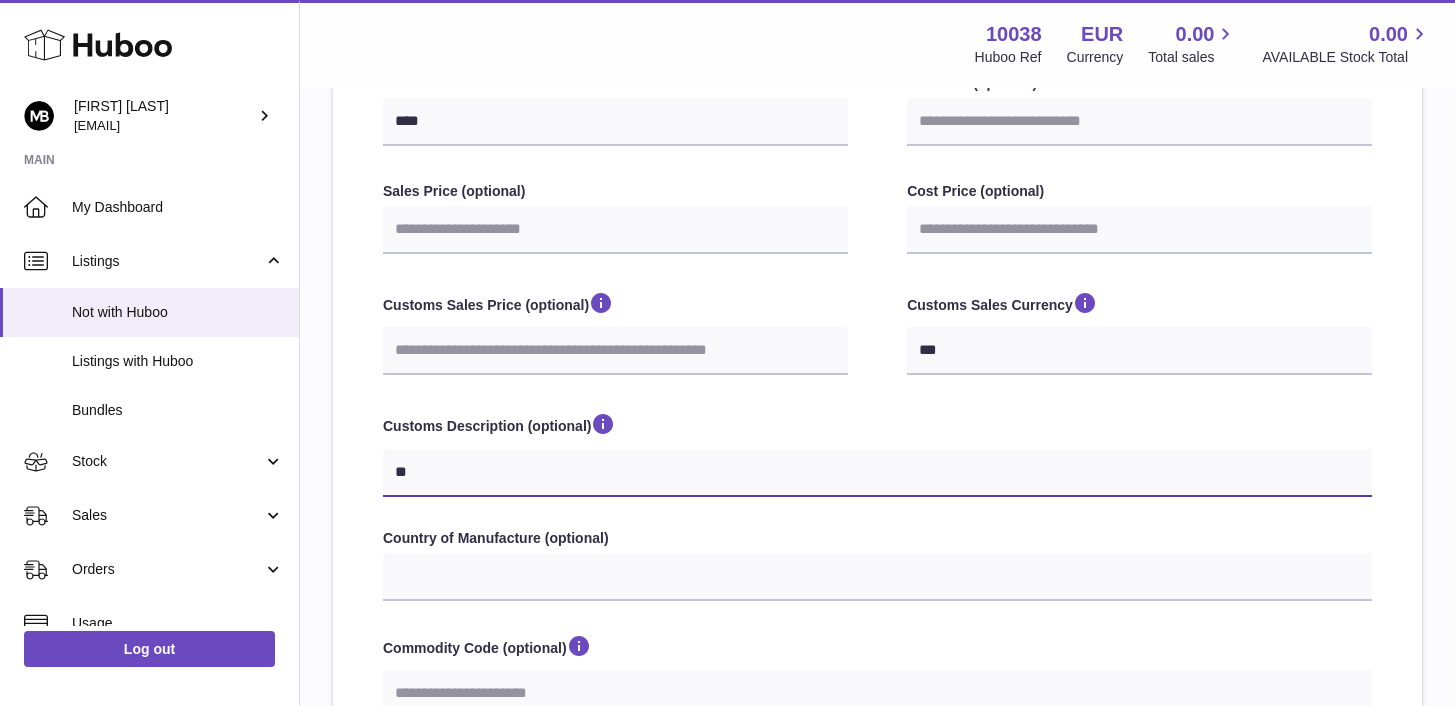 select 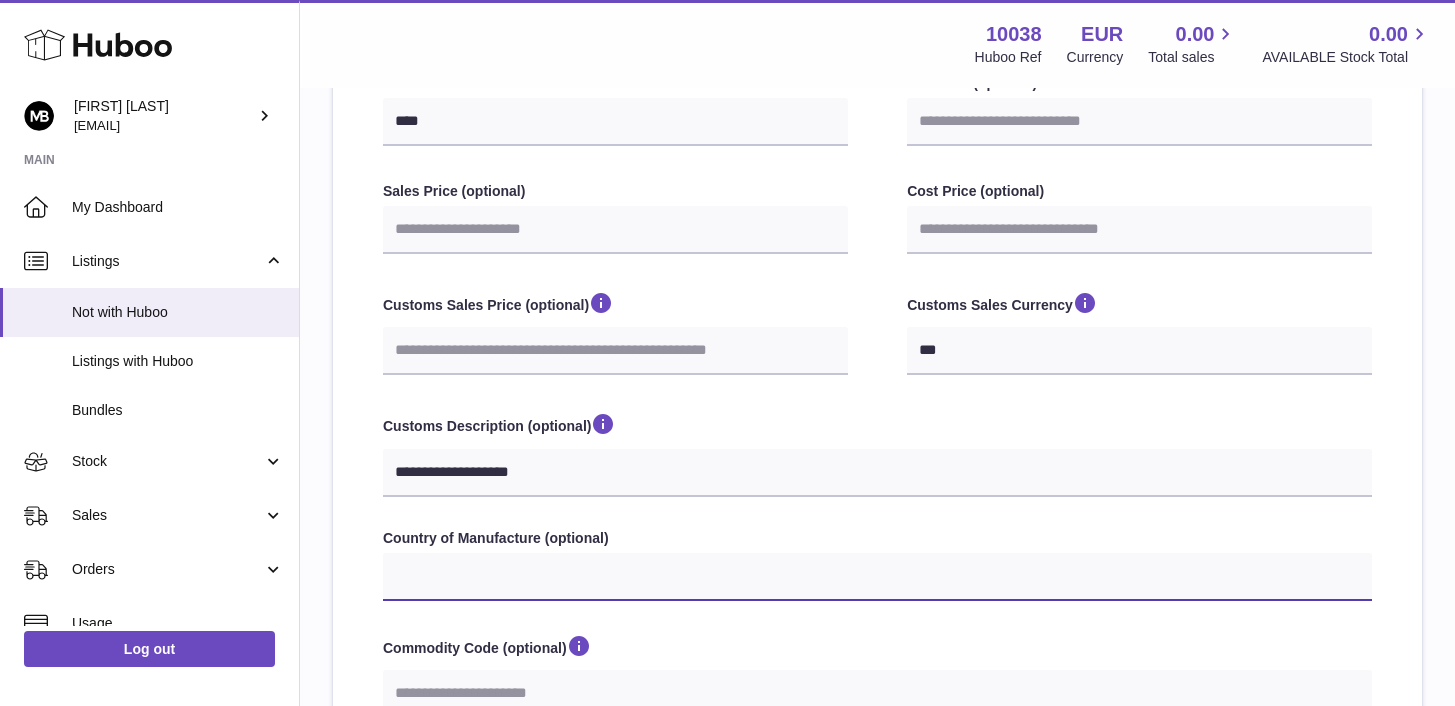 click on "**********" at bounding box center (877, 577) 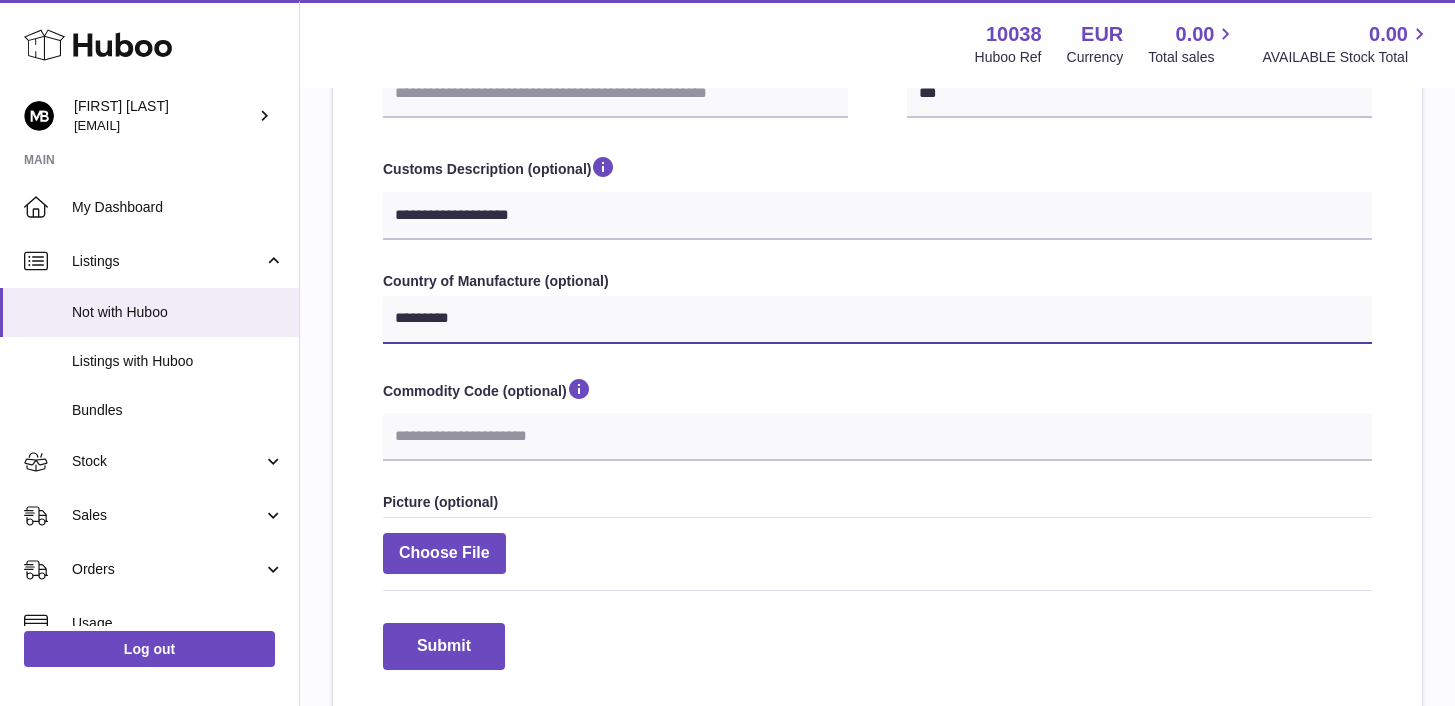 scroll, scrollTop: 839, scrollLeft: 0, axis: vertical 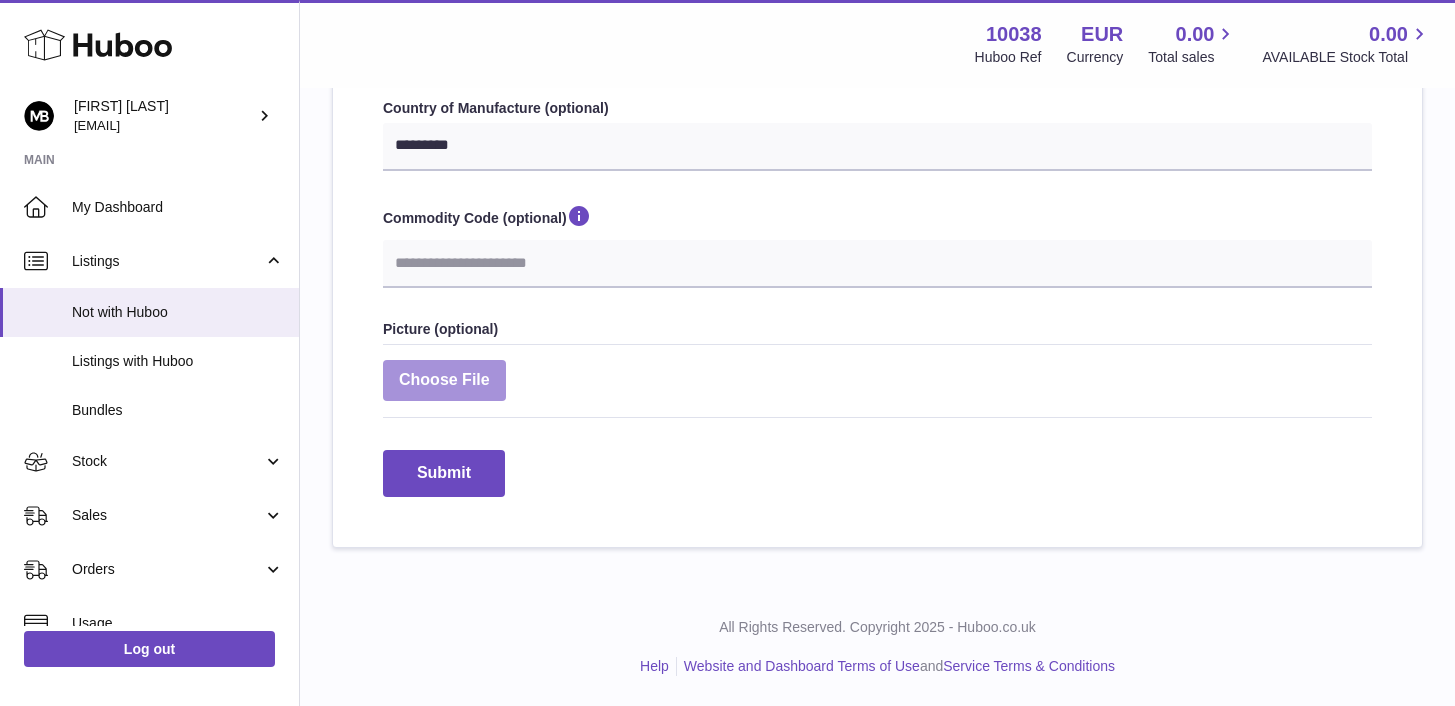 click at bounding box center [444, 380] 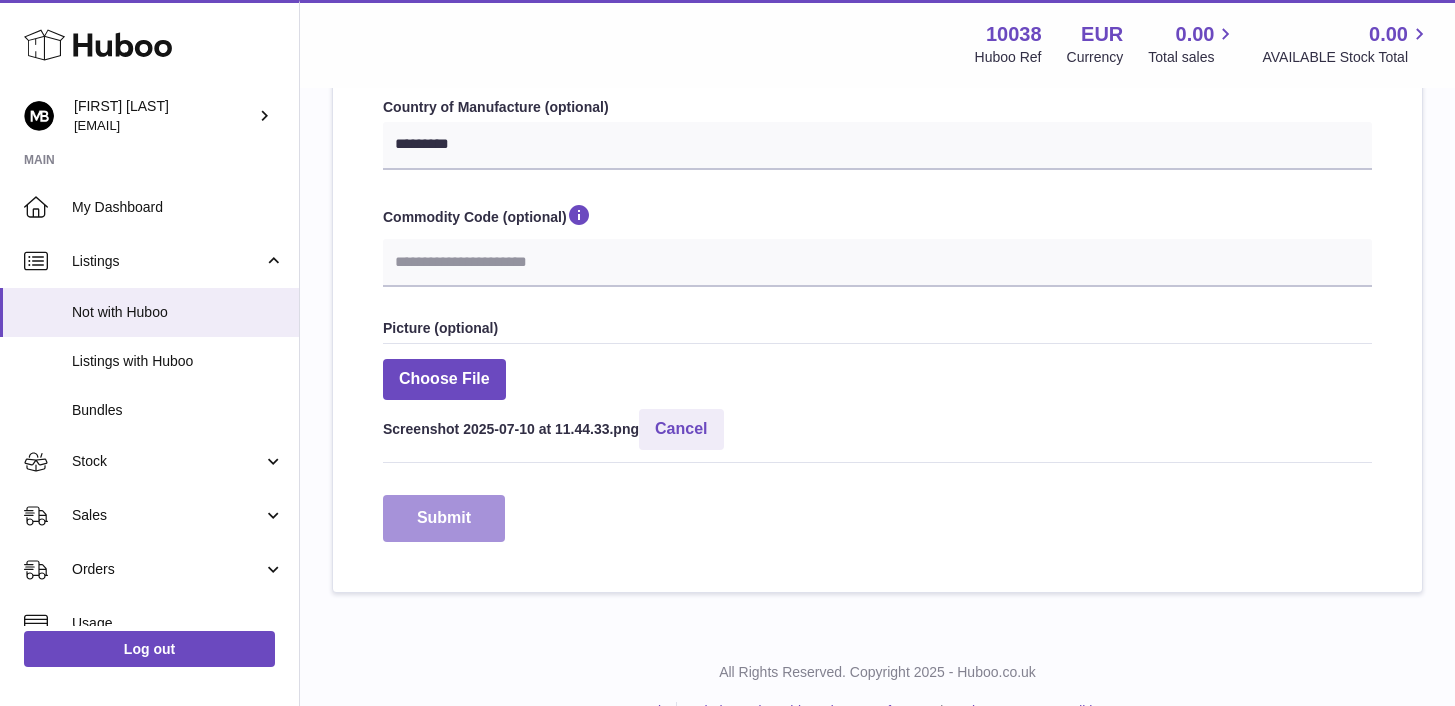click on "Submit" at bounding box center (444, 518) 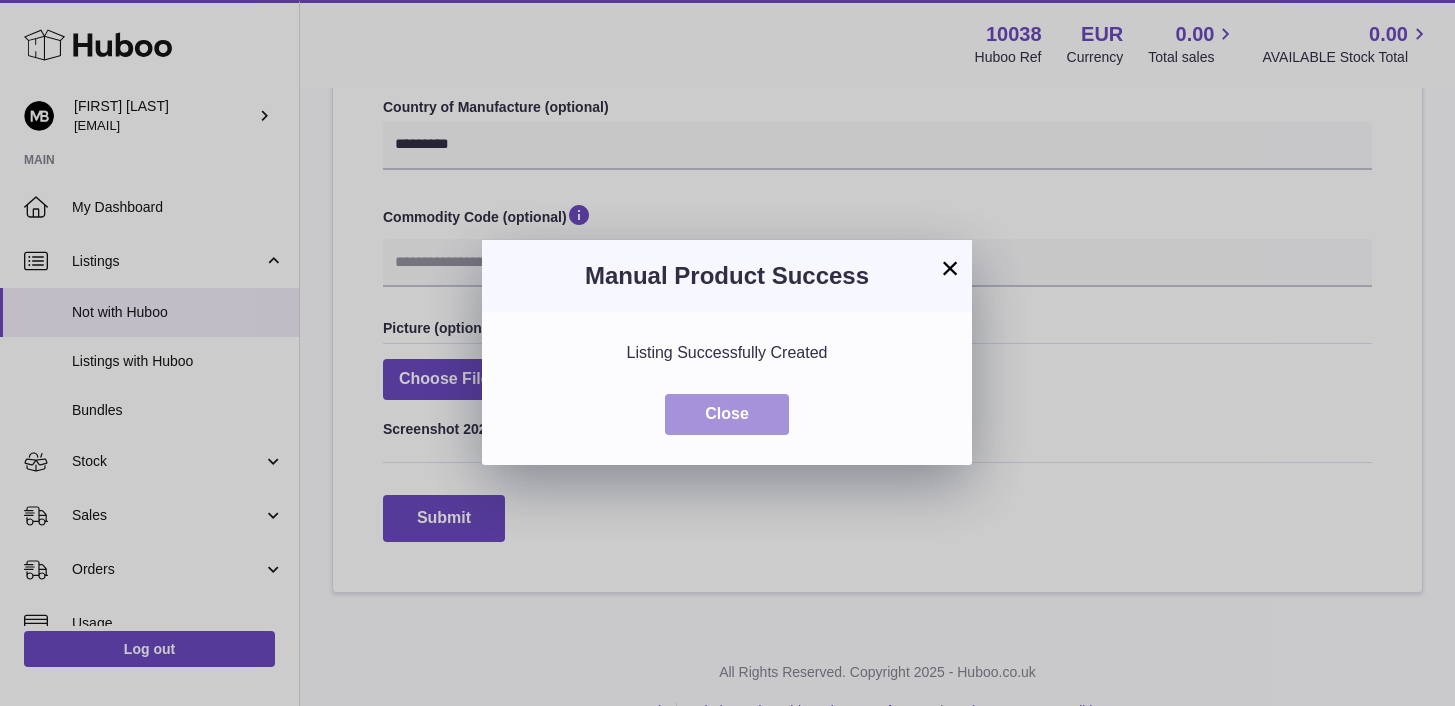 click on "Close" at bounding box center (727, 414) 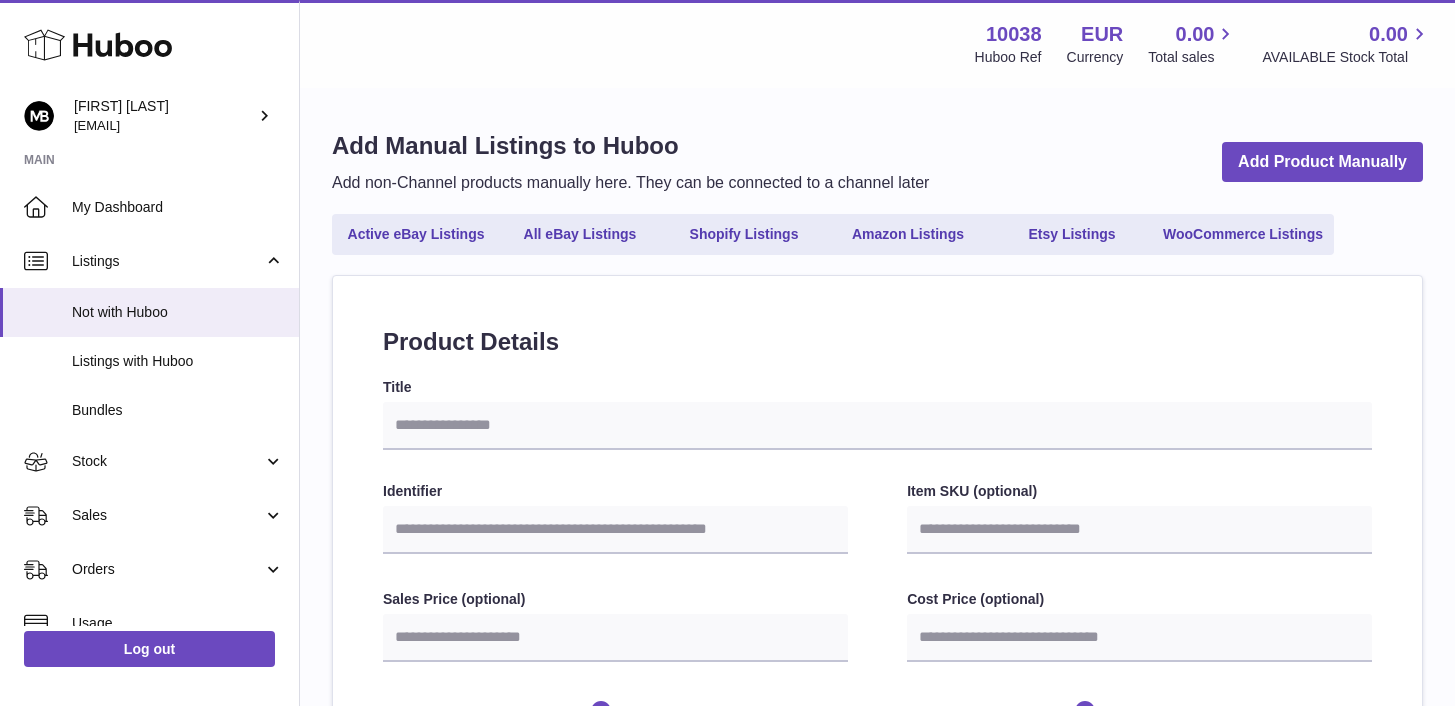select 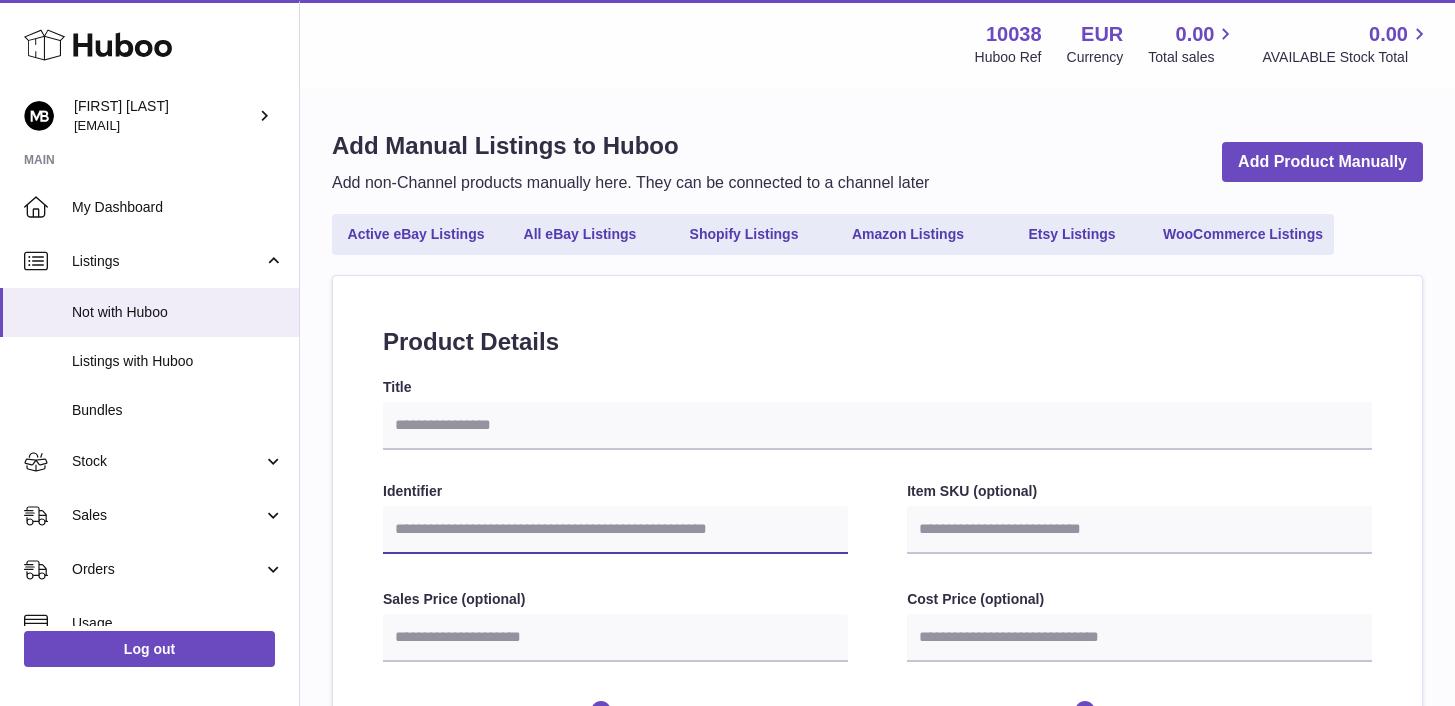 click on "Identifier" at bounding box center [615, 530] 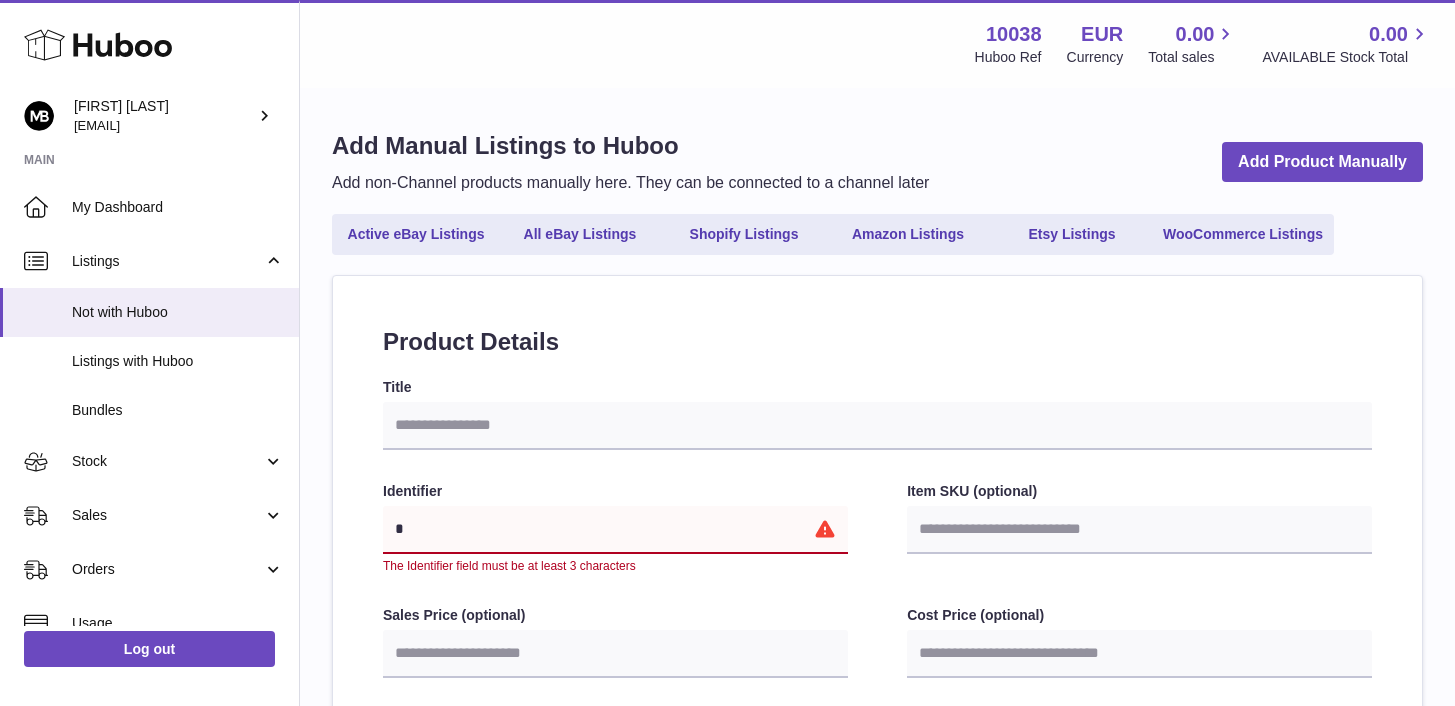 type on "**" 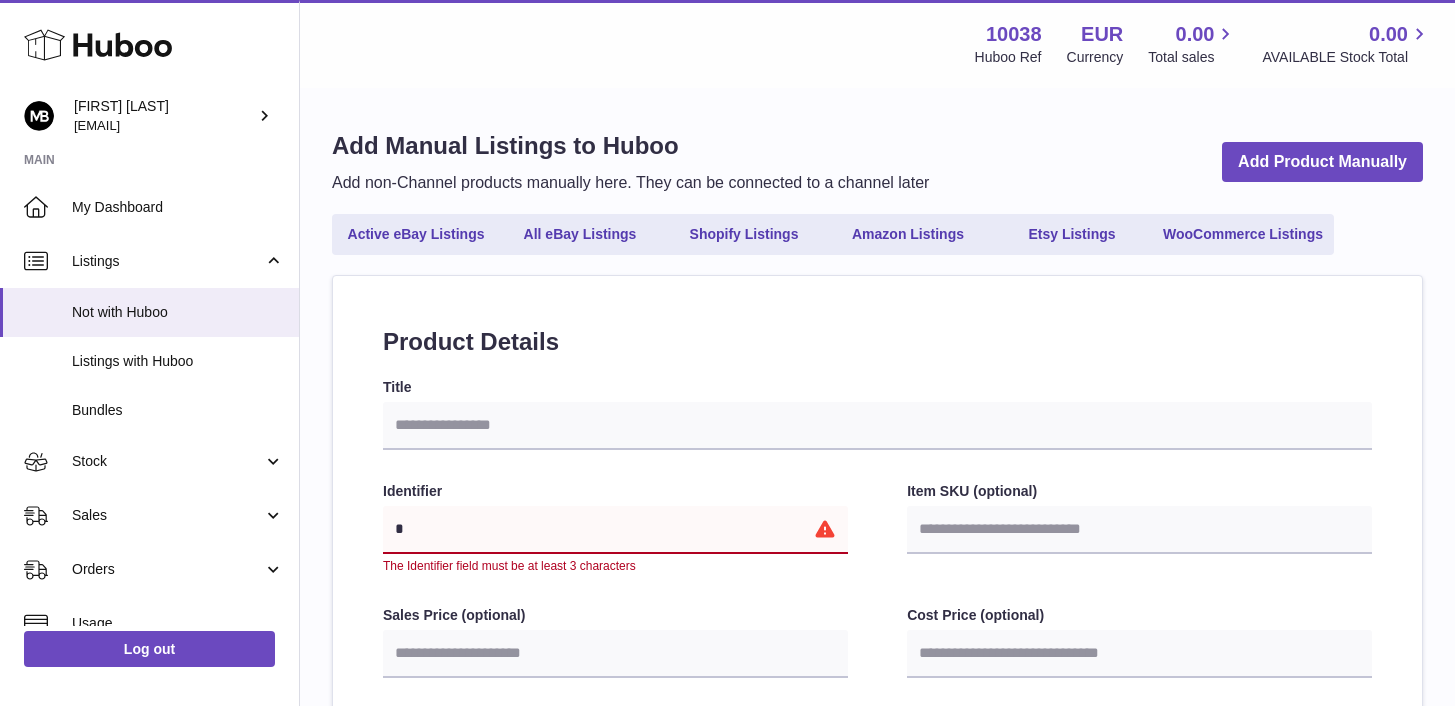 select 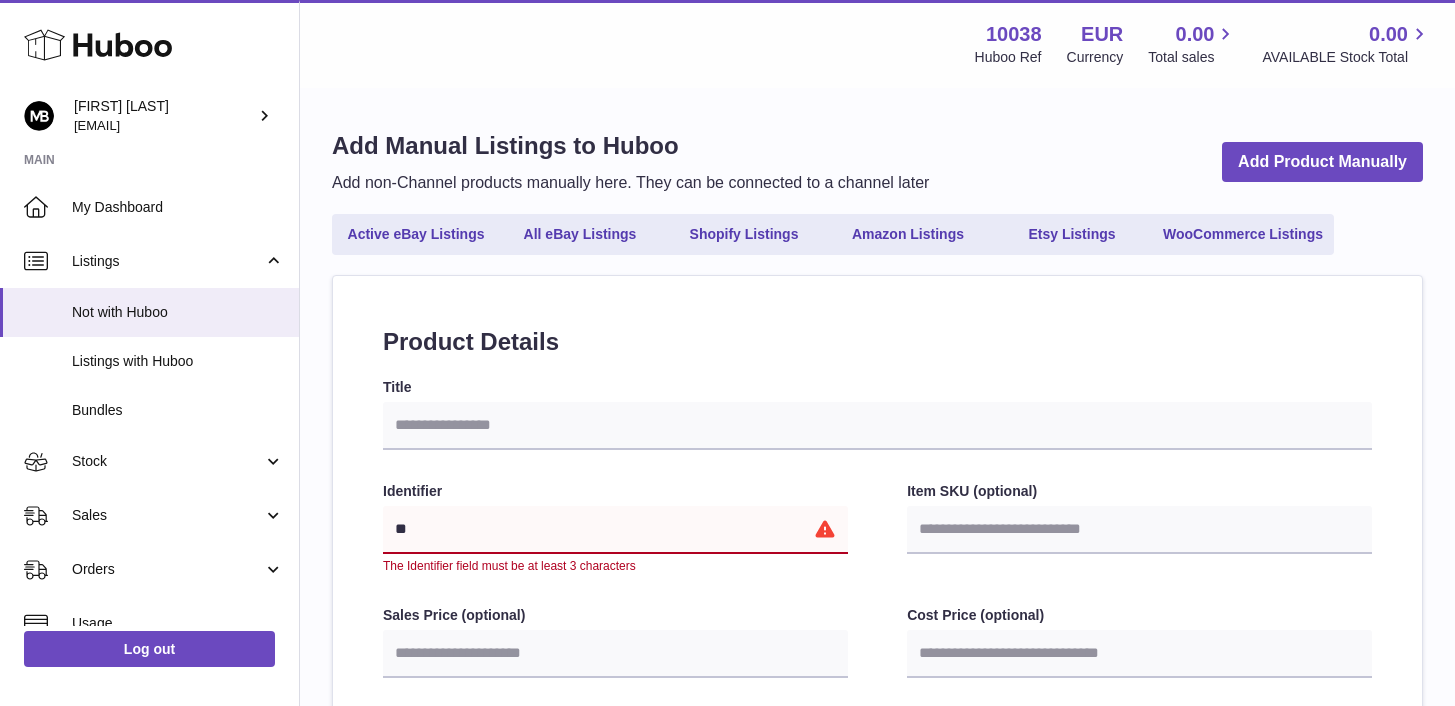 type on "***" 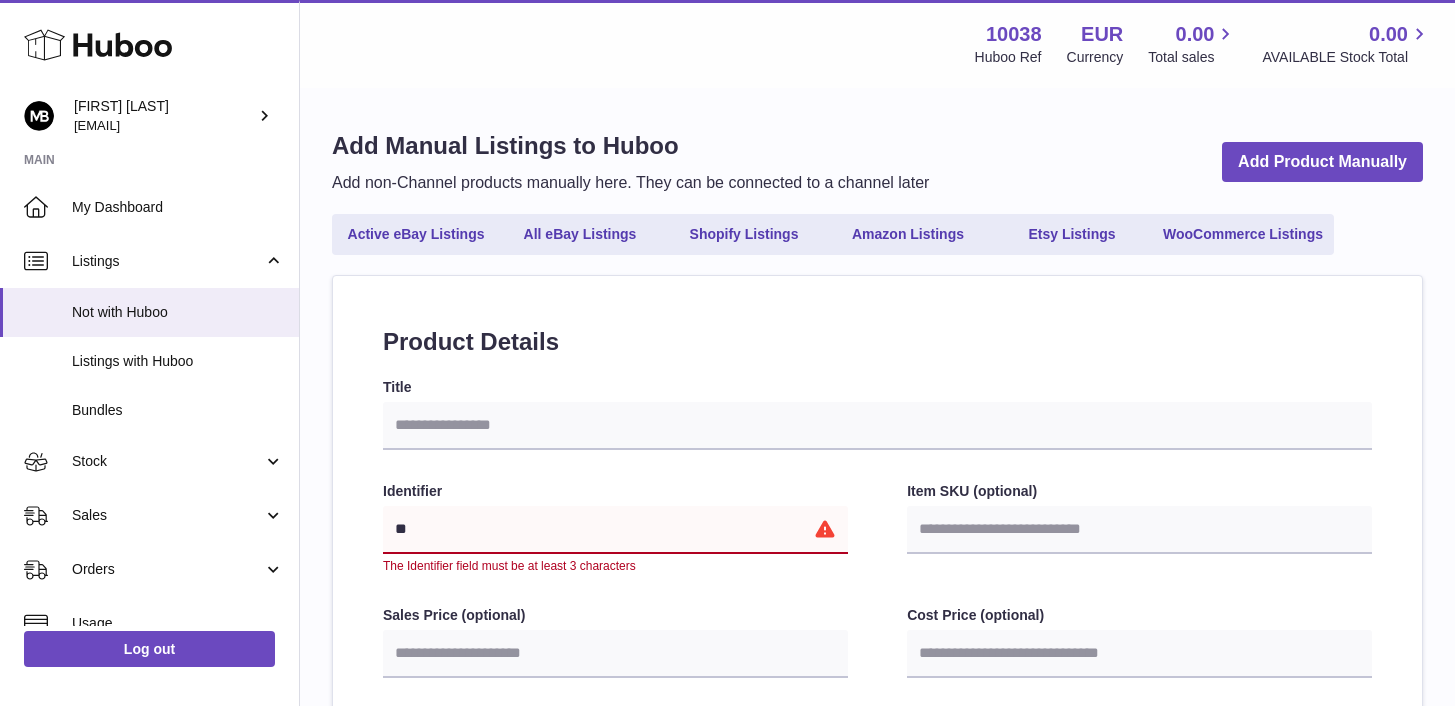 select 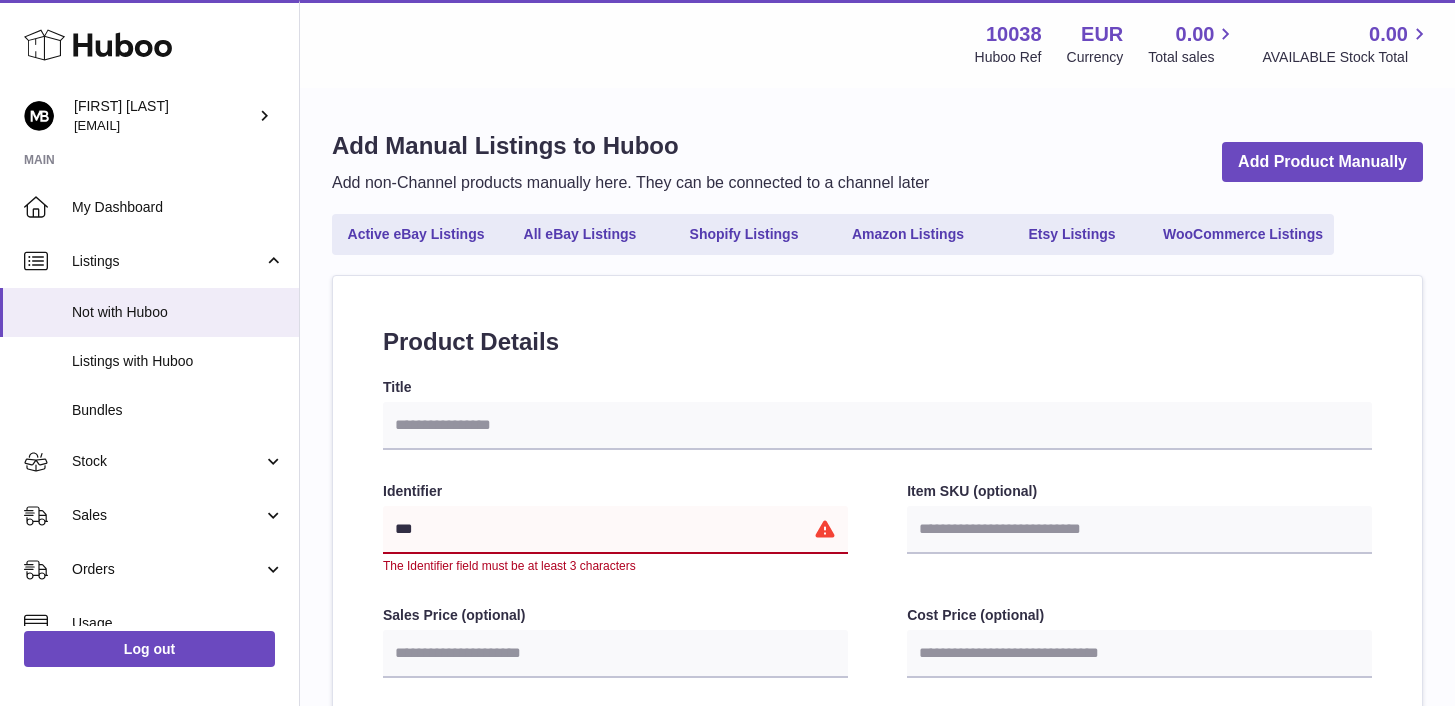 type on "****" 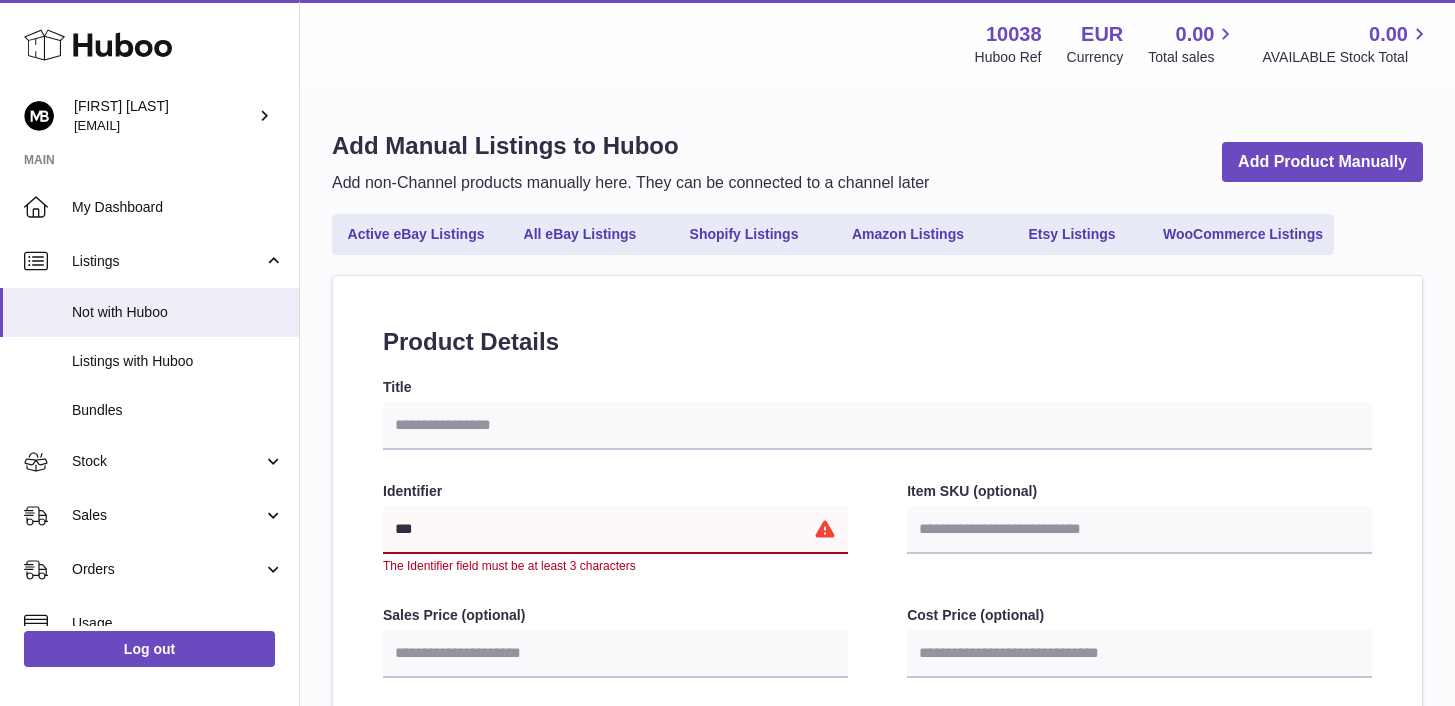 select 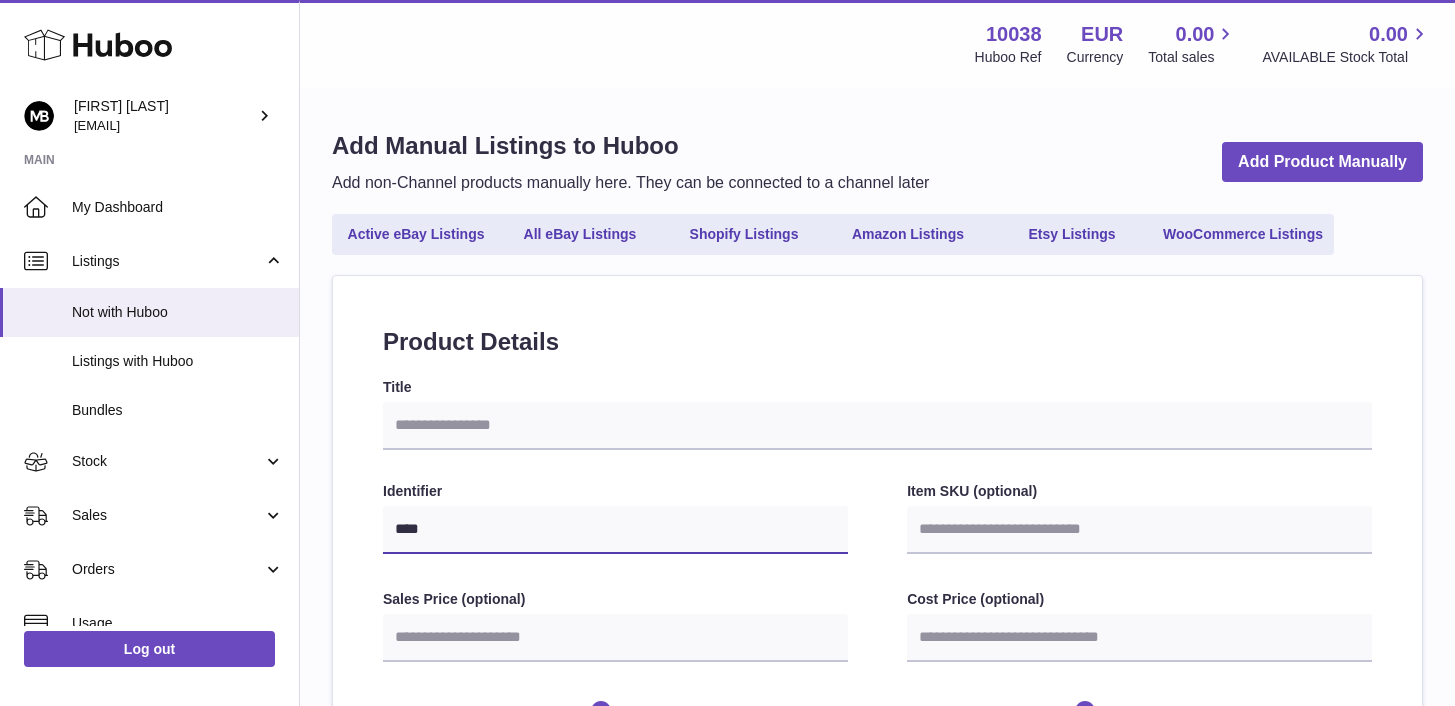 type on "****" 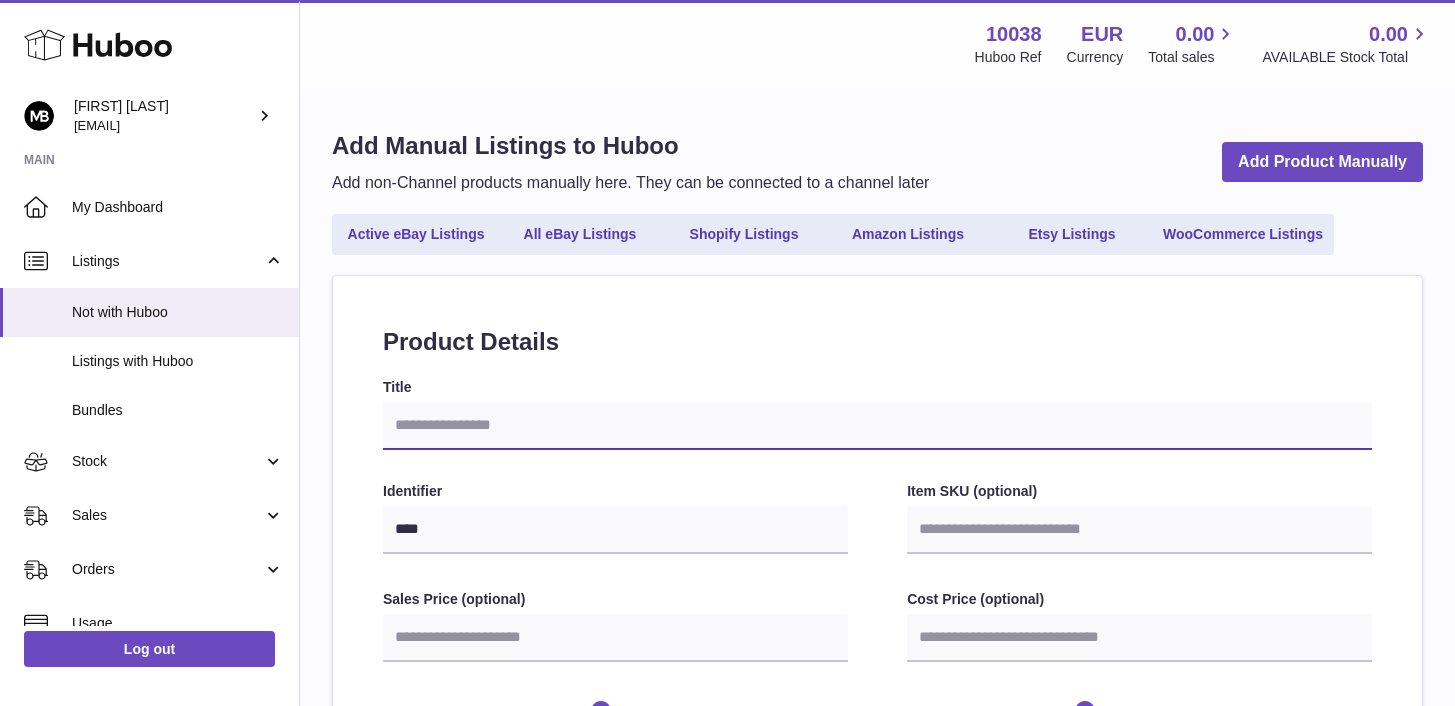 click on "Title" at bounding box center (877, 426) 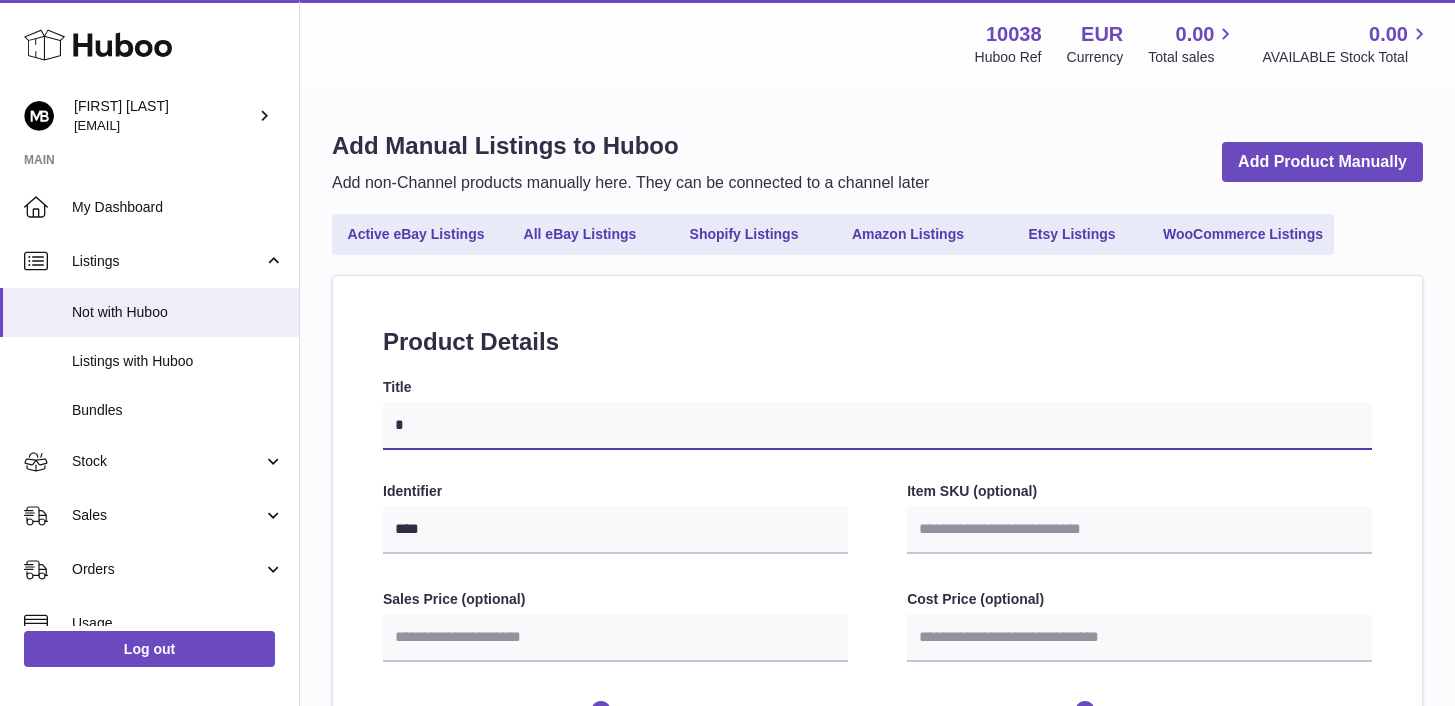 type on "**" 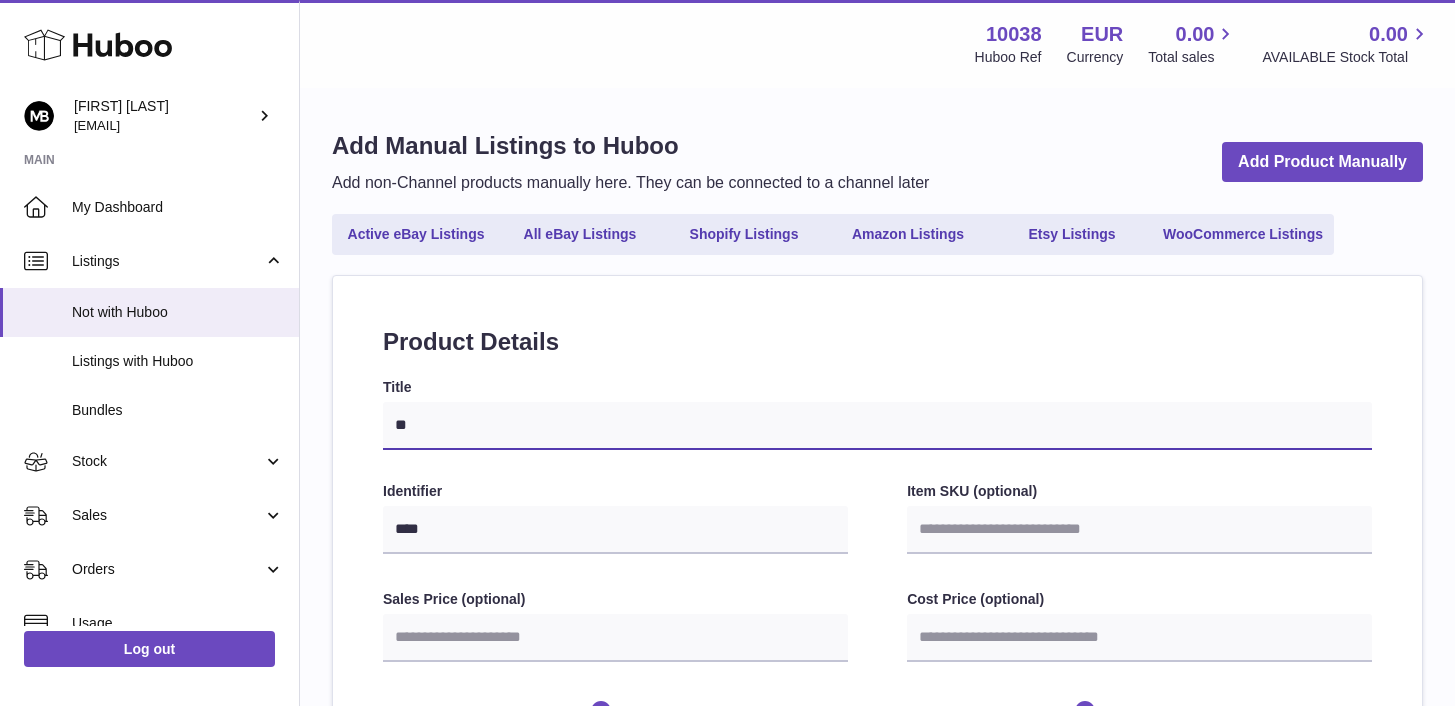select 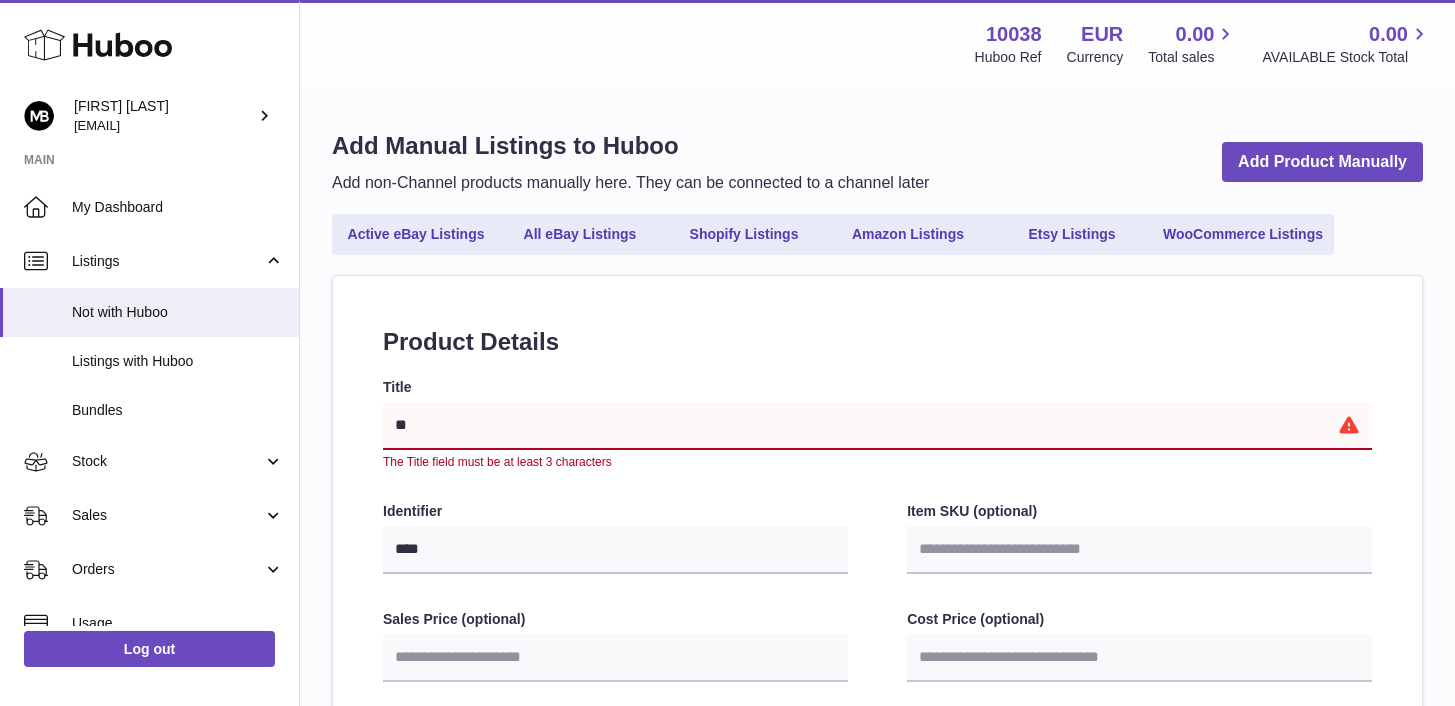 type on "***" 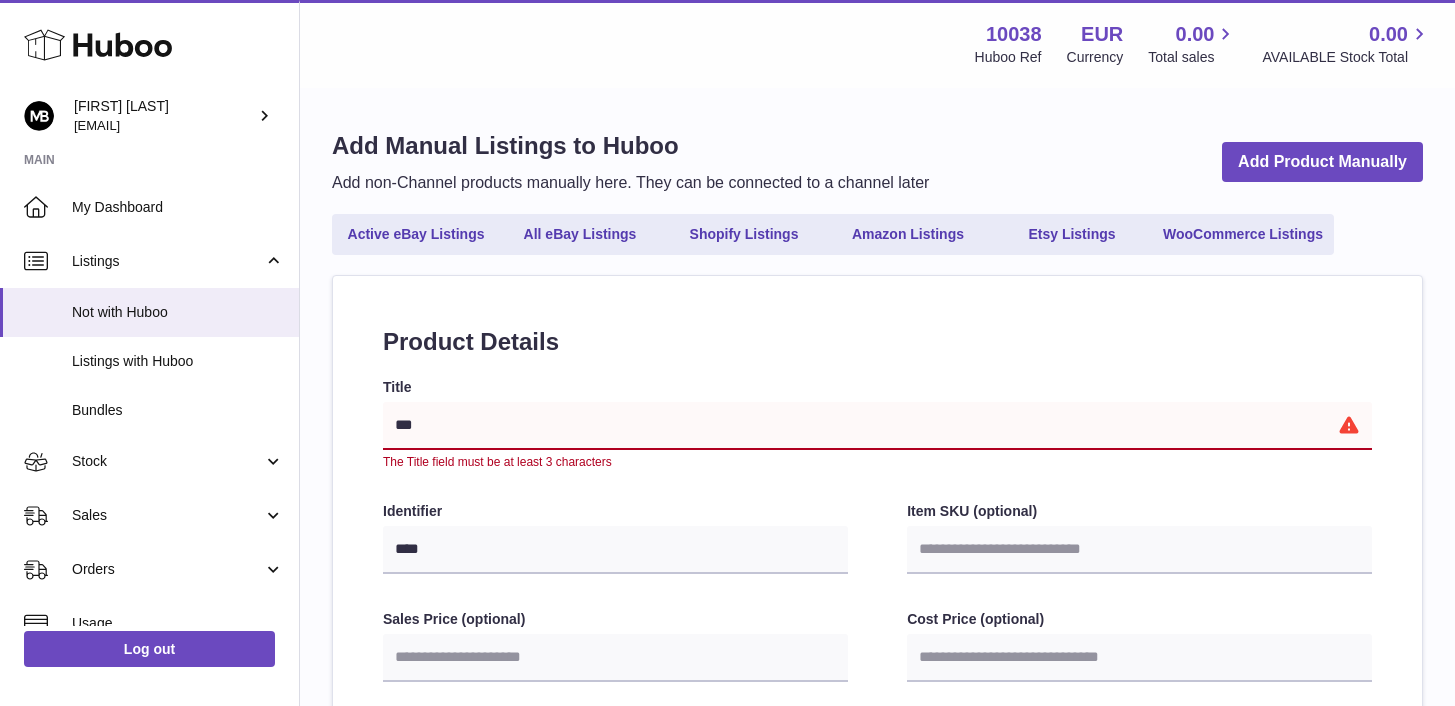 select 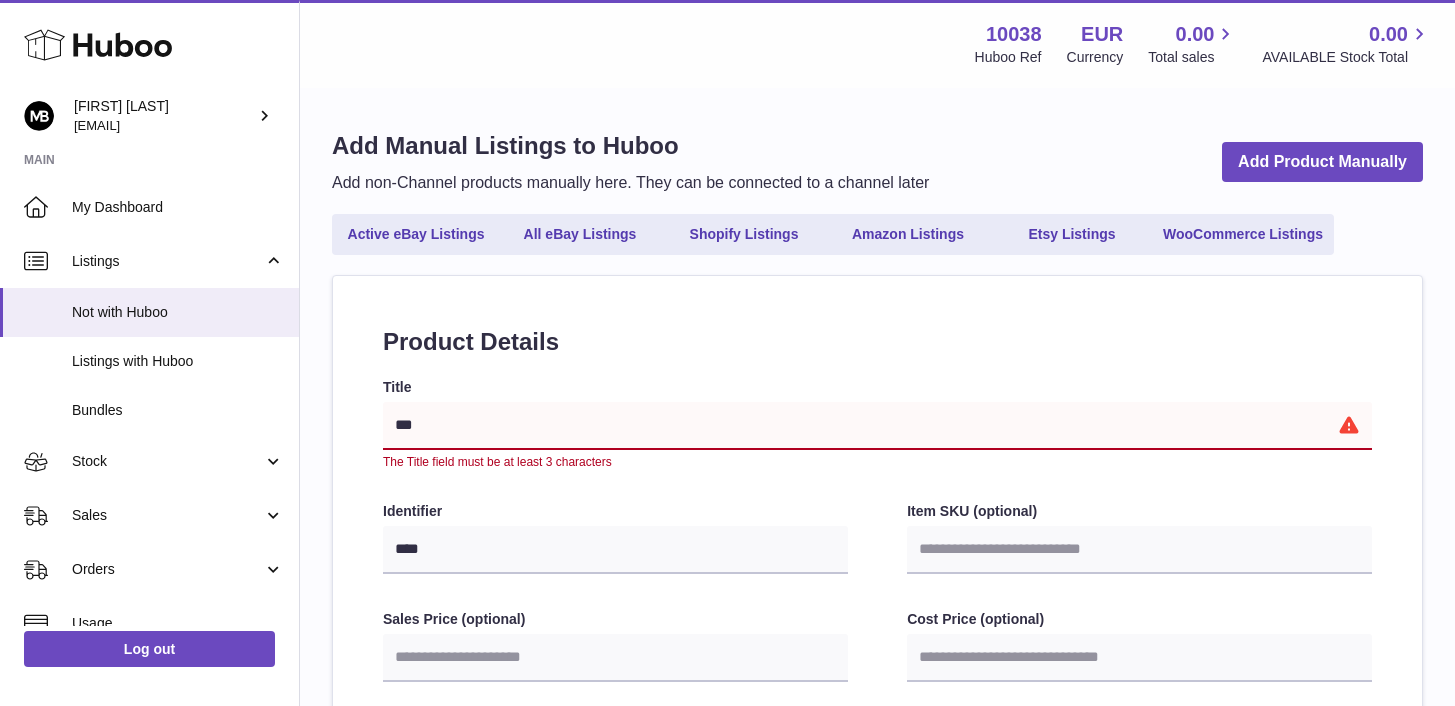 type on "****" 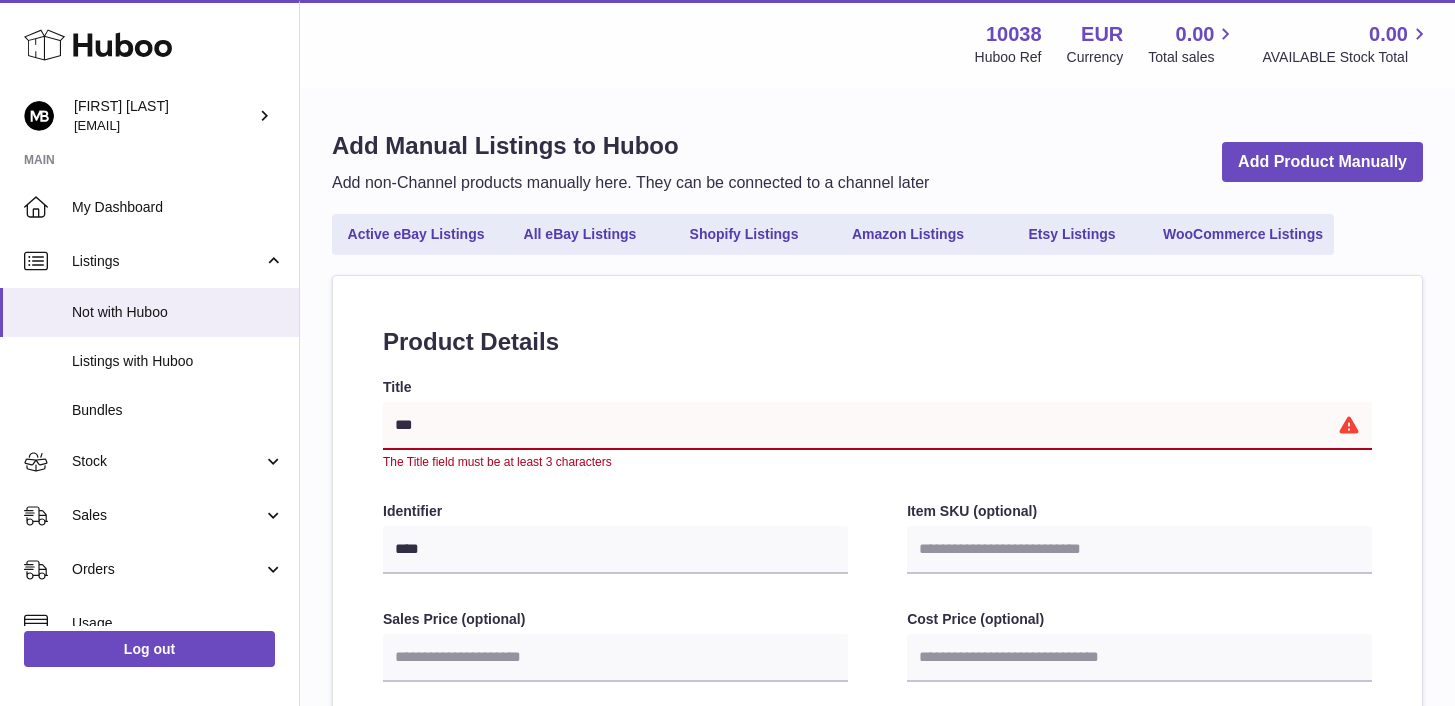 select 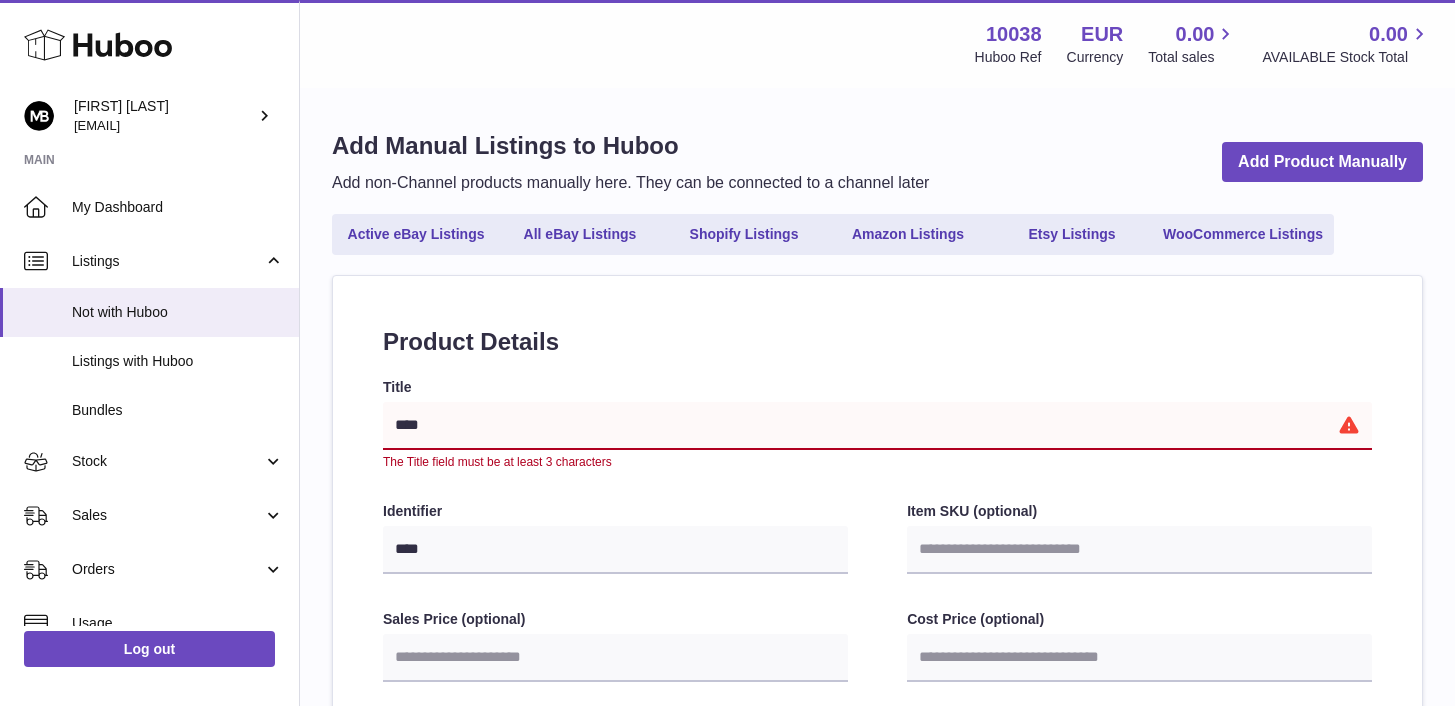 select 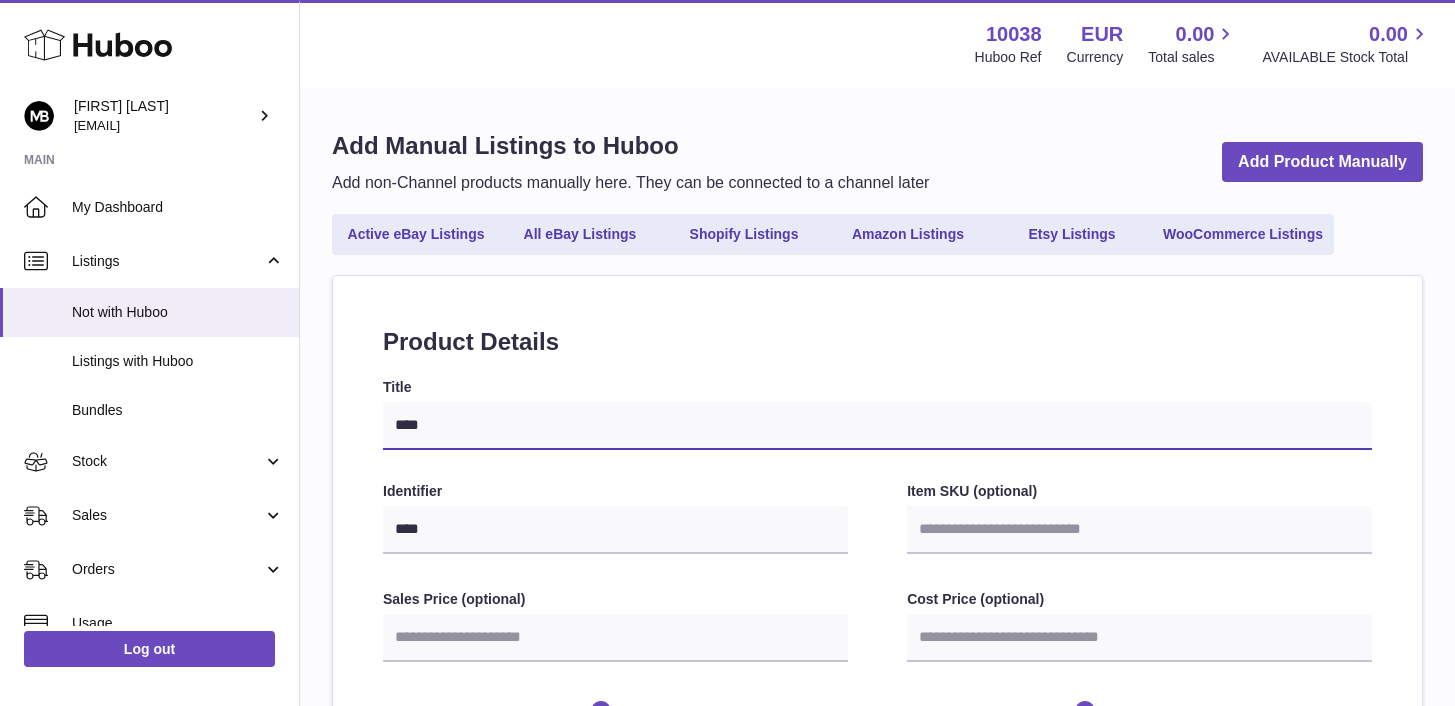 type on "*****" 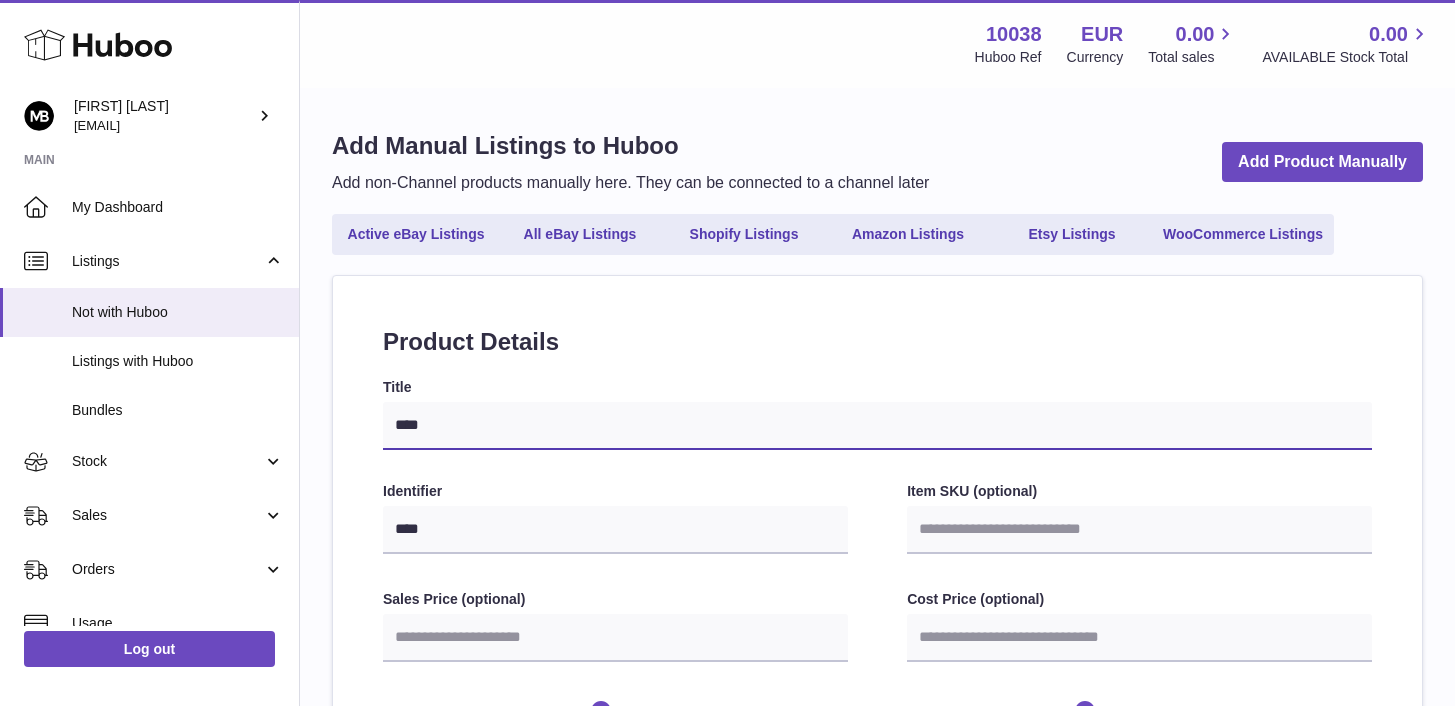 select 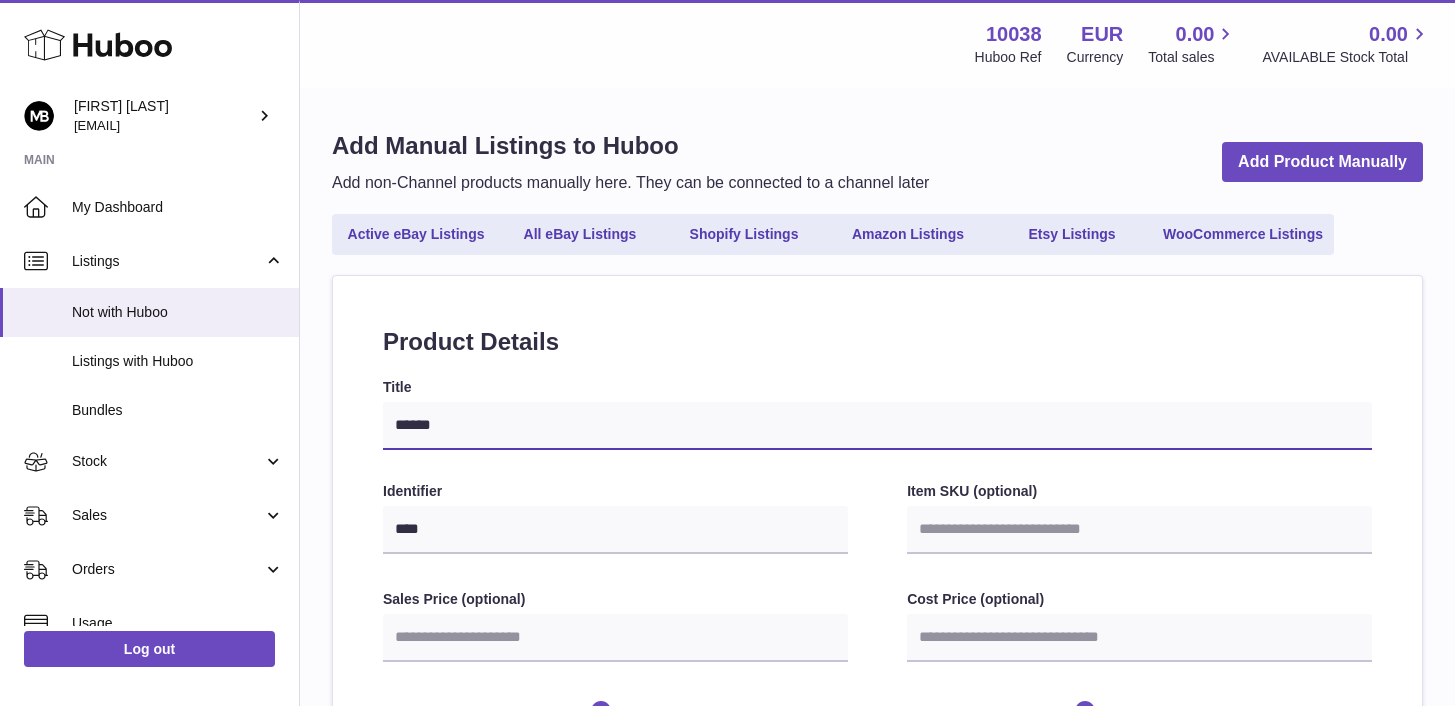 type on "*******" 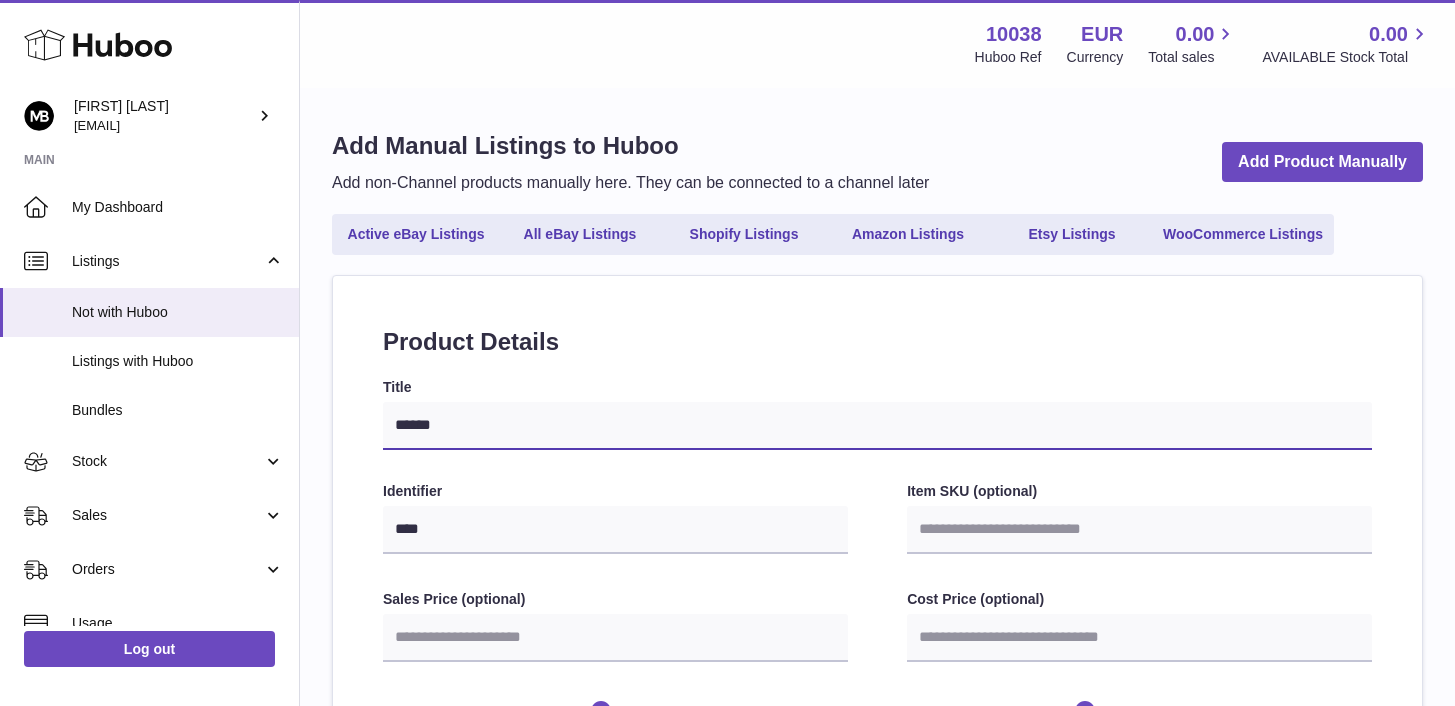 select 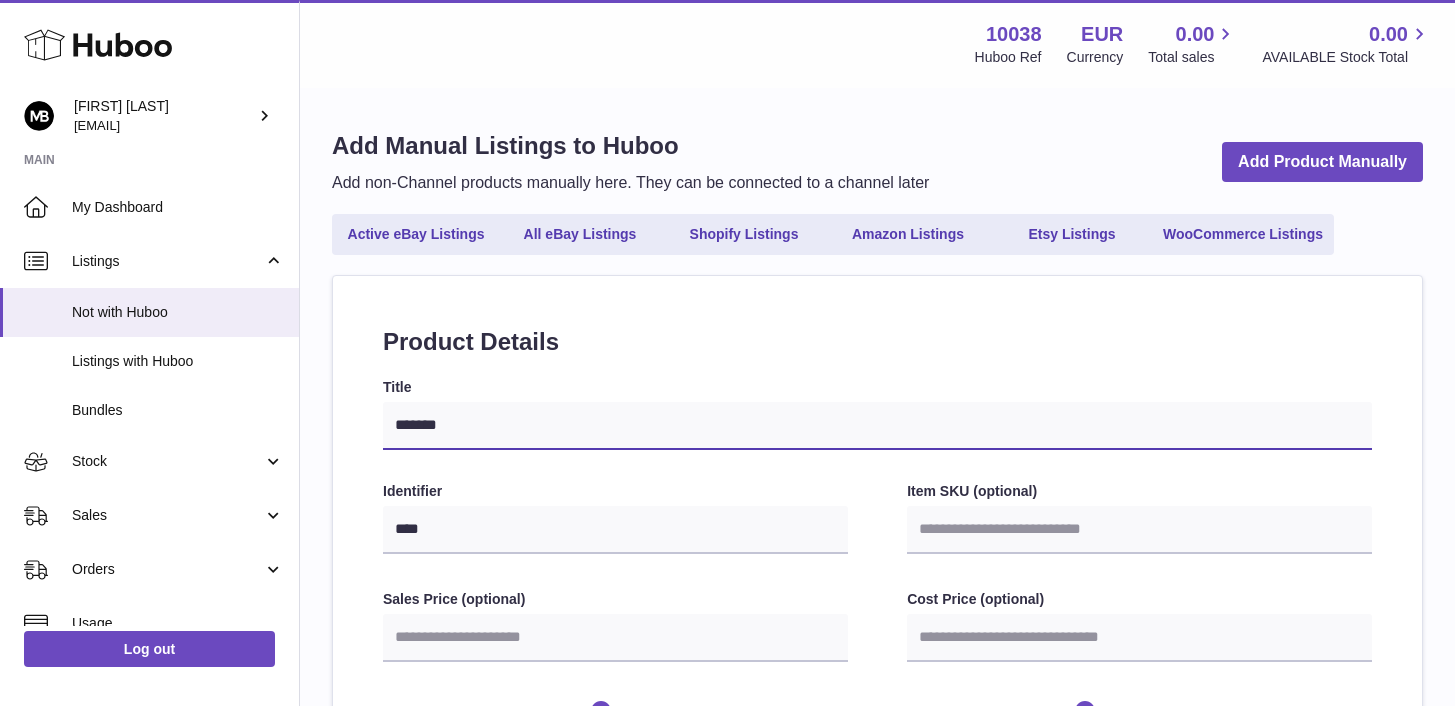 select 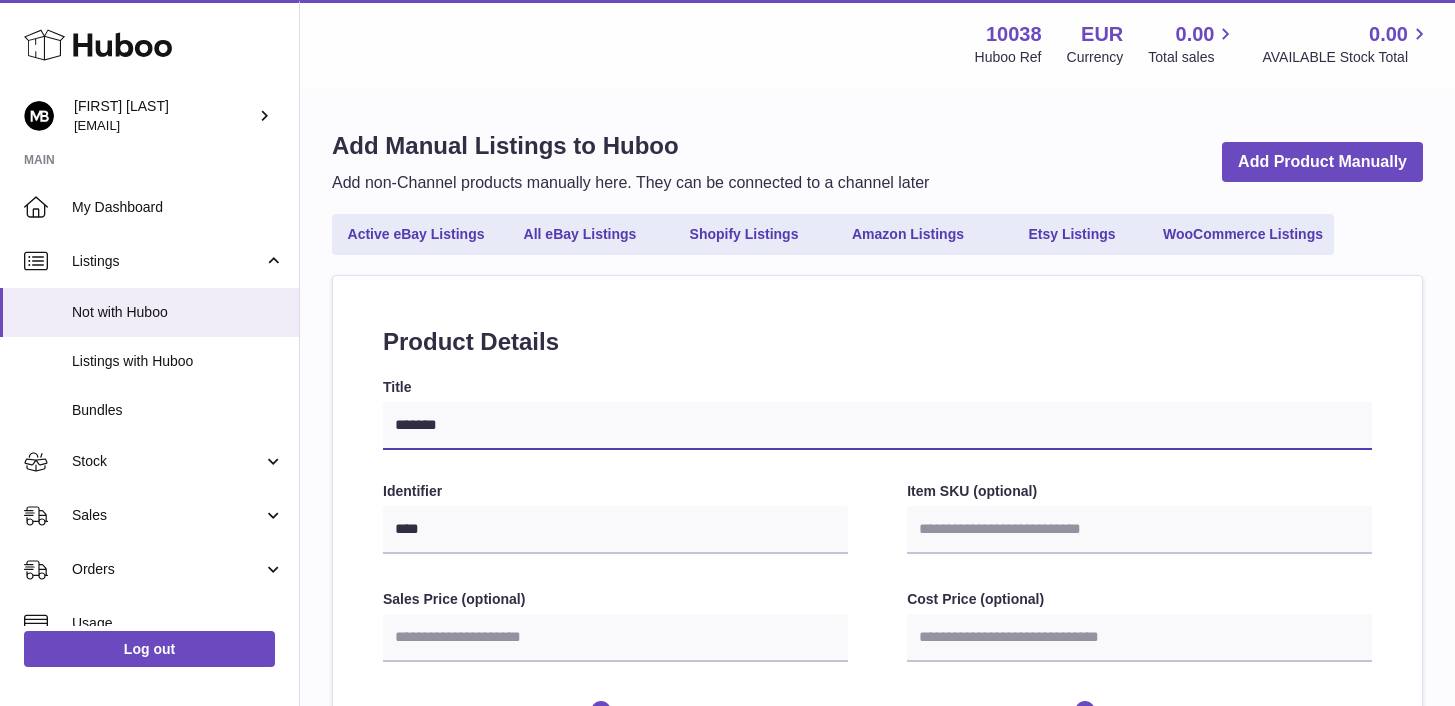 type on "********" 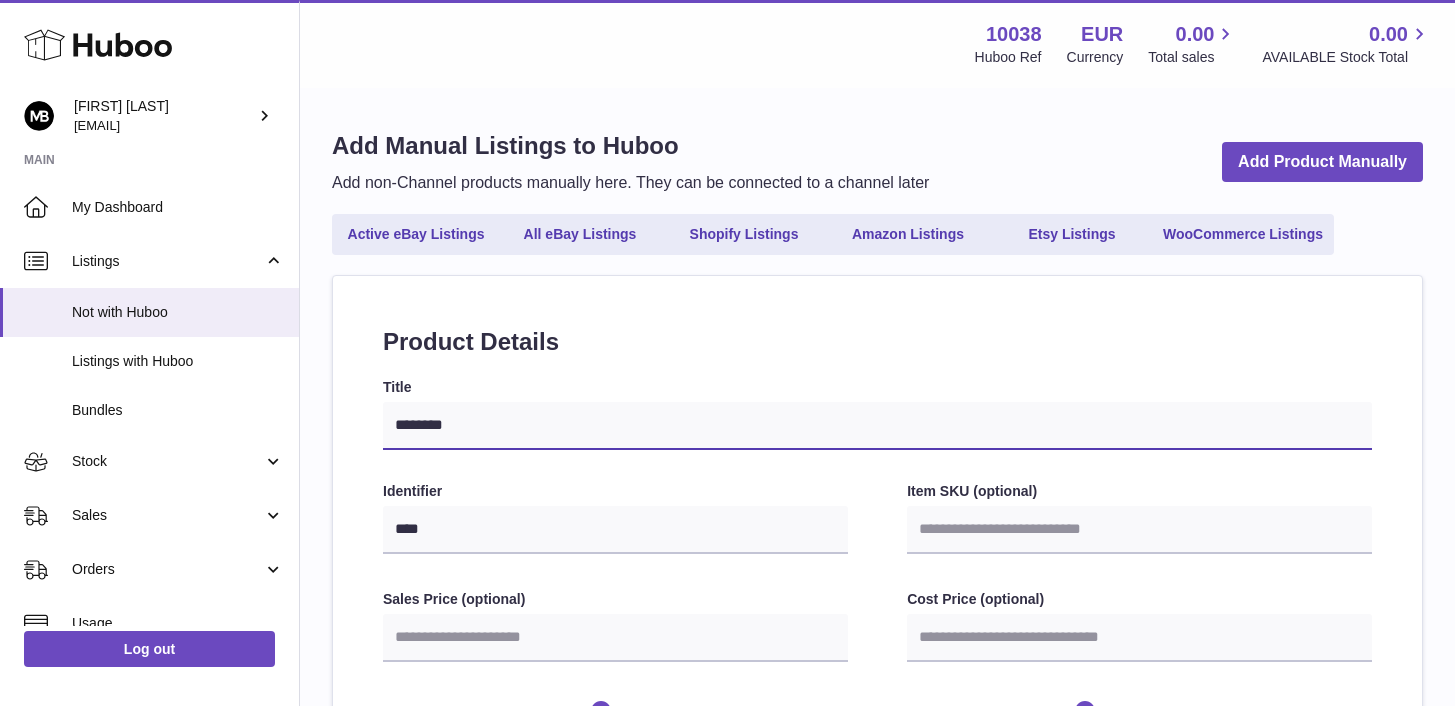 type on "*******" 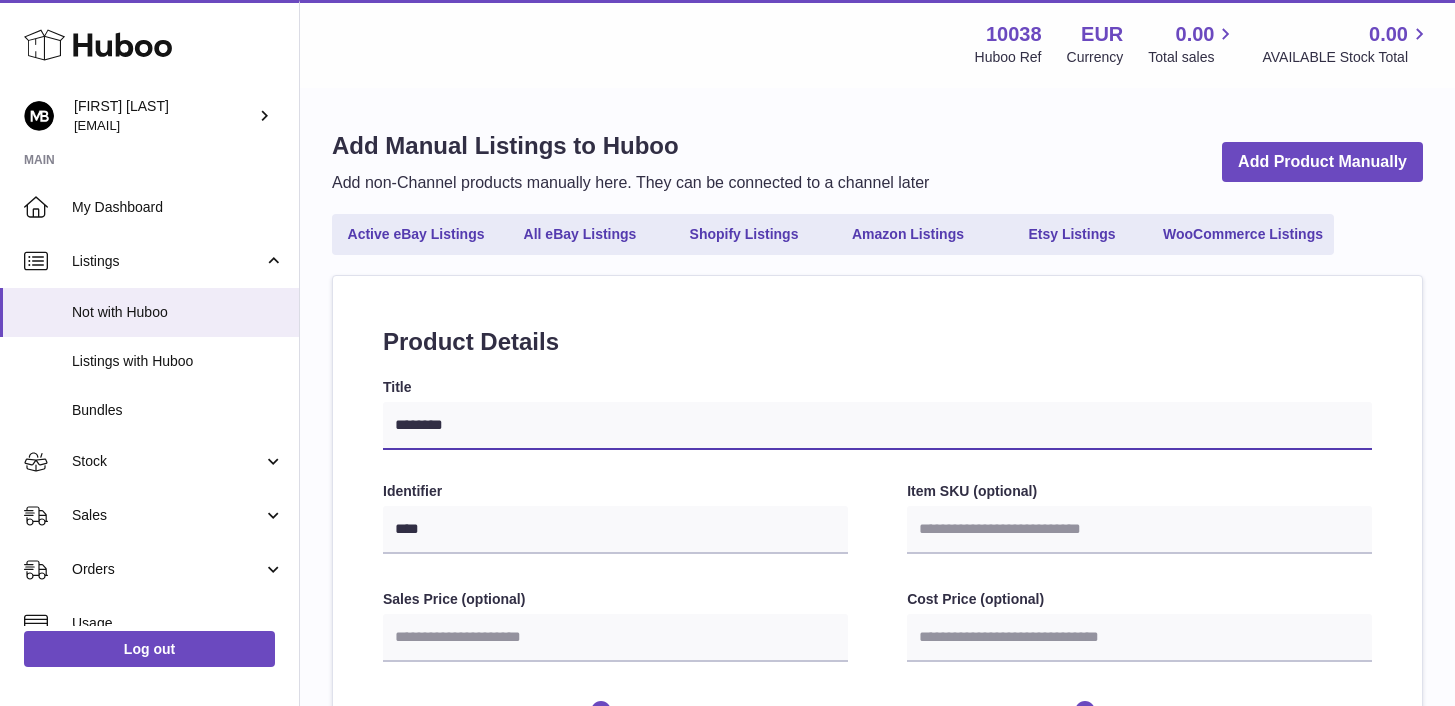 select 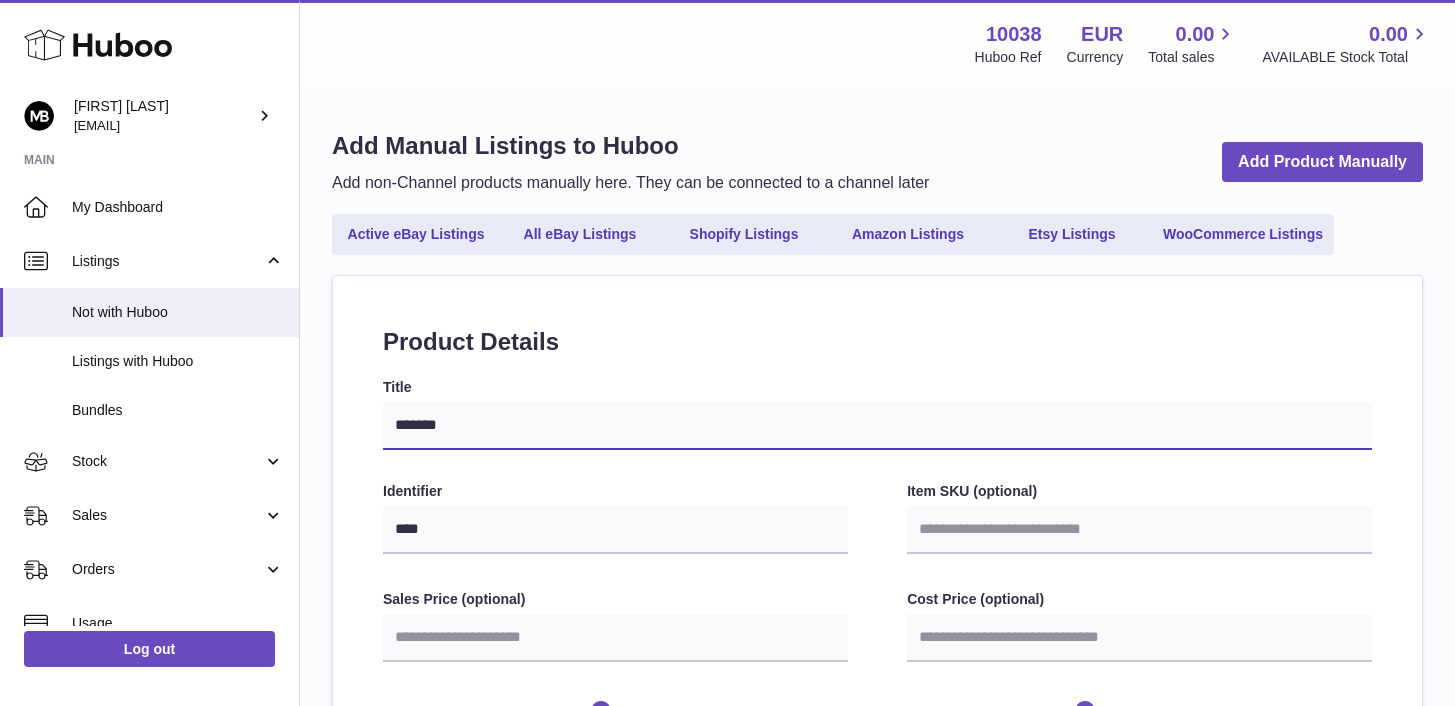 type on "******" 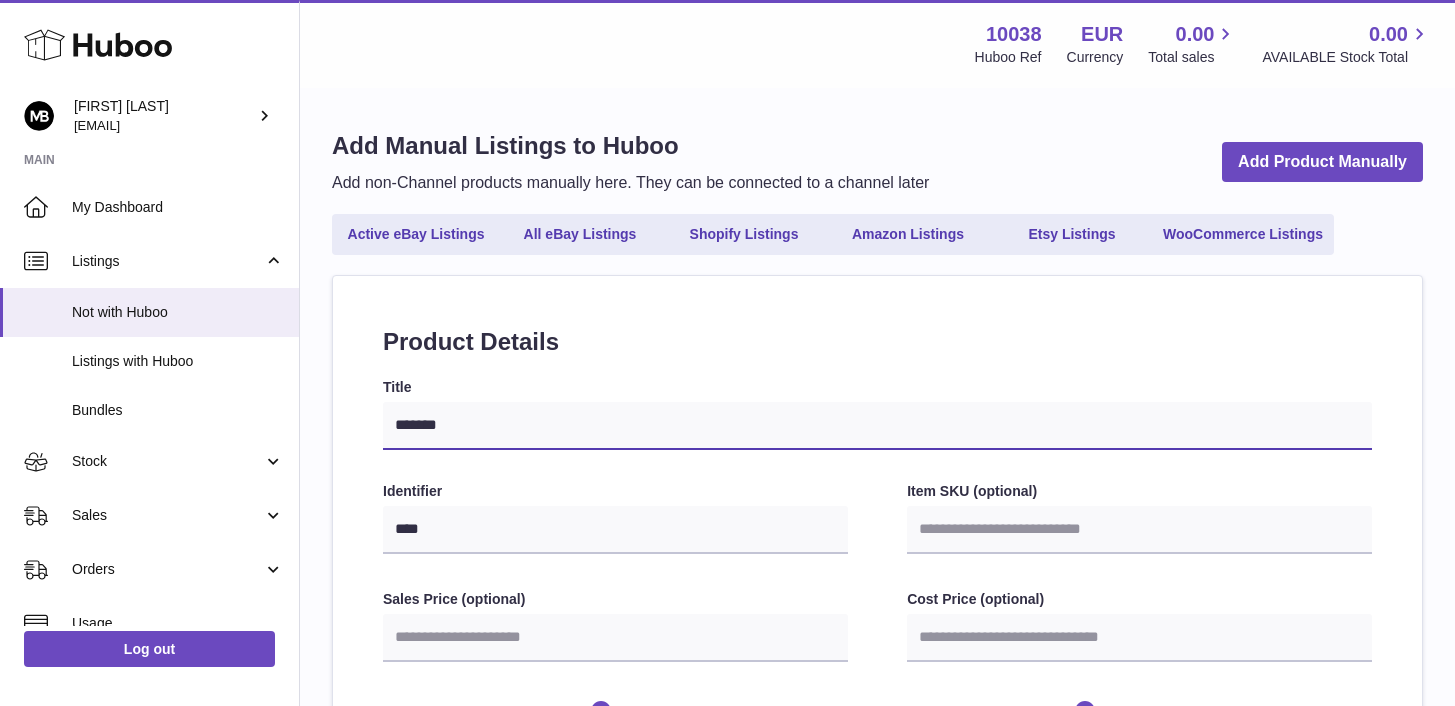 select 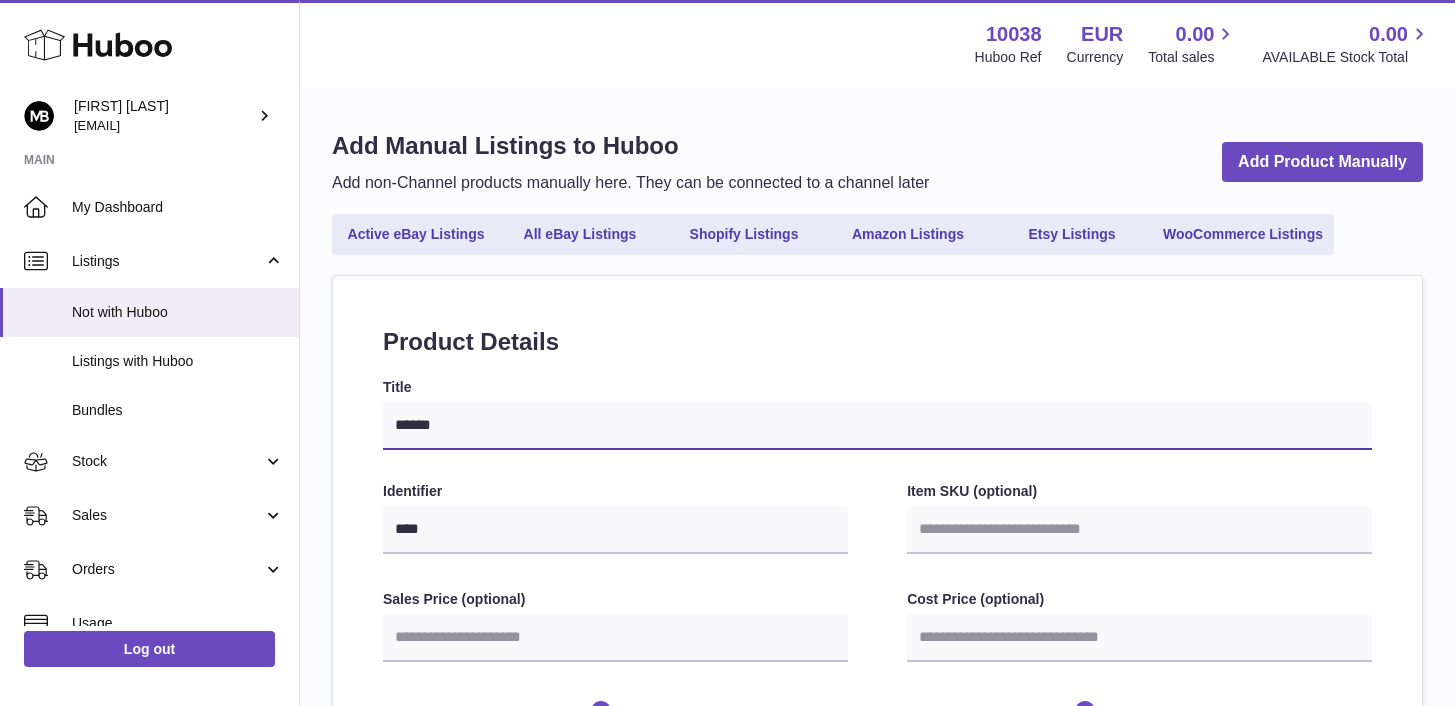 type on "*****" 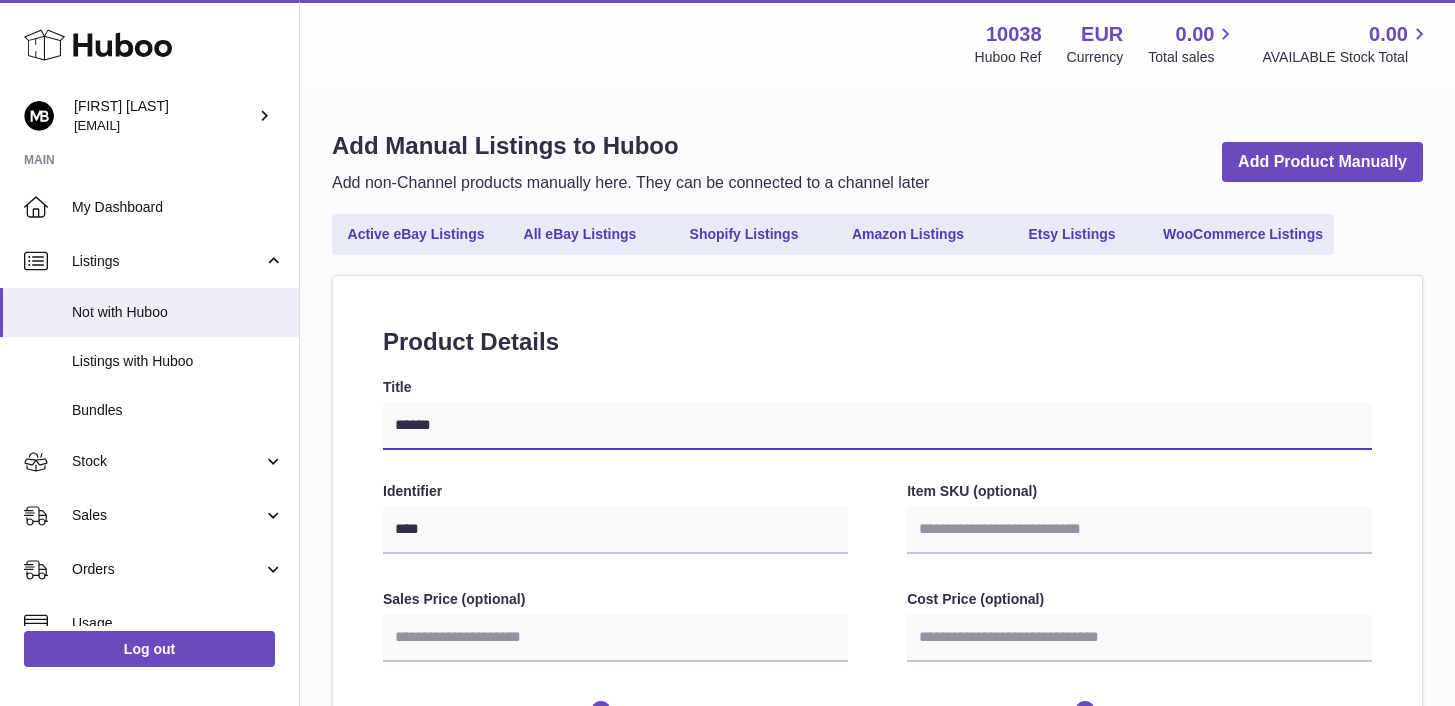 select 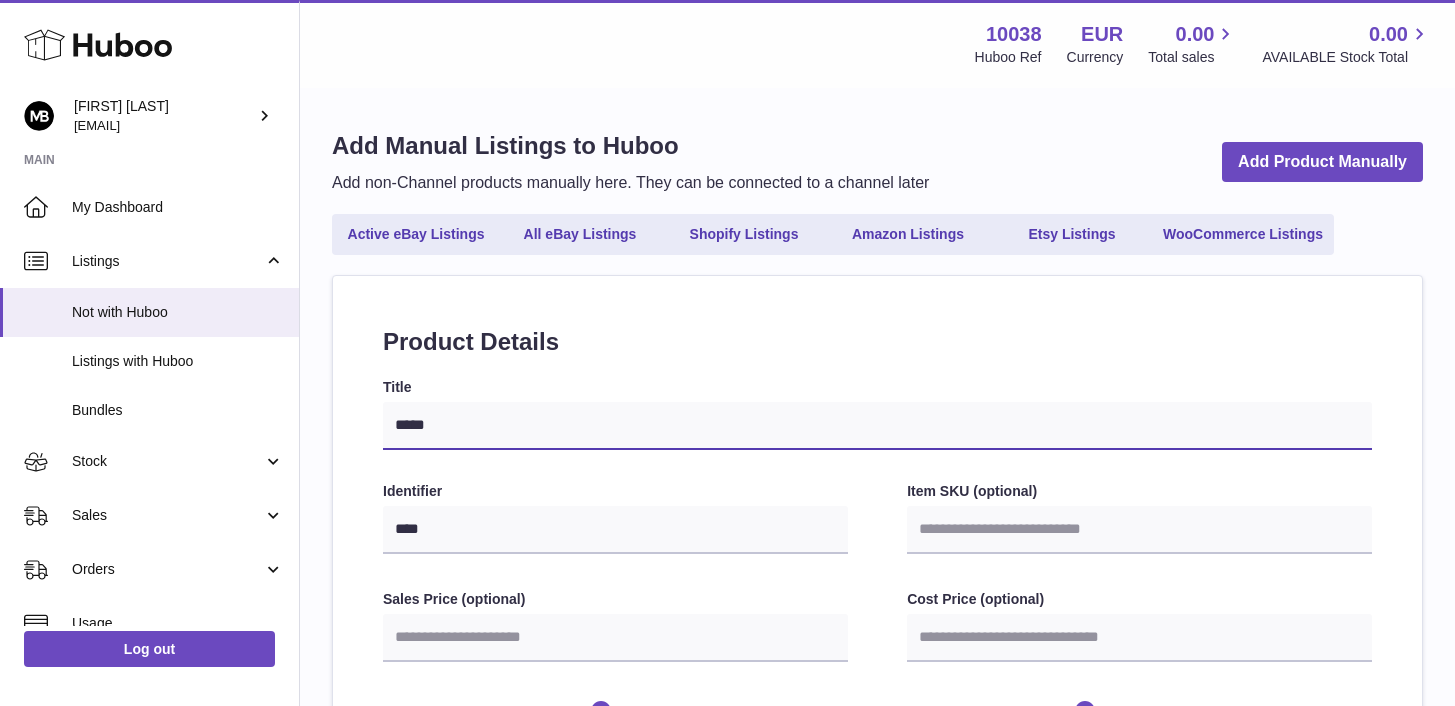 type on "******" 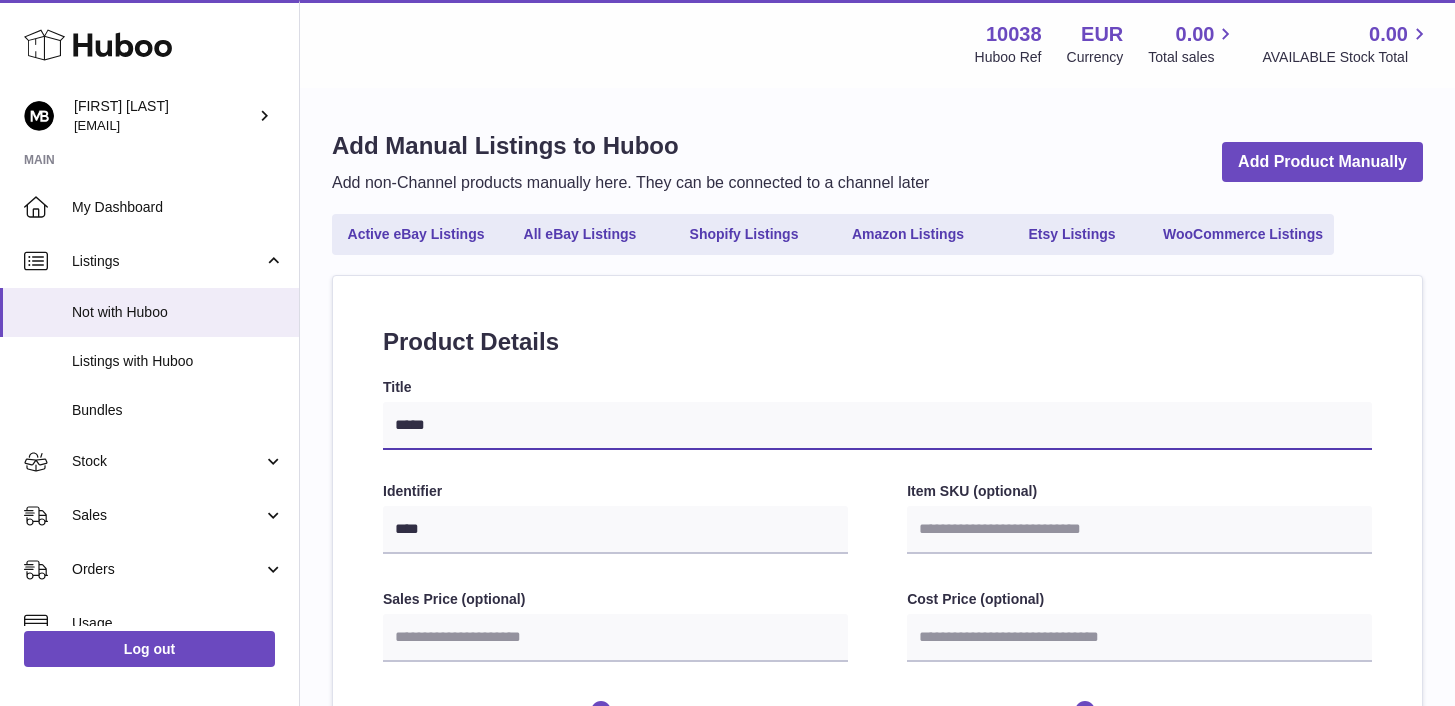 select 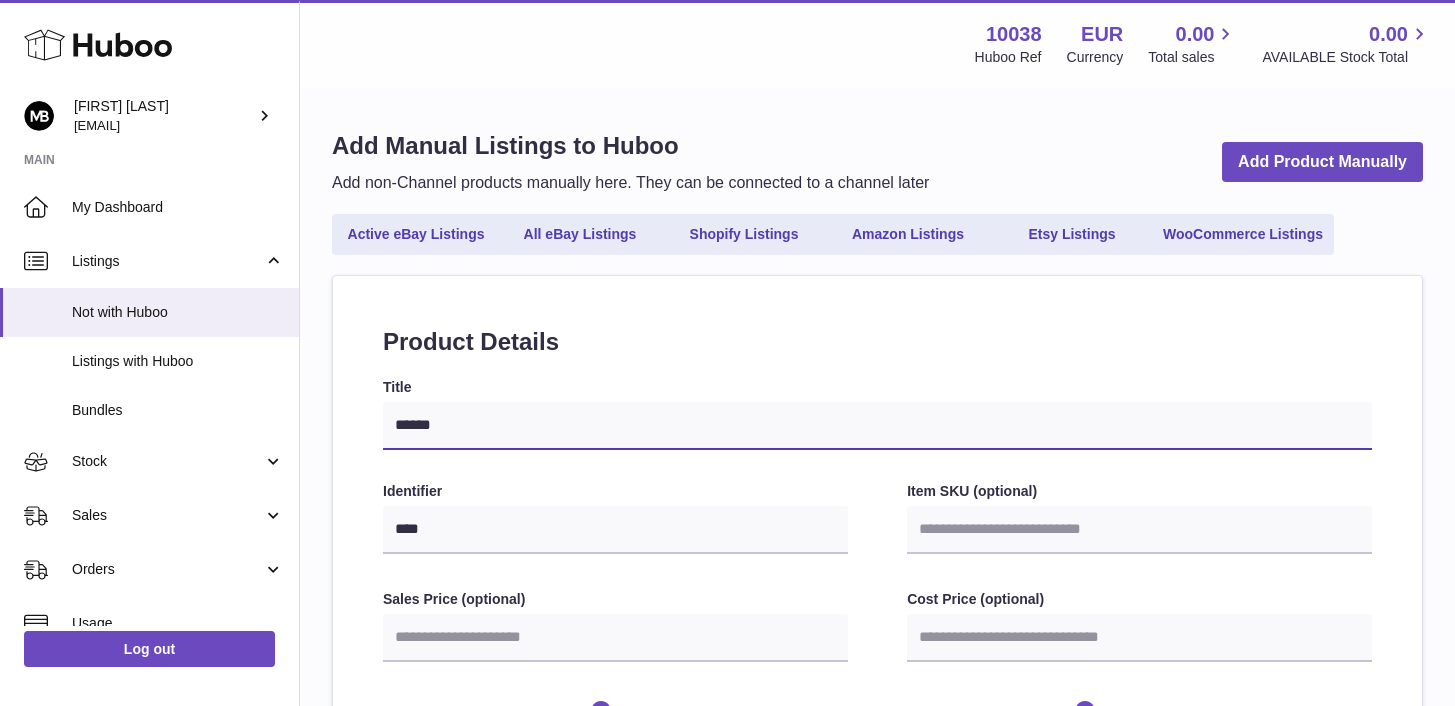 type on "*******" 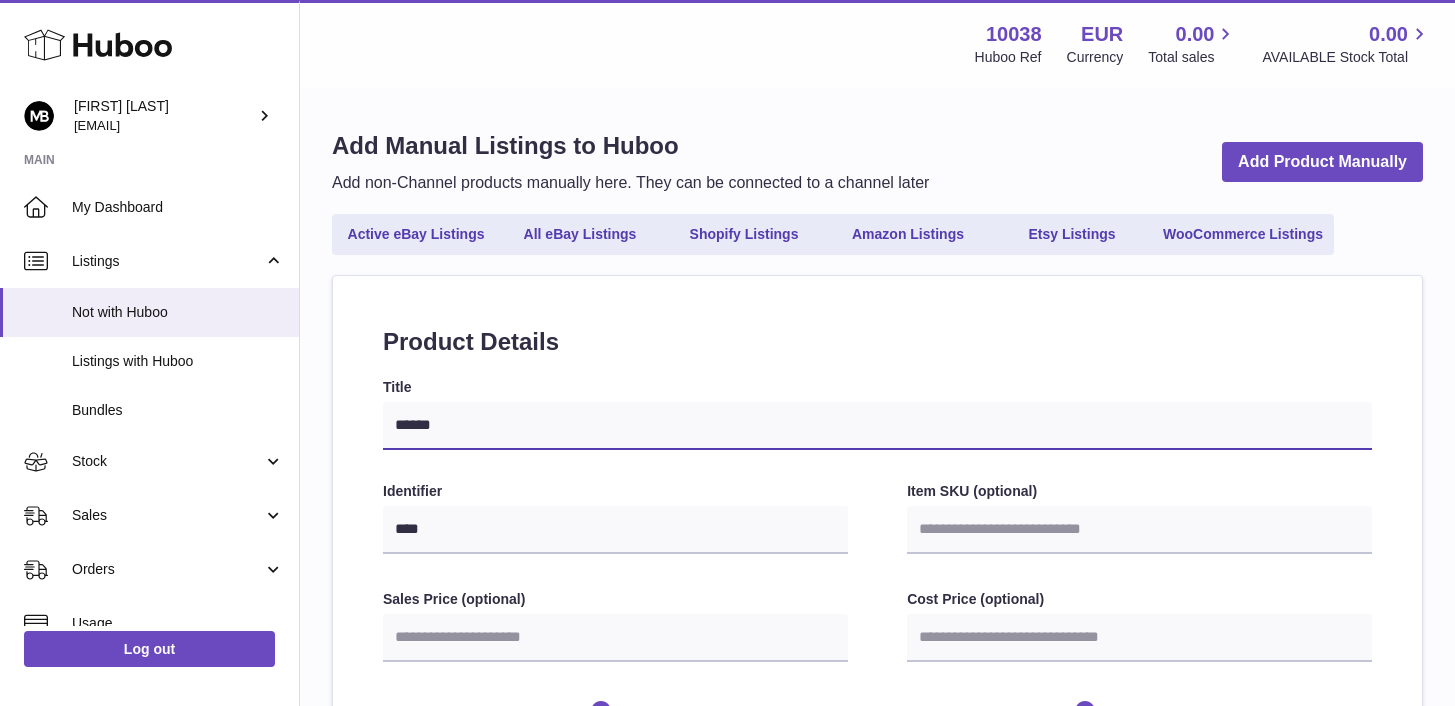 select 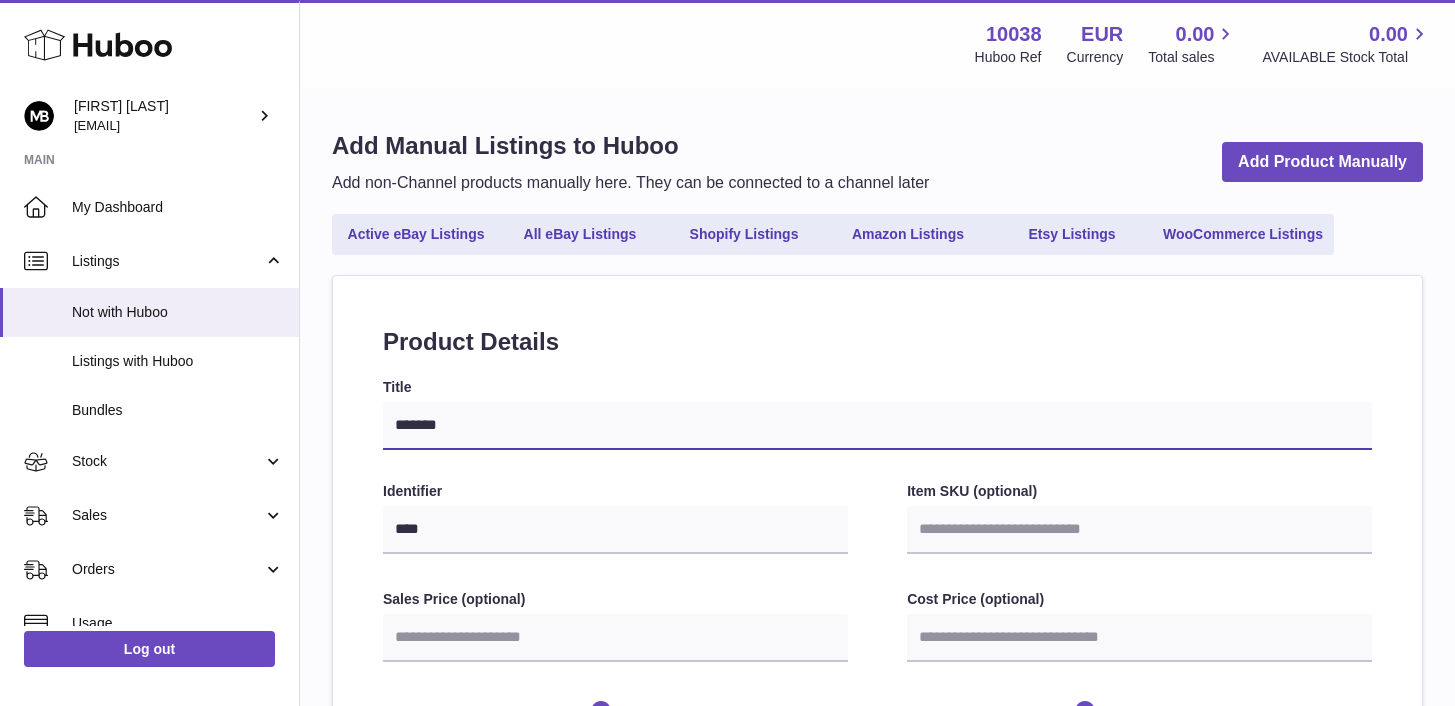 type on "*******" 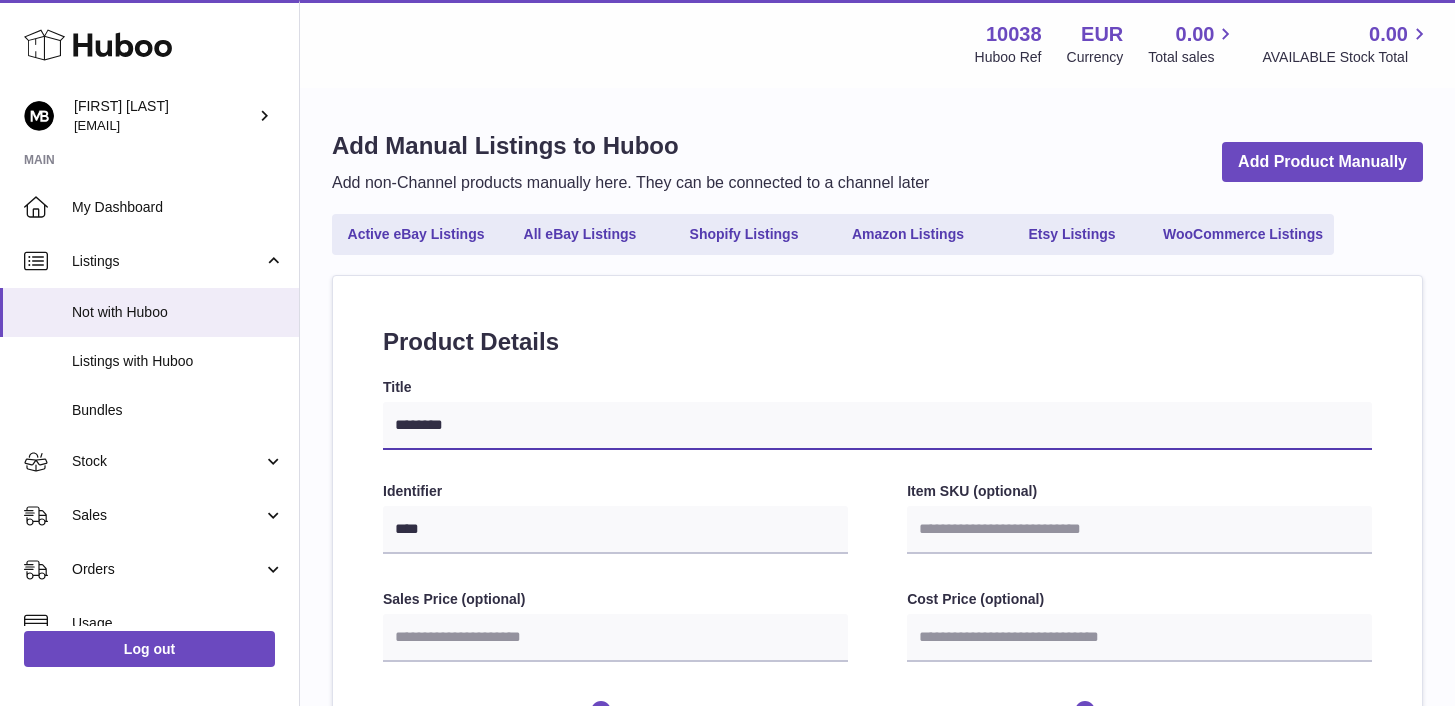 select 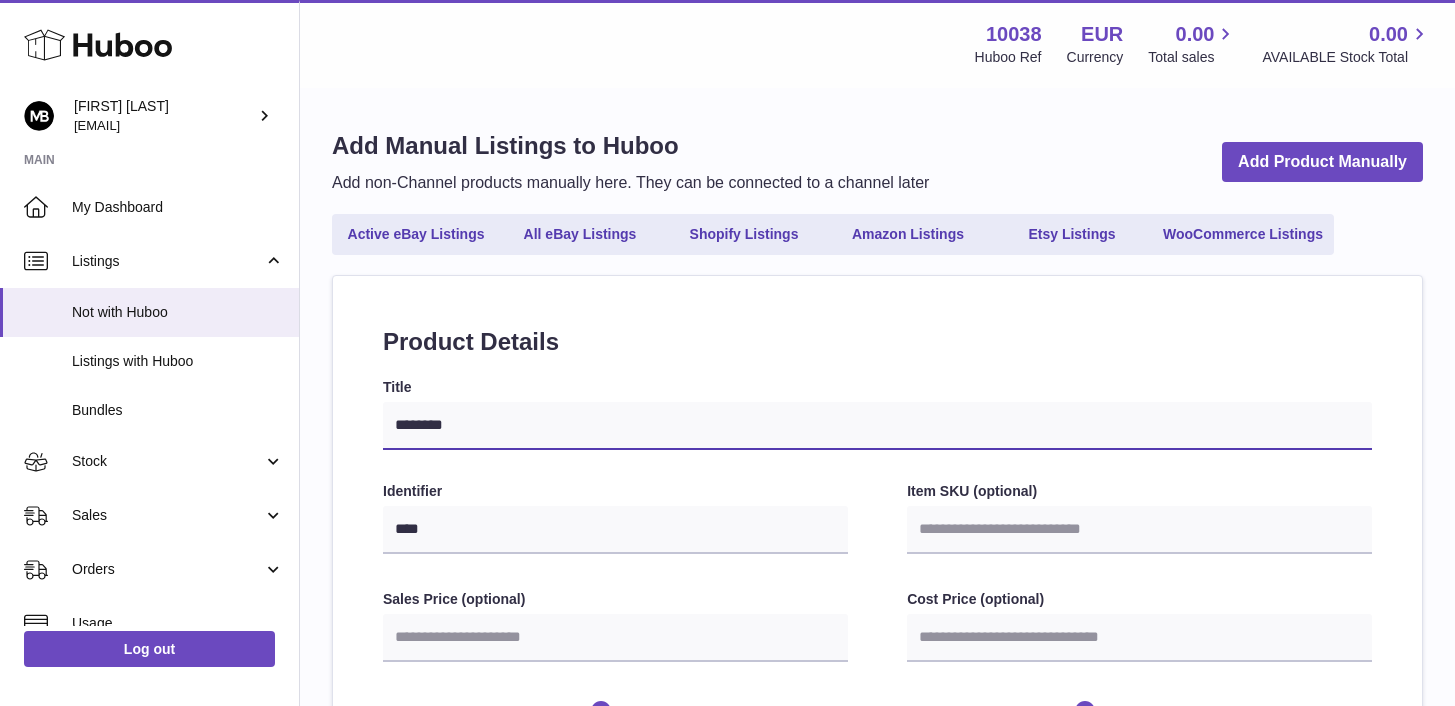 type on "*********" 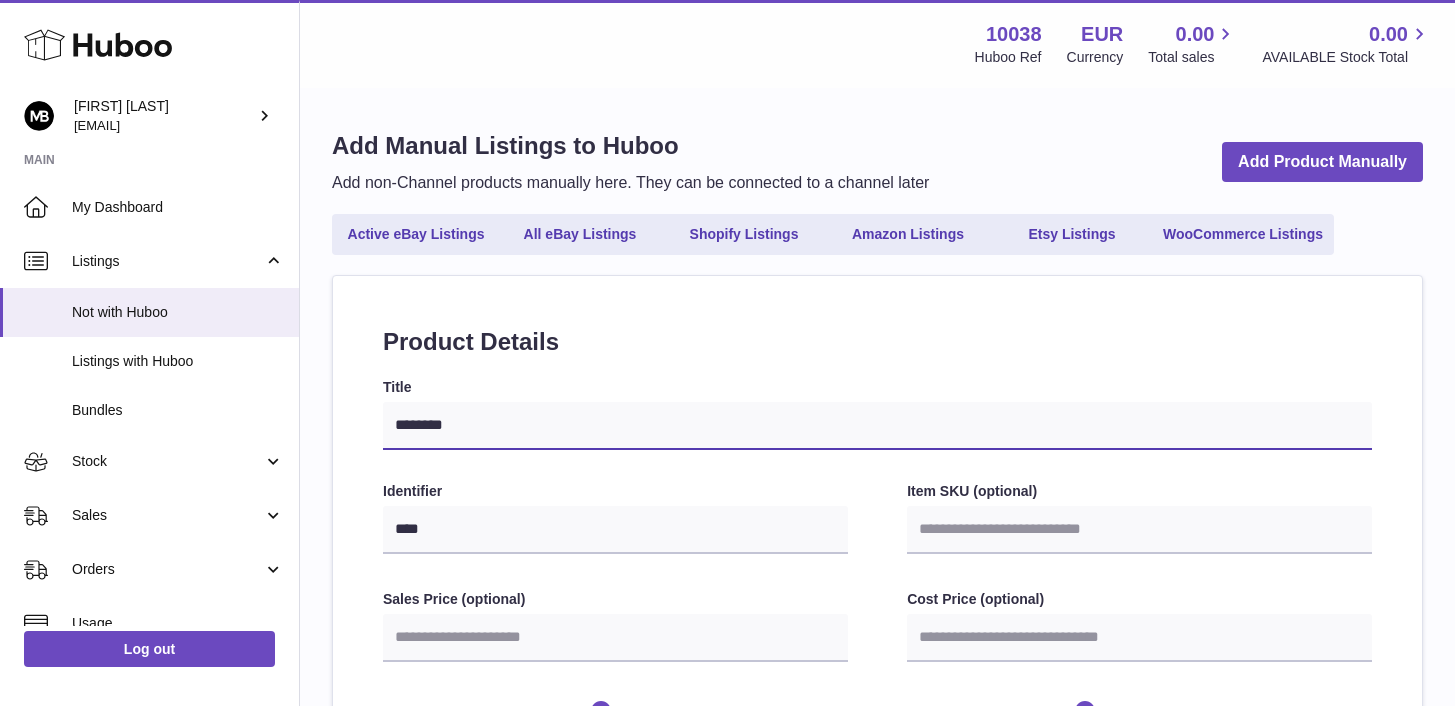 select 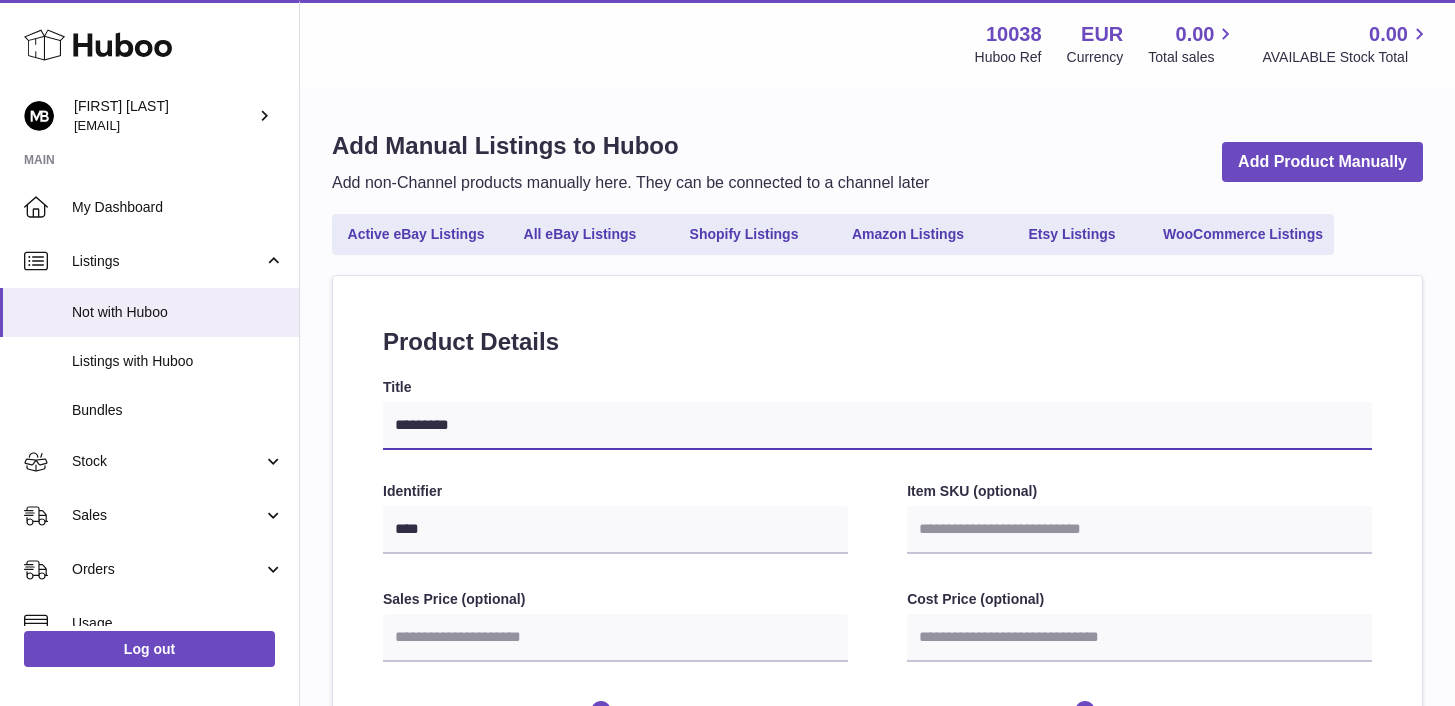 type on "**********" 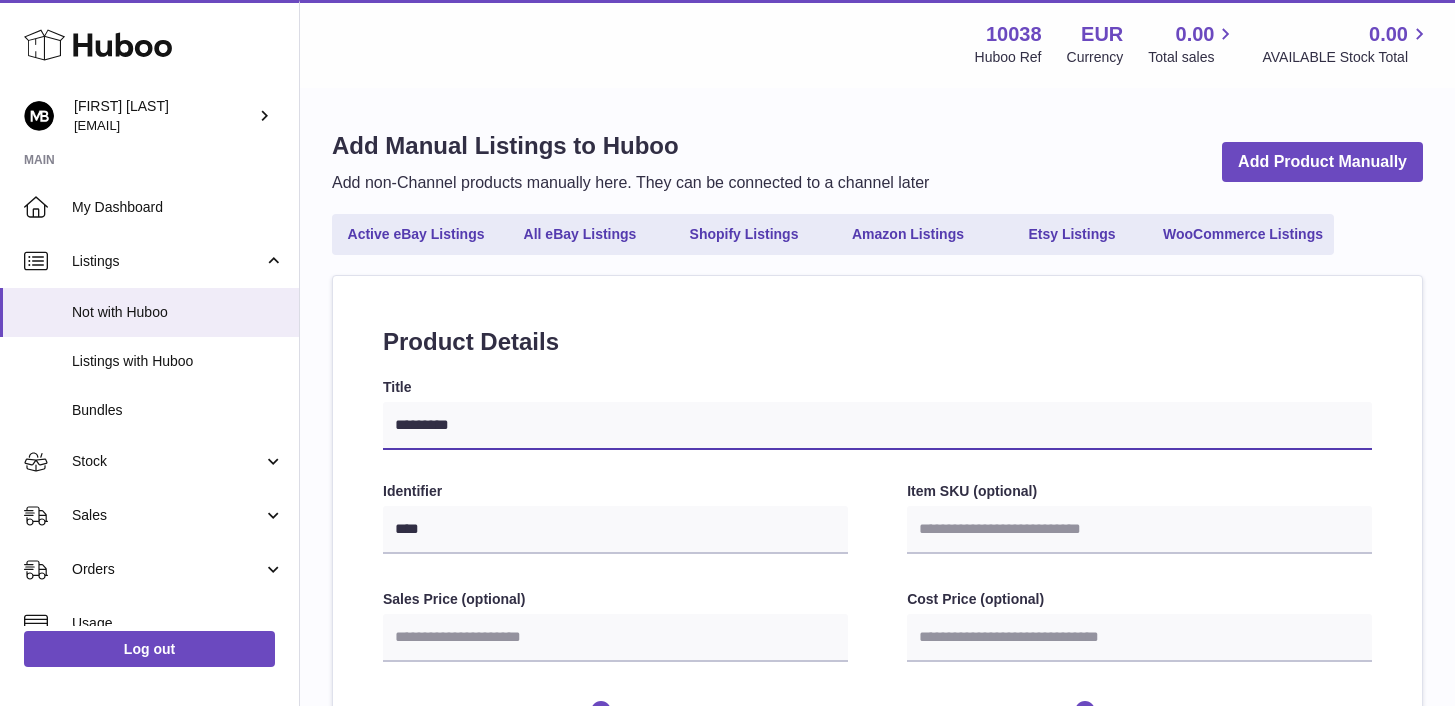 select 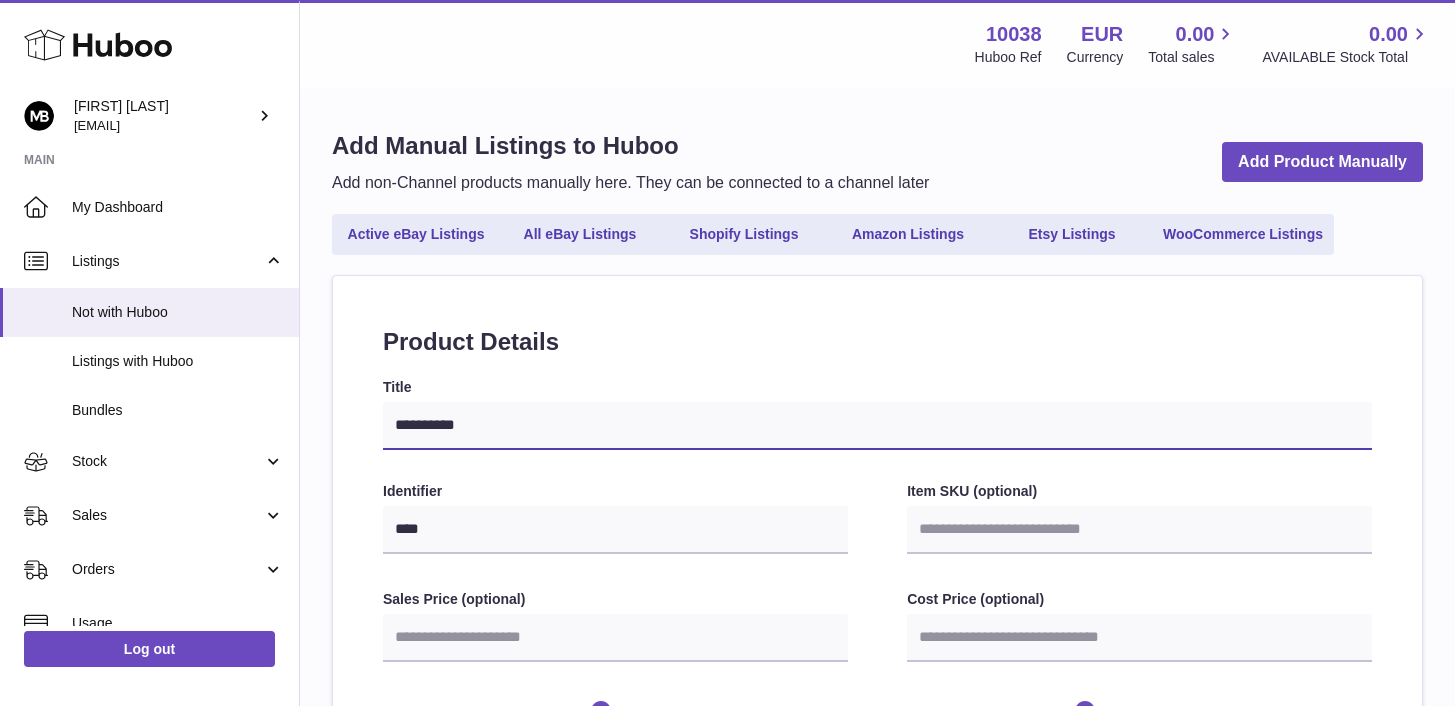 type on "**********" 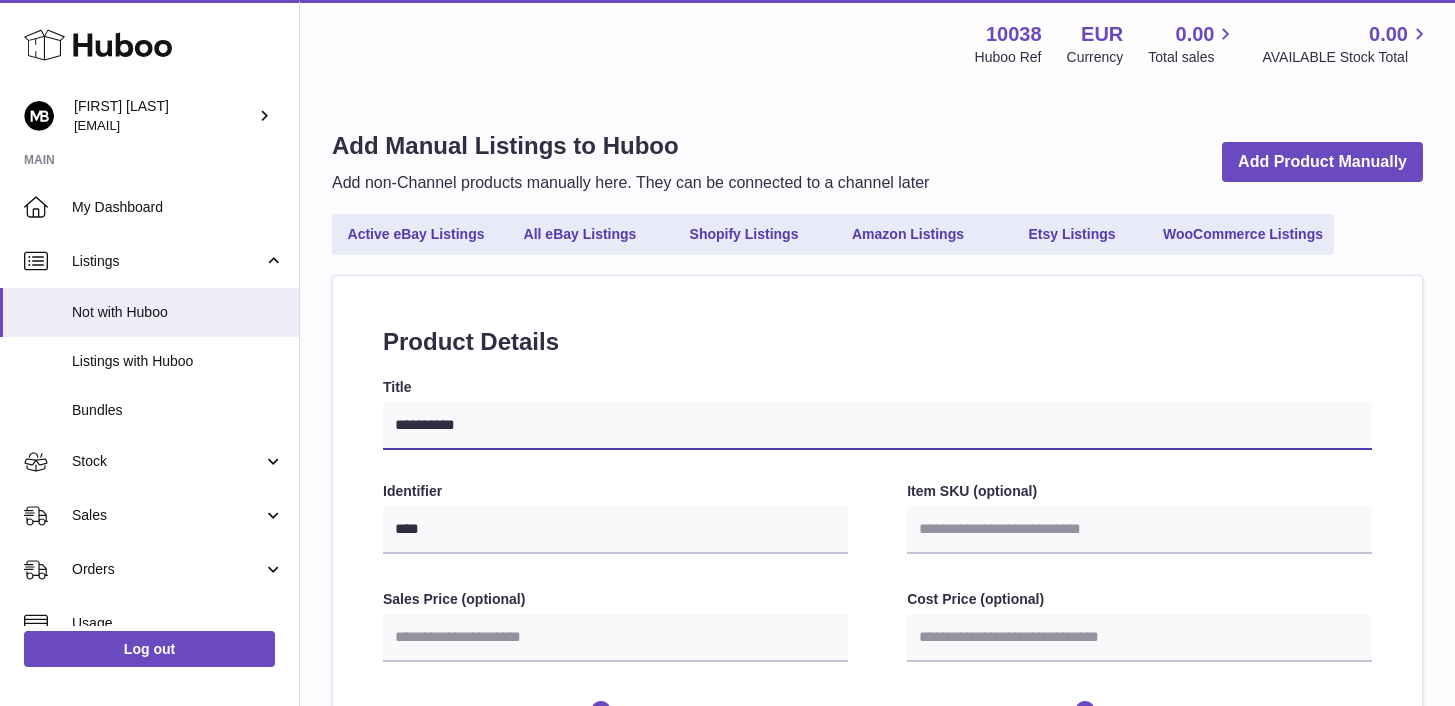 select 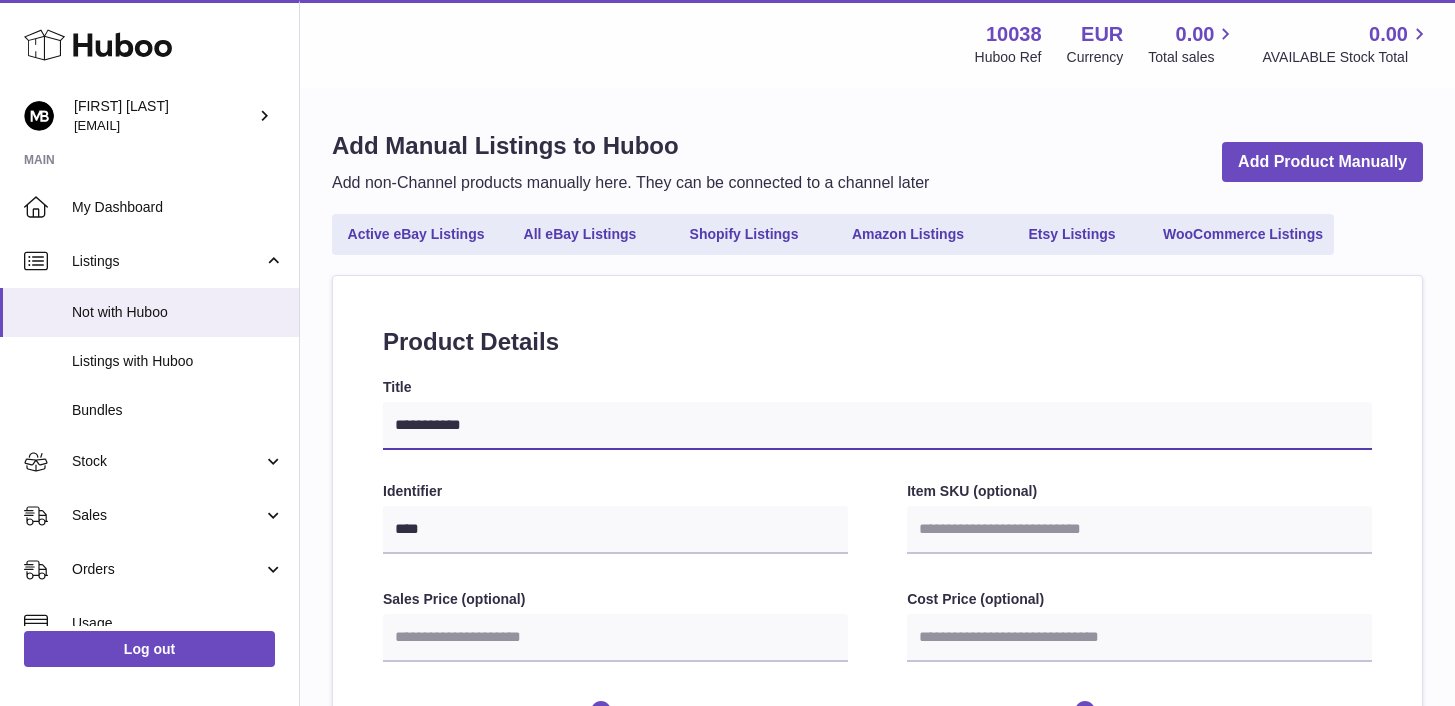 type on "**********" 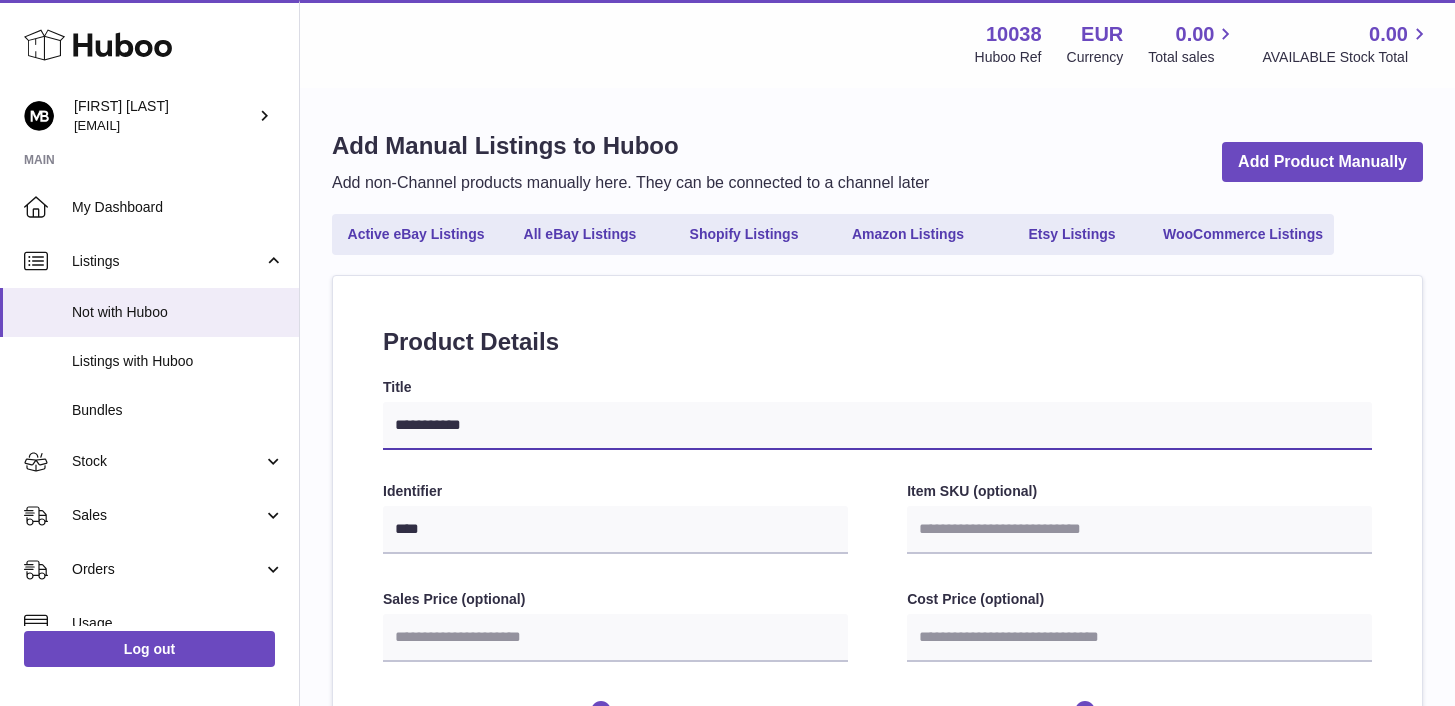 select 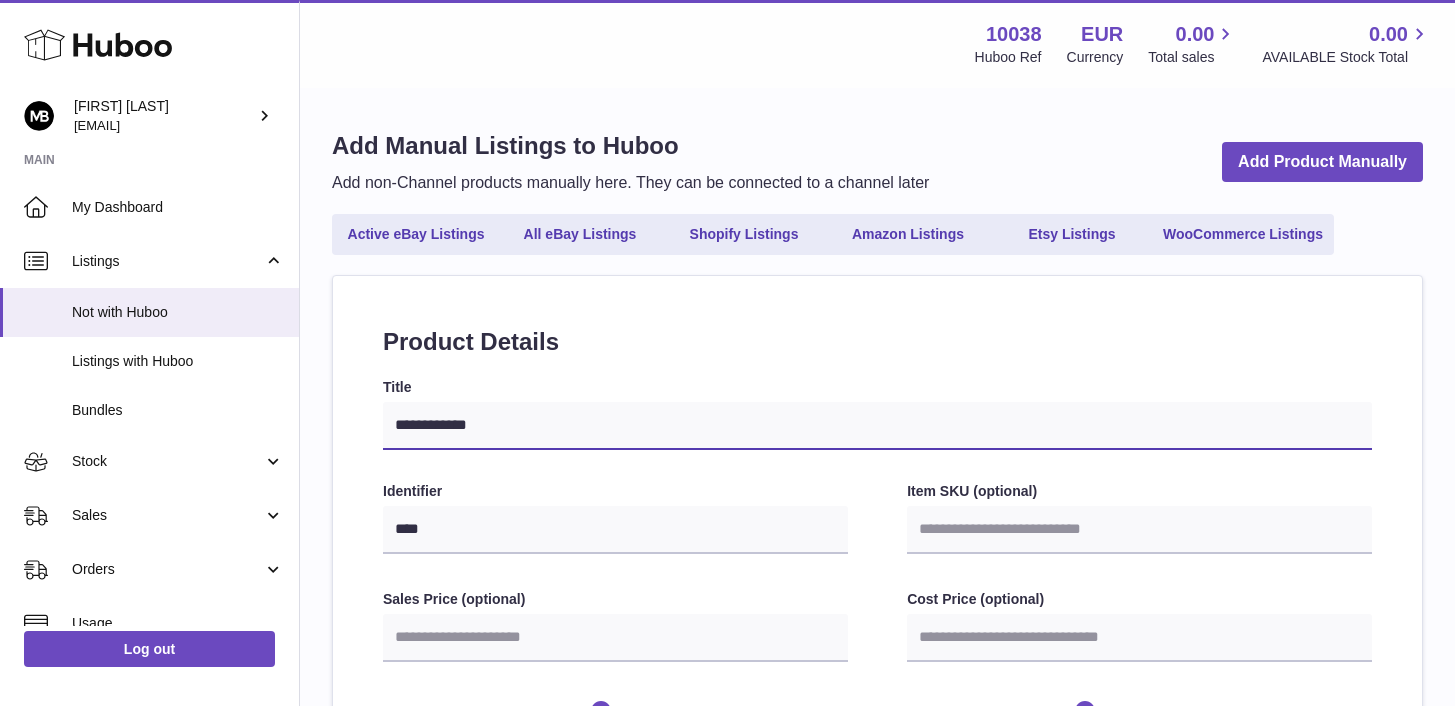 type on "**********" 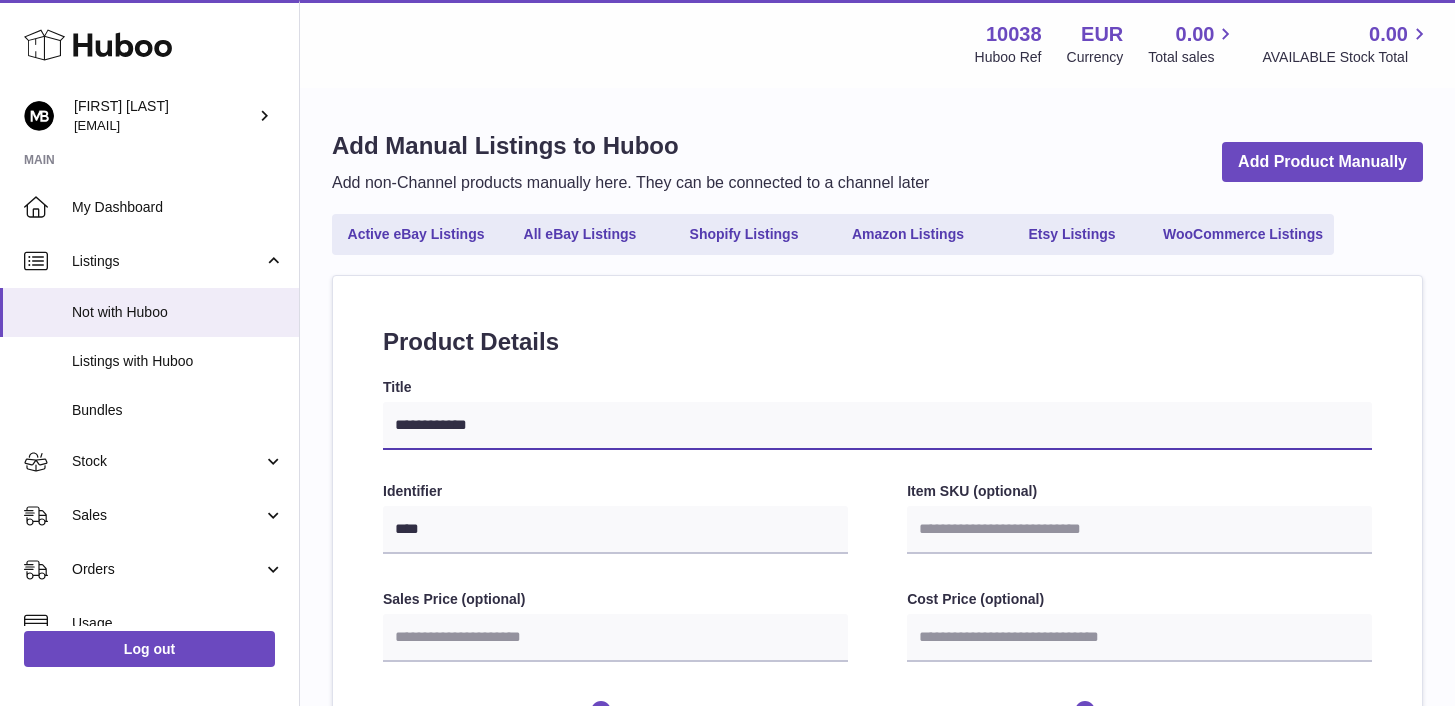 select 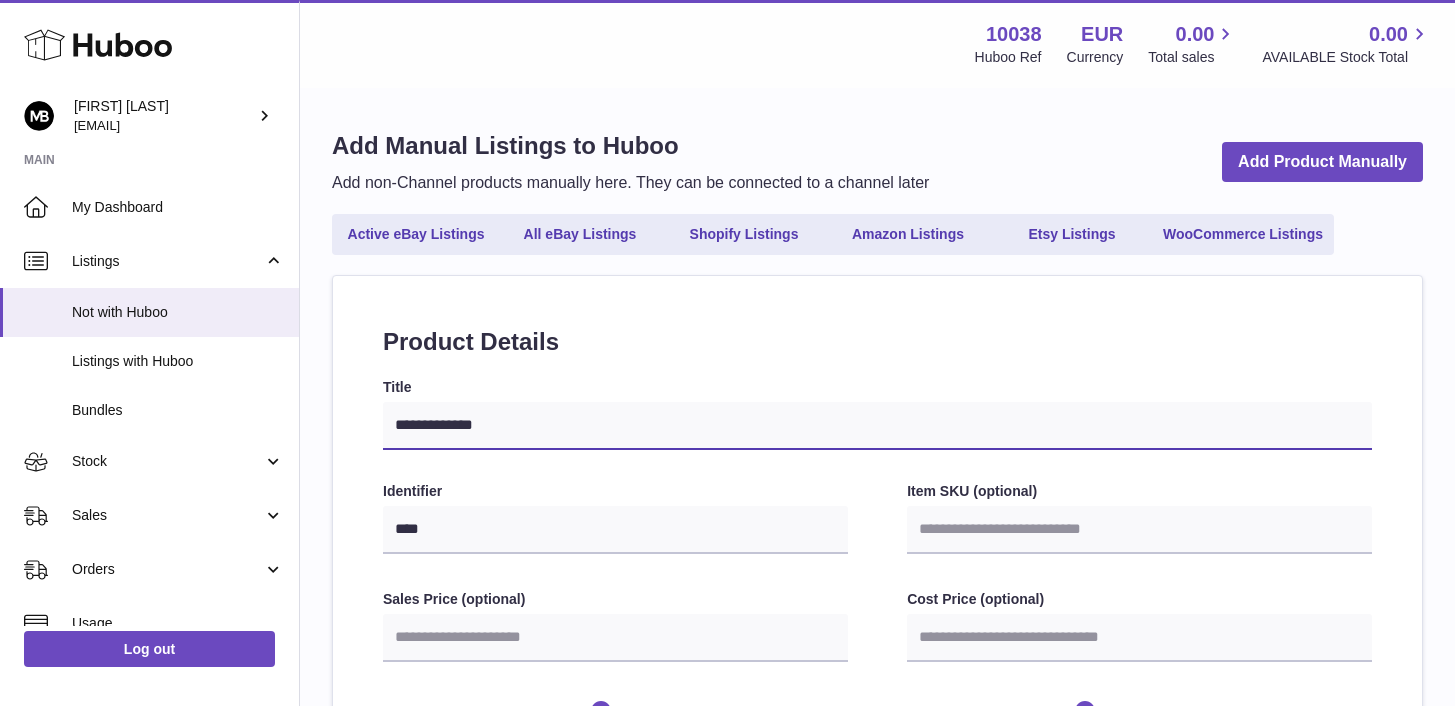 type on "**********" 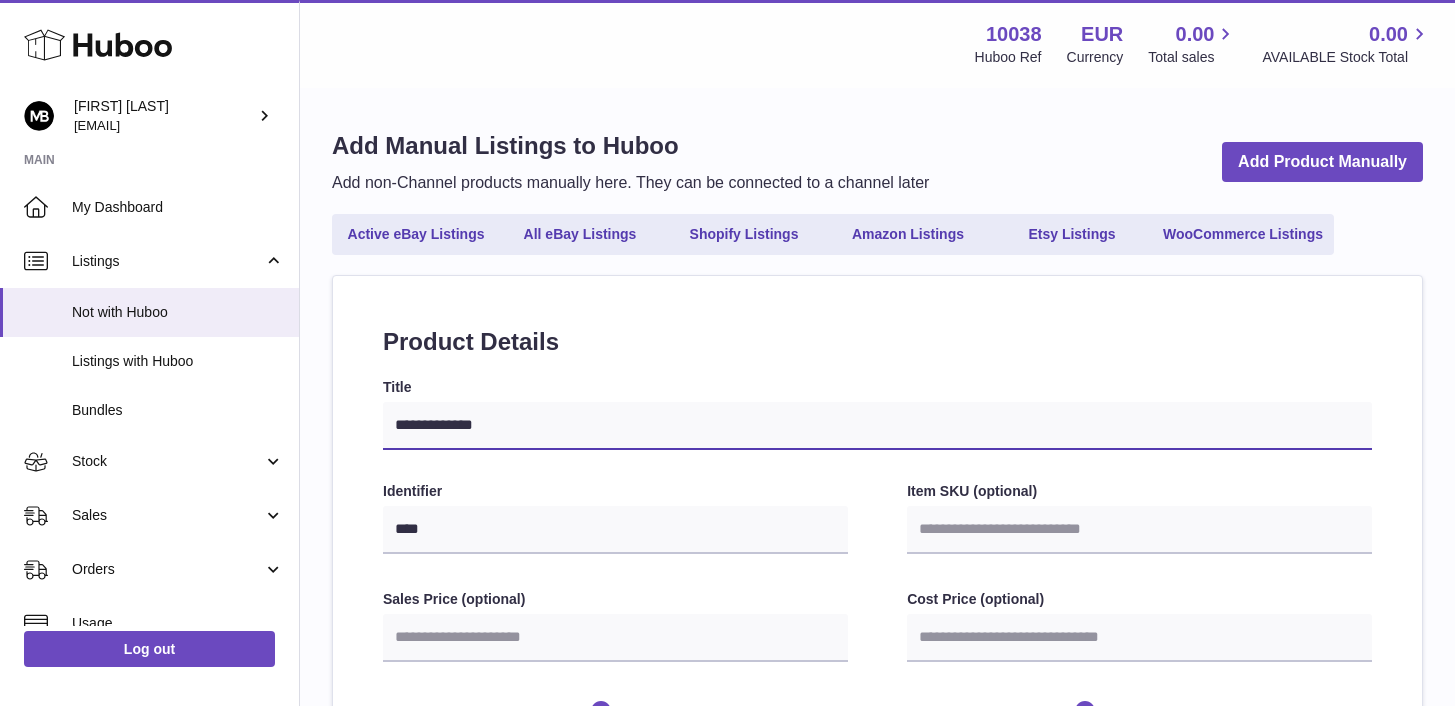 select 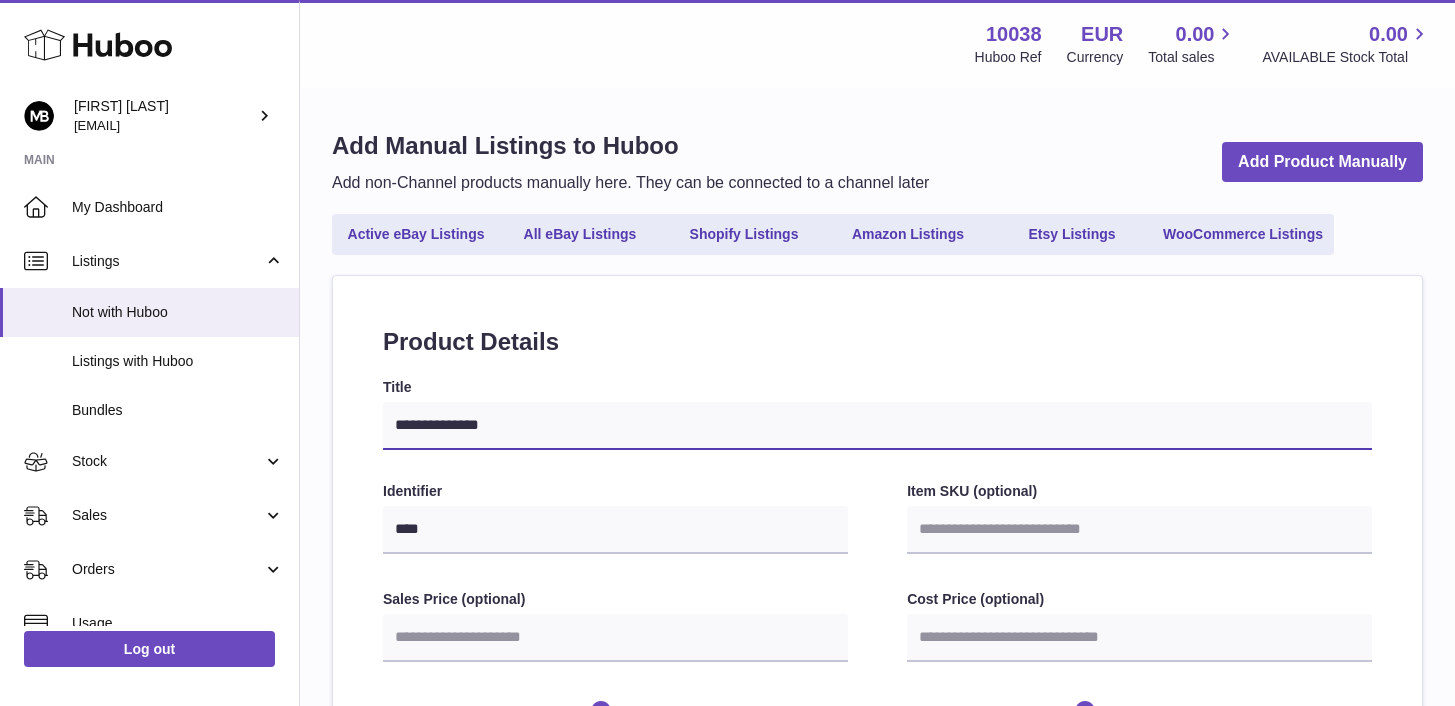 type on "**********" 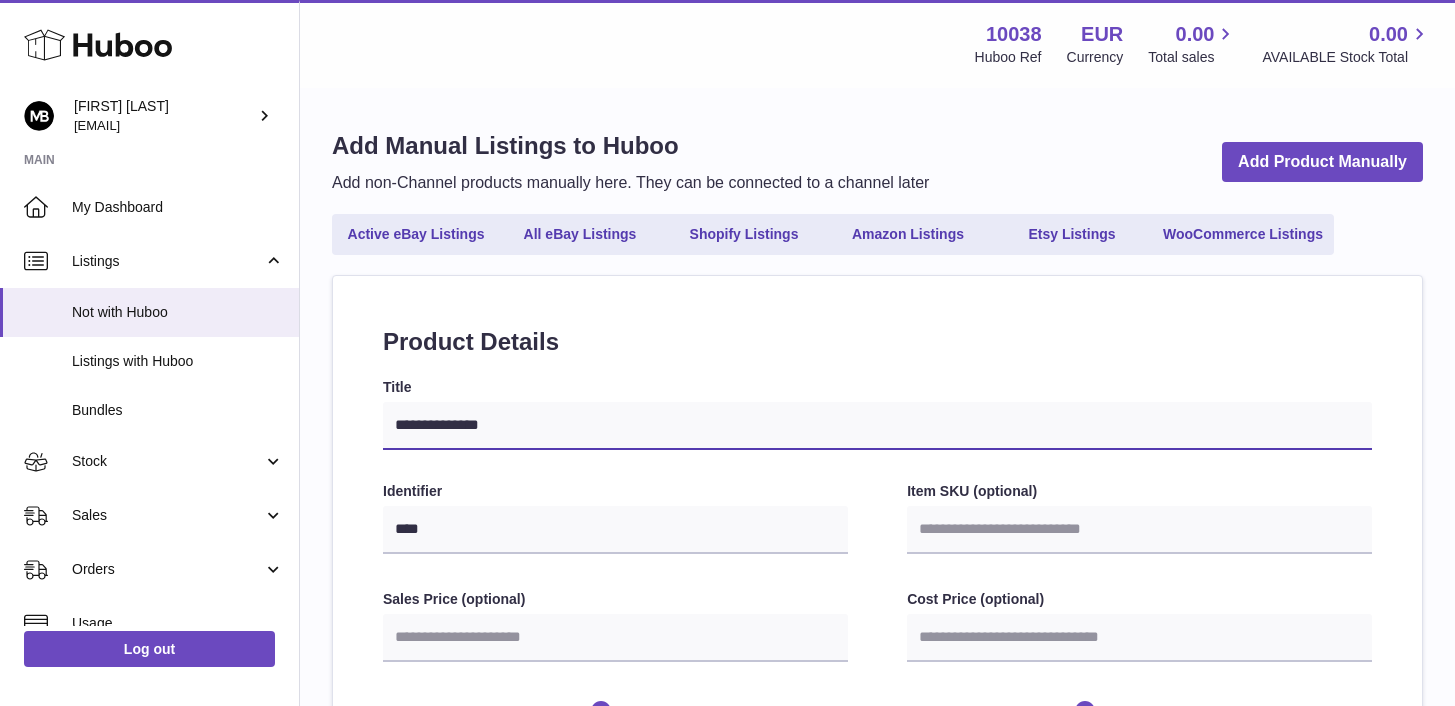 select 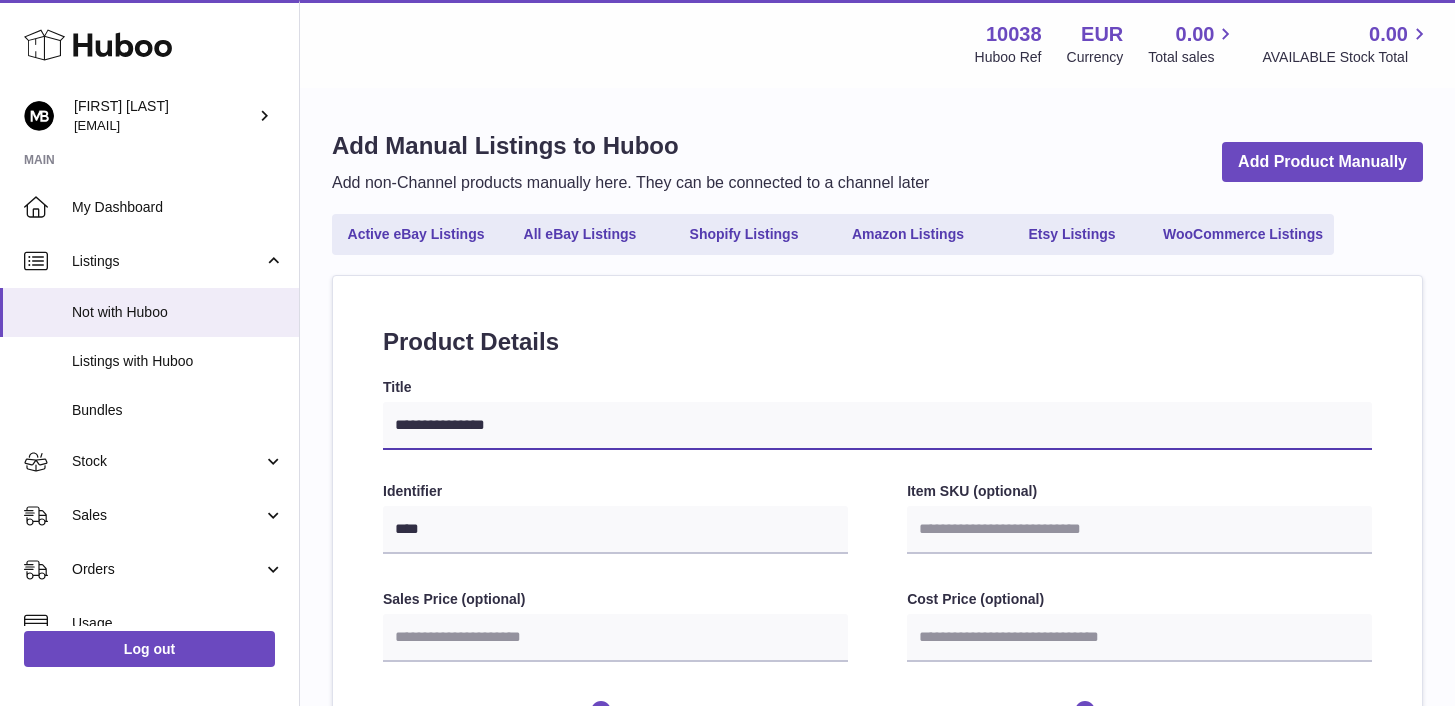 type on "**********" 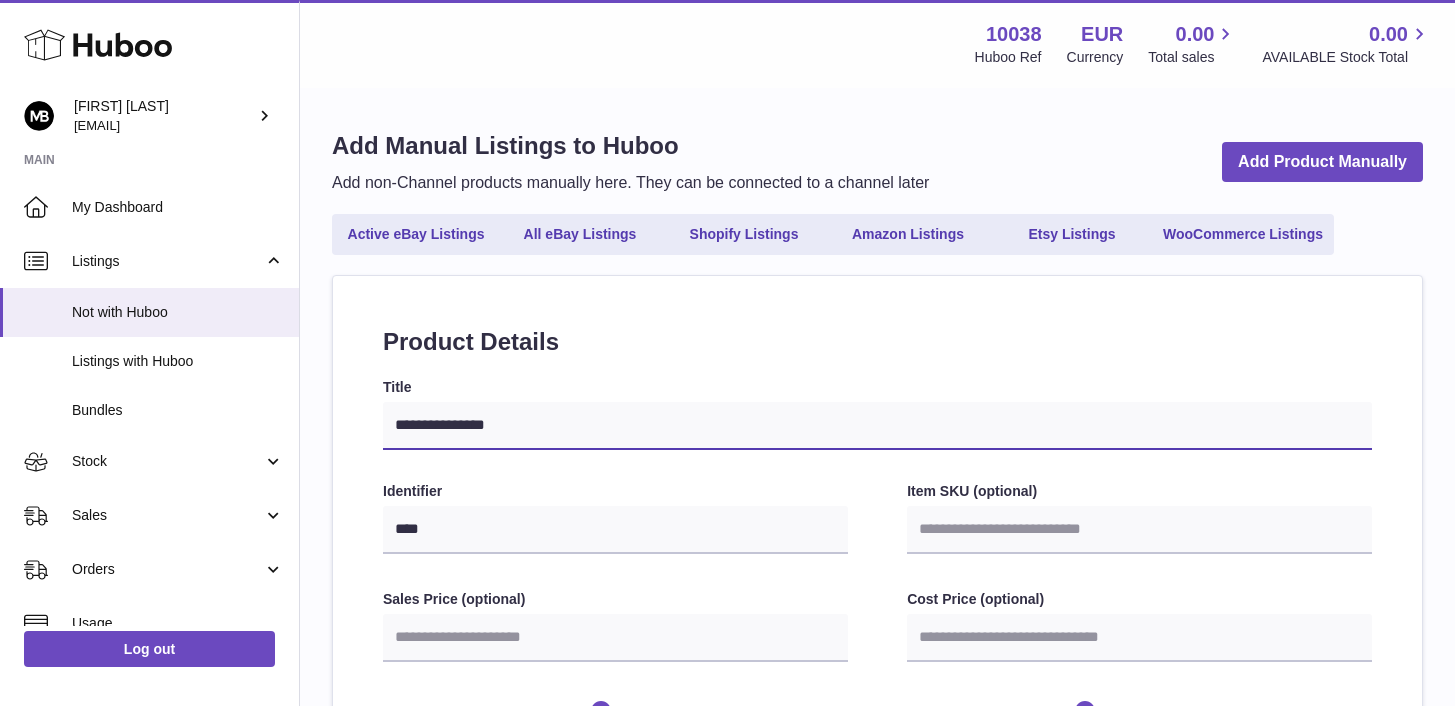 select 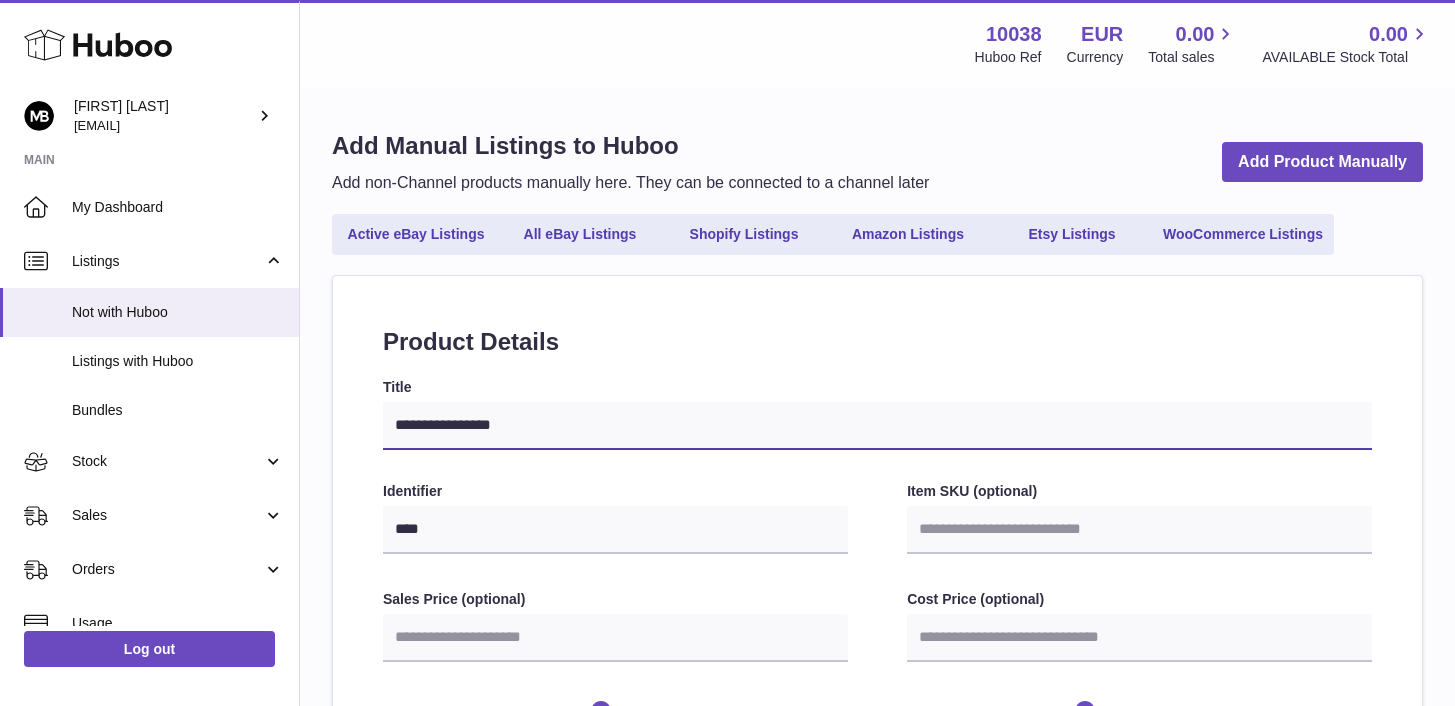 type on "**********" 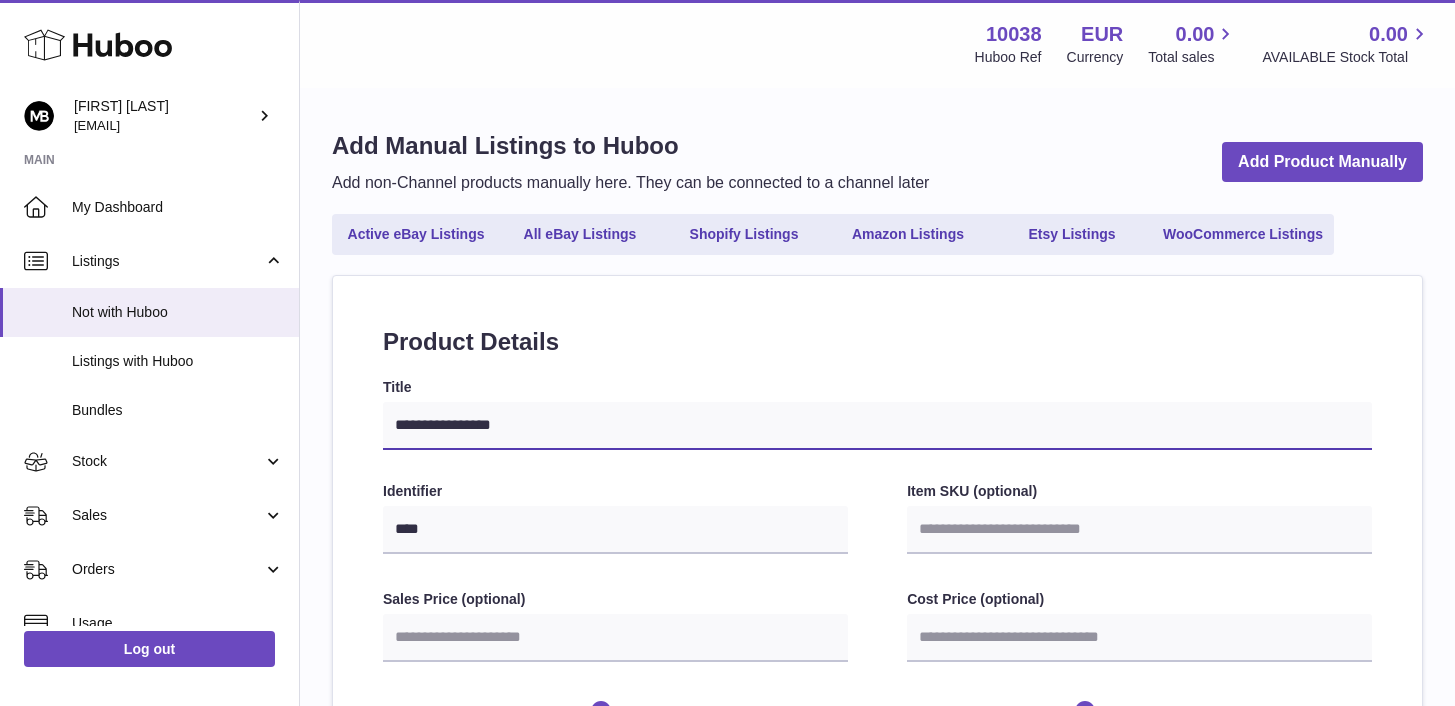 select 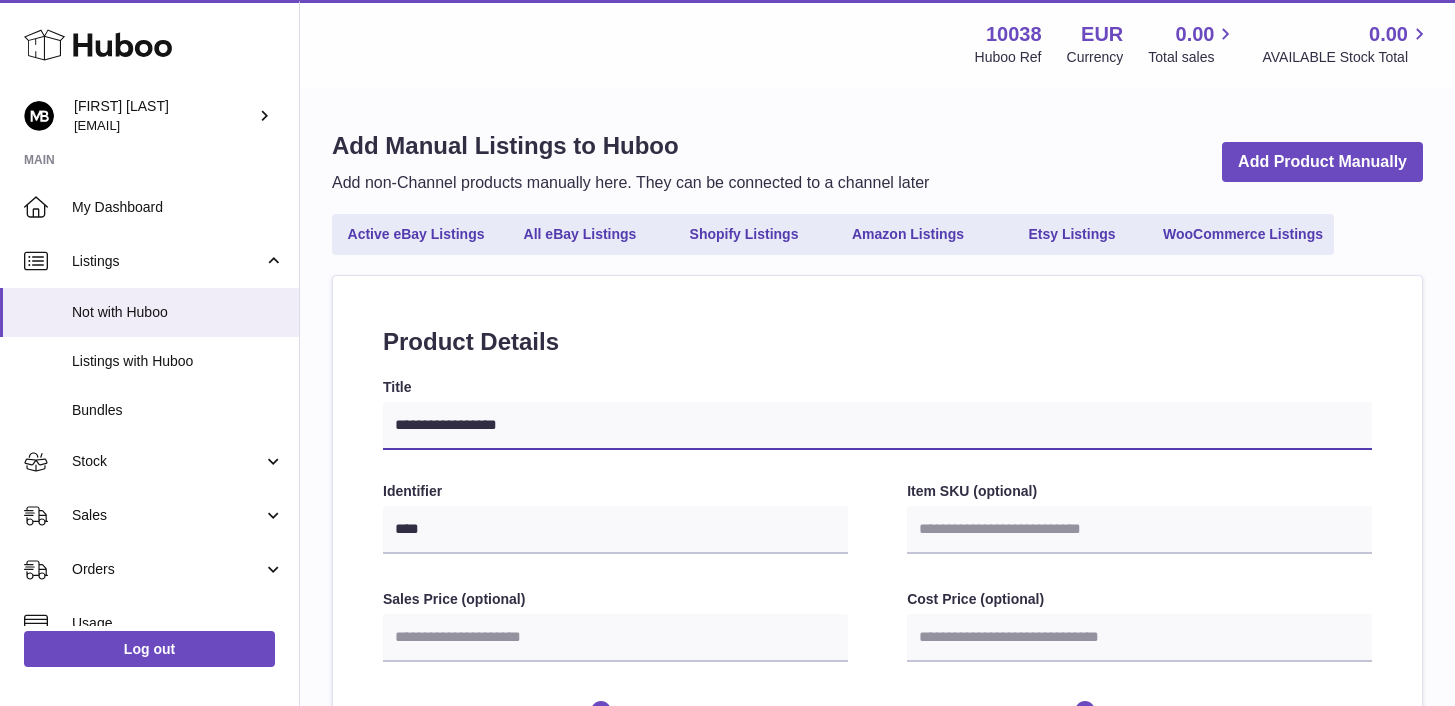 type on "**********" 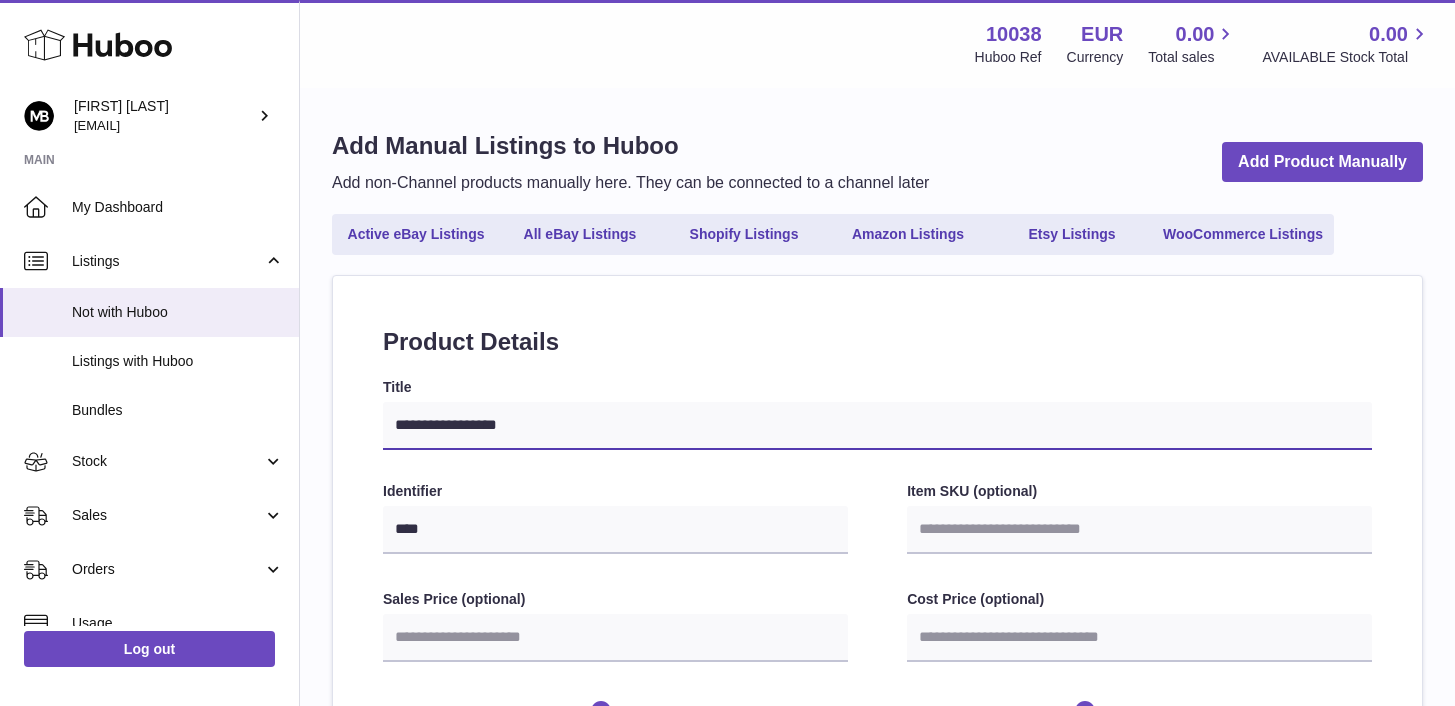 select 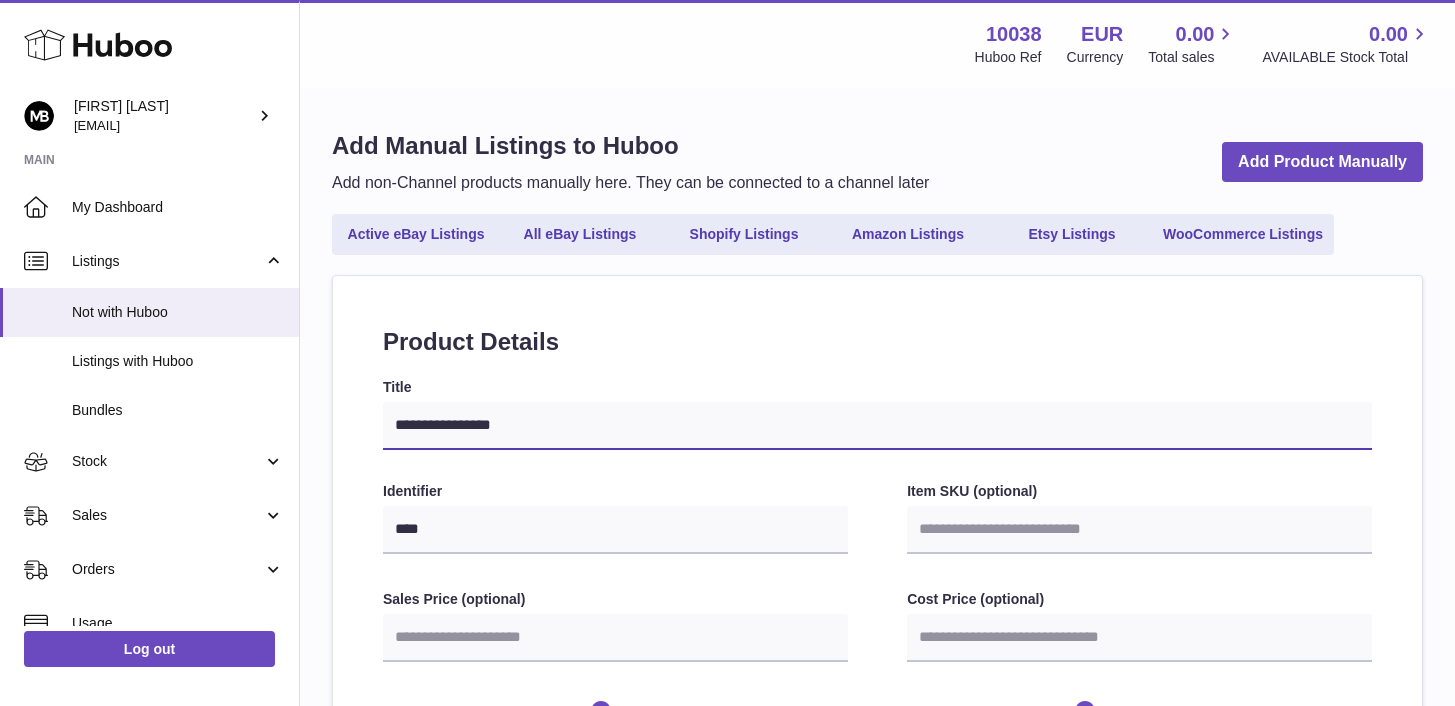type on "**********" 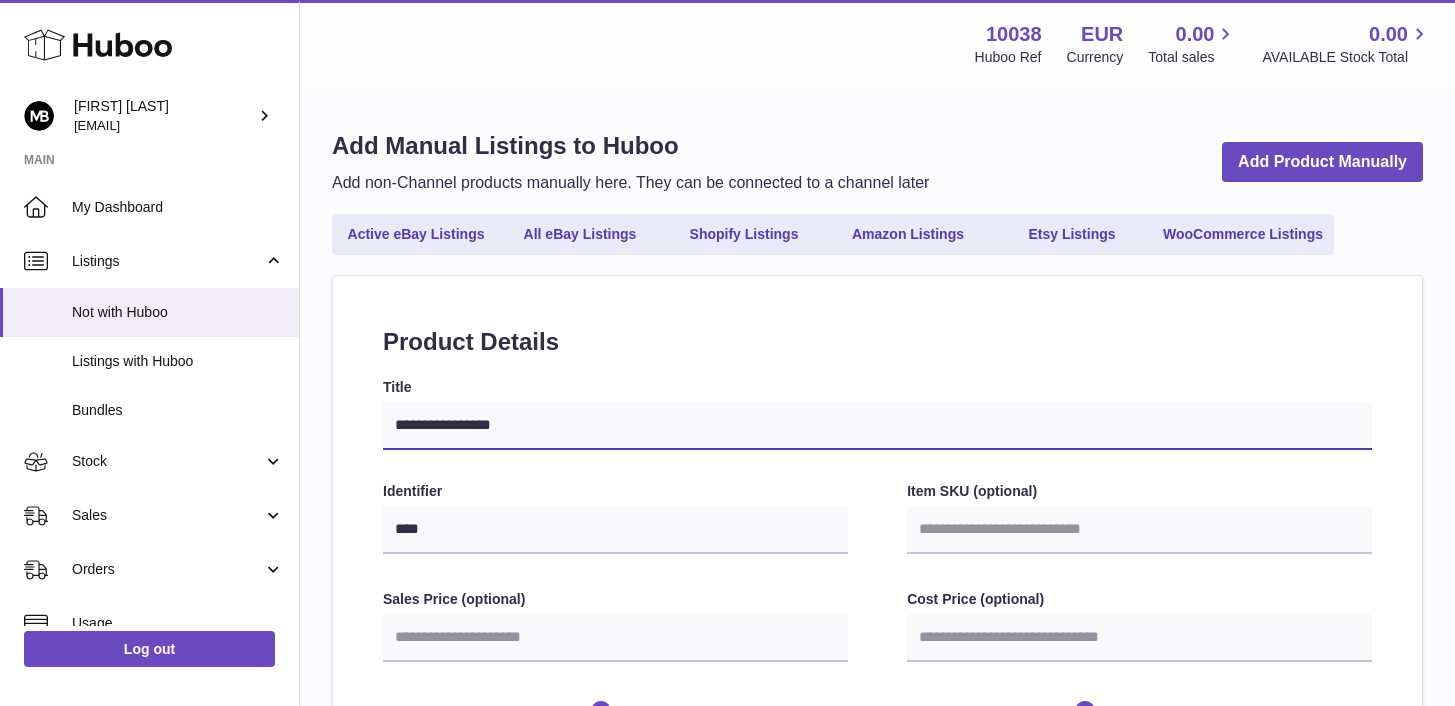 select 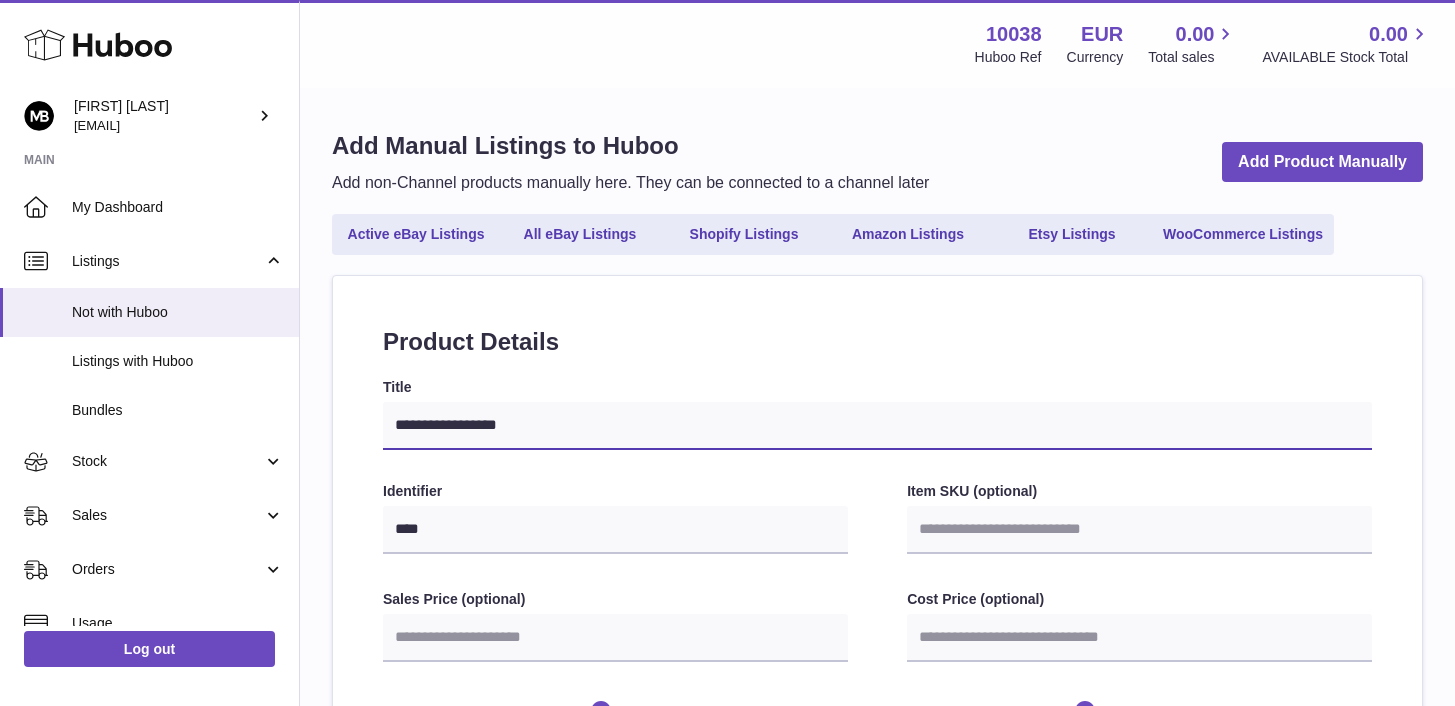 type on "**********" 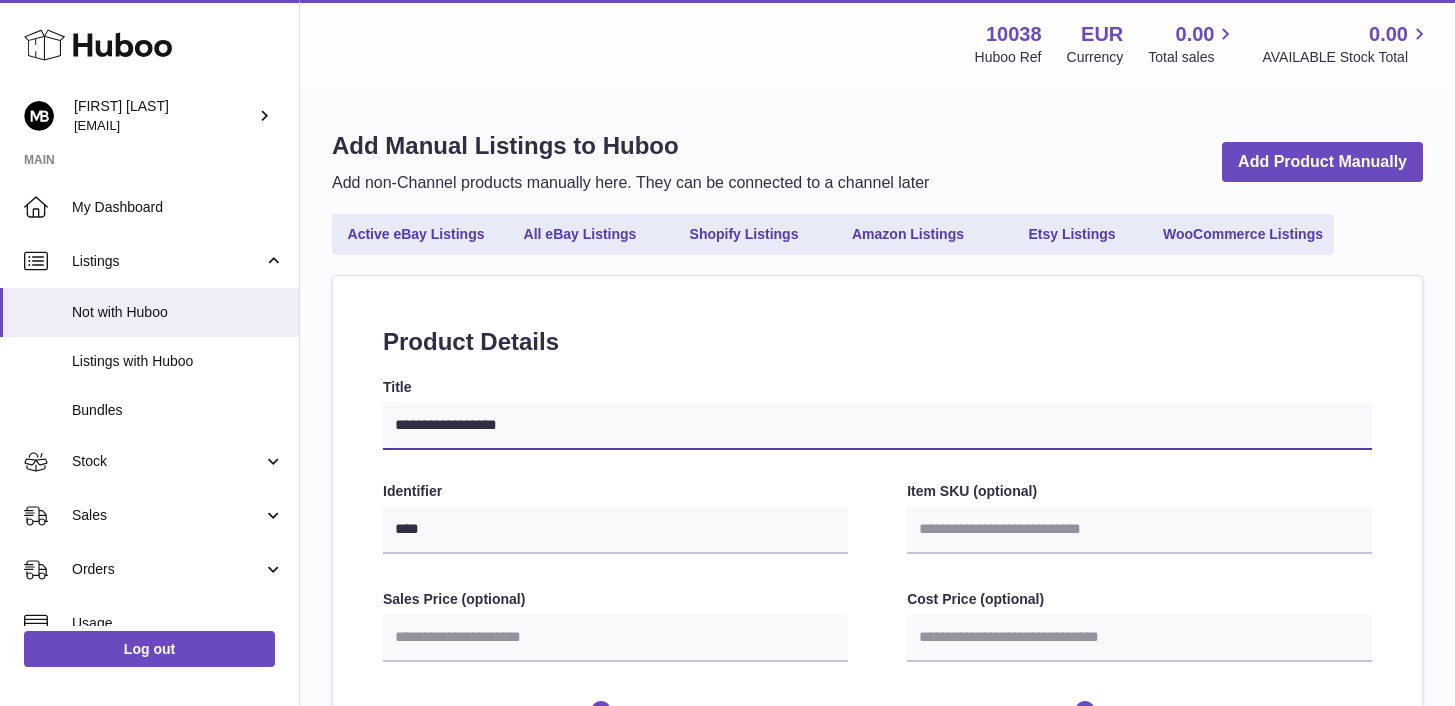 select 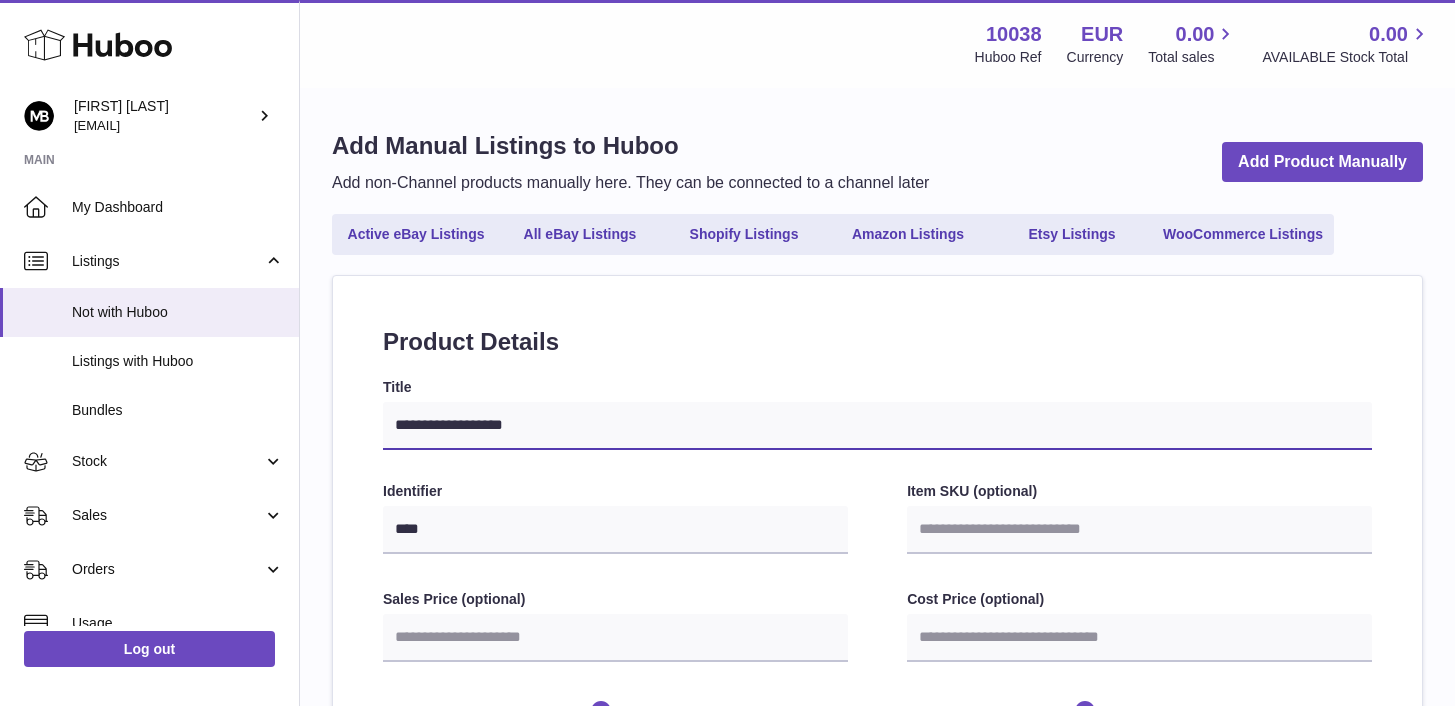 type on "**********" 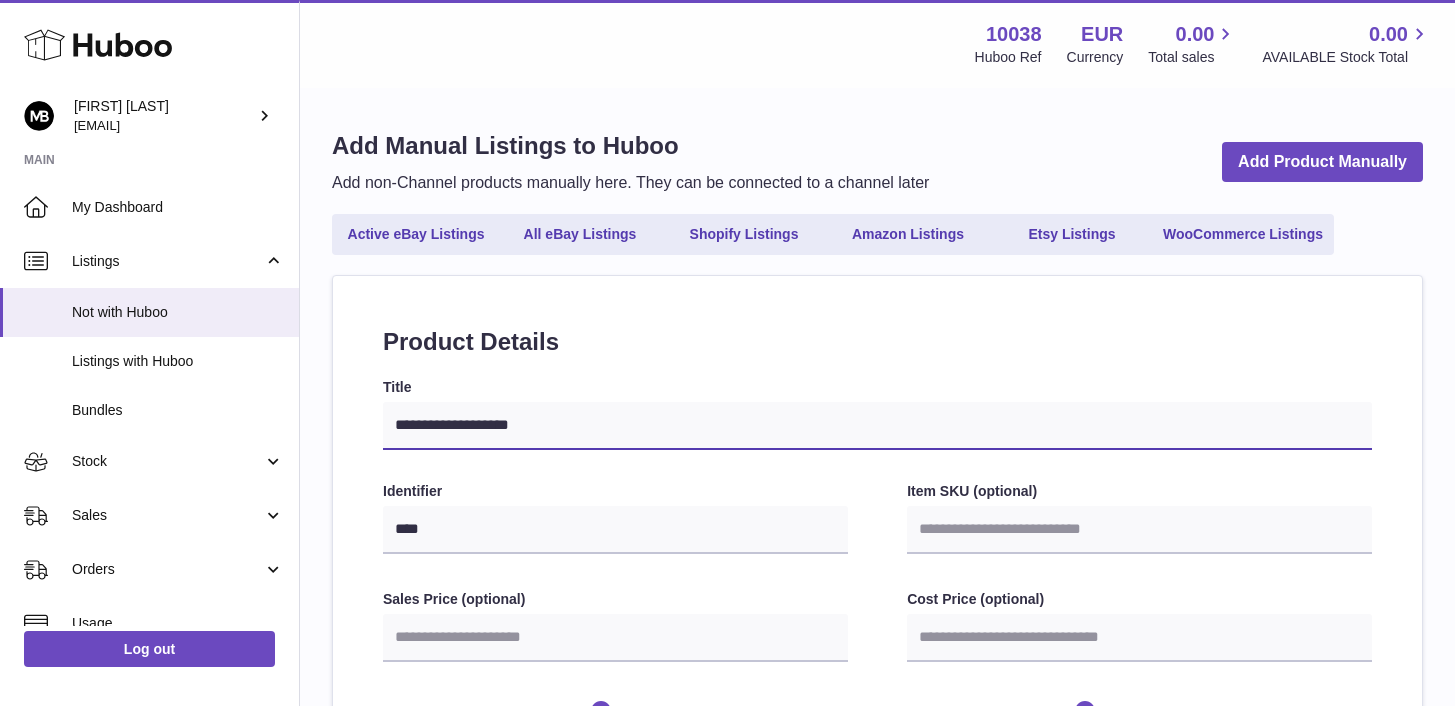 select 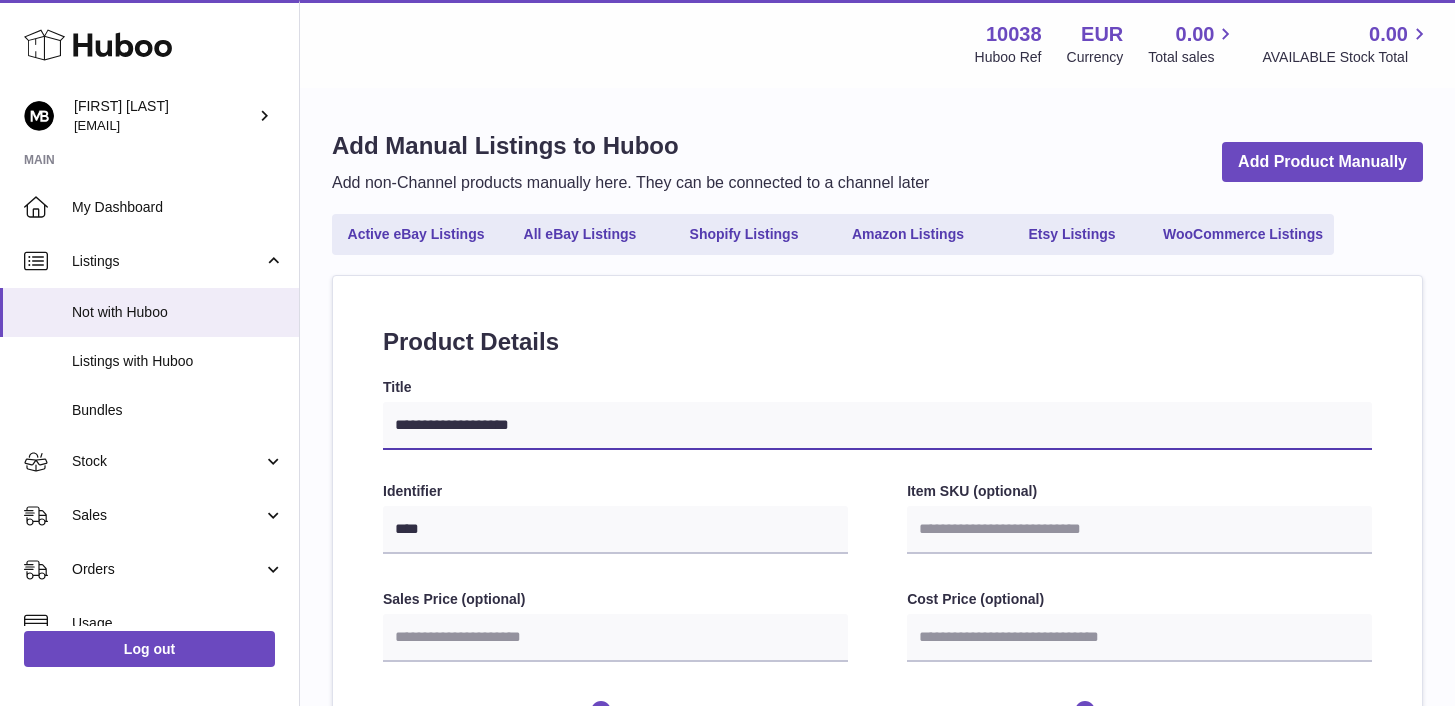 select 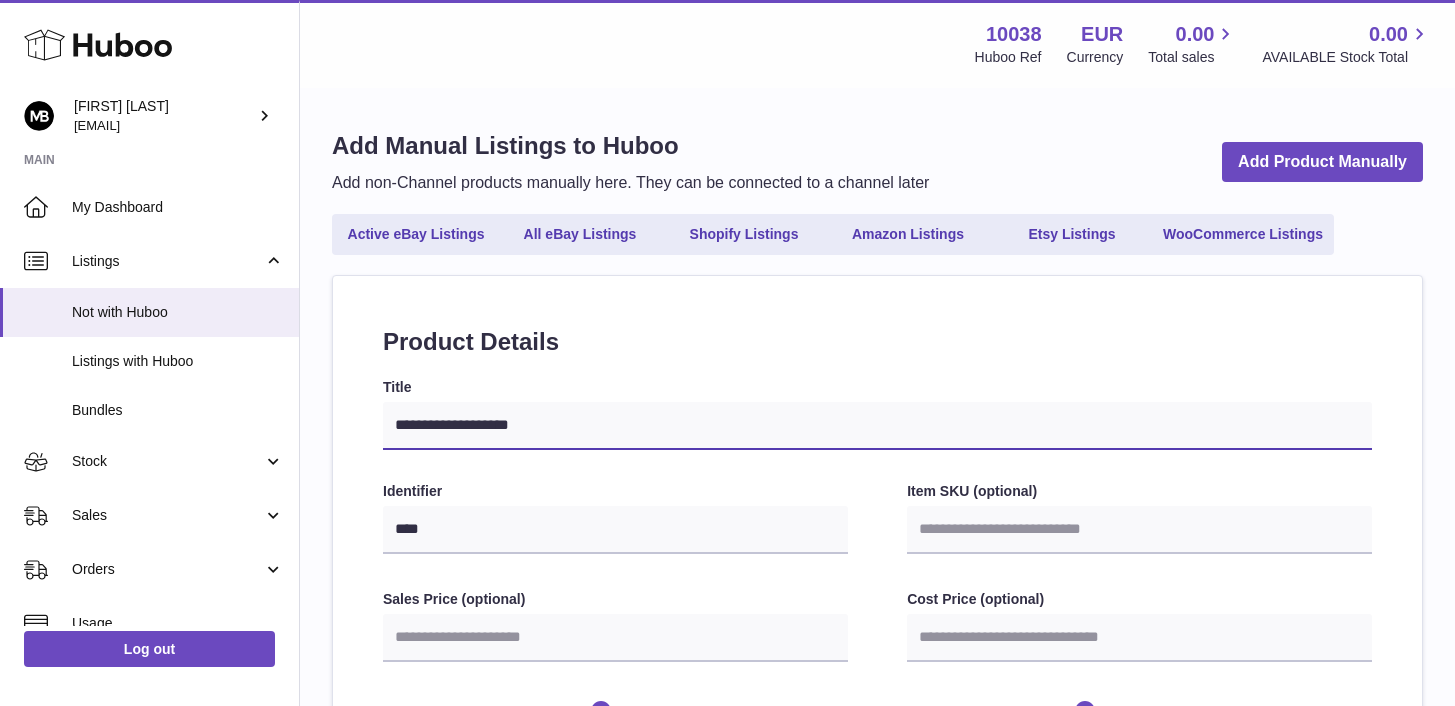 type on "**********" 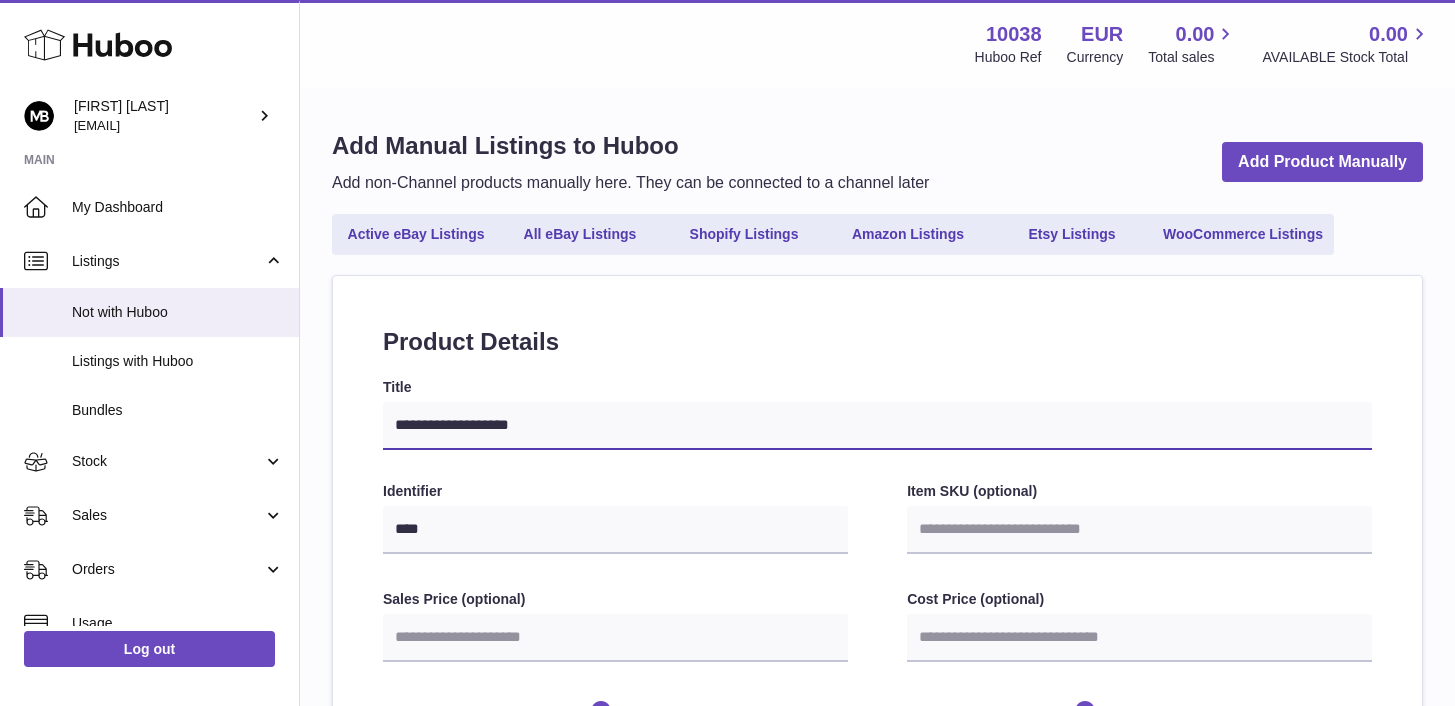 select 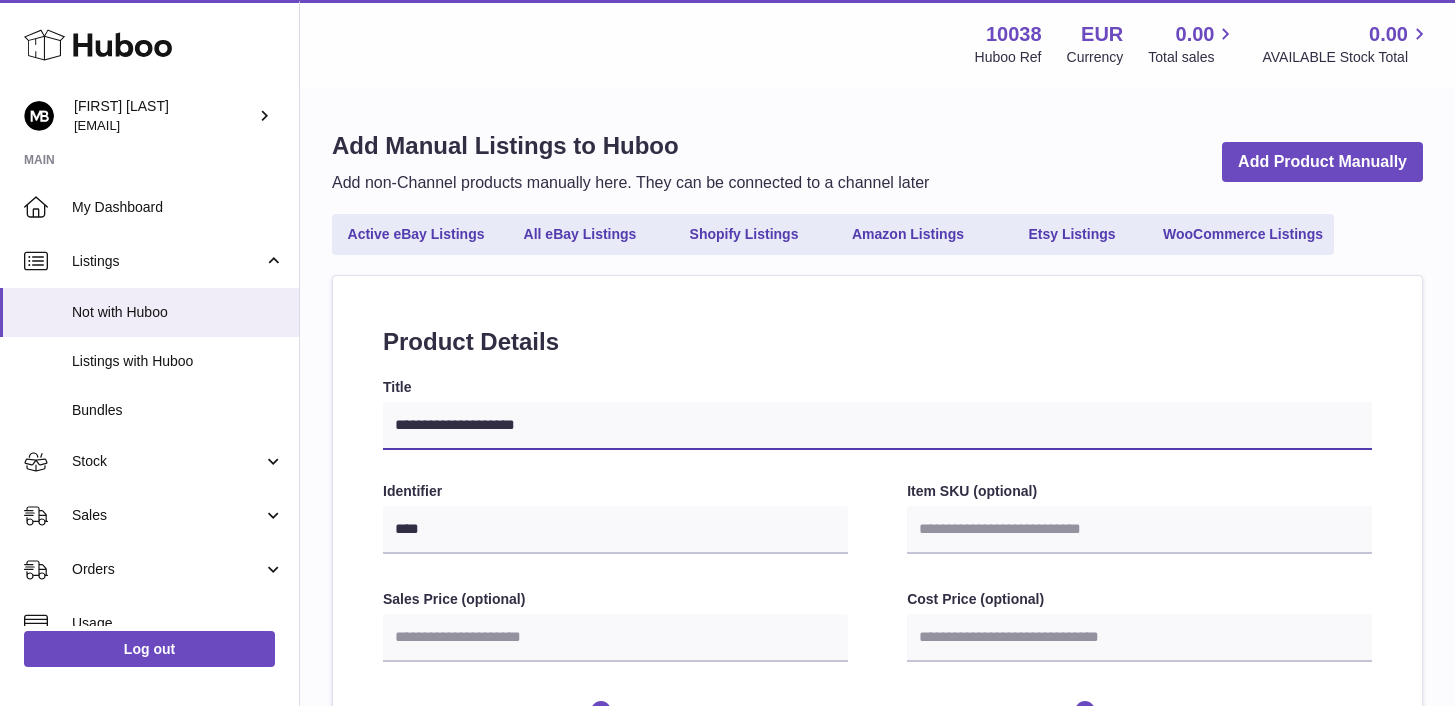 type on "**********" 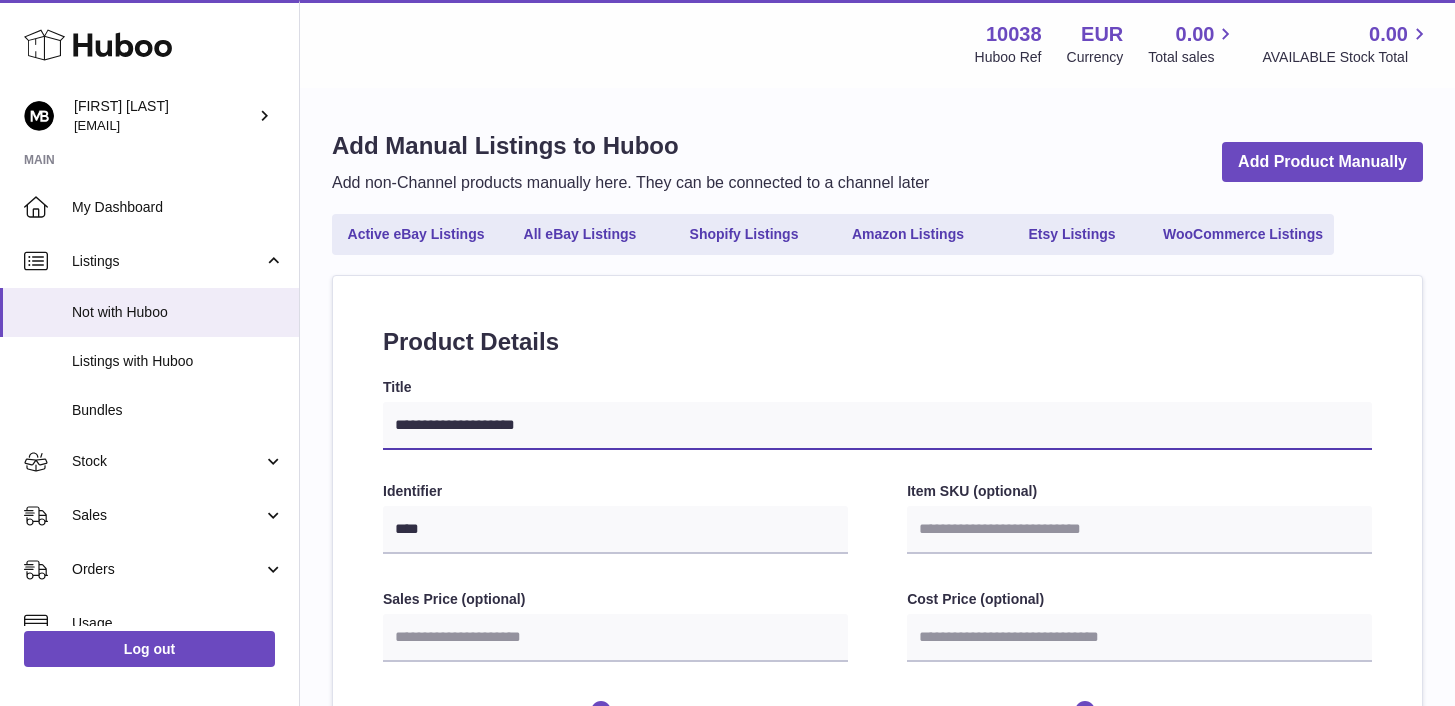 select 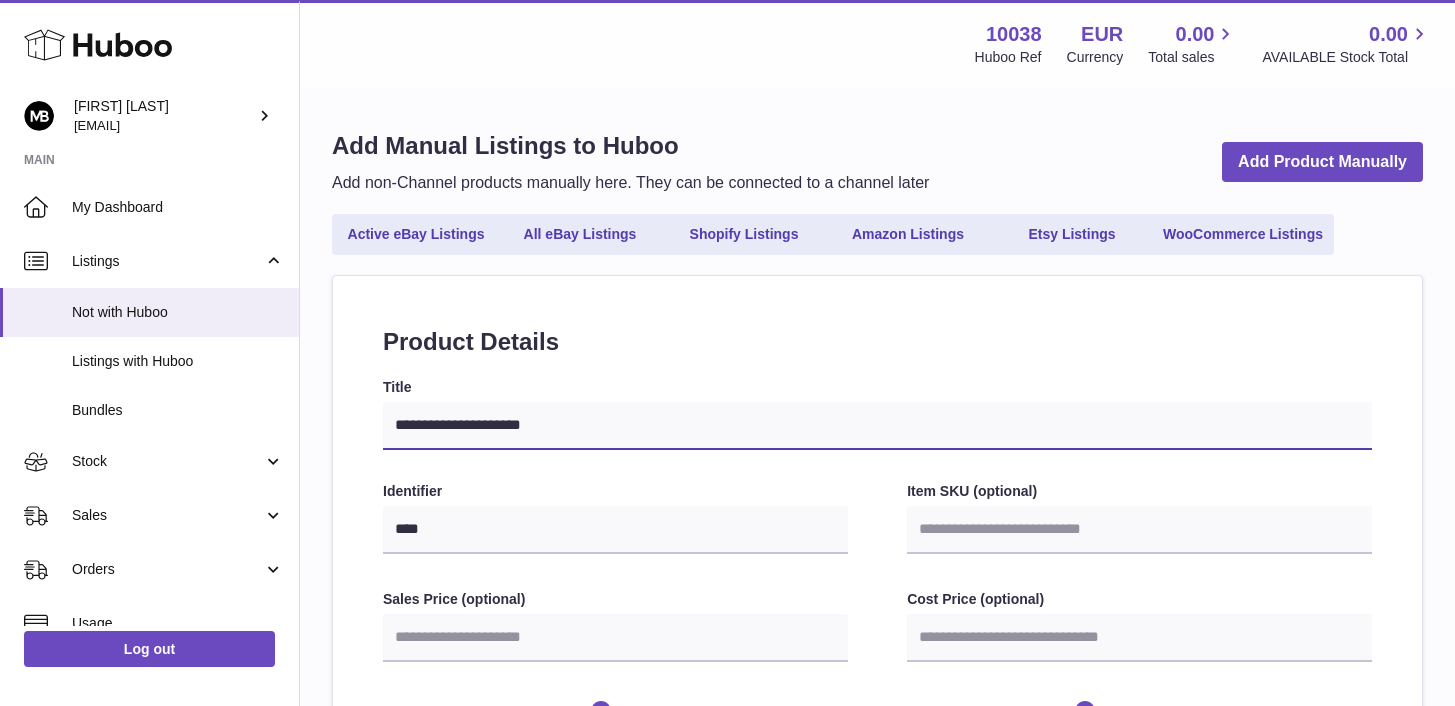 type on "**********" 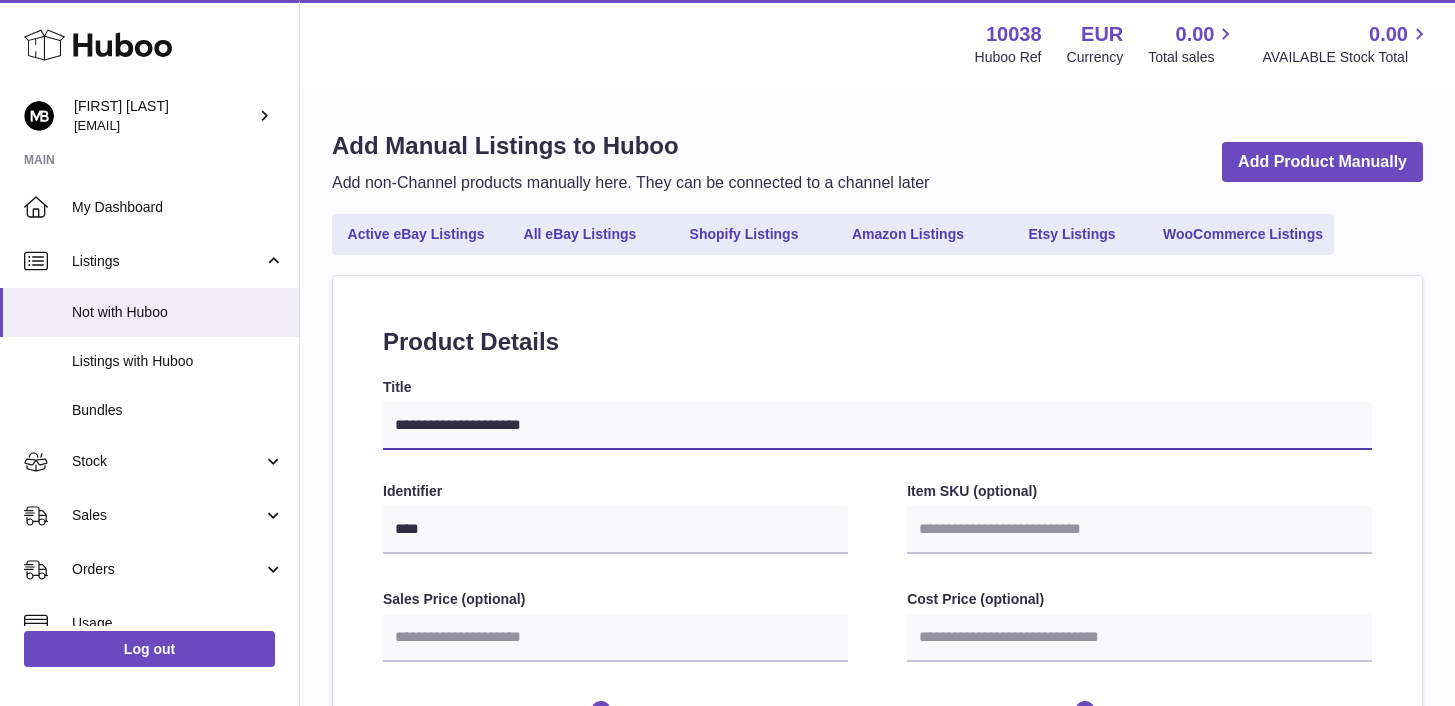 select 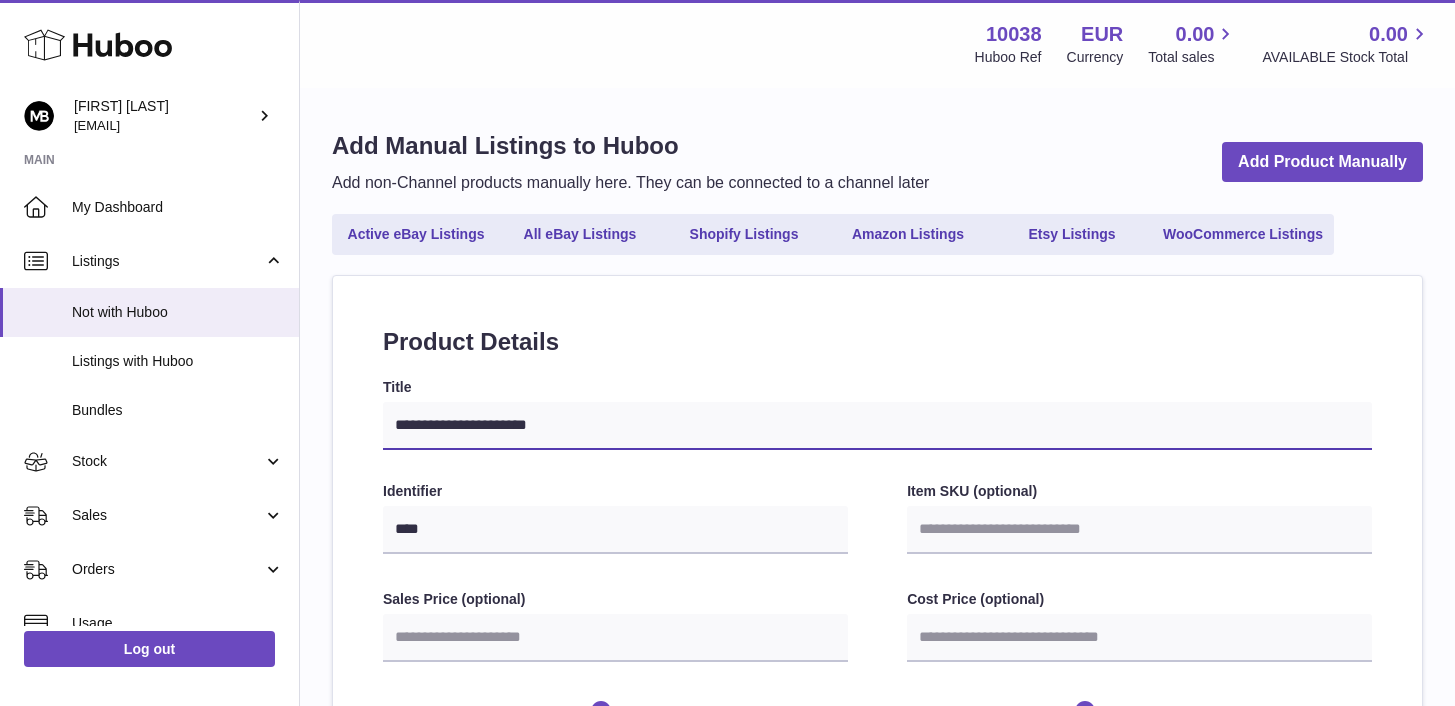 type on "**********" 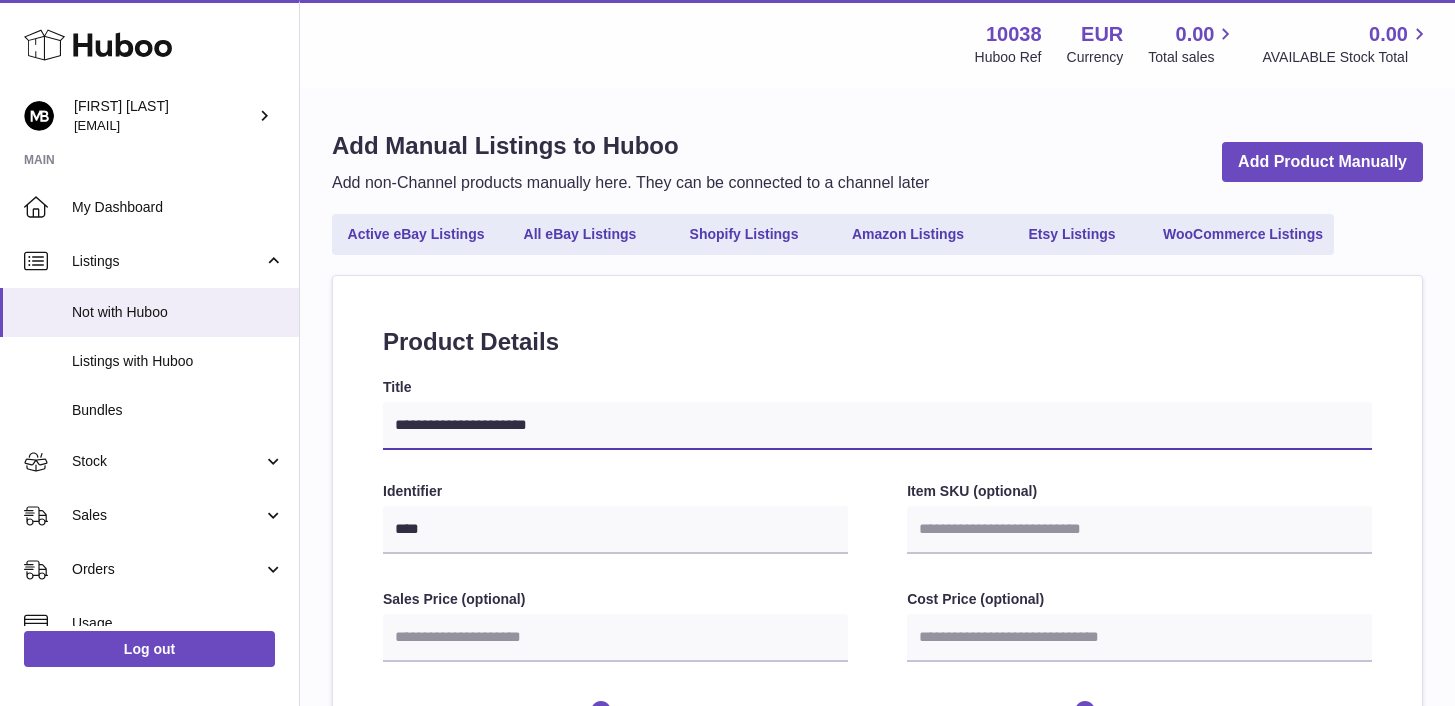 select 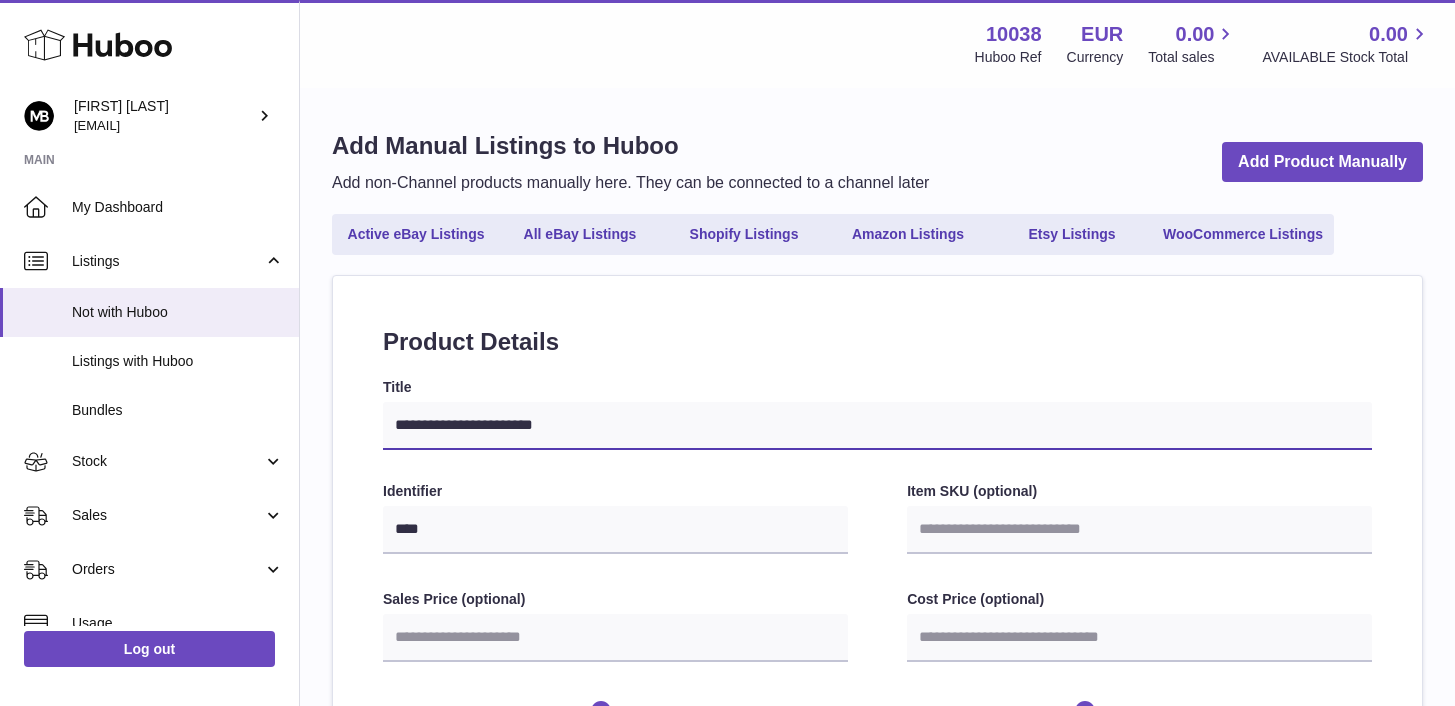 type on "**********" 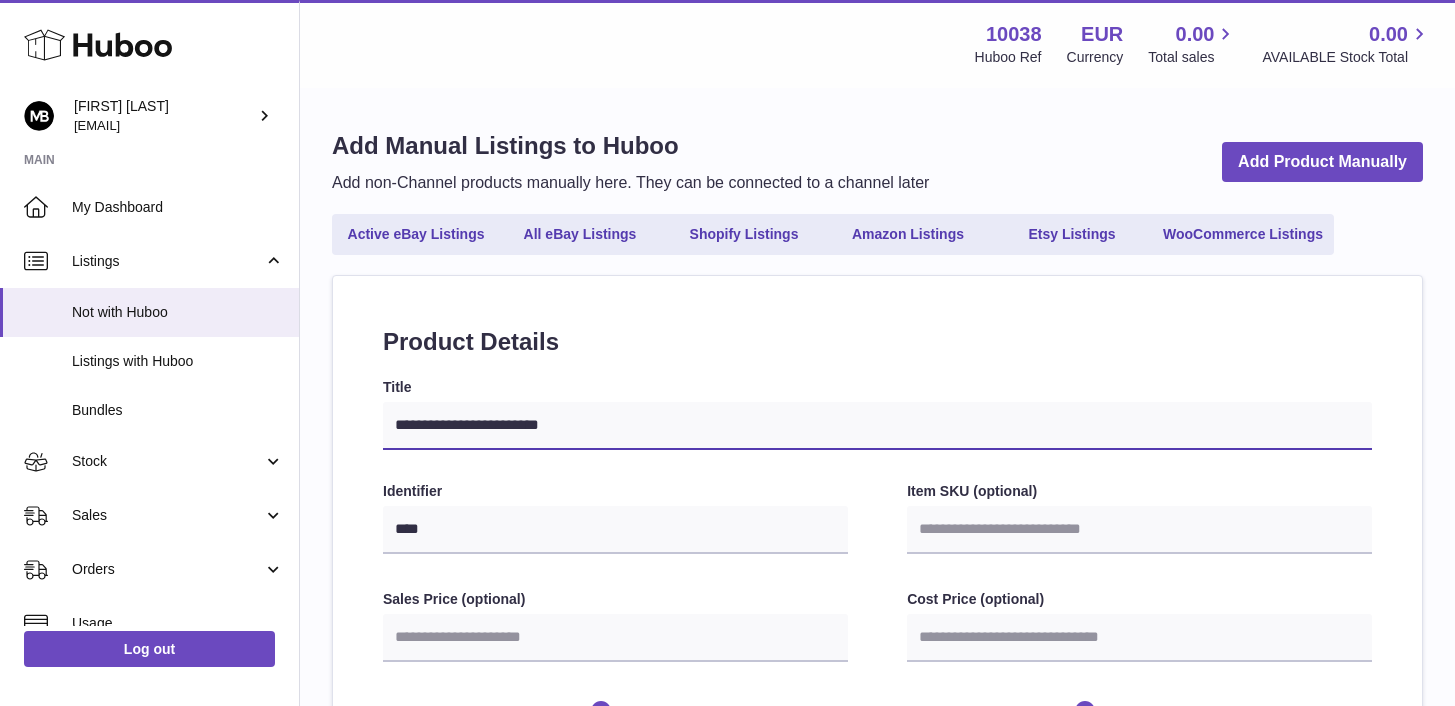 select 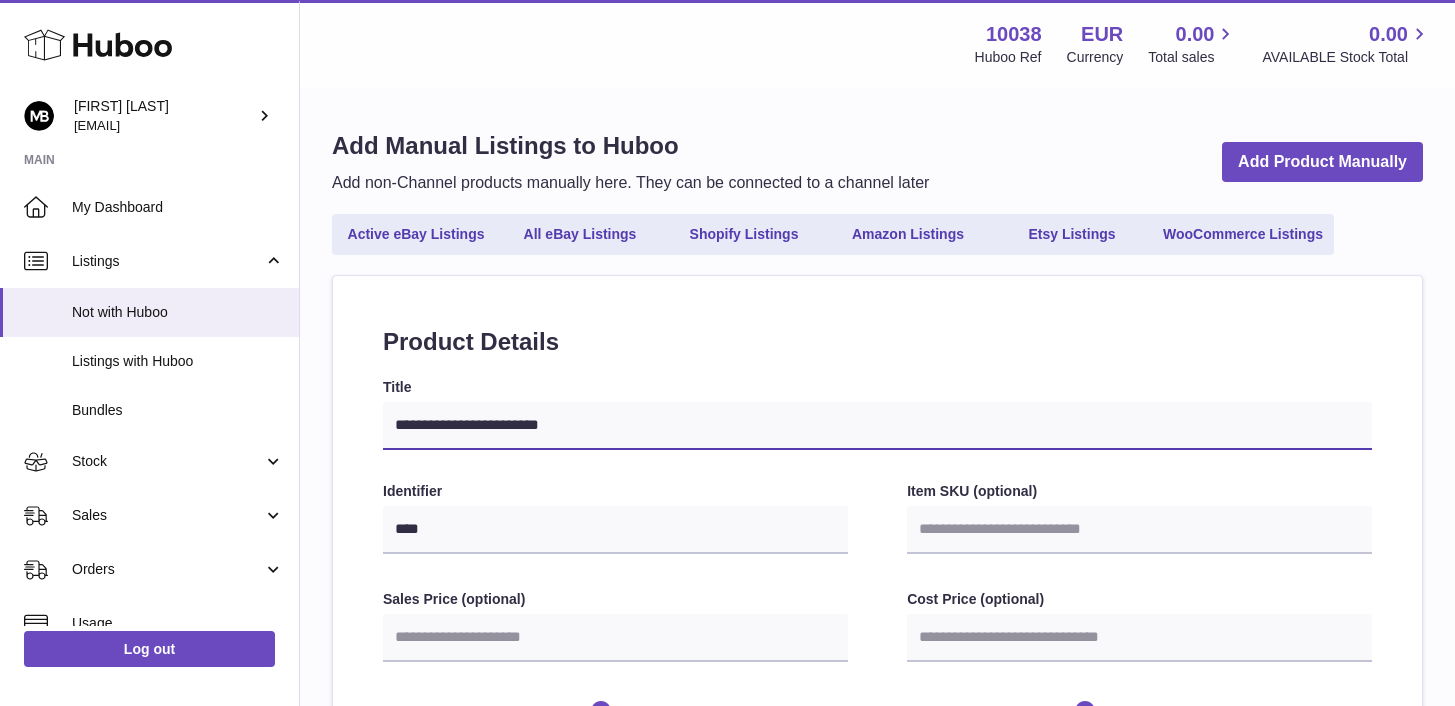 type on "**********" 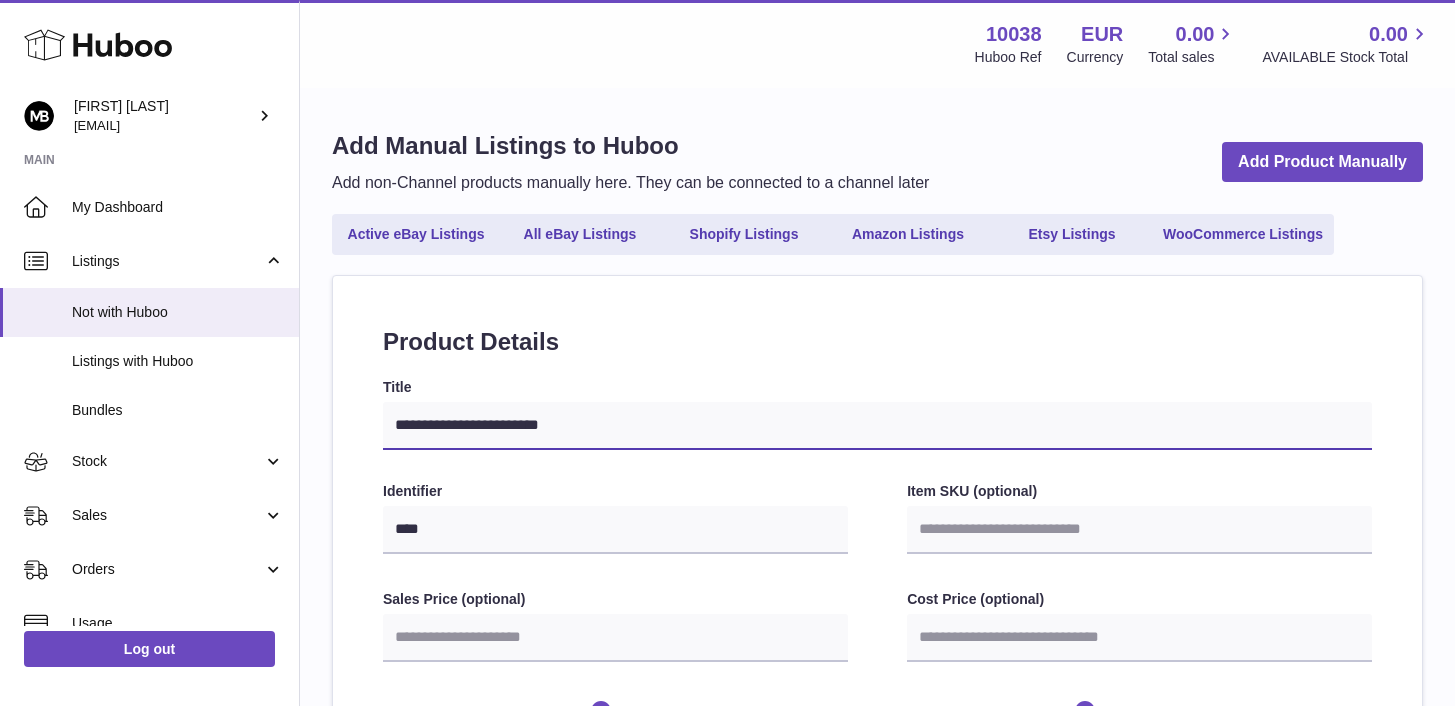 select 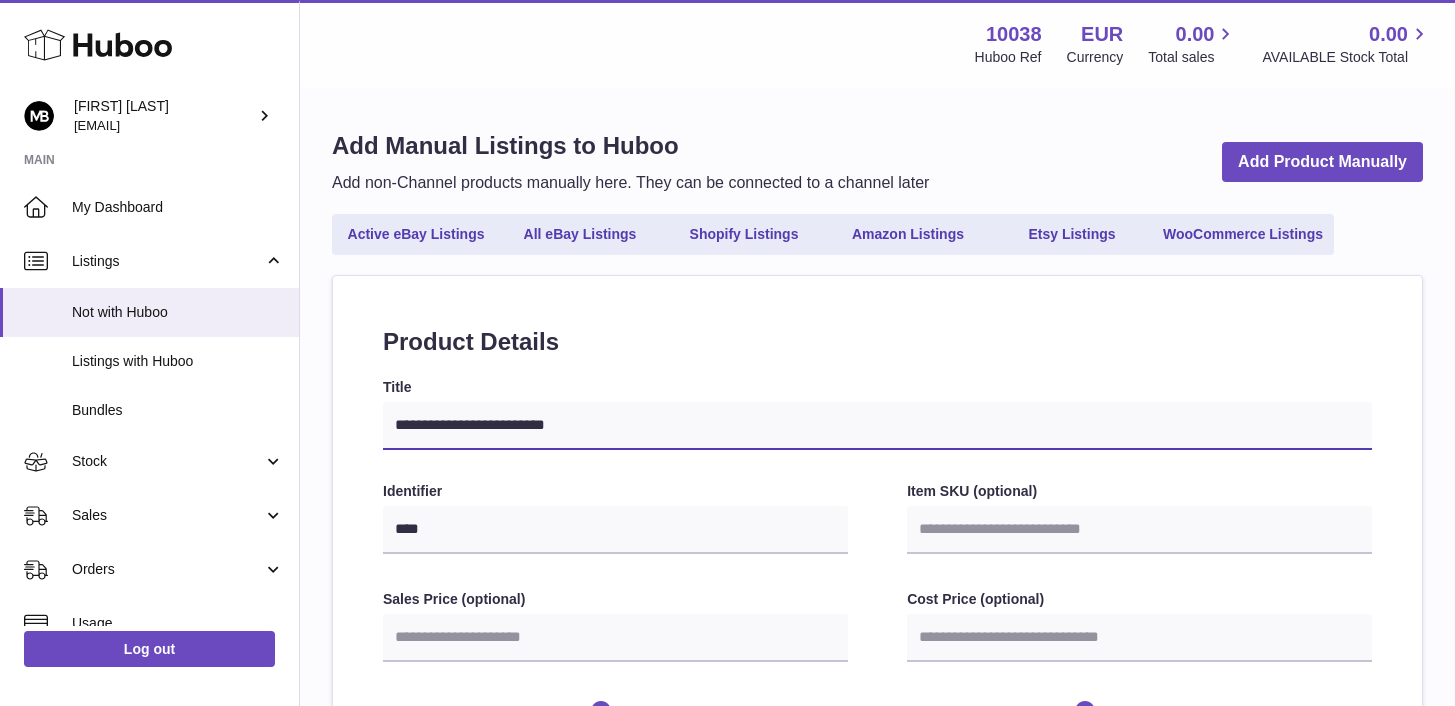 select 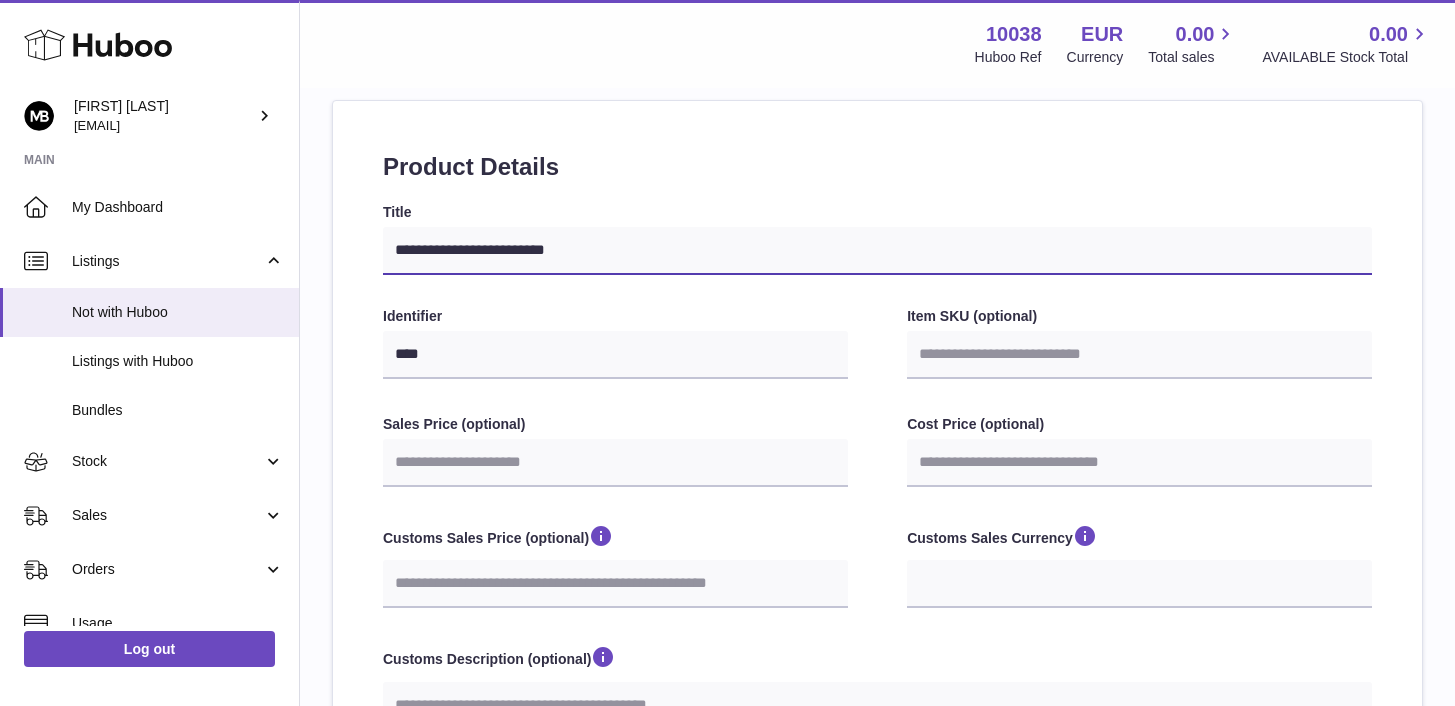 scroll, scrollTop: 158, scrollLeft: 0, axis: vertical 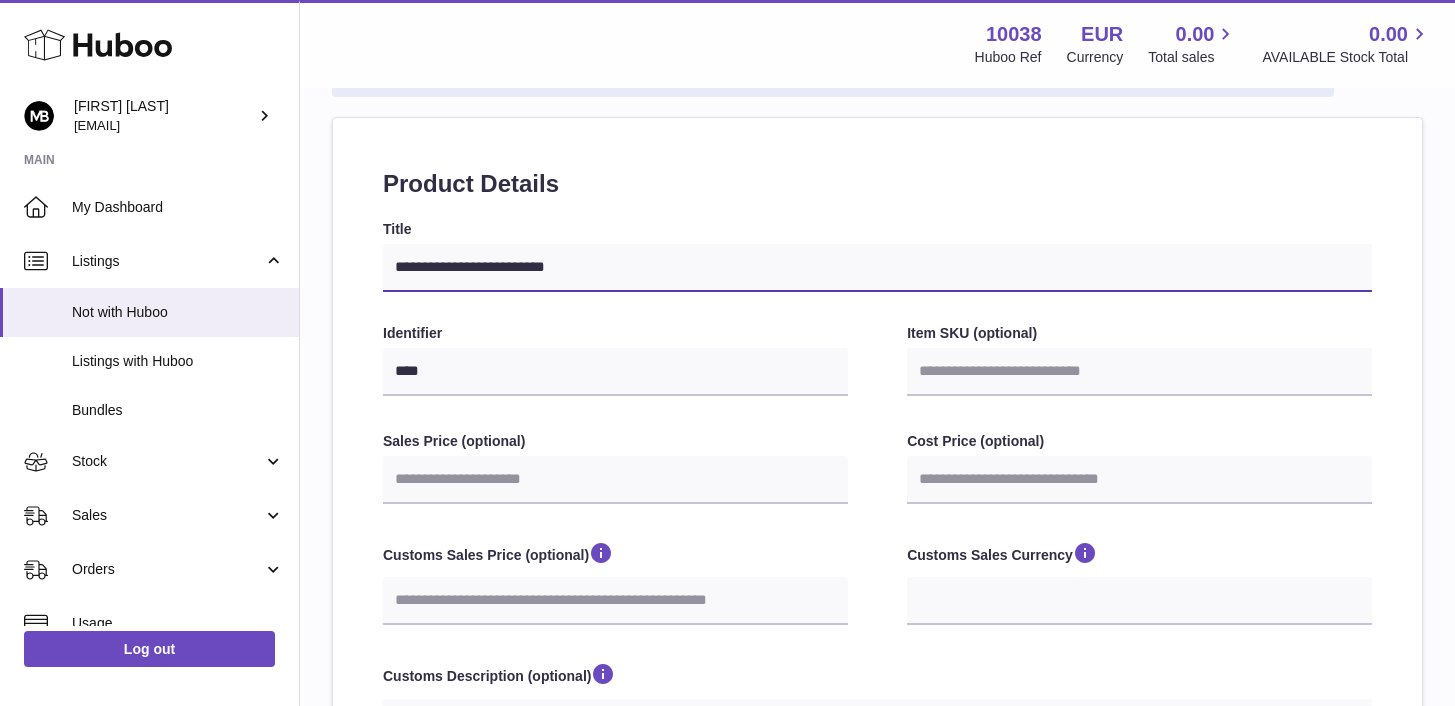 type on "**********" 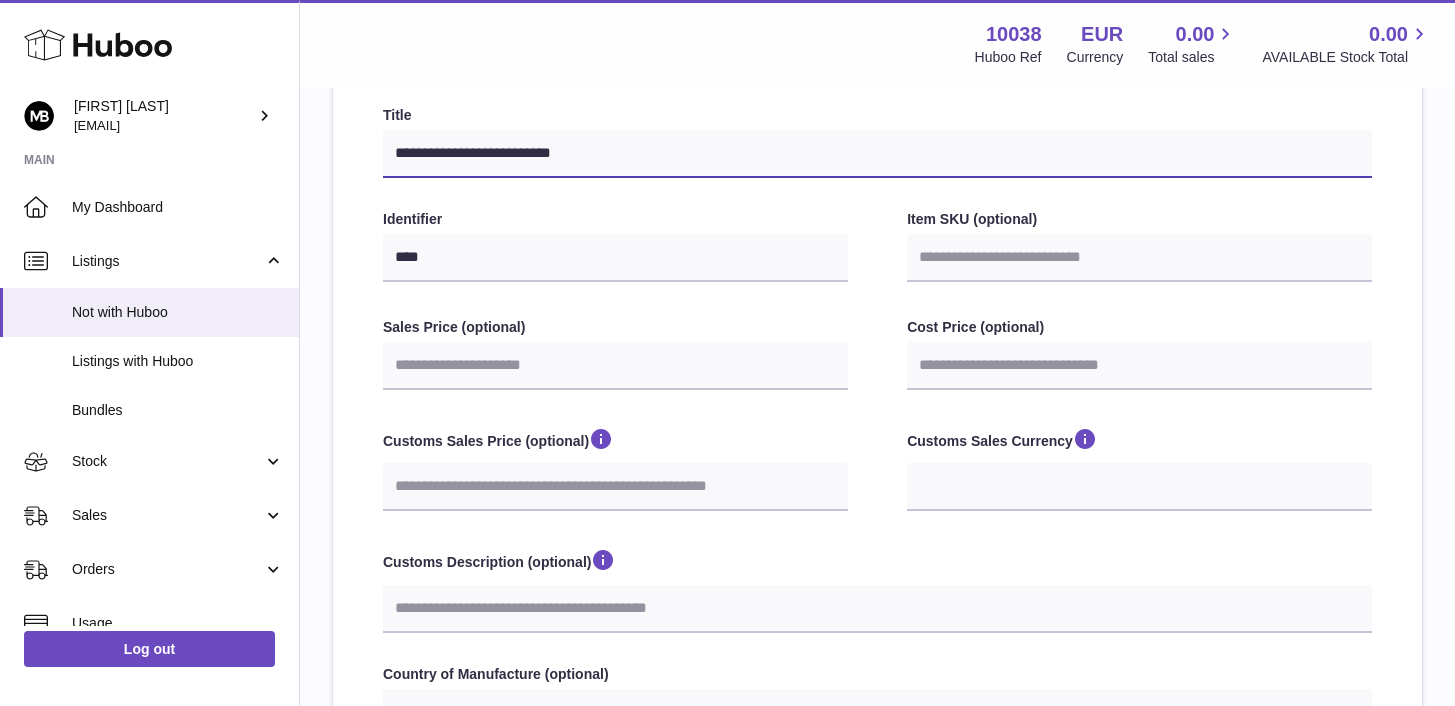 scroll, scrollTop: 281, scrollLeft: 0, axis: vertical 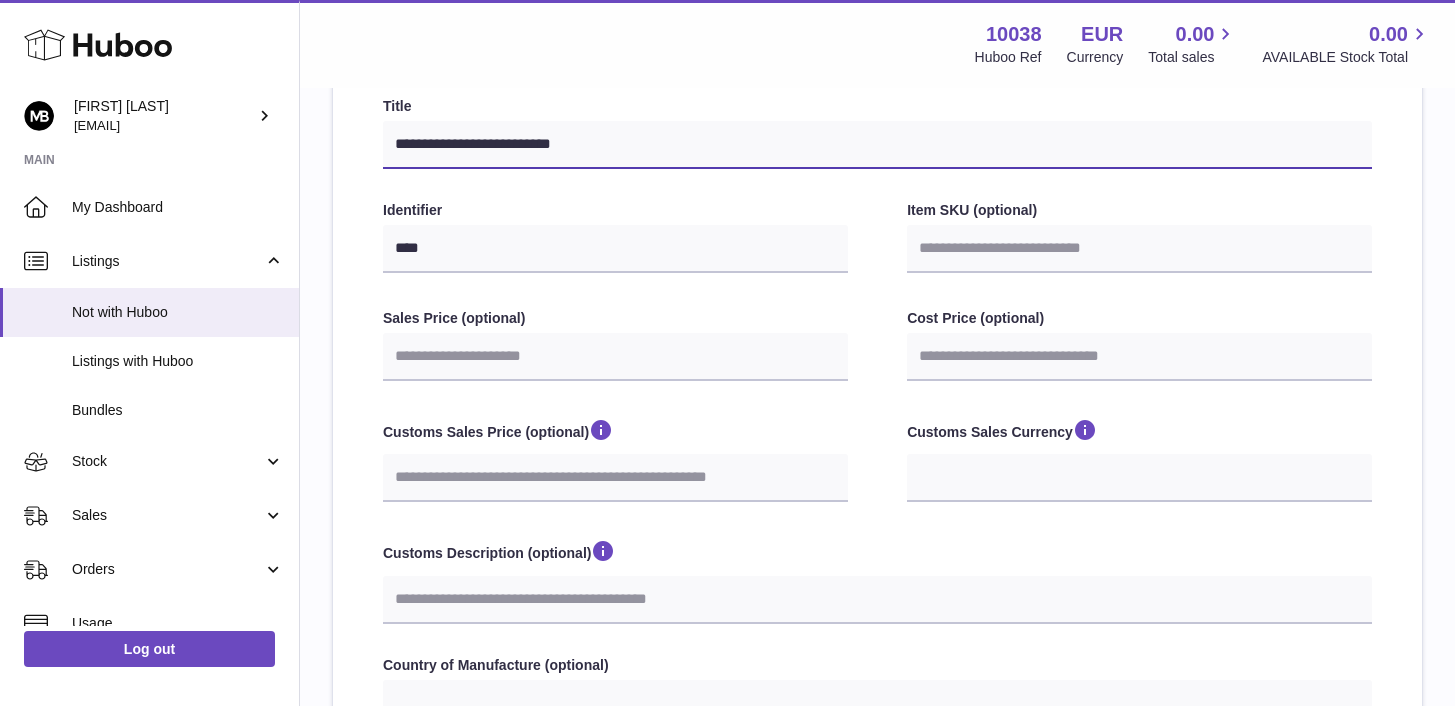 type on "**********" 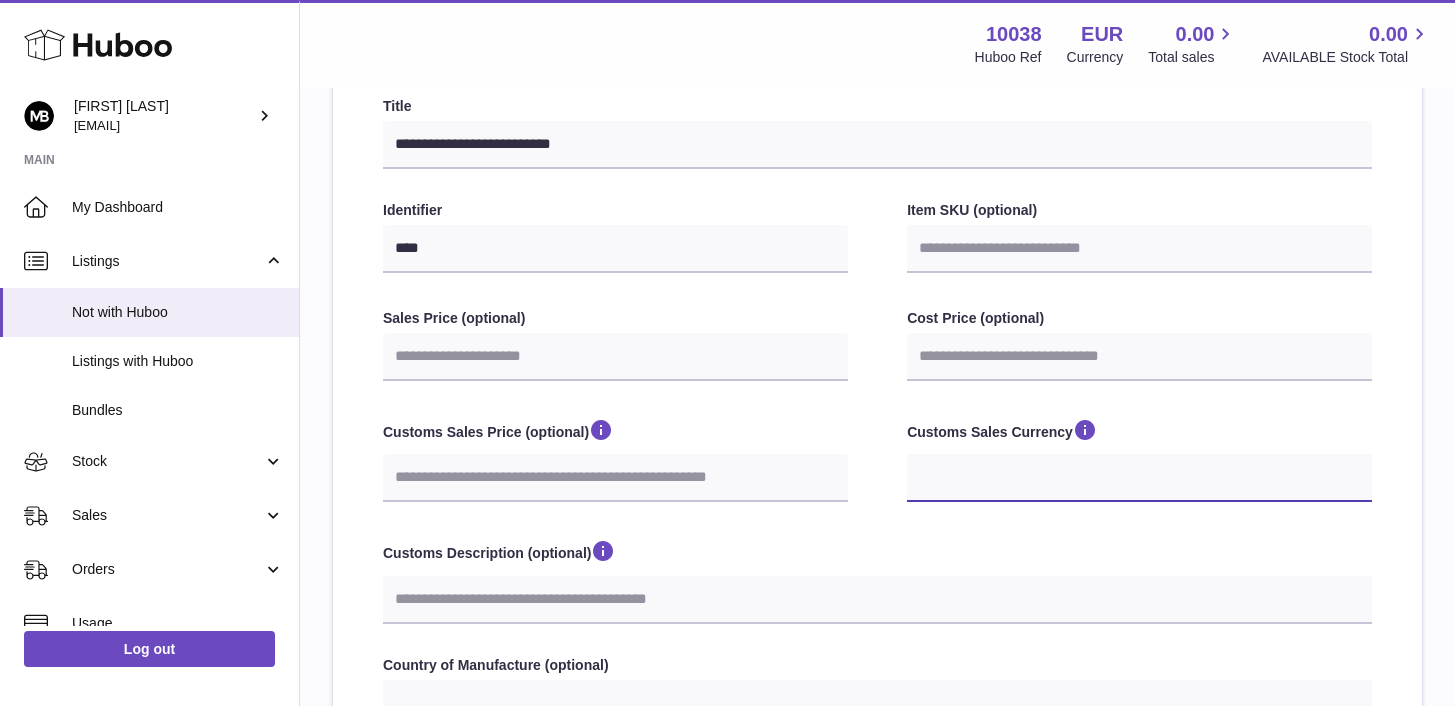 click on "*** ***" at bounding box center (1139, 478) 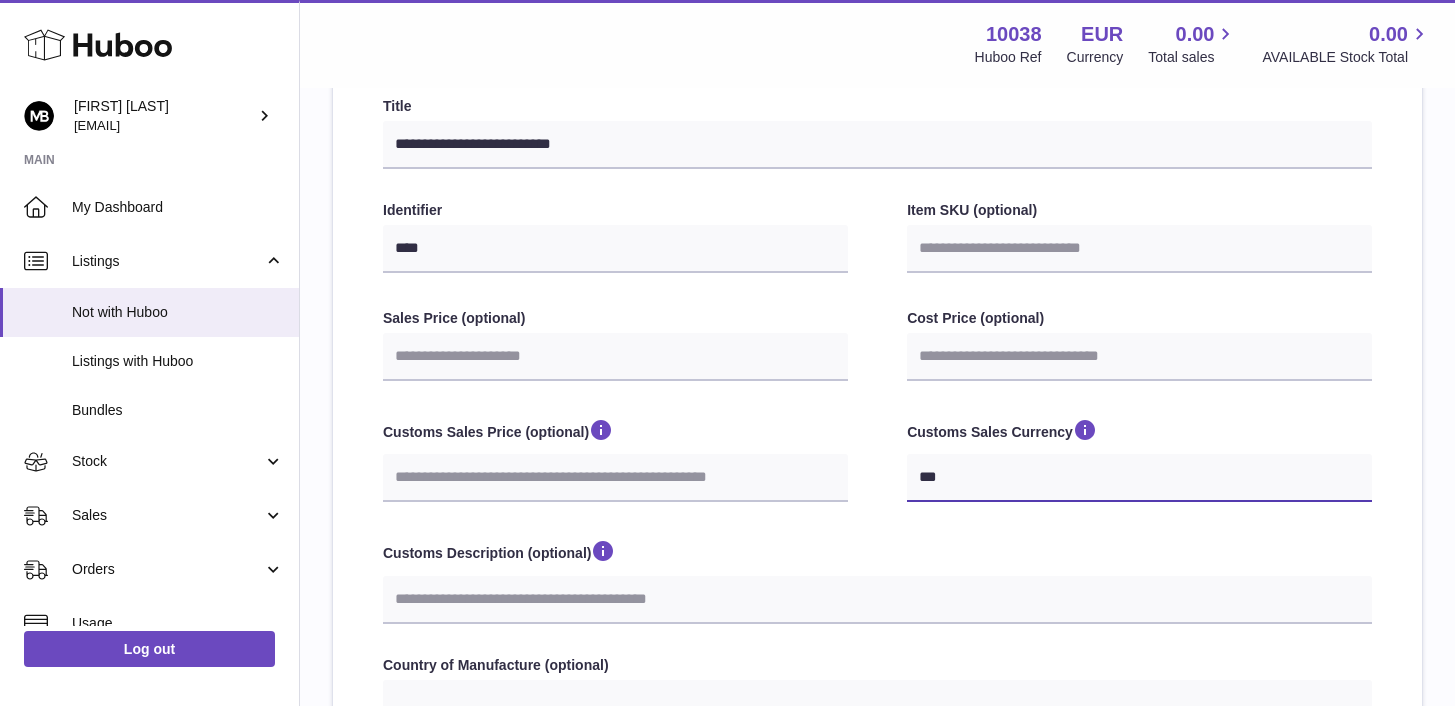 click on "***" at bounding box center (0, 0) 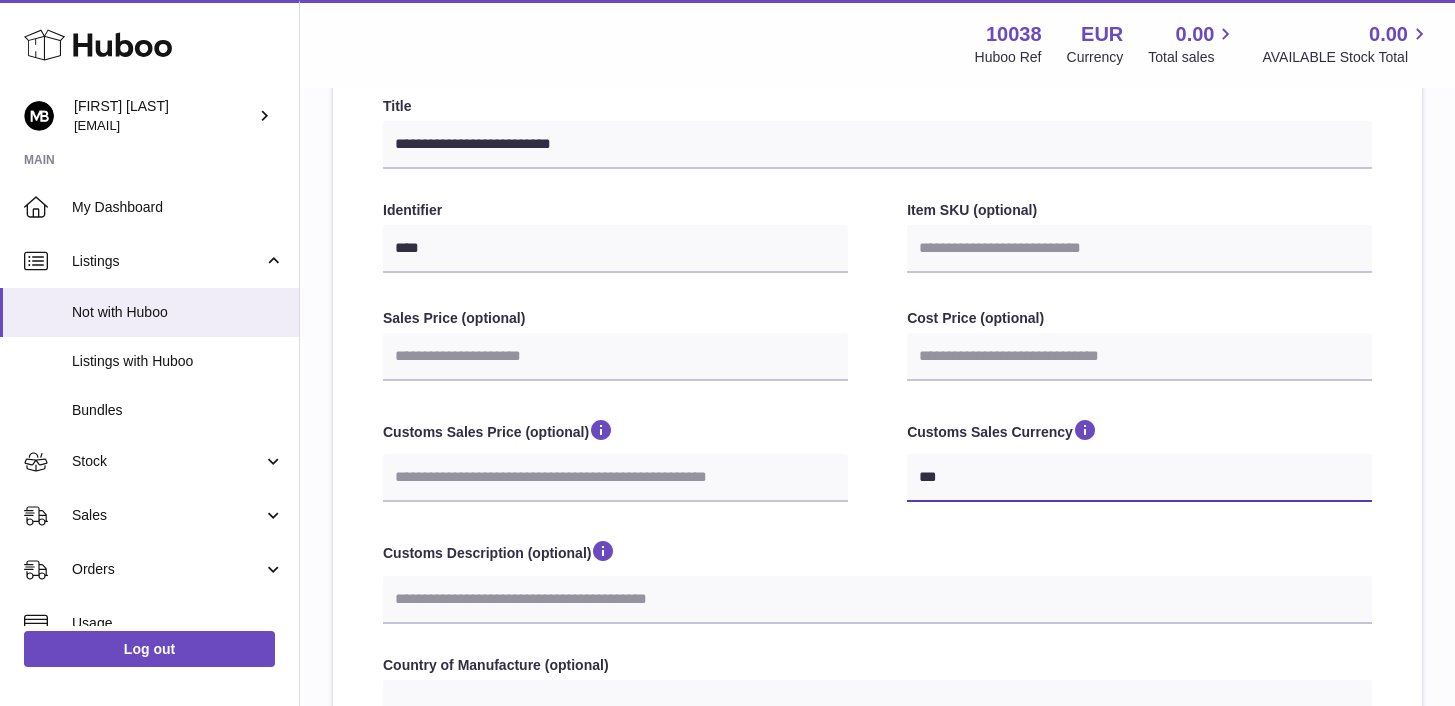 select 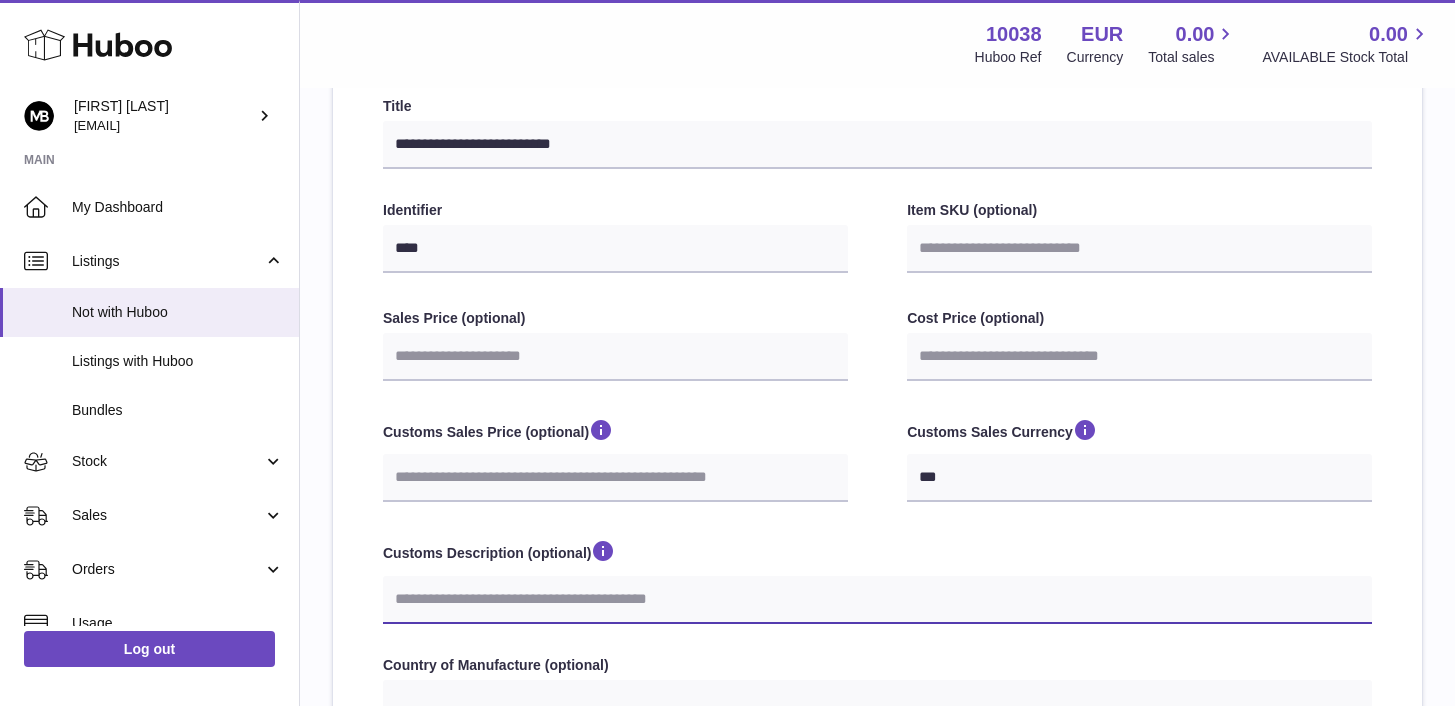 click on "Customs Description (optional)" at bounding box center [877, 600] 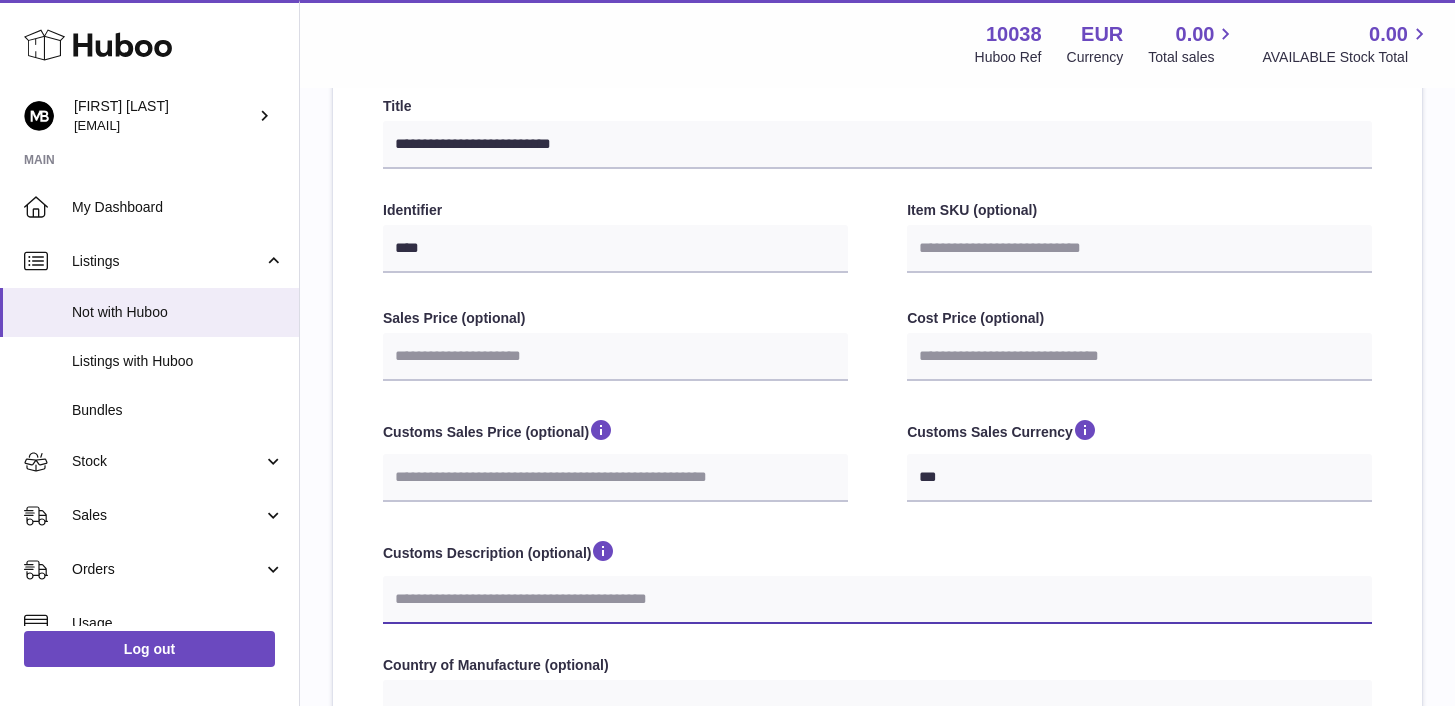 type on "*" 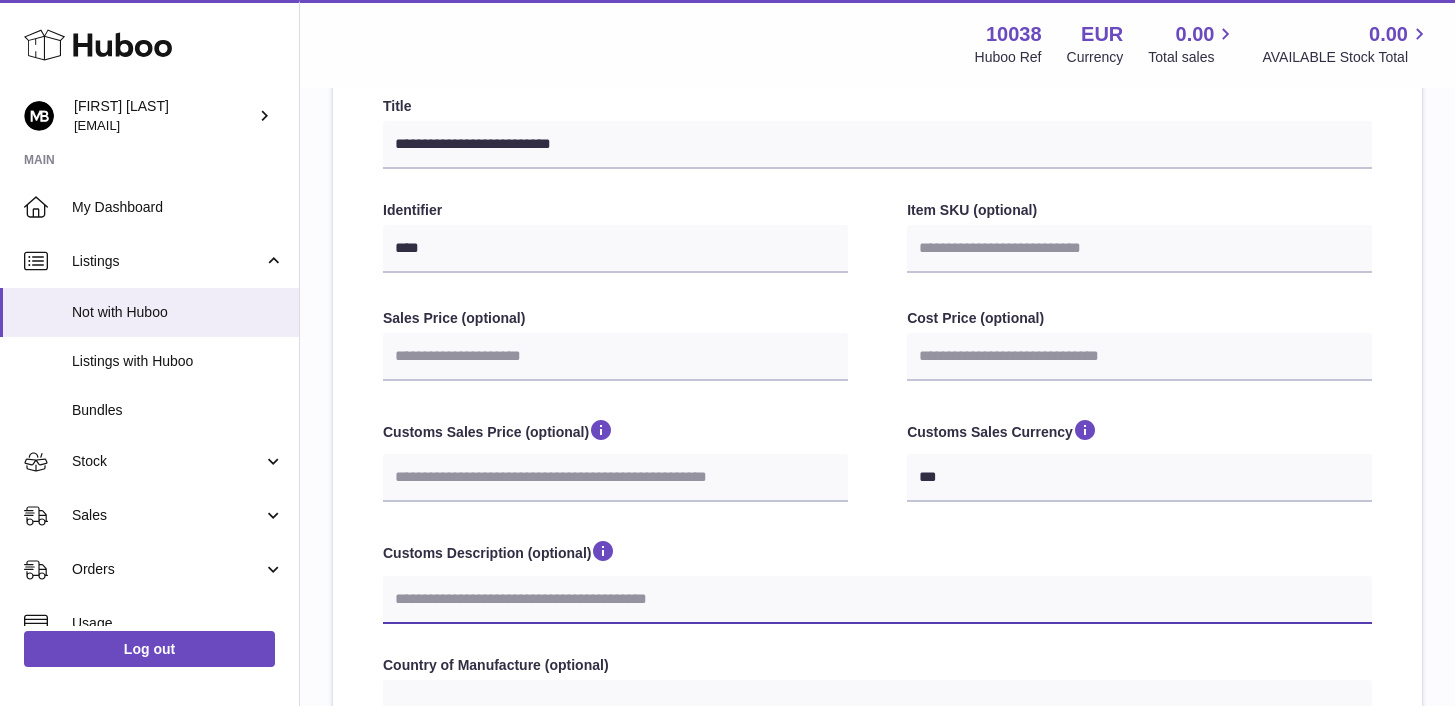 select 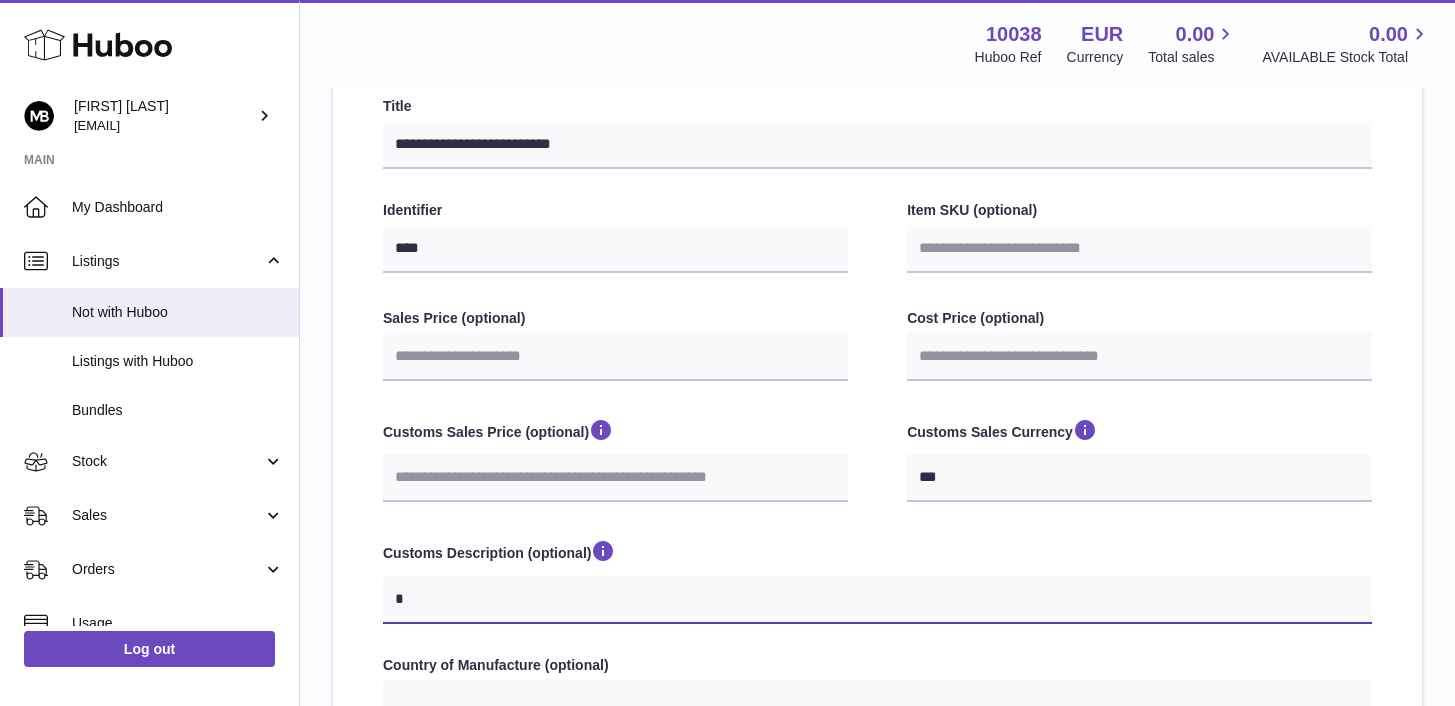 type on "**" 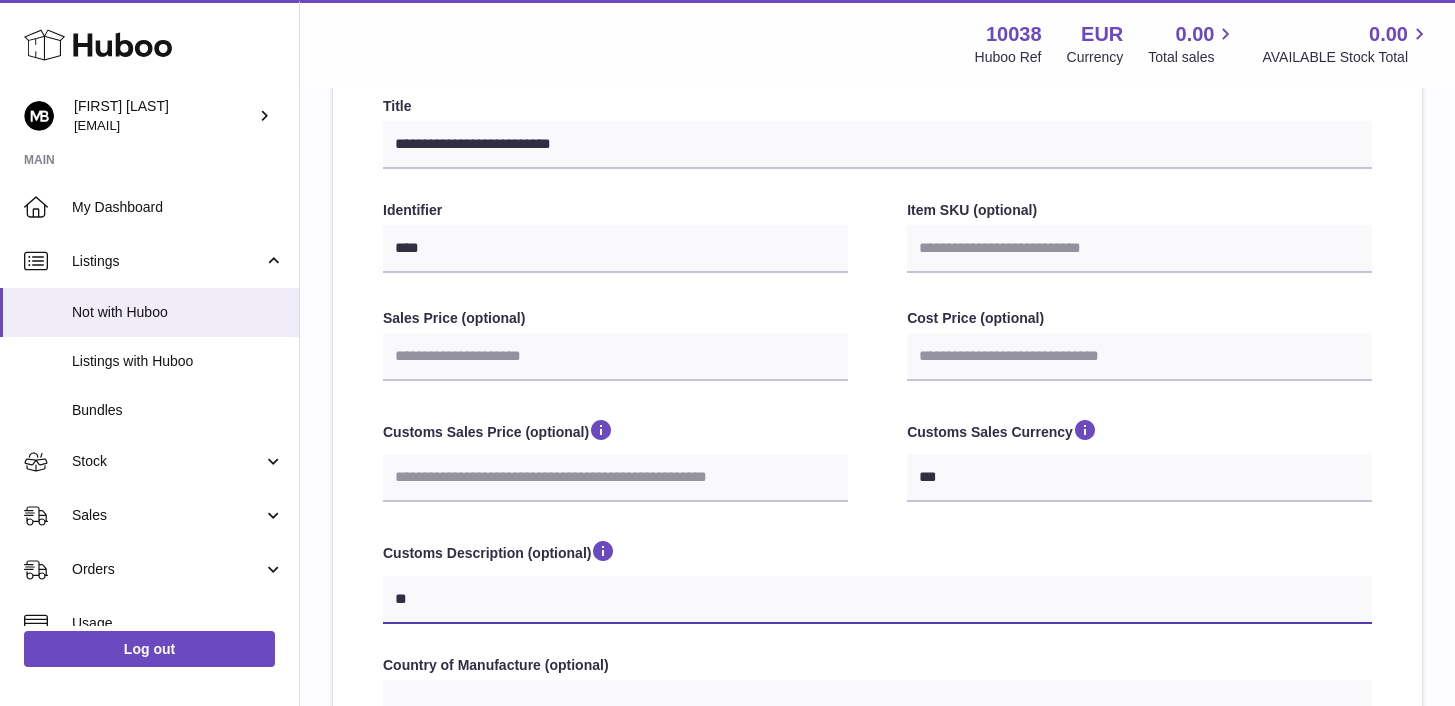 type on "***" 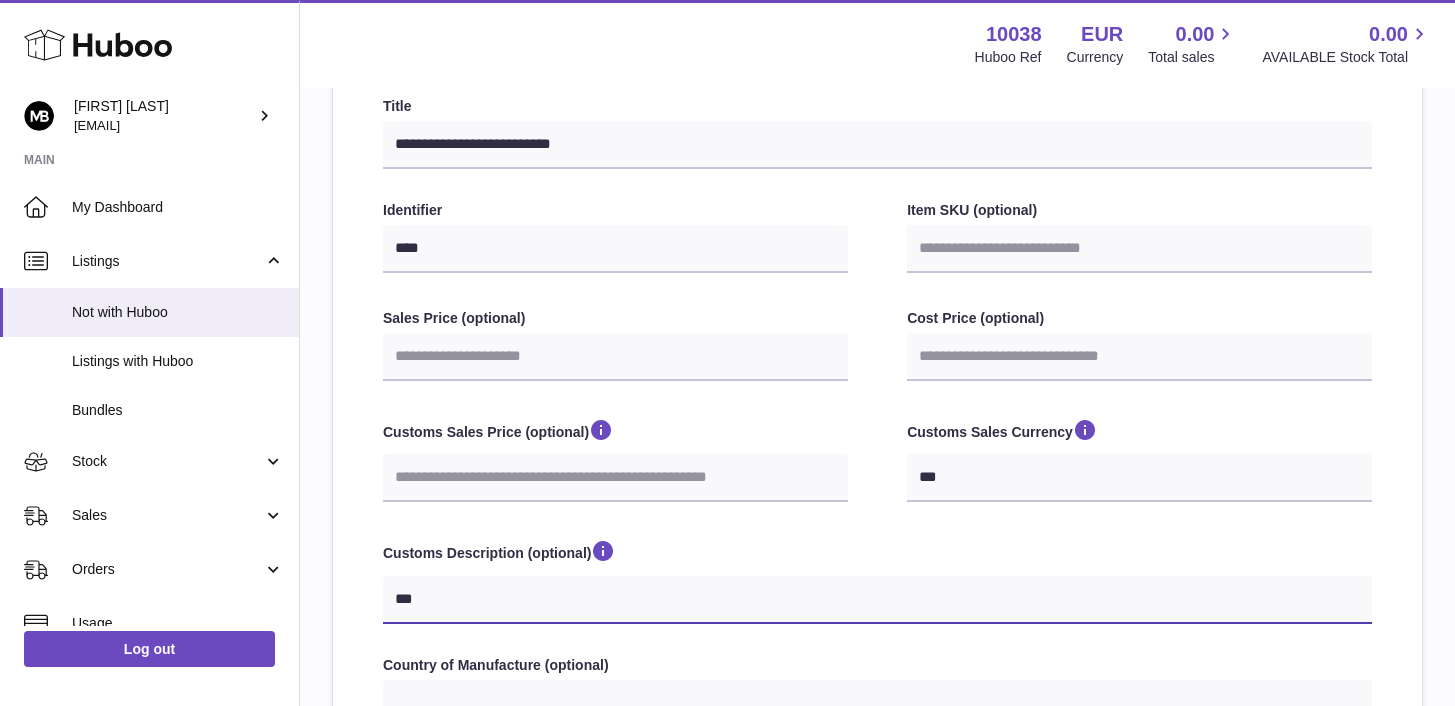 type on "****" 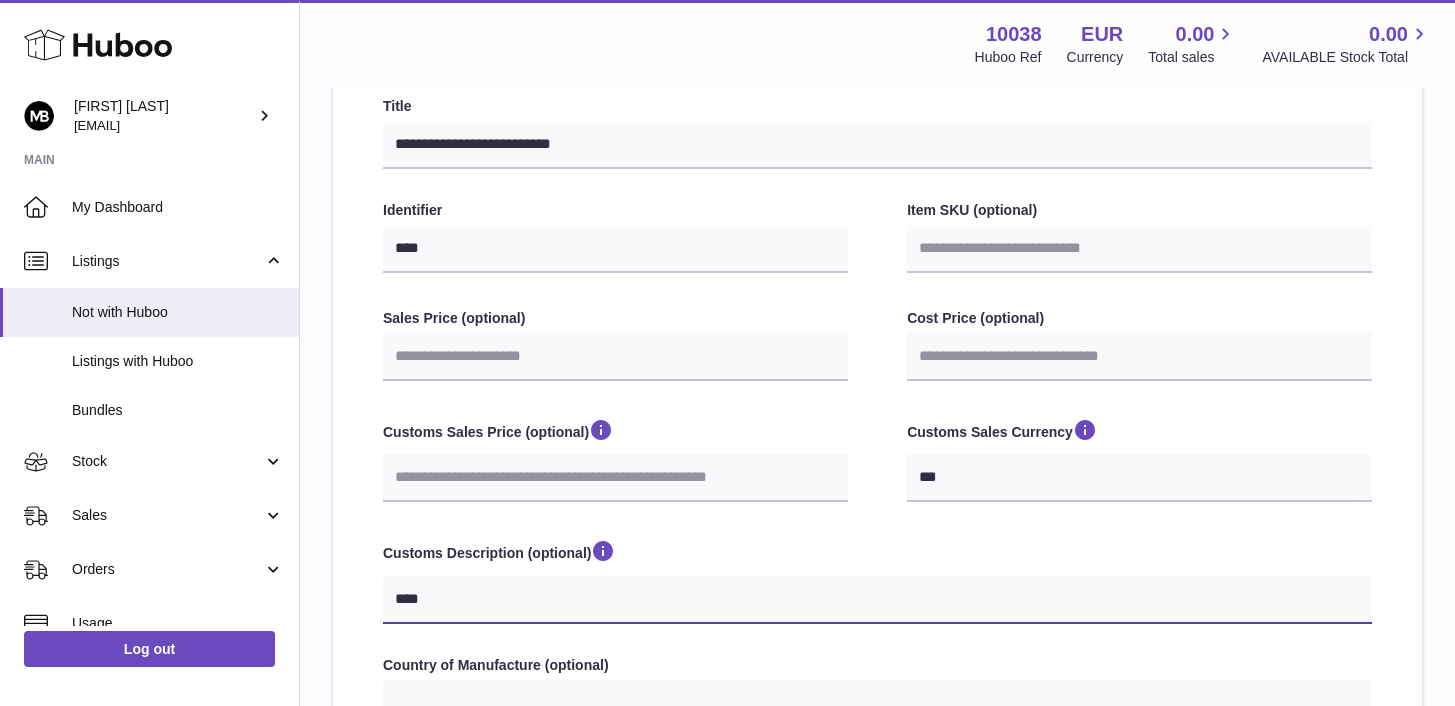 type on "*****" 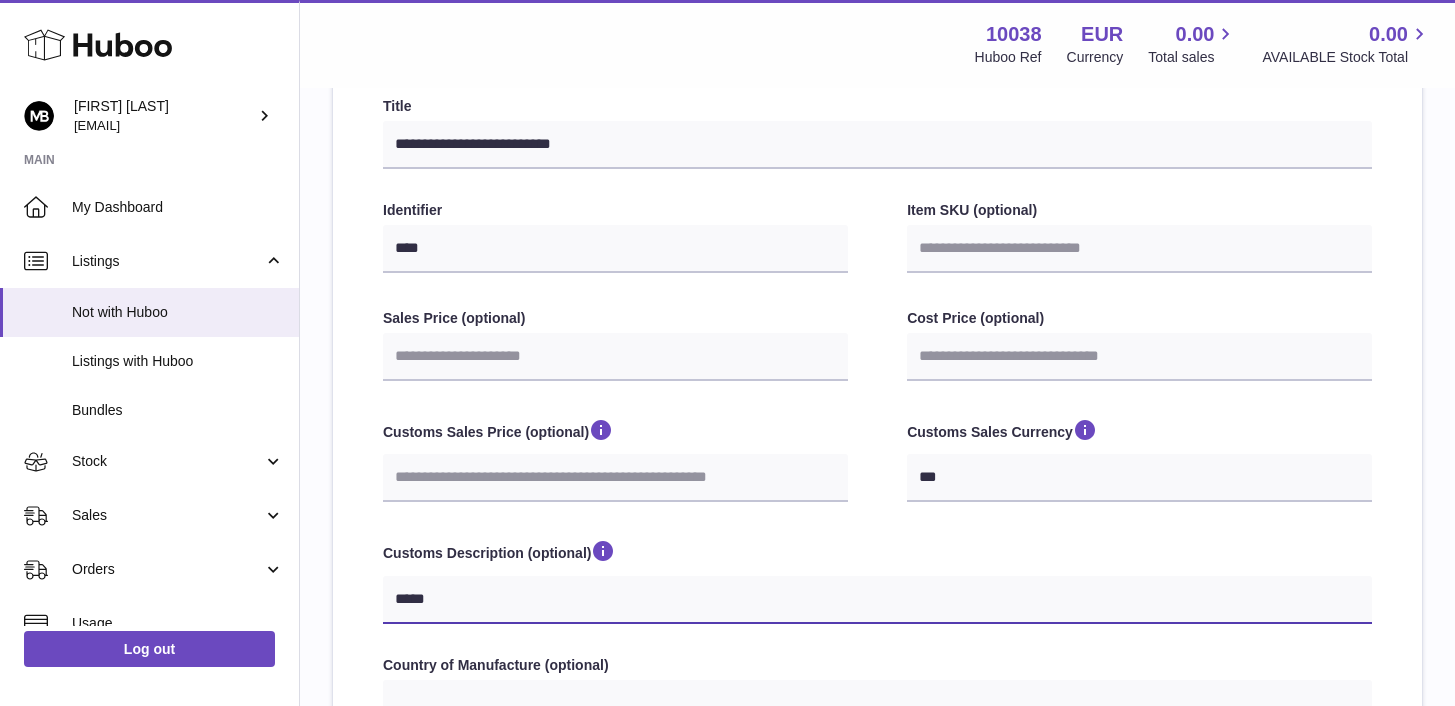 type on "******" 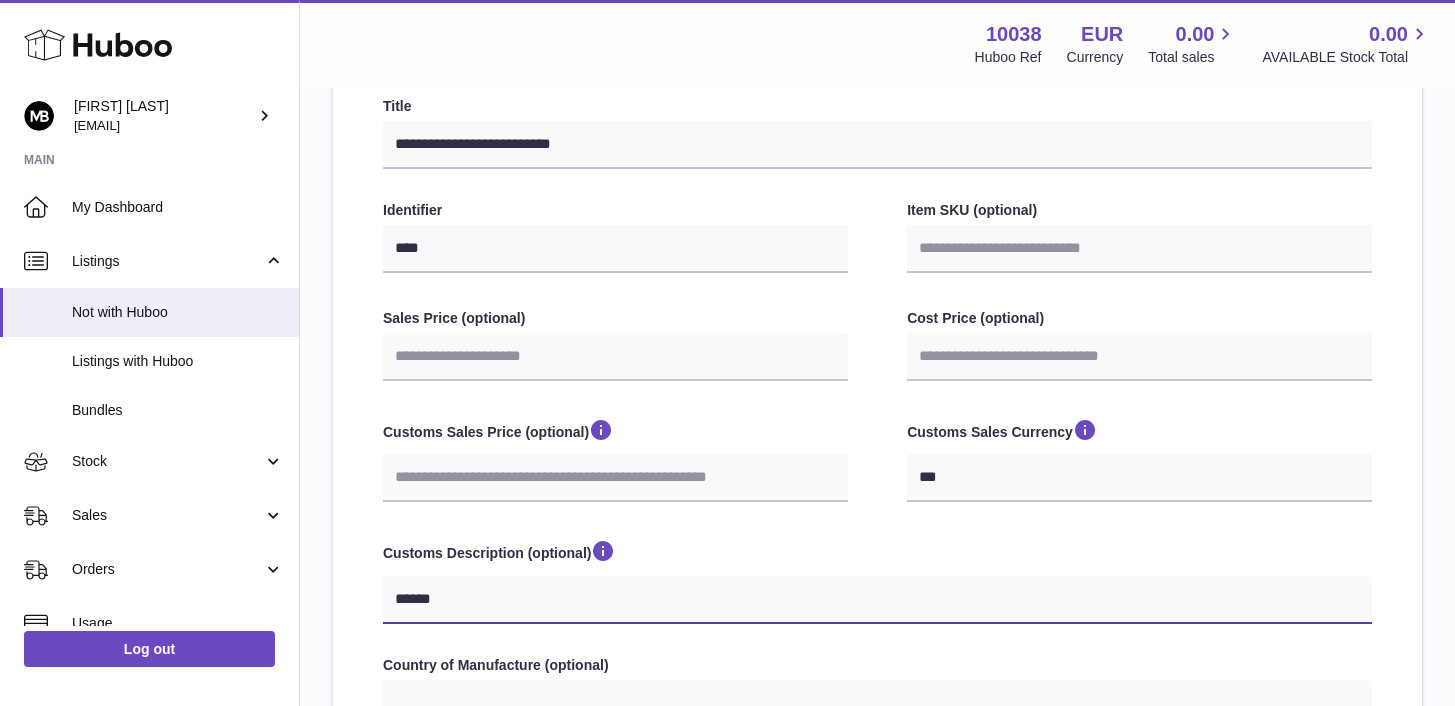 select 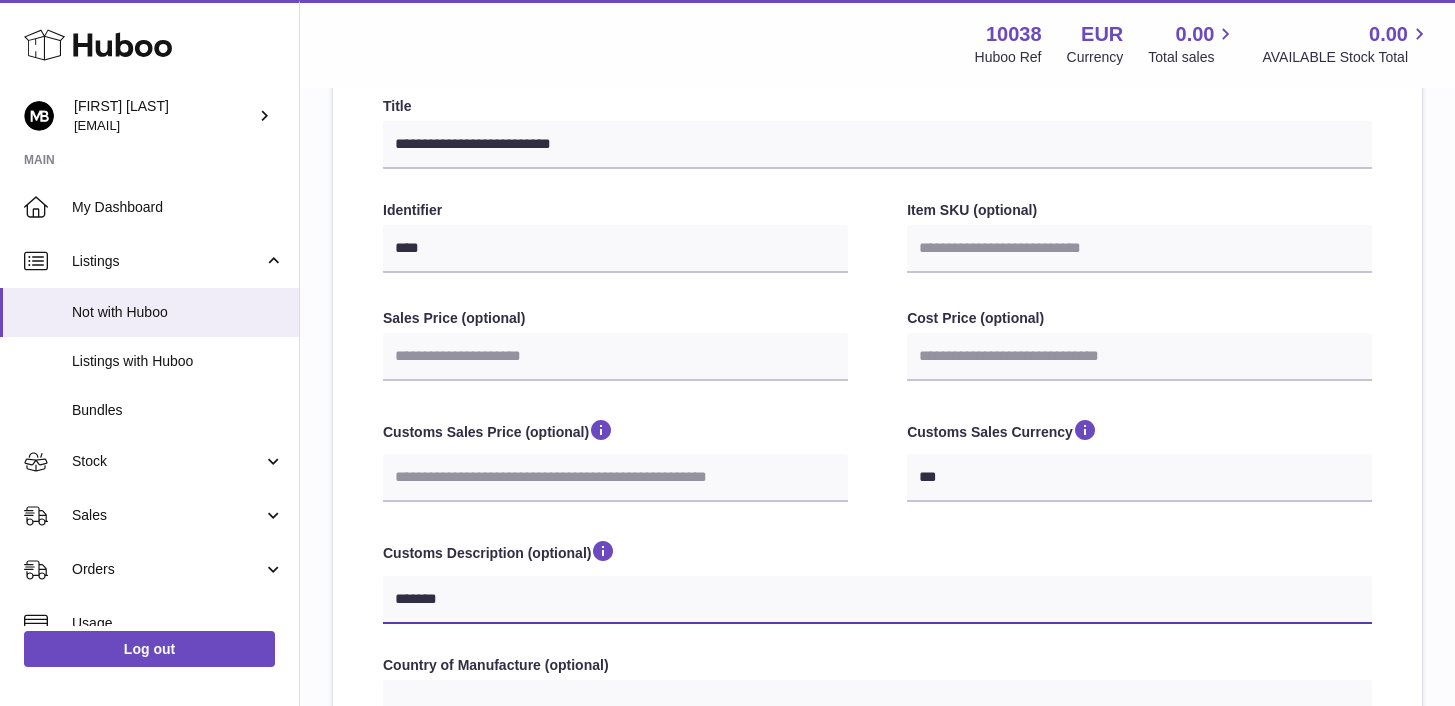type on "********" 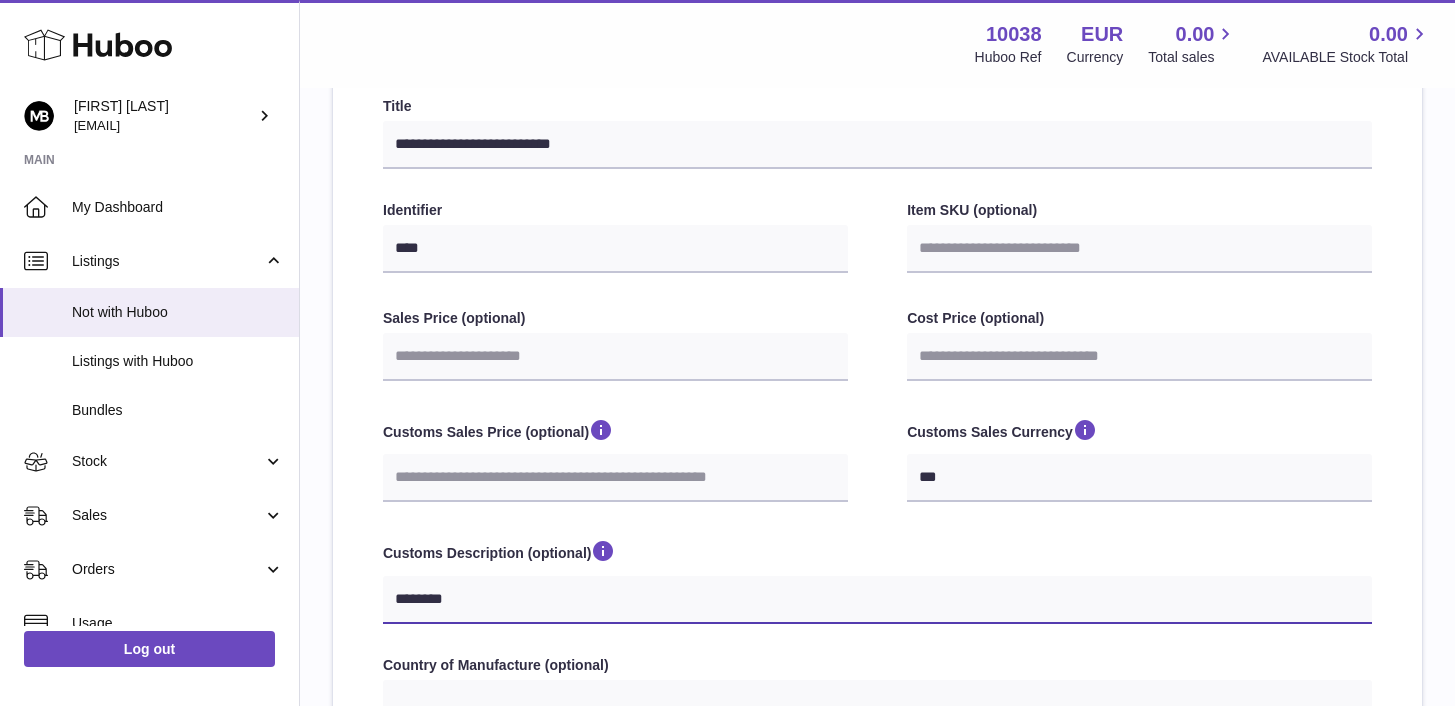 type on "*********" 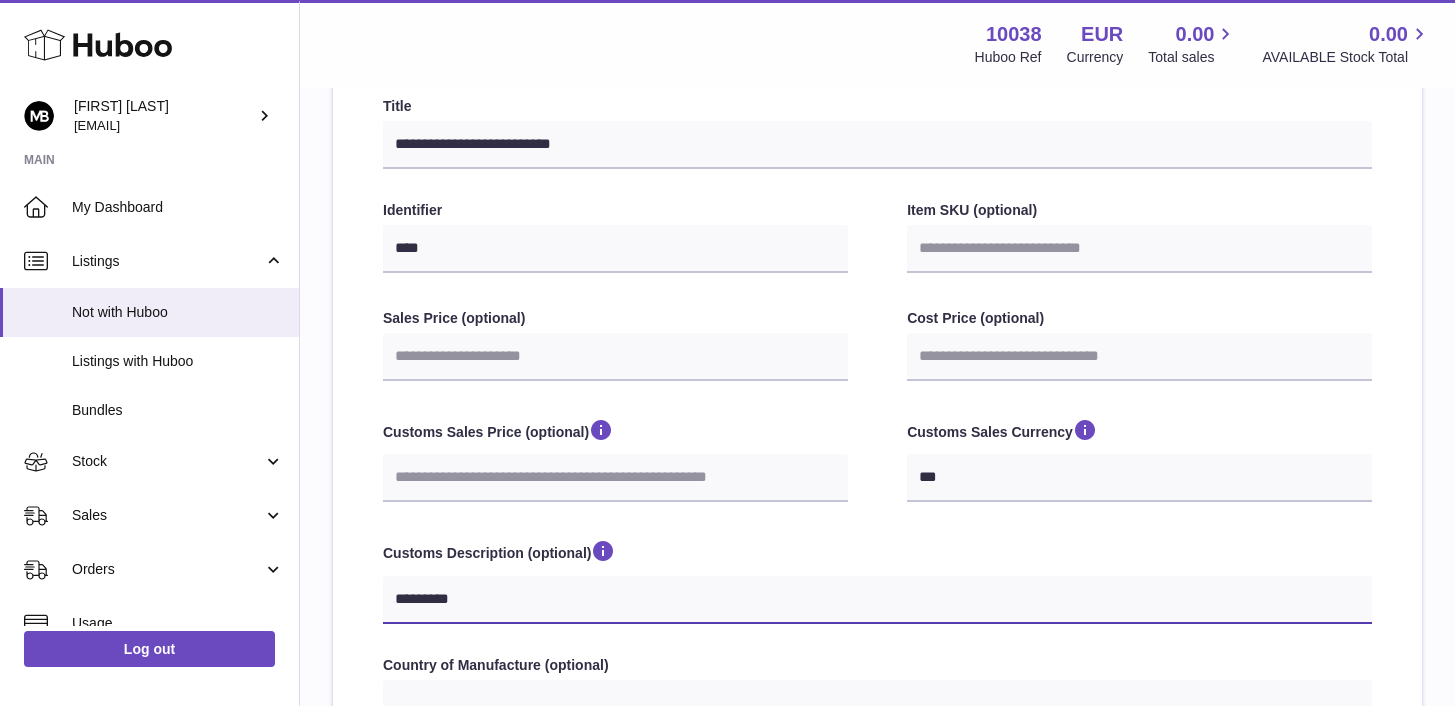select 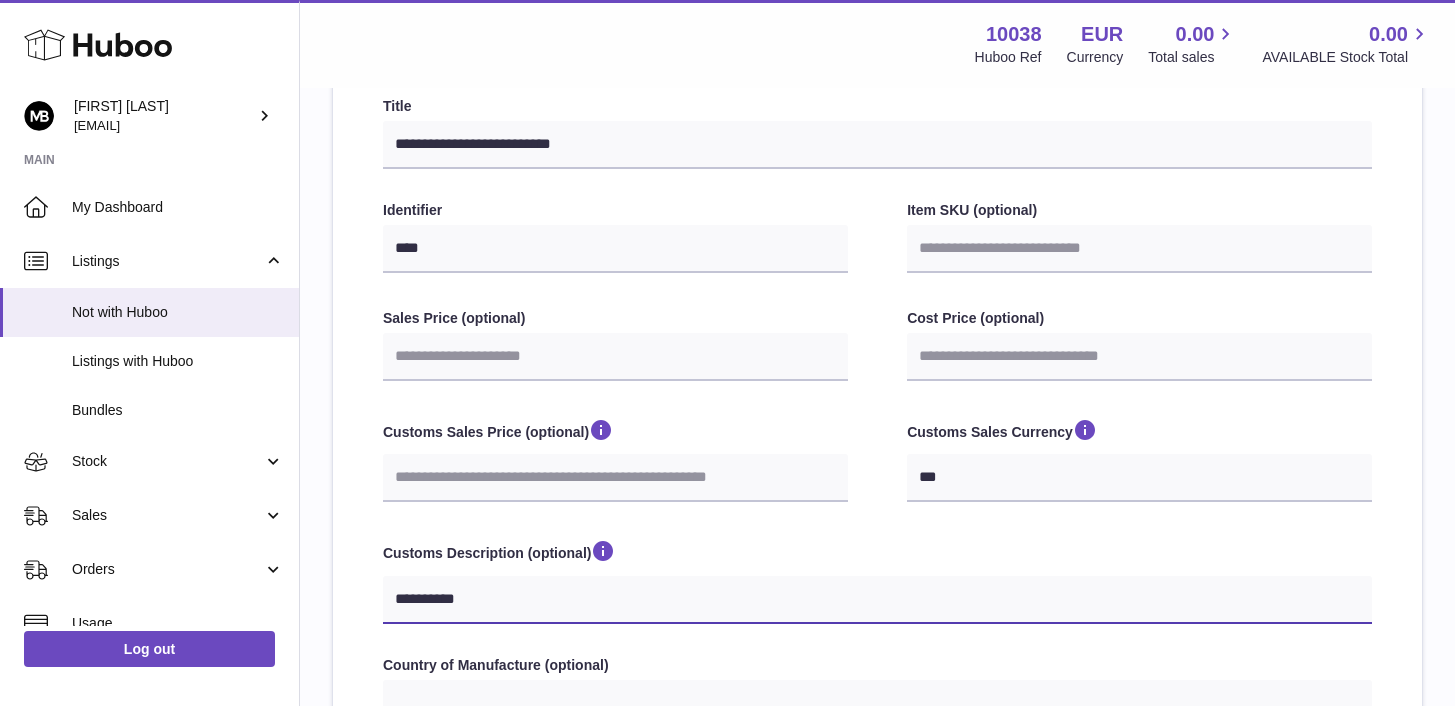 type on "**********" 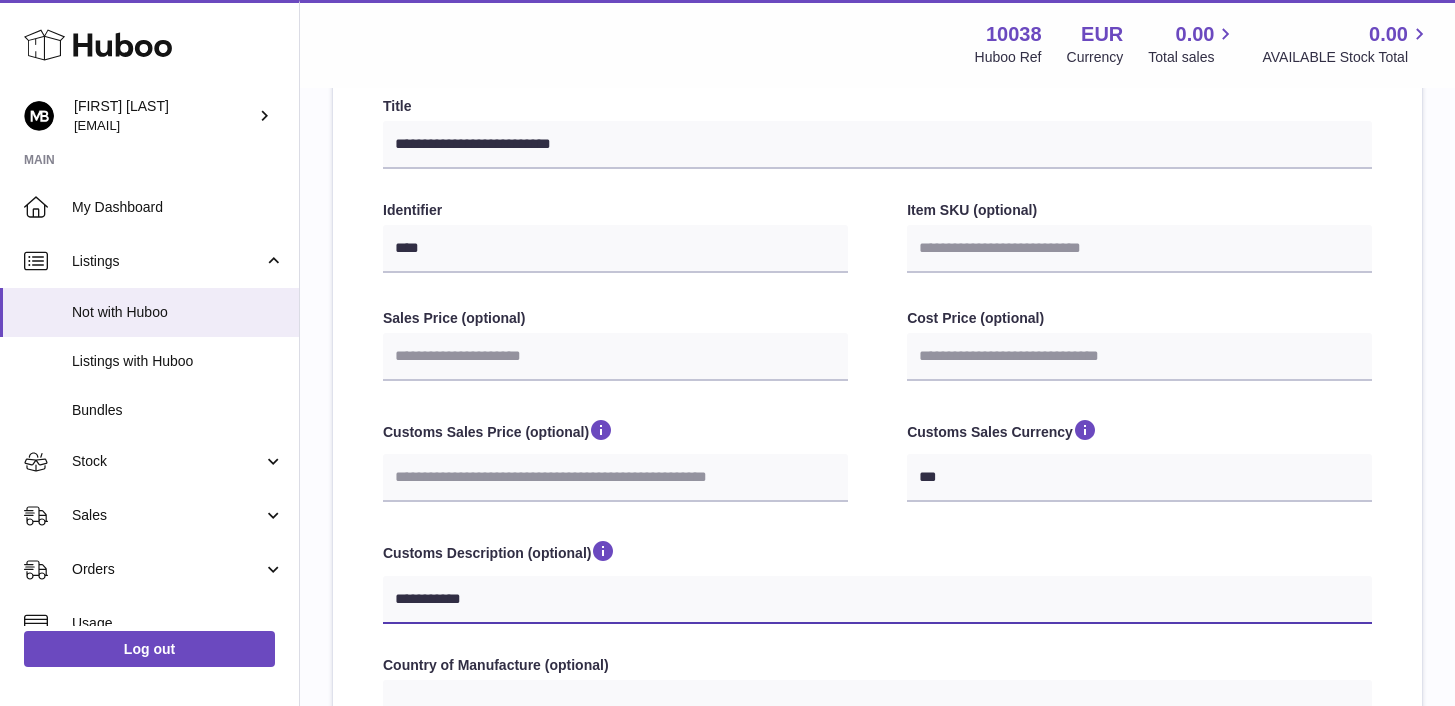 type on "**********" 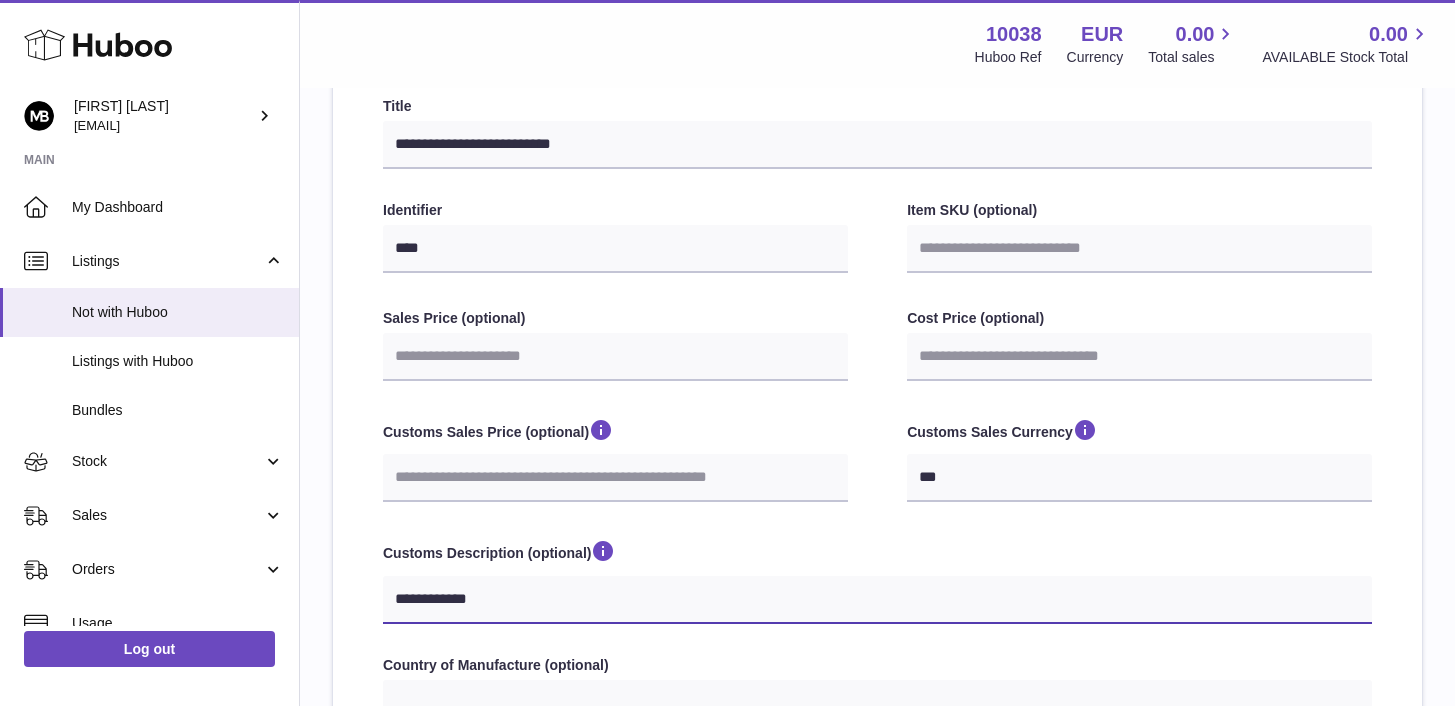 type on "**********" 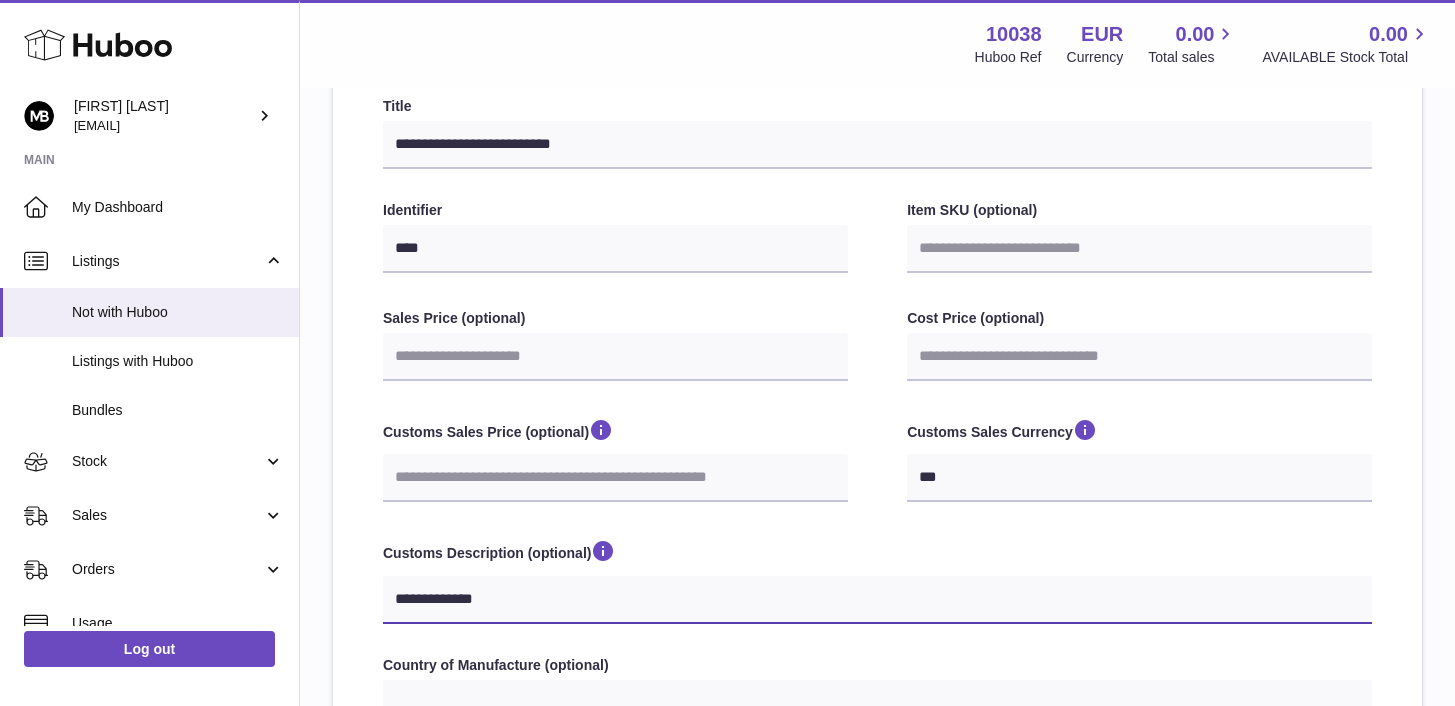 type on "**********" 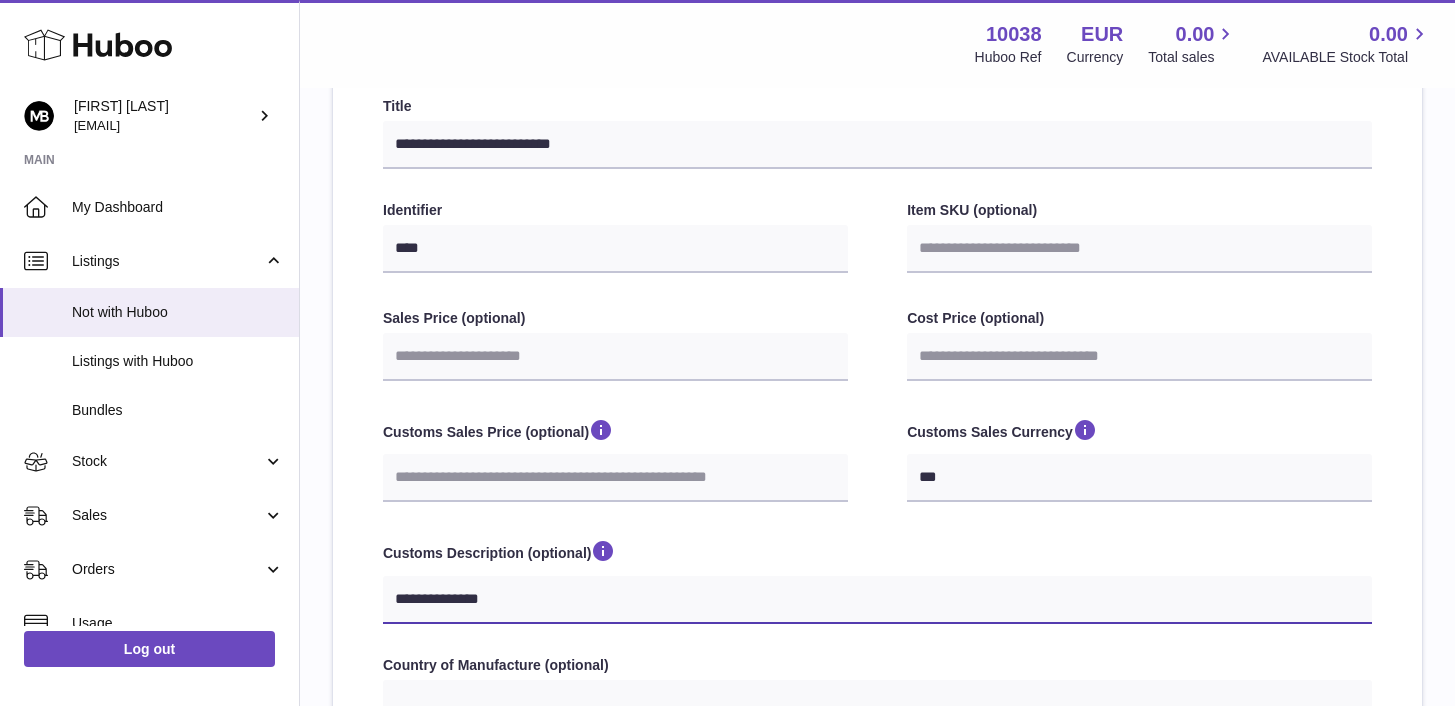 type on "**********" 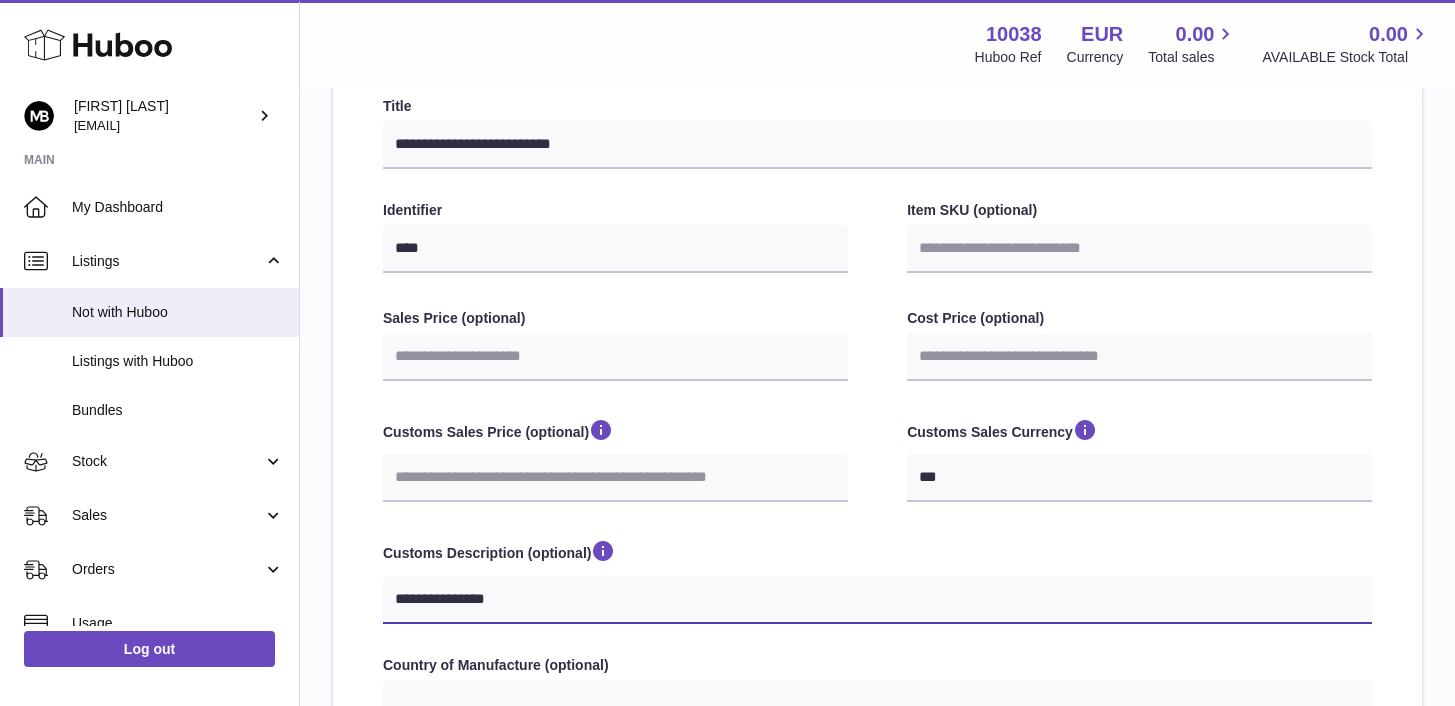 type on "**********" 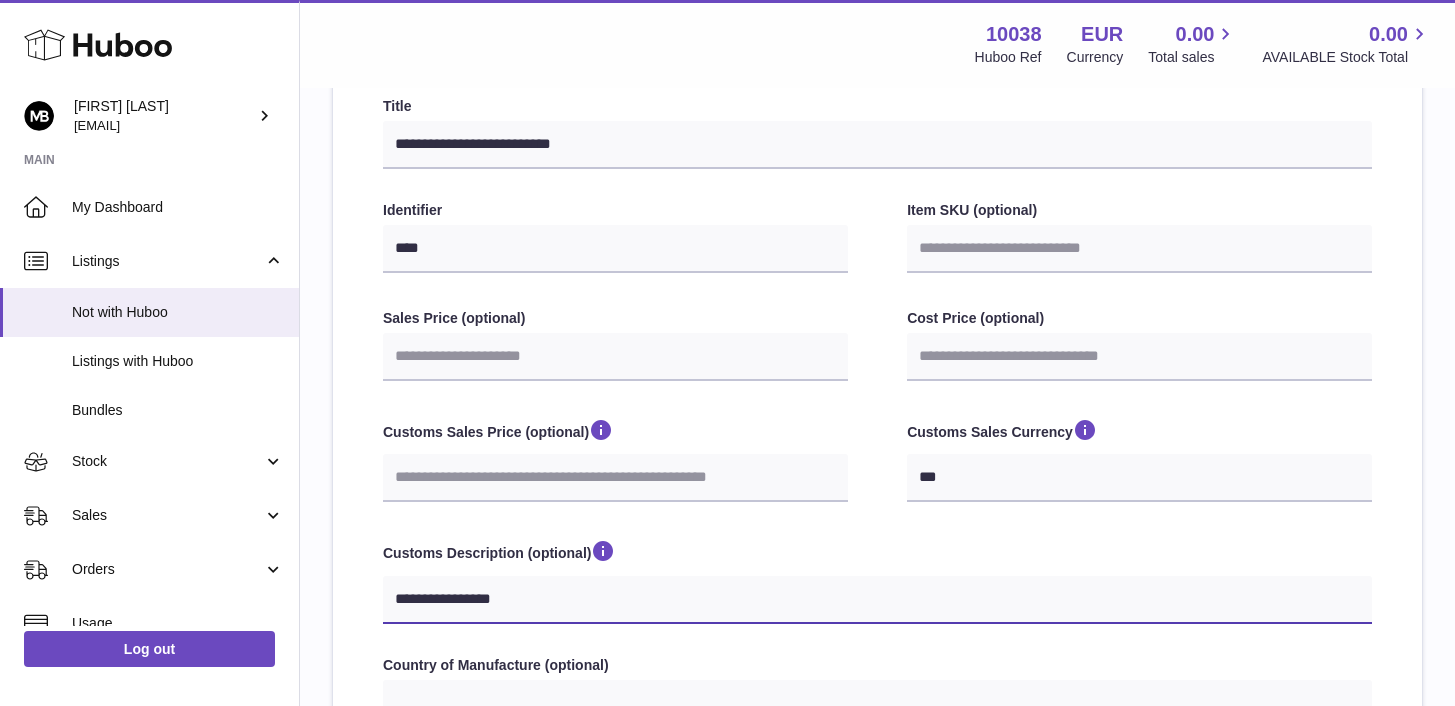 type on "**********" 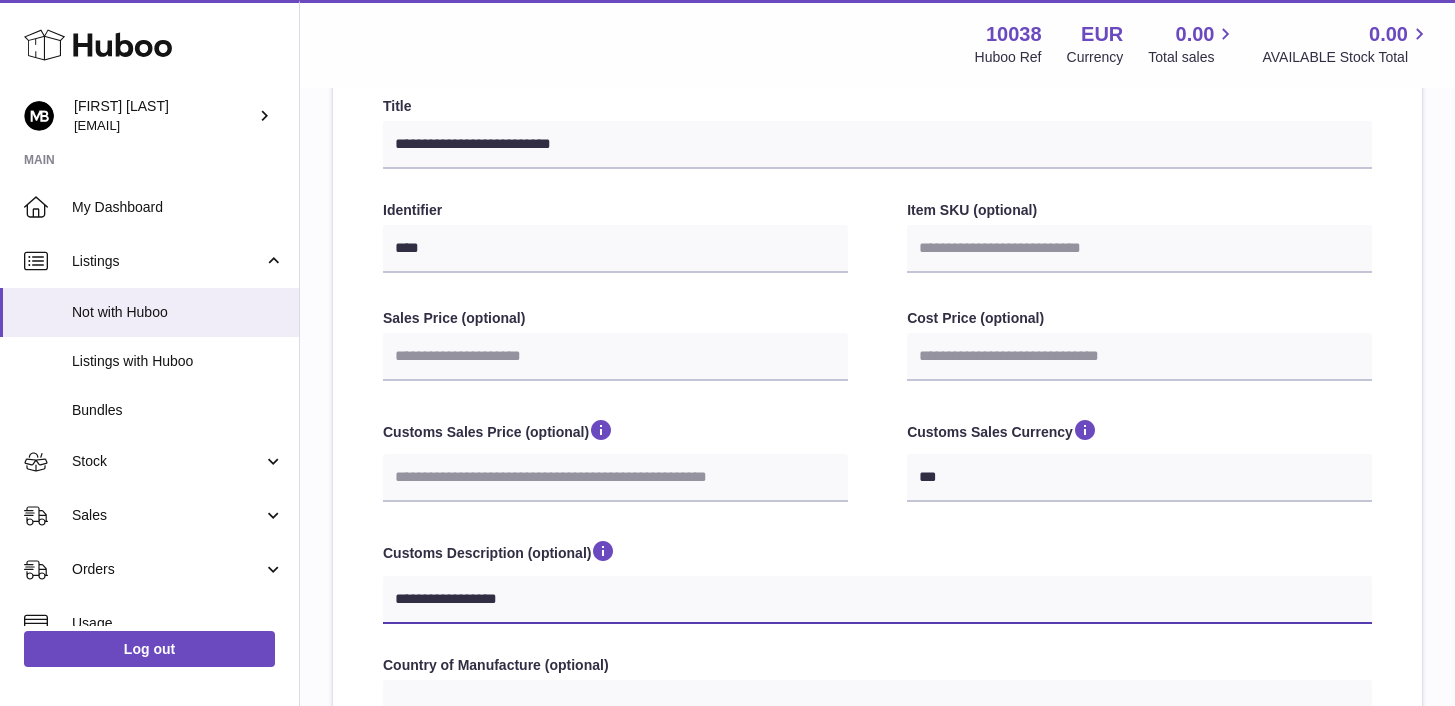 type on "**********" 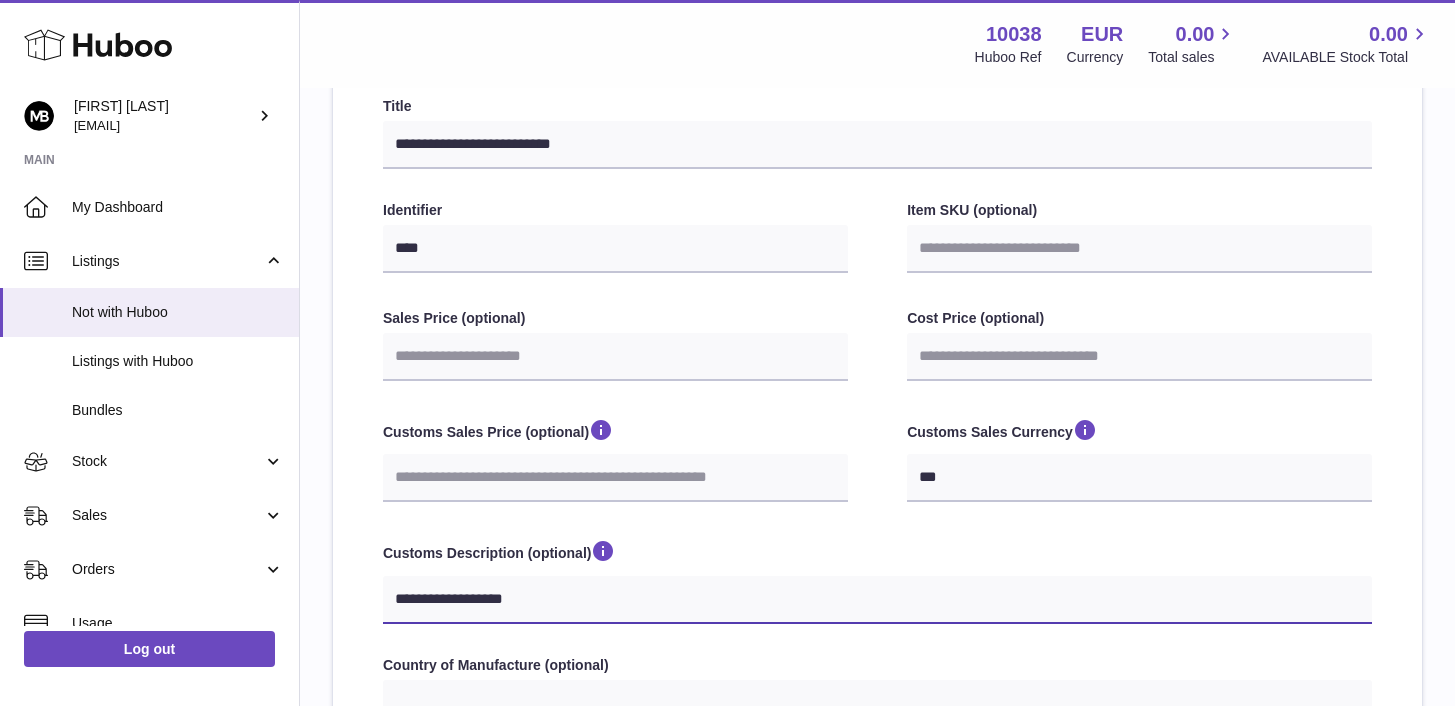 type on "**********" 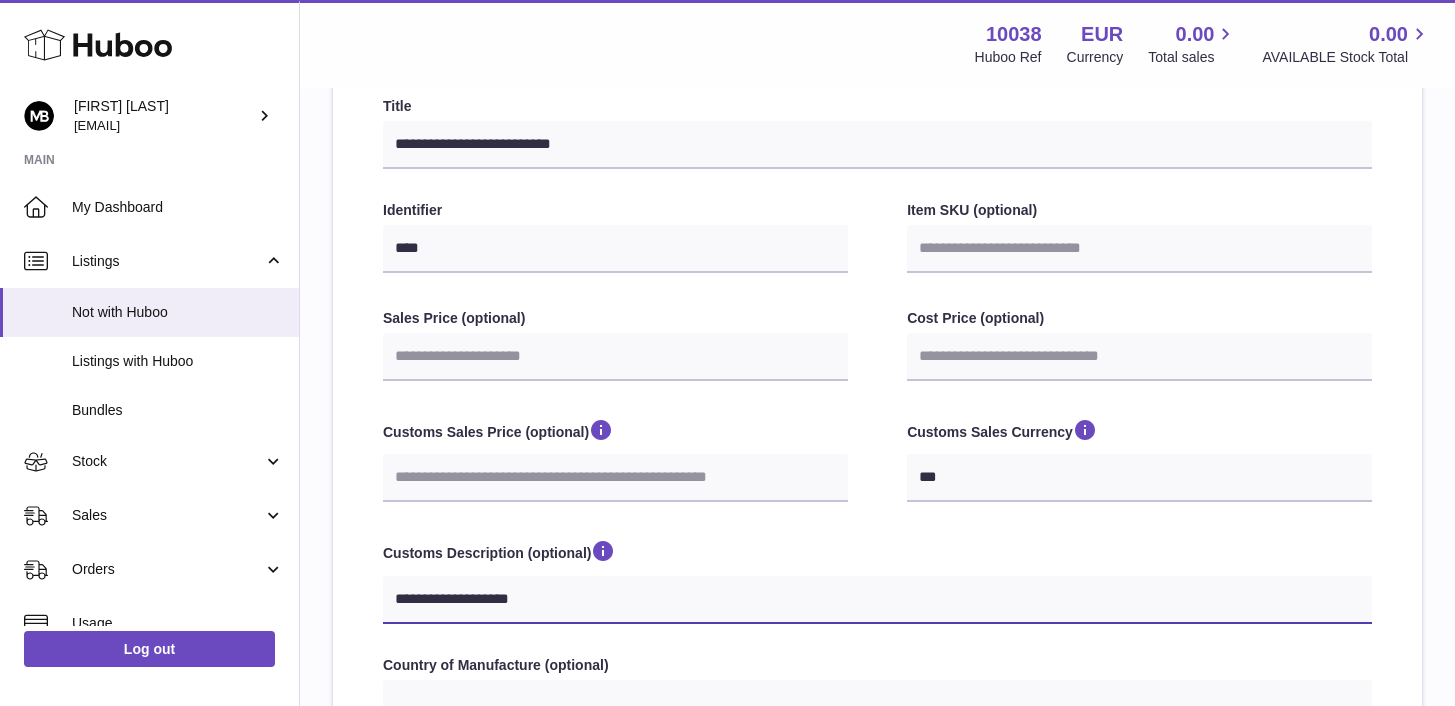scroll, scrollTop: 387, scrollLeft: 0, axis: vertical 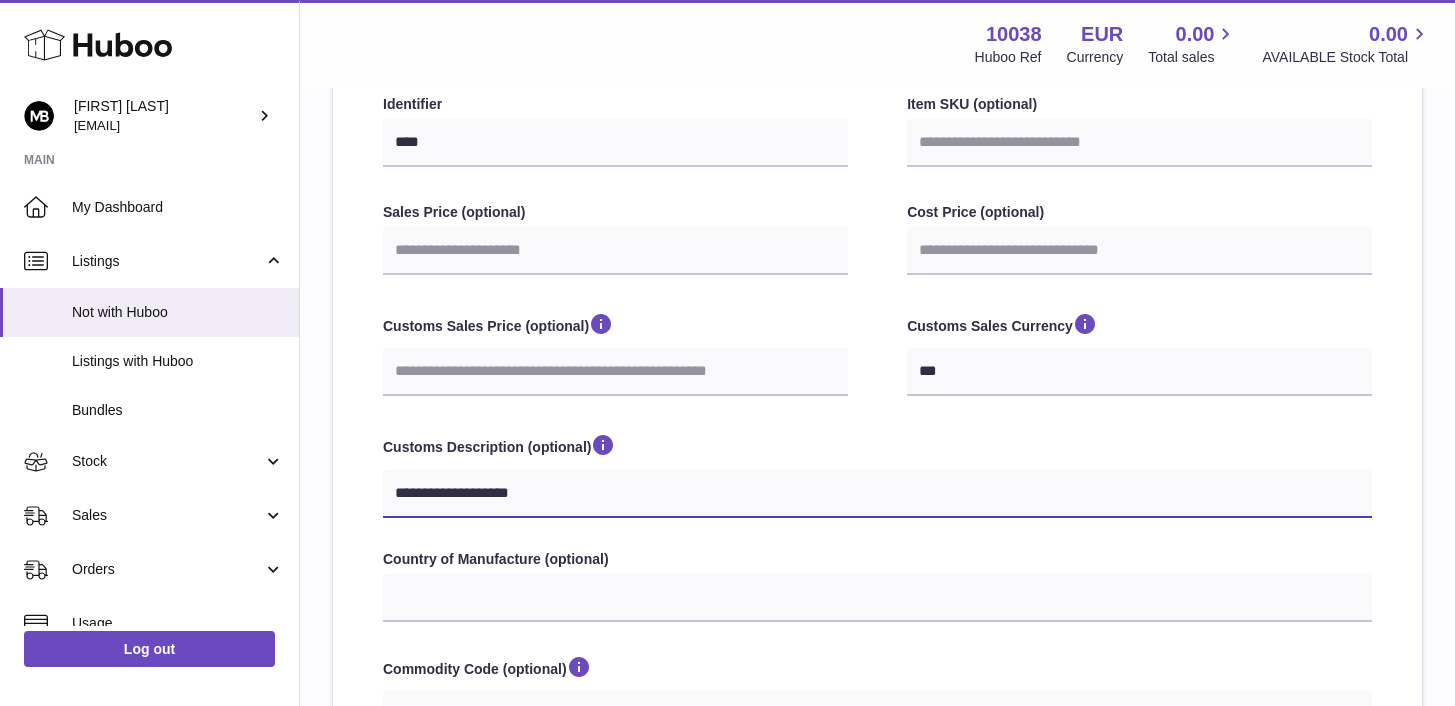 type on "**********" 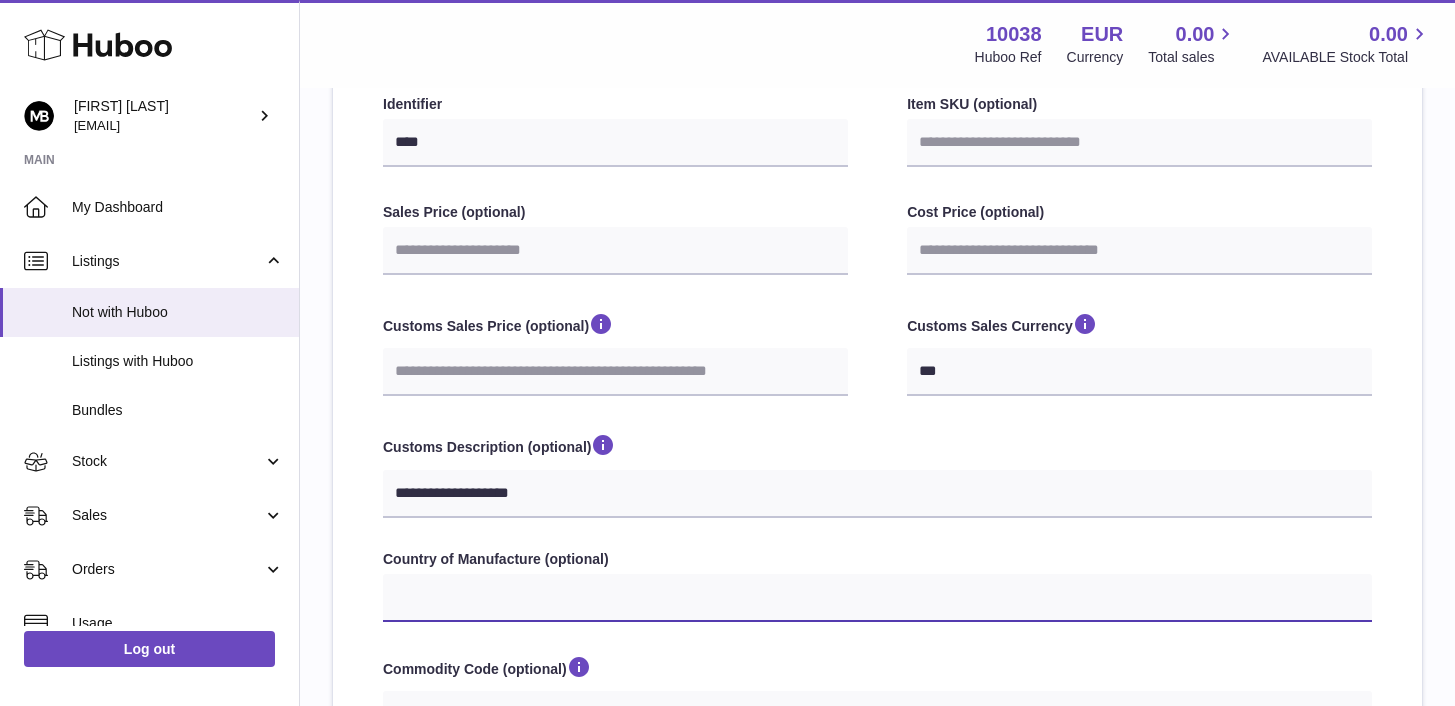 click on "**********" at bounding box center (877, 598) 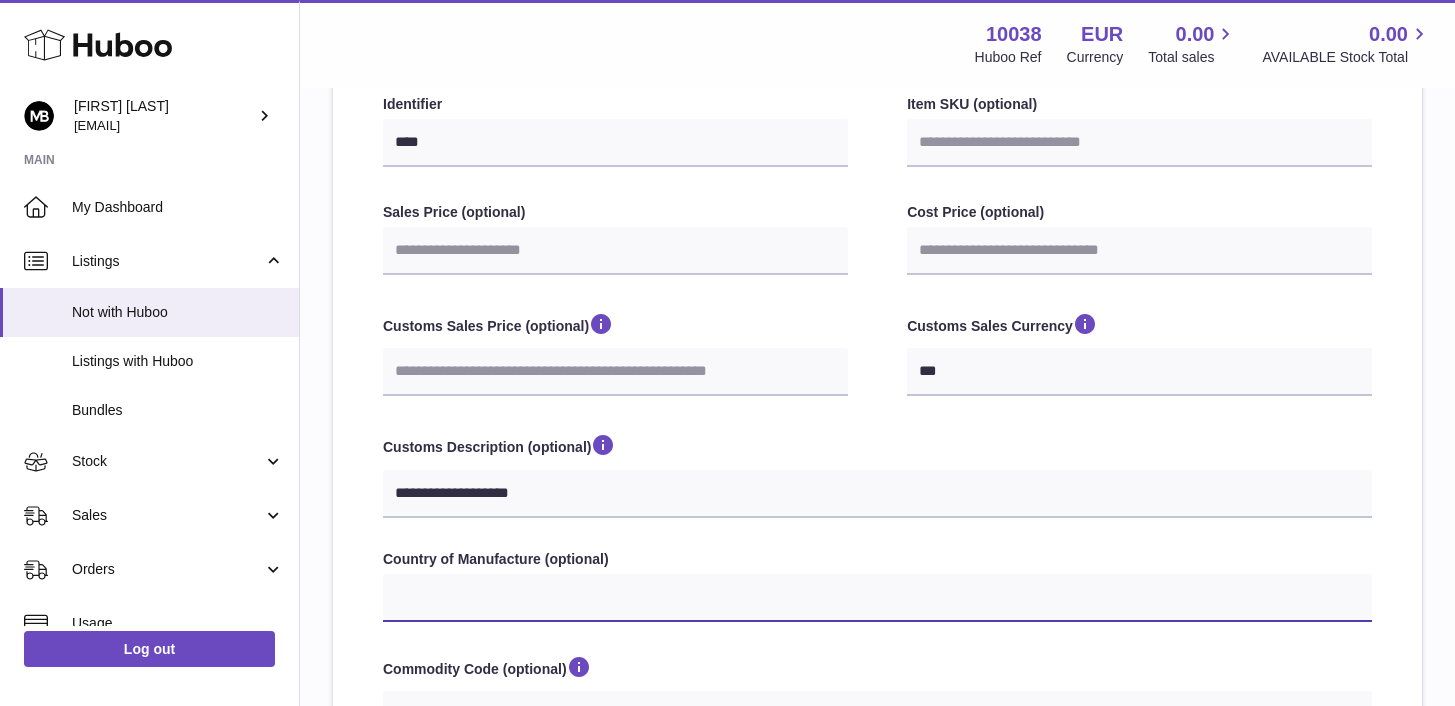 select on "**" 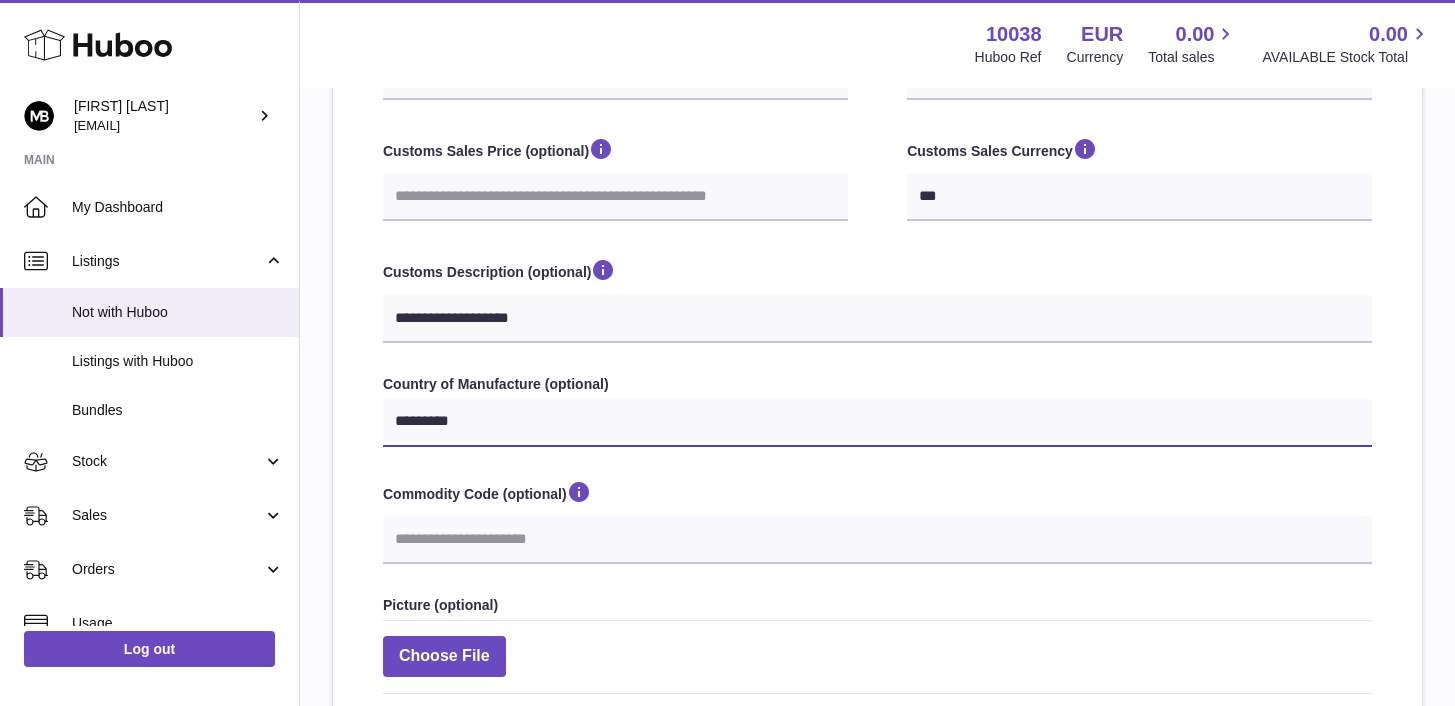 scroll, scrollTop: 752, scrollLeft: 0, axis: vertical 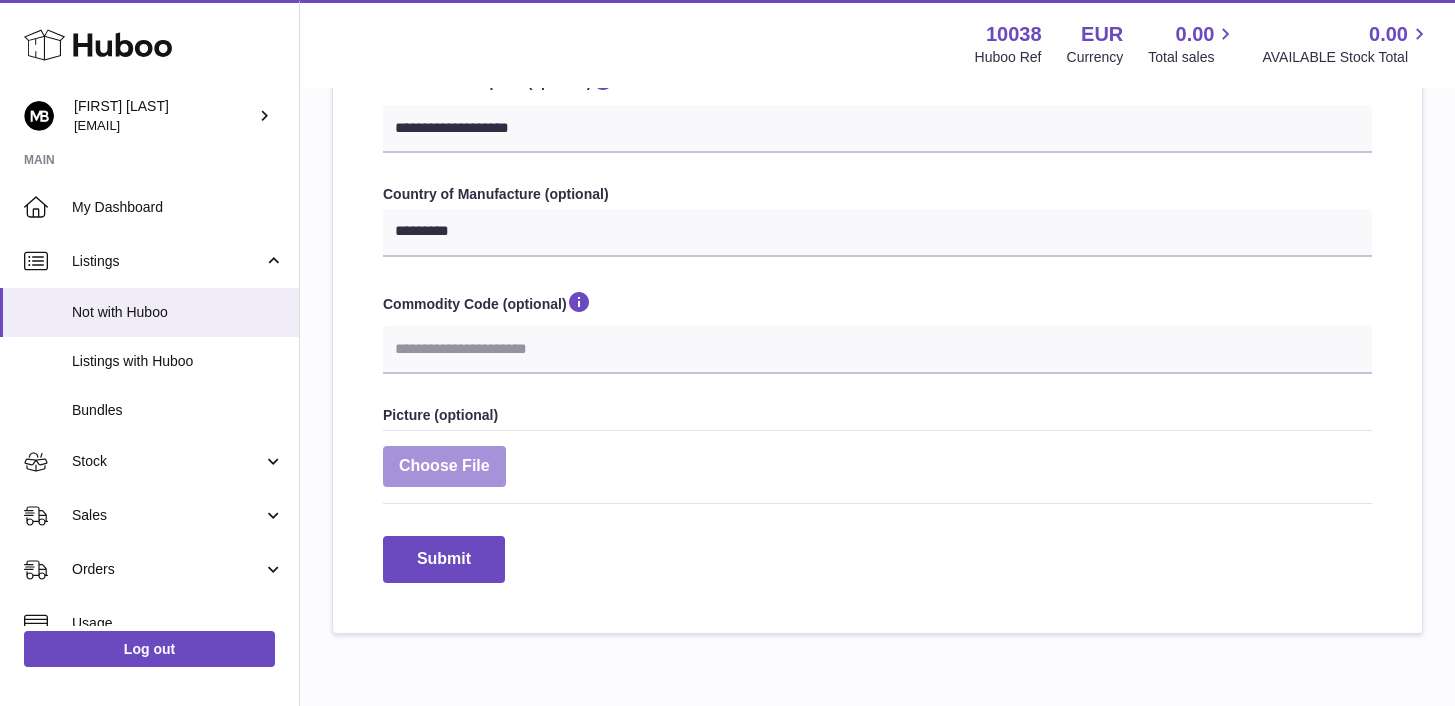 click at bounding box center [444, 466] 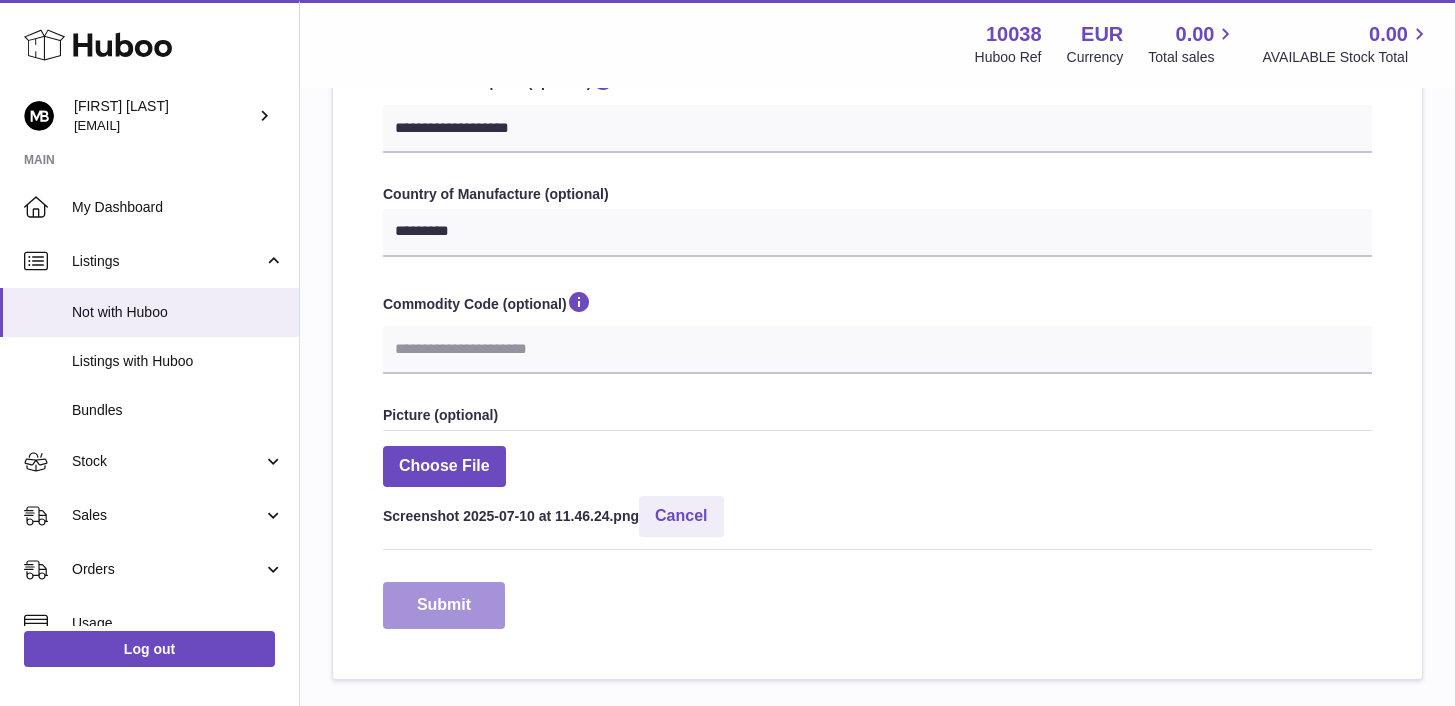 click on "Submit" at bounding box center [444, 605] 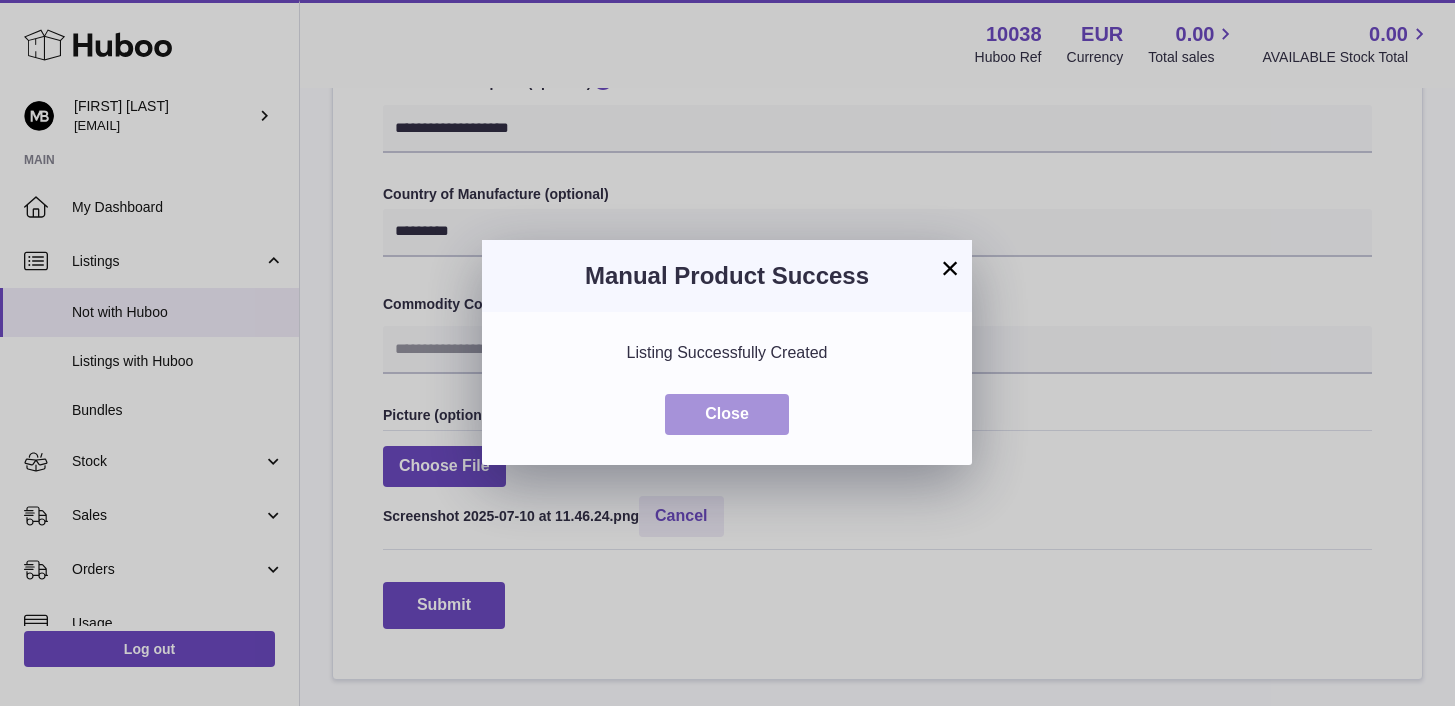 click on "Close" at bounding box center (727, 414) 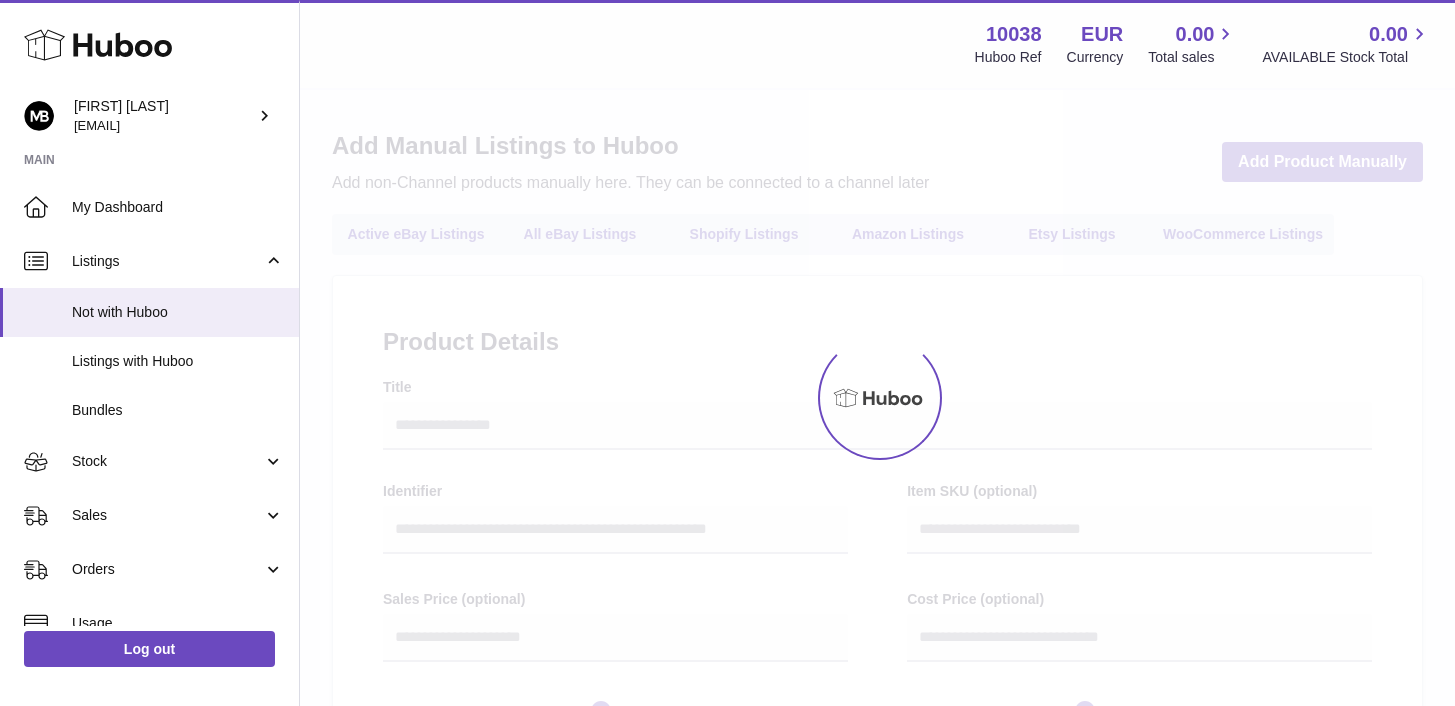 select 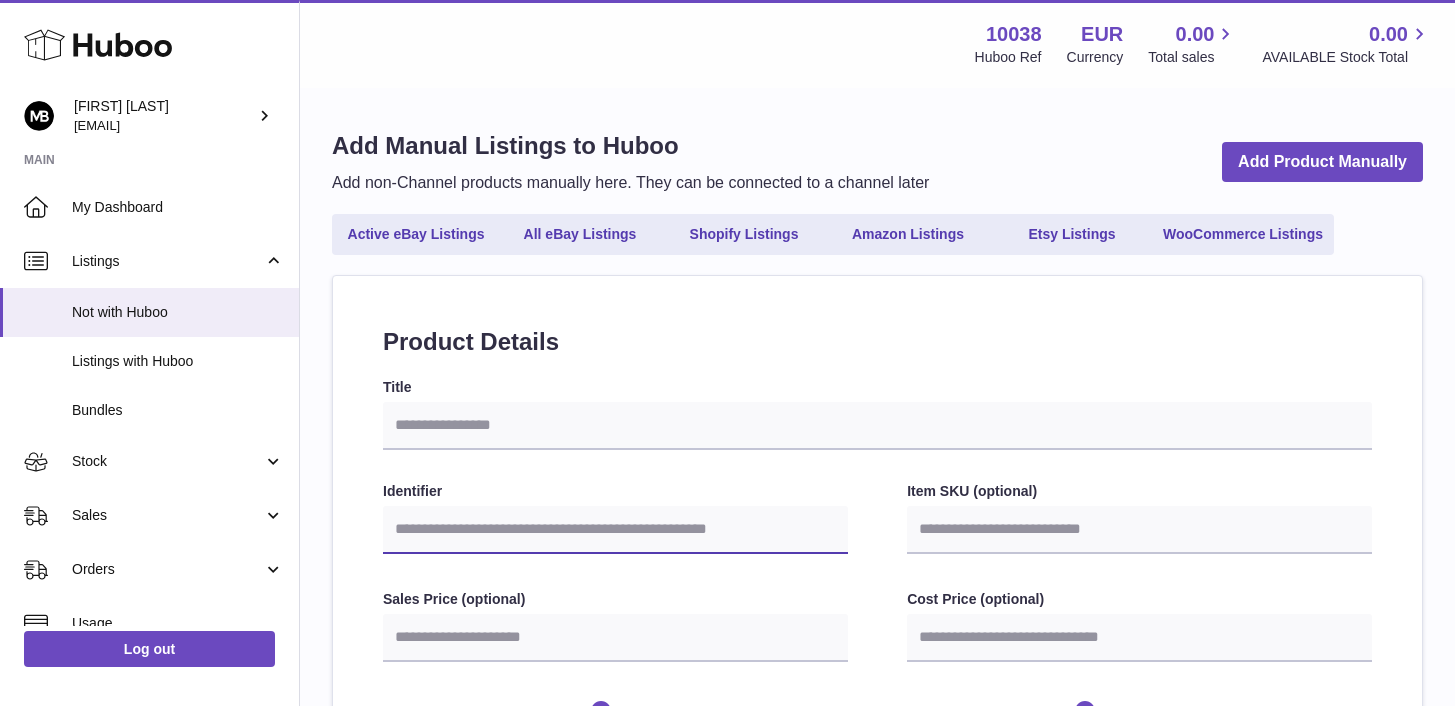 click on "Identifier" at bounding box center (615, 530) 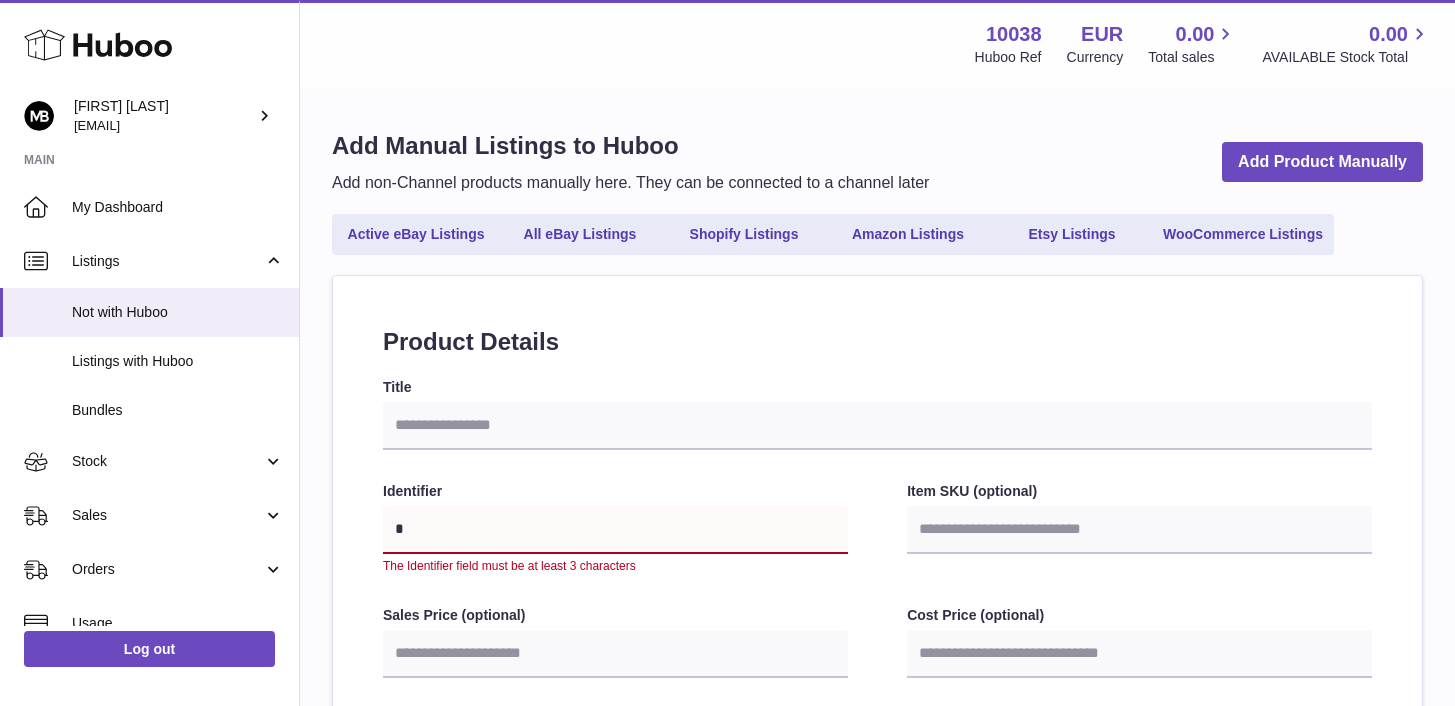 type on "**" 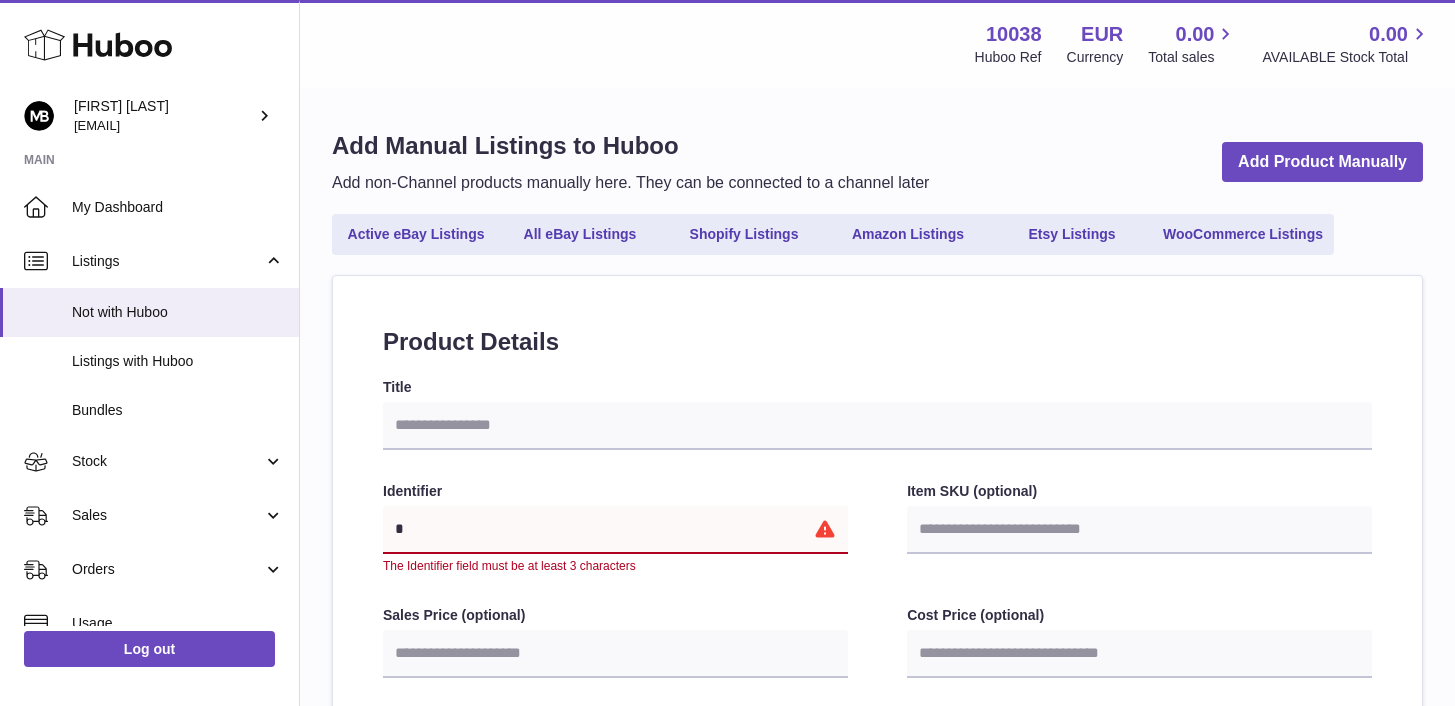select 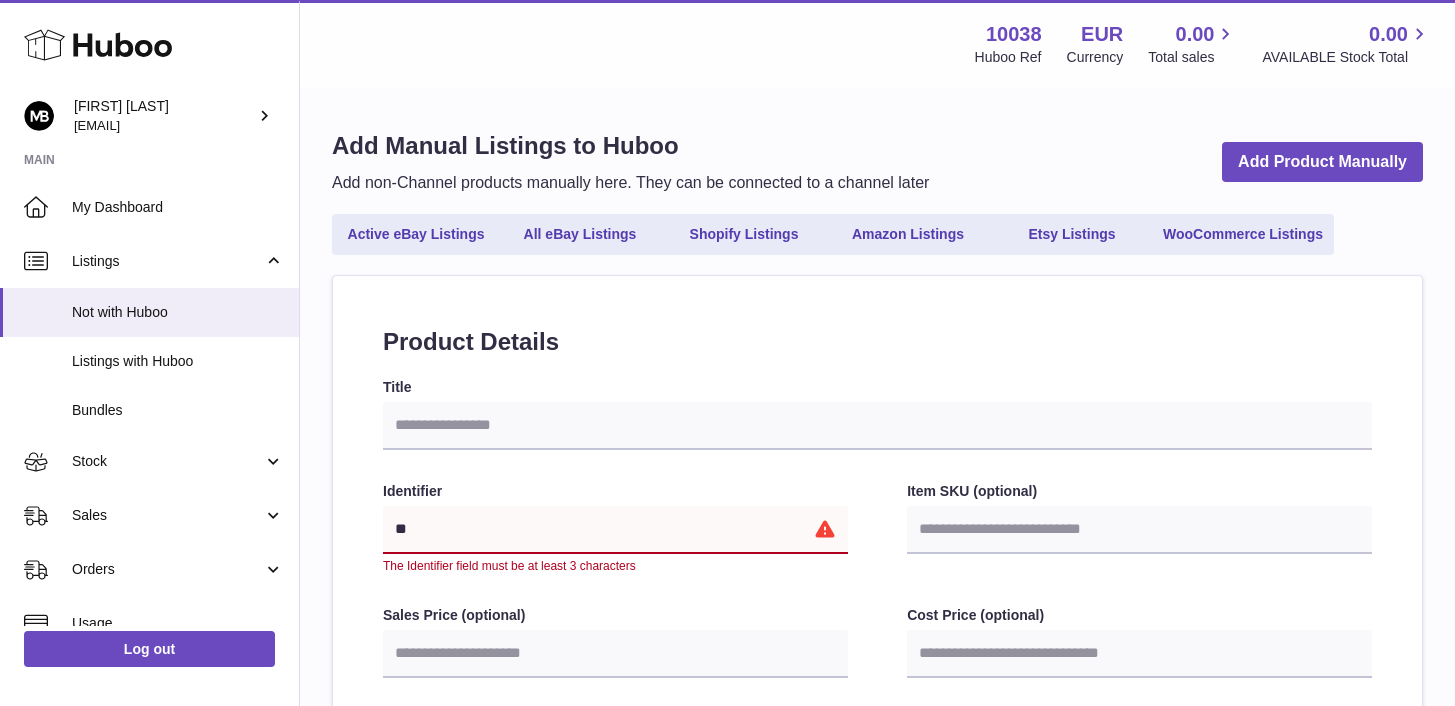 type on "***" 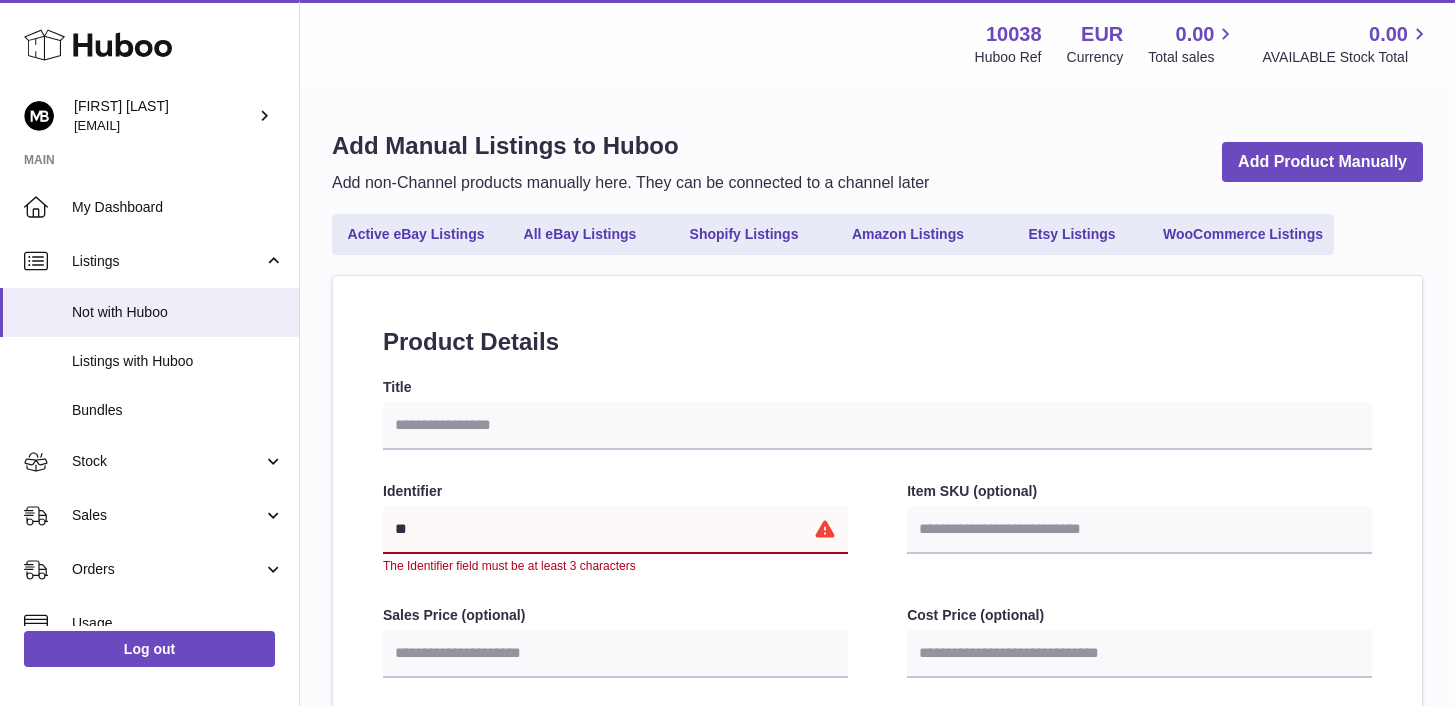 select 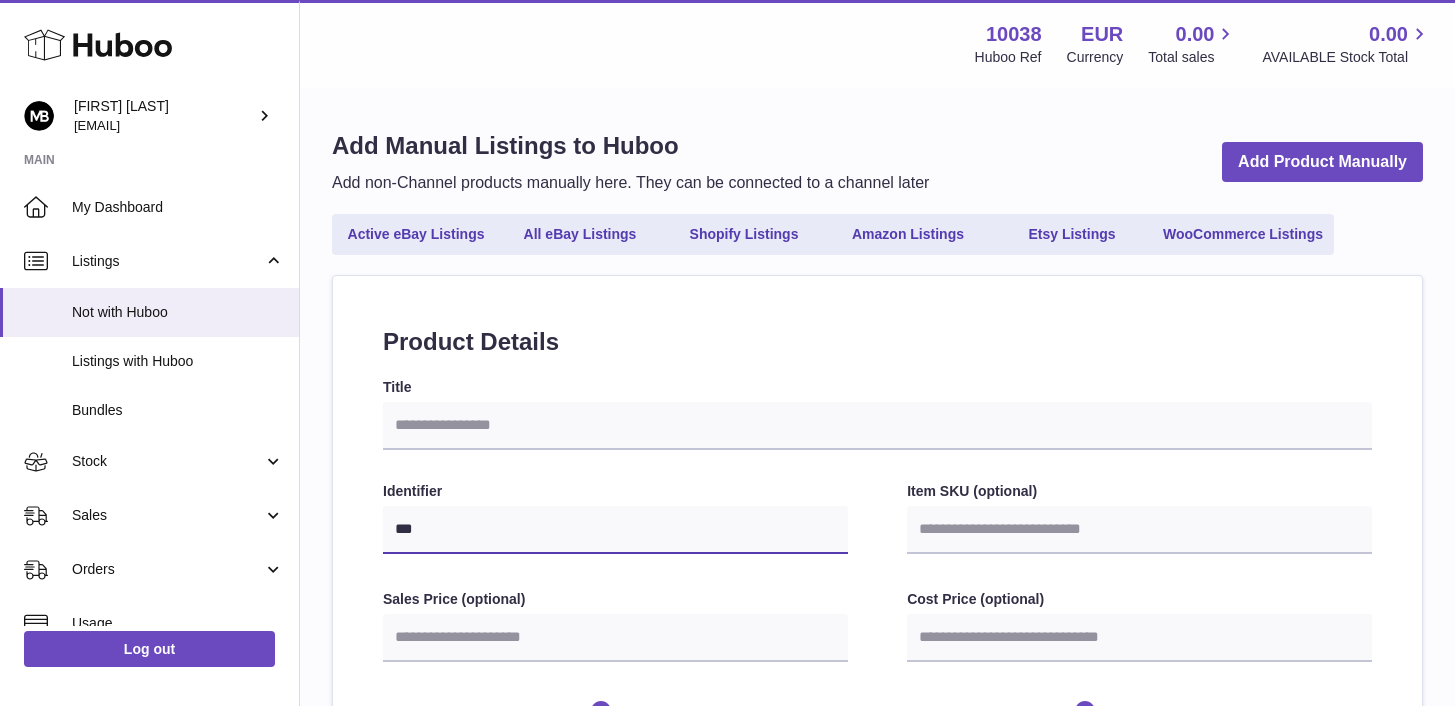 type on "****" 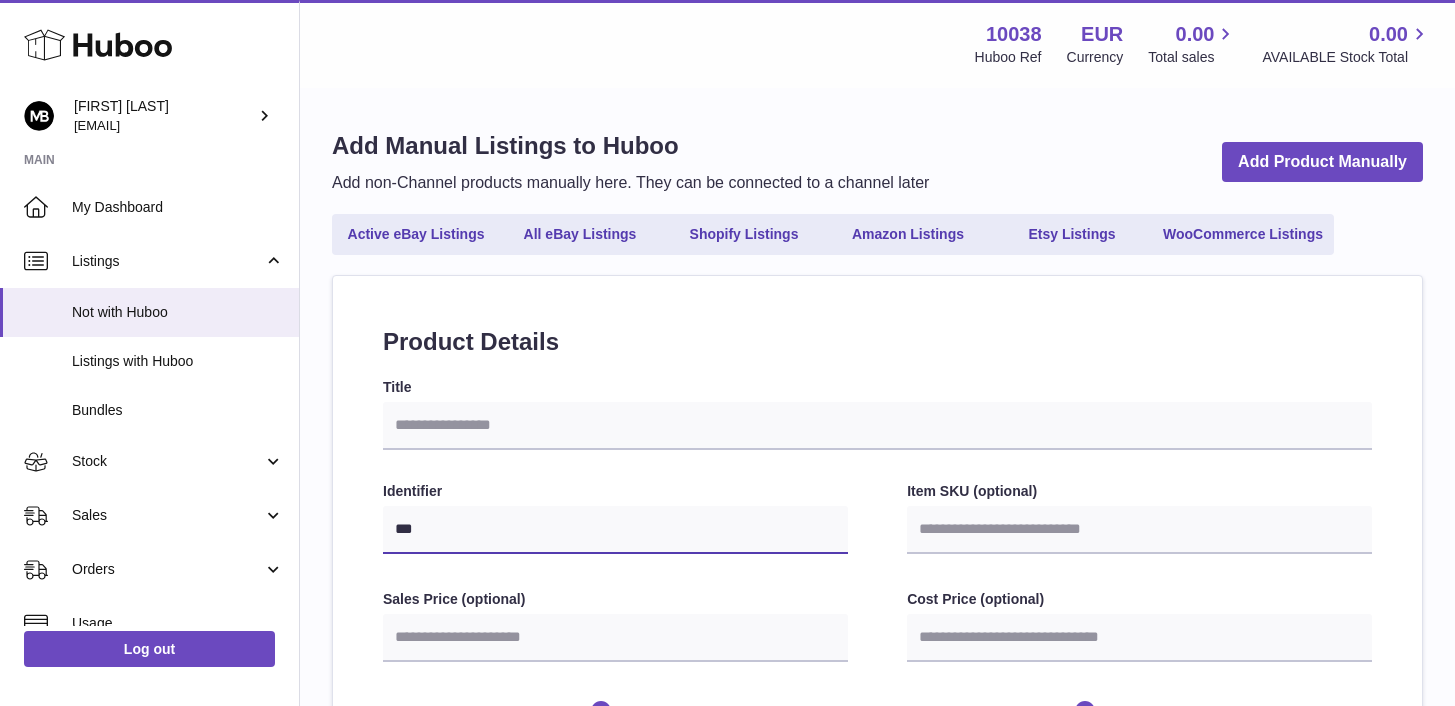 select 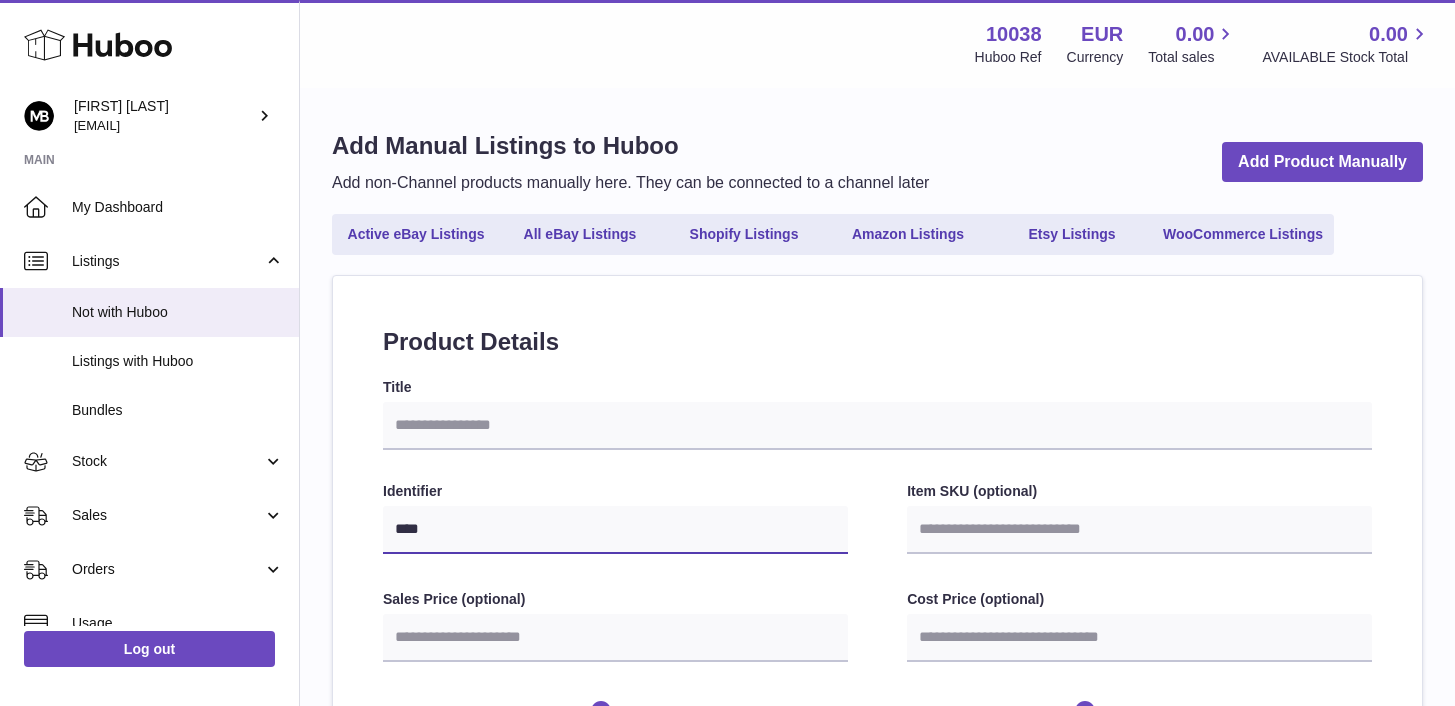 type on "****" 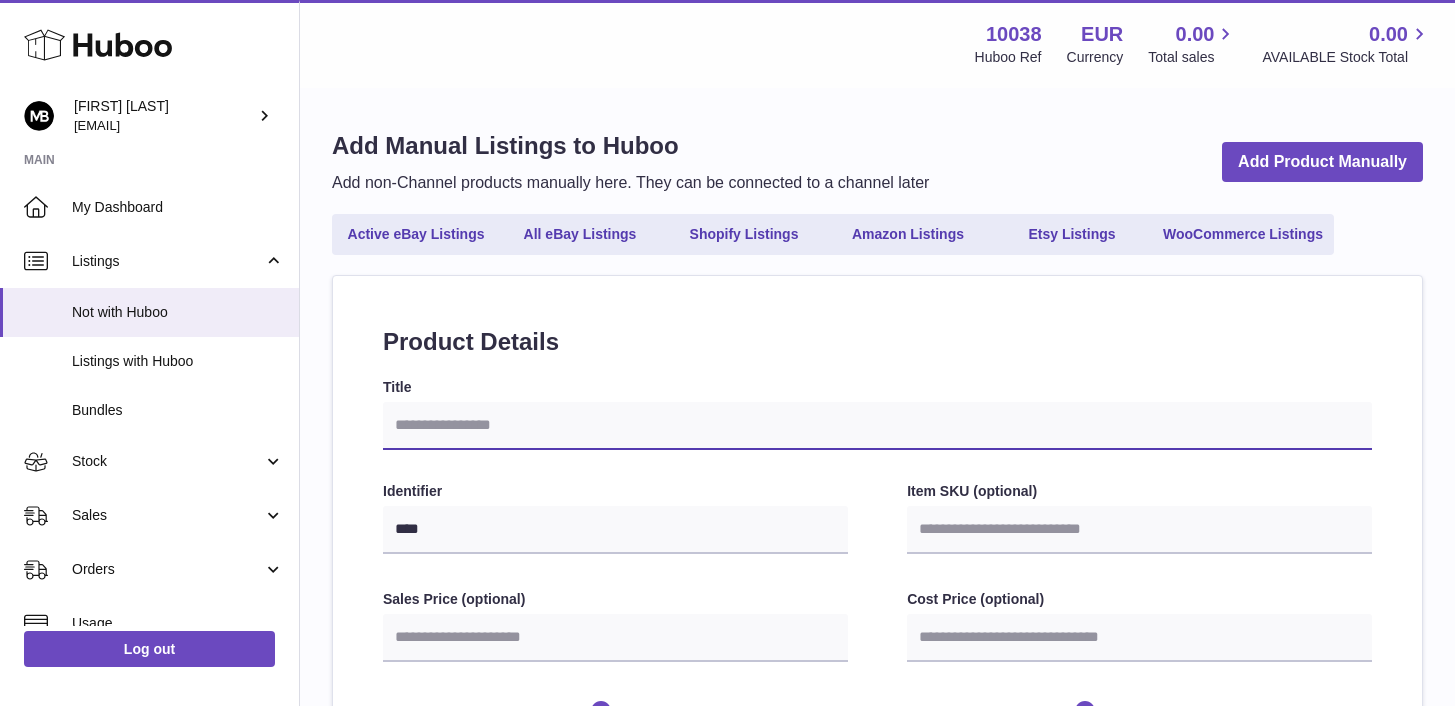 click on "Title" at bounding box center (877, 426) 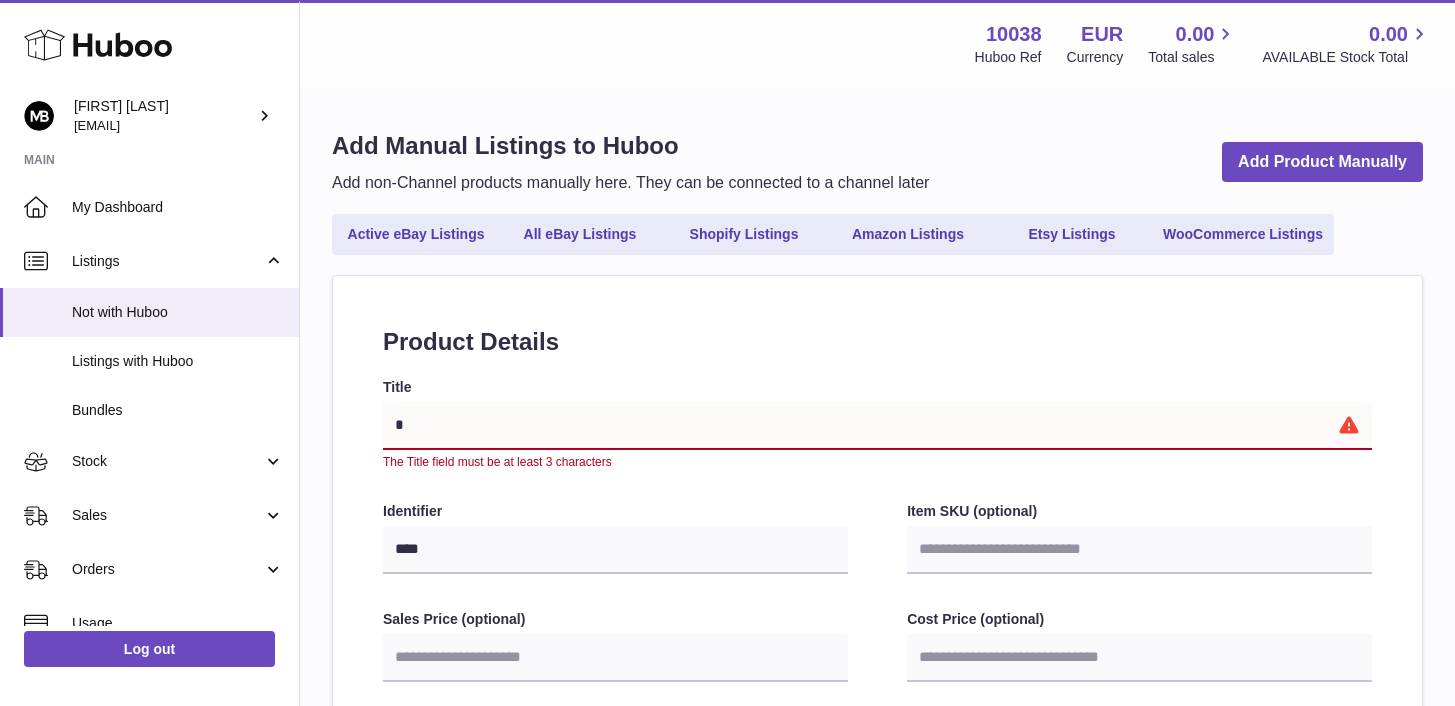 type on "**" 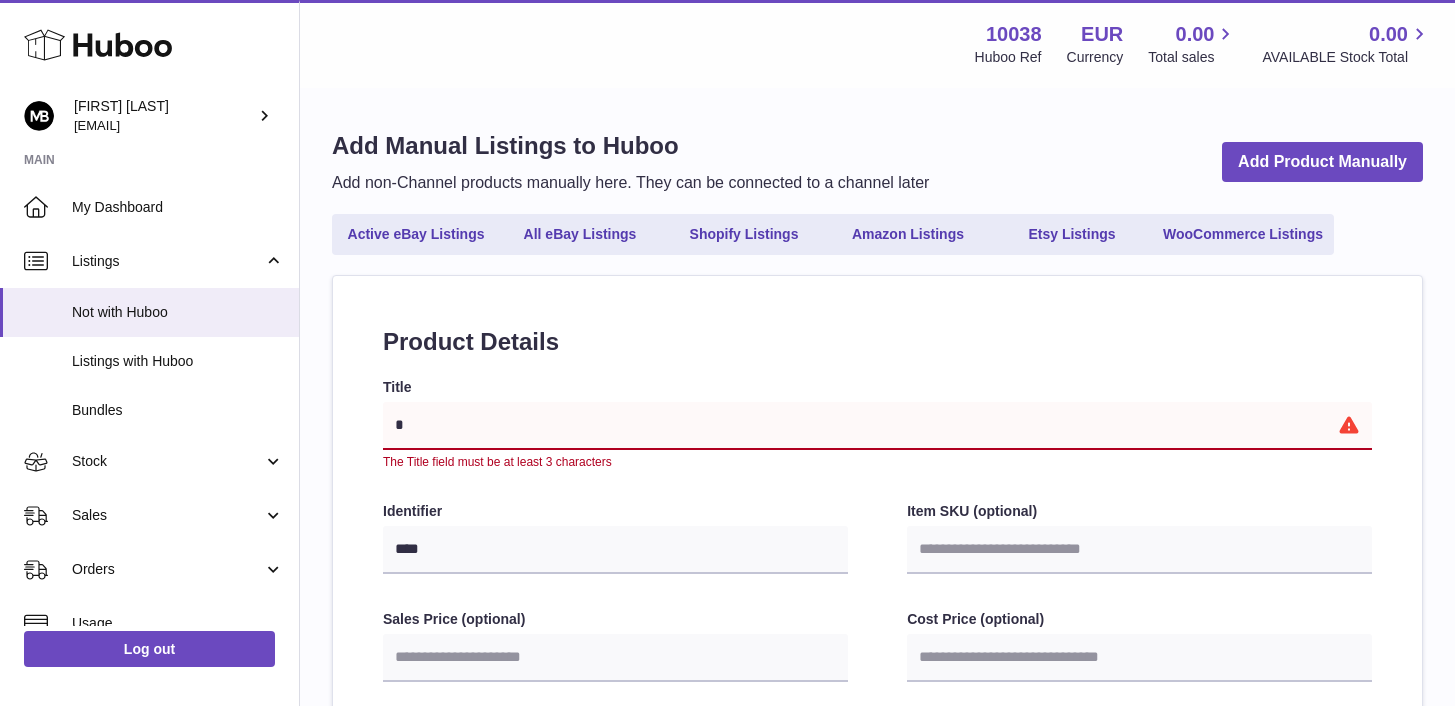 select 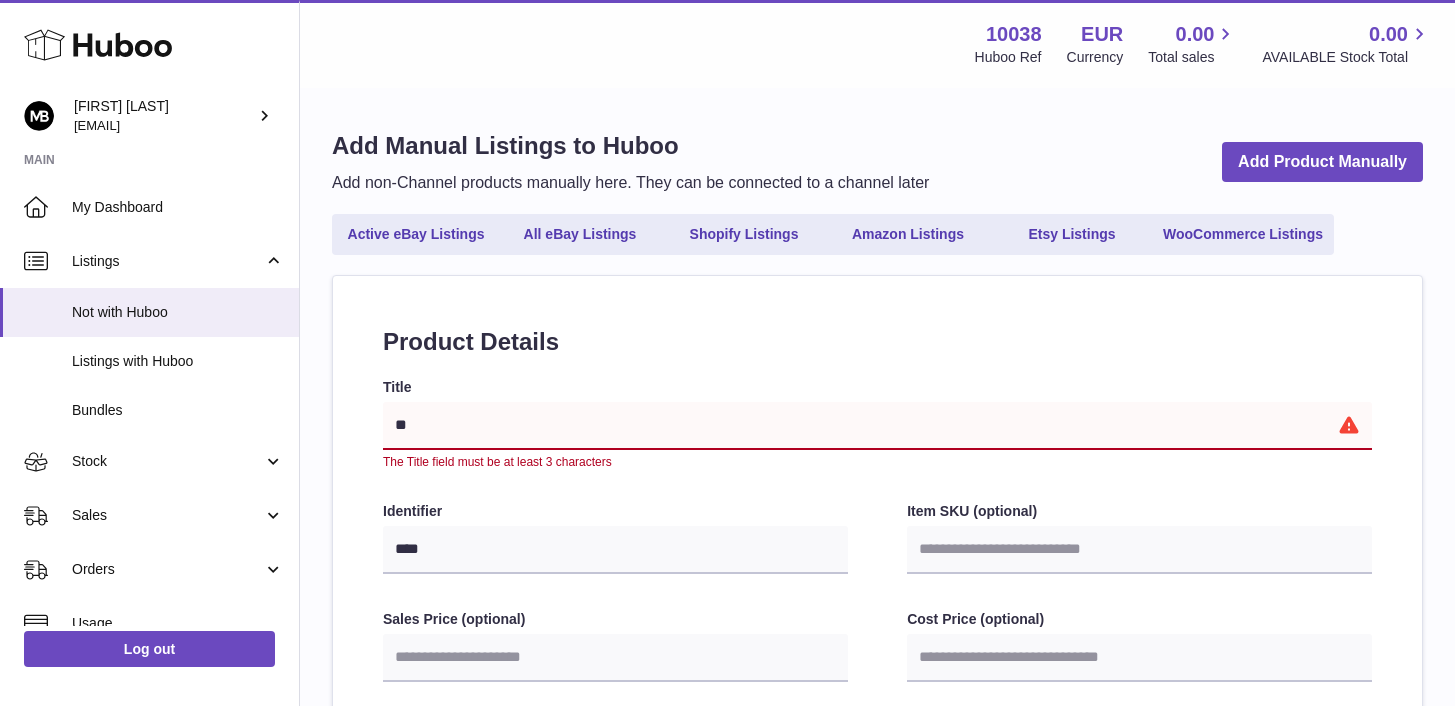 type on "***" 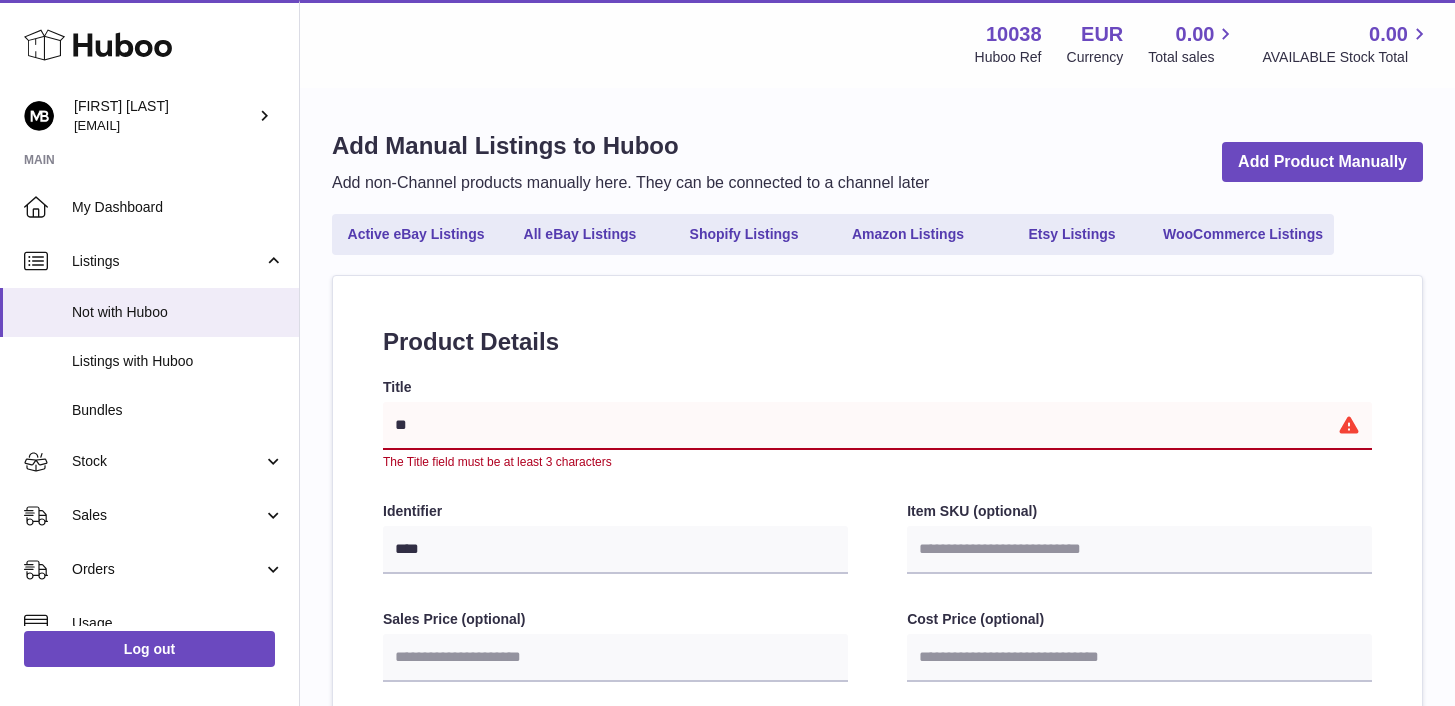 select 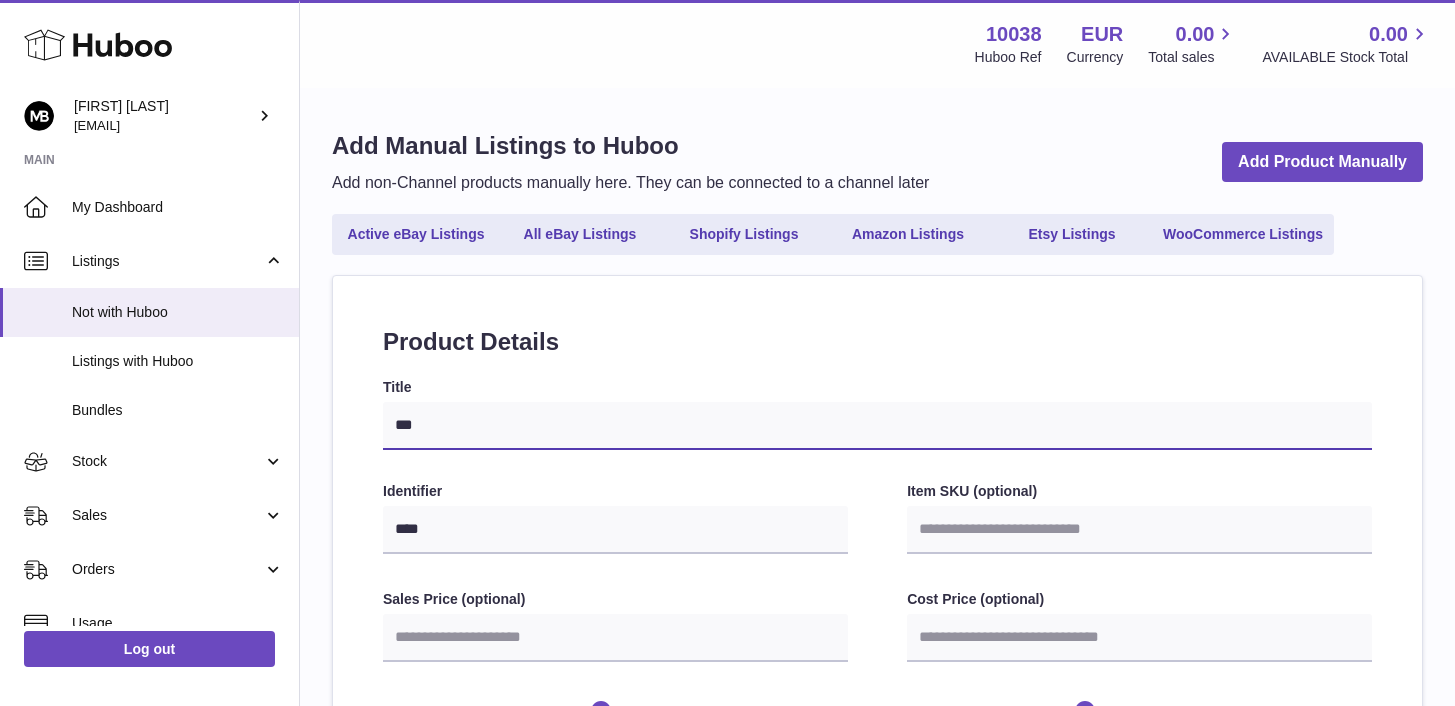 type on "****" 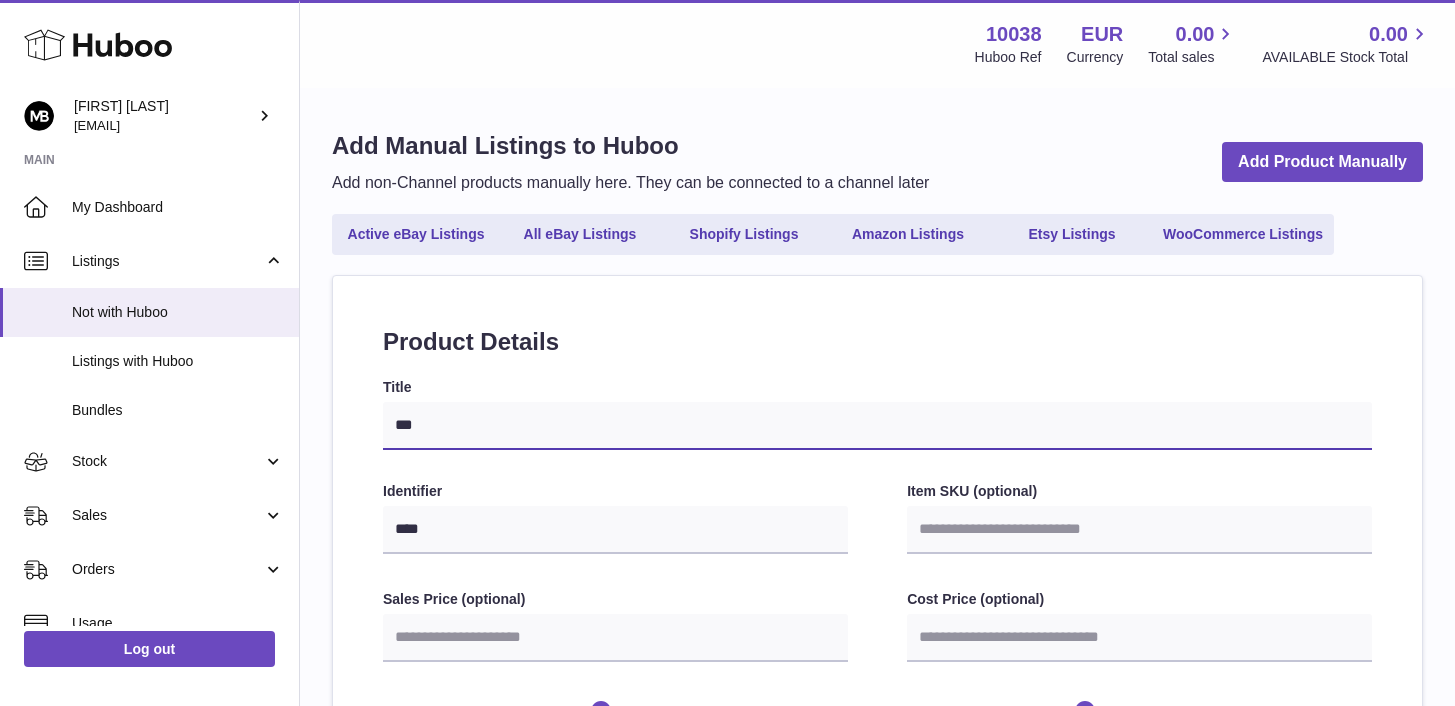 select 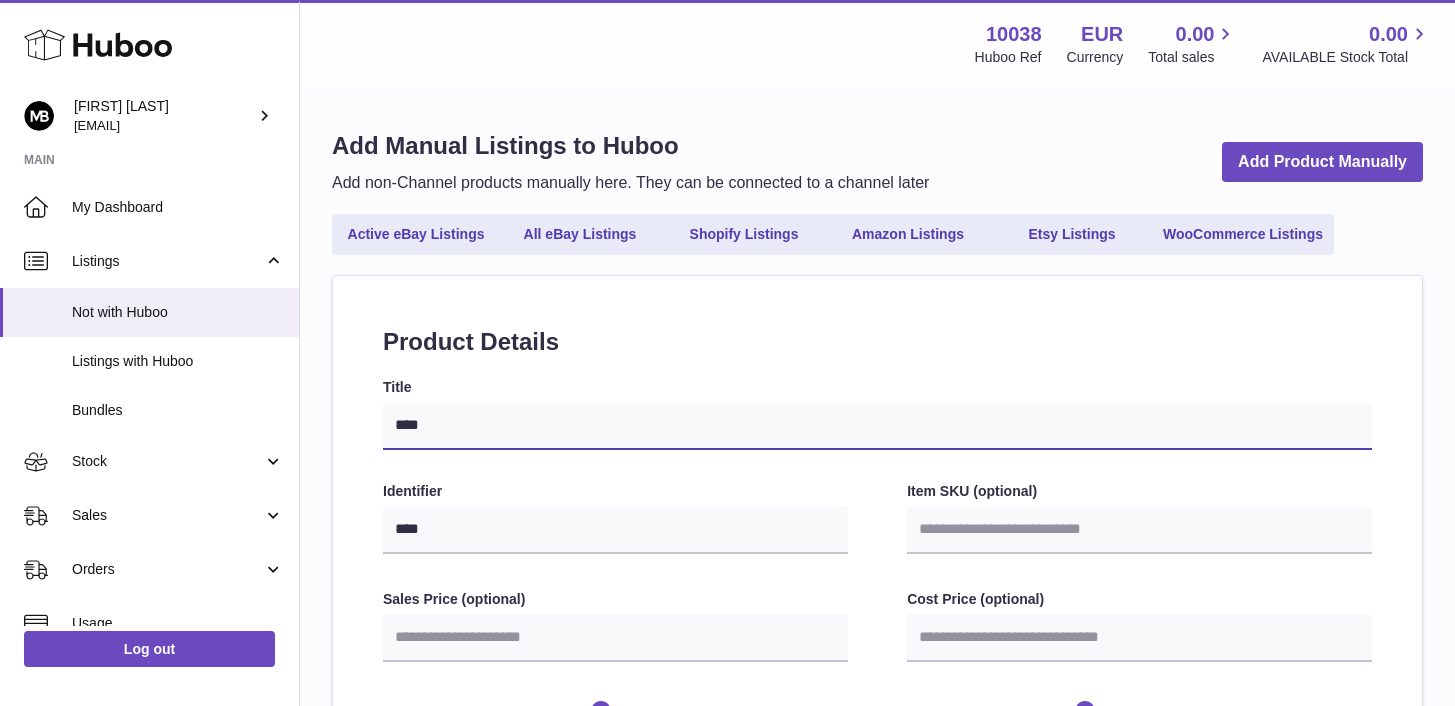 select 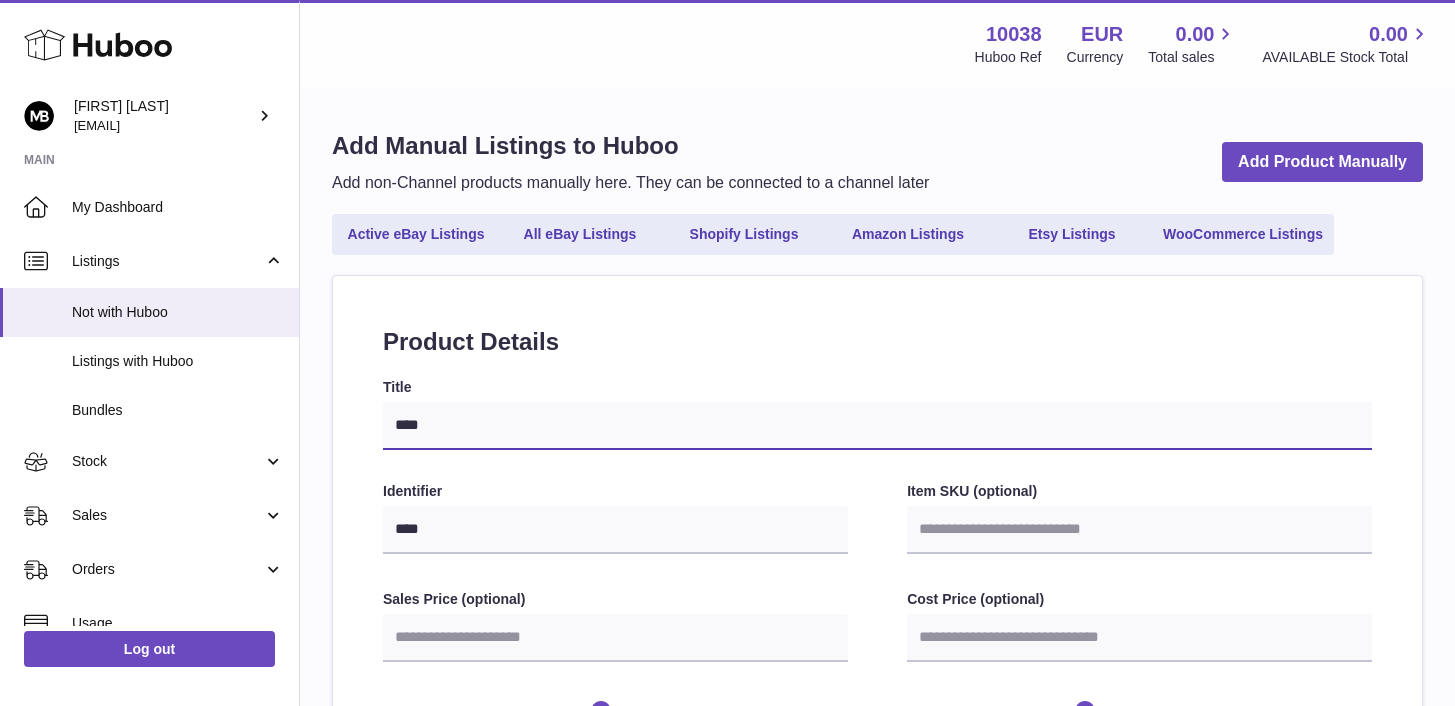 type on "*****" 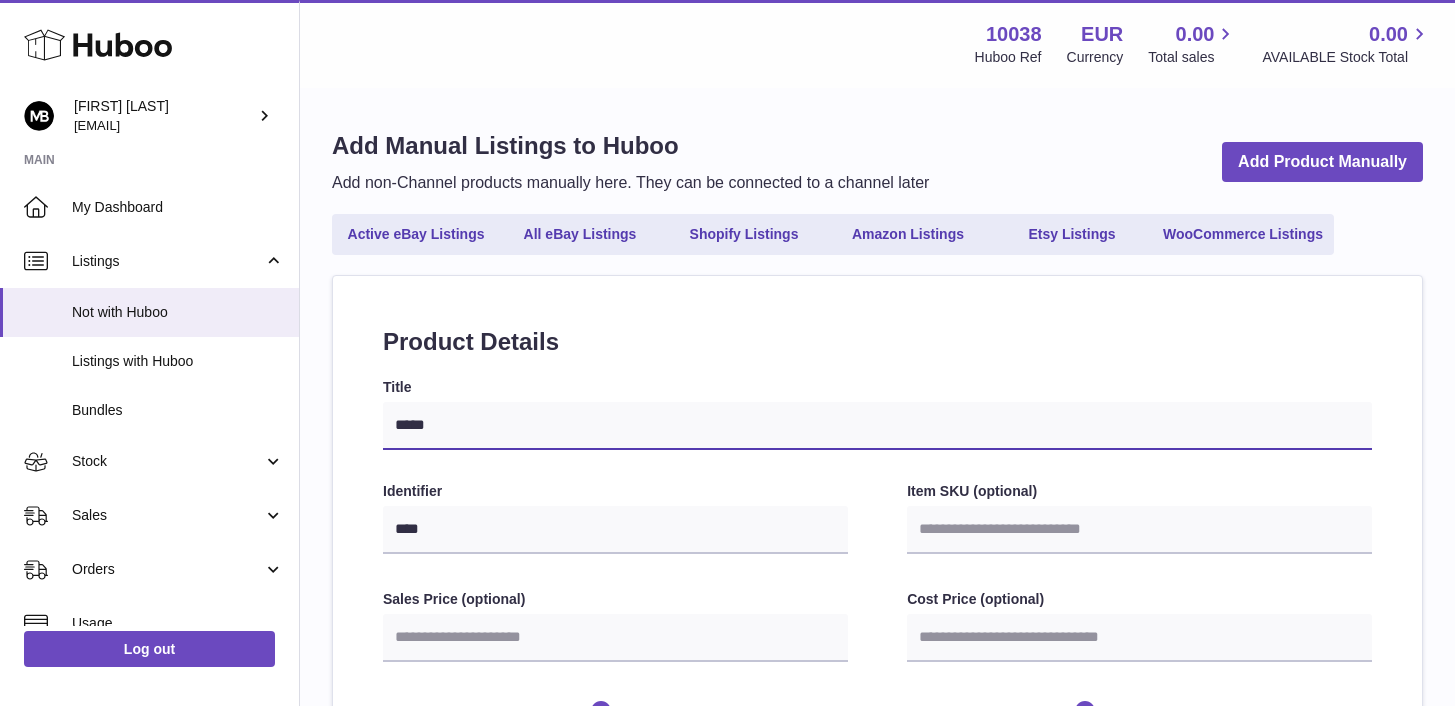 type on "******" 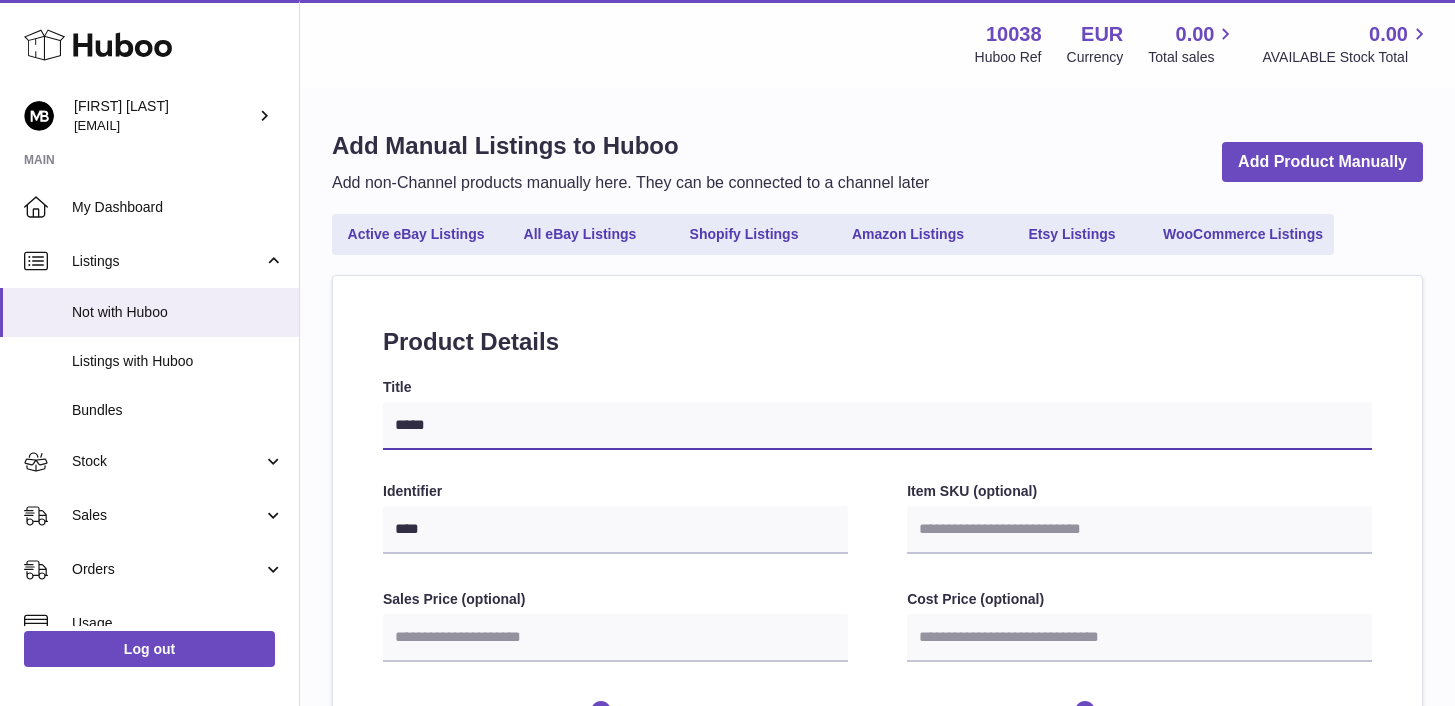 select 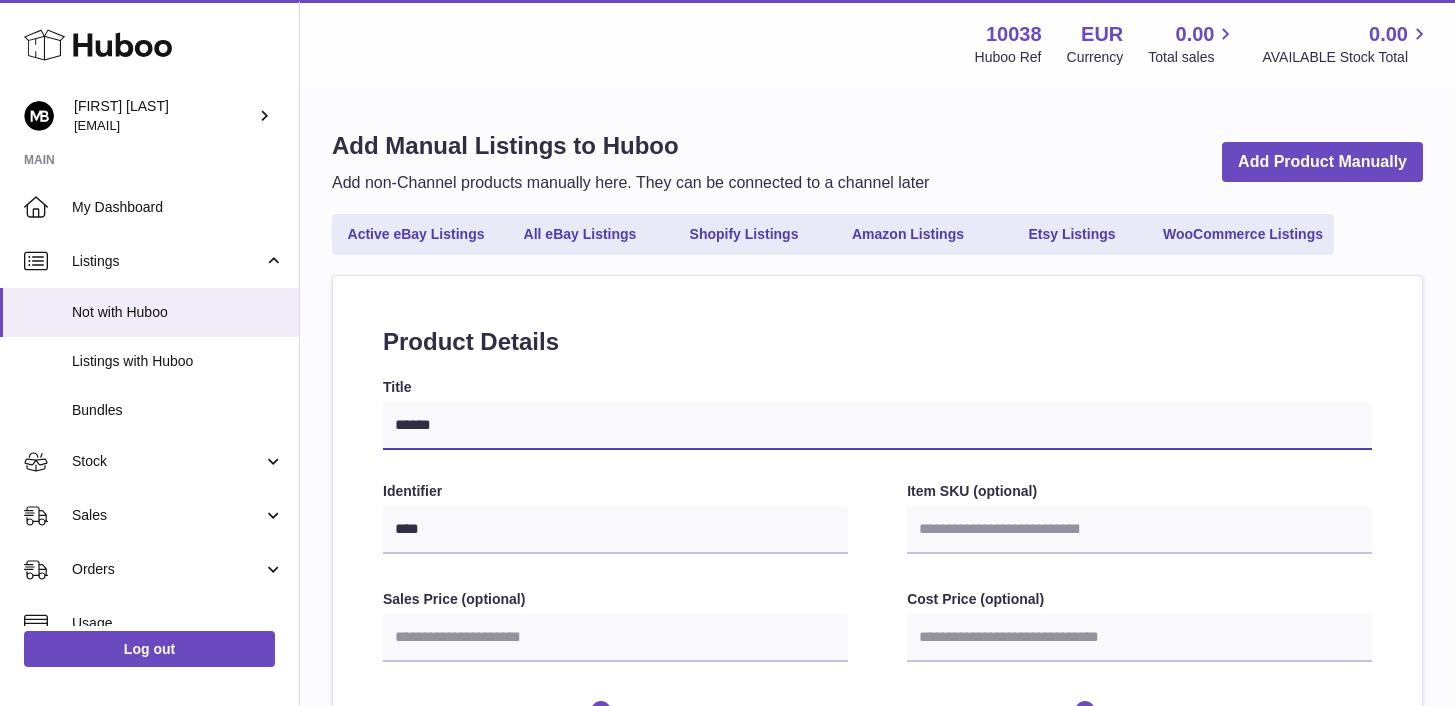 type on "*******" 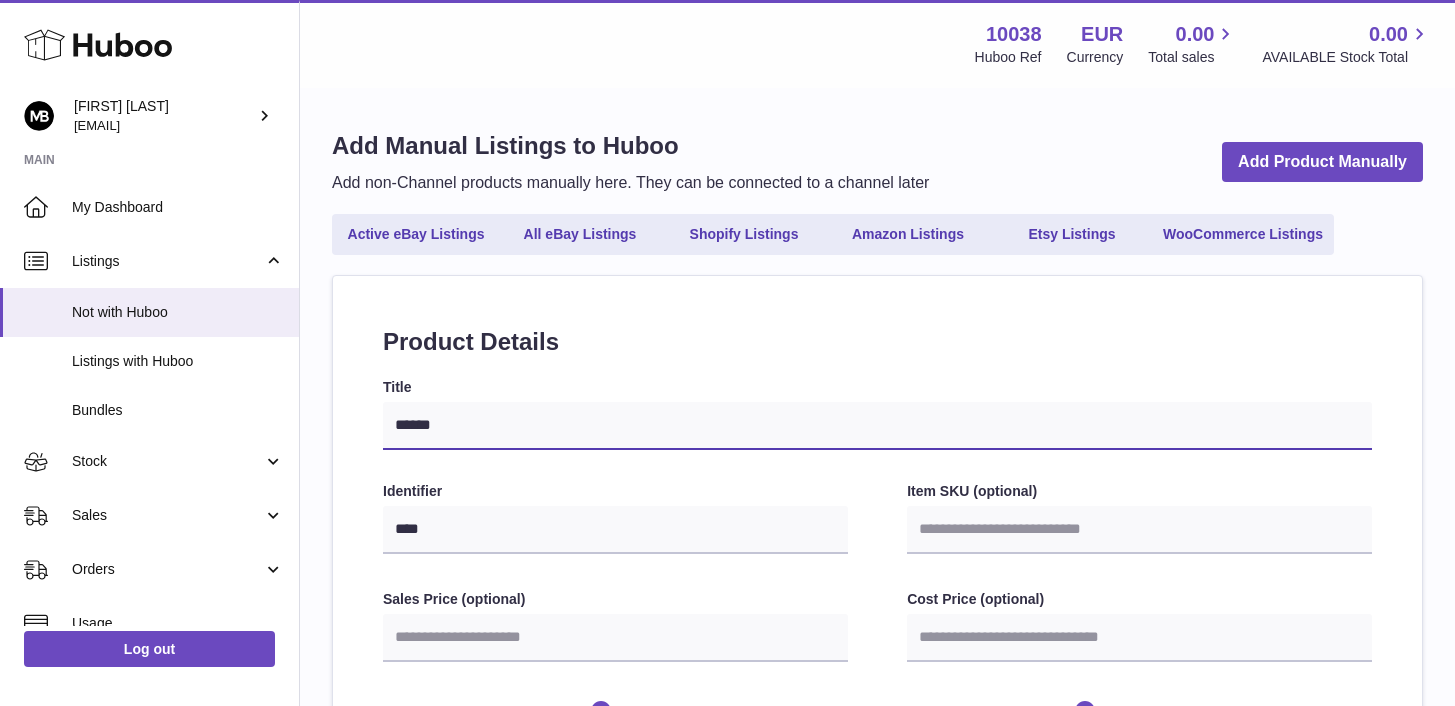 select 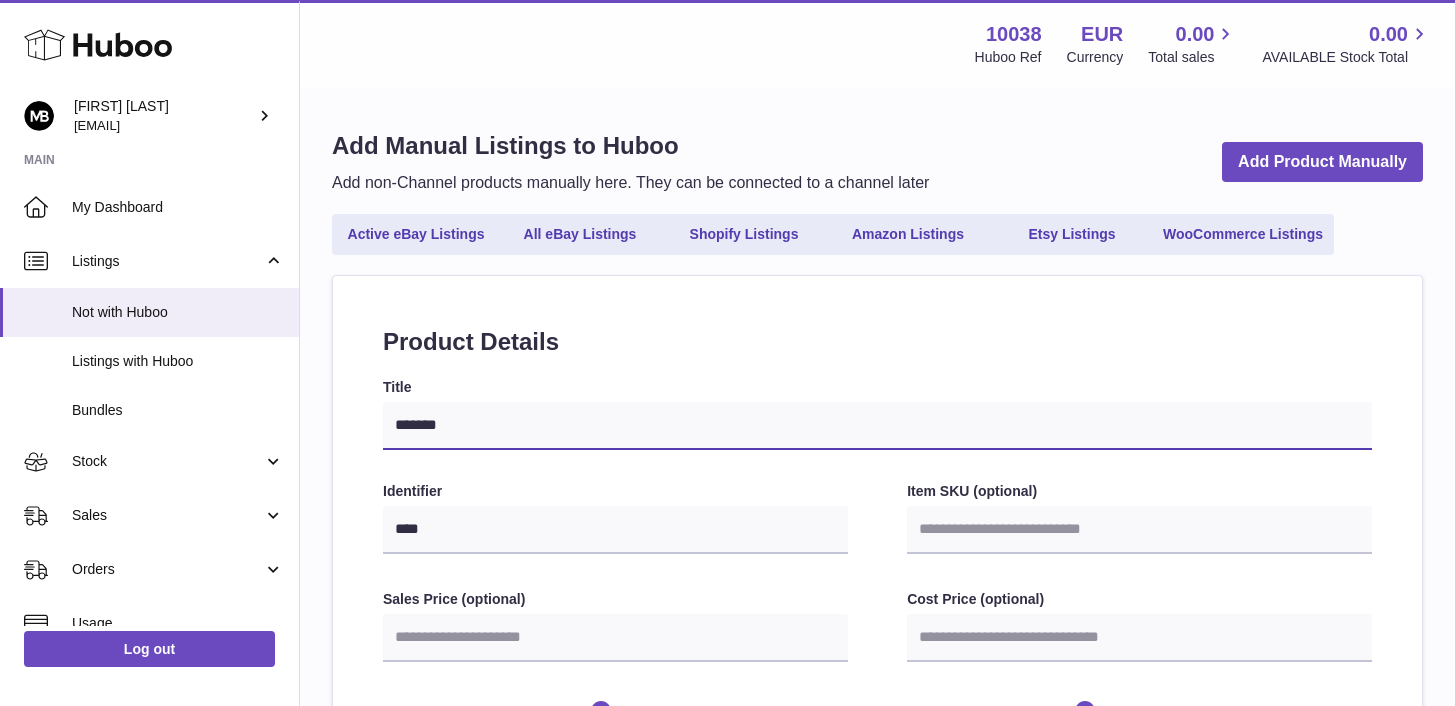 type on "*******" 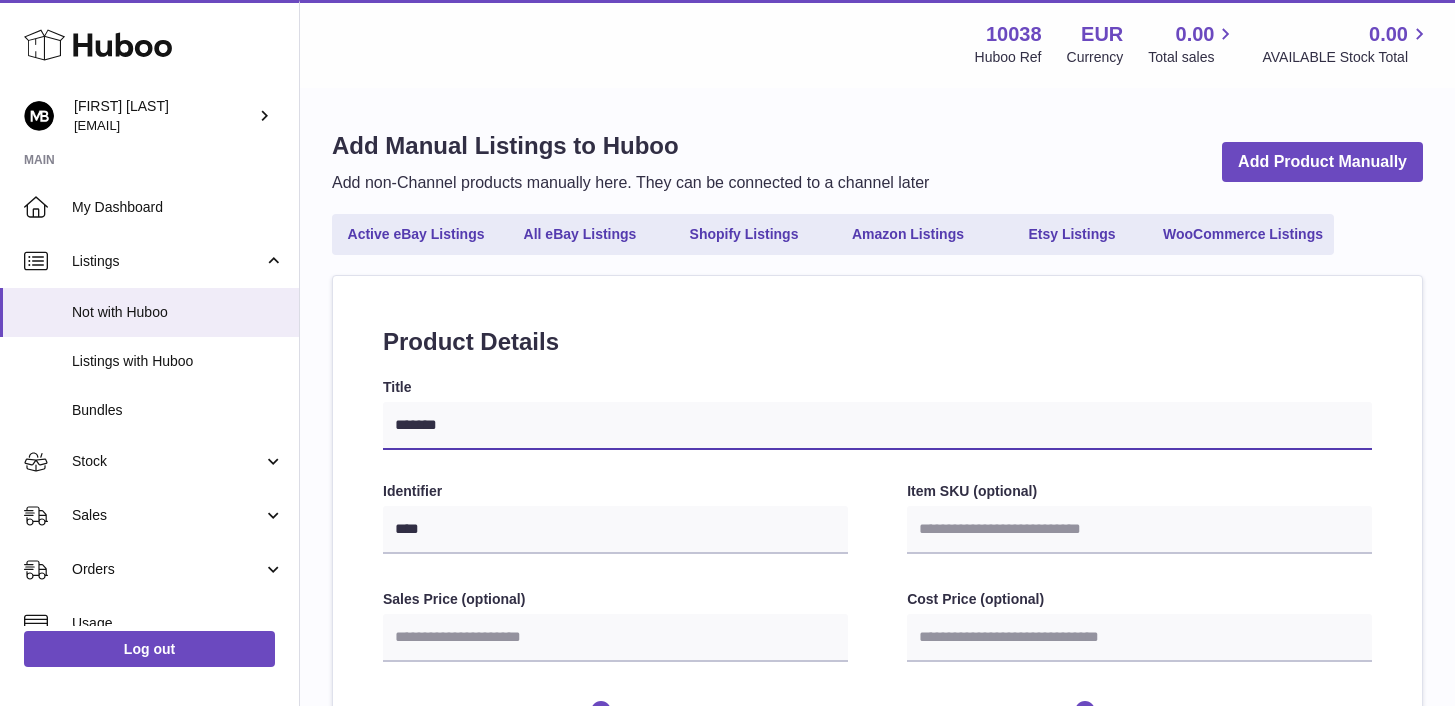 select 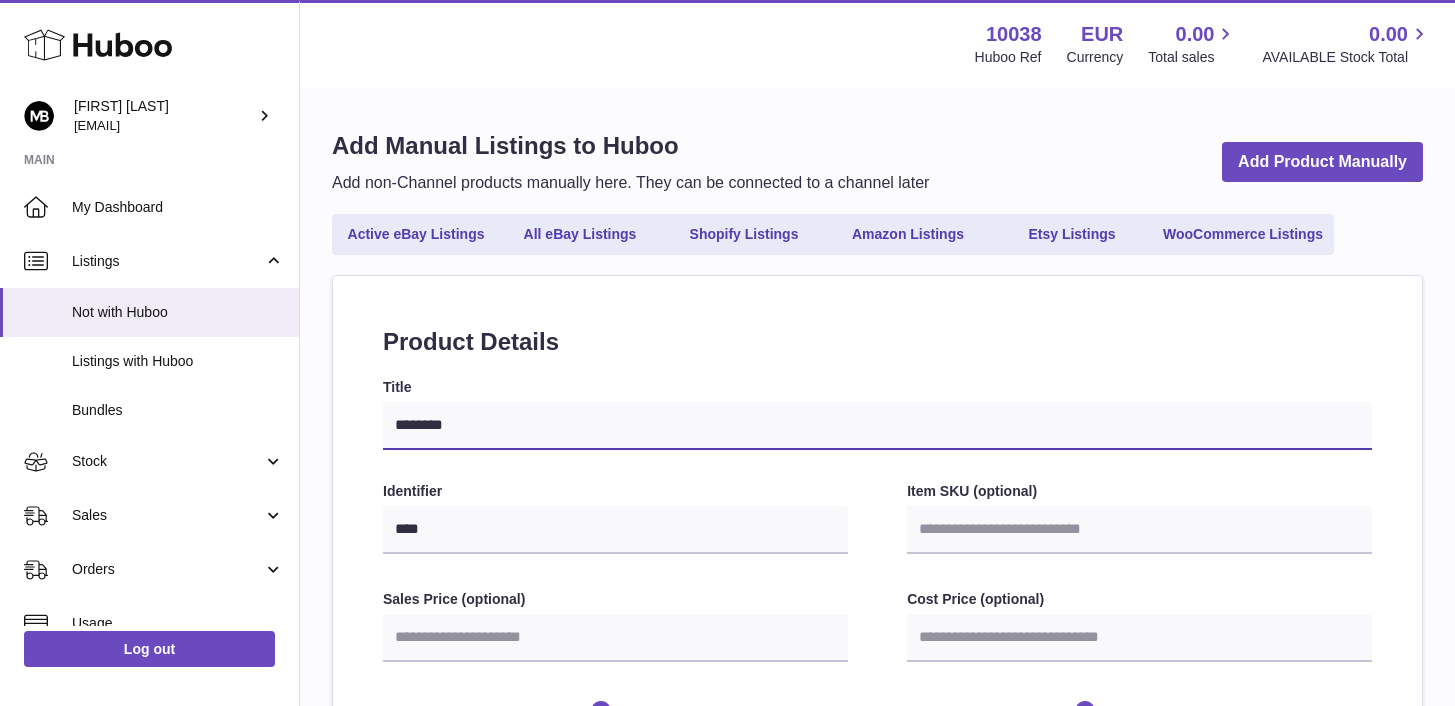 type on "*********" 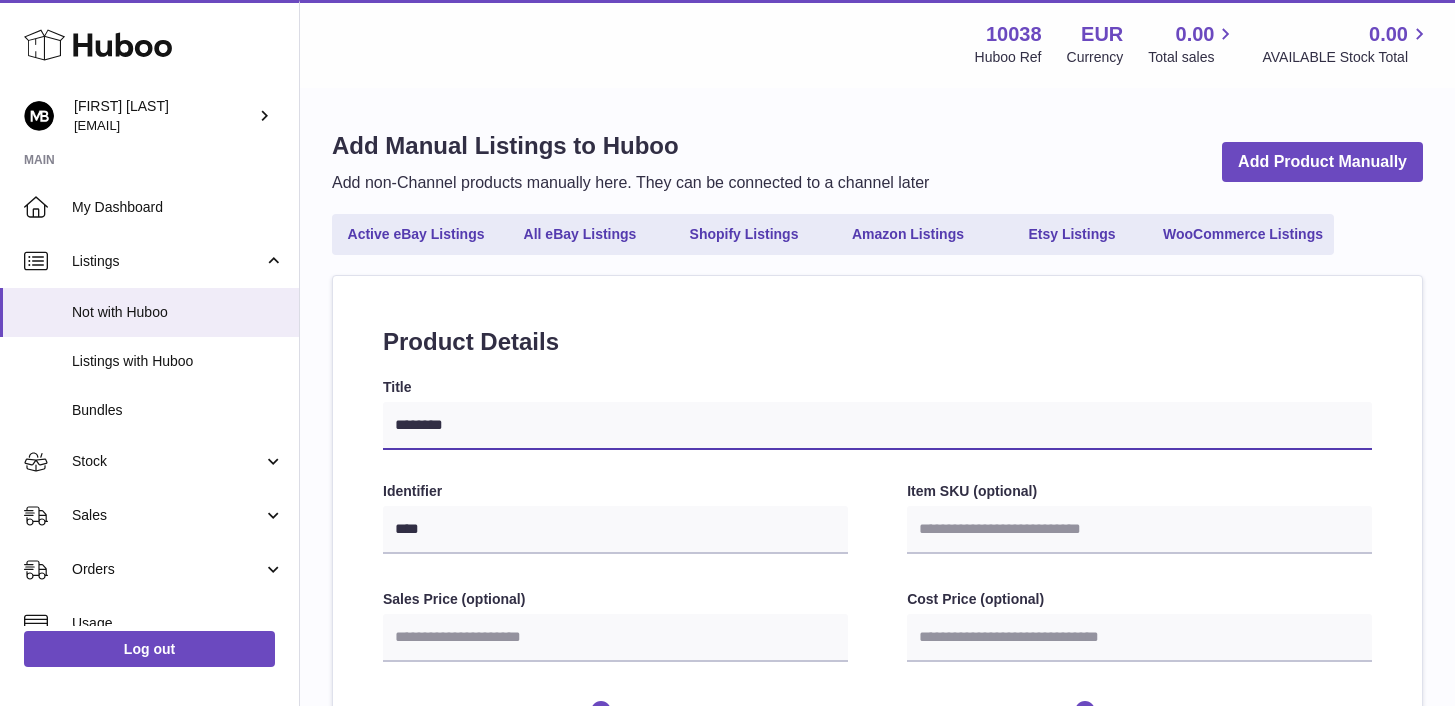 select 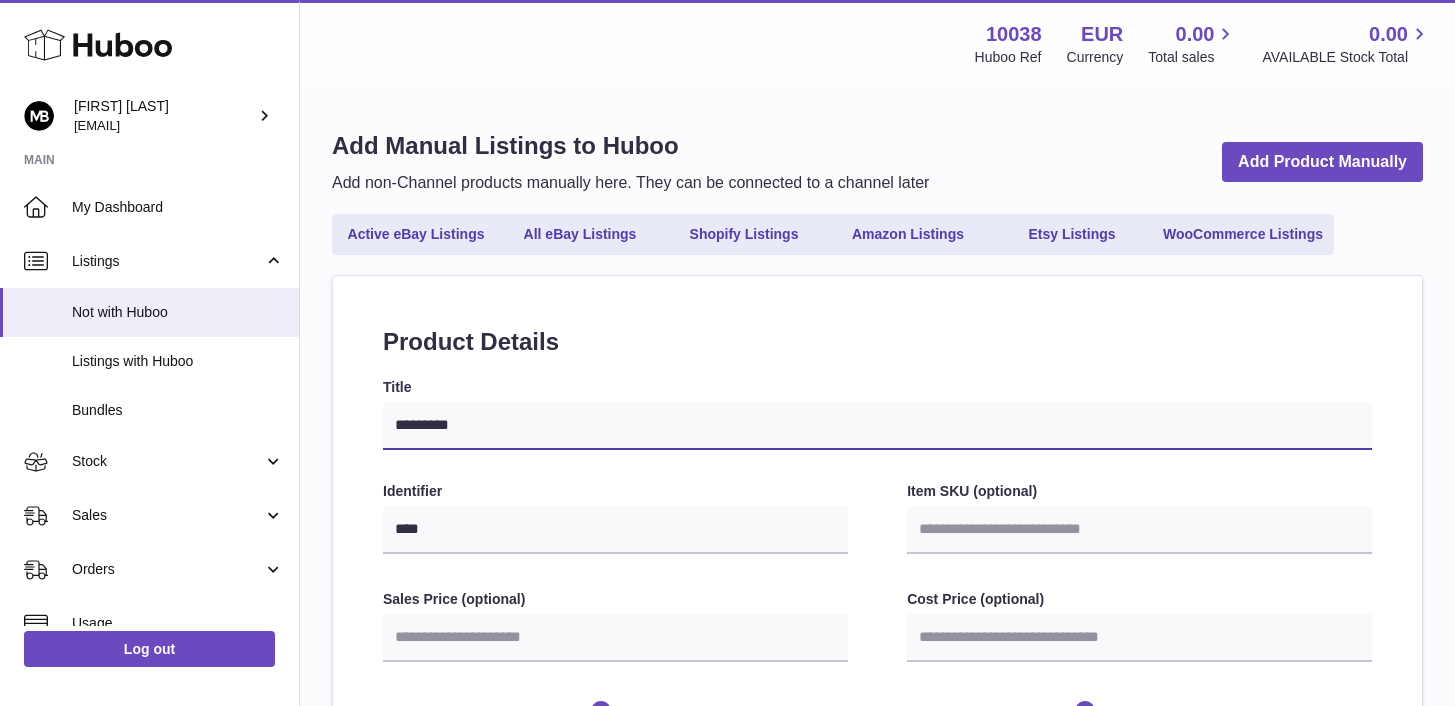 type on "**********" 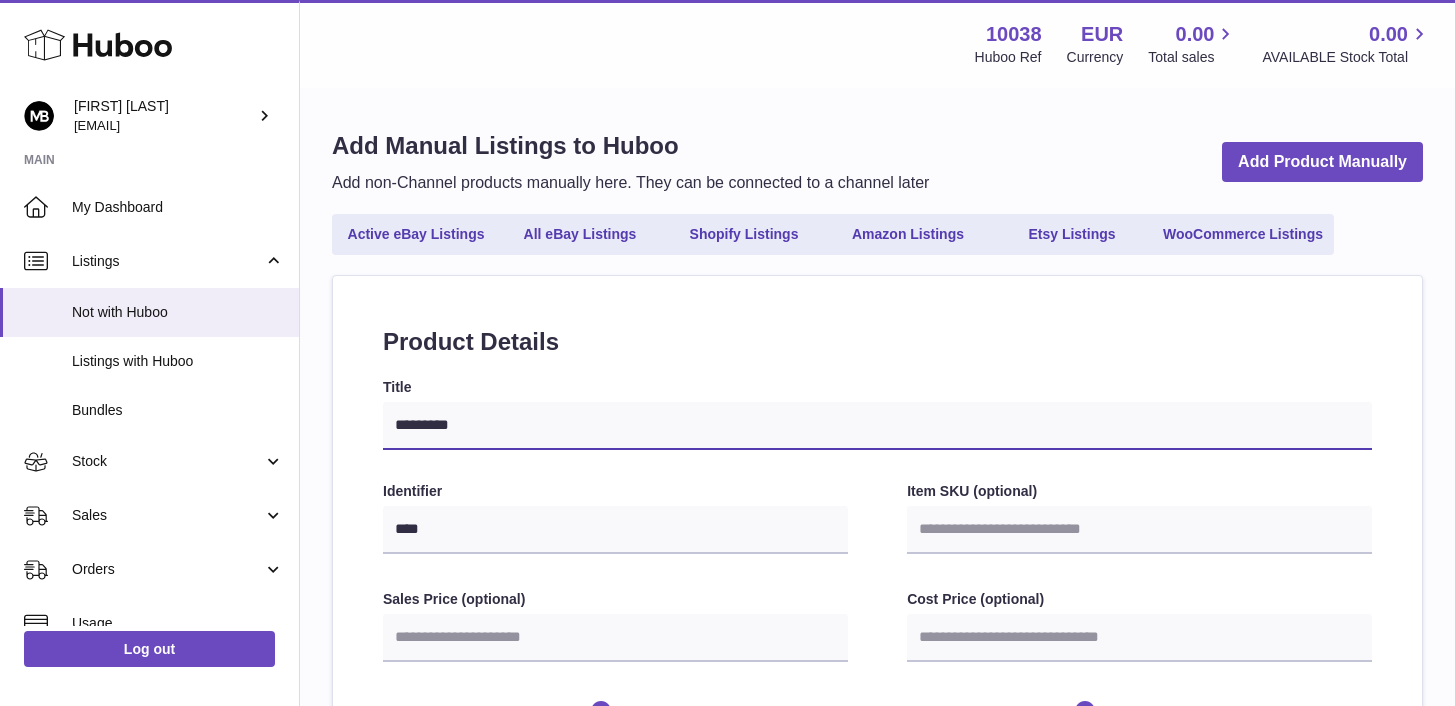 select 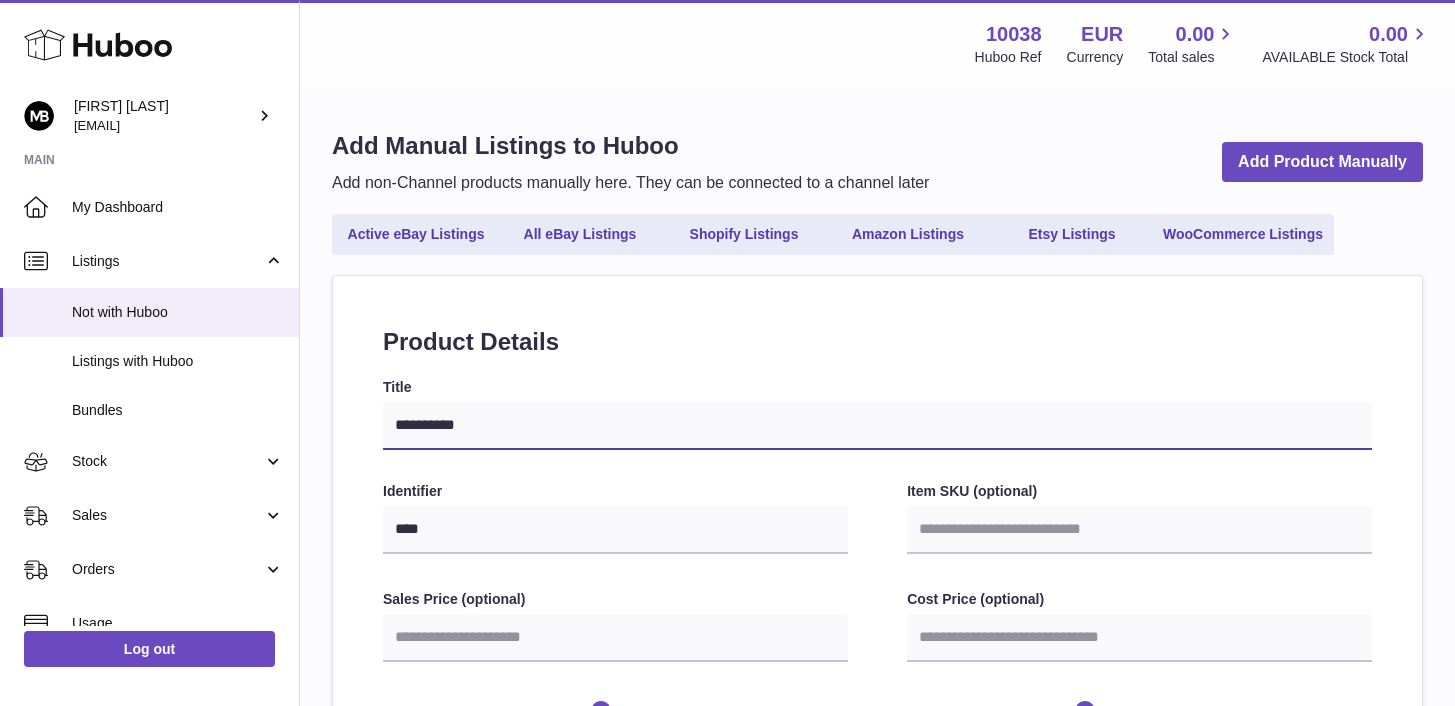 type on "**********" 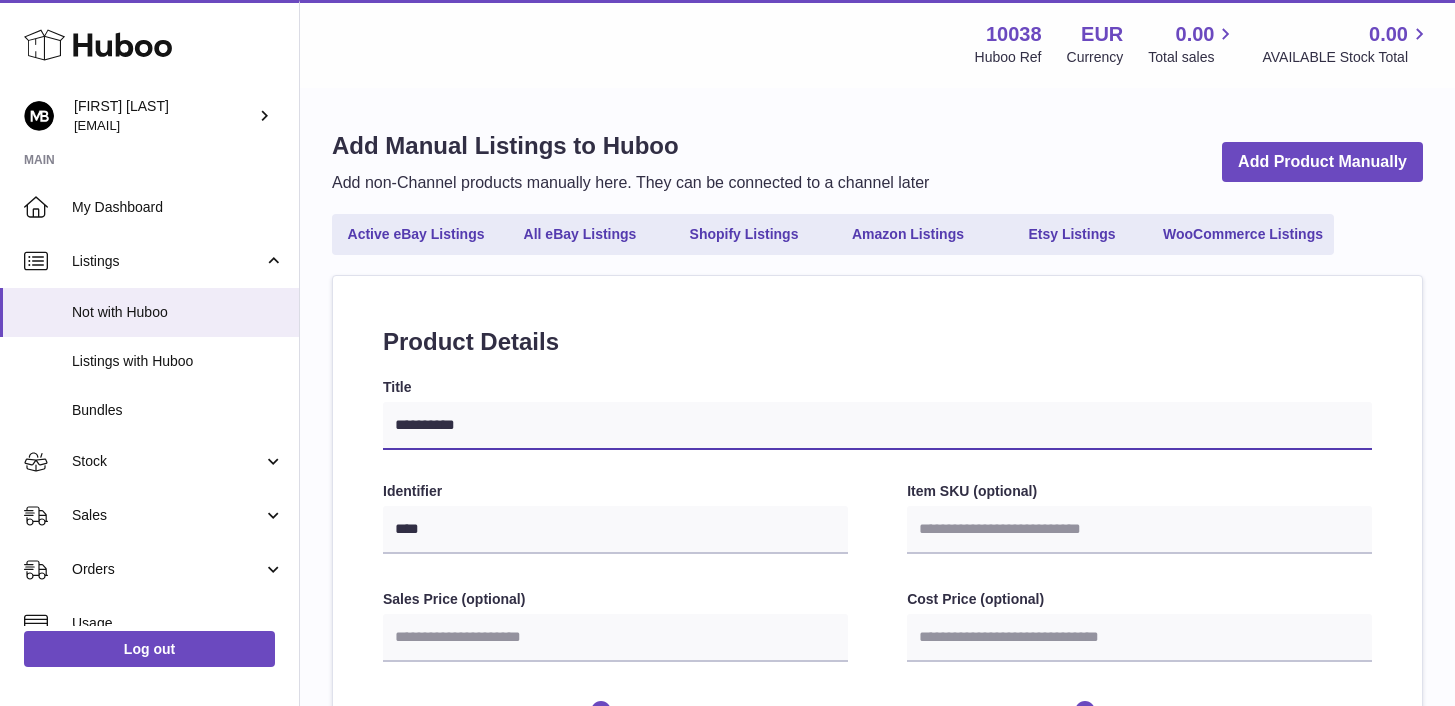select 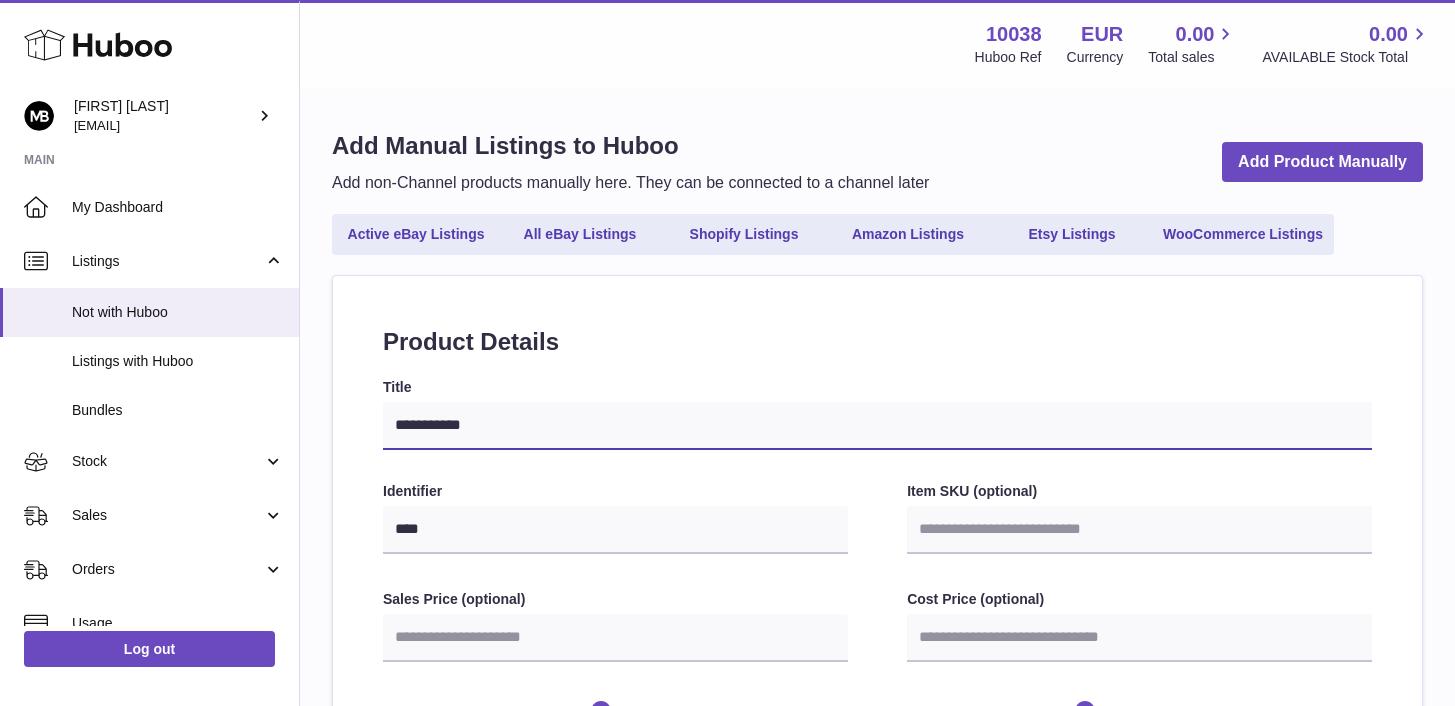 type on "**********" 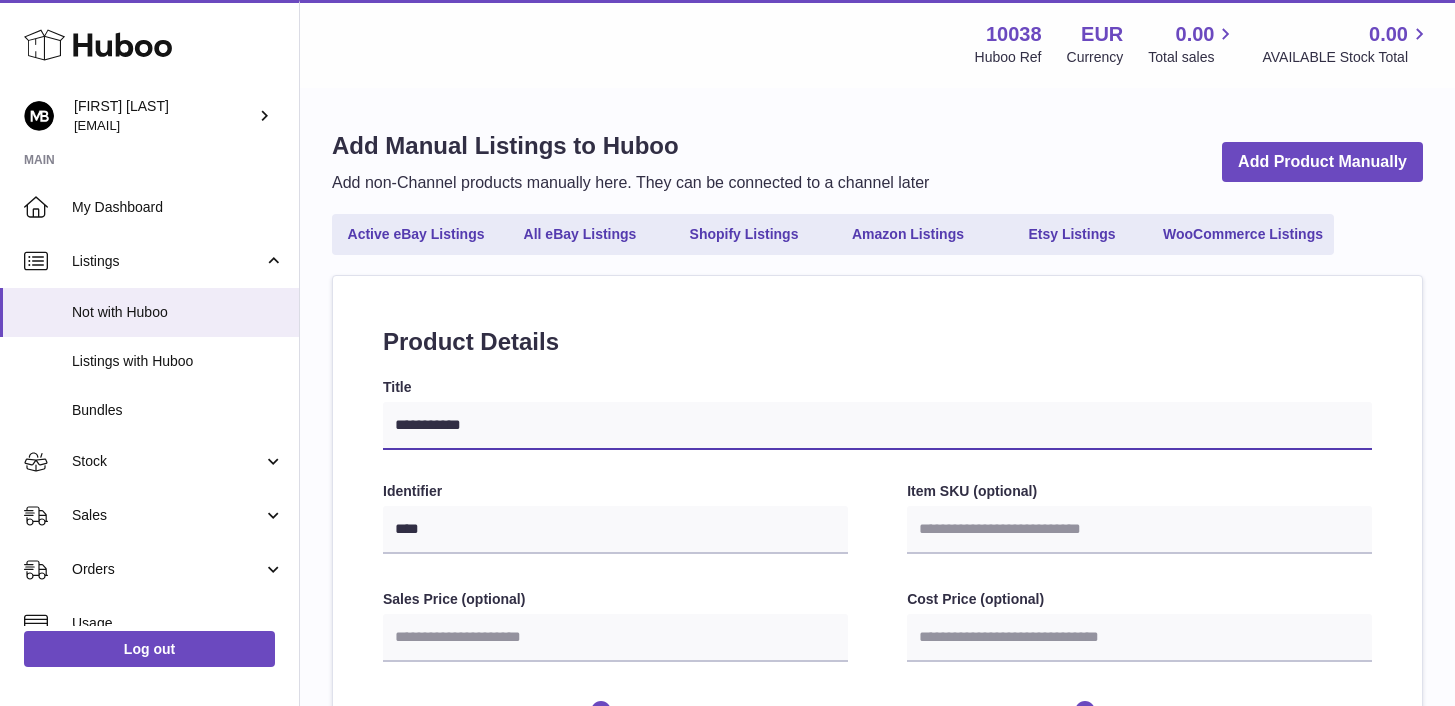 select 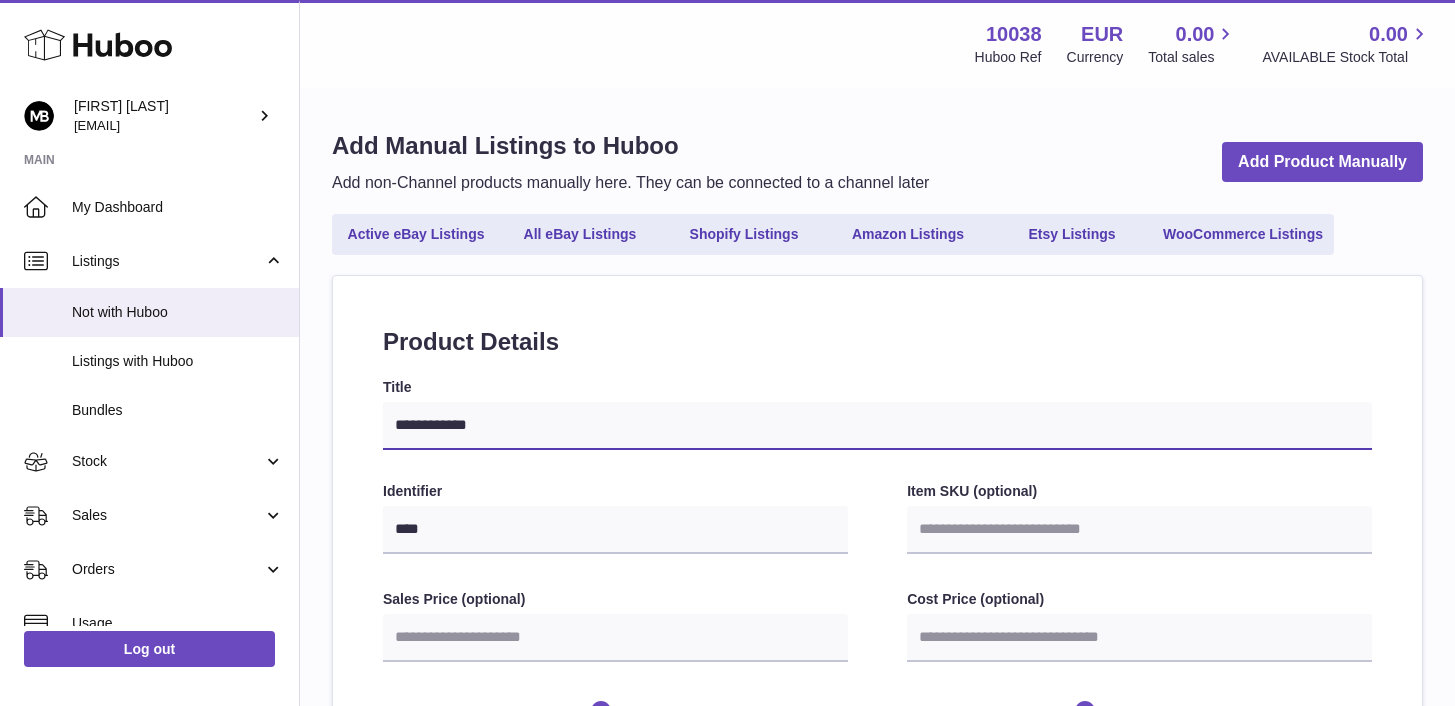 type on "**********" 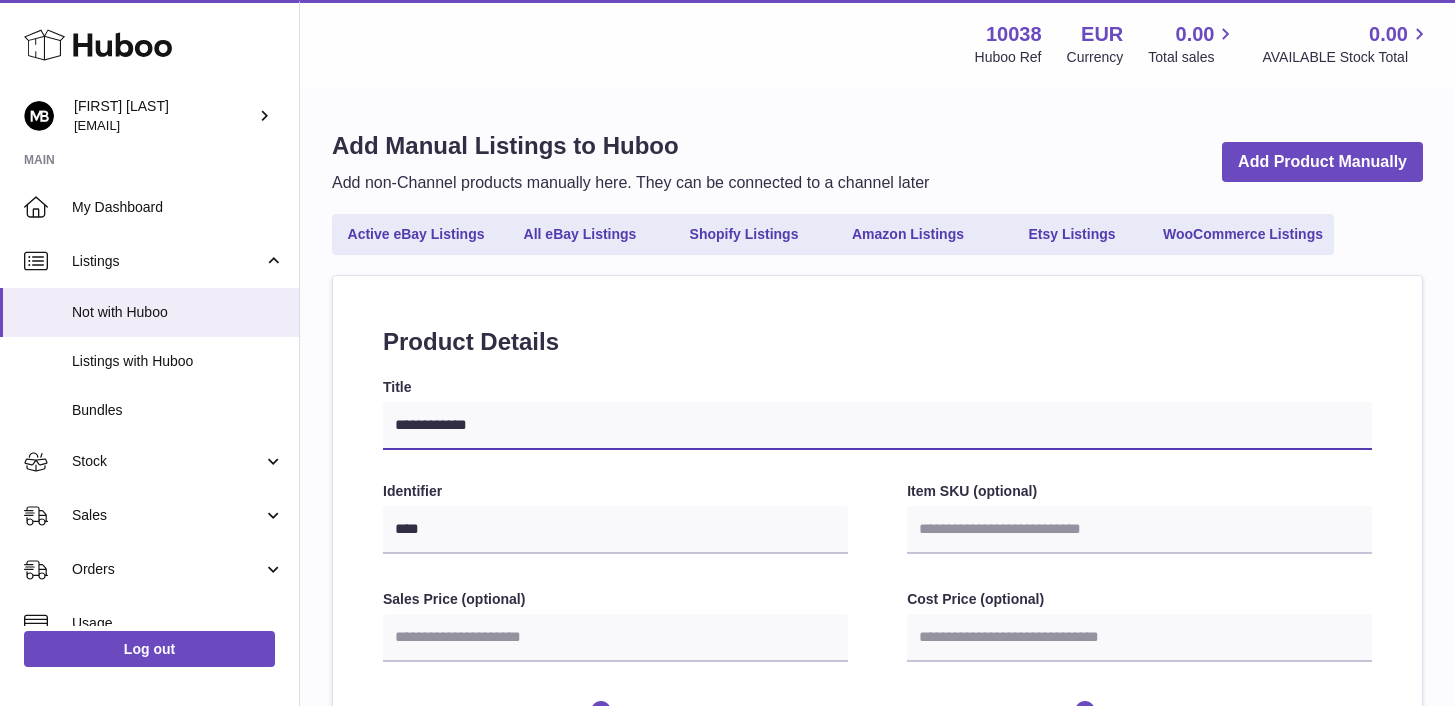 select 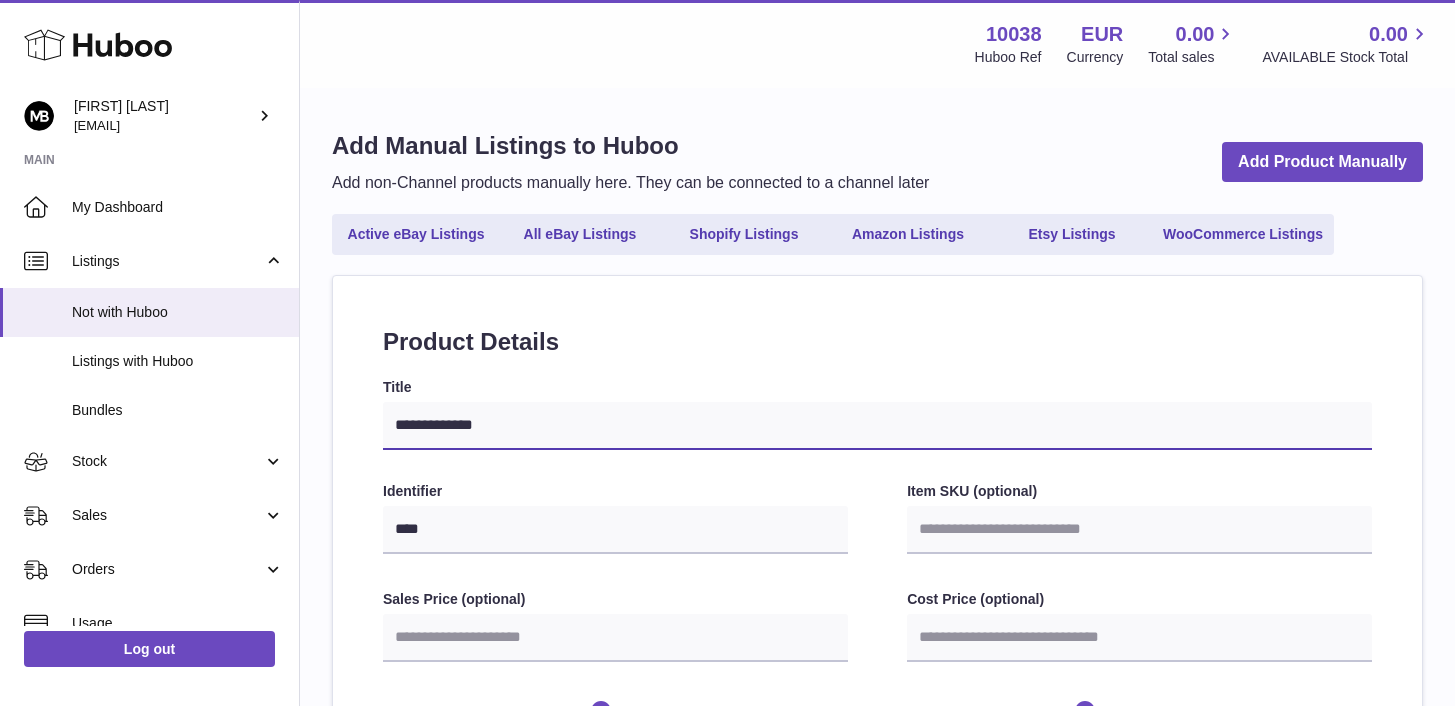 type on "**********" 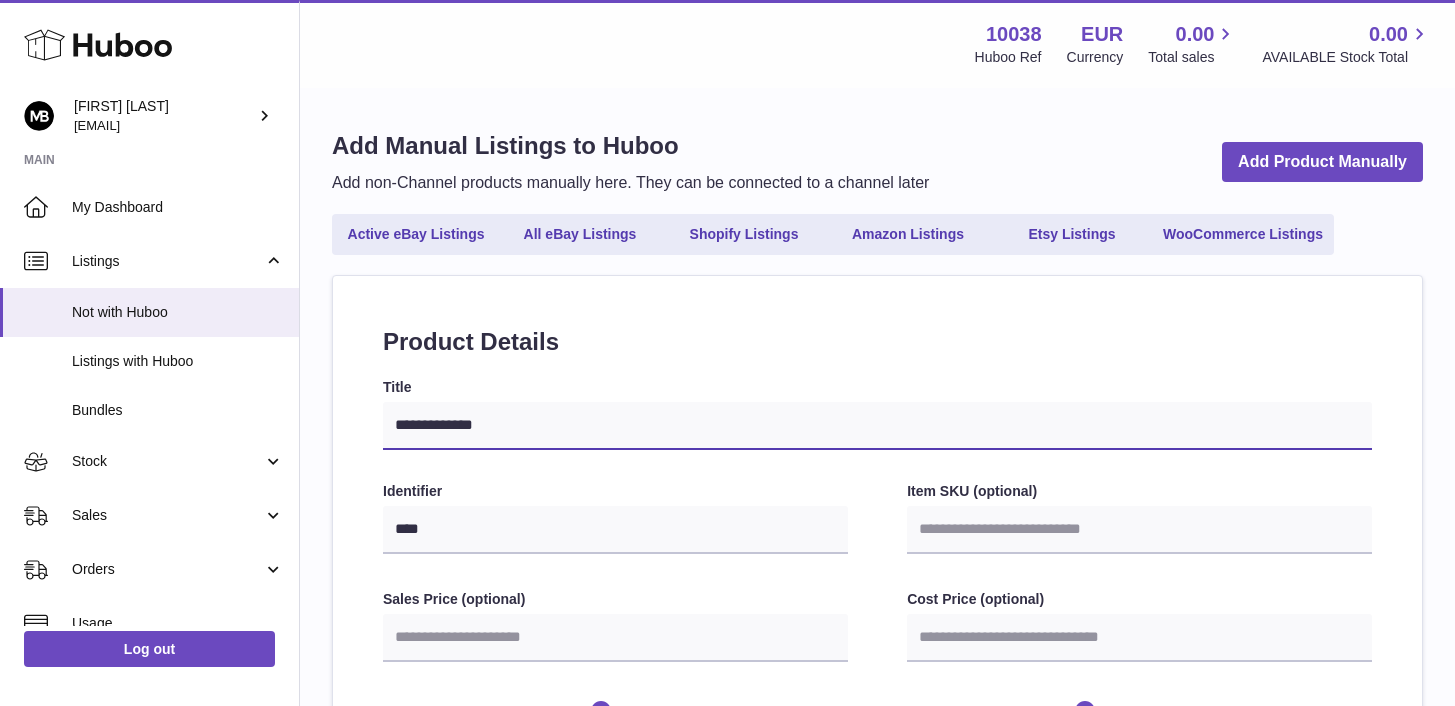 select 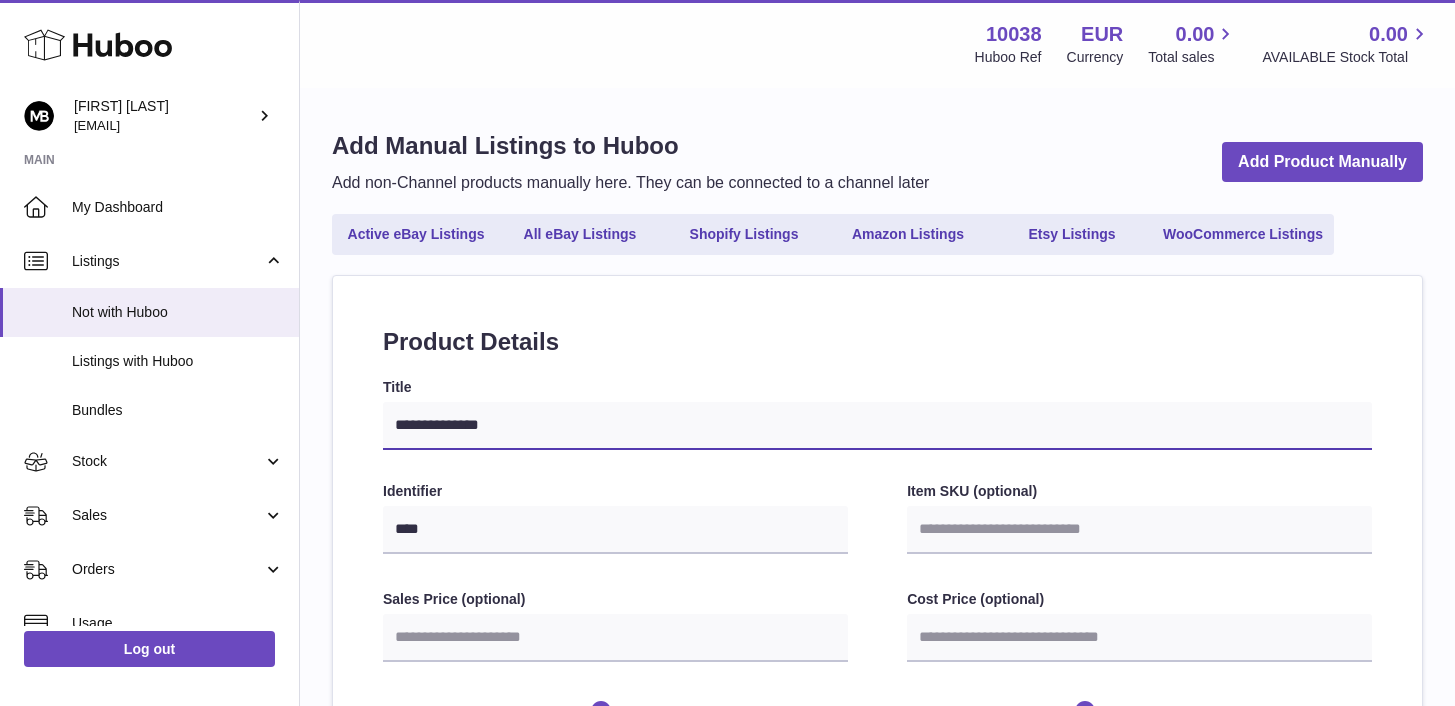 type on "**********" 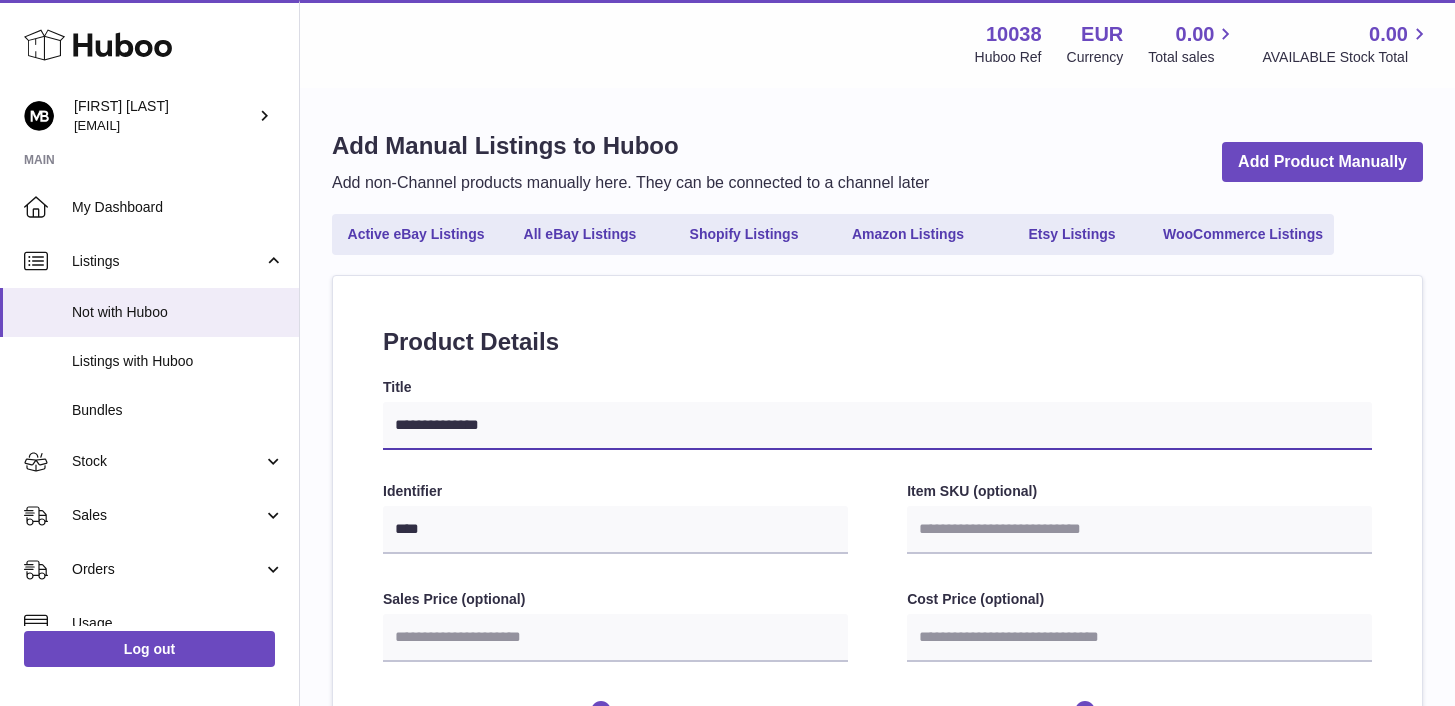 select 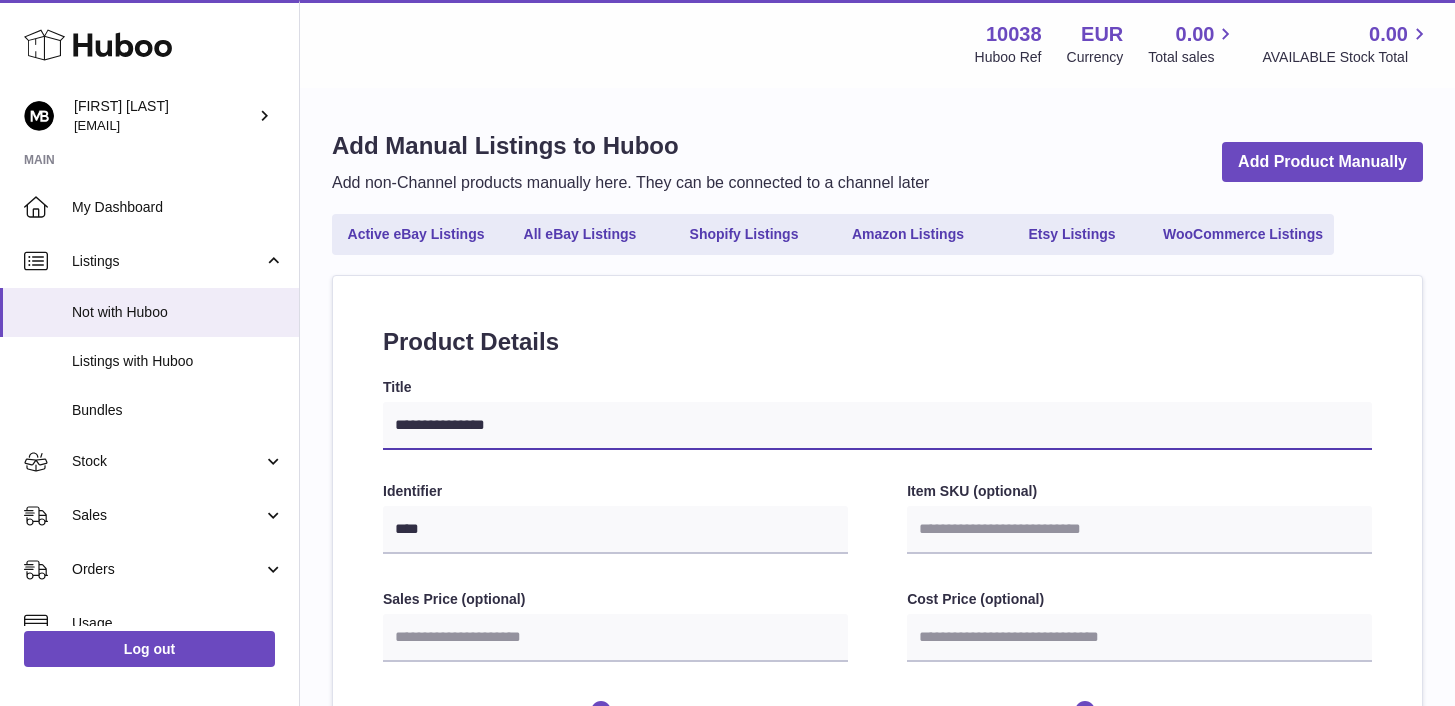 type on "**********" 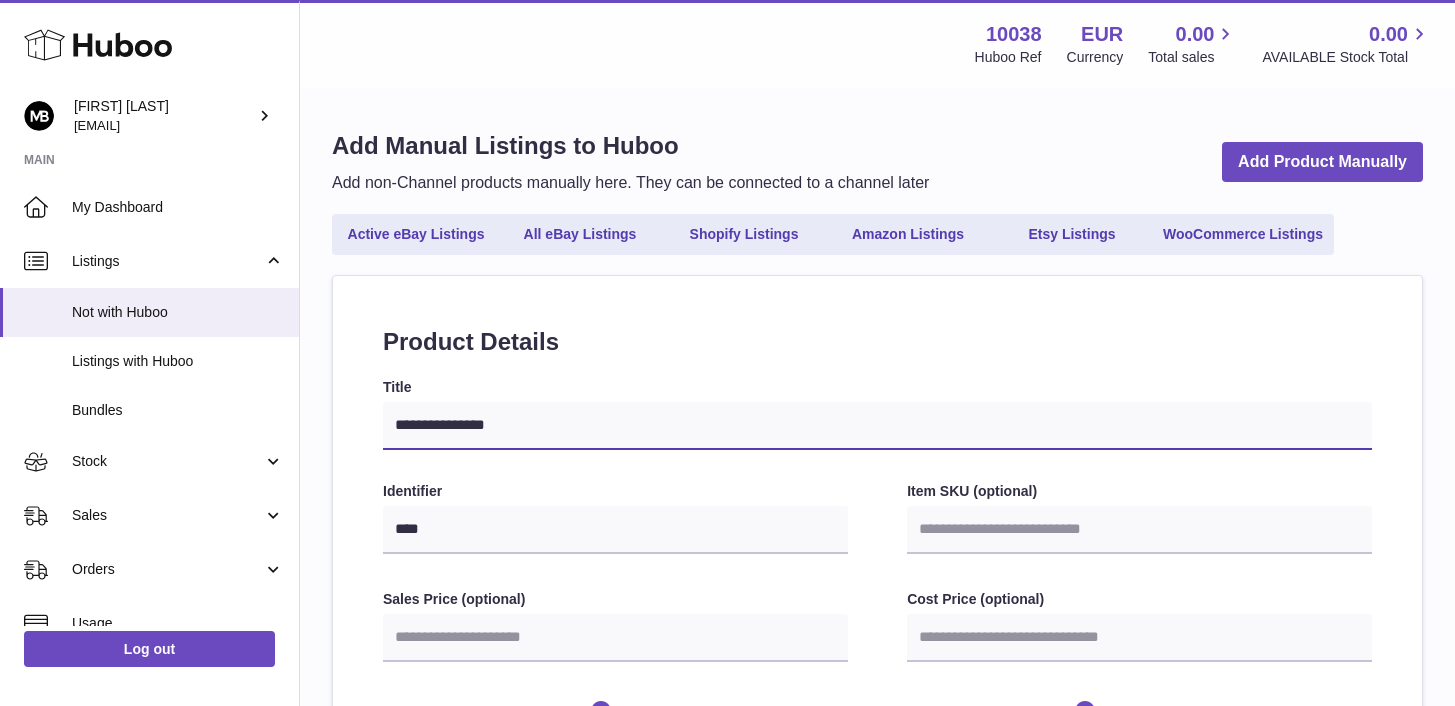 select 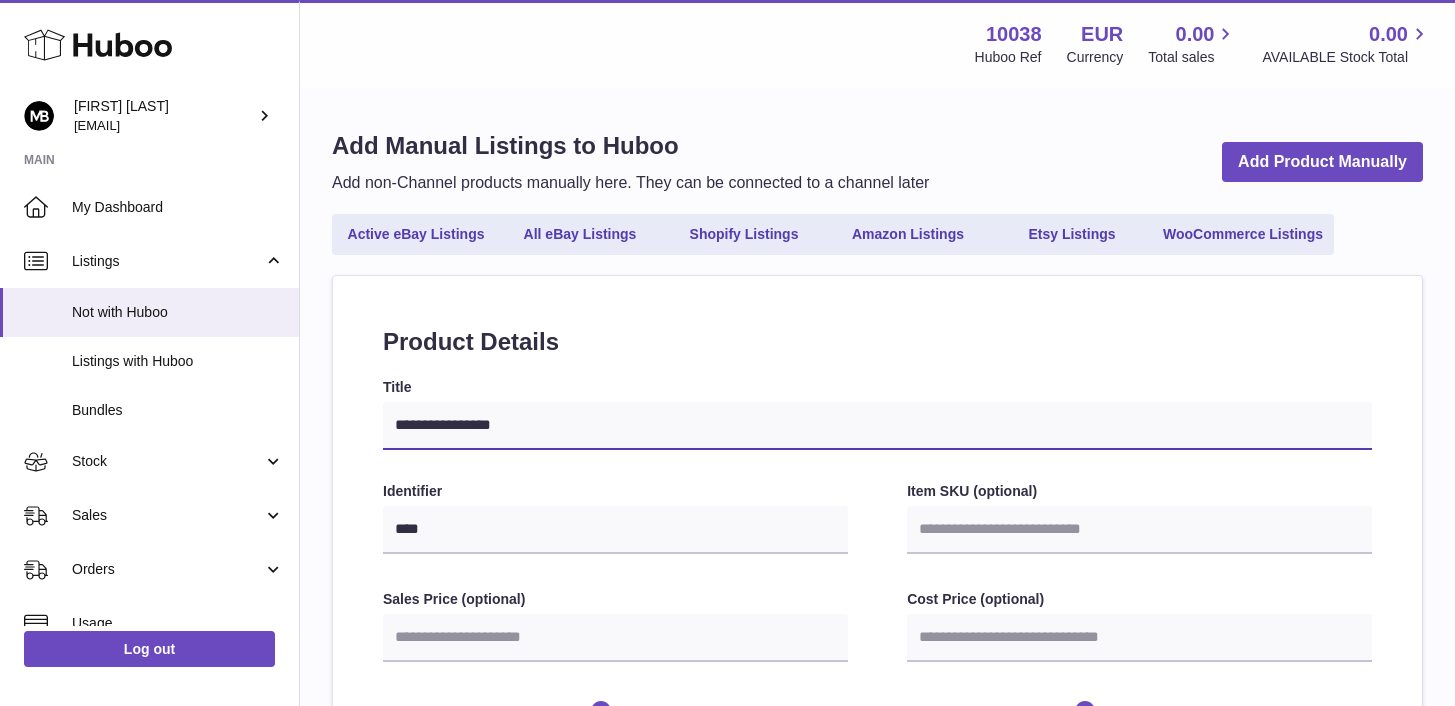 type on "**********" 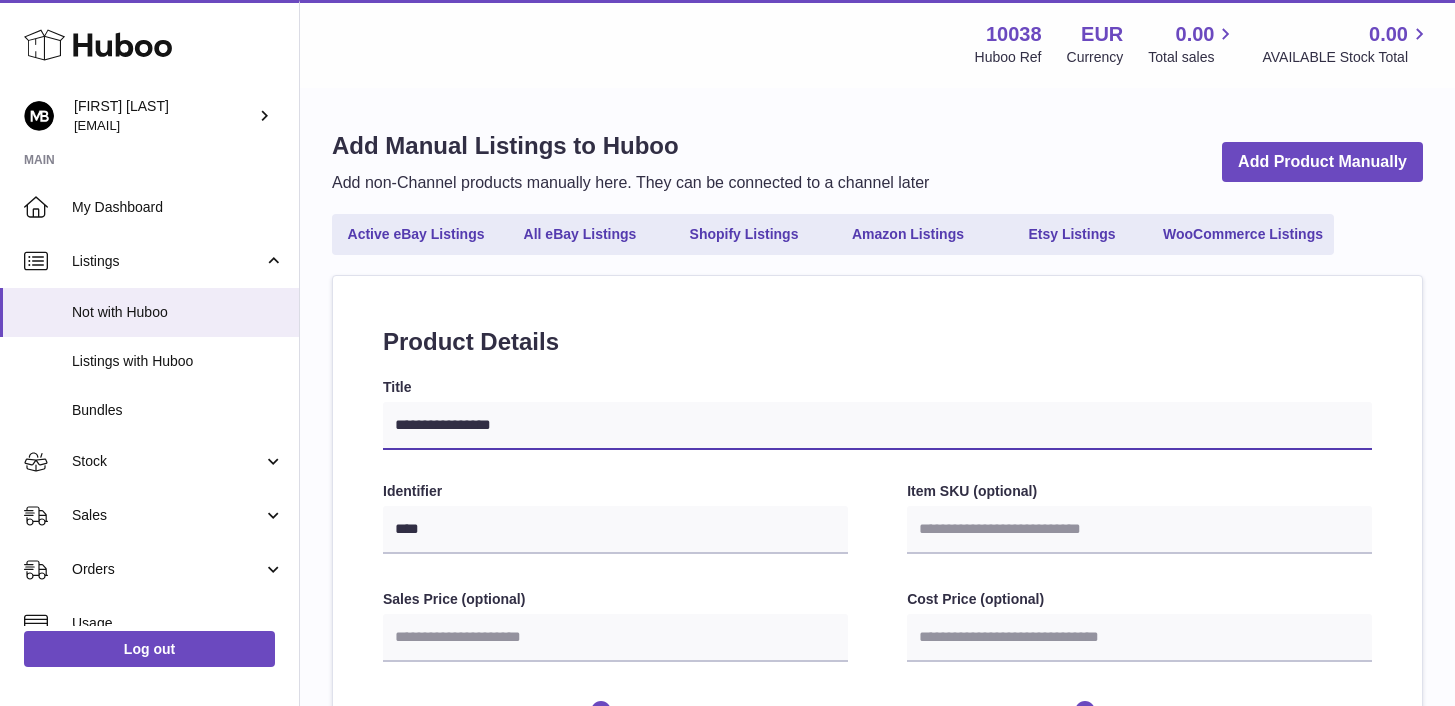 select 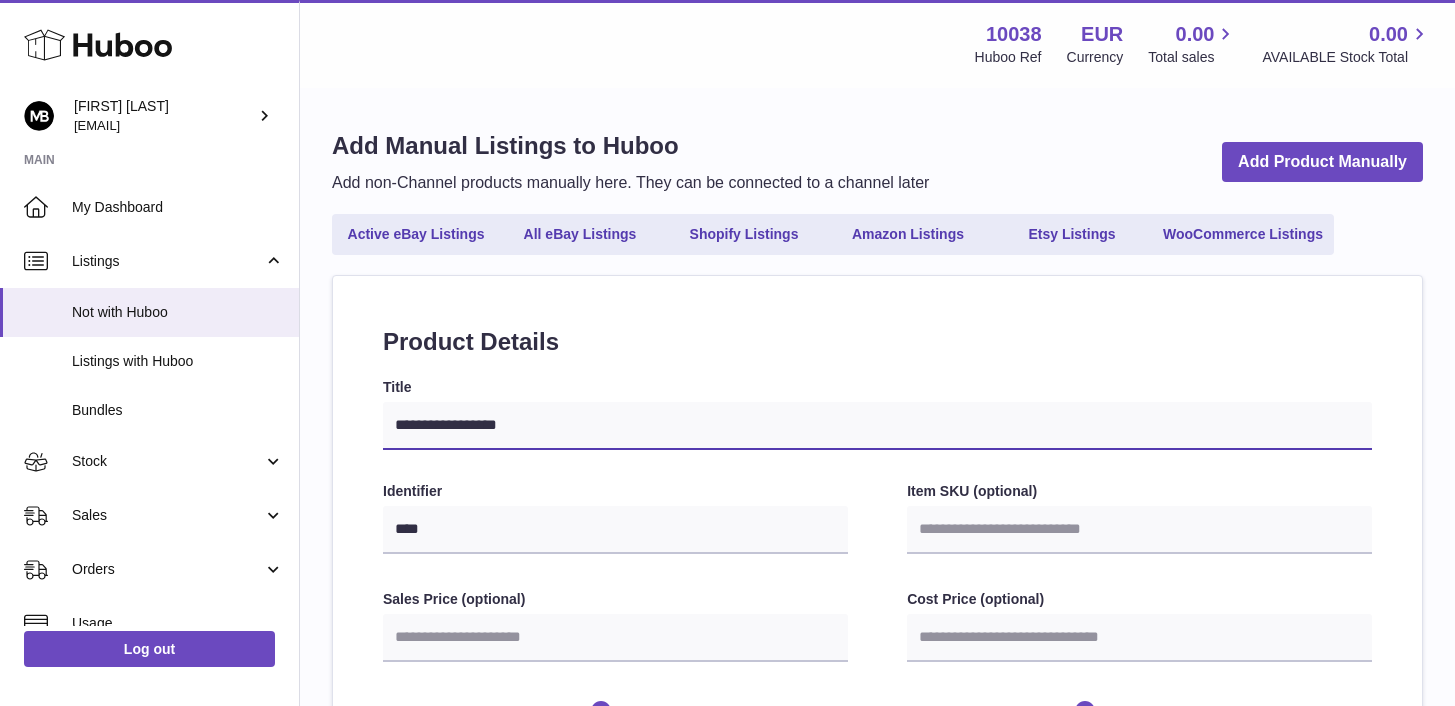 type on "**********" 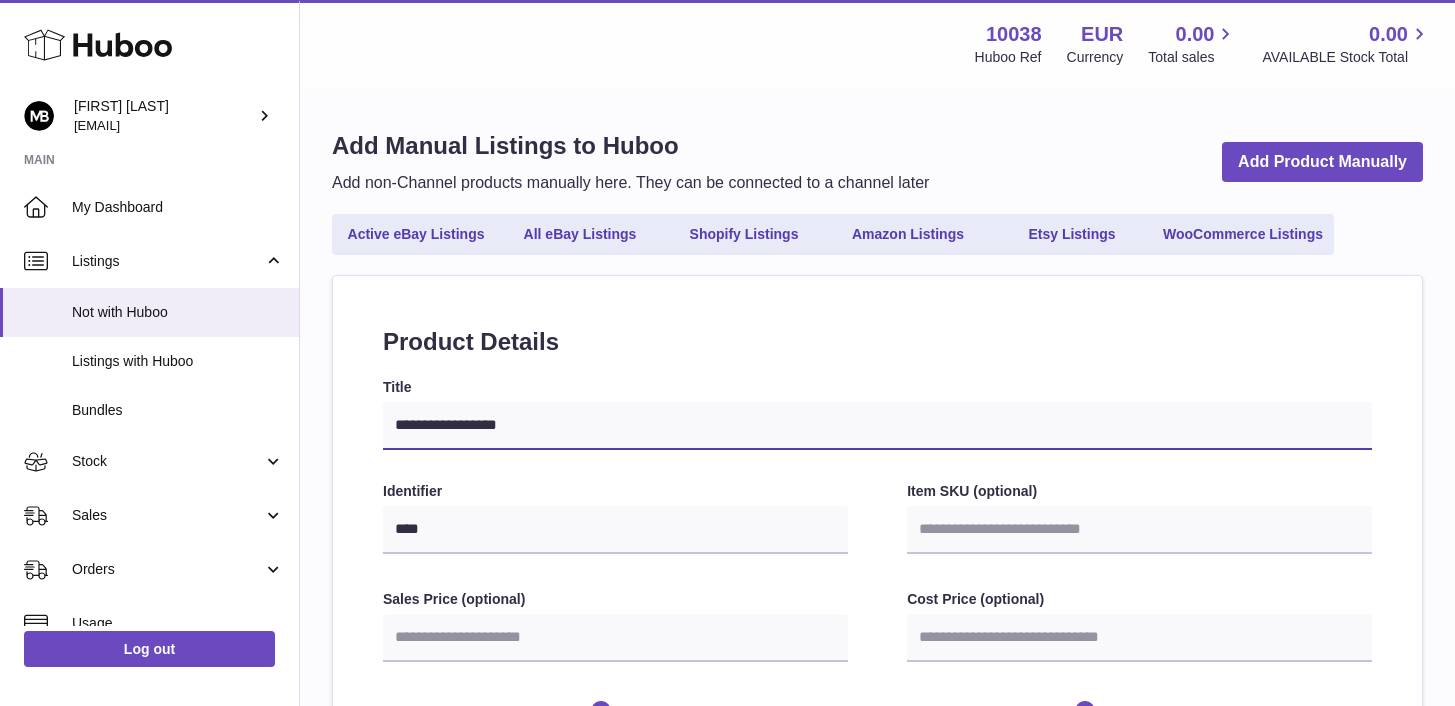 select 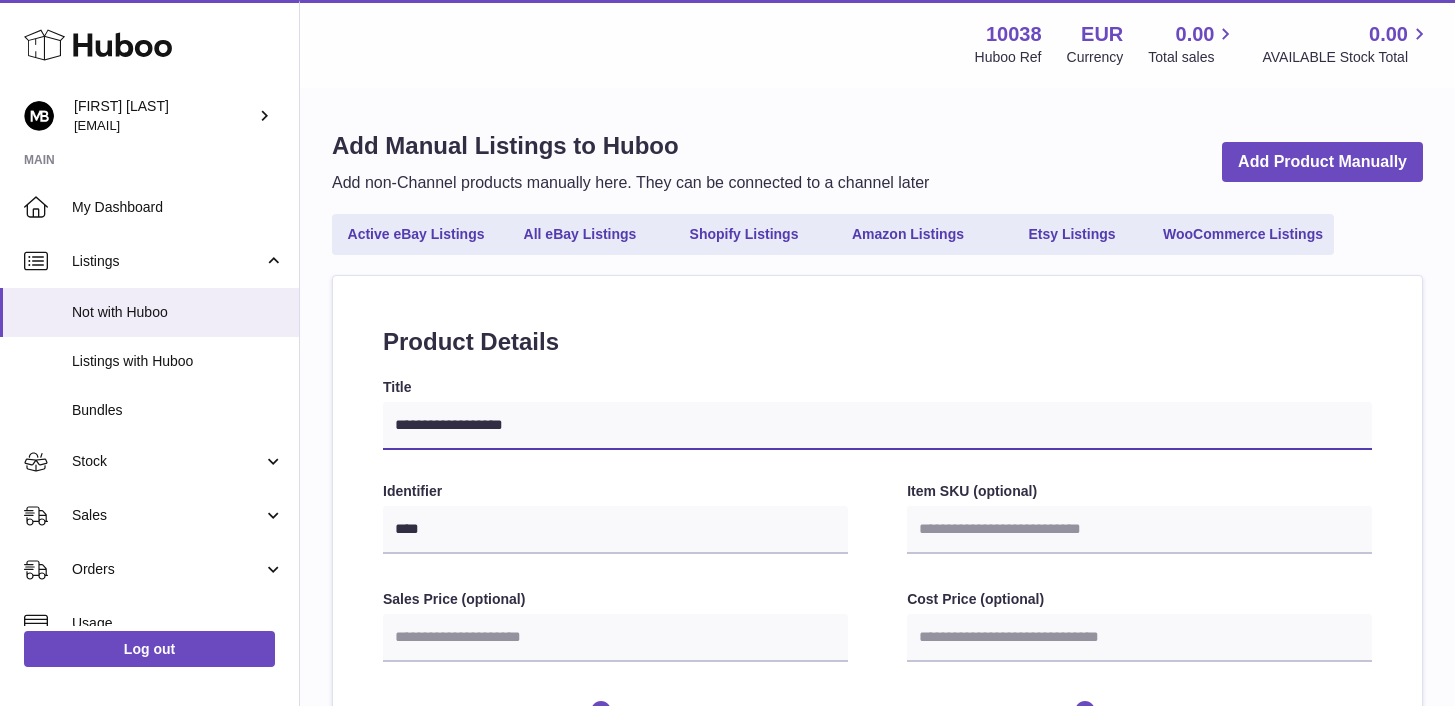 type on "**********" 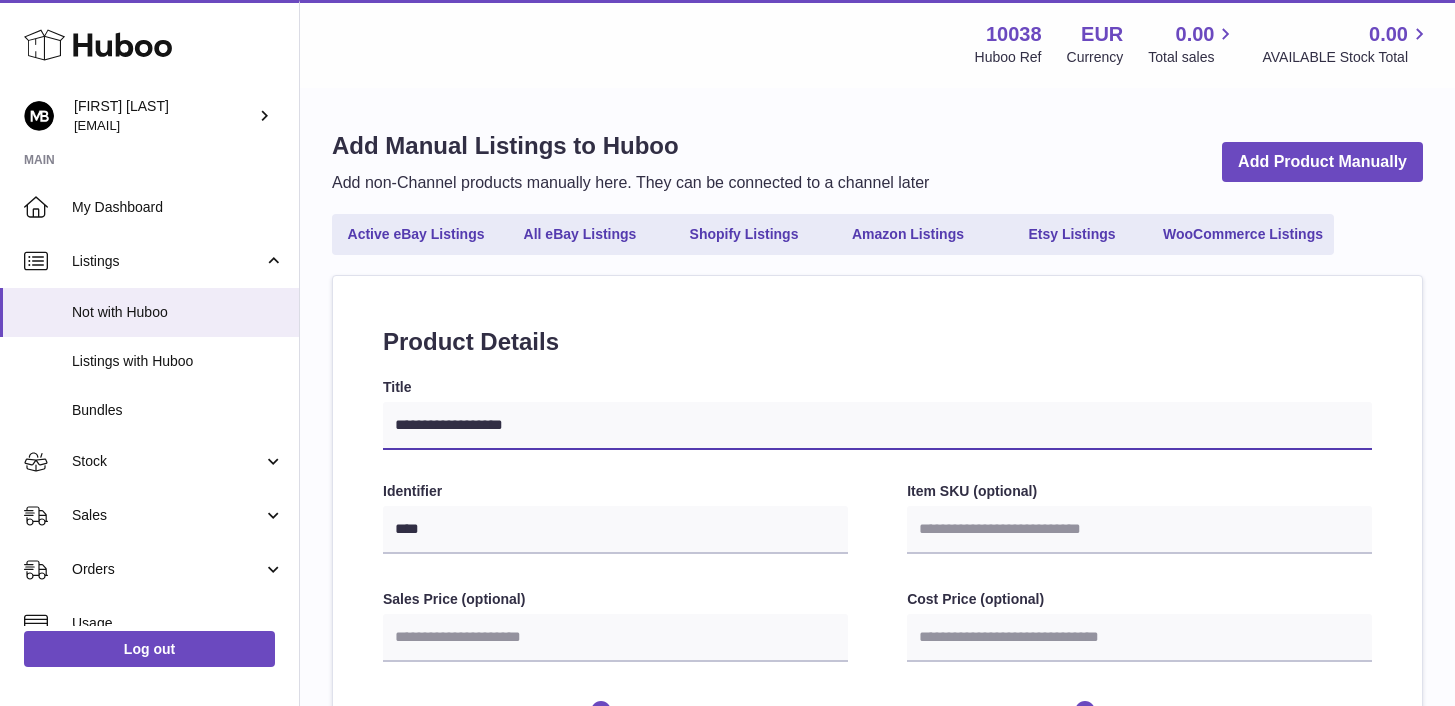 select 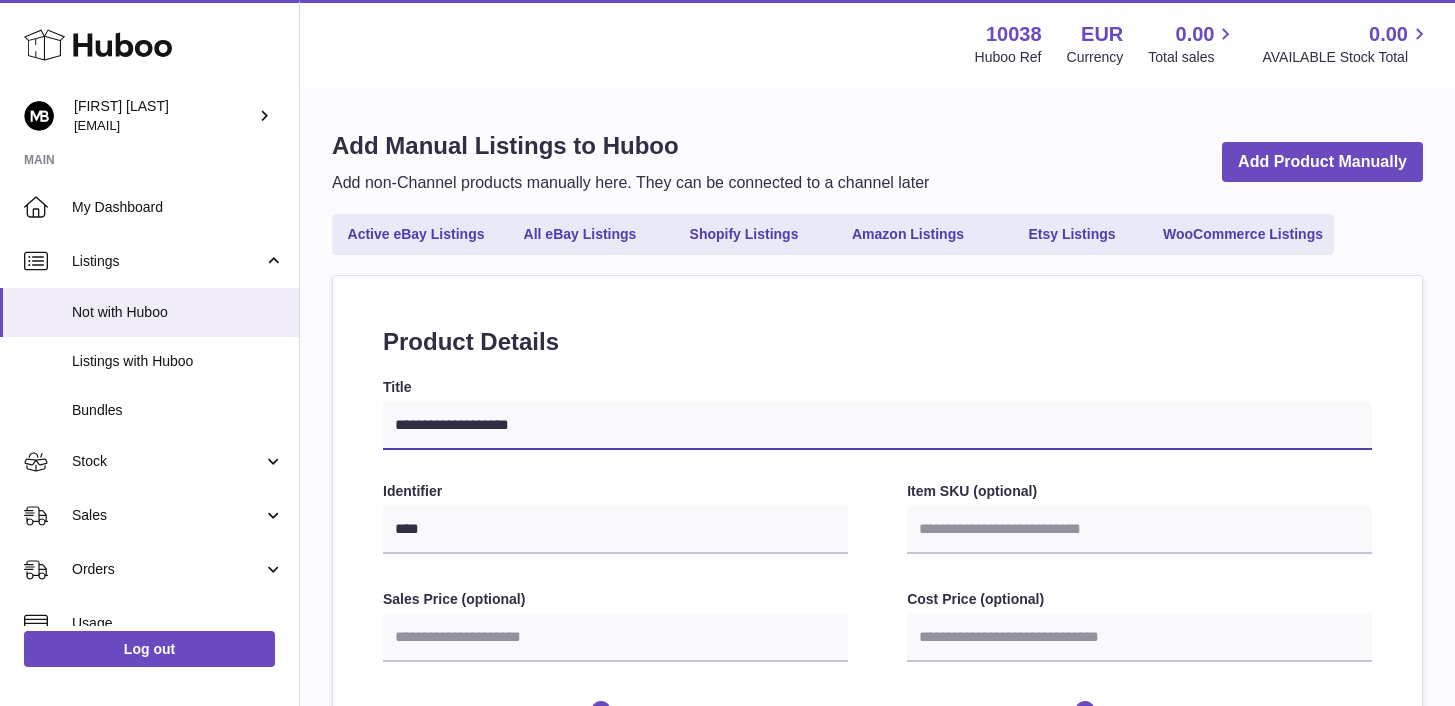 type on "**********" 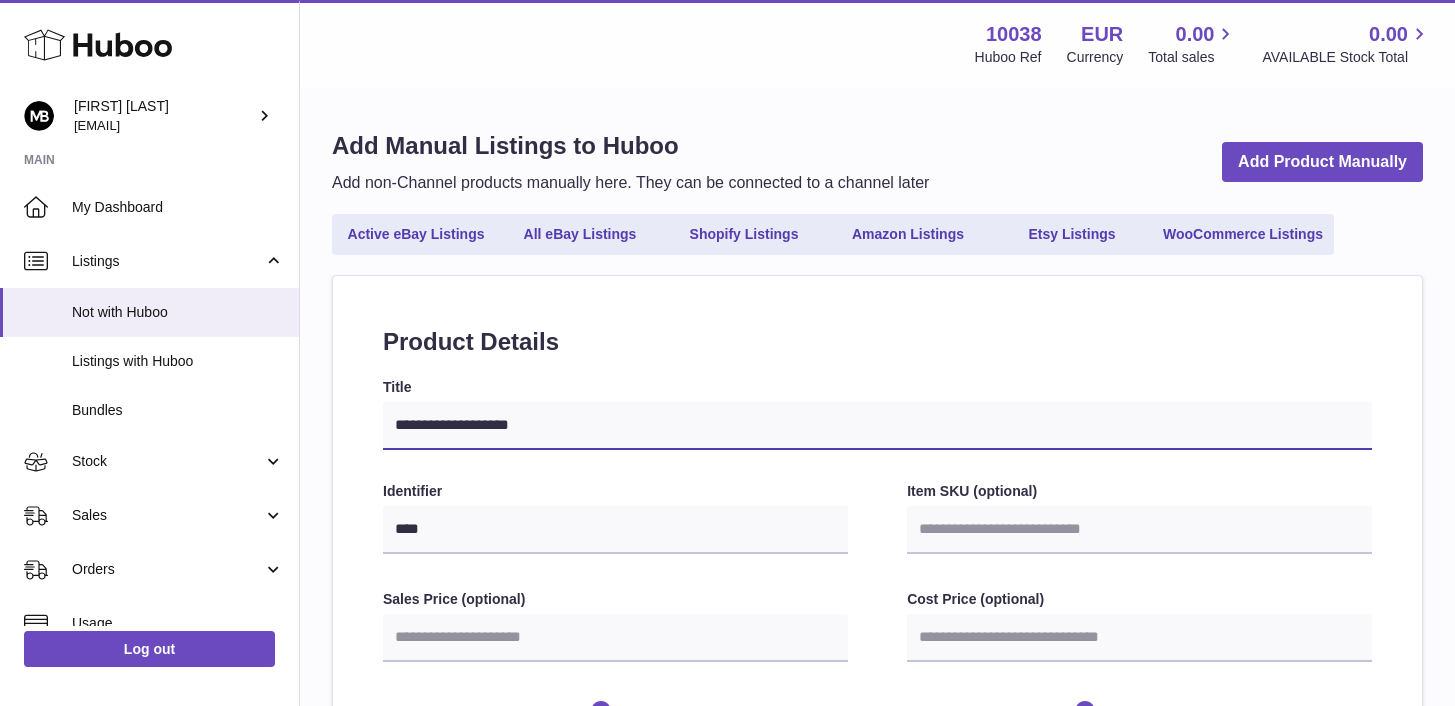 select 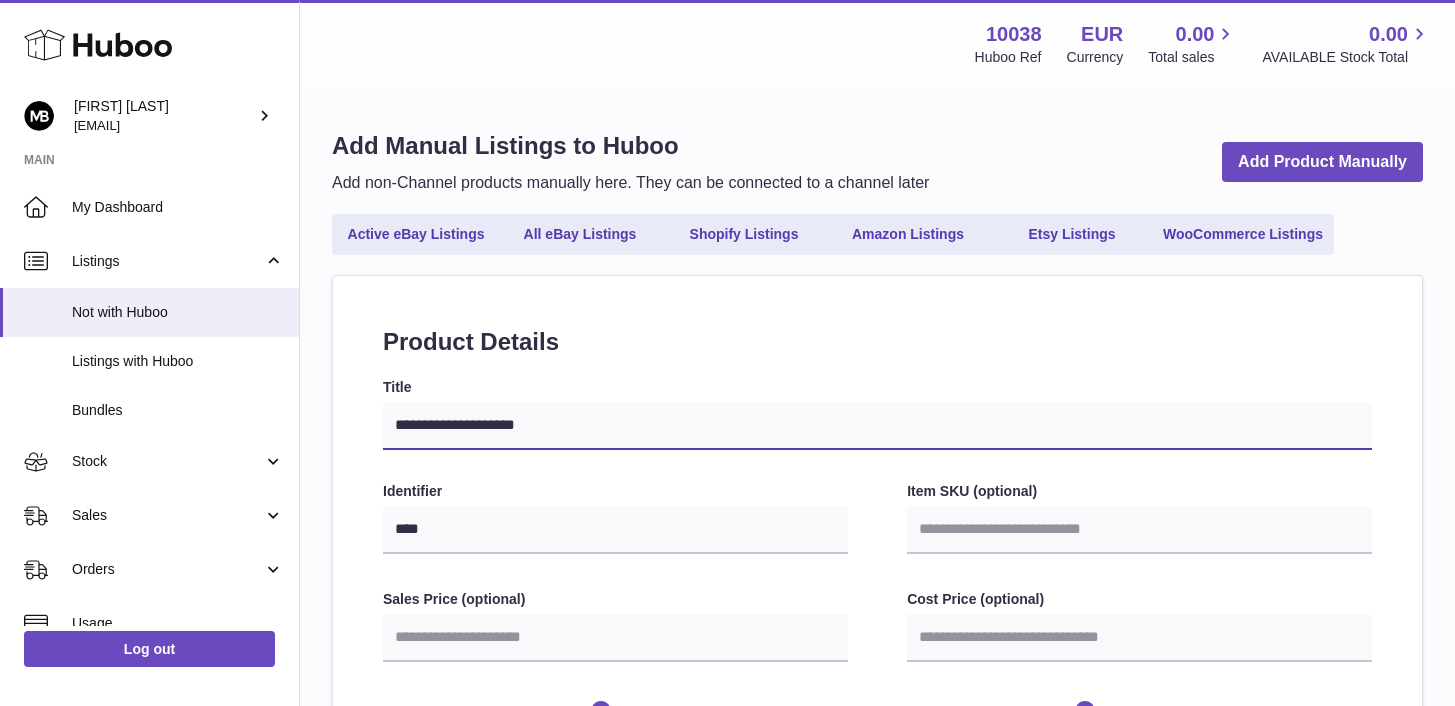 type on "**********" 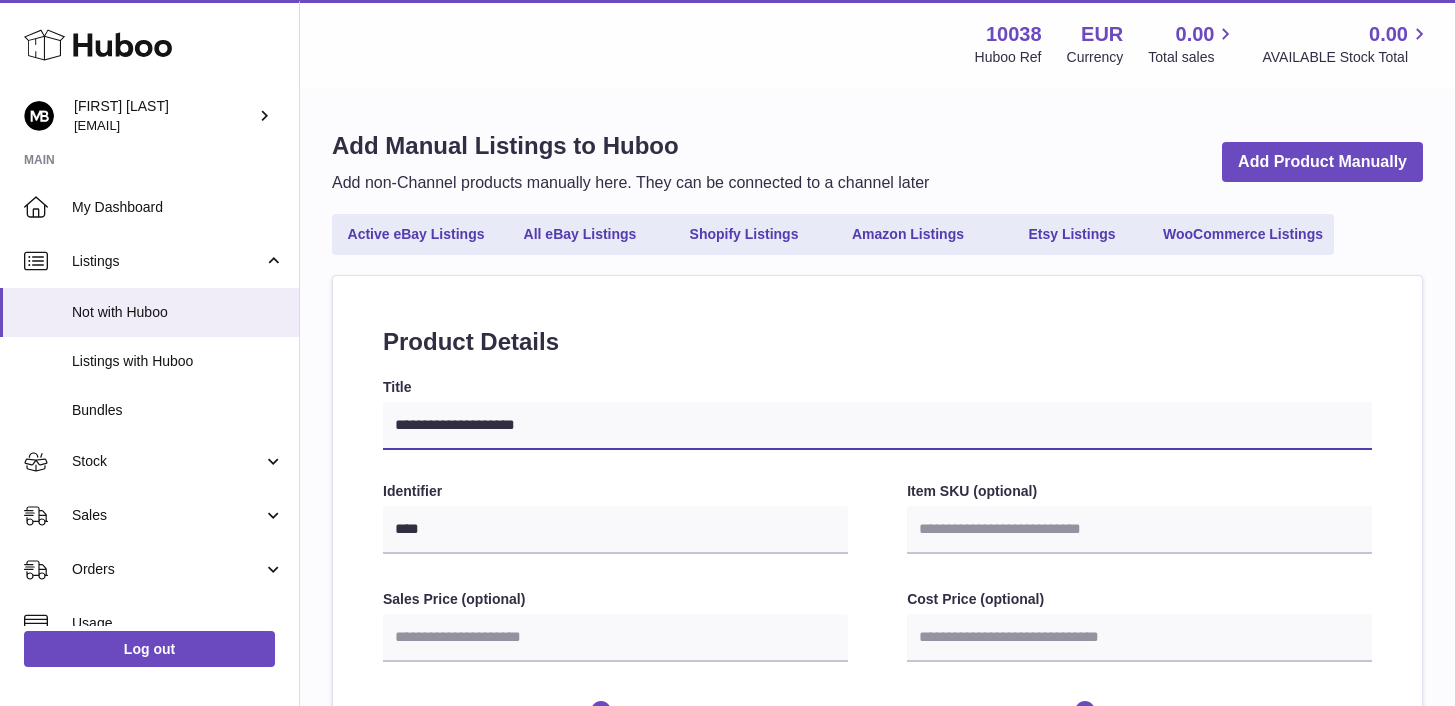 select 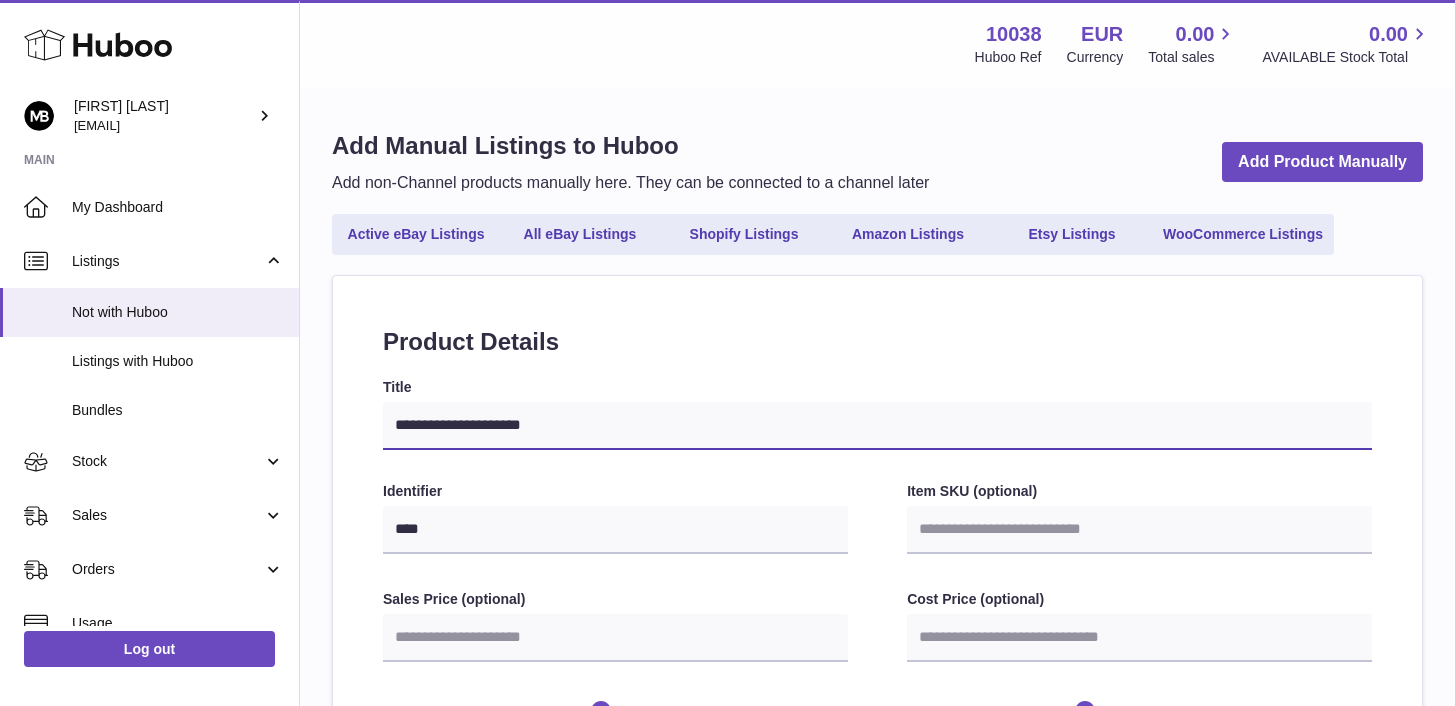 select 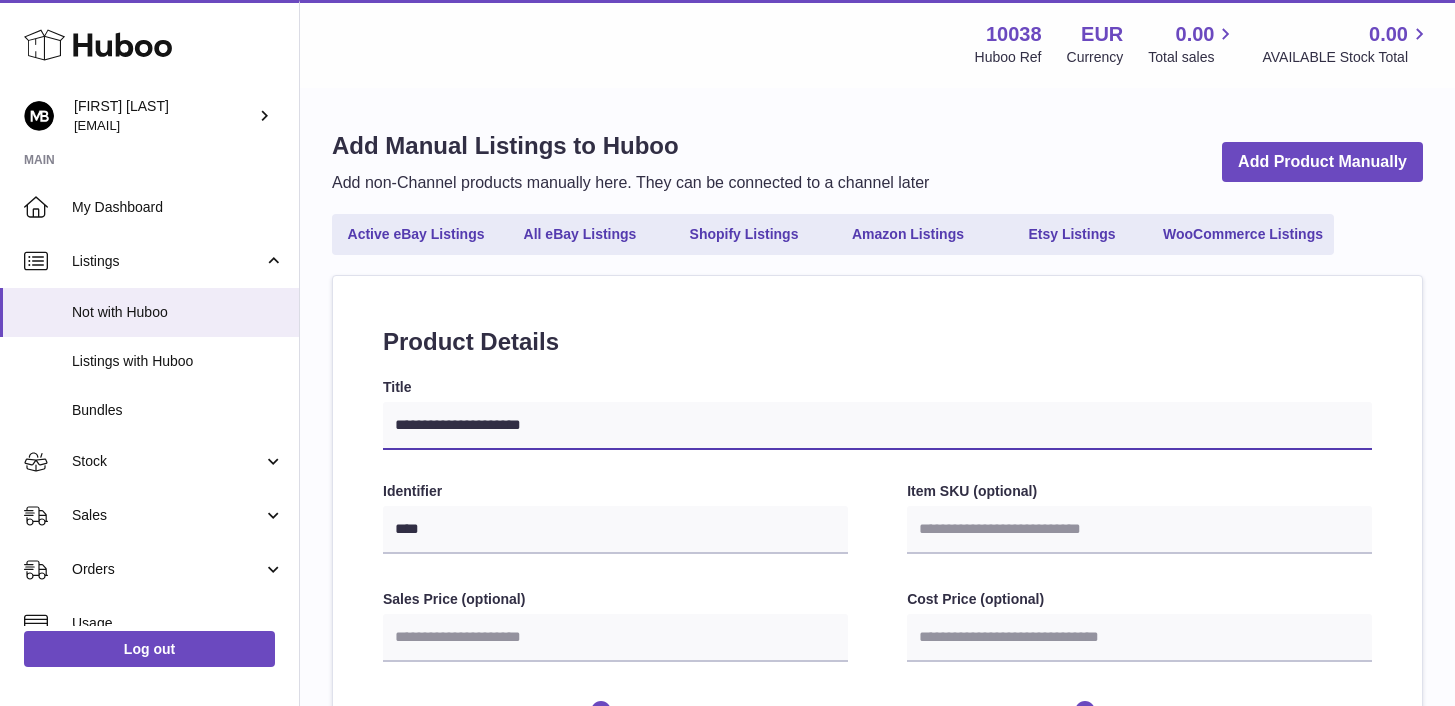 type on "**********" 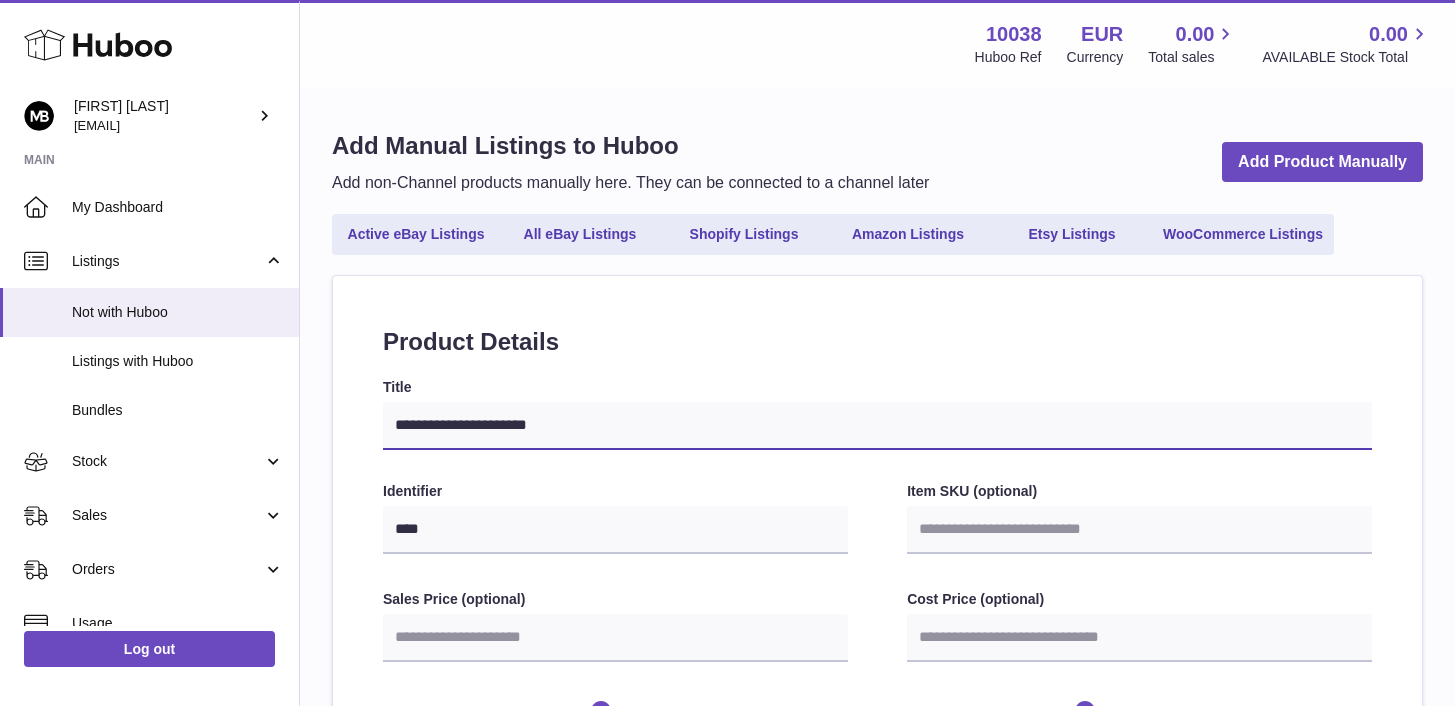 type on "**********" 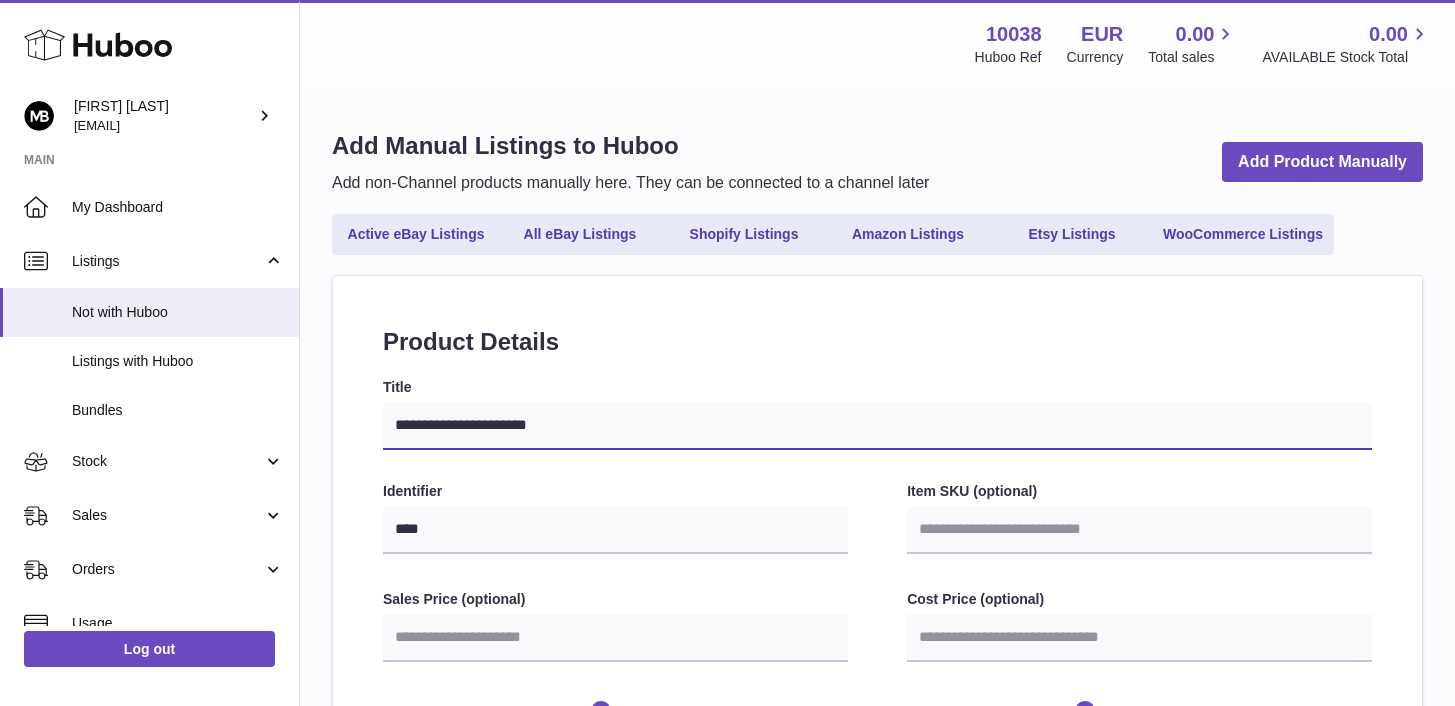 select 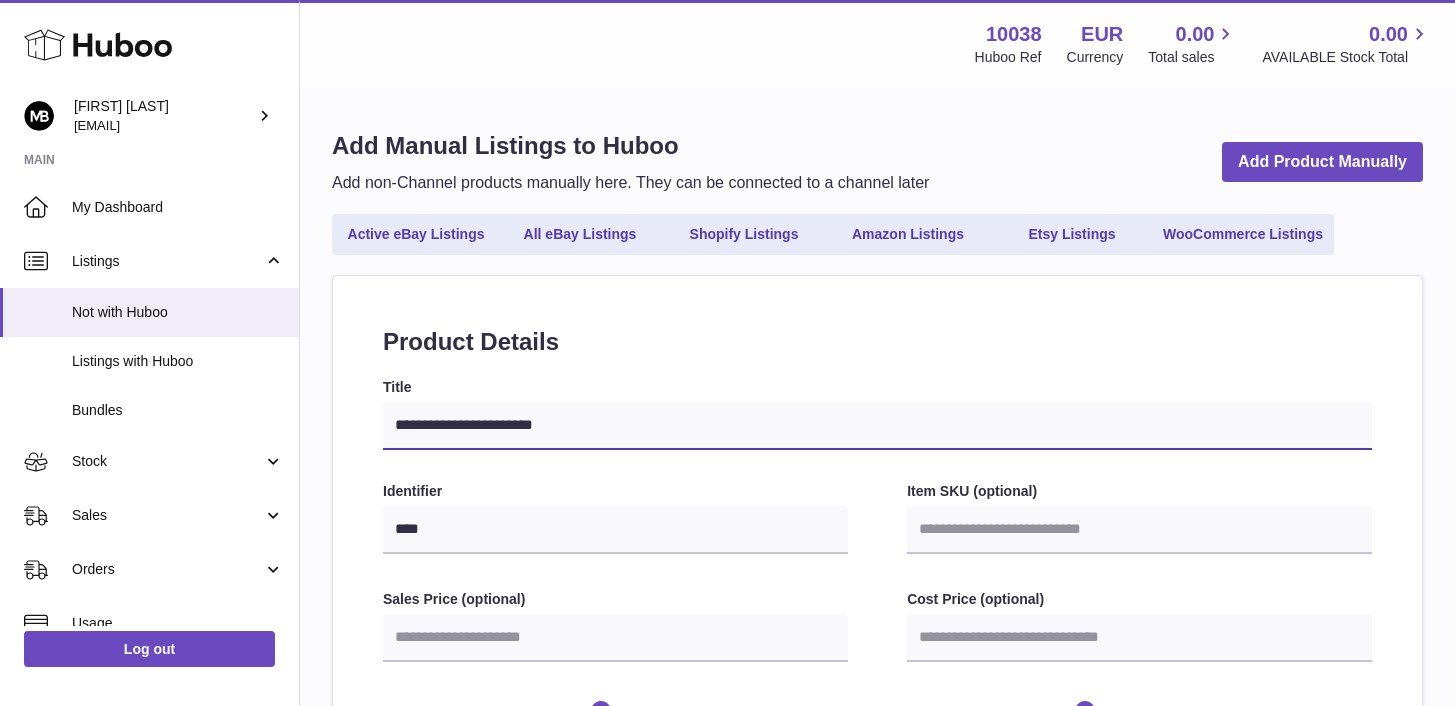 type on "**********" 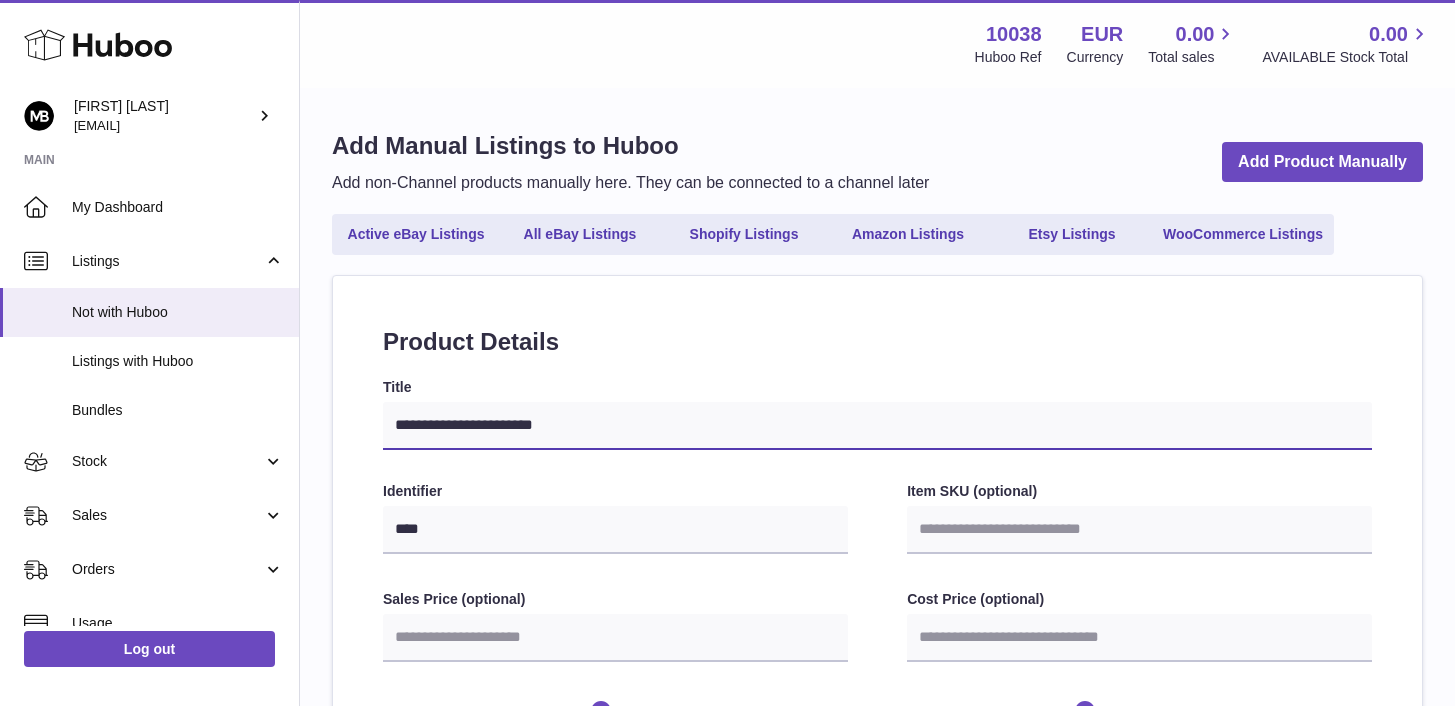 select 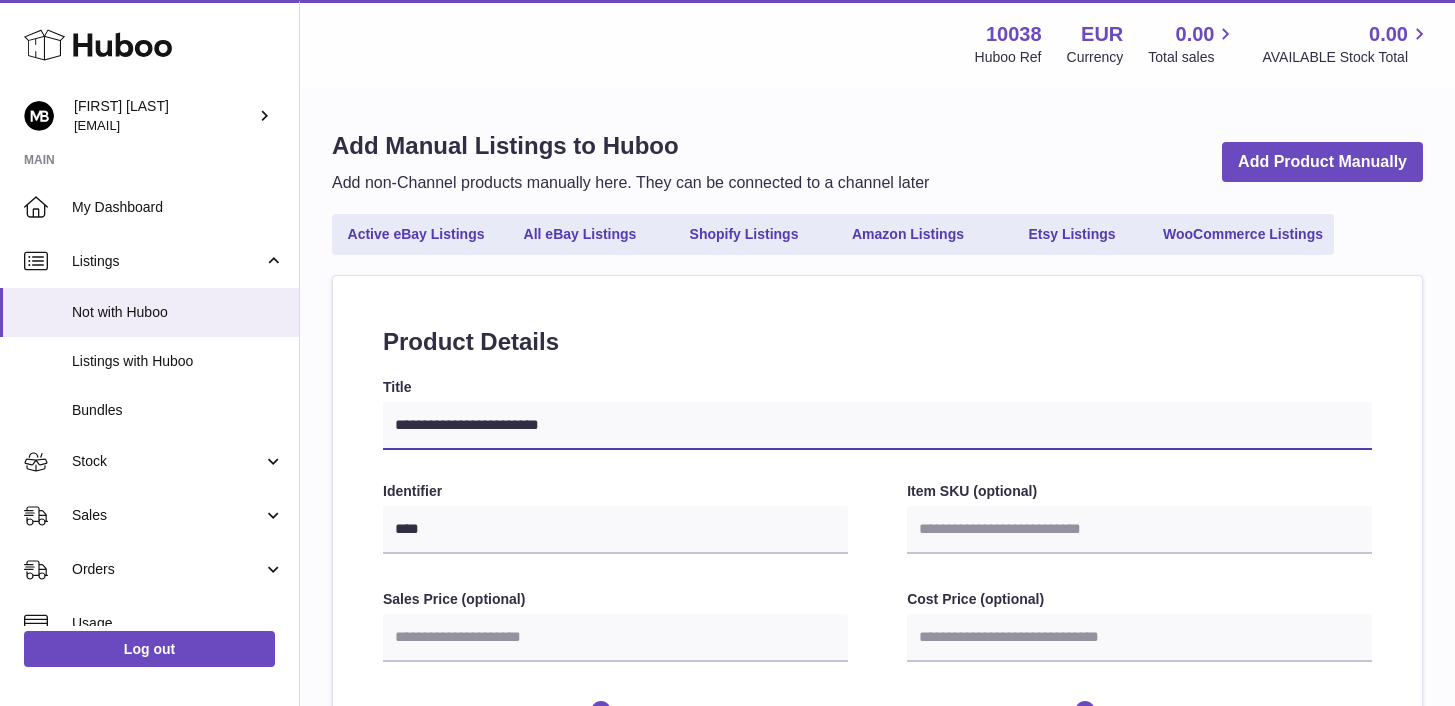 type on "**********" 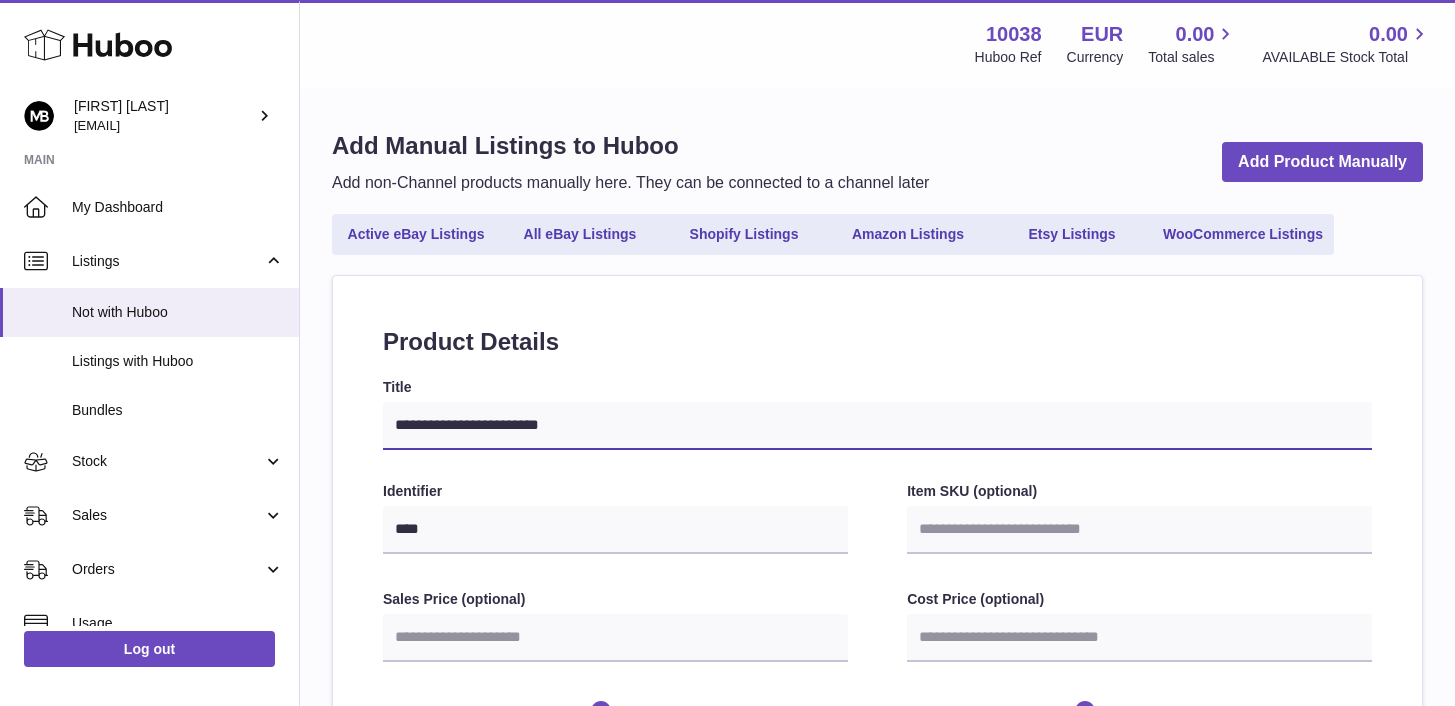 select 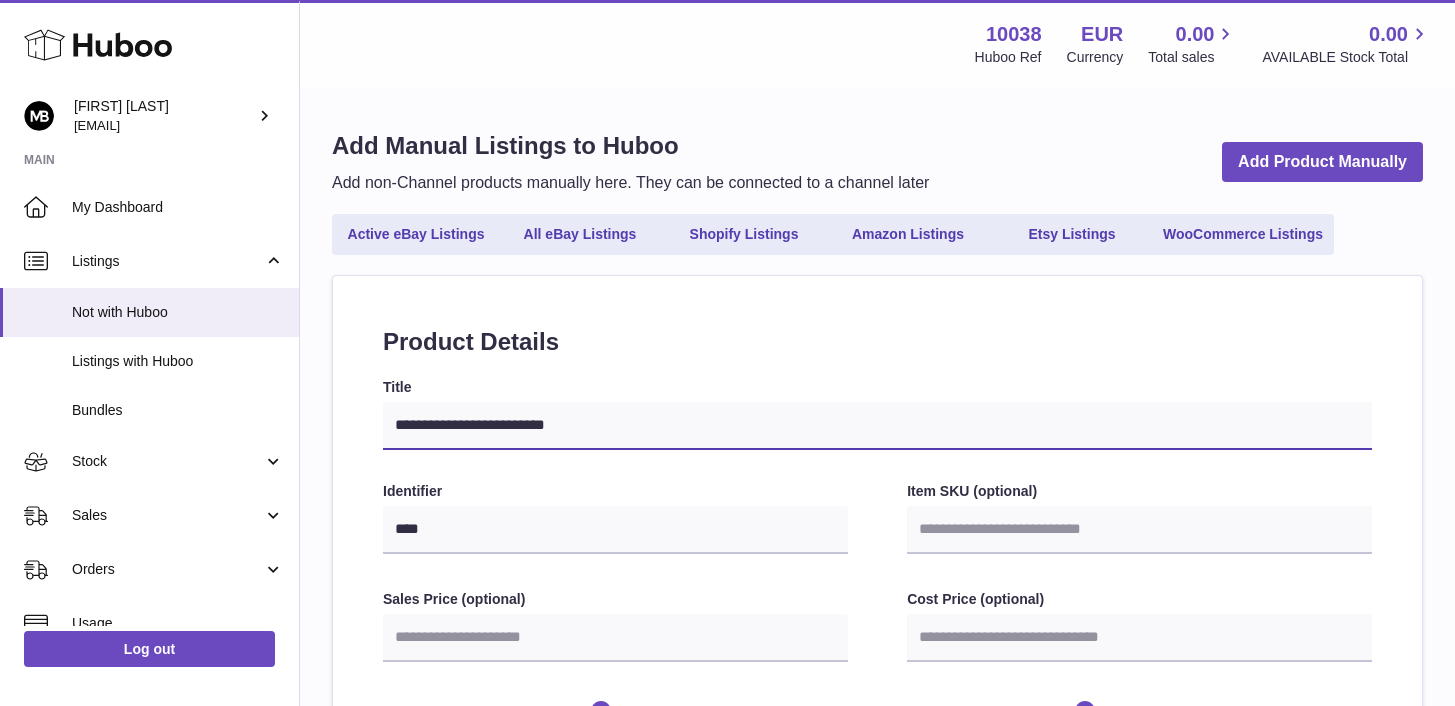 type on "**********" 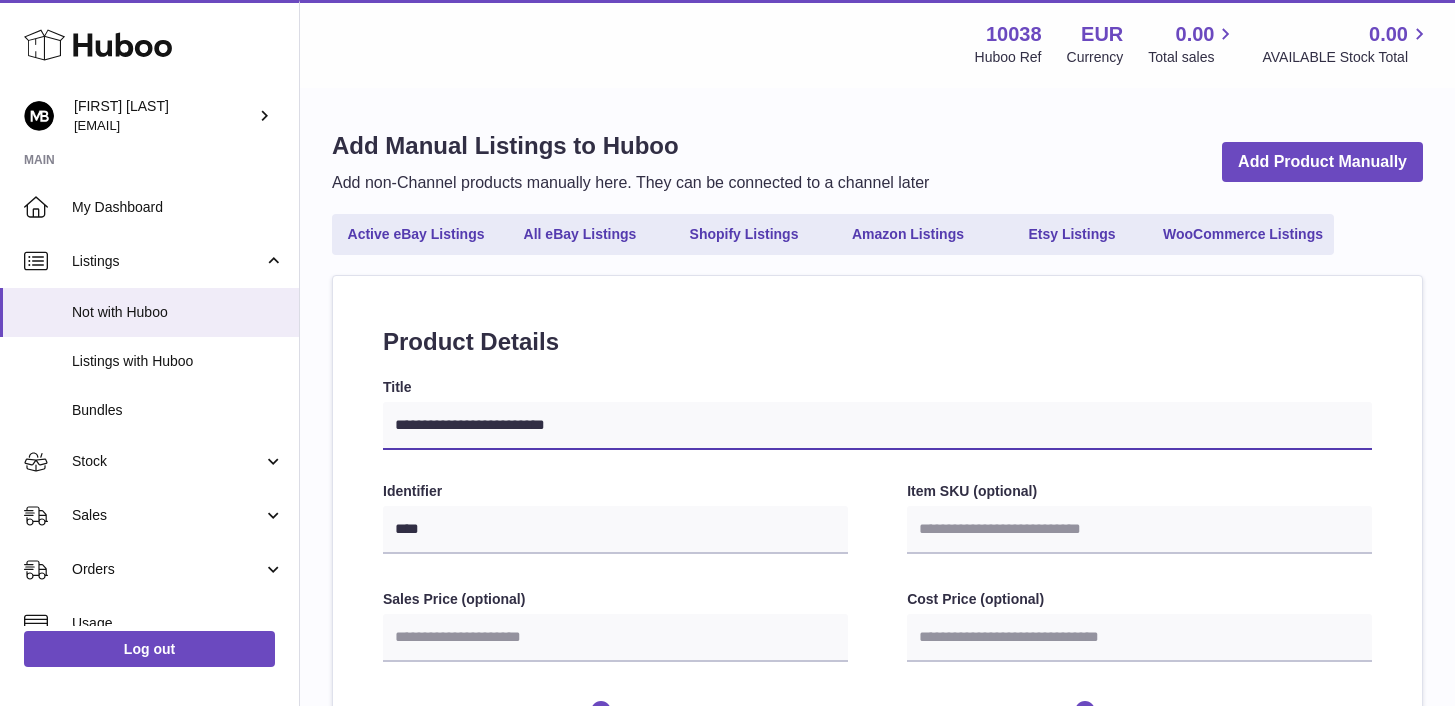 select 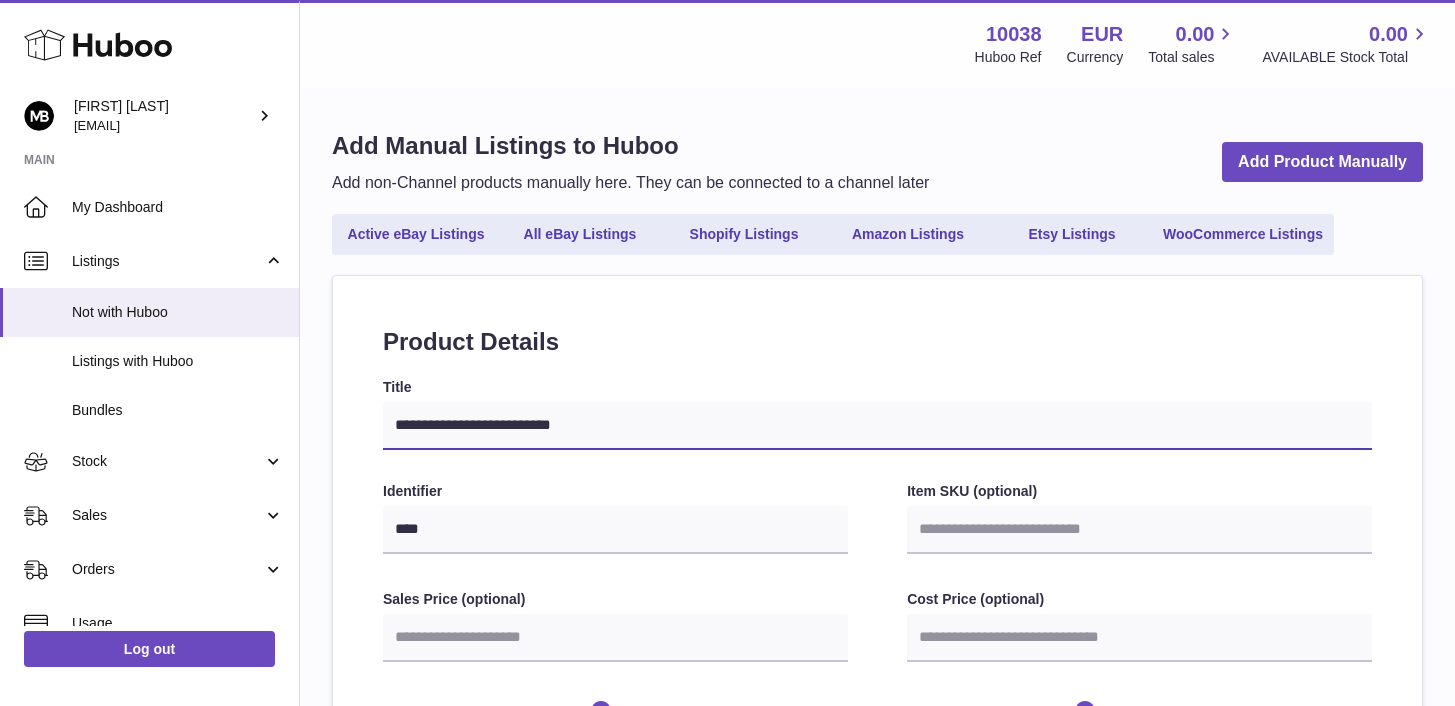 type on "**********" 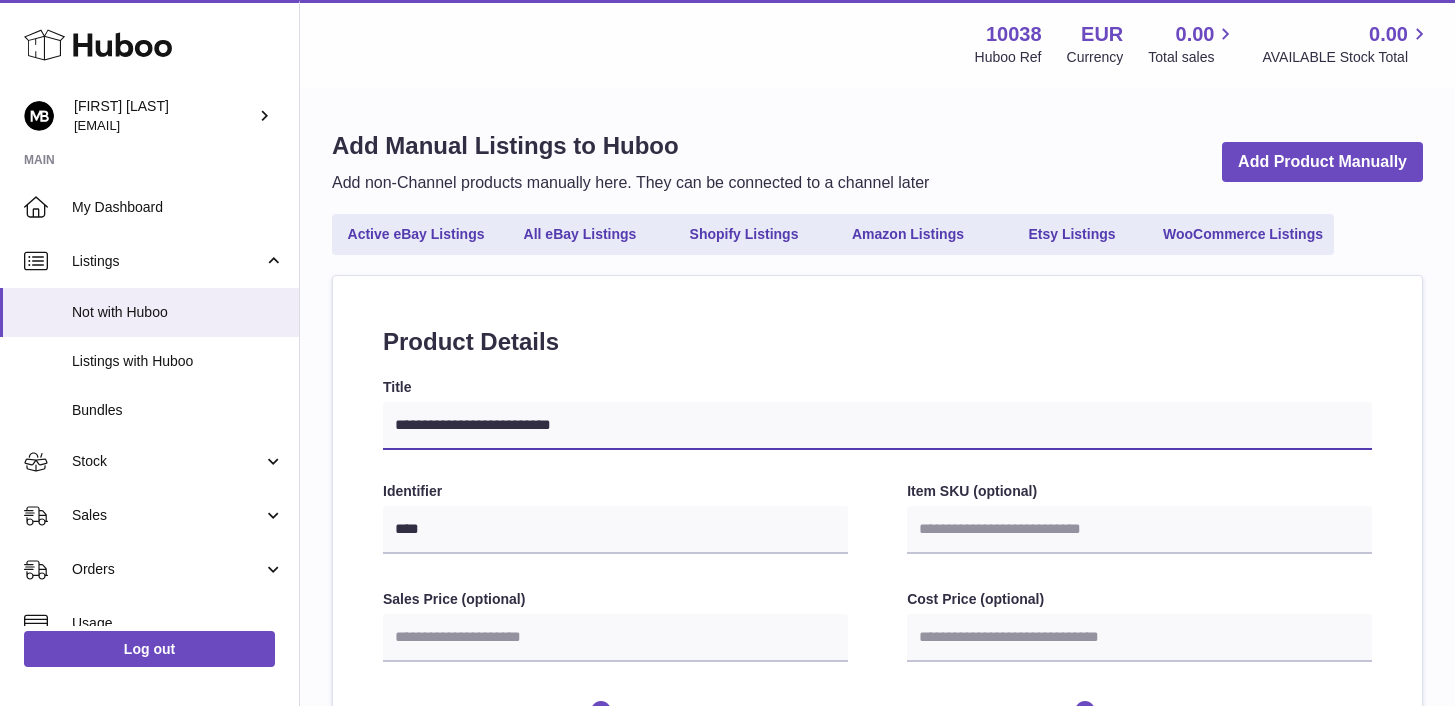 select 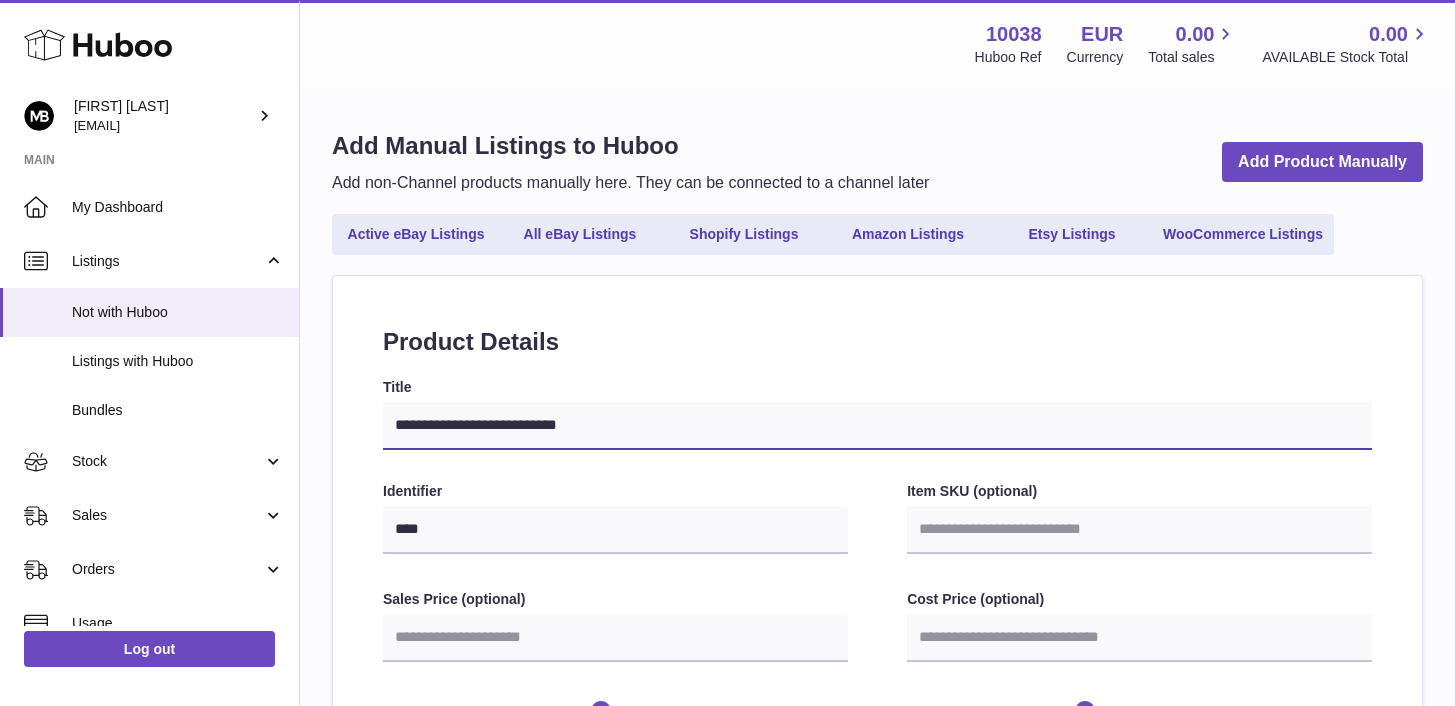 type on "**********" 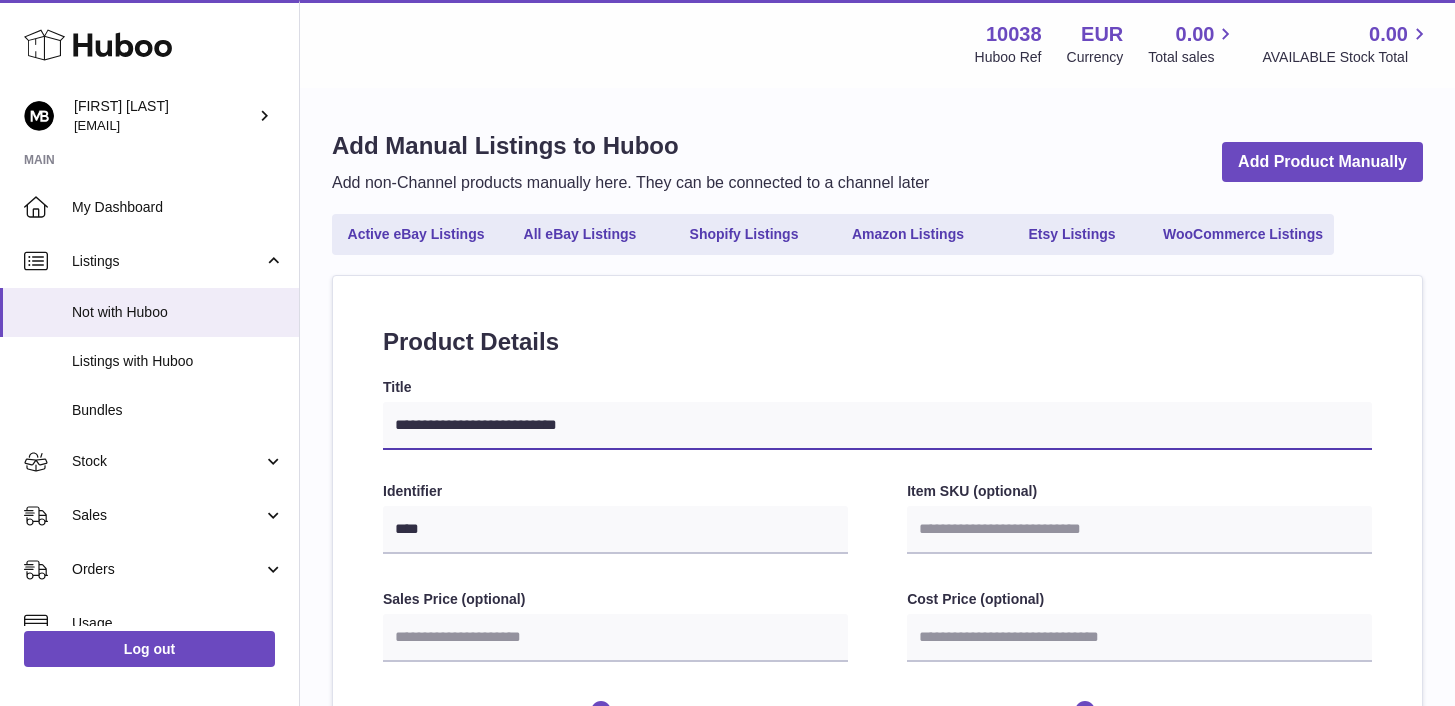 select 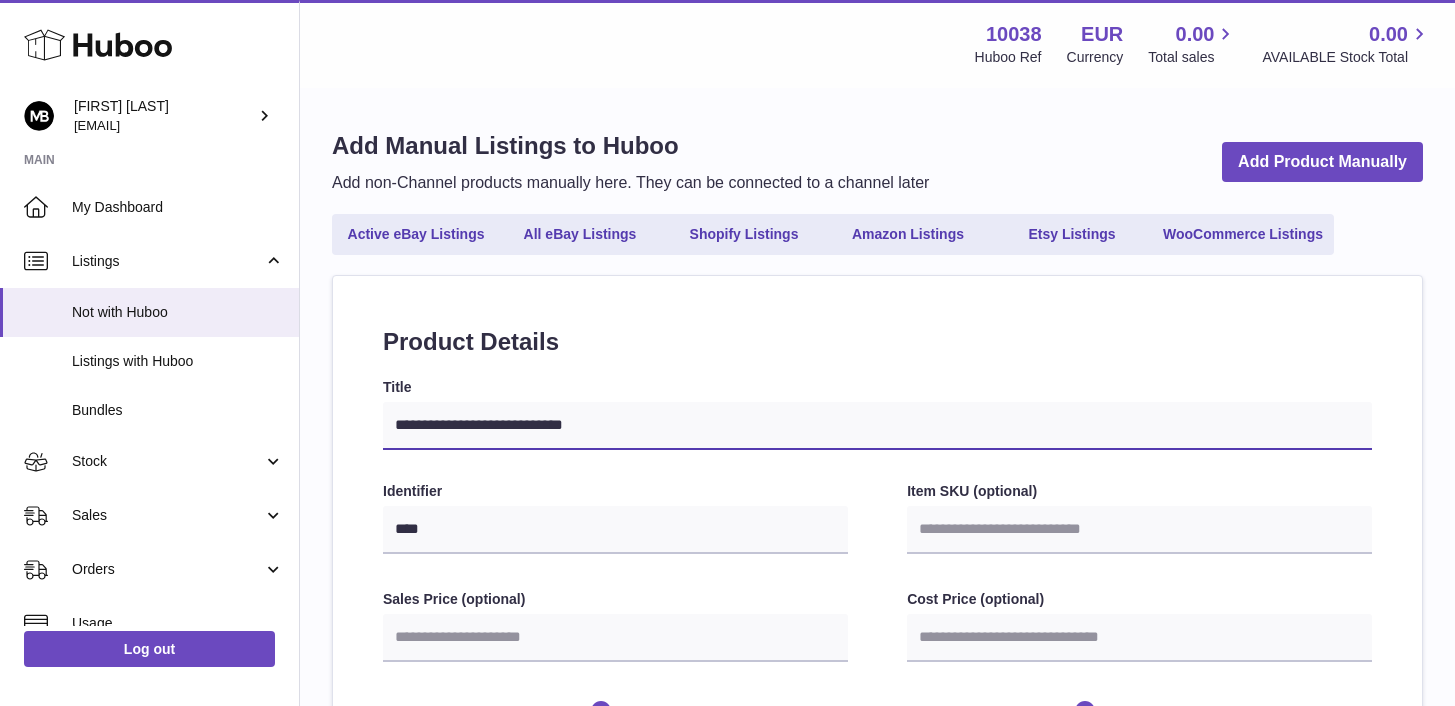 type on "**********" 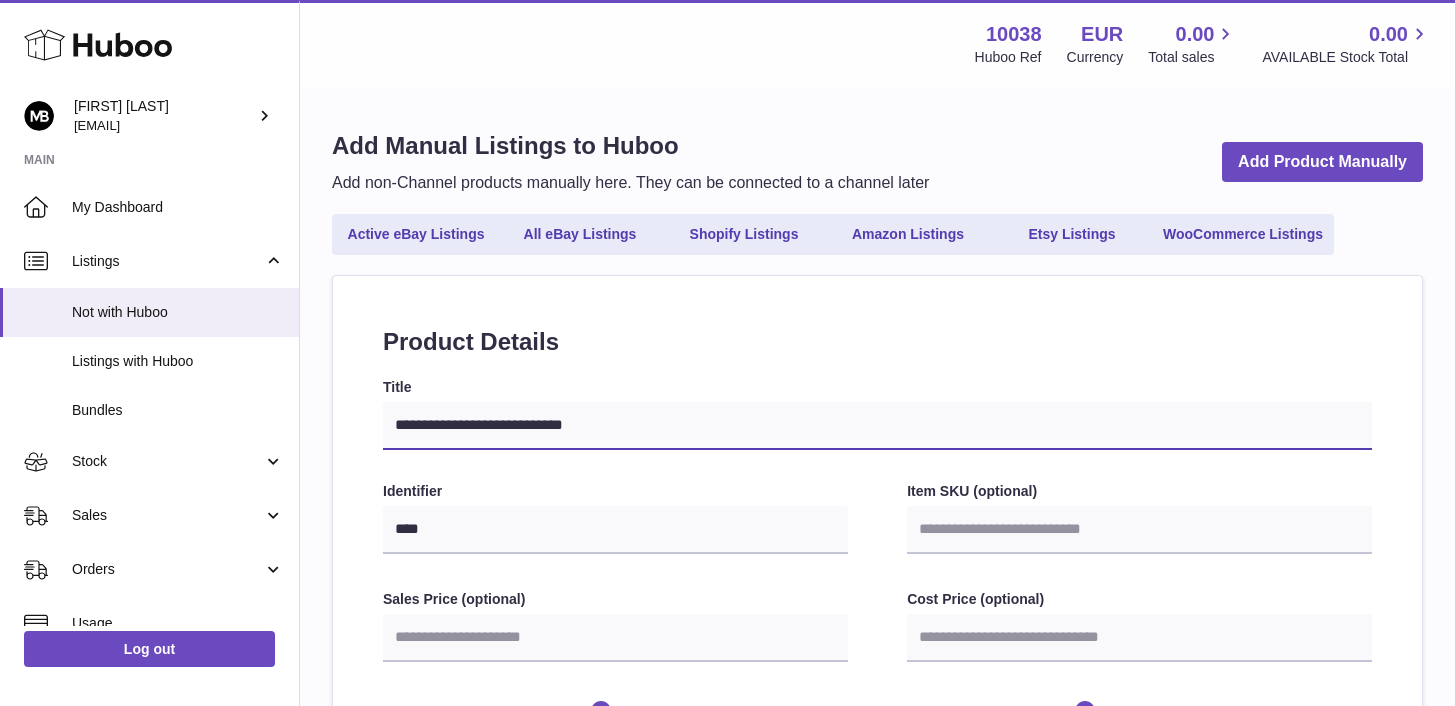 select 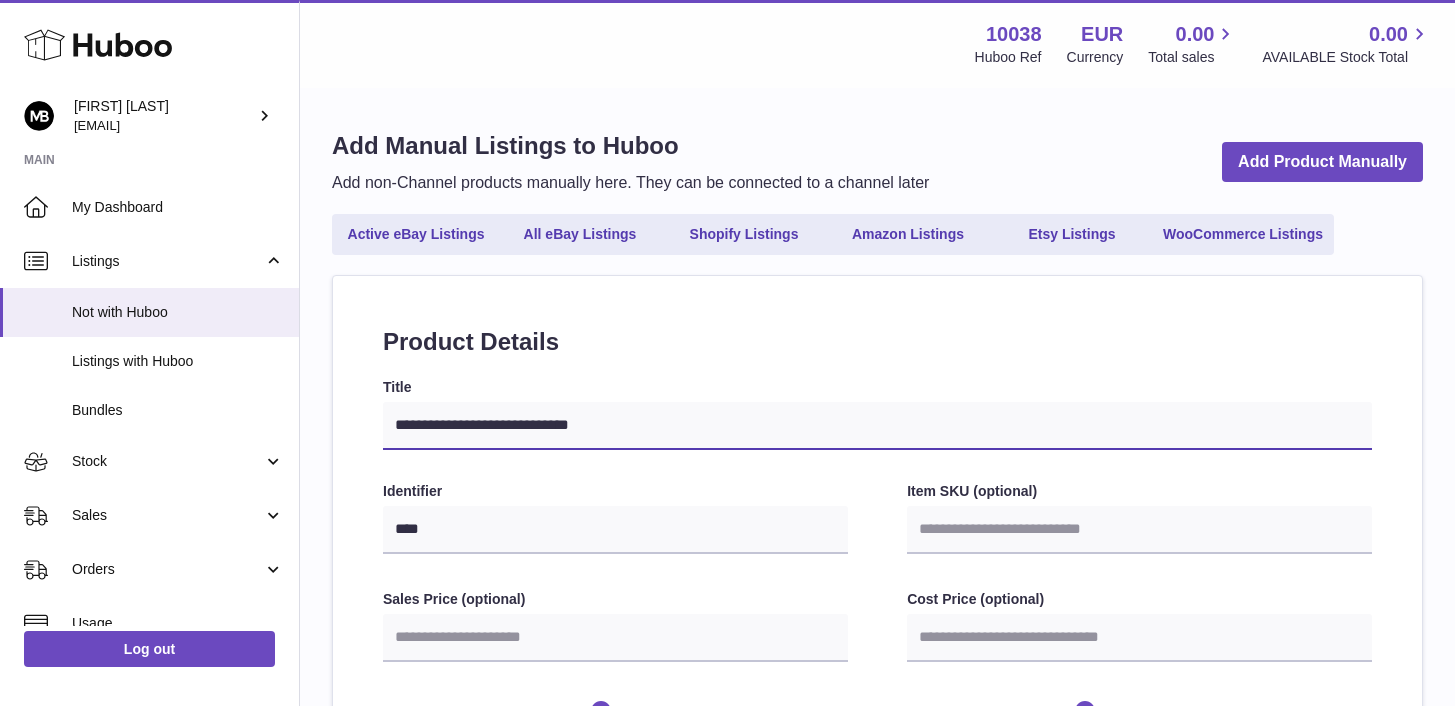 type on "**********" 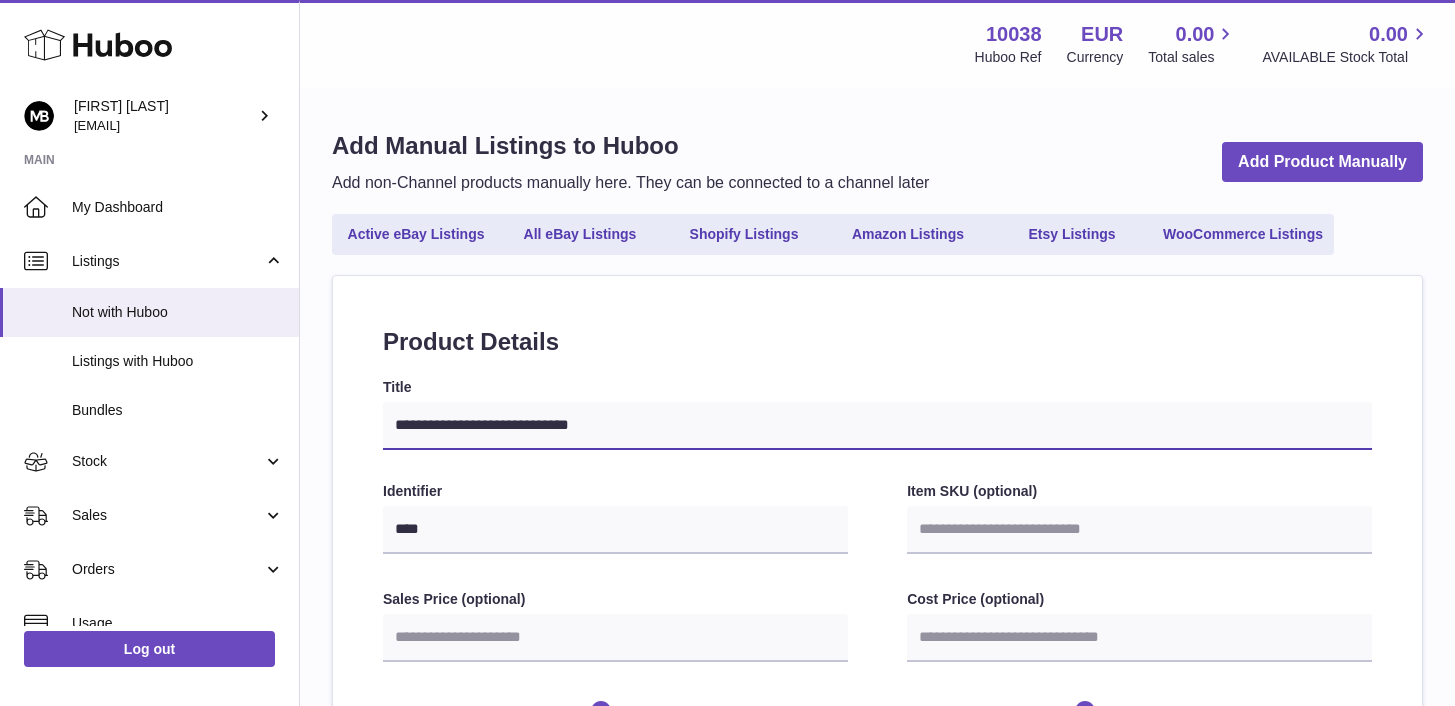 select 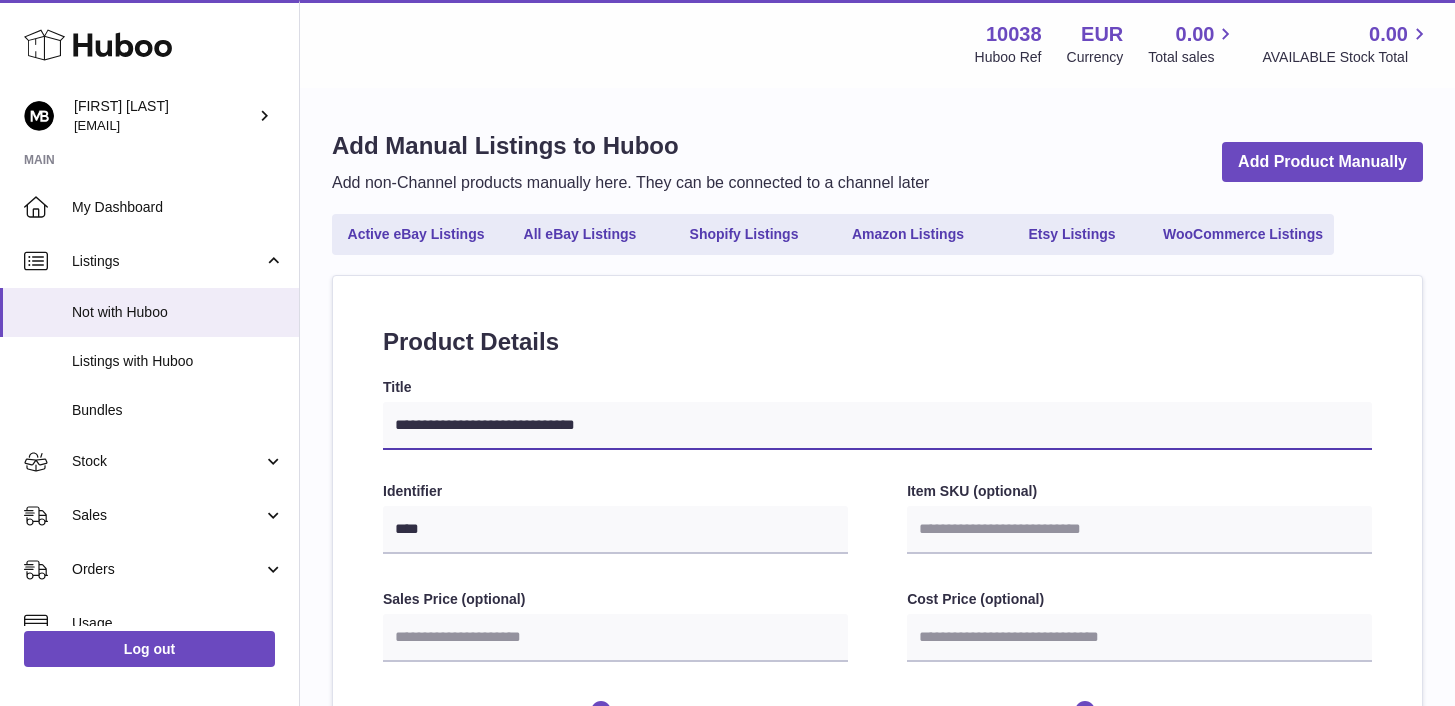 type on "**********" 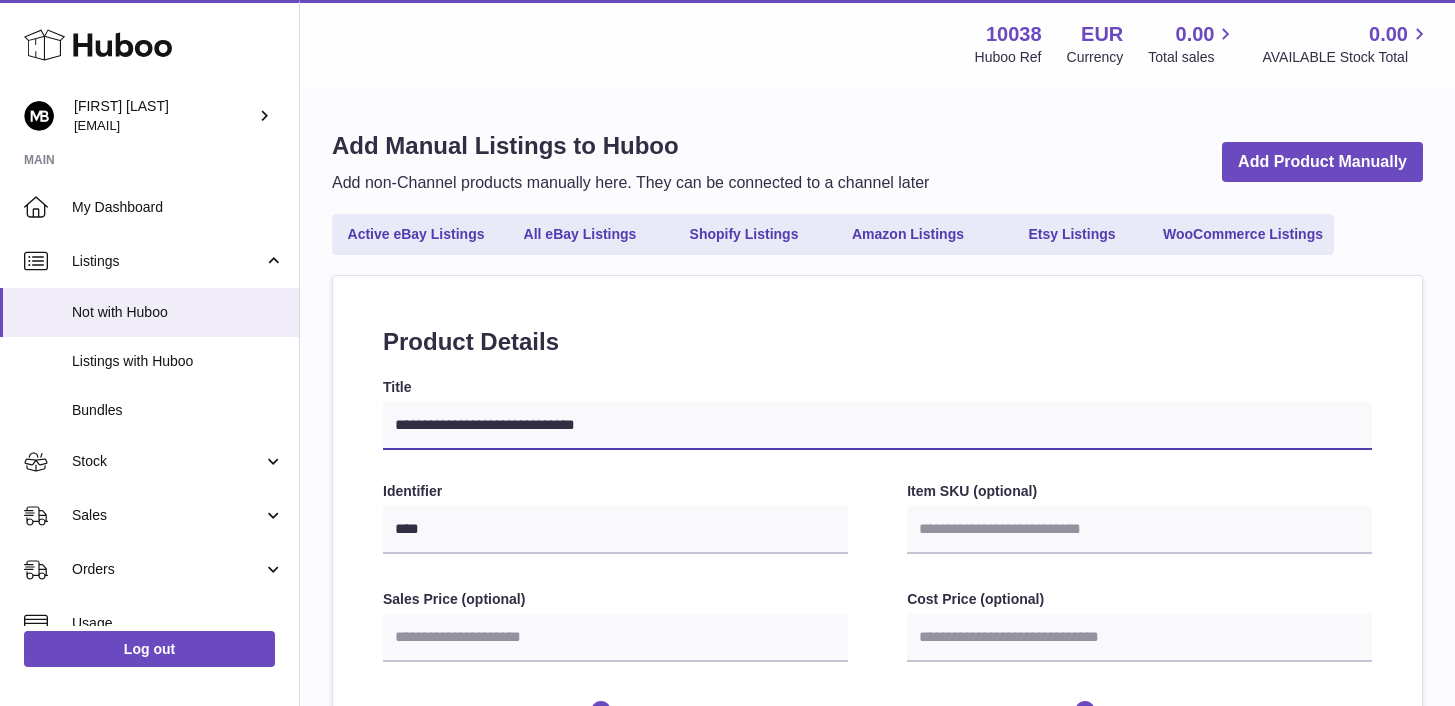 select 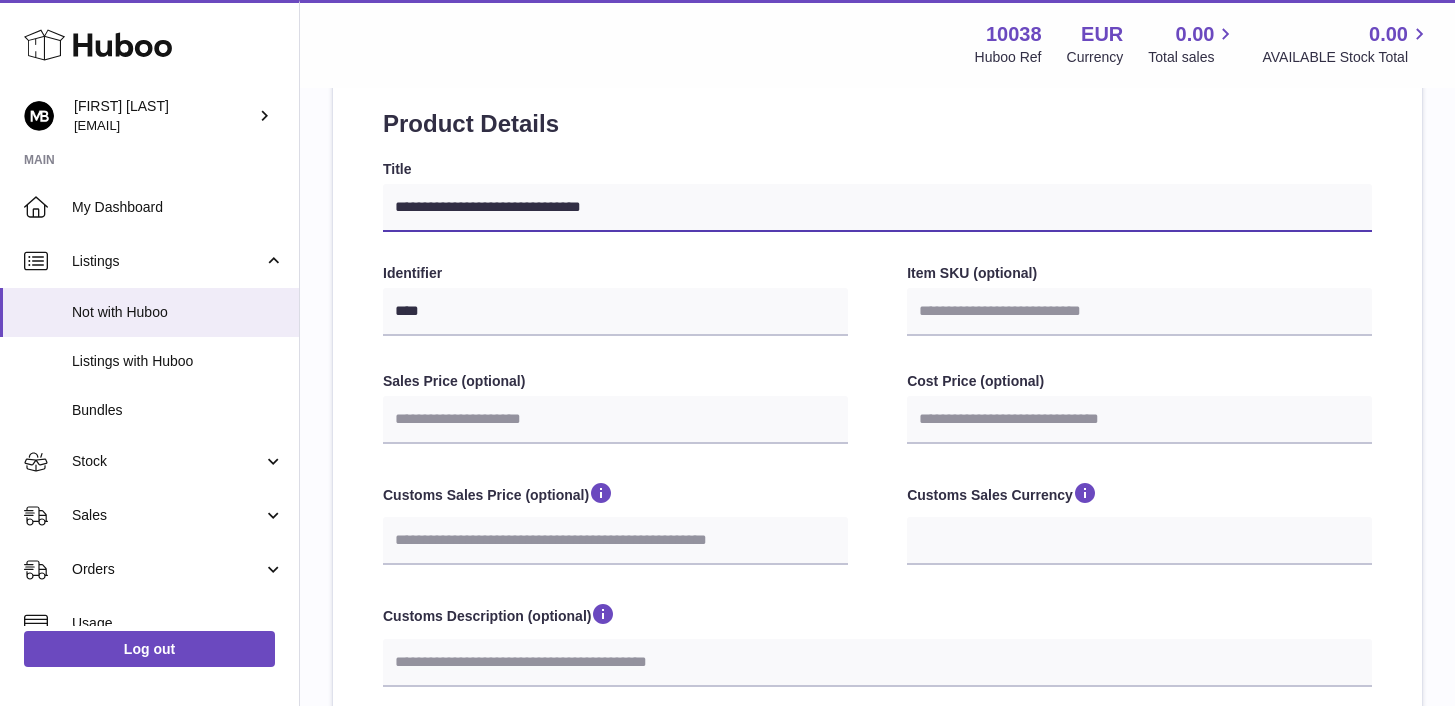 scroll, scrollTop: 225, scrollLeft: 0, axis: vertical 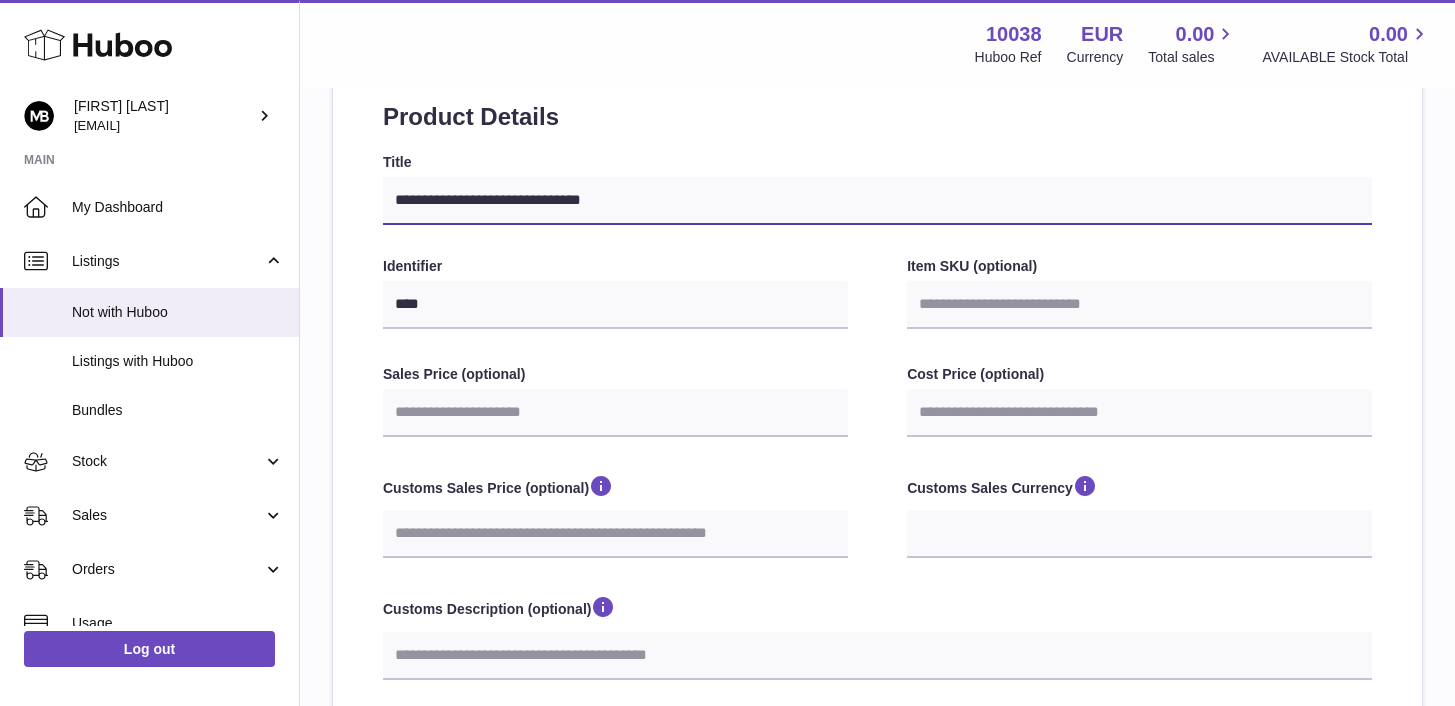type on "**********" 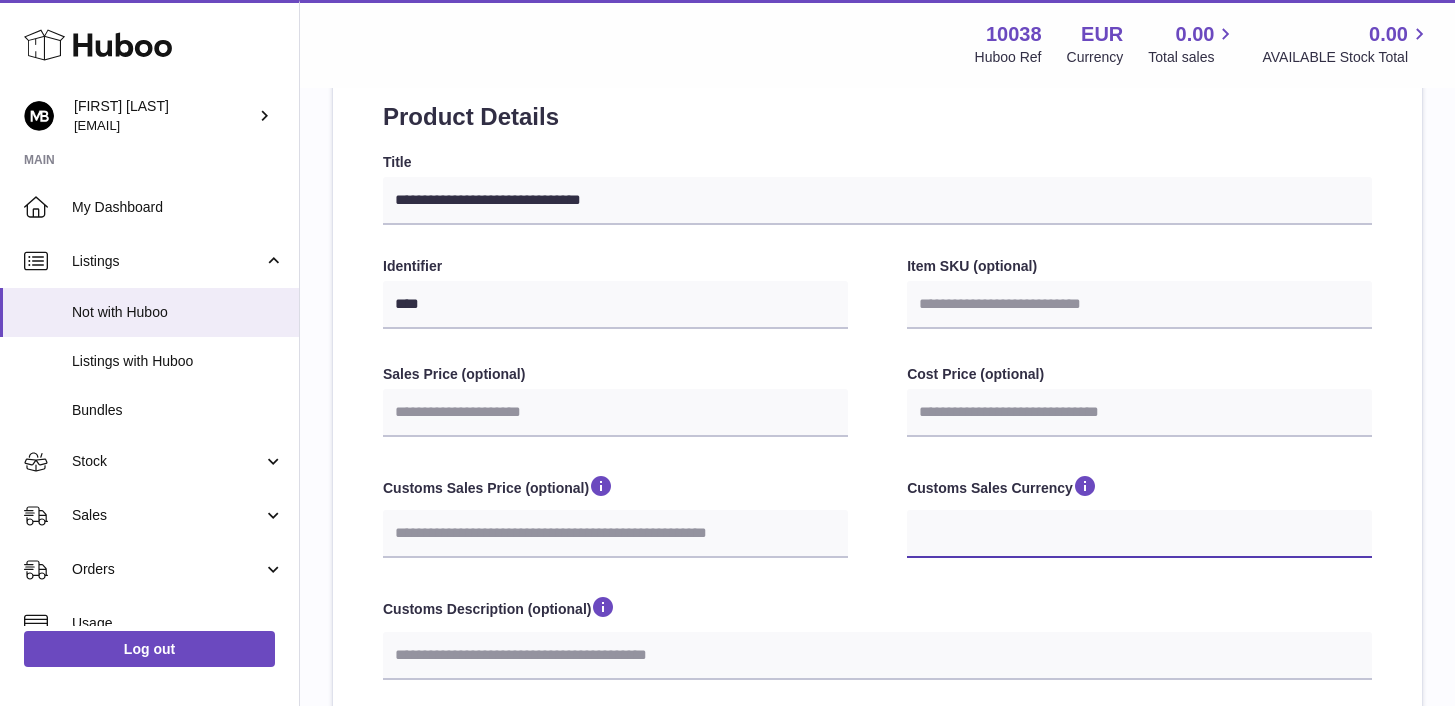 click on "*** ***" at bounding box center [1139, 534] 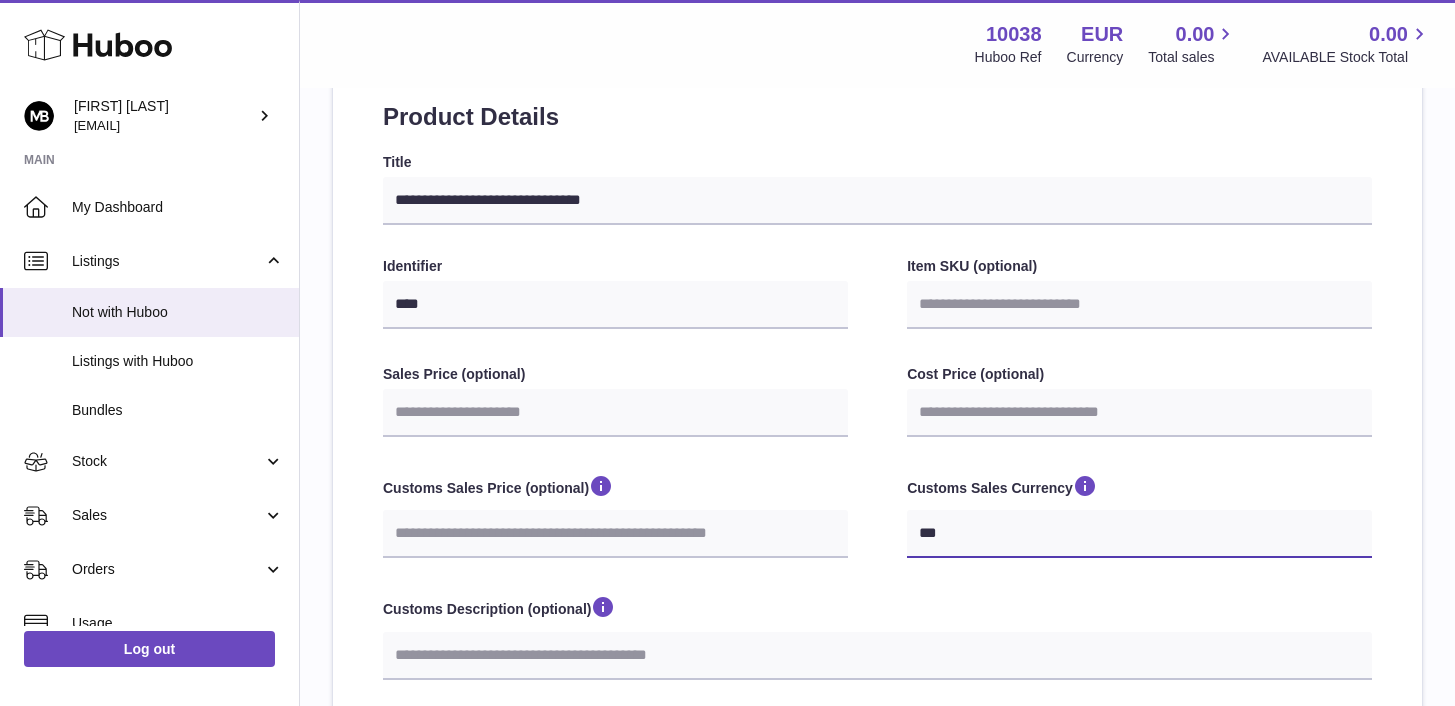 select 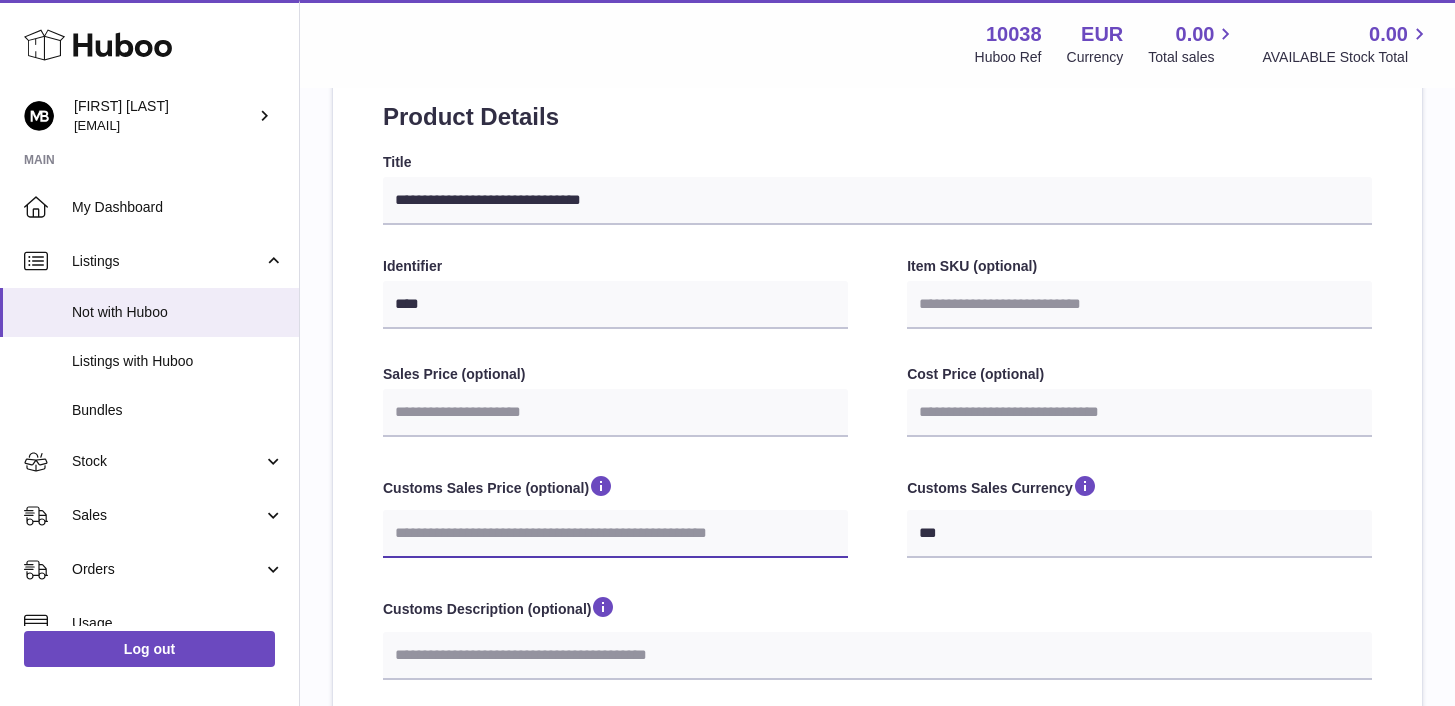 click on "Customs Sales Price (optional)" at bounding box center [615, 534] 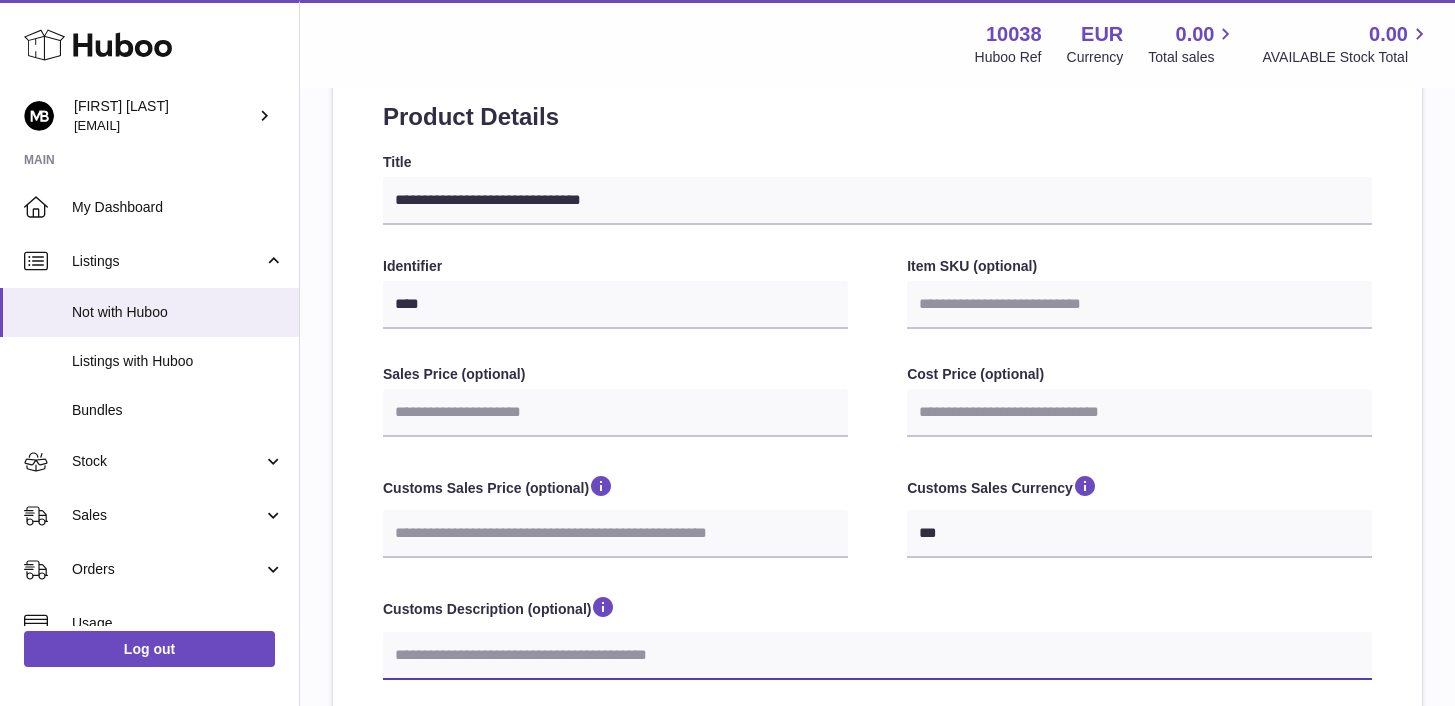 click on "Customs Description (optional)" at bounding box center [877, 656] 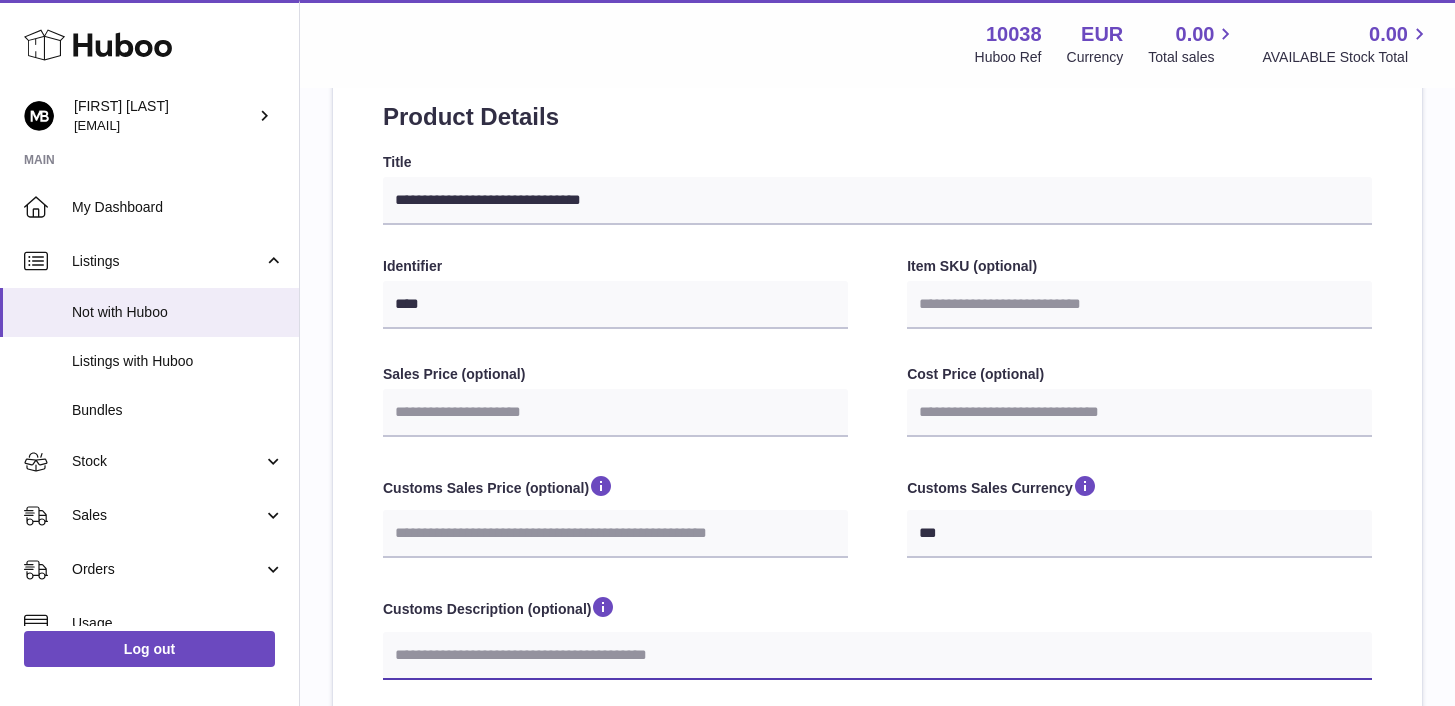 type on "*" 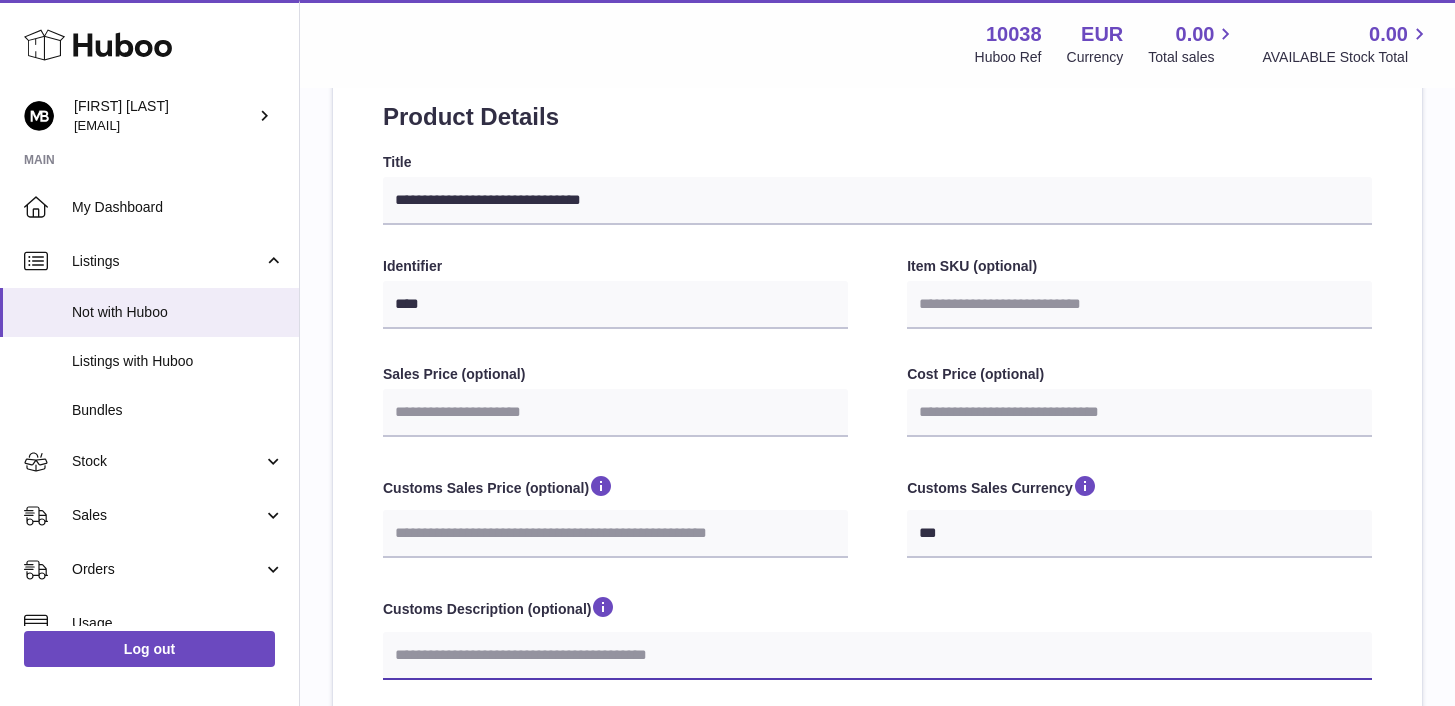 select 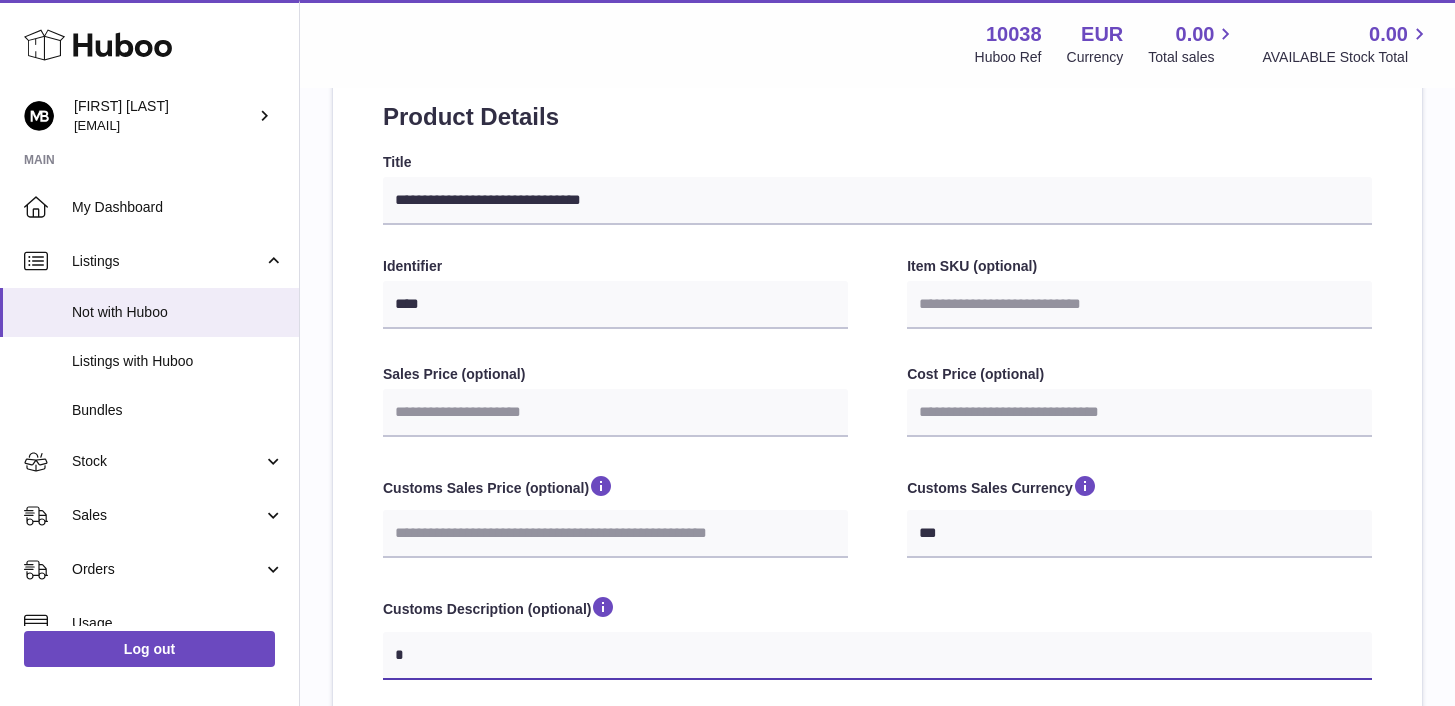 type on "**" 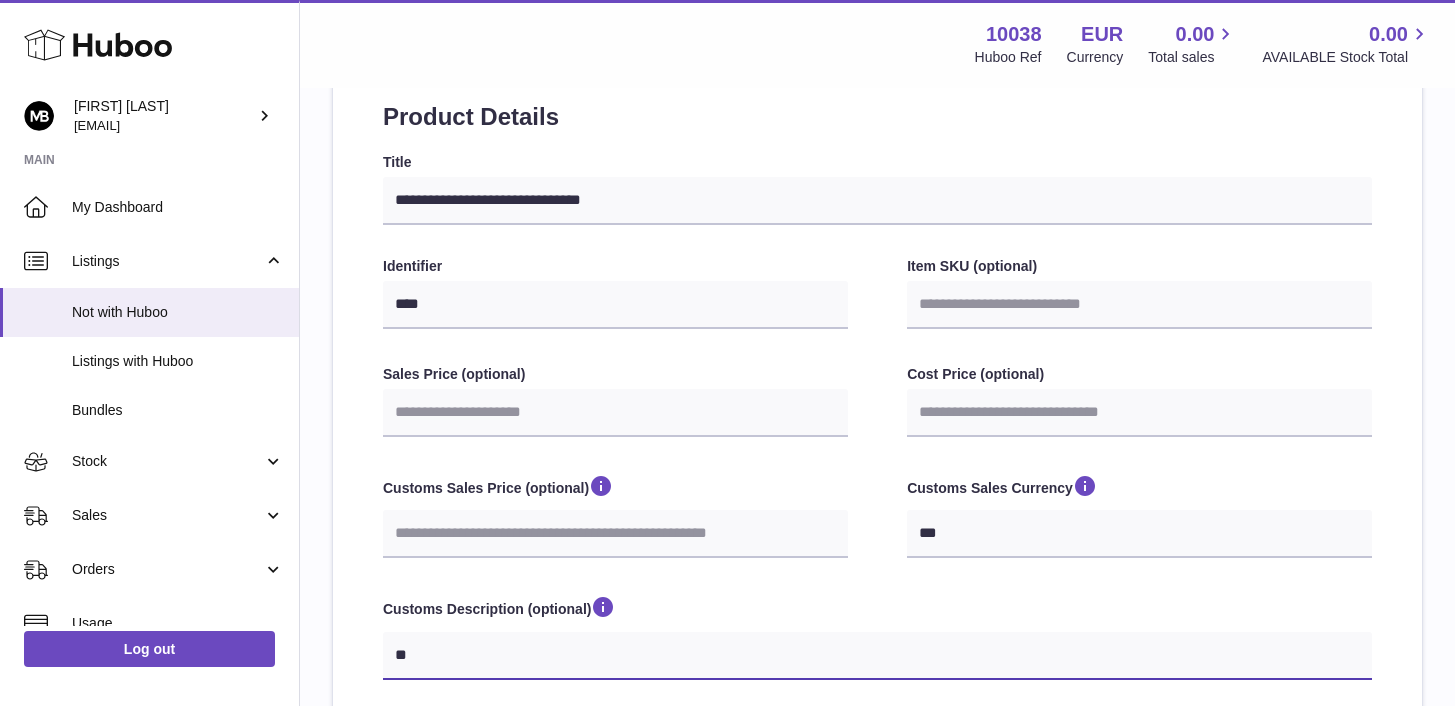 type on "***" 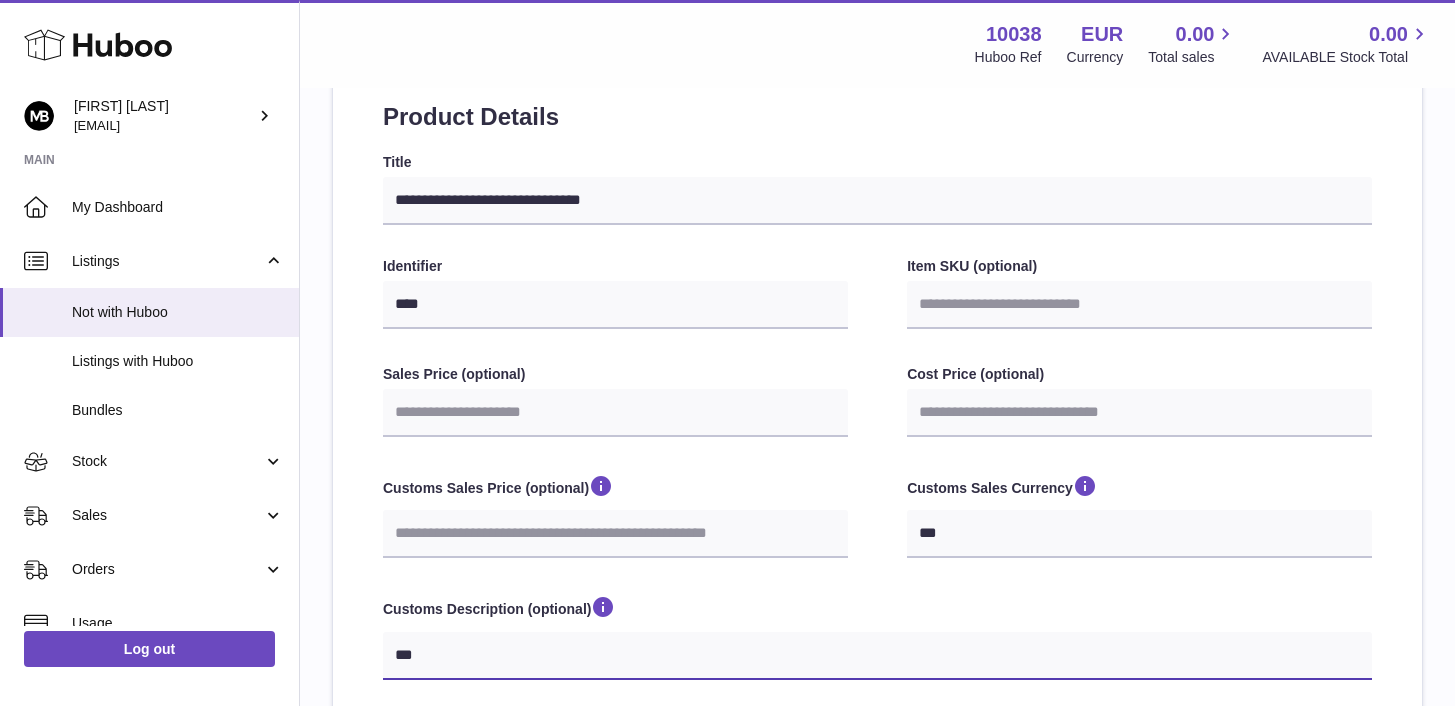 type on "****" 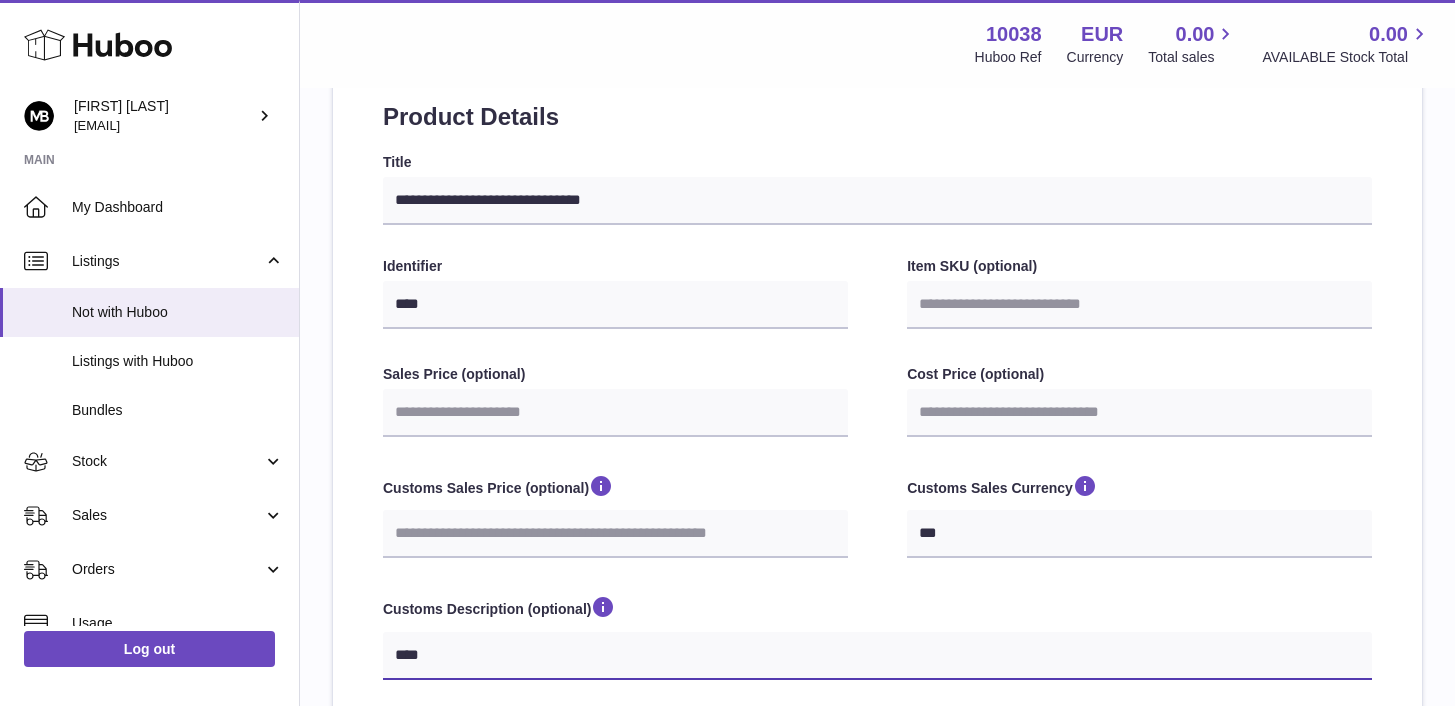 type on "*****" 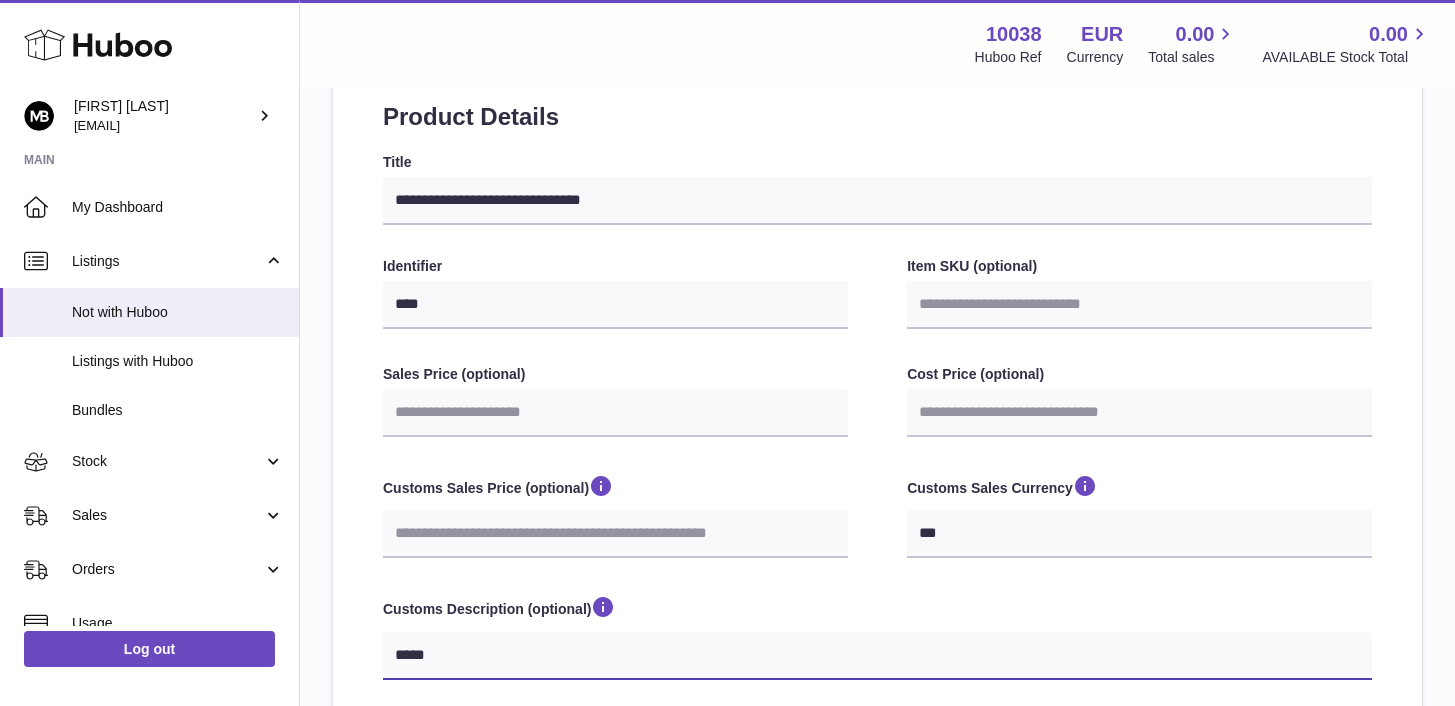 type on "******" 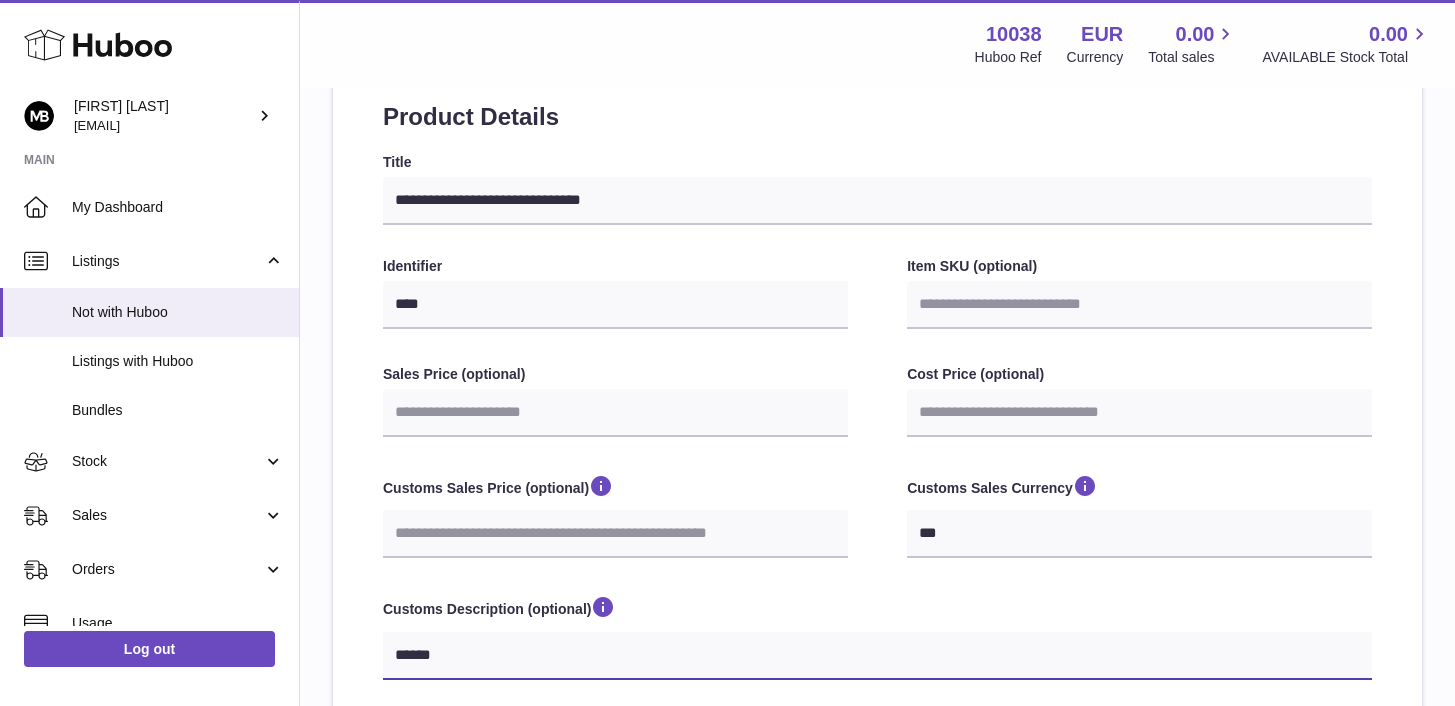 type on "*******" 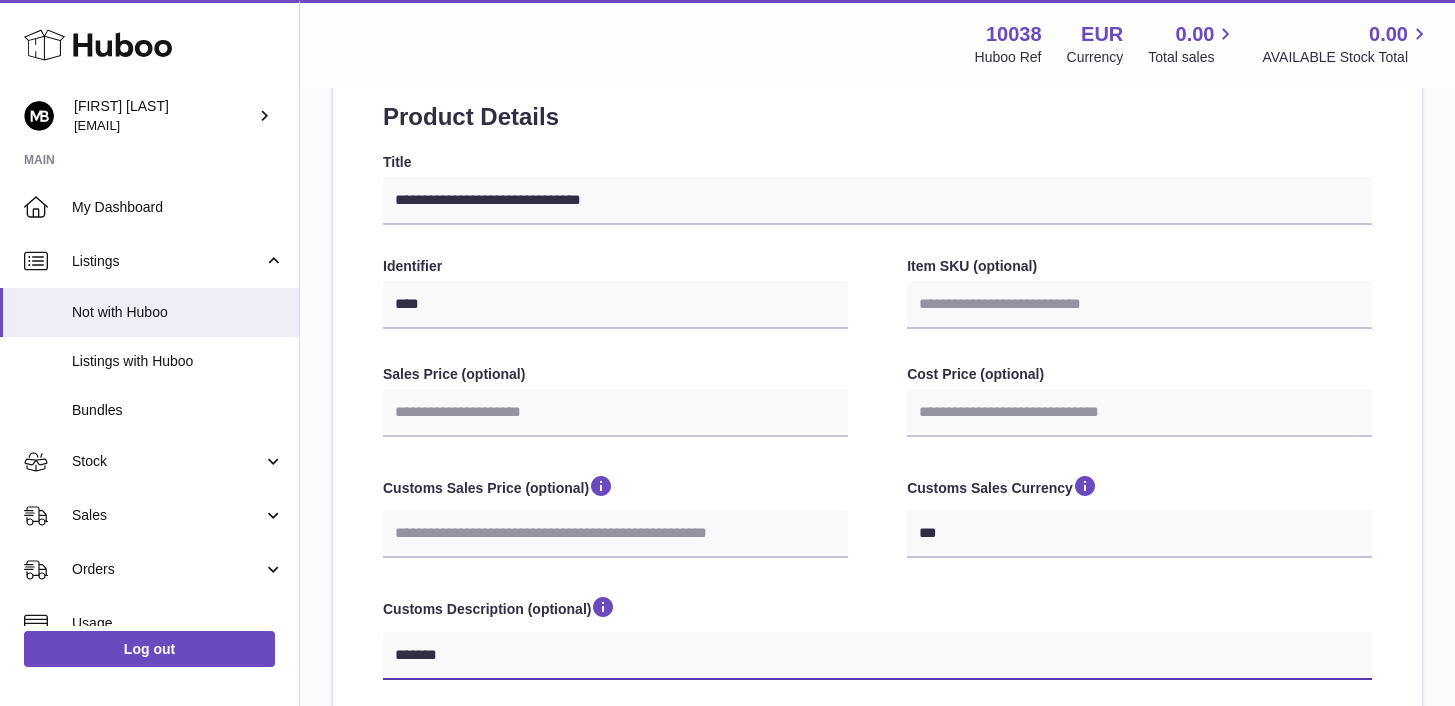 type on "********" 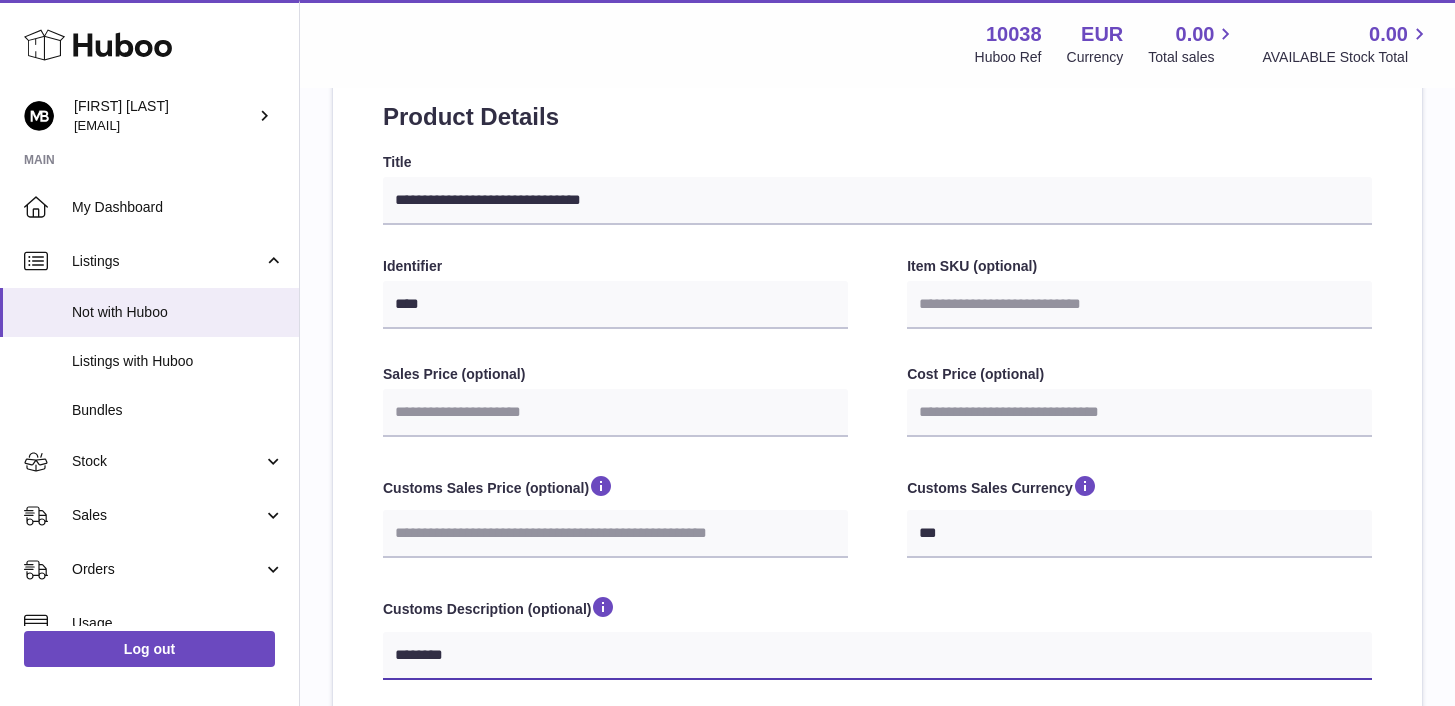type on "*********" 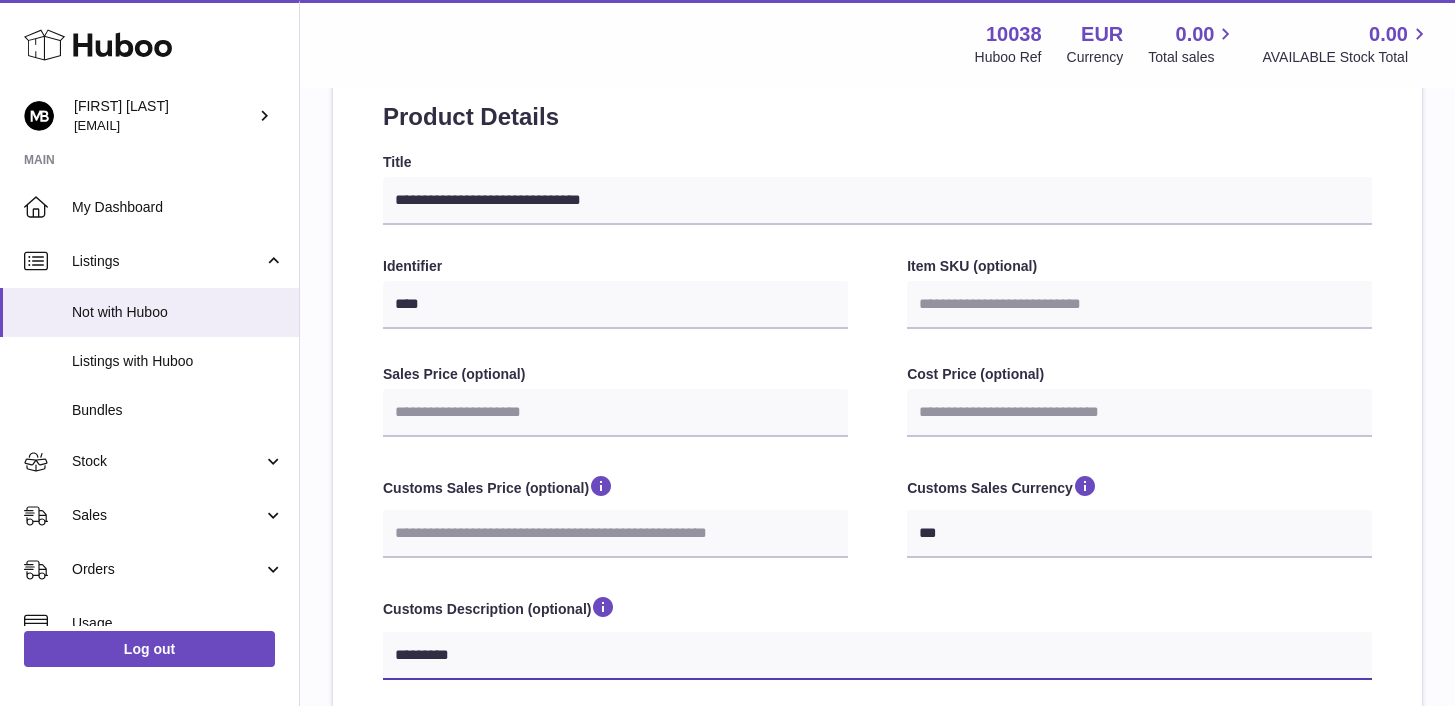 select 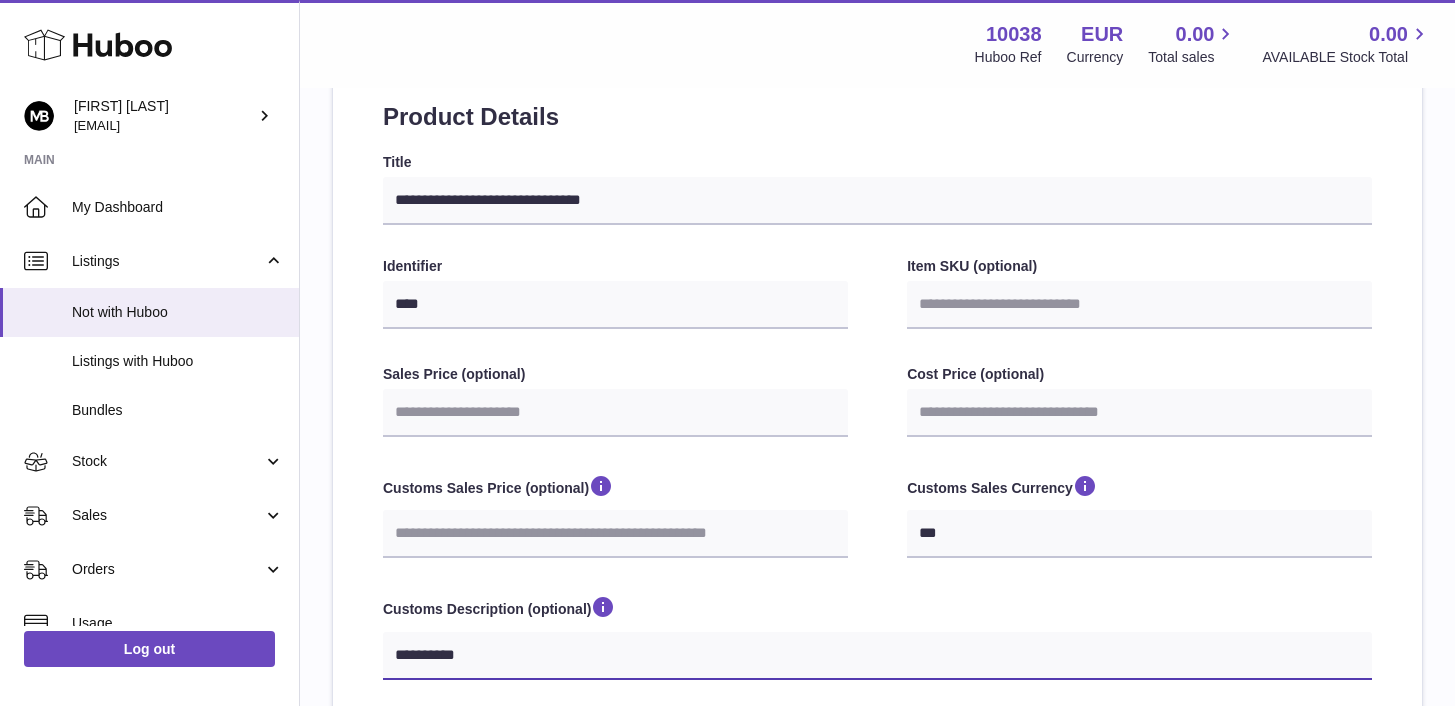 type on "**********" 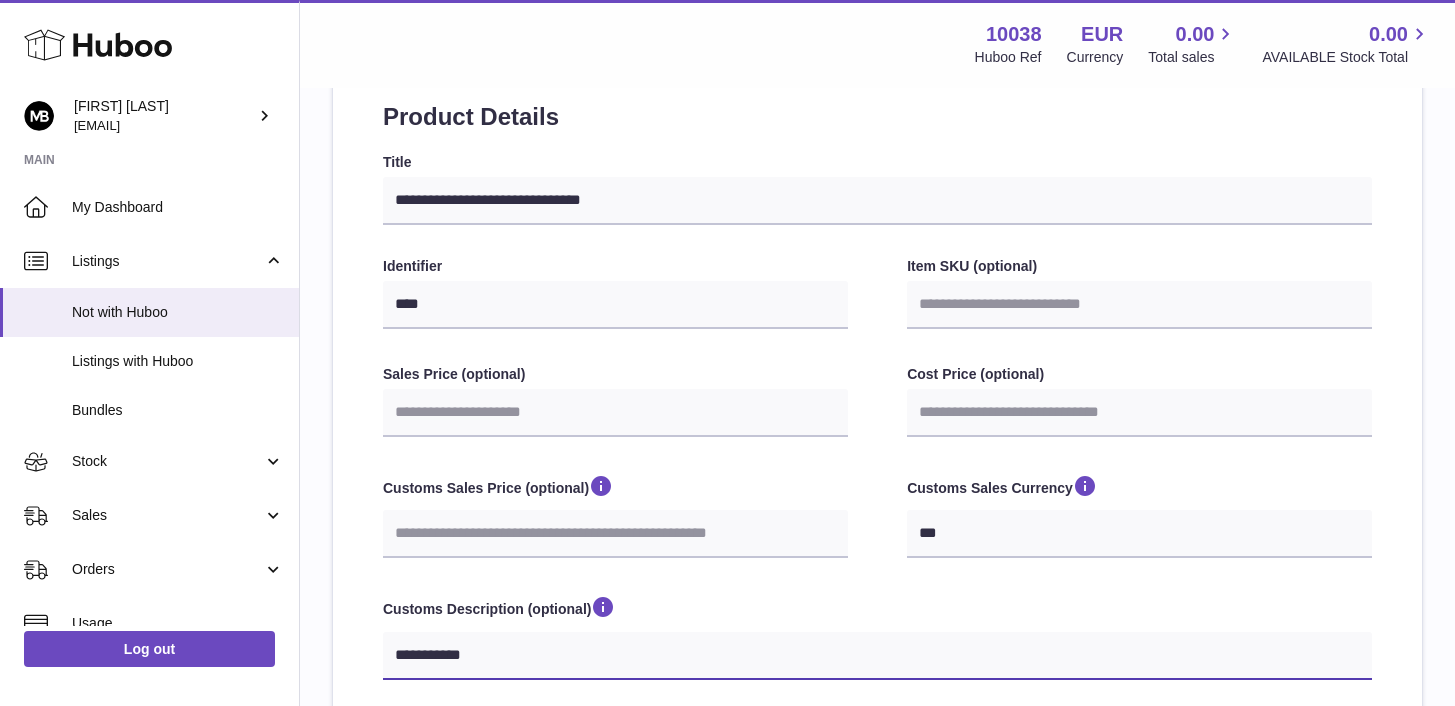 select 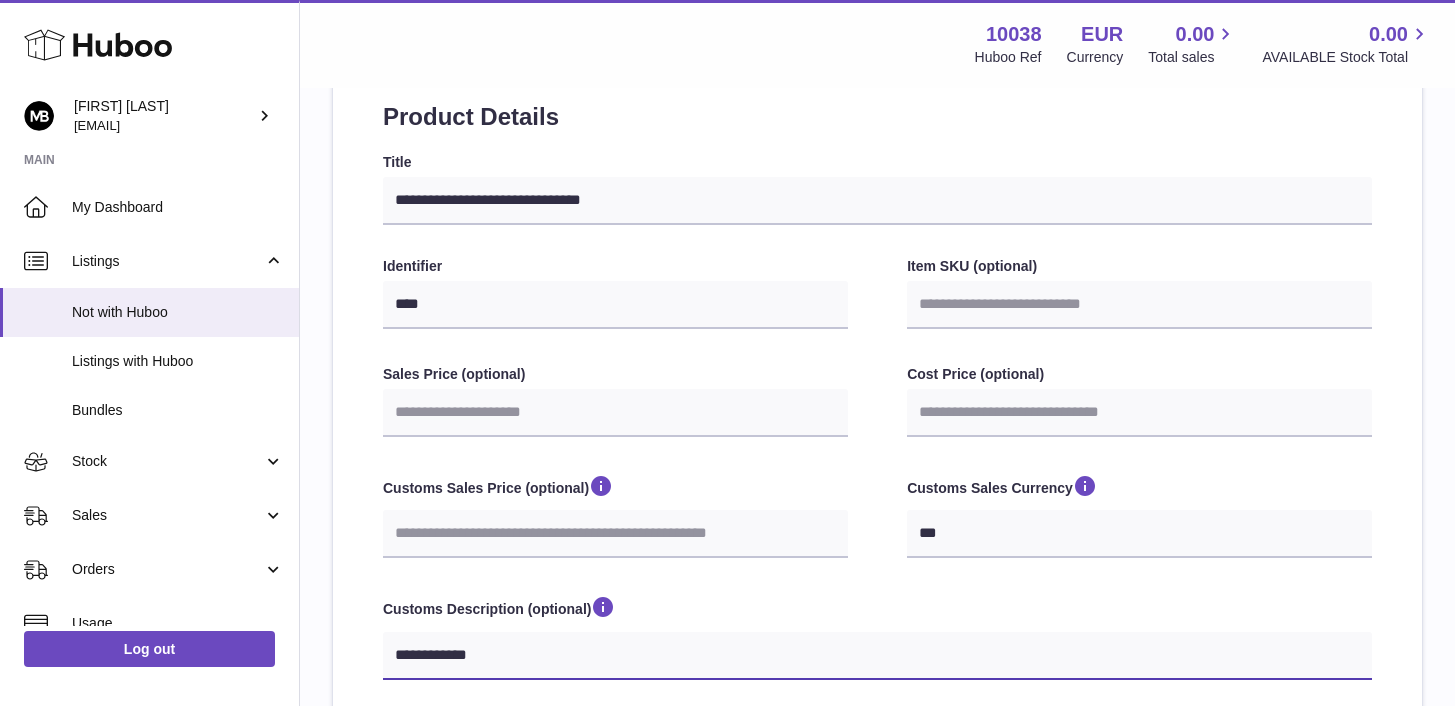 type on "**********" 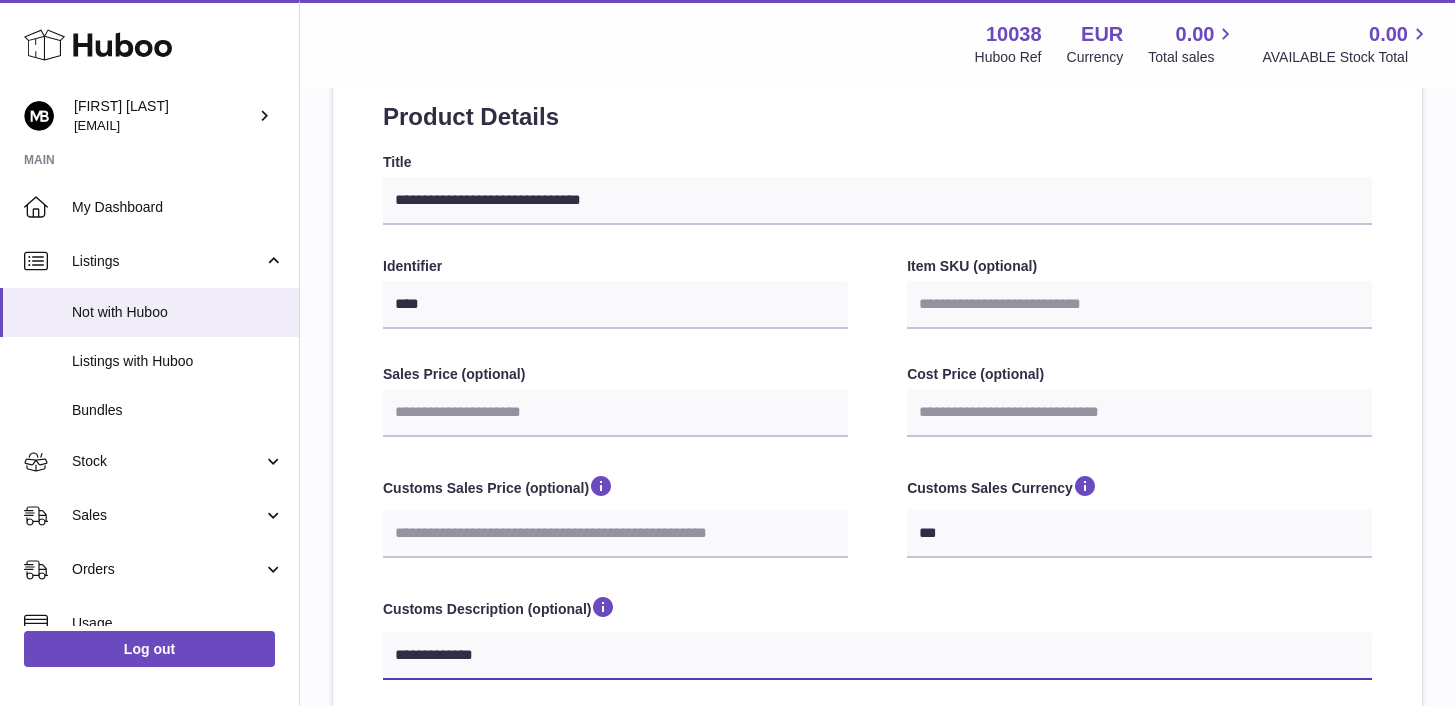 type on "**********" 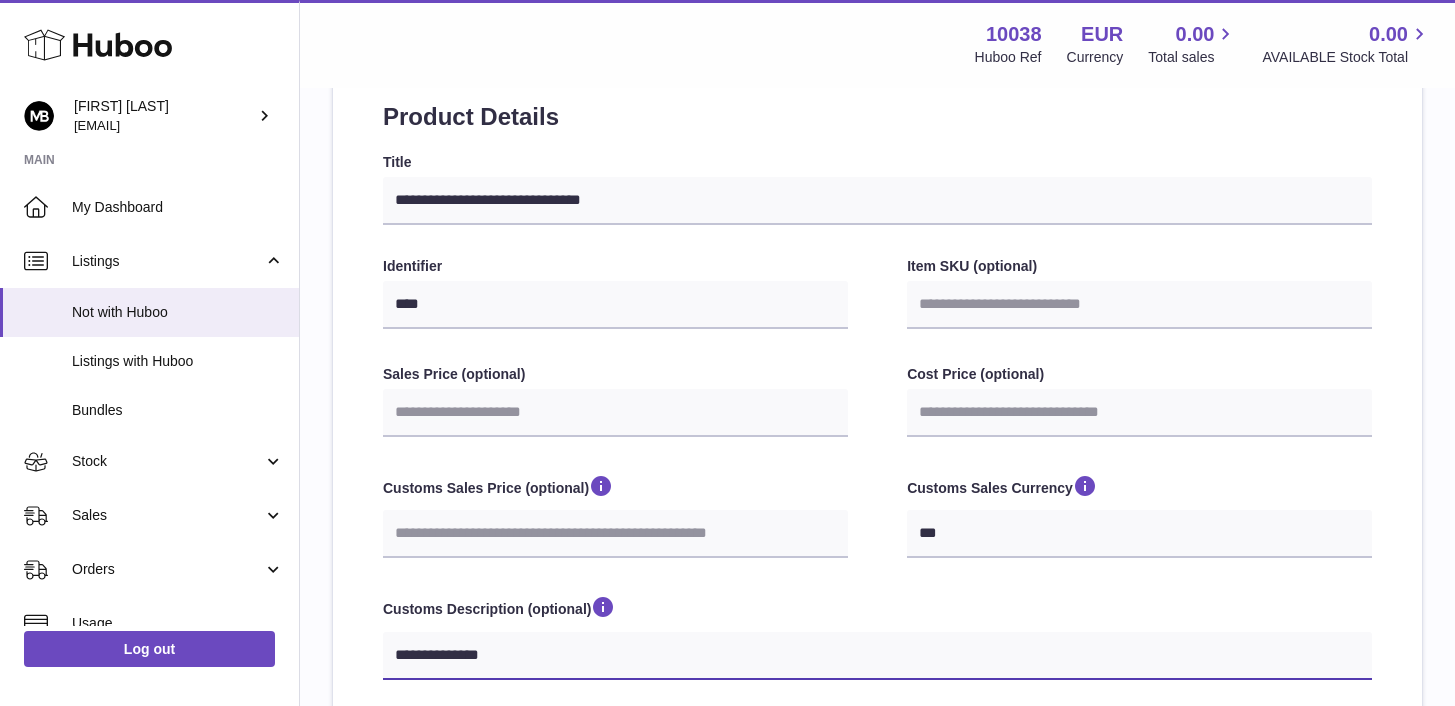 type on "**********" 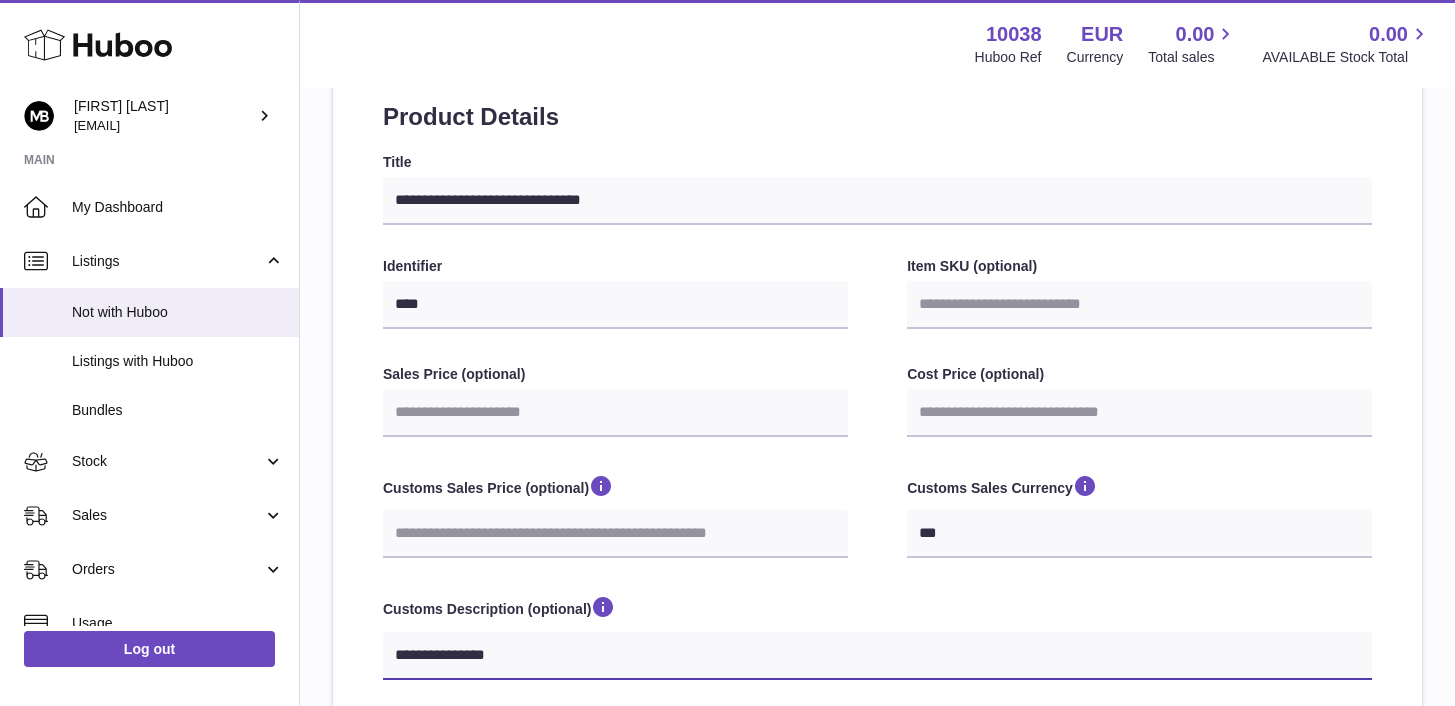 type on "**********" 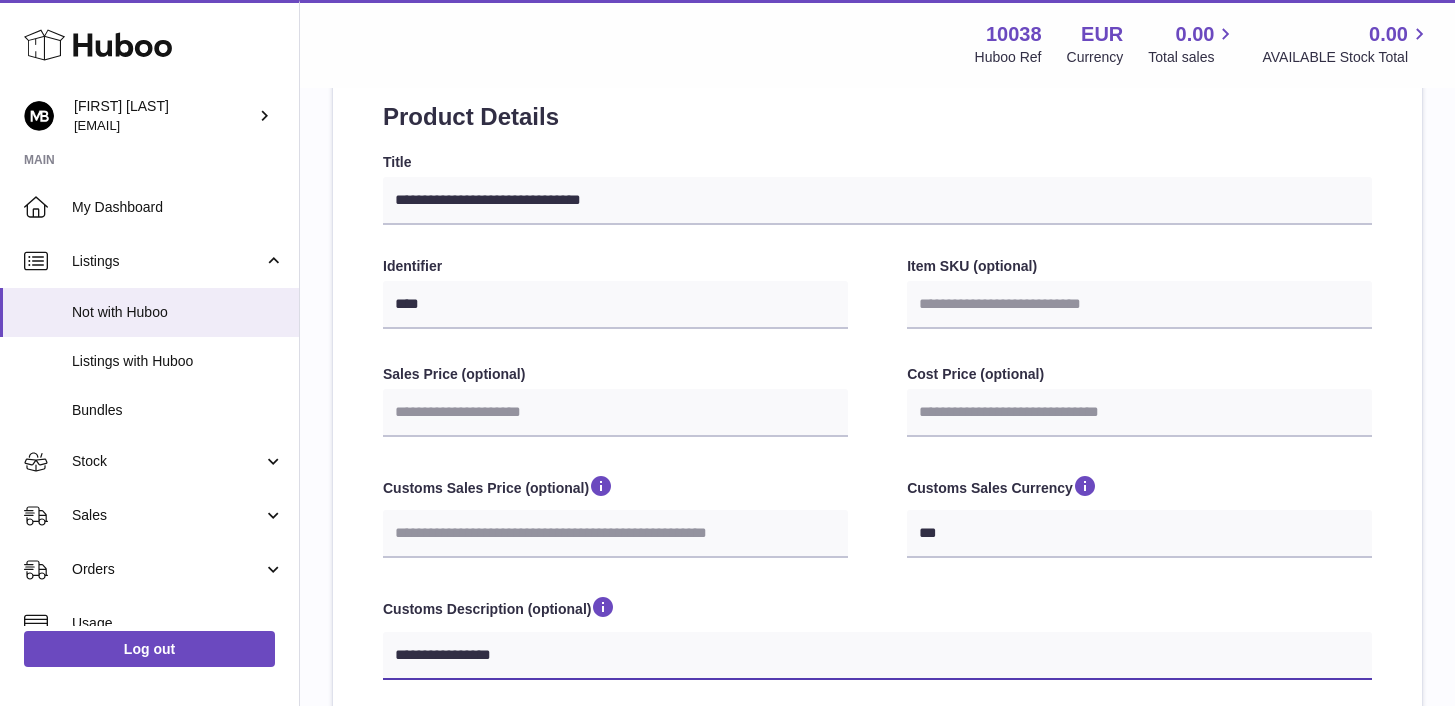 type on "**********" 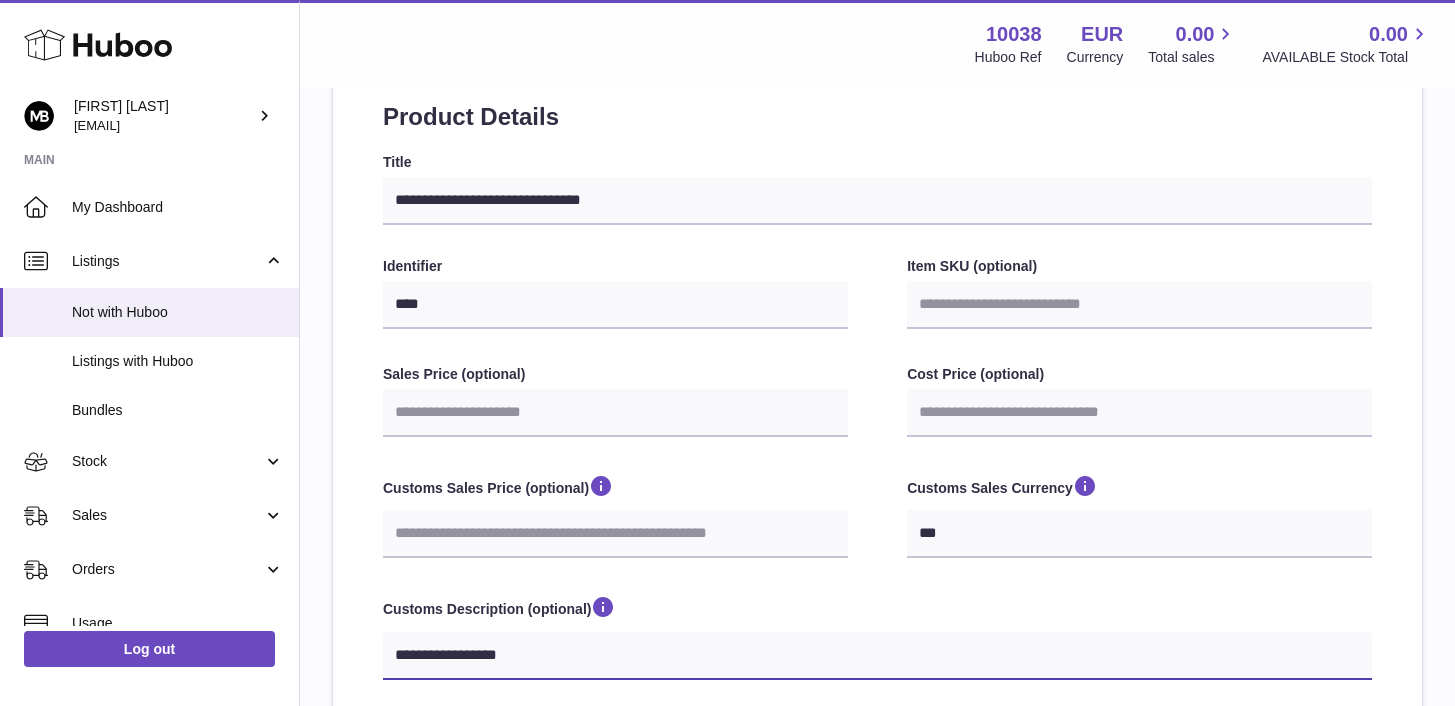 type on "**********" 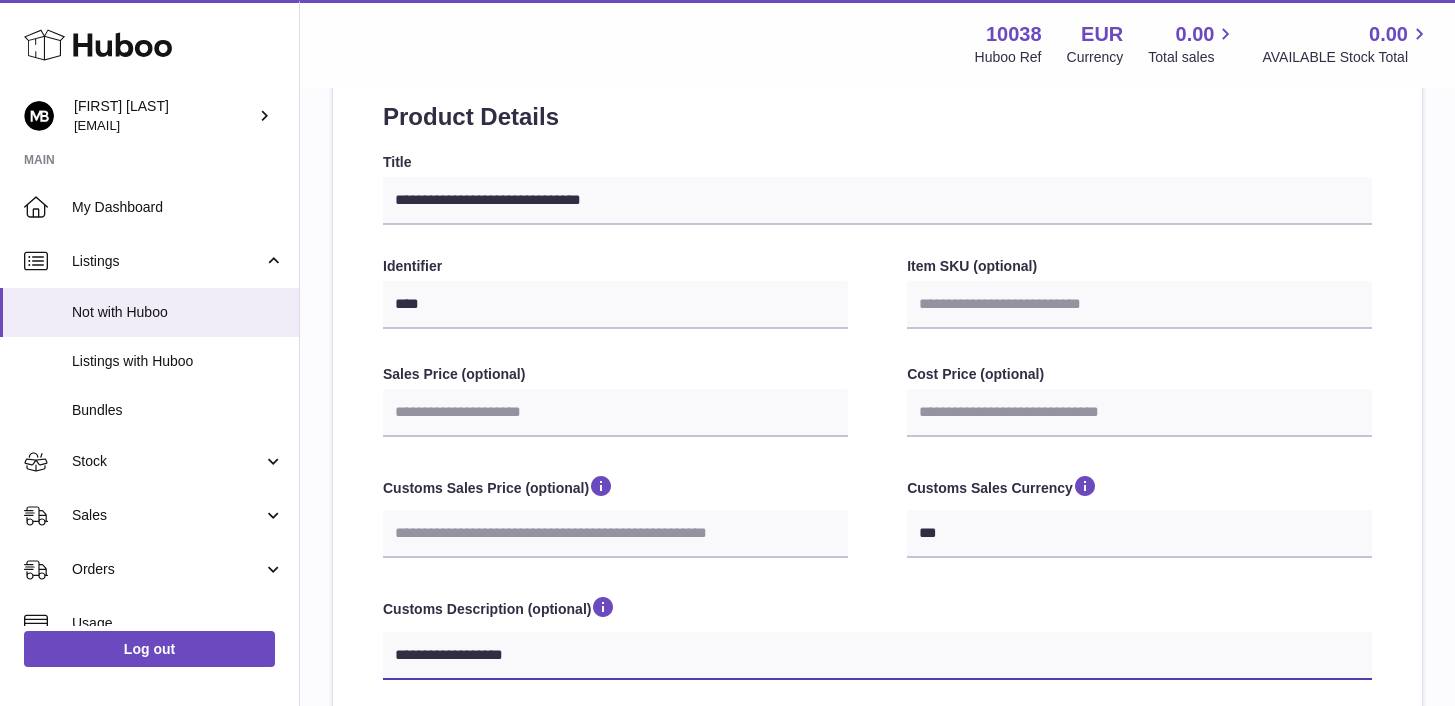type on "**********" 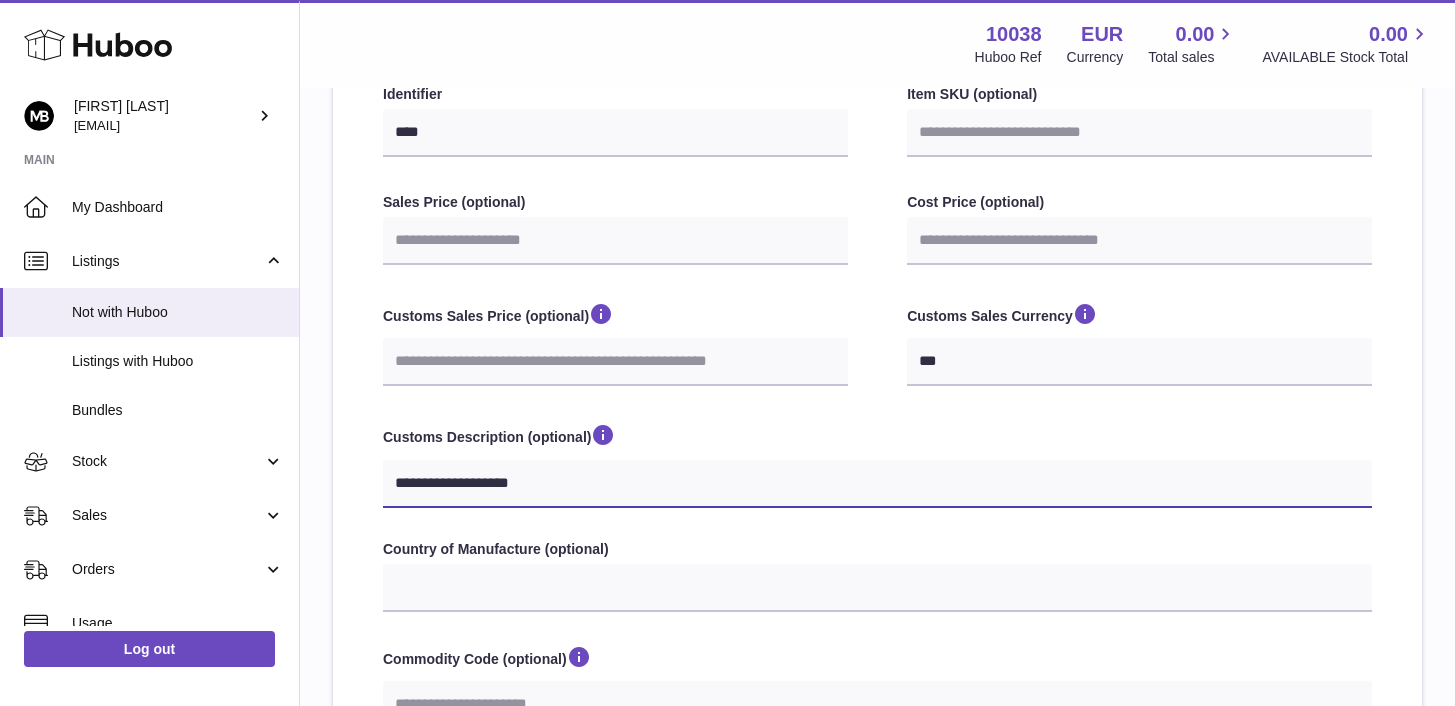scroll, scrollTop: 427, scrollLeft: 0, axis: vertical 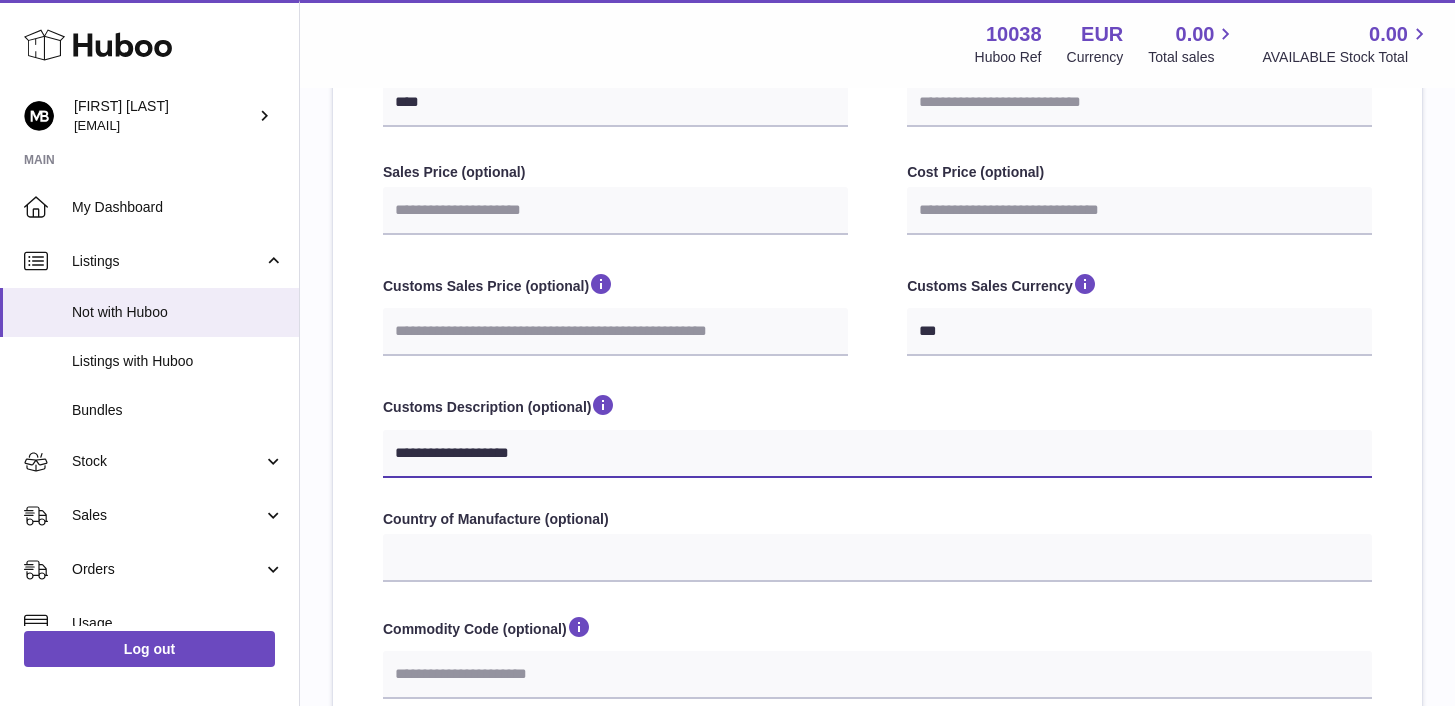 type on "**********" 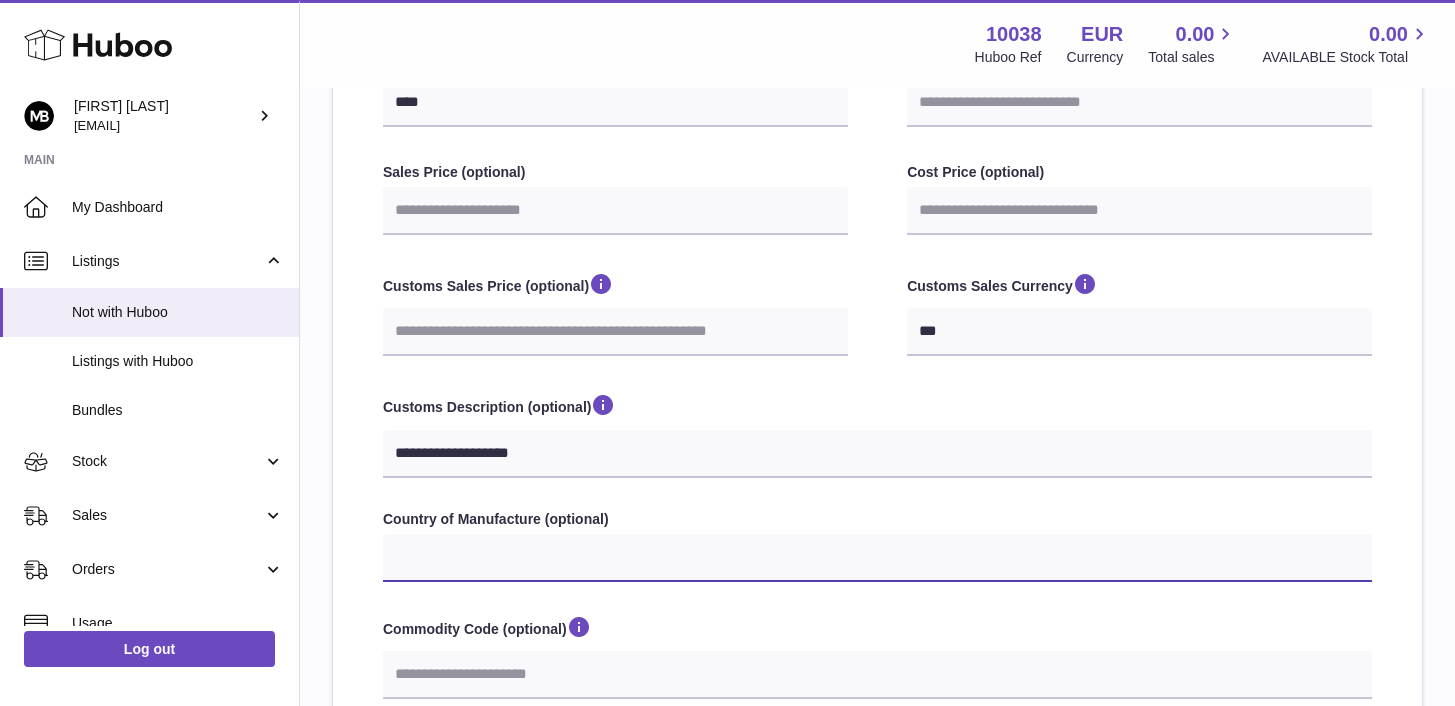 click on "**********" at bounding box center [877, 558] 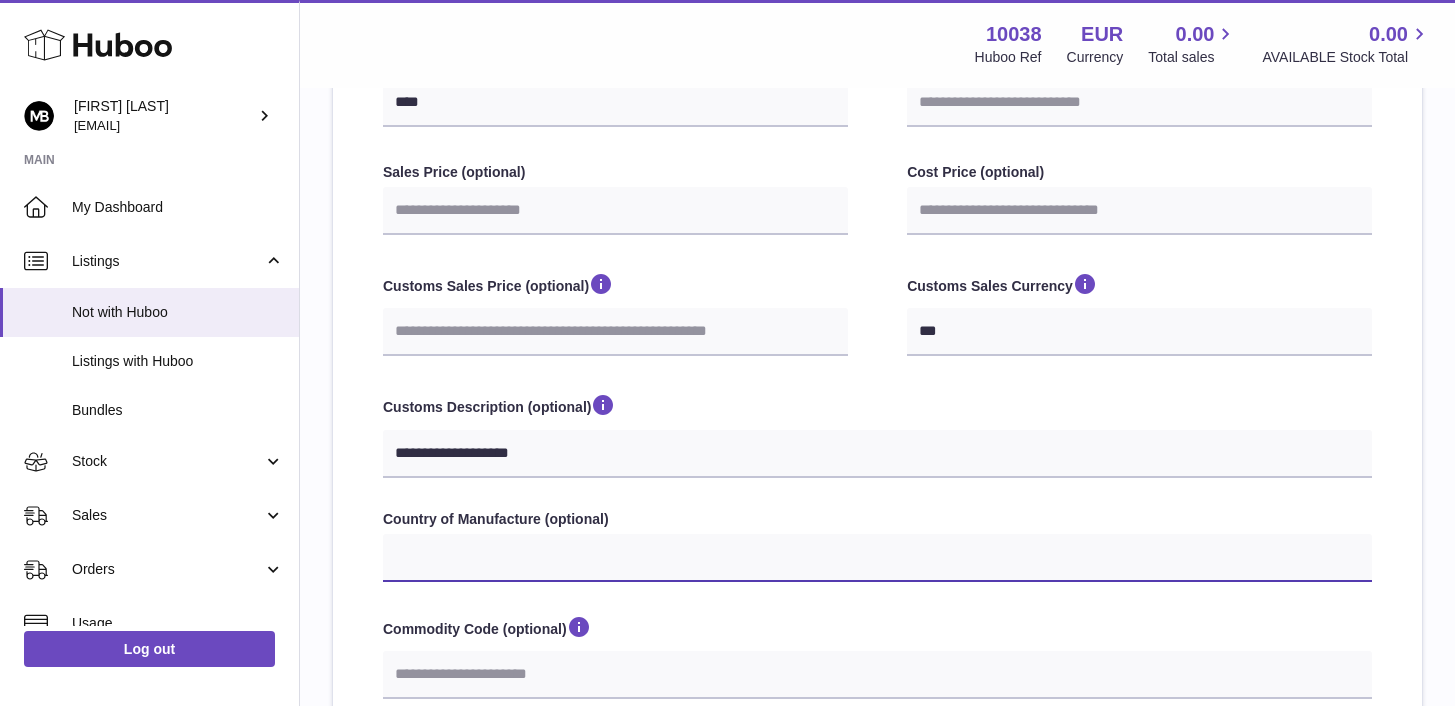 select on "**" 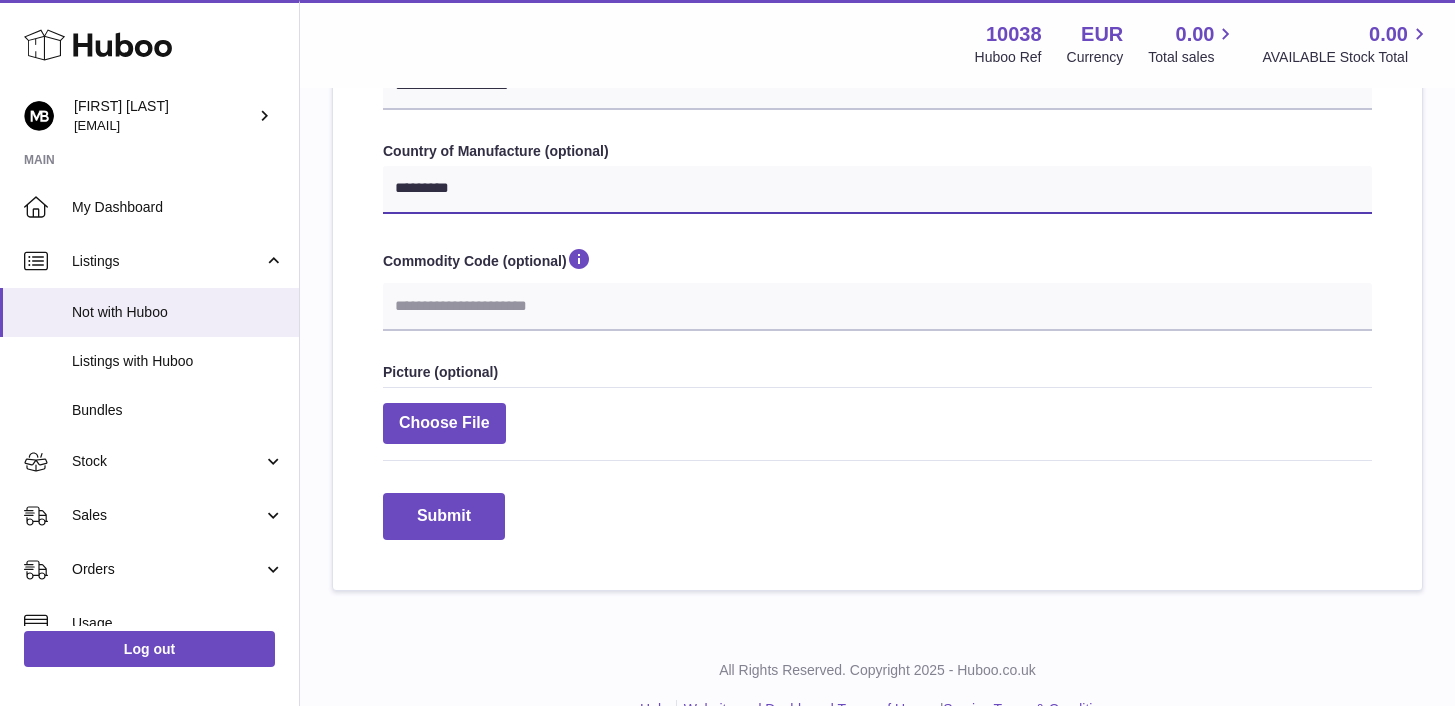 scroll, scrollTop: 797, scrollLeft: 0, axis: vertical 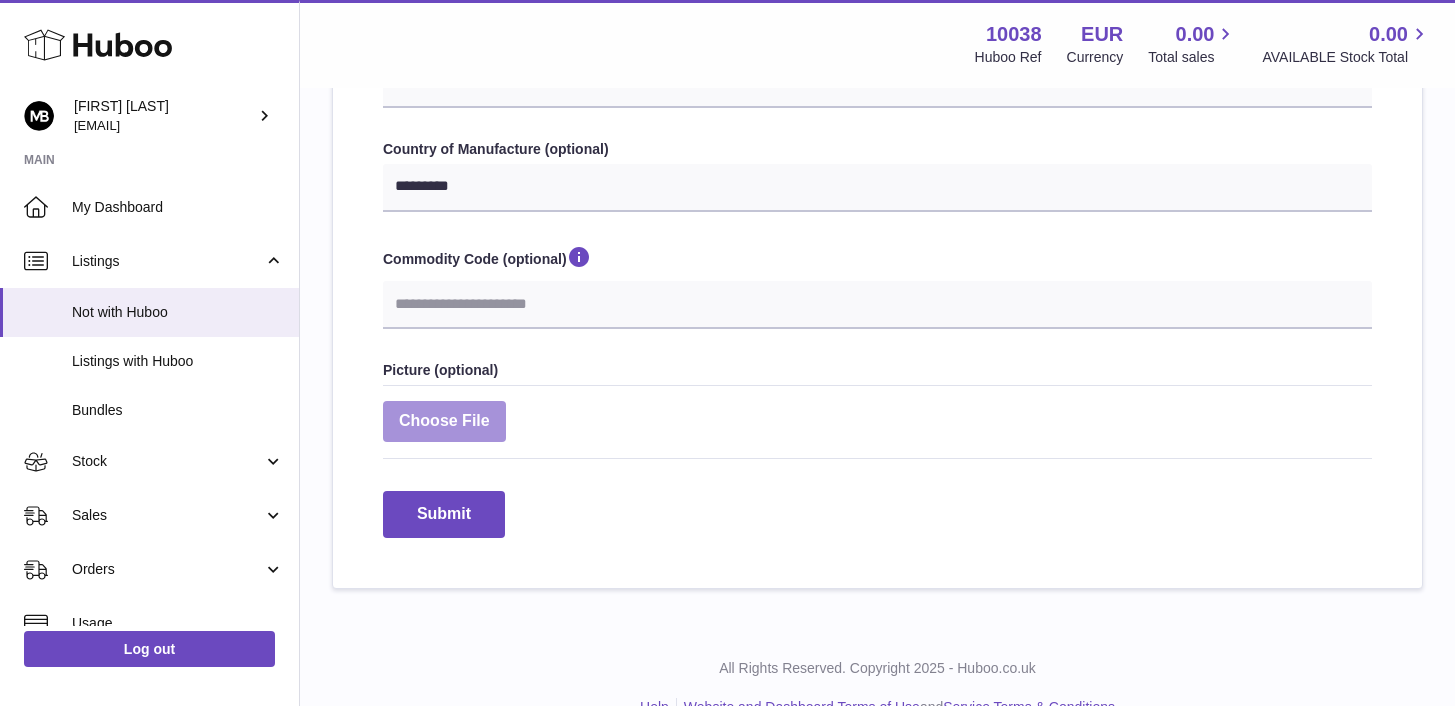 click at bounding box center (444, 421) 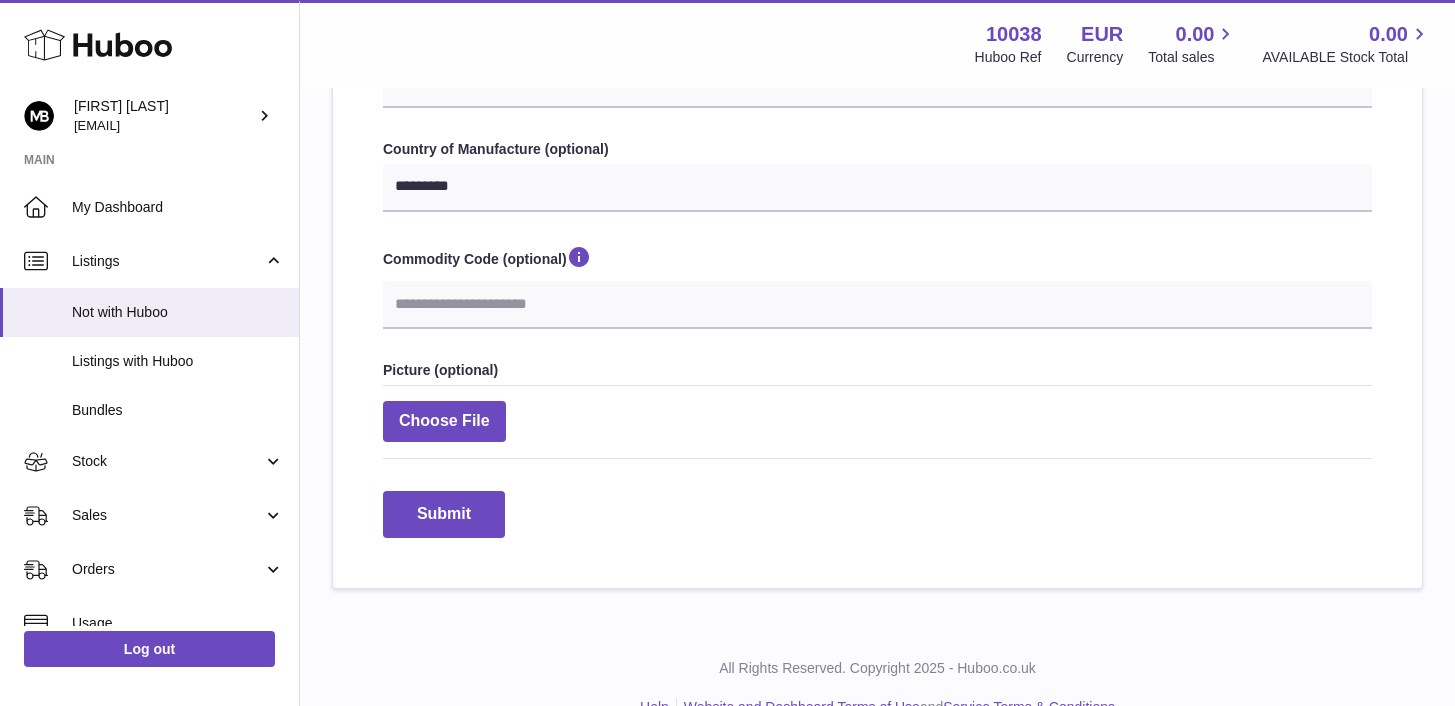 type on "**********" 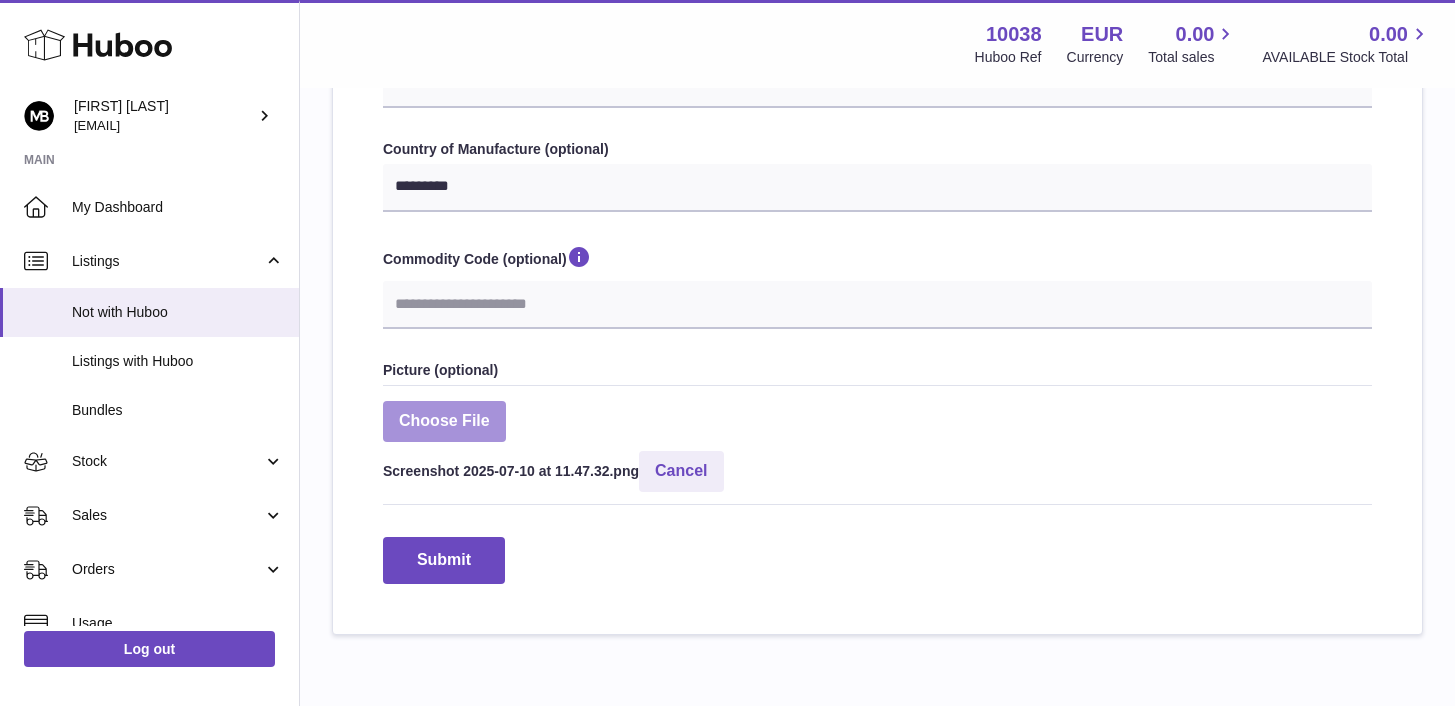 click at bounding box center (444, 421) 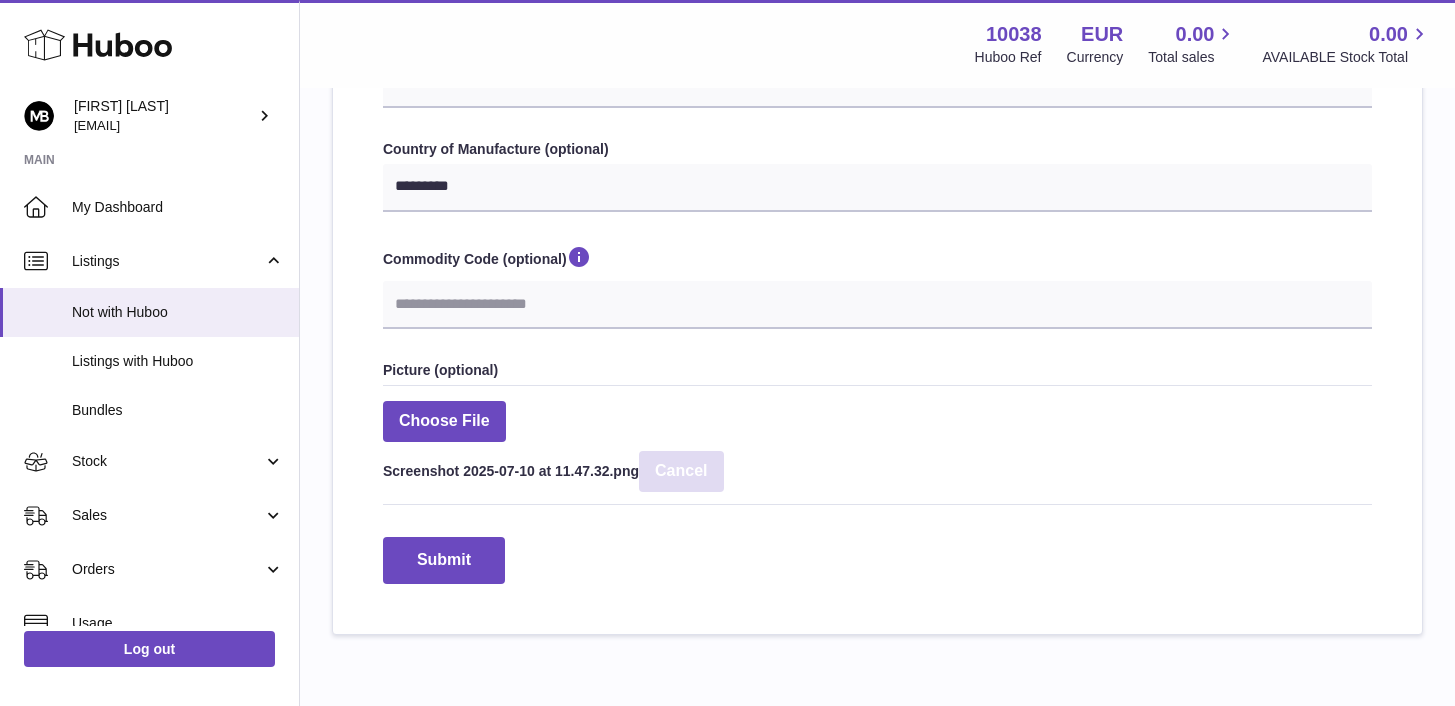 click on "Cancel" at bounding box center [681, 471] 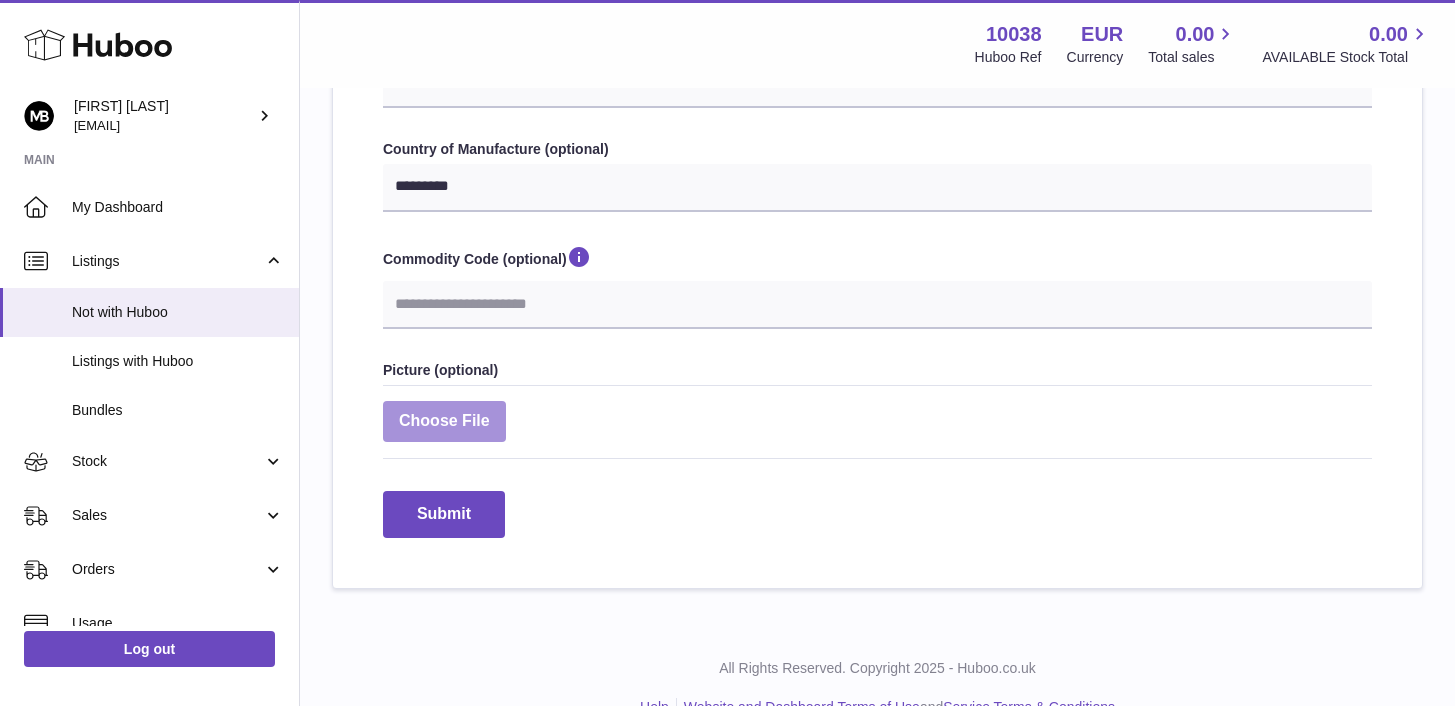click at bounding box center (444, 421) 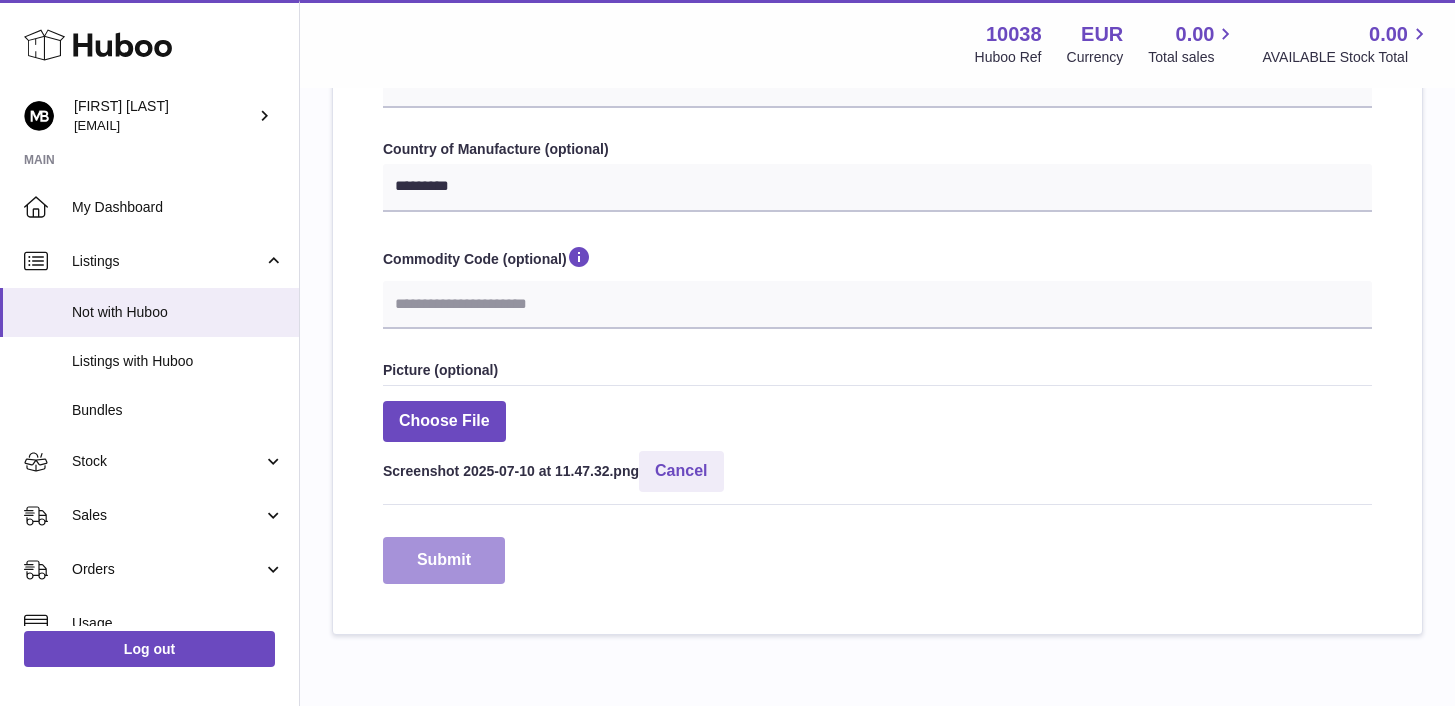 click on "Submit" at bounding box center [444, 560] 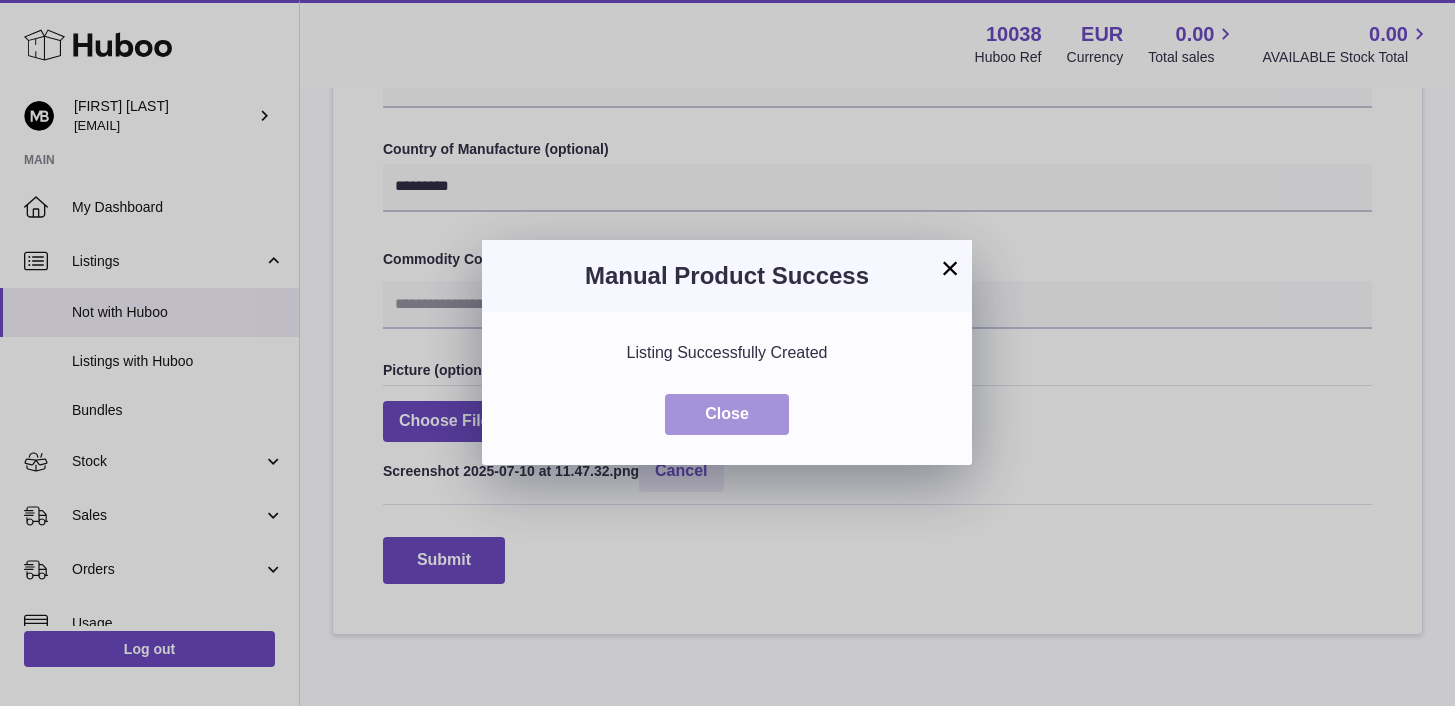 click on "Close" at bounding box center [727, 414] 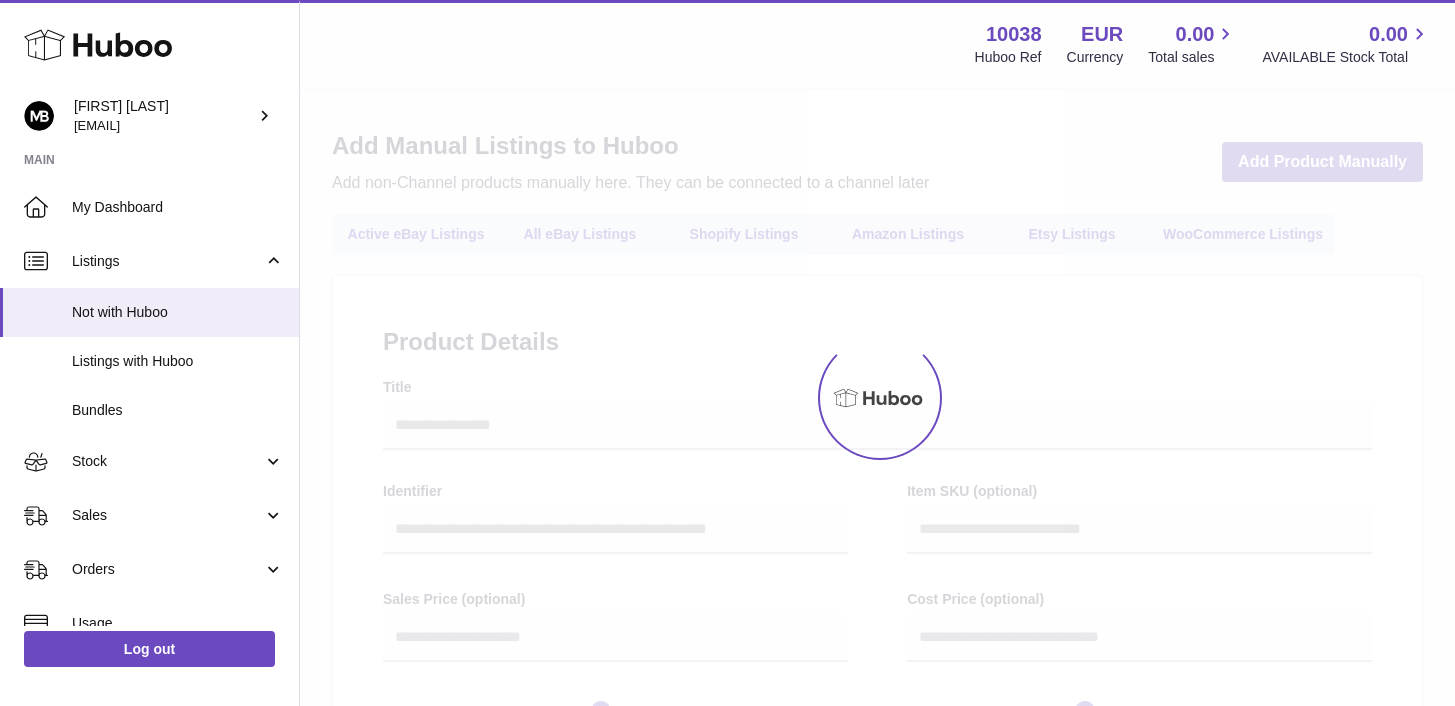 select 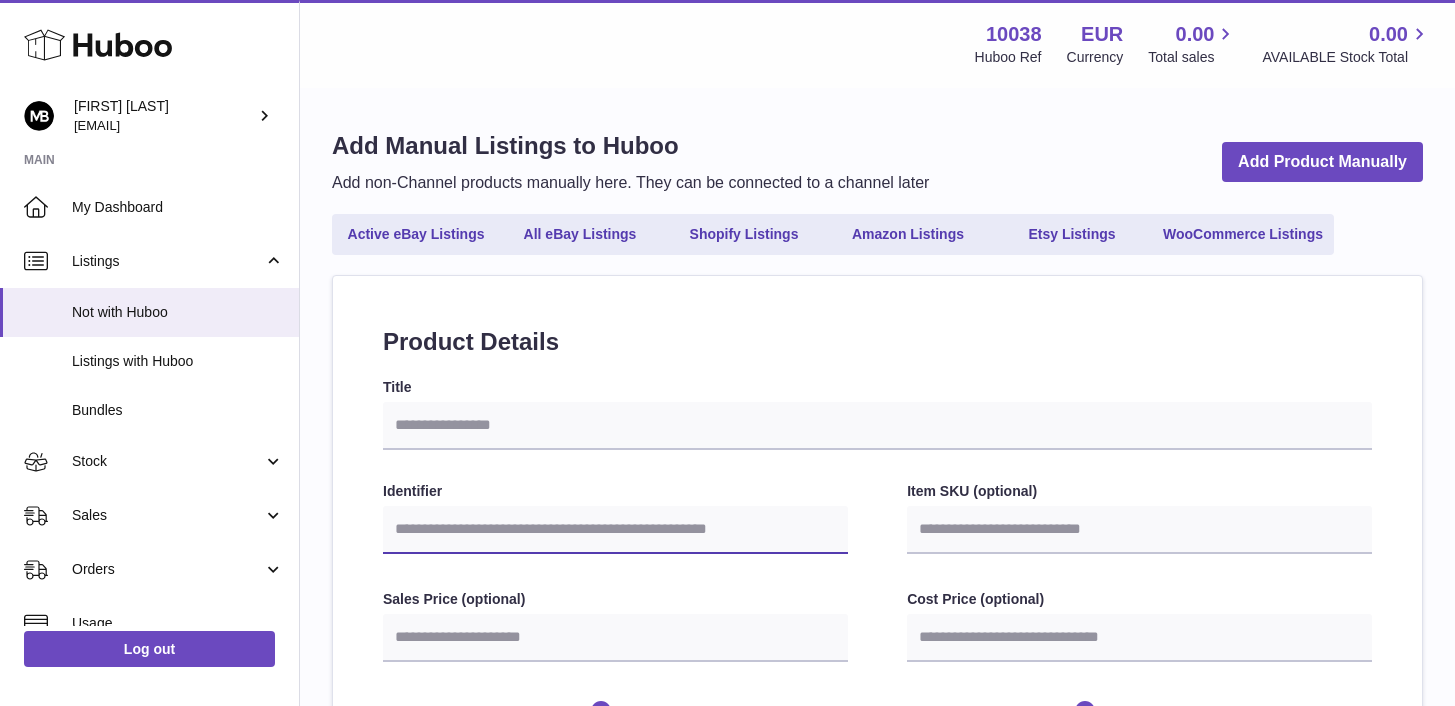 click on "Identifier" at bounding box center [615, 530] 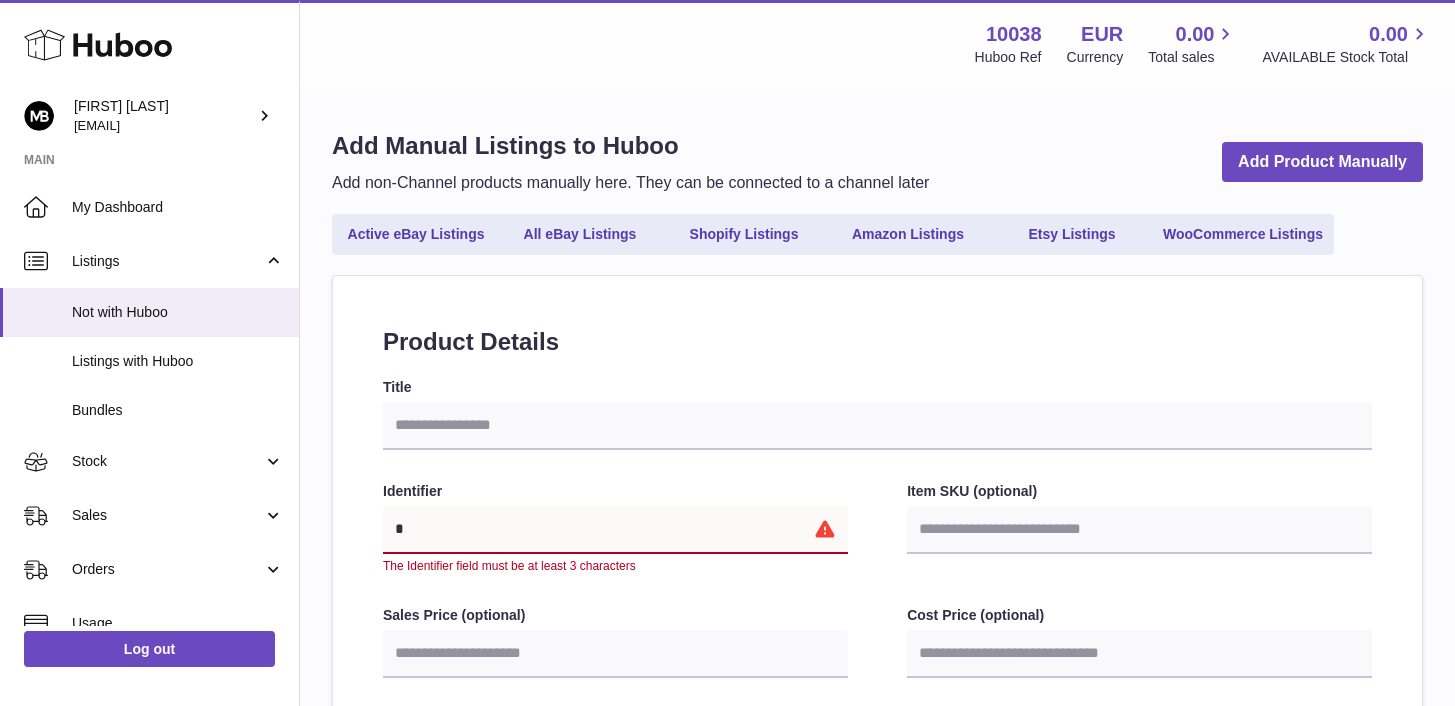 type on "**" 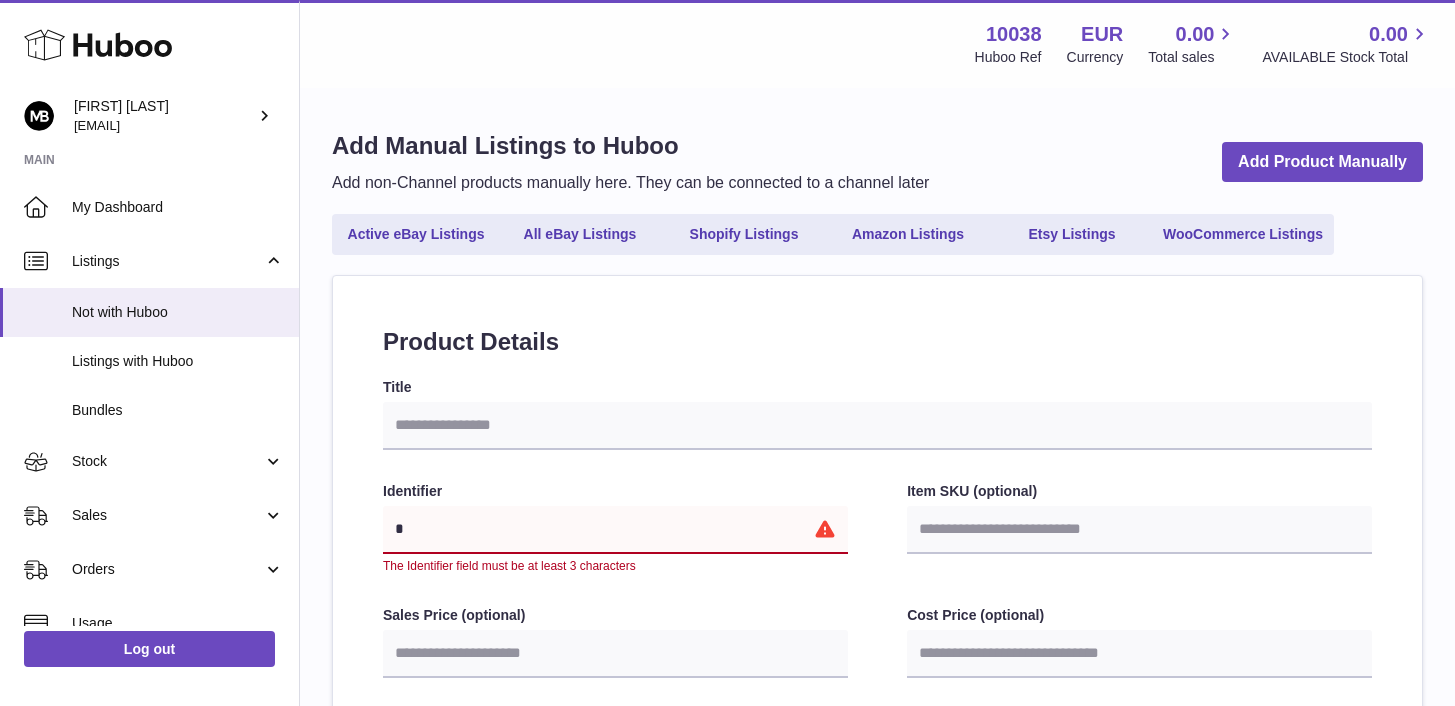 select 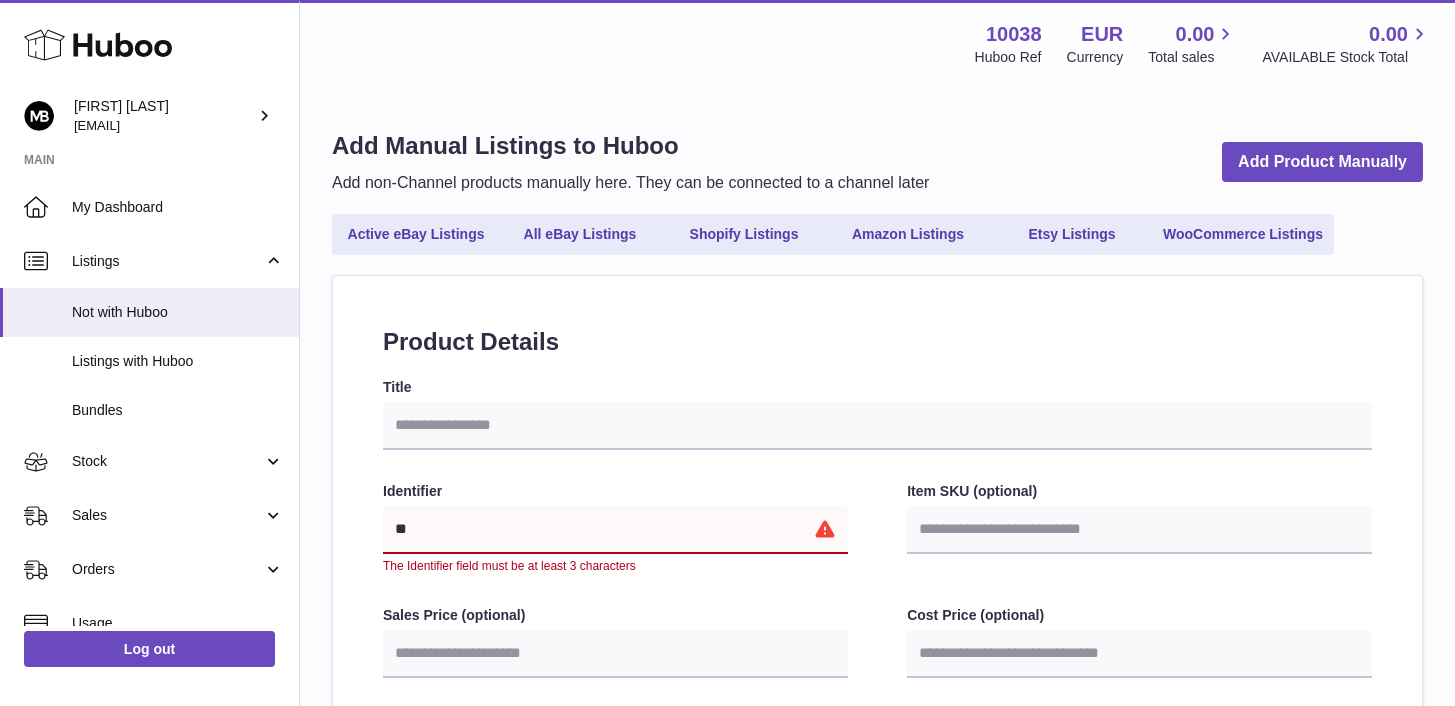 type on "***" 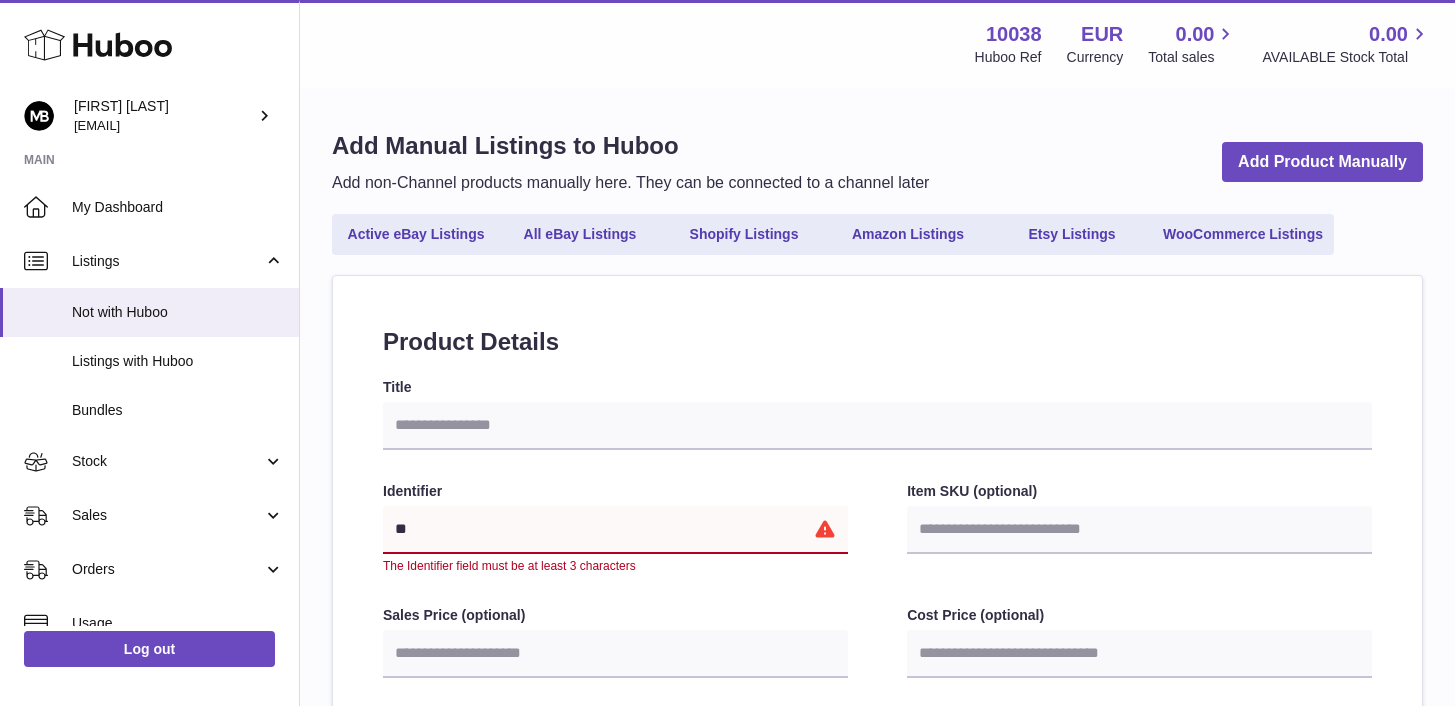 select 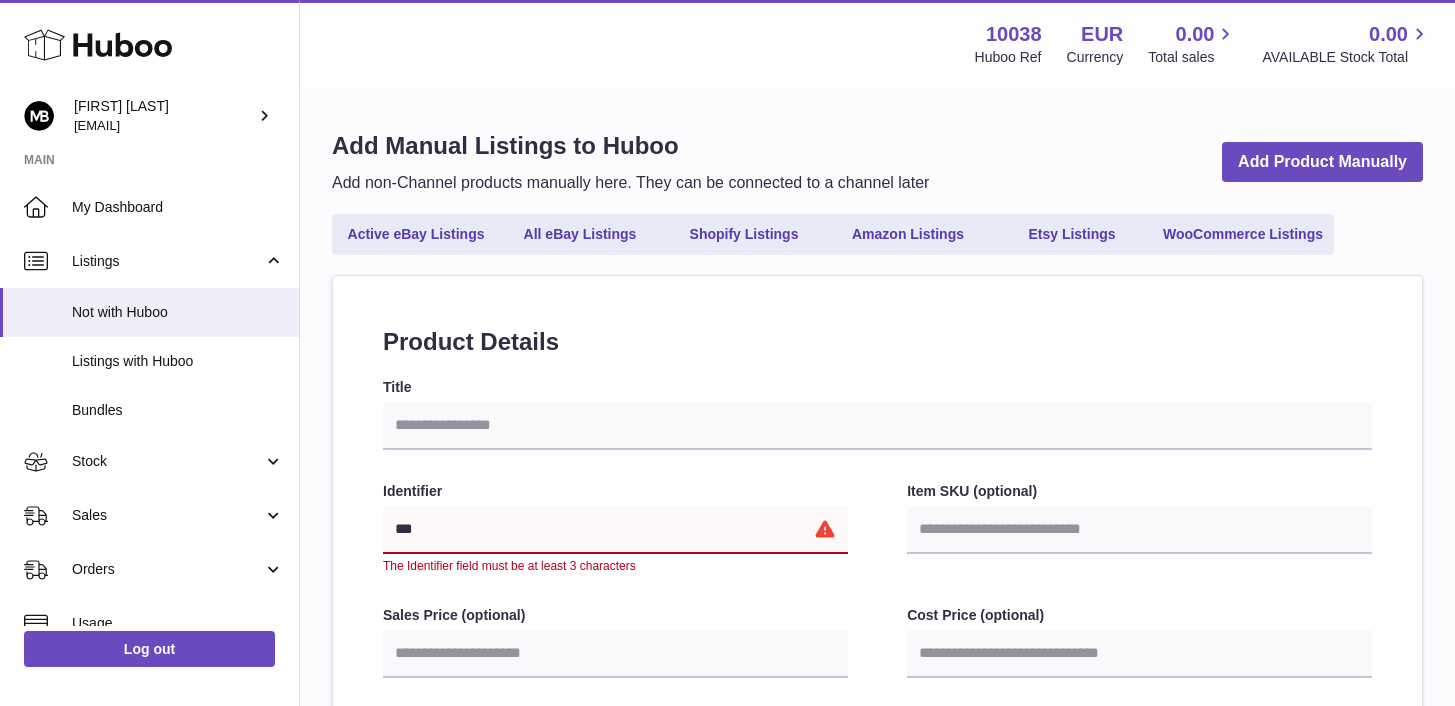 type on "****" 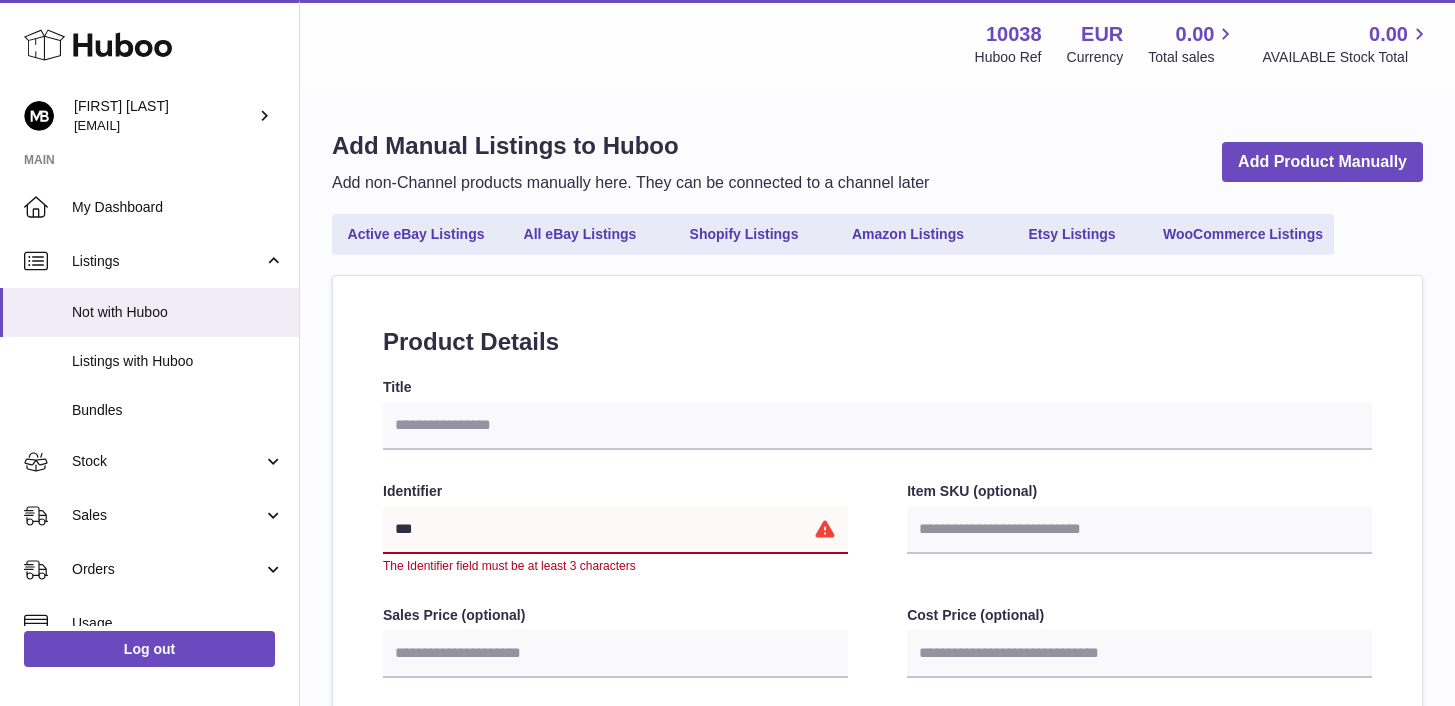 select 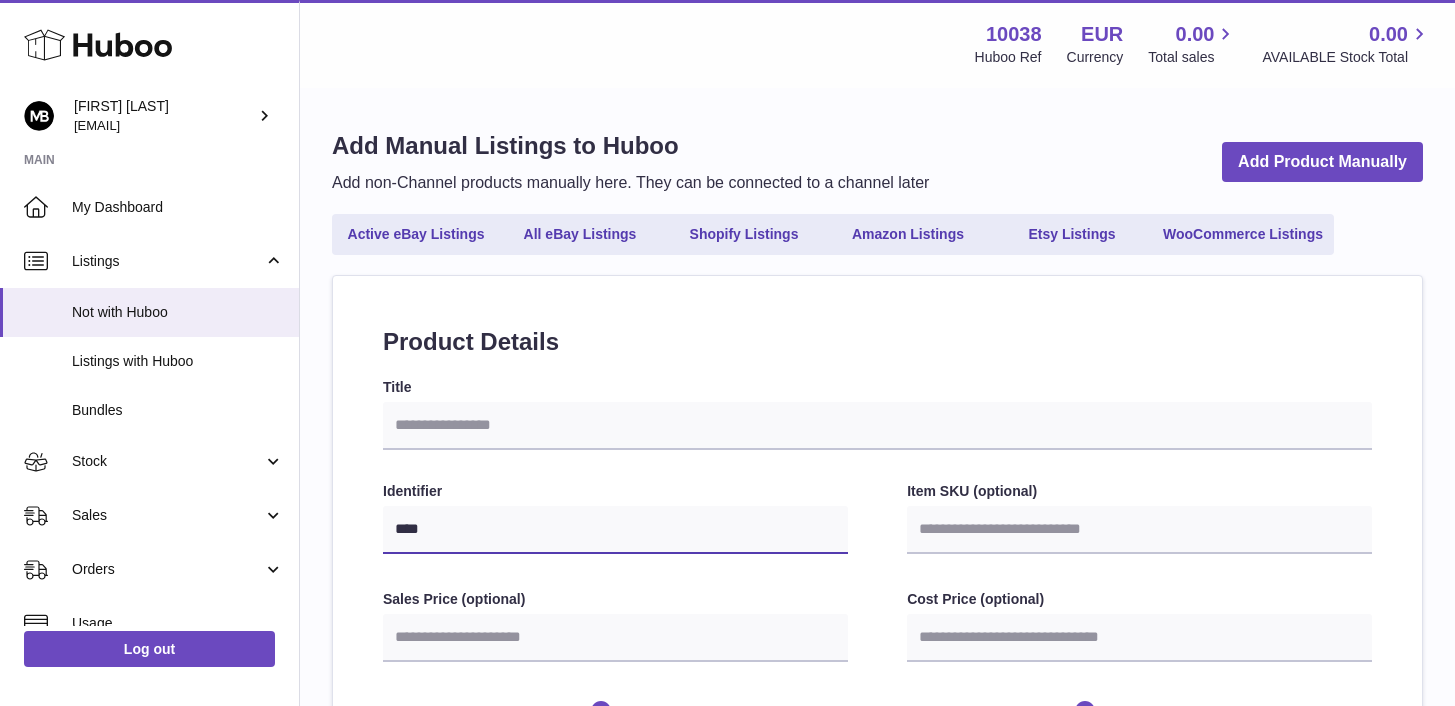 type on "****" 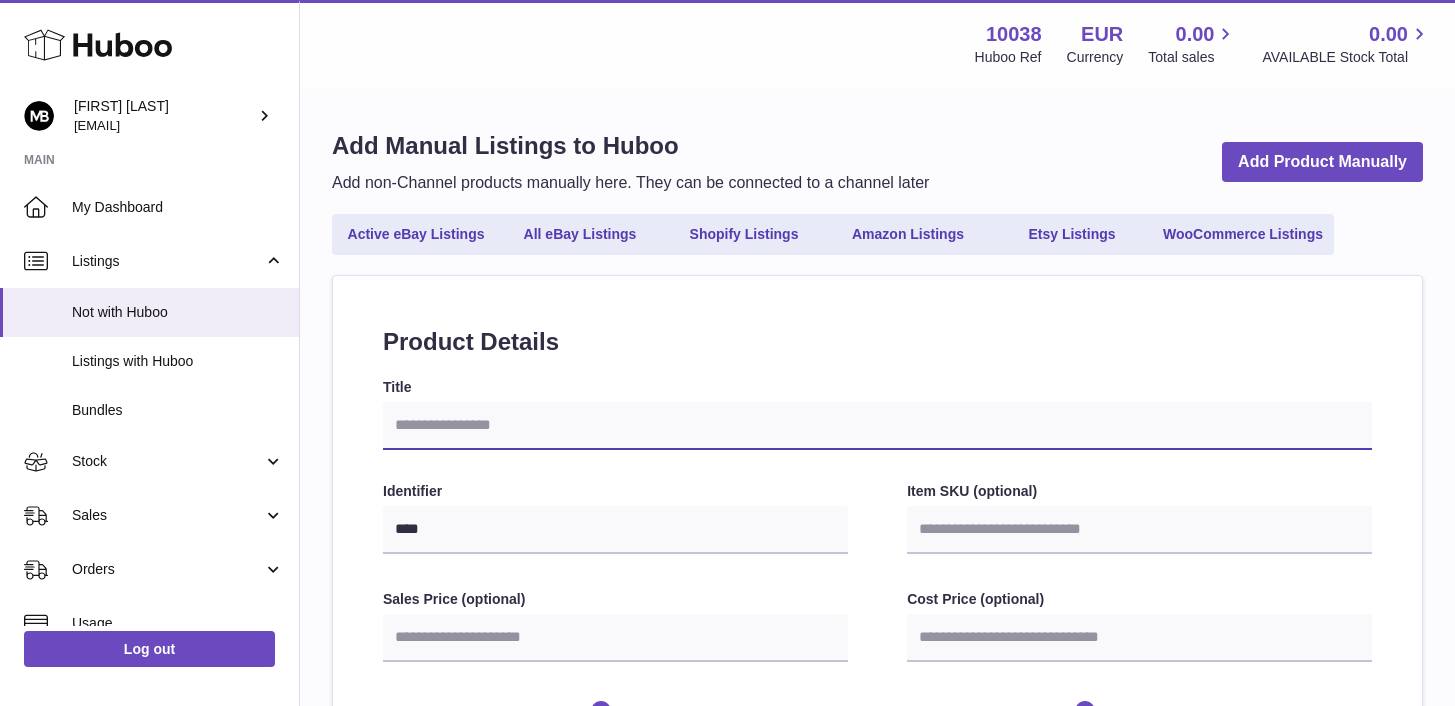 click on "Title" at bounding box center [877, 426] 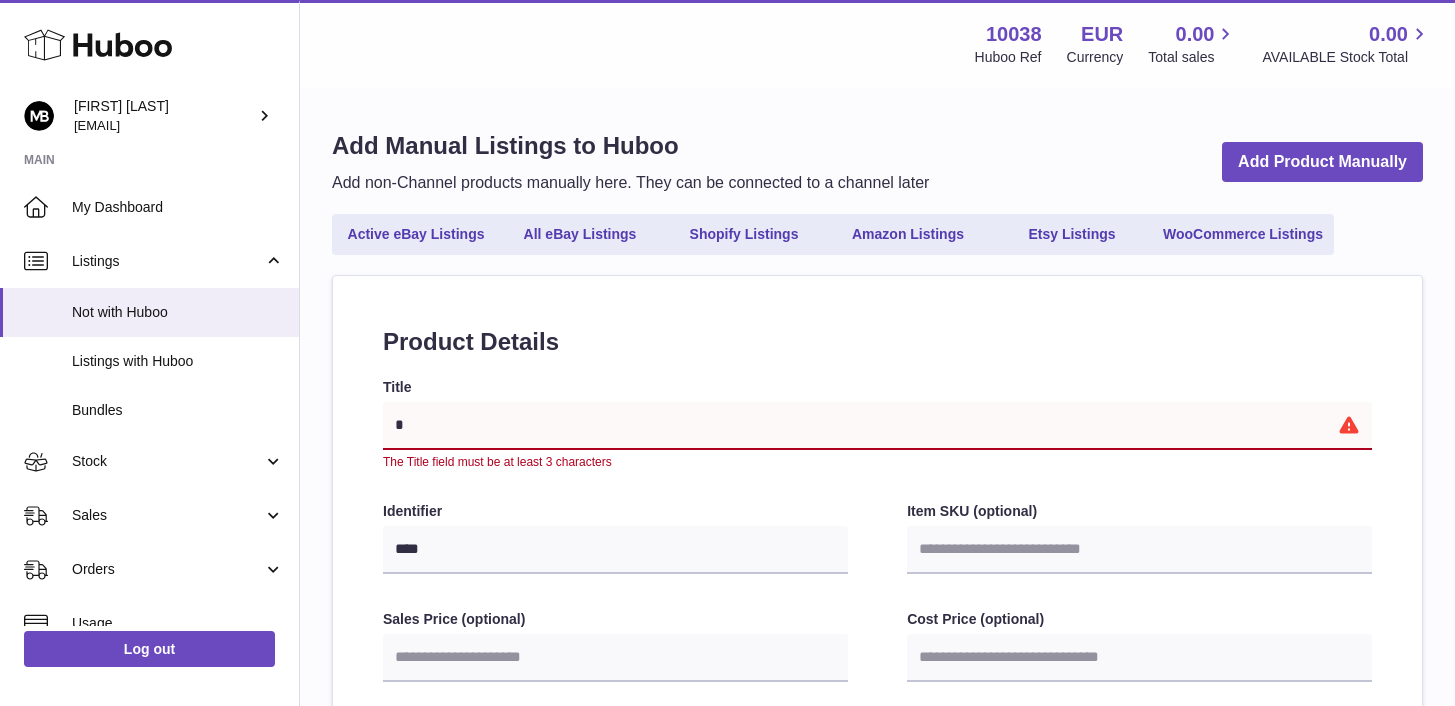 type on "**" 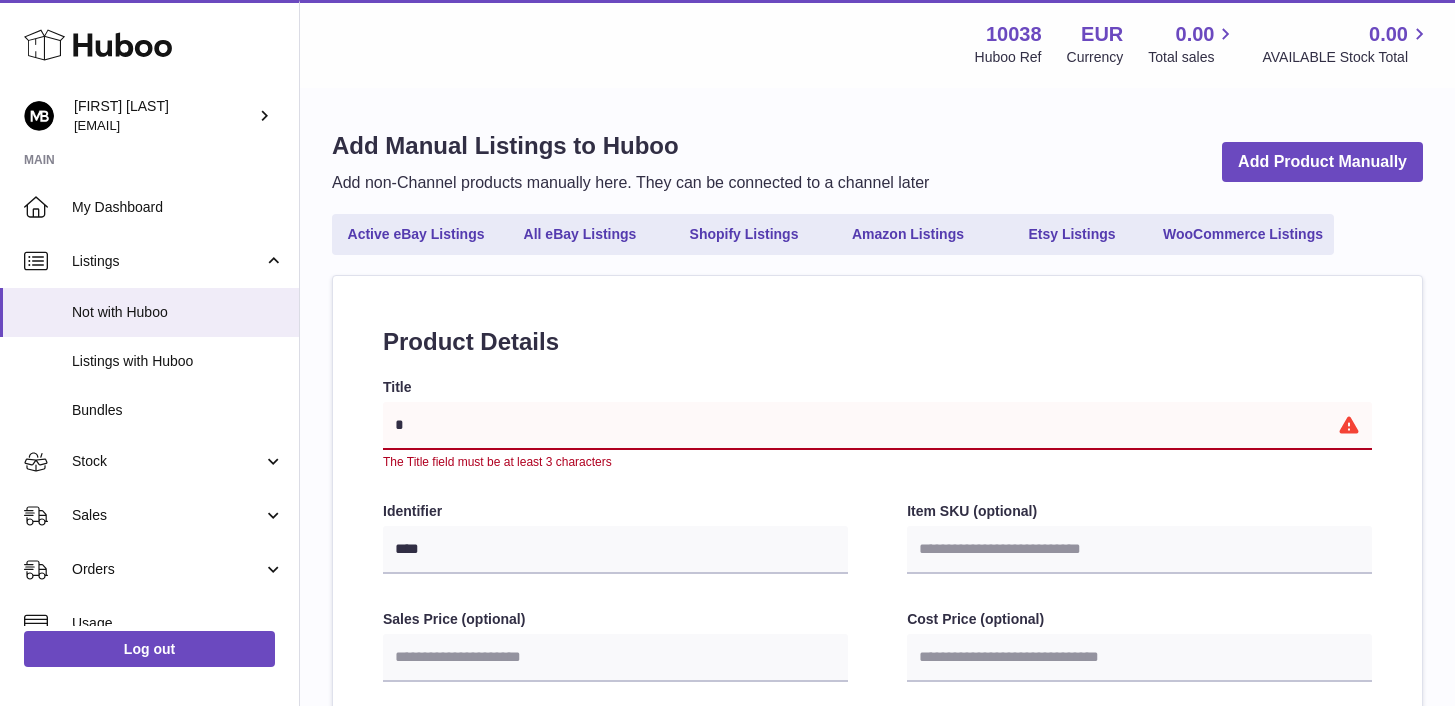 select 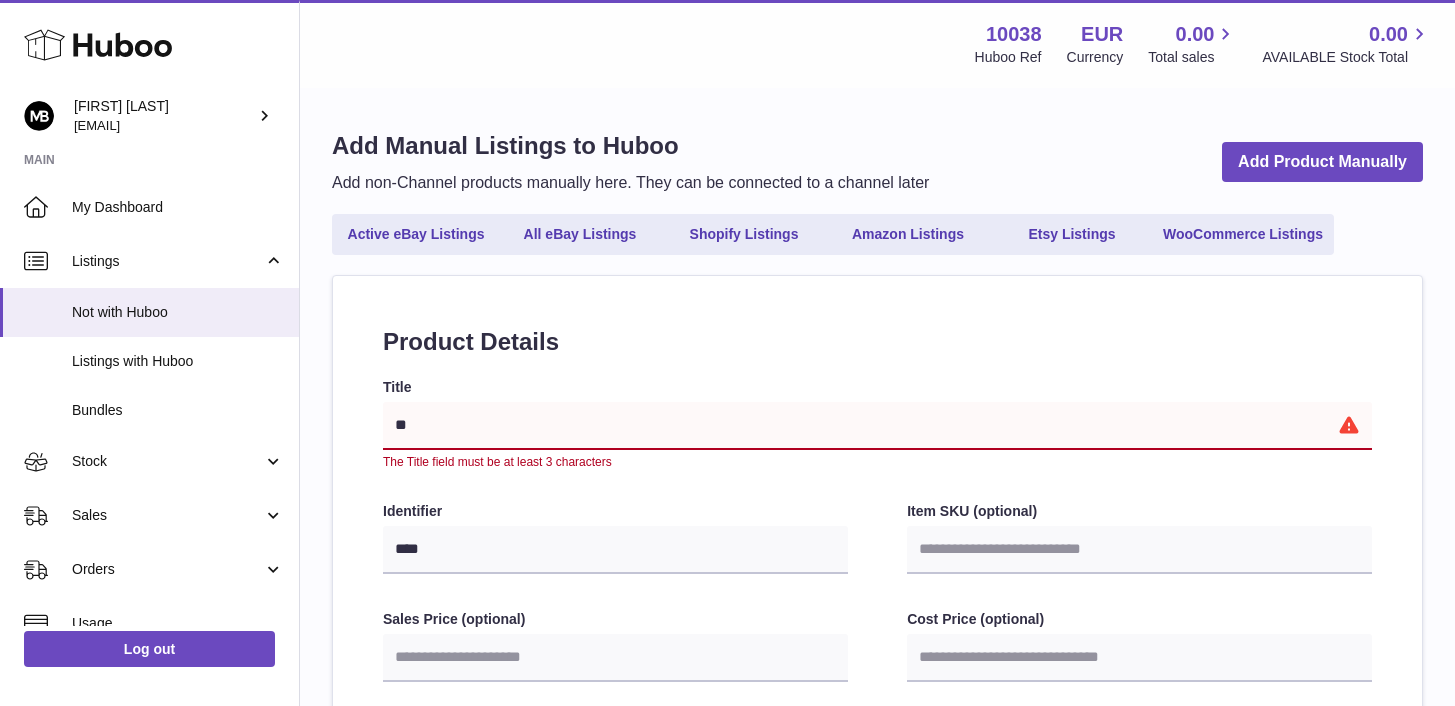 type on "***" 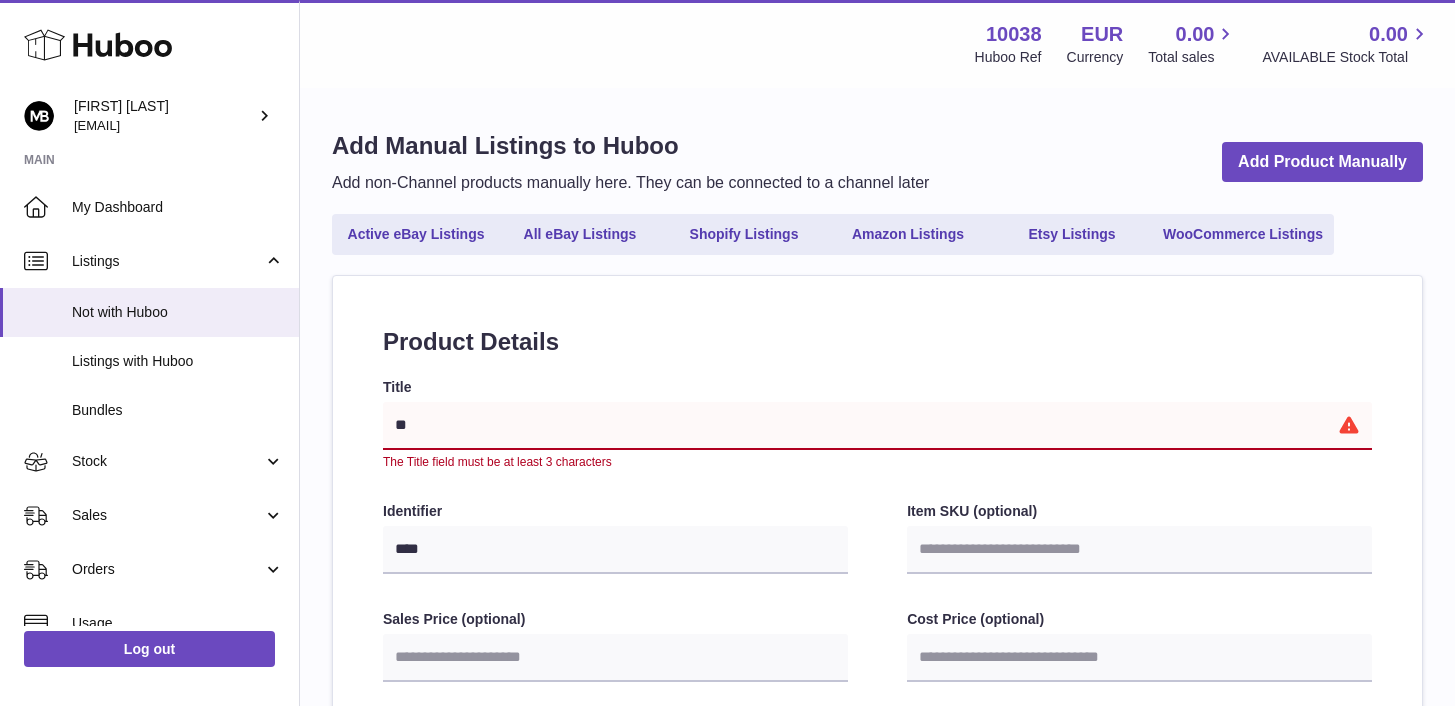 select 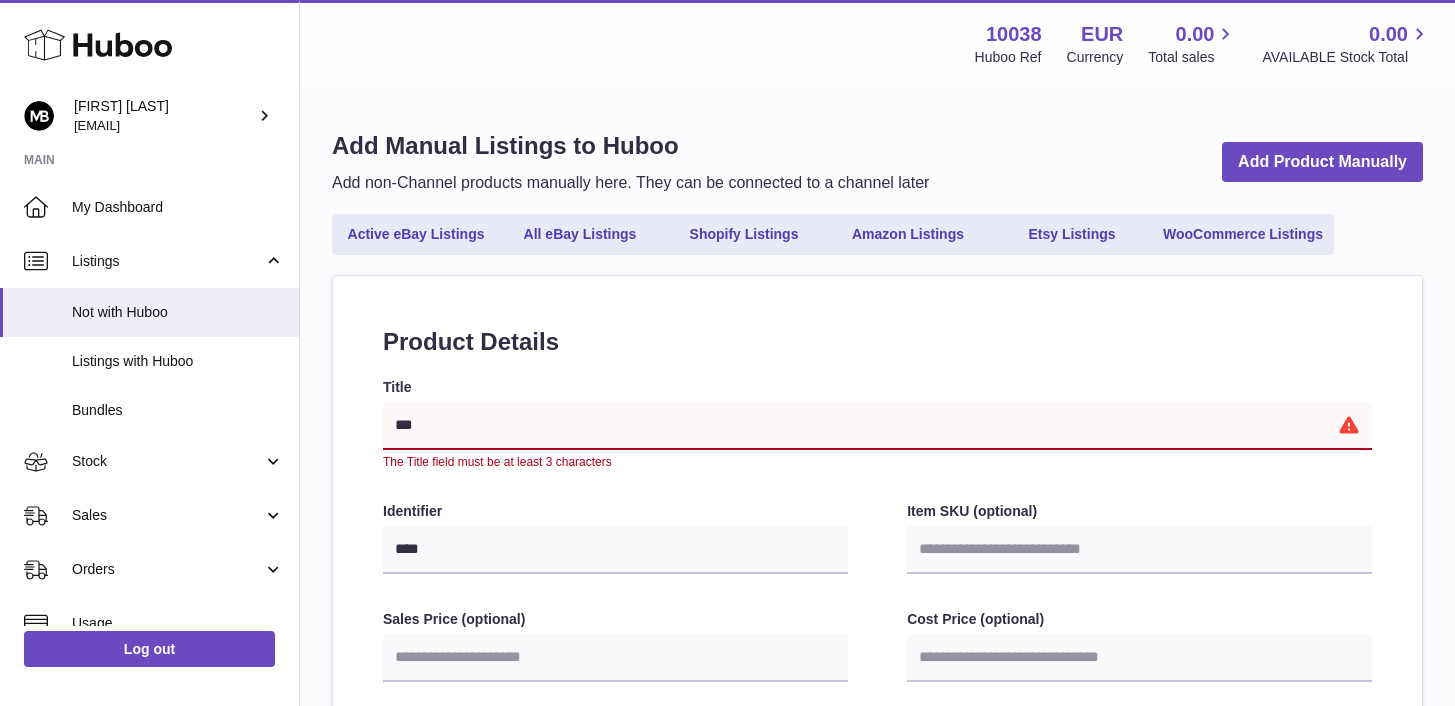 type on "****" 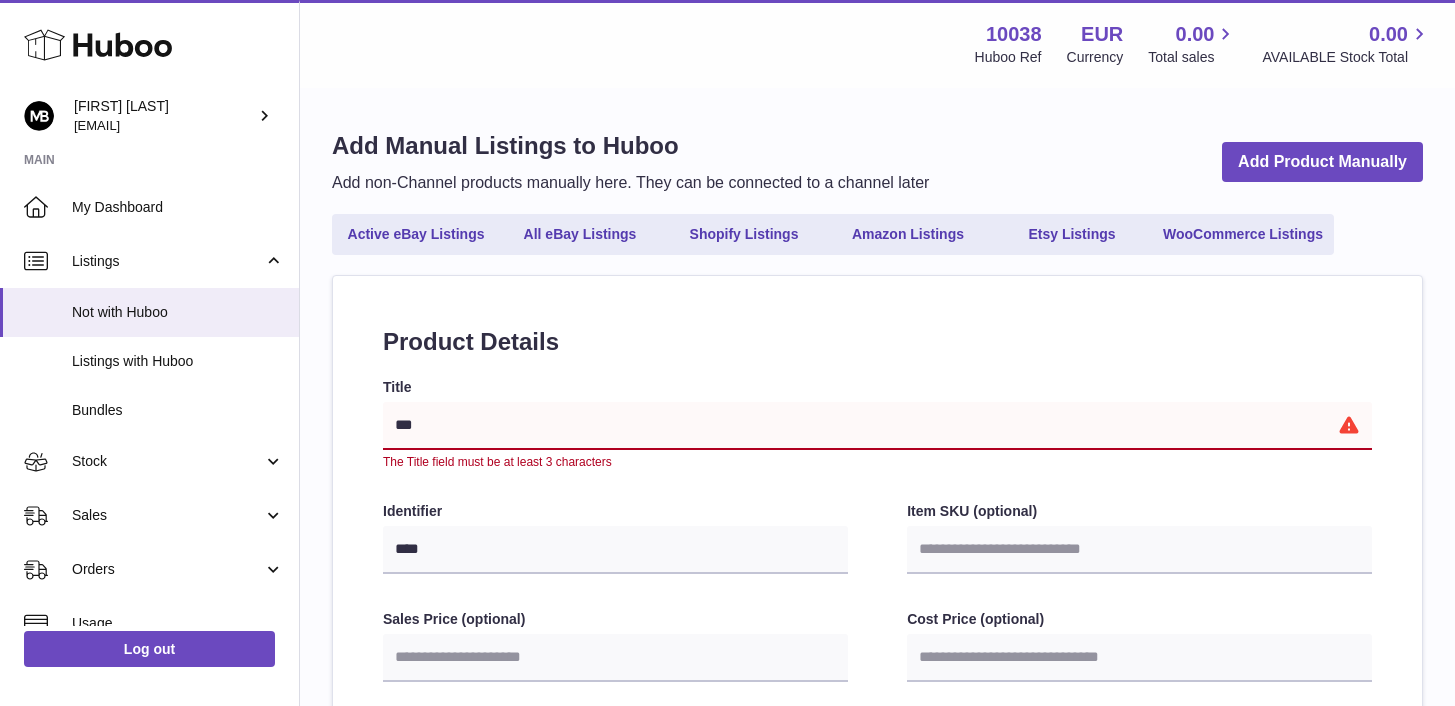 select 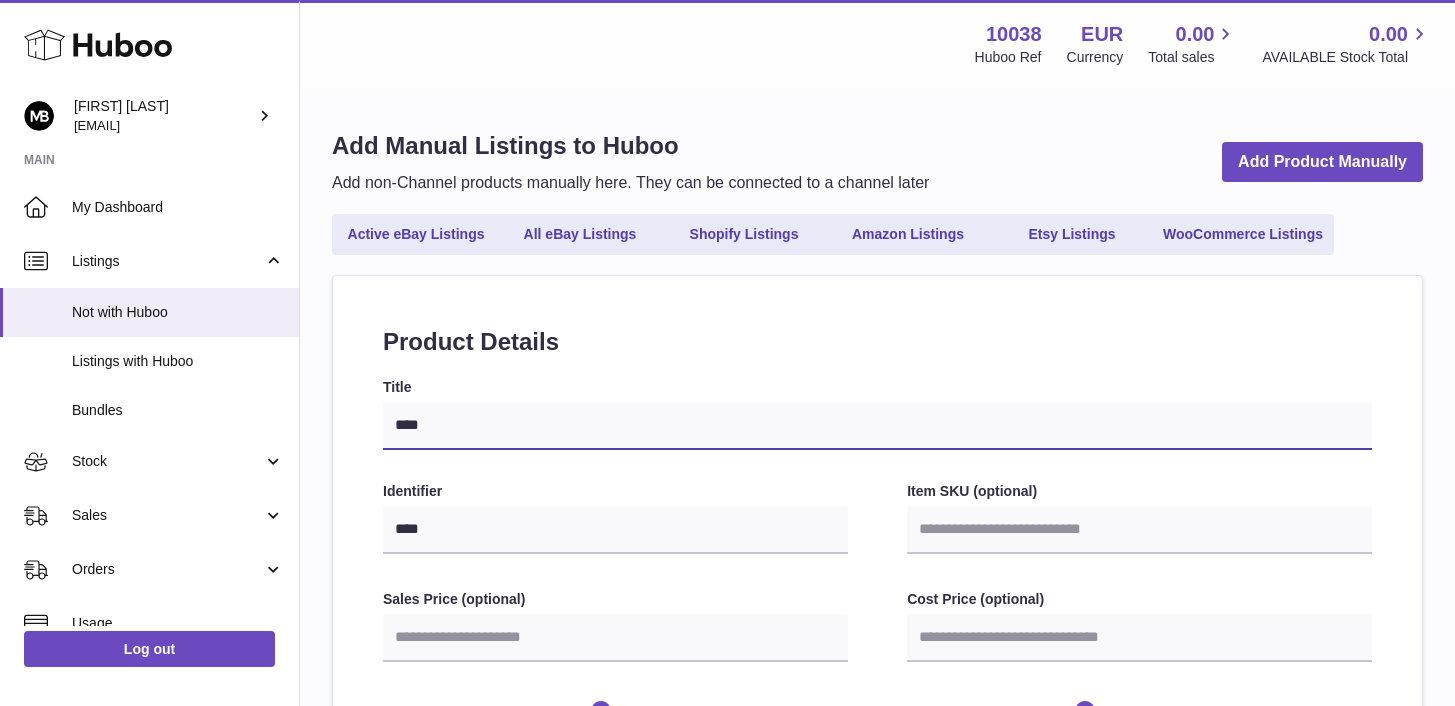 type on "*****" 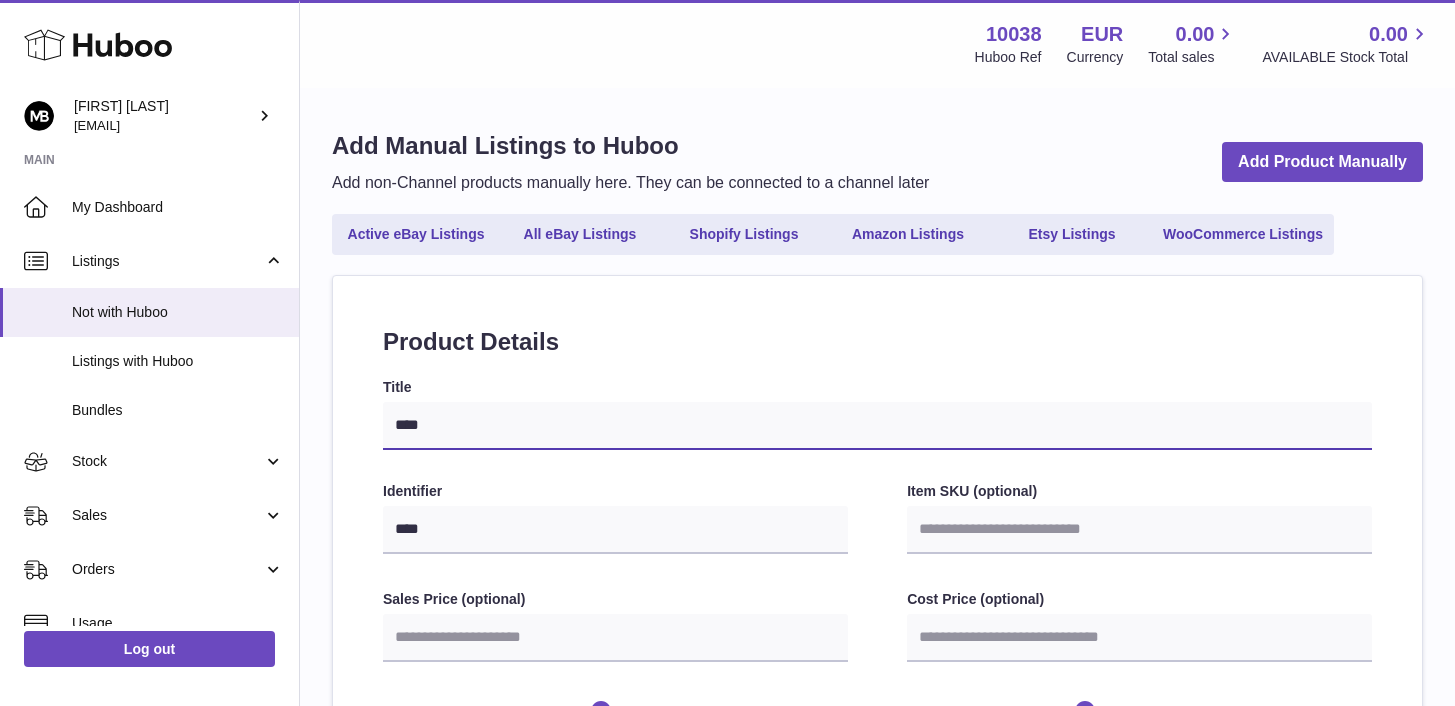 select 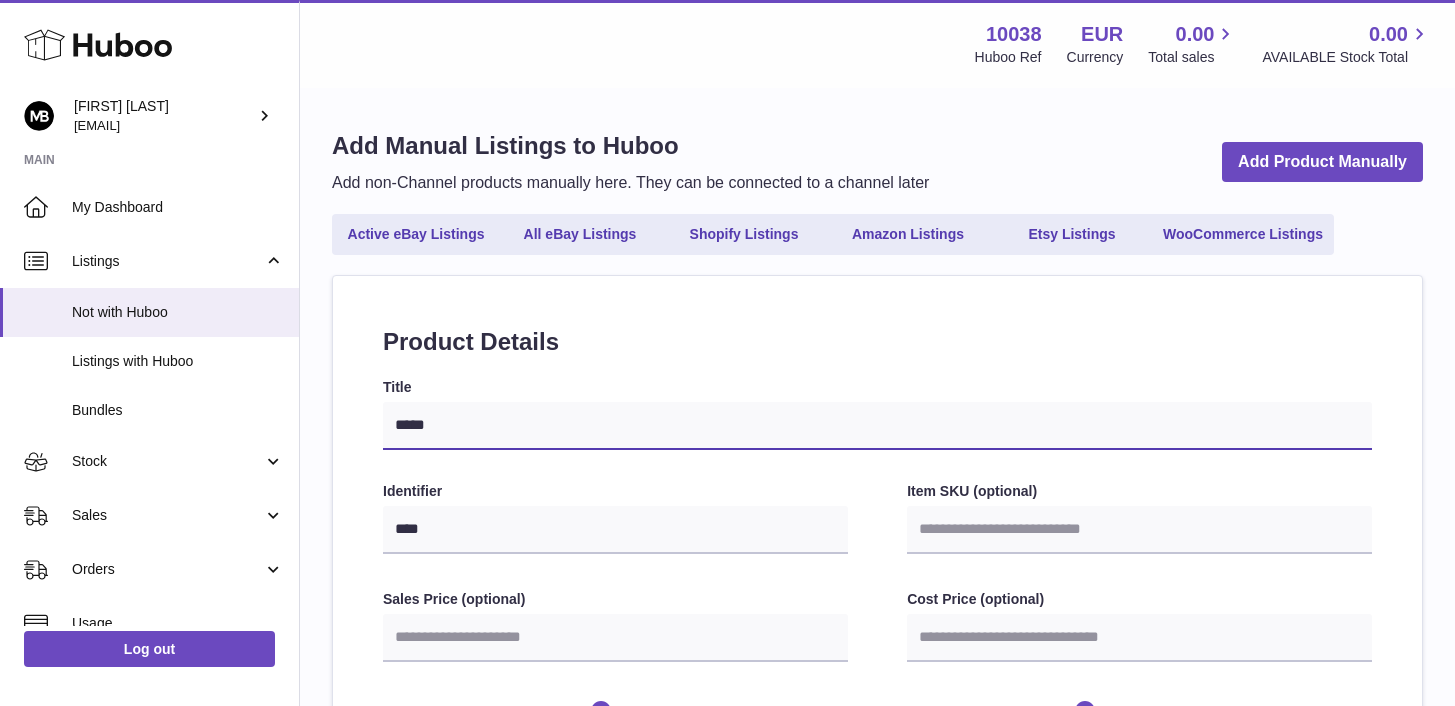 type on "******" 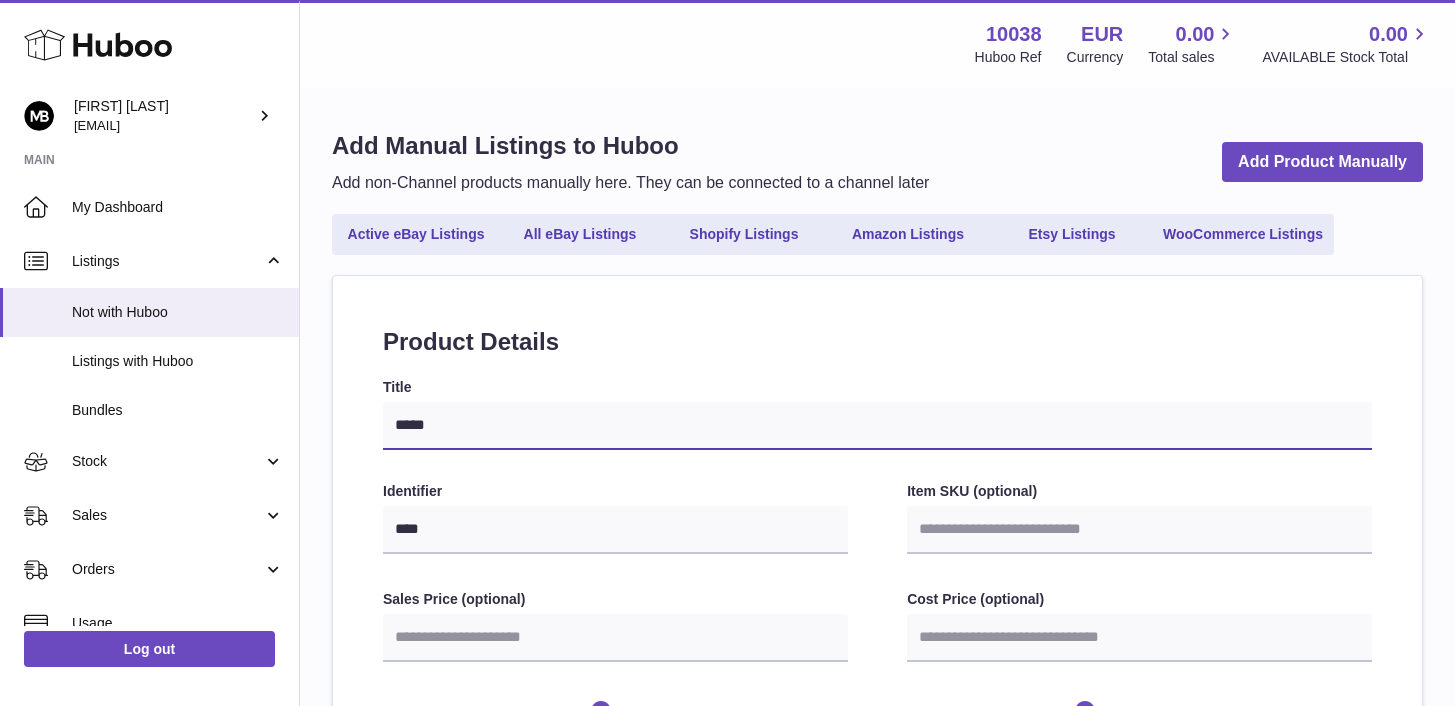 select 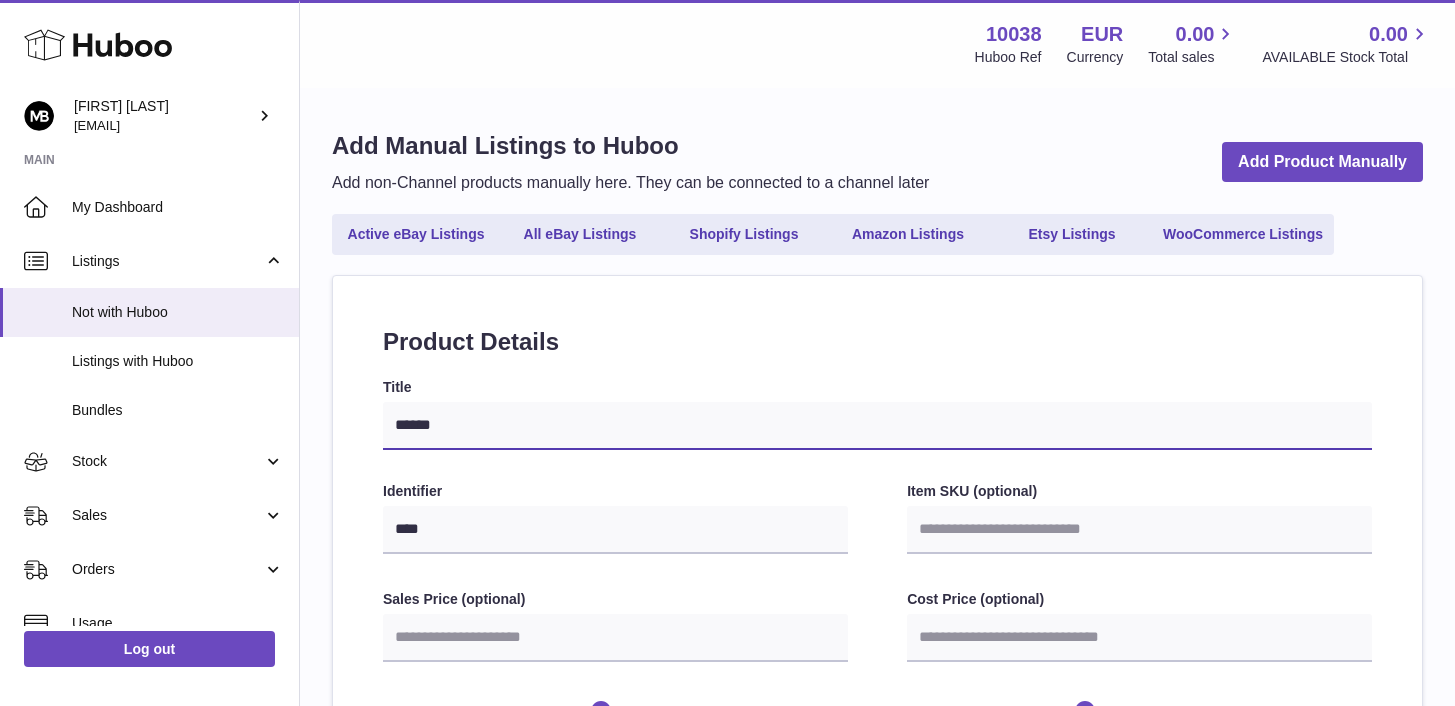 type on "*******" 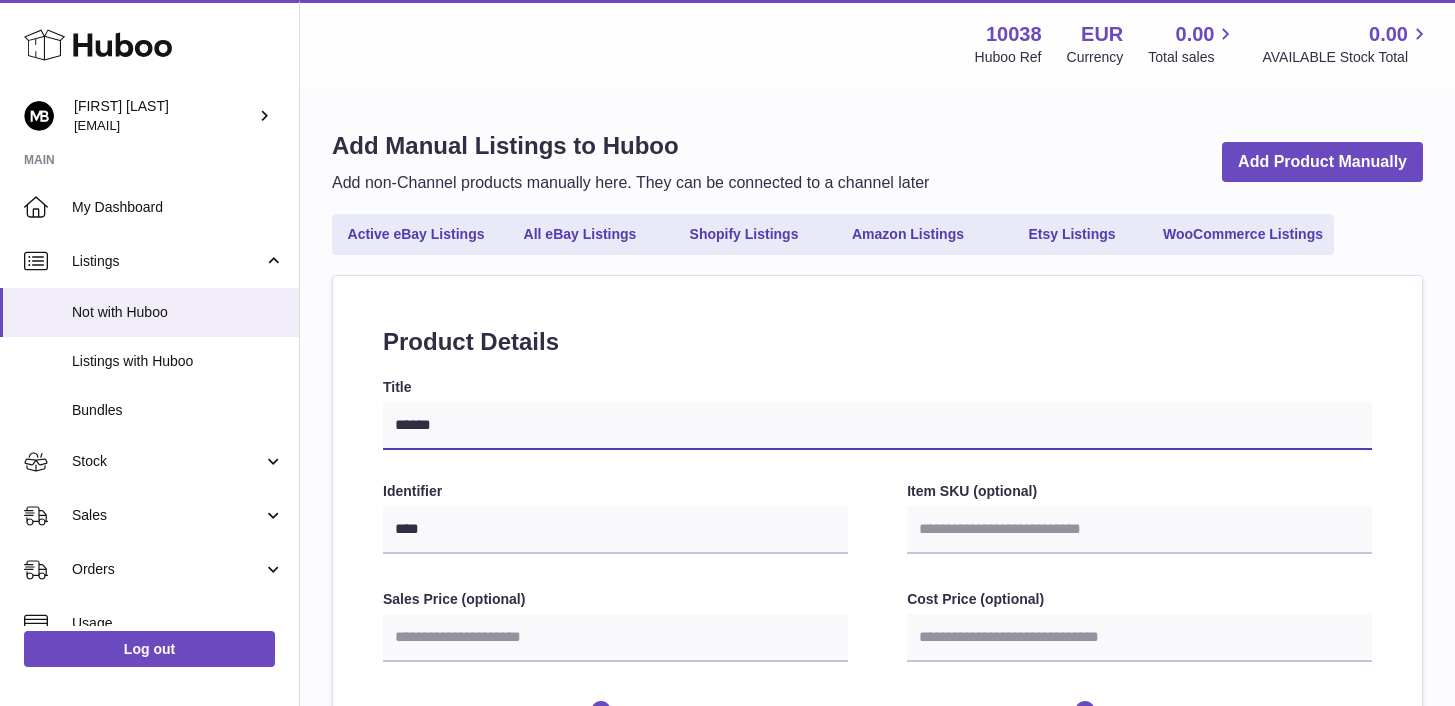 select 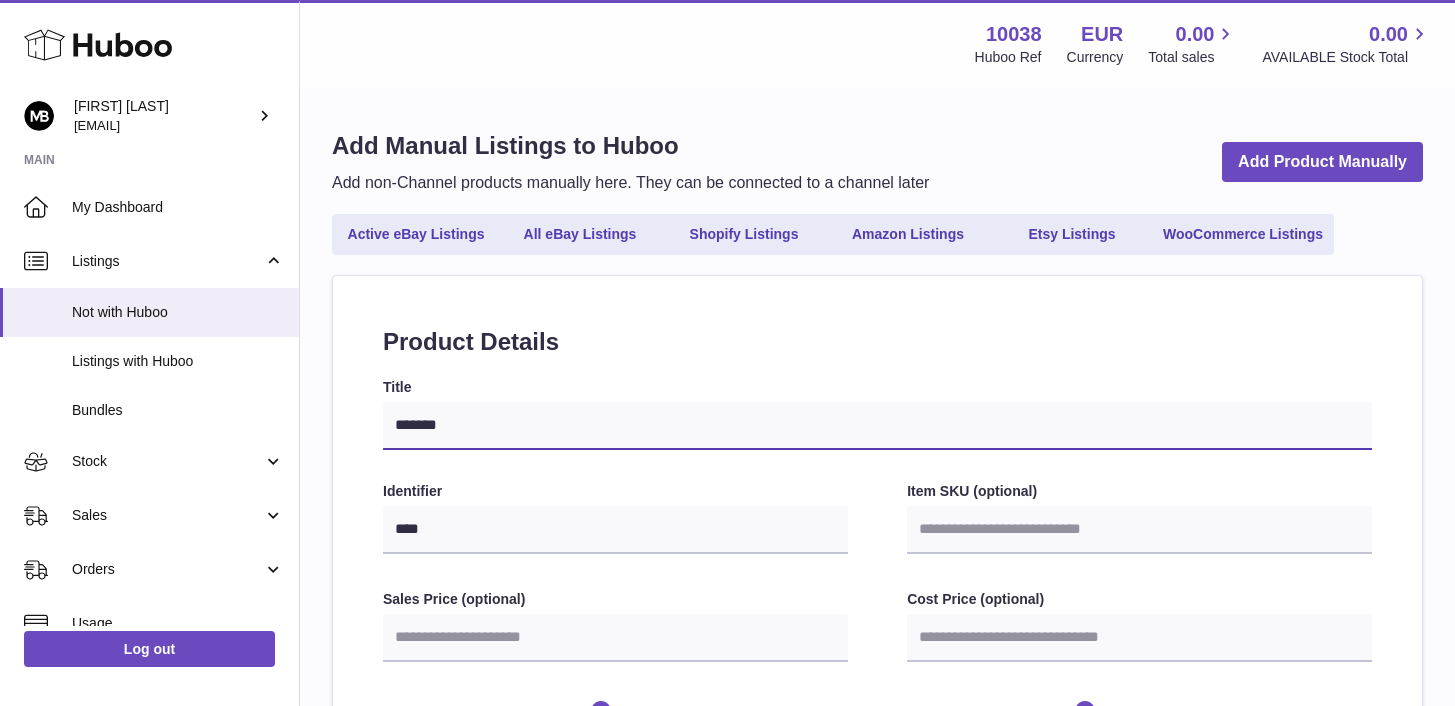 type on "*******" 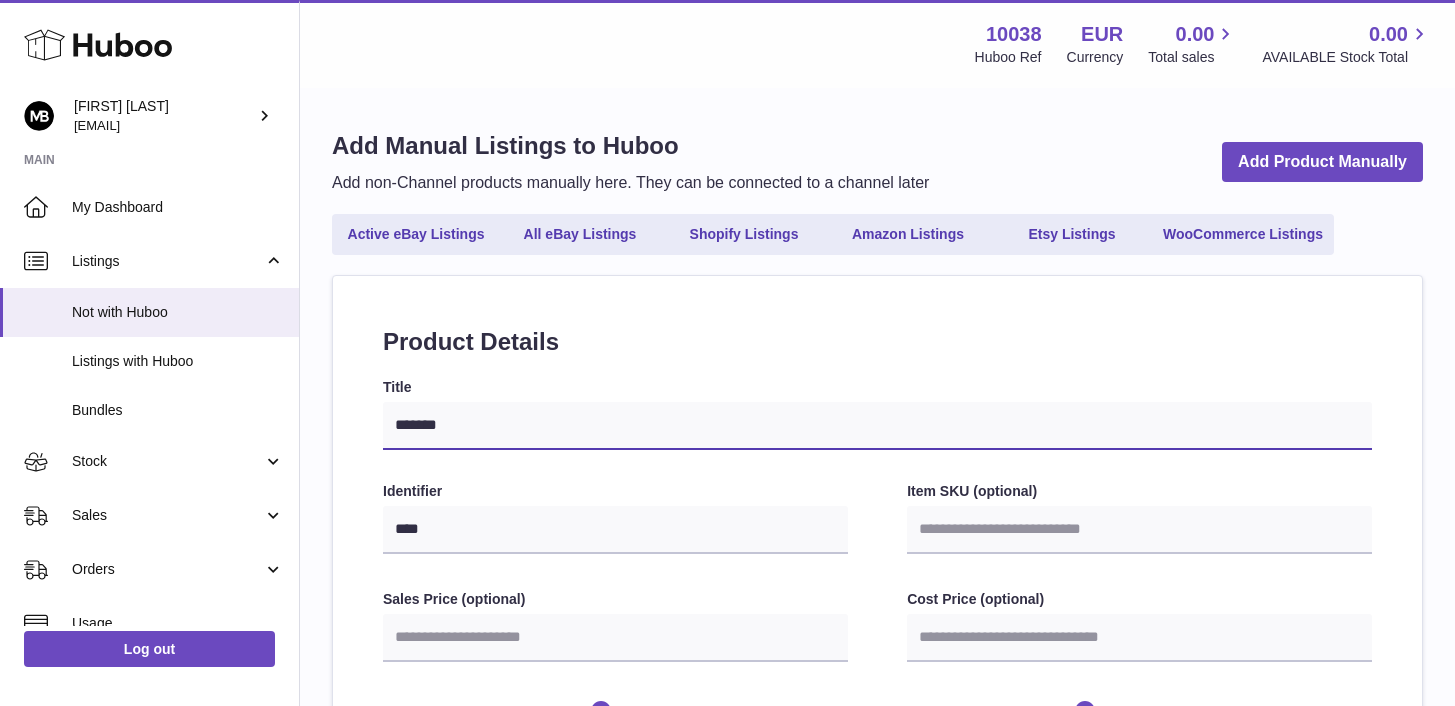 select 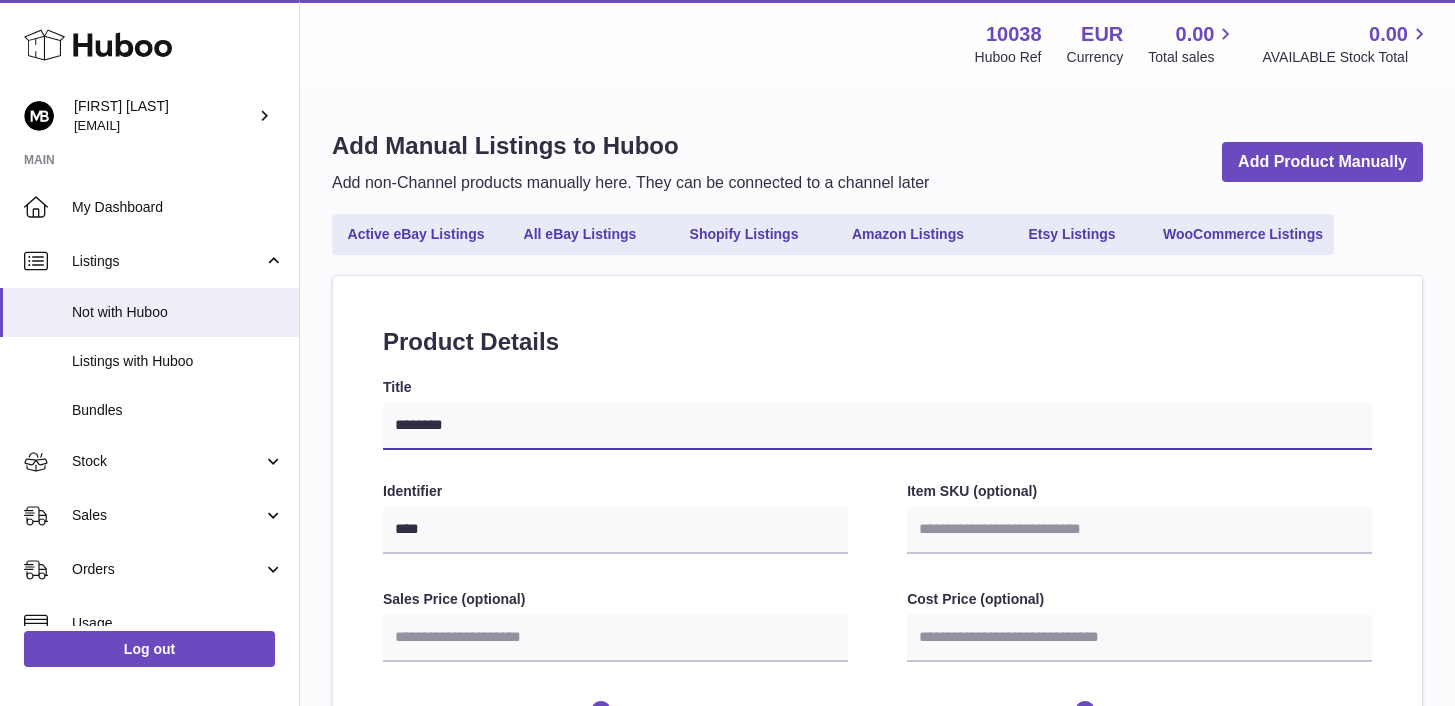 type on "*********" 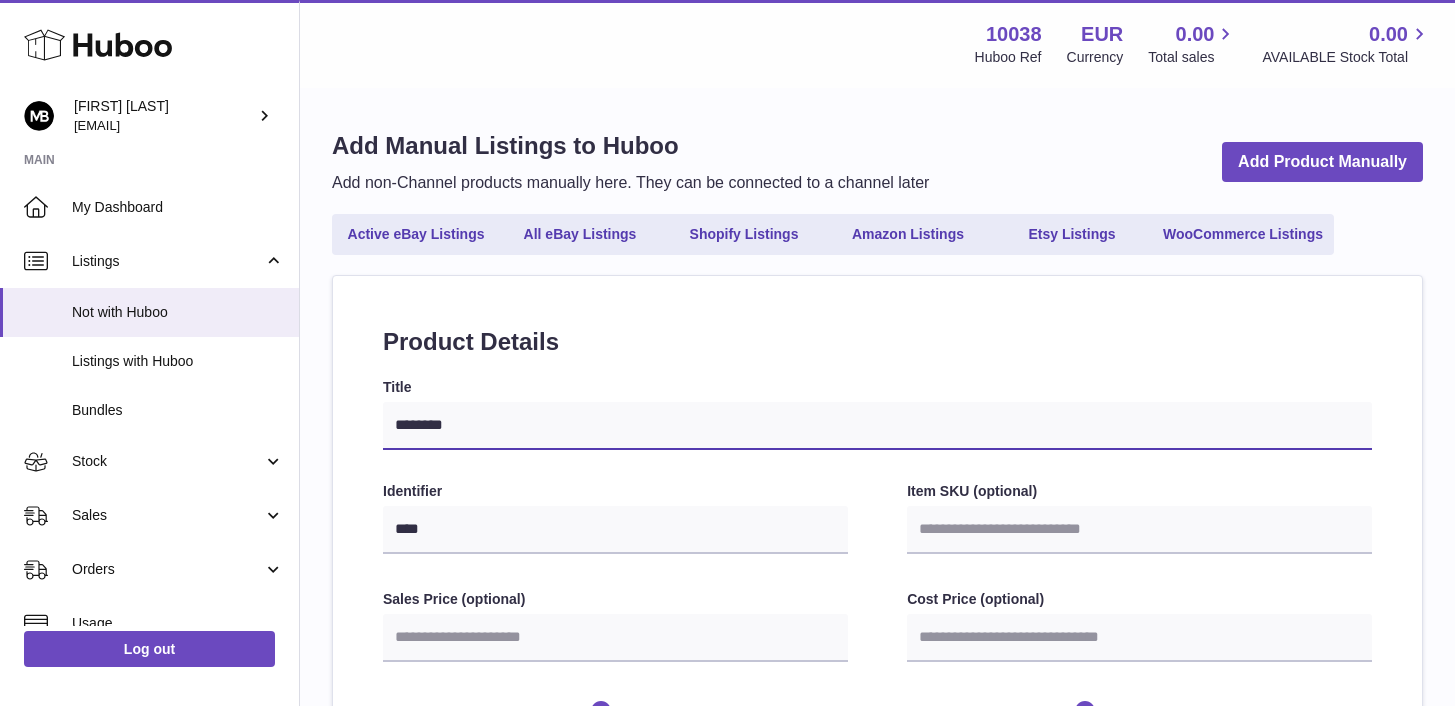 select 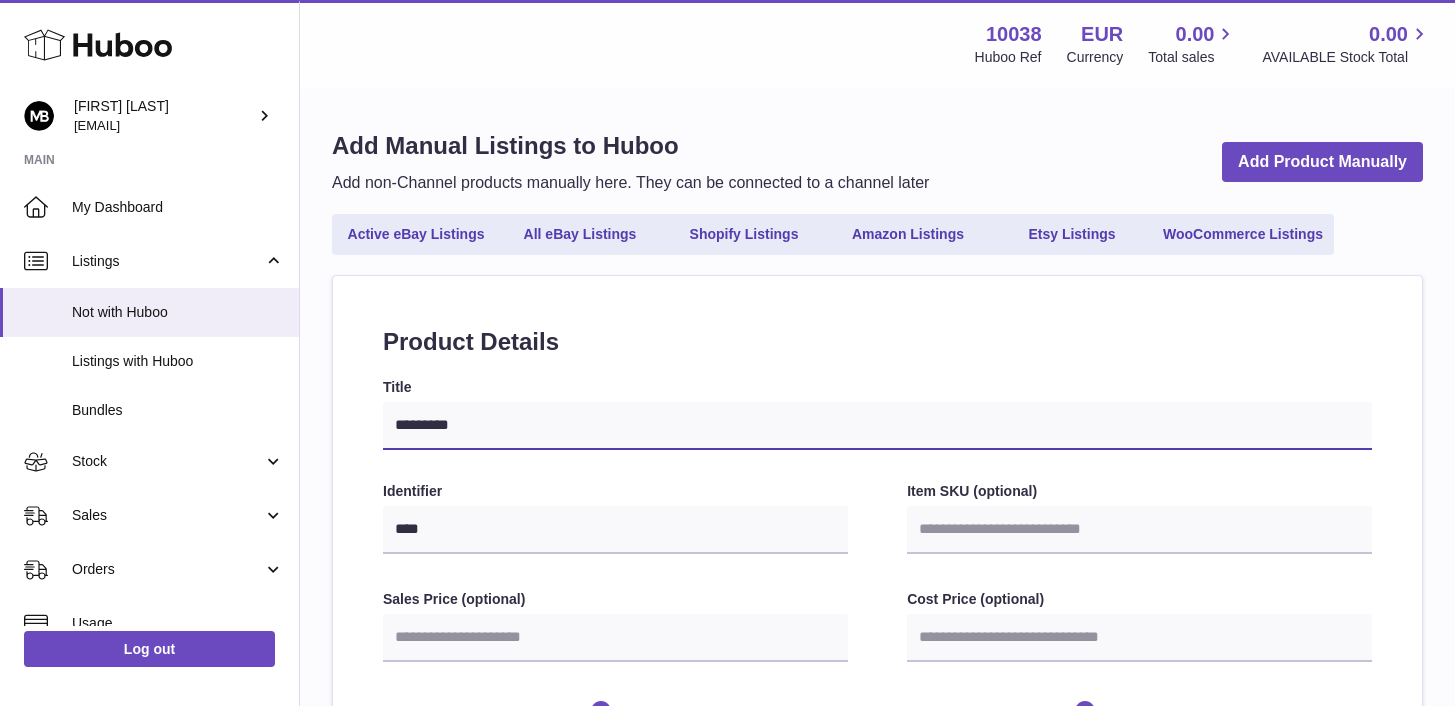 type on "**********" 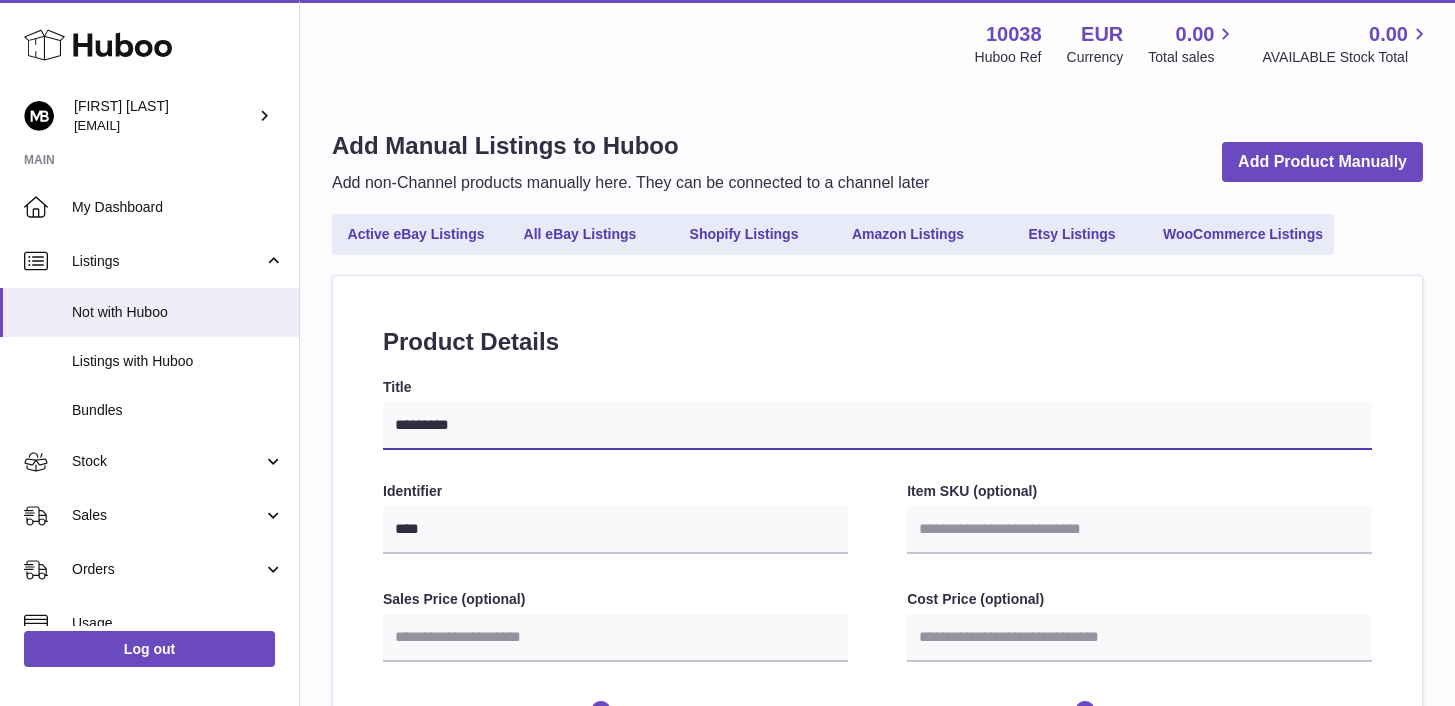 select 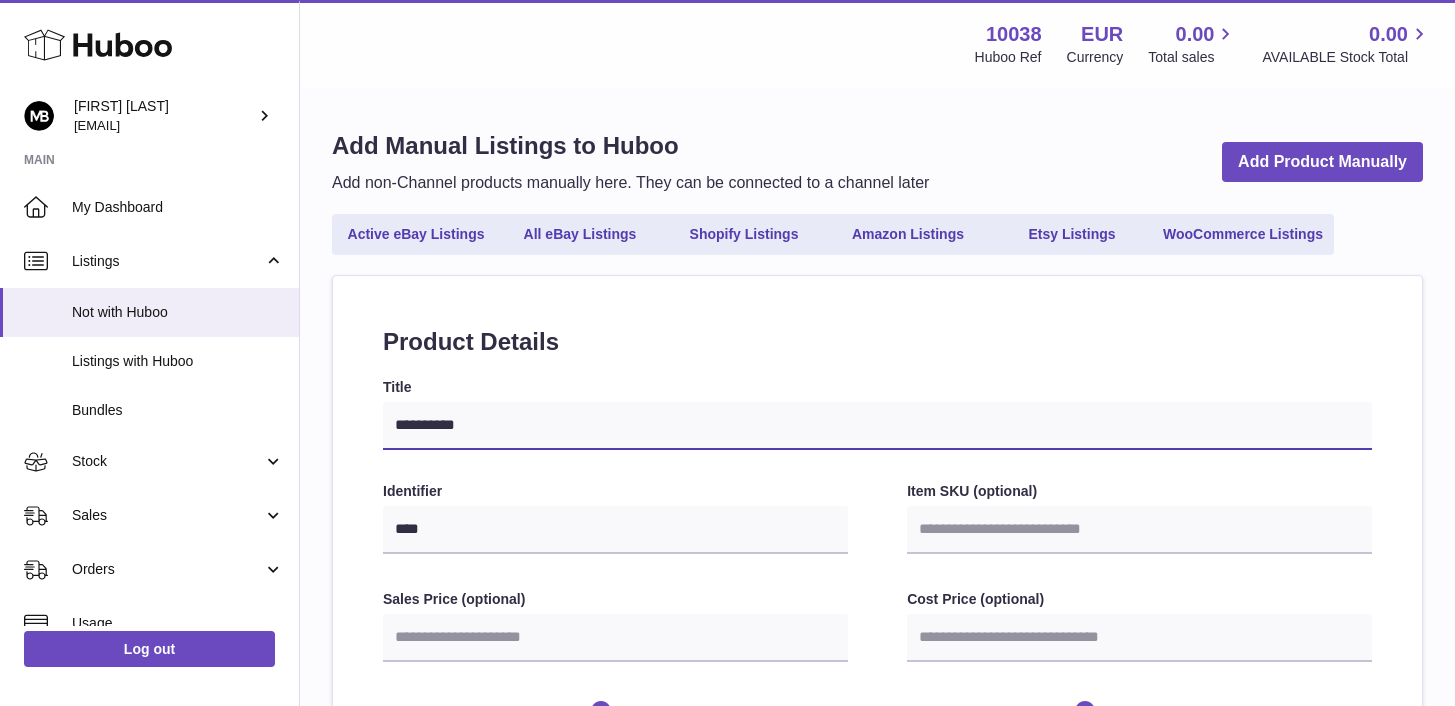 type on "**********" 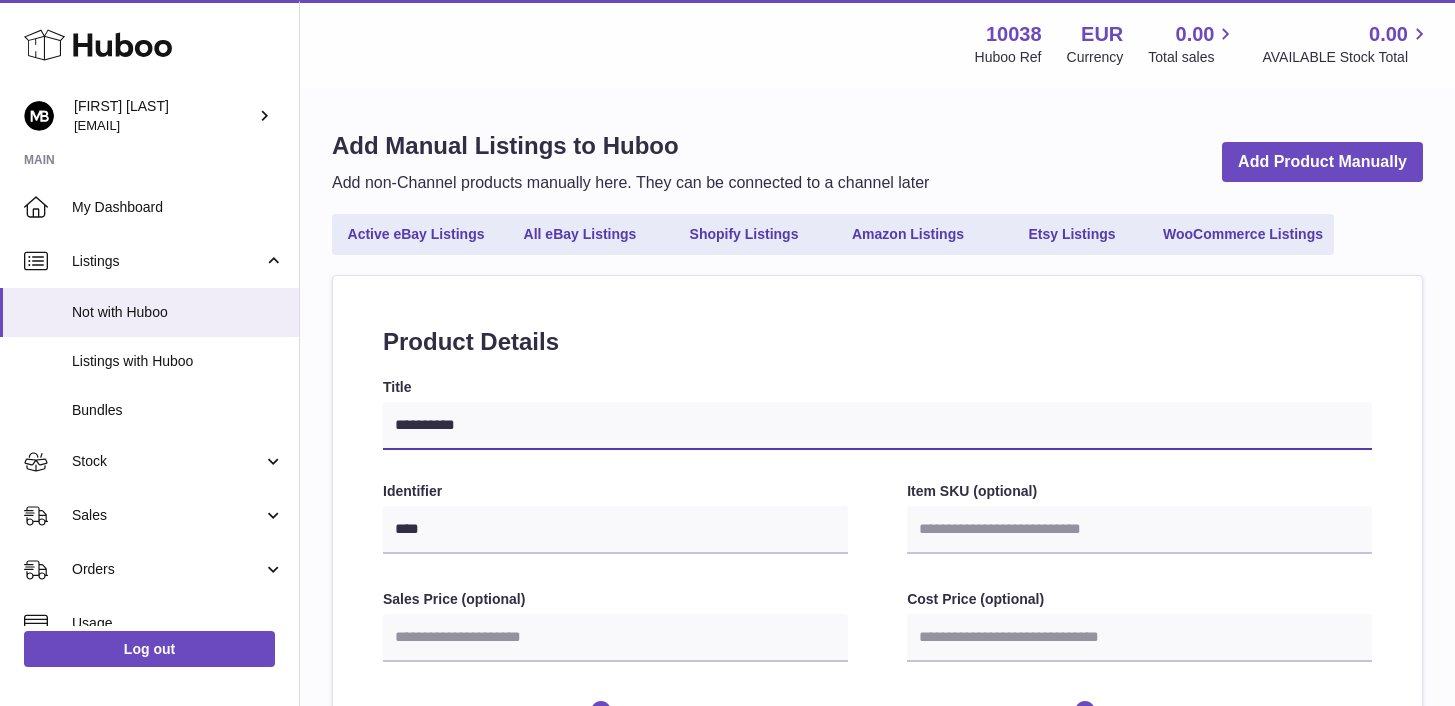 select 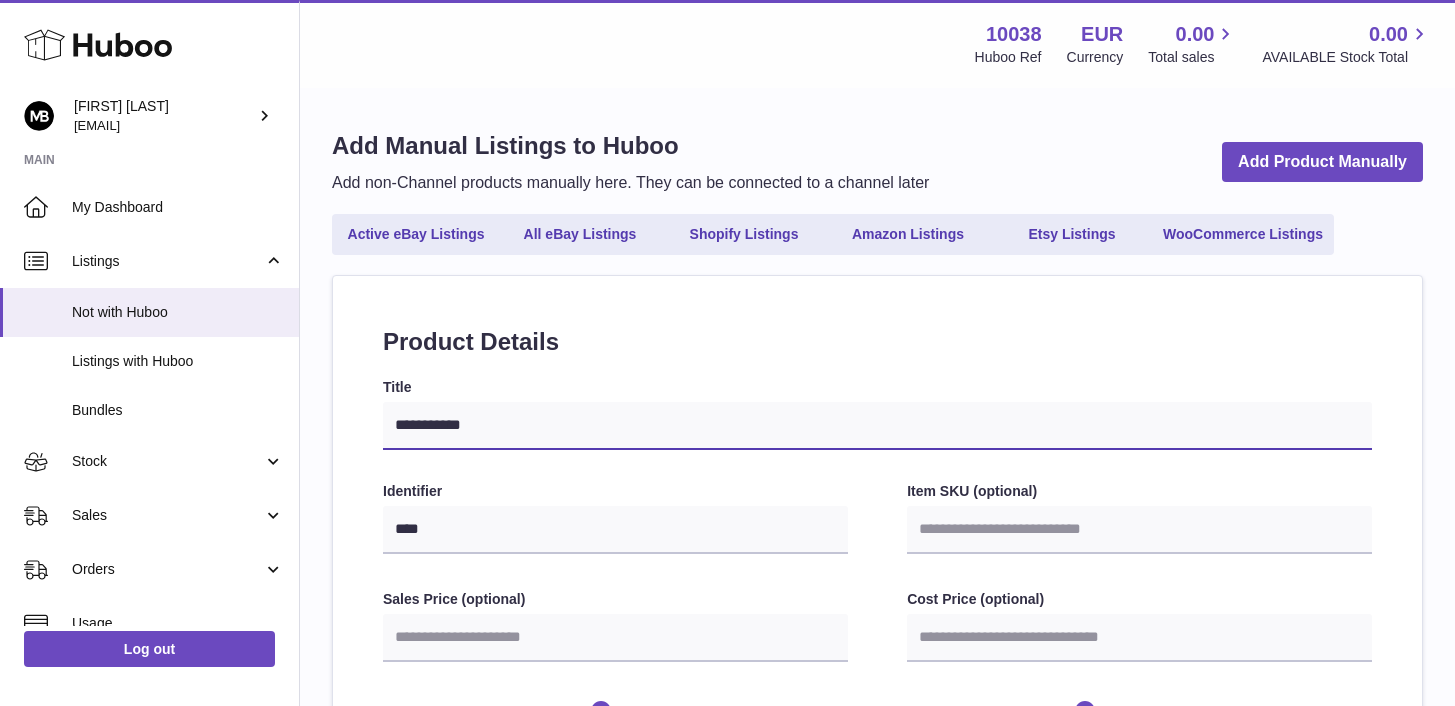 type on "**********" 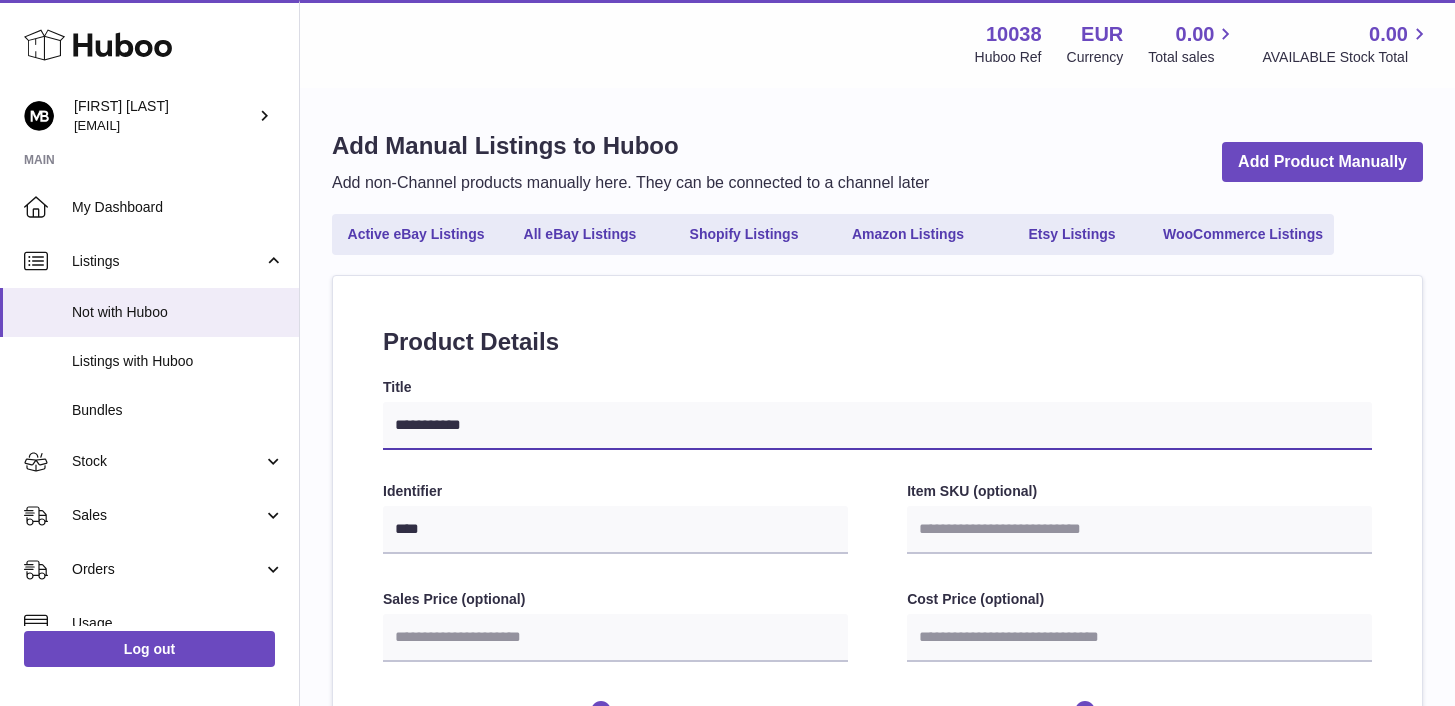 select 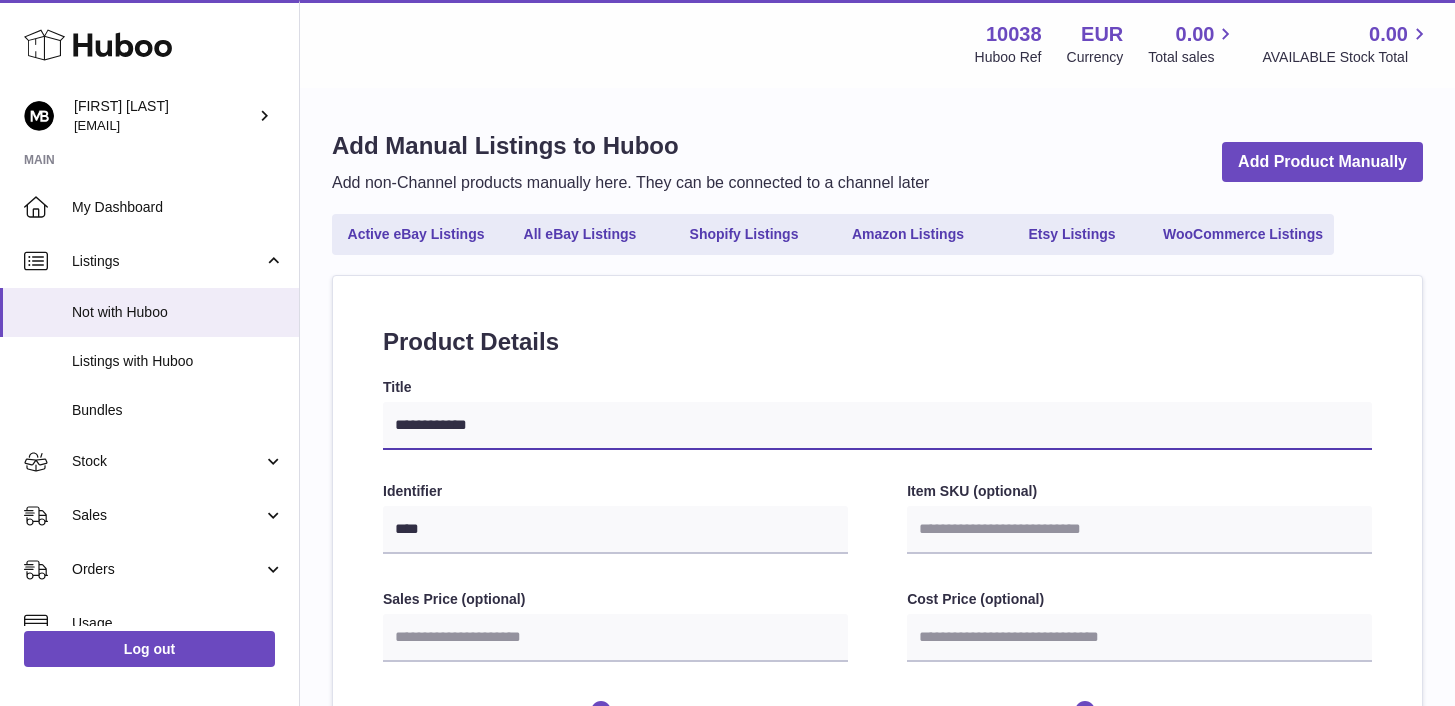 type on "**********" 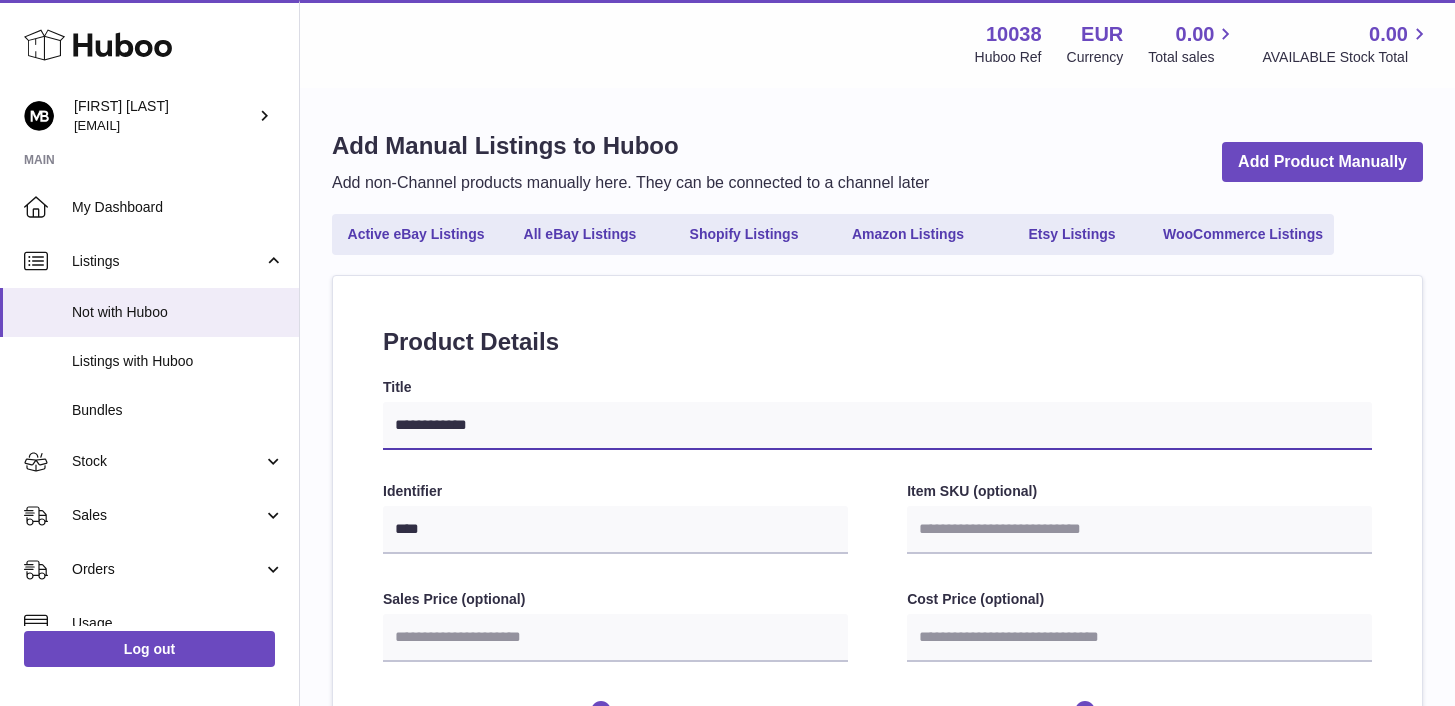 select 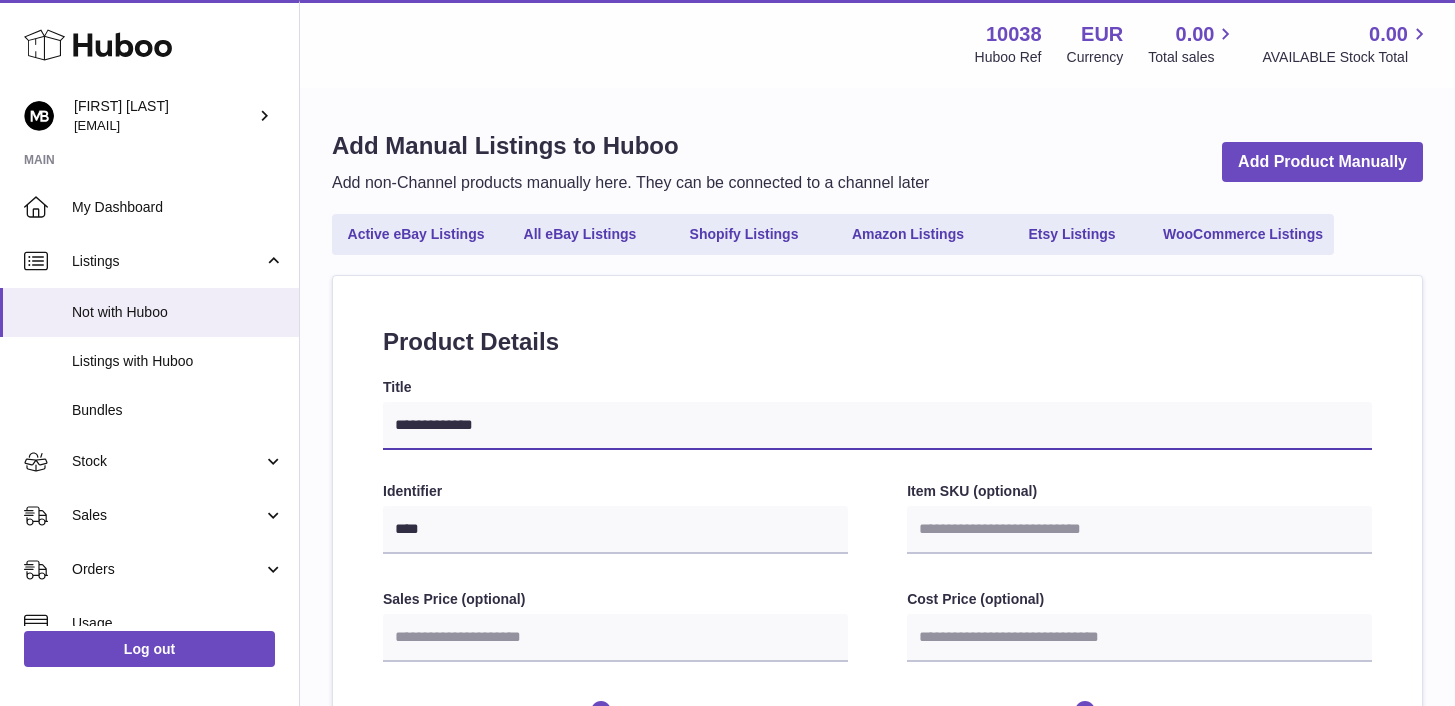 type on "**********" 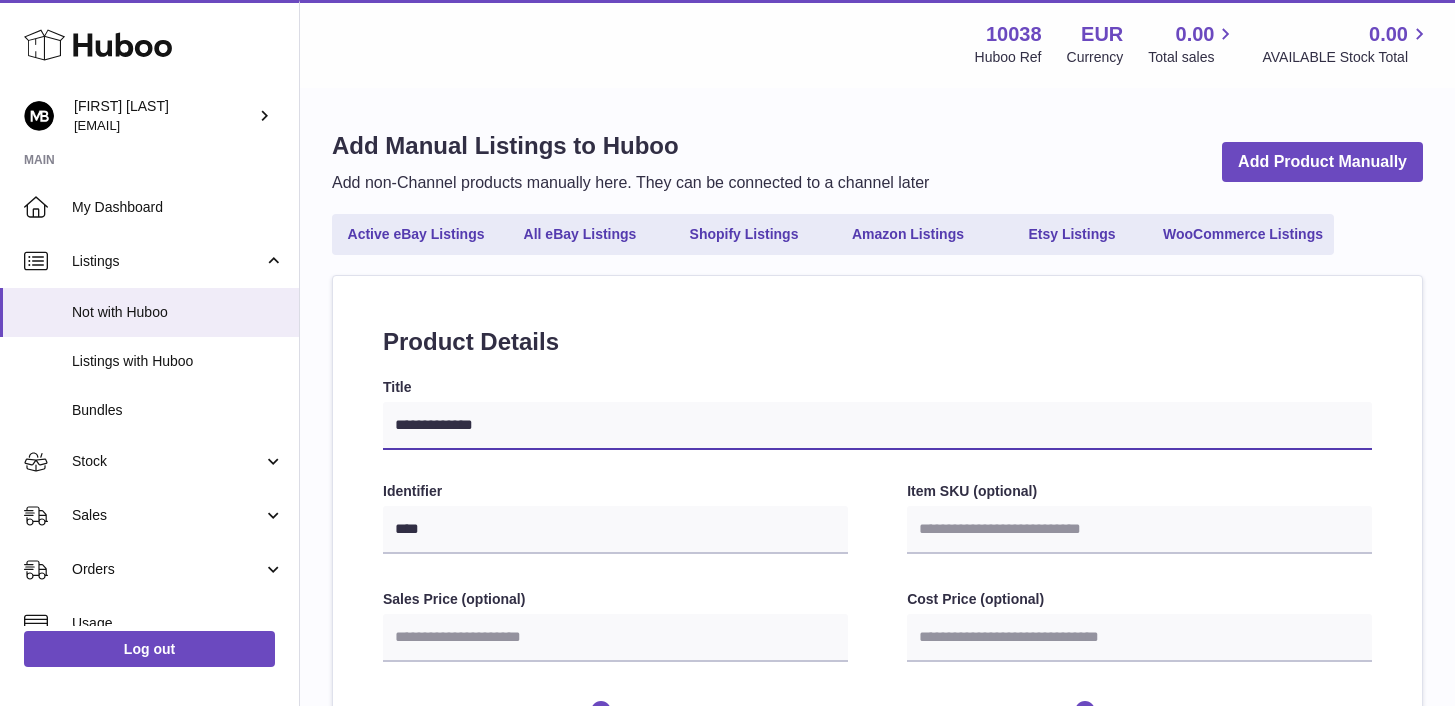 select 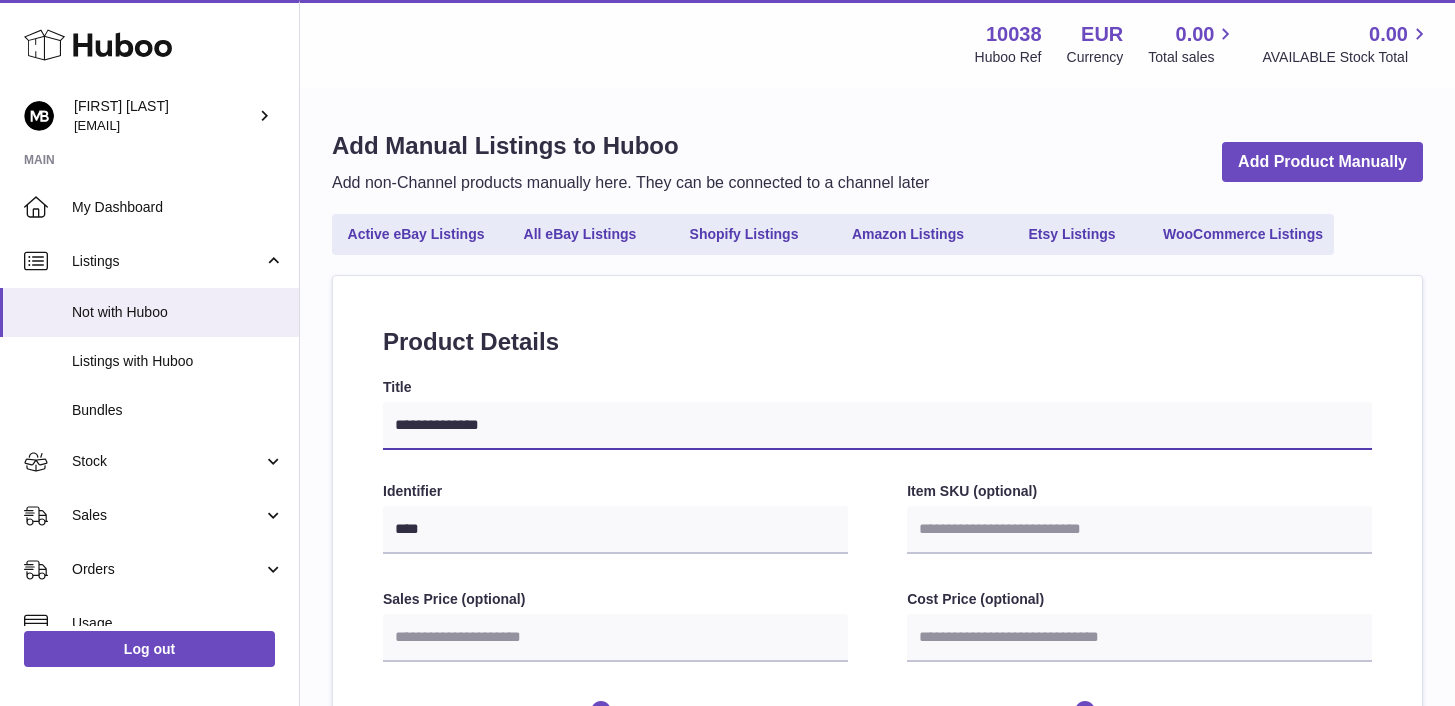 type on "**********" 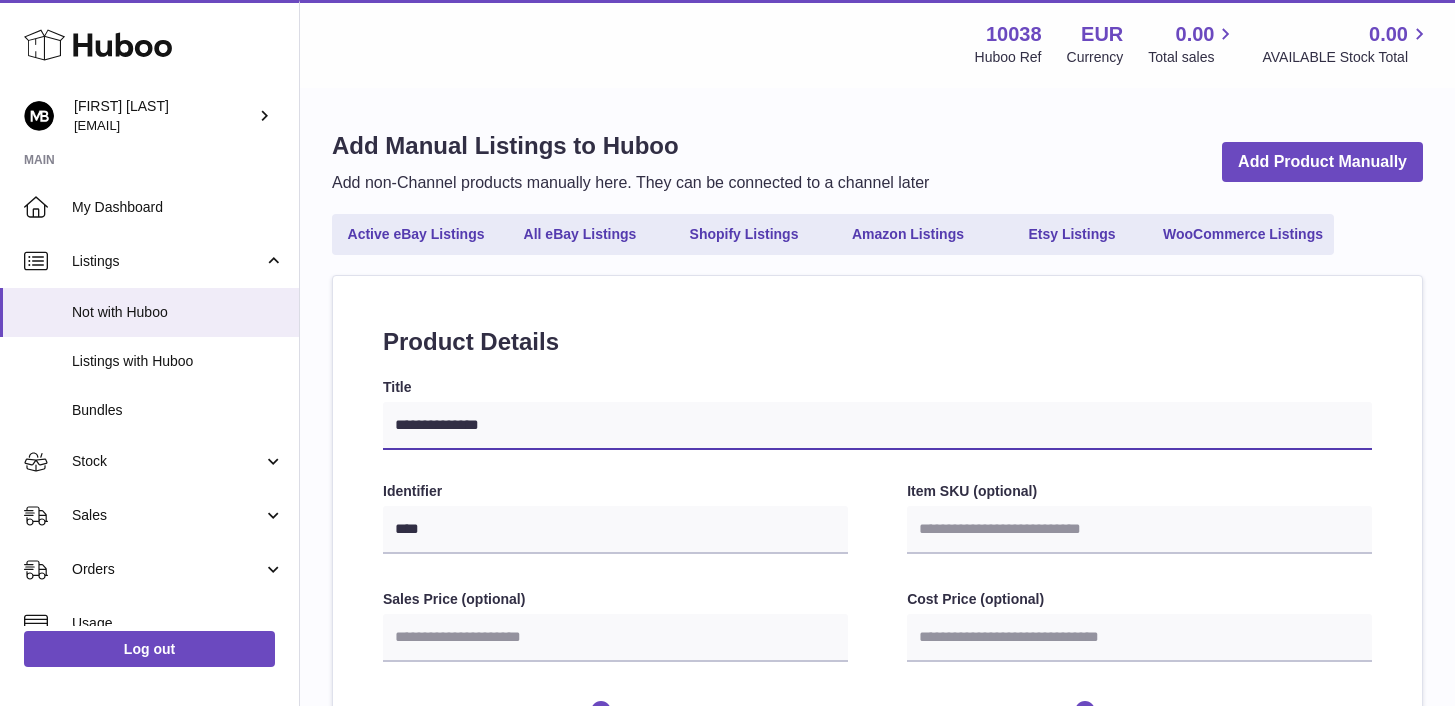 select 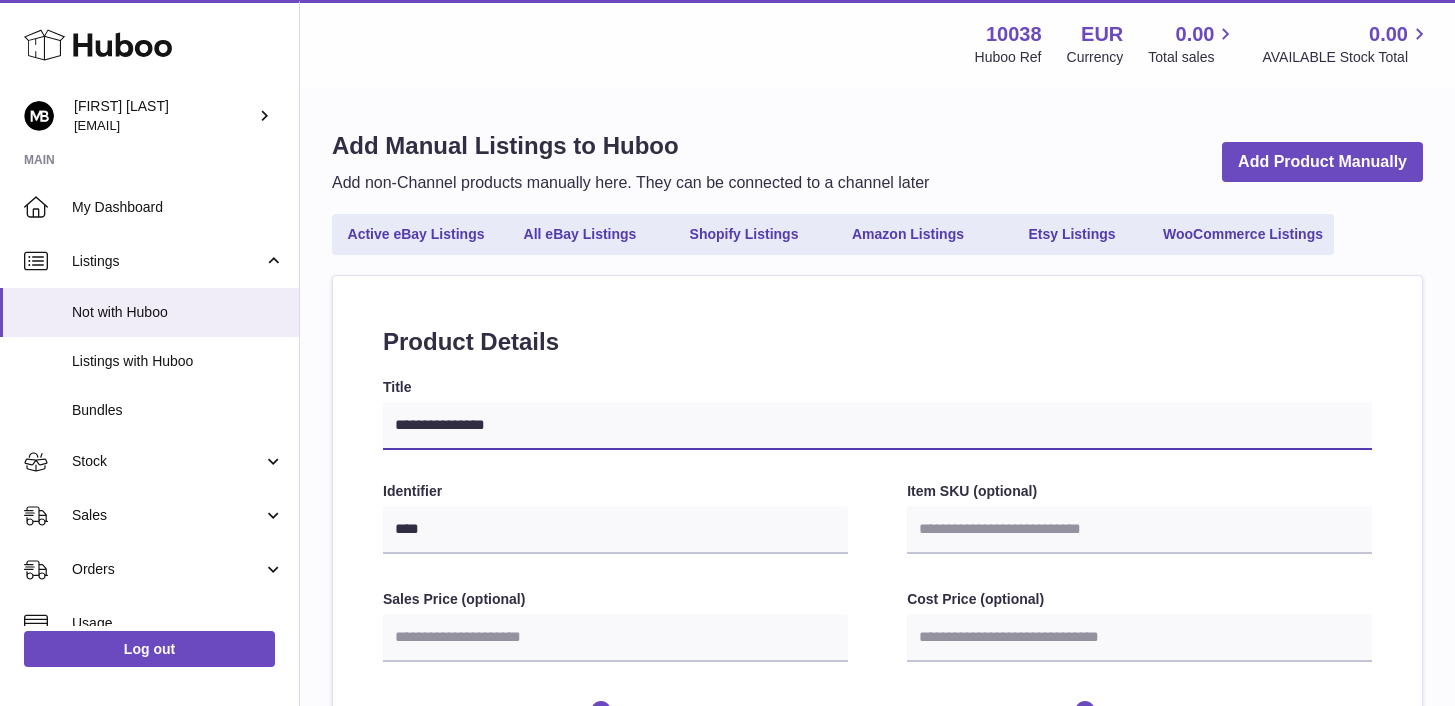 type on "**********" 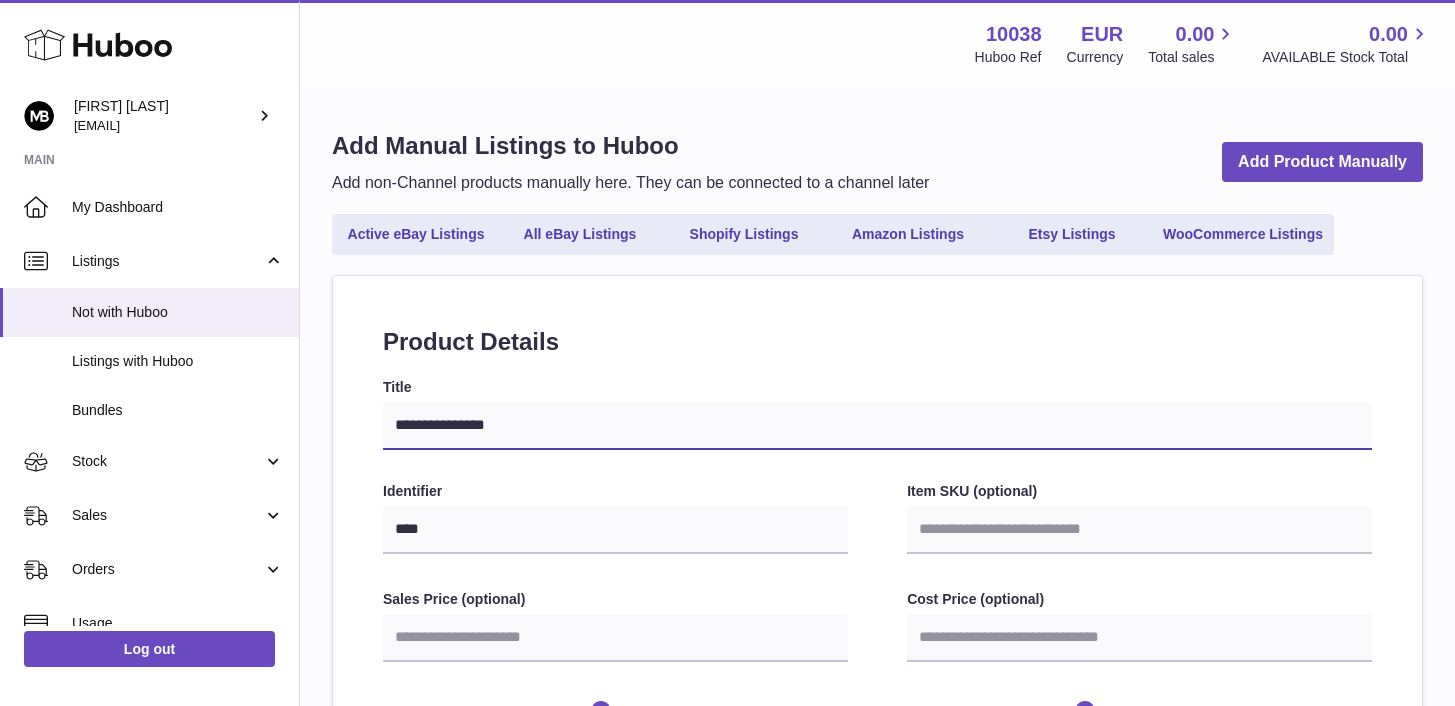 select 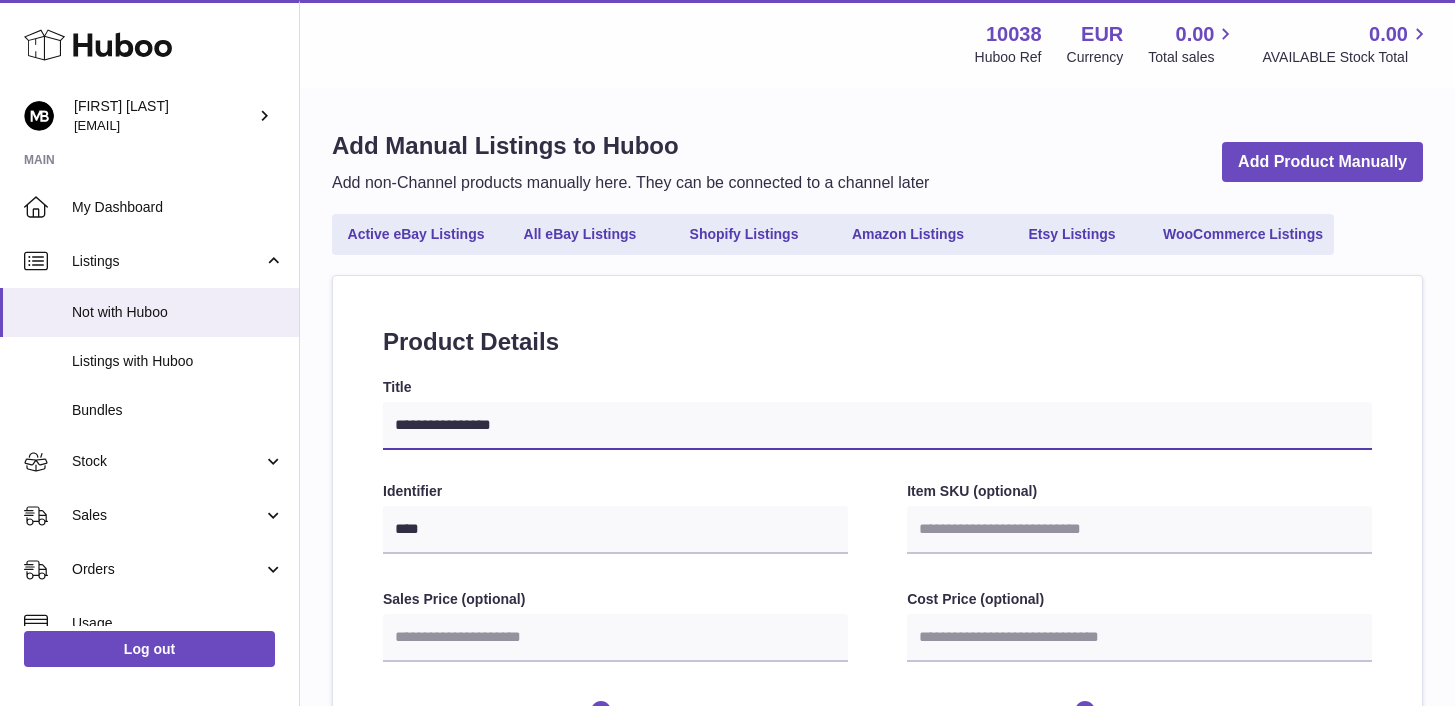 type on "**********" 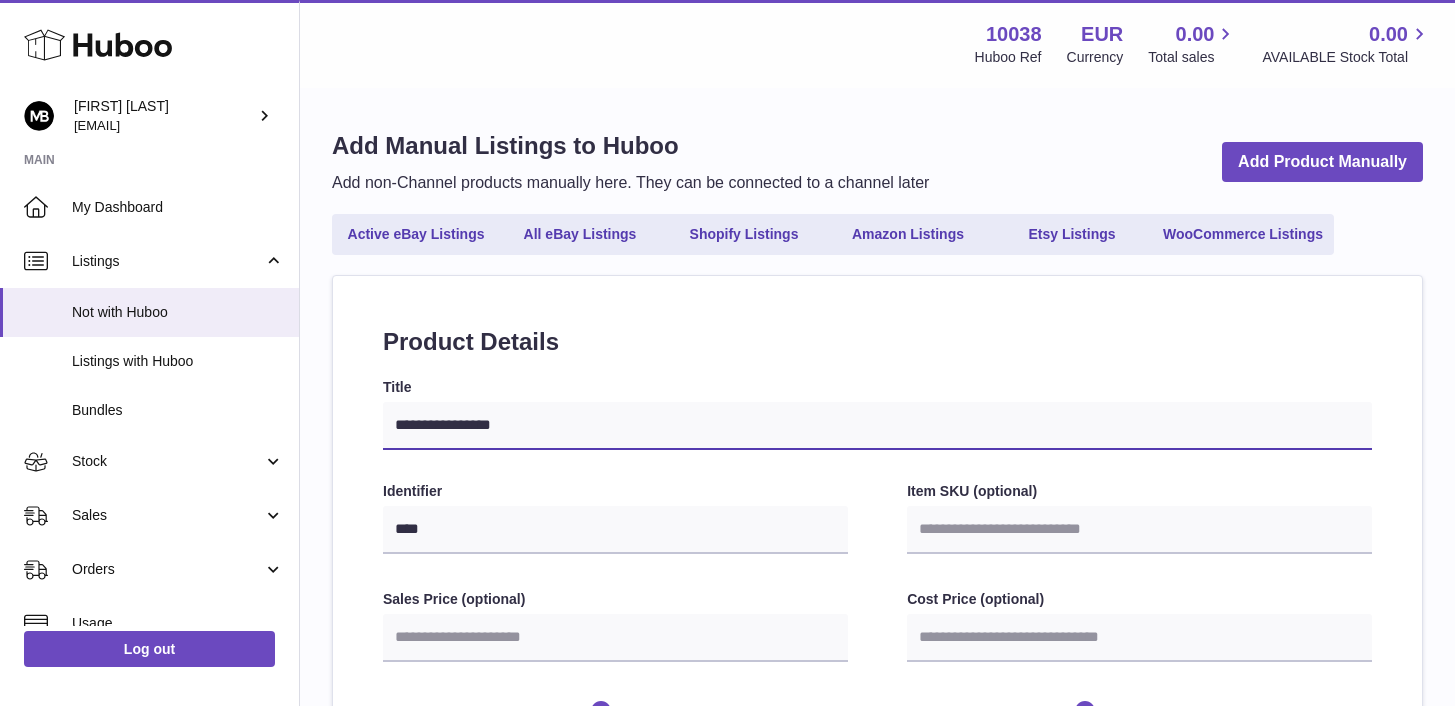select 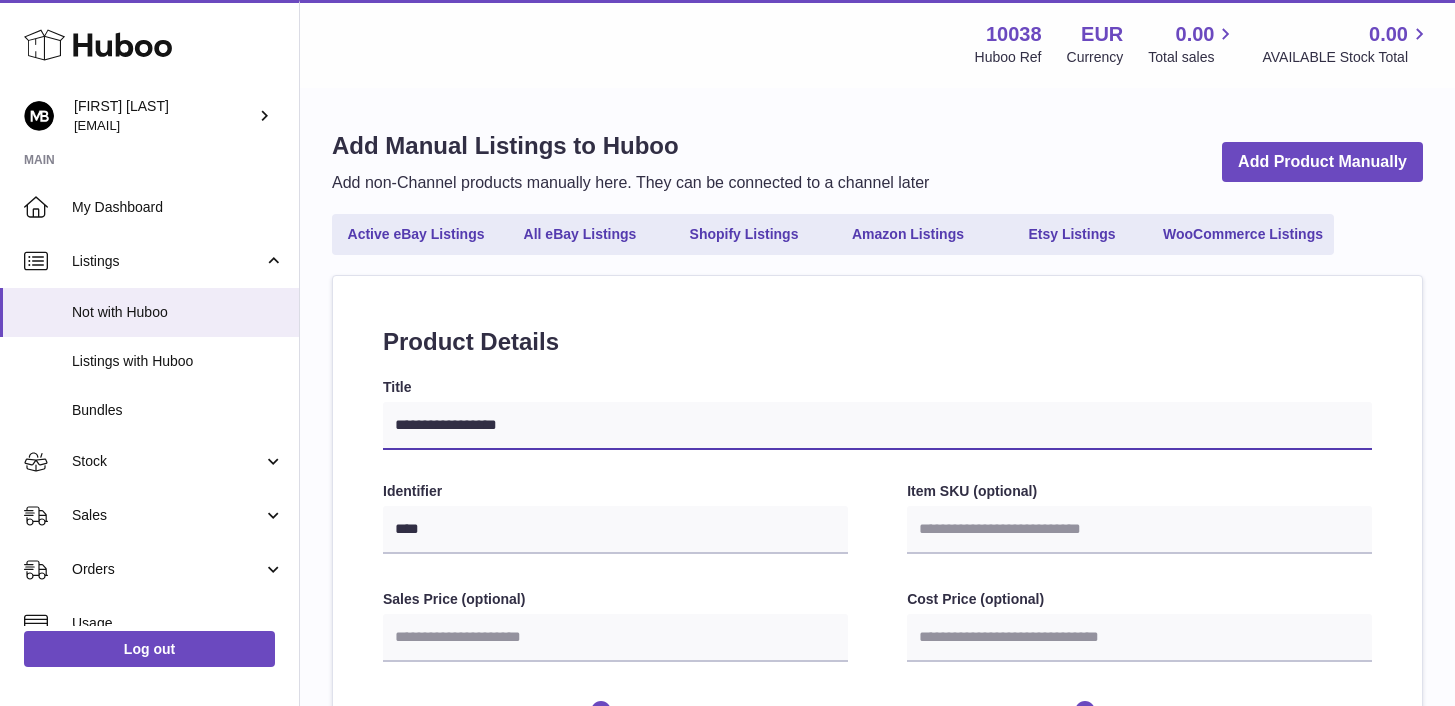 type on "**********" 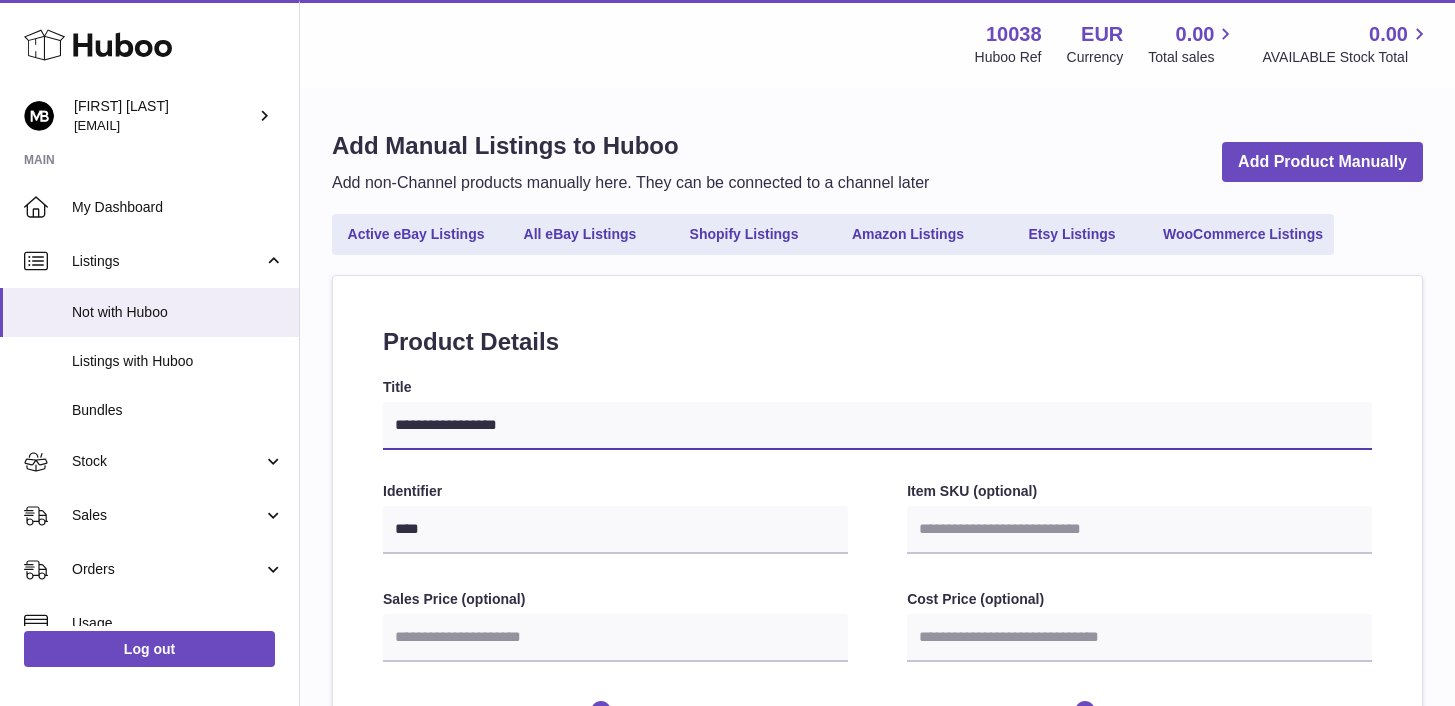 select 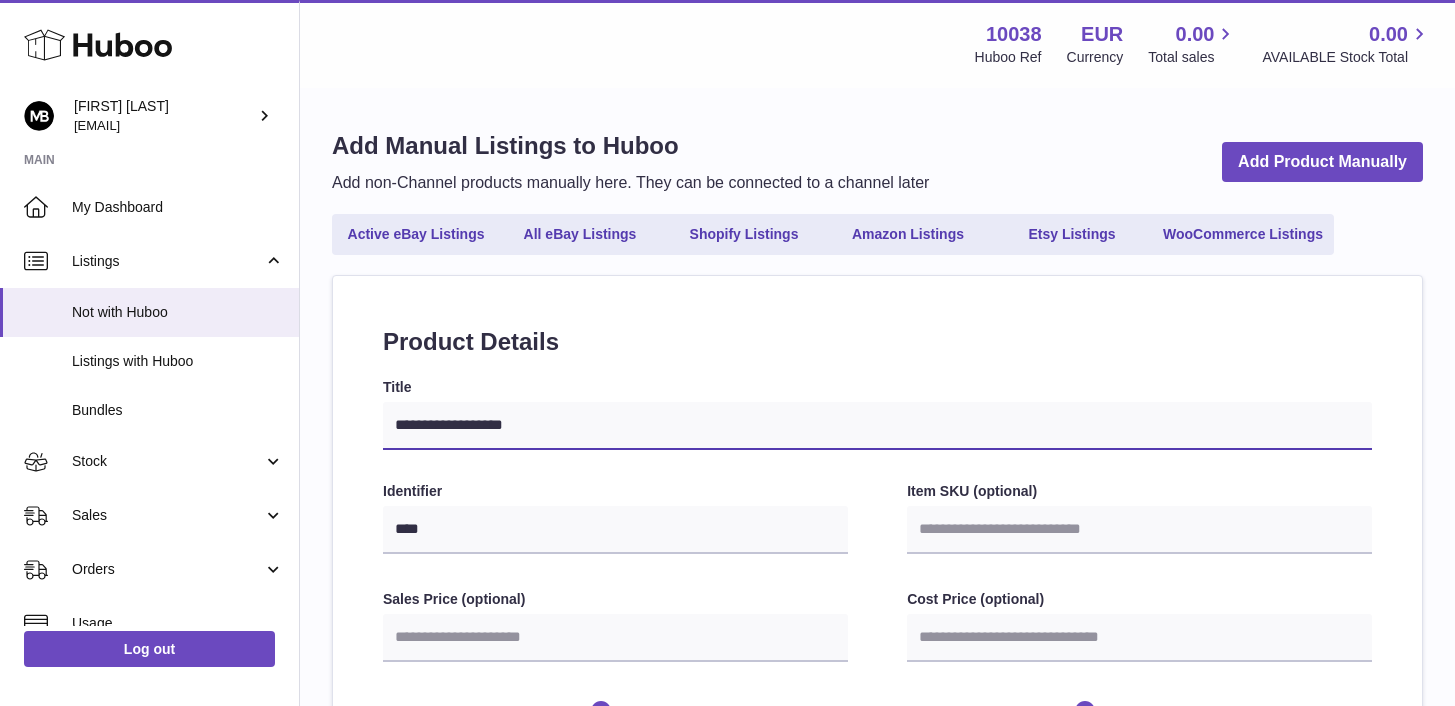 type on "**********" 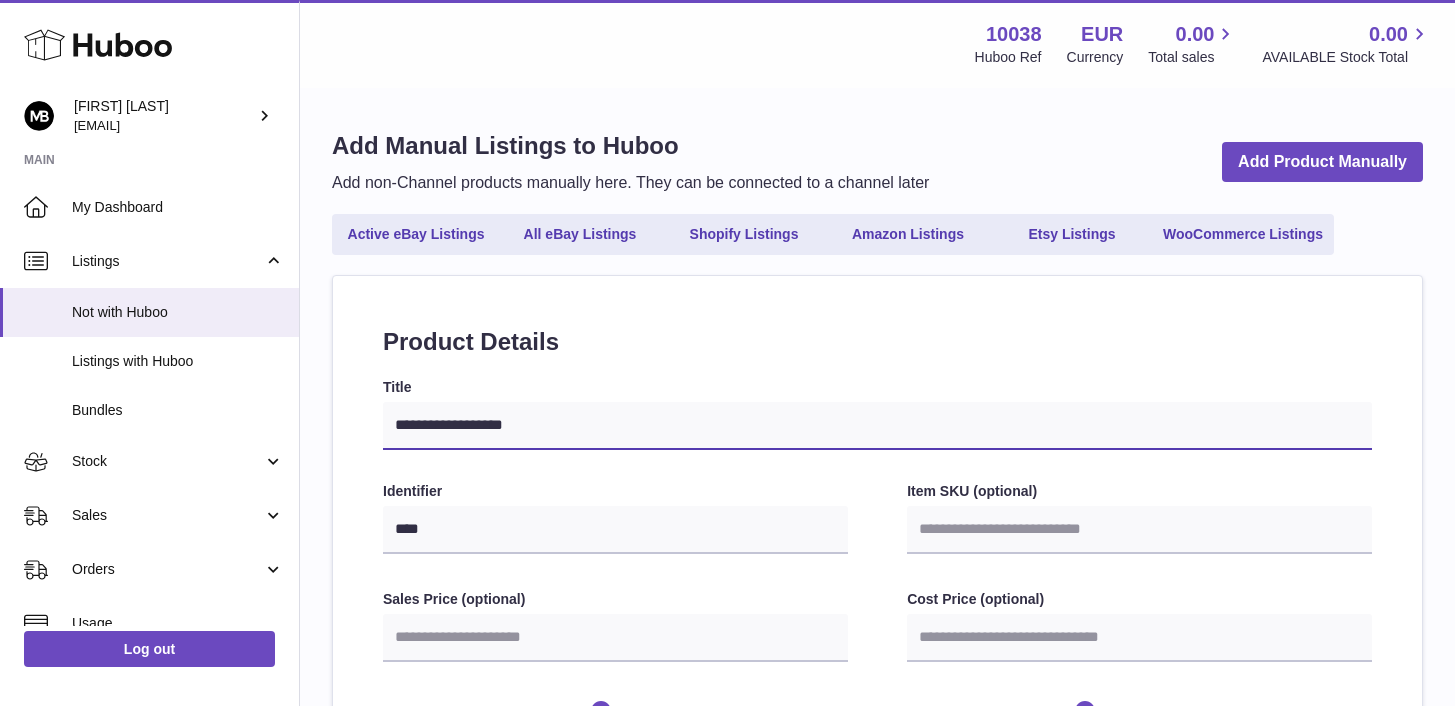 select 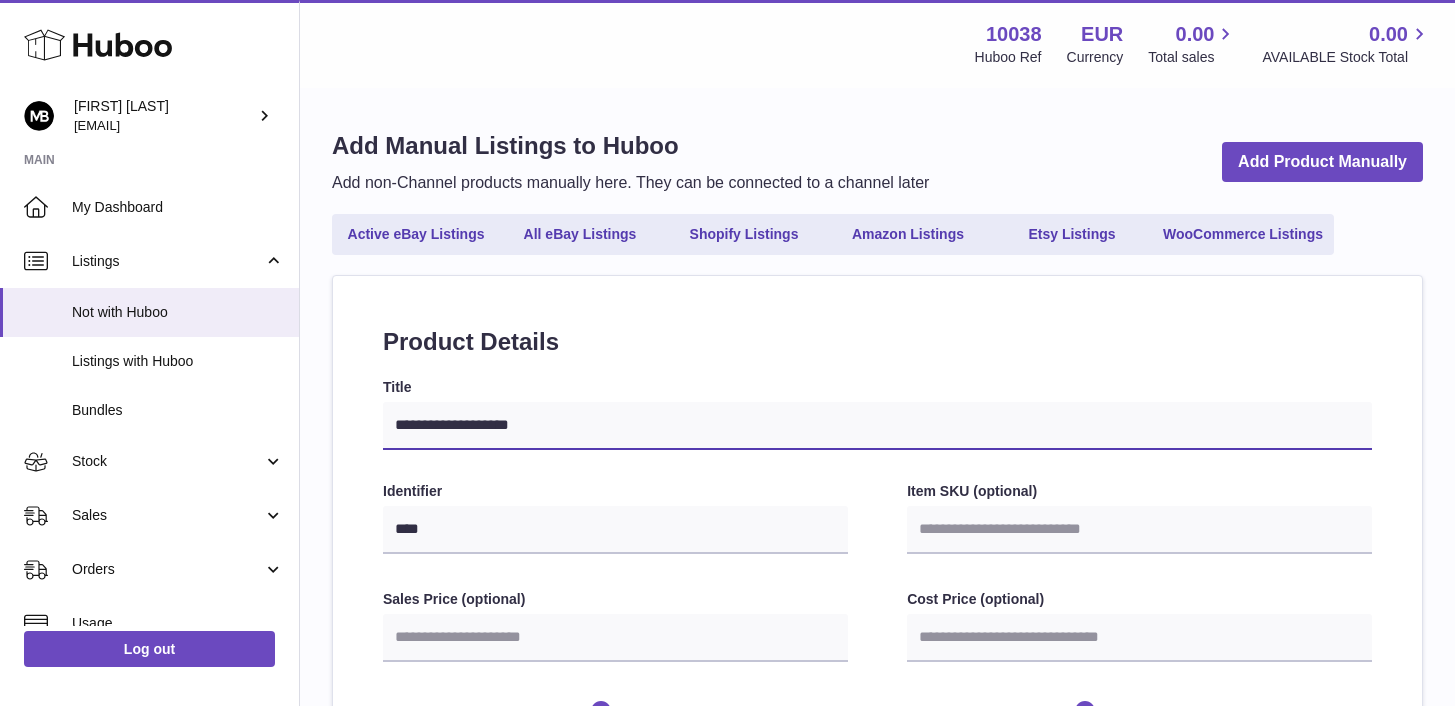 type on "**********" 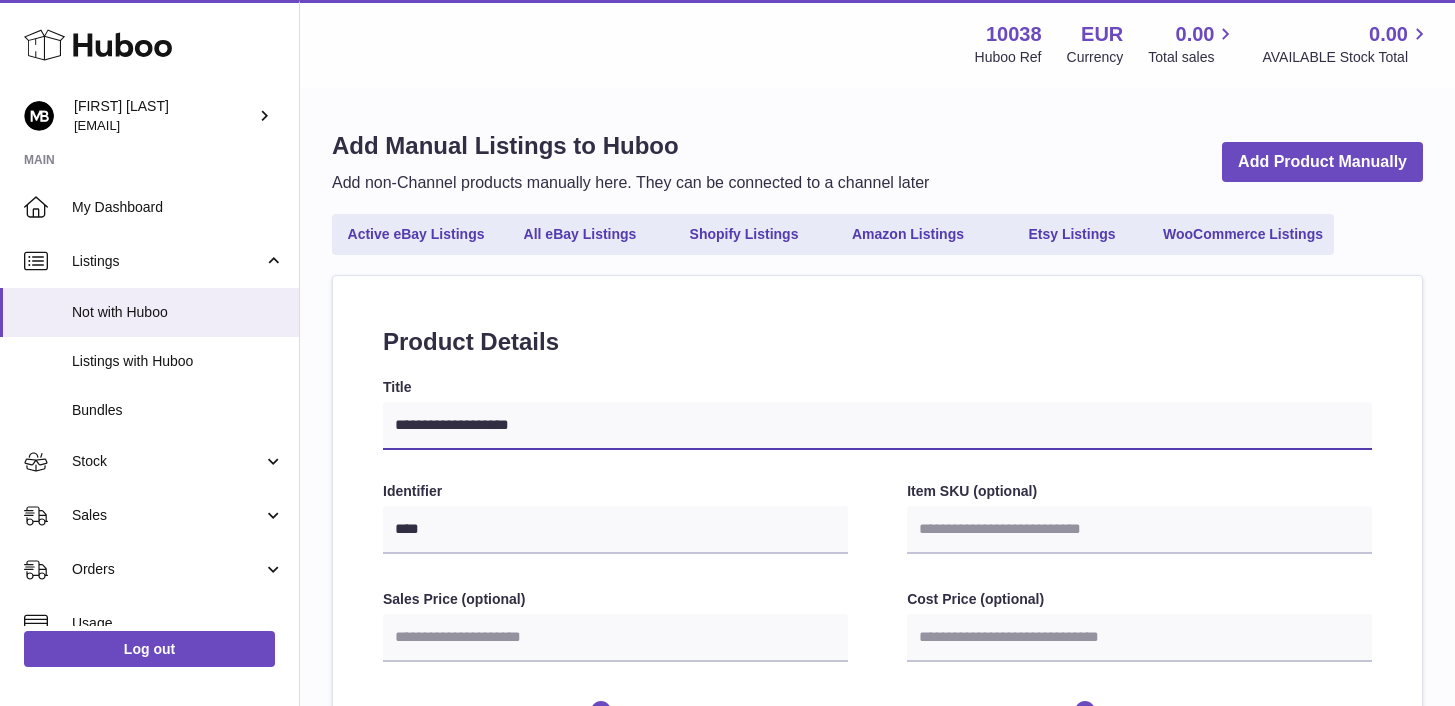 select 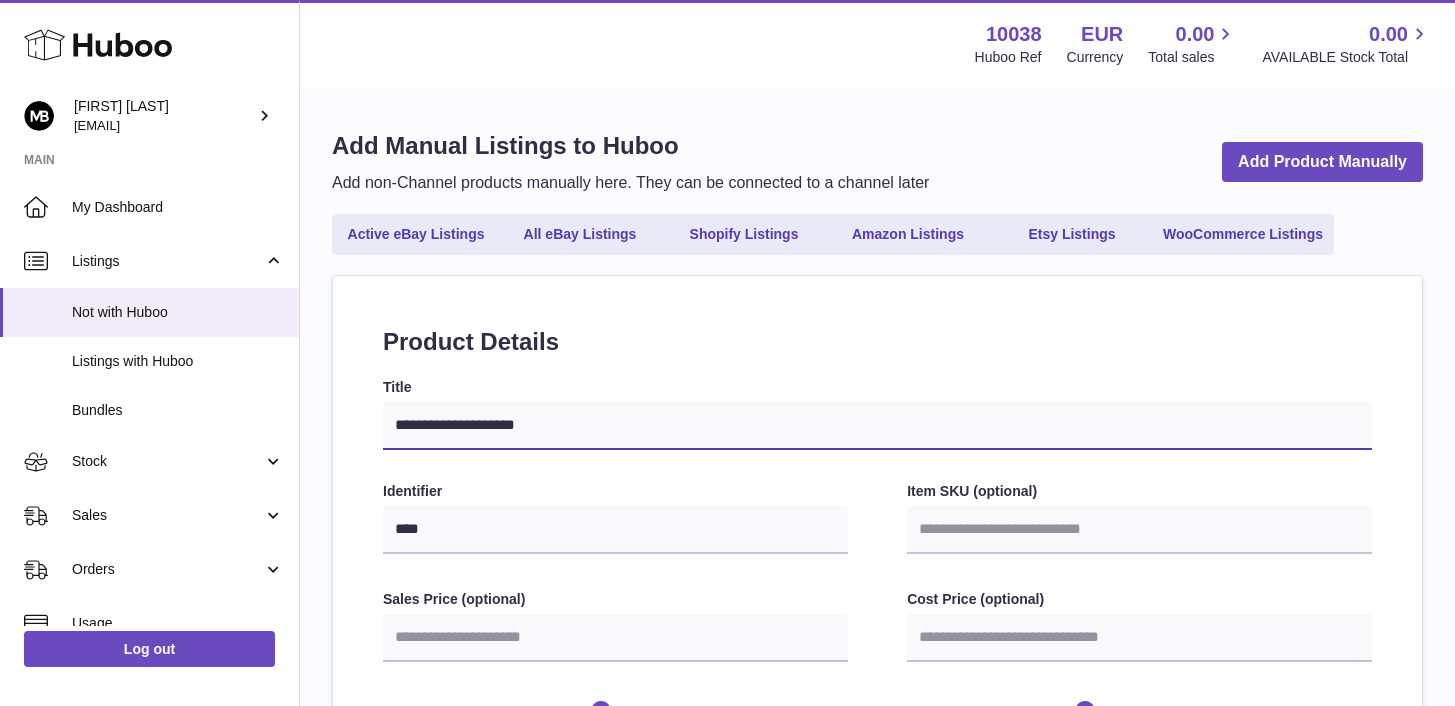type on "**********" 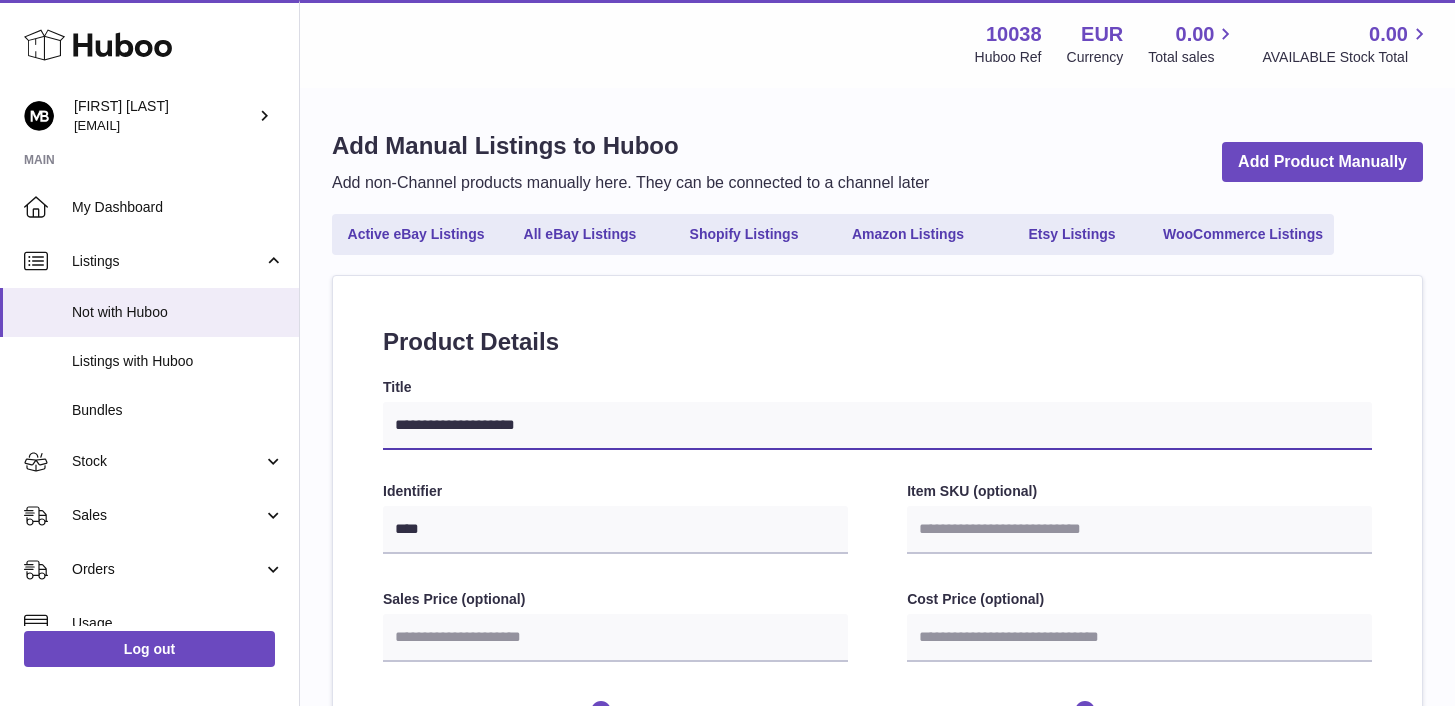 select 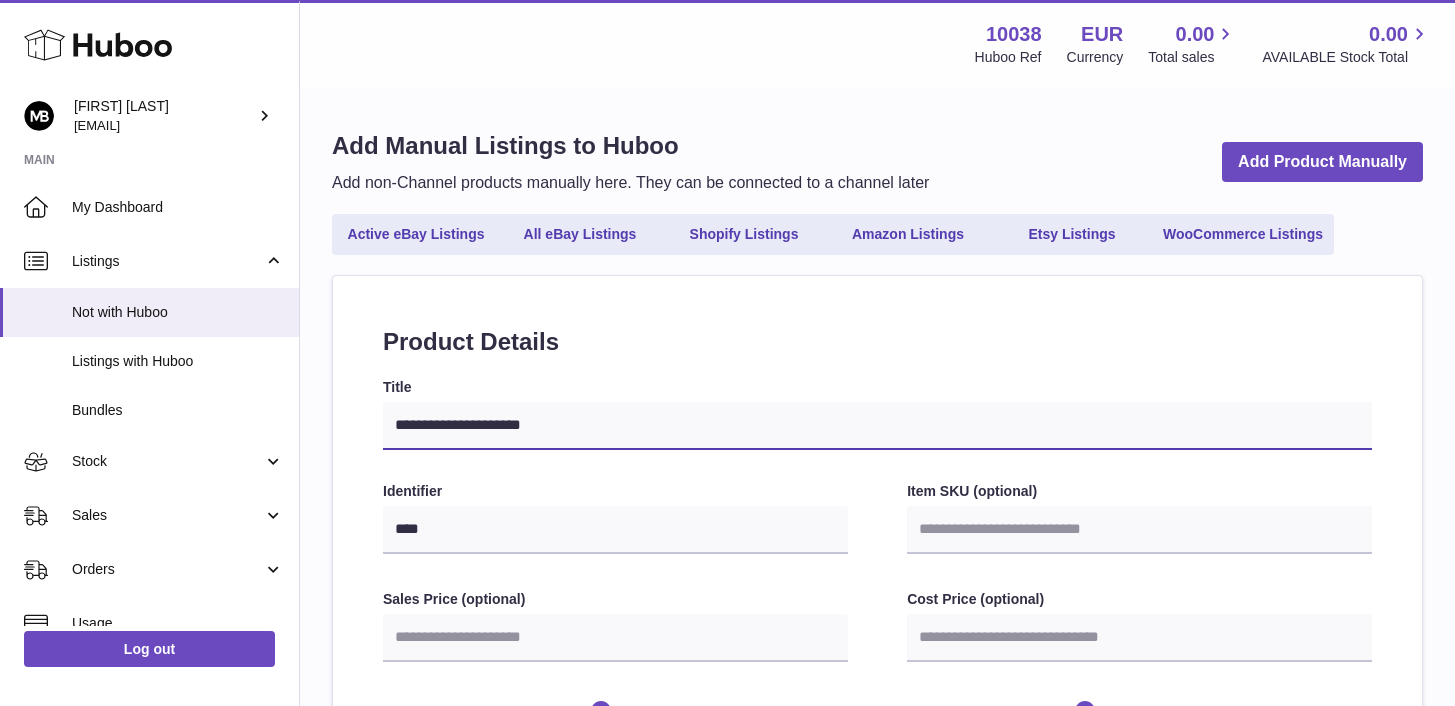 type on "**********" 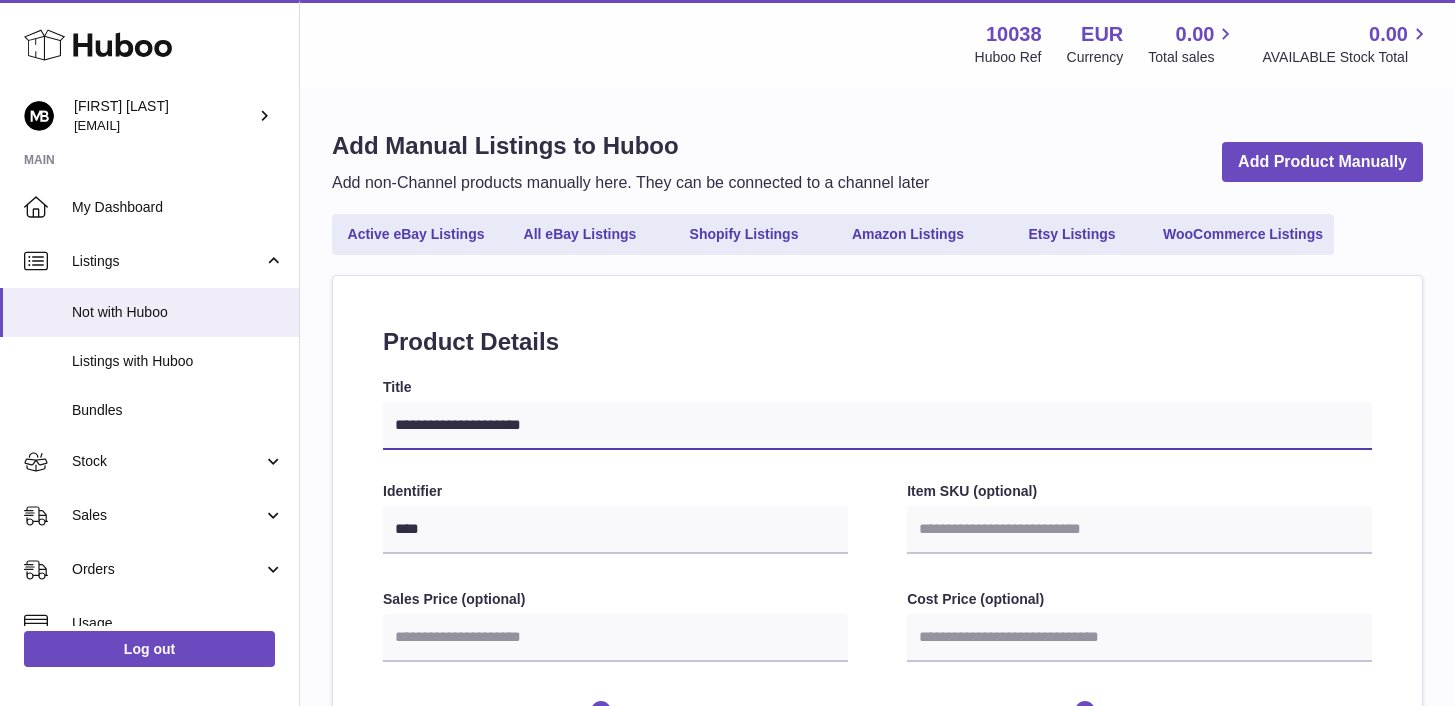 select 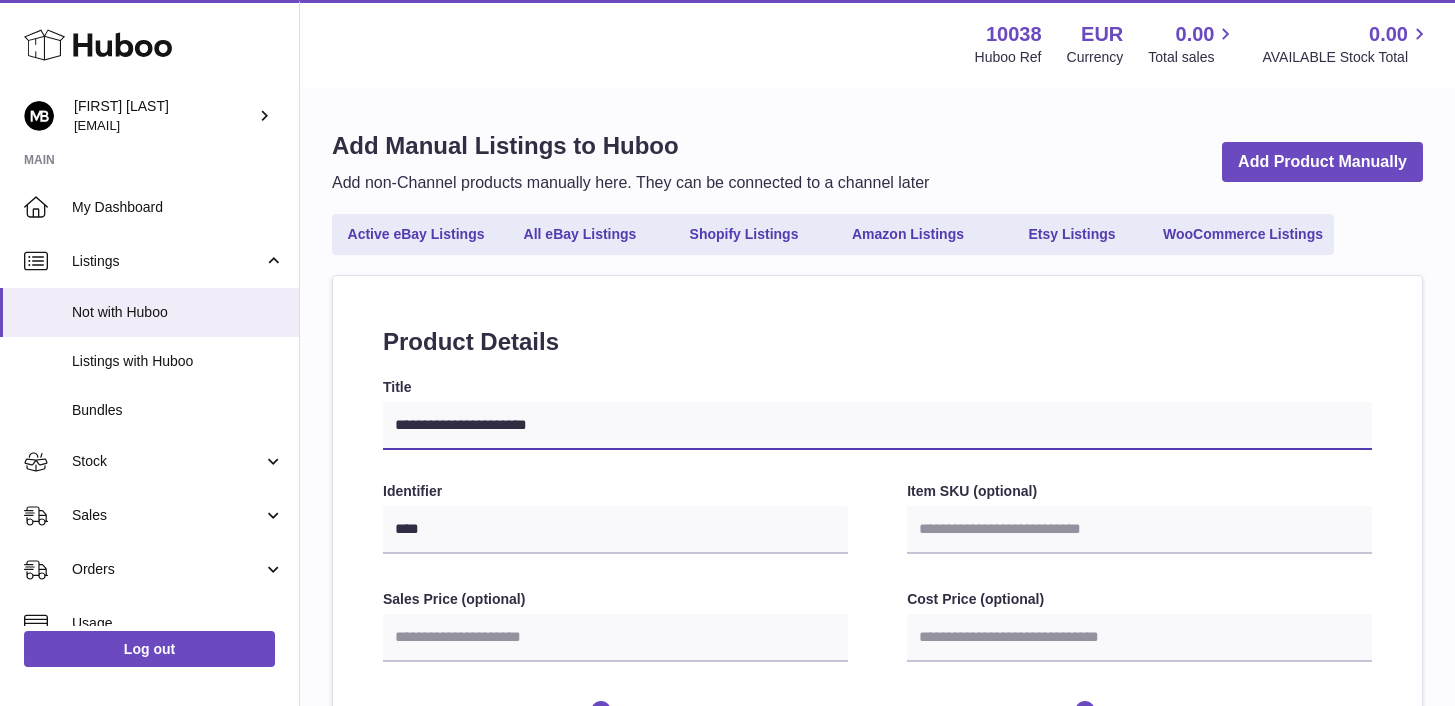type on "**********" 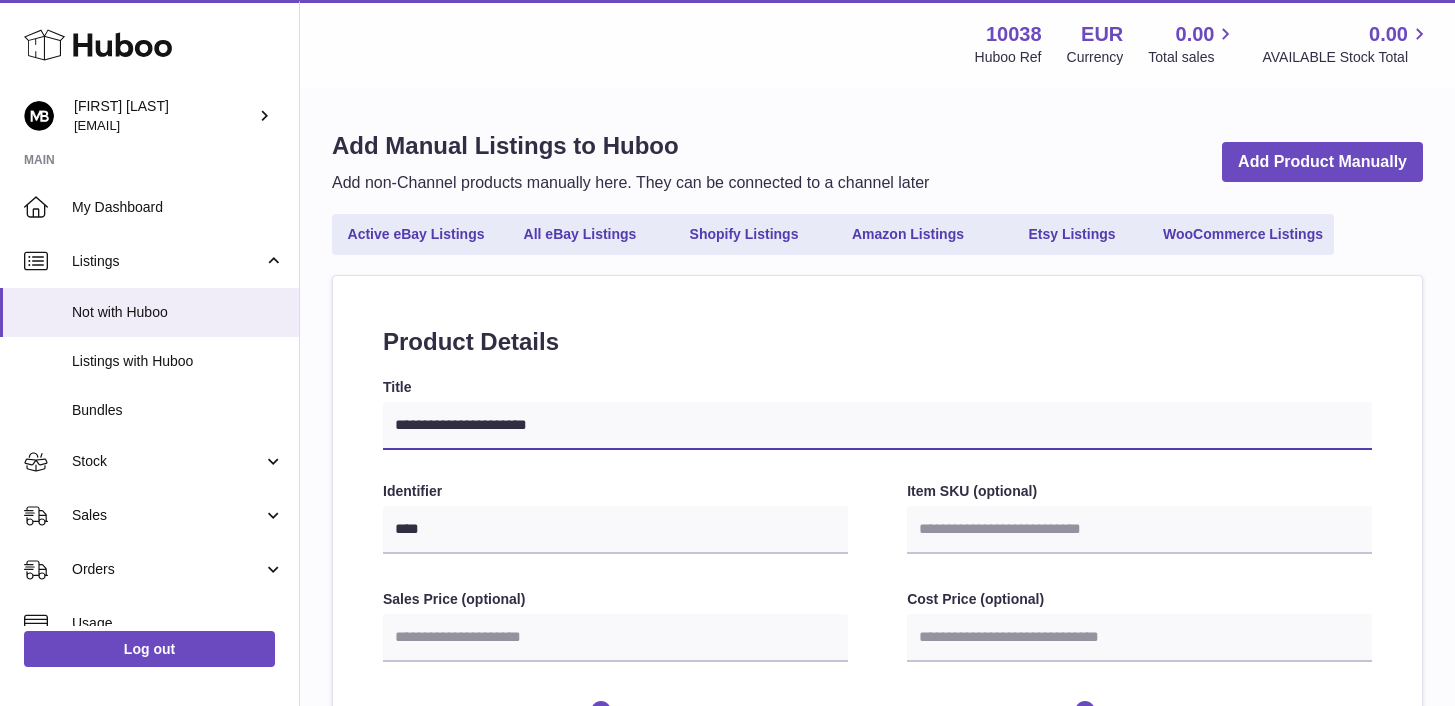 select 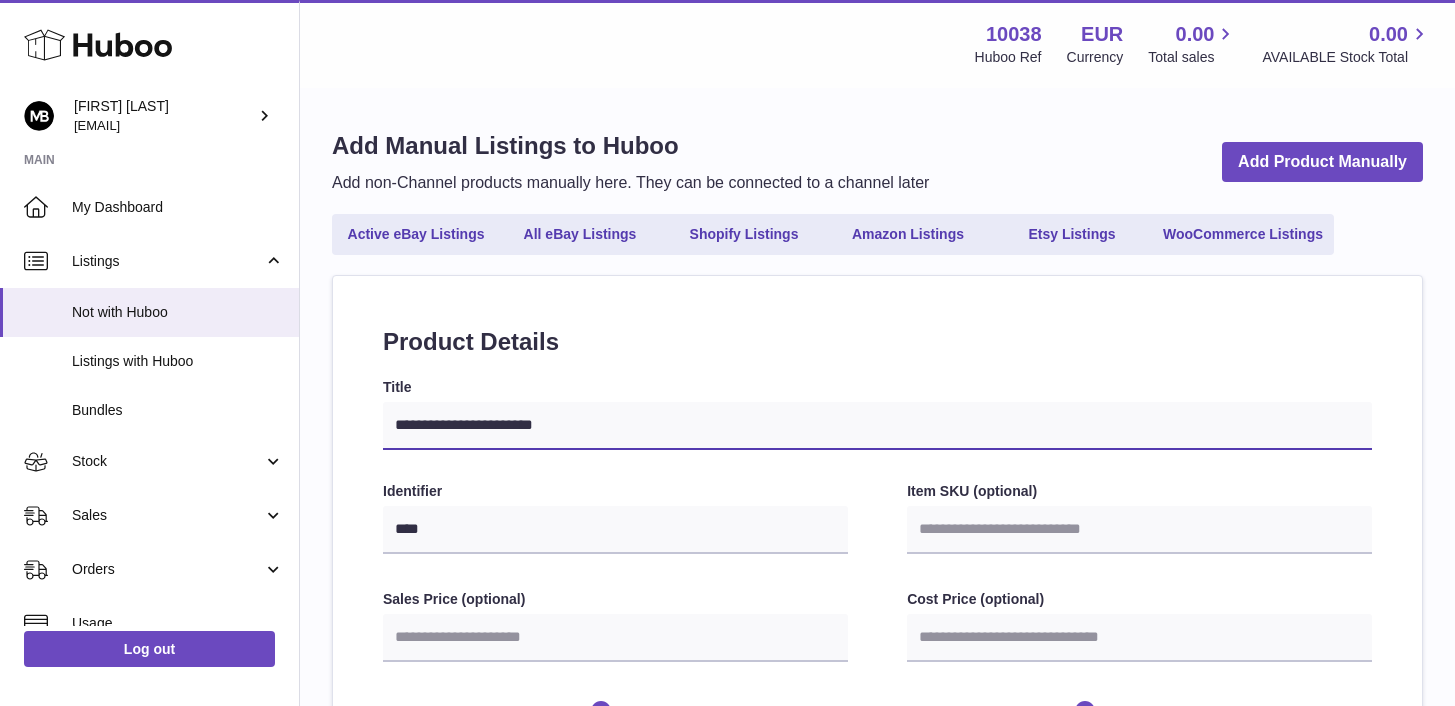 type on "**********" 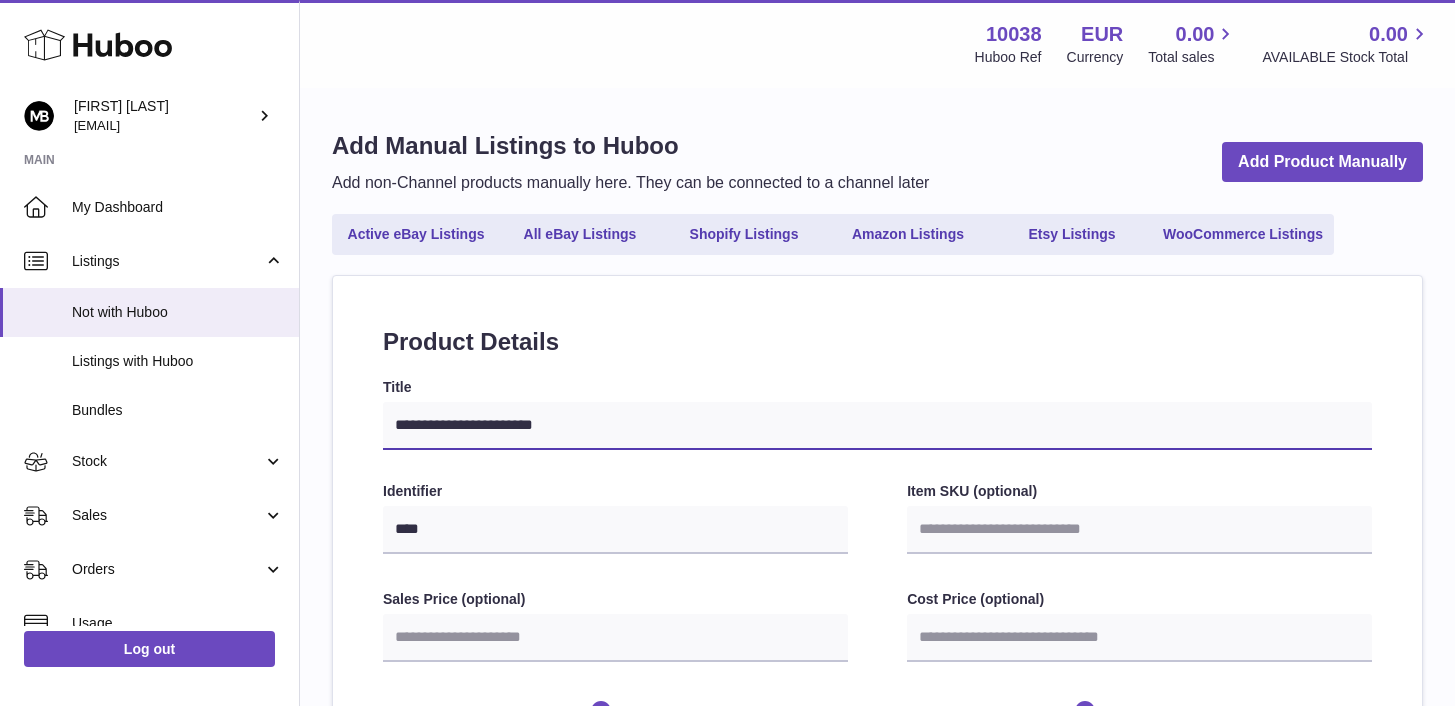 select 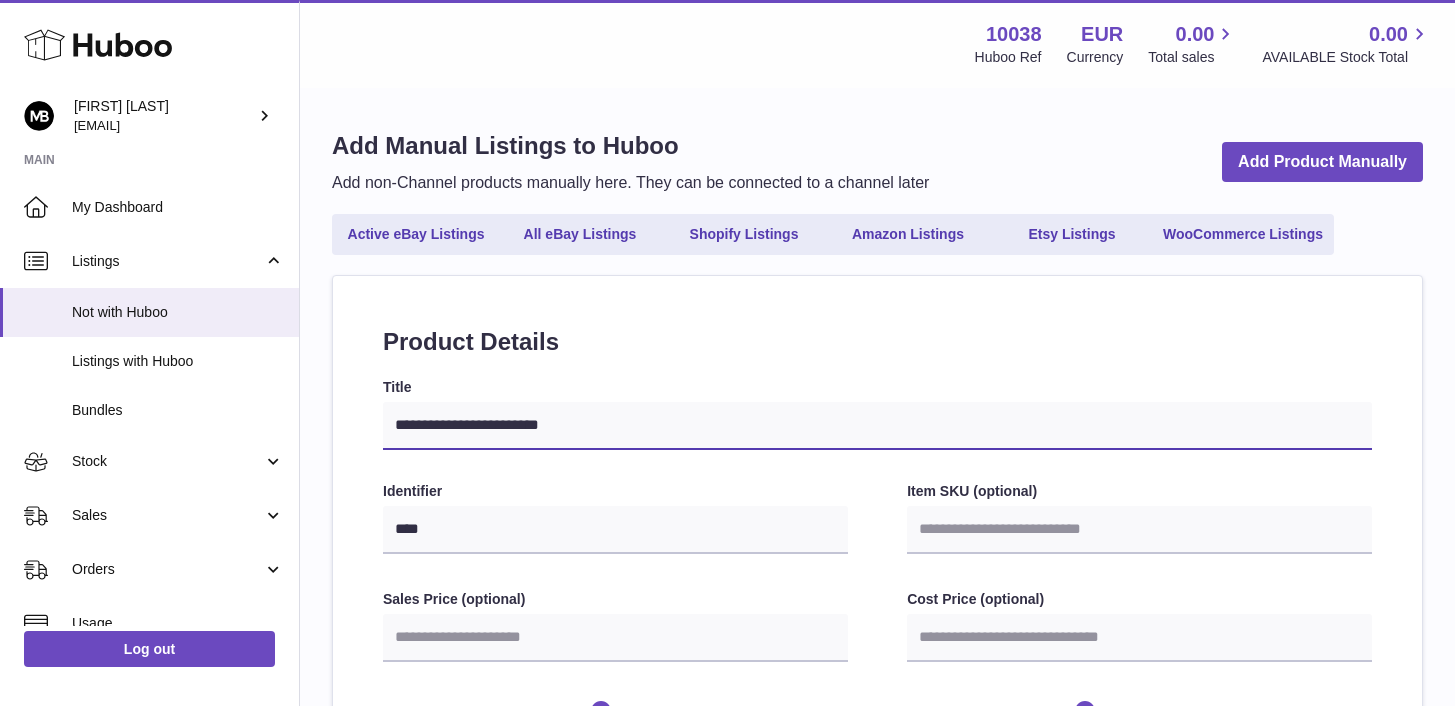 type on "**********" 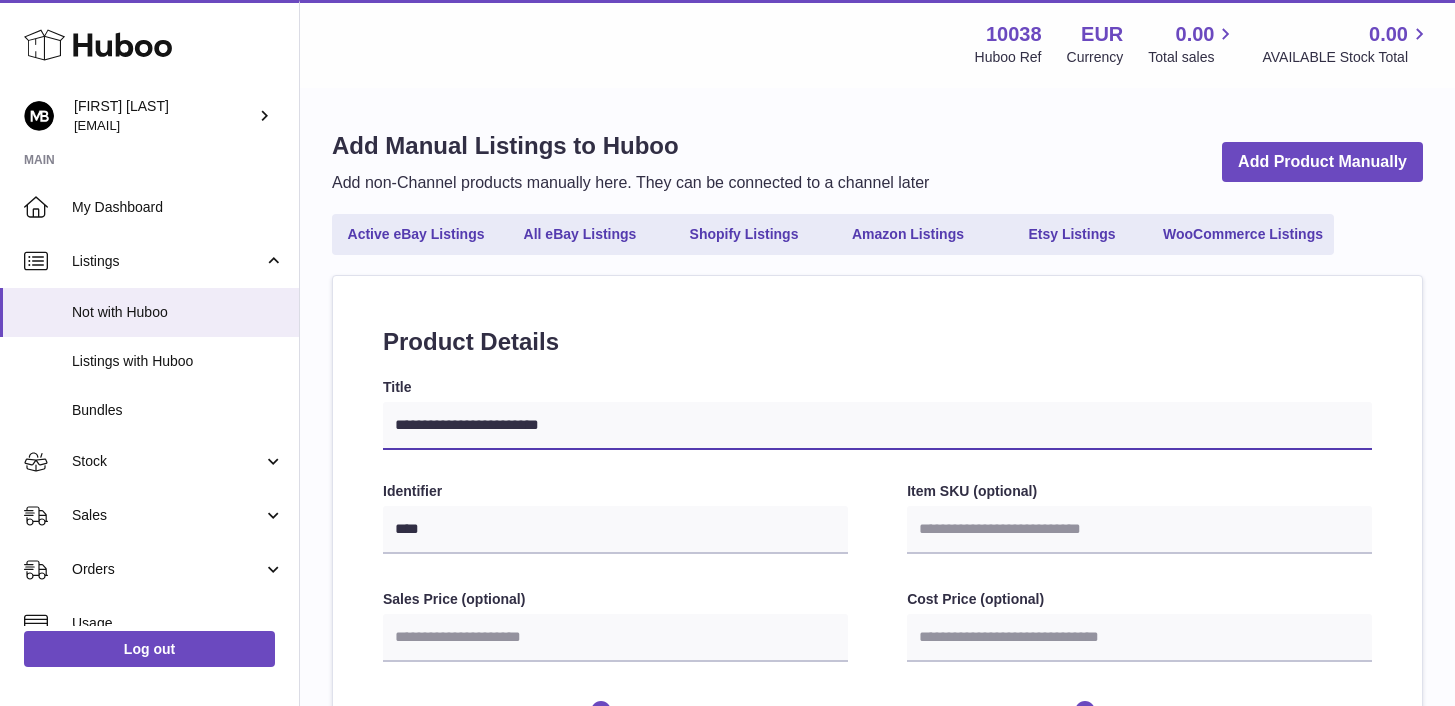 select 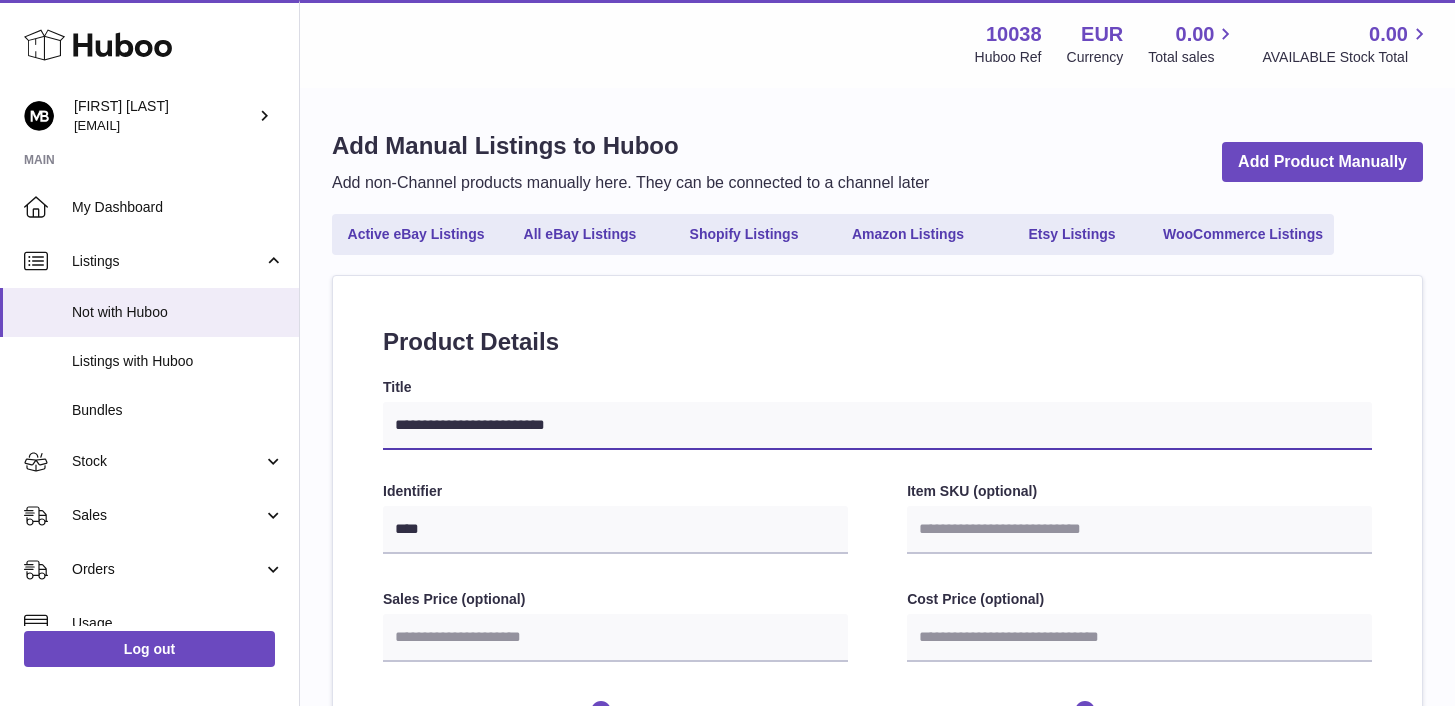 select 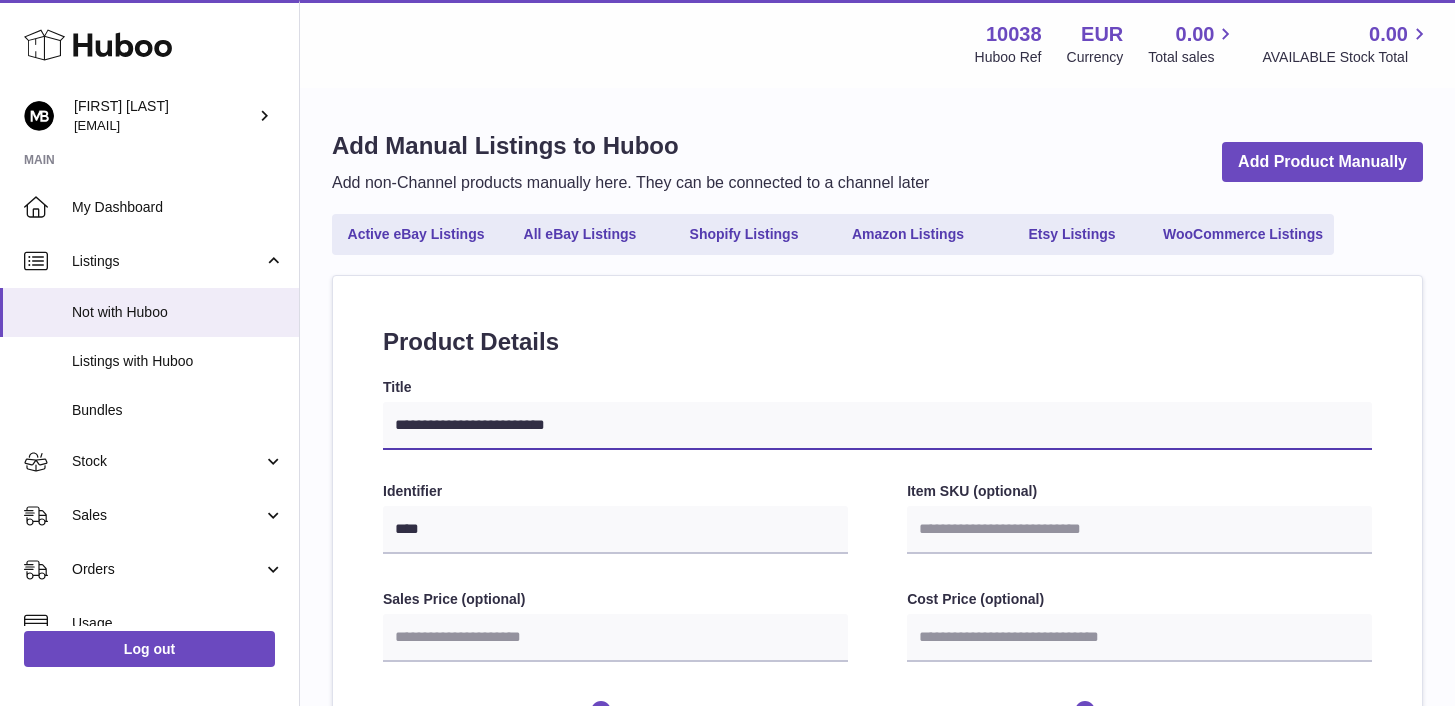 type on "**********" 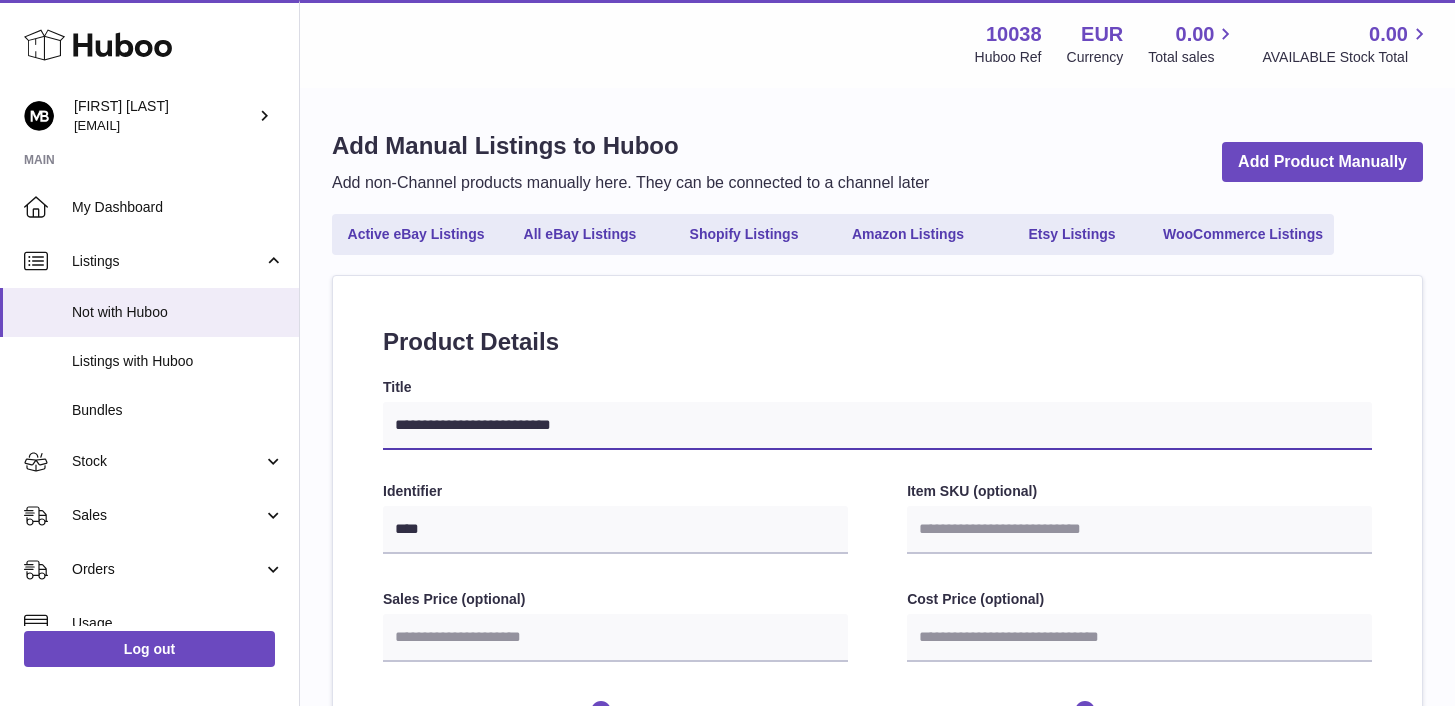 type on "**********" 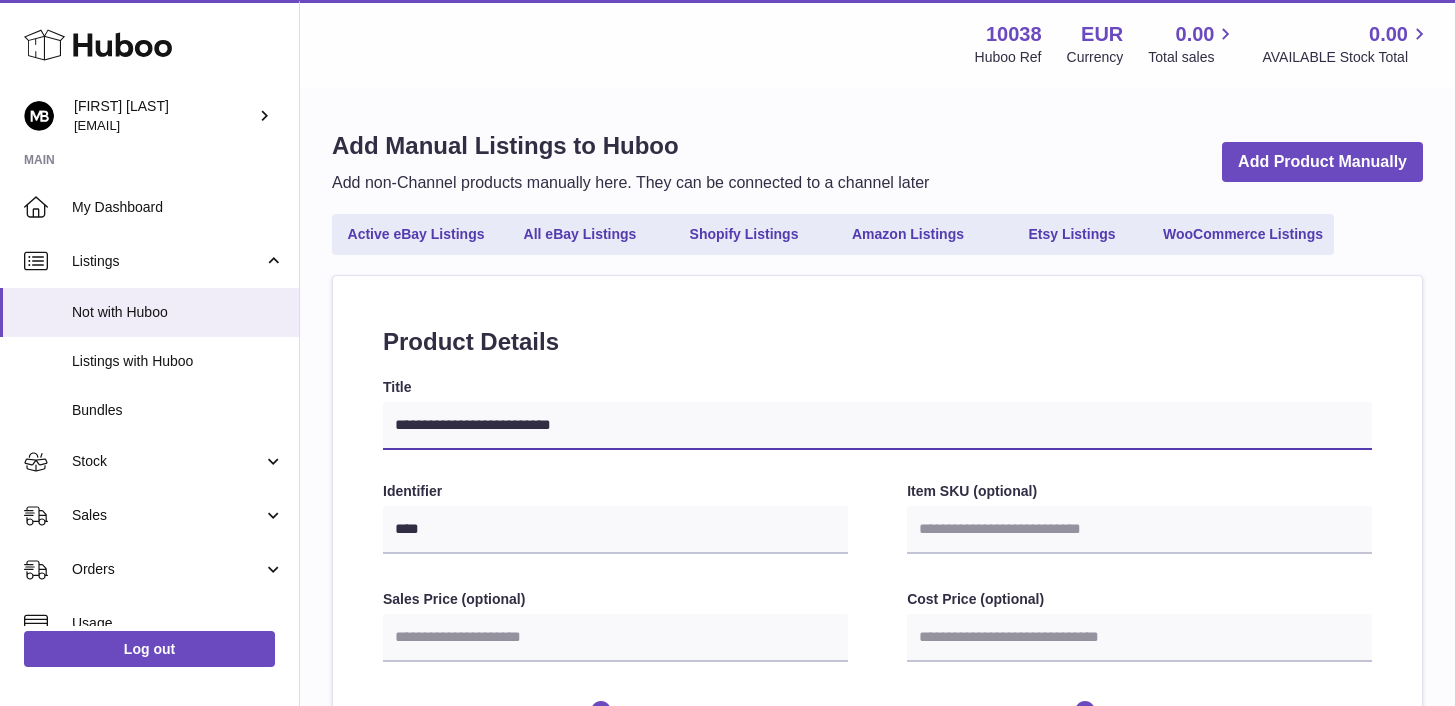 select 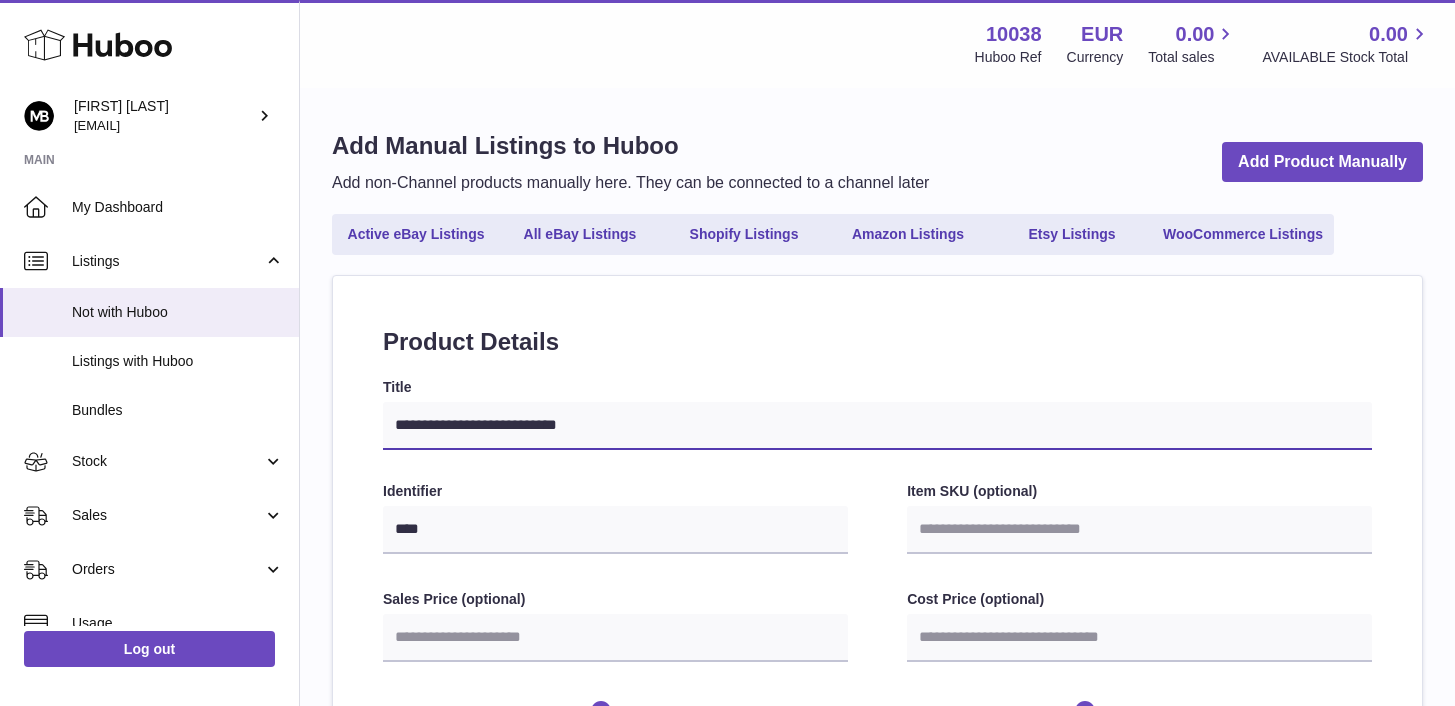 type on "**********" 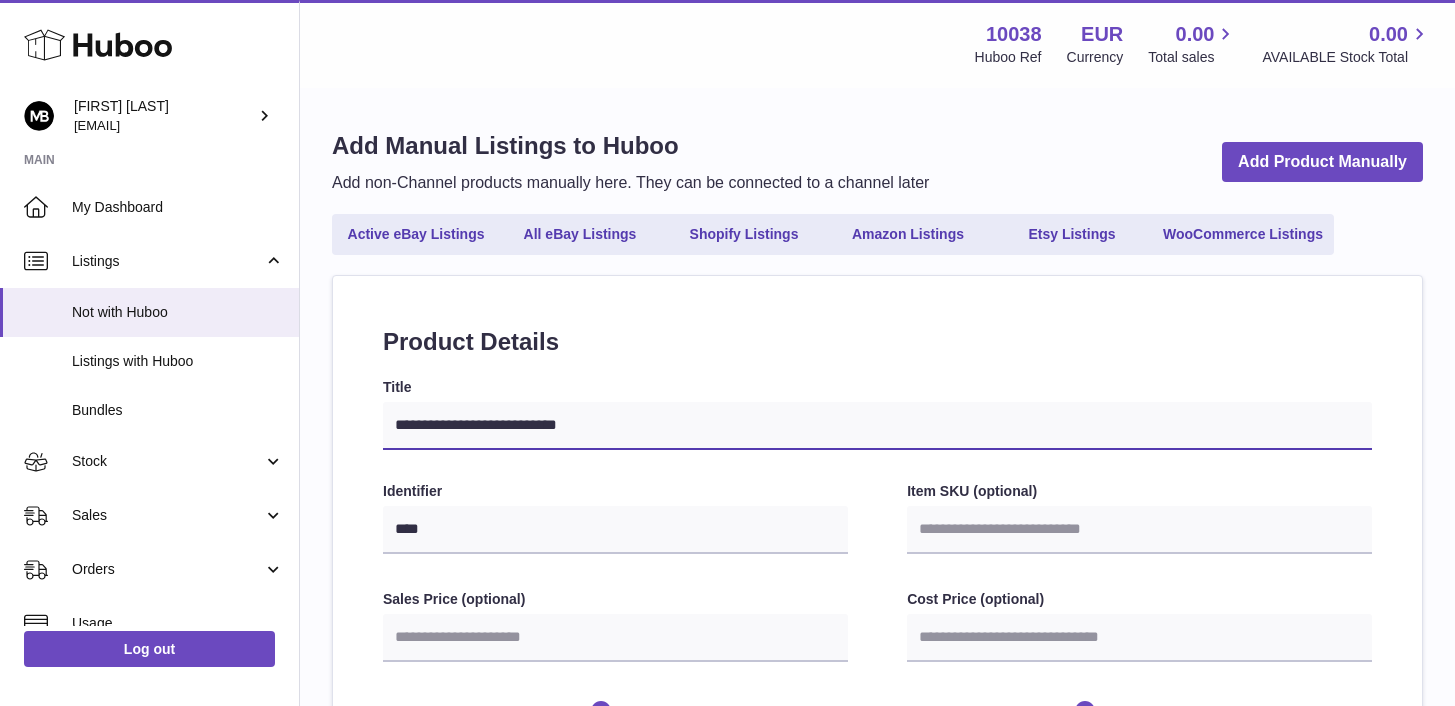 select 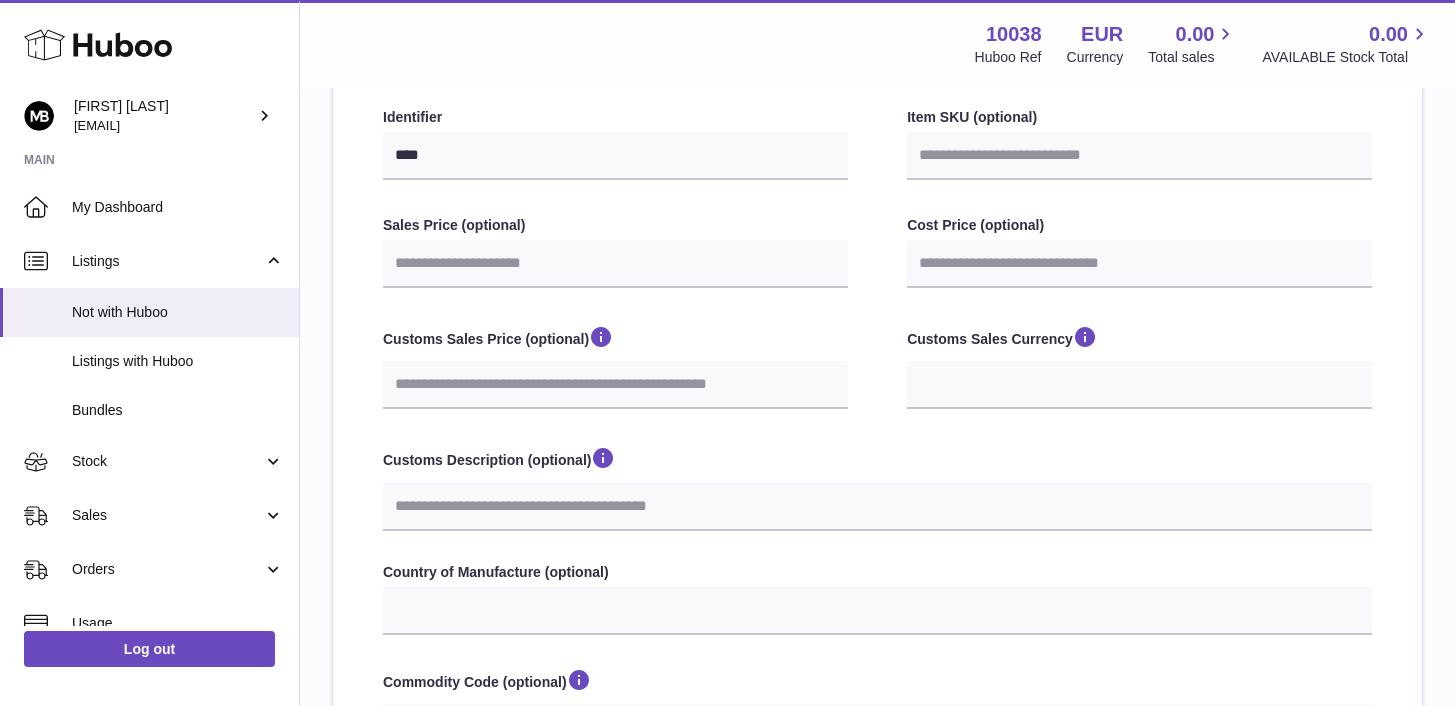 scroll, scrollTop: 386, scrollLeft: 0, axis: vertical 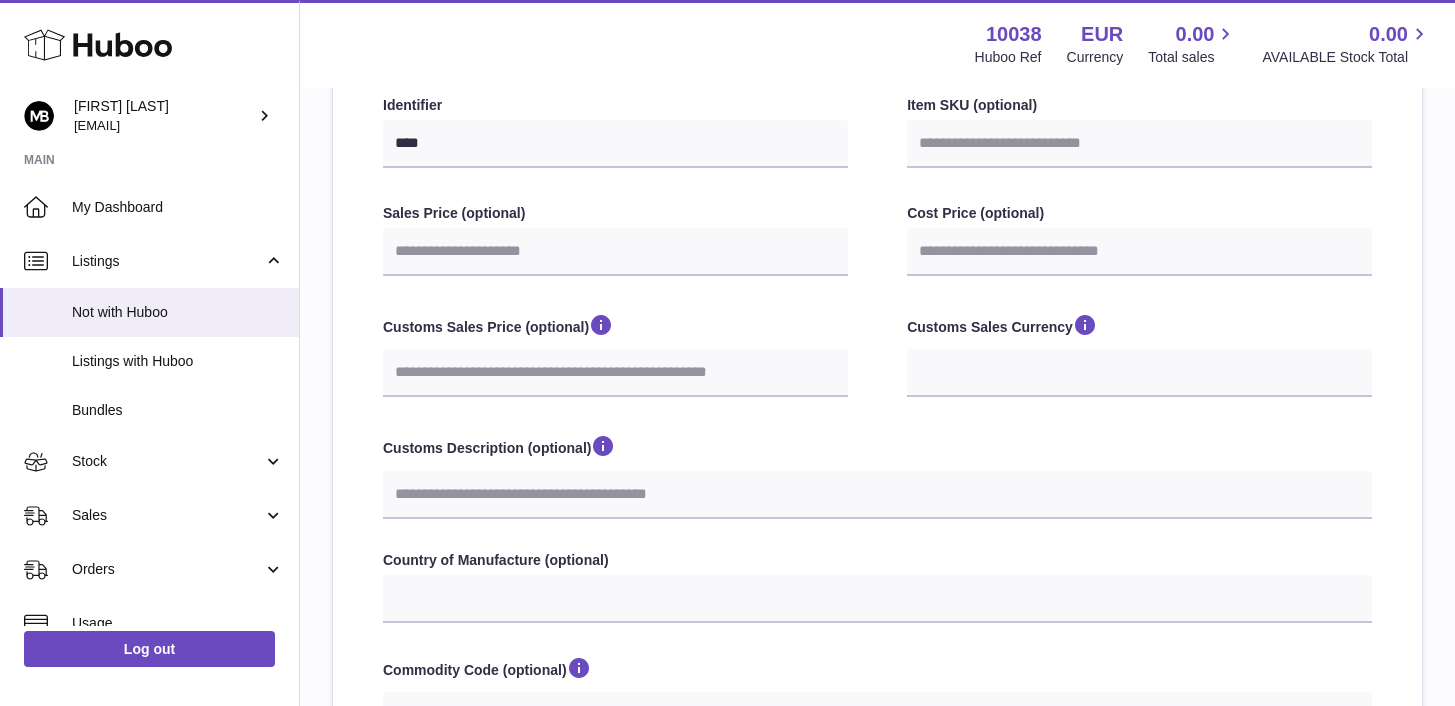type on "**********" 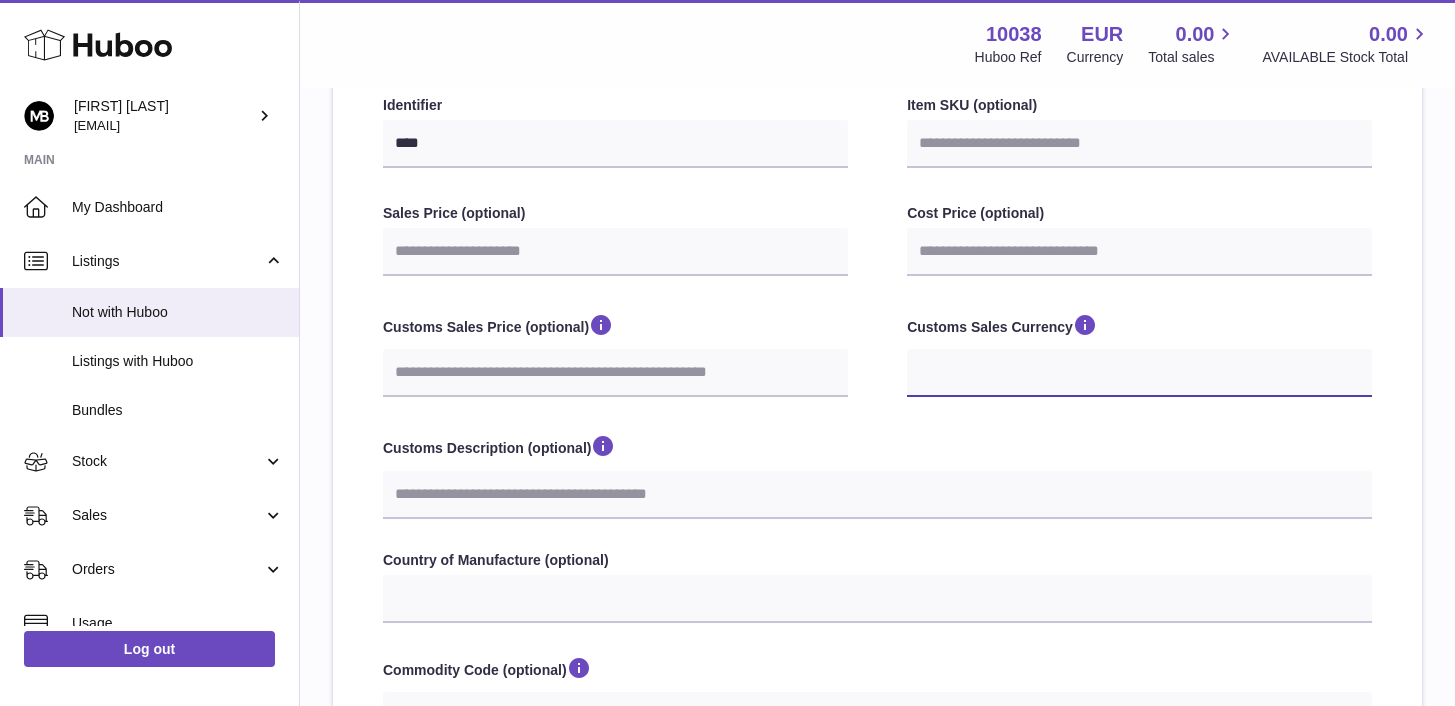 click on "*** ***" at bounding box center [1139, 373] 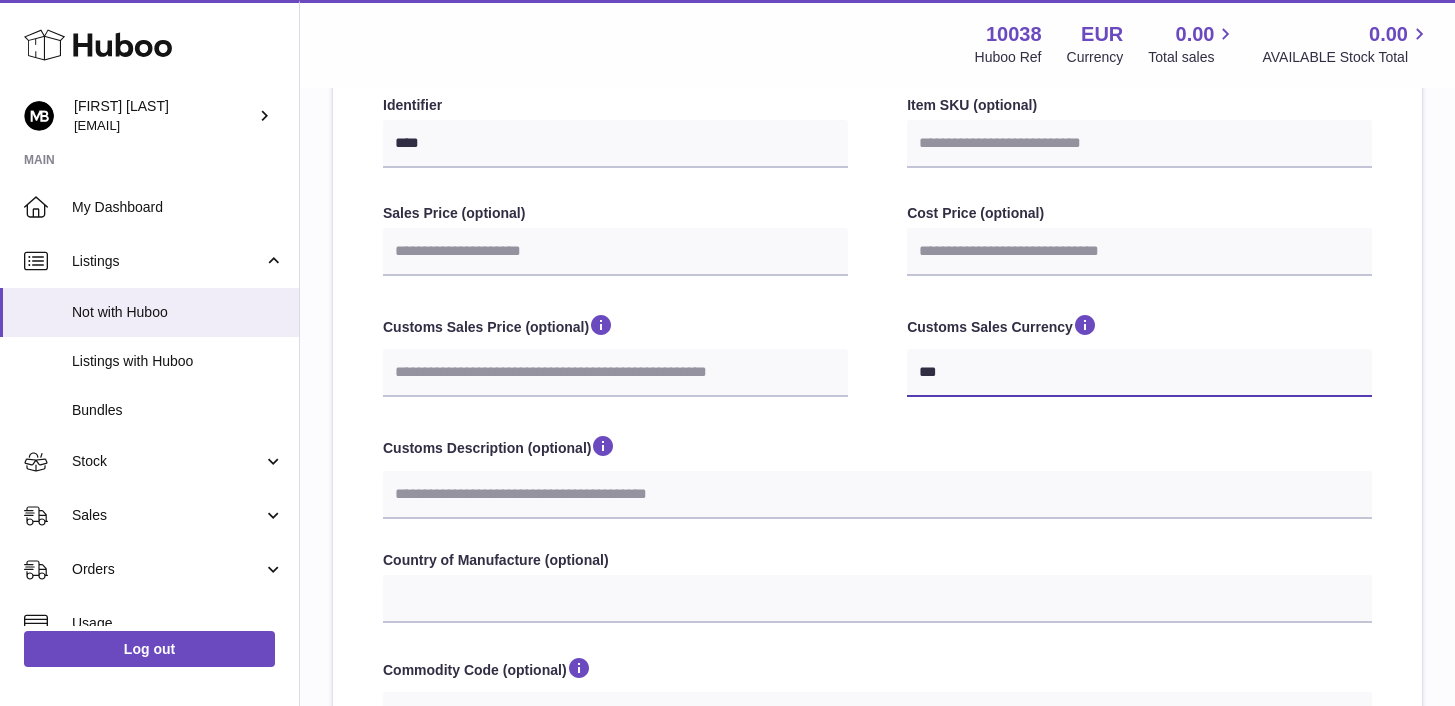 select 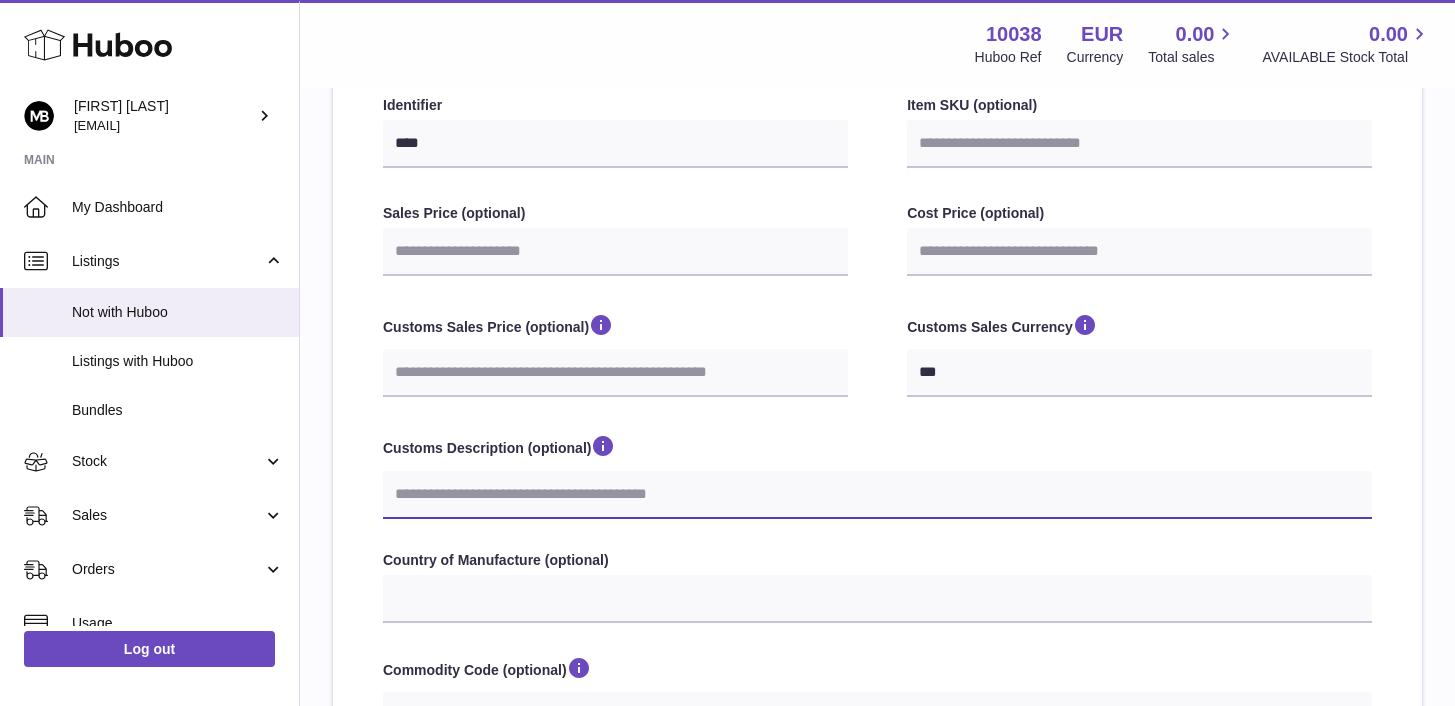 click on "Customs Description (optional)" at bounding box center [877, 495] 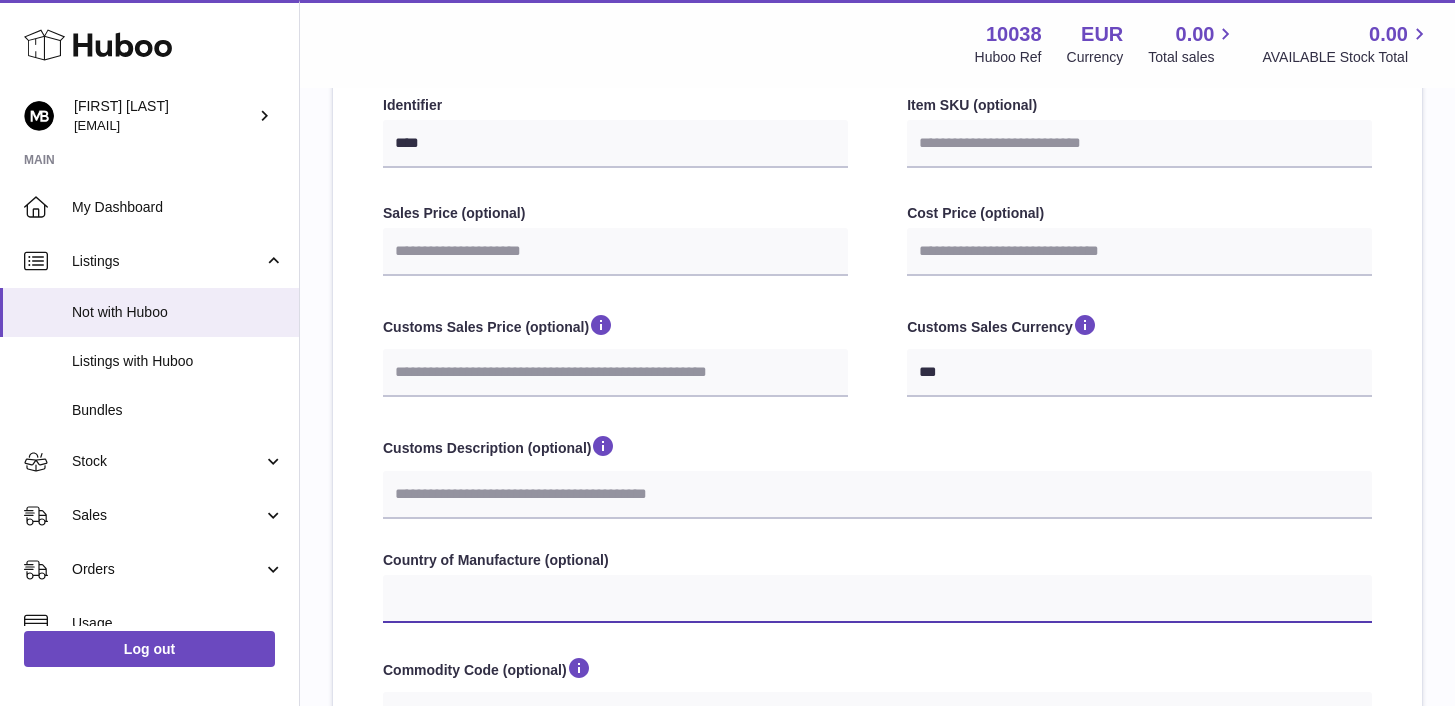 click on "**********" at bounding box center (877, 599) 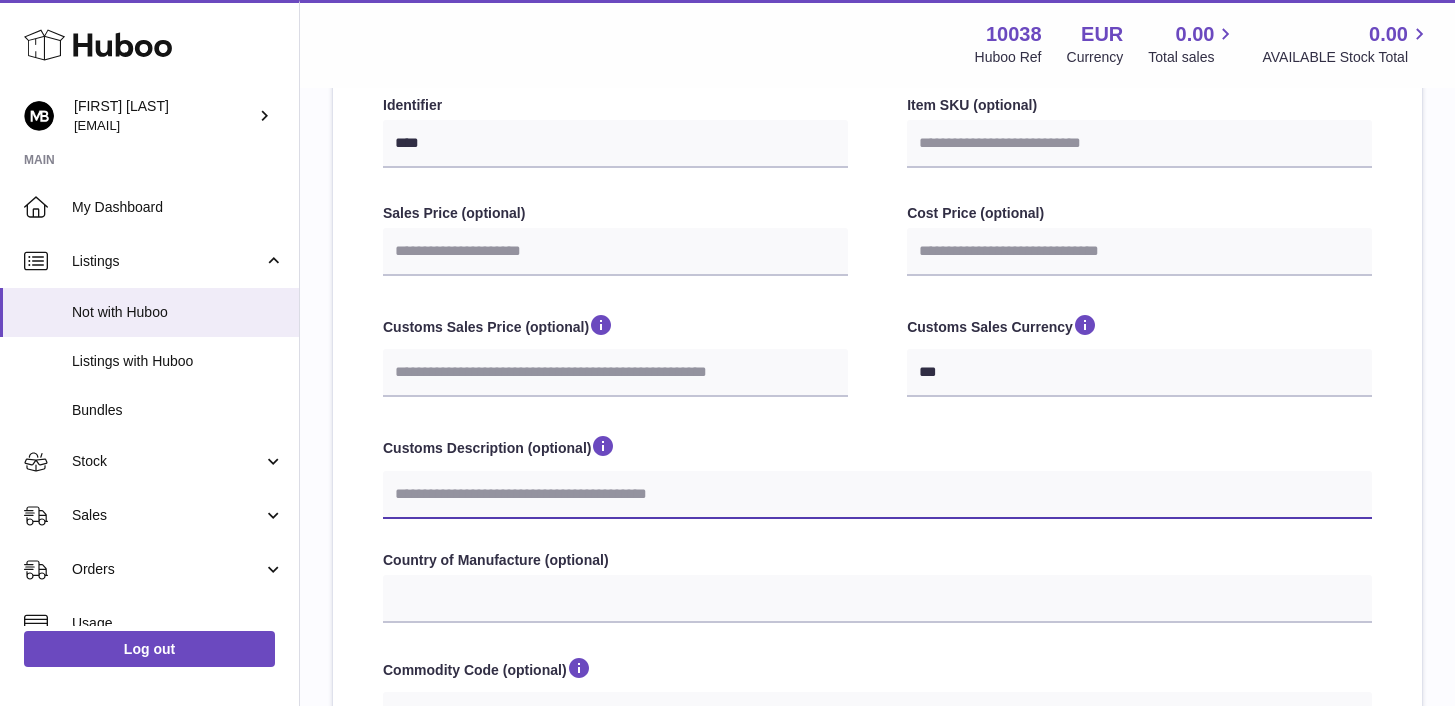 click on "Customs Description (optional)" at bounding box center [877, 495] 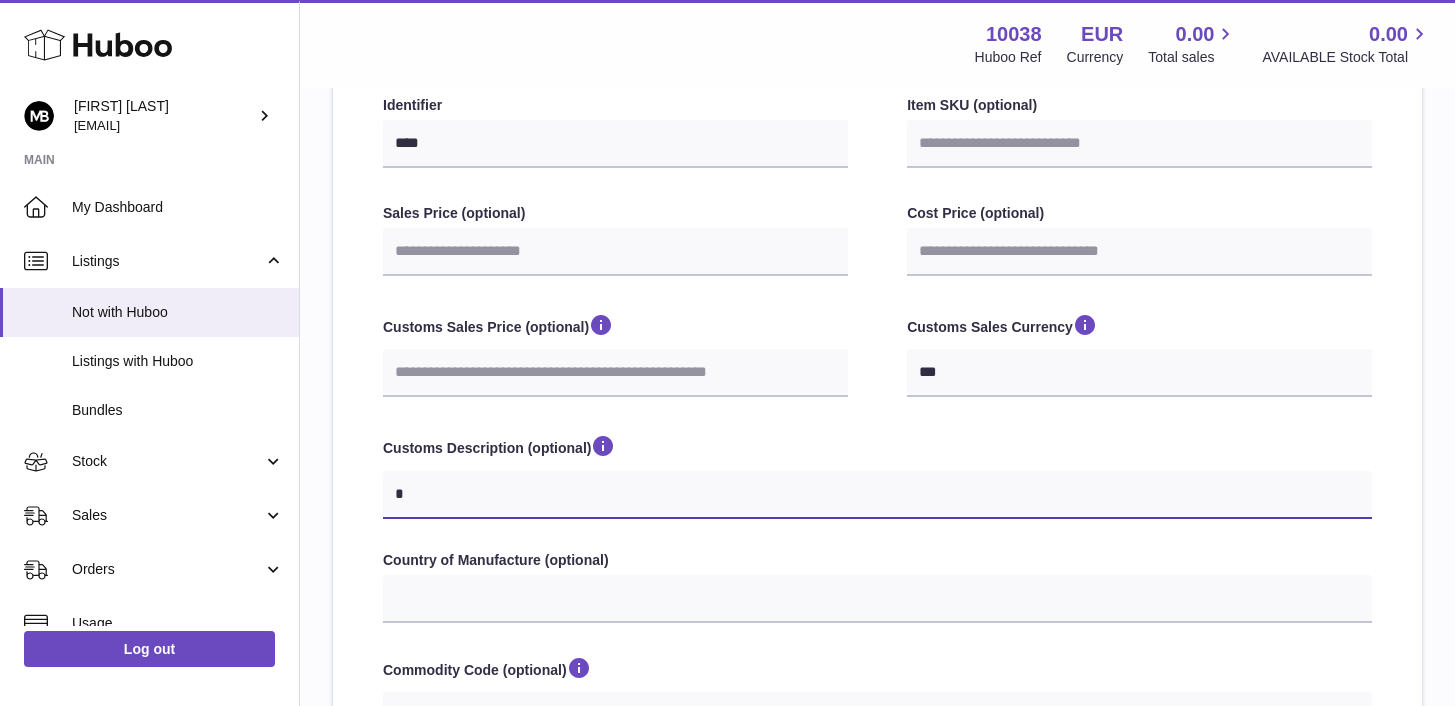 type on "**" 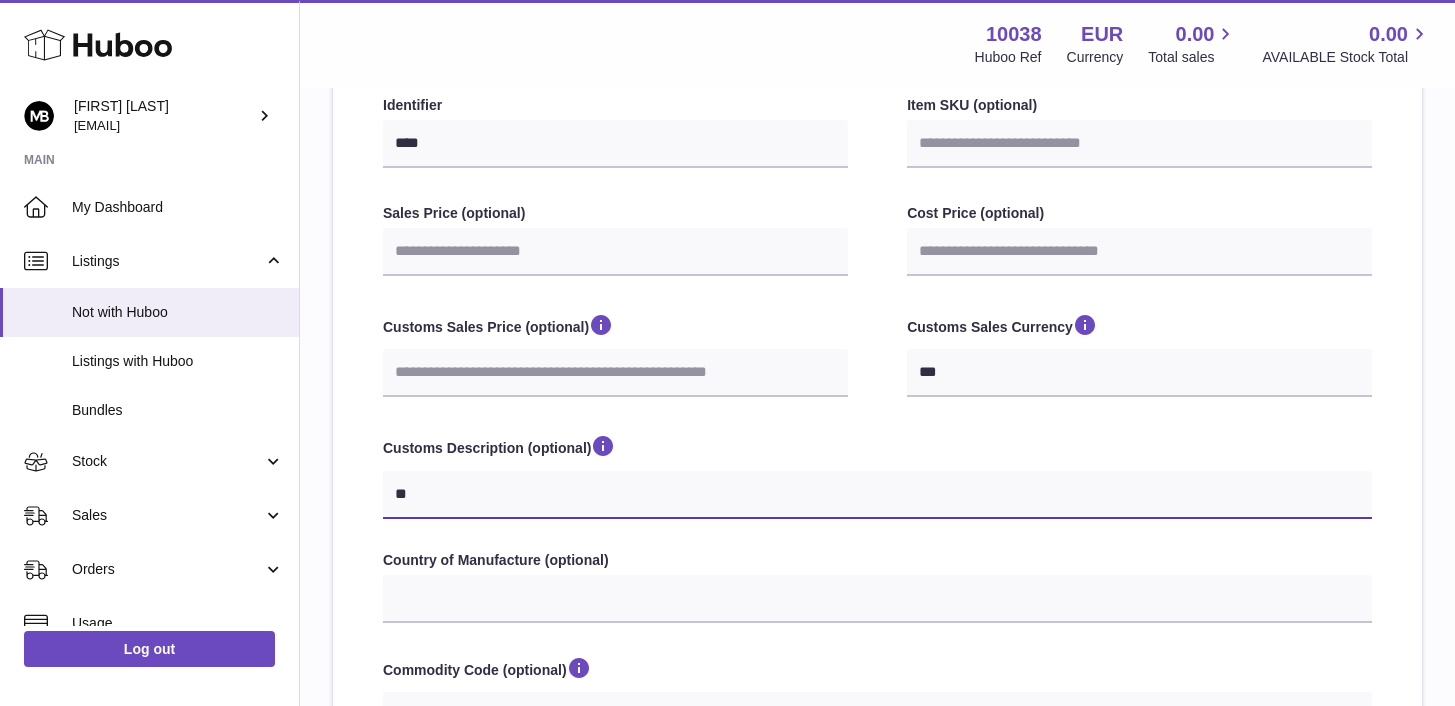type on "***" 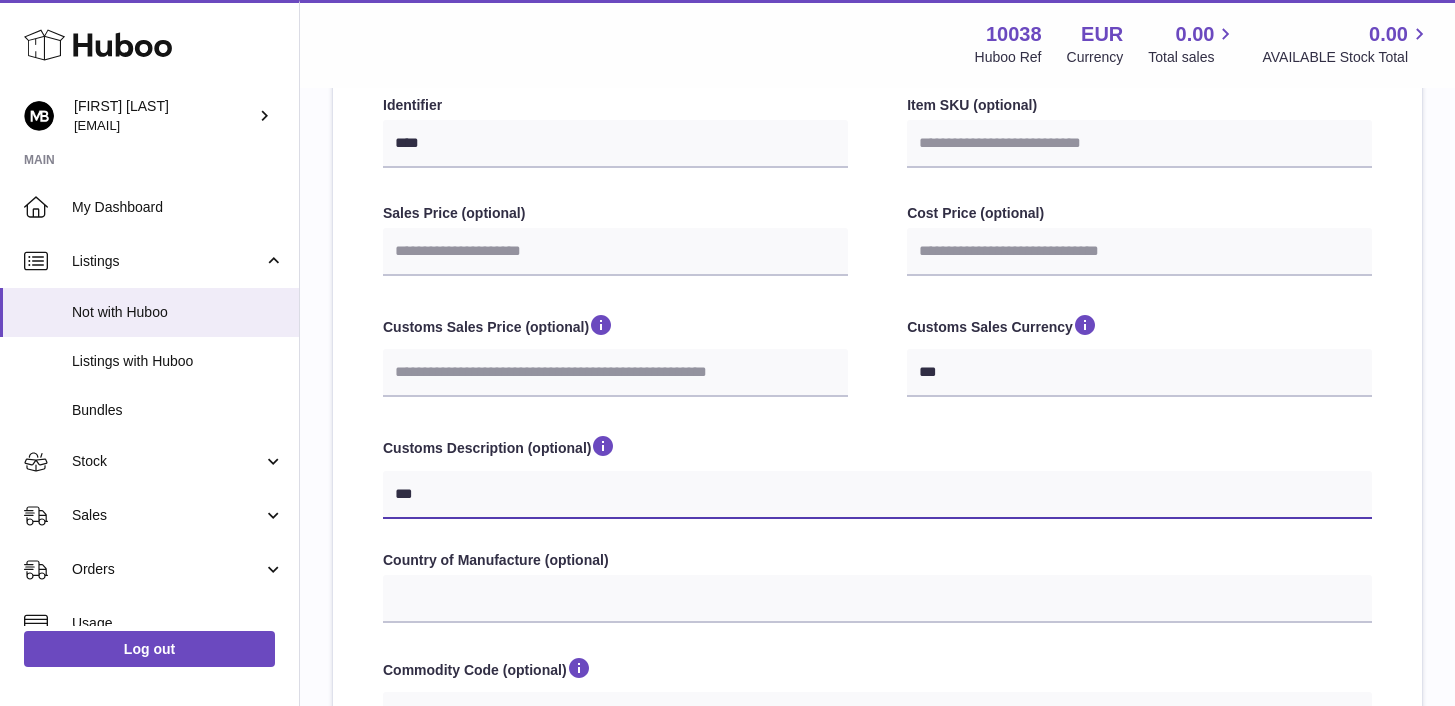 type on "****" 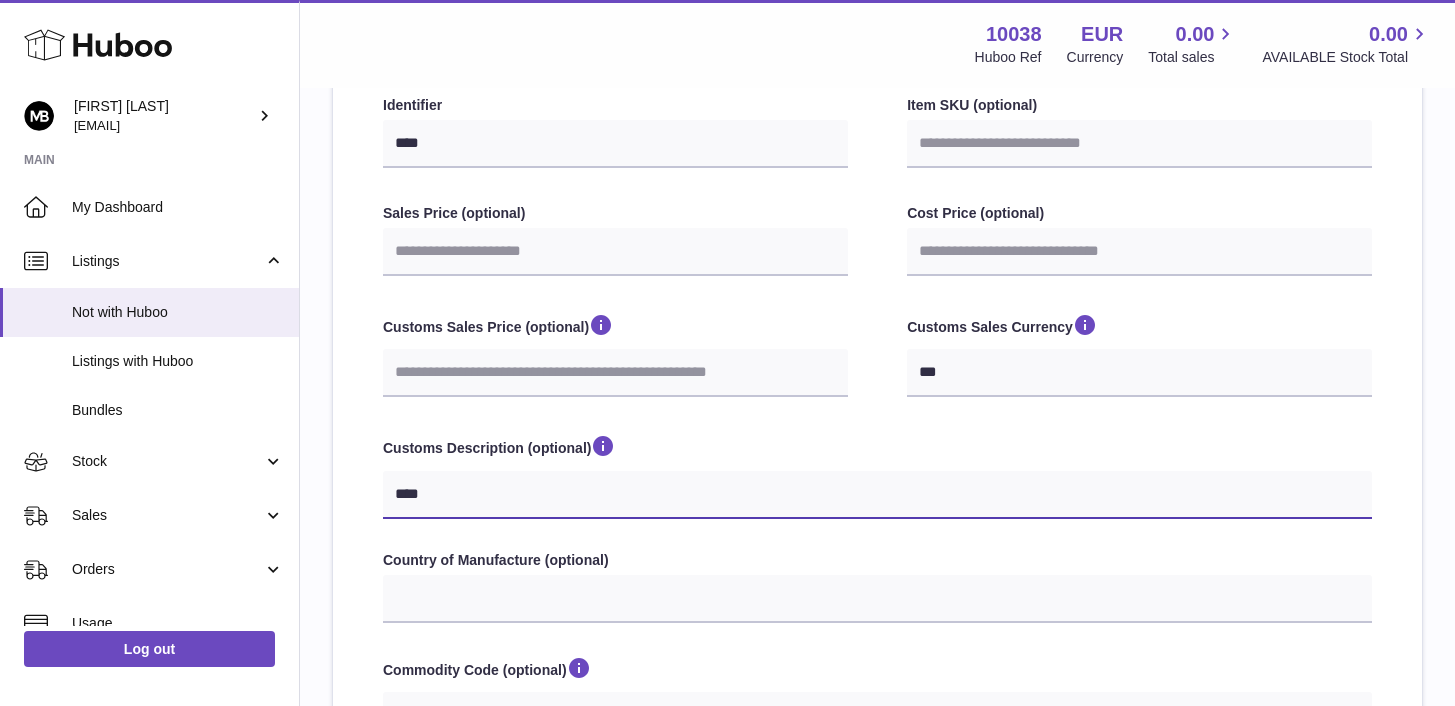 type on "*****" 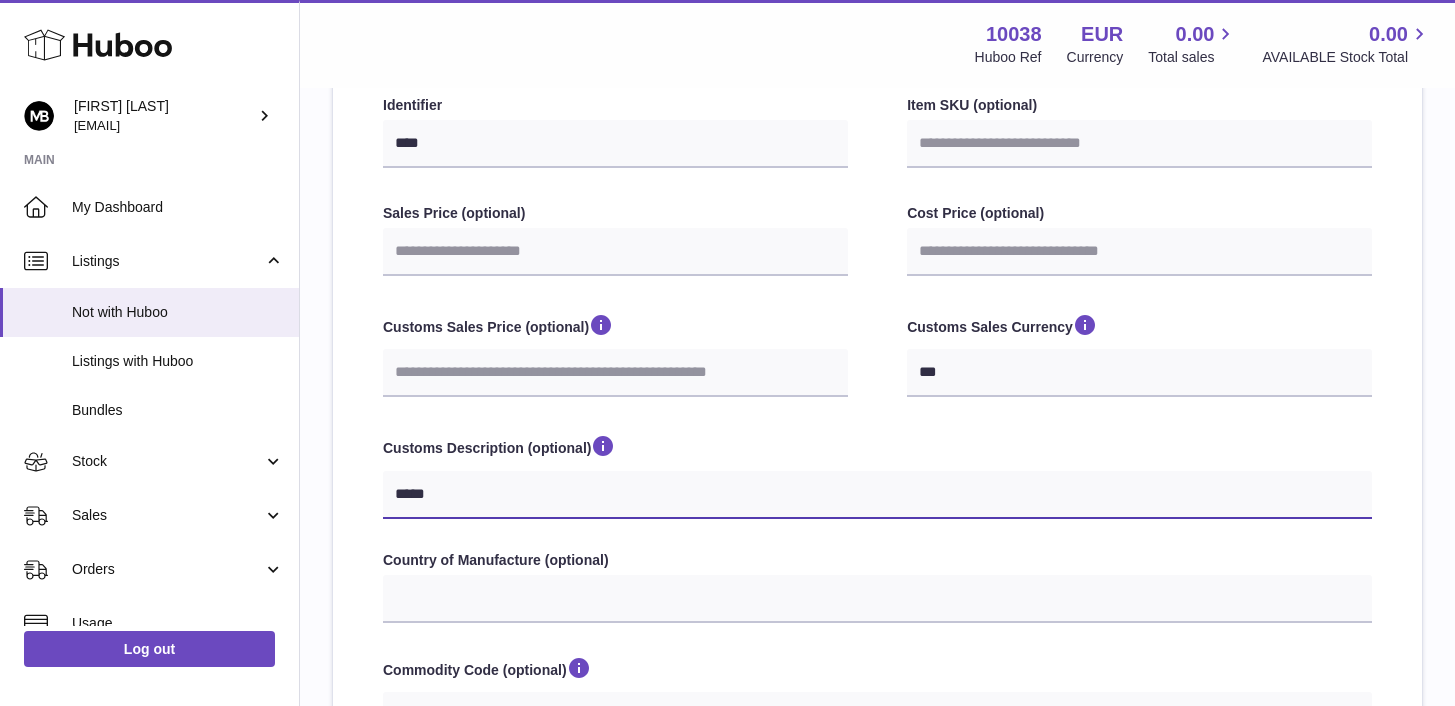 type on "******" 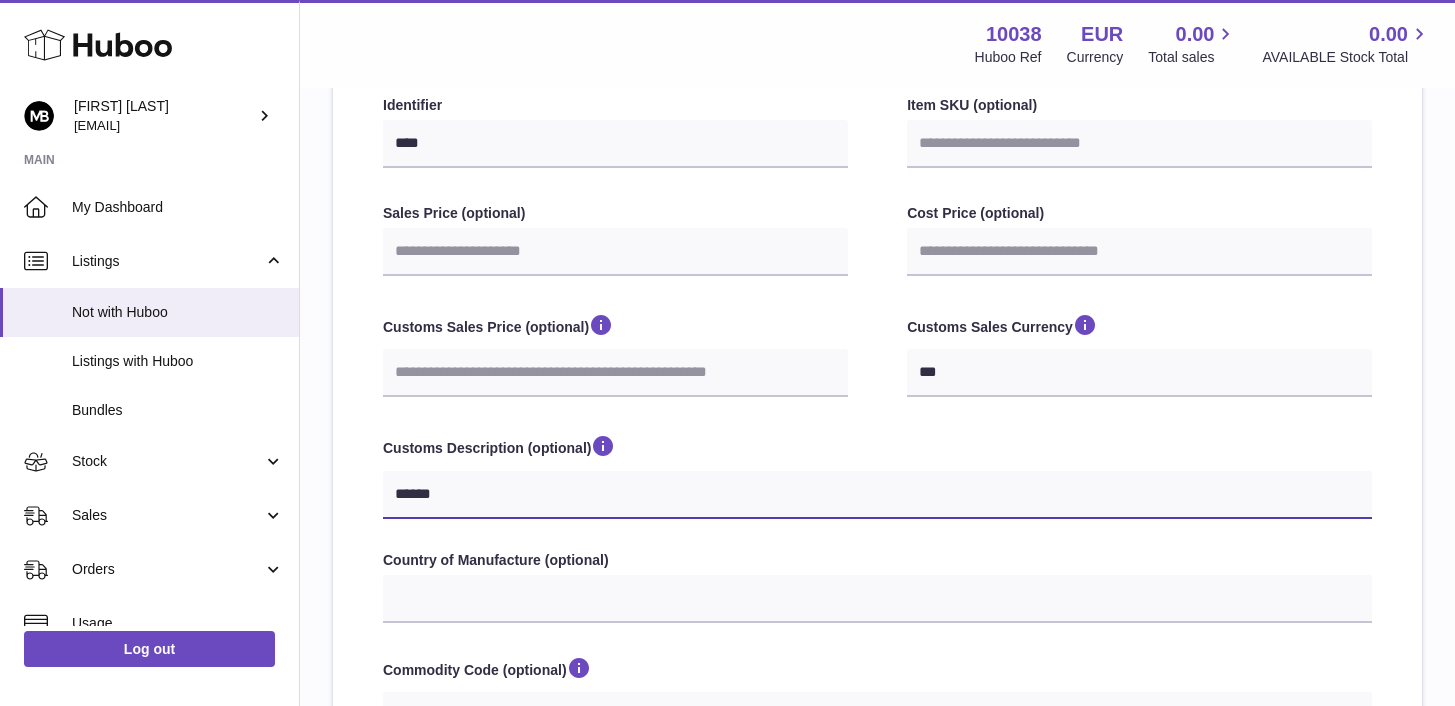 type on "*******" 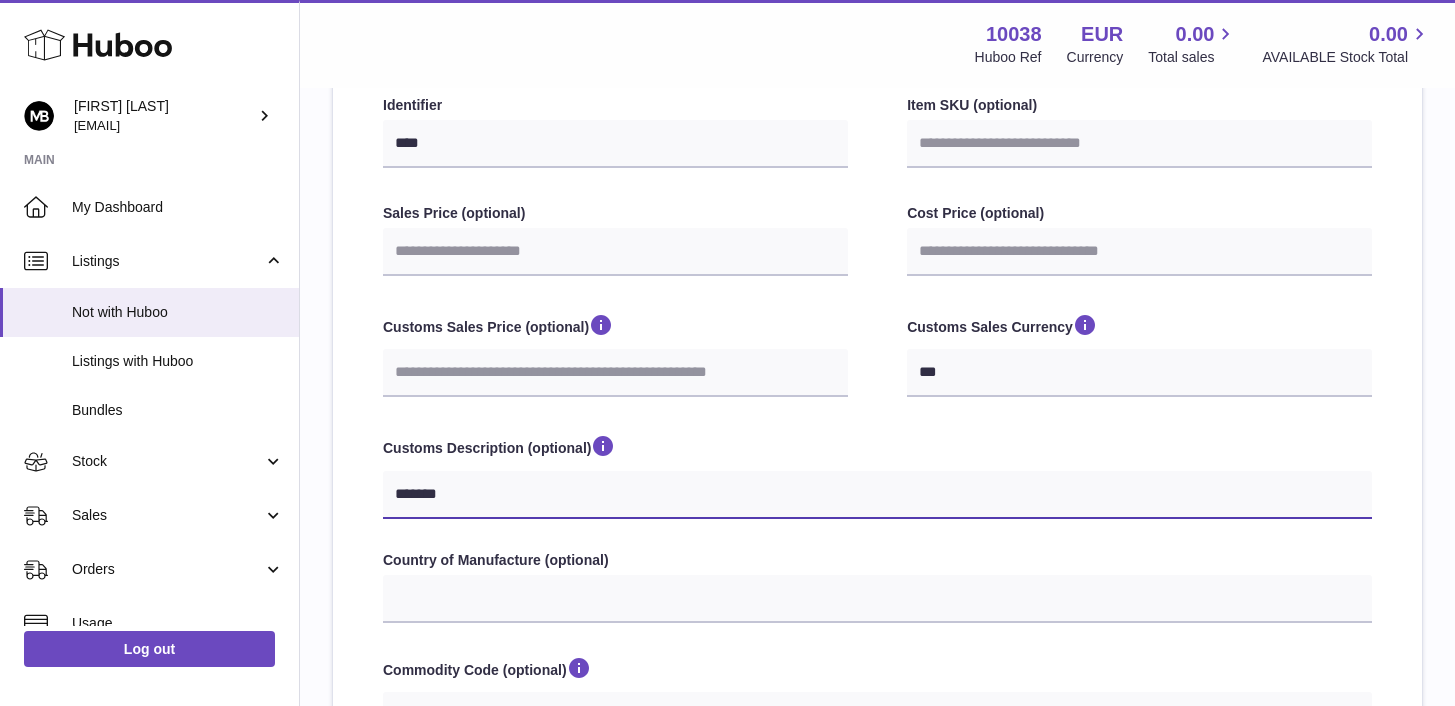 type on "********" 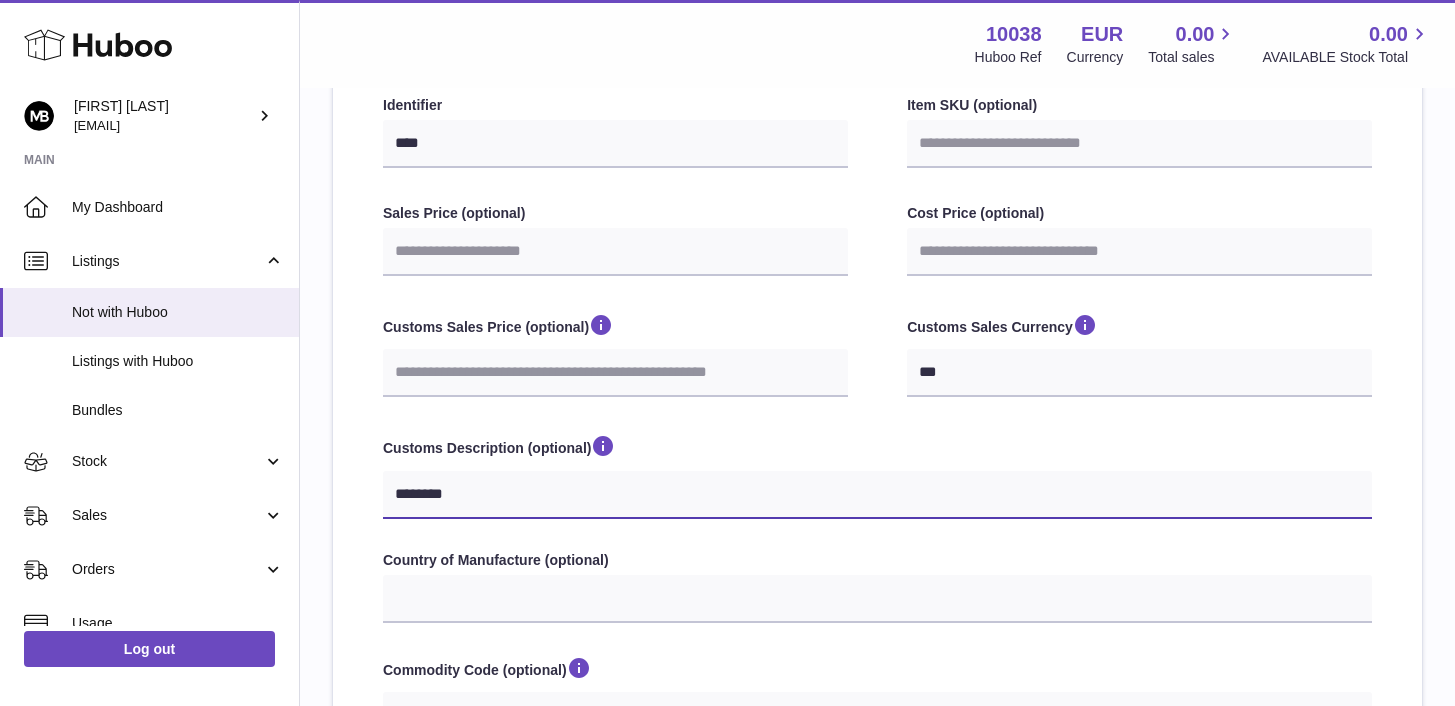 type on "*********" 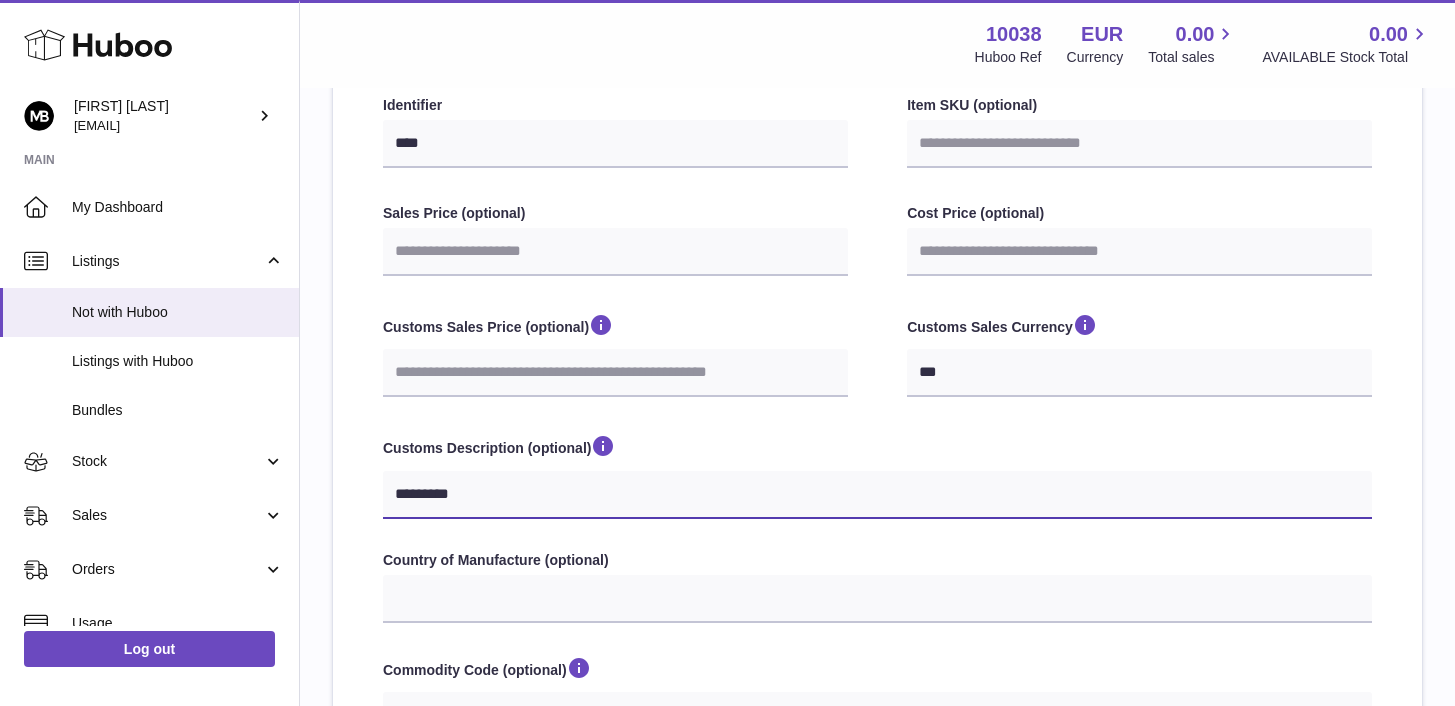 type on "*********" 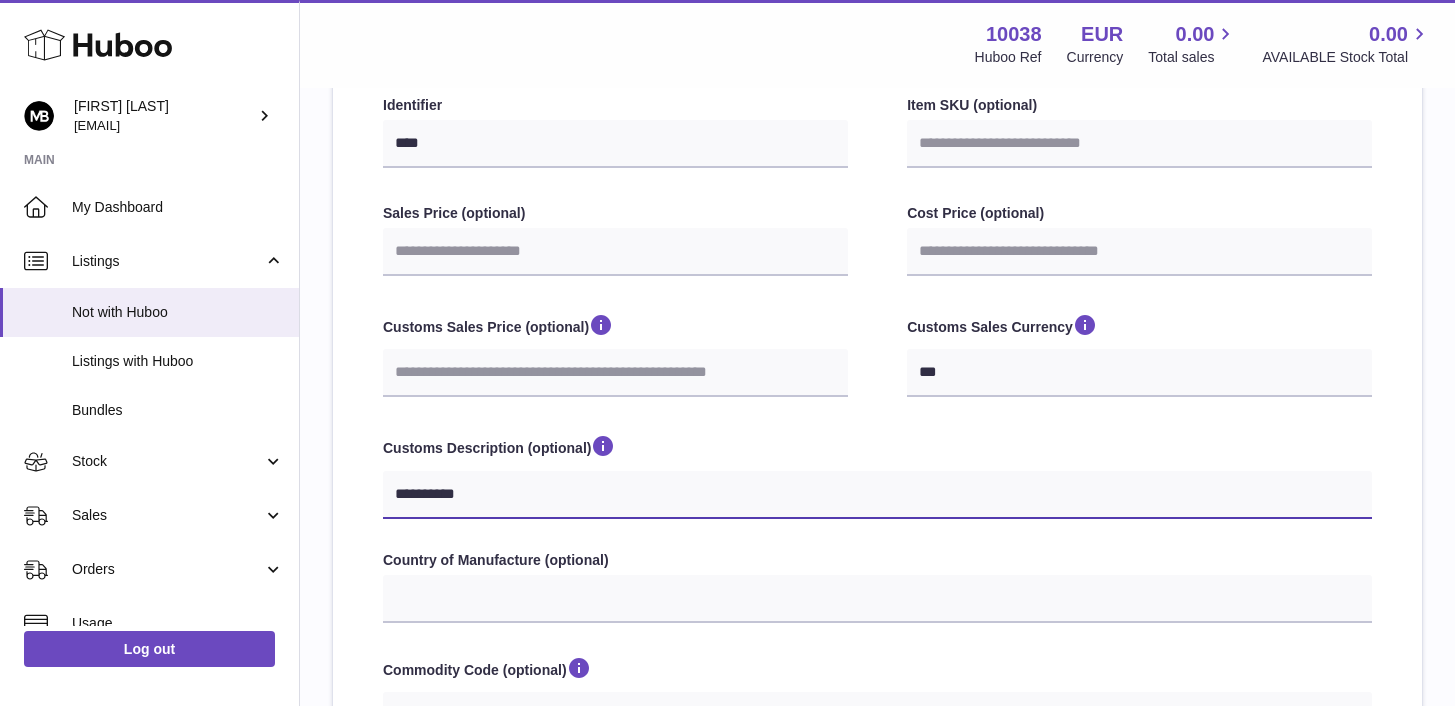 type on "**********" 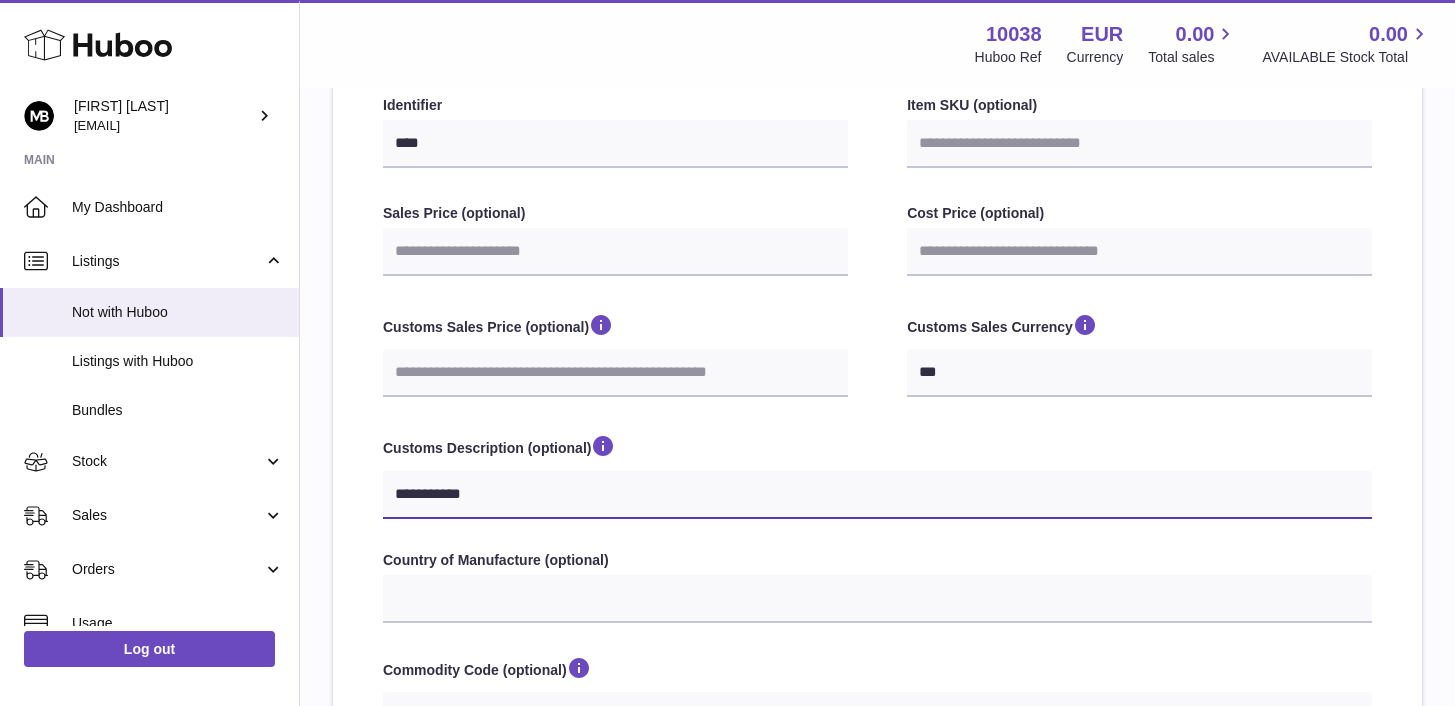 type on "**********" 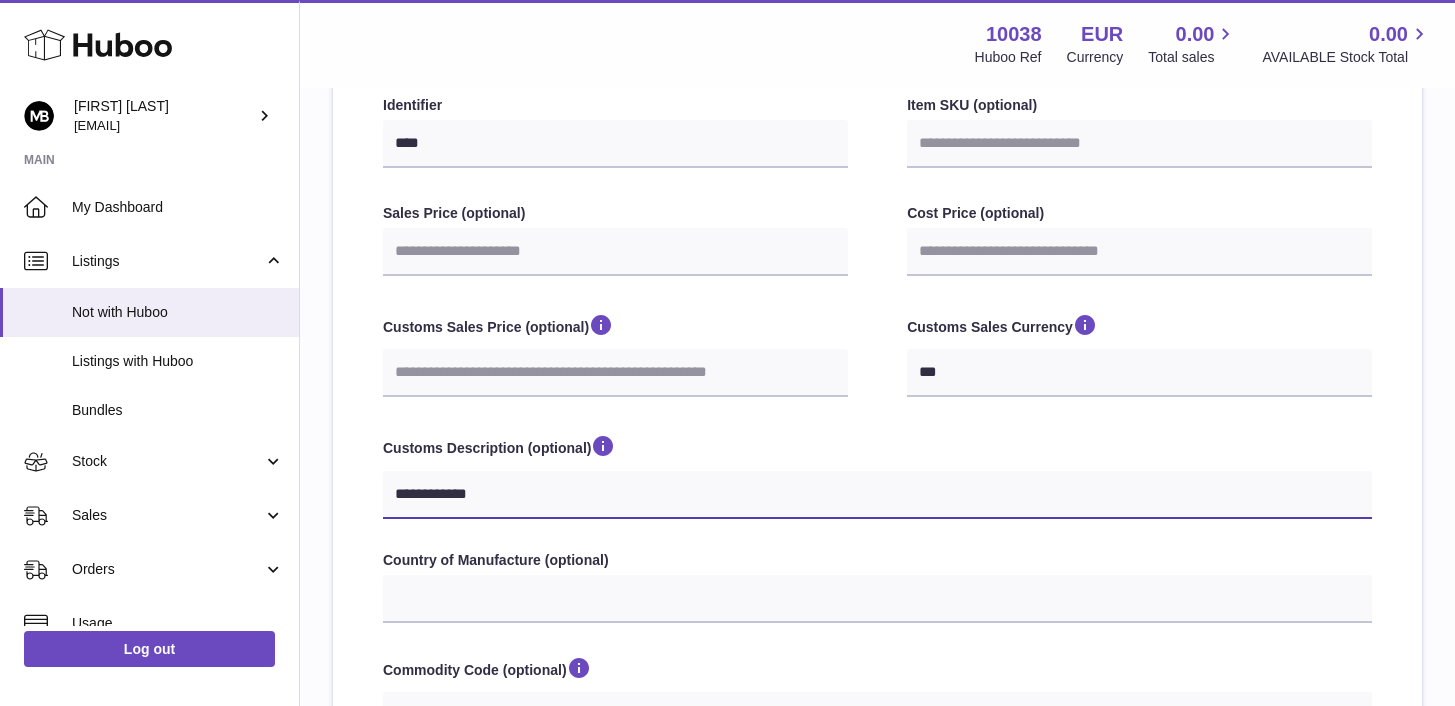 type on "**********" 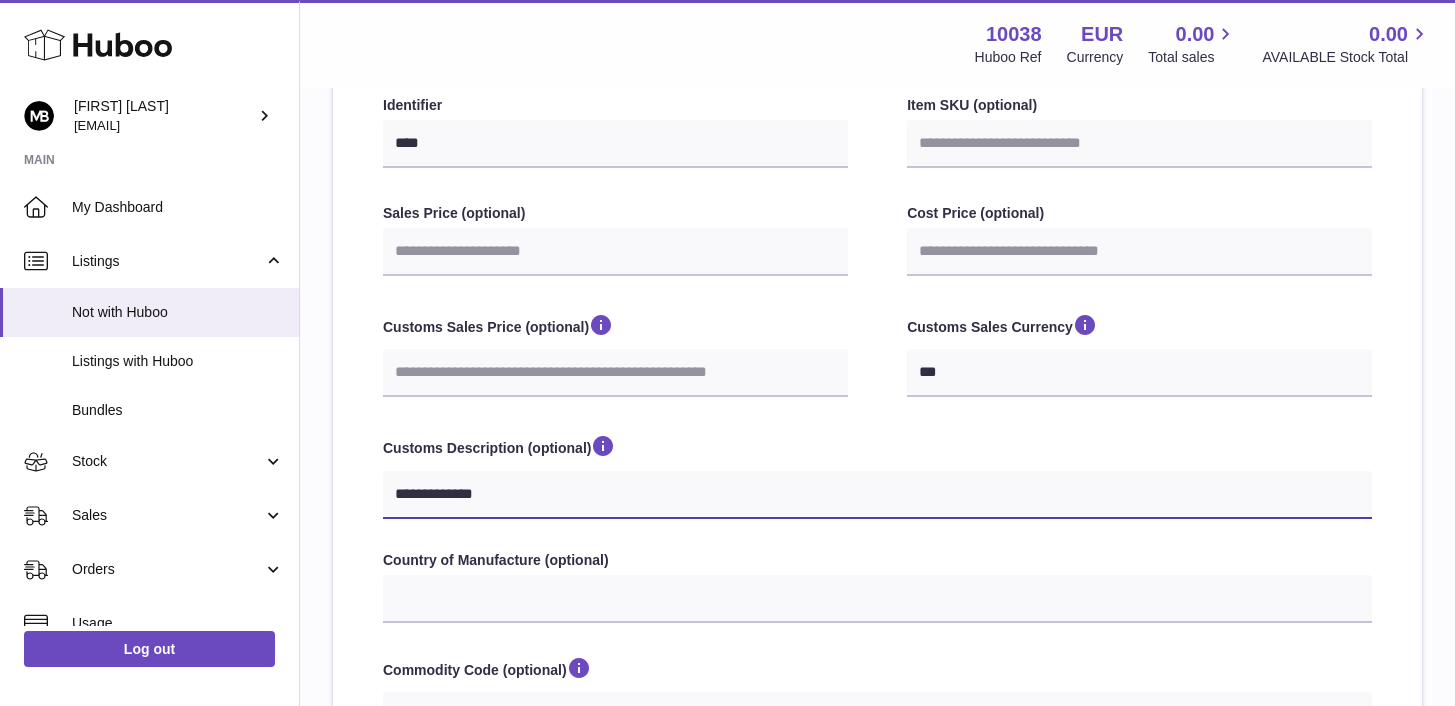 type on "**********" 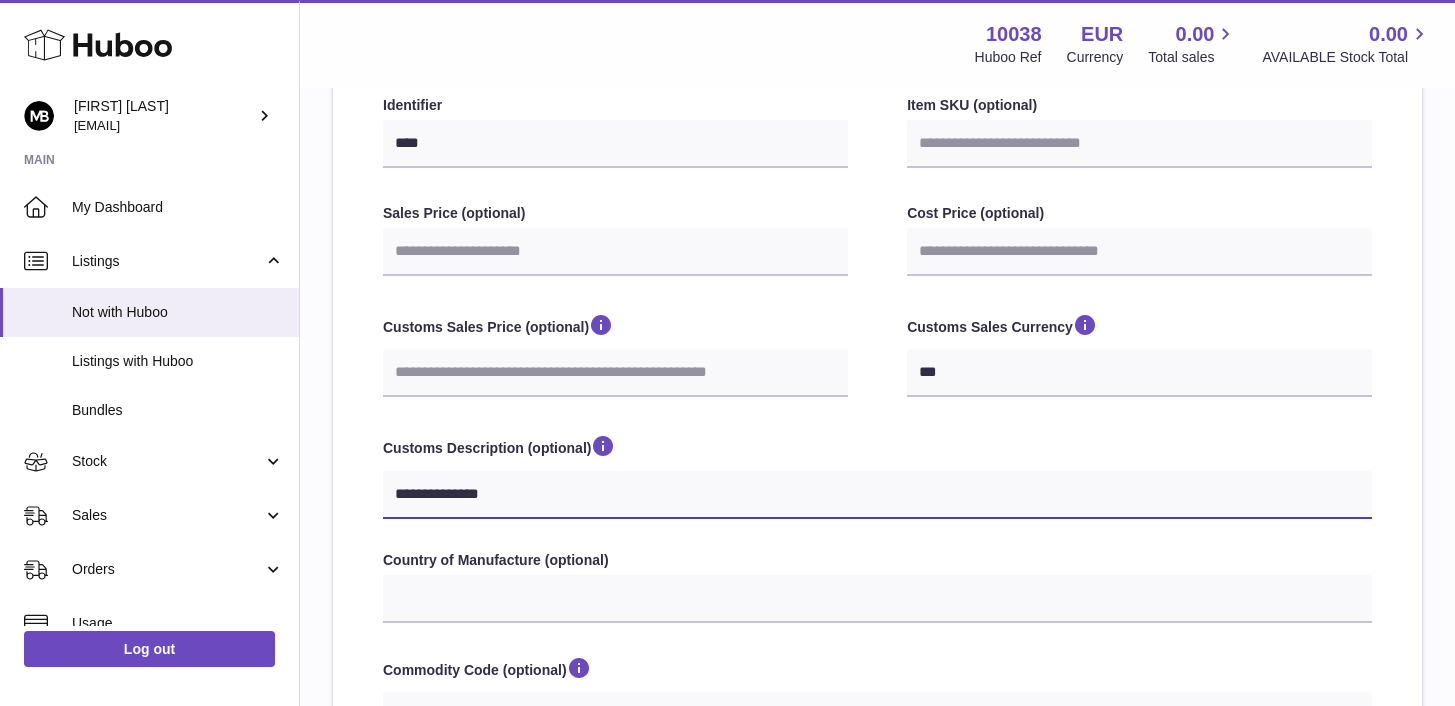 type on "**********" 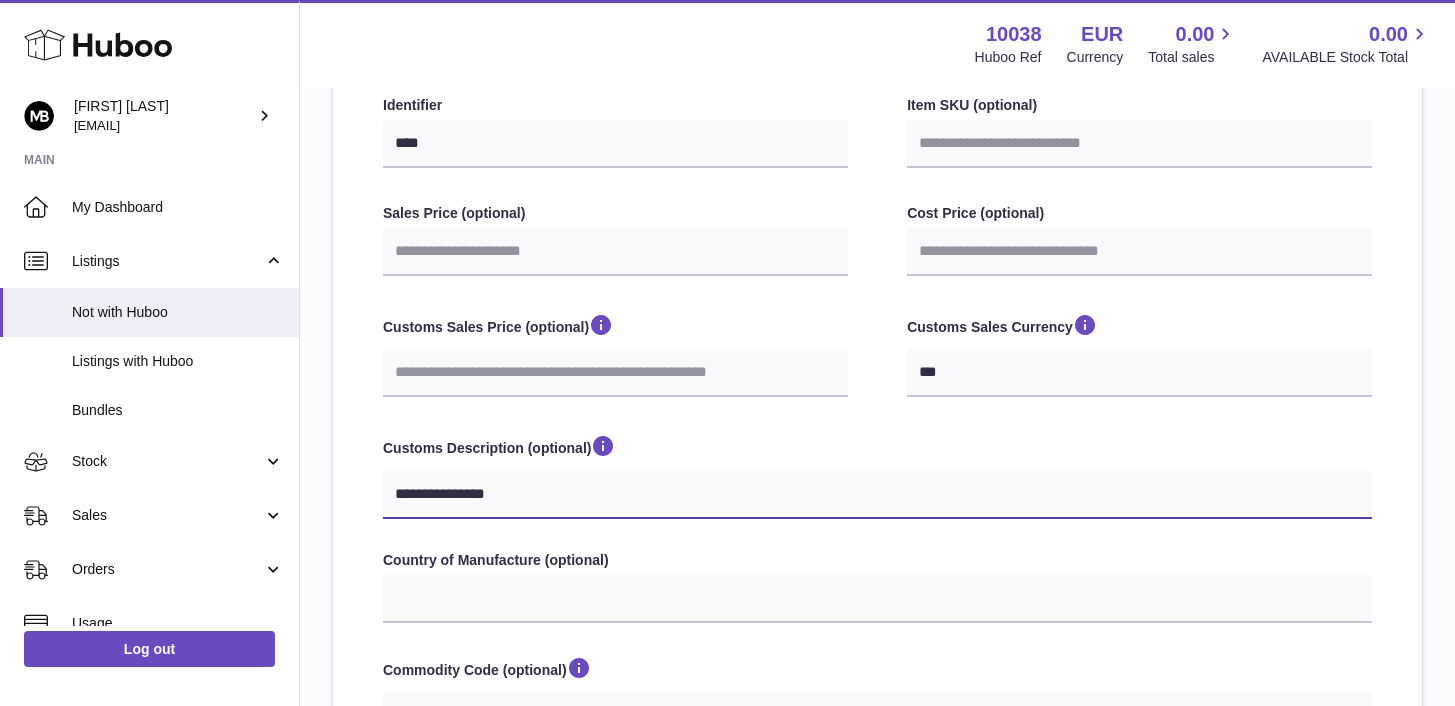 type on "**********" 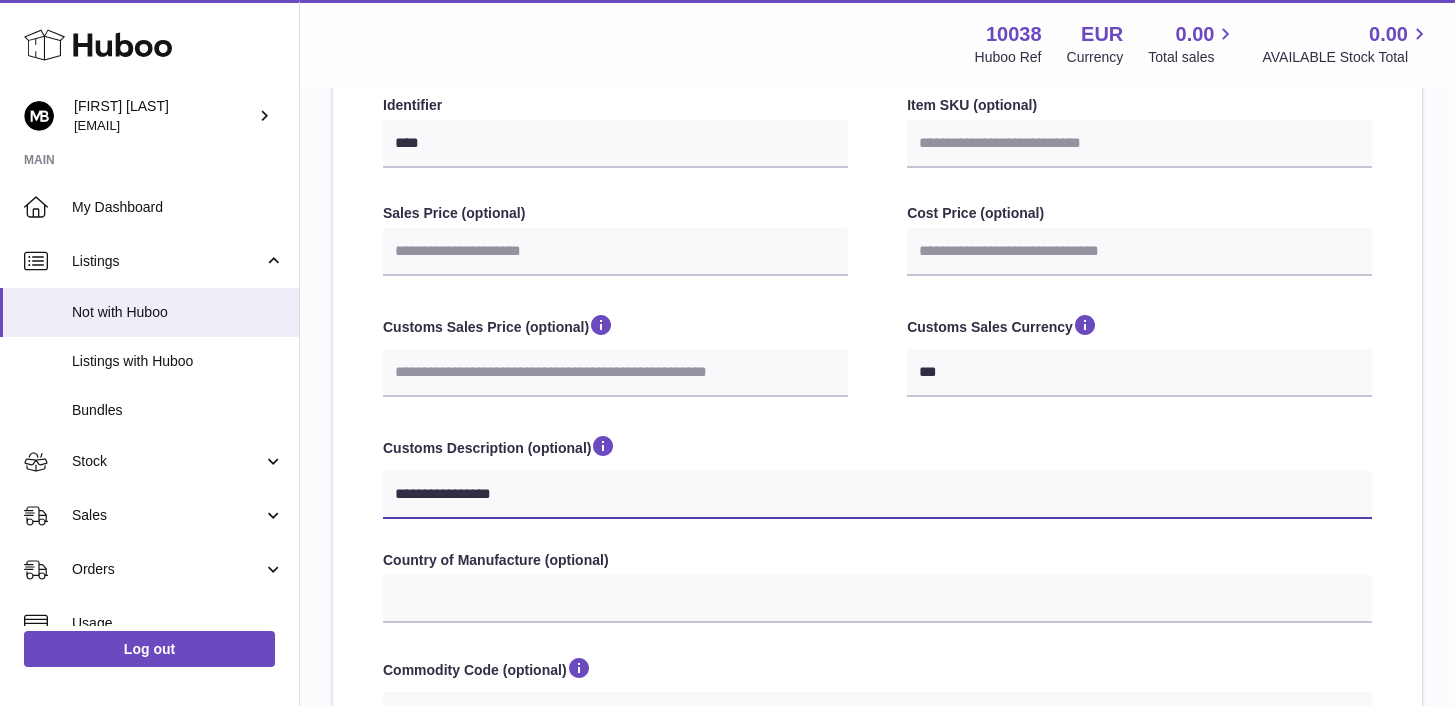 type on "**********" 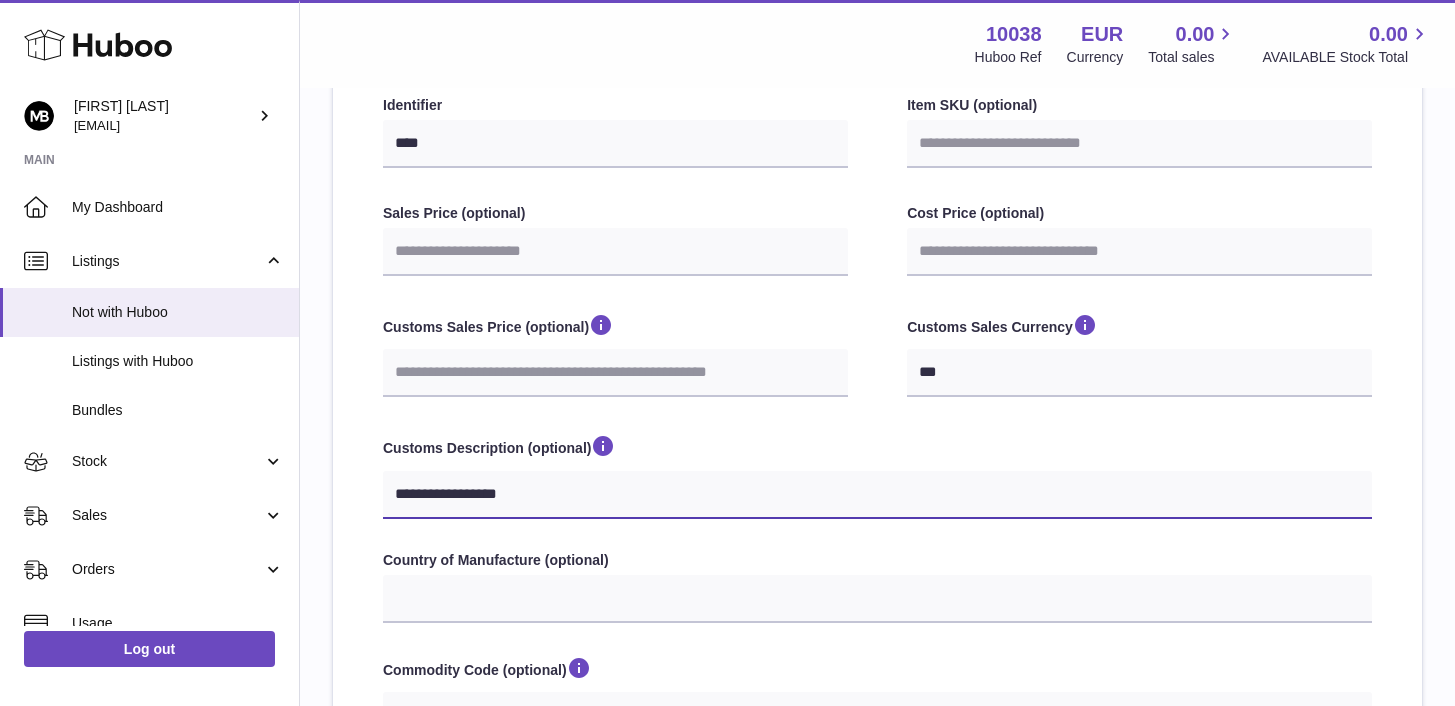 type on "**********" 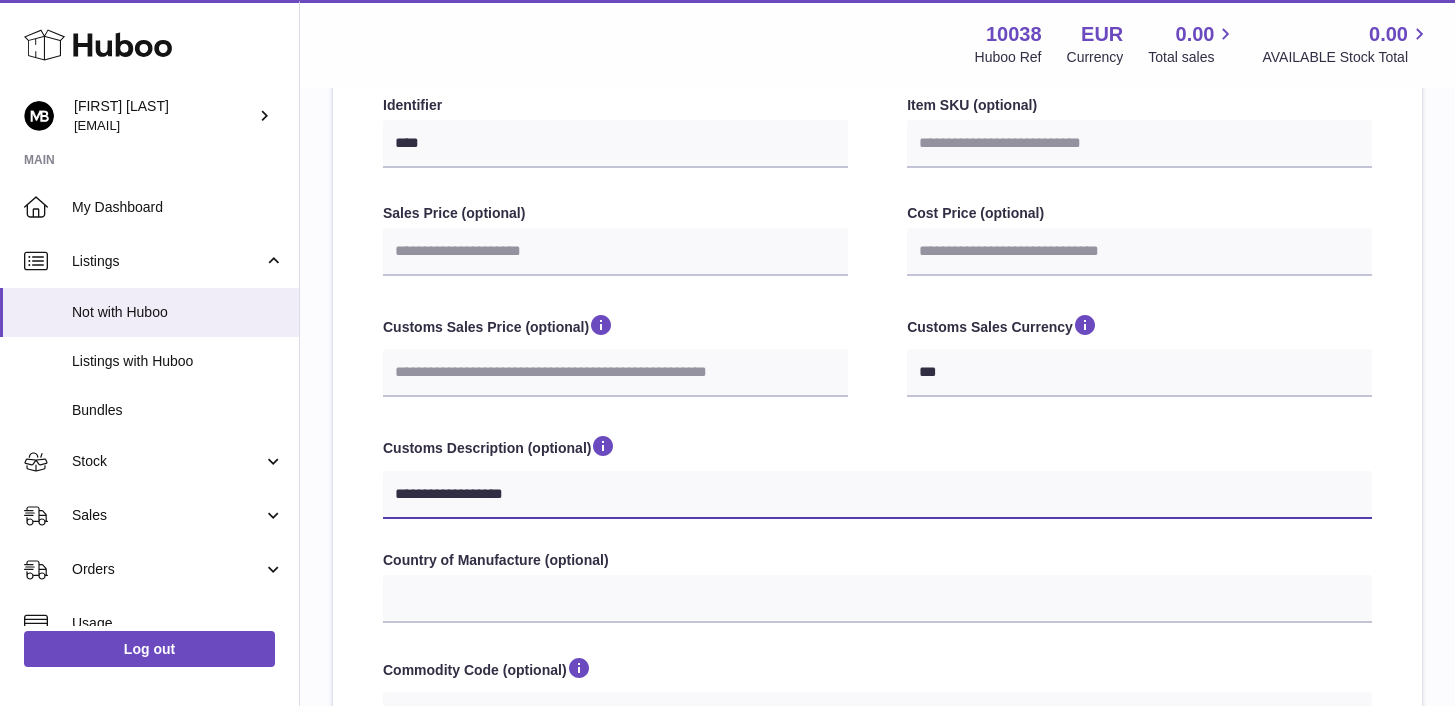 type on "**********" 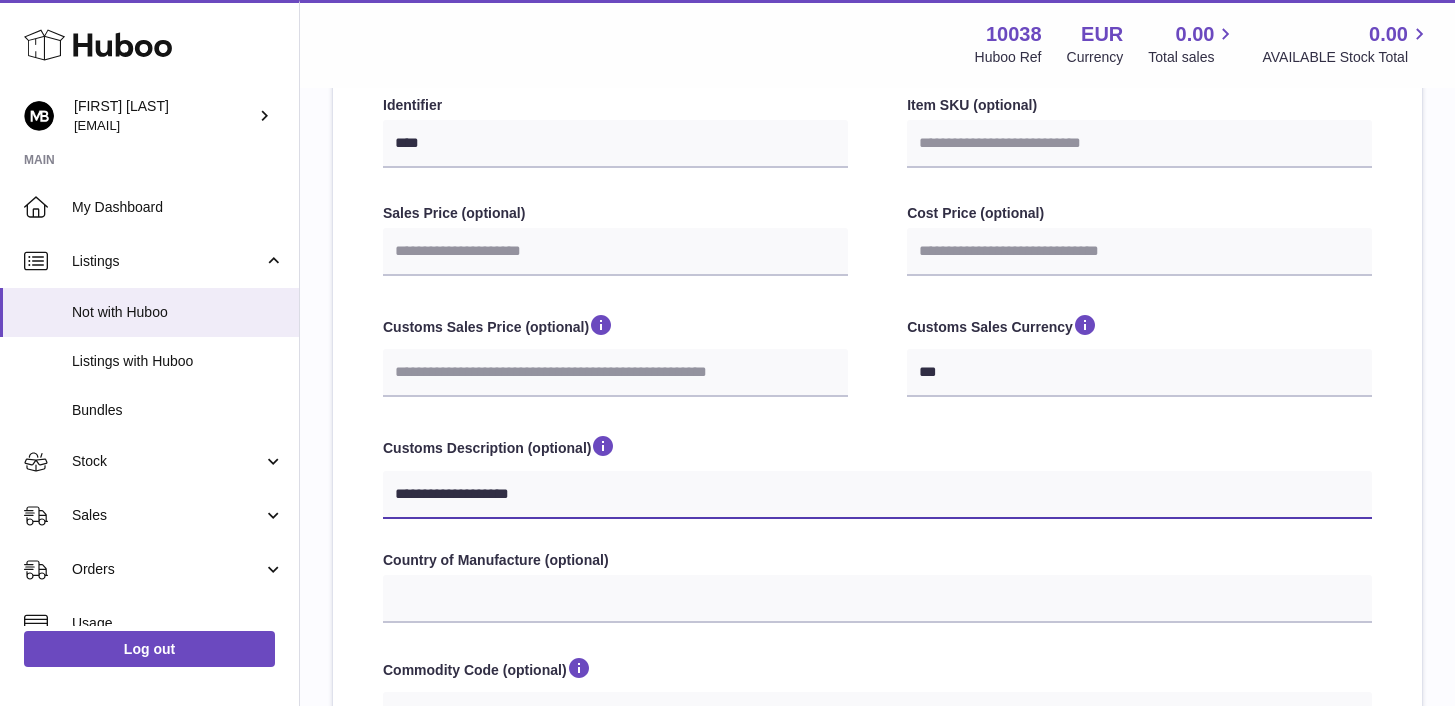 type on "**********" 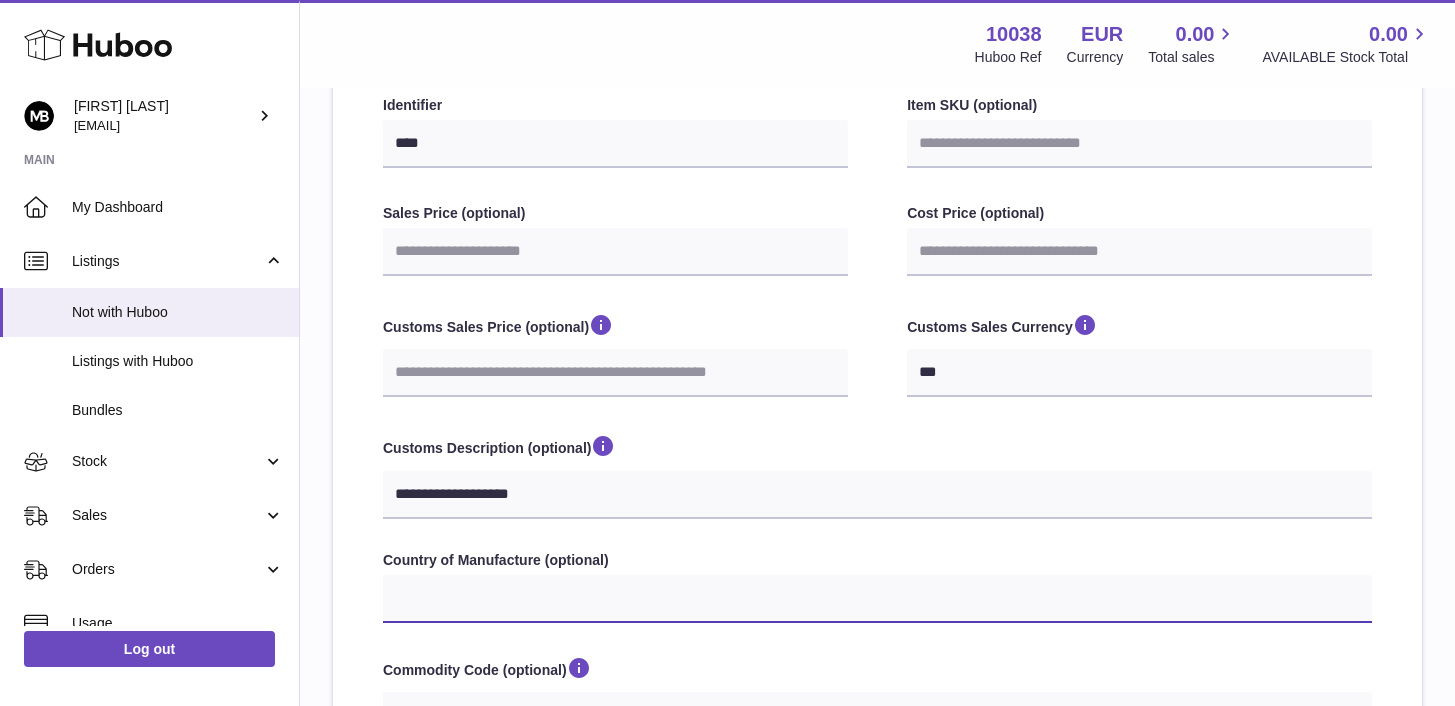 click on "**********" at bounding box center (877, 599) 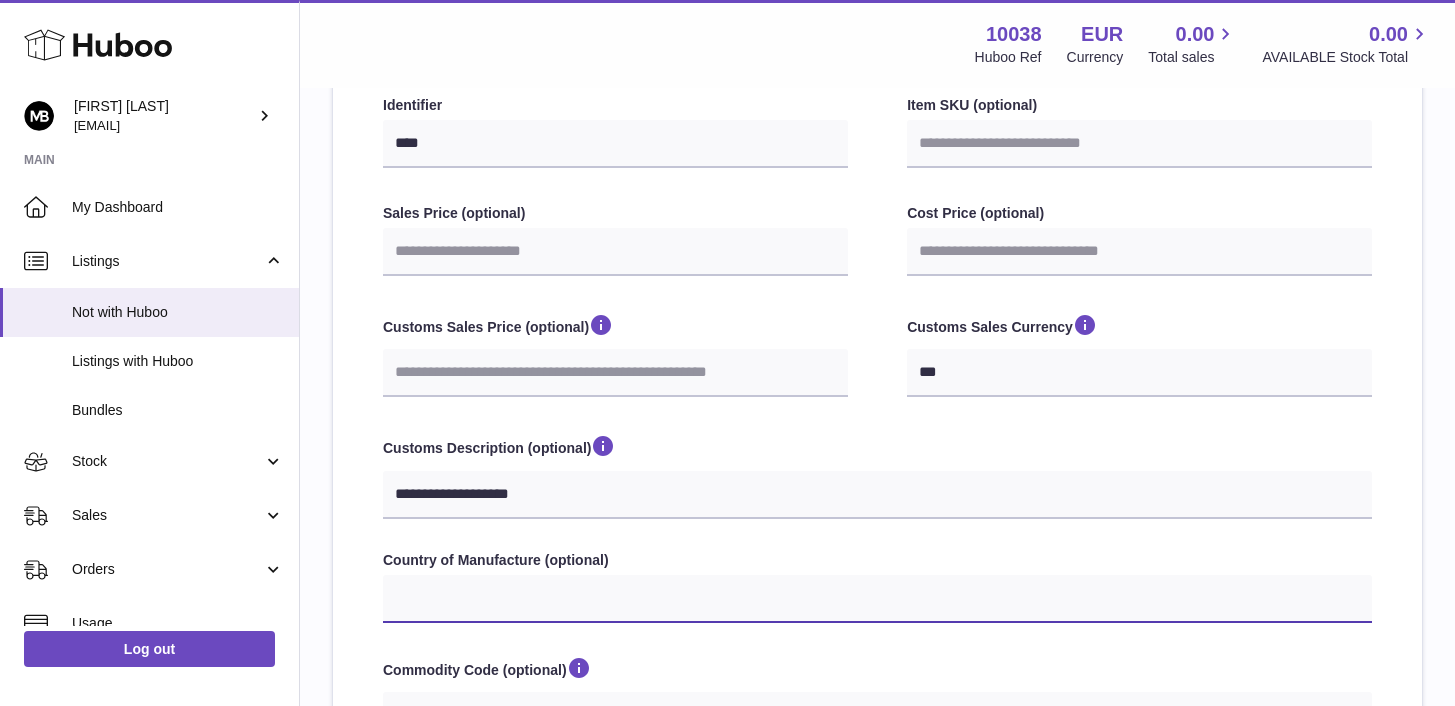 select on "**" 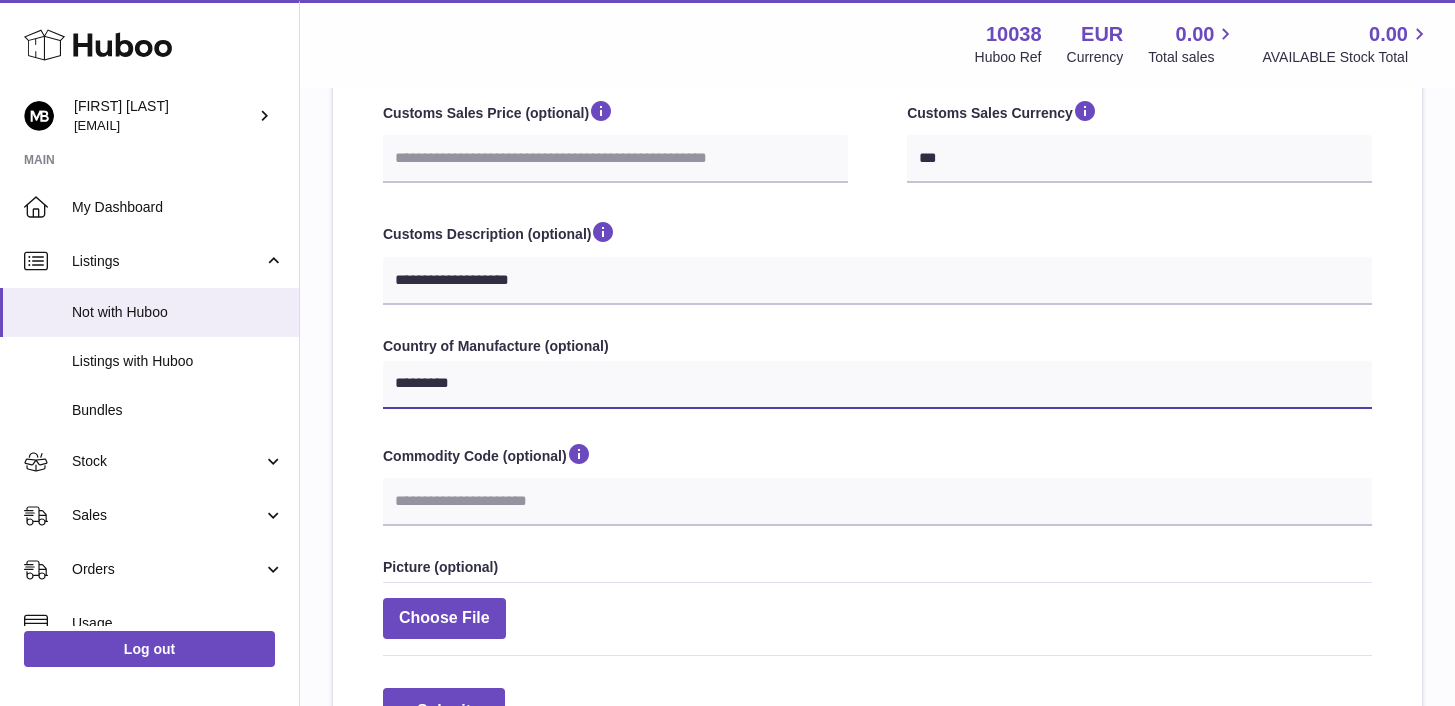 scroll, scrollTop: 839, scrollLeft: 0, axis: vertical 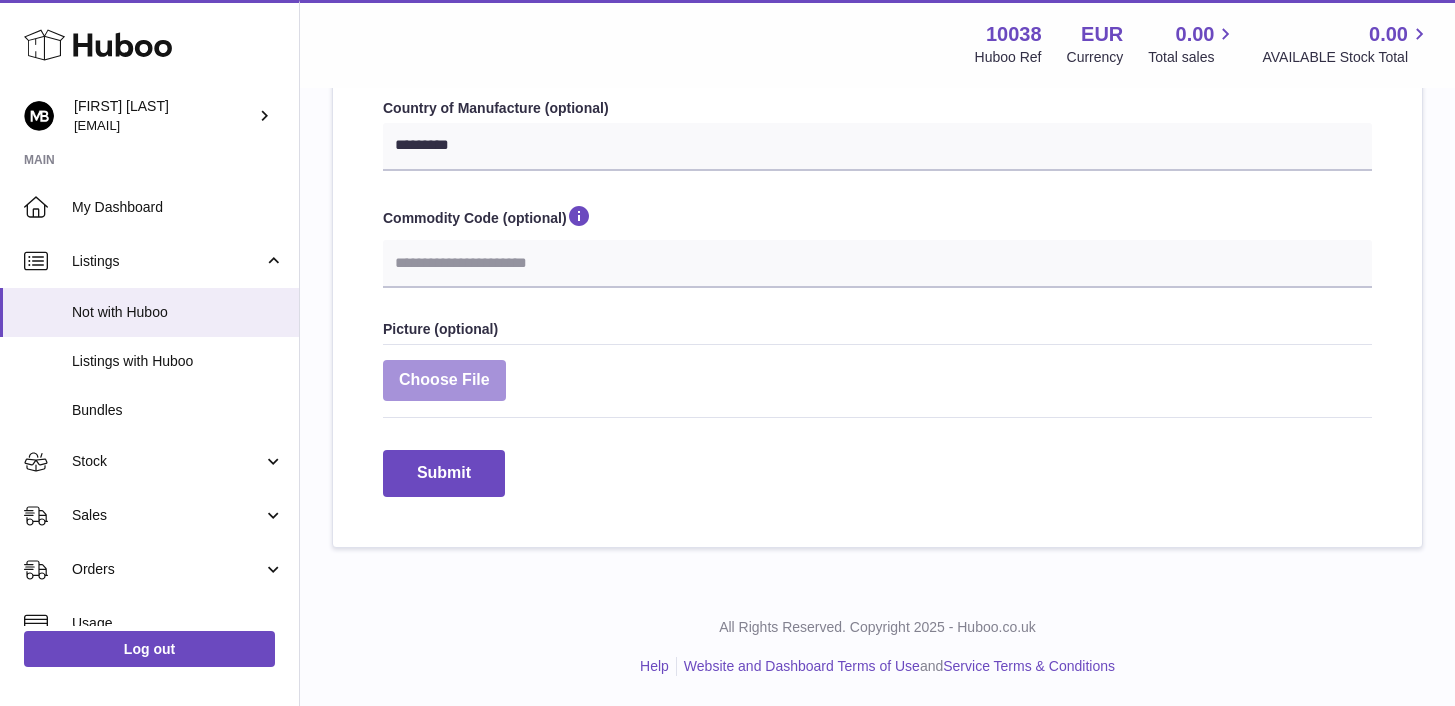 click at bounding box center [444, 380] 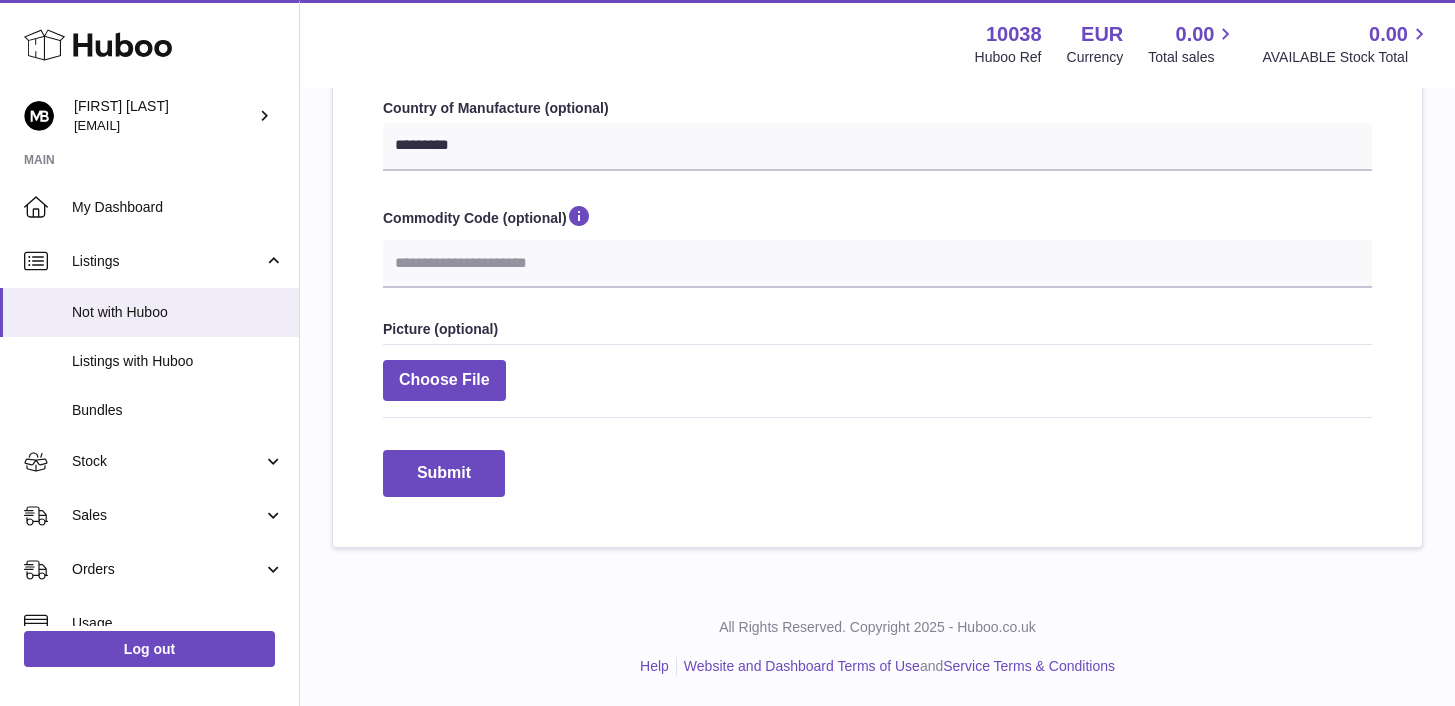 type 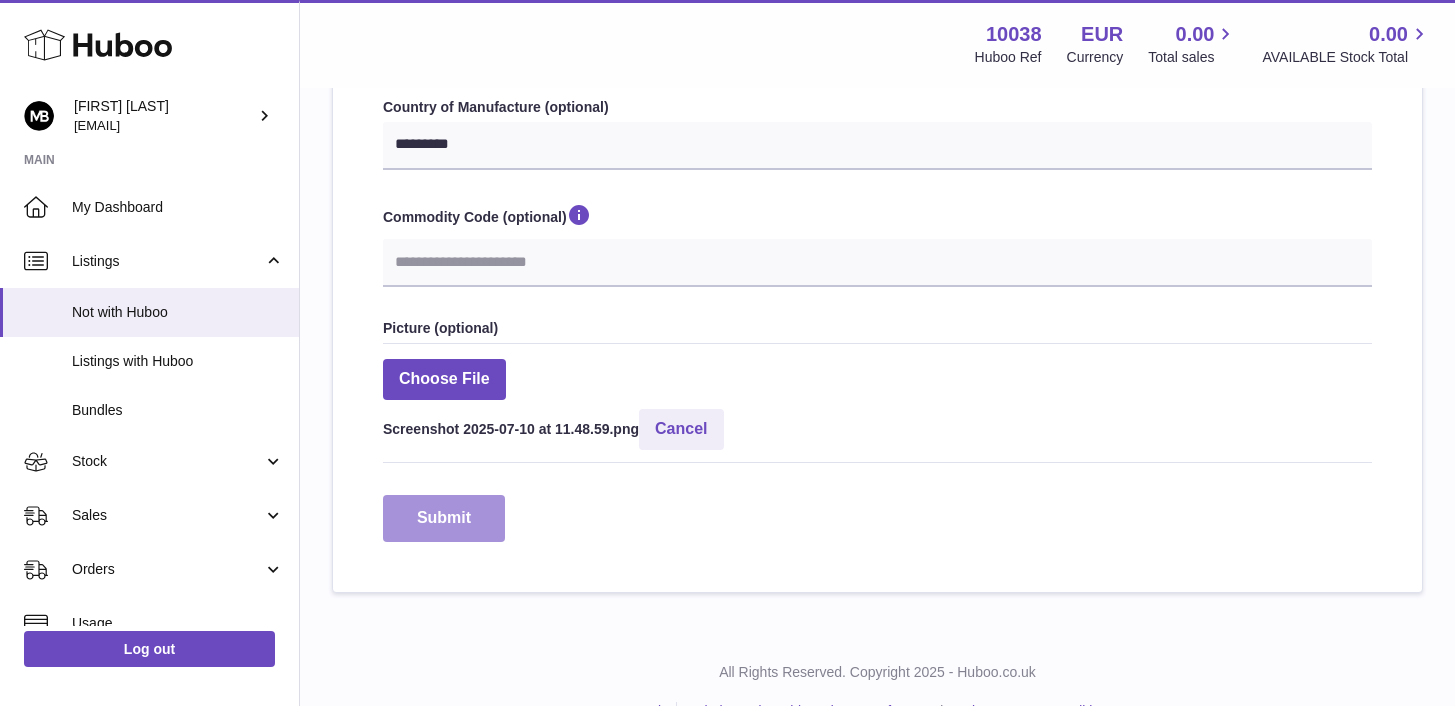 click on "Submit" at bounding box center [444, 518] 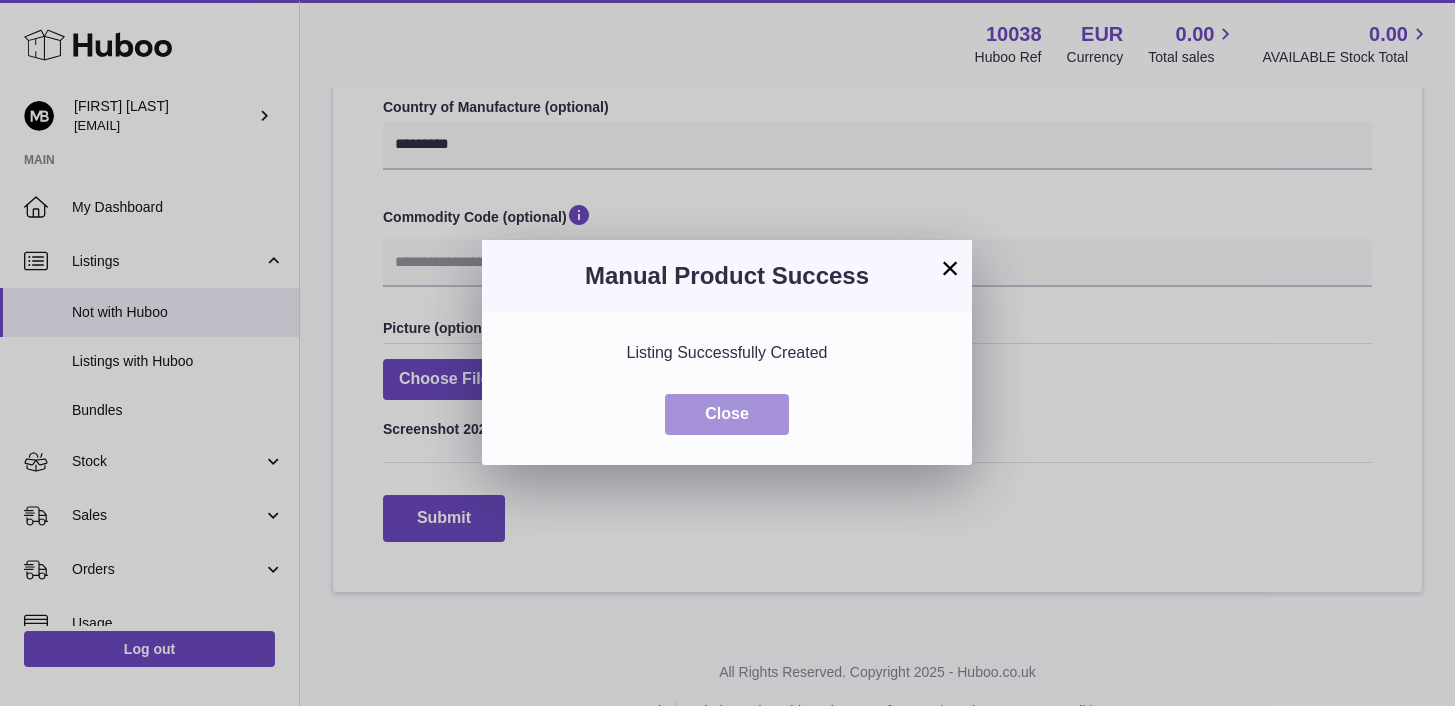 click on "Close" at bounding box center [727, 414] 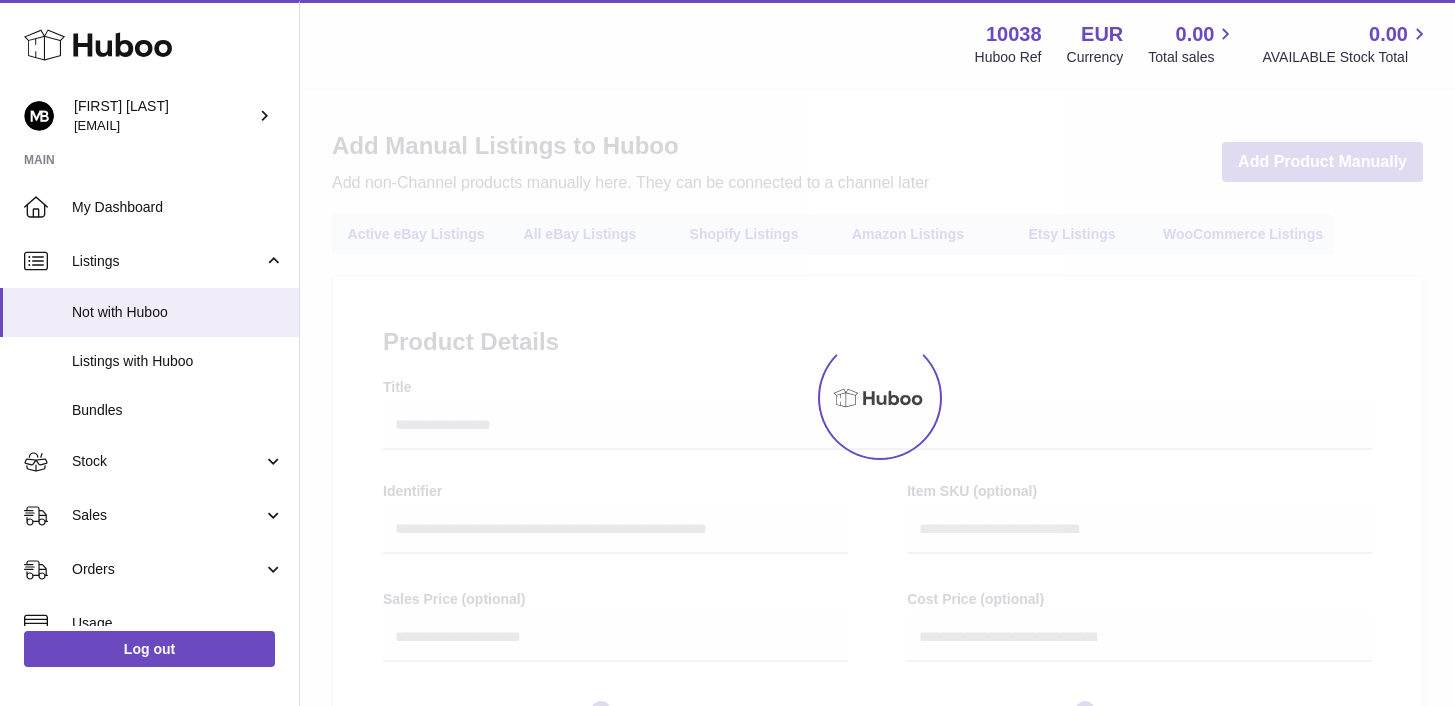 select 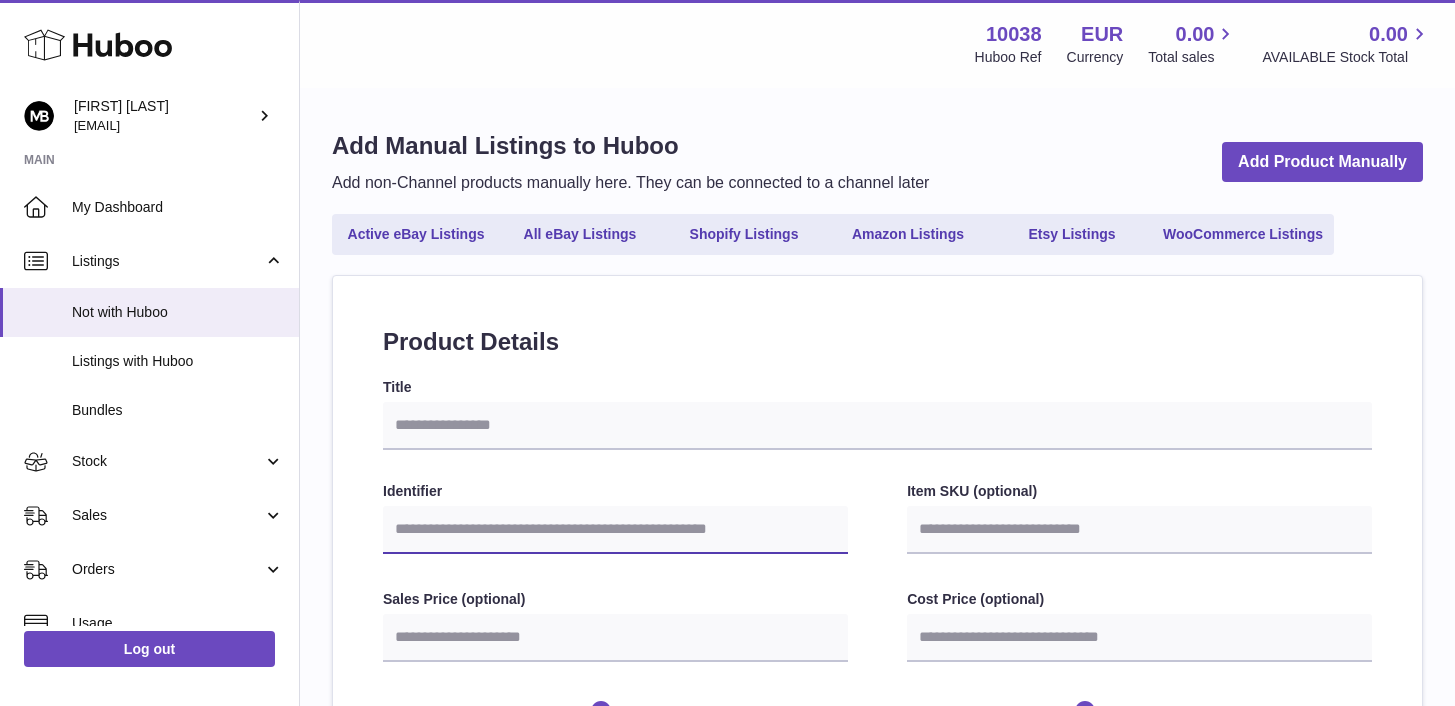 click on "Identifier" at bounding box center (615, 530) 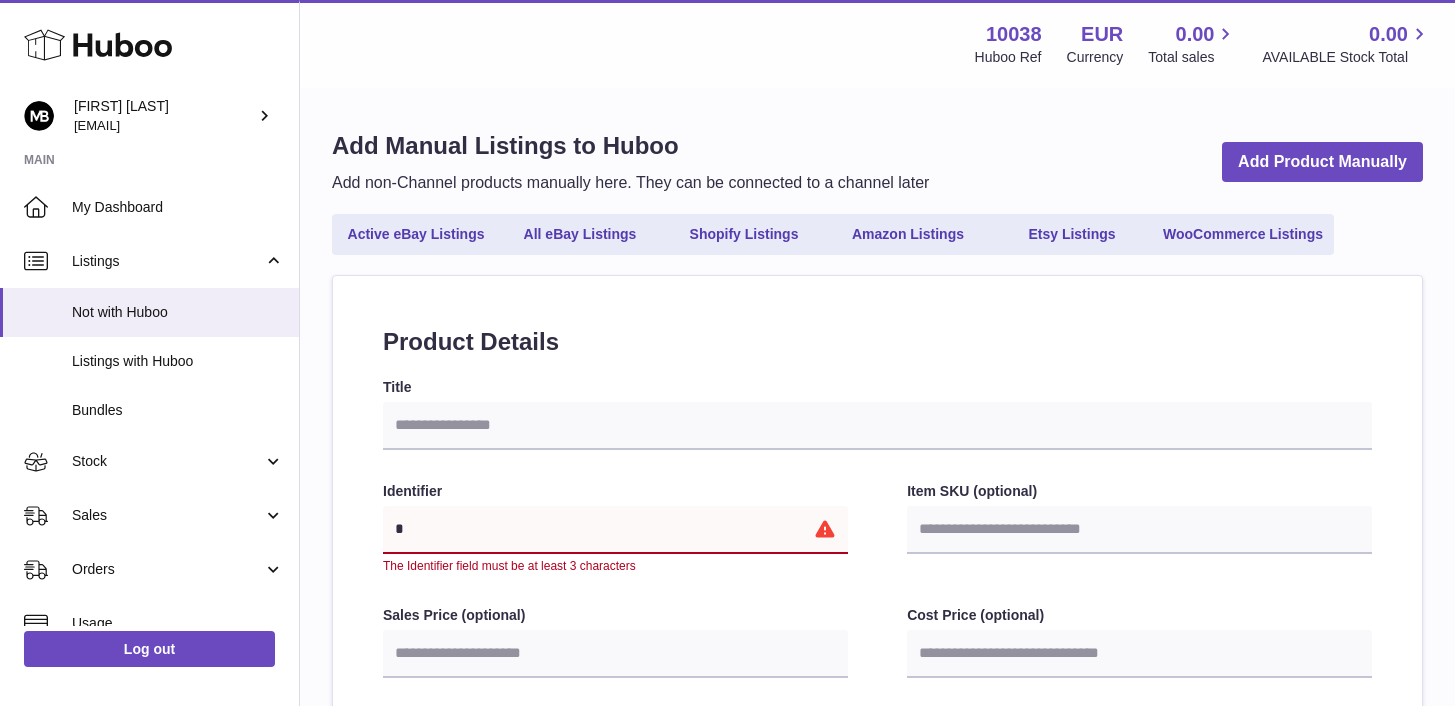 type on "**" 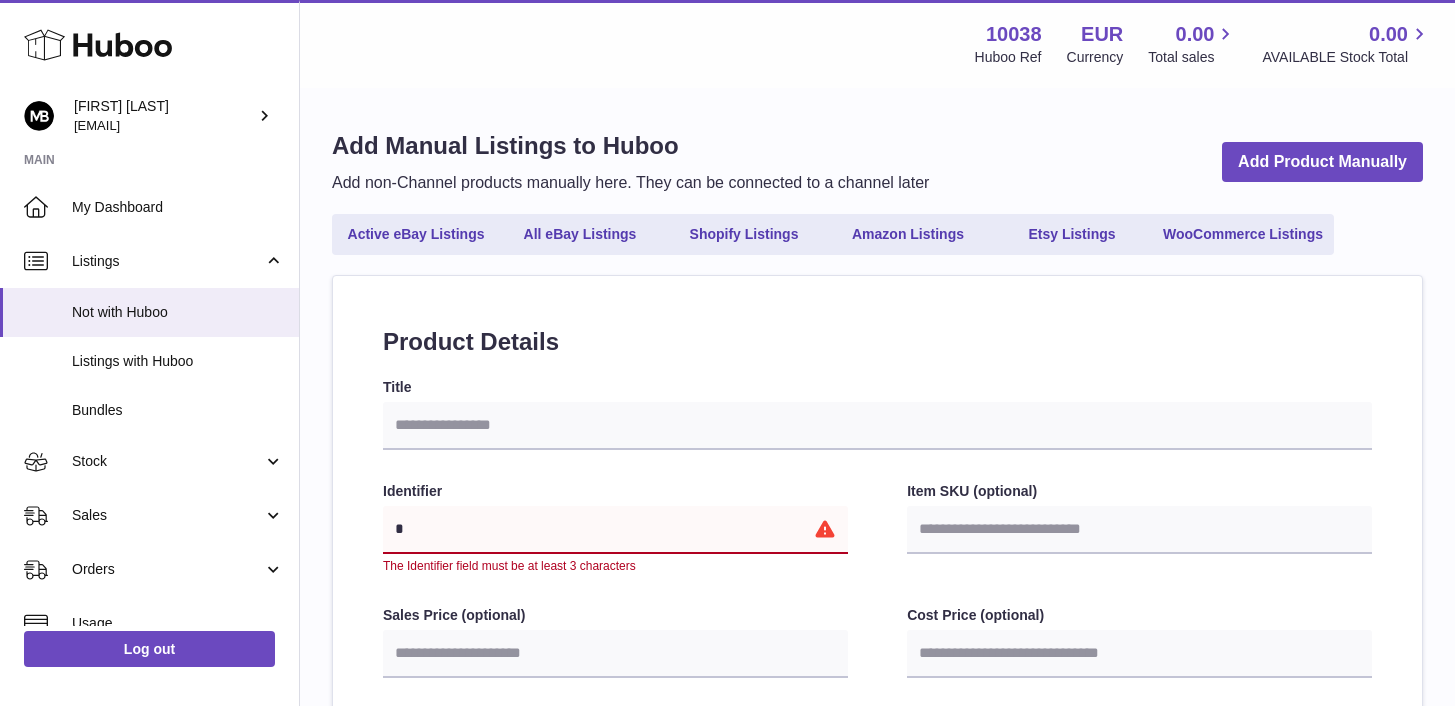 select 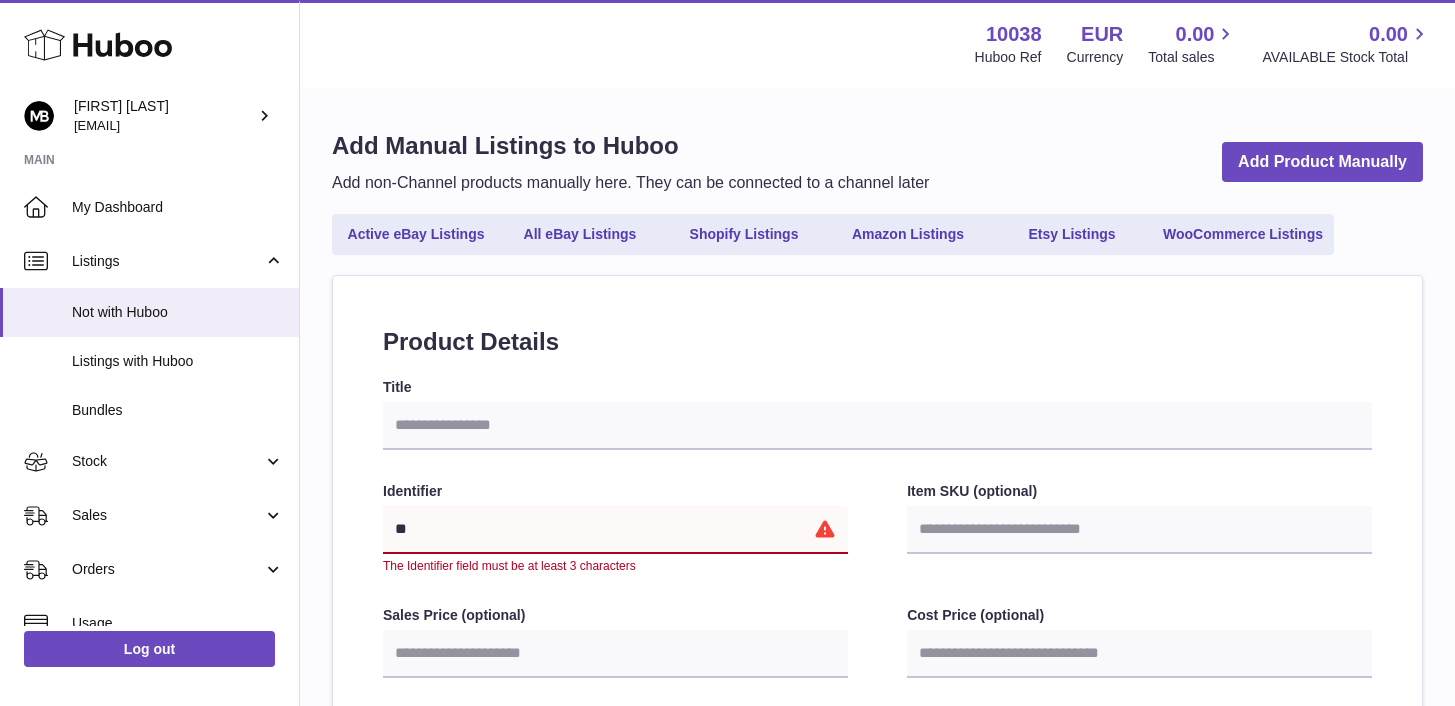 type on "***" 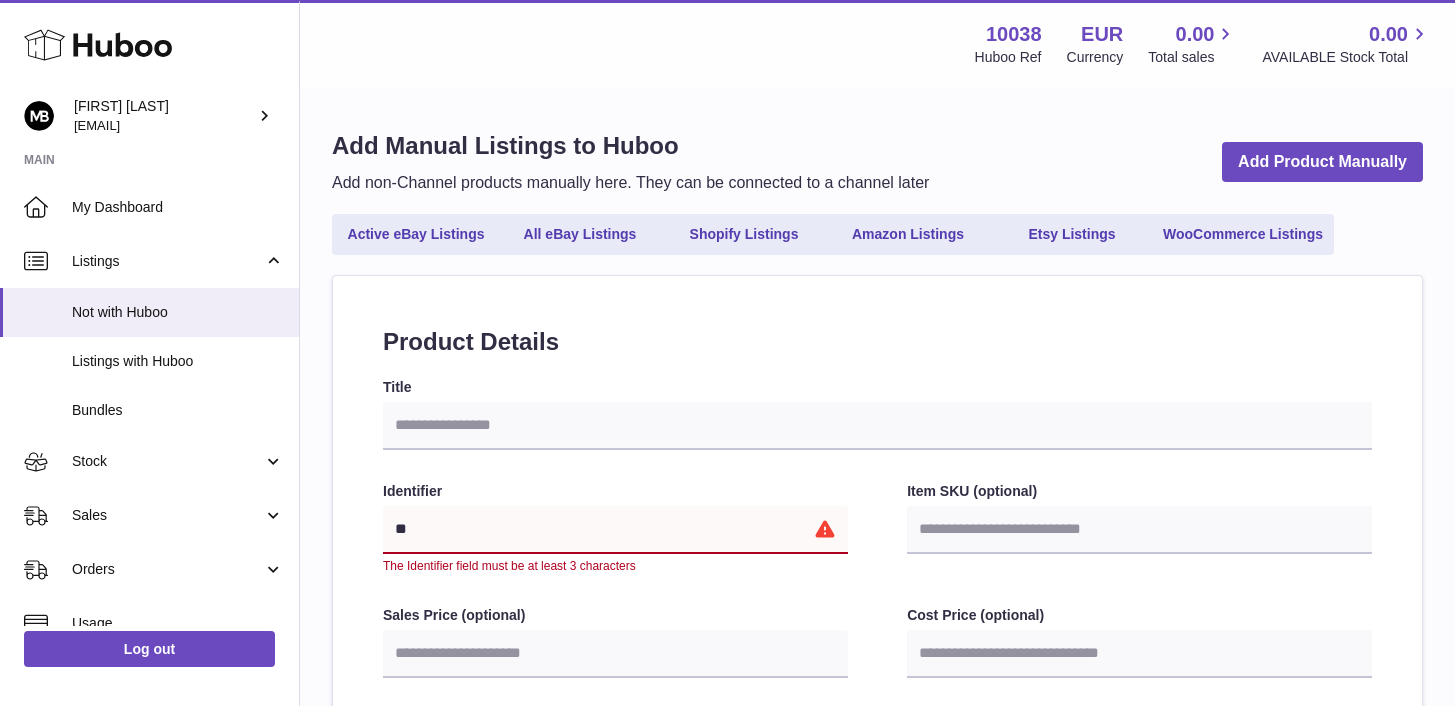 select 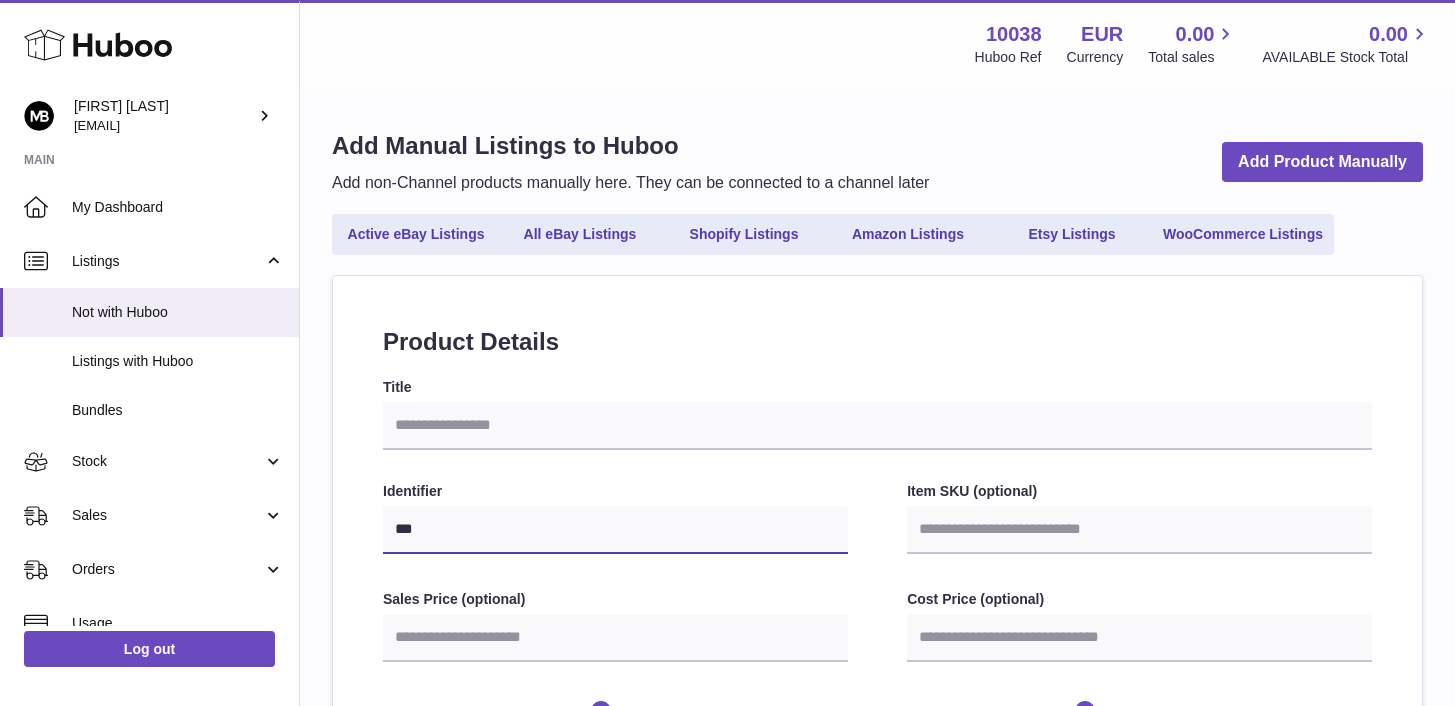 type on "****" 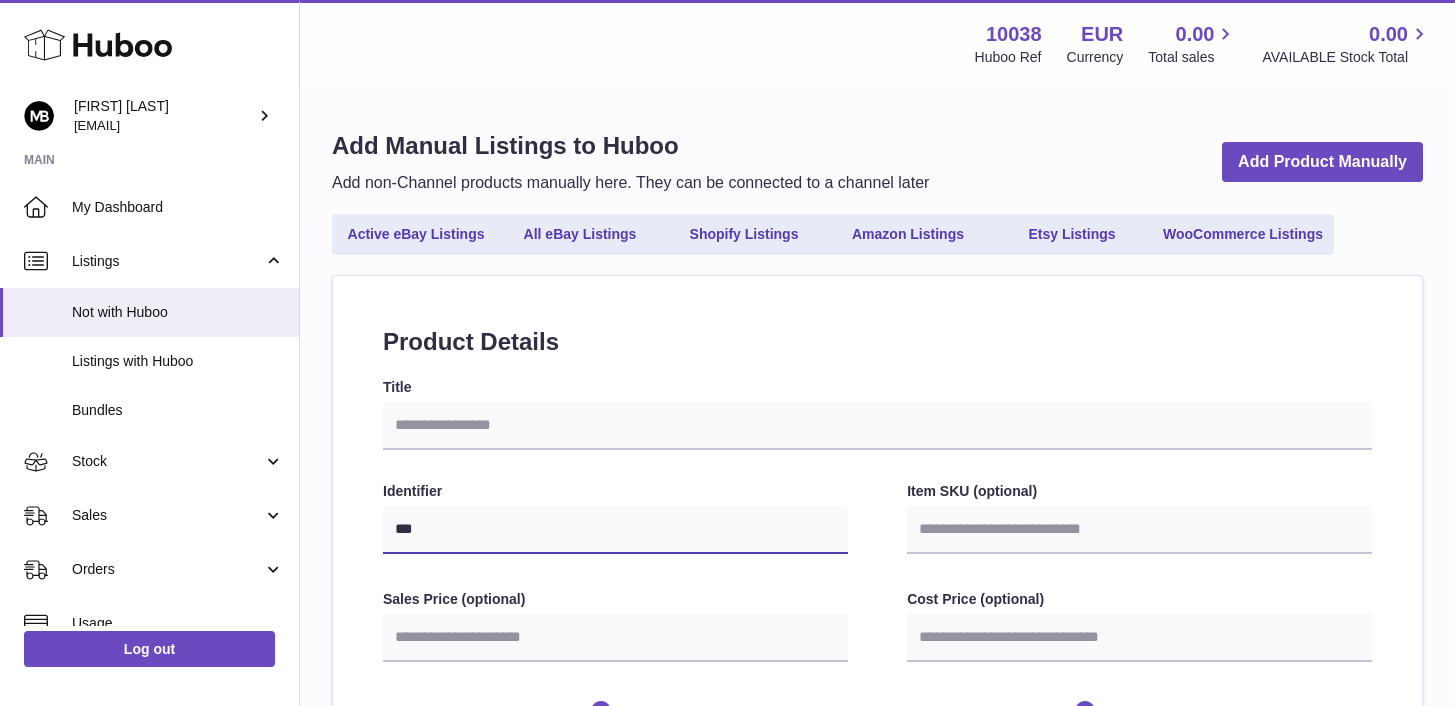 select 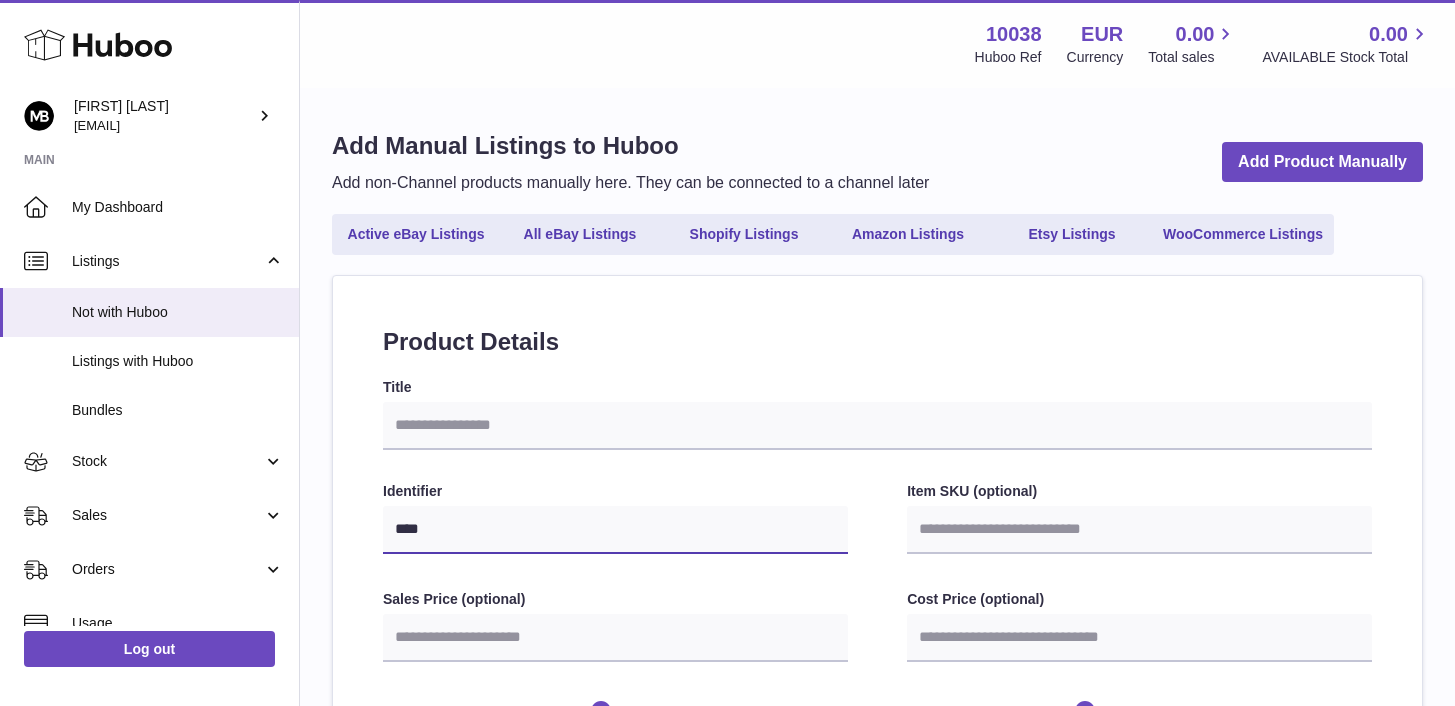 type on "****" 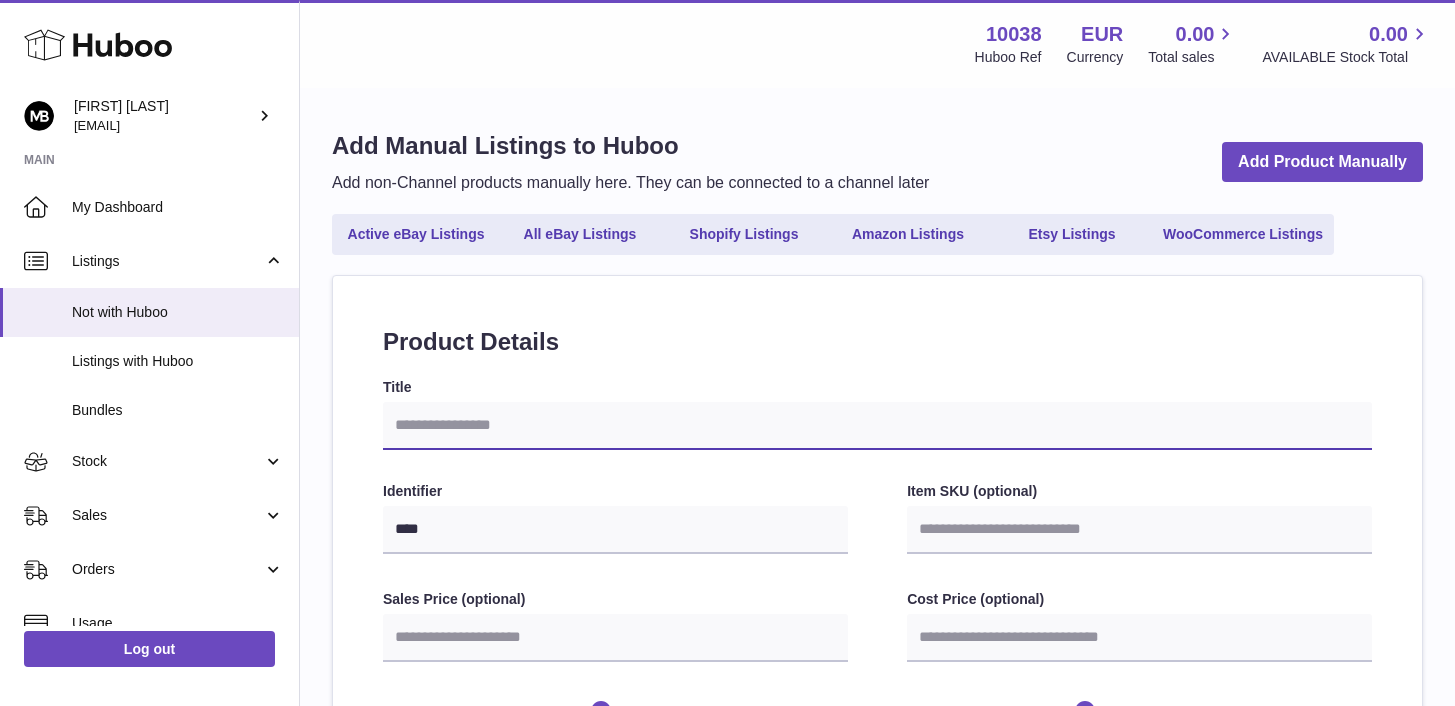 click on "Title" at bounding box center (877, 426) 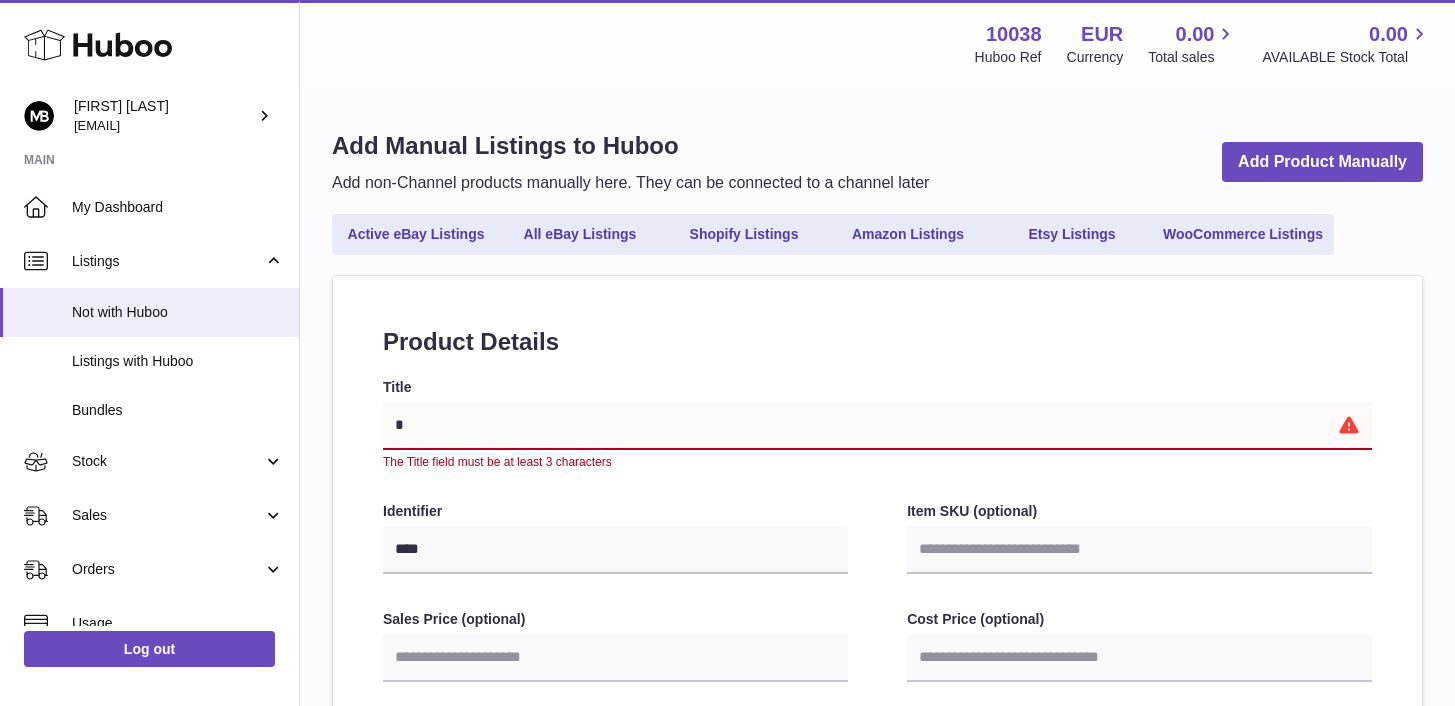 type on "**" 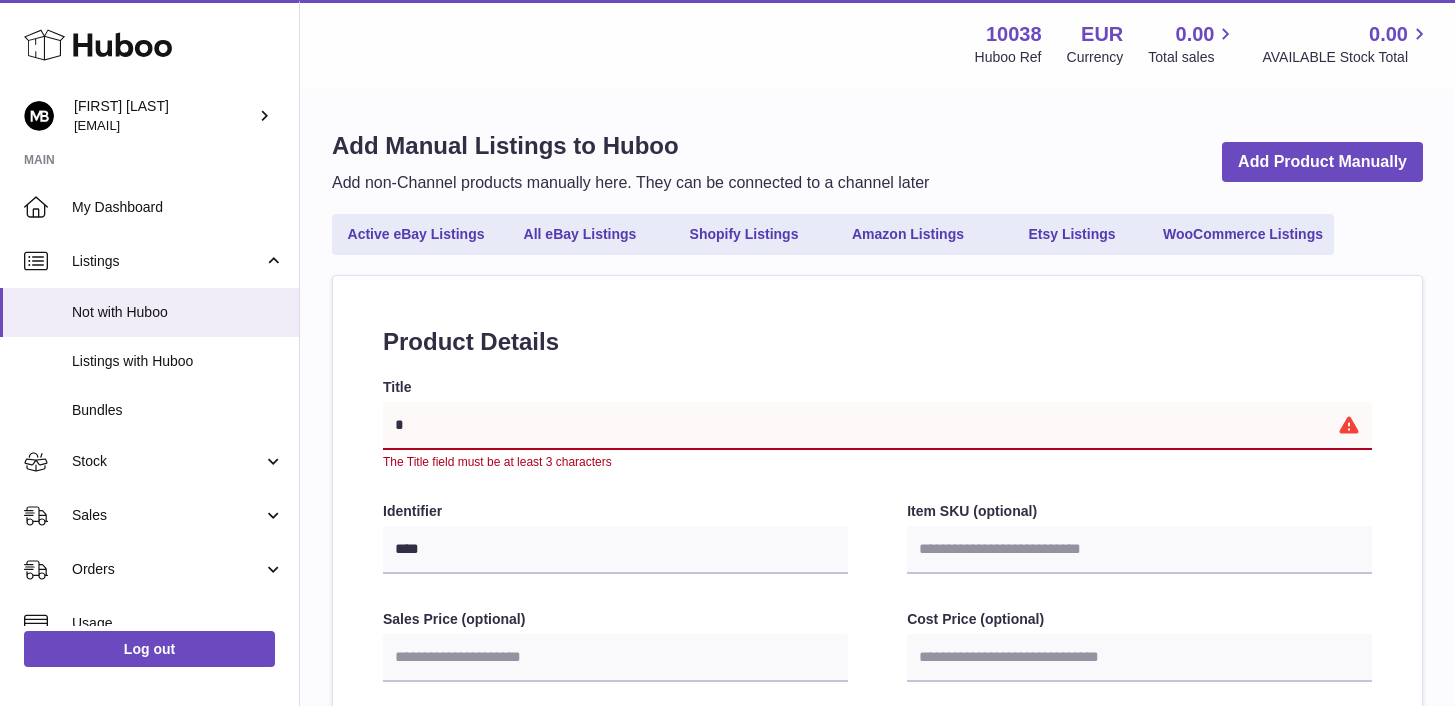 select 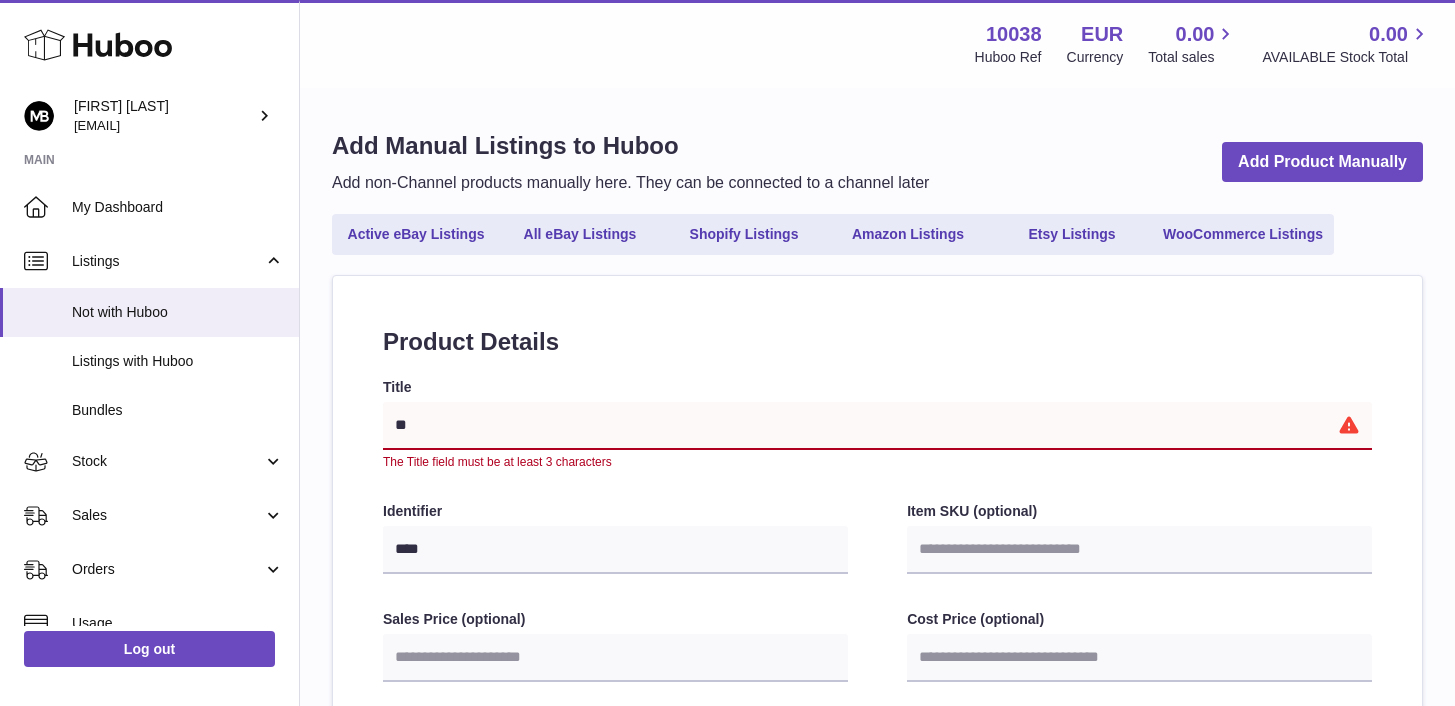 type on "***" 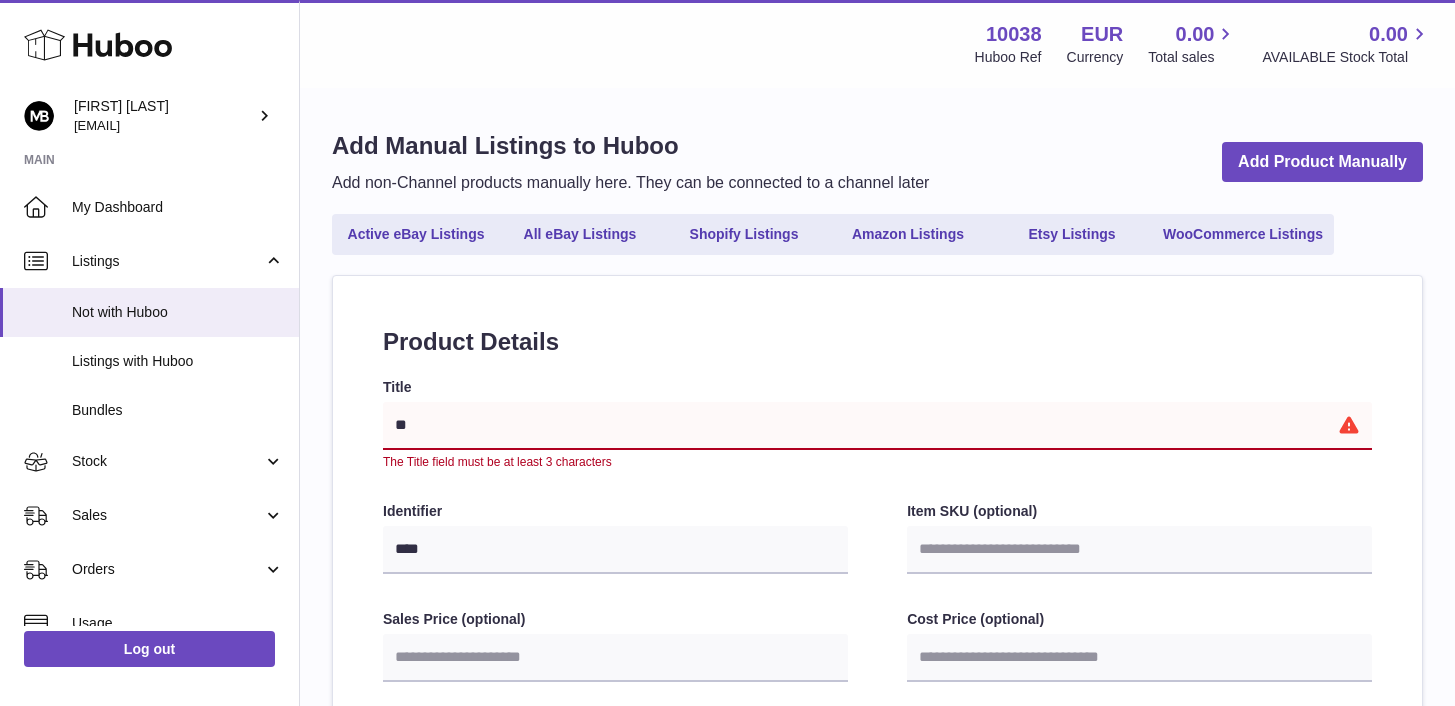 select 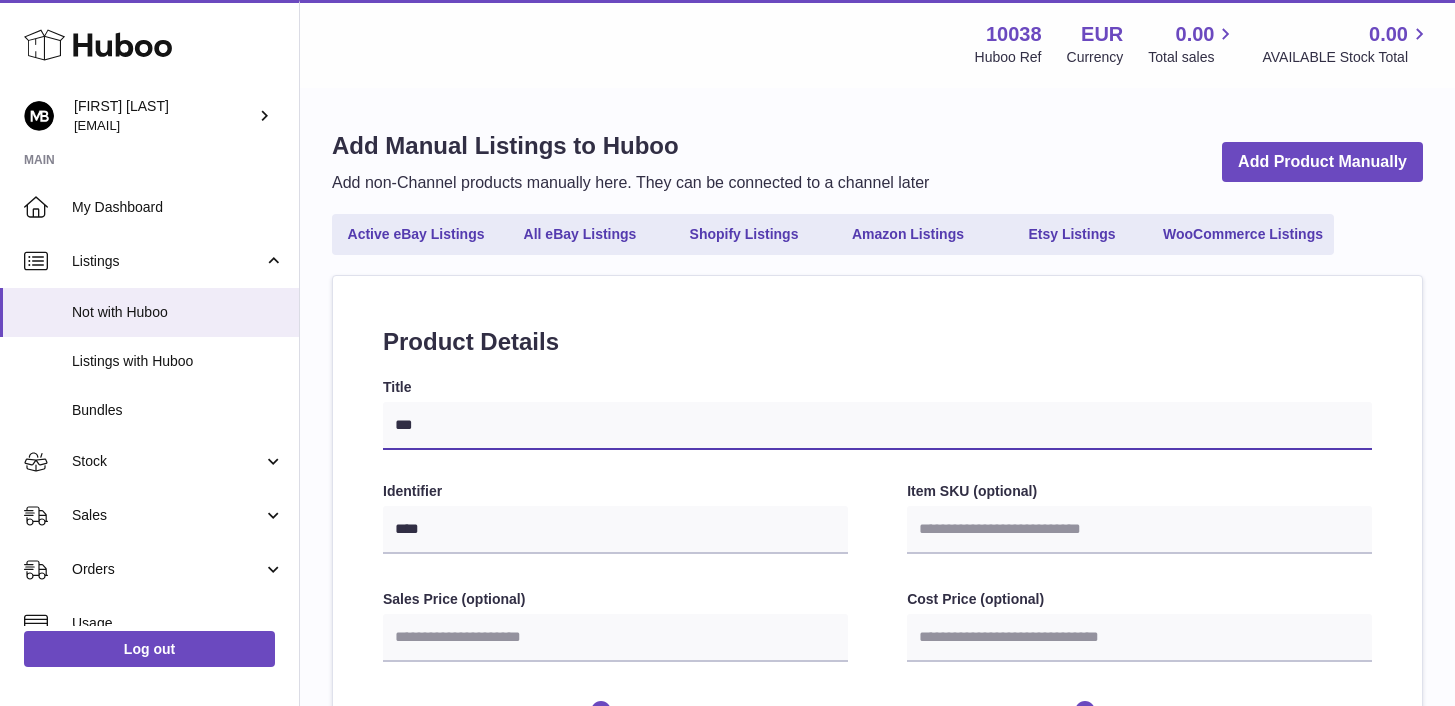 type on "****" 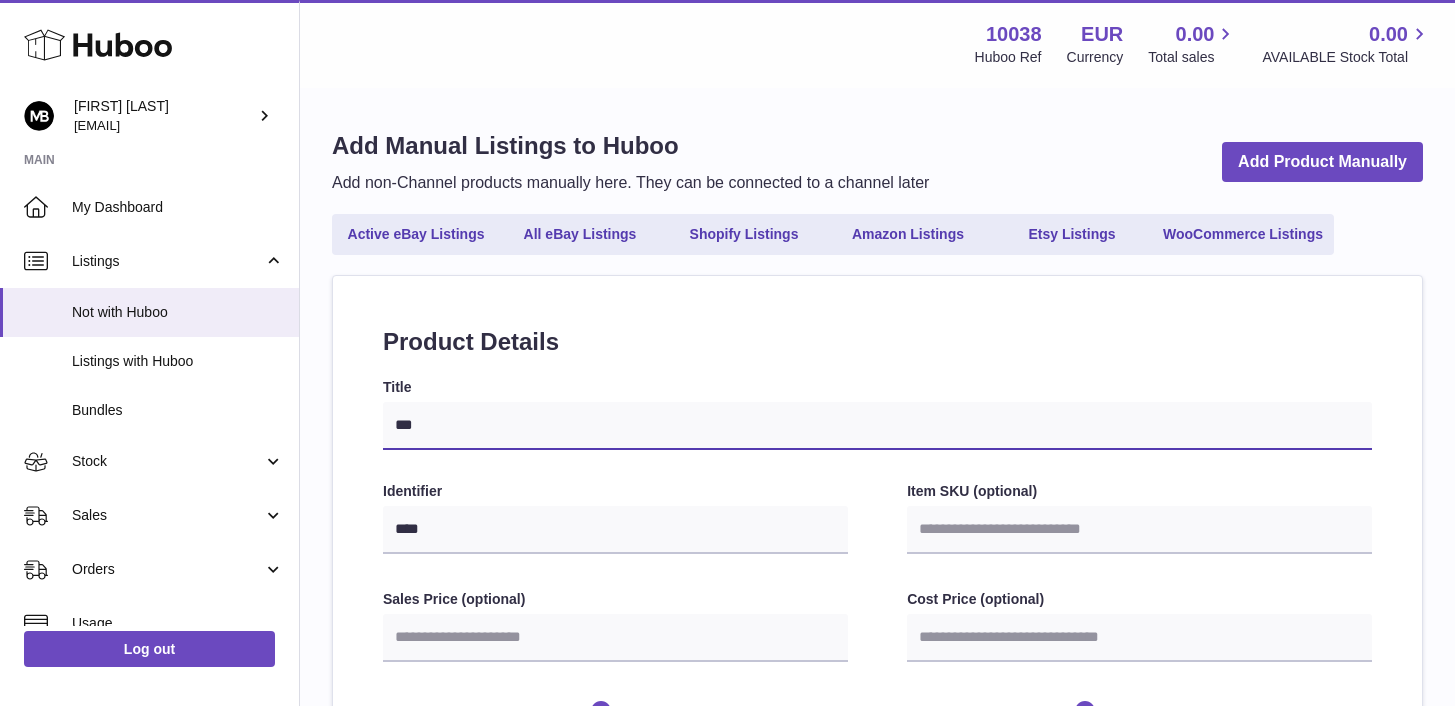 select 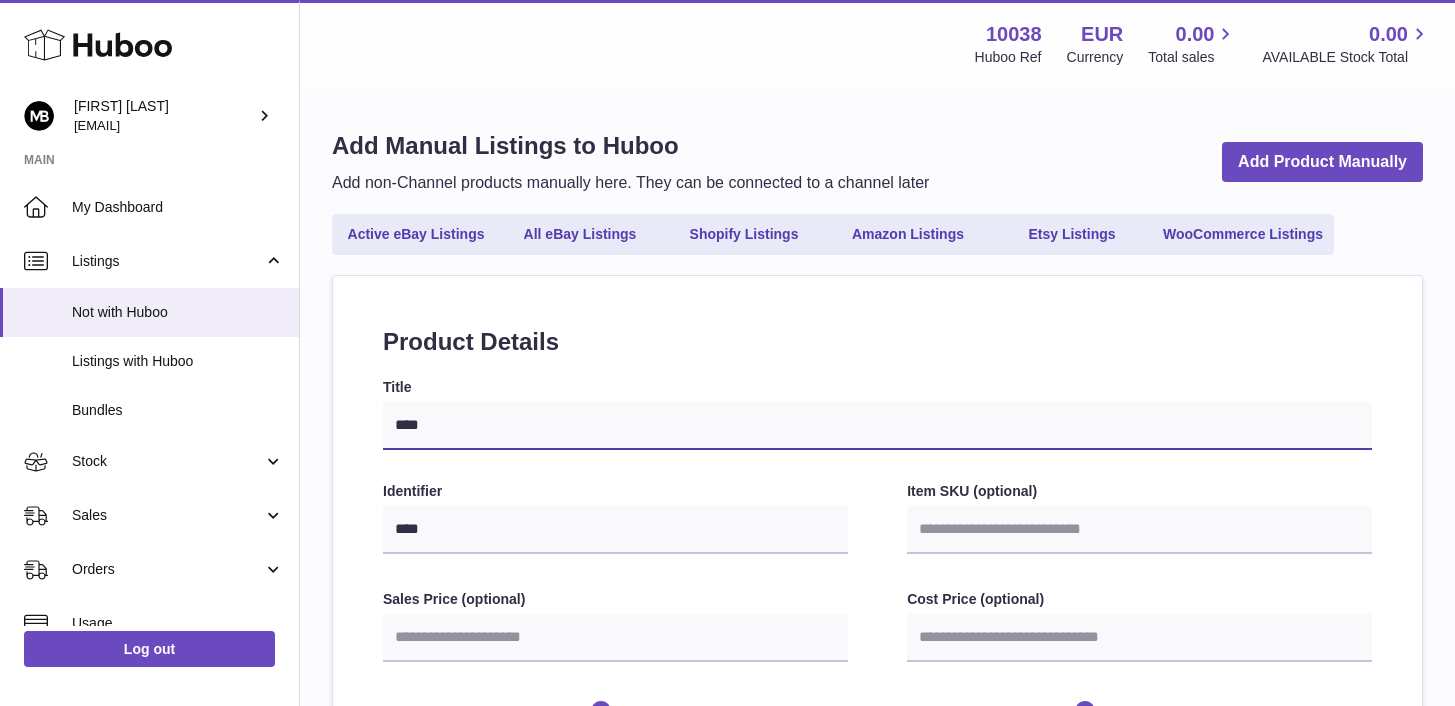 type on "*****" 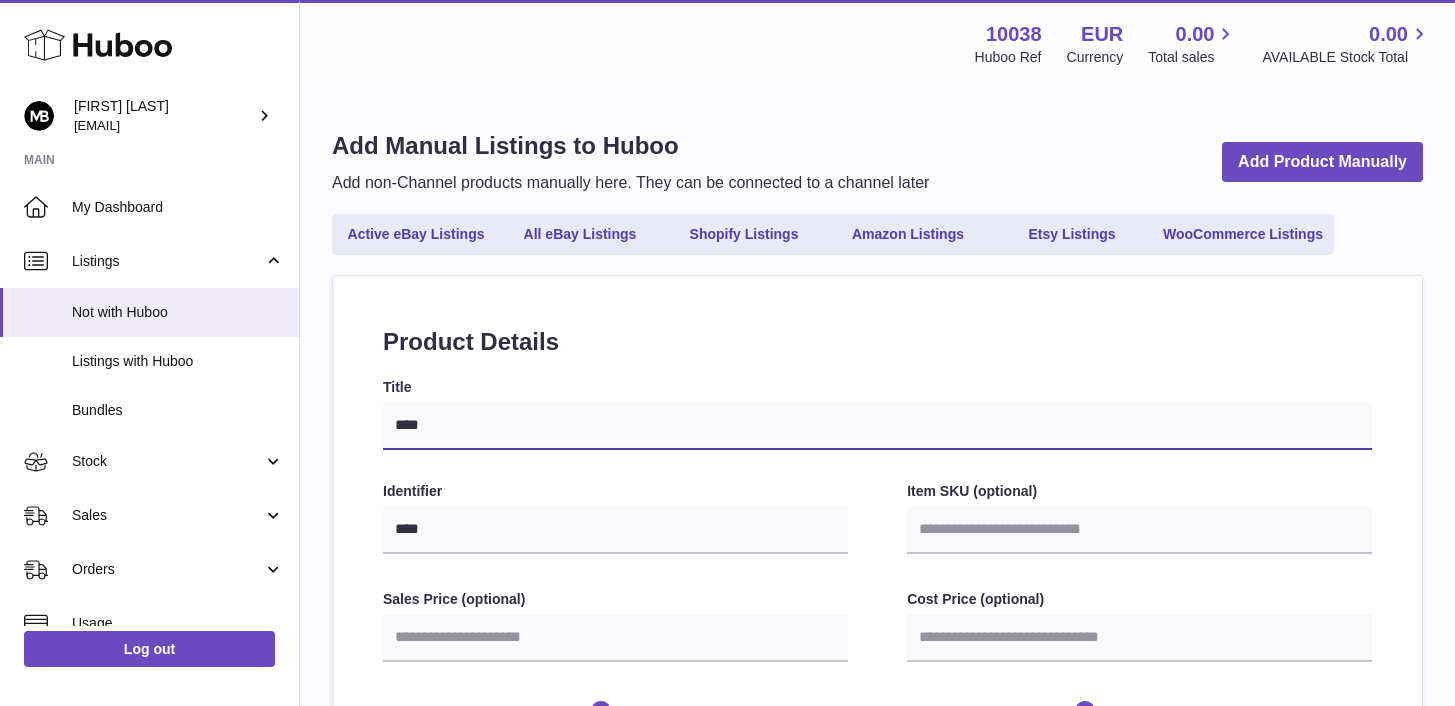select 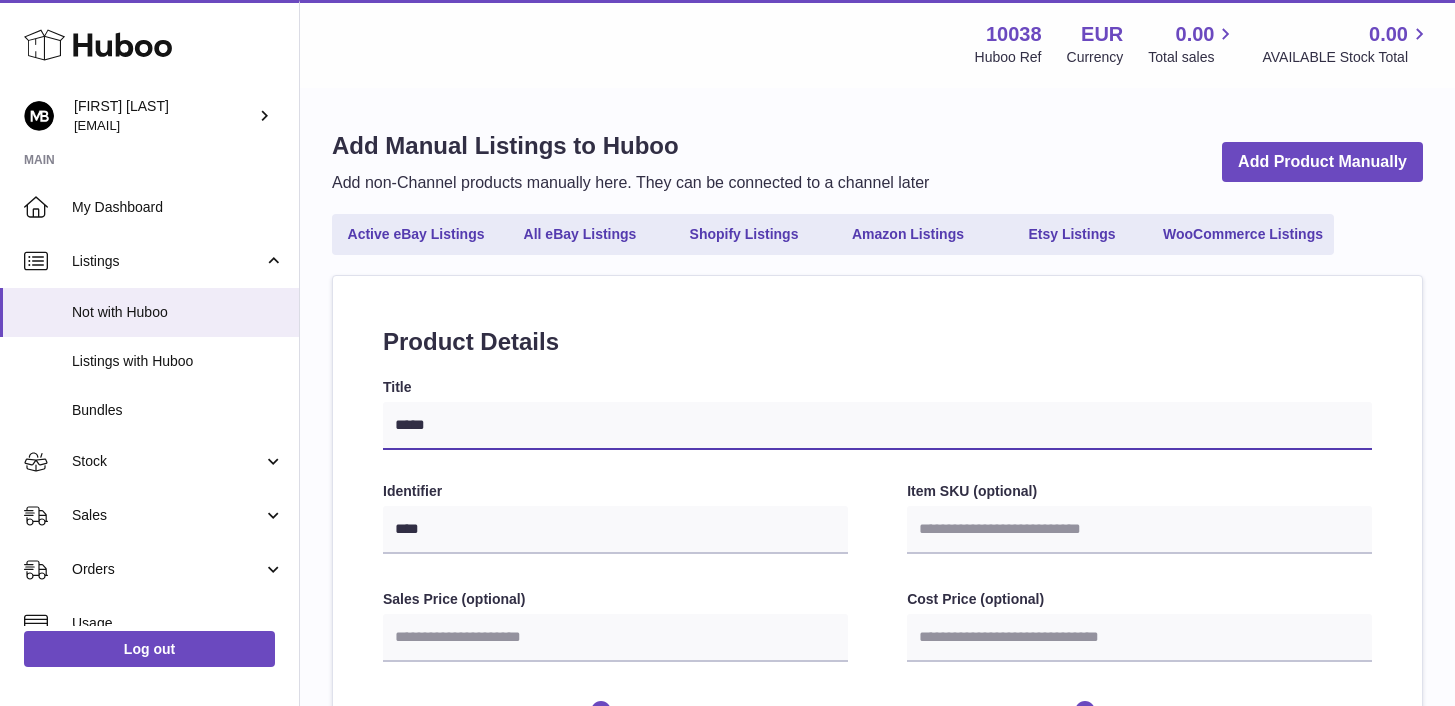type on "******" 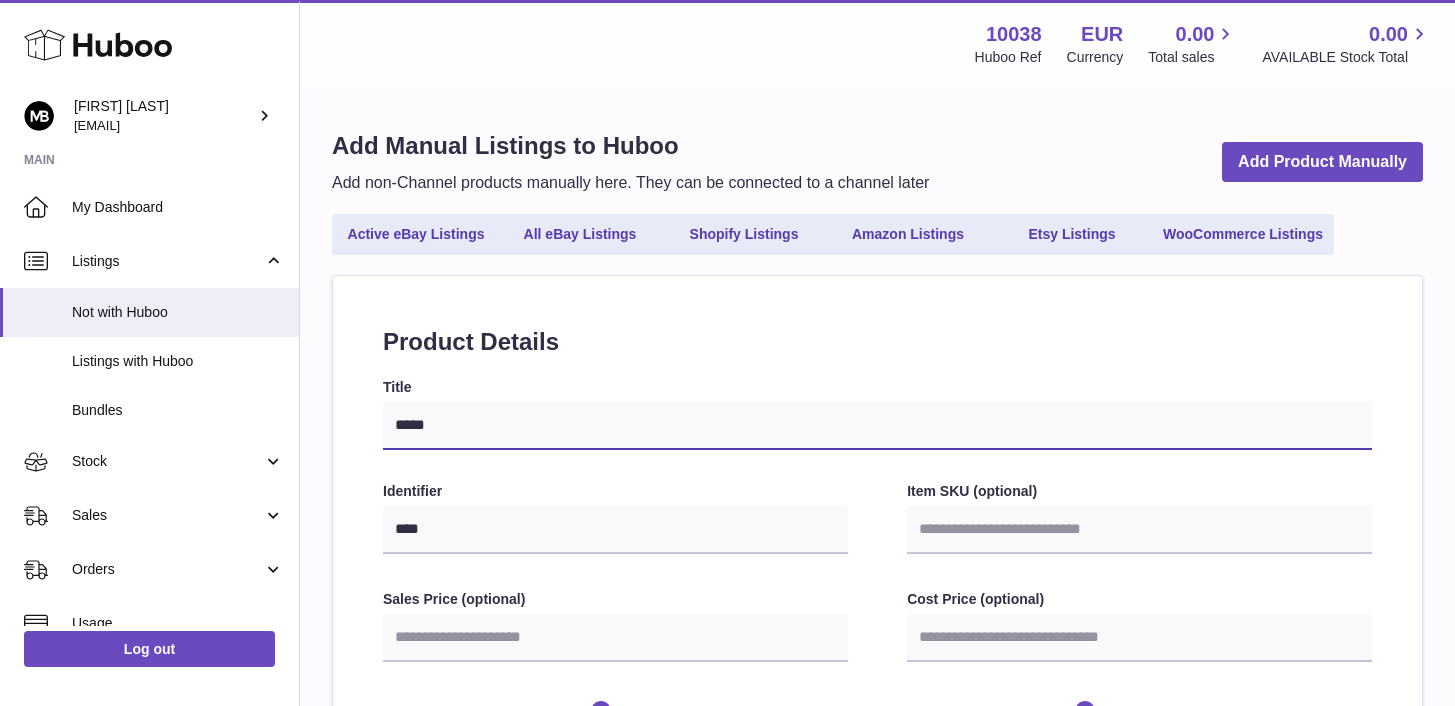 select 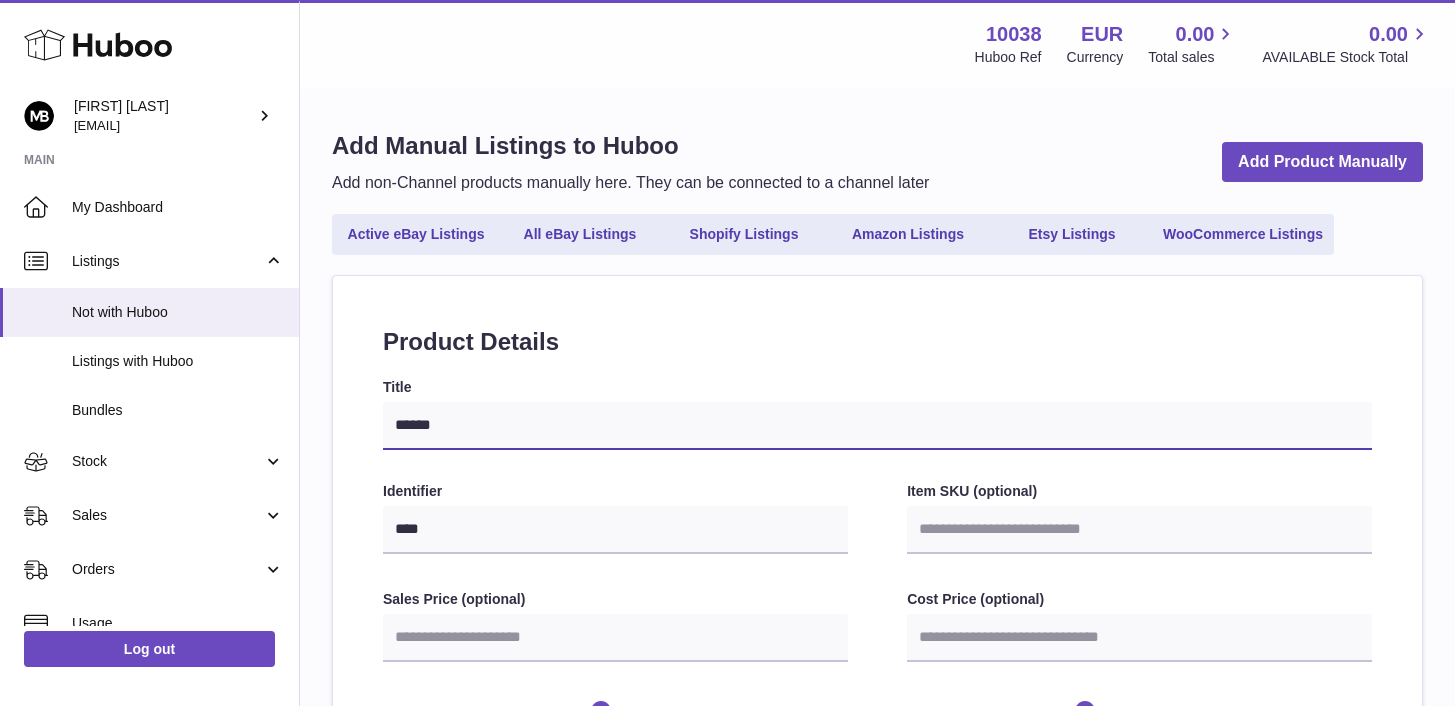 type on "*******" 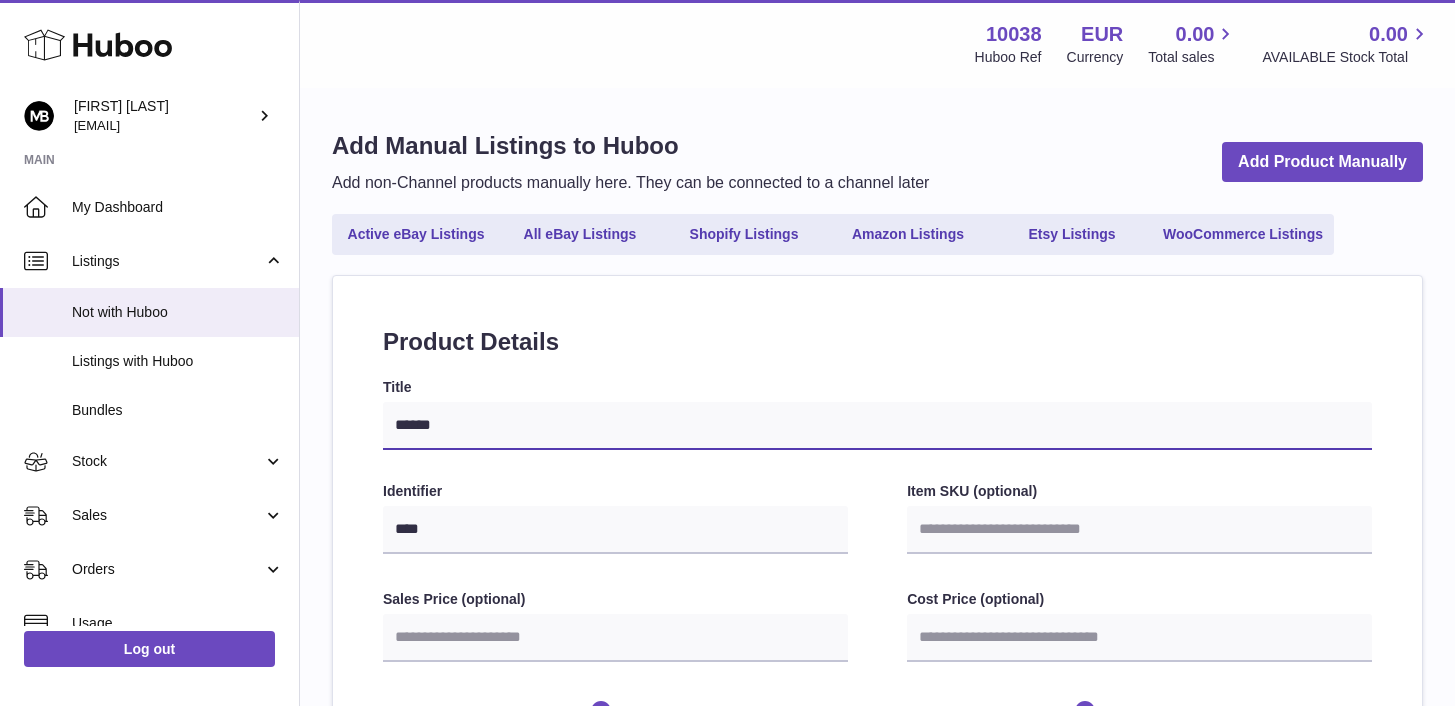 select 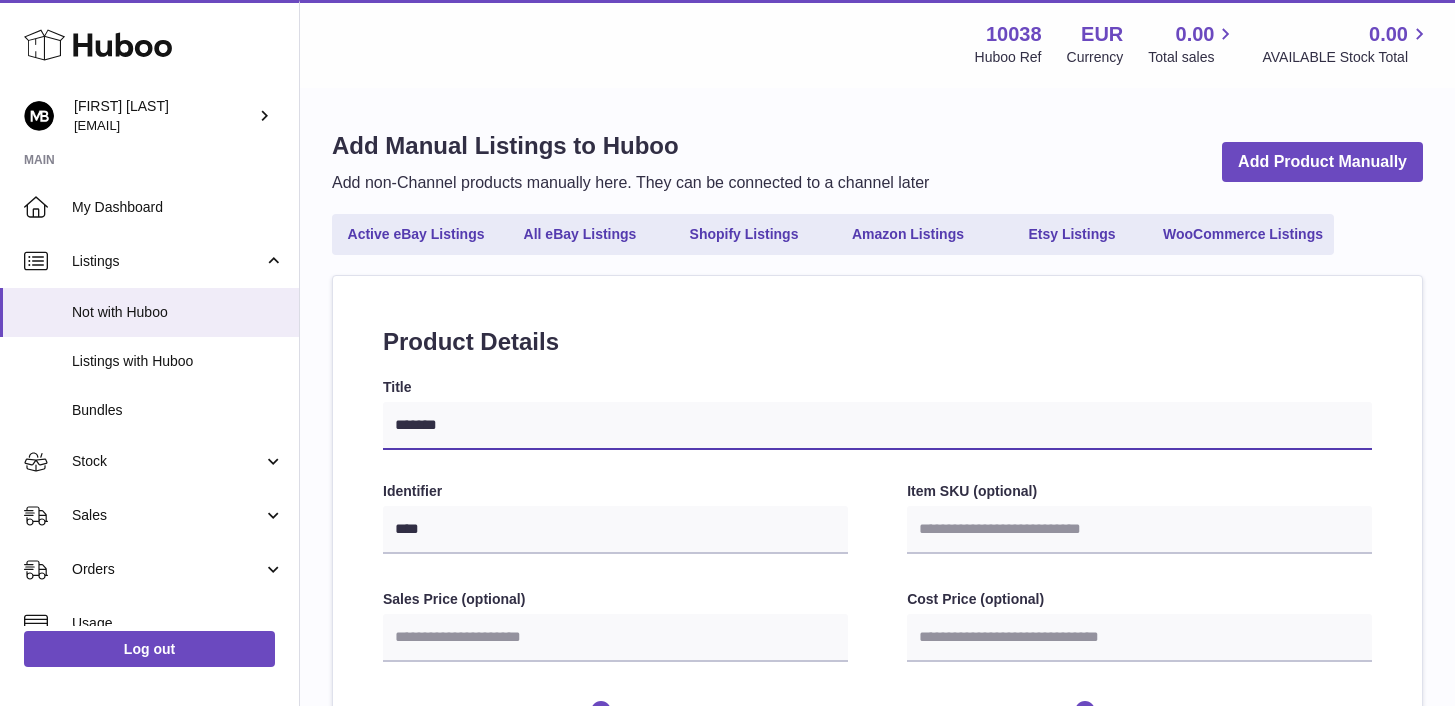 select 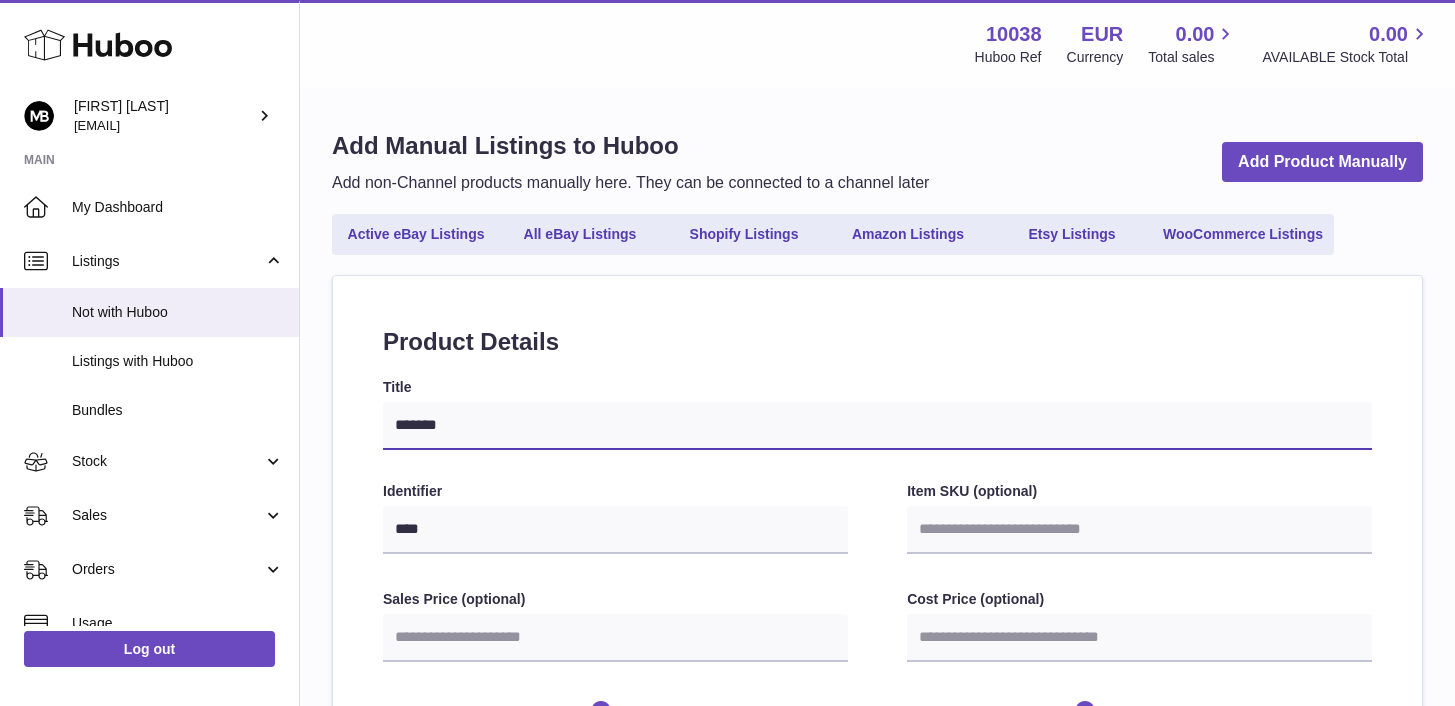 type on "*******" 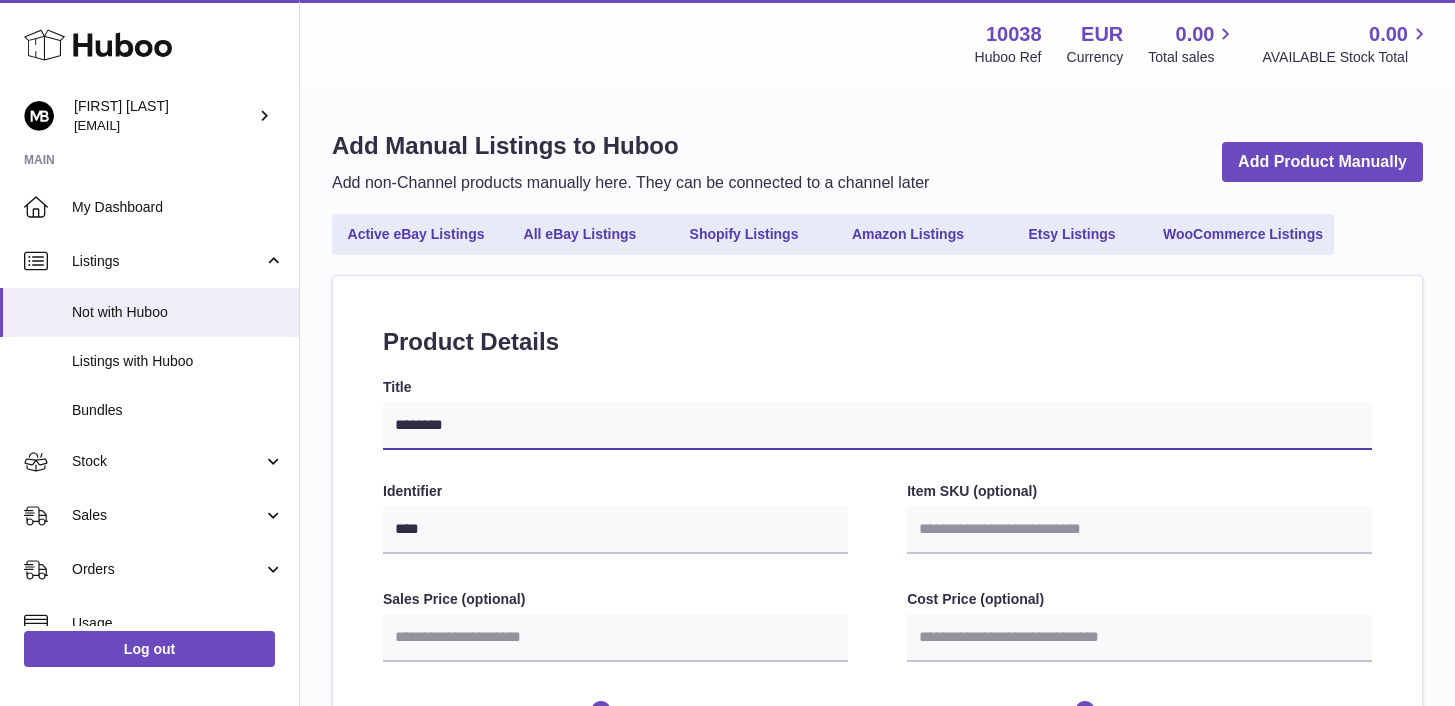 type on "*********" 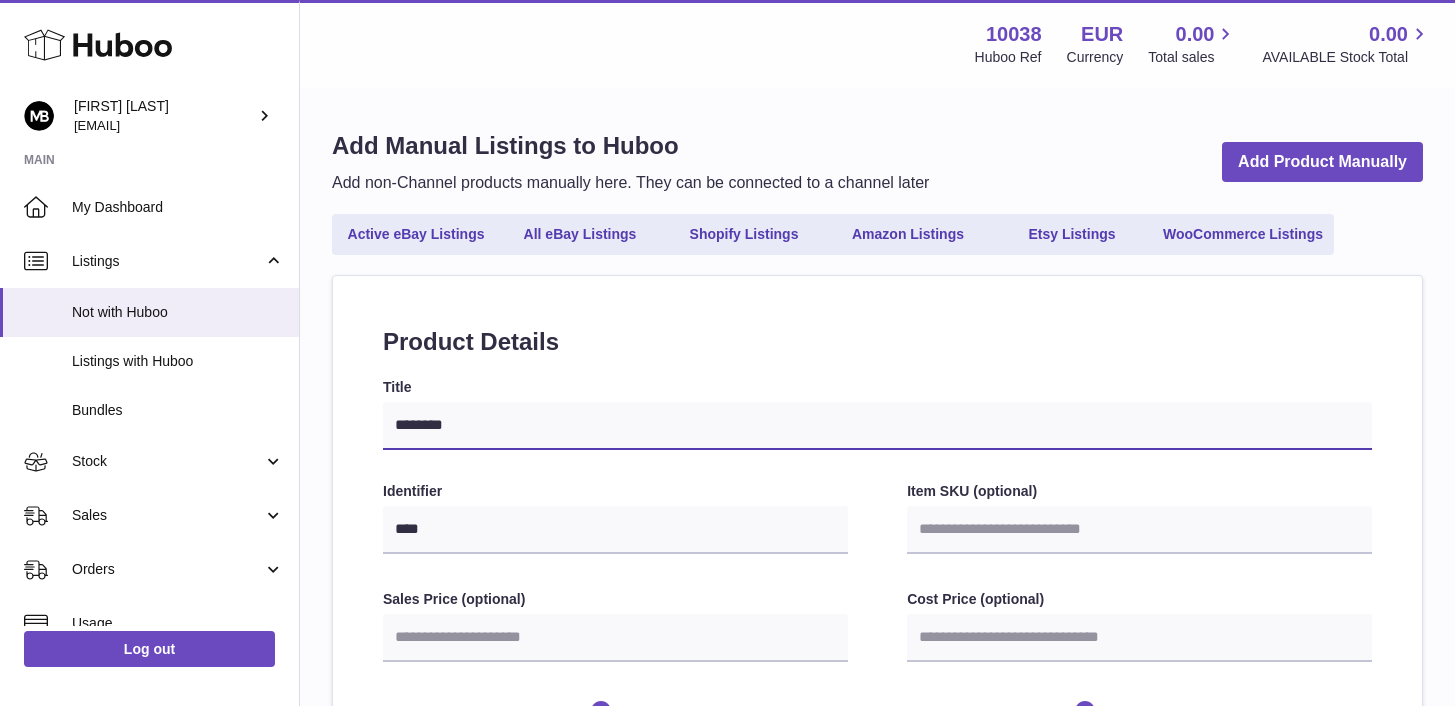 select 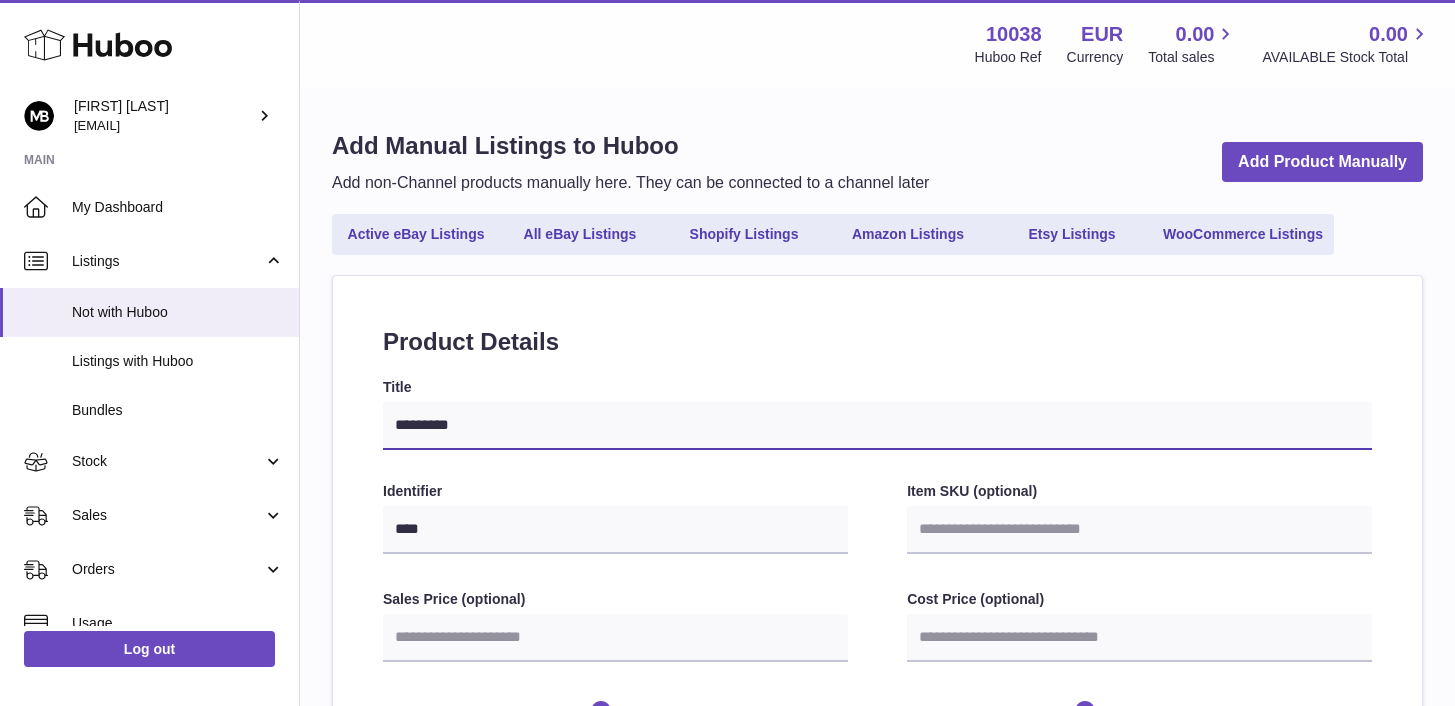 select 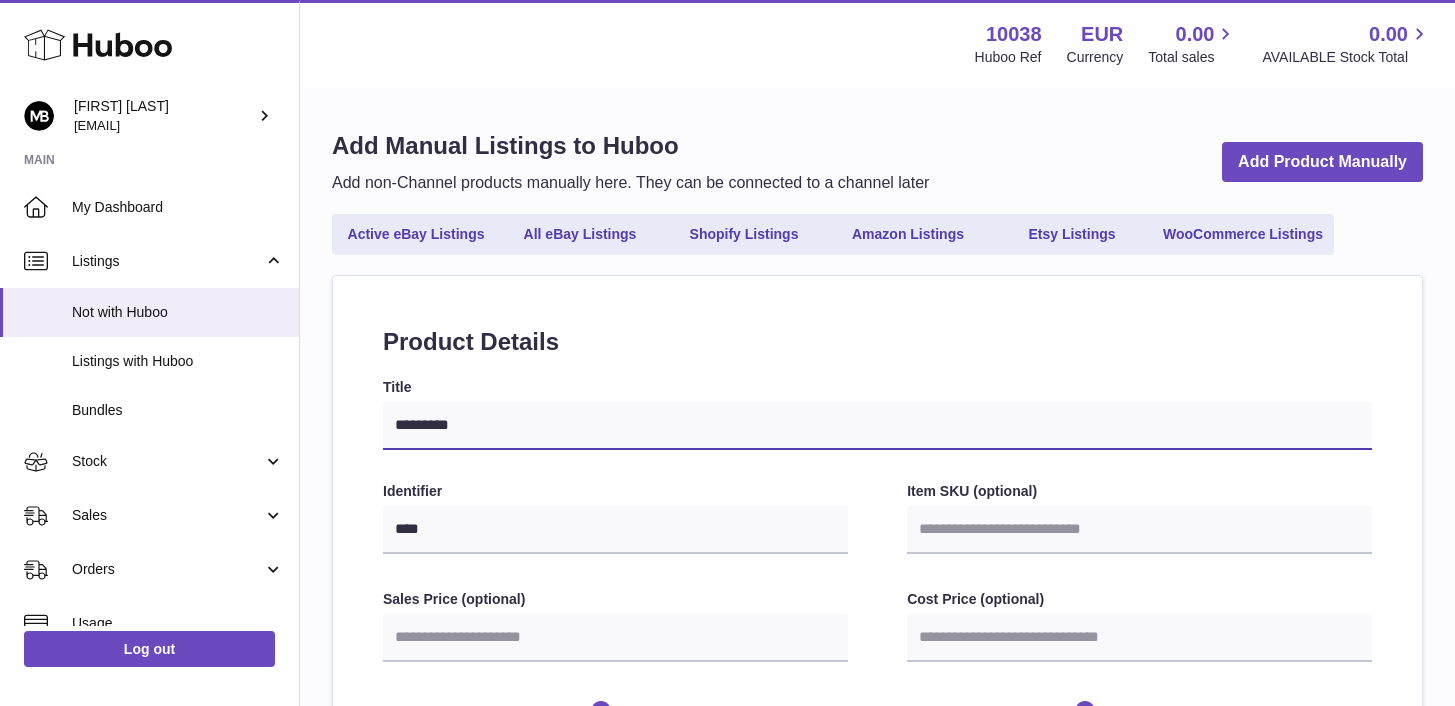 type on "**********" 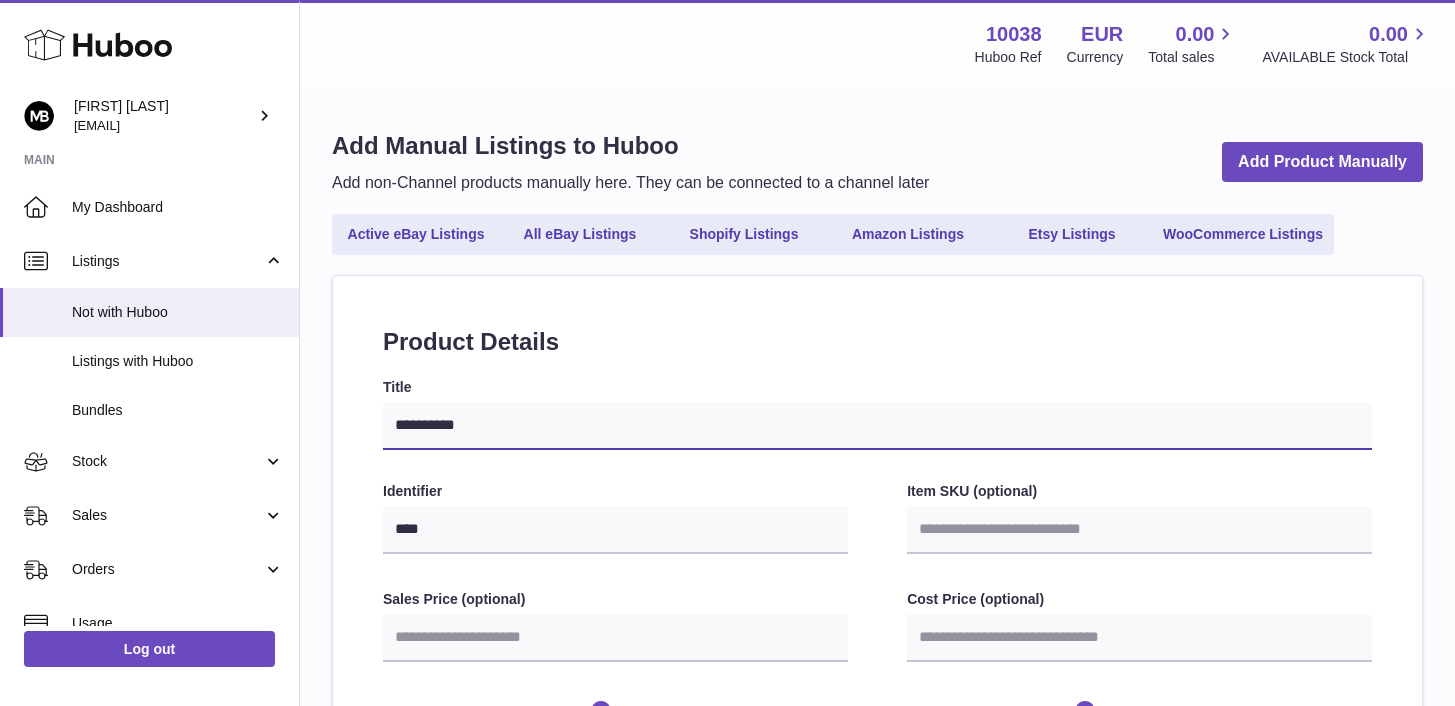 type on "**********" 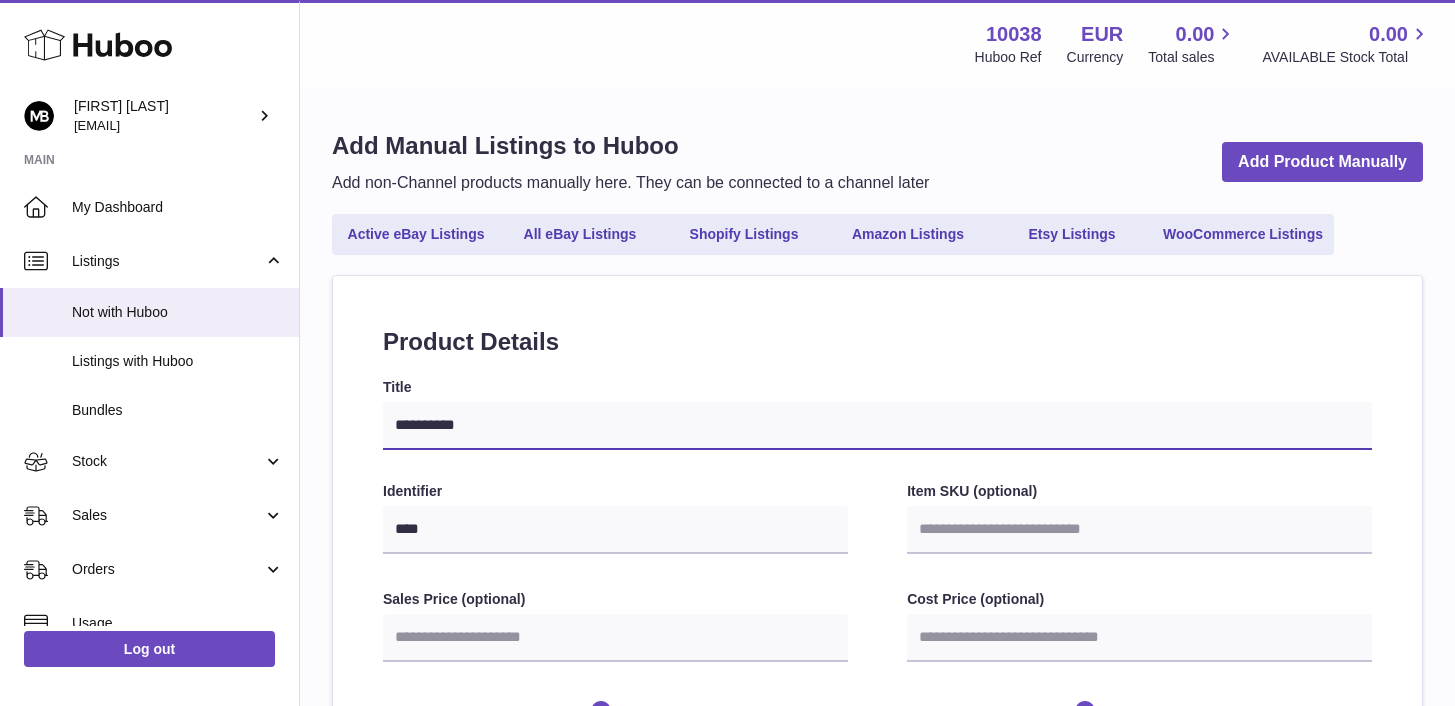 select 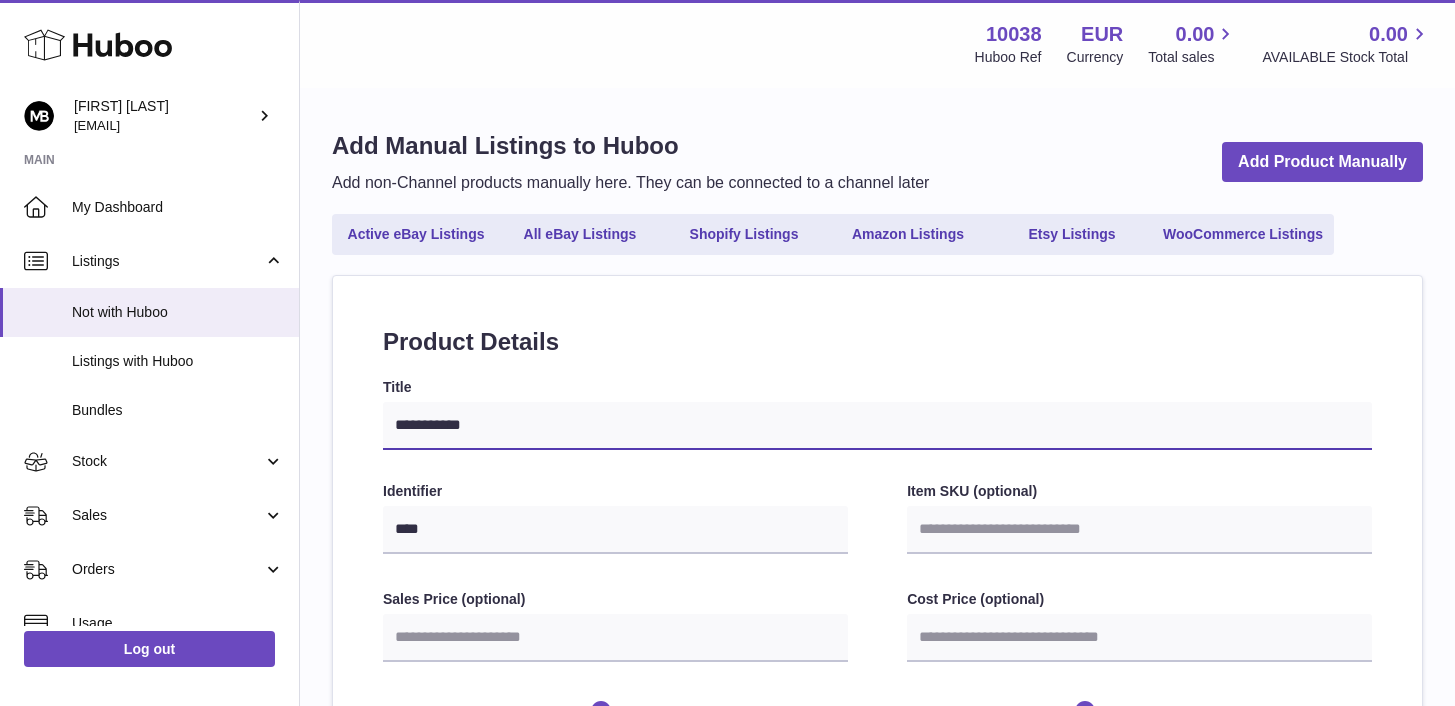 select 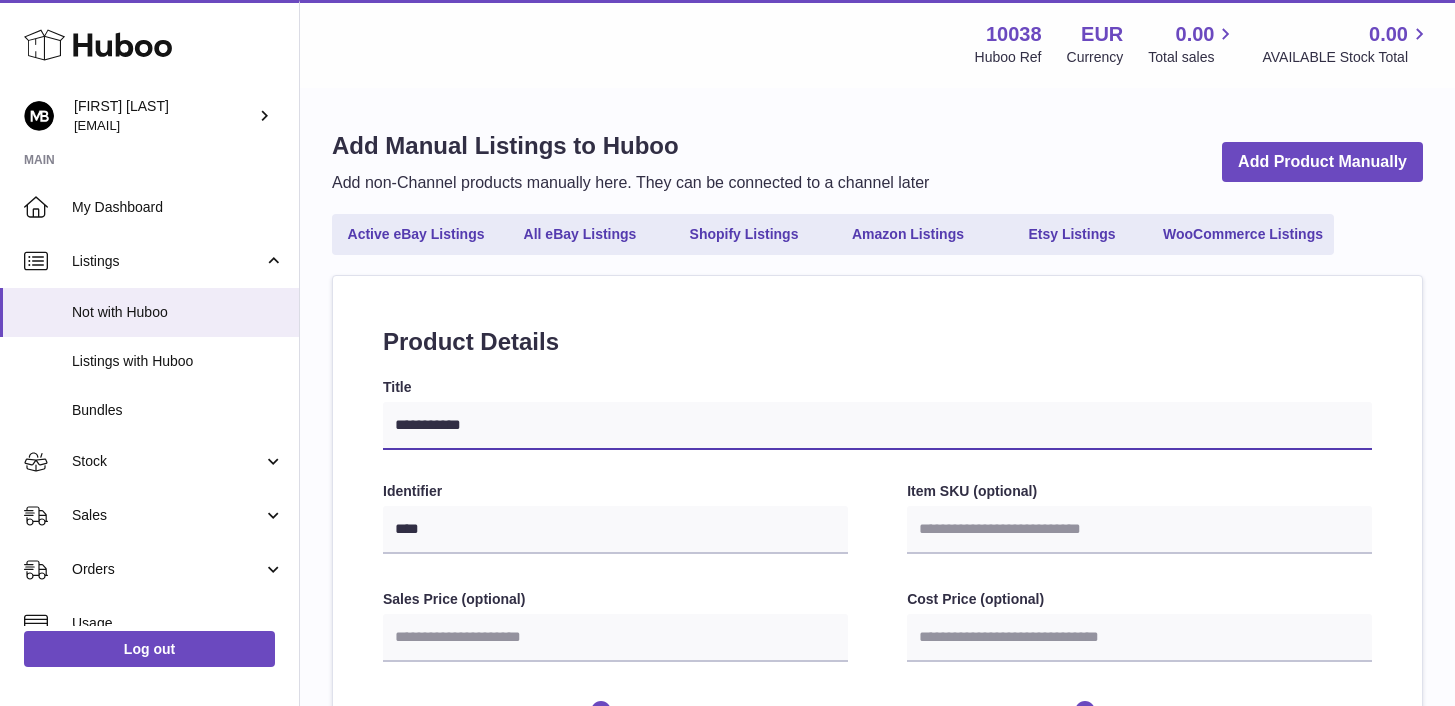 type on "**********" 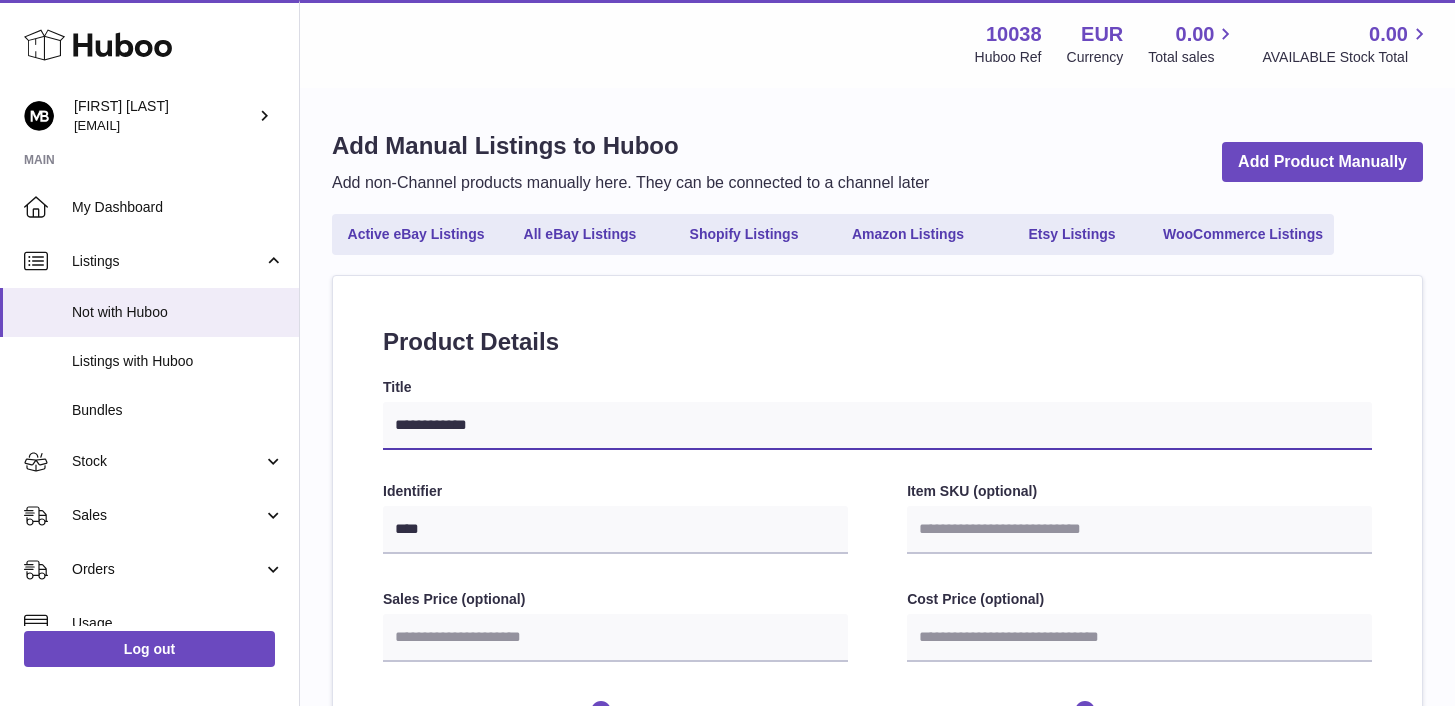 type on "**********" 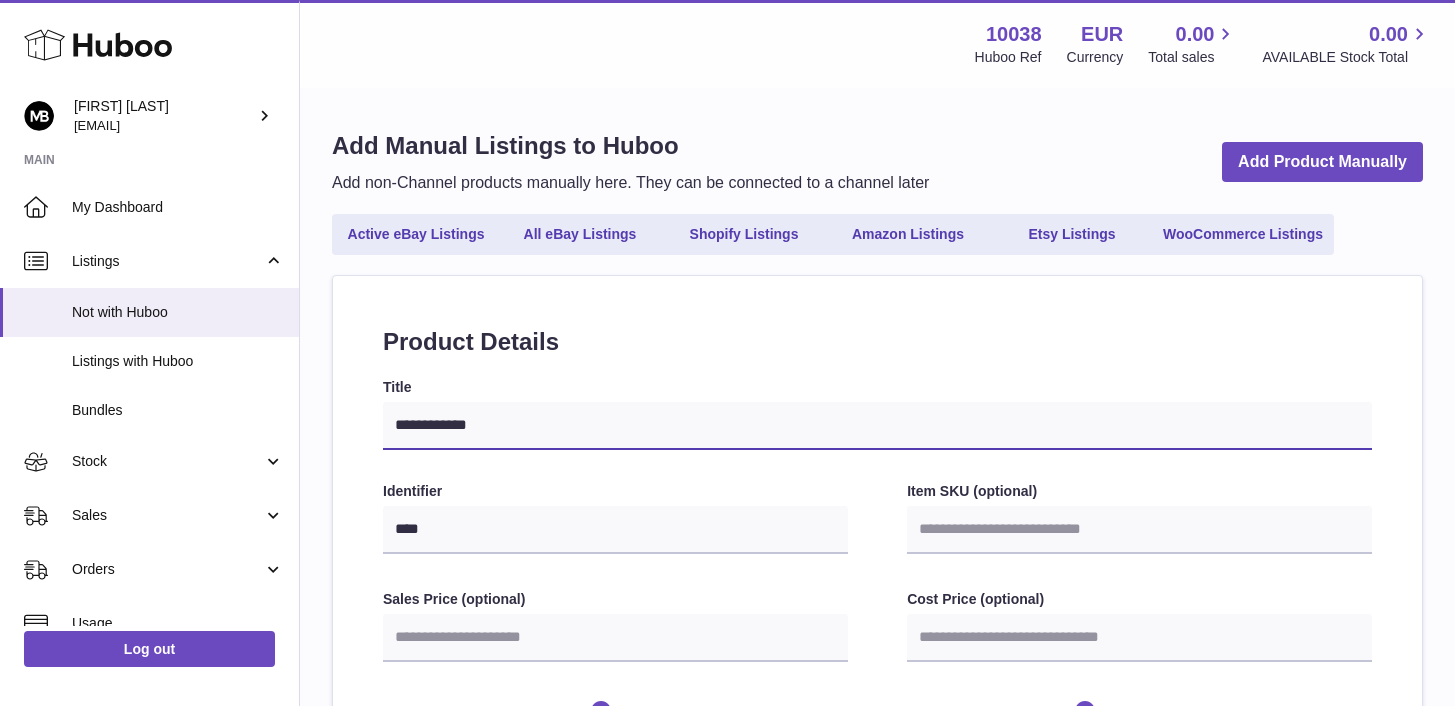 select 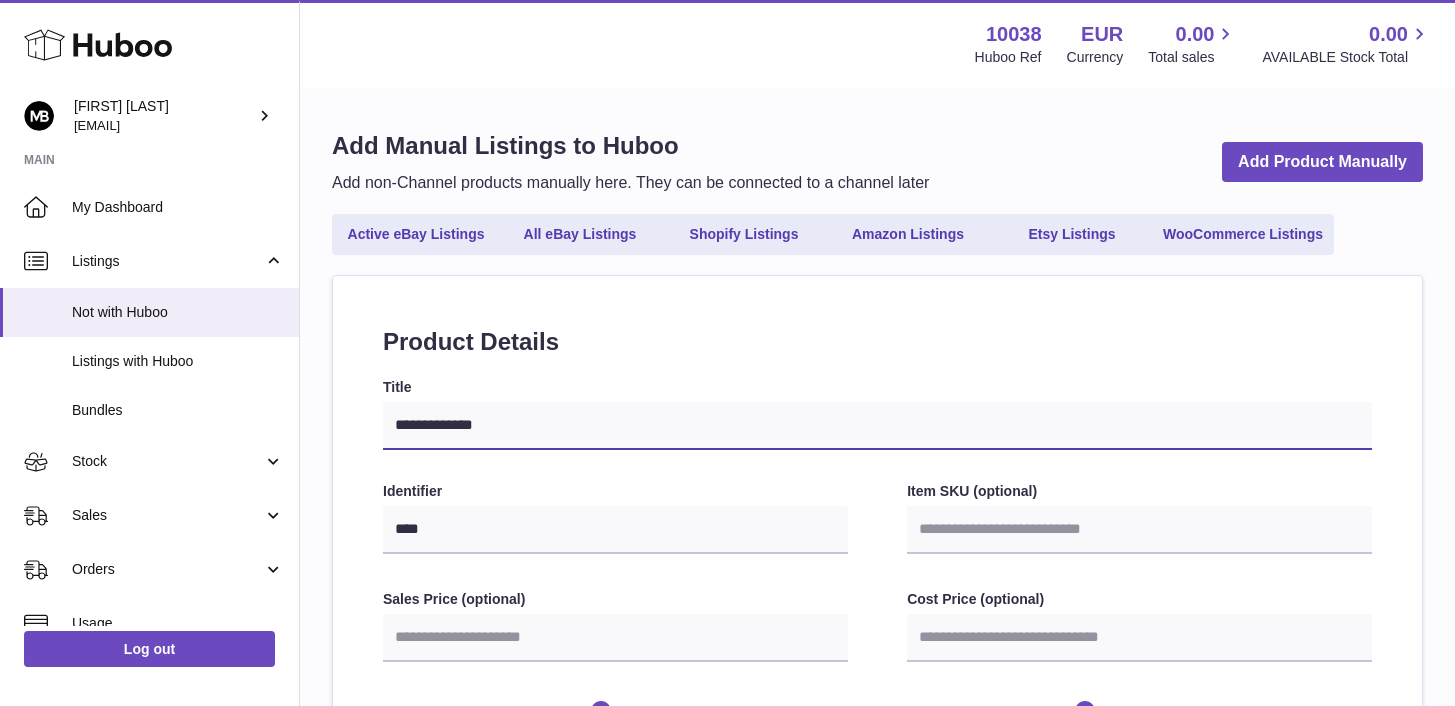 type on "**********" 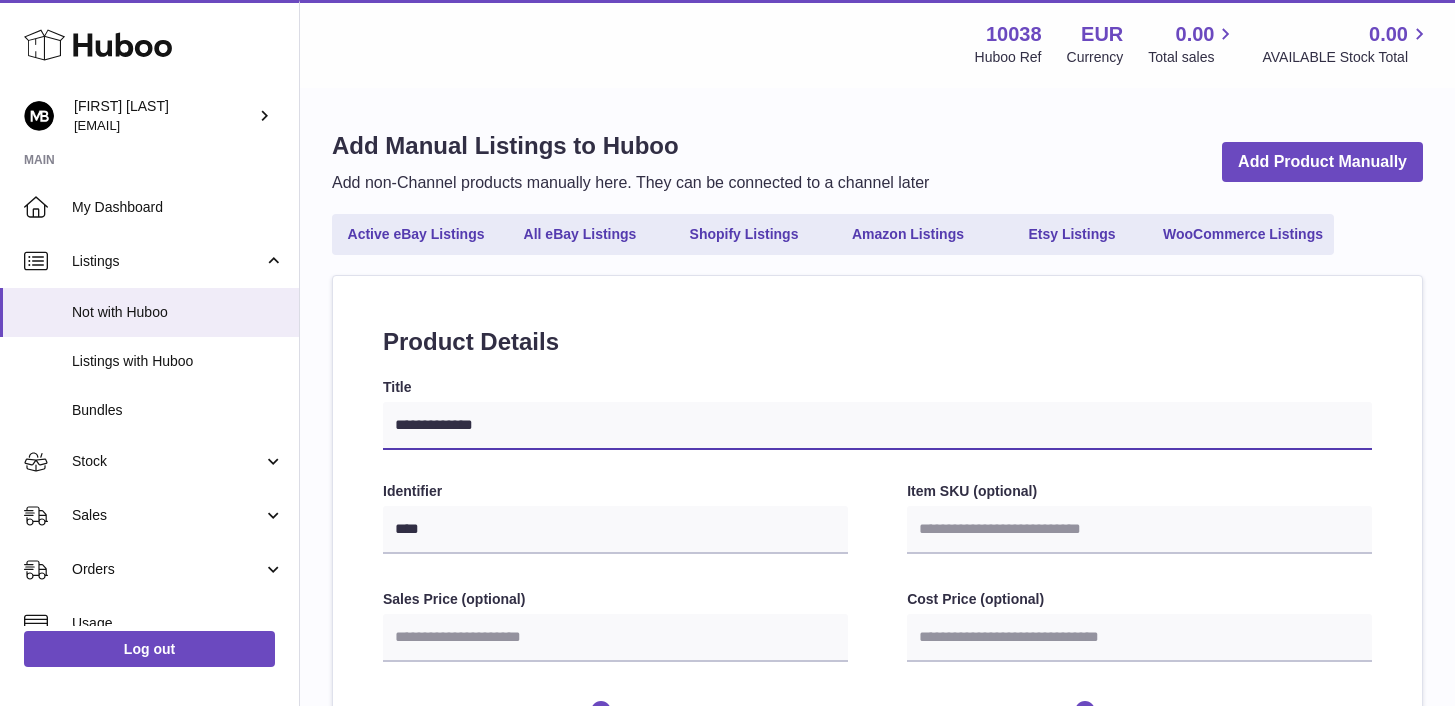 select 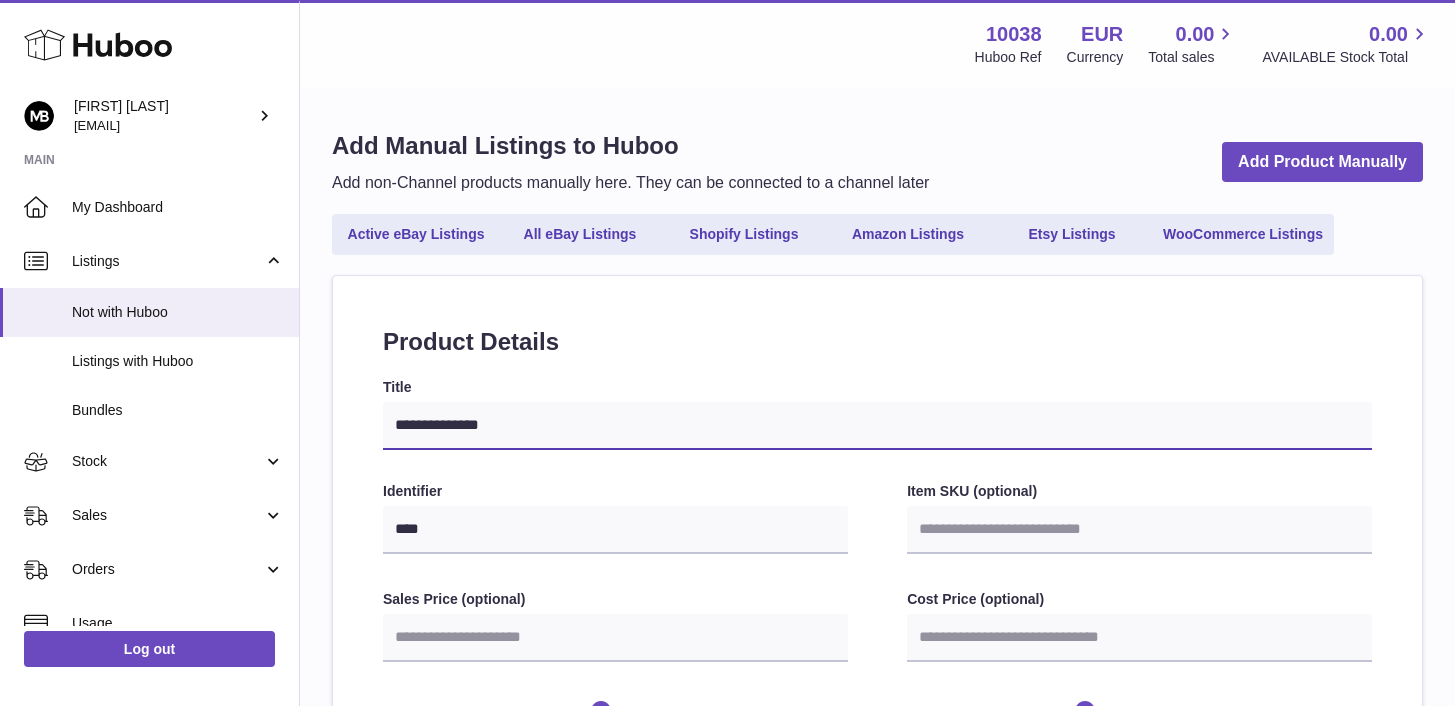 type on "**********" 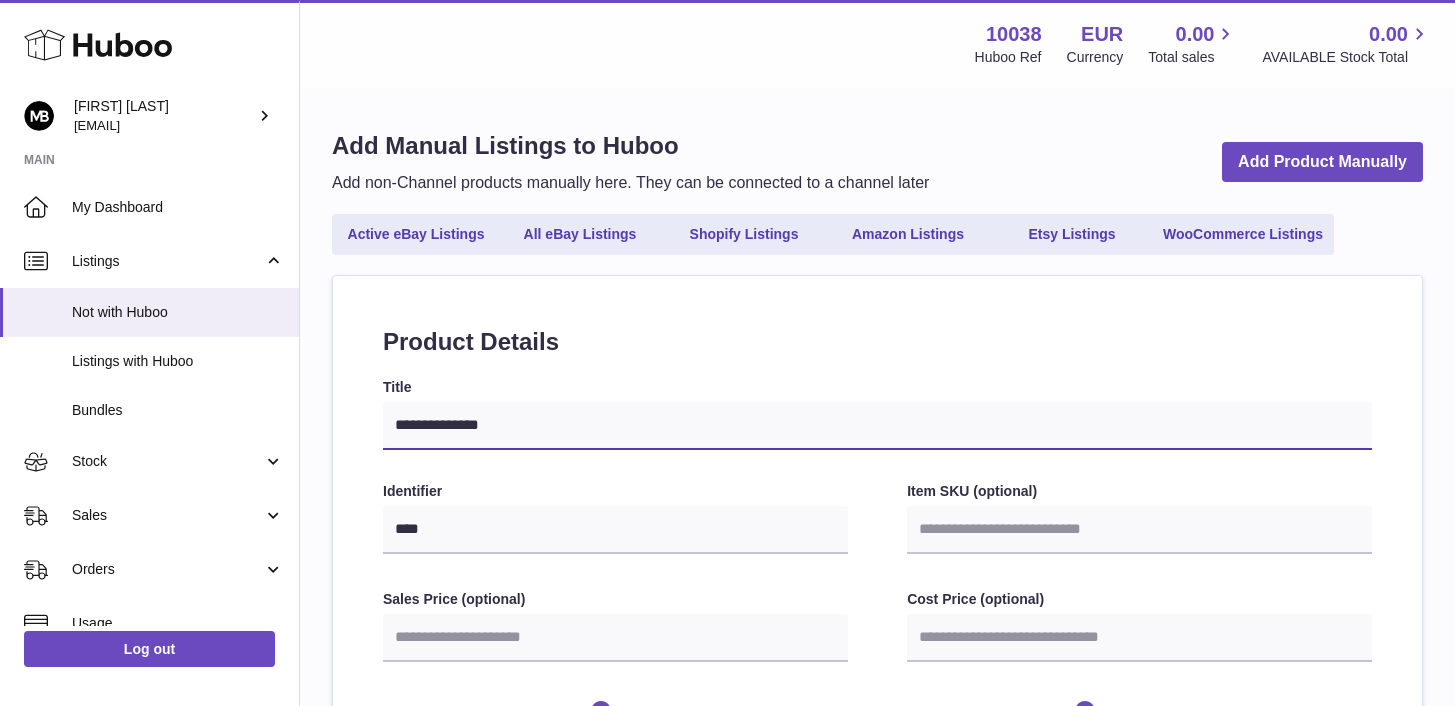 select 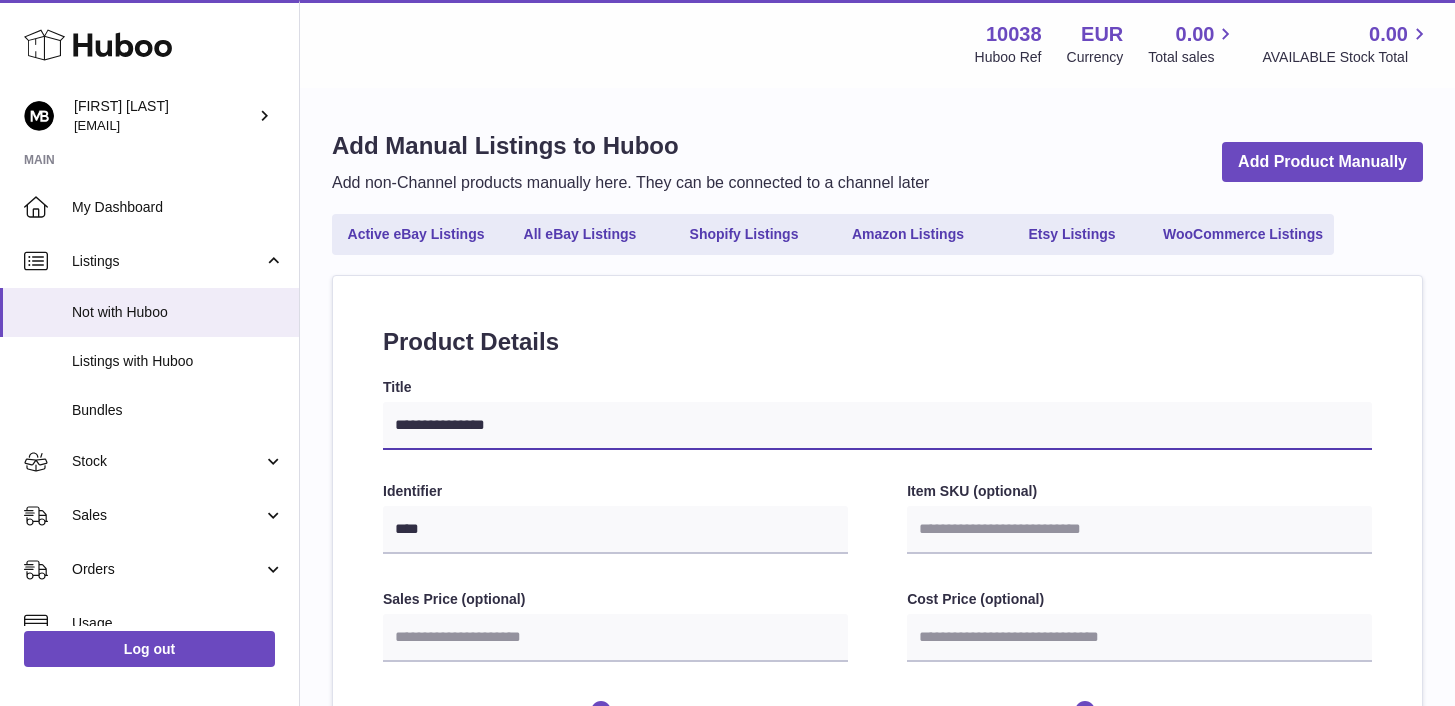 type on "**********" 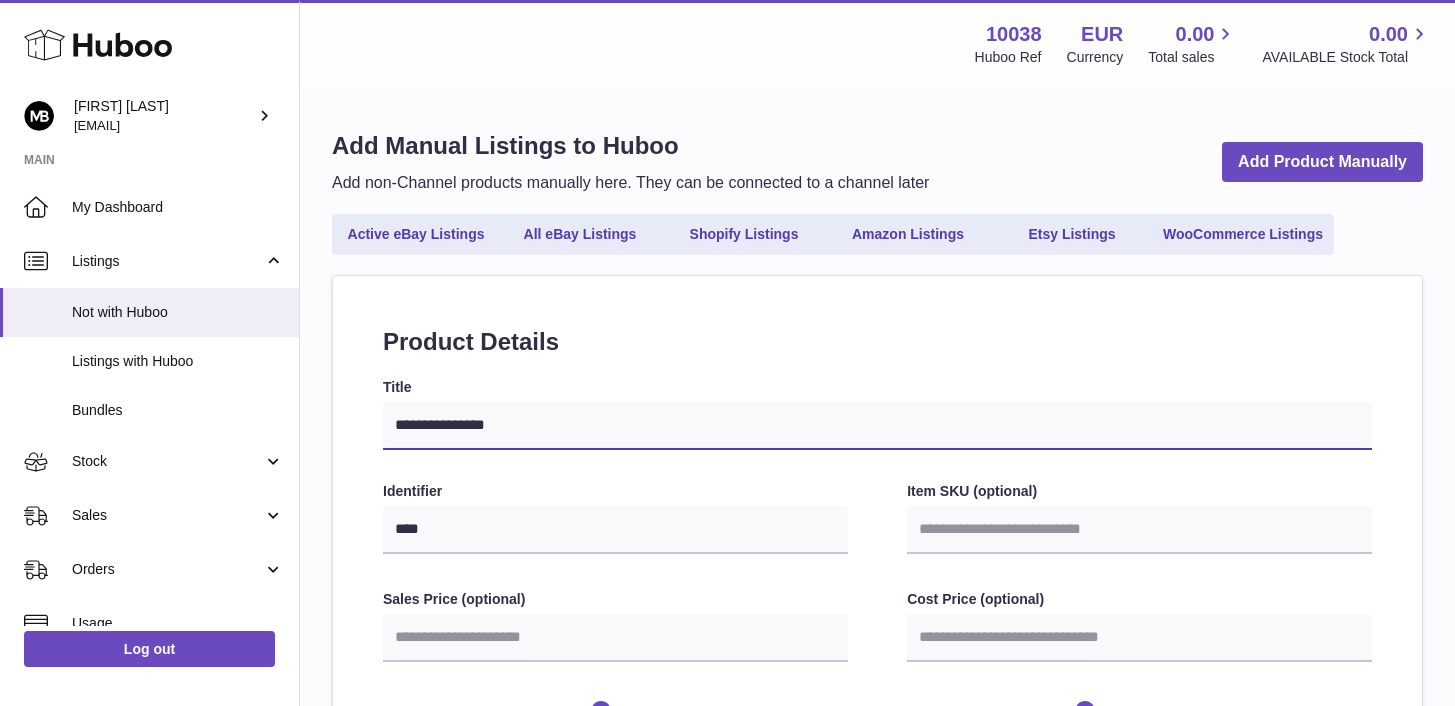 select 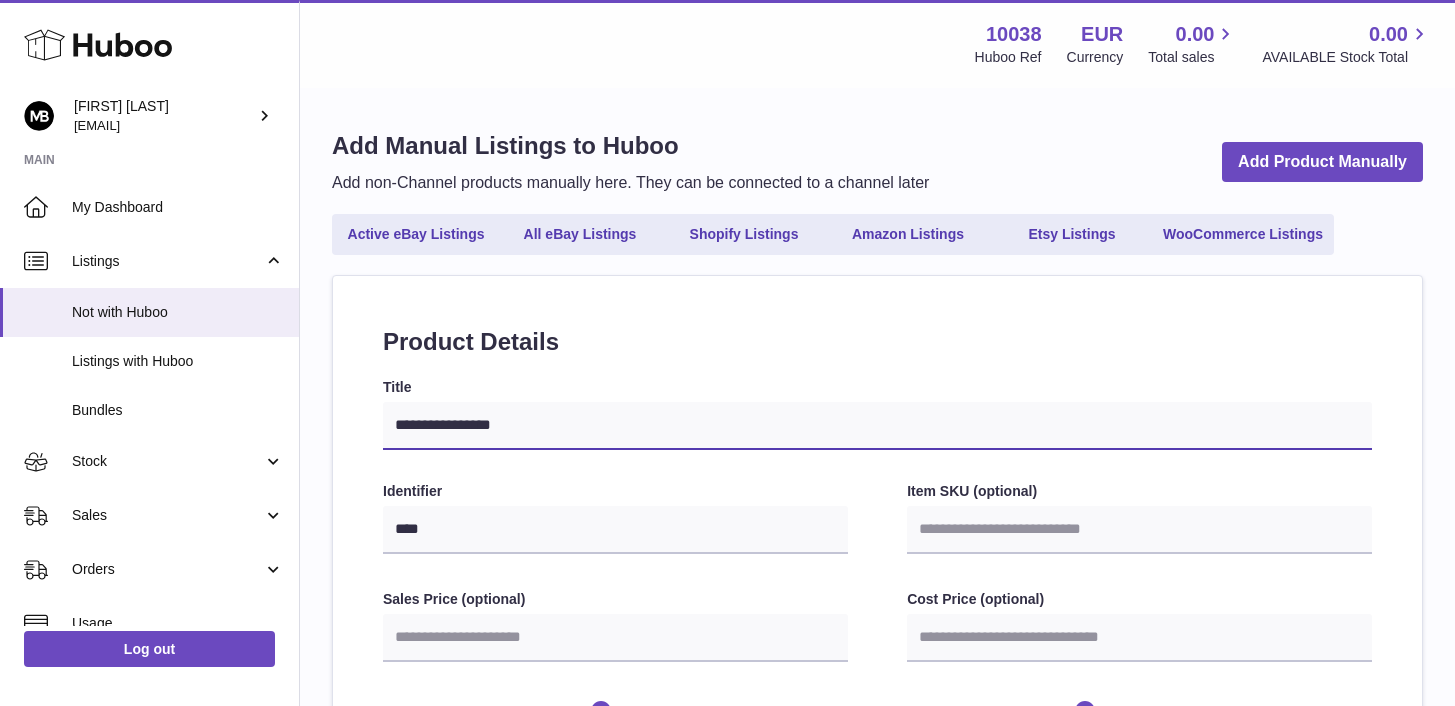 type on "**********" 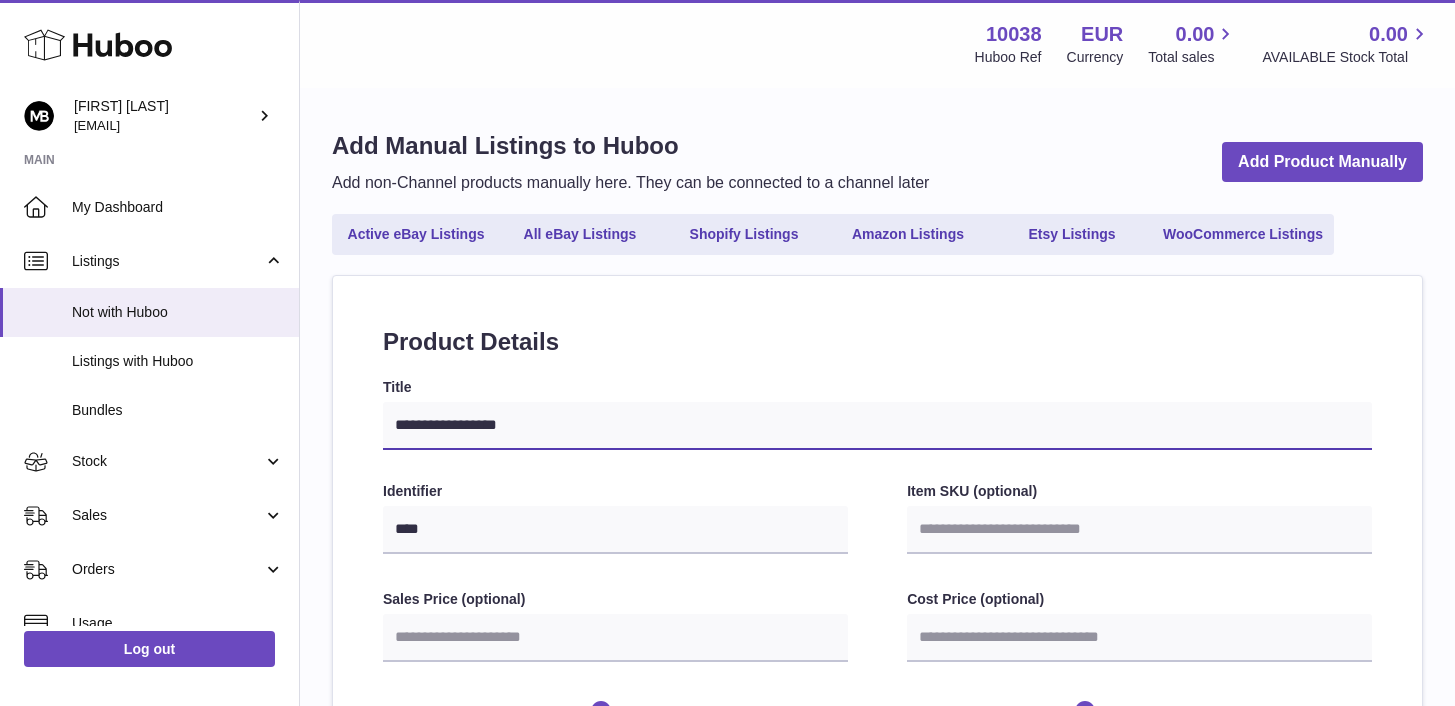 select 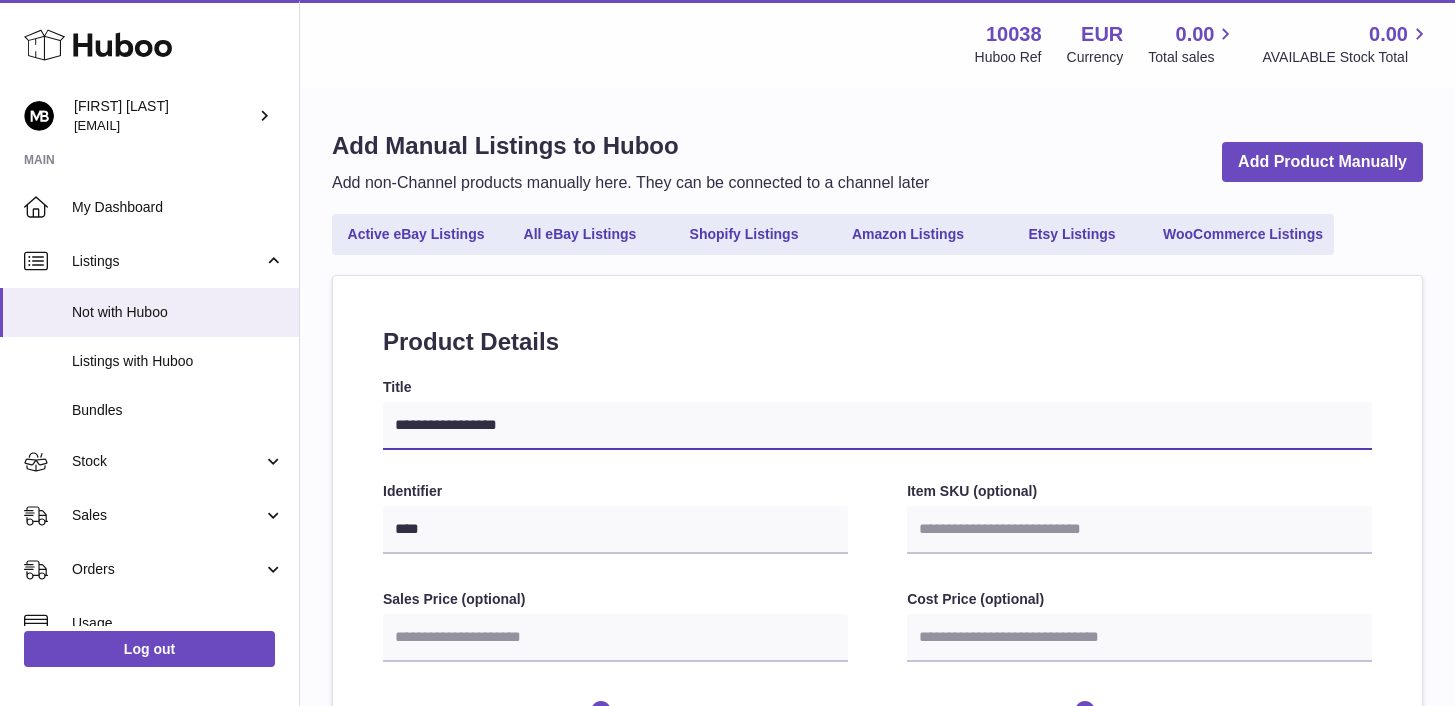 type on "**********" 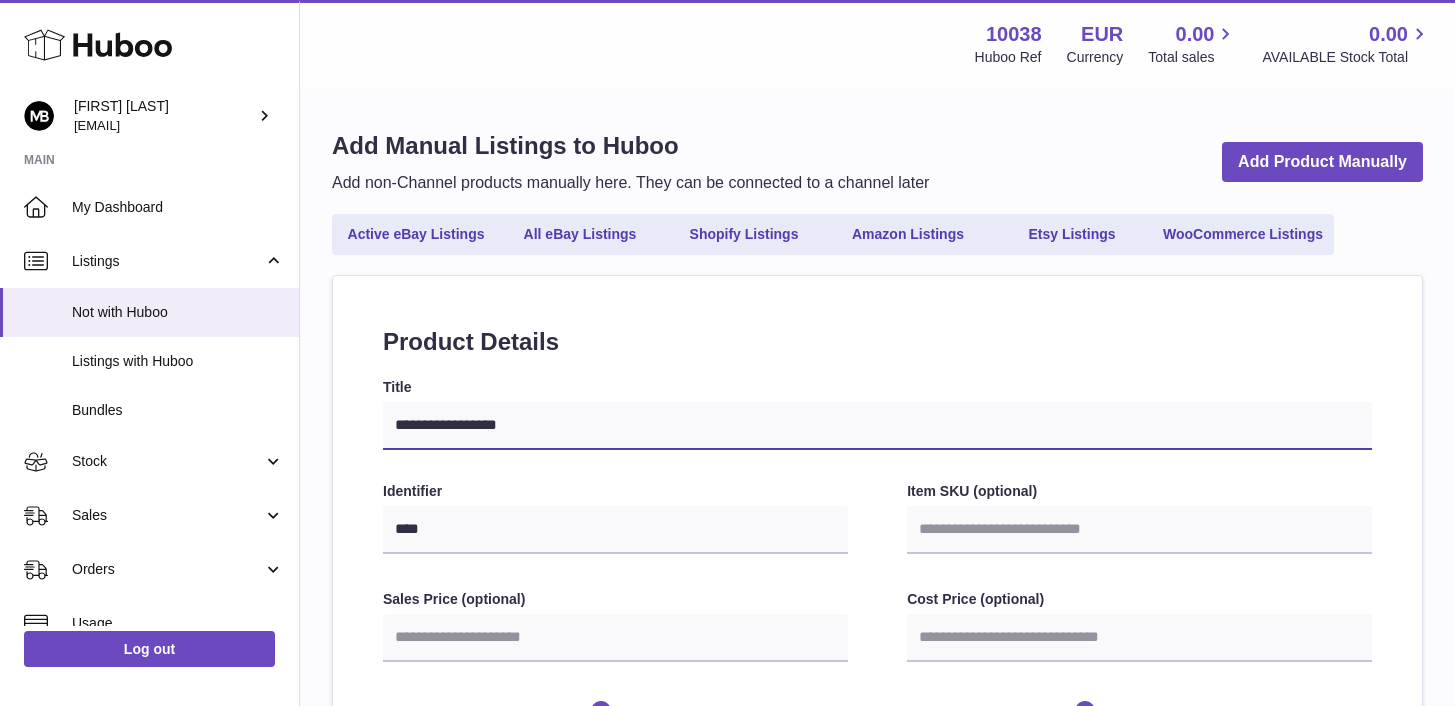 select 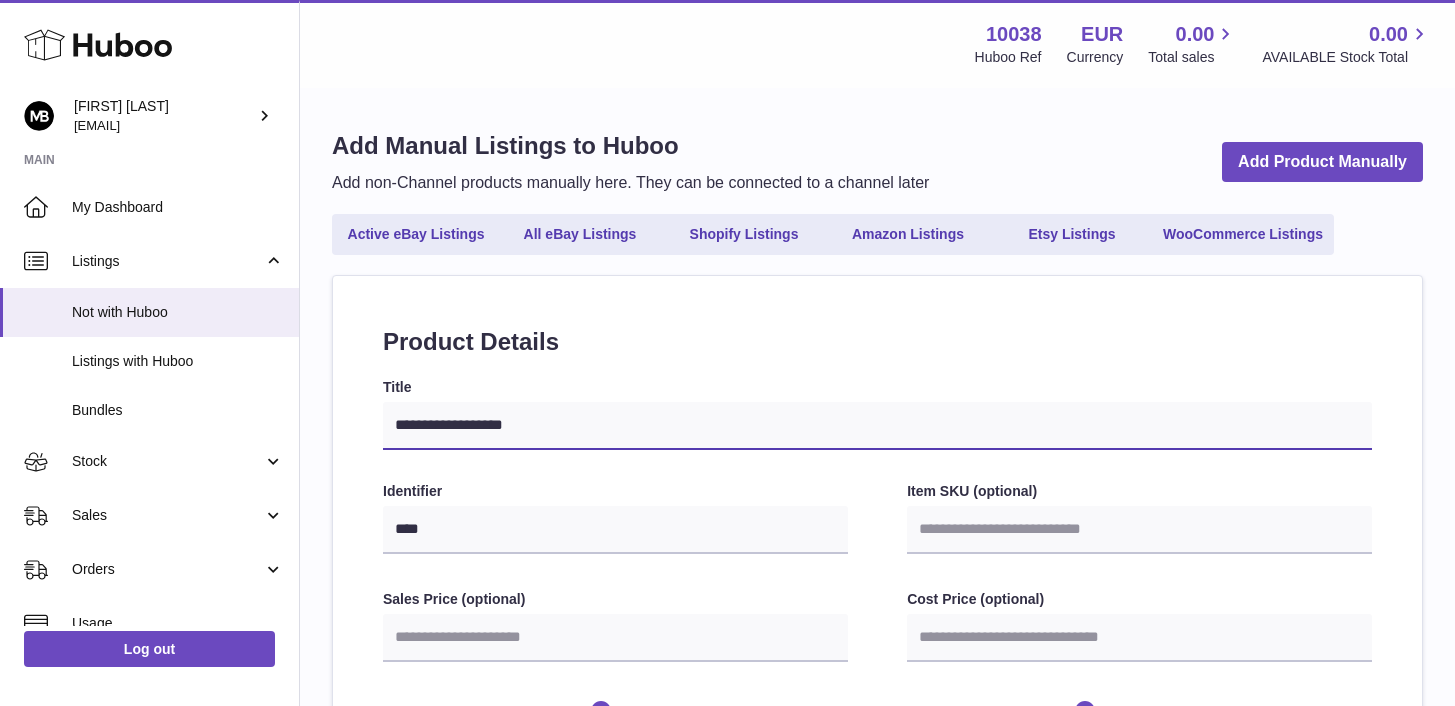type on "**********" 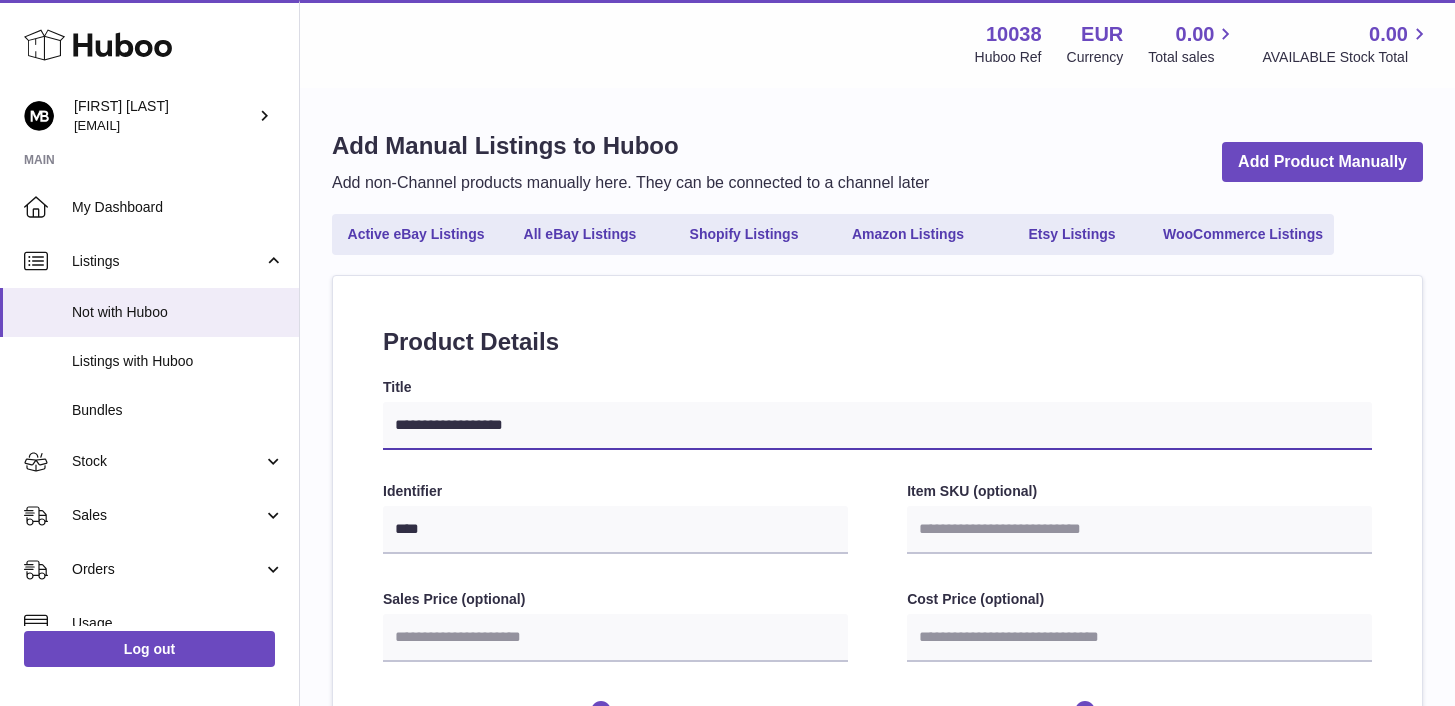 select 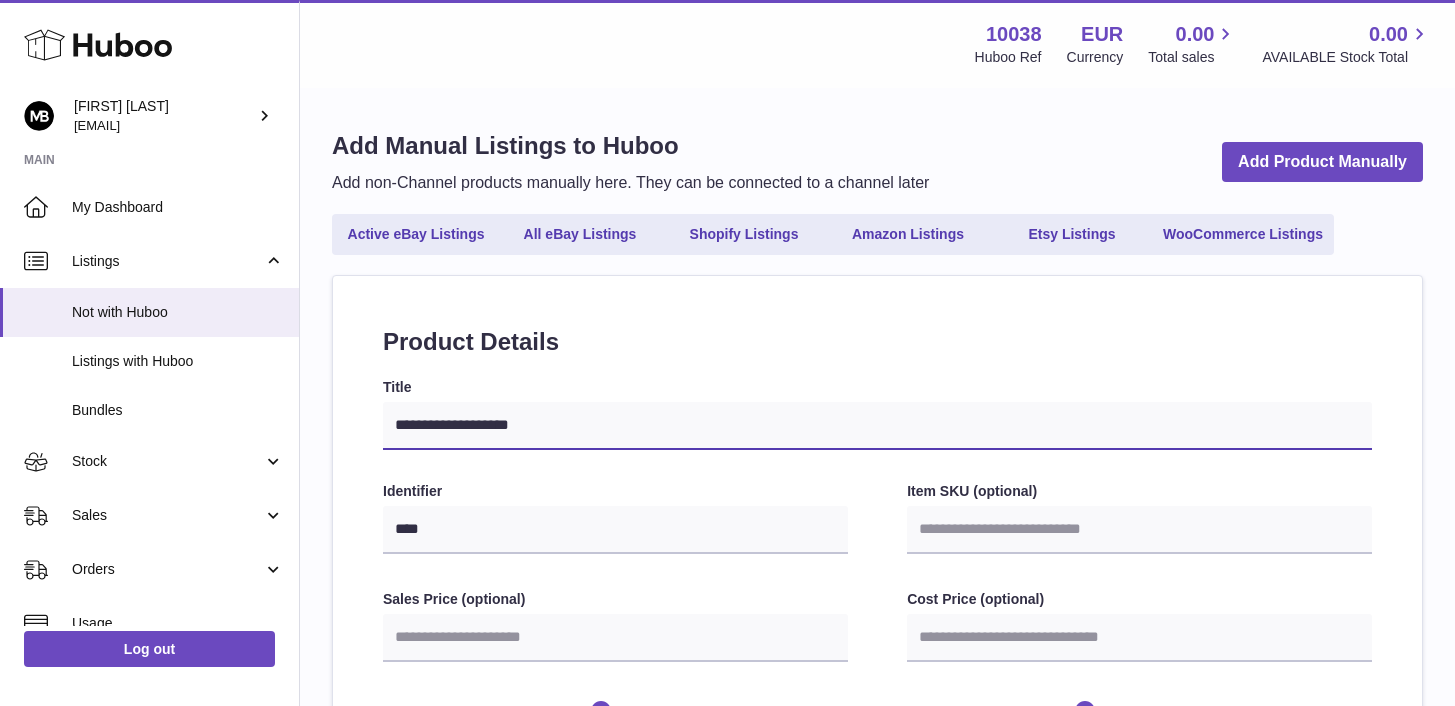 type on "**********" 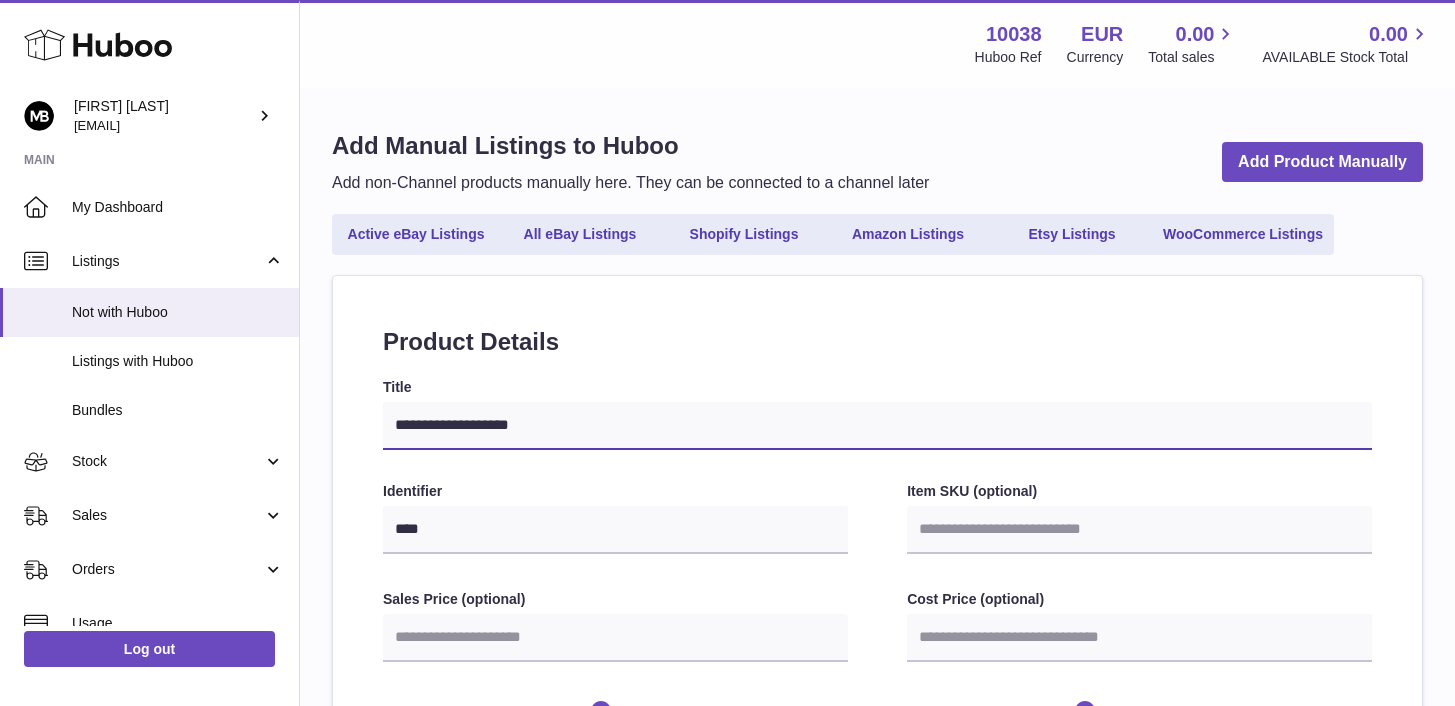 select 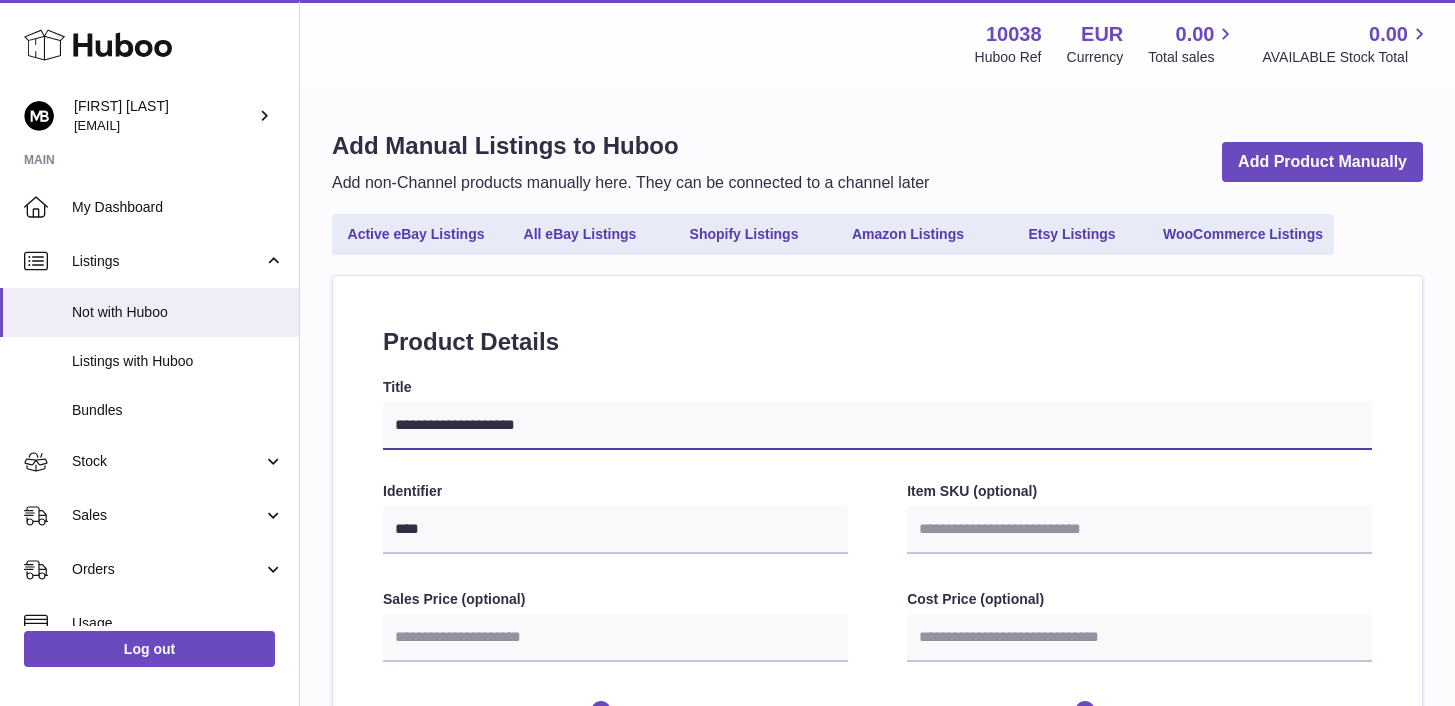 type on "**********" 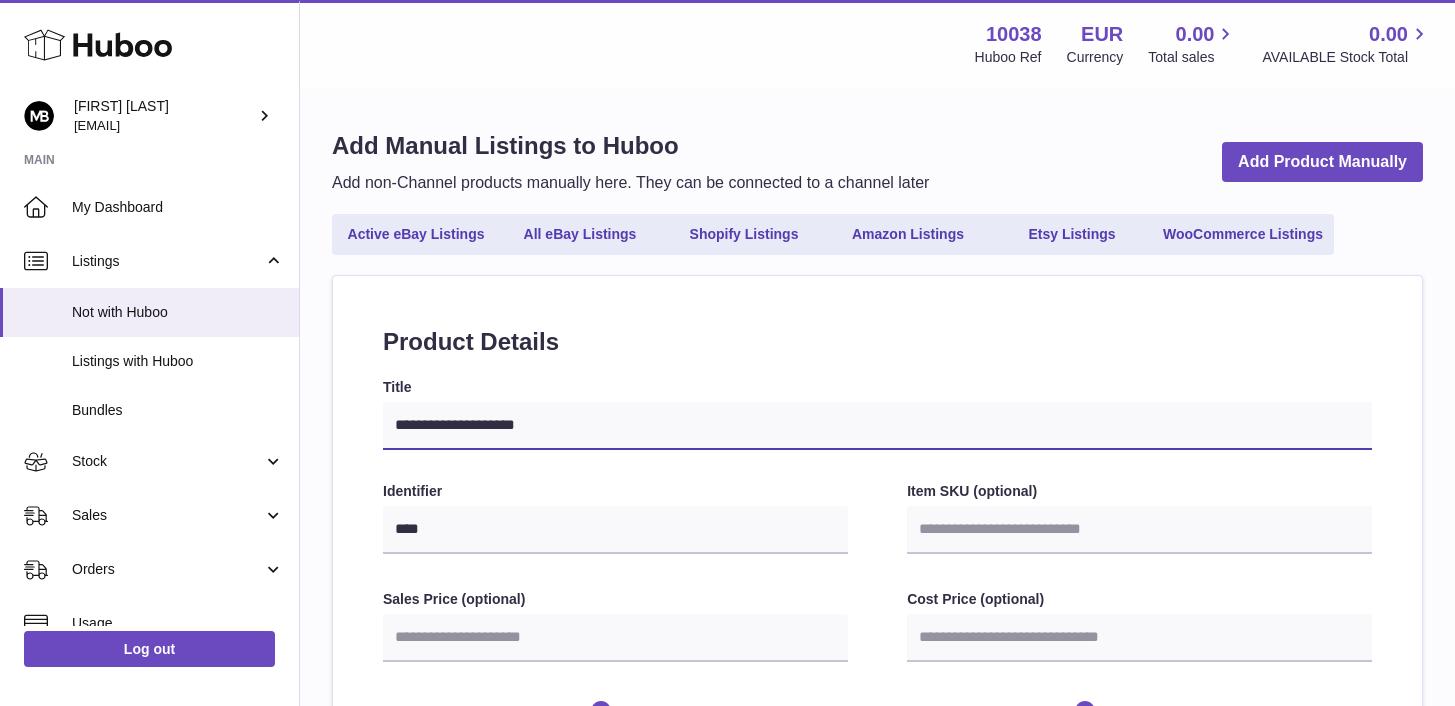 select 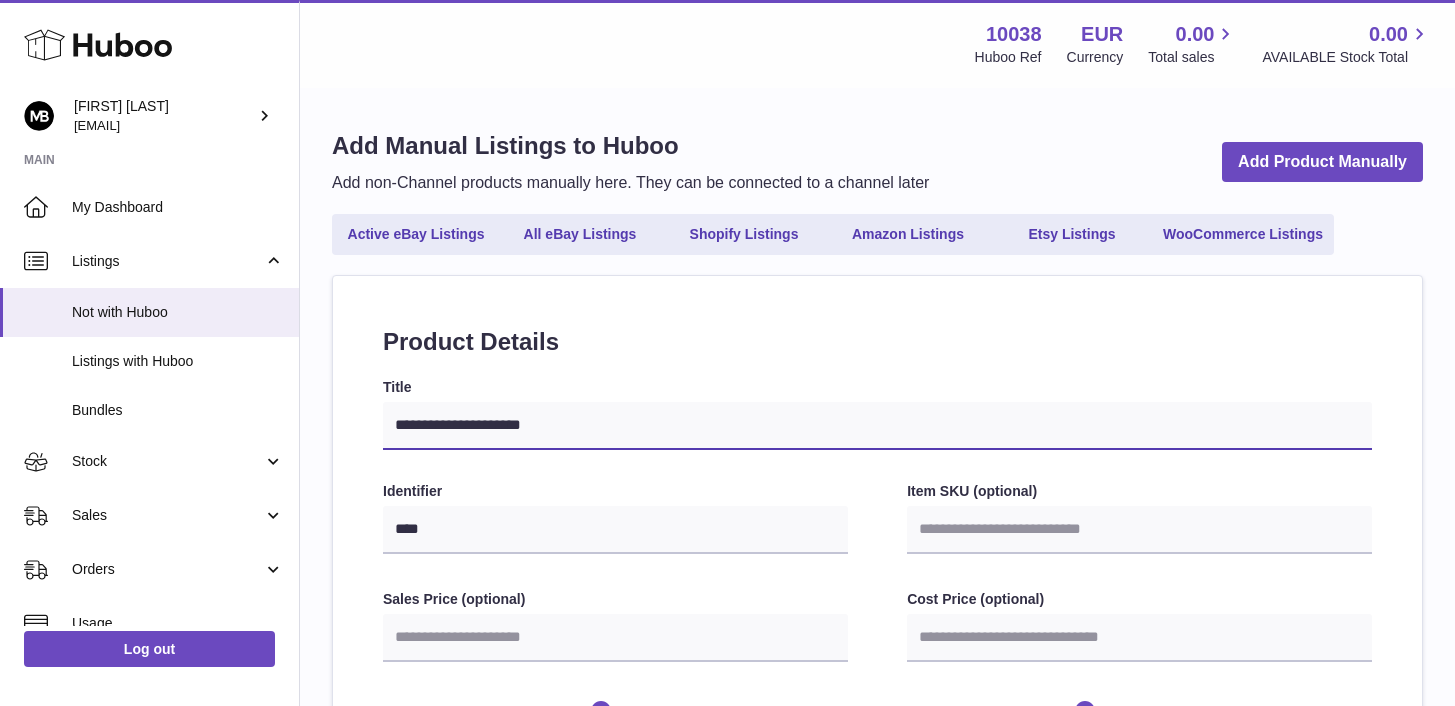 type on "**********" 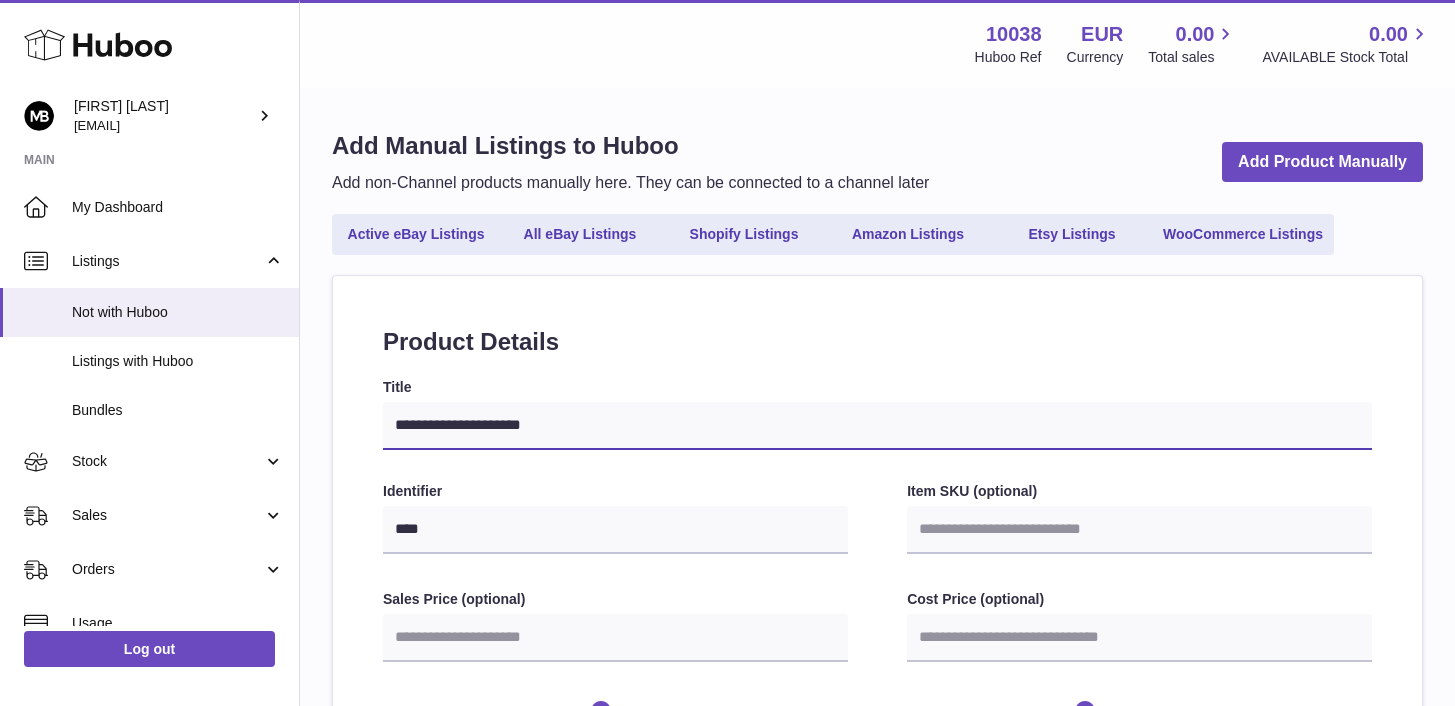 select 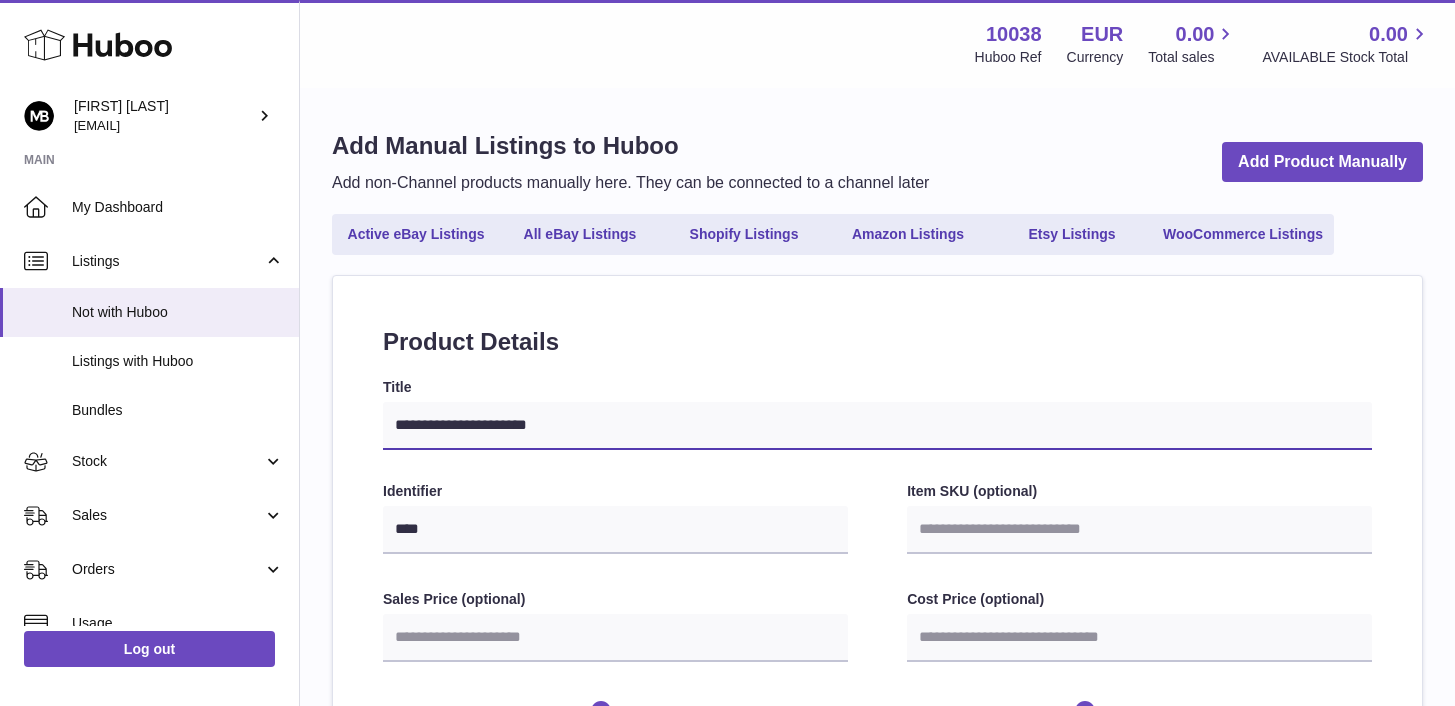 type on "**********" 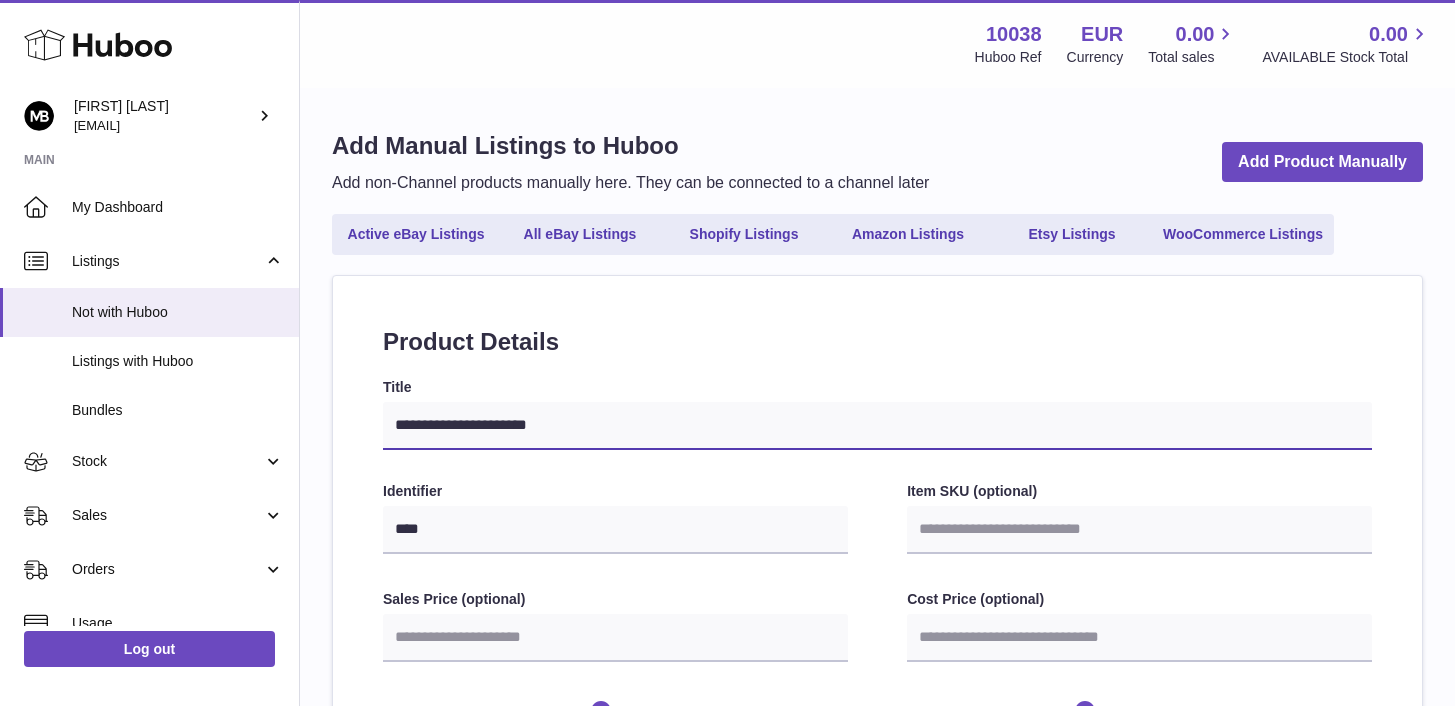 select 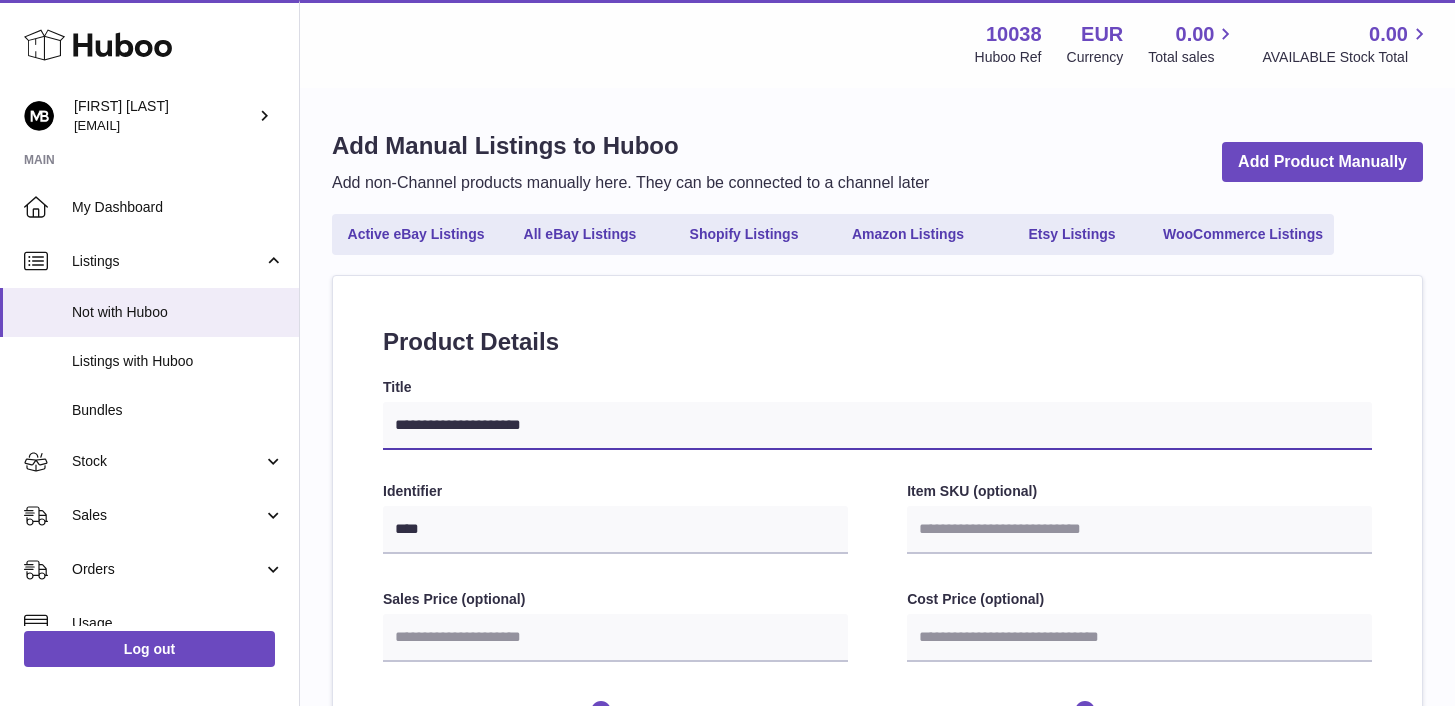 select 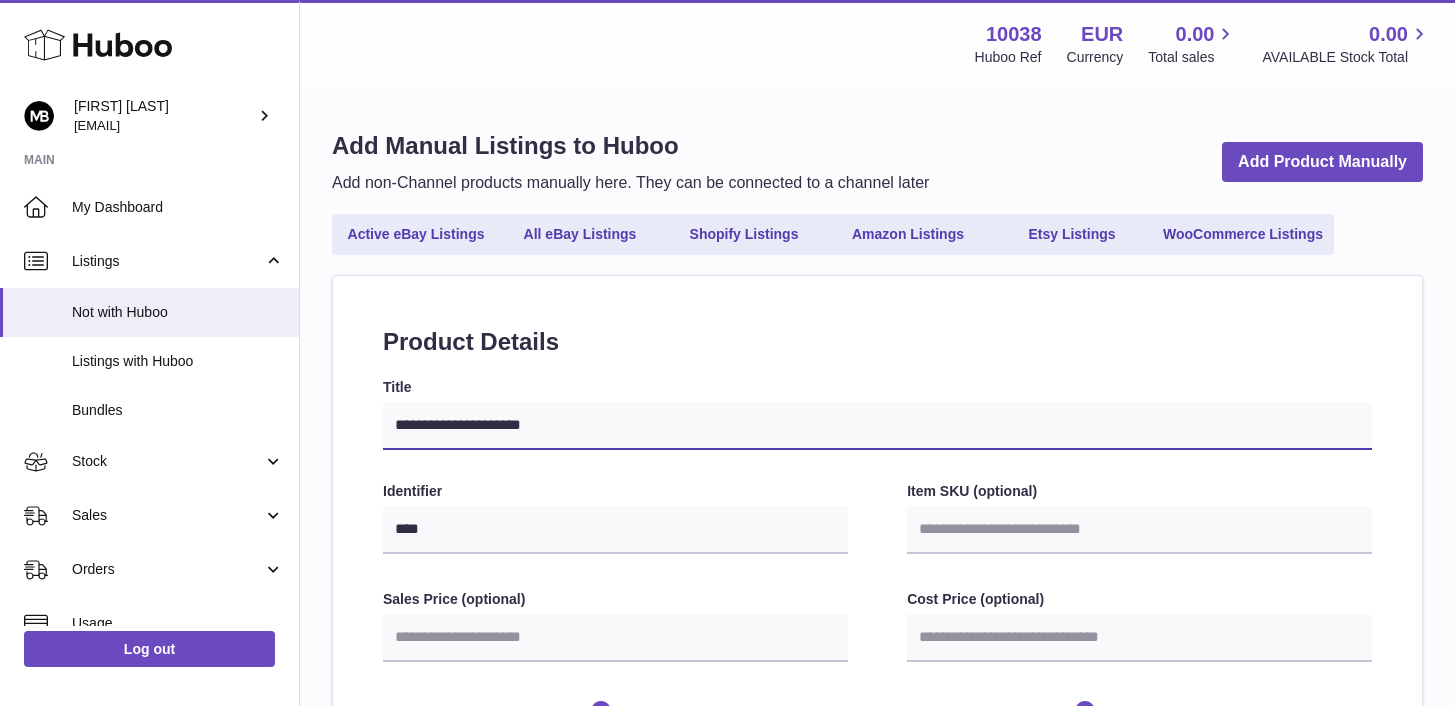 type on "**********" 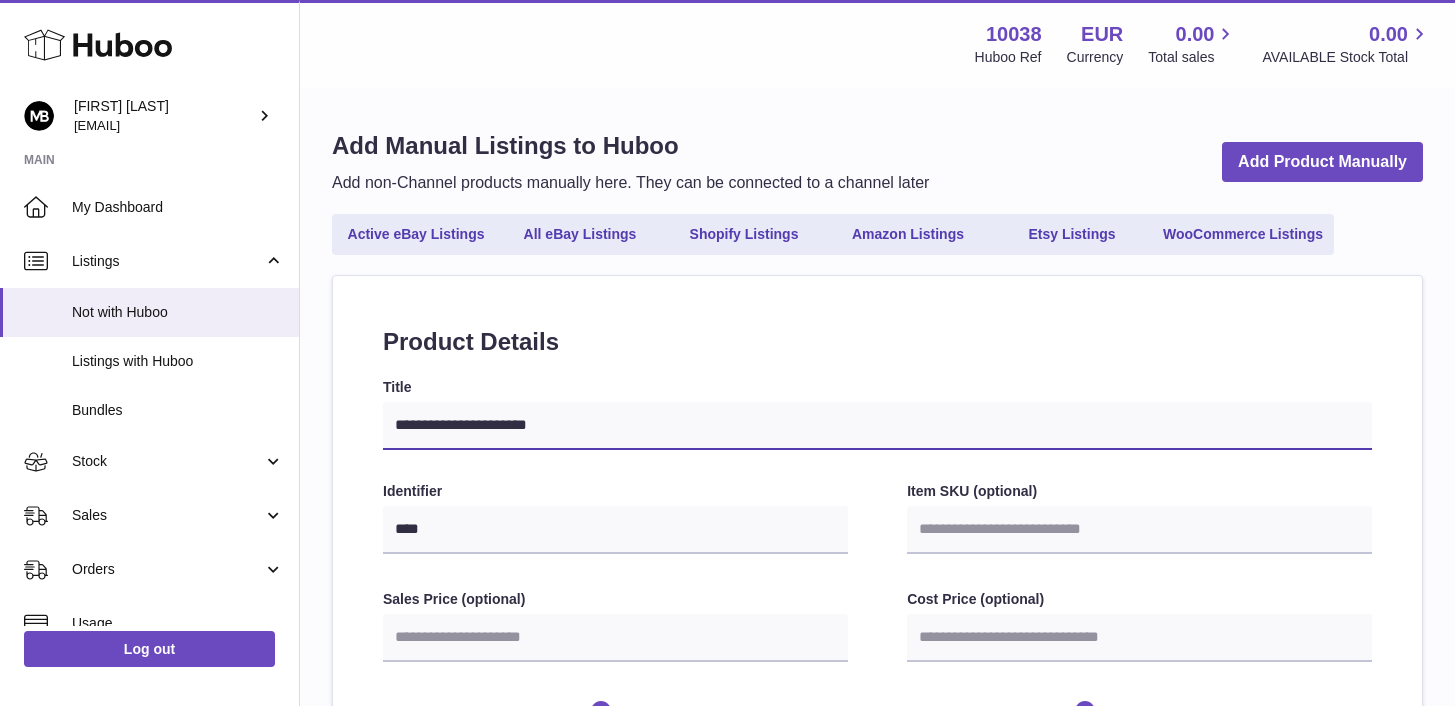 select 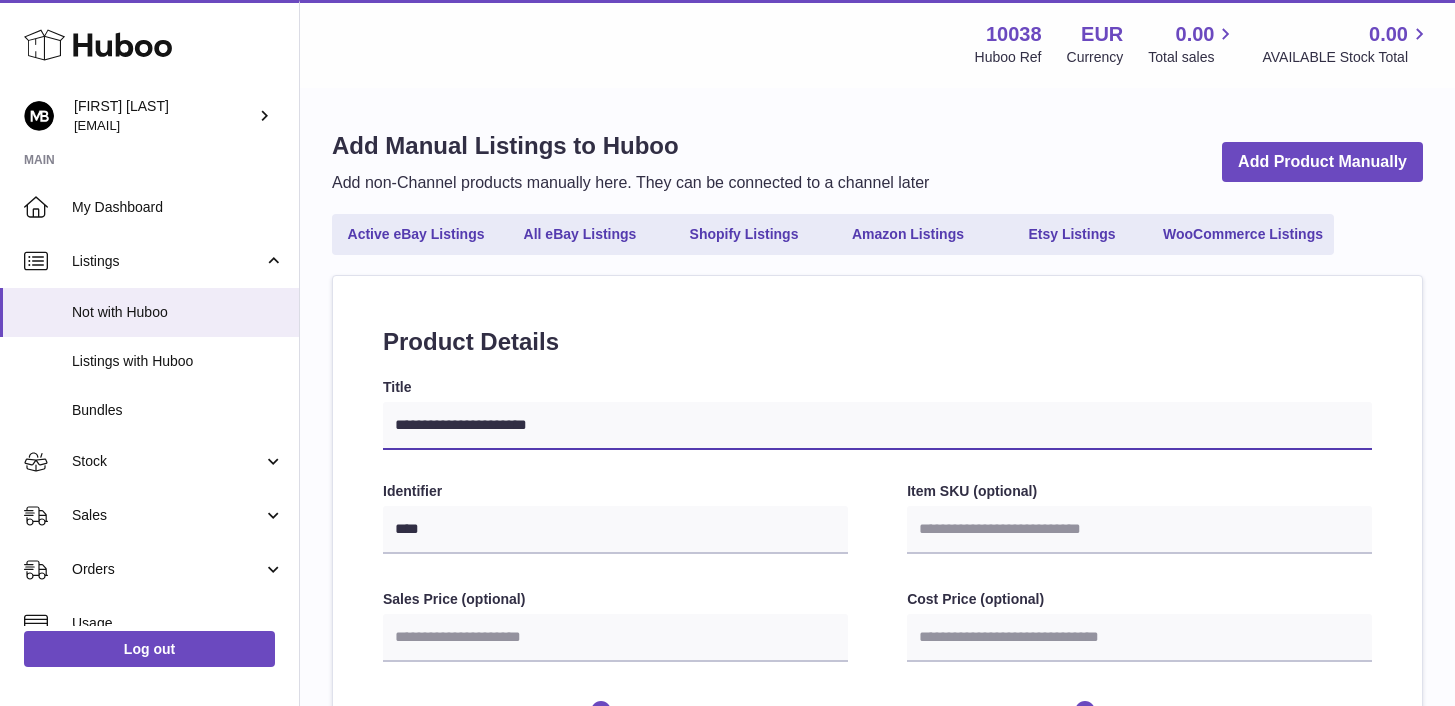 type on "**********" 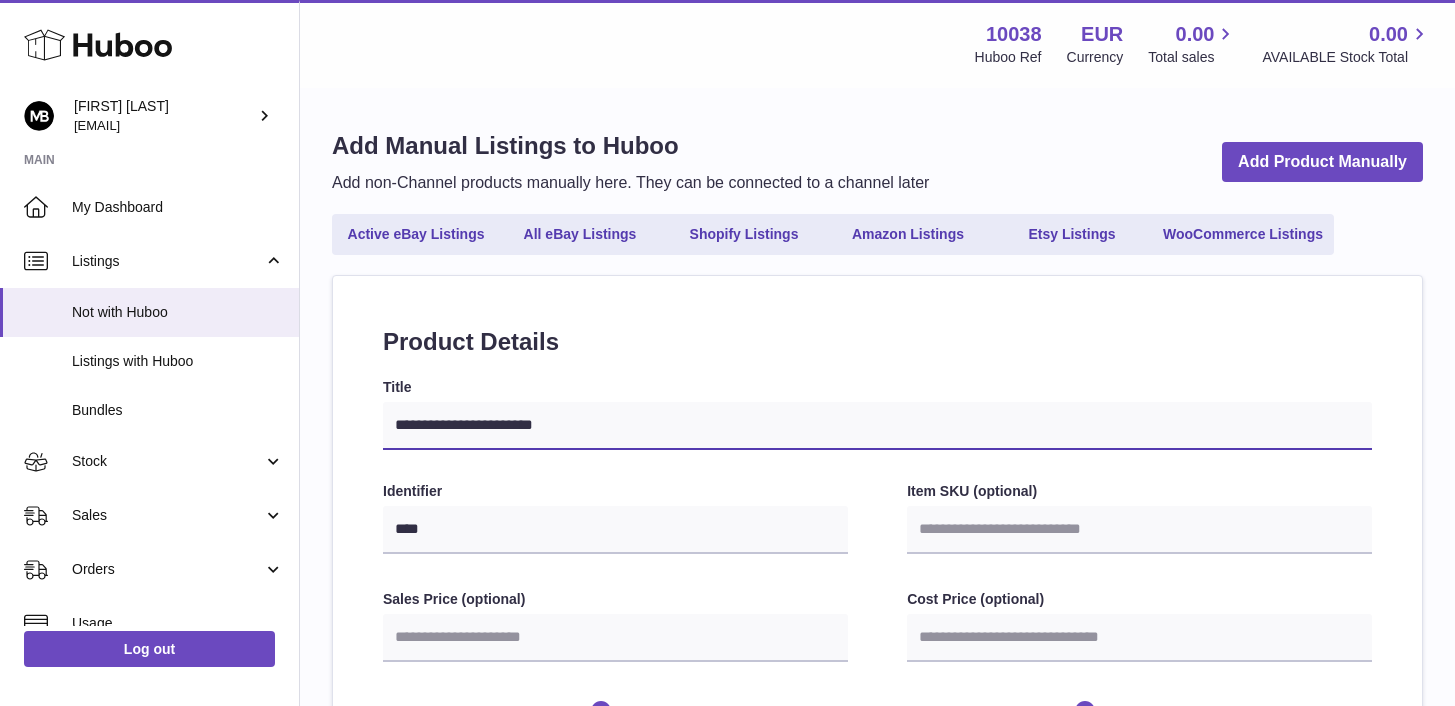 type on "**********" 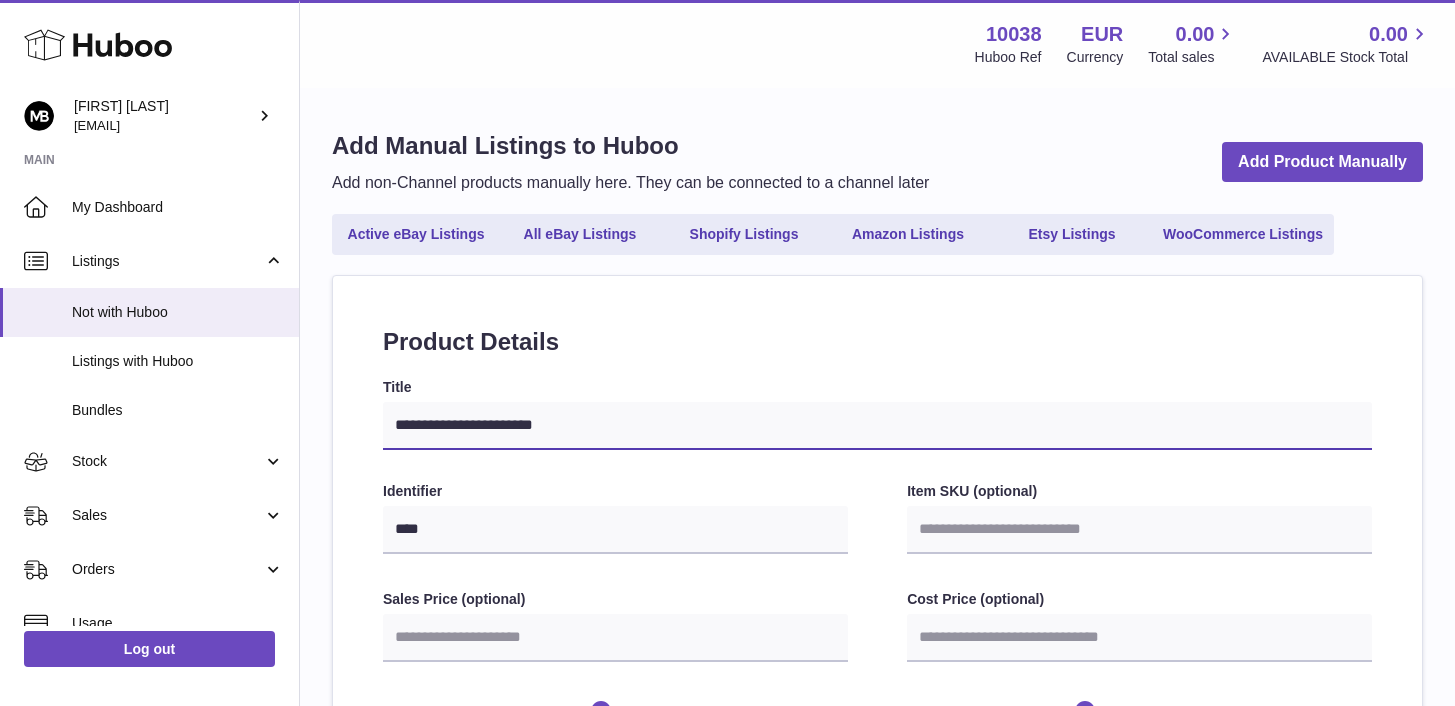 select 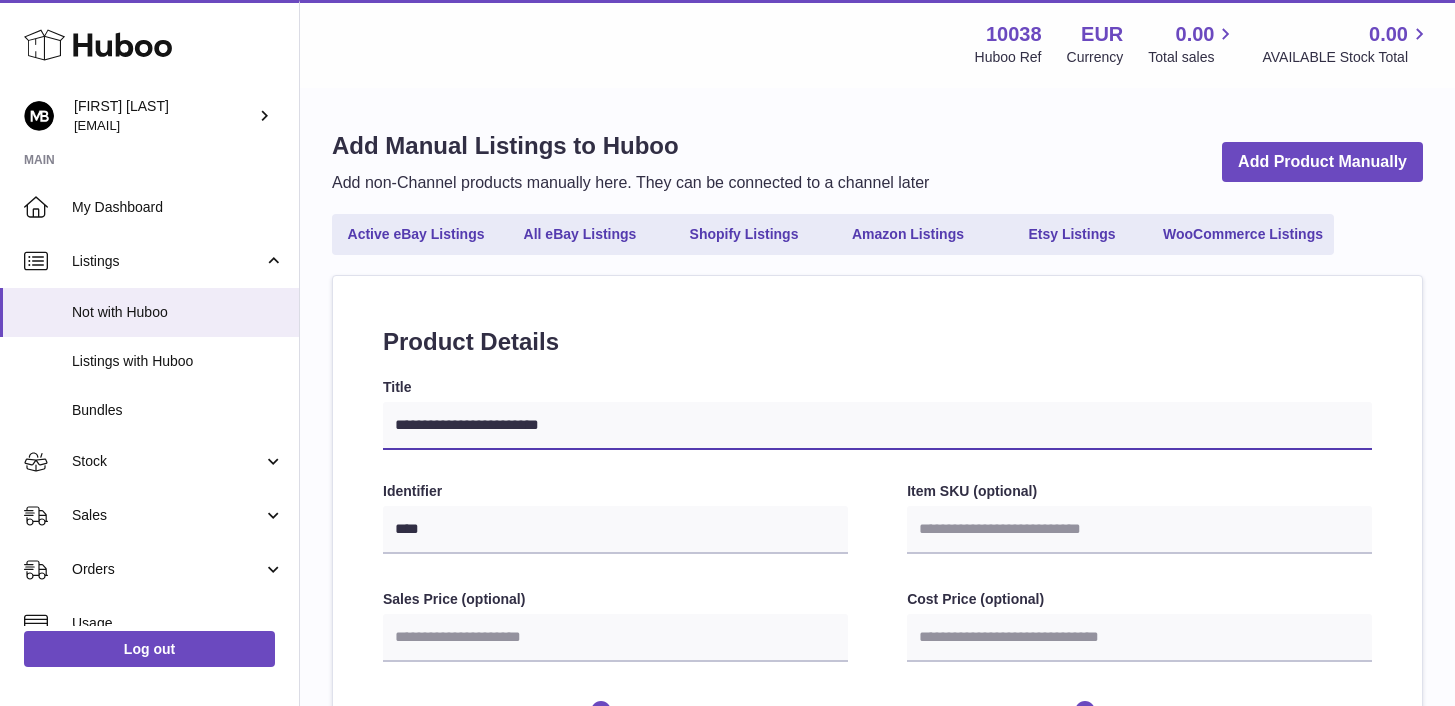 type on "**********" 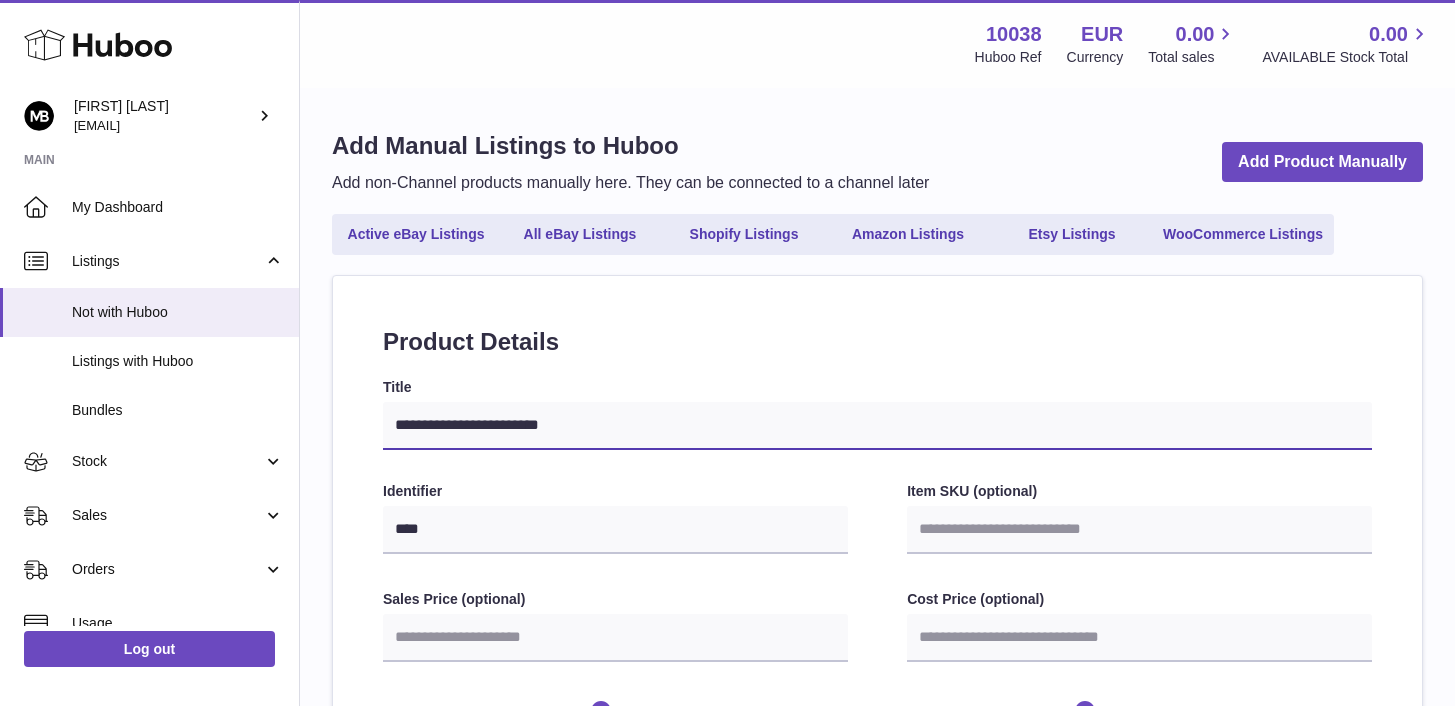 select 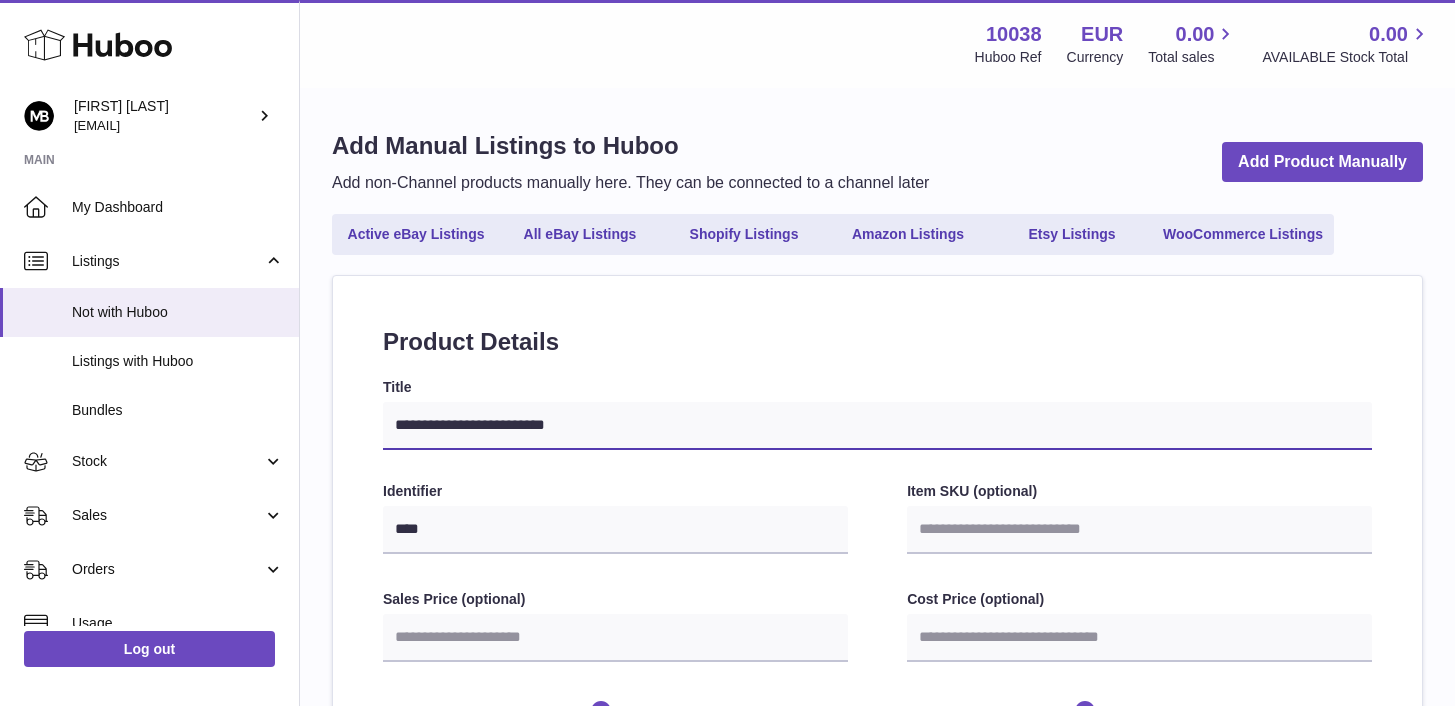 type on "**********" 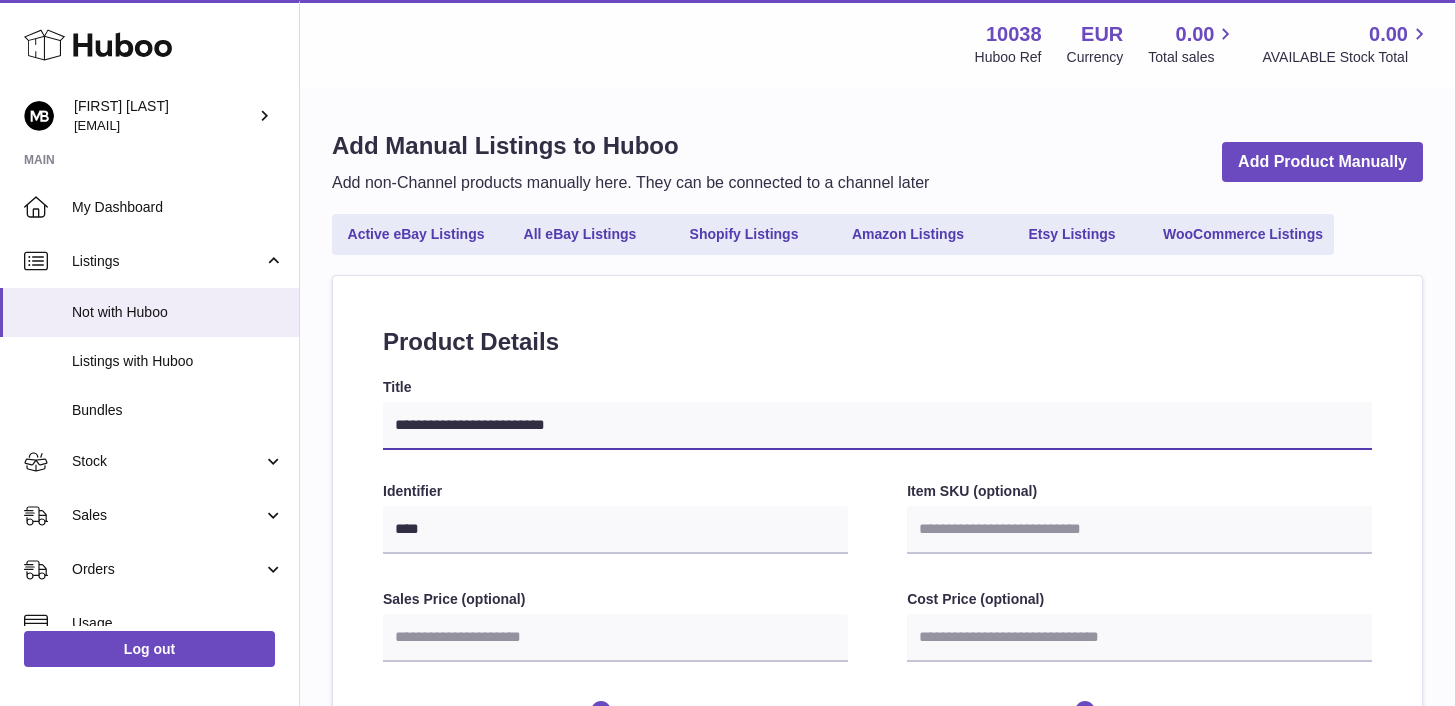 select 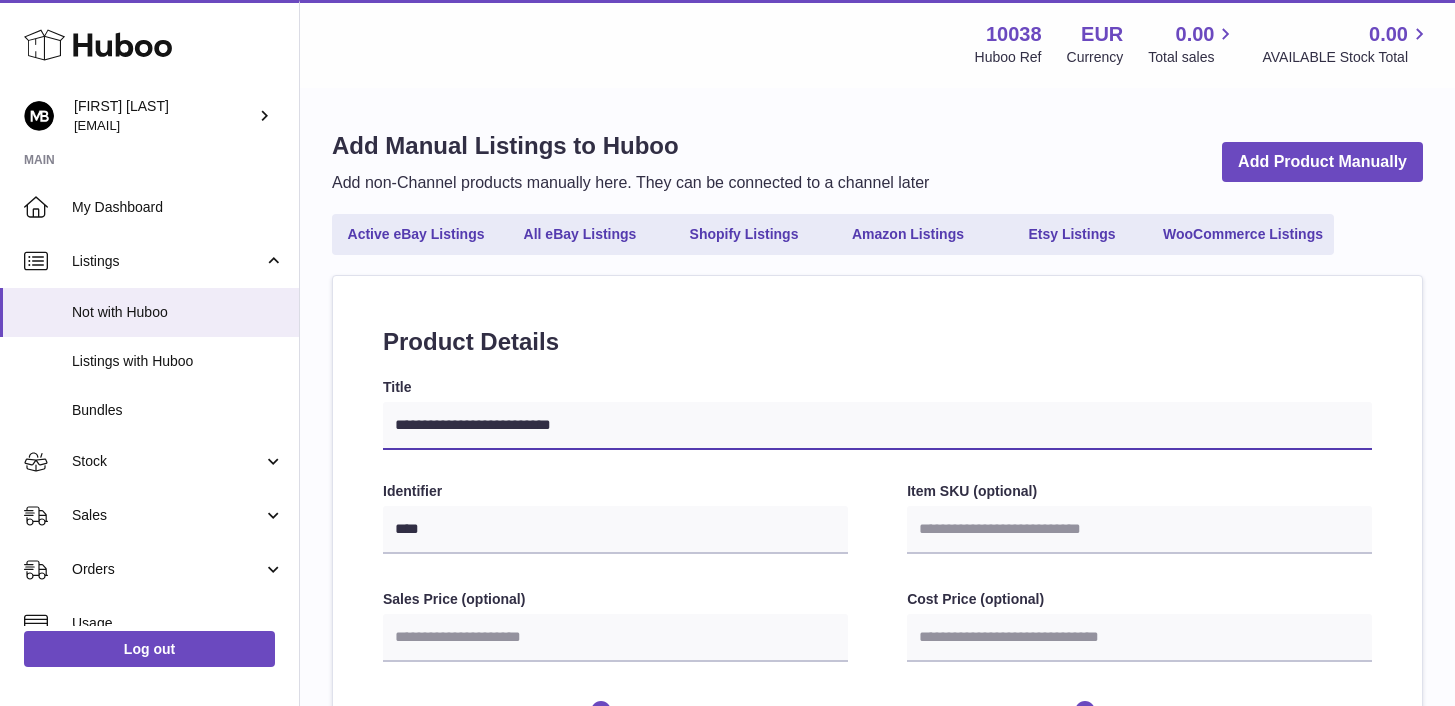 type on "**********" 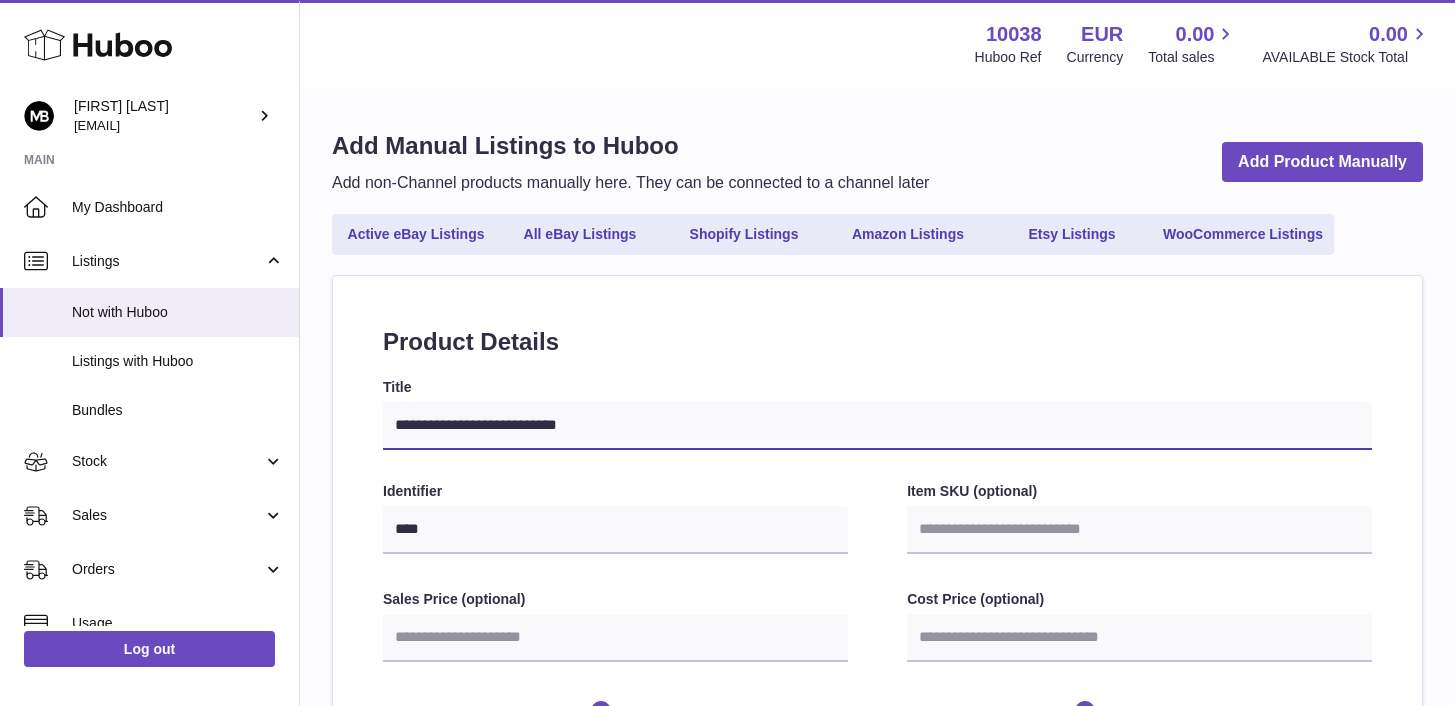select 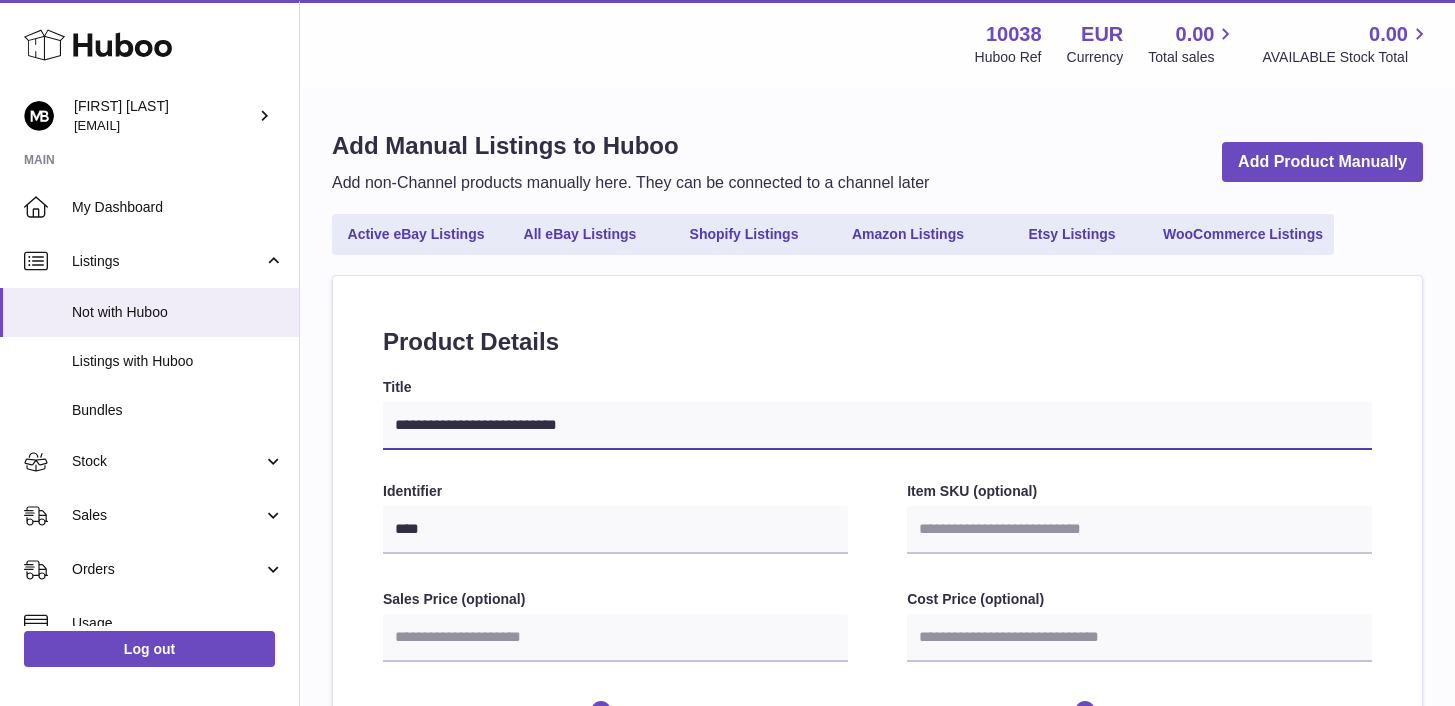type on "**********" 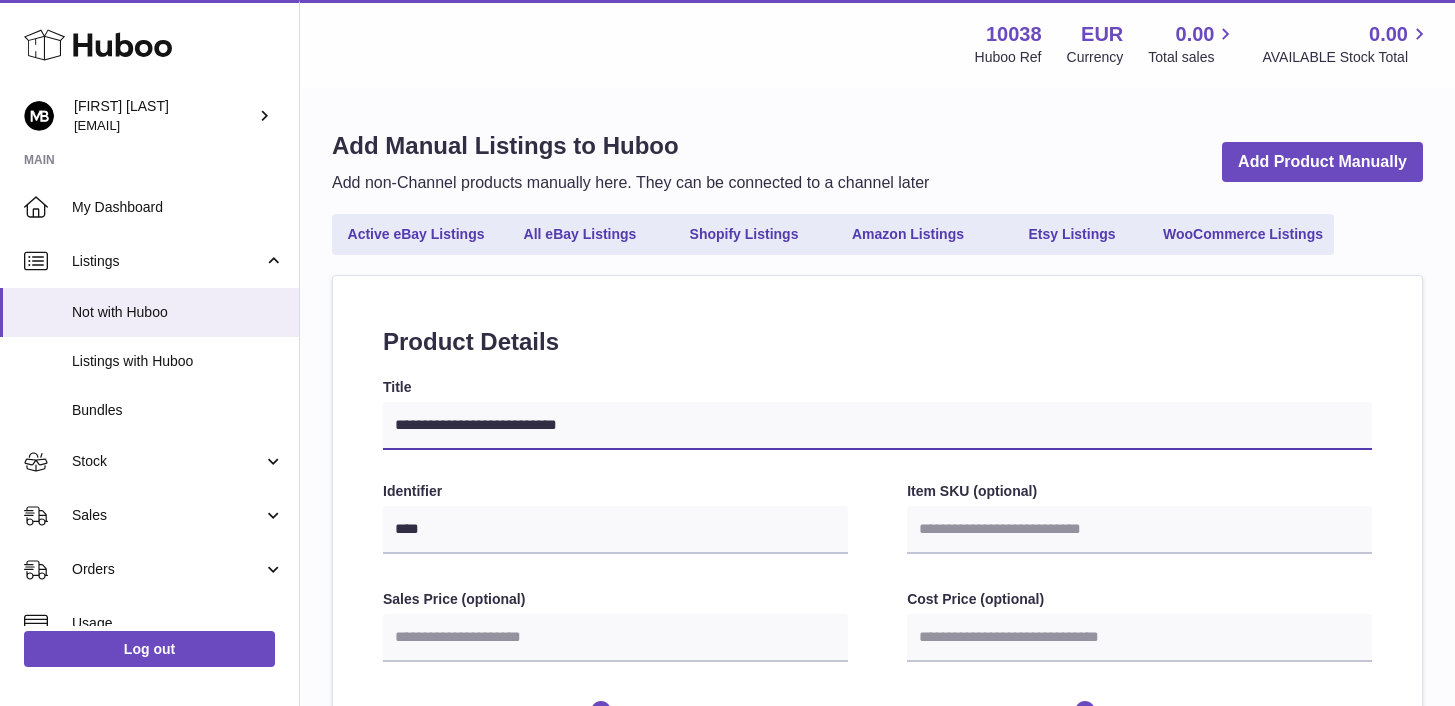 select 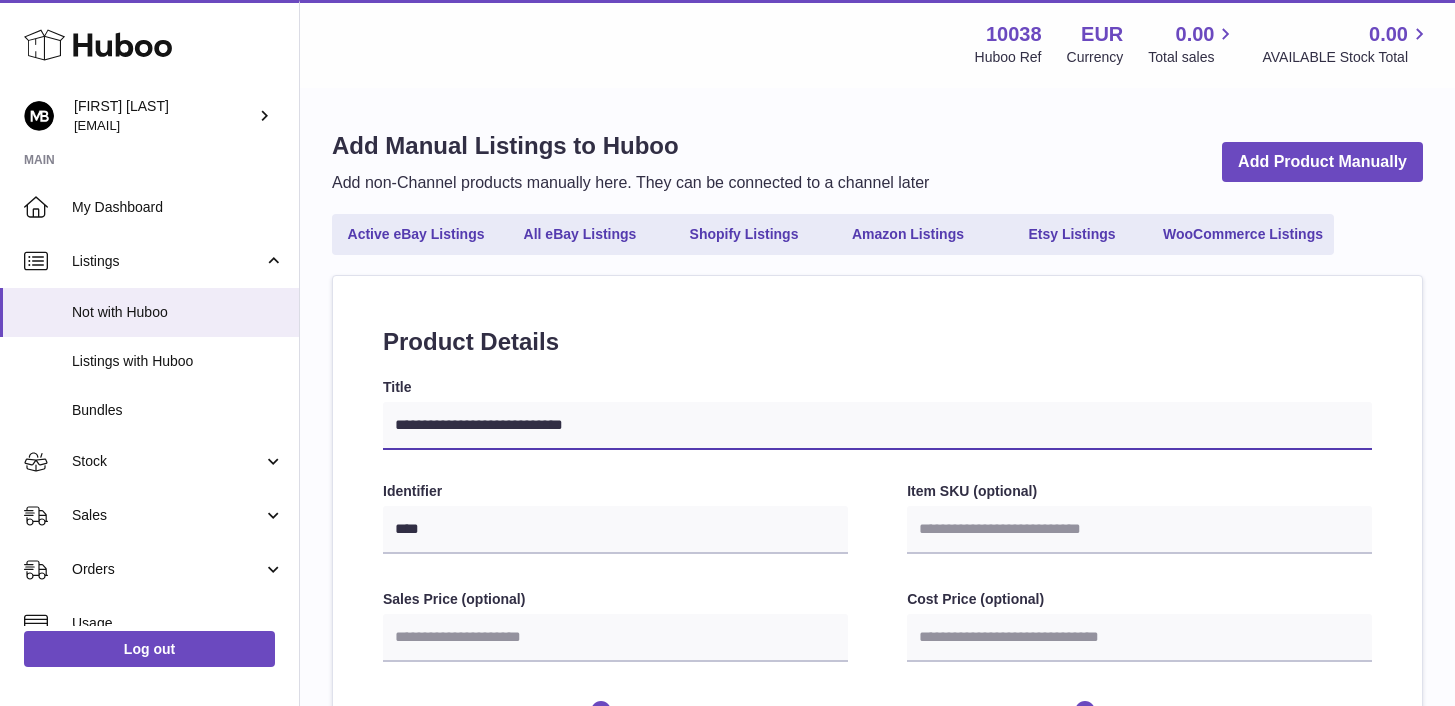 select 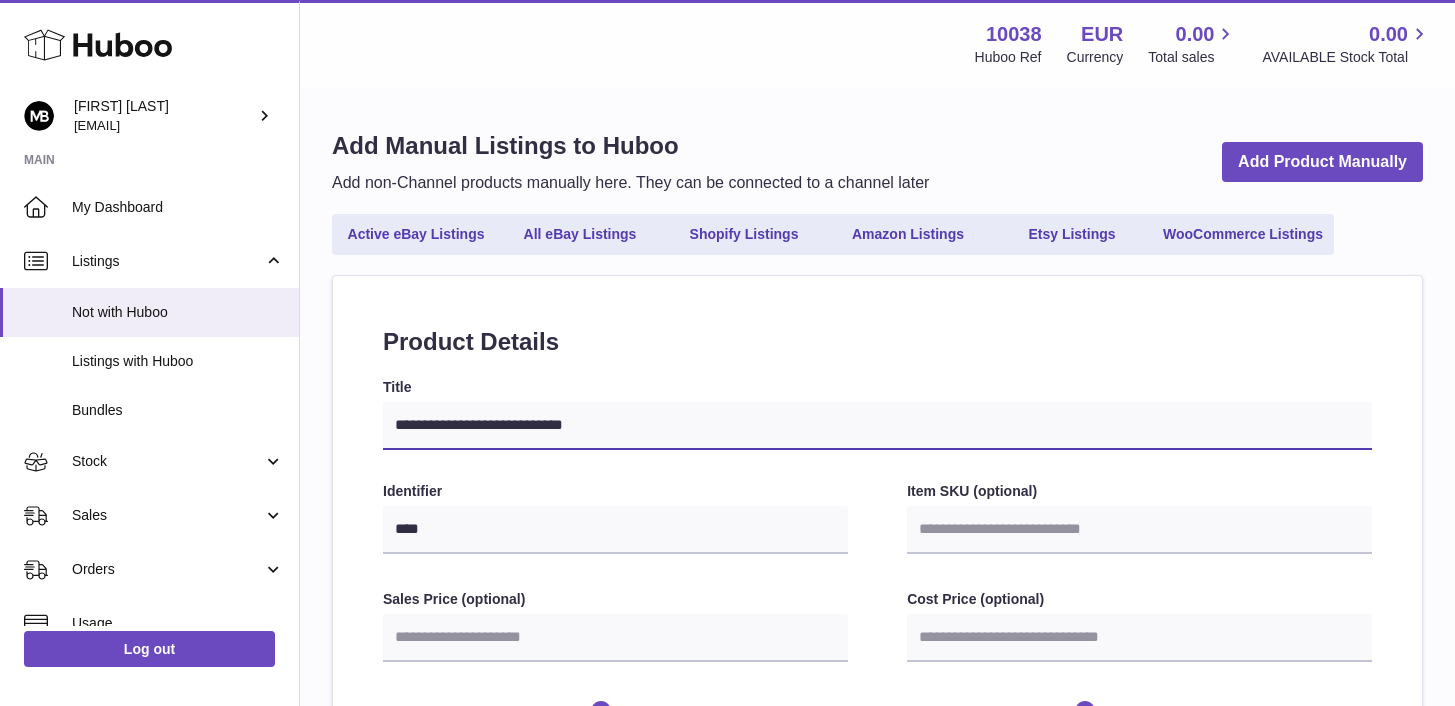 type on "**********" 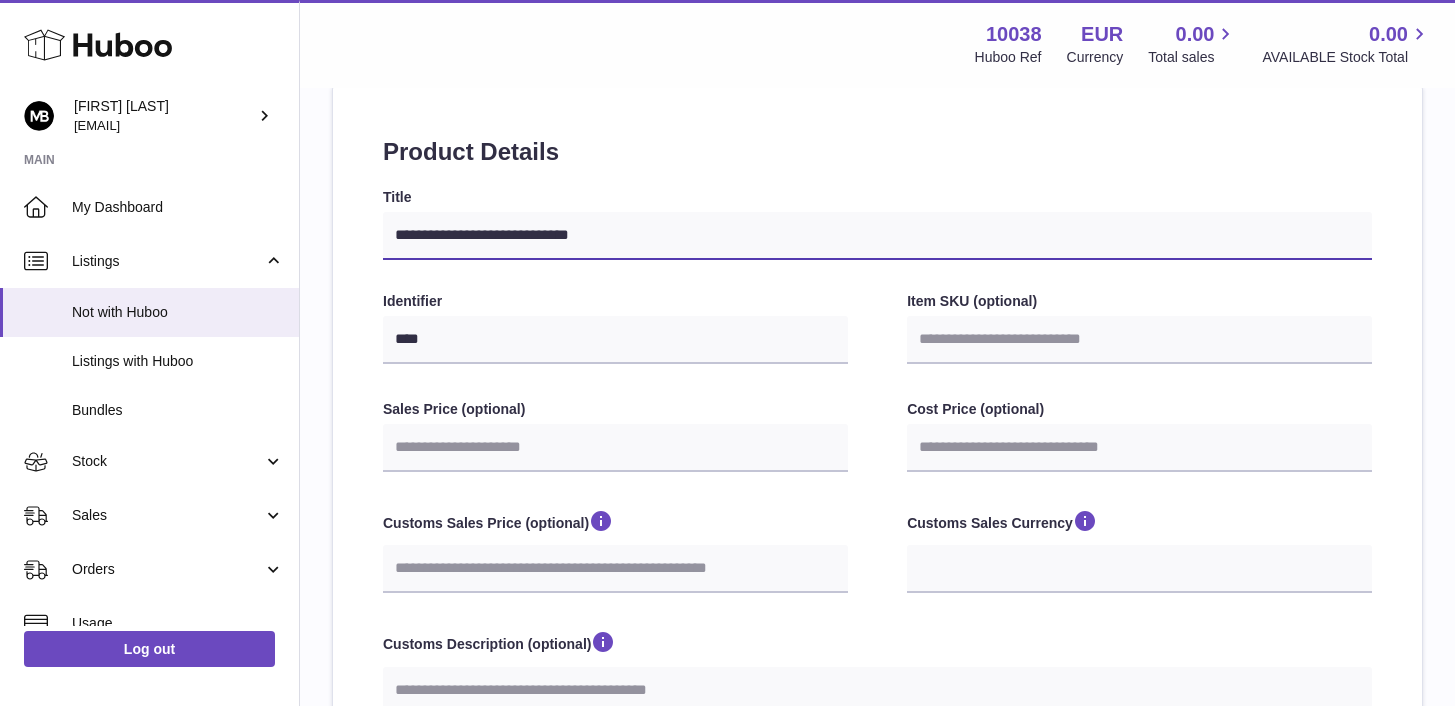 scroll, scrollTop: 329, scrollLeft: 0, axis: vertical 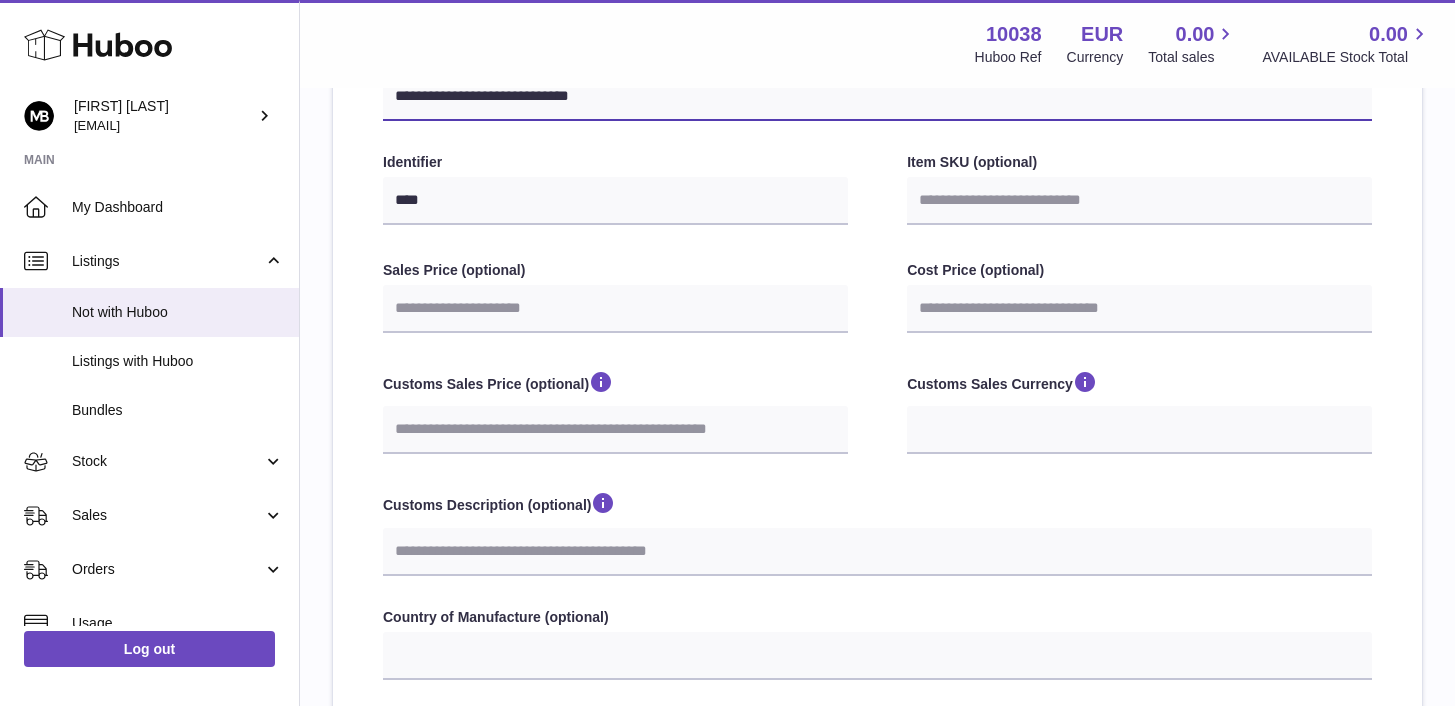 type on "**********" 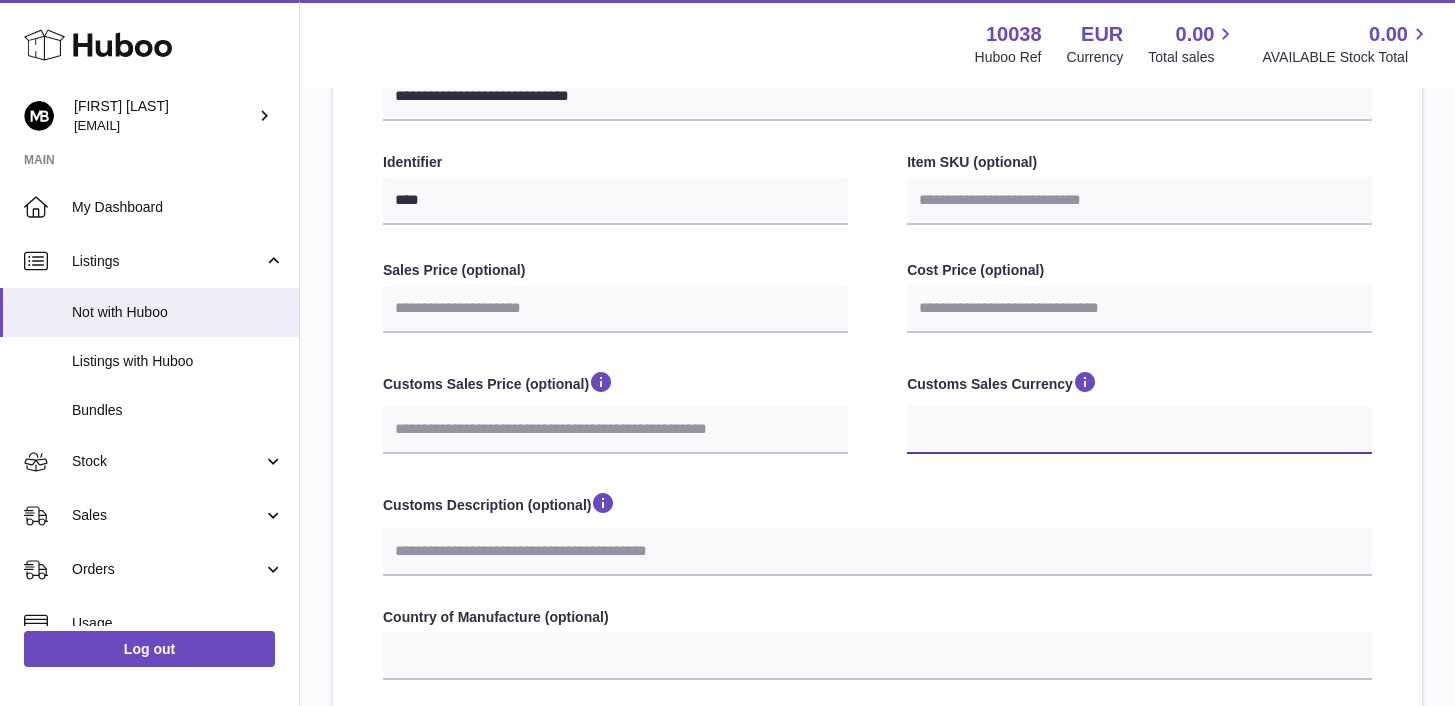 click on "*** ***" at bounding box center [1139, 430] 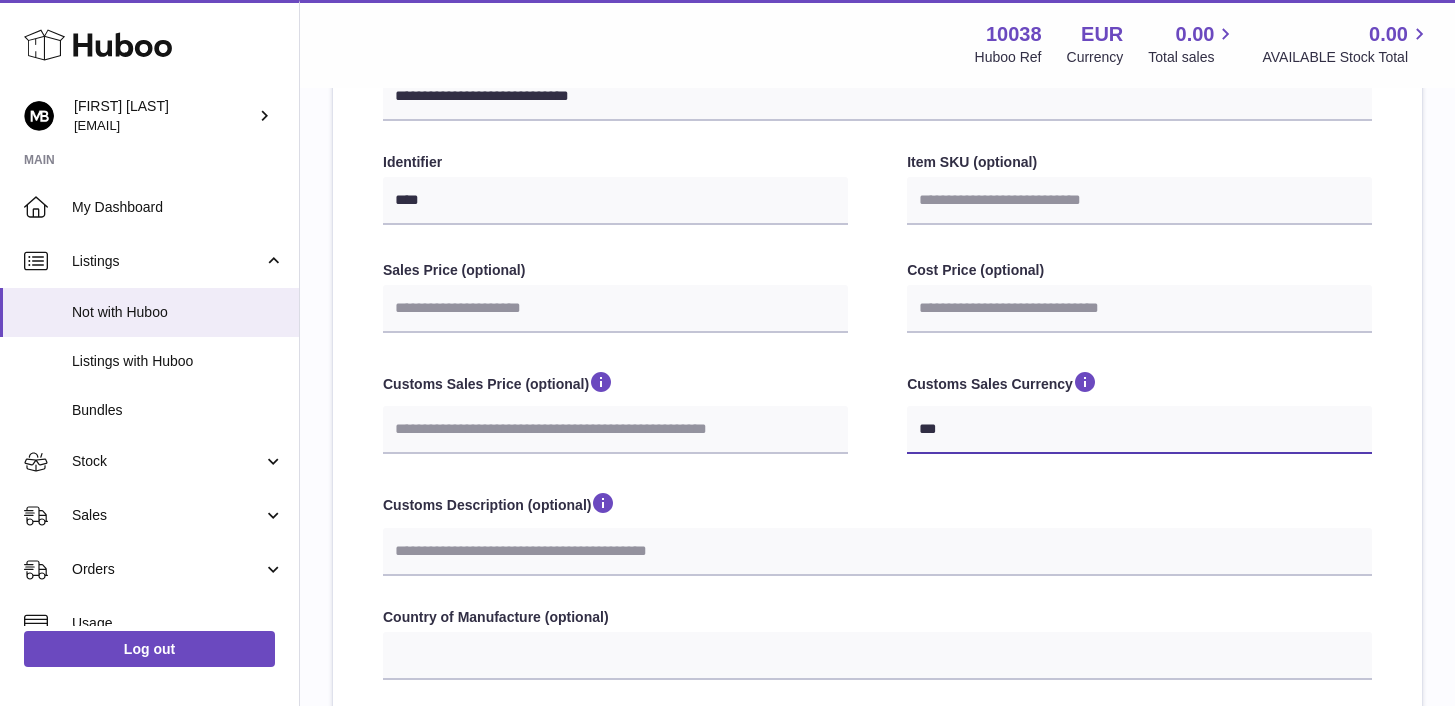 click on "***" at bounding box center [0, 0] 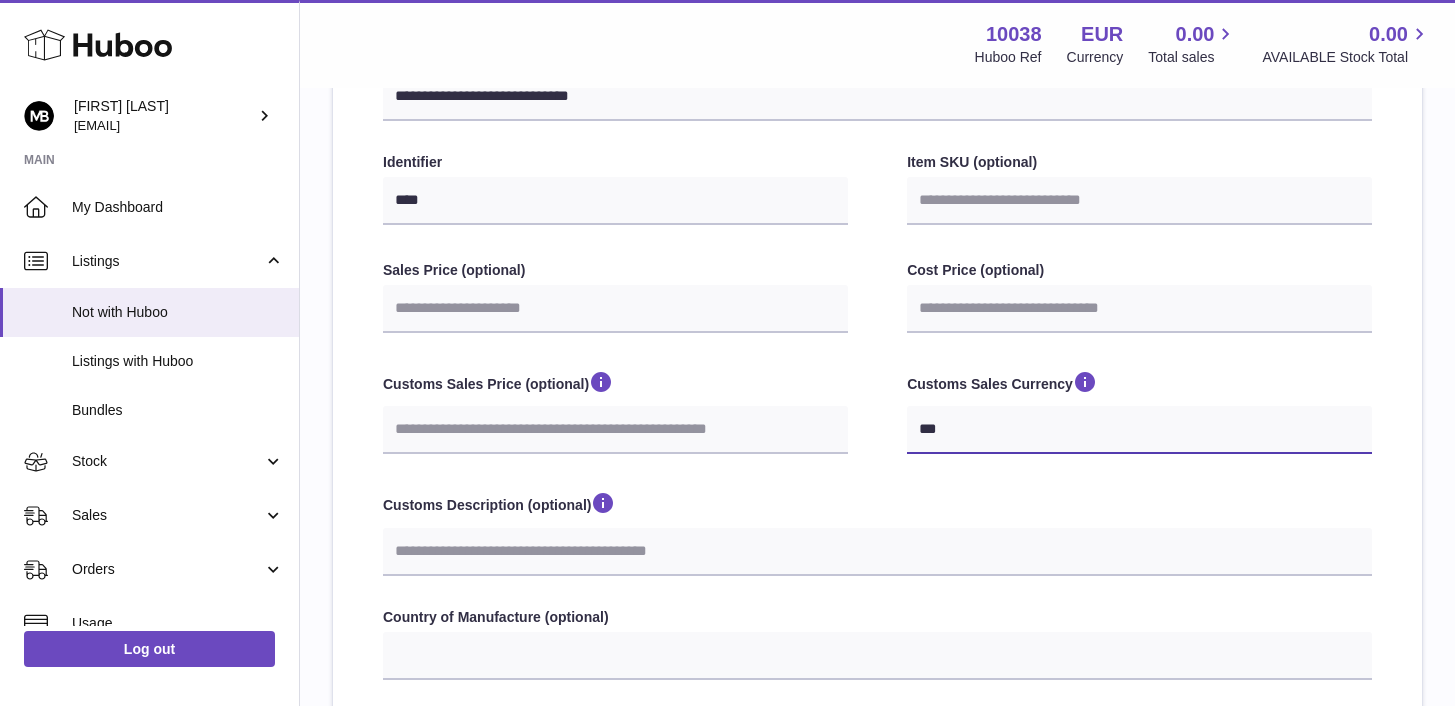 select 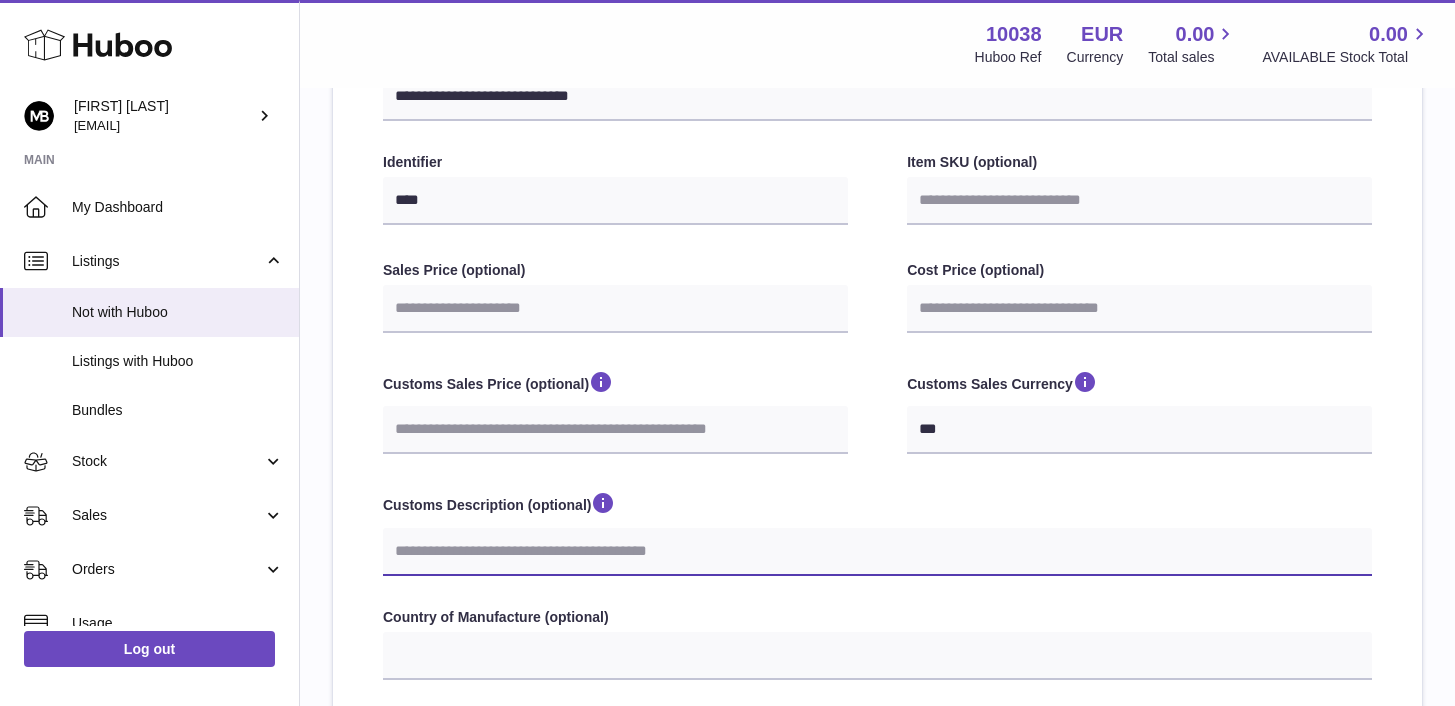 click on "Customs Description (optional)" at bounding box center [877, 552] 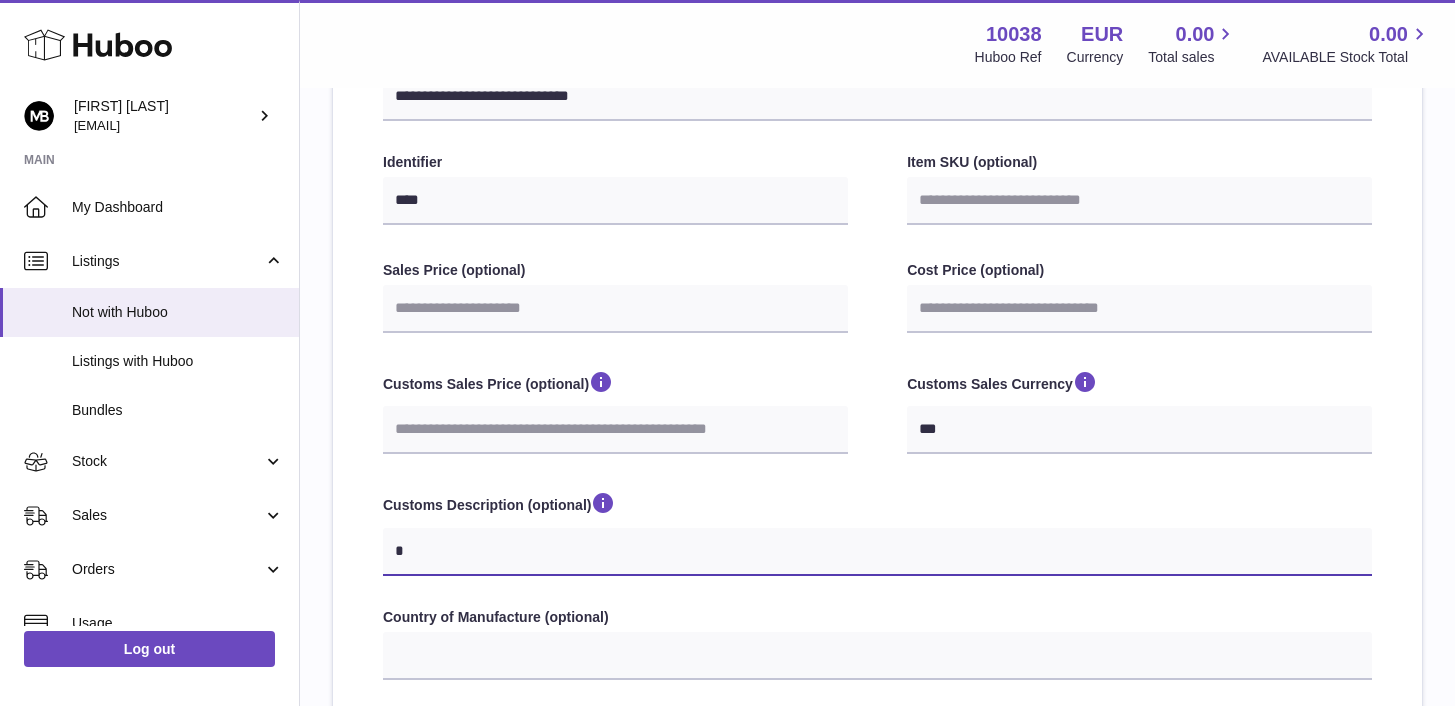 type 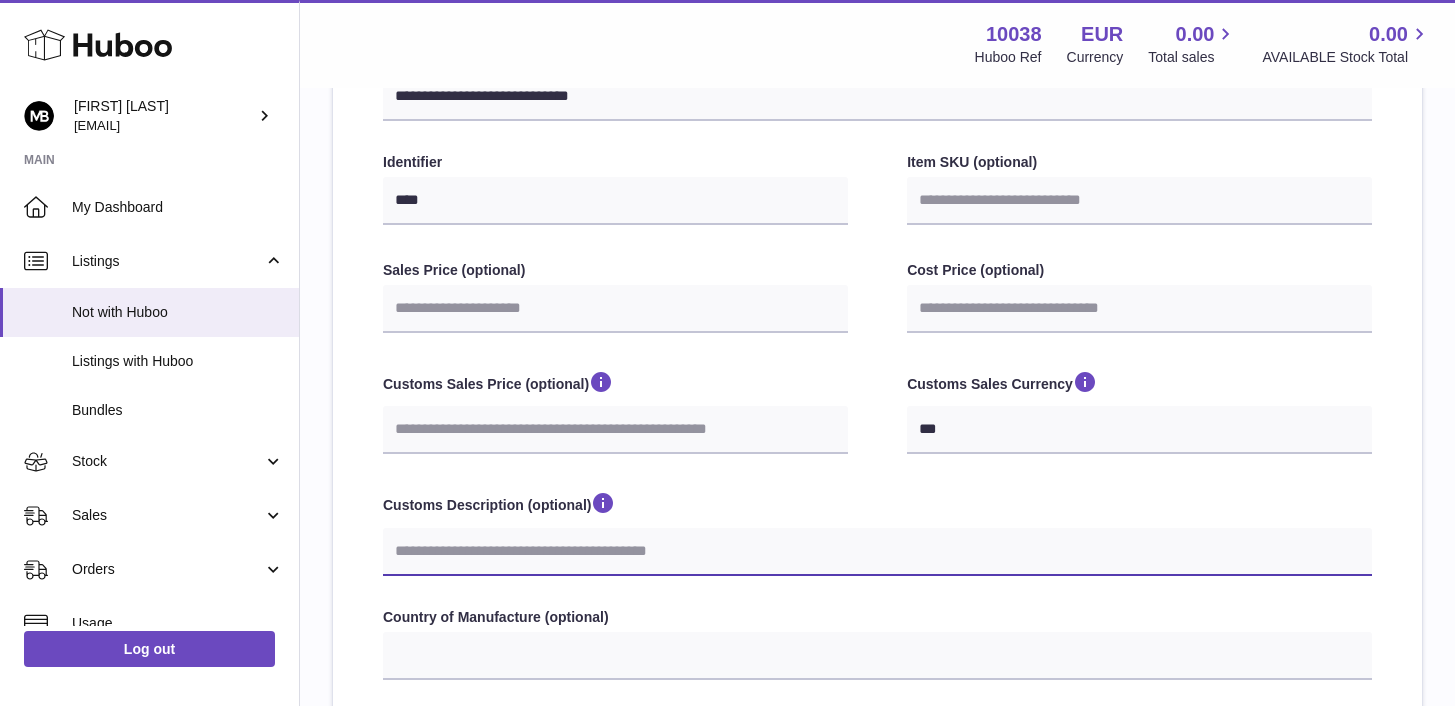 select 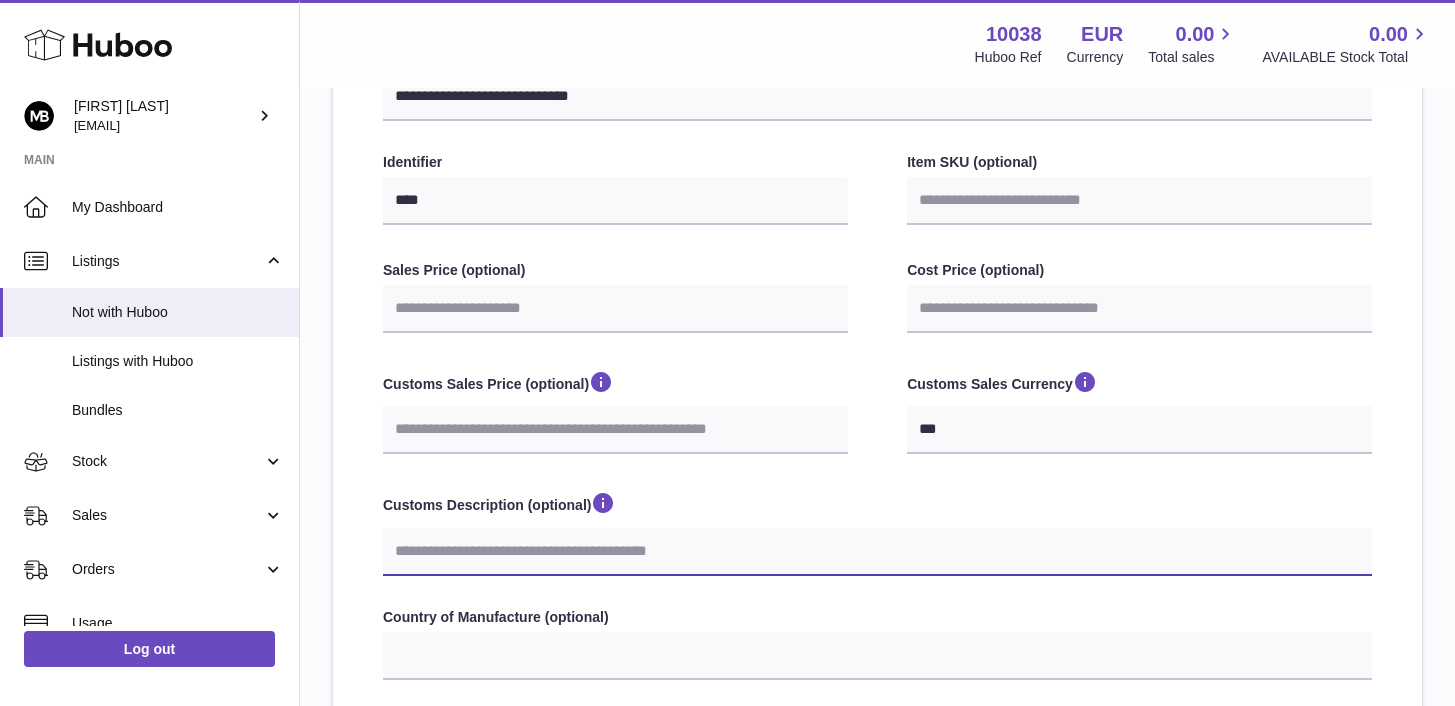 type on "*" 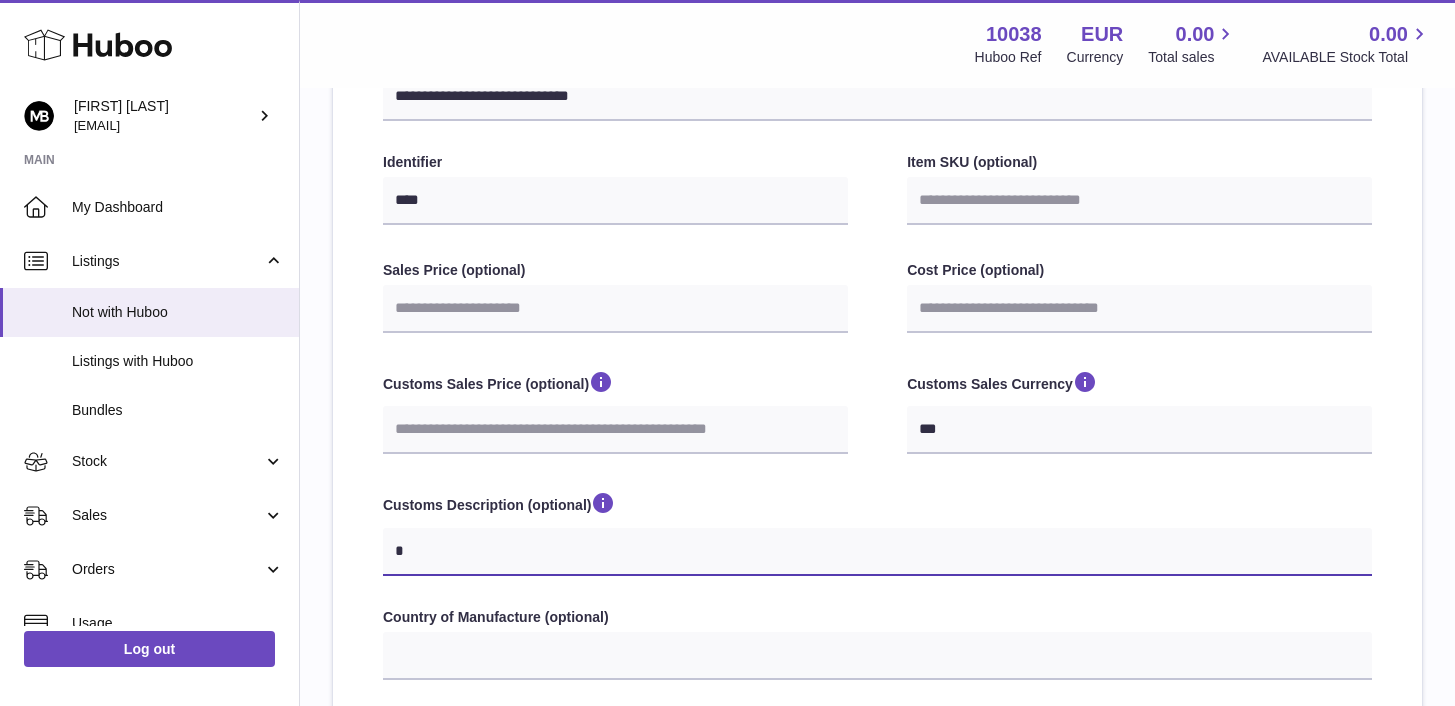 select 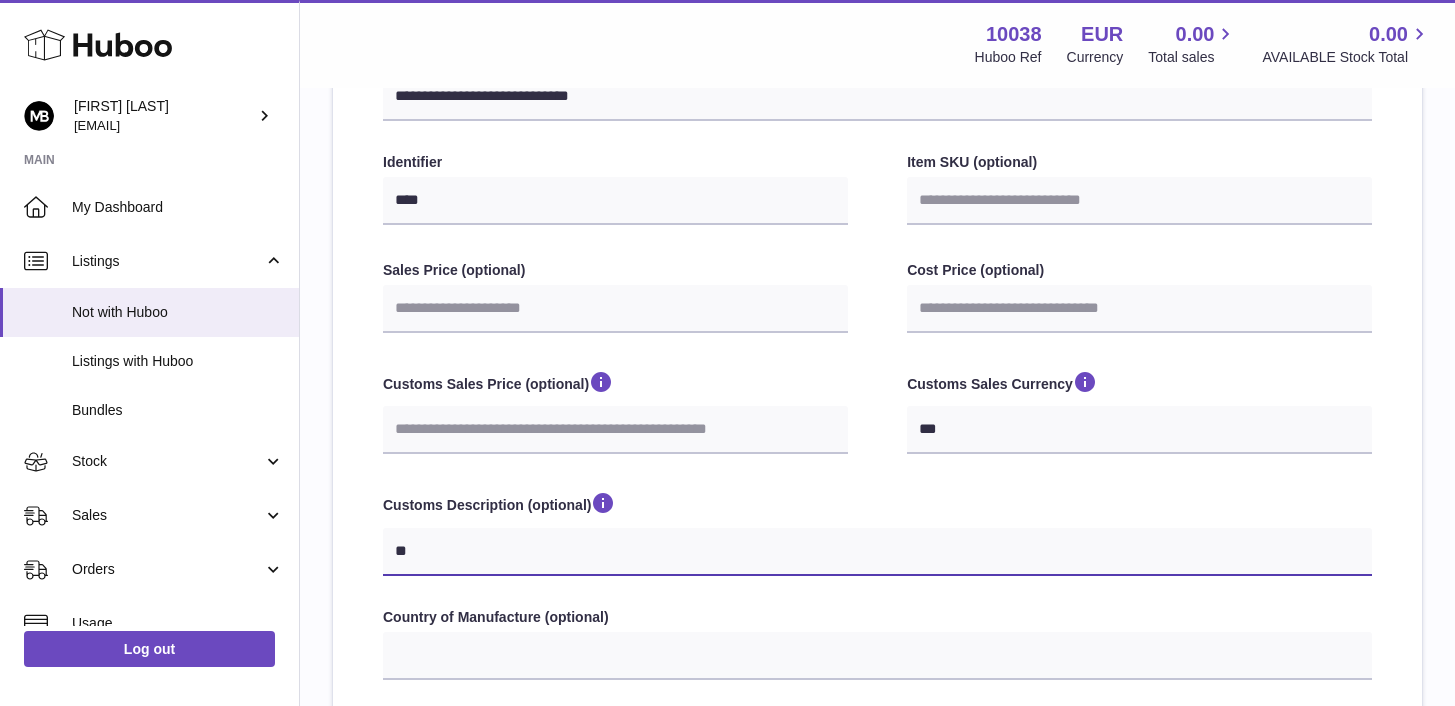type on "***" 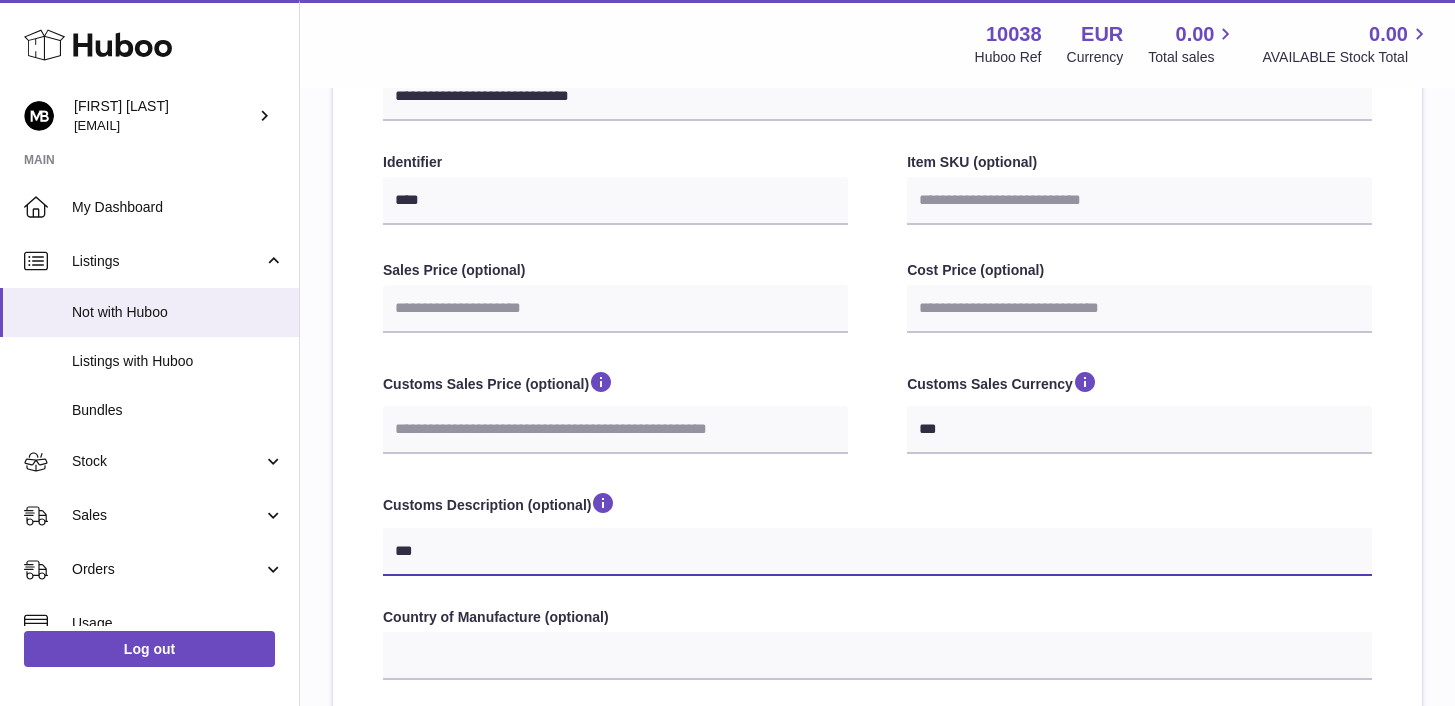 type on "****" 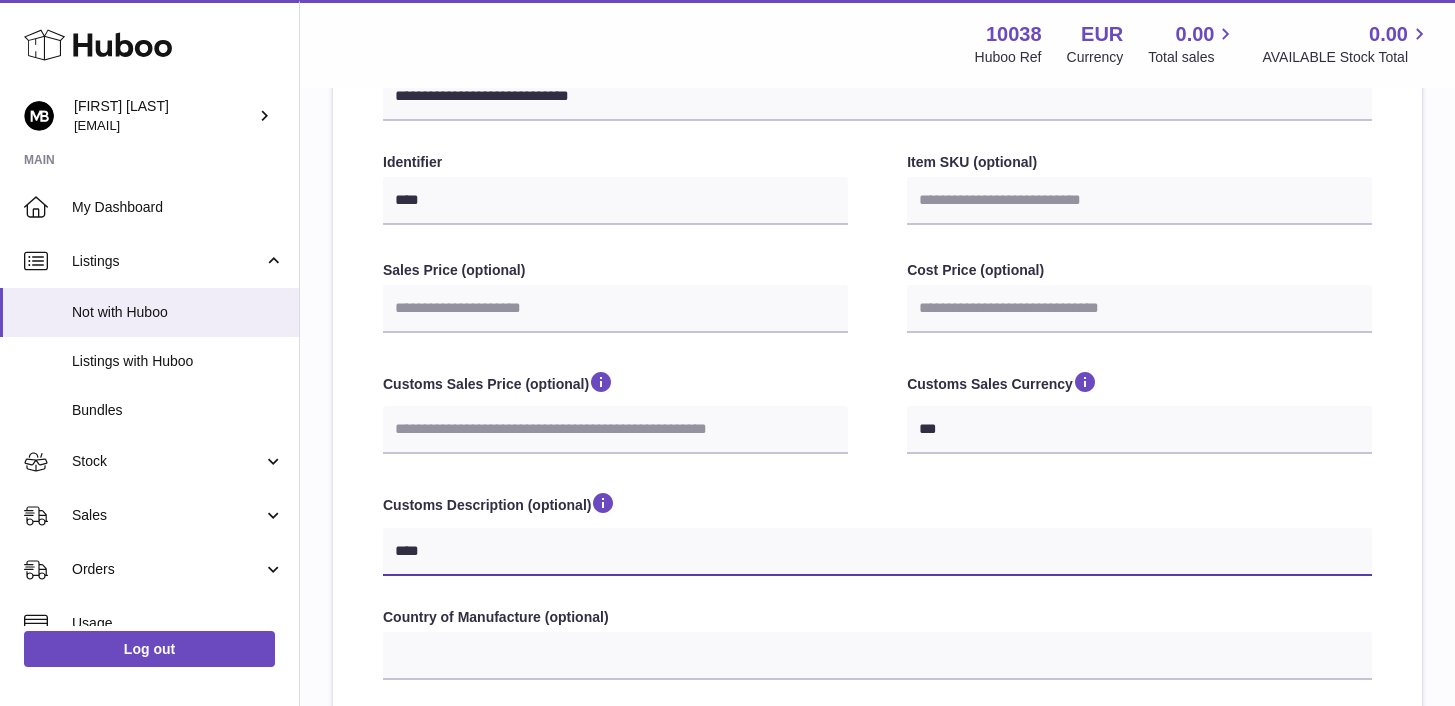 type on "*****" 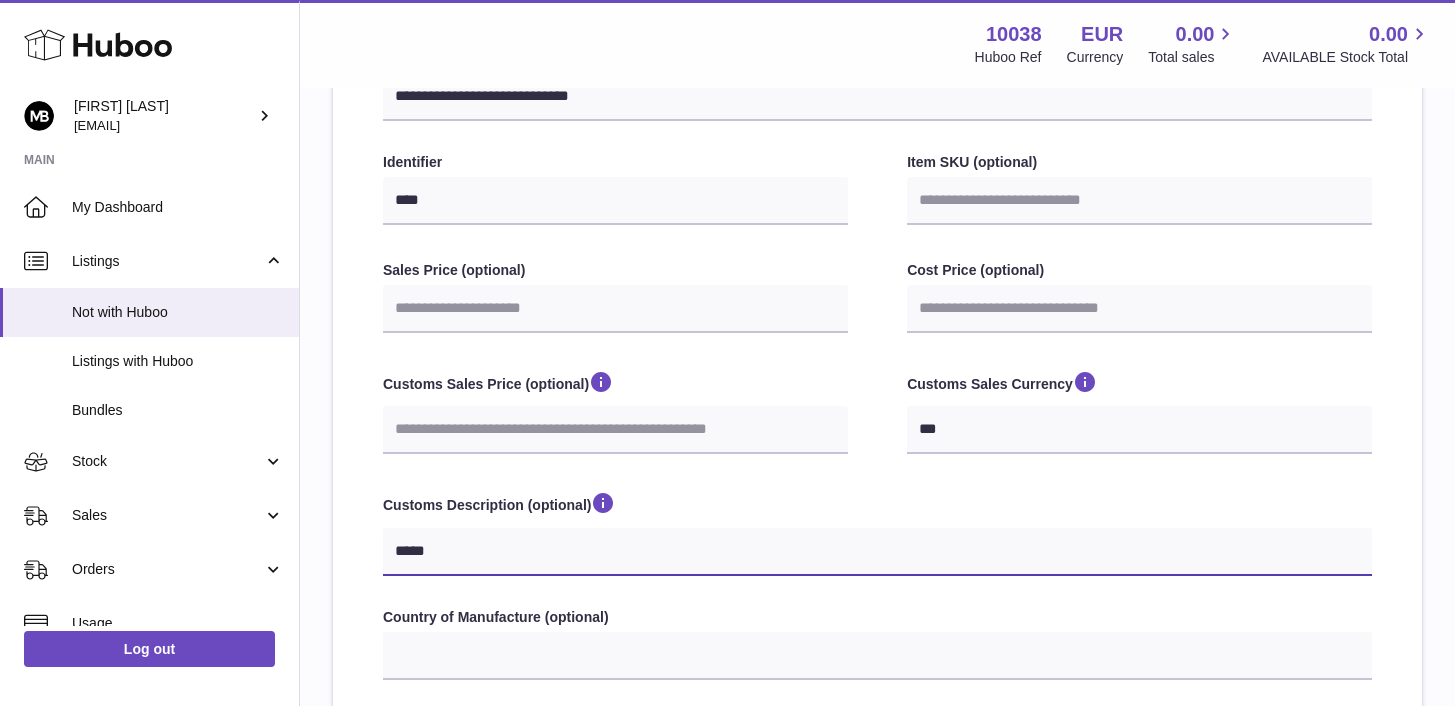 type on "******" 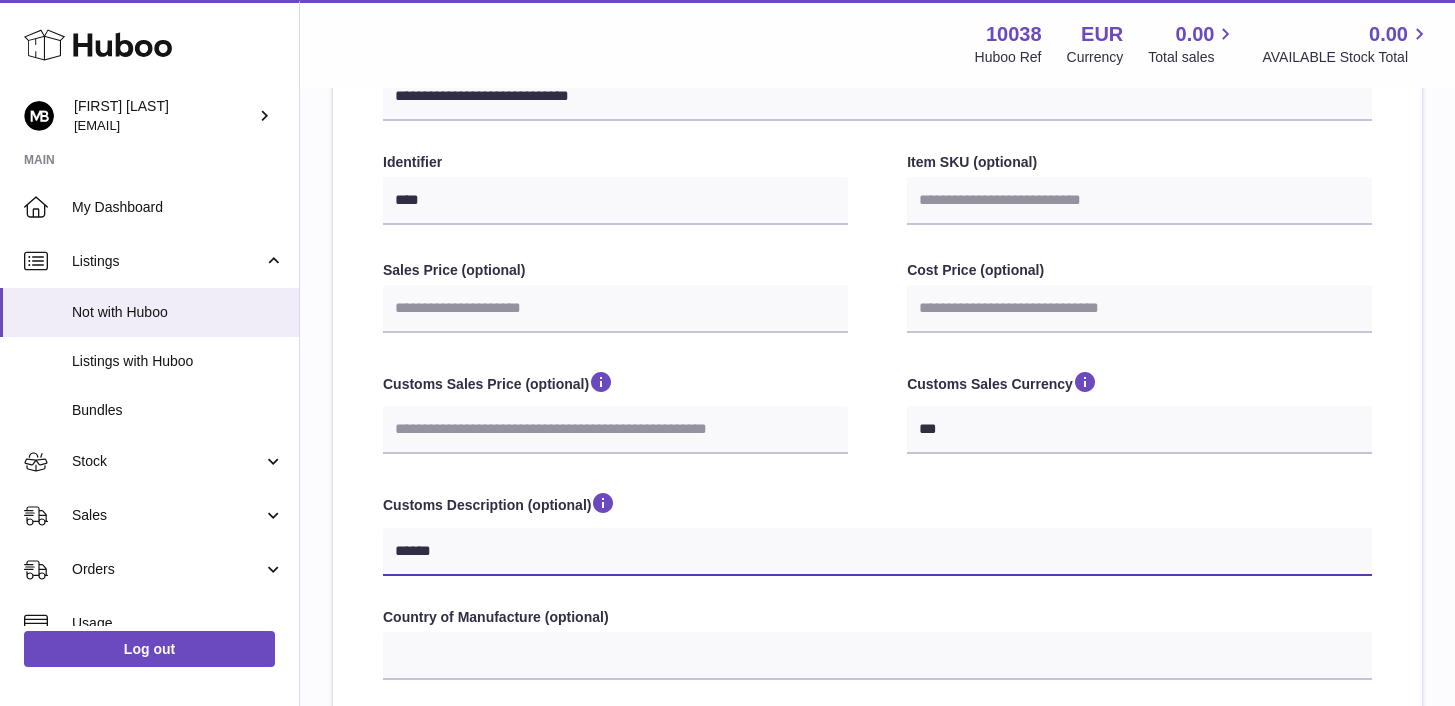 type on "*******" 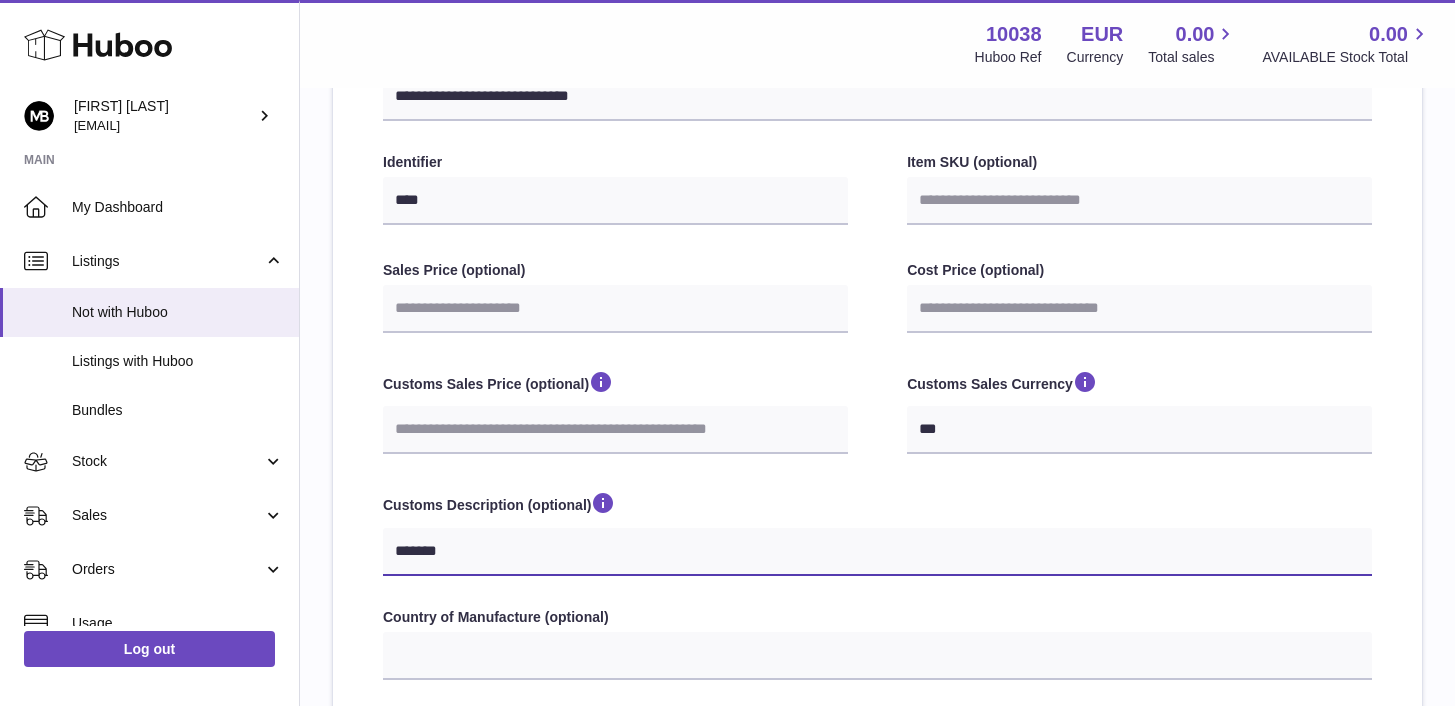 type on "********" 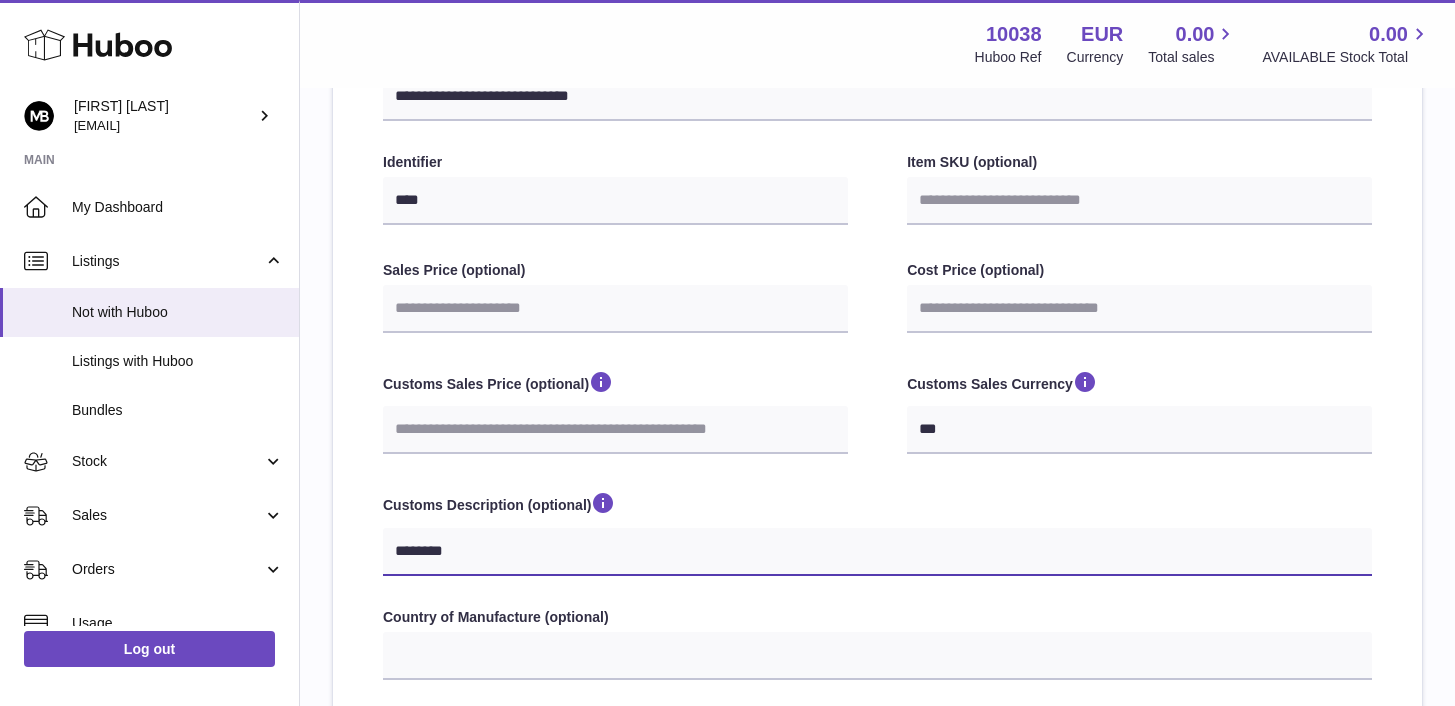 type on "*********" 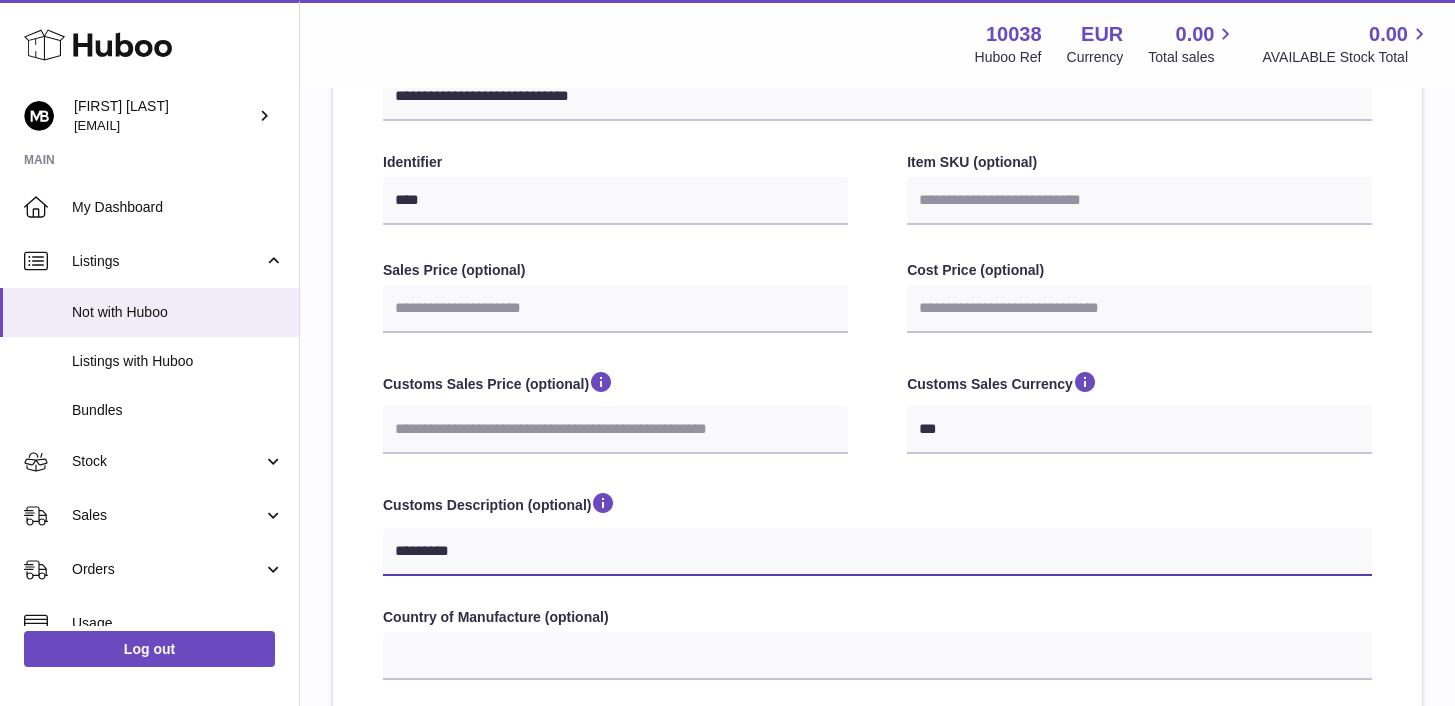 select 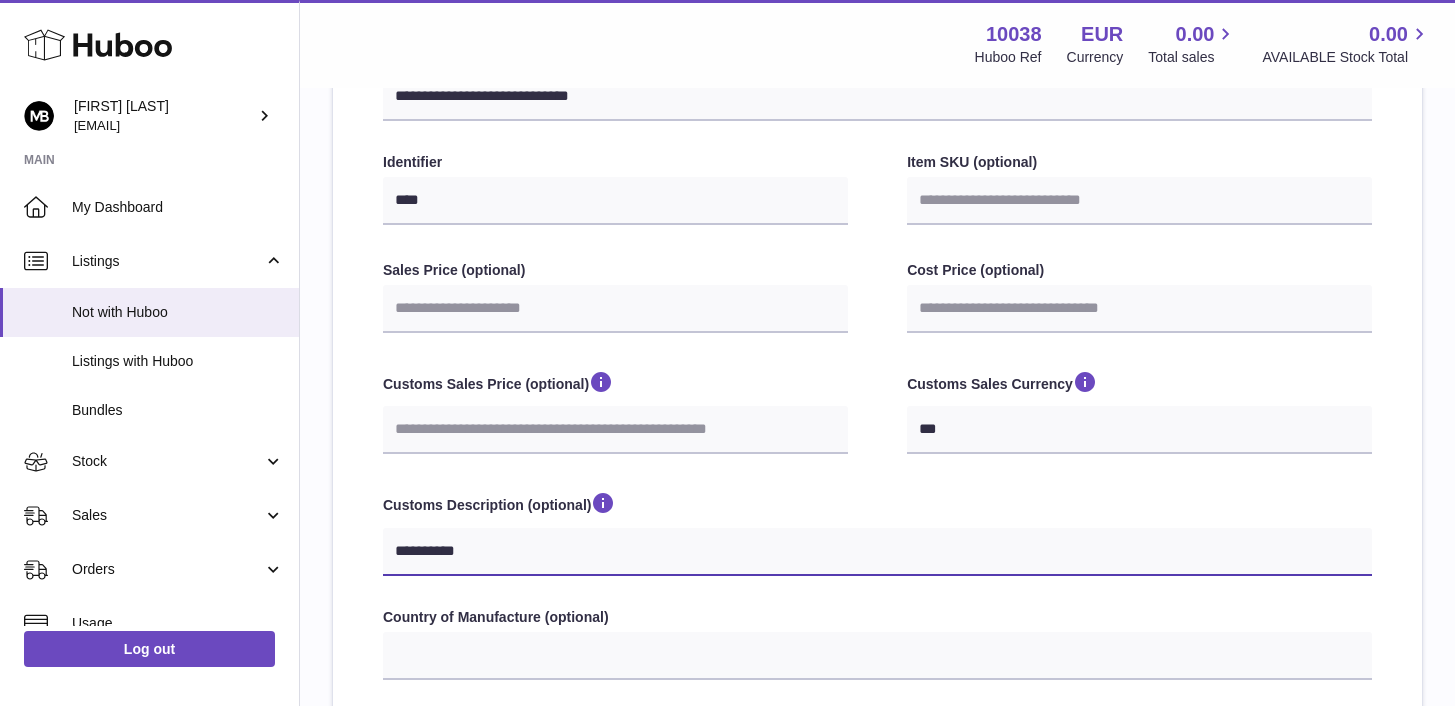 type on "**********" 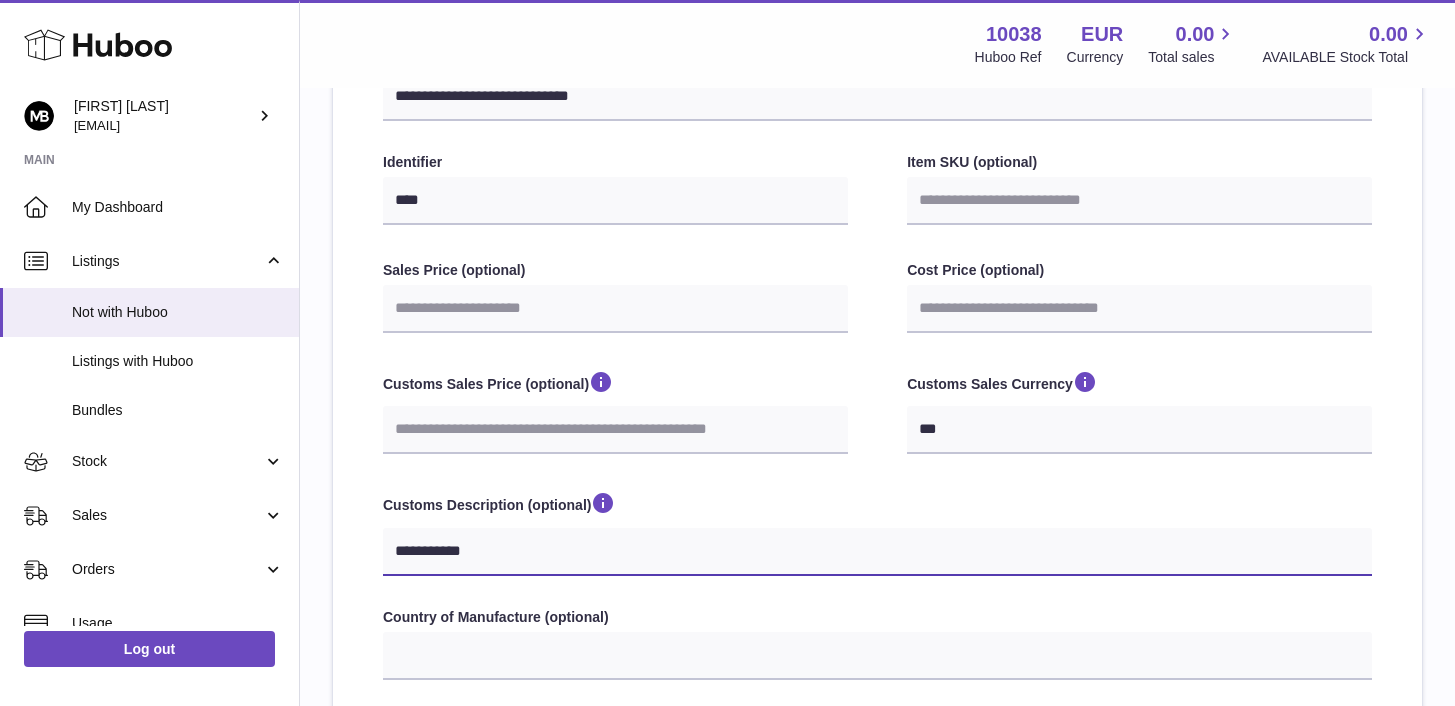 type on "**********" 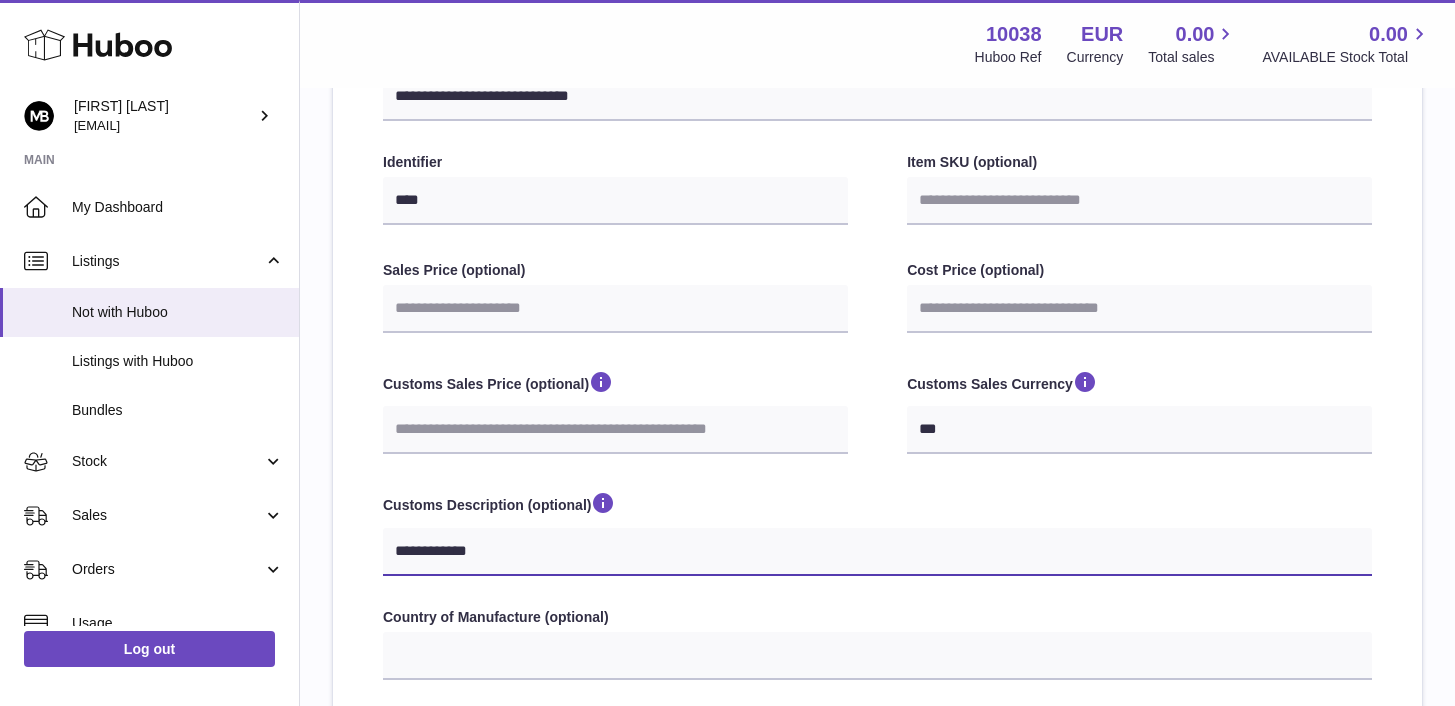 type on "**********" 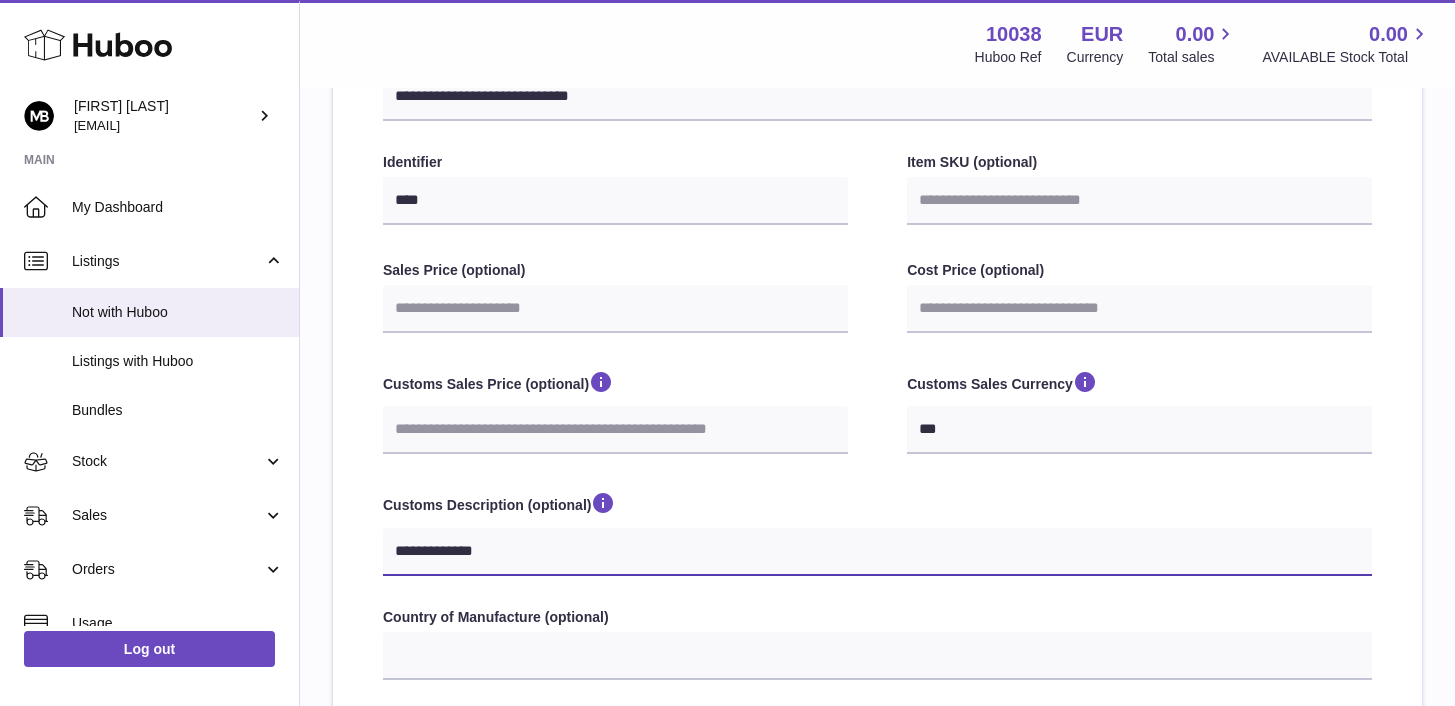 type on "**********" 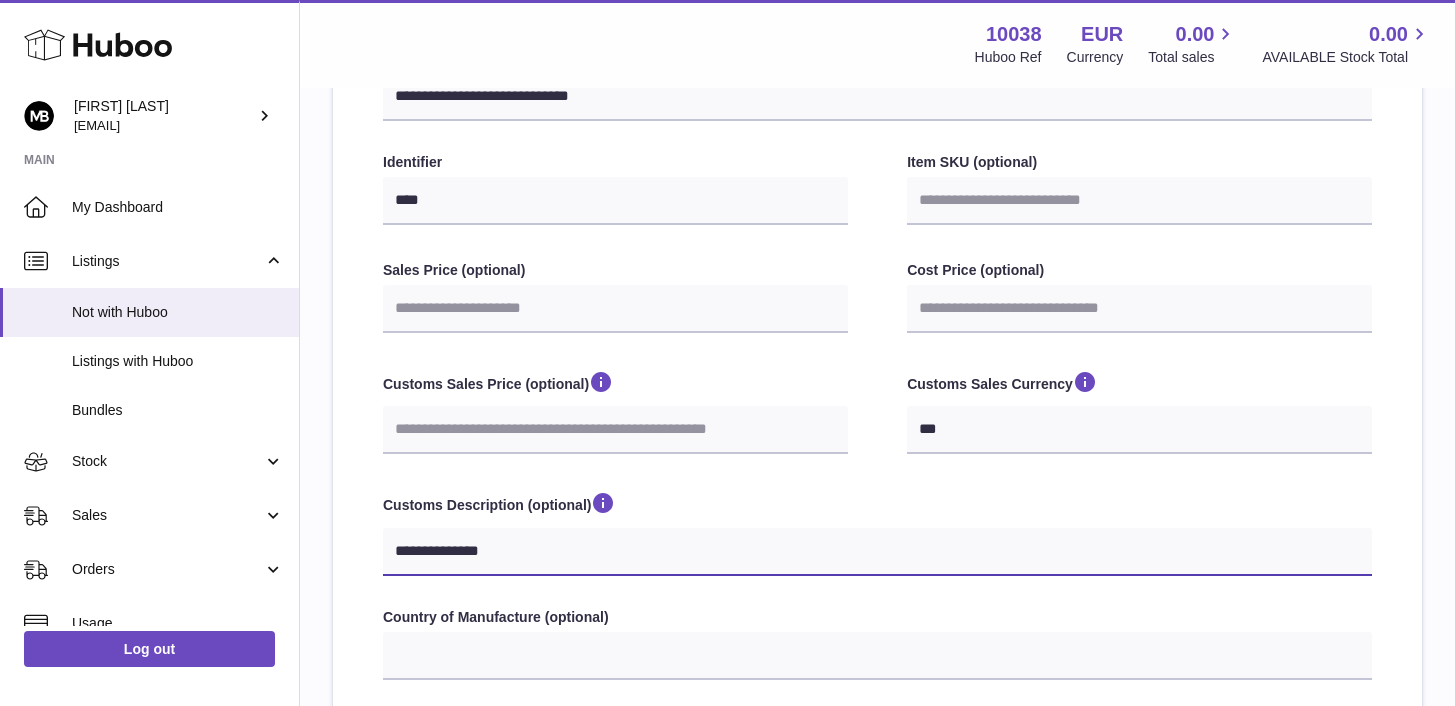 type on "**********" 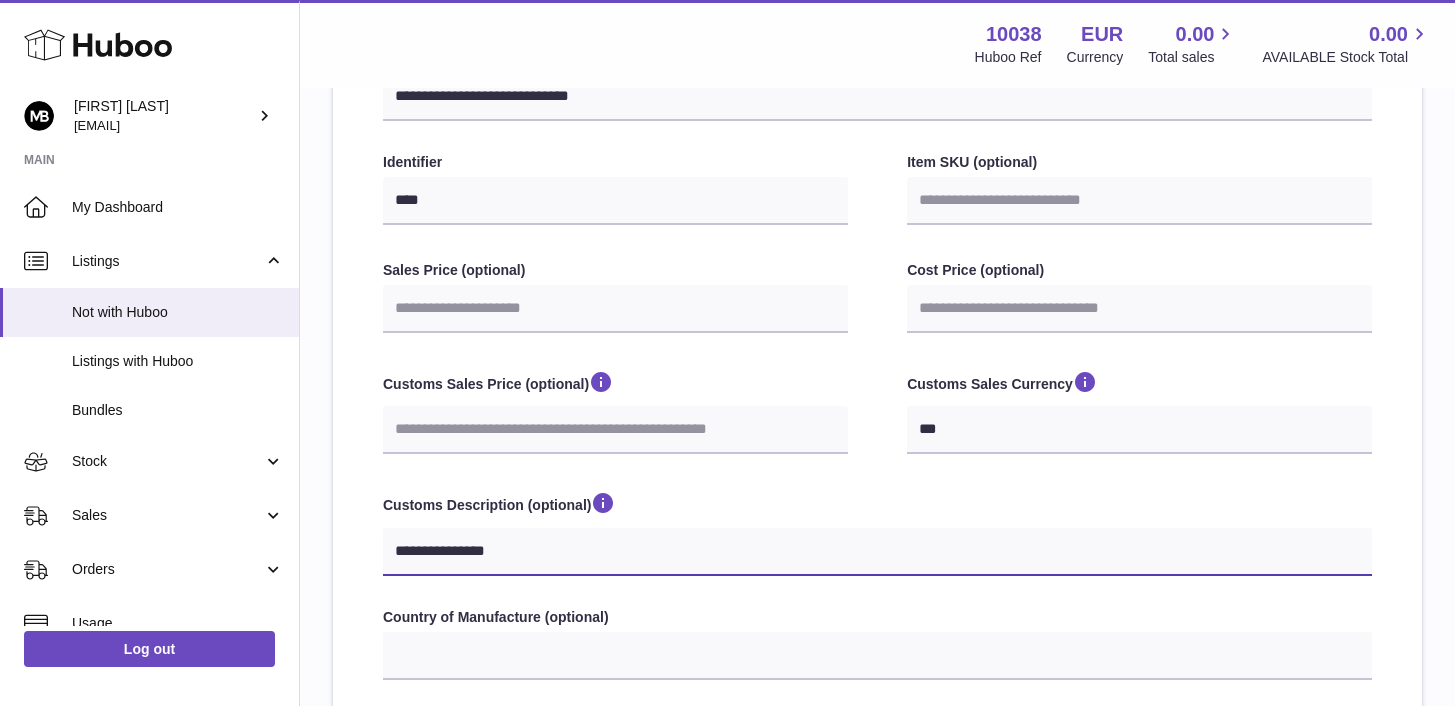 type on "**********" 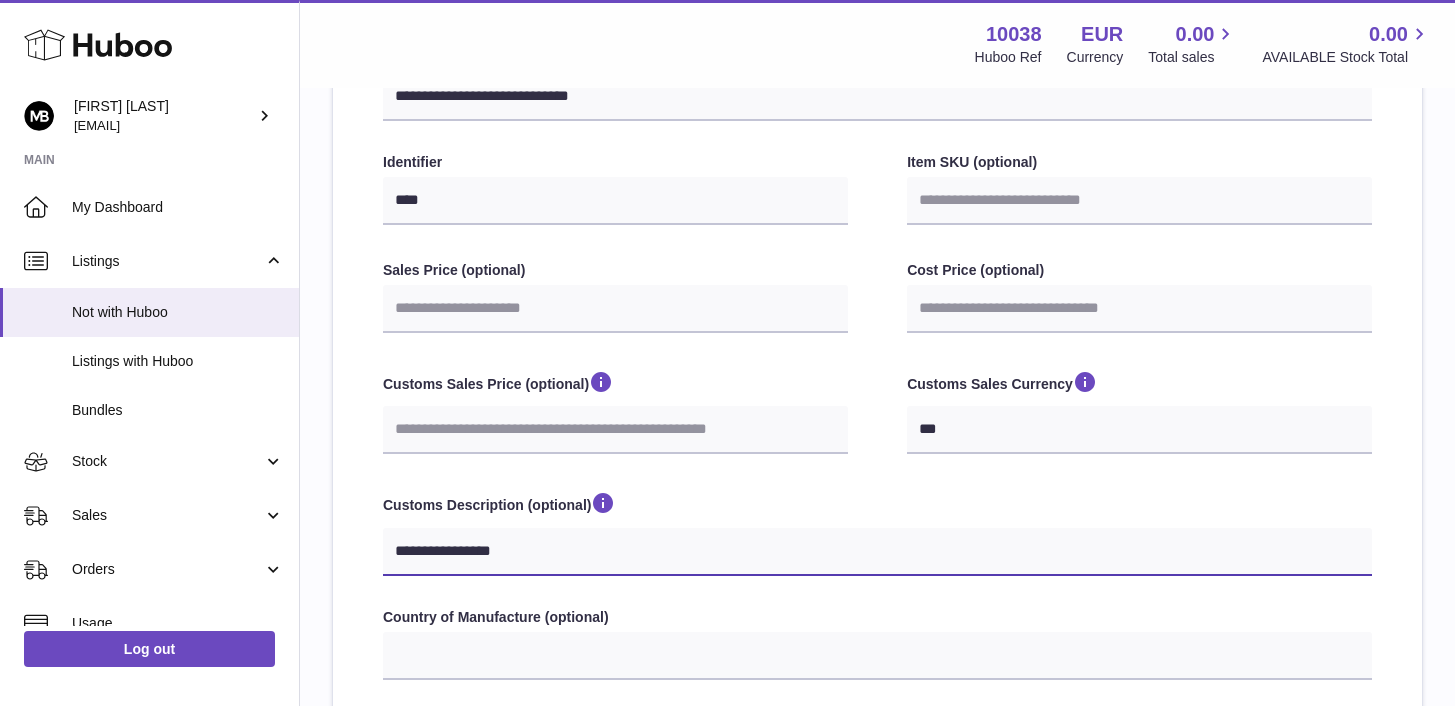 type on "**********" 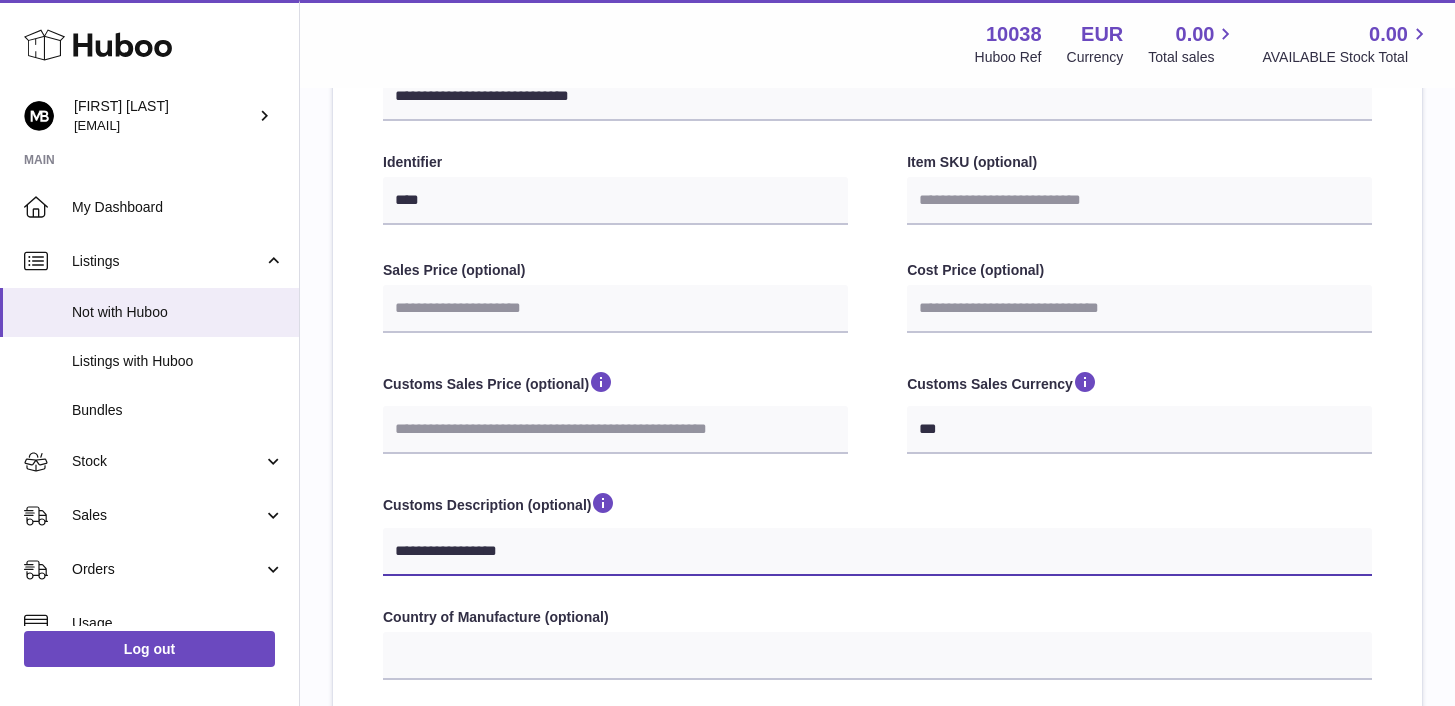 select 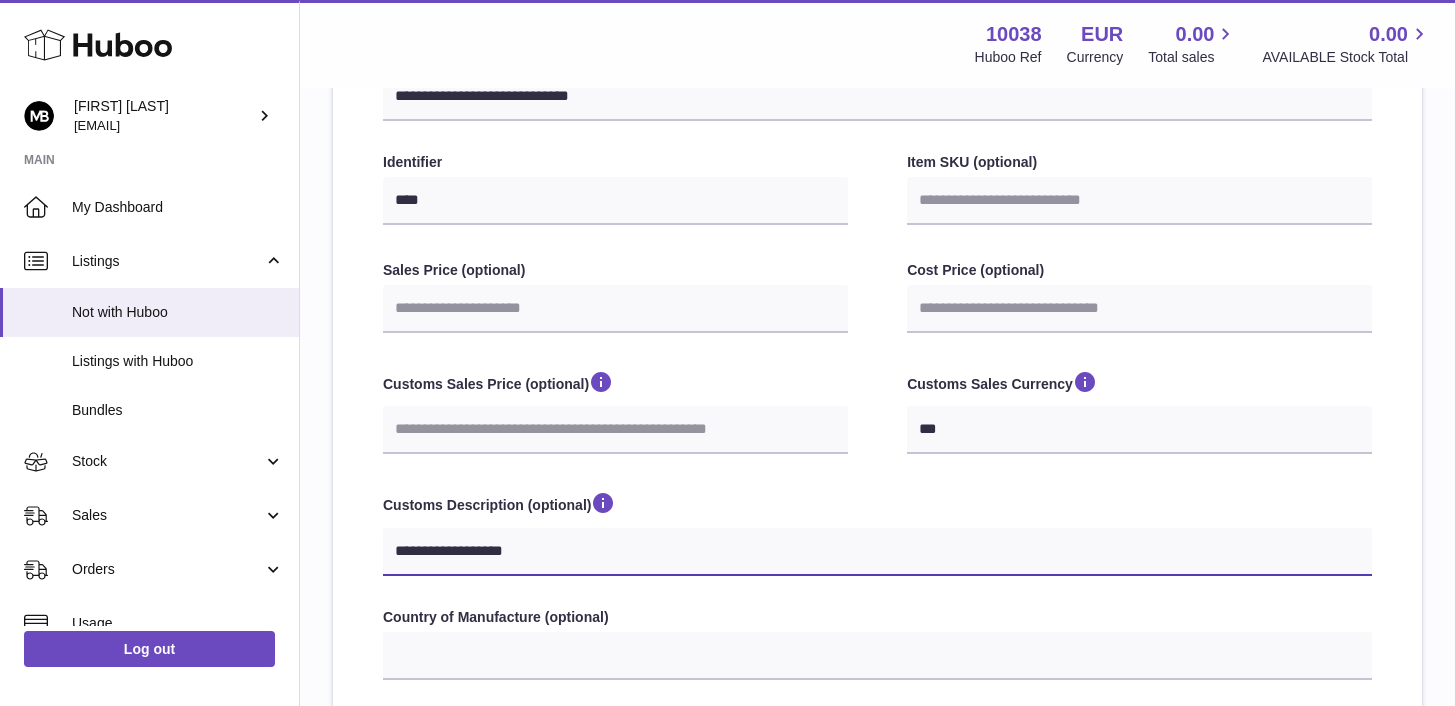 type on "**********" 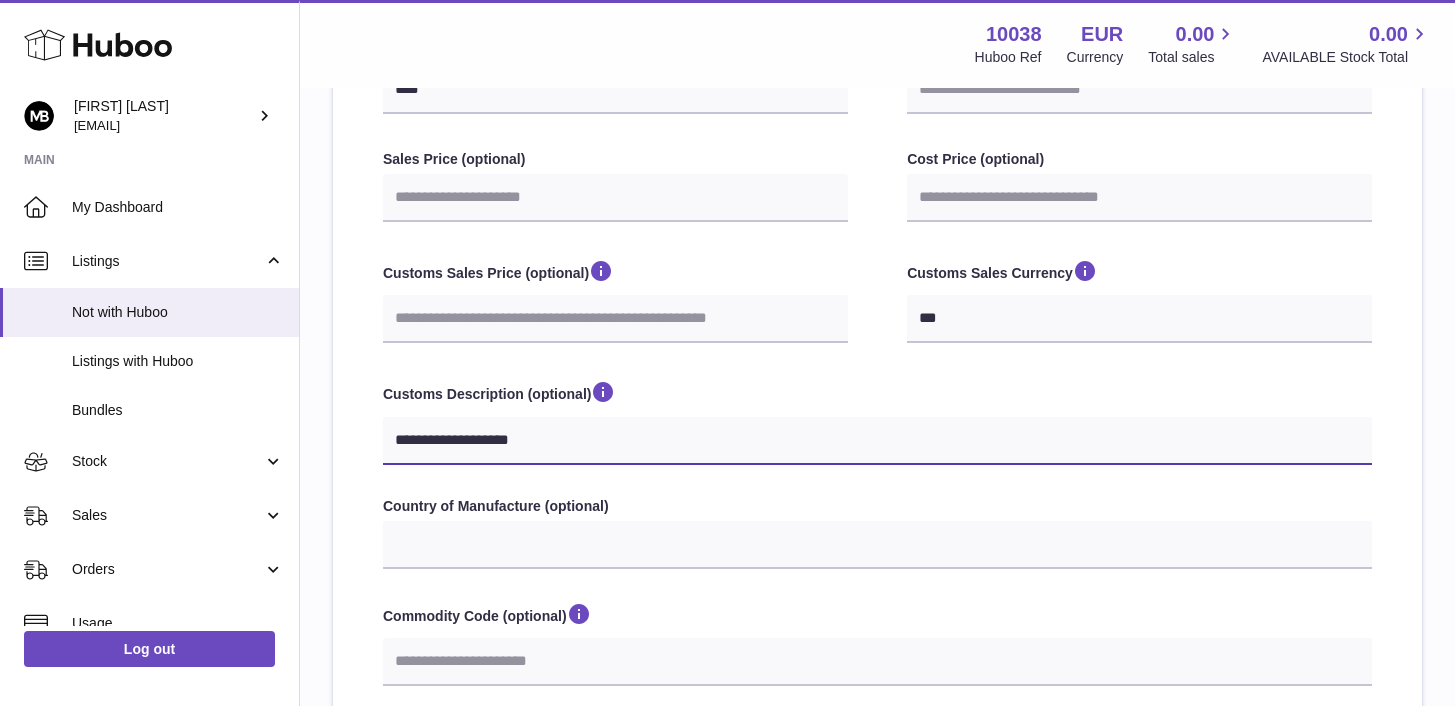 scroll, scrollTop: 452, scrollLeft: 0, axis: vertical 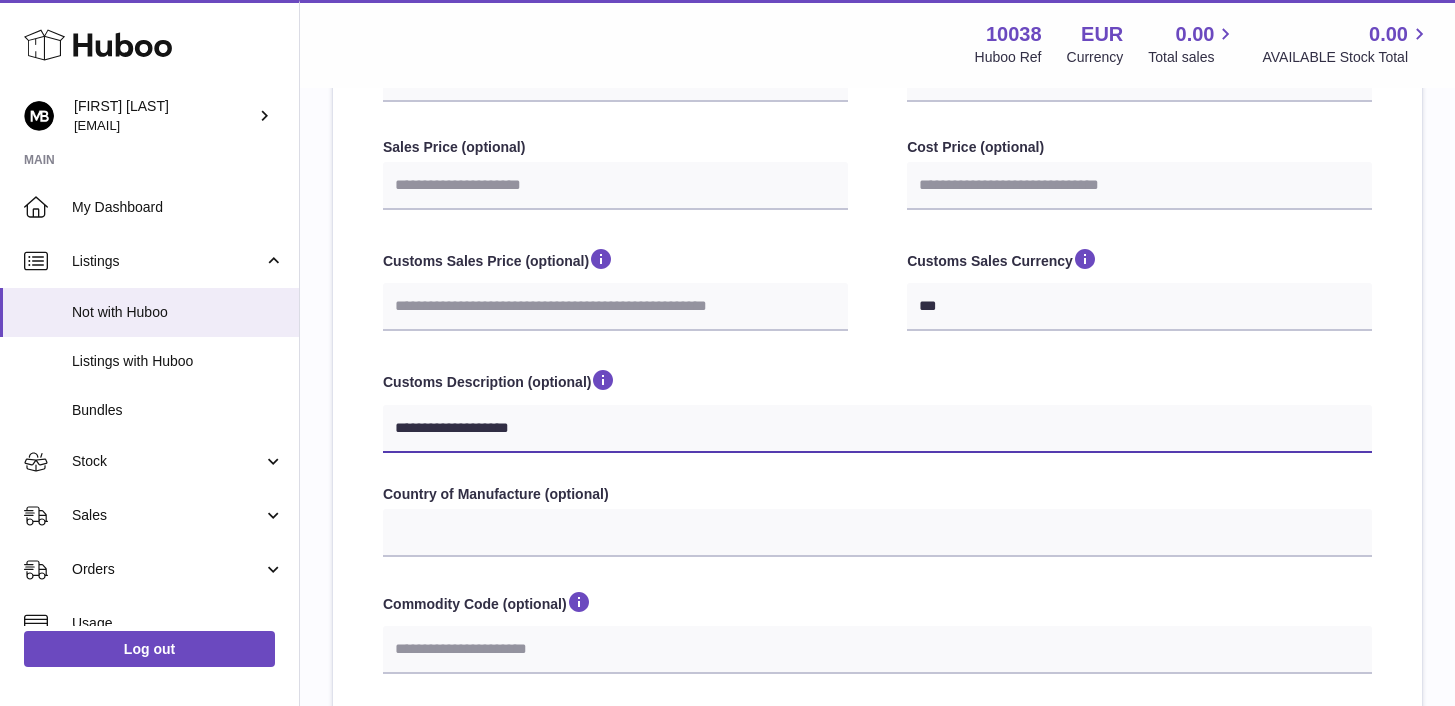 type on "**********" 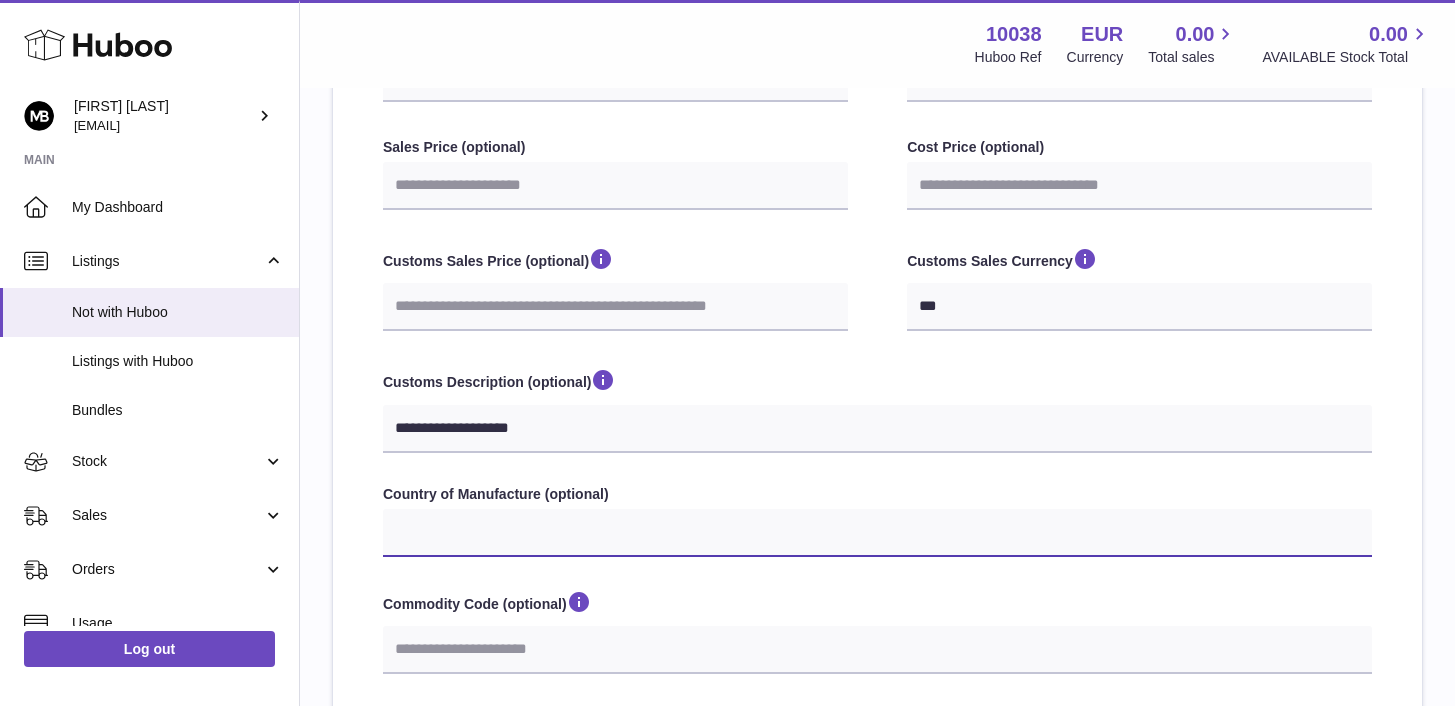 click on "**********" at bounding box center [877, 533] 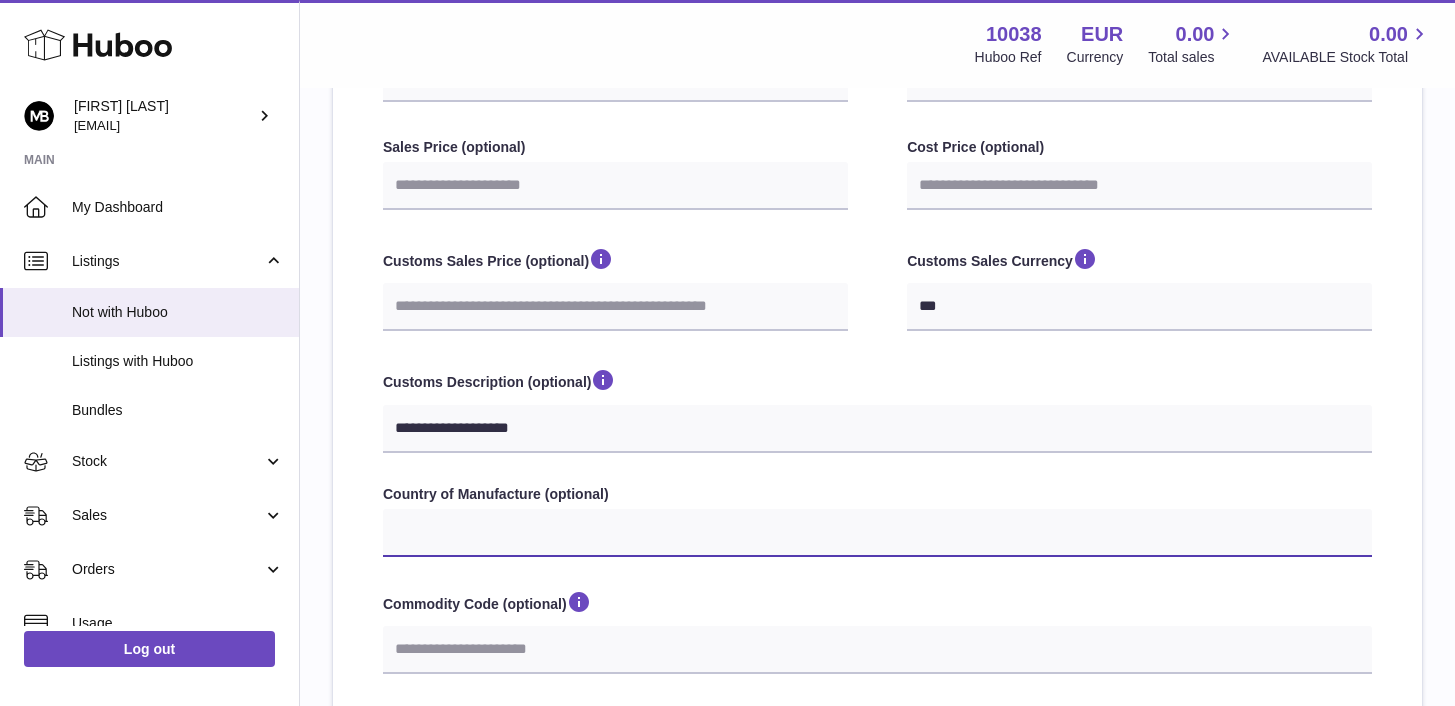 select on "**" 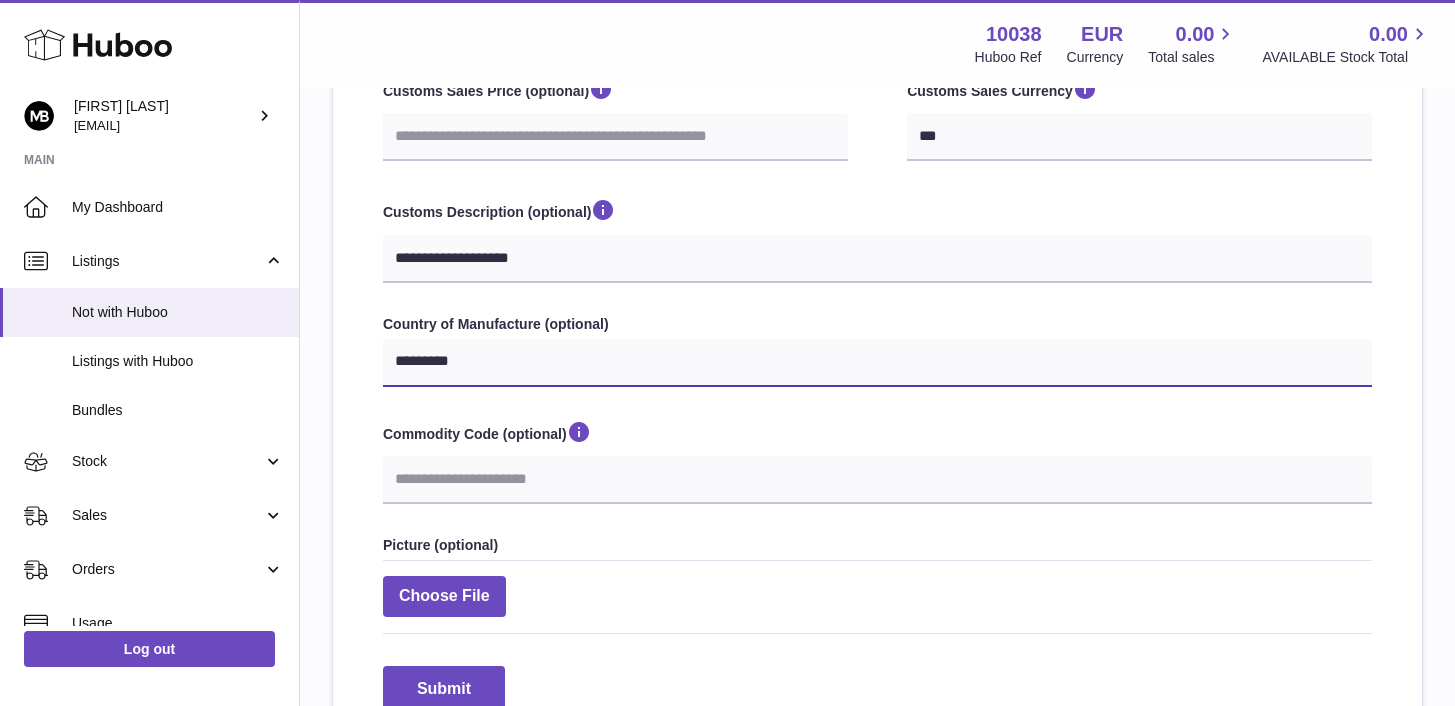 scroll, scrollTop: 648, scrollLeft: 0, axis: vertical 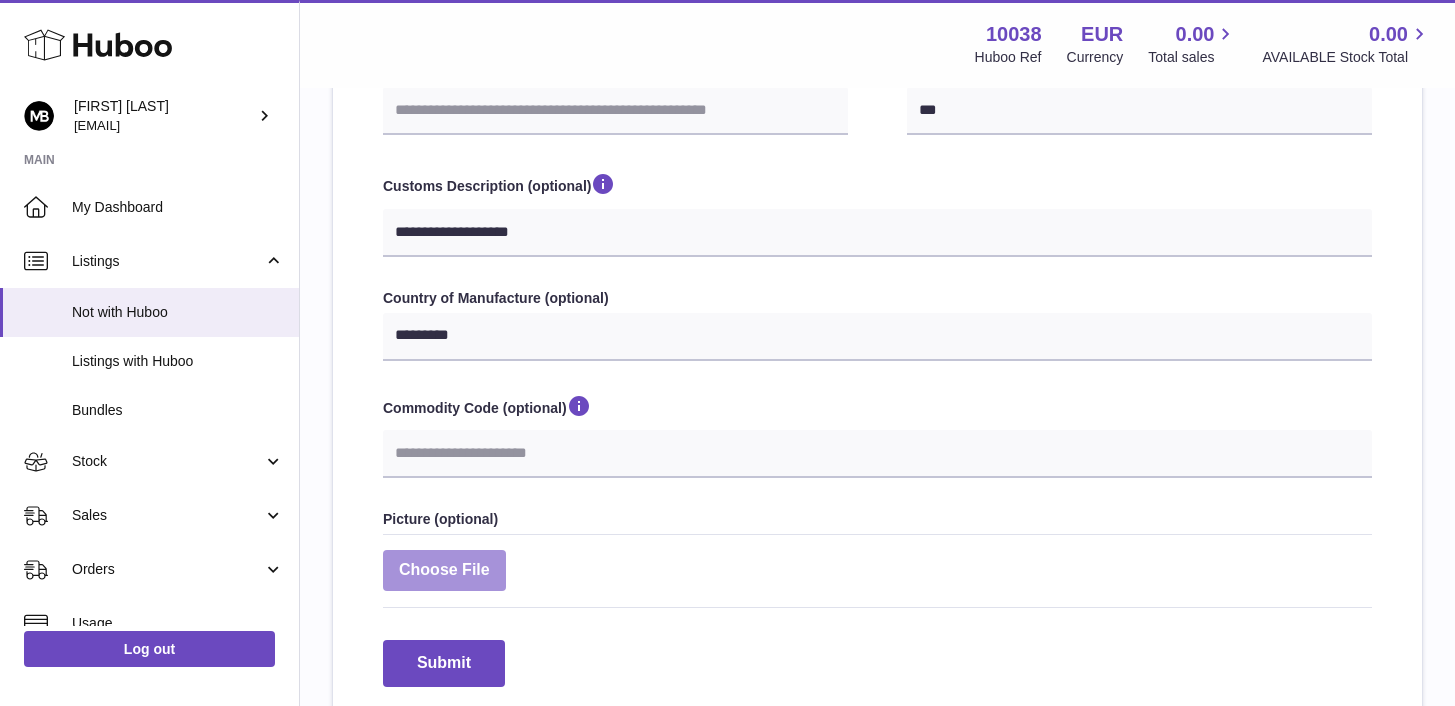 click at bounding box center (444, 570) 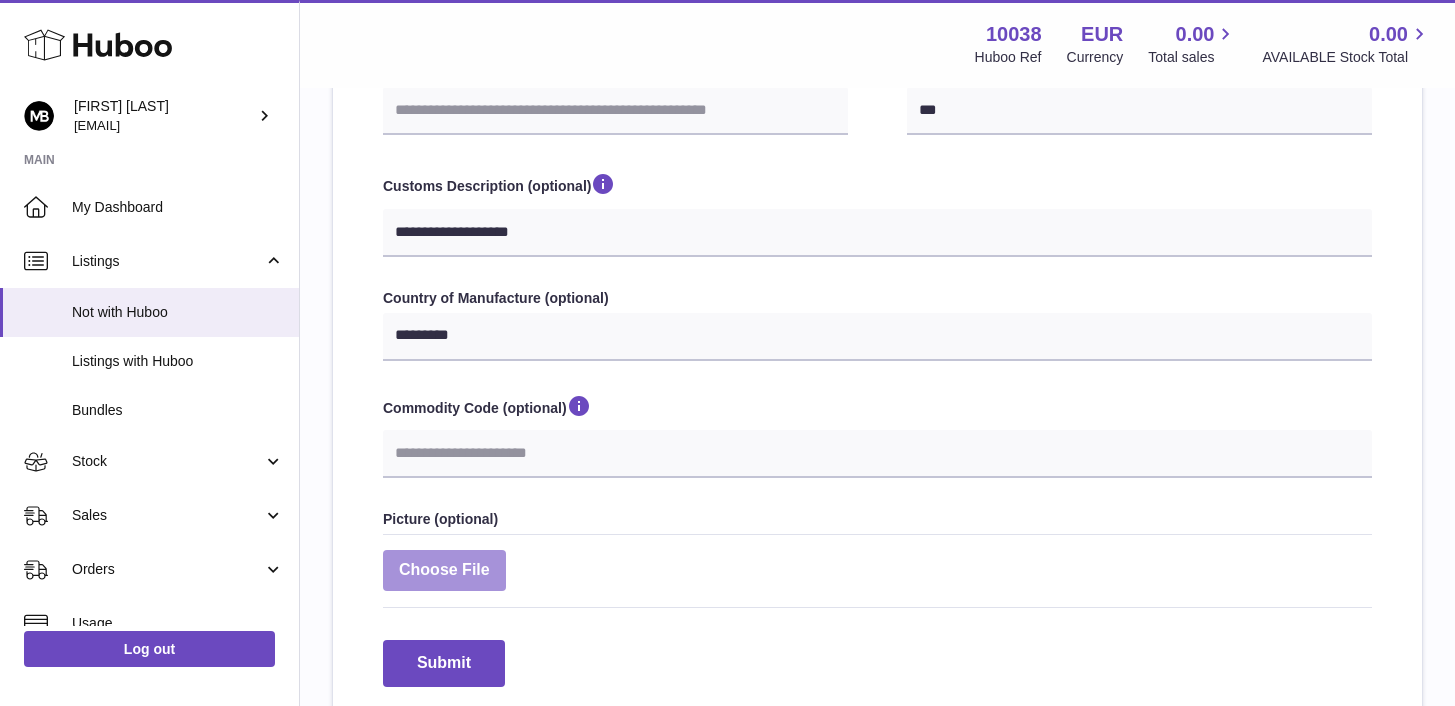 type on "**********" 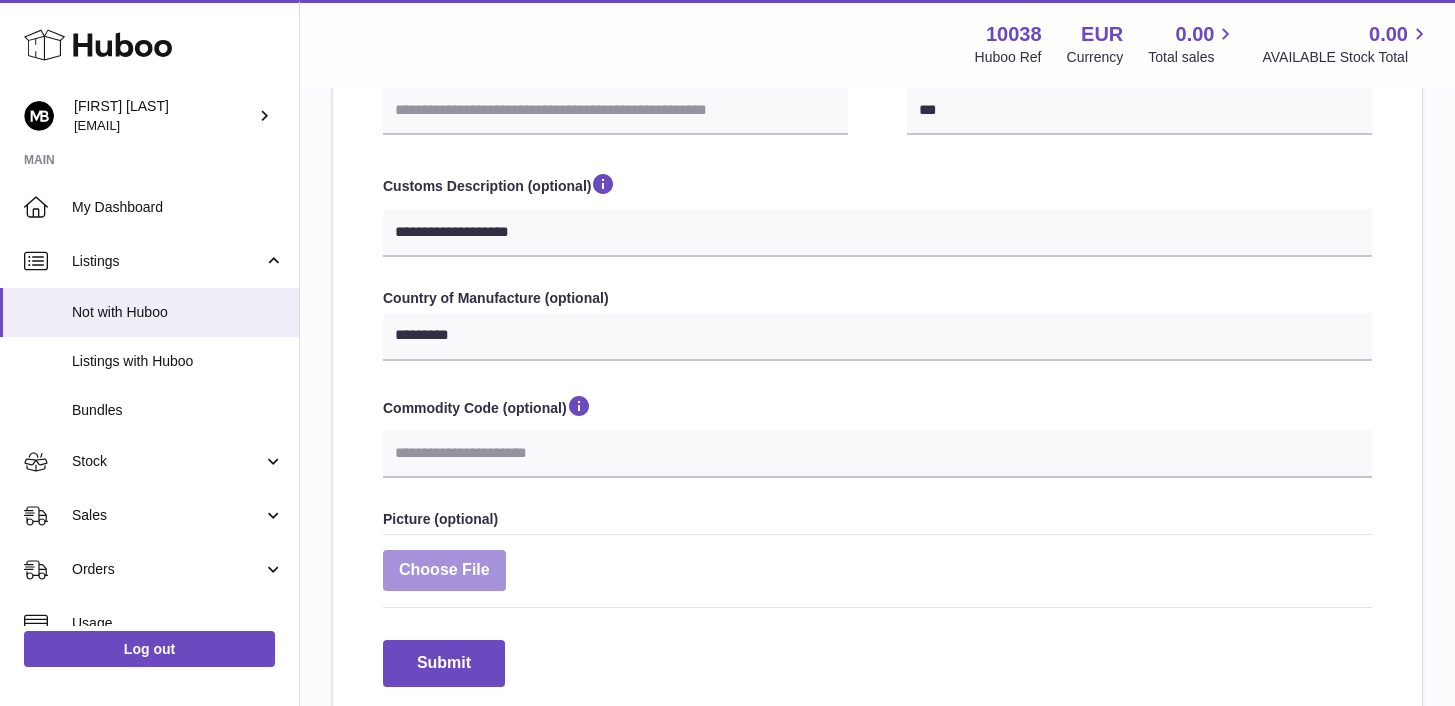 type 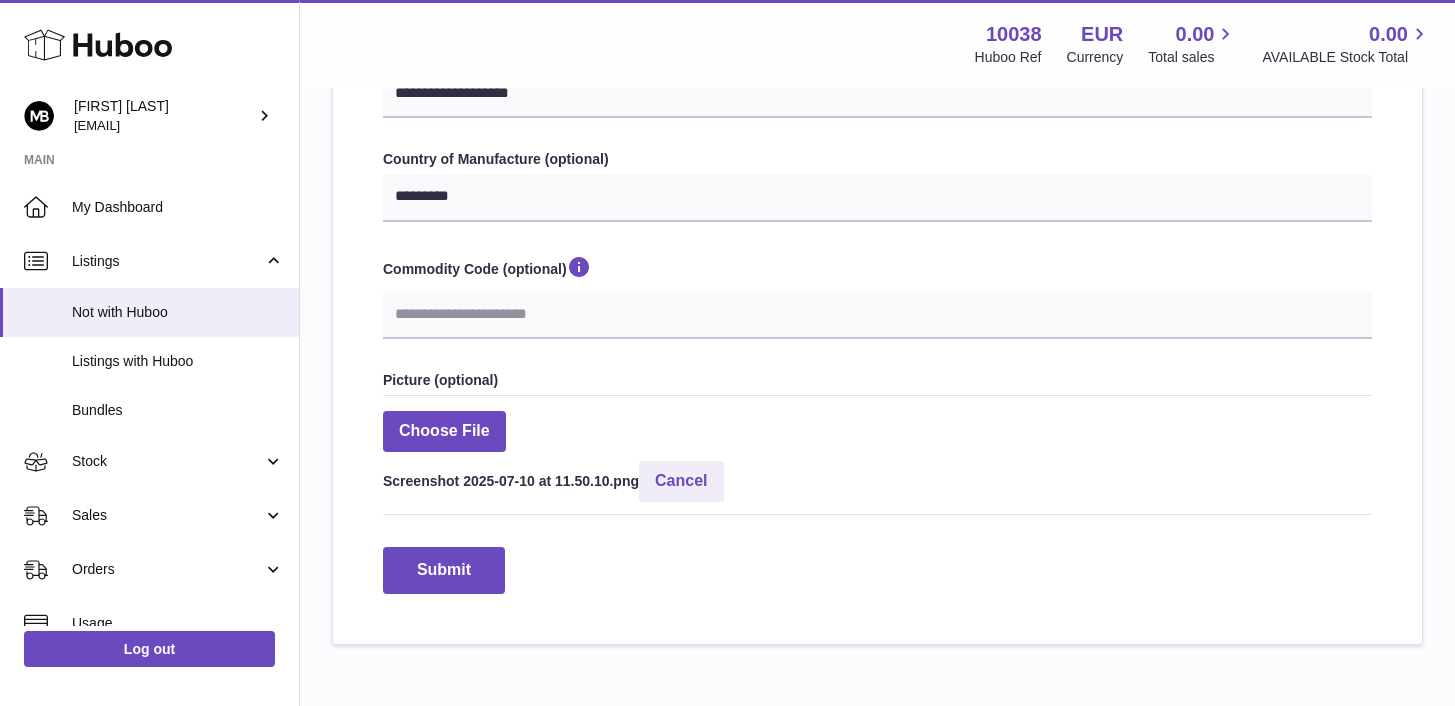 scroll, scrollTop: 885, scrollLeft: 0, axis: vertical 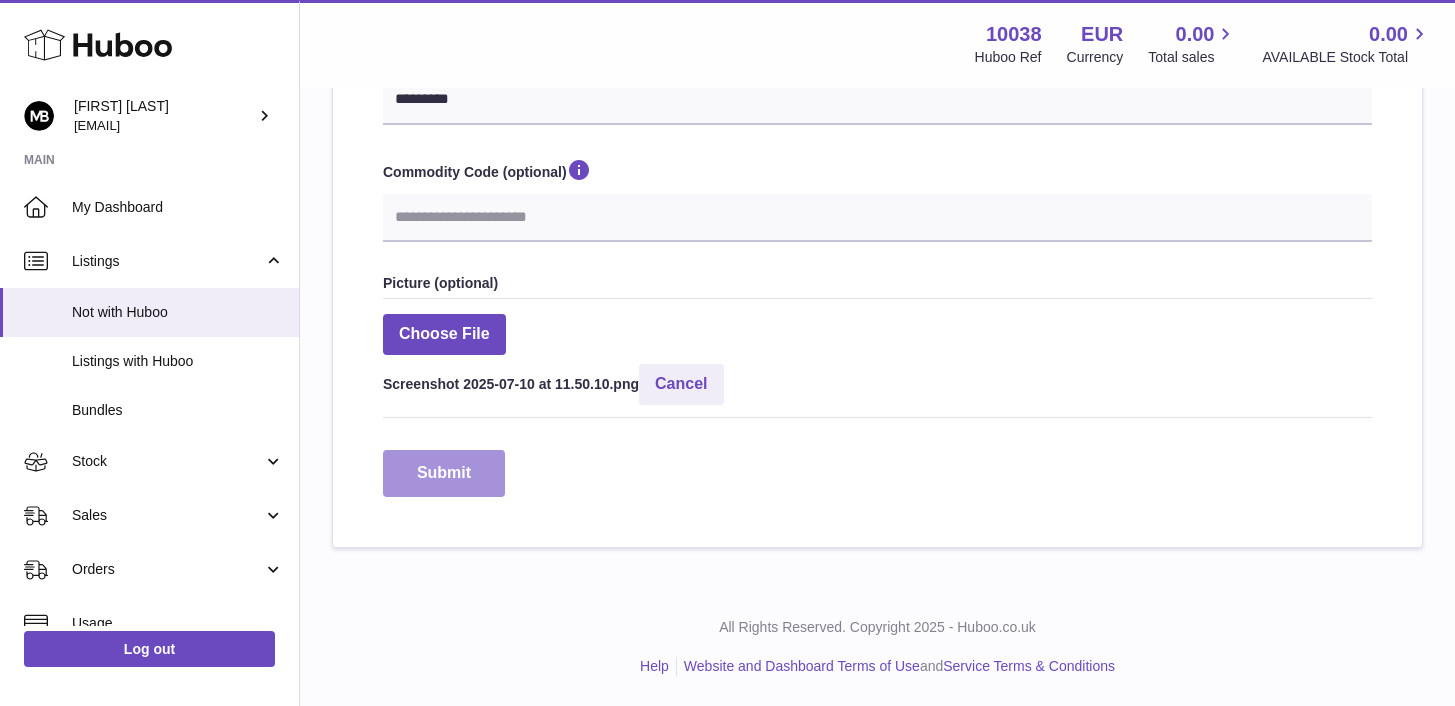 click on "Submit" at bounding box center (444, 473) 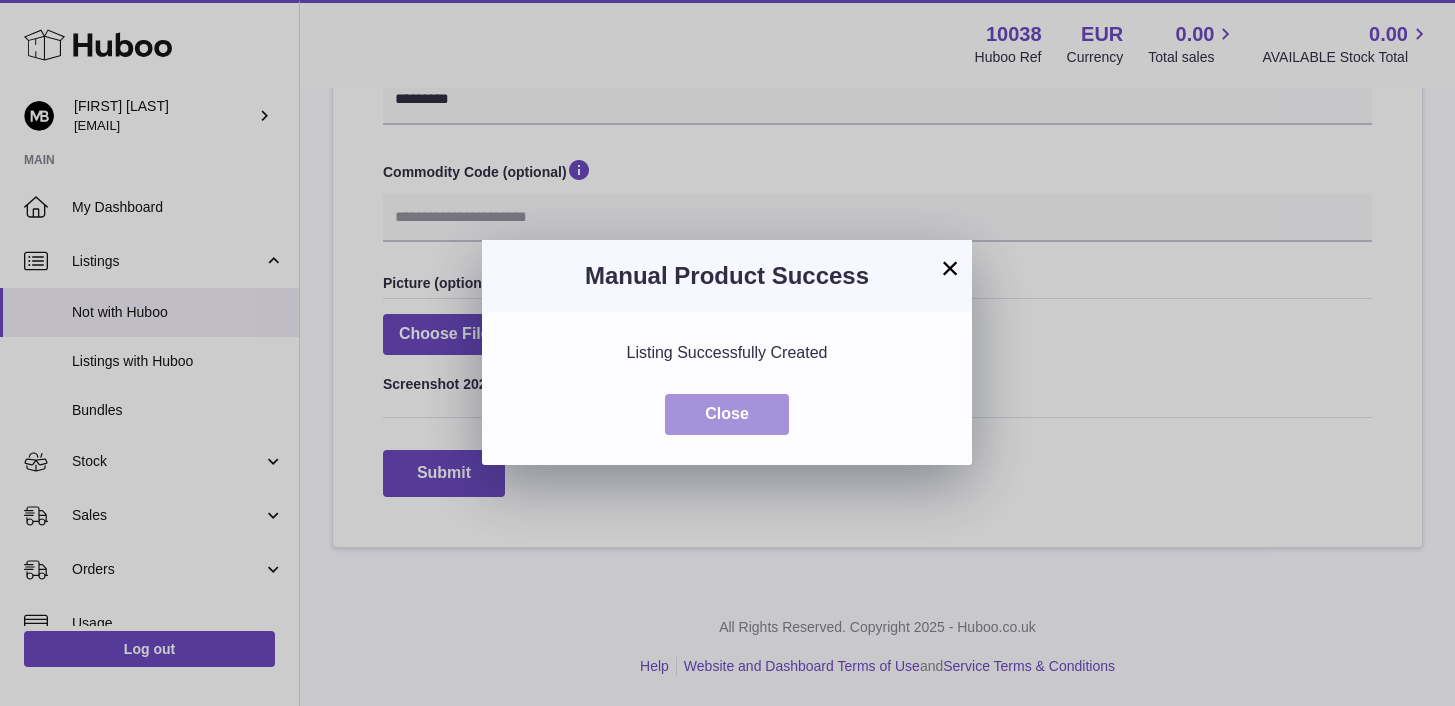 click on "Close" at bounding box center (727, 414) 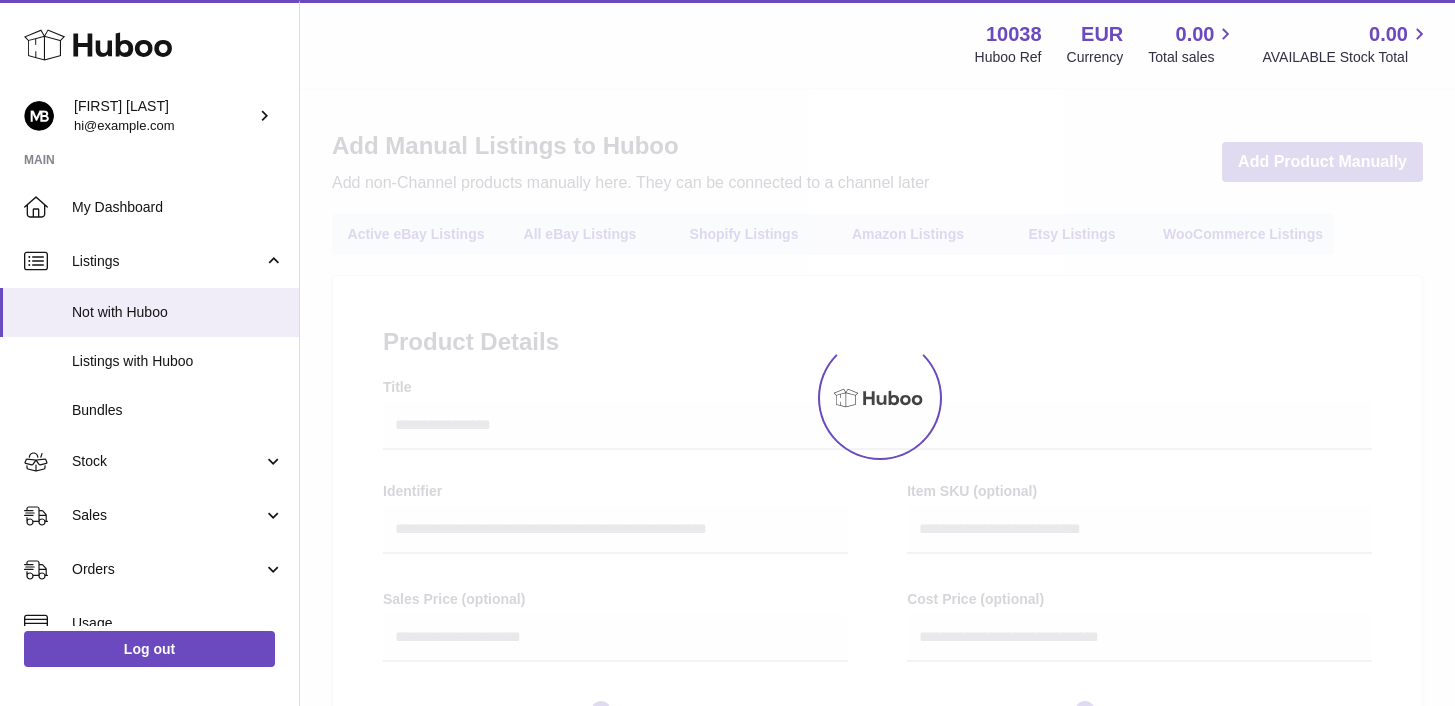 select 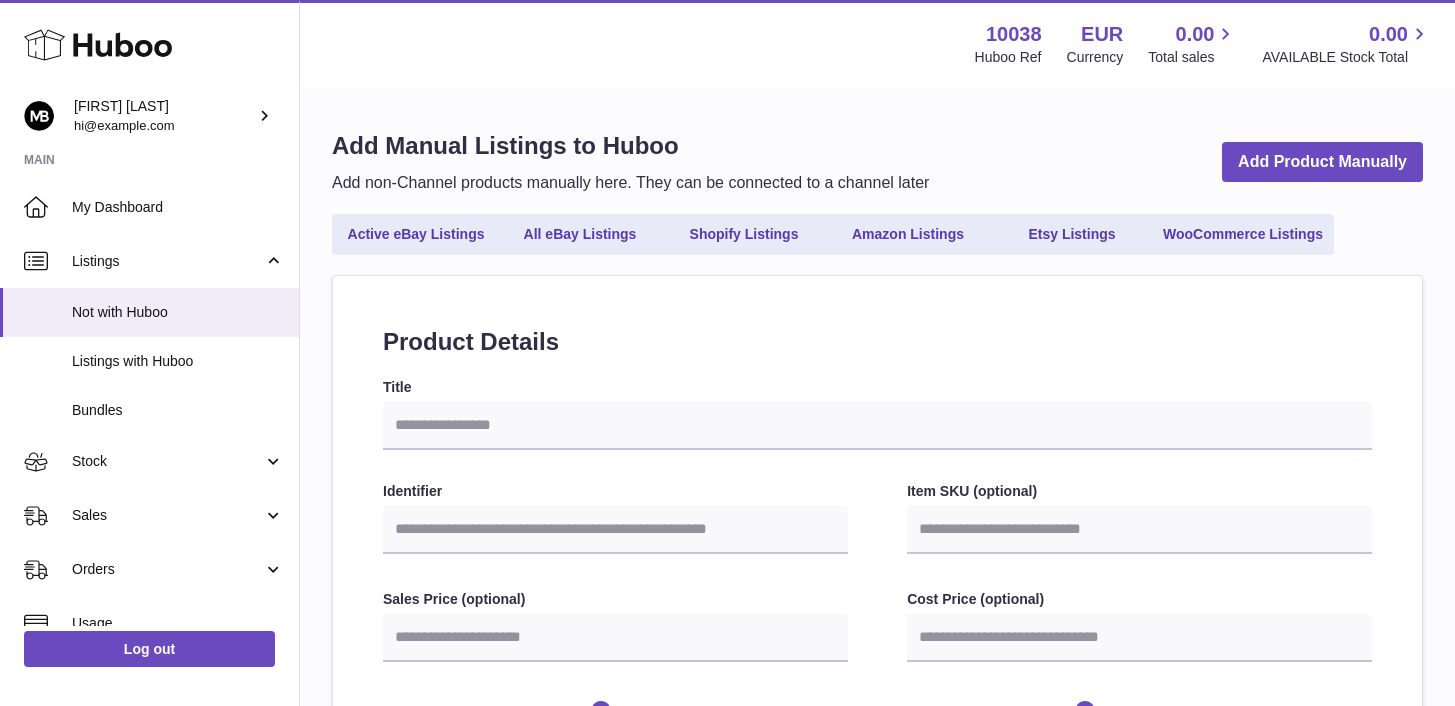 click on "Listings with Huboo" at bounding box center (178, 361) 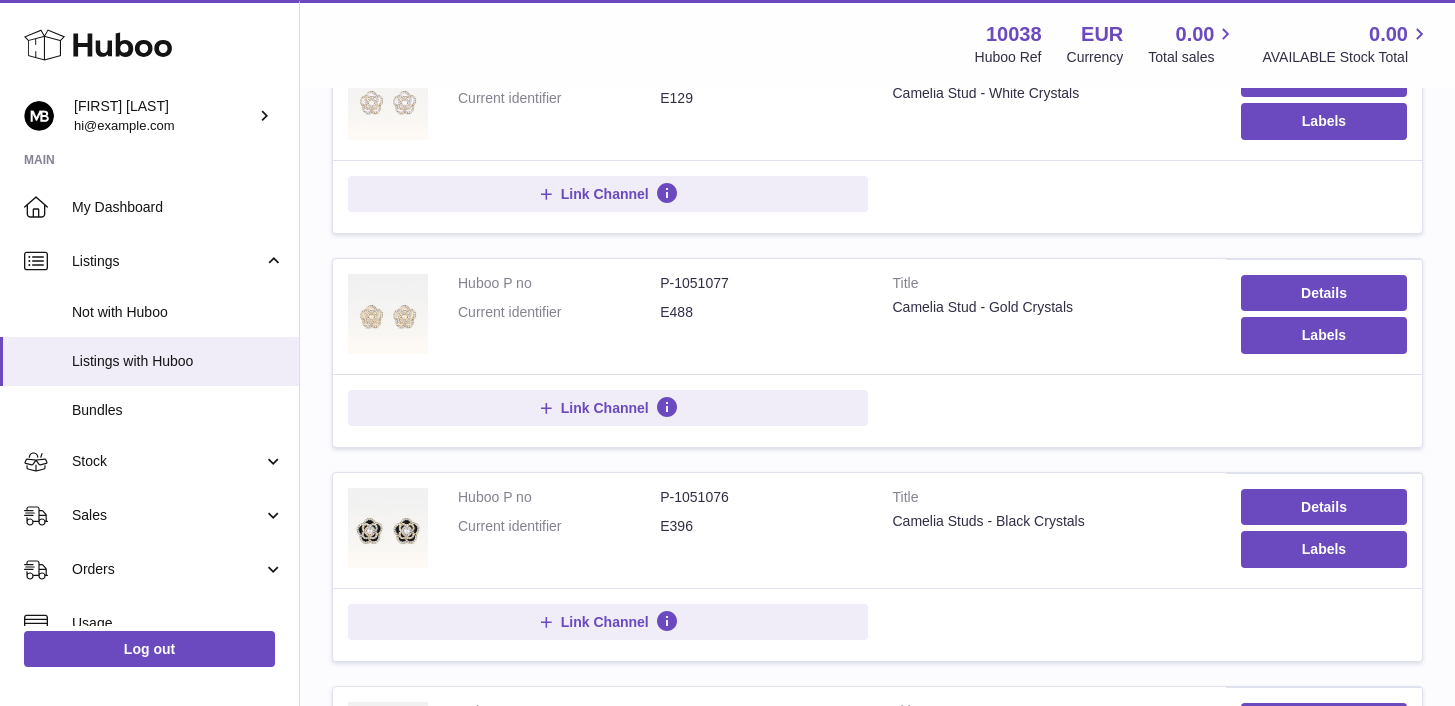 scroll, scrollTop: 0, scrollLeft: 0, axis: both 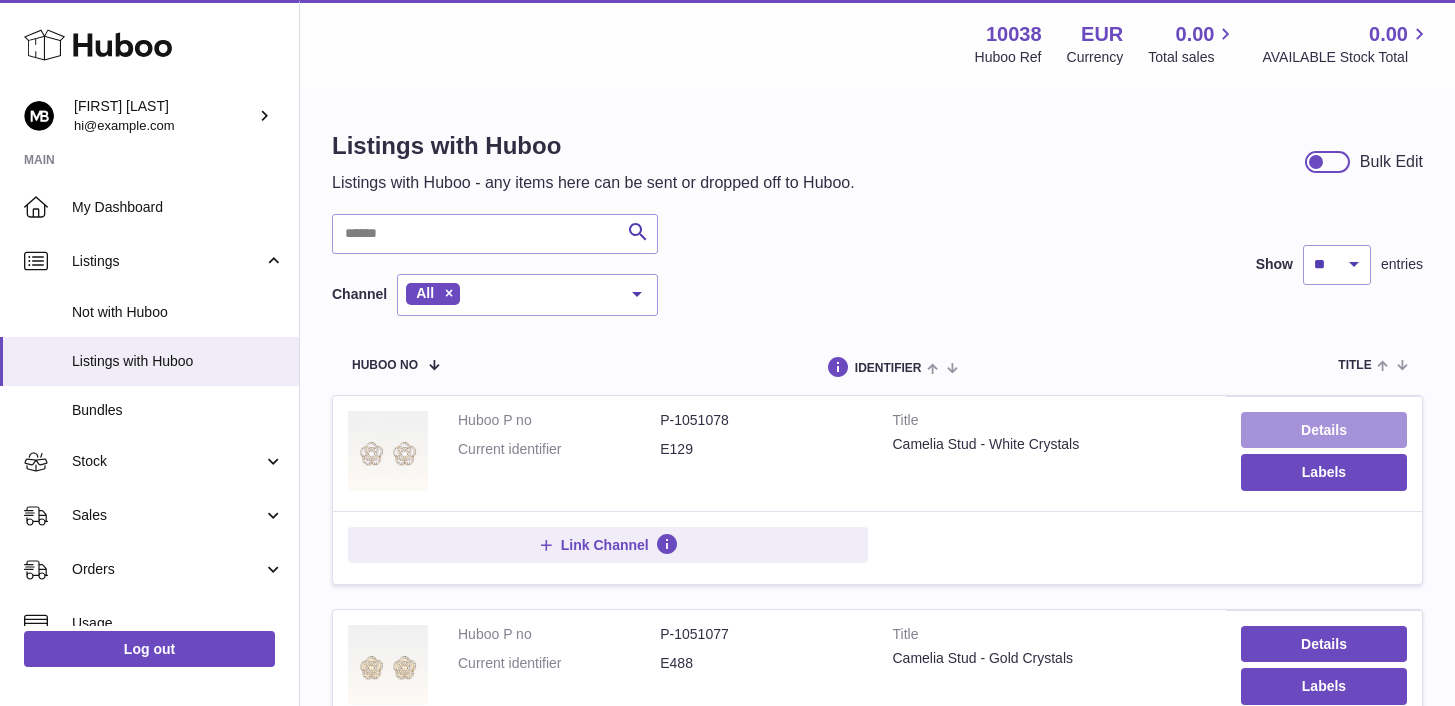 click on "Details" at bounding box center [1324, 430] 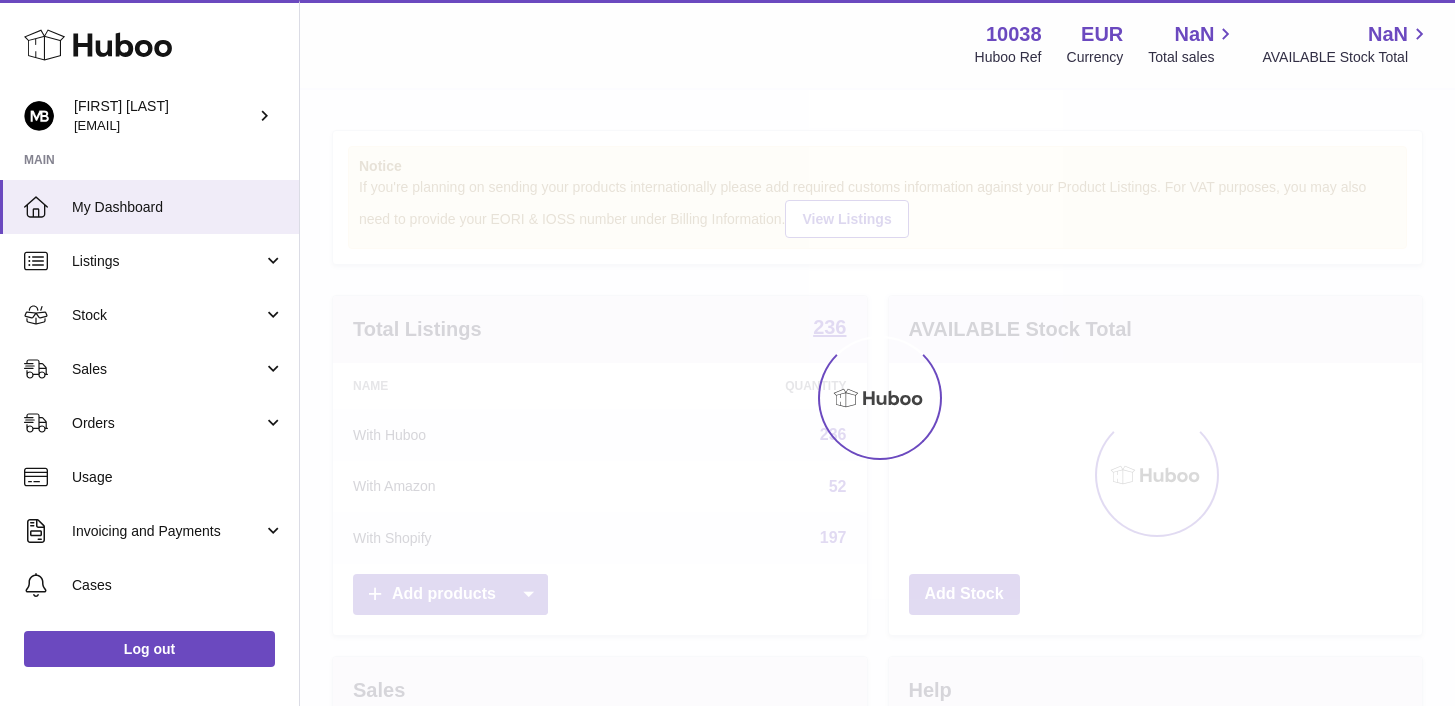 scroll, scrollTop: 0, scrollLeft: 0, axis: both 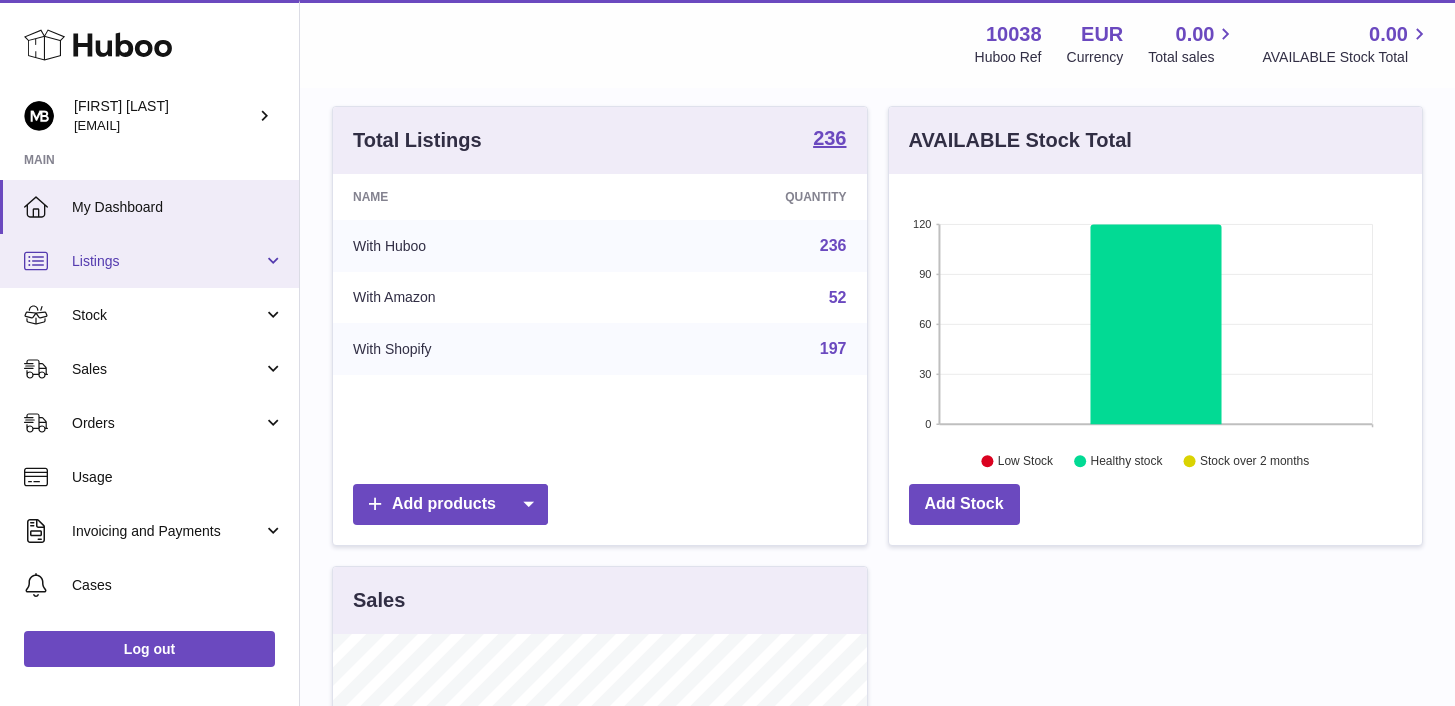 click on "Listings" at bounding box center (167, 261) 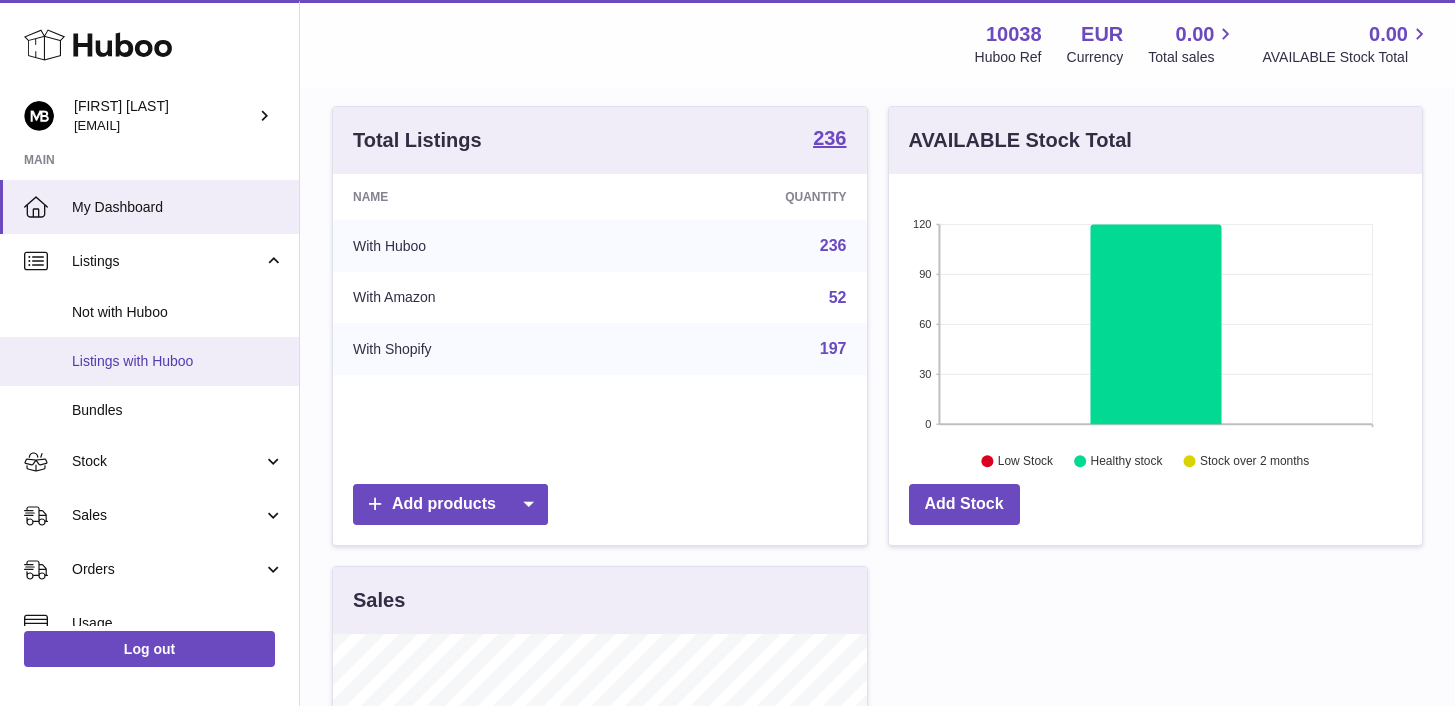 click on "Listings with Huboo" at bounding box center [149, 361] 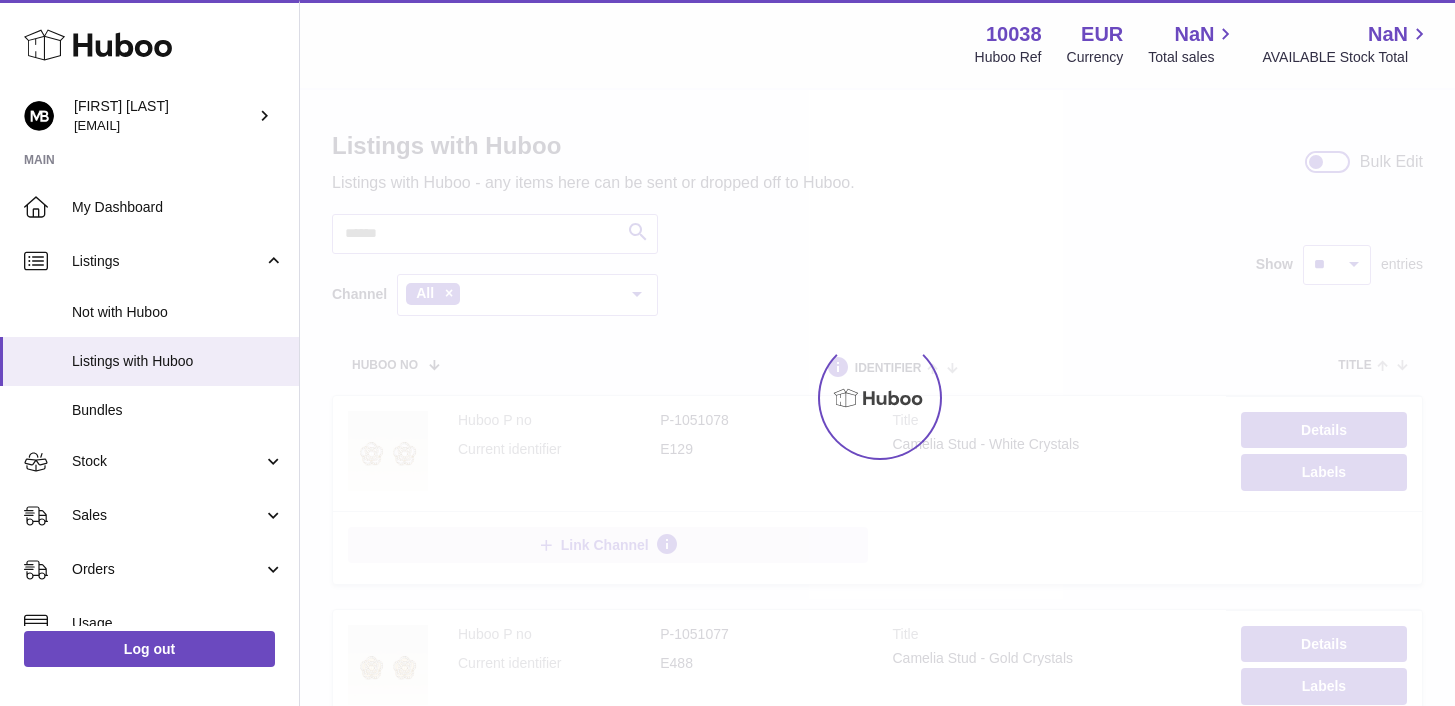 scroll, scrollTop: 0, scrollLeft: 0, axis: both 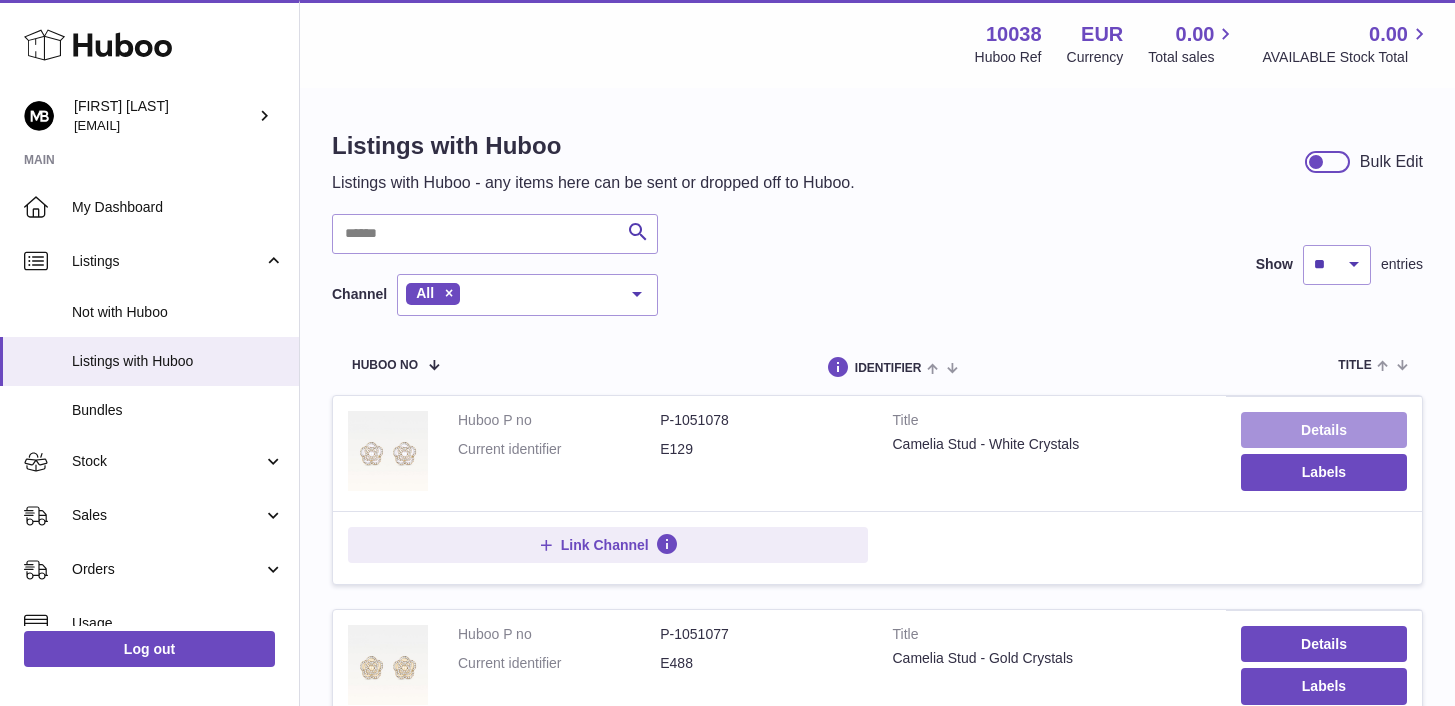 drag, startPoint x: 1261, startPoint y: 429, endPoint x: 921, endPoint y: 429, distance: 340 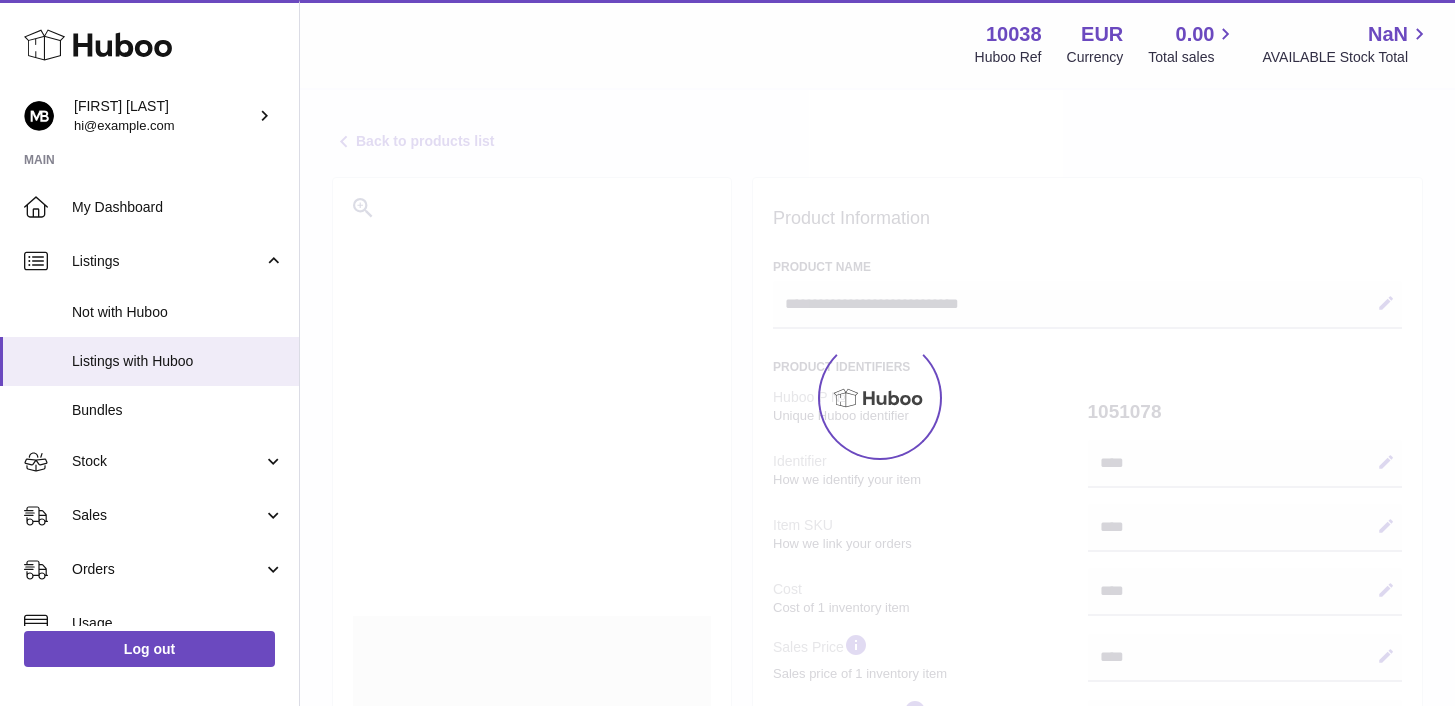 select on "**" 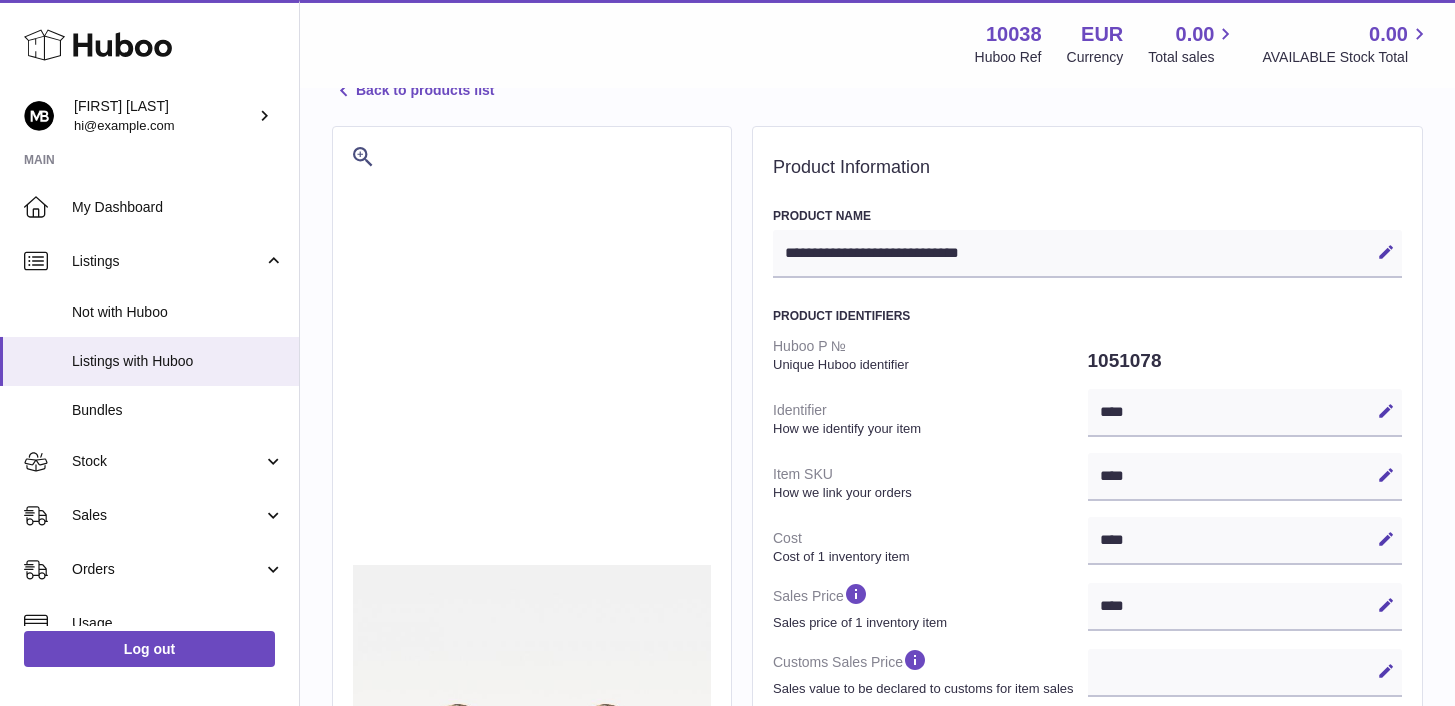 scroll, scrollTop: 52, scrollLeft: 0, axis: vertical 